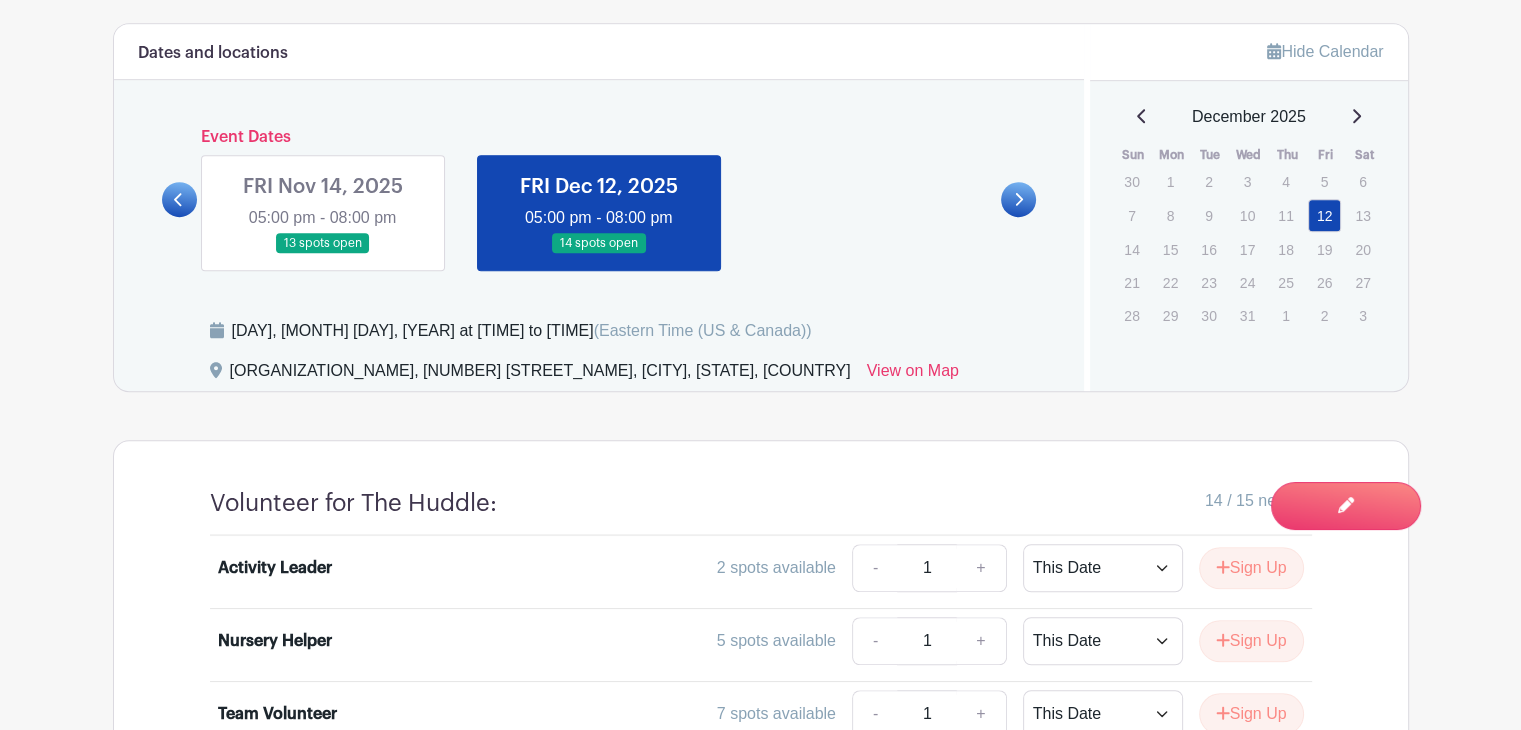 scroll, scrollTop: 1348, scrollLeft: 0, axis: vertical 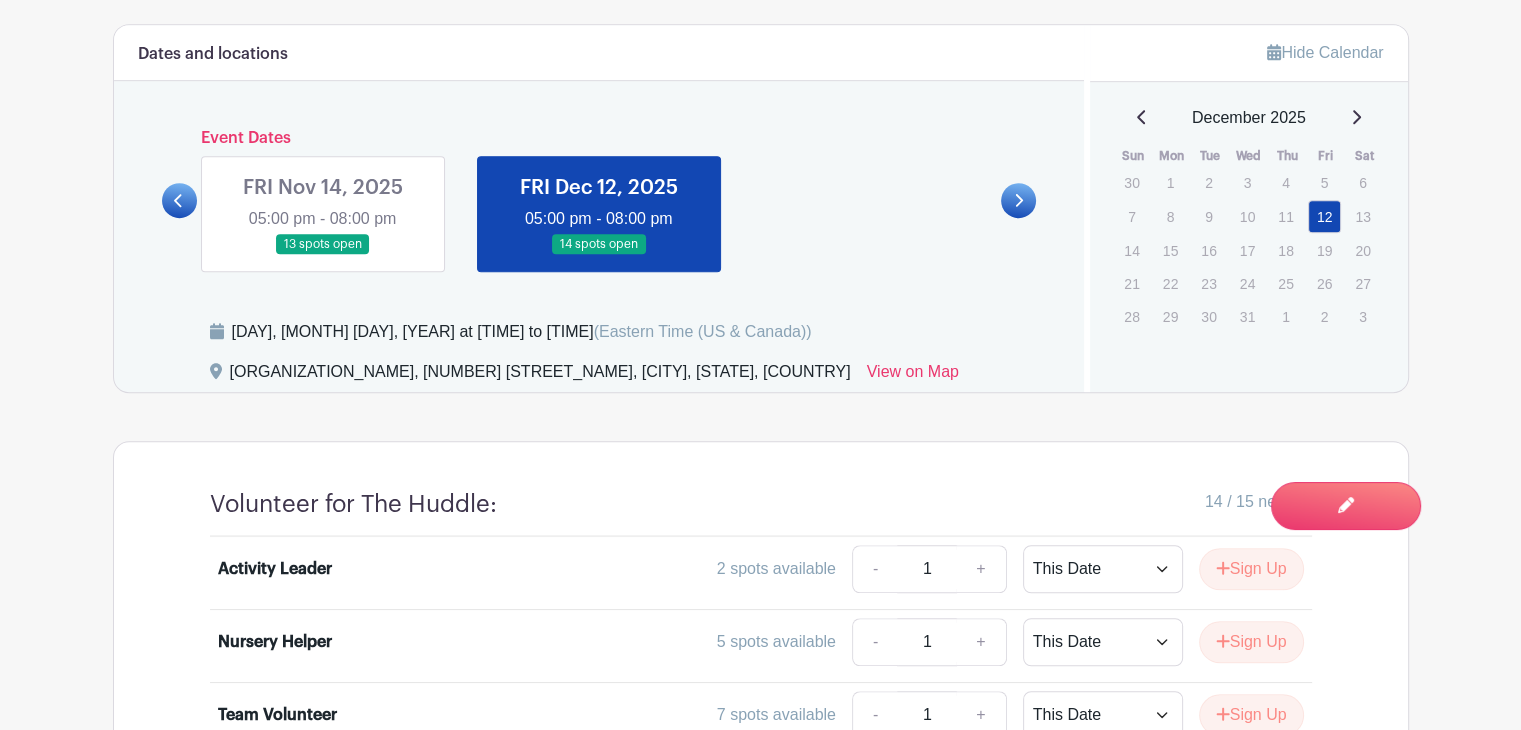 click at bounding box center [323, 255] 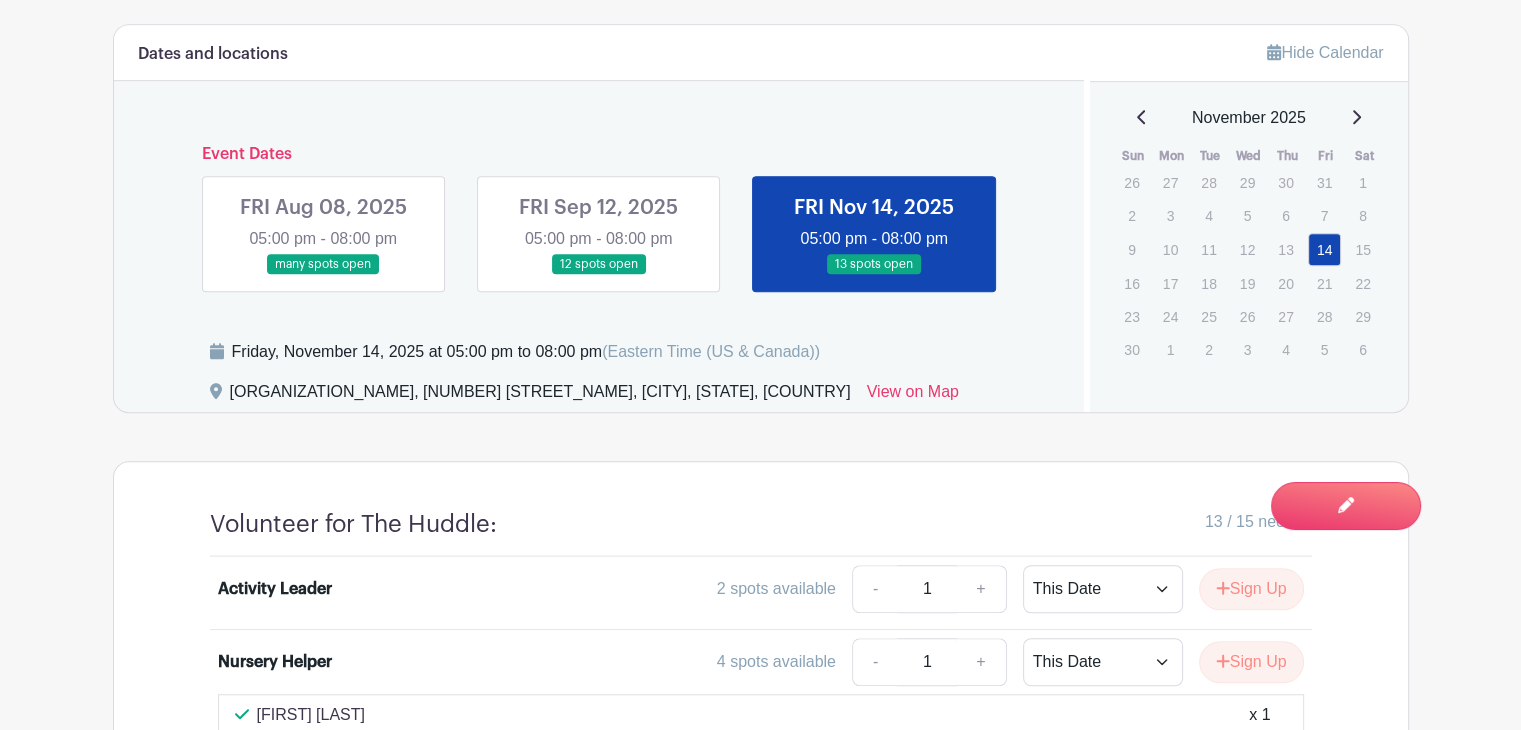 click at bounding box center [599, 275] 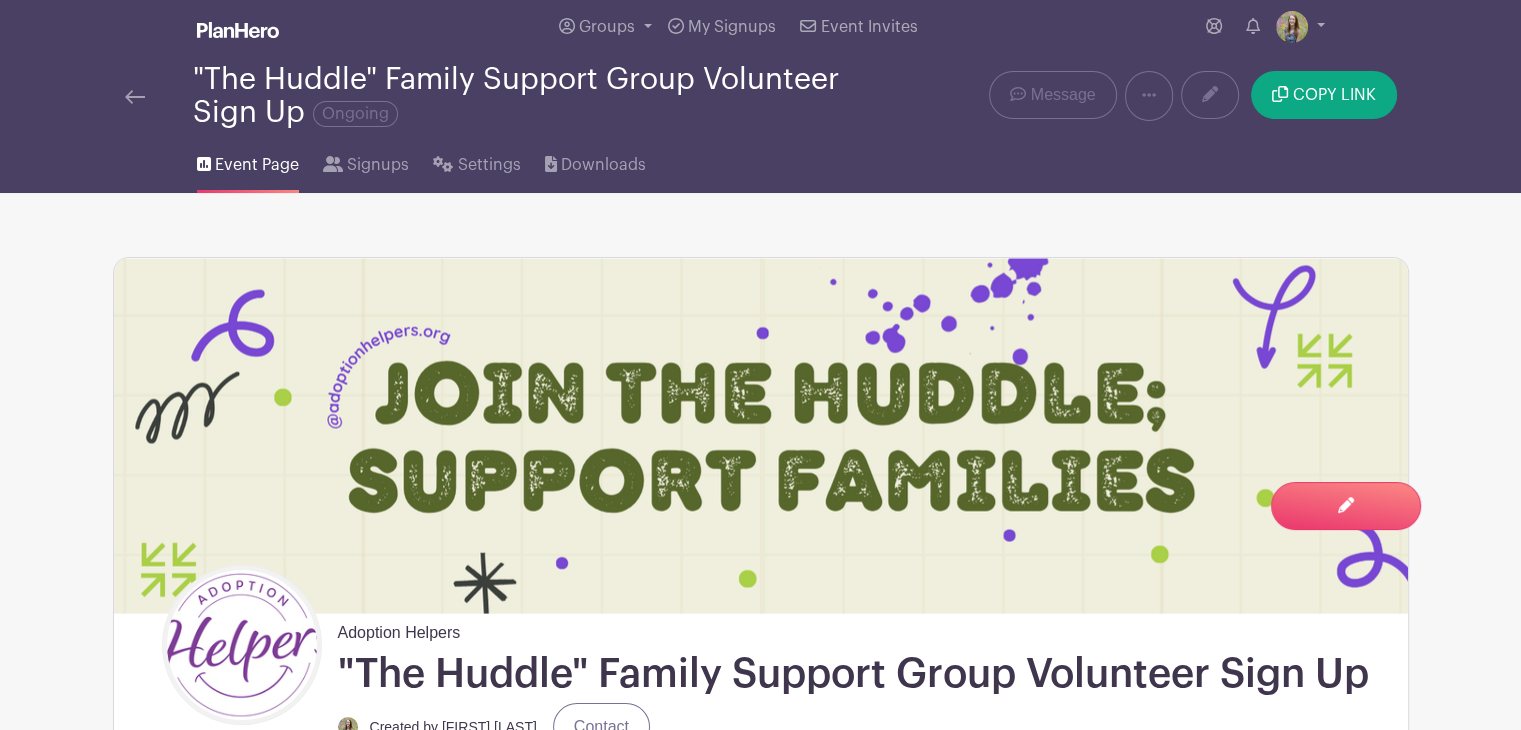 scroll, scrollTop: 0, scrollLeft: 0, axis: both 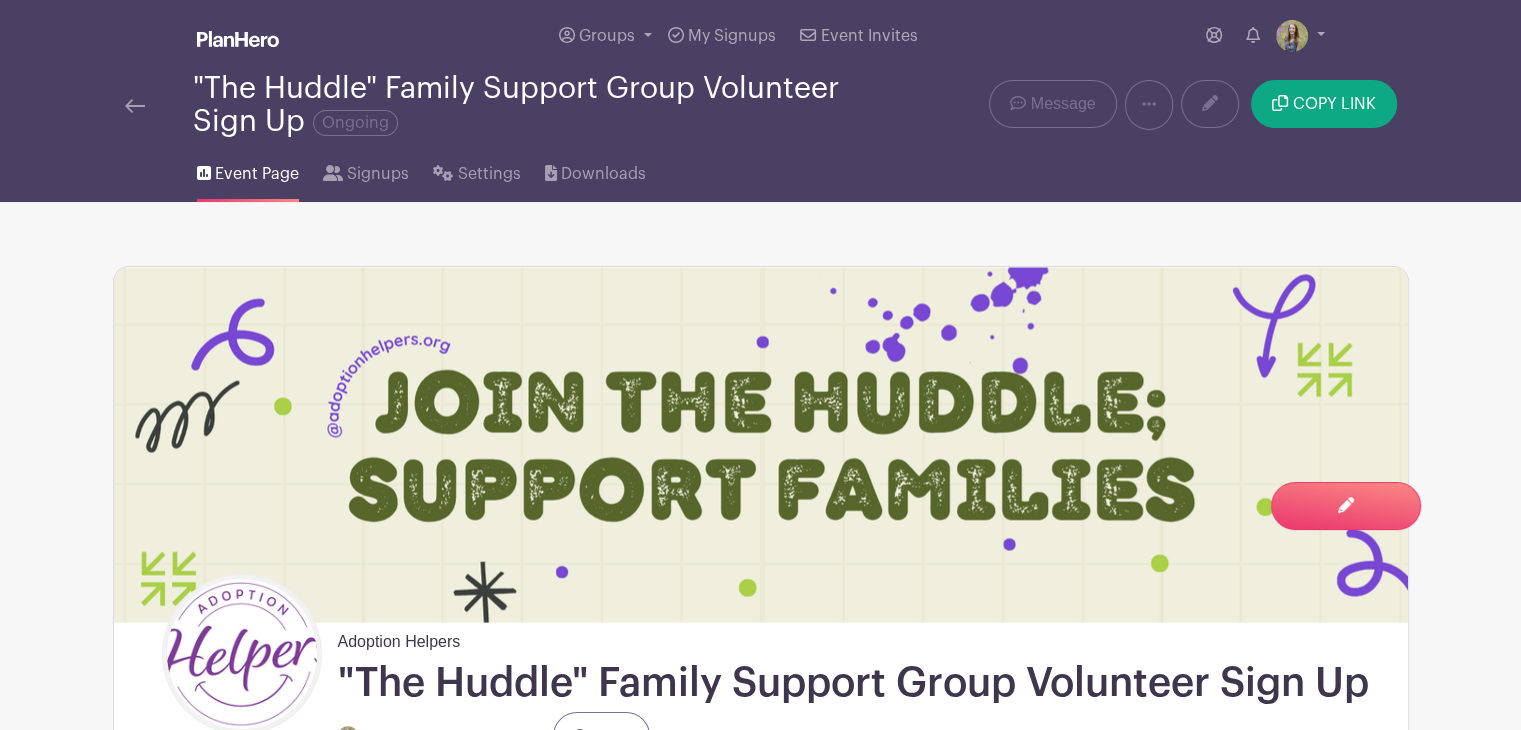click at bounding box center (135, 106) 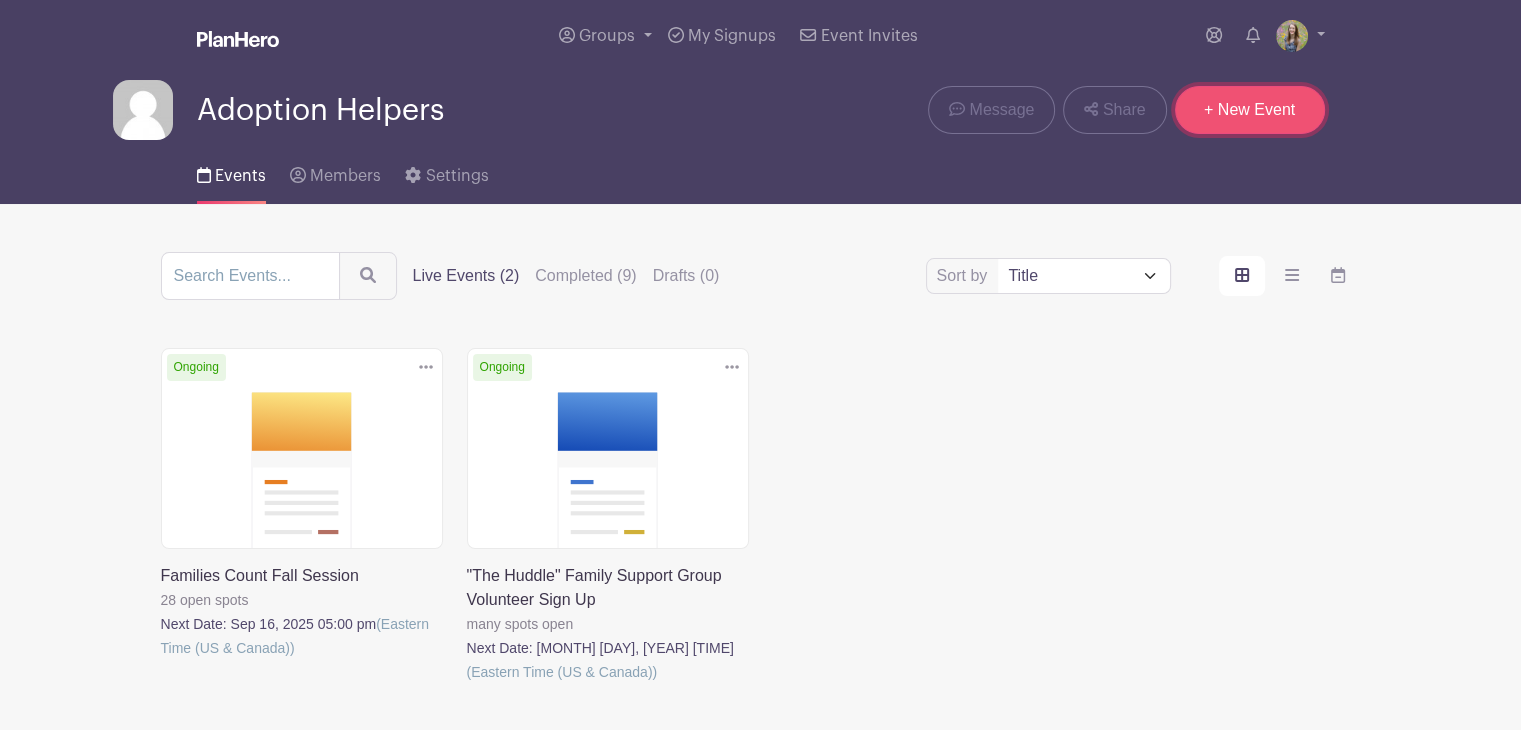 click on "+ New Event" at bounding box center [1250, 110] 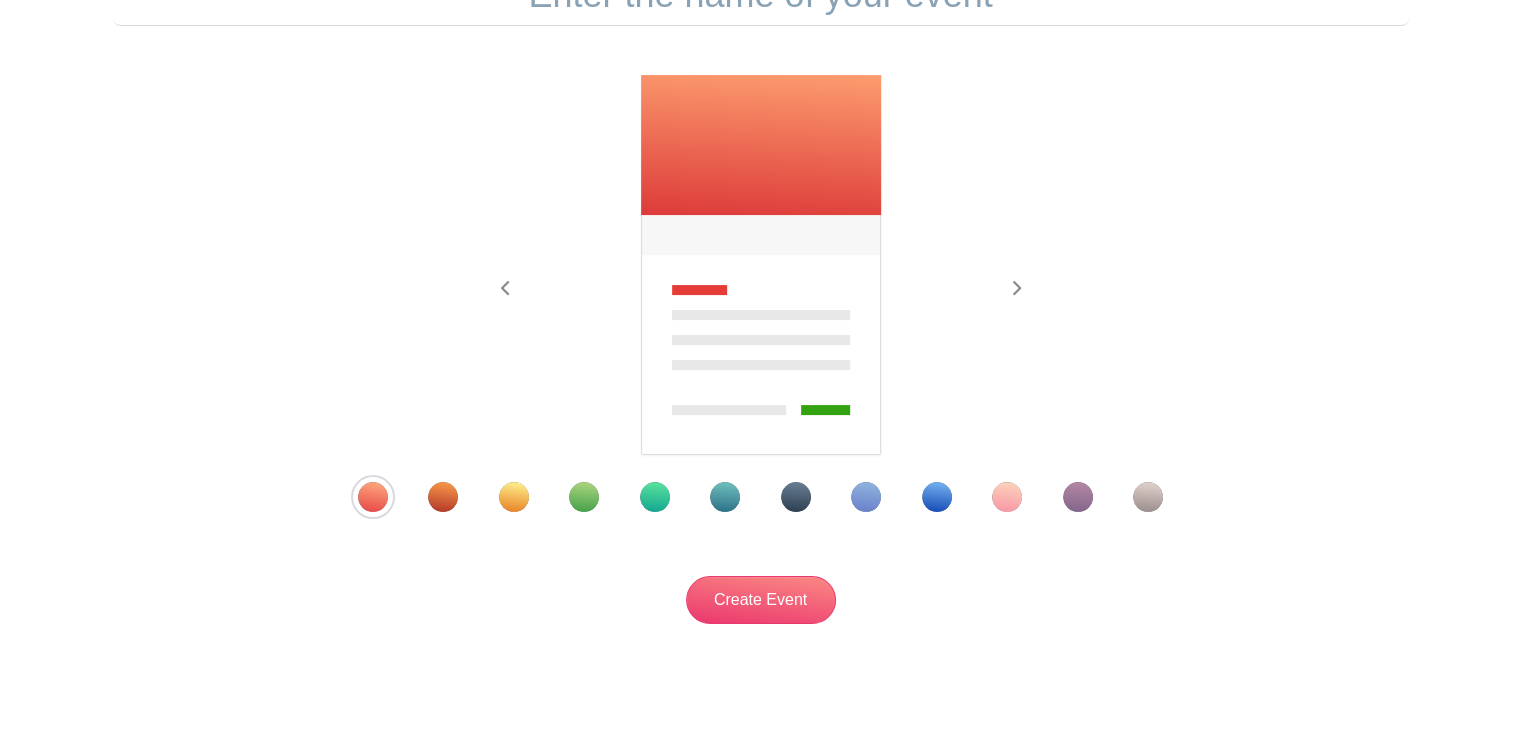 scroll, scrollTop: 304, scrollLeft: 0, axis: vertical 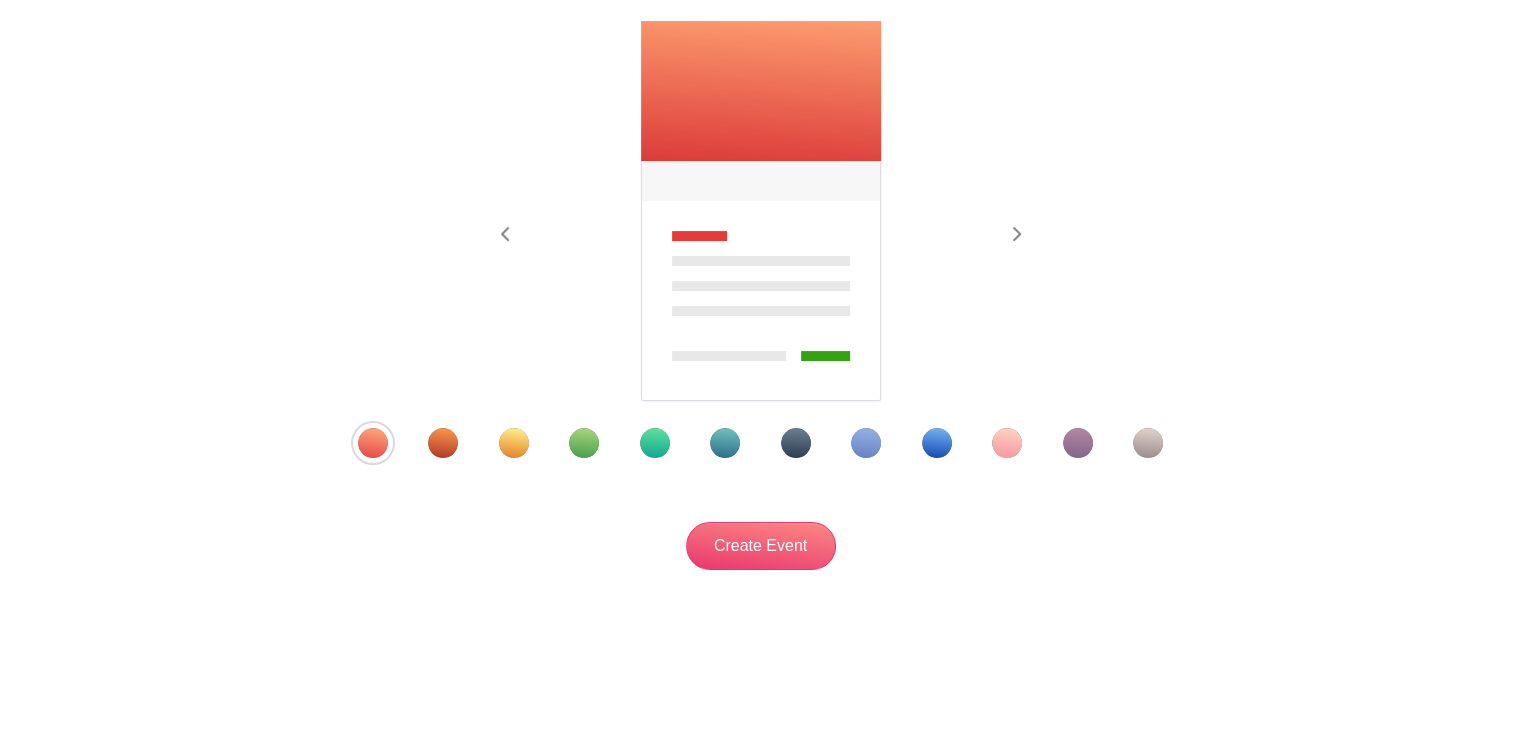 click at bounding box center (866, 443) 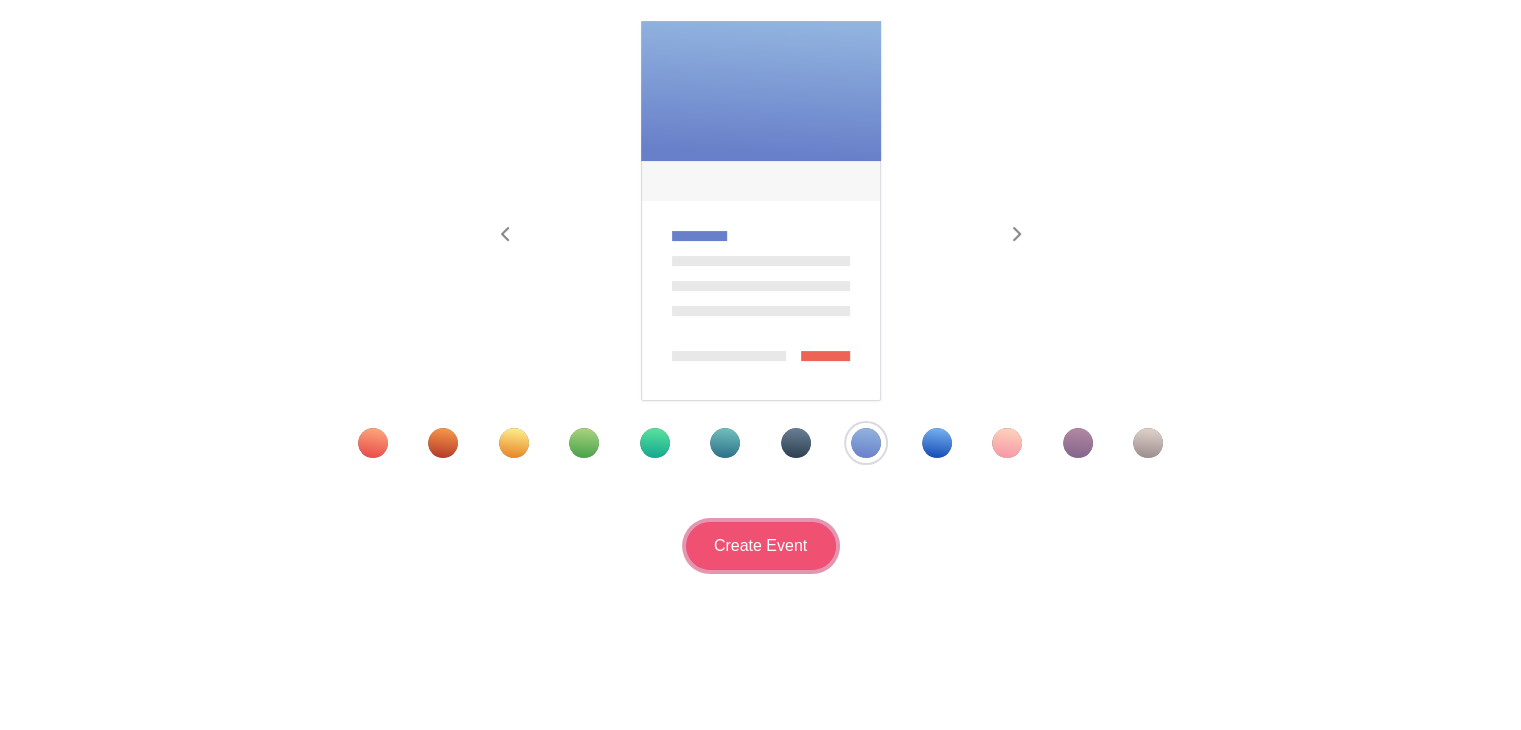 click on "Create Event" at bounding box center [761, 546] 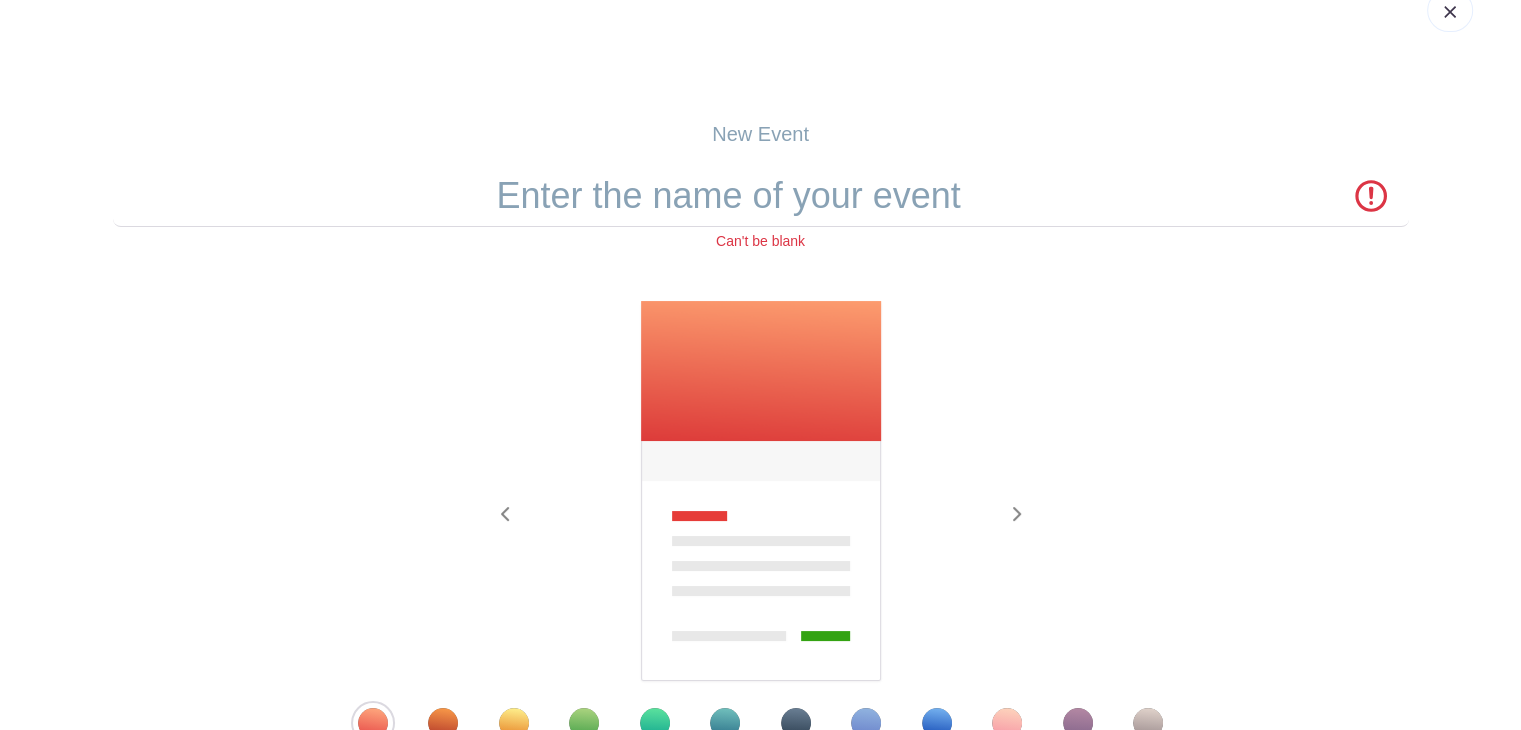 scroll, scrollTop: 0, scrollLeft: 0, axis: both 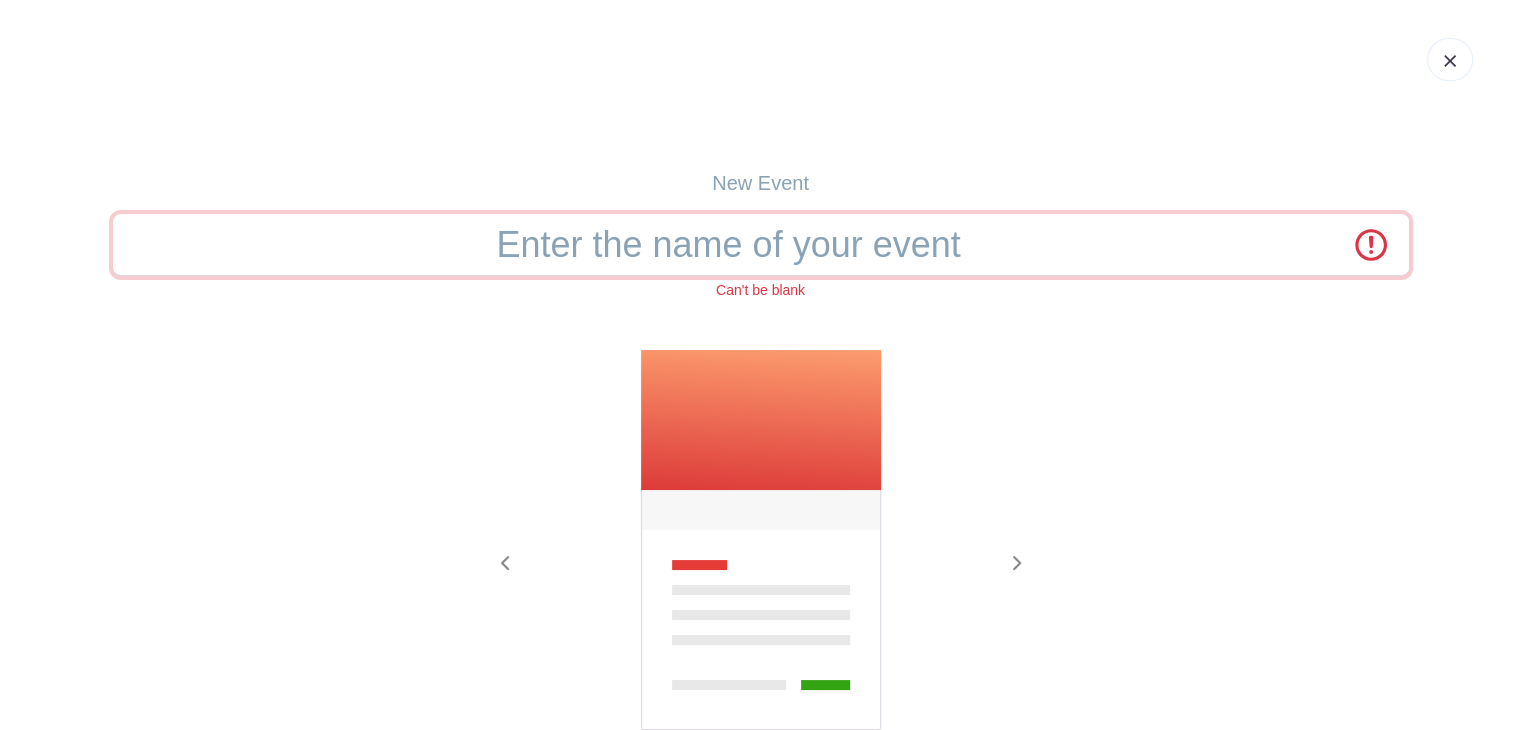 click at bounding box center [761, 245] 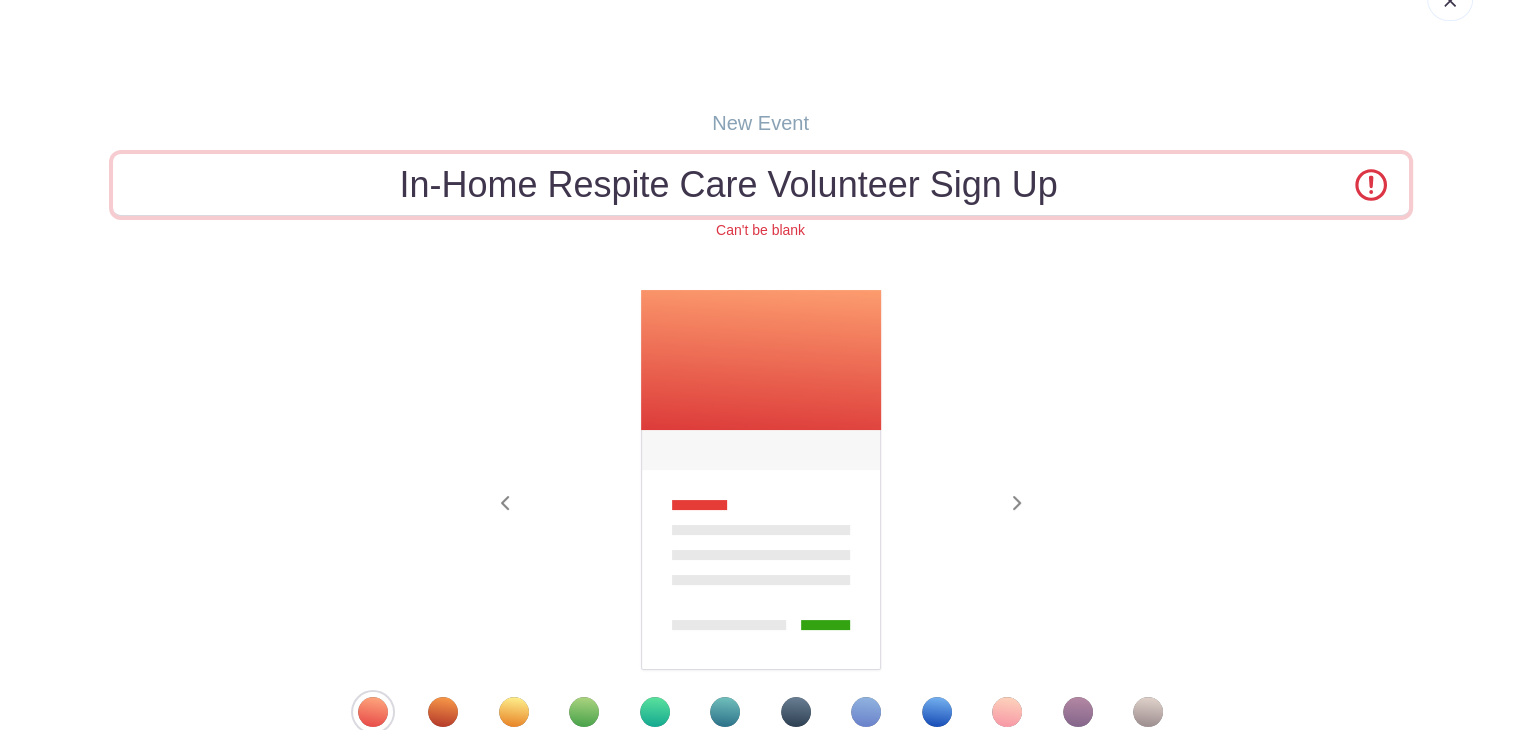 scroll, scrollTop: 71, scrollLeft: 0, axis: vertical 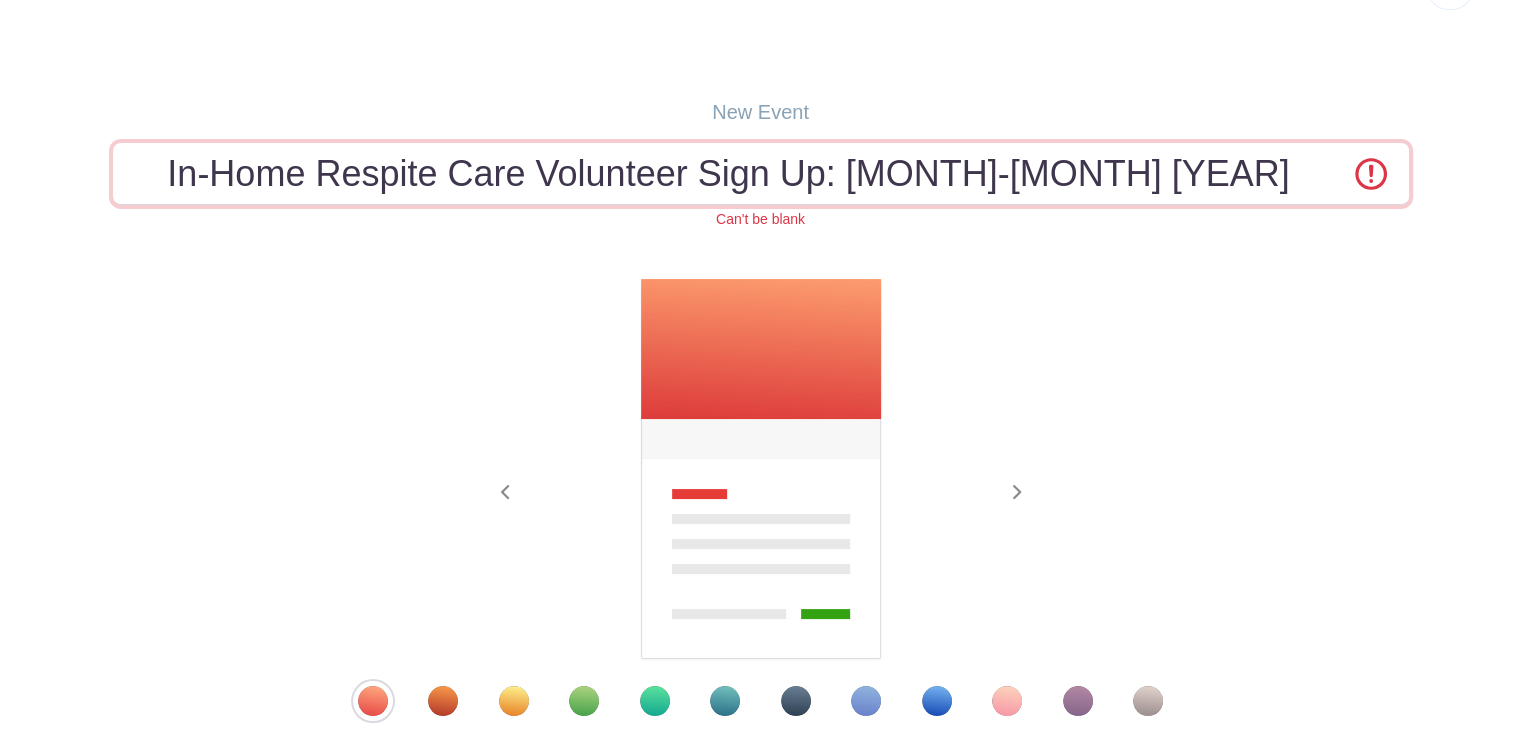 drag, startPoint x: 883, startPoint y: 169, endPoint x: 1168, endPoint y: 180, distance: 285.2122 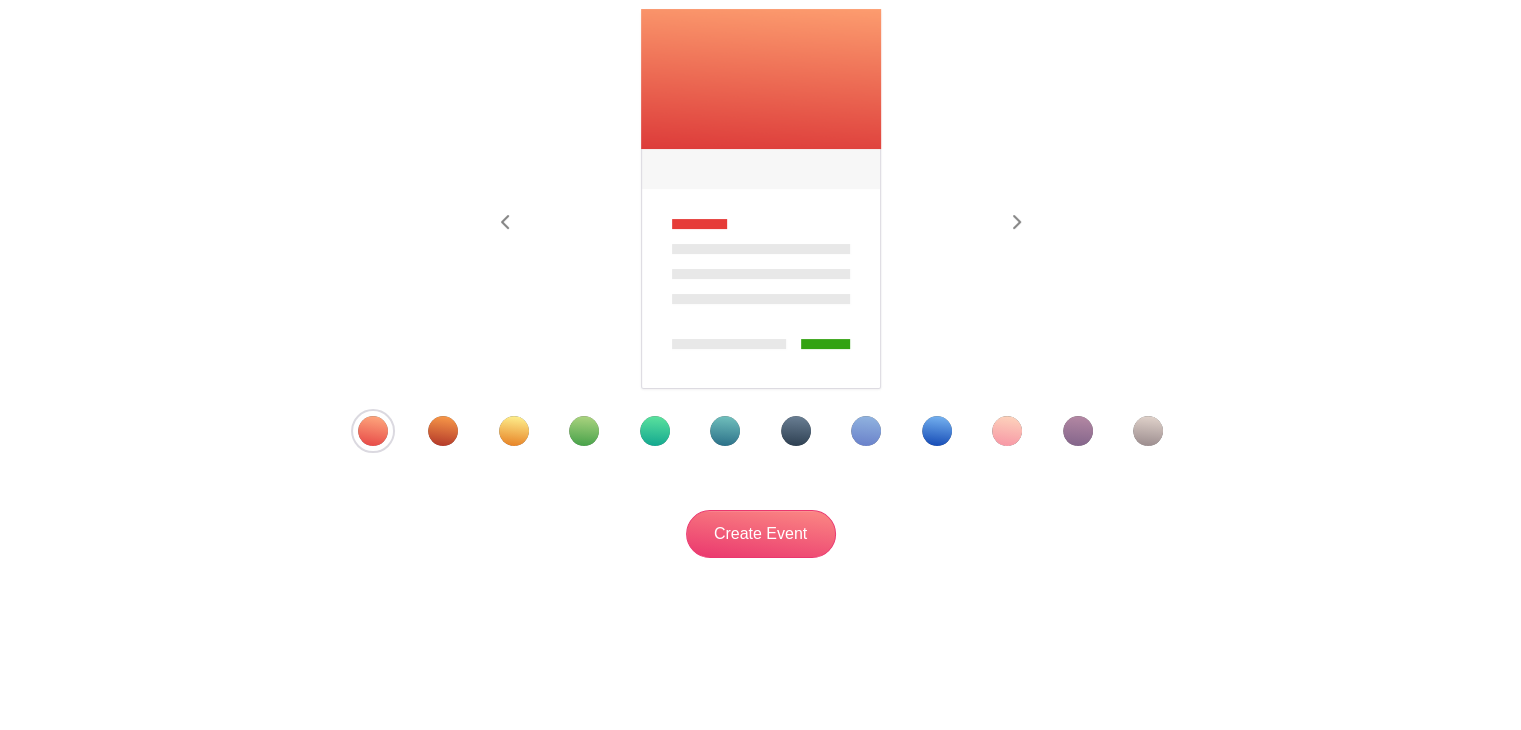 scroll, scrollTop: 340, scrollLeft: 0, axis: vertical 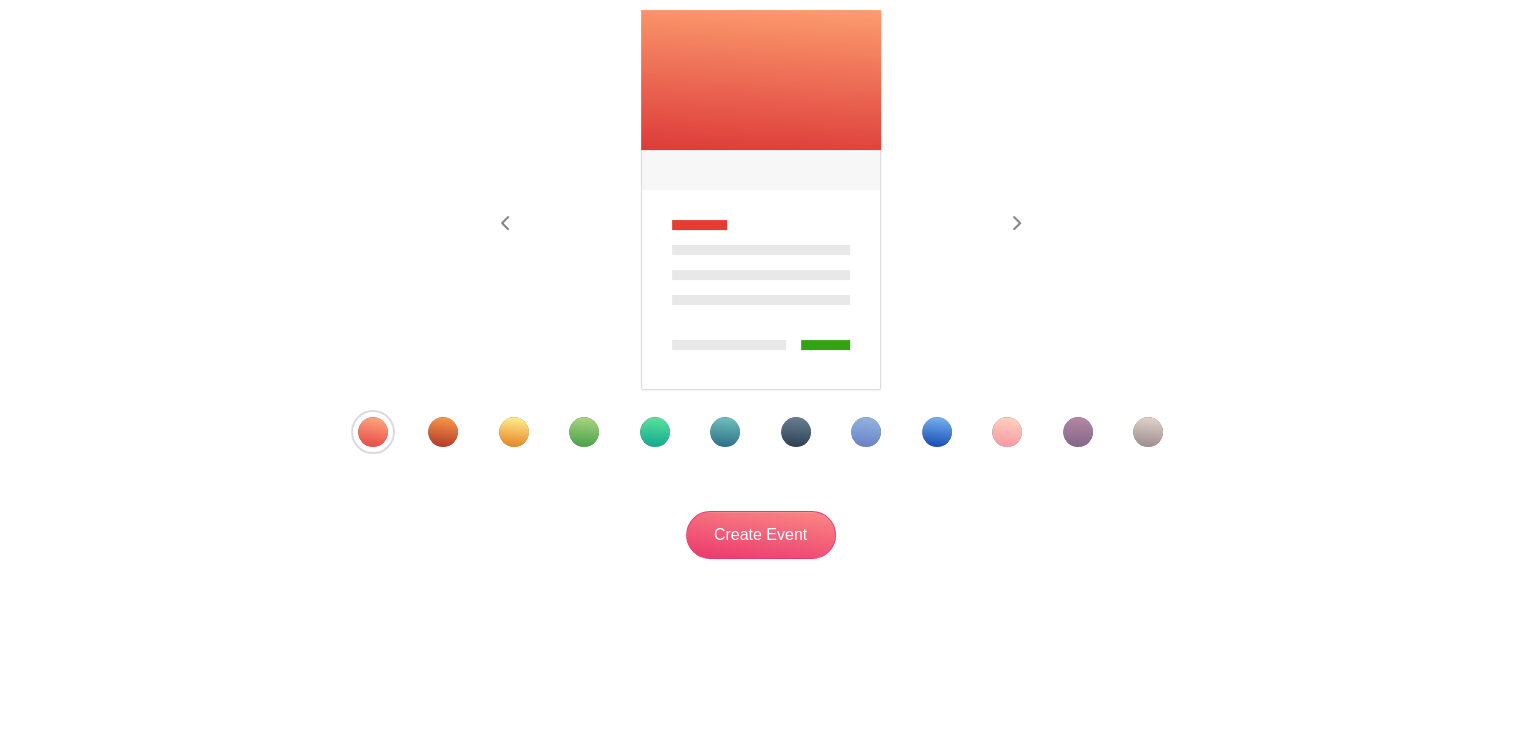 type on "In-Home Respite Care Volunteer Sign Up: third-quarter [YEAR]" 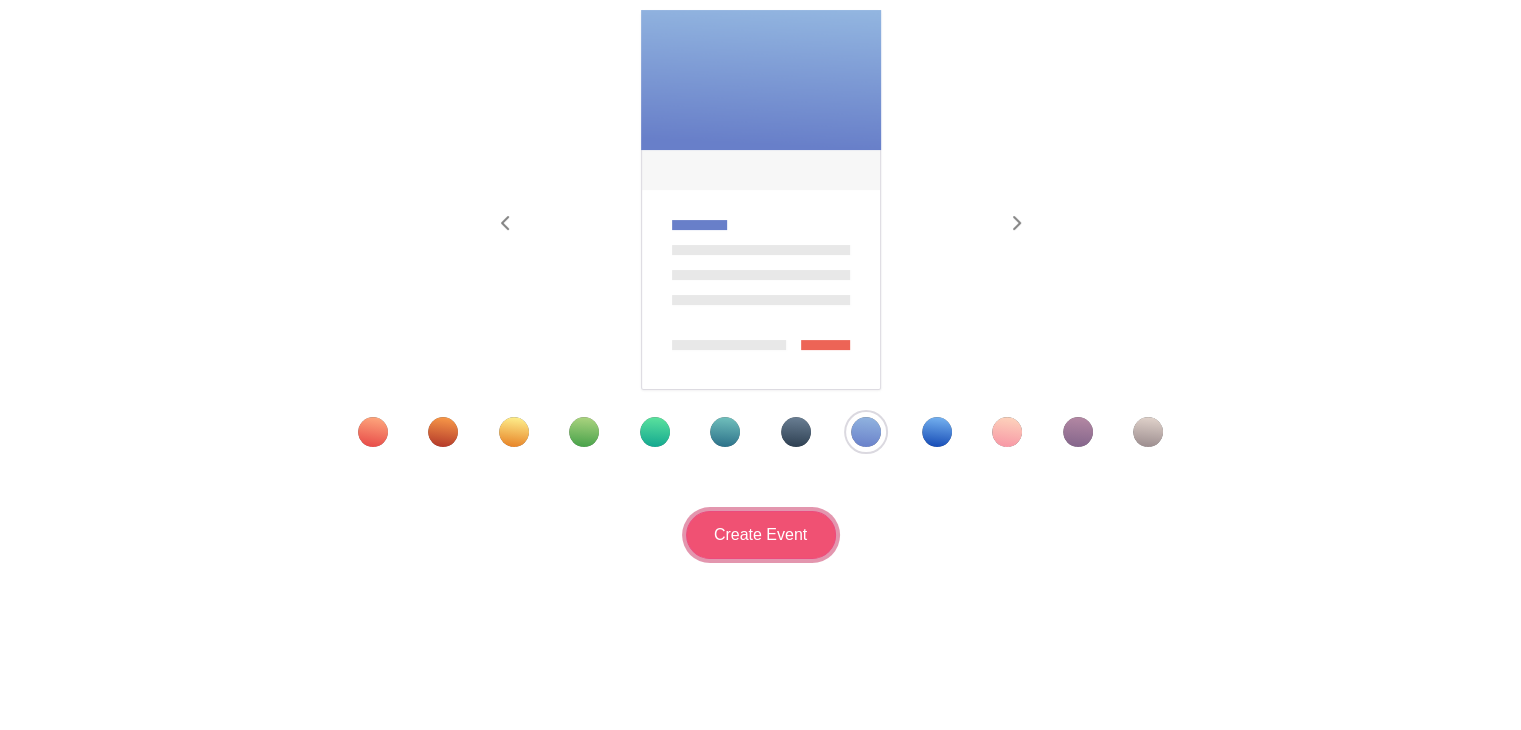 click on "Create Event" at bounding box center [761, 535] 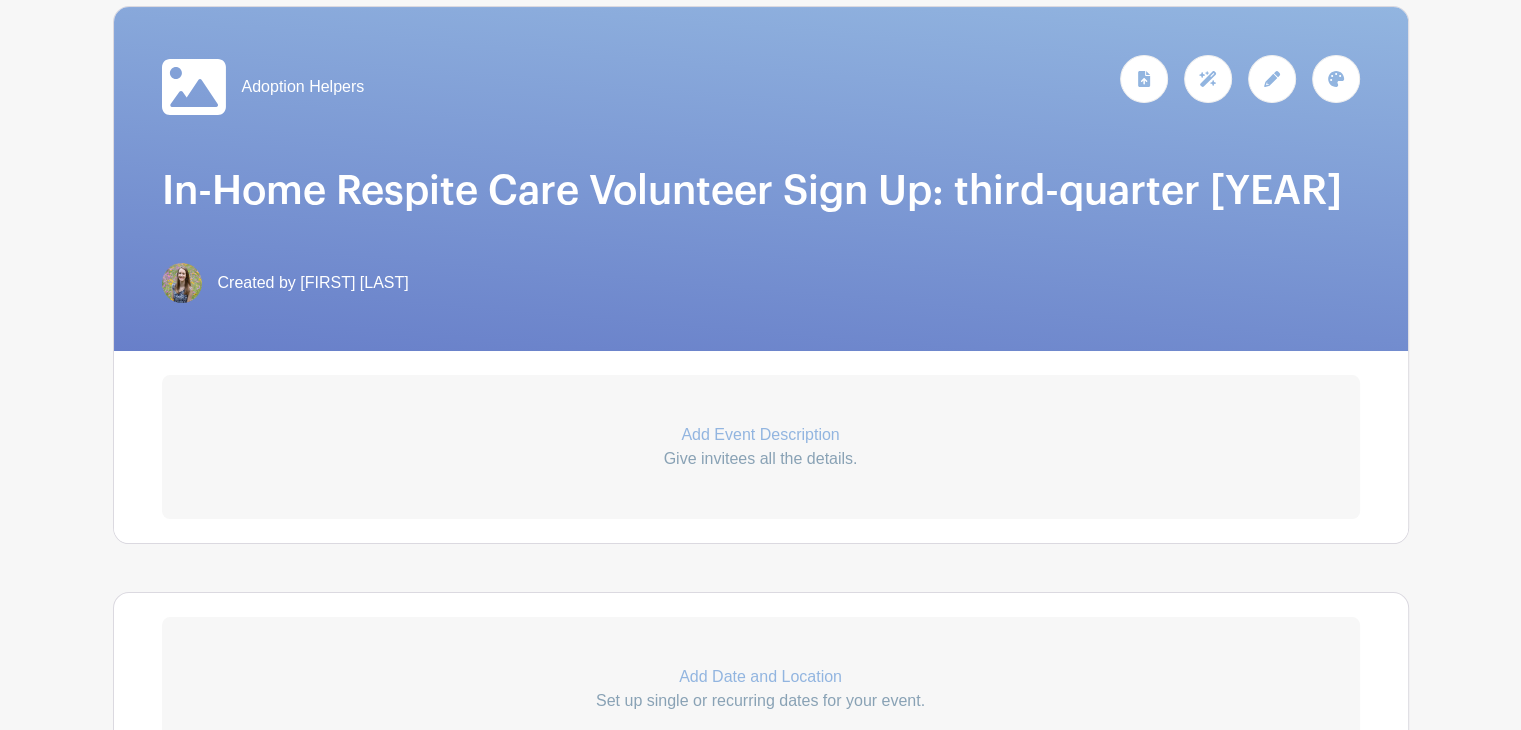 scroll, scrollTop: 314, scrollLeft: 0, axis: vertical 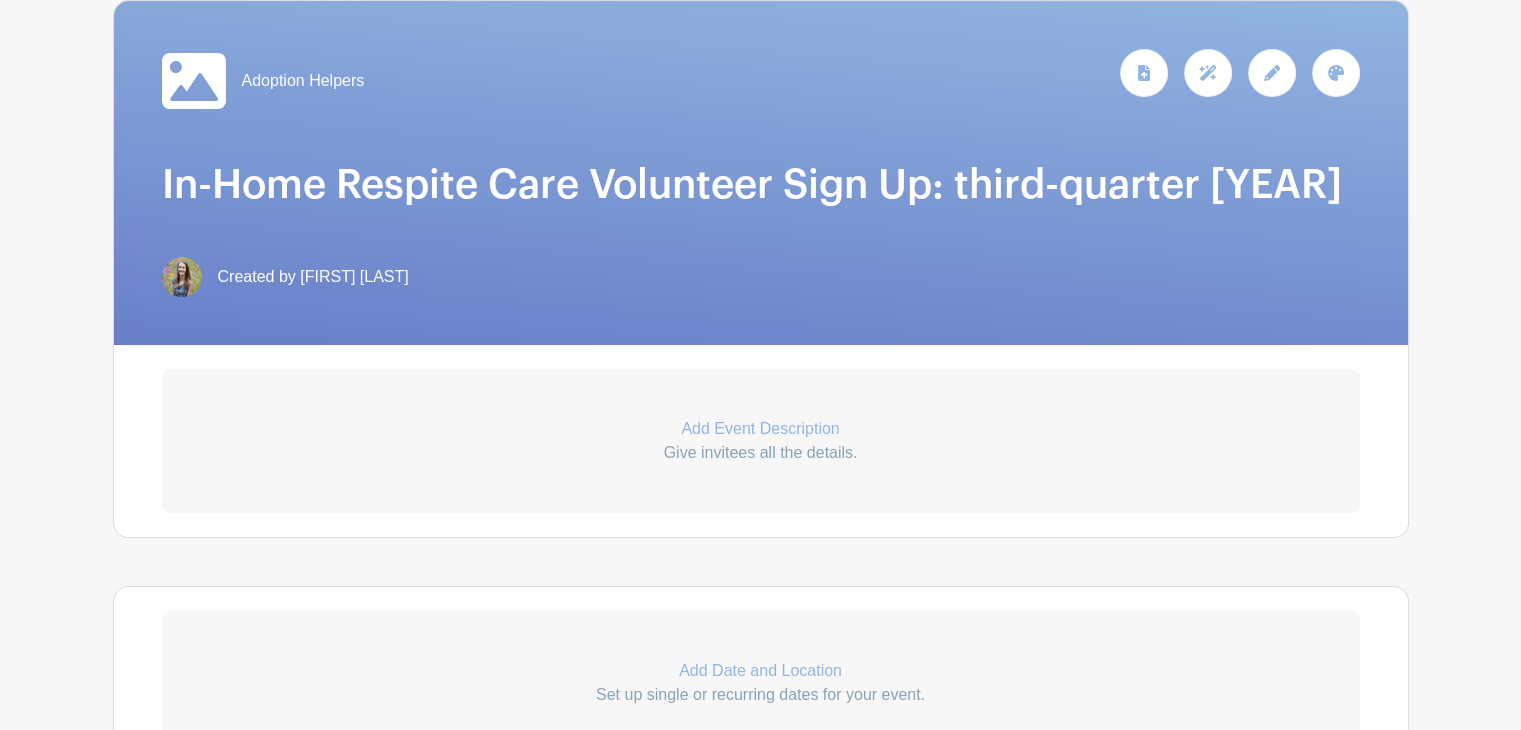click on "Give invitees all the details." at bounding box center (761, 453) 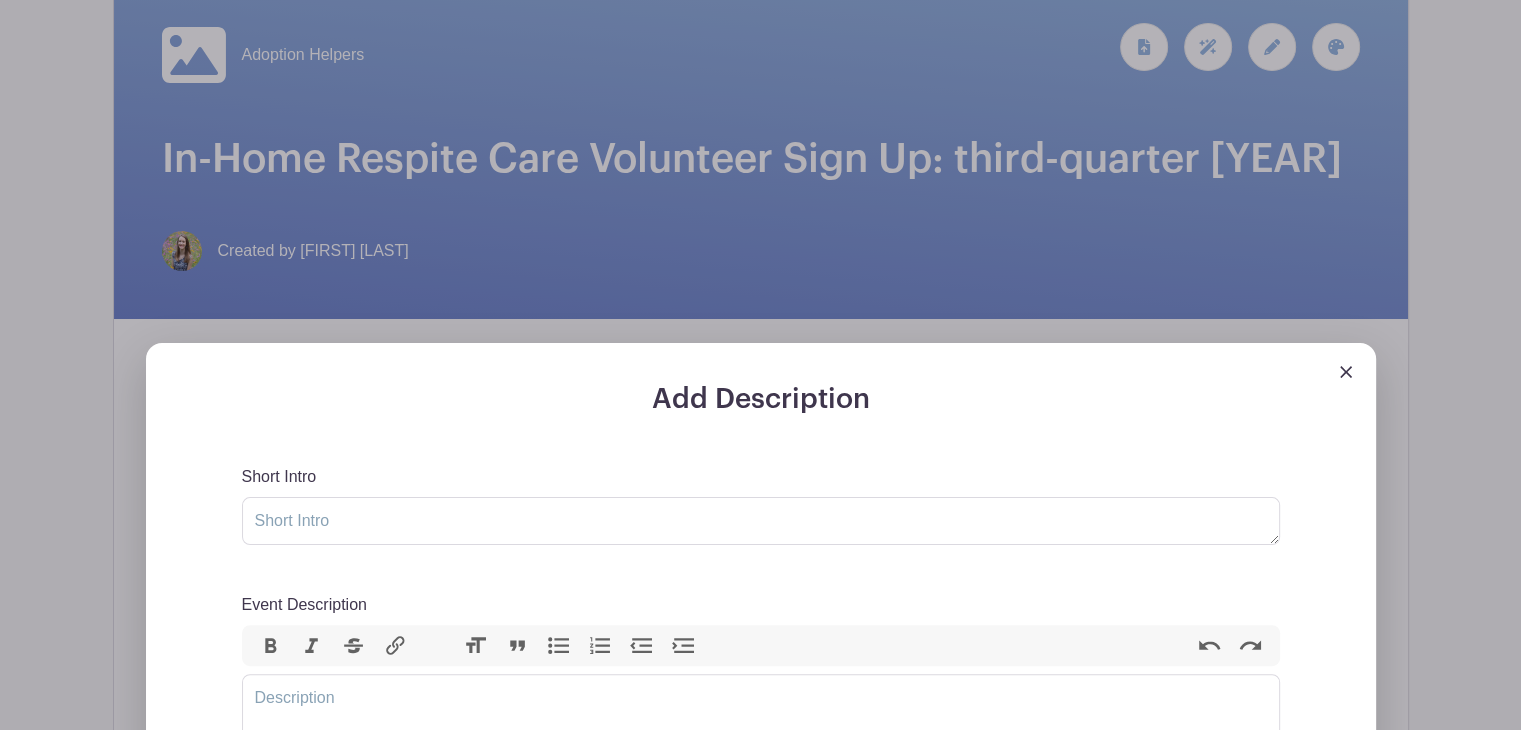 scroll, scrollTop: 342, scrollLeft: 0, axis: vertical 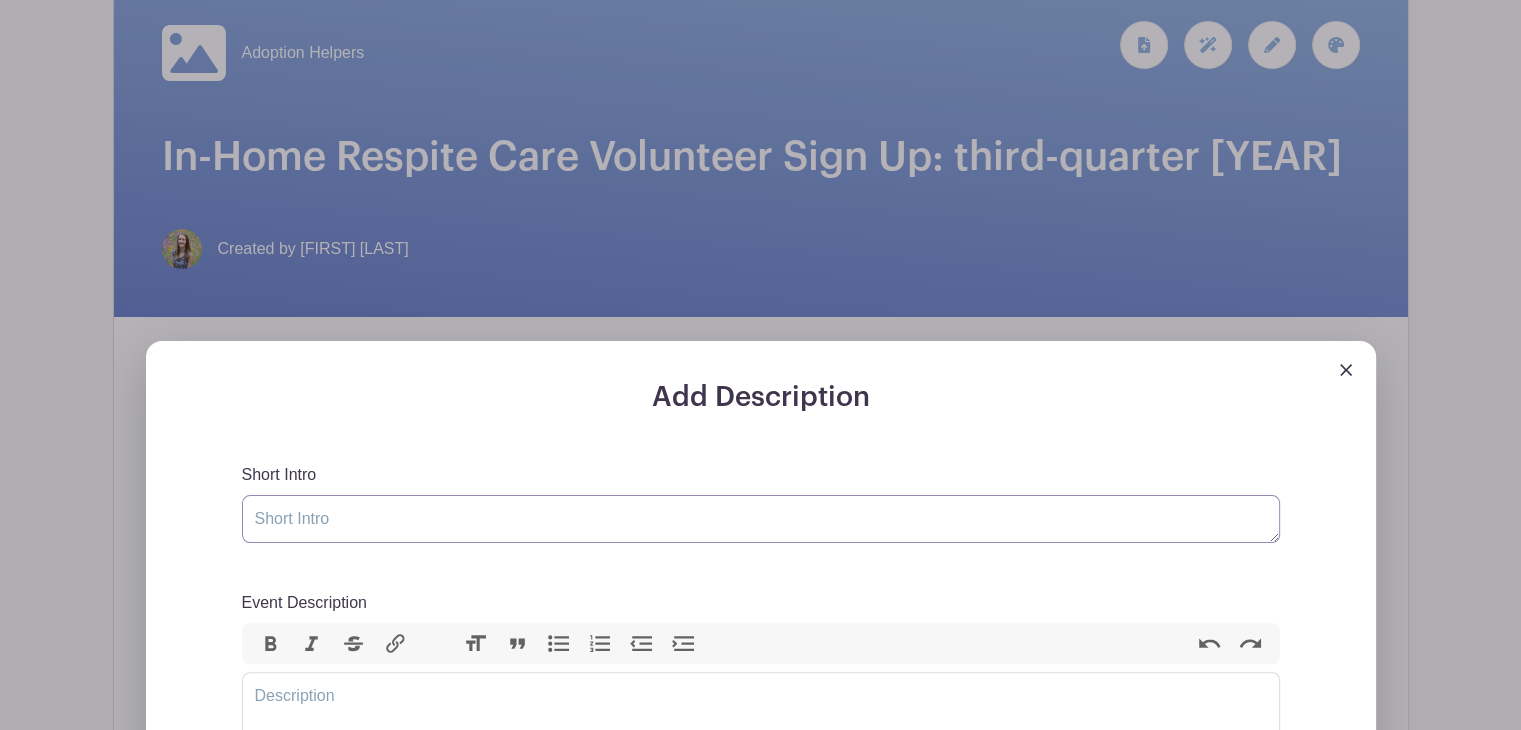 click on "Short Intro" at bounding box center (761, 519) 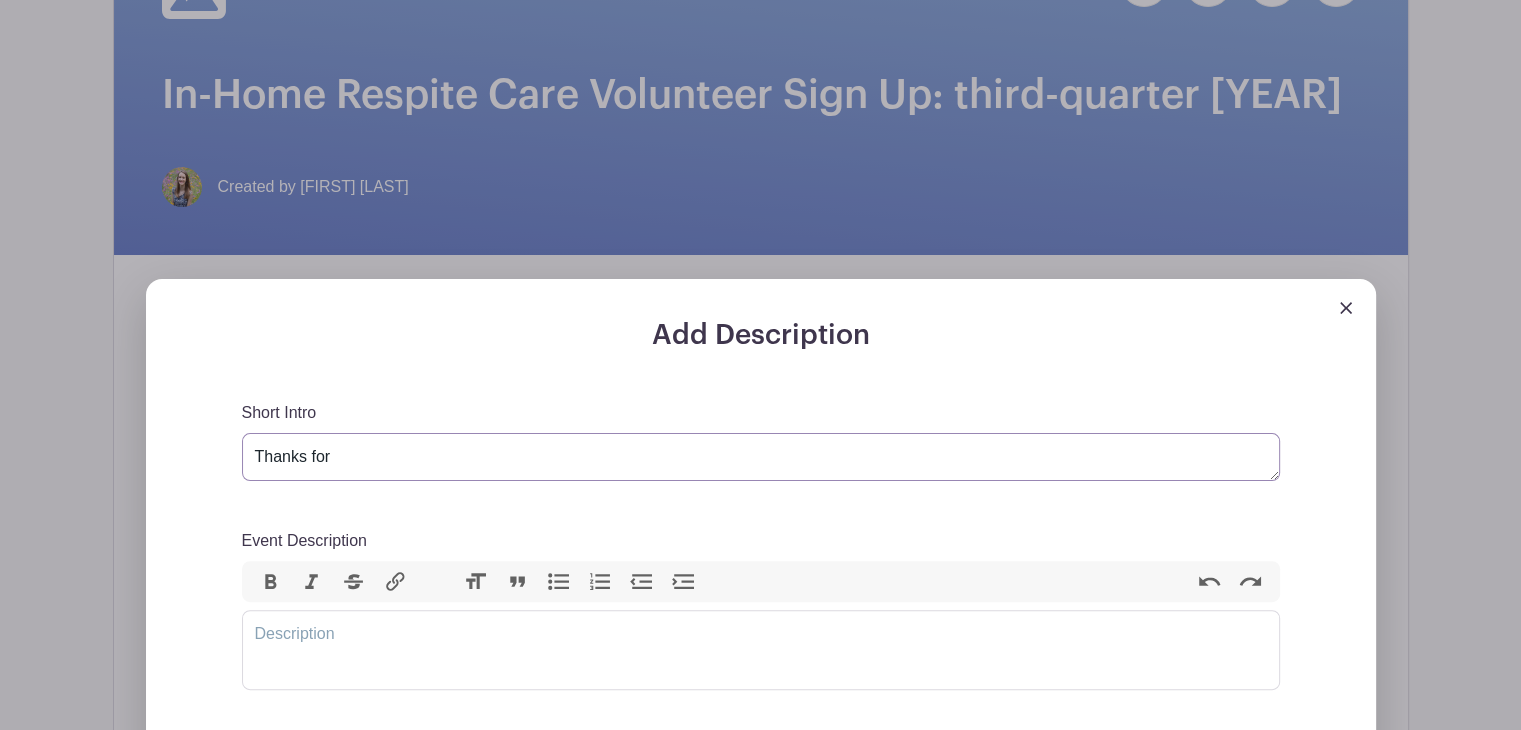 scroll, scrollTop: 414, scrollLeft: 0, axis: vertical 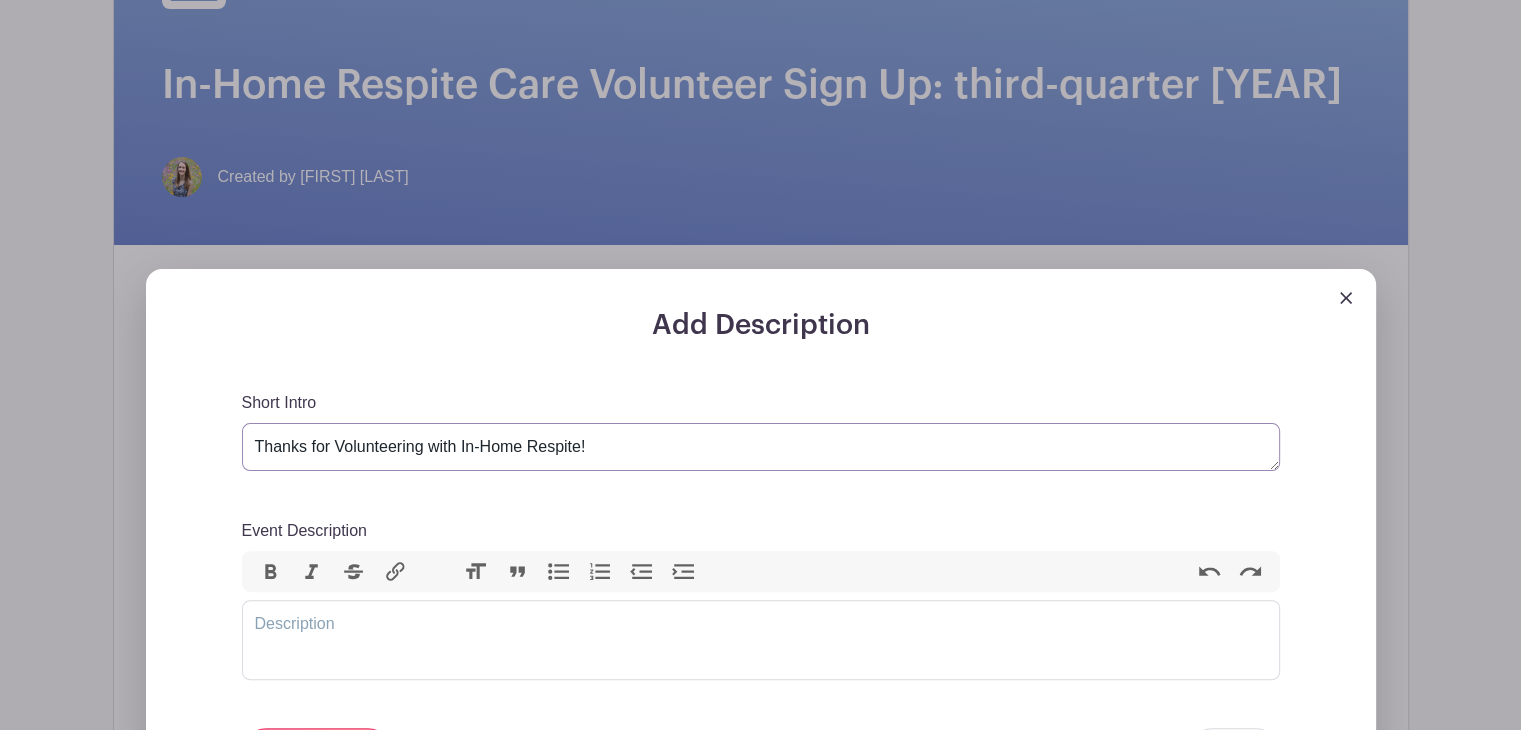 type on "Thanks for Volunteering with In-Home Respite!" 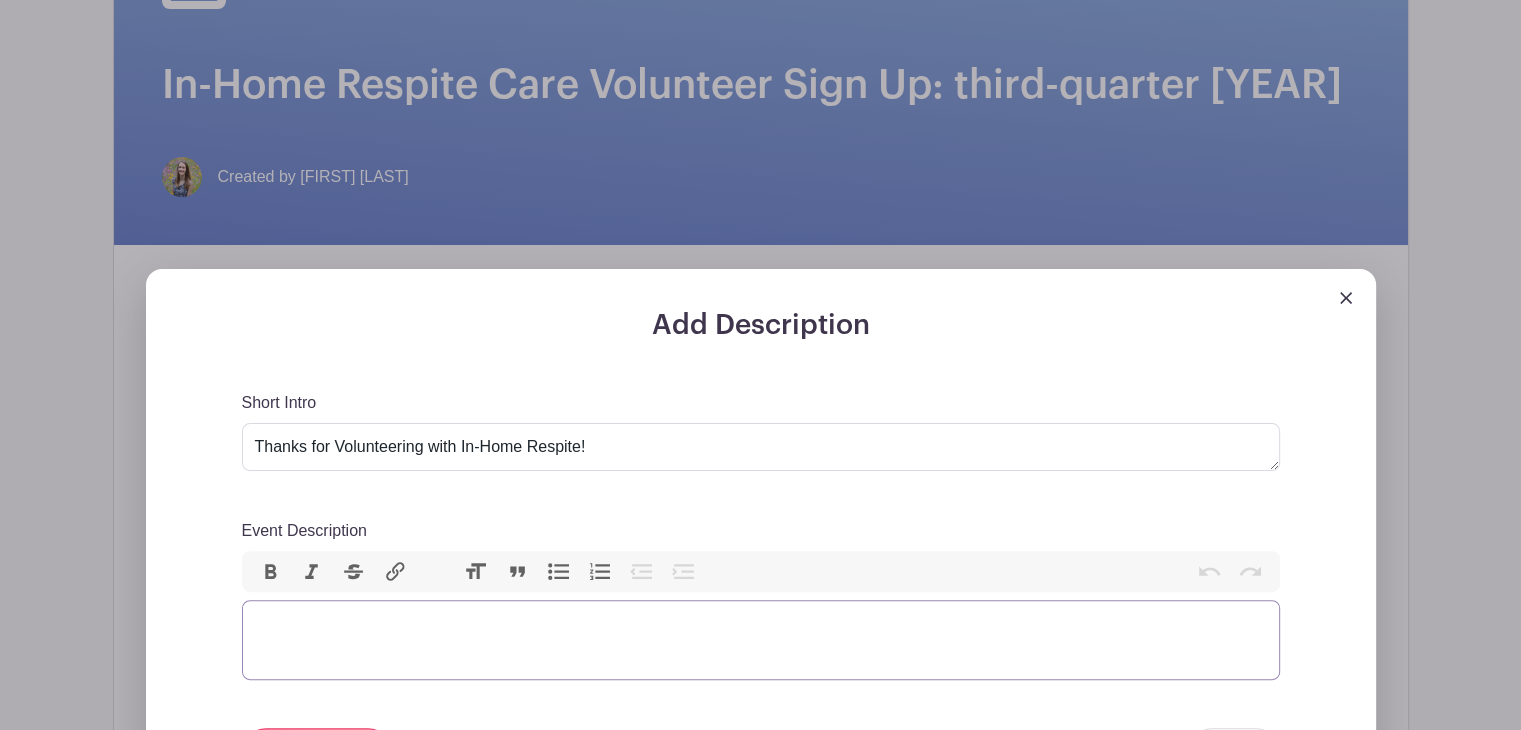 click at bounding box center [761, 640] 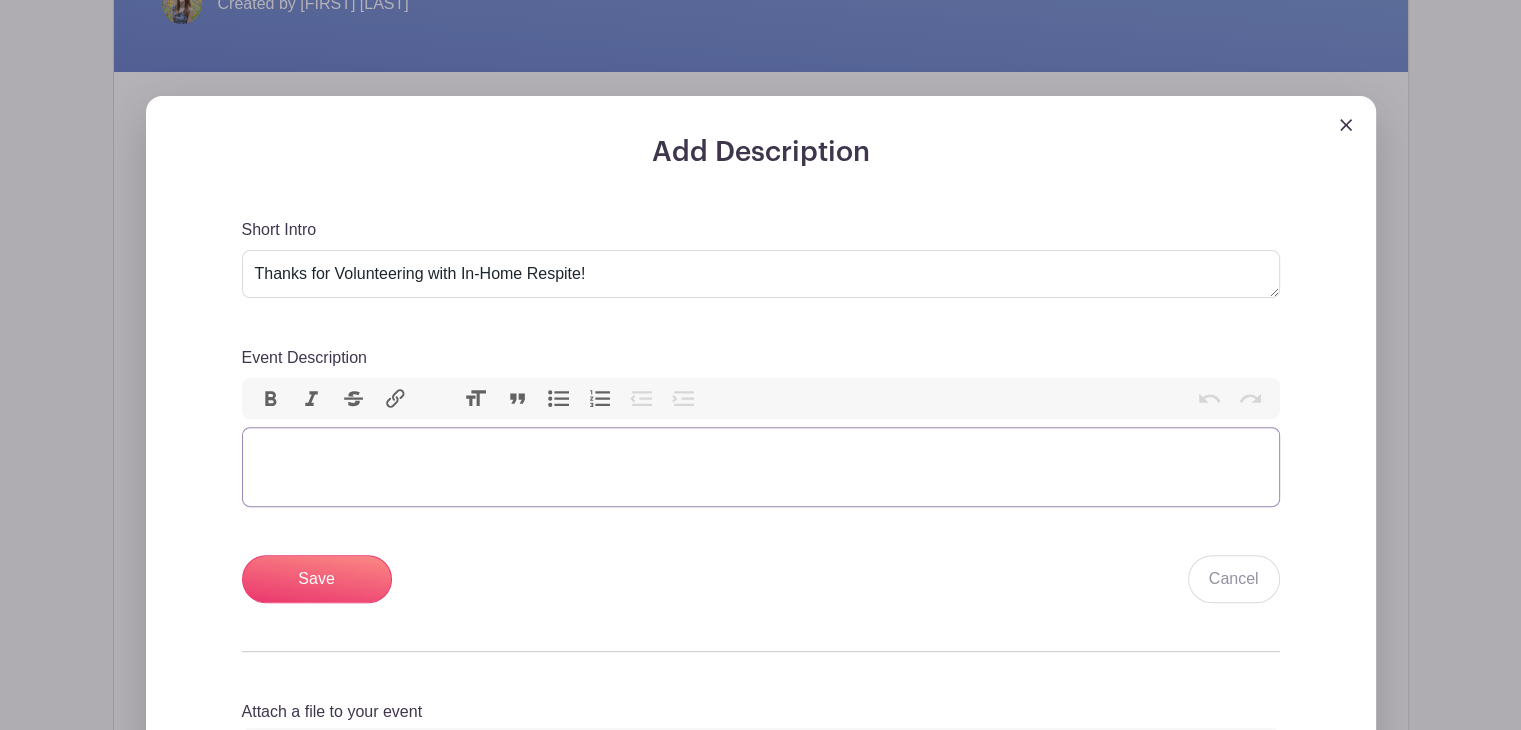 scroll, scrollTop: 592, scrollLeft: 0, axis: vertical 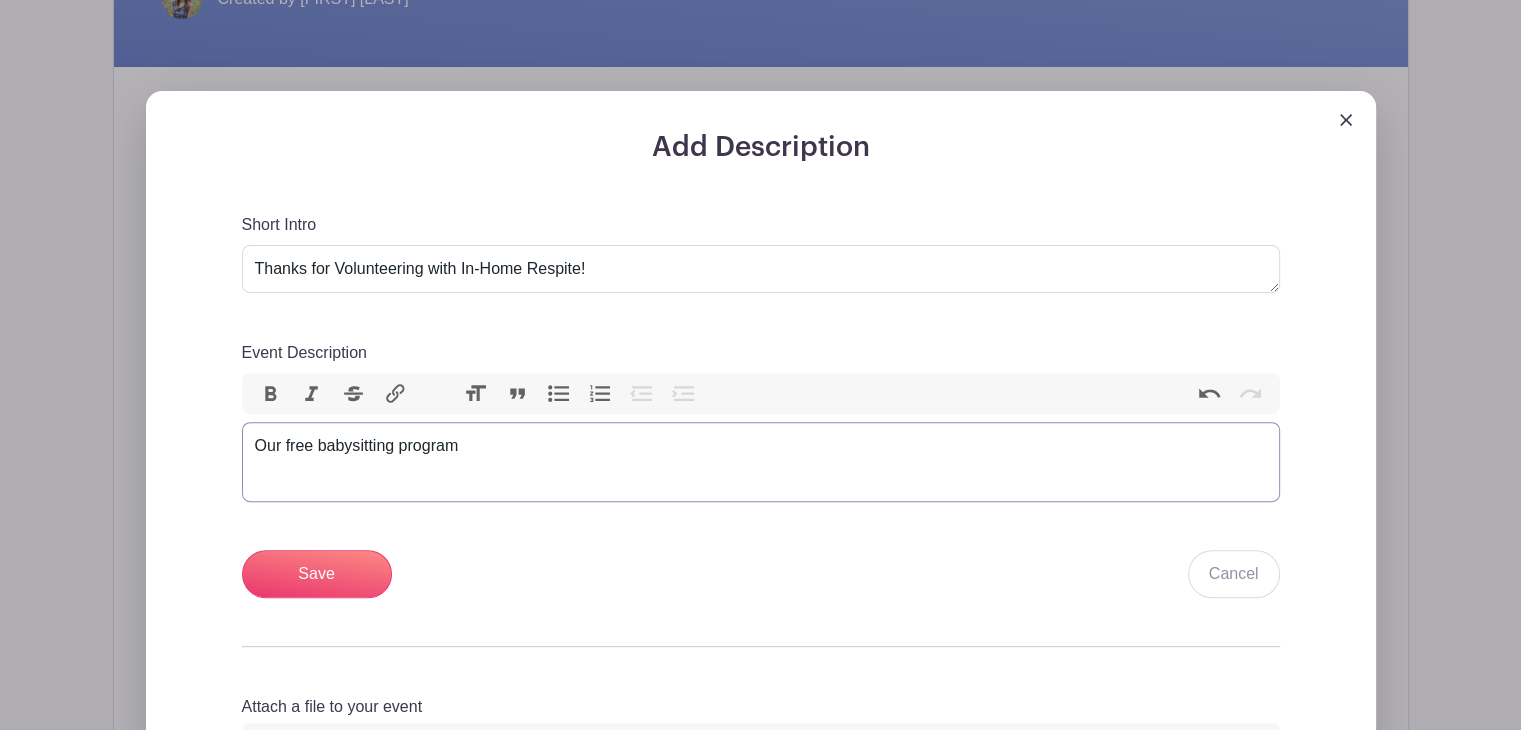 click on "Our free babysitting program" at bounding box center (761, 446) 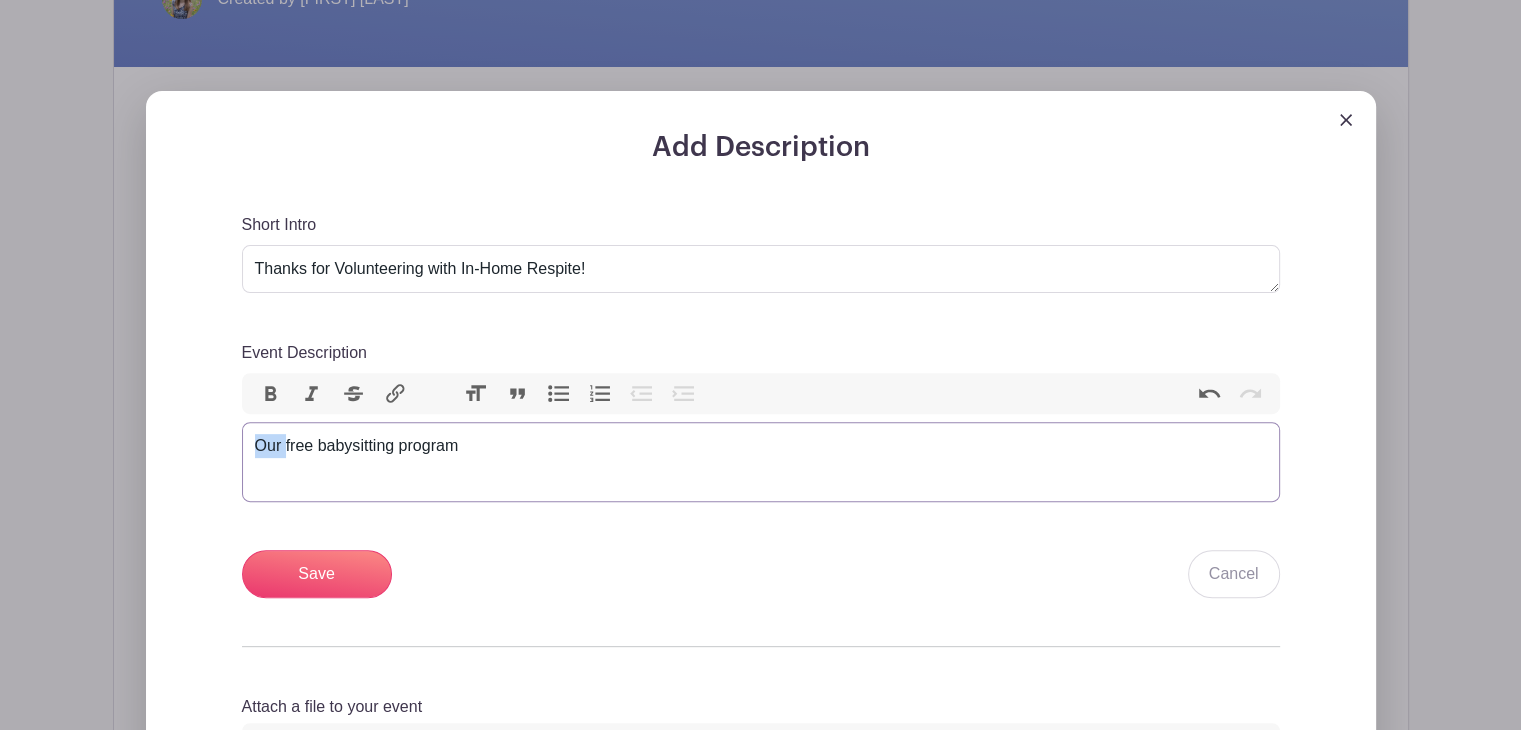 click on "Our free babysitting program" at bounding box center (761, 446) 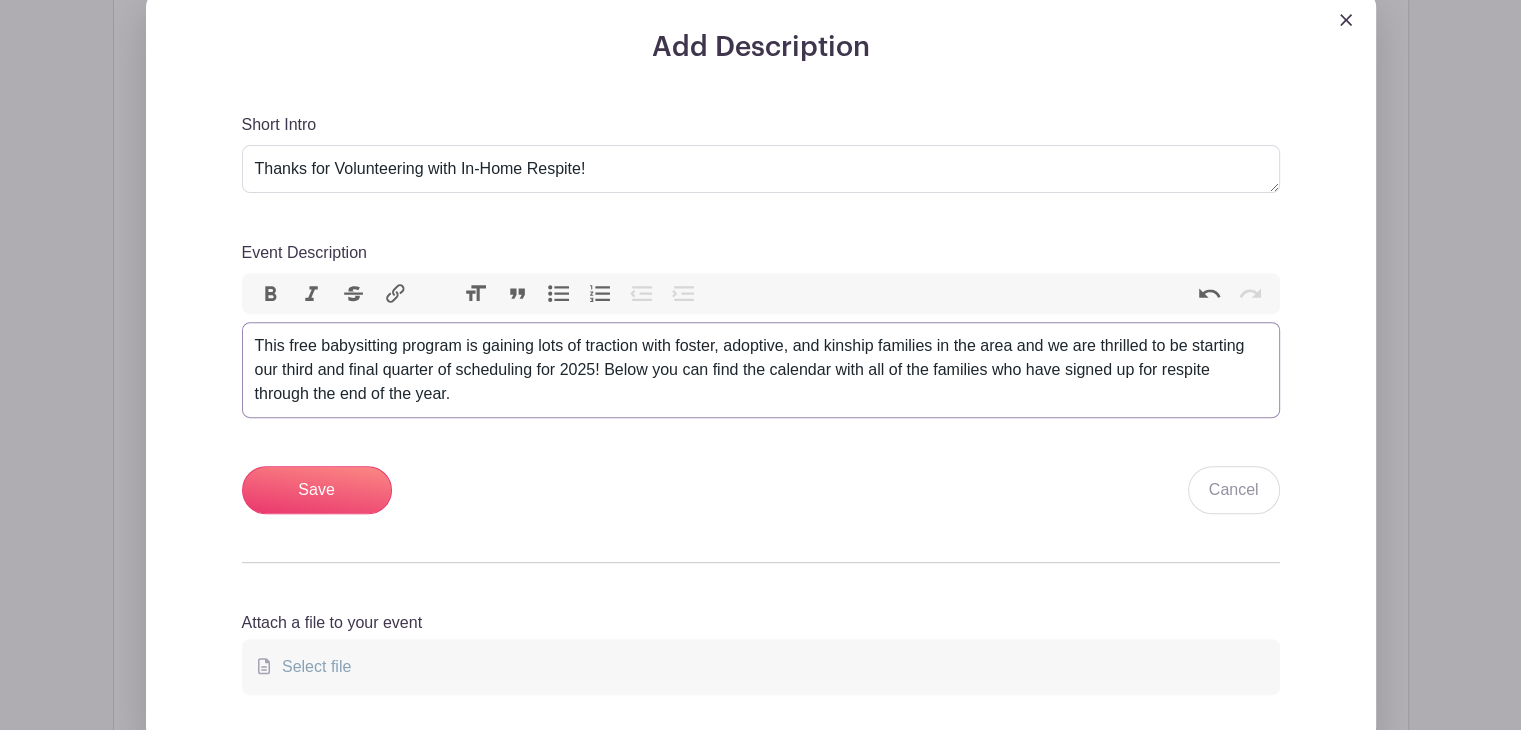 scroll, scrollTop: 696, scrollLeft: 0, axis: vertical 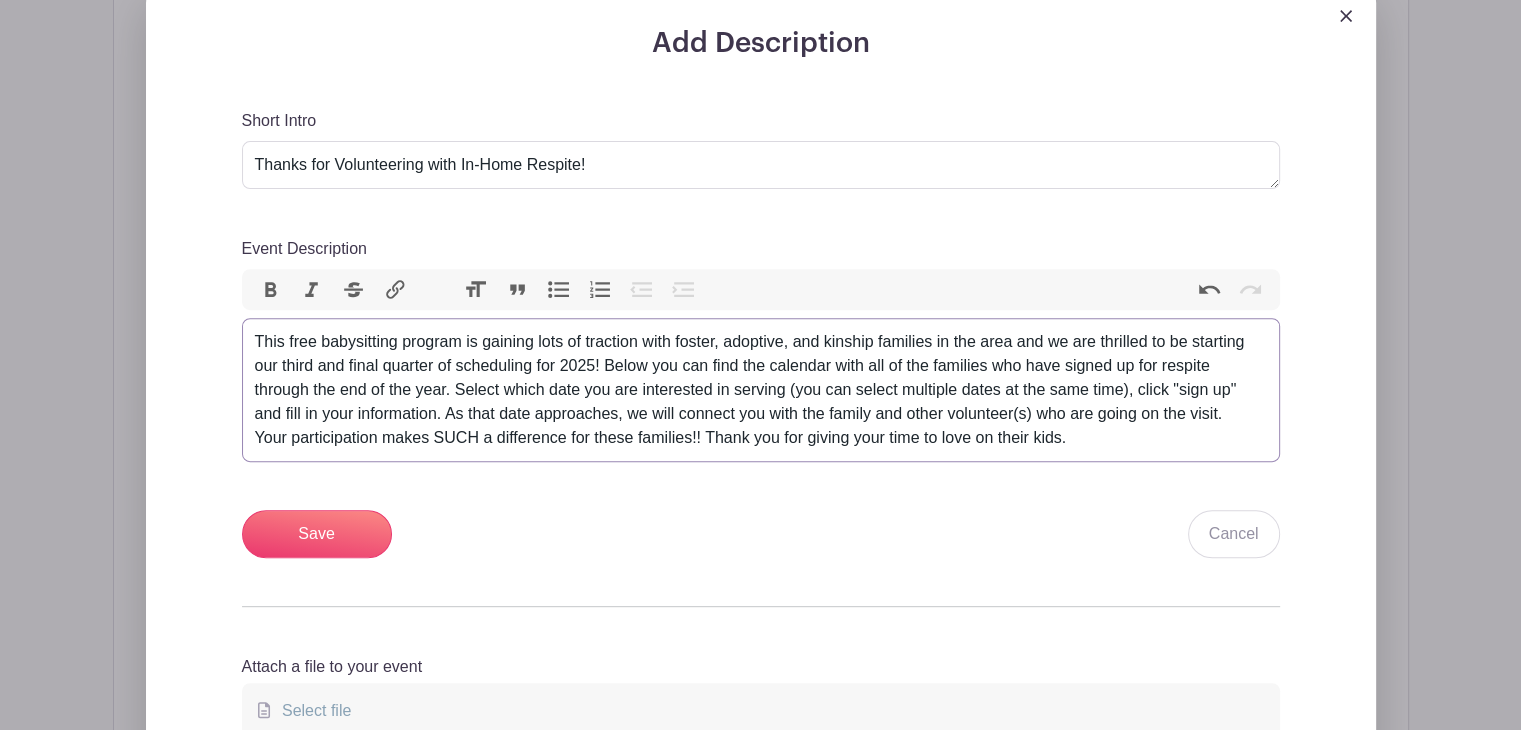 type on "This free babysitting program is gaining lots of traction with foster, adoptive, and kinship families in the area and we are thrilled to be starting our third and final quarter of scheduling for 2025! Below you can find the calendar with all of the families who have signed up for respite through the end of the year. Select which date you are interested in serving (you can select multiple dates at the same time), click "sign up" and fill in your information. As that date approaches, we will connect you with the family and other volunteer(s) who are going on the visit.
Your participation makes SUCH a difference for these families!! Thank you for giving your time to love on their kids." 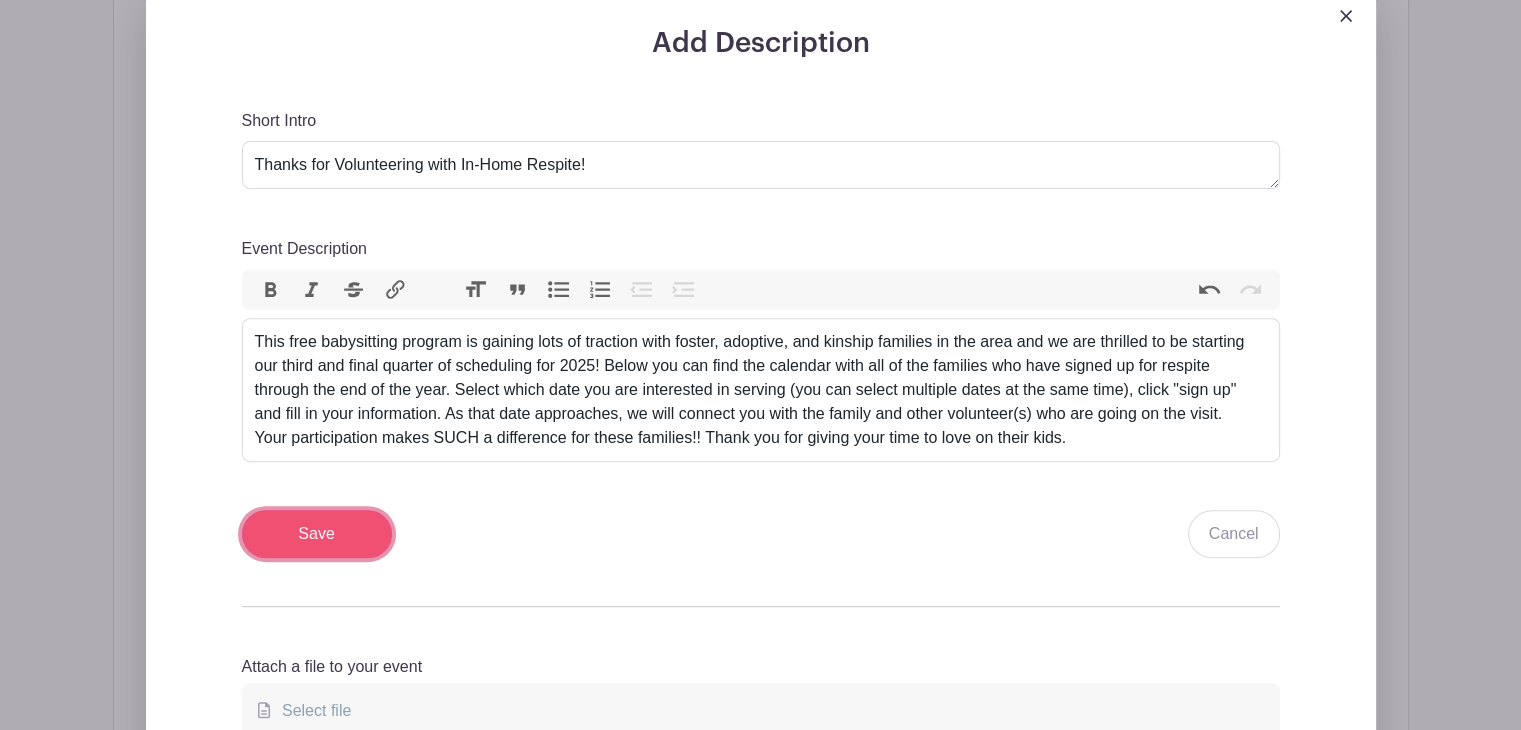click on "Save" at bounding box center (317, 534) 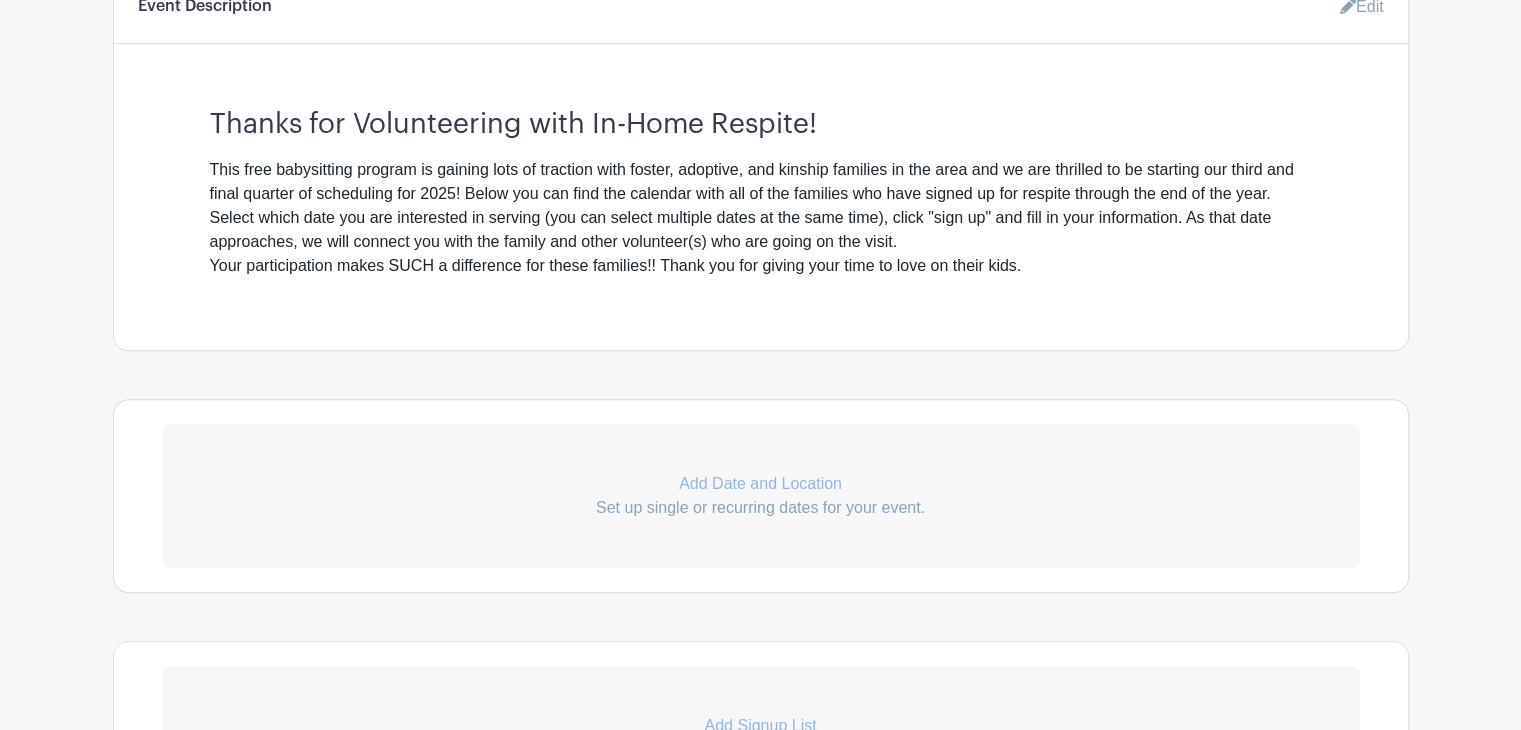 scroll, scrollTop: 1008, scrollLeft: 0, axis: vertical 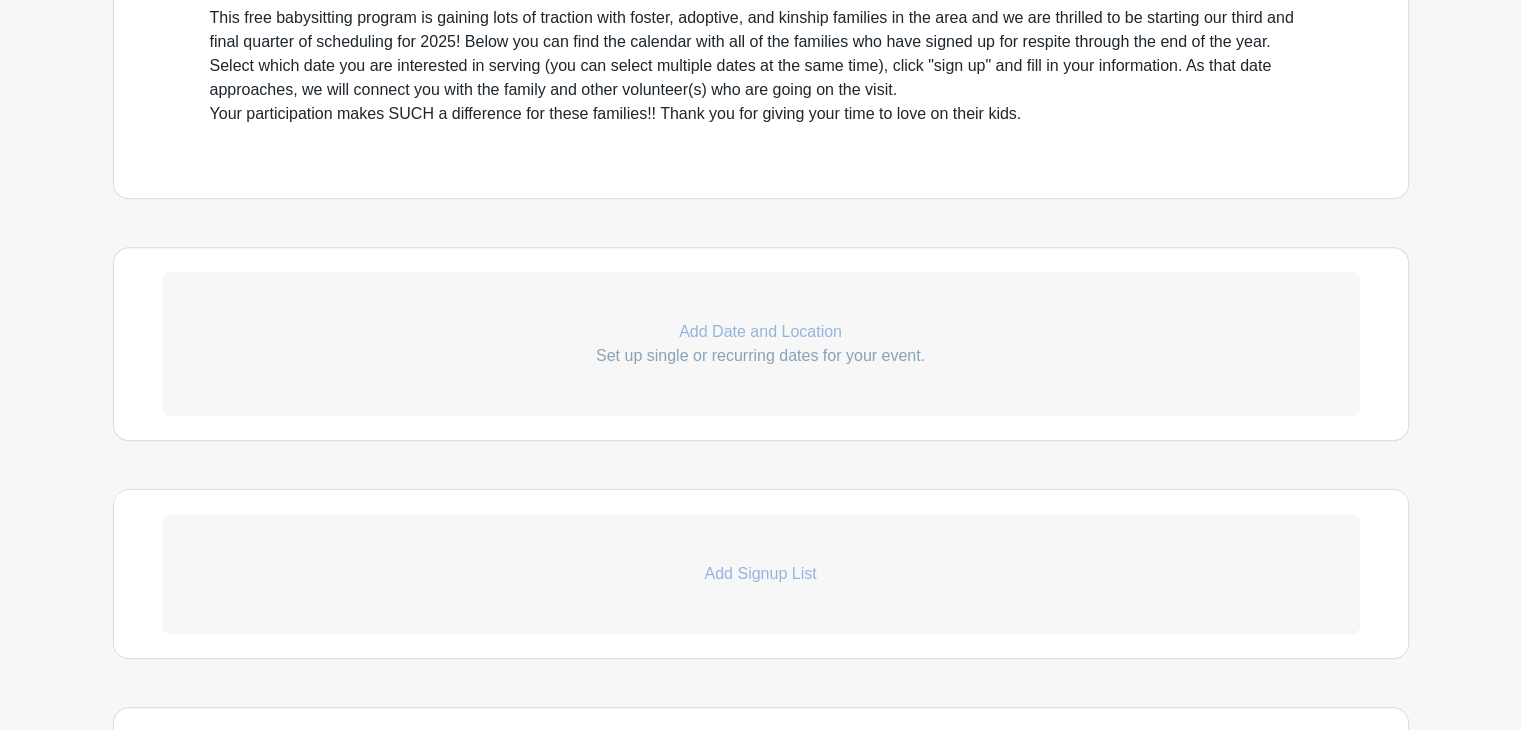 click on "Add Date and Location" at bounding box center [761, 332] 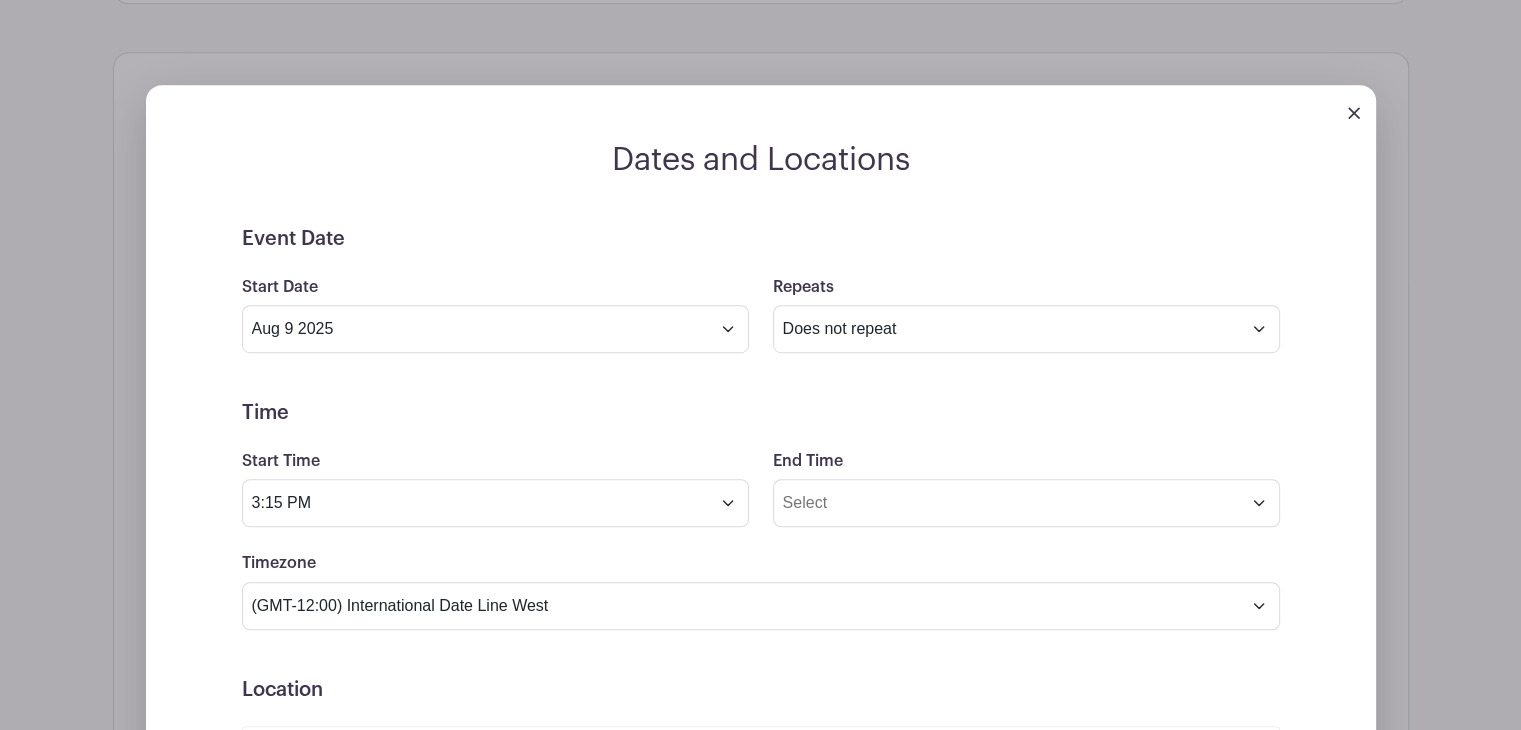 scroll, scrollTop: 1204, scrollLeft: 0, axis: vertical 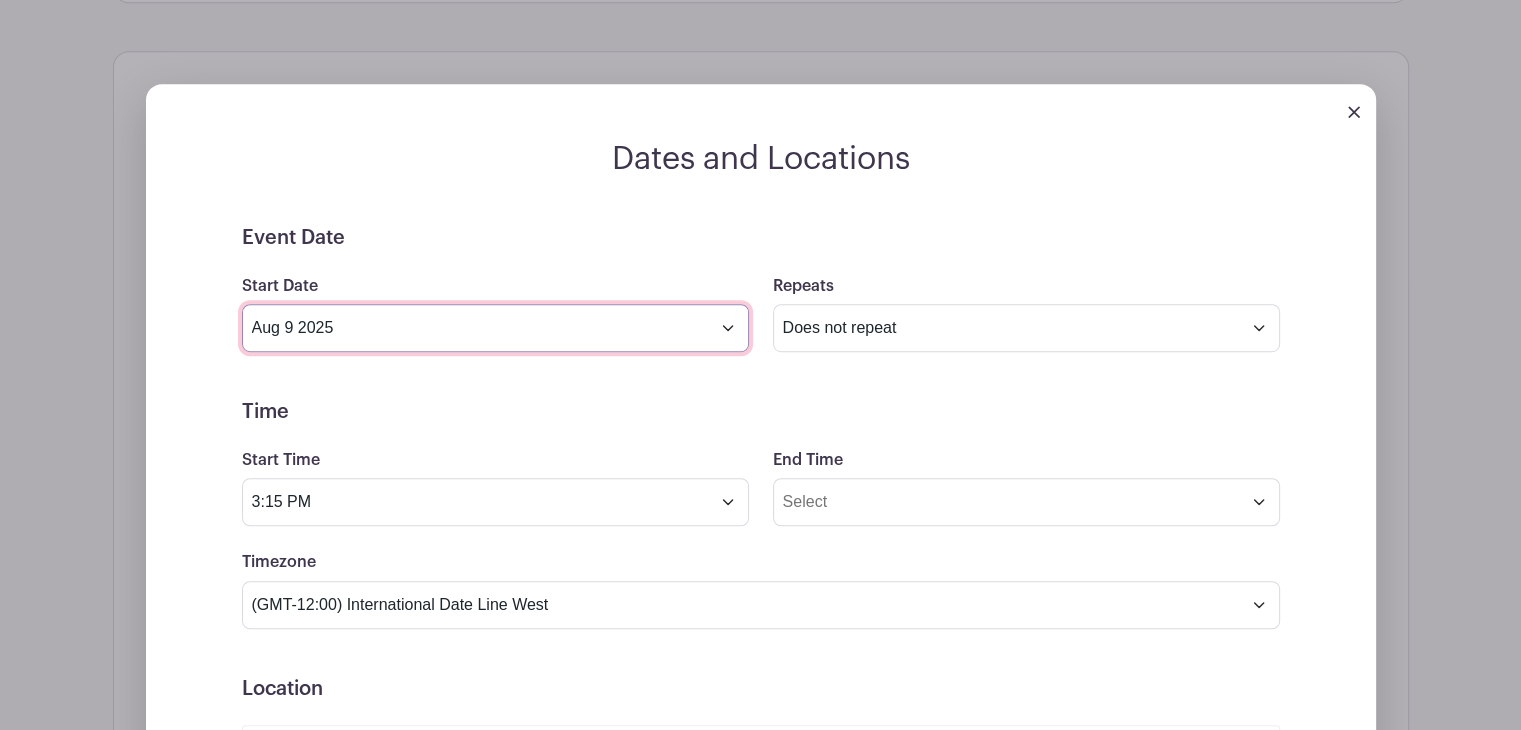 click on "Aug 9 2025" at bounding box center [495, 328] 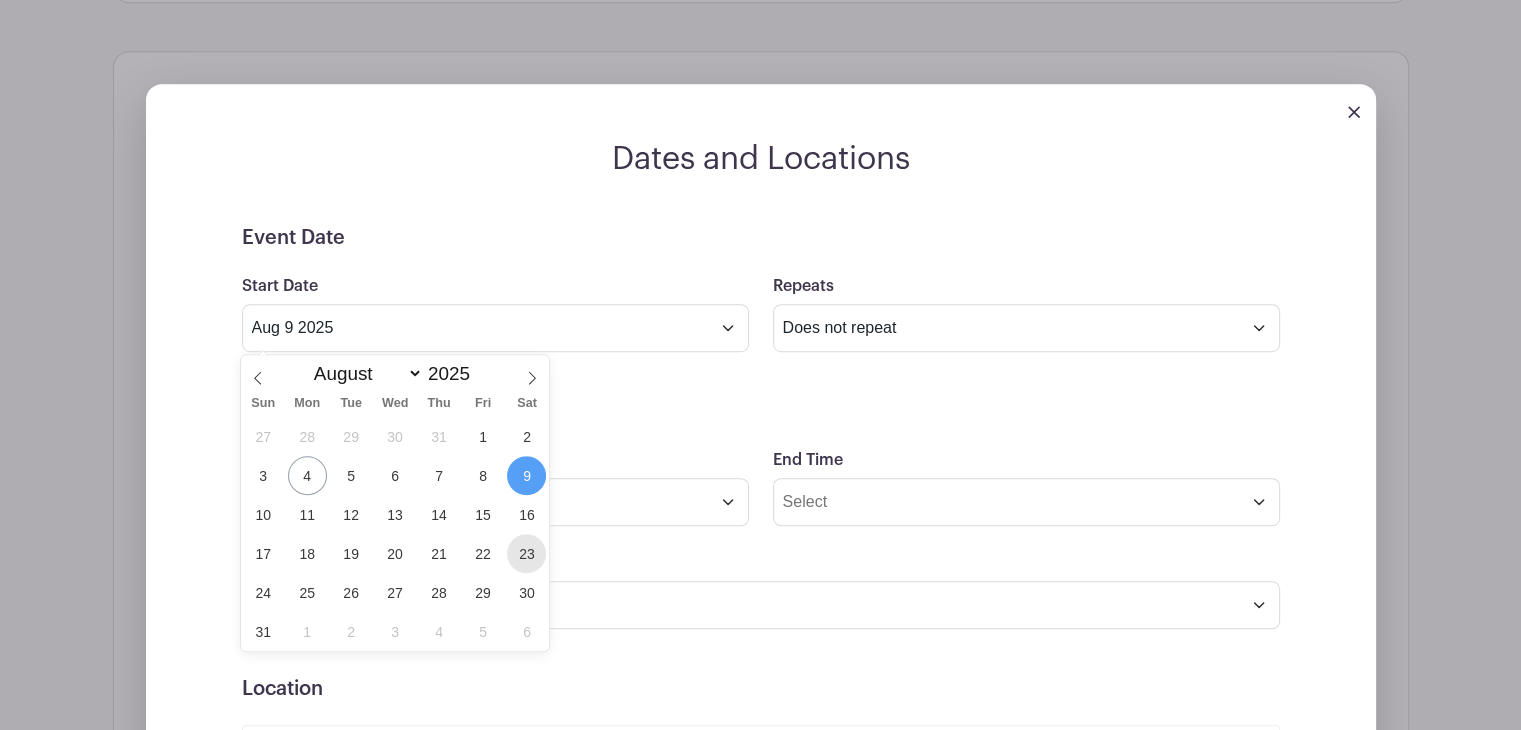 click on "23" at bounding box center [526, 553] 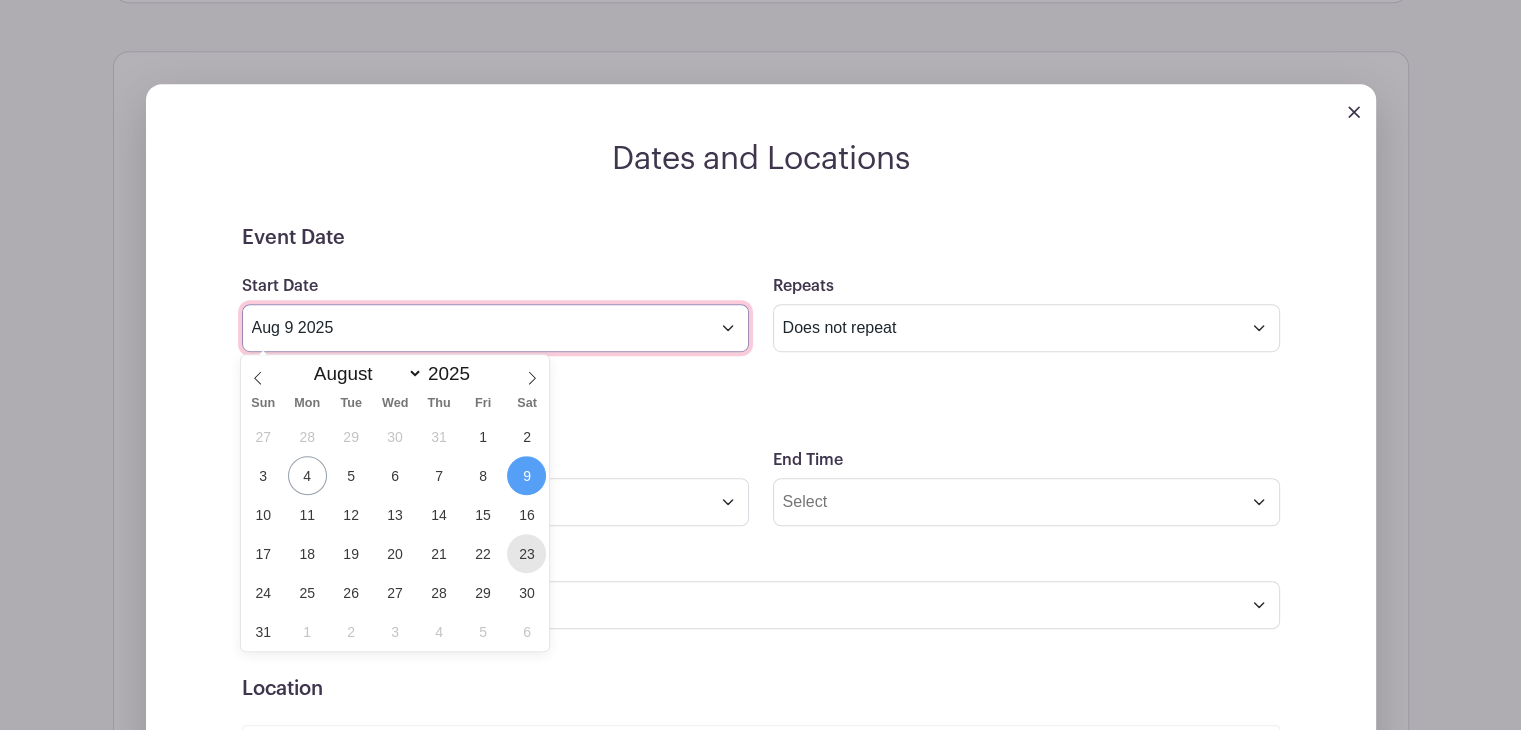 type on "[MONTH] [DAY] [YEAR]" 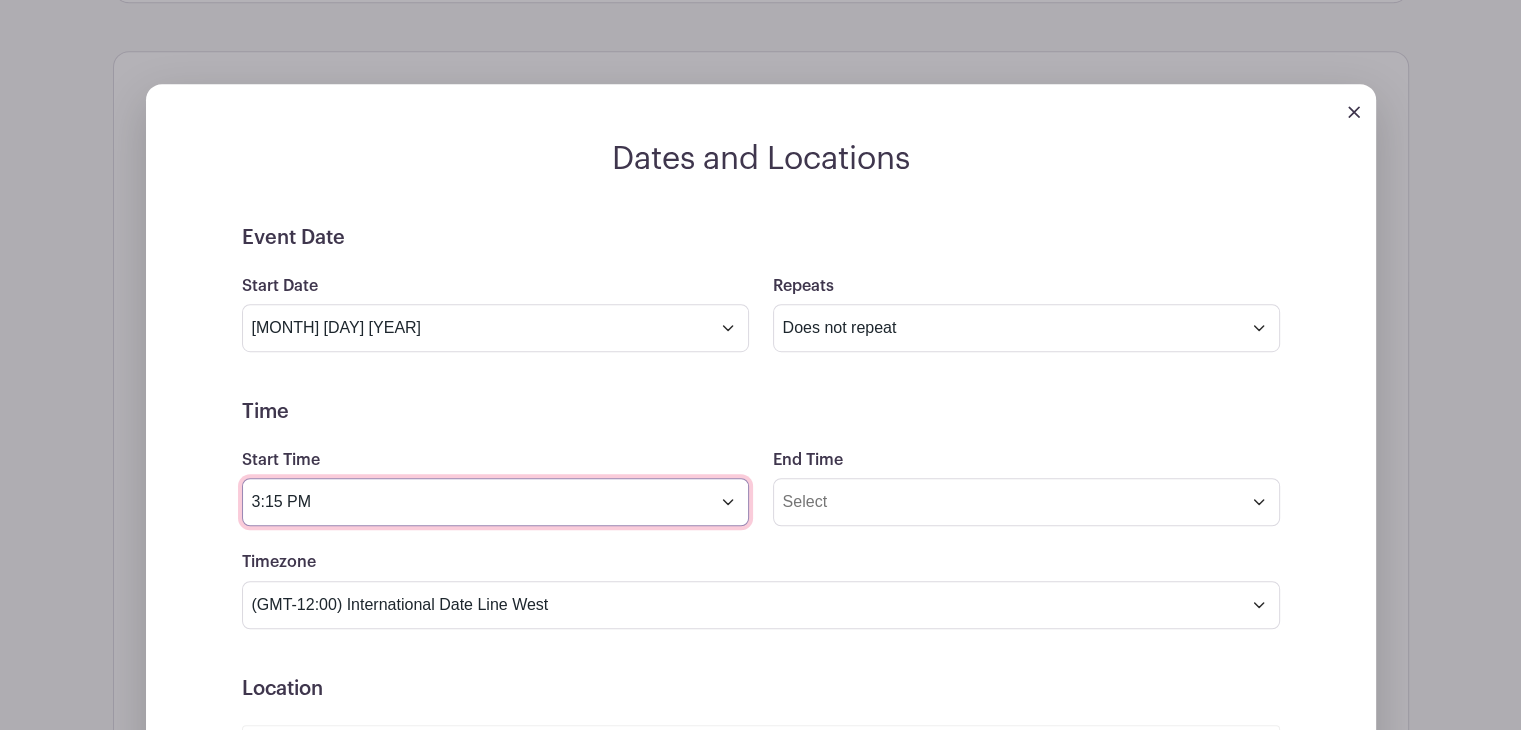 click on "3:15 PM" at bounding box center (495, 502) 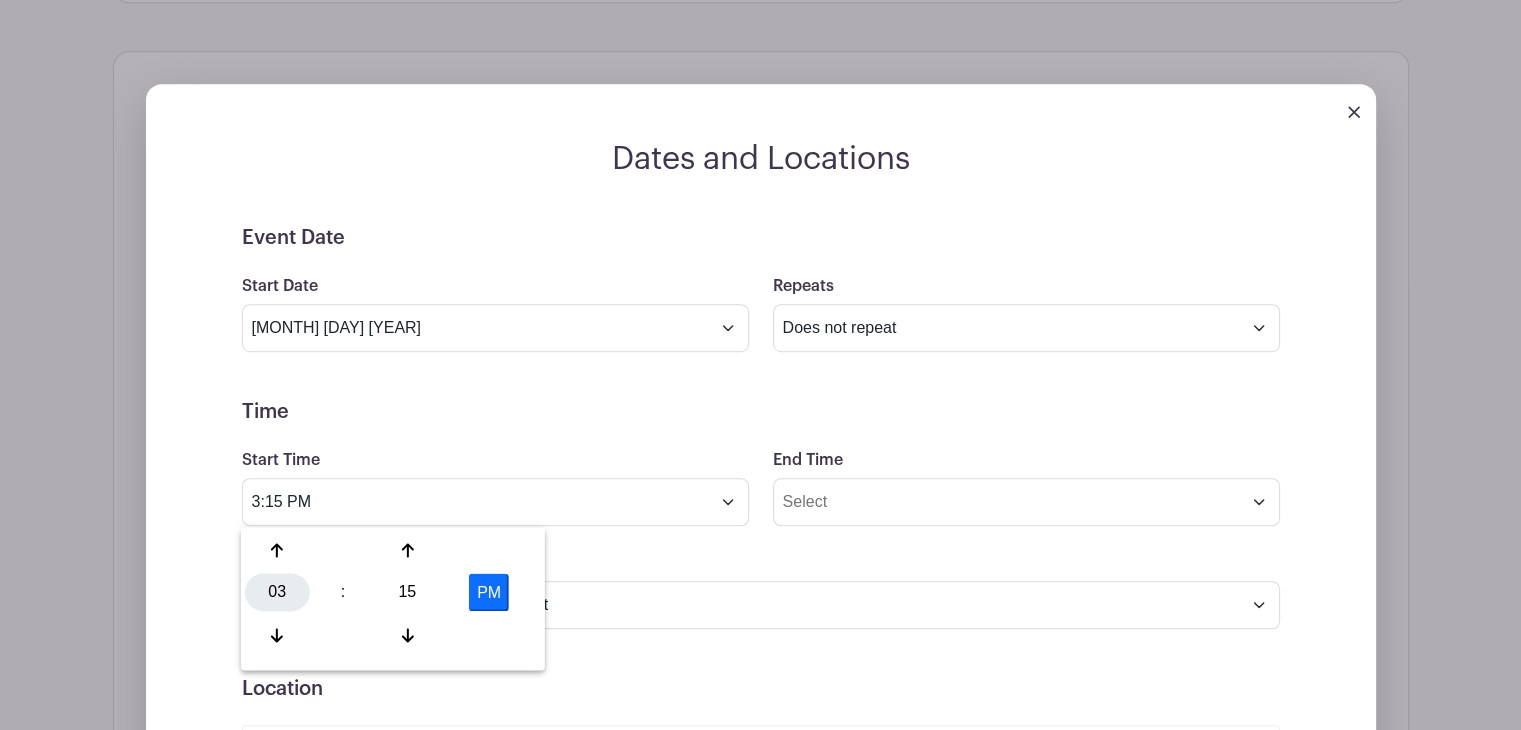 click on "03" at bounding box center [277, 592] 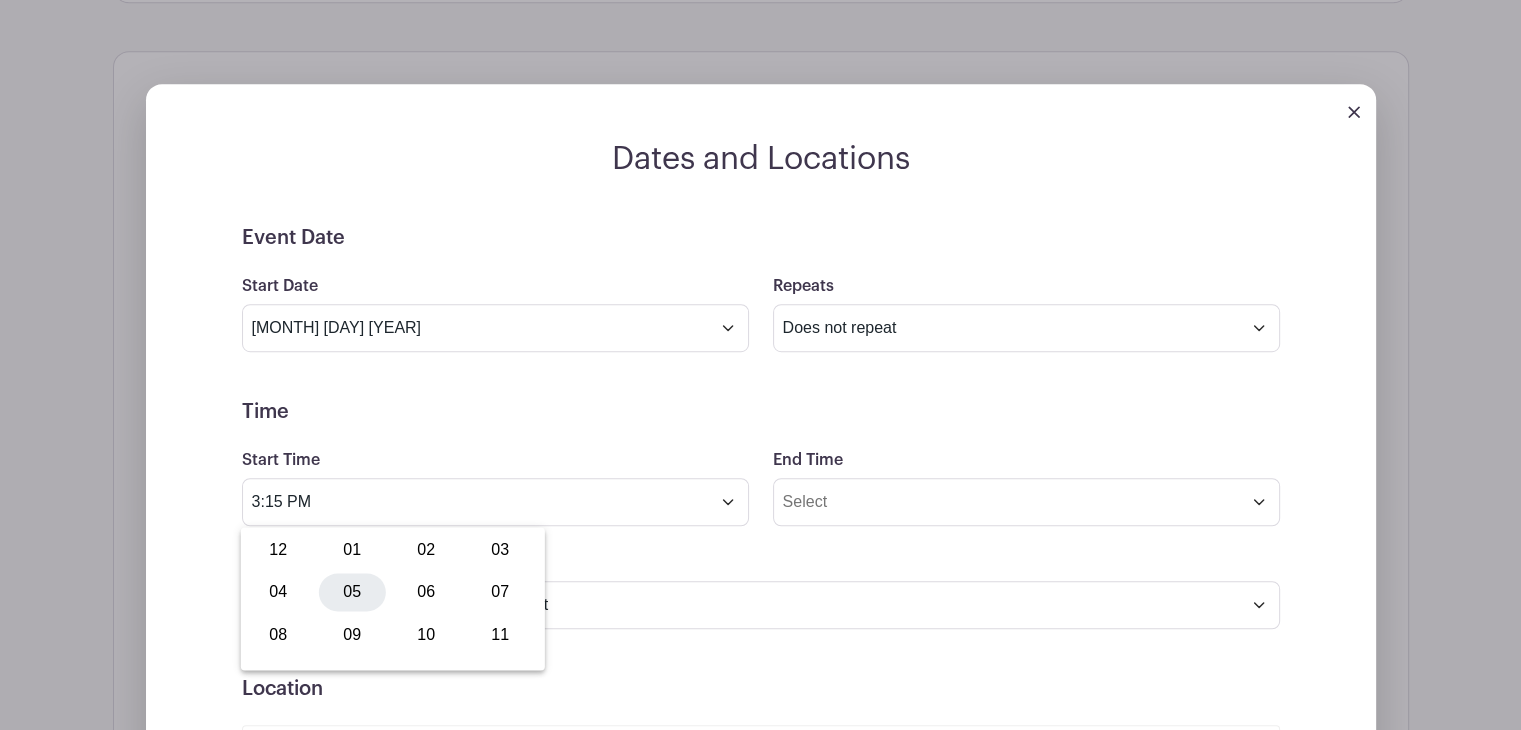 click on "05" at bounding box center (352, 592) 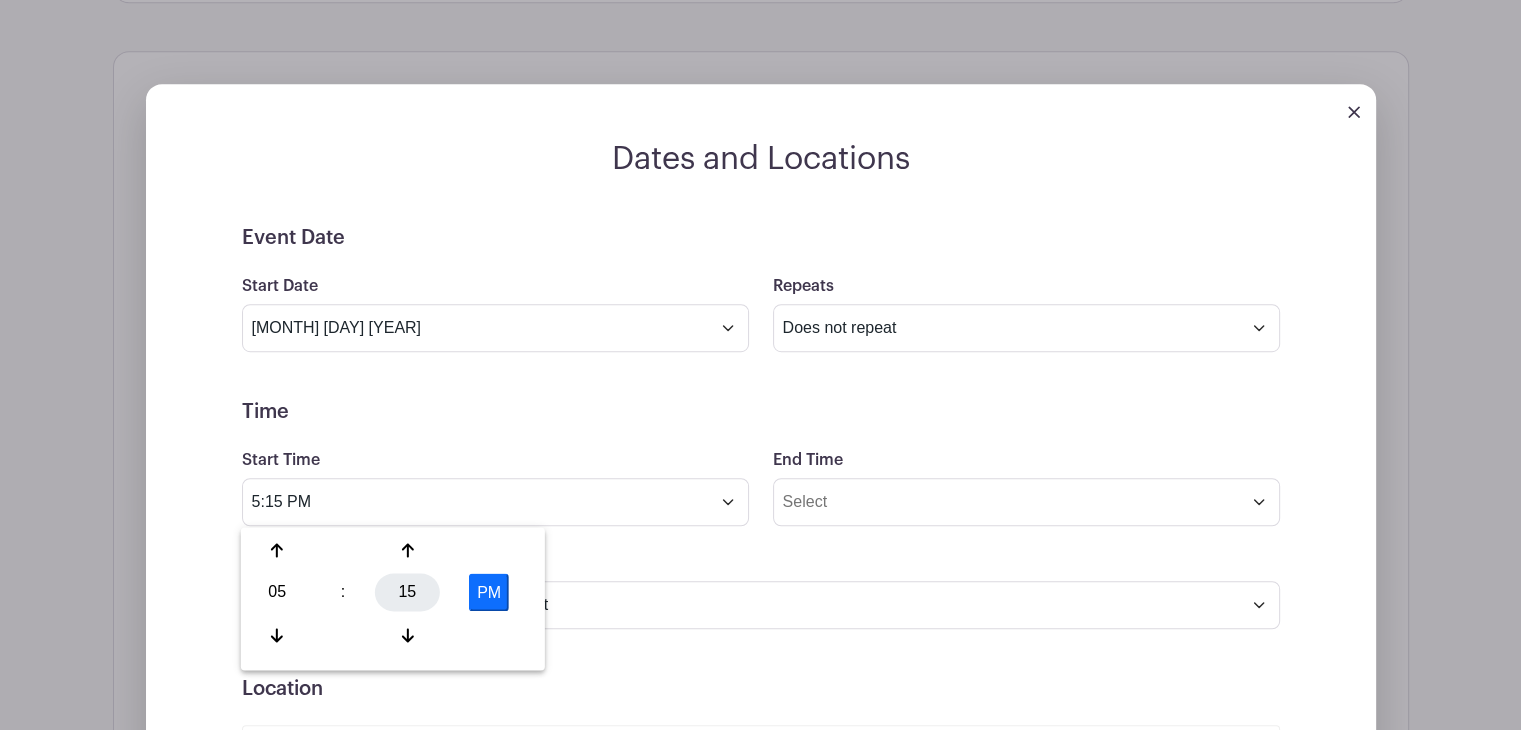 click on "15" at bounding box center (407, 592) 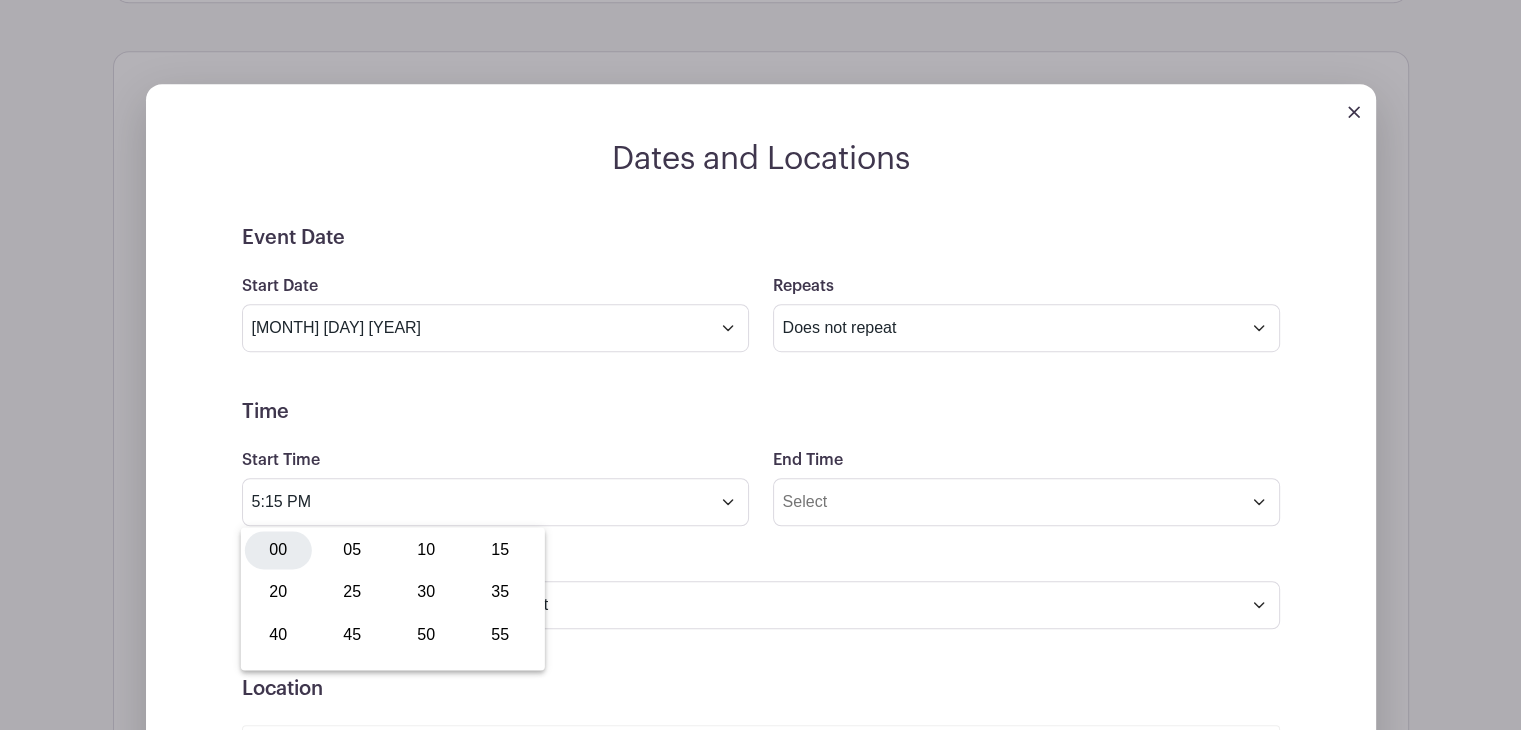 click on "00" at bounding box center (278, 550) 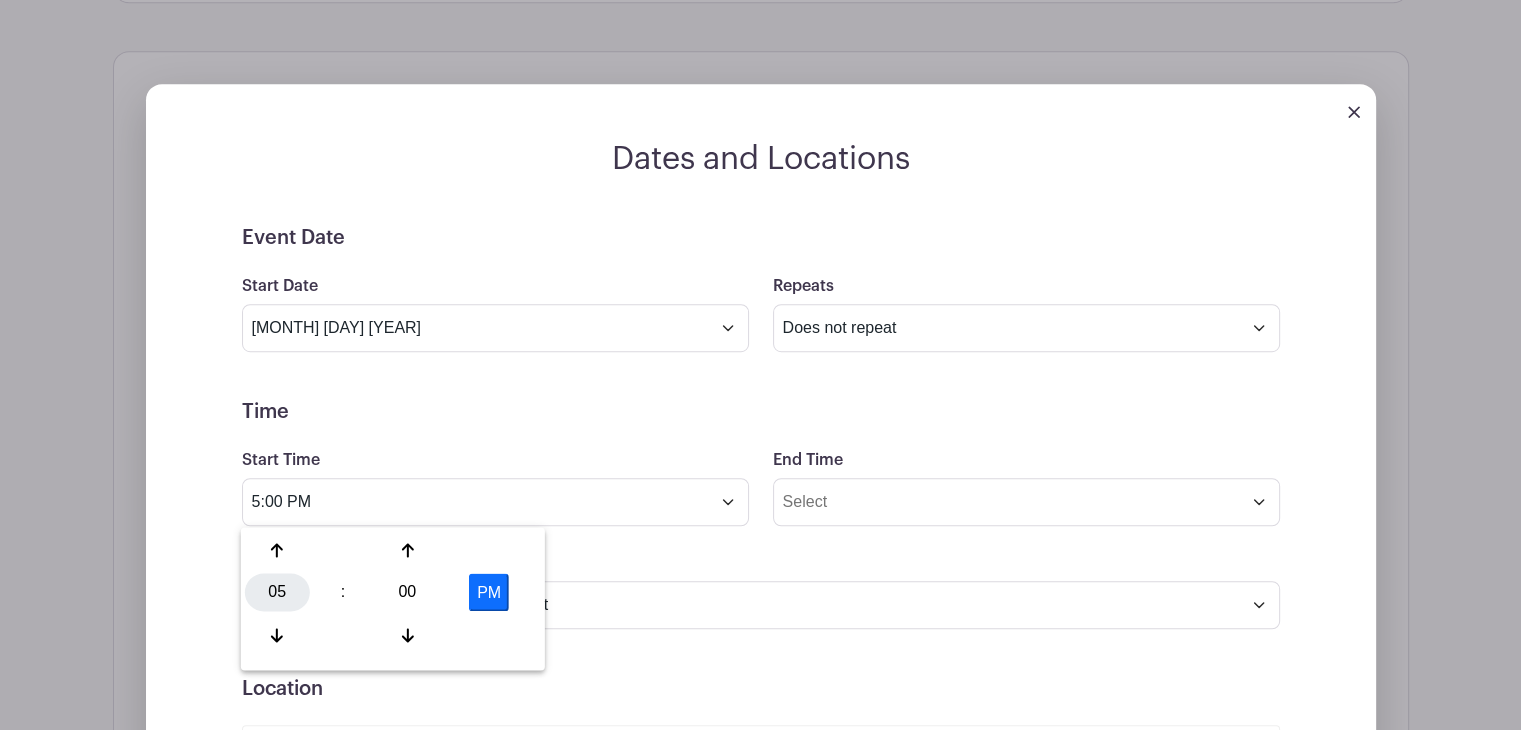 click on "05" at bounding box center [277, 592] 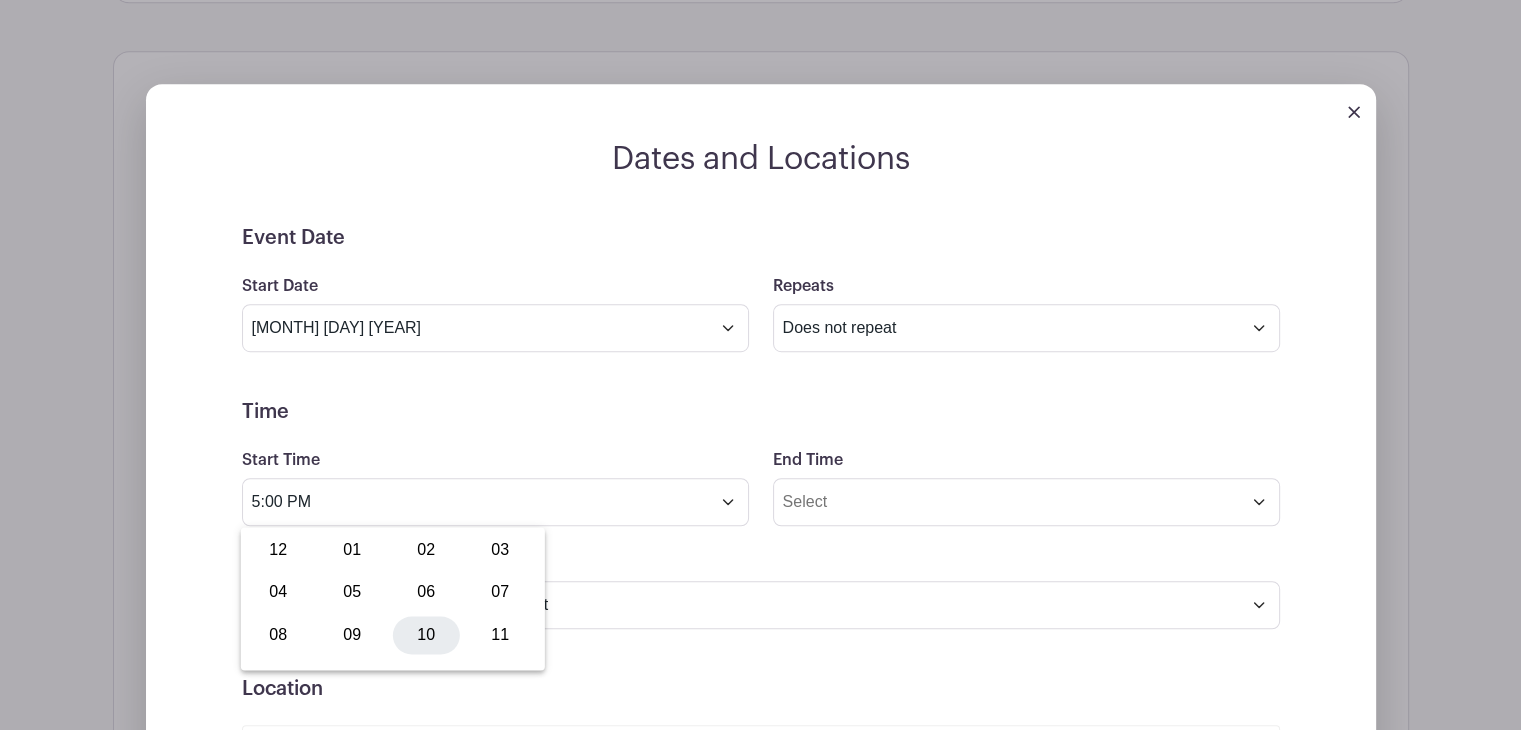 click on "10" at bounding box center [426, 635] 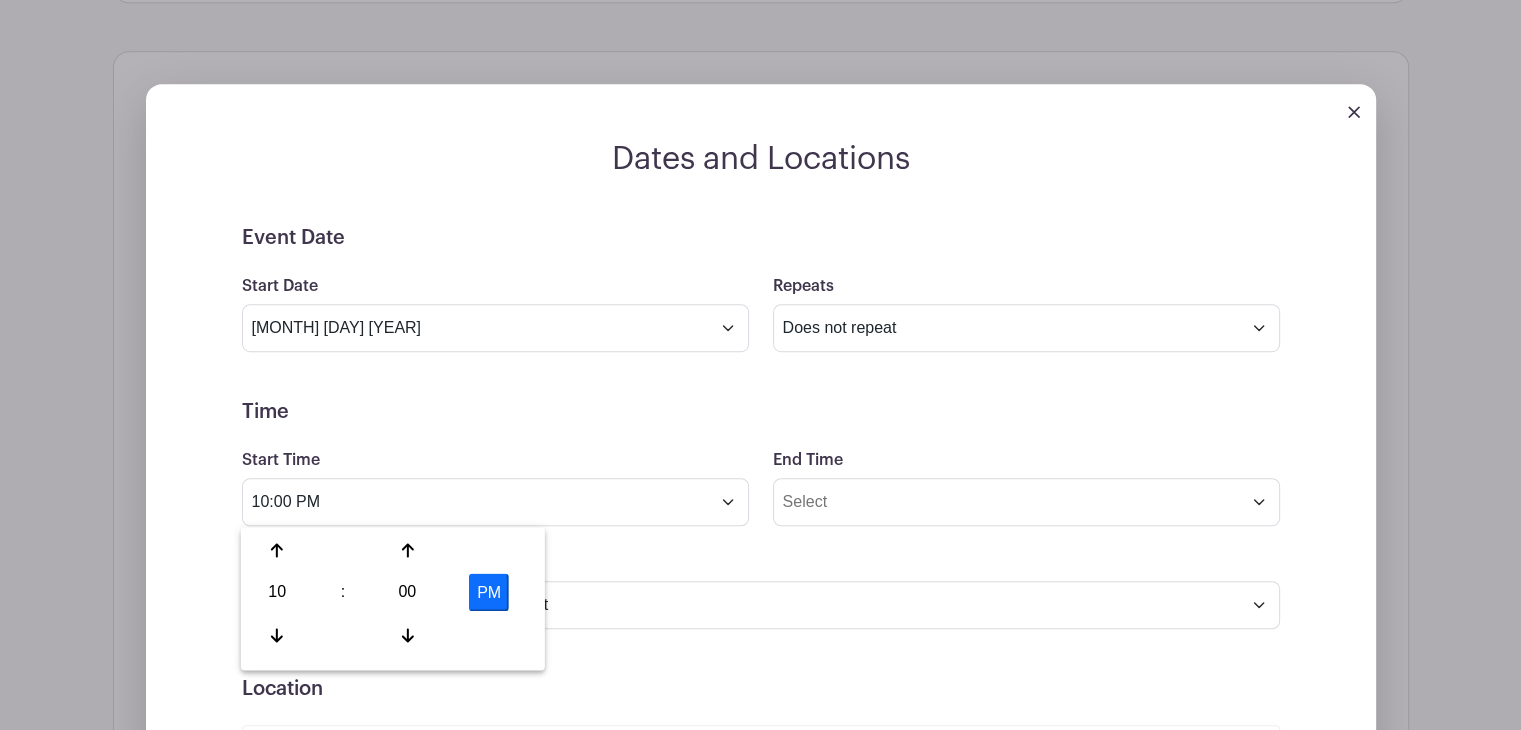 click on "PM" at bounding box center (489, 592) 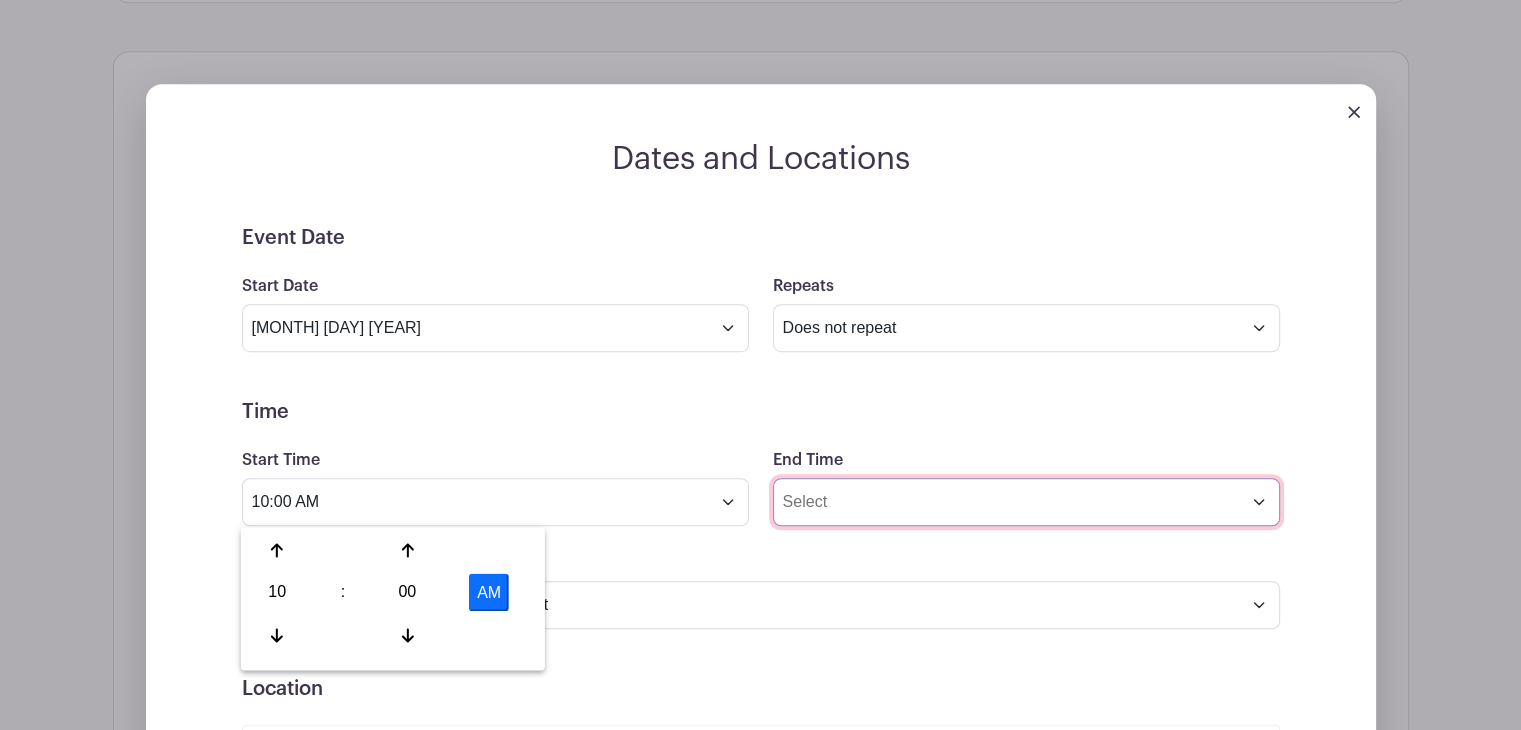 click on "End Time" at bounding box center [1026, 502] 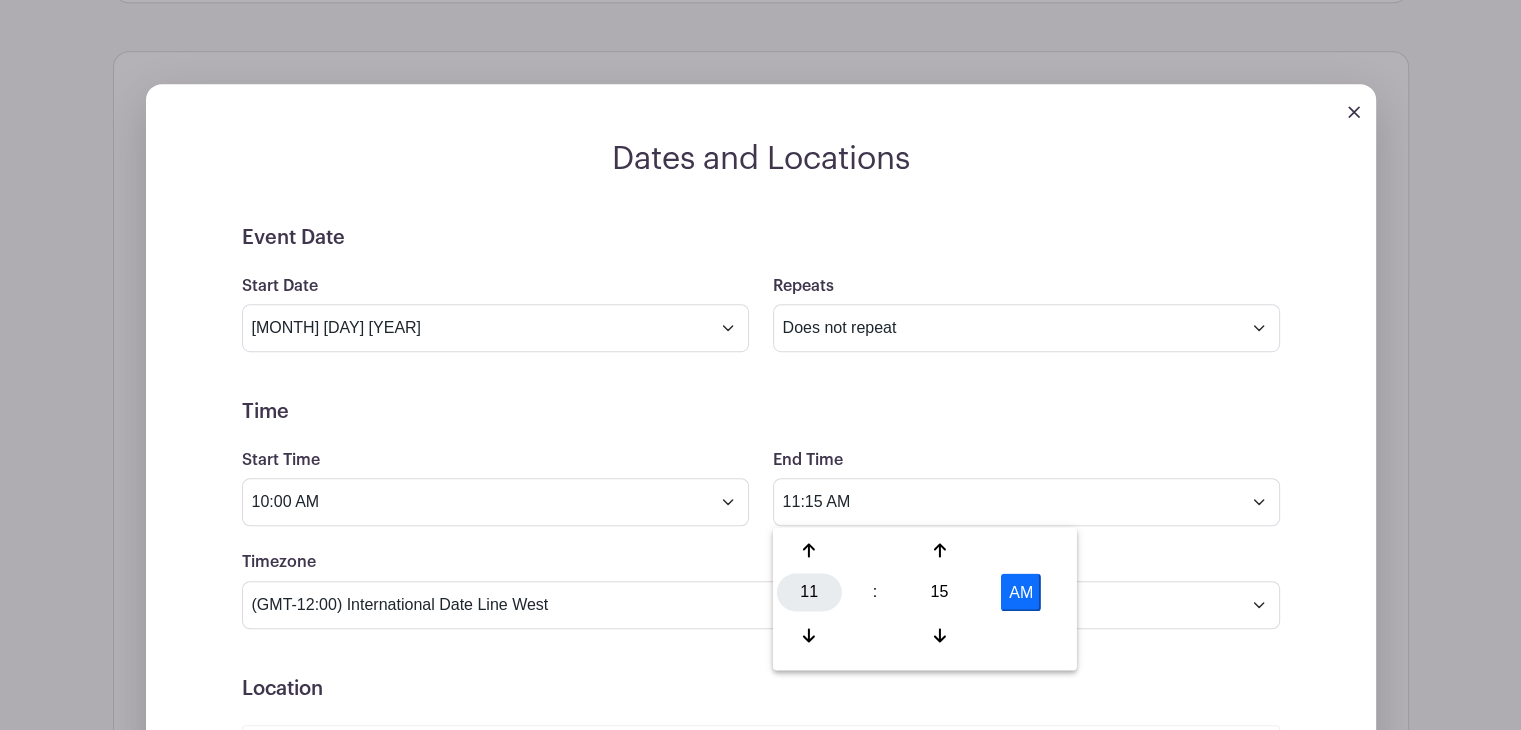 click on "11" at bounding box center [809, 592] 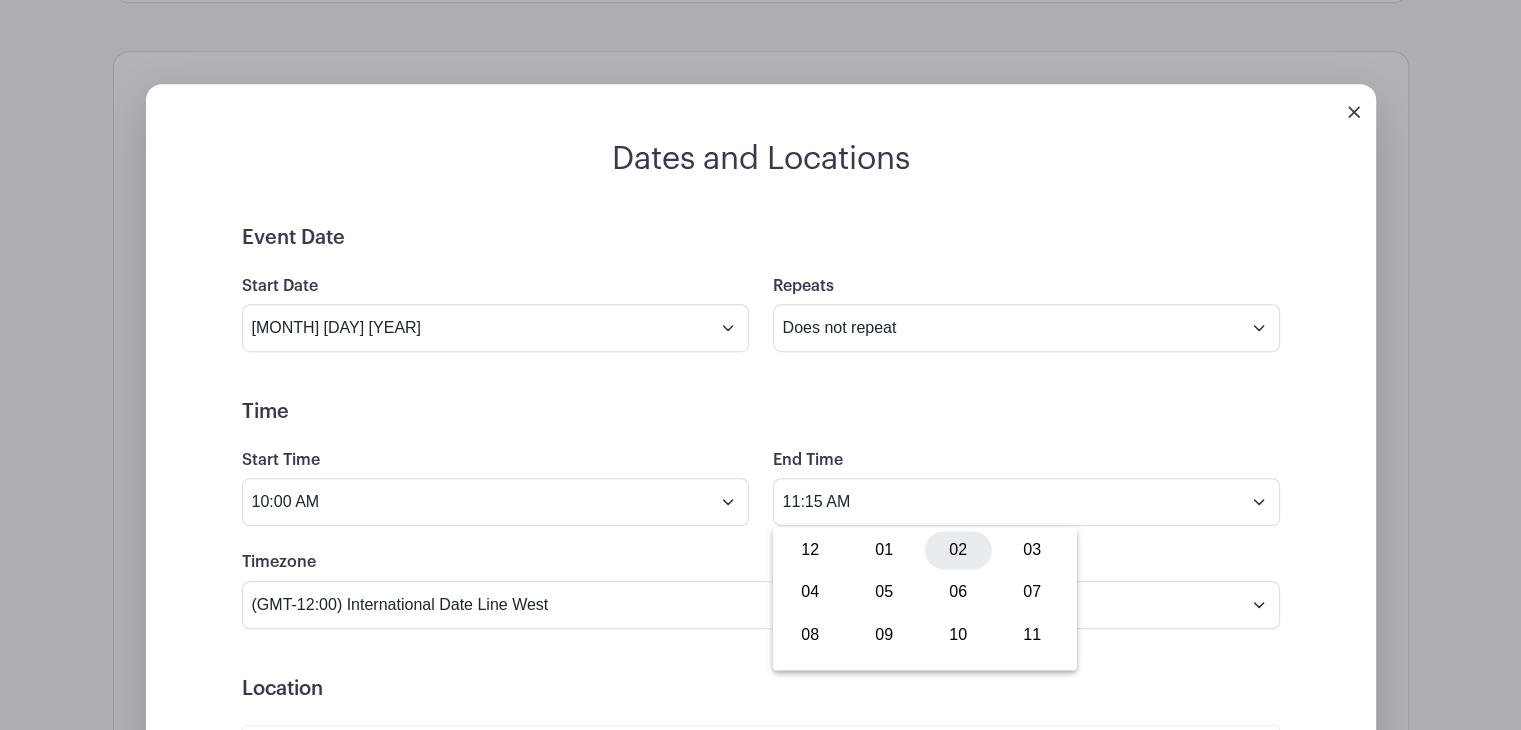 click on "02" at bounding box center (958, 550) 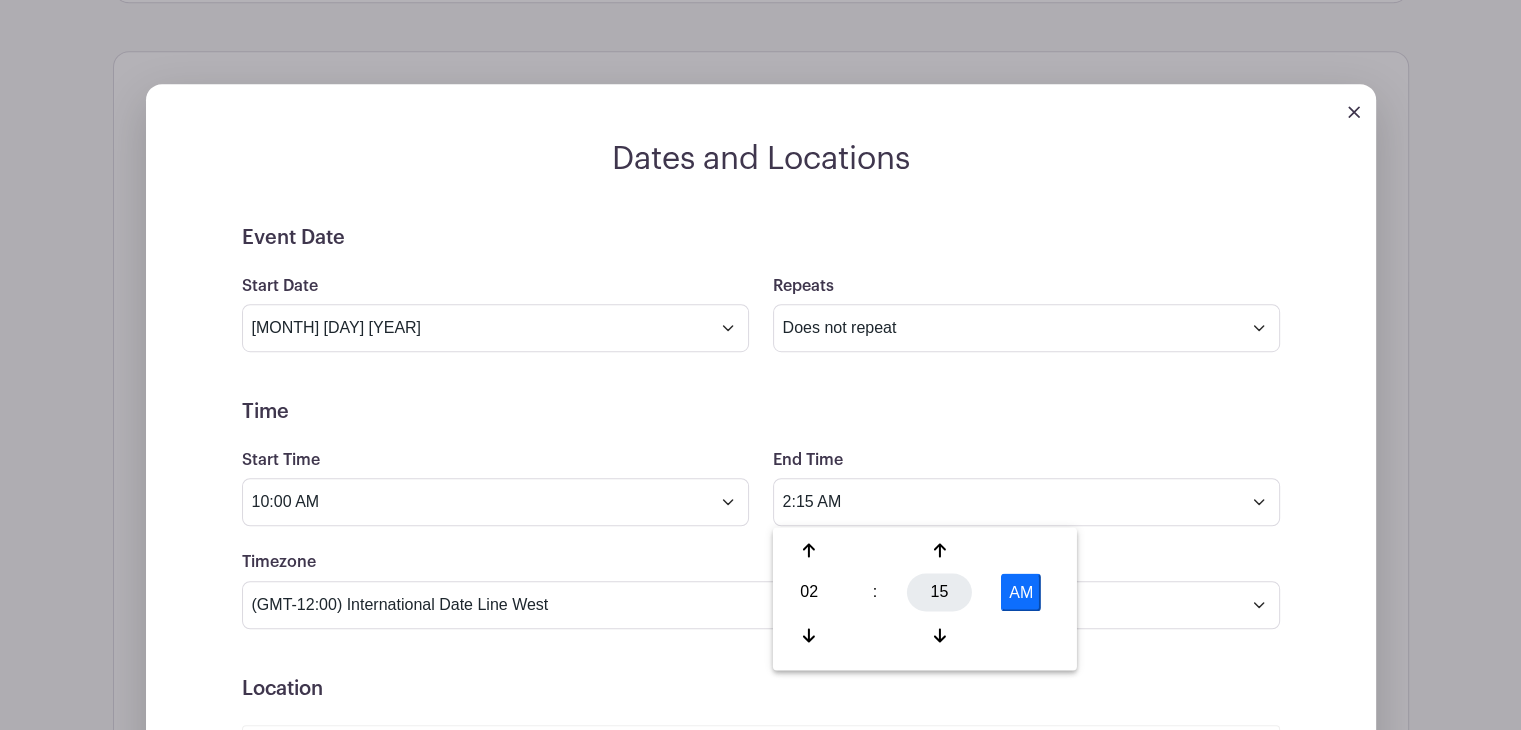 click on "15" at bounding box center (939, 592) 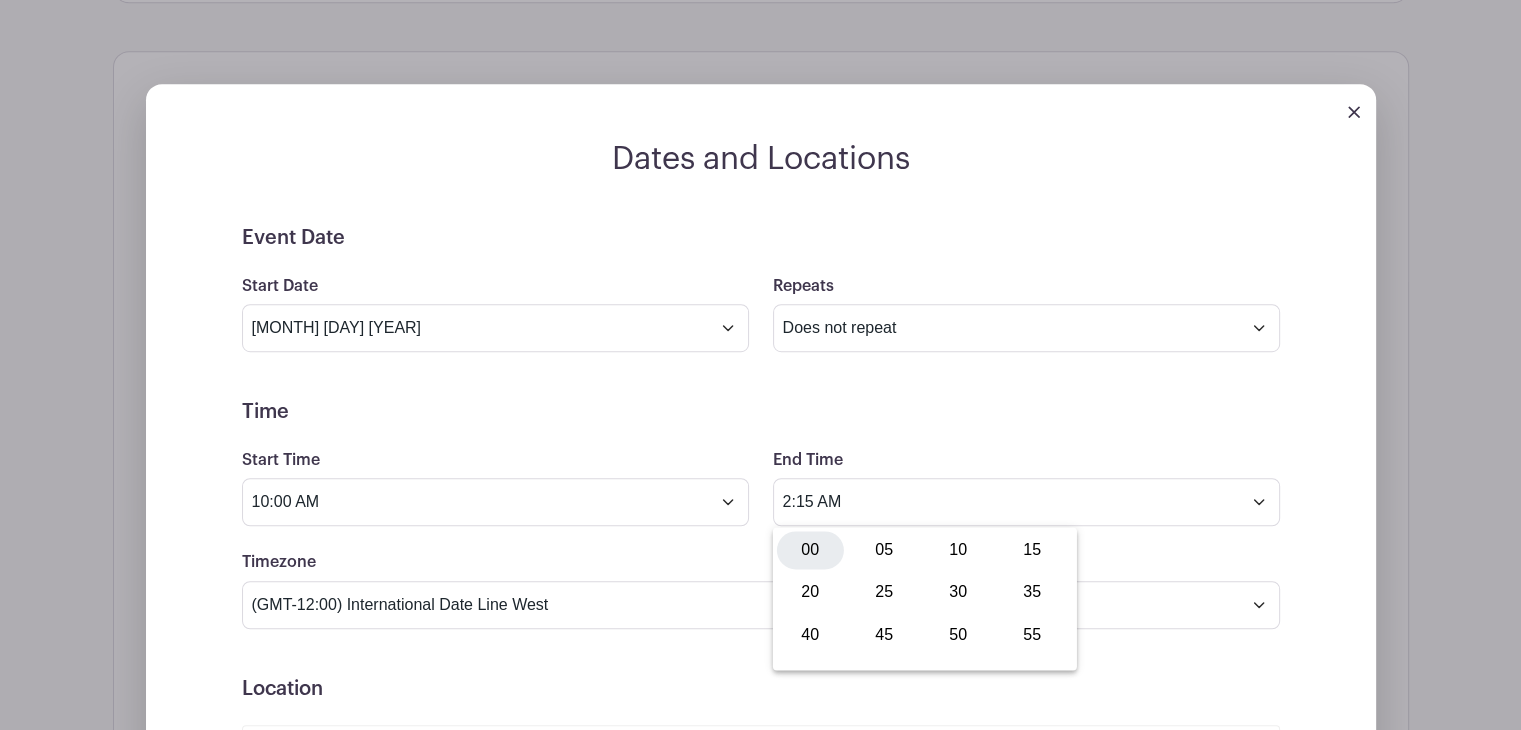 click on "00" at bounding box center [810, 550] 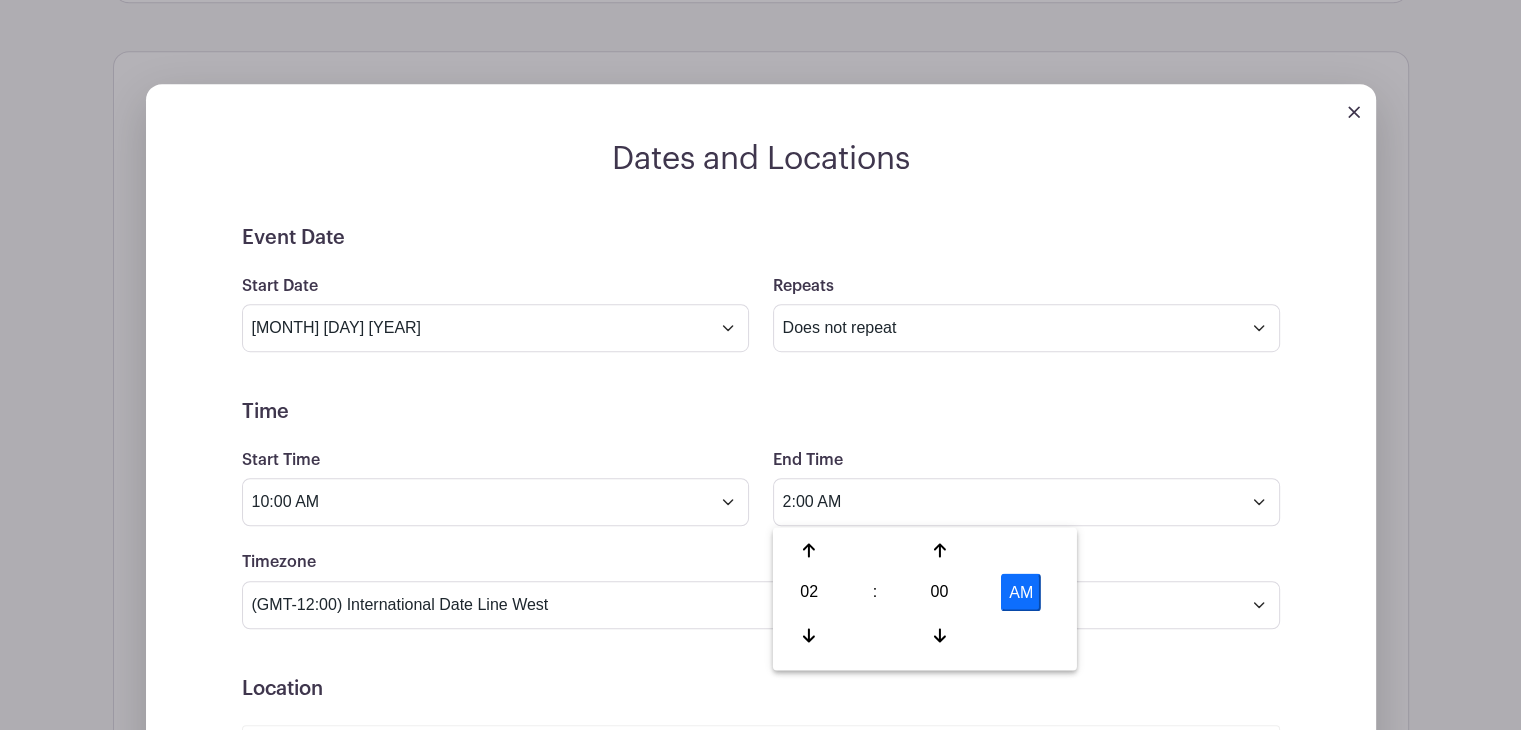 click on "AM" at bounding box center (1021, 592) 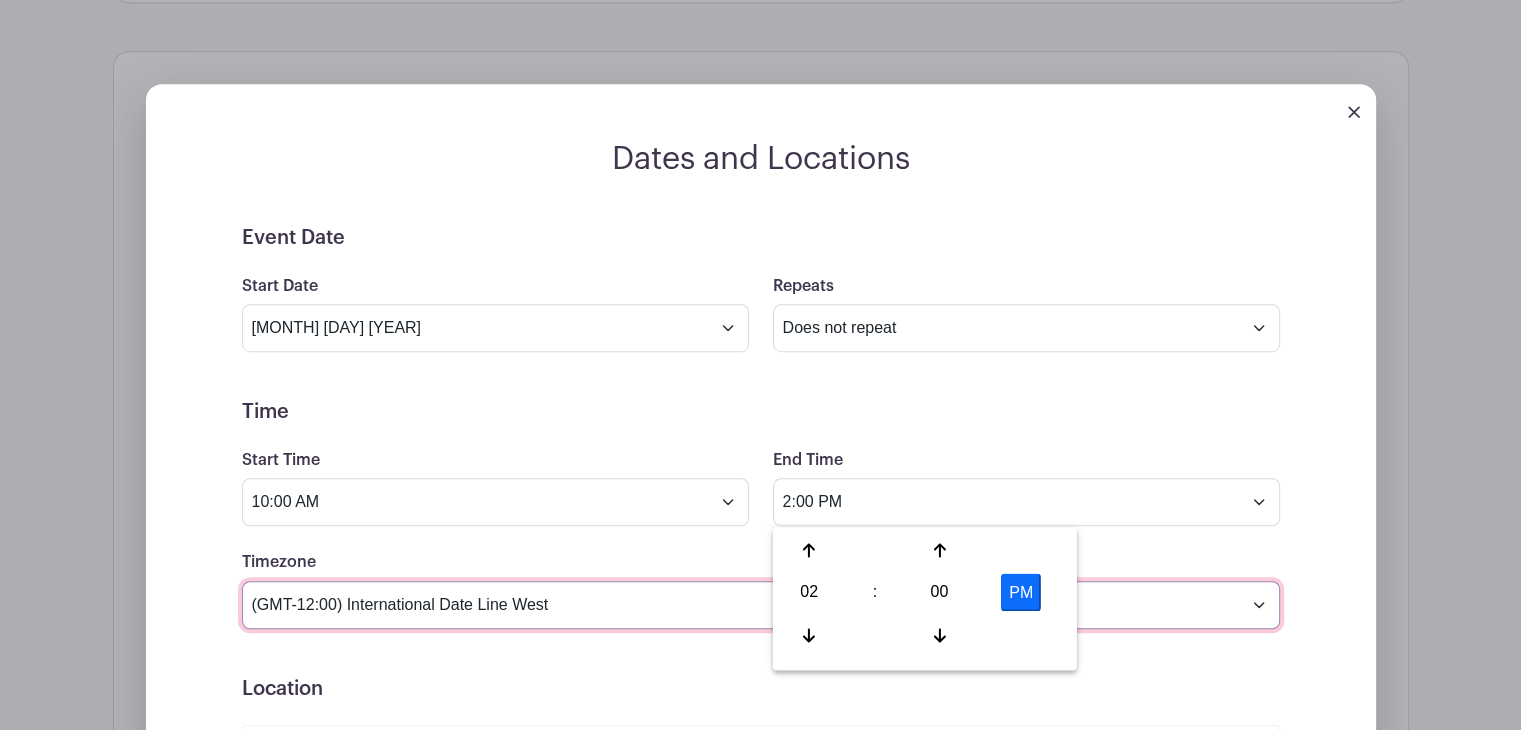 click on "(GMT-12:00) International Date Line West
(GMT-11:00) American Samoa
(GMT-11:00) Midway Island
(GMT-10:00) Hawaii
(GMT-09:00) Alaska
(GMT-08:00) Pacific Time (US & Canada)
(GMT-08:00) Tijuana
(GMT-07:00) Arizona
(GMT-07:00) Mazatlan
(GMT-07:00) Mountain Time (US & Canada)
(GMT-06:00) Central America
(GMT-06:00) Central Time (US & Canada)
(GMT-06:00) Chihuahua
(GMT-06:00) Guadalajara
(GMT-06:00) Mexico City
(GMT-06:00) Monterrey
(GMT-06:00) Saskatchewan
(GMT-05:00) Bogota
(GMT-05:00) Eastern Time (US & Canada)
(GMT-05:00) Indiana (East)
(GMT-05:00) Lima
(GMT-05:00) Quito
(GMT-04:00) Atlantic Time (Canada)
(GMT-04:00) Caracas
(GMT-04:00) Georgetown
(GMT-04:00) La Paz
(GMT-04:00) Puerto Rico
(GMT-04:00) Santiago
(GMT-03:30) Newfoundland
(GMT-03:00) Brasilia
(GMT-03:00) Buenos Aires
(GMT-03:00) Montevideo
(GMT-02:00) Greenland
(GMT-02:00) Mid-Atlantic
(GMT-01:00) Azores
(GMT-01:00) Cape Verde Is.
(GMT+00:00) Casablanca
(GMT+00:00) Dublin" at bounding box center (761, 605) 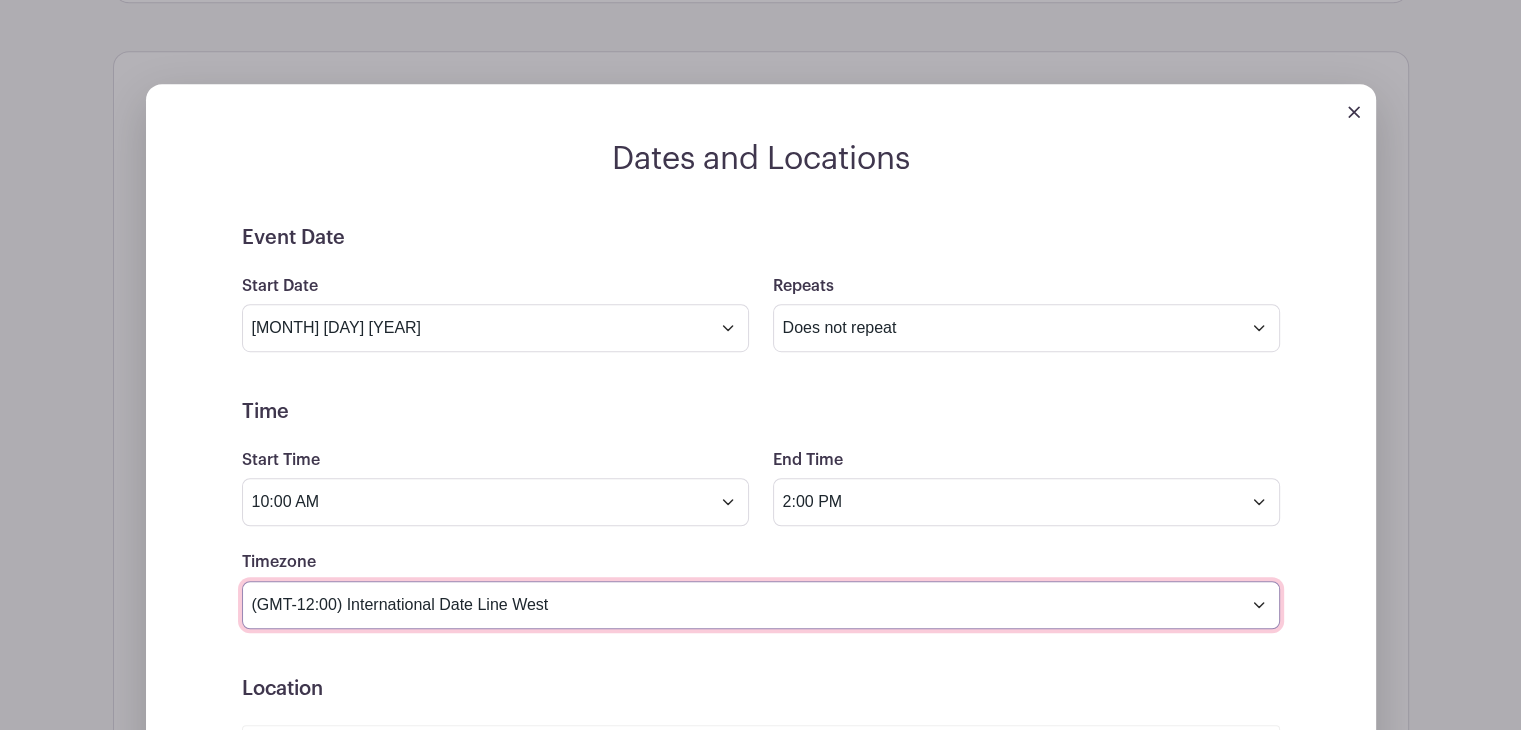 select on "Eastern Time (US & Canada)" 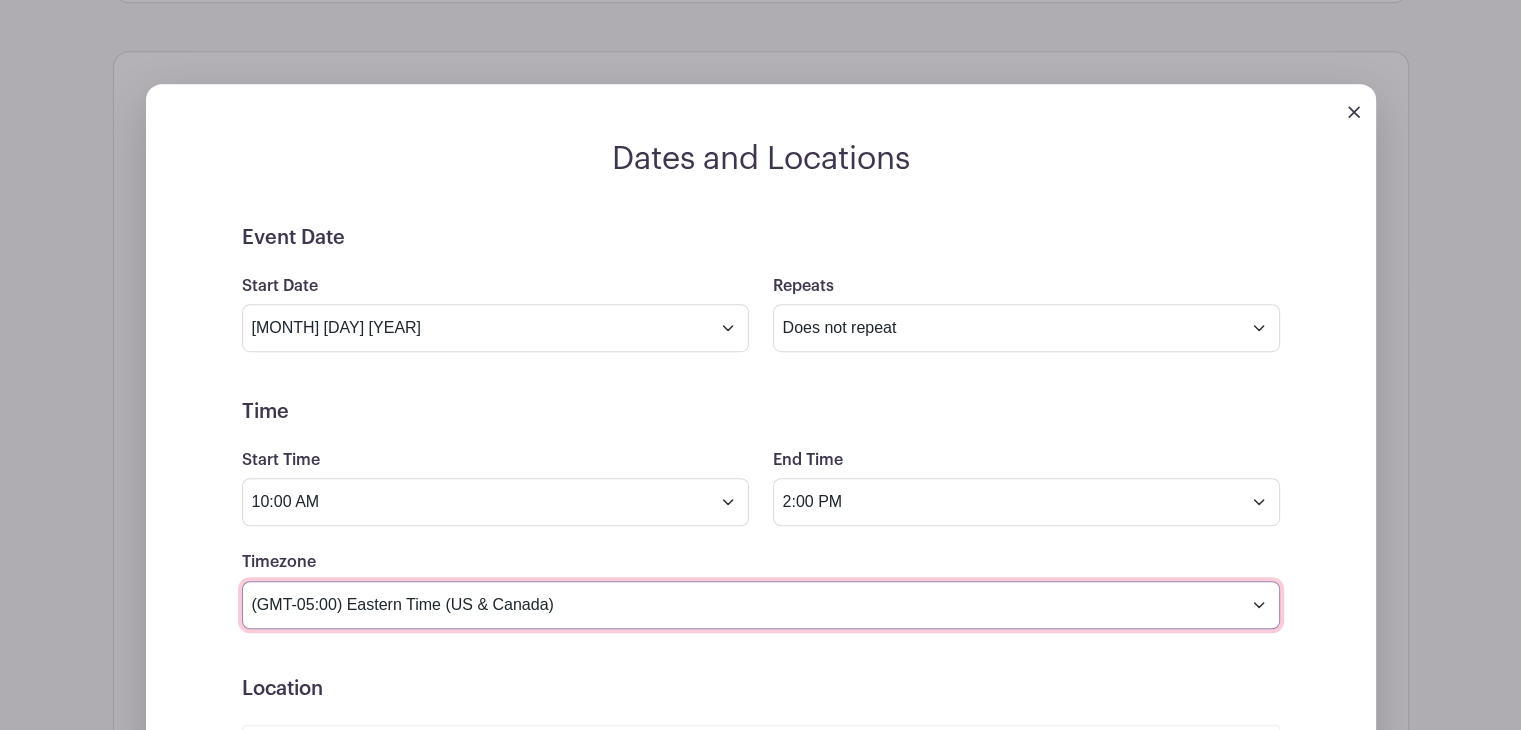 click on "(GMT-12:00) International Date Line West
(GMT-11:00) American Samoa
(GMT-11:00) Midway Island
(GMT-10:00) Hawaii
(GMT-09:00) Alaska
(GMT-08:00) Pacific Time (US & Canada)
(GMT-08:00) Tijuana
(GMT-07:00) Arizona
(GMT-07:00) Mazatlan
(GMT-07:00) Mountain Time (US & Canada)
(GMT-06:00) Central America
(GMT-06:00) Central Time (US & Canada)
(GMT-06:00) Chihuahua
(GMT-06:00) Guadalajara
(GMT-06:00) Mexico City
(GMT-06:00) Monterrey
(GMT-06:00) Saskatchewan
(GMT-05:00) Bogota
(GMT-05:00) Eastern Time (US & Canada)
(GMT-05:00) Indiana (East)
(GMT-05:00) Lima
(GMT-05:00) Quito
(GMT-04:00) Atlantic Time (Canada)
(GMT-04:00) Caracas
(GMT-04:00) Georgetown
(GMT-04:00) La Paz
(GMT-04:00) Puerto Rico
(GMT-04:00) Santiago
(GMT-03:30) Newfoundland
(GMT-03:00) Brasilia
(GMT-03:00) Buenos Aires
(GMT-03:00) Montevideo
(GMT-02:00) Greenland
(GMT-02:00) Mid-Atlantic
(GMT-01:00) Azores
(GMT-01:00) Cape Verde Is.
(GMT+00:00) Casablanca
(GMT+00:00) Dublin" at bounding box center [761, 605] 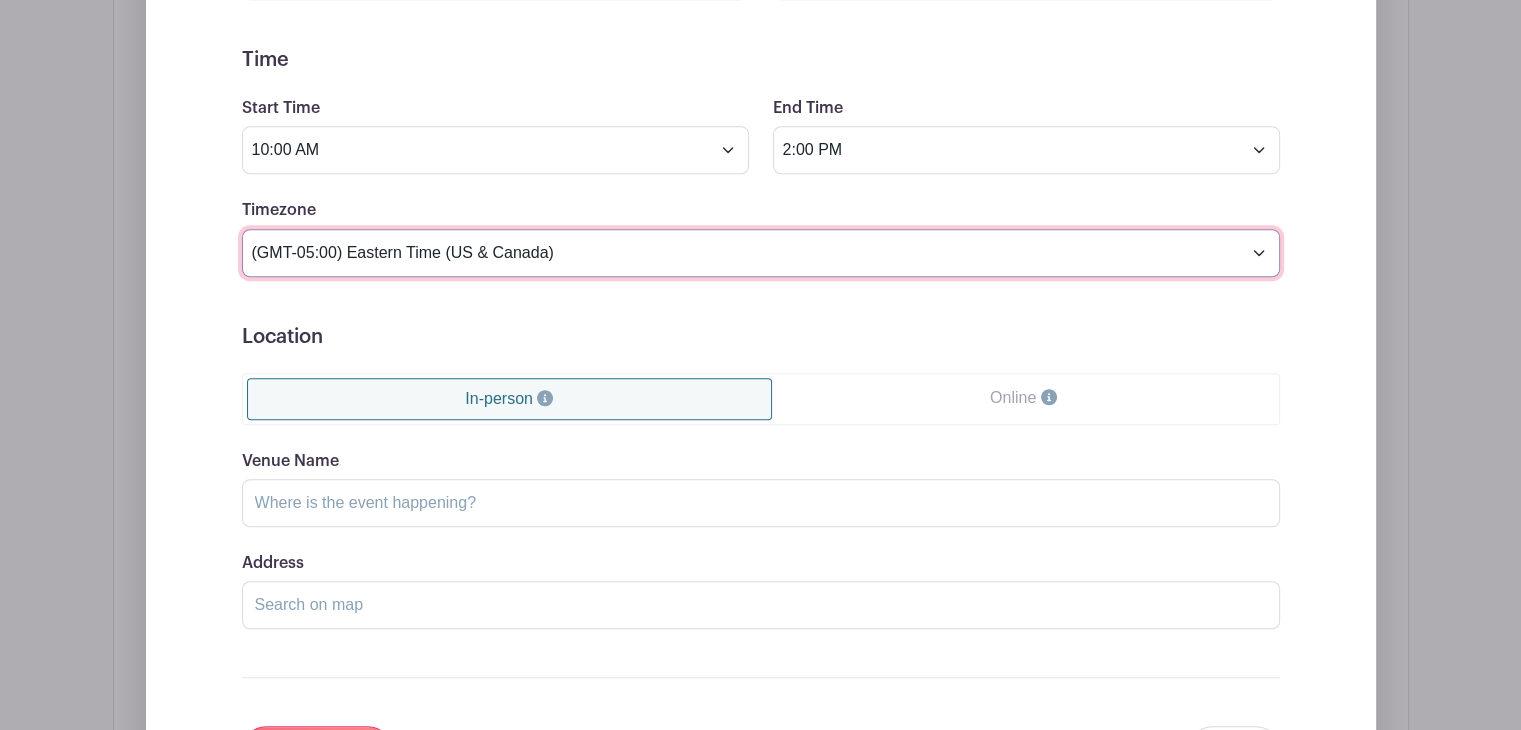 scroll, scrollTop: 1556, scrollLeft: 0, axis: vertical 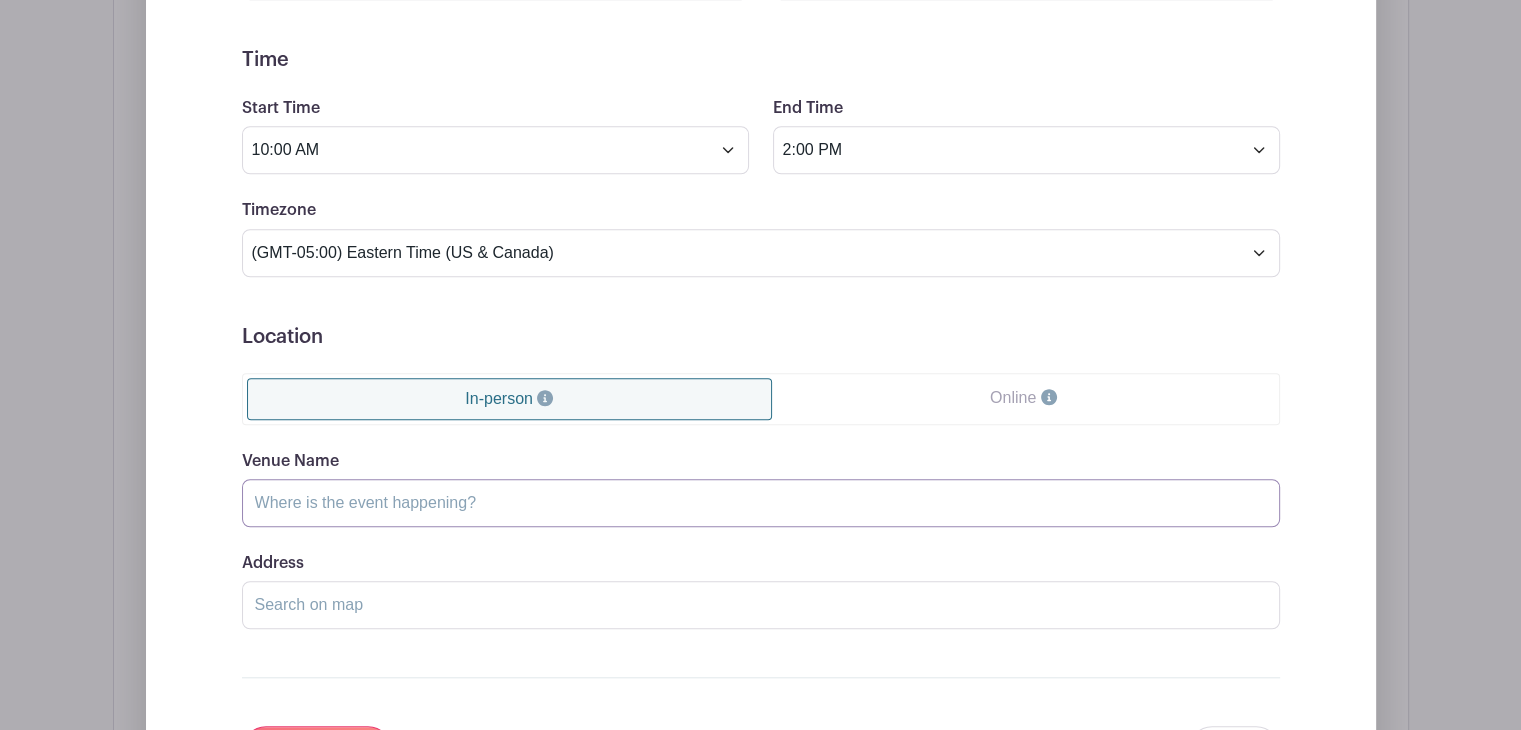 click on "Venue Name" at bounding box center [761, 503] 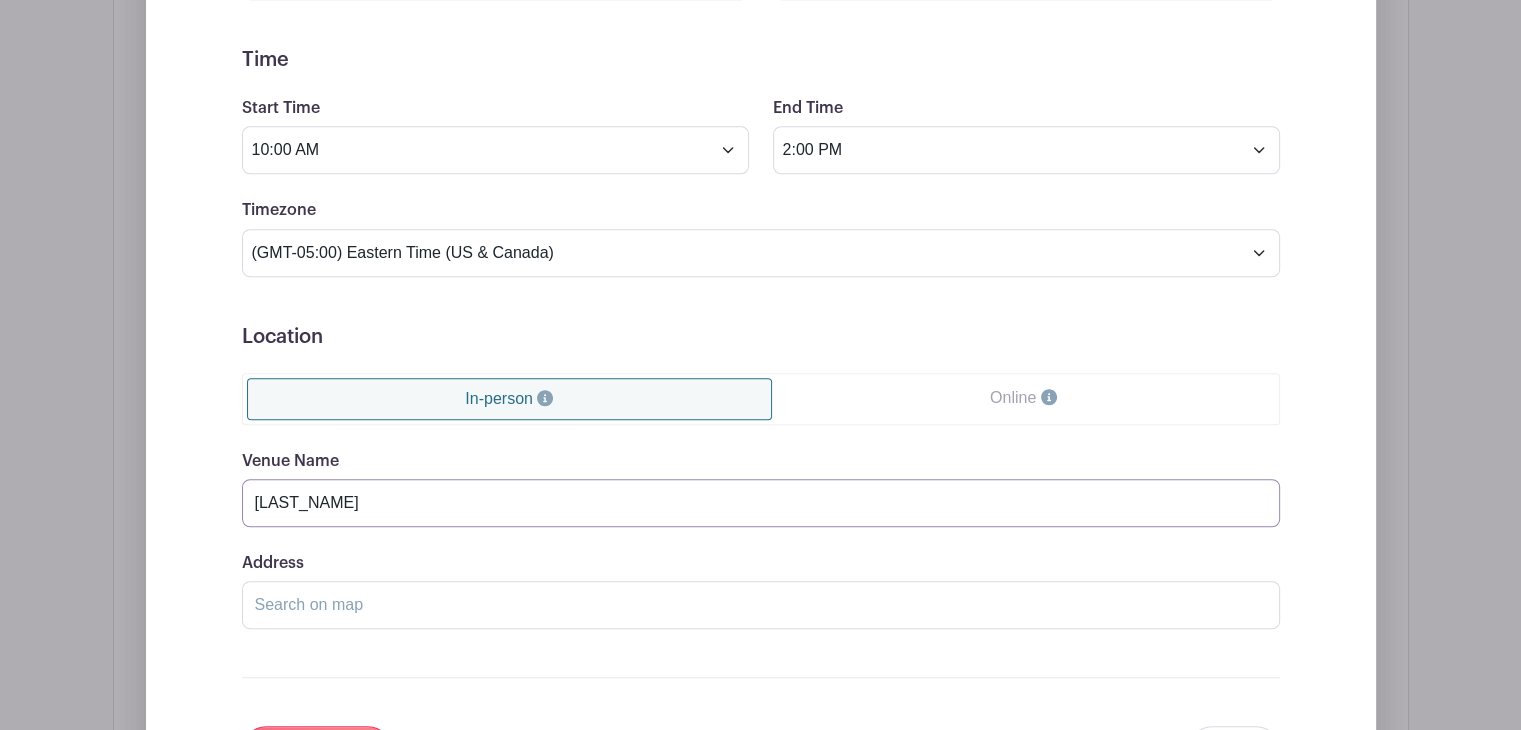 type on "[LAST_NAME]" 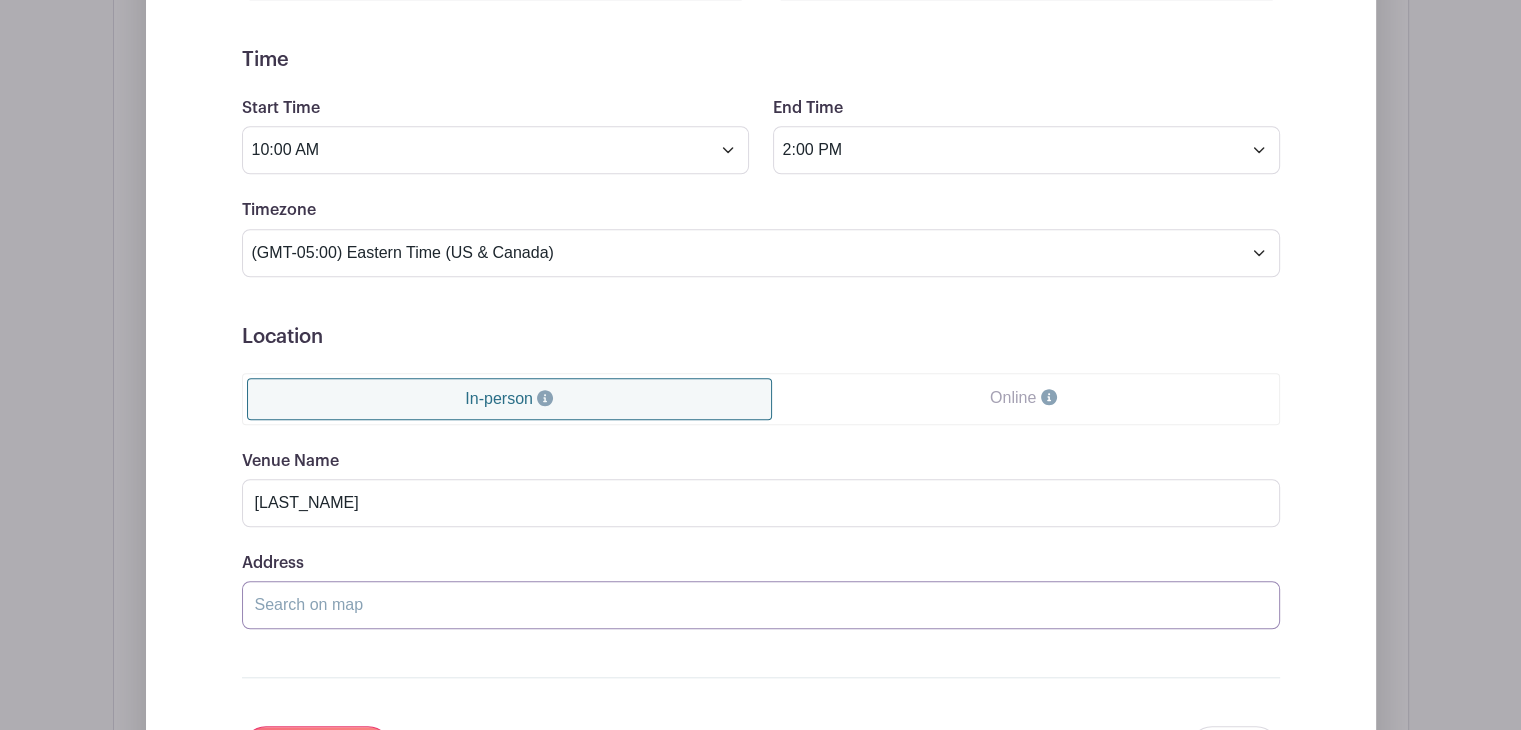 click on "Address" at bounding box center [761, 605] 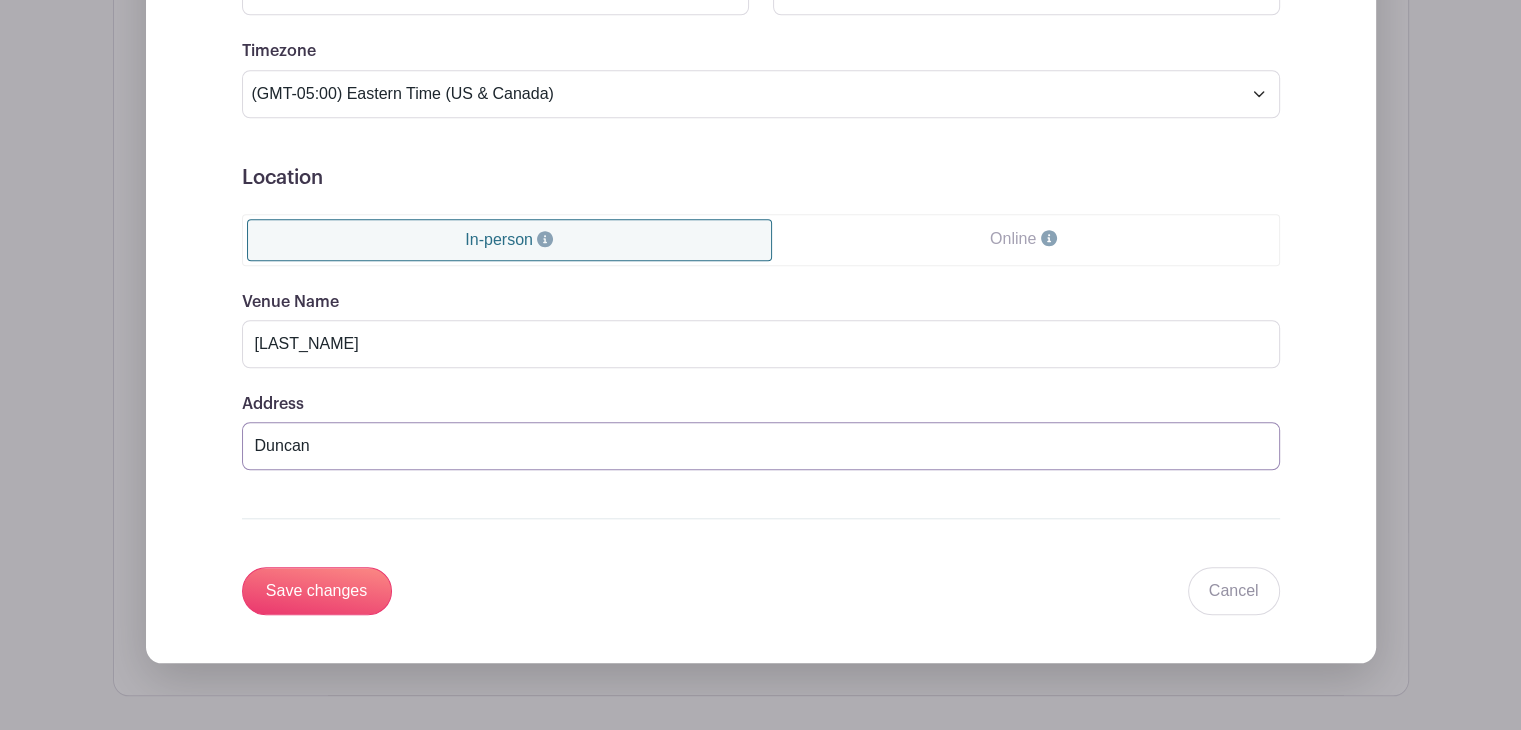 scroll, scrollTop: 1738, scrollLeft: 0, axis: vertical 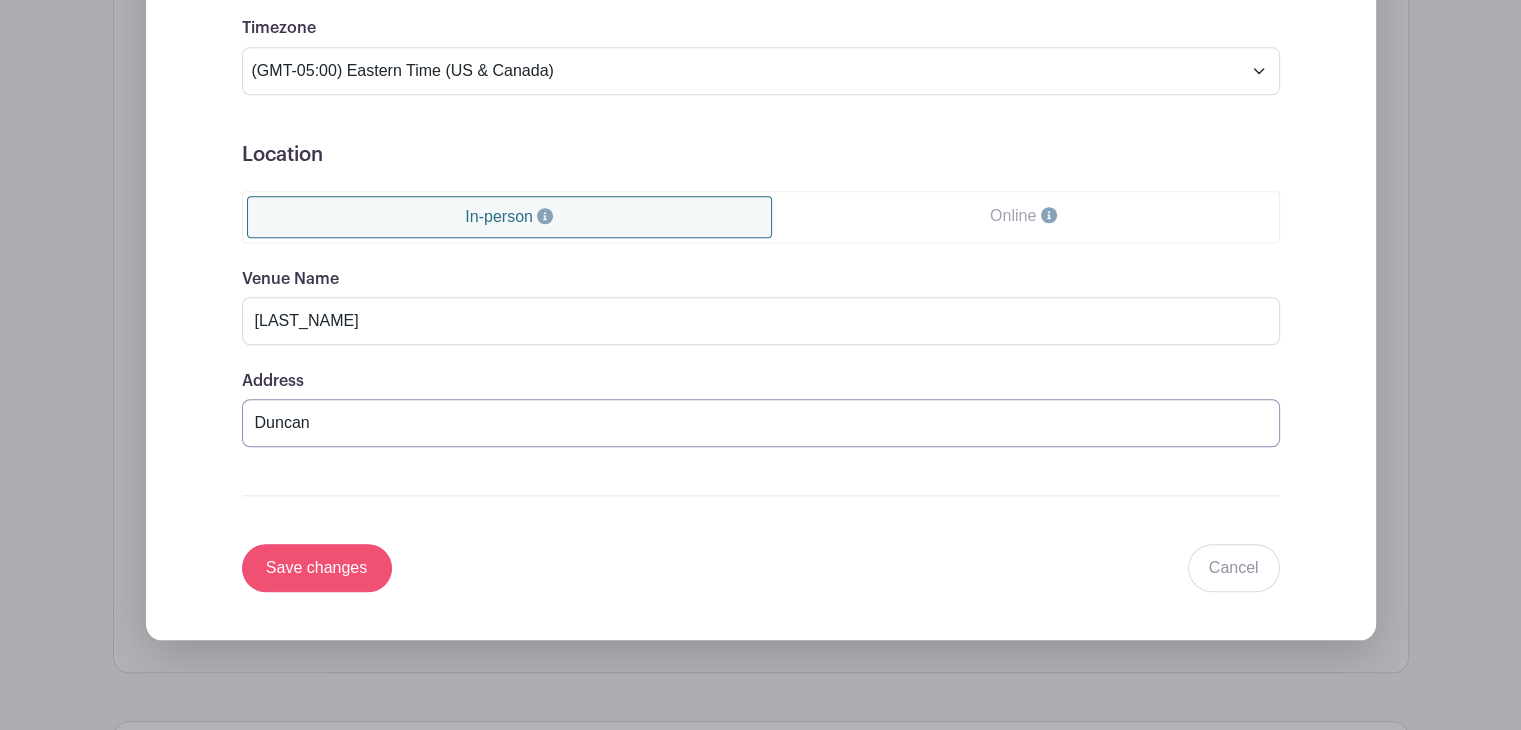 type on "Duncan" 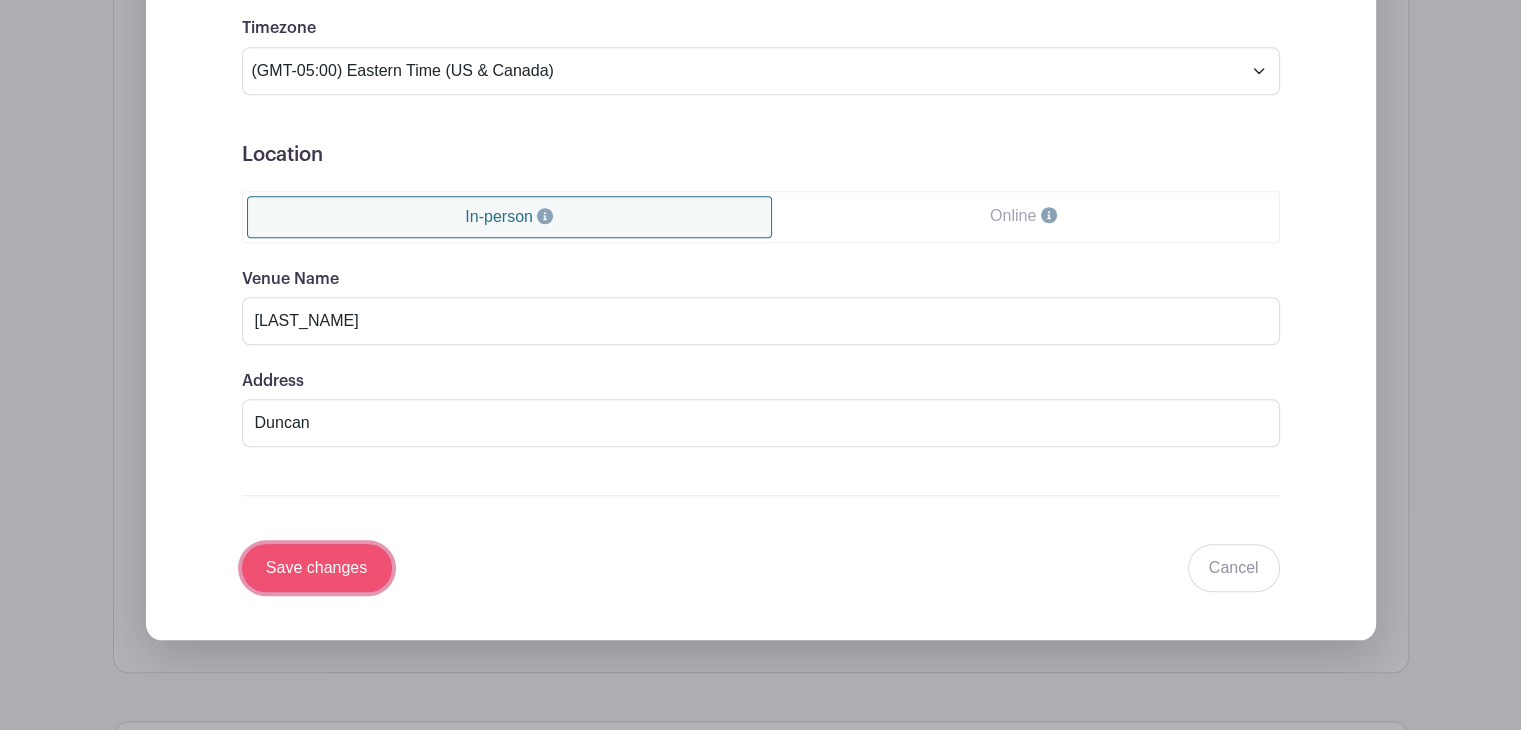 click on "Save changes" at bounding box center (317, 568) 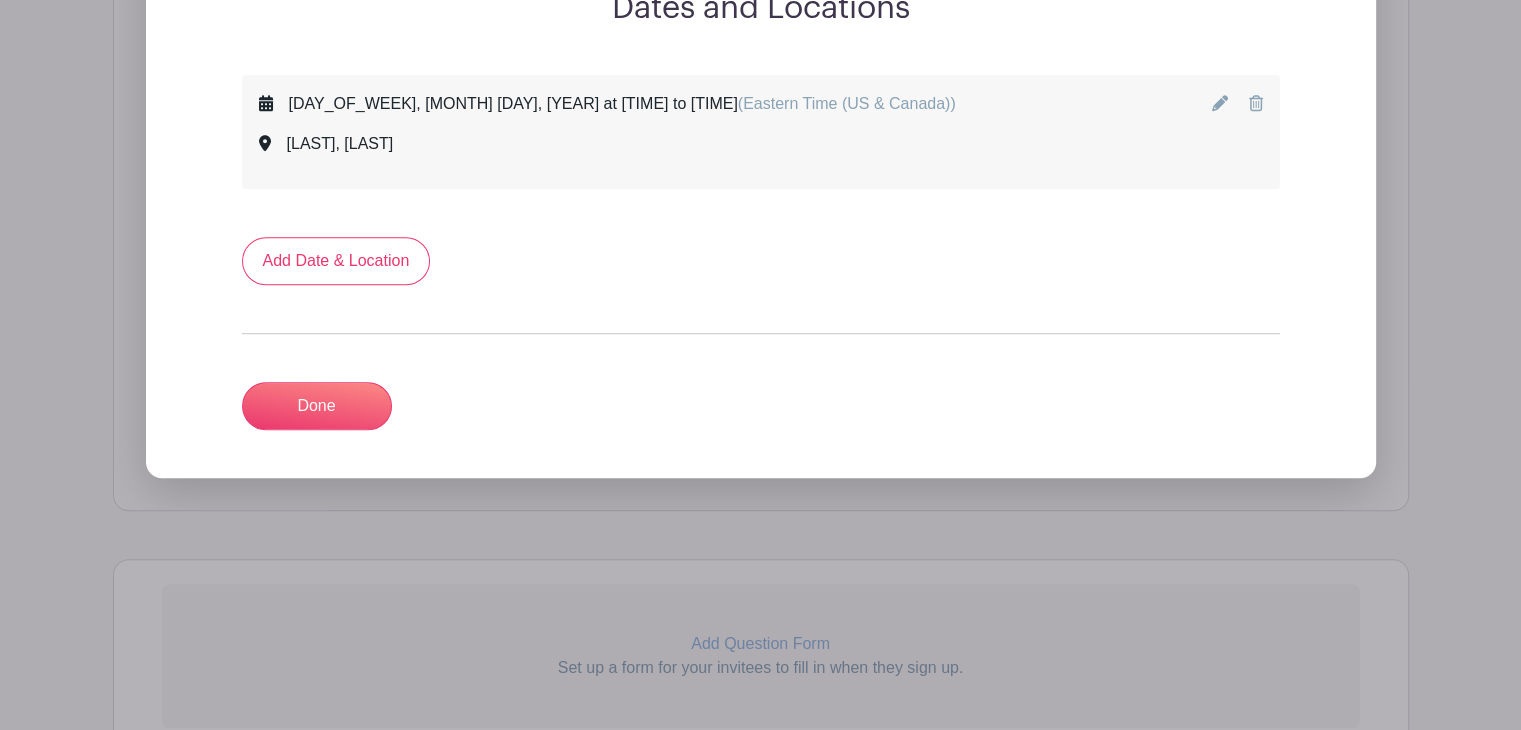 scroll, scrollTop: 1194, scrollLeft: 0, axis: vertical 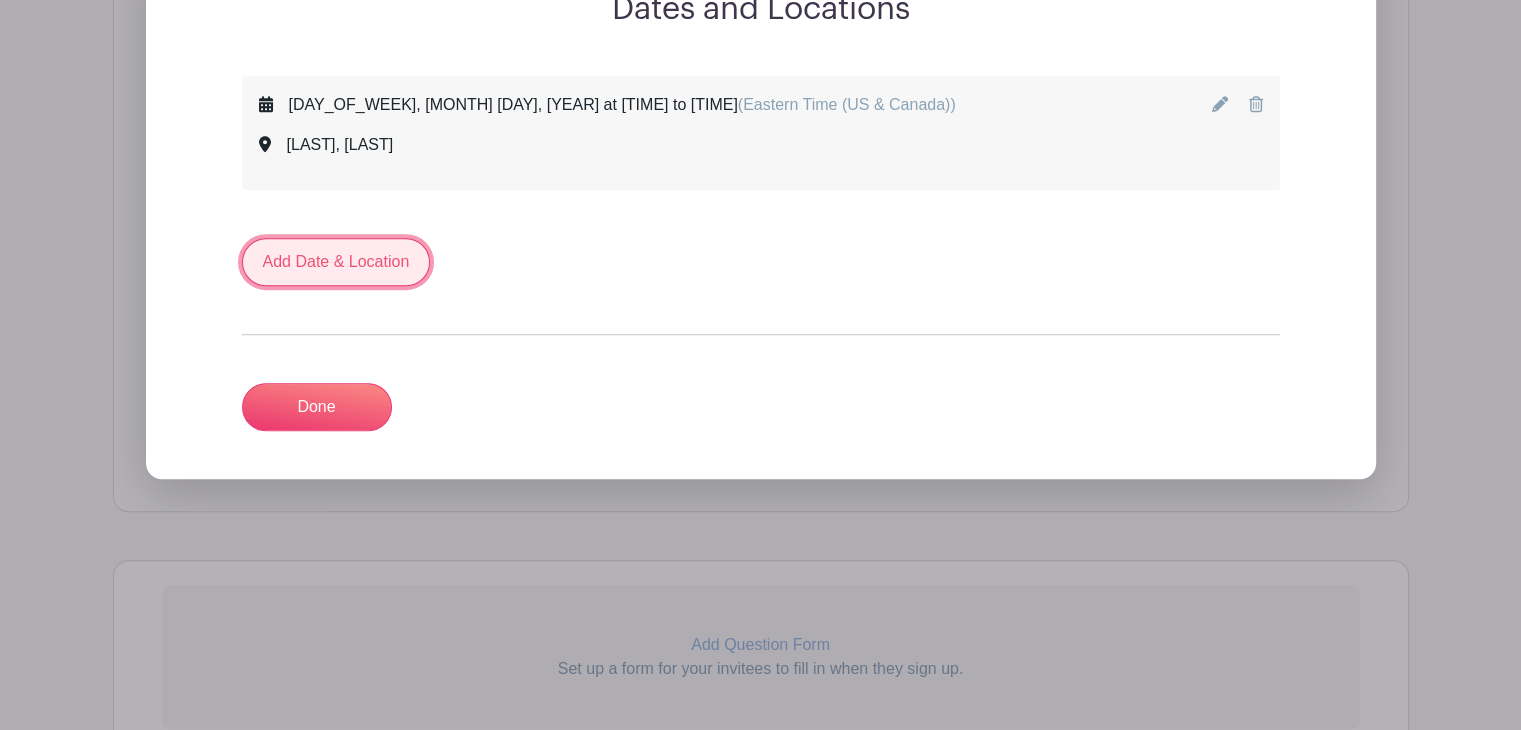 click on "Add Date & Location" at bounding box center [336, 262] 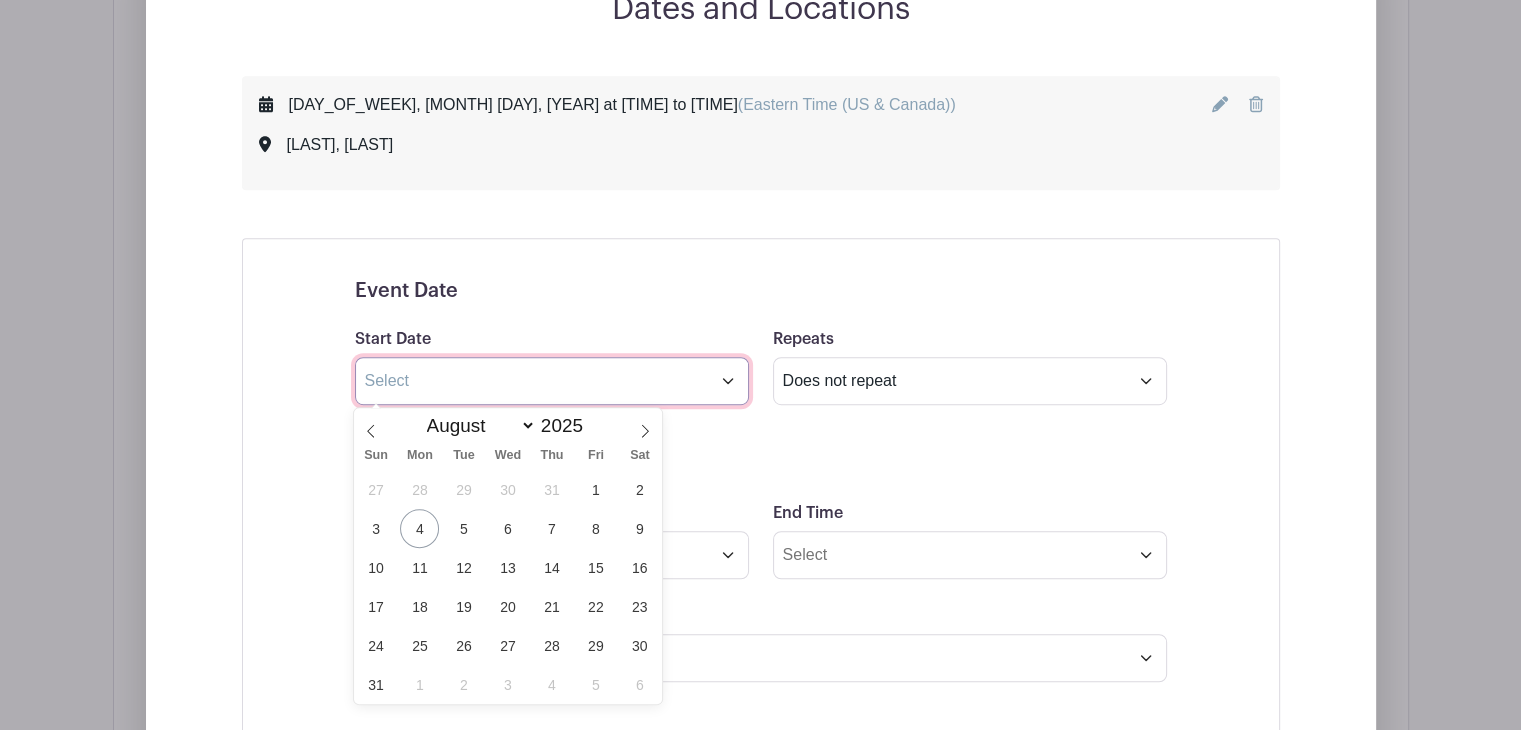 click at bounding box center [552, 381] 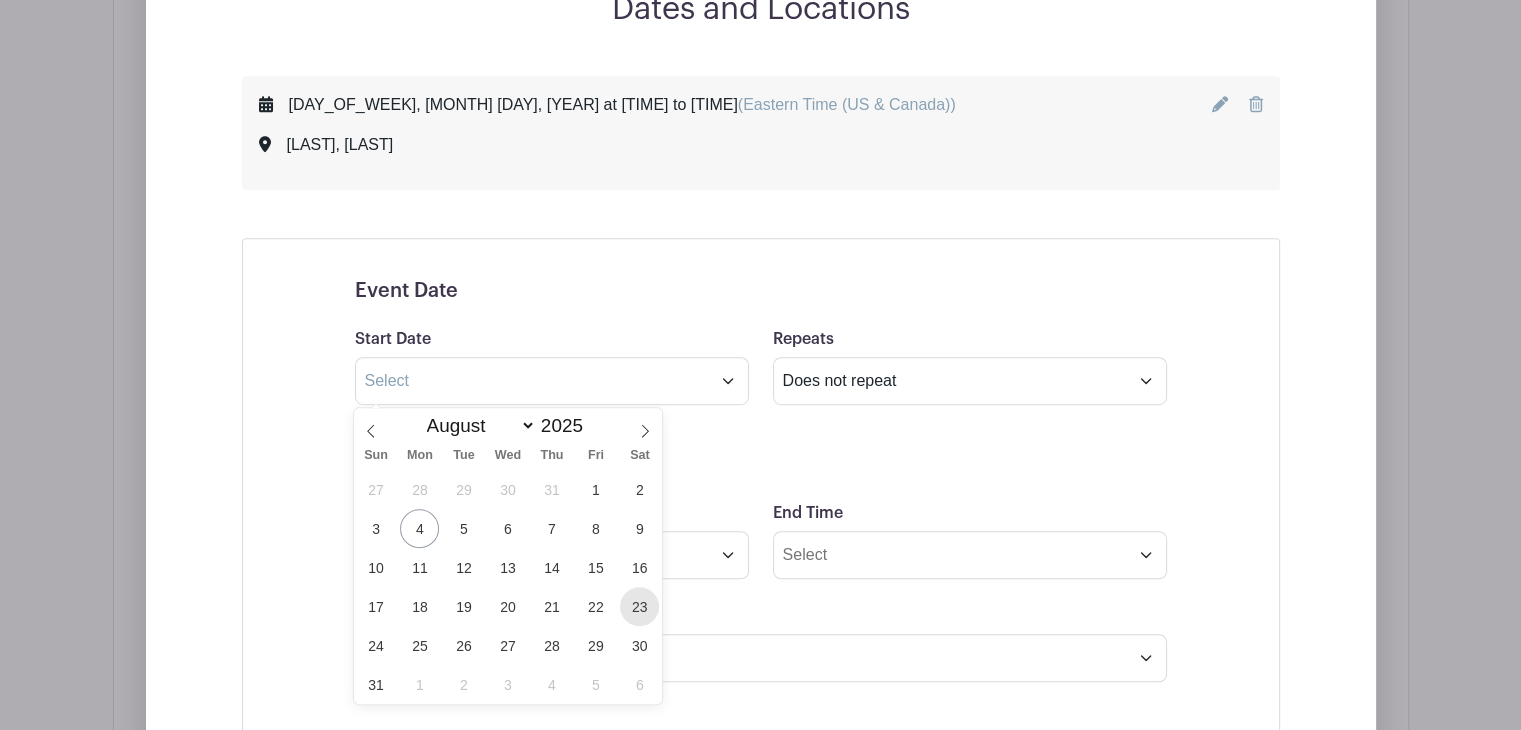 click on "23" at bounding box center (639, 606) 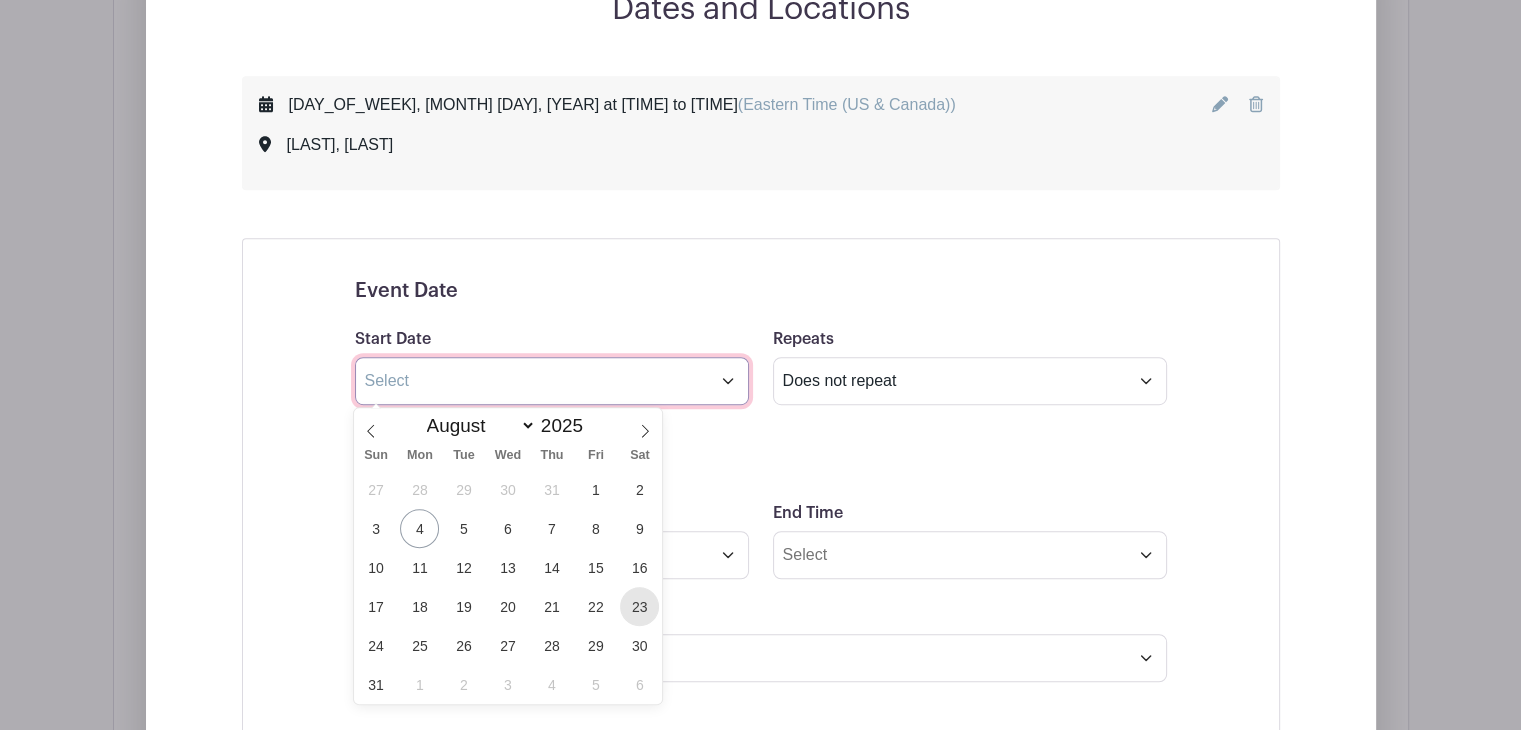 type on "[MONTH] [DAY] [YEAR]" 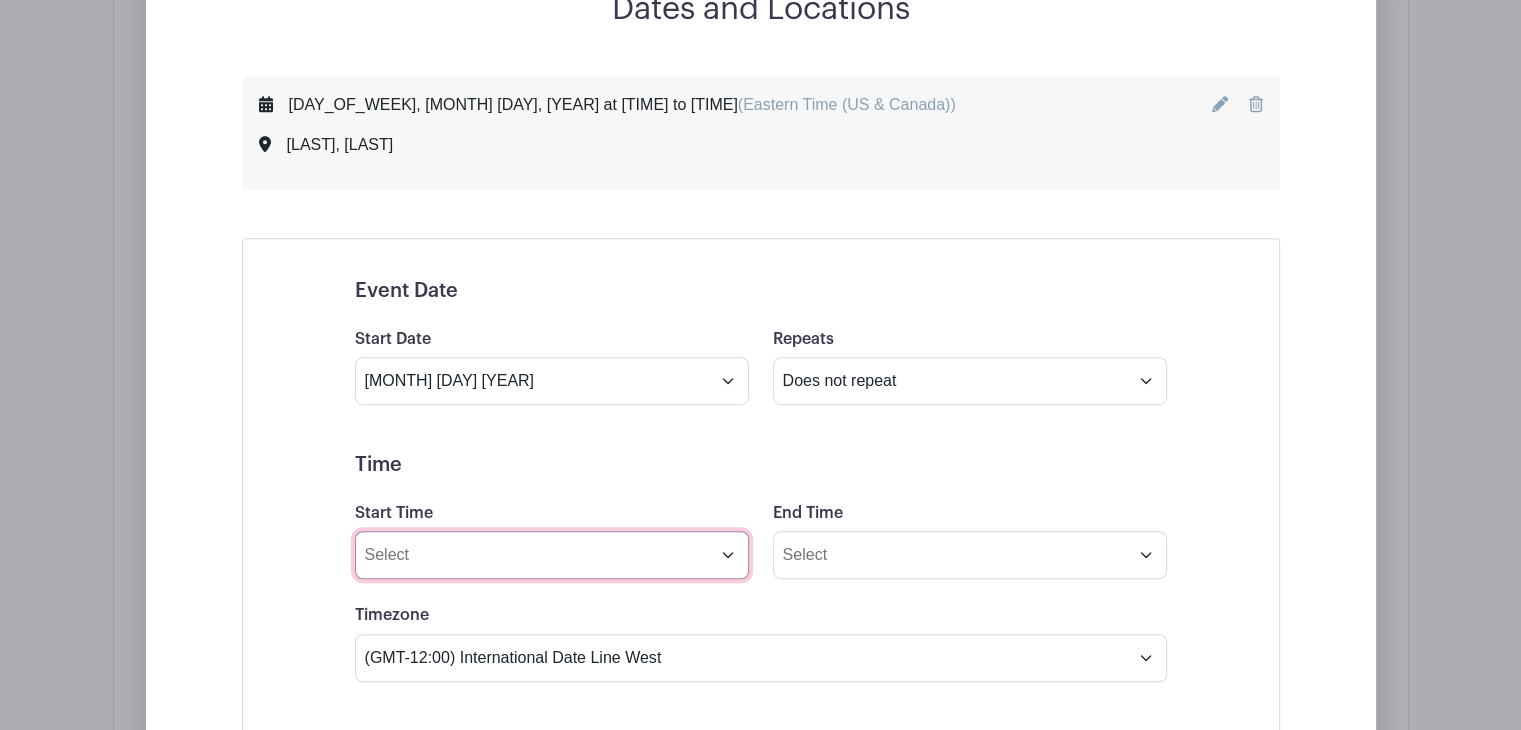 click on "Start Time" at bounding box center [552, 555] 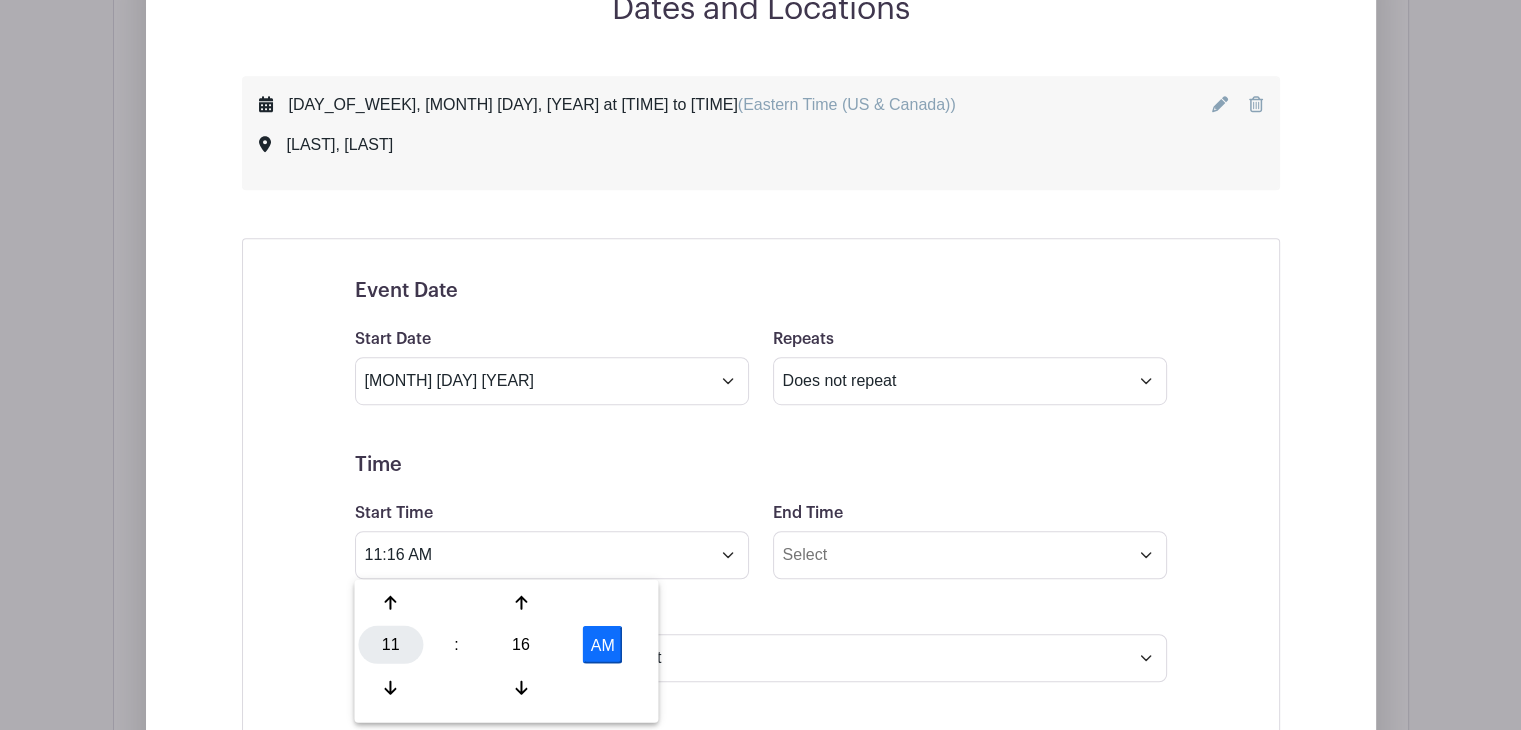 click on "11" at bounding box center [390, 645] 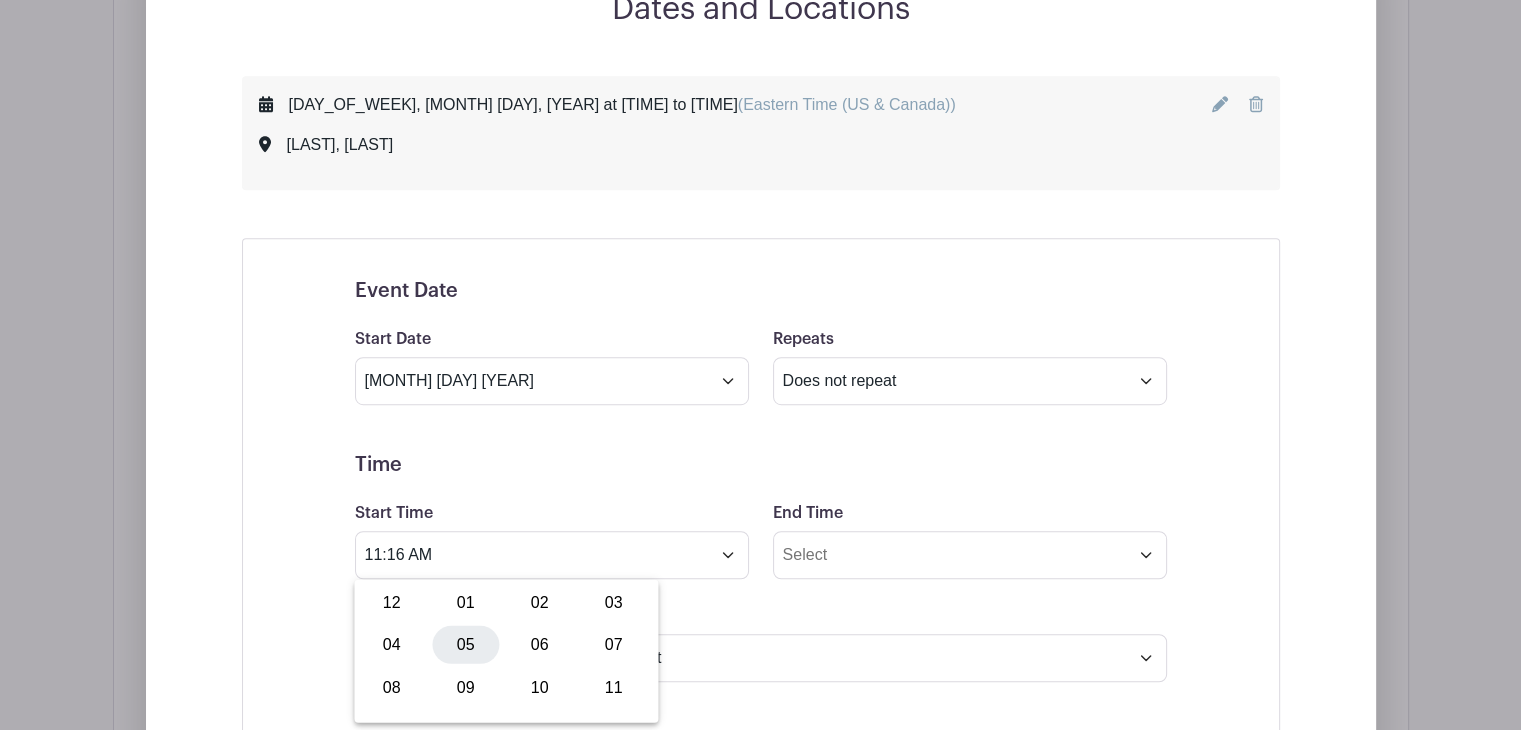 click on "05" at bounding box center (465, 645) 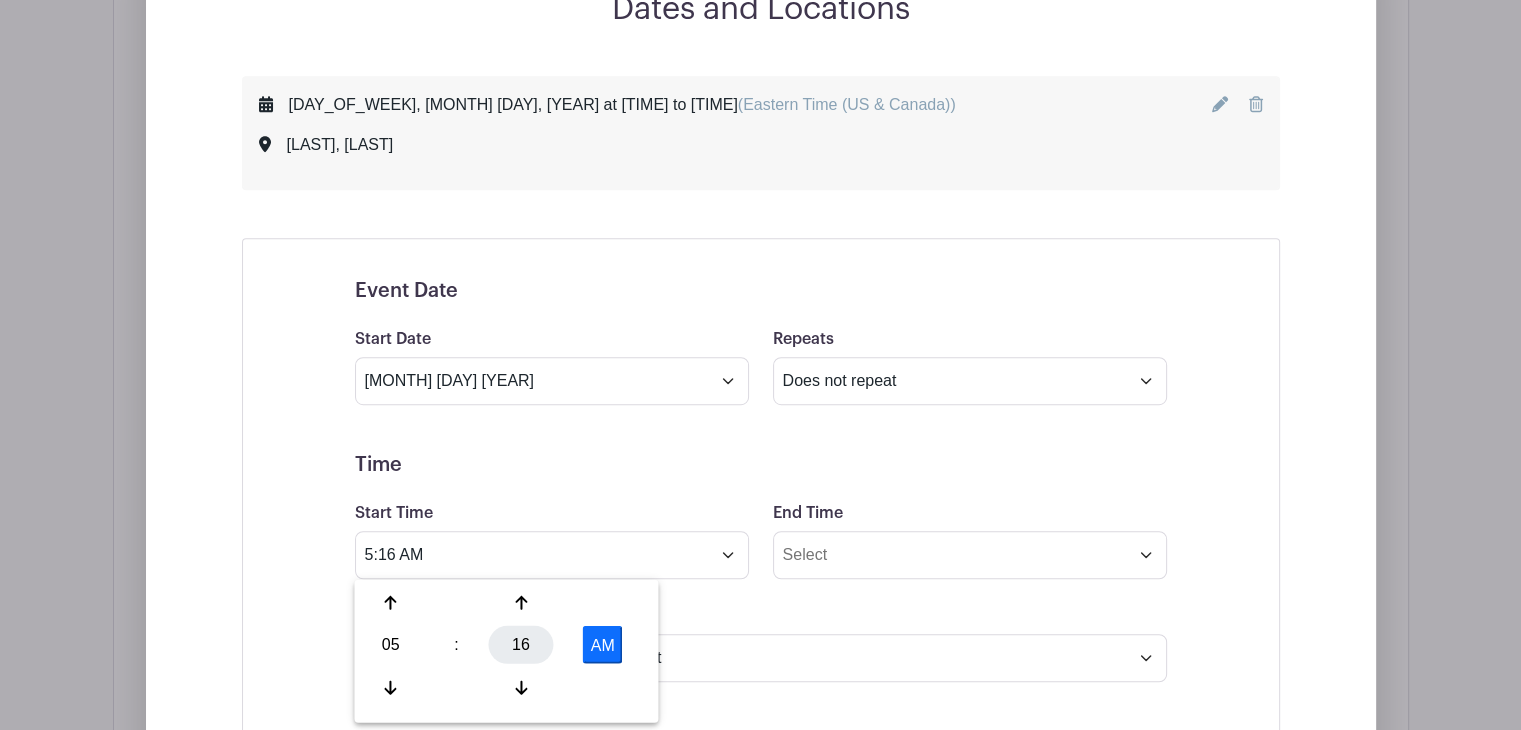 click on "16" at bounding box center [521, 645] 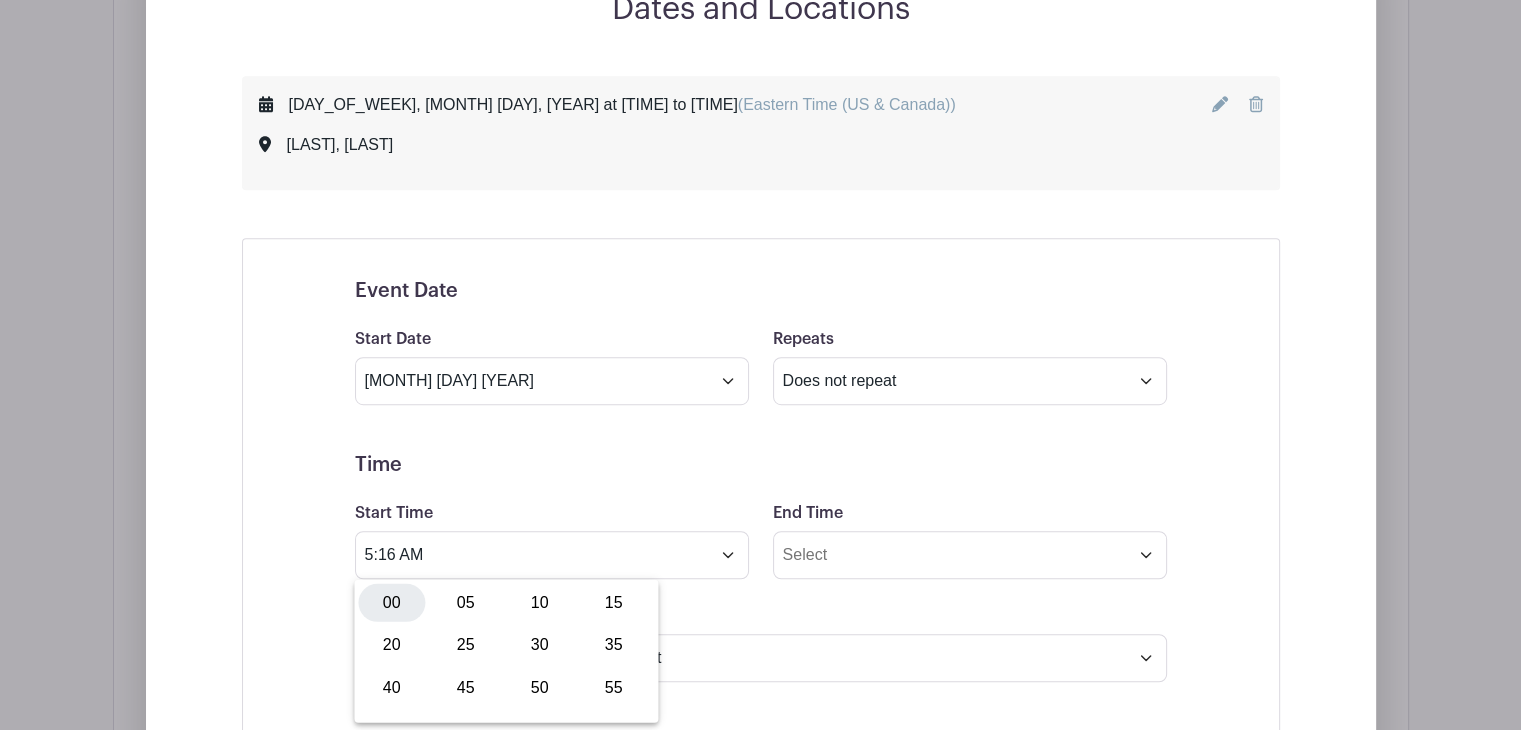 click on "00" at bounding box center [391, 603] 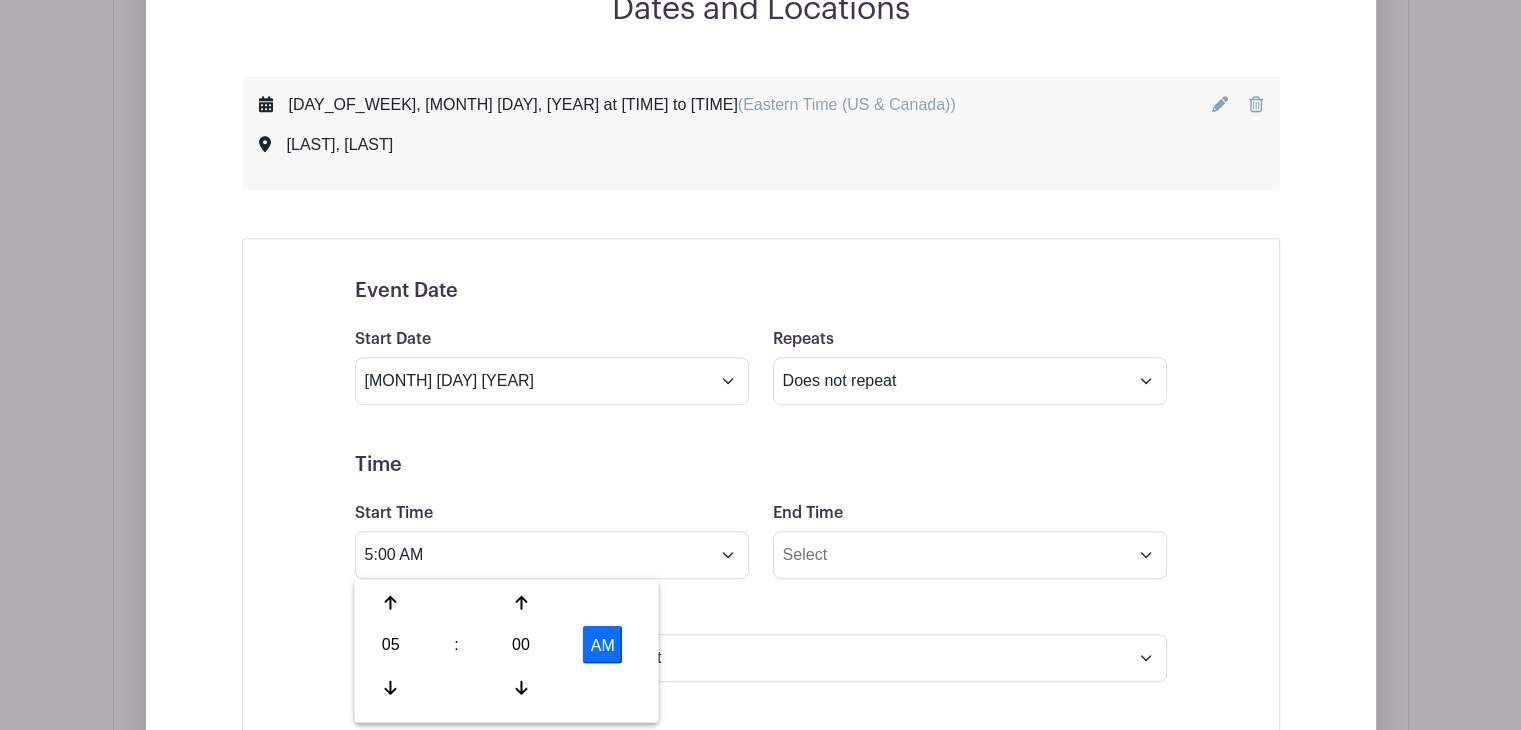 click on "AM" at bounding box center (603, 645) 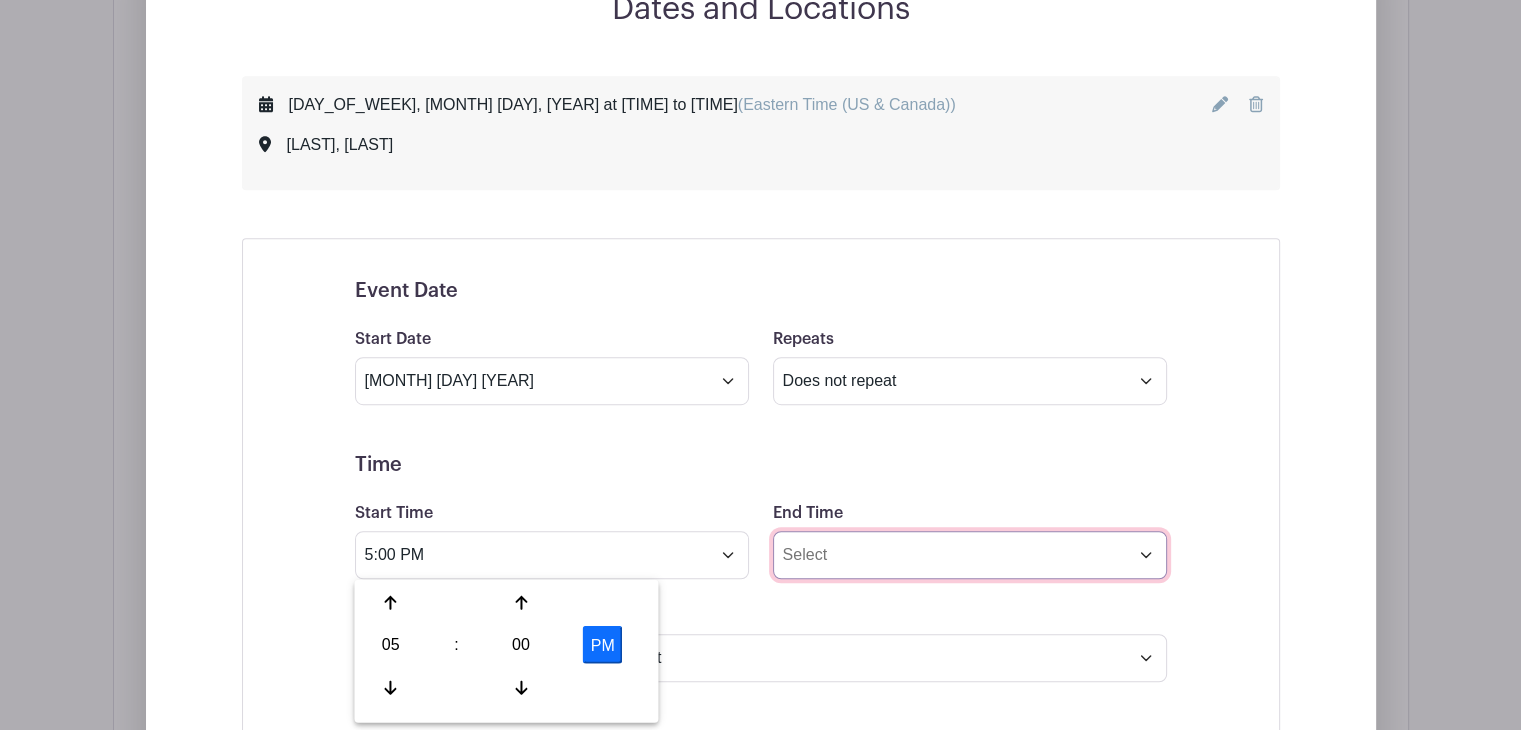 click on "End Time" at bounding box center (970, 555) 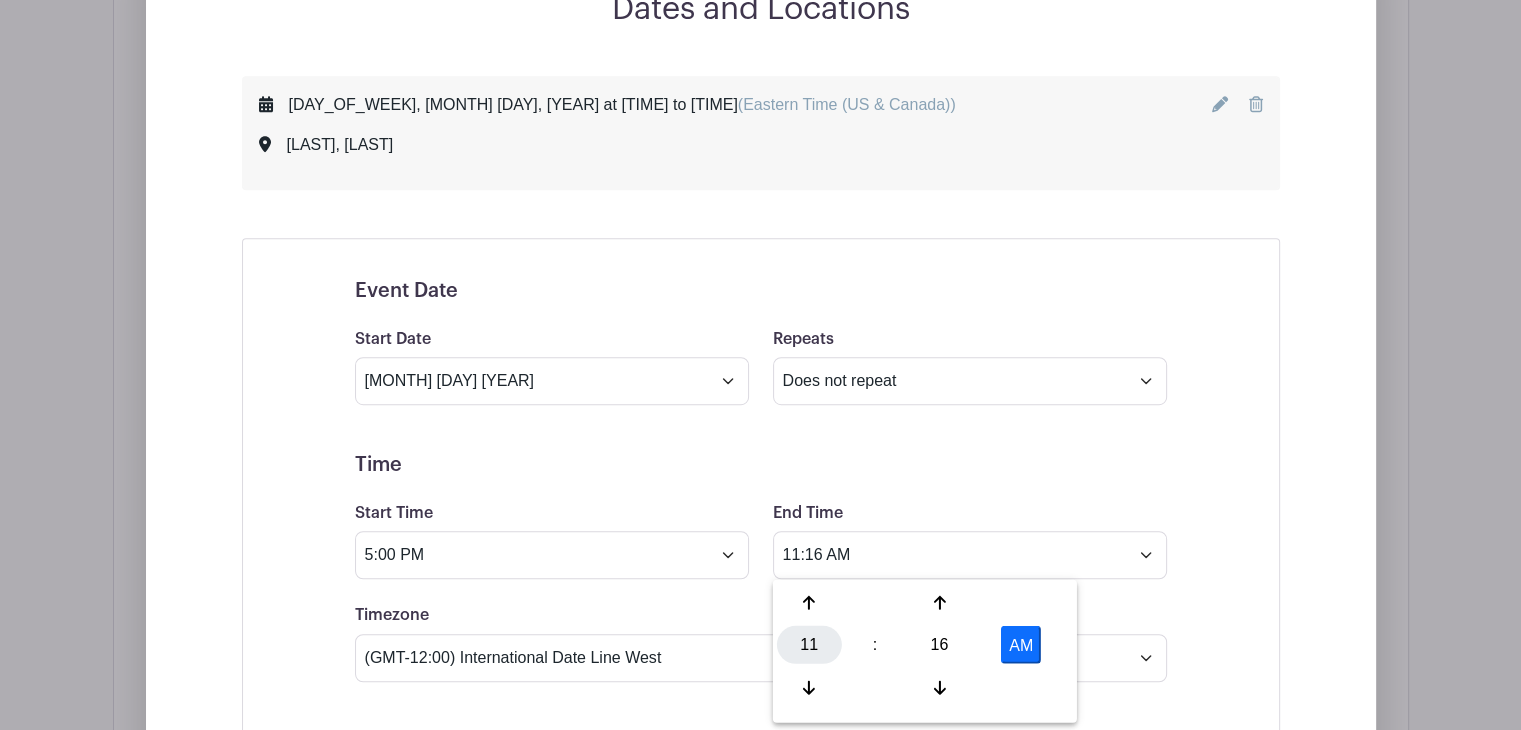 click on "11" at bounding box center (809, 645) 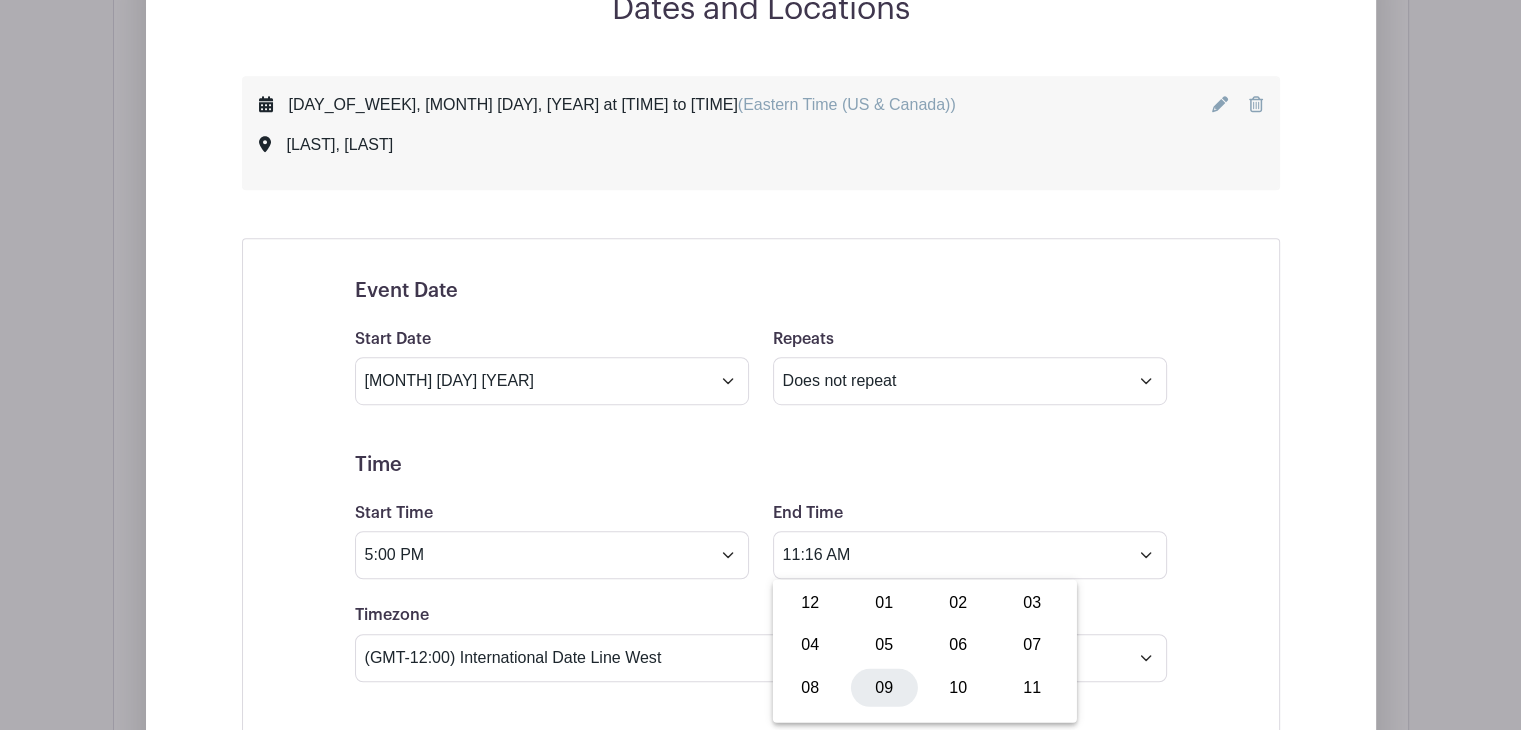 click on "09" at bounding box center (884, 687) 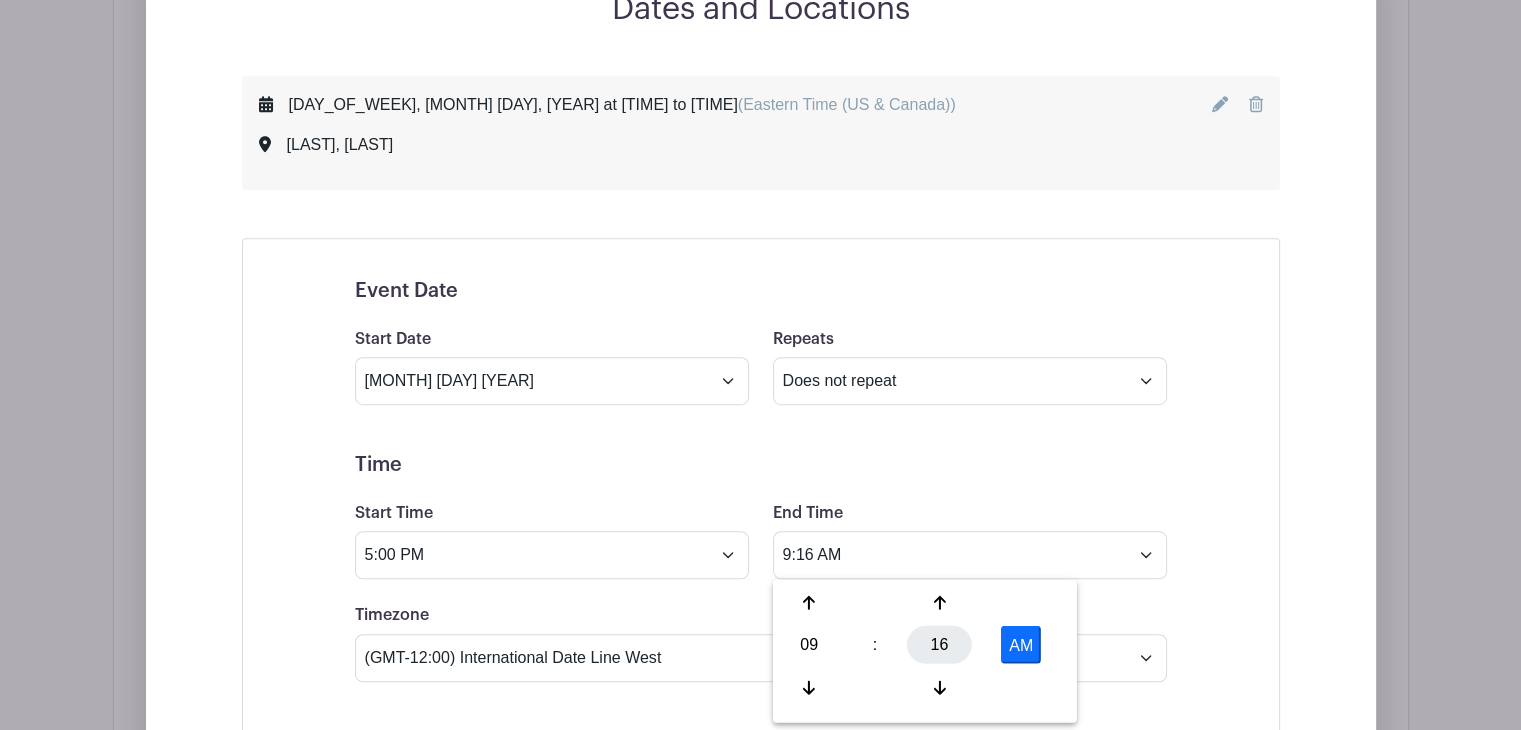 click on "16" at bounding box center [939, 645] 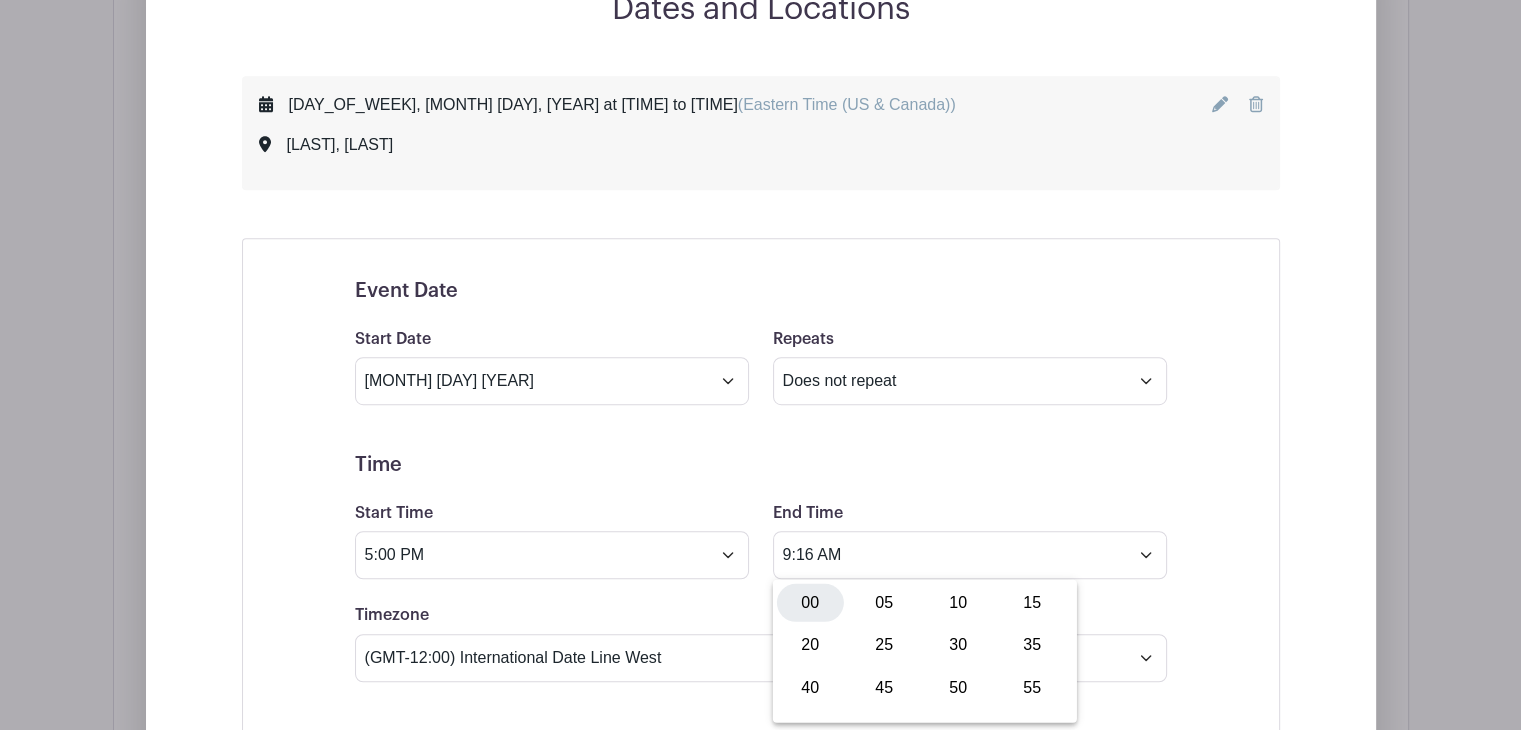 click on "00" at bounding box center [810, 603] 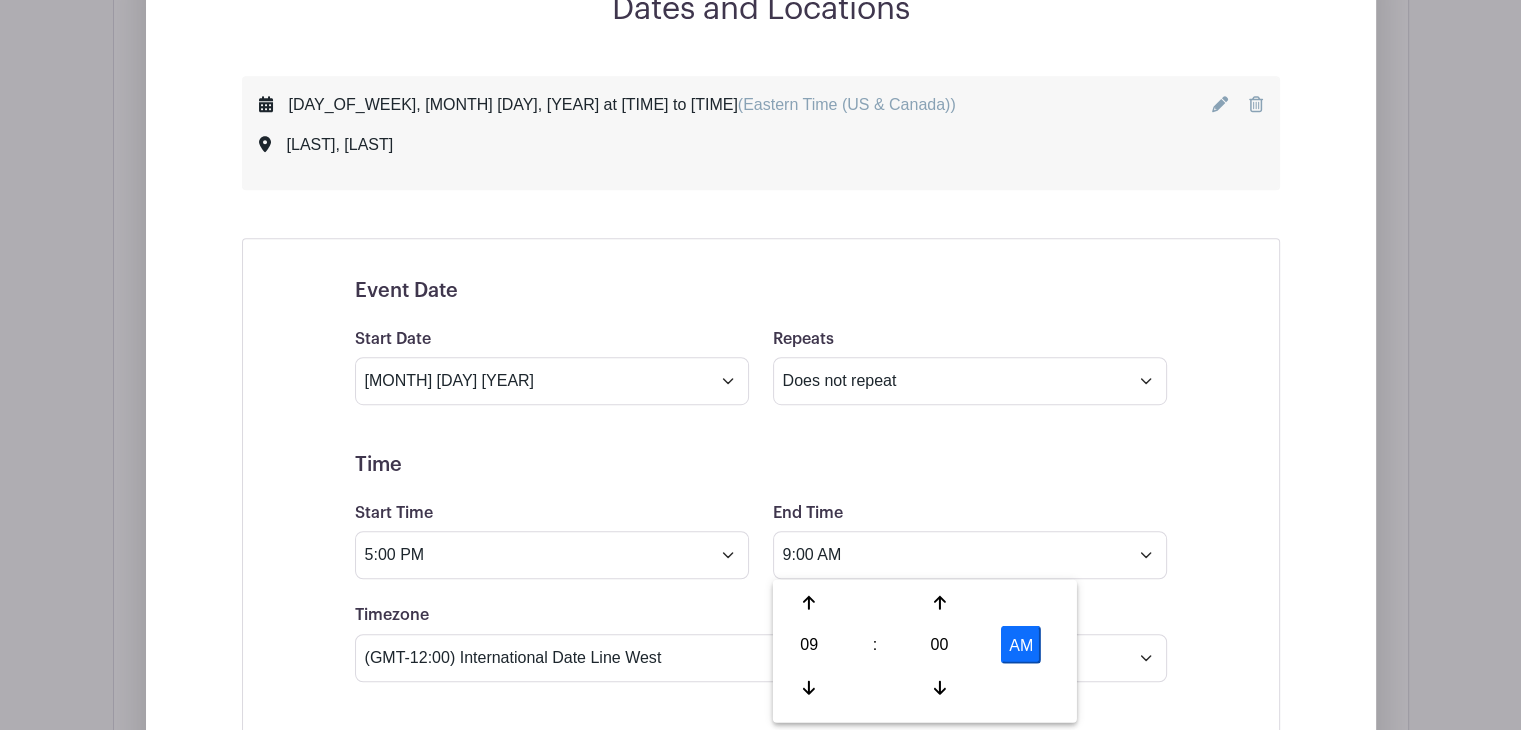 click on "AM" at bounding box center (1021, 645) 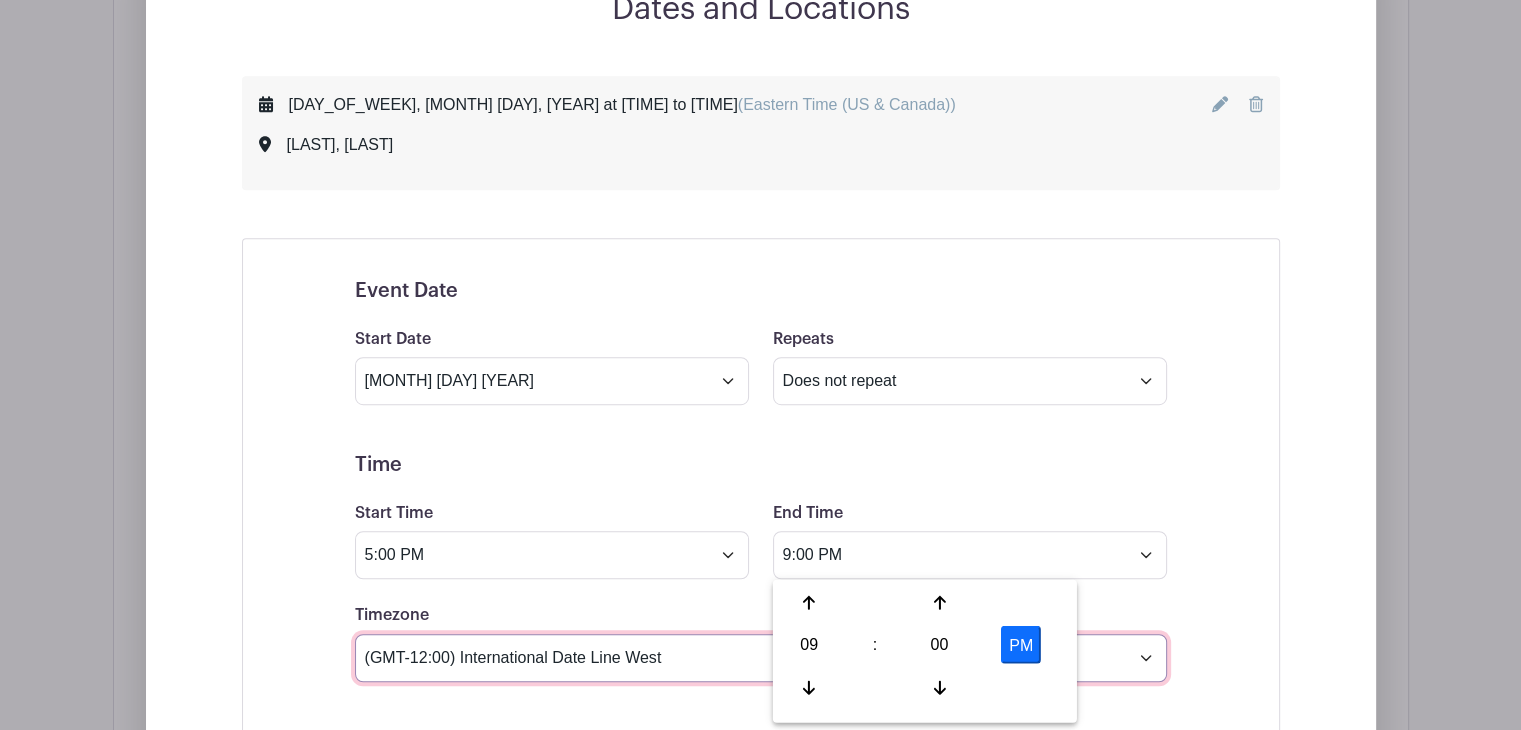 click on "(GMT-12:00) International Date Line West
(GMT-11:00) American Samoa
(GMT-11:00) Midway Island
(GMT-10:00) Hawaii
(GMT-09:00) Alaska
(GMT-08:00) Pacific Time (US & Canada)
(GMT-08:00) Tijuana
(GMT-07:00) Arizona
(GMT-07:00) Mazatlan
(GMT-07:00) Mountain Time (US & Canada)
(GMT-06:00) Central America
(GMT-06:00) Central Time (US & Canada)
(GMT-06:00) Chihuahua
(GMT-06:00) Guadalajara
(GMT-06:00) Mexico City
(GMT-06:00) Monterrey
(GMT-06:00) Saskatchewan
(GMT-05:00) Bogota
(GMT-05:00) Eastern Time (US & Canada)
(GMT-05:00) Indiana (East)
(GMT-05:00) Lima
(GMT-05:00) Quito
(GMT-04:00) Atlantic Time (Canada)
(GMT-04:00) Caracas
(GMT-04:00) Georgetown
(GMT-04:00) La Paz
(GMT-04:00) Puerto Rico
(GMT-04:00) Santiago
(GMT-03:30) Newfoundland
(GMT-03:00) Brasilia
(GMT-03:00) Buenos Aires
(GMT-03:00) Montevideo
(GMT-02:00) Greenland
(GMT-02:00) Mid-Atlantic
(GMT-01:00) Azores
(GMT-01:00) Cape Verde Is.
(GMT+00:00) Casablanca
(GMT+00:00) Dublin" at bounding box center [761, 658] 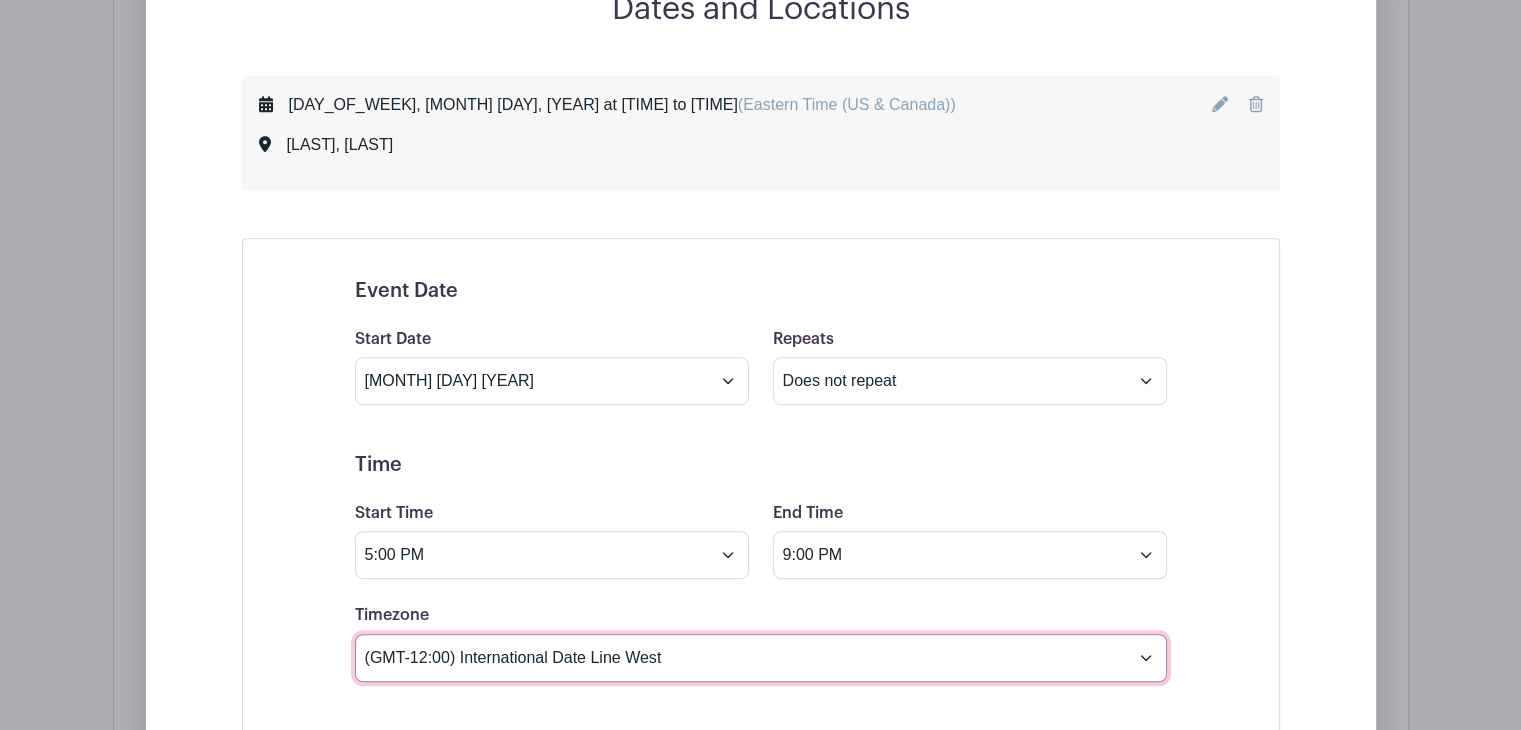 select on "Eastern Time (US & Canada)" 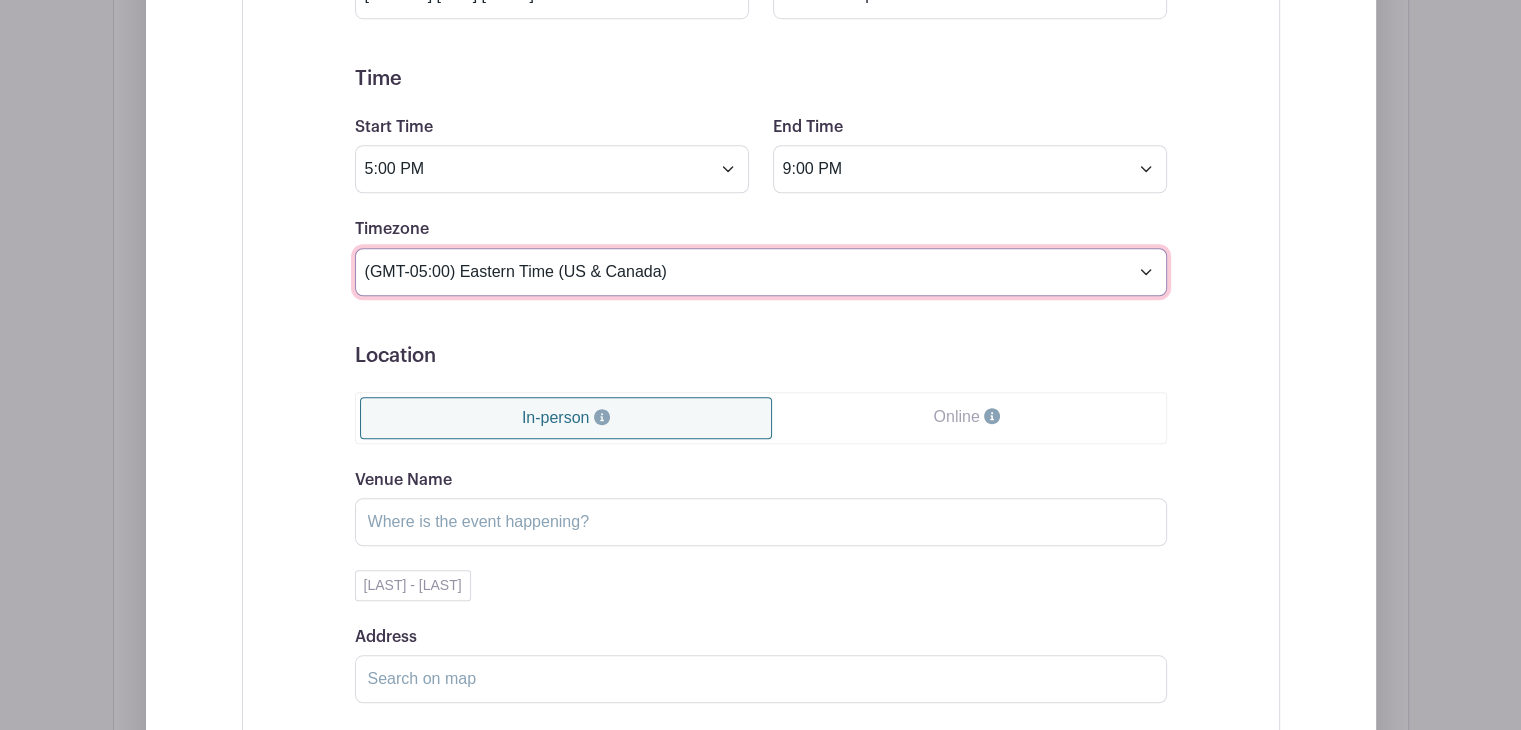 scroll, scrollTop: 1598, scrollLeft: 0, axis: vertical 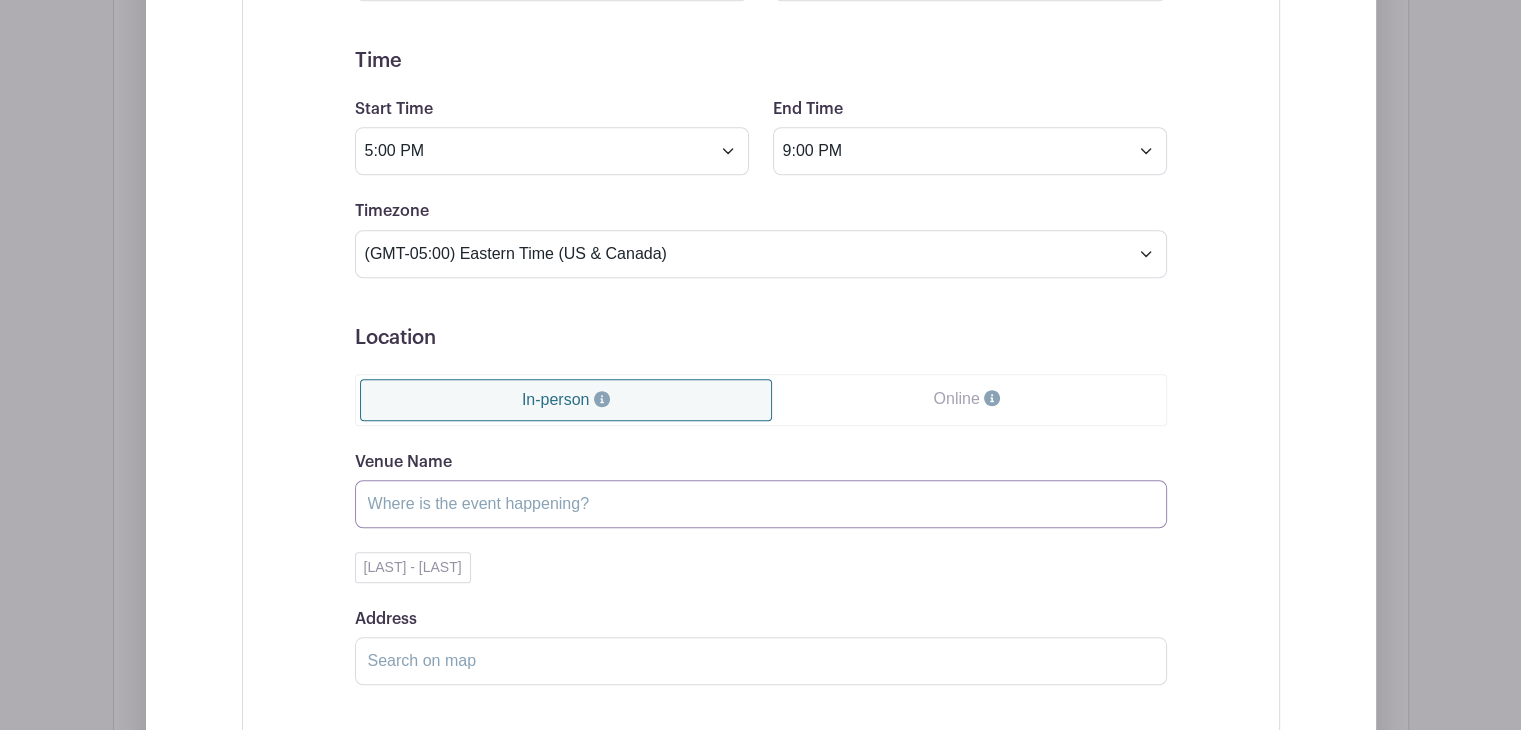 click on "Venue Name" at bounding box center [761, 504] 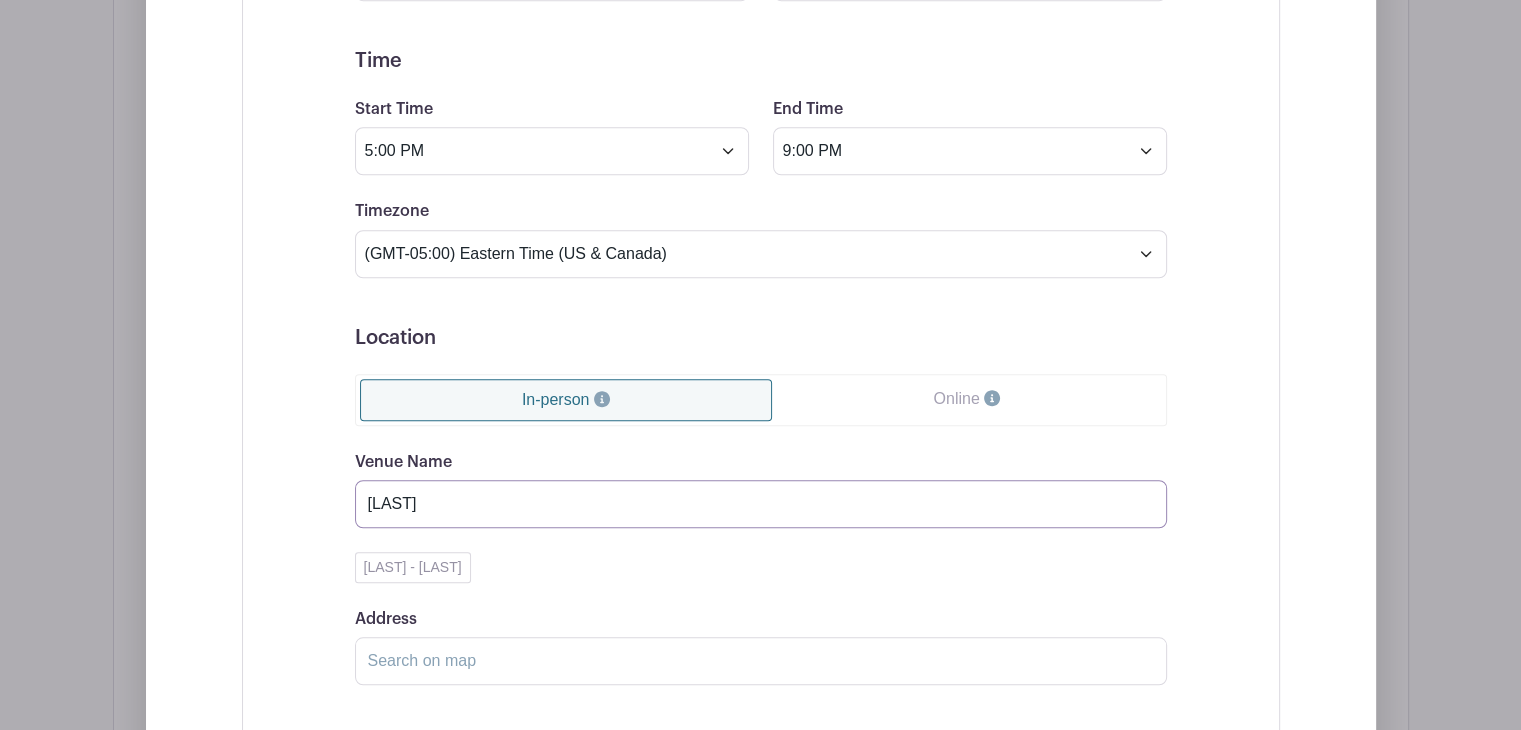 type on "[LAST]" 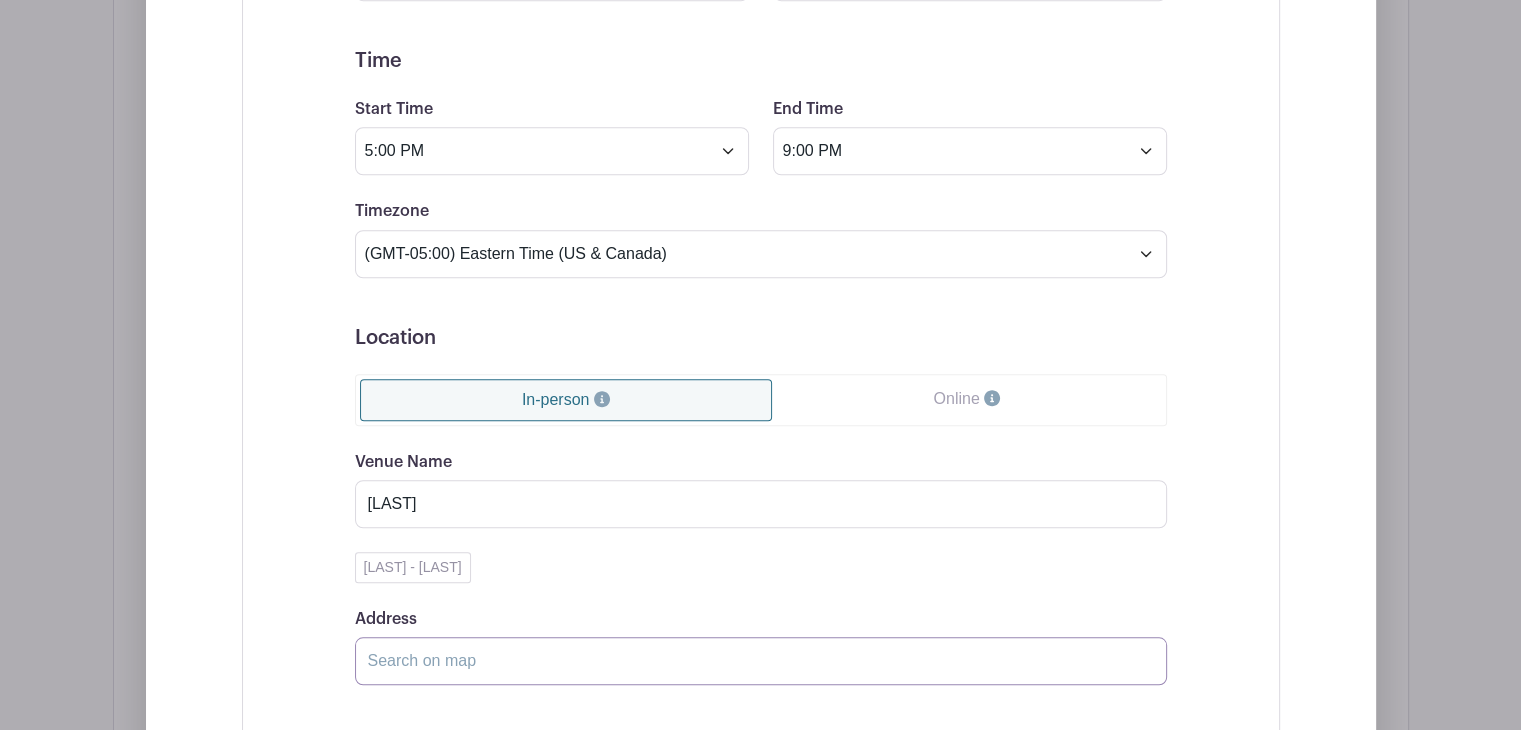 click on "Address" at bounding box center (761, 661) 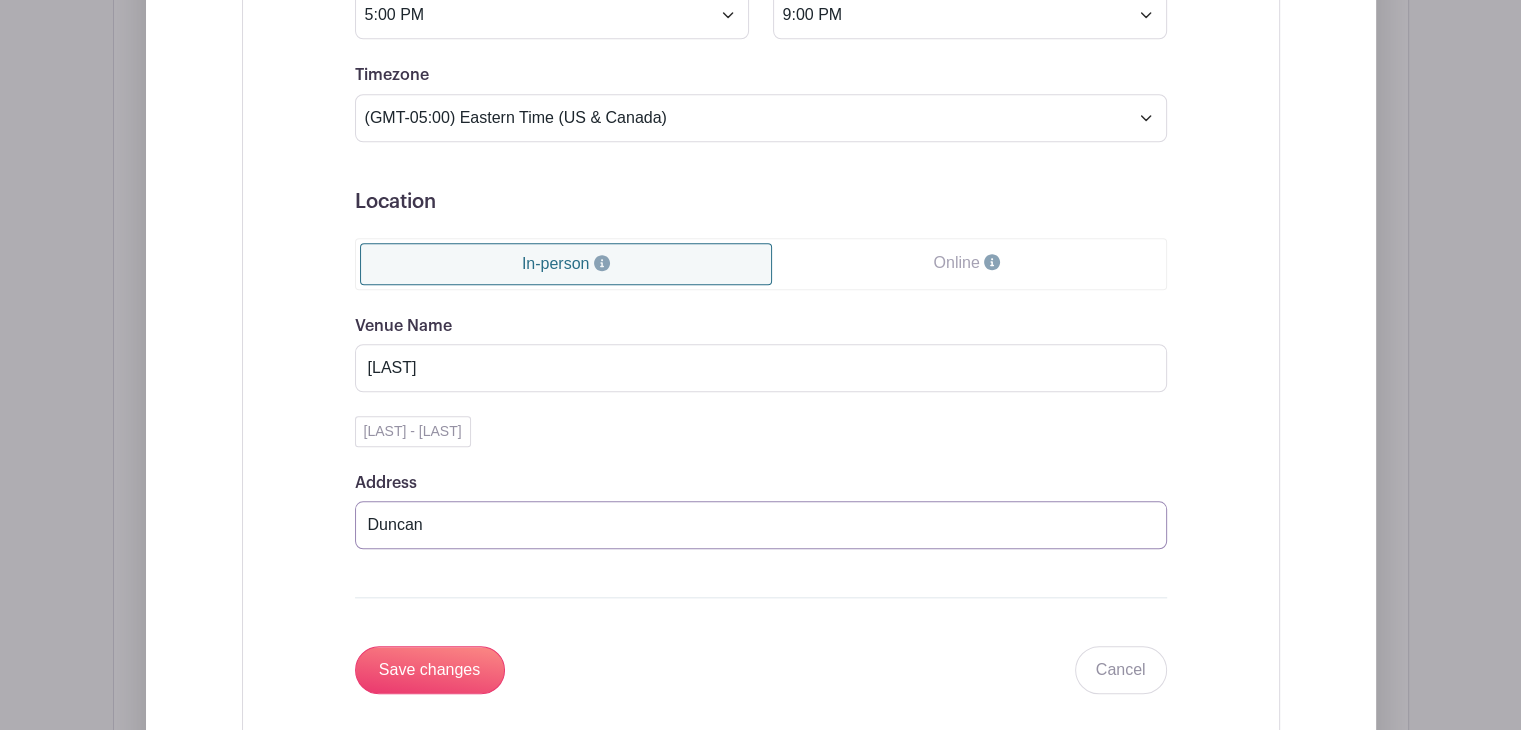 type on "Duncan" 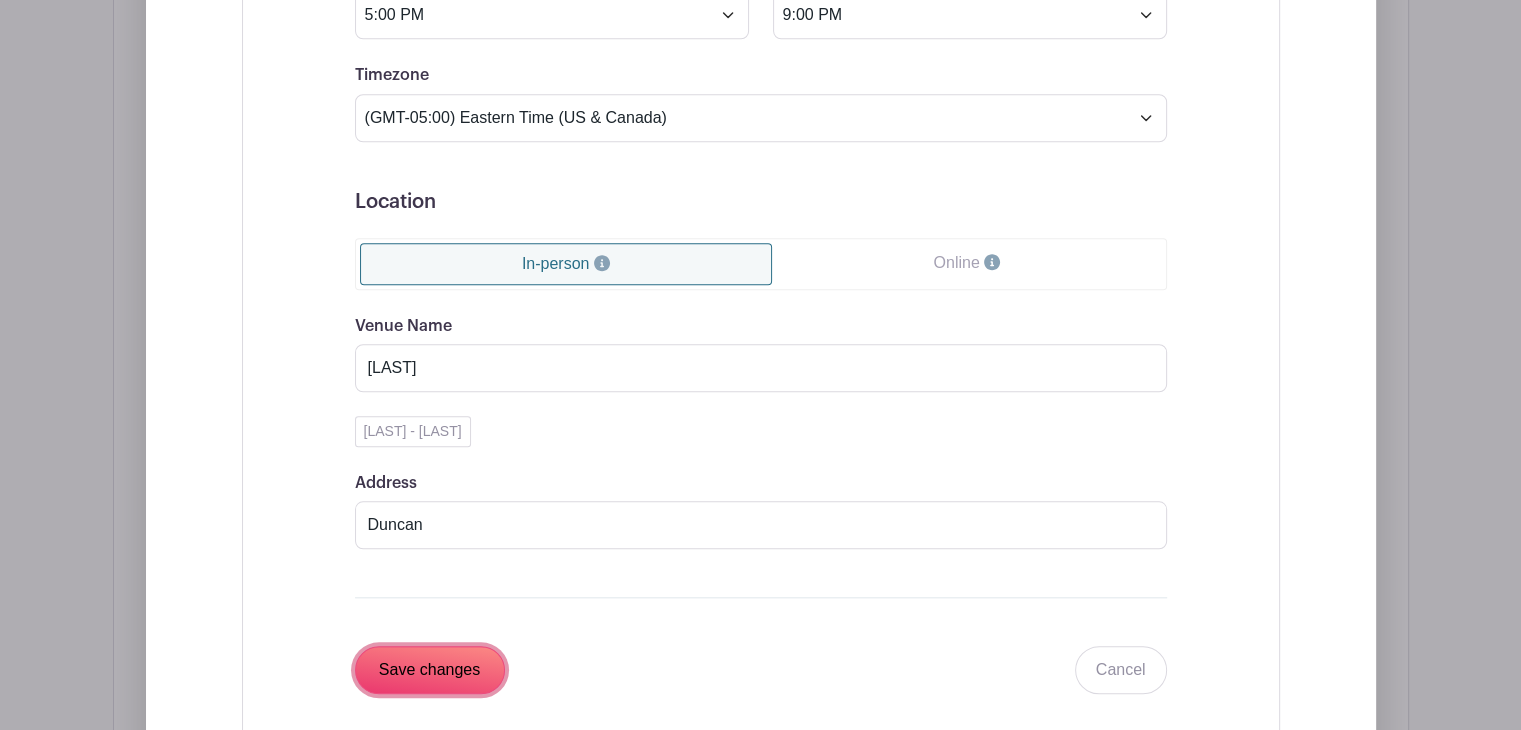 click on "Save changes" at bounding box center (430, 670) 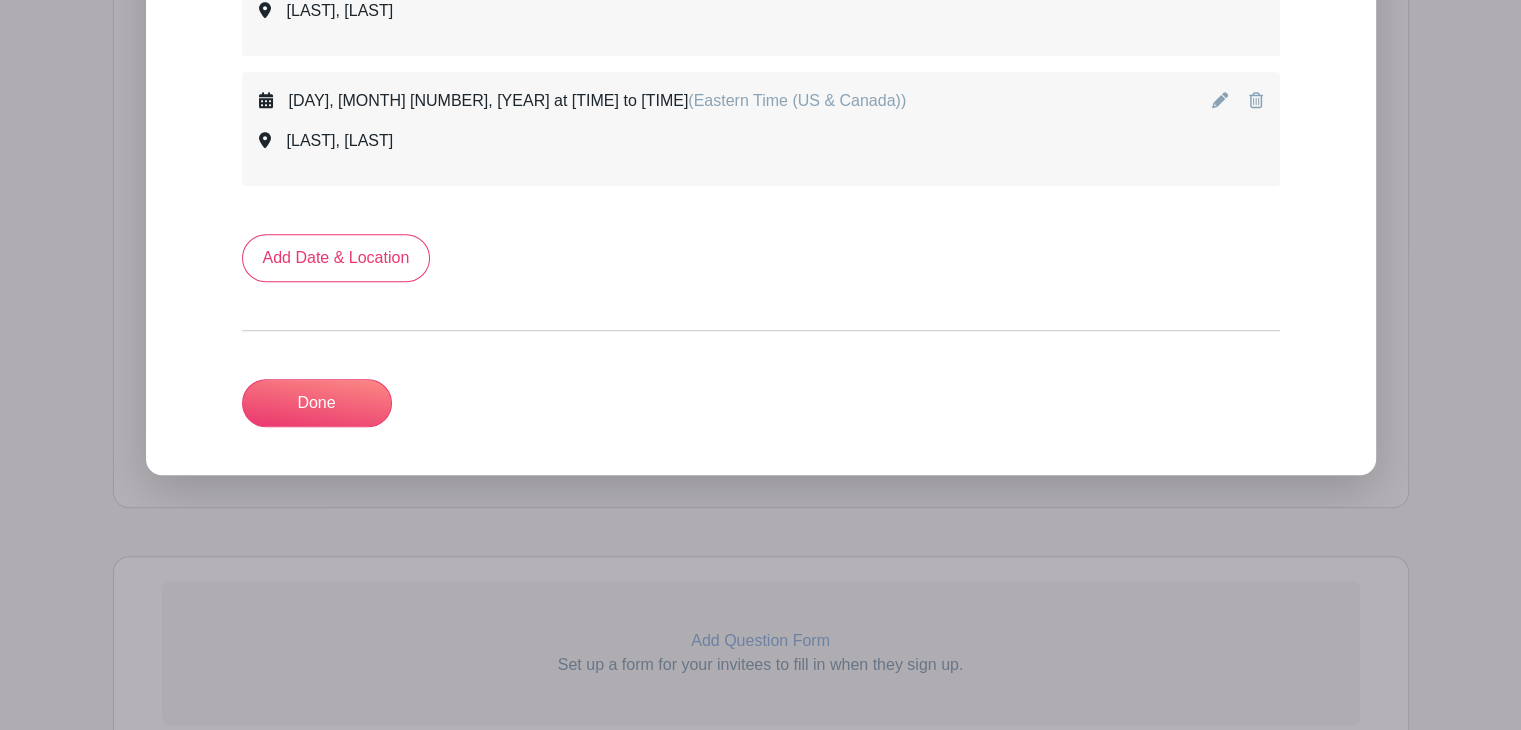 scroll, scrollTop: 1325, scrollLeft: 0, axis: vertical 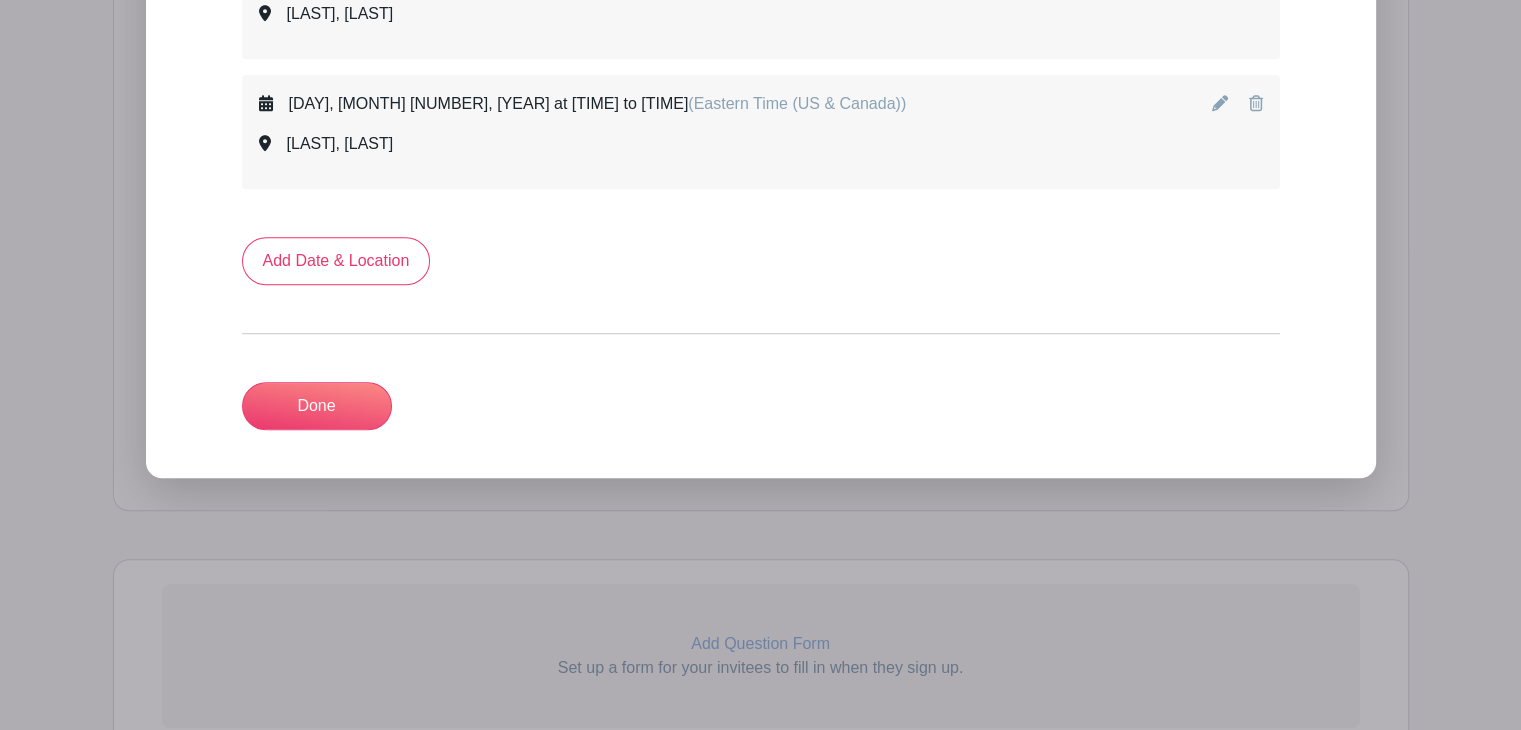 click on "Add Date & Location
Done" at bounding box center (761, 333) 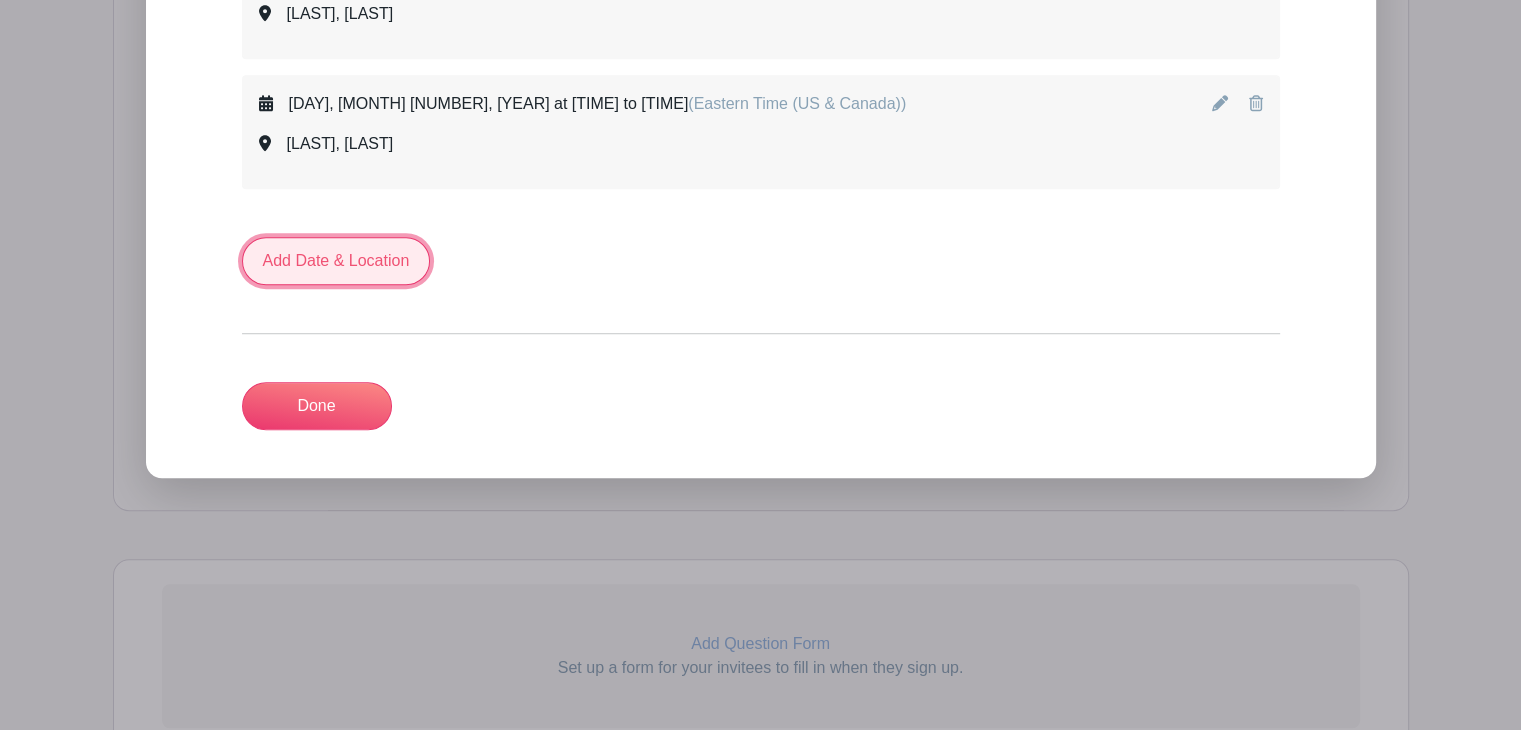 click on "Add Date & Location" at bounding box center (336, 261) 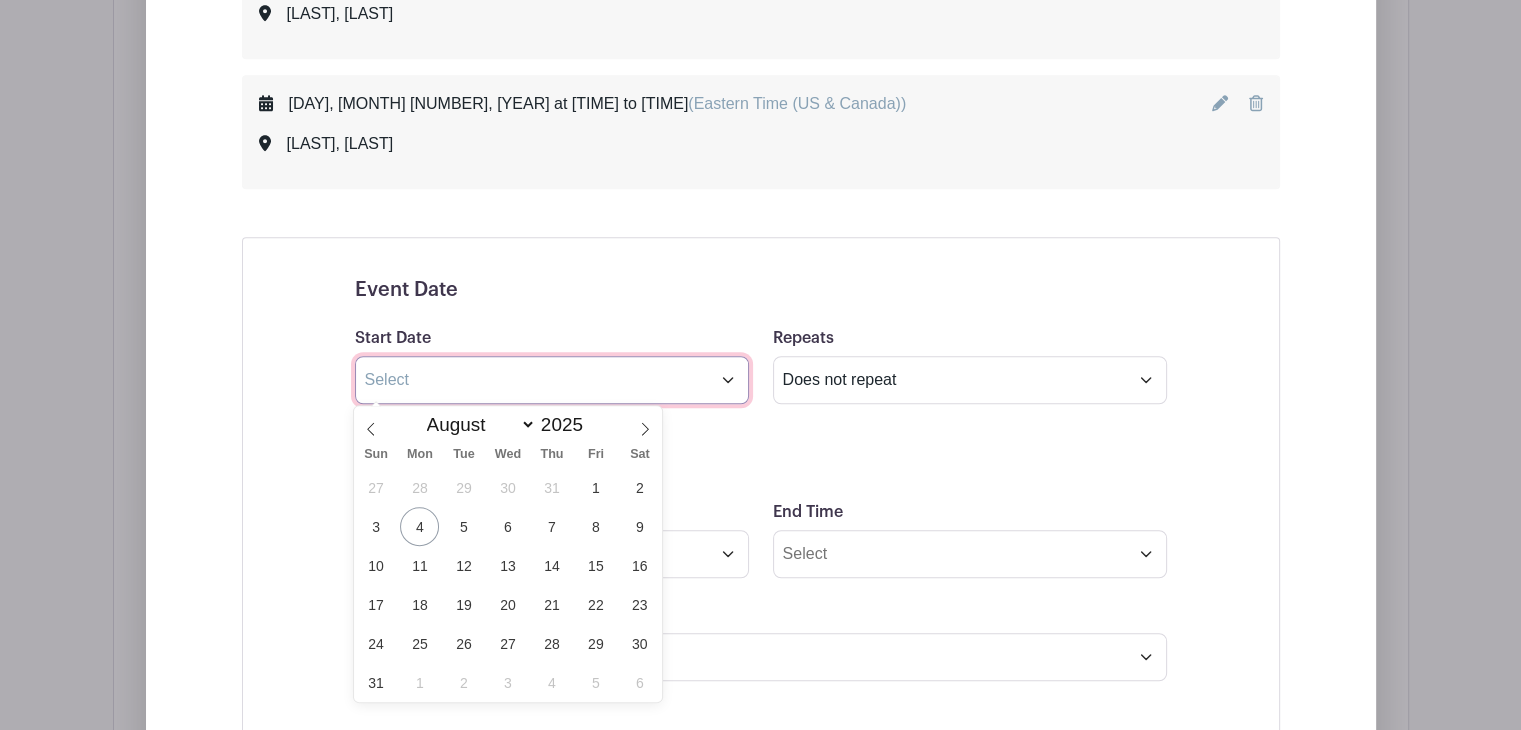 click at bounding box center [552, 380] 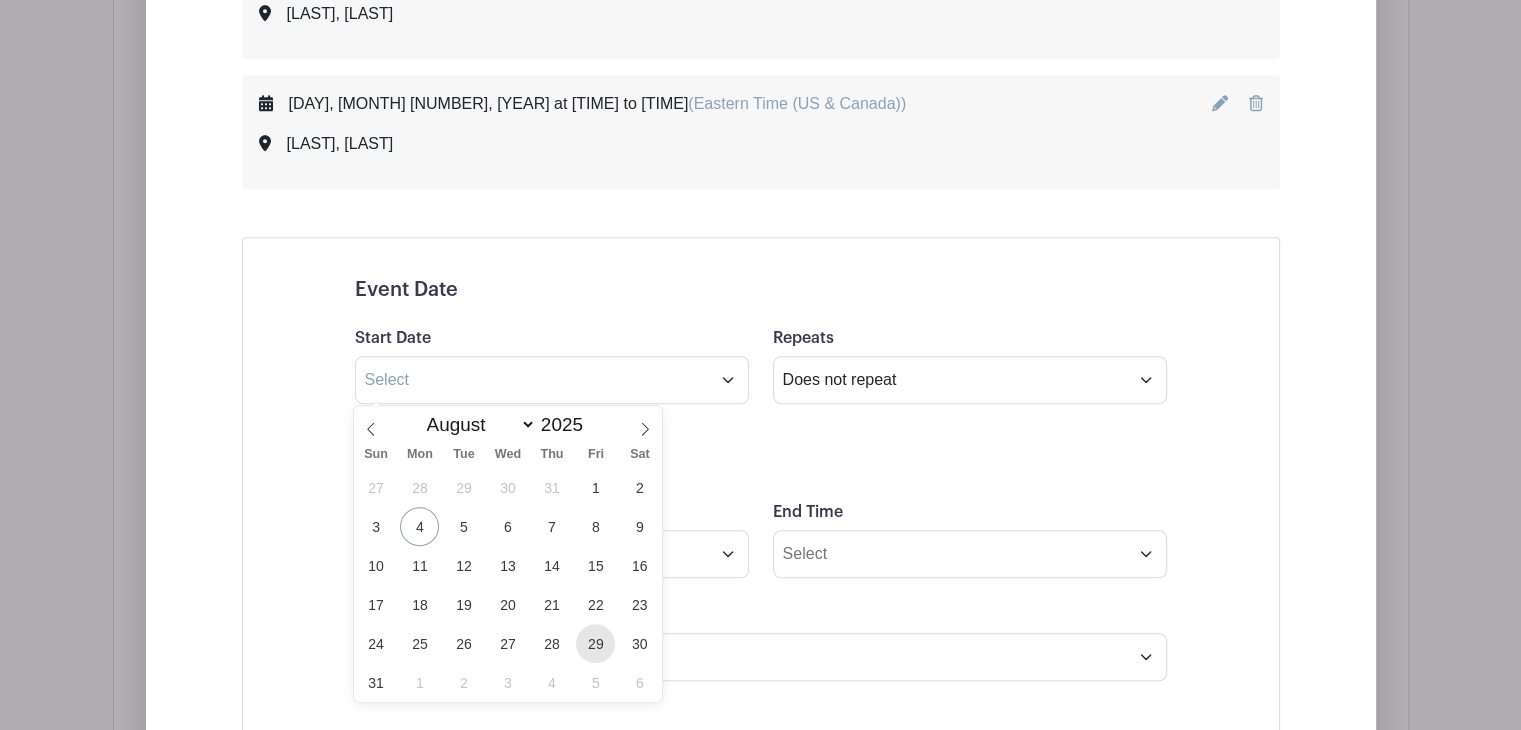 click on "29" at bounding box center (595, 643) 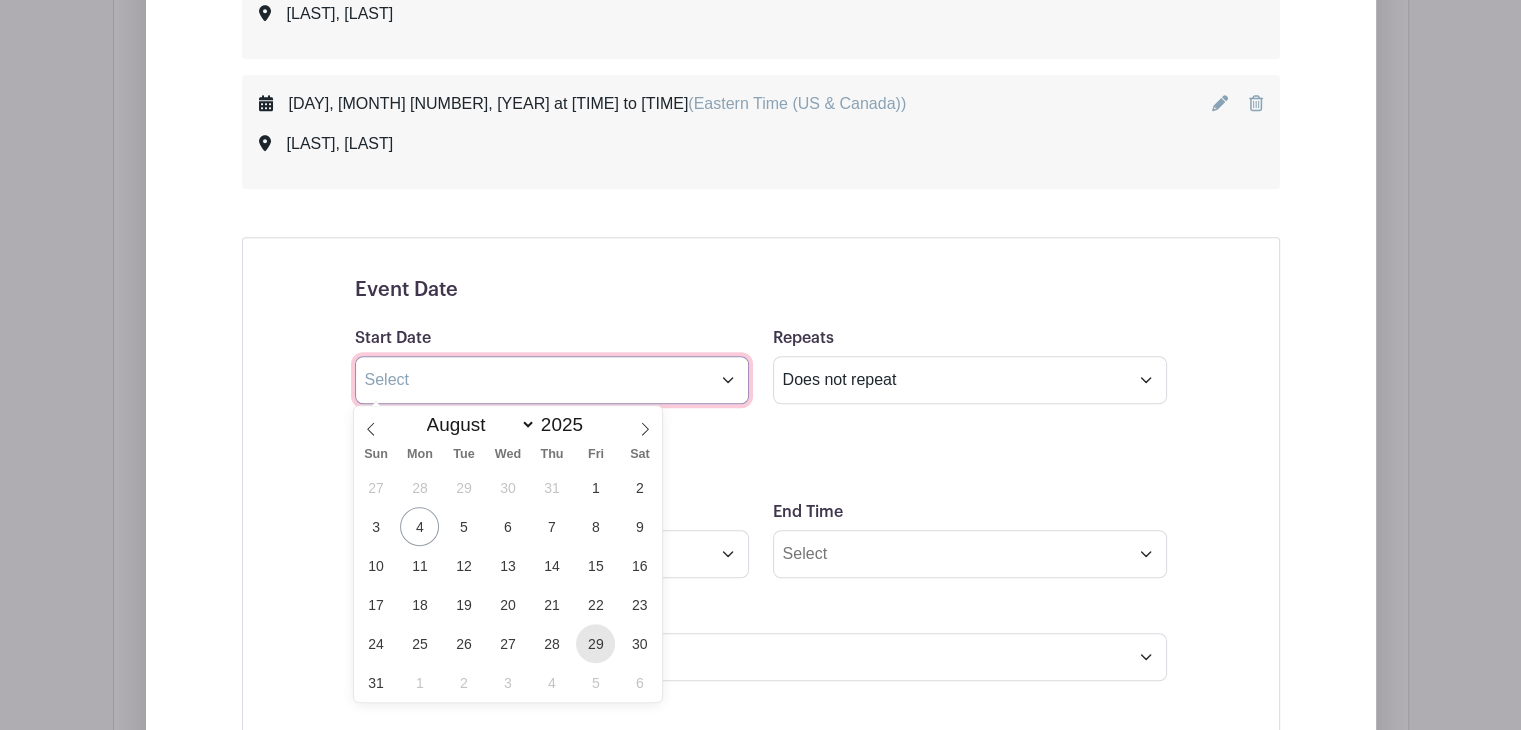 type on "Aug 29 2025" 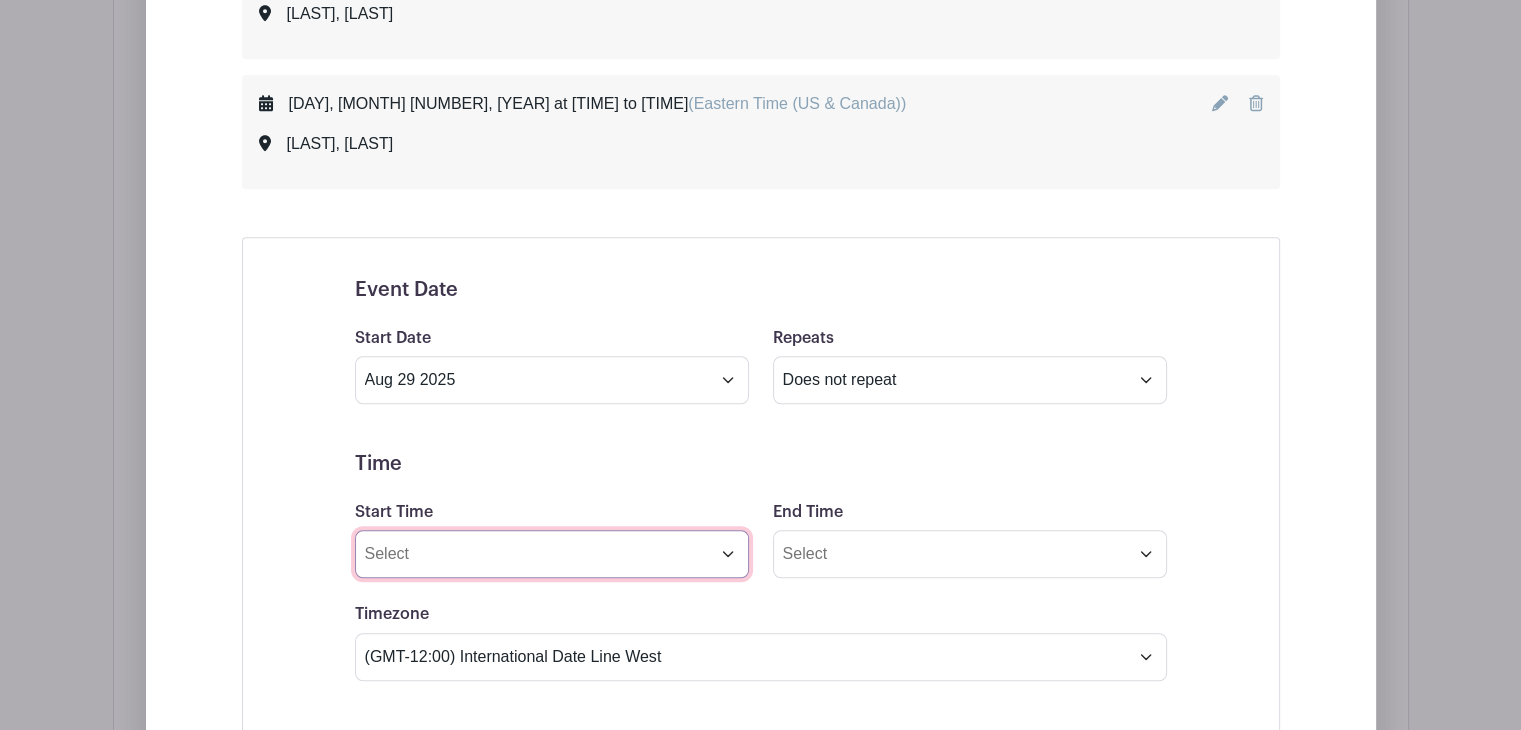 click on "Start Time" at bounding box center (552, 554) 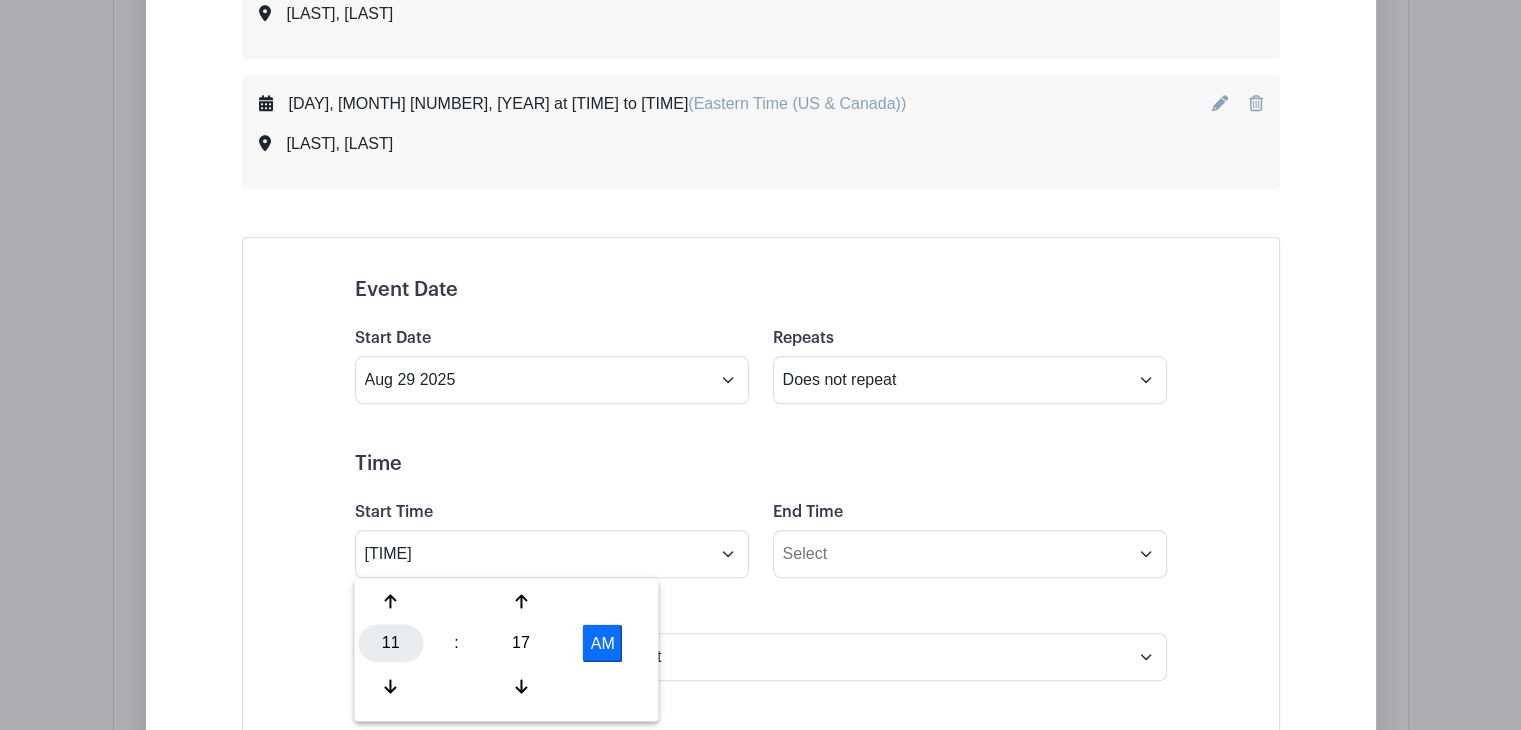 click on "11" at bounding box center (390, 643) 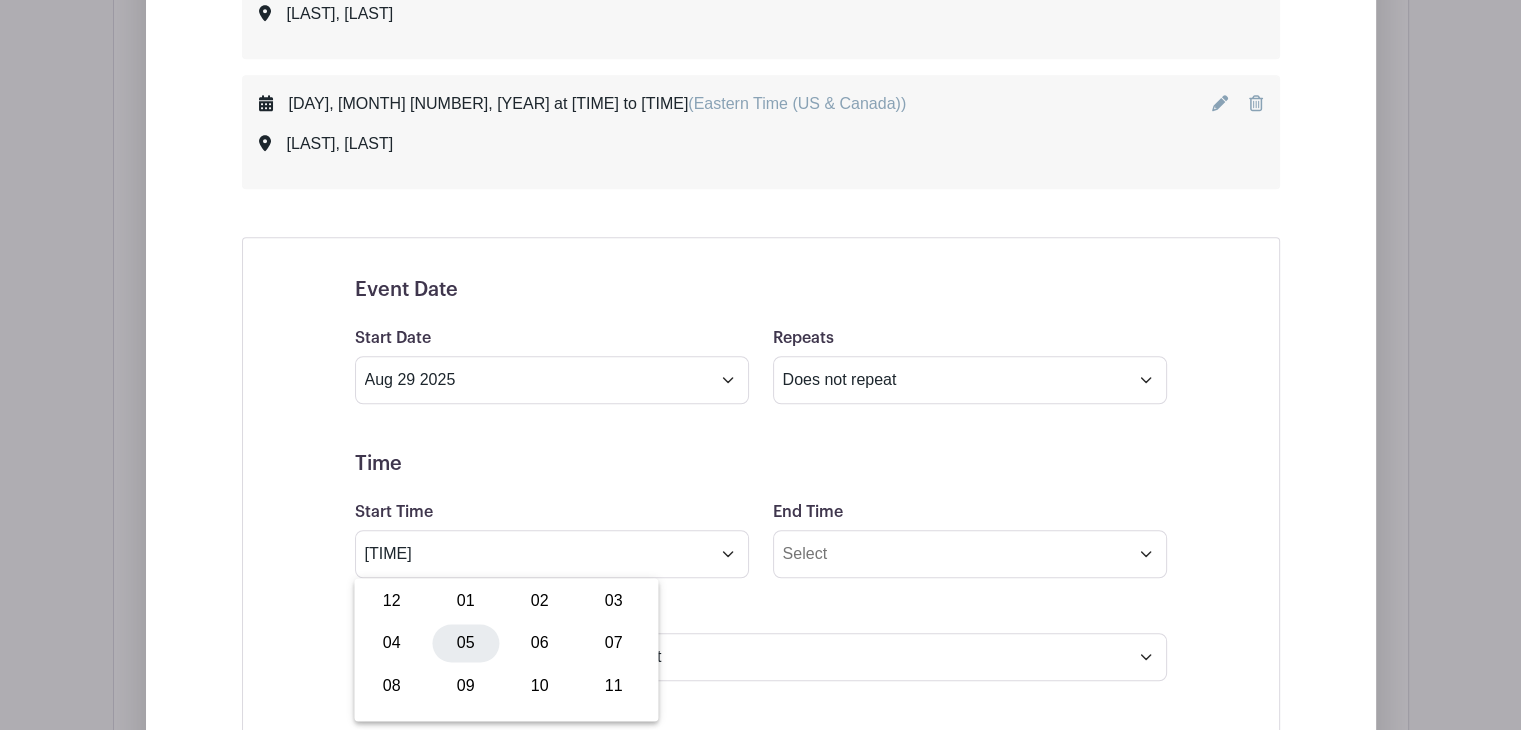 click on "05" at bounding box center (465, 643) 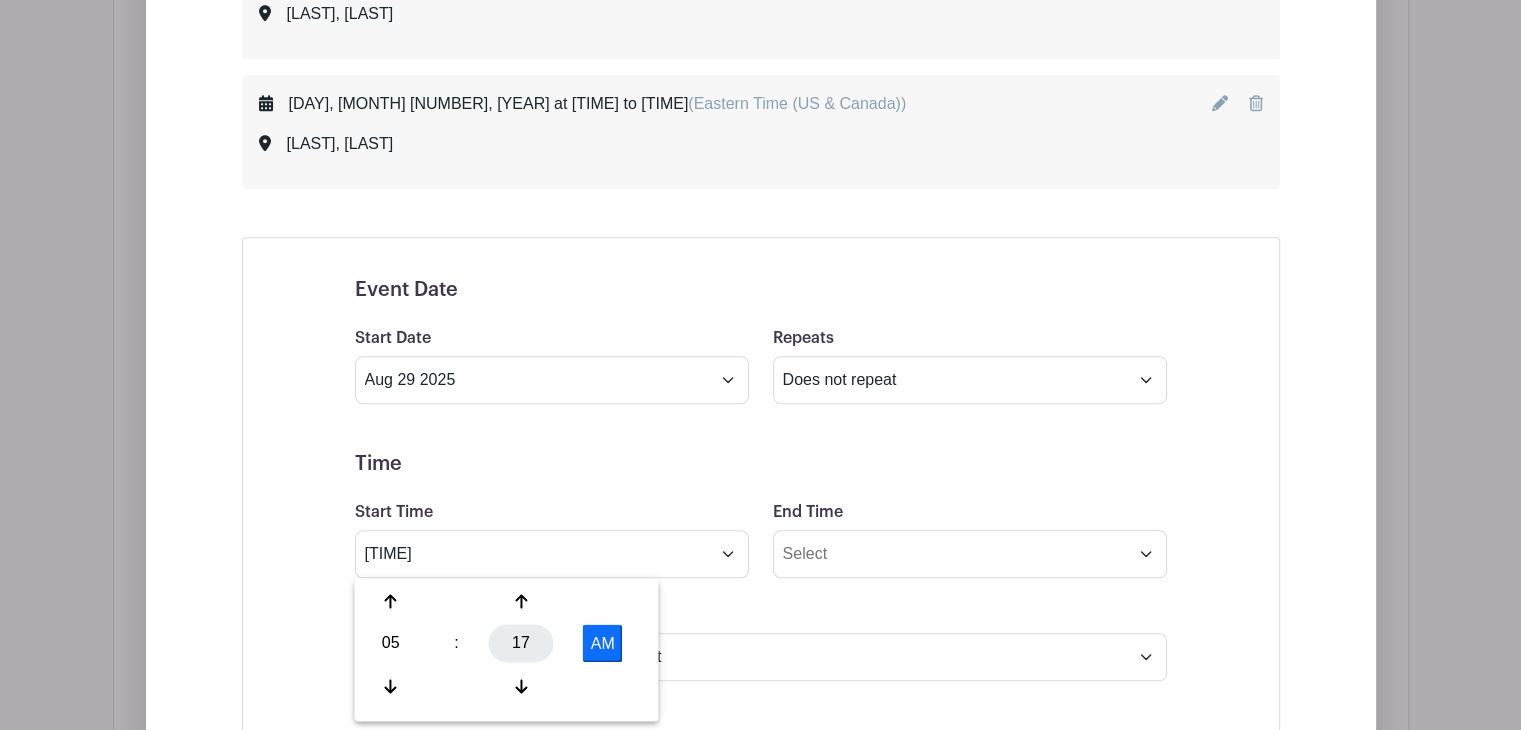click on "17" at bounding box center [521, 643] 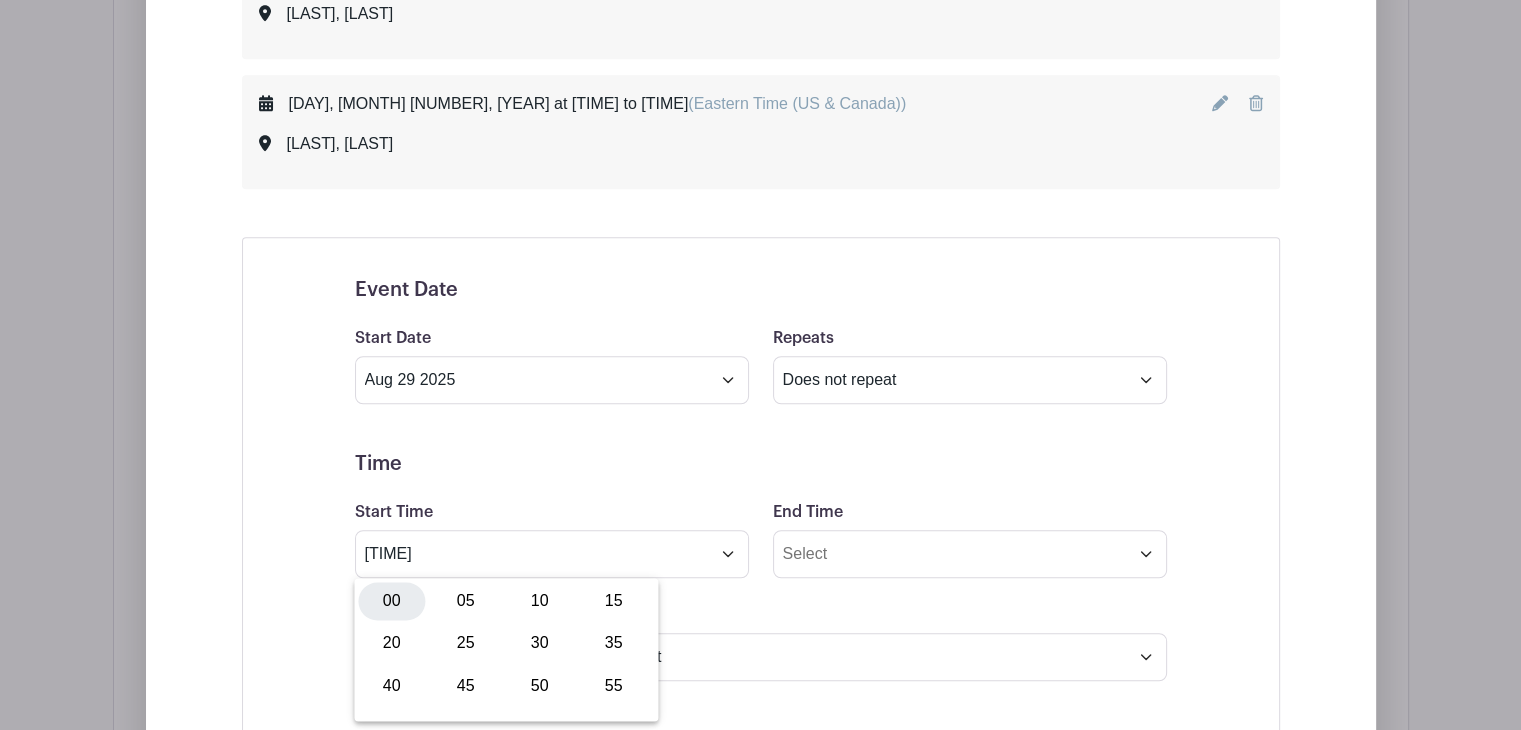 click on "00" at bounding box center [391, 601] 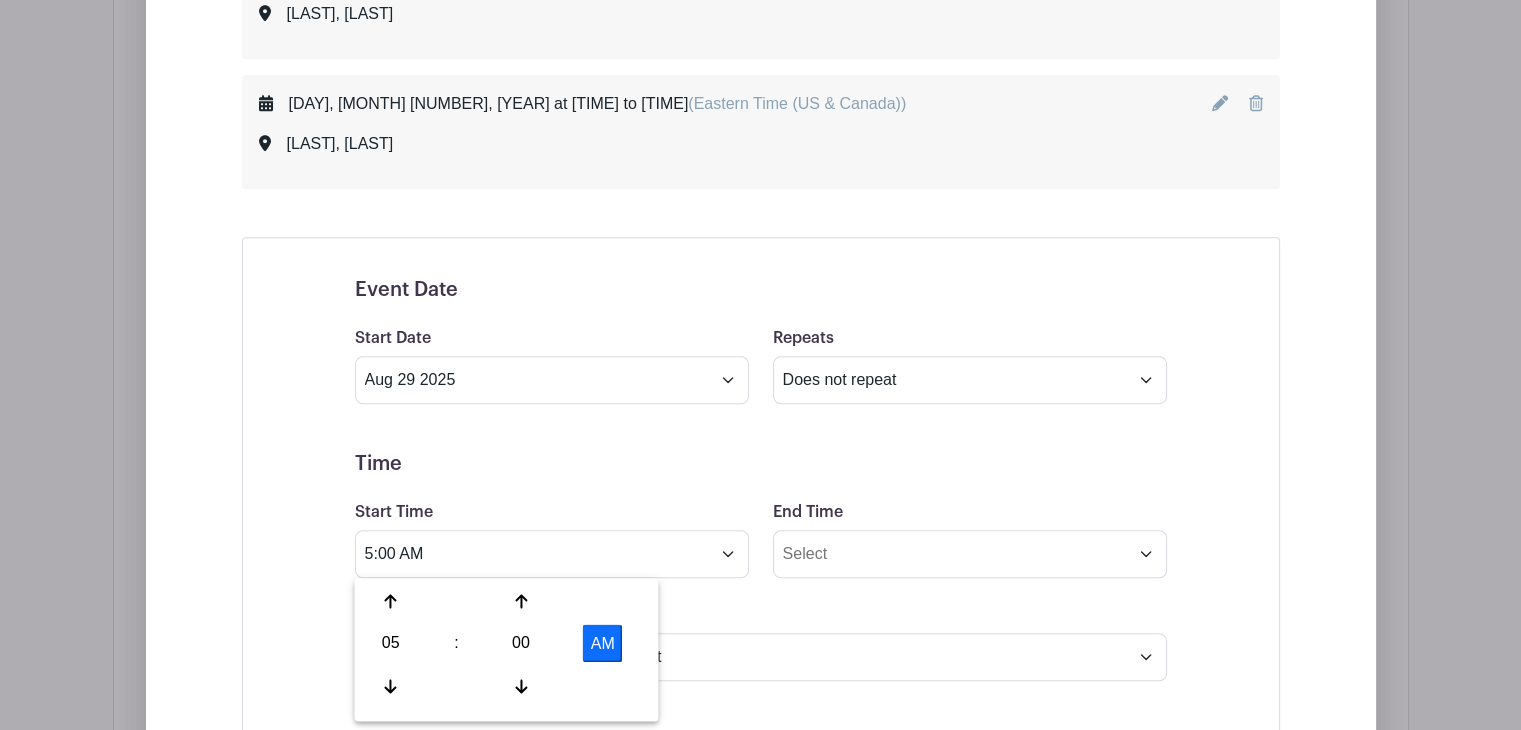 click on "AM" at bounding box center [603, 643] 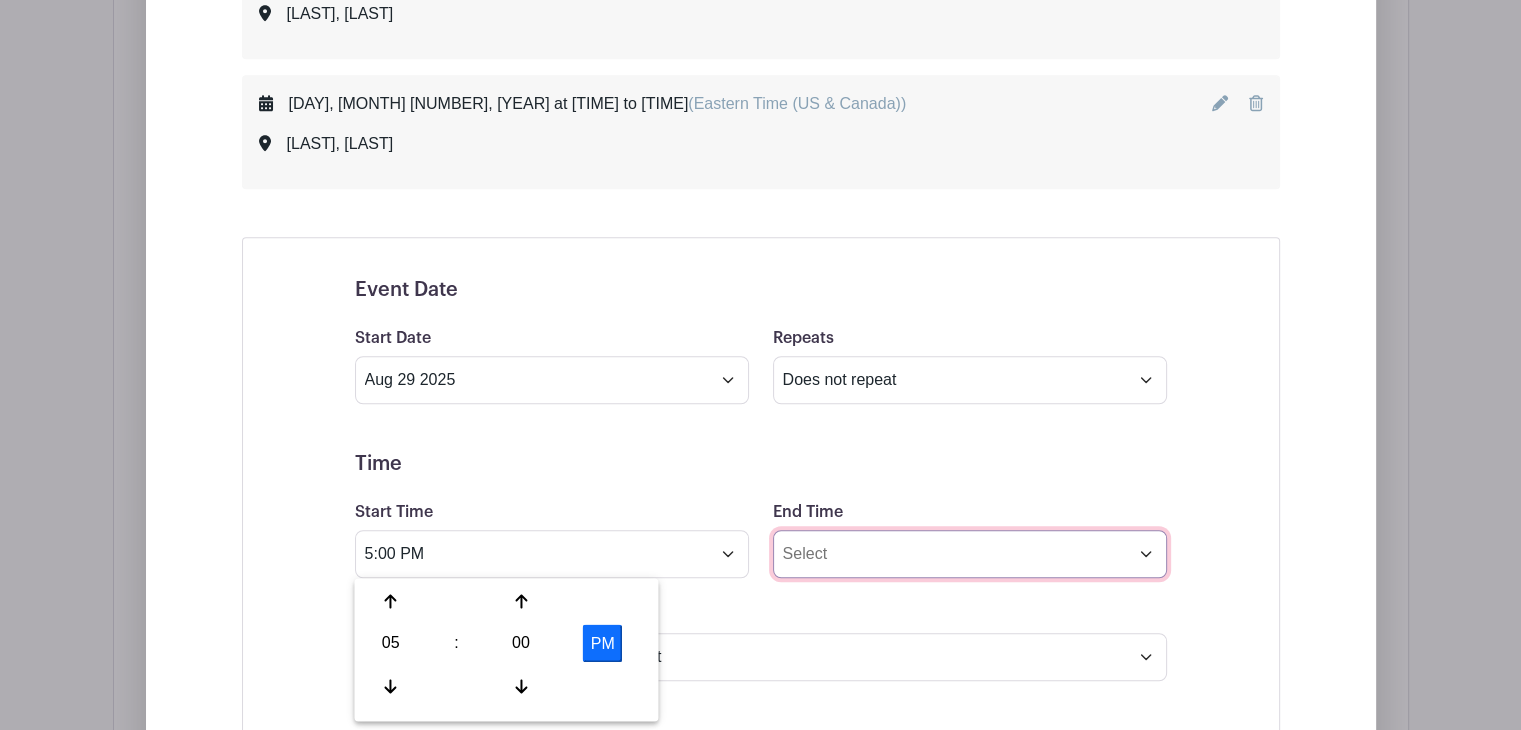 click on "End Time" at bounding box center [970, 554] 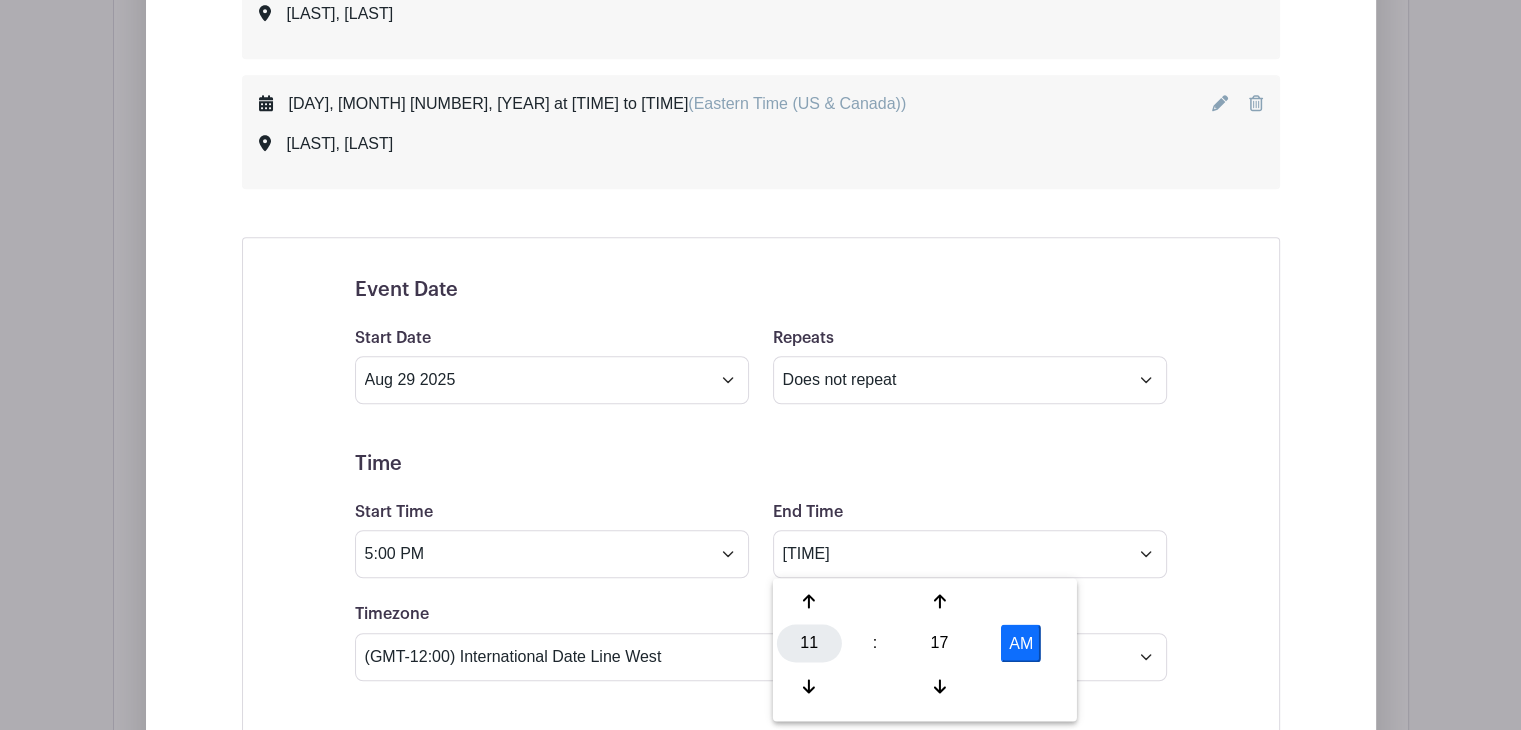click on "11" at bounding box center (809, 643) 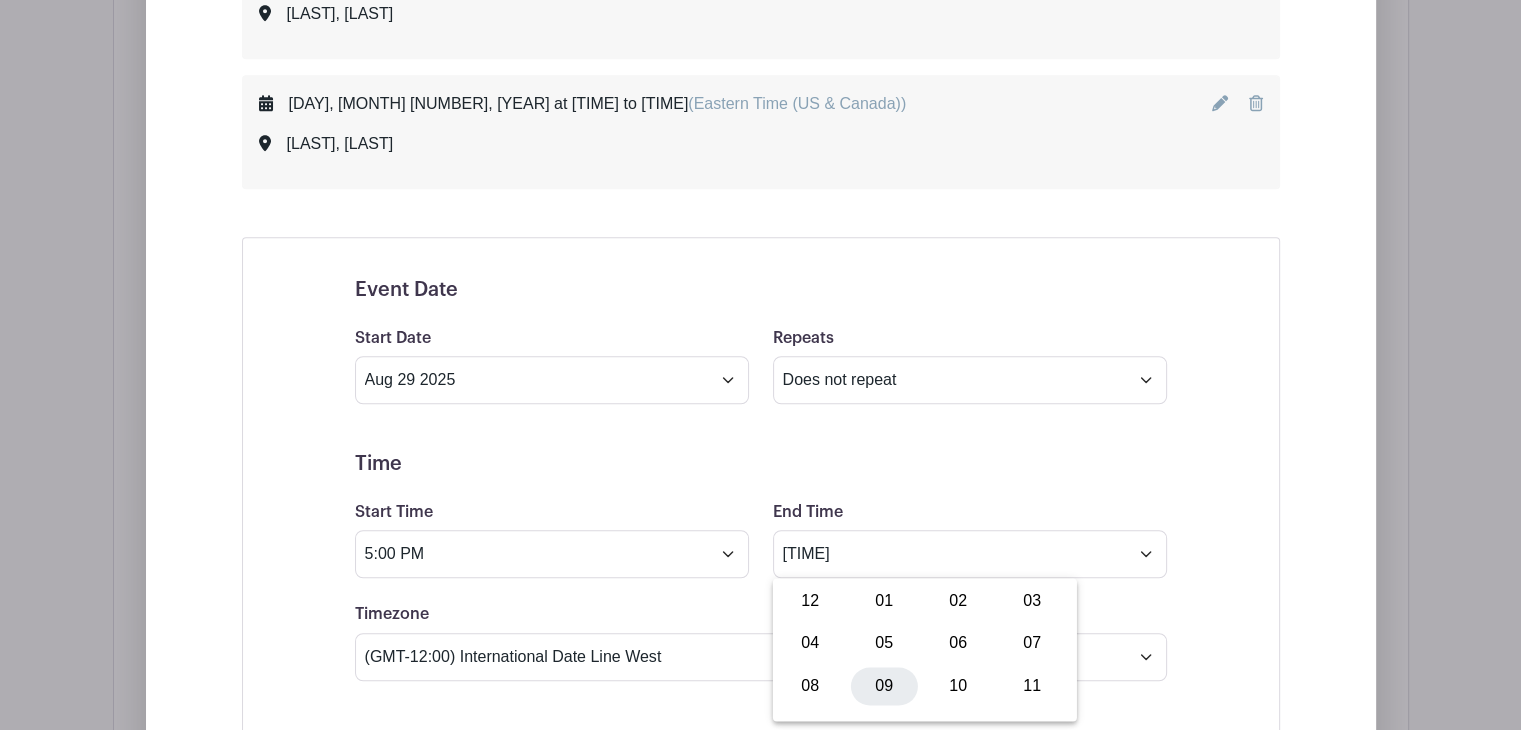 click on "09" at bounding box center (884, 686) 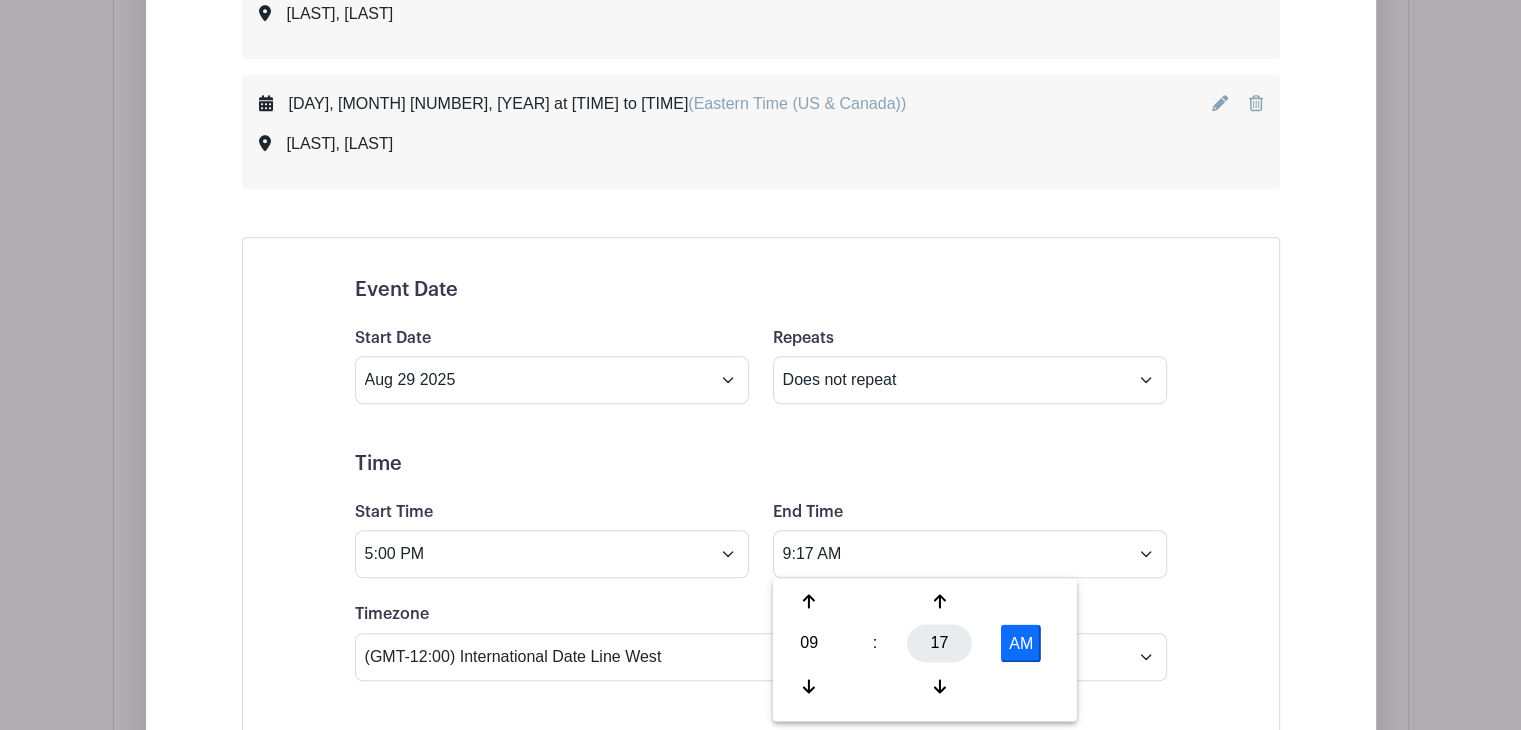 click on "17" at bounding box center (939, 643) 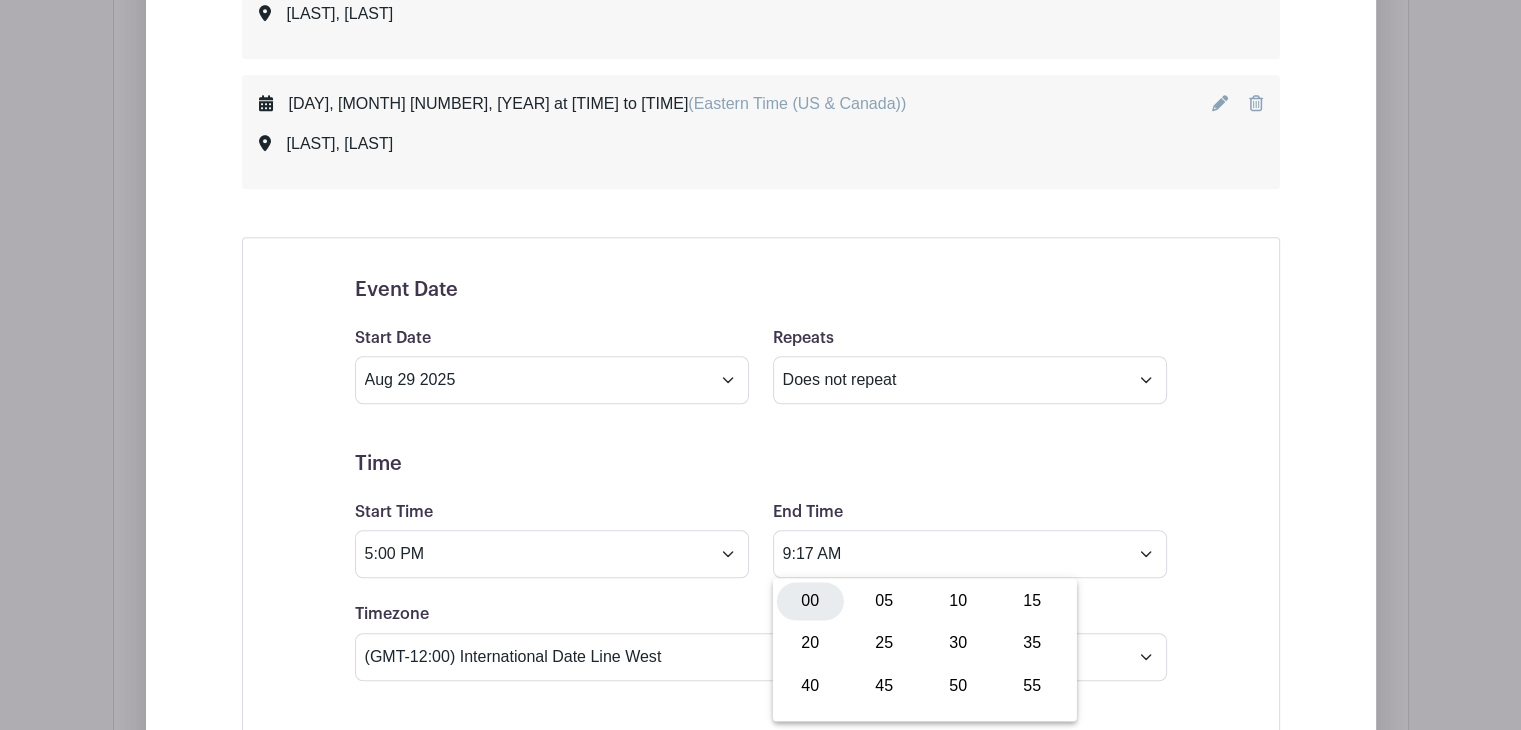 click on "00" at bounding box center [810, 601] 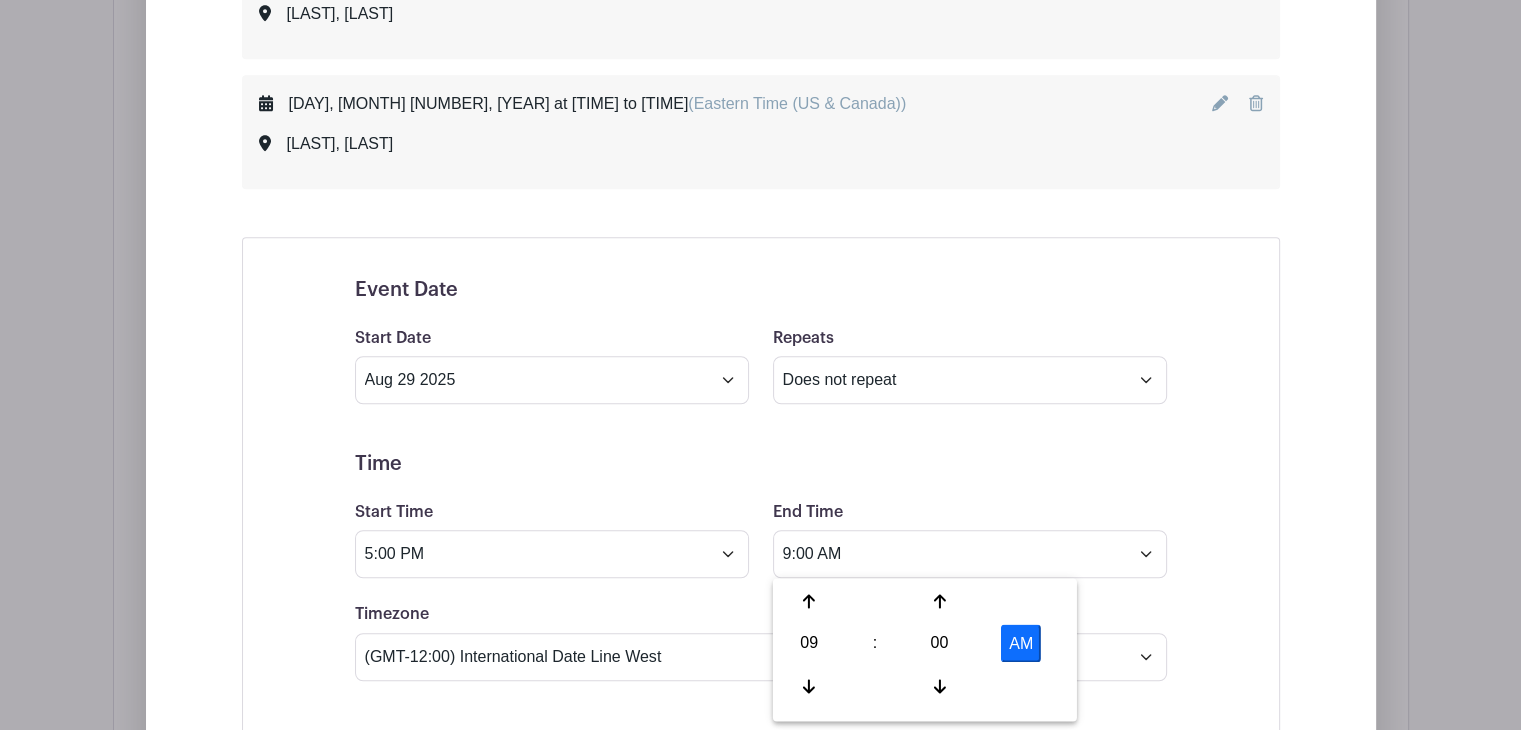 click on "AM" at bounding box center [1021, 643] 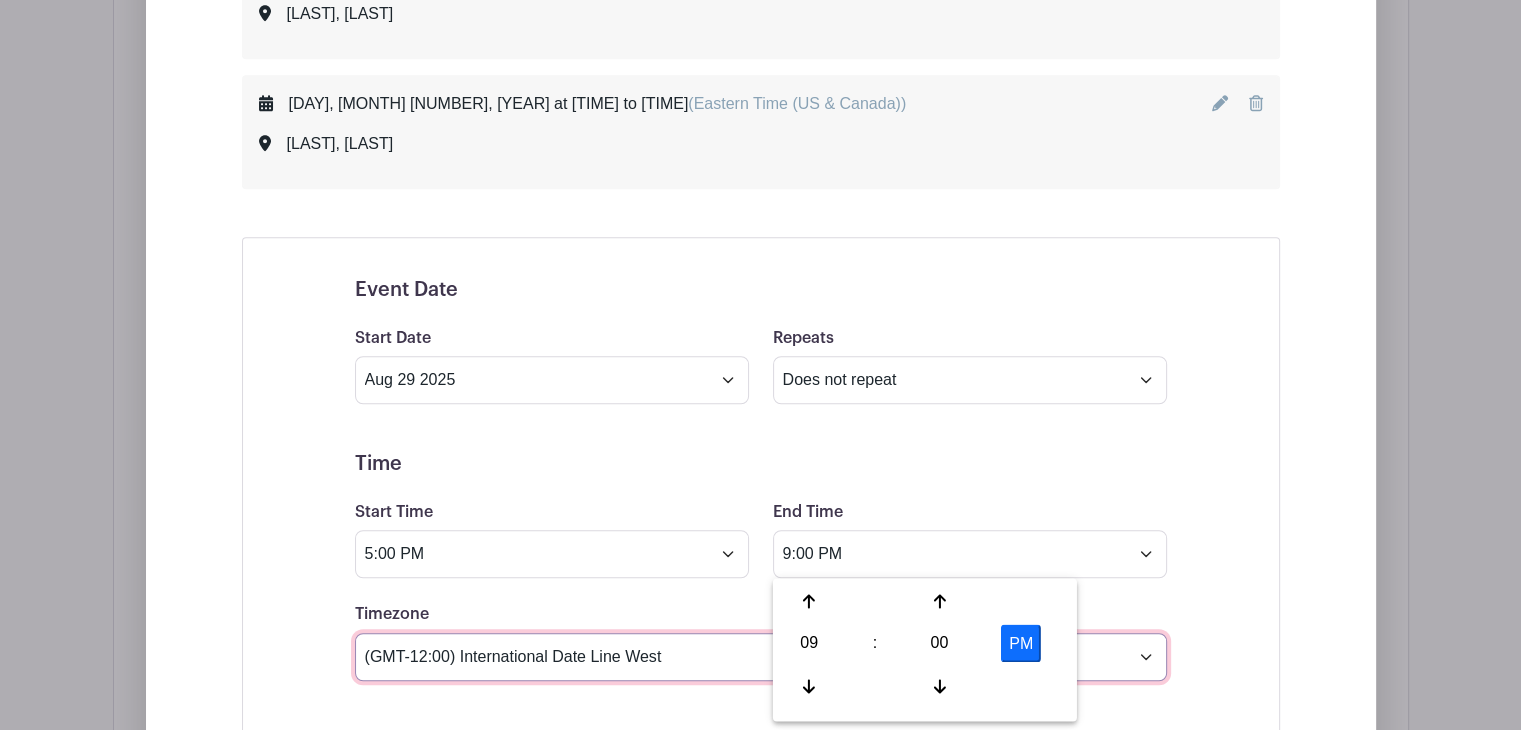 click on "(GMT-12:00) International Date Line West
(GMT-11:00) American Samoa
(GMT-11:00) Midway Island
(GMT-10:00) Hawaii
(GMT-09:00) Alaska
(GMT-08:00) Pacific Time (US & Canada)
(GMT-08:00) Tijuana
(GMT-07:00) Arizona
(GMT-07:00) Mazatlan
(GMT-07:00) Mountain Time (US & Canada)
(GMT-06:00) Central America
(GMT-06:00) Central Time (US & Canada)
(GMT-06:00) Chihuahua
(GMT-06:00) Guadalajara
(GMT-06:00) Mexico City
(GMT-06:00) Monterrey
(GMT-06:00) Saskatchewan
(GMT-05:00) Bogota
(GMT-05:00) Eastern Time (US & Canada)
(GMT-05:00) Indiana (East)
(GMT-05:00) Lima
(GMT-05:00) Quito
(GMT-04:00) Atlantic Time (Canada)
(GMT-04:00) Caracas
(GMT-04:00) Georgetown
(GMT-04:00) La Paz
(GMT-04:00) Puerto Rico
(GMT-04:00) Santiago
(GMT-03:30) Newfoundland
(GMT-03:00) Brasilia
(GMT-03:00) Buenos Aires
(GMT-03:00) Montevideo
(GMT-02:00) Greenland
(GMT-02:00) Mid-Atlantic
(GMT-01:00) Azores
(GMT-01:00) Cape Verde Is.
(GMT+00:00) Casablanca
(GMT+00:00) Dublin" at bounding box center (761, 657) 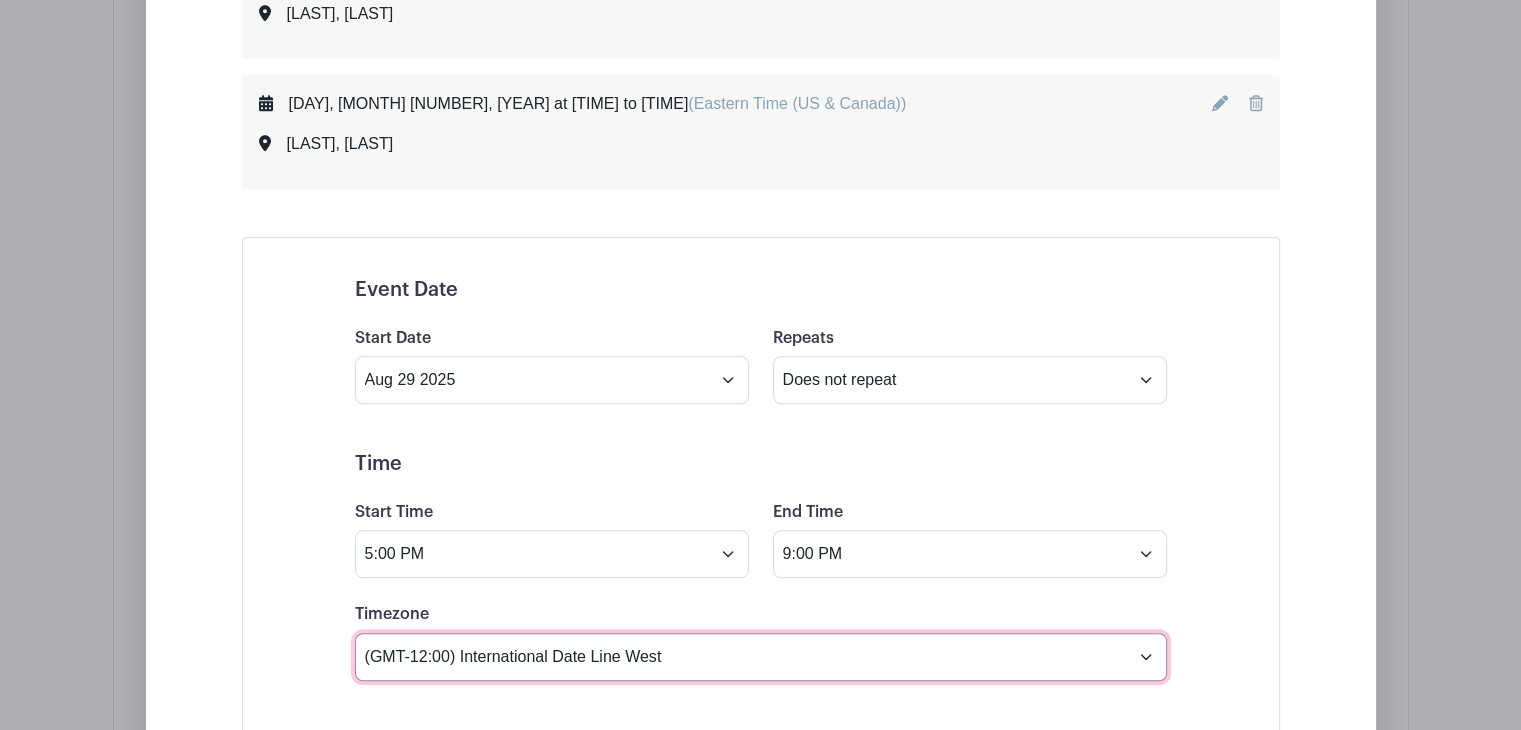 select on "Eastern Time (US & Canada)" 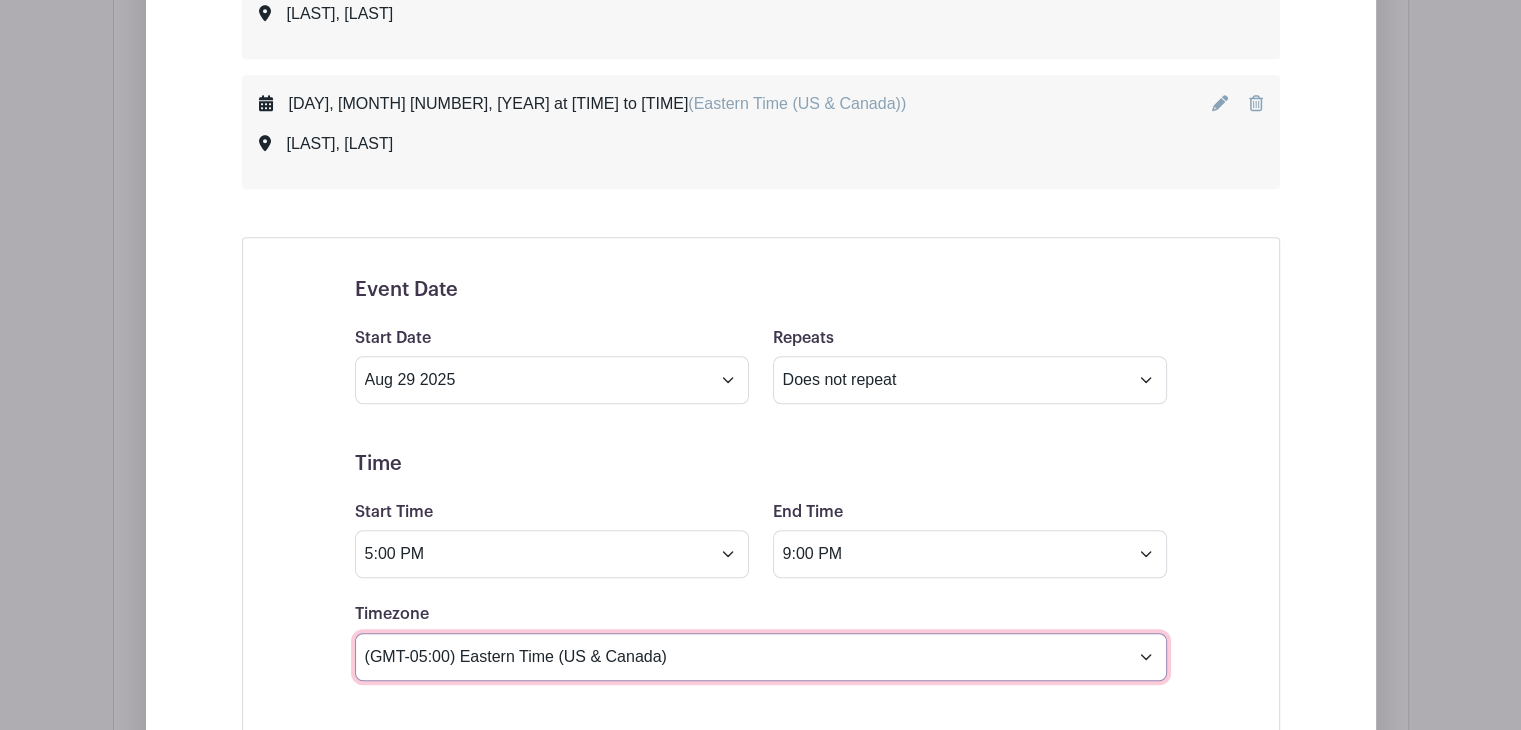 click on "(GMT-12:00) International Date Line West
(GMT-11:00) American Samoa
(GMT-11:00) Midway Island
(GMT-10:00) Hawaii
(GMT-09:00) Alaska
(GMT-08:00) Pacific Time (US & Canada)
(GMT-08:00) Tijuana
(GMT-07:00) Arizona
(GMT-07:00) Mazatlan
(GMT-07:00) Mountain Time (US & Canada)
(GMT-06:00) Central America
(GMT-06:00) Central Time (US & Canada)
(GMT-06:00) Chihuahua
(GMT-06:00) Guadalajara
(GMT-06:00) Mexico City
(GMT-06:00) Monterrey
(GMT-06:00) Saskatchewan
(GMT-05:00) Bogota
(GMT-05:00) Eastern Time (US & Canada)
(GMT-05:00) Indiana (East)
(GMT-05:00) Lima
(GMT-05:00) Quito
(GMT-04:00) Atlantic Time (Canada)
(GMT-04:00) Caracas
(GMT-04:00) Georgetown
(GMT-04:00) La Paz
(GMT-04:00) Puerto Rico
(GMT-04:00) Santiago
(GMT-03:30) Newfoundland
(GMT-03:00) Brasilia
(GMT-03:00) Buenos Aires
(GMT-03:00) Montevideo
(GMT-02:00) Greenland
(GMT-02:00) Mid-Atlantic
(GMT-01:00) Azores
(GMT-01:00) Cape Verde Is.
(GMT+00:00) Casablanca
(GMT+00:00) Dublin" at bounding box center [761, 657] 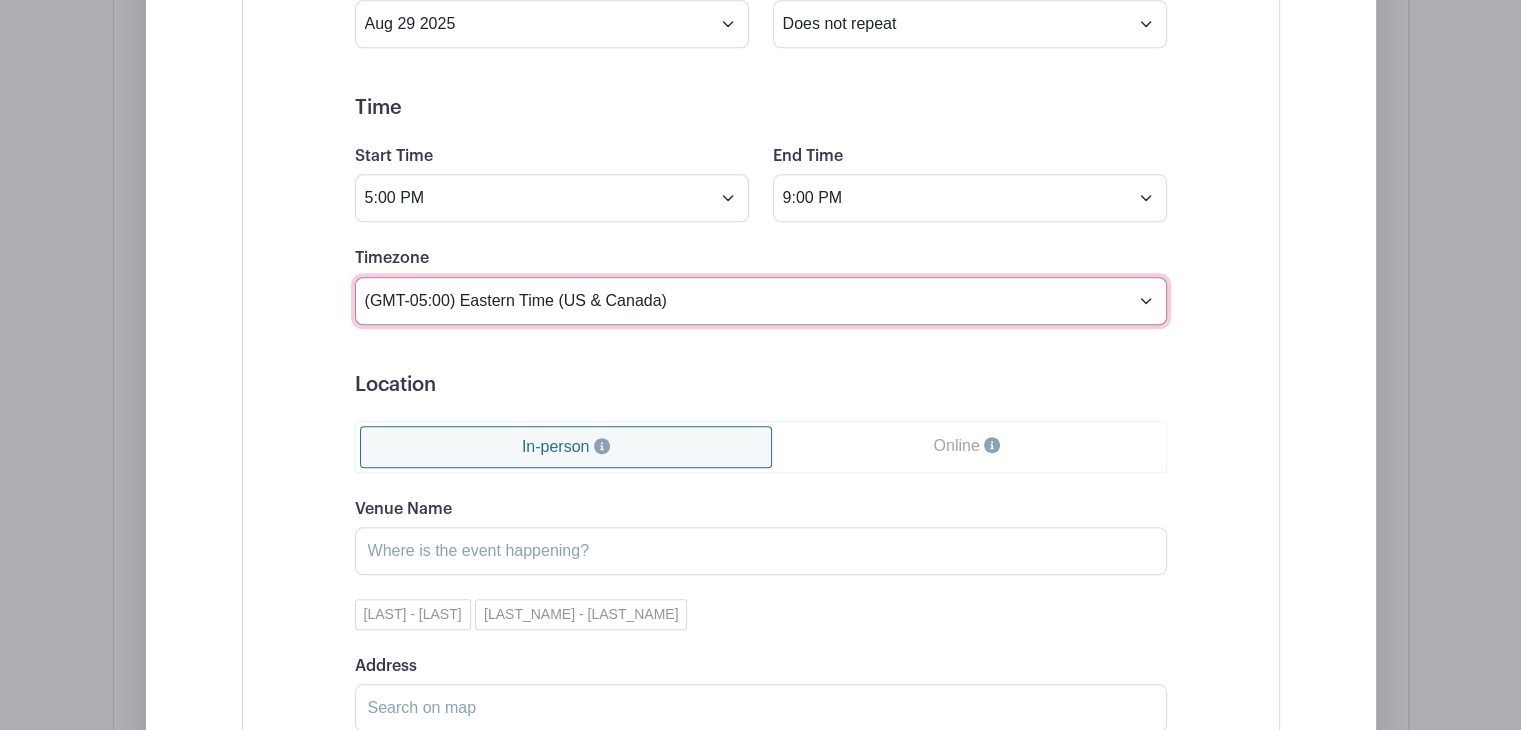 scroll, scrollTop: 1682, scrollLeft: 0, axis: vertical 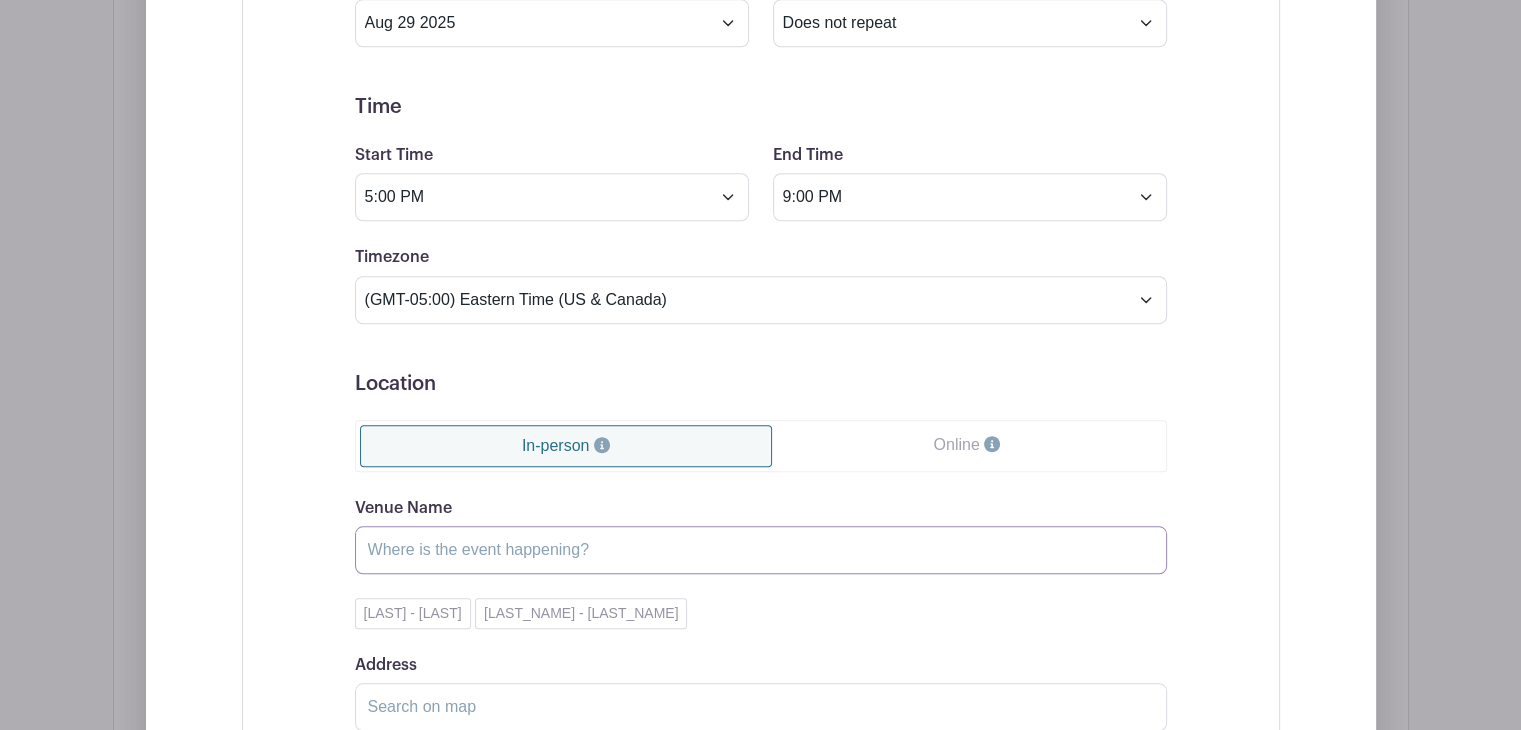 click on "Venue Name" at bounding box center [761, 550] 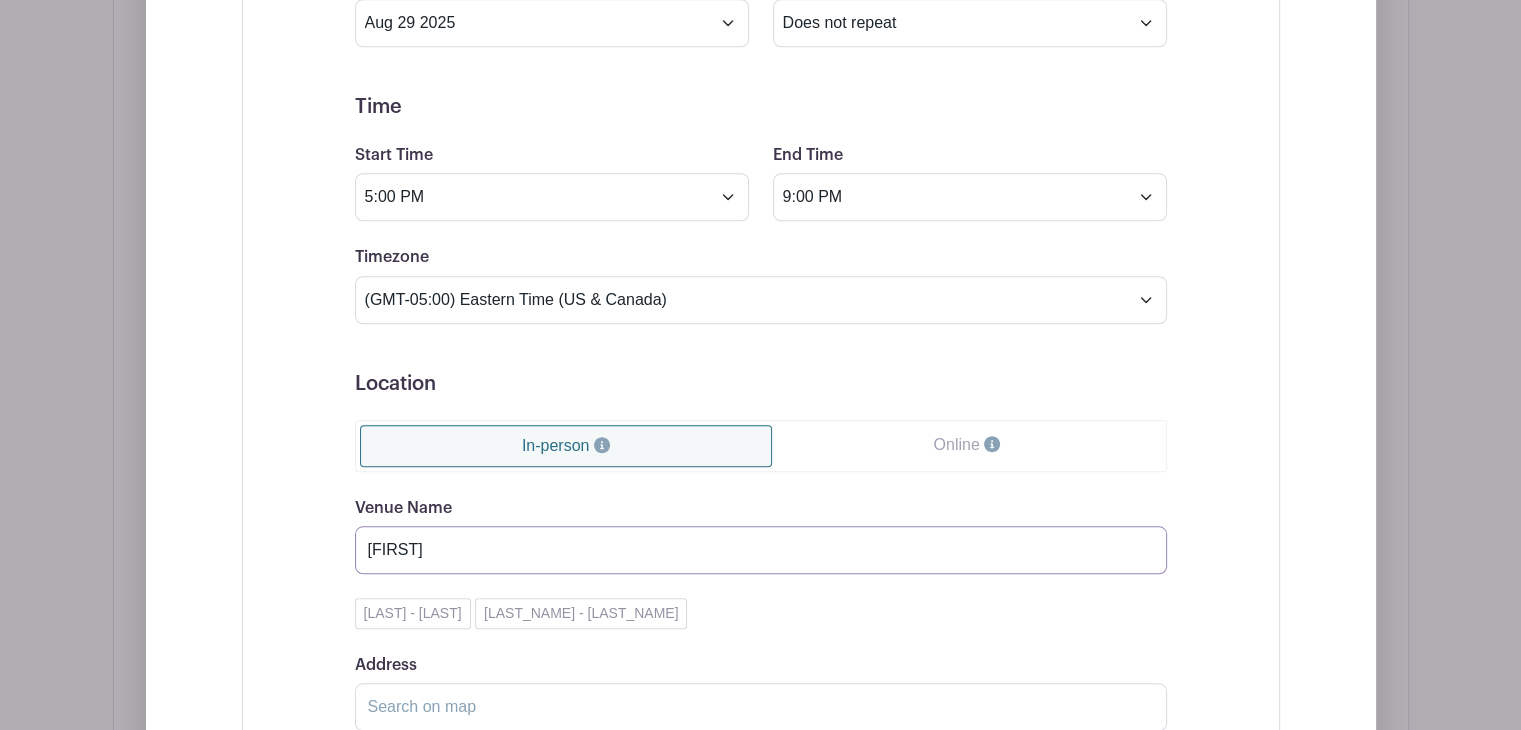 scroll, scrollTop: 1818, scrollLeft: 0, axis: vertical 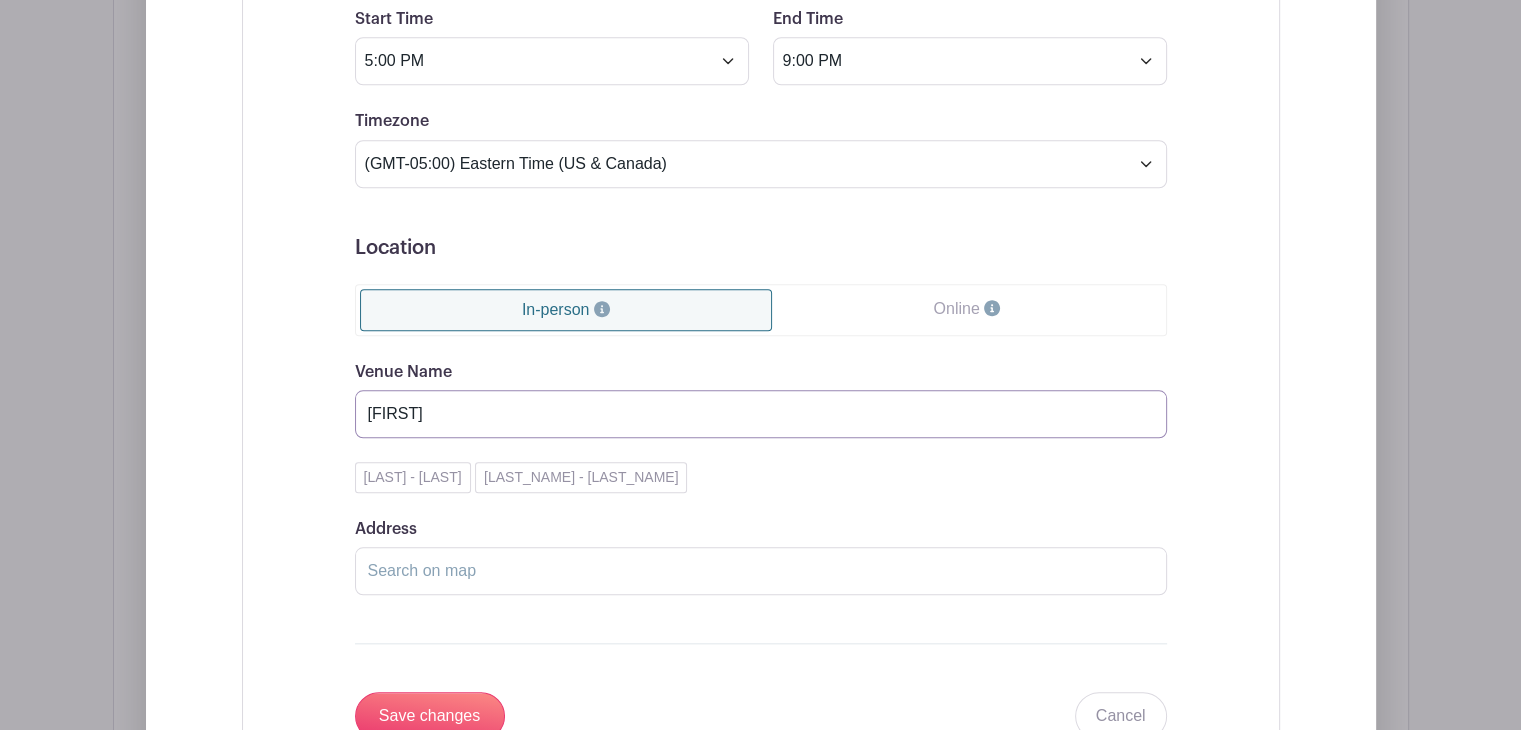 type on "[FIRST]" 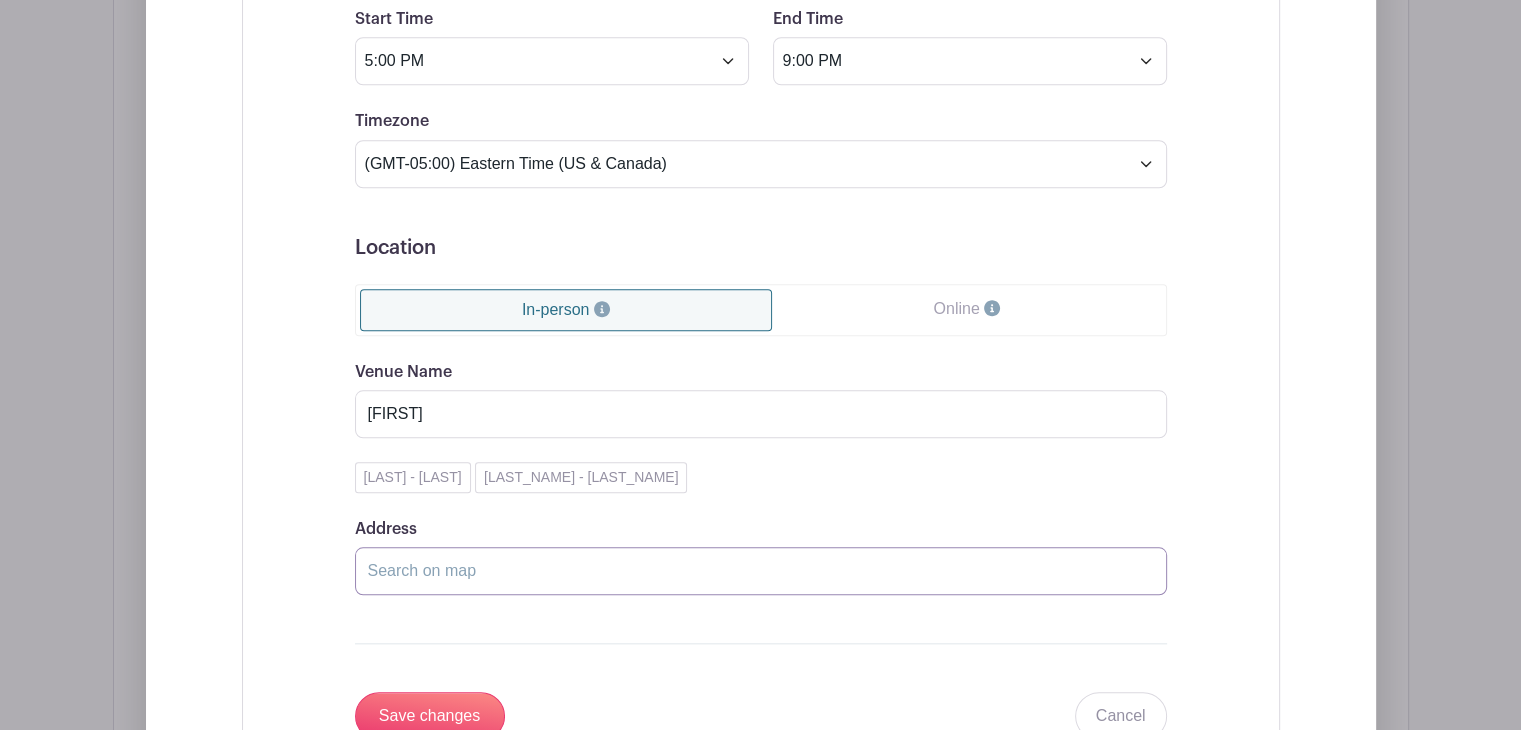 click on "Address" at bounding box center (761, 571) 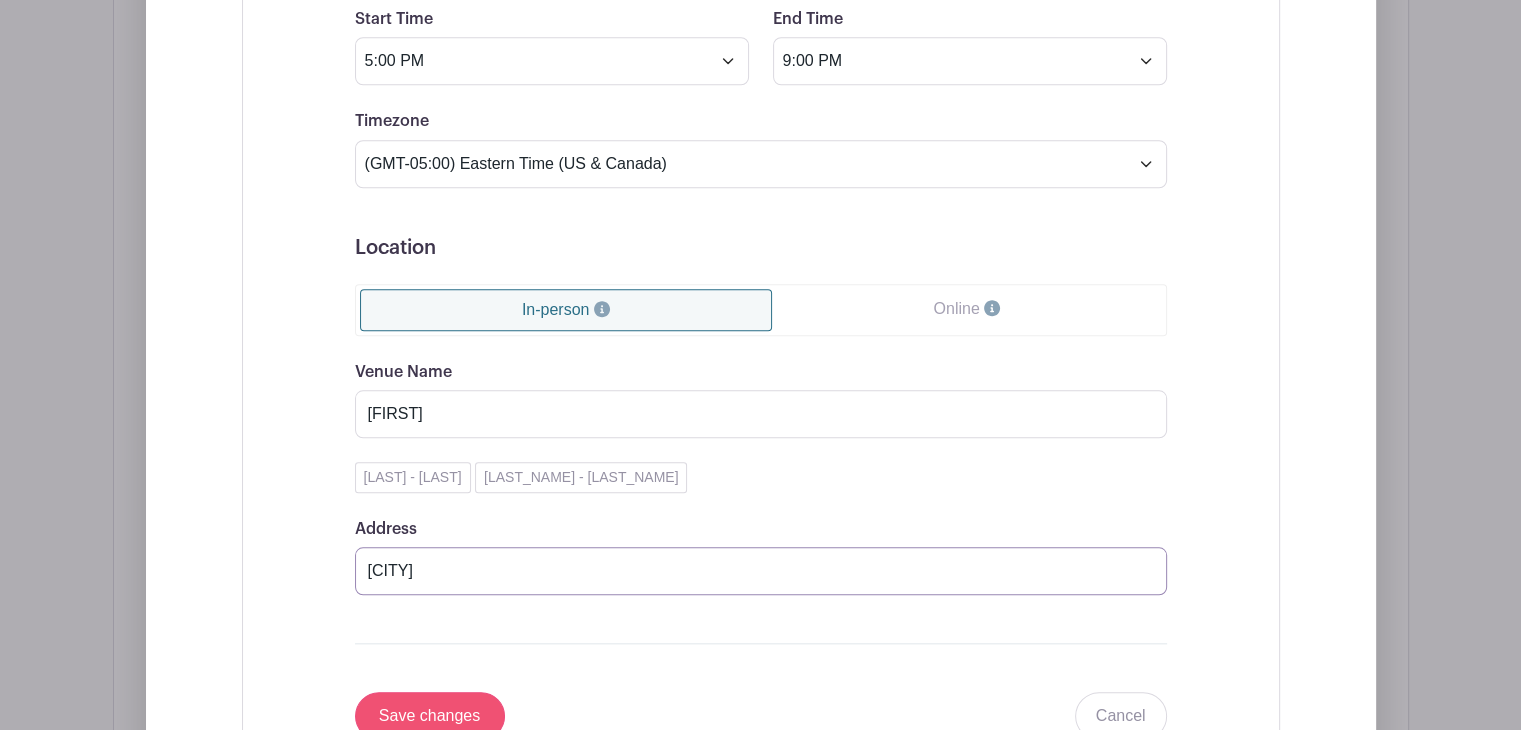 type on "[CITY]" 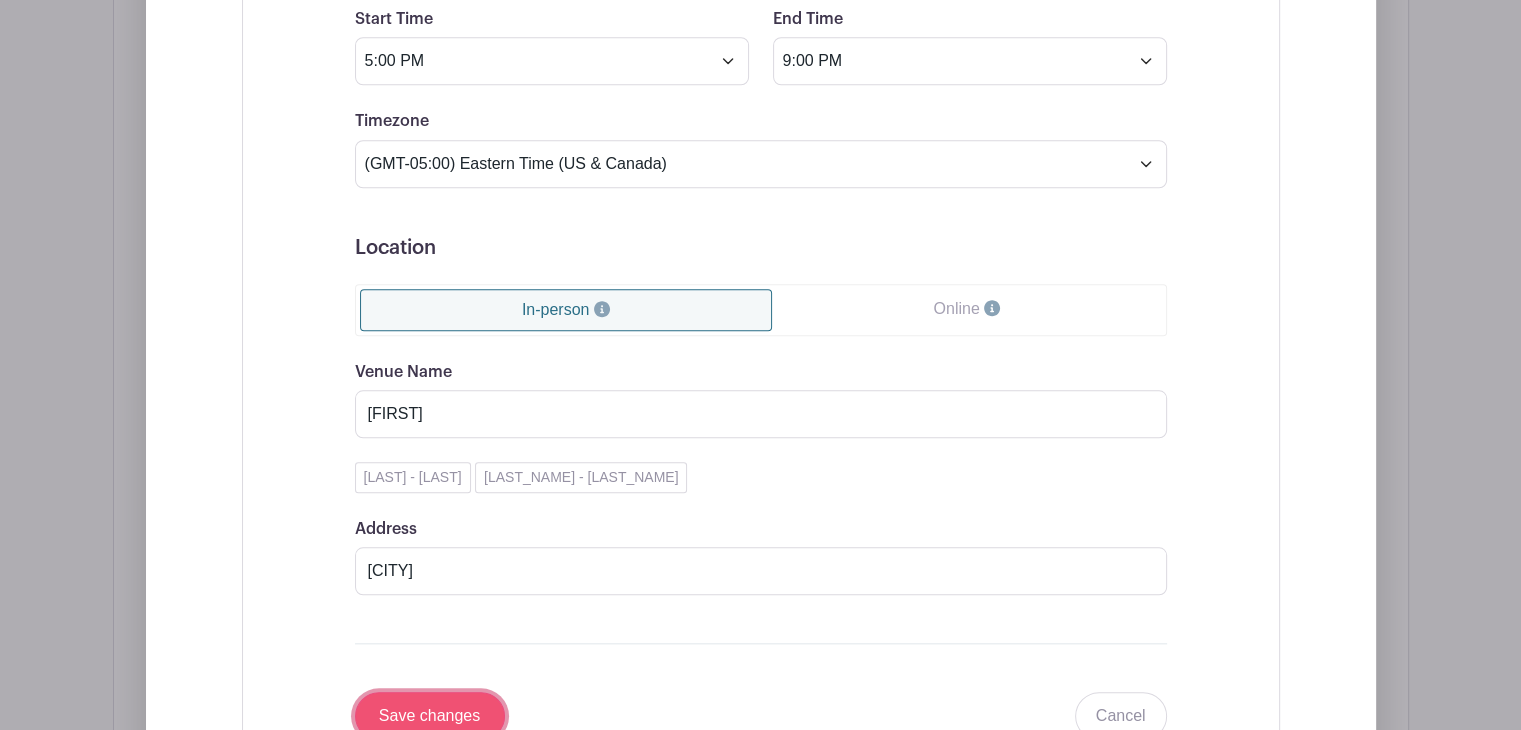 click on "Save changes" at bounding box center (430, 716) 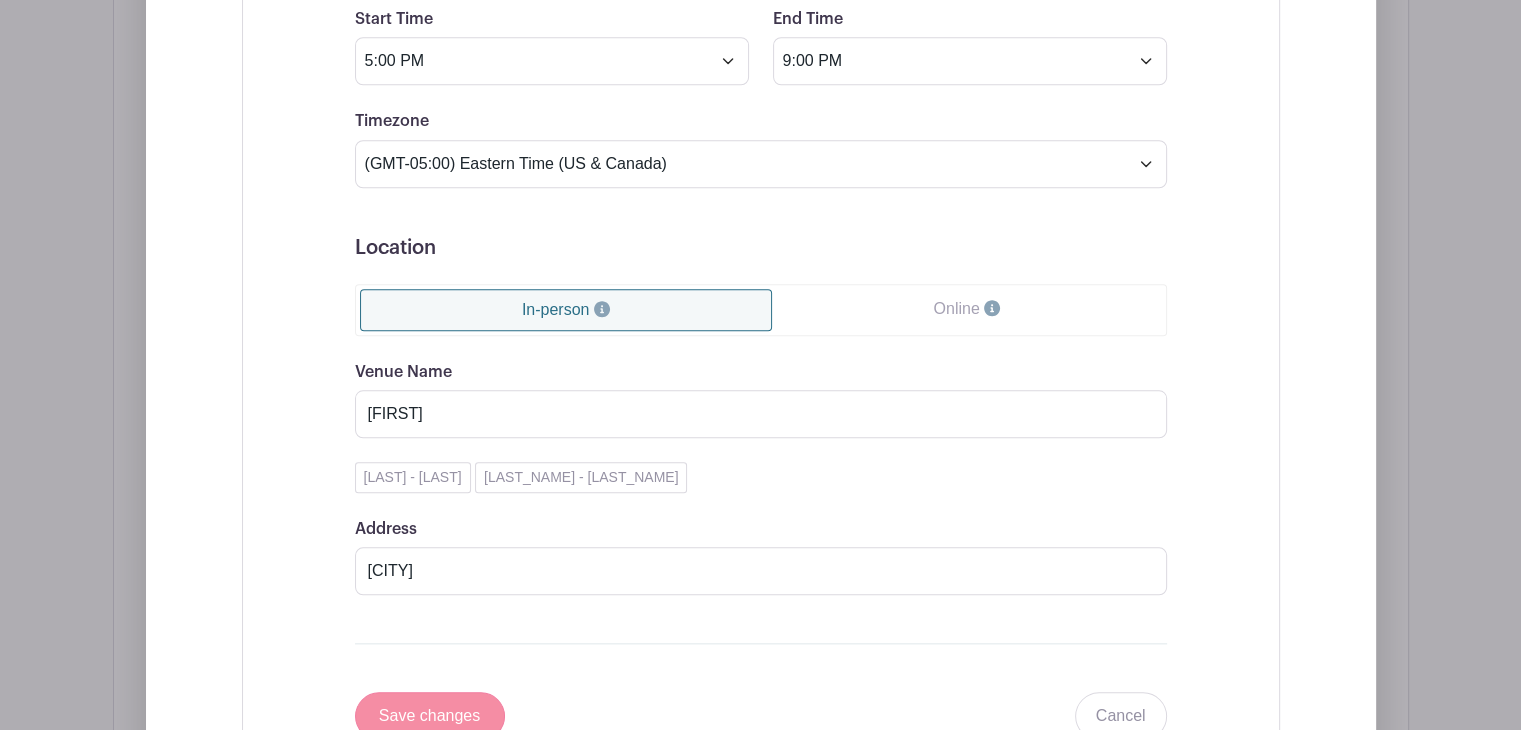 scroll, scrollTop: 1601, scrollLeft: 0, axis: vertical 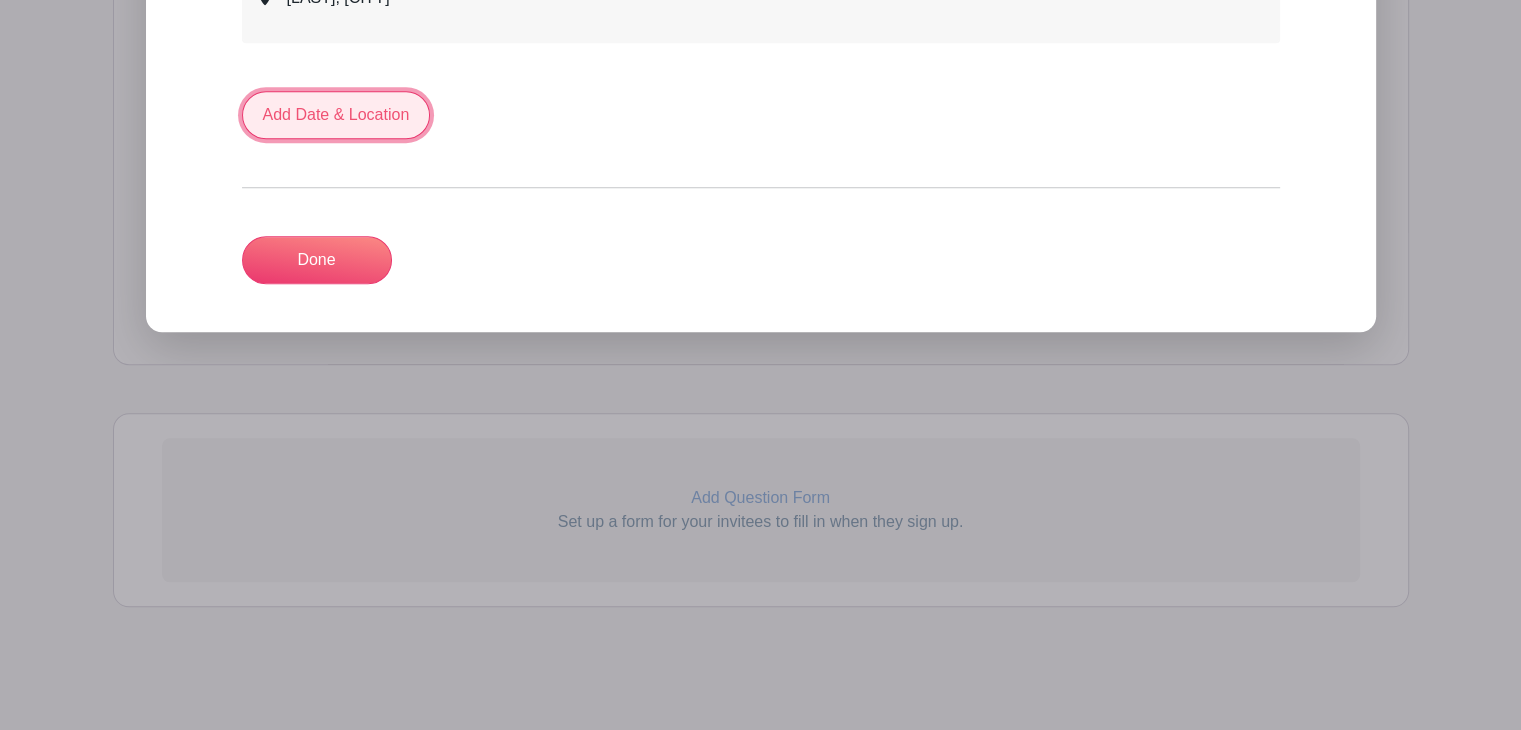 click on "Add Date & Location" at bounding box center (336, 115) 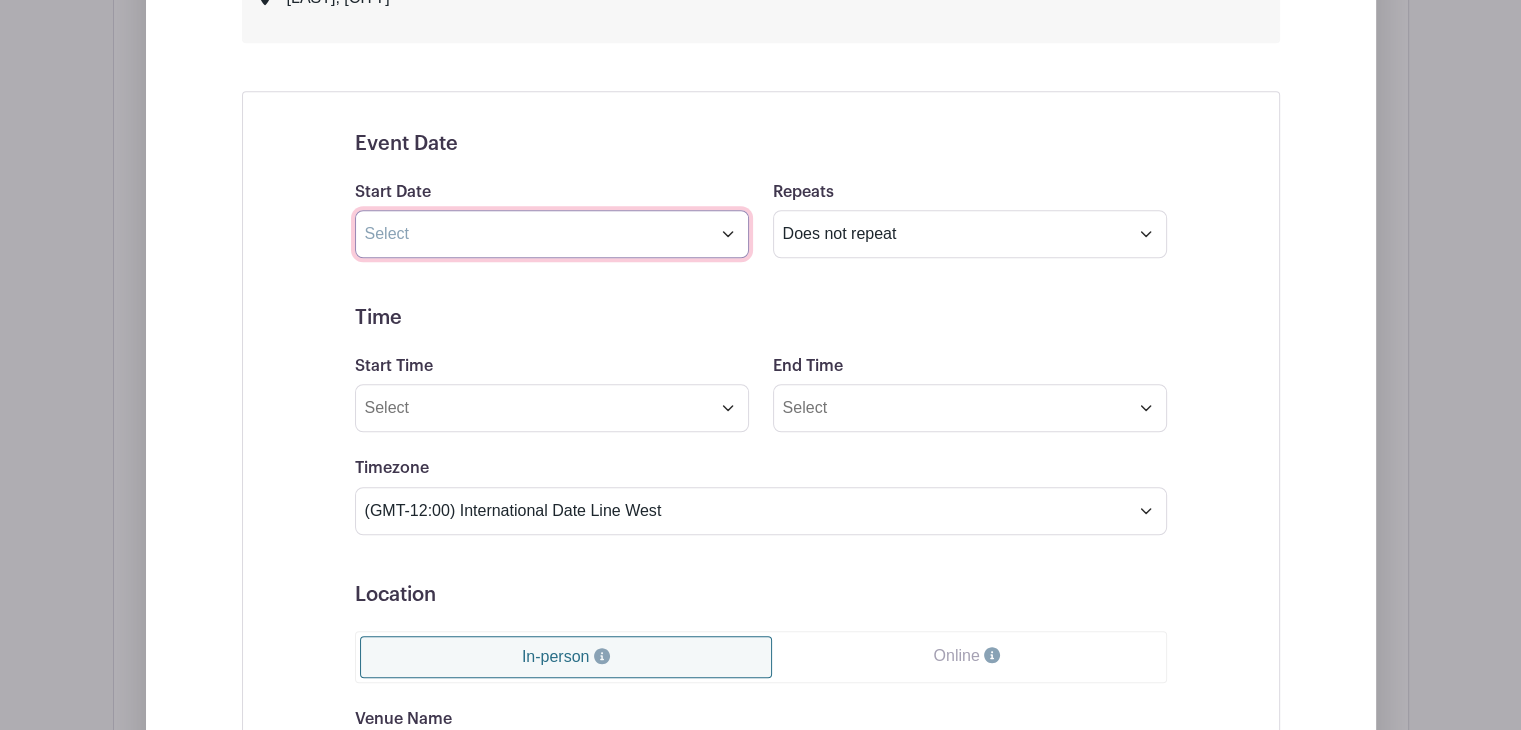 click at bounding box center [552, 234] 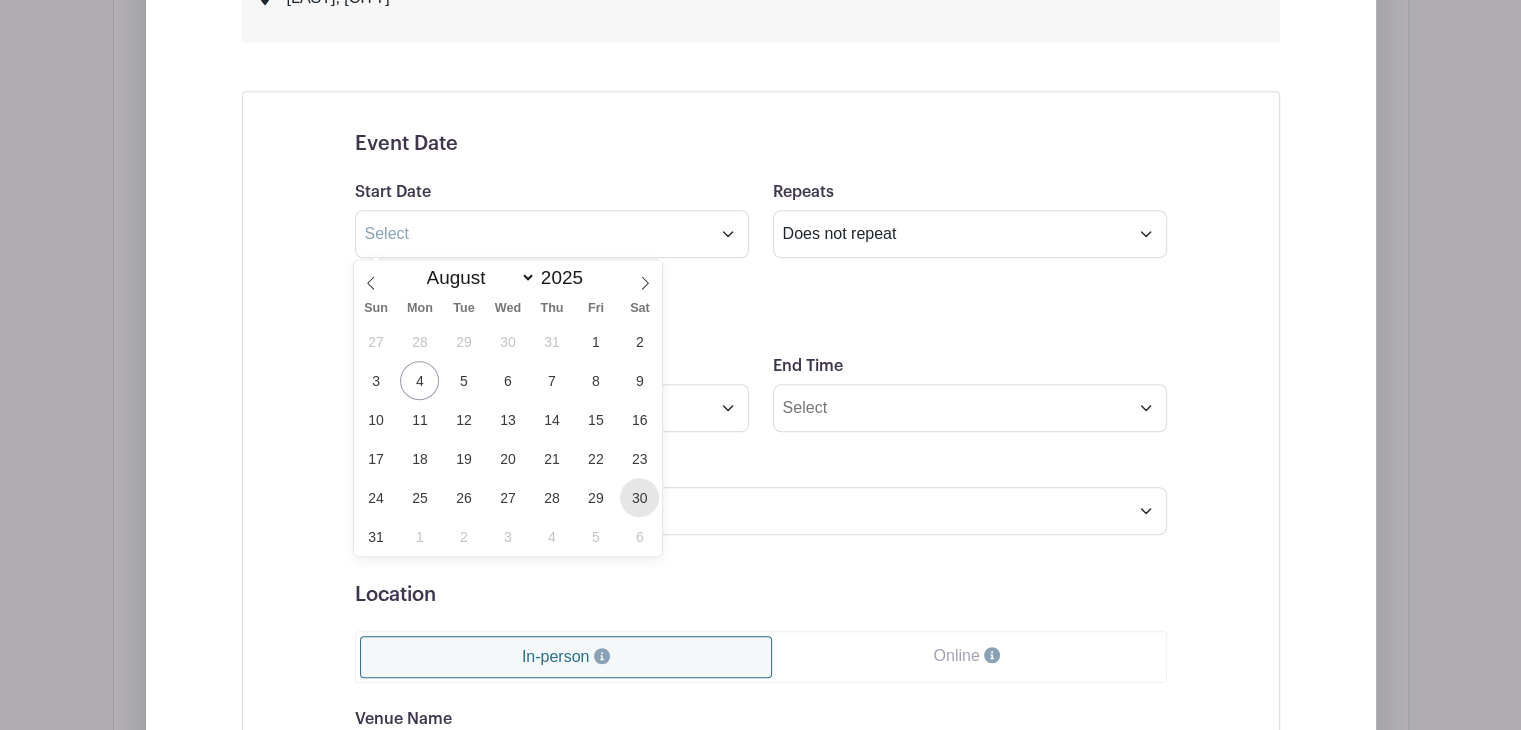click on "30" at bounding box center (639, 497) 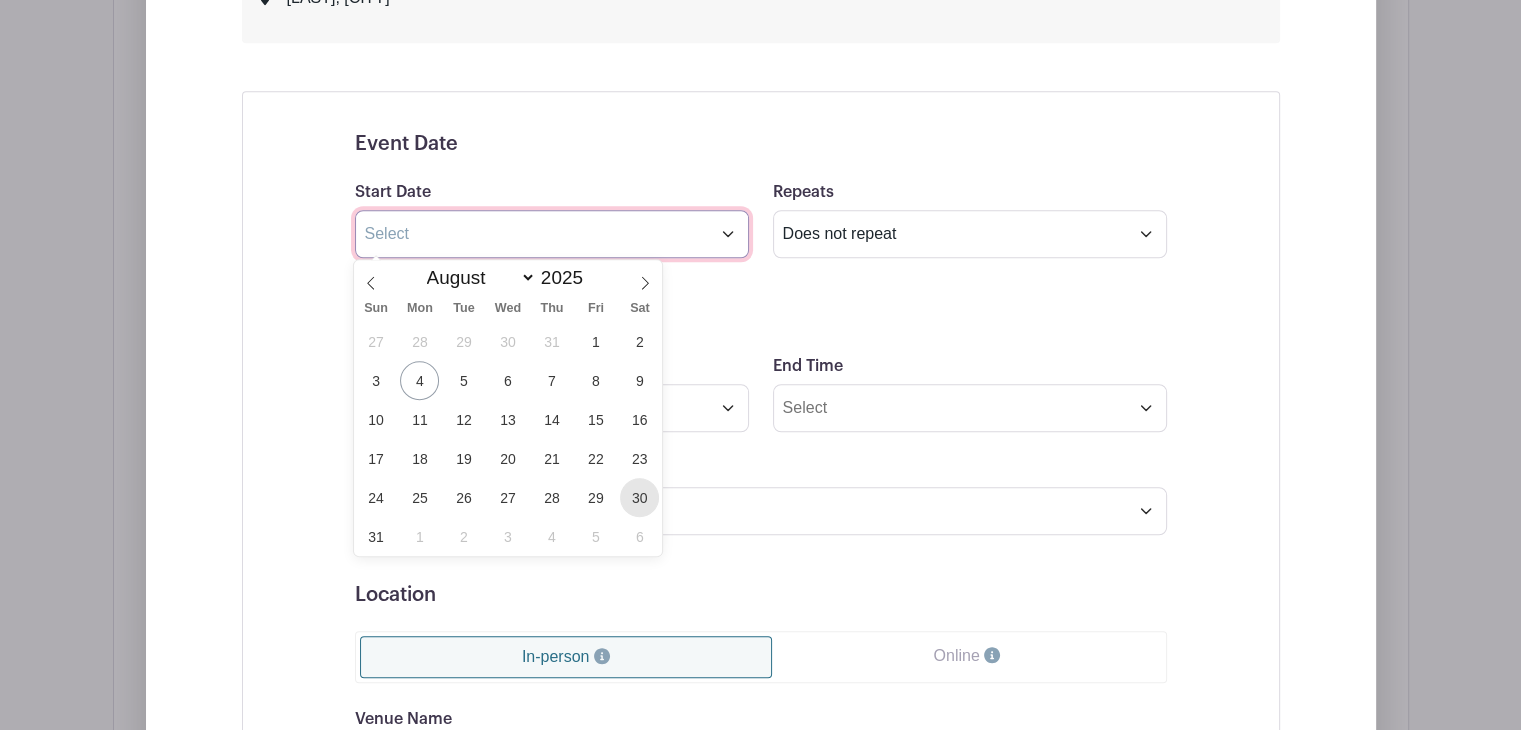 type on "[DATE]" 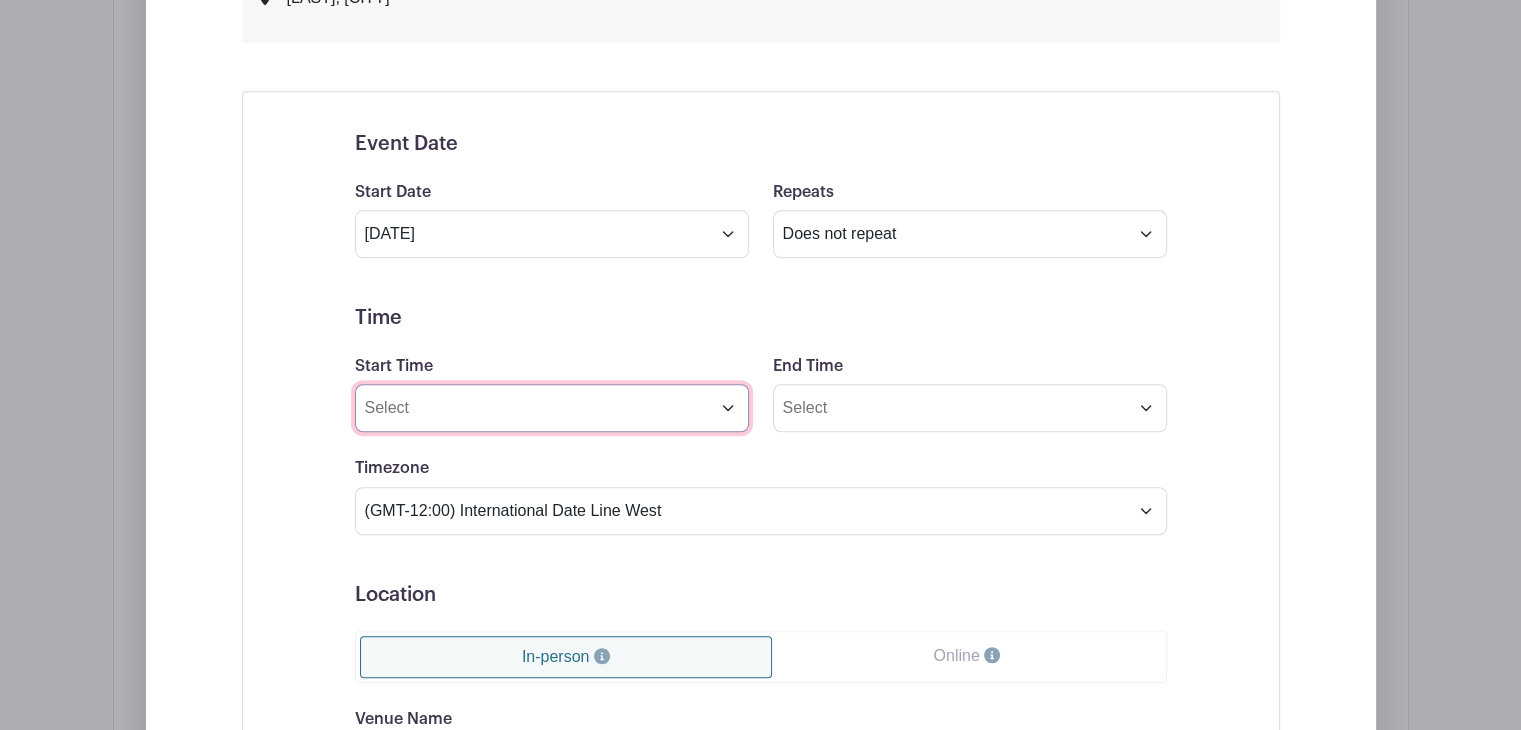 click on "Start Time" at bounding box center [552, 408] 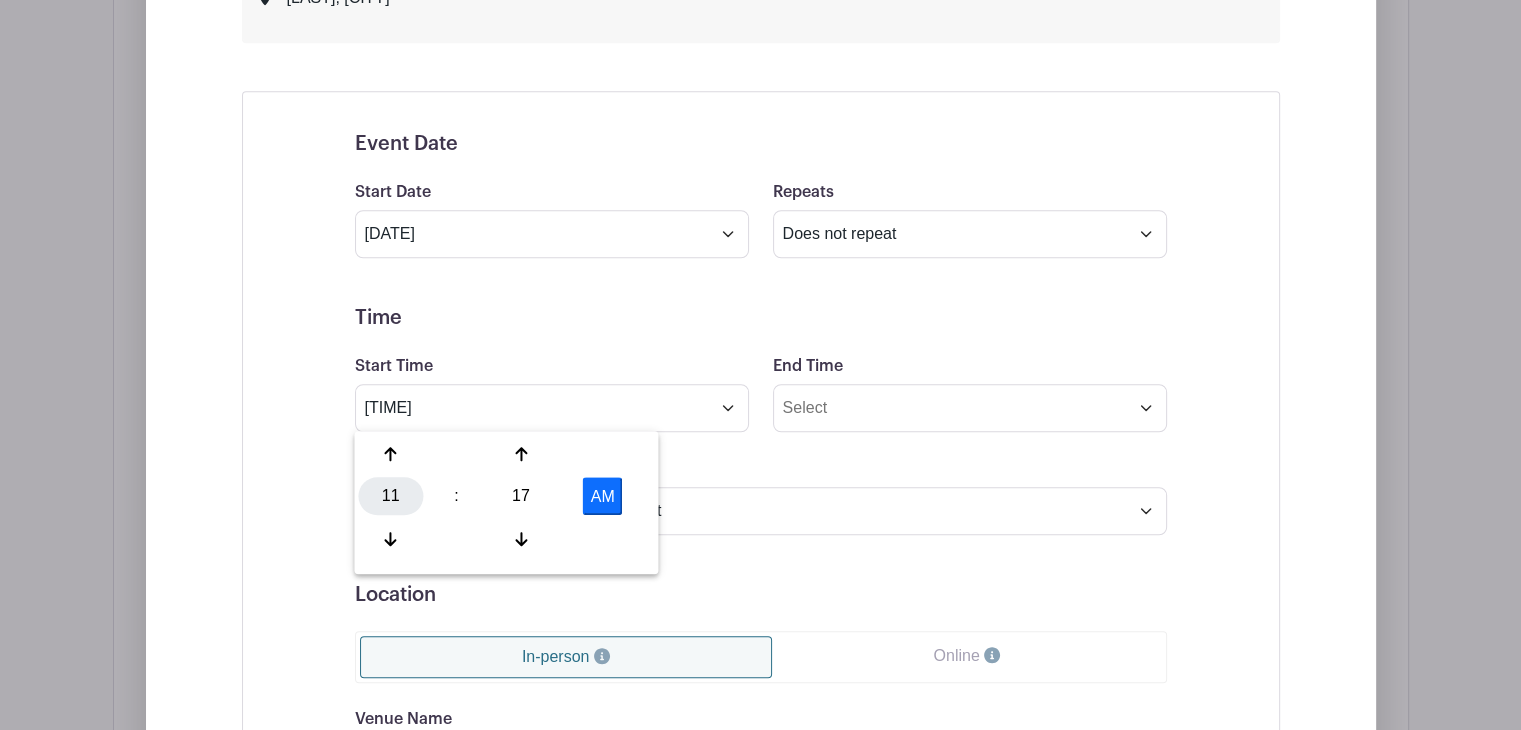 click on "11" at bounding box center (390, 496) 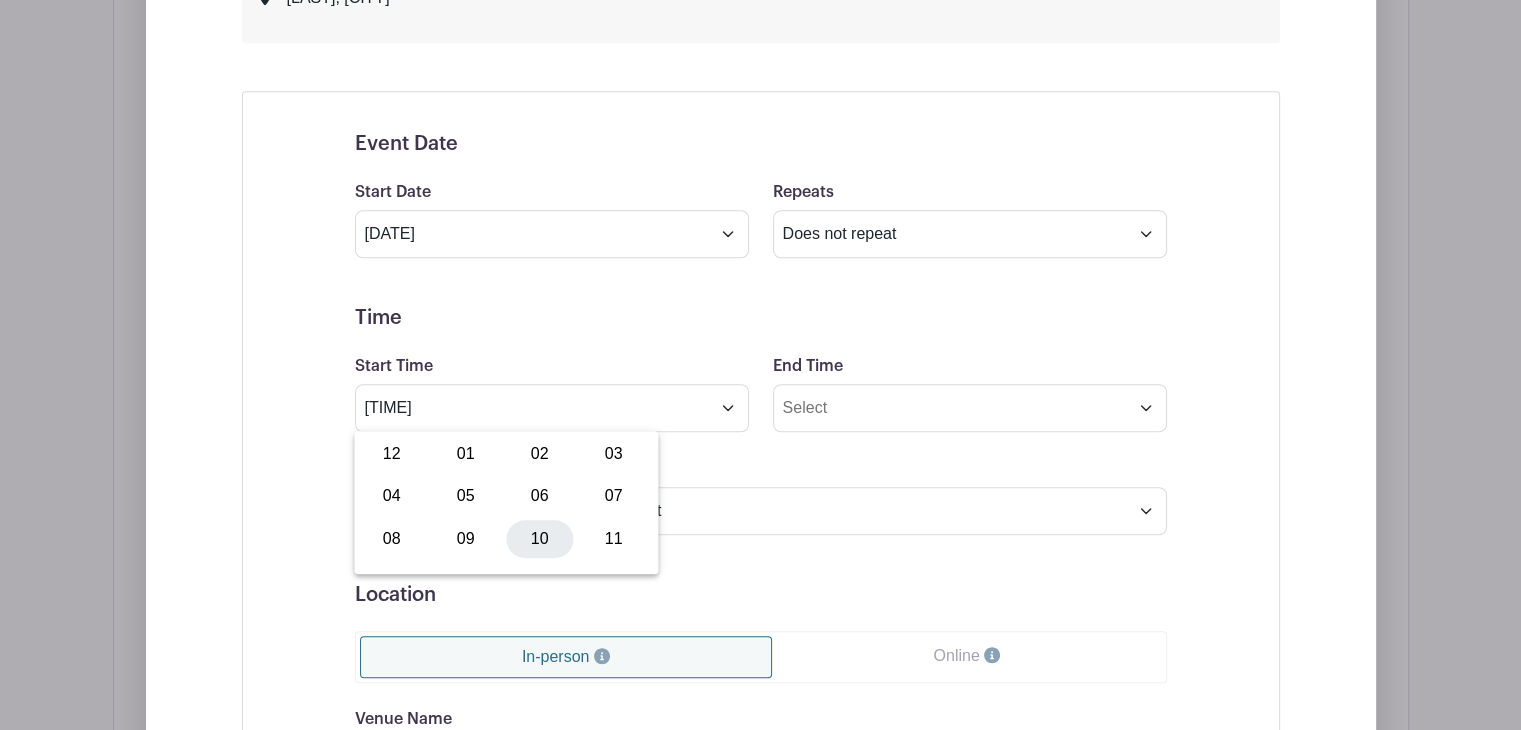 click on "10" at bounding box center (539, 539) 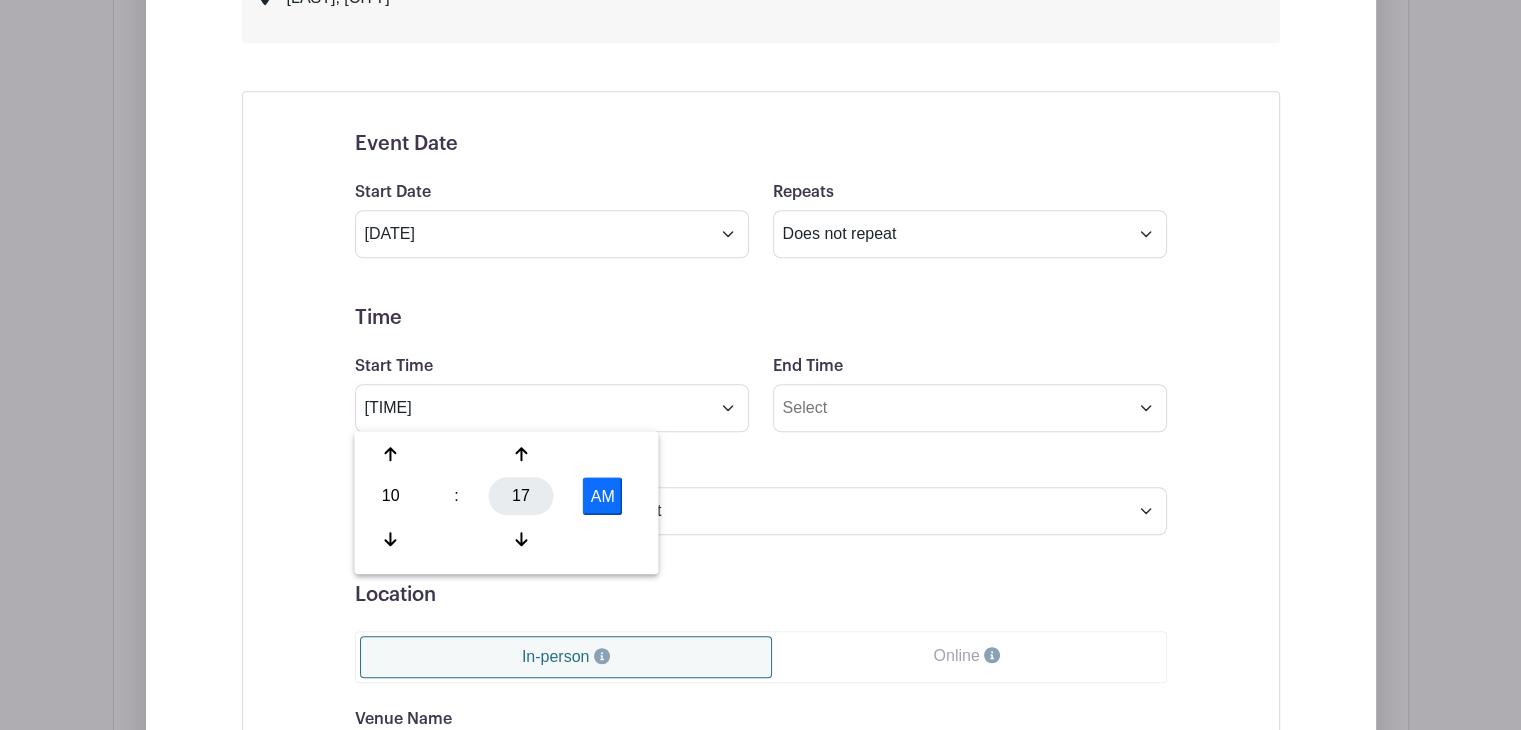 click on "17" at bounding box center [521, 496] 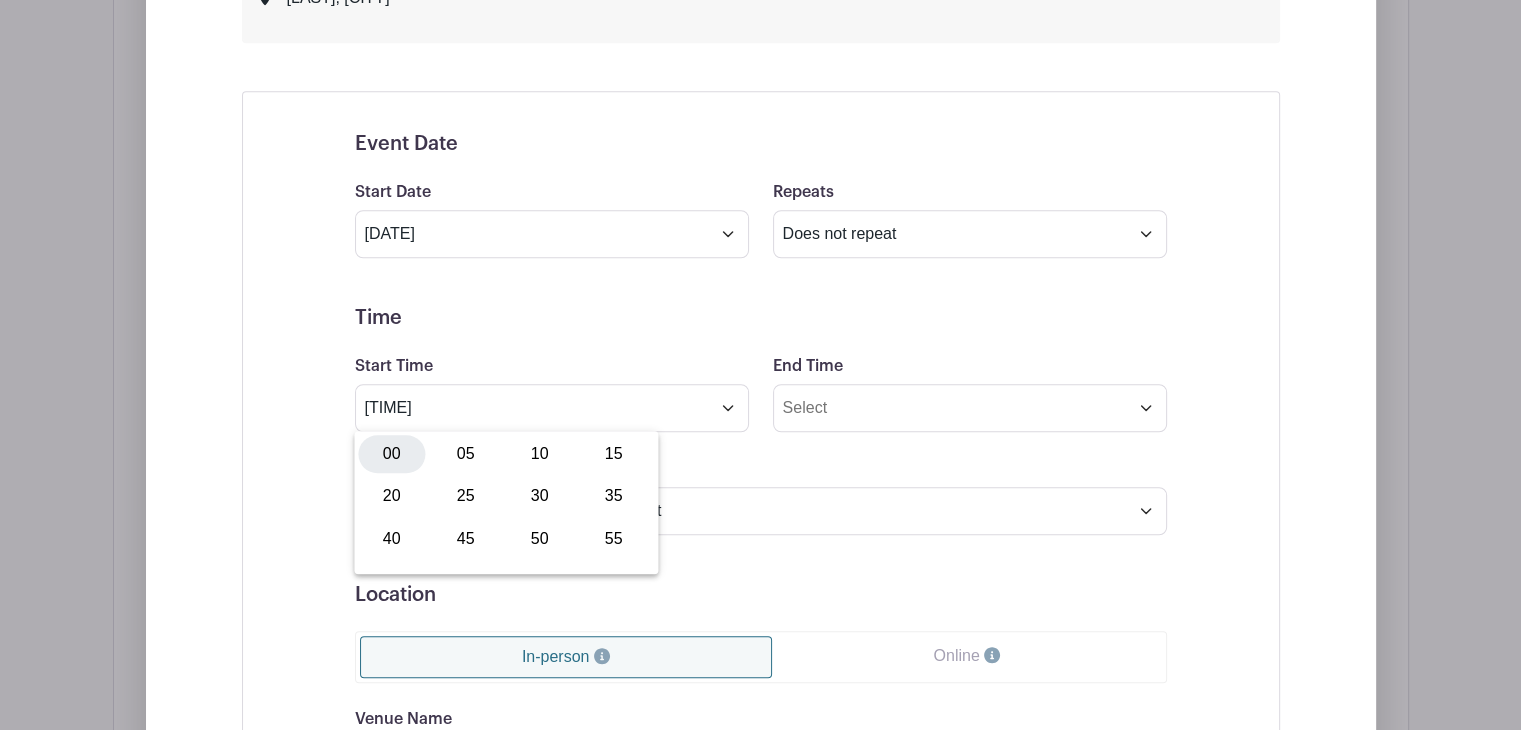 click on "00" at bounding box center [391, 454] 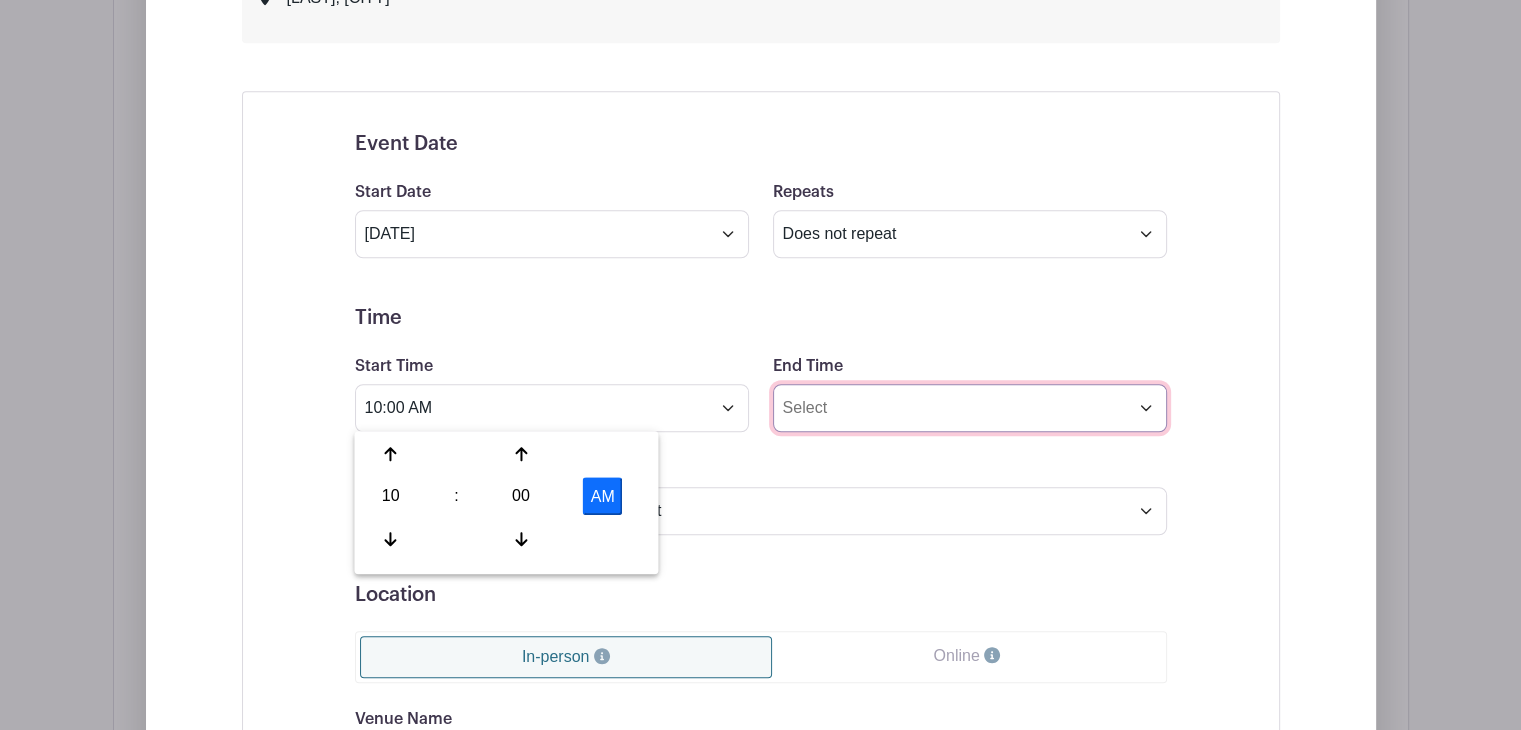 click on "End Time" at bounding box center (970, 408) 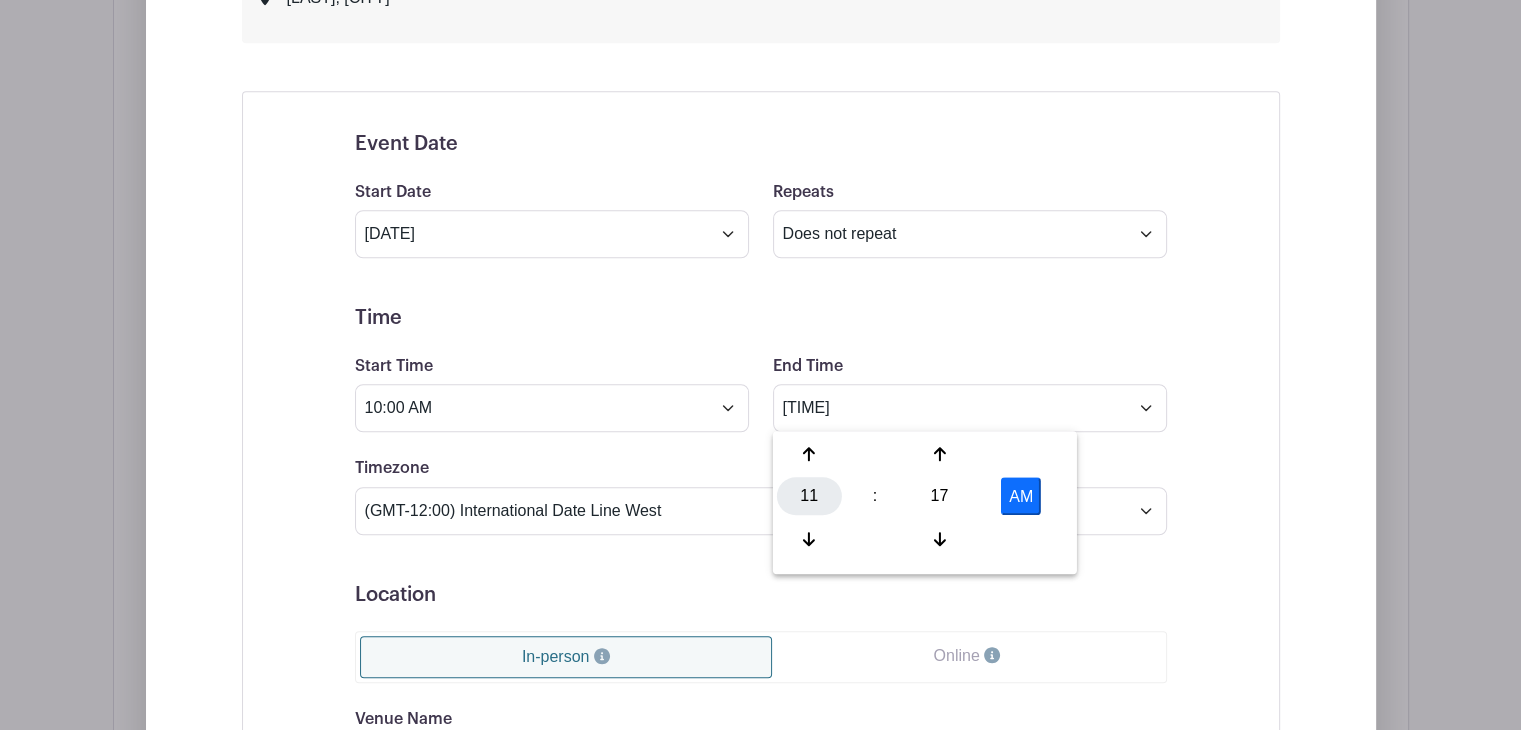 click on "11" at bounding box center [809, 496] 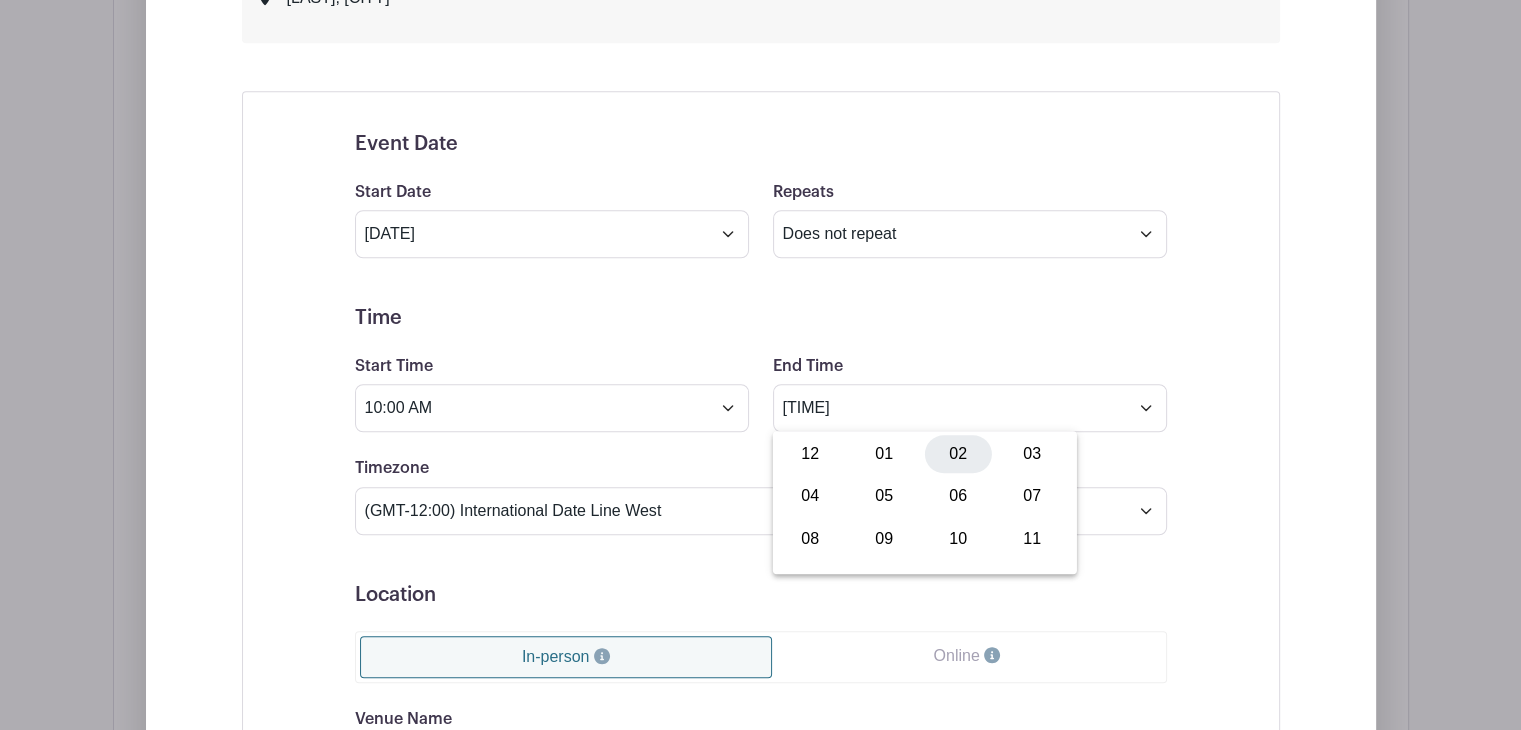 click on "02" at bounding box center [958, 454] 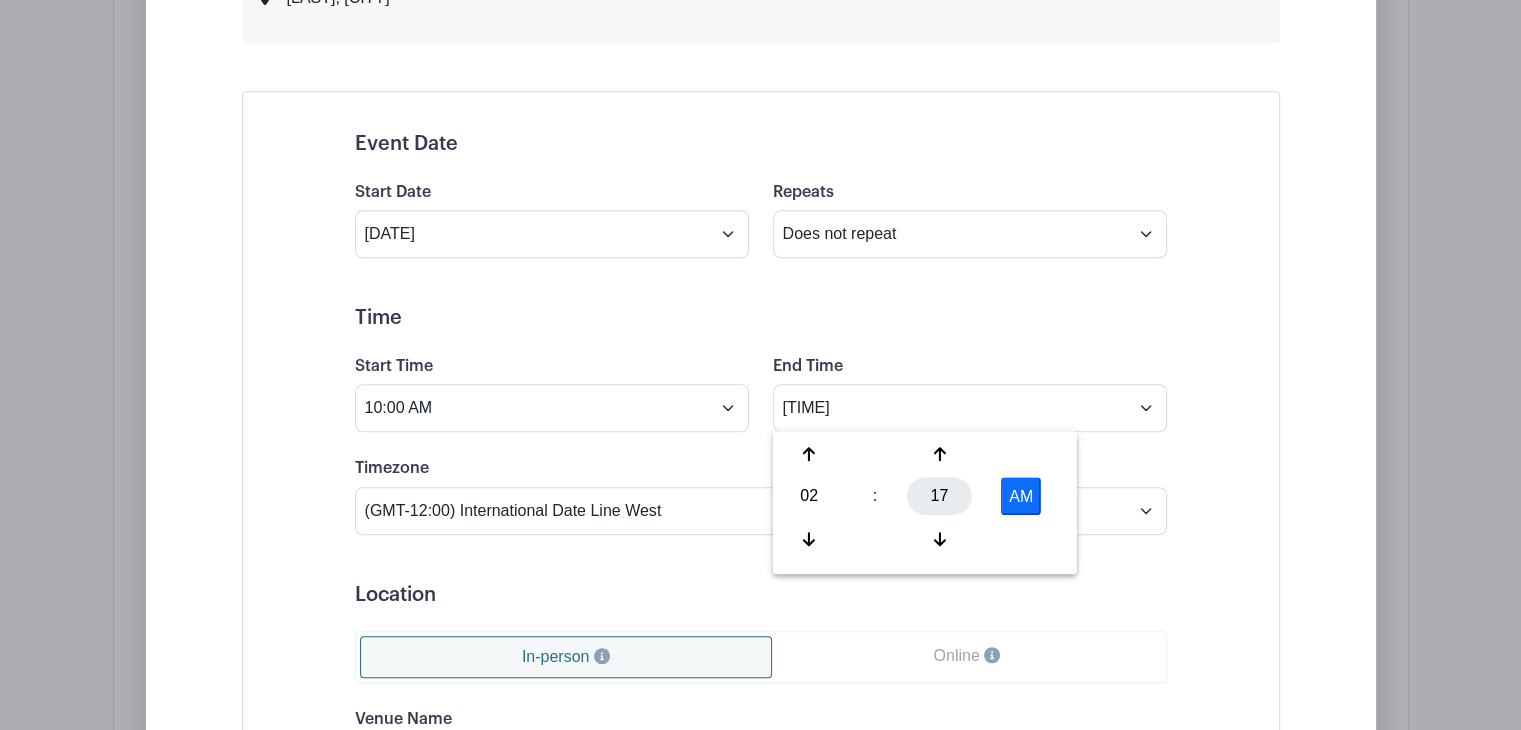 click on "17" at bounding box center [939, 496] 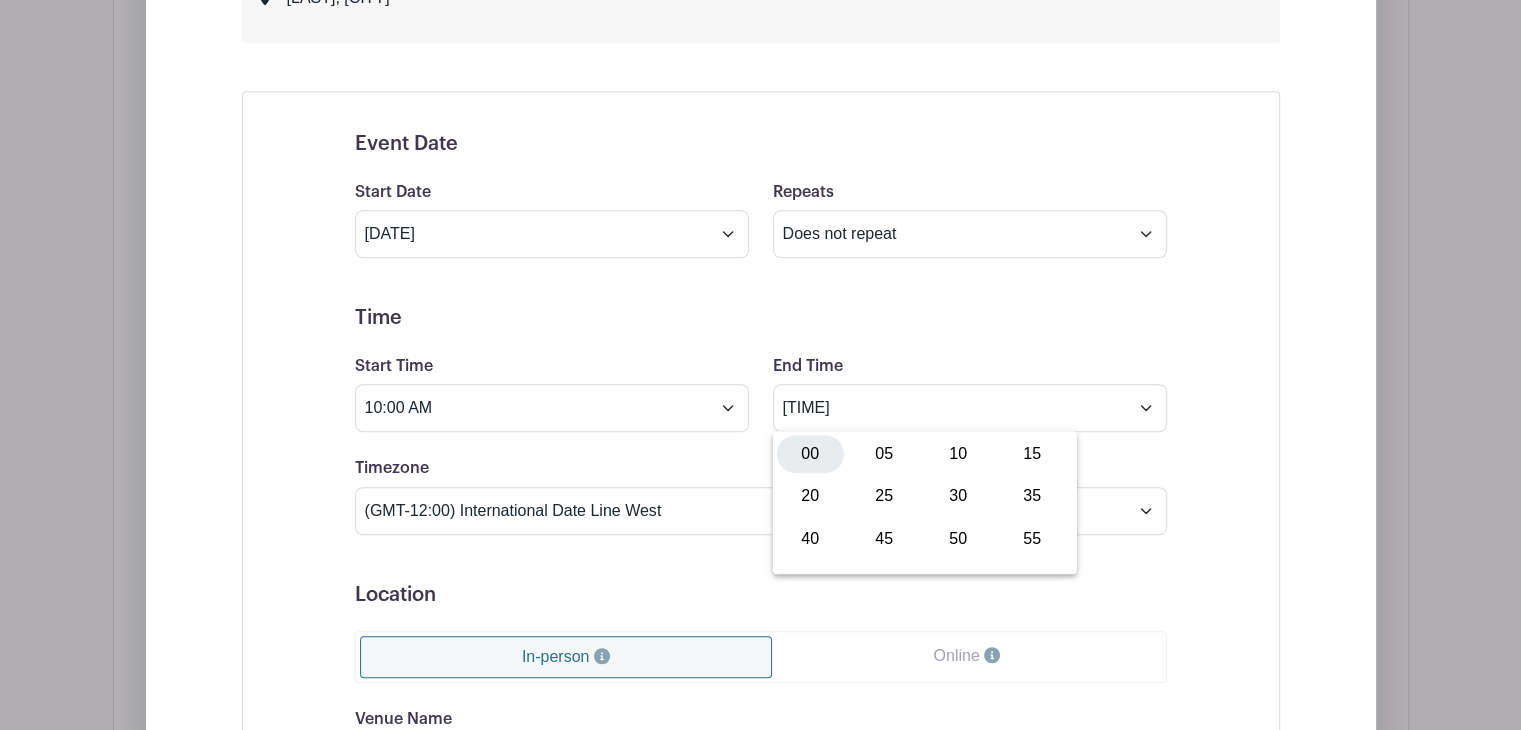 click on "00" at bounding box center (810, 454) 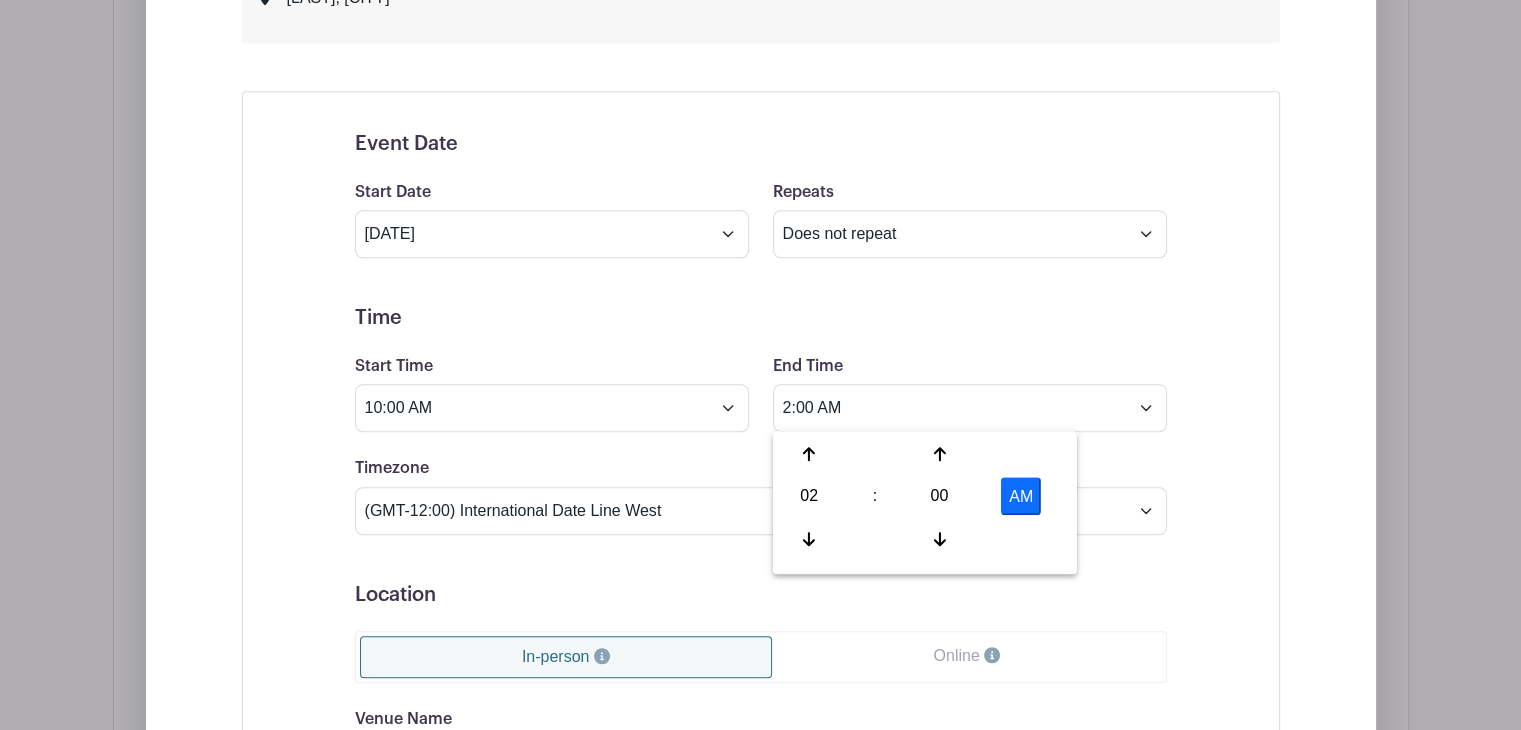 click on "AM" at bounding box center (1021, 496) 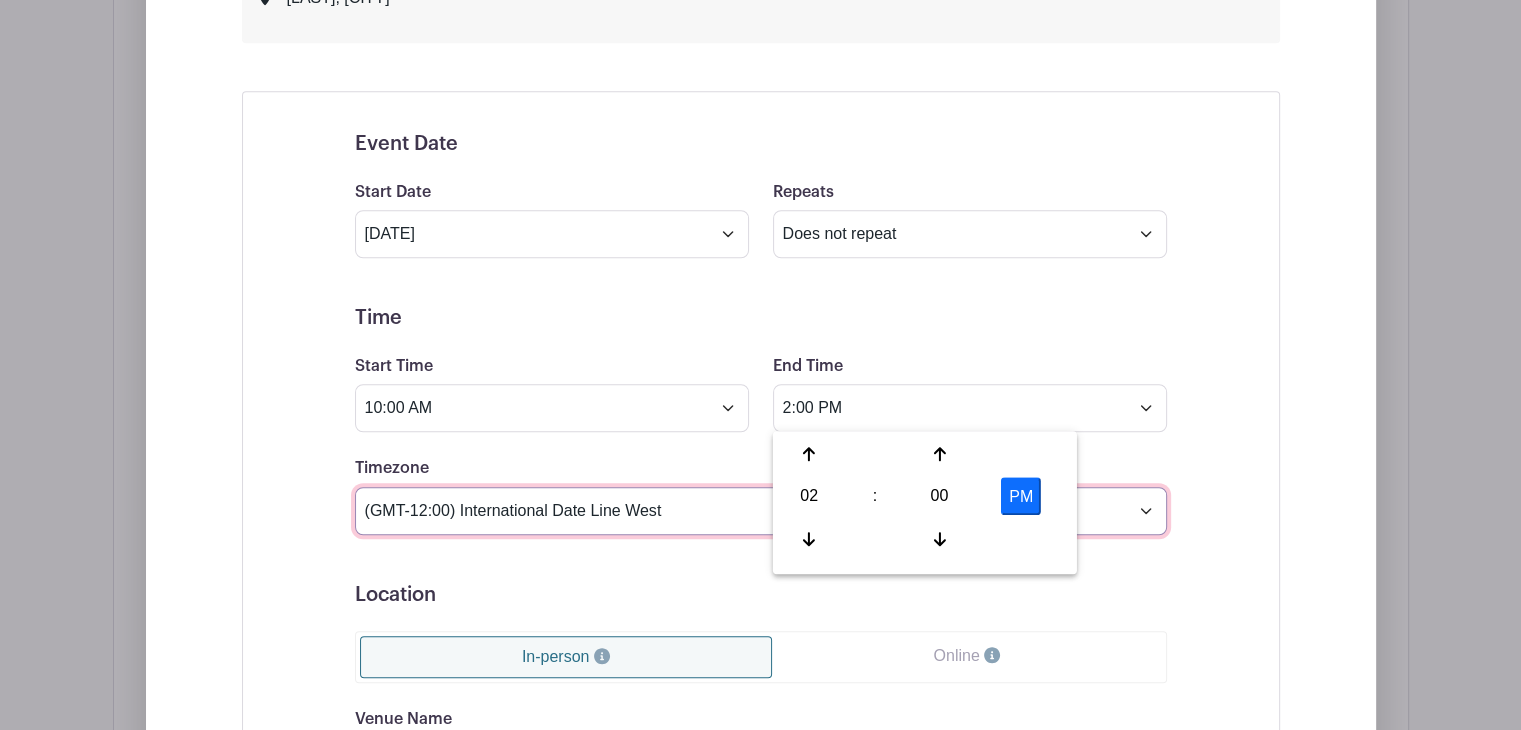 click on "(GMT-12:00) International Date Line West
(GMT-11:00) American Samoa
(GMT-11:00) Midway Island
(GMT-10:00) Hawaii
(GMT-09:00) Alaska
(GMT-08:00) Pacific Time (US & Canada)
(GMT-08:00) Tijuana
(GMT-07:00) Arizona
(GMT-07:00) Mazatlan
(GMT-07:00) Mountain Time (US & Canada)
(GMT-06:00) Central America
(GMT-06:00) Central Time (US & Canada)
(GMT-06:00) Chihuahua
(GMT-06:00) Guadalajara
(GMT-06:00) Mexico City
(GMT-06:00) Monterrey
(GMT-06:00) Saskatchewan
(GMT-05:00) Bogota
(GMT-05:00) Eastern Time (US & Canada)
(GMT-05:00) Indiana (East)
(GMT-05:00) Lima
(GMT-05:00) Quito
(GMT-04:00) Atlantic Time (Canada)
(GMT-04:00) Caracas
(GMT-04:00) Georgetown
(GMT-04:00) La Paz
(GMT-04:00) Puerto Rico
(GMT-04:00) Santiago
(GMT-03:30) Newfoundland
(GMT-03:00) Brasilia
(GMT-03:00) Buenos Aires
(GMT-03:00) Montevideo
(GMT-02:00) Greenland
(GMT-02:00) Mid-Atlantic
(GMT-01:00) Azores
(GMT-01:00) Cape Verde Is.
(GMT+00:00) Casablanca
(GMT+00:00) Dublin" at bounding box center [761, 511] 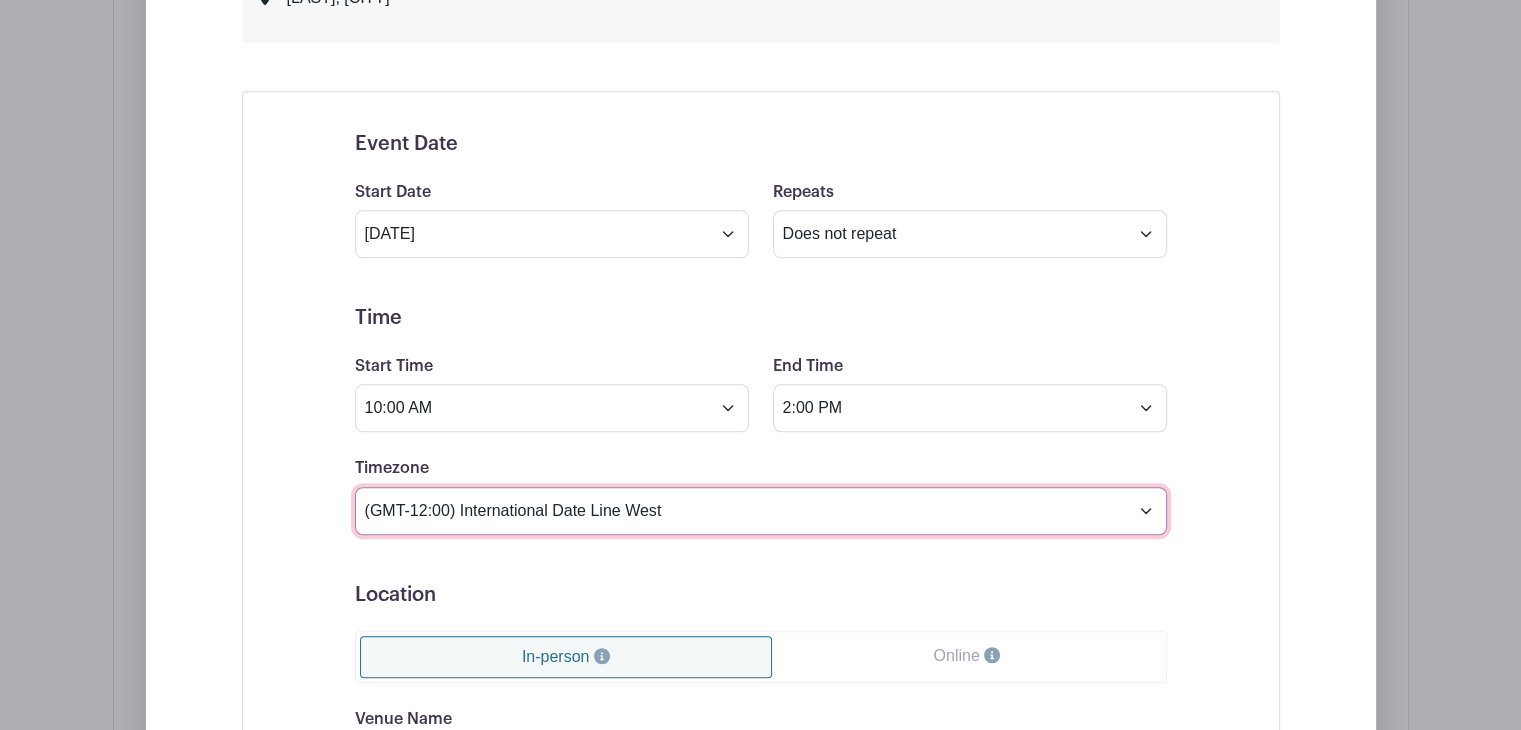 select on "Eastern Time (US & Canada)" 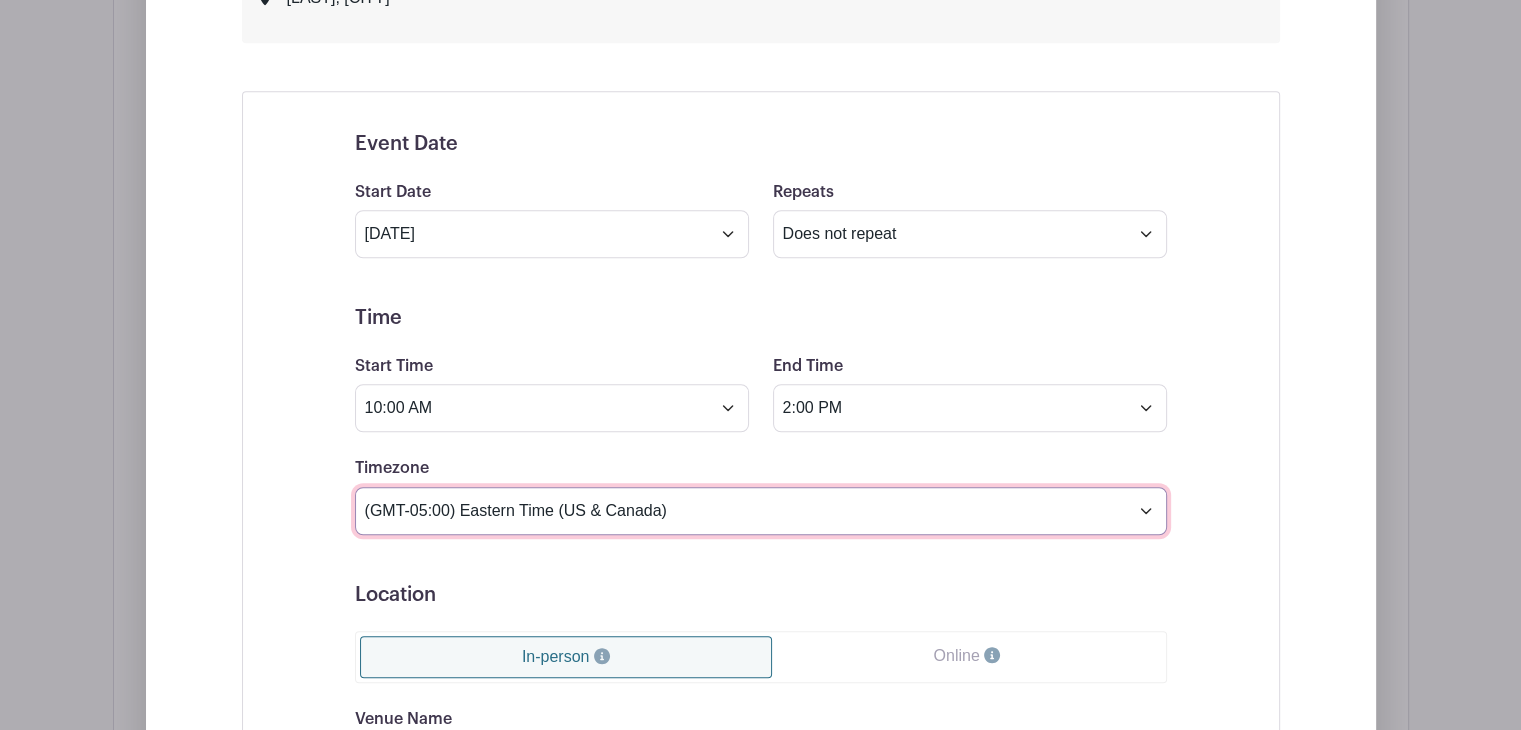 click on "(GMT-12:00) International Date Line West
(GMT-11:00) American Samoa
(GMT-11:00) Midway Island
(GMT-10:00) Hawaii
(GMT-09:00) Alaska
(GMT-08:00) Pacific Time (US & Canada)
(GMT-08:00) Tijuana
(GMT-07:00) Arizona
(GMT-07:00) Mazatlan
(GMT-07:00) Mountain Time (US & Canada)
(GMT-06:00) Central America
(GMT-06:00) Central Time (US & Canada)
(GMT-06:00) Chihuahua
(GMT-06:00) Guadalajara
(GMT-06:00) Mexico City
(GMT-06:00) Monterrey
(GMT-06:00) Saskatchewan
(GMT-05:00) Bogota
(GMT-05:00) Eastern Time (US & Canada)
(GMT-05:00) Indiana (East)
(GMT-05:00) Lima
(GMT-05:00) Quito
(GMT-04:00) Atlantic Time (Canada)
(GMT-04:00) Caracas
(GMT-04:00) Georgetown
(GMT-04:00) La Paz
(GMT-04:00) Puerto Rico
(GMT-04:00) Santiago
(GMT-03:30) Newfoundland
(GMT-03:00) Brasilia
(GMT-03:00) Buenos Aires
(GMT-03:00) Montevideo
(GMT-02:00) Greenland
(GMT-02:00) Mid-Atlantic
(GMT-01:00) Azores
(GMT-01:00) Cape Verde Is.
(GMT+00:00) Casablanca
(GMT+00:00) Dublin" at bounding box center [761, 511] 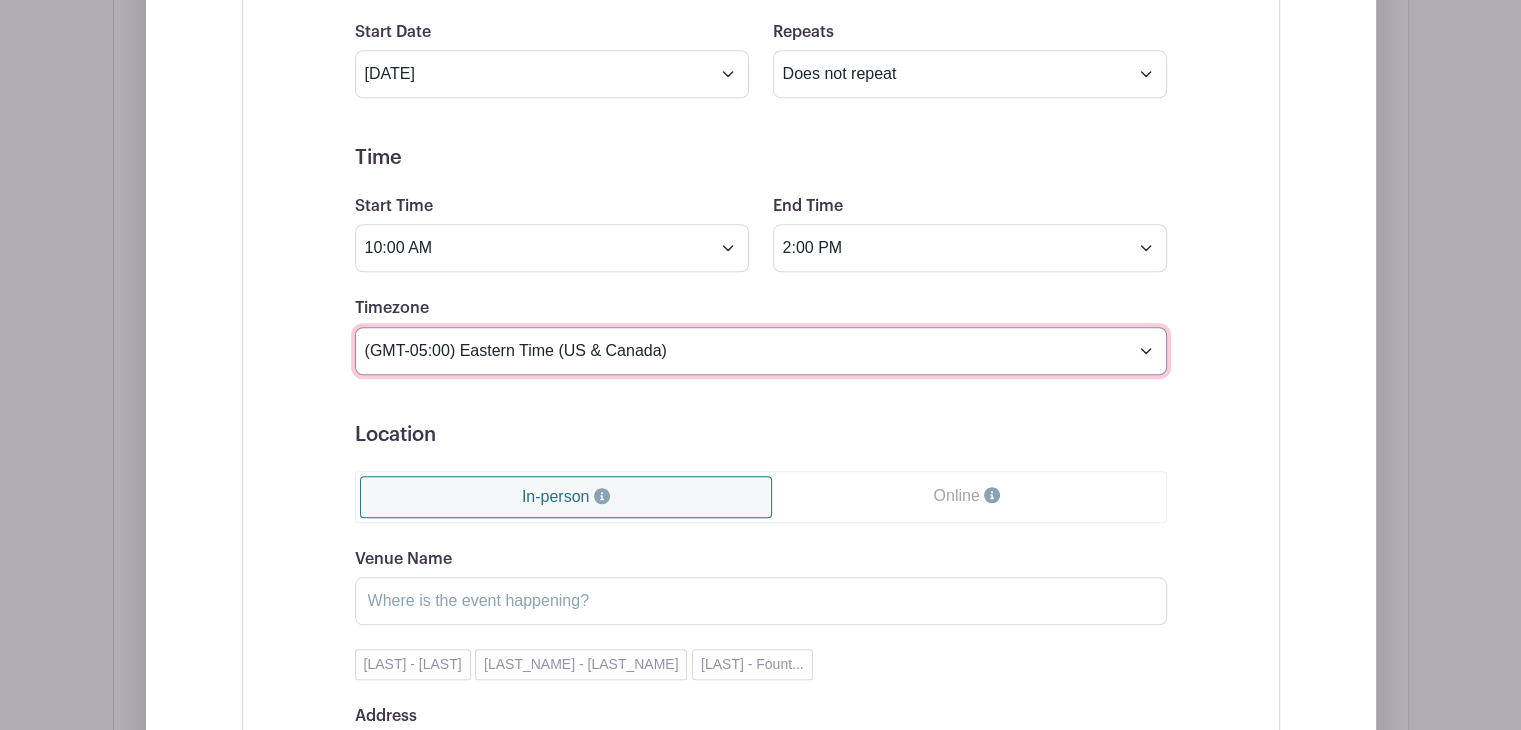 scroll, scrollTop: 1782, scrollLeft: 0, axis: vertical 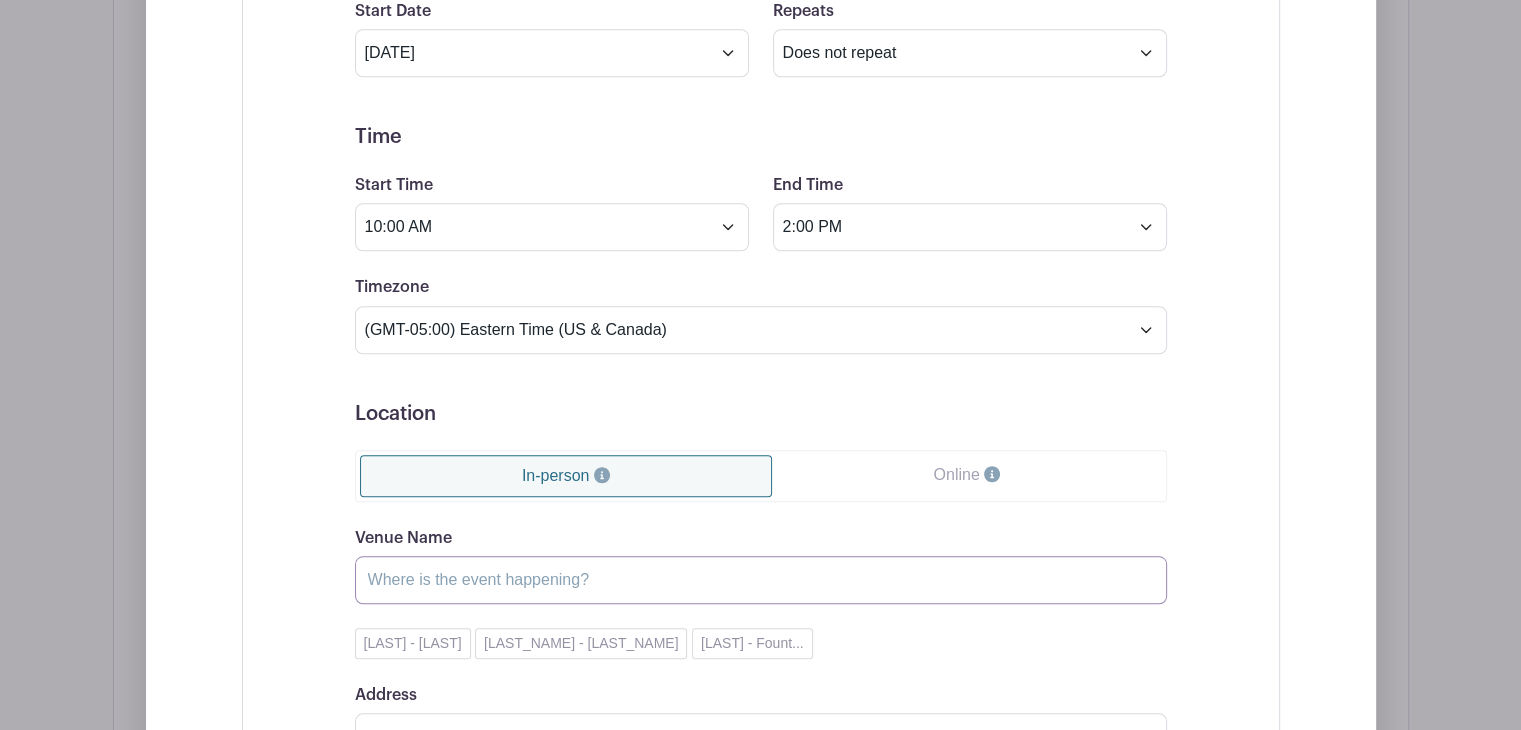 click on "Venue Name" at bounding box center (761, 580) 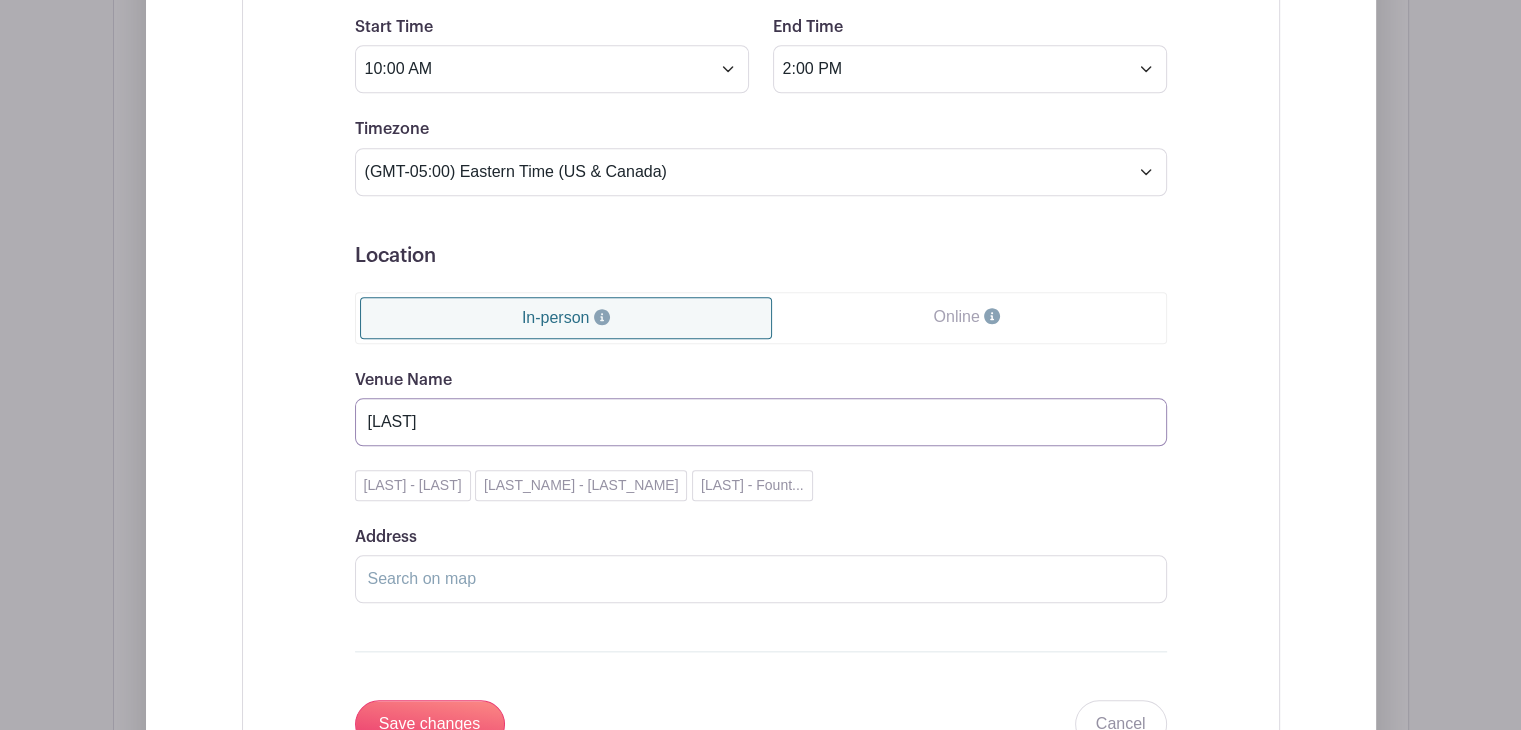 scroll, scrollTop: 1942, scrollLeft: 0, axis: vertical 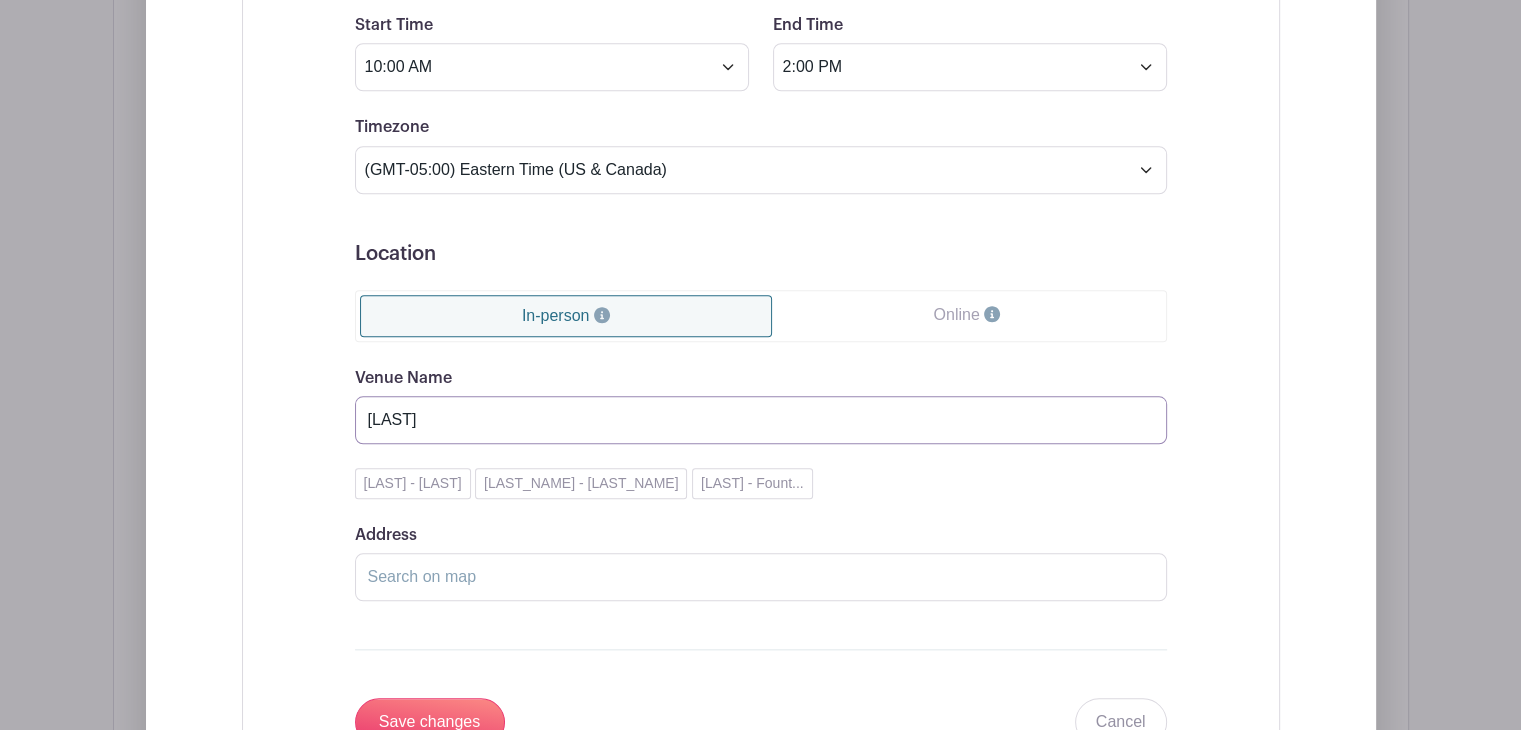 type on "[LAST]" 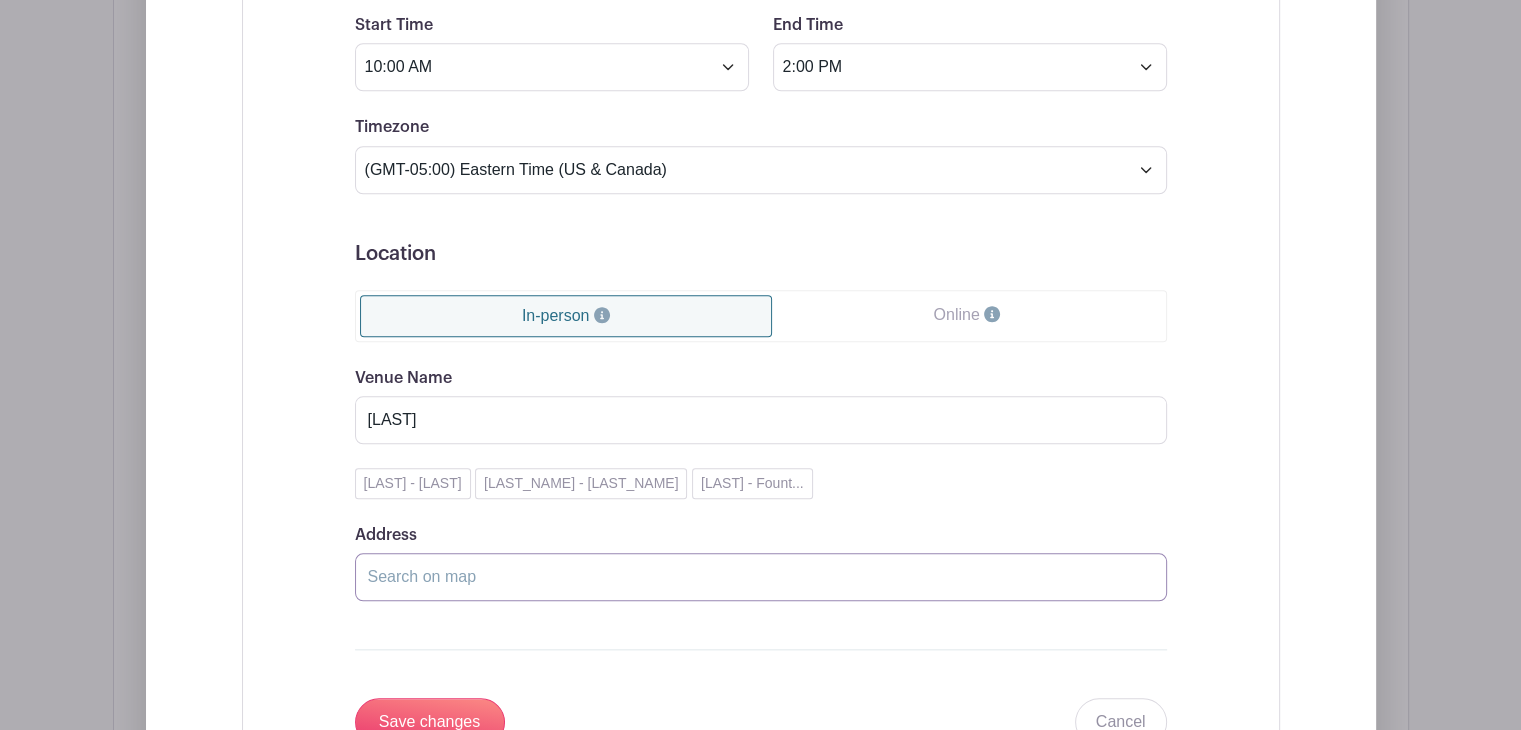 click on "Address" at bounding box center [761, 577] 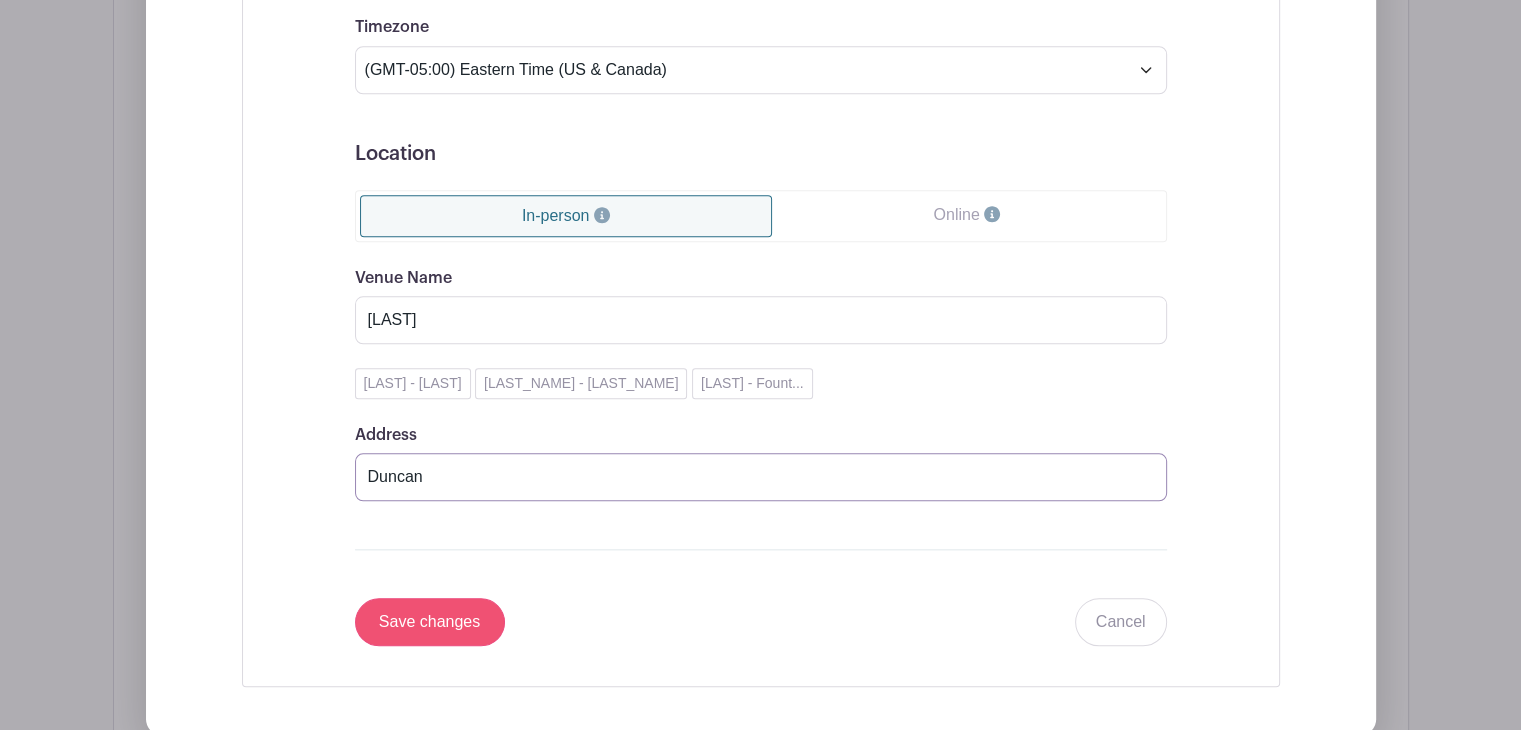 type on "Duncan" 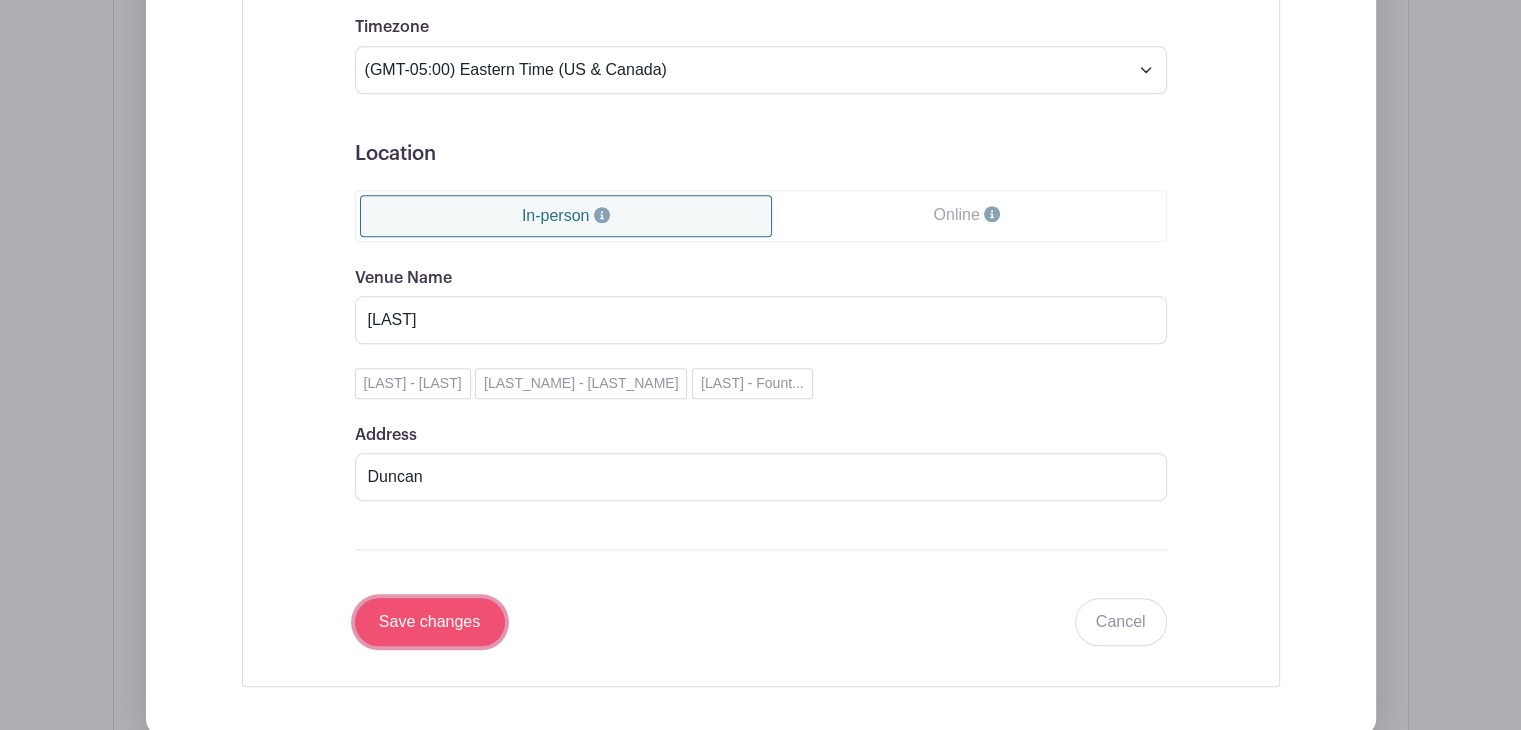 click on "Save changes" at bounding box center [430, 622] 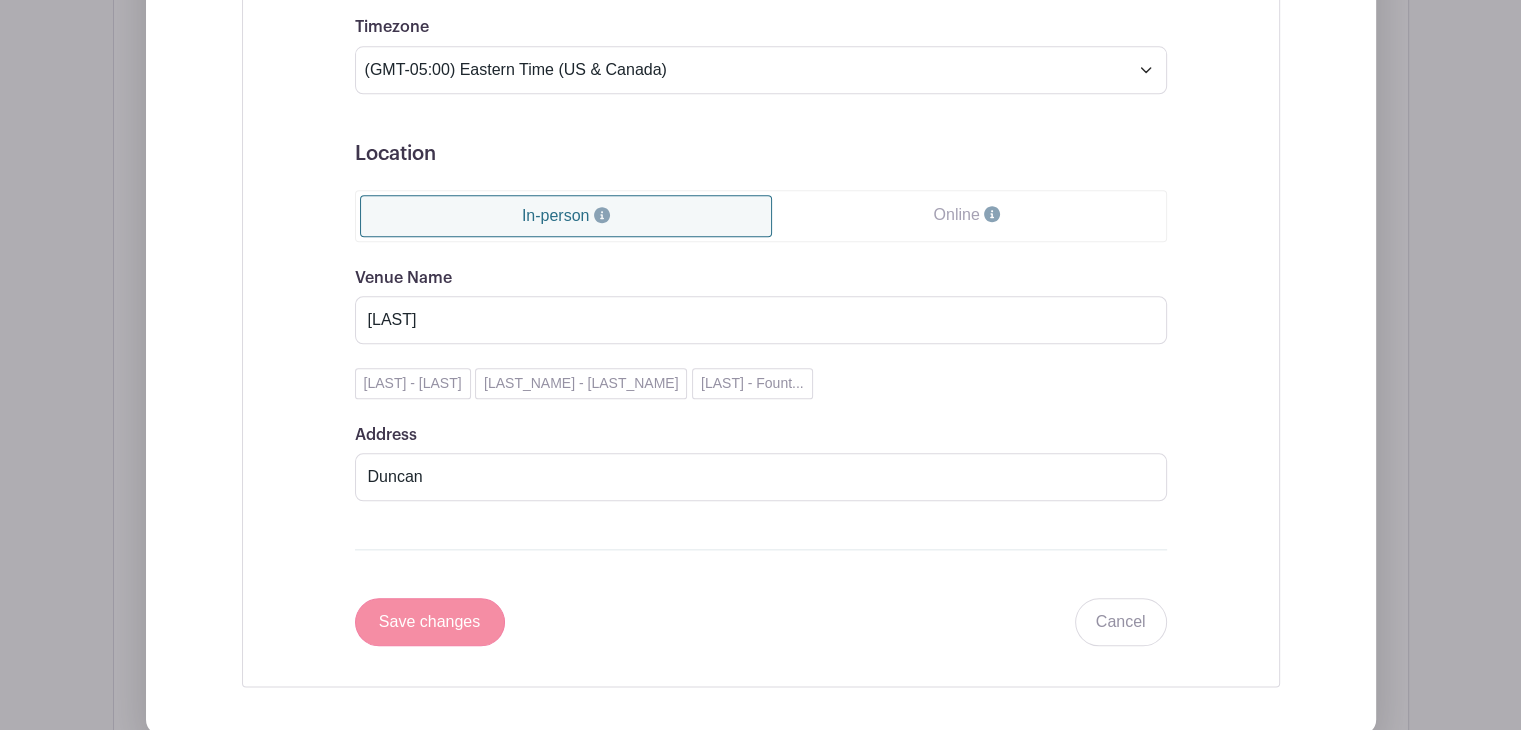 scroll, scrollTop: 1731, scrollLeft: 0, axis: vertical 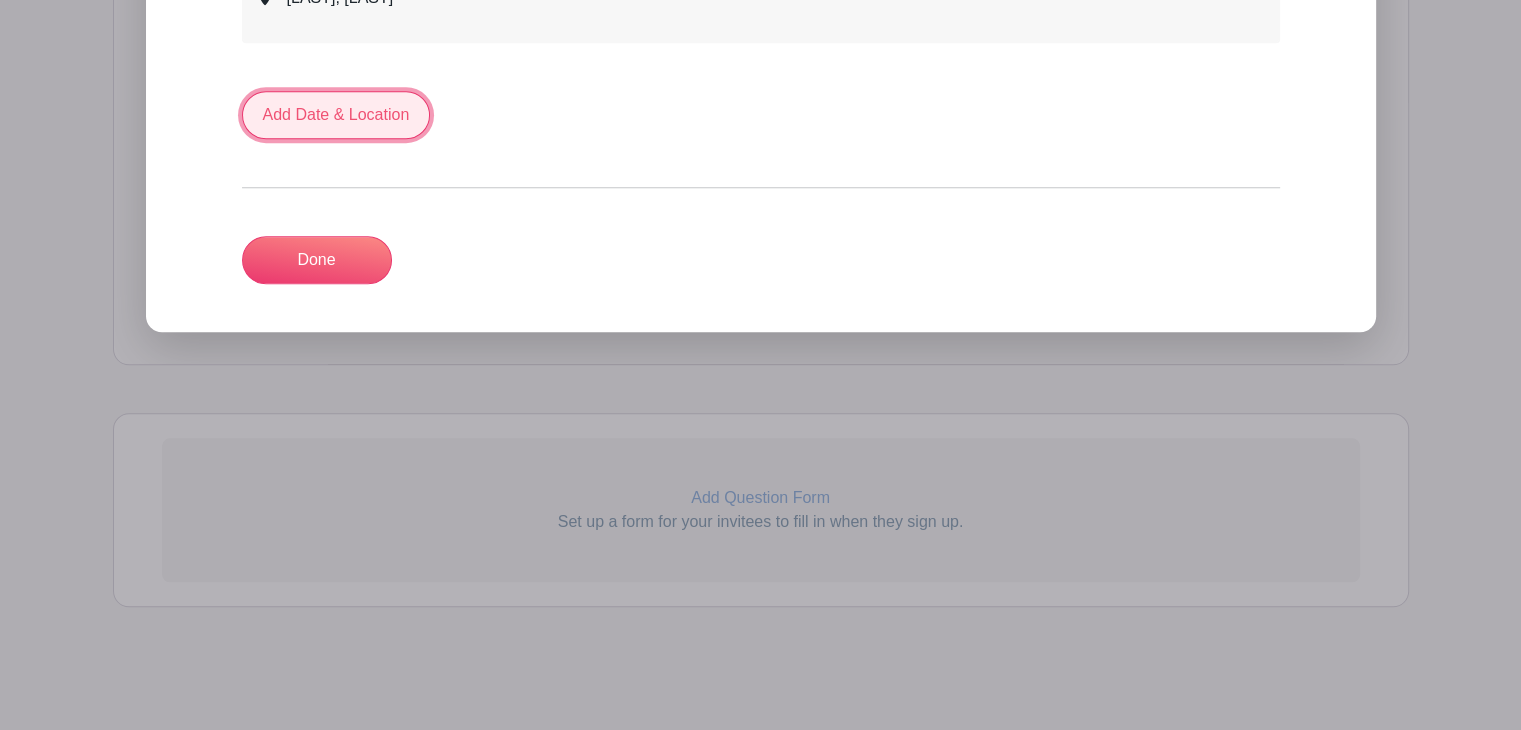 click on "Add Date & Location" at bounding box center [336, 115] 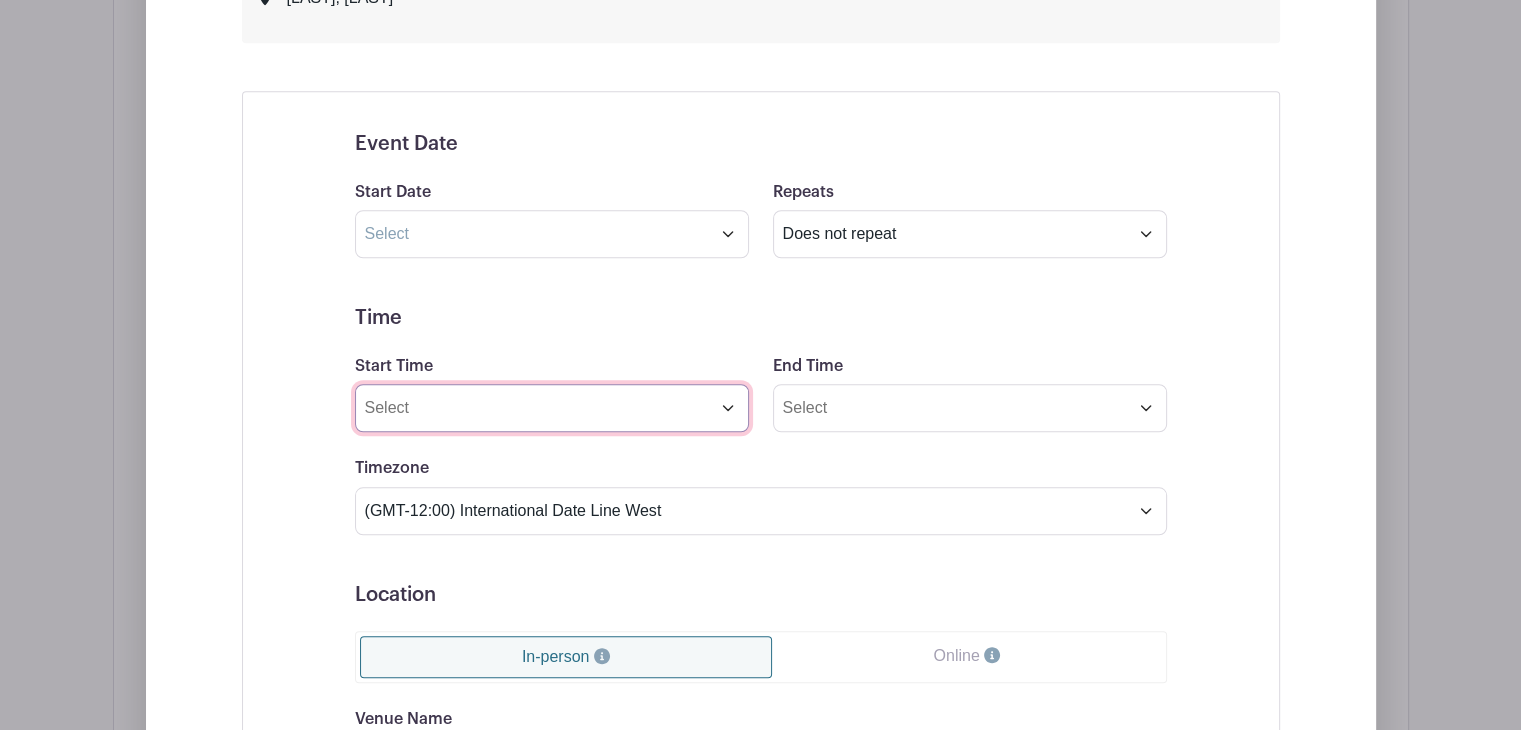 click on "Start Time" at bounding box center [552, 408] 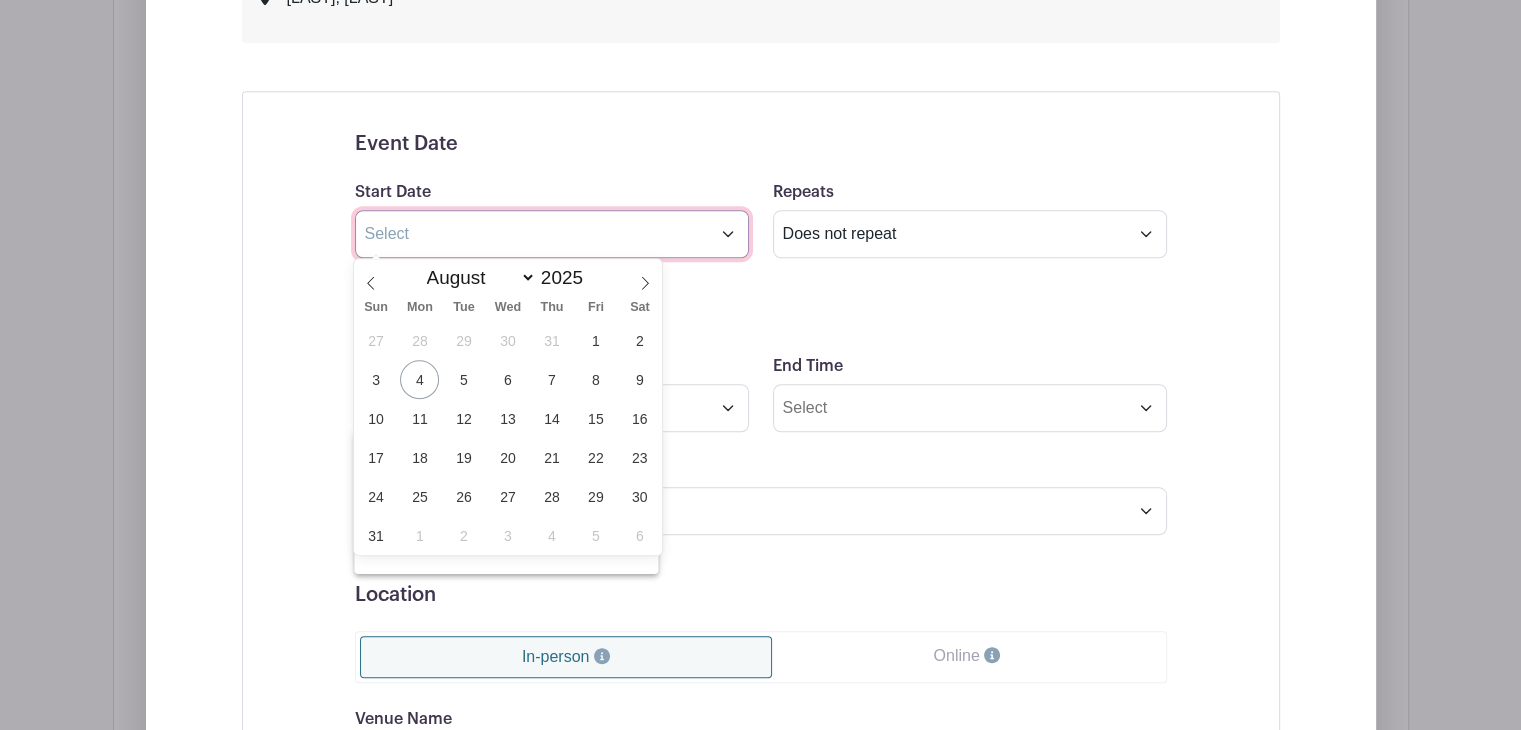 click at bounding box center [552, 234] 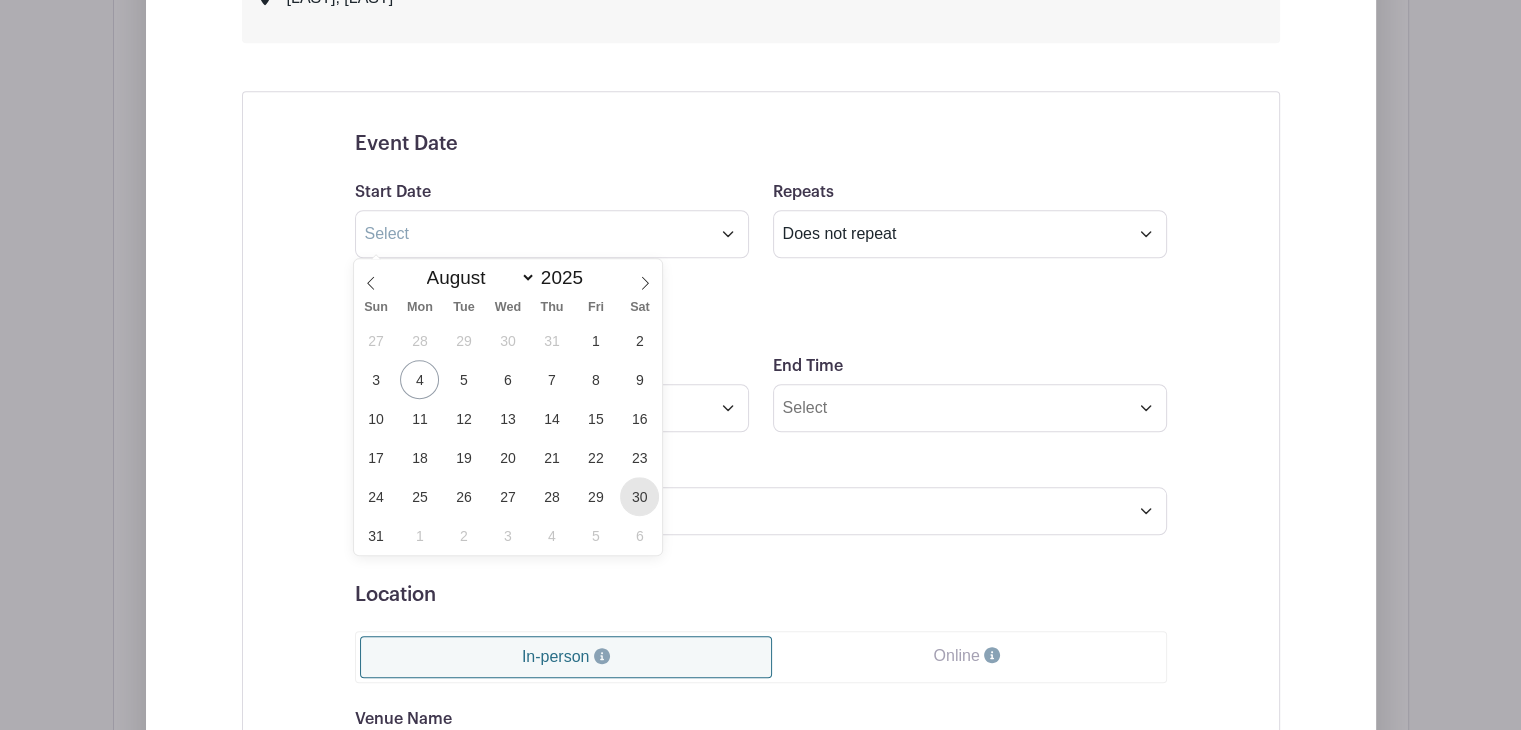 click on "30" at bounding box center (639, 496) 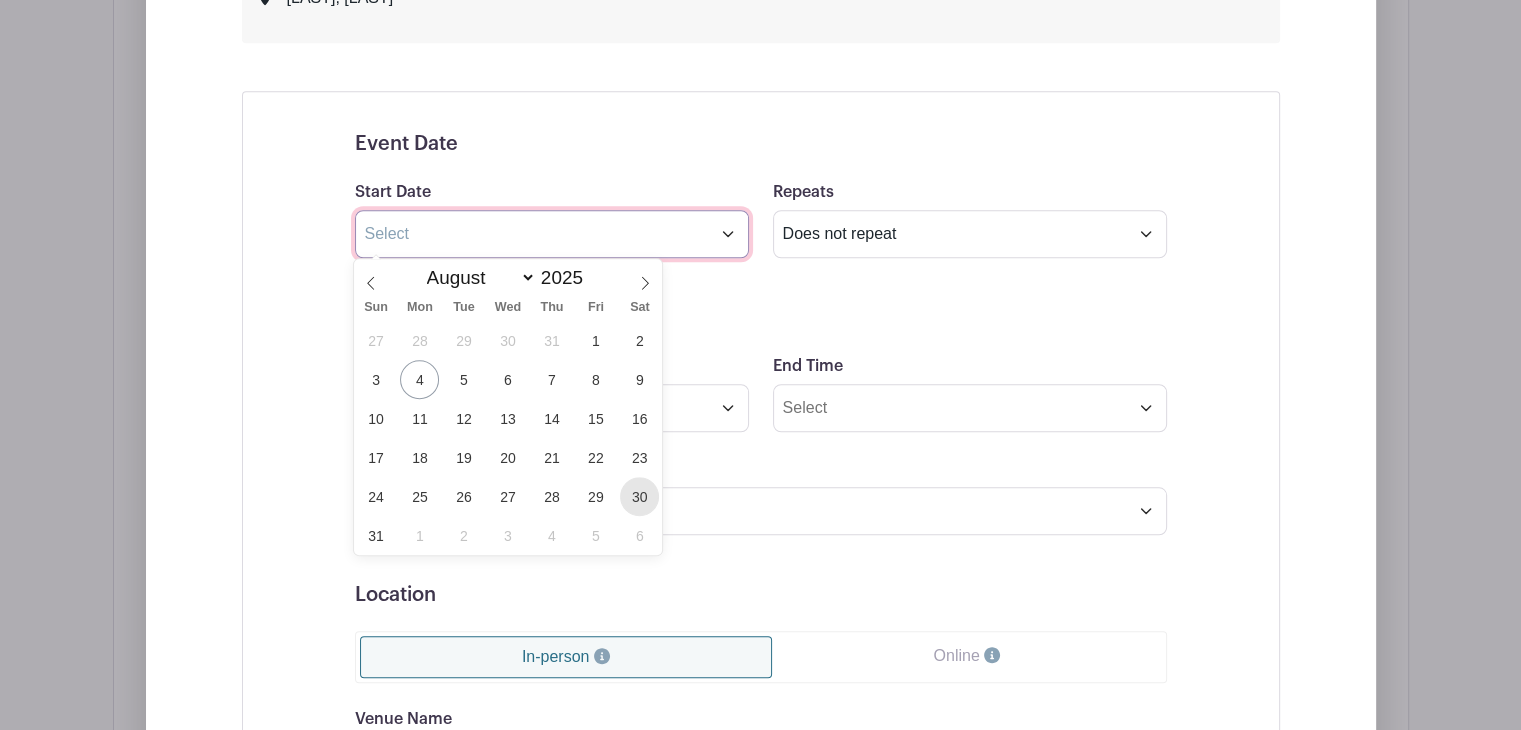type on "[DATE]" 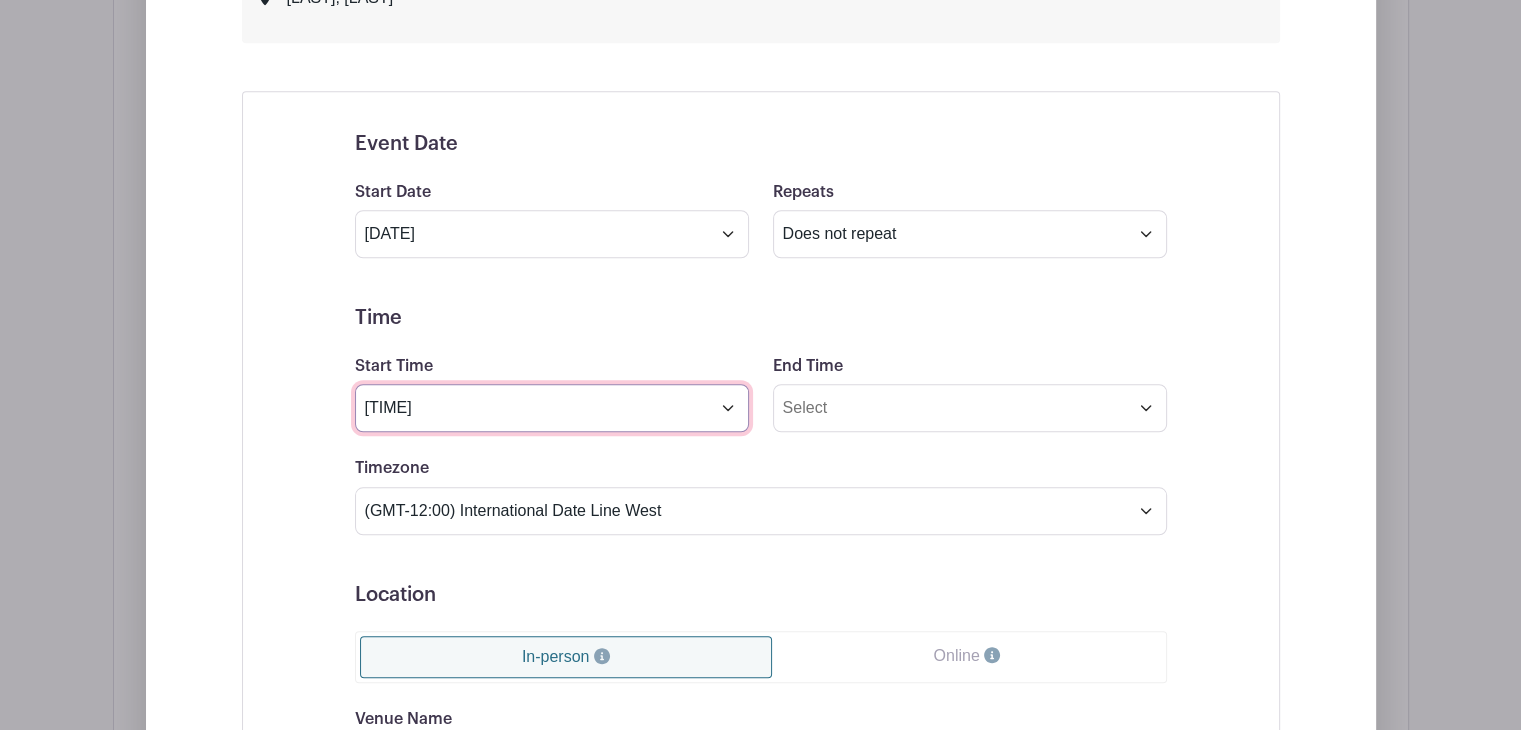 click on "[TIME]" at bounding box center [552, 408] 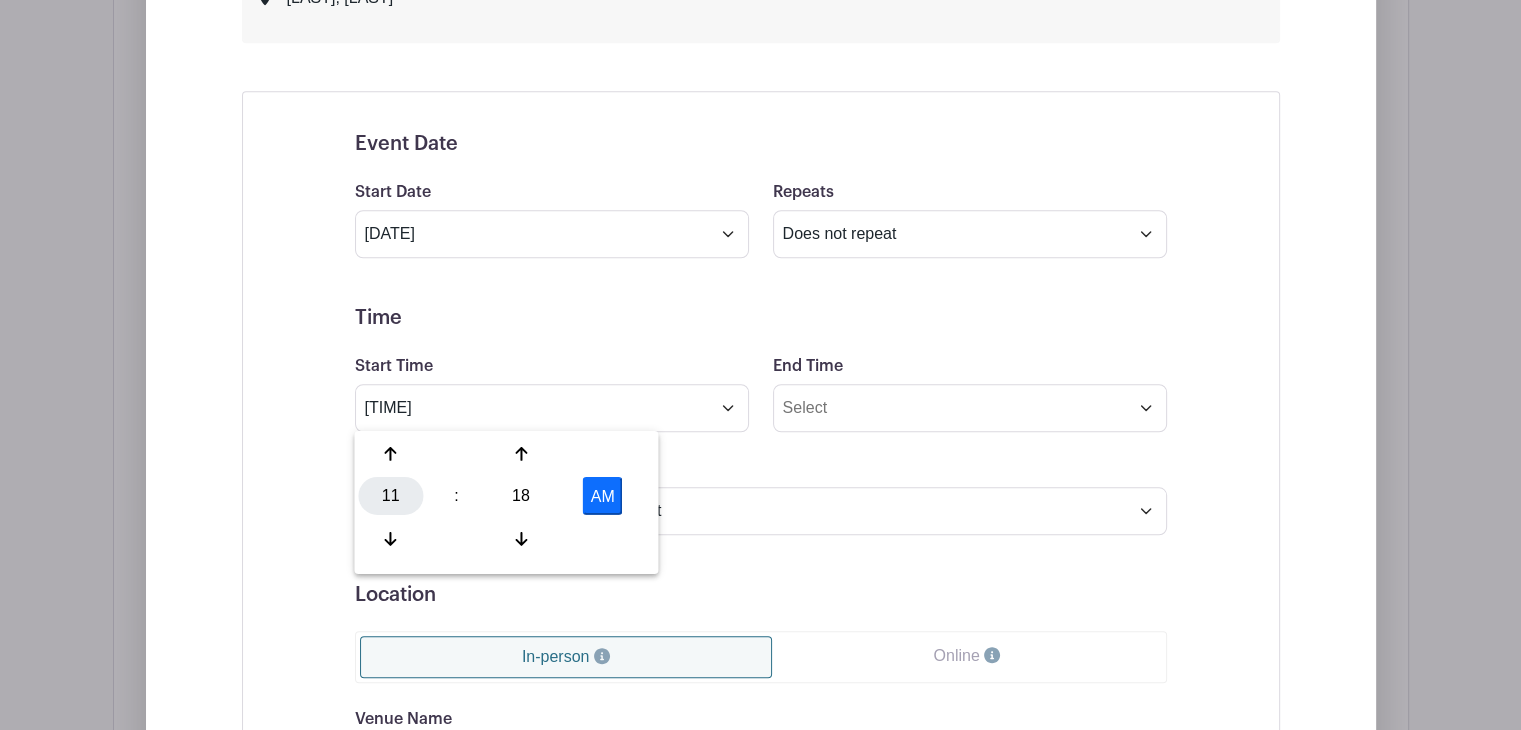 click on "11" at bounding box center (390, 496) 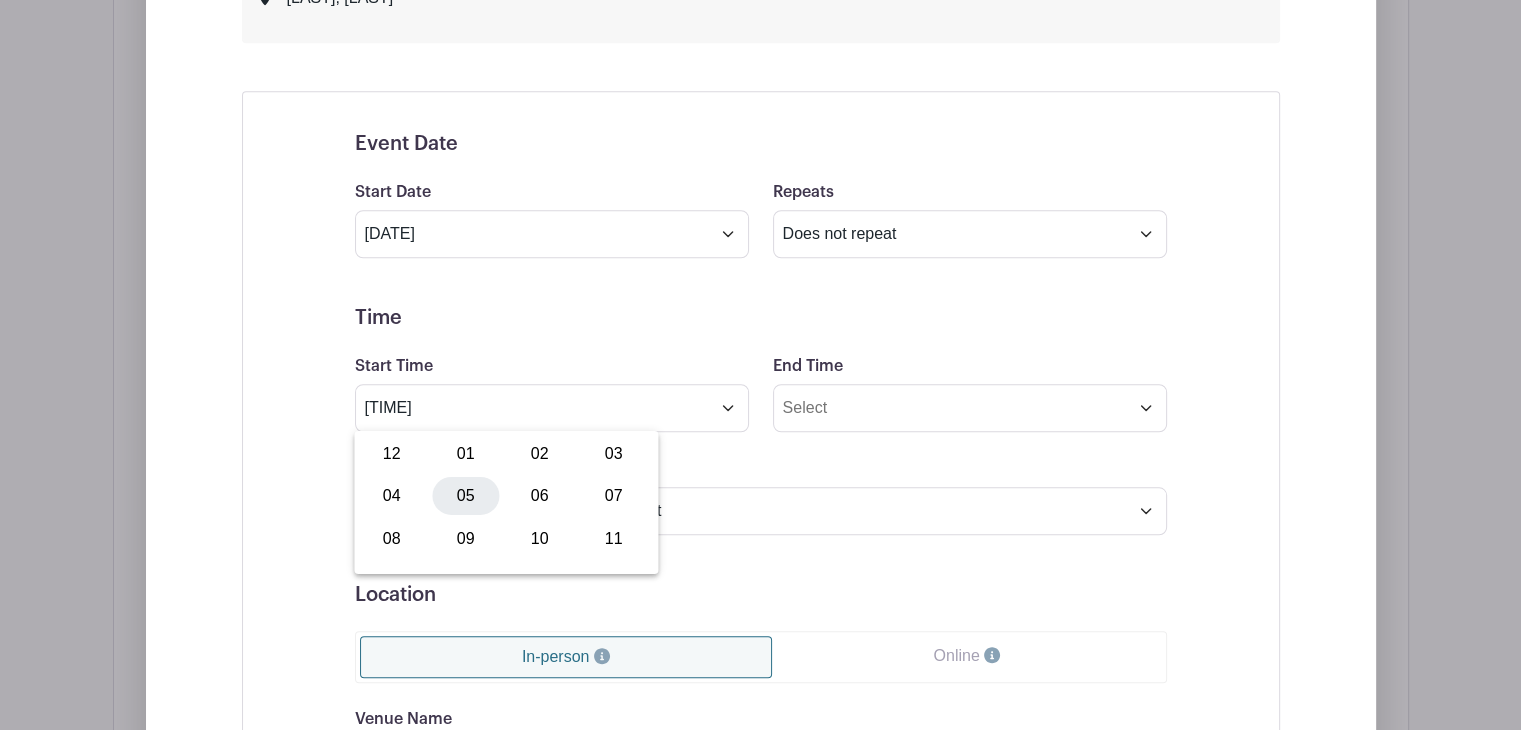 click on "05" at bounding box center (465, 496) 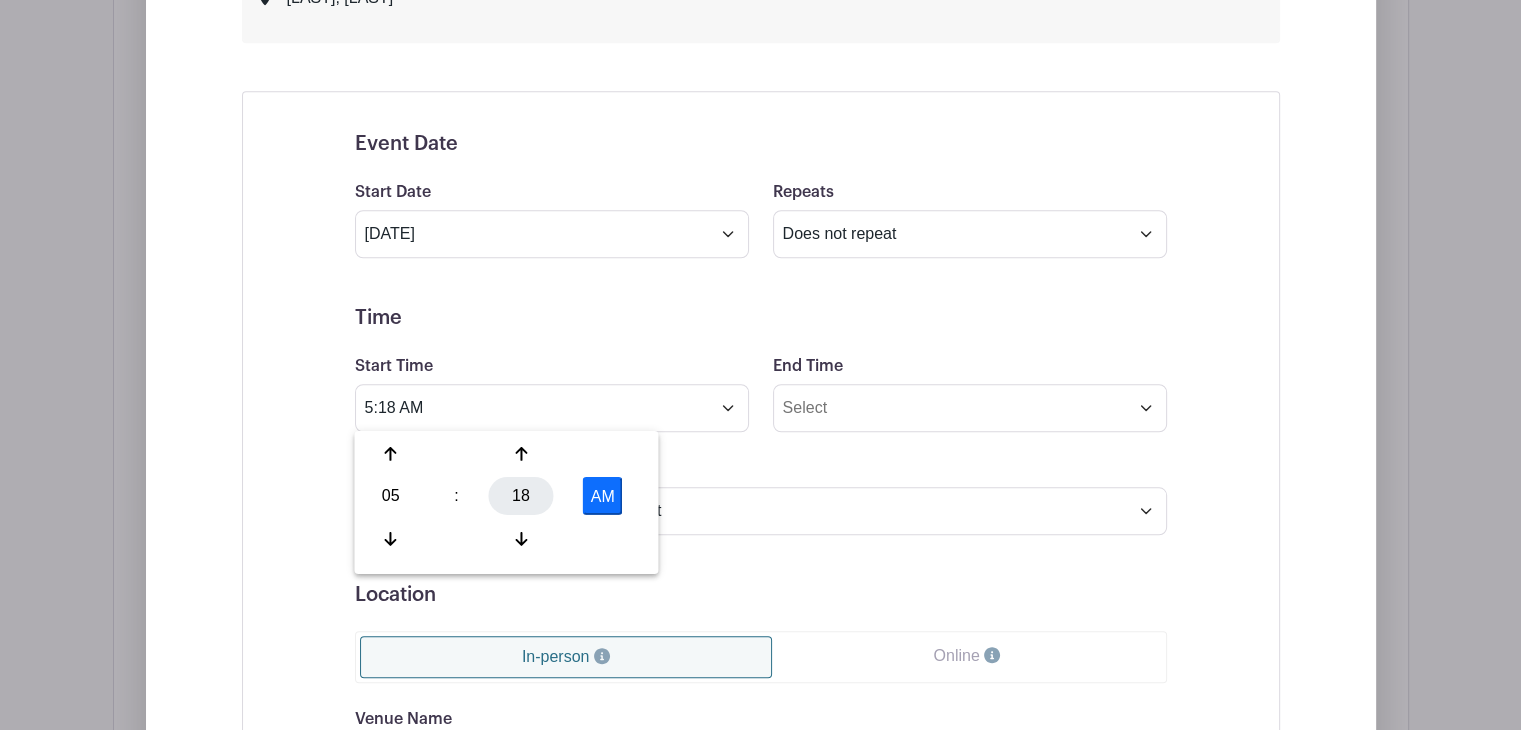 click on "18" at bounding box center [521, 496] 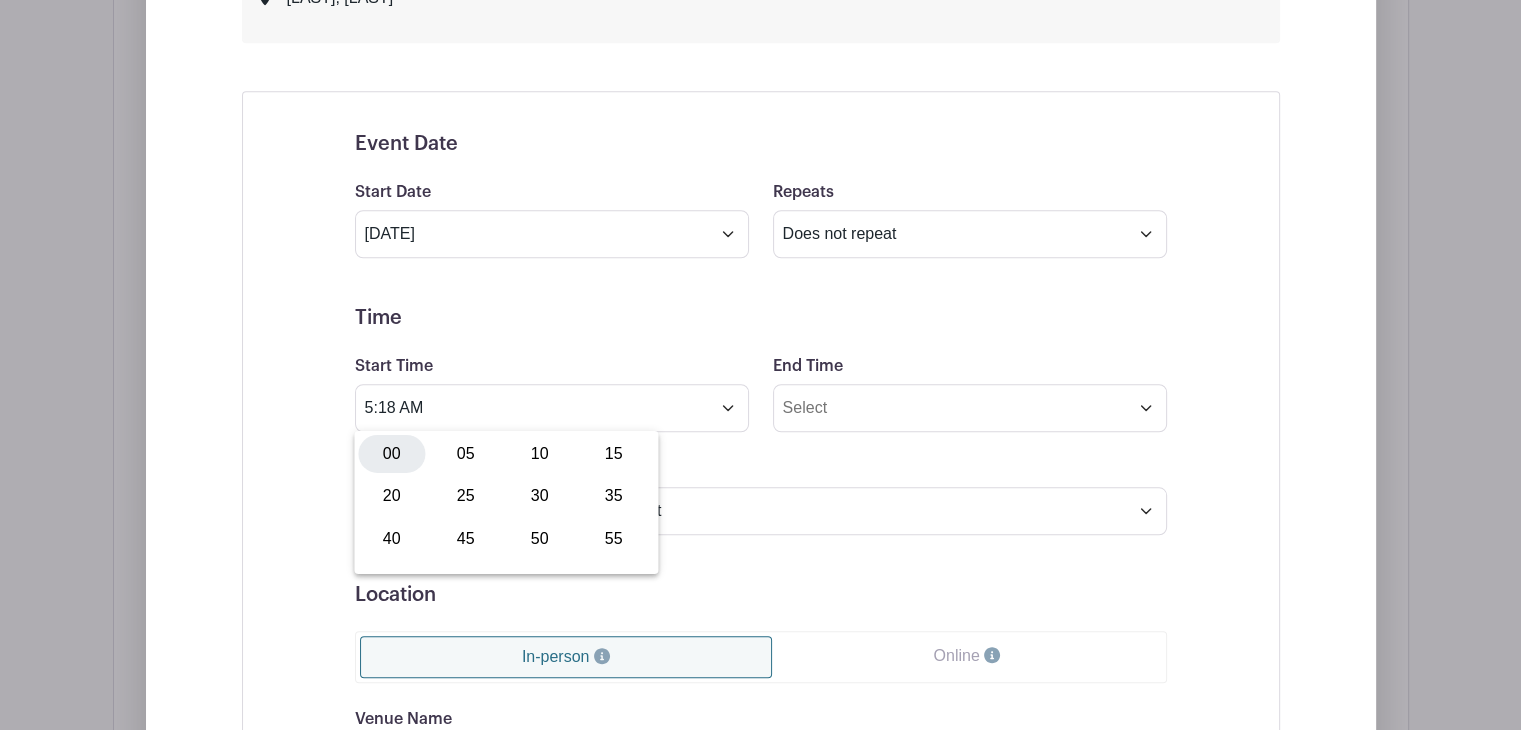 click on "00" at bounding box center [391, 454] 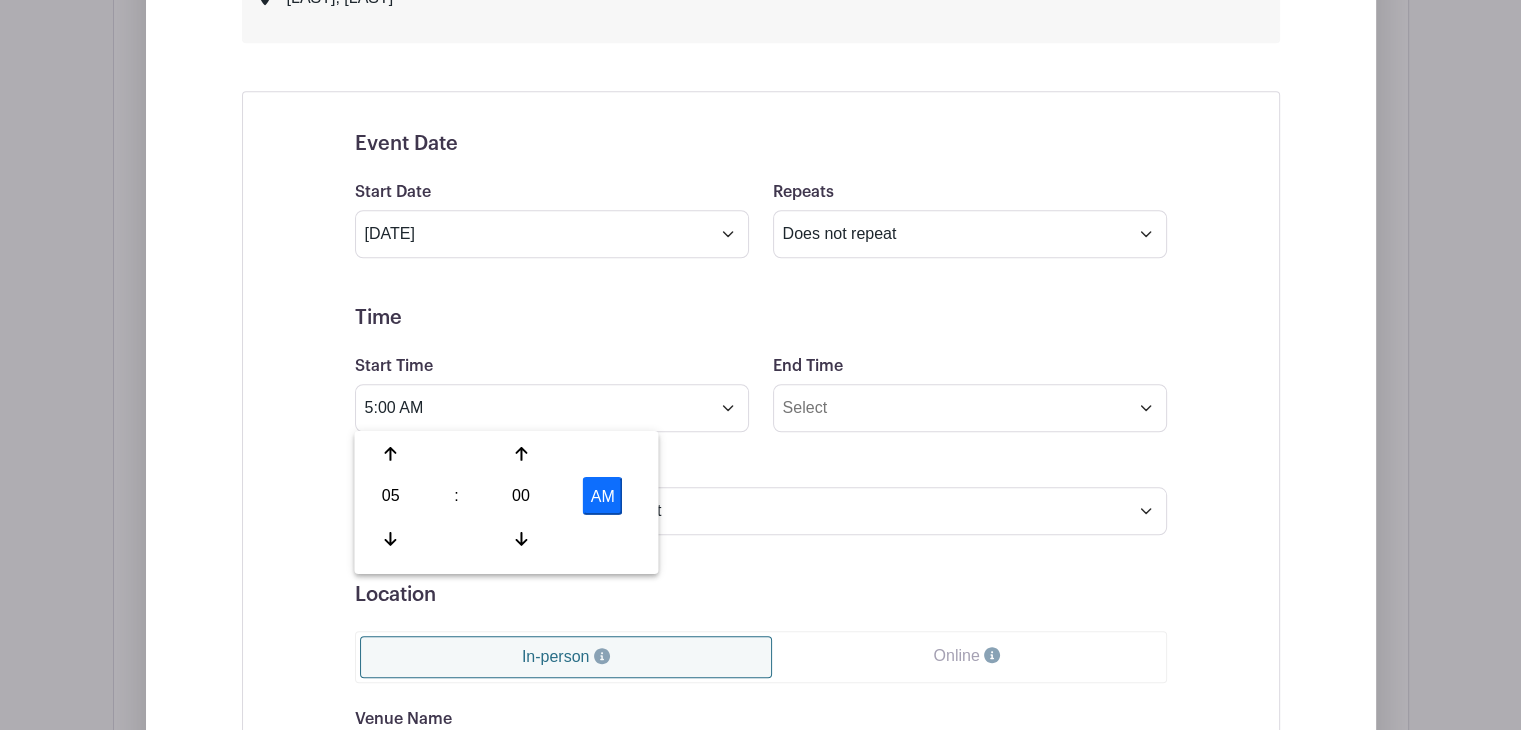 click on "AM" at bounding box center (603, 496) 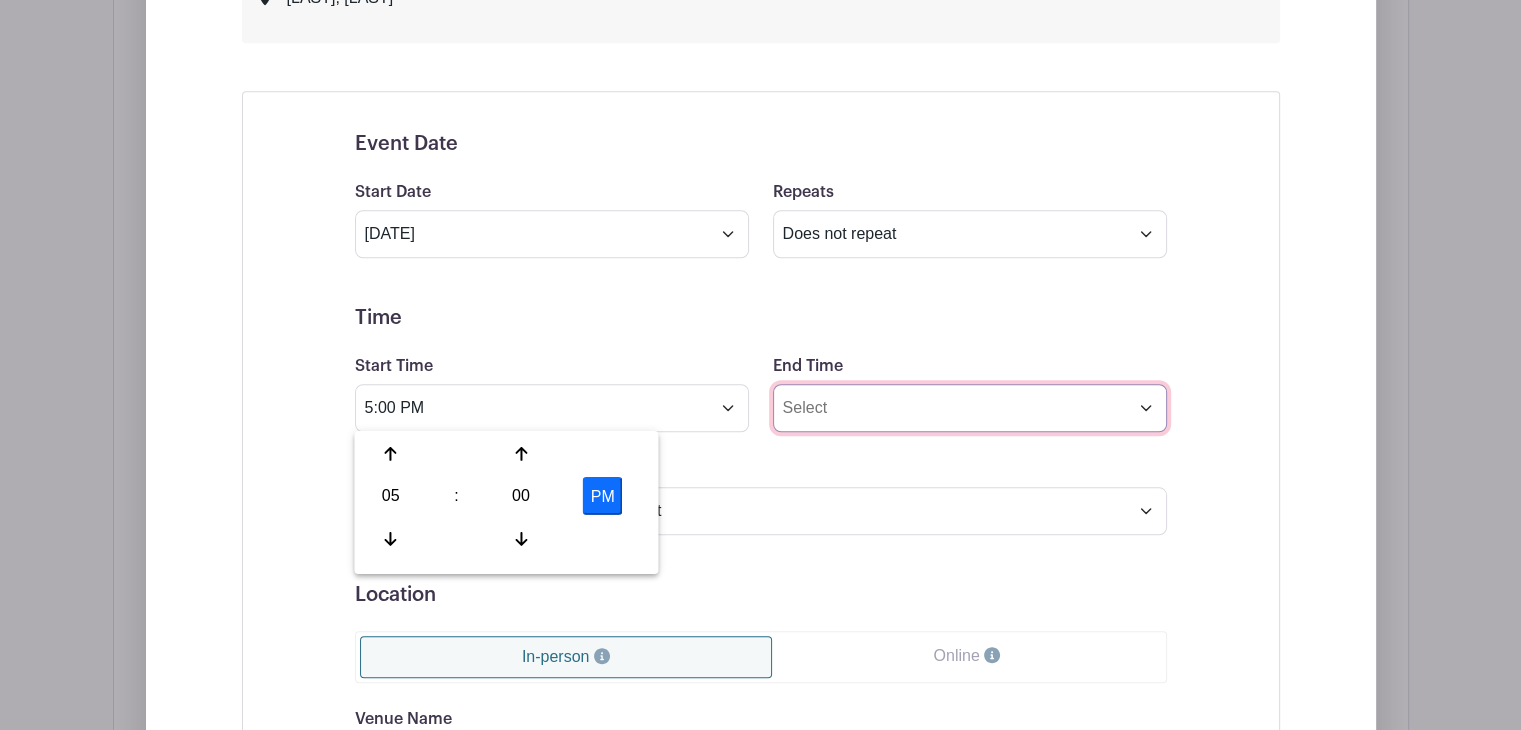 click on "End Time" at bounding box center (970, 408) 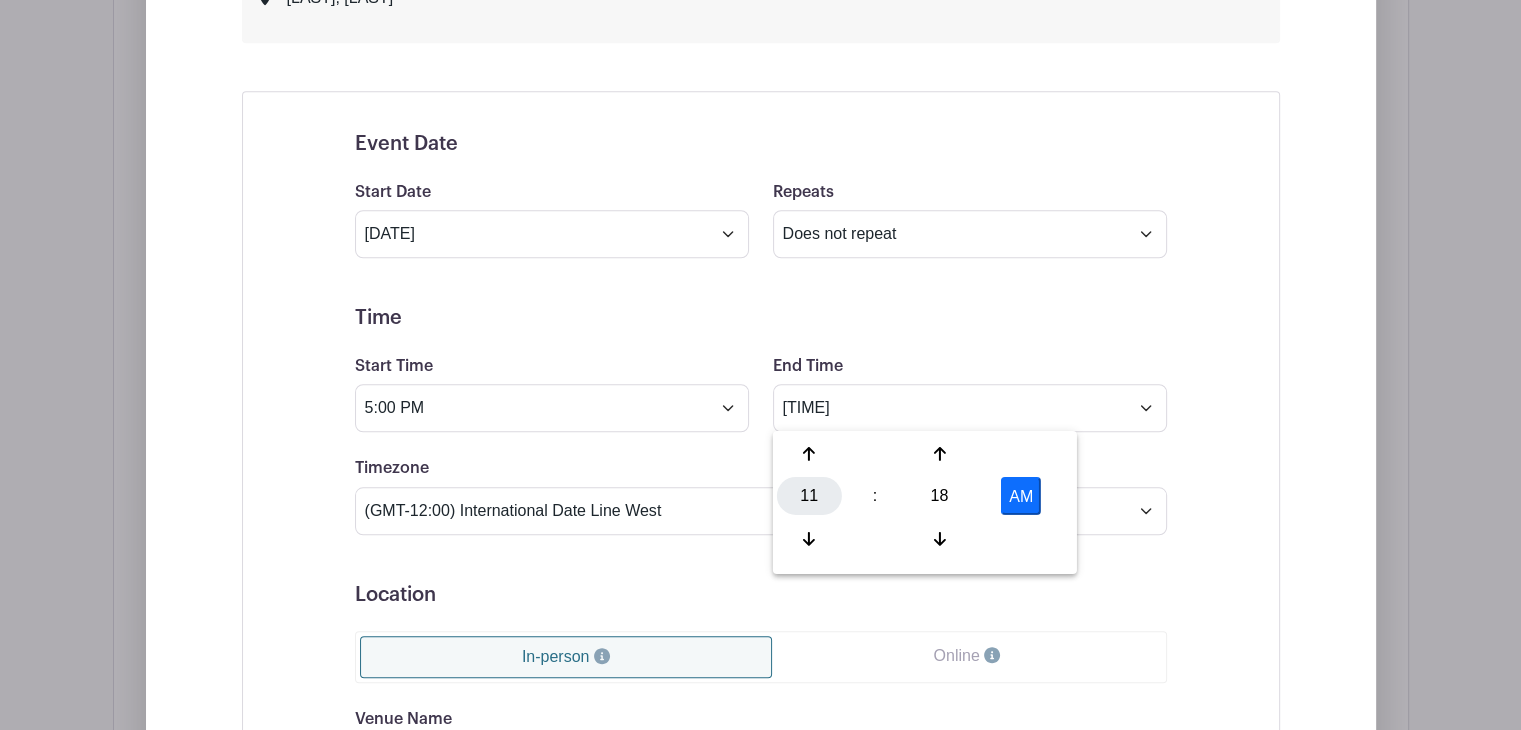 click on "11" at bounding box center (809, 496) 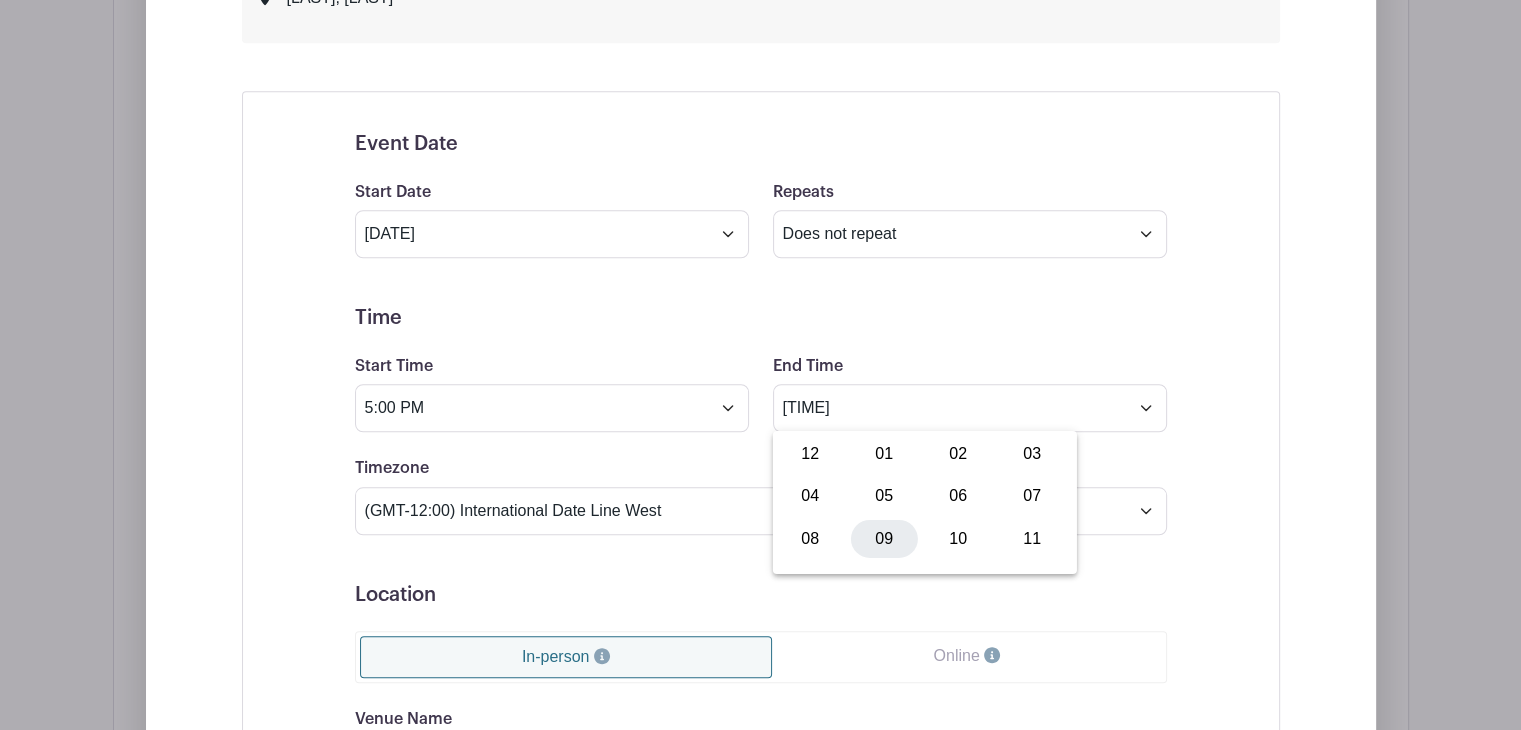 click on "09" at bounding box center [884, 538] 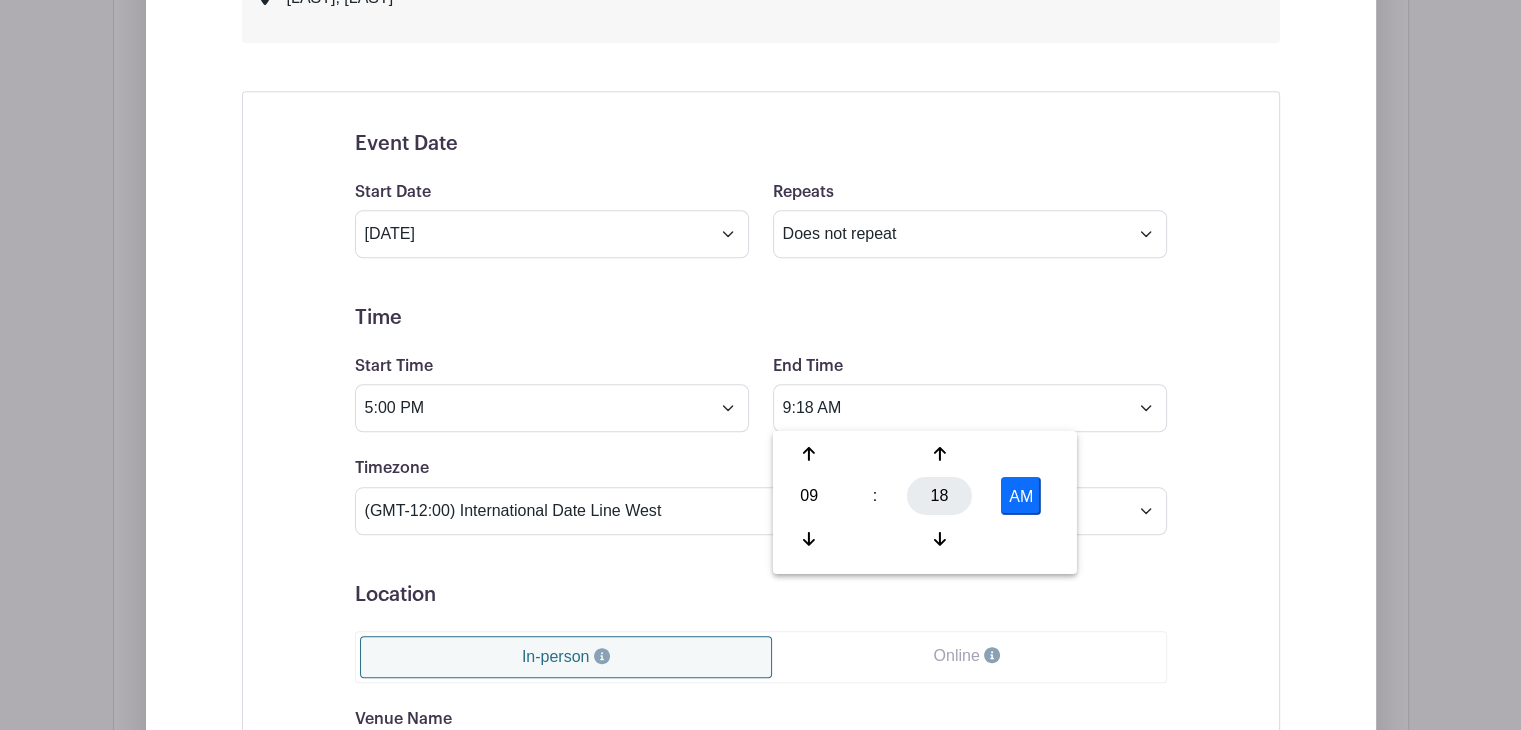 click on "18" at bounding box center [939, 496] 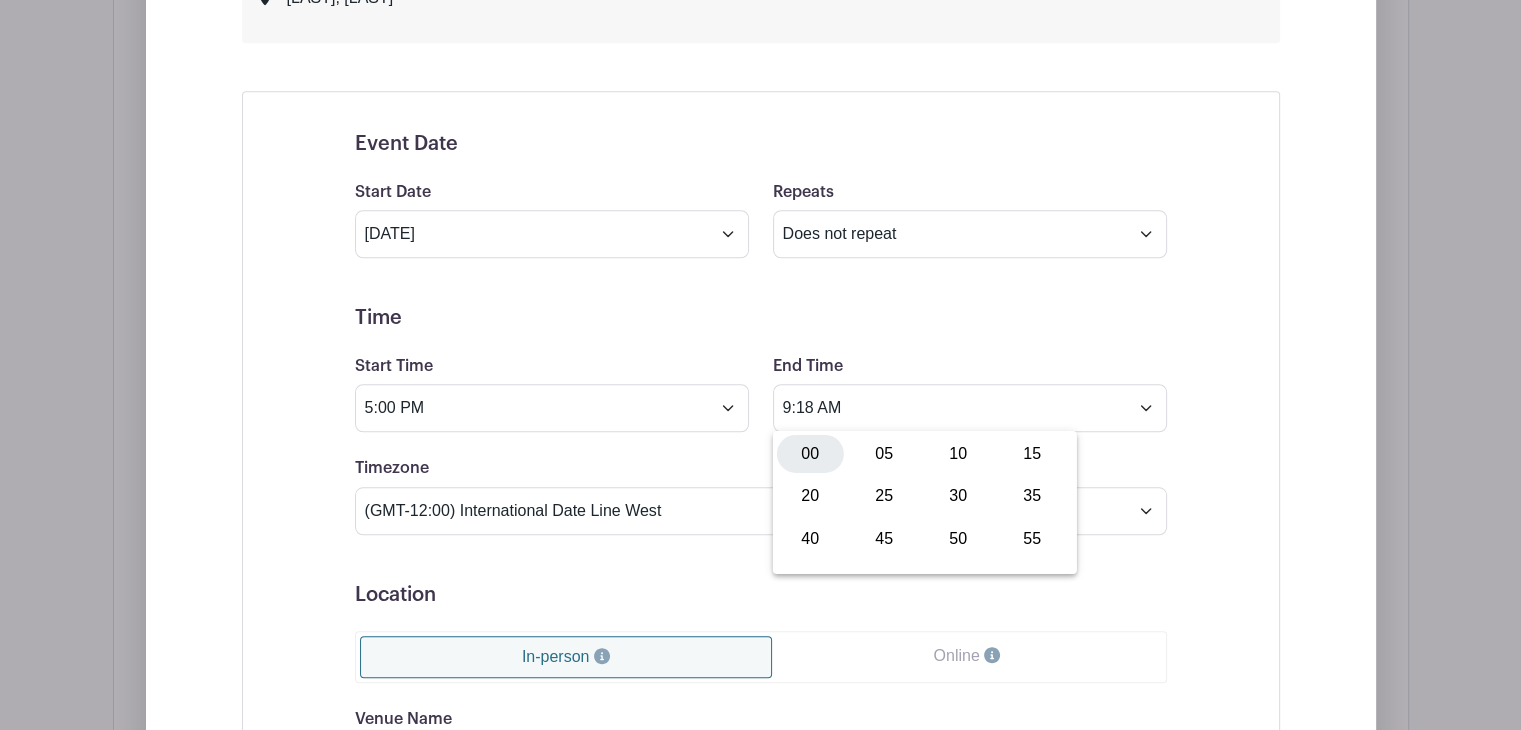 click on "00" at bounding box center [810, 454] 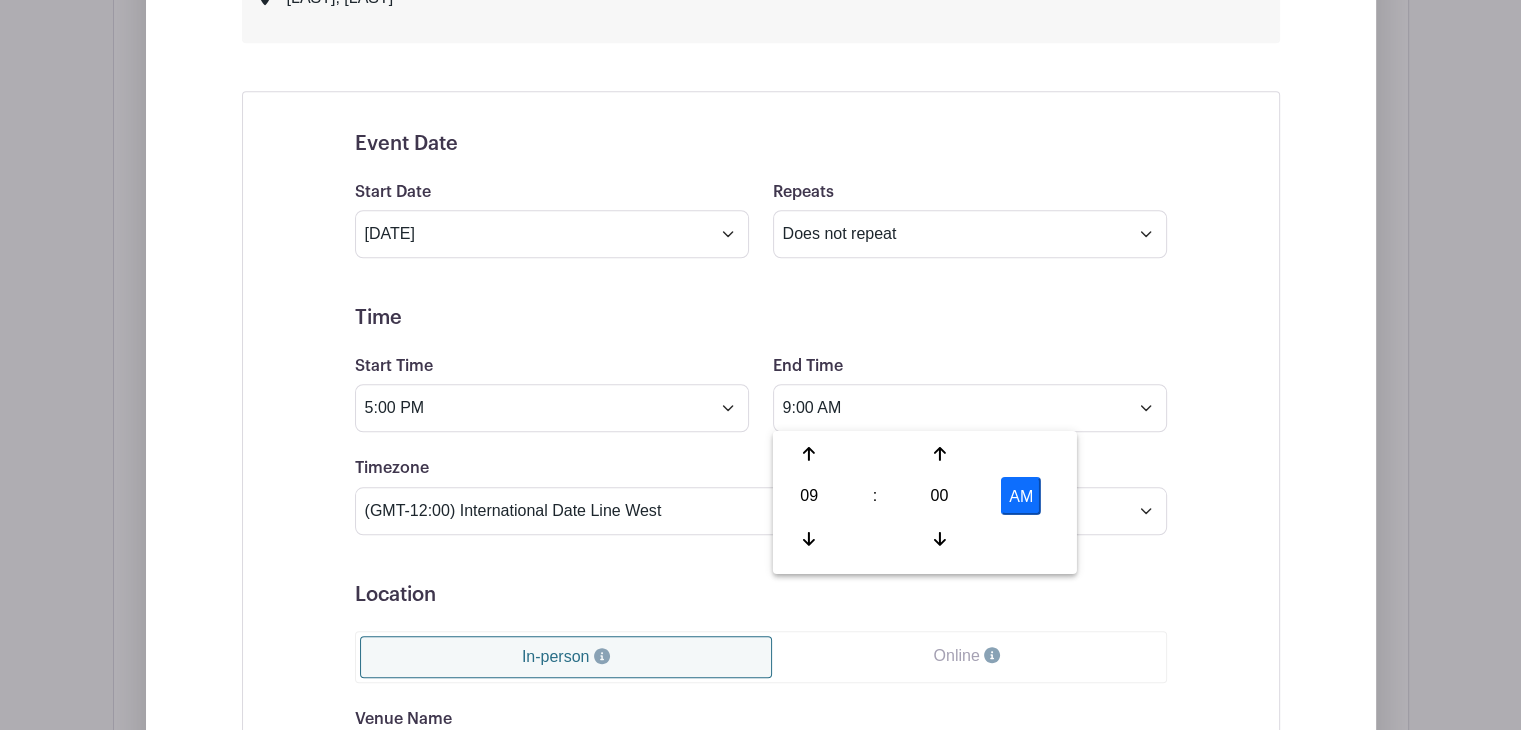 click on "AM" at bounding box center (1021, 496) 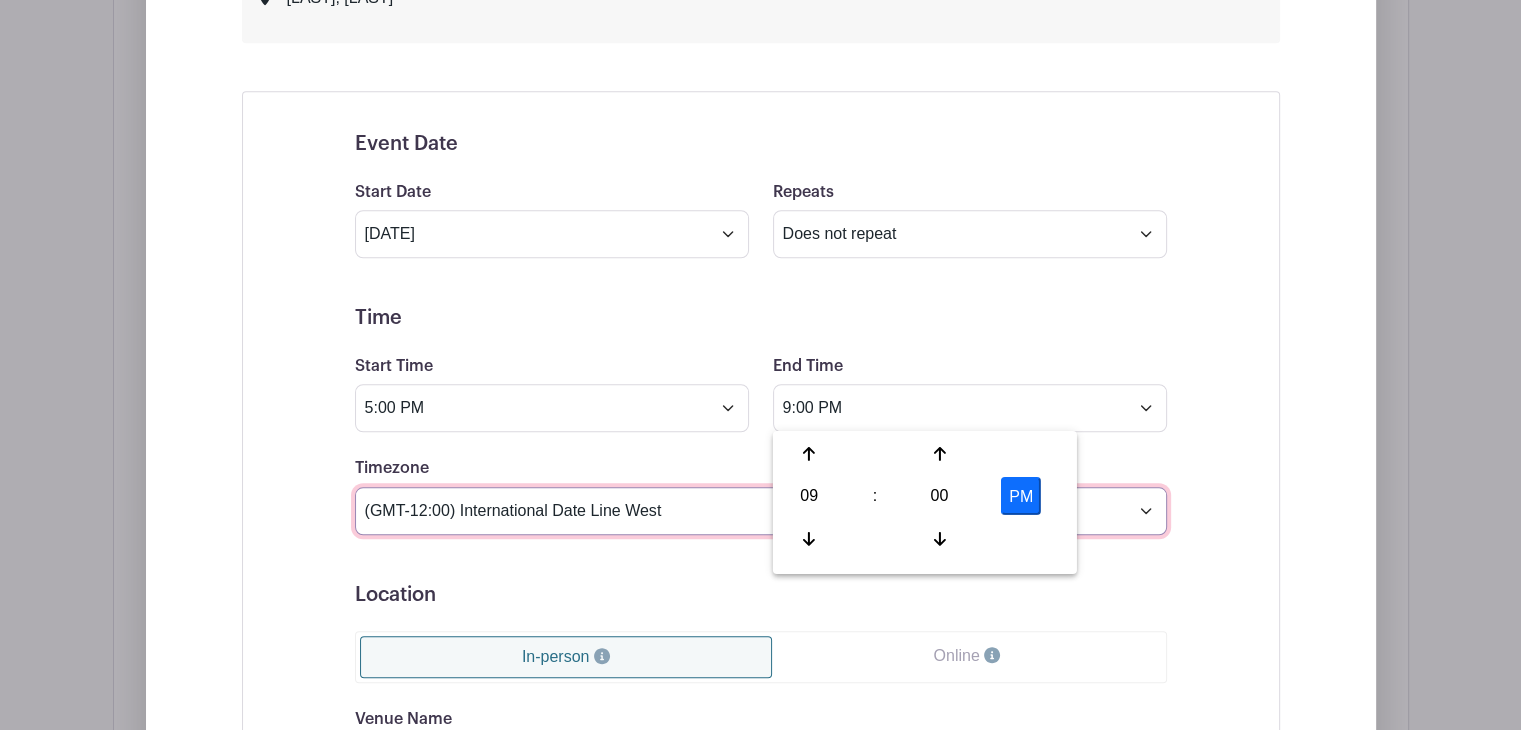 click on "(GMT-12:00) International Date Line West
(GMT-11:00) American Samoa
(GMT-11:00) Midway Island
(GMT-10:00) Hawaii
(GMT-09:00) Alaska
(GMT-08:00) Pacific Time (US & Canada)
(GMT-08:00) Tijuana
(GMT-07:00) Arizona
(GMT-07:00) Mazatlan
(GMT-07:00) Mountain Time (US & Canada)
(GMT-06:00) Central America
(GMT-06:00) Central Time (US & Canada)
(GMT-06:00) Chihuahua
(GMT-06:00) Guadalajara
(GMT-06:00) Mexico City
(GMT-06:00) Monterrey
(GMT-06:00) Saskatchewan
(GMT-05:00) Bogota
(GMT-05:00) Eastern Time (US & Canada)
(GMT-05:00) Indiana (East)
(GMT-05:00) Lima
(GMT-05:00) Quito
(GMT-04:00) Atlantic Time (Canada)
(GMT-04:00) Caracas
(GMT-04:00) Georgetown
(GMT-04:00) La Paz
(GMT-04:00) Puerto Rico
(GMT-04:00) Santiago
(GMT-03:30) Newfoundland
(GMT-03:00) Brasilia
(GMT-03:00) Buenos Aires
(GMT-03:00) Montevideo
(GMT-02:00) Greenland
(GMT-02:00) Mid-Atlantic
(GMT-01:00) Azores
(GMT-01:00) Cape Verde Is.
(GMT+00:00) Casablanca
(GMT+00:00) Dublin" at bounding box center (761, 511) 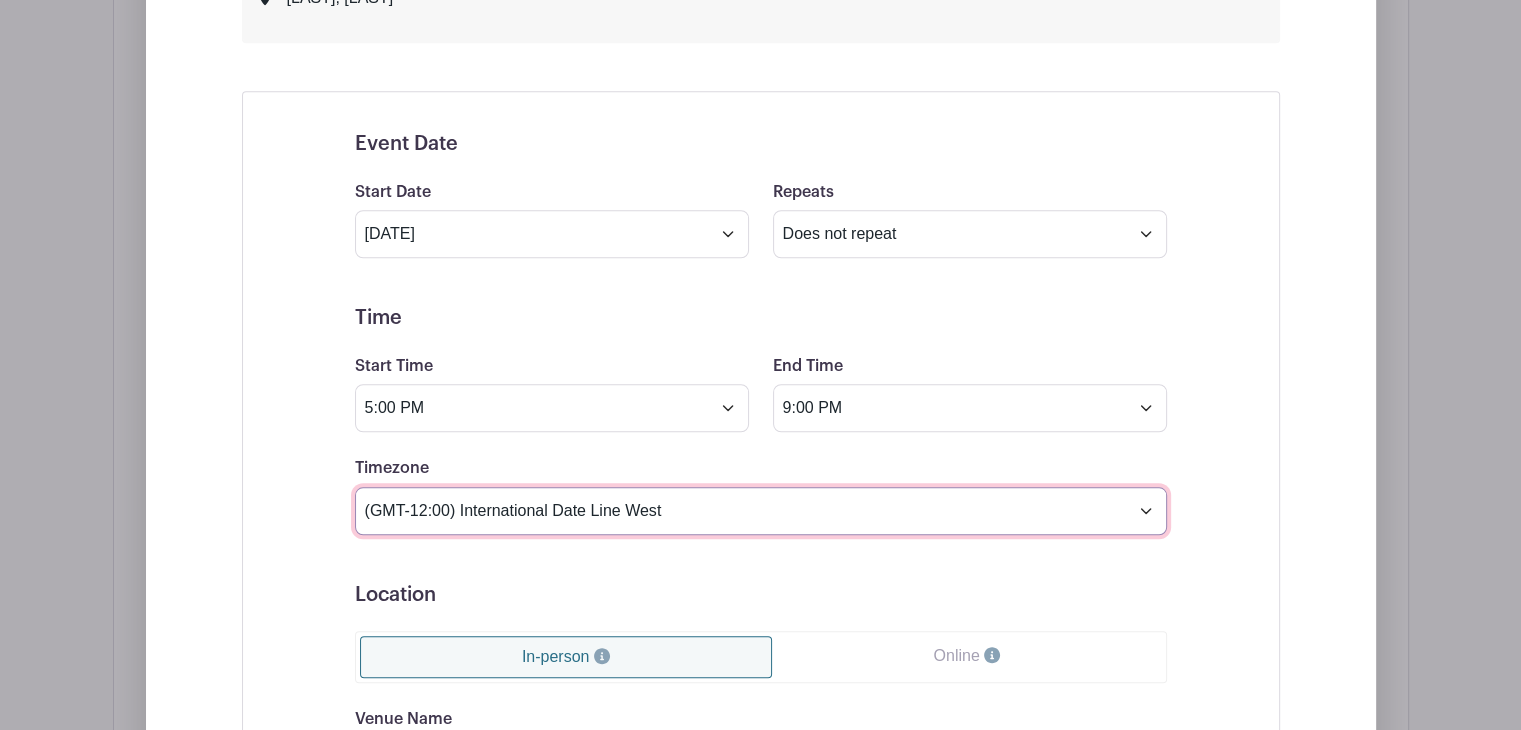 select on "Eastern Time (US & Canada)" 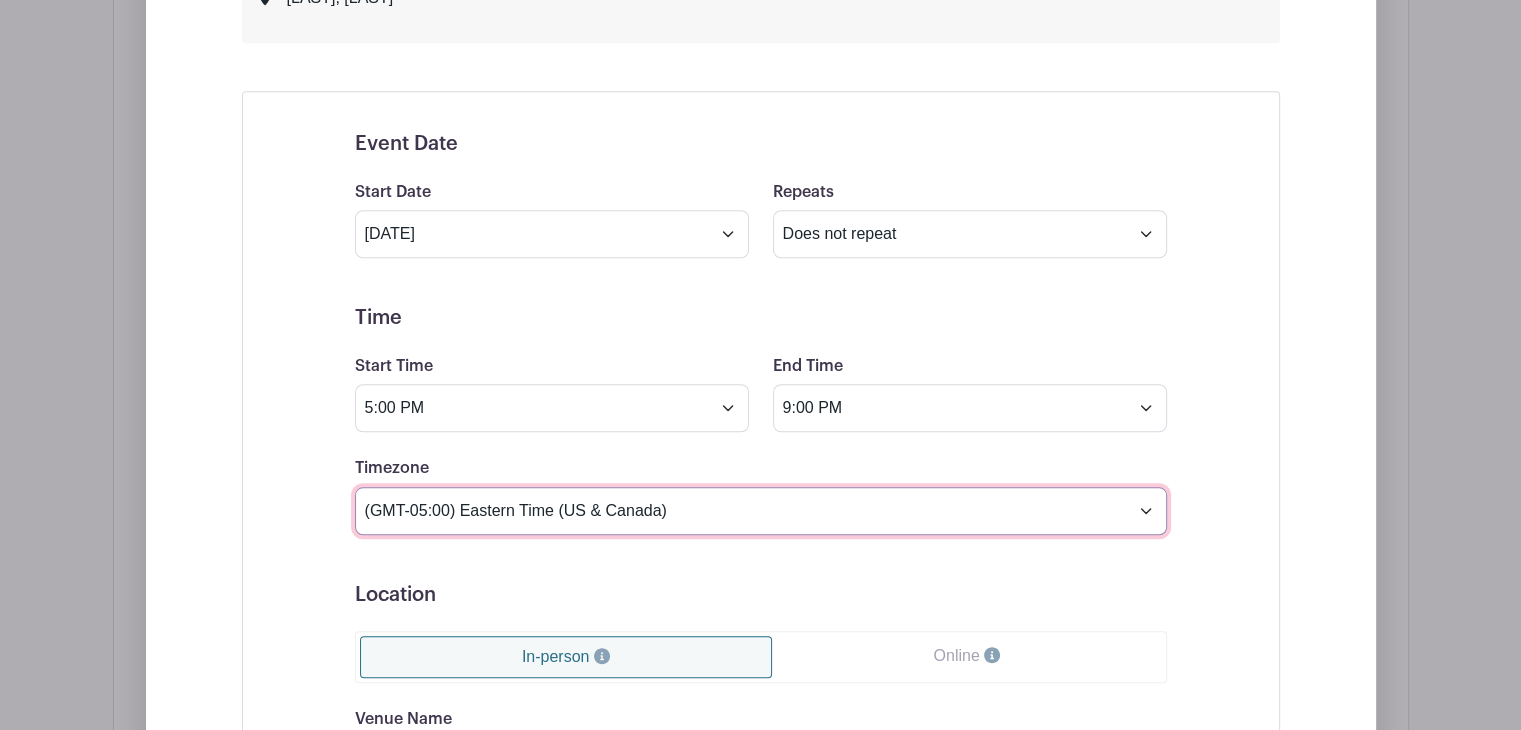 click on "(GMT-12:00) International Date Line West
(GMT-11:00) American Samoa
(GMT-11:00) Midway Island
(GMT-10:00) Hawaii
(GMT-09:00) Alaska
(GMT-08:00) Pacific Time (US & Canada)
(GMT-08:00) Tijuana
(GMT-07:00) Arizona
(GMT-07:00) Mazatlan
(GMT-07:00) Mountain Time (US & Canada)
(GMT-06:00) Central America
(GMT-06:00) Central Time (US & Canada)
(GMT-06:00) Chihuahua
(GMT-06:00) Guadalajara
(GMT-06:00) Mexico City
(GMT-06:00) Monterrey
(GMT-06:00) Saskatchewan
(GMT-05:00) Bogota
(GMT-05:00) Eastern Time (US & Canada)
(GMT-05:00) Indiana (East)
(GMT-05:00) Lima
(GMT-05:00) Quito
(GMT-04:00) Atlantic Time (Canada)
(GMT-04:00) Caracas
(GMT-04:00) Georgetown
(GMT-04:00) La Paz
(GMT-04:00) Puerto Rico
(GMT-04:00) Santiago
(GMT-03:30) Newfoundland
(GMT-03:00) Brasilia
(GMT-03:00) Buenos Aires
(GMT-03:00) Montevideo
(GMT-02:00) Greenland
(GMT-02:00) Mid-Atlantic
(GMT-01:00) Azores
(GMT-01:00) Cape Verde Is.
(GMT+00:00) Casablanca
(GMT+00:00) Dublin" at bounding box center (761, 511) 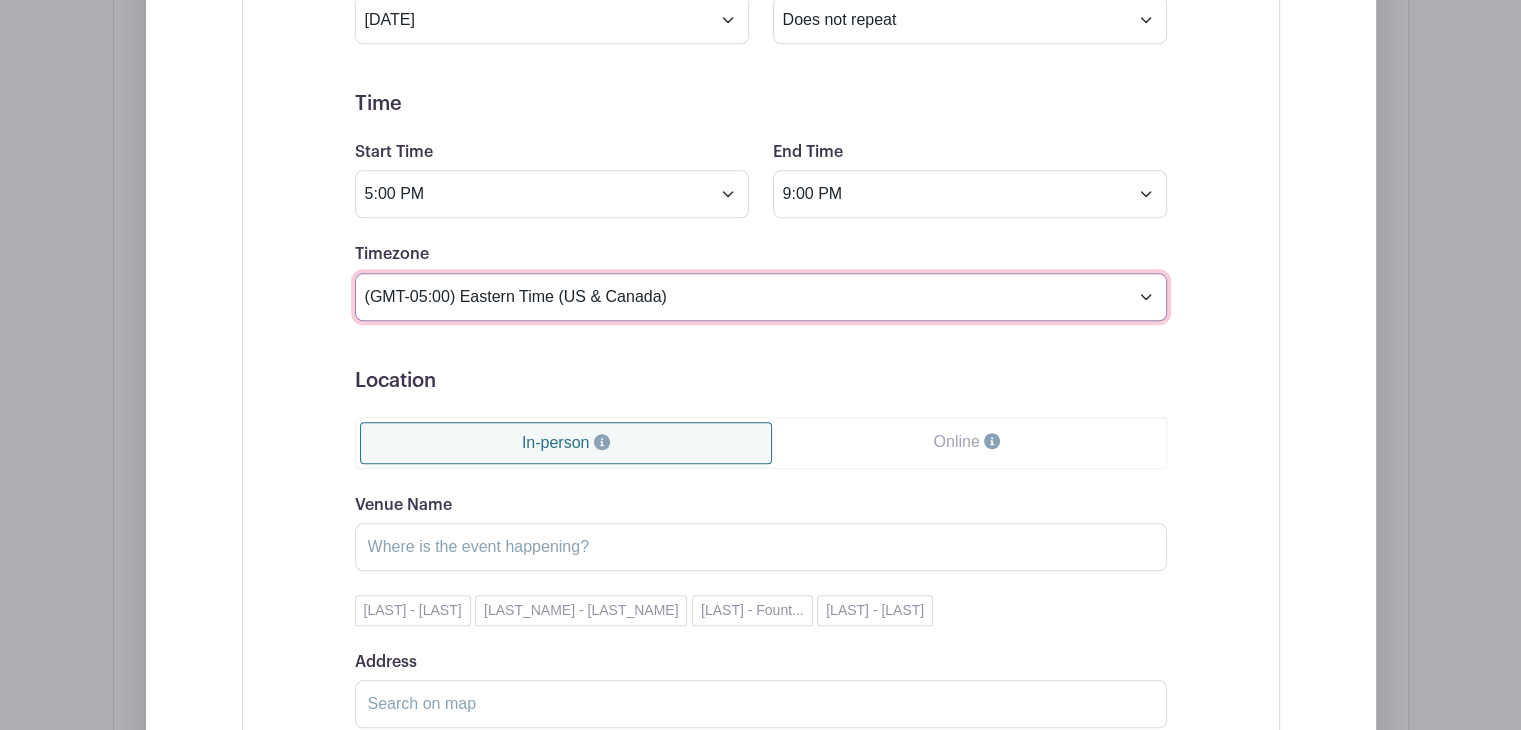 scroll, scrollTop: 1947, scrollLeft: 0, axis: vertical 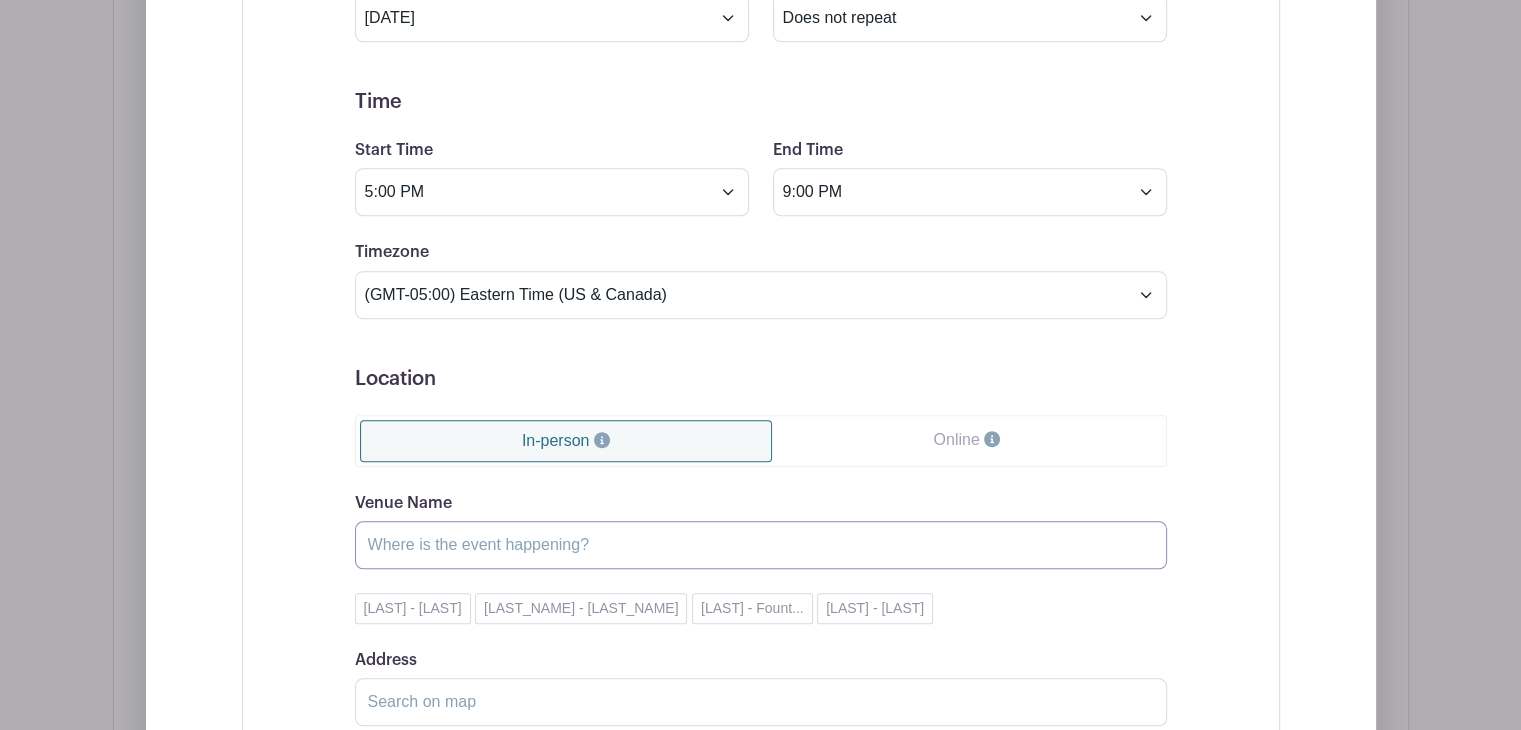 click on "Venue Name" at bounding box center [761, 545] 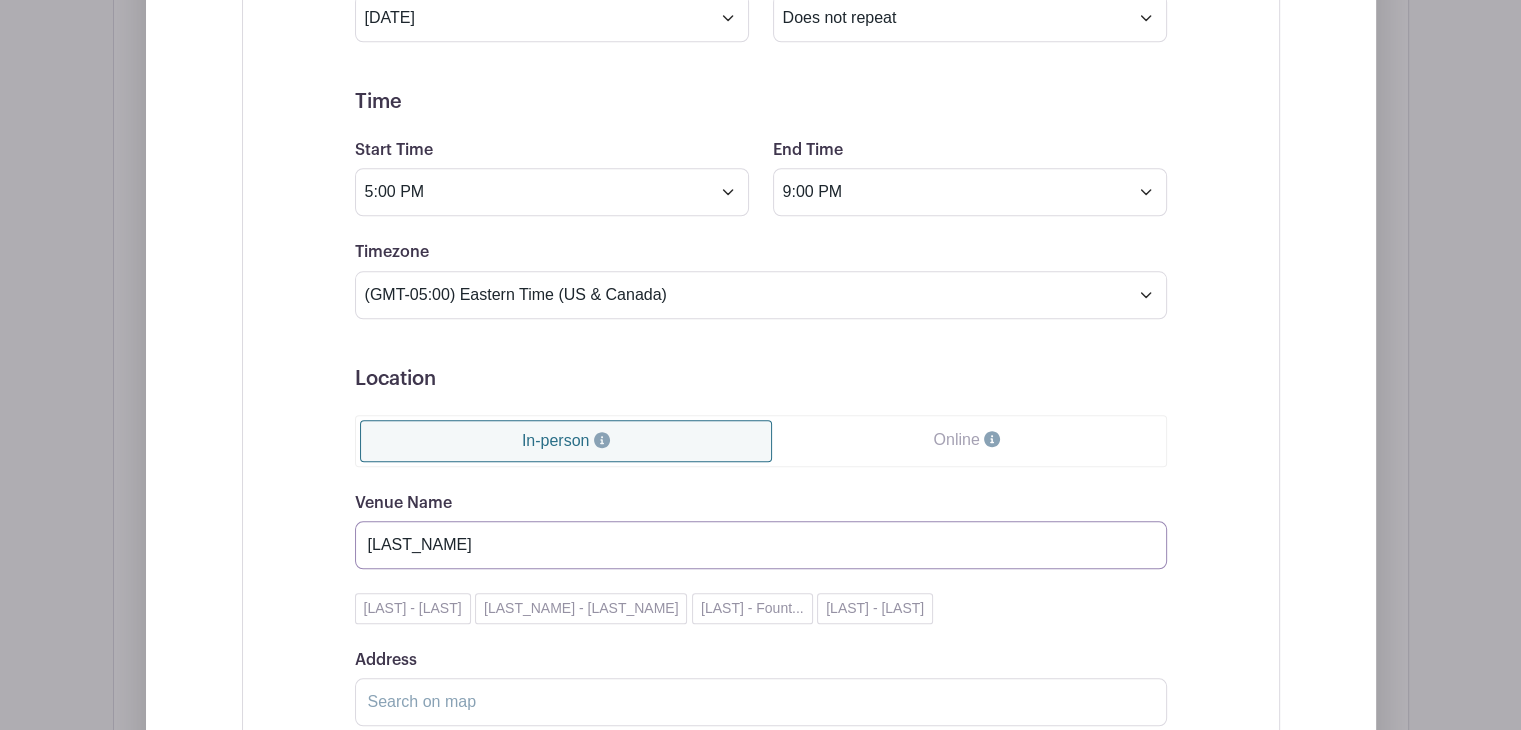 scroll, scrollTop: 2099, scrollLeft: 0, axis: vertical 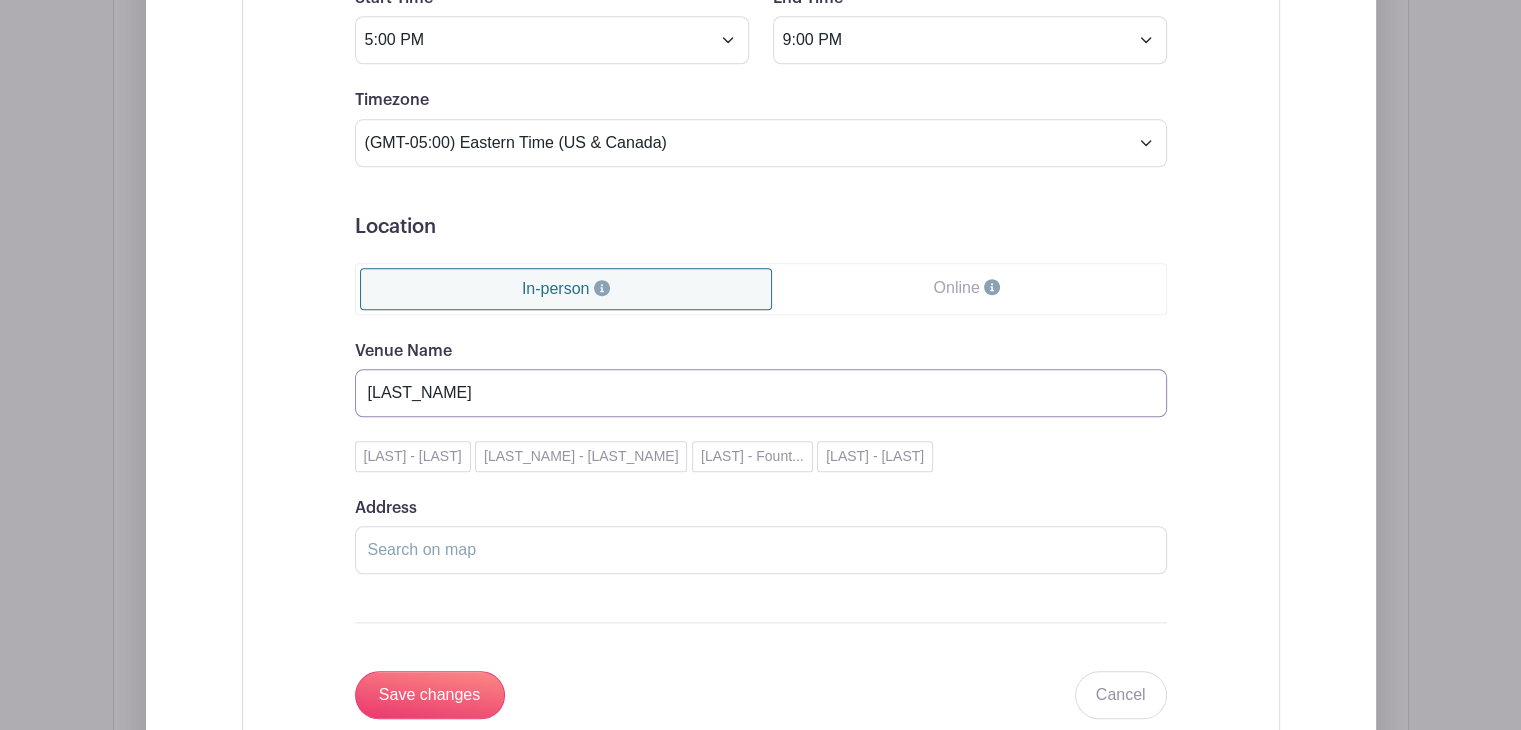 type on "[LAST_NAME]" 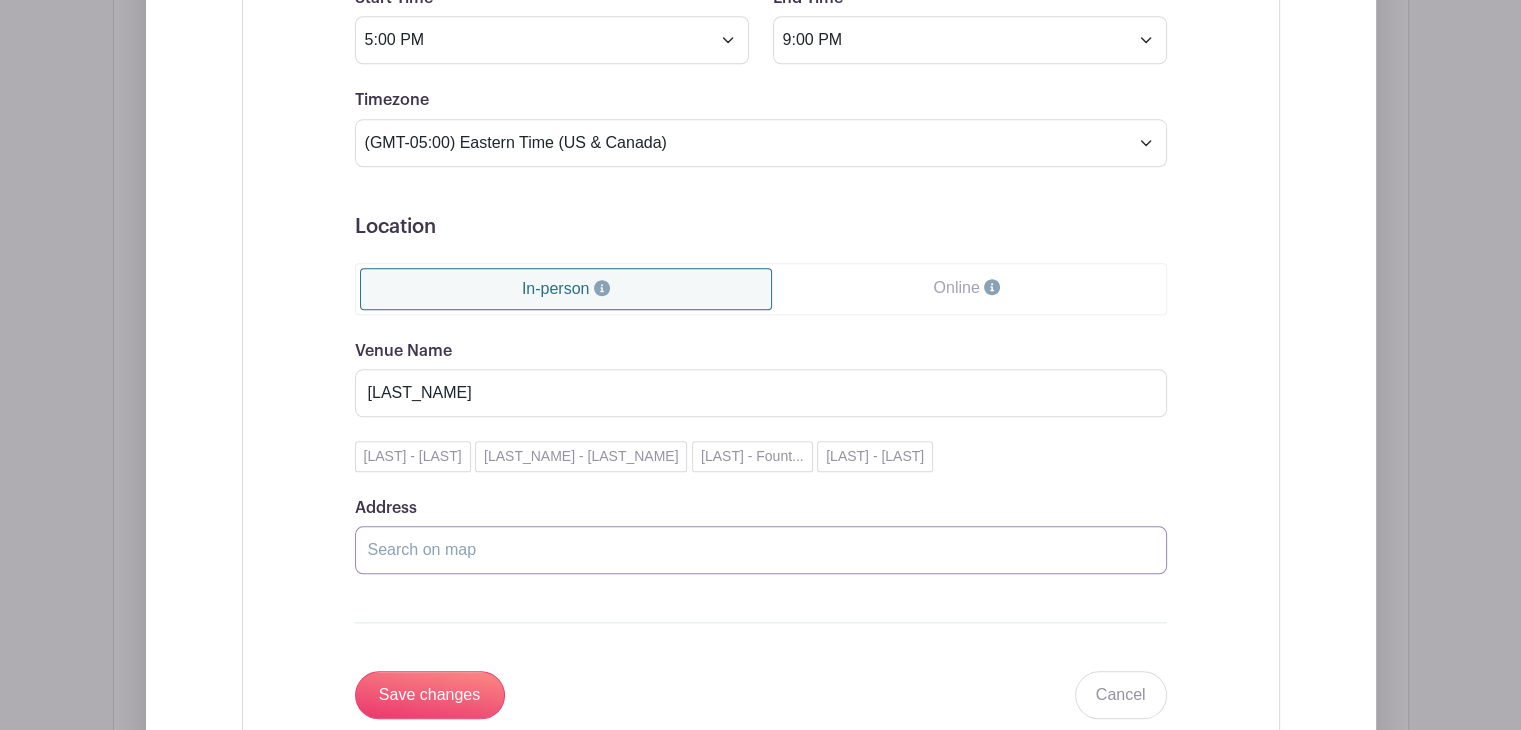 click on "Address" at bounding box center (761, 550) 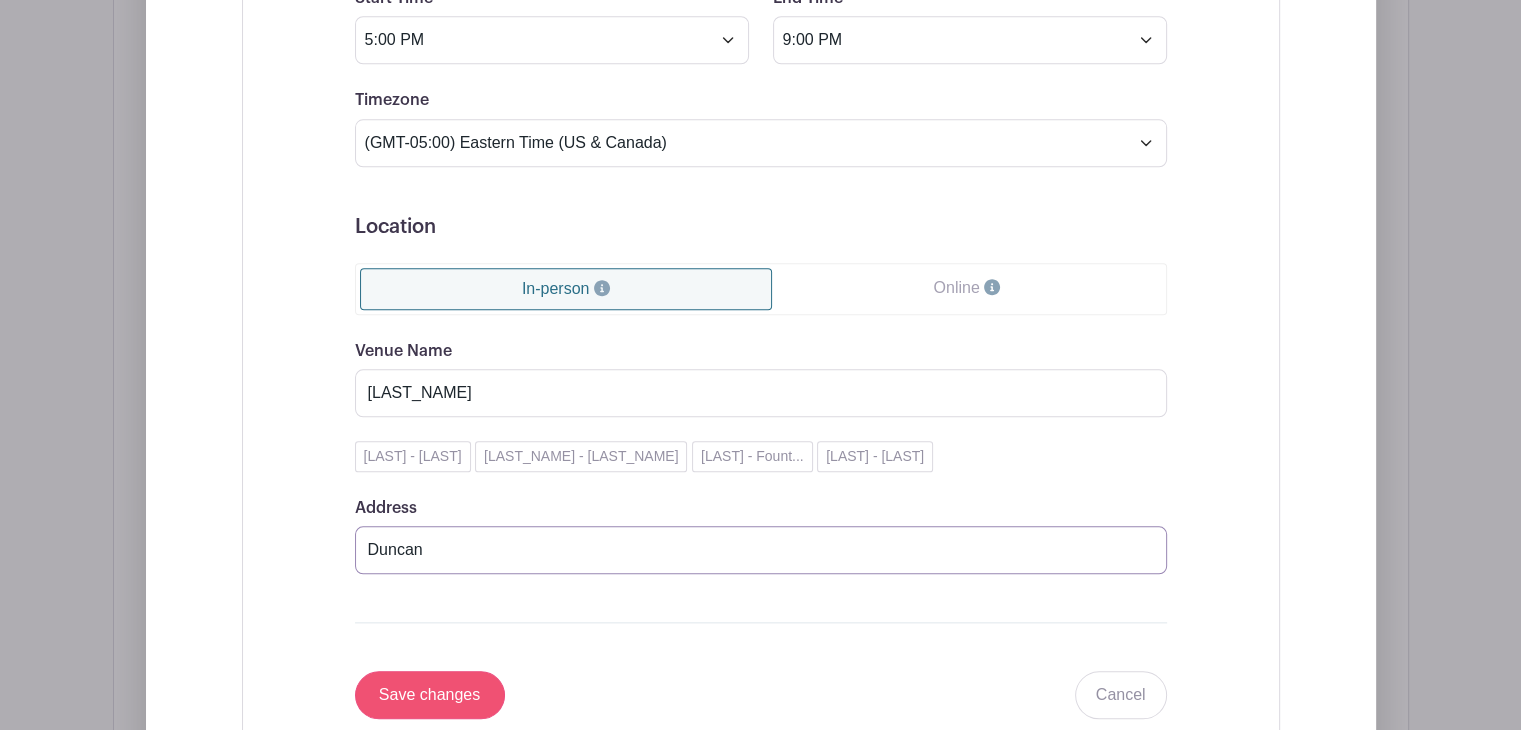 type on "Duncan" 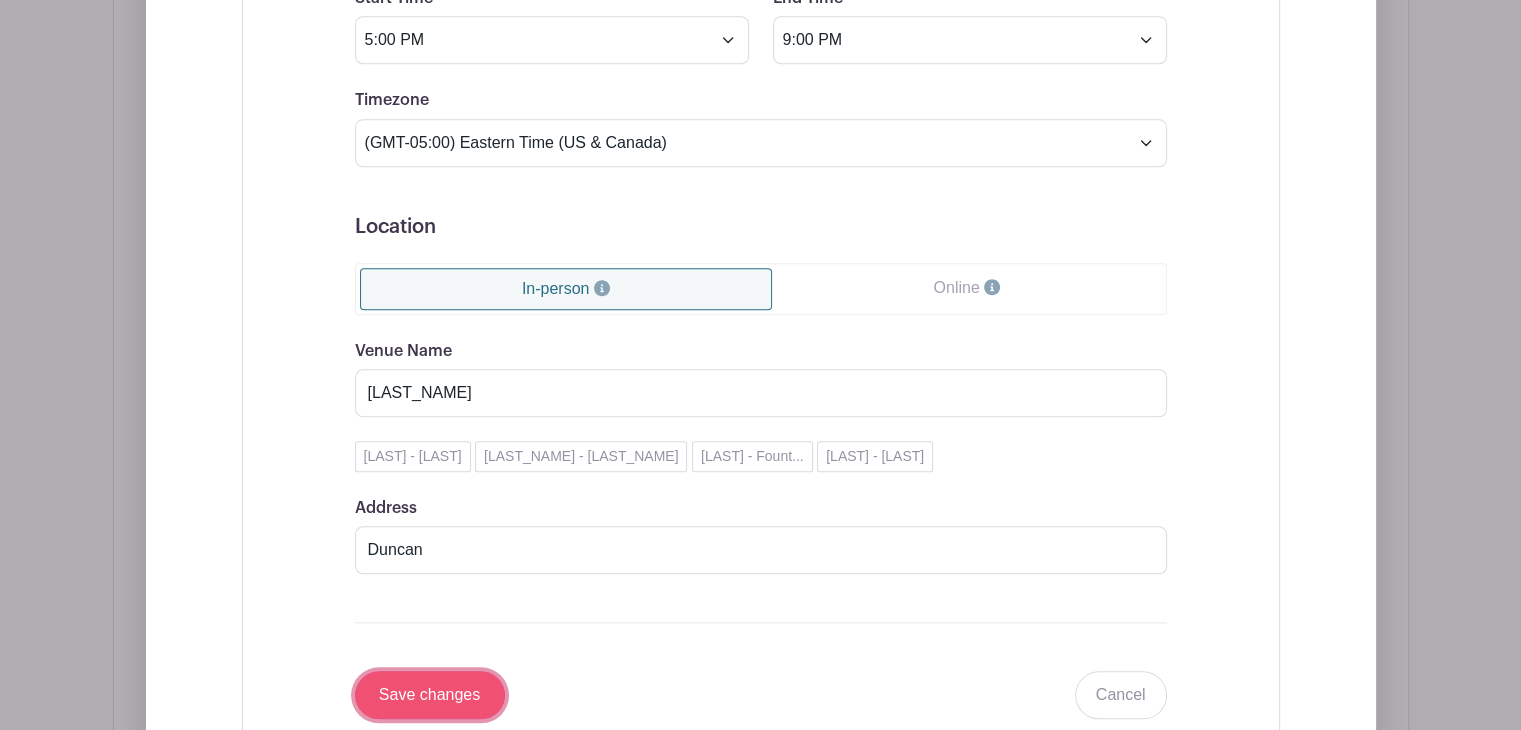 click on "Save changes" at bounding box center (430, 695) 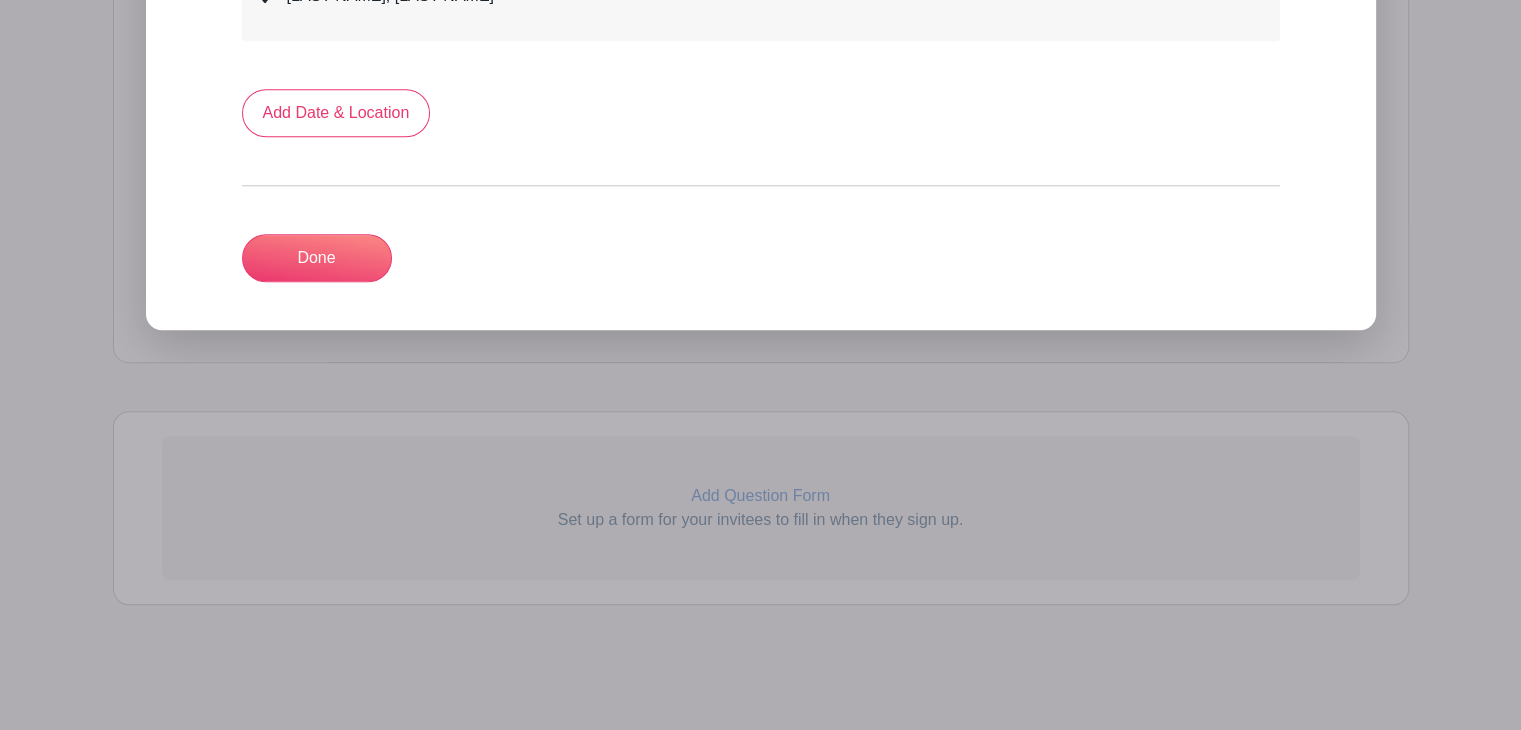 scroll, scrollTop: 1860, scrollLeft: 0, axis: vertical 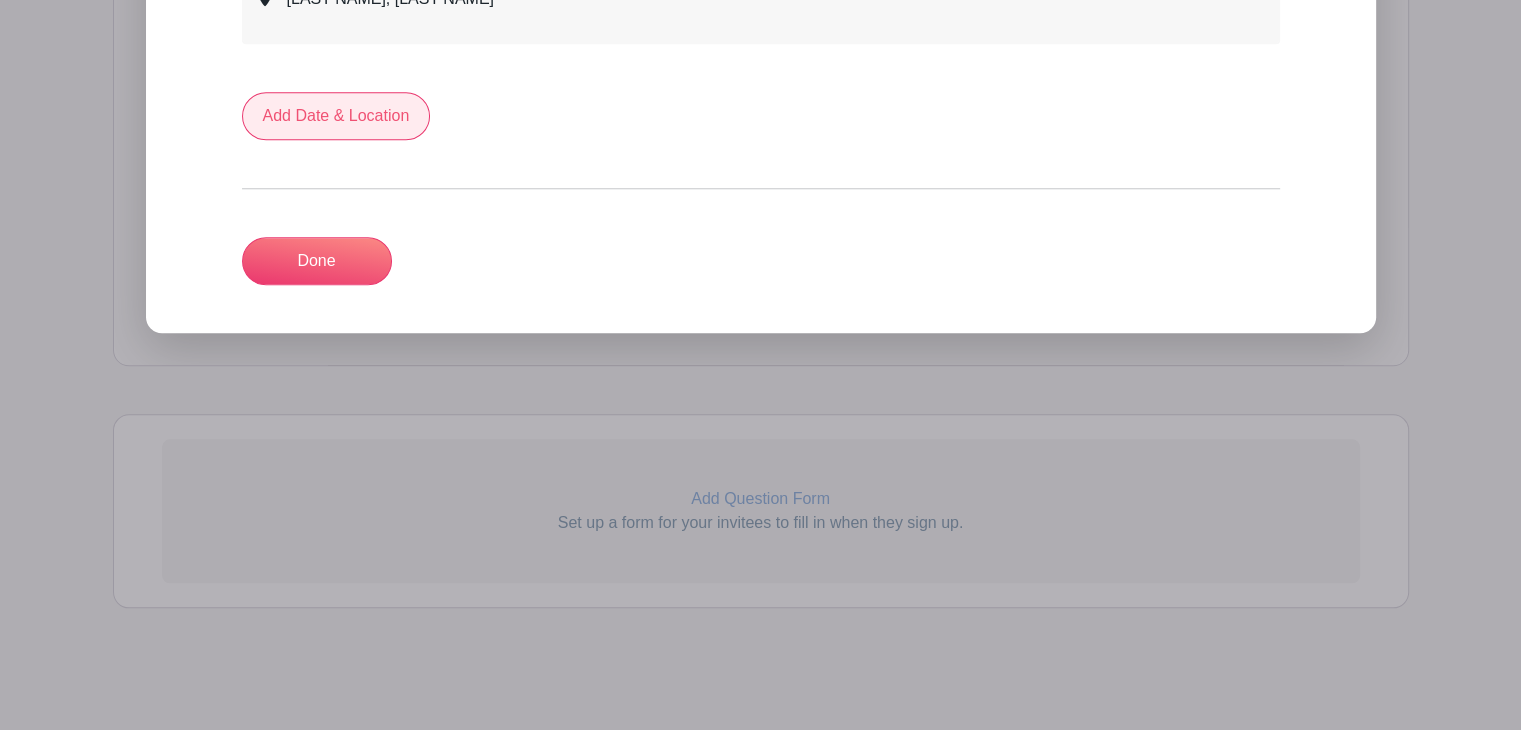 drag, startPoint x: 341, startPoint y: 88, endPoint x: 350, endPoint y: 110, distance: 23.769728 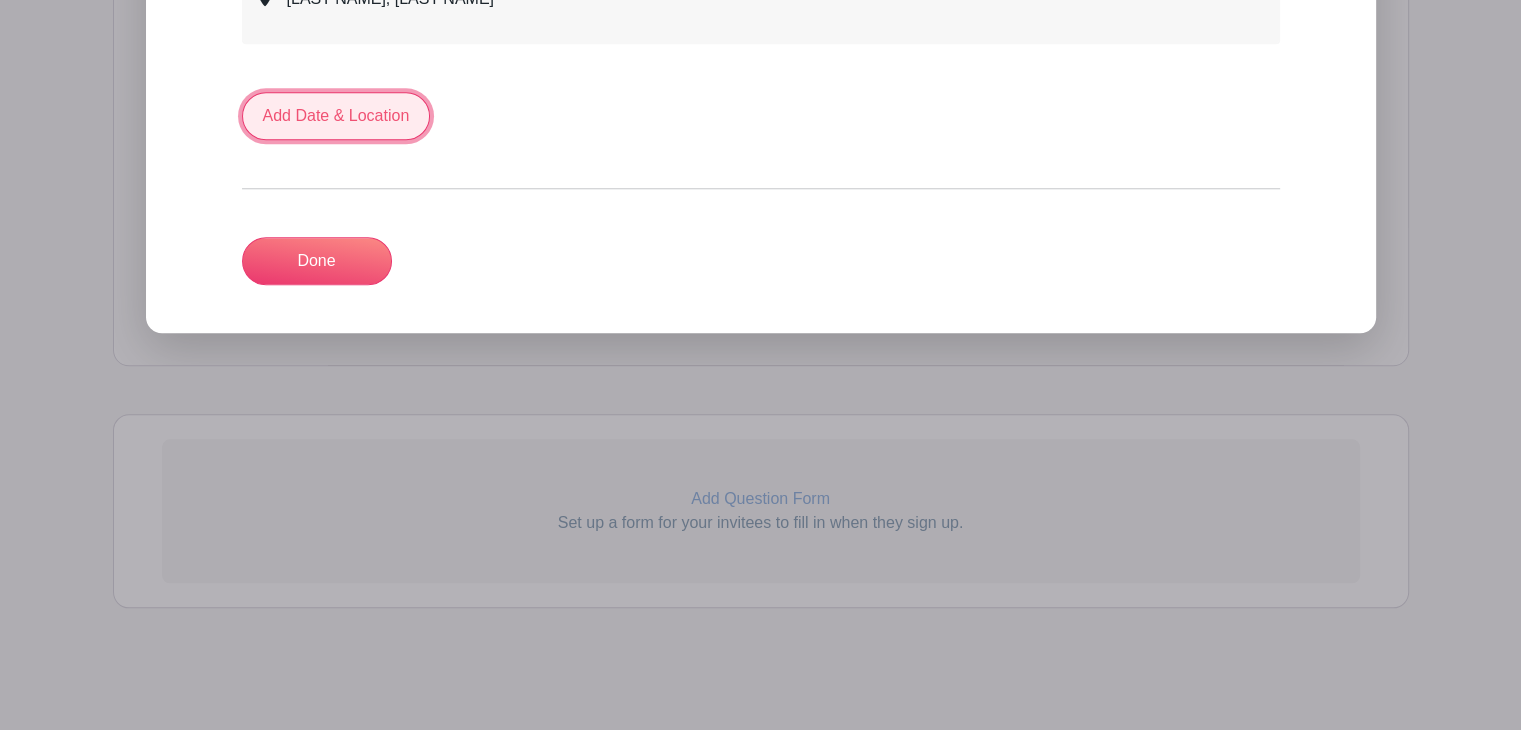 click on "Add Date & Location" at bounding box center (336, 116) 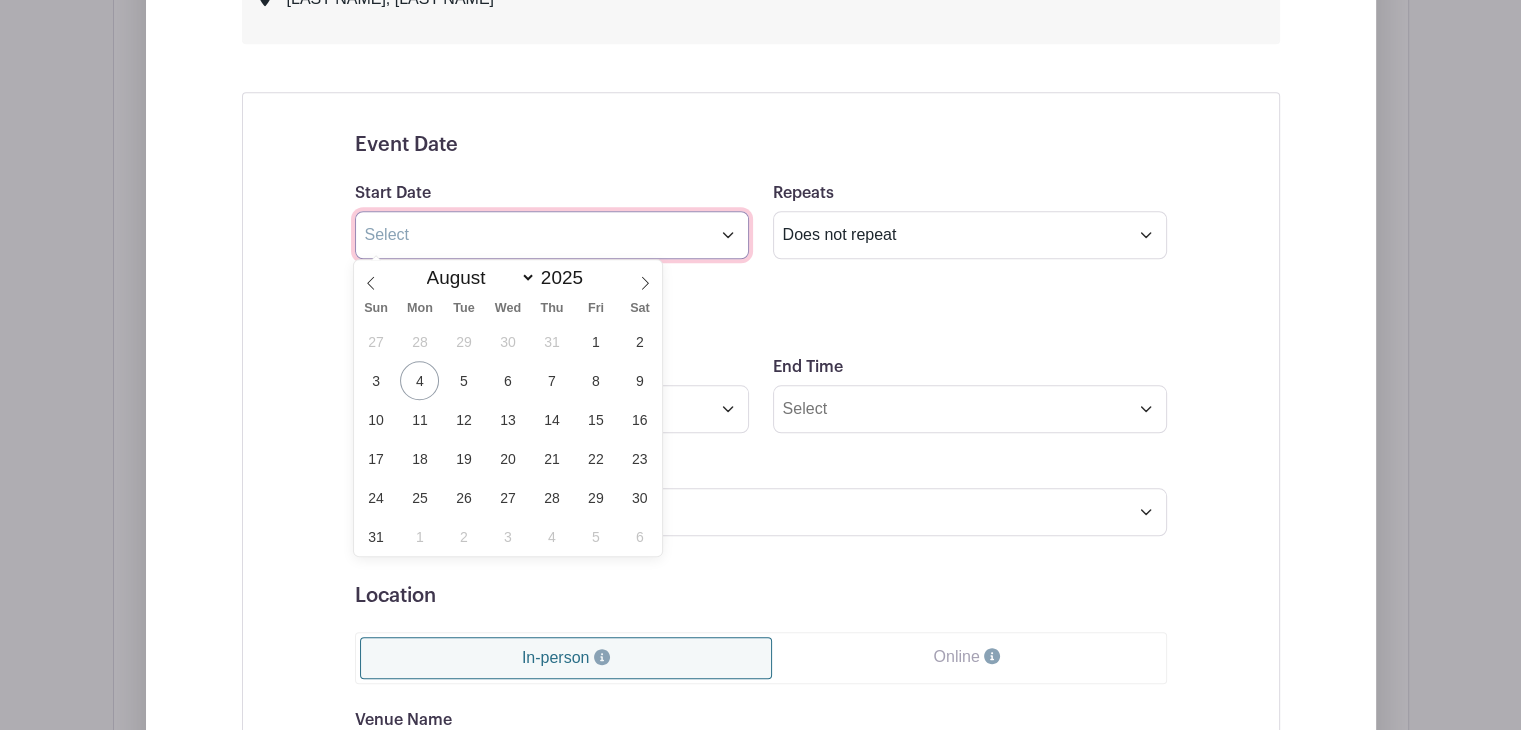 click at bounding box center [552, 235] 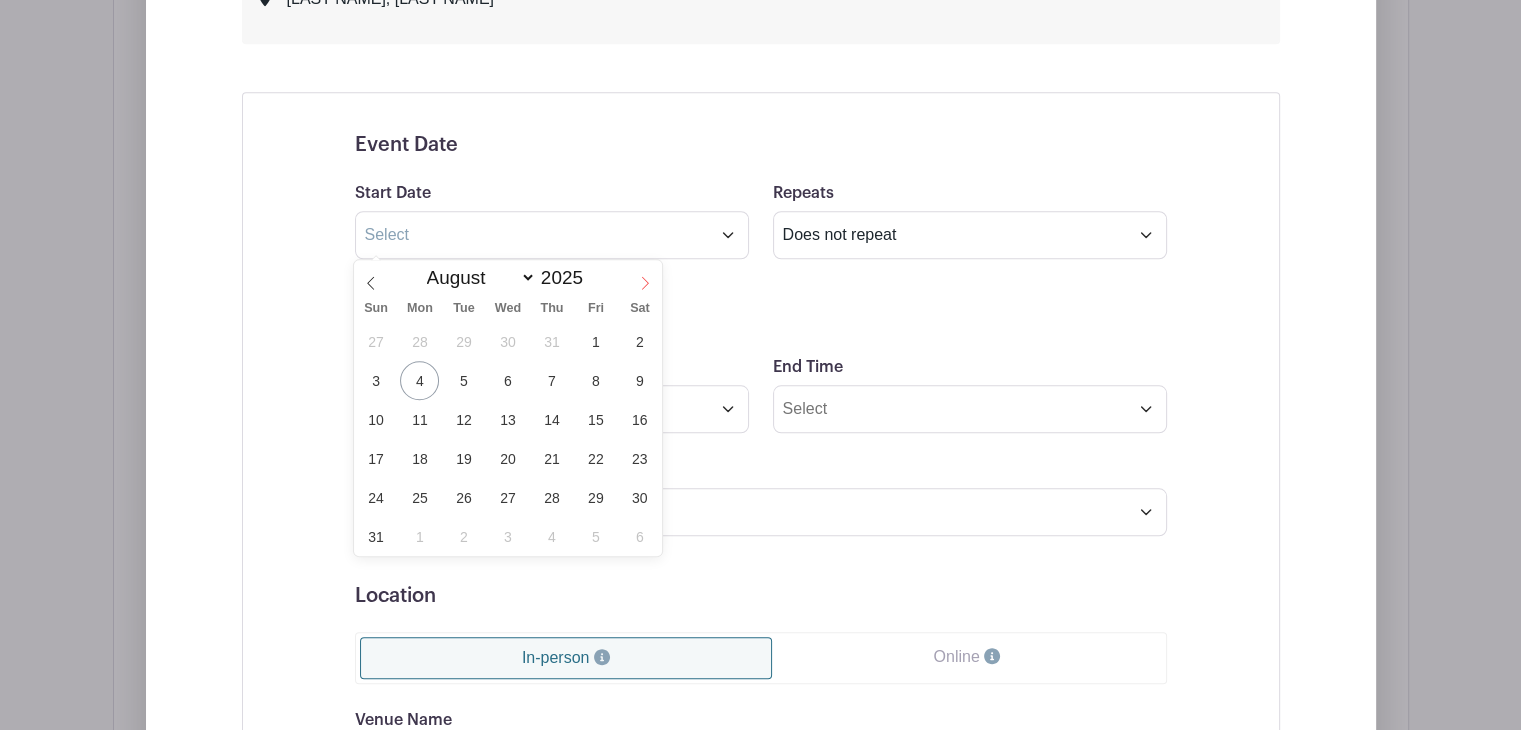 click 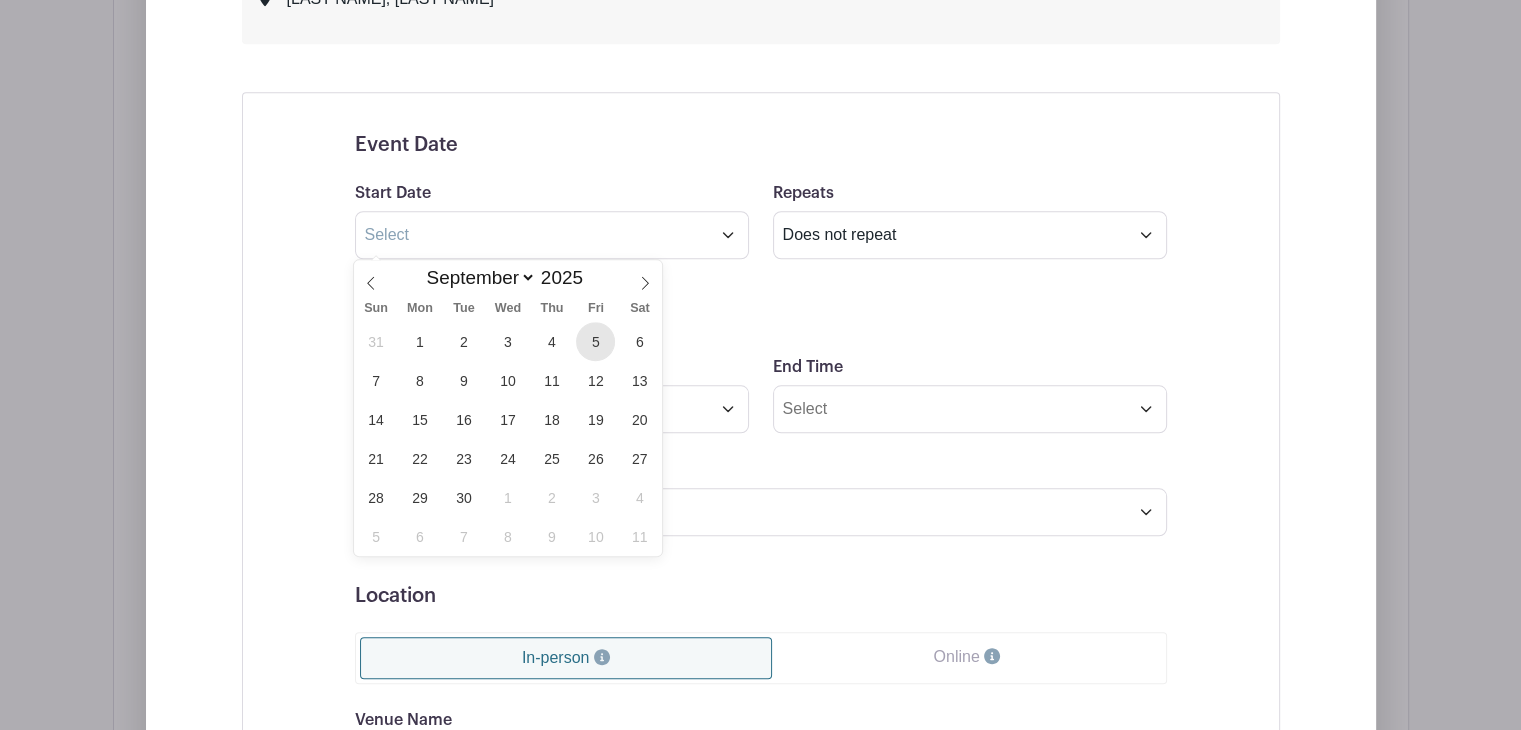 click on "5" at bounding box center (595, 341) 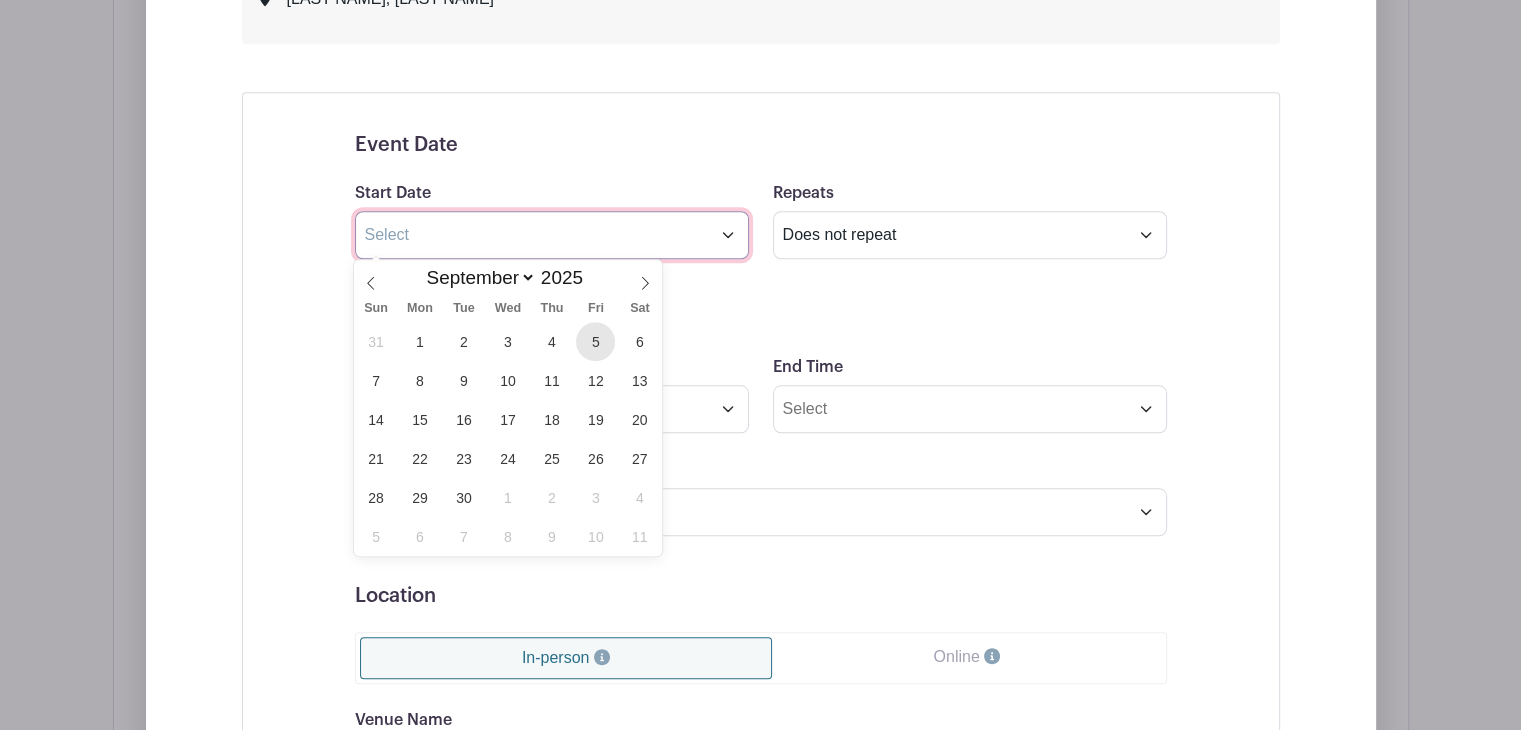 type on "[DATE]" 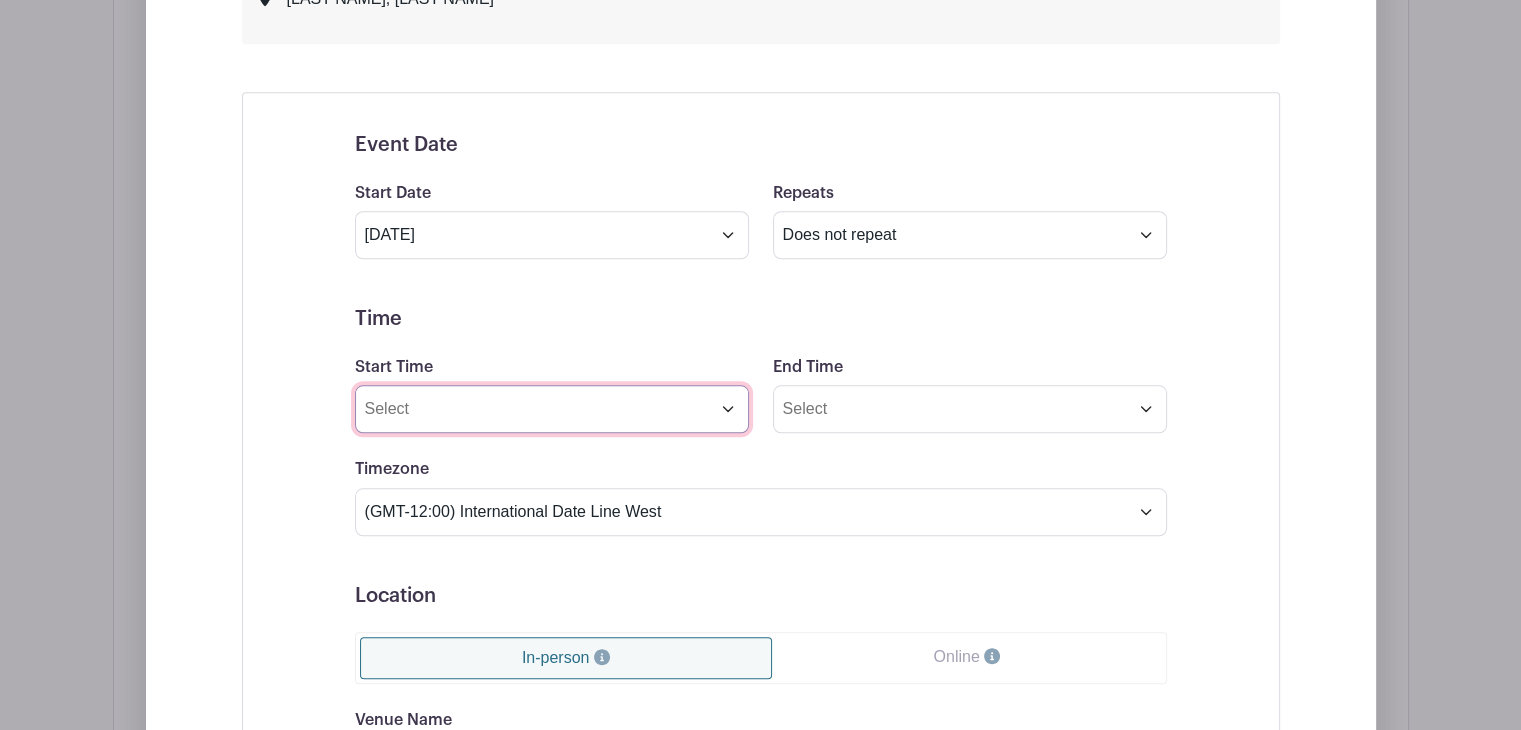 click on "Start Time" at bounding box center (552, 409) 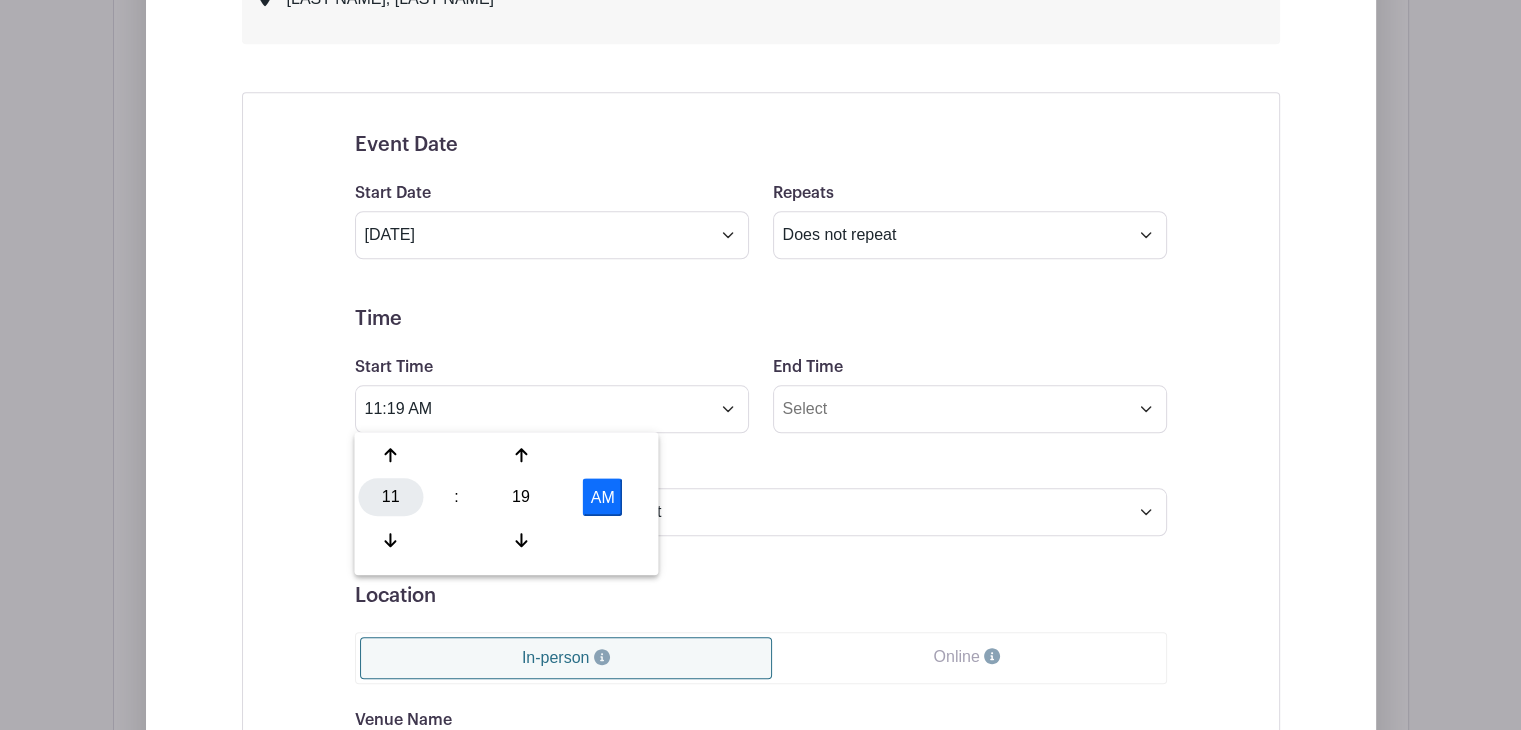 click on "11" at bounding box center [390, 497] 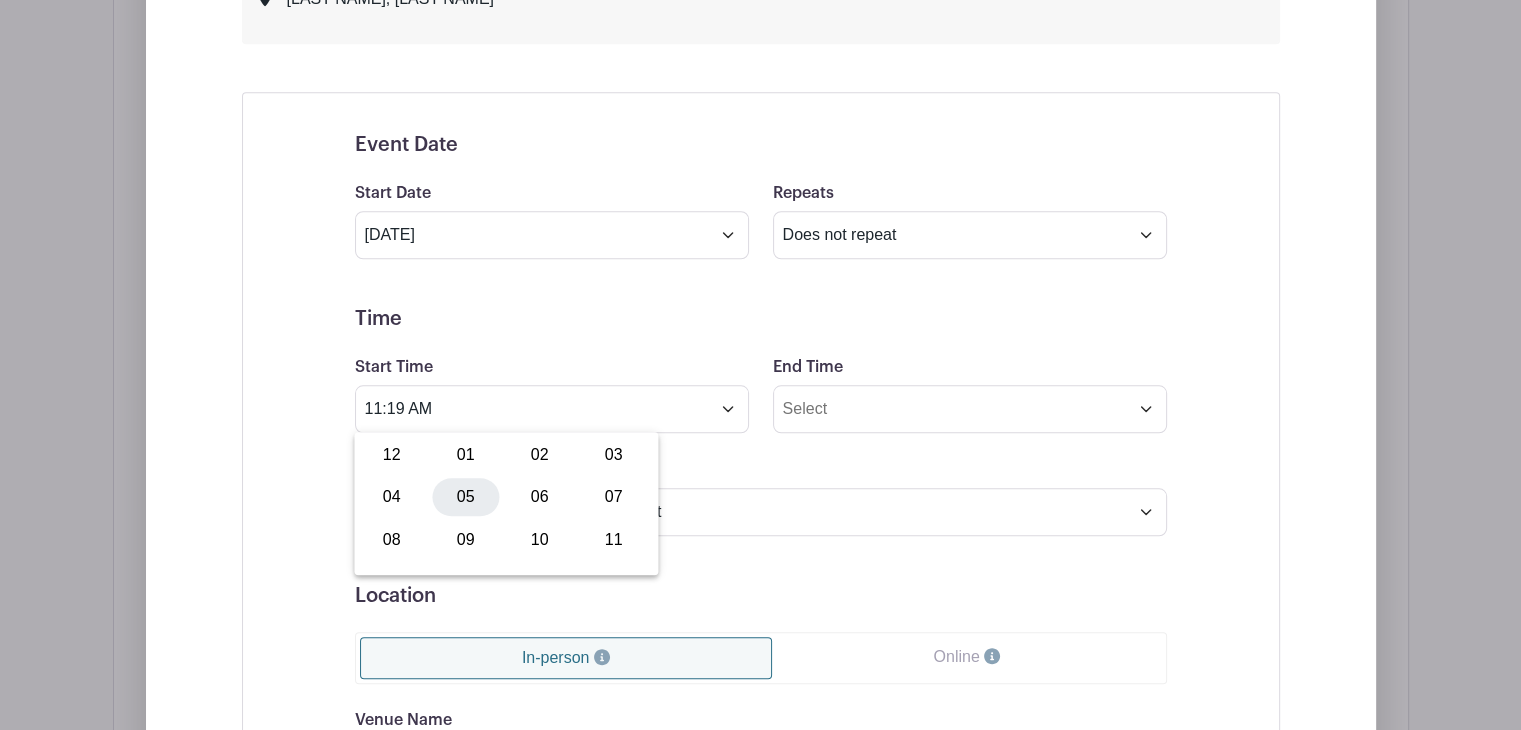 click on "05" at bounding box center [465, 497] 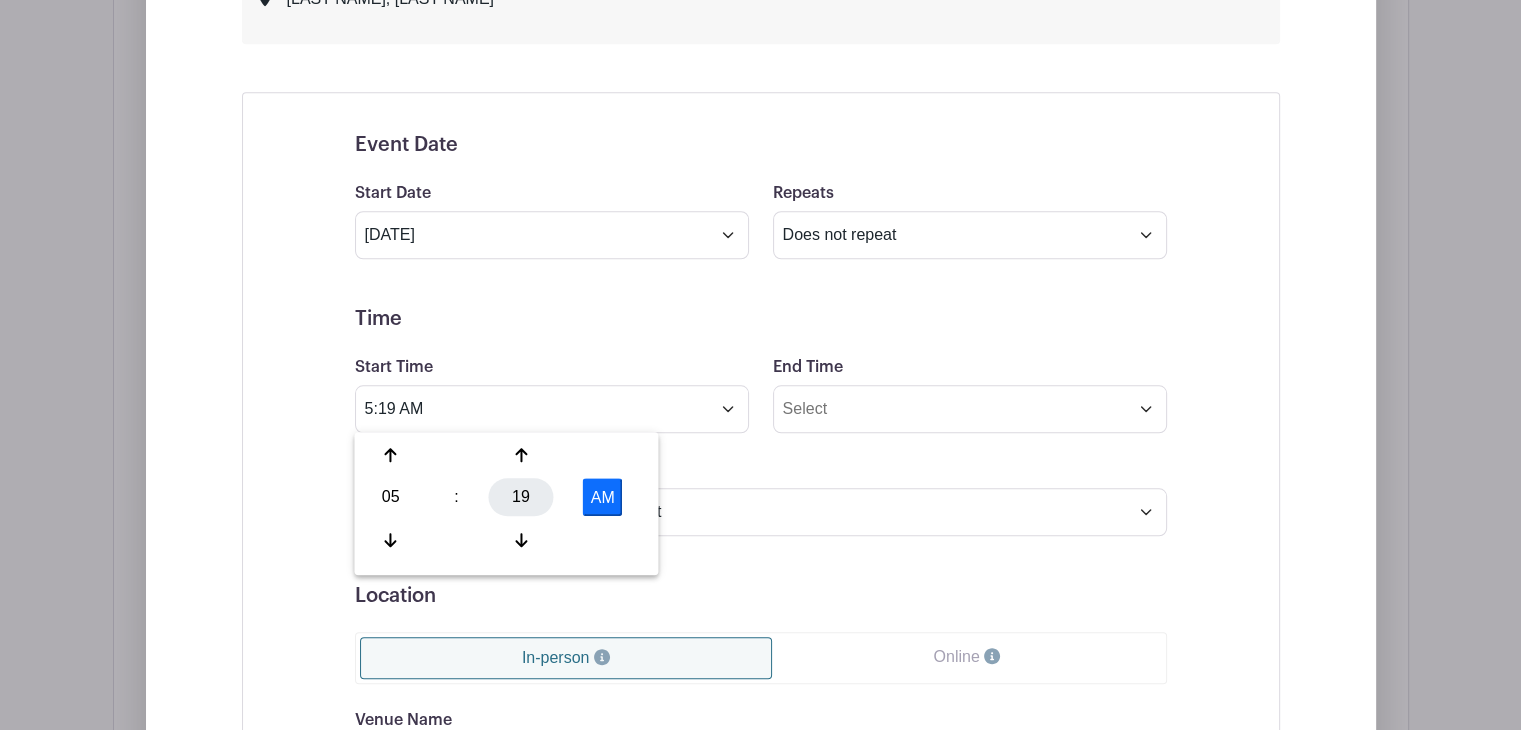 click on "19" at bounding box center (521, 497) 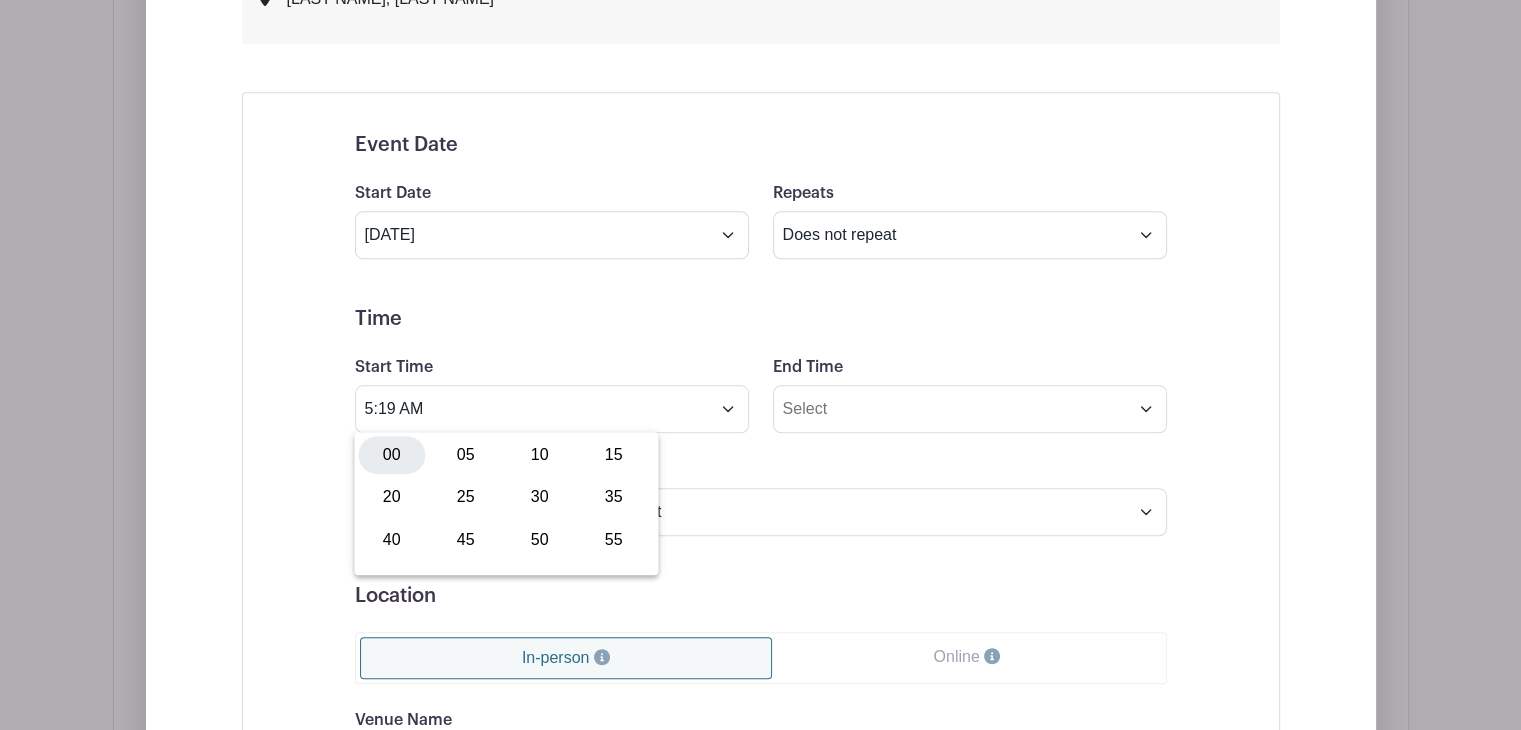 click on "00" at bounding box center (391, 455) 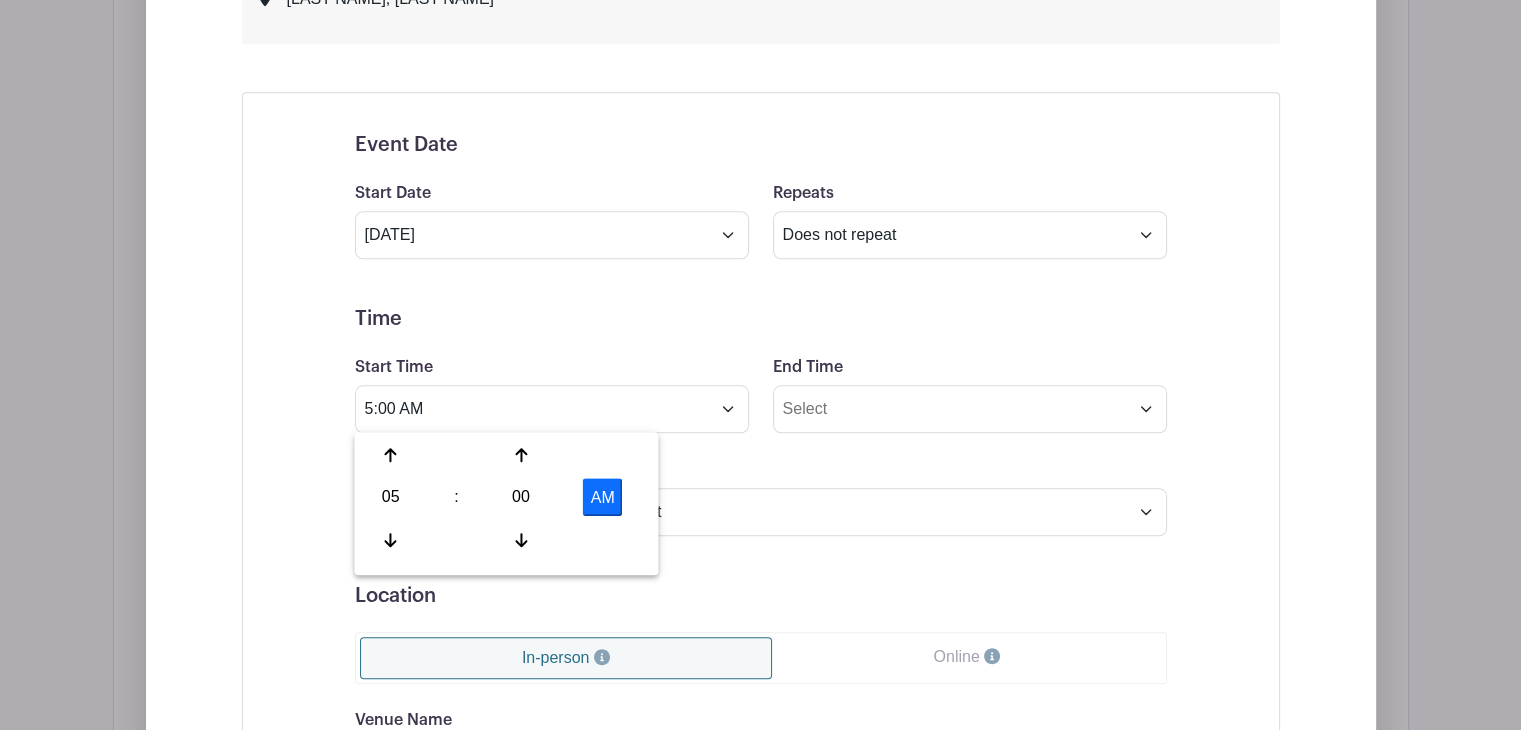 click on "AM" at bounding box center [603, 497] 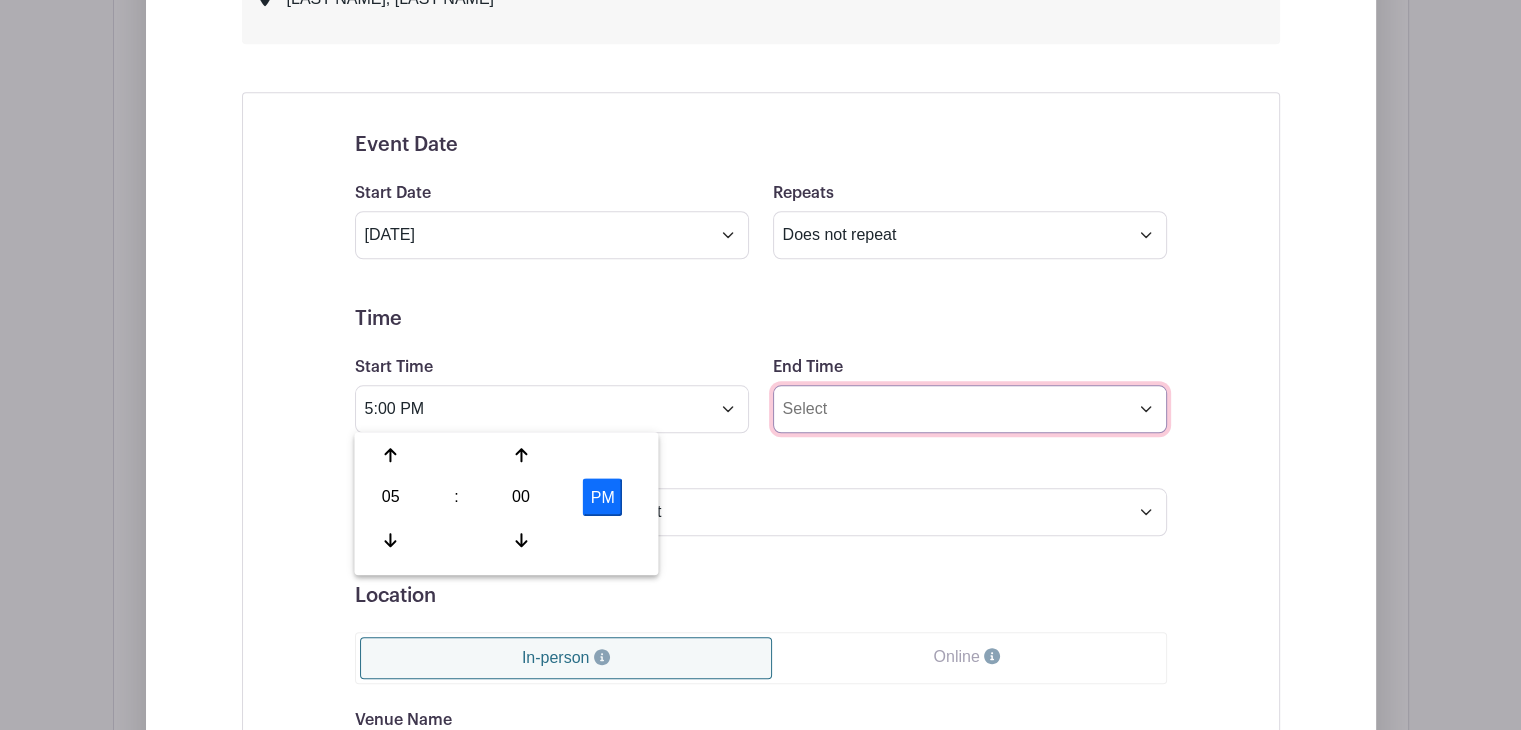 click on "End Time" at bounding box center [970, 409] 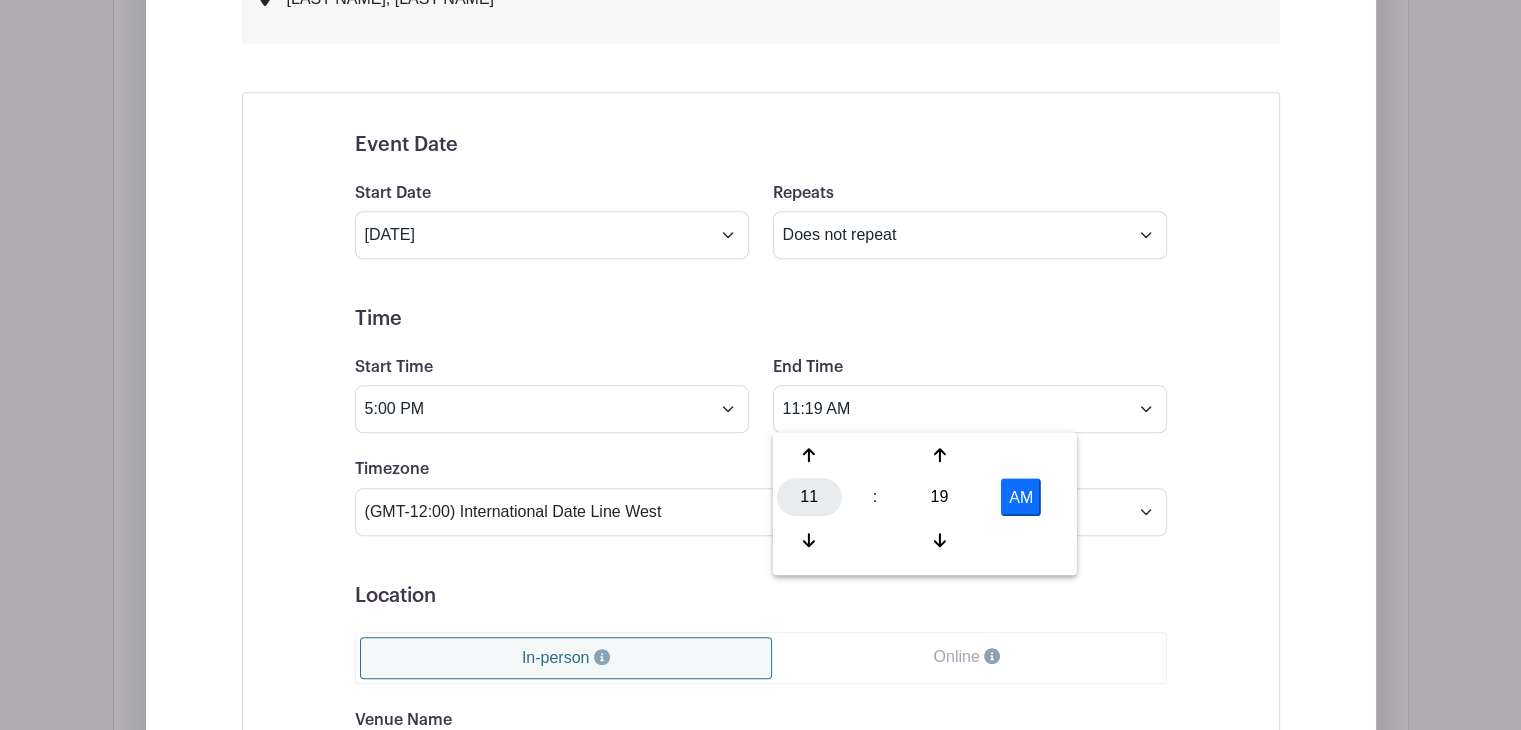 click on "11" at bounding box center [809, 497] 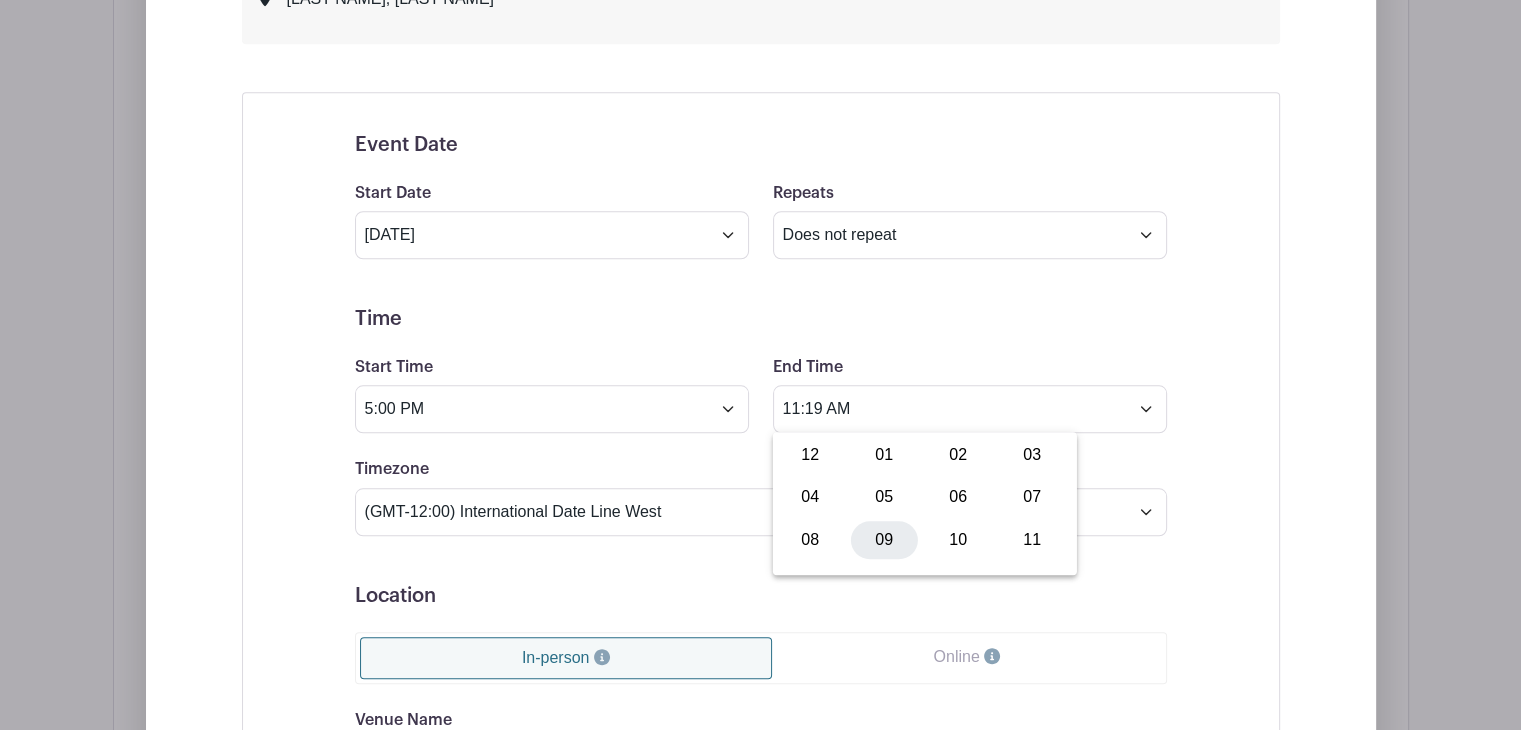 click on "09" at bounding box center (884, 540) 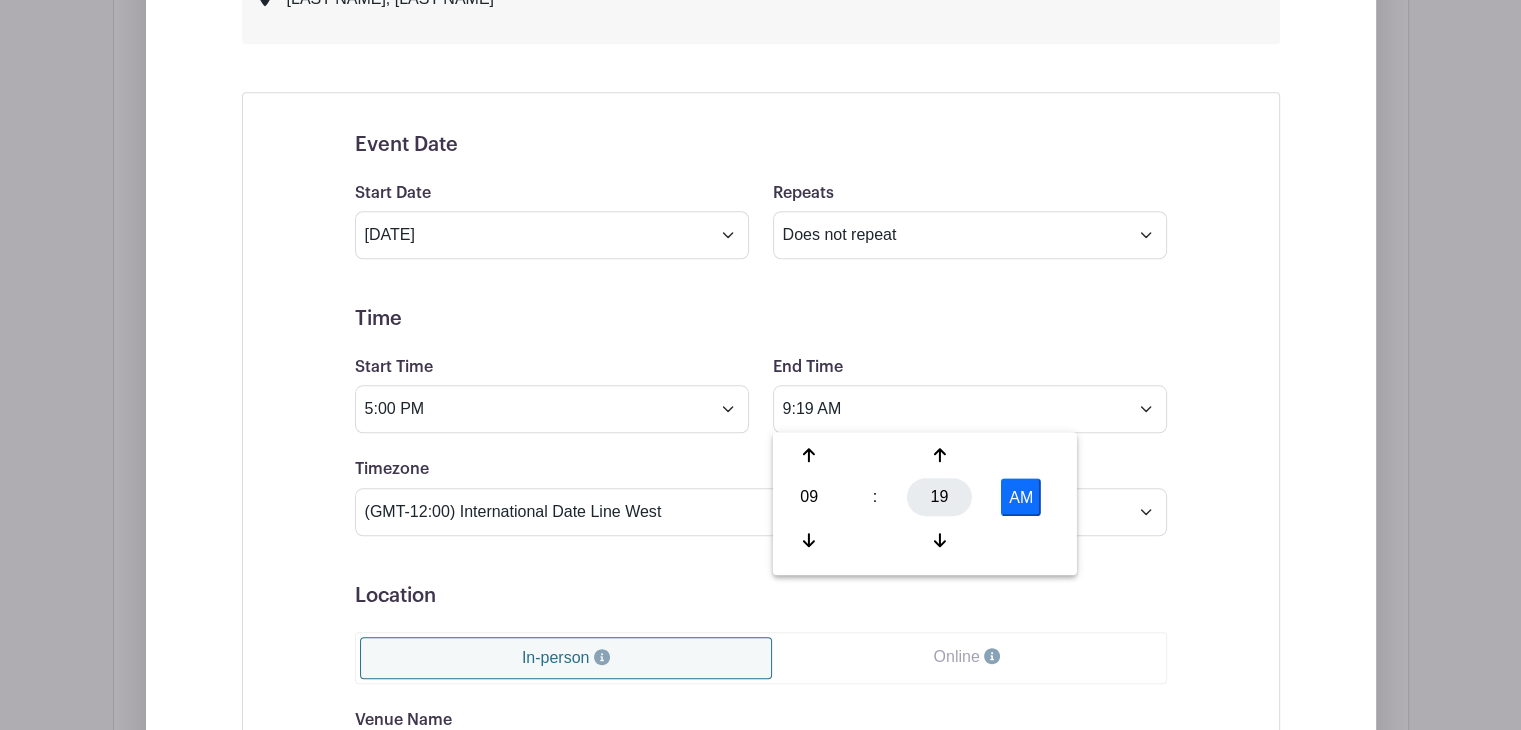 click on "19" at bounding box center [939, 497] 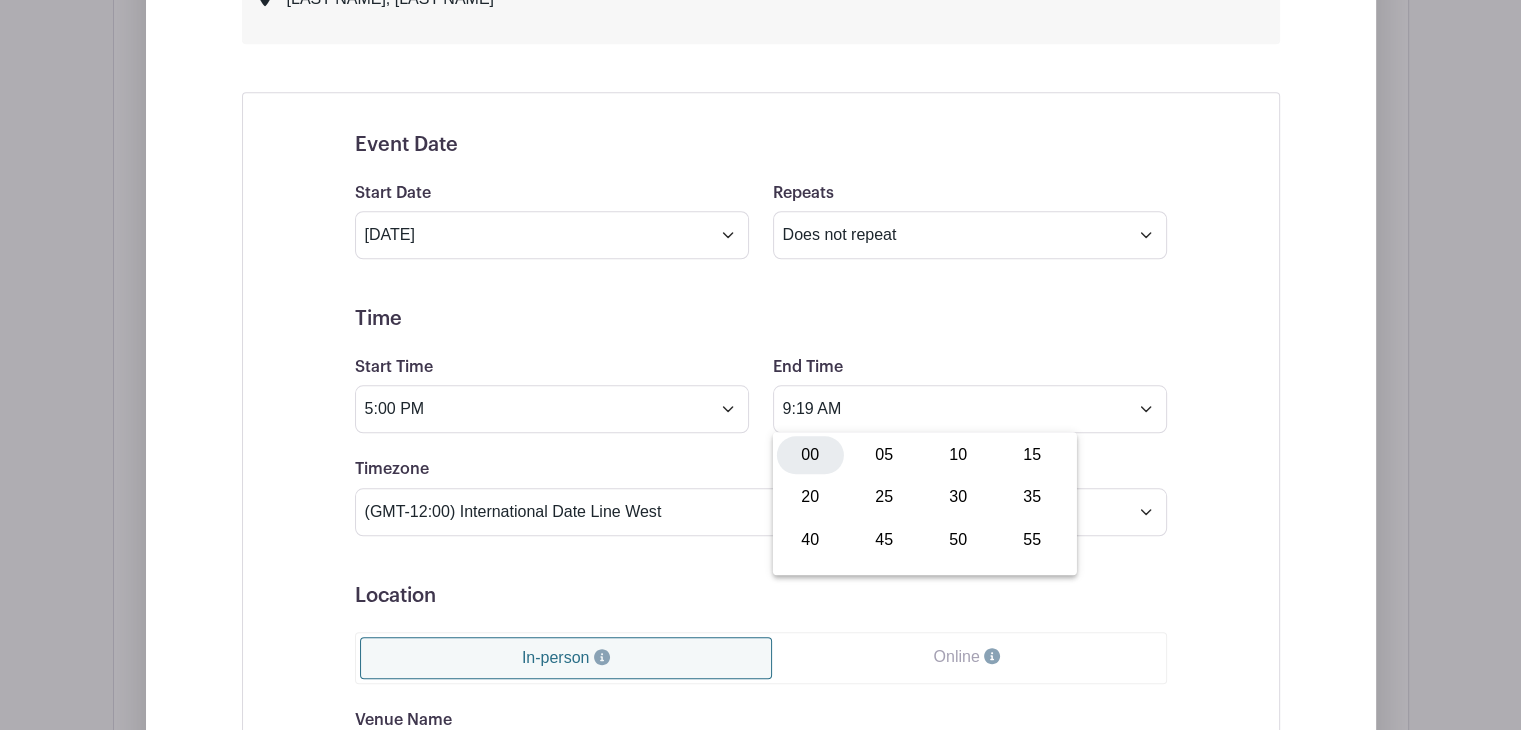 click on "00" at bounding box center (810, 455) 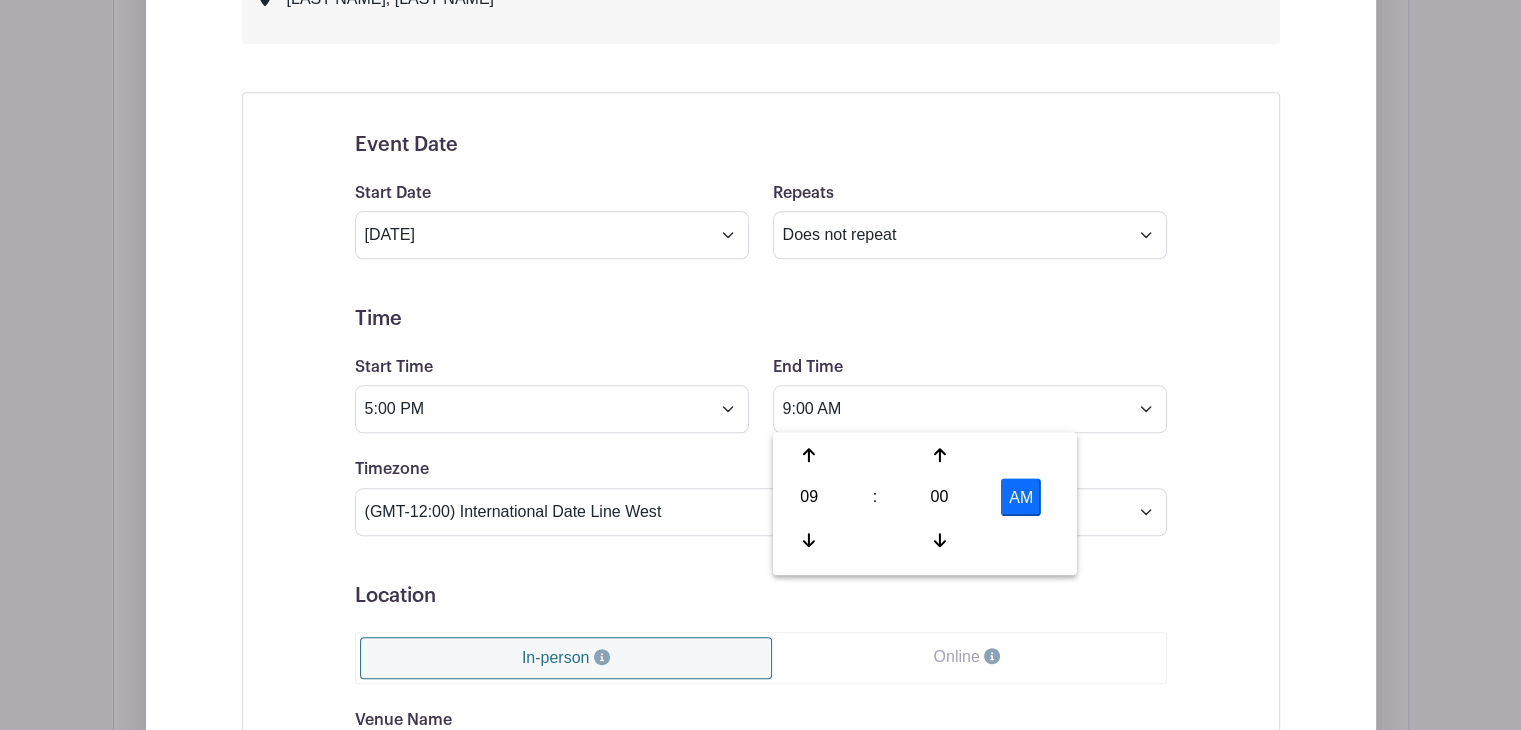 click on "AM" at bounding box center [1021, 497] 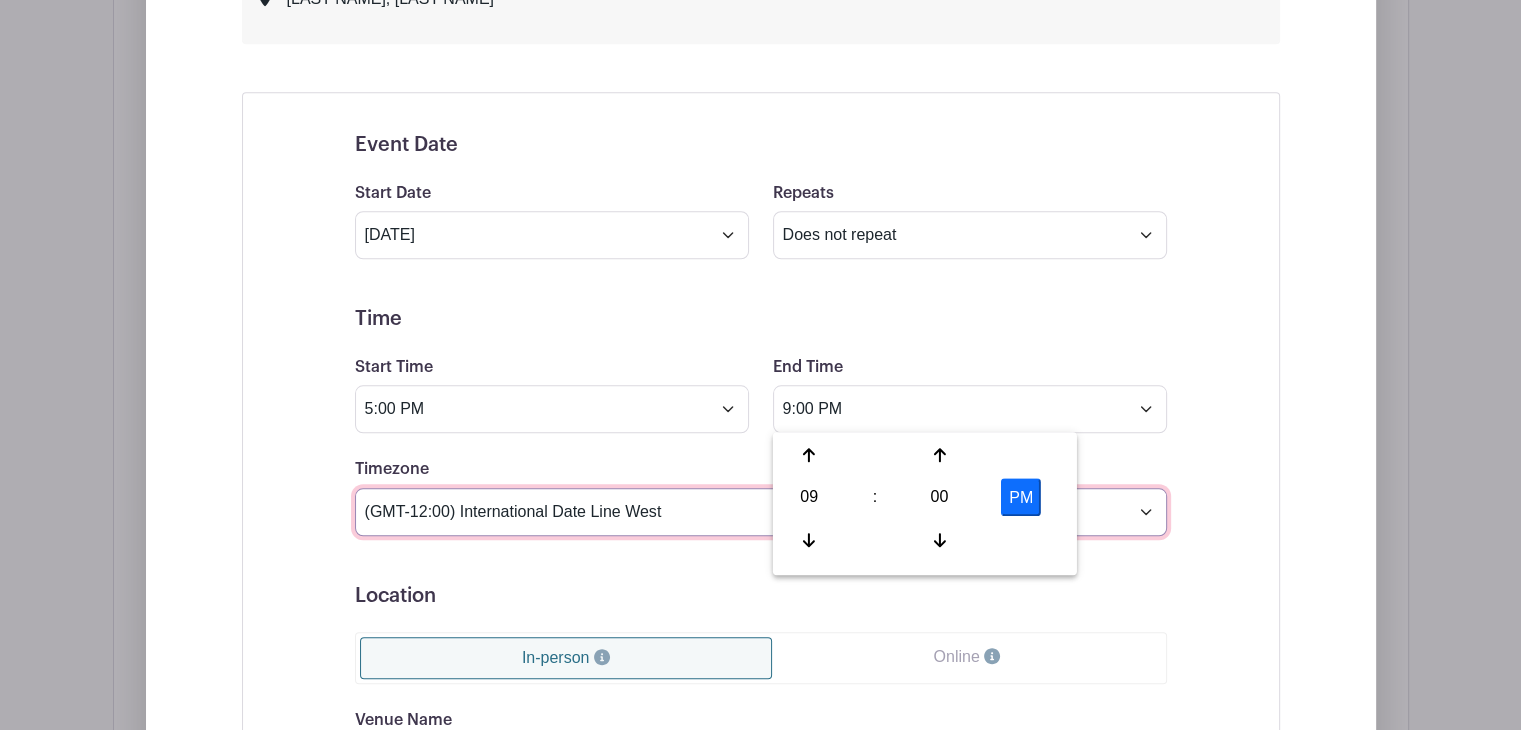 click on "(GMT-12:00) International Date Line West
(GMT-11:00) American Samoa
(GMT-11:00) Midway Island
(GMT-10:00) Hawaii
(GMT-09:00) Alaska
(GMT-08:00) Pacific Time (US & Canada)
(GMT-08:00) Tijuana
(GMT-07:00) Arizona
(GMT-07:00) Mazatlan
(GMT-07:00) Mountain Time (US & Canada)
(GMT-06:00) Central America
(GMT-06:00) Central Time (US & Canada)
(GMT-06:00) Chihuahua
(GMT-06:00) Guadalajara
(GMT-06:00) Mexico City
(GMT-06:00) Monterrey
(GMT-06:00) Saskatchewan
(GMT-05:00) Bogota
(GMT-05:00) Eastern Time (US & Canada)
(GMT-05:00) Indiana (East)
(GMT-05:00) Lima
(GMT-05:00) Quito
(GMT-04:00) Atlantic Time (Canada)
(GMT-04:00) Caracas
(GMT-04:00) Georgetown
(GMT-04:00) La Paz
(GMT-04:00) Puerto Rico
(GMT-04:00) Santiago
(GMT-03:30) Newfoundland
(GMT-03:00) Brasilia
(GMT-03:00) Buenos Aires
(GMT-03:00) Montevideo
(GMT-02:00) Greenland
(GMT-02:00) Mid-Atlantic
(GMT-01:00) Azores
(GMT-01:00) Cape Verde Is.
(GMT+00:00) Casablanca
(GMT+00:00) Dublin" at bounding box center [761, 512] 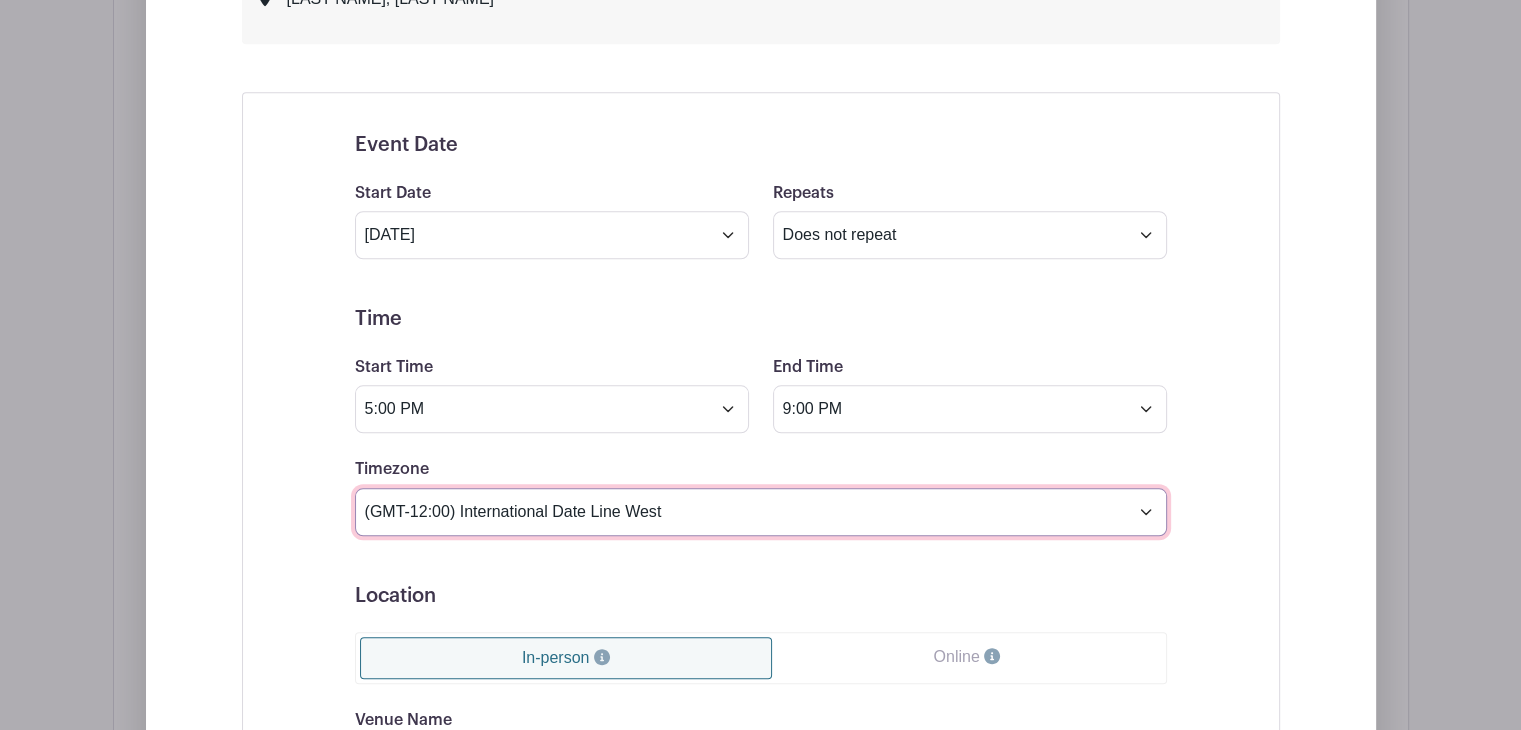 select on "Eastern Time (US & Canada)" 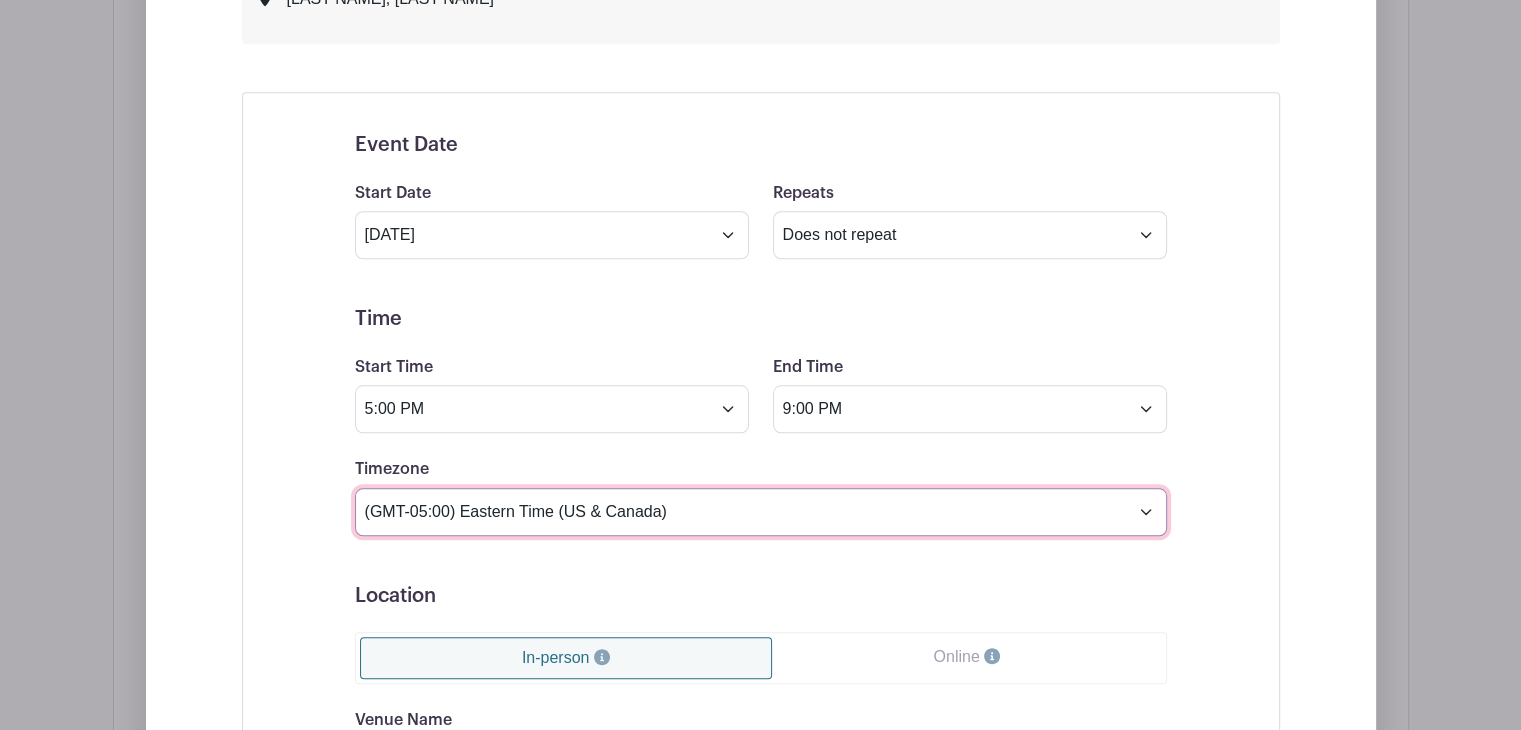 click on "(GMT-12:00) International Date Line West
(GMT-11:00) American Samoa
(GMT-11:00) Midway Island
(GMT-10:00) Hawaii
(GMT-09:00) Alaska
(GMT-08:00) Pacific Time (US & Canada)
(GMT-08:00) Tijuana
(GMT-07:00) Arizona
(GMT-07:00) Mazatlan
(GMT-07:00) Mountain Time (US & Canada)
(GMT-06:00) Central America
(GMT-06:00) Central Time (US & Canada)
(GMT-06:00) Chihuahua
(GMT-06:00) Guadalajara
(GMT-06:00) Mexico City
(GMT-06:00) Monterrey
(GMT-06:00) Saskatchewan
(GMT-05:00) Bogota
(GMT-05:00) Eastern Time (US & Canada)
(GMT-05:00) Indiana (East)
(GMT-05:00) Lima
(GMT-05:00) Quito
(GMT-04:00) Atlantic Time (Canada)
(GMT-04:00) Caracas
(GMT-04:00) Georgetown
(GMT-04:00) La Paz
(GMT-04:00) Puerto Rico
(GMT-04:00) Santiago
(GMT-03:30) Newfoundland
(GMT-03:00) Brasilia
(GMT-03:00) Buenos Aires
(GMT-03:00) Montevideo
(GMT-02:00) Greenland
(GMT-02:00) Mid-Atlantic
(GMT-01:00) Azores
(GMT-01:00) Cape Verde Is.
(GMT+00:00) Casablanca
(GMT+00:00) Dublin" at bounding box center [761, 512] 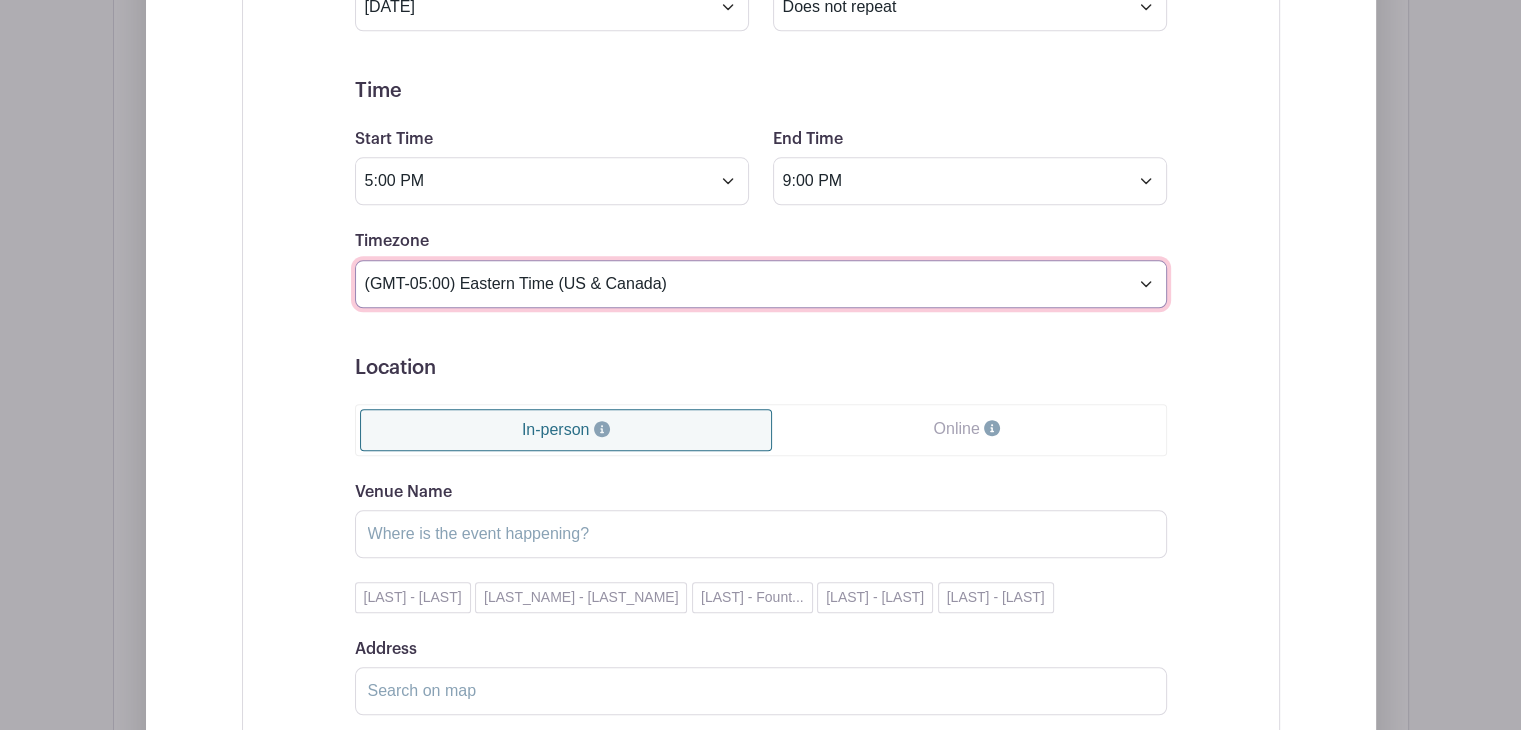 scroll, scrollTop: 2088, scrollLeft: 0, axis: vertical 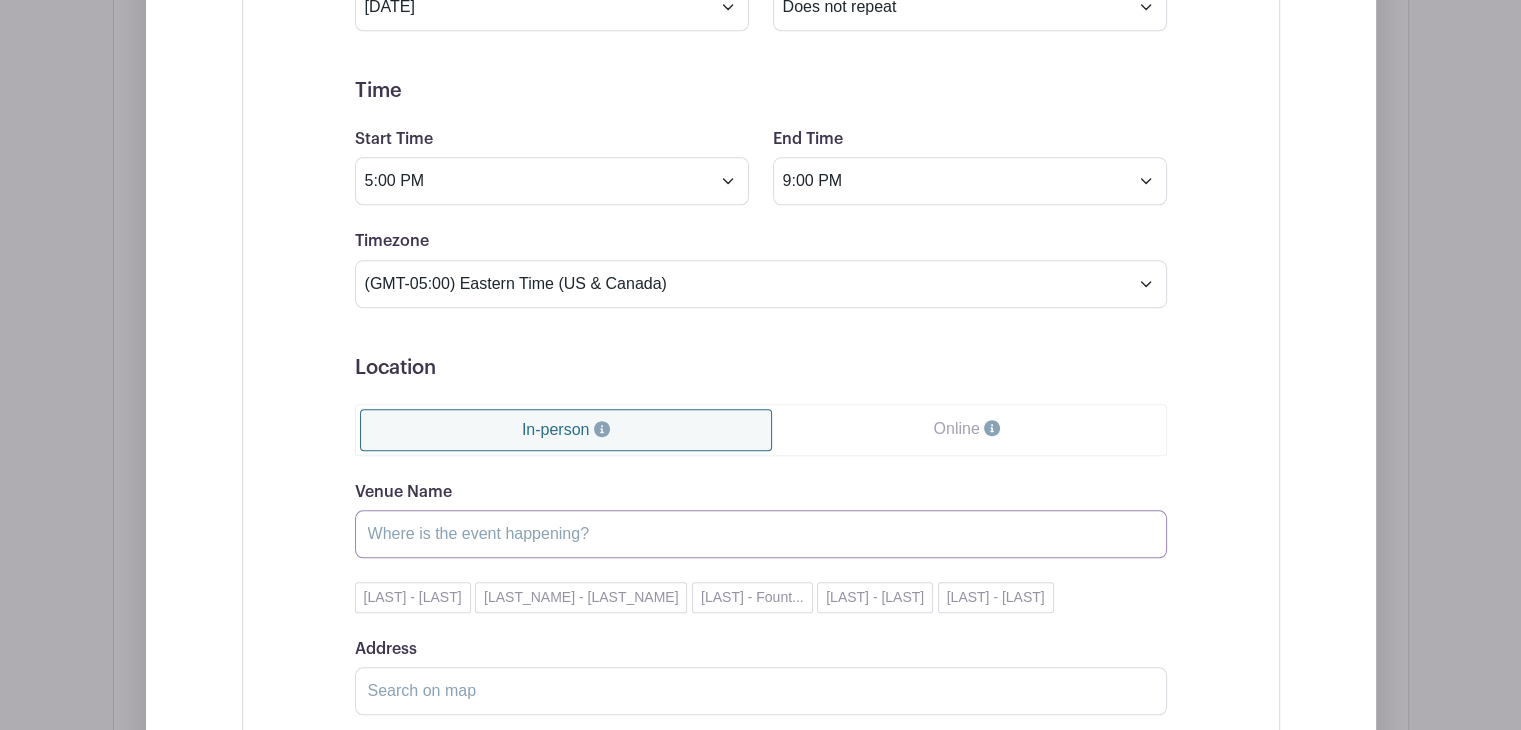 click on "Venue Name" at bounding box center [761, 534] 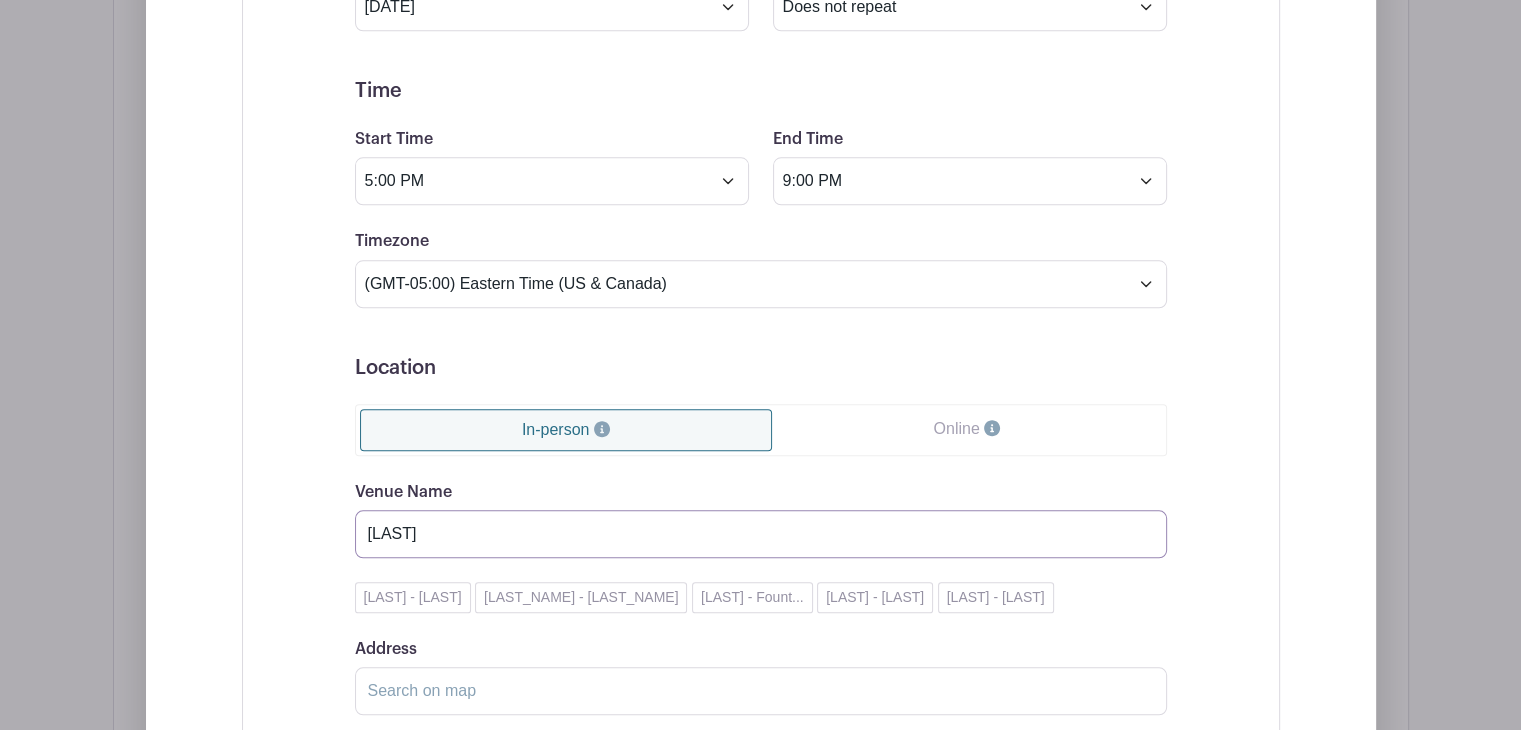 scroll, scrollTop: 2239, scrollLeft: 0, axis: vertical 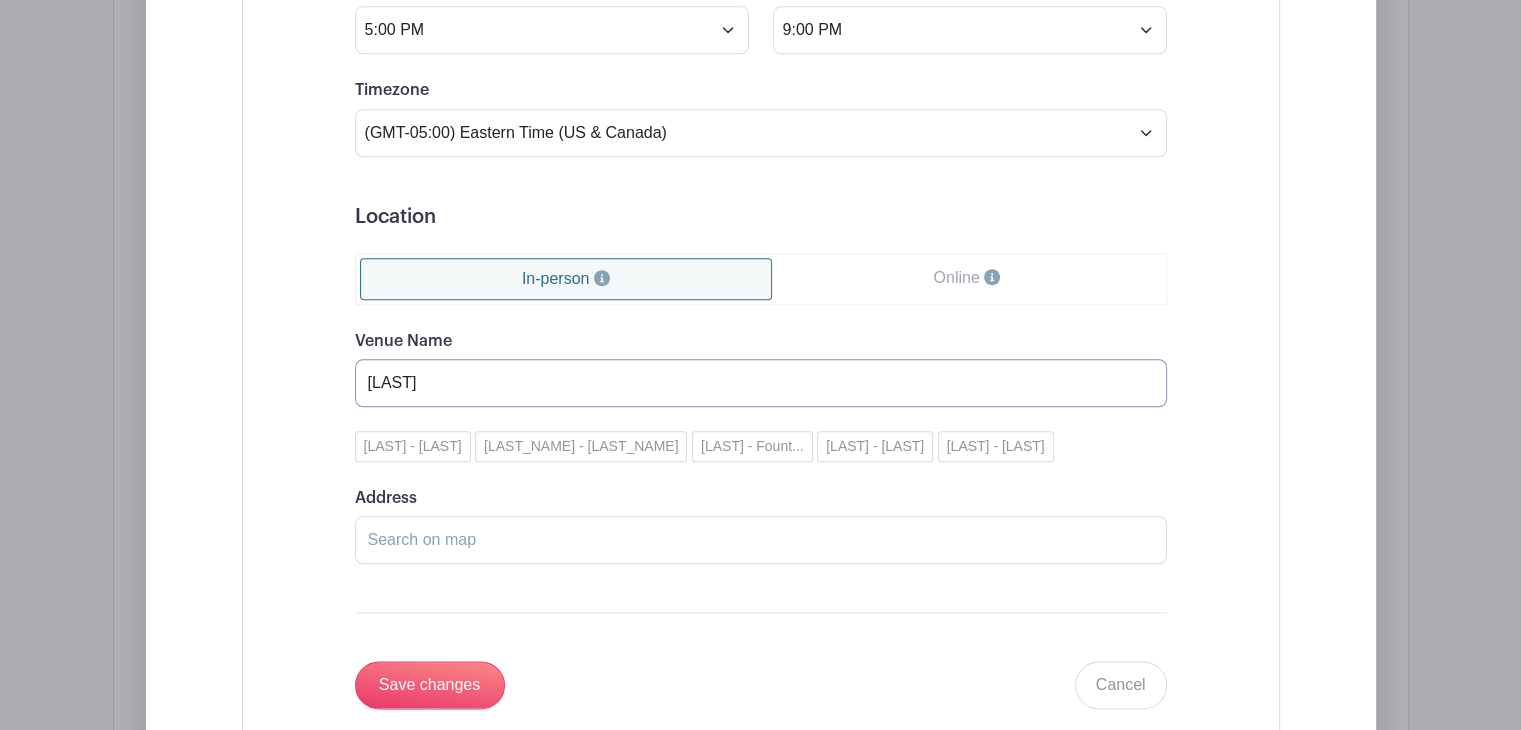 type on "[LAST]" 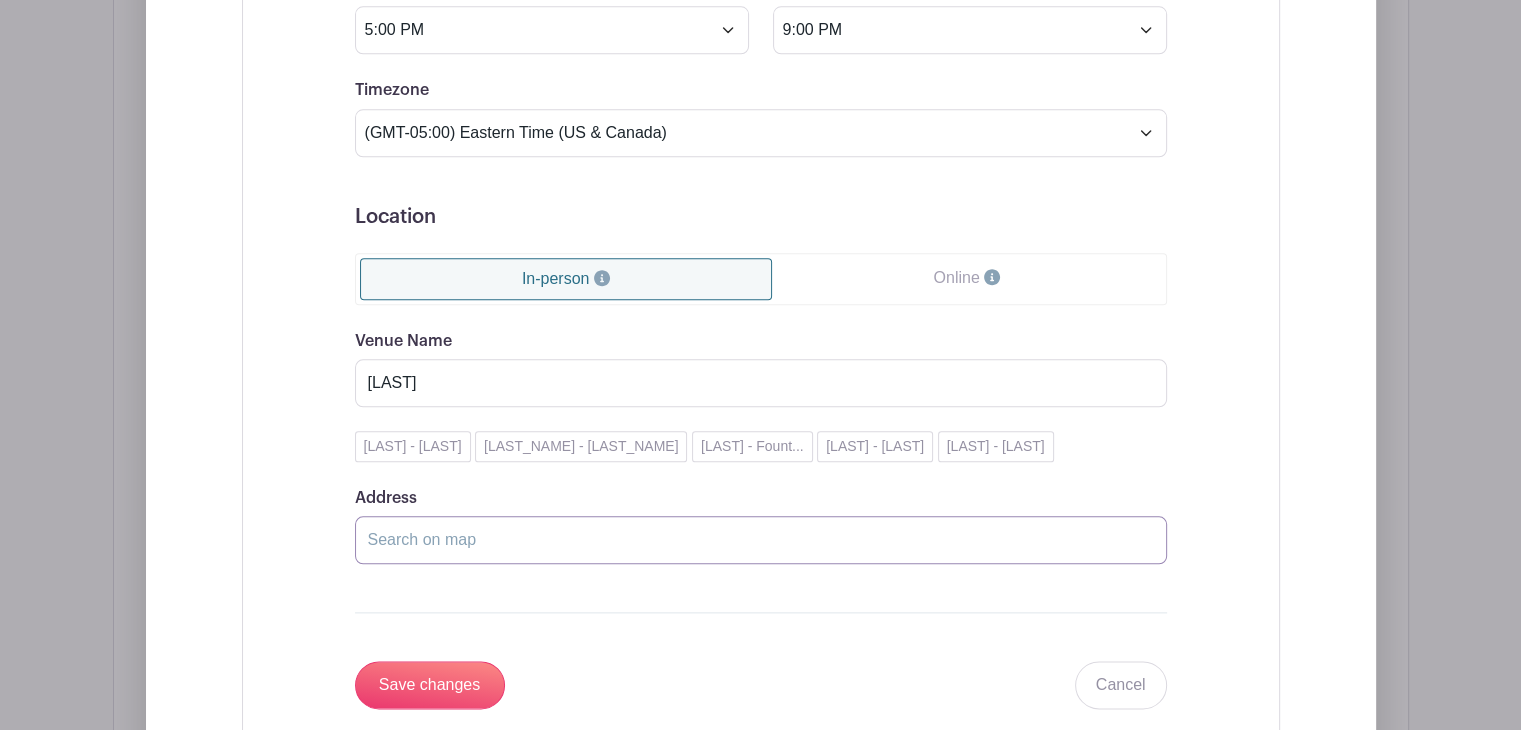 click on "Address" at bounding box center [761, 540] 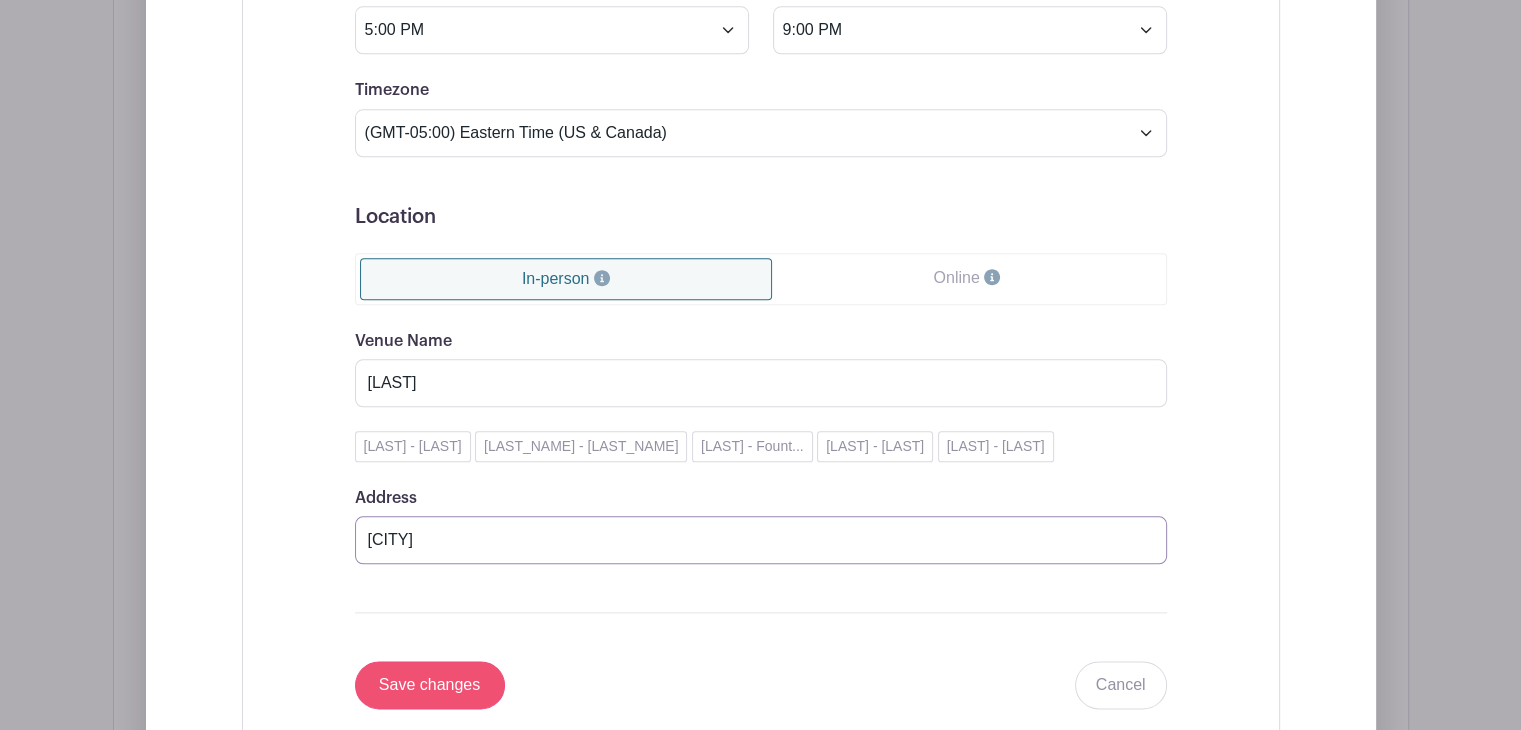 type on "[CITY]" 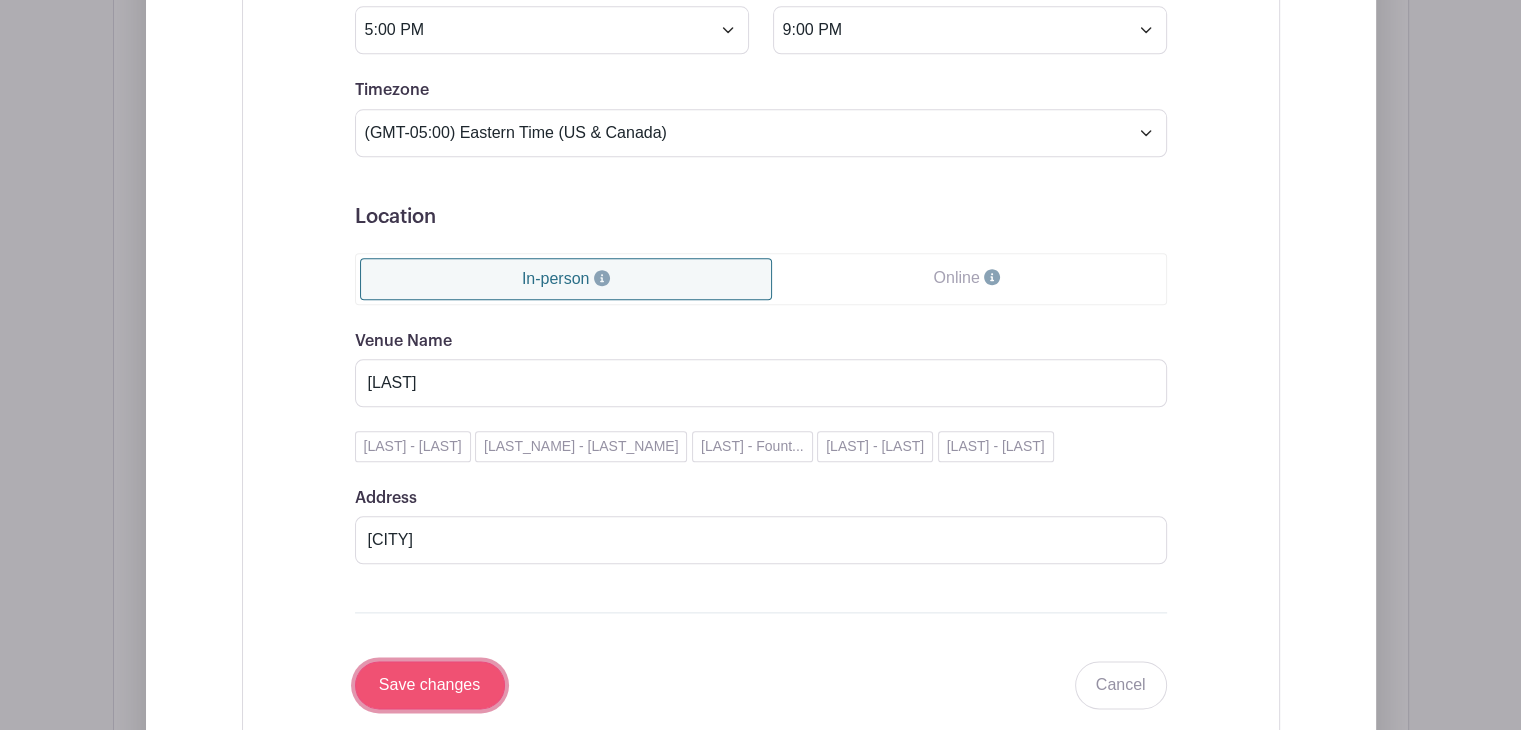 click on "Save changes" at bounding box center [430, 685] 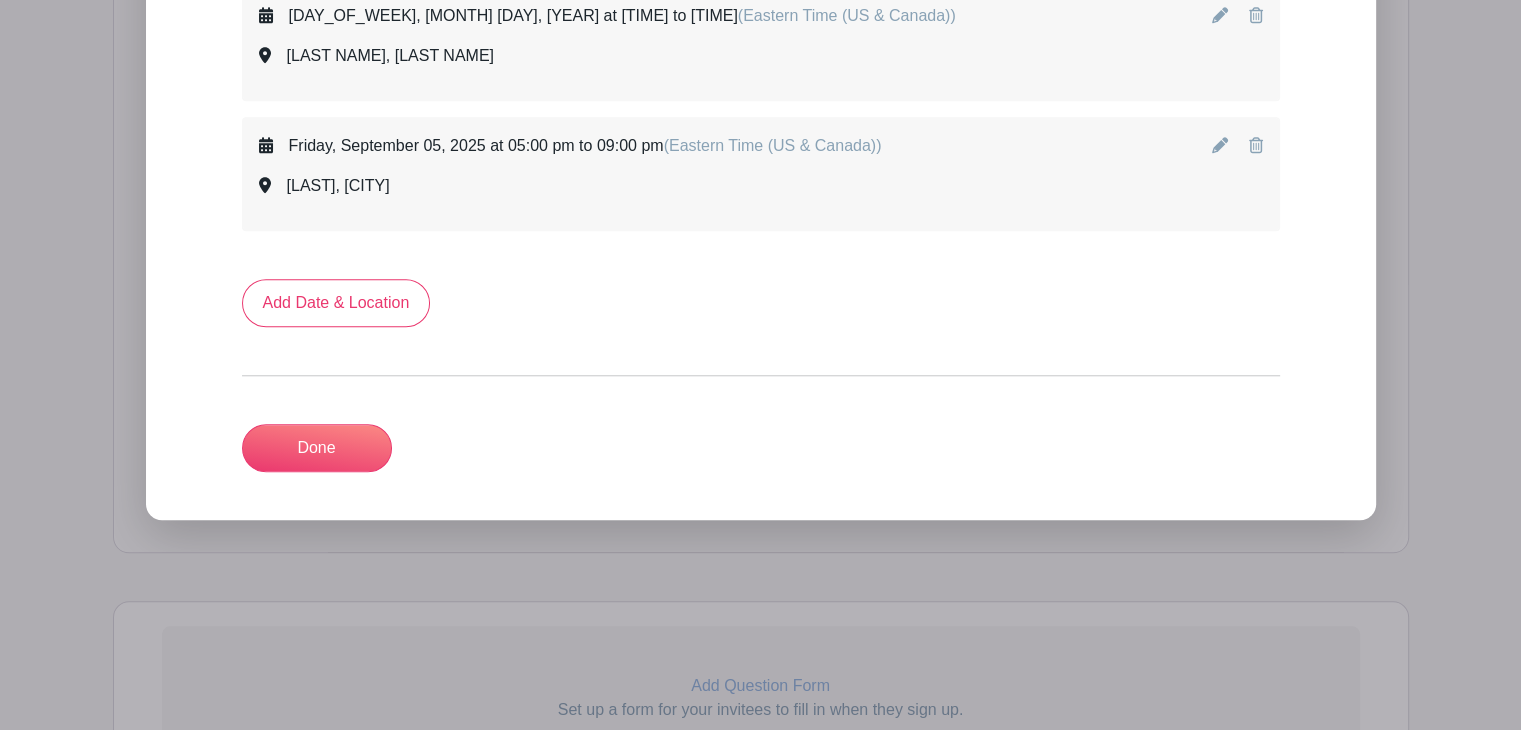 scroll, scrollTop: 1747, scrollLeft: 0, axis: vertical 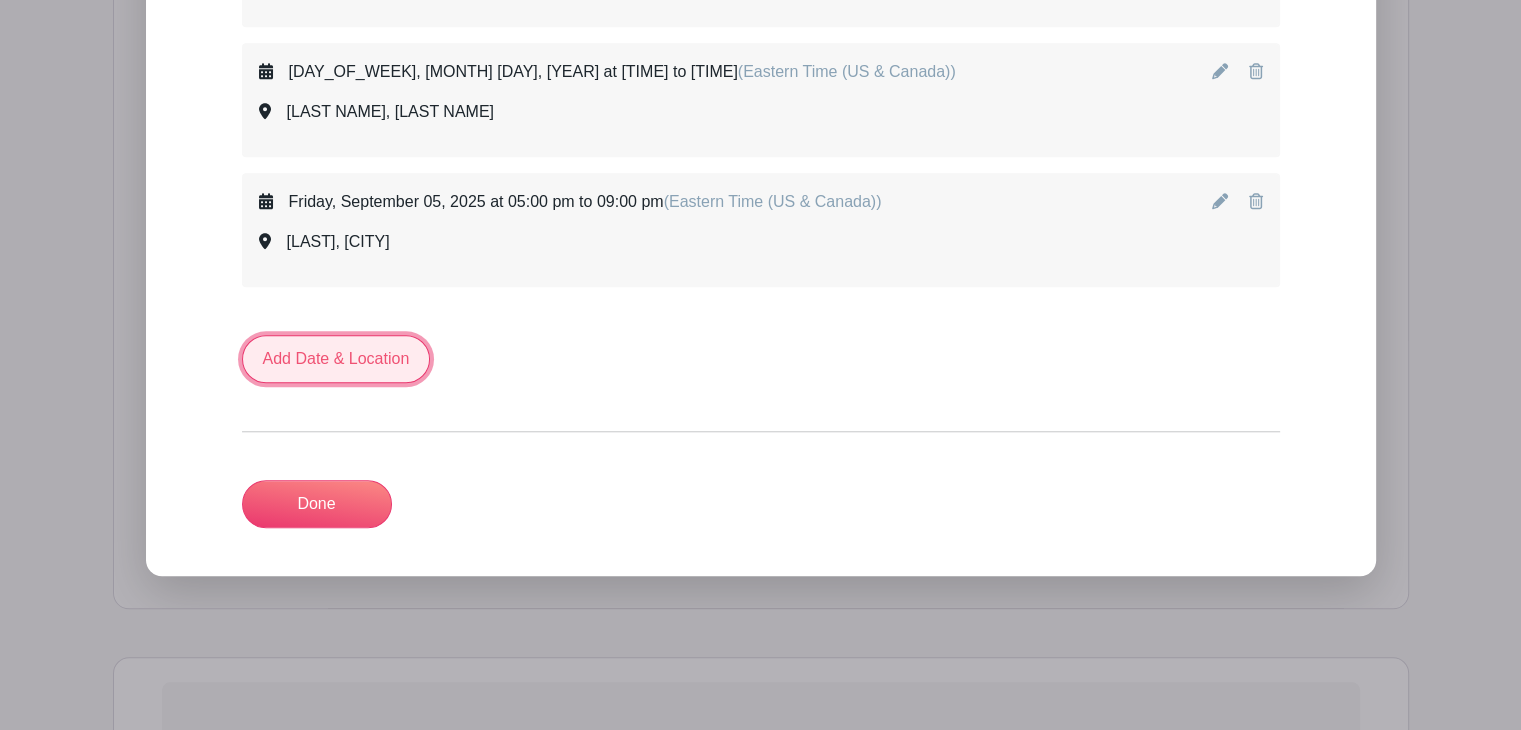 click on "Add Date & Location" at bounding box center [336, 359] 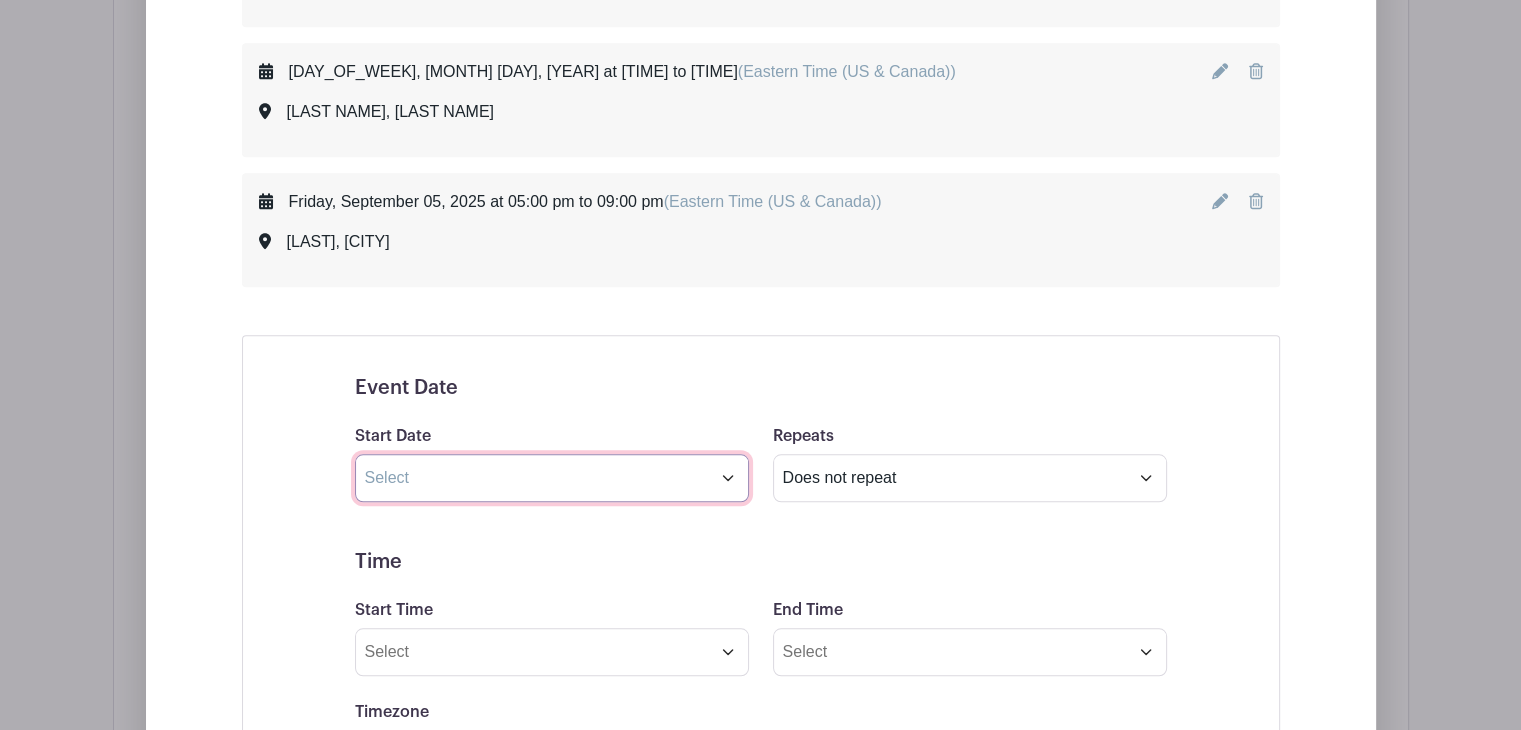 click at bounding box center [552, 478] 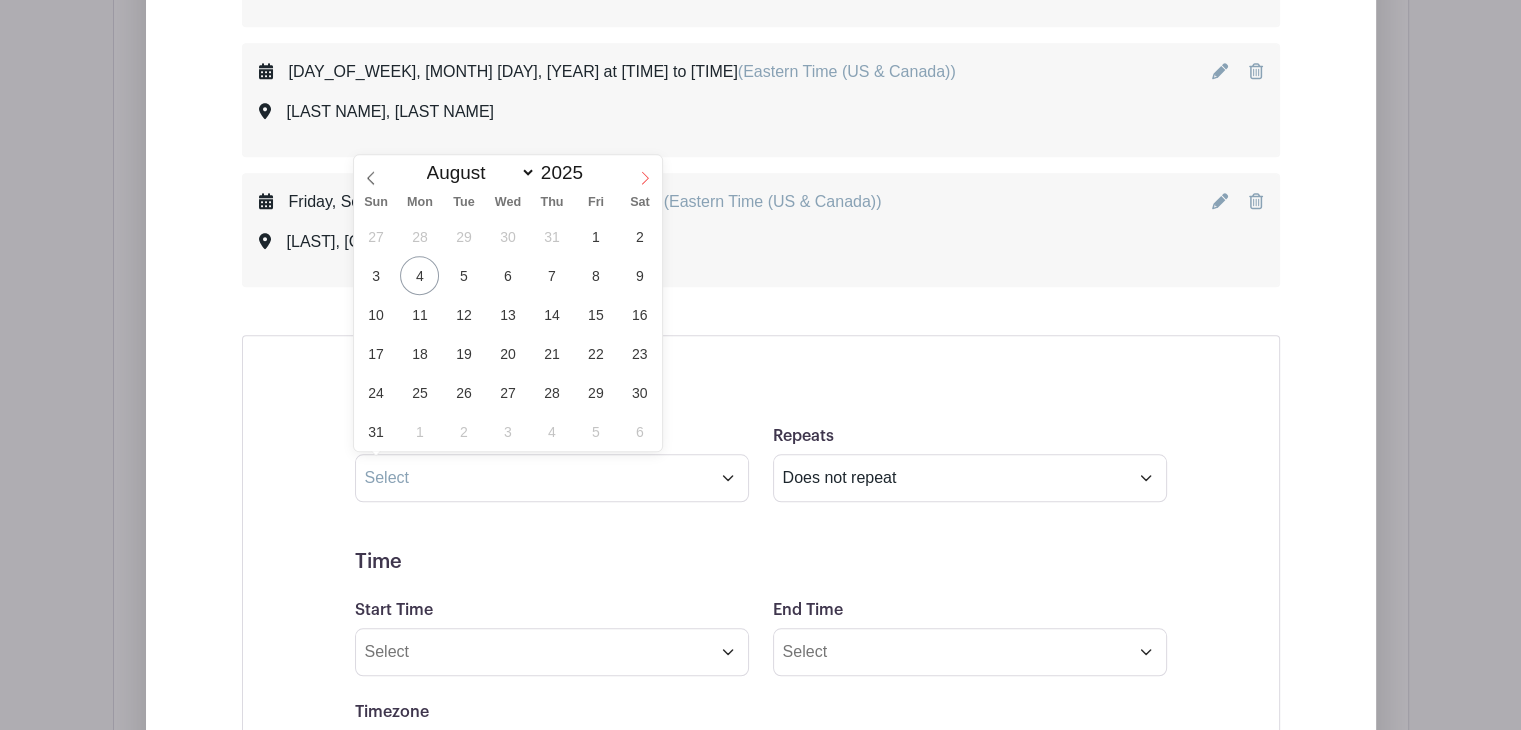 click 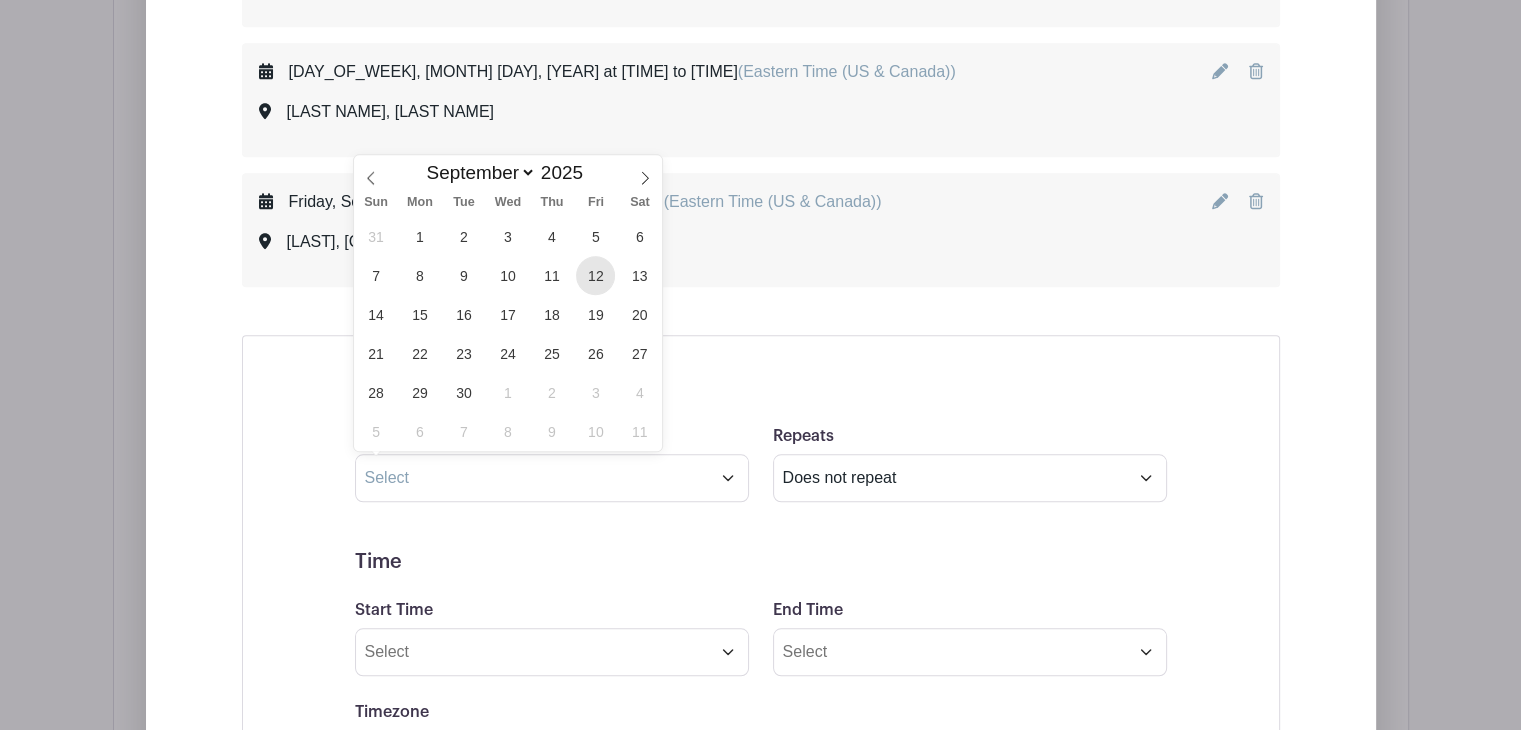 click on "12" at bounding box center [595, 275] 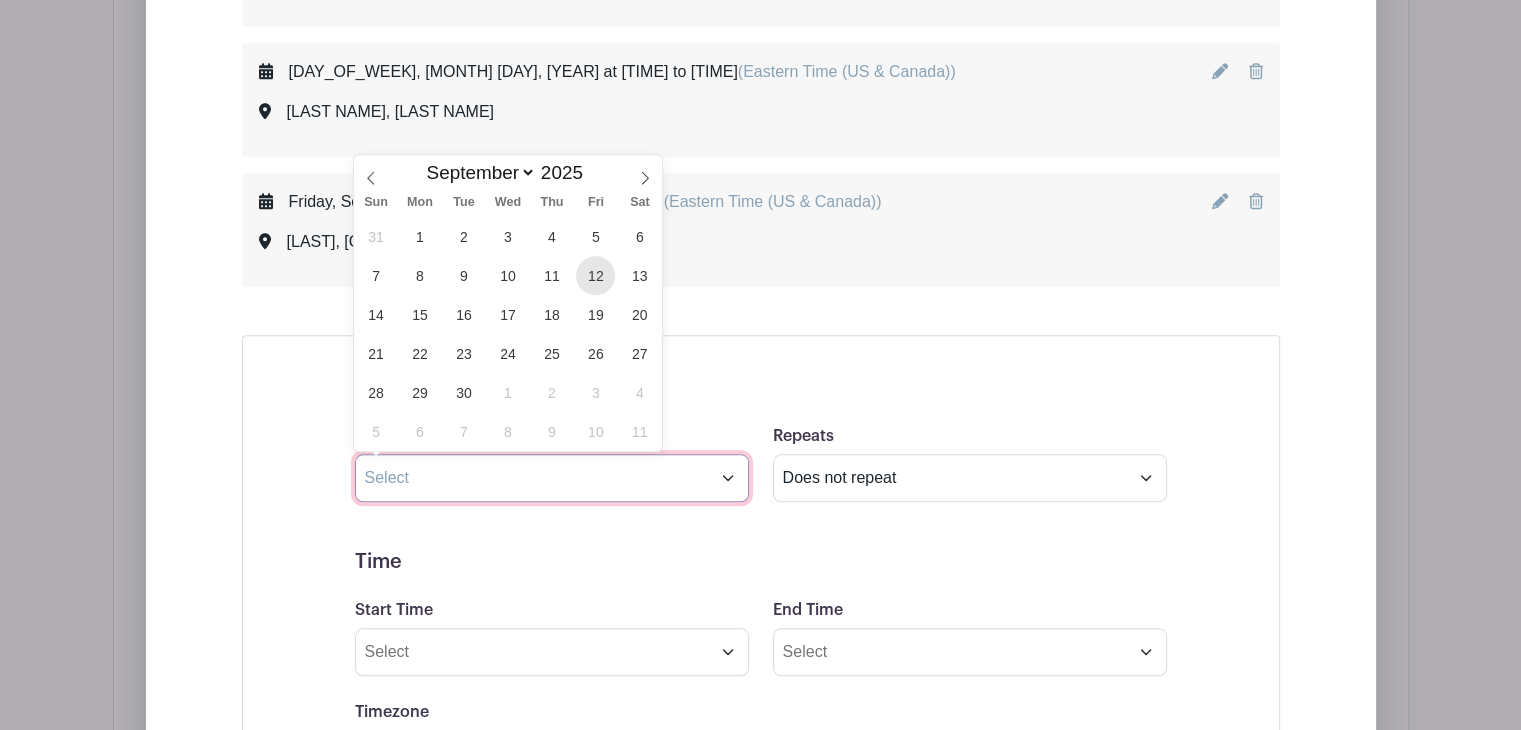 type on "[MONTH] [DAY] [YEAR]" 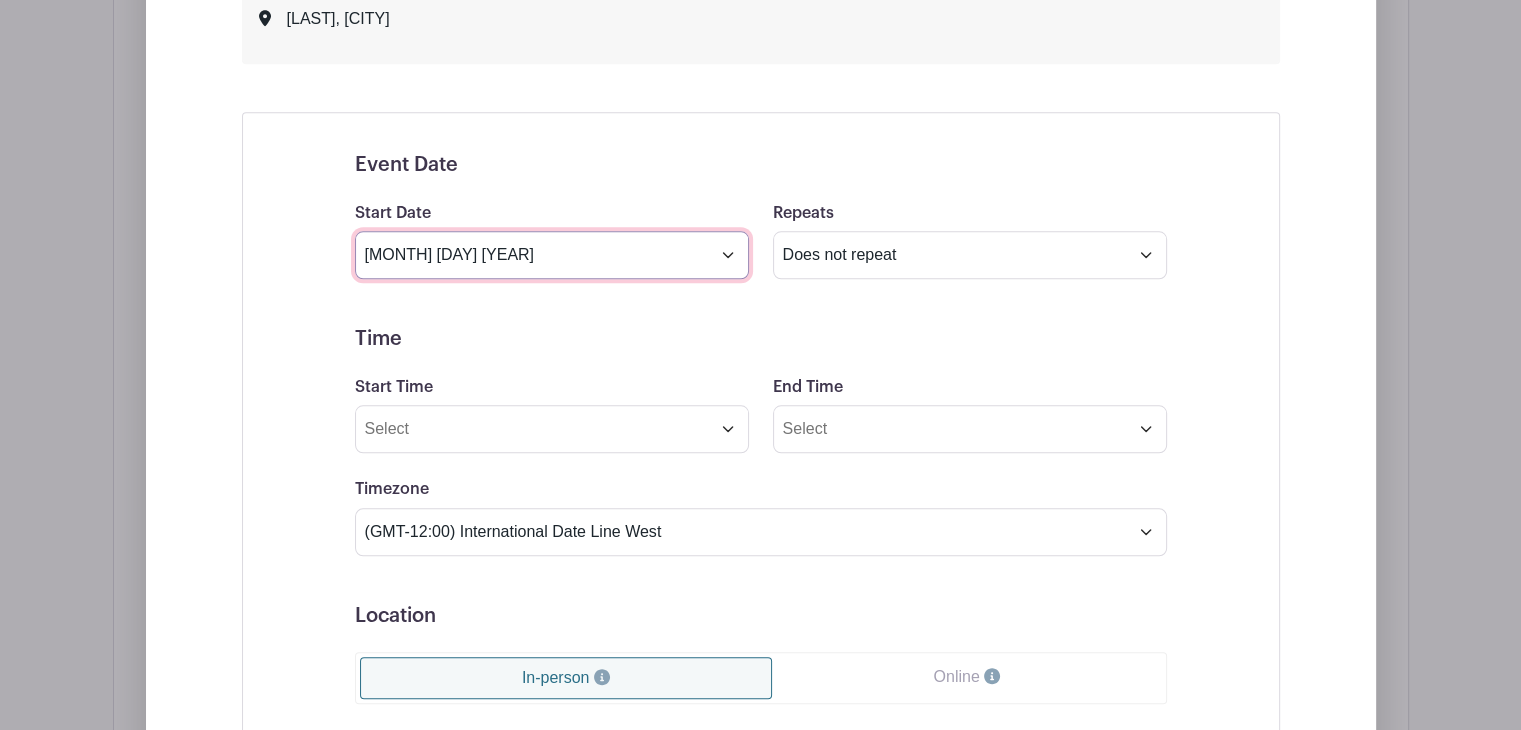 scroll, scrollTop: 1972, scrollLeft: 0, axis: vertical 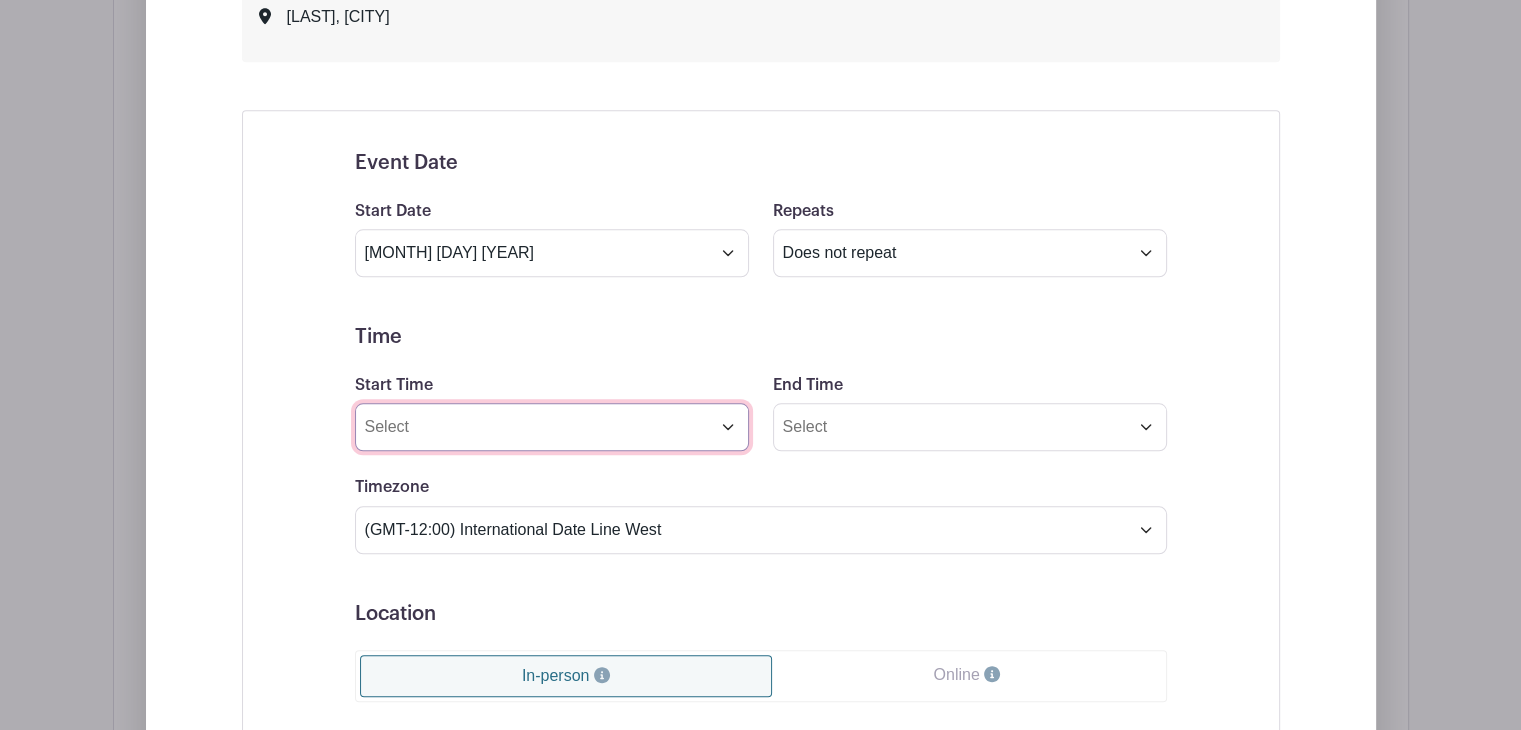 click on "Start Time" at bounding box center (552, 427) 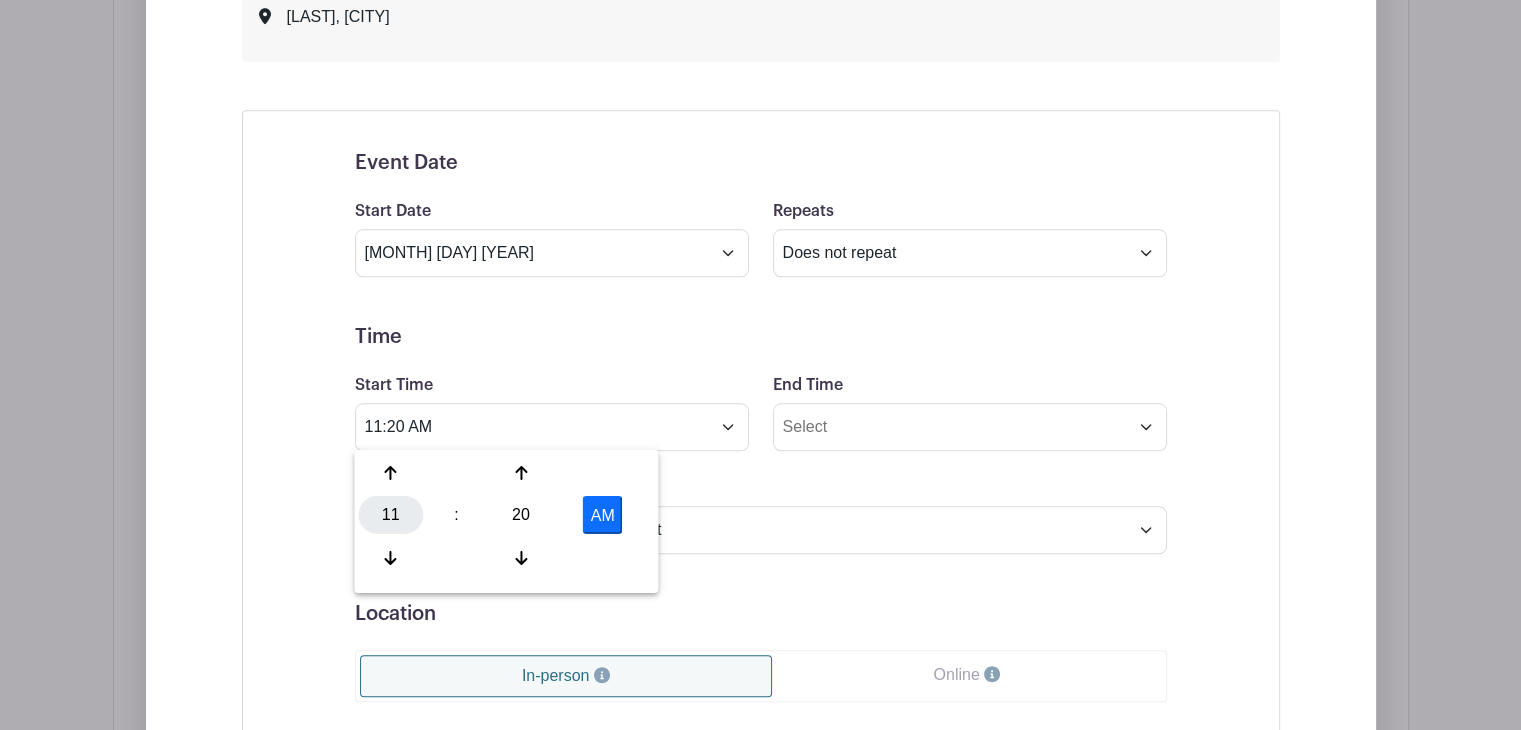 click on "11" at bounding box center (390, 515) 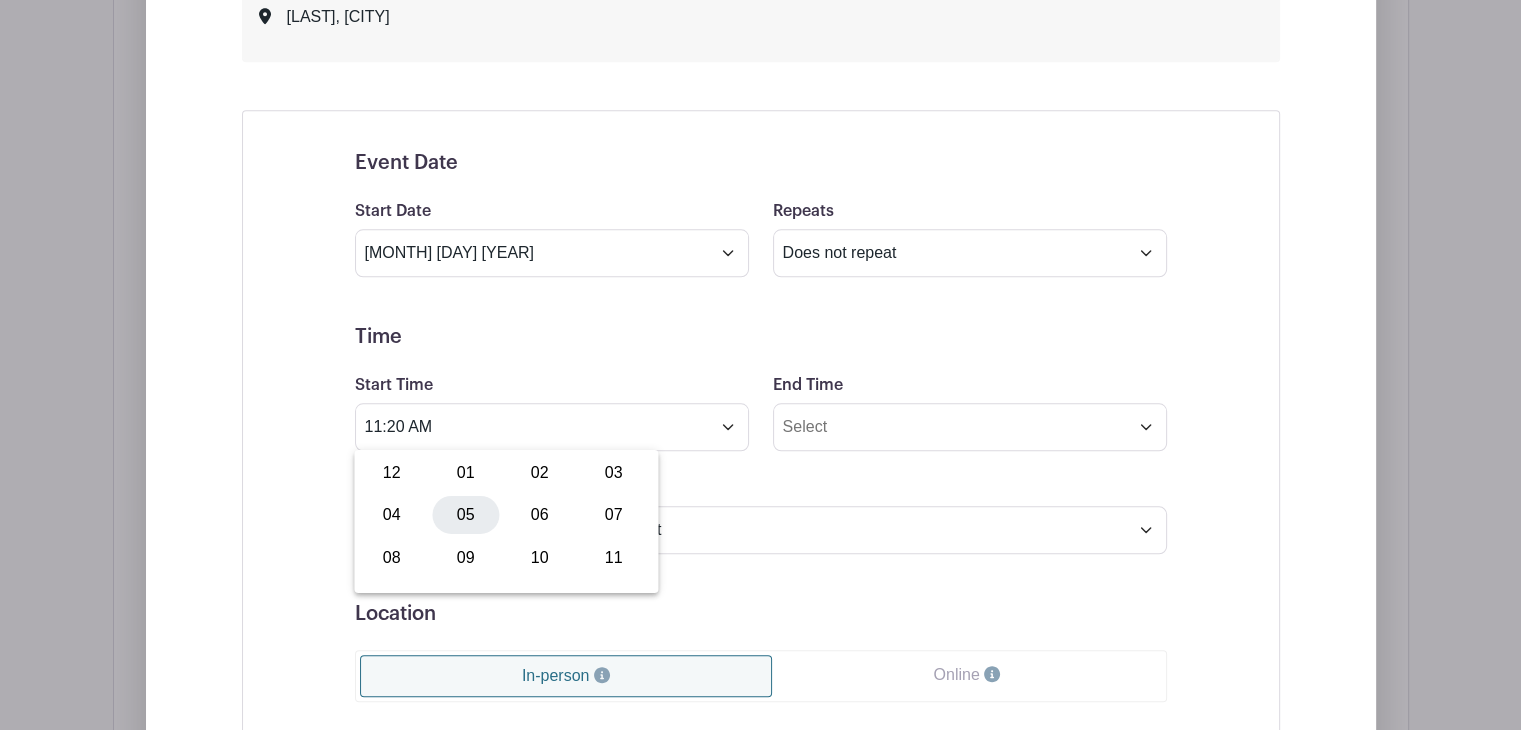 click on "05" at bounding box center (465, 515) 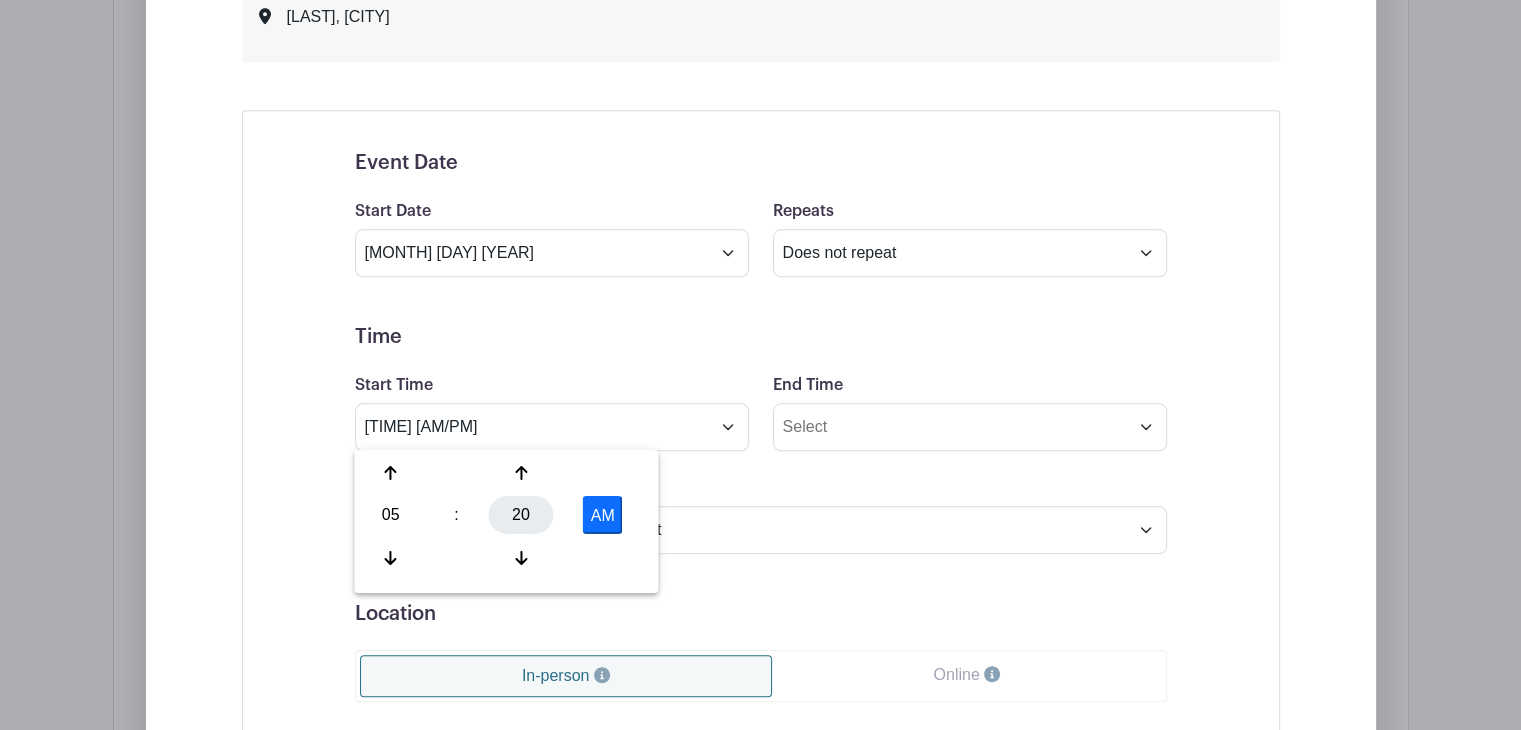 click on "20" at bounding box center (521, 515) 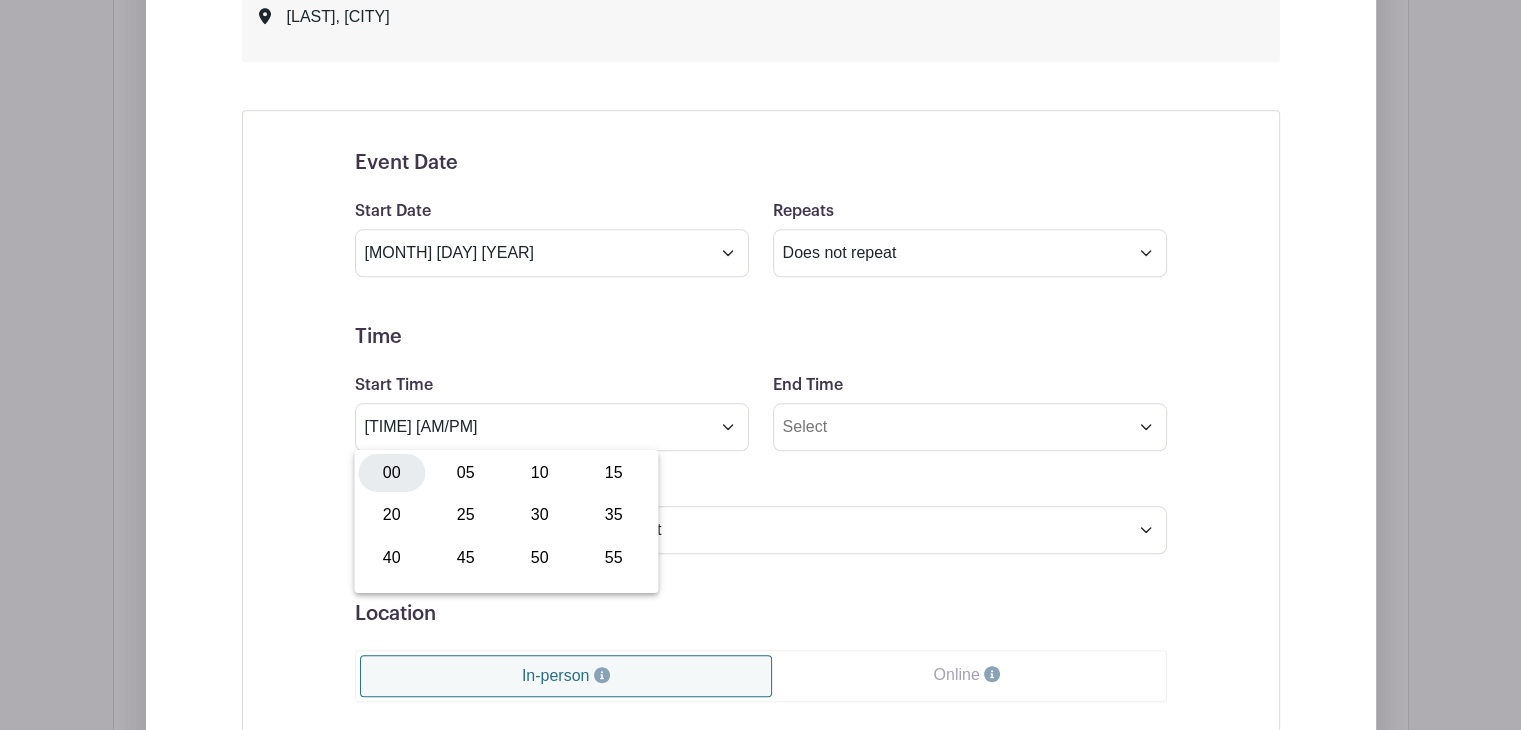 click on "00" at bounding box center [391, 473] 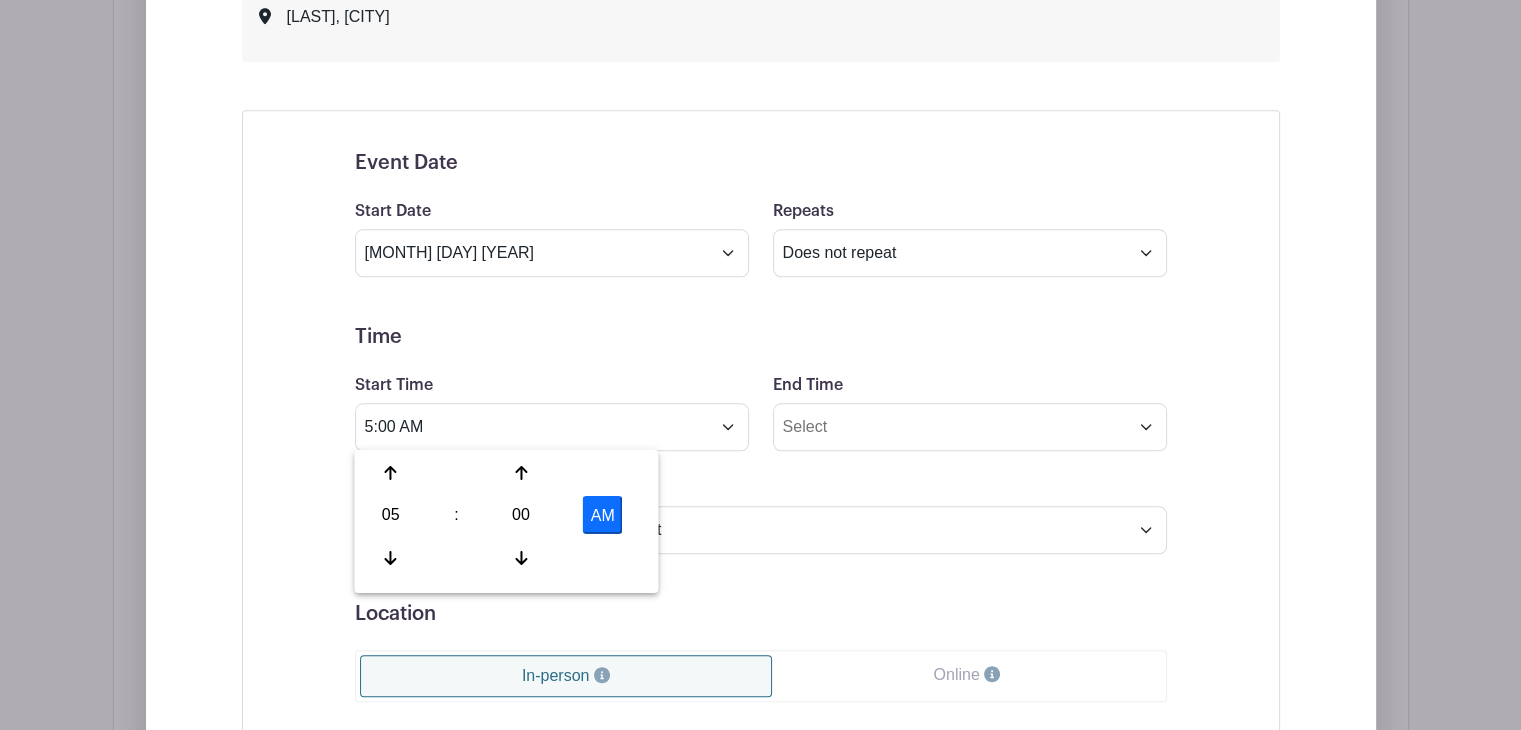 click on "AM" at bounding box center (603, 515) 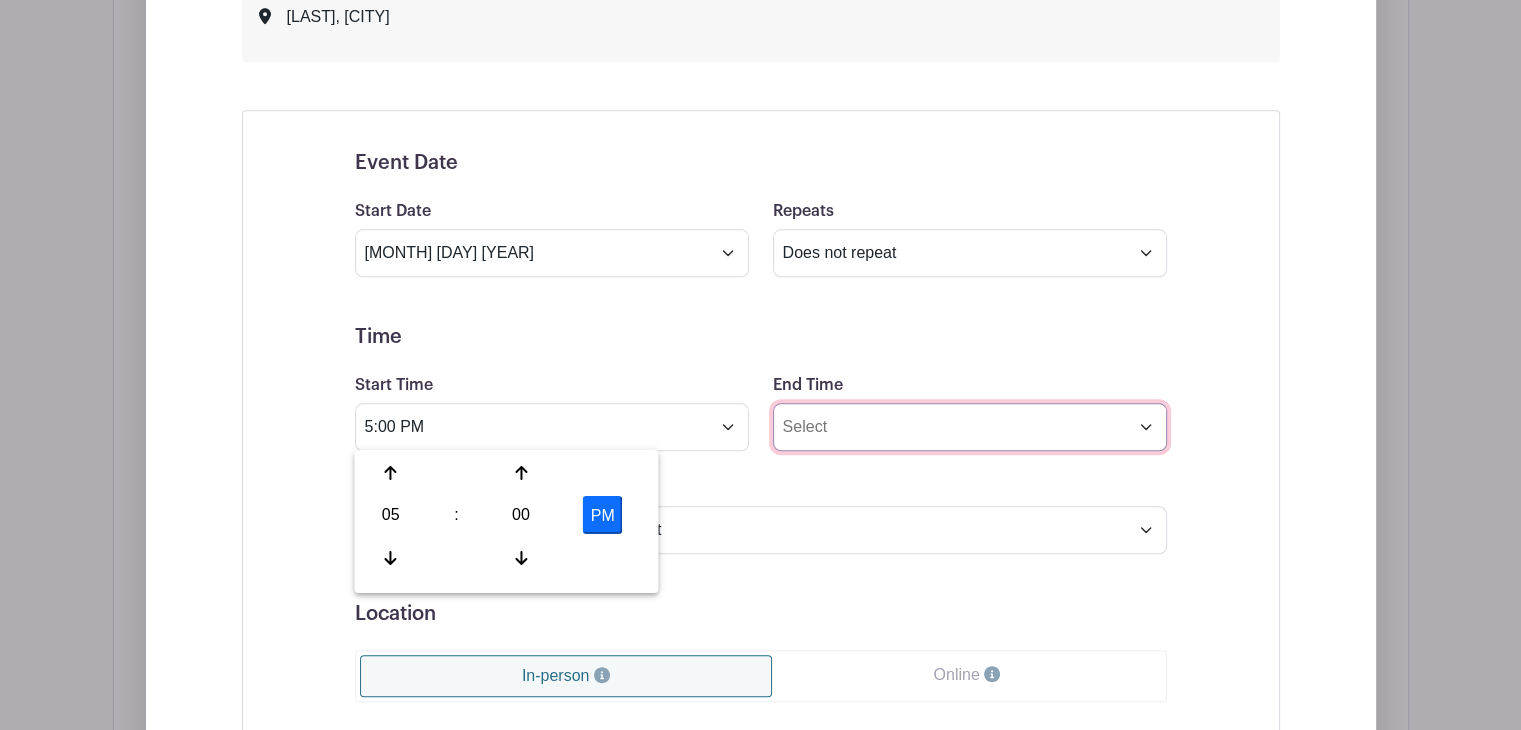 click on "End Time" at bounding box center [970, 427] 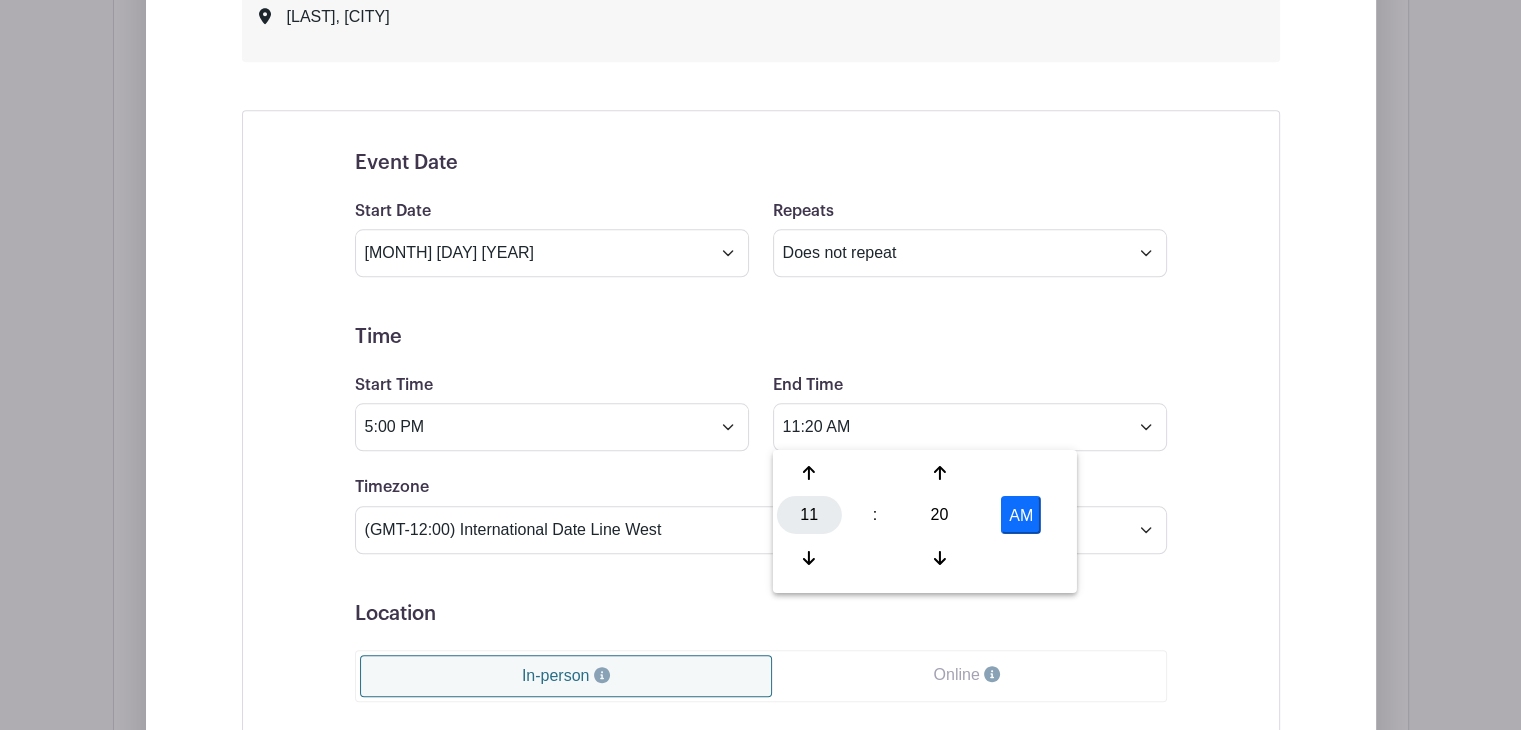 click on "11" at bounding box center (809, 515) 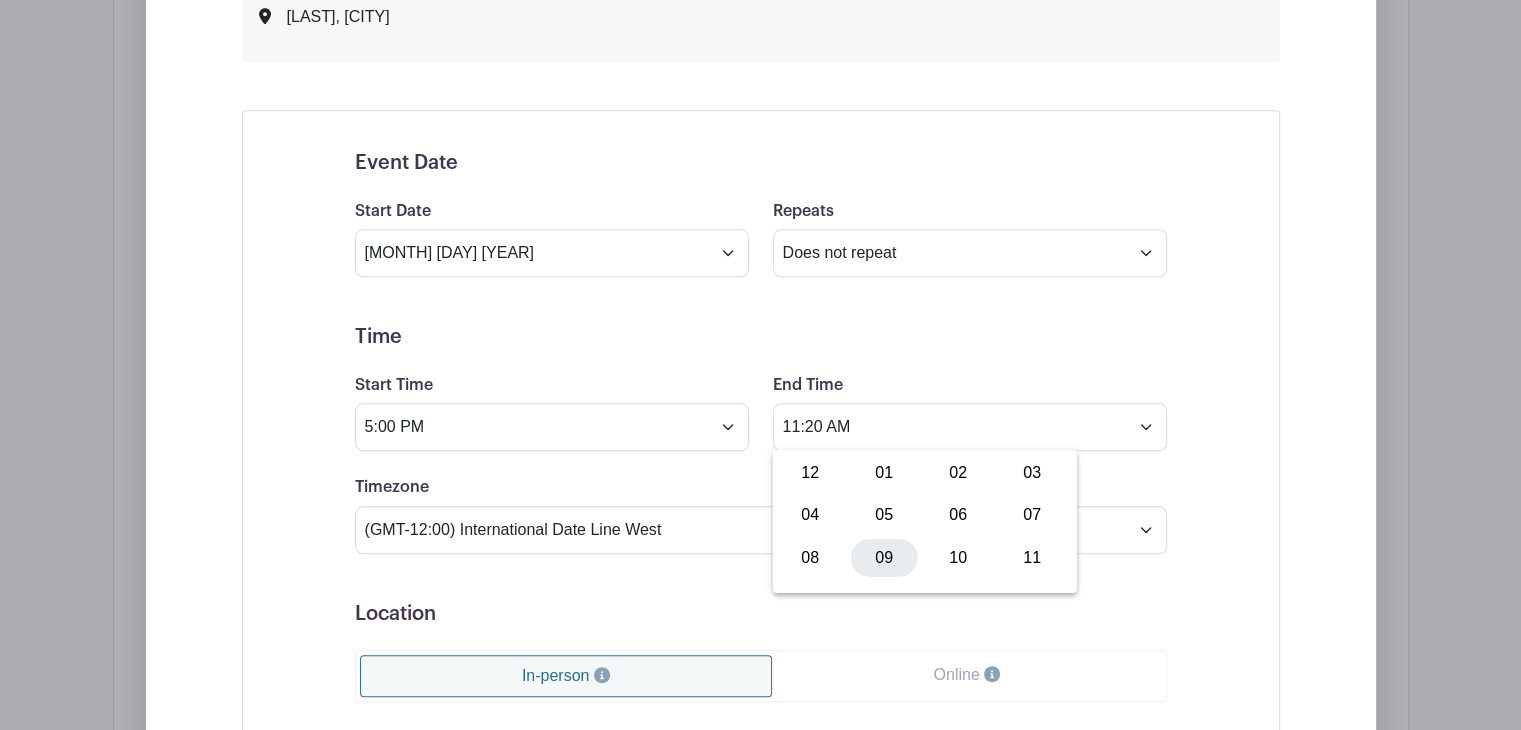 click on "09" at bounding box center (884, 557) 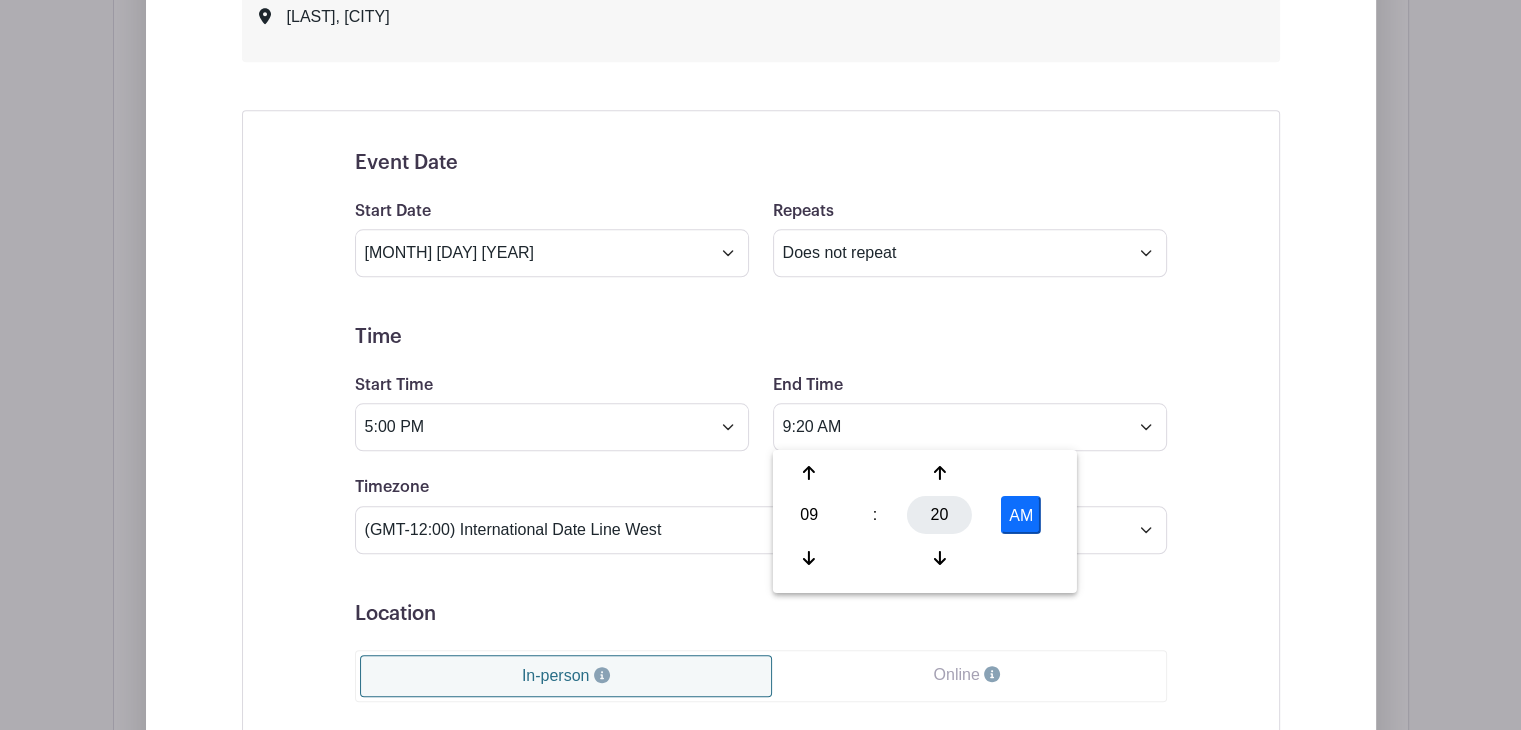 click on "20" at bounding box center [939, 515] 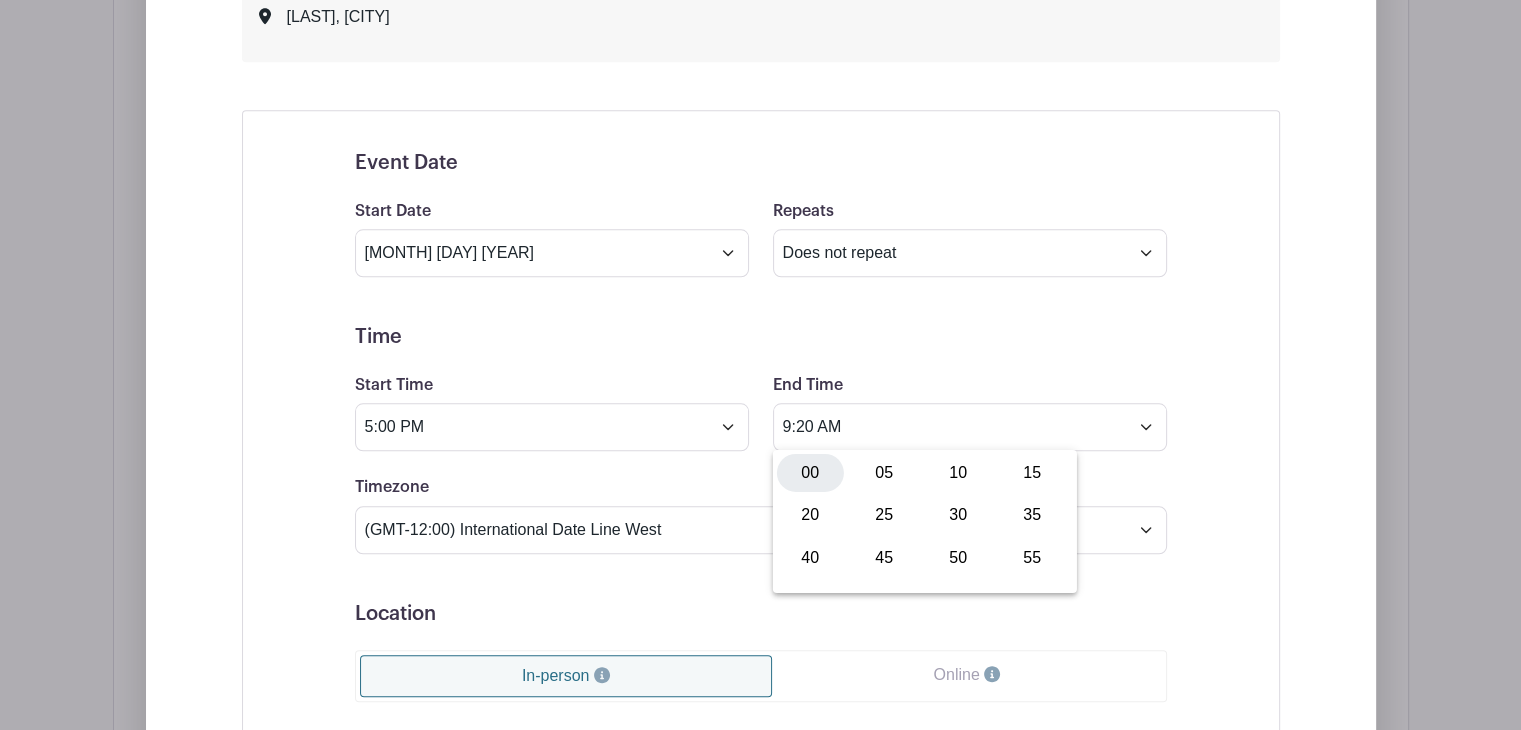 click on "00" at bounding box center (810, 473) 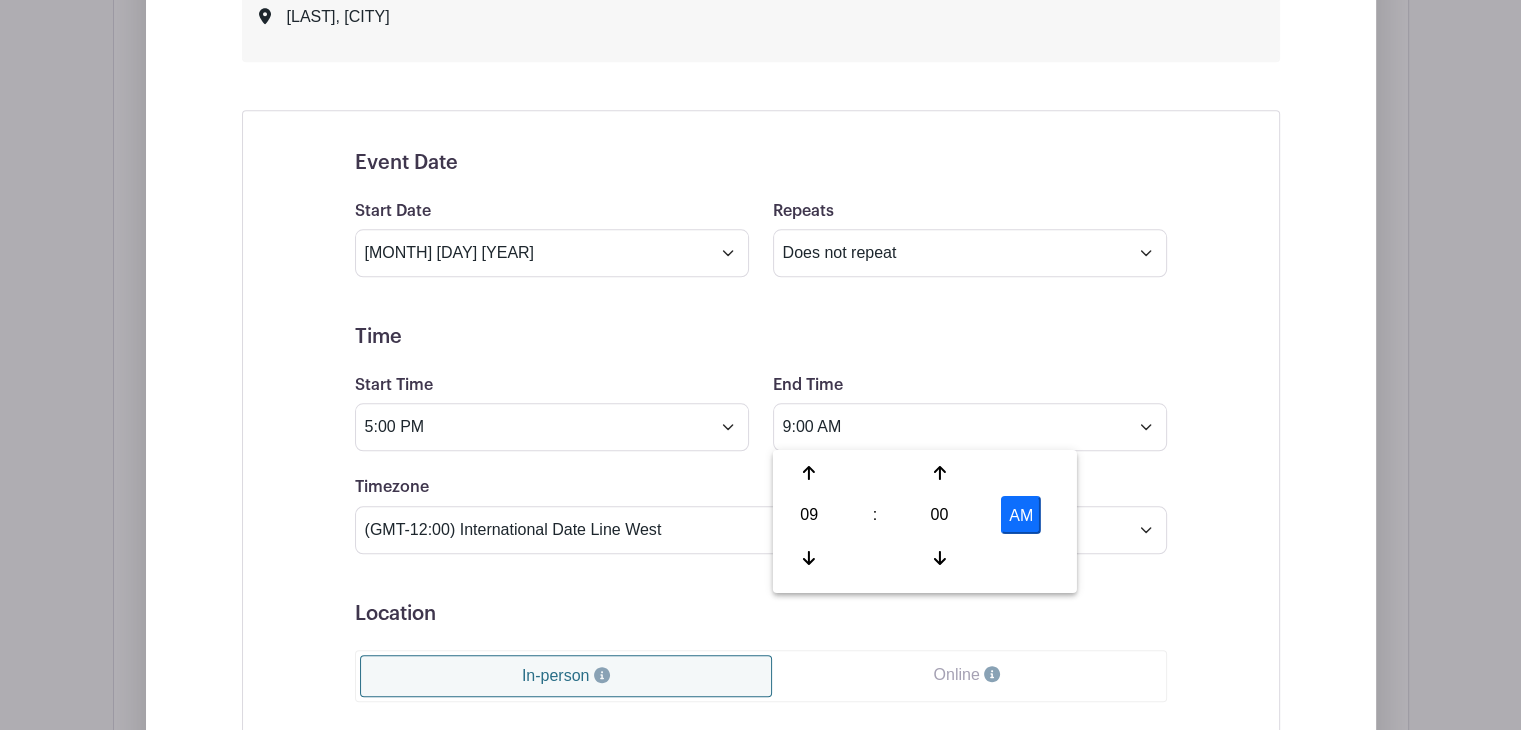 click on "AM" at bounding box center [1021, 515] 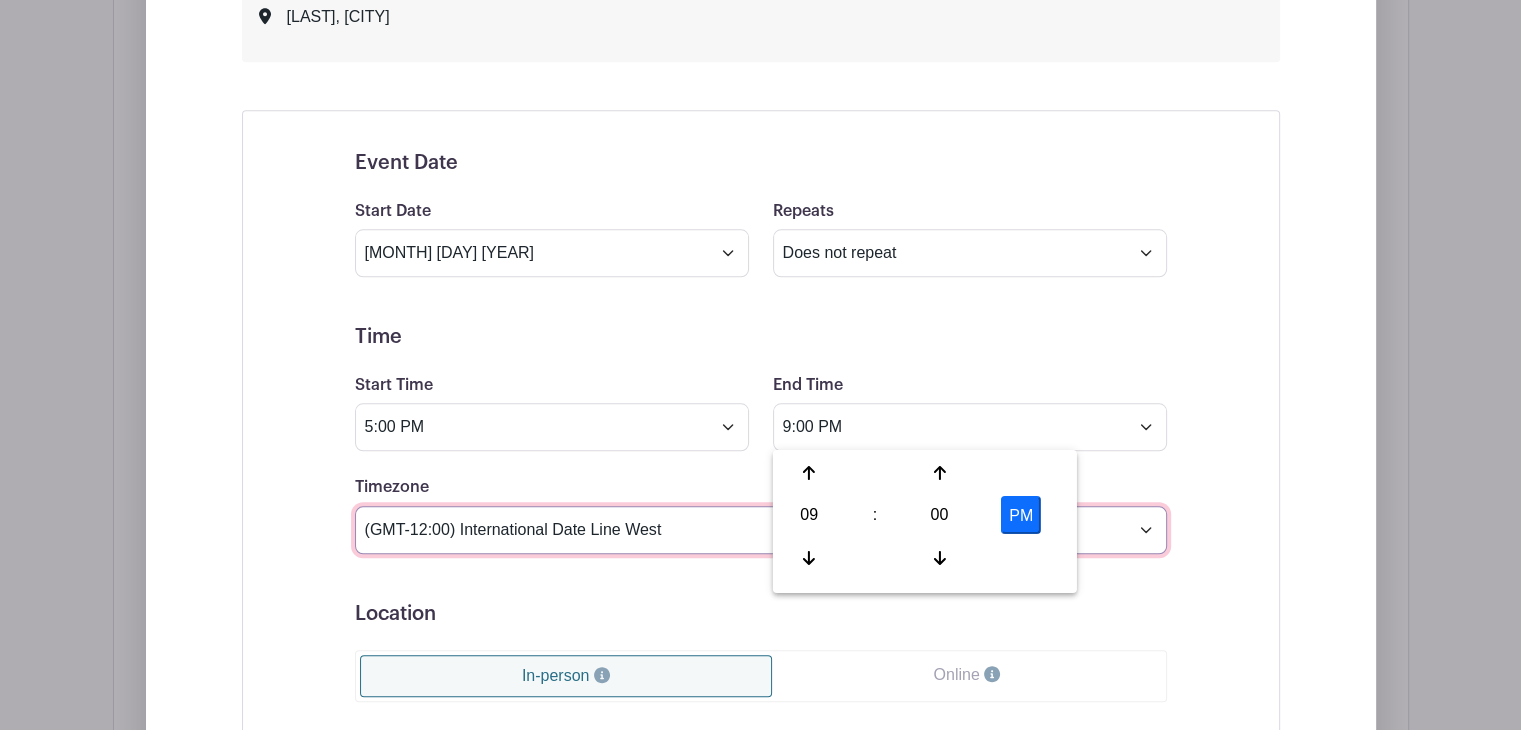 click on "(GMT-12:00) International Date Line West
(GMT-11:00) American Samoa
(GMT-11:00) Midway Island
(GMT-10:00) Hawaii
(GMT-09:00) Alaska
(GMT-08:00) Pacific Time (US & Canada)
(GMT-08:00) Tijuana
(GMT-07:00) Arizona
(GMT-07:00) Mazatlan
(GMT-07:00) Mountain Time (US & Canada)
(GMT-06:00) Central America
(GMT-06:00) Central Time (US & Canada)
(GMT-06:00) Chihuahua
(GMT-06:00) Guadalajara
(GMT-06:00) Mexico City
(GMT-06:00) Monterrey
(GMT-06:00) Saskatchewan
(GMT-05:00) Bogota
(GMT-05:00) Eastern Time (US & Canada)
(GMT-05:00) Indiana (East)
(GMT-05:00) Lima
(GMT-05:00) Quito
(GMT-04:00) Atlantic Time (Canada)
(GMT-04:00) Caracas
(GMT-04:00) Georgetown
(GMT-04:00) La Paz
(GMT-04:00) Puerto Rico
(GMT-04:00) Santiago
(GMT-03:30) Newfoundland
(GMT-03:00) Brasilia
(GMT-03:00) Buenos Aires
(GMT-03:00) Montevideo
(GMT-02:00) Greenland
(GMT-02:00) Mid-Atlantic
(GMT-01:00) Azores
(GMT-01:00) Cape Verde Is.
(GMT+00:00) Casablanca
(GMT+00:00) Dublin" at bounding box center [761, 530] 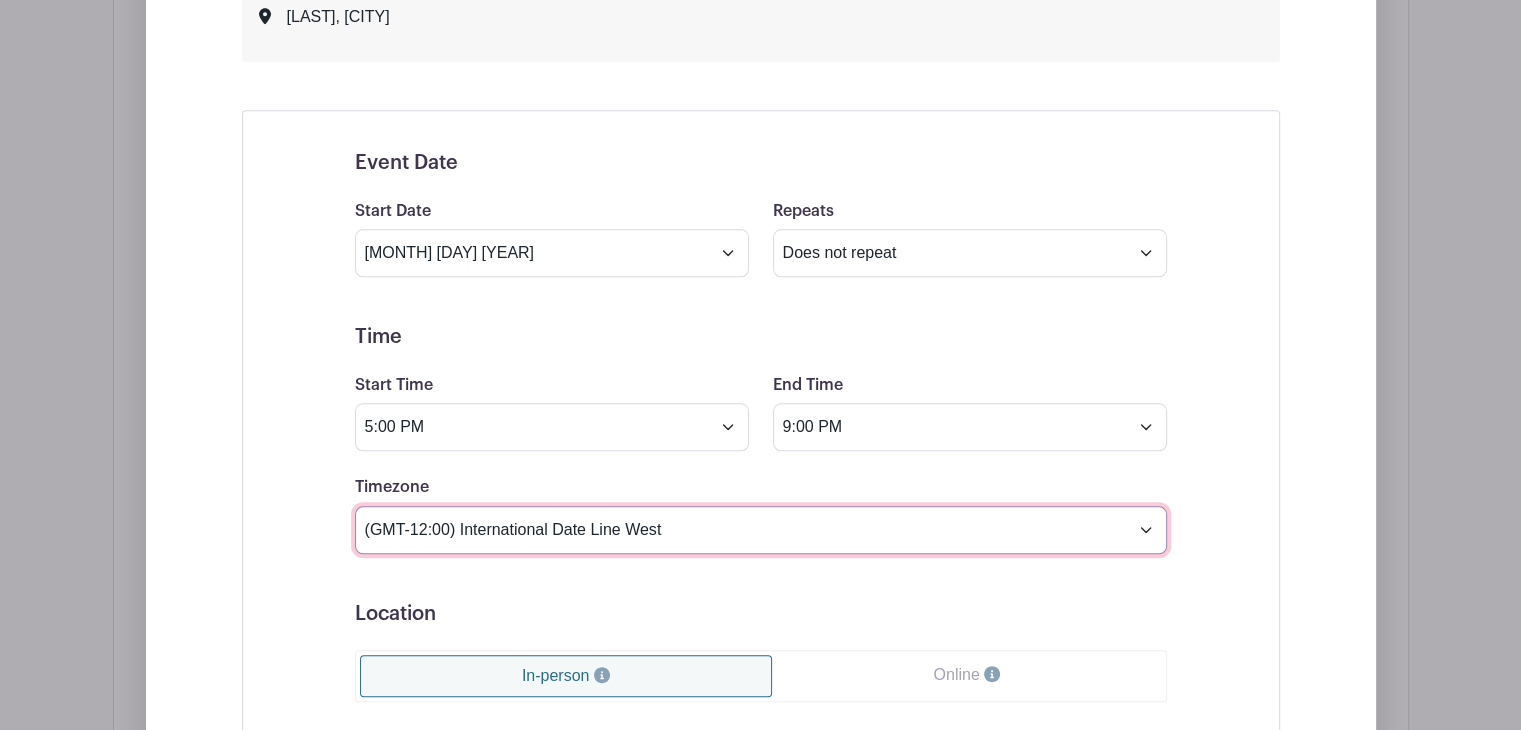 select on "Eastern Time (US & Canada)" 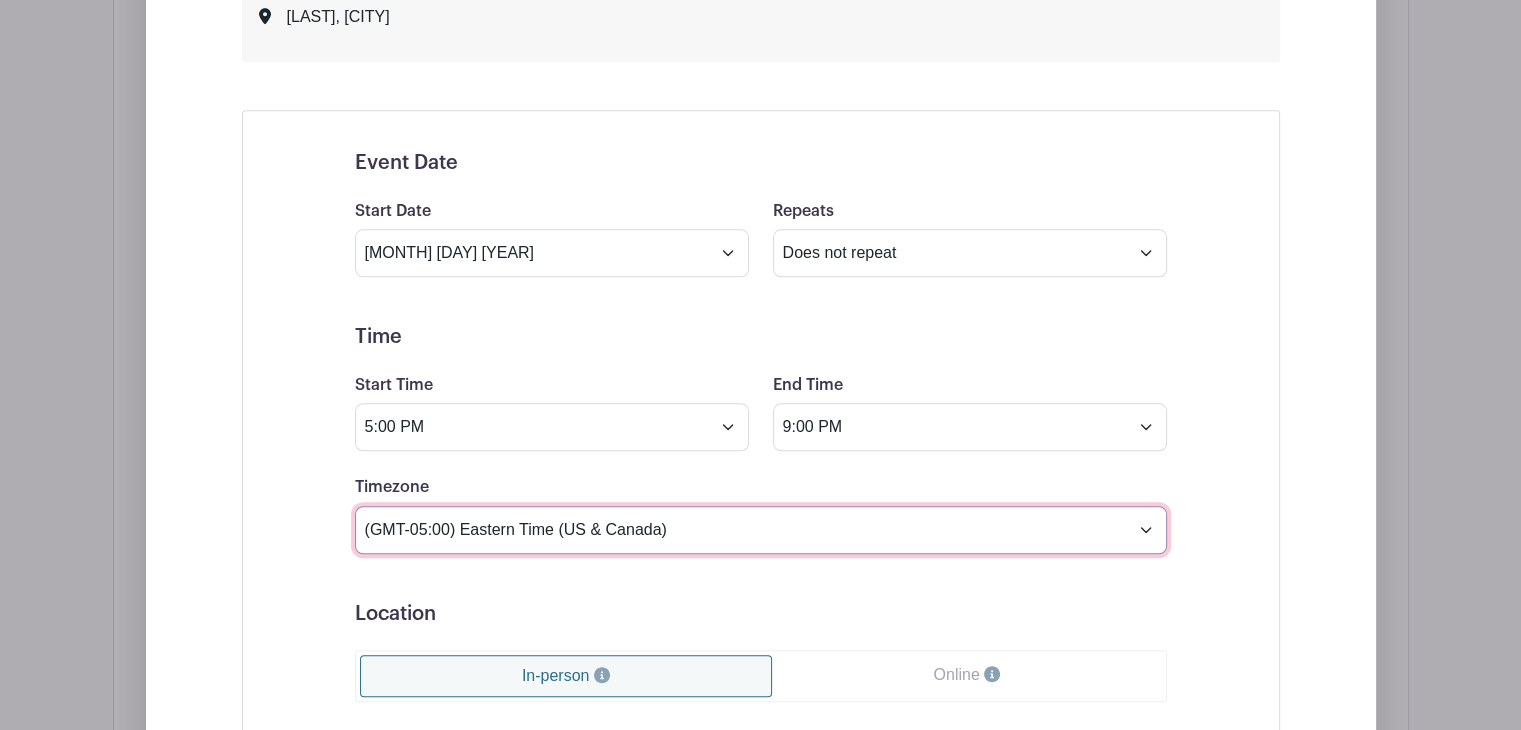 click on "(GMT-12:00) International Date Line West
(GMT-11:00) American Samoa
(GMT-11:00) Midway Island
(GMT-10:00) Hawaii
(GMT-09:00) Alaska
(GMT-08:00) Pacific Time (US & Canada)
(GMT-08:00) Tijuana
(GMT-07:00) Arizona
(GMT-07:00) Mazatlan
(GMT-07:00) Mountain Time (US & Canada)
(GMT-06:00) Central America
(GMT-06:00) Central Time (US & Canada)
(GMT-06:00) Chihuahua
(GMT-06:00) Guadalajara
(GMT-06:00) Mexico City
(GMT-06:00) Monterrey
(GMT-06:00) Saskatchewan
(GMT-05:00) Bogota
(GMT-05:00) Eastern Time (US & Canada)
(GMT-05:00) Indiana (East)
(GMT-05:00) Lima
(GMT-05:00) Quito
(GMT-04:00) Atlantic Time (Canada)
(GMT-04:00) Caracas
(GMT-04:00) Georgetown
(GMT-04:00) La Paz
(GMT-04:00) Puerto Rico
(GMT-04:00) Santiago
(GMT-03:30) Newfoundland
(GMT-03:00) Brasilia
(GMT-03:00) Buenos Aires
(GMT-03:00) Montevideo
(GMT-02:00) Greenland
(GMT-02:00) Mid-Atlantic
(GMT-01:00) Azores
(GMT-01:00) Cape Verde Is.
(GMT+00:00) Casablanca
(GMT+00:00) Dublin" at bounding box center [761, 530] 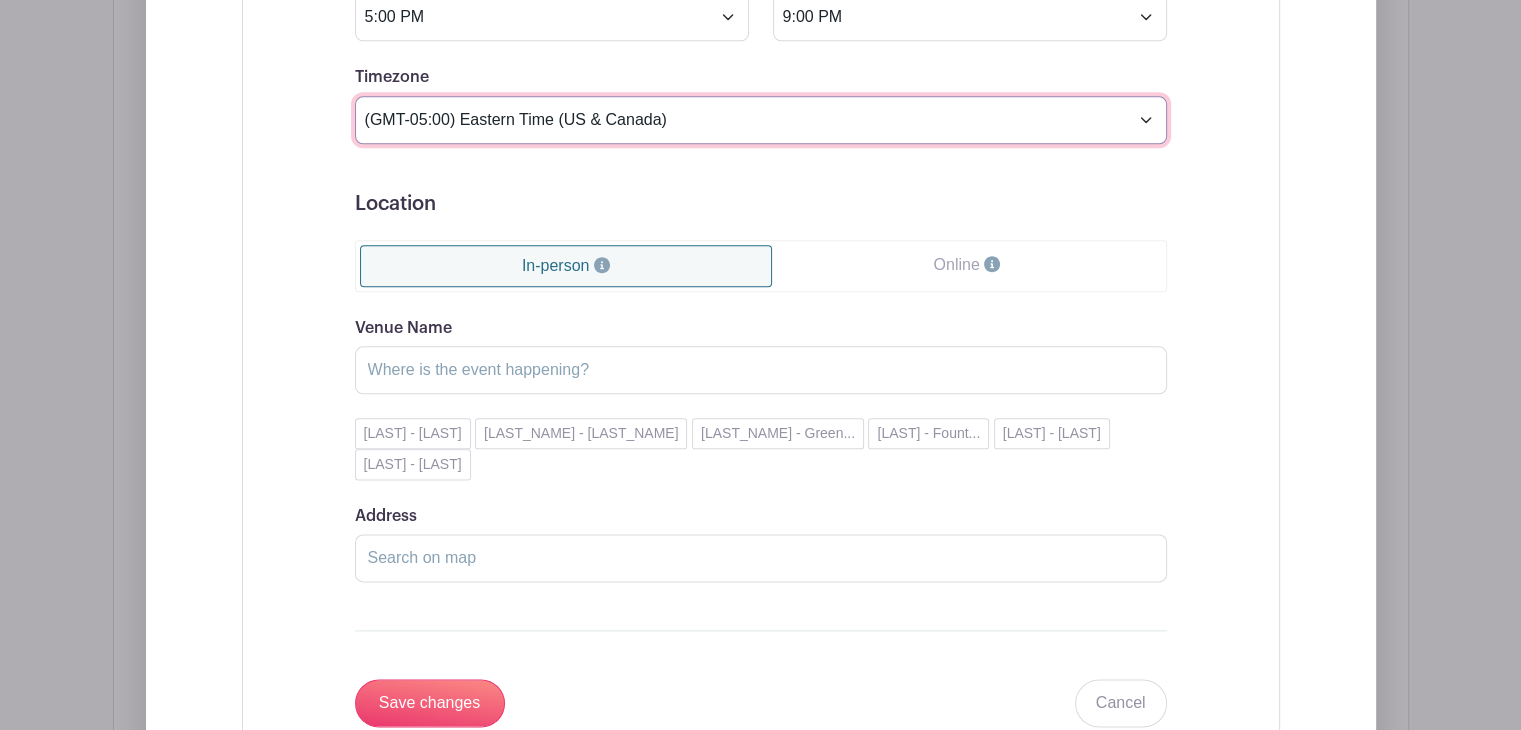 scroll, scrollTop: 2384, scrollLeft: 0, axis: vertical 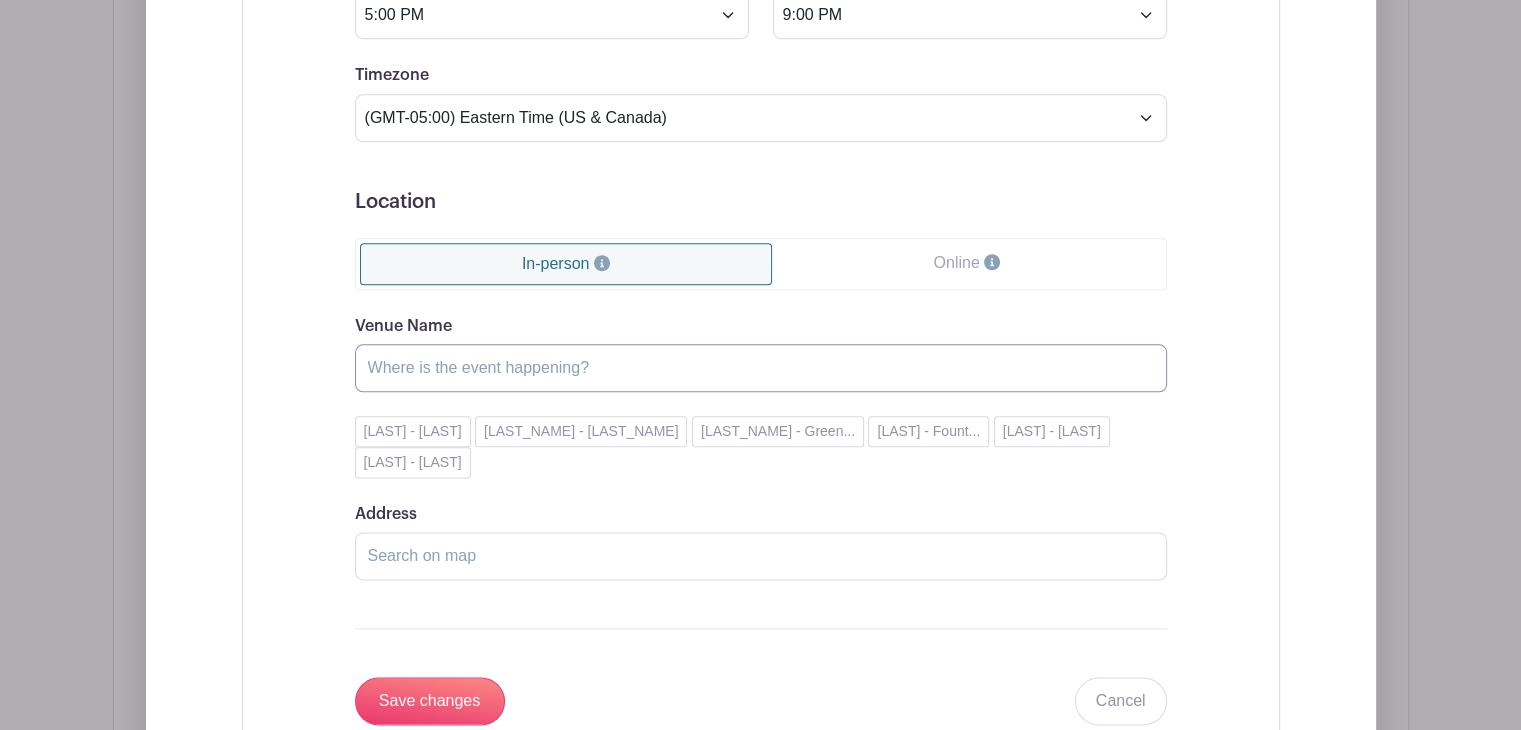 click on "Venue Name" at bounding box center [761, 368] 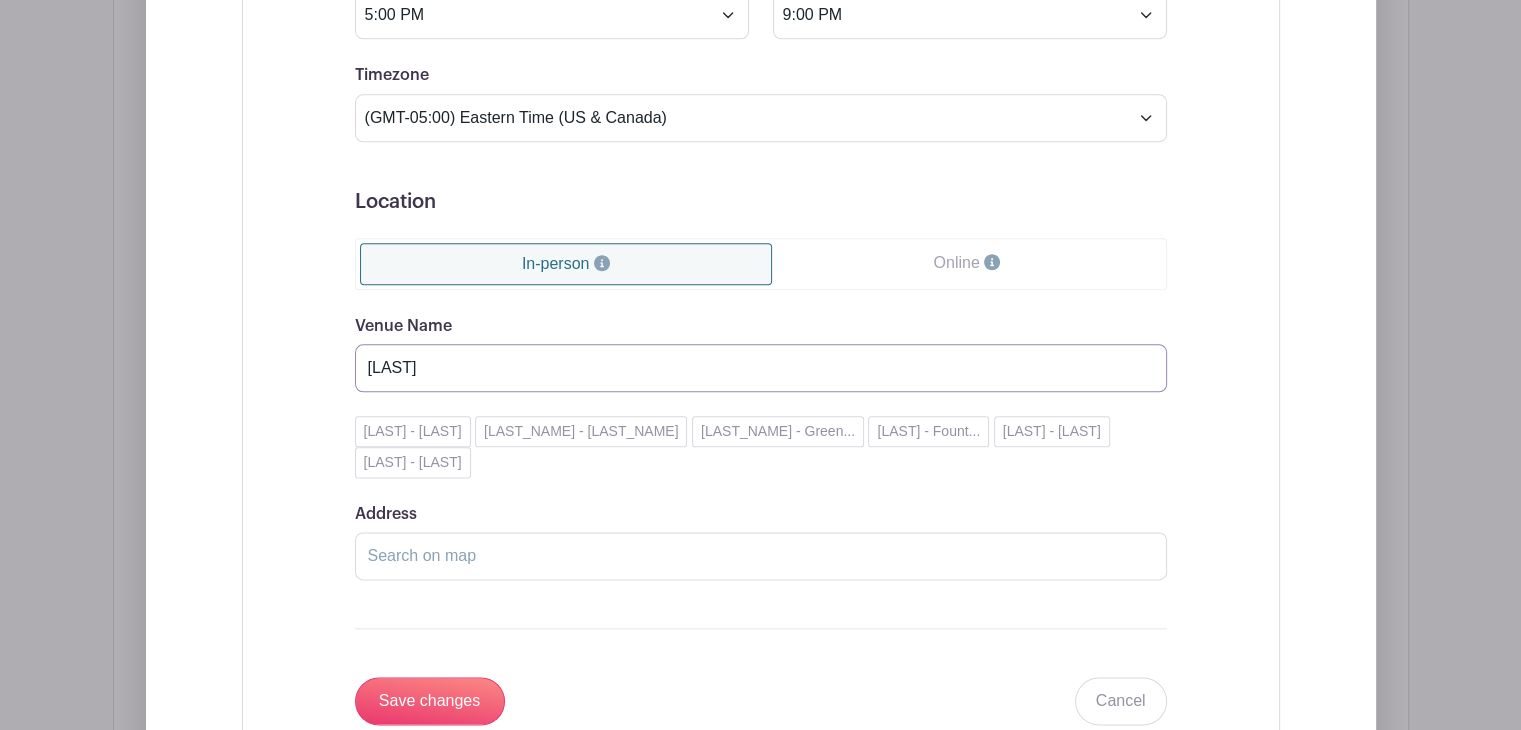type on "[LAST]" 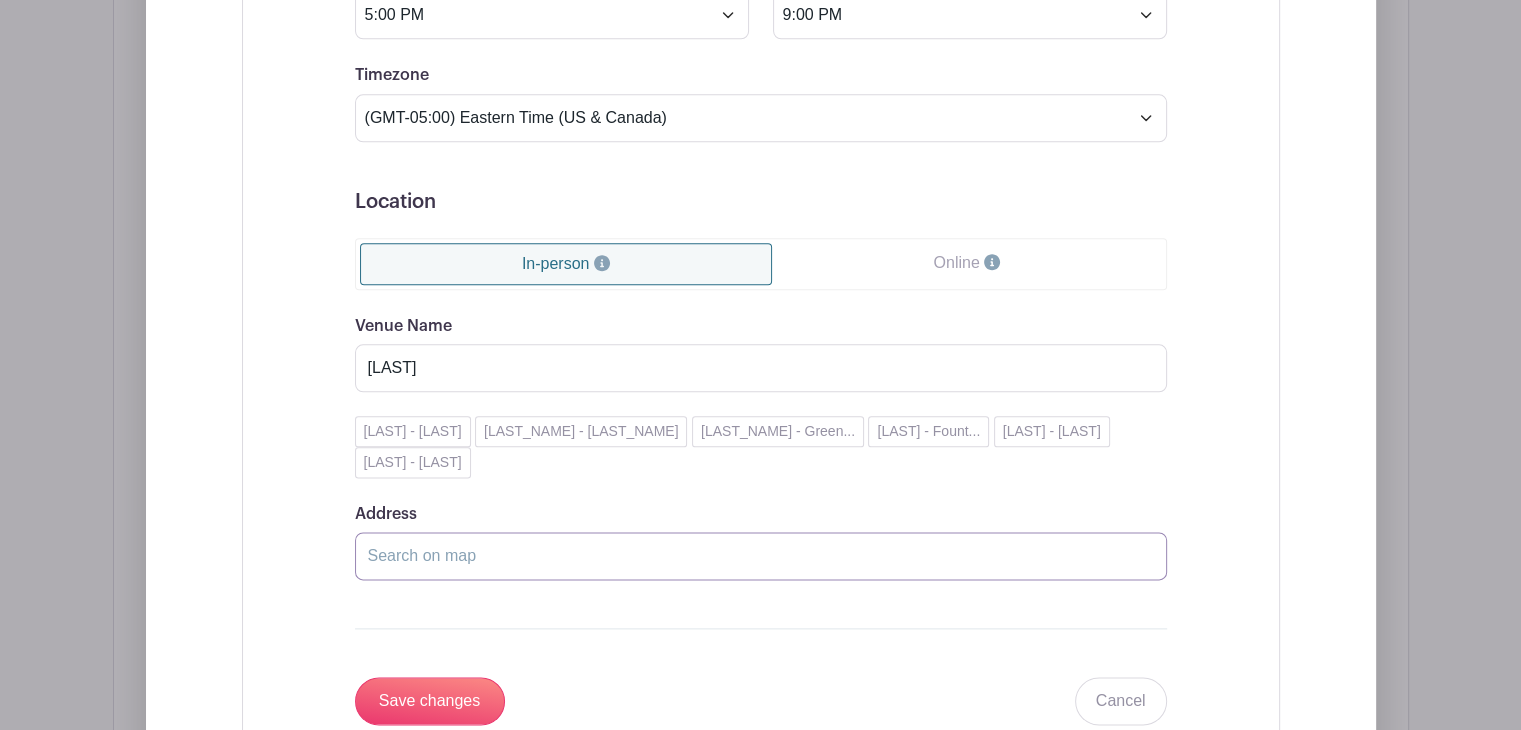 click on "Address" at bounding box center [761, 556] 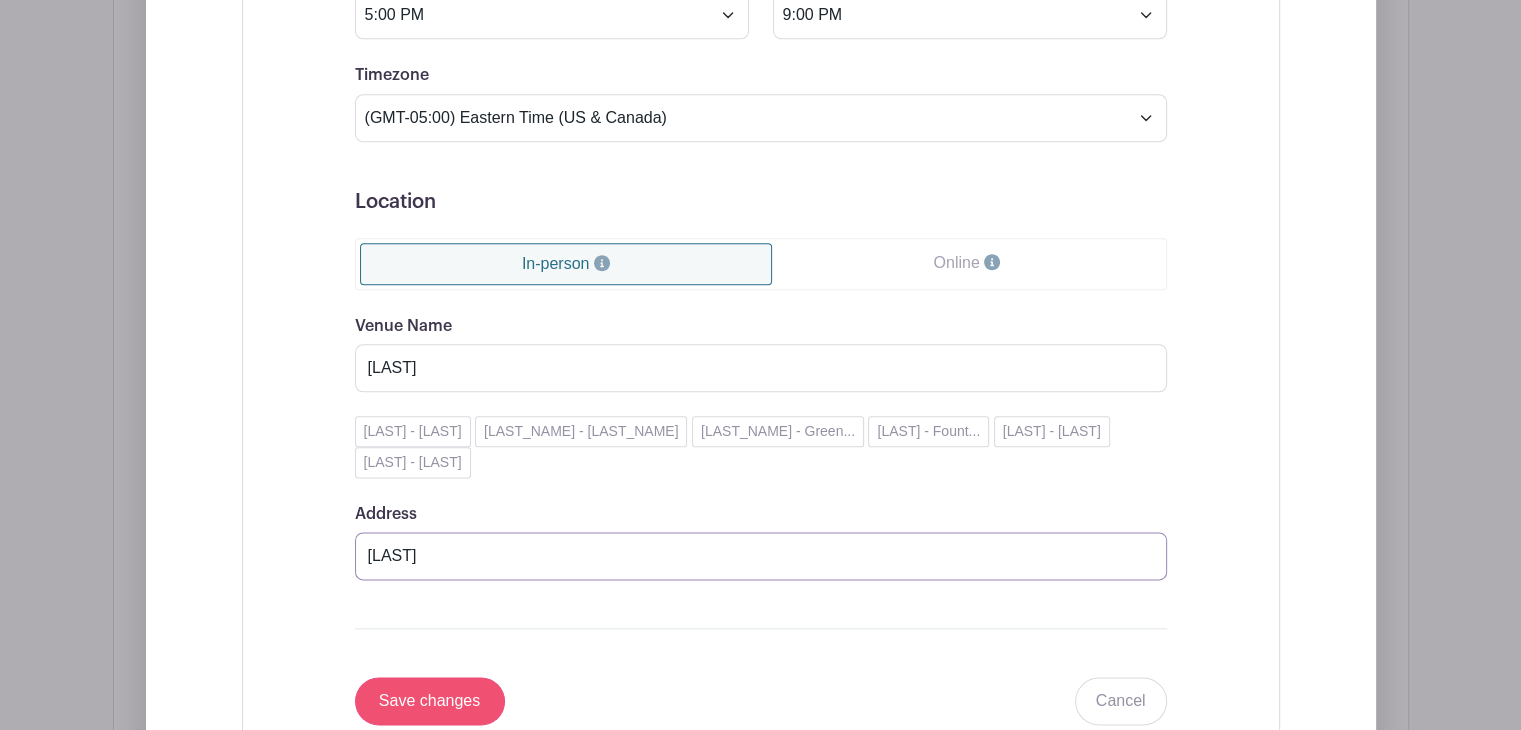 type on "[LAST]" 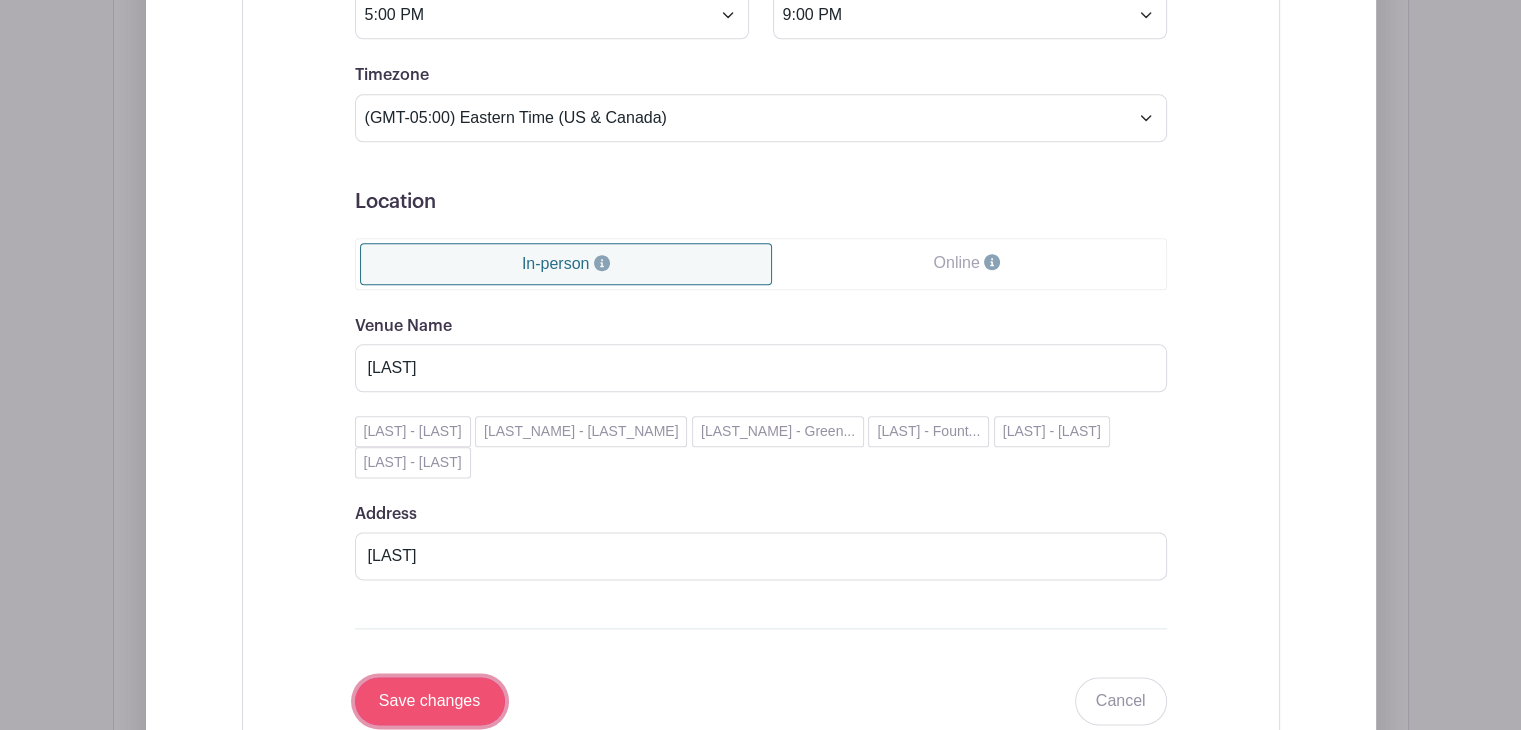 click on "Save changes" at bounding box center (430, 701) 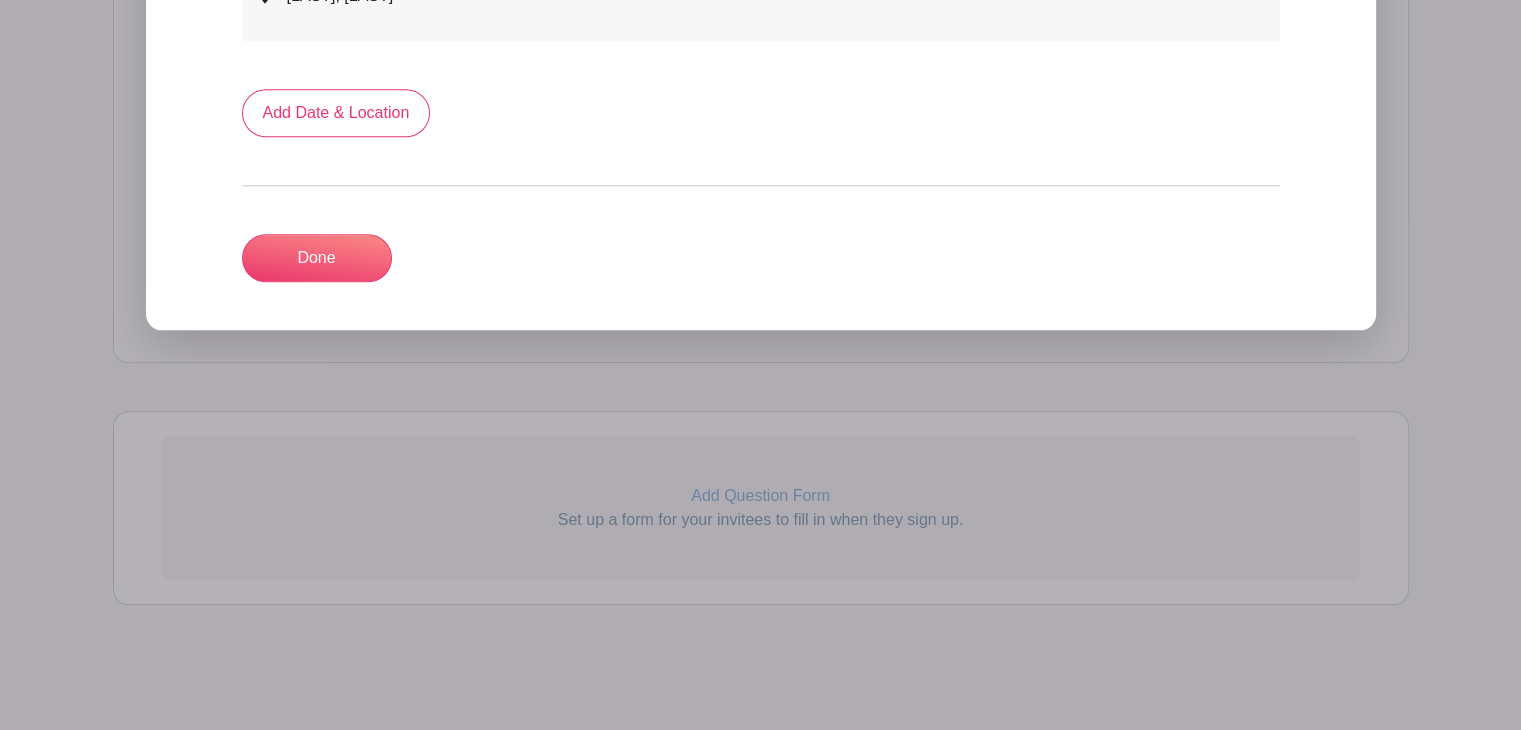 scroll, scrollTop: 2120, scrollLeft: 0, axis: vertical 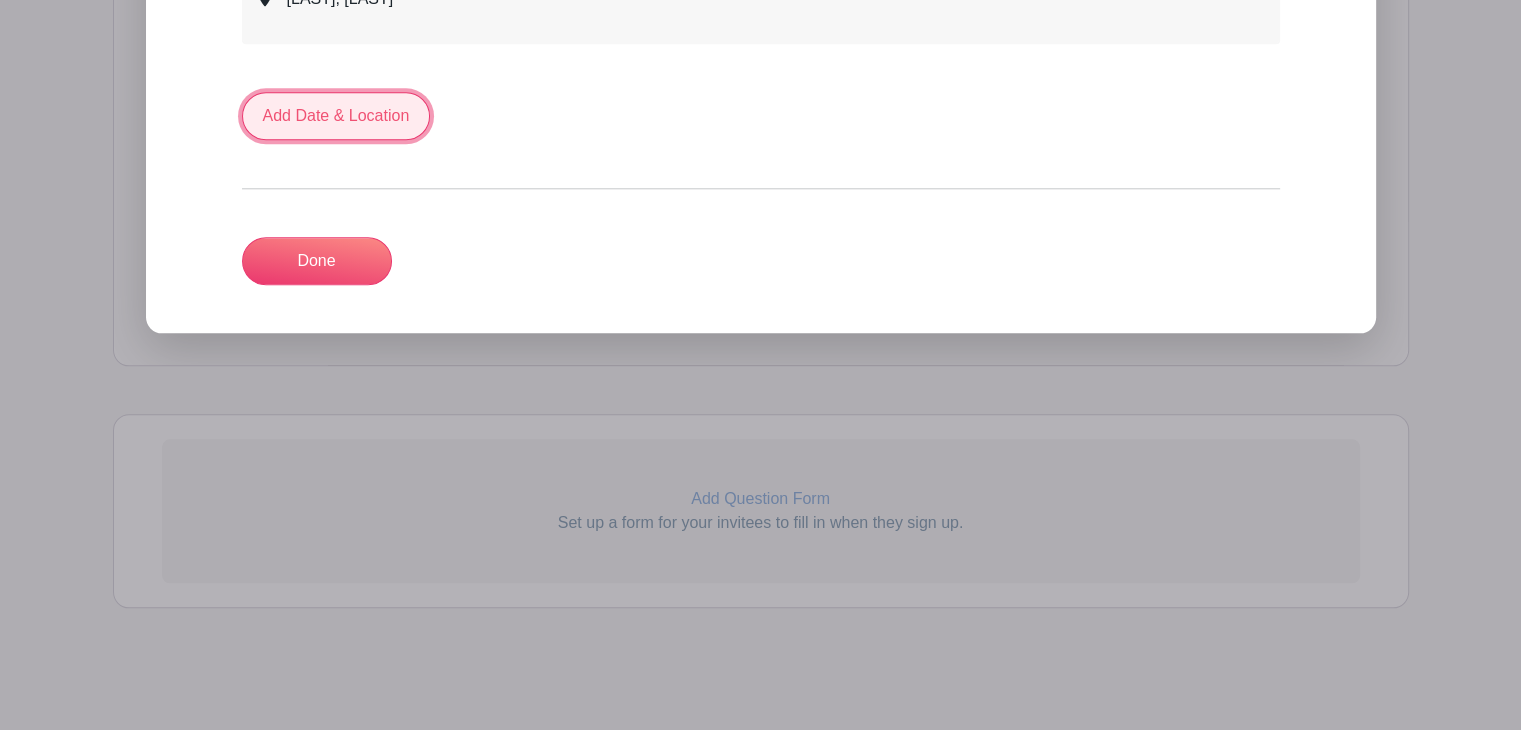 click on "Add Date & Location" at bounding box center [336, 116] 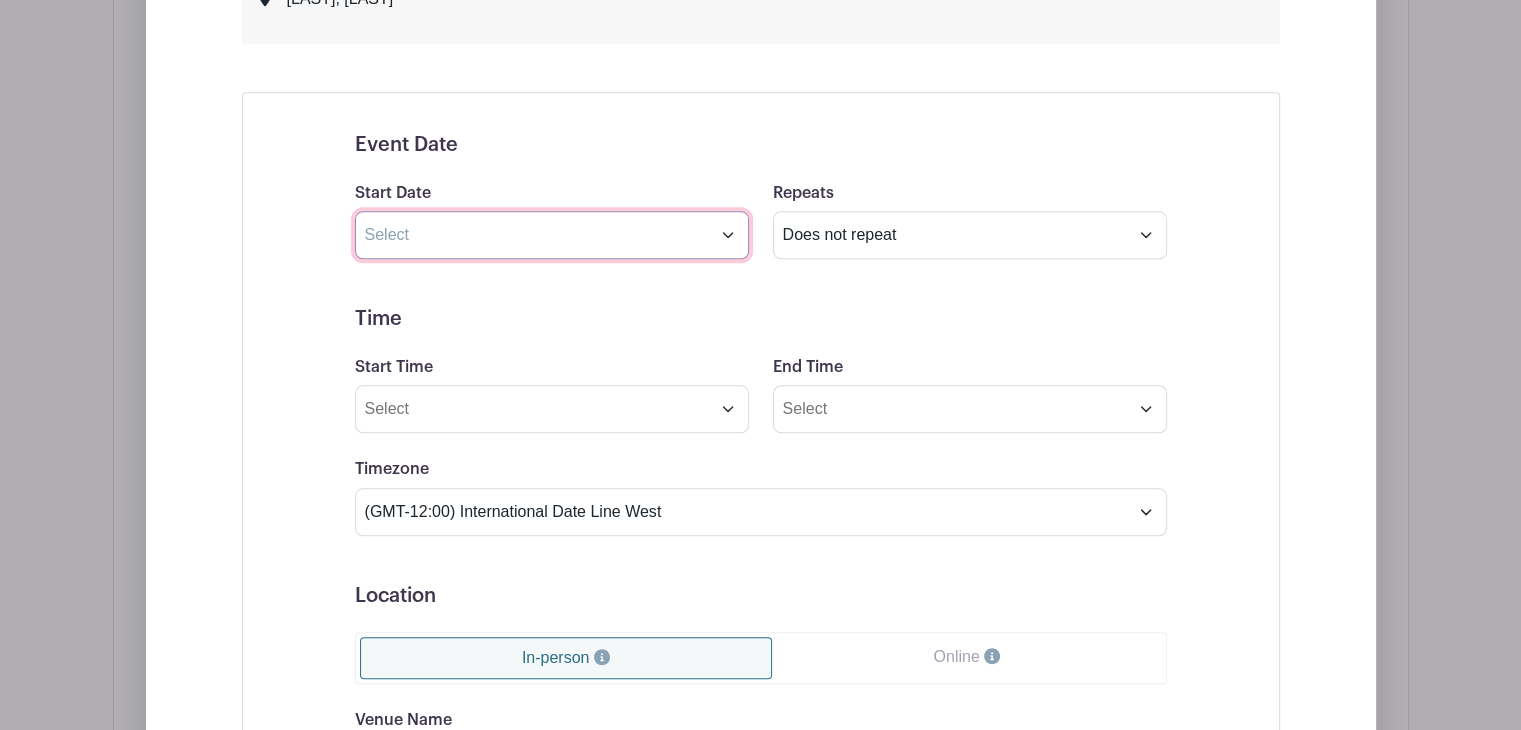 click at bounding box center [552, 235] 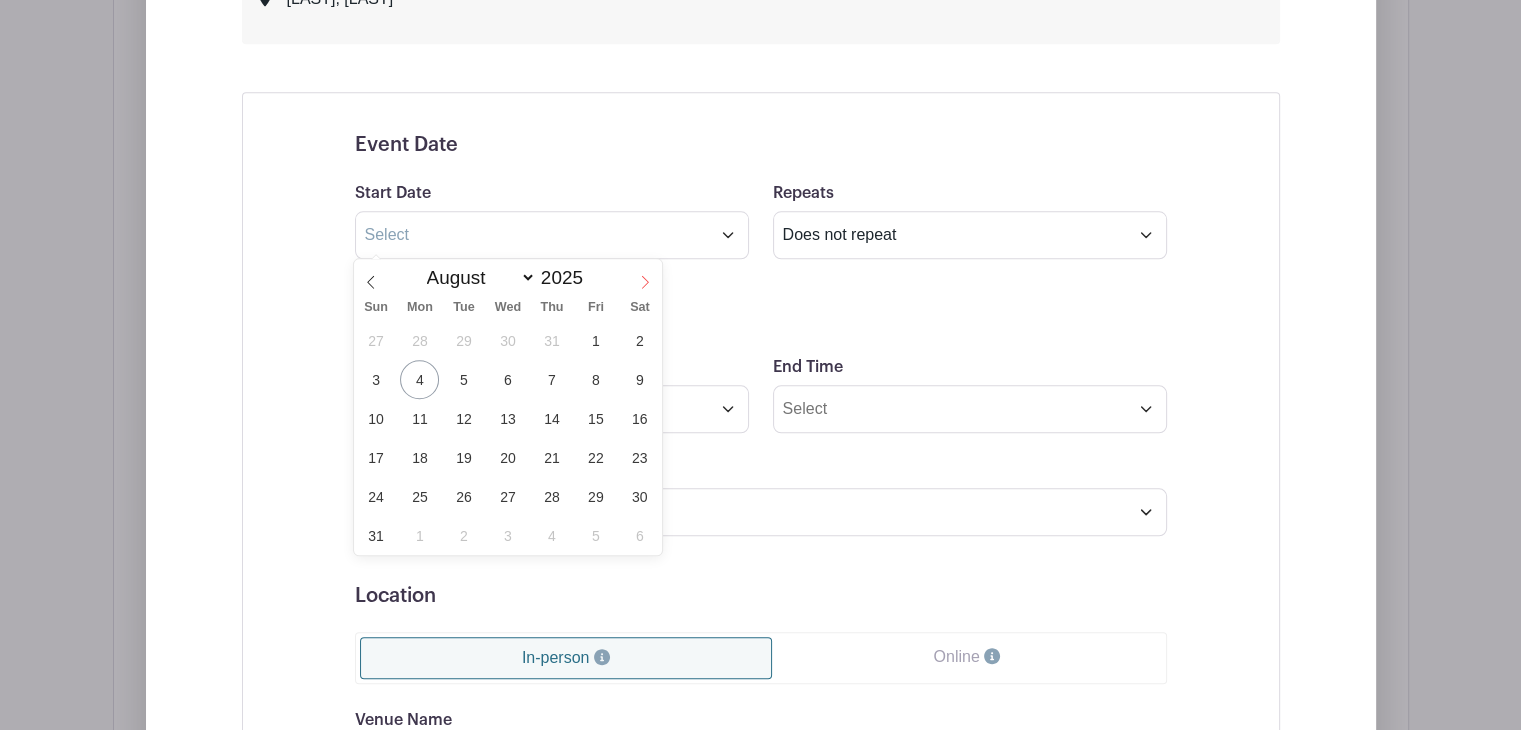 click 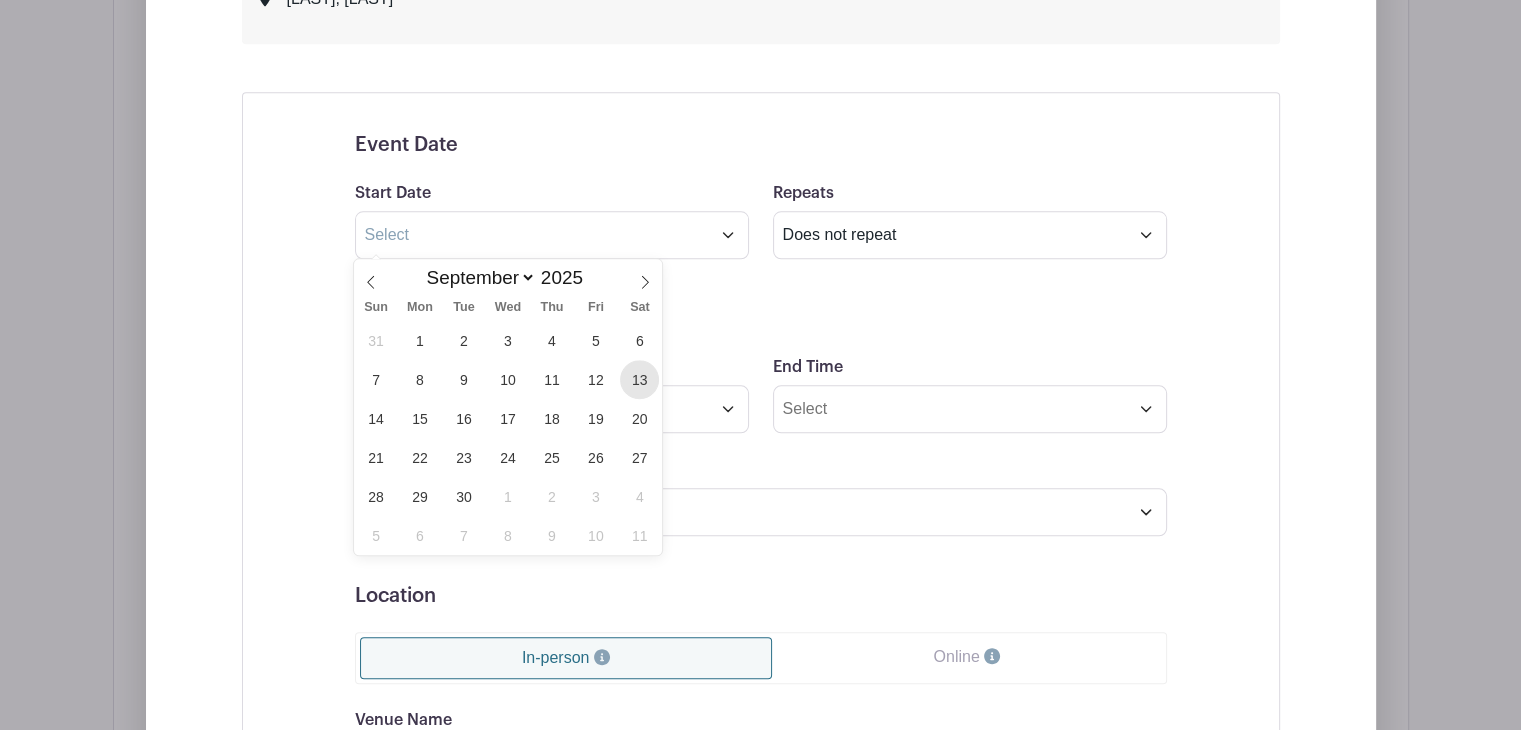 click on "13" at bounding box center (639, 379) 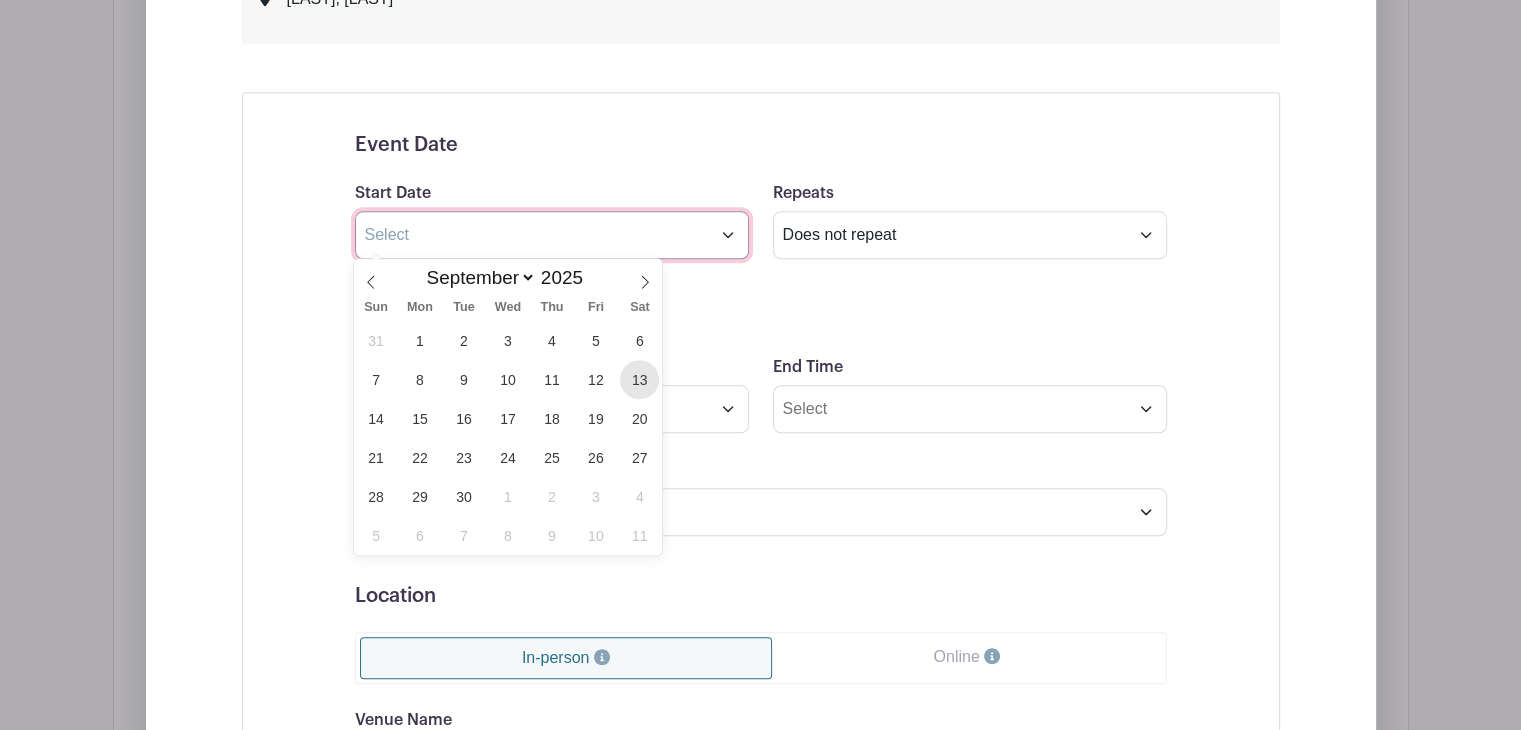 type on "Sep 13 2025" 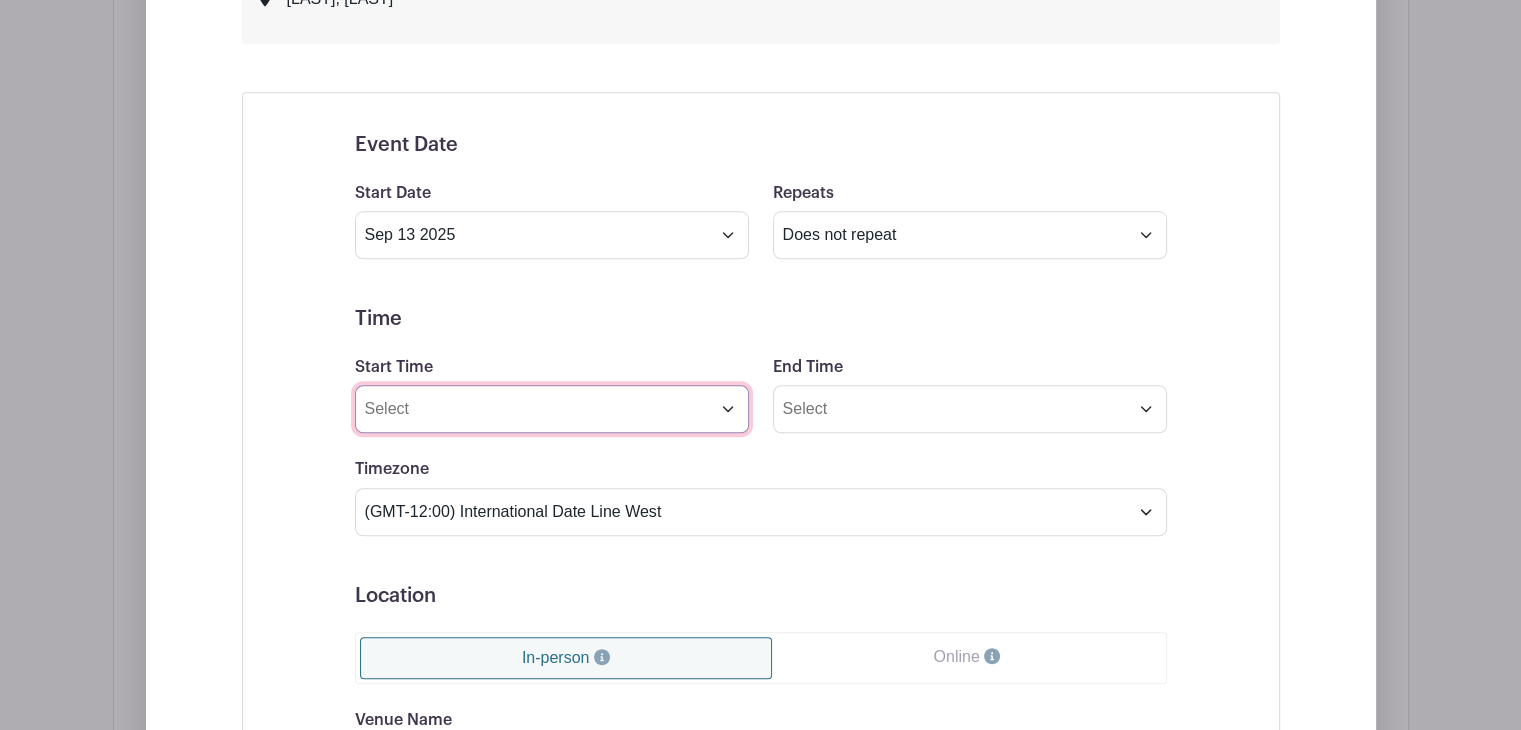 click on "Start Time" at bounding box center [552, 409] 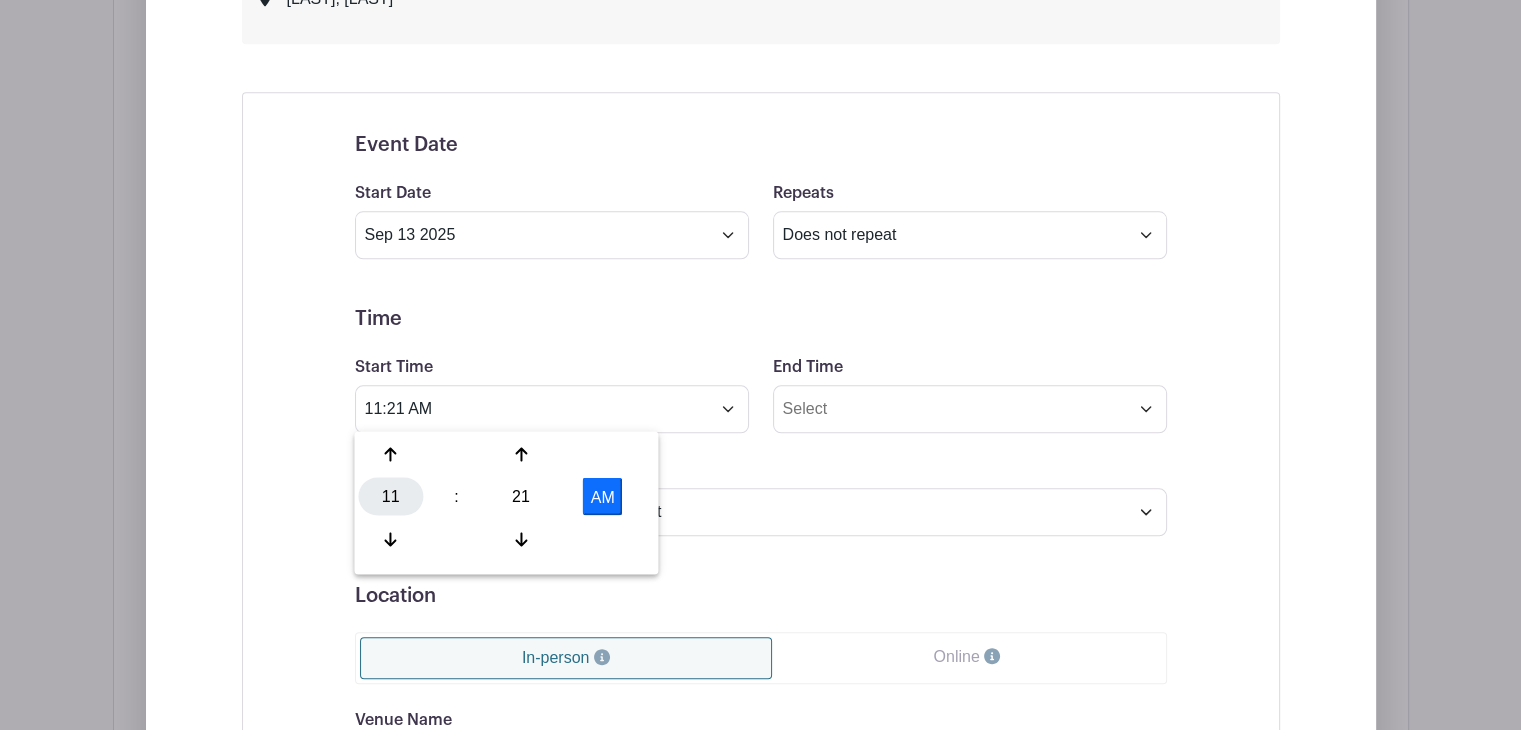 click on "11" at bounding box center (390, 496) 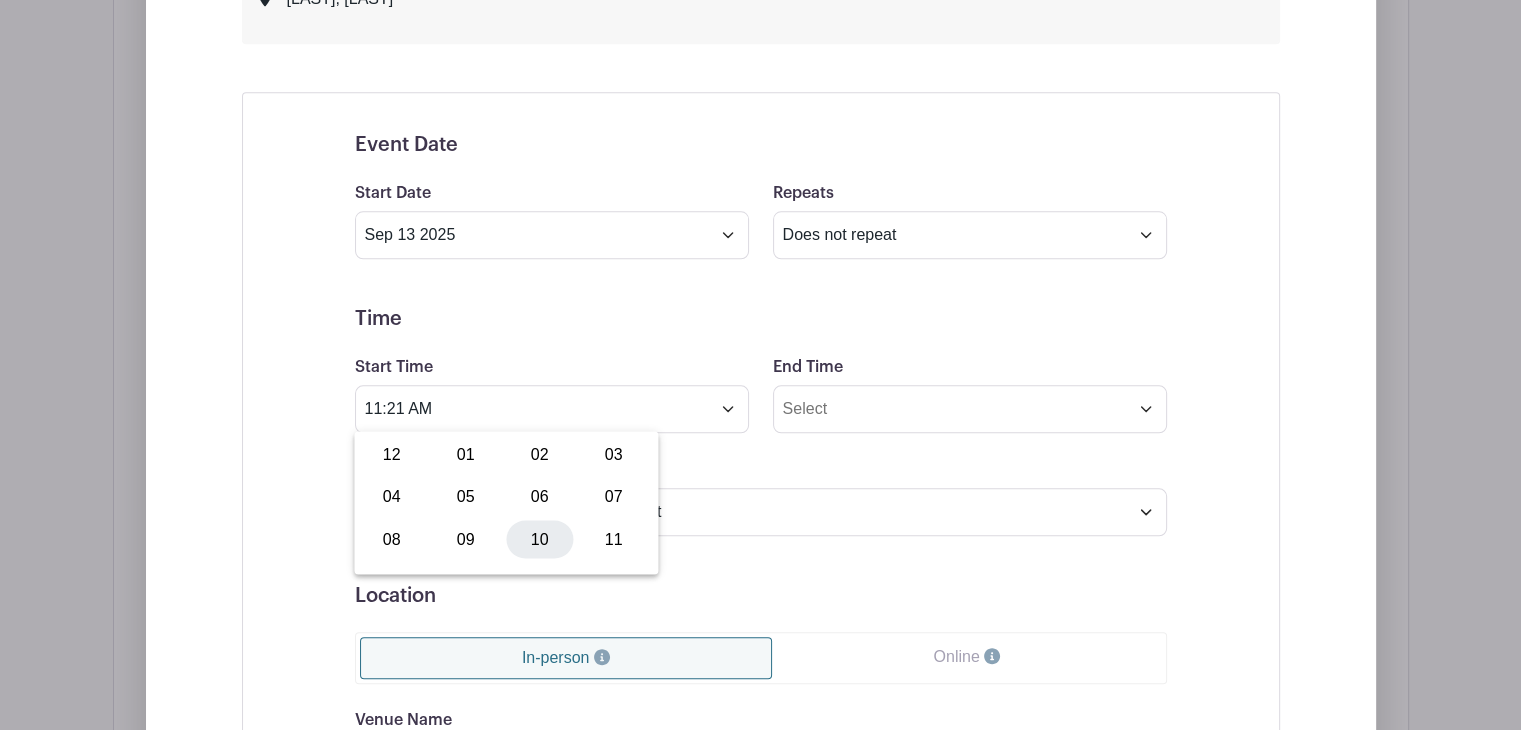 click on "10" at bounding box center (539, 539) 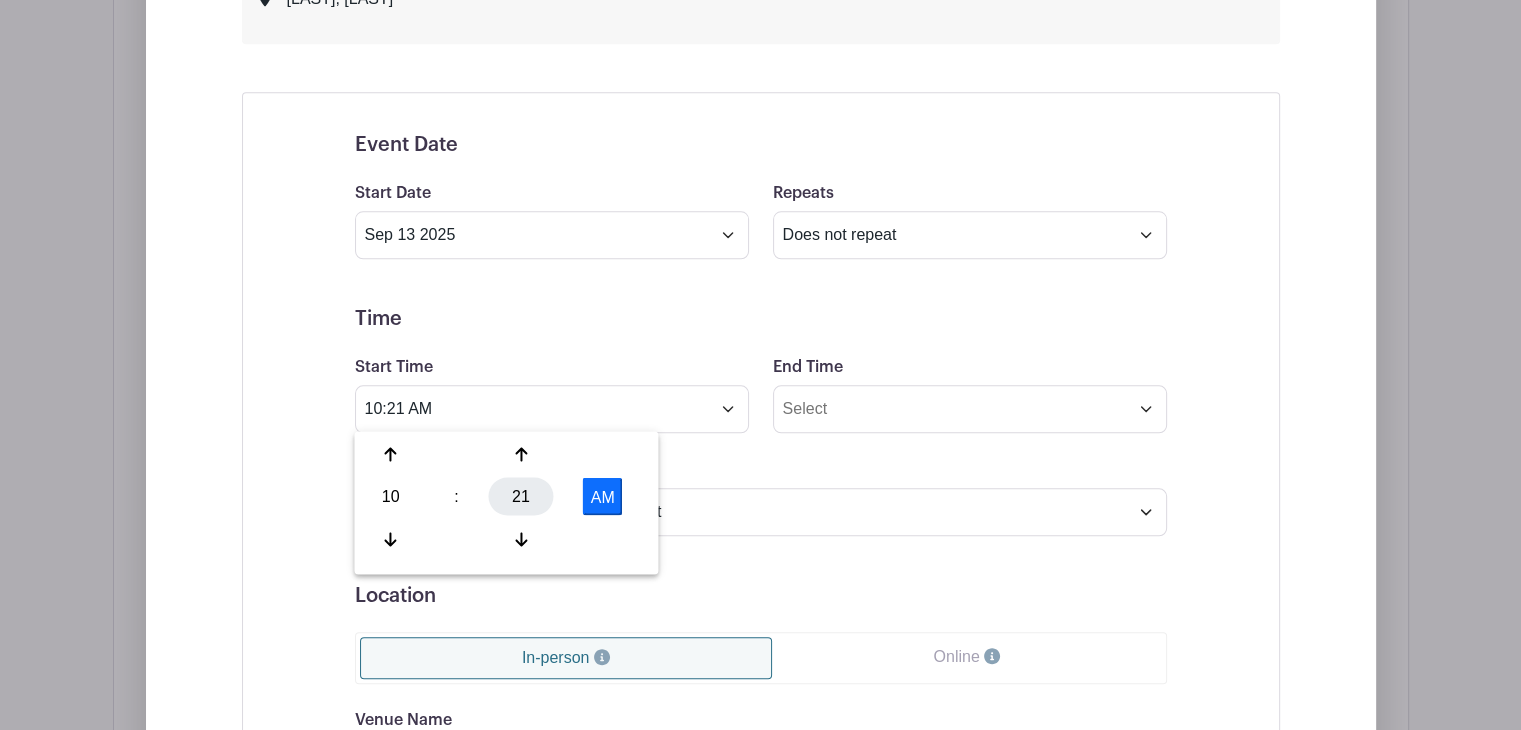 click on "21" at bounding box center (521, 496) 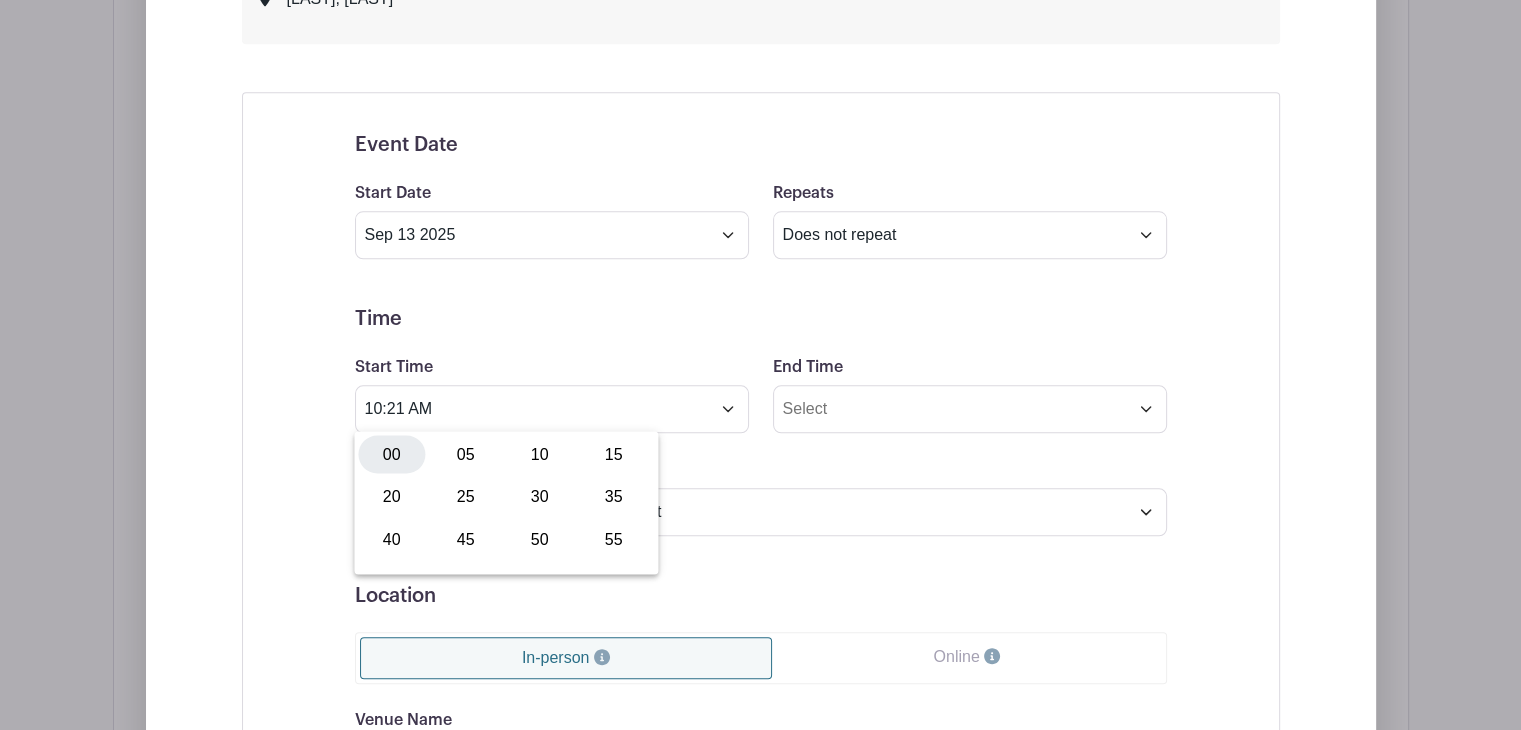 click on "00" at bounding box center (391, 454) 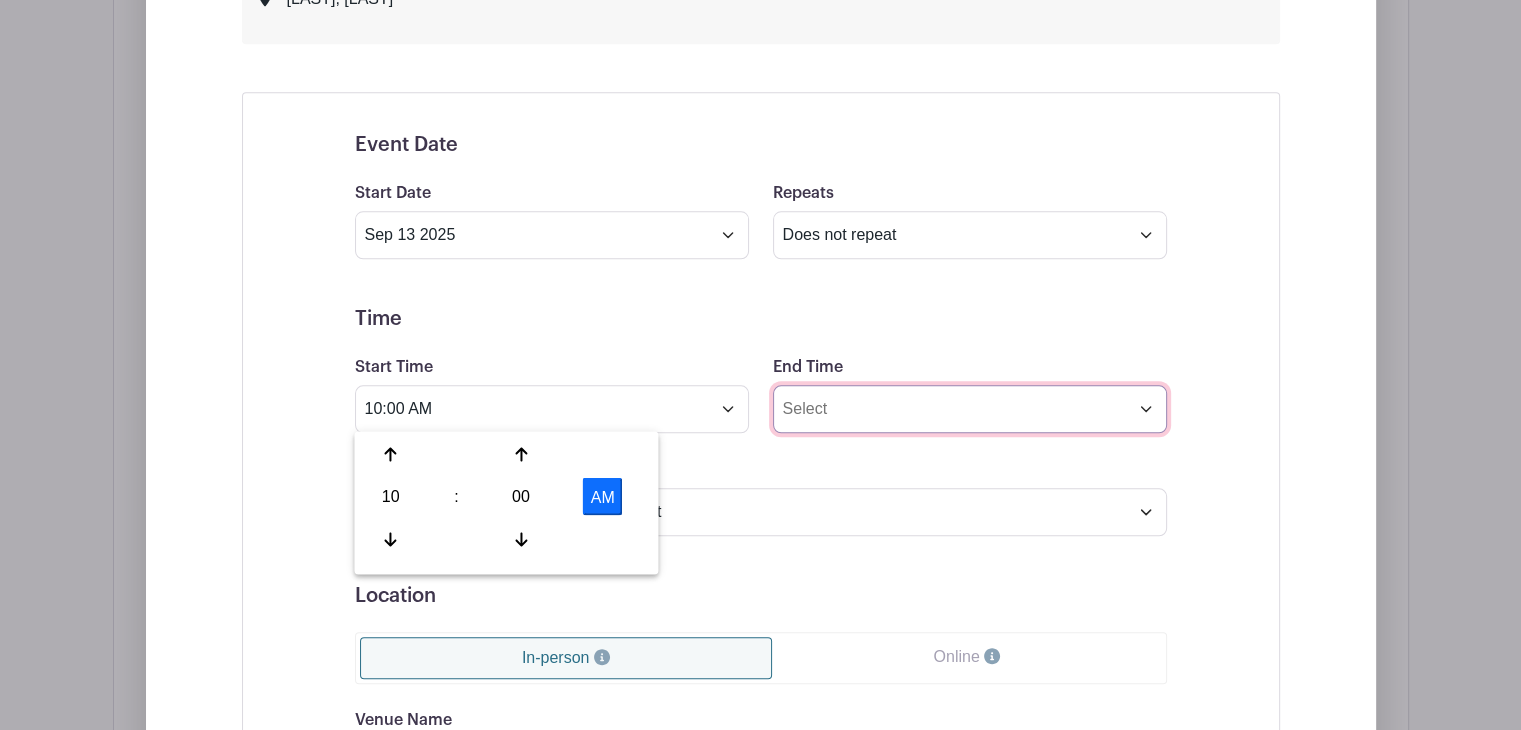 click on "End Time" at bounding box center [970, 409] 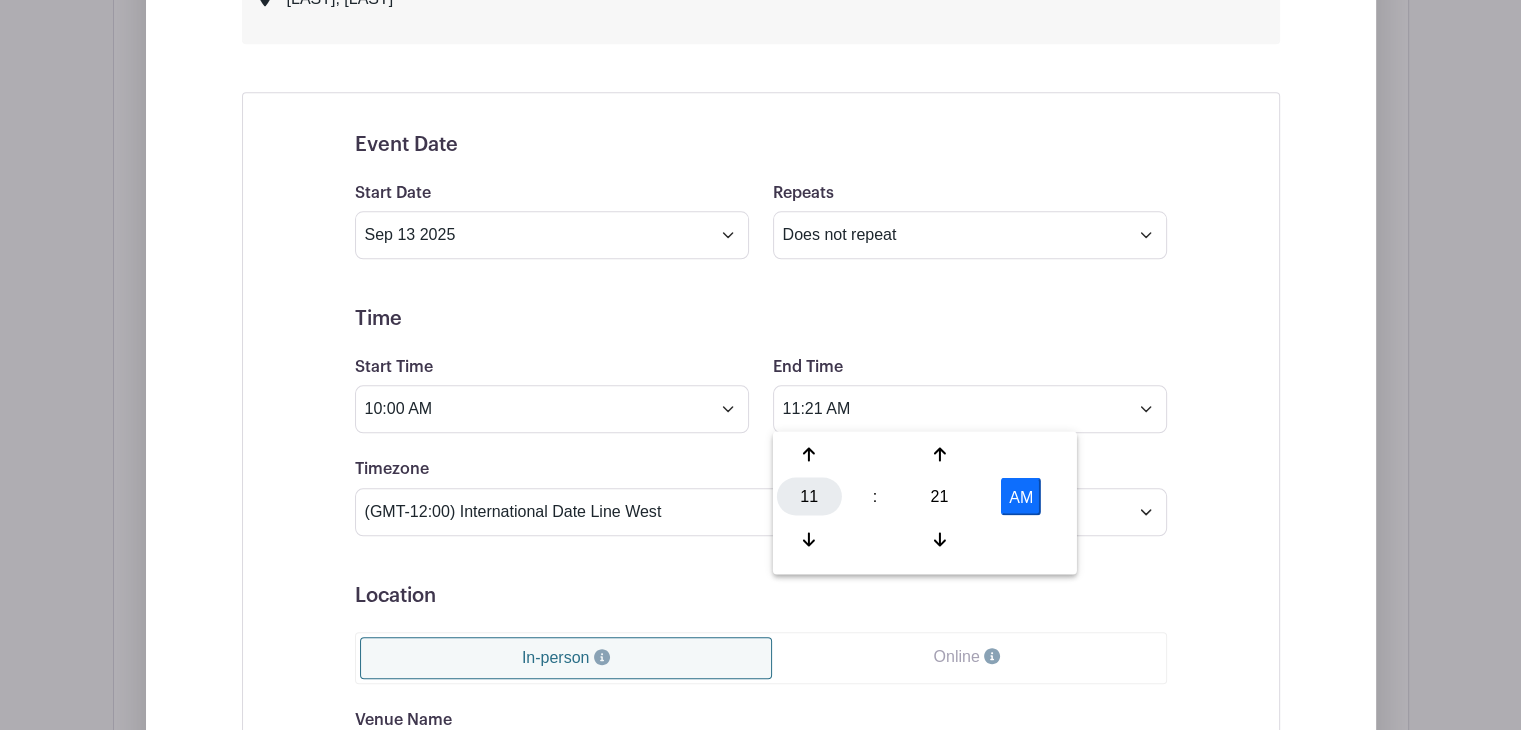click on "11" at bounding box center [809, 496] 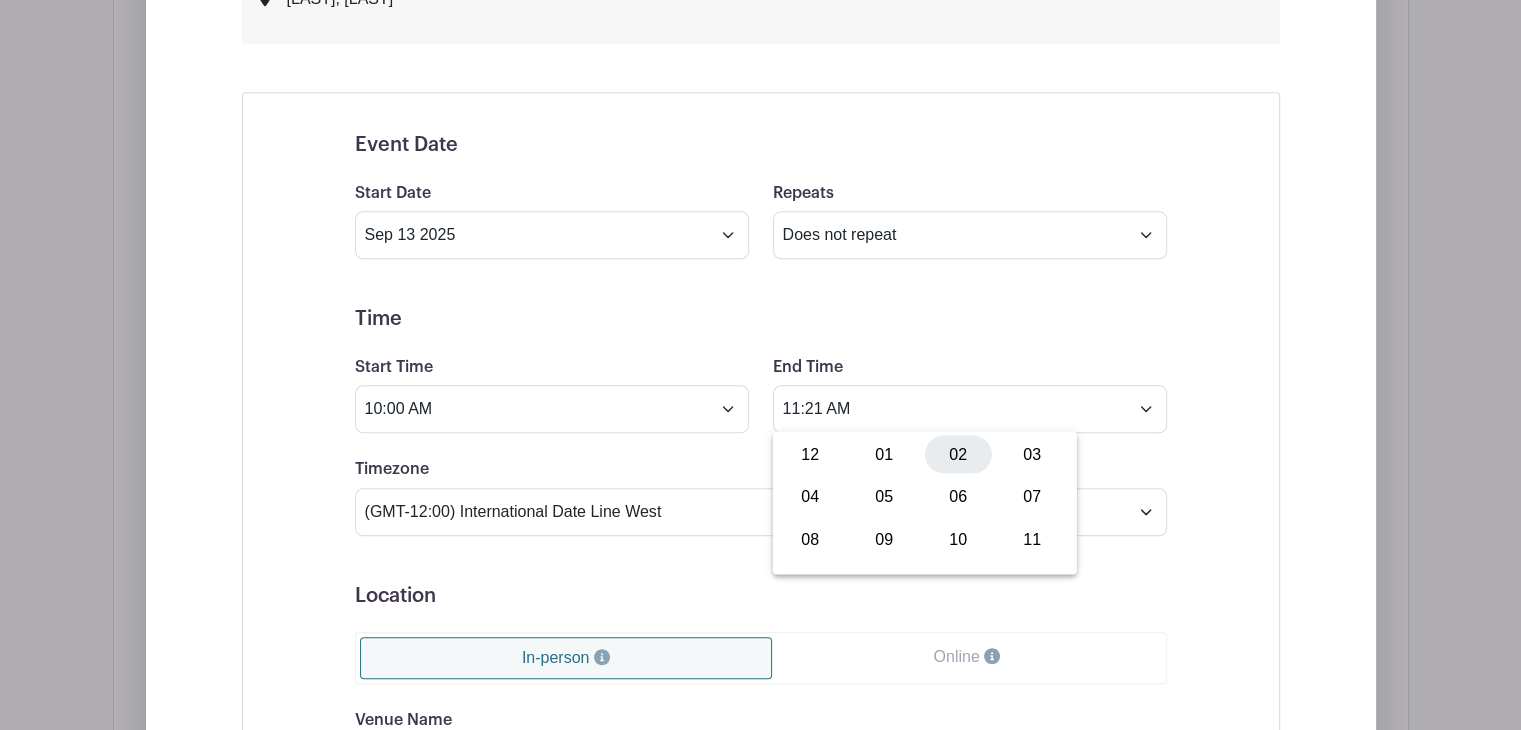 click on "02" at bounding box center [958, 454] 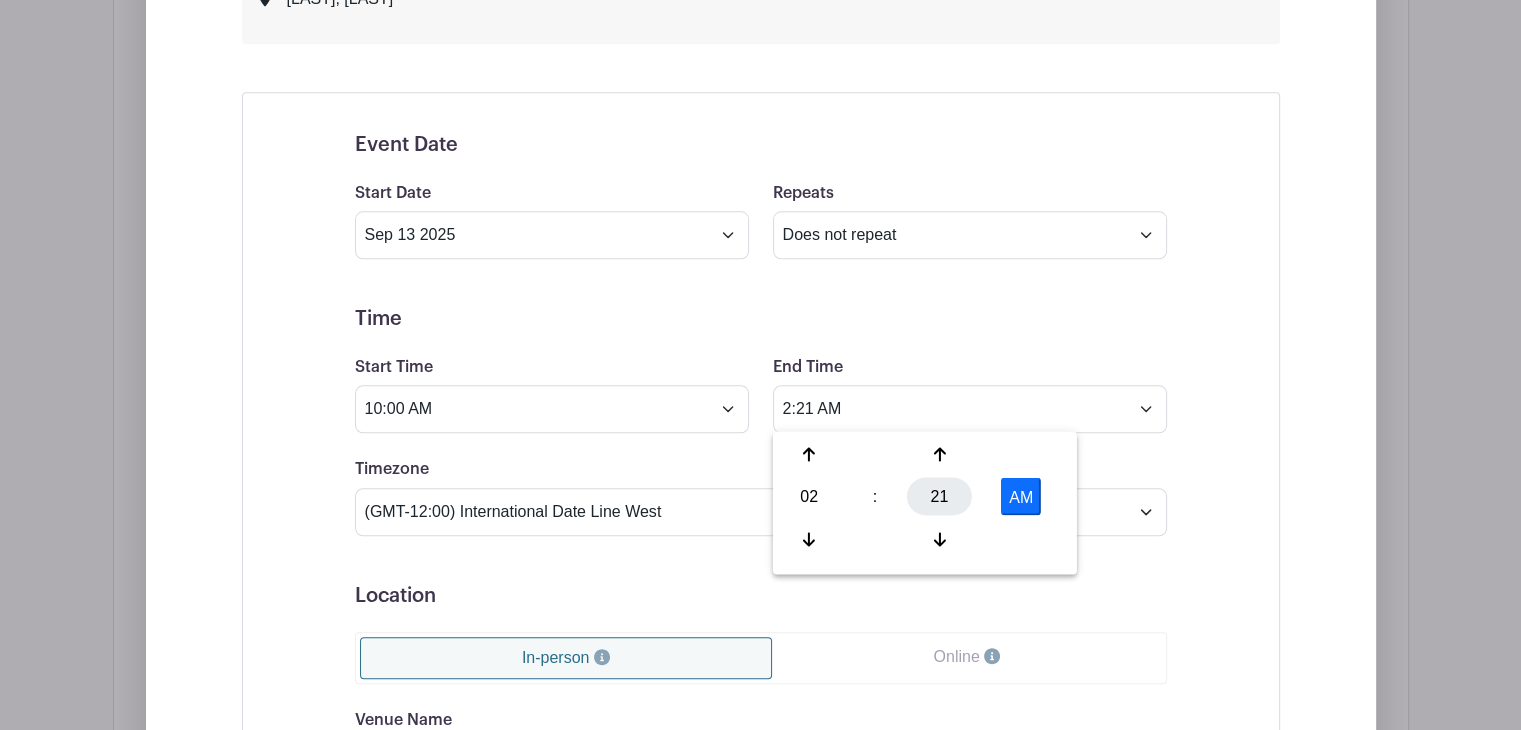 click on "21" at bounding box center (939, 496) 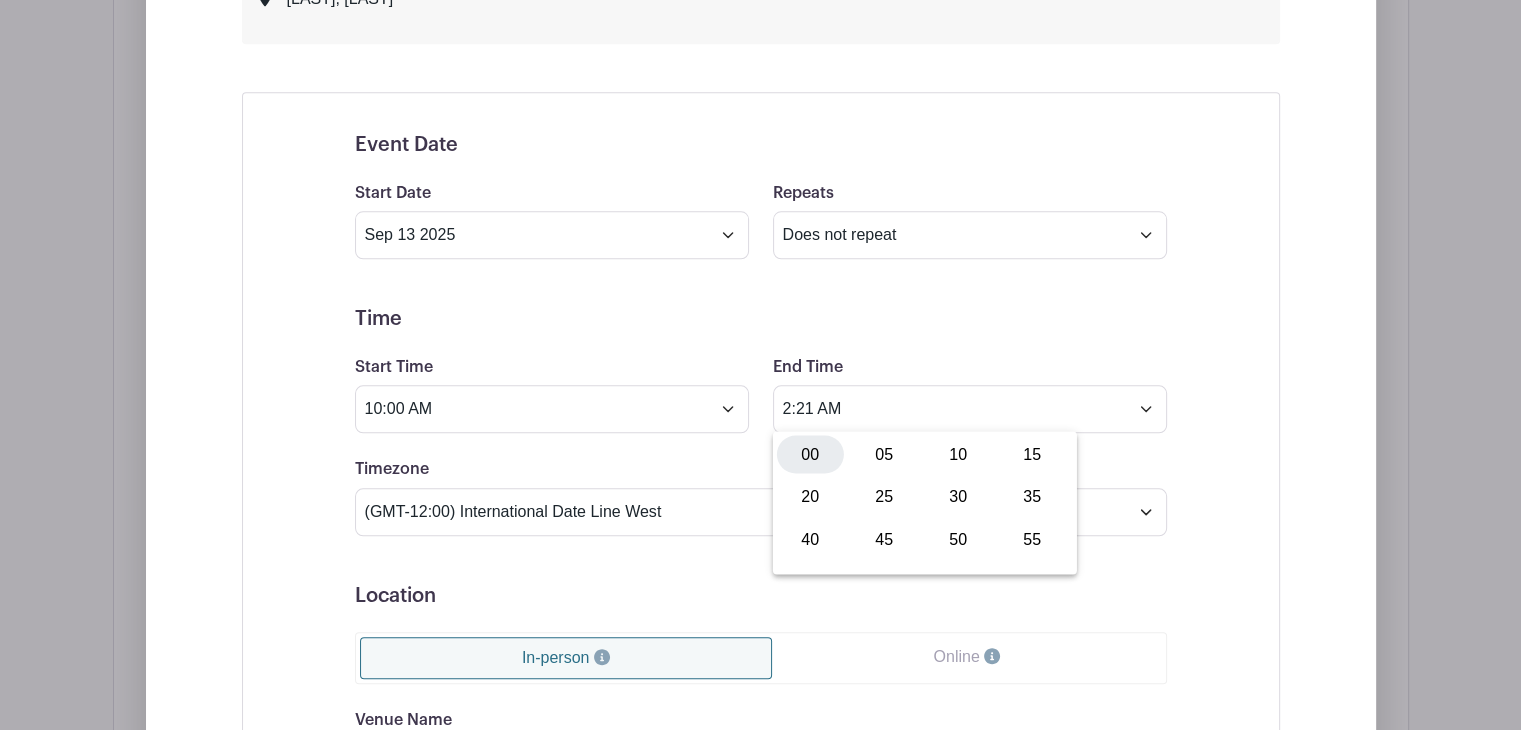 click on "00" at bounding box center (810, 454) 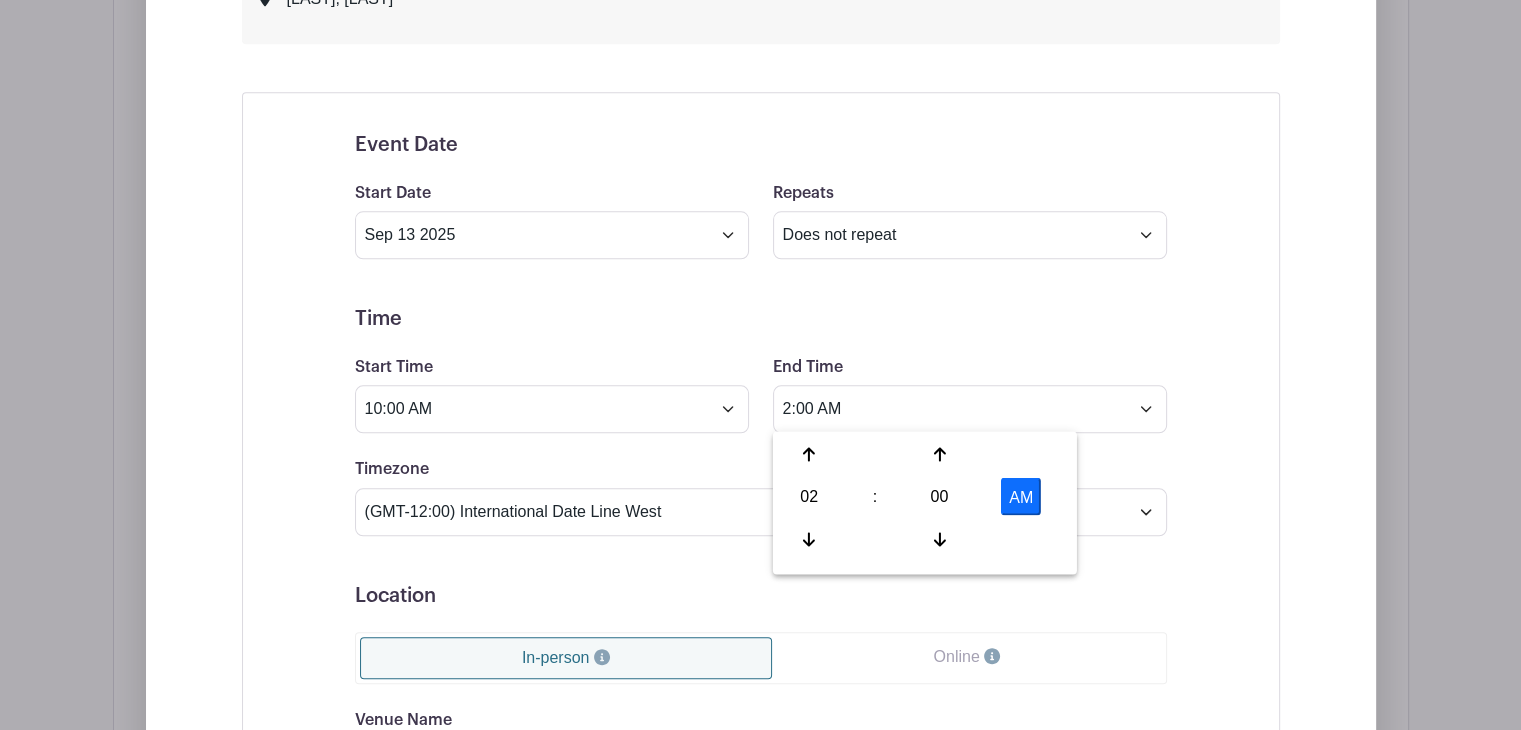 click on "AM" at bounding box center [1021, 496] 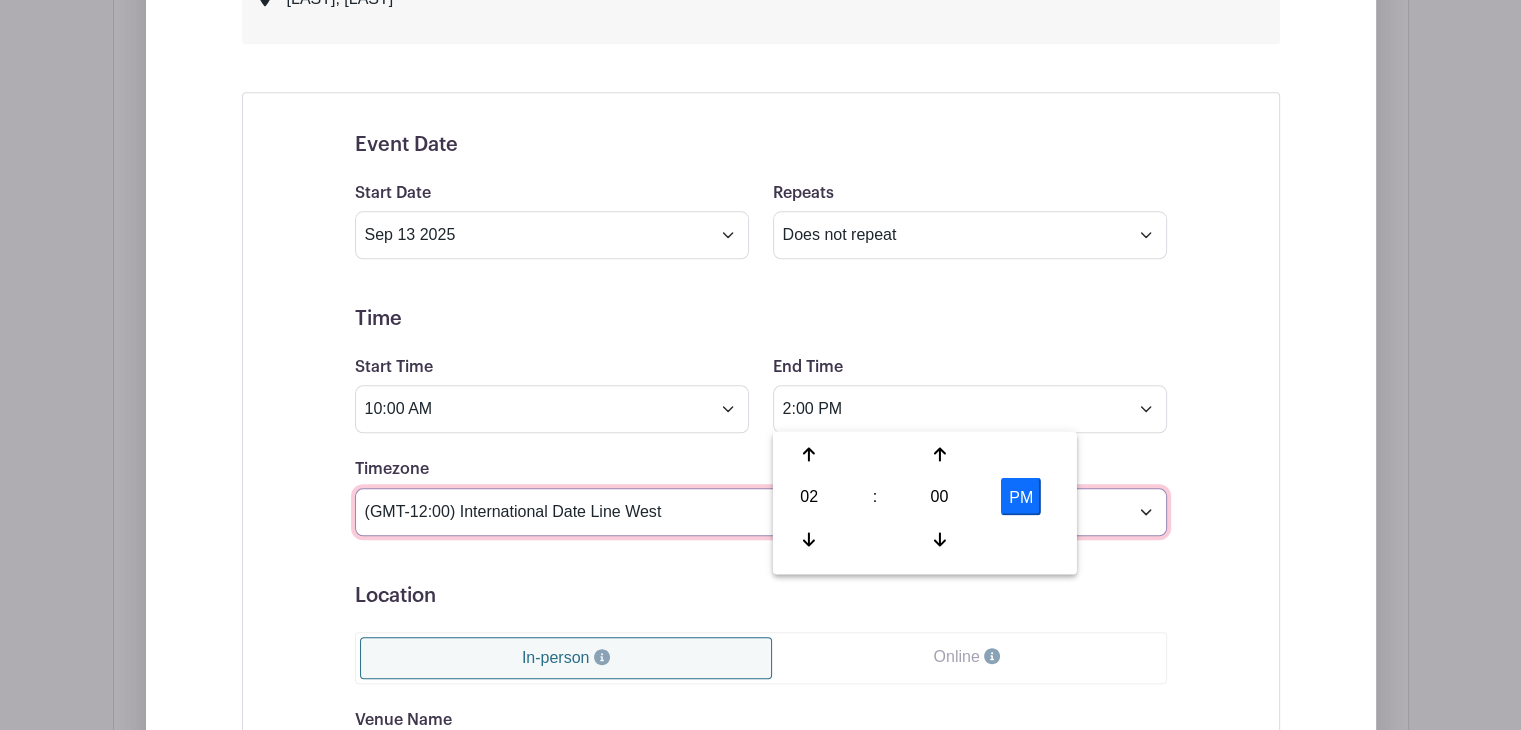 click on "(GMT-12:00) International Date Line West
(GMT-11:00) American Samoa
(GMT-11:00) Midway Island
(GMT-10:00) Hawaii
(GMT-09:00) Alaska
(GMT-08:00) Pacific Time (US & Canada)
(GMT-08:00) Tijuana
(GMT-07:00) Arizona
(GMT-07:00) Mazatlan
(GMT-07:00) Mountain Time (US & Canada)
(GMT-06:00) Central America
(GMT-06:00) Central Time (US & Canada)
(GMT-06:00) Chihuahua
(GMT-06:00) Guadalajara
(GMT-06:00) Mexico City
(GMT-06:00) Monterrey
(GMT-06:00) Saskatchewan
(GMT-05:00) Bogota
(GMT-05:00) Eastern Time (US & Canada)
(GMT-05:00) Indiana (East)
(GMT-05:00) Lima
(GMT-05:00) Quito
(GMT-04:00) Atlantic Time (Canada)
(GMT-04:00) Caracas
(GMT-04:00) Georgetown
(GMT-04:00) La Paz
(GMT-04:00) Puerto Rico
(GMT-04:00) Santiago
(GMT-03:30) Newfoundland
(GMT-03:00) Brasilia
(GMT-03:00) Buenos Aires
(GMT-03:00) Montevideo
(GMT-02:00) Greenland
(GMT-02:00) Mid-Atlantic
(GMT-01:00) Azores
(GMT-01:00) Cape Verde Is.
(GMT+00:00) Casablanca
(GMT+00:00) Dublin" at bounding box center (761, 512) 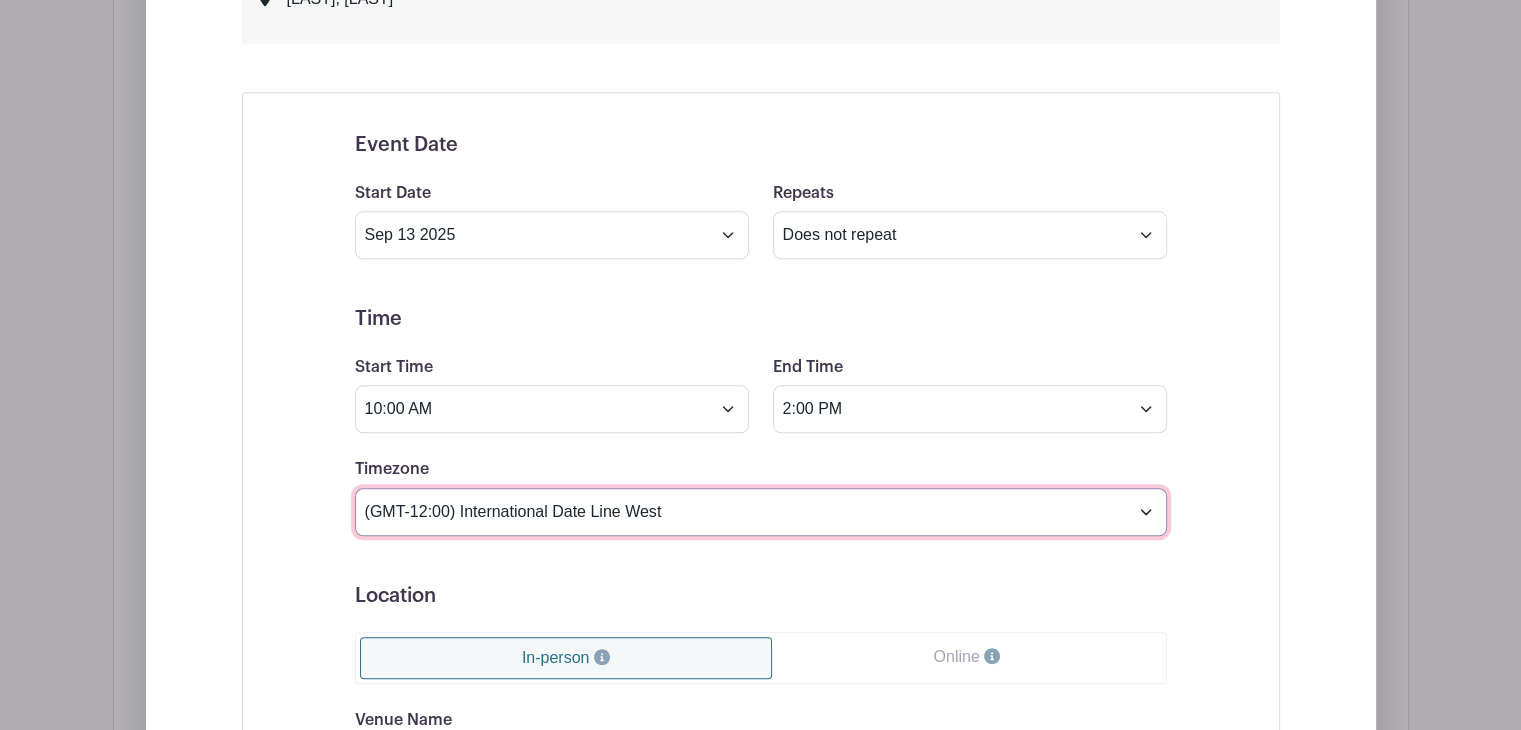 select on "Eastern Time (US & Canada)" 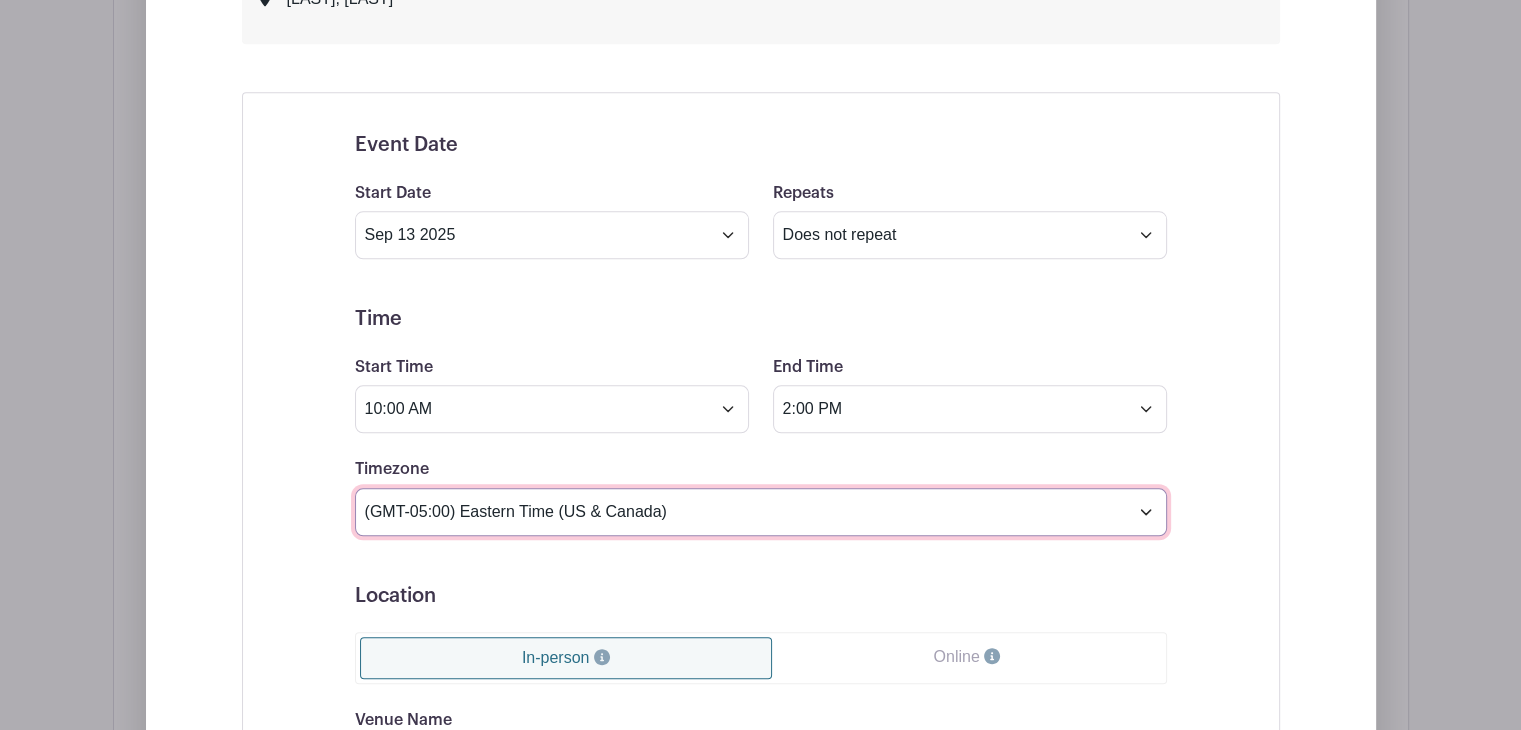 click on "(GMT-12:00) International Date Line West
(GMT-11:00) American Samoa
(GMT-11:00) Midway Island
(GMT-10:00) Hawaii
(GMT-09:00) Alaska
(GMT-08:00) Pacific Time (US & Canada)
(GMT-08:00) Tijuana
(GMT-07:00) Arizona
(GMT-07:00) Mazatlan
(GMT-07:00) Mountain Time (US & Canada)
(GMT-06:00) Central America
(GMT-06:00) Central Time (US & Canada)
(GMT-06:00) Chihuahua
(GMT-06:00) Guadalajara
(GMT-06:00) Mexico City
(GMT-06:00) Monterrey
(GMT-06:00) Saskatchewan
(GMT-05:00) Bogota
(GMT-05:00) Eastern Time (US & Canada)
(GMT-05:00) Indiana (East)
(GMT-05:00) Lima
(GMT-05:00) Quito
(GMT-04:00) Atlantic Time (Canada)
(GMT-04:00) Caracas
(GMT-04:00) Georgetown
(GMT-04:00) La Paz
(GMT-04:00) Puerto Rico
(GMT-04:00) Santiago
(GMT-03:30) Newfoundland
(GMT-03:00) Brasilia
(GMT-03:00) Buenos Aires
(GMT-03:00) Montevideo
(GMT-02:00) Greenland
(GMT-02:00) Mid-Atlantic
(GMT-01:00) Azores
(GMT-01:00) Cape Verde Is.
(GMT+00:00) Casablanca
(GMT+00:00) Dublin" at bounding box center (761, 512) 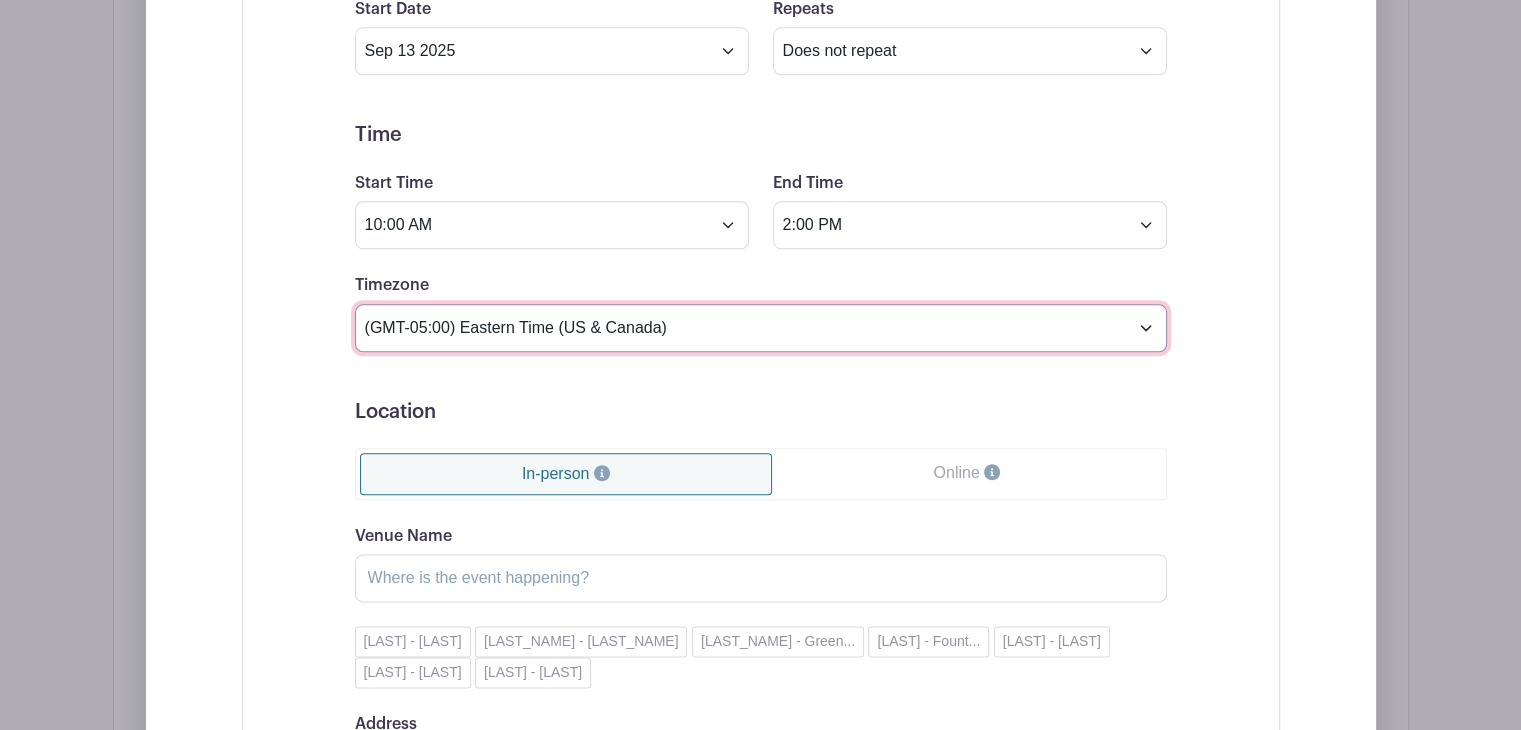 scroll, scrollTop: 2304, scrollLeft: 0, axis: vertical 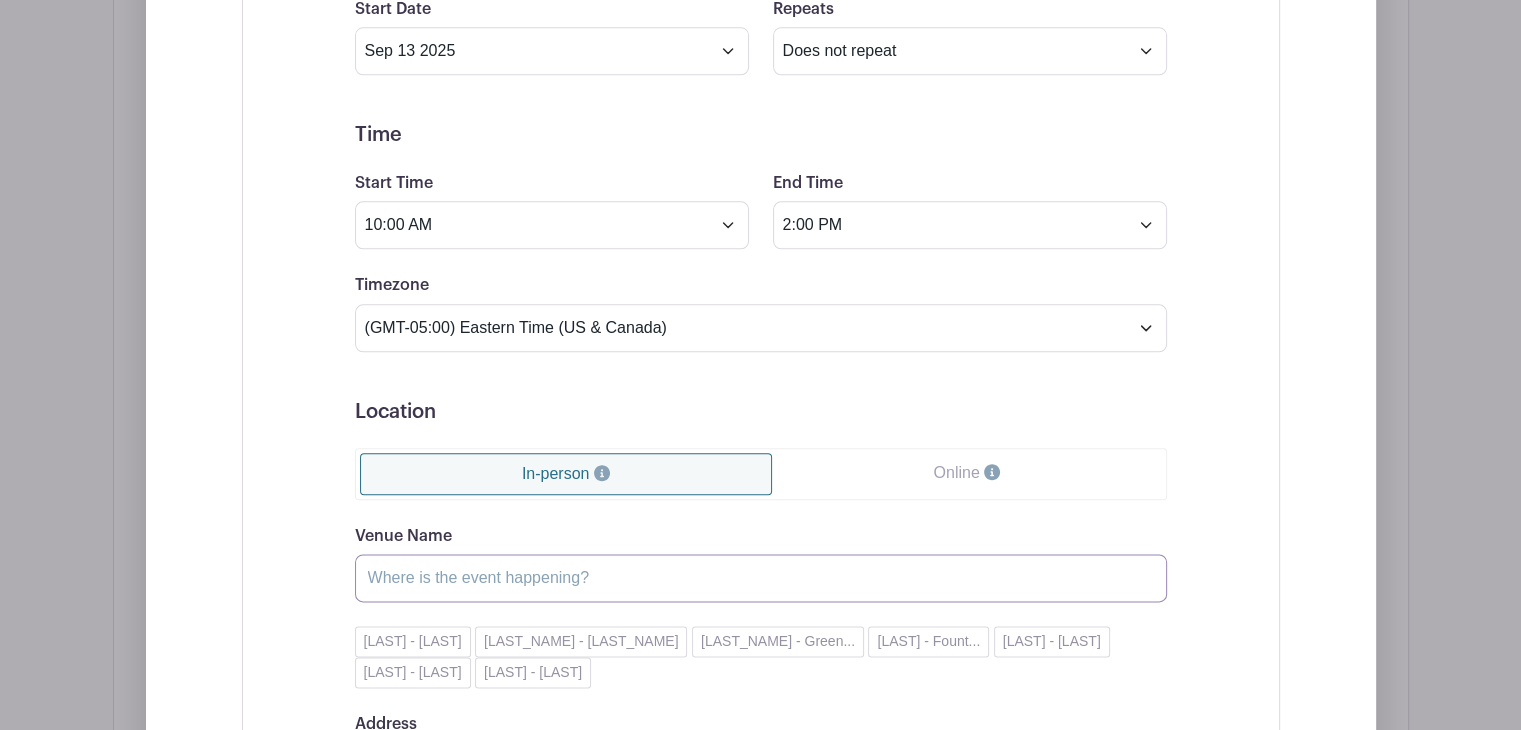 click on "Venue Name" at bounding box center [761, 578] 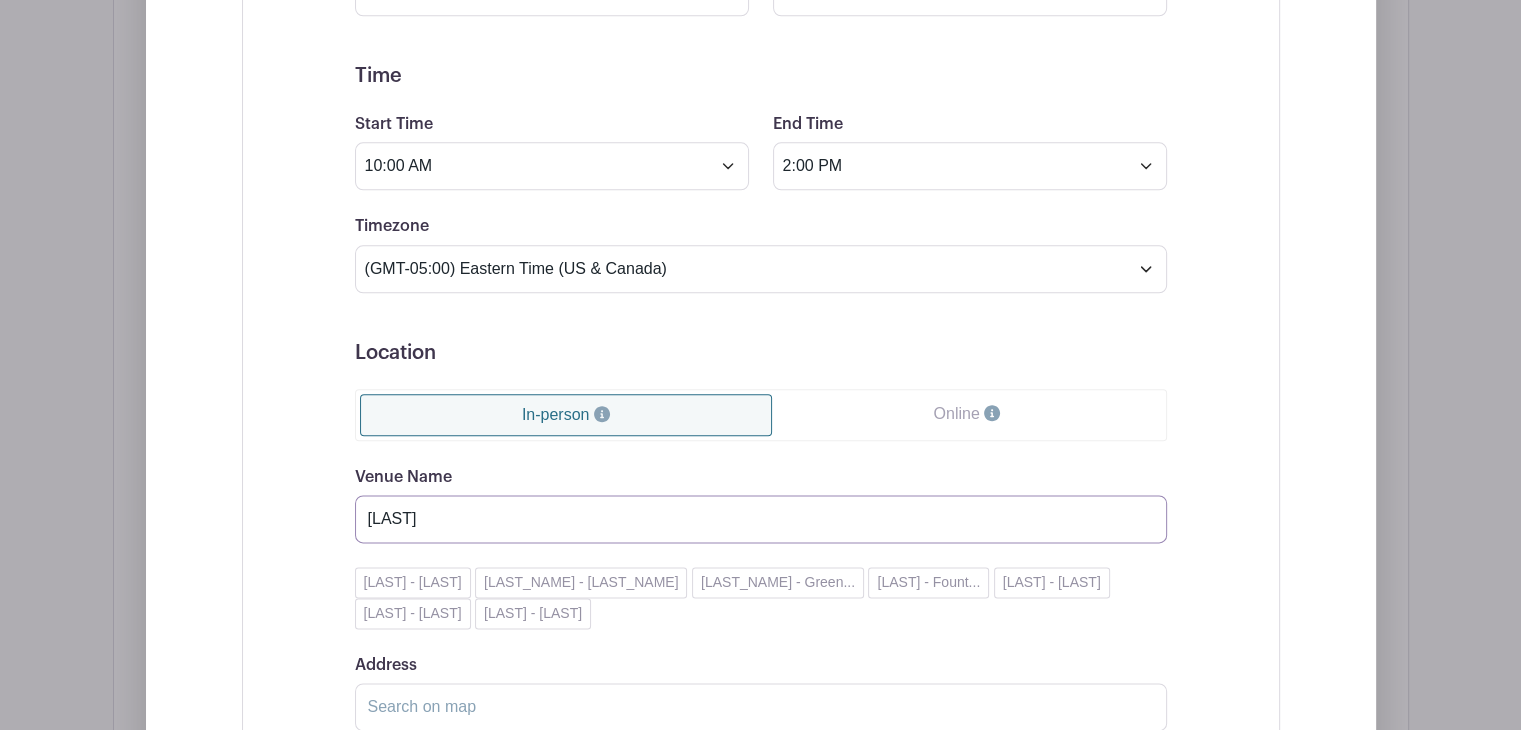 scroll, scrollTop: 2455, scrollLeft: 0, axis: vertical 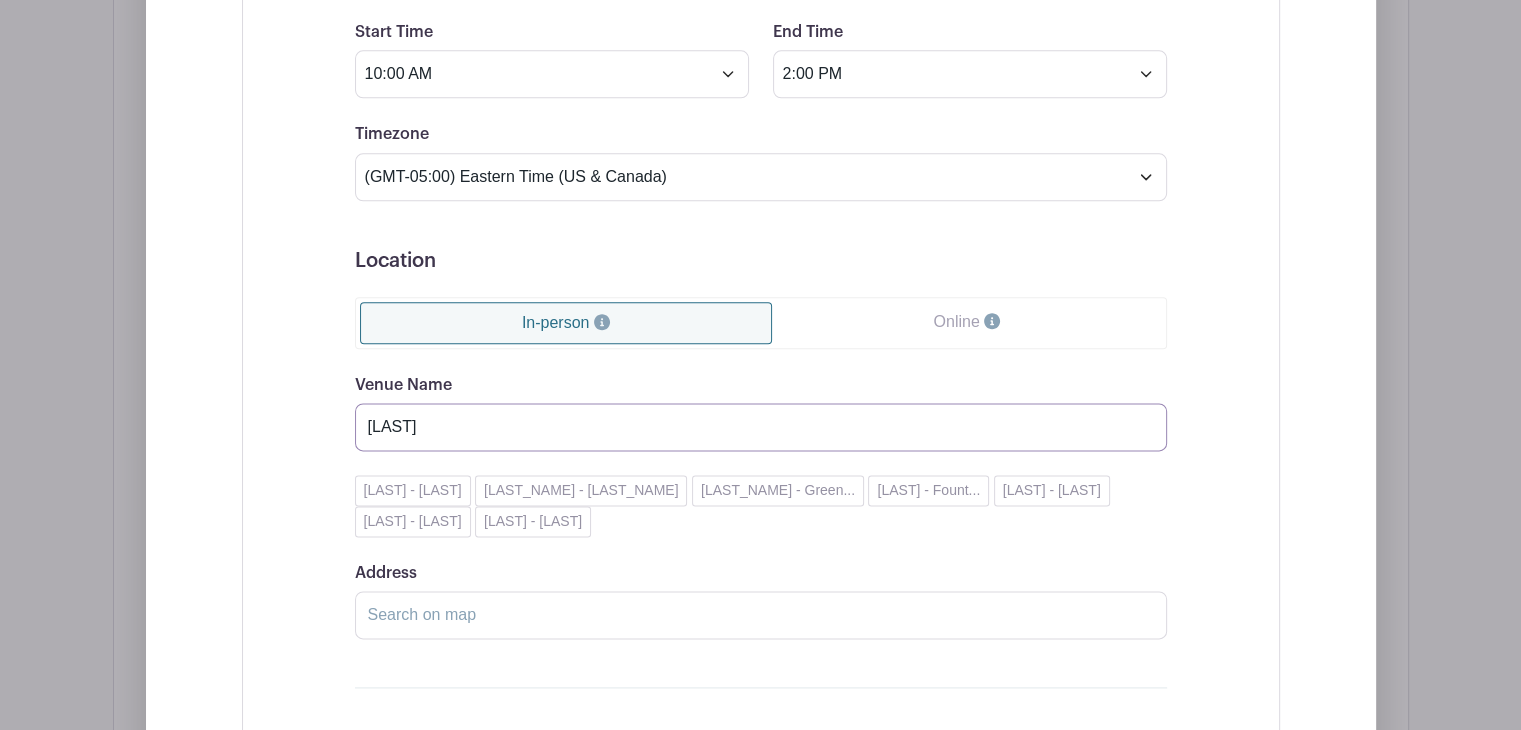 type on "[LAST]" 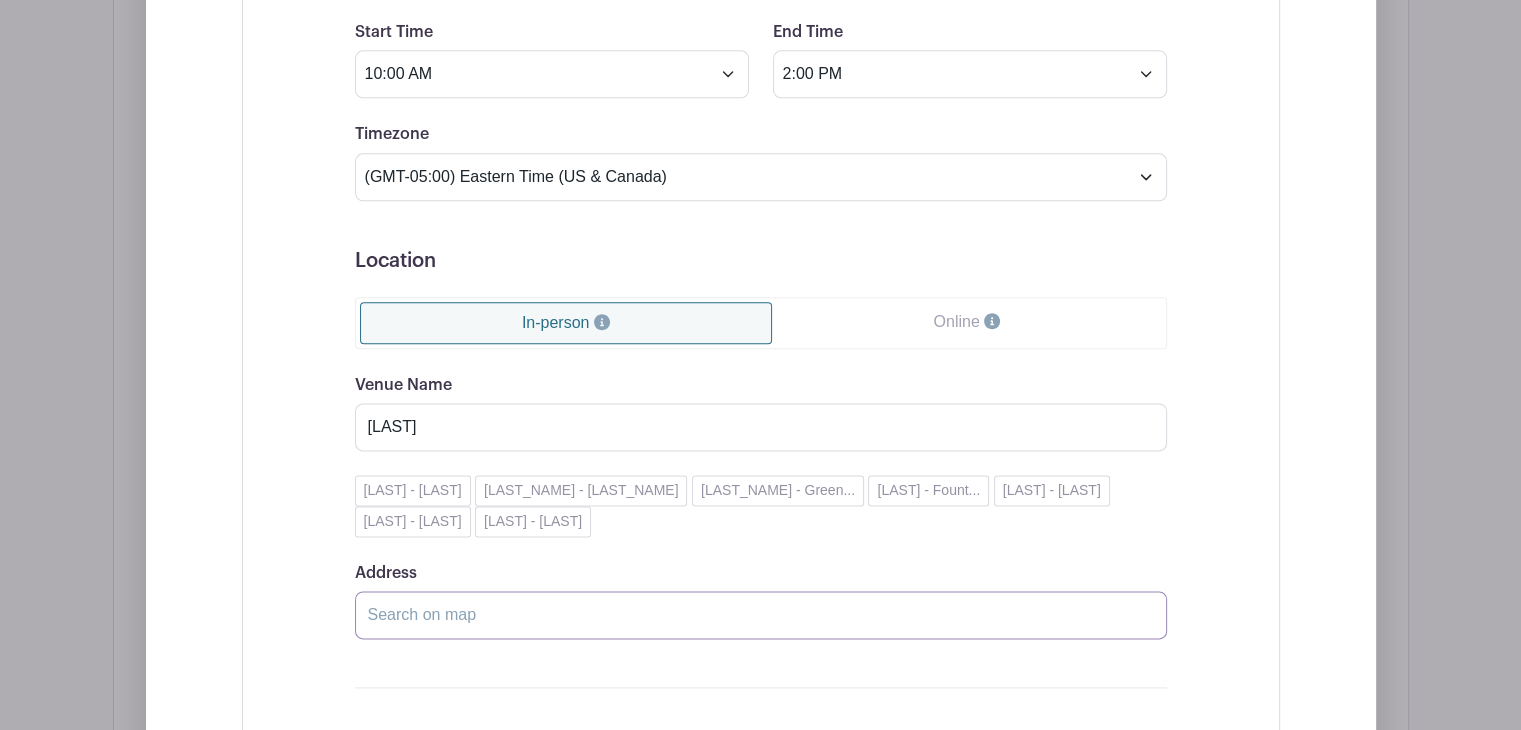 click on "Address" at bounding box center (761, 615) 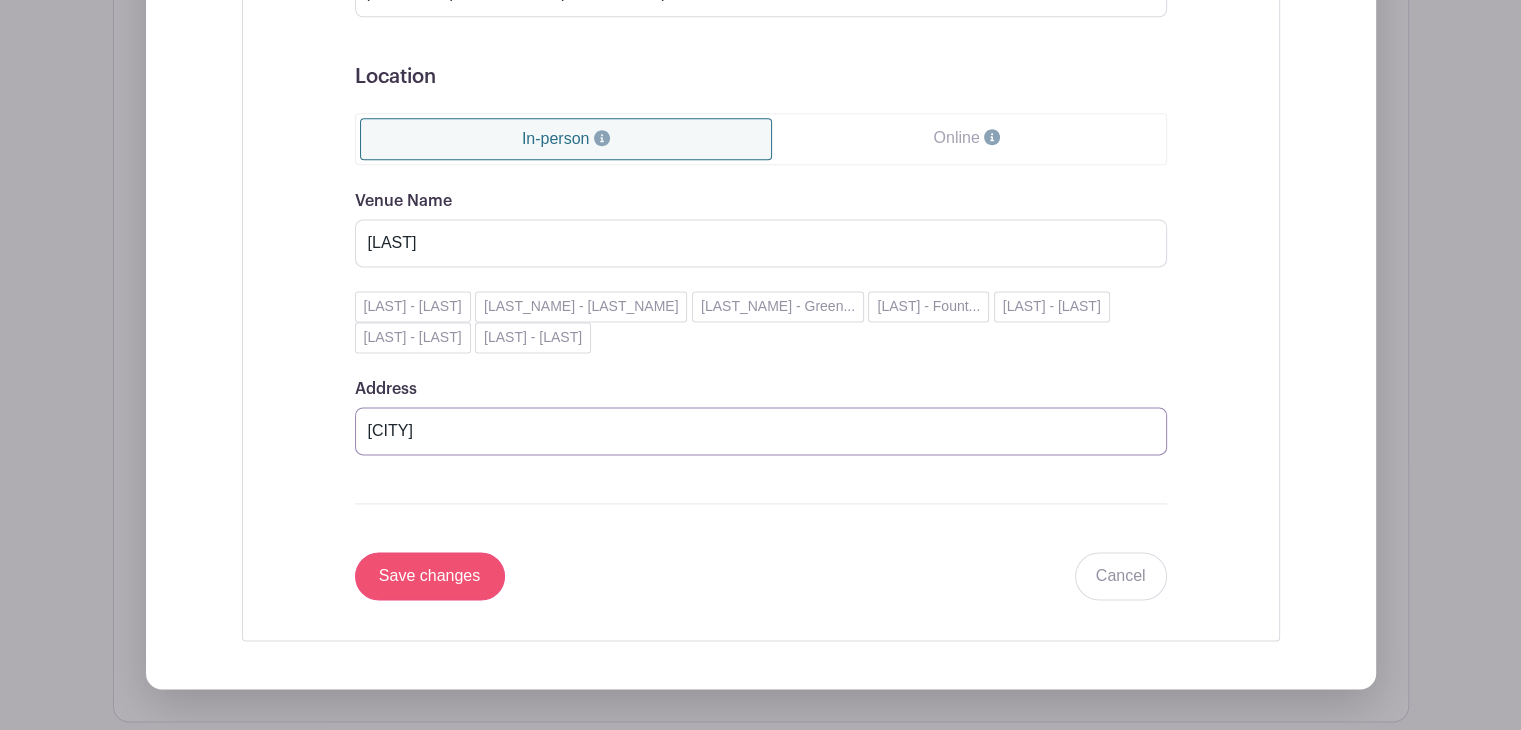 type on "[CITY]" 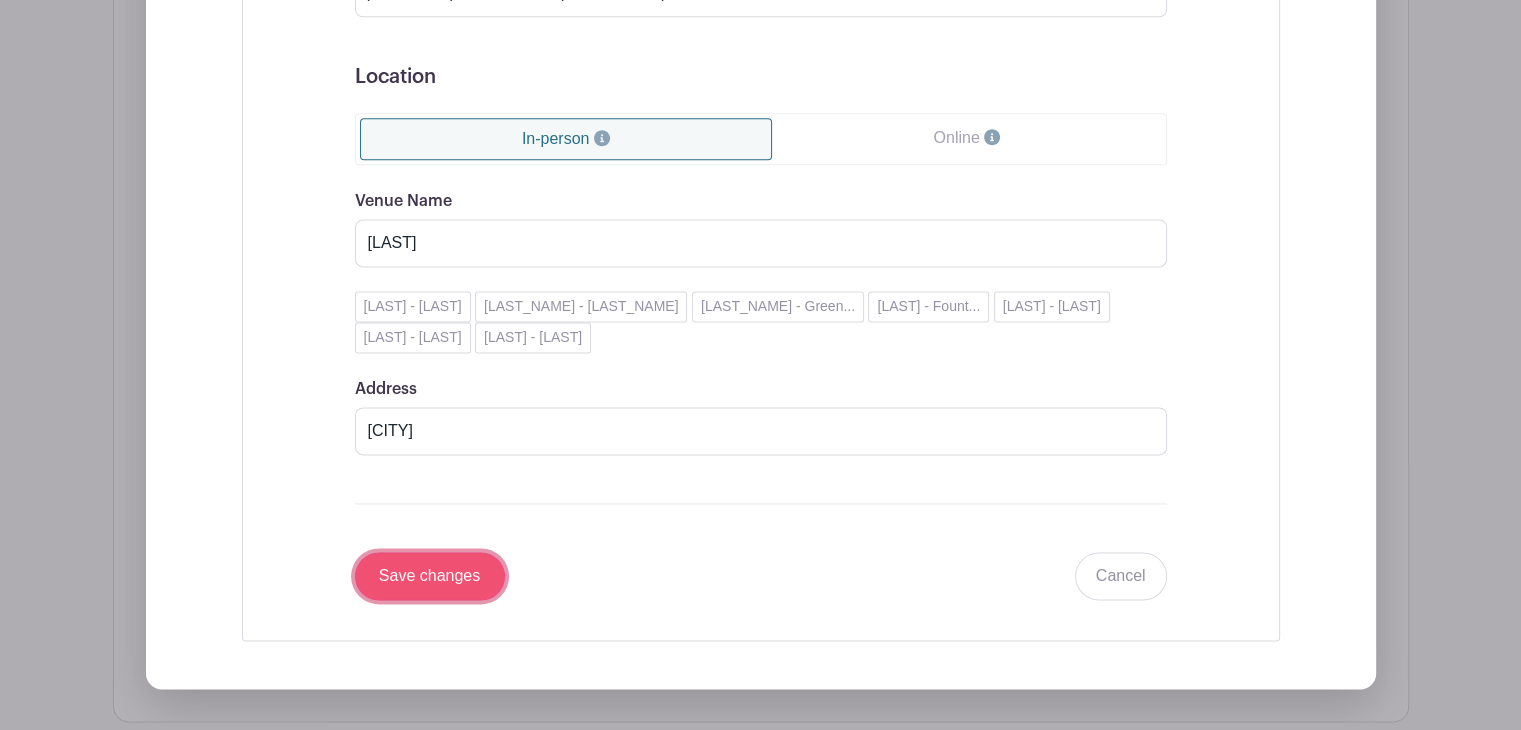 click on "Save changes" at bounding box center (430, 576) 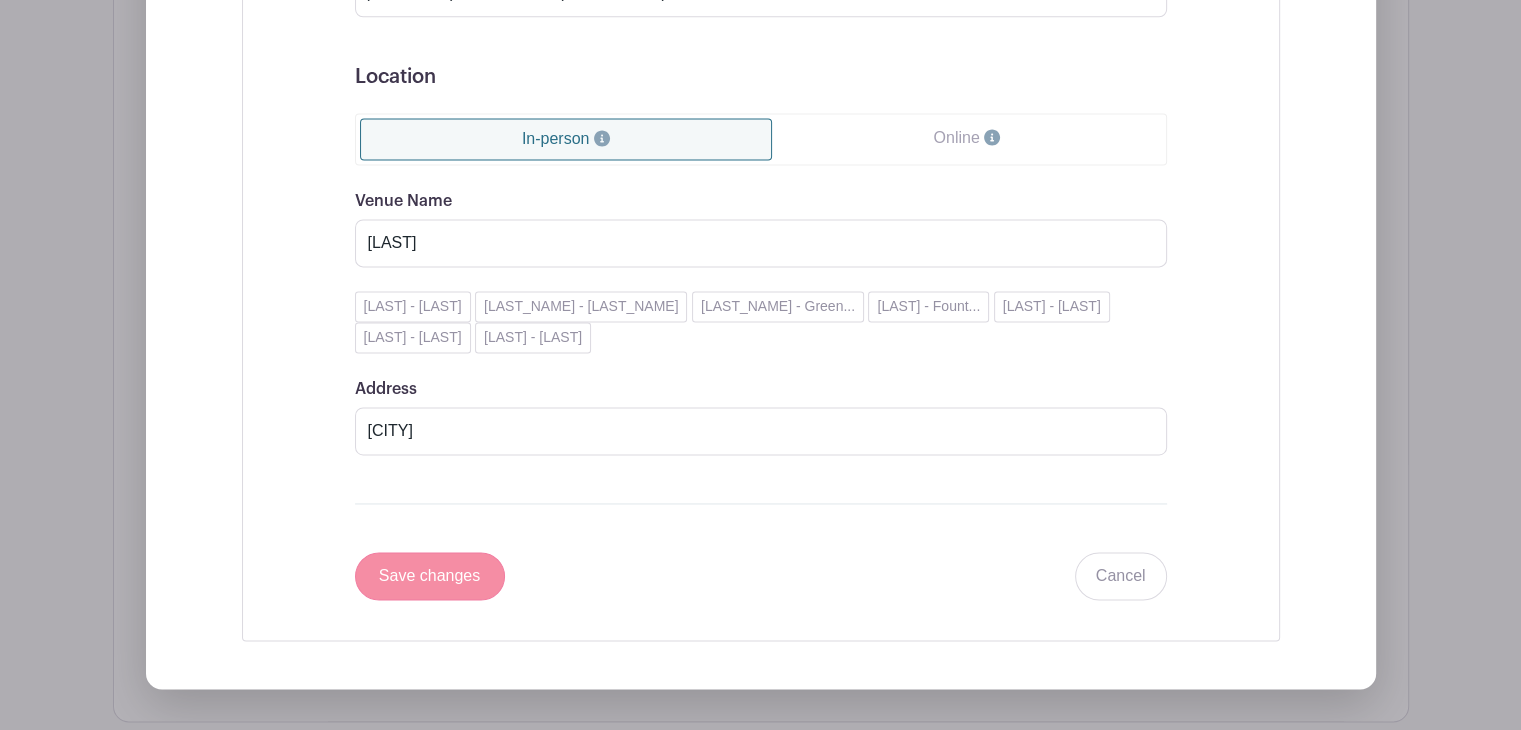 scroll, scrollTop: 2249, scrollLeft: 0, axis: vertical 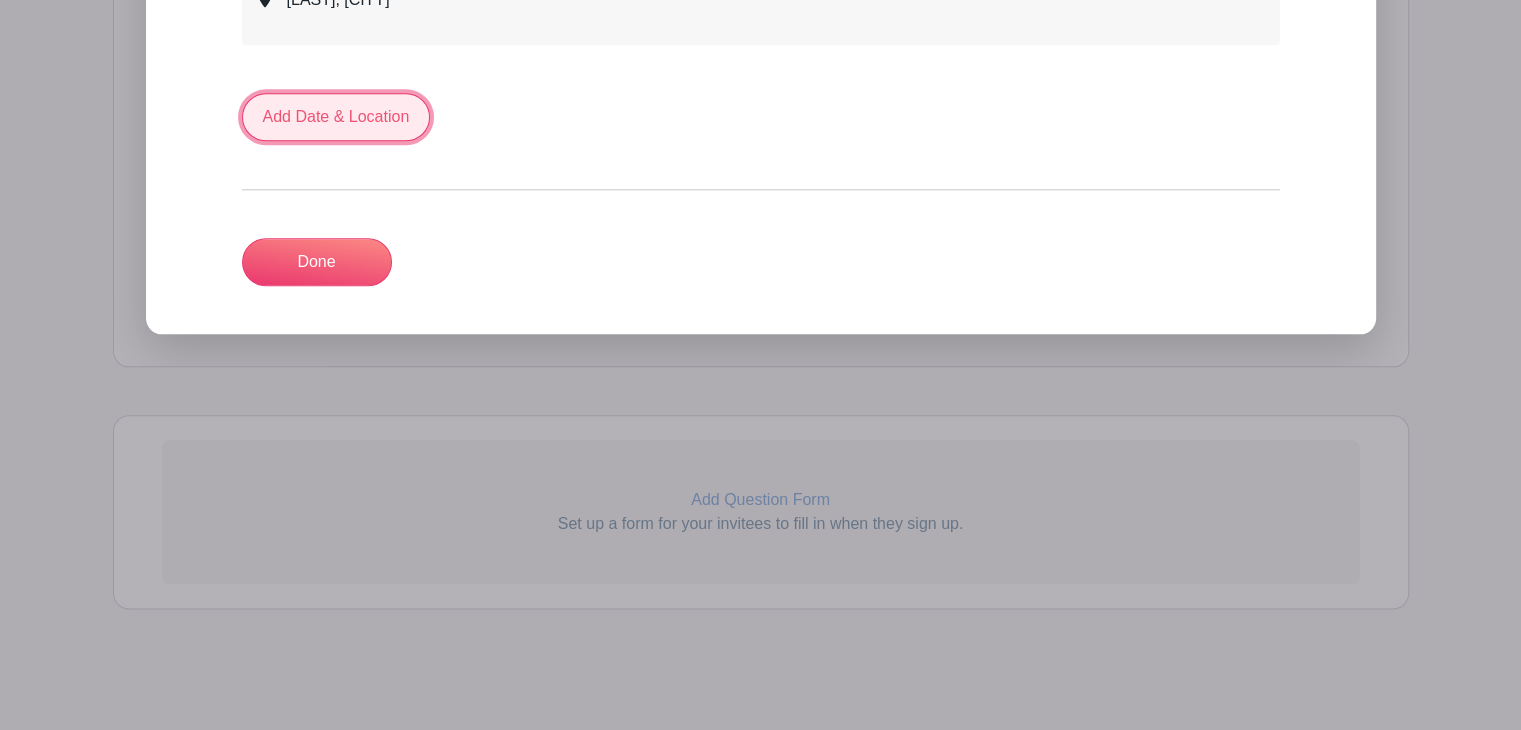 click on "Add Date & Location" at bounding box center [336, 117] 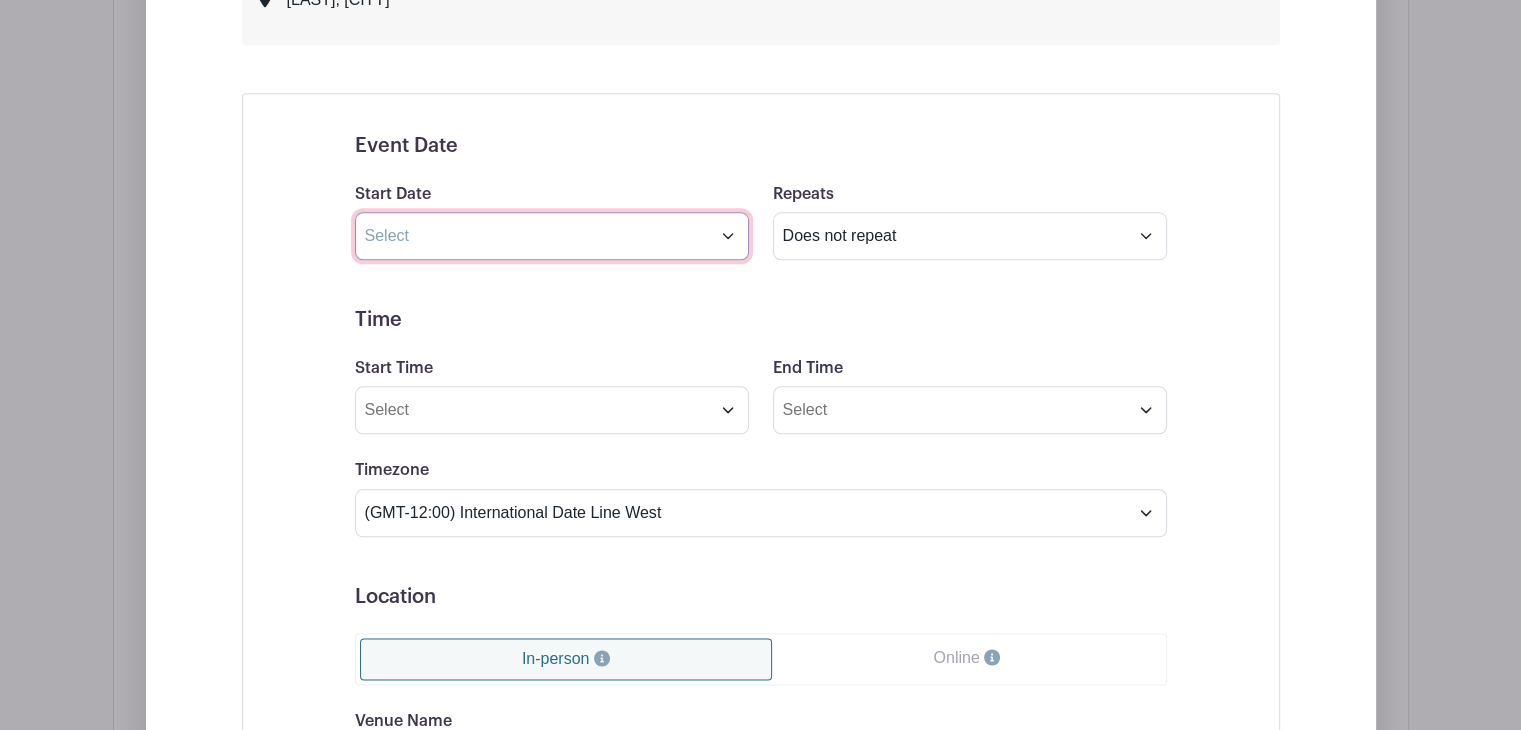 click at bounding box center [552, 236] 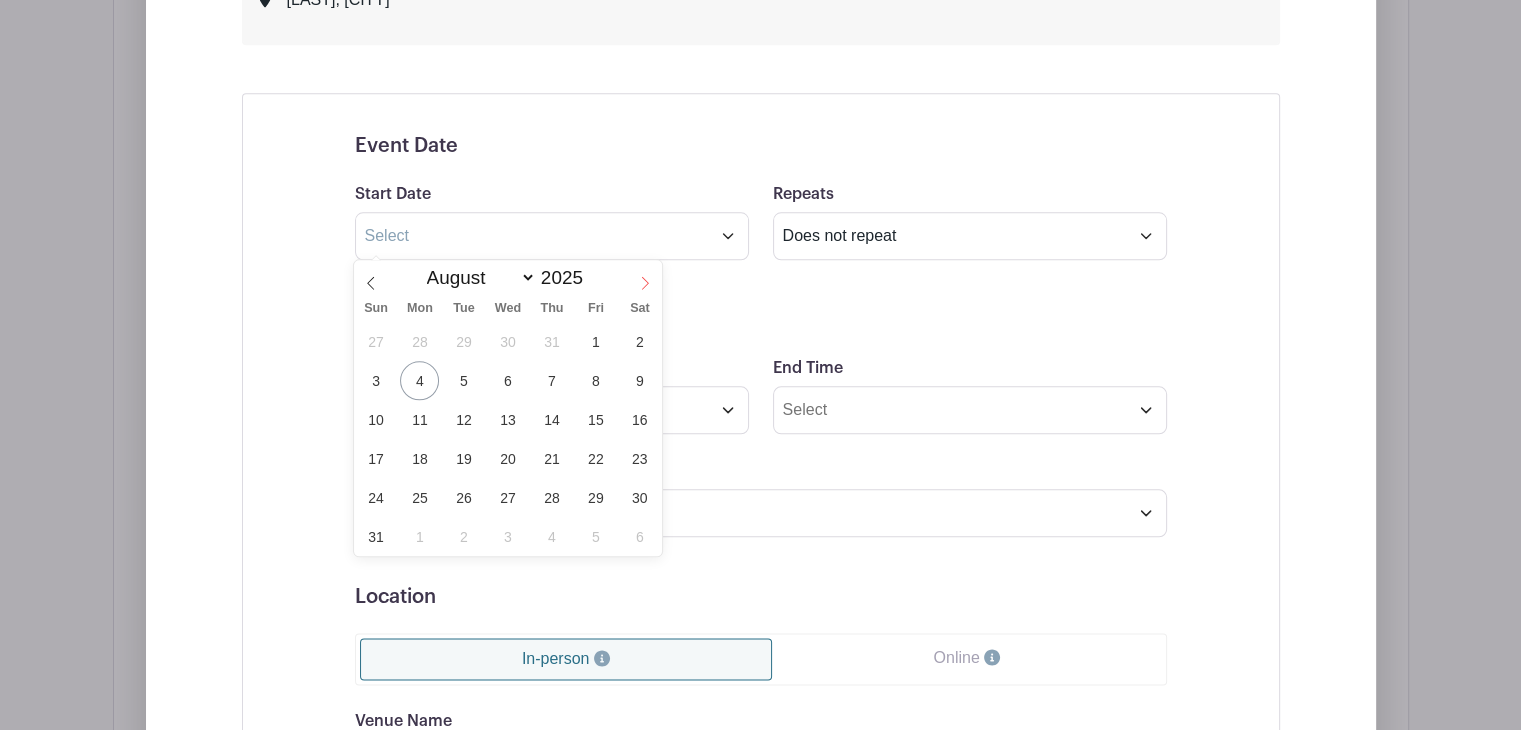 click 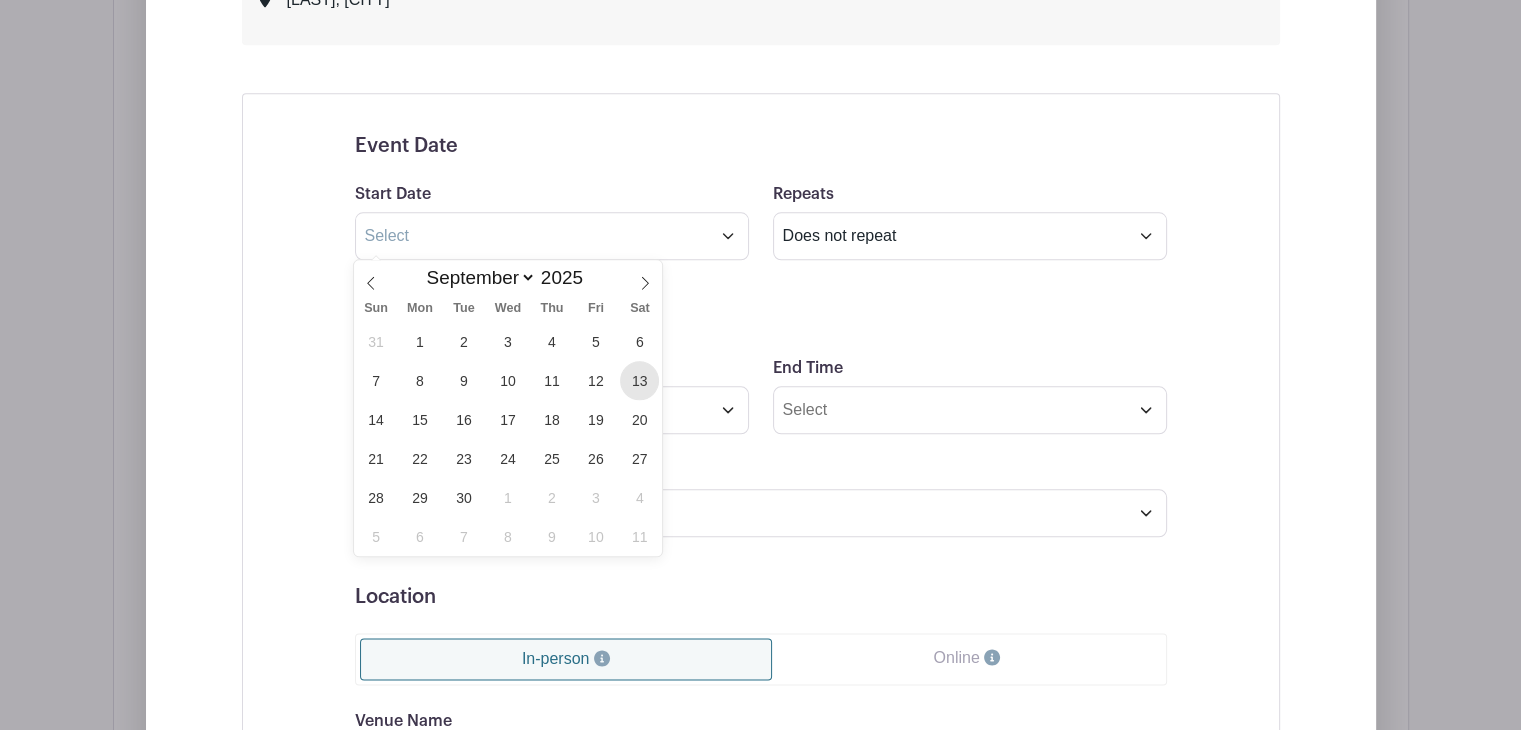 click on "13" at bounding box center (639, 380) 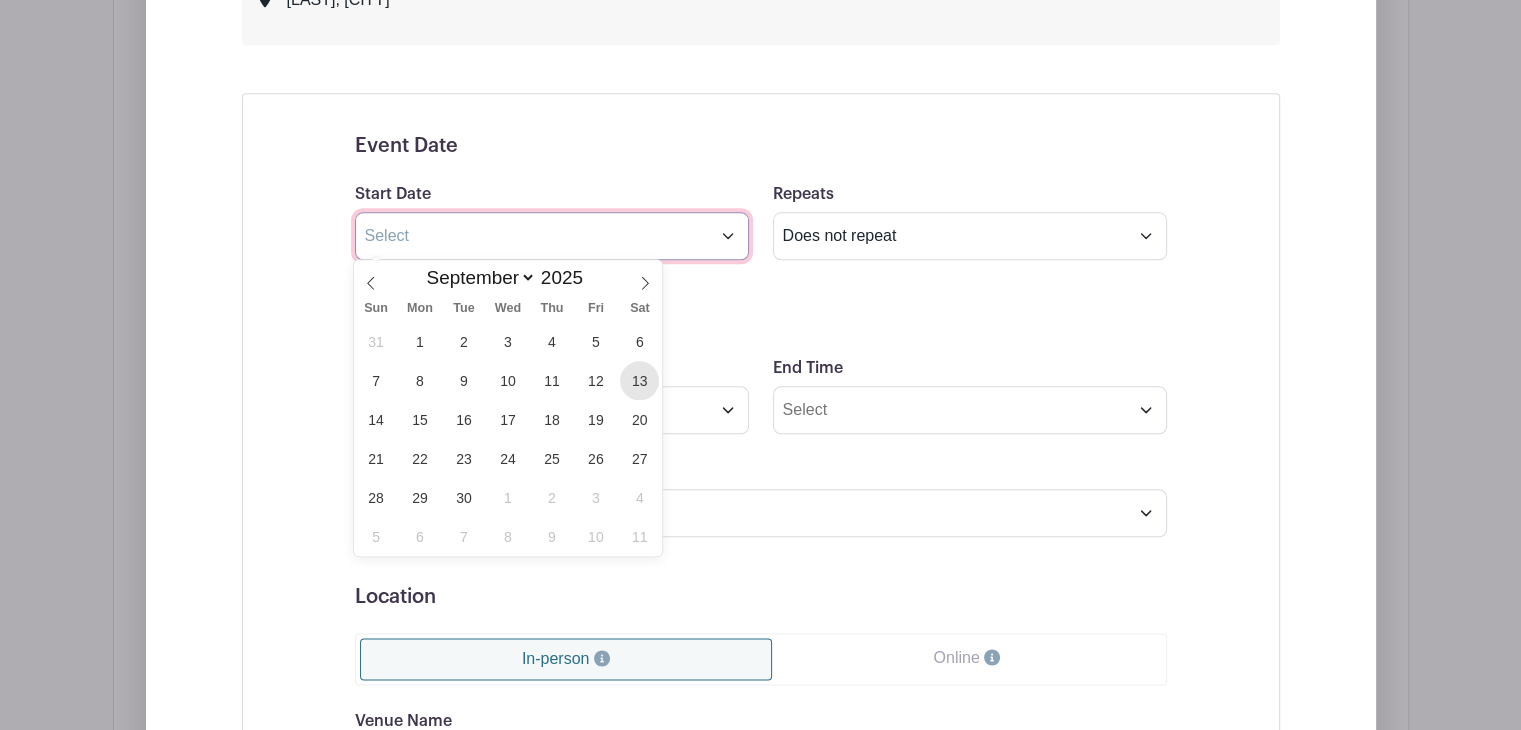 type on "Sep 13 2025" 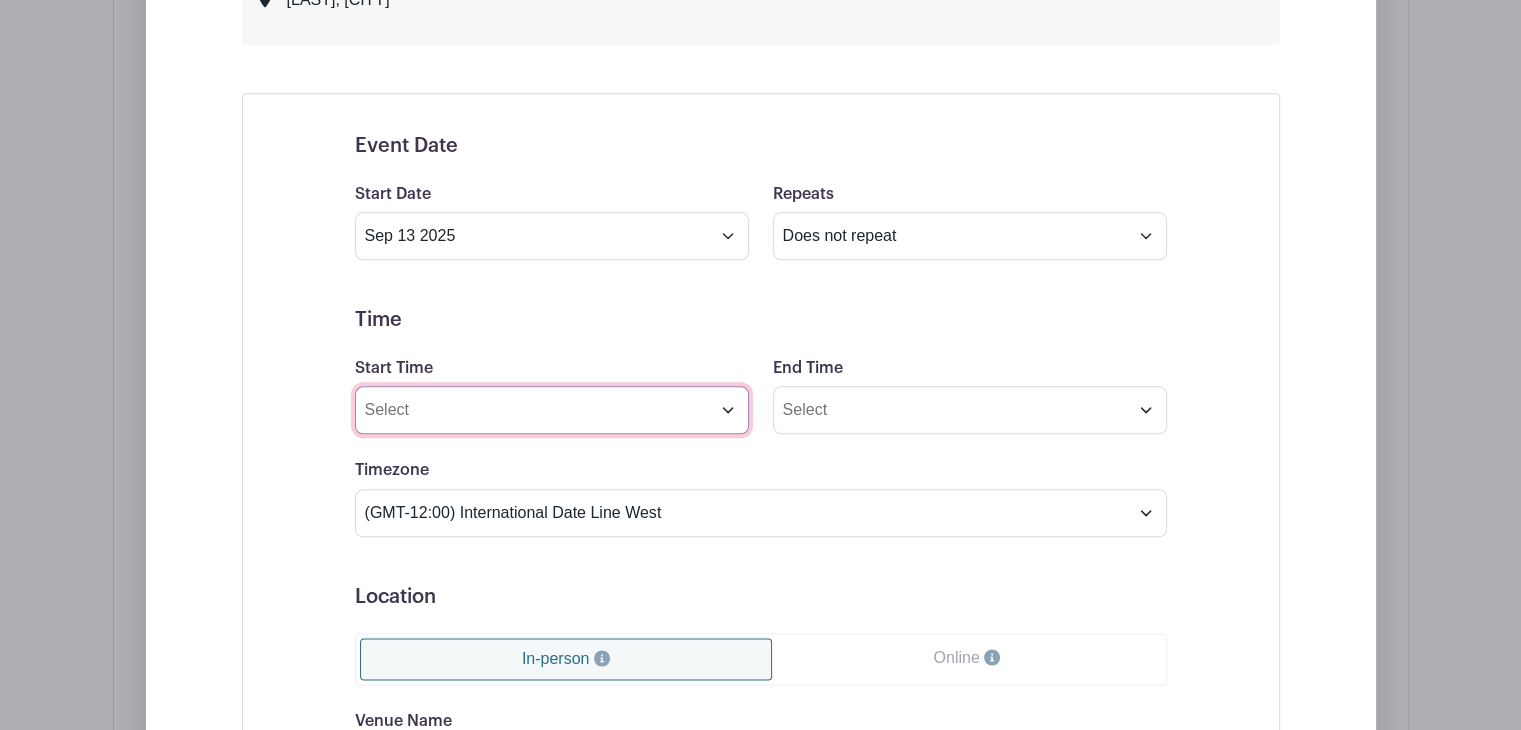 click on "Start Time" at bounding box center [552, 410] 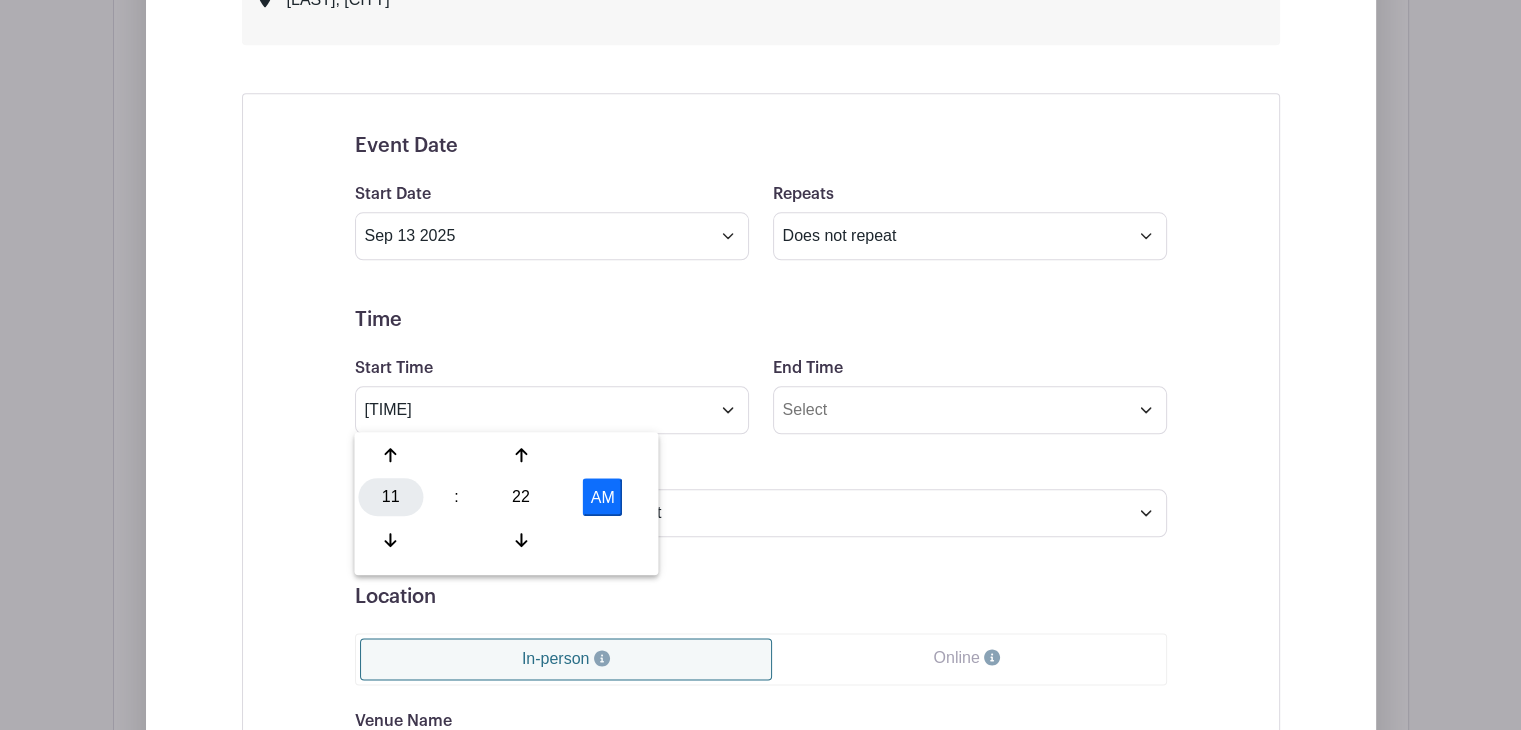 click on "11" at bounding box center (390, 497) 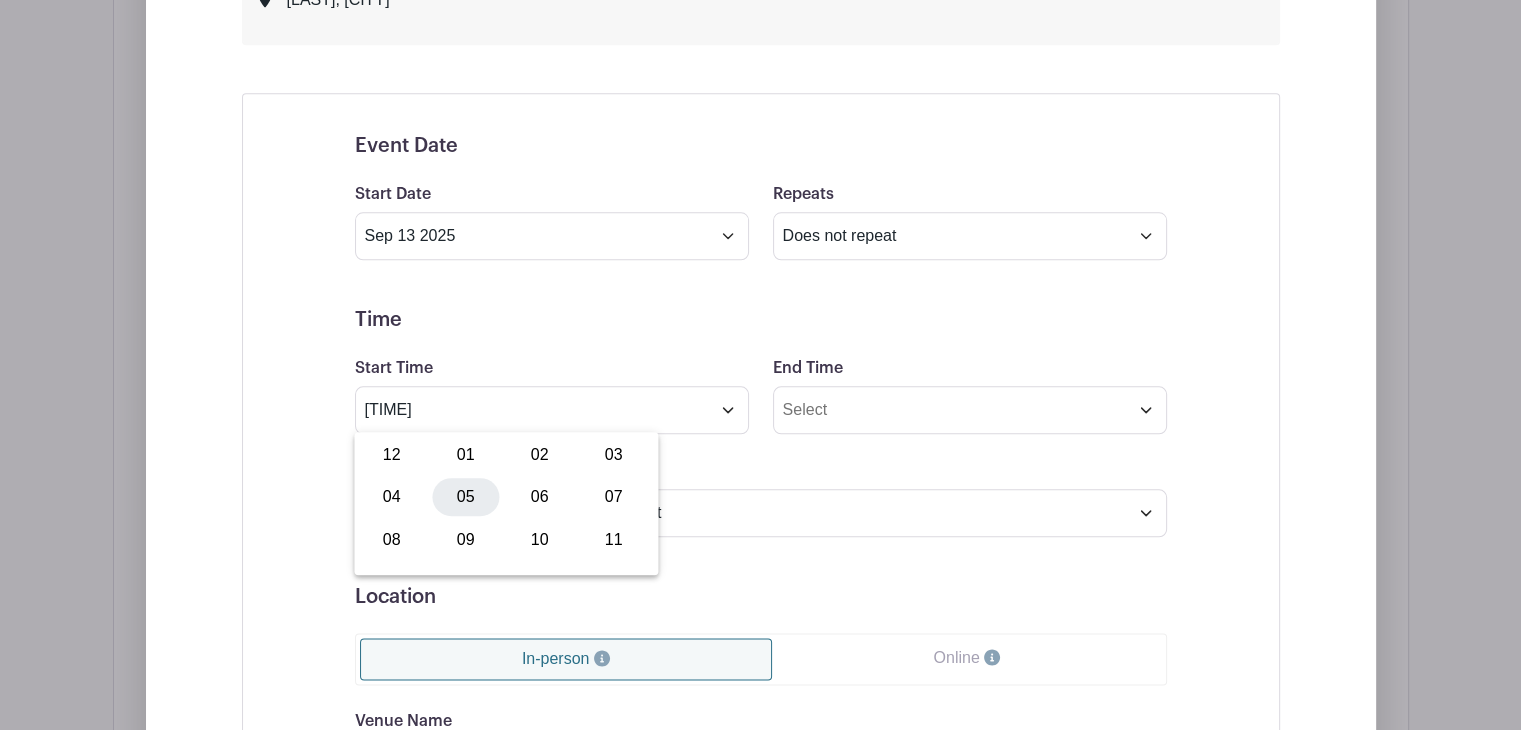 click on "05" at bounding box center [465, 497] 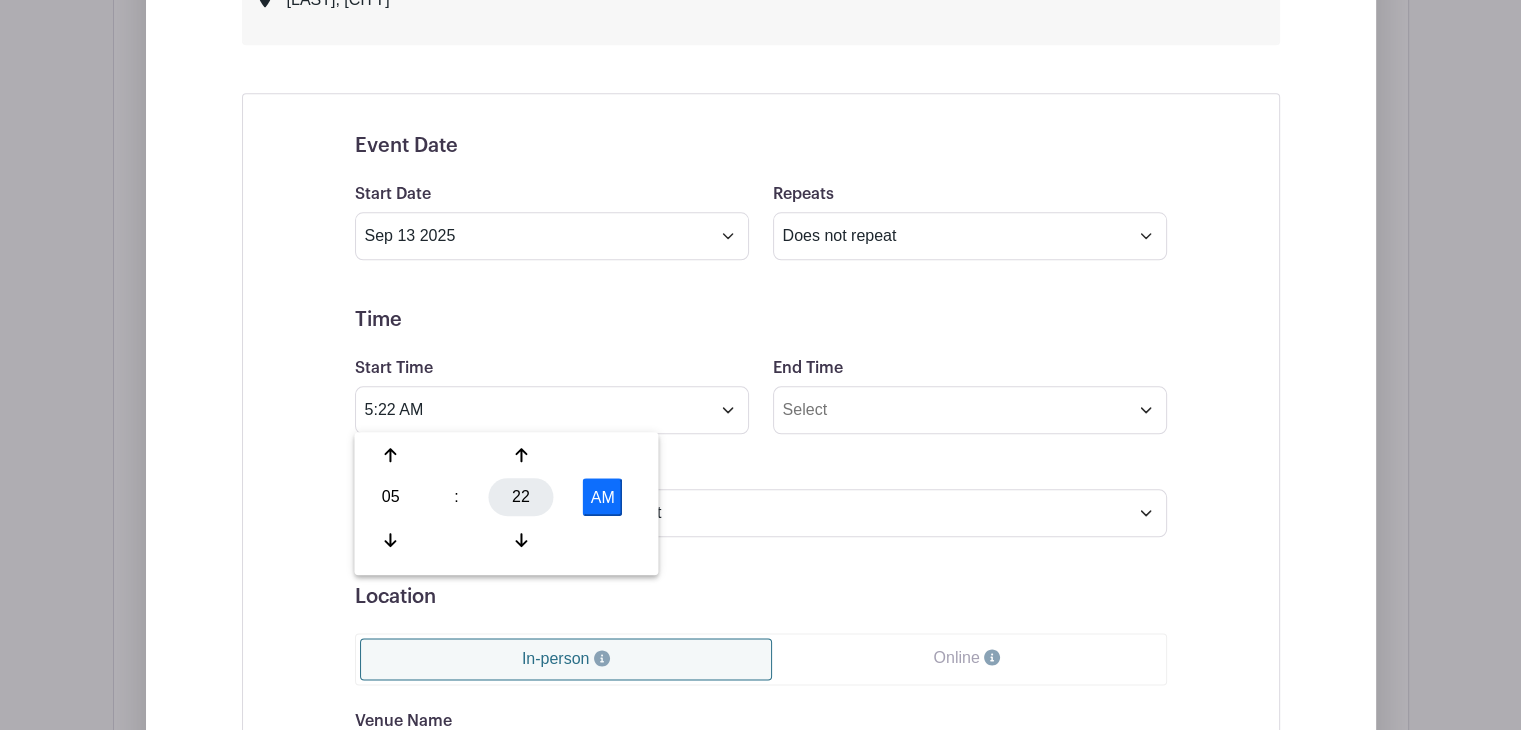 click on "22" at bounding box center [521, 497] 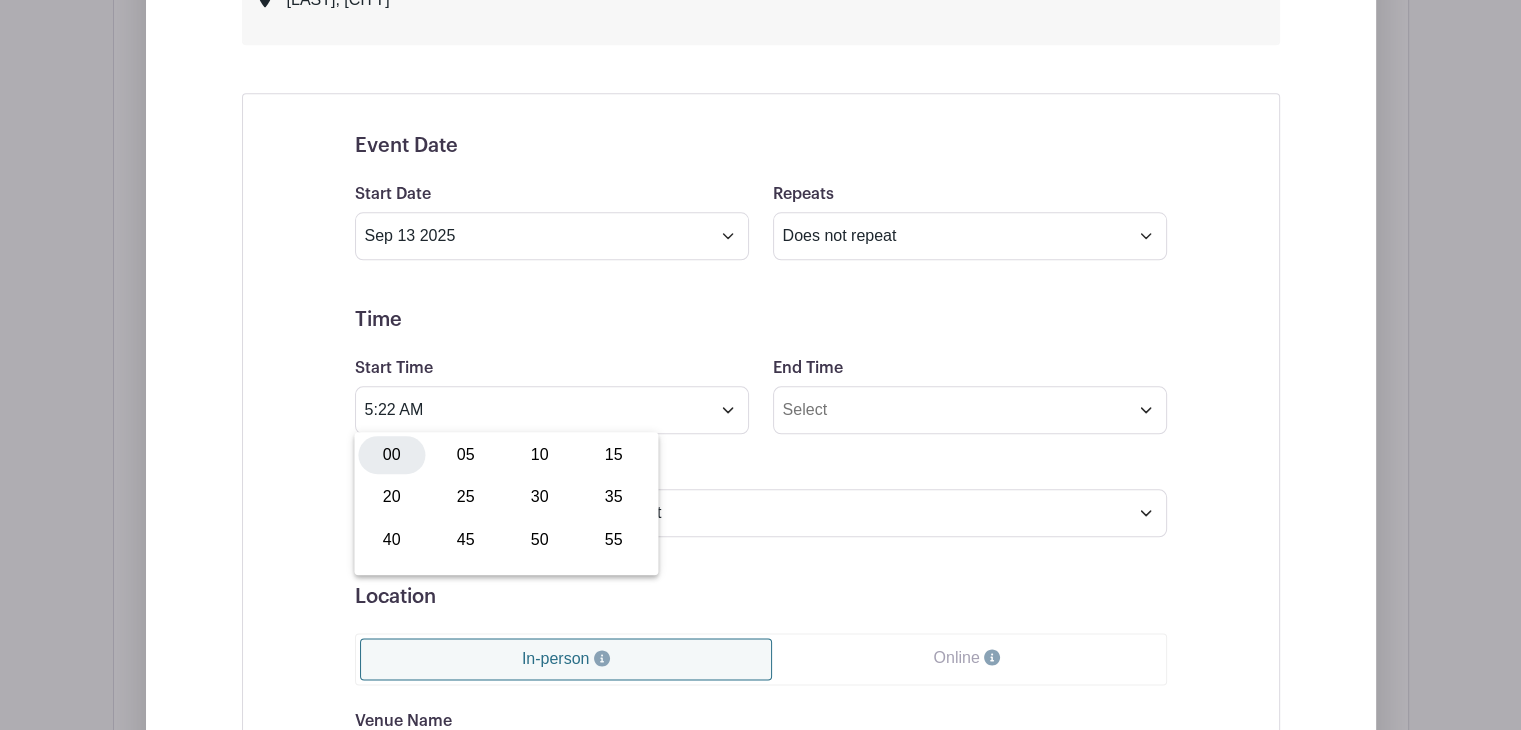 click on "00" at bounding box center (391, 455) 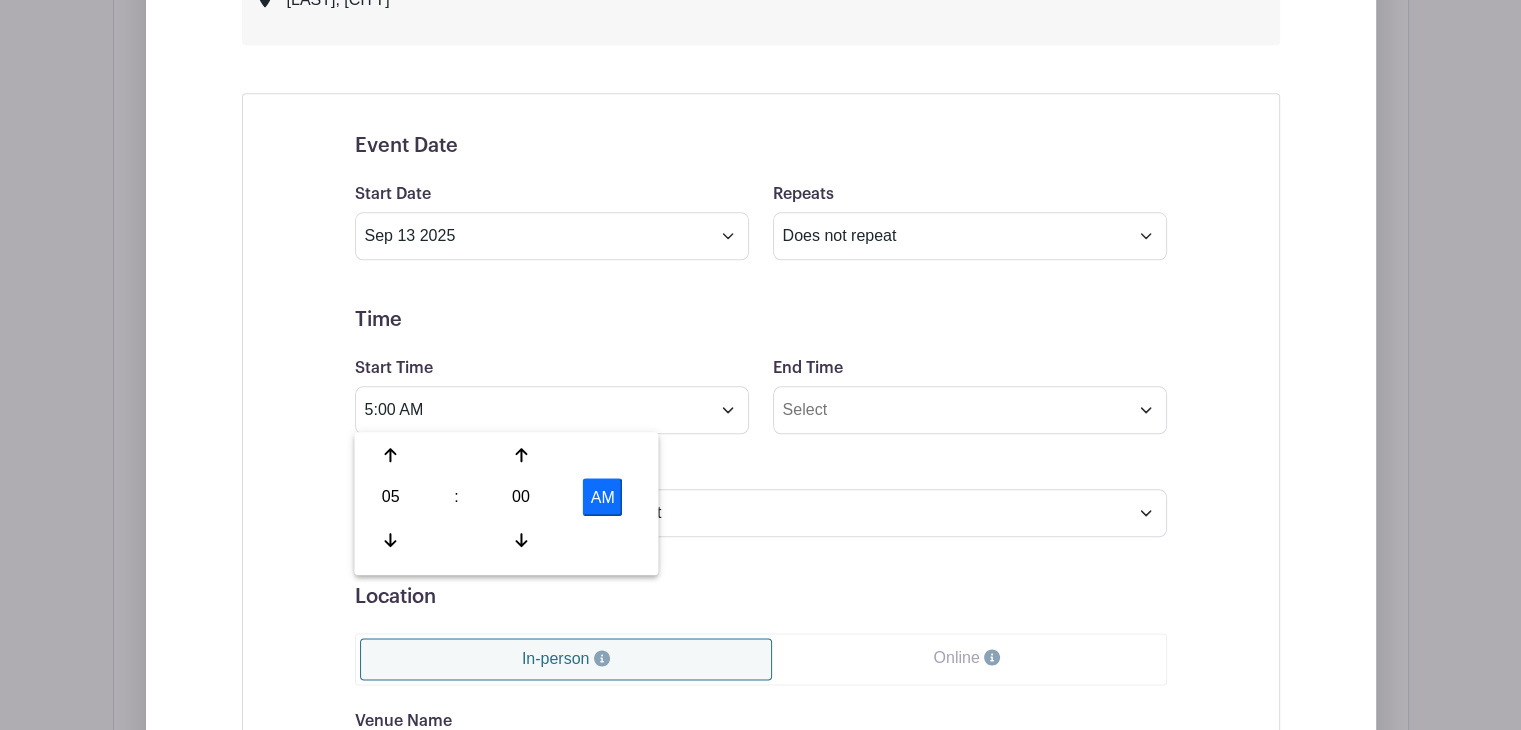 click on "AM" at bounding box center [603, 497] 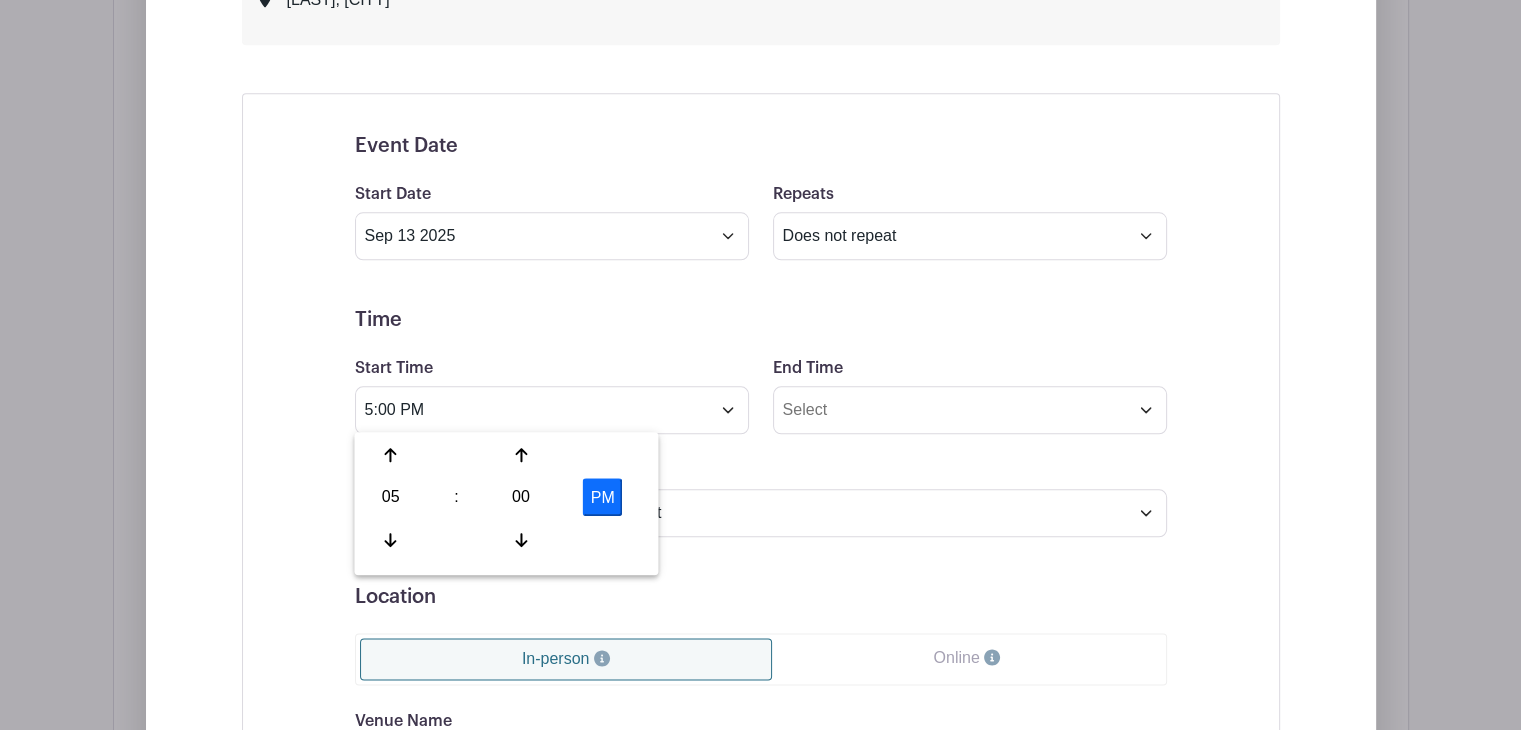 click on "Event Date
Start Date
[DATE]
Repeats
Does not repeat
Daily
Weekly
Monthly on day 13
Monthly on the second Saturday
Other...
End date
[DATE]
Repeats every
1
Day
Week
Monthly on day 13
Select Repeating Days
Sun
Mon
Tue
Wed
Thu
Fri
Sat
Time
Start Time
5:00 PM
End Time
Timezone
(GMT-12:00) International Date Line West
(GMT-11:00) American Samoa
(GMT-11:00) Midway Island" at bounding box center (761, 627) 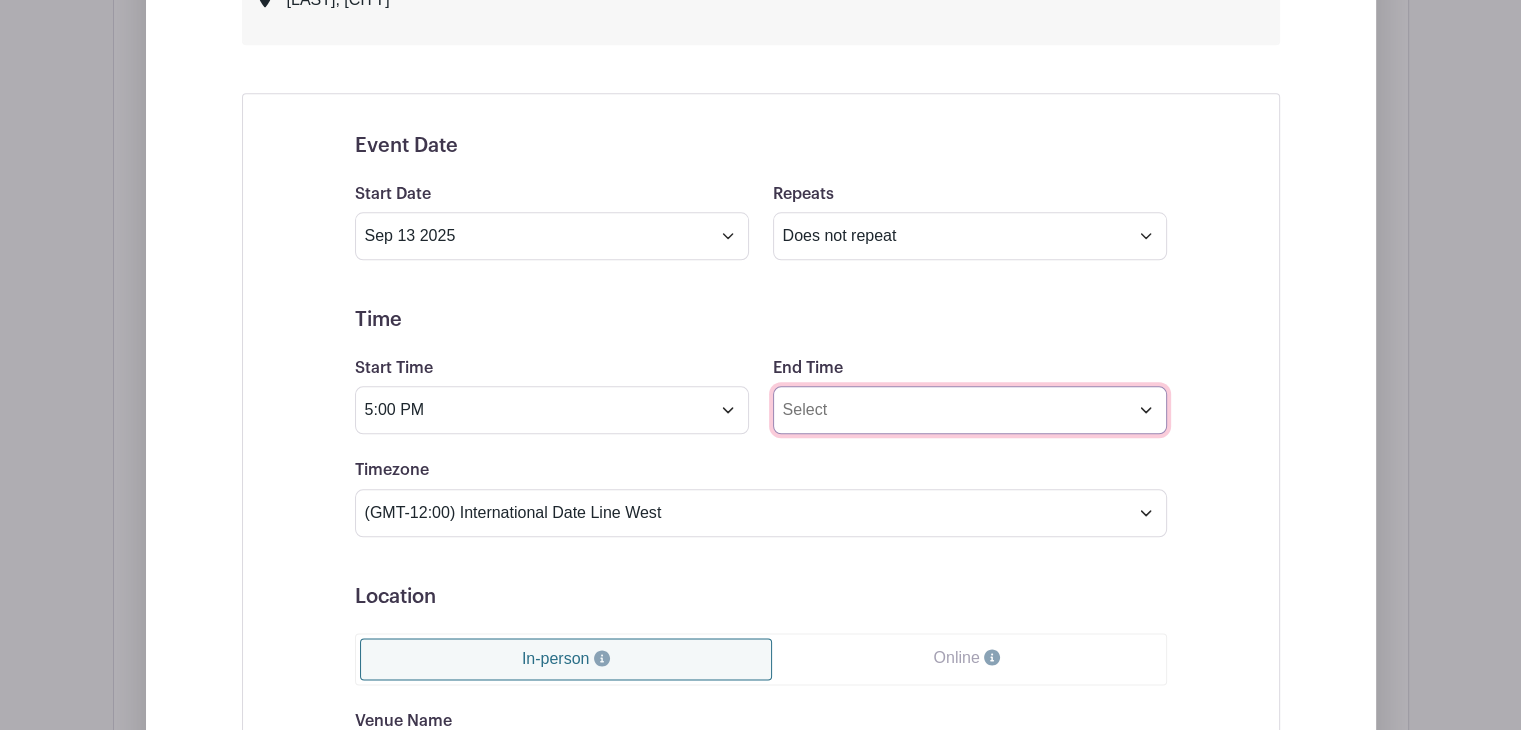 click on "End Time" at bounding box center [970, 410] 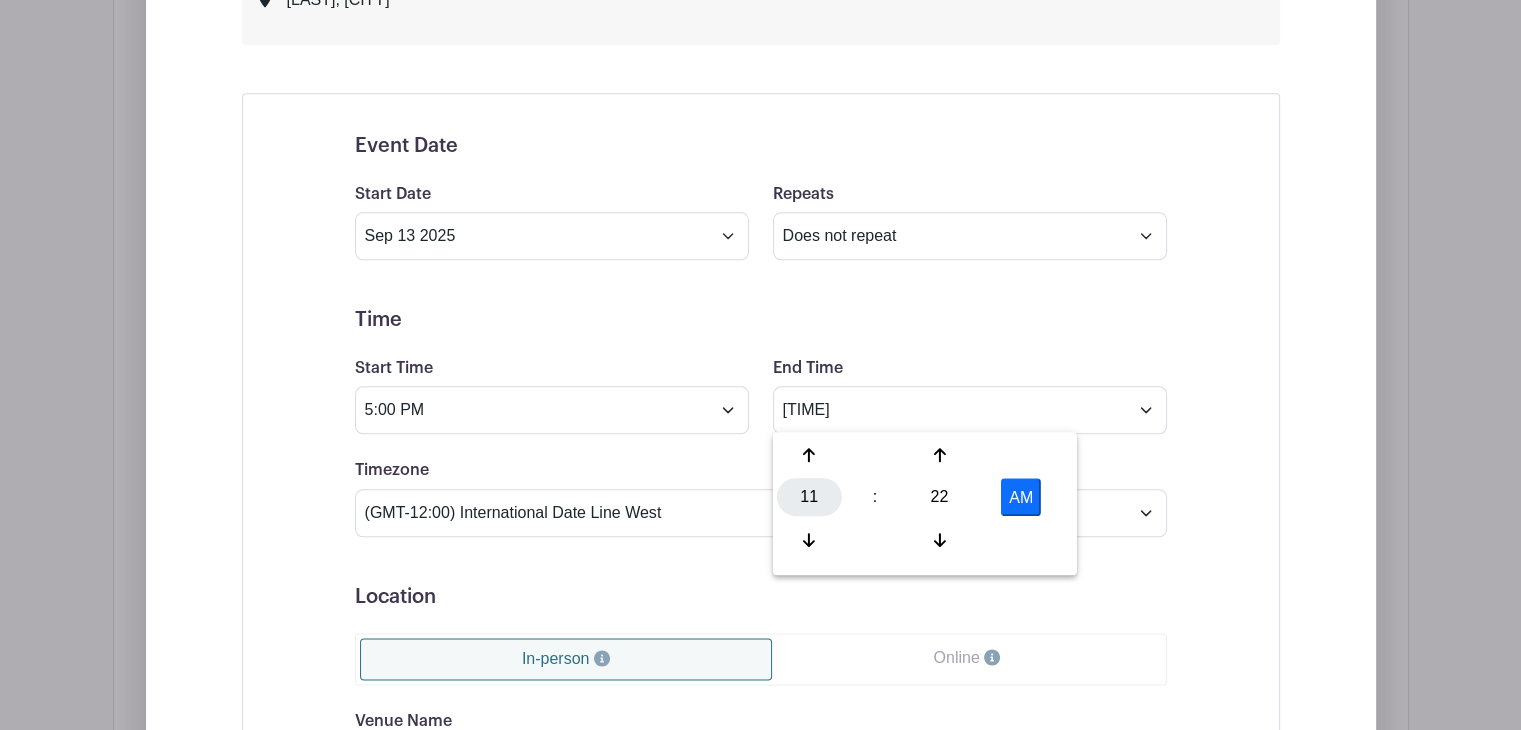 click on "11" at bounding box center [809, 497] 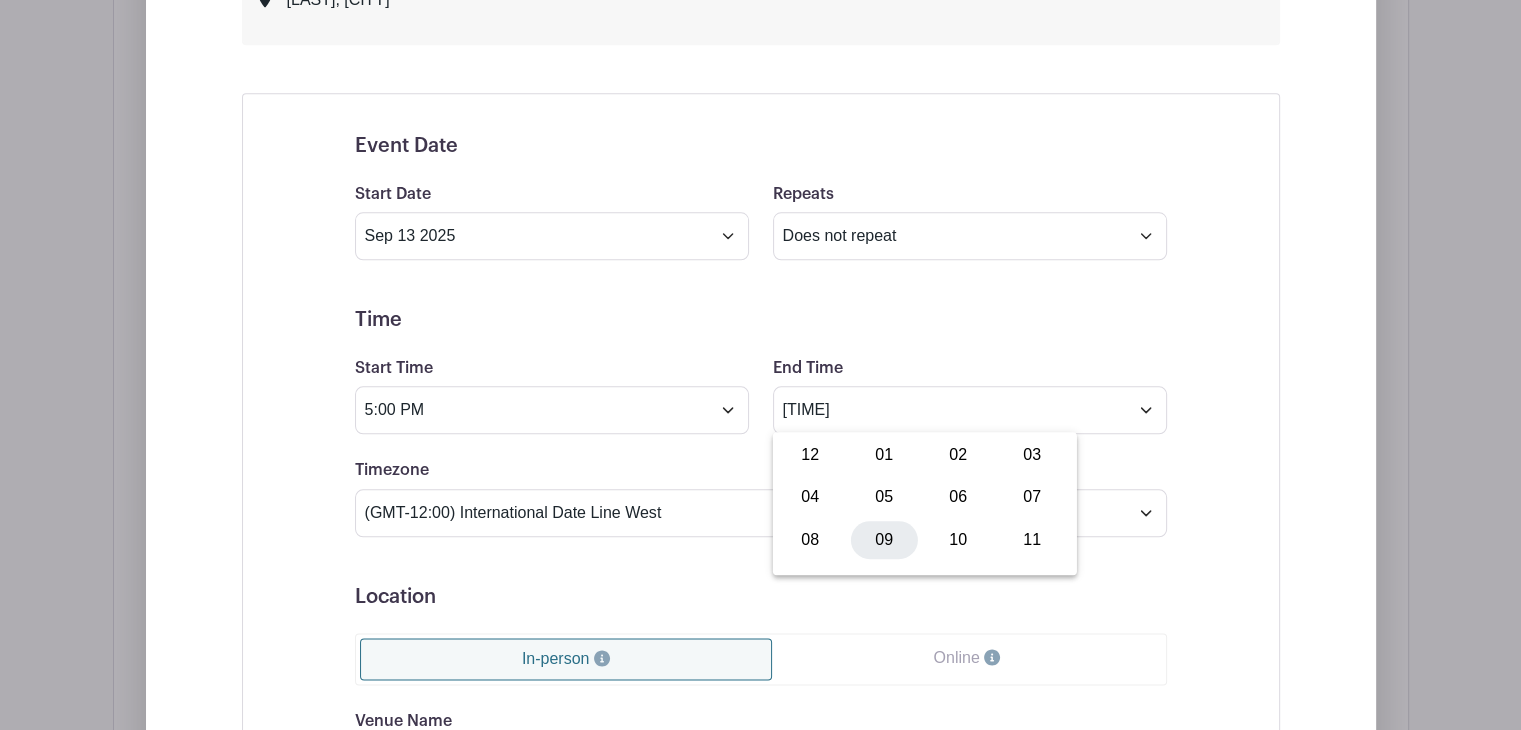 click on "09" at bounding box center [884, 539] 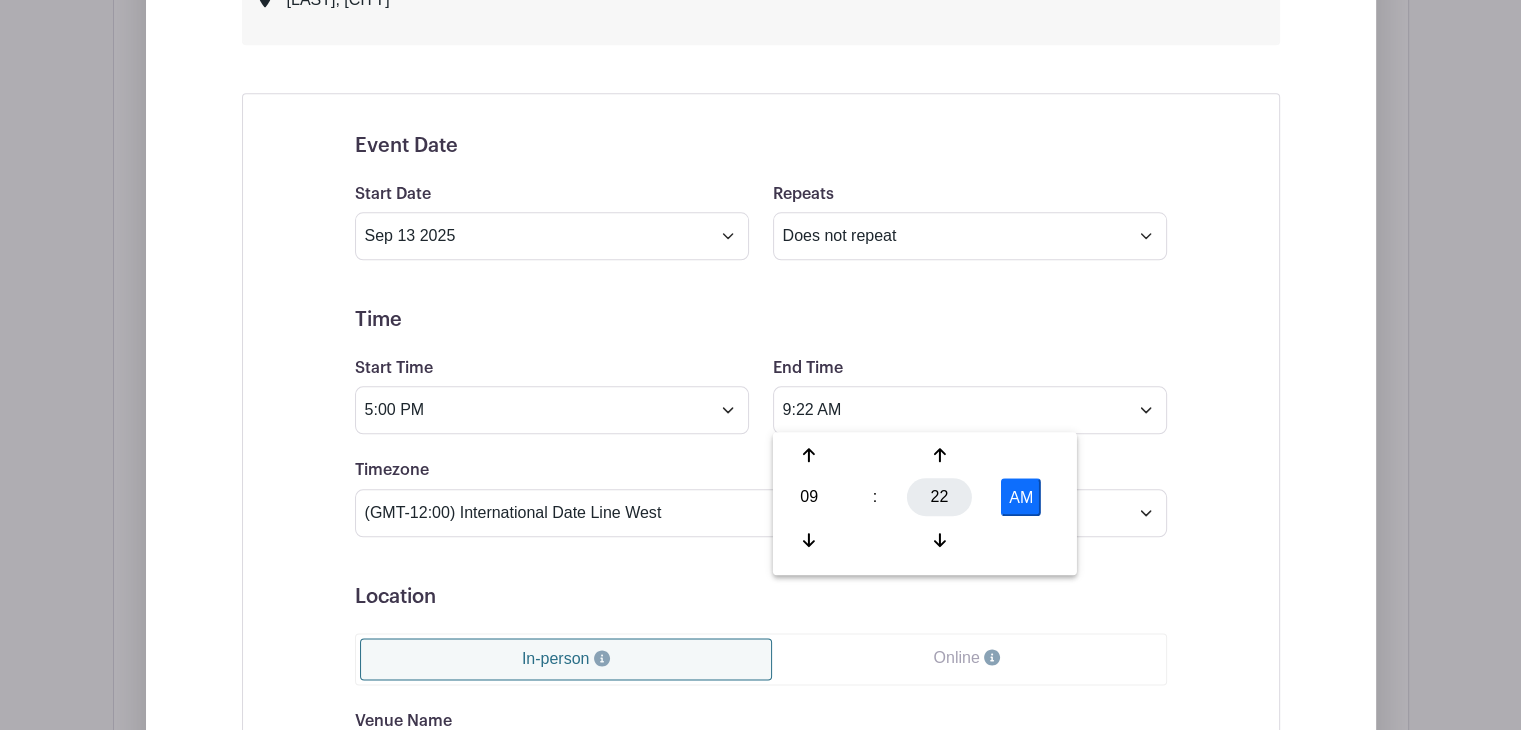 click on "22" at bounding box center [939, 497] 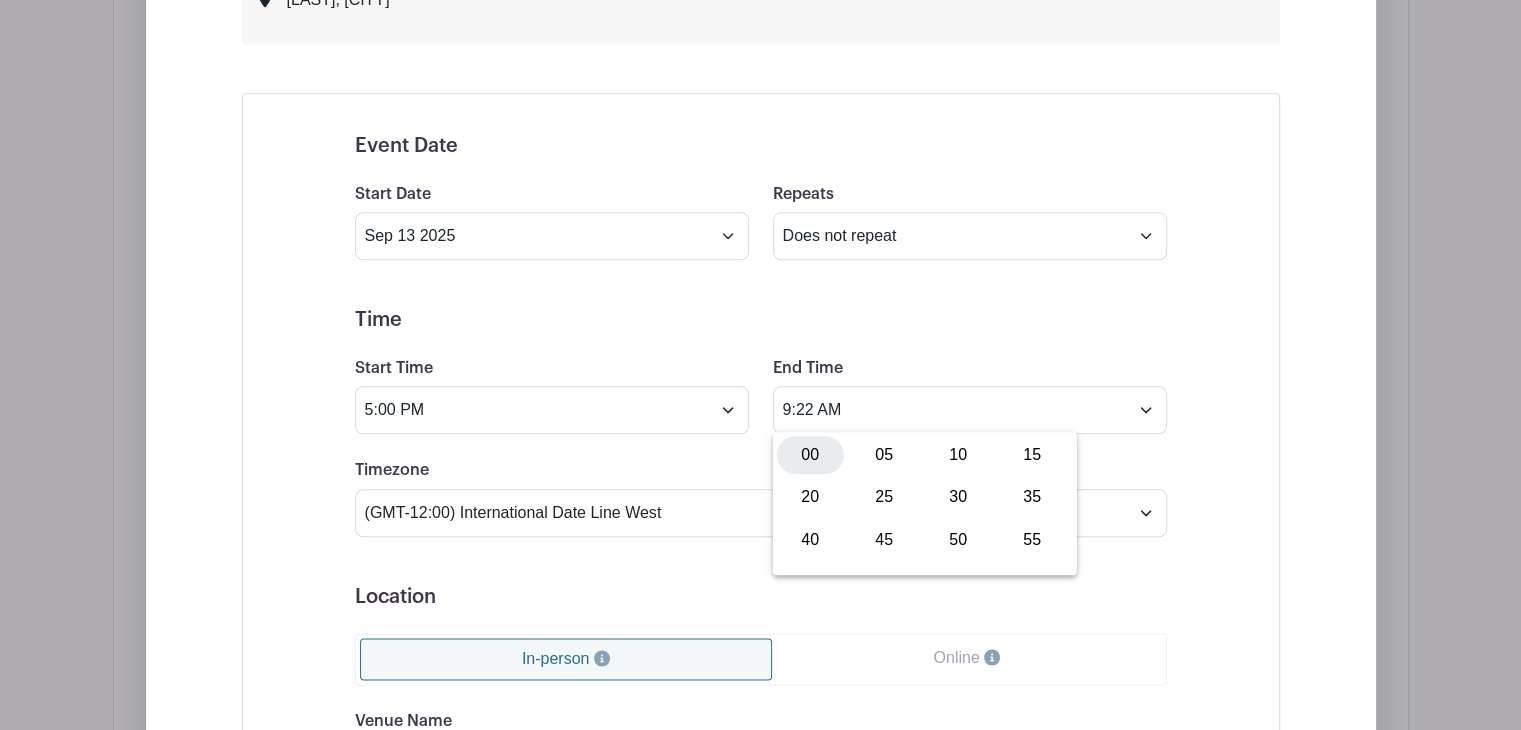 click on "00" at bounding box center [810, 455] 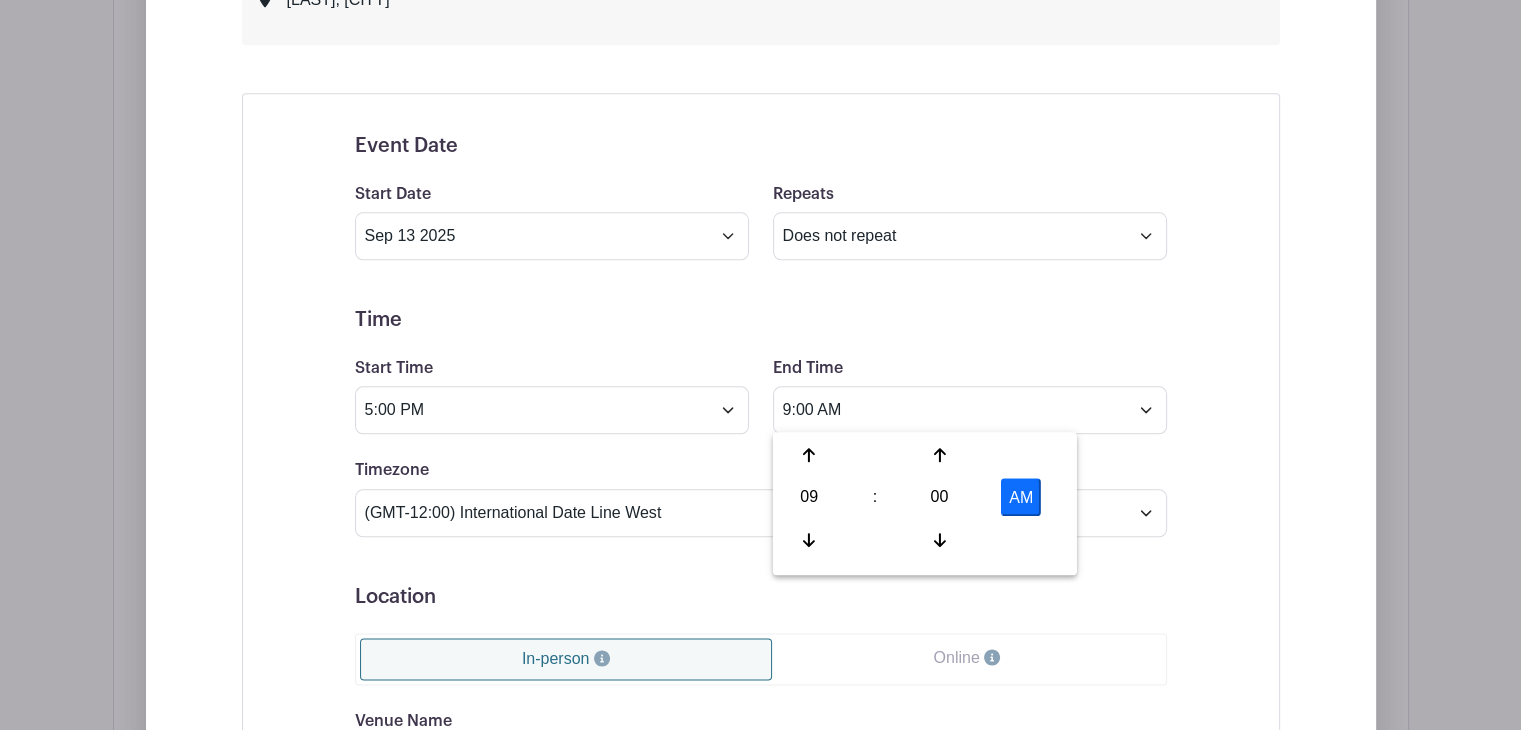 click on "AM" at bounding box center [1021, 497] 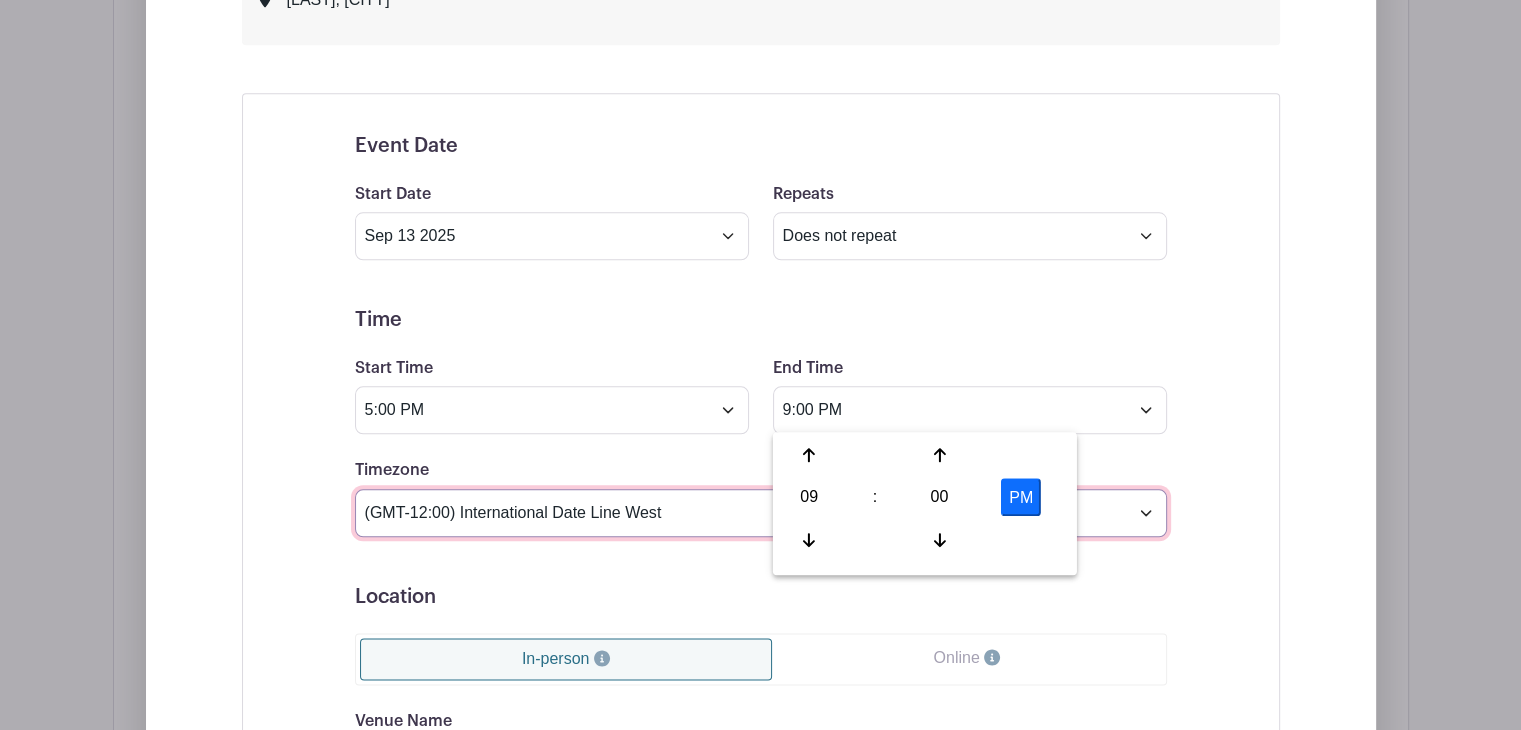 click on "(GMT-12:00) International Date Line West
(GMT-11:00) American Samoa
(GMT-11:00) Midway Island
(GMT-10:00) Hawaii
(GMT-09:00) Alaska
(GMT-08:00) Pacific Time (US & Canada)
(GMT-08:00) Tijuana
(GMT-07:00) Arizona
(GMT-07:00) Mazatlan
(GMT-07:00) Mountain Time (US & Canada)
(GMT-06:00) Central America
(GMT-06:00) Central Time (US & Canada)
(GMT-06:00) Chihuahua
(GMT-06:00) Guadalajara
(GMT-06:00) Mexico City
(GMT-06:00) Monterrey
(GMT-06:00) Saskatchewan
(GMT-05:00) Bogota
(GMT-05:00) Eastern Time (US & Canada)
(GMT-05:00) Indiana (East)
(GMT-05:00) Lima
(GMT-05:00) Quito
(GMT-04:00) Atlantic Time (Canada)
(GMT-04:00) Caracas
(GMT-04:00) Georgetown
(GMT-04:00) La Paz
(GMT-04:00) Puerto Rico
(GMT-04:00) Santiago
(GMT-03:30) Newfoundland
(GMT-03:00) Brasilia
(GMT-03:00) Buenos Aires
(GMT-03:00) Montevideo
(GMT-02:00) Greenland
(GMT-02:00) Mid-Atlantic
(GMT-01:00) Azores
(GMT-01:00) Cape Verde Is.
(GMT+00:00) Casablanca
(GMT+00:00) Dublin" at bounding box center (761, 513) 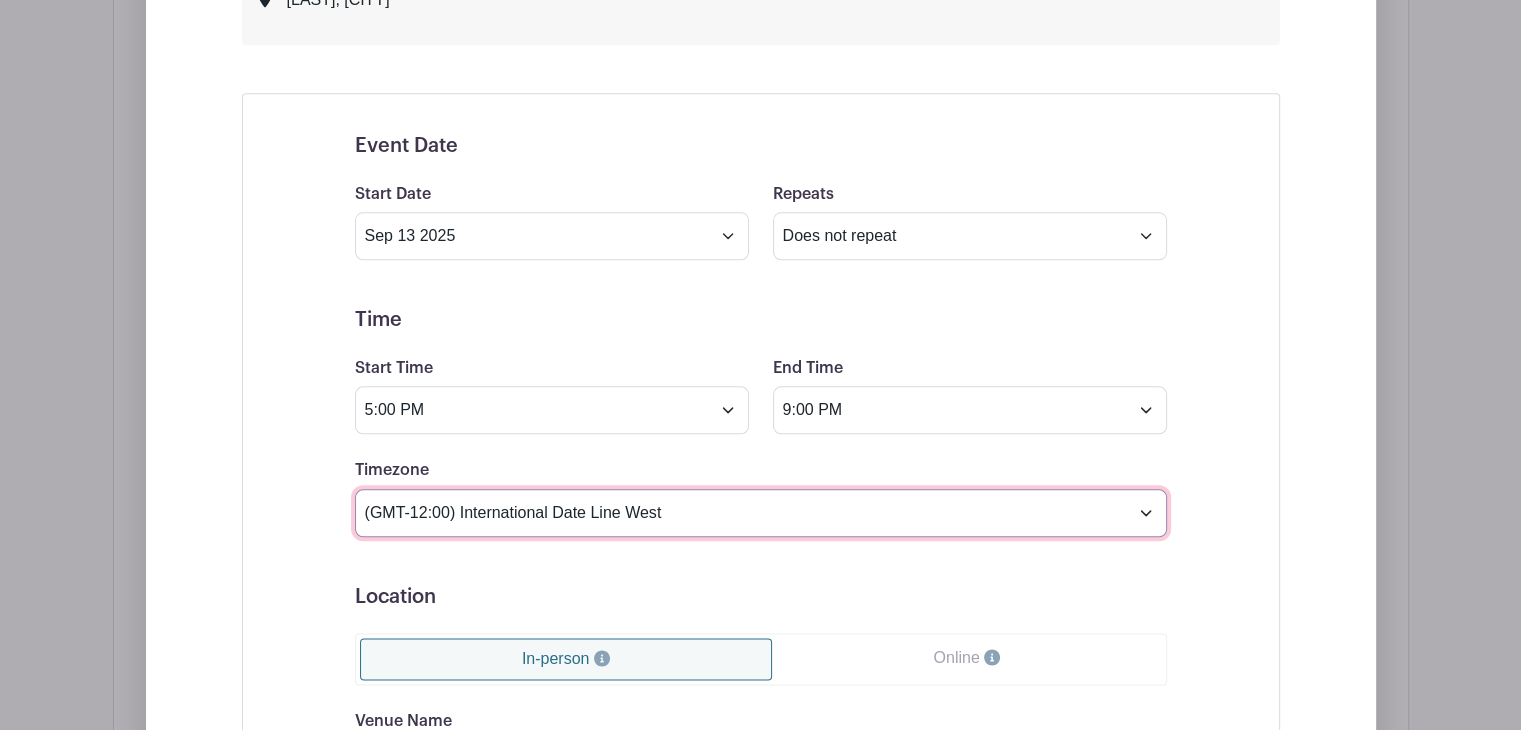 click on "(GMT-12:00) International Date Line West
(GMT-11:00) American Samoa
(GMT-11:00) Midway Island
(GMT-10:00) Hawaii
(GMT-09:00) Alaska
(GMT-08:00) Pacific Time (US & Canada)
(GMT-08:00) Tijuana
(GMT-07:00) Arizona
(GMT-07:00) Mazatlan
(GMT-07:00) Mountain Time (US & Canada)
(GMT-06:00) Central America
(GMT-06:00) Central Time (US & Canada)
(GMT-06:00) Chihuahua
(GMT-06:00) Guadalajara
(GMT-06:00) Mexico City
(GMT-06:00) Monterrey
(GMT-06:00) Saskatchewan
(GMT-05:00) Bogota
(GMT-05:00) Eastern Time (US & Canada)
(GMT-05:00) Indiana (East)
(GMT-05:00) Lima
(GMT-05:00) Quito
(GMT-04:00) Atlantic Time (Canada)
(GMT-04:00) Caracas
(GMT-04:00) Georgetown
(GMT-04:00) La Paz
(GMT-04:00) Puerto Rico
(GMT-04:00) Santiago
(GMT-03:30) Newfoundland
(GMT-03:00) Brasilia
(GMT-03:00) Buenos Aires
(GMT-03:00) Montevideo
(GMT-02:00) Greenland
(GMT-02:00) Mid-Atlantic
(GMT-01:00) Azores
(GMT-01:00) Cape Verde Is.
(GMT+00:00) Casablanca
(GMT+00:00) Dublin" at bounding box center (761, 513) 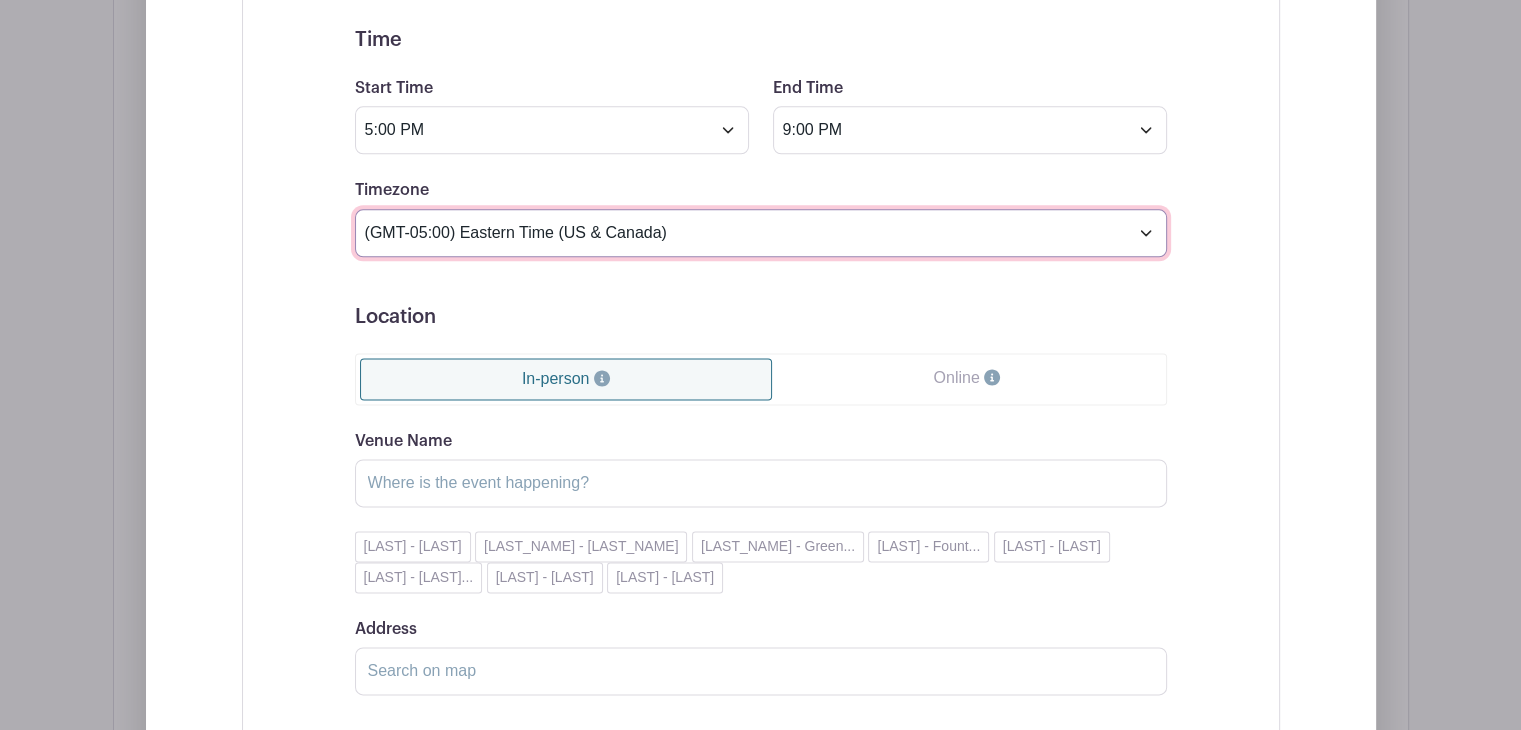 scroll, scrollTop: 2530, scrollLeft: 0, axis: vertical 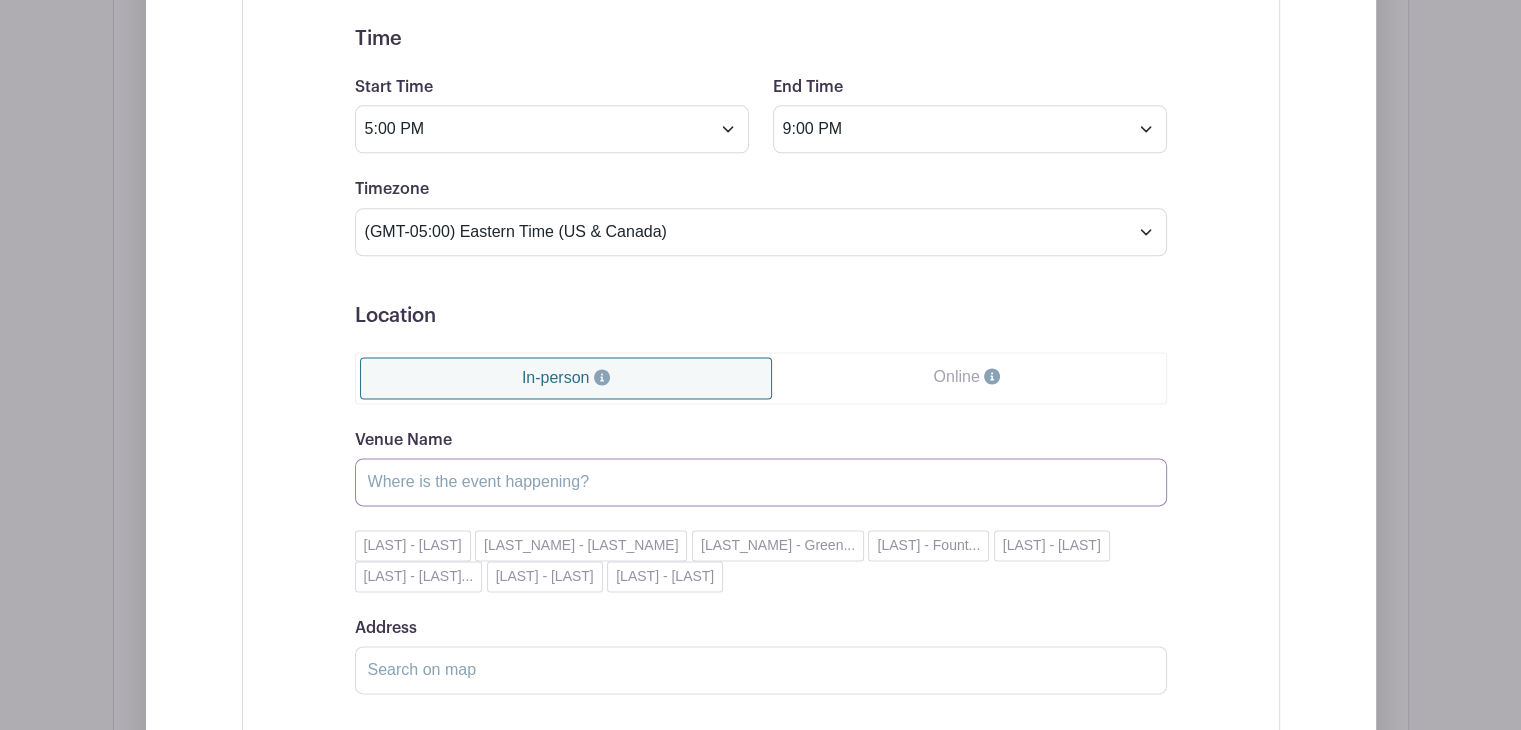 click on "Venue Name" at bounding box center [761, 482] 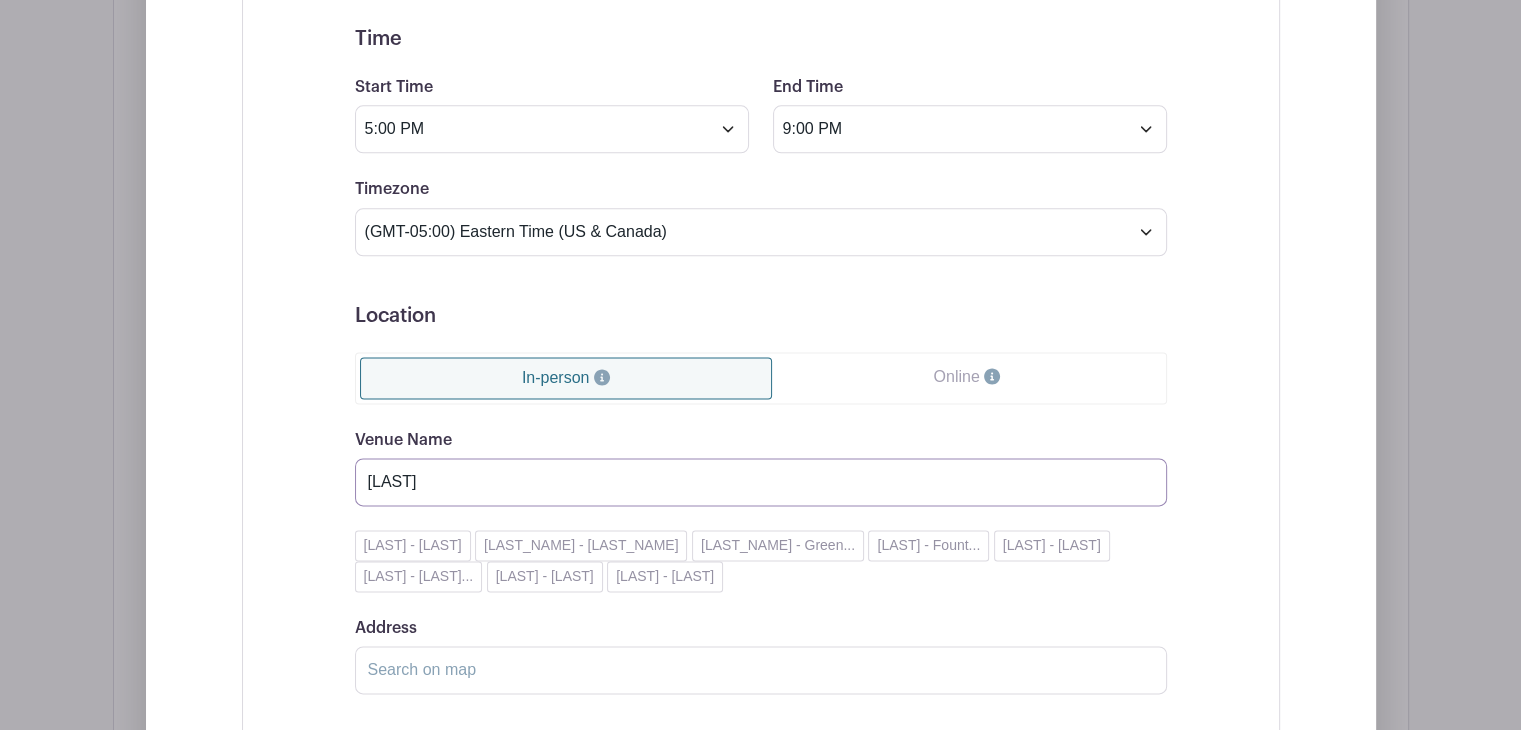 type on "[LAST]" 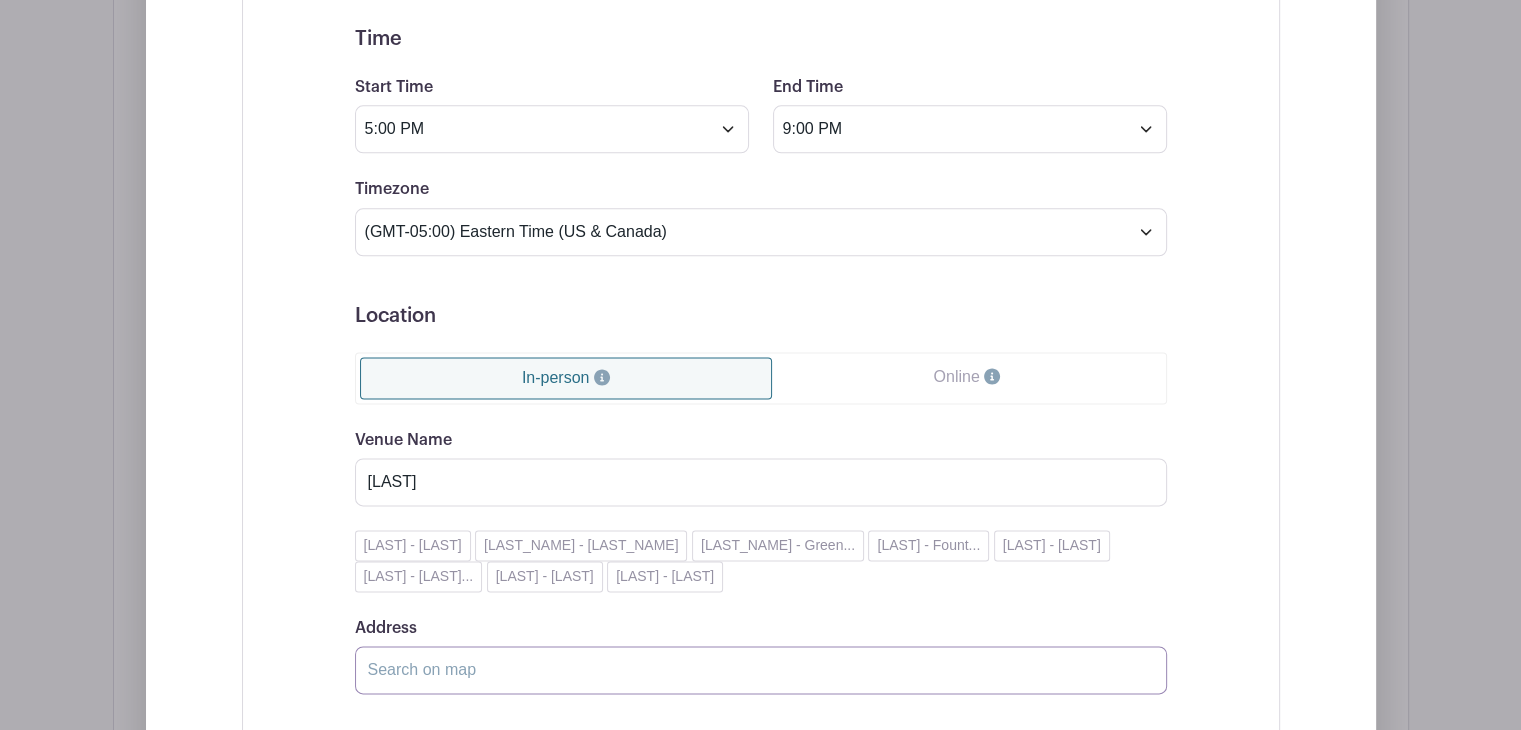 click on "Address" at bounding box center (761, 670) 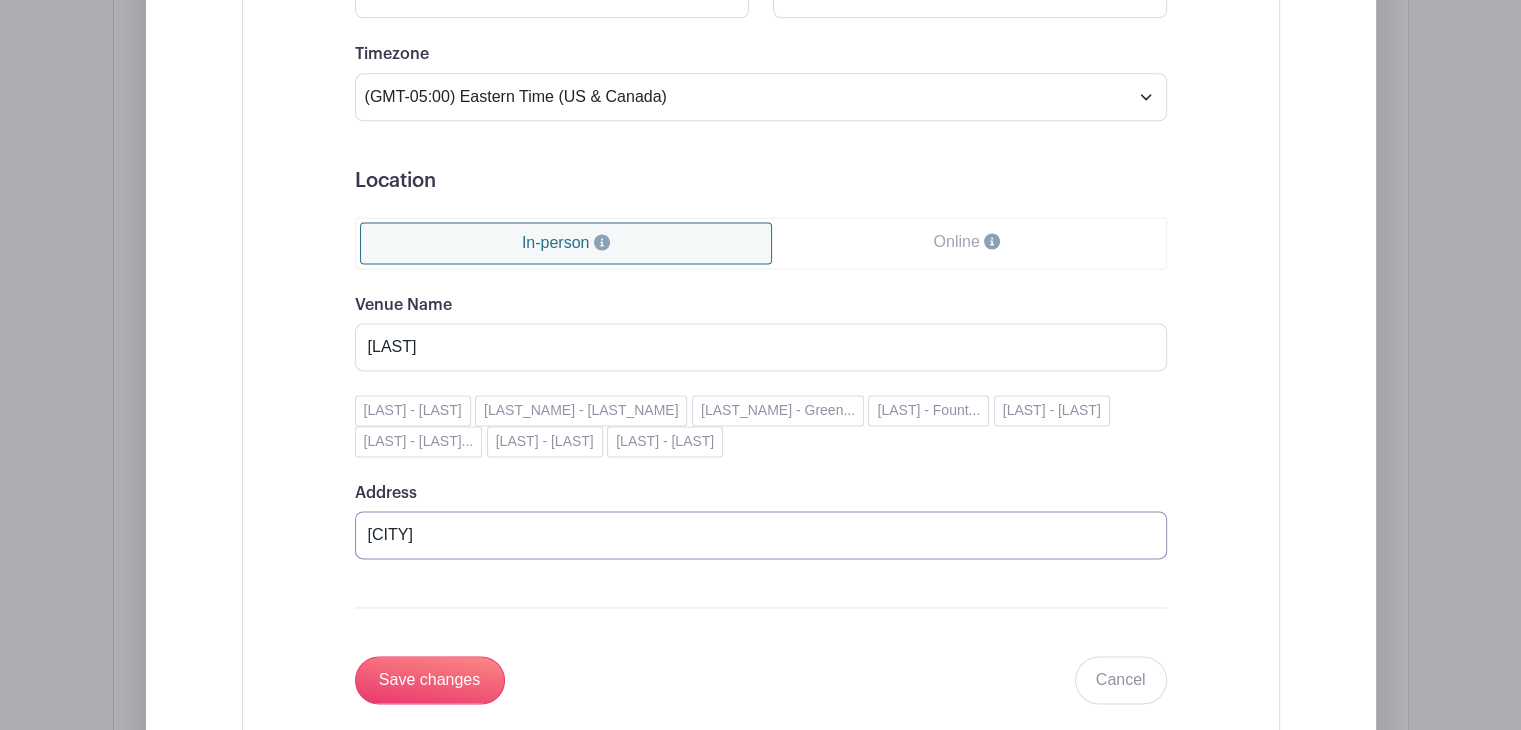 type on "[CITY]" 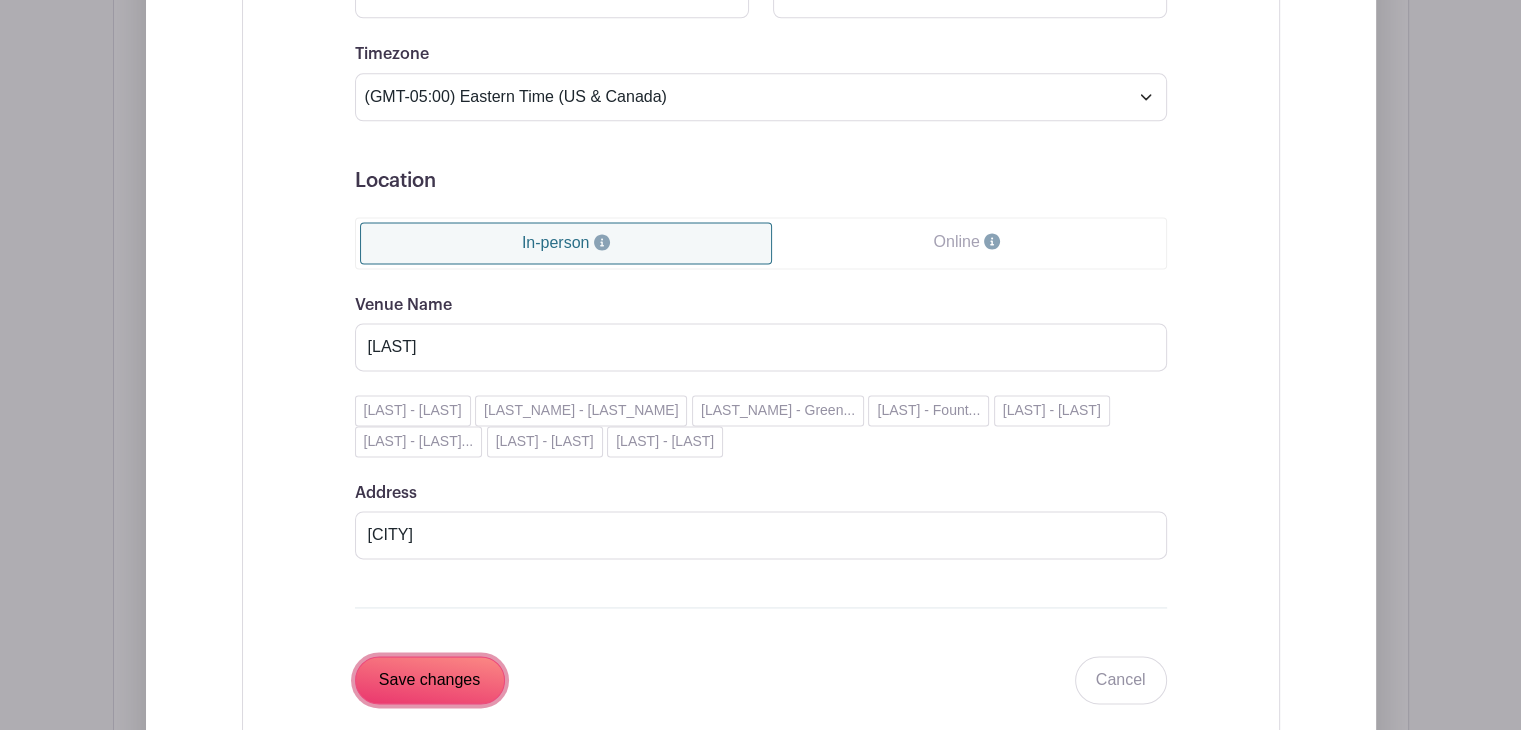click on "Save changes" at bounding box center [430, 680] 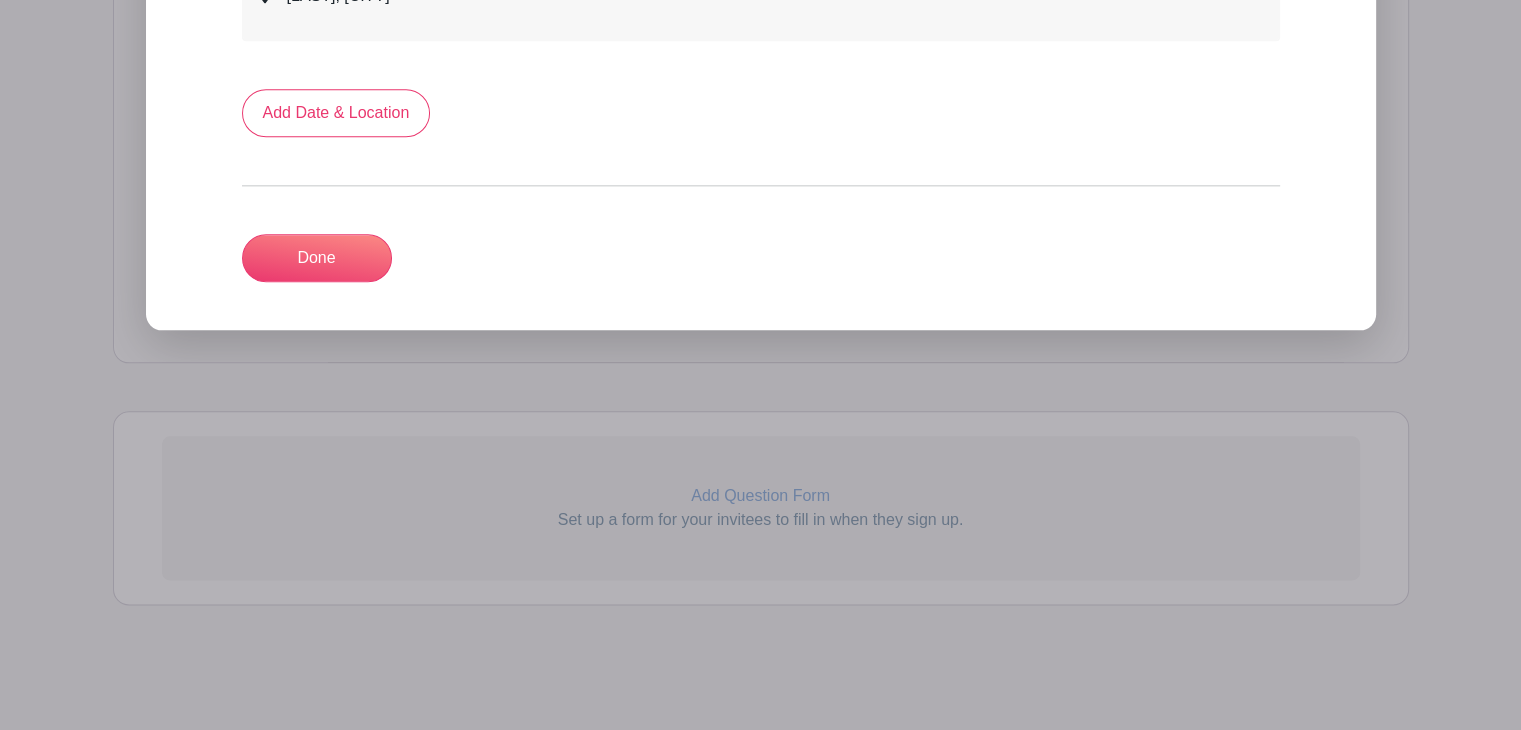 scroll, scrollTop: 2379, scrollLeft: 0, axis: vertical 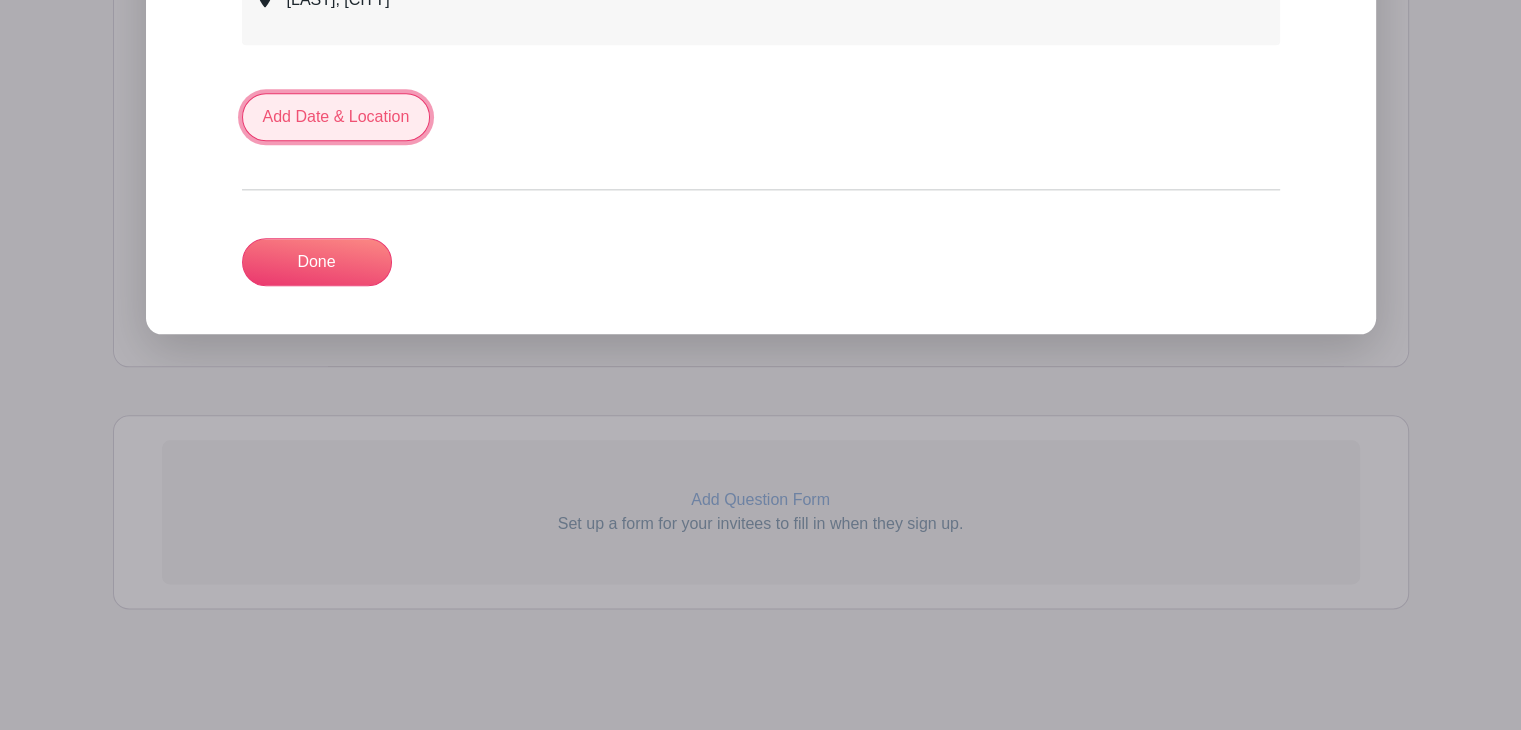 click on "Add Date & Location" at bounding box center (336, 117) 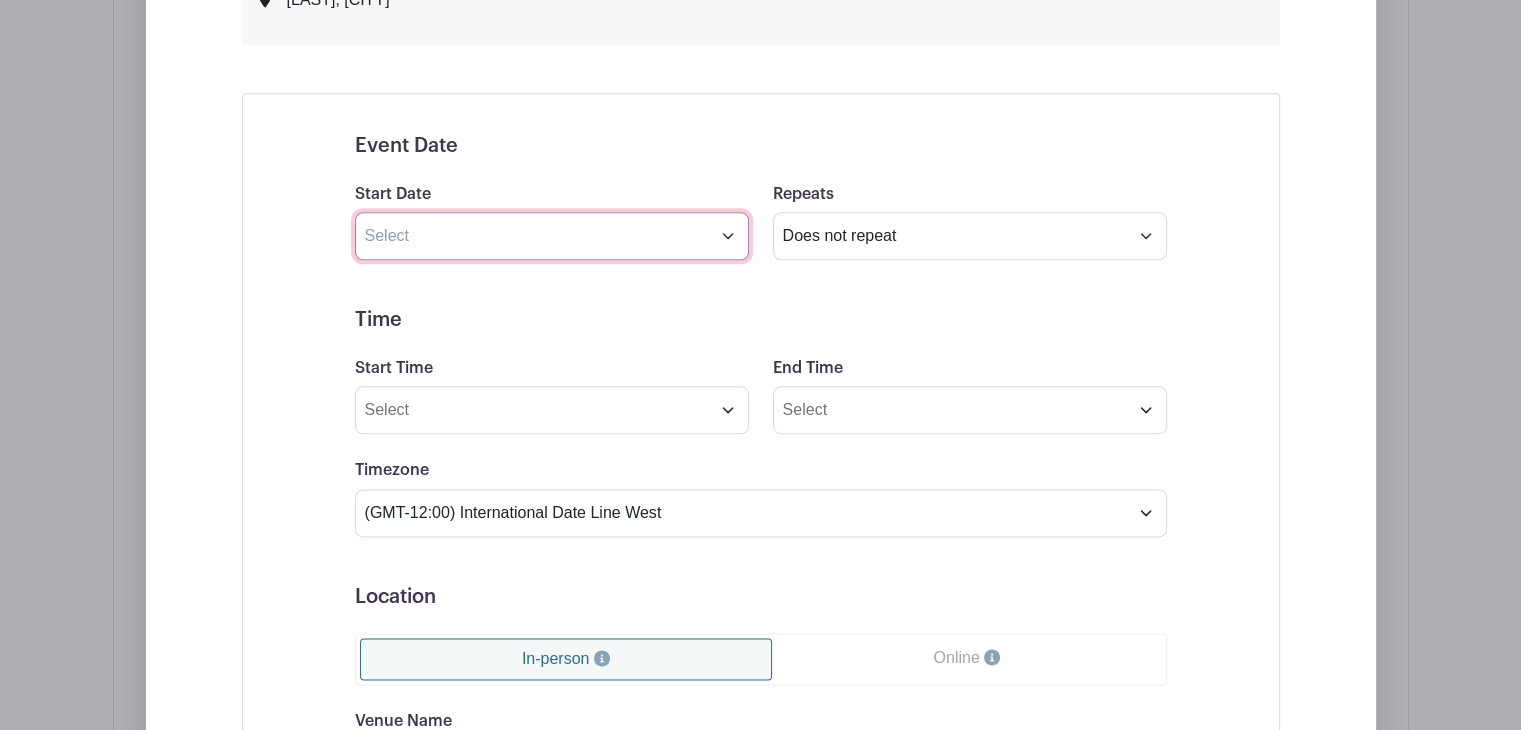 click at bounding box center [552, 236] 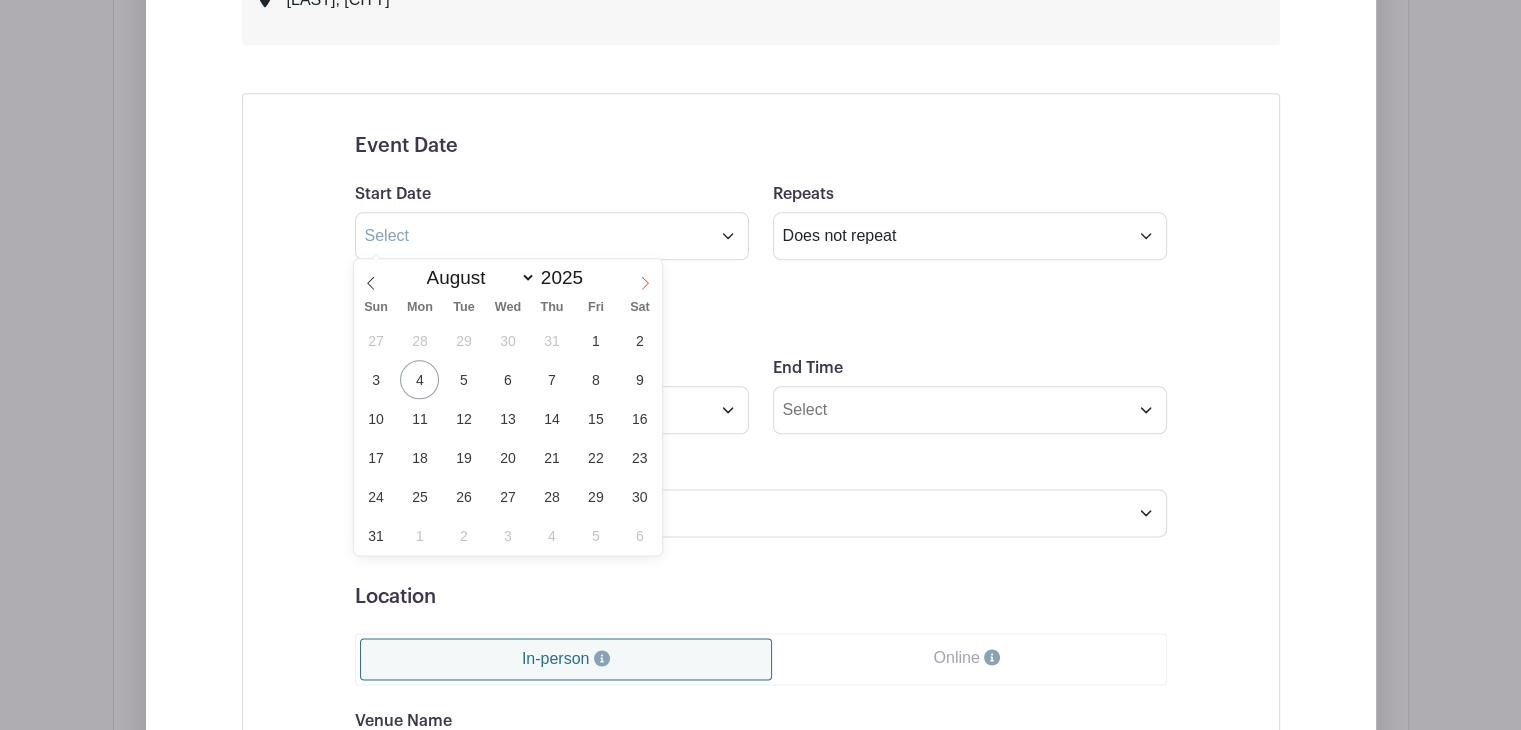 click 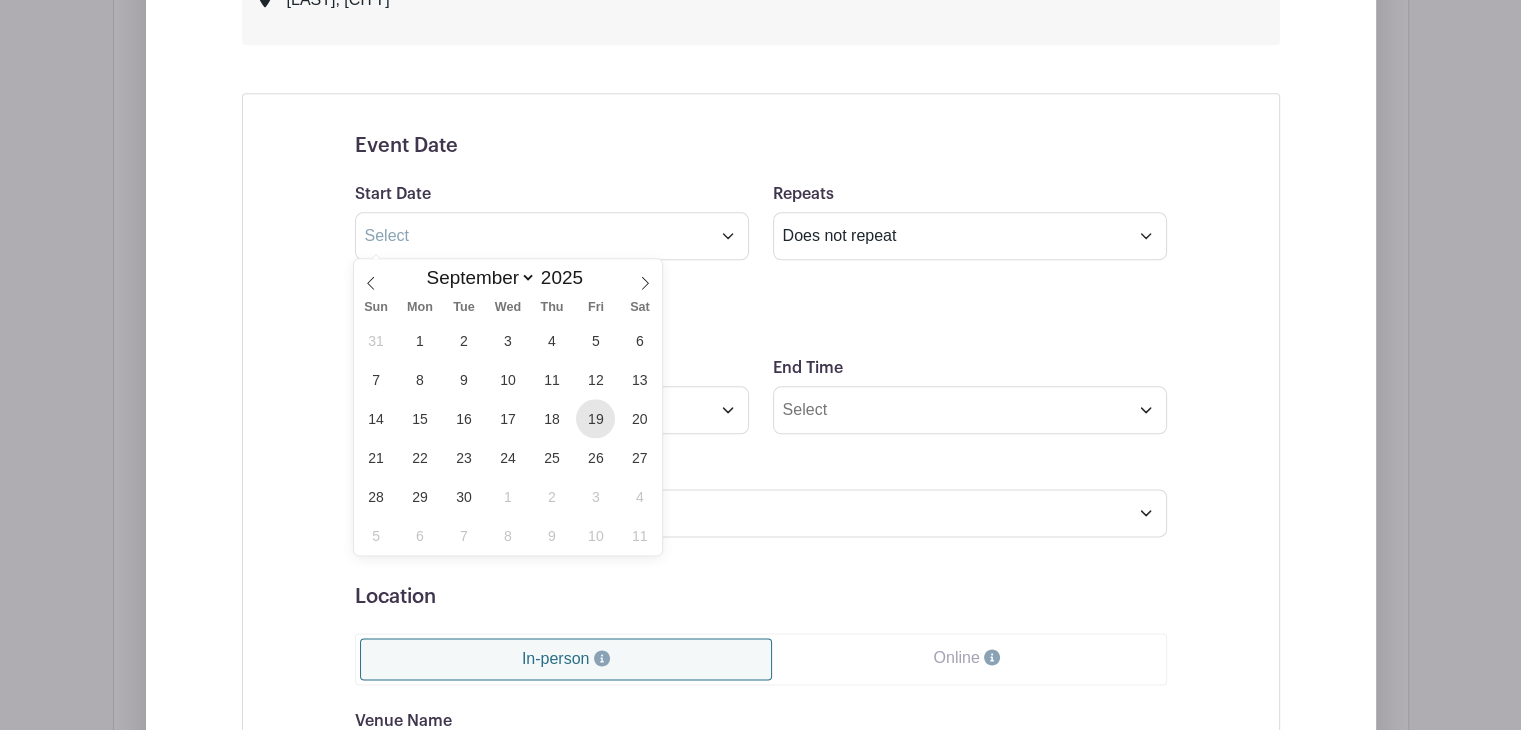 click on "19" at bounding box center [595, 418] 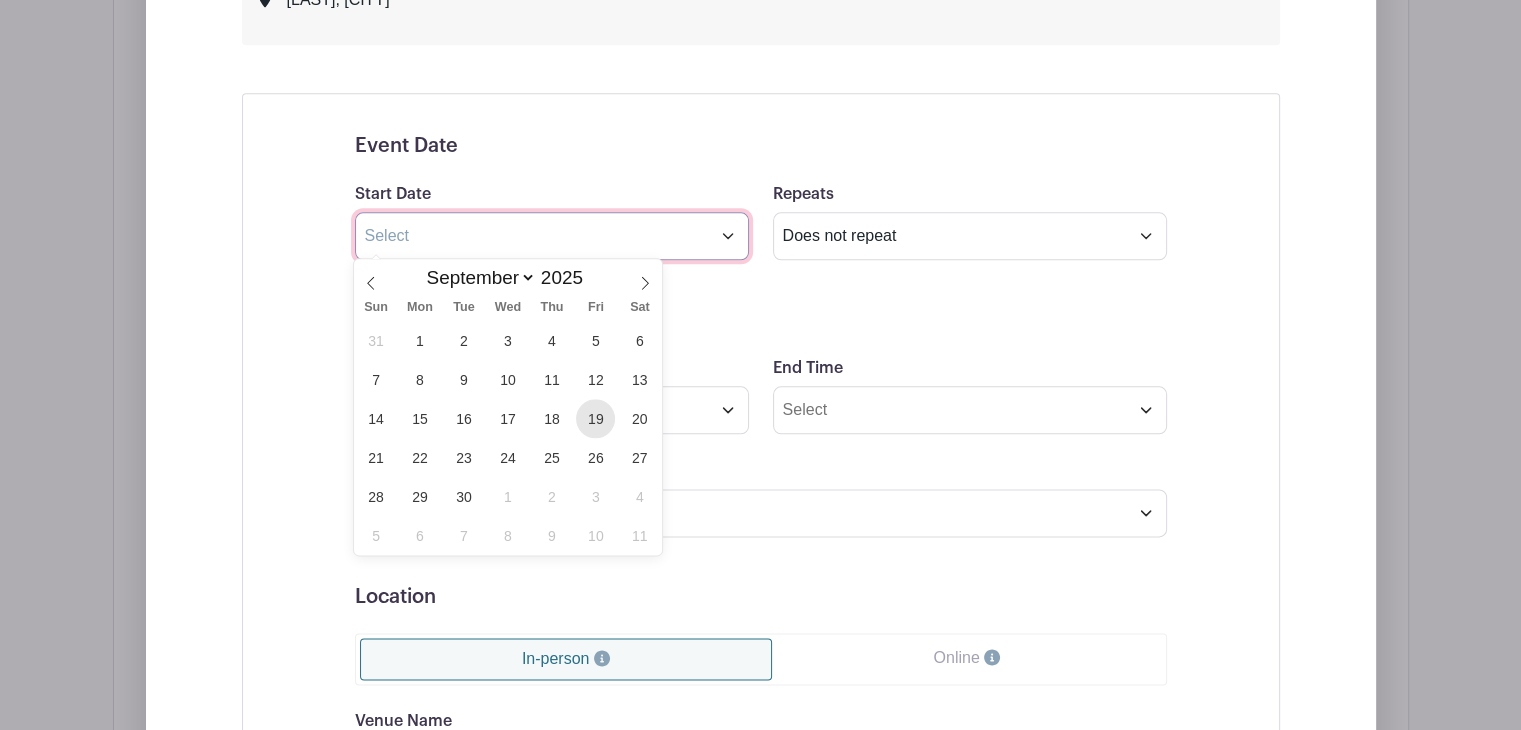 type on "[DATE]" 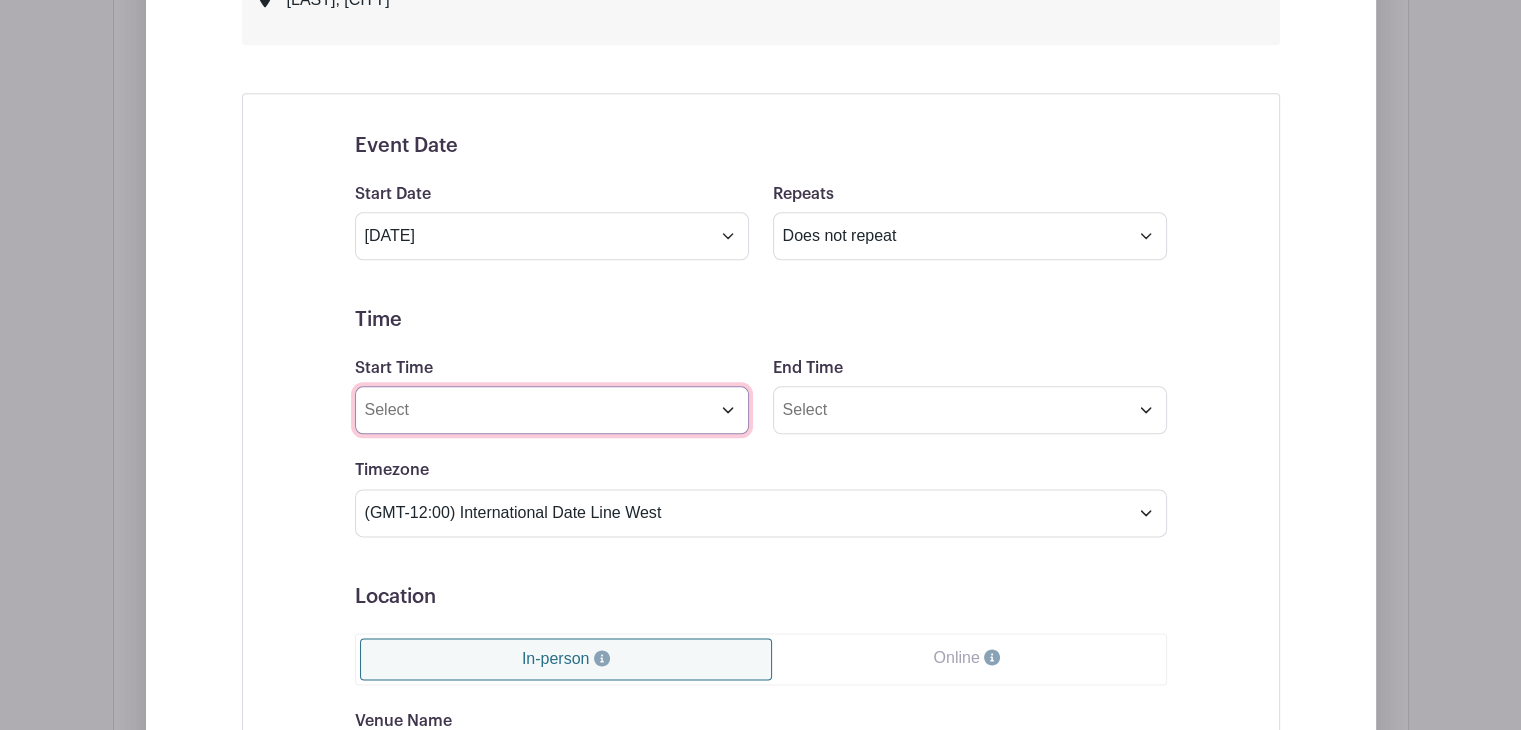 click on "Start Time" at bounding box center [552, 410] 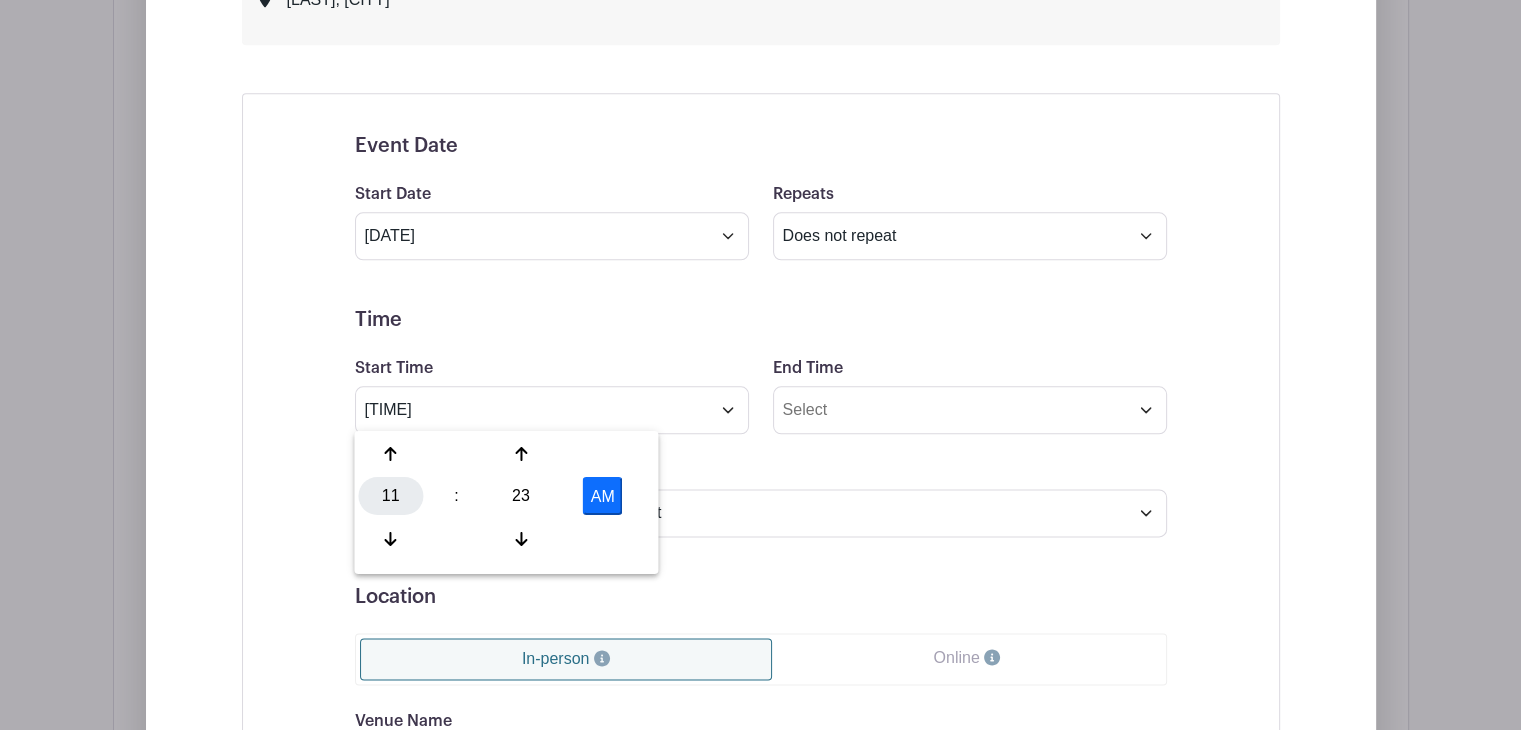 click on "11" at bounding box center [390, 496] 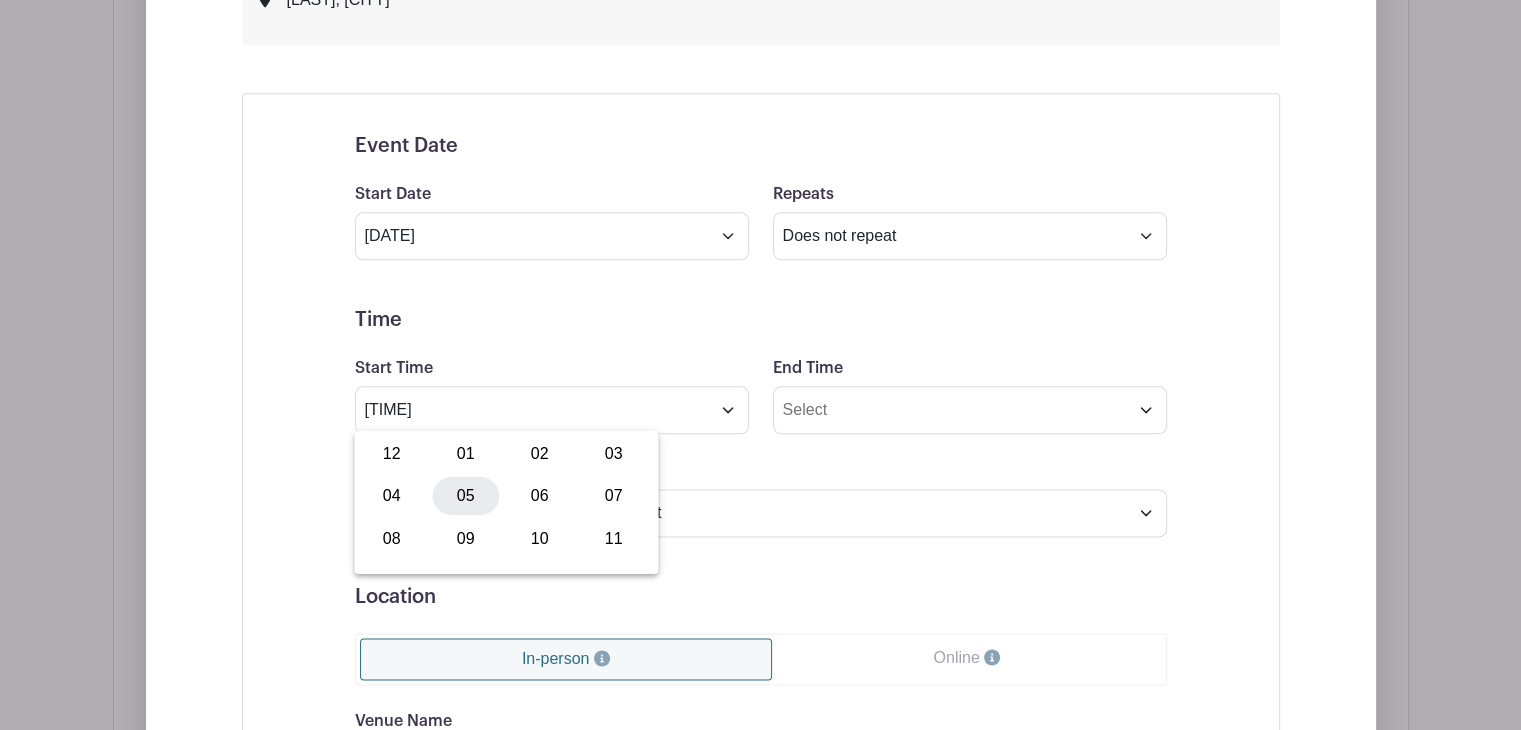click on "05" at bounding box center (465, 496) 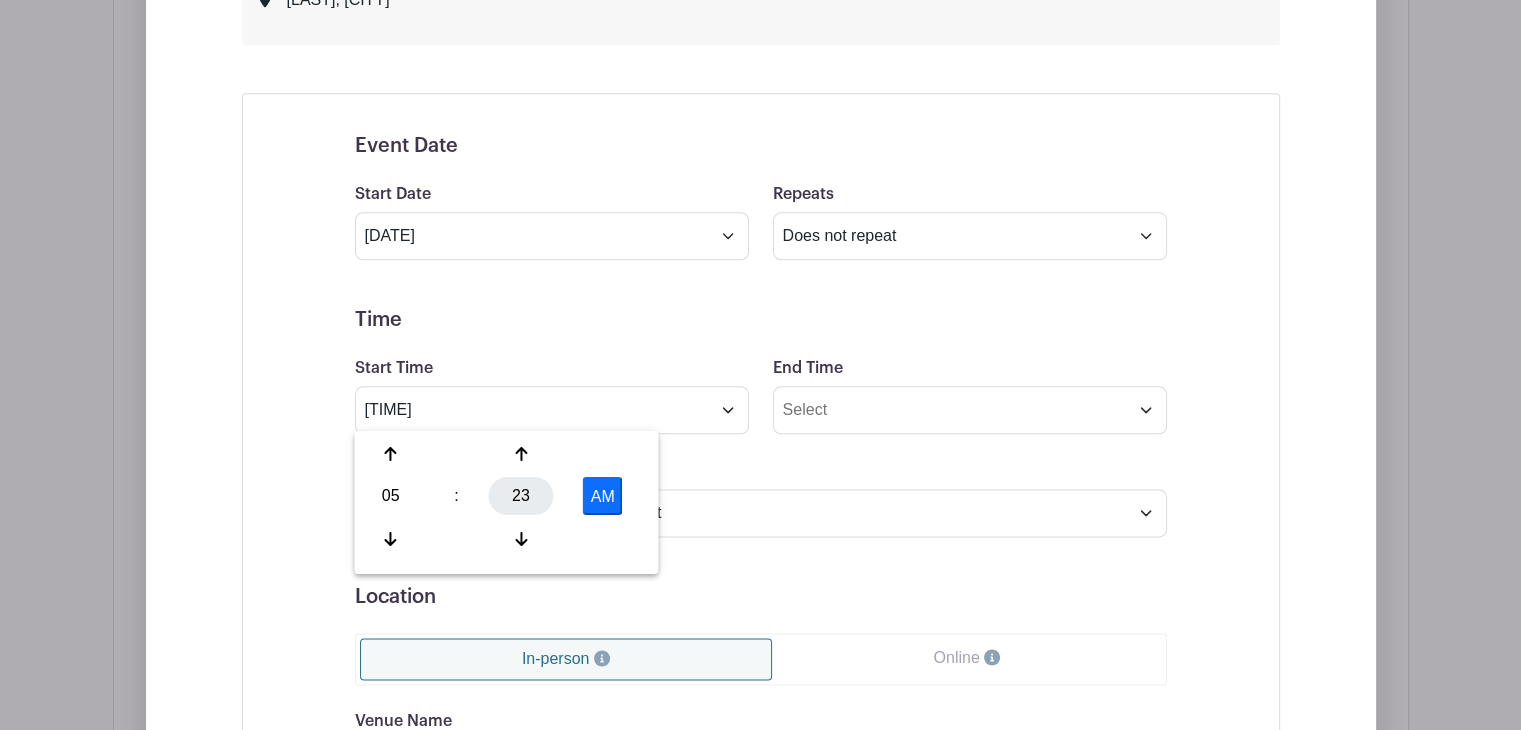 click on "23" at bounding box center (521, 496) 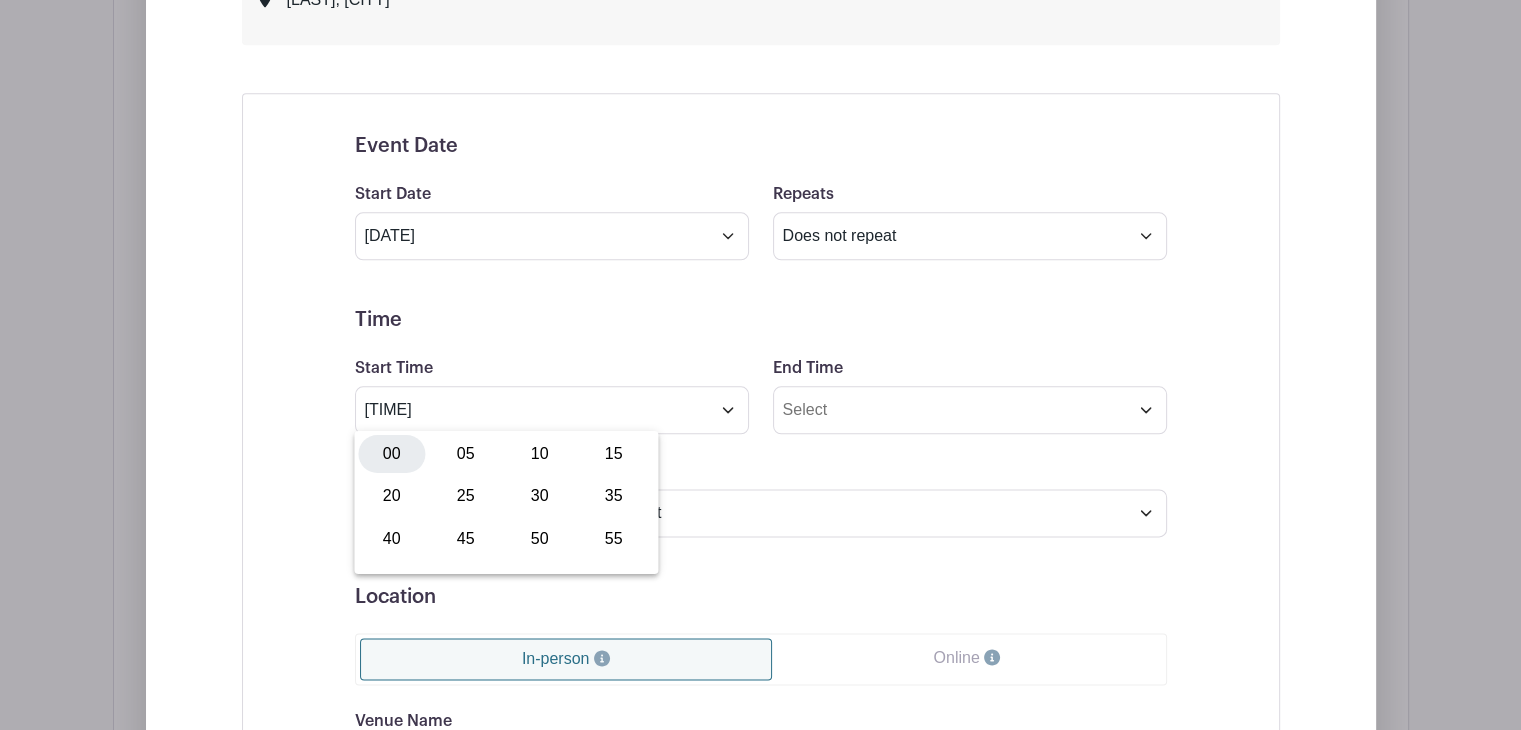 click on "00" at bounding box center [391, 454] 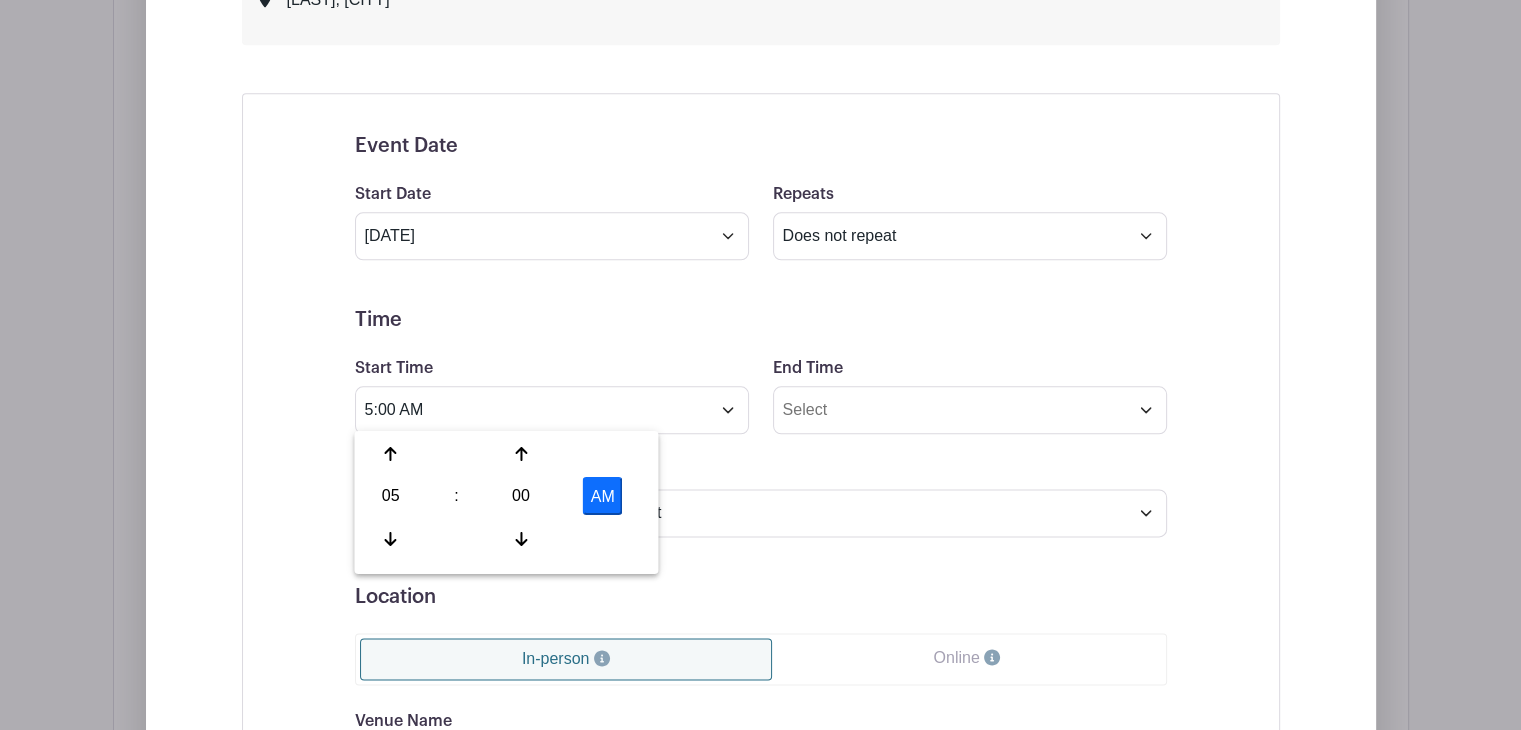 click on "AM" at bounding box center [603, 496] 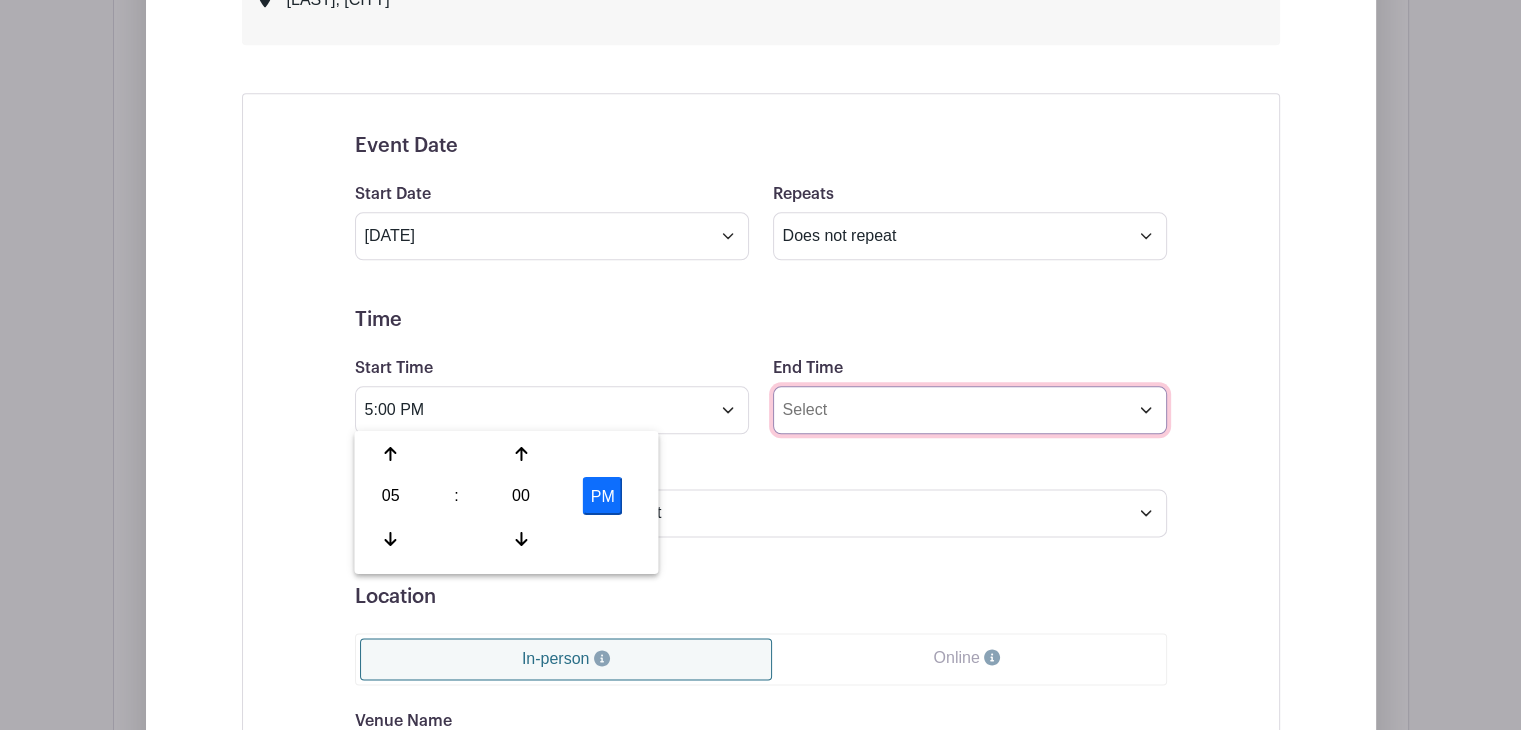 click on "End Time" at bounding box center (970, 410) 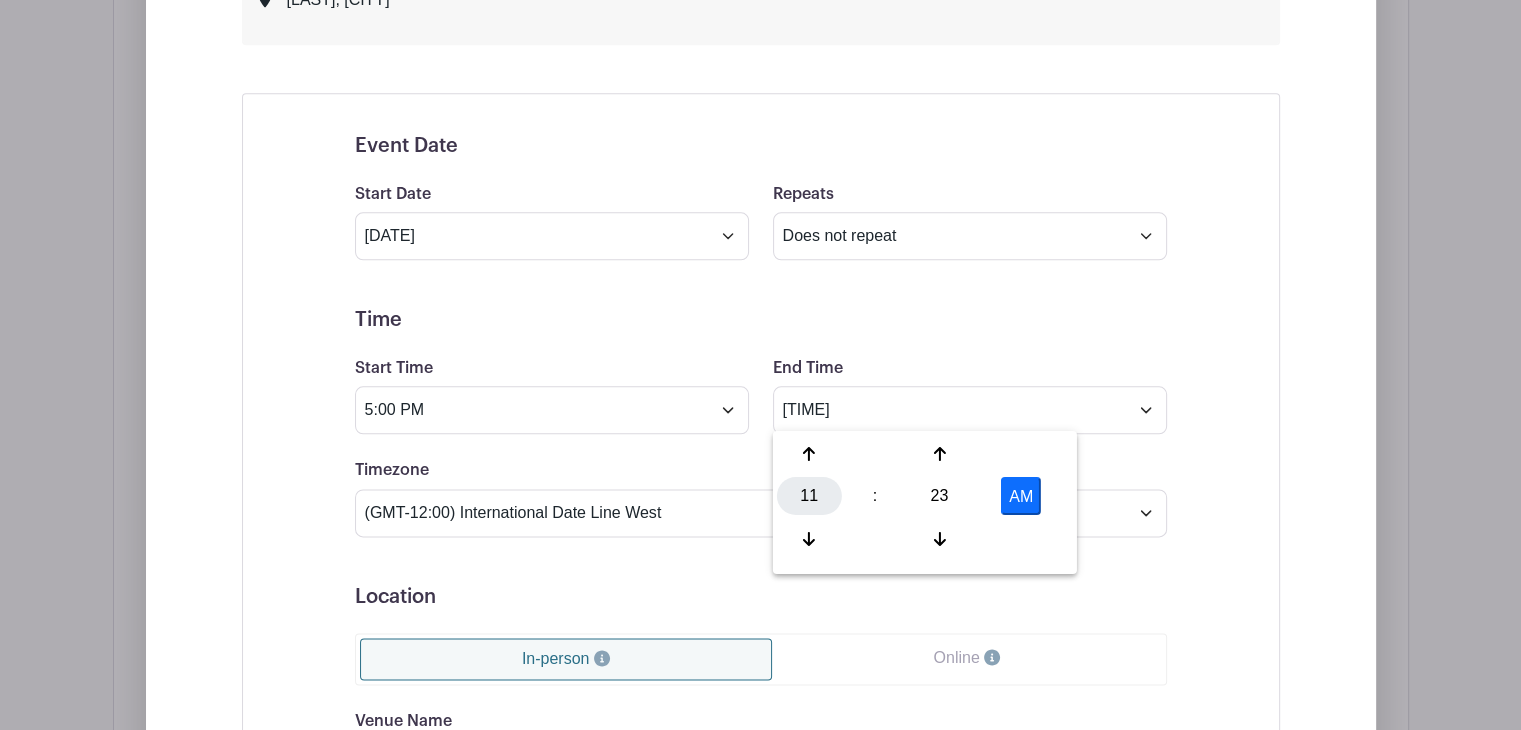 click on "11" at bounding box center [809, 496] 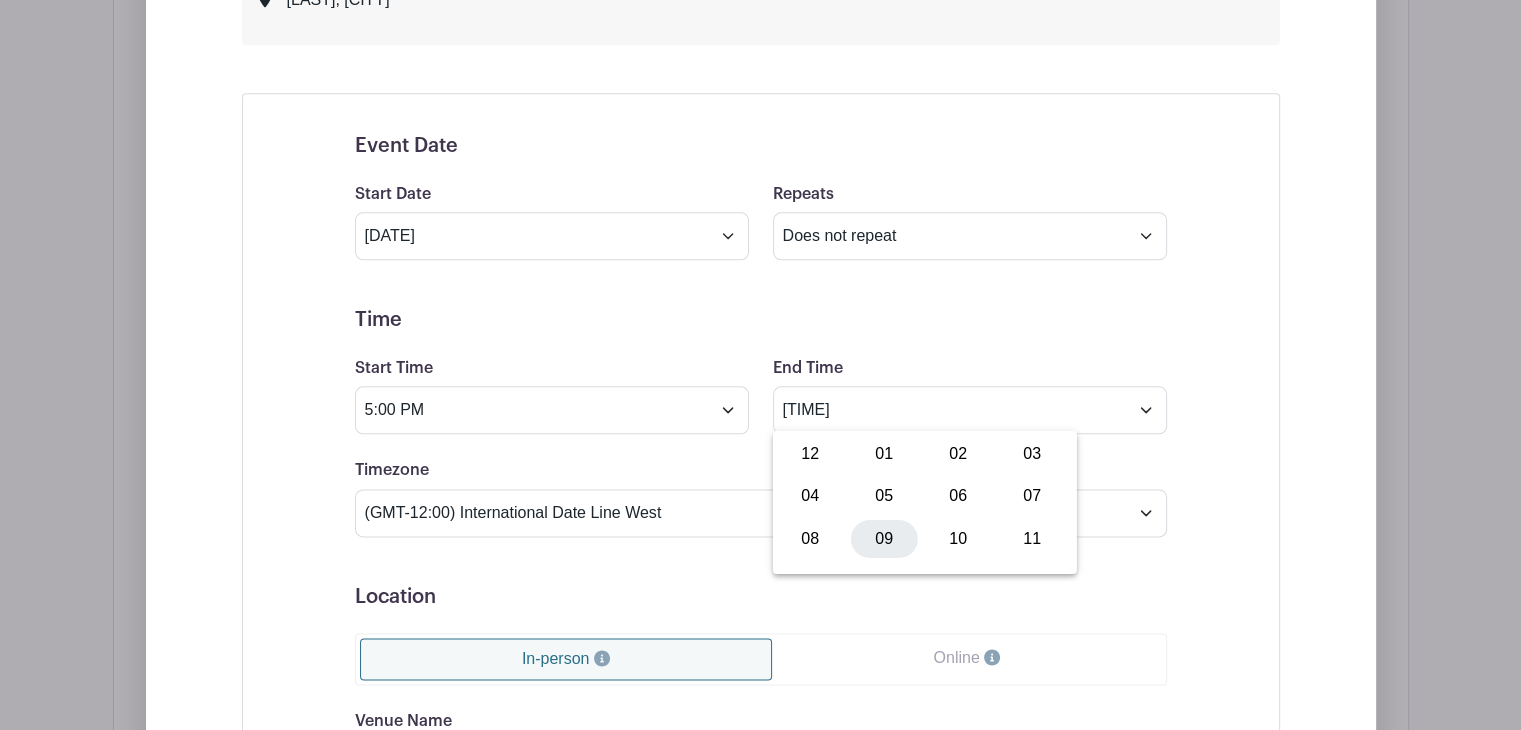 click on "09" at bounding box center (884, 538) 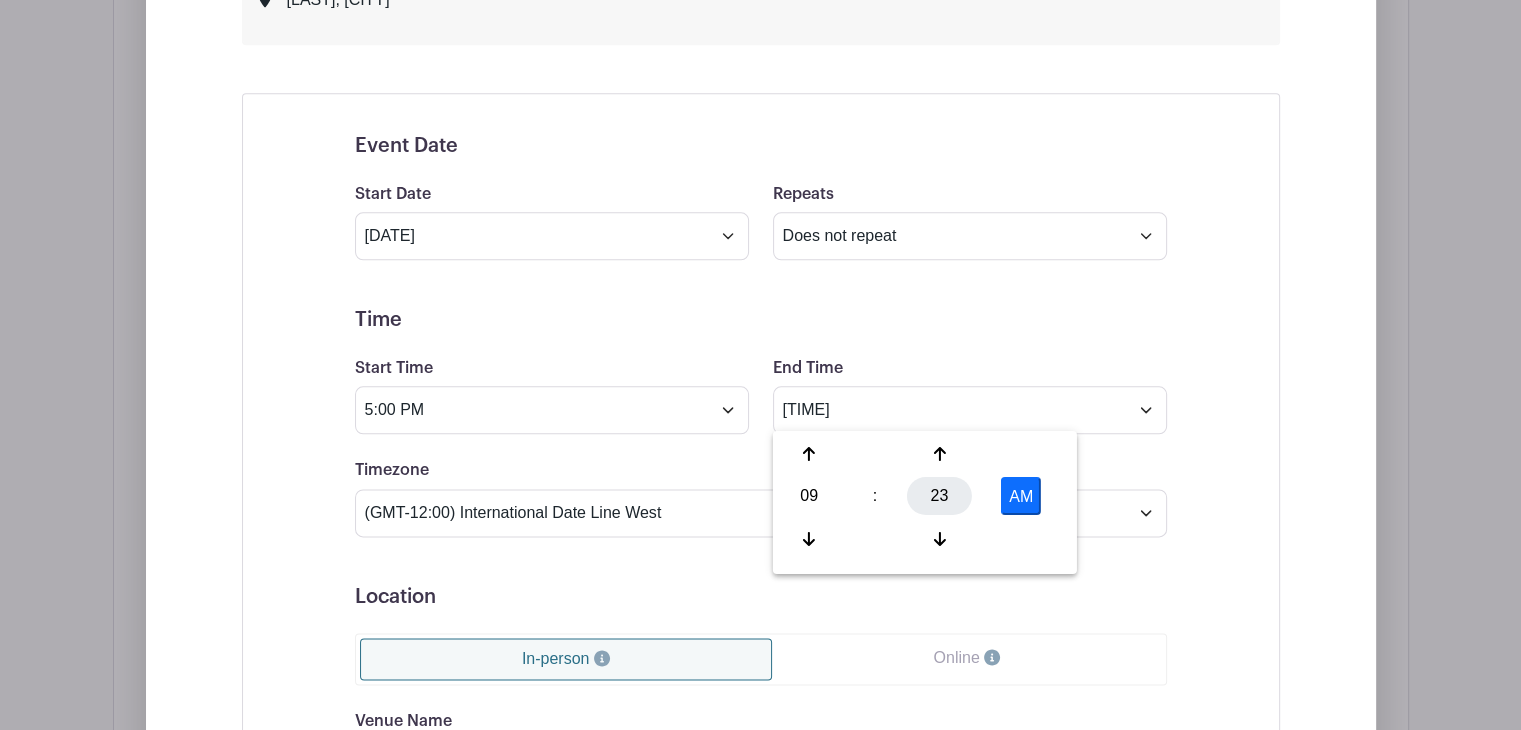 click on "23" at bounding box center (939, 496) 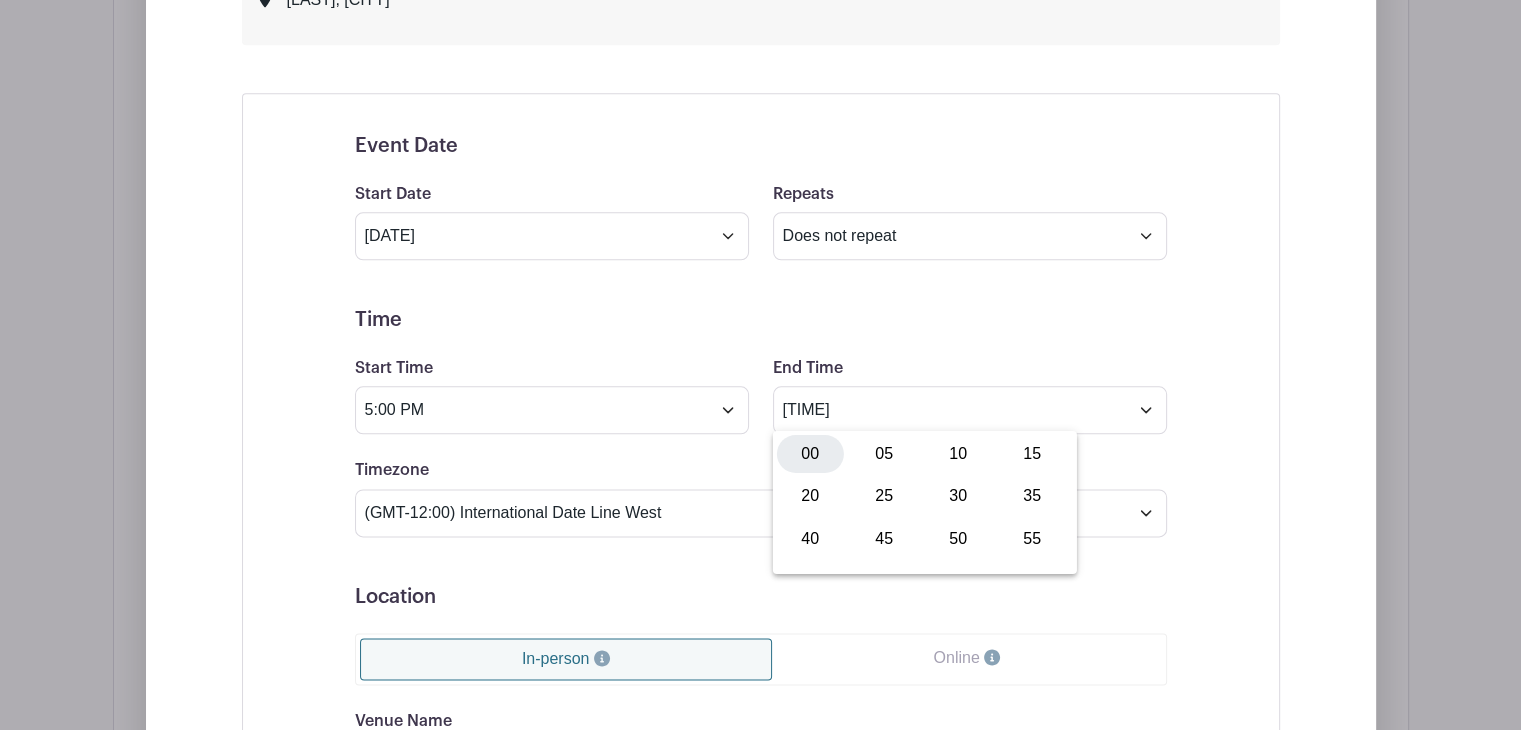 click on "00" at bounding box center [810, 454] 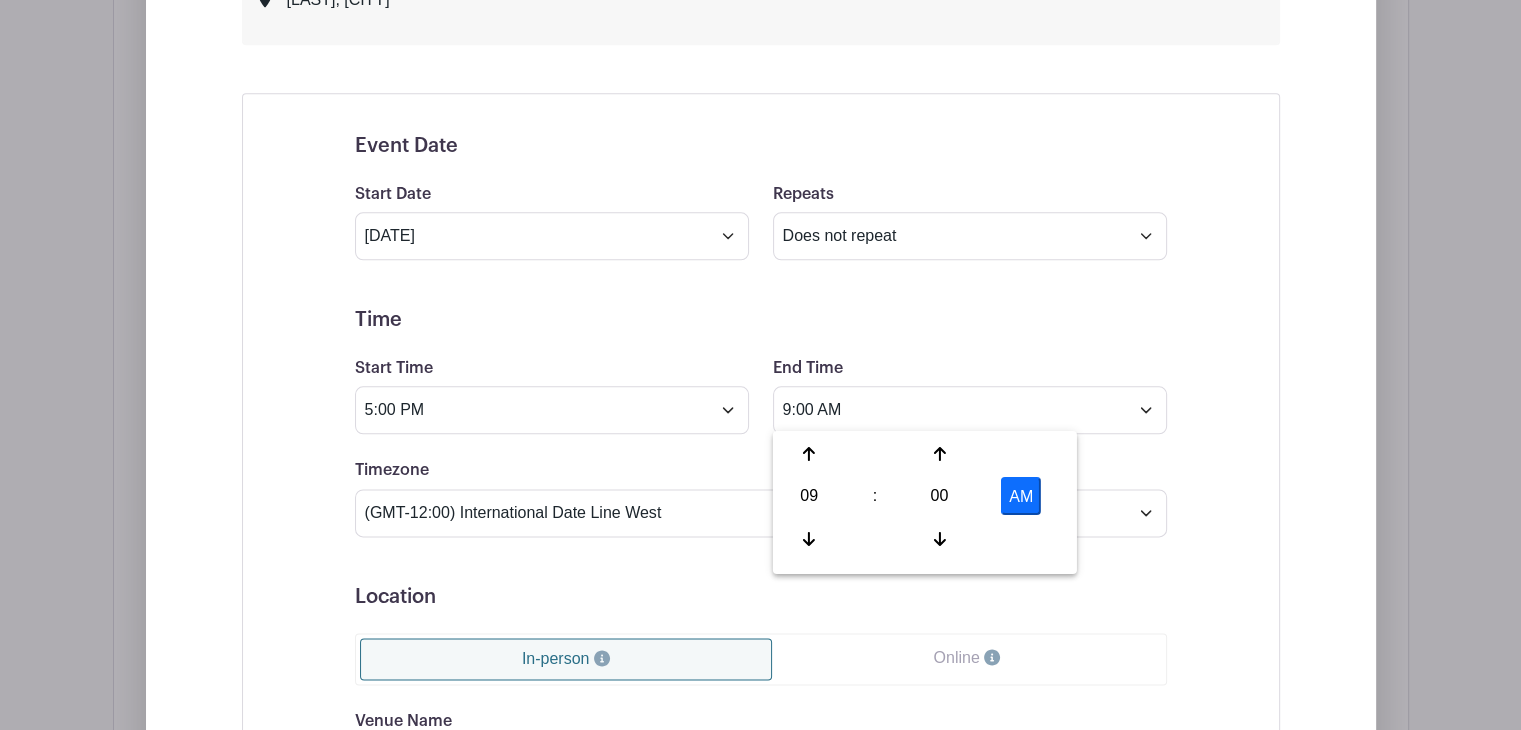 click on "AM" at bounding box center (1021, 496) 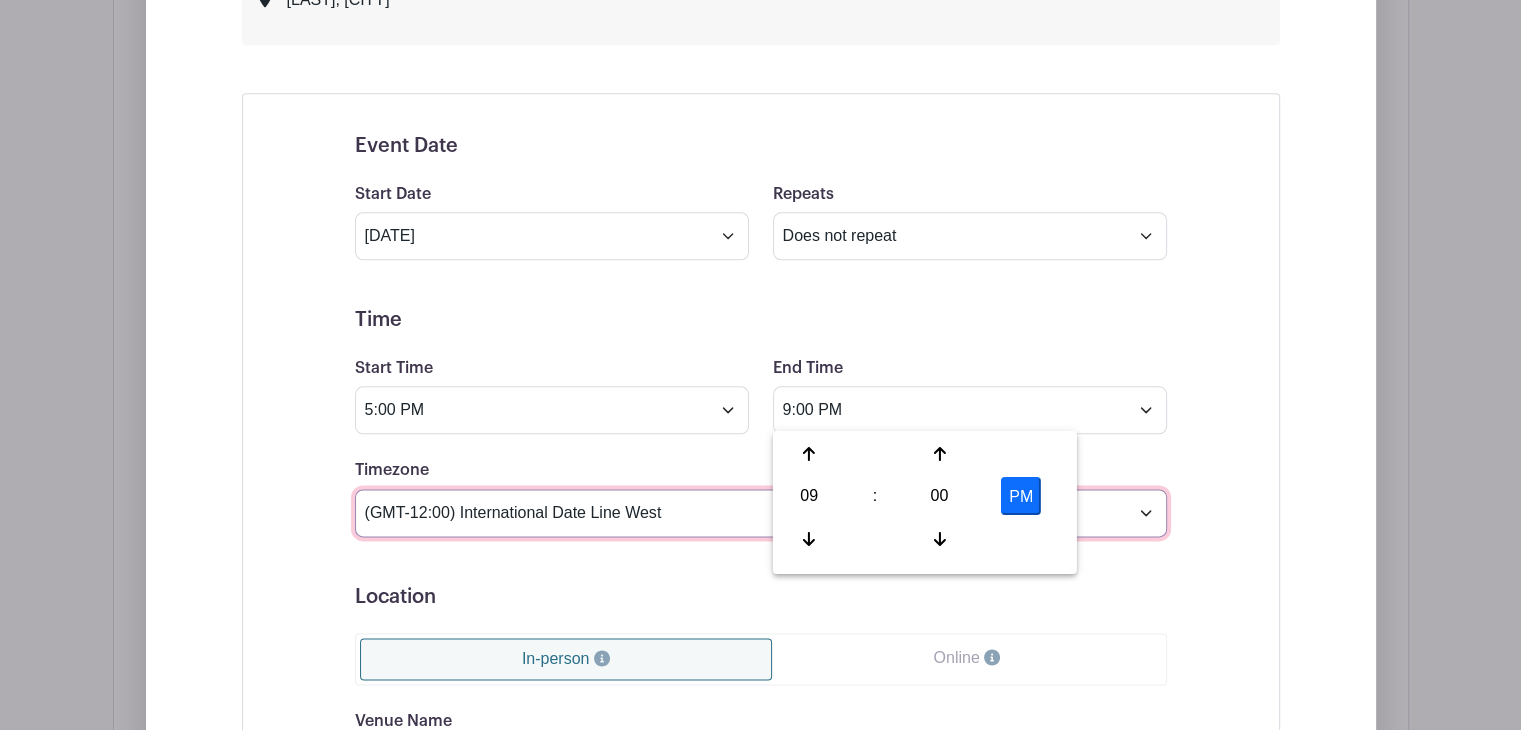 click on "(GMT-12:00) International Date Line West
(GMT-11:00) American Samoa
(GMT-11:00) Midway Island
(GMT-10:00) Hawaii
(GMT-09:00) Alaska
(GMT-08:00) Pacific Time (US & Canada)
(GMT-08:00) Tijuana
(GMT-07:00) Arizona
(GMT-07:00) Mazatlan
(GMT-07:00) Mountain Time (US & Canada)
(GMT-06:00) Central America
(GMT-06:00) Central Time (US & Canada)
(GMT-06:00) Chihuahua
(GMT-06:00) Guadalajara
(GMT-06:00) Mexico City
(GMT-06:00) Monterrey
(GMT-06:00) Saskatchewan
(GMT-05:00) Bogota
(GMT-05:00) Eastern Time (US & Canada)
(GMT-05:00) Indiana (East)
(GMT-05:00) Lima
(GMT-05:00) Quito
(GMT-04:00) Atlantic Time (Canada)
(GMT-04:00) Caracas
(GMT-04:00) Georgetown
(GMT-04:00) La Paz
(GMT-04:00) Puerto Rico
(GMT-04:00) Santiago
(GMT-03:30) Newfoundland
(GMT-03:00) Brasilia
(GMT-03:00) Buenos Aires
(GMT-03:00) Montevideo
(GMT-02:00) Greenland
(GMT-02:00) Mid-Atlantic
(GMT-01:00) Azores
(GMT-01:00) Cape Verde Is.
(GMT+00:00) Casablanca
(GMT+00:00) Dublin" at bounding box center (761, 513) 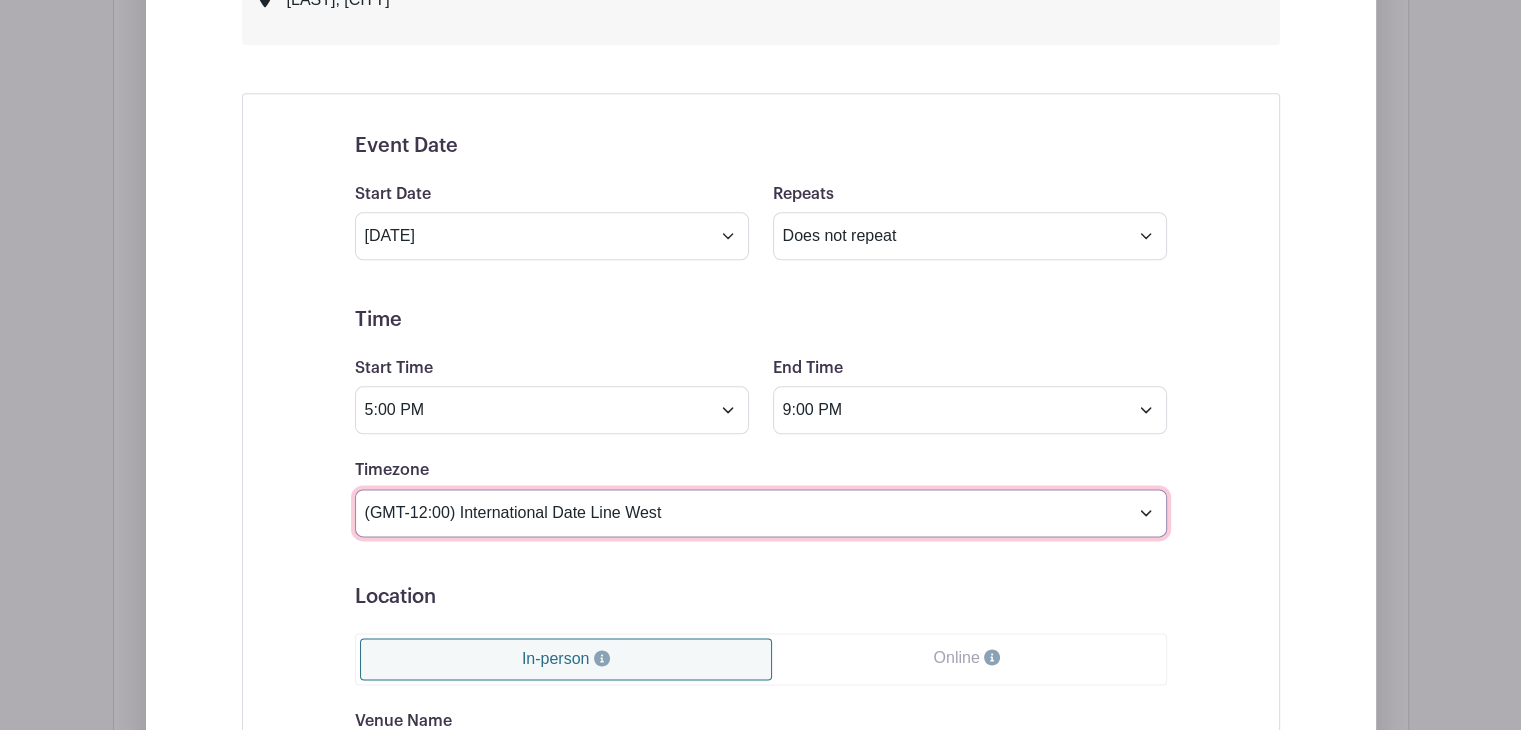 select on "Eastern Time (US & Canada)" 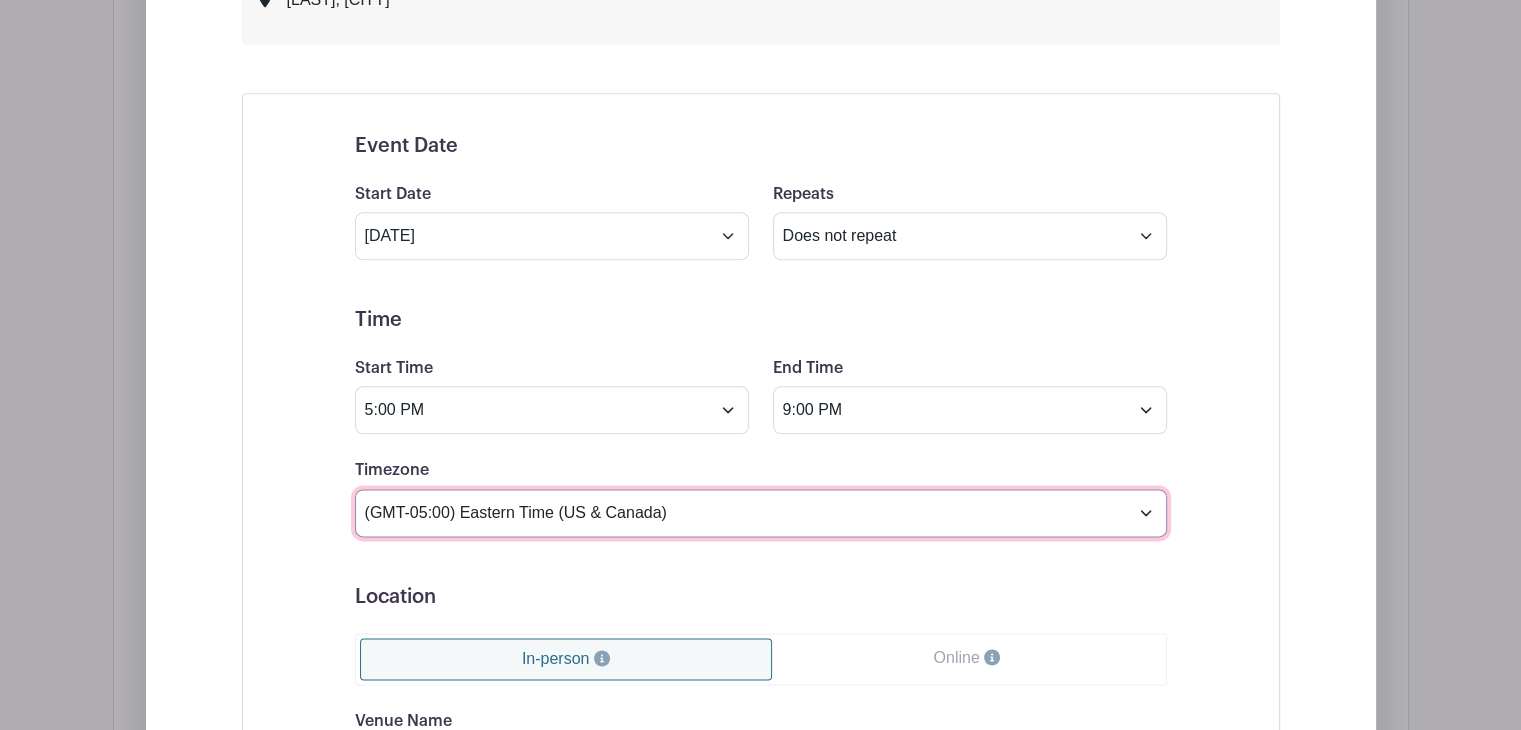 click on "(GMT-12:00) International Date Line West
(GMT-11:00) American Samoa
(GMT-11:00) Midway Island
(GMT-10:00) Hawaii
(GMT-09:00) Alaska
(GMT-08:00) Pacific Time (US & Canada)
(GMT-08:00) Tijuana
(GMT-07:00) Arizona
(GMT-07:00) Mazatlan
(GMT-07:00) Mountain Time (US & Canada)
(GMT-06:00) Central America
(GMT-06:00) Central Time (US & Canada)
(GMT-06:00) Chihuahua
(GMT-06:00) Guadalajara
(GMT-06:00) Mexico City
(GMT-06:00) Monterrey
(GMT-06:00) Saskatchewan
(GMT-05:00) Bogota
(GMT-05:00) Eastern Time (US & Canada)
(GMT-05:00) Indiana (East)
(GMT-05:00) Lima
(GMT-05:00) Quito
(GMT-04:00) Atlantic Time (Canada)
(GMT-04:00) Caracas
(GMT-04:00) Georgetown
(GMT-04:00) La Paz
(GMT-04:00) Puerto Rico
(GMT-04:00) Santiago
(GMT-03:30) Newfoundland
(GMT-03:00) Brasilia
(GMT-03:00) Buenos Aires
(GMT-03:00) Montevideo
(GMT-02:00) Greenland
(GMT-02:00) Mid-Atlantic
(GMT-01:00) Azores
(GMT-01:00) Cape Verde Is.
(GMT+00:00) Casablanca
(GMT+00:00) Dublin" at bounding box center [761, 513] 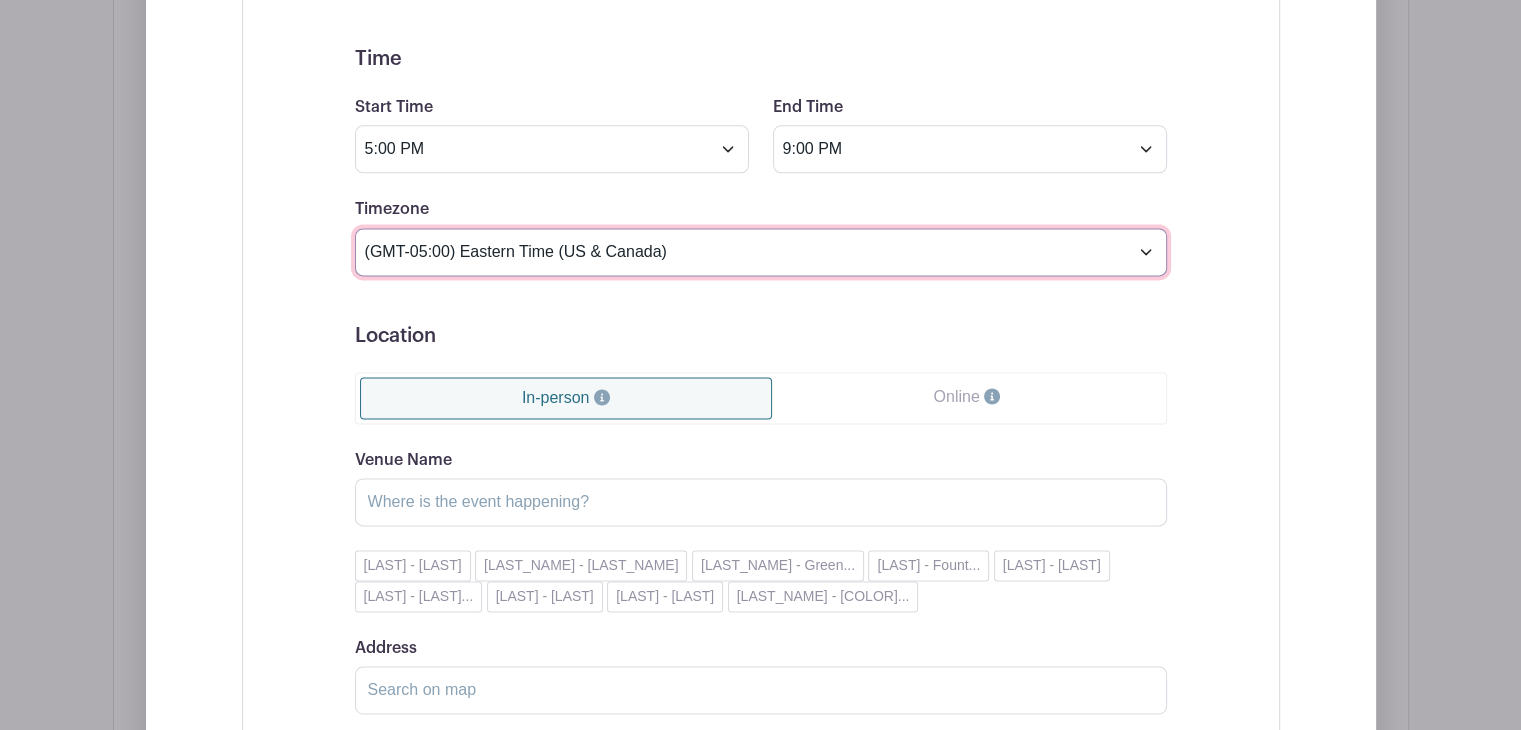scroll, scrollTop: 2651, scrollLeft: 0, axis: vertical 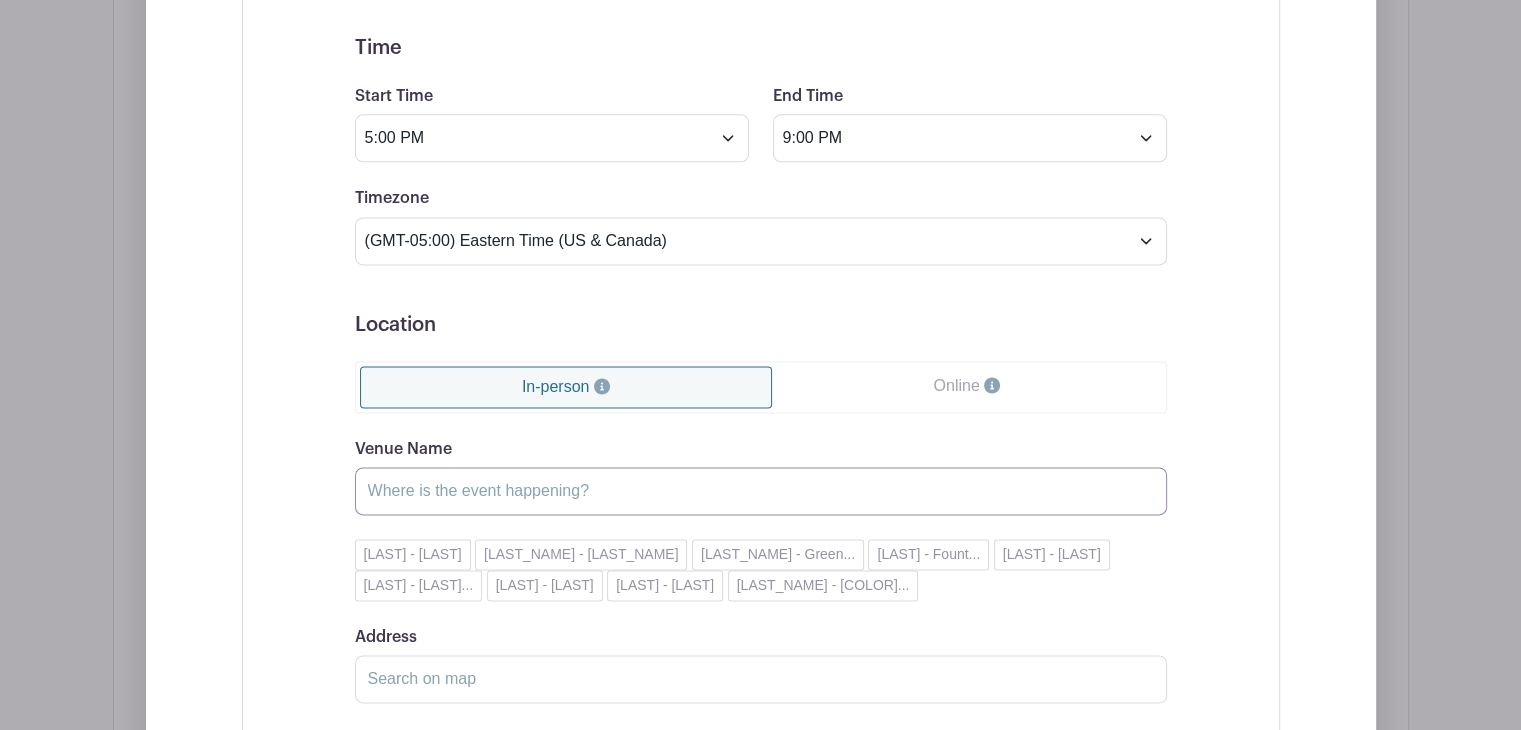 click on "Venue Name" at bounding box center (761, 491) 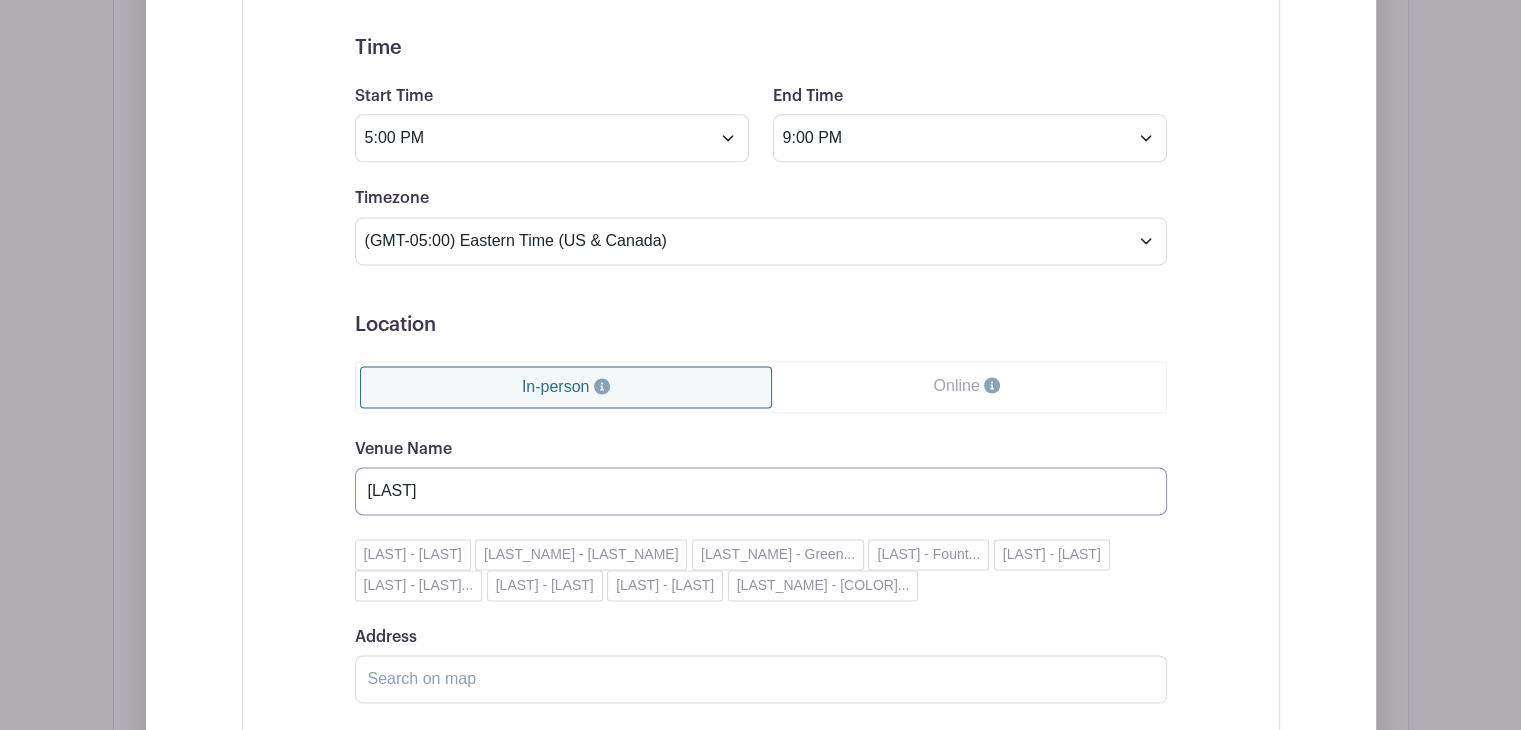 scroll, scrollTop: 2776, scrollLeft: 0, axis: vertical 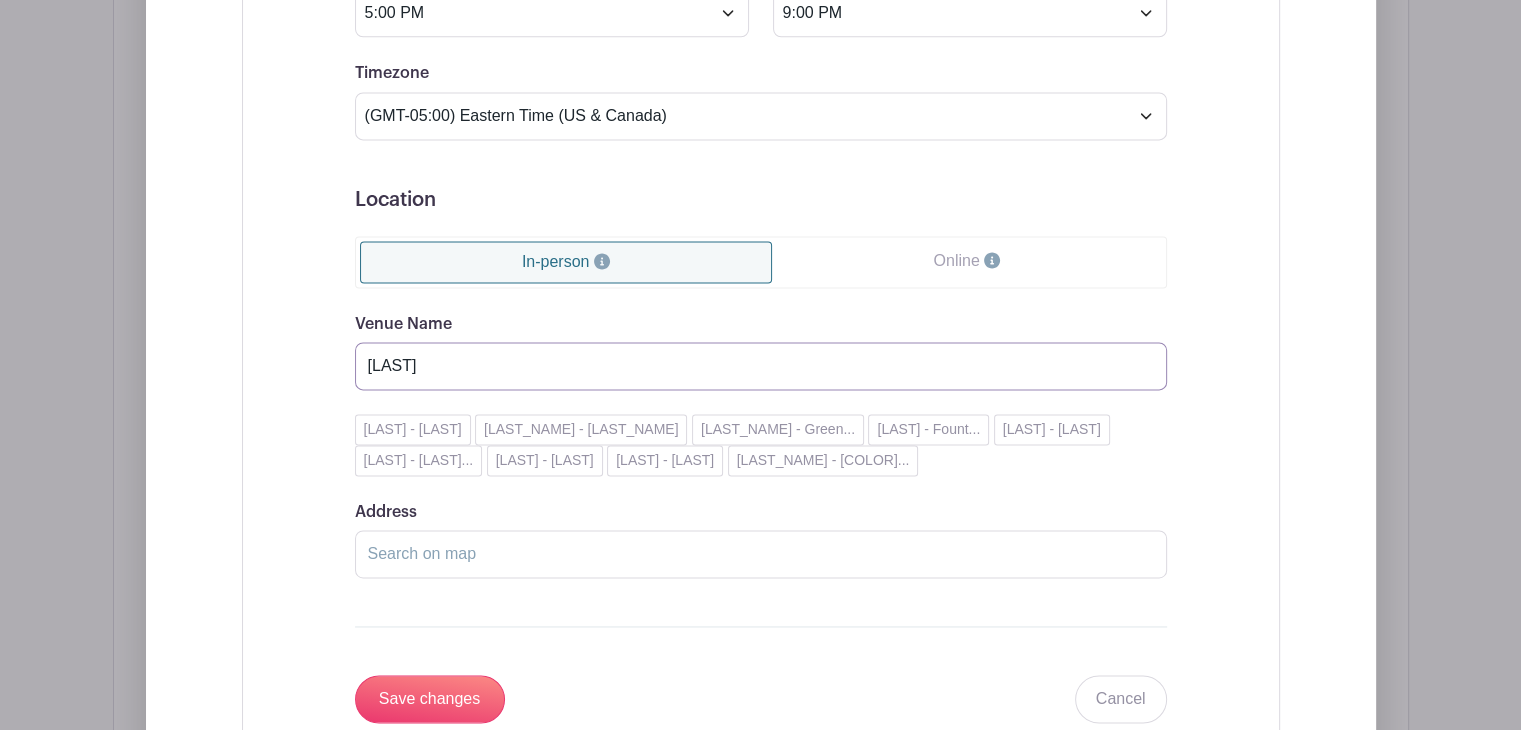 type on "[LAST]" 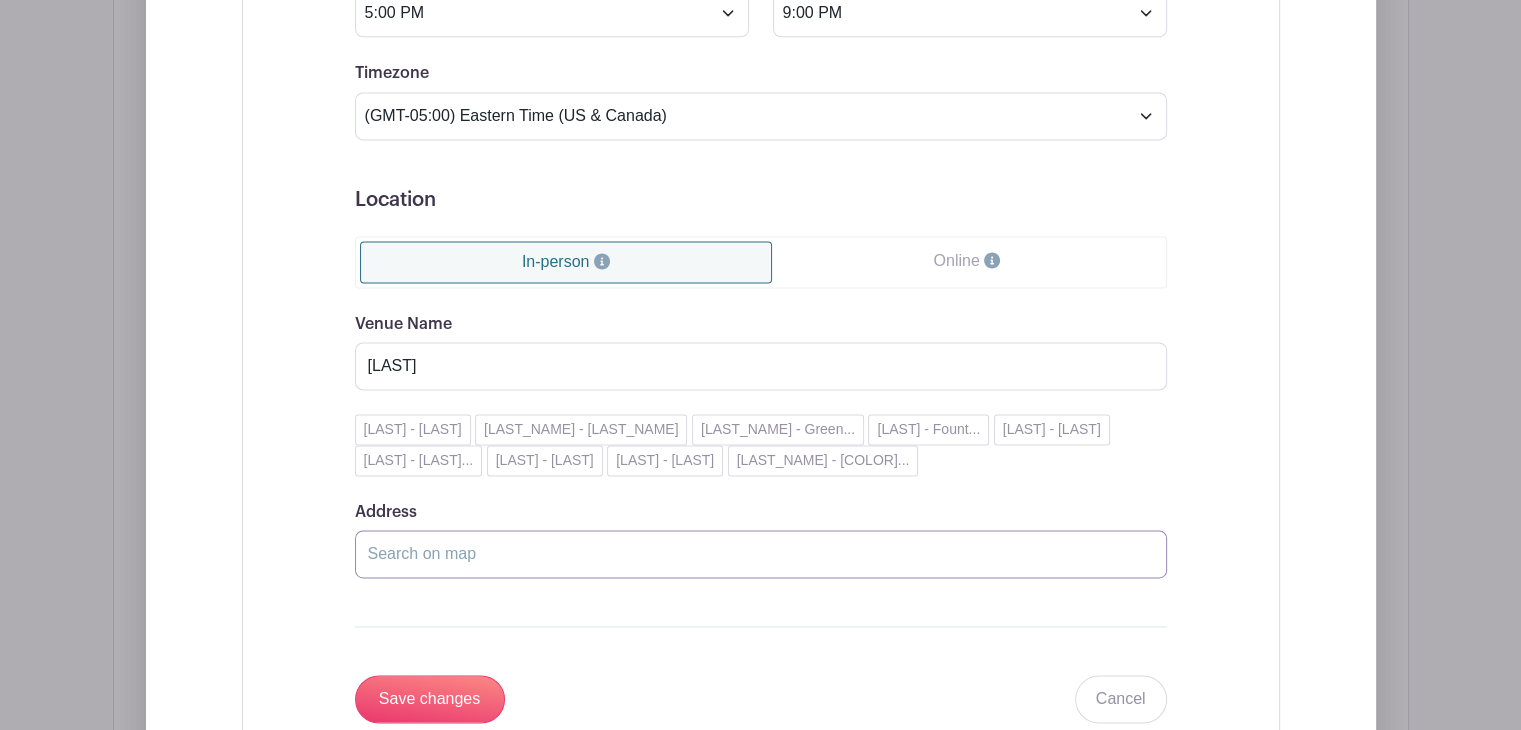 click on "Address" at bounding box center (761, 554) 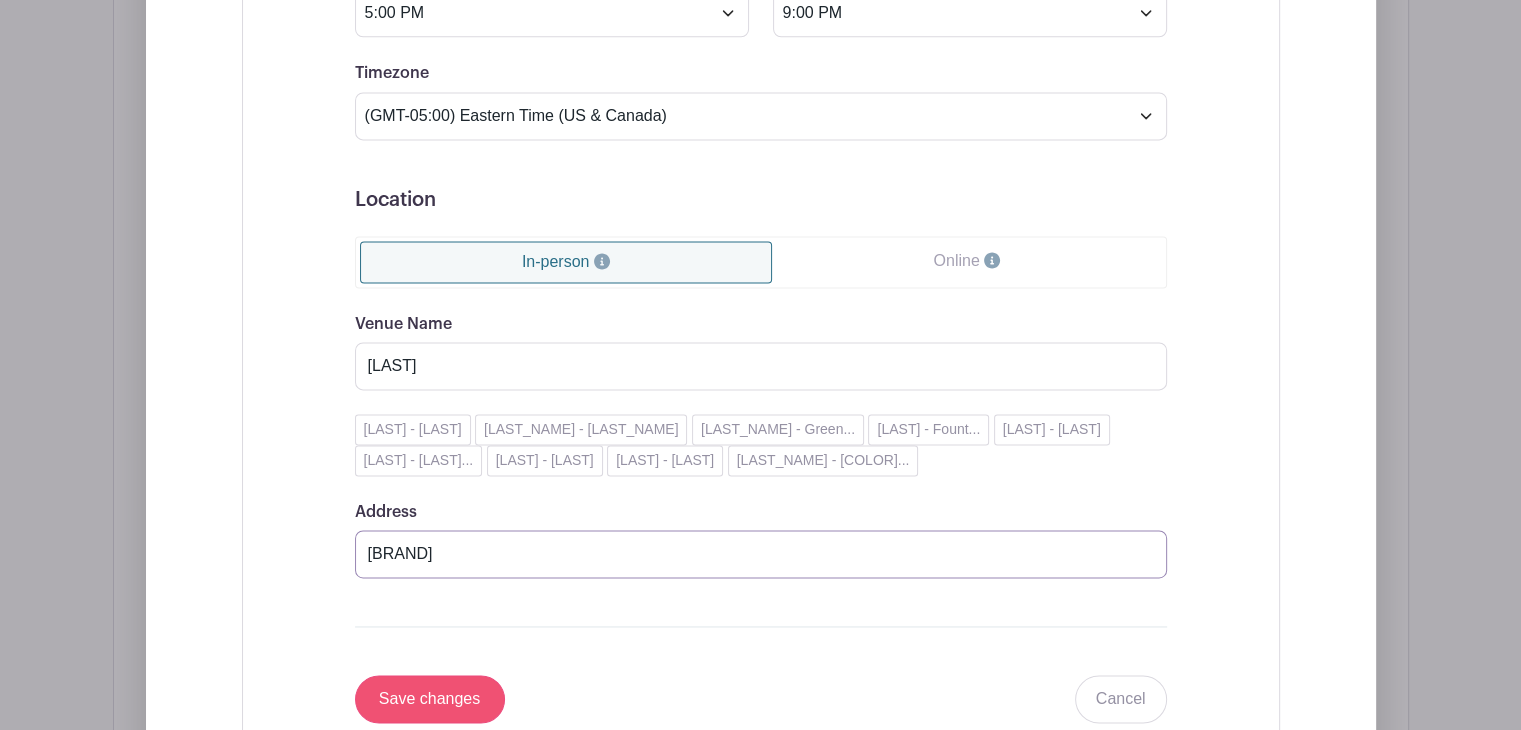 type on "[BRAND]" 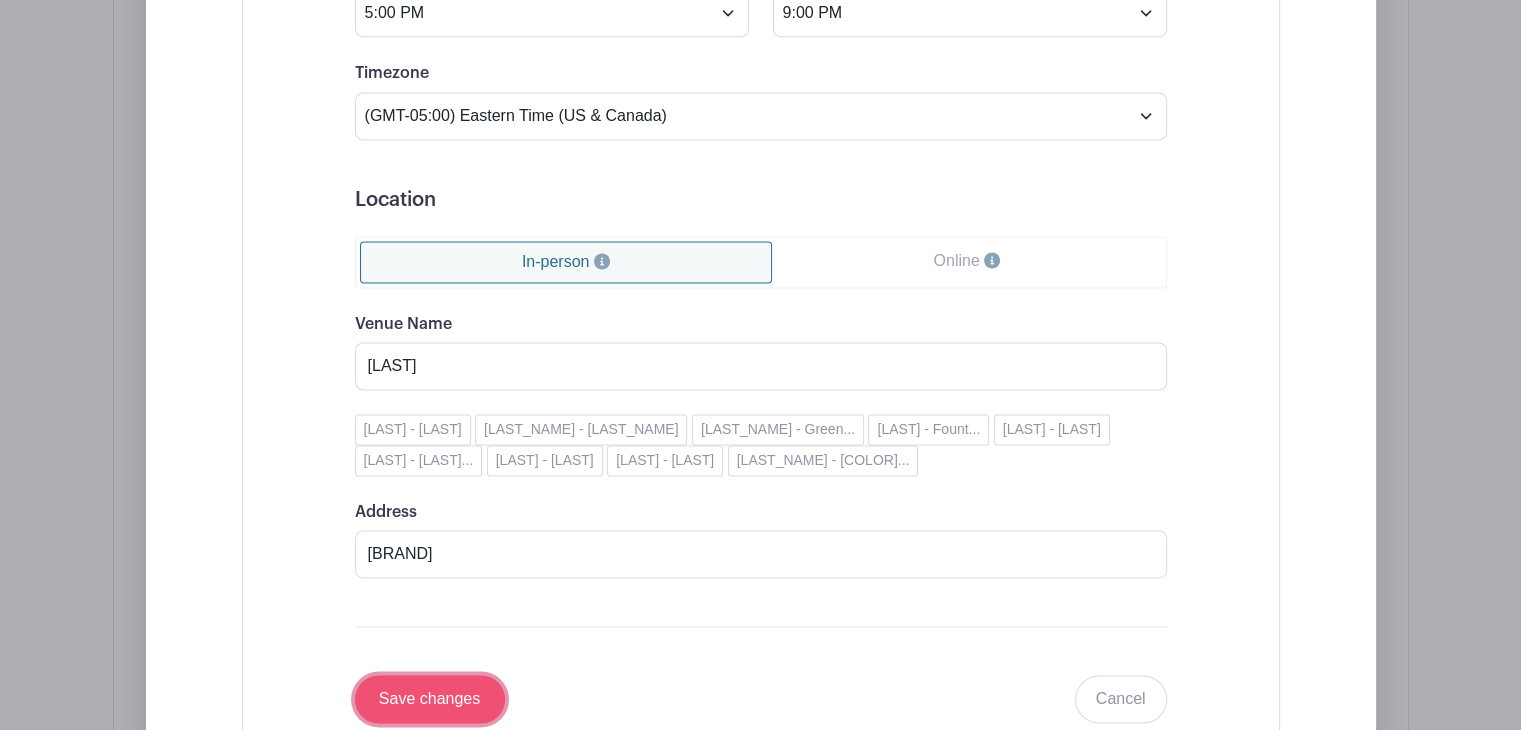 click on "Save changes" at bounding box center [430, 699] 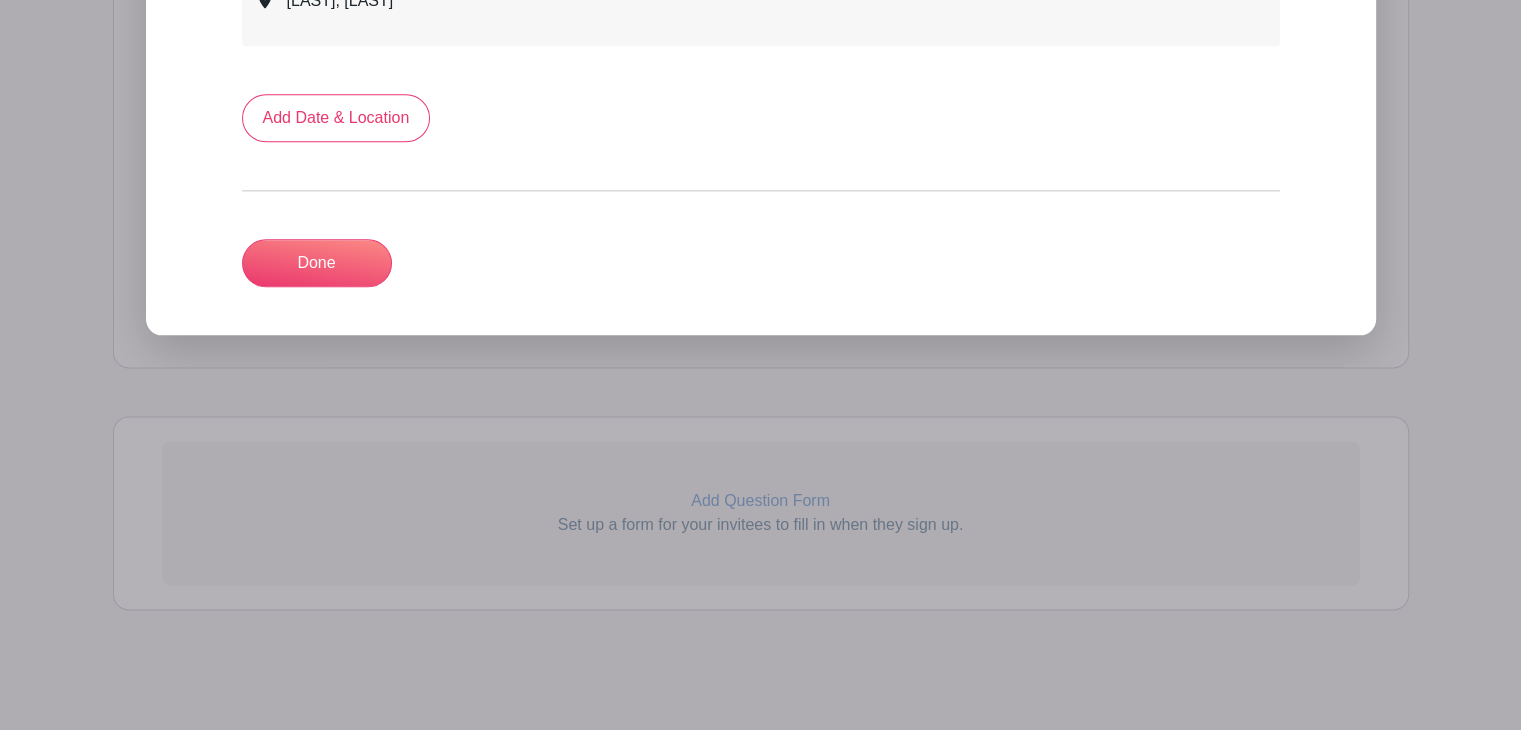 scroll, scrollTop: 2399, scrollLeft: 0, axis: vertical 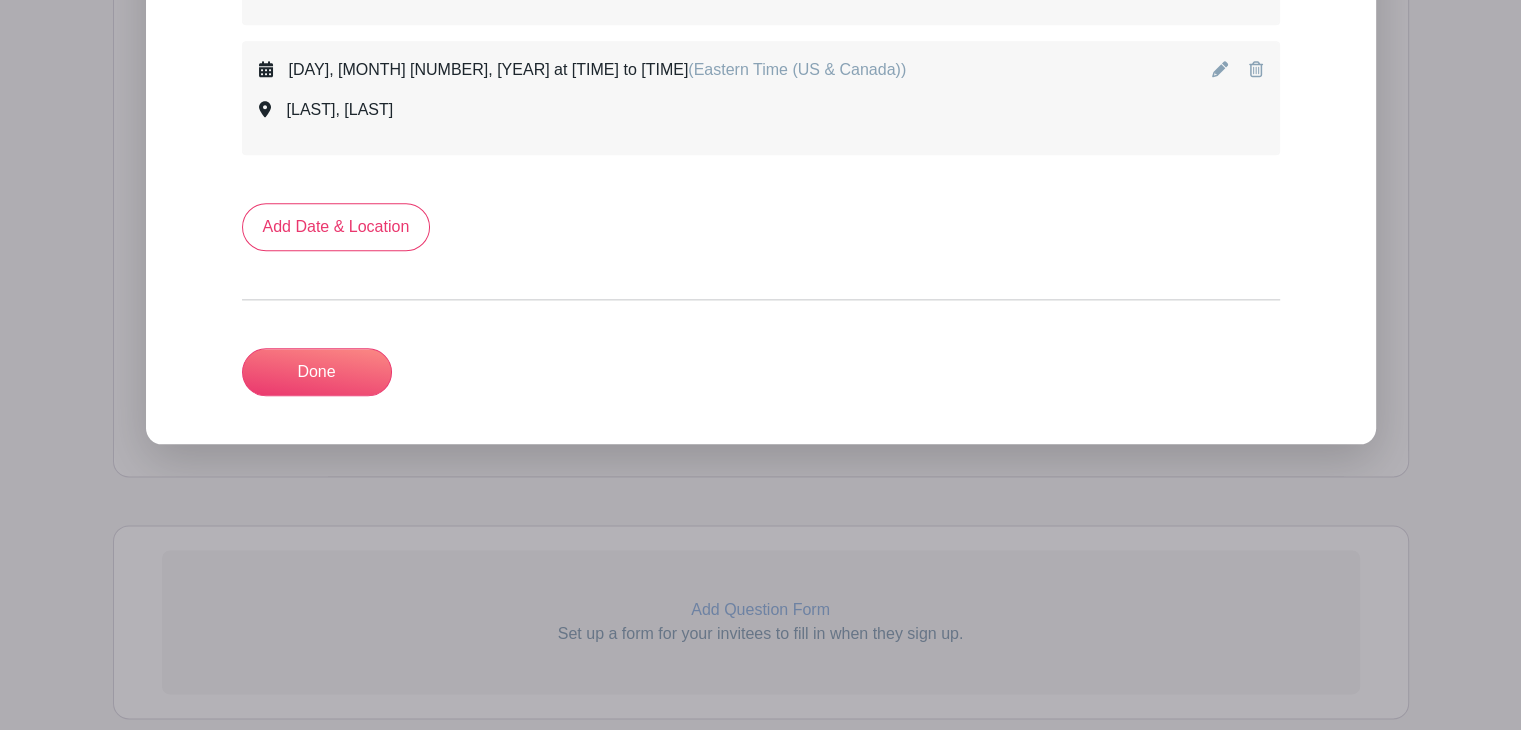 click on "Add Date & Location
Done" at bounding box center [761, 299] 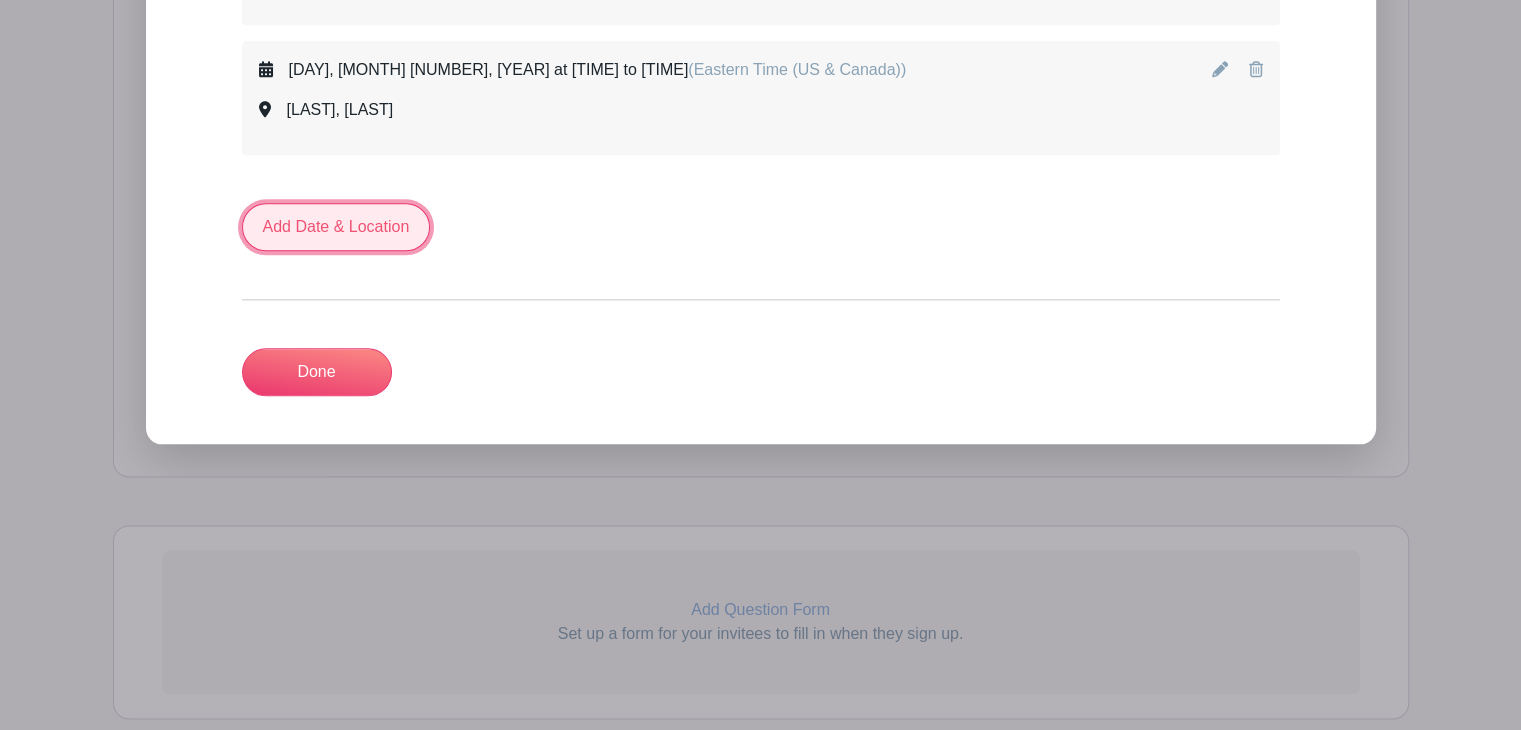 click on "Add Date & Location" at bounding box center [336, 227] 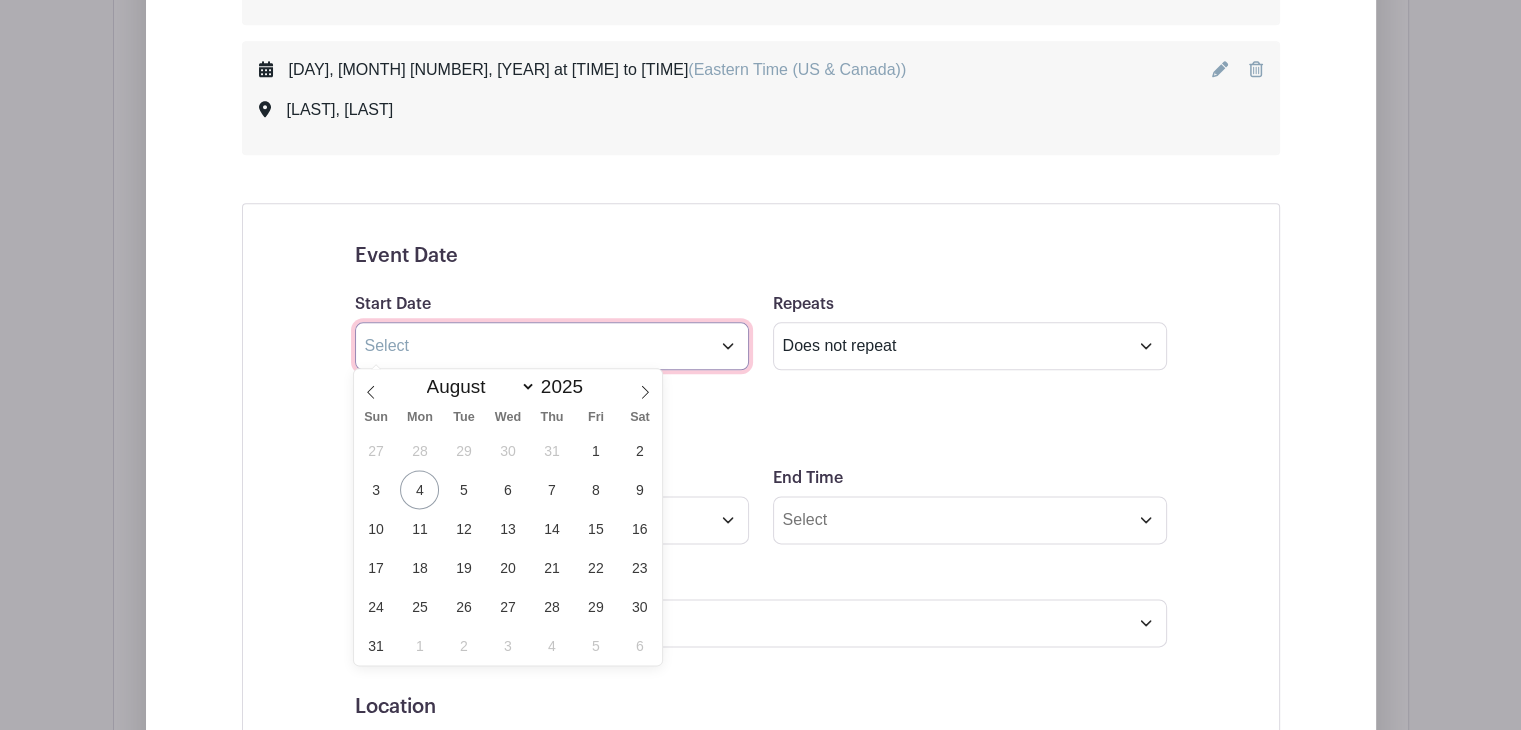 click at bounding box center [552, 346] 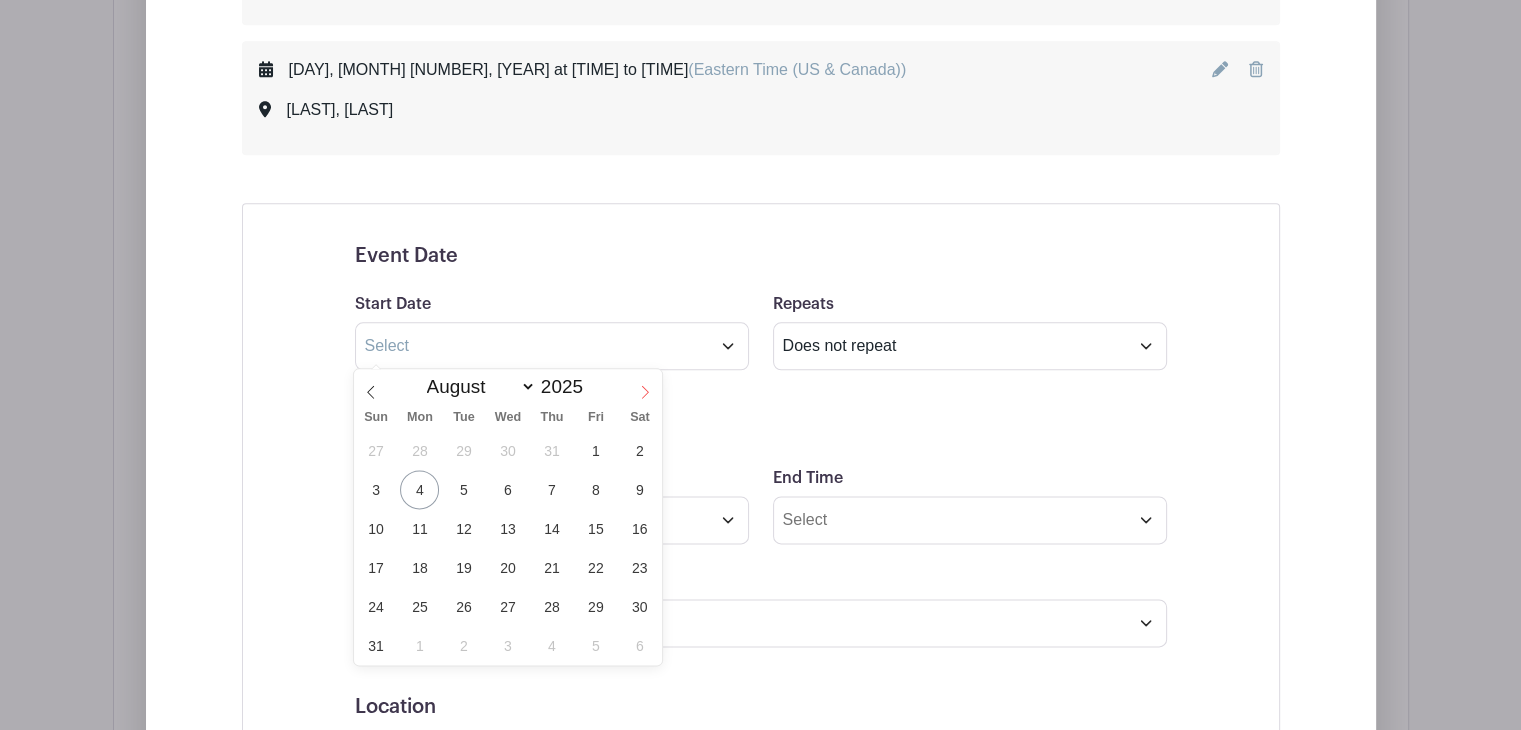 click 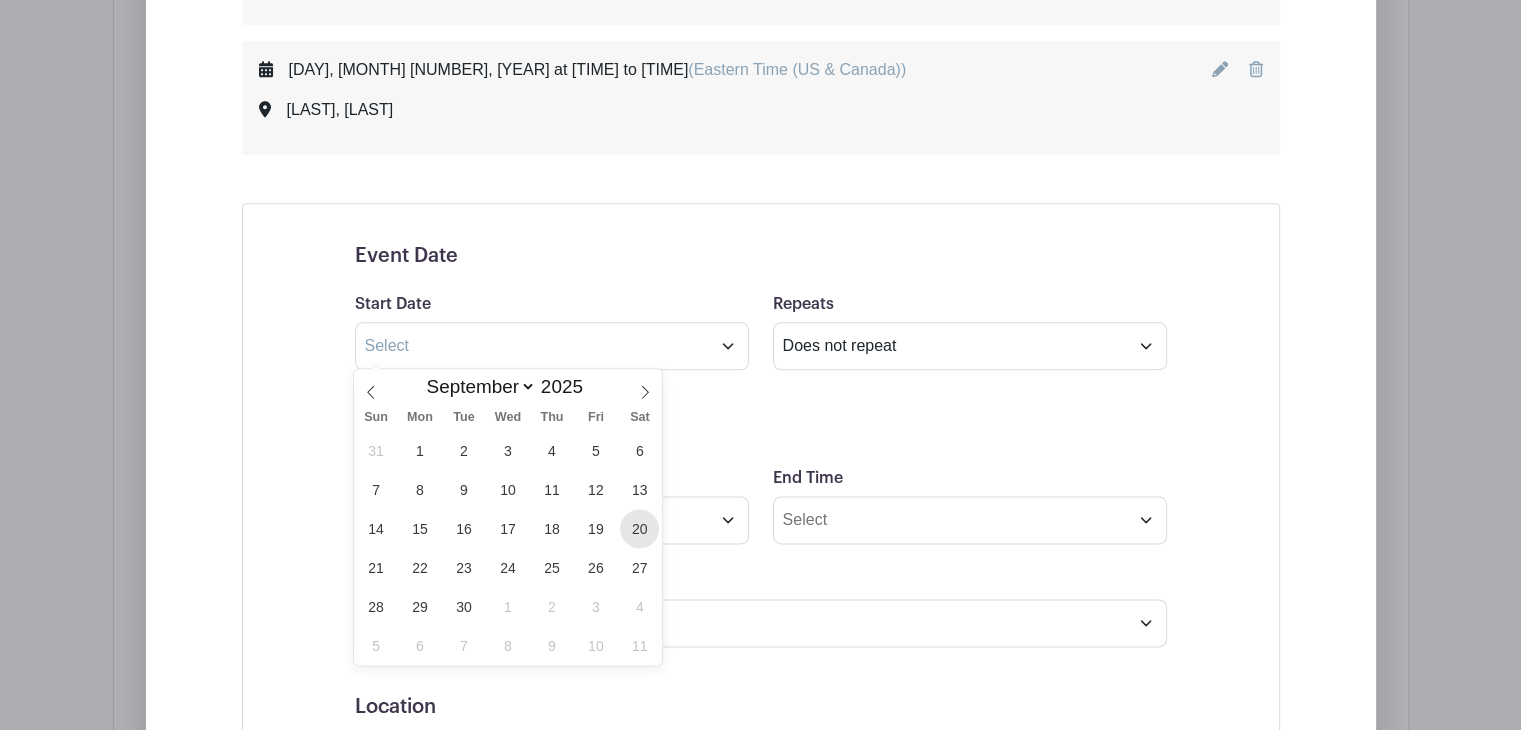click on "20" at bounding box center (639, 528) 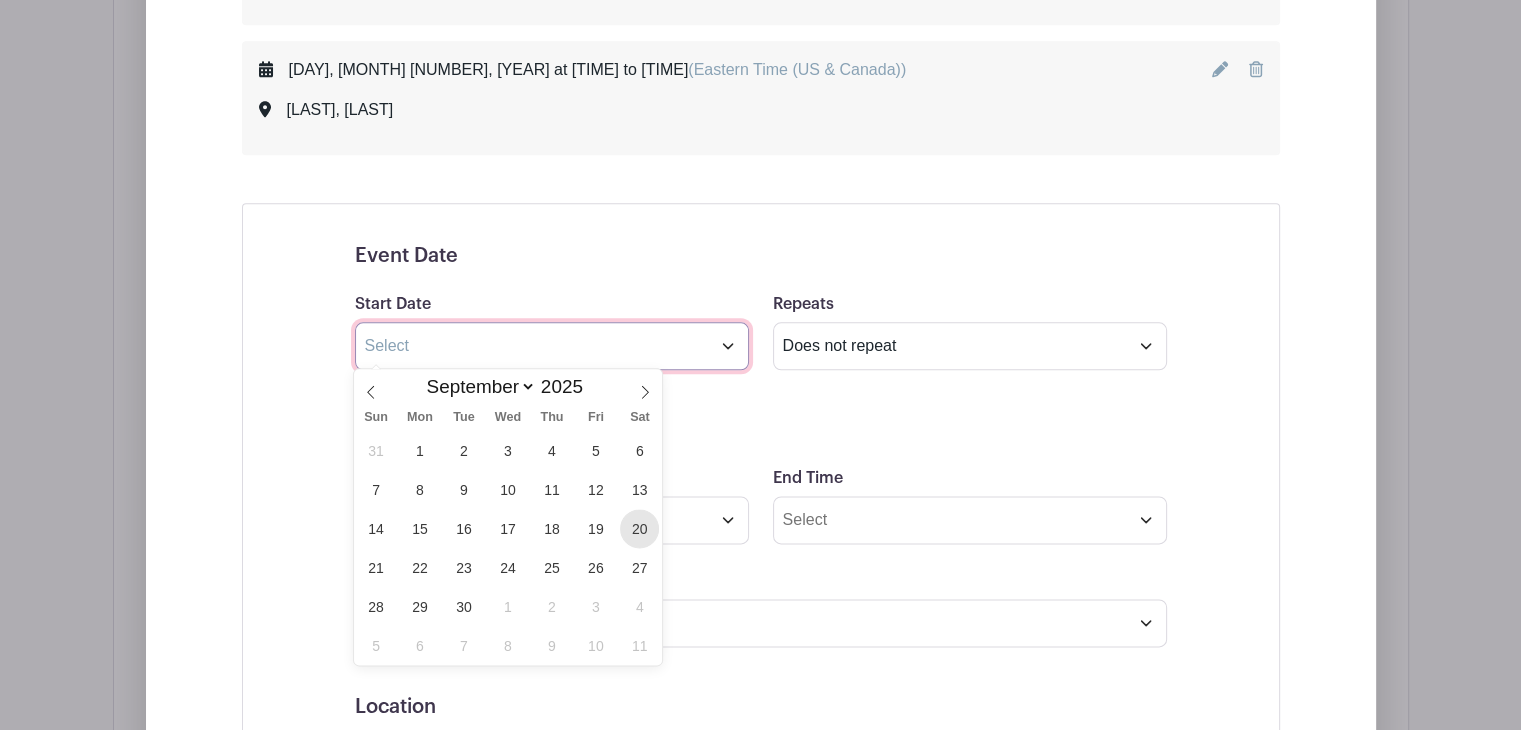 type on "[MONTH] [DAY] [YEAR]" 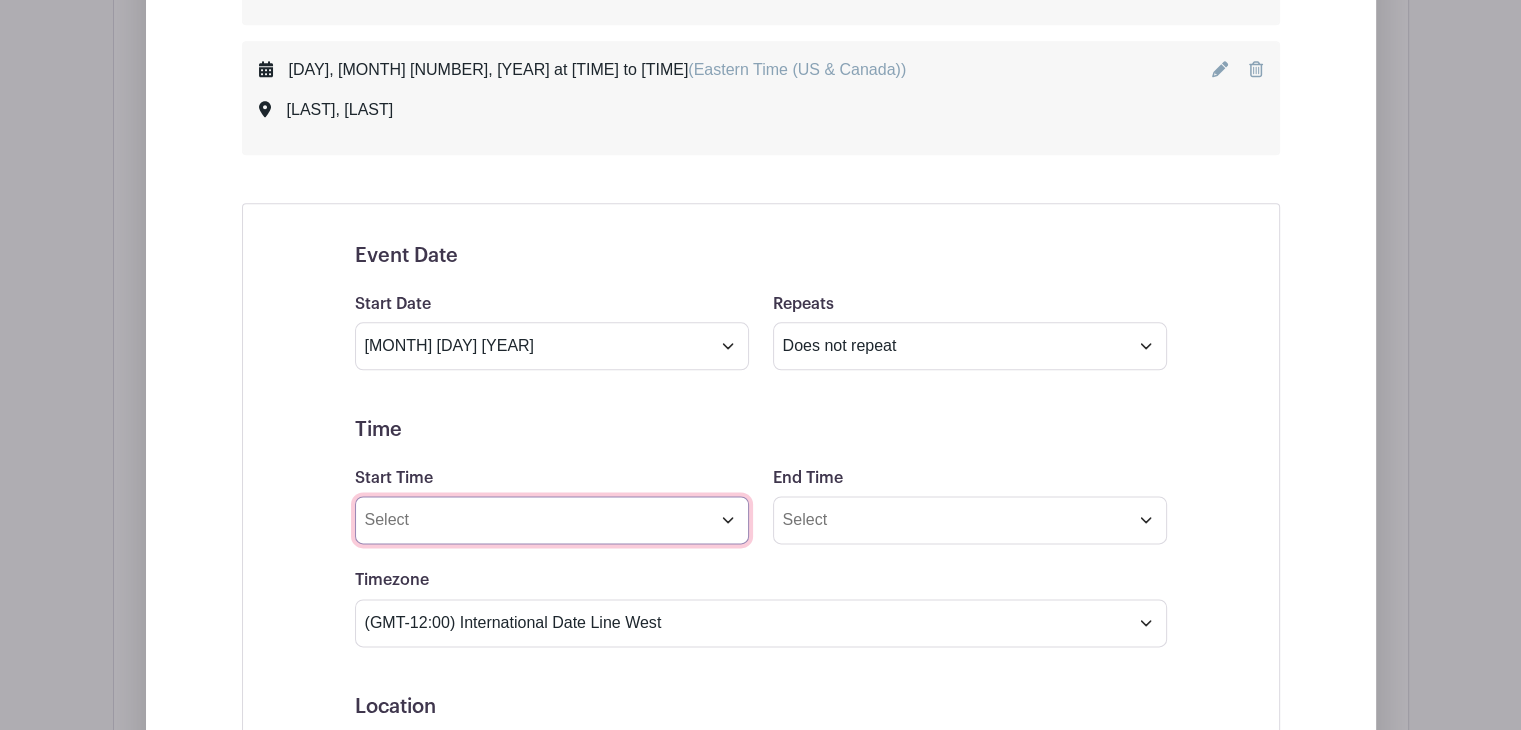 click on "Start Time" at bounding box center (552, 520) 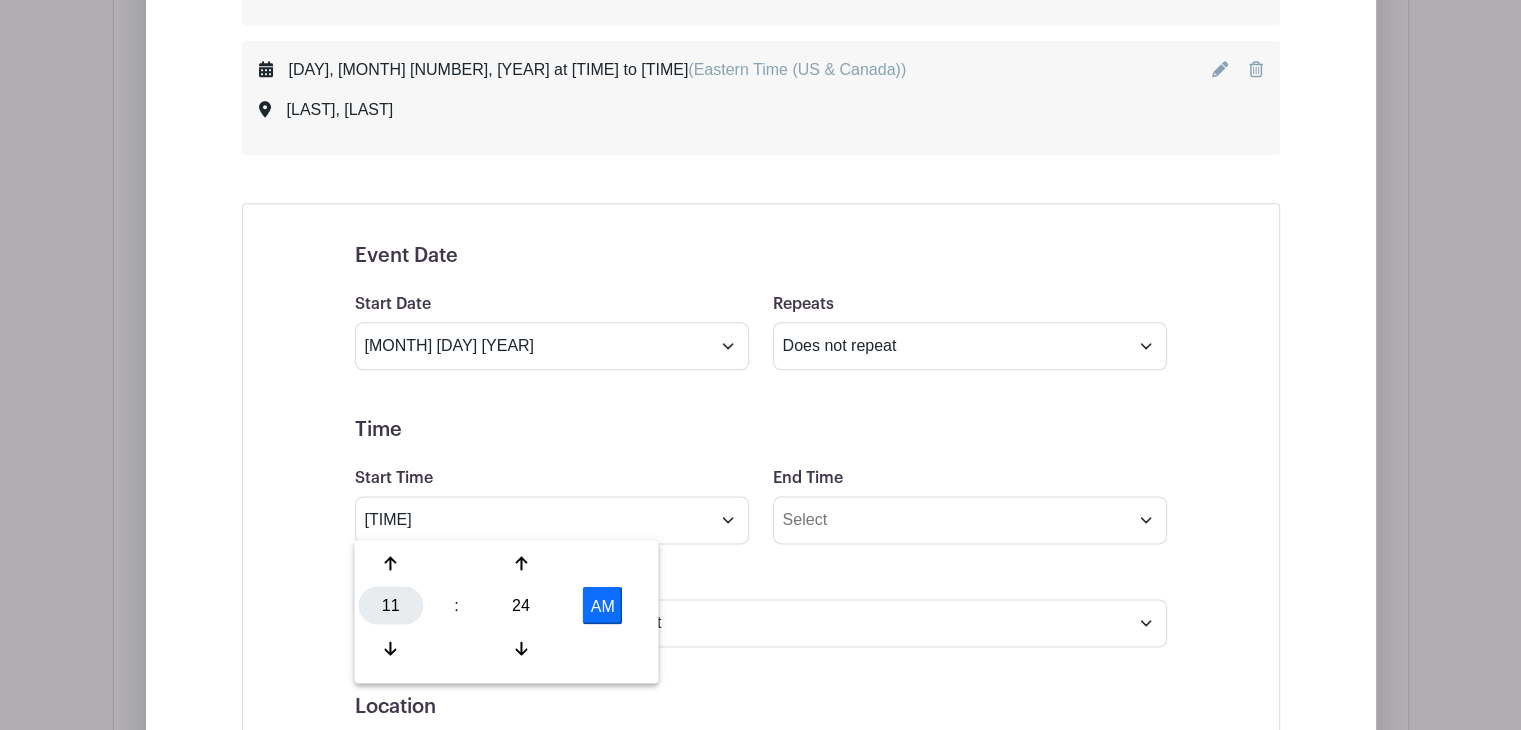 click on "11" at bounding box center [390, 605] 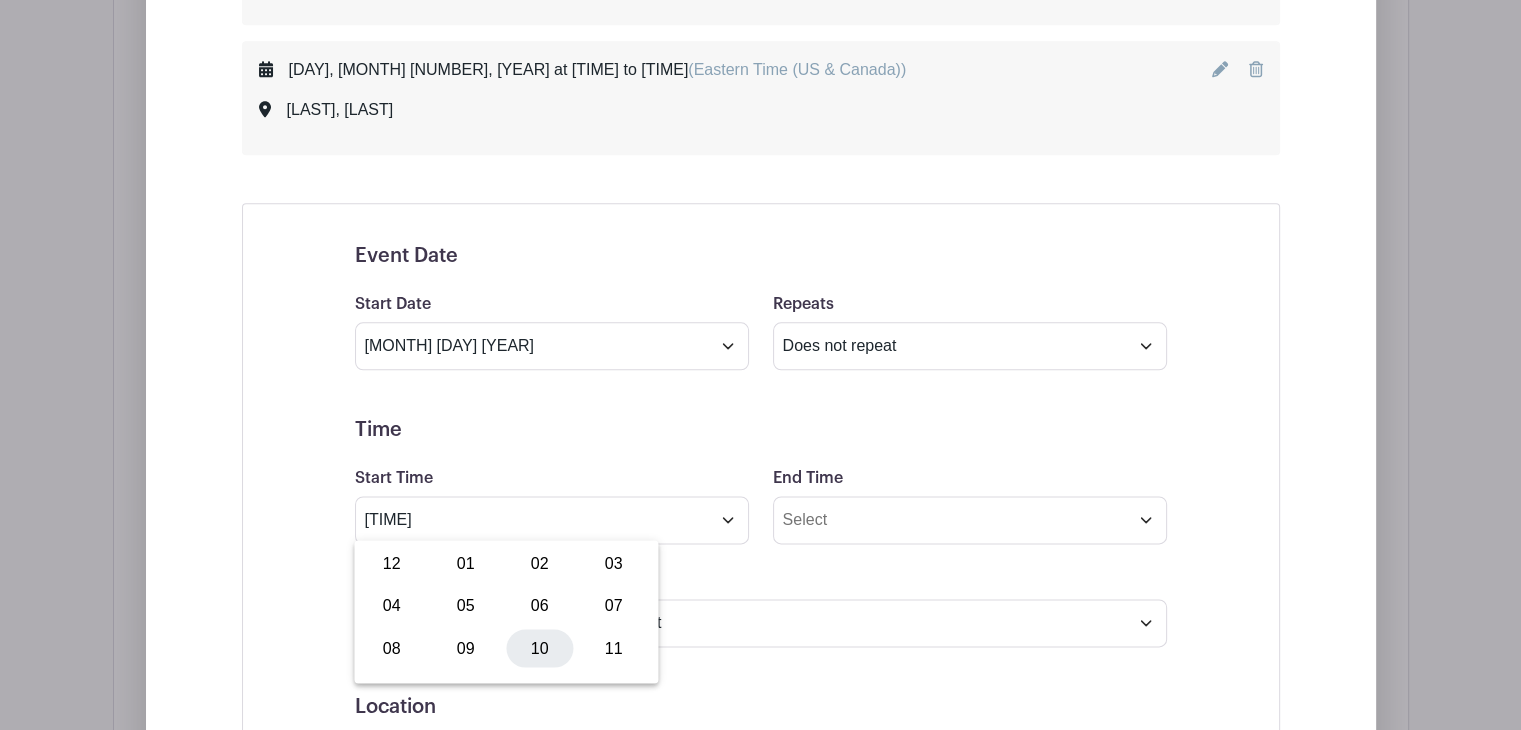 click on "10" at bounding box center (539, 648) 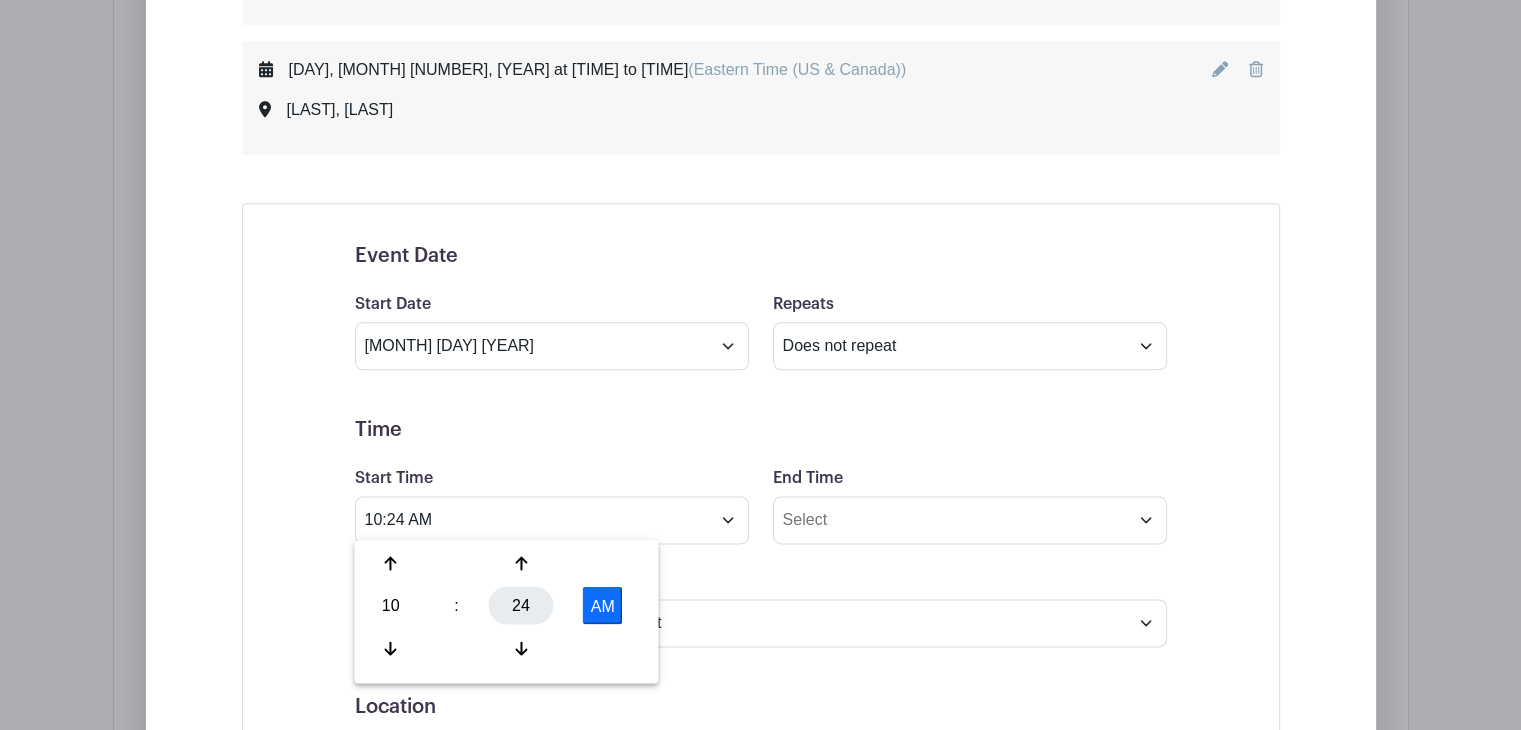 click on "24" at bounding box center (521, 605) 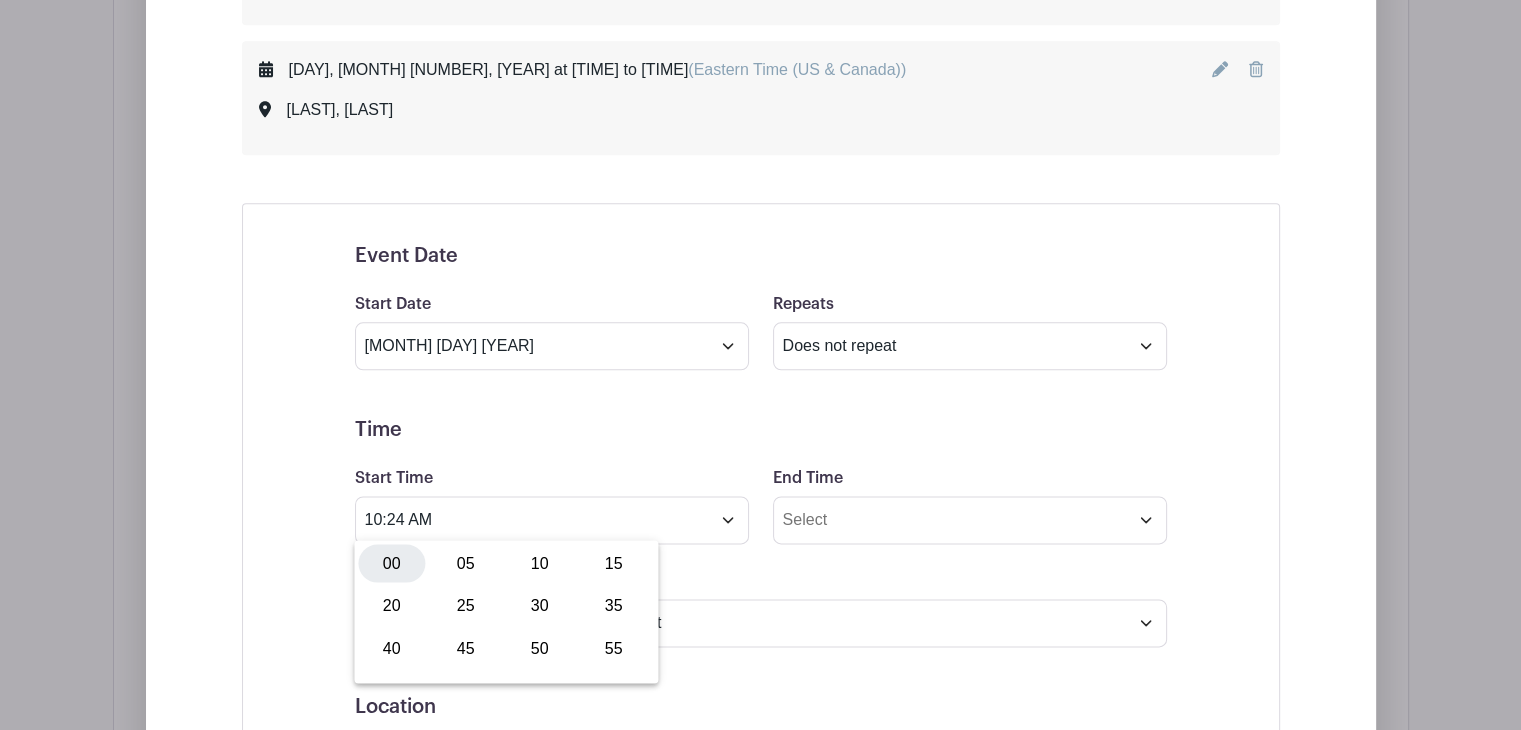 click on "00" at bounding box center [391, 563] 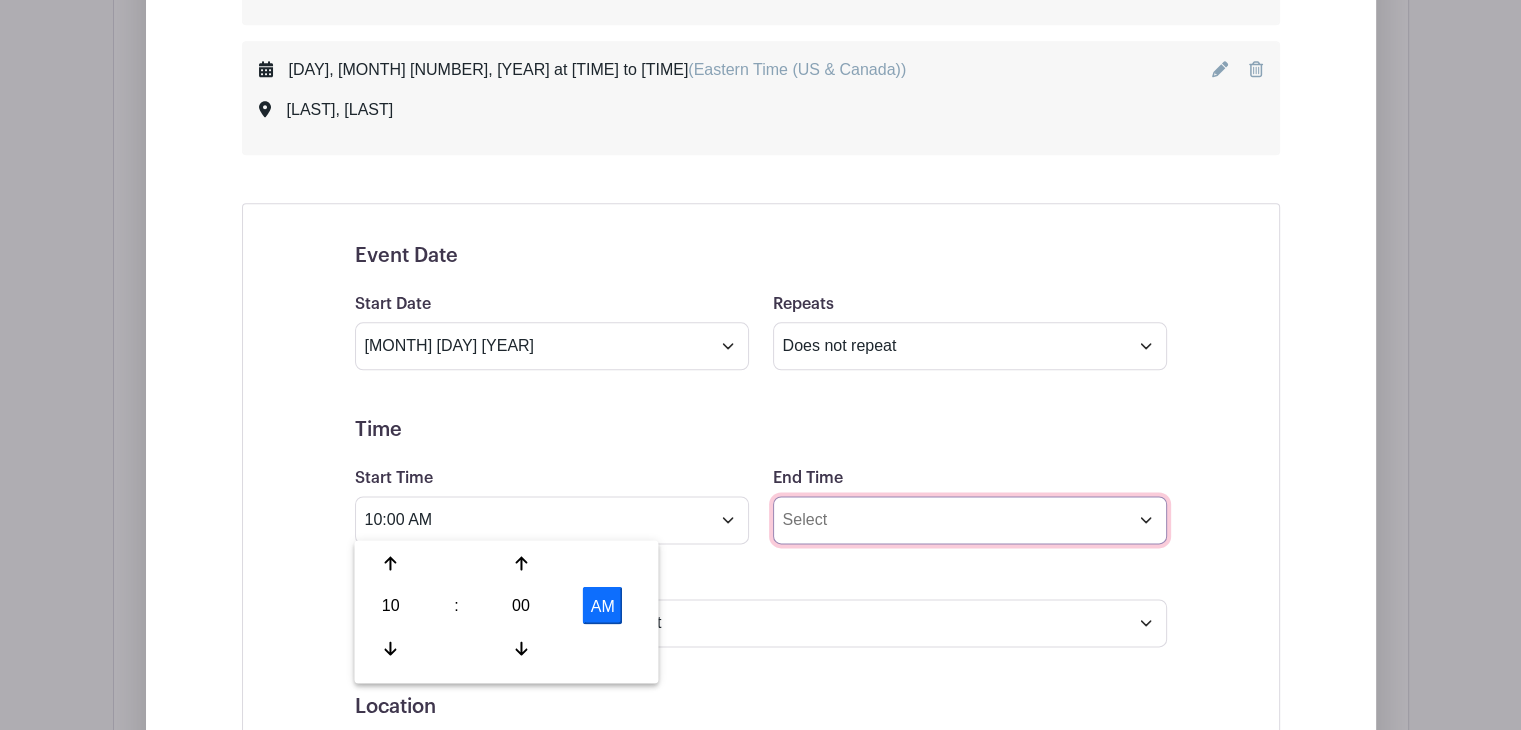 click on "End Time" at bounding box center [970, 520] 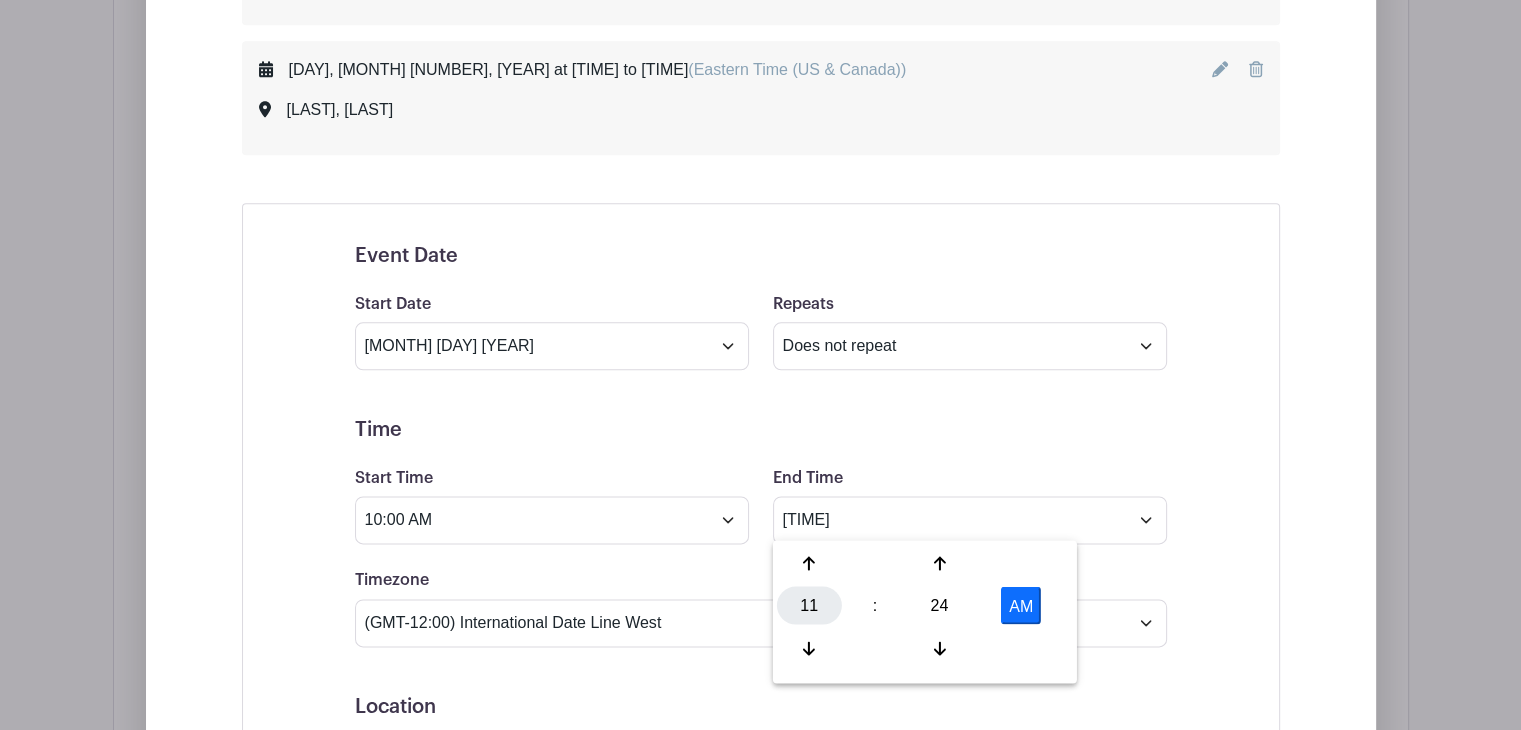 click on "11" at bounding box center [809, 605] 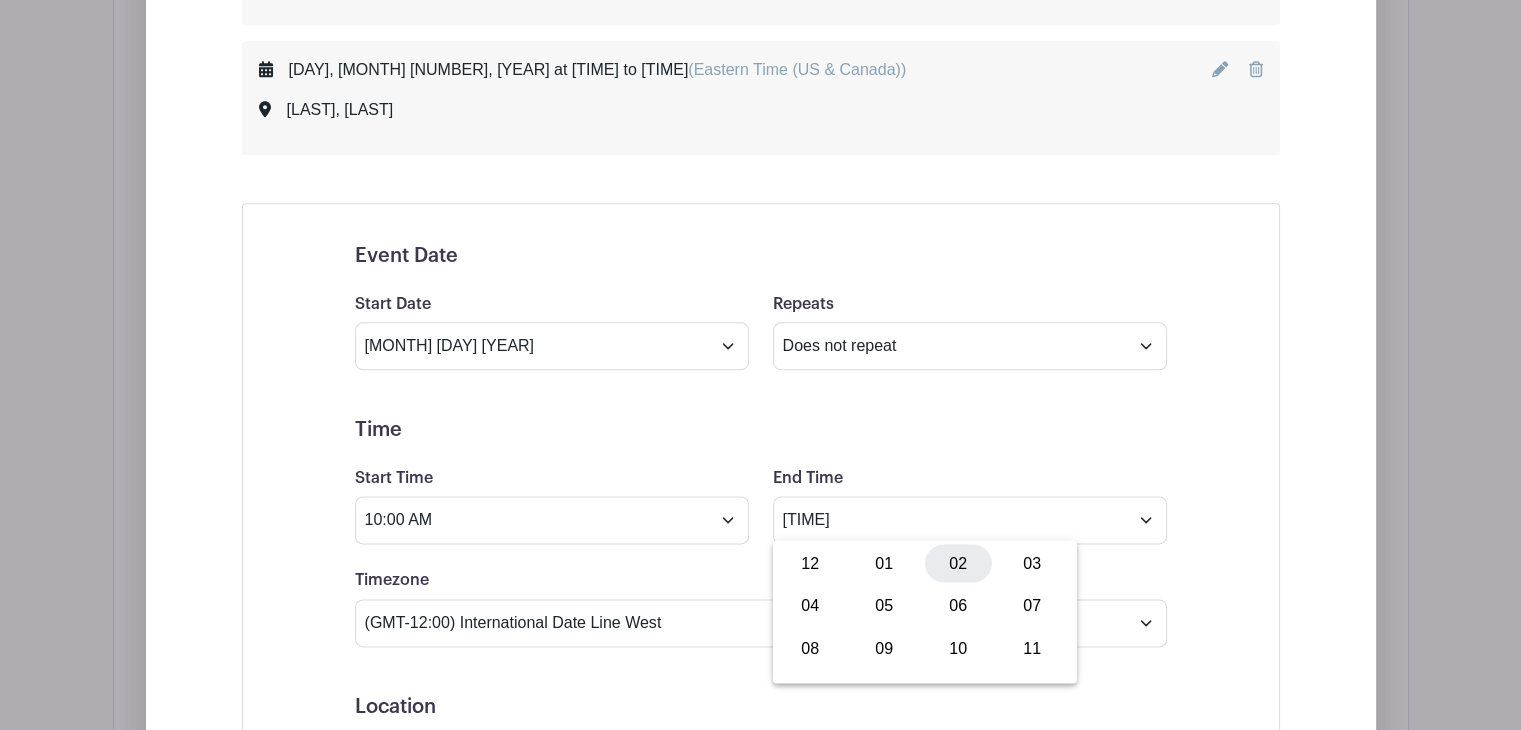 click on "02" at bounding box center [958, 563] 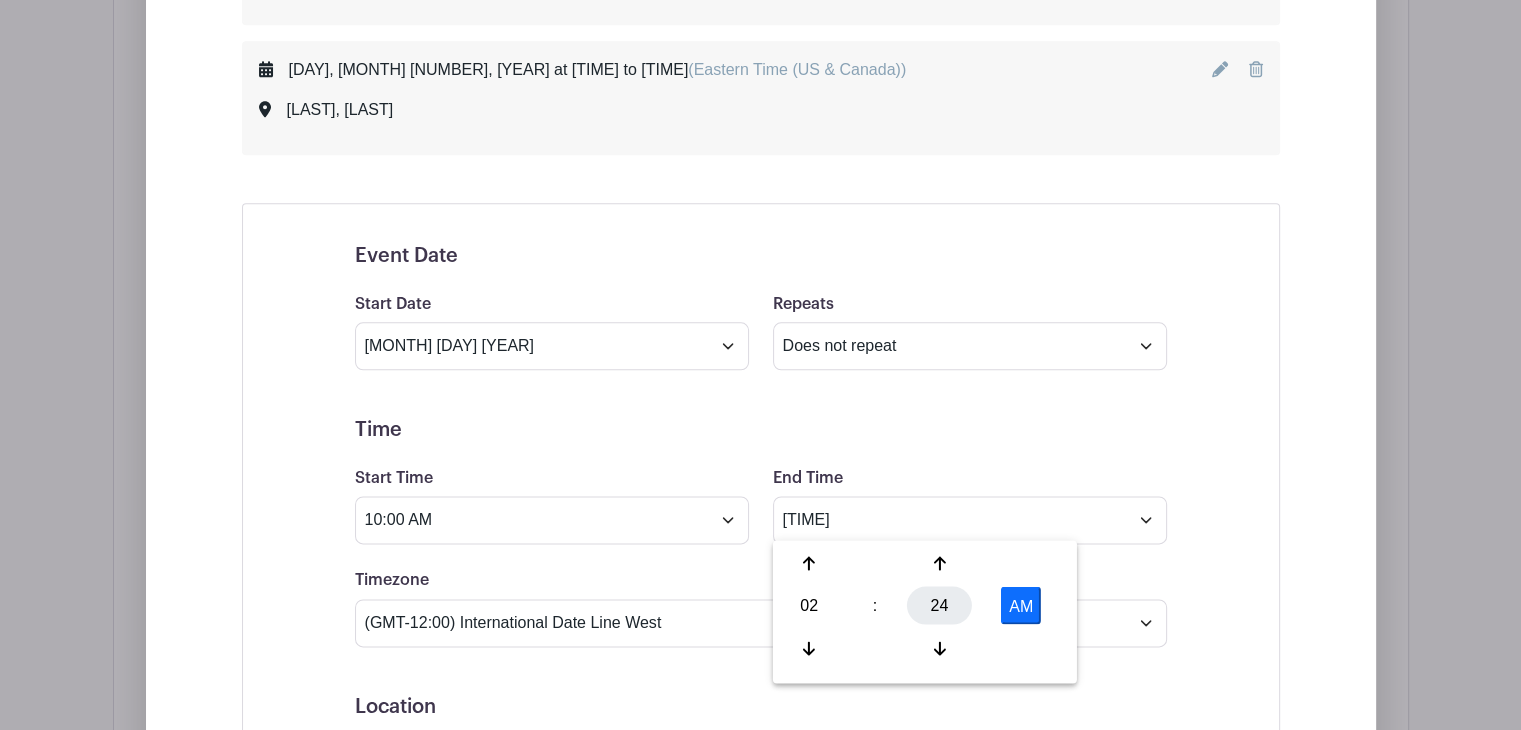 click on "24" at bounding box center [939, 605] 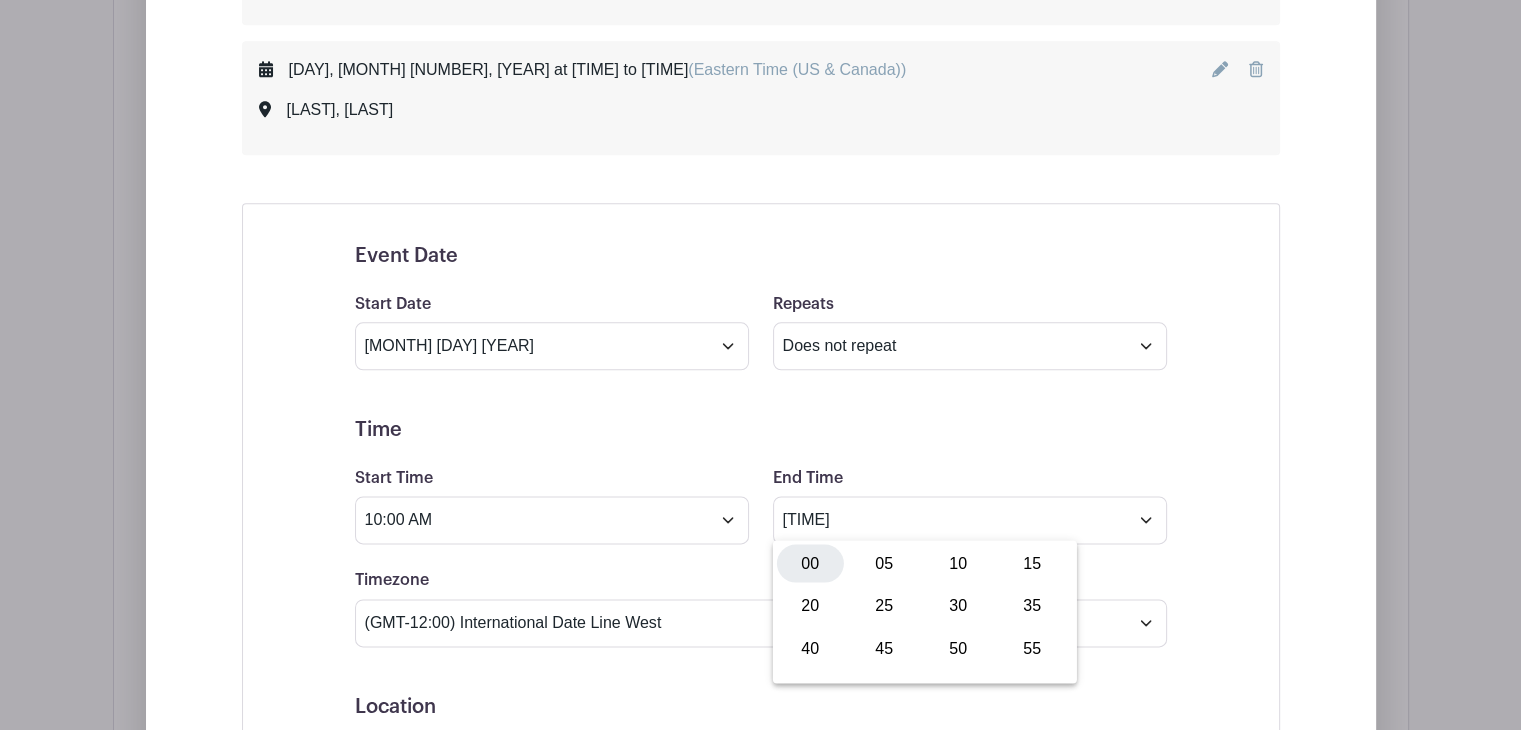 click on "00" at bounding box center [810, 563] 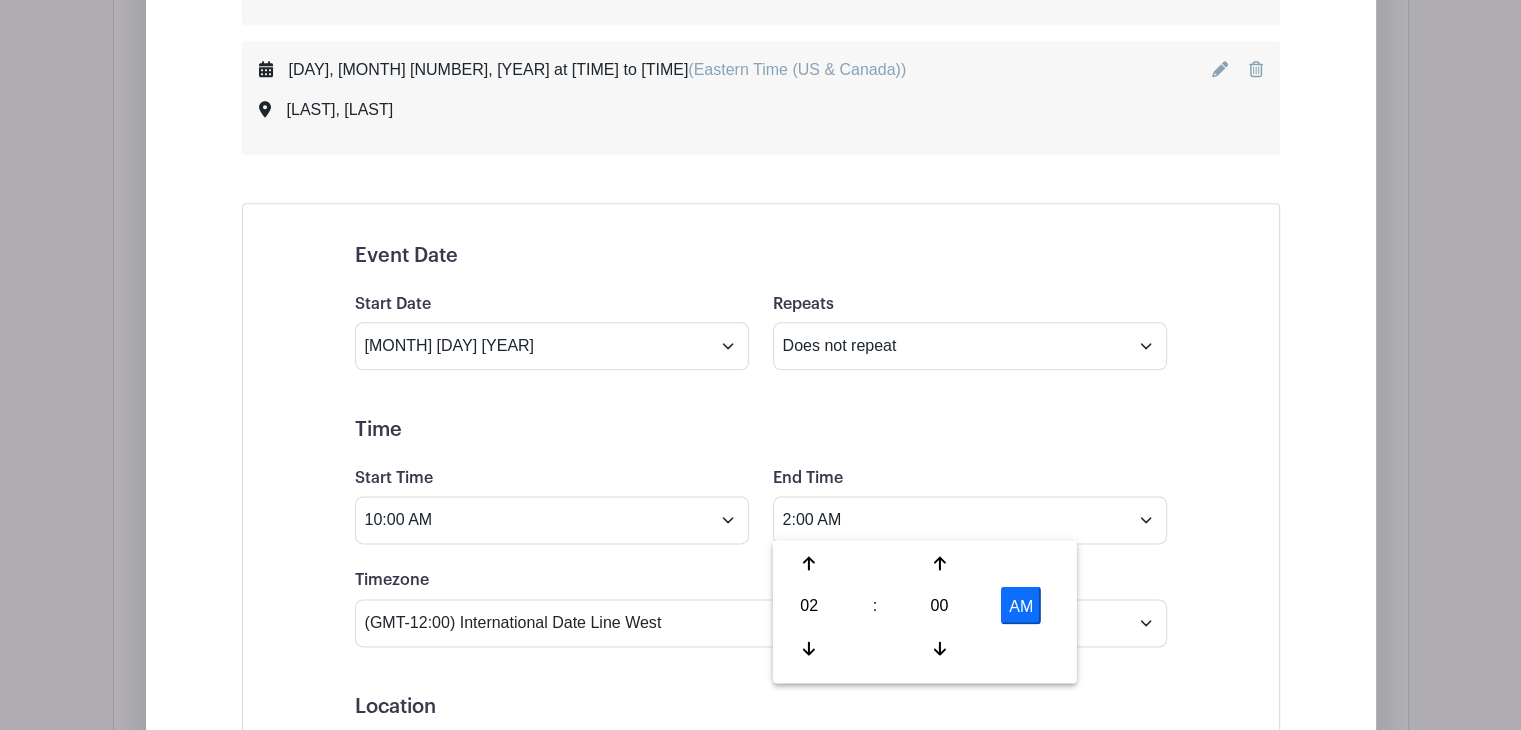 click on "AM" at bounding box center [1021, 605] 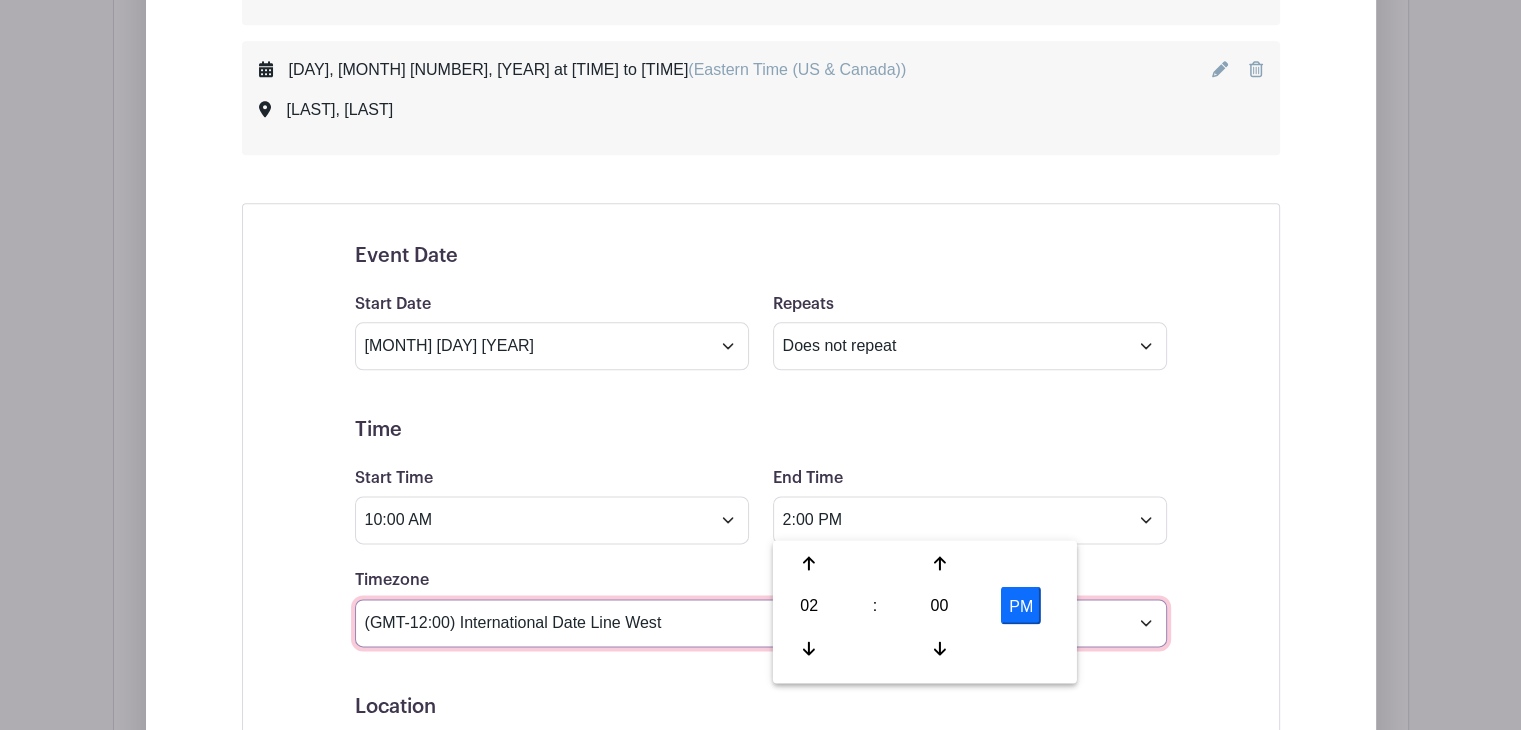 click on "(GMT-12:00) International Date Line West
(GMT-11:00) American Samoa
(GMT-11:00) Midway Island
(GMT-10:00) Hawaii
(GMT-09:00) Alaska
(GMT-08:00) Pacific Time (US & Canada)
(GMT-08:00) Tijuana
(GMT-07:00) Arizona
(GMT-07:00) Mazatlan
(GMT-07:00) Mountain Time (US & Canada)
(GMT-06:00) Central America
(GMT-06:00) Central Time (US & Canada)
(GMT-06:00) Chihuahua
(GMT-06:00) Guadalajara
(GMT-06:00) Mexico City
(GMT-06:00) Monterrey
(GMT-06:00) Saskatchewan
(GMT-05:00) Bogota
(GMT-05:00) Eastern Time (US & Canada)
(GMT-05:00) Indiana (East)
(GMT-05:00) Lima
(GMT-05:00) Quito
(GMT-04:00) Atlantic Time (Canada)
(GMT-04:00) Caracas
(GMT-04:00) Georgetown
(GMT-04:00) La Paz
(GMT-04:00) Puerto Rico
(GMT-04:00) Santiago
(GMT-03:30) Newfoundland
(GMT-03:00) Brasilia
(GMT-03:00) Buenos Aires
(GMT-03:00) Montevideo
(GMT-02:00) Greenland
(GMT-02:00) Mid-Atlantic
(GMT-01:00) Azores
(GMT-01:00) Cape Verde Is.
(GMT+00:00) Casablanca
(GMT+00:00) Dublin" at bounding box center (761, 623) 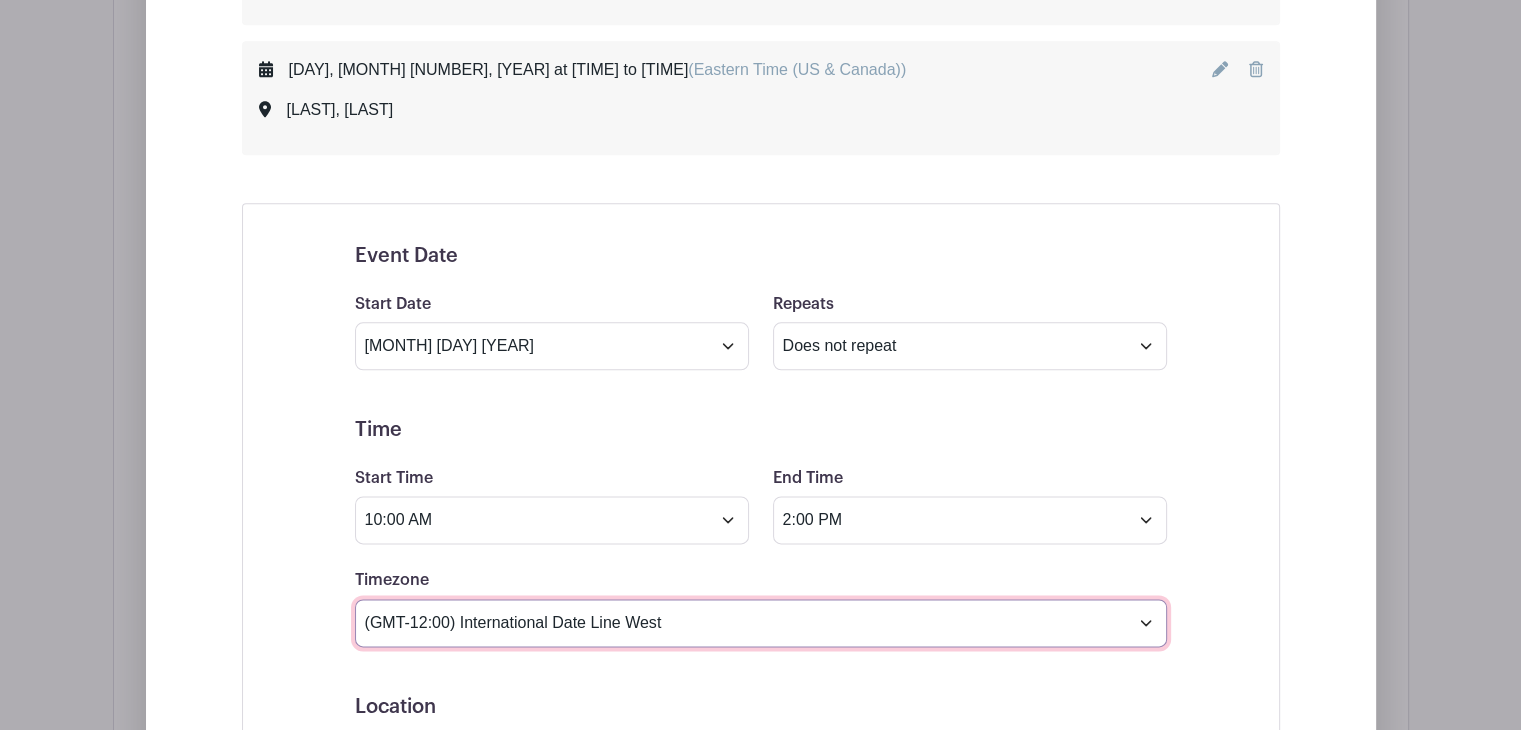 select on "Eastern Time (US & Canada)" 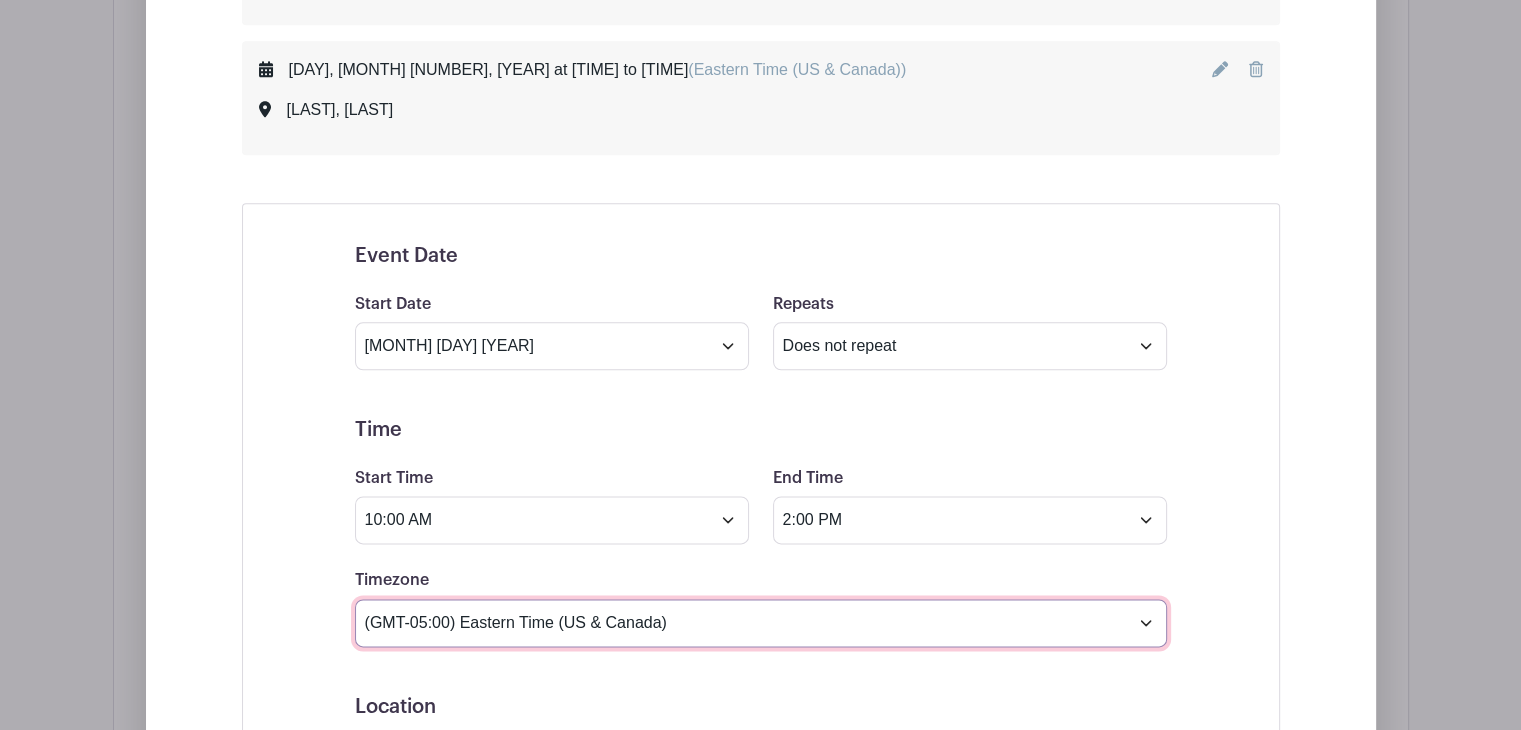 click on "(GMT-12:00) International Date Line West
(GMT-11:00) American Samoa
(GMT-11:00) Midway Island
(GMT-10:00) Hawaii
(GMT-09:00) Alaska
(GMT-08:00) Pacific Time (US & Canada)
(GMT-08:00) Tijuana
(GMT-07:00) Arizona
(GMT-07:00) Mazatlan
(GMT-07:00) Mountain Time (US & Canada)
(GMT-06:00) Central America
(GMT-06:00) Central Time (US & Canada)
(GMT-06:00) Chihuahua
(GMT-06:00) Guadalajara
(GMT-06:00) Mexico City
(GMT-06:00) Monterrey
(GMT-06:00) Saskatchewan
(GMT-05:00) Bogota
(GMT-05:00) Eastern Time (US & Canada)
(GMT-05:00) Indiana (East)
(GMT-05:00) Lima
(GMT-05:00) Quito
(GMT-04:00) Atlantic Time (Canada)
(GMT-04:00) Caracas
(GMT-04:00) Georgetown
(GMT-04:00) La Paz
(GMT-04:00) Puerto Rico
(GMT-04:00) Santiago
(GMT-03:30) Newfoundland
(GMT-03:00) Brasilia
(GMT-03:00) Buenos Aires
(GMT-03:00) Montevideo
(GMT-02:00) Greenland
(GMT-02:00) Mid-Atlantic
(GMT-01:00) Azores
(GMT-01:00) Cape Verde Is.
(GMT+00:00) Casablanca
(GMT+00:00) Dublin" at bounding box center [761, 623] 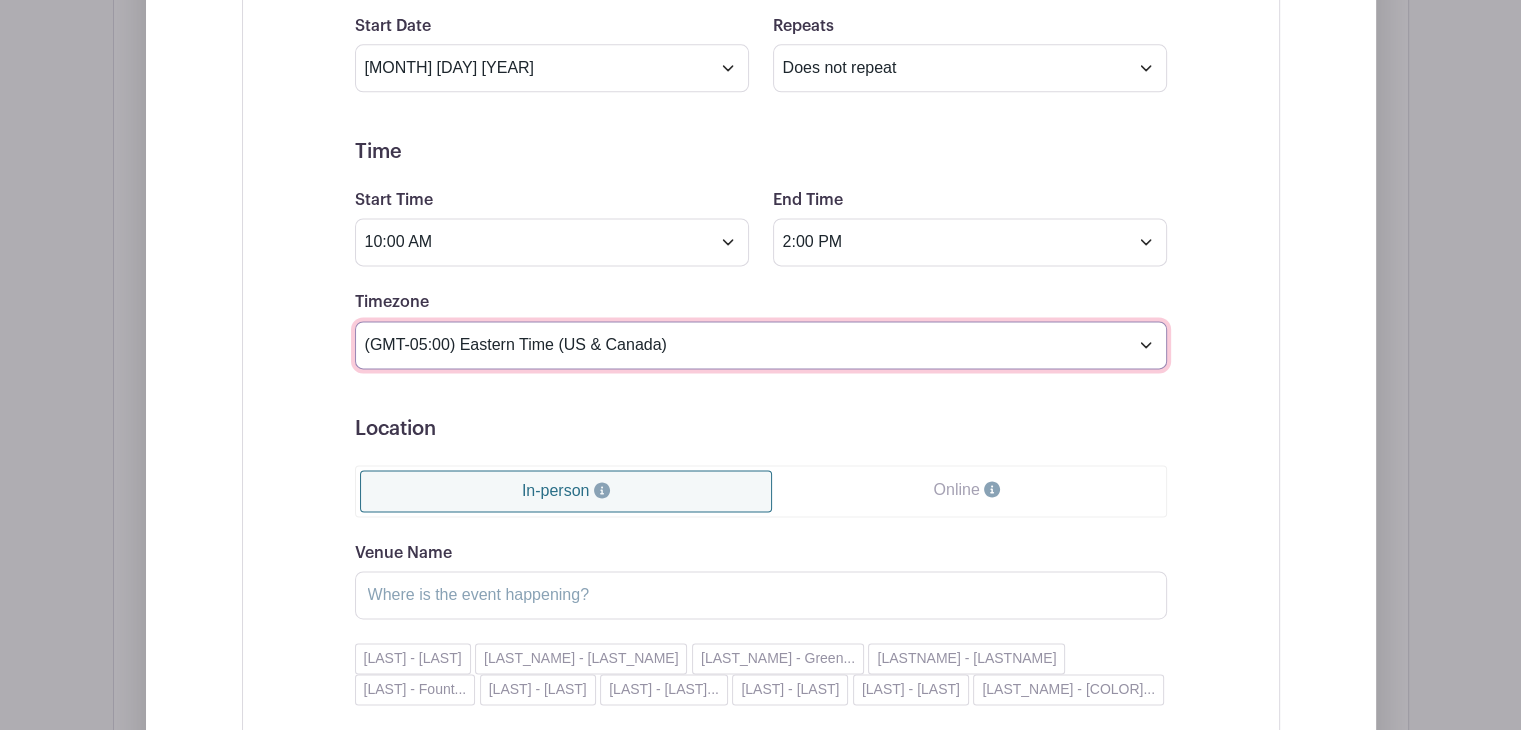 scroll, scrollTop: 2679, scrollLeft: 0, axis: vertical 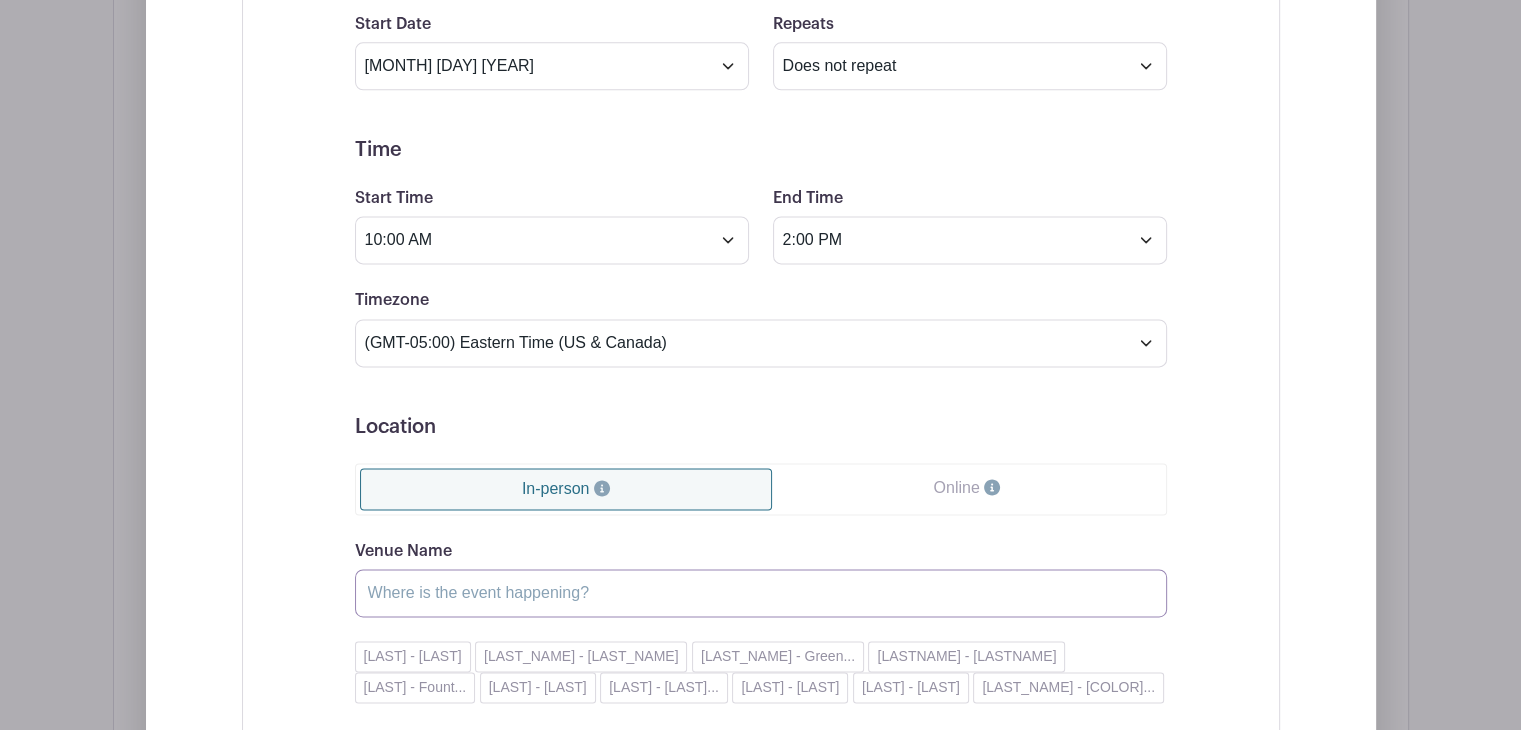 click on "Venue Name" at bounding box center (761, 593) 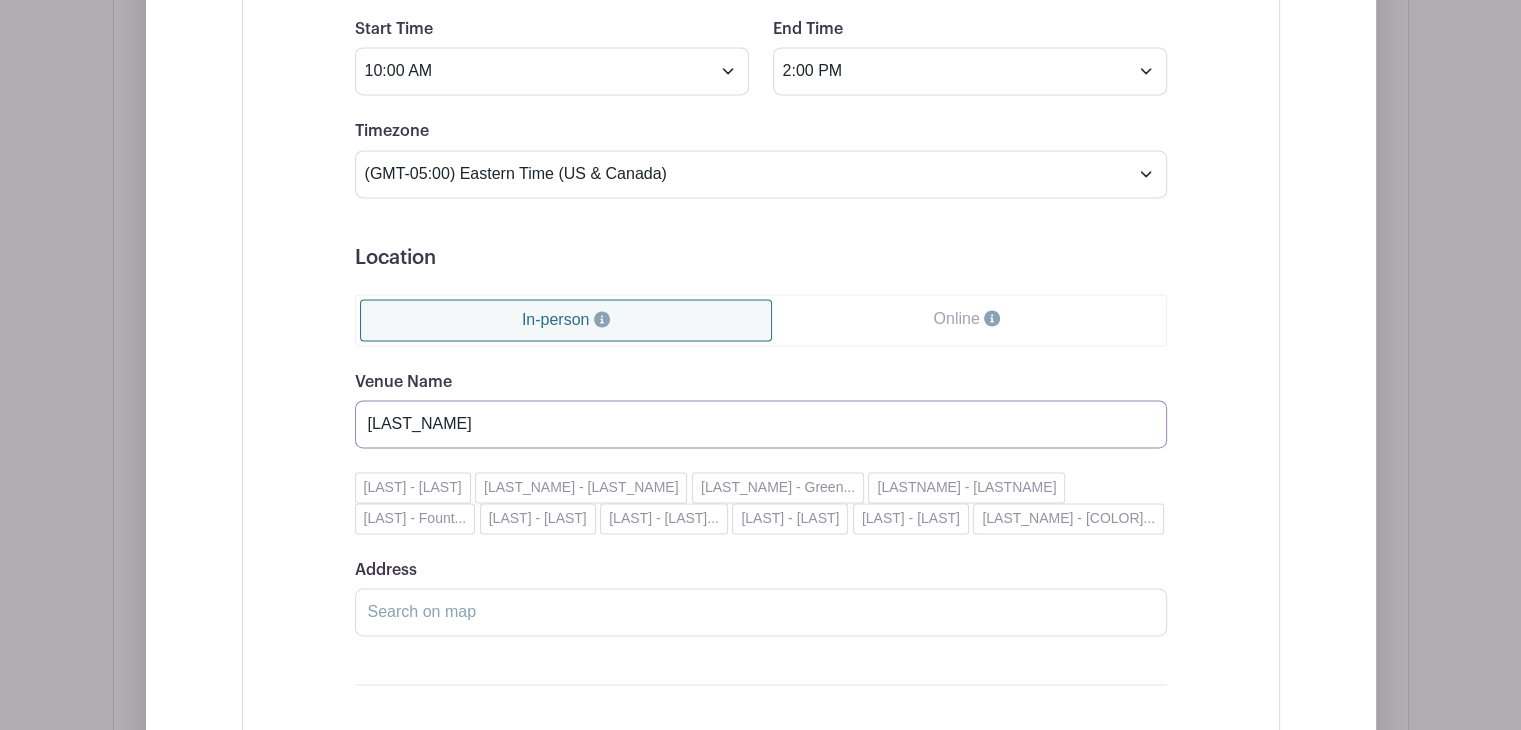 scroll, scrollTop: 2852, scrollLeft: 0, axis: vertical 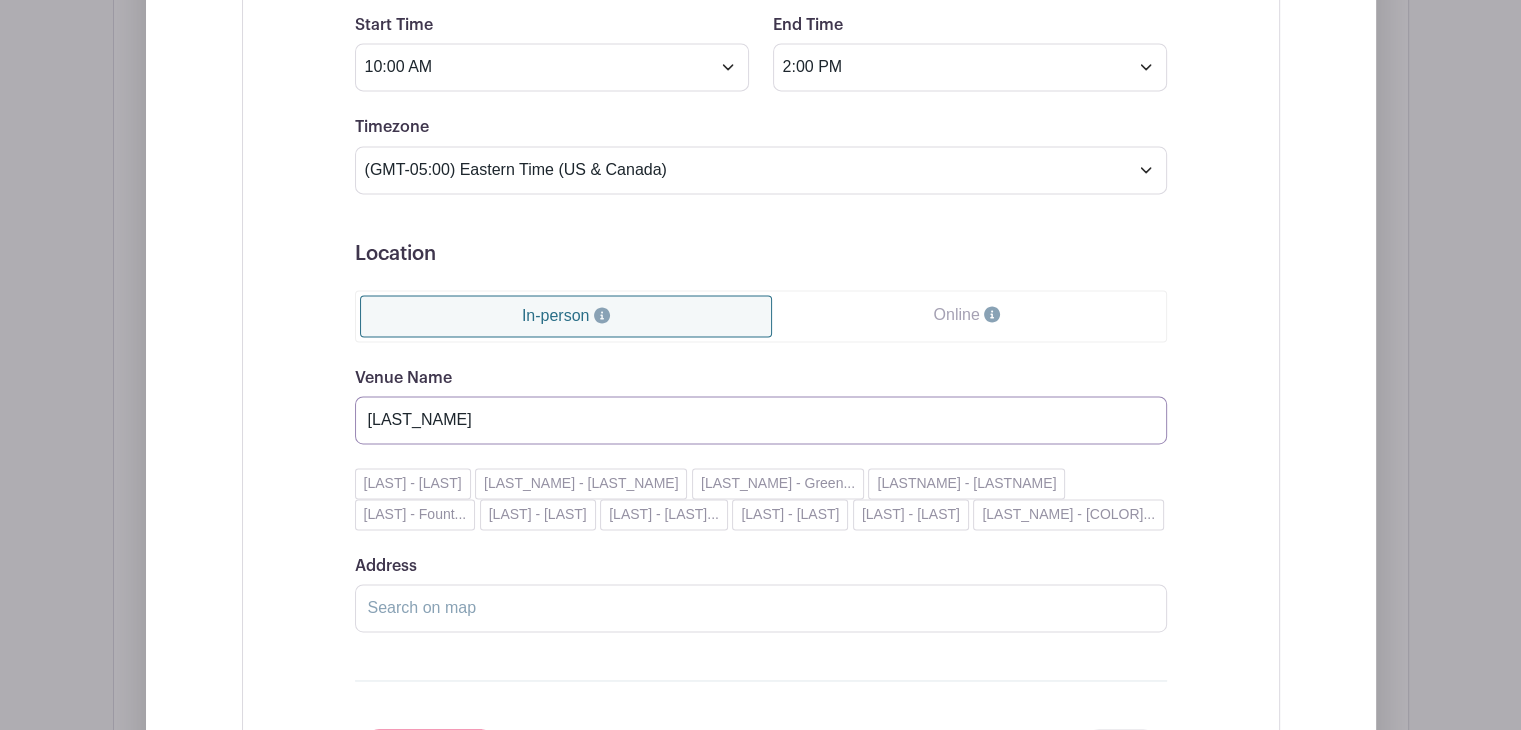 type on "[LAST_NAME]" 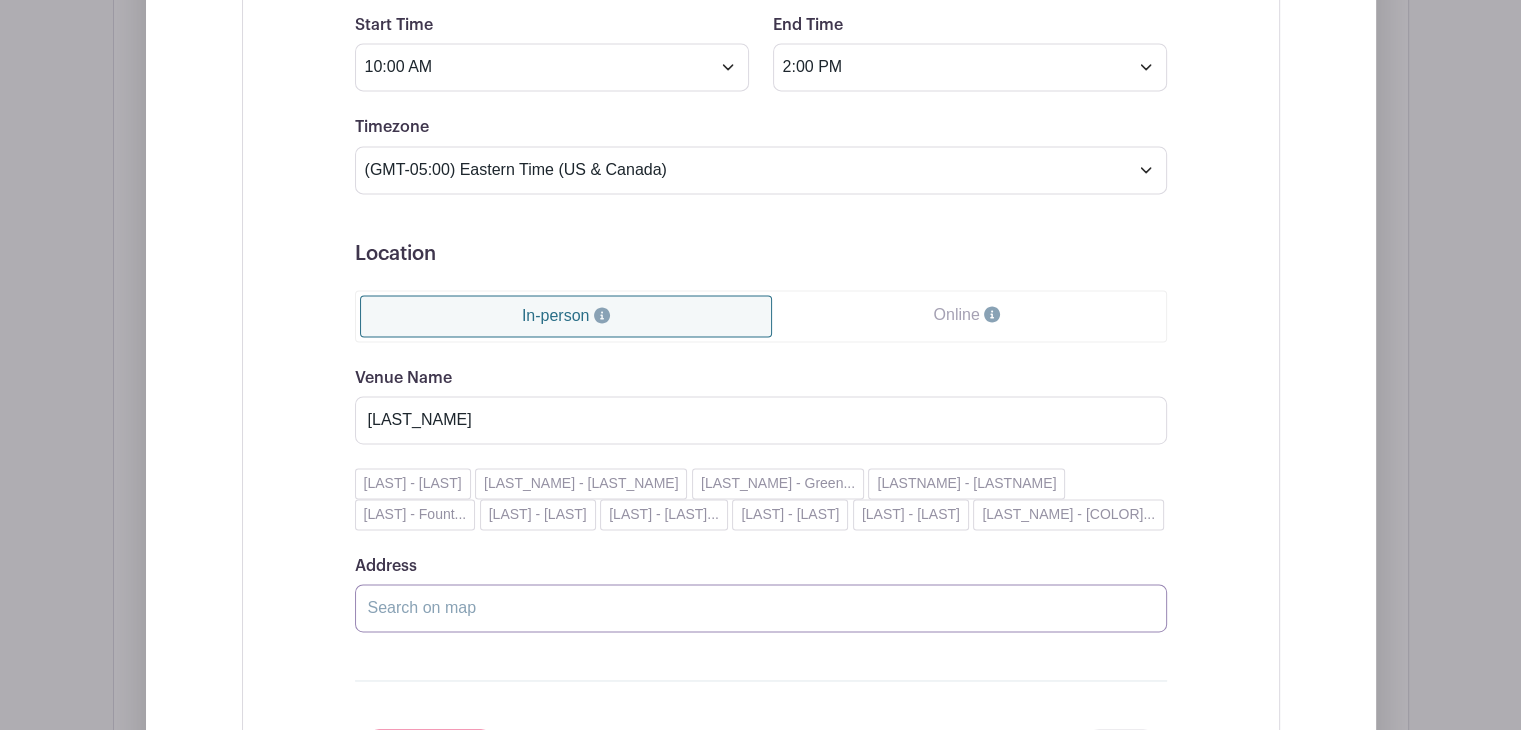 click on "Address" at bounding box center [761, 608] 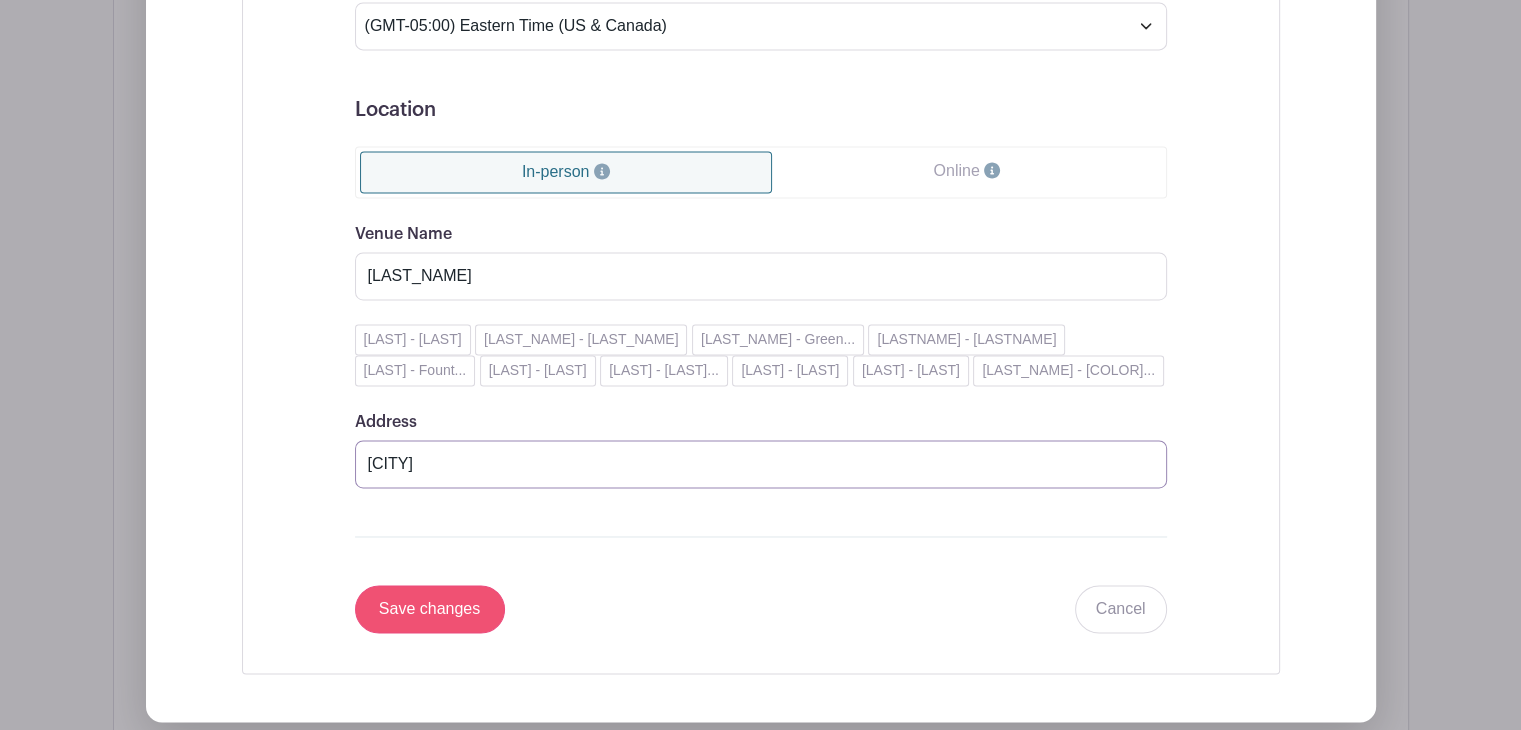 type on "[CITY]" 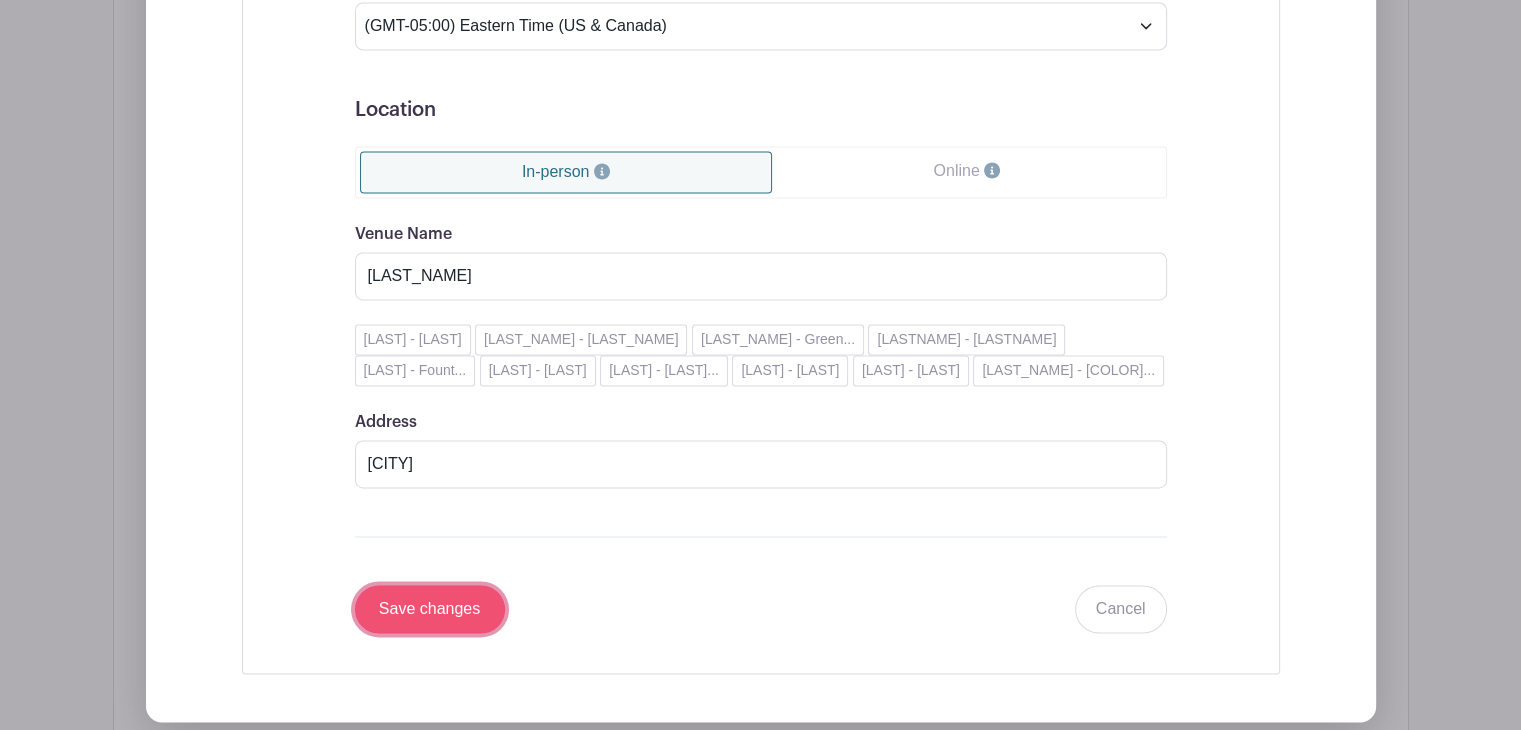 click on "Save changes" at bounding box center (430, 609) 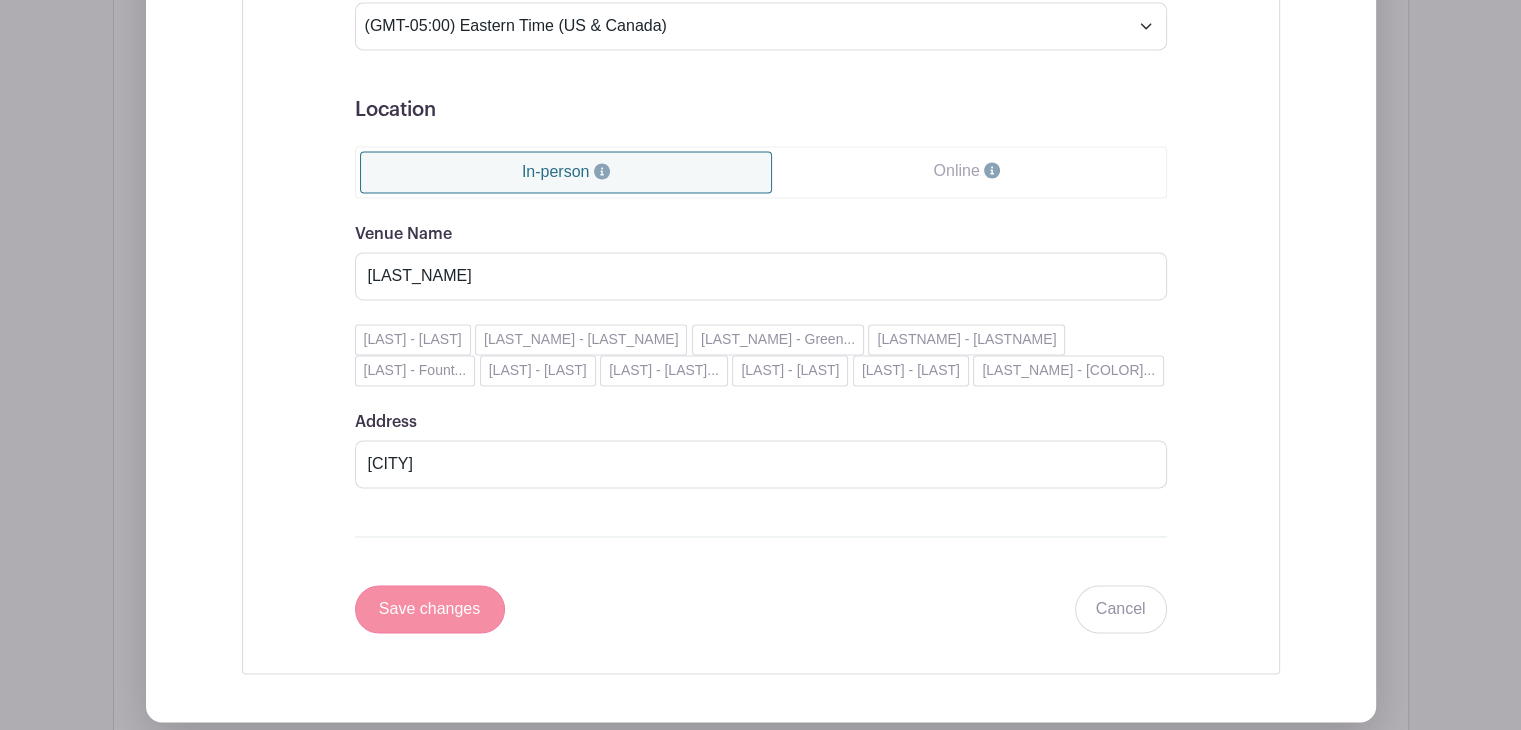 scroll, scrollTop: 2638, scrollLeft: 0, axis: vertical 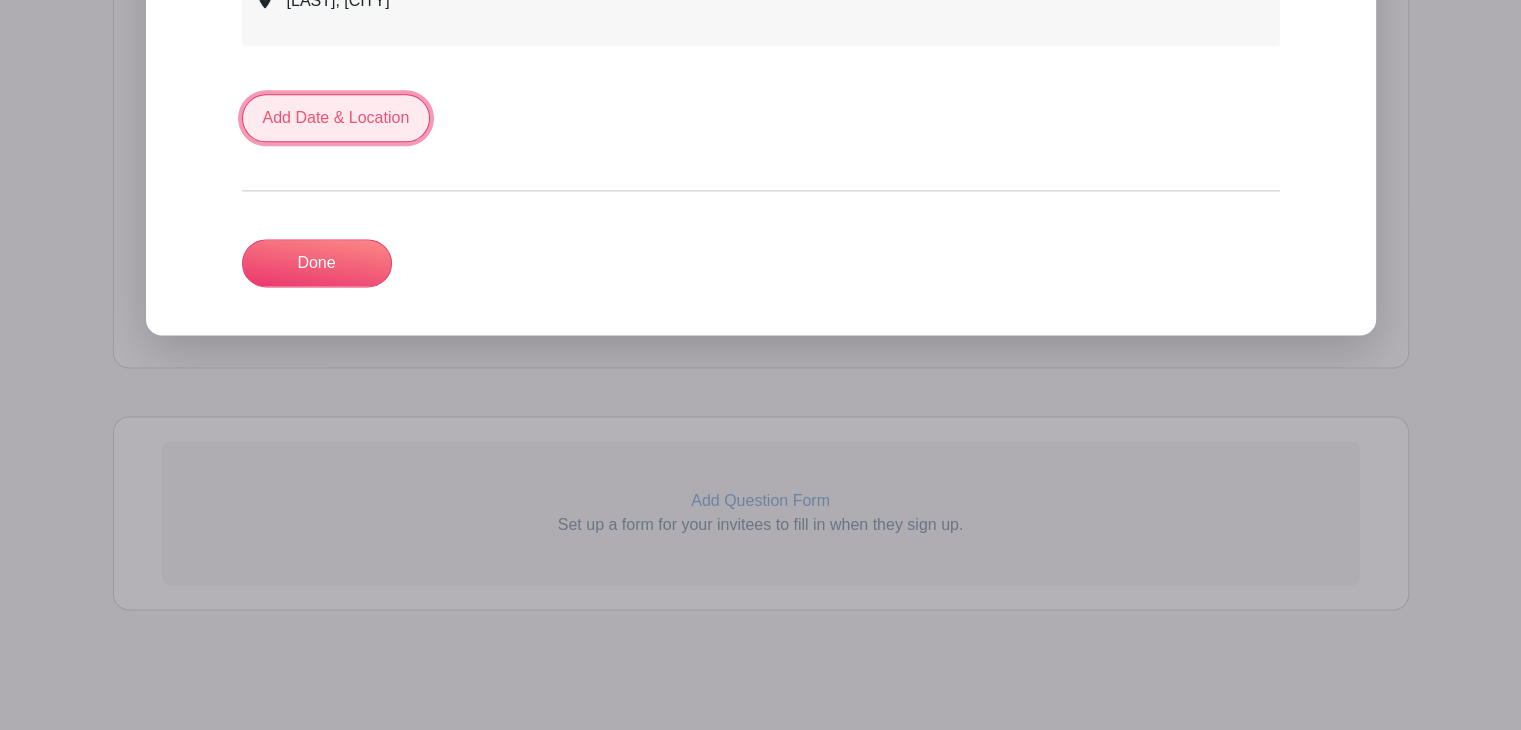 click on "Add Date & Location" at bounding box center (336, 118) 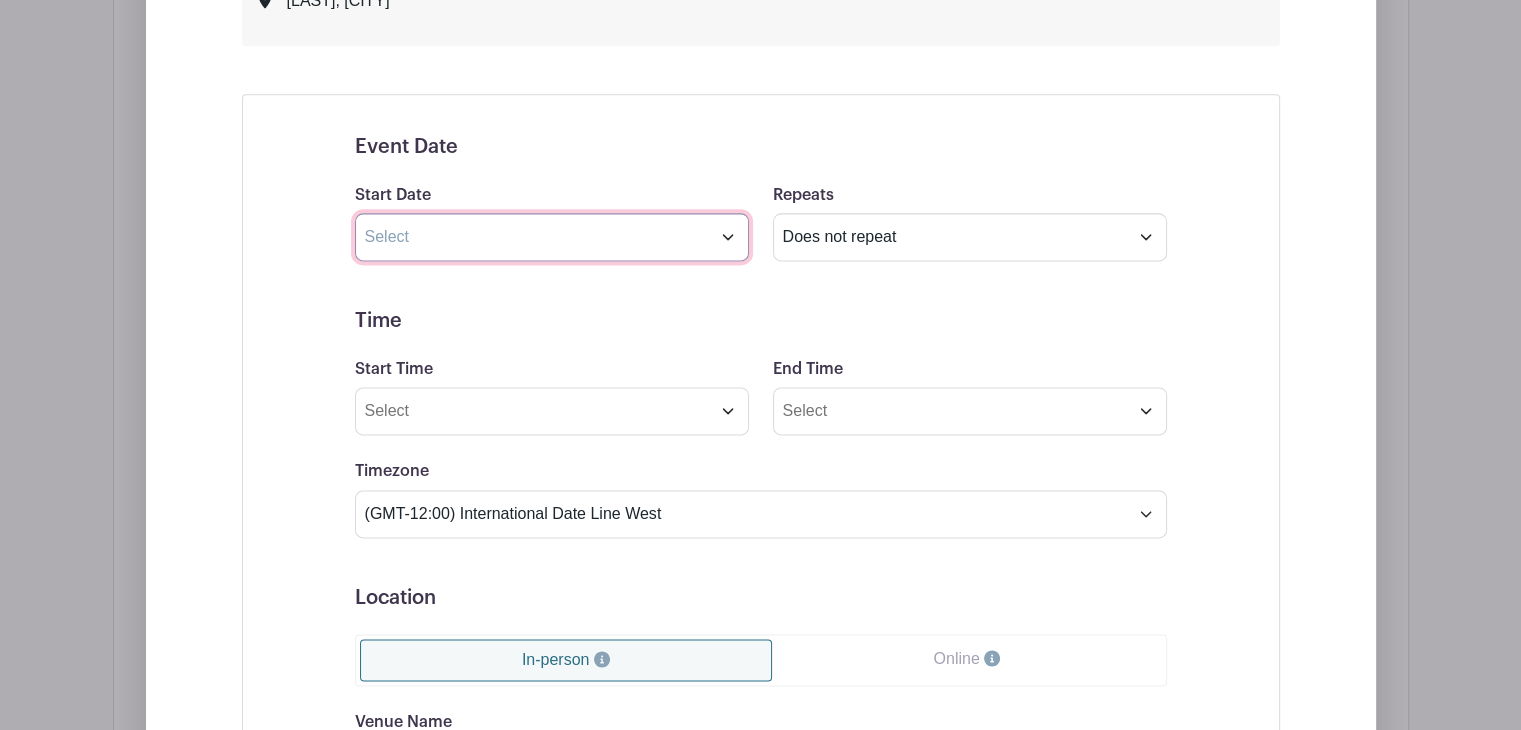 click at bounding box center (552, 237) 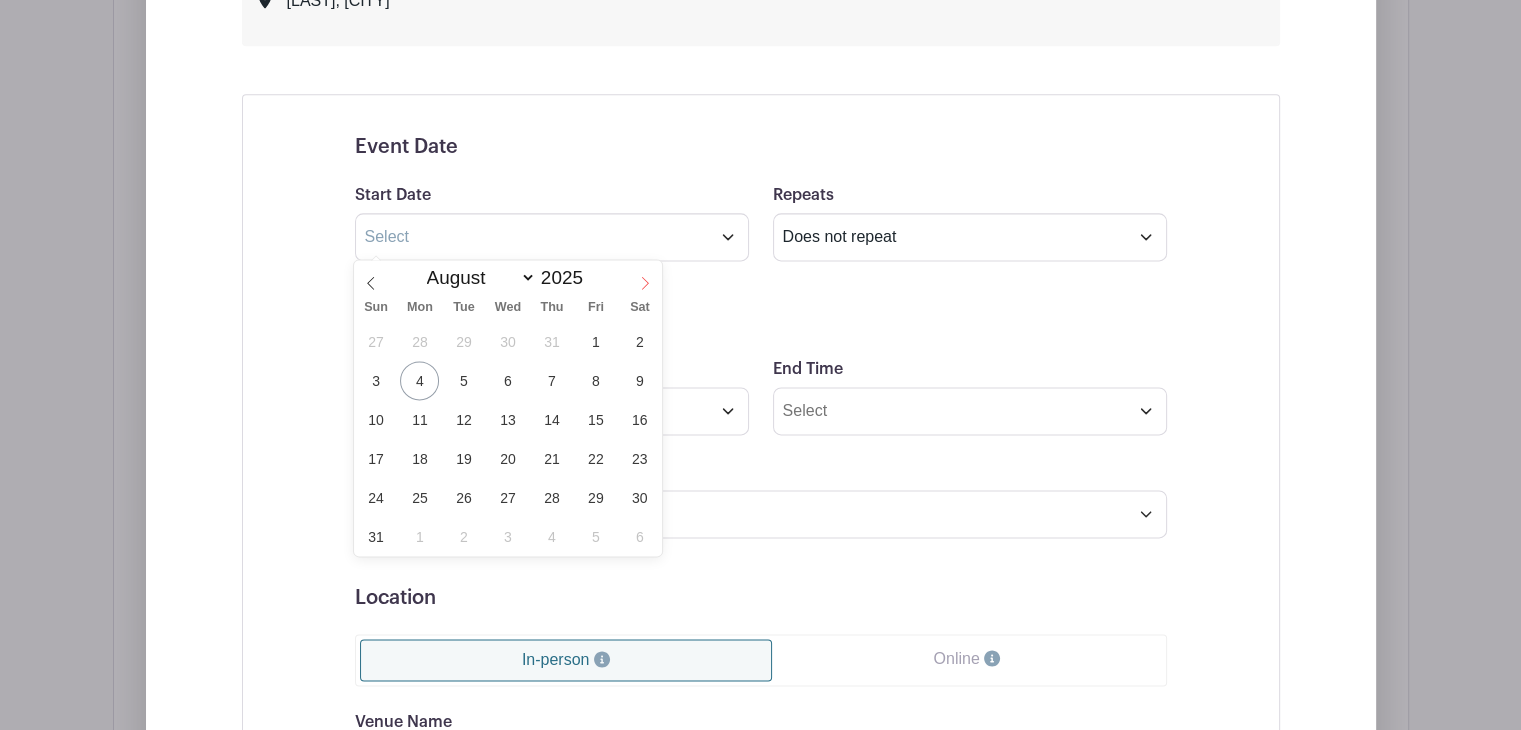 click at bounding box center (645, 277) 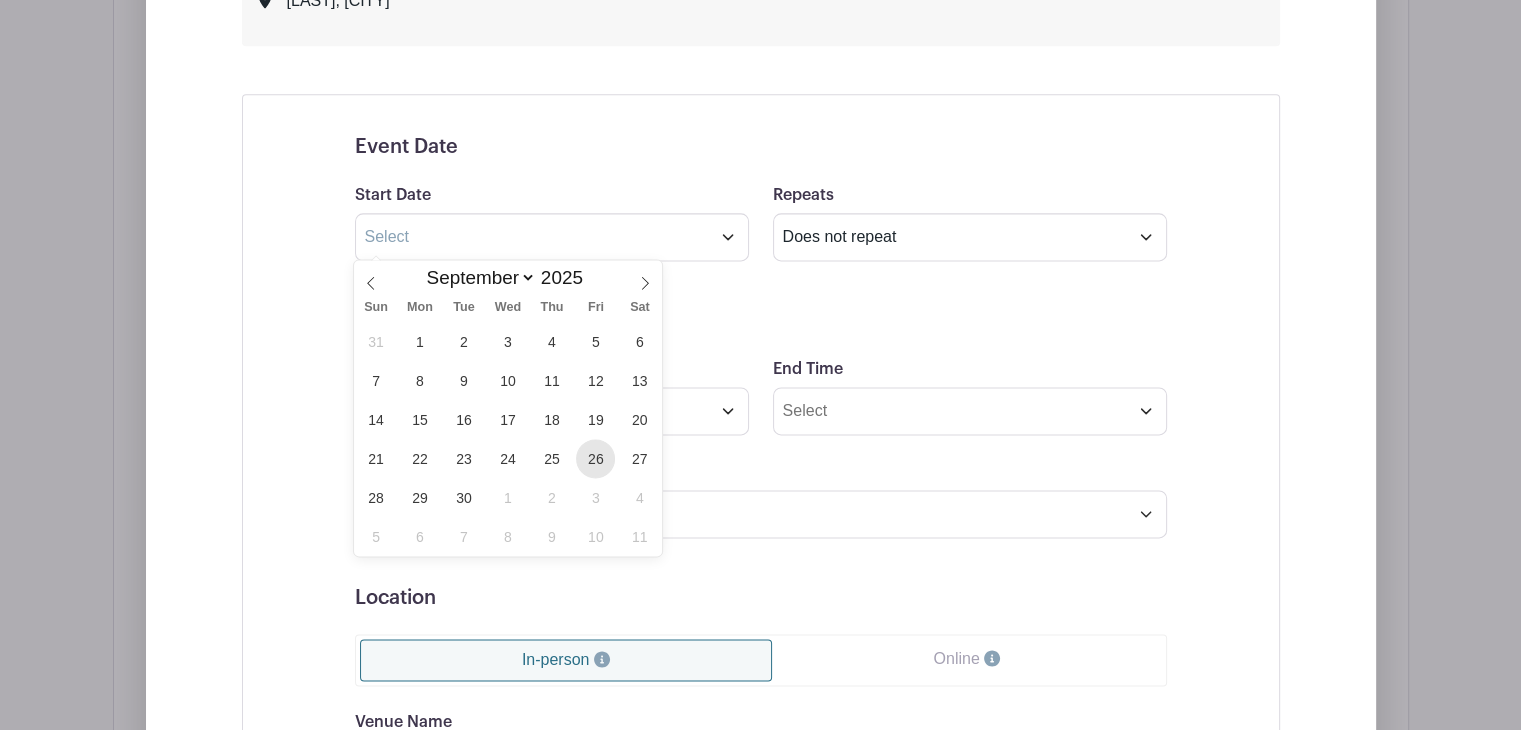 click on "26" at bounding box center (595, 458) 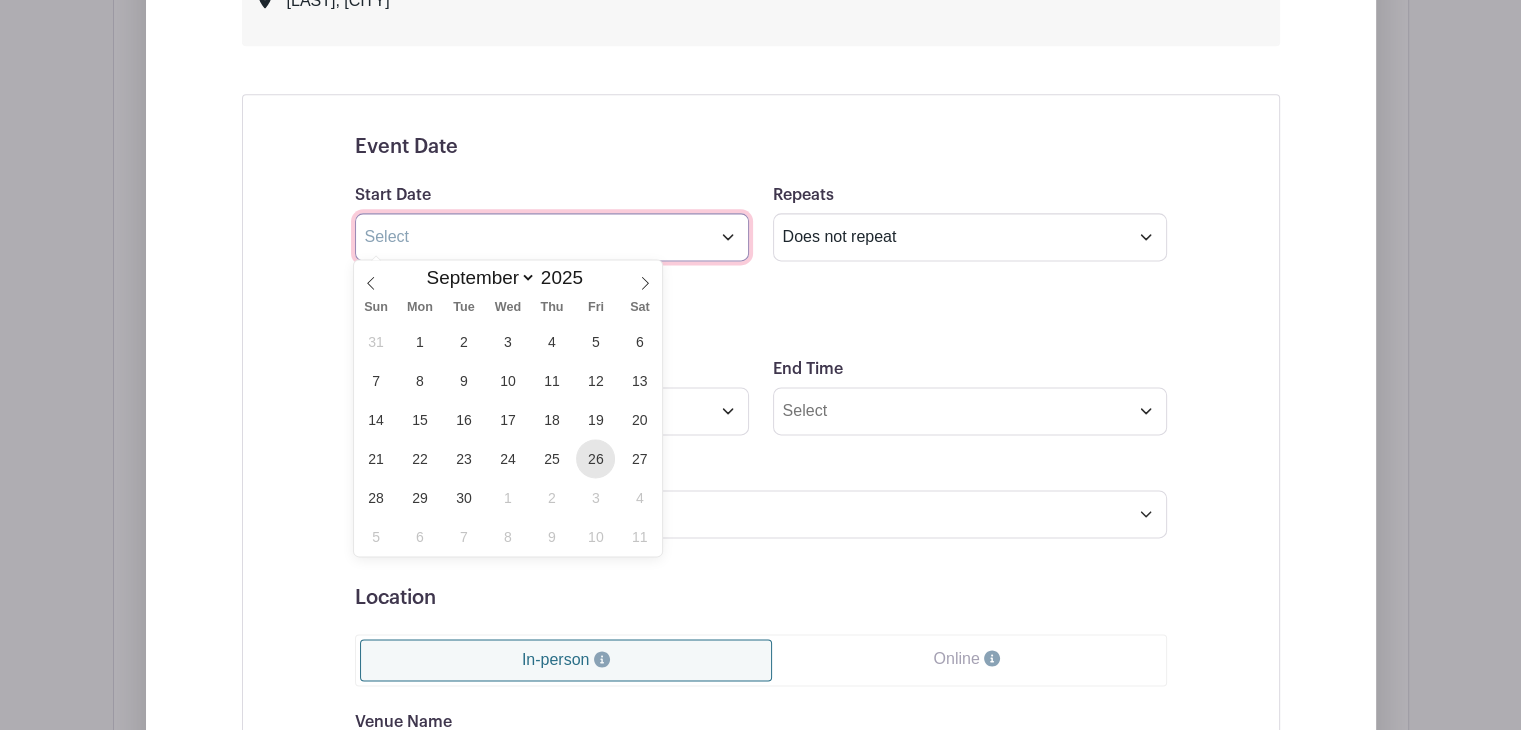 type on "Sep 26 2025" 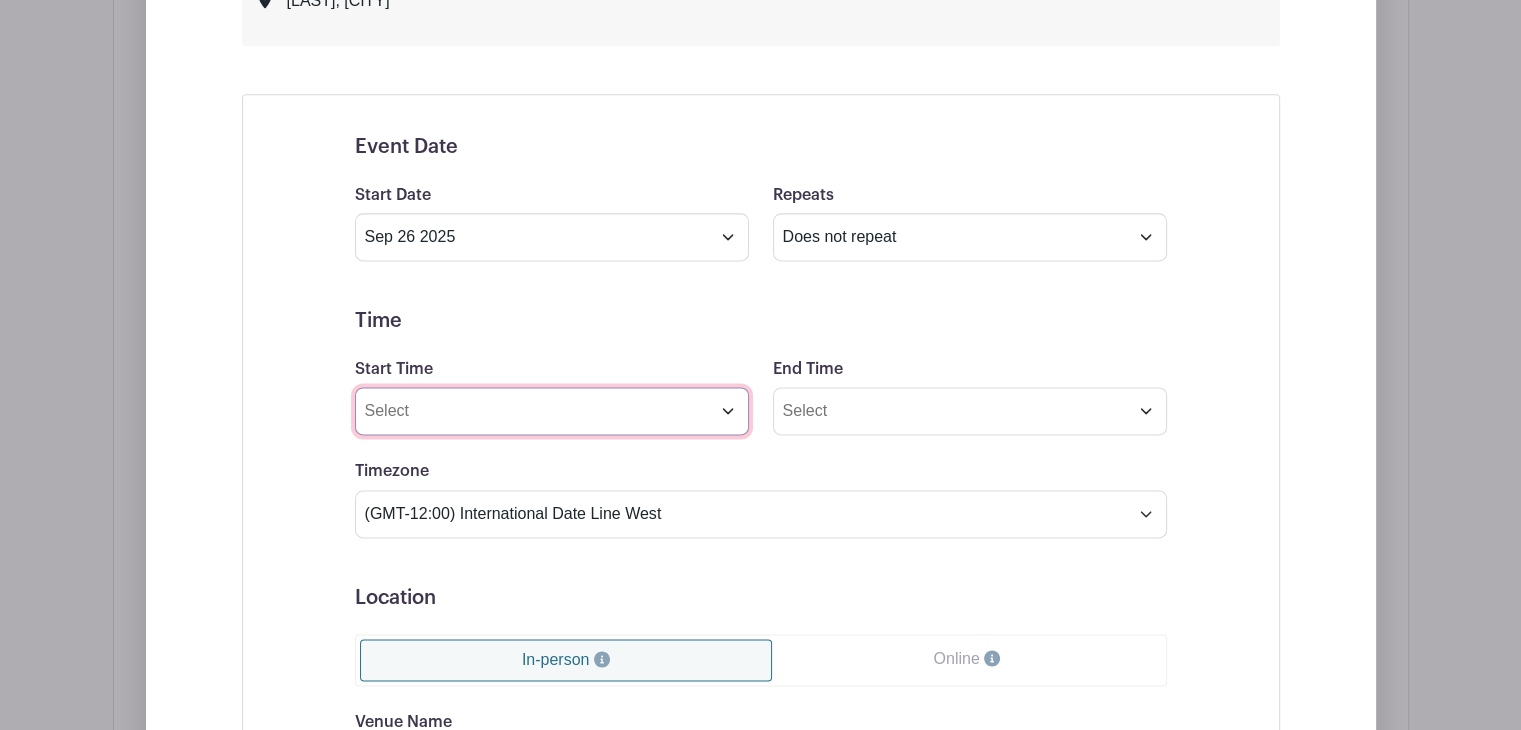 click on "Start Time" at bounding box center (552, 411) 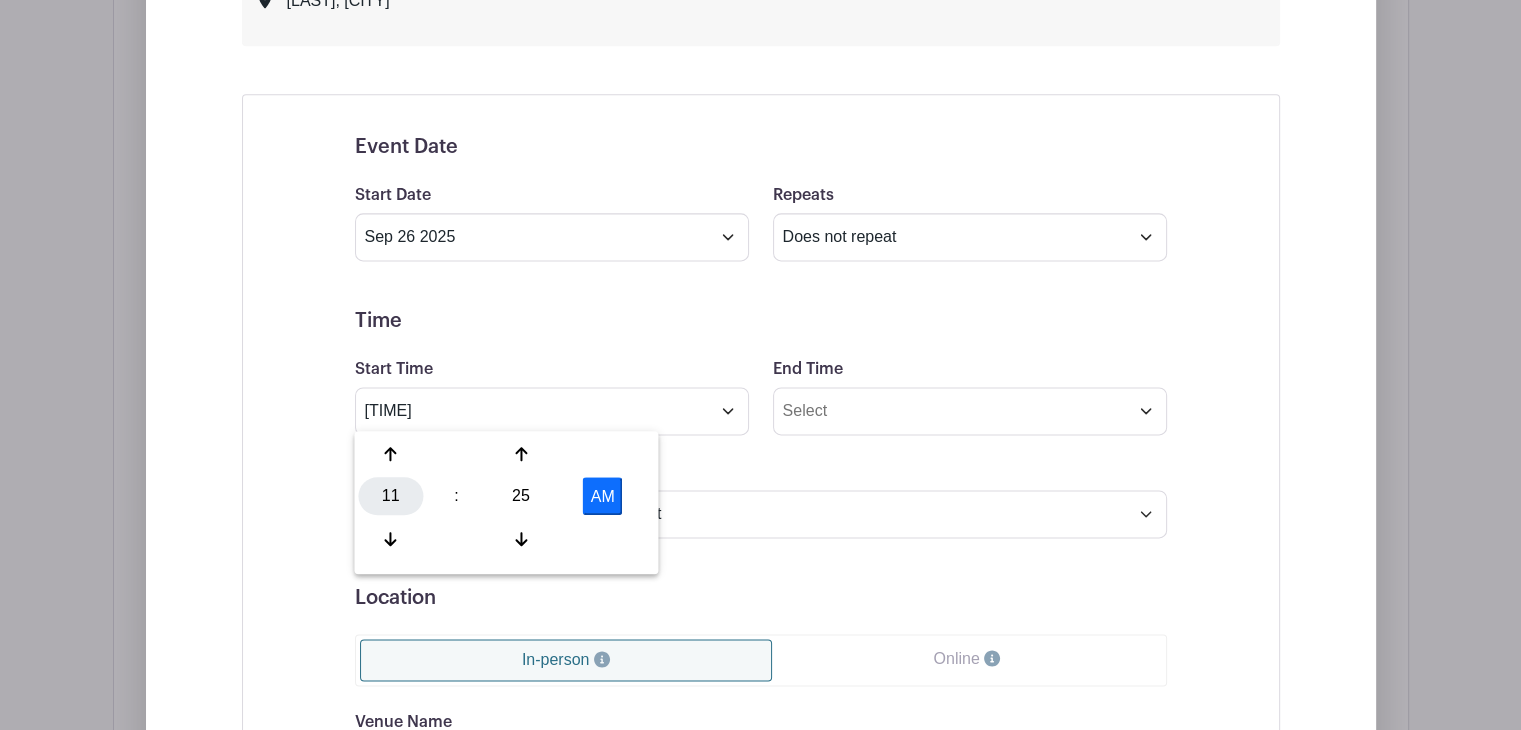 click on "11" at bounding box center [390, 496] 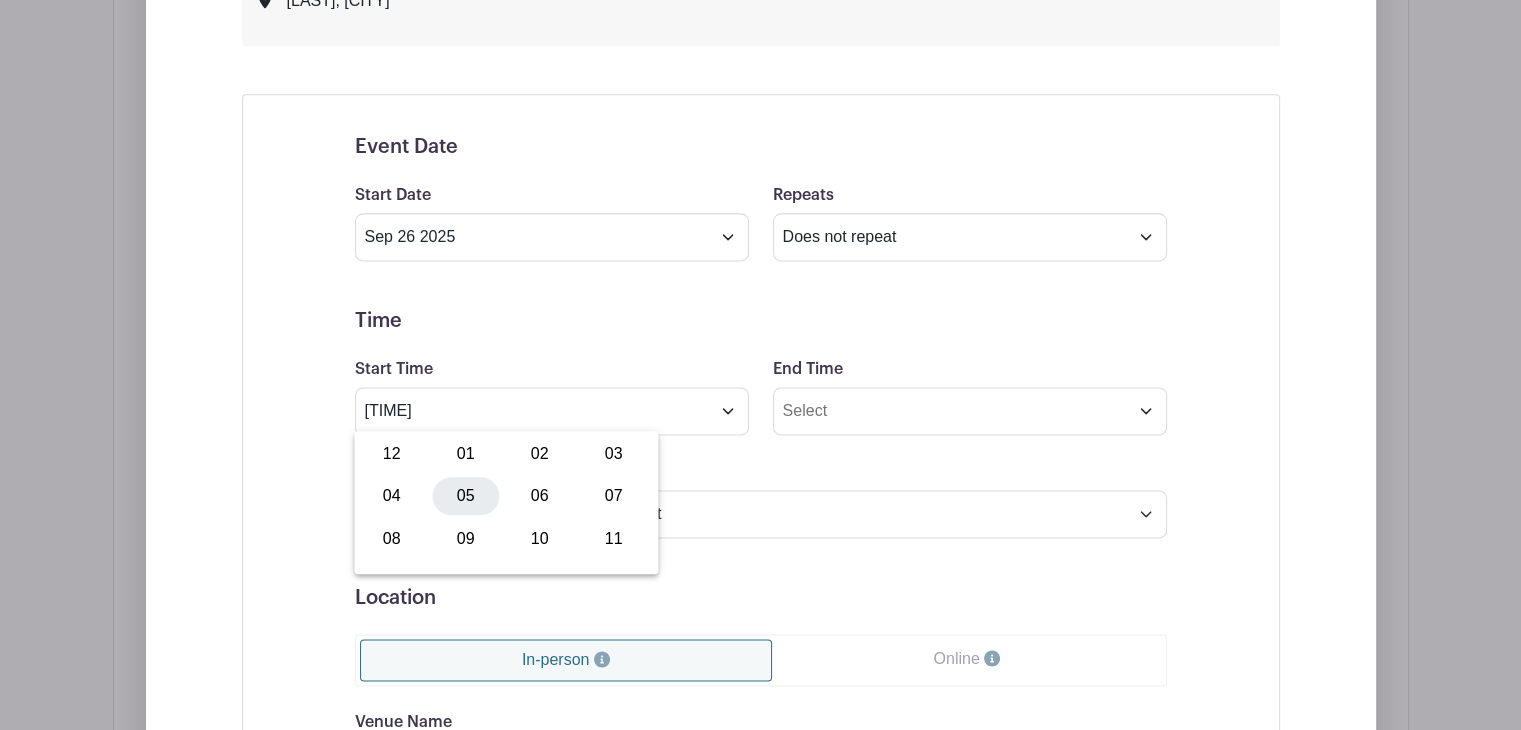 click on "05" at bounding box center (465, 496) 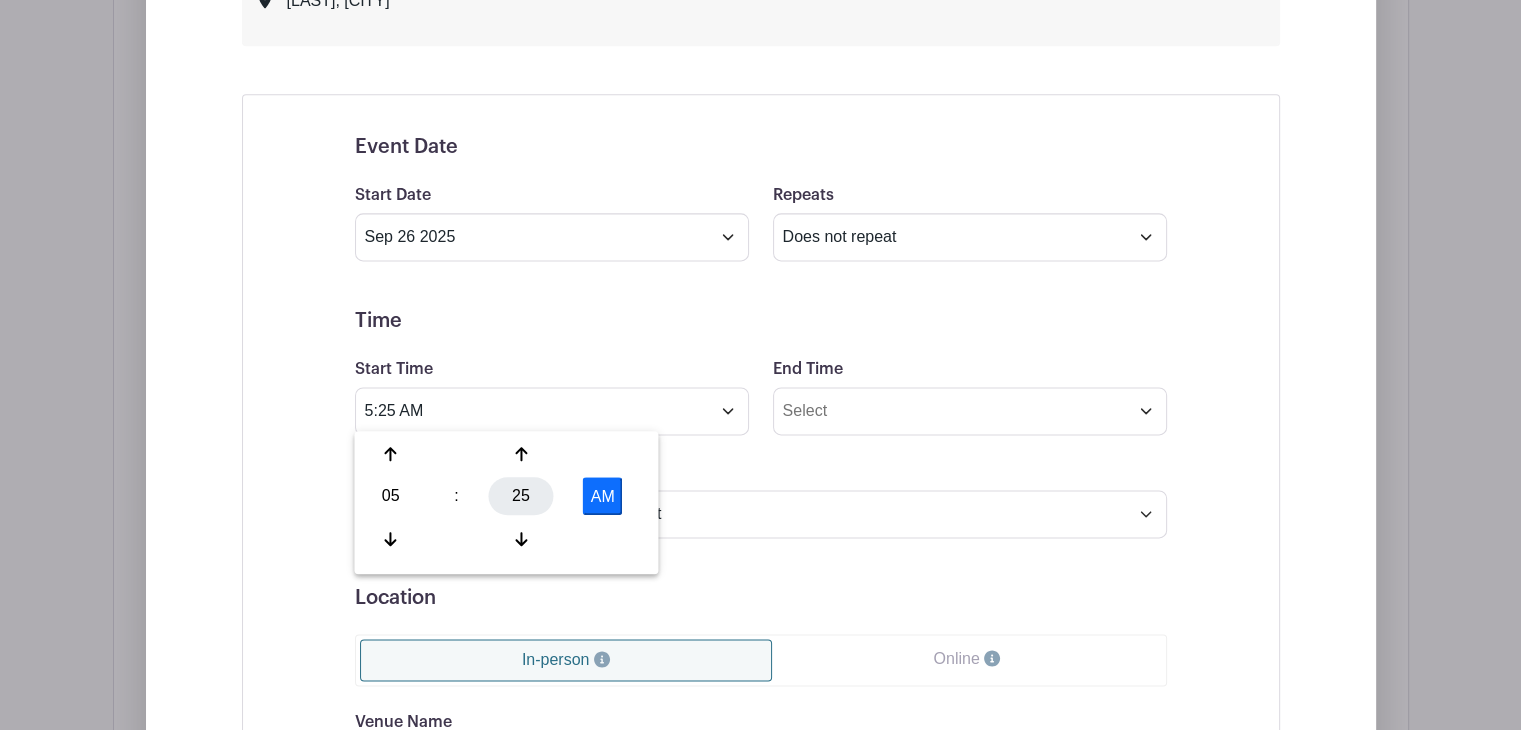 click on "25" at bounding box center [521, 496] 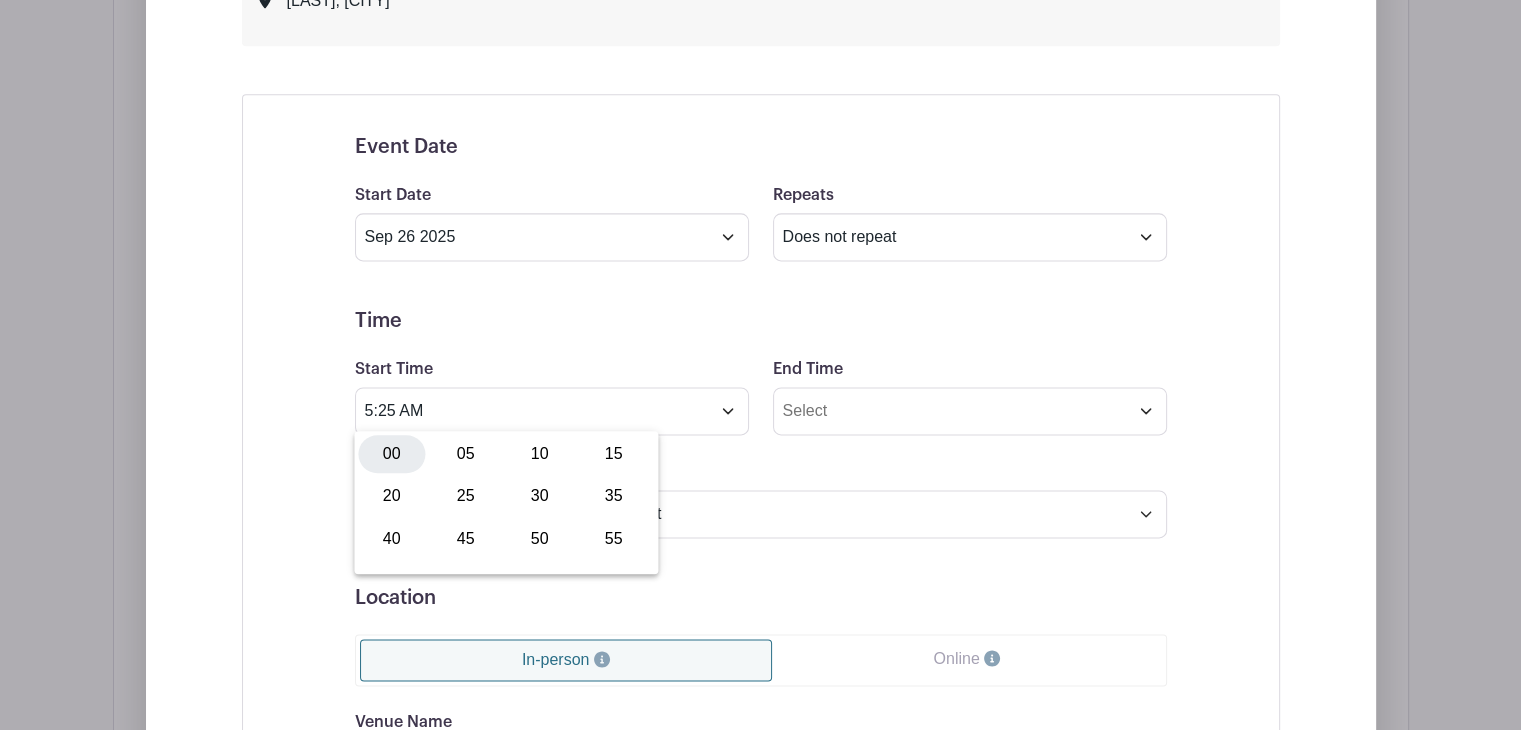 click on "00" at bounding box center [391, 454] 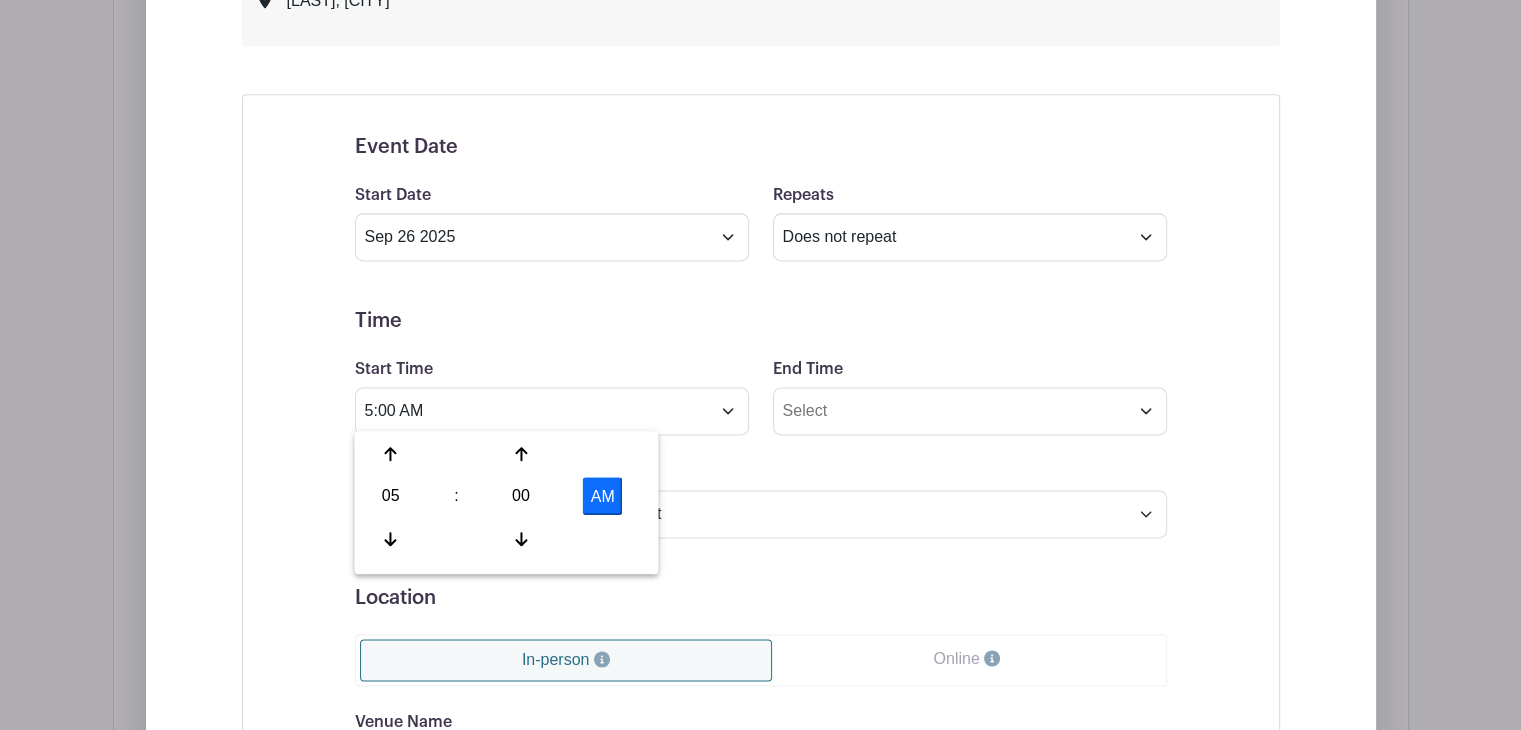 click on "AM" at bounding box center [603, 496] 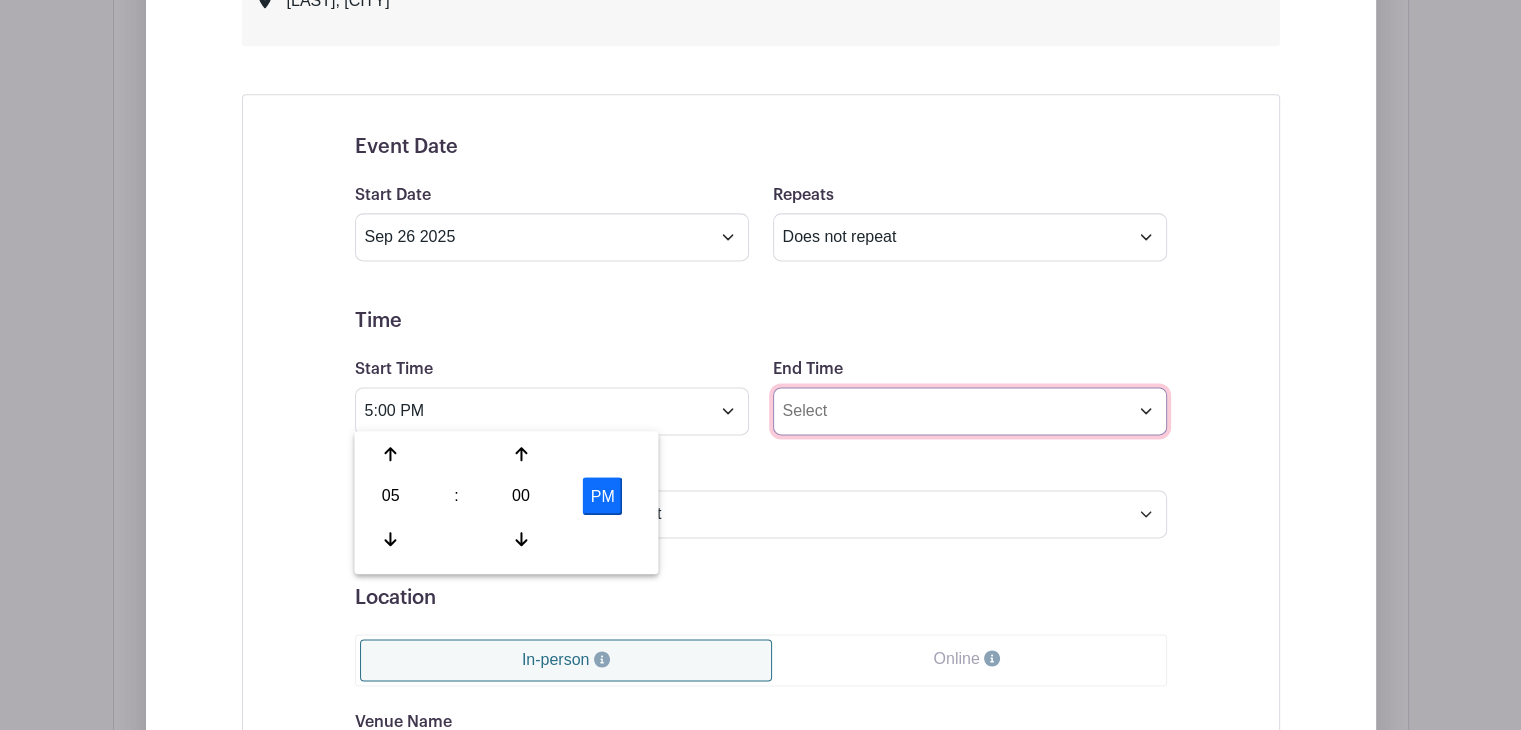 click on "End Time" at bounding box center [970, 411] 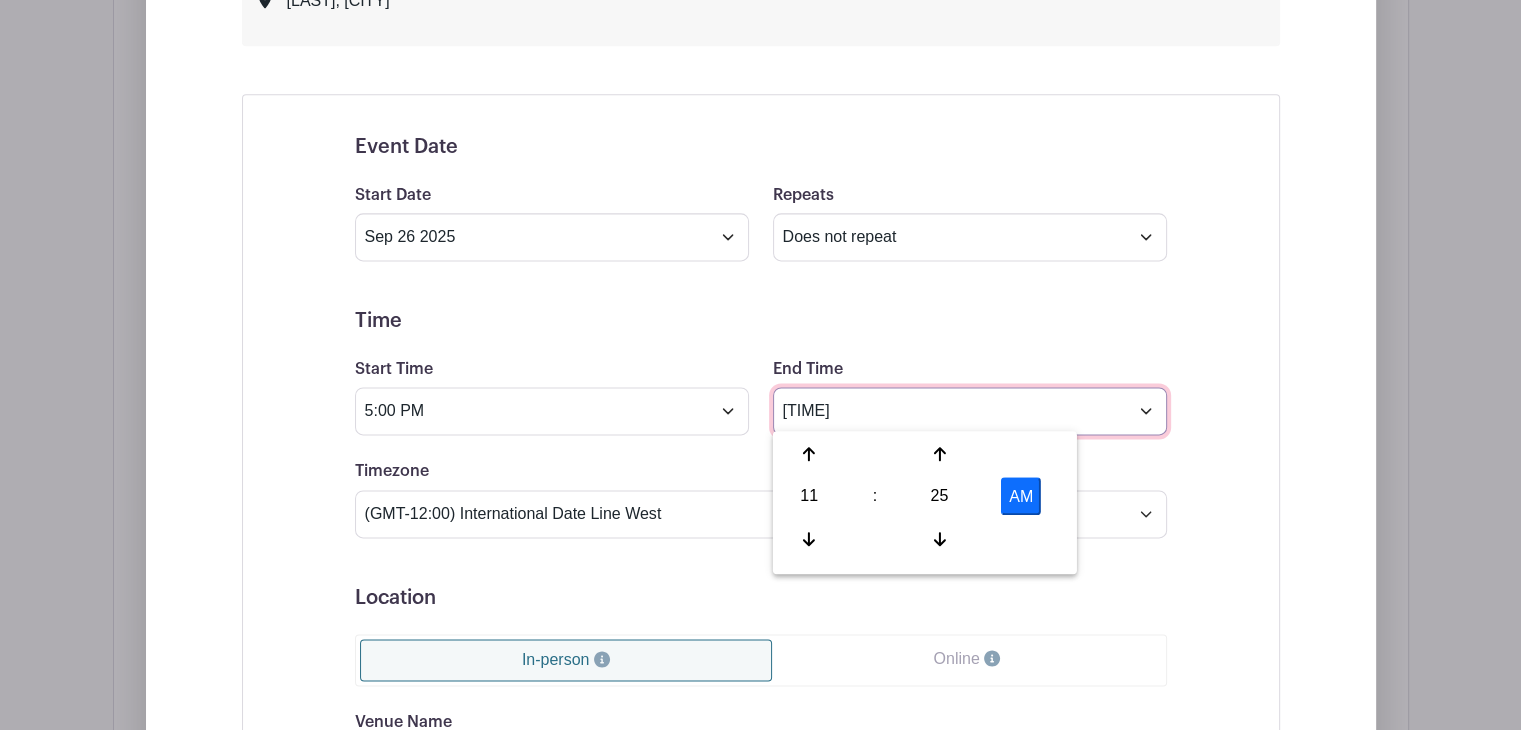 click on "[TIME]" at bounding box center (970, 411) 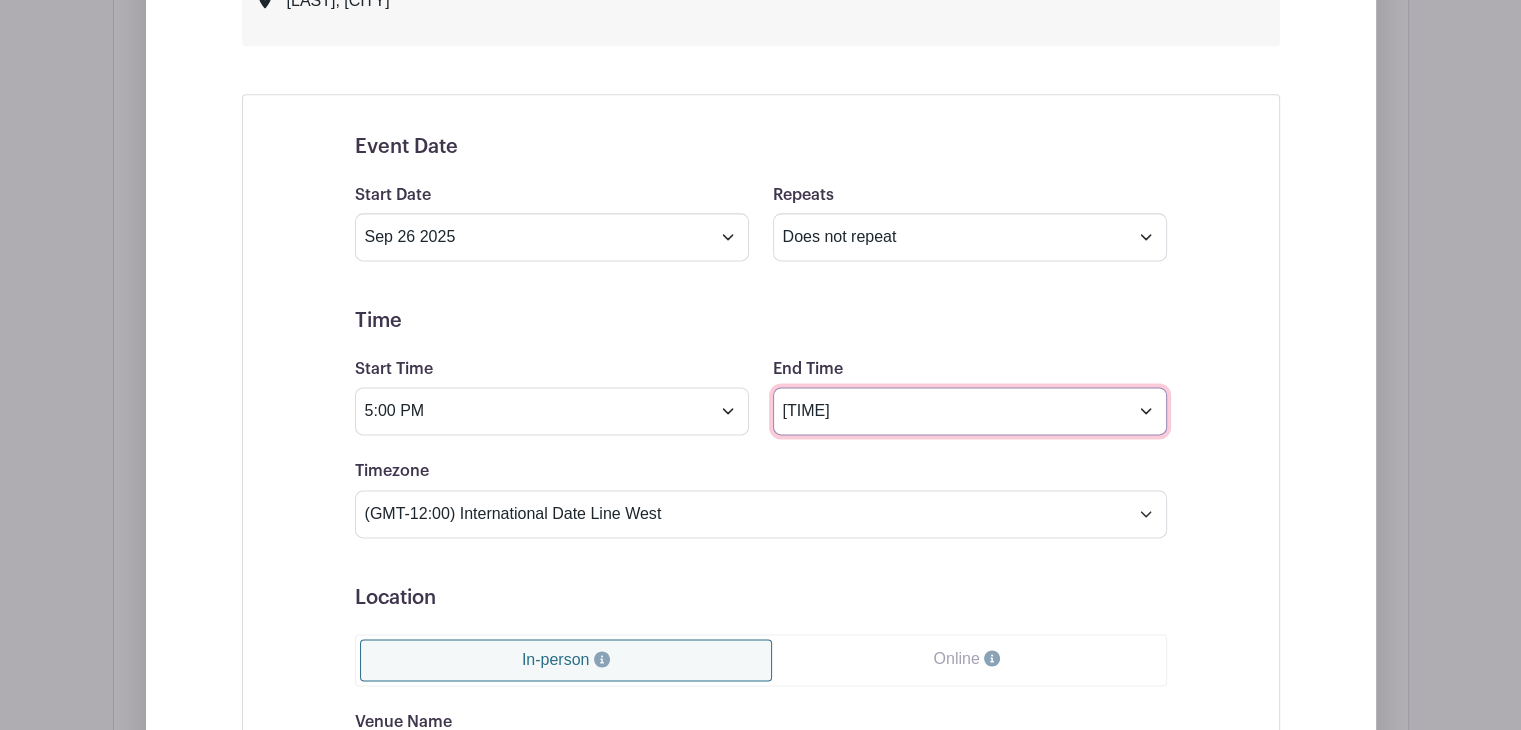 click on "[TIME]" at bounding box center (970, 411) 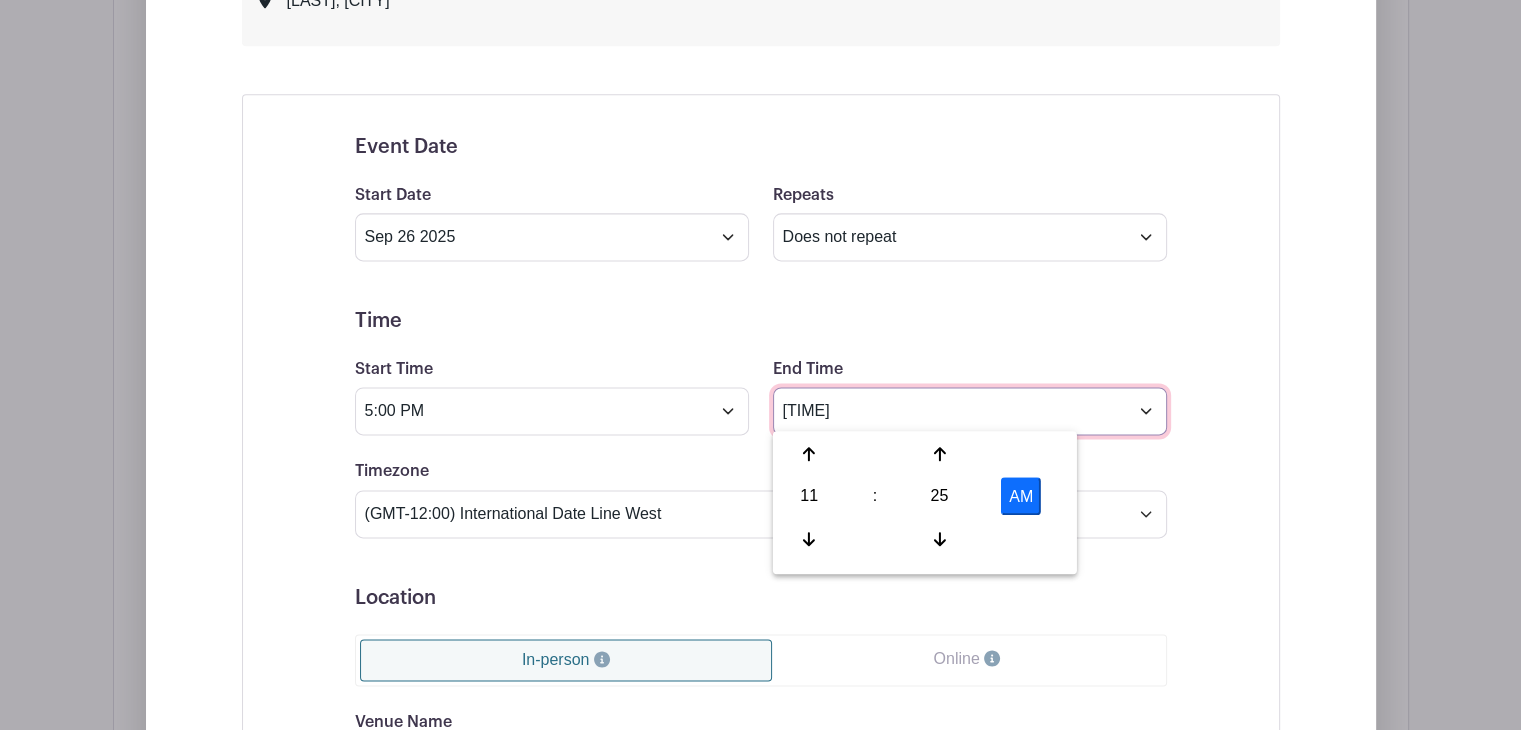 click on "[TIME]" at bounding box center (970, 411) 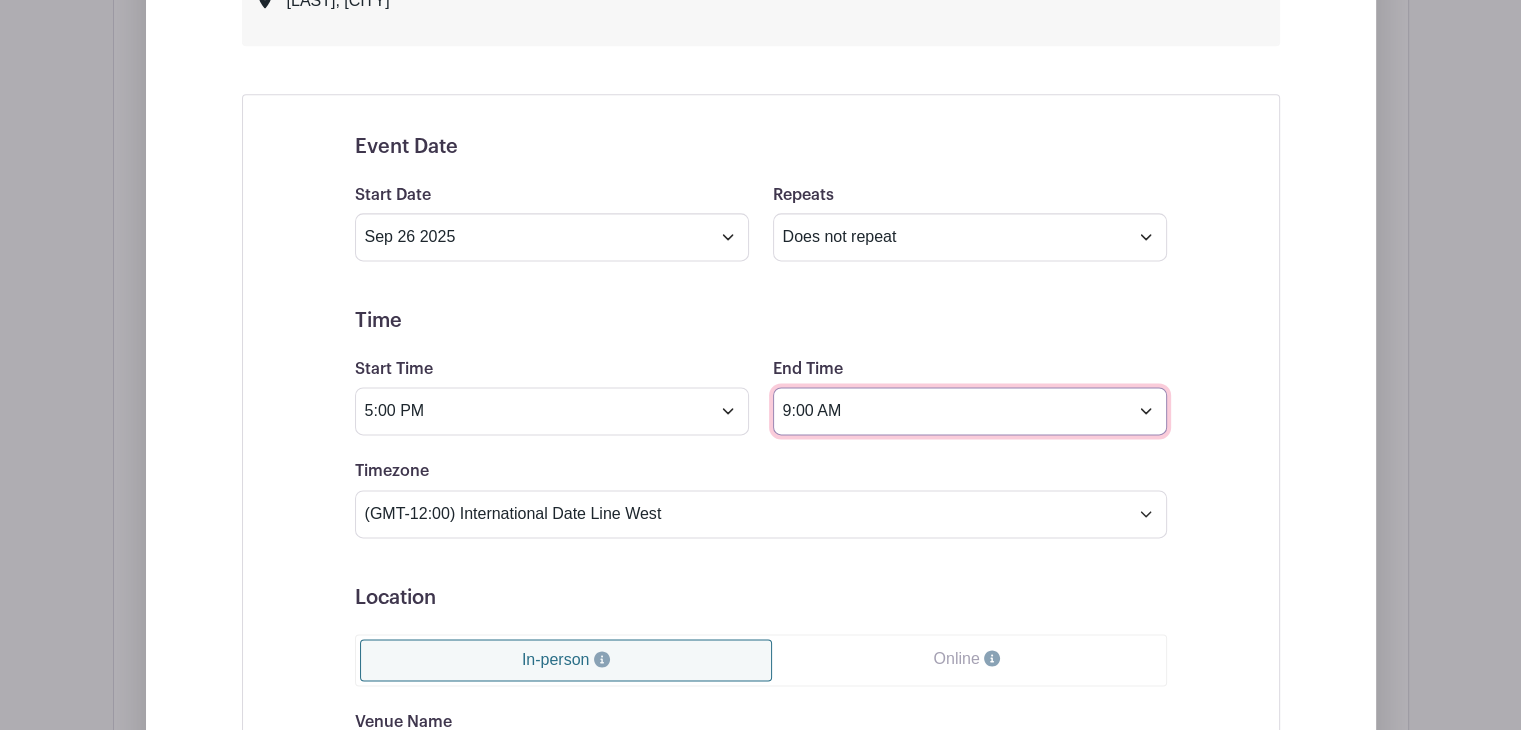 click on "9:00 AM" at bounding box center [970, 411] 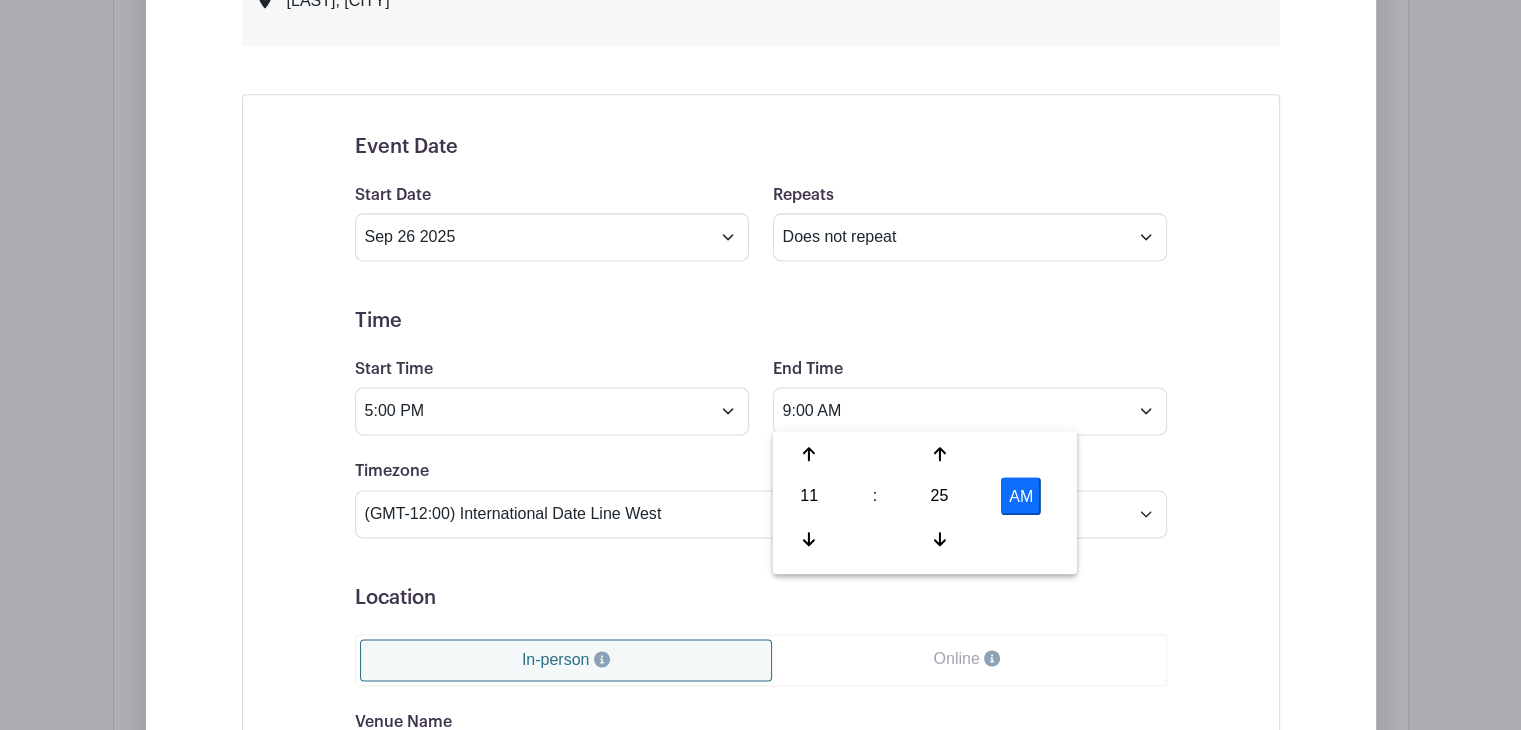 click on "AM" at bounding box center (1021, 496) 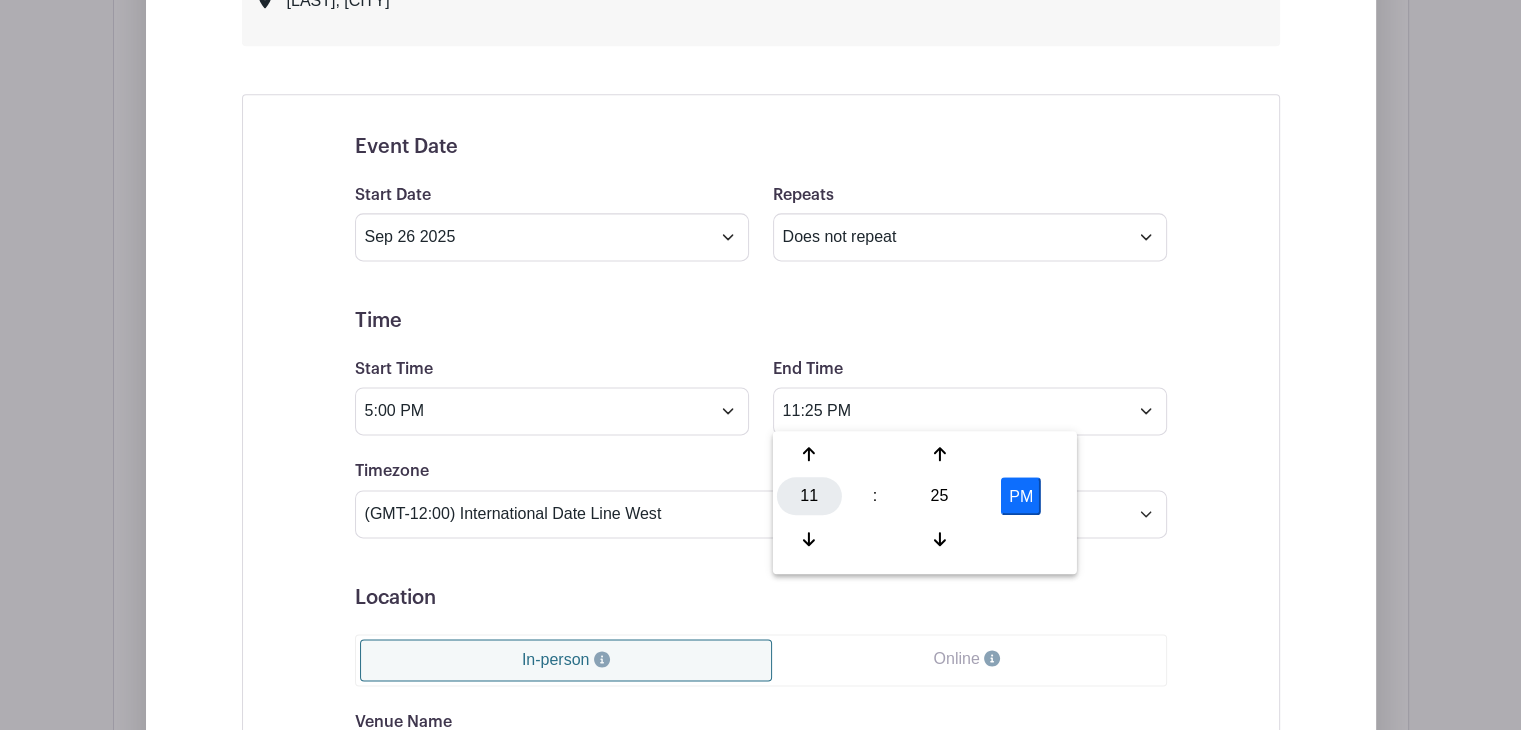 click on "11" at bounding box center (809, 496) 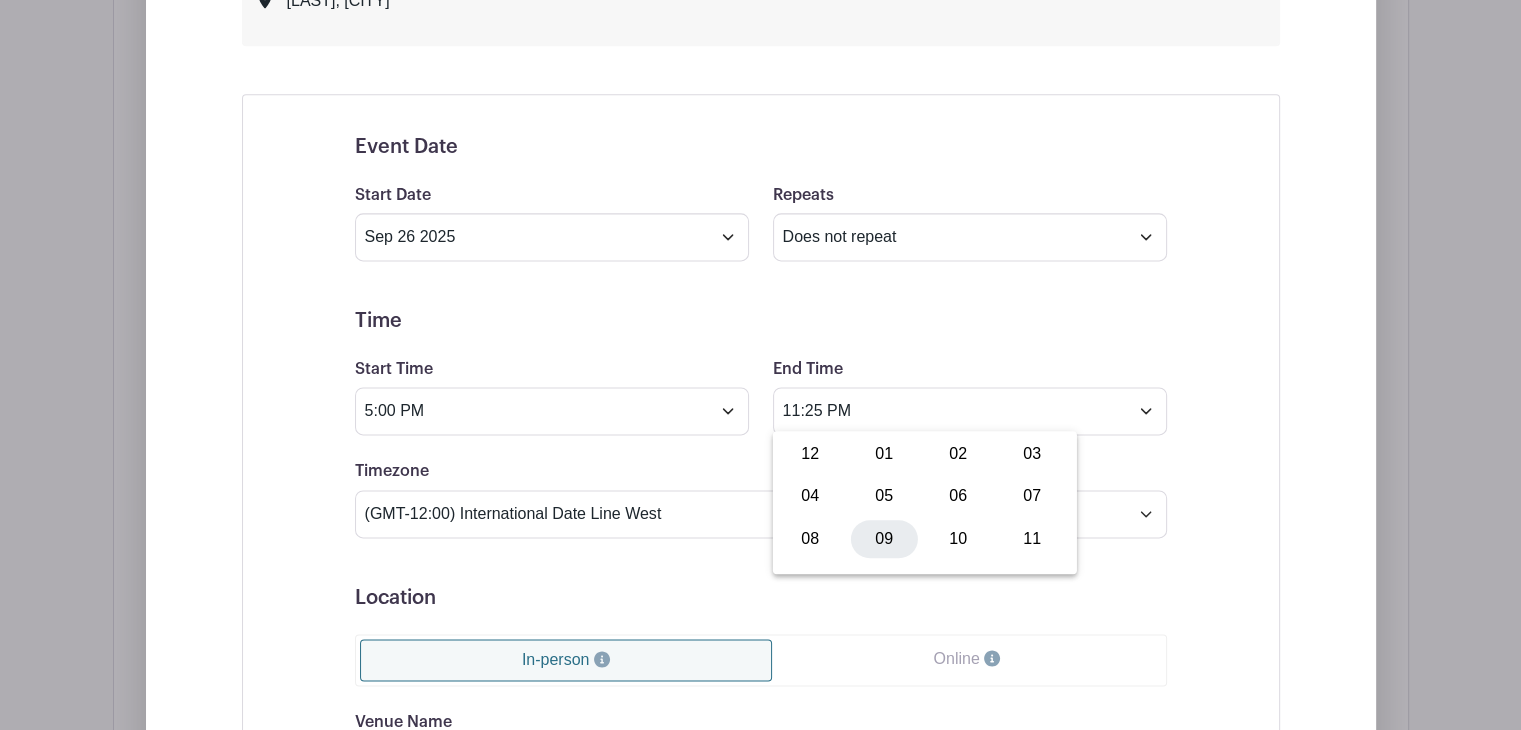 click on "09" at bounding box center (884, 538) 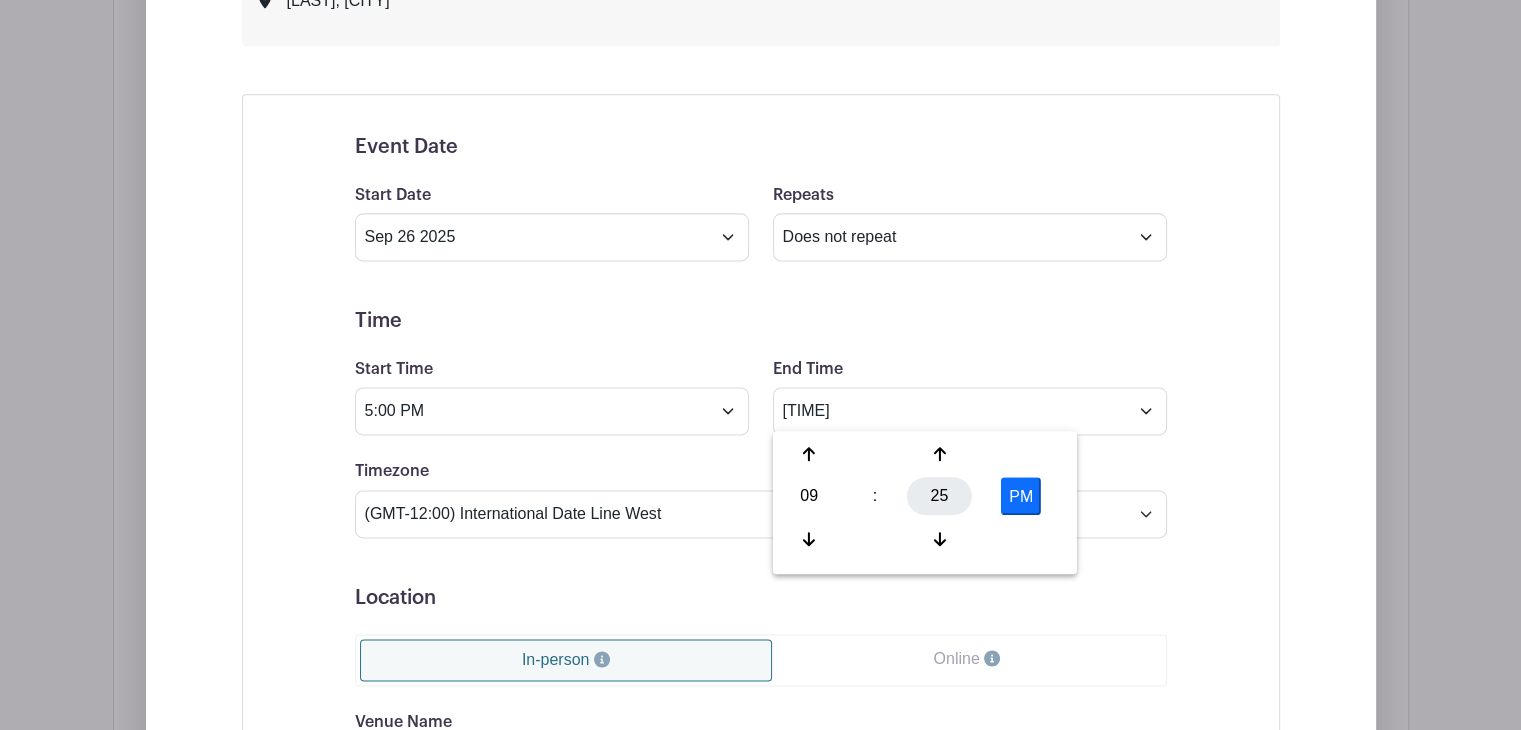 click on "25" at bounding box center (939, 496) 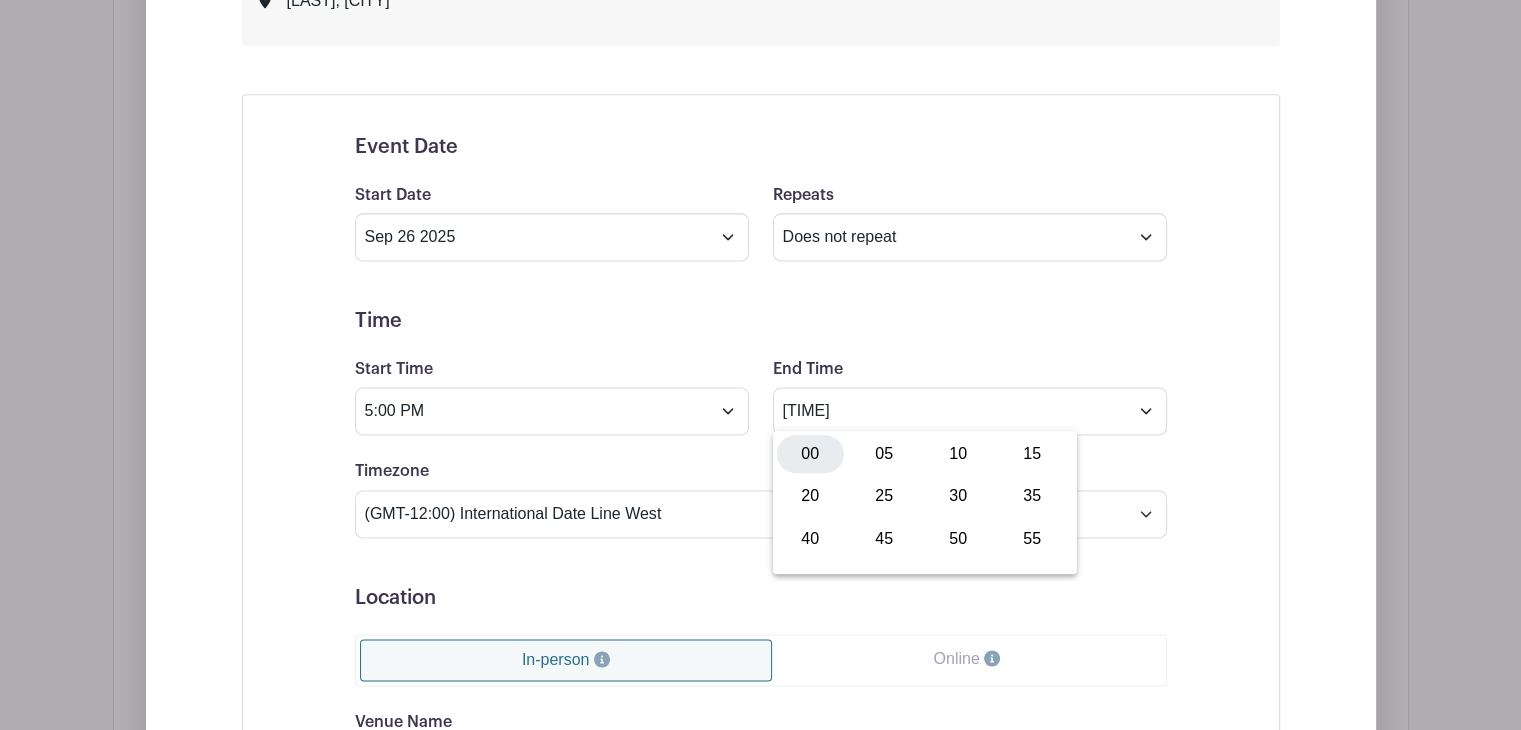 click on "00" at bounding box center [810, 454] 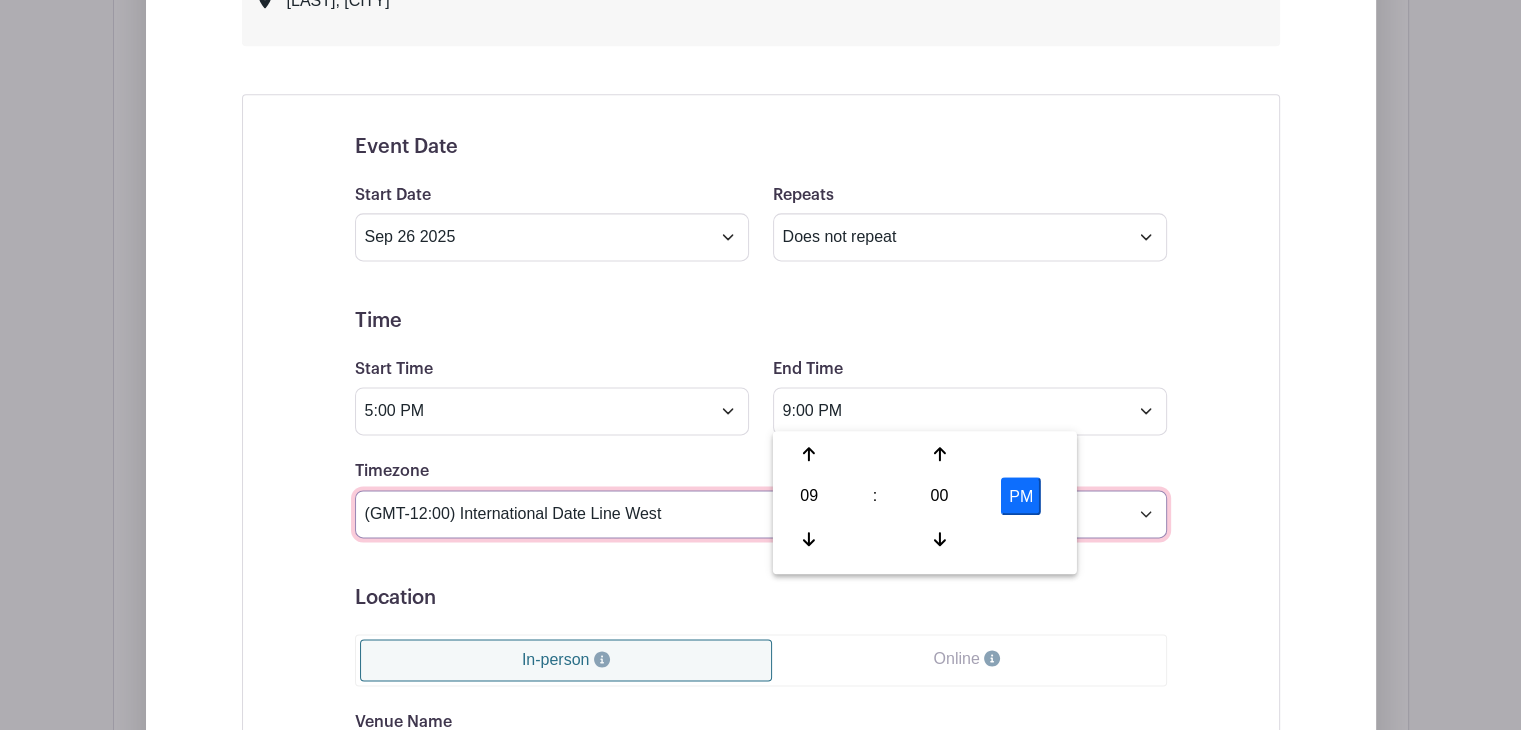 click on "(GMT-12:00) International Date Line West
(GMT-11:00) American Samoa
(GMT-11:00) Midway Island
(GMT-10:00) Hawaii
(GMT-09:00) Alaska
(GMT-08:00) Pacific Time (US & Canada)
(GMT-08:00) Tijuana
(GMT-07:00) Arizona
(GMT-07:00) Mazatlan
(GMT-07:00) Mountain Time (US & Canada)
(GMT-06:00) Central America
(GMT-06:00) Central Time (US & Canada)
(GMT-06:00) Chihuahua
(GMT-06:00) Guadalajara
(GMT-06:00) Mexico City
(GMT-06:00) Monterrey
(GMT-06:00) Saskatchewan
(GMT-05:00) Bogota
(GMT-05:00) Eastern Time (US & Canada)
(GMT-05:00) Indiana (East)
(GMT-05:00) Lima
(GMT-05:00) Quito
(GMT-04:00) Atlantic Time (Canada)
(GMT-04:00) Caracas
(GMT-04:00) Georgetown
(GMT-04:00) La Paz
(GMT-04:00) Puerto Rico
(GMT-04:00) Santiago
(GMT-03:30) Newfoundland
(GMT-03:00) Brasilia
(GMT-03:00) Buenos Aires
(GMT-03:00) Montevideo
(GMT-02:00) Greenland
(GMT-02:00) Mid-Atlantic
(GMT-01:00) Azores
(GMT-01:00) Cape Verde Is.
(GMT+00:00) Casablanca
(GMT+00:00) Dublin" at bounding box center (761, 514) 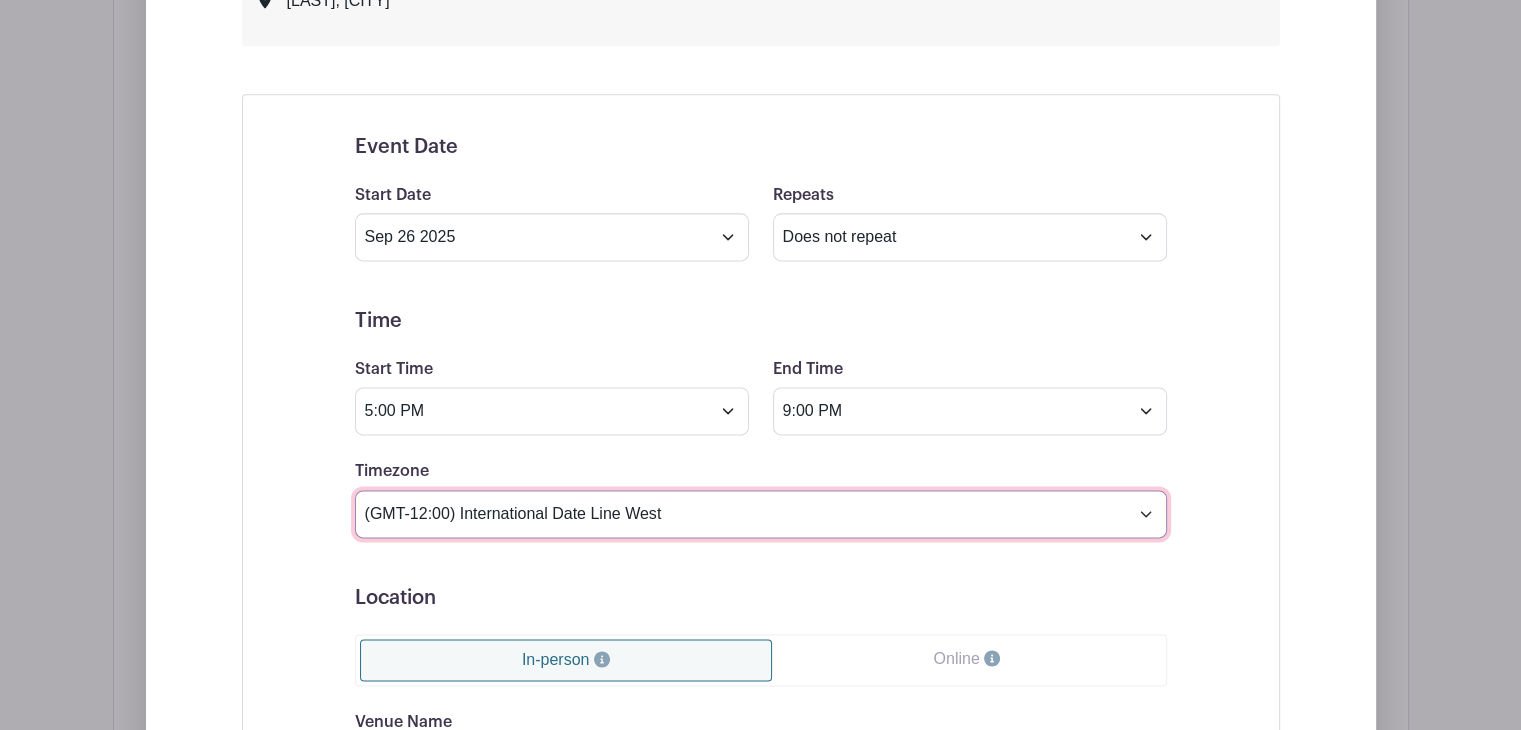 select on "Eastern Time (US & Canada)" 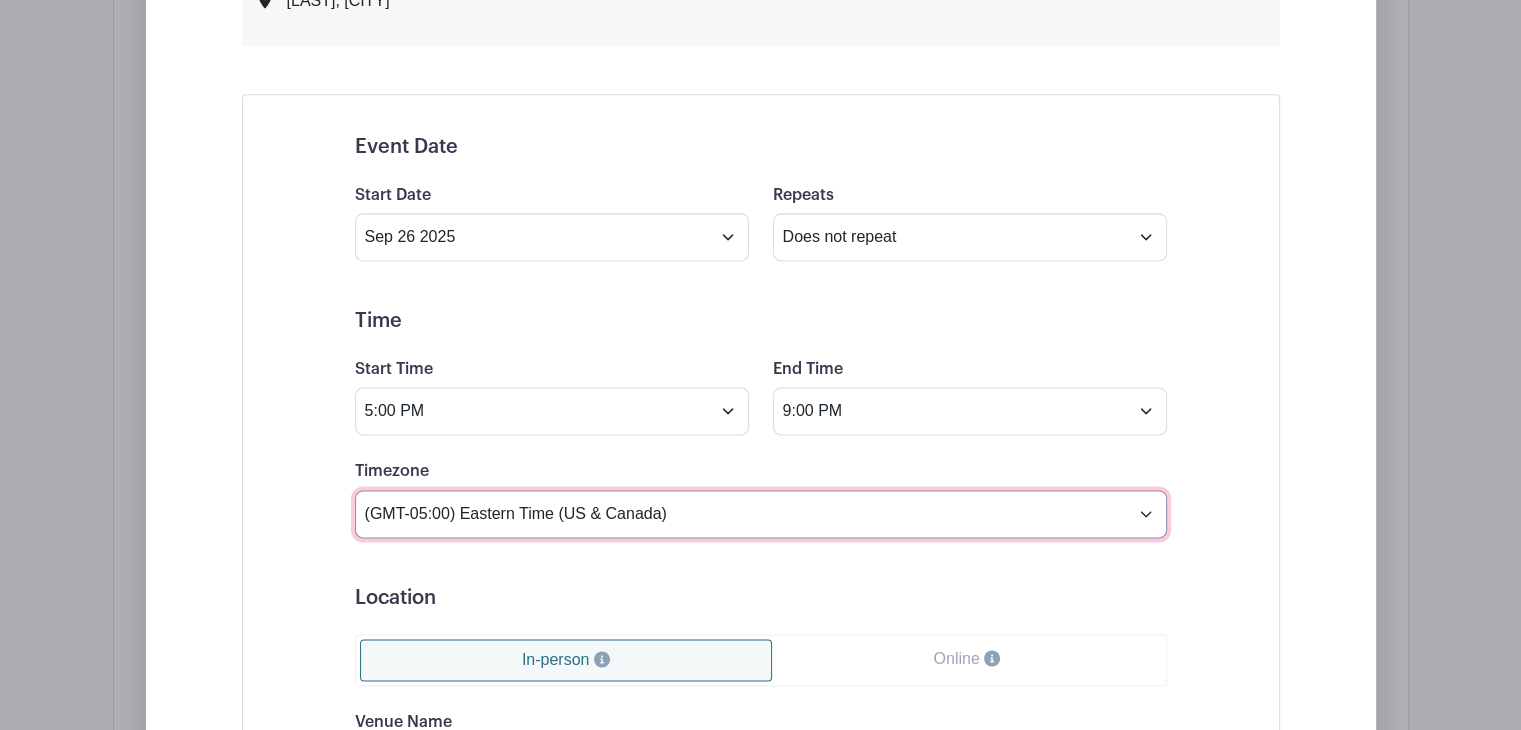 click on "(GMT-12:00) International Date Line West
(GMT-11:00) American Samoa
(GMT-11:00) Midway Island
(GMT-10:00) Hawaii
(GMT-09:00) Alaska
(GMT-08:00) Pacific Time (US & Canada)
(GMT-08:00) Tijuana
(GMT-07:00) Arizona
(GMT-07:00) Mazatlan
(GMT-07:00) Mountain Time (US & Canada)
(GMT-06:00) Central America
(GMT-06:00) Central Time (US & Canada)
(GMT-06:00) Chihuahua
(GMT-06:00) Guadalajara
(GMT-06:00) Mexico City
(GMT-06:00) Monterrey
(GMT-06:00) Saskatchewan
(GMT-05:00) Bogota
(GMT-05:00) Eastern Time (US & Canada)
(GMT-05:00) Indiana (East)
(GMT-05:00) Lima
(GMT-05:00) Quito
(GMT-04:00) Atlantic Time (Canada)
(GMT-04:00) Caracas
(GMT-04:00) Georgetown
(GMT-04:00) La Paz
(GMT-04:00) Puerto Rico
(GMT-04:00) Santiago
(GMT-03:30) Newfoundland
(GMT-03:00) Brasilia
(GMT-03:00) Buenos Aires
(GMT-03:00) Montevideo
(GMT-02:00) Greenland
(GMT-02:00) Mid-Atlantic
(GMT-01:00) Azores
(GMT-01:00) Cape Verde Is.
(GMT+00:00) Casablanca
(GMT+00:00) Dublin" at bounding box center [761, 514] 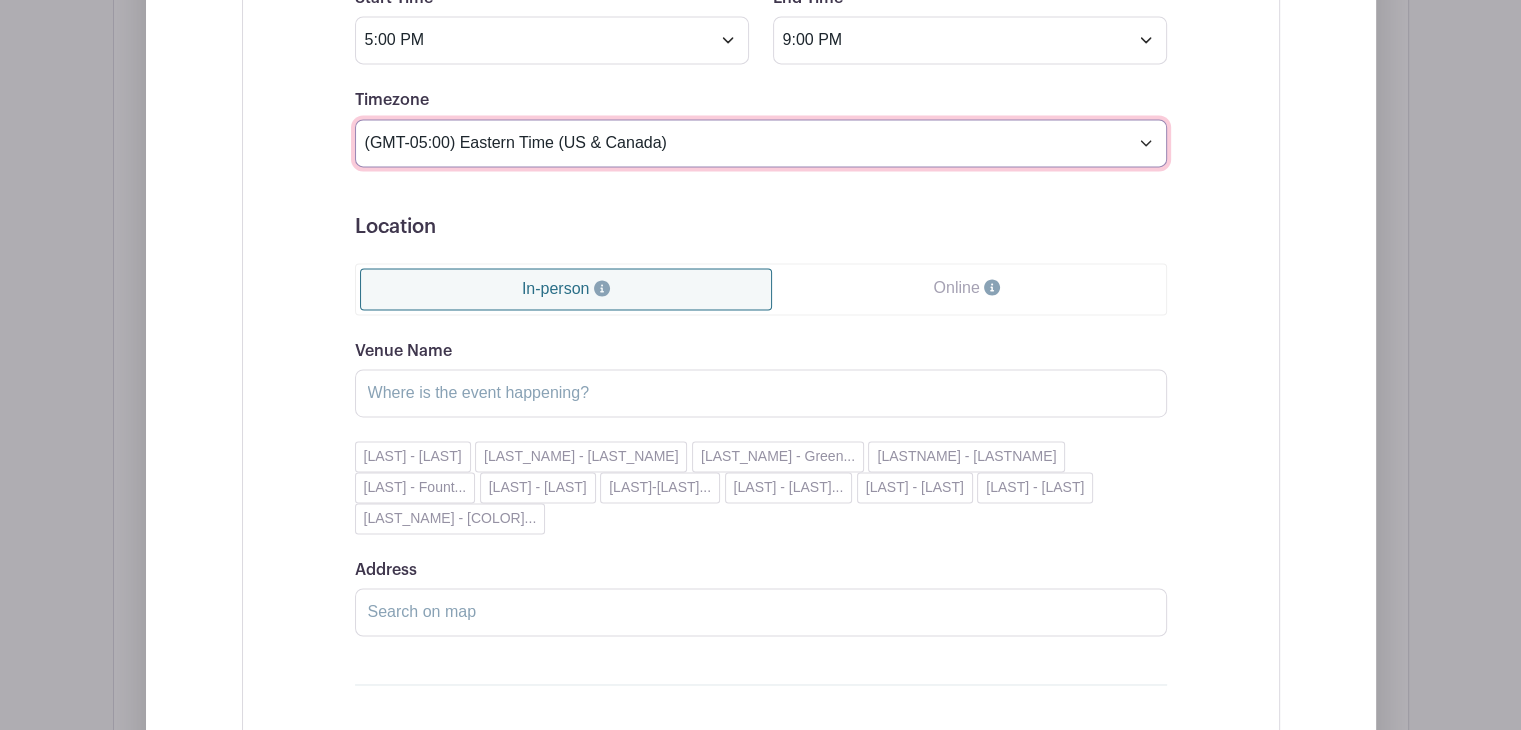 scroll, scrollTop: 3017, scrollLeft: 0, axis: vertical 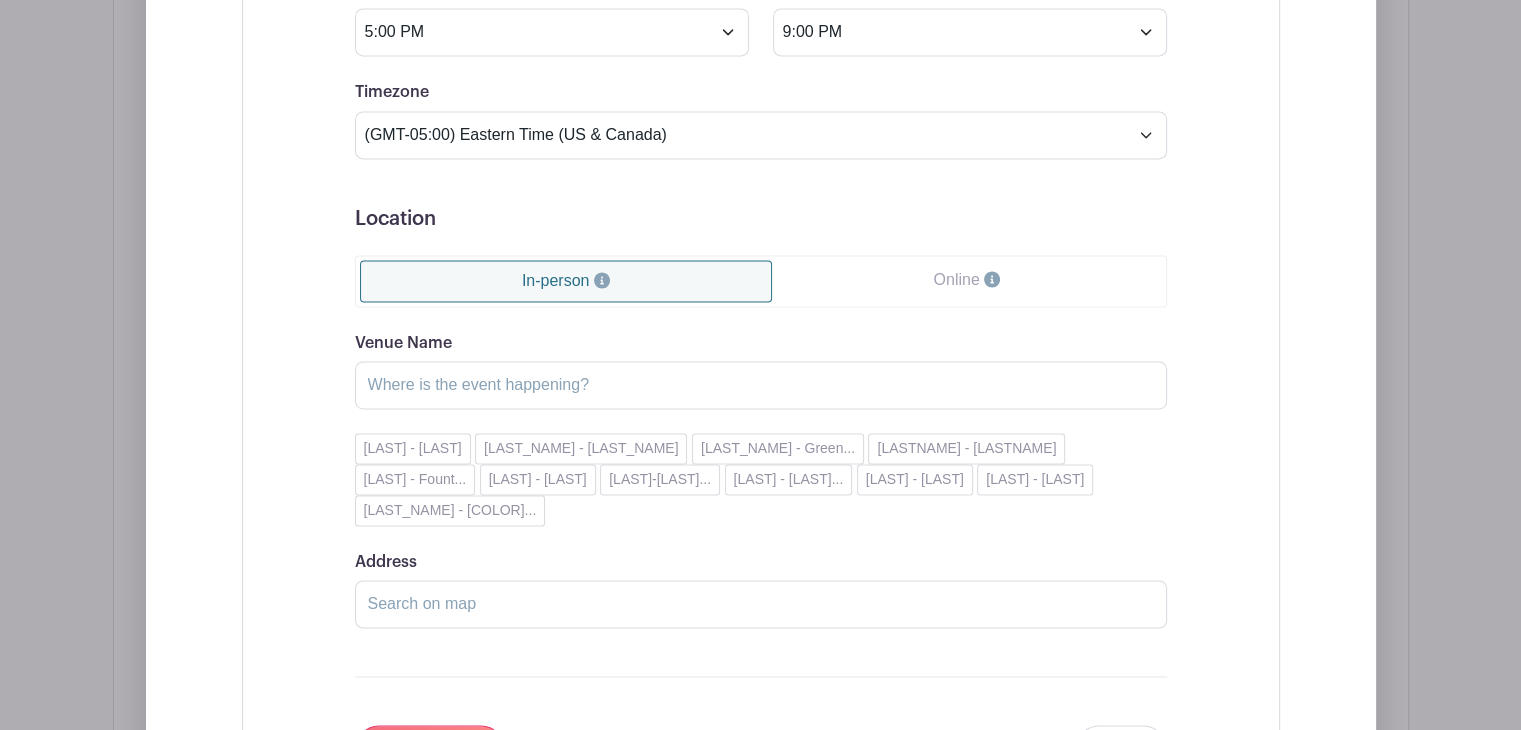 drag, startPoint x: 457, startPoint y: 405, endPoint x: 436, endPoint y: 387, distance: 27.658634 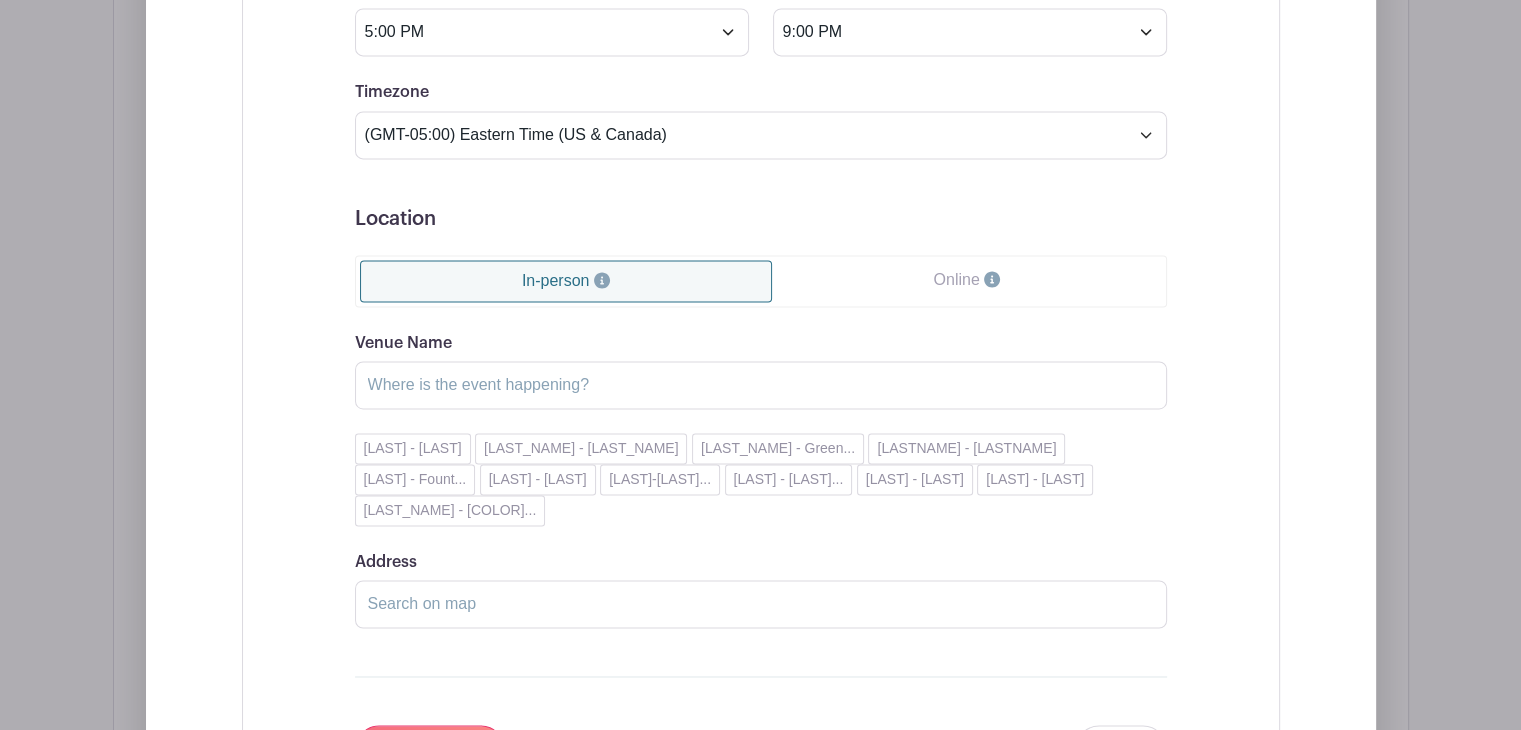 click on "Venue Name
[LAST] - [CITY]
[LAST] - [CITY]
[LAST] - Green...
[LAST] - [LAST]
[LAST] - Fount...
[LAST] - [CITY]
[LAST] - Westm...
[LAST] - Green...
[LAST] - [CITY]
[LAST] - Easley
[LAST] - Green...
Address
Drag & Drop the marker above to fine tune the location" at bounding box center [761, 479] 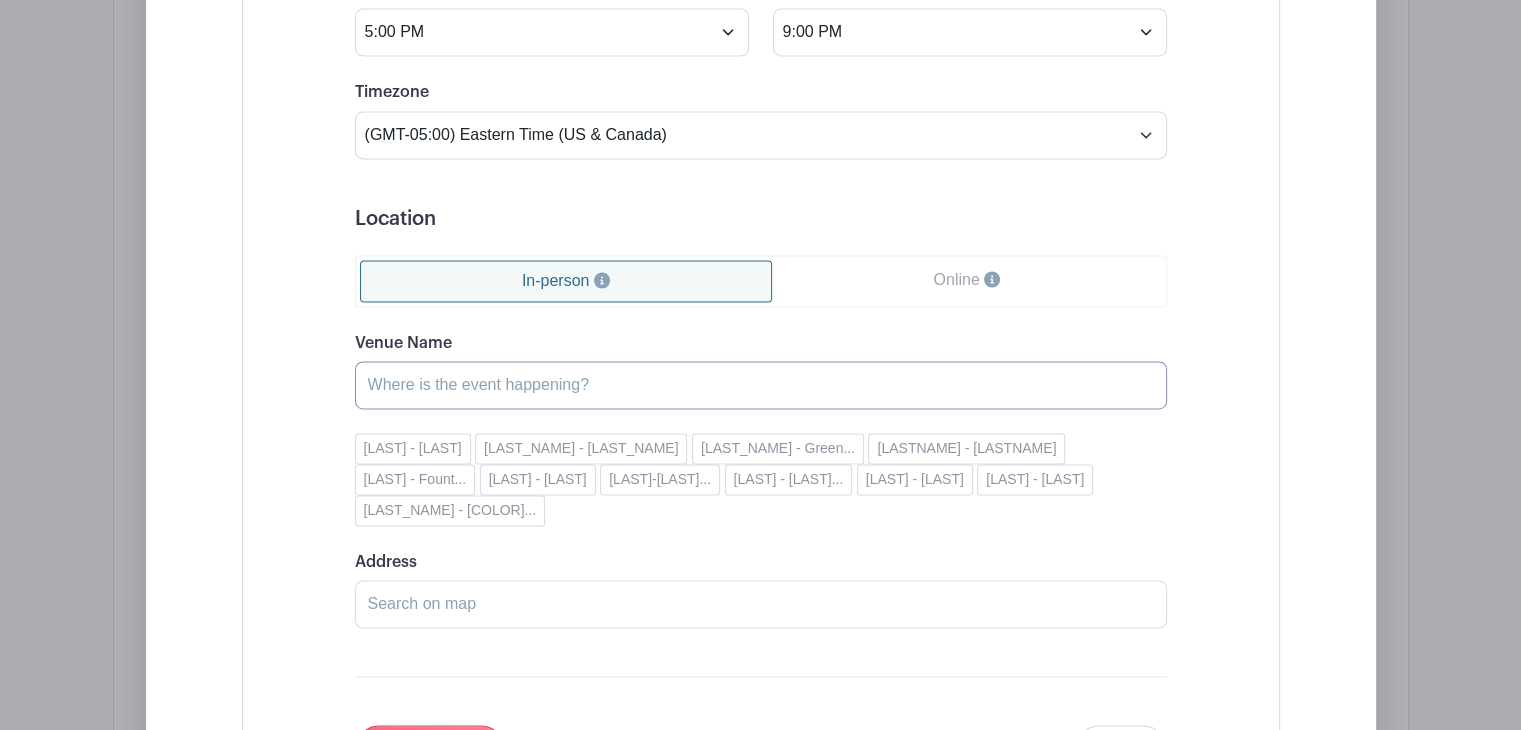 click on "Venue Name" at bounding box center (761, 385) 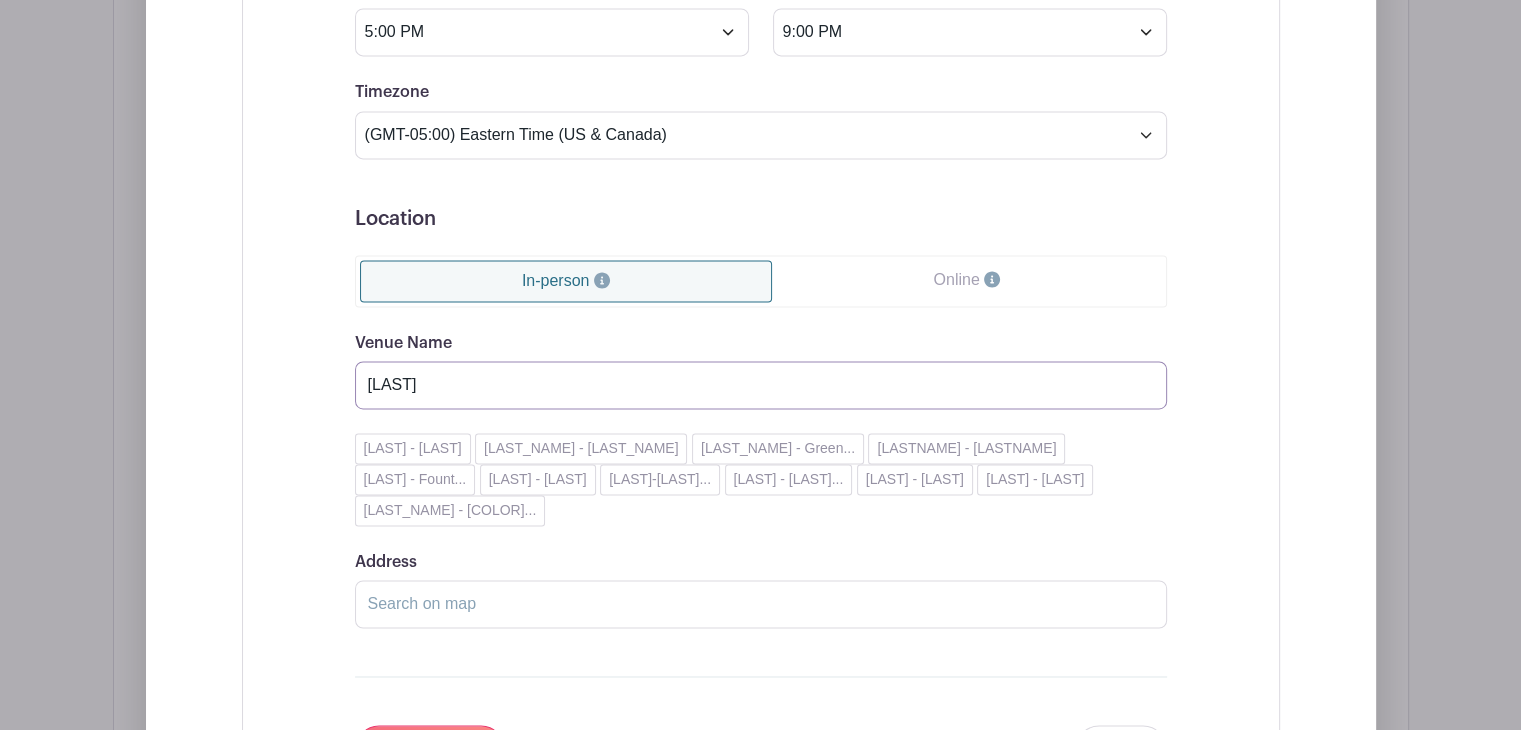 type on "[LAST]" 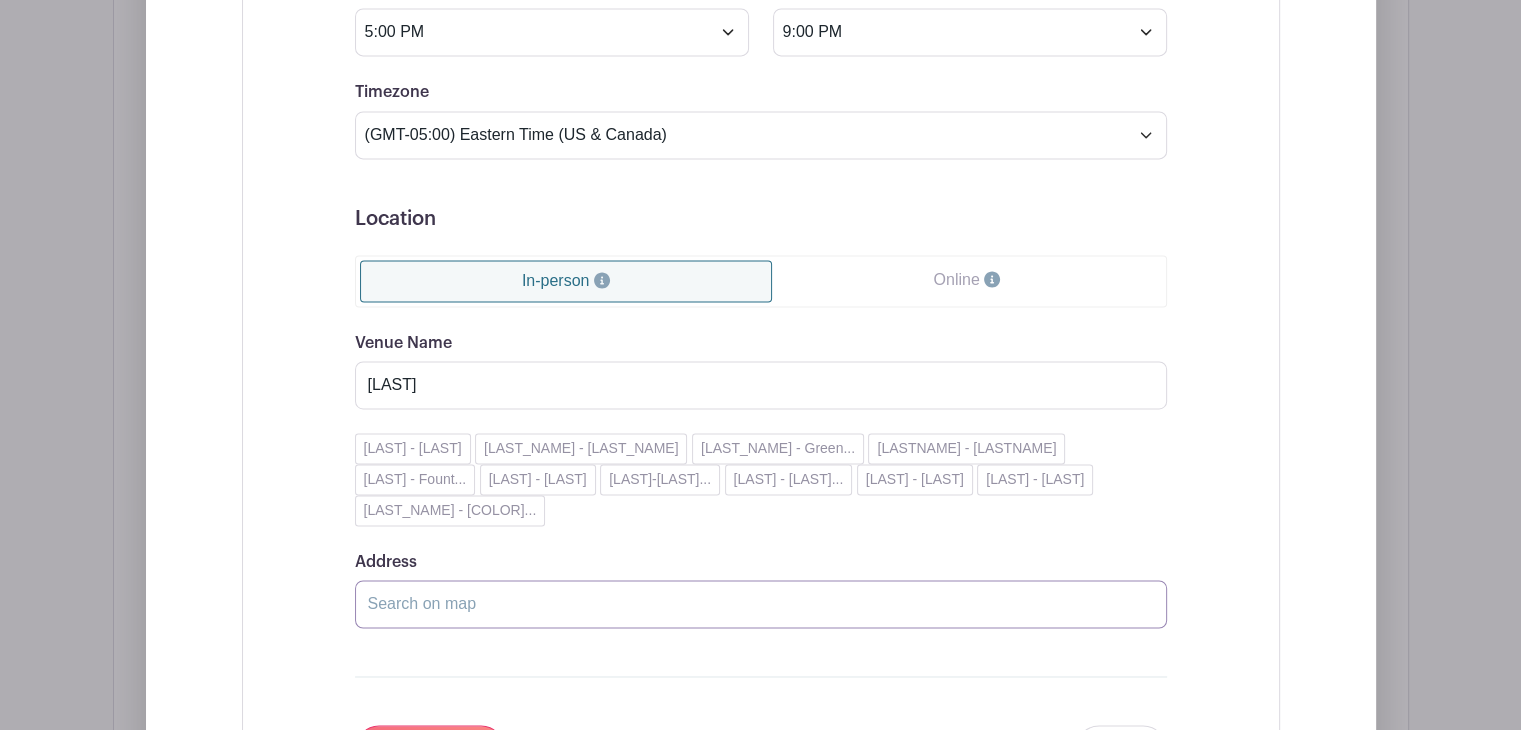 click on "Address" at bounding box center [761, 604] 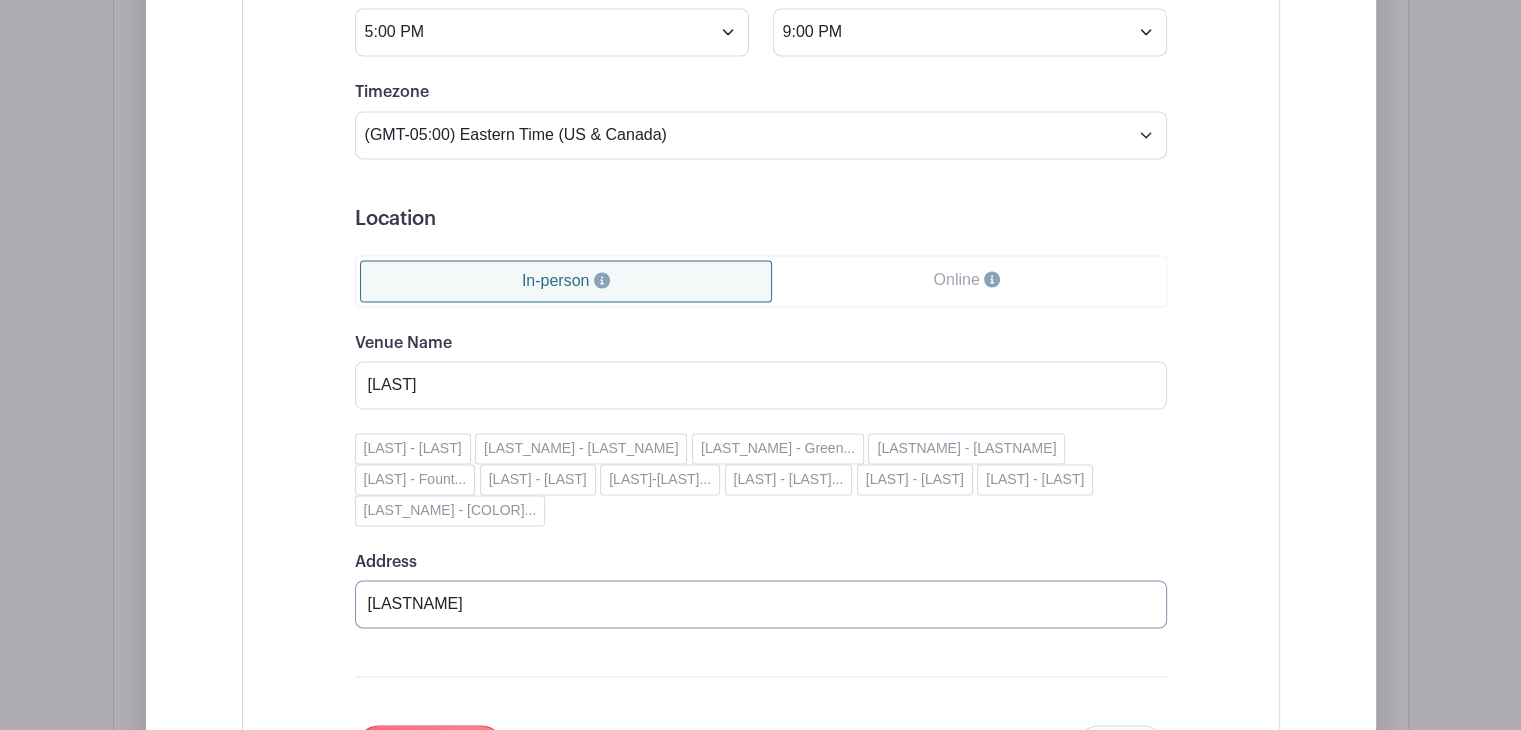 scroll, scrollTop: 3047, scrollLeft: 0, axis: vertical 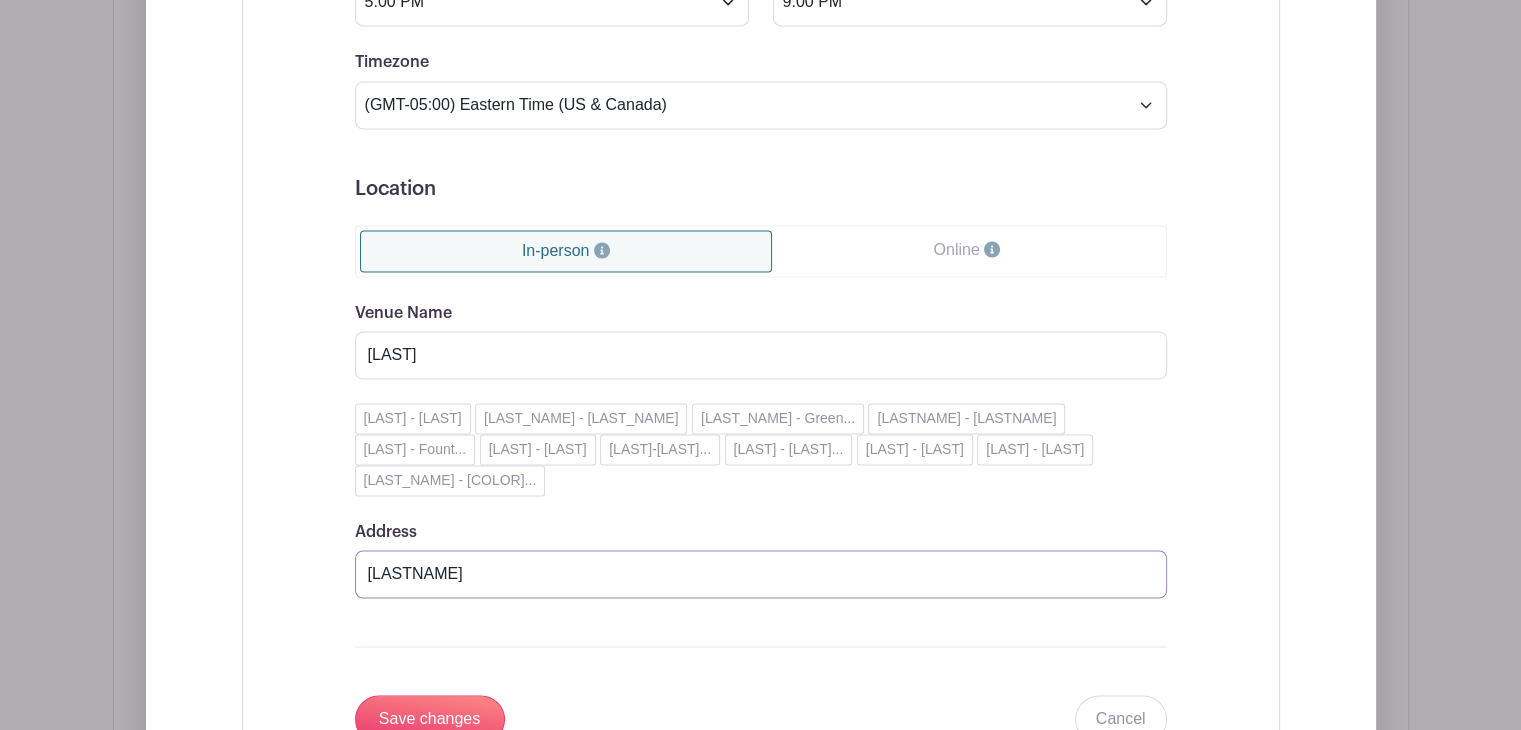 click on "[LASTNAME]" at bounding box center [761, 574] 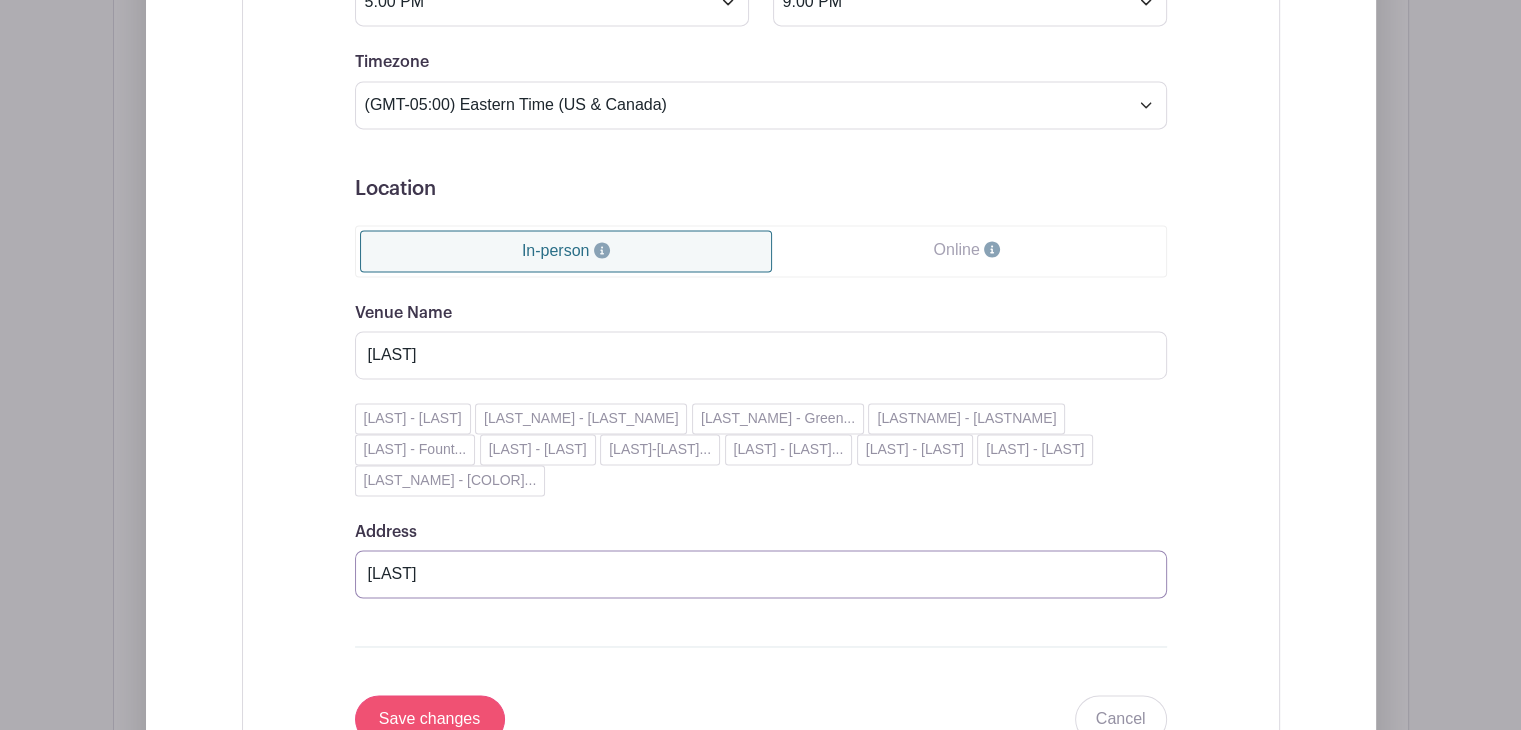 type on "[LAST]" 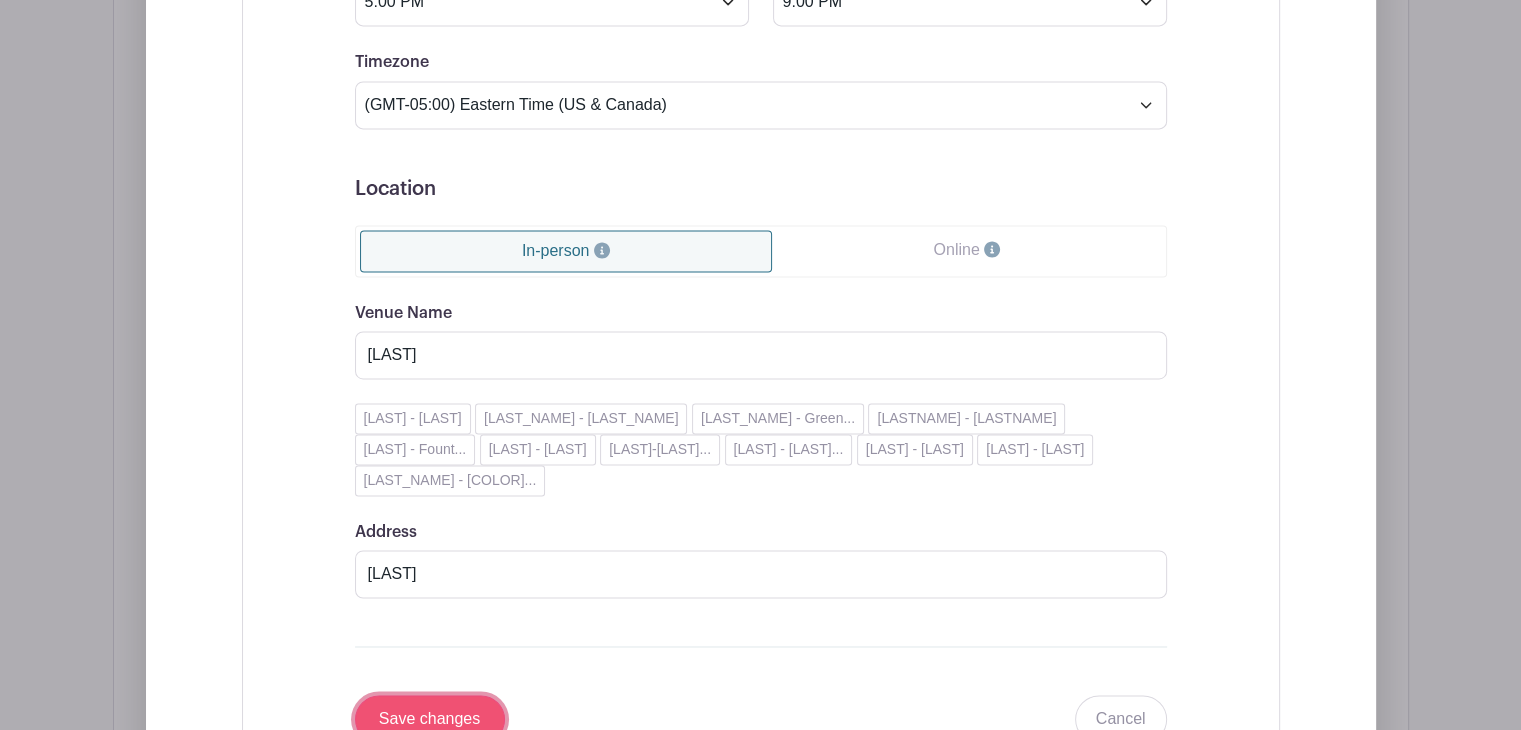 click on "Save changes" at bounding box center (430, 719) 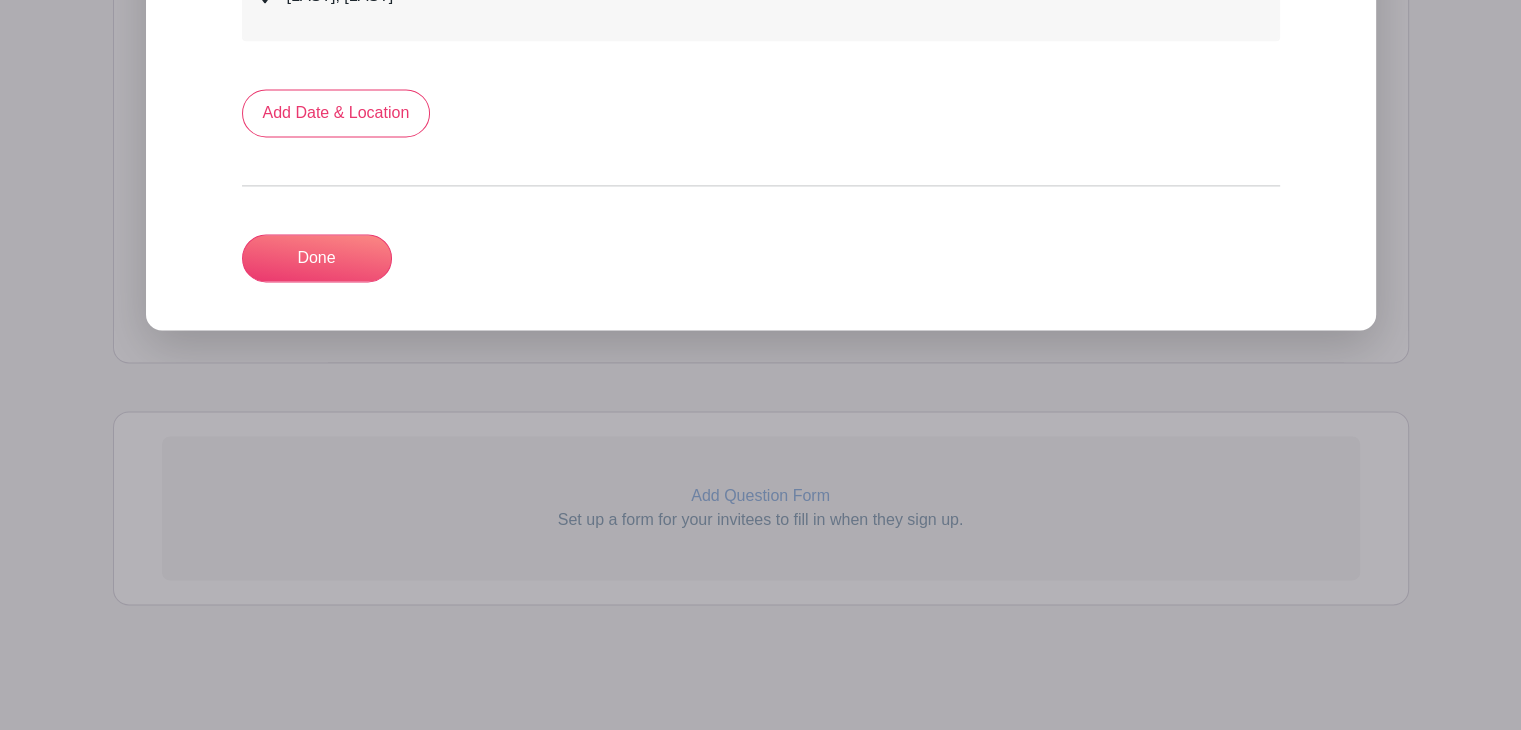 scroll, scrollTop: 2768, scrollLeft: 0, axis: vertical 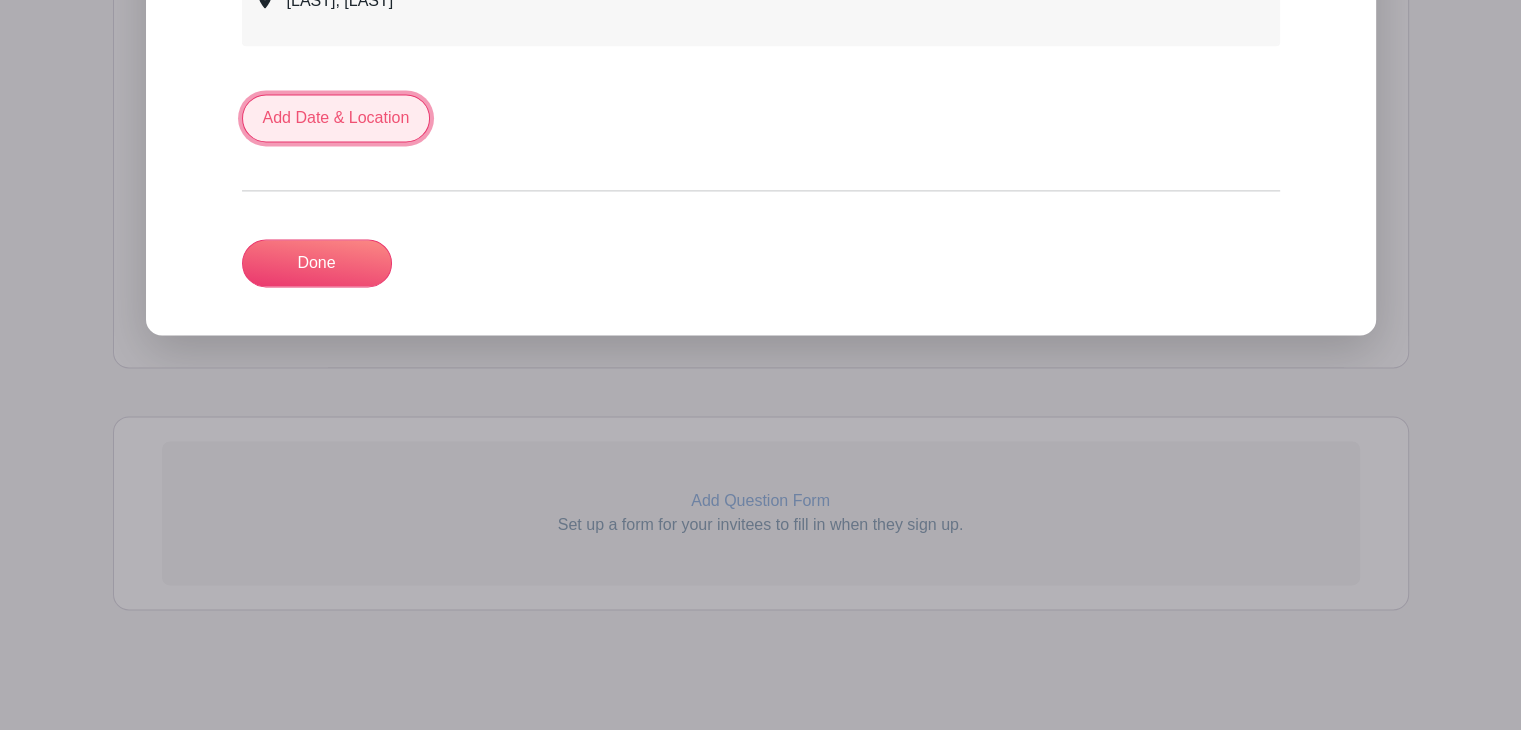 click on "Add Date & Location" at bounding box center (336, 118) 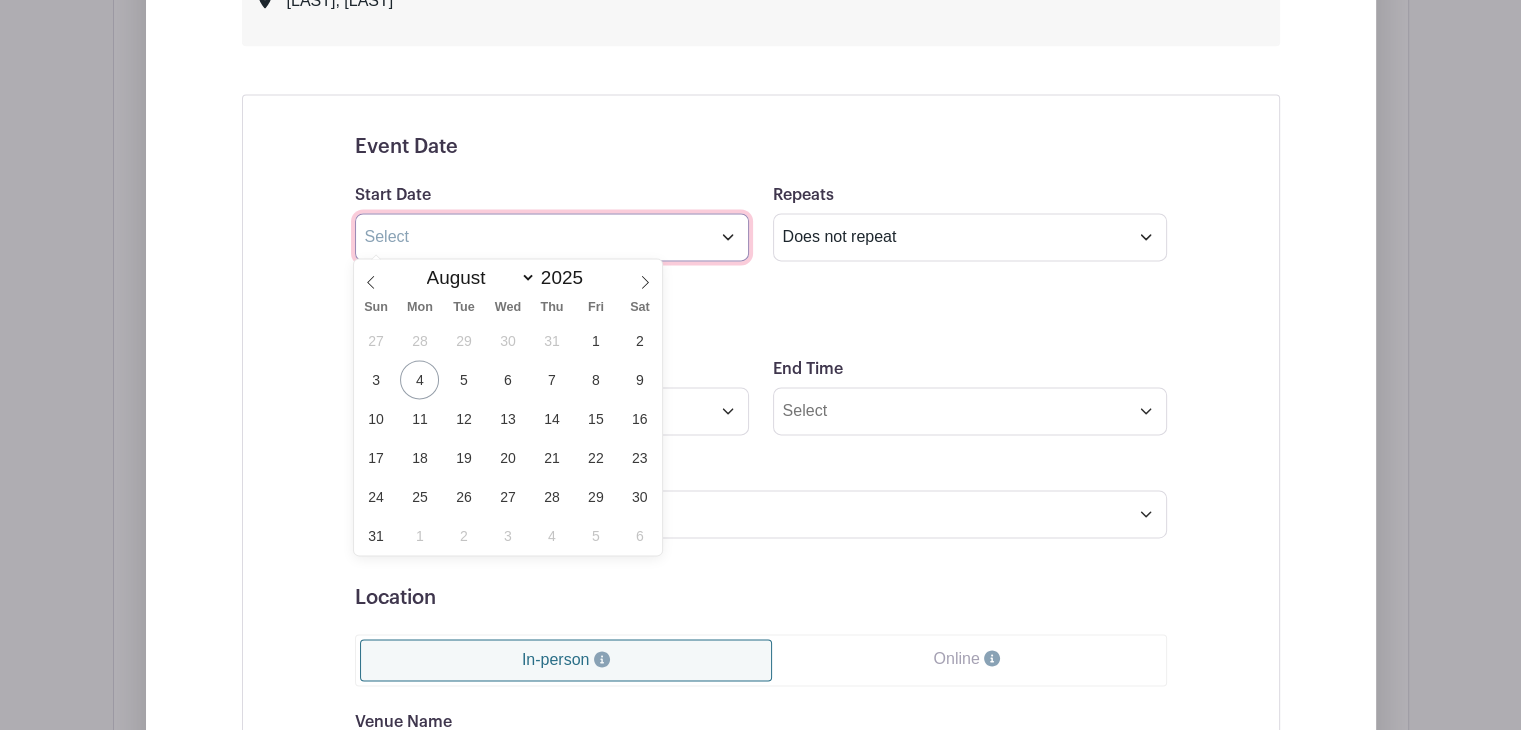 click at bounding box center (552, 237) 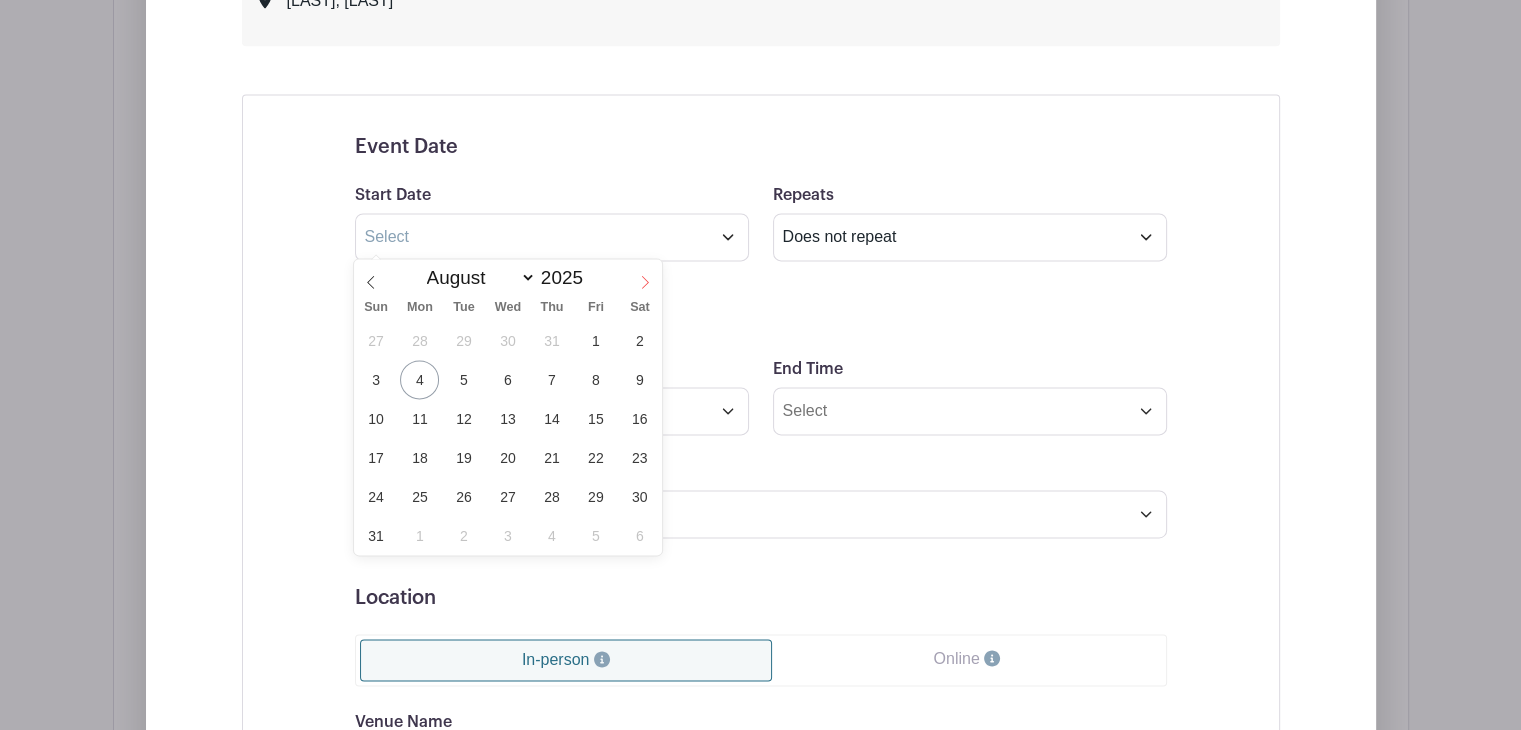 click 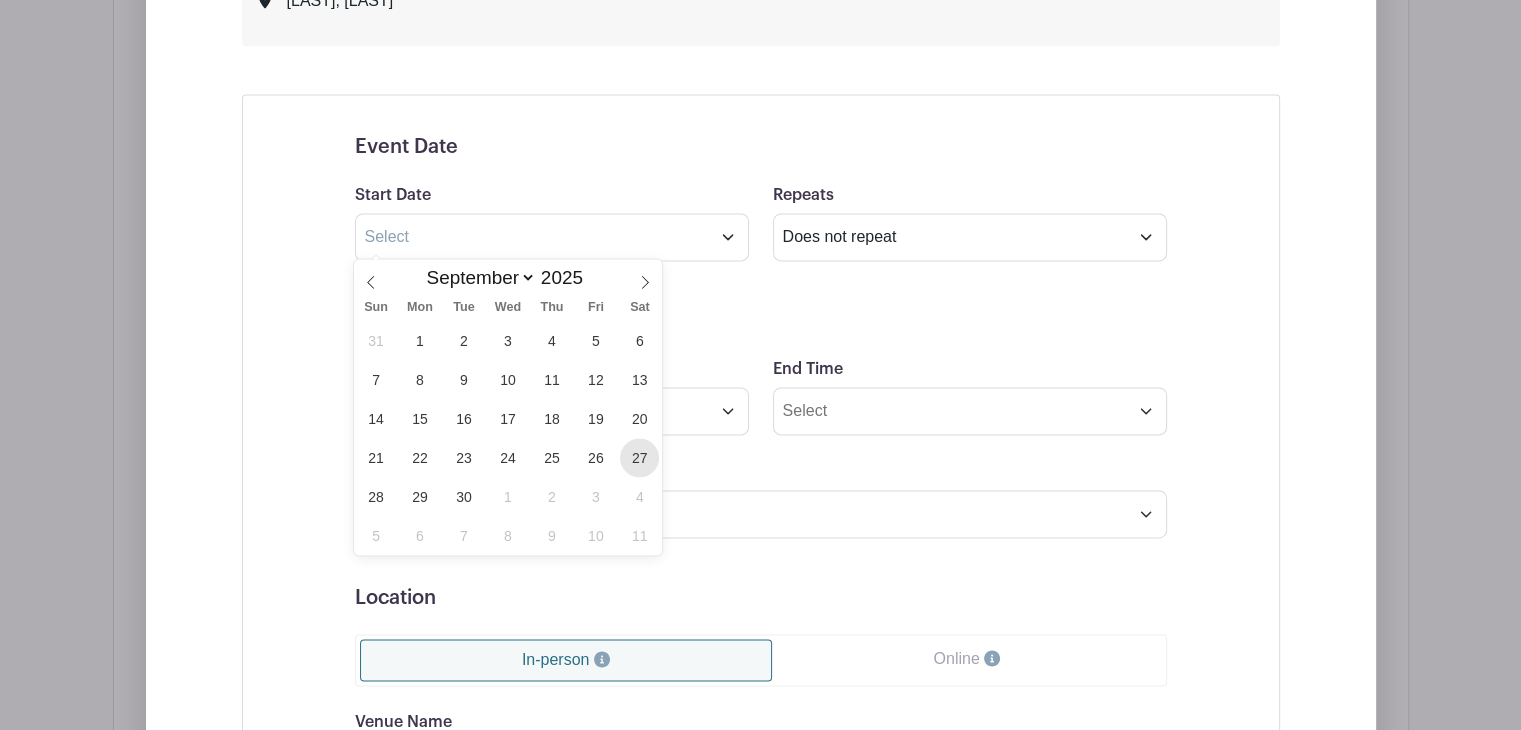 click on "27" at bounding box center [639, 457] 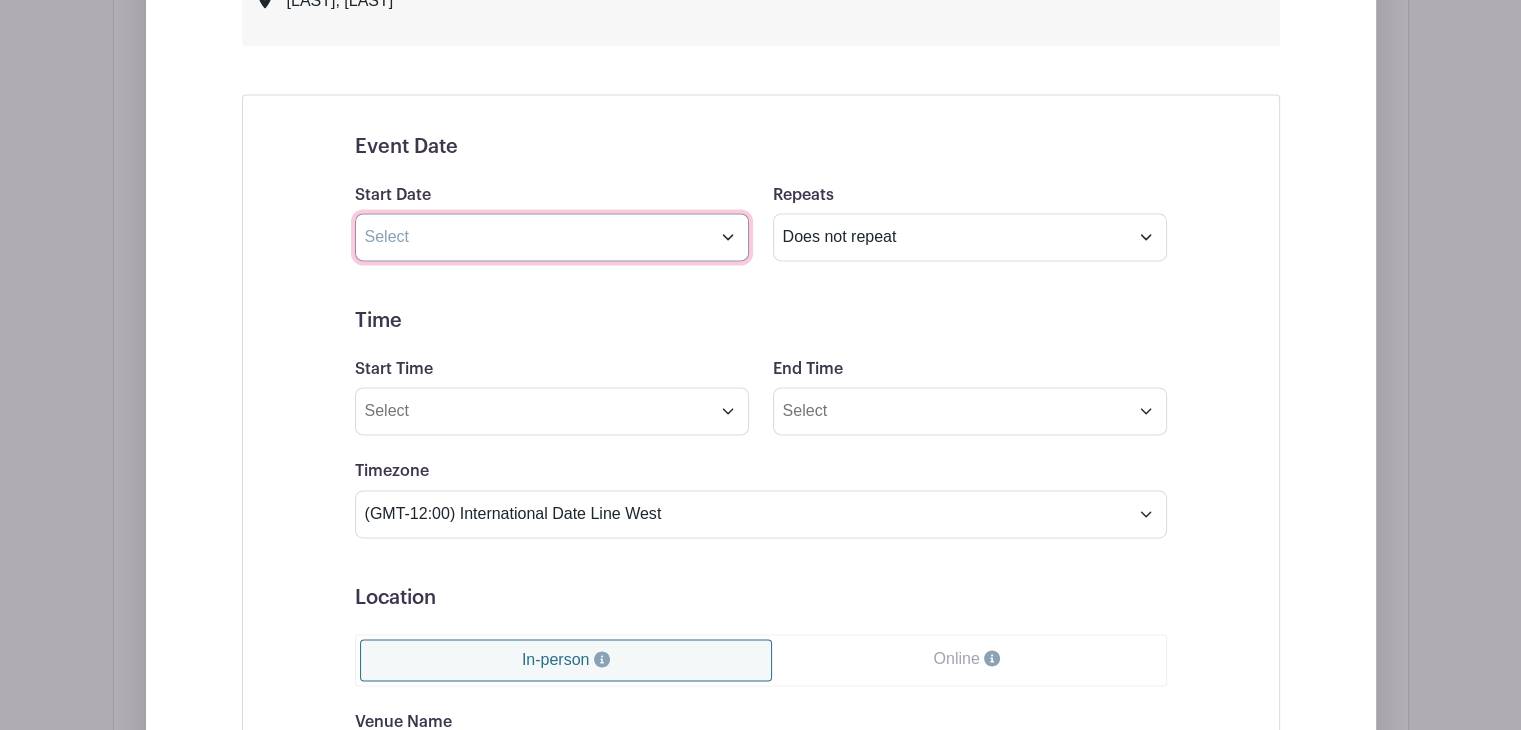 type on "Sep 27 2025" 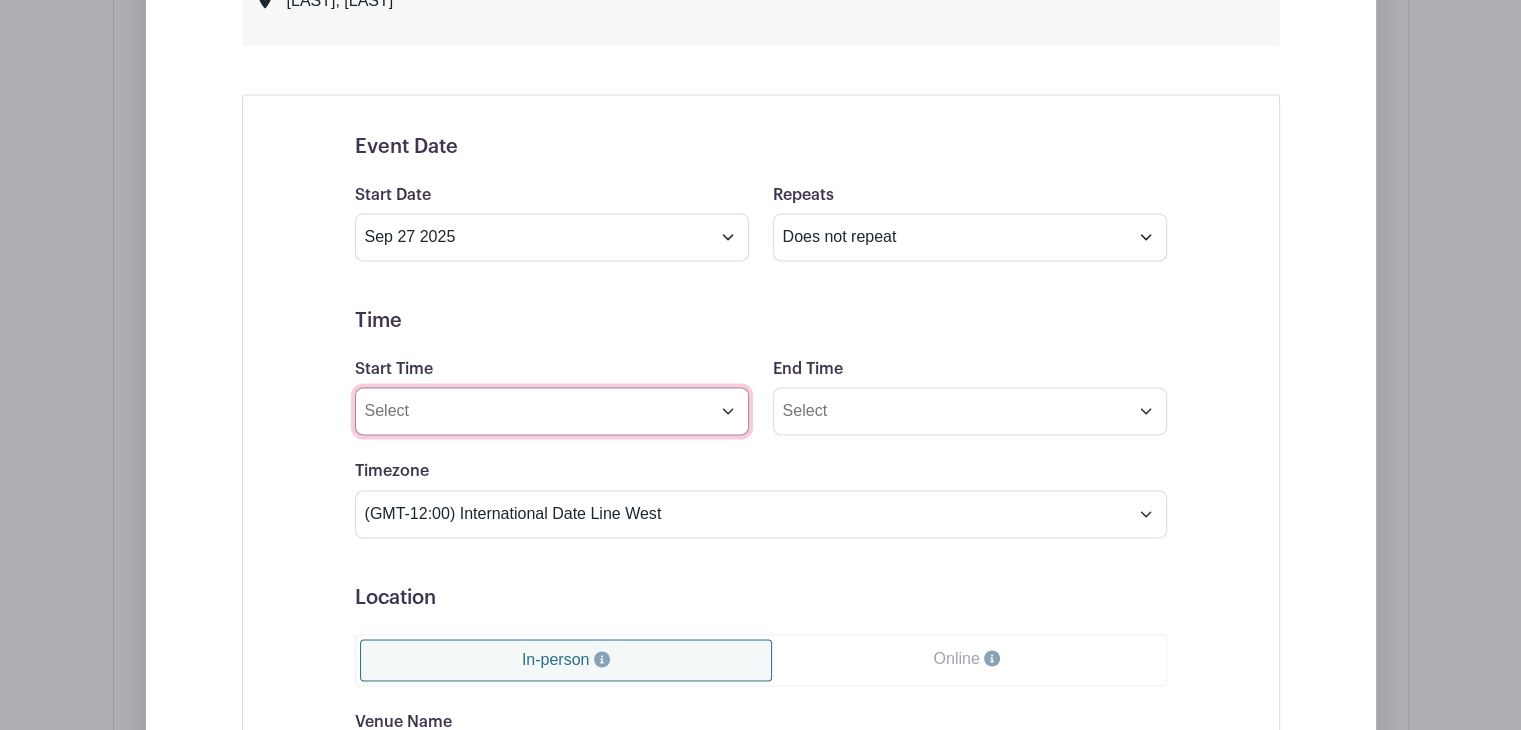 click on "Start Time" at bounding box center (552, 411) 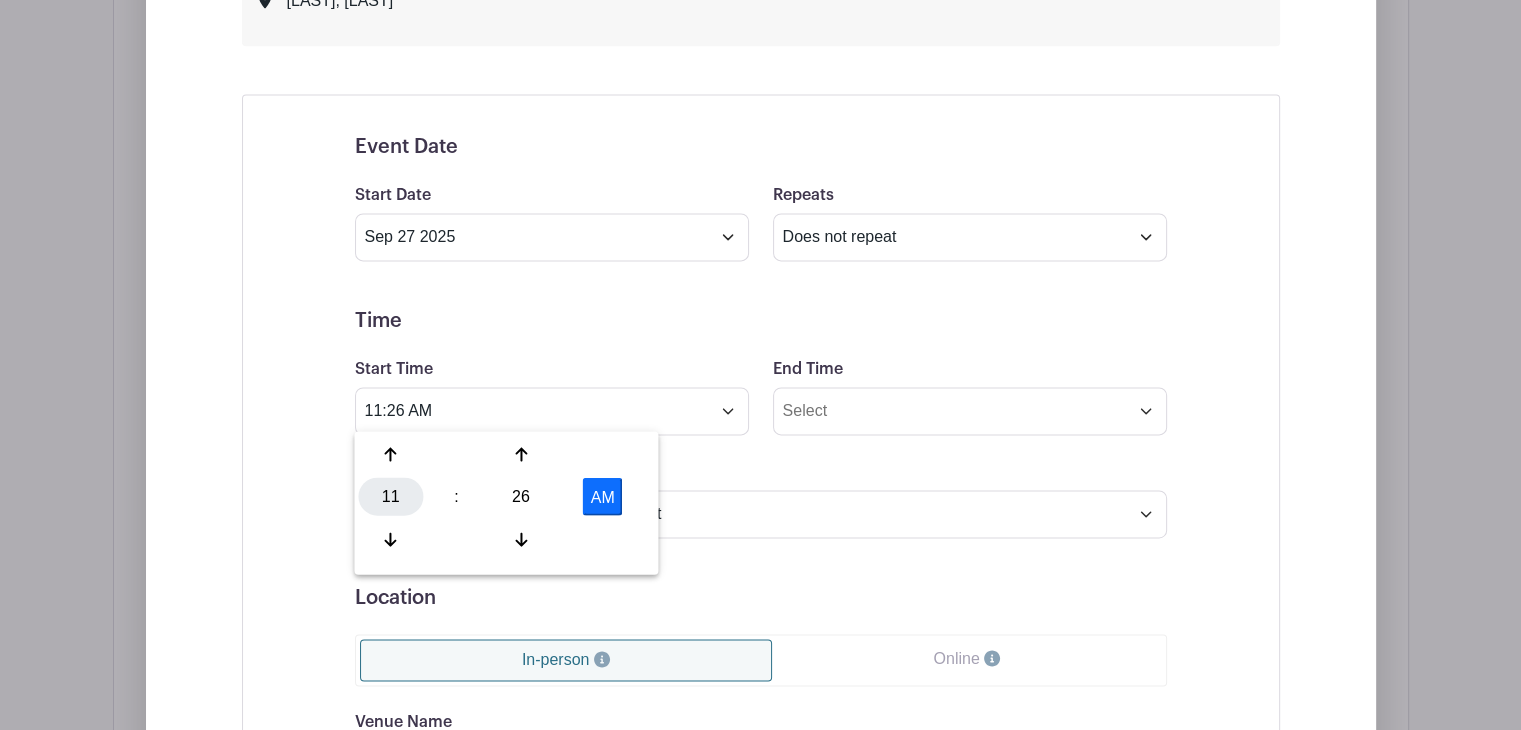 click on "11" at bounding box center (390, 496) 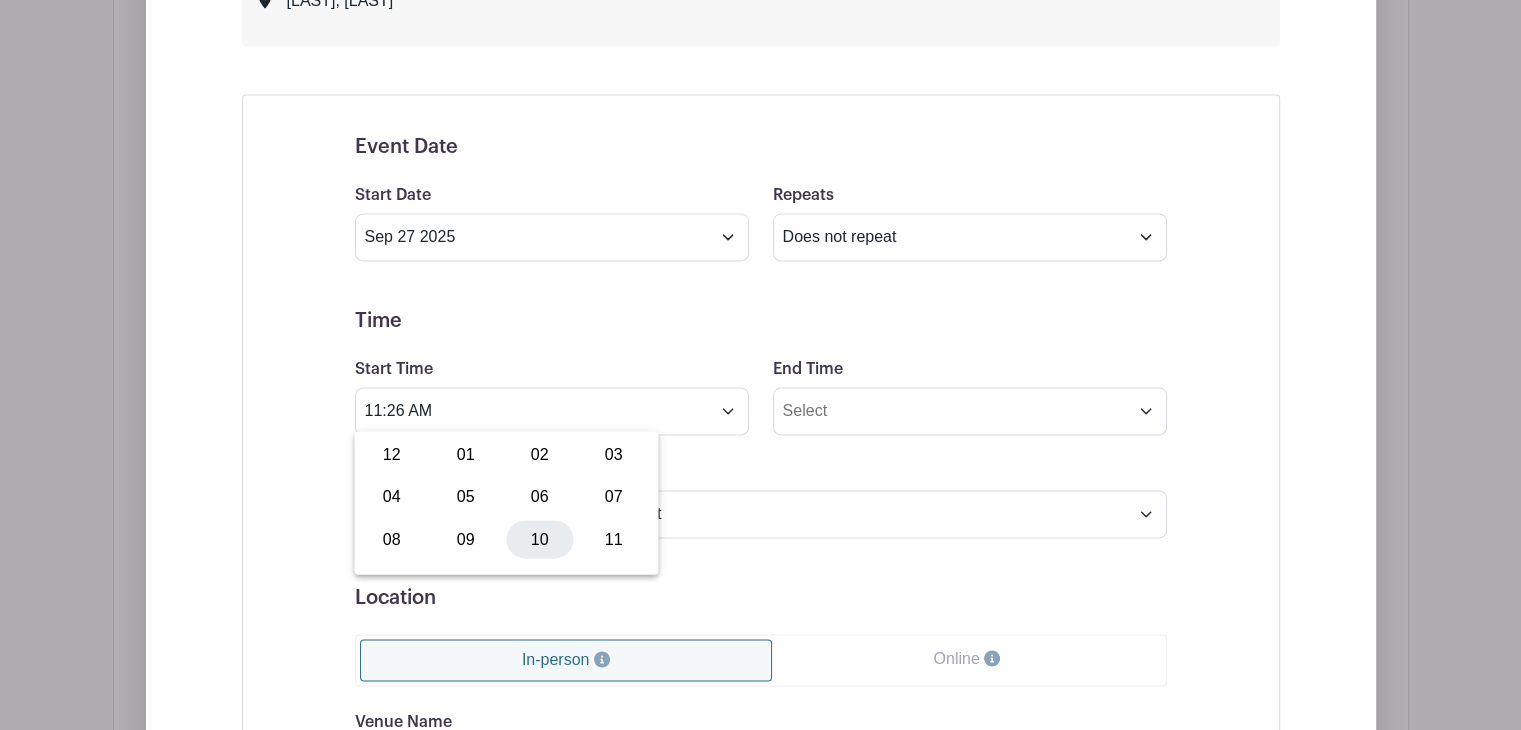 click on "10" at bounding box center [539, 539] 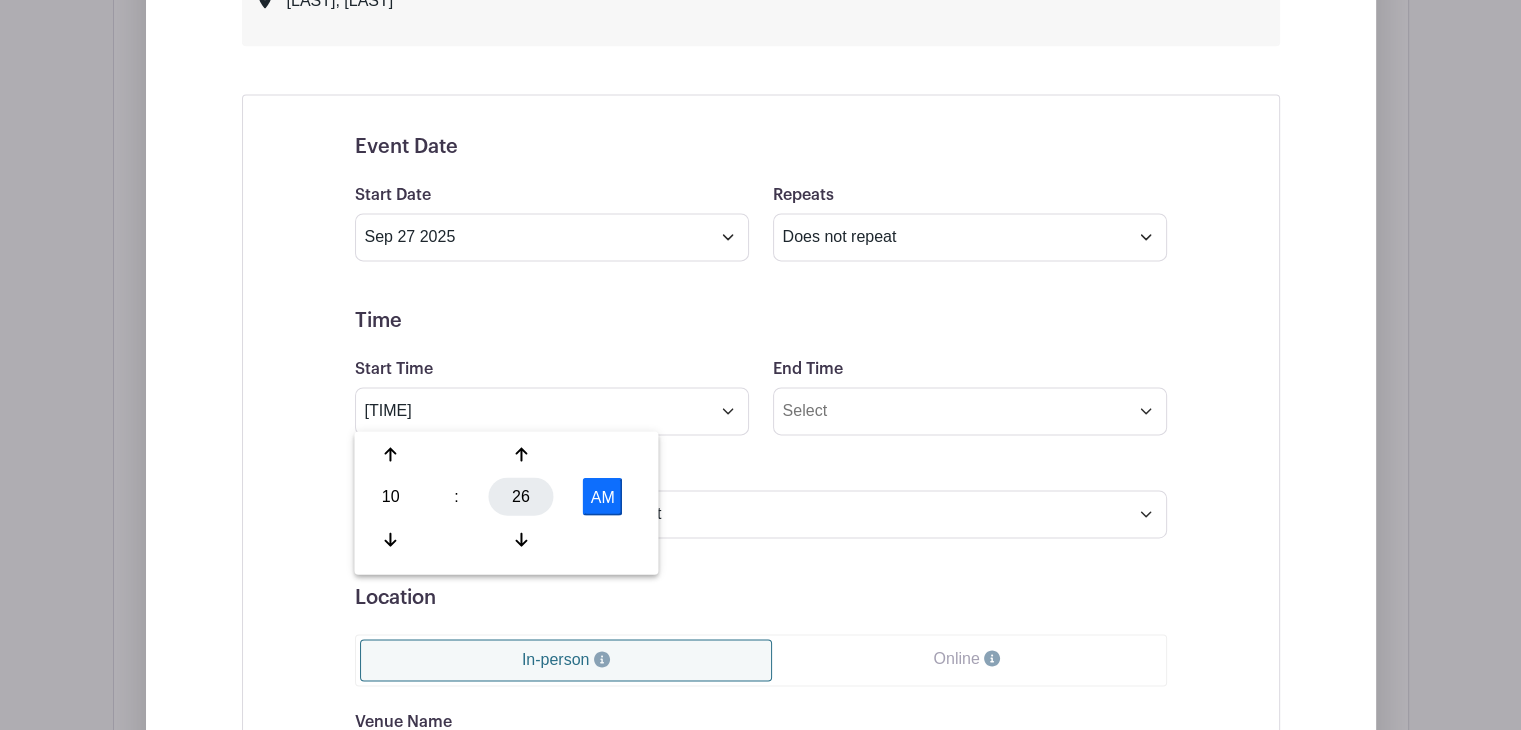 click on "26" at bounding box center (521, 496) 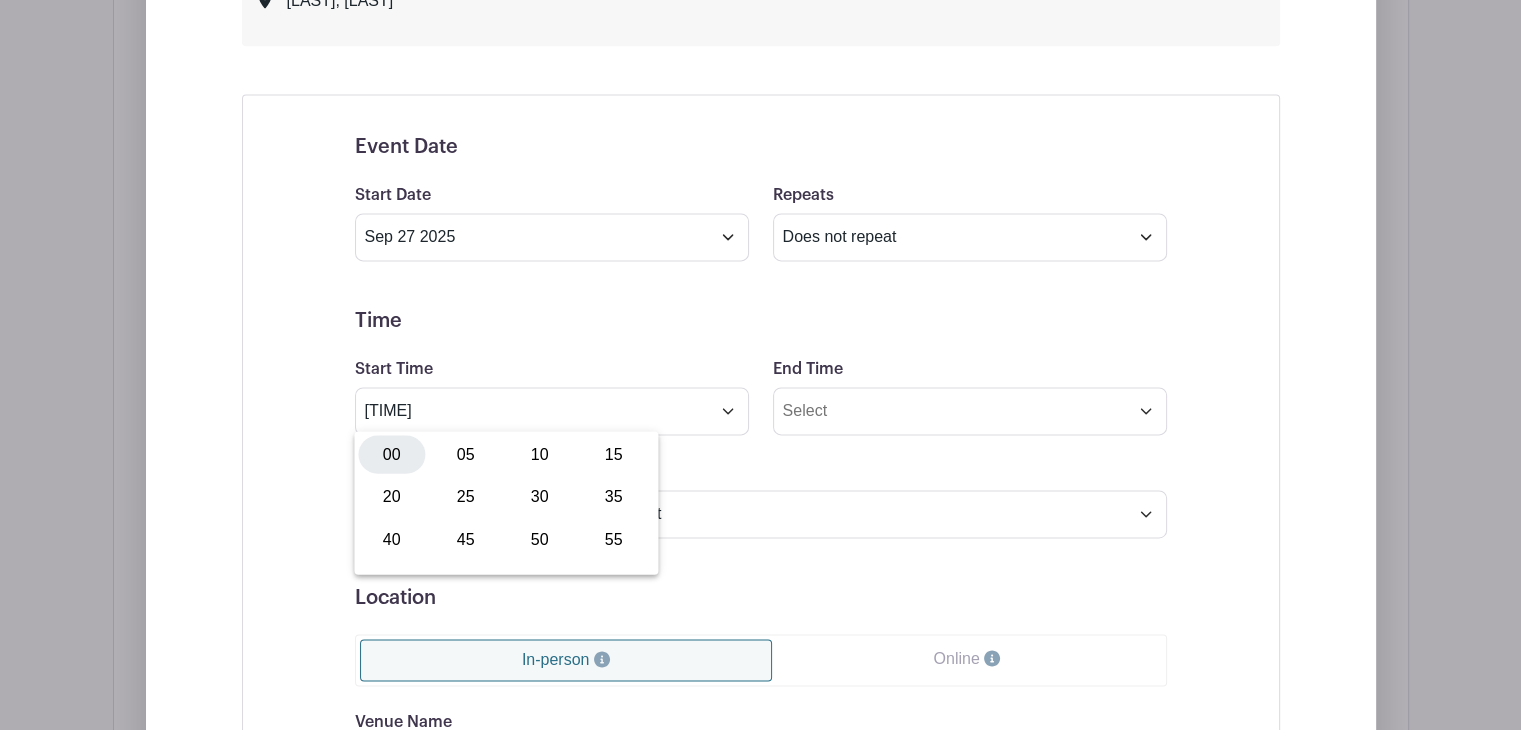 click on "00" at bounding box center [391, 454] 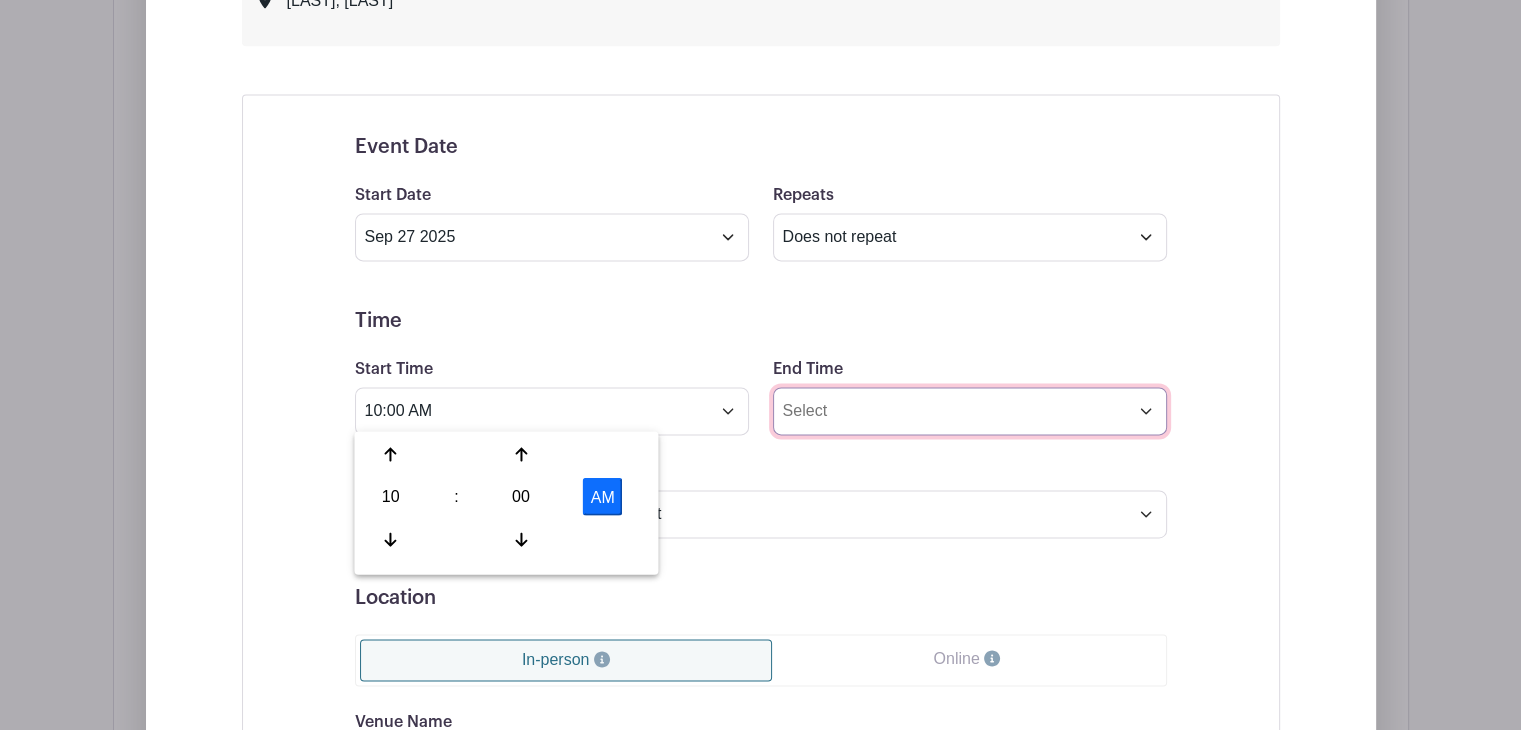 click on "End Time" at bounding box center [970, 411] 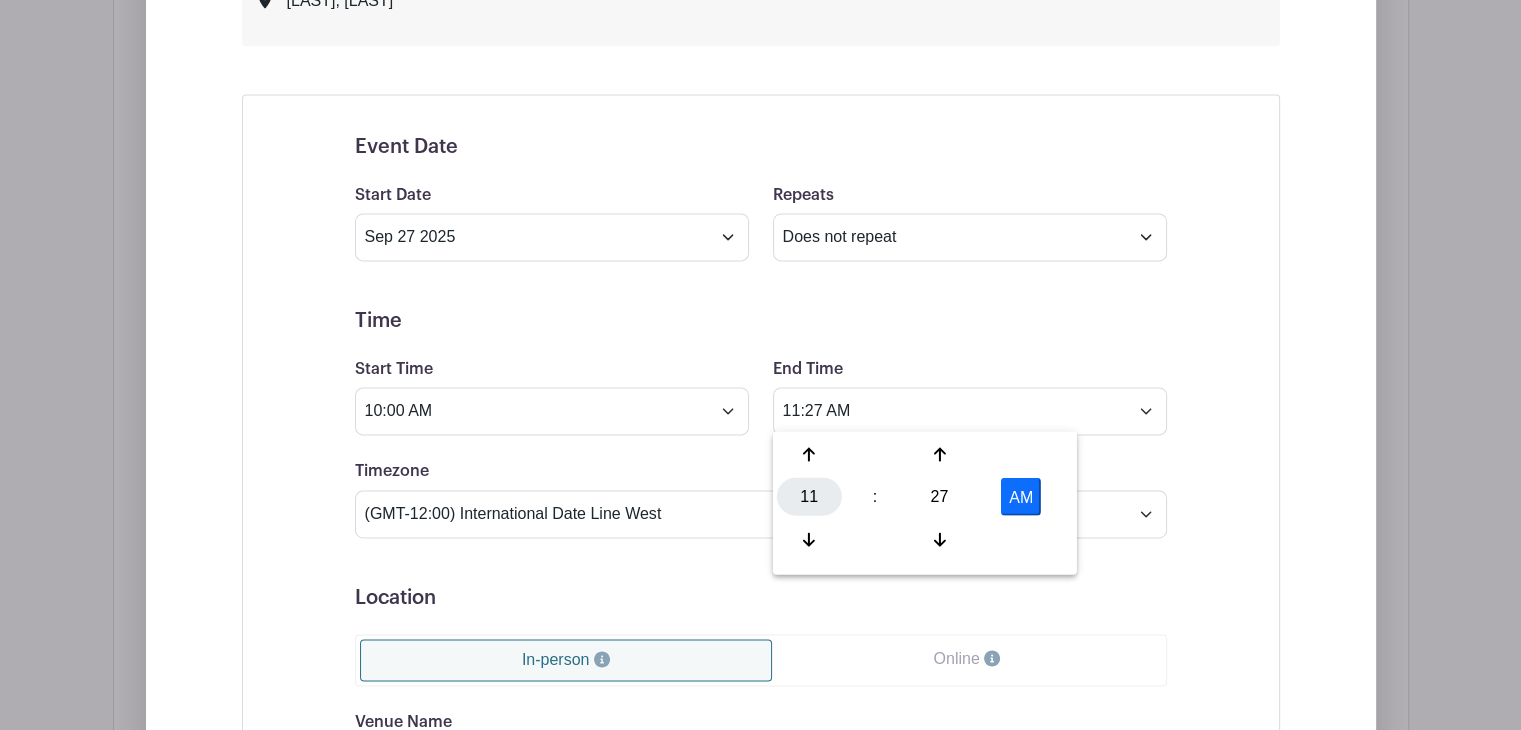 click on "11" at bounding box center (809, 496) 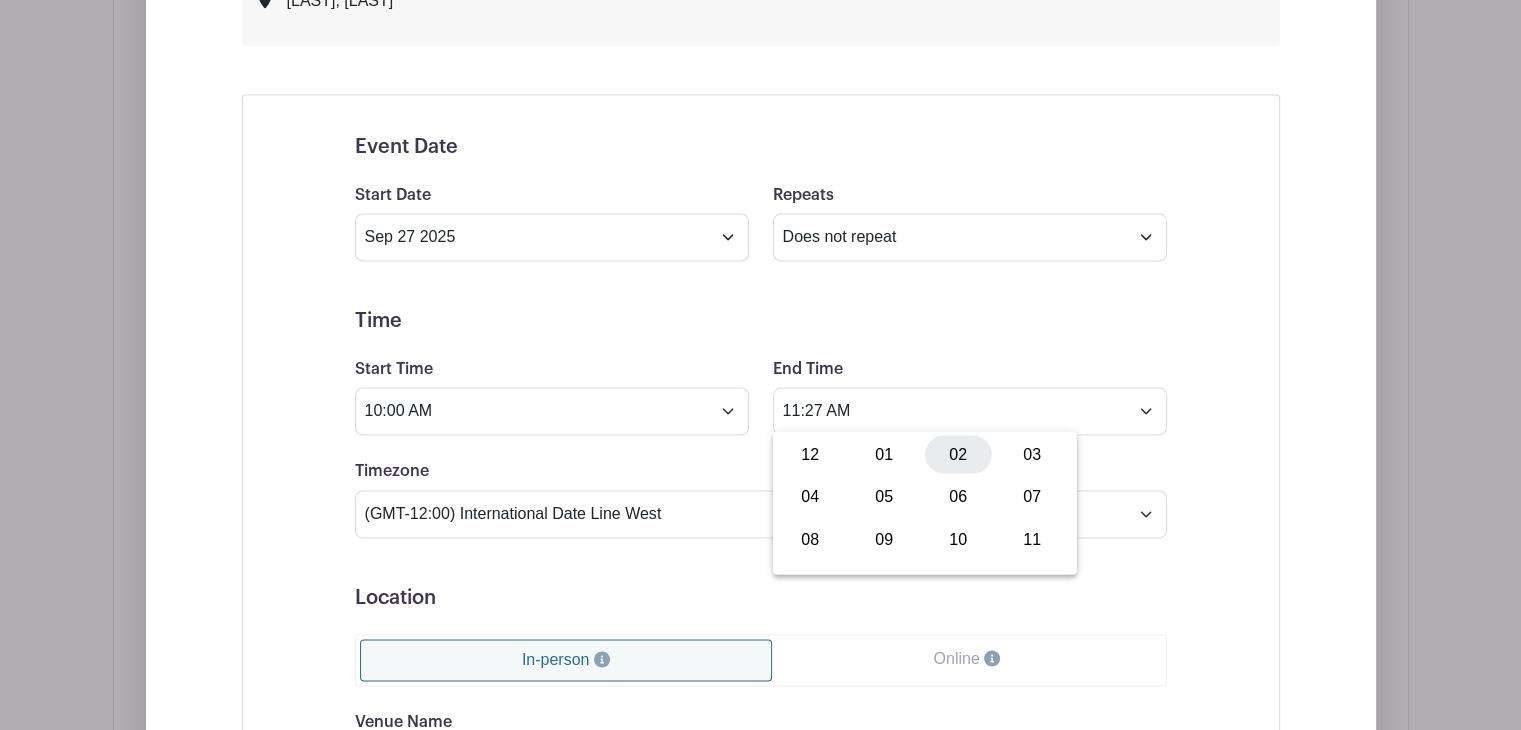 click on "02" at bounding box center [958, 454] 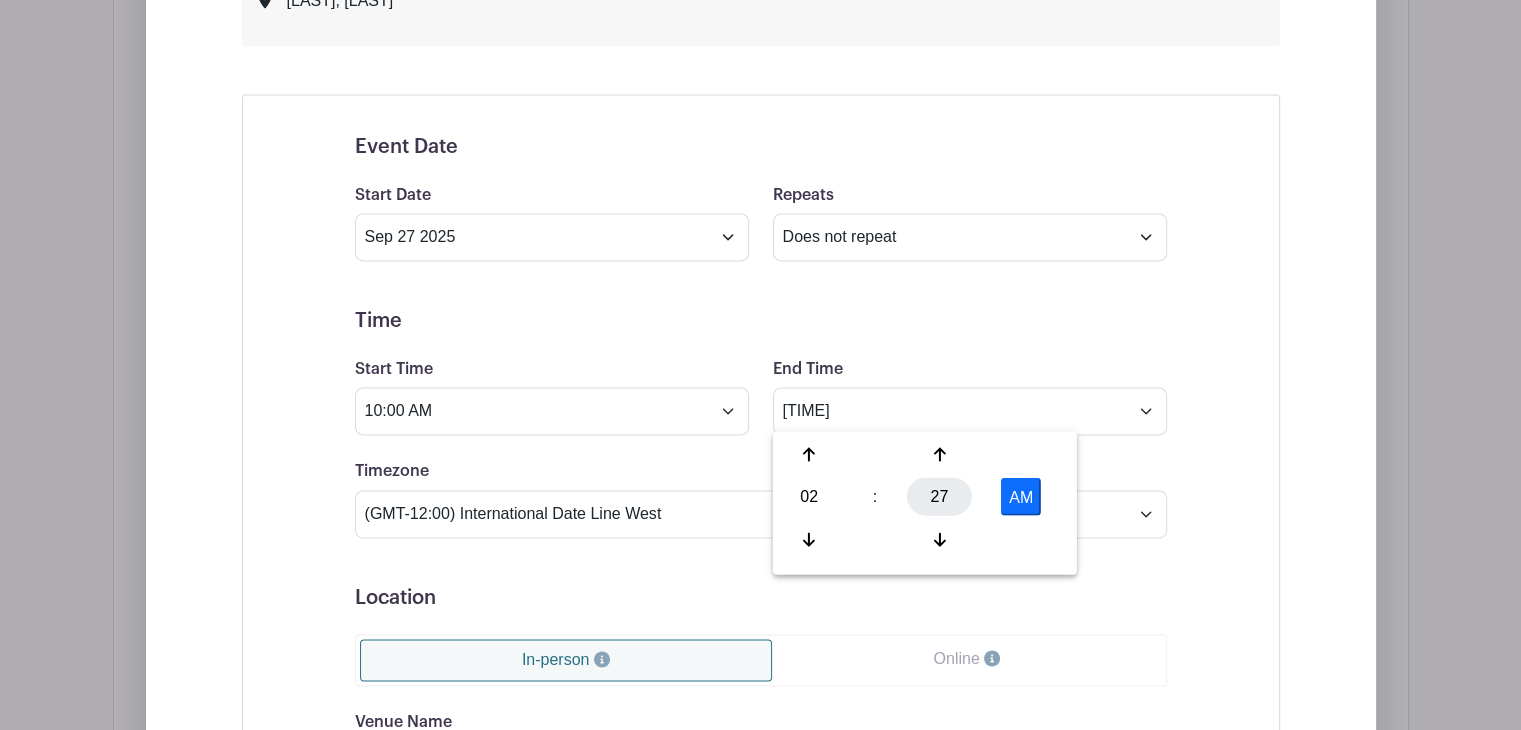 click on "27" at bounding box center [939, 496] 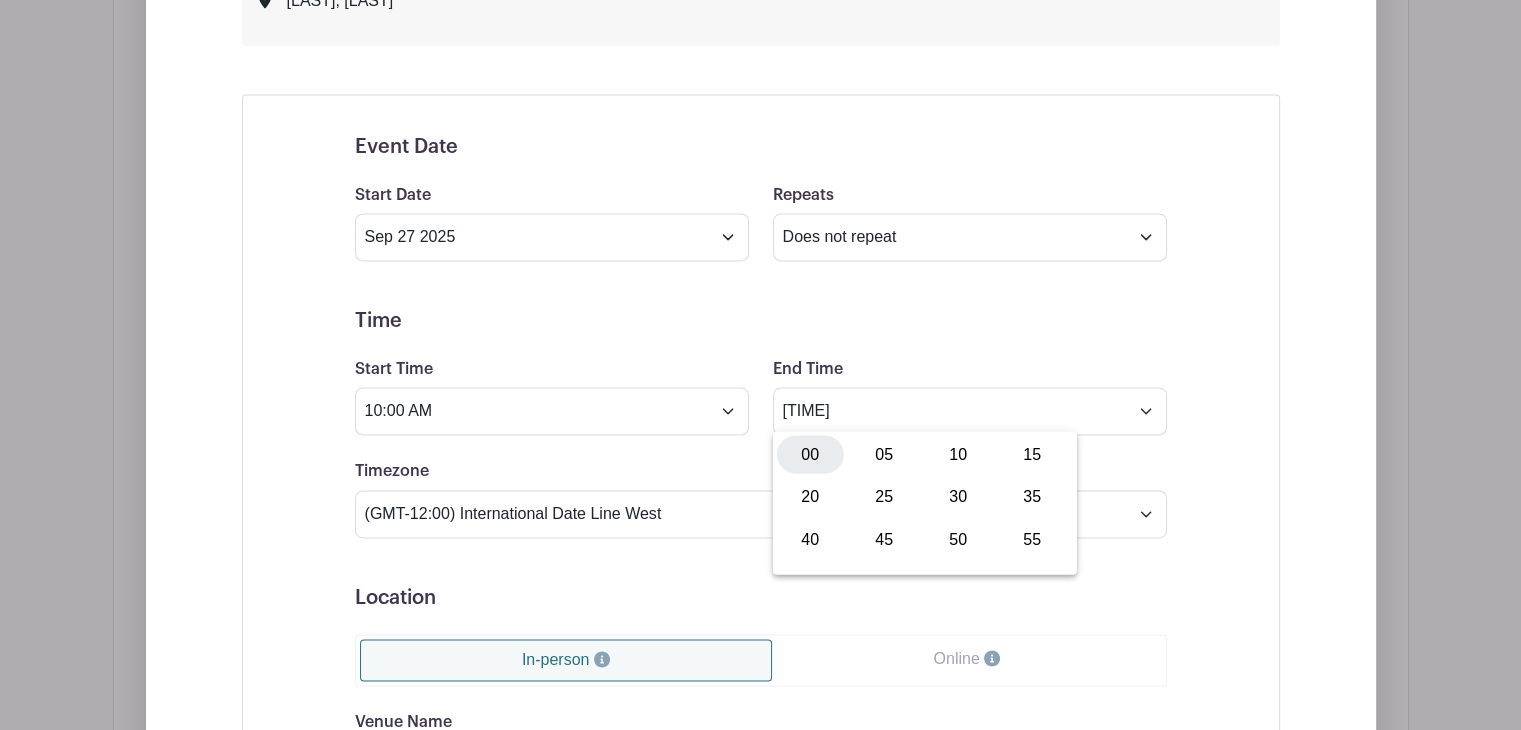 click on "00" at bounding box center (810, 454) 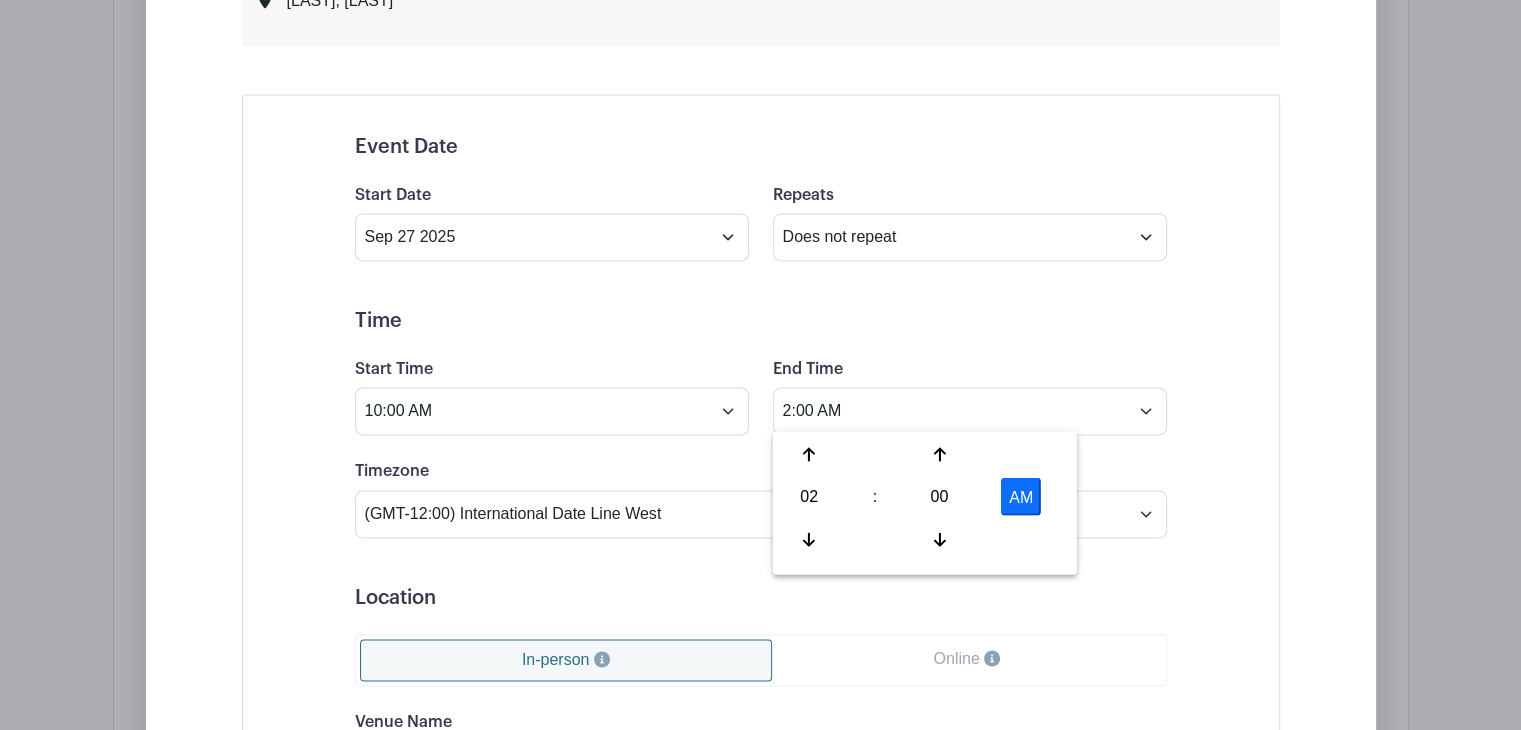 click on "AM" at bounding box center (1021, 496) 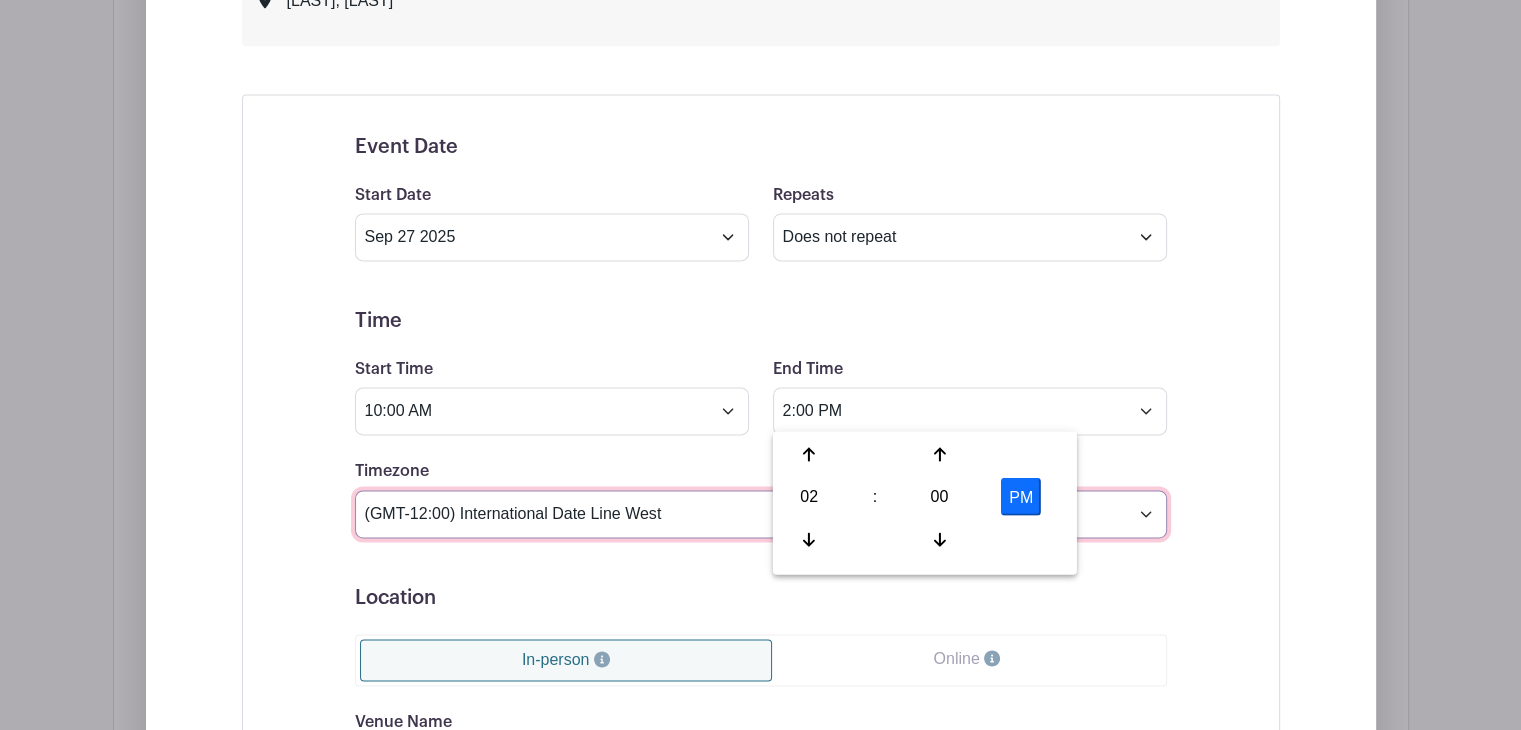 click on "(GMT-12:00) International Date Line West
(GMT-11:00) American Samoa
(GMT-11:00) Midway Island
(GMT-10:00) Hawaii
(GMT-09:00) Alaska
(GMT-08:00) Pacific Time (US & Canada)
(GMT-08:00) Tijuana
(GMT-07:00) Arizona
(GMT-07:00) Mazatlan
(GMT-07:00) Mountain Time (US & Canada)
(GMT-06:00) Central America
(GMT-06:00) Central Time (US & Canada)
(GMT-06:00) Chihuahua
(GMT-06:00) Guadalajara
(GMT-06:00) Mexico City
(GMT-06:00) Monterrey
(GMT-06:00) Saskatchewan
(GMT-05:00) Bogota
(GMT-05:00) Eastern Time (US & Canada)
(GMT-05:00) Indiana (East)
(GMT-05:00) Lima
(GMT-05:00) Quito
(GMT-04:00) Atlantic Time (Canada)
(GMT-04:00) Caracas
(GMT-04:00) Georgetown
(GMT-04:00) La Paz
(GMT-04:00) Puerto Rico
(GMT-04:00) Santiago
(GMT-03:30) Newfoundland
(GMT-03:00) Brasilia
(GMT-03:00) Buenos Aires
(GMT-03:00) Montevideo
(GMT-02:00) Greenland
(GMT-02:00) Mid-Atlantic
(GMT-01:00) Azores
(GMT-01:00) Cape Verde Is.
(GMT+00:00) Casablanca
(GMT+00:00) Dublin" at bounding box center (761, 514) 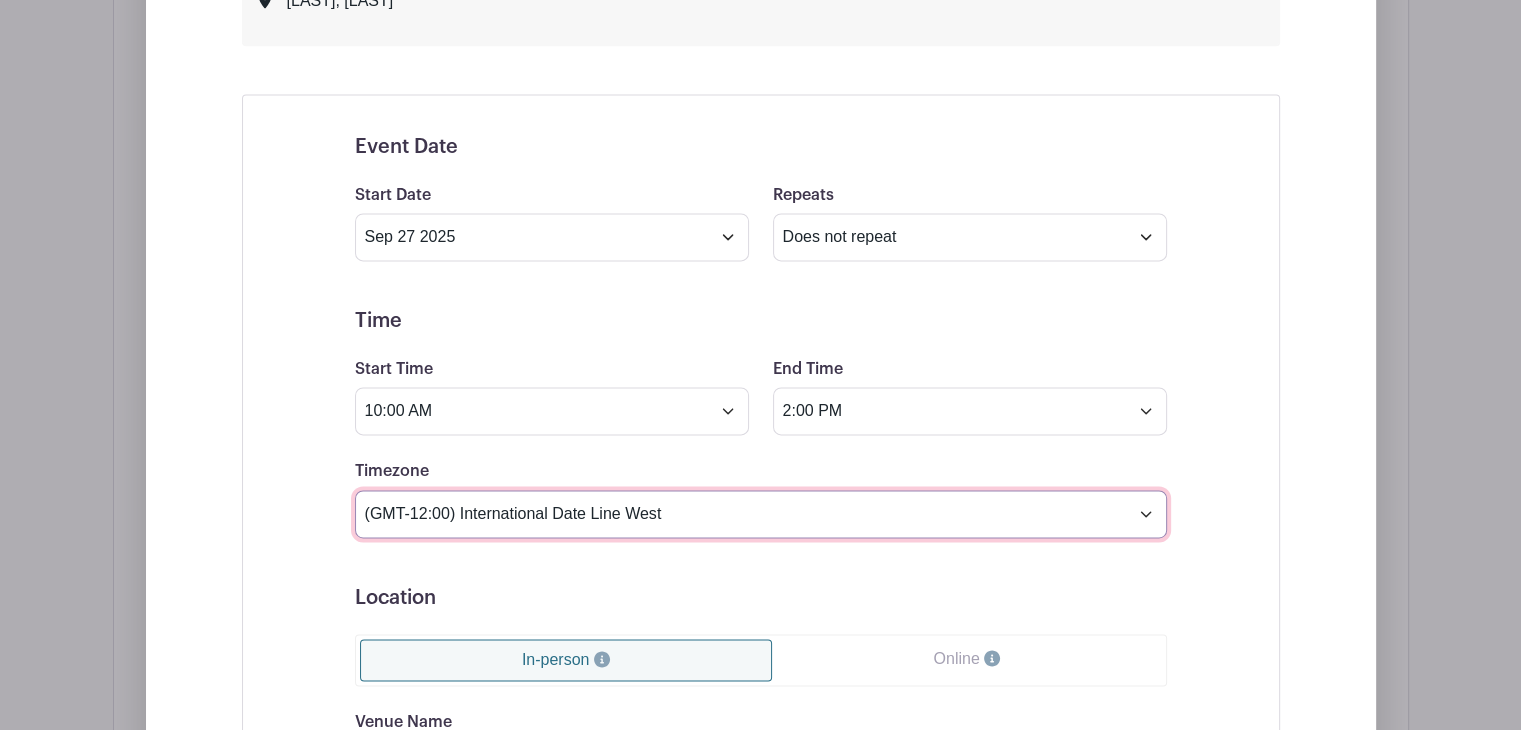 select on "Eastern Time (US & Canada)" 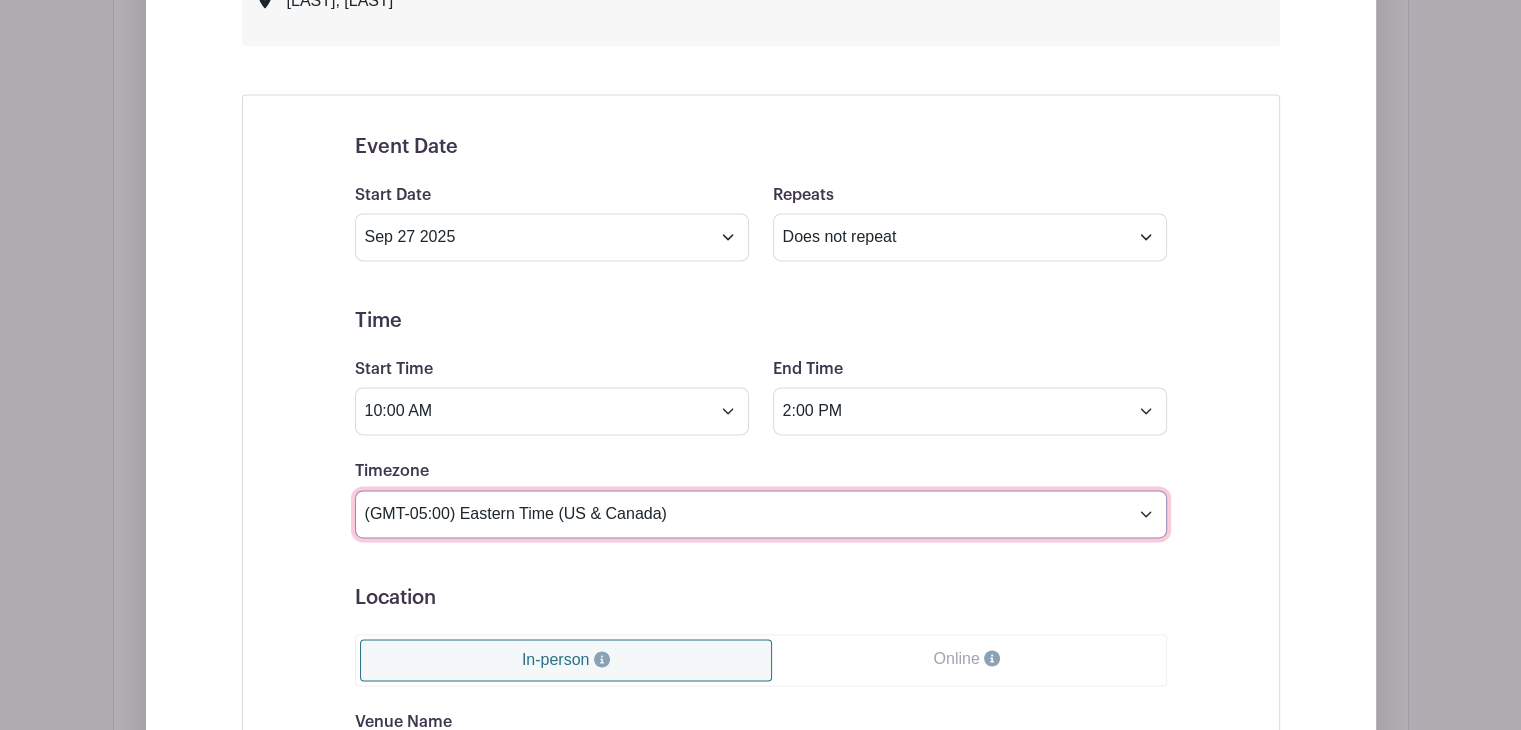 click on "(GMT-12:00) International Date Line West
(GMT-11:00) American Samoa
(GMT-11:00) Midway Island
(GMT-10:00) Hawaii
(GMT-09:00) Alaska
(GMT-08:00) Pacific Time (US & Canada)
(GMT-08:00) Tijuana
(GMT-07:00) Arizona
(GMT-07:00) Mazatlan
(GMT-07:00) Mountain Time (US & Canada)
(GMT-06:00) Central America
(GMT-06:00) Central Time (US & Canada)
(GMT-06:00) Chihuahua
(GMT-06:00) Guadalajara
(GMT-06:00) Mexico City
(GMT-06:00) Monterrey
(GMT-06:00) Saskatchewan
(GMT-05:00) Bogota
(GMT-05:00) Eastern Time (US & Canada)
(GMT-05:00) Indiana (East)
(GMT-05:00) Lima
(GMT-05:00) Quito
(GMT-04:00) Atlantic Time (Canada)
(GMT-04:00) Caracas
(GMT-04:00) Georgetown
(GMT-04:00) La Paz
(GMT-04:00) Puerto Rico
(GMT-04:00) Santiago
(GMT-03:30) Newfoundland
(GMT-03:00) Brasilia
(GMT-03:00) Buenos Aires
(GMT-03:00) Montevideo
(GMT-02:00) Greenland
(GMT-02:00) Mid-Atlantic
(GMT-01:00) Azores
(GMT-01:00) Cape Verde Is.
(GMT+00:00) Casablanca
(GMT+00:00) Dublin" at bounding box center (761, 514) 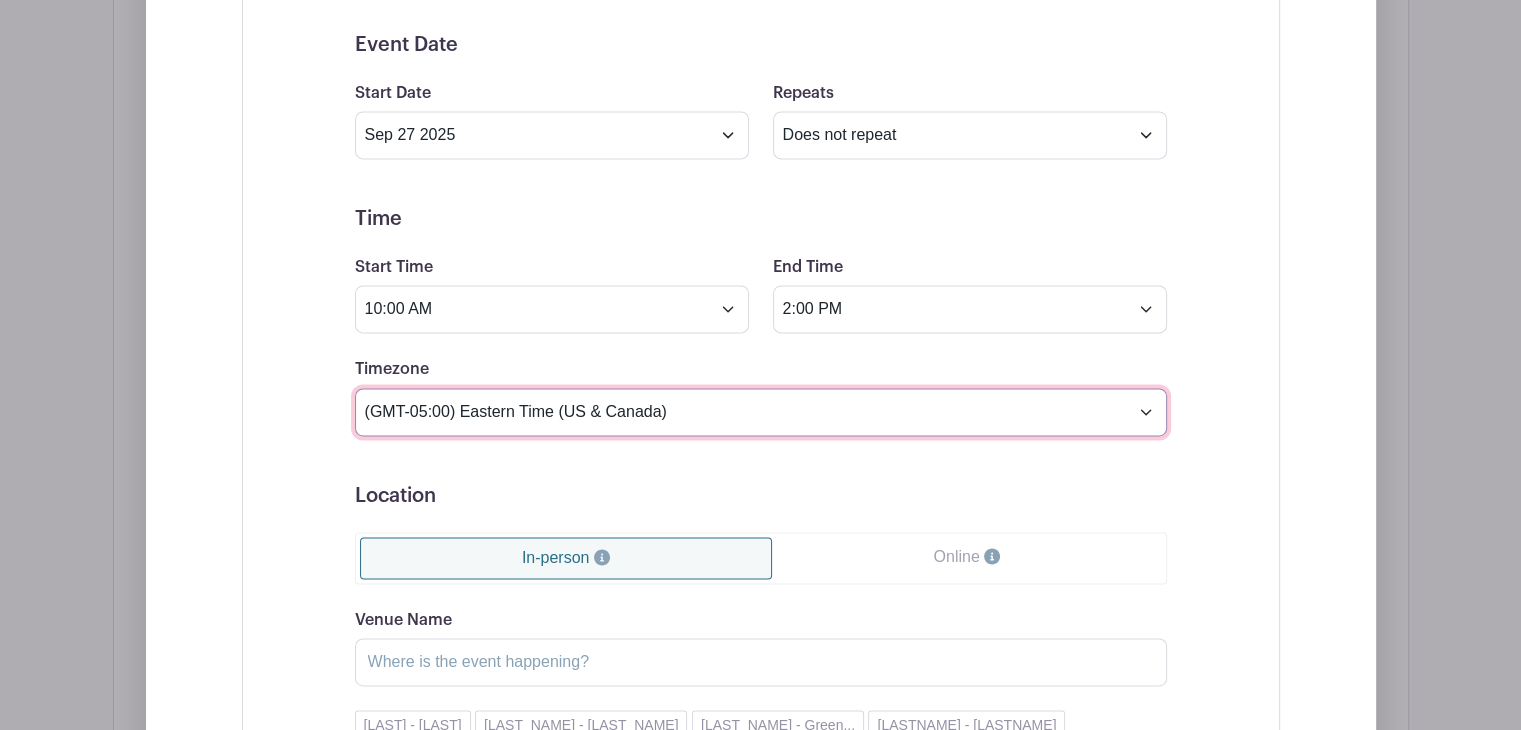 scroll, scrollTop: 2986, scrollLeft: 0, axis: vertical 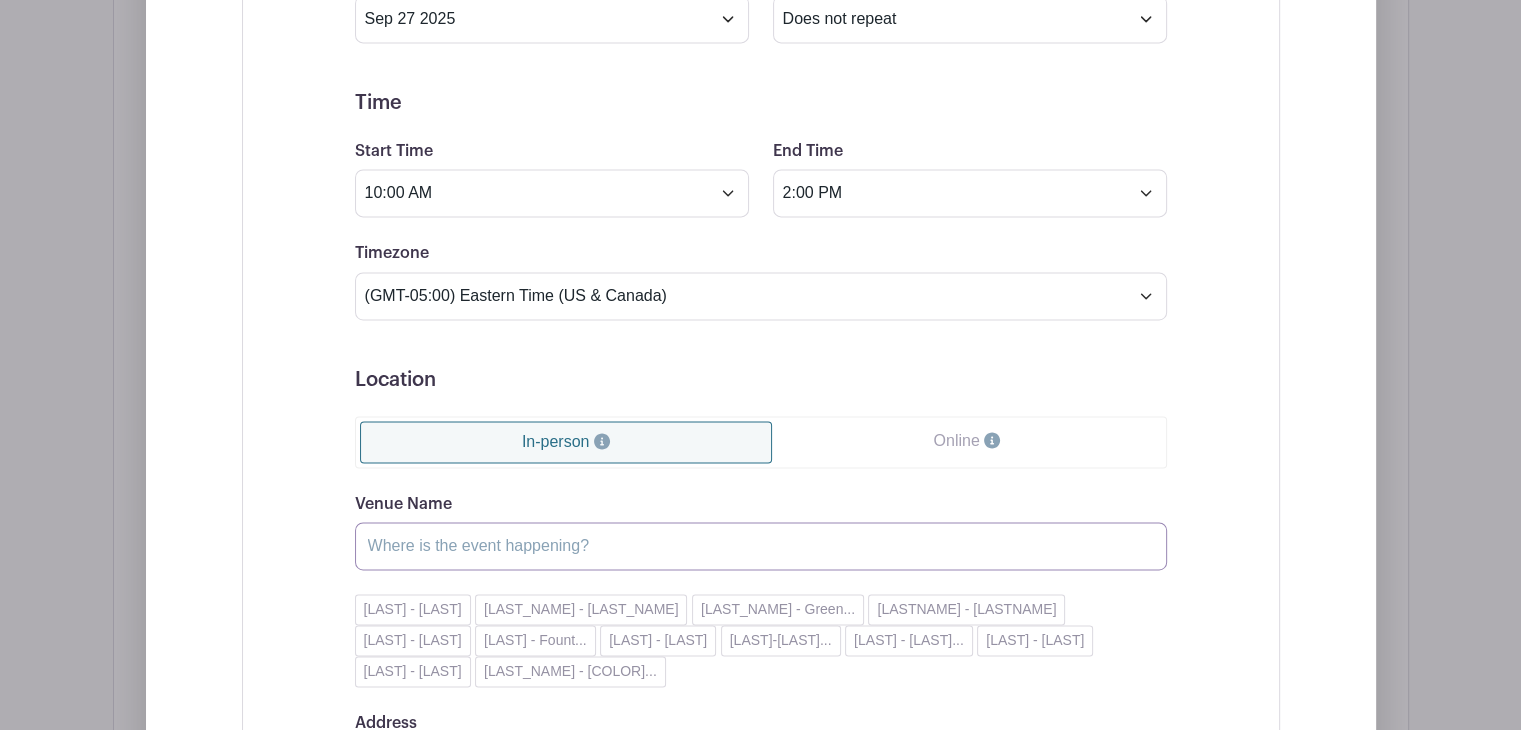 click on "Venue Name" at bounding box center (761, 546) 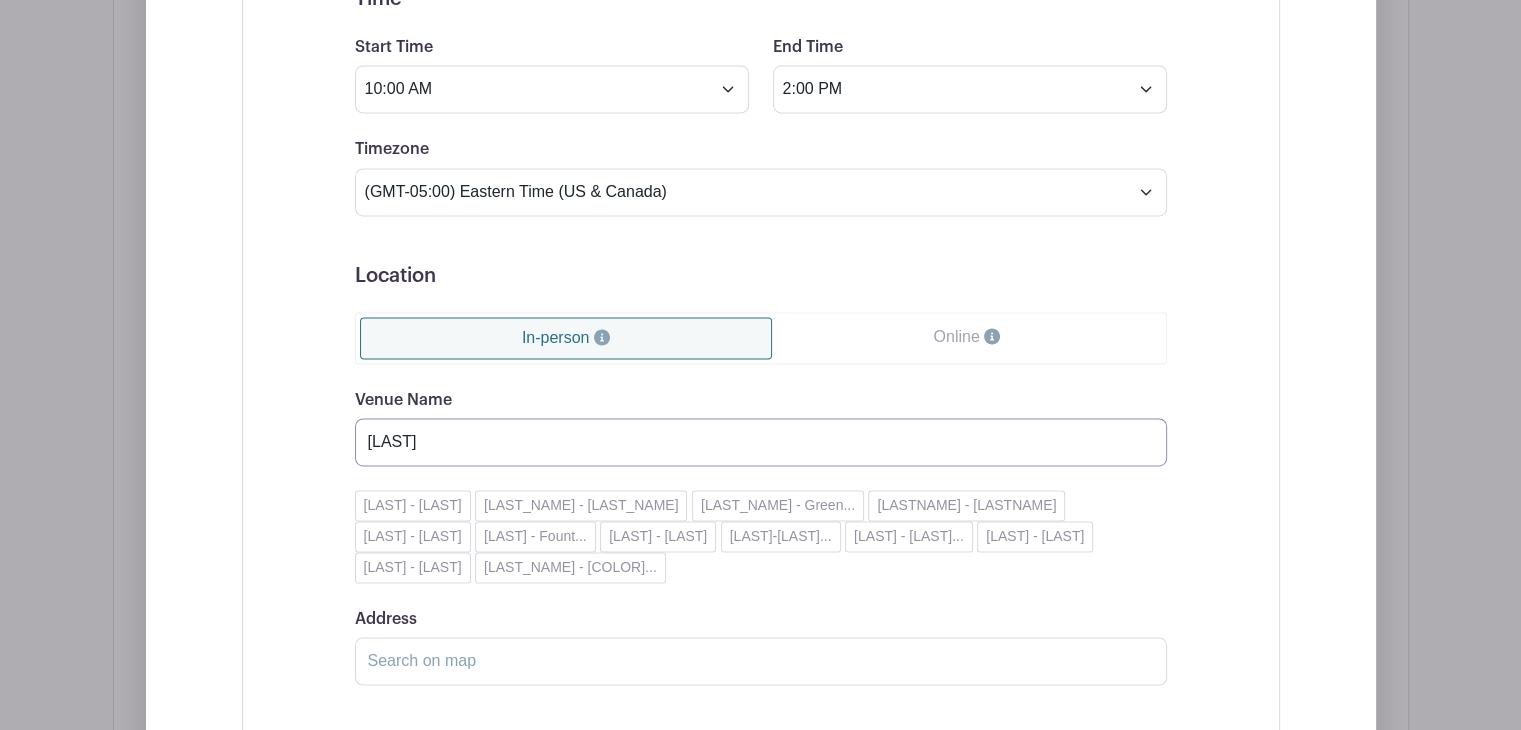 scroll, scrollTop: 3091, scrollLeft: 0, axis: vertical 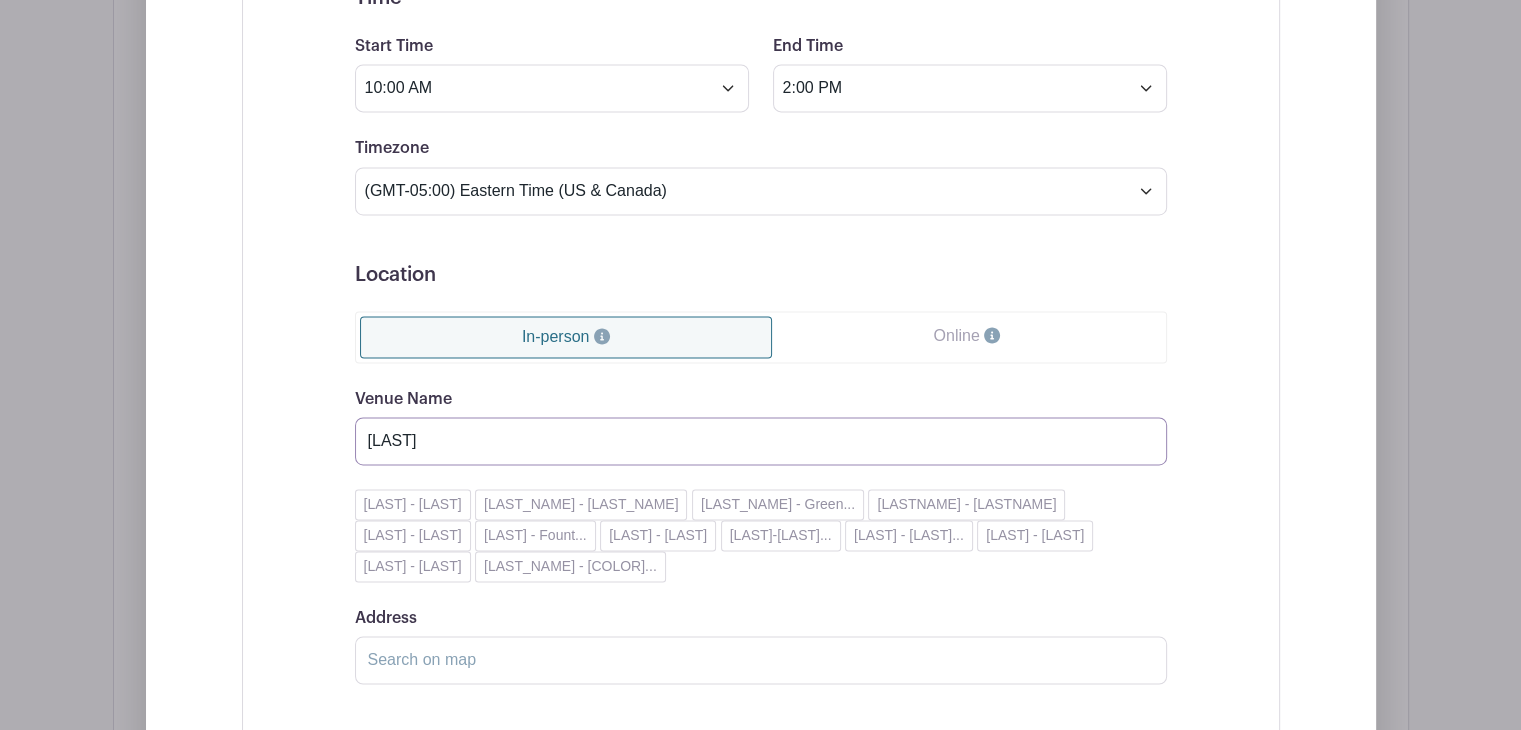 type on "[LAST]" 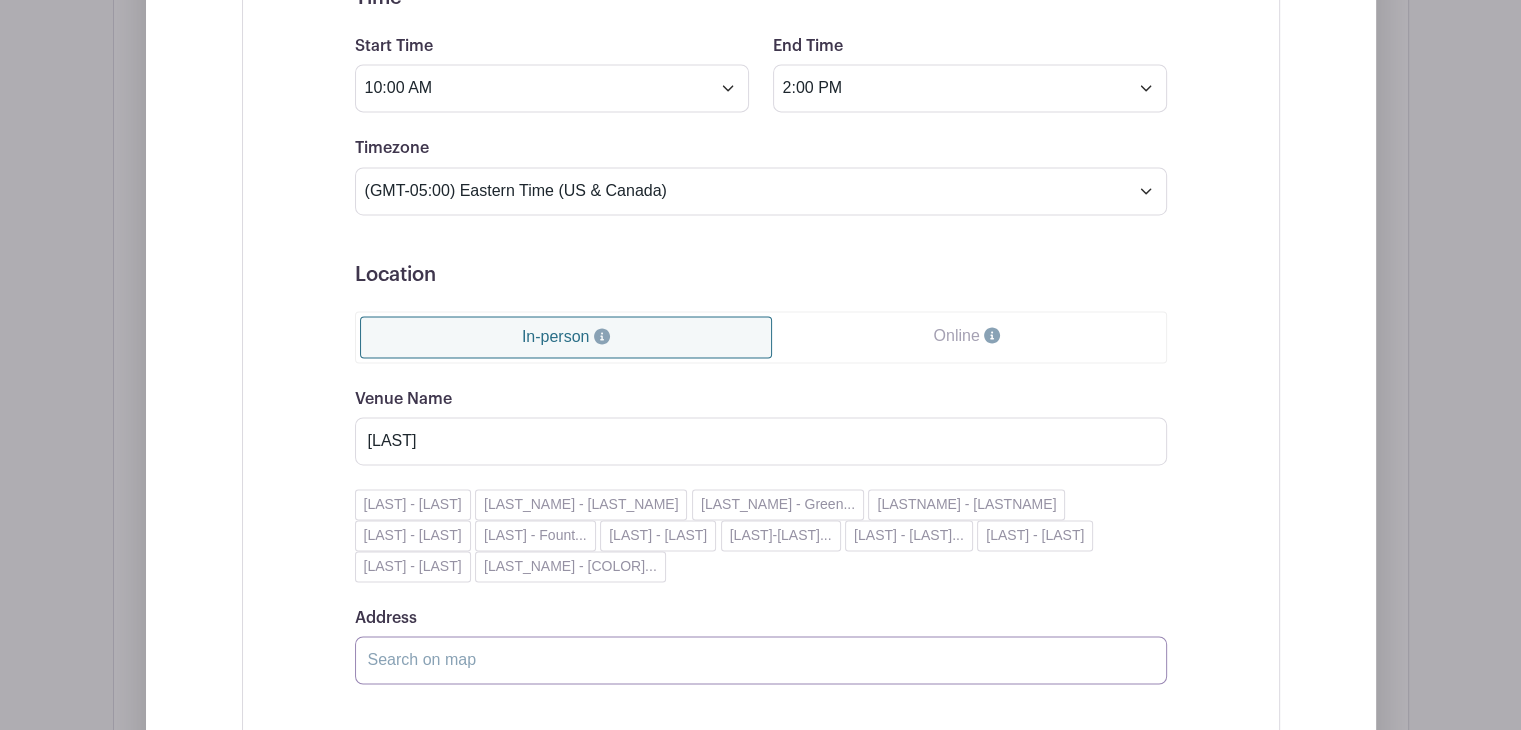 click on "Address" at bounding box center [761, 660] 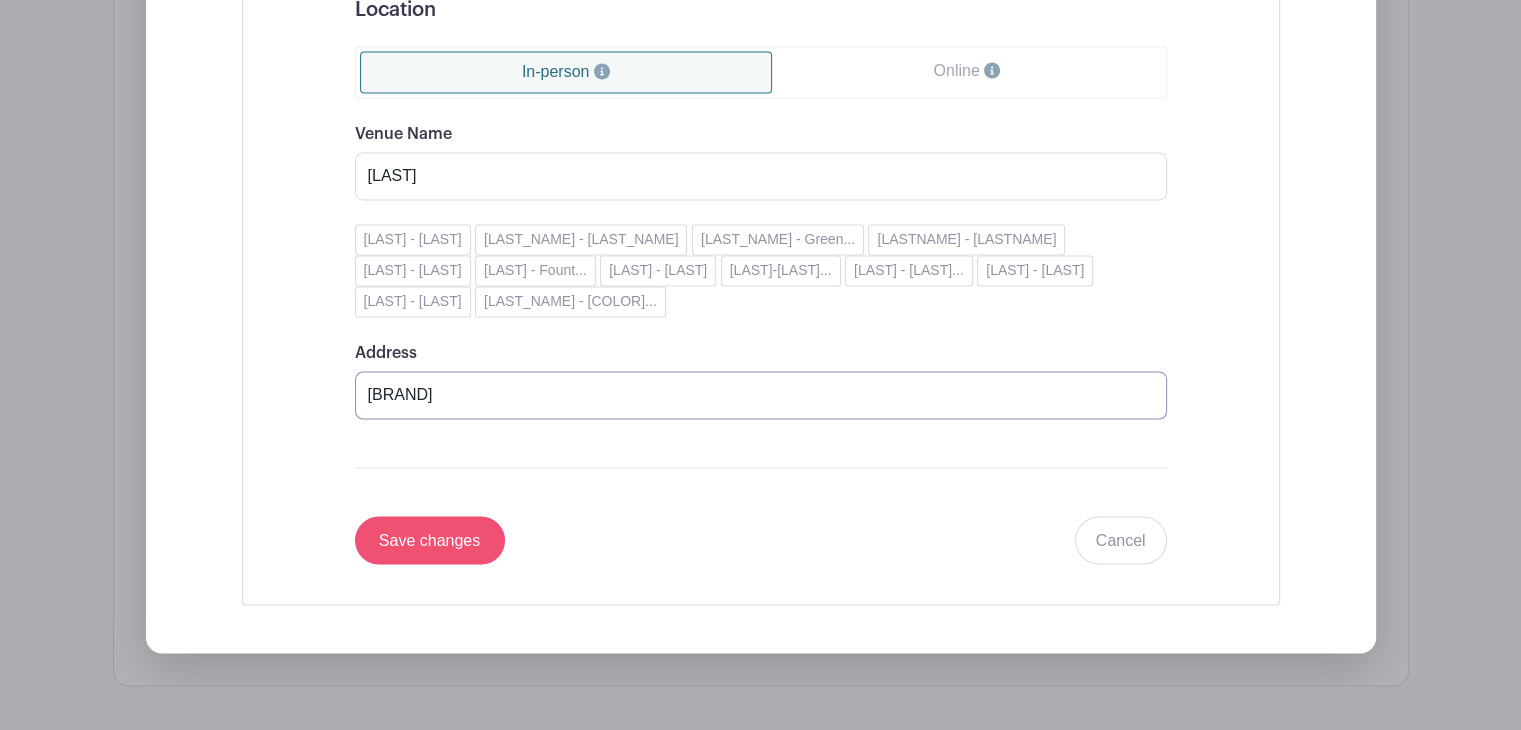 type on "[BRAND]" 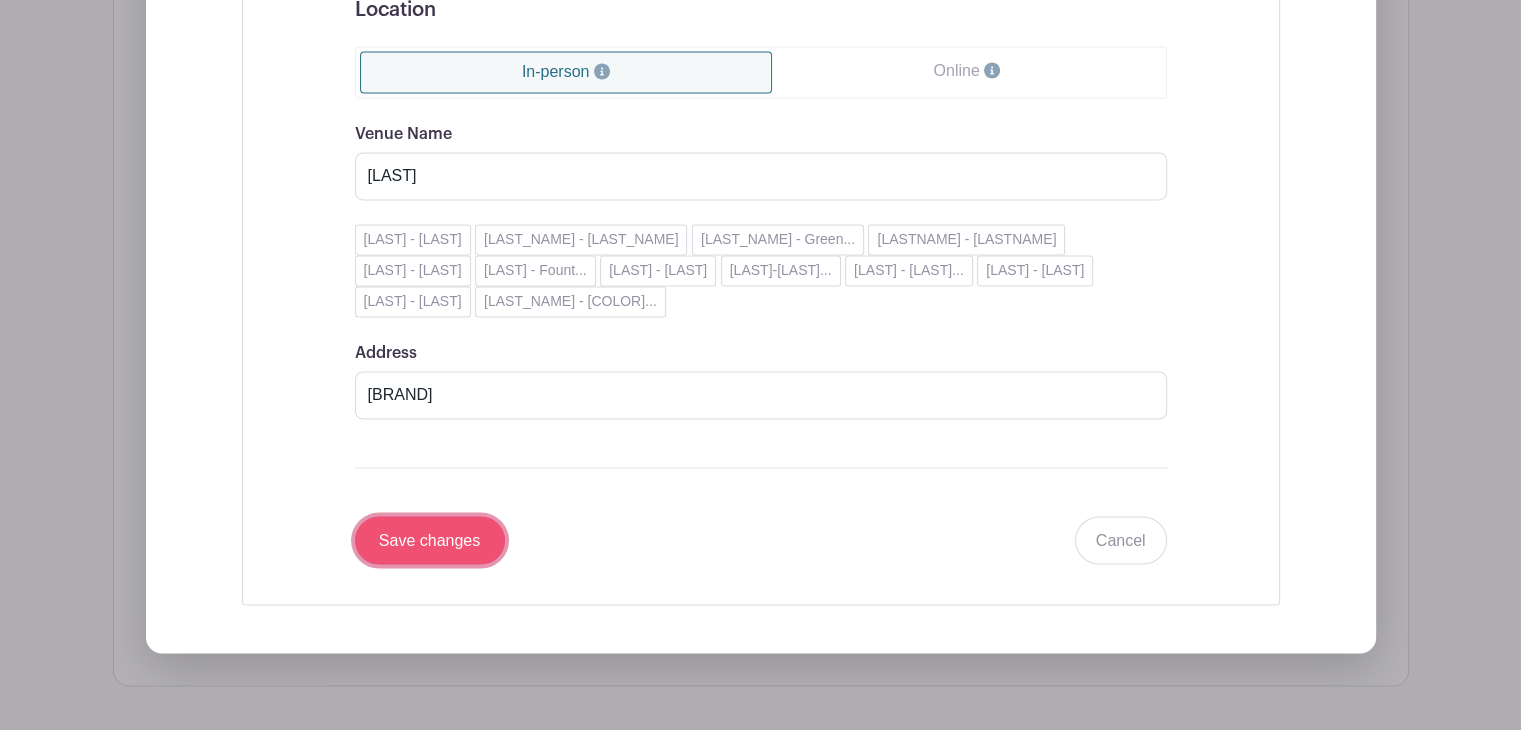 click on "Save changes" at bounding box center [430, 540] 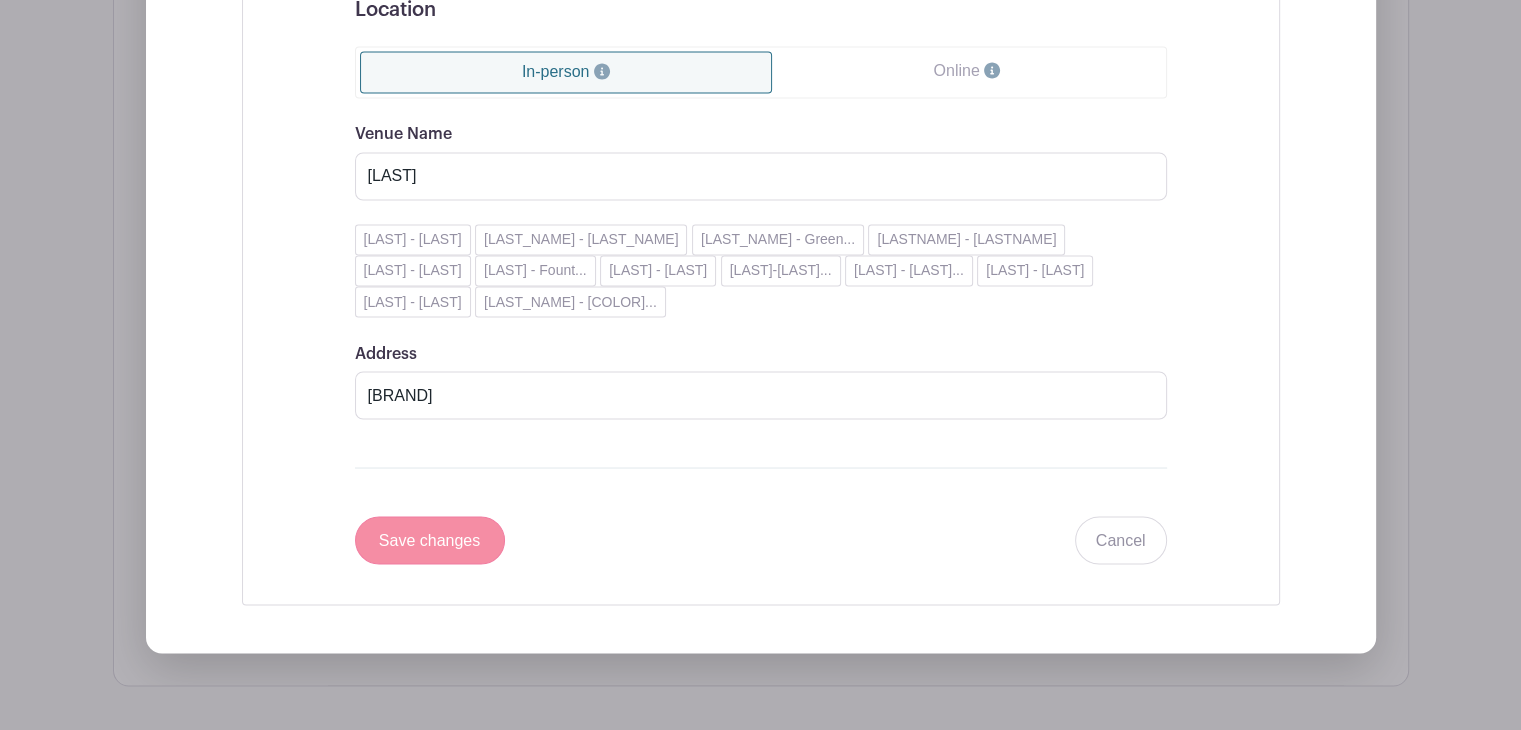scroll, scrollTop: 2897, scrollLeft: 0, axis: vertical 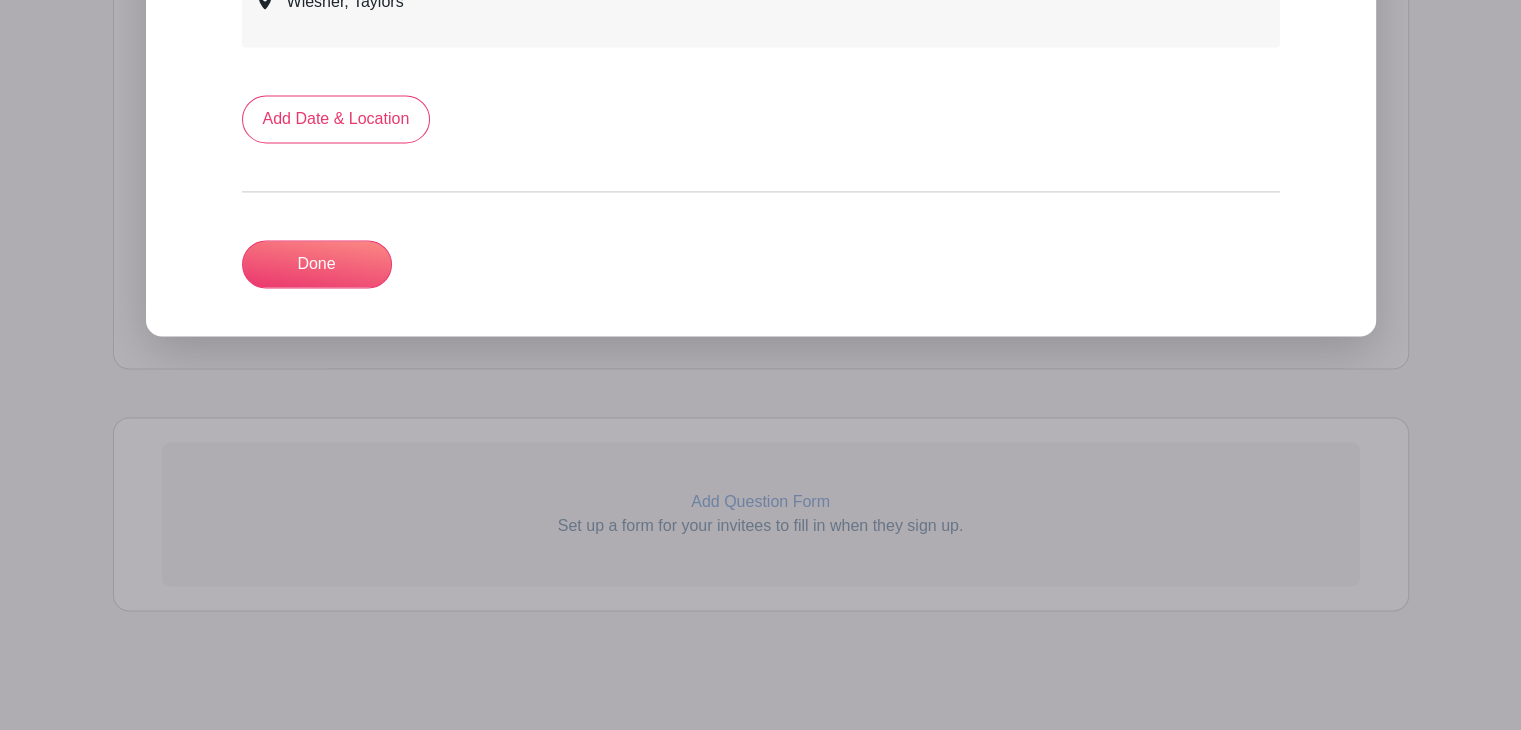 click on "Saturday, August 23, 2025 at 10:00 am to 02:00 pm  (Eastern Time (US & Canada))
[LAST],
[LAST]
Saturday, August 23, 2025 at 05:00 pm to 09:00 pm  (Eastern Time (US & Canada))
[LAST],
[LAST]" at bounding box center [761, -670] 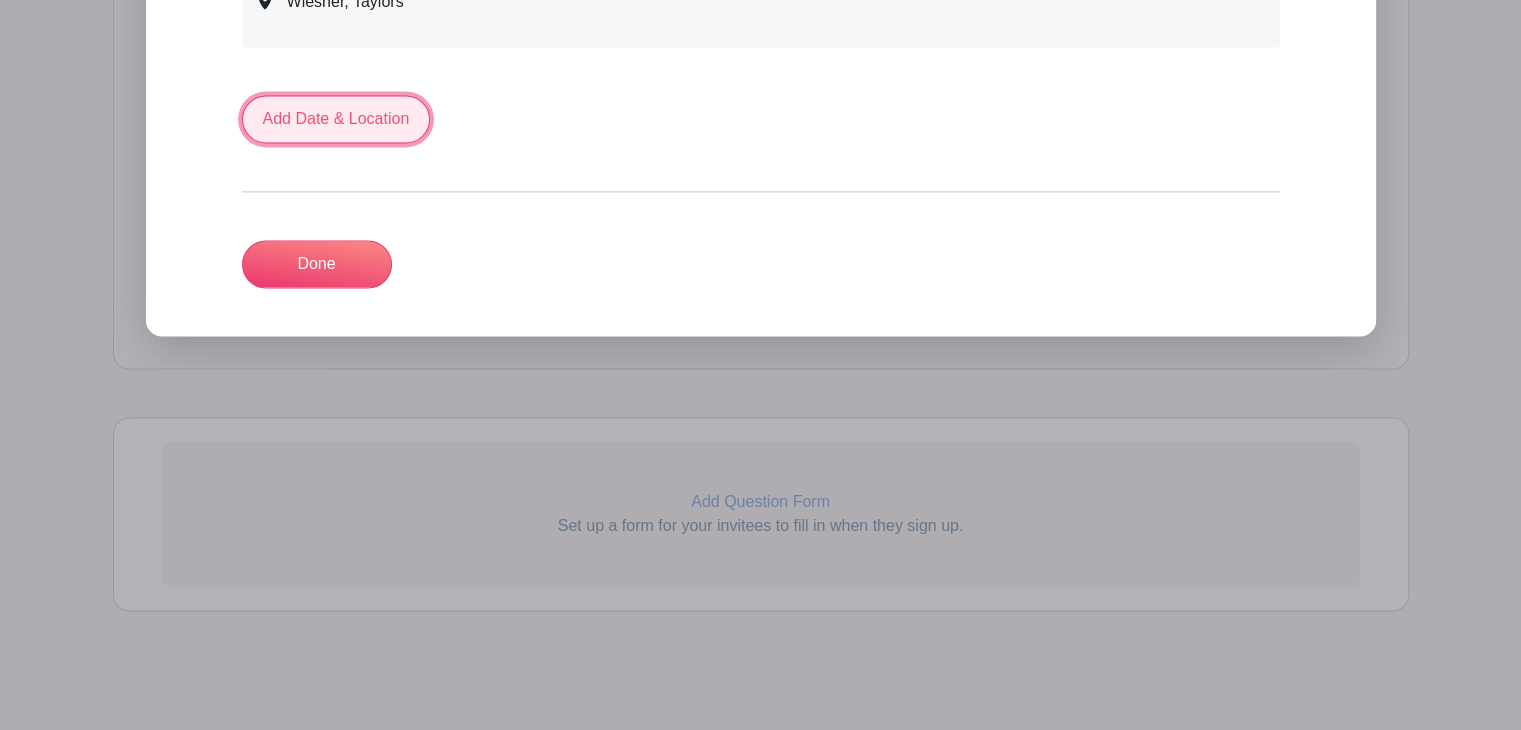 click on "Add Date & Location" at bounding box center (336, 119) 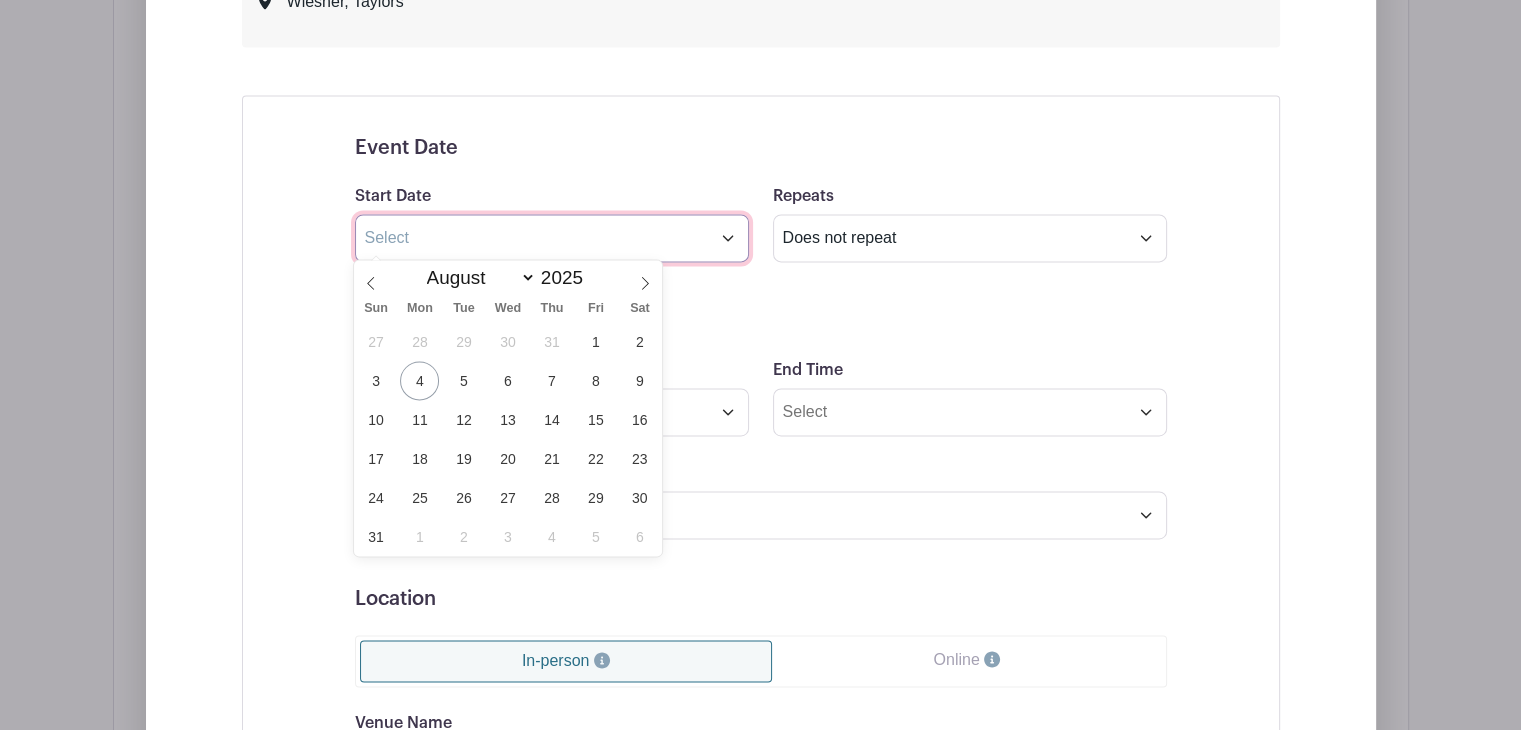 click at bounding box center (552, 238) 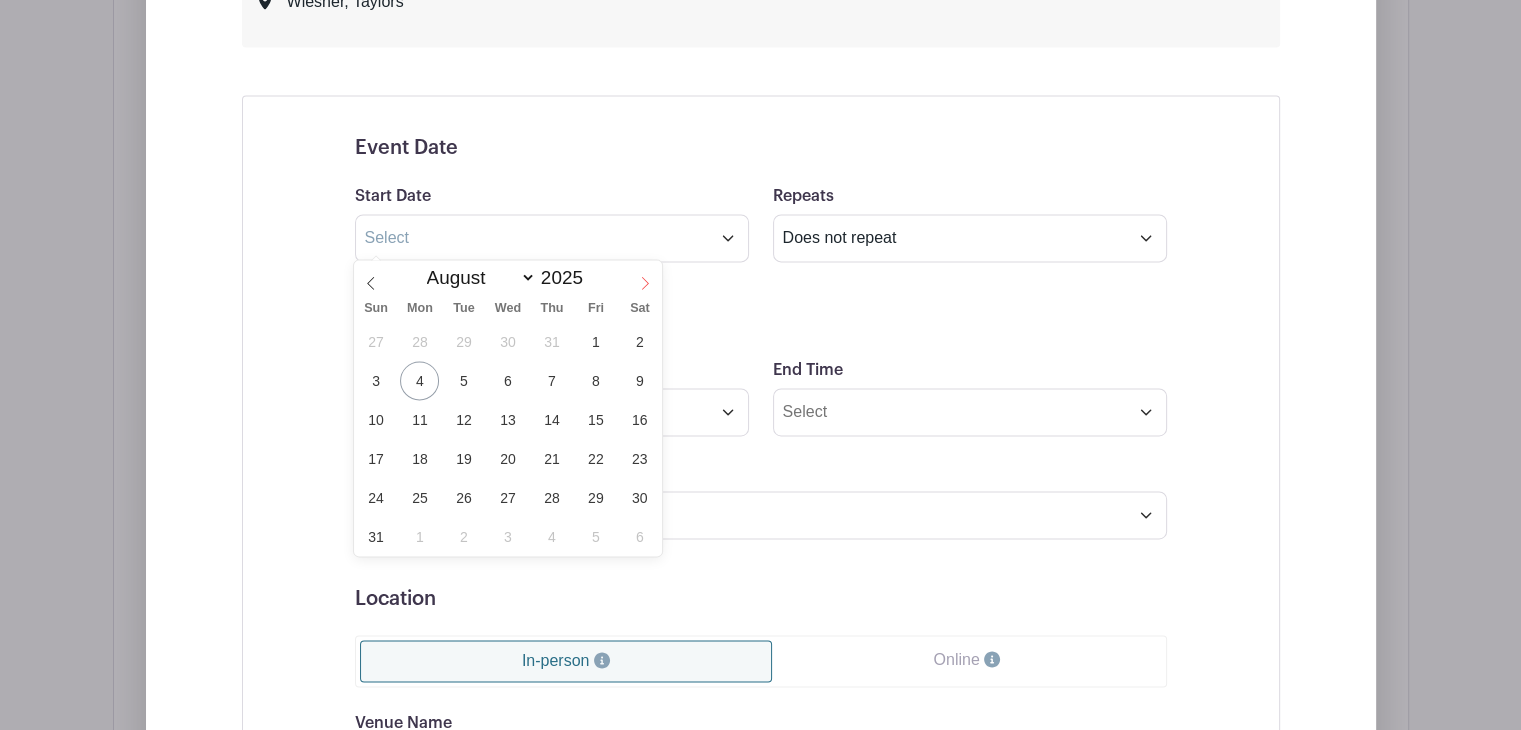 click at bounding box center [645, 277] 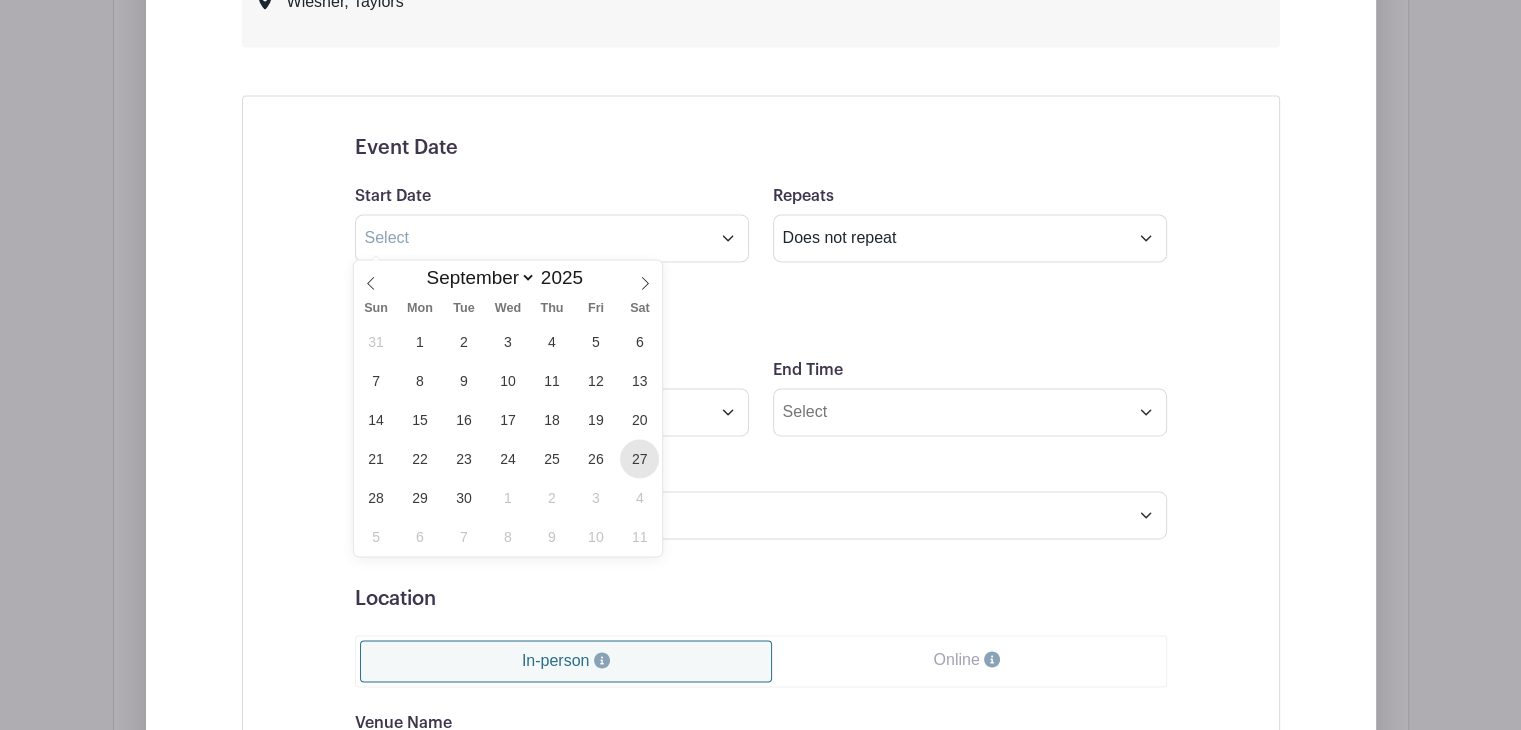 click on "27" at bounding box center (639, 458) 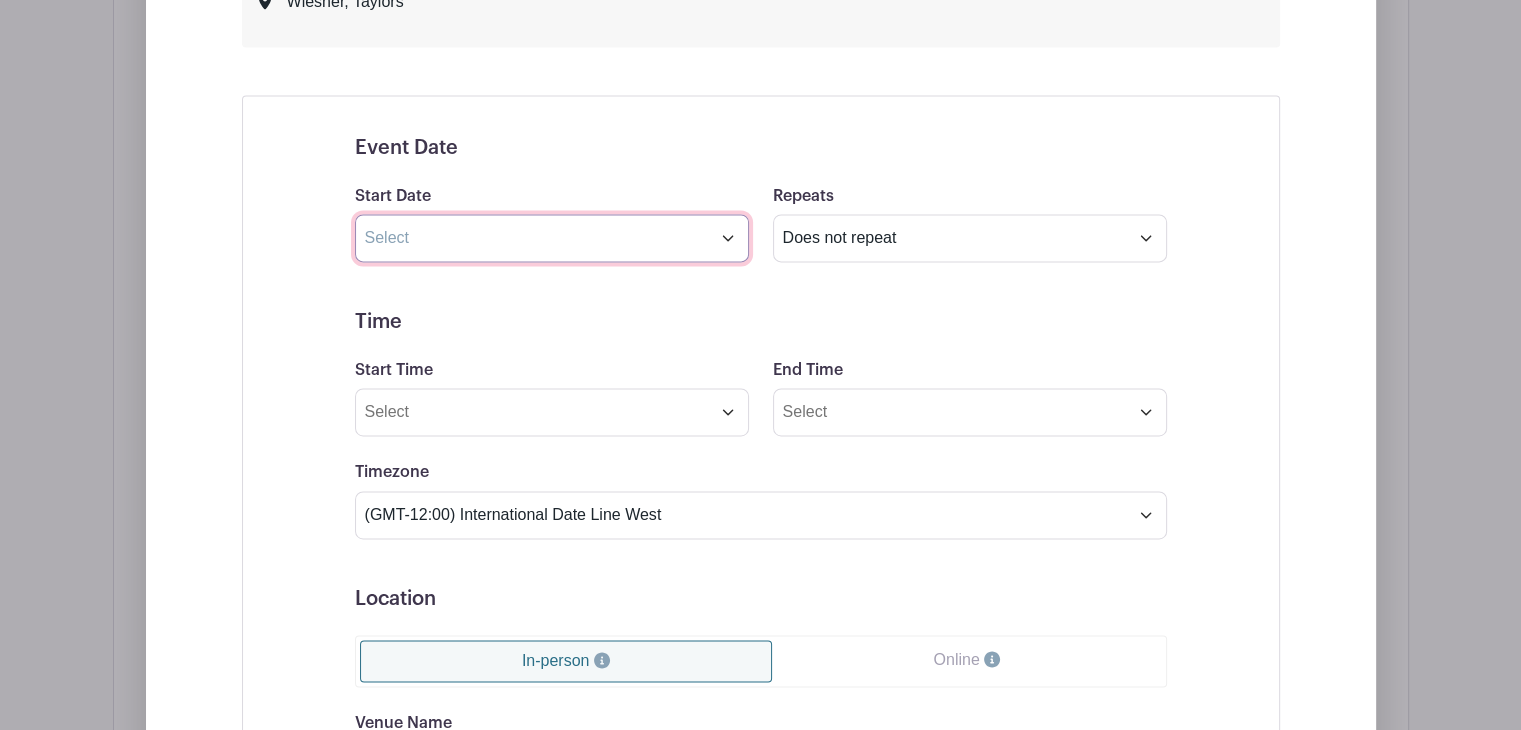 type on "Sep 27 2025" 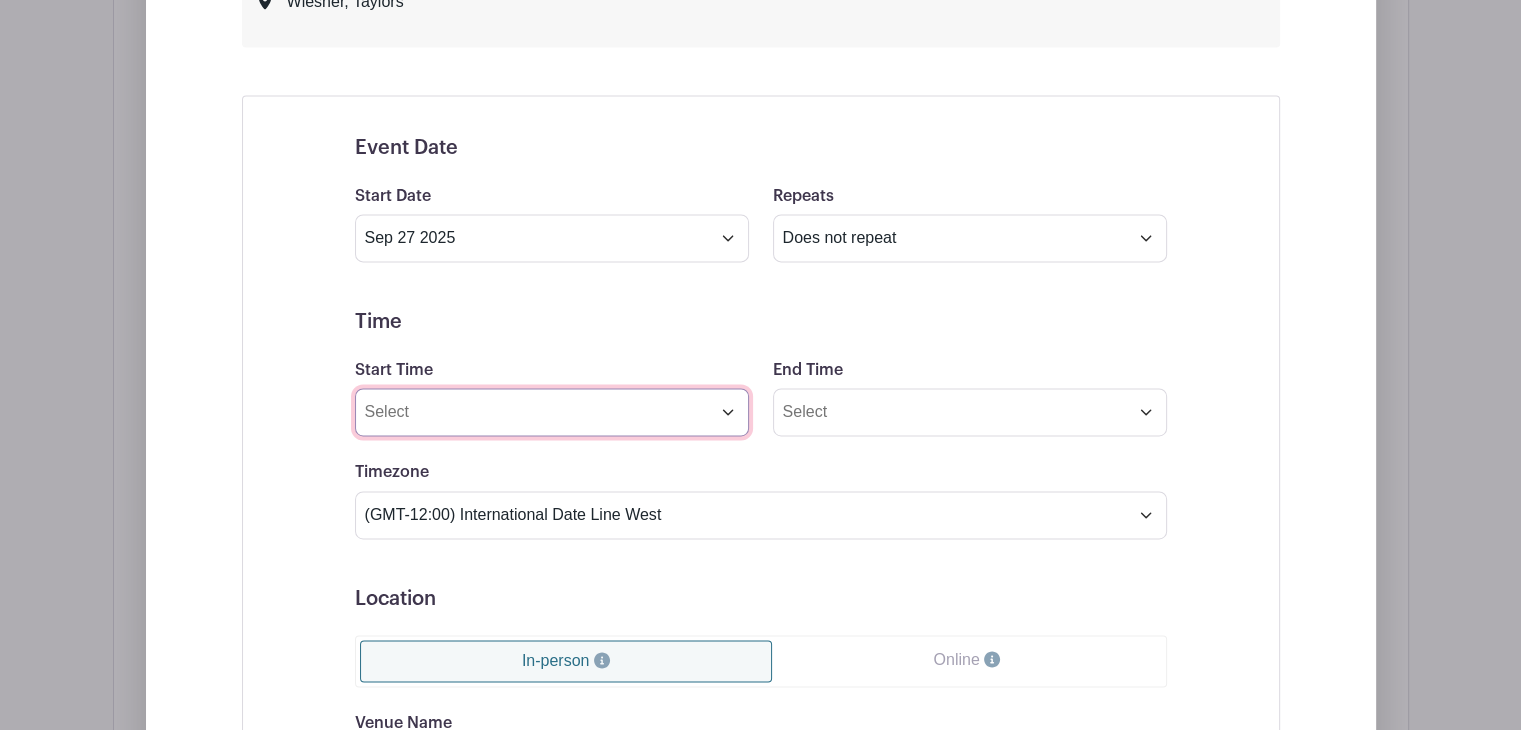 click on "Start Time" at bounding box center (552, 412) 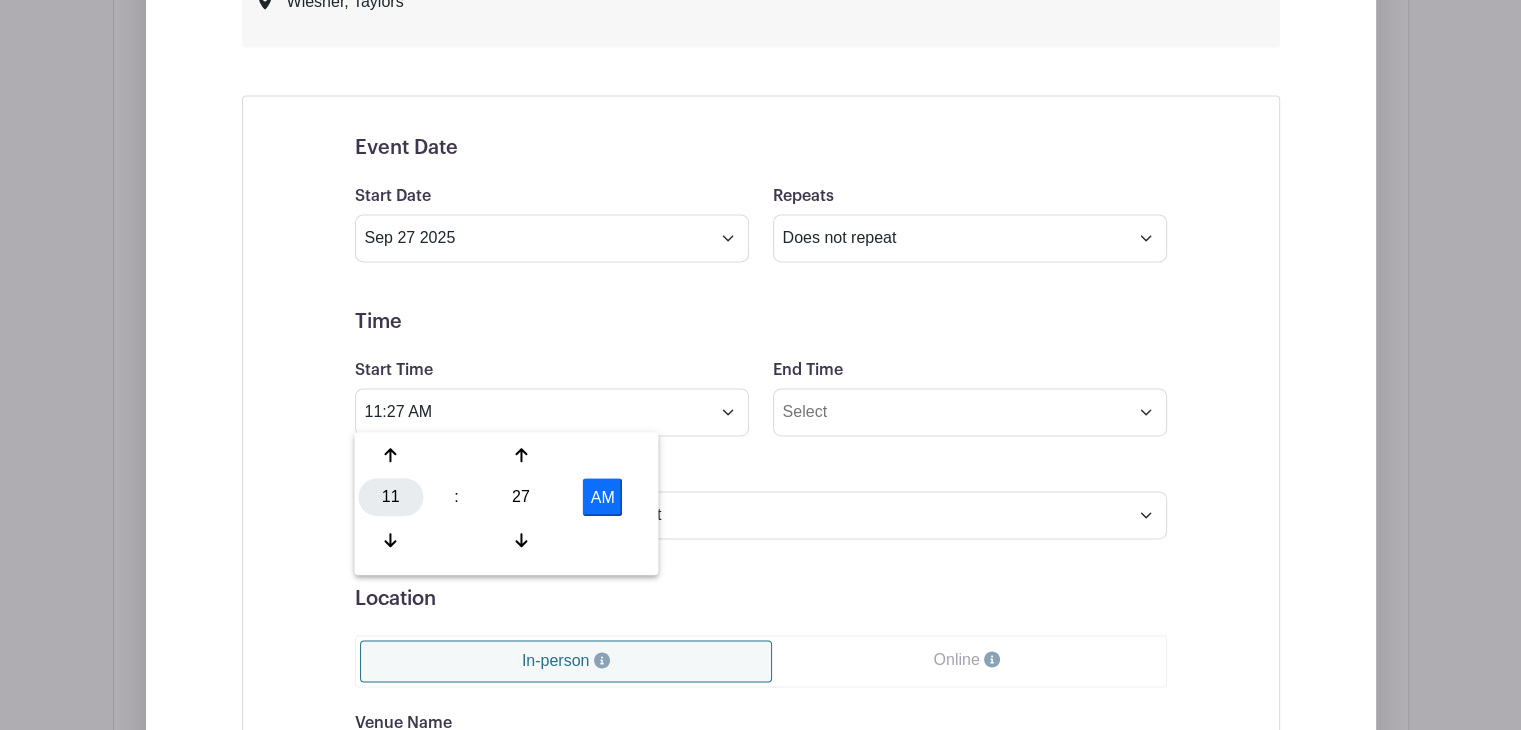 click on "11" at bounding box center [390, 497] 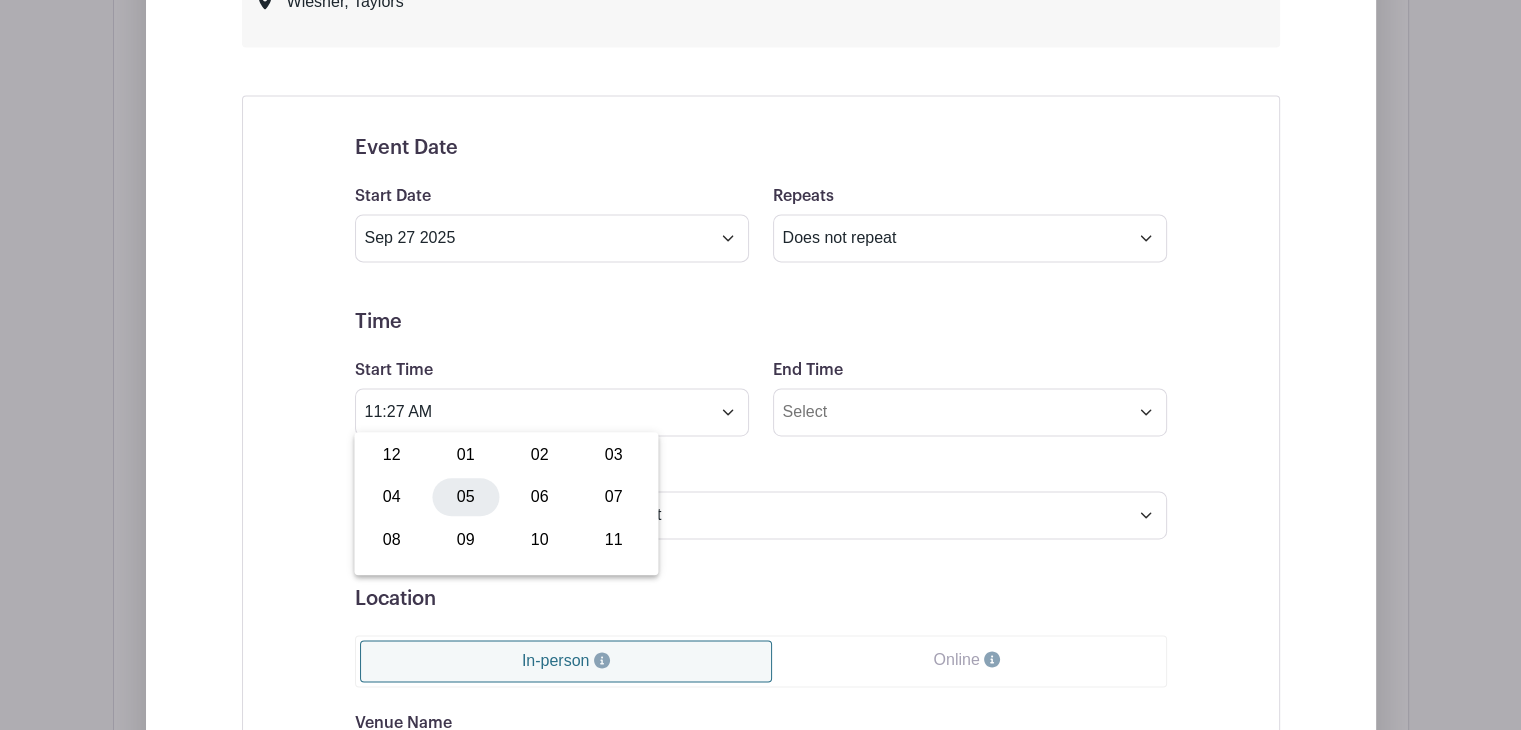 click on "05" at bounding box center (465, 497) 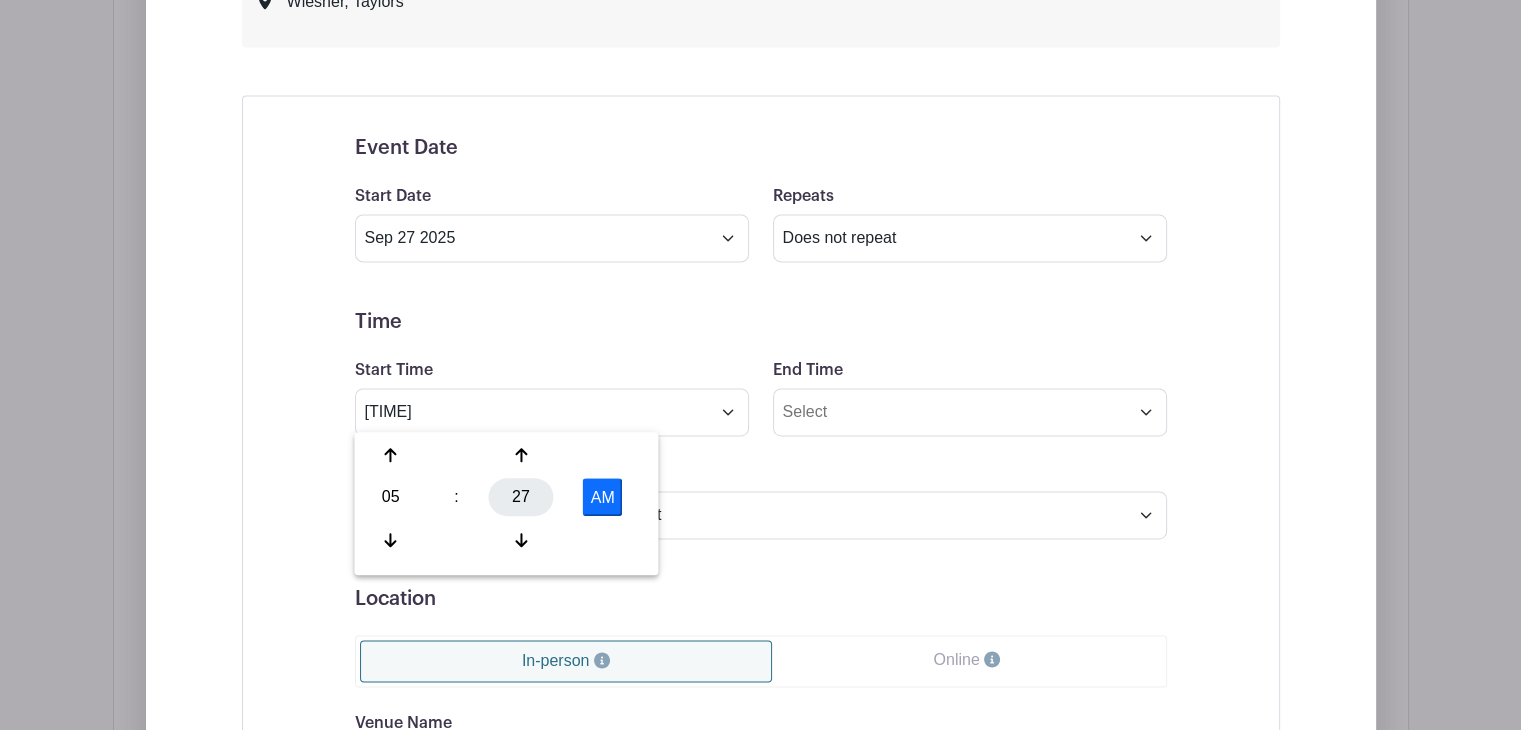 click on "27" at bounding box center [521, 497] 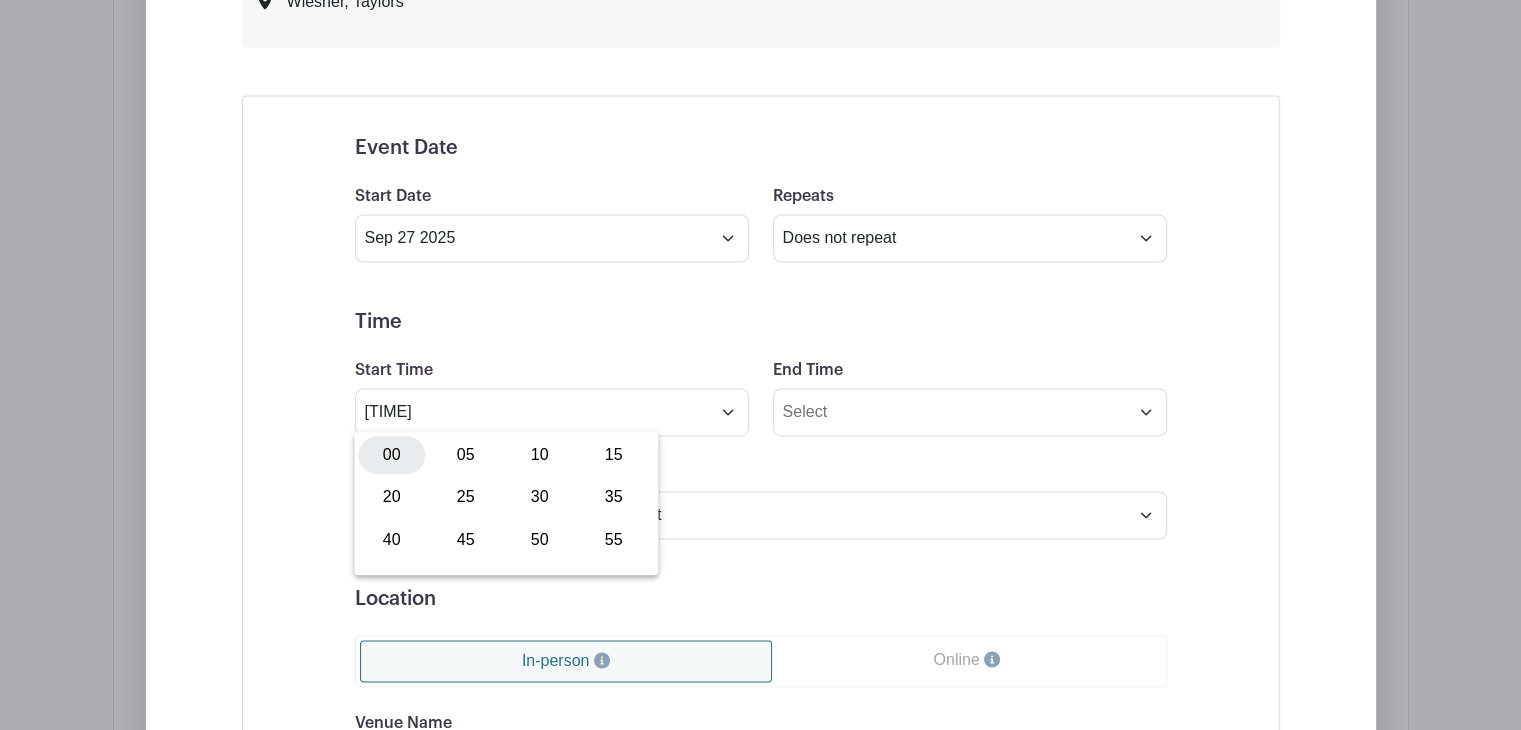 click on "00" at bounding box center (391, 455) 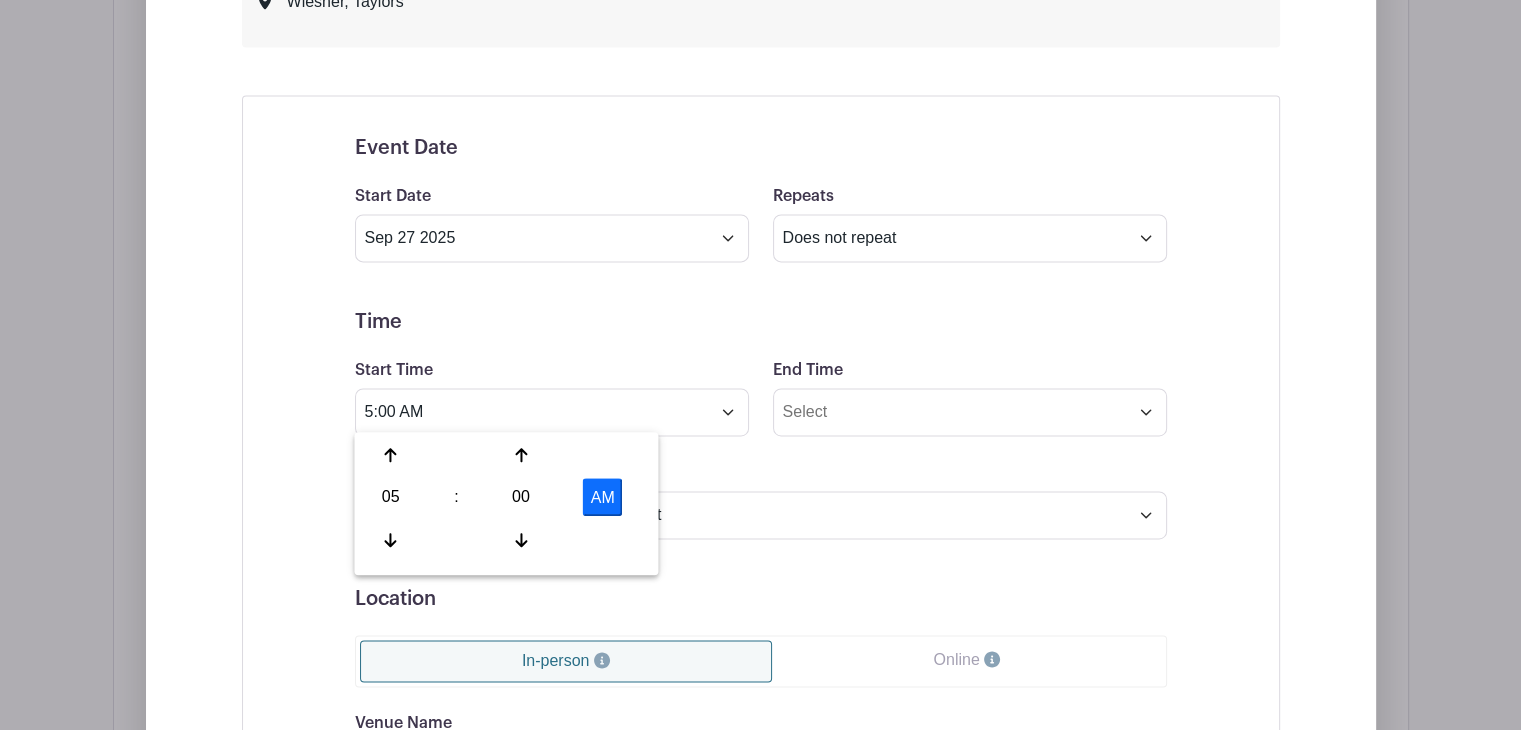 click on "AM" at bounding box center [603, 497] 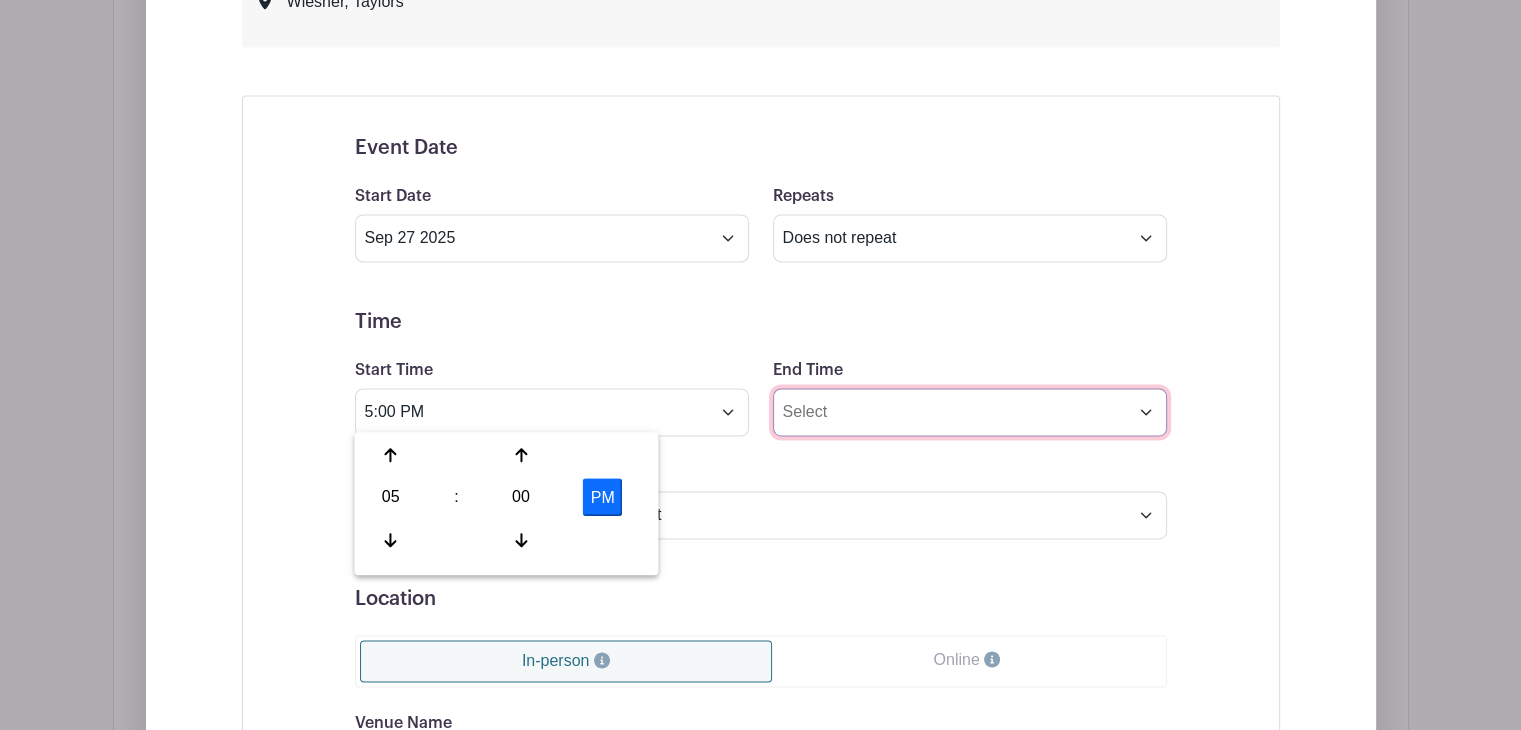 click on "End Time" at bounding box center [970, 412] 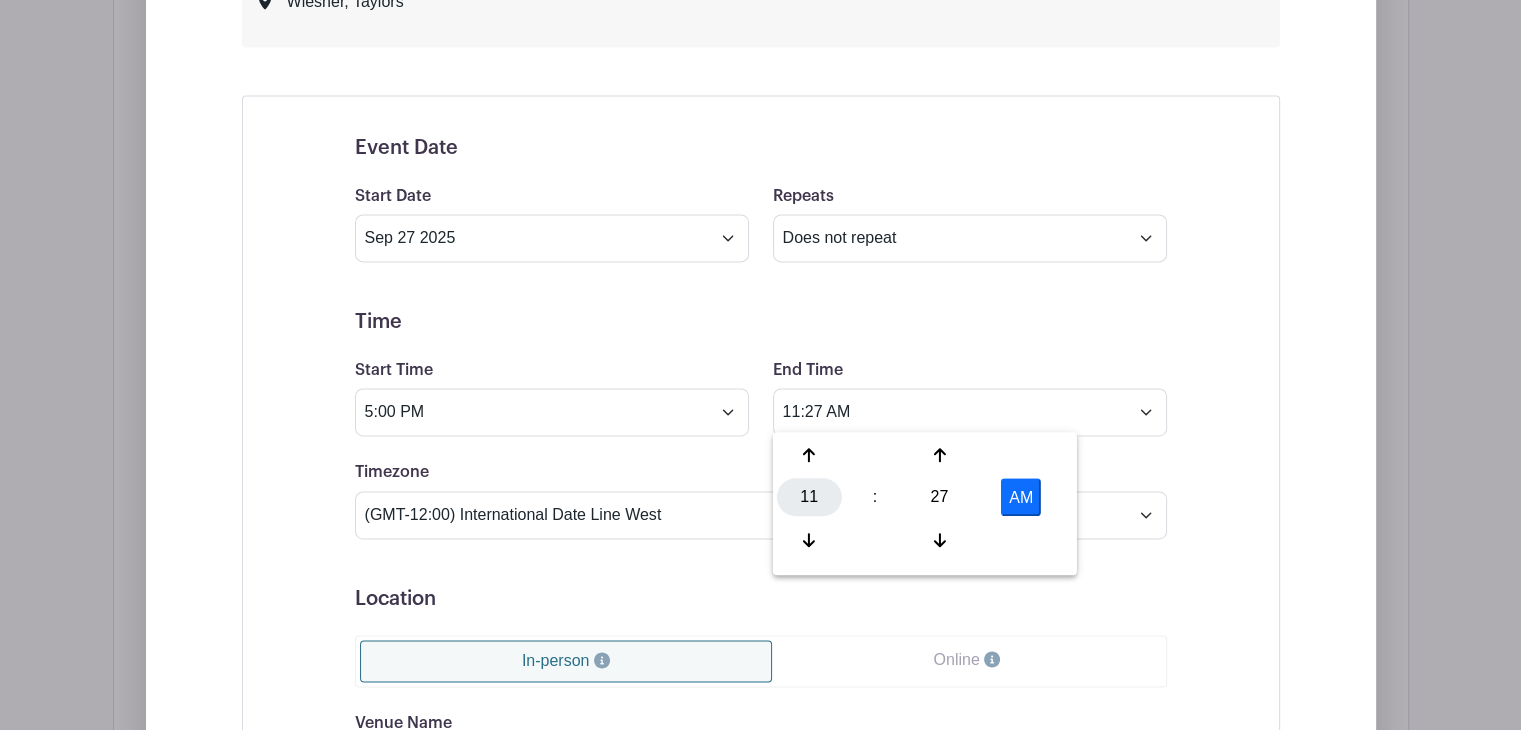 click on "11" at bounding box center (809, 497) 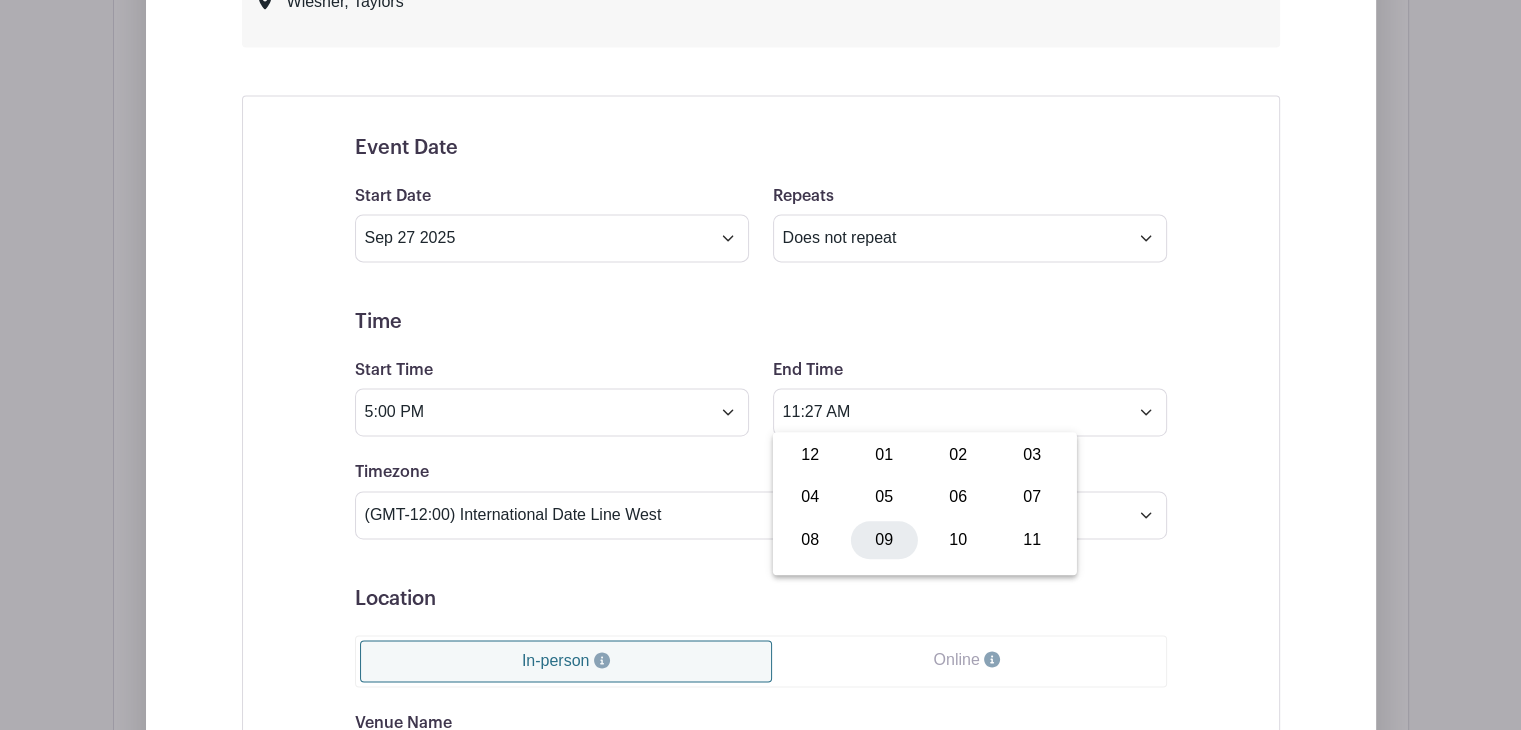 click on "09" at bounding box center (884, 539) 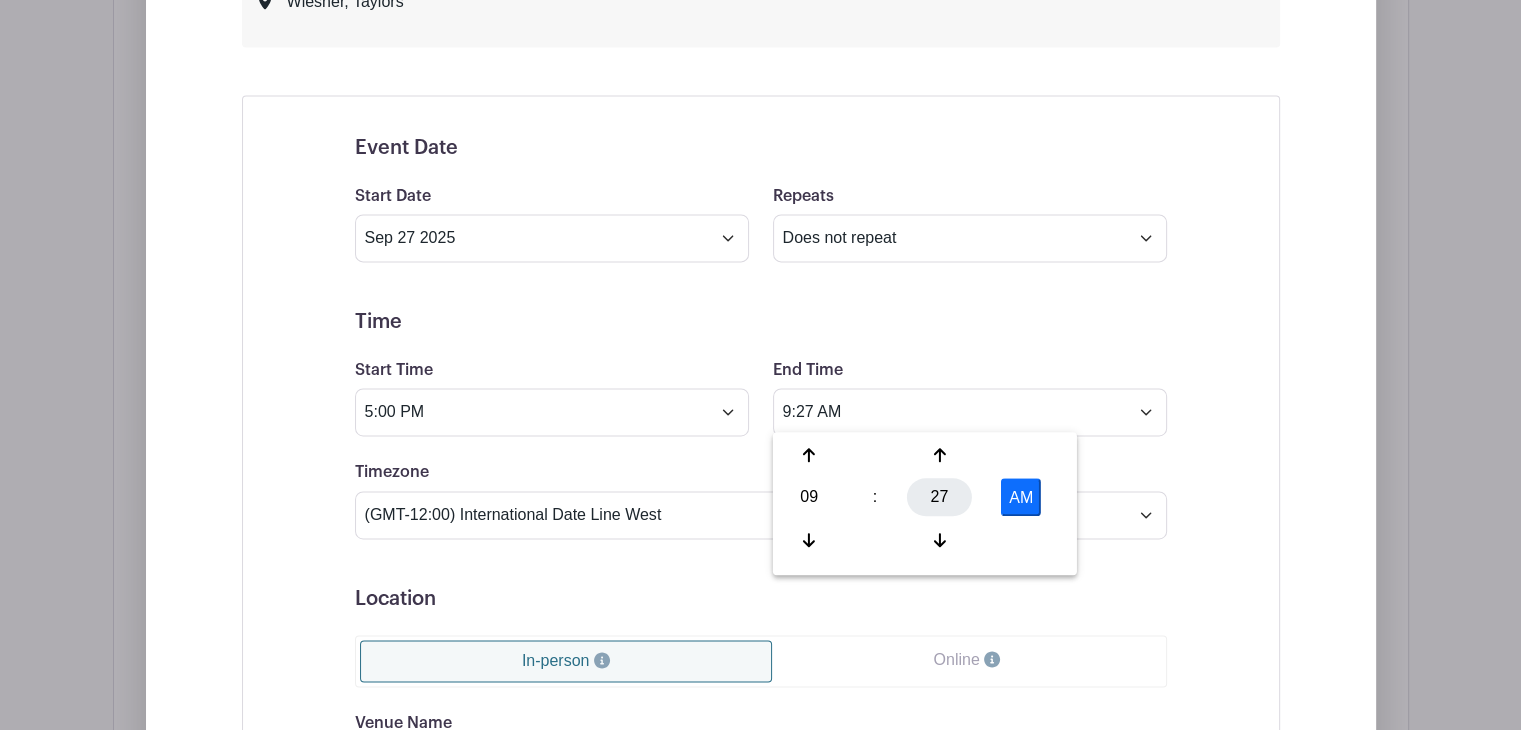 click on "27" at bounding box center (939, 497) 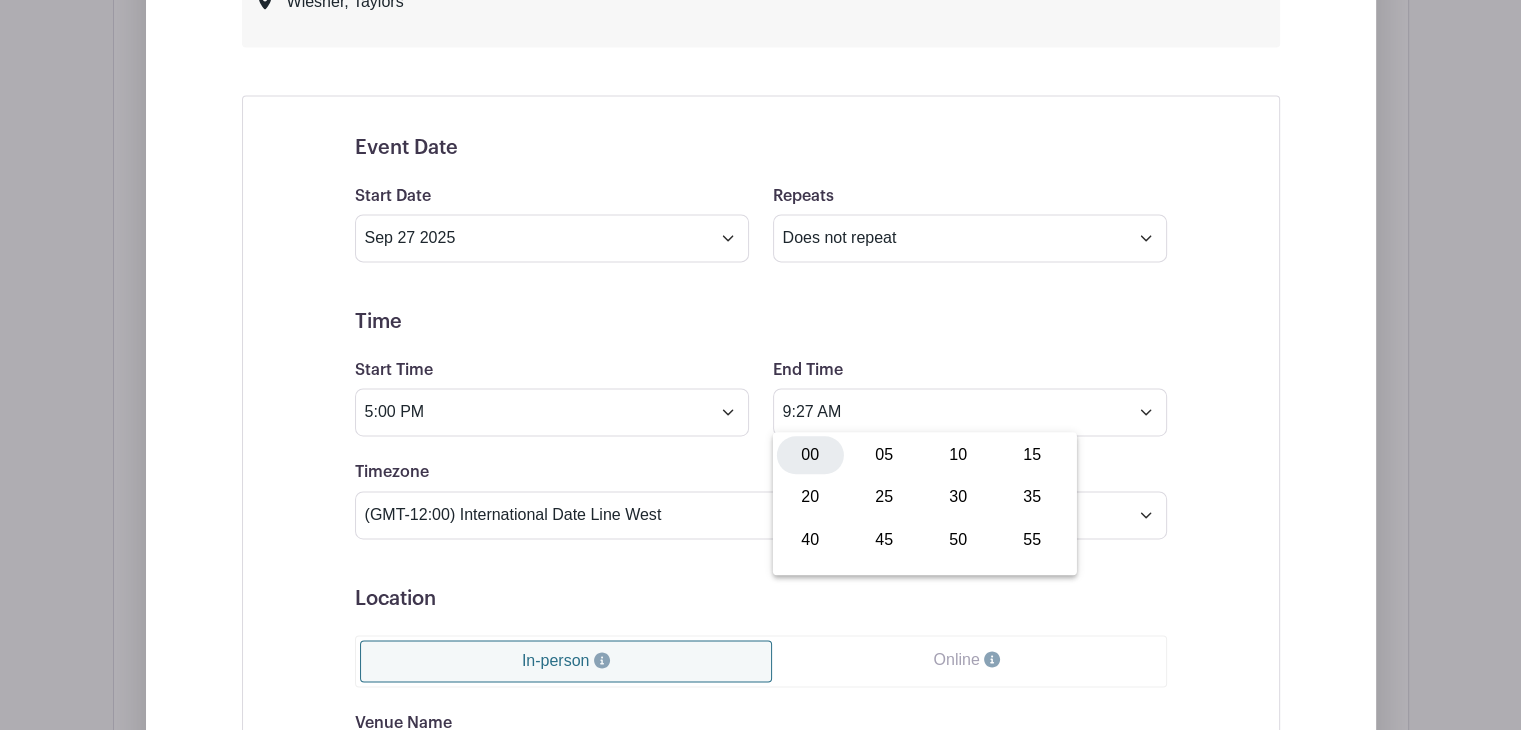 click on "00" at bounding box center (810, 455) 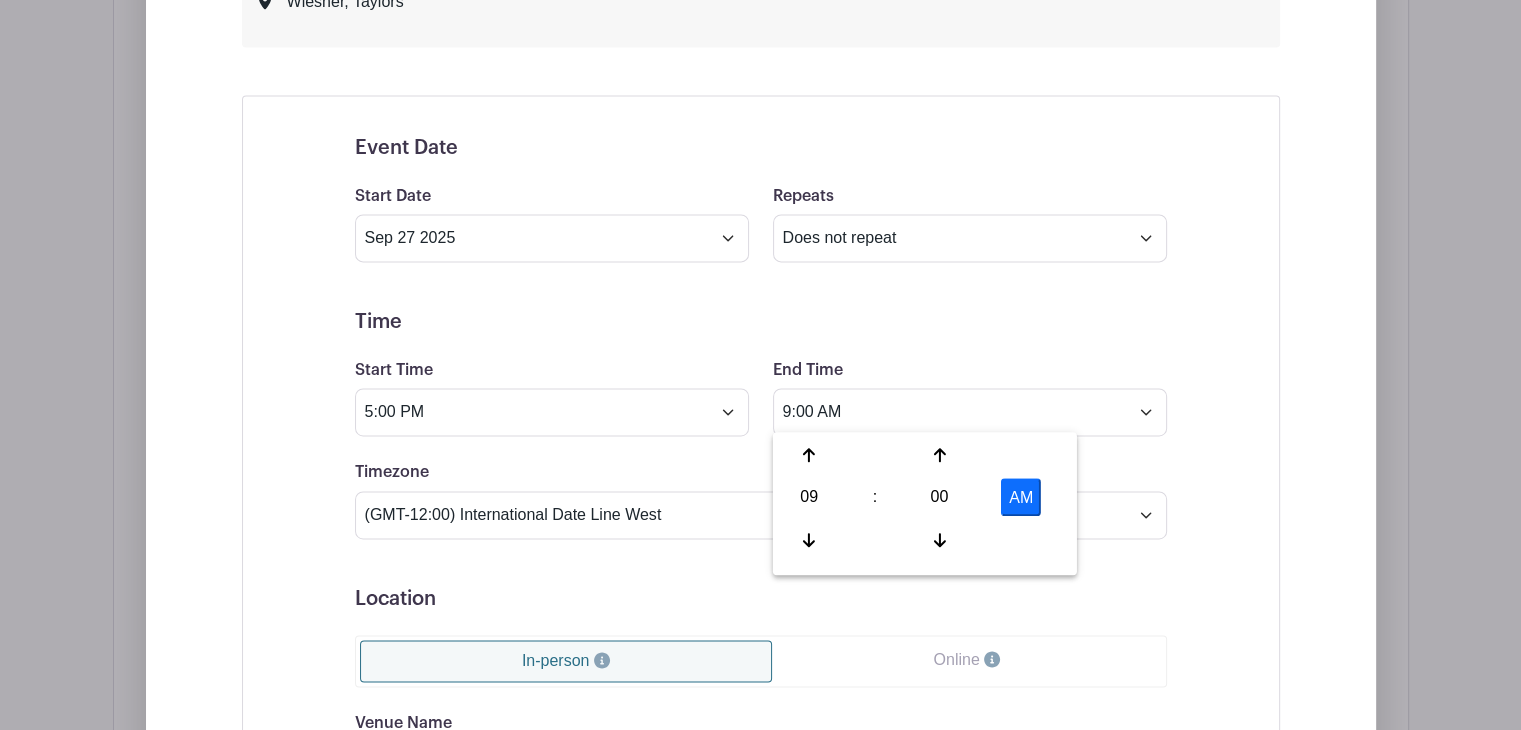 click on "AM" at bounding box center (1021, 497) 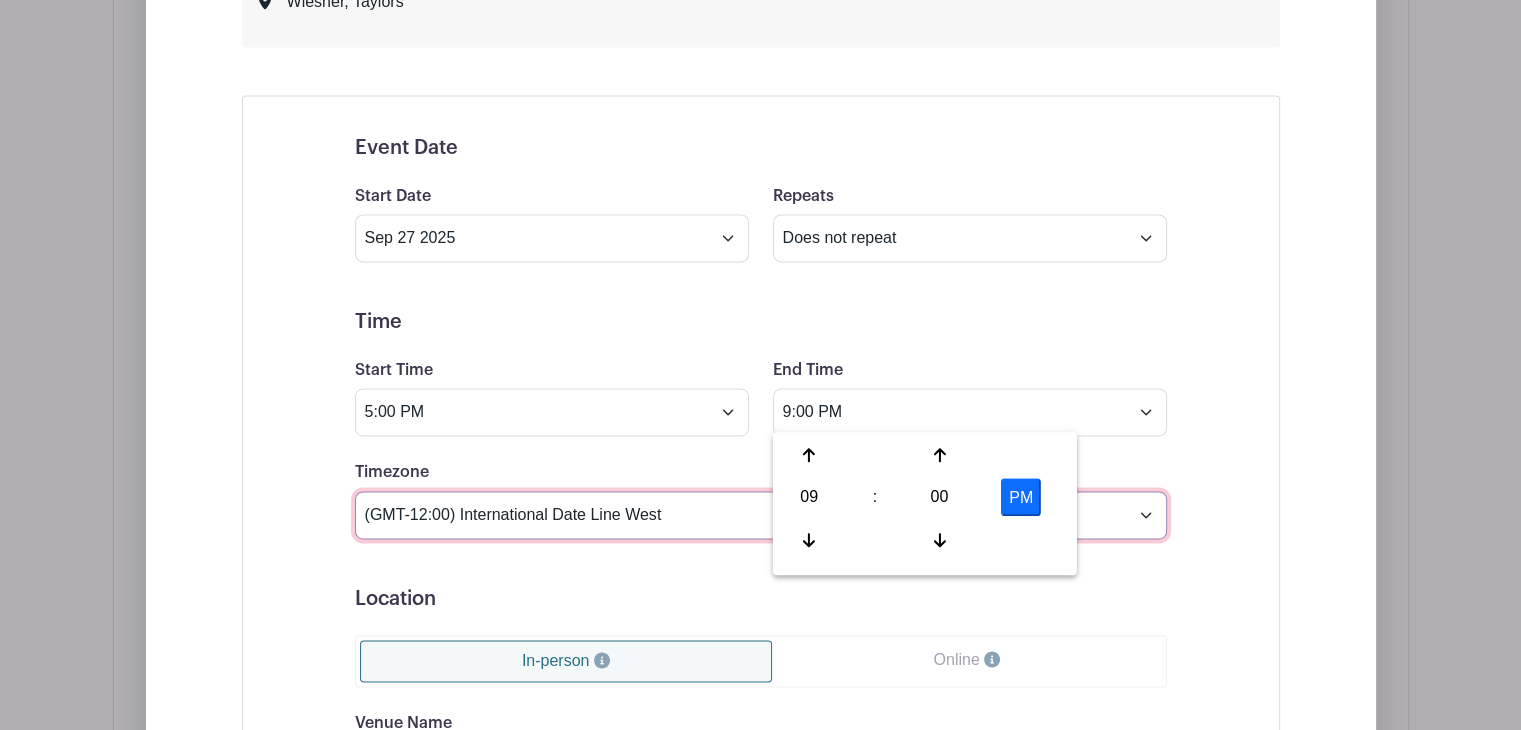 click on "(GMT-12:00) International Date Line West
(GMT-11:00) American Samoa
(GMT-11:00) Midway Island
(GMT-10:00) Hawaii
(GMT-09:00) Alaska
(GMT-08:00) Pacific Time (US & Canada)
(GMT-08:00) Tijuana
(GMT-07:00) Arizona
(GMT-07:00) Mazatlan
(GMT-07:00) Mountain Time (US & Canada)
(GMT-06:00) Central America
(GMT-06:00) Central Time (US & Canada)
(GMT-06:00) Chihuahua
(GMT-06:00) Guadalajara
(GMT-06:00) Mexico City
(GMT-06:00) Monterrey
(GMT-06:00) Saskatchewan
(GMT-05:00) Bogota
(GMT-05:00) Eastern Time (US & Canada)
(GMT-05:00) Indiana (East)
(GMT-05:00) Lima
(GMT-05:00) Quito
(GMT-04:00) Atlantic Time (Canada)
(GMT-04:00) Caracas
(GMT-04:00) Georgetown
(GMT-04:00) La Paz
(GMT-04:00) Puerto Rico
(GMT-04:00) Santiago
(GMT-03:30) Newfoundland
(GMT-03:00) Brasilia
(GMT-03:00) Buenos Aires
(GMT-03:00) Montevideo
(GMT-02:00) Greenland
(GMT-02:00) Mid-Atlantic
(GMT-01:00) Azores
(GMT-01:00) Cape Verde Is.
(GMT+00:00) Casablanca
(GMT+00:00) Dublin" at bounding box center [761, 515] 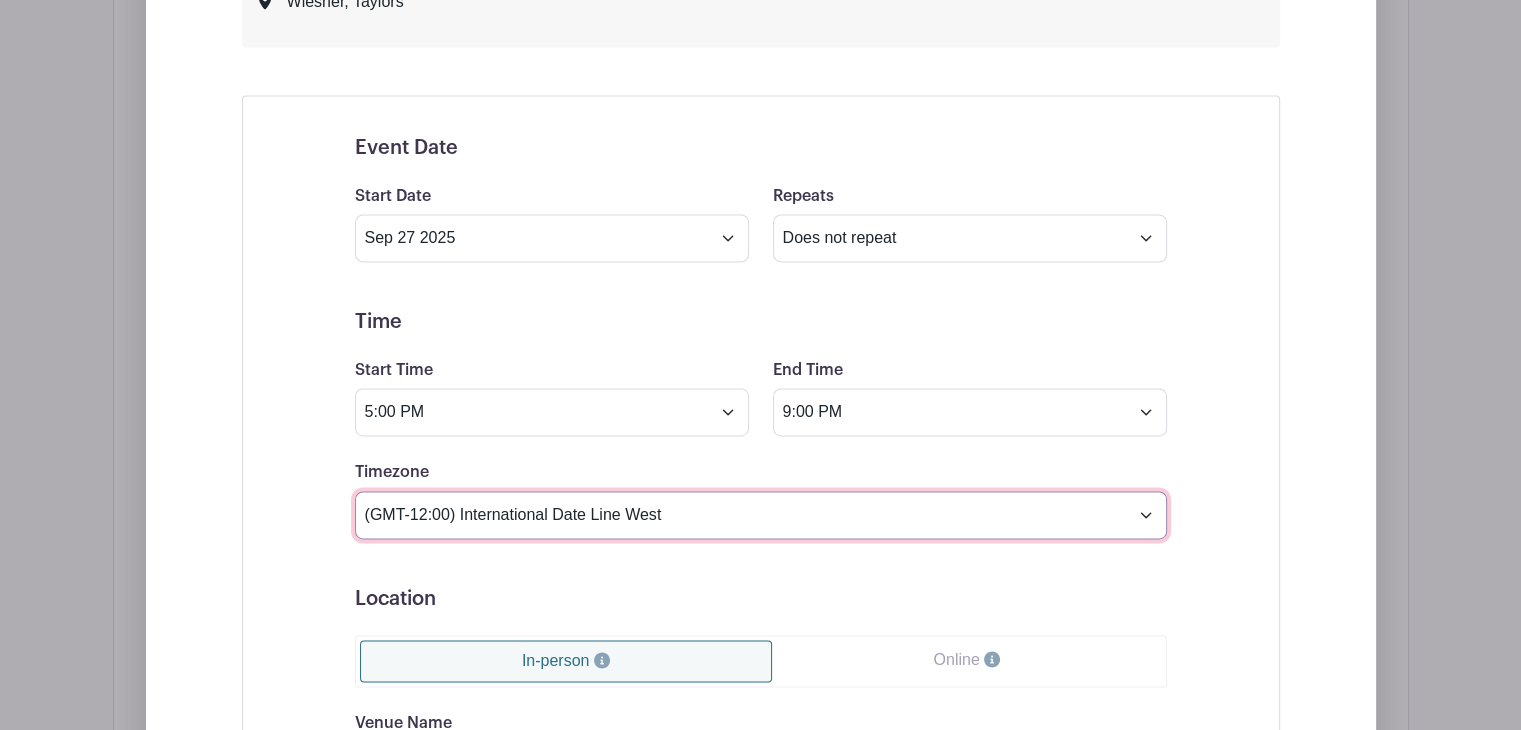select on "Eastern Time (US & Canada)" 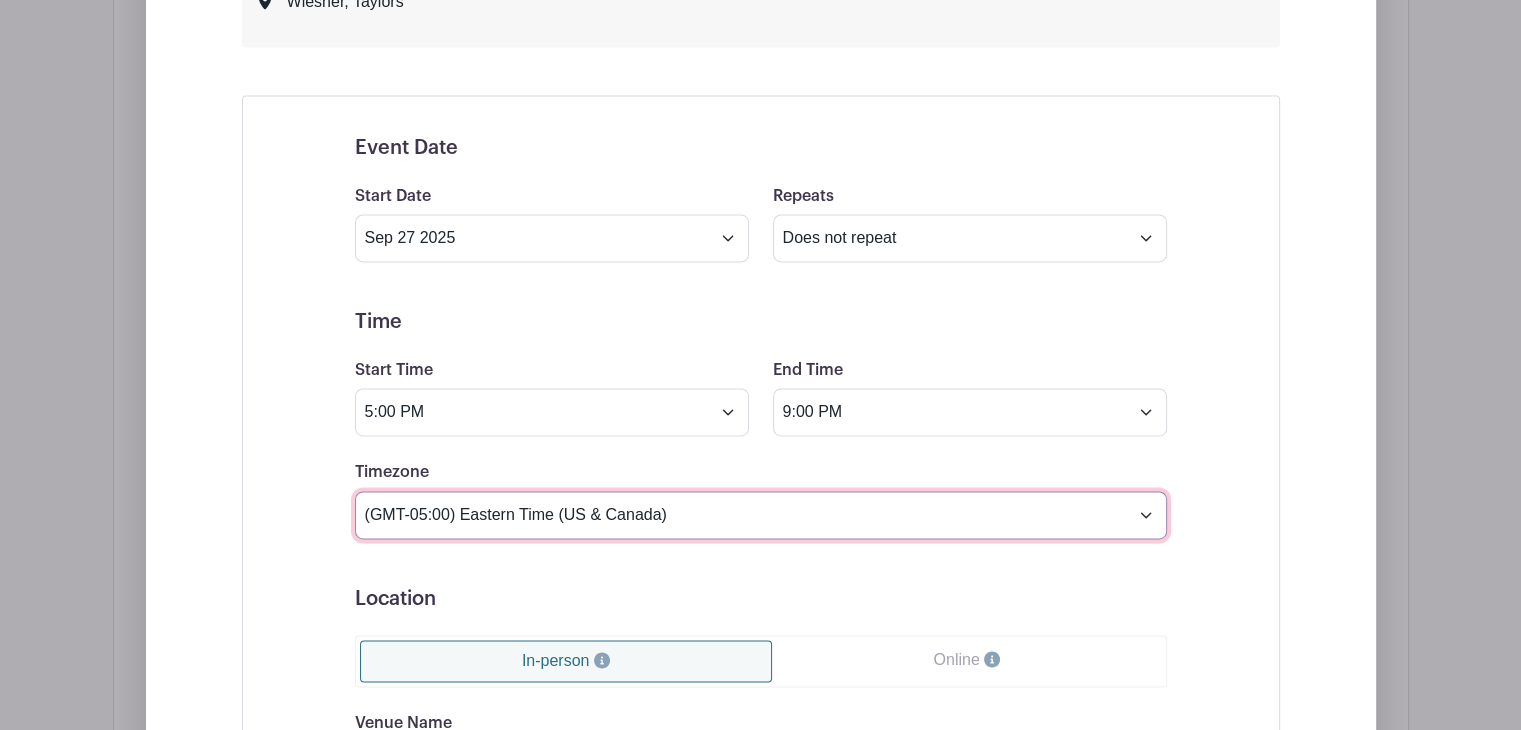 click on "(GMT-12:00) International Date Line West
(GMT-11:00) American Samoa
(GMT-11:00) Midway Island
(GMT-10:00) Hawaii
(GMT-09:00) Alaska
(GMT-08:00) Pacific Time (US & Canada)
(GMT-08:00) Tijuana
(GMT-07:00) Arizona
(GMT-07:00) Mazatlan
(GMT-07:00) Mountain Time (US & Canada)
(GMT-06:00) Central America
(GMT-06:00) Central Time (US & Canada)
(GMT-06:00) Chihuahua
(GMT-06:00) Guadalajara
(GMT-06:00) Mexico City
(GMT-06:00) Monterrey
(GMT-06:00) Saskatchewan
(GMT-05:00) Bogota
(GMT-05:00) Eastern Time (US & Canada)
(GMT-05:00) Indiana (East)
(GMT-05:00) Lima
(GMT-05:00) Quito
(GMT-04:00) Atlantic Time (Canada)
(GMT-04:00) Caracas
(GMT-04:00) Georgetown
(GMT-04:00) La Paz
(GMT-04:00) Puerto Rico
(GMT-04:00) Santiago
(GMT-03:30) Newfoundland
(GMT-03:00) Brasilia
(GMT-03:00) Buenos Aires
(GMT-03:00) Montevideo
(GMT-02:00) Greenland
(GMT-02:00) Mid-Atlantic
(GMT-01:00) Azores
(GMT-01:00) Cape Verde Is.
(GMT+00:00) Casablanca
(GMT+00:00) Dublin" at bounding box center (761, 515) 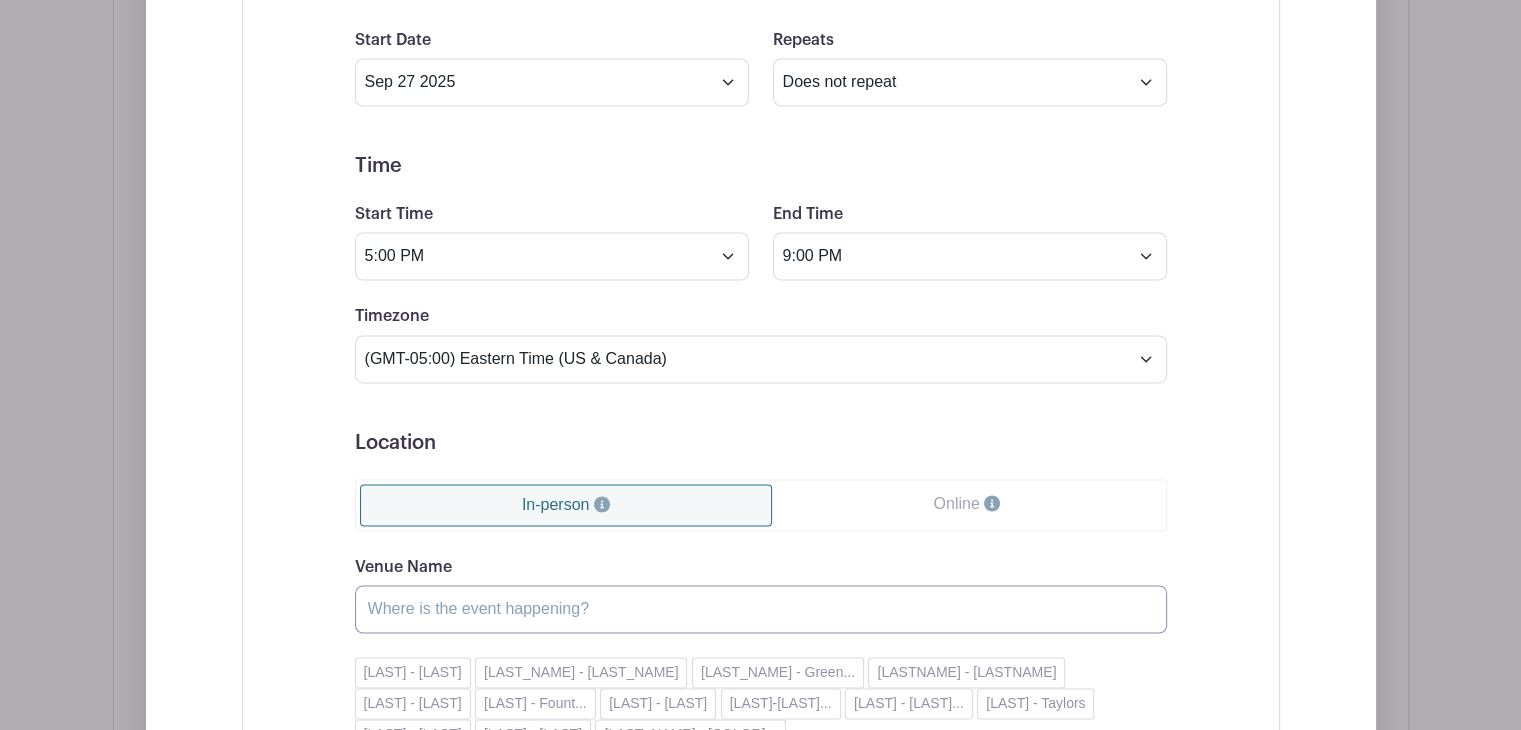 click on "Venue Name" at bounding box center [761, 609] 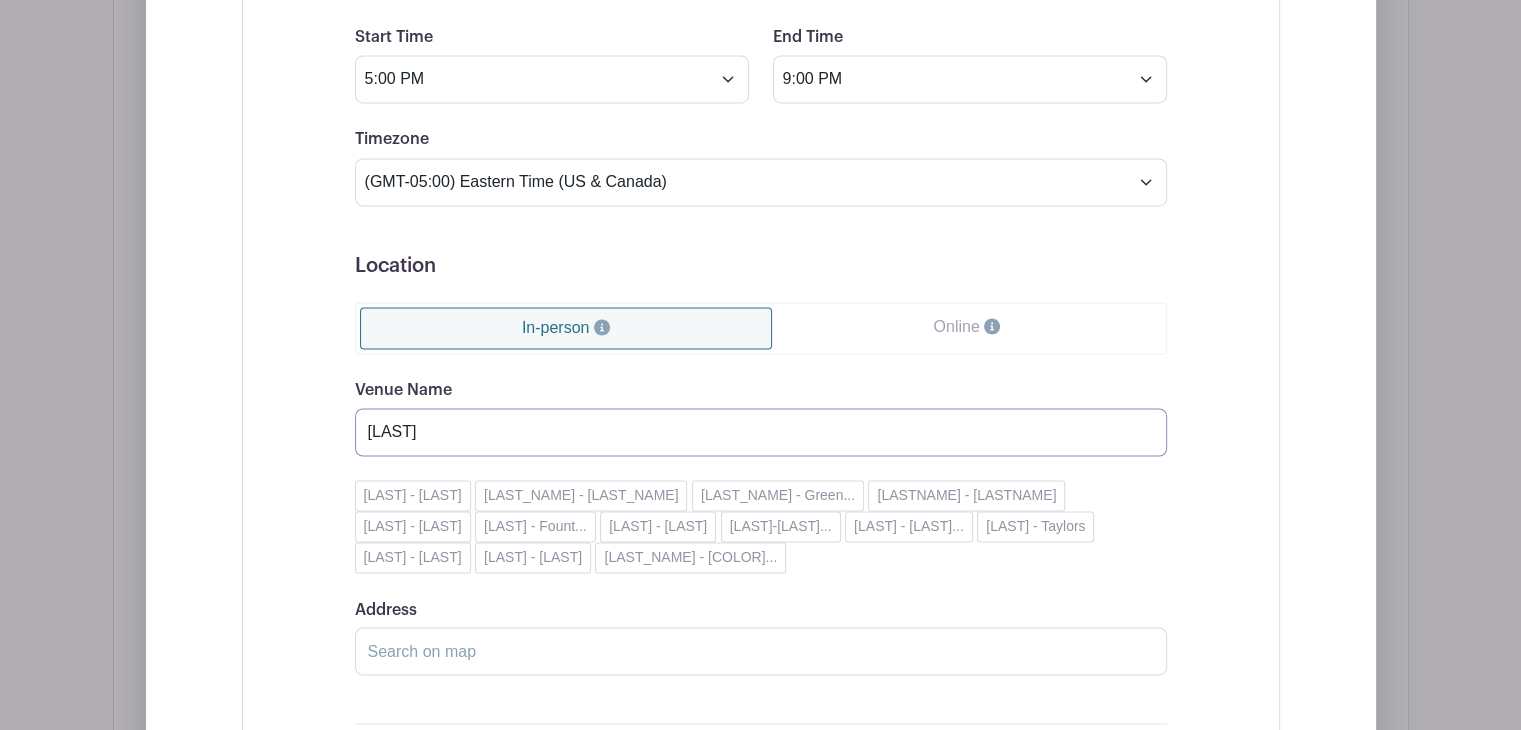 scroll, scrollTop: 3233, scrollLeft: 0, axis: vertical 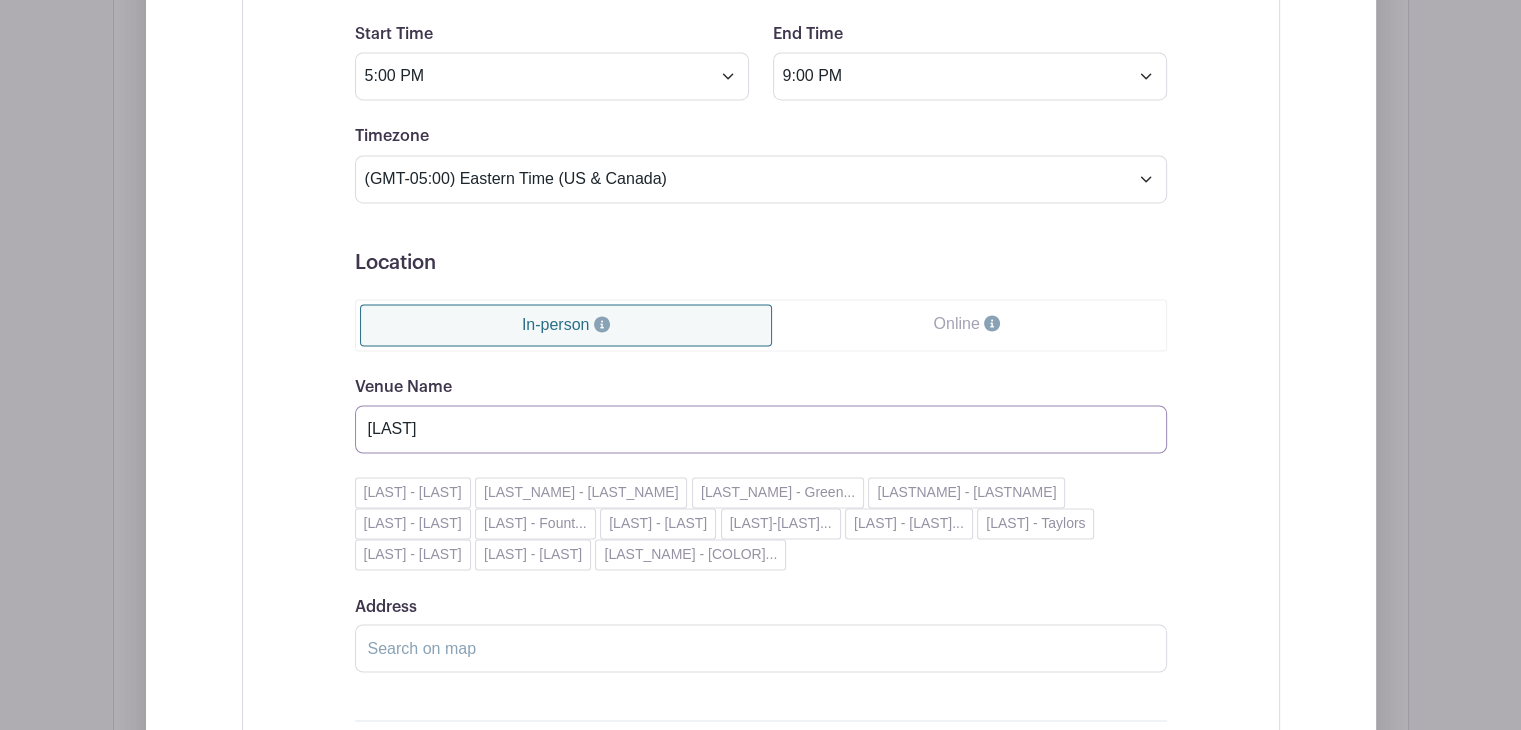 type on "[LAST]" 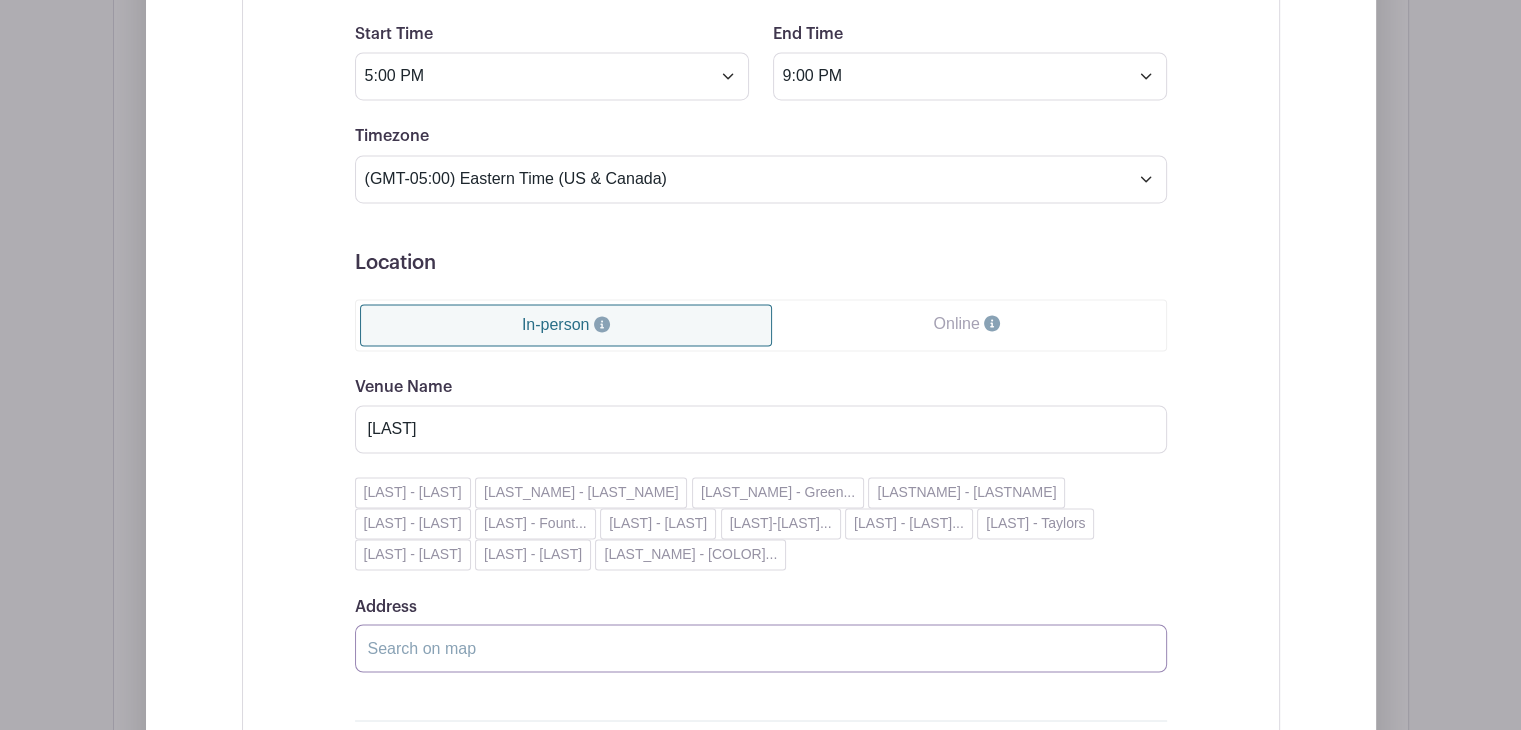 click on "Address" at bounding box center (761, 648) 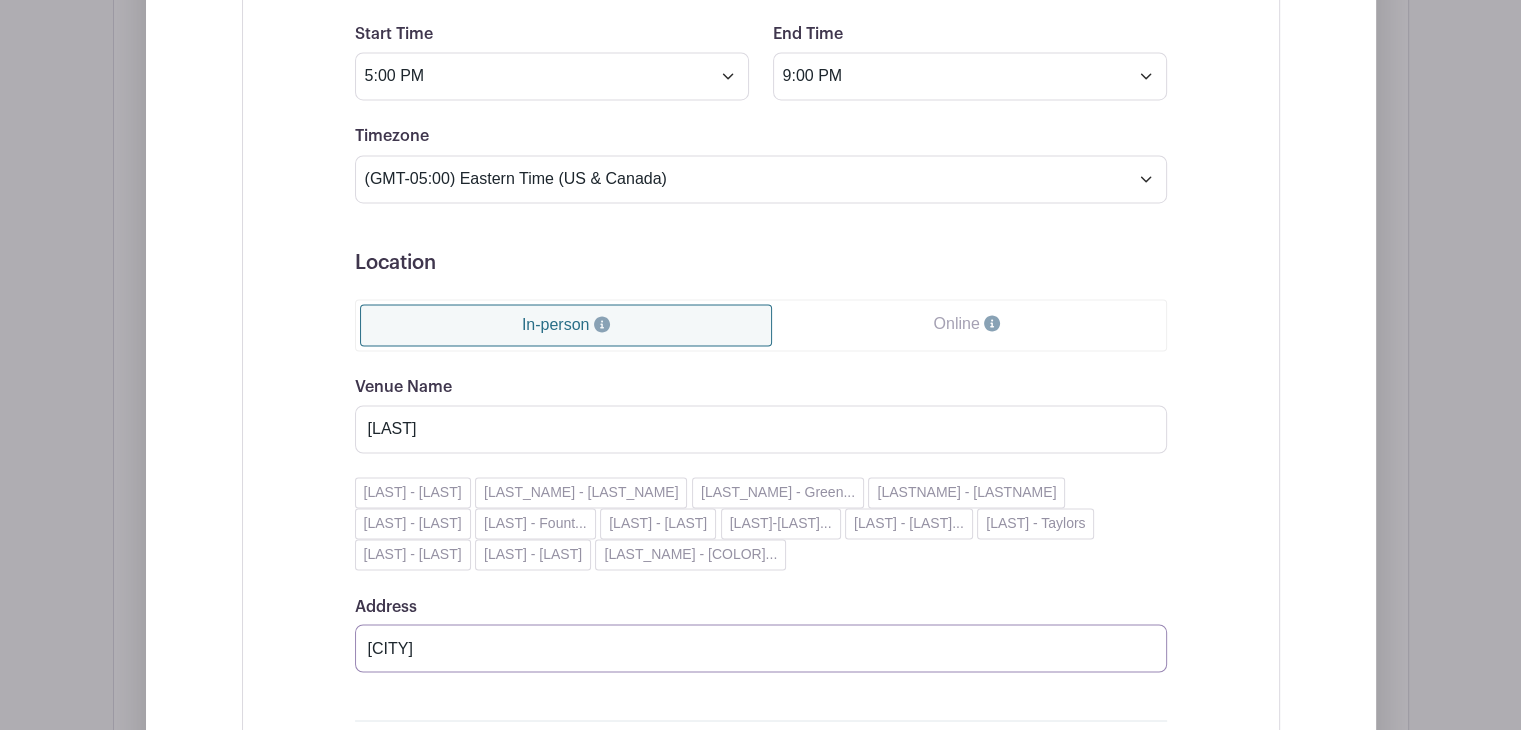 click on "[CITY]" at bounding box center [761, 648] 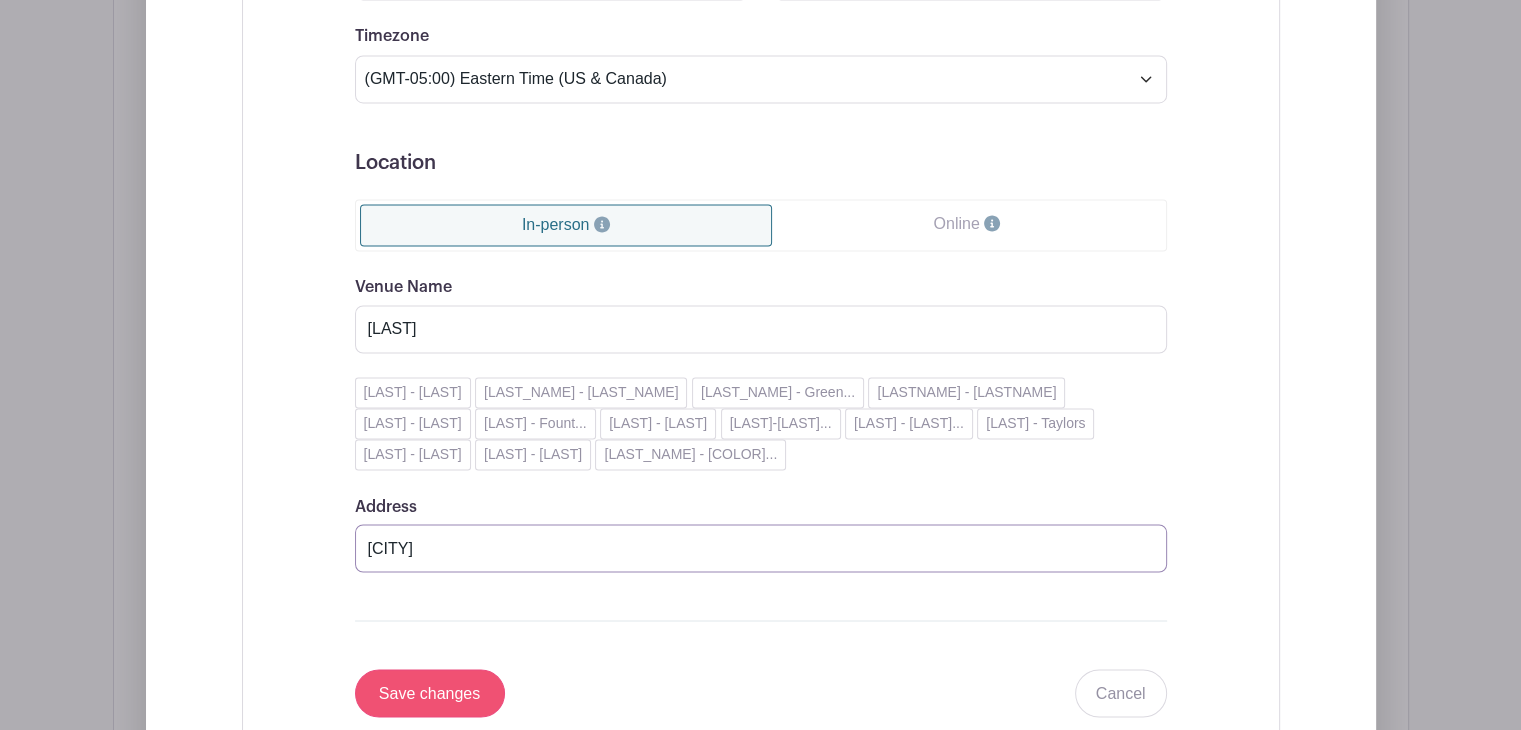 type on "[CITY]" 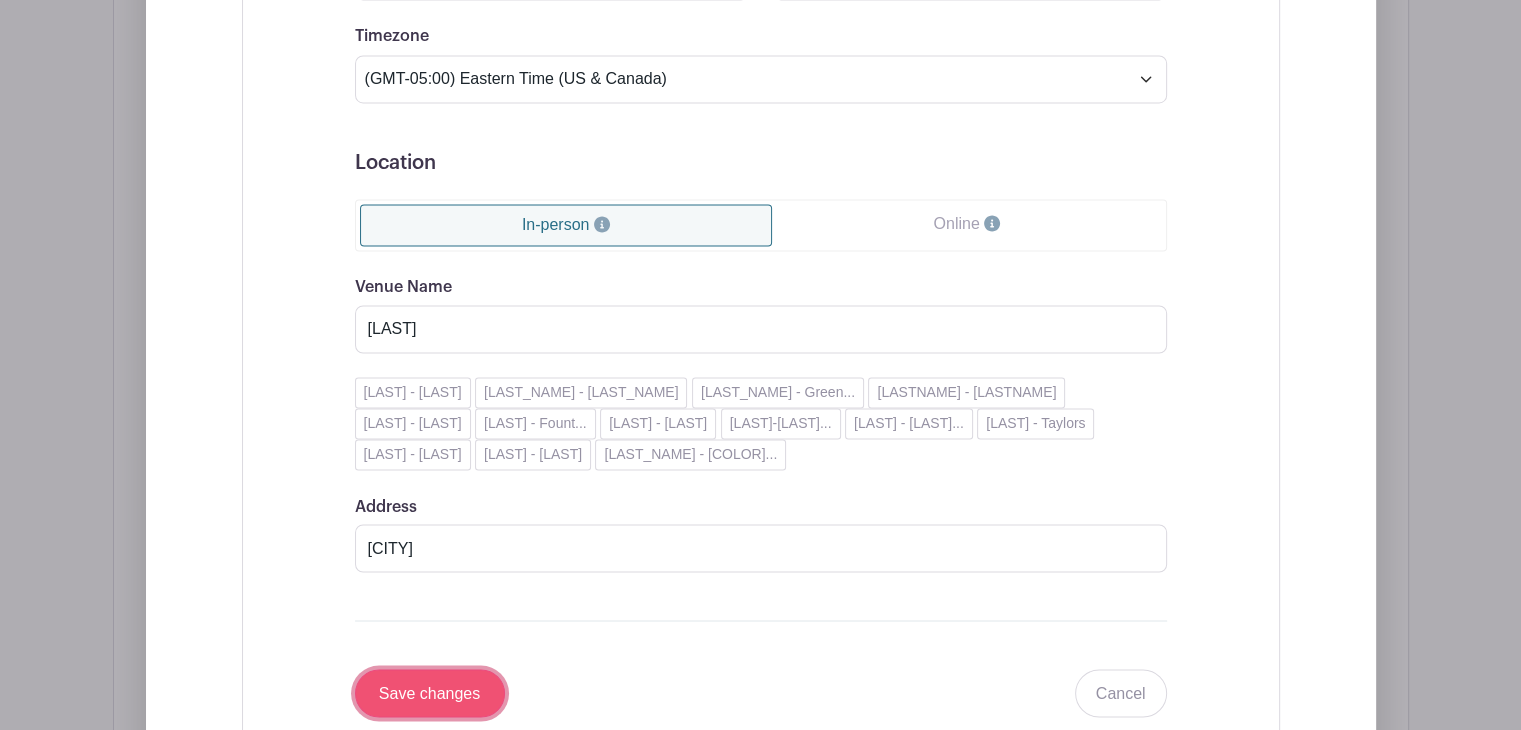click on "Save changes" at bounding box center (430, 693) 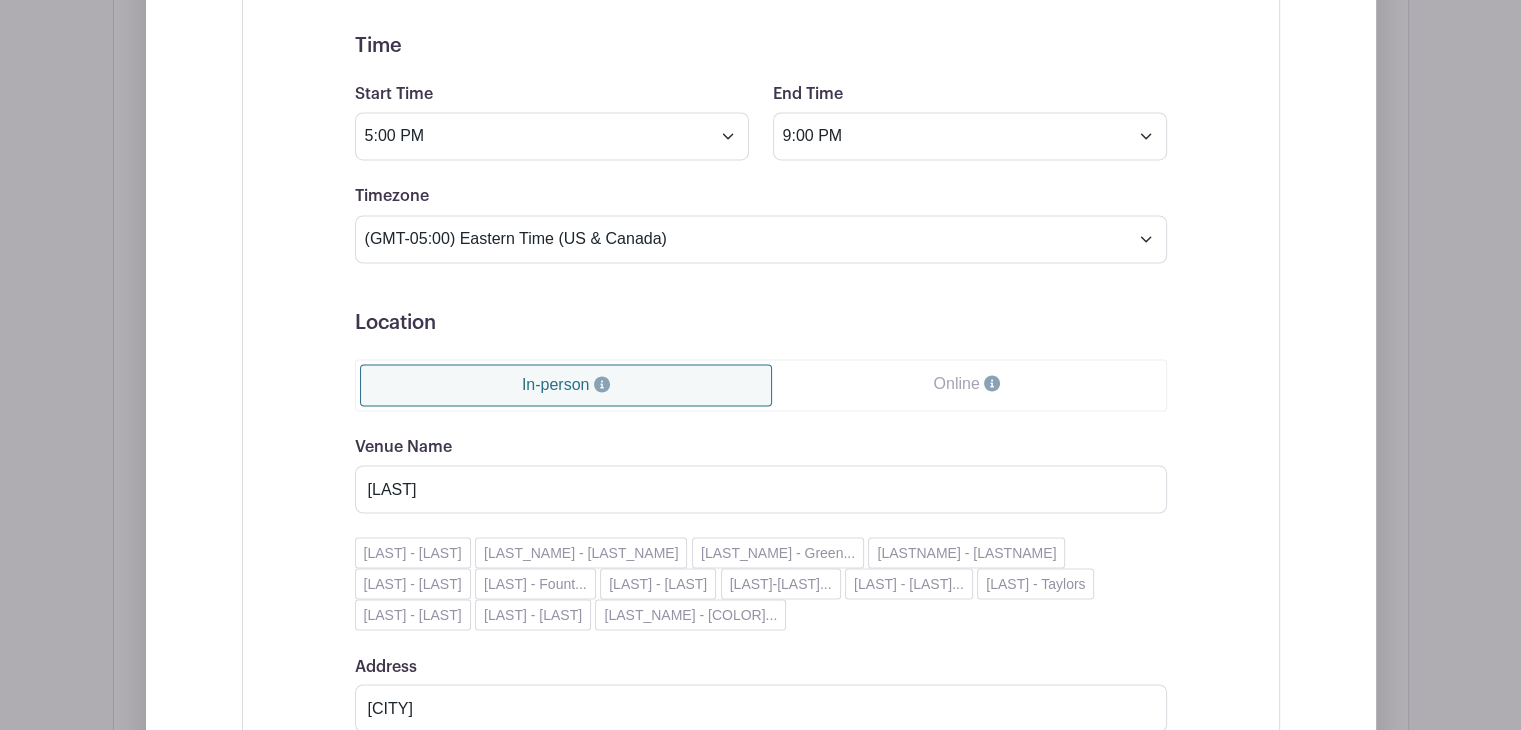 scroll, scrollTop: 3027, scrollLeft: 0, axis: vertical 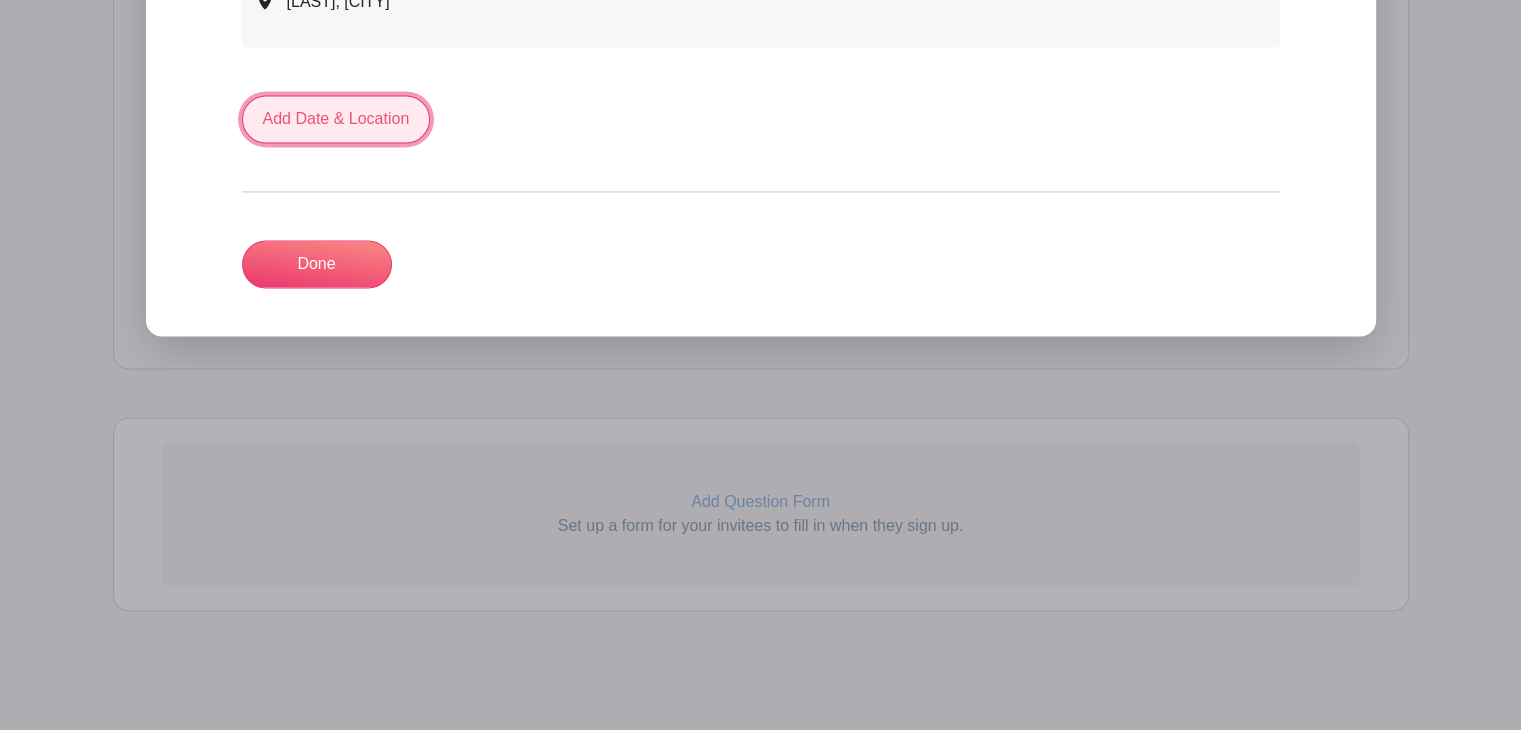 click on "Add Date & Location" at bounding box center [336, 119] 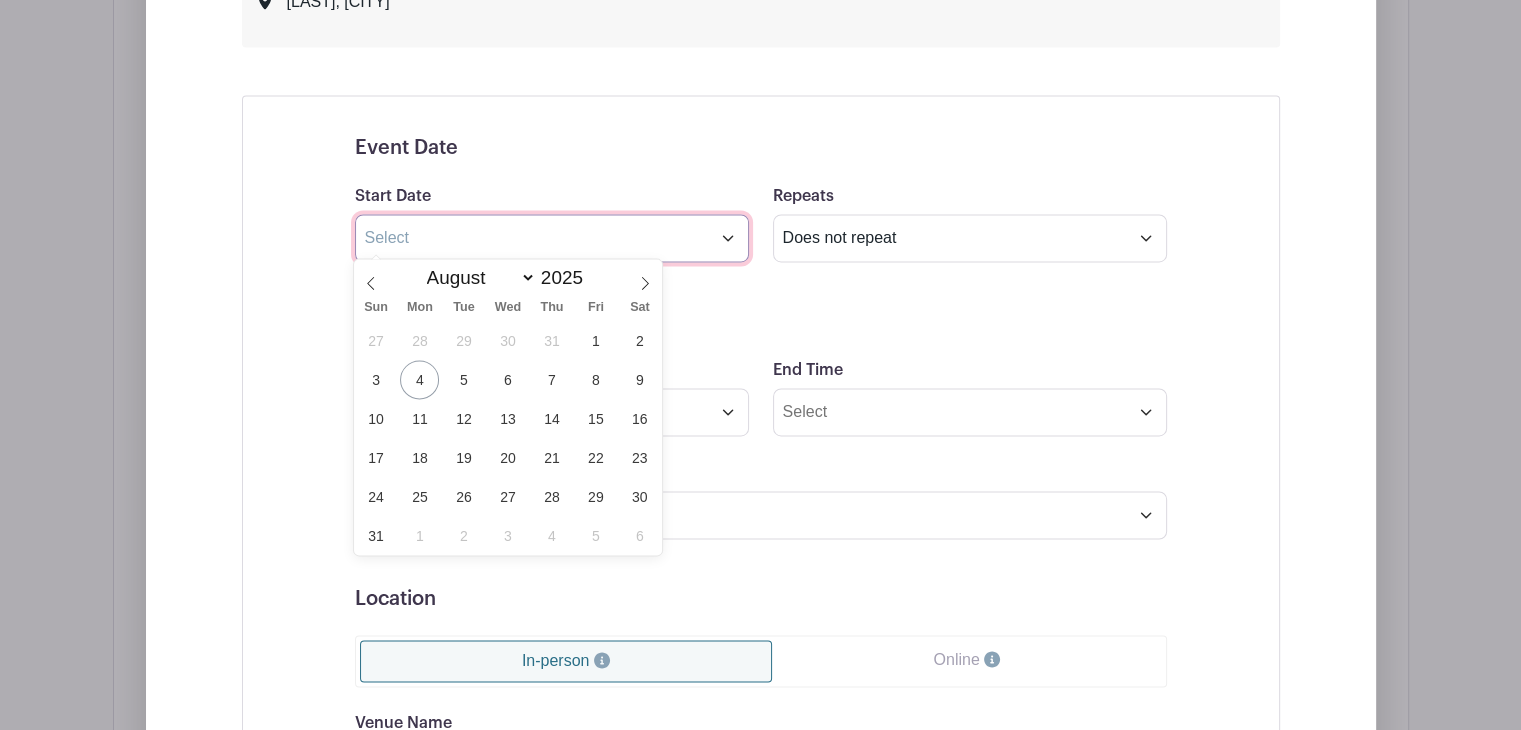 click at bounding box center (552, 238) 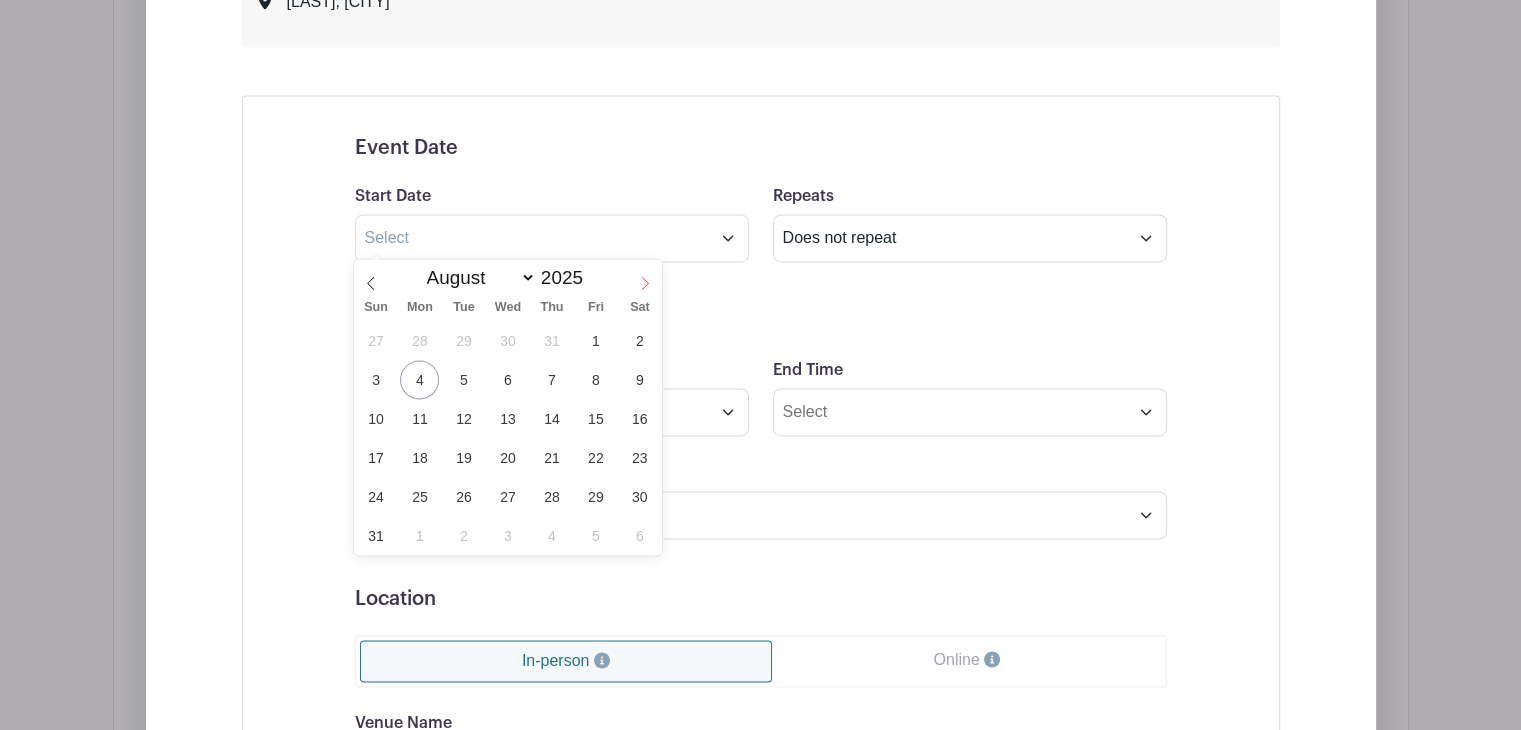 click 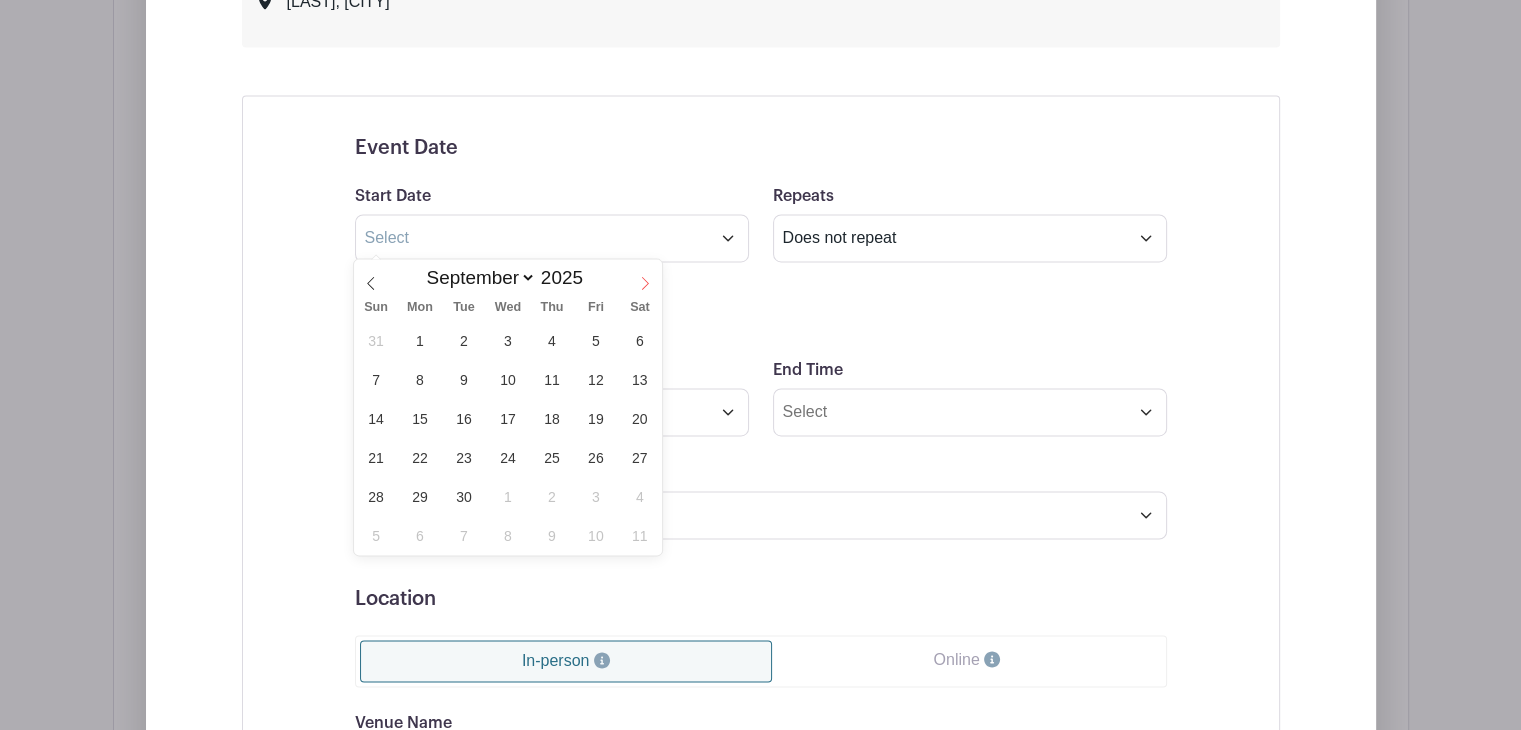 click 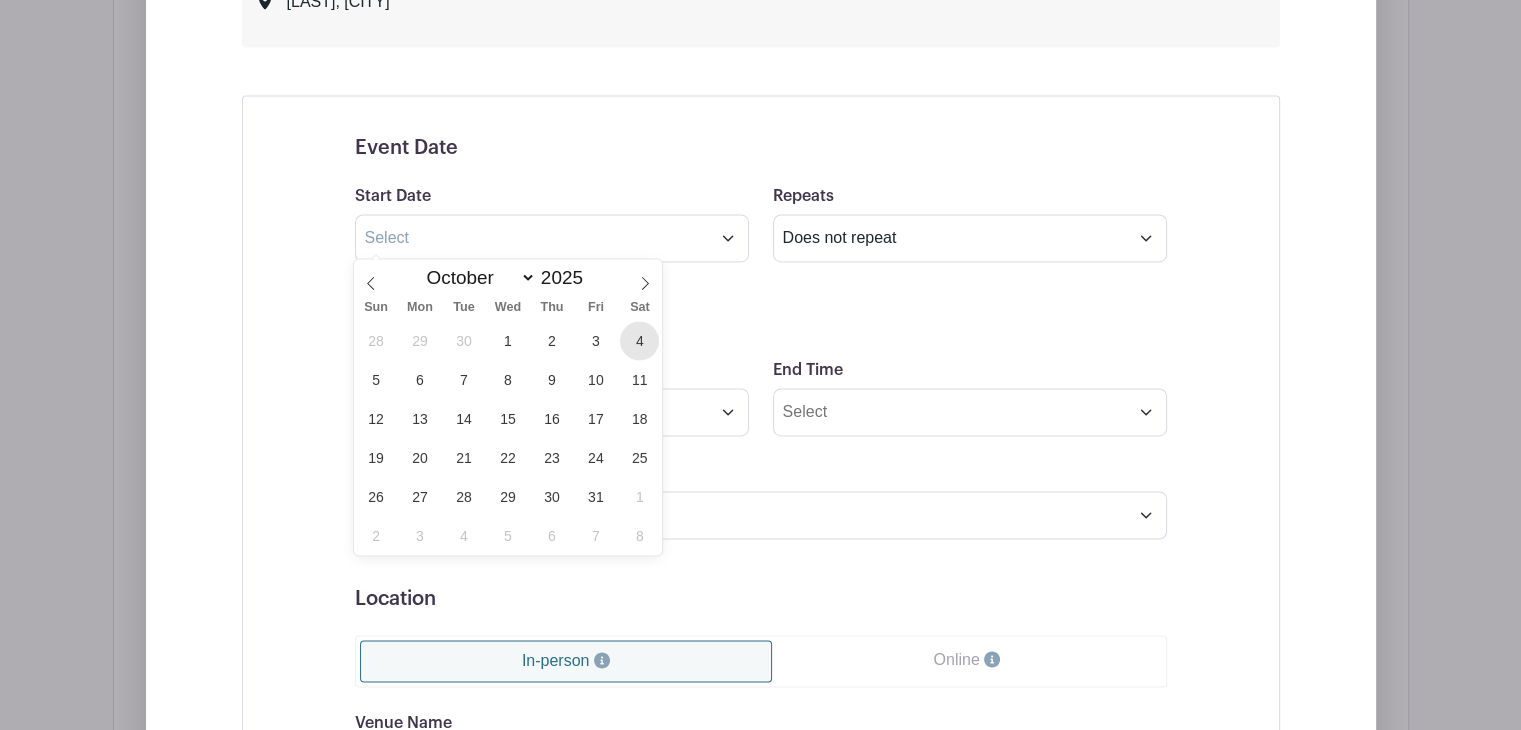 click on "4" at bounding box center [639, 340] 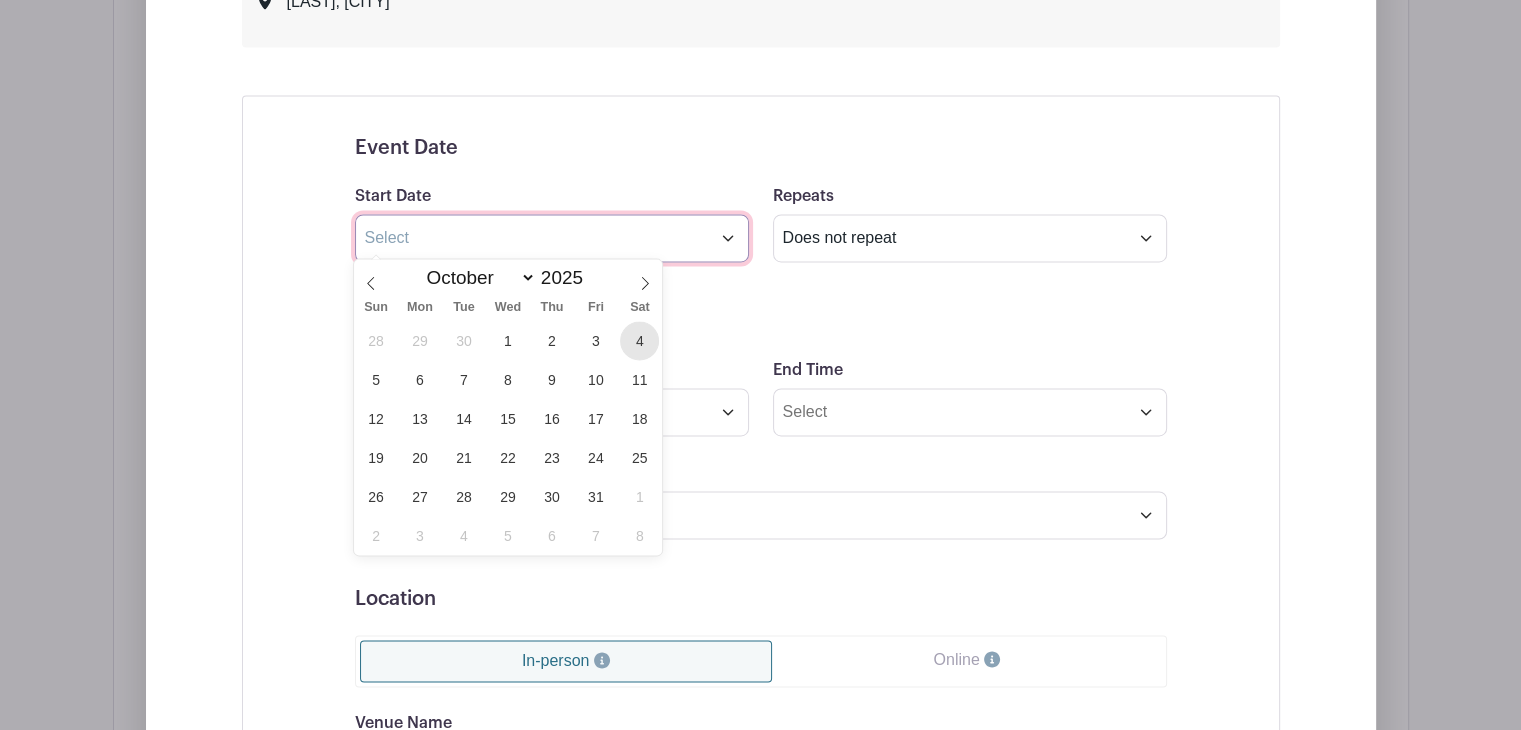 type on "Oct 4 2025" 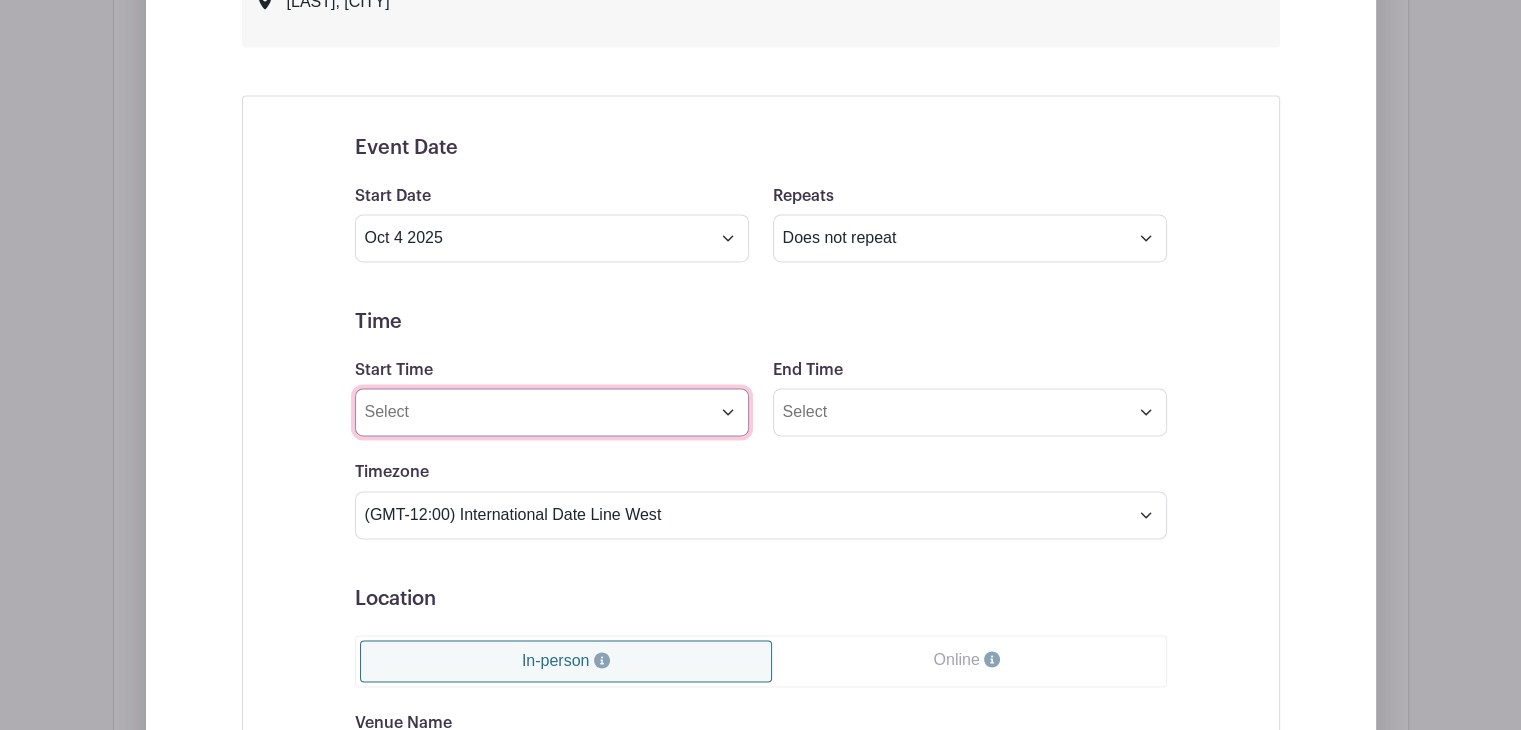 click on "Start Time" at bounding box center (552, 412) 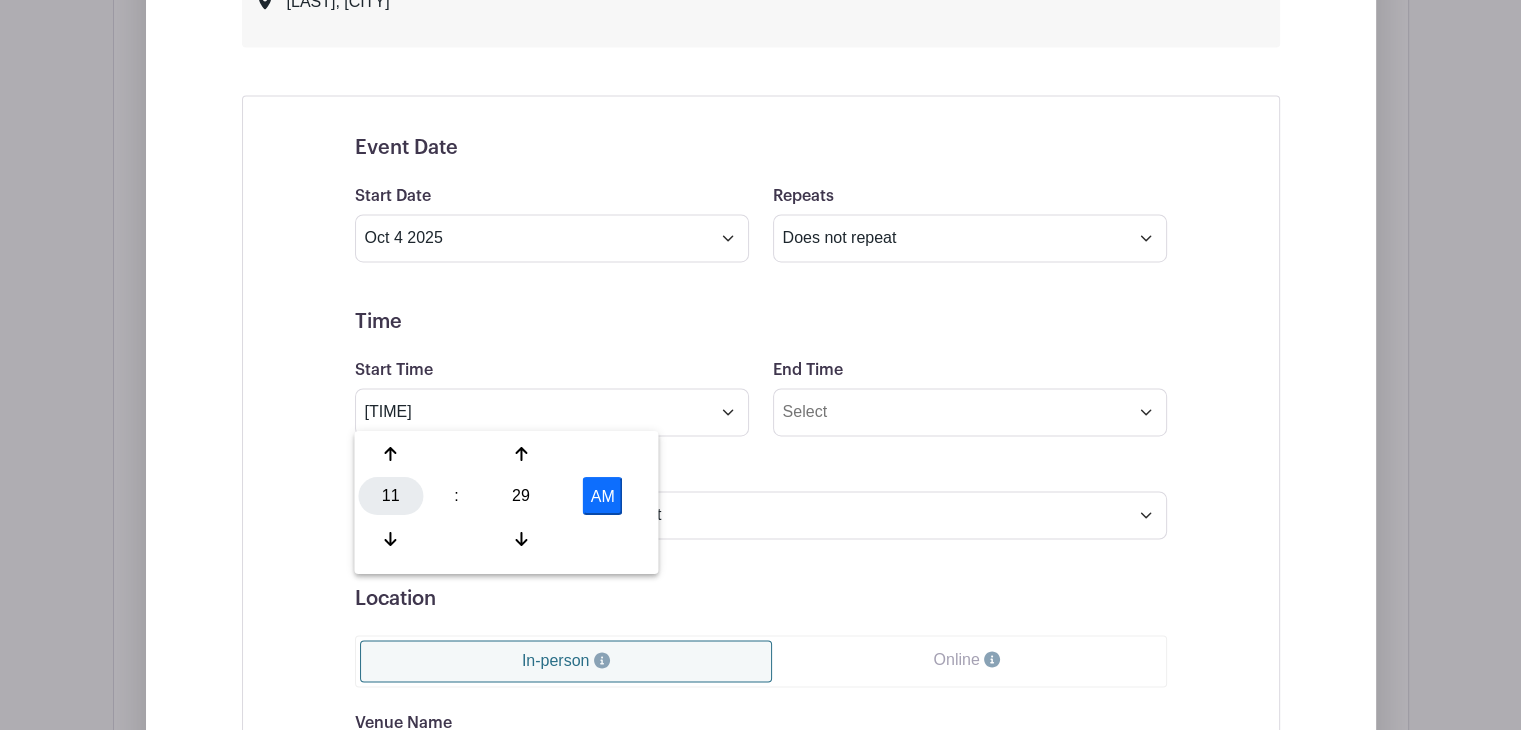click on "11" at bounding box center (390, 496) 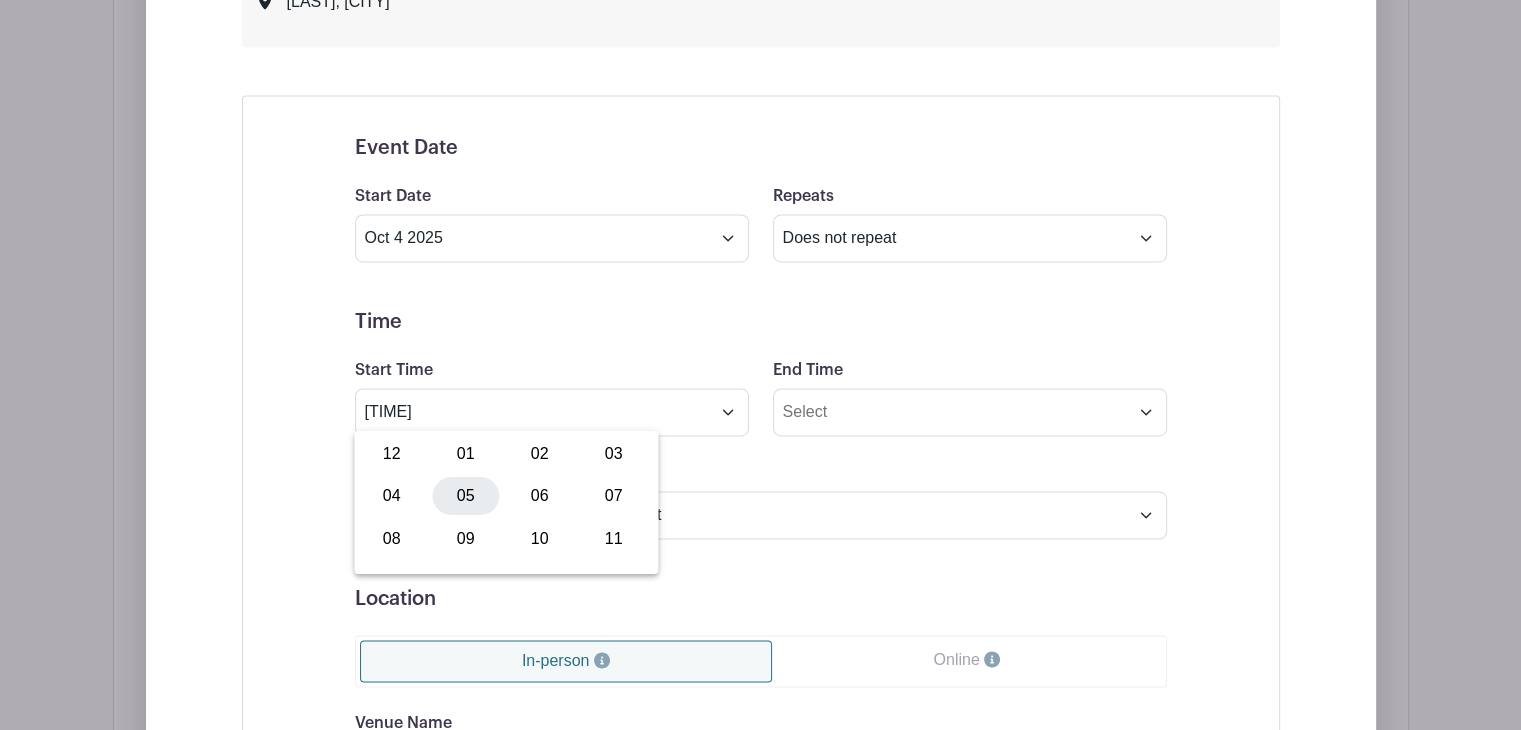 click on "05" at bounding box center [465, 496] 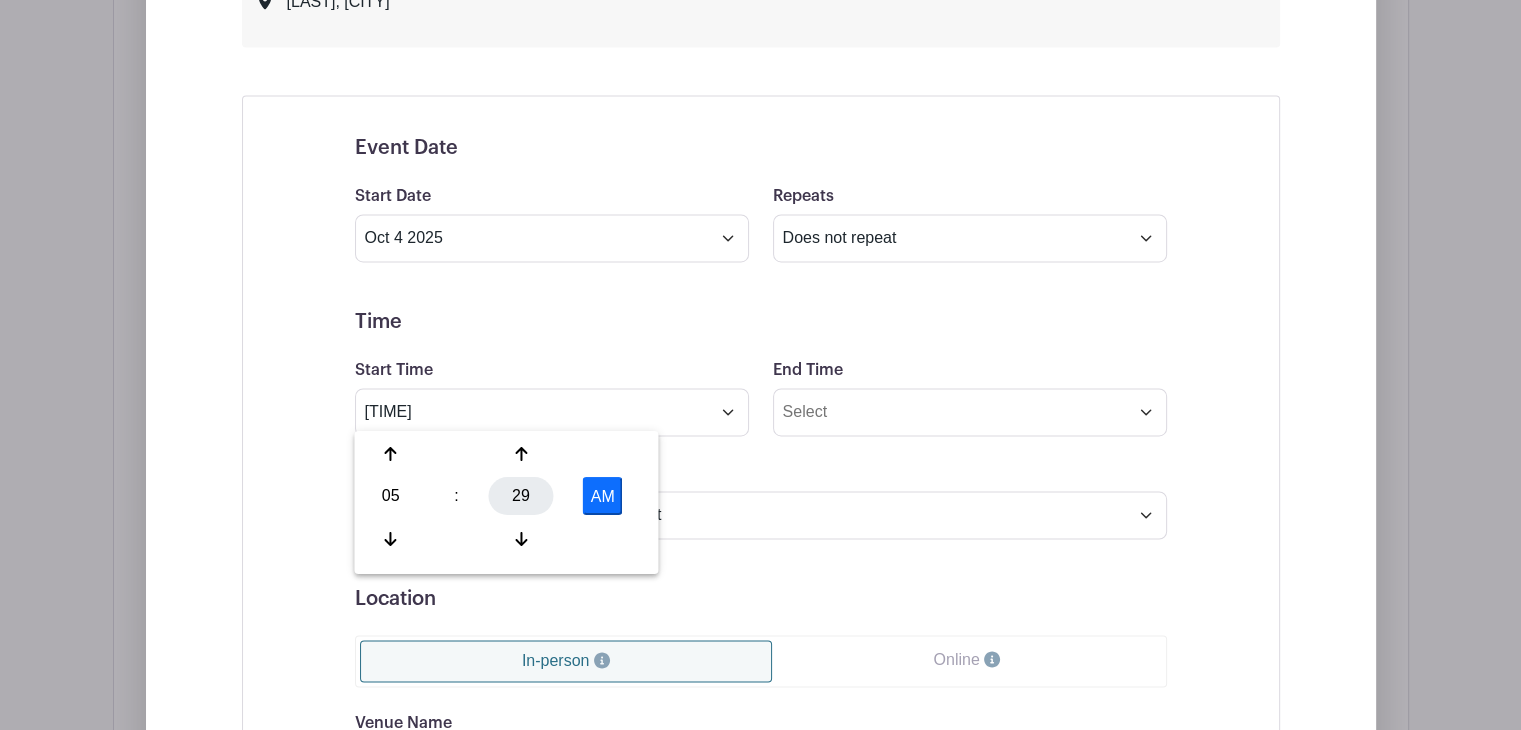 click on "29" at bounding box center [521, 496] 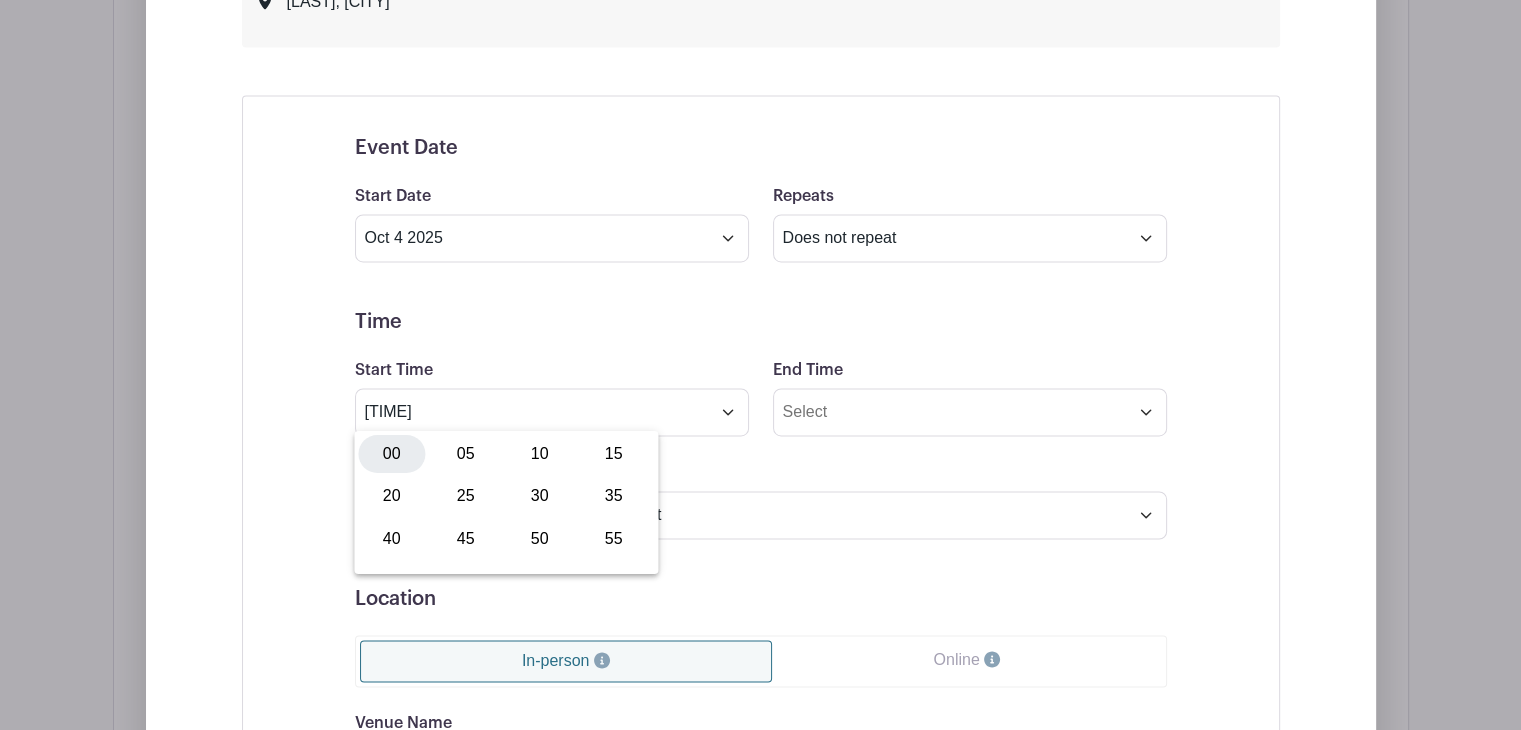 click on "00" at bounding box center [391, 454] 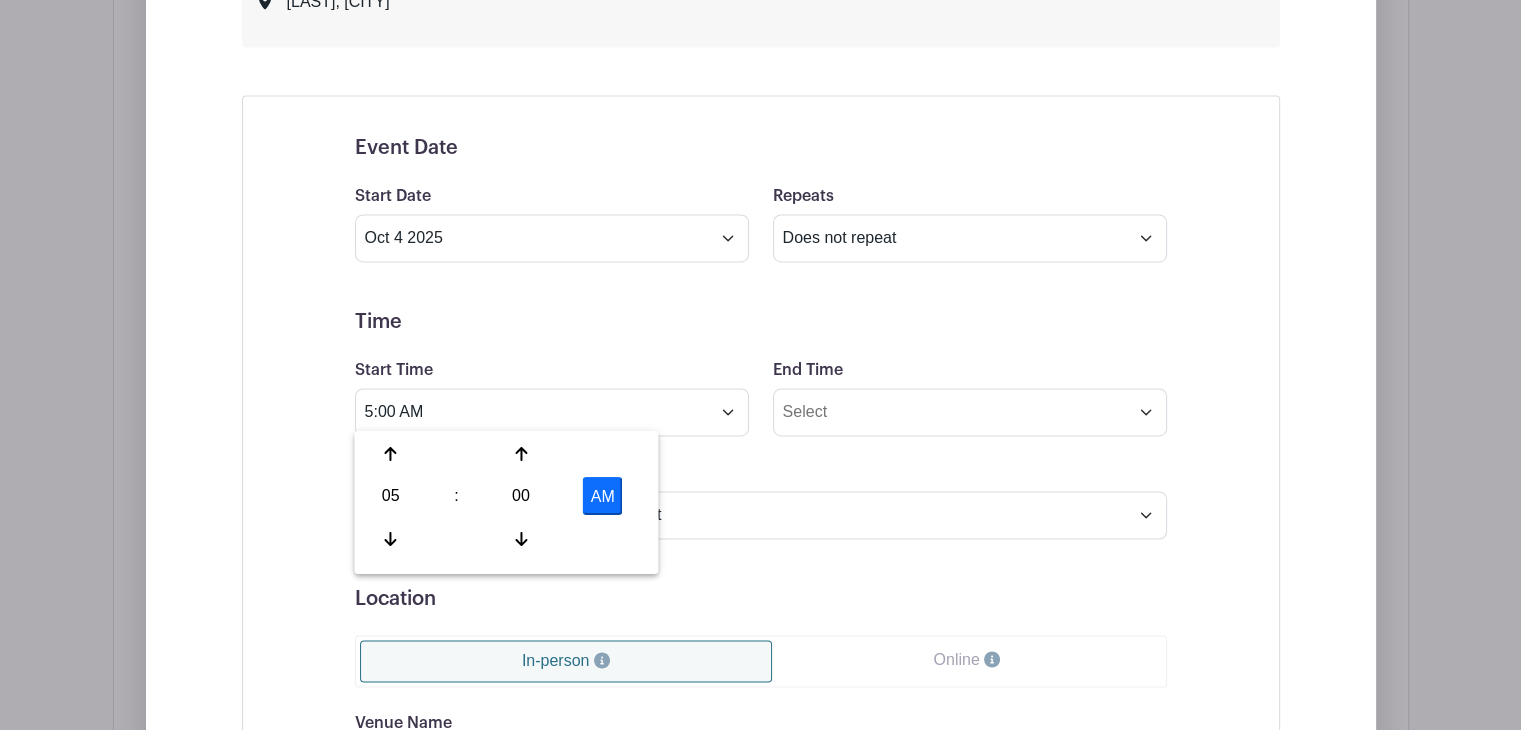 click on "AM" at bounding box center (603, 496) 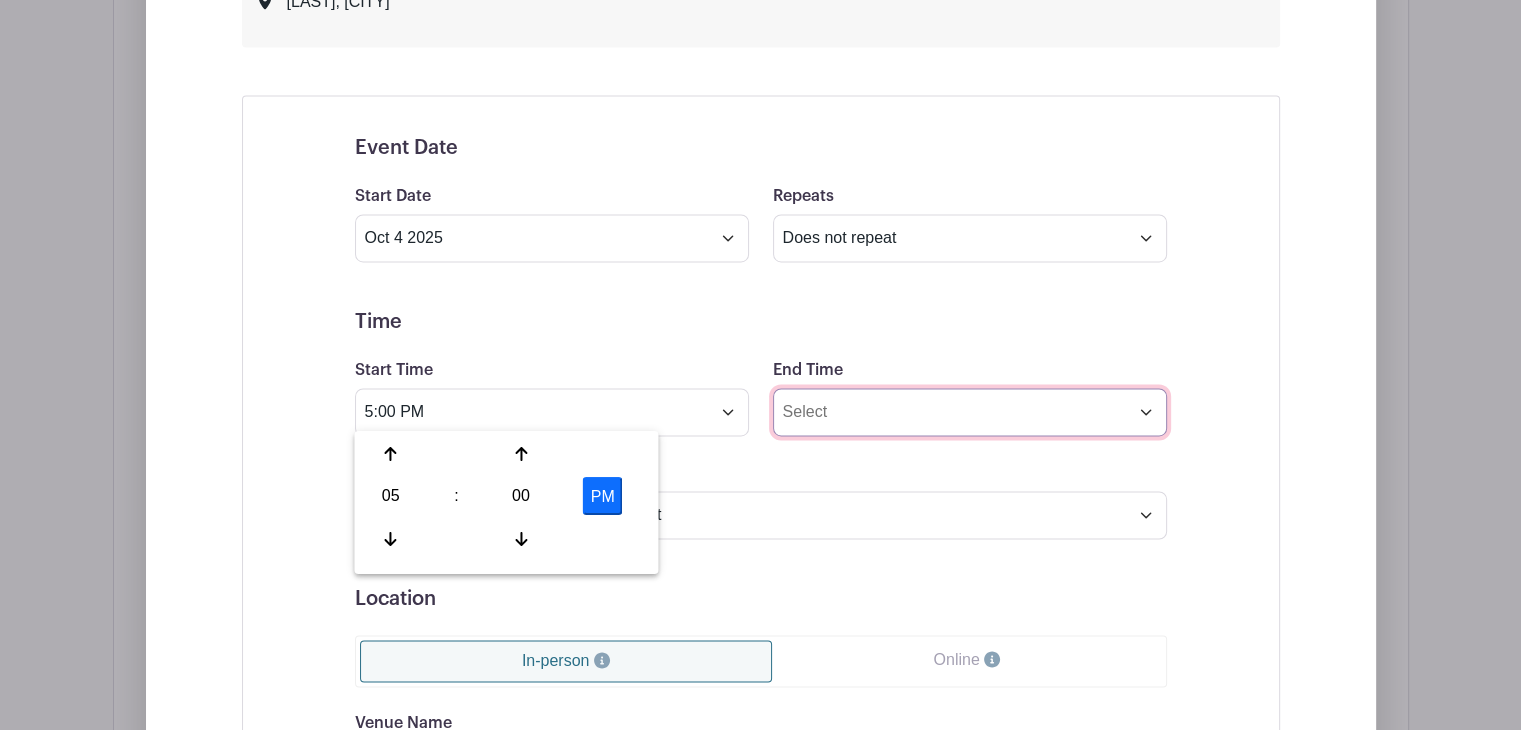 click on "End Time" at bounding box center (970, 412) 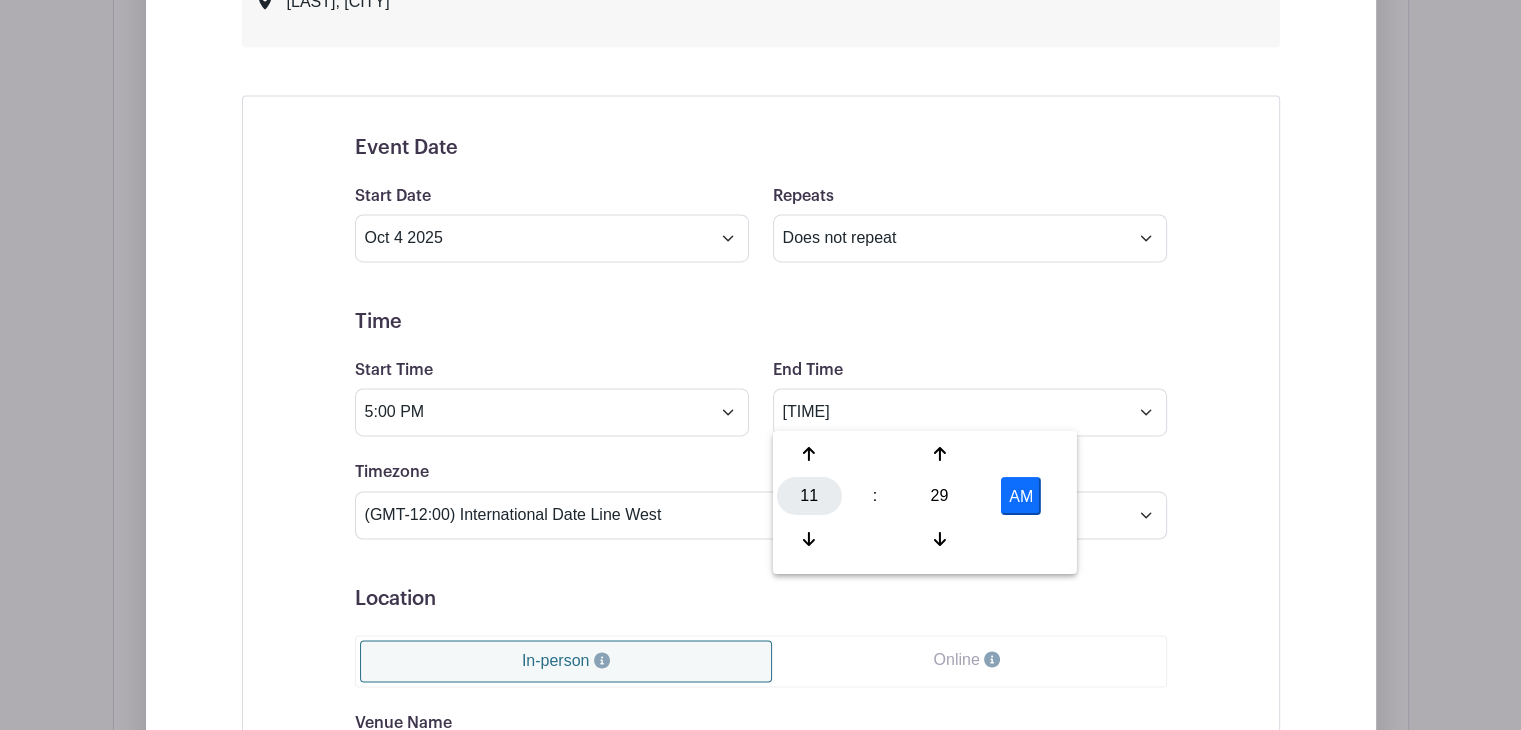 click on "11" at bounding box center (809, 496) 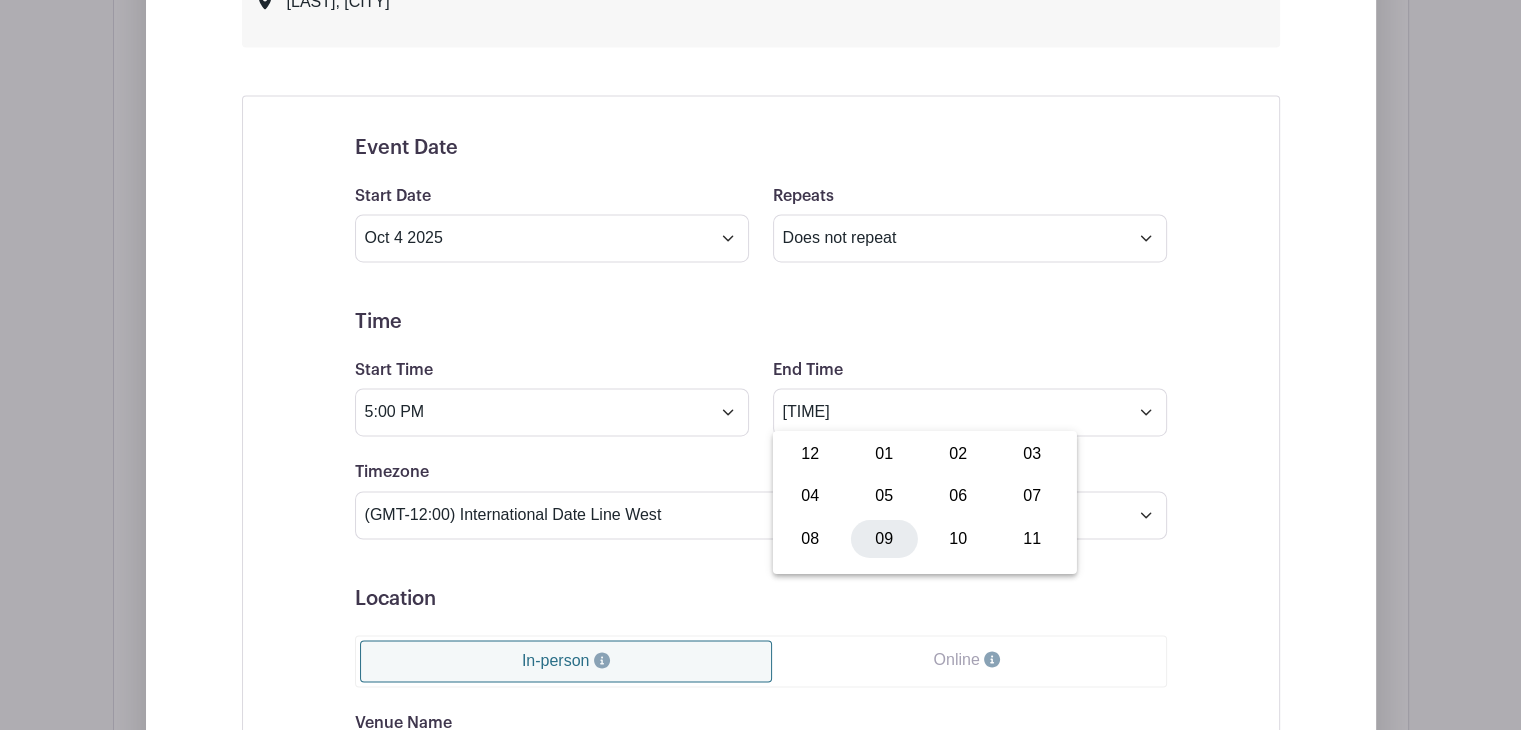 click on "09" at bounding box center [884, 538] 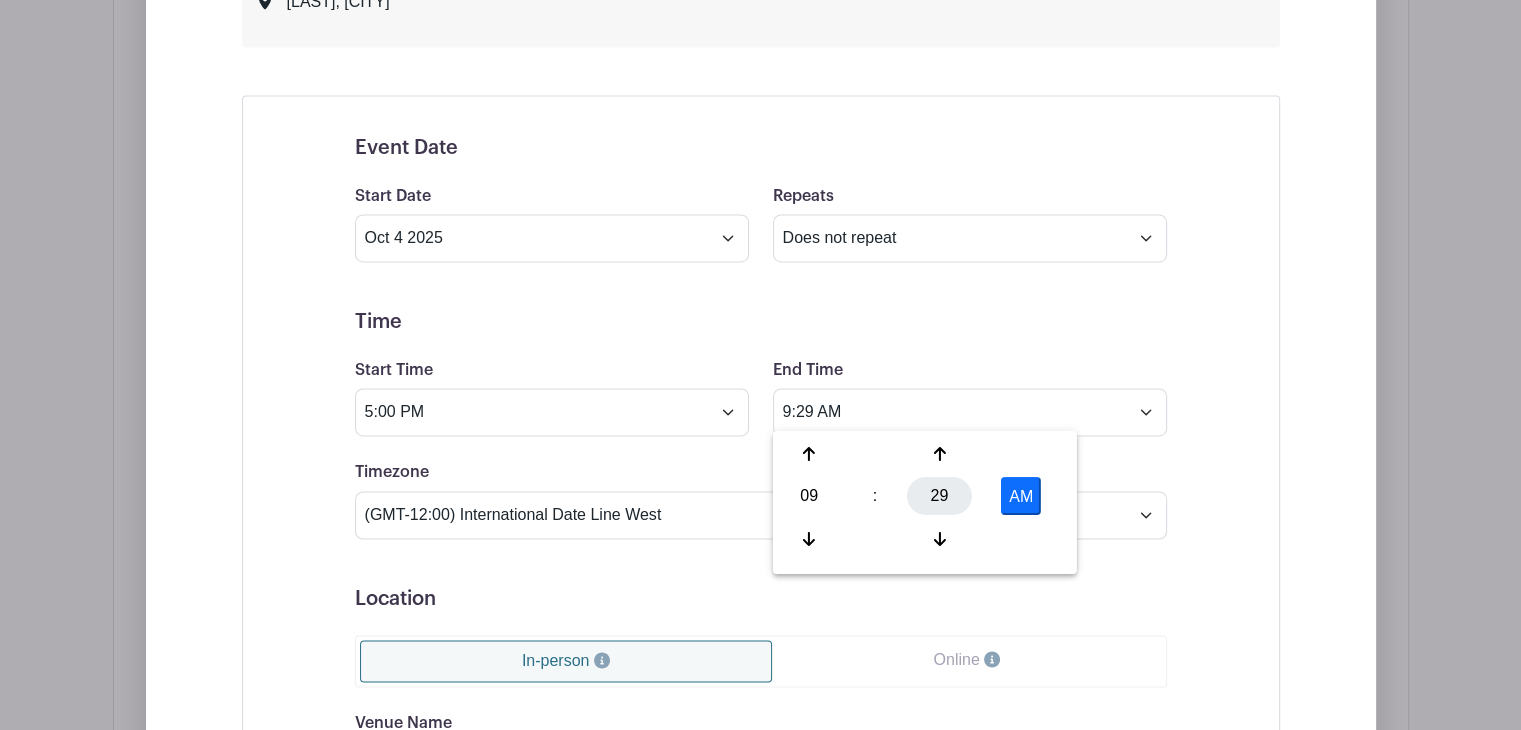 click on "29" at bounding box center [939, 496] 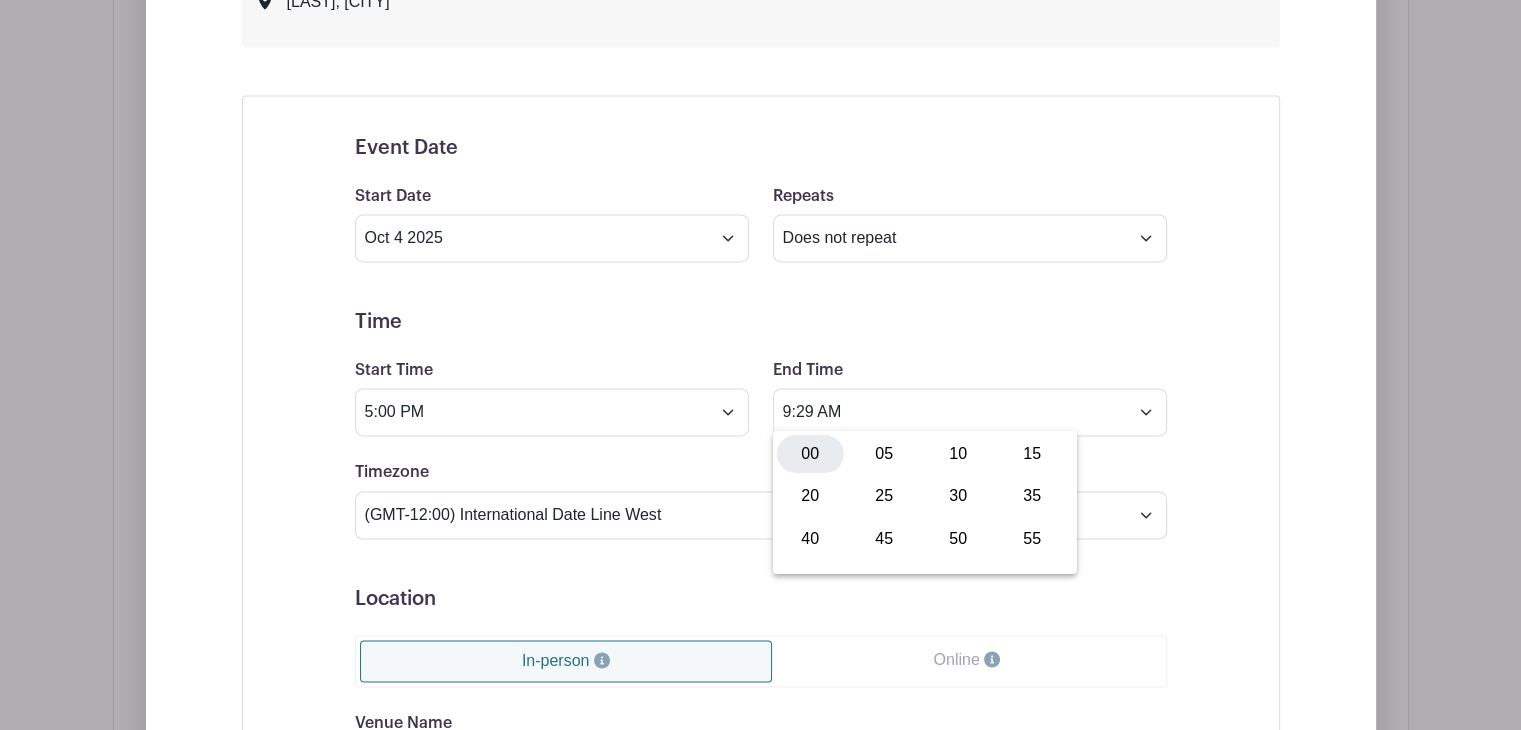 click on "00" at bounding box center [810, 454] 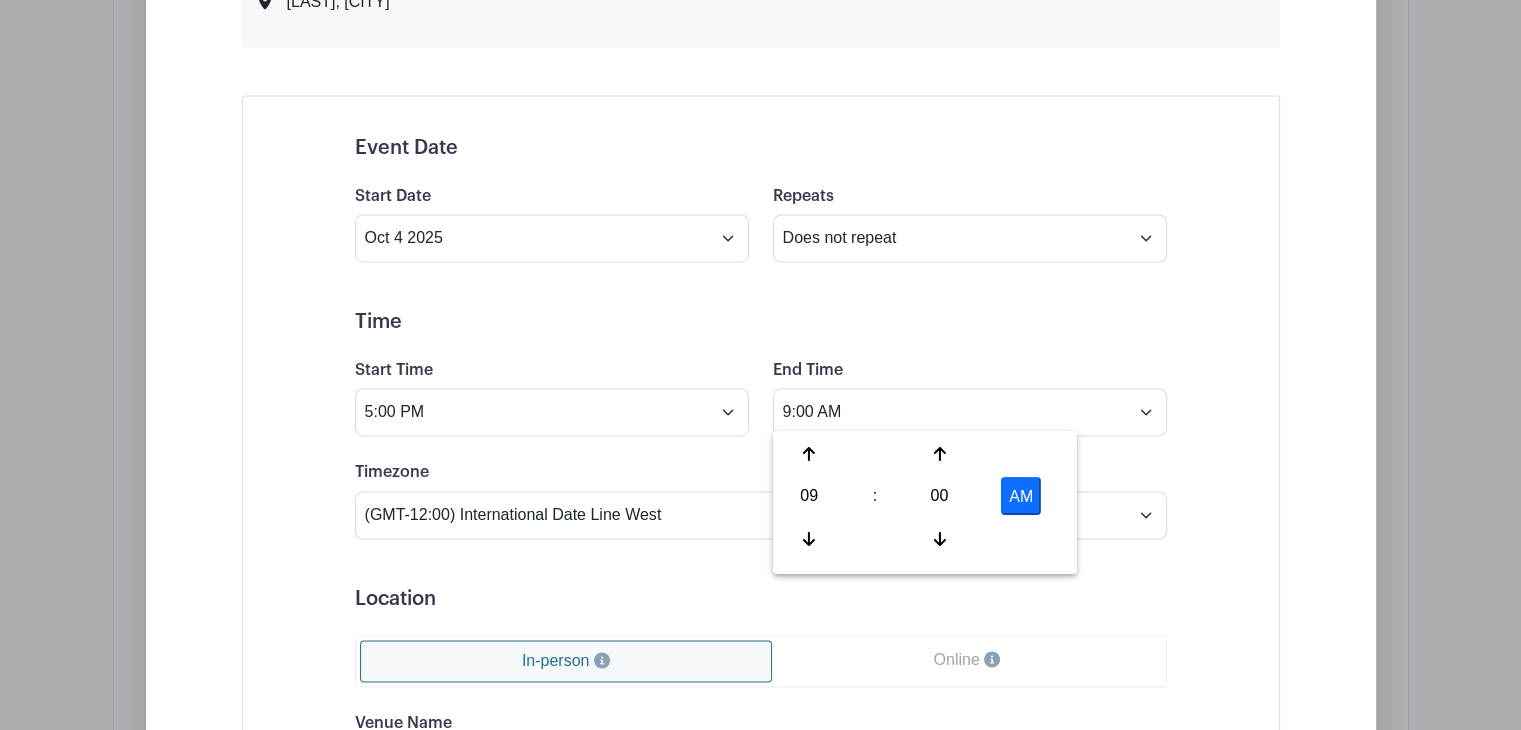 click on "AM" at bounding box center (1021, 496) 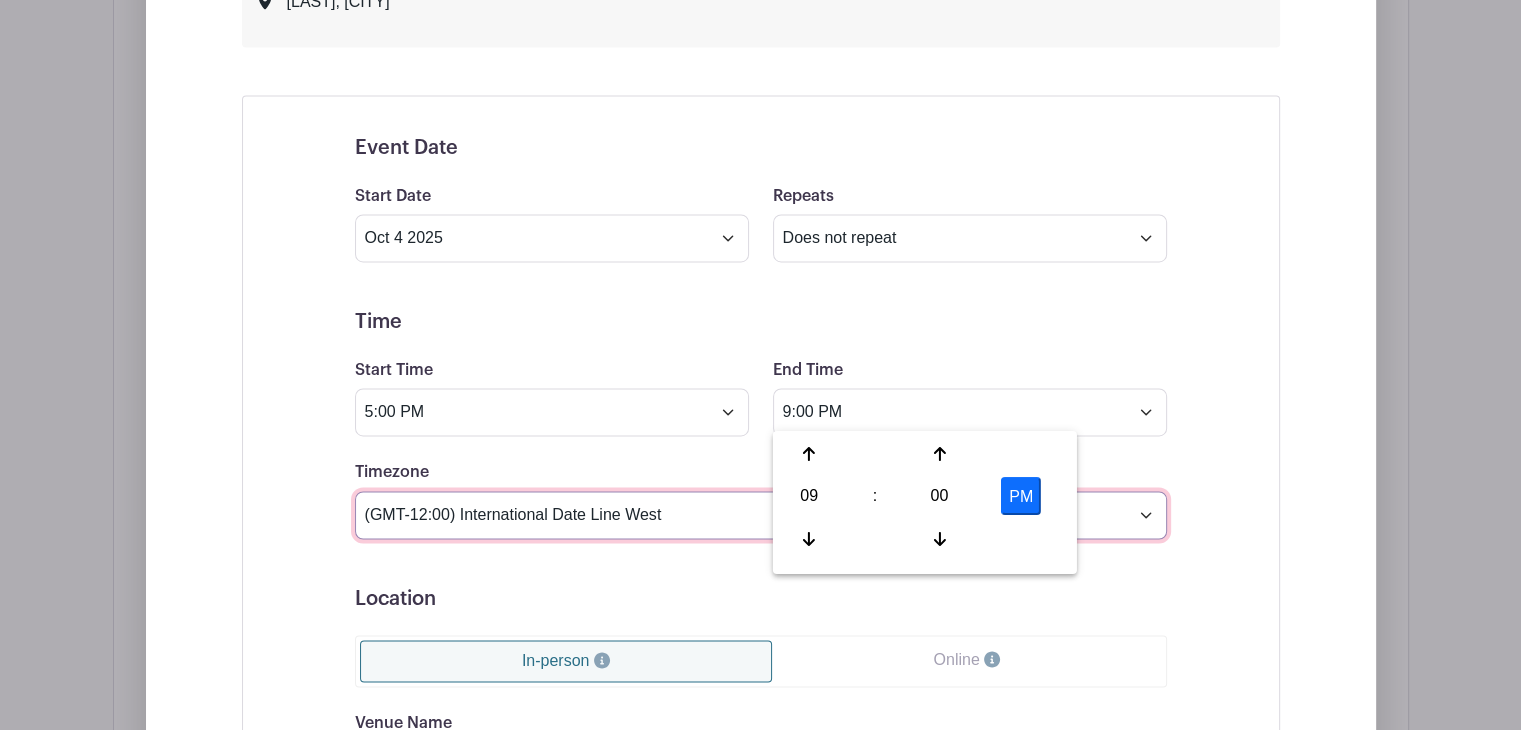 click on "(GMT-12:00) International Date Line West
(GMT-11:00) American Samoa
(GMT-11:00) Midway Island
(GMT-10:00) Hawaii
(GMT-09:00) Alaska
(GMT-08:00) Pacific Time (US & Canada)
(GMT-08:00) Tijuana
(GMT-07:00) Arizona
(GMT-07:00) Mazatlan
(GMT-07:00) Mountain Time (US & Canada)
(GMT-06:00) Central America
(GMT-06:00) Central Time (US & Canada)
(GMT-06:00) Chihuahua
(GMT-06:00) Guadalajara
(GMT-06:00) Mexico City
(GMT-06:00) Monterrey
(GMT-06:00) Saskatchewan
(GMT-05:00) Bogota
(GMT-05:00) Eastern Time (US & Canada)
(GMT-05:00) Indiana (East)
(GMT-05:00) Lima
(GMT-05:00) Quito
(GMT-04:00) Atlantic Time (Canada)
(GMT-04:00) Caracas
(GMT-04:00) Georgetown
(GMT-04:00) La Paz
(GMT-04:00) Puerto Rico
(GMT-04:00) Santiago
(GMT-03:30) Newfoundland
(GMT-03:00) Brasilia
(GMT-03:00) Buenos Aires
(GMT-03:00) Montevideo
(GMT-02:00) Greenland
(GMT-02:00) Mid-Atlantic
(GMT-01:00) Azores
(GMT-01:00) Cape Verde Is.
(GMT+00:00) Casablanca
(GMT+00:00) Dublin" at bounding box center (761, 515) 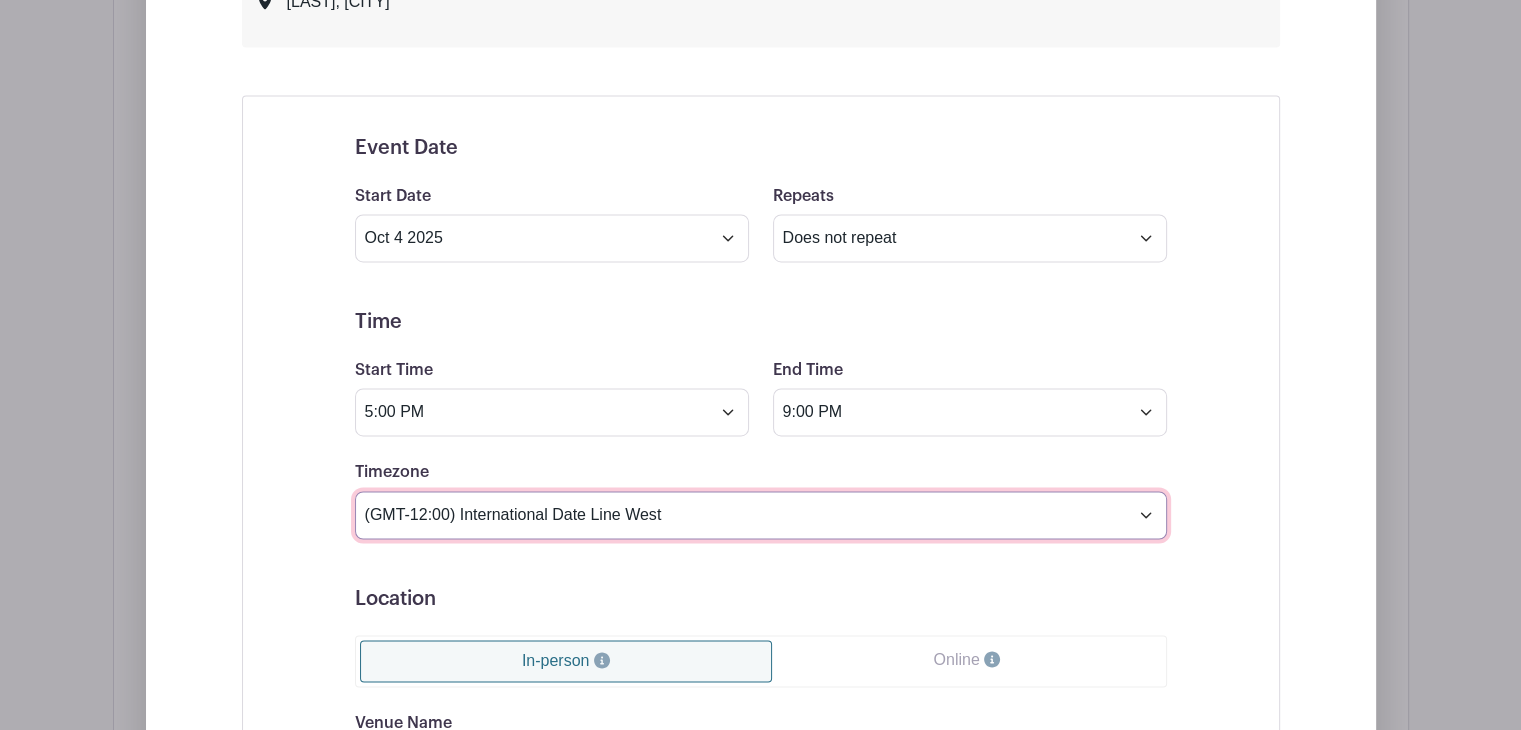 select on "Eastern Time (US & Canada)" 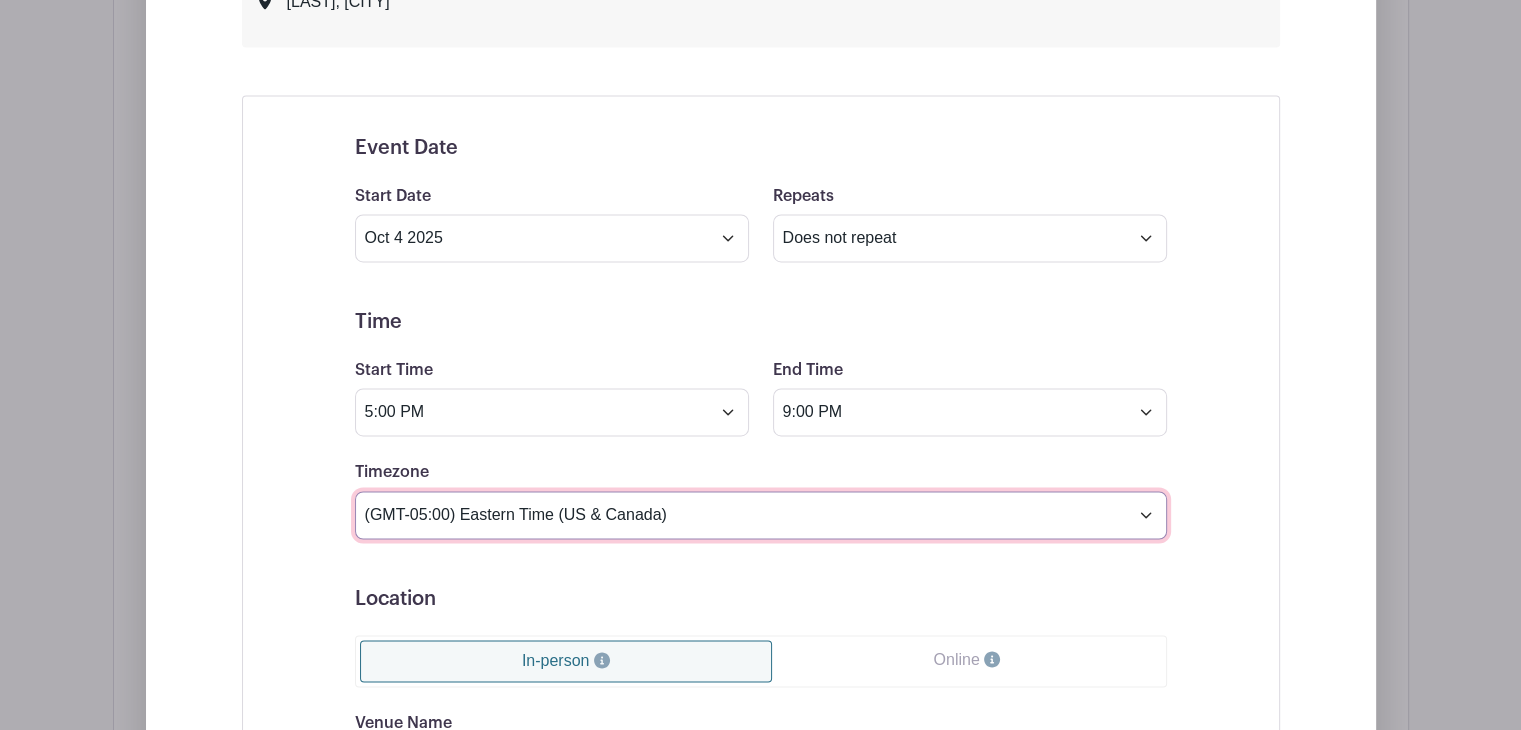 click on "(GMT-12:00) International Date Line West
(GMT-11:00) American Samoa
(GMT-11:00) Midway Island
(GMT-10:00) Hawaii
(GMT-09:00) Alaska
(GMT-08:00) Pacific Time (US & Canada)
(GMT-08:00) Tijuana
(GMT-07:00) Arizona
(GMT-07:00) Mazatlan
(GMT-07:00) Mountain Time (US & Canada)
(GMT-06:00) Central America
(GMT-06:00) Central Time (US & Canada)
(GMT-06:00) Chihuahua
(GMT-06:00) Guadalajara
(GMT-06:00) Mexico City
(GMT-06:00) Monterrey
(GMT-06:00) Saskatchewan
(GMT-05:00) Bogota
(GMT-05:00) Eastern Time (US & Canada)
(GMT-05:00) Indiana (East)
(GMT-05:00) Lima
(GMT-05:00) Quito
(GMT-04:00) Atlantic Time (Canada)
(GMT-04:00) Caracas
(GMT-04:00) Georgetown
(GMT-04:00) La Paz
(GMT-04:00) Puerto Rico
(GMT-04:00) Santiago
(GMT-03:30) Newfoundland
(GMT-03:00) Brasilia
(GMT-03:00) Buenos Aires
(GMT-03:00) Montevideo
(GMT-02:00) Greenland
(GMT-02:00) Mid-Atlantic
(GMT-01:00) Azores
(GMT-01:00) Cape Verde Is.
(GMT+00:00) Casablanca
(GMT+00:00) Dublin" at bounding box center (761, 515) 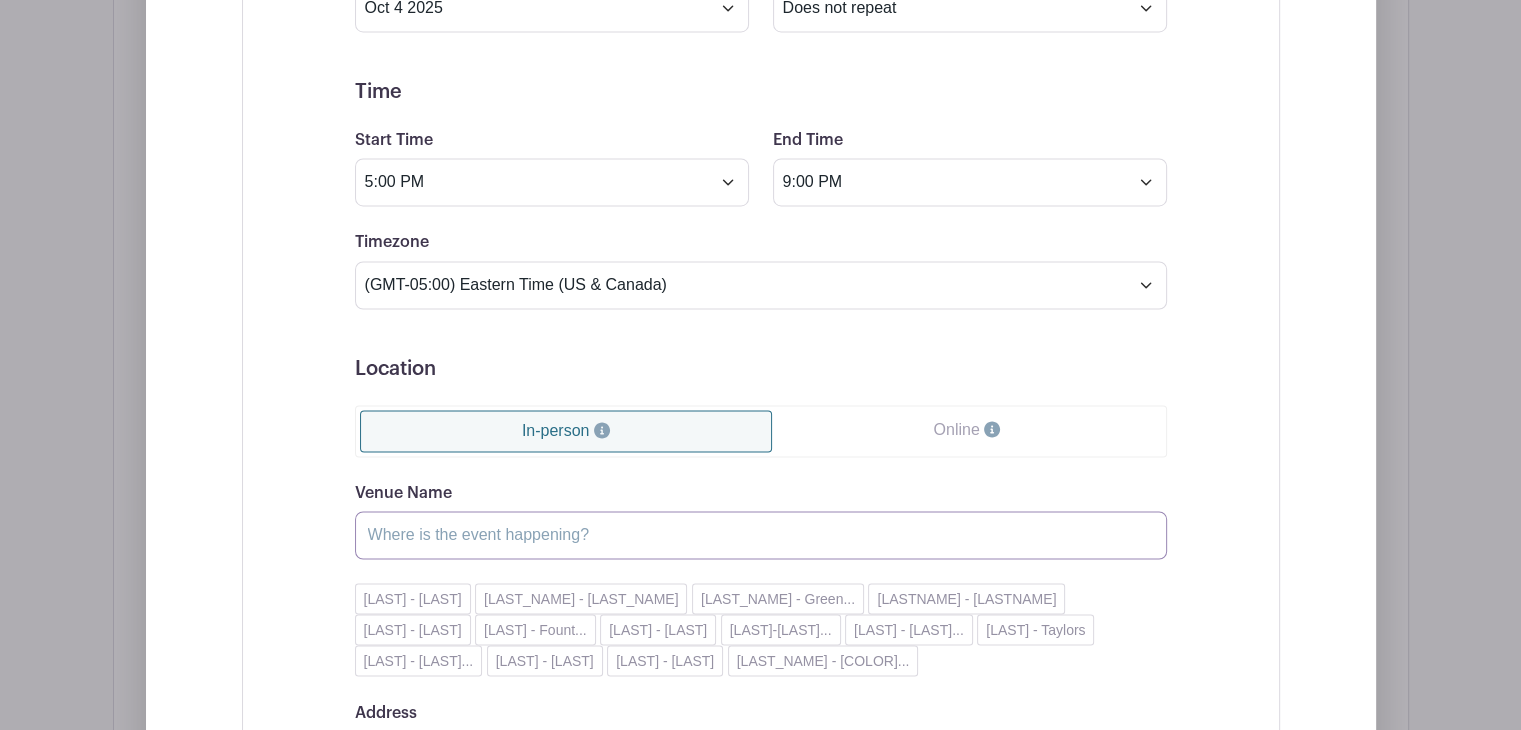click on "Venue Name" at bounding box center (761, 535) 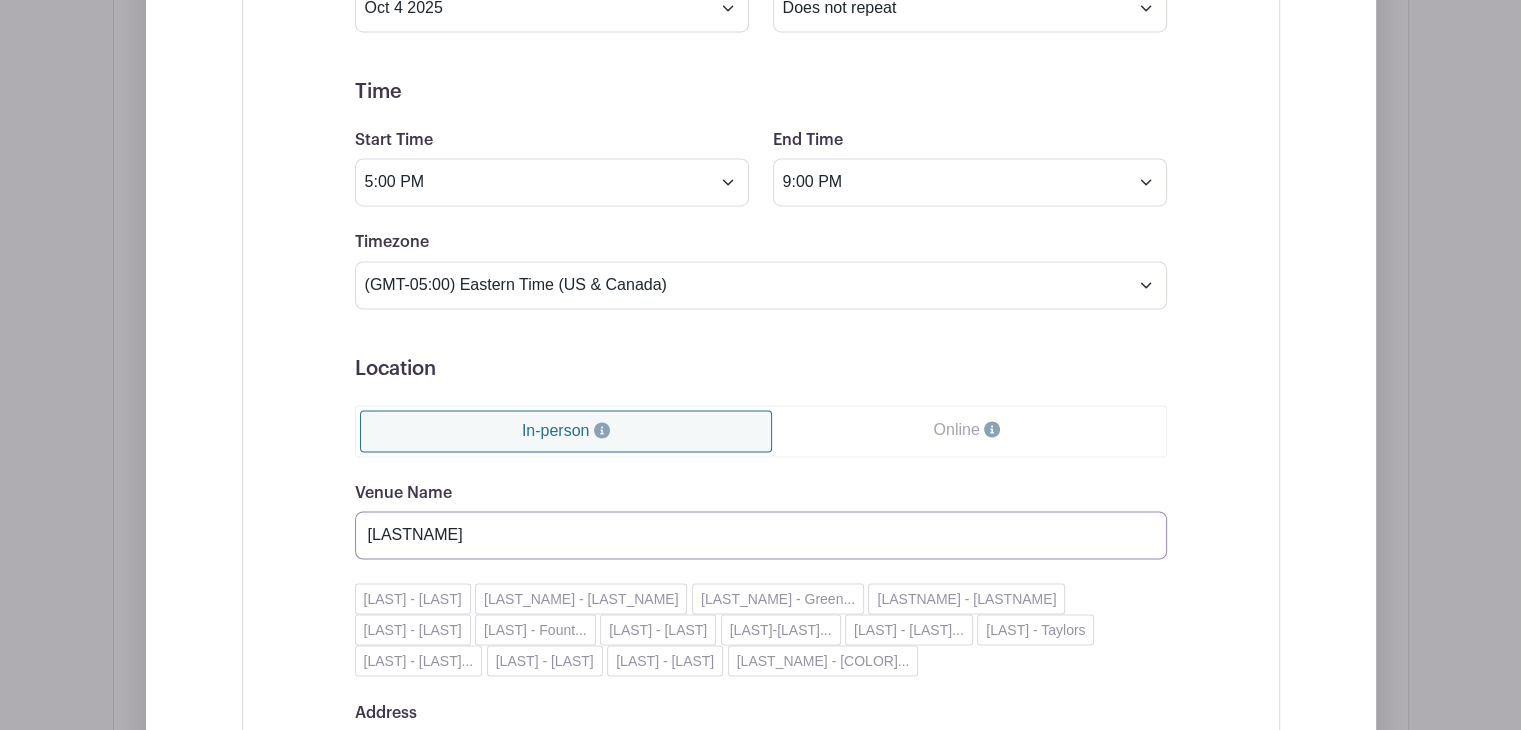 scroll, scrollTop: 3404, scrollLeft: 0, axis: vertical 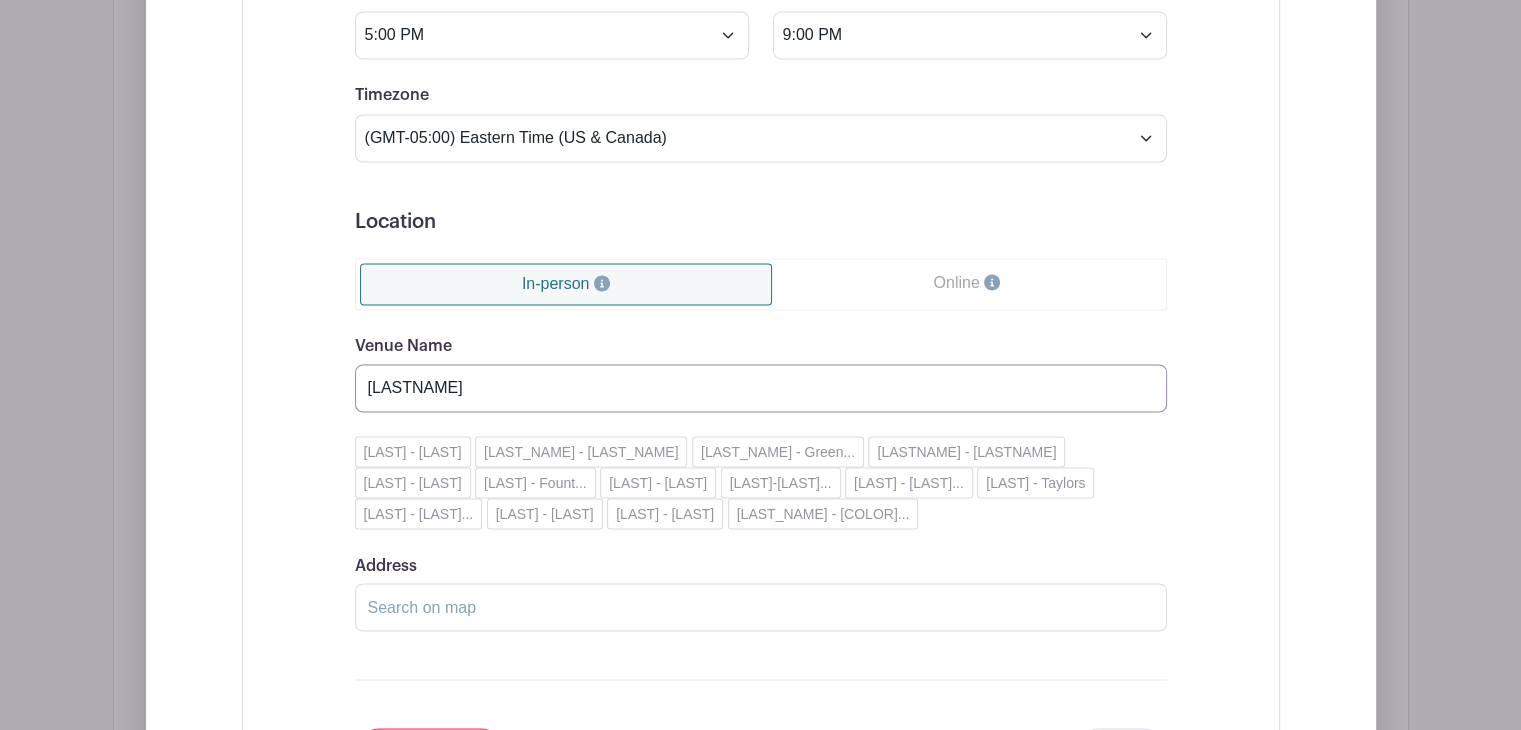 type on "[LASTNAME]" 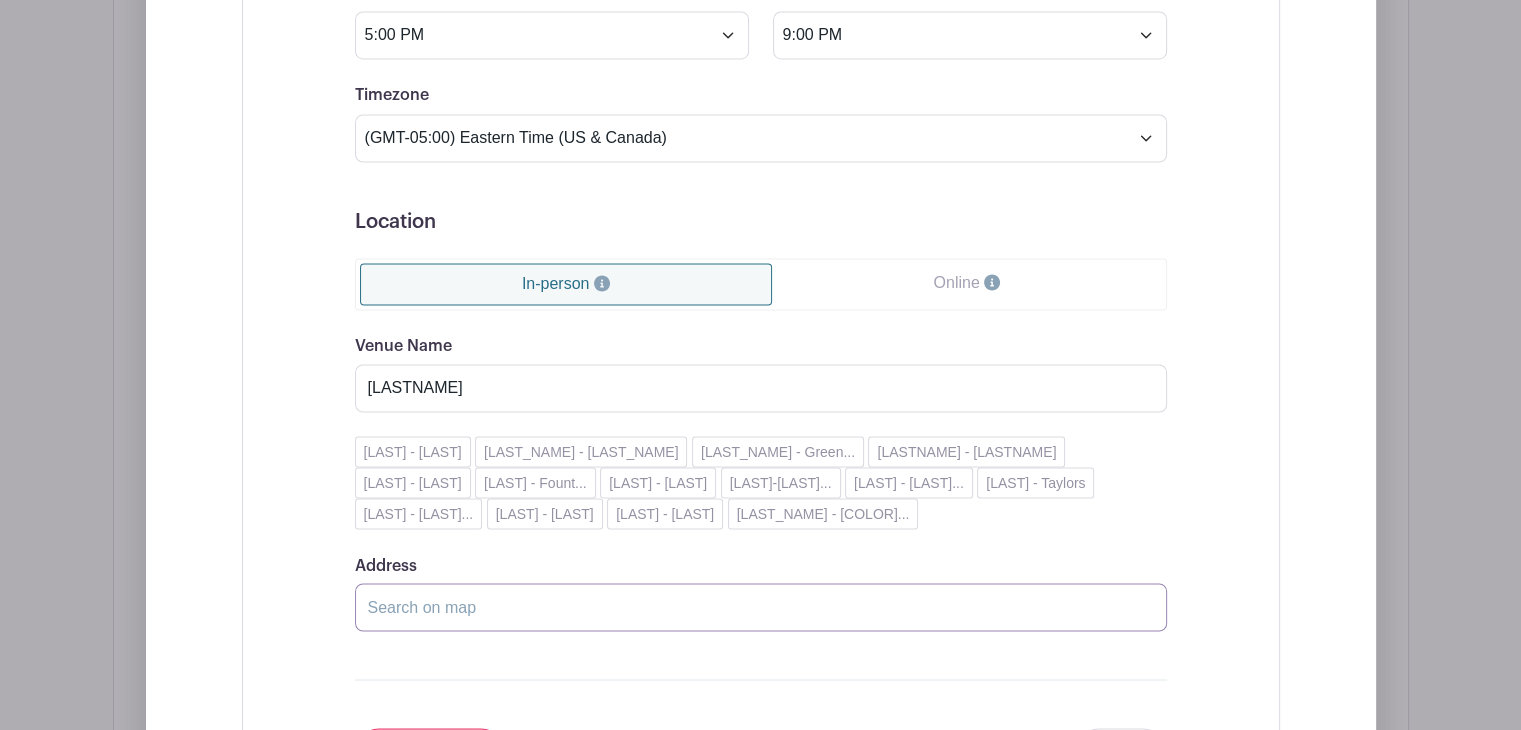 click on "Address" at bounding box center (761, 607) 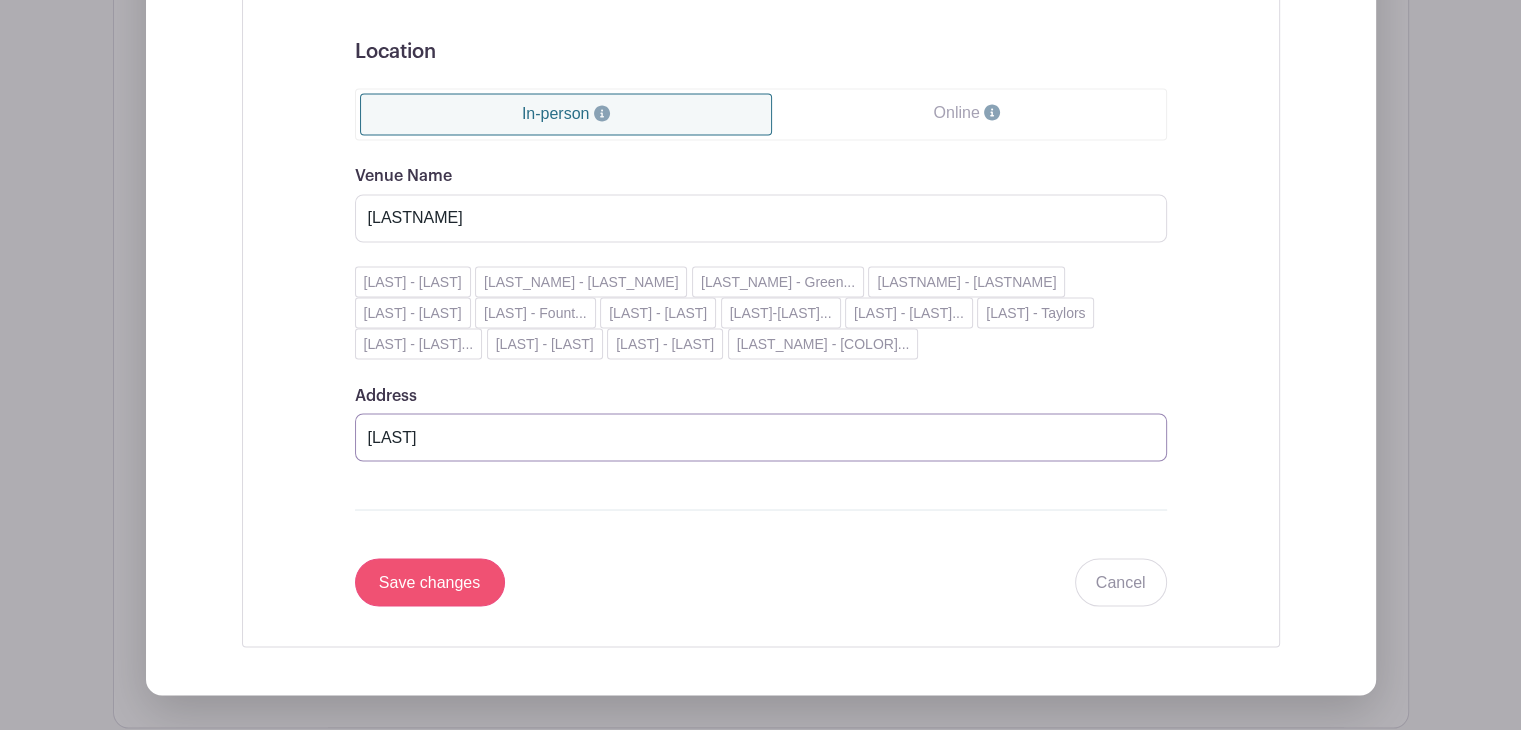 type on "[LAST]" 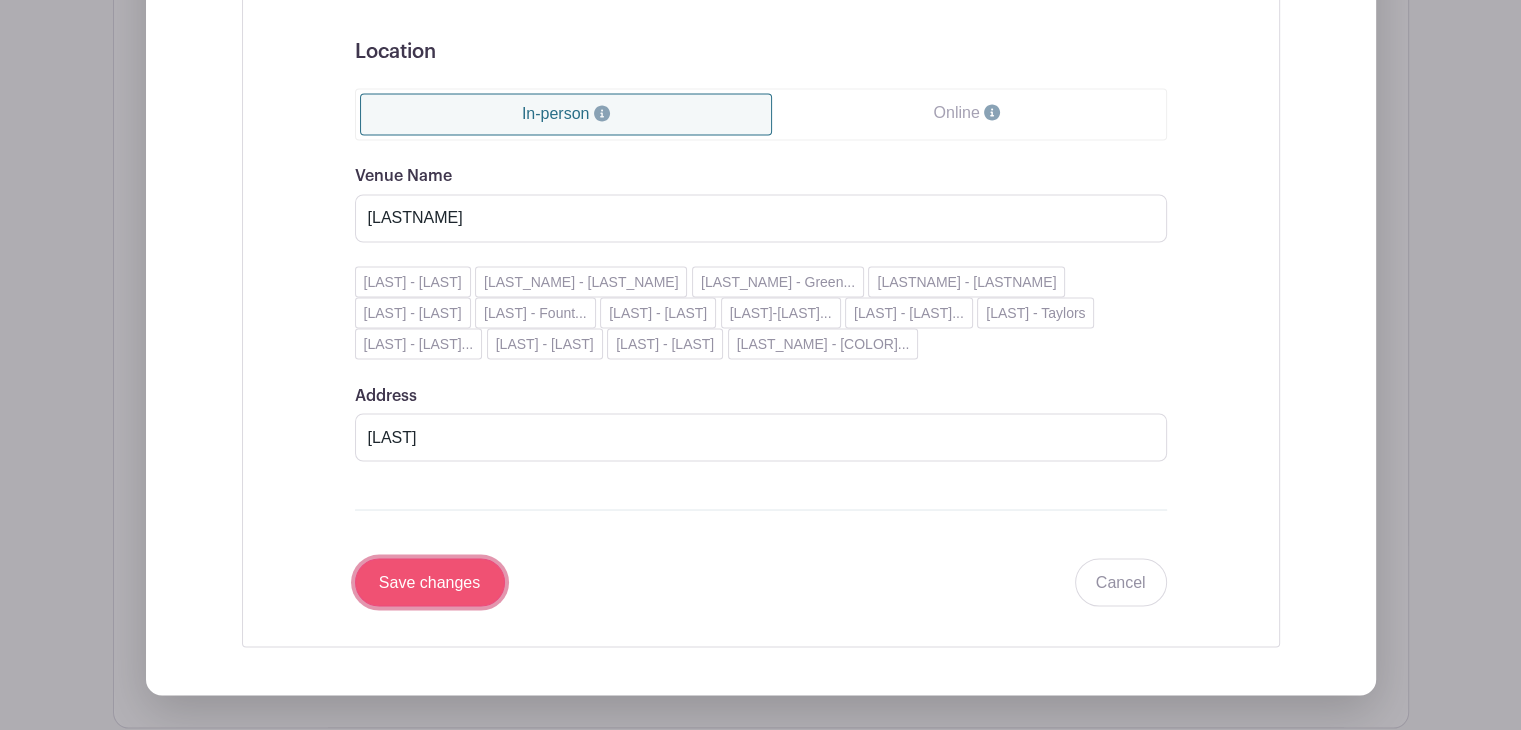 click on "Save changes" at bounding box center [430, 582] 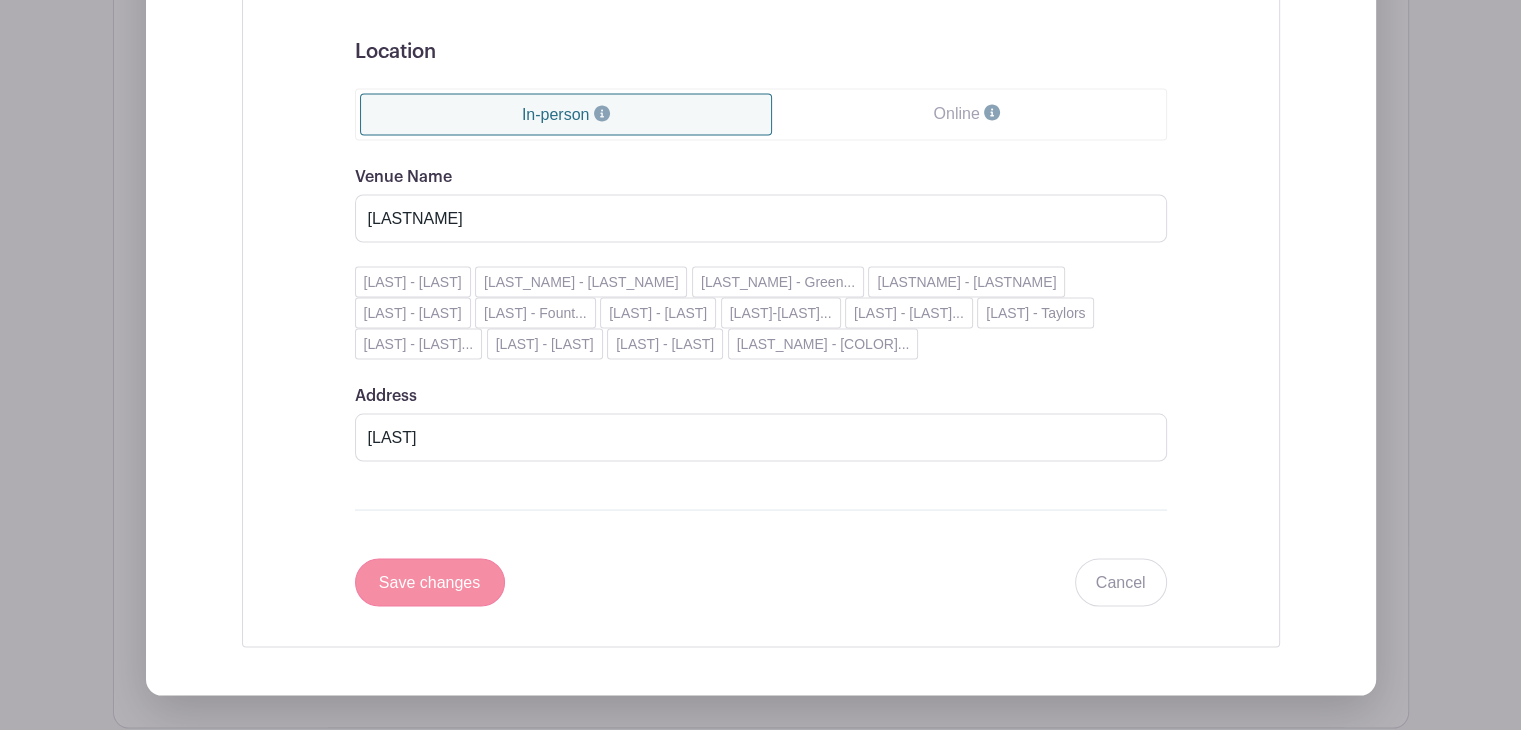 scroll, scrollTop: 3156, scrollLeft: 0, axis: vertical 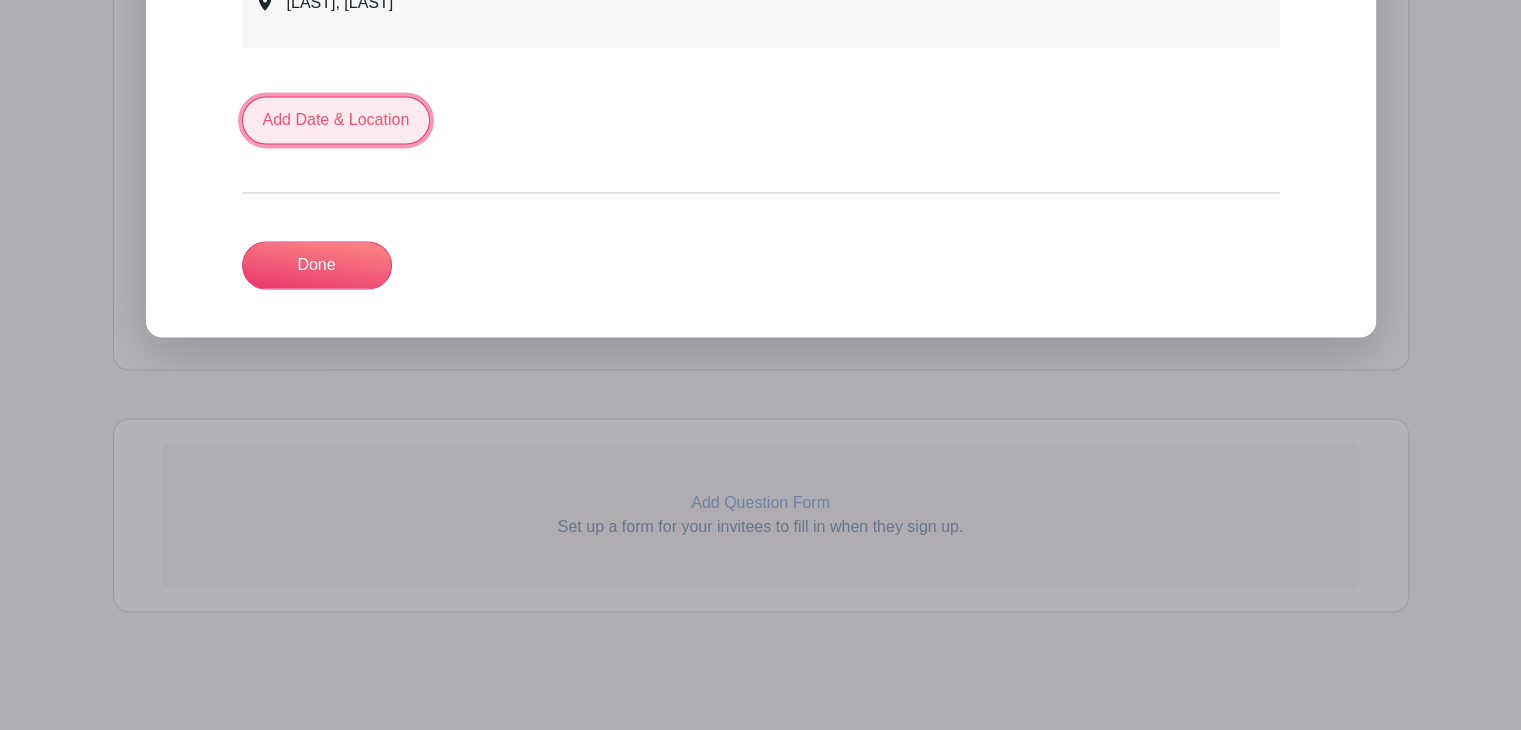 click on "Add Date & Location" at bounding box center (336, 120) 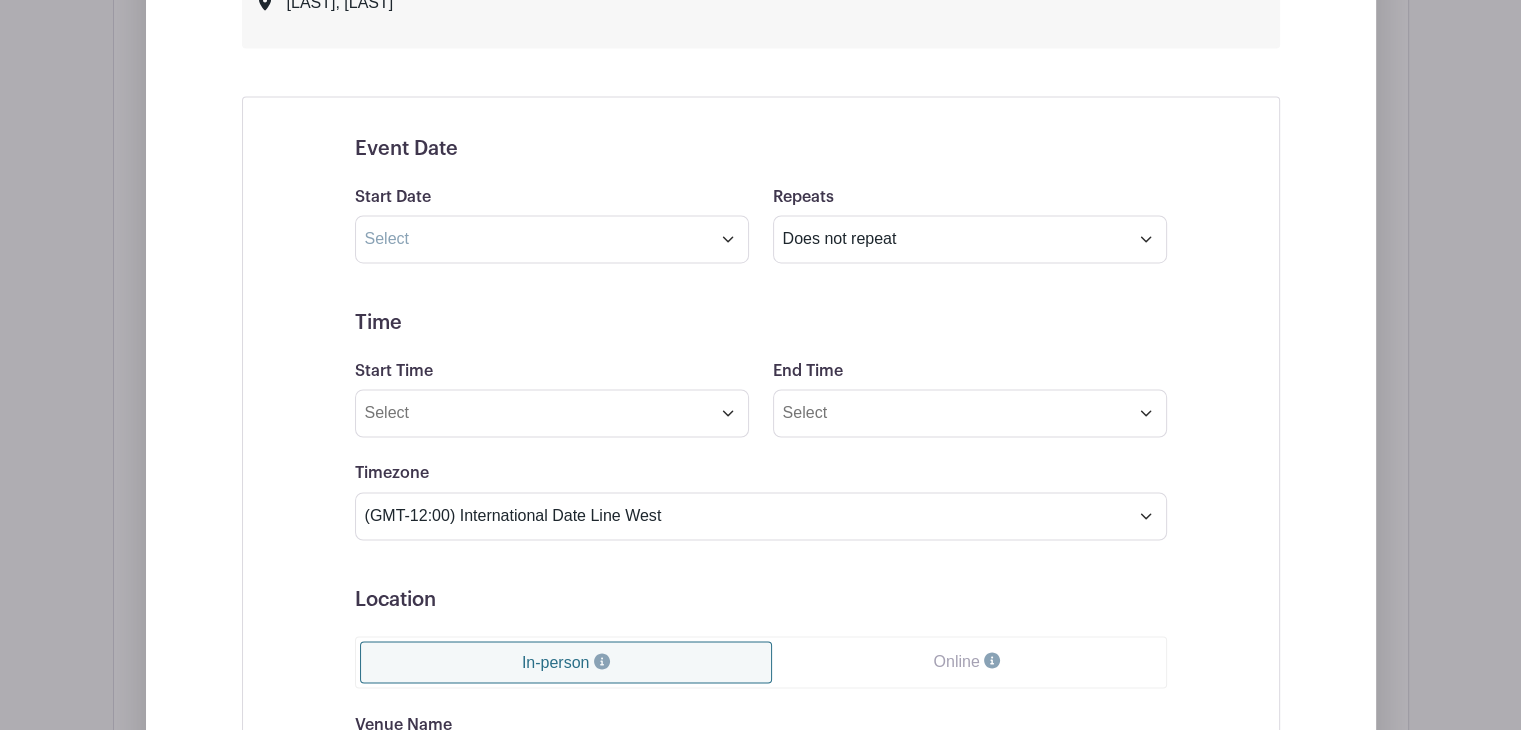 click on "Event Date
Start Date
Repeats
Does not repeat
Daily
Weekly
Monthly
Monthly on weekday
Other...
End date
Repeats every
1
Day
Week
Month
Select Repeating Days
Sun
Mon
Tue
Wed
Thu
Fri
Sat
Time
Start Time
End Time
Timezone
(GMT-12:00) International Date Line West
(GMT-11:00) American Samoa
(GMT-11:00) Midway Island
(GMT-10:00) Hawaii
(GMT-09:00) Alaska
(GMT-08:00) Tijuana" at bounding box center (761, 645) 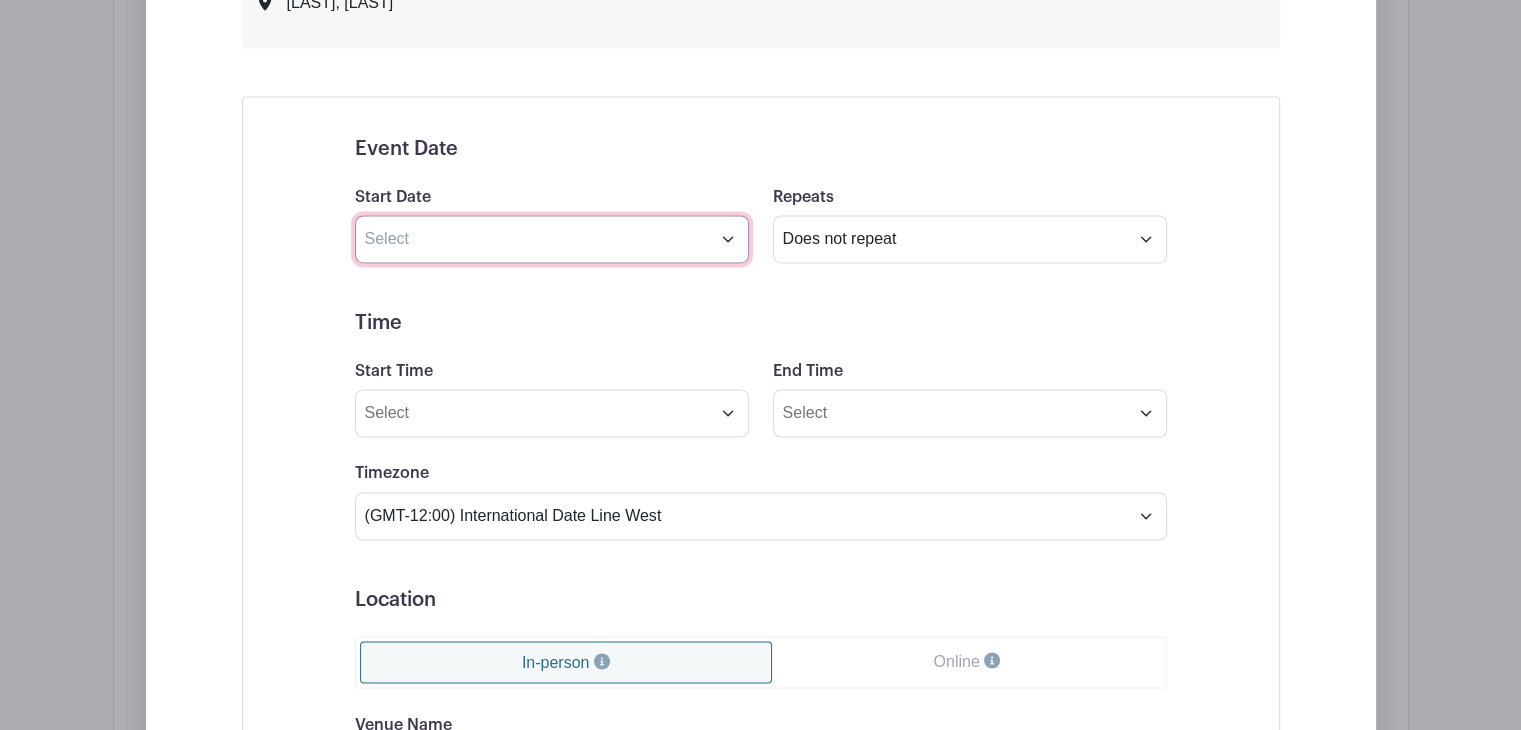 click at bounding box center (552, 239) 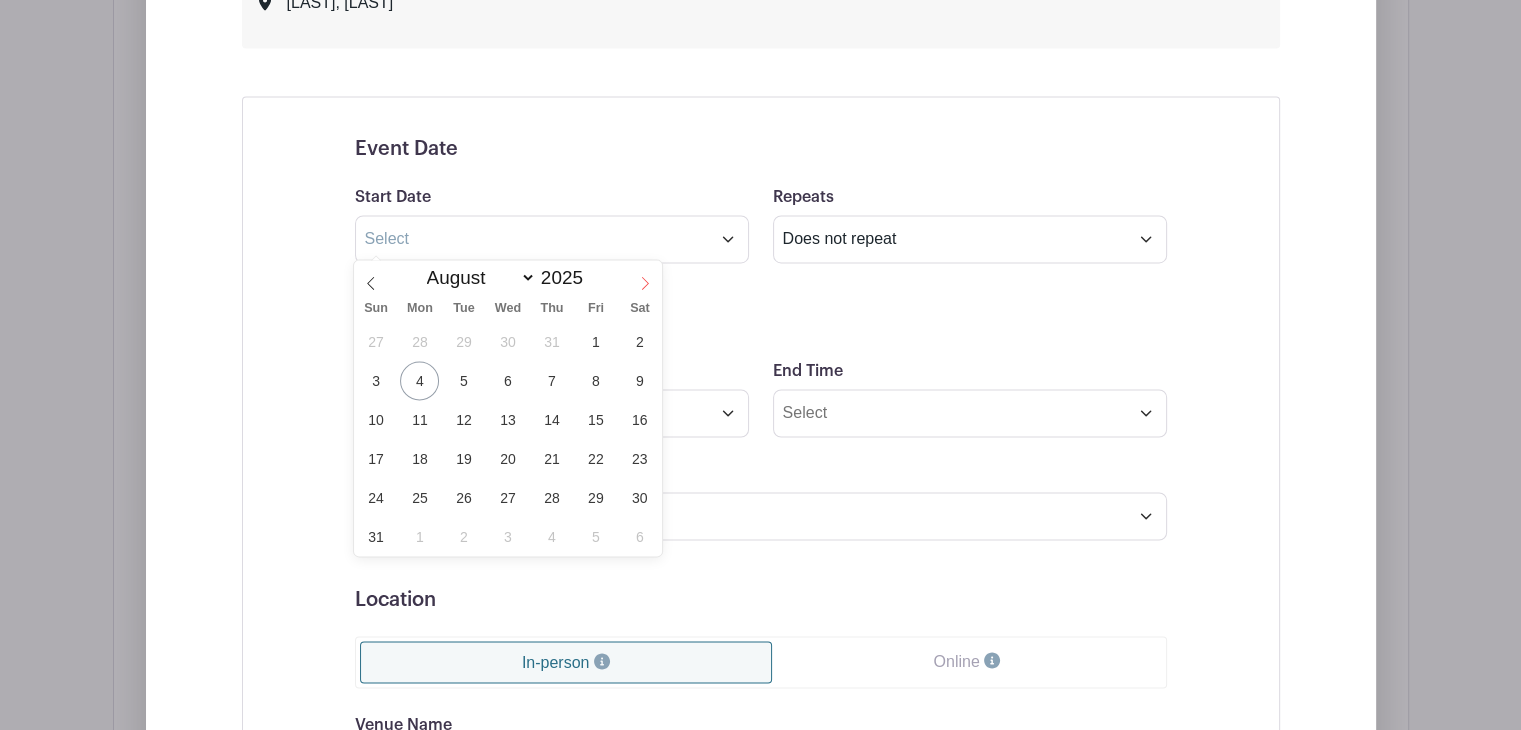 click 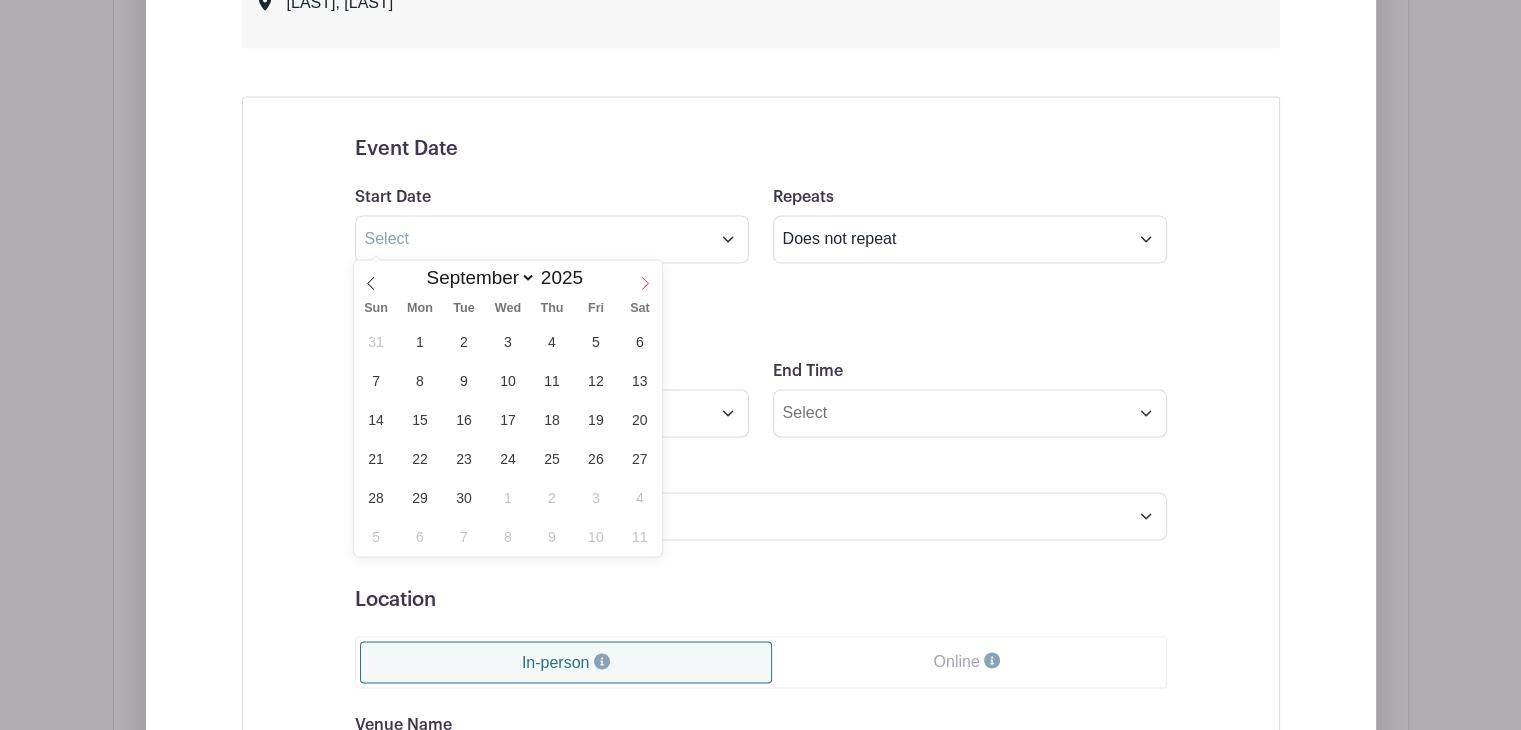 click 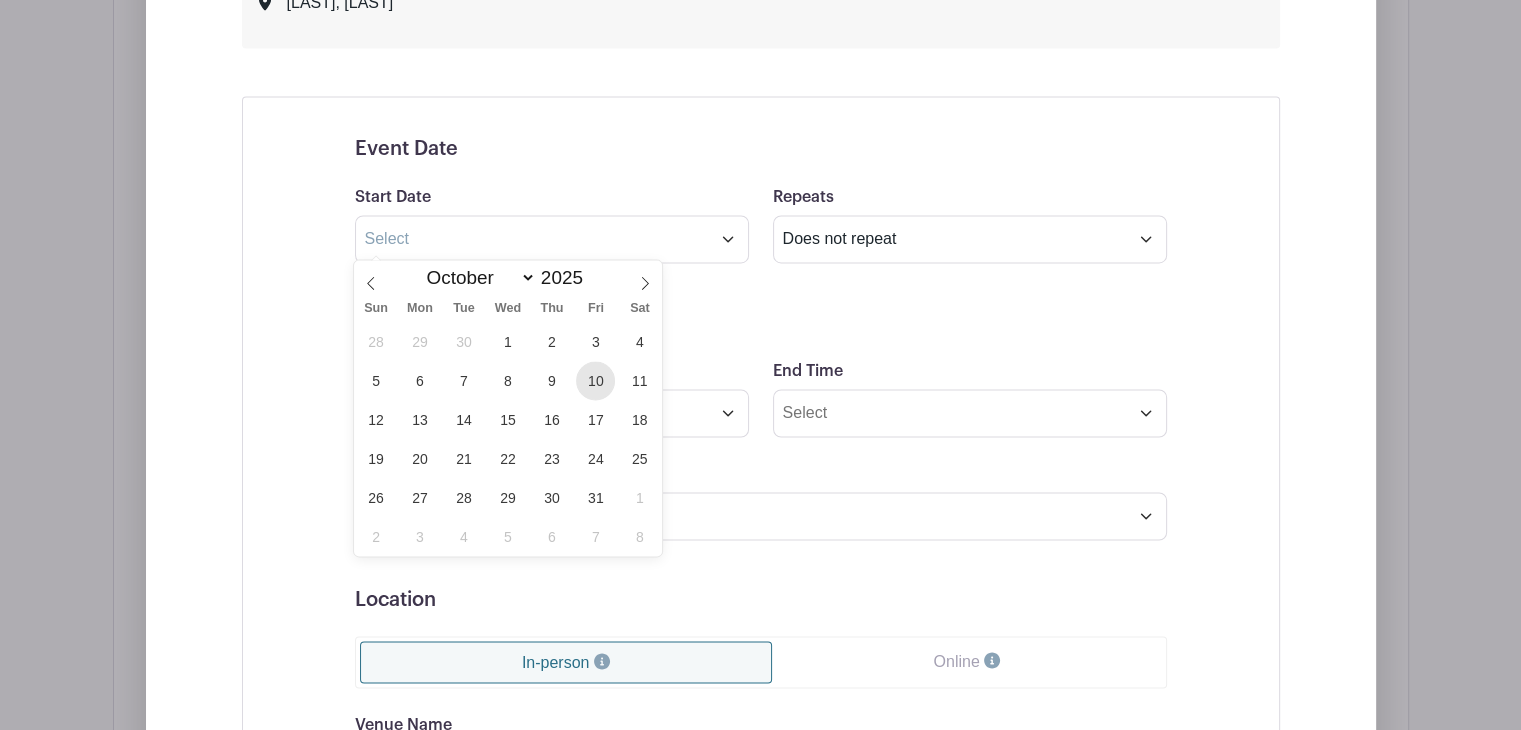 click on "10" at bounding box center [595, 380] 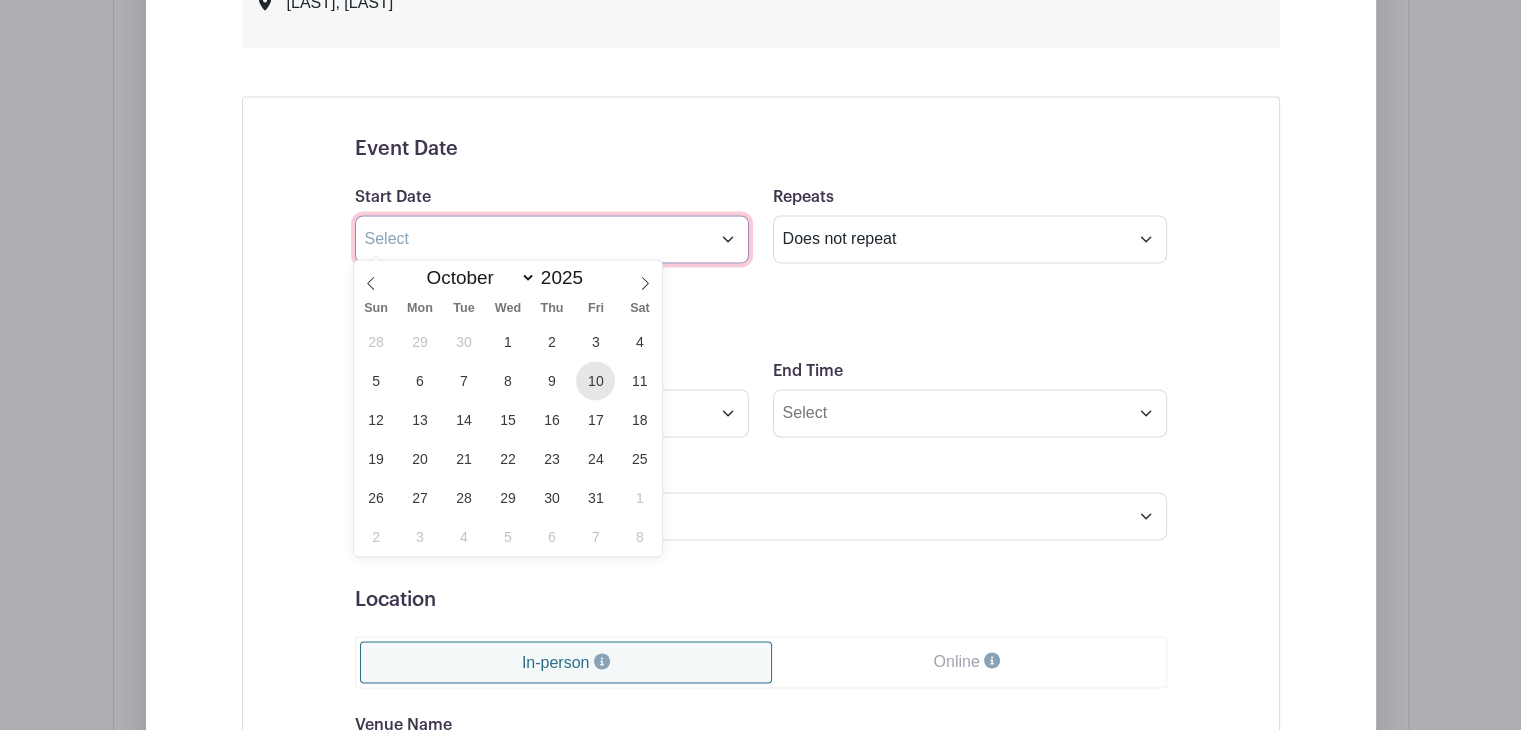 type on "Oct 10 2025" 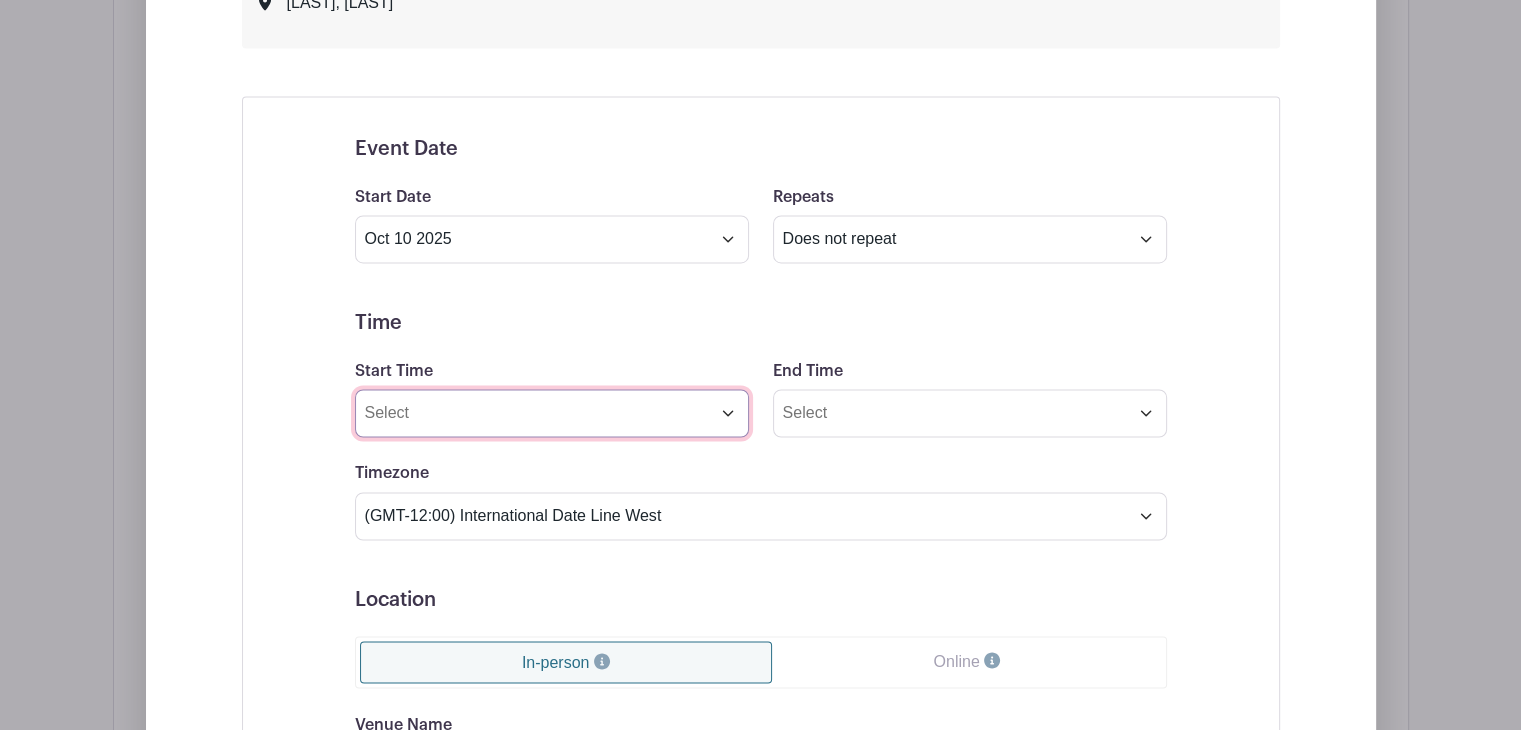 click on "Start Time" at bounding box center [552, 413] 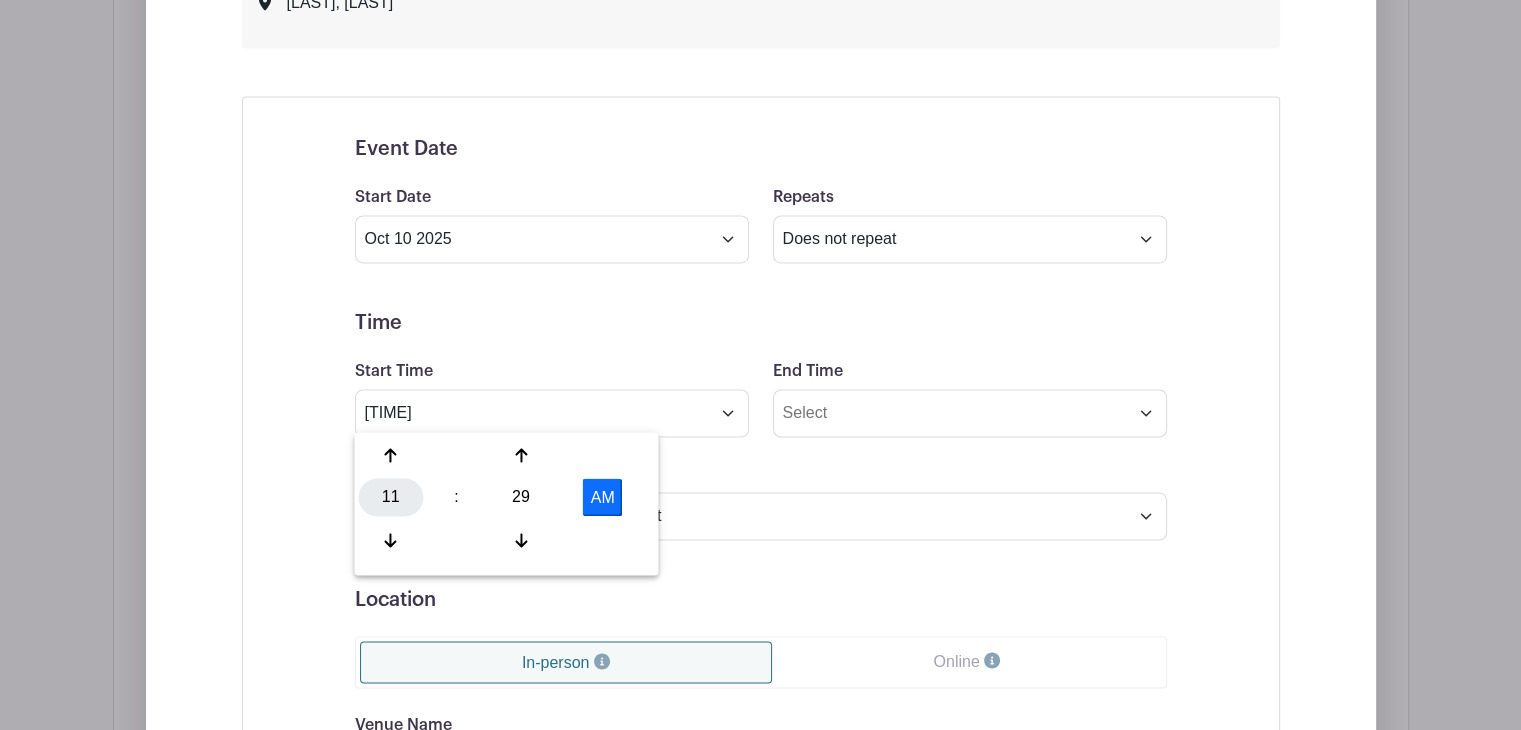 click on "11" at bounding box center [390, 497] 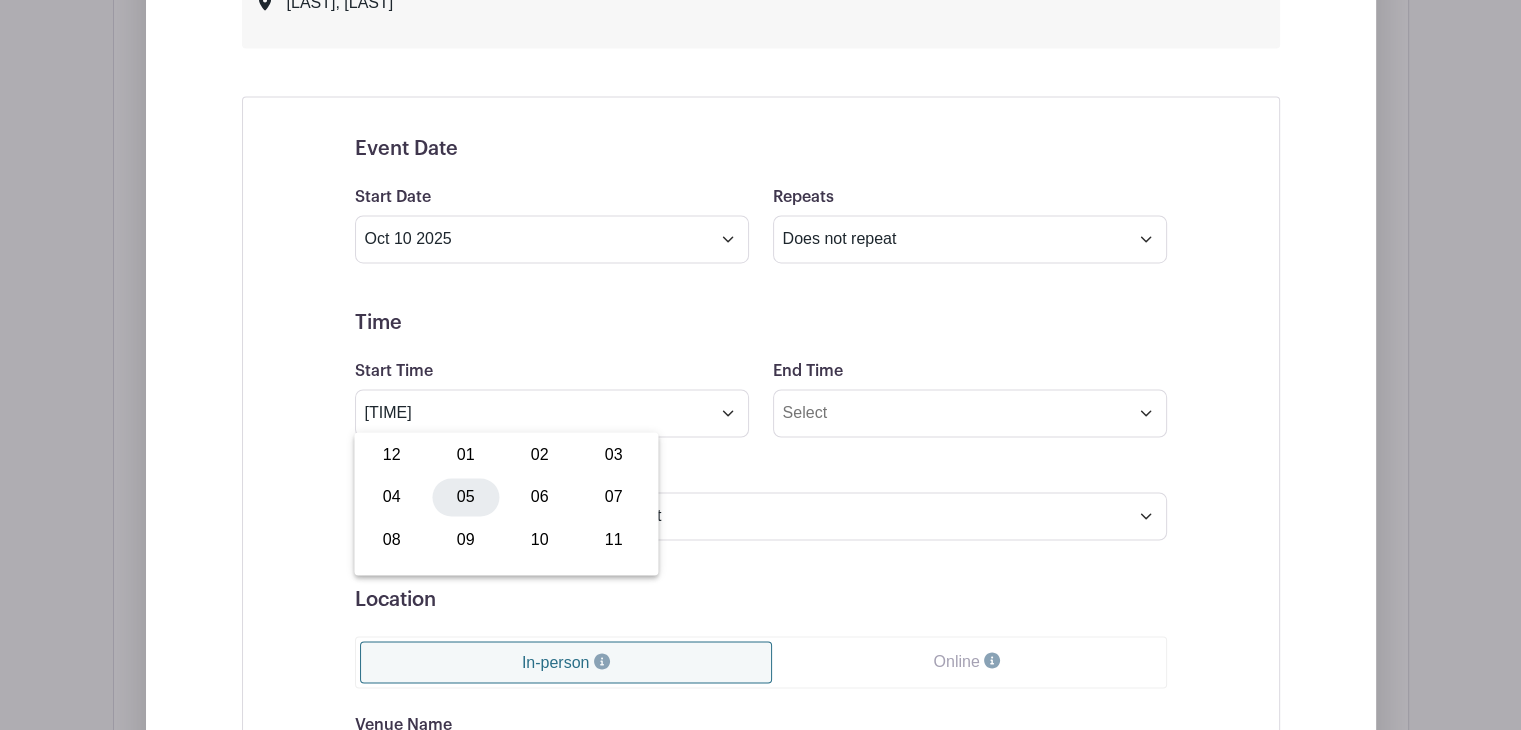 click on "05" at bounding box center (465, 497) 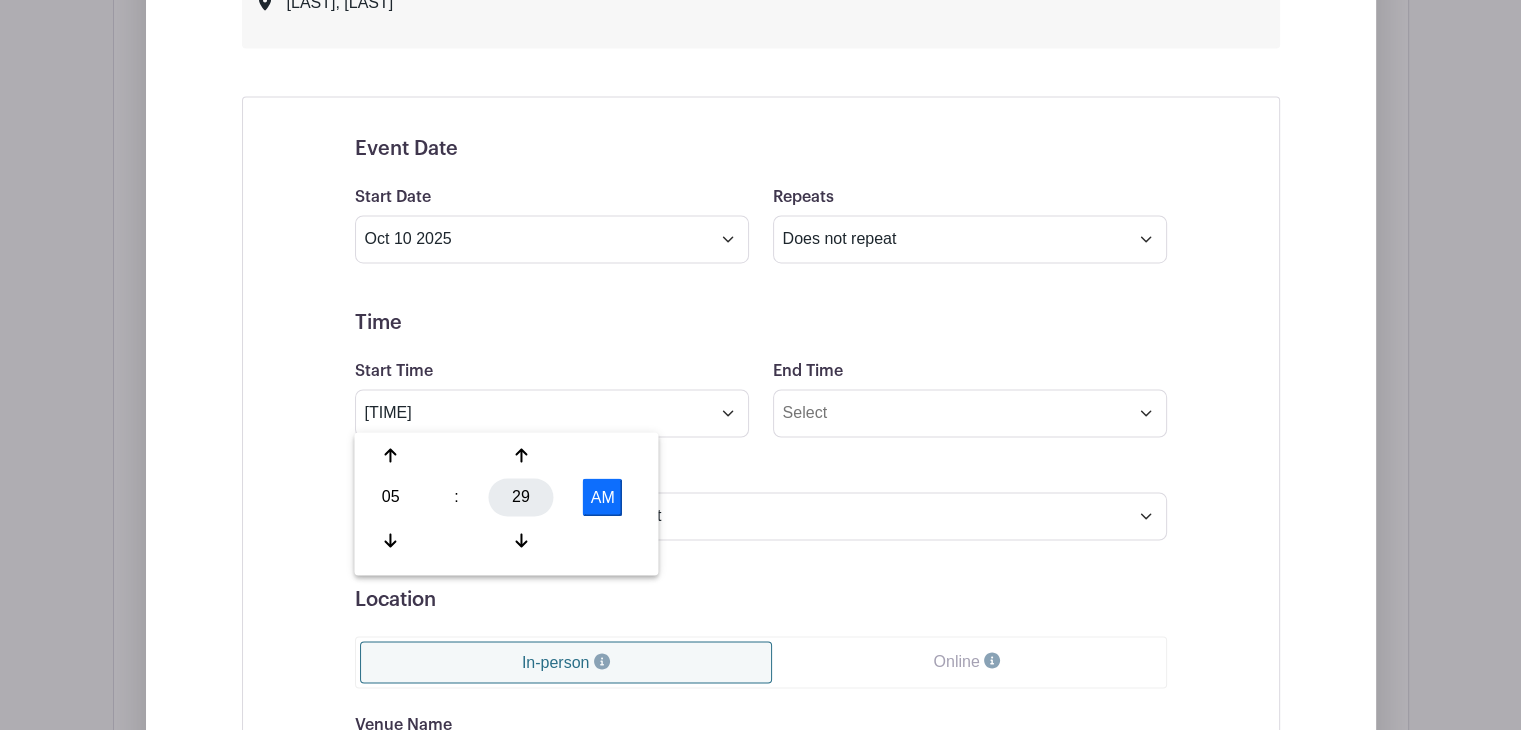 click on "29" at bounding box center (521, 497) 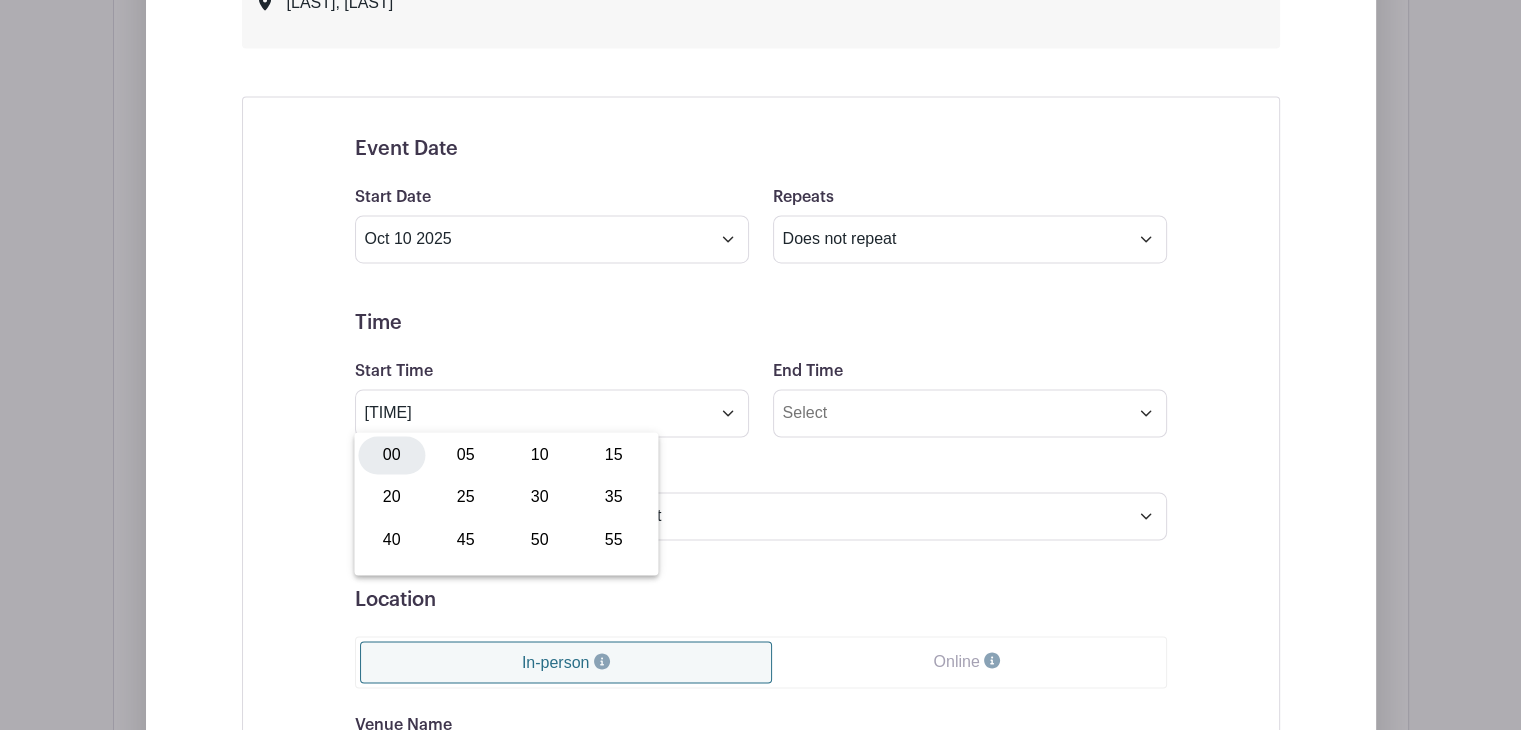 click on "00" at bounding box center (391, 455) 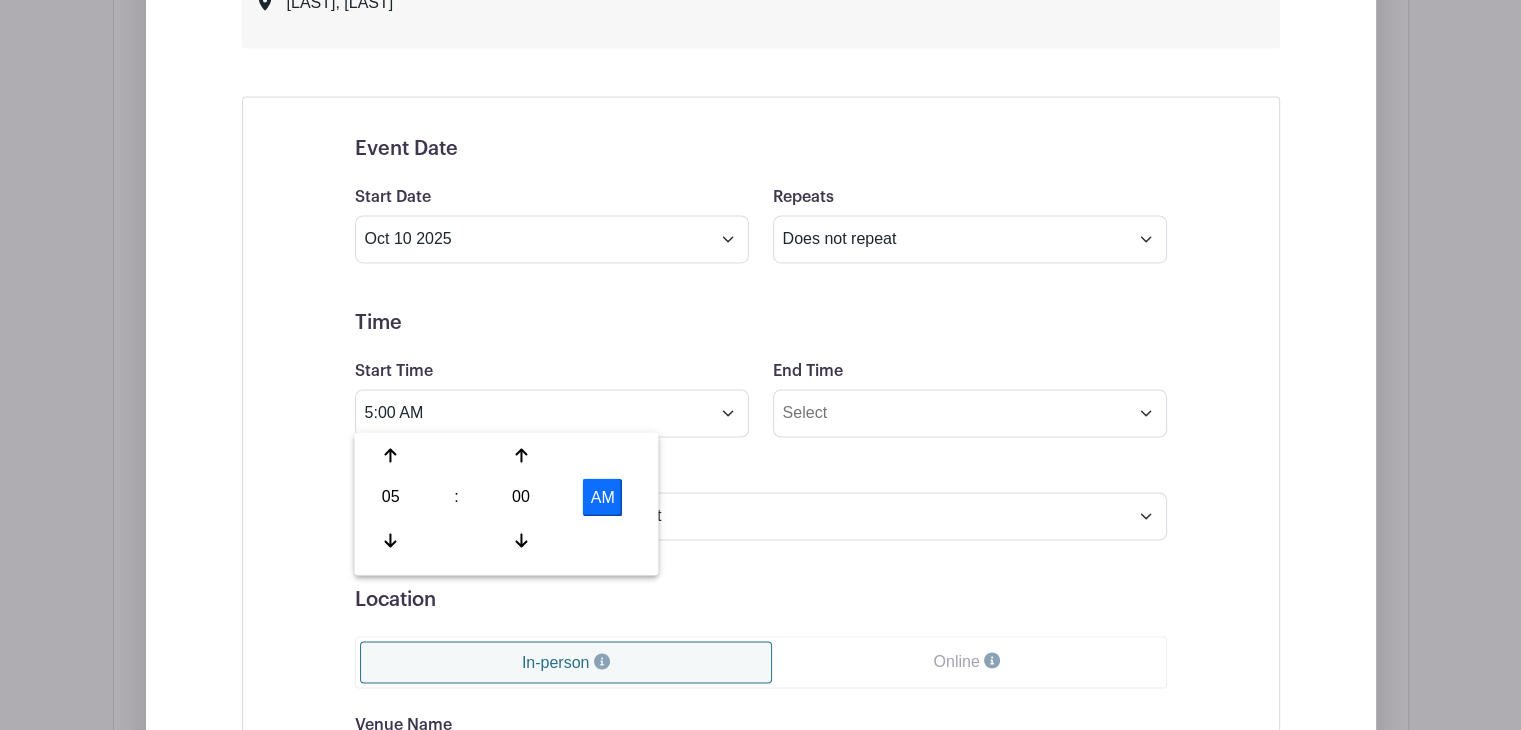 click on "AM" at bounding box center (603, 497) 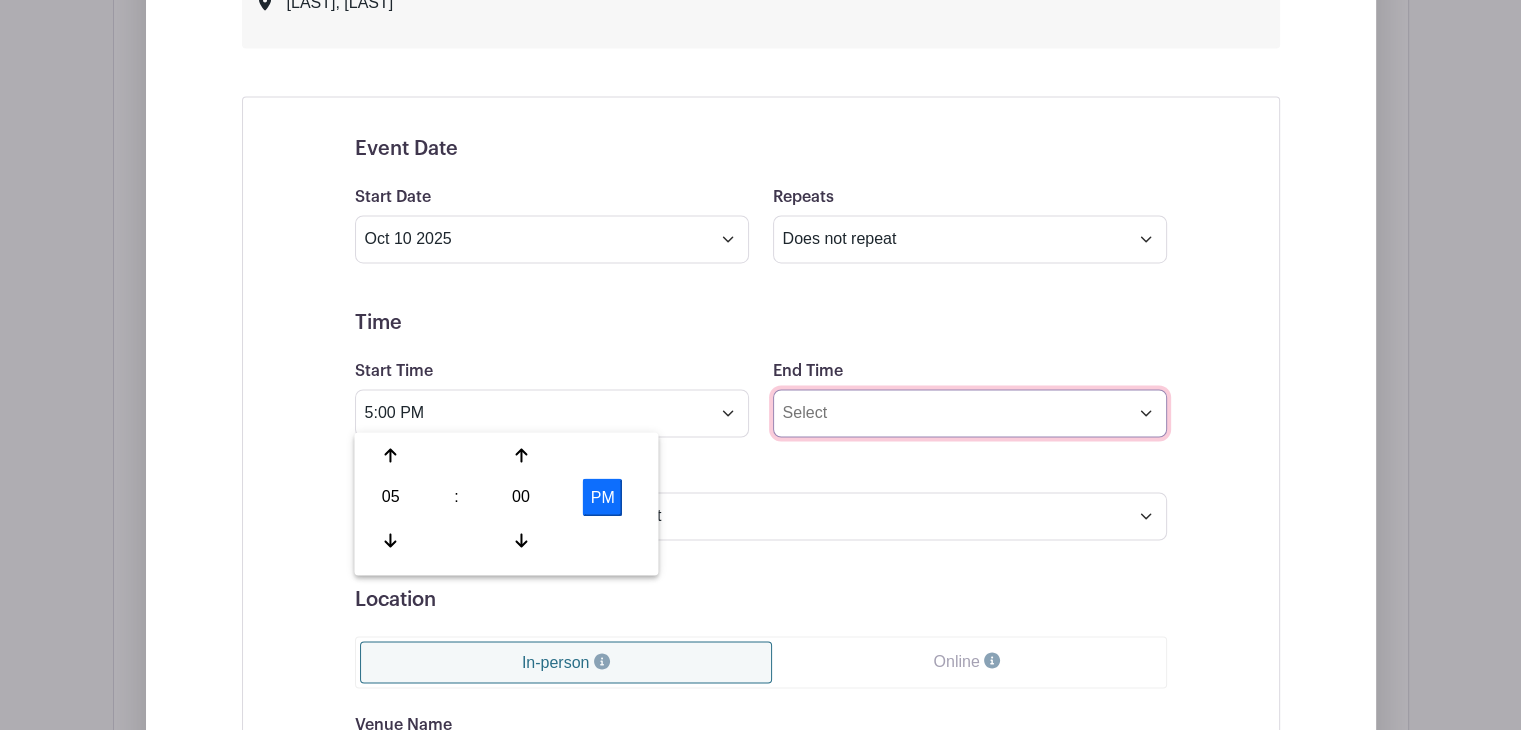 click on "End Time" at bounding box center [970, 413] 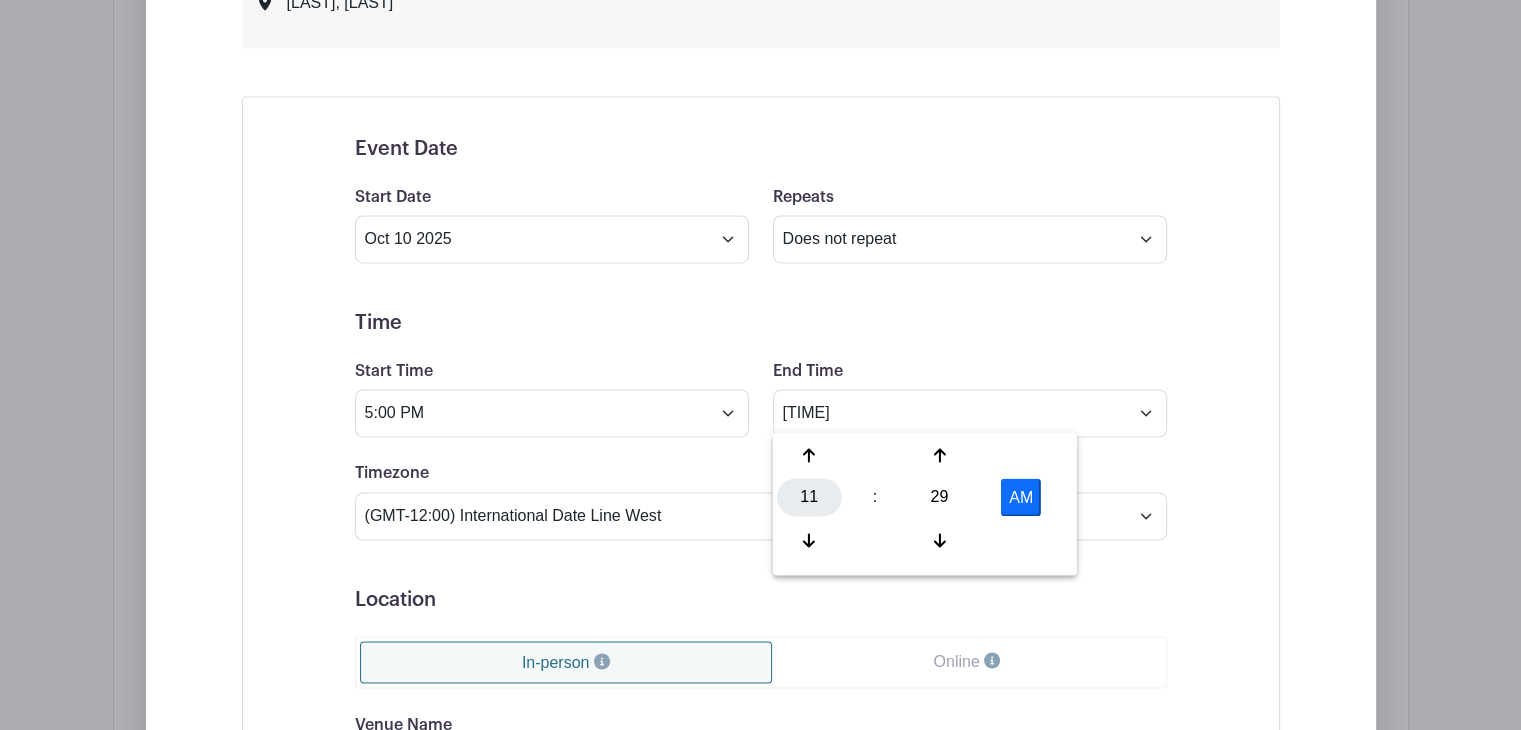 click on "11" at bounding box center [809, 497] 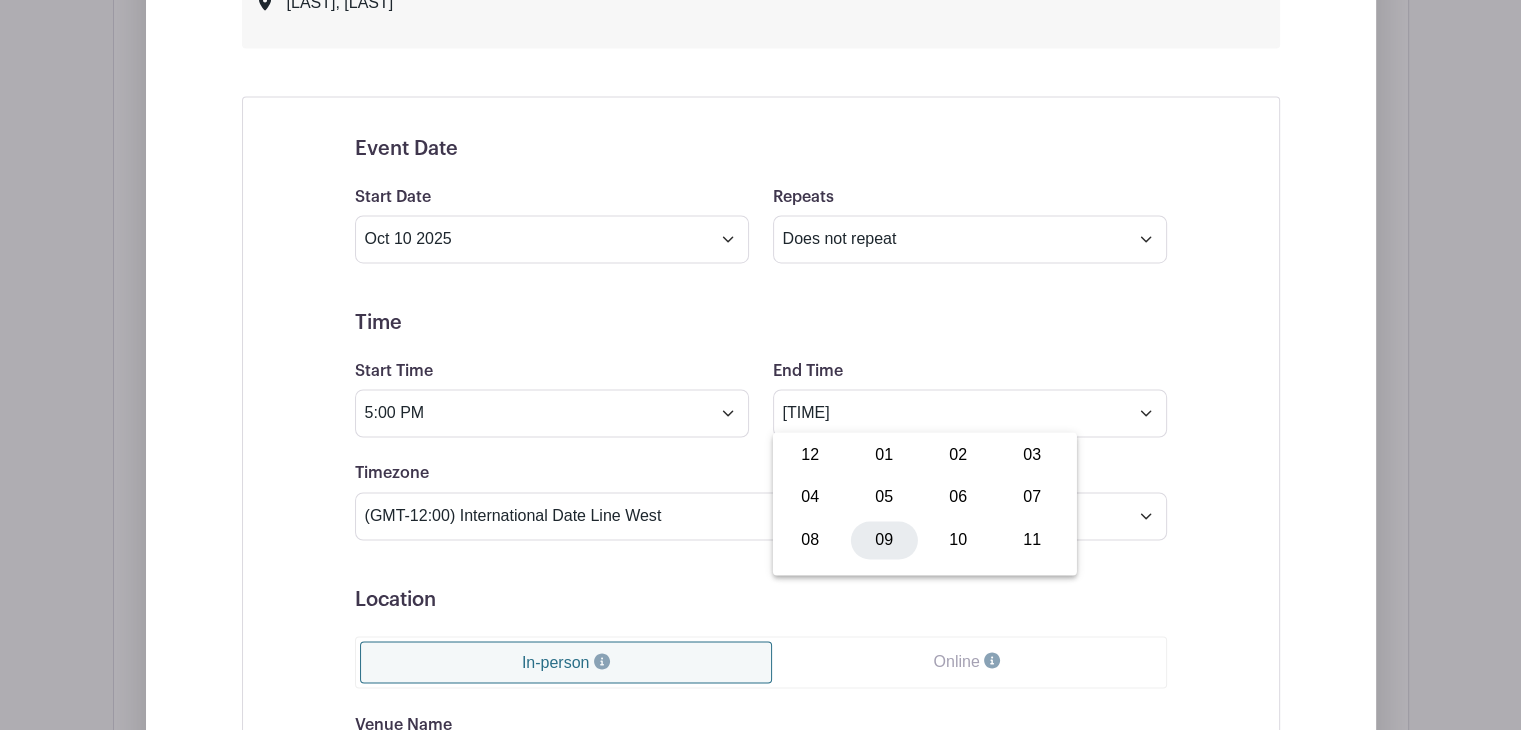 click on "09" at bounding box center (884, 540) 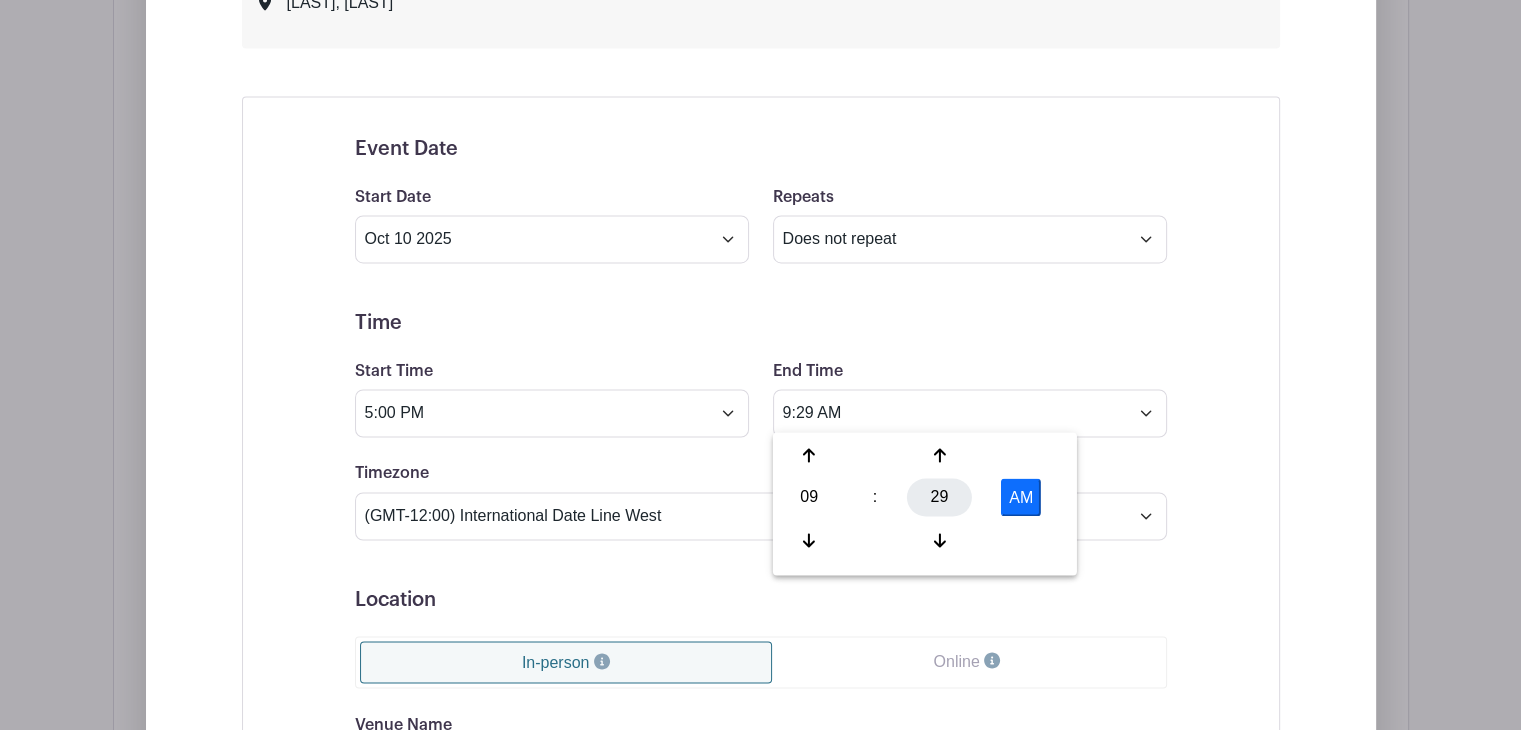 click on "29" at bounding box center [939, 497] 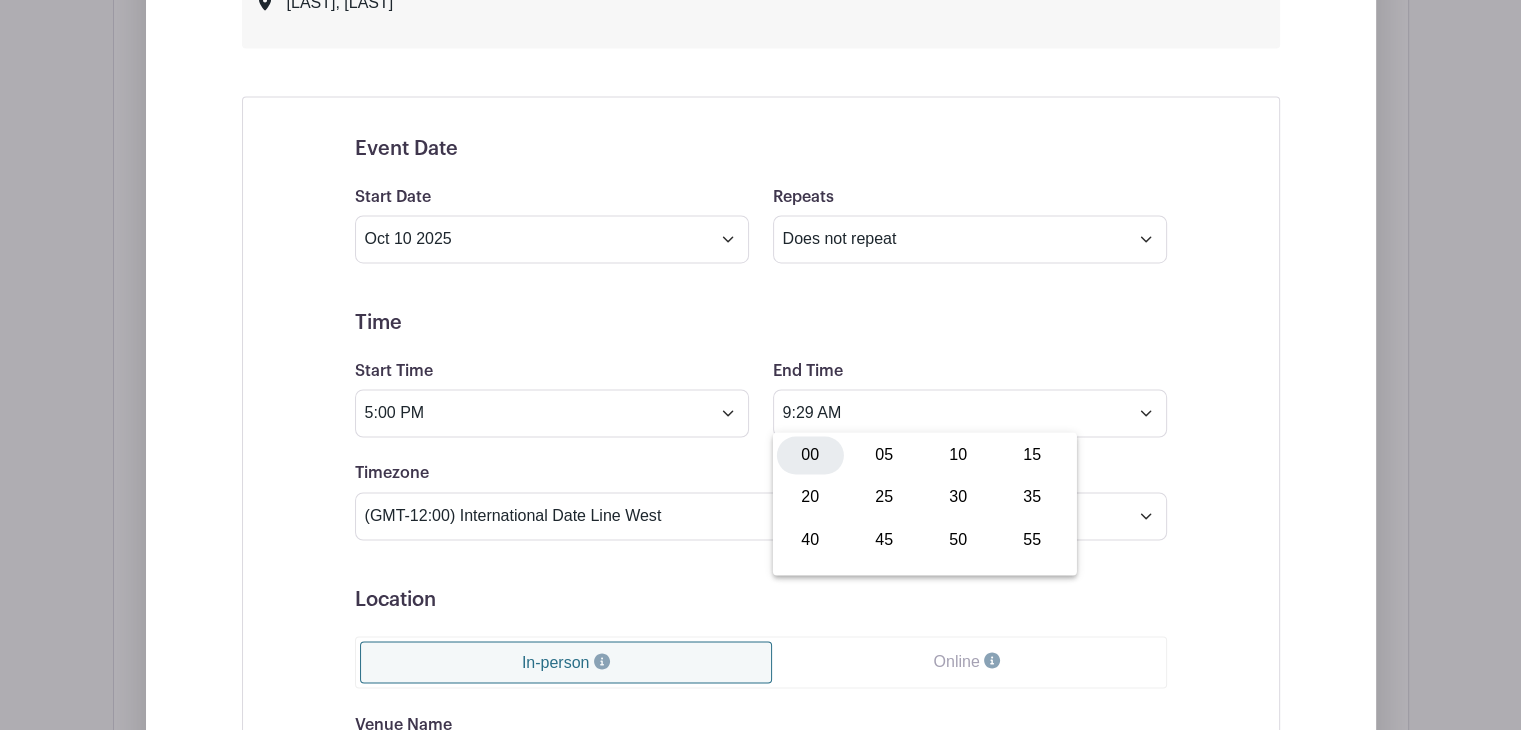 click on "00" at bounding box center [810, 455] 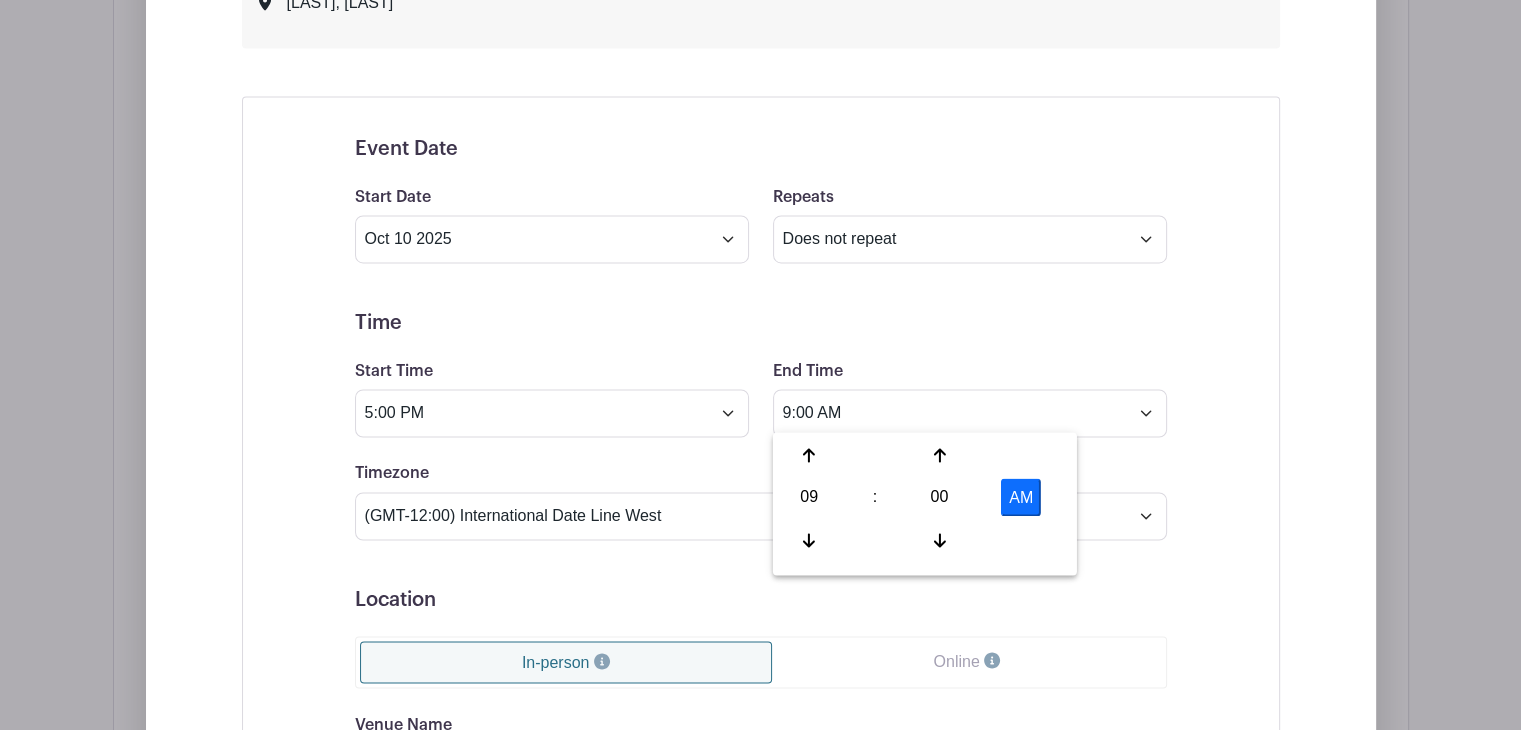 click on "AM" at bounding box center [1021, 497] 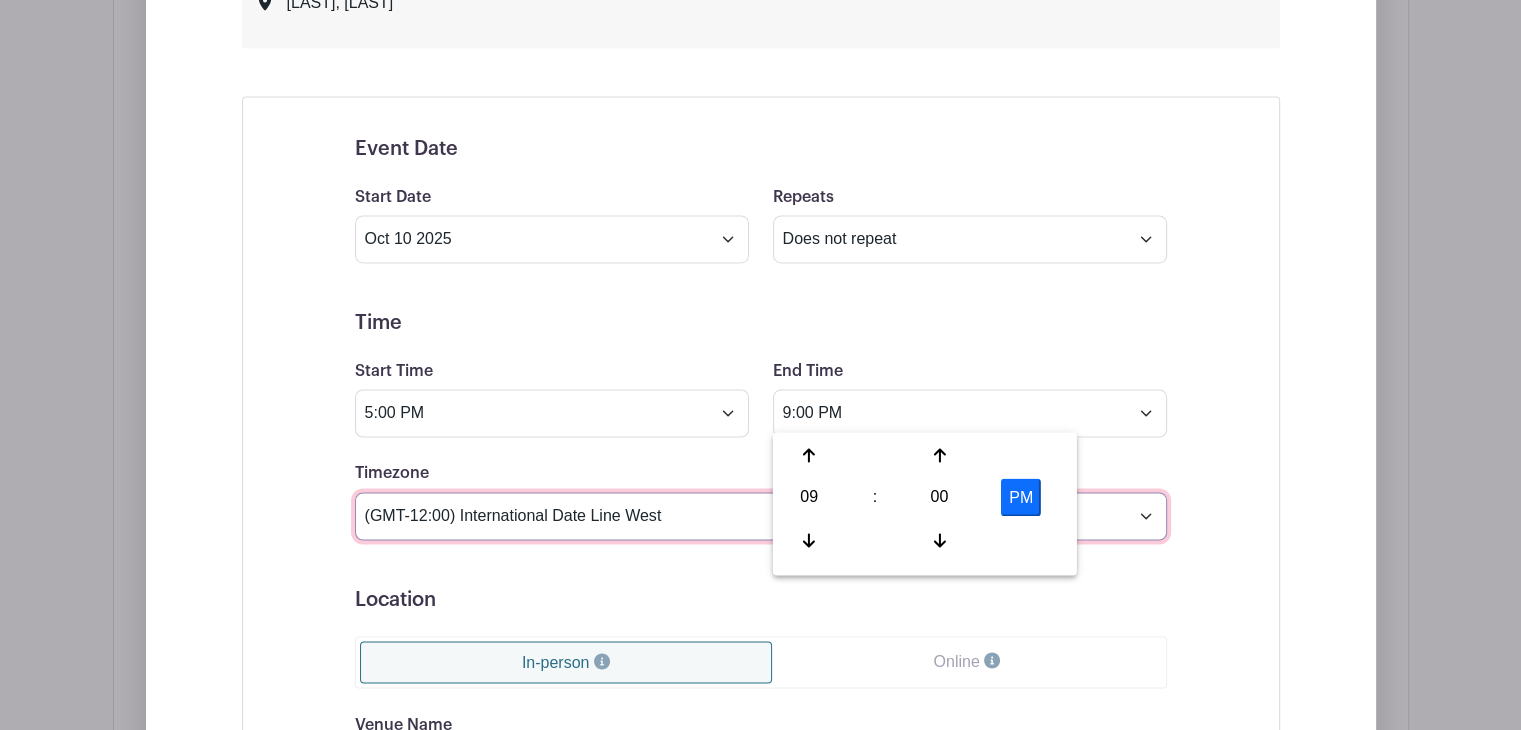click on "(GMT-12:00) International Date Line West
(GMT-11:00) American Samoa
(GMT-11:00) Midway Island
(GMT-10:00) Hawaii
(GMT-09:00) Alaska
(GMT-08:00) Pacific Time (US & Canada)
(GMT-08:00) Tijuana
(GMT-07:00) Arizona
(GMT-07:00) Mazatlan
(GMT-07:00) Mountain Time (US & Canada)
(GMT-06:00) Central America
(GMT-06:00) Central Time (US & Canada)
(GMT-06:00) Chihuahua
(GMT-06:00) Guadalajara
(GMT-06:00) Mexico City
(GMT-06:00) Monterrey
(GMT-06:00) Saskatchewan
(GMT-05:00) Bogota
(GMT-05:00) Eastern Time (US & Canada)
(GMT-05:00) Indiana (East)
(GMT-05:00) Lima
(GMT-05:00) Quito
(GMT-04:00) Atlantic Time (Canada)
(GMT-04:00) Caracas
(GMT-04:00) Georgetown
(GMT-04:00) La Paz
(GMT-04:00) Puerto Rico
(GMT-04:00) Santiago
(GMT-03:30) Newfoundland
(GMT-03:00) Brasilia
(GMT-03:00) Buenos Aires
(GMT-03:00) Montevideo
(GMT-02:00) Greenland
(GMT-02:00) Mid-Atlantic
(GMT-01:00) Azores
(GMT-01:00) Cape Verde Is.
(GMT+00:00) Casablanca
(GMT+00:00) Dublin" at bounding box center (761, 516) 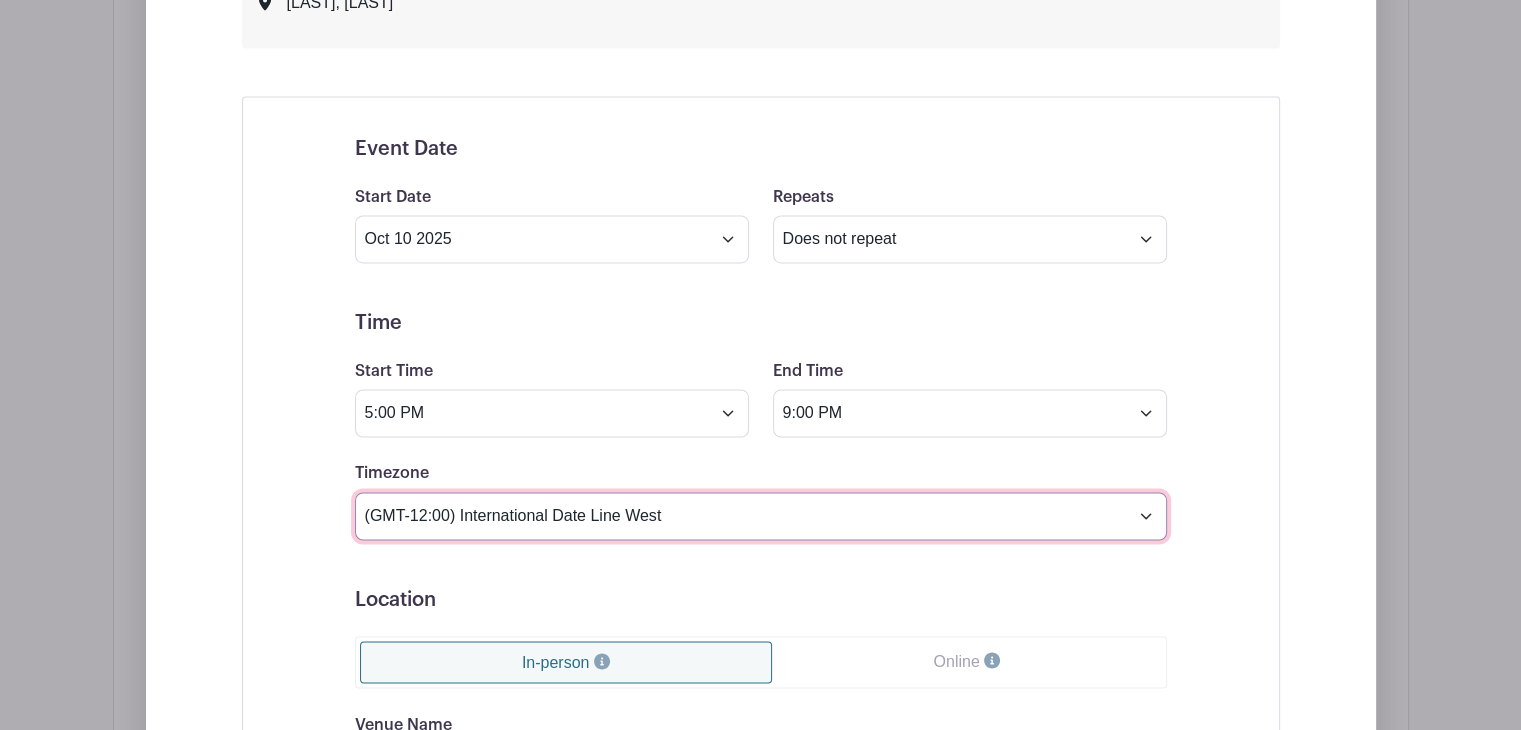 select on "Eastern Time (US & Canada)" 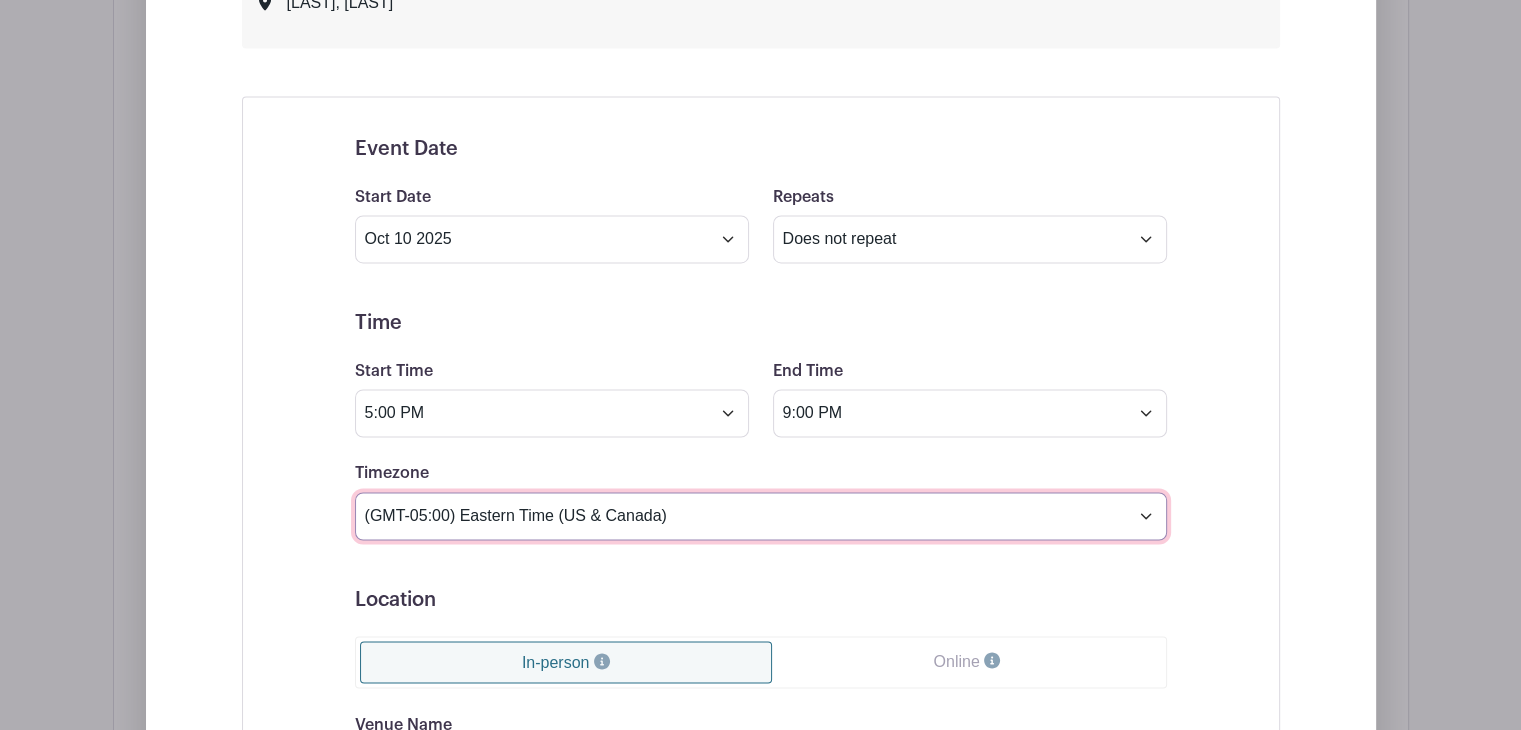click on "(GMT-12:00) International Date Line West
(GMT-11:00) American Samoa
(GMT-11:00) Midway Island
(GMT-10:00) Hawaii
(GMT-09:00) Alaska
(GMT-08:00) Pacific Time (US & Canada)
(GMT-08:00) Tijuana
(GMT-07:00) Arizona
(GMT-07:00) Mazatlan
(GMT-07:00) Mountain Time (US & Canada)
(GMT-06:00) Central America
(GMT-06:00) Central Time (US & Canada)
(GMT-06:00) Chihuahua
(GMT-06:00) Guadalajara
(GMT-06:00) Mexico City
(GMT-06:00) Monterrey
(GMT-06:00) Saskatchewan
(GMT-05:00) Bogota
(GMT-05:00) Eastern Time (US & Canada)
(GMT-05:00) Indiana (East)
(GMT-05:00) Lima
(GMT-05:00) Quito
(GMT-04:00) Atlantic Time (Canada)
(GMT-04:00) Caracas
(GMT-04:00) Georgetown
(GMT-04:00) La Paz
(GMT-04:00) Puerto Rico
(GMT-04:00) Santiago
(GMT-03:30) Newfoundland
(GMT-03:00) Brasilia
(GMT-03:00) Buenos Aires
(GMT-03:00) Montevideo
(GMT-02:00) Greenland
(GMT-02:00) Mid-Atlantic
(GMT-01:00) Azores
(GMT-01:00) Cape Verde Is.
(GMT+00:00) Casablanca
(GMT+00:00) Dublin" at bounding box center (761, 516) 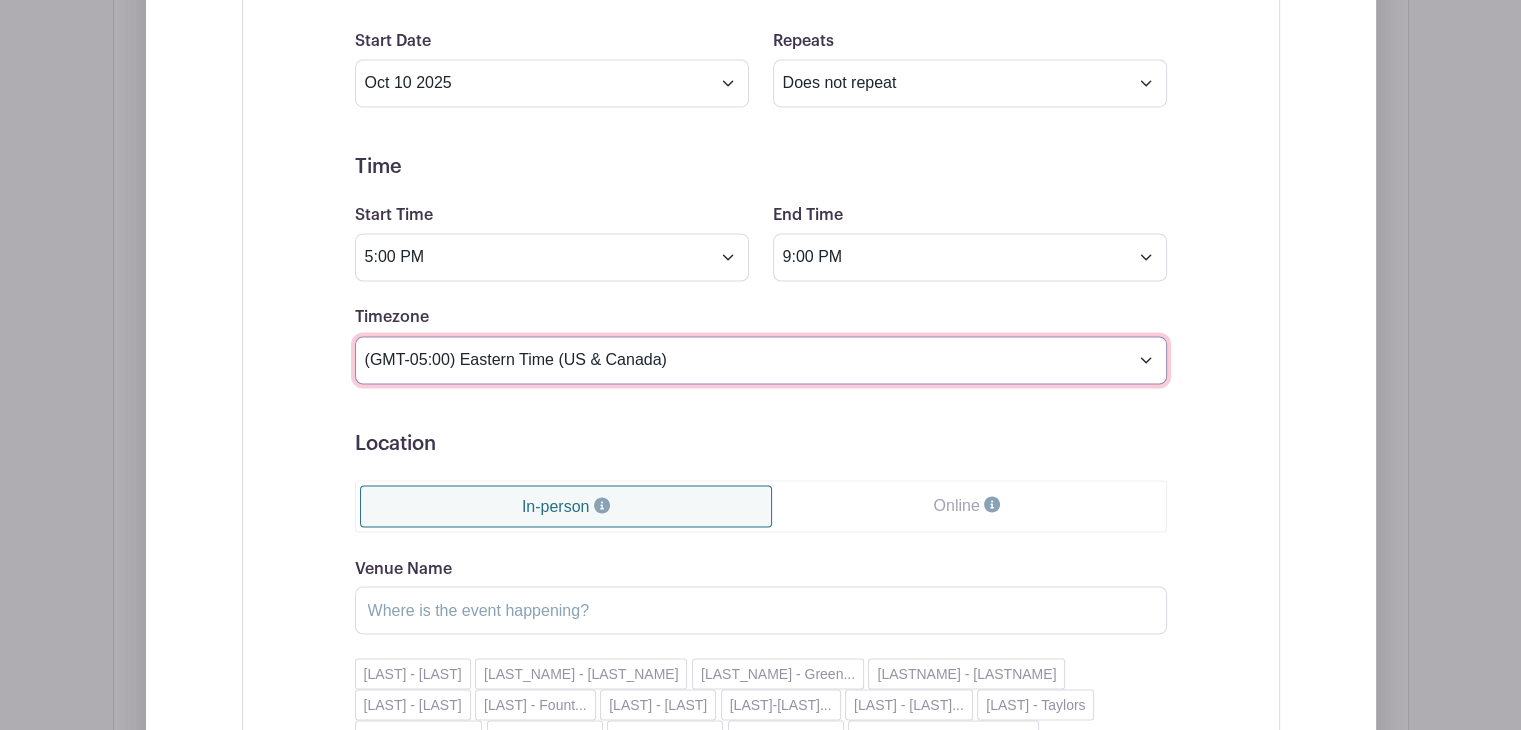 scroll, scrollTop: 3420, scrollLeft: 0, axis: vertical 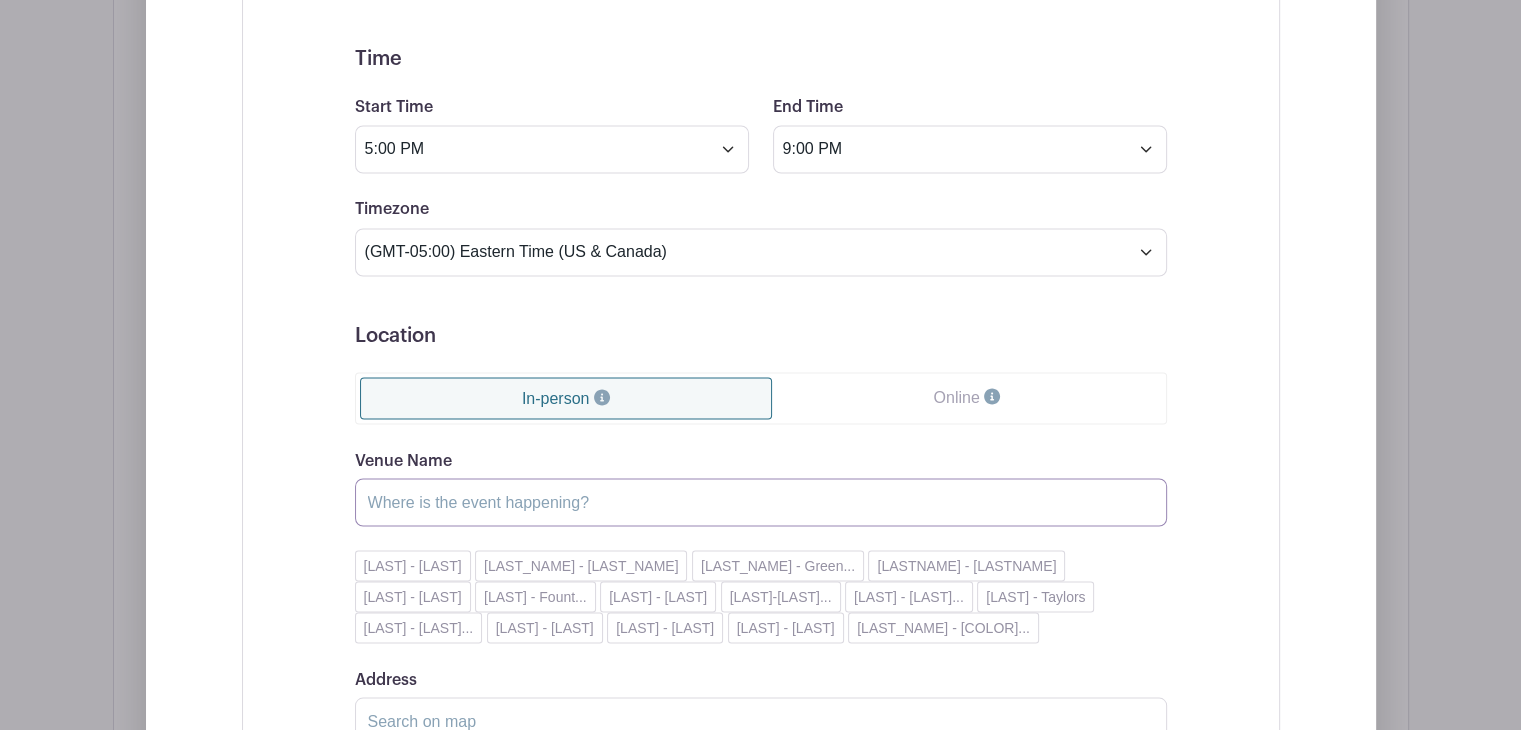 click on "Venue Name" at bounding box center [761, 502] 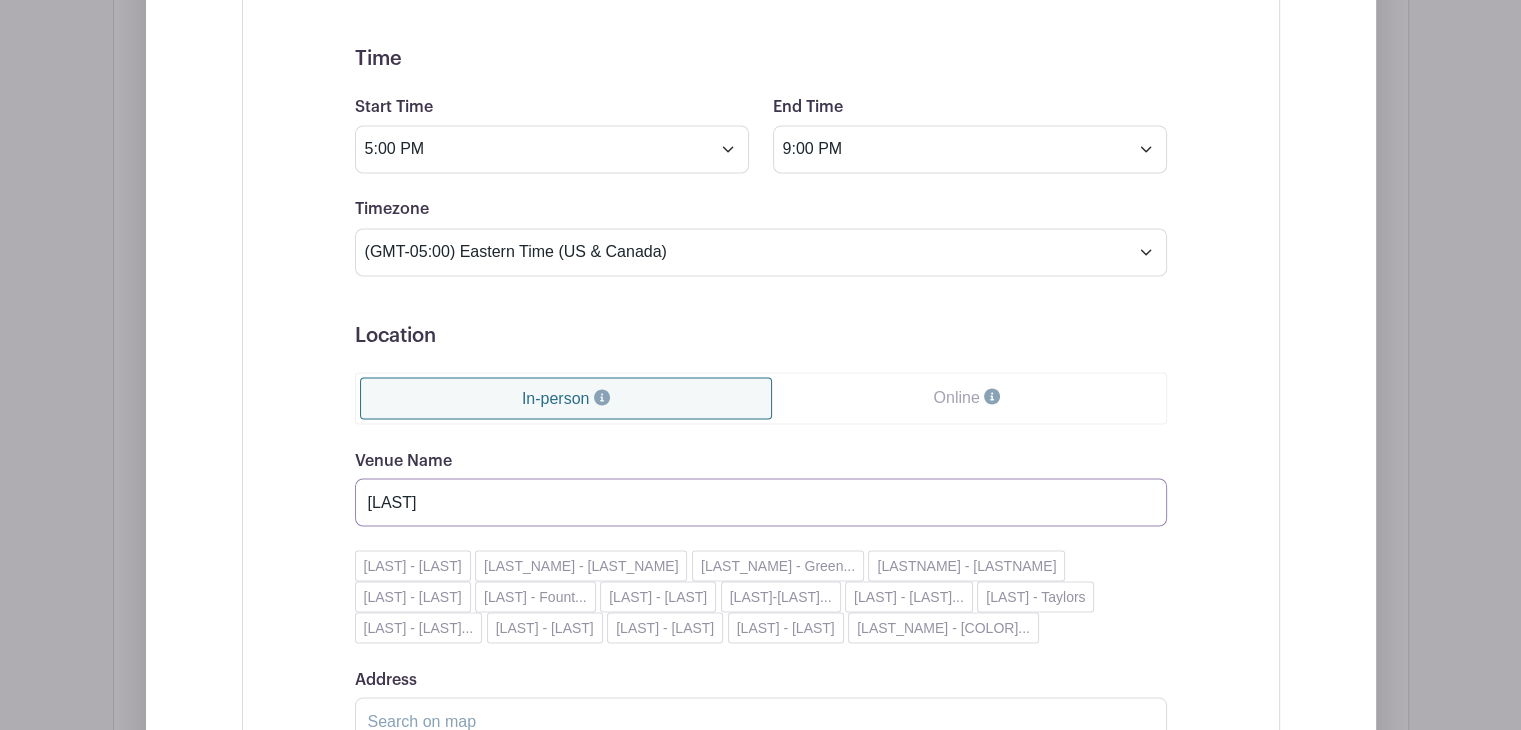 scroll, scrollTop: 3600, scrollLeft: 0, axis: vertical 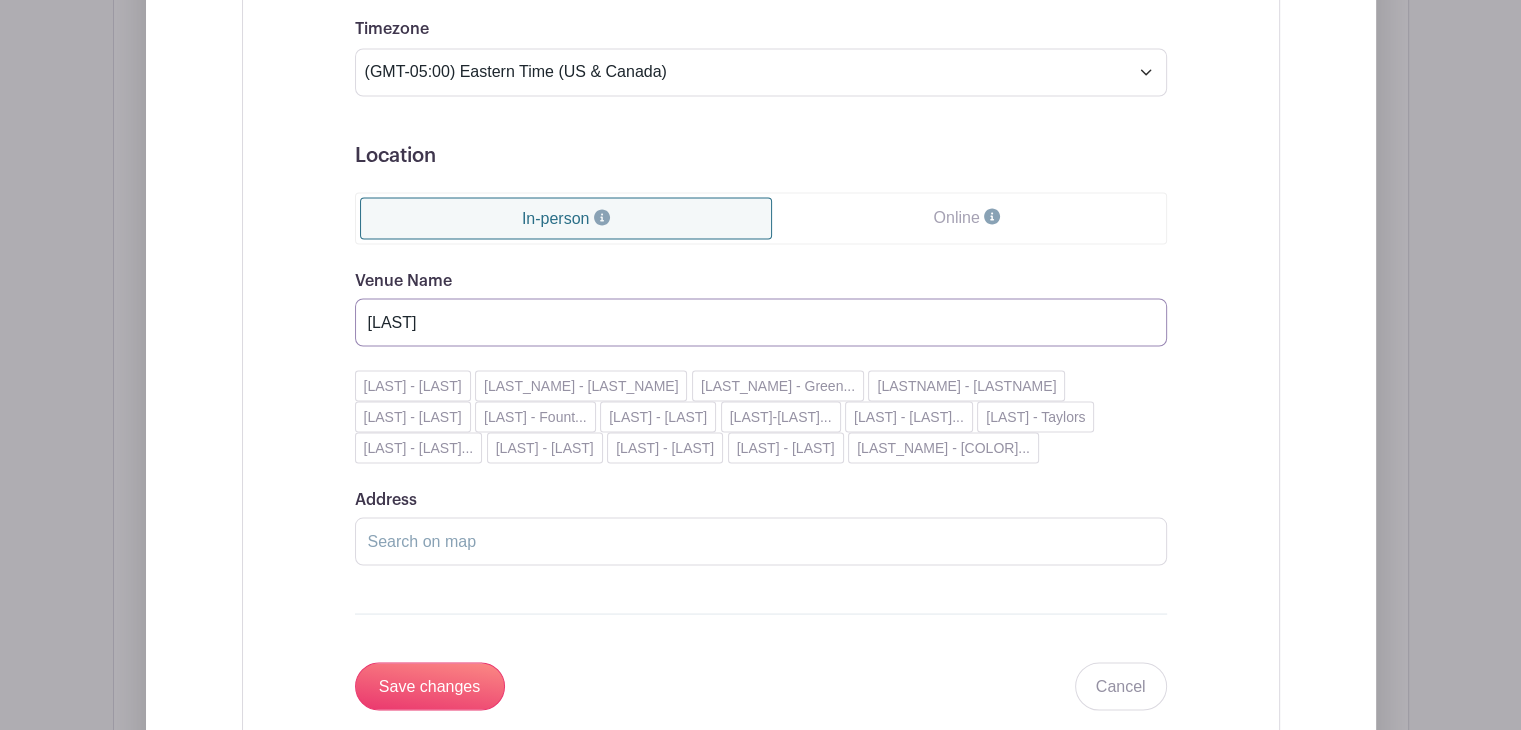 type on "[LAST]" 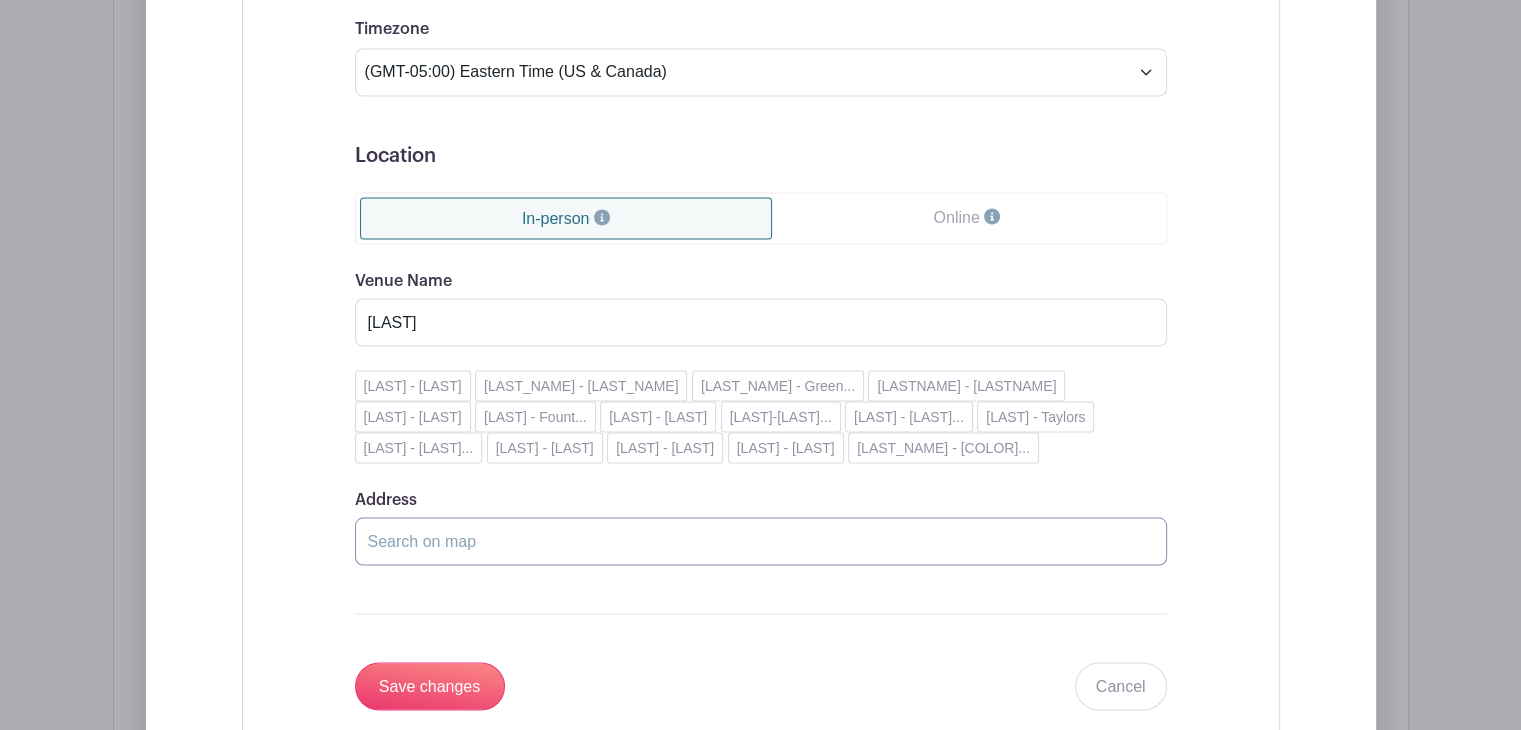 click on "Address" at bounding box center [761, 541] 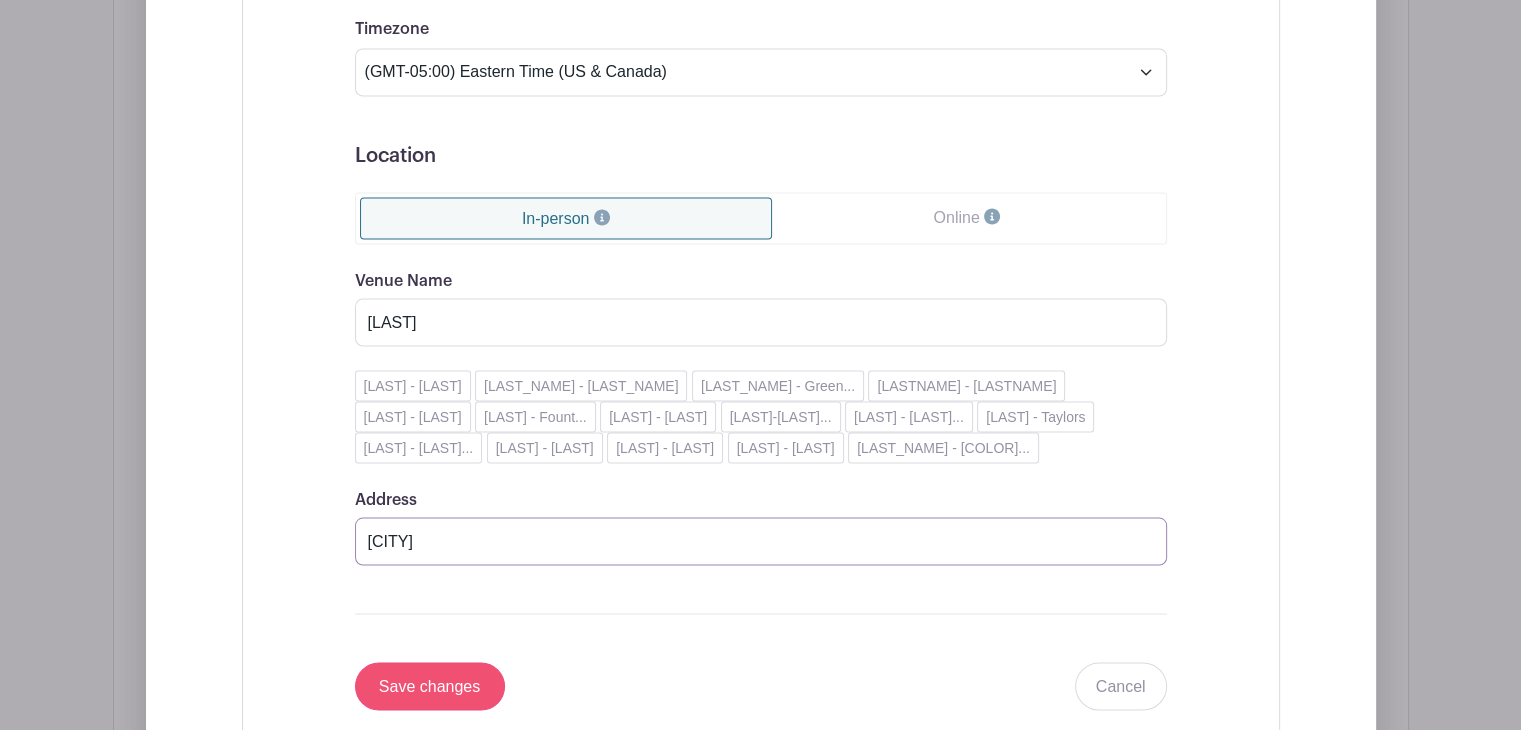 type on "[CITY]" 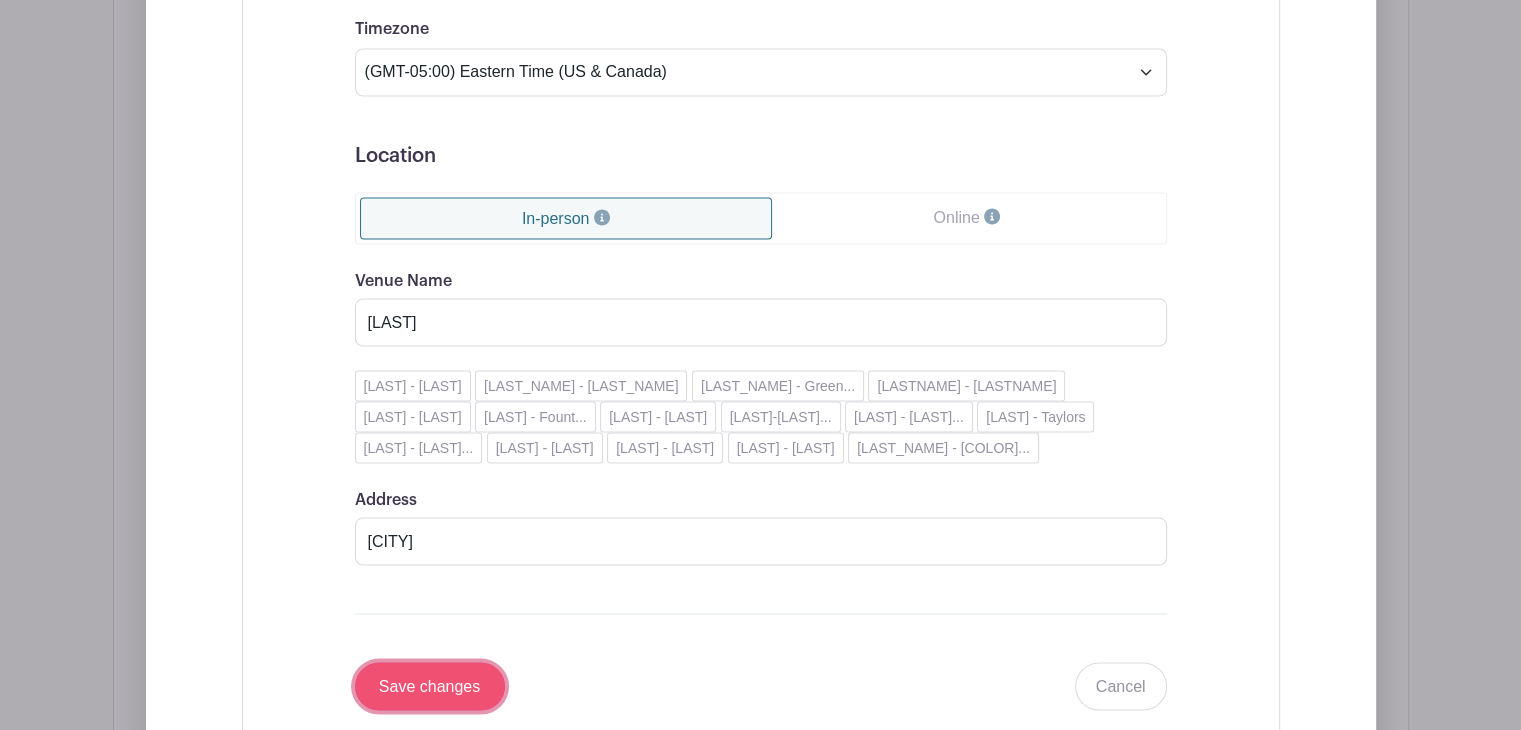 click on "Save changes" at bounding box center (430, 686) 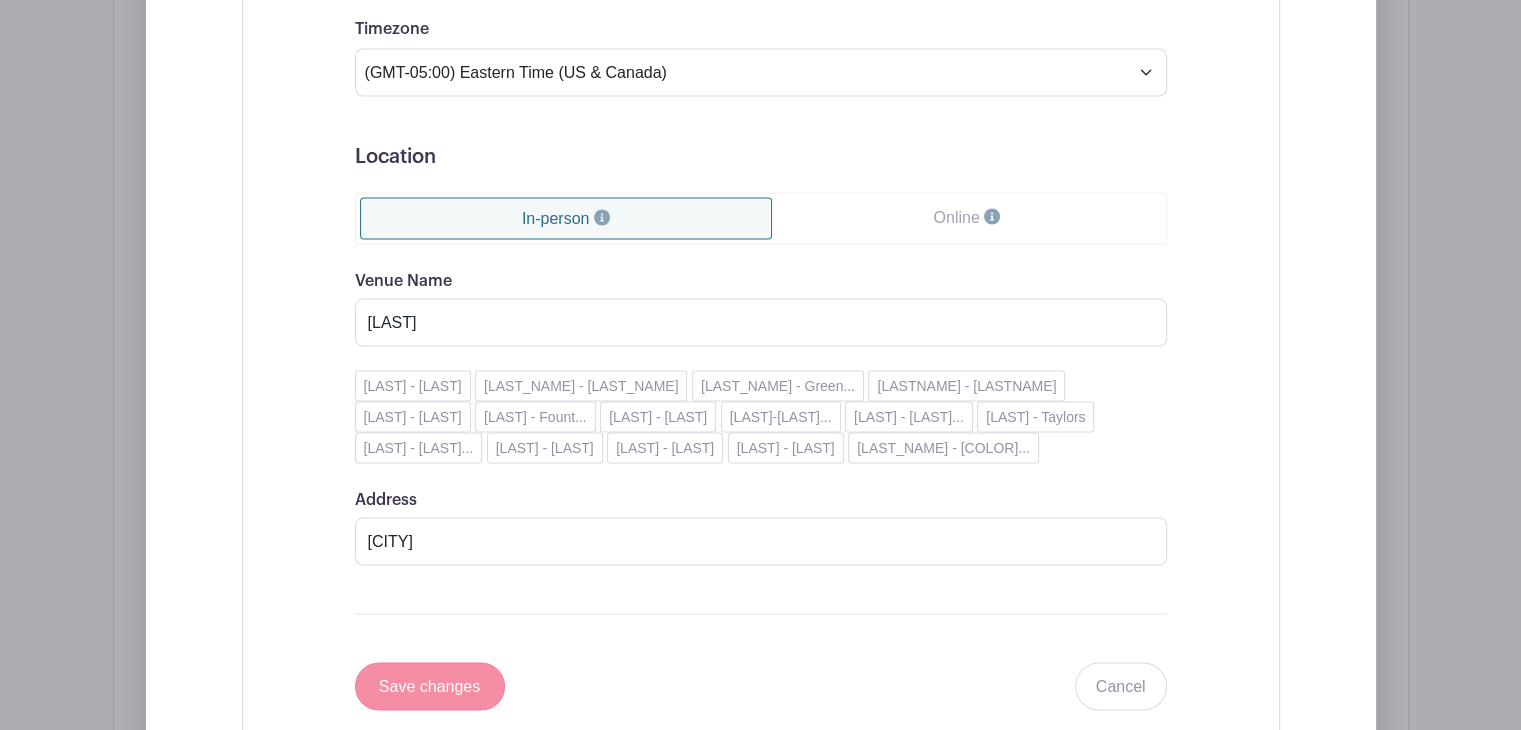 scroll, scrollTop: 3286, scrollLeft: 0, axis: vertical 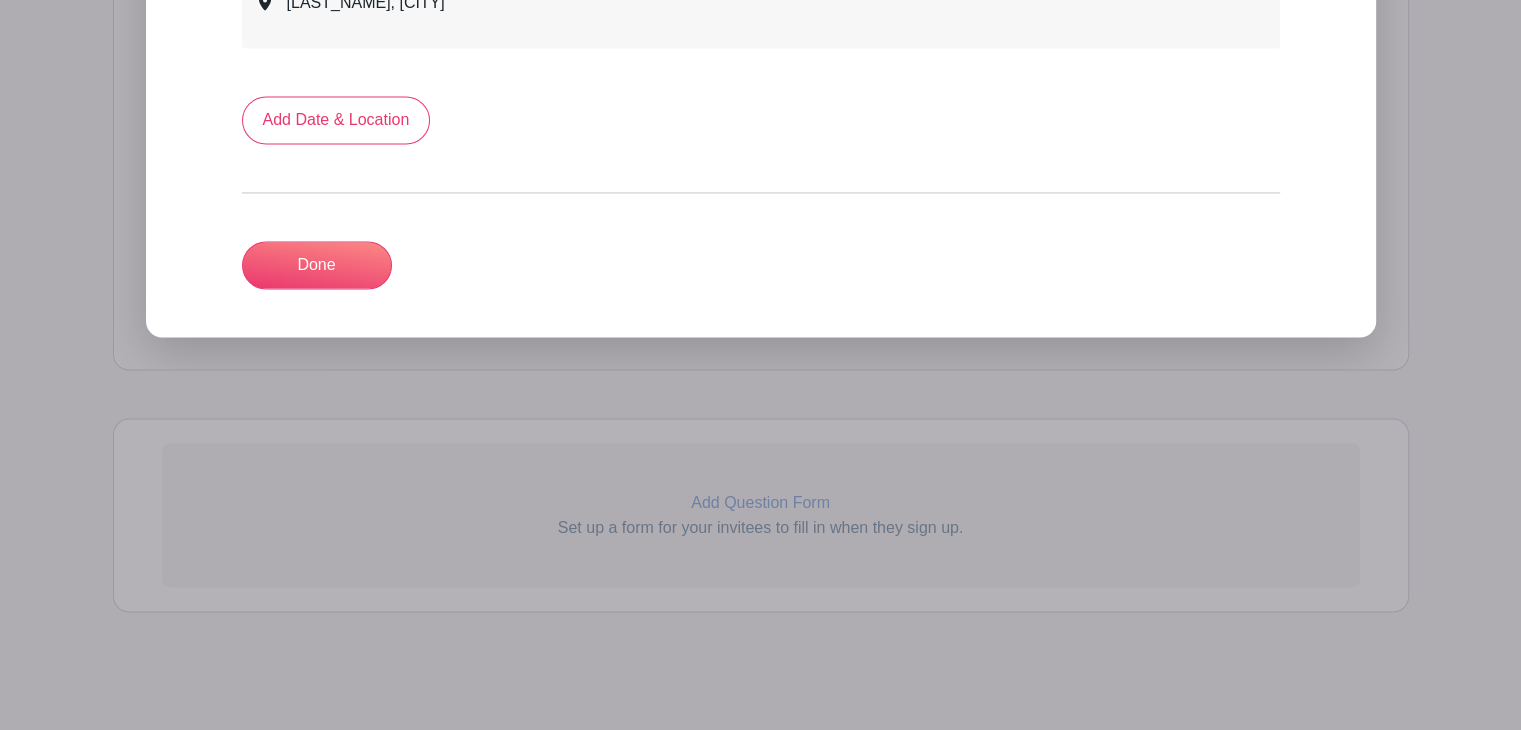 click on "Add Date & Location
Done" at bounding box center (761, 192) 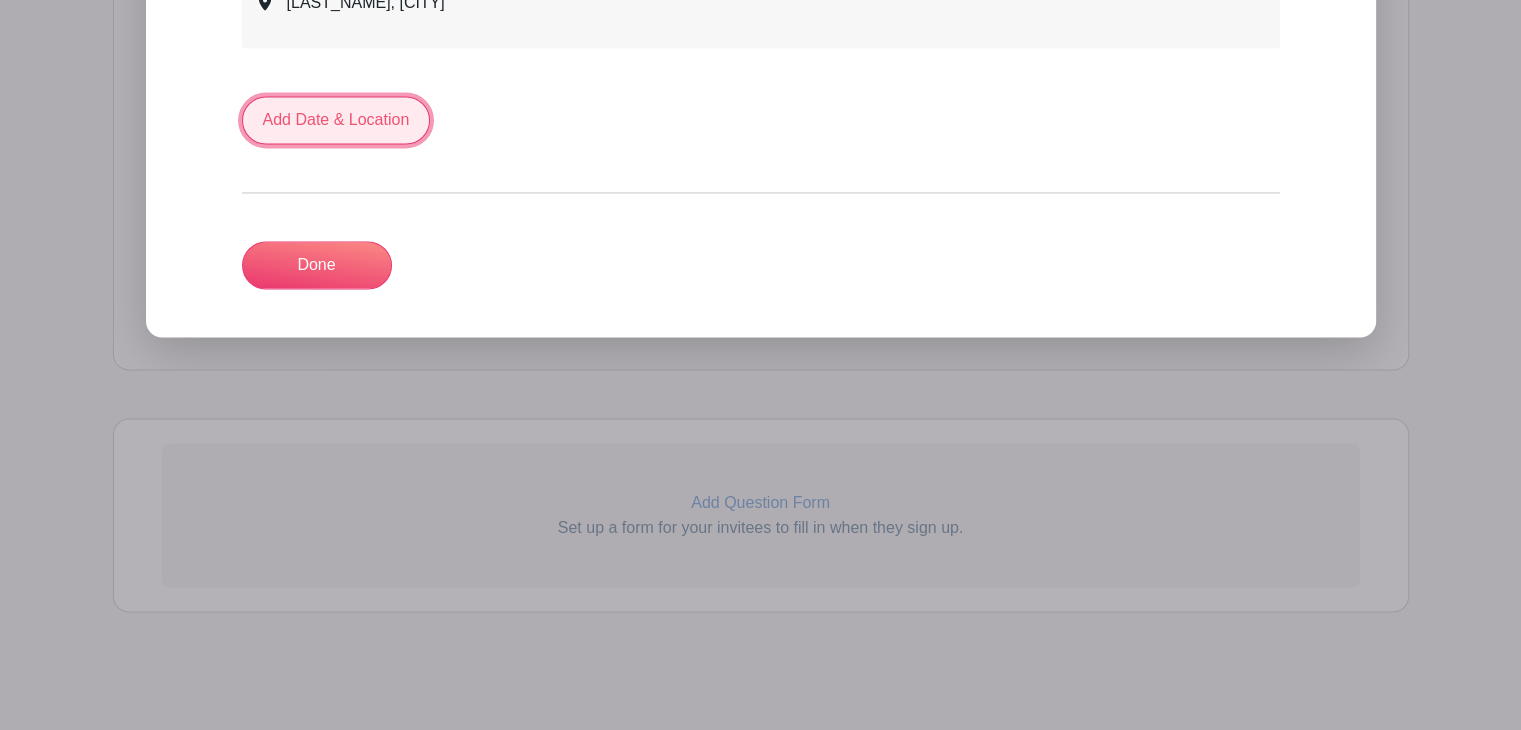 click on "Add Date & Location" at bounding box center (336, 120) 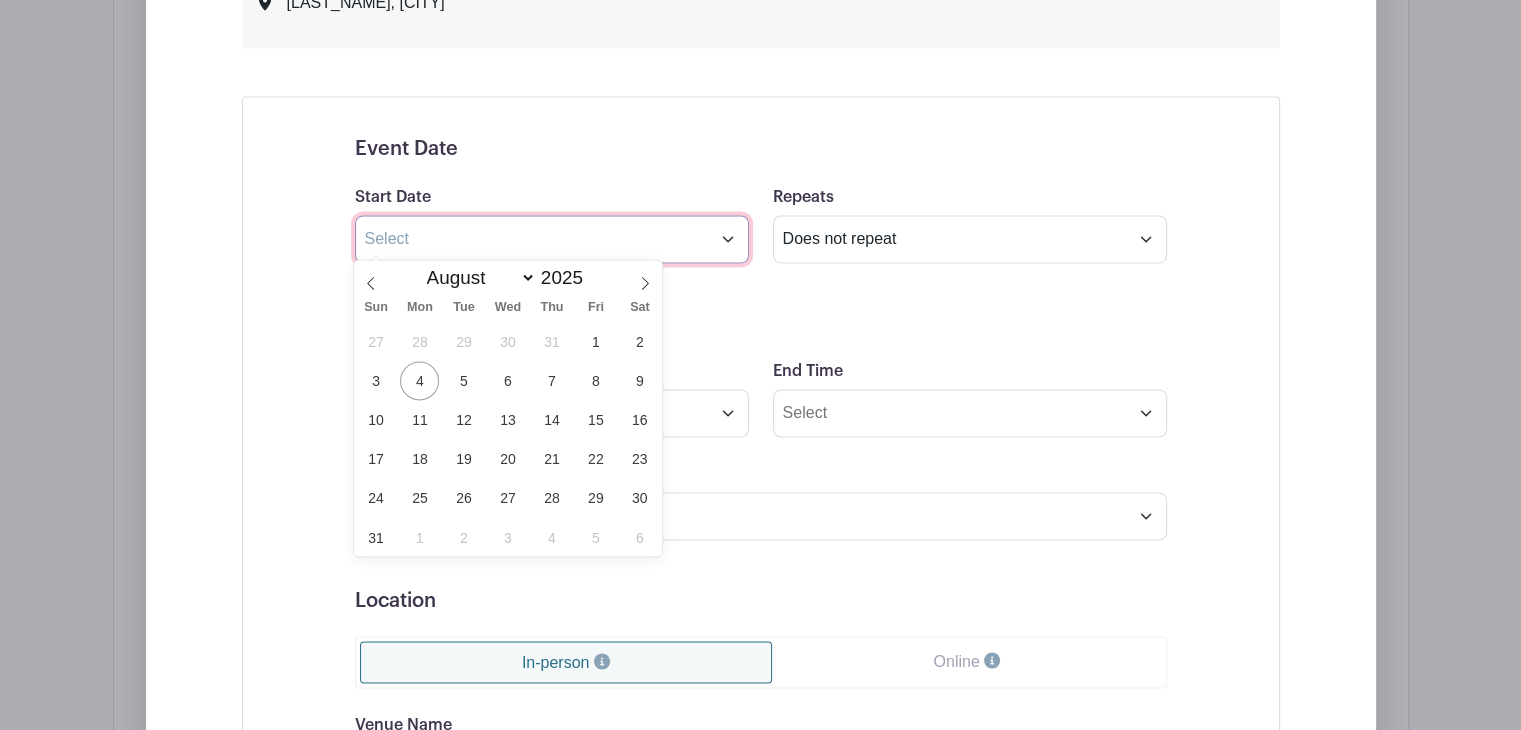 click at bounding box center [552, 239] 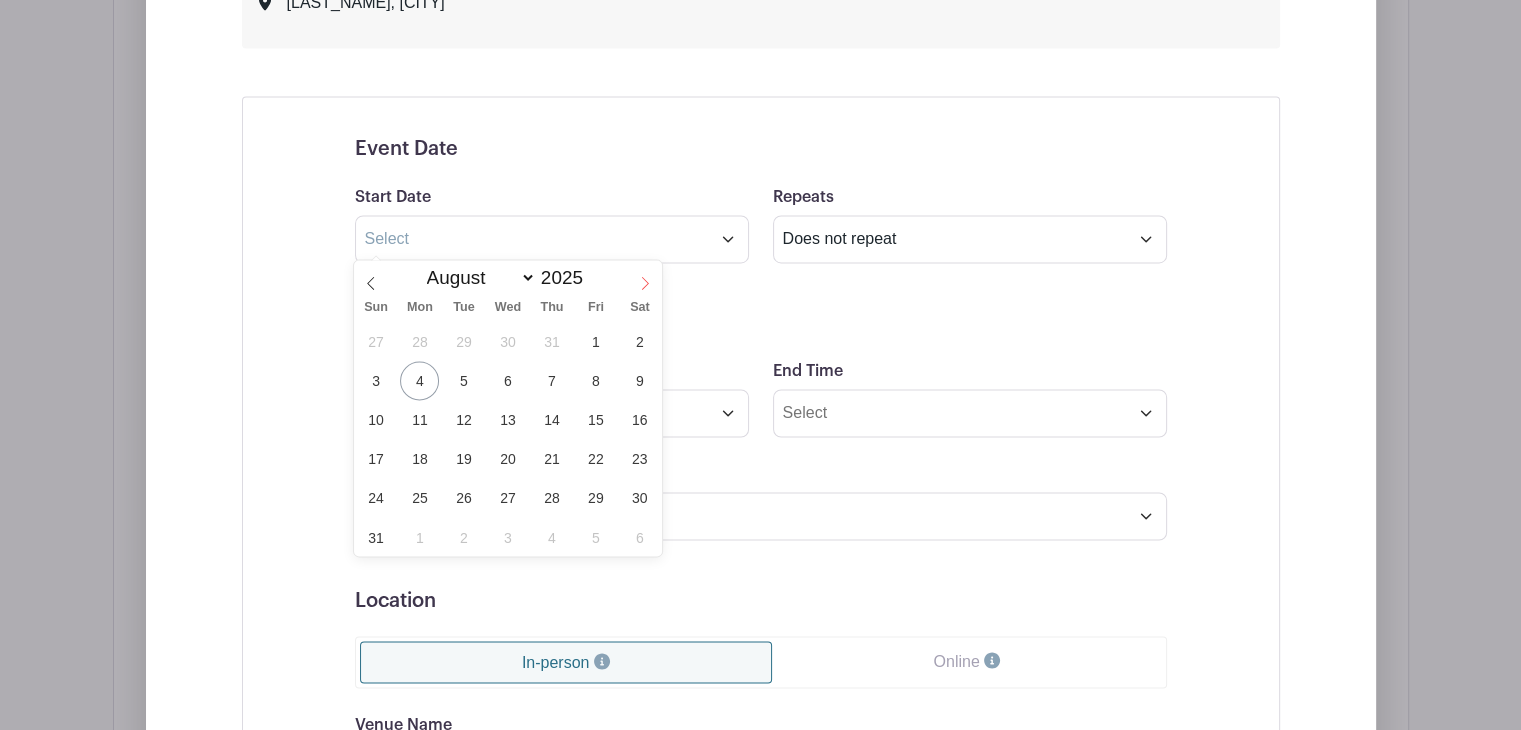 click 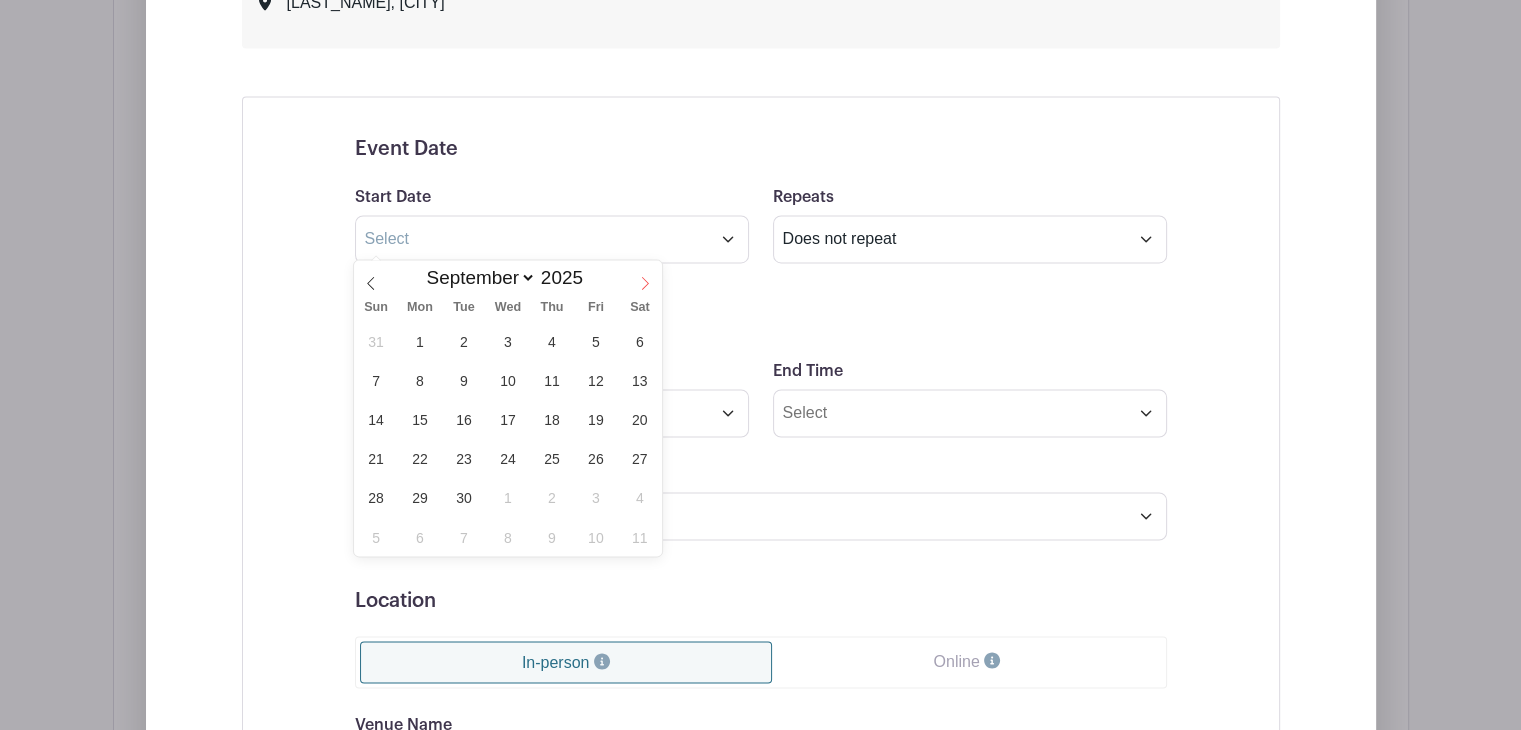 click 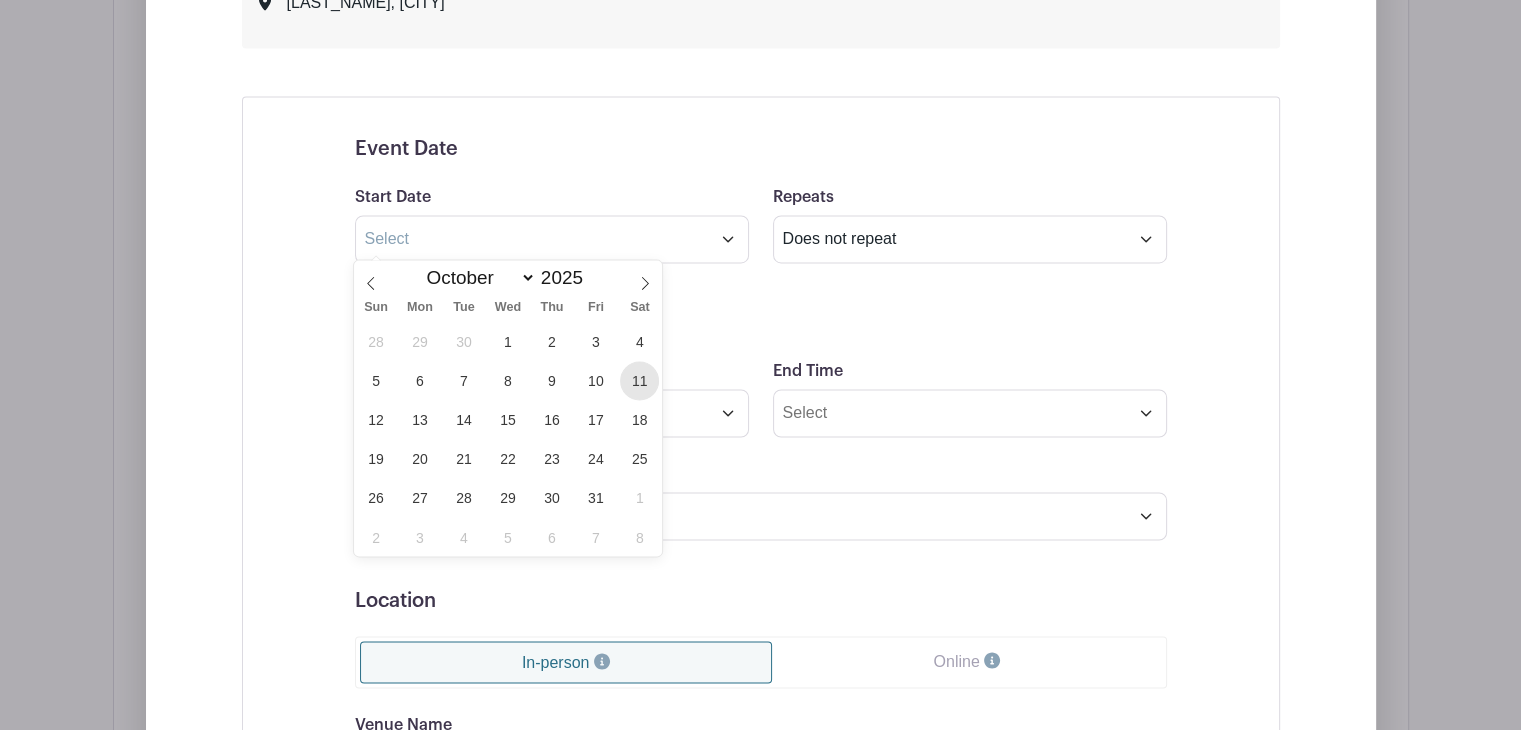 click on "11" at bounding box center (639, 380) 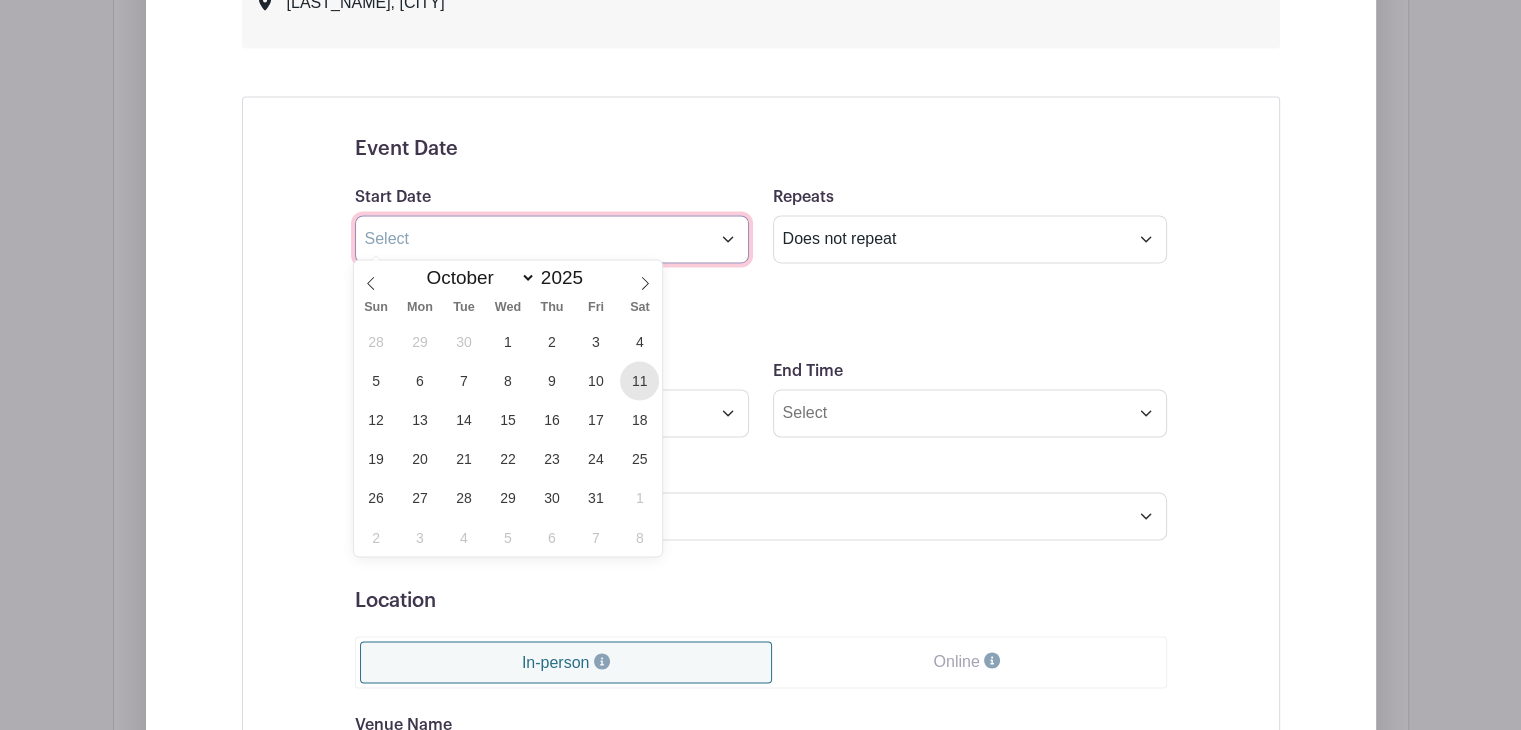 type on "[MONTH] [DAY] [YEAR]" 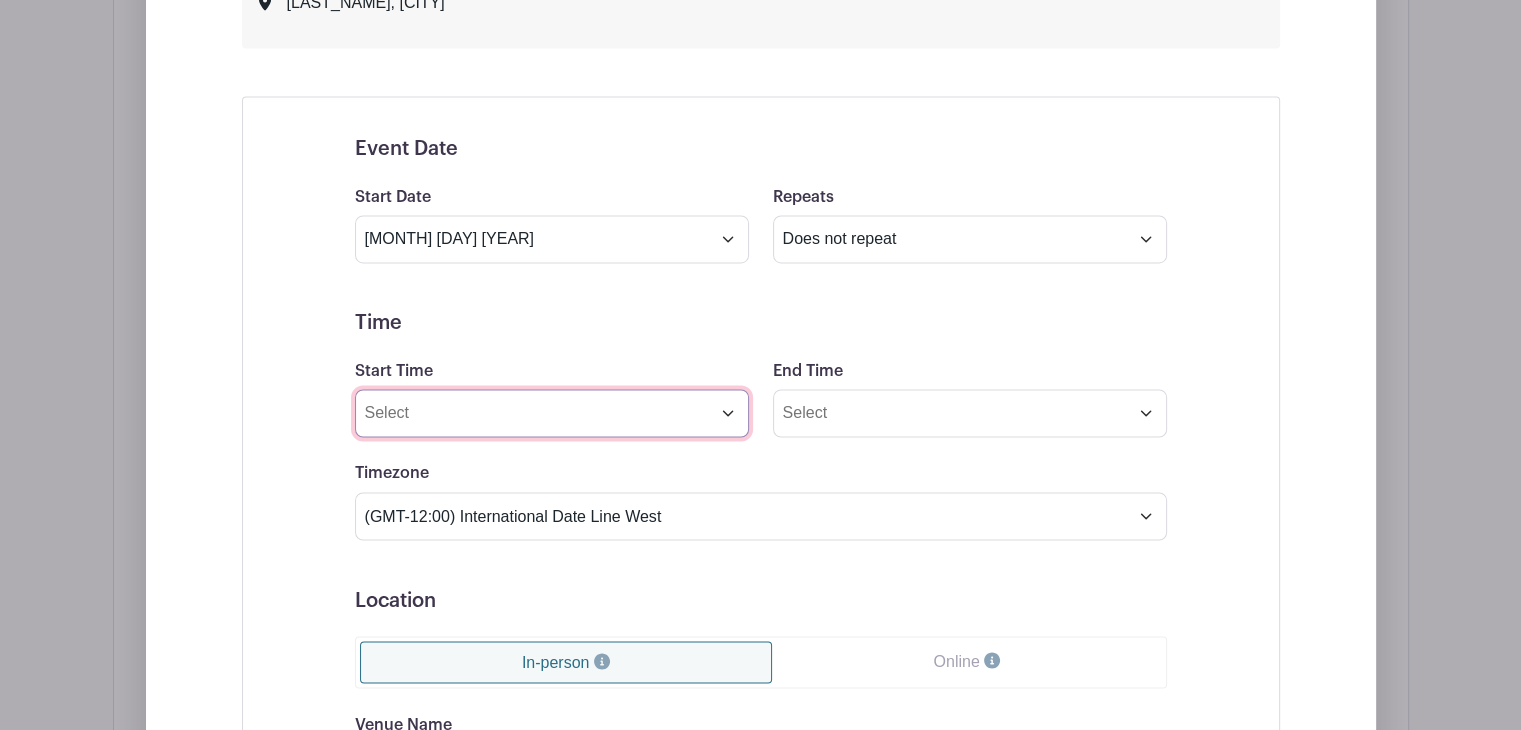 click on "Start Time" at bounding box center [552, 413] 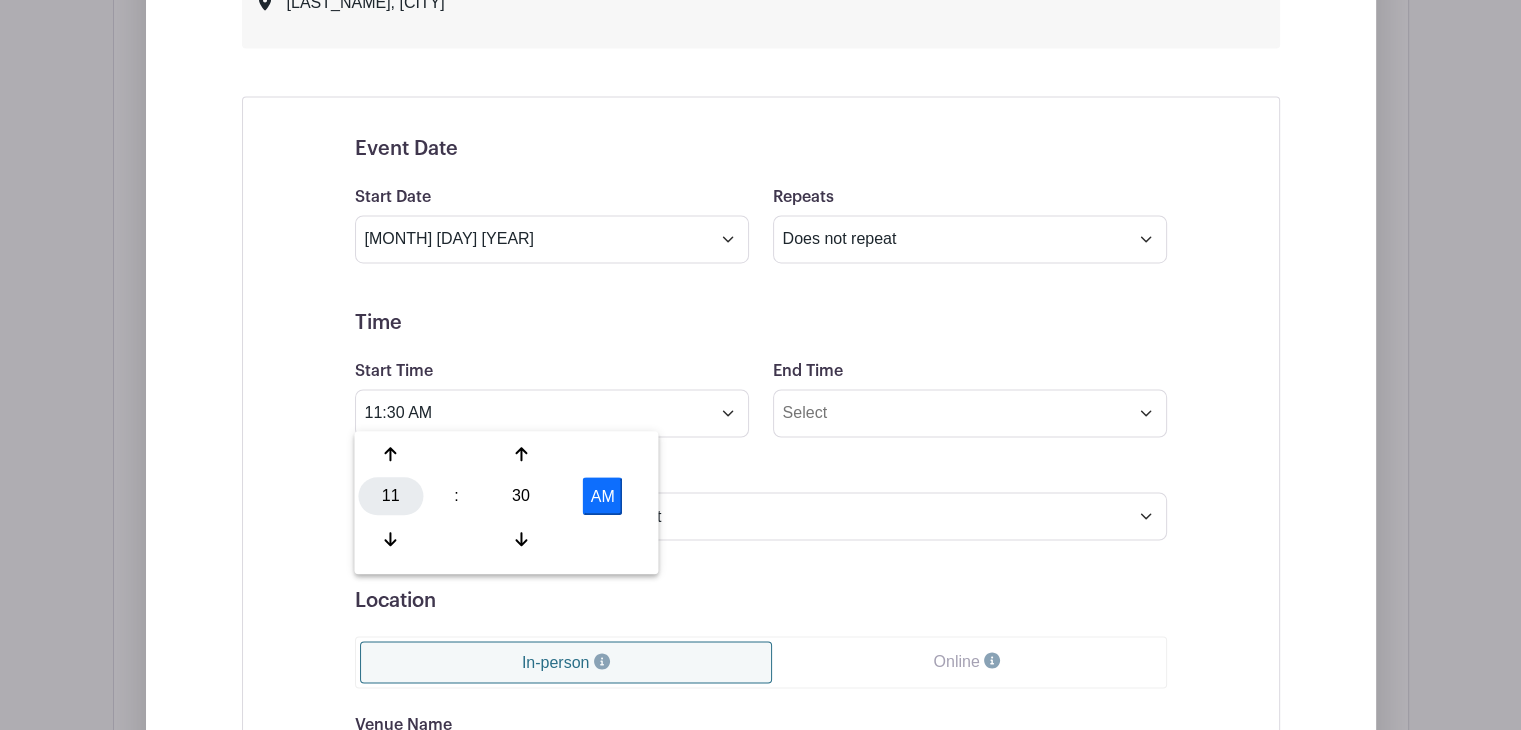 click on "11" at bounding box center (390, 496) 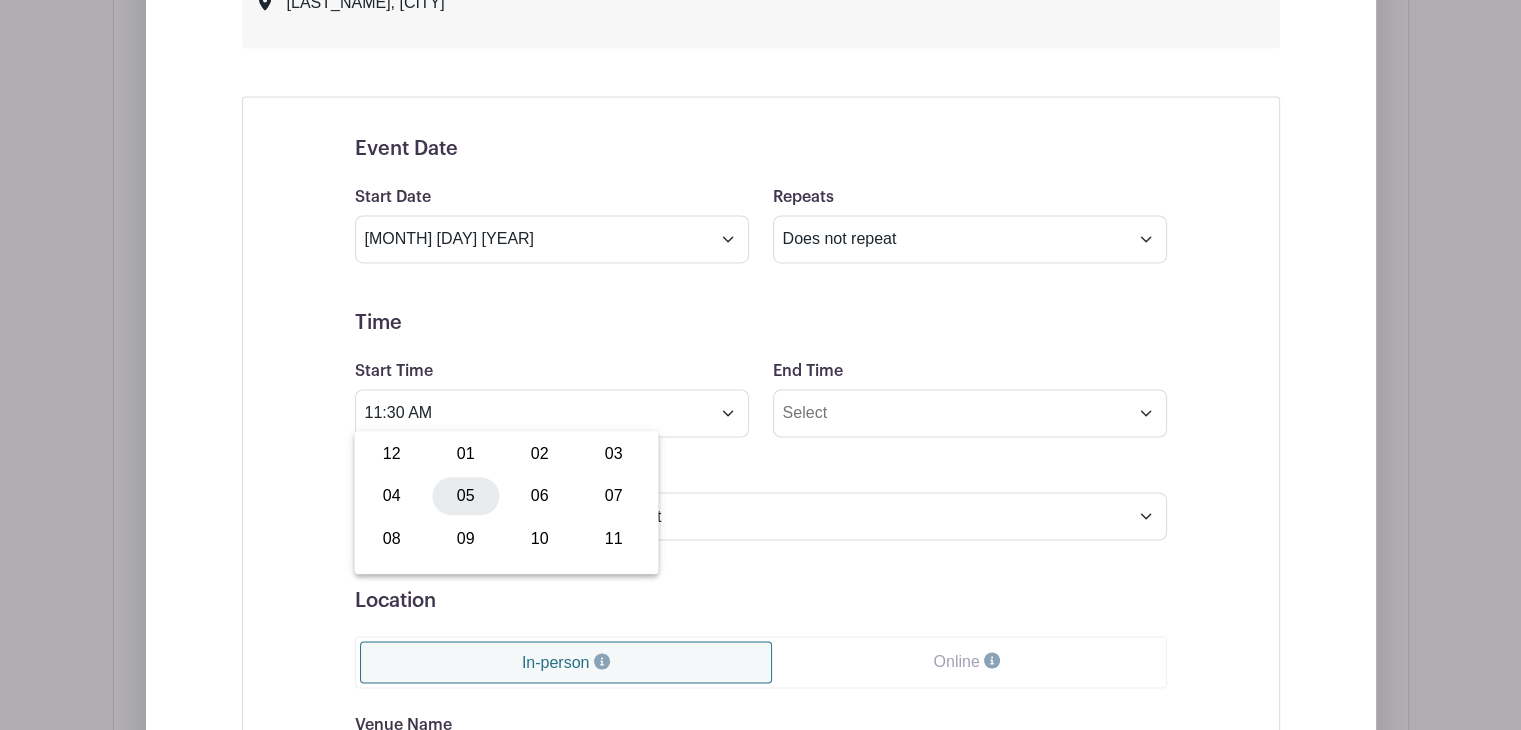click on "05" at bounding box center (465, 496) 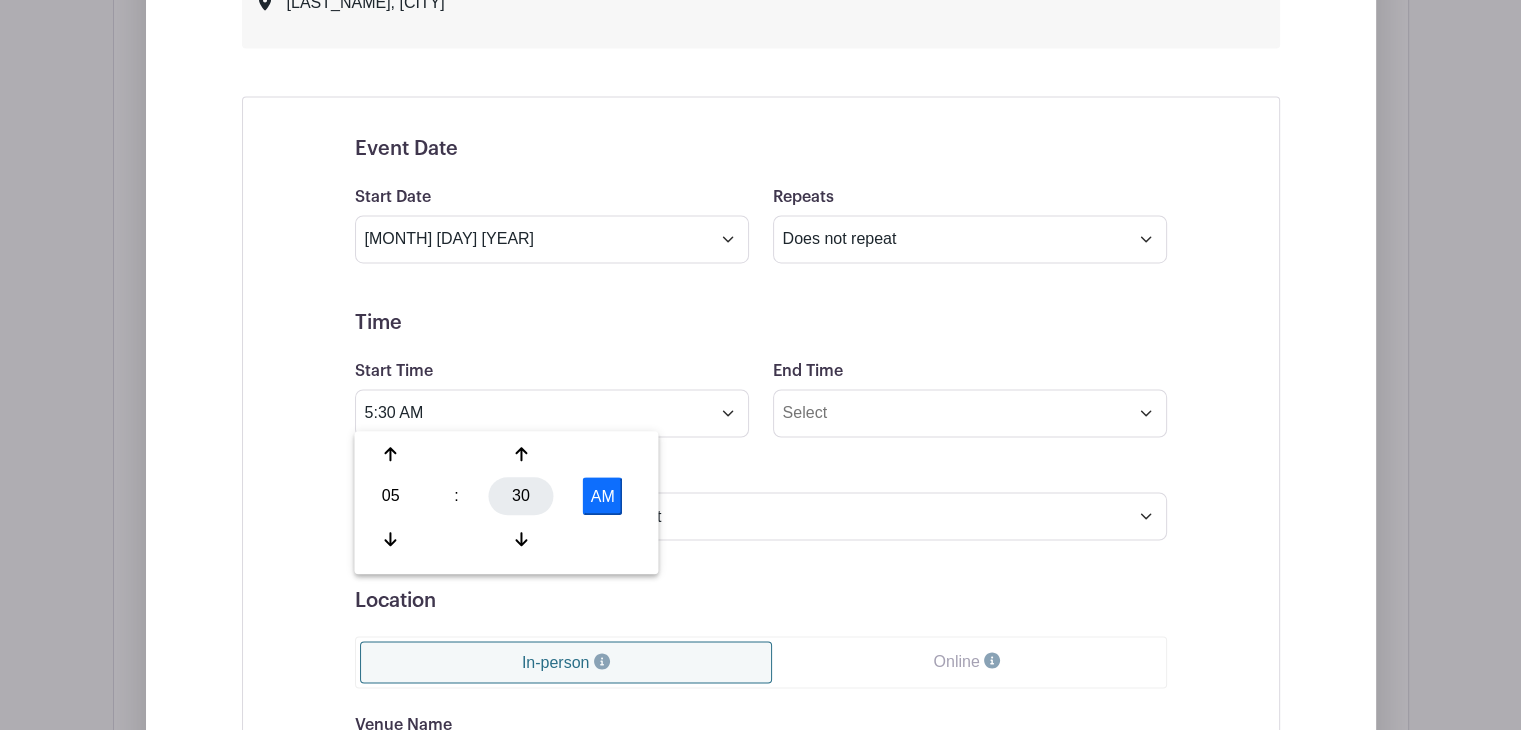 click on "30" at bounding box center (521, 496) 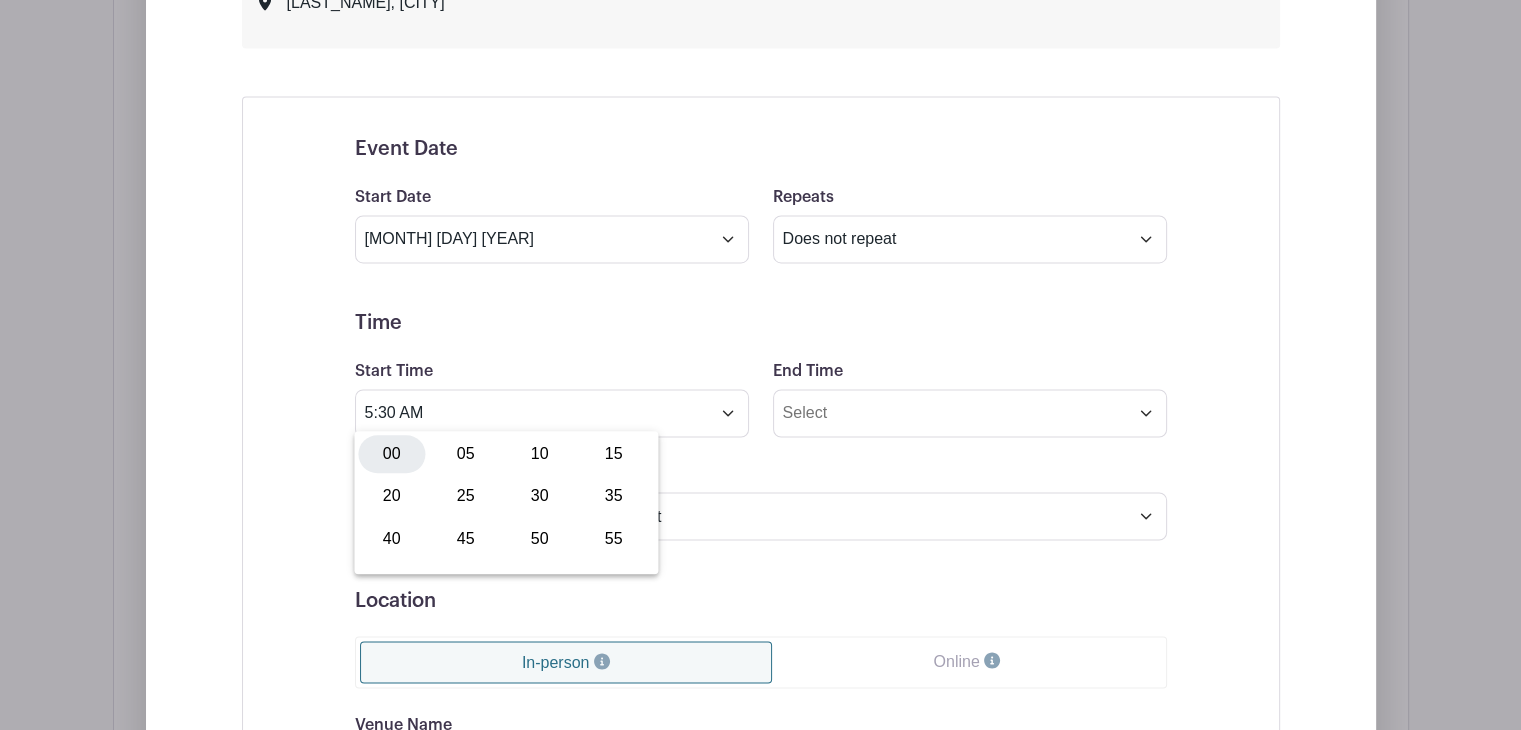 click on "00" at bounding box center (391, 454) 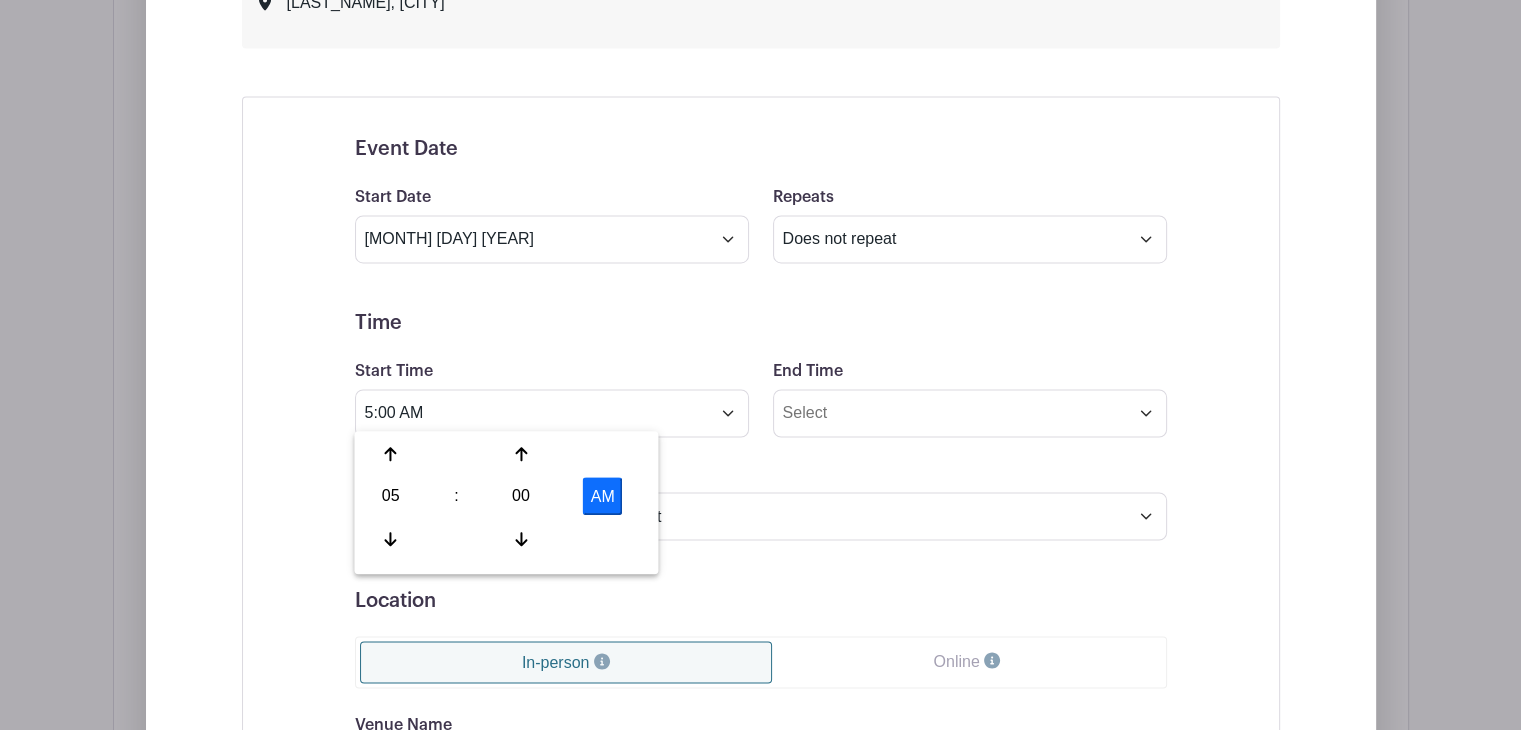 click on "AM" at bounding box center [603, 496] 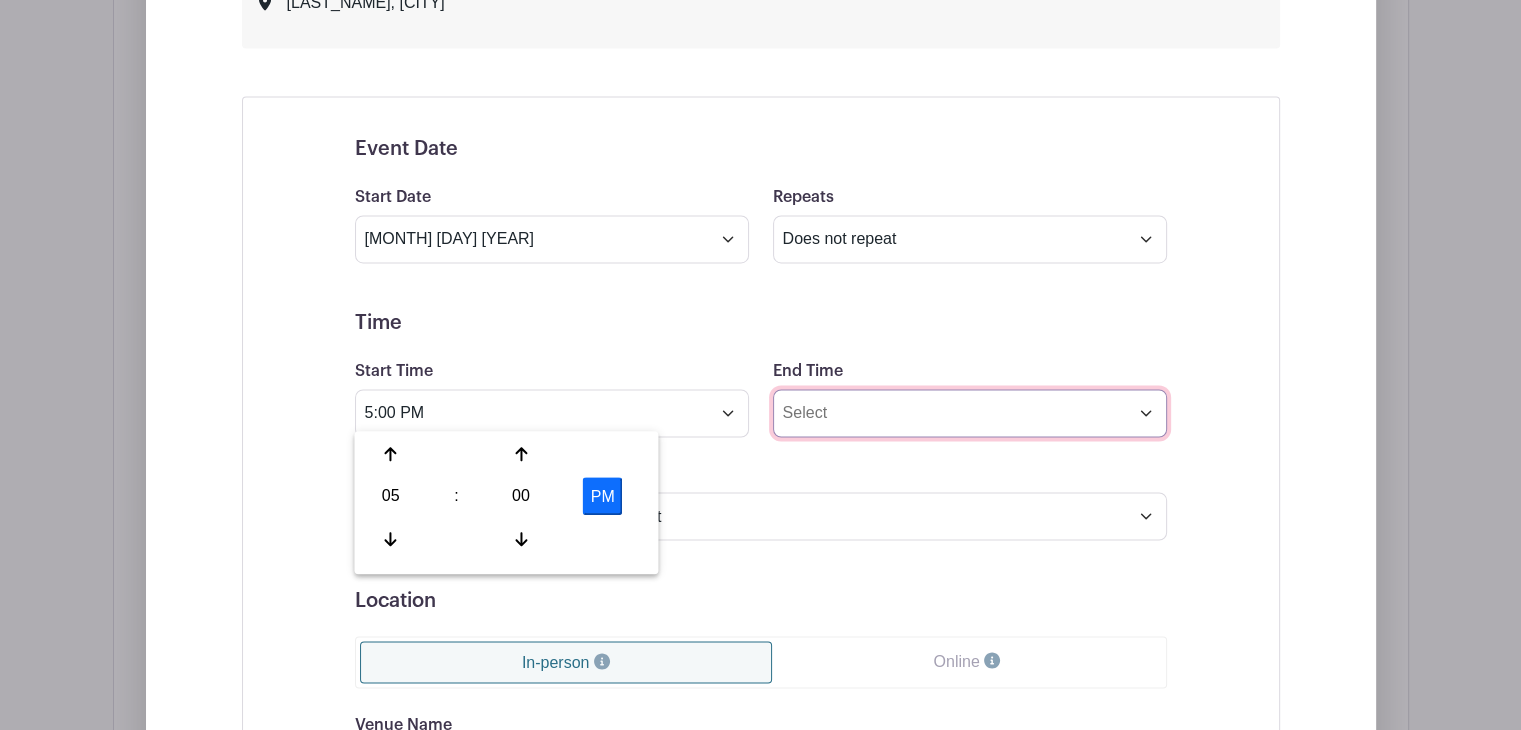 click on "End Time" at bounding box center [970, 413] 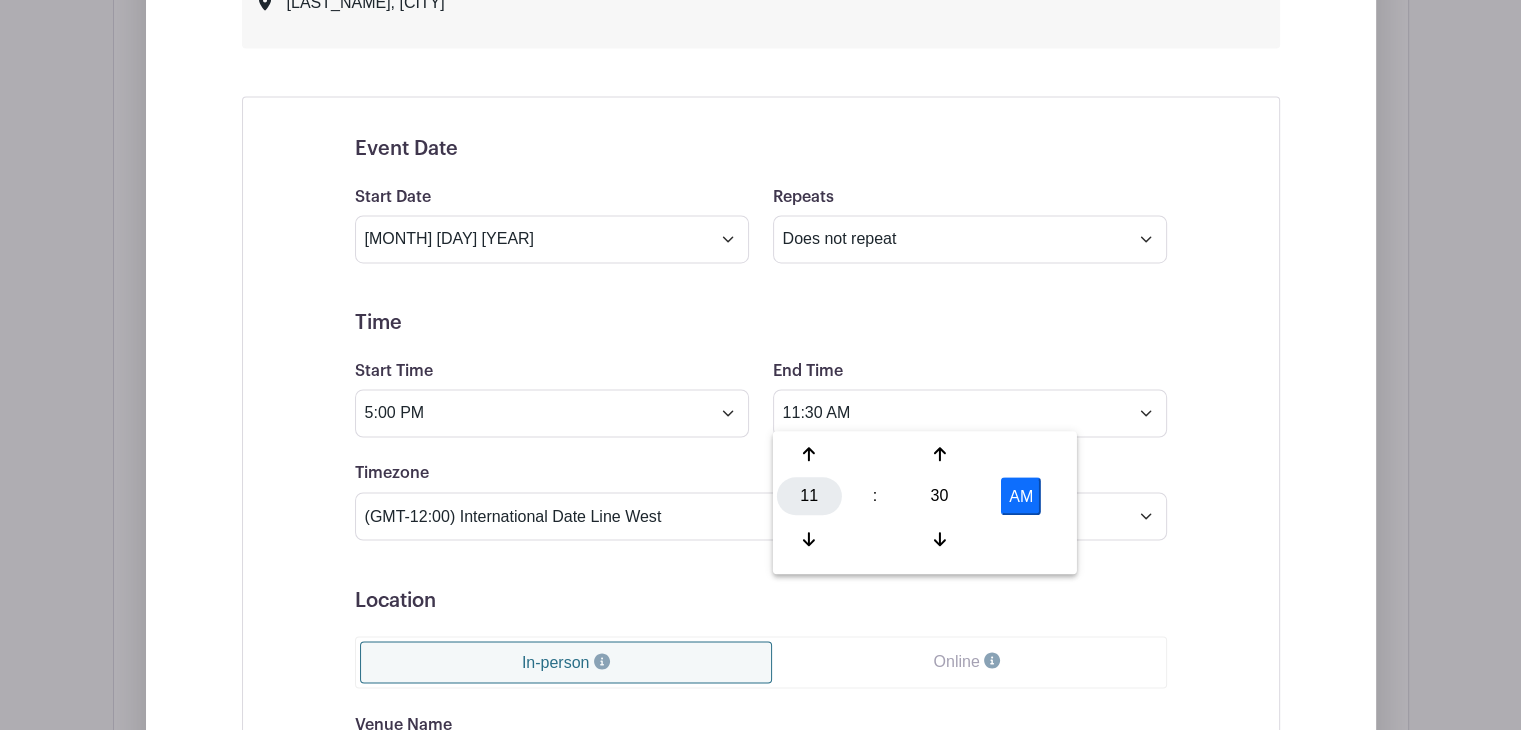 click on "11" at bounding box center (809, 496) 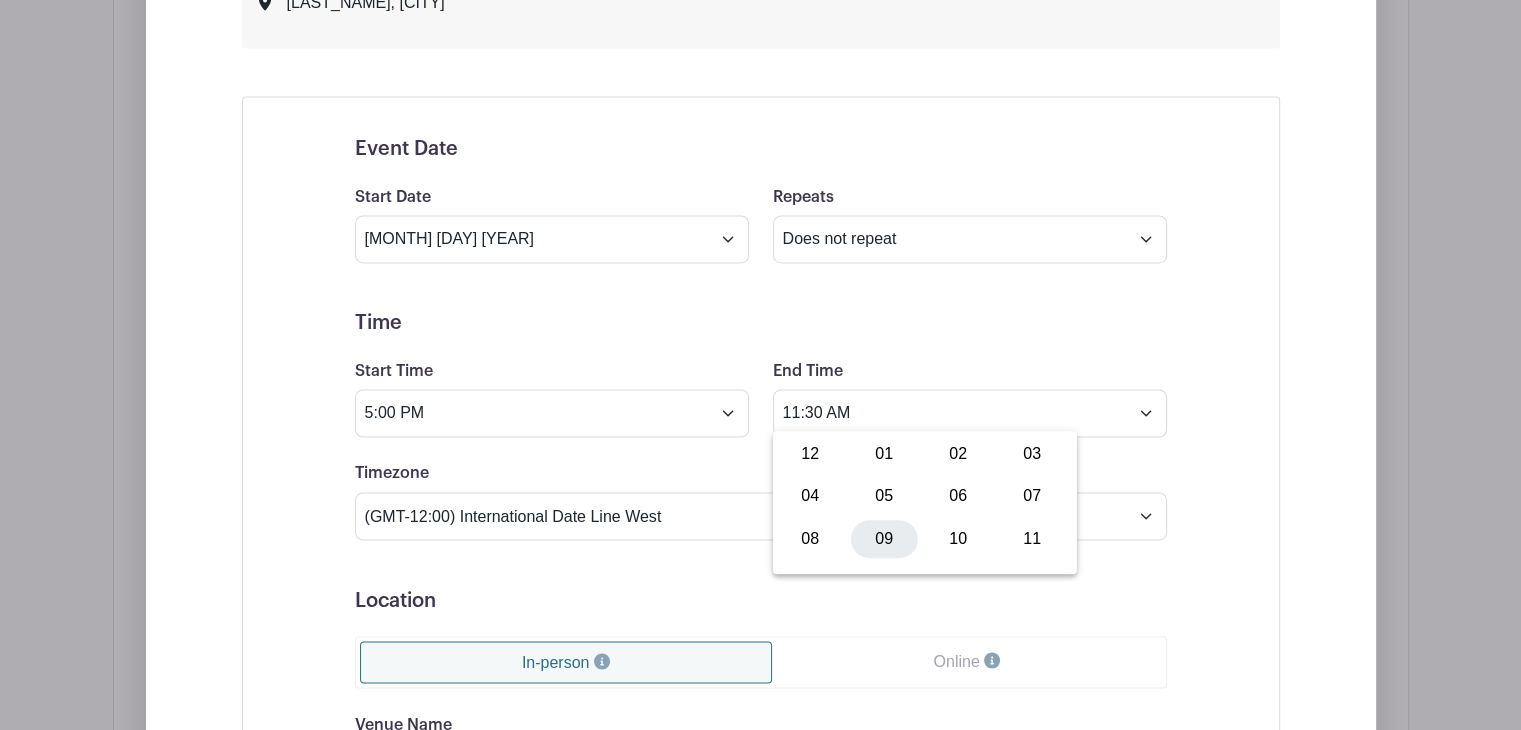 click on "09" at bounding box center (884, 538) 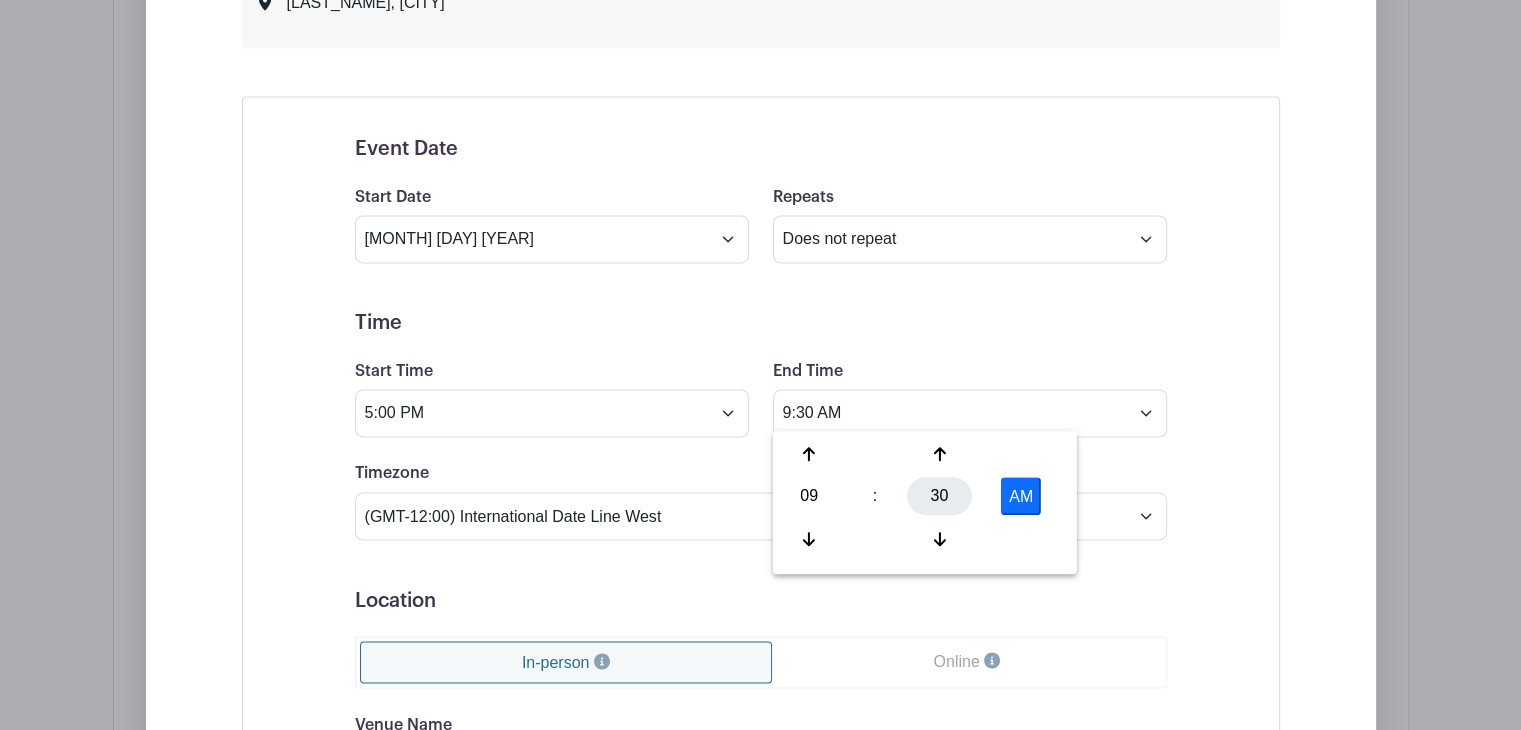 click on "30" at bounding box center [939, 496] 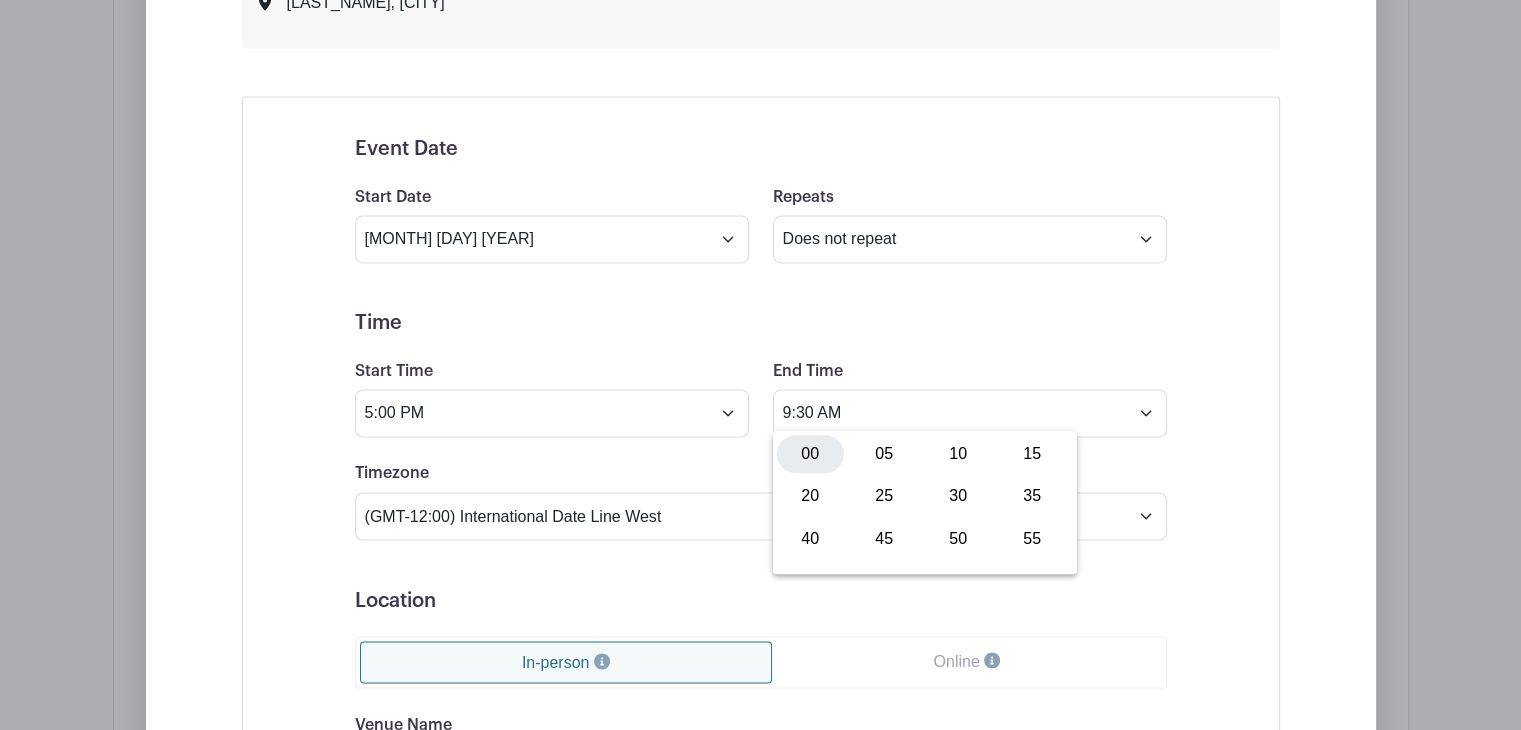 click on "00" at bounding box center [810, 454] 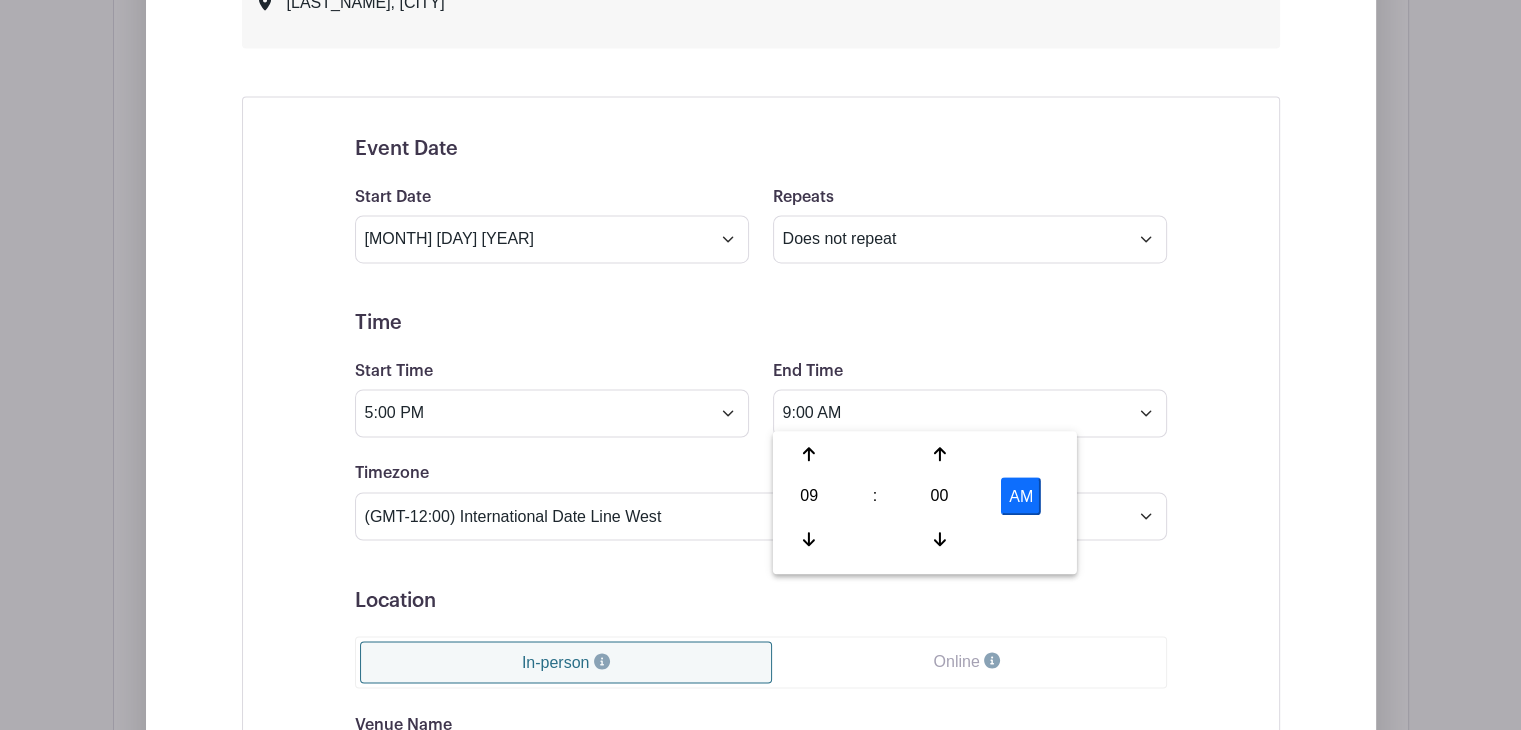 click on "AM" at bounding box center (1021, 496) 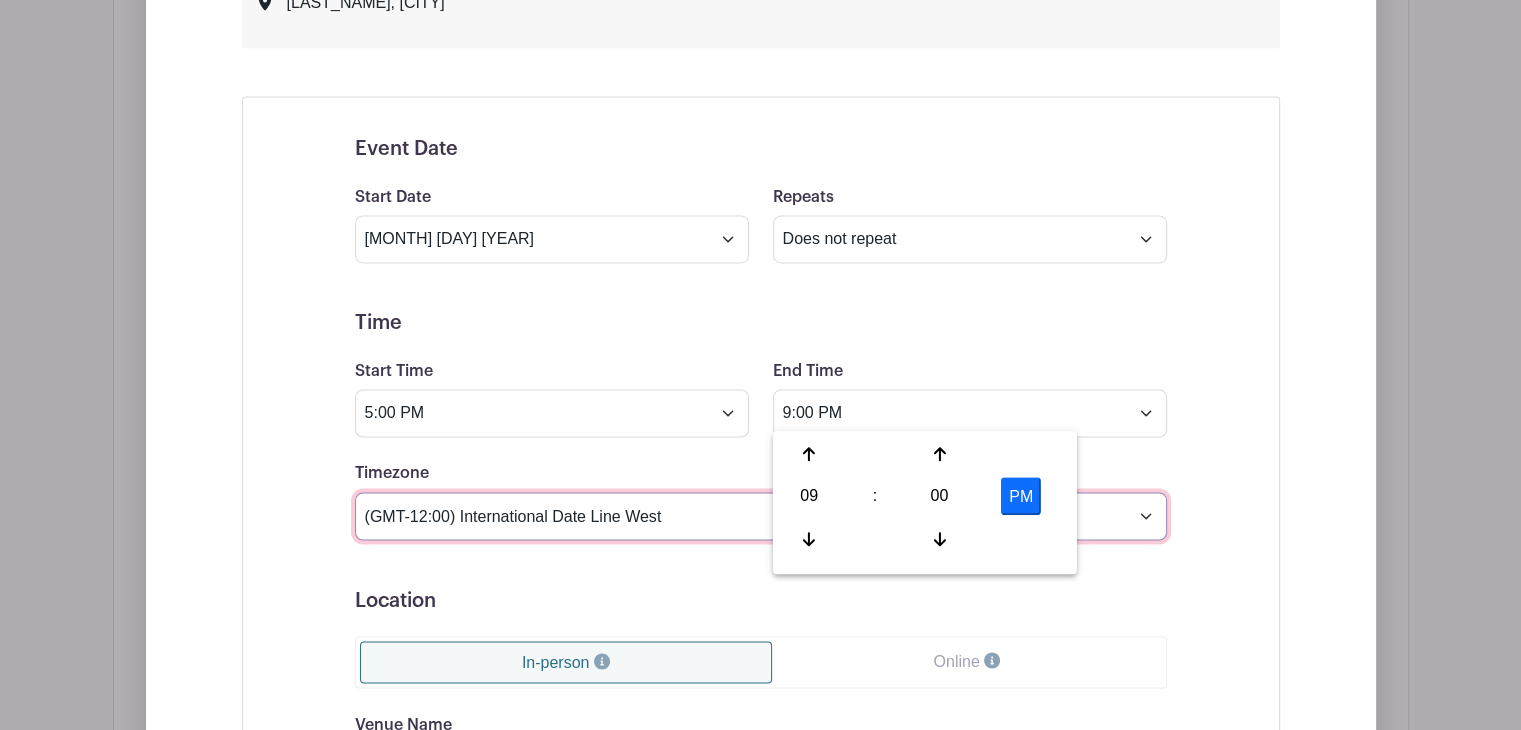 click on "(GMT-12:00) International Date Line West
(GMT-11:00) American Samoa
(GMT-11:00) Midway Island
(GMT-10:00) Hawaii
(GMT-09:00) Alaska
(GMT-08:00) Pacific Time (US & Canada)
(GMT-08:00) Tijuana
(GMT-07:00) Arizona
(GMT-07:00) Mazatlan
(GMT-07:00) Mountain Time (US & Canada)
(GMT-06:00) Central America
(GMT-06:00) Central Time (US & Canada)
(GMT-06:00) Chihuahua
(GMT-06:00) Guadalajara
(GMT-06:00) Mexico City
(GMT-06:00) Monterrey
(GMT-06:00) Saskatchewan
(GMT-05:00) Bogota
(GMT-05:00) Eastern Time (US & Canada)
(GMT-05:00) Indiana (East)
(GMT-05:00) Lima
(GMT-05:00) Quito
(GMT-04:00) Atlantic Time (Canada)
(GMT-04:00) Caracas
(GMT-04:00) Georgetown
(GMT-04:00) La Paz
(GMT-04:00) Puerto Rico
(GMT-04:00) Santiago
(GMT-03:30) Newfoundland
(GMT-03:00) Brasilia
(GMT-03:00) Buenos Aires
(GMT-03:00) Montevideo
(GMT-02:00) Greenland
(GMT-02:00) Mid-Atlantic
(GMT-01:00) Azores
(GMT-01:00) Cape Verde Is.
(GMT+00:00) Casablanca
(GMT+00:00) Dublin" at bounding box center (761, 516) 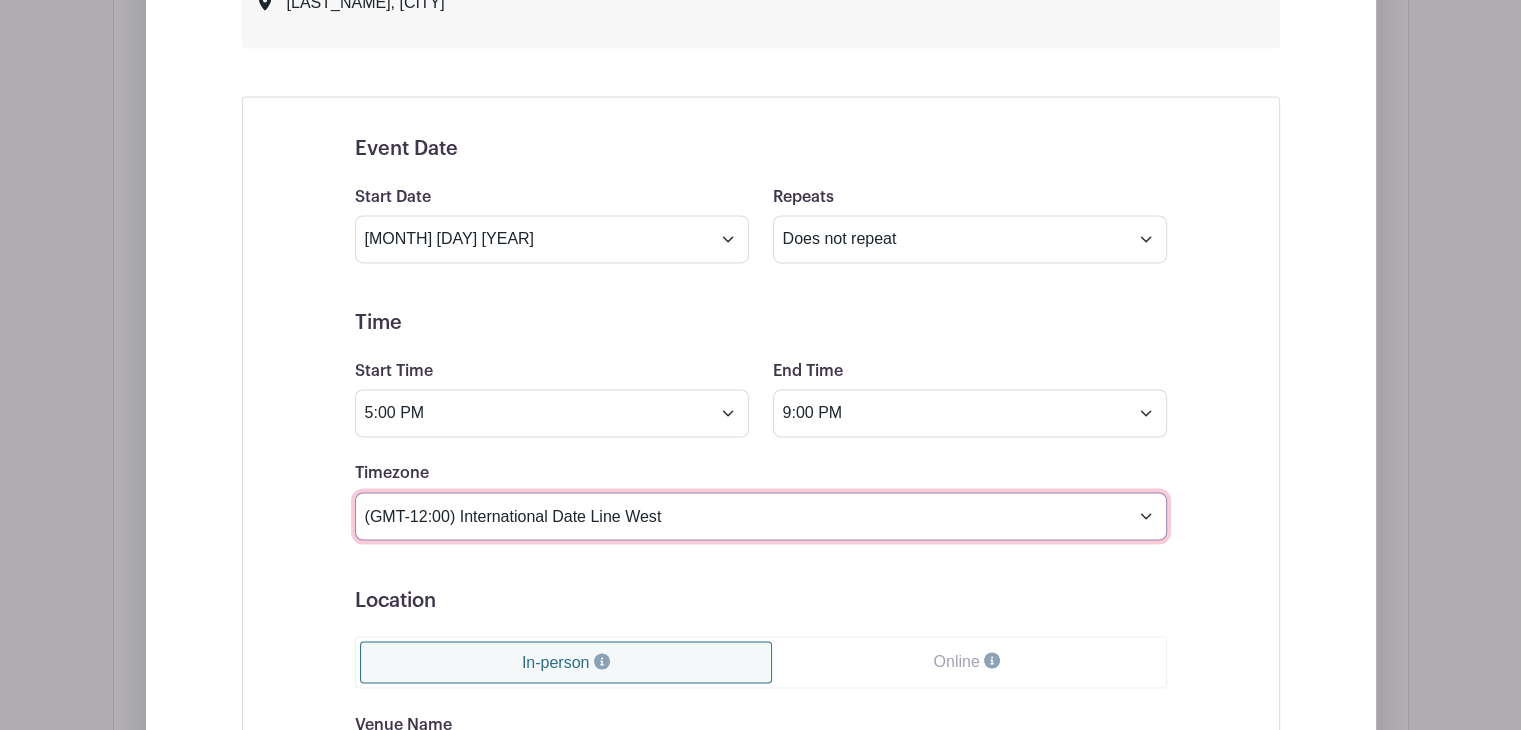 select on "Eastern Time (US & Canada)" 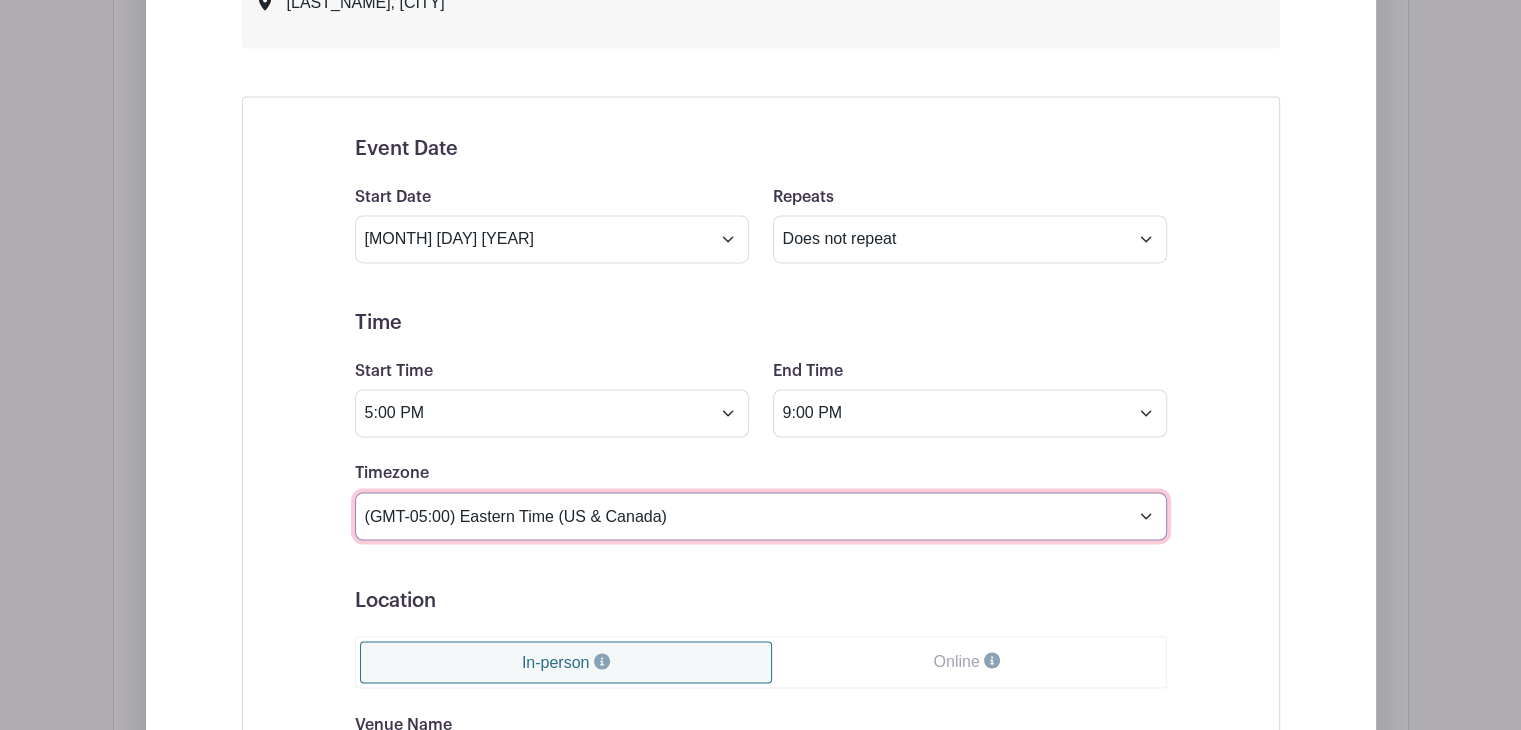click on "(GMT-12:00) International Date Line West
(GMT-11:00) American Samoa
(GMT-11:00) Midway Island
(GMT-10:00) Hawaii
(GMT-09:00) Alaska
(GMT-08:00) Pacific Time (US & Canada)
(GMT-08:00) Tijuana
(GMT-07:00) Arizona
(GMT-07:00) Mazatlan
(GMT-07:00) Mountain Time (US & Canada)
(GMT-06:00) Central America
(GMT-06:00) Central Time (US & Canada)
(GMT-06:00) Chihuahua
(GMT-06:00) Guadalajara
(GMT-06:00) Mexico City
(GMT-06:00) Monterrey
(GMT-06:00) Saskatchewan
(GMT-05:00) Bogota
(GMT-05:00) Eastern Time (US & Canada)
(GMT-05:00) Indiana (East)
(GMT-05:00) Lima
(GMT-05:00) Quito
(GMT-04:00) Atlantic Time (Canada)
(GMT-04:00) Caracas
(GMT-04:00) Georgetown
(GMT-04:00) La Paz
(GMT-04:00) Puerto Rico
(GMT-04:00) Santiago
(GMT-03:30) Newfoundland
(GMT-03:00) Brasilia
(GMT-03:00) Buenos Aires
(GMT-03:00) Montevideo
(GMT-02:00) Greenland
(GMT-02:00) Mid-Atlantic
(GMT-01:00) Azores
(GMT-01:00) Cape Verde Is.
(GMT+00:00) Casablanca
(GMT+00:00) Dublin" at bounding box center (761, 516) 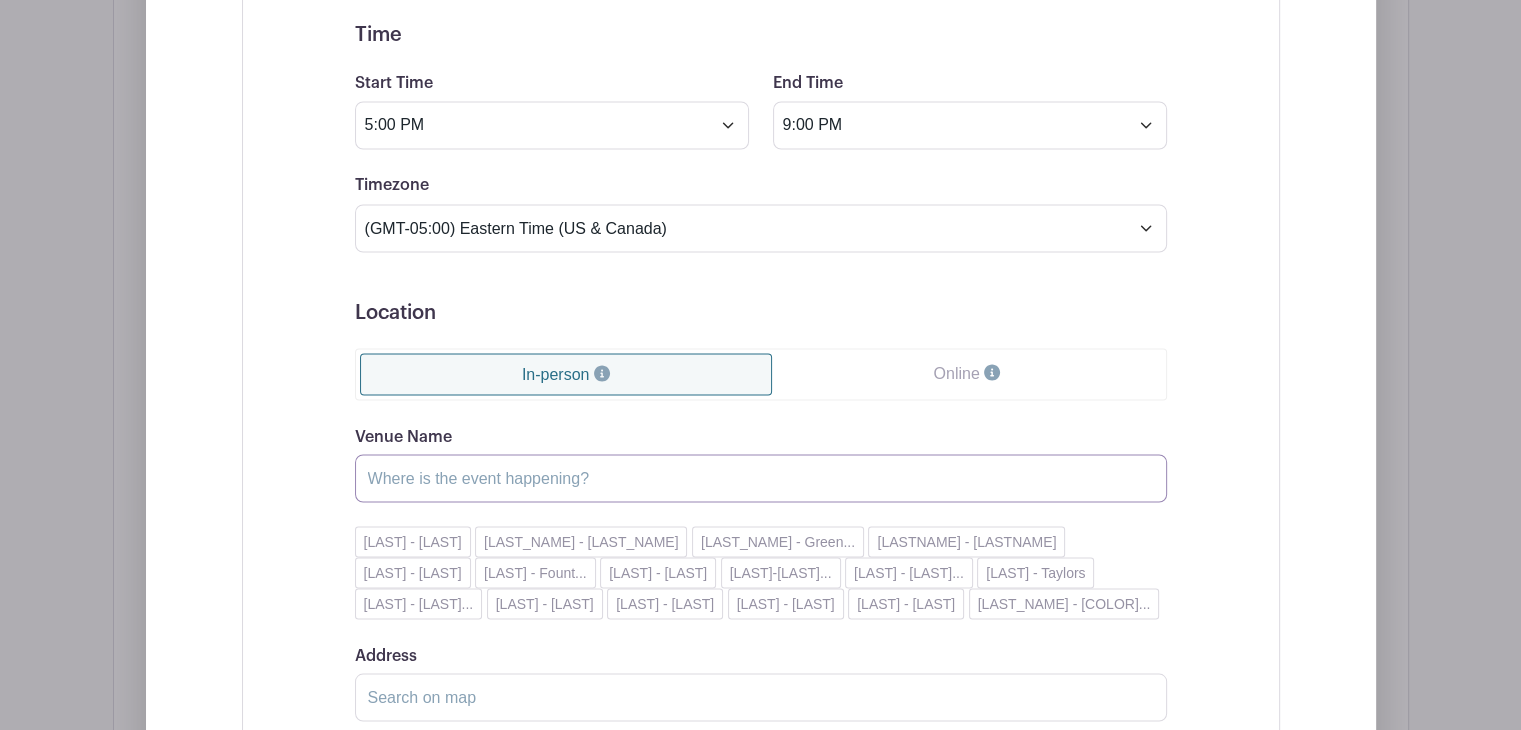 click on "Venue Name" at bounding box center [761, 478] 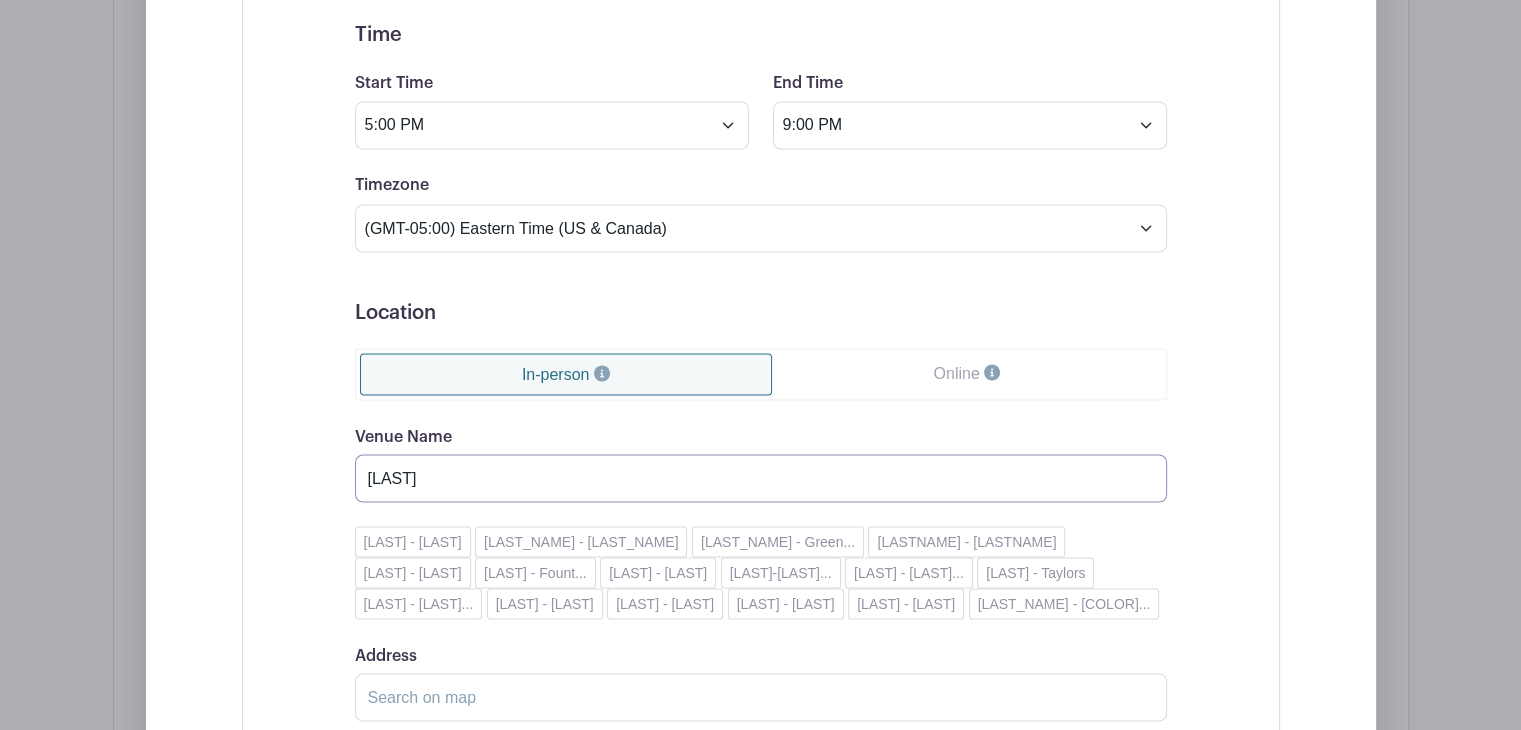 scroll, scrollTop: 3812, scrollLeft: 0, axis: vertical 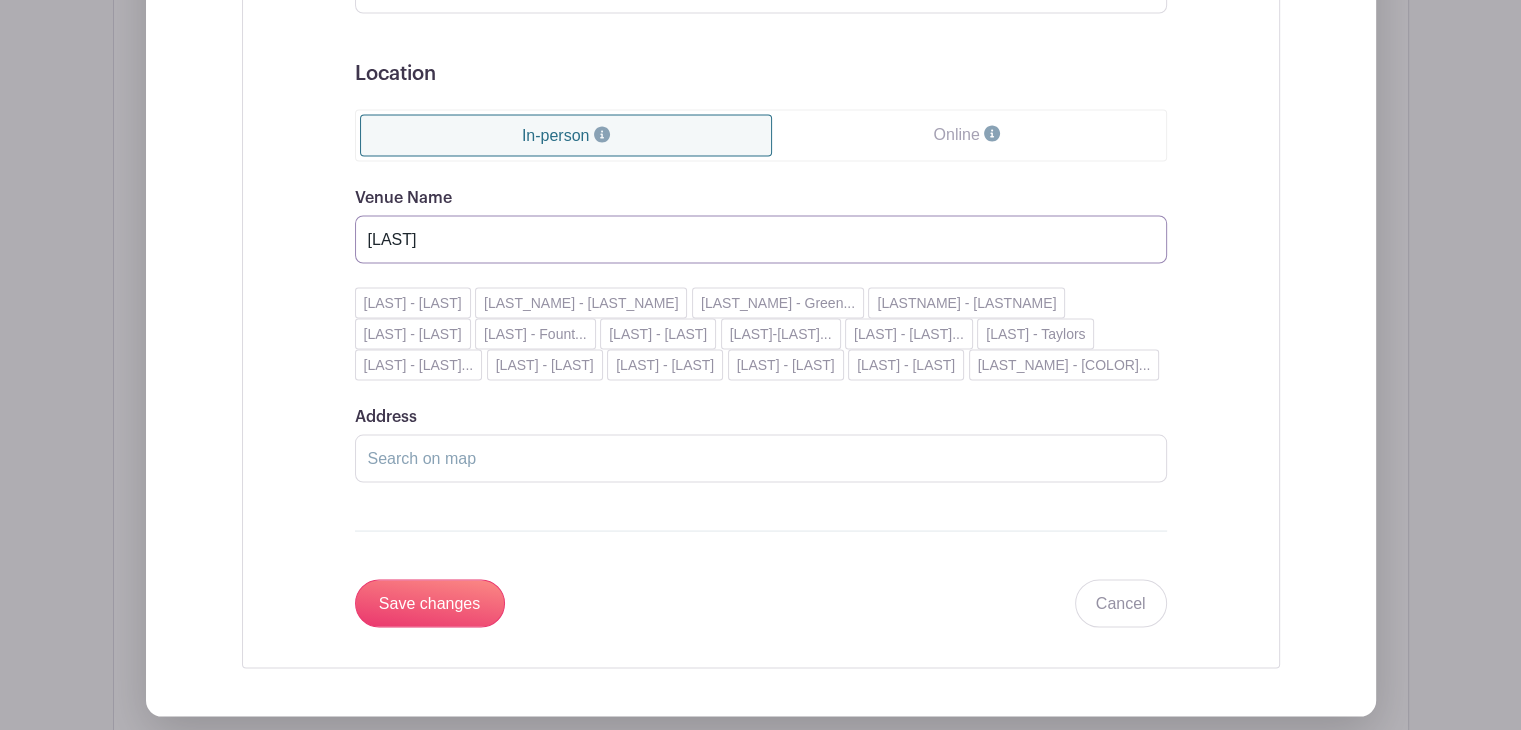 type on "[LAST]" 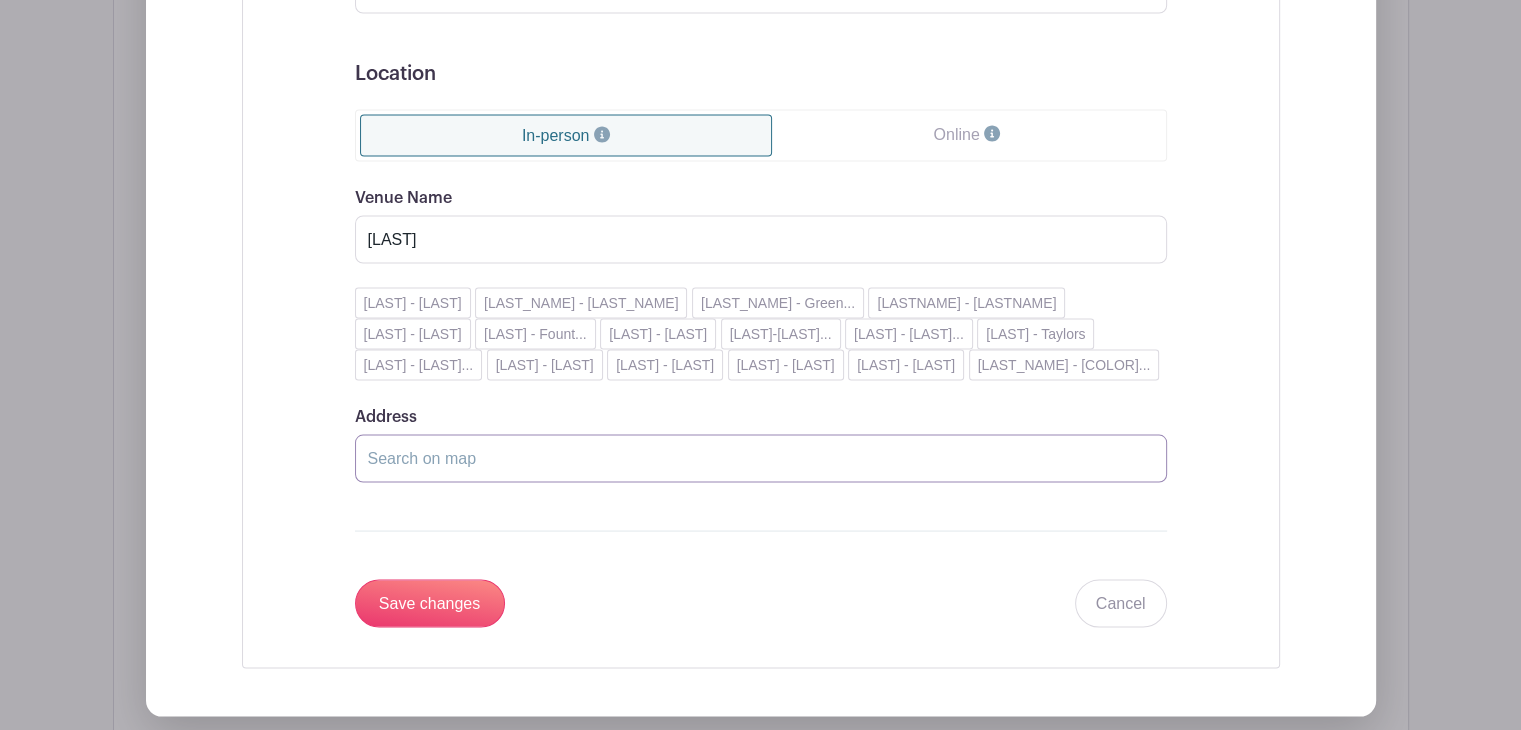 click on "Address" at bounding box center [761, 459] 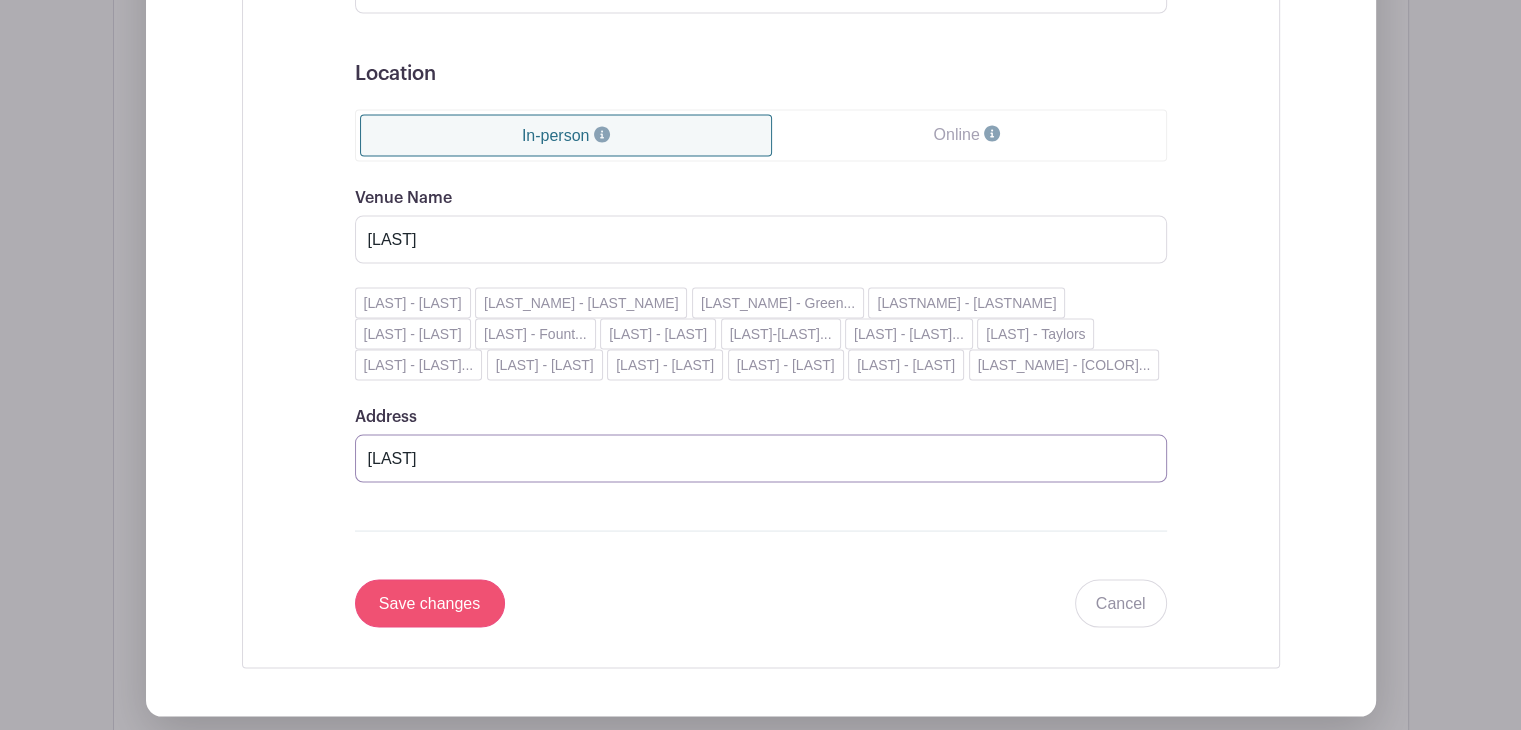type on "[LAST]" 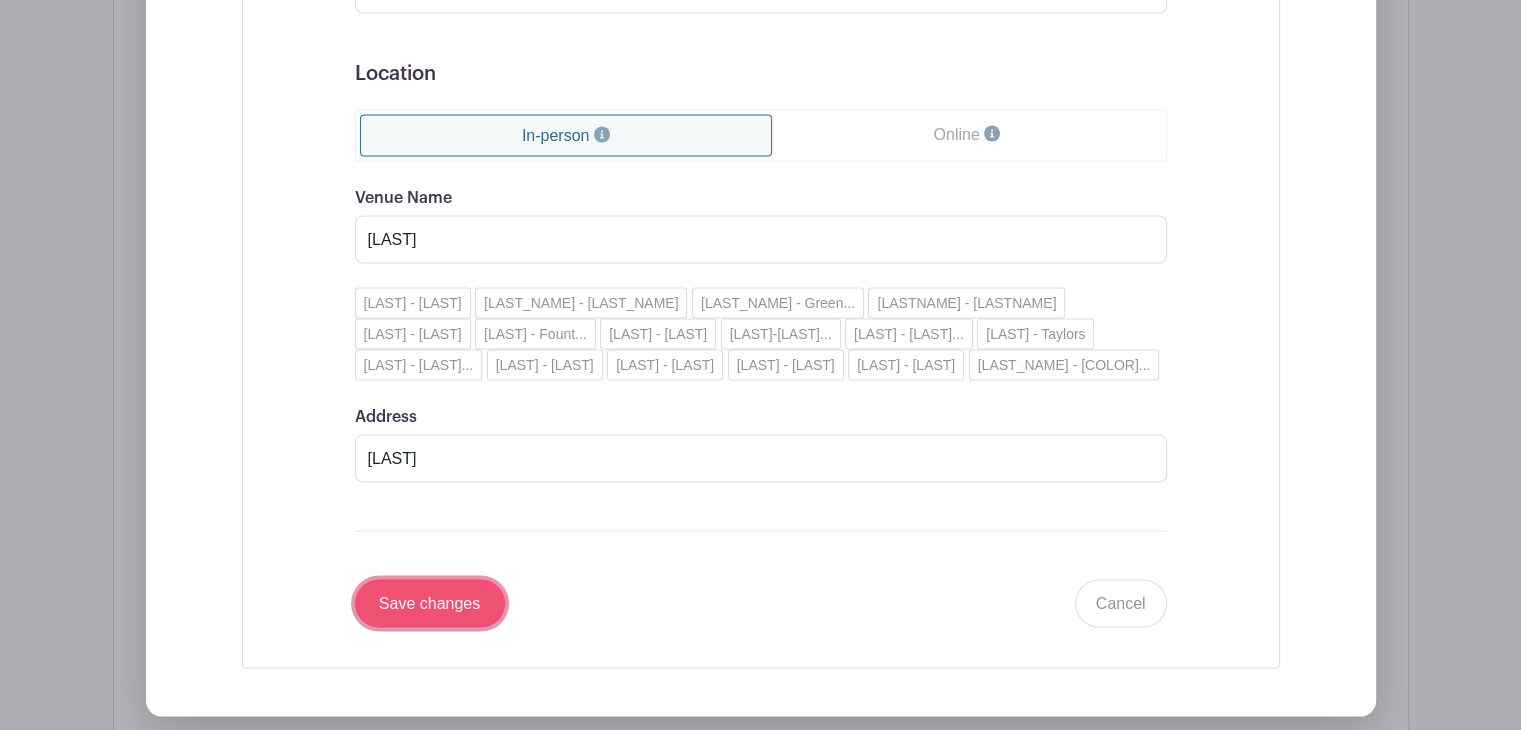 click on "Save changes" at bounding box center [430, 604] 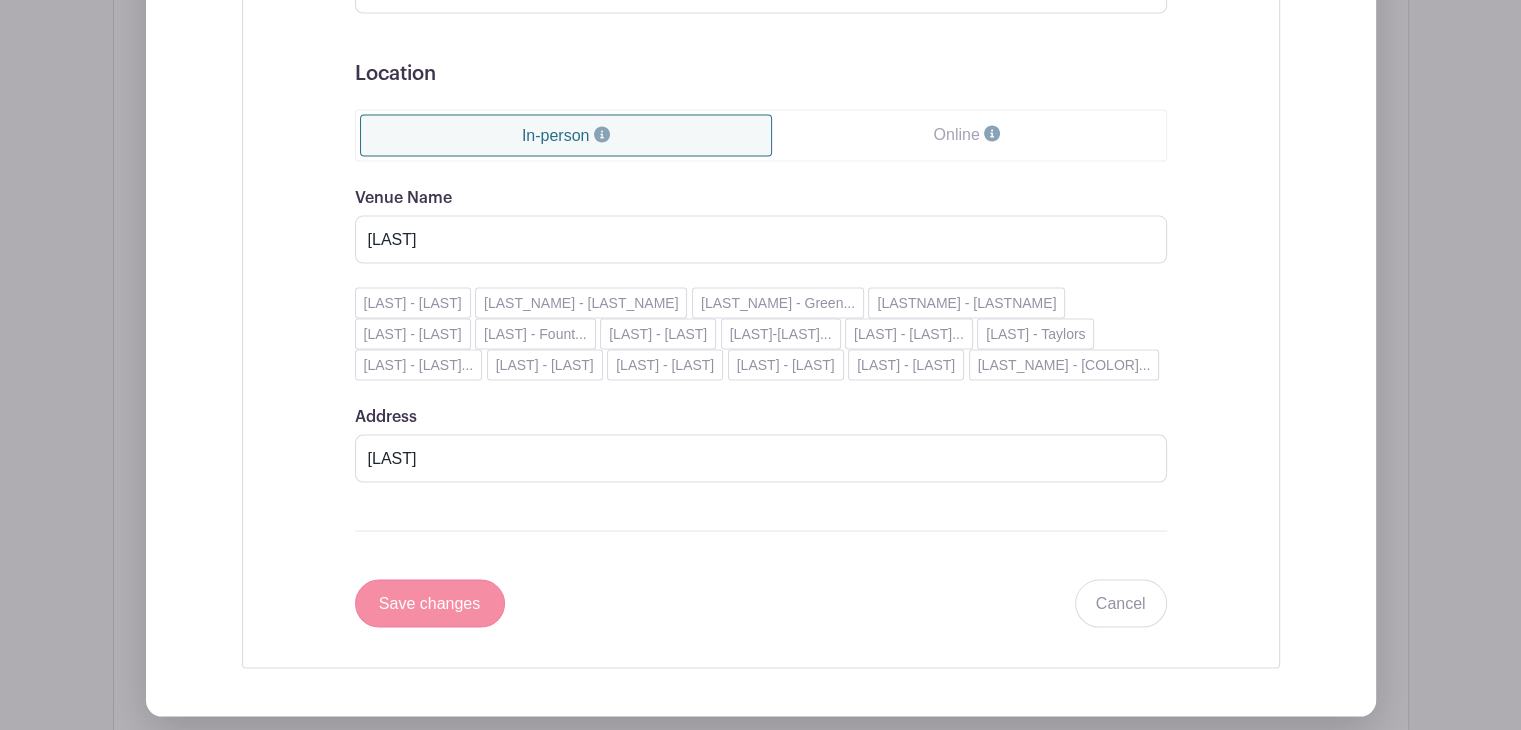 scroll, scrollTop: 3416, scrollLeft: 0, axis: vertical 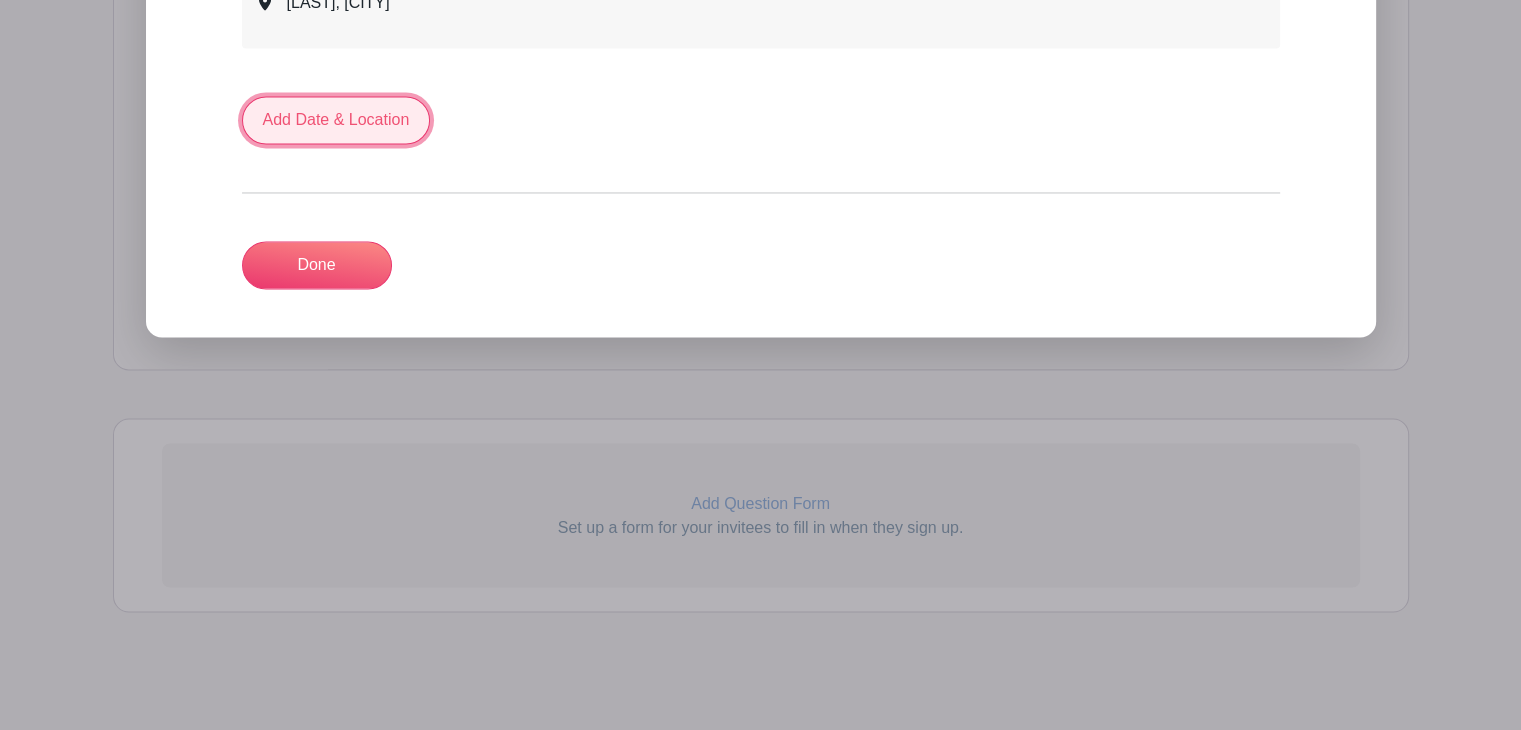 click on "Add Date & Location" at bounding box center (336, 120) 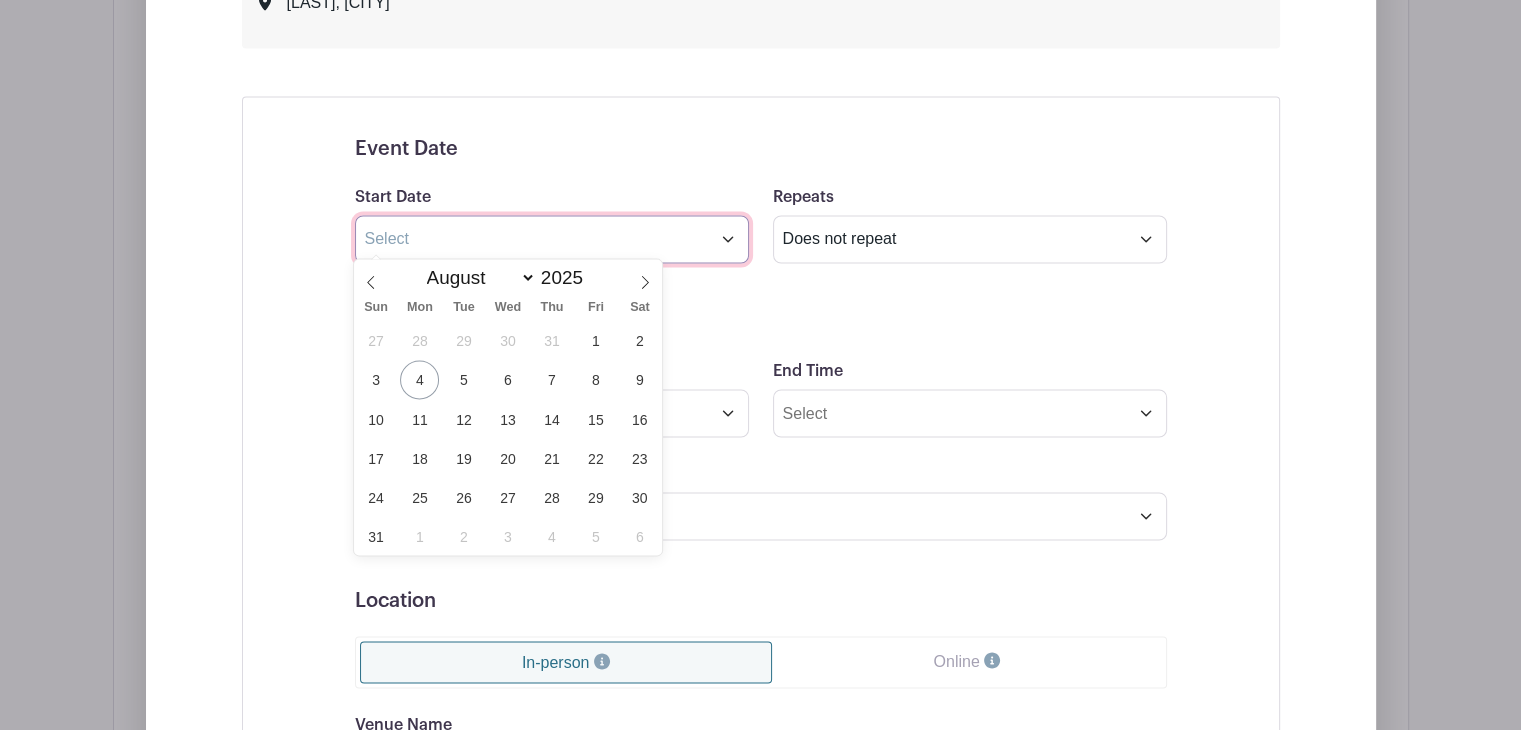 click at bounding box center (552, 239) 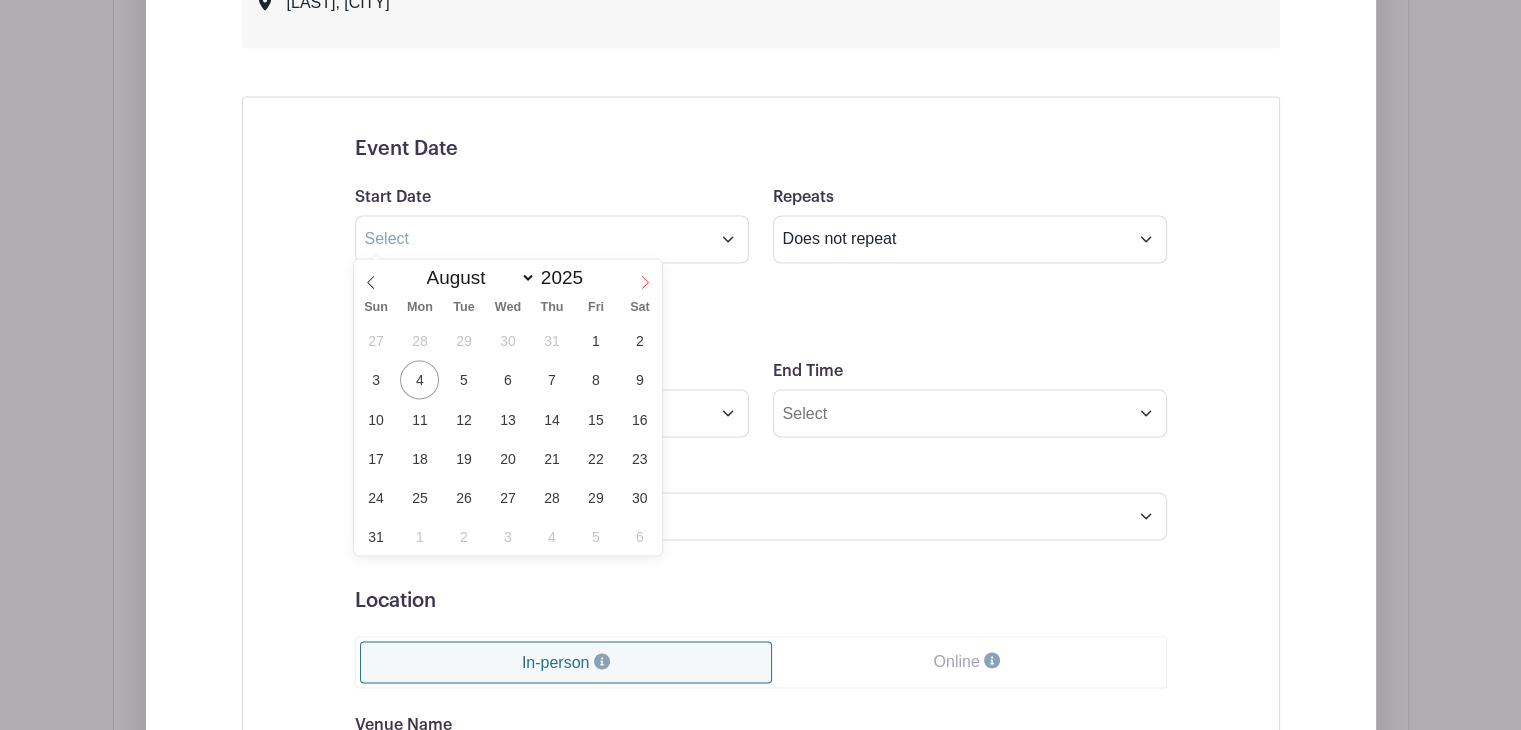 click 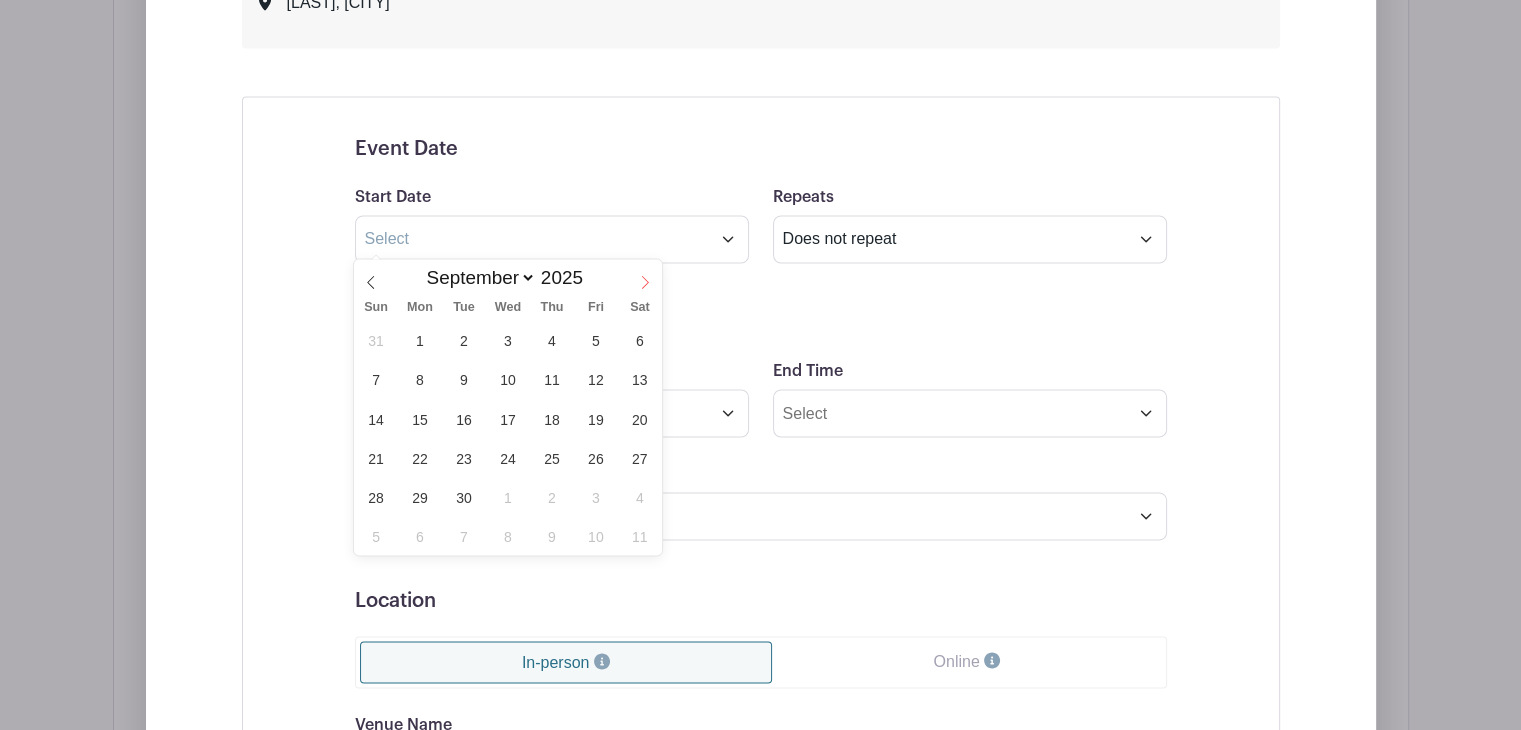 click 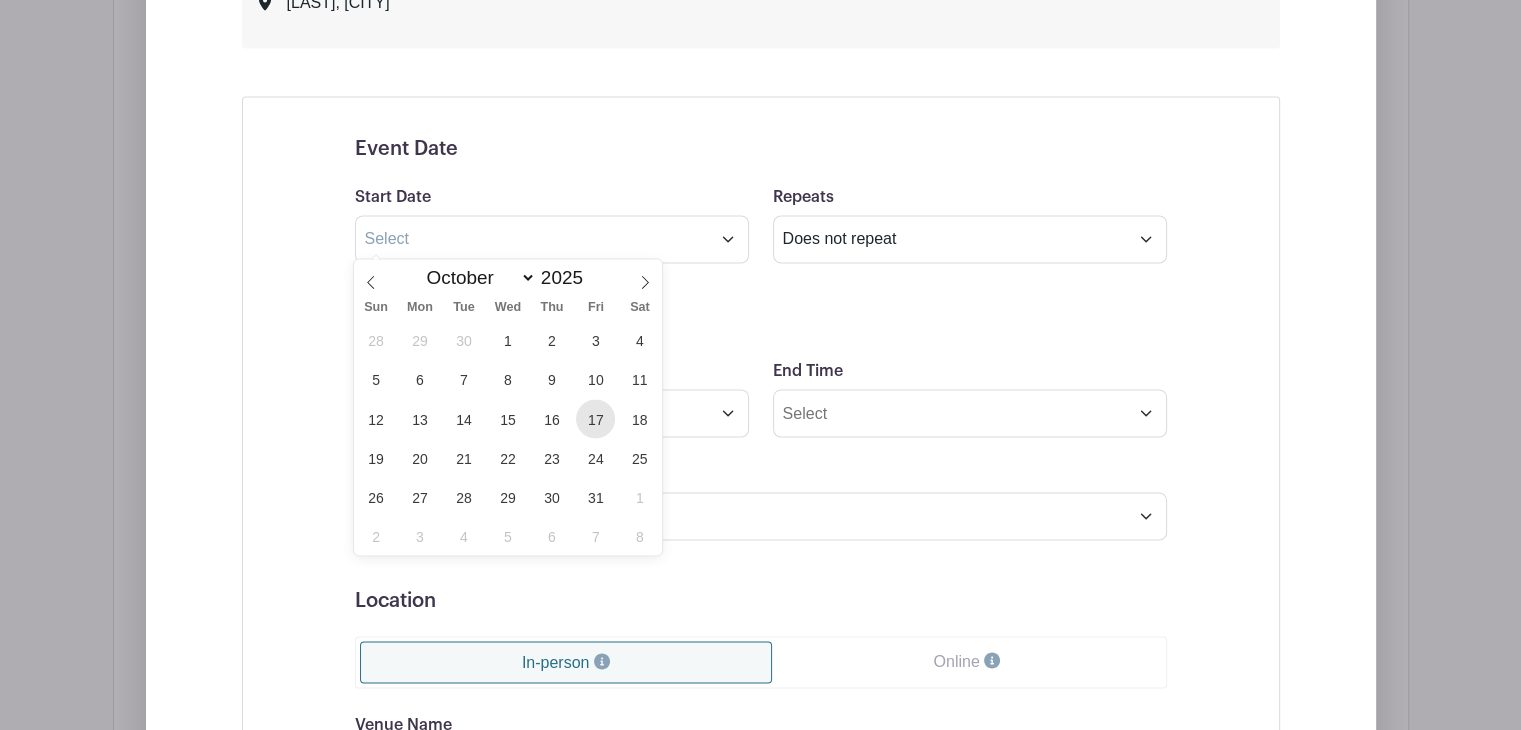 click on "17" at bounding box center (595, 418) 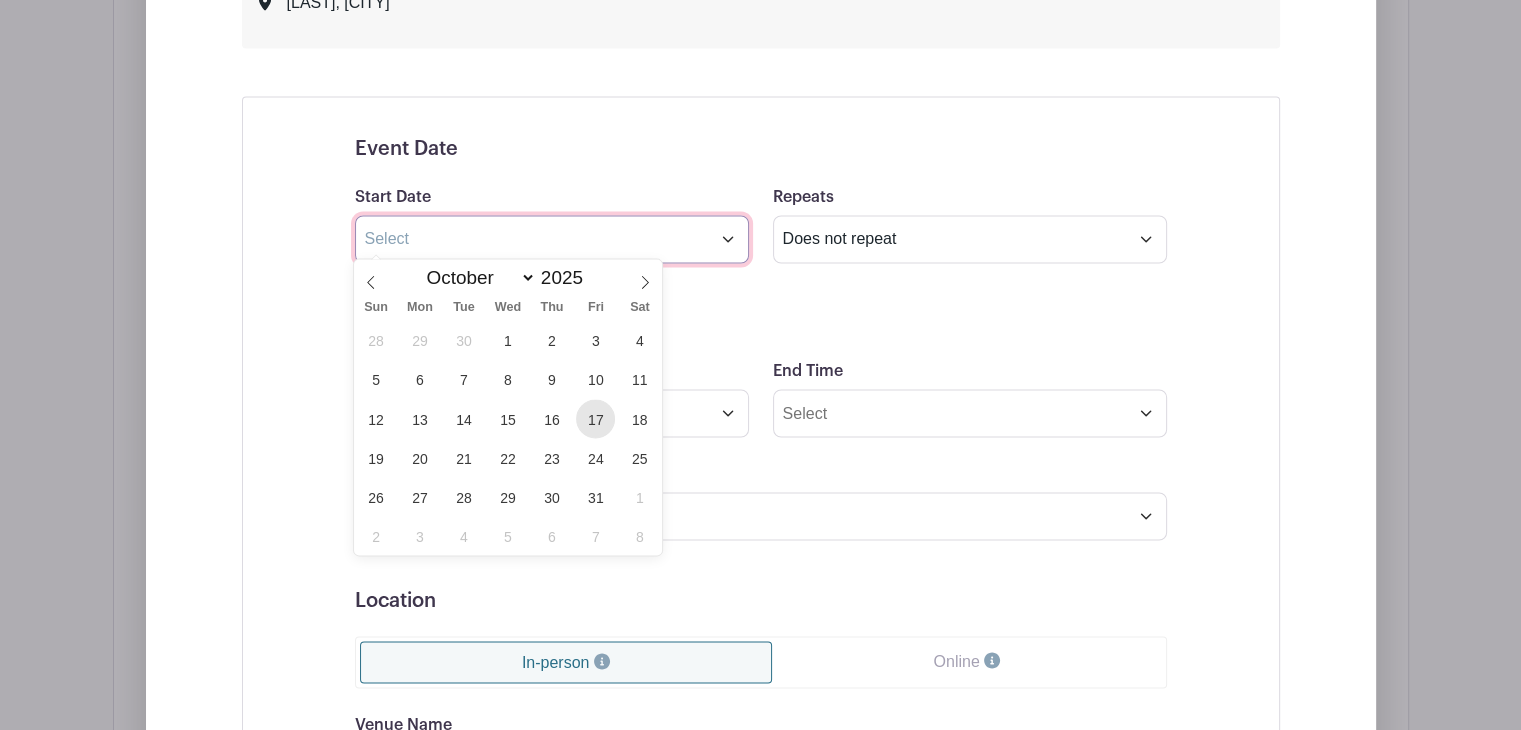 type on "[MONTH] [DAY] [YEAR]" 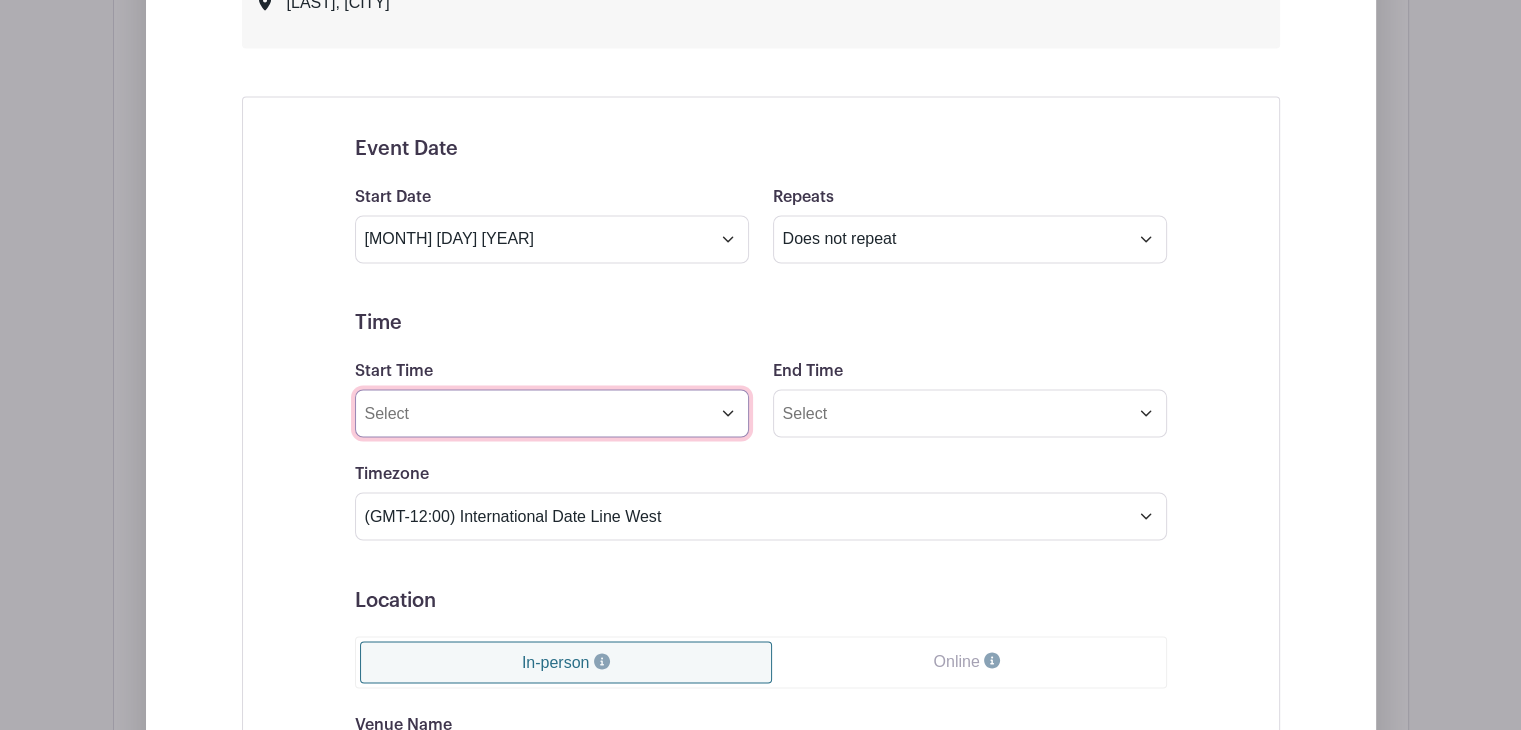 click on "Start Time" at bounding box center [552, 413] 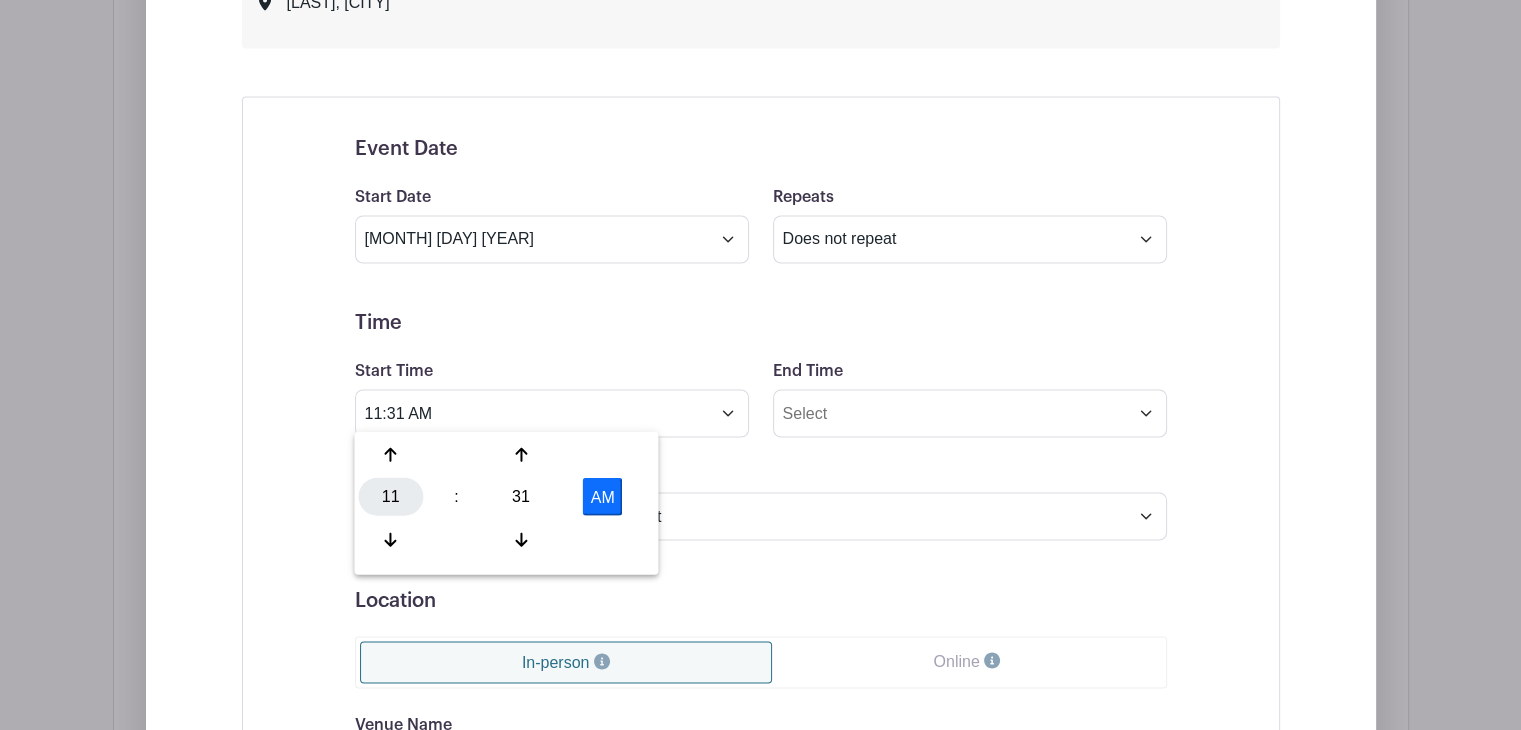 drag, startPoint x: 424, startPoint y: 490, endPoint x: 396, endPoint y: 498, distance: 29.12044 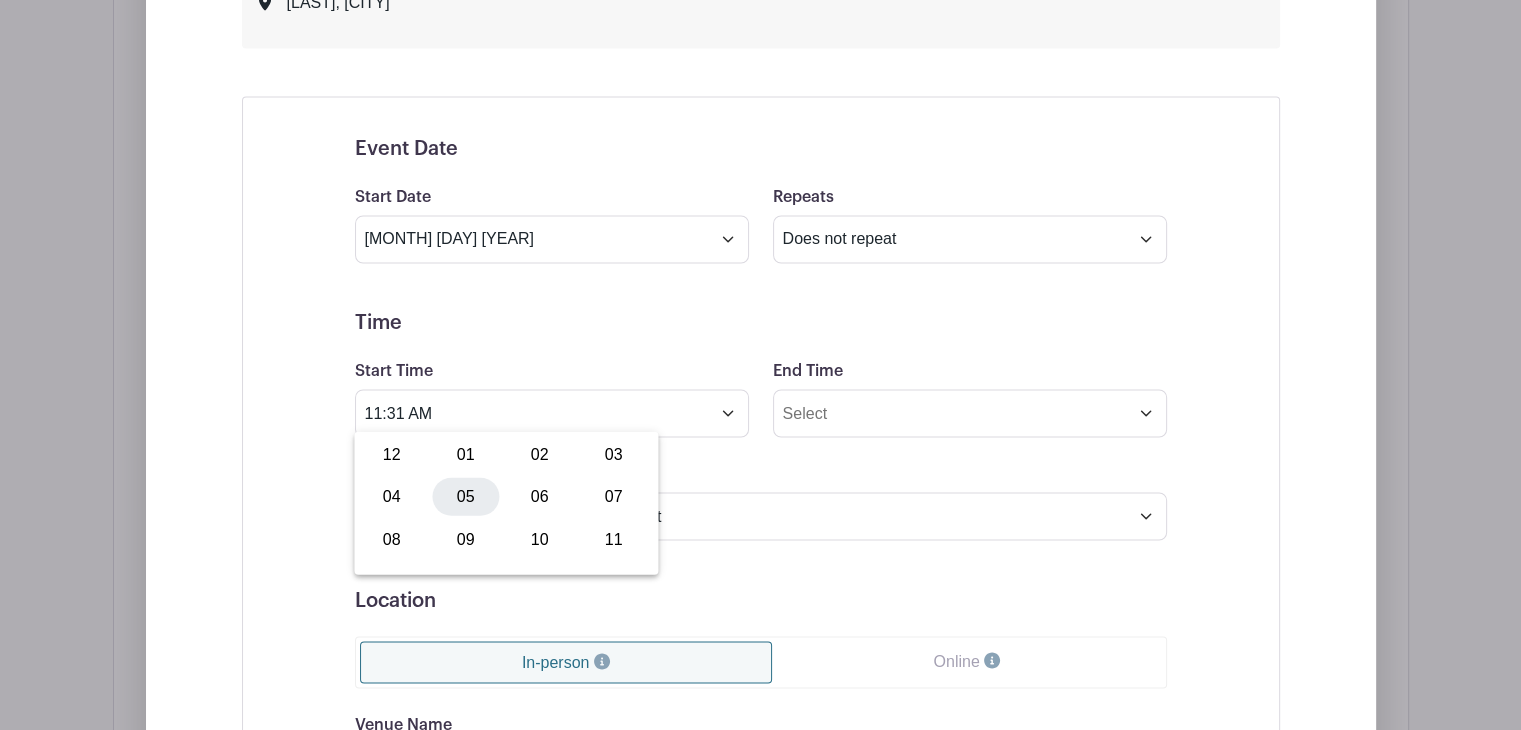 click on "05" at bounding box center [465, 496] 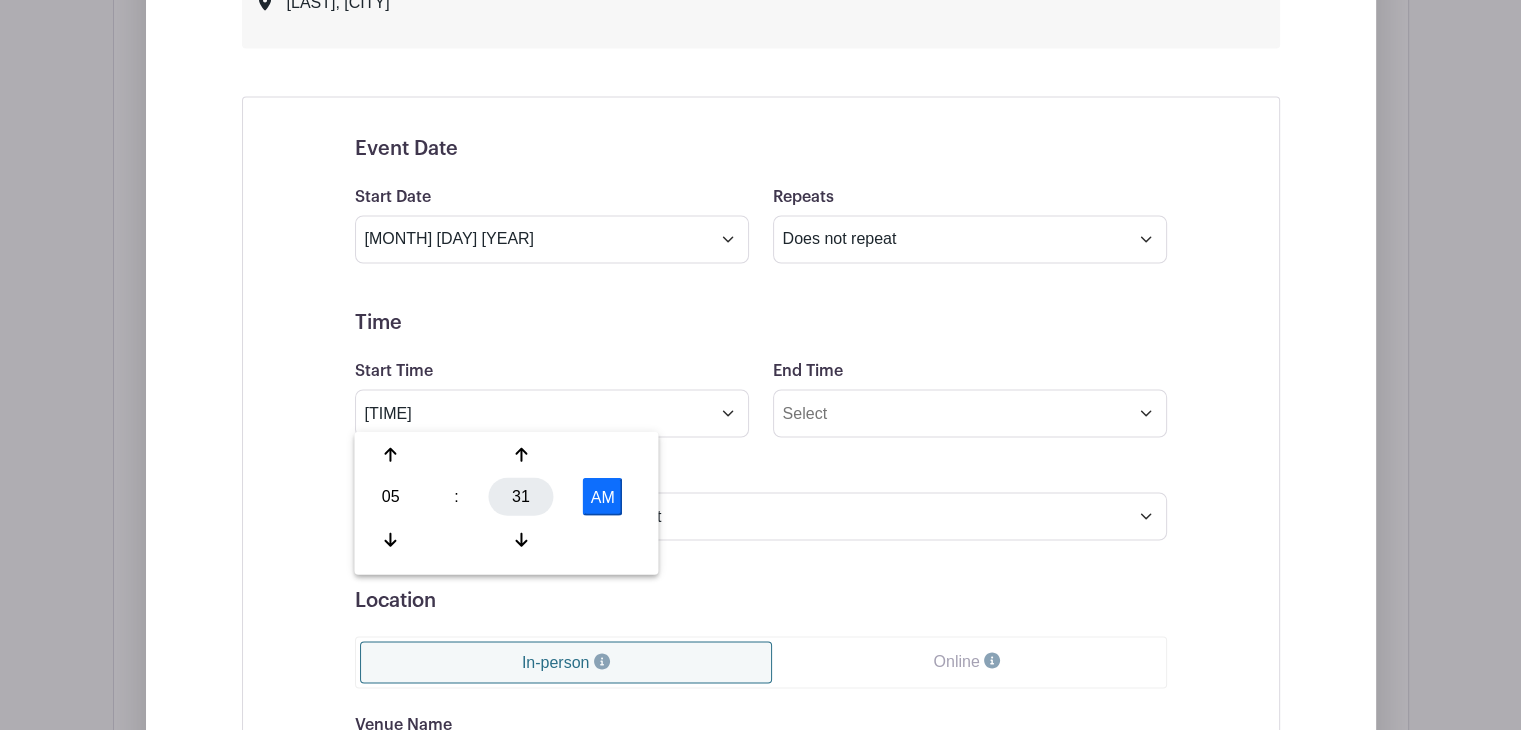 click on "31" at bounding box center [521, 496] 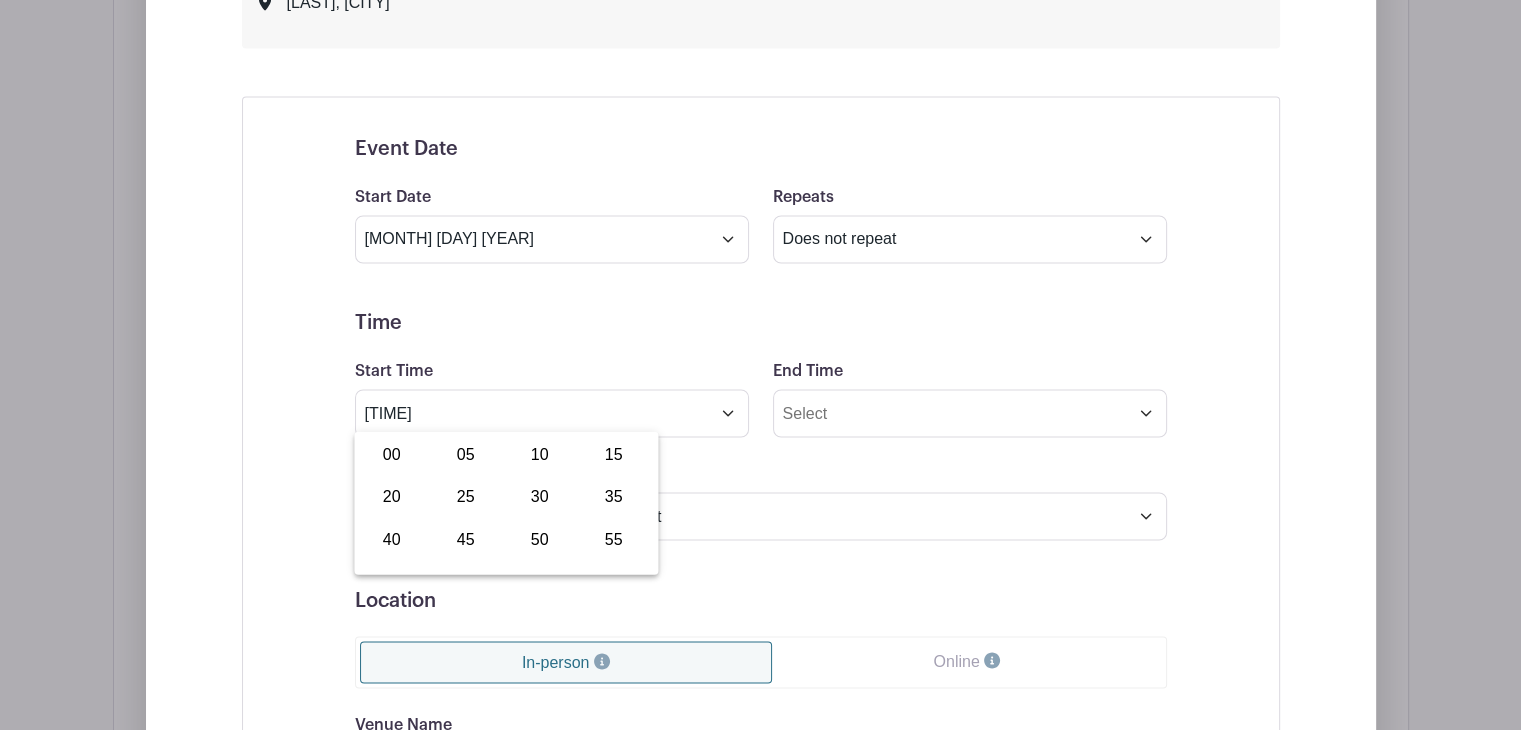 click on "00" at bounding box center (391, 454) 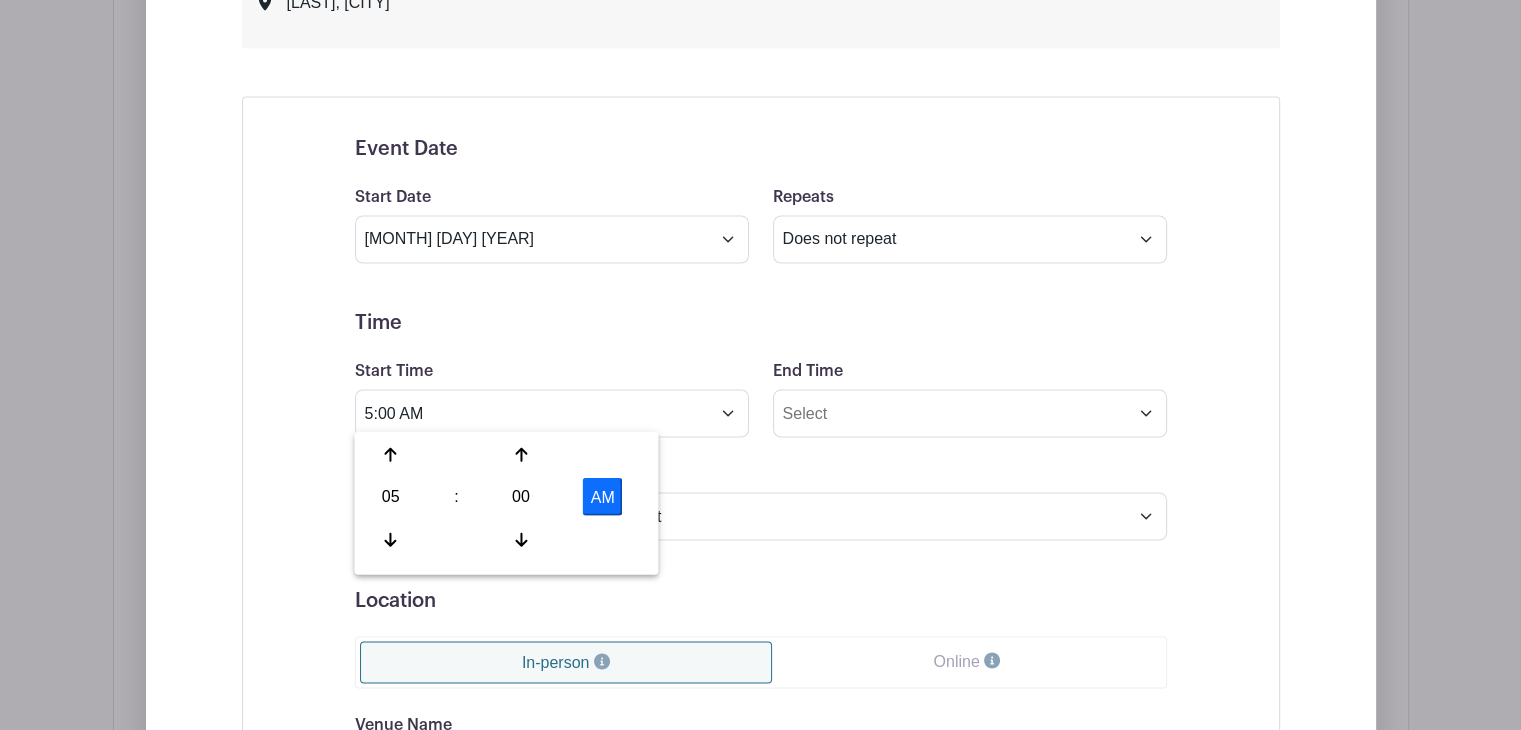 click on "AM" at bounding box center (603, 496) 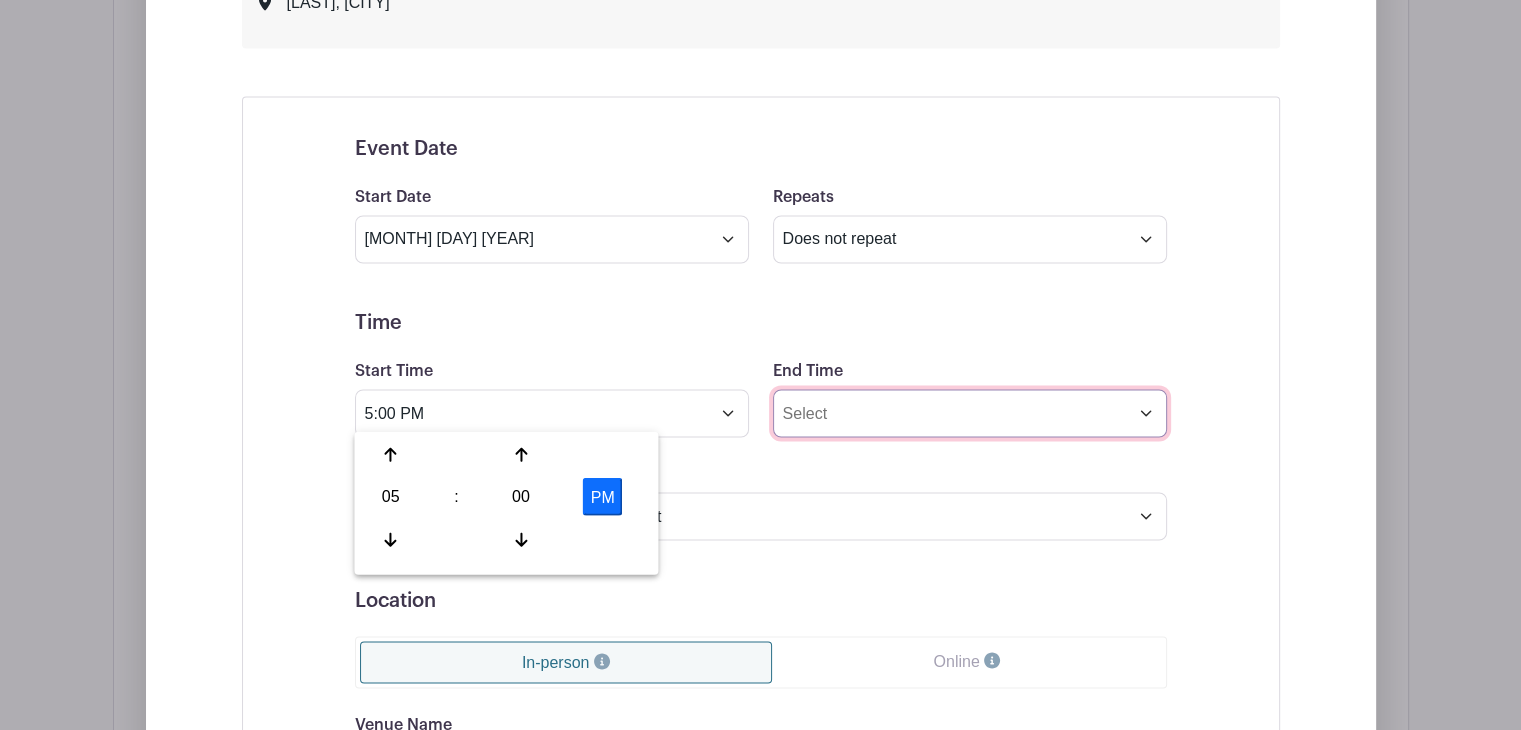 click on "End Time" at bounding box center [970, 413] 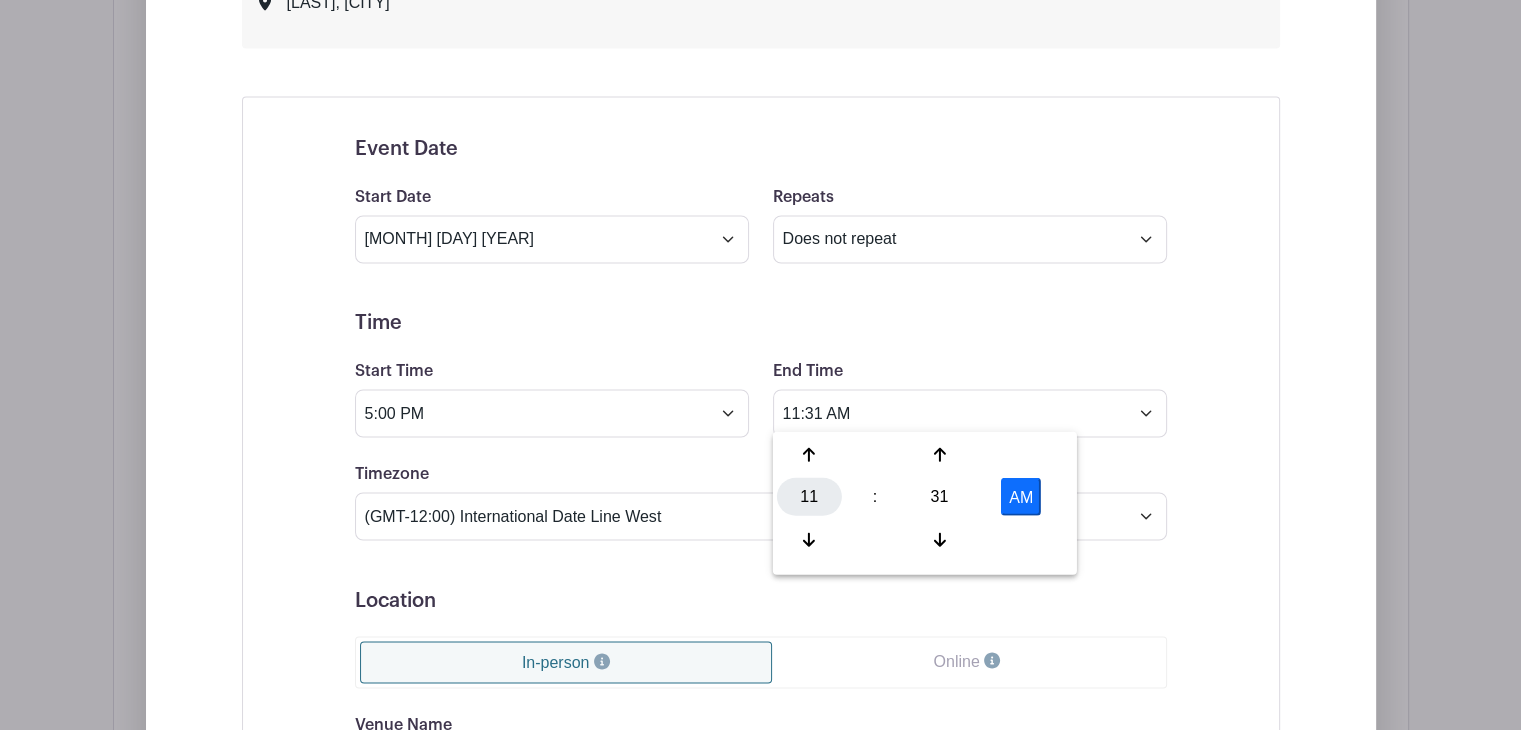 click on "11" at bounding box center [809, 496] 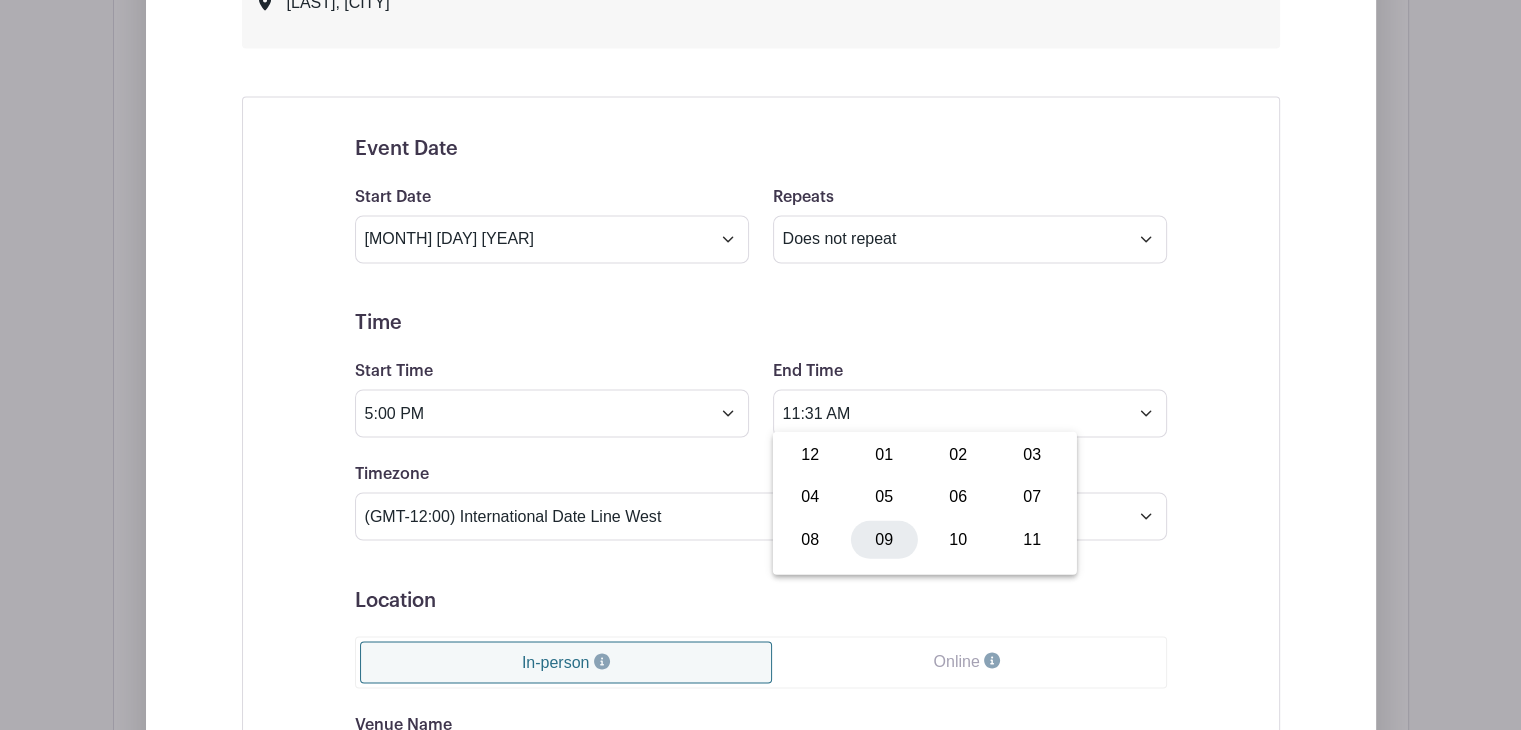 click on "09" at bounding box center (884, 539) 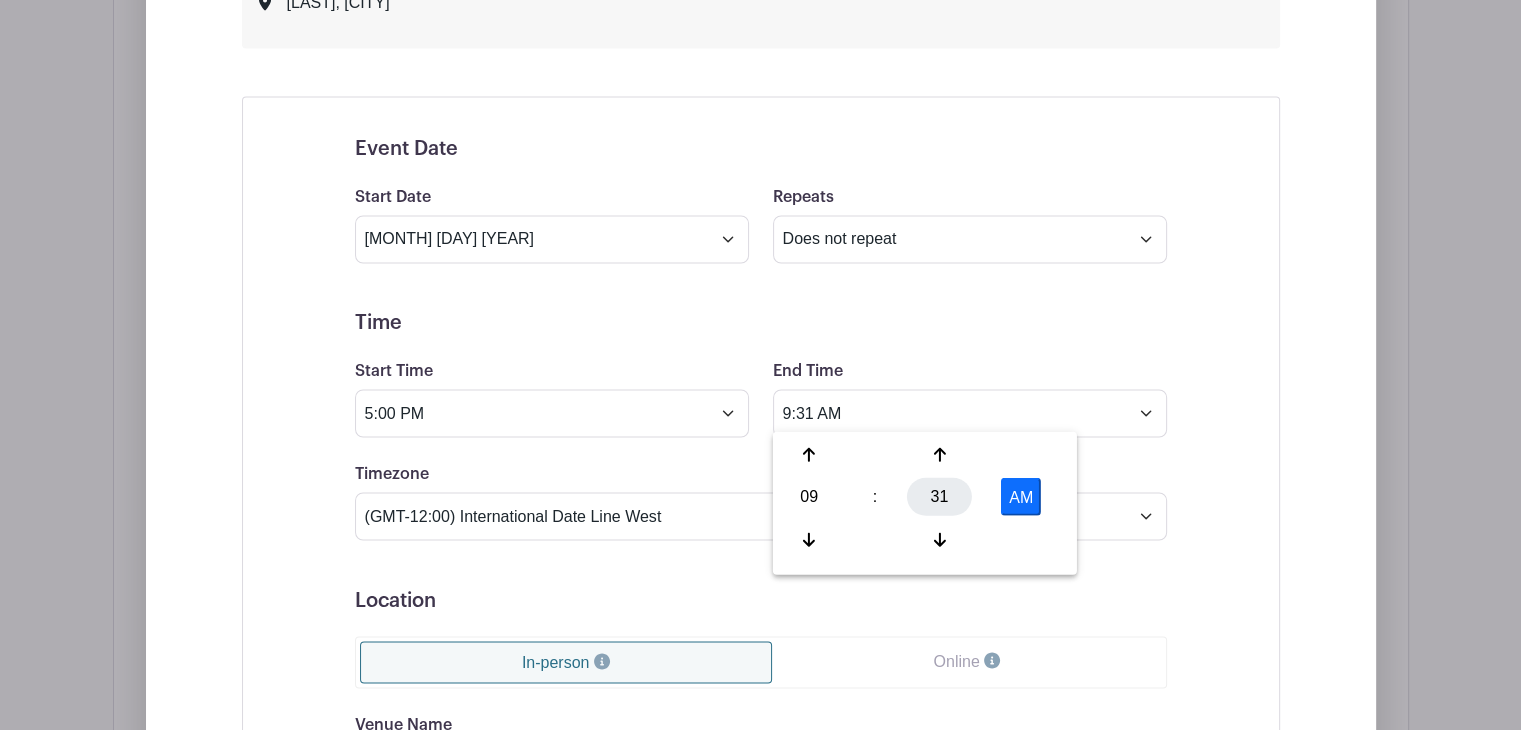click on "31" at bounding box center (939, 496) 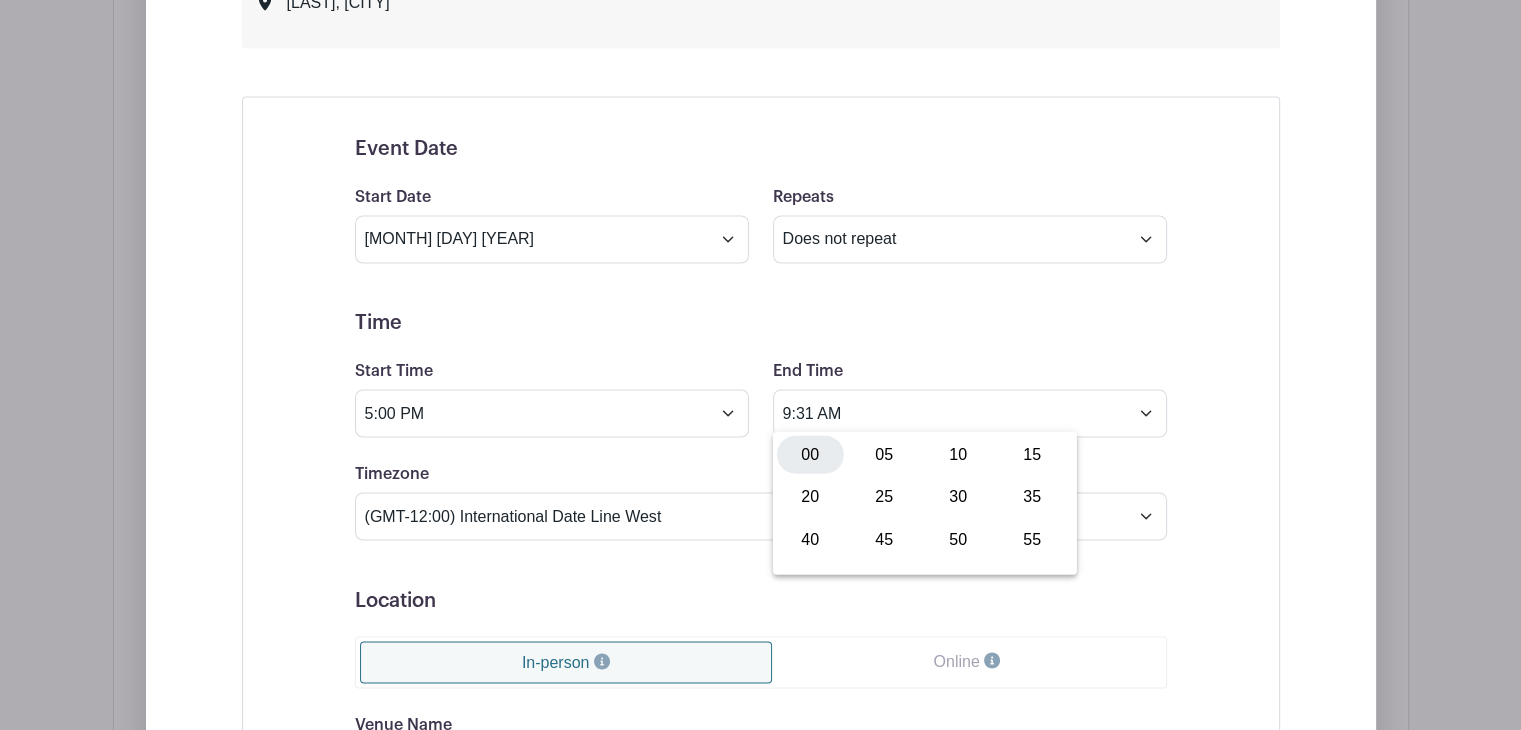 click on "00" at bounding box center [810, 454] 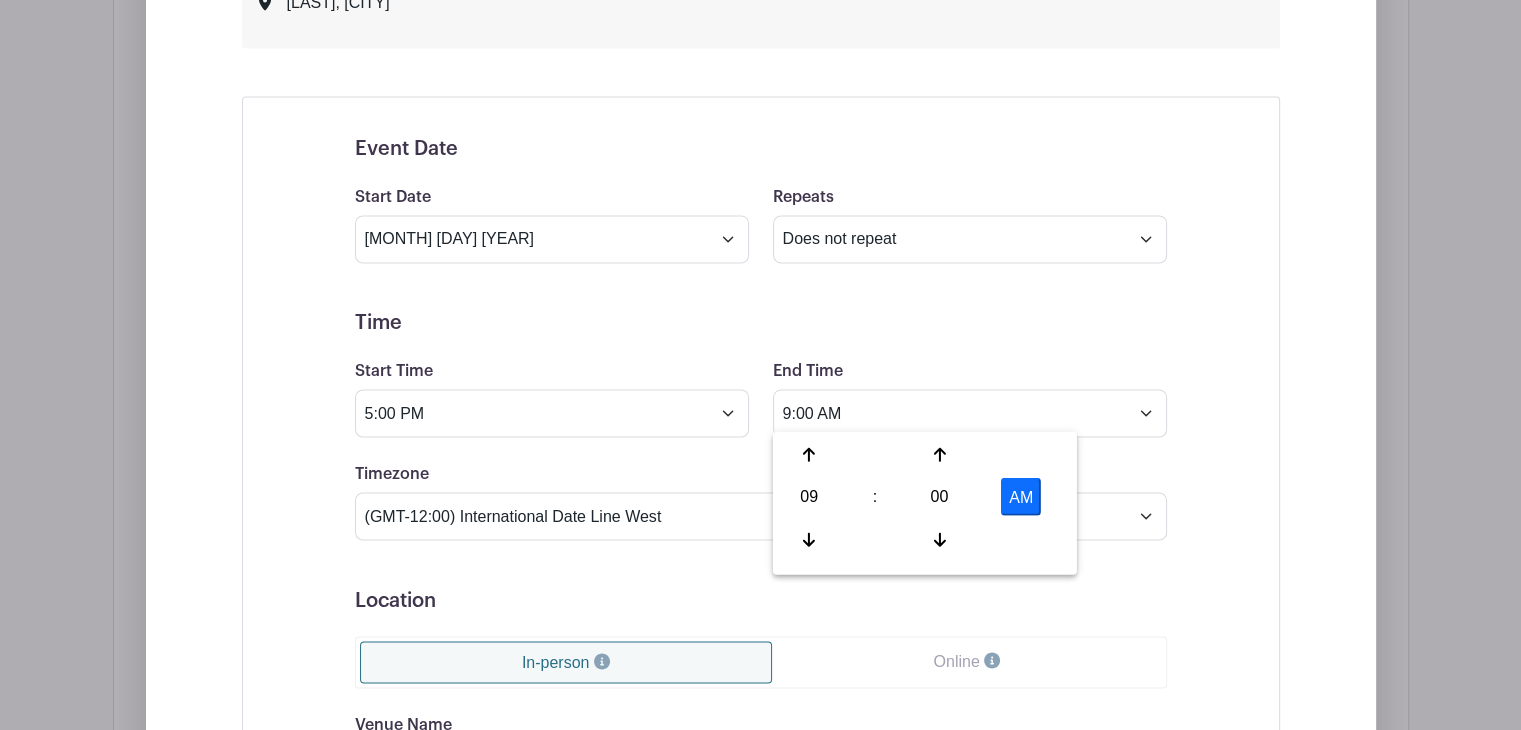 click on "AM" at bounding box center [1021, 496] 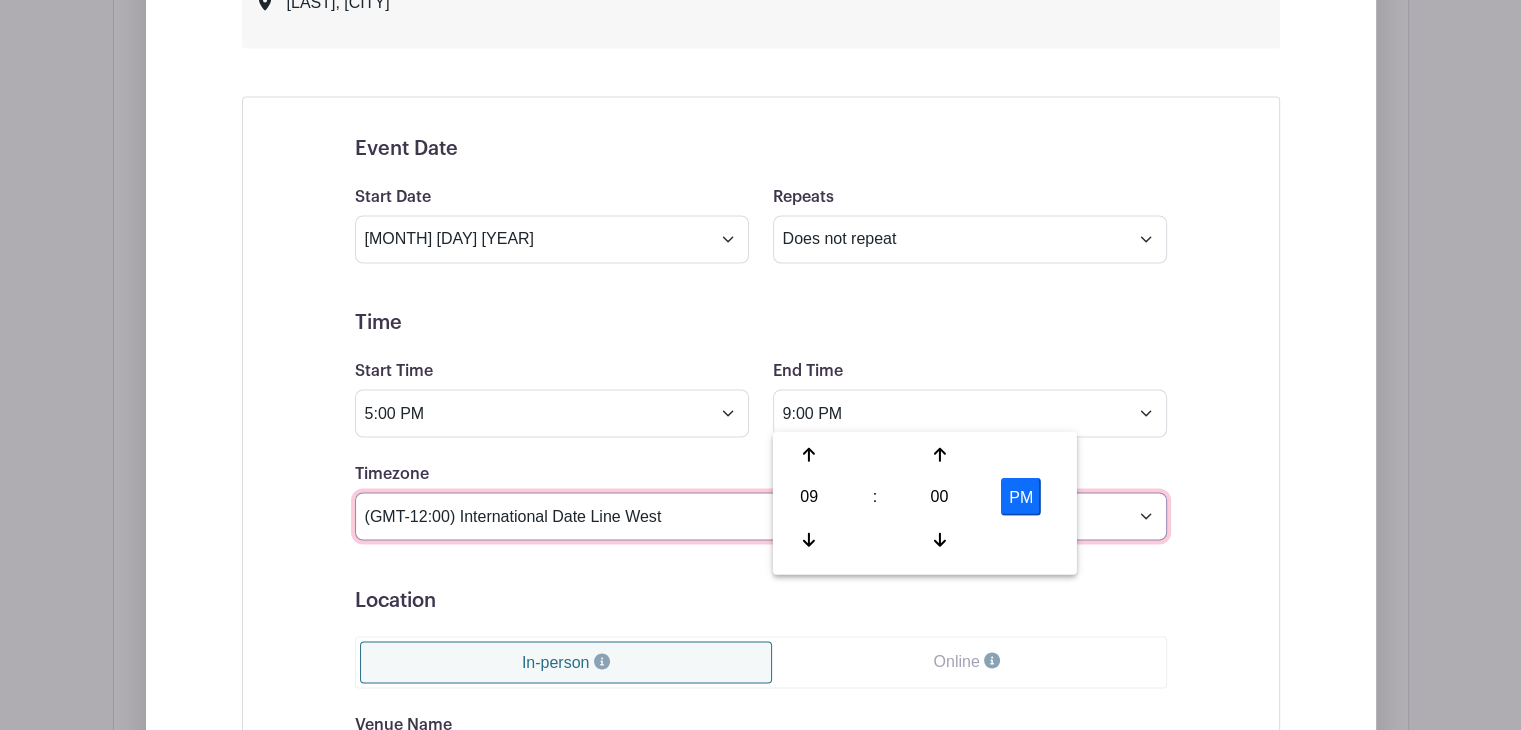click on "(GMT-12:00) International Date Line West
(GMT-11:00) American Samoa
(GMT-11:00) Midway Island
(GMT-10:00) Hawaii
(GMT-09:00) Alaska
(GMT-08:00) Pacific Time (US & Canada)
(GMT-08:00) Tijuana
(GMT-07:00) Arizona
(GMT-07:00) Mazatlan
(GMT-07:00) Mountain Time (US & Canada)
(GMT-06:00) Central America
(GMT-06:00) Central Time (US & Canada)
(GMT-06:00) Chihuahua
(GMT-06:00) Guadalajara
(GMT-06:00) Mexico City
(GMT-06:00) Monterrey
(GMT-06:00) Saskatchewan
(GMT-05:00) Bogota
(GMT-05:00) Eastern Time (US & Canada)
(GMT-05:00) Indiana (East)
(GMT-05:00) Lima
(GMT-05:00) Quito
(GMT-04:00) Atlantic Time (Canada)
(GMT-04:00) Caracas
(GMT-04:00) Georgetown
(GMT-04:00) La Paz
(GMT-04:00) Puerto Rico
(GMT-04:00) Santiago
(GMT-03:30) Newfoundland
(GMT-03:00) Brasilia
(GMT-03:00) Buenos Aires
(GMT-03:00) Montevideo
(GMT-02:00) Greenland
(GMT-02:00) Mid-Atlantic
(GMT-01:00) Azores
(GMT-01:00) Cape Verde Is.
(GMT+00:00) Casablanca
(GMT+00:00) Dublin" at bounding box center (761, 516) 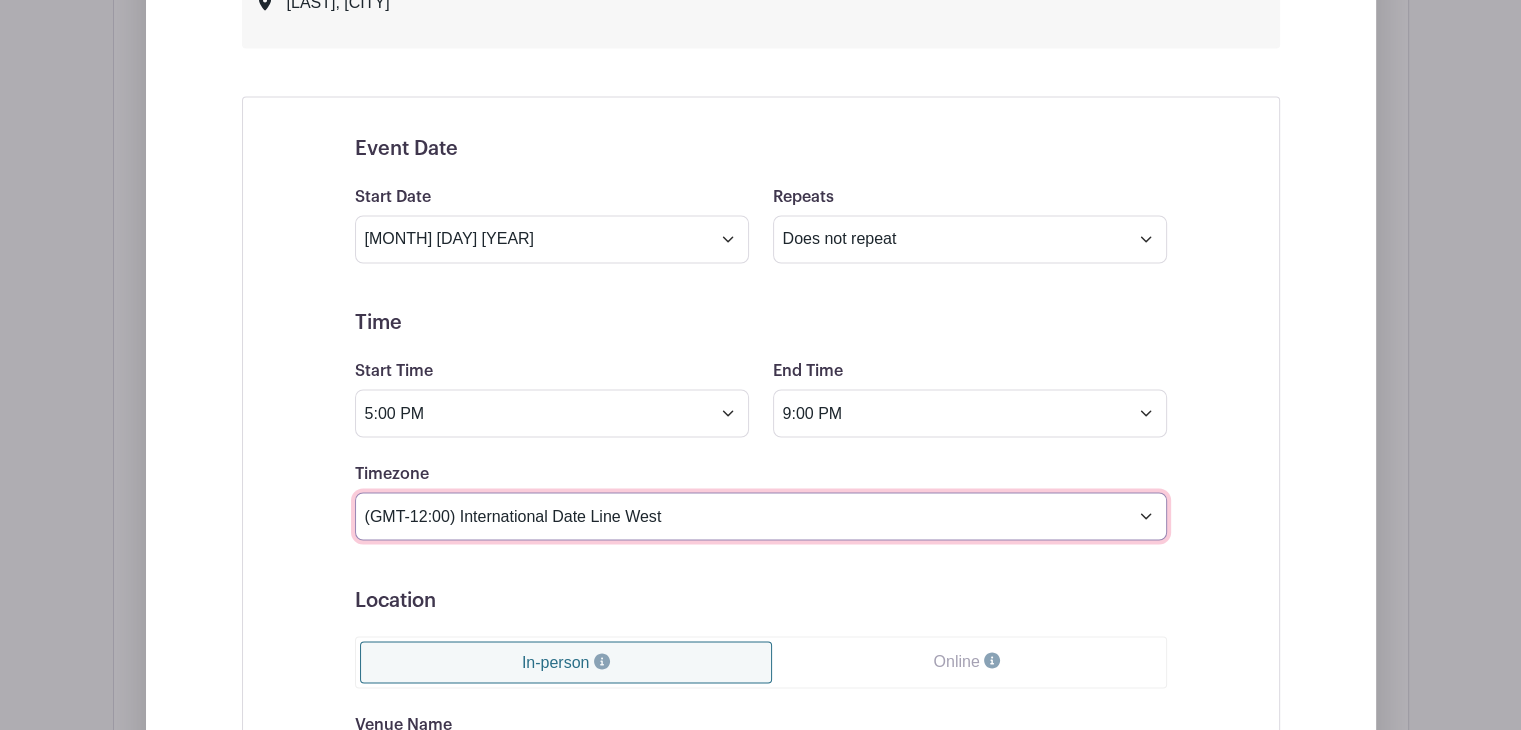 select on "Eastern Time (US & Canada)" 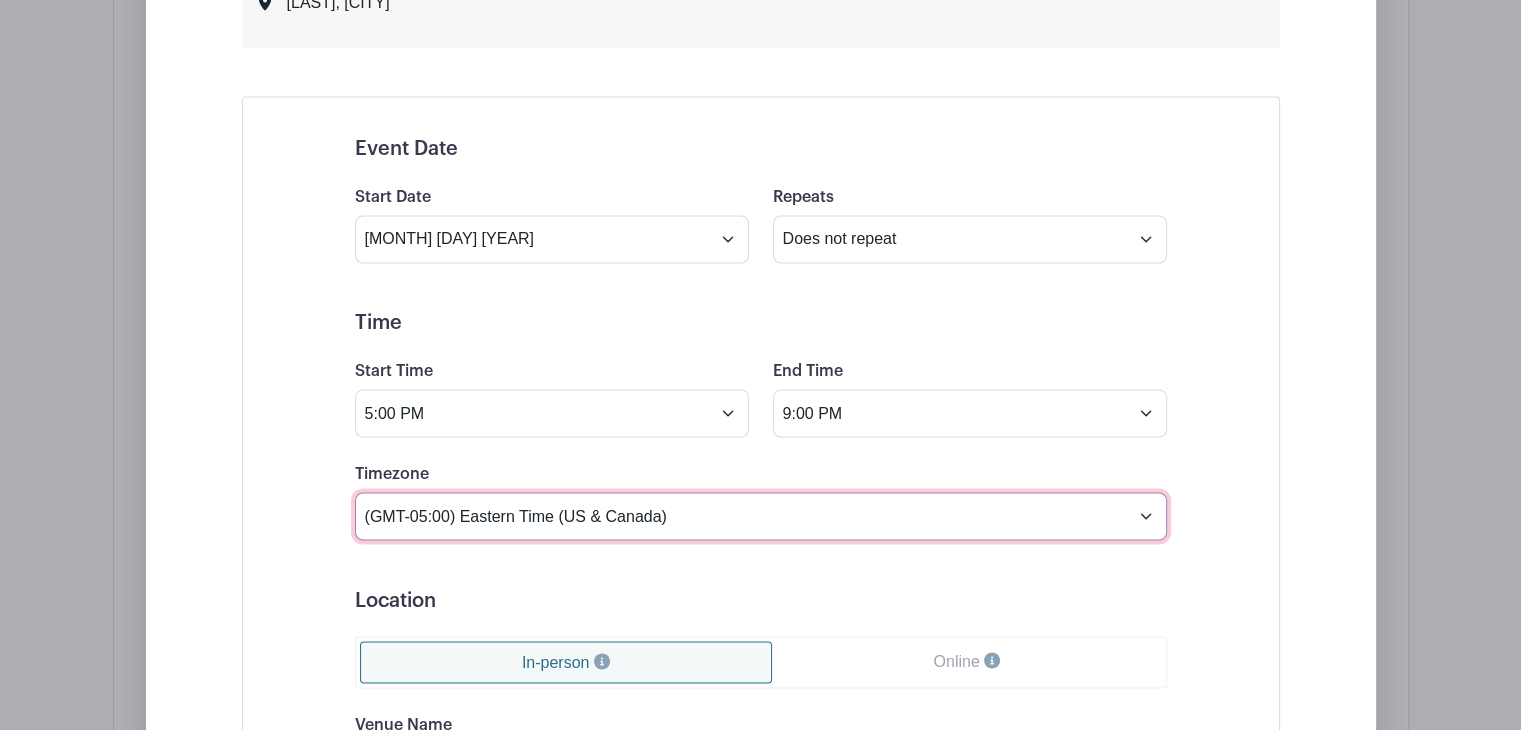 click on "(GMT-12:00) International Date Line West
(GMT-11:00) American Samoa
(GMT-11:00) Midway Island
(GMT-10:00) Hawaii
(GMT-09:00) Alaska
(GMT-08:00) Pacific Time (US & Canada)
(GMT-08:00) Tijuana
(GMT-07:00) Arizona
(GMT-07:00) Mazatlan
(GMT-07:00) Mountain Time (US & Canada)
(GMT-06:00) Central America
(GMT-06:00) Central Time (US & Canada)
(GMT-06:00) Chihuahua
(GMT-06:00) Guadalajara
(GMT-06:00) Mexico City
(GMT-06:00) Monterrey
(GMT-06:00) Saskatchewan
(GMT-05:00) Bogota
(GMT-05:00) Eastern Time (US & Canada)
(GMT-05:00) Indiana (East)
(GMT-05:00) Lima
(GMT-05:00) Quito
(GMT-04:00) Atlantic Time (Canada)
(GMT-04:00) Caracas
(GMT-04:00) Georgetown
(GMT-04:00) La Paz
(GMT-04:00) Puerto Rico
(GMT-04:00) Santiago
(GMT-03:30) Newfoundland
(GMT-03:00) Brasilia
(GMT-03:00) Buenos Aires
(GMT-03:00) Montevideo
(GMT-02:00) Greenland
(GMT-02:00) Mid-Atlantic
(GMT-01:00) Azores
(GMT-01:00) Cape Verde Is.
(GMT+00:00) Casablanca
(GMT+00:00) Dublin" at bounding box center [761, 516] 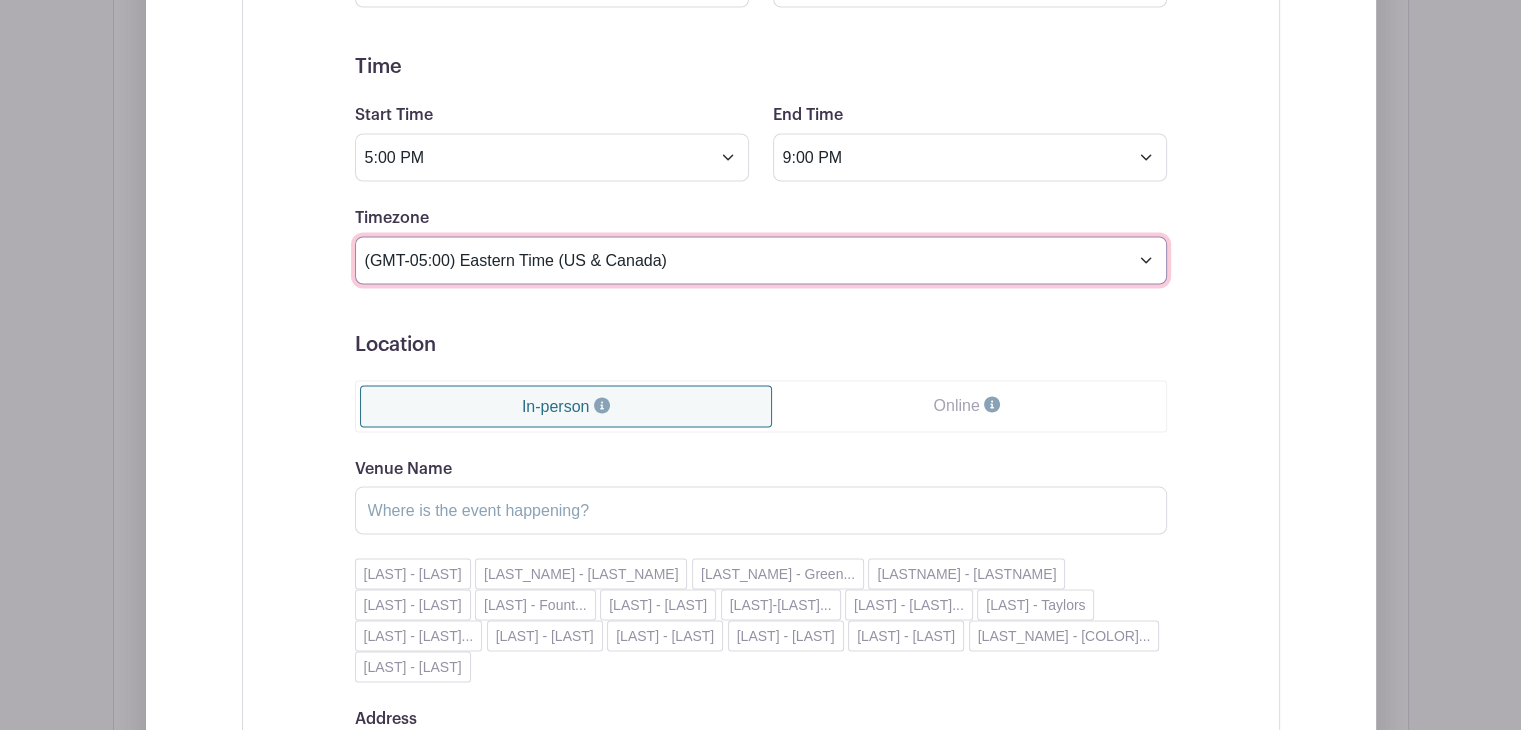 scroll, scrollTop: 3675, scrollLeft: 0, axis: vertical 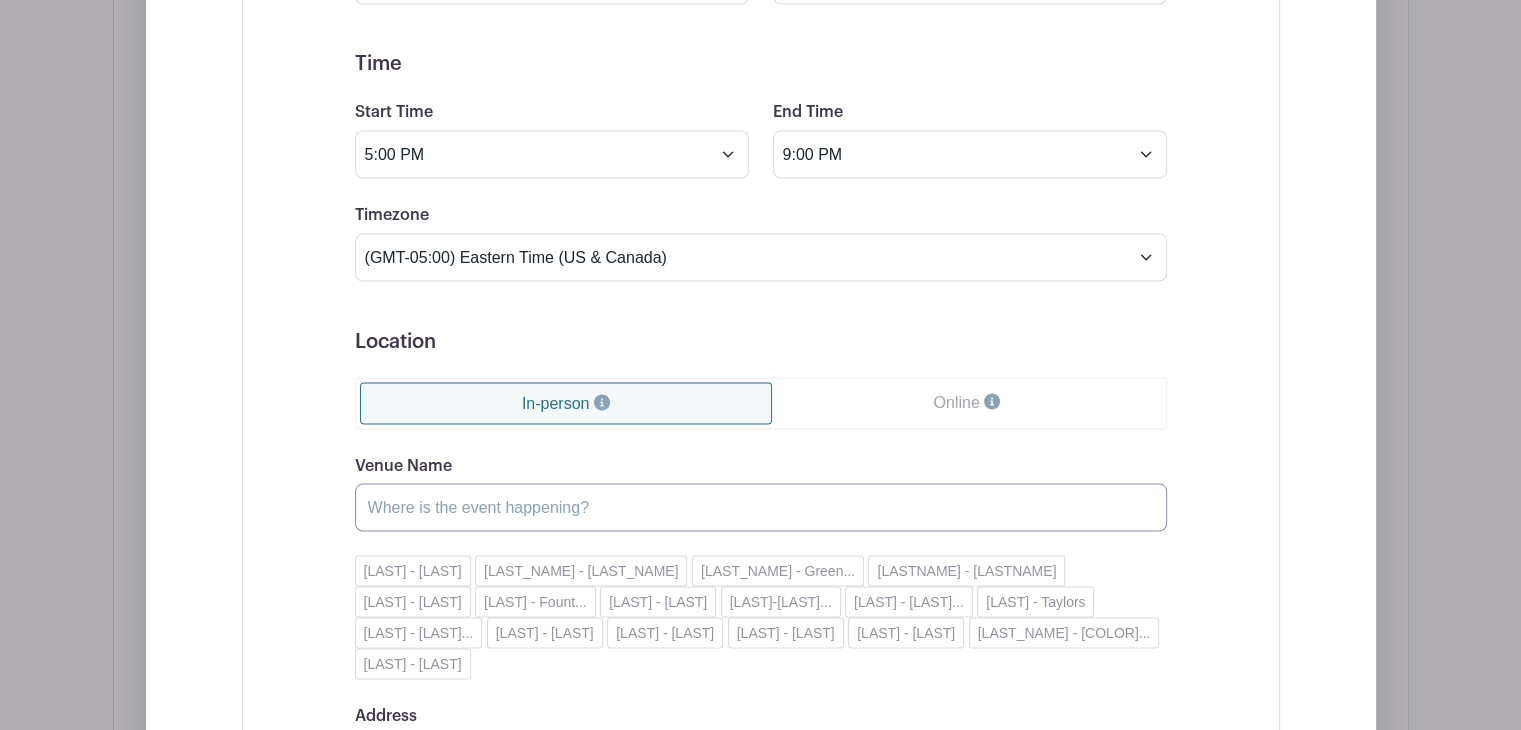 click on "Venue Name" at bounding box center (761, 507) 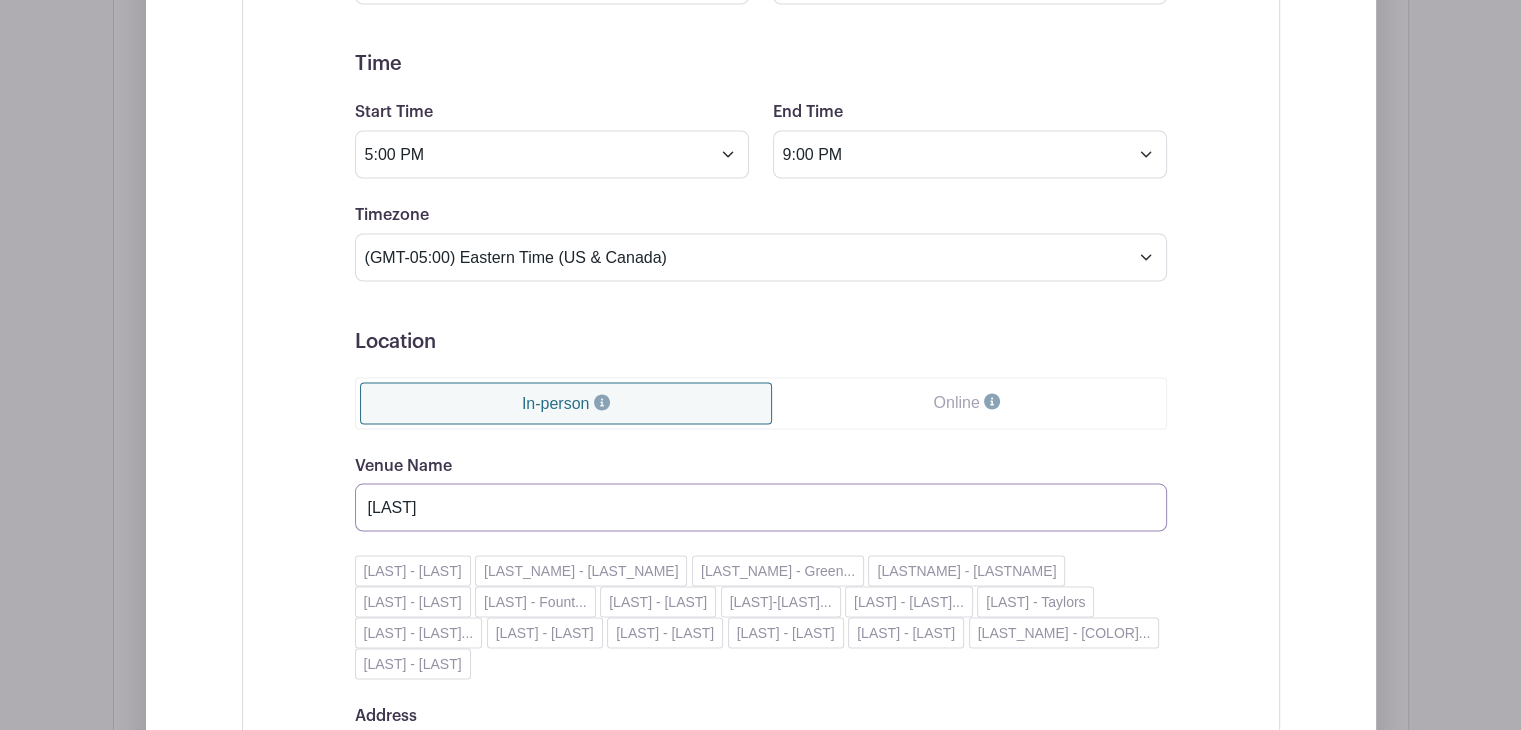 scroll, scrollTop: 3876, scrollLeft: 0, axis: vertical 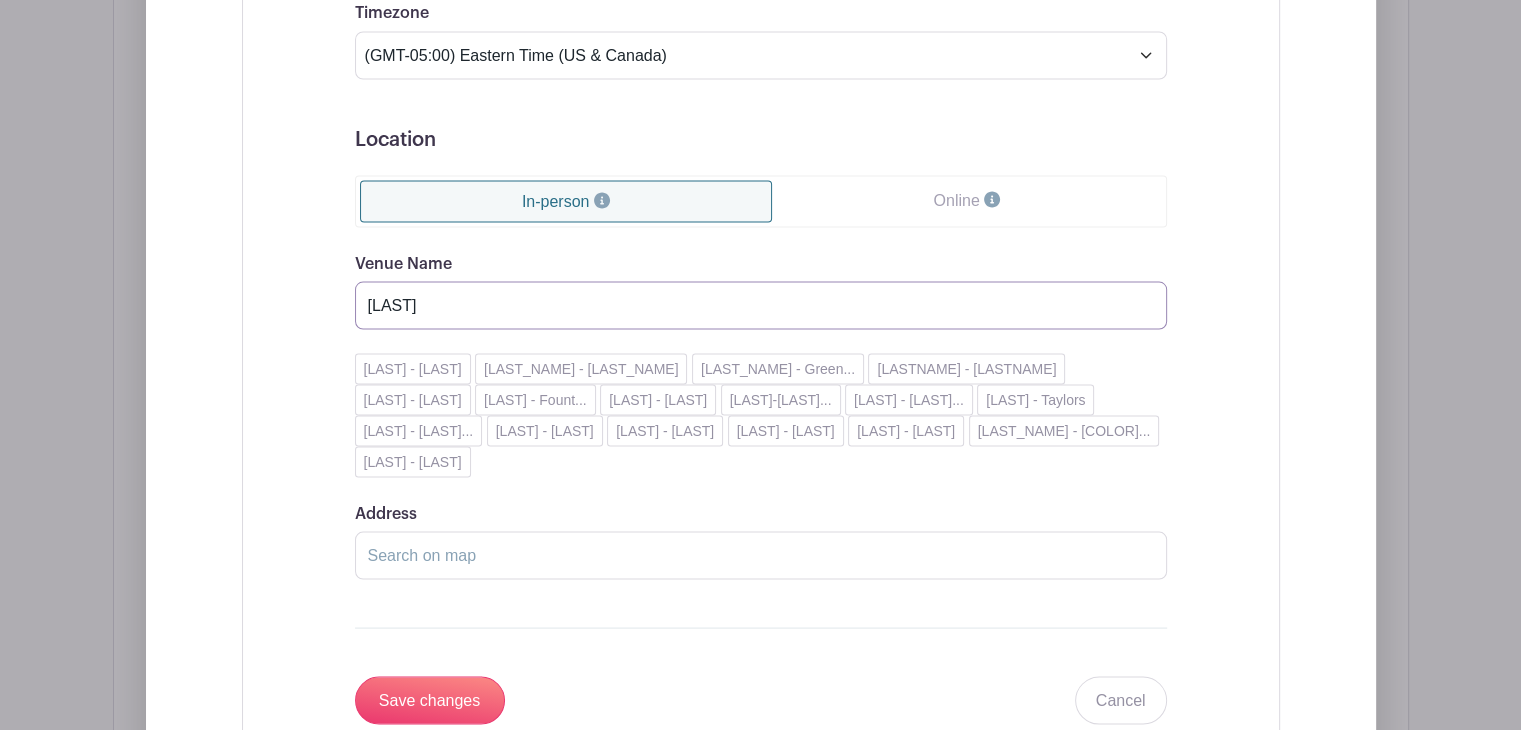 type on "[LAST]" 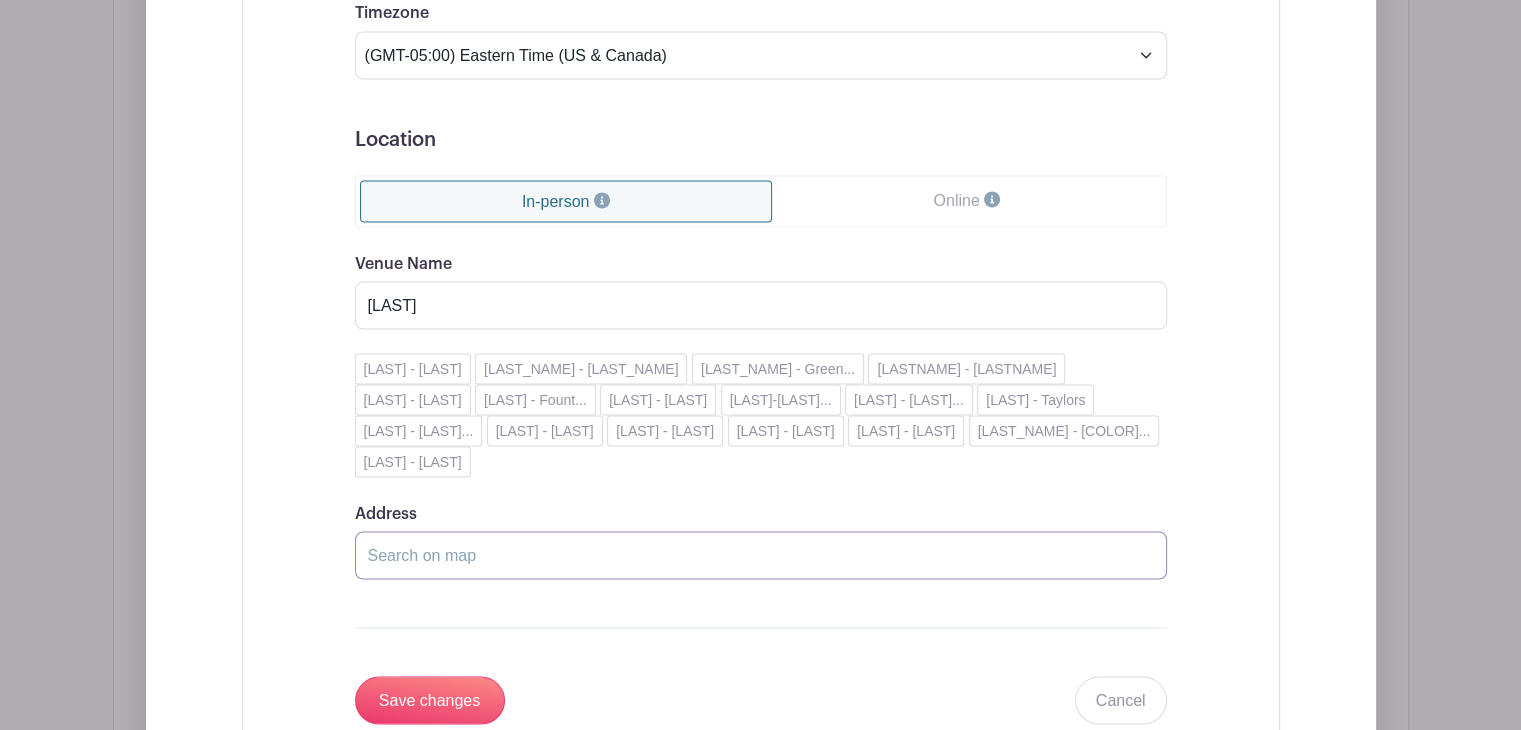 click on "Address" at bounding box center (761, 556) 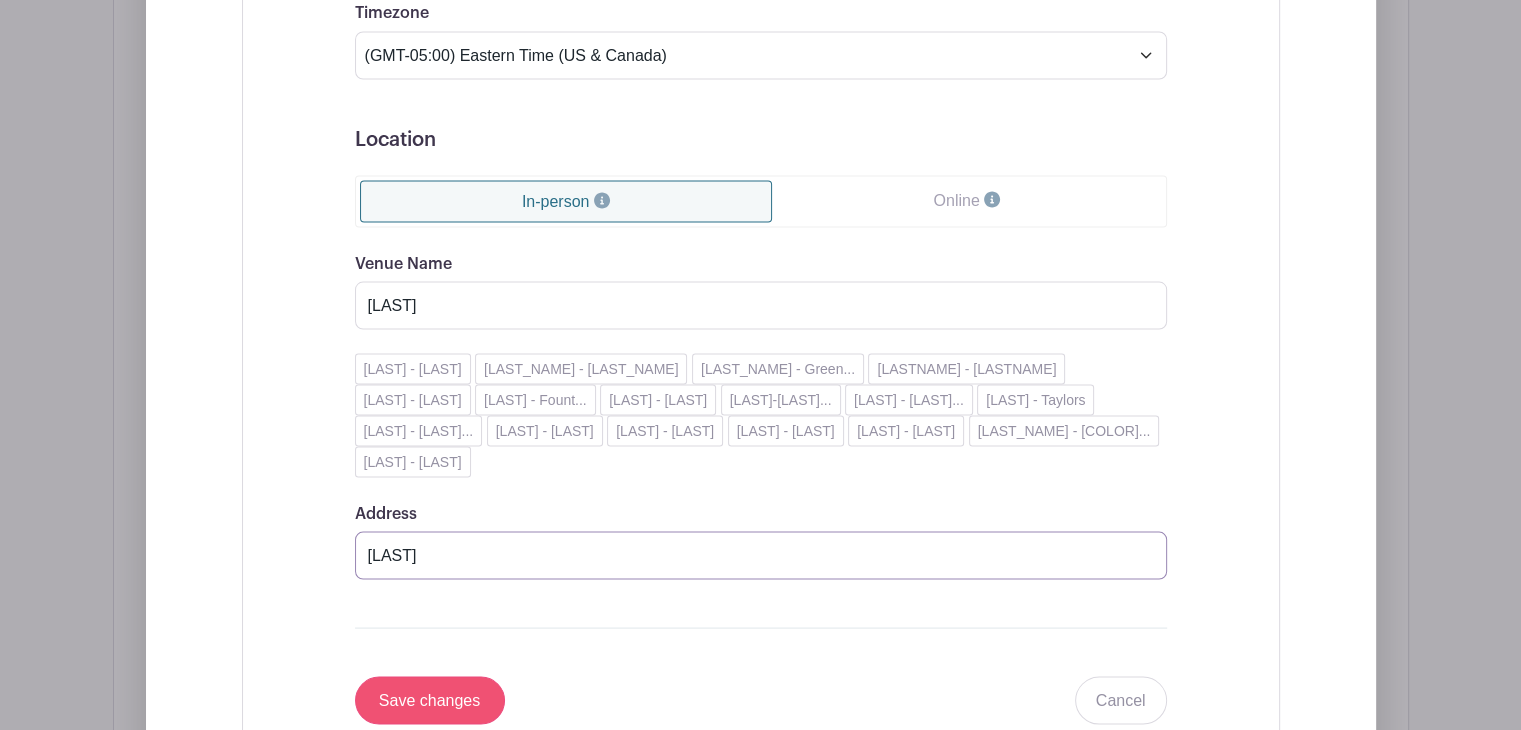 type on "[LAST]" 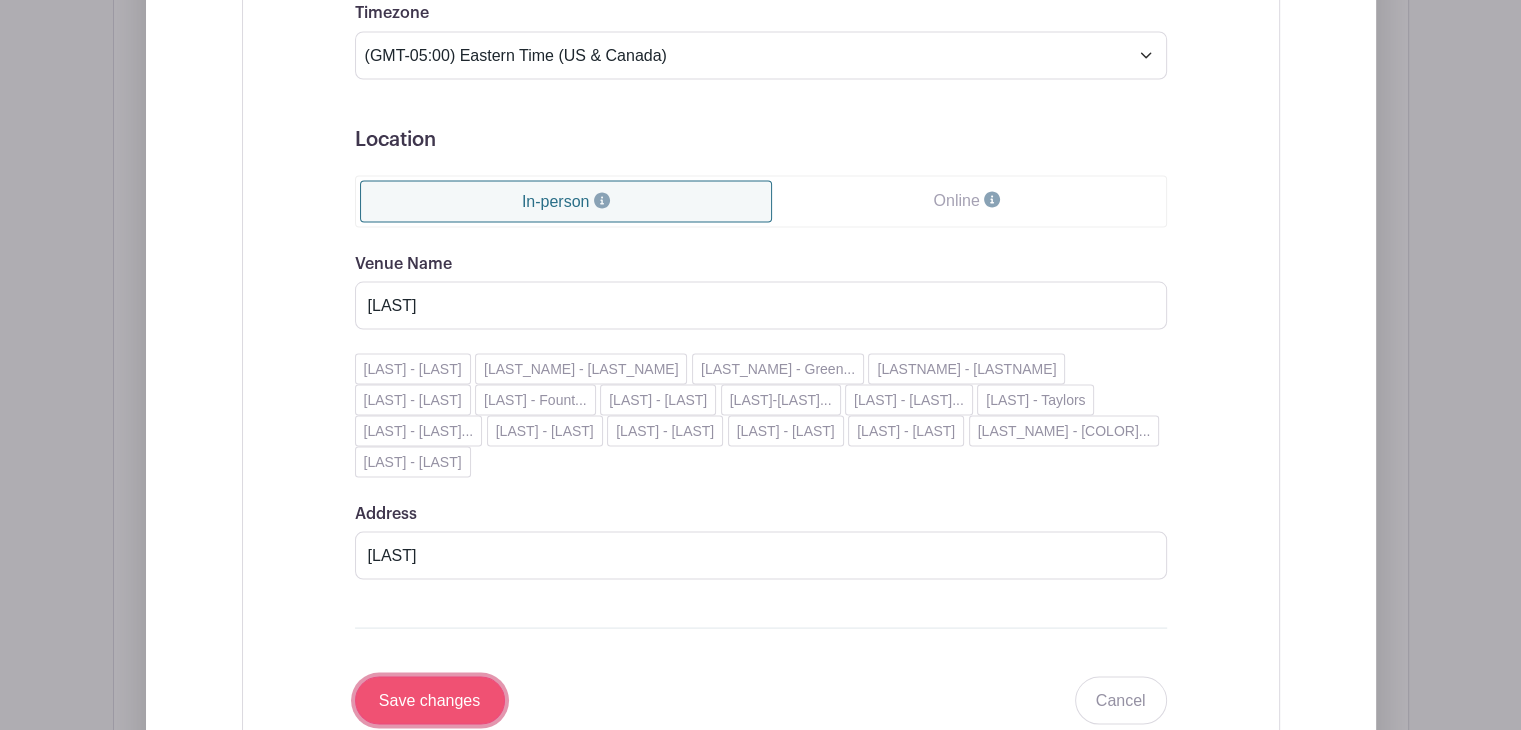 click on "Save changes" at bounding box center (430, 701) 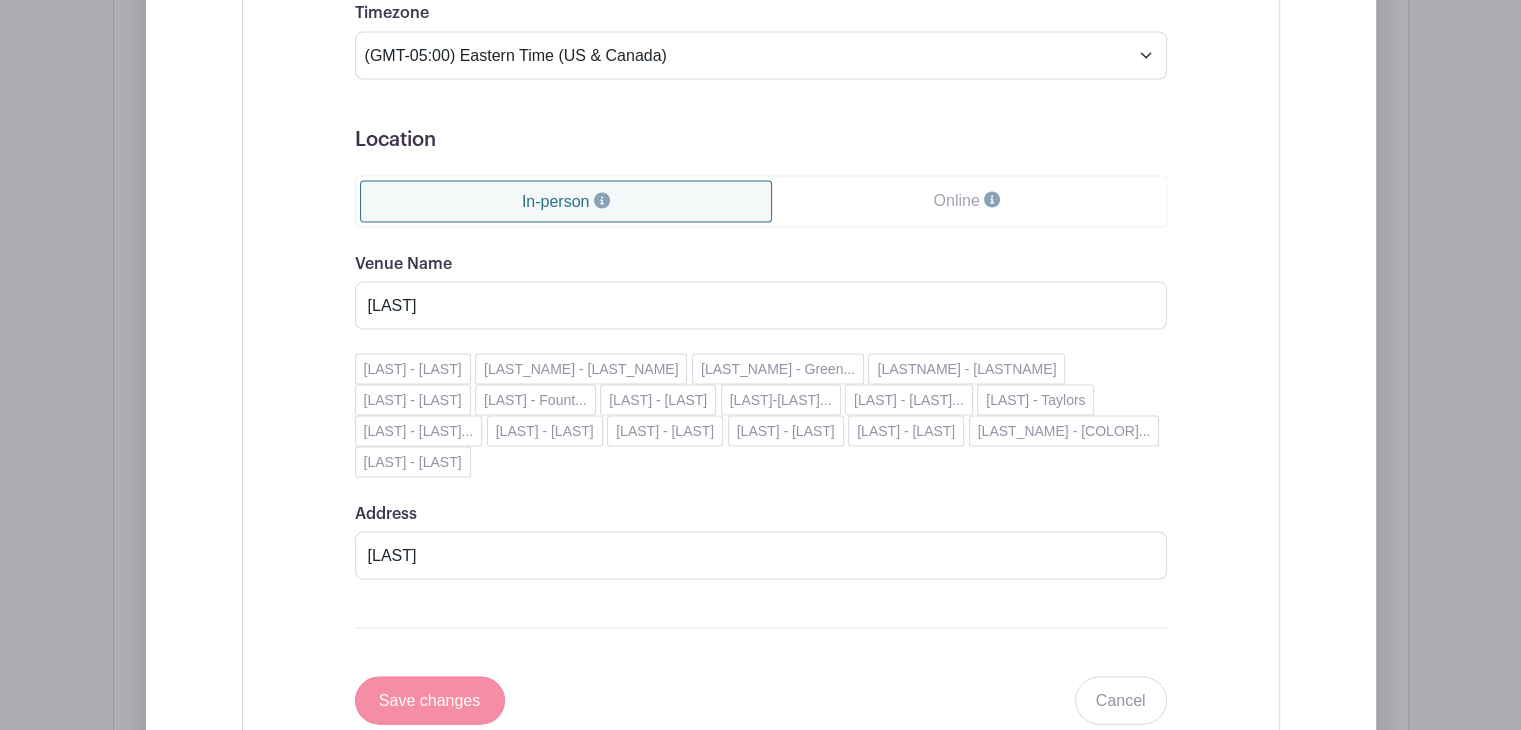 scroll, scrollTop: 3545, scrollLeft: 0, axis: vertical 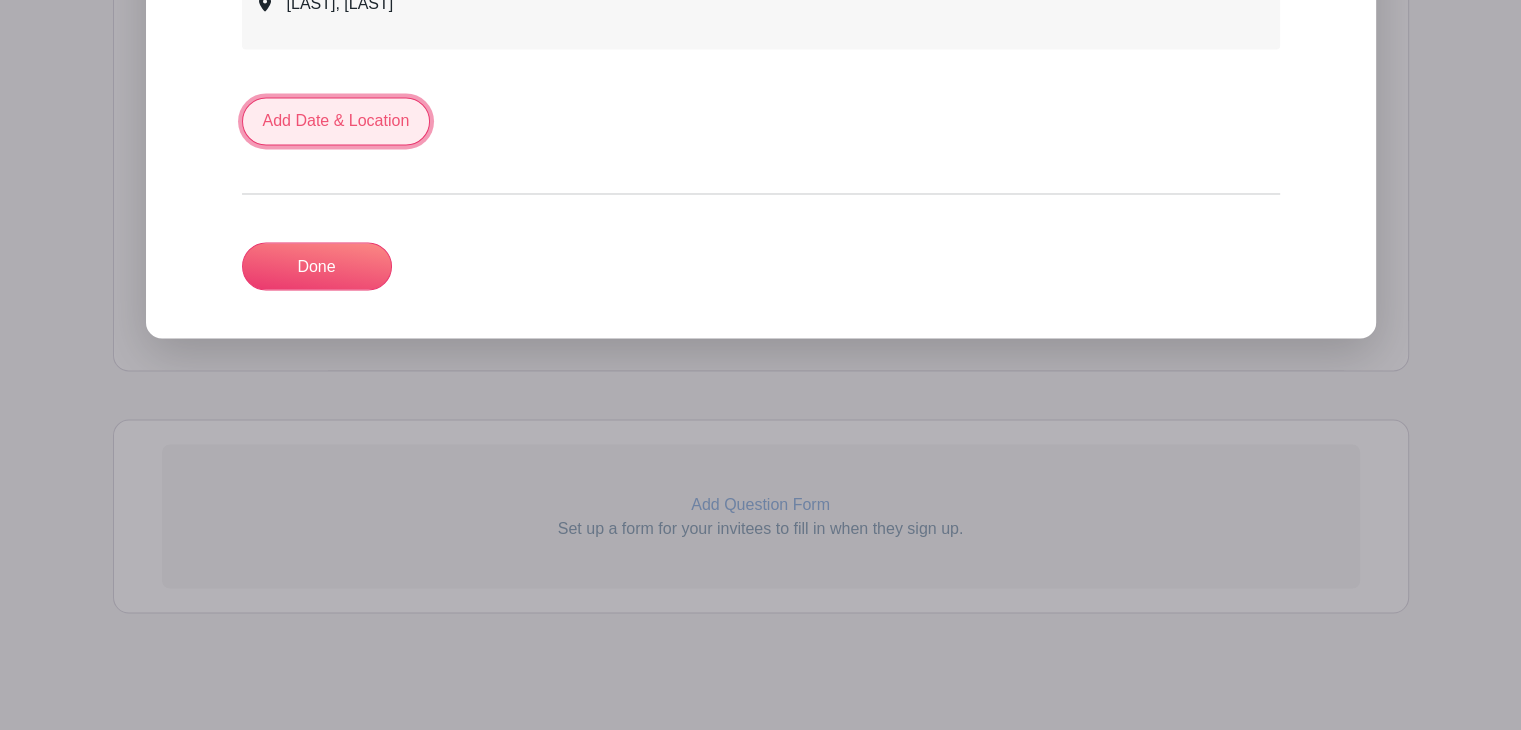 click on "Add Date & Location" at bounding box center (336, 121) 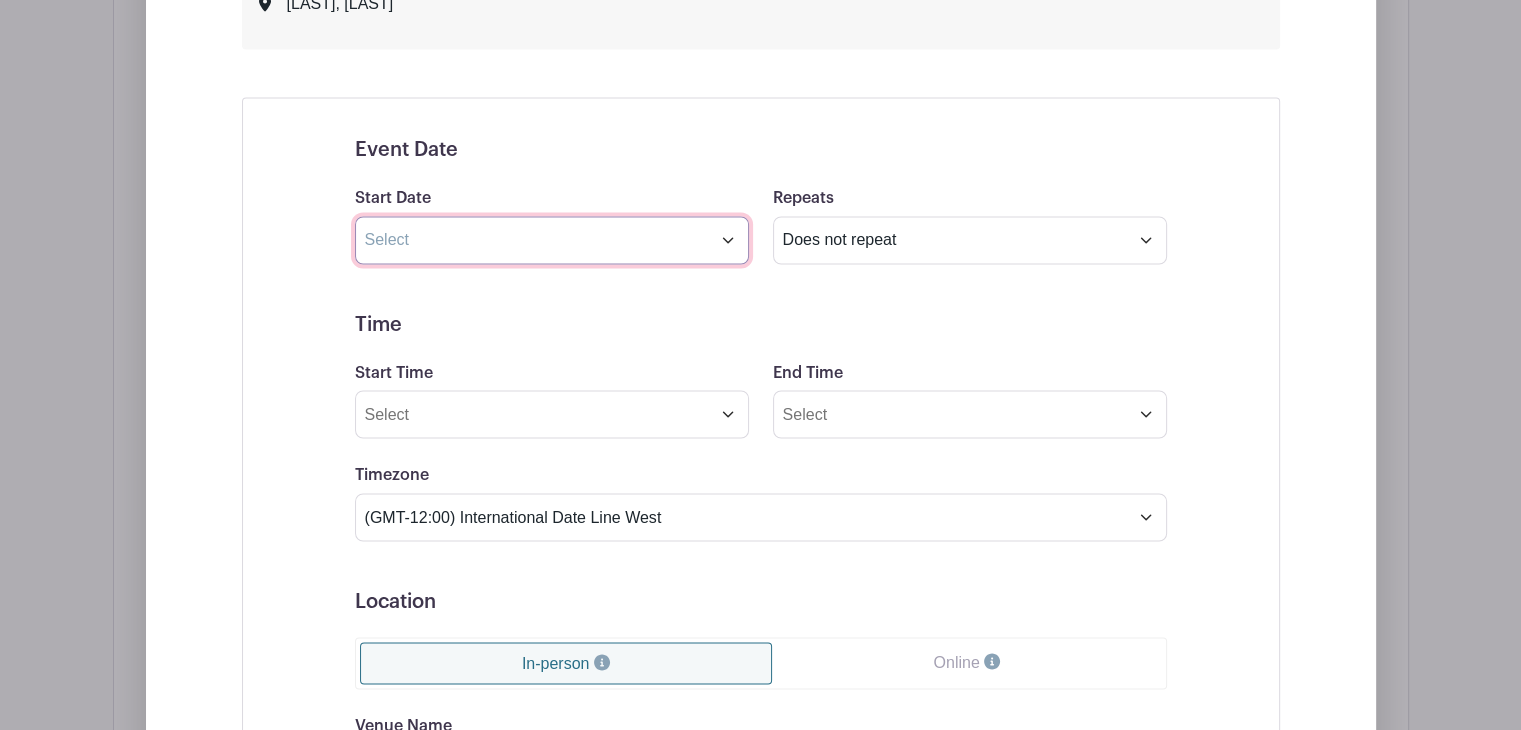 click at bounding box center (552, 240) 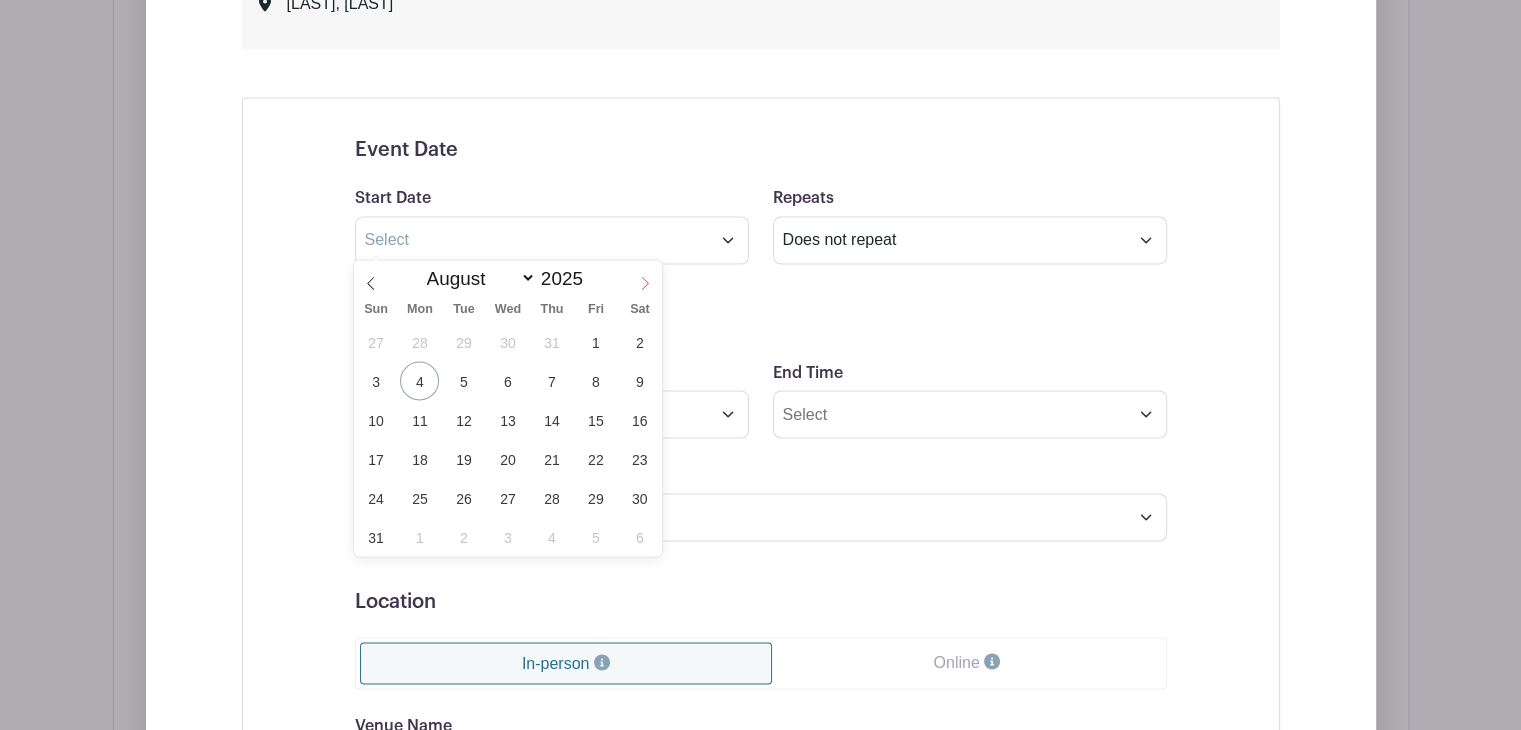 click at bounding box center (645, 277) 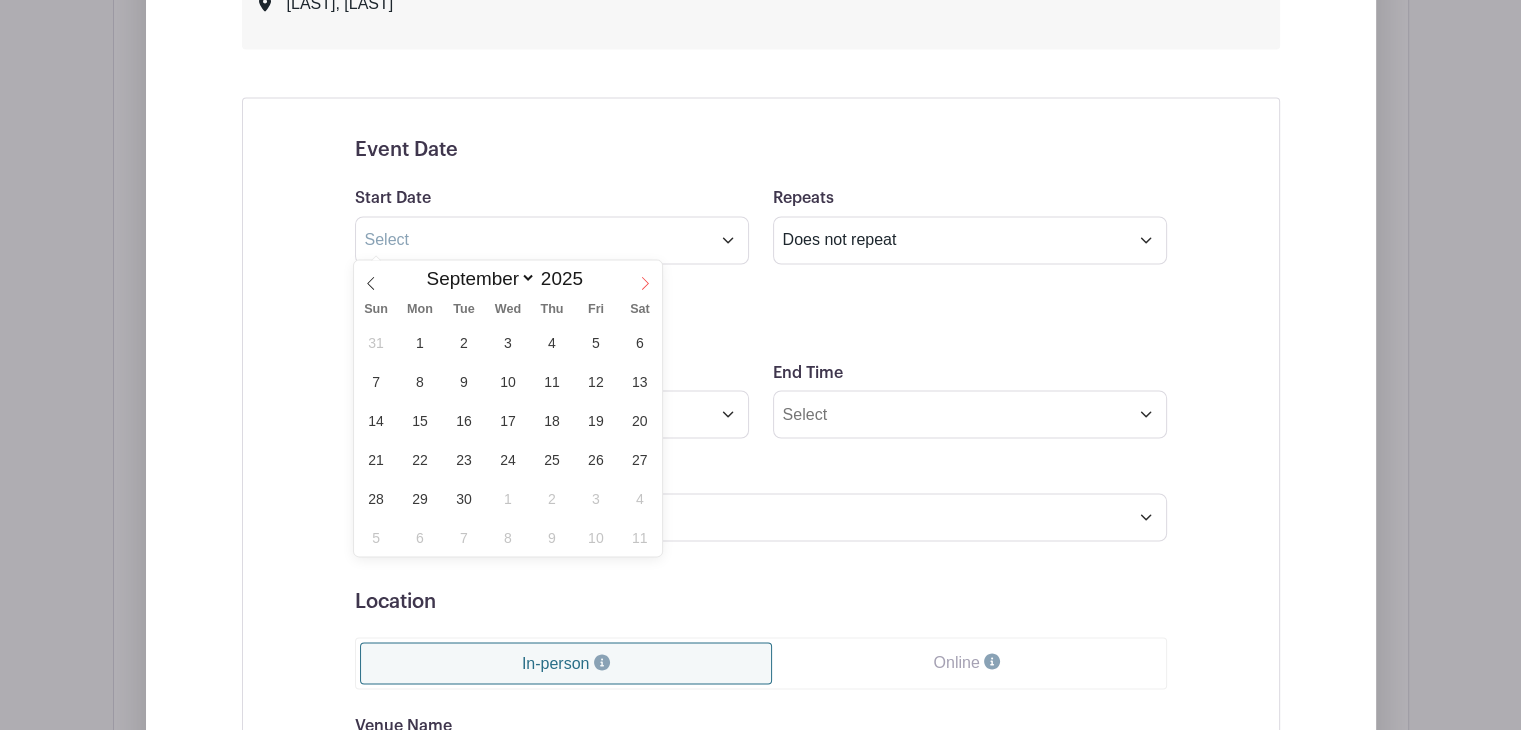 click at bounding box center (645, 277) 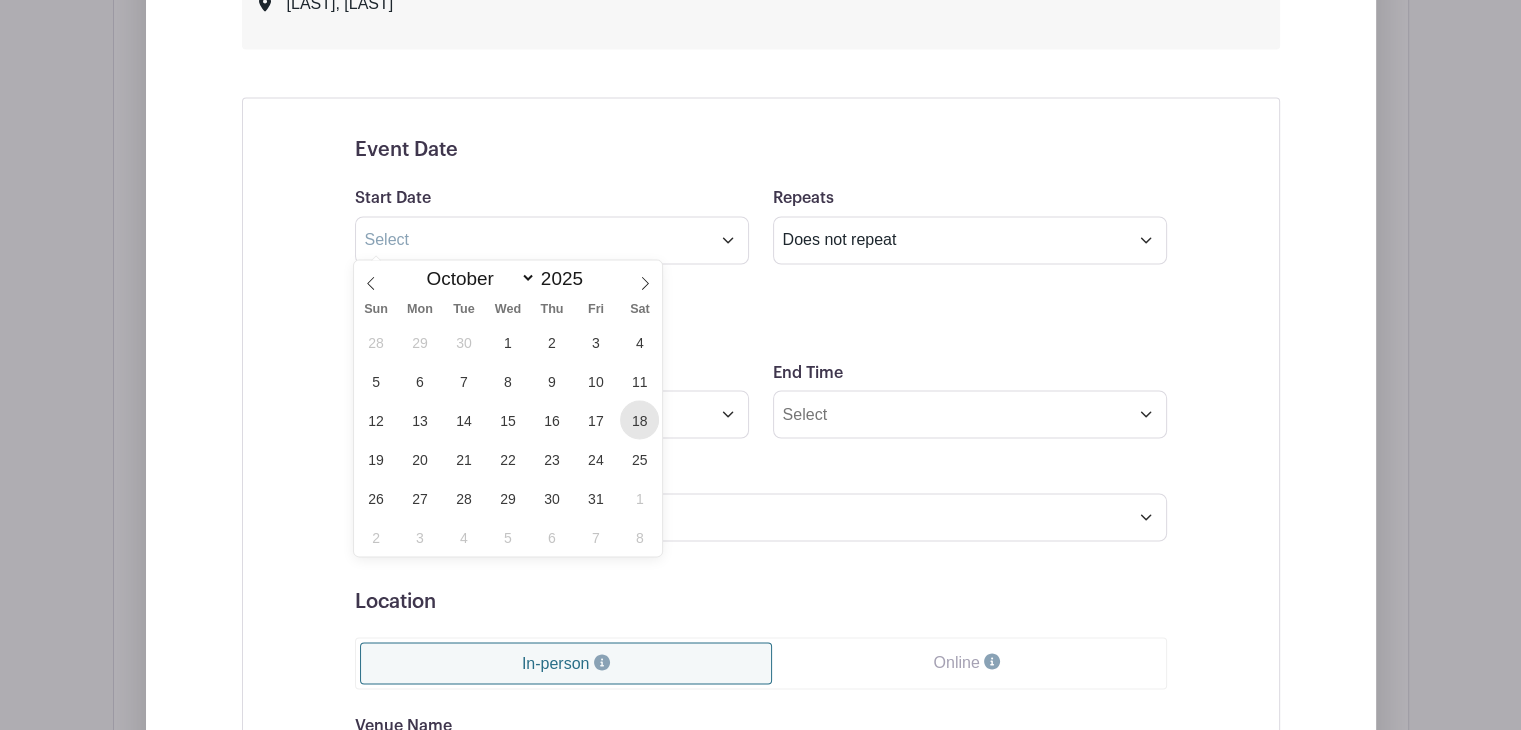 click on "18" at bounding box center [639, 419] 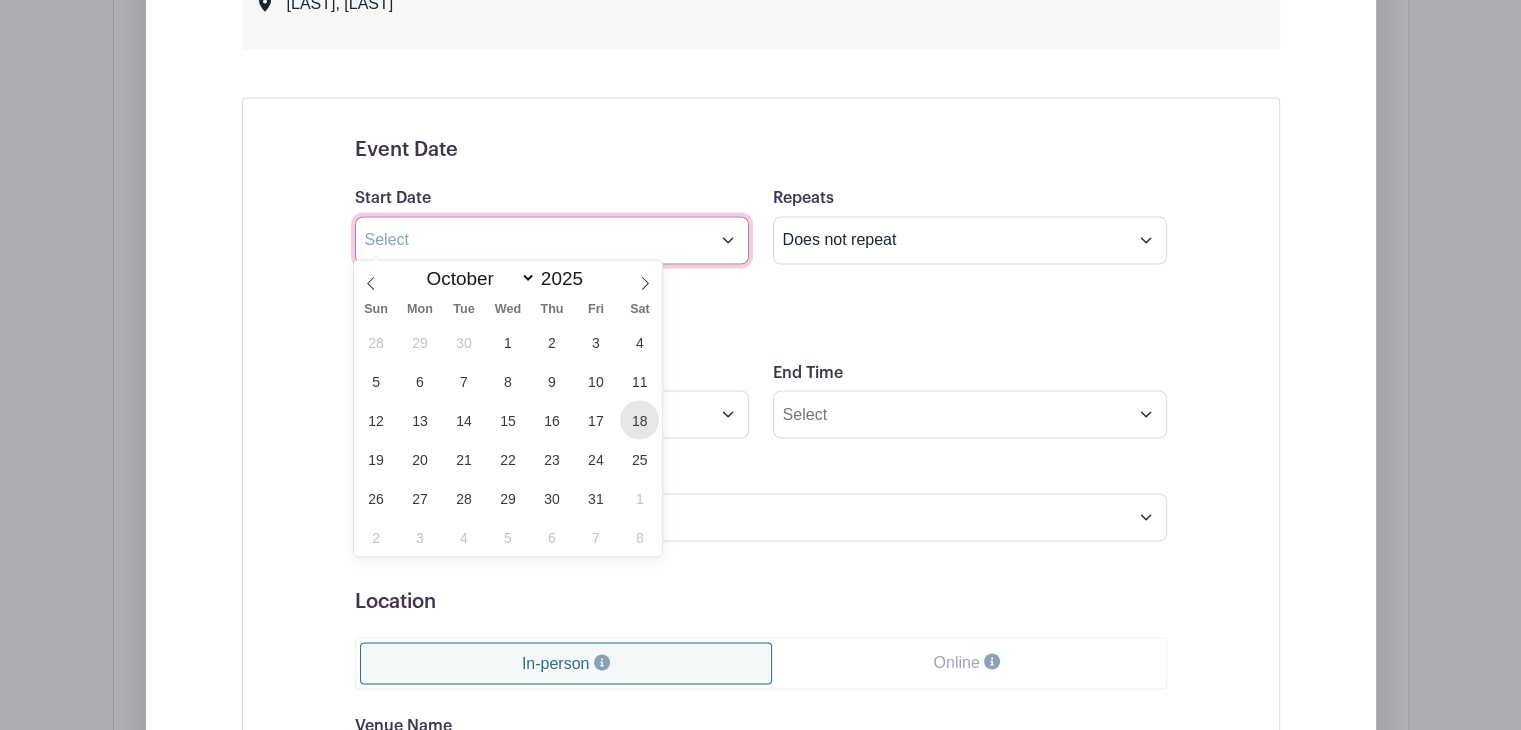 type on "[MONTH] [DAY] [YEAR]" 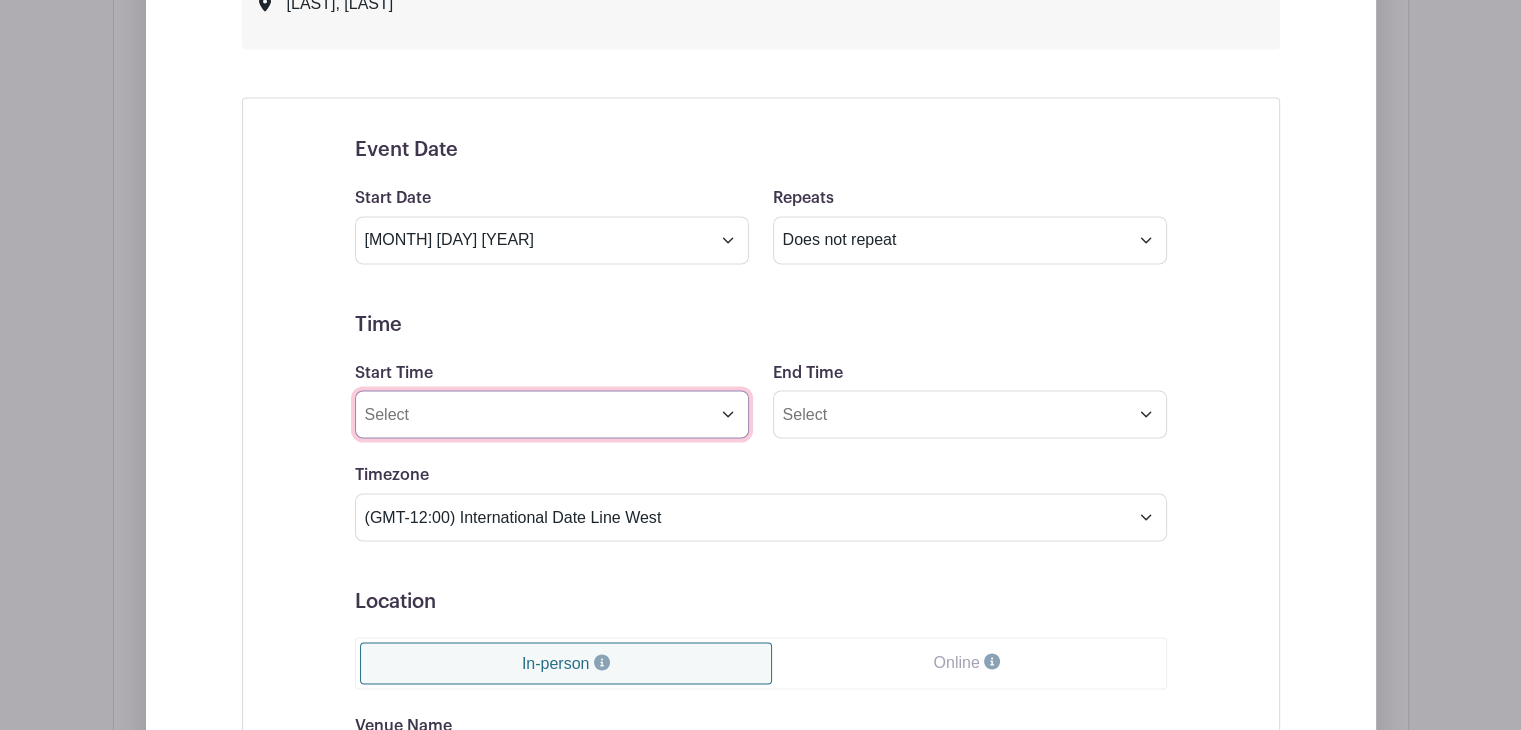 click on "Start Time" at bounding box center [552, 414] 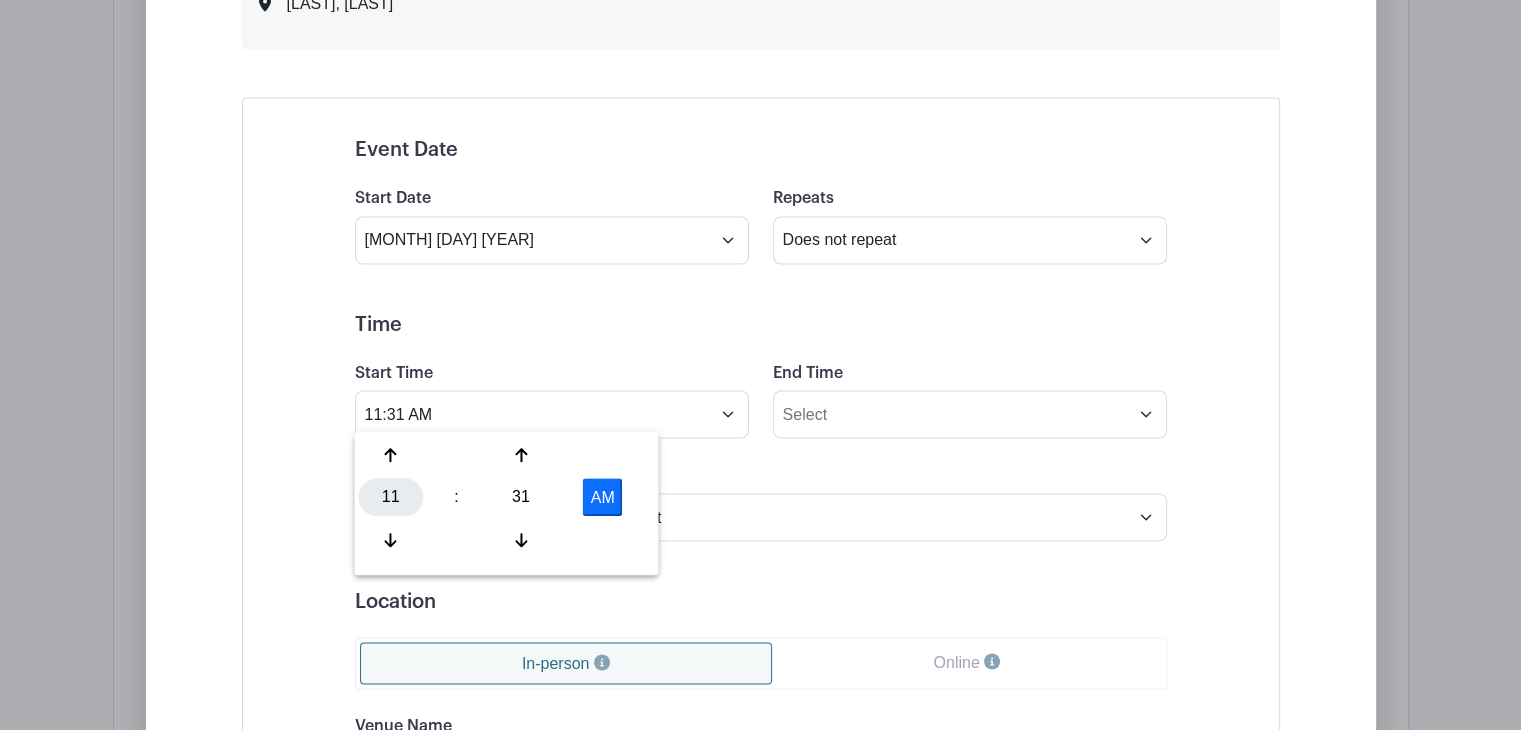 click on "11" at bounding box center (390, 497) 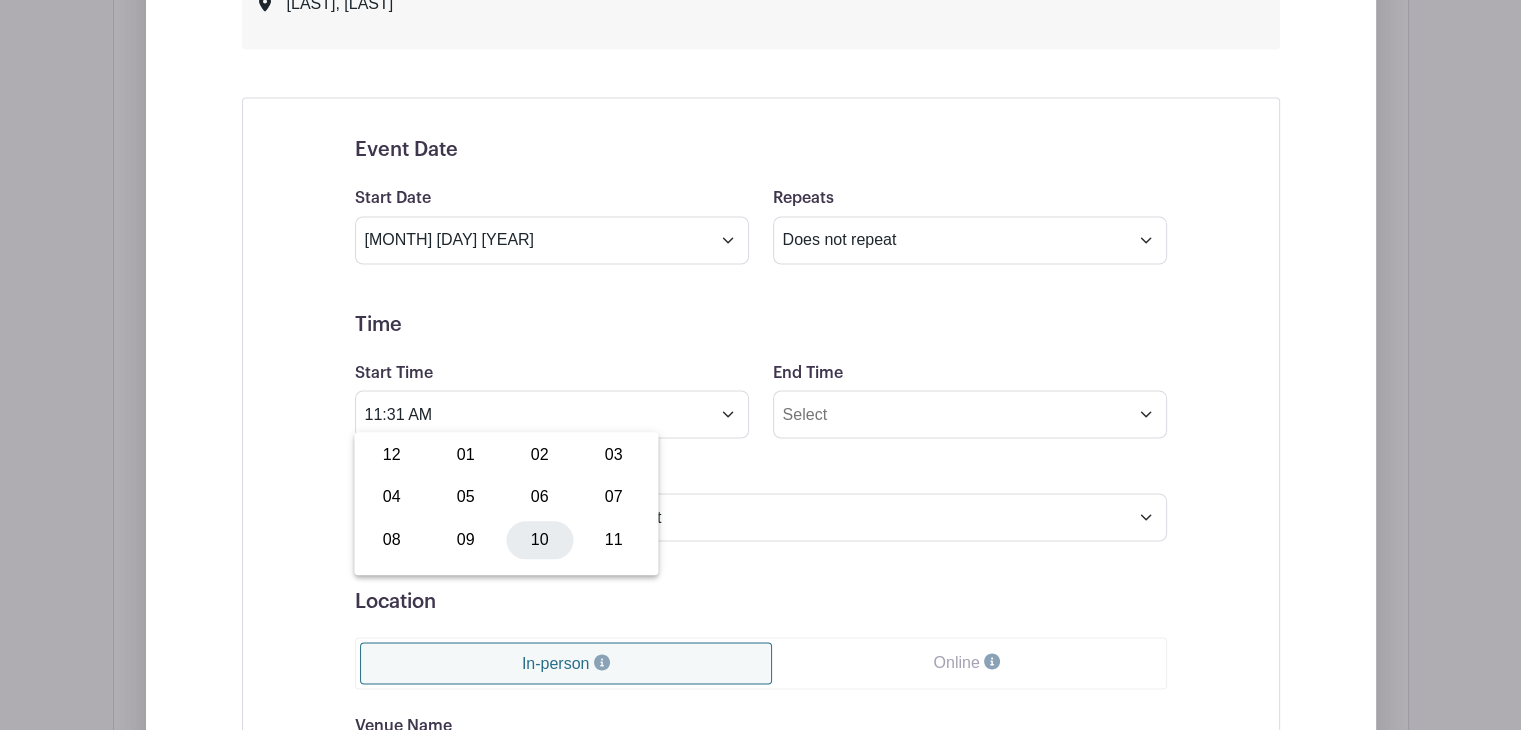 click on "10" at bounding box center (539, 539) 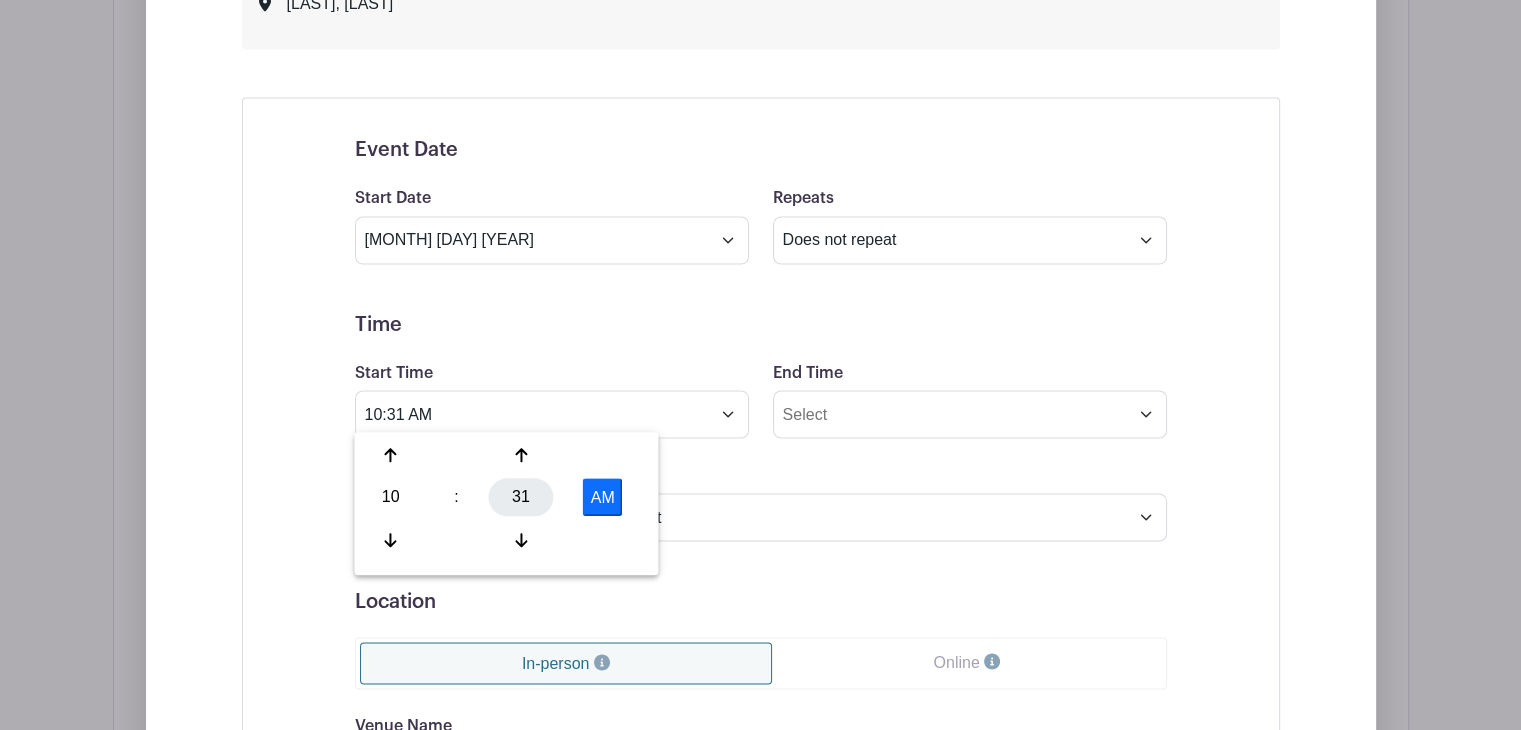 click on "31" at bounding box center [521, 497] 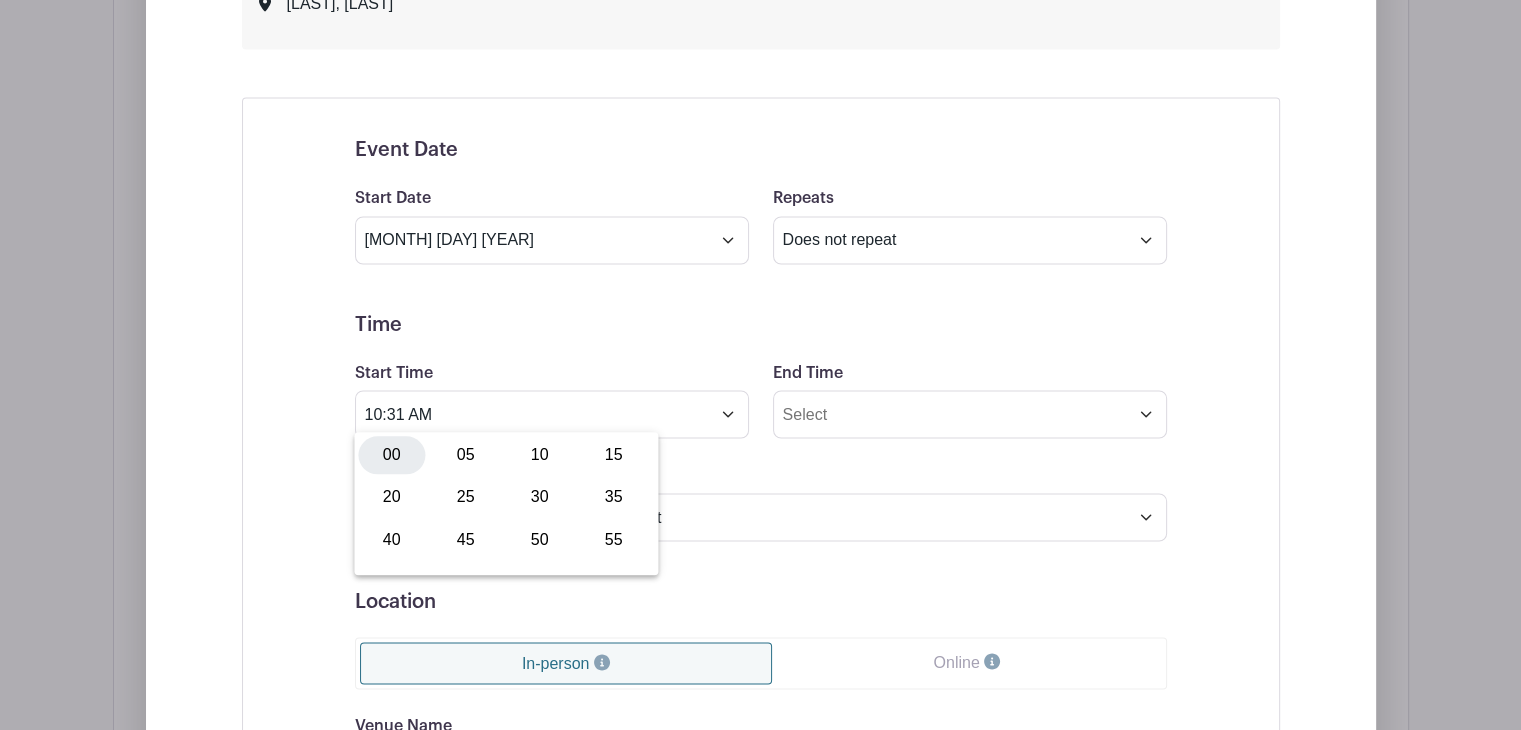 click on "00" at bounding box center (391, 455) 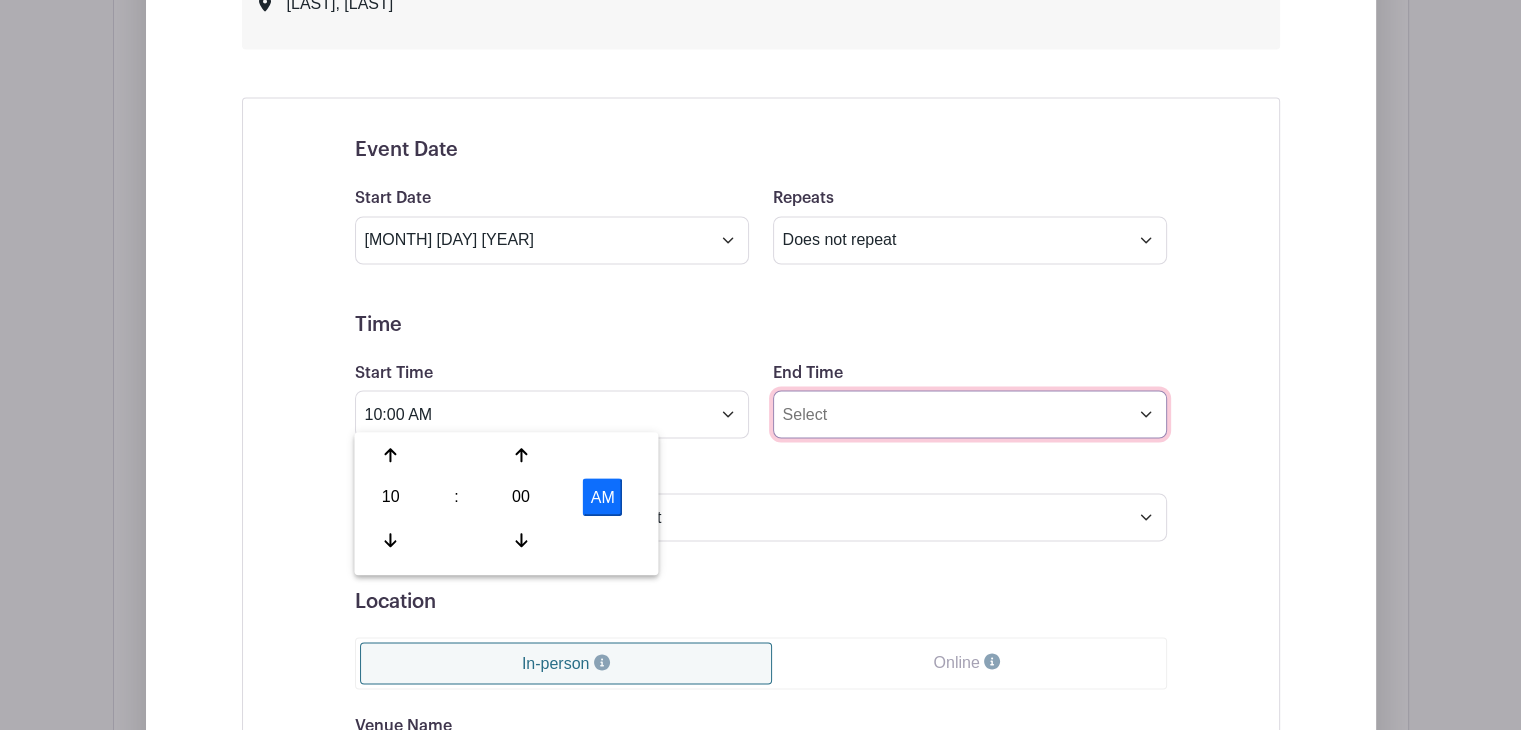 click on "End Time" at bounding box center (970, 414) 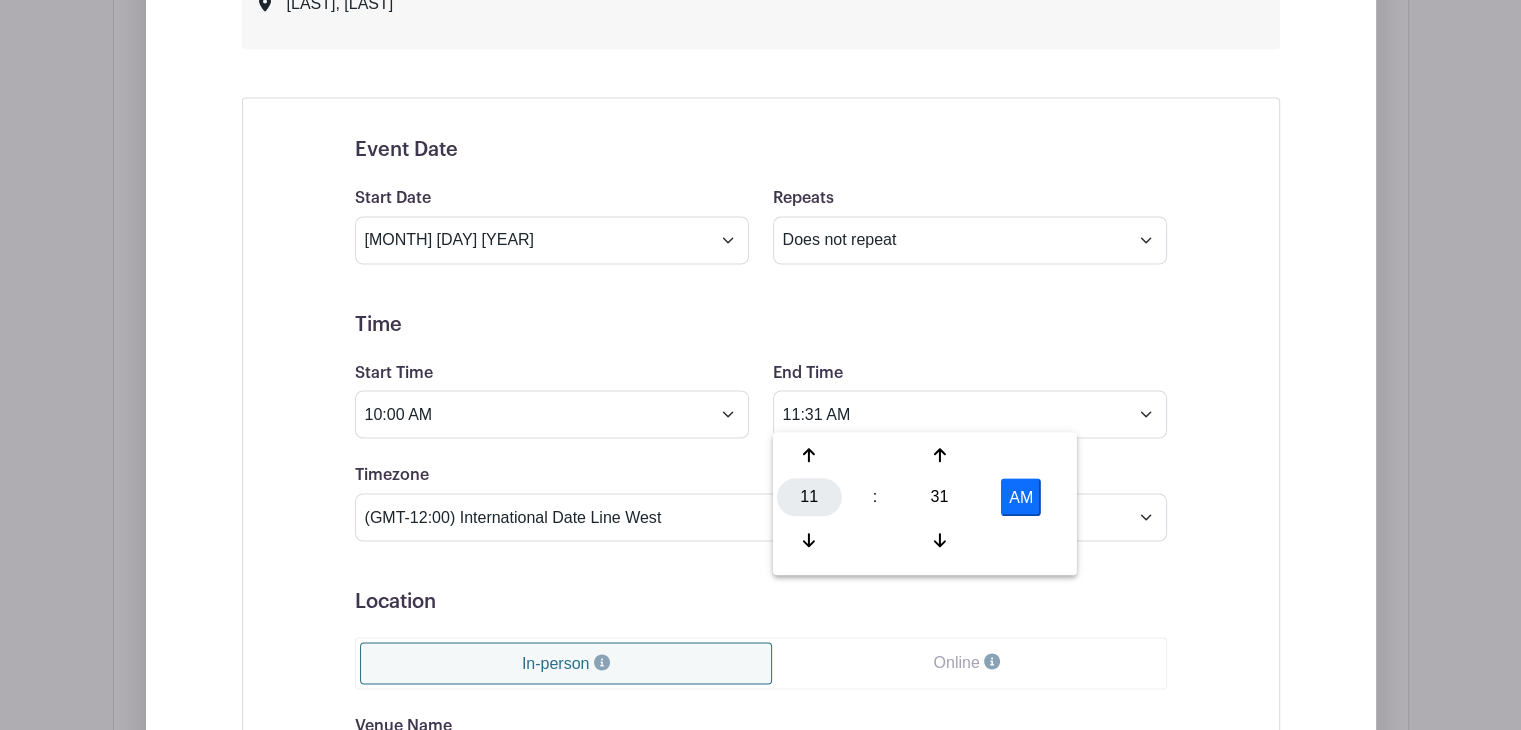 click on "11" at bounding box center (809, 497) 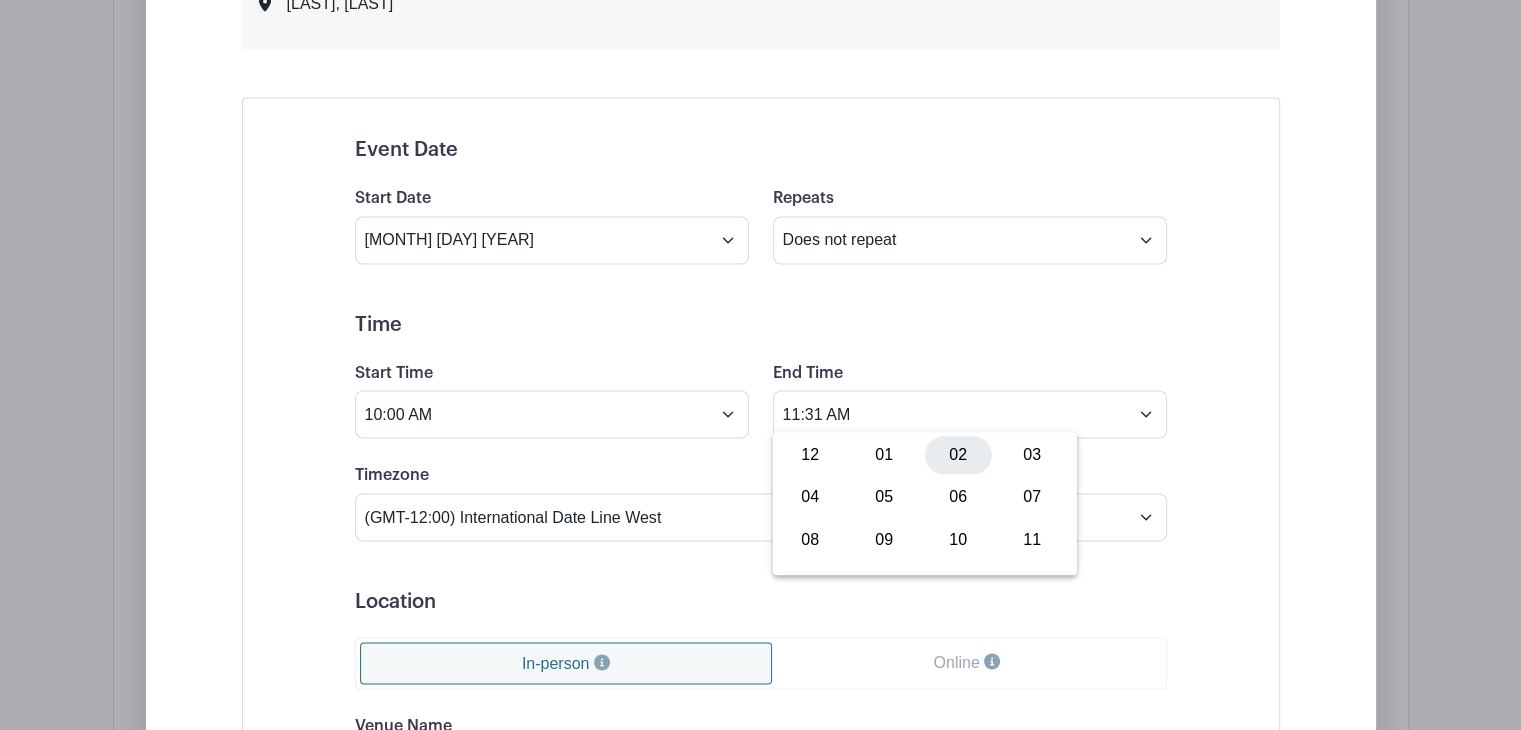 click on "02" at bounding box center [958, 455] 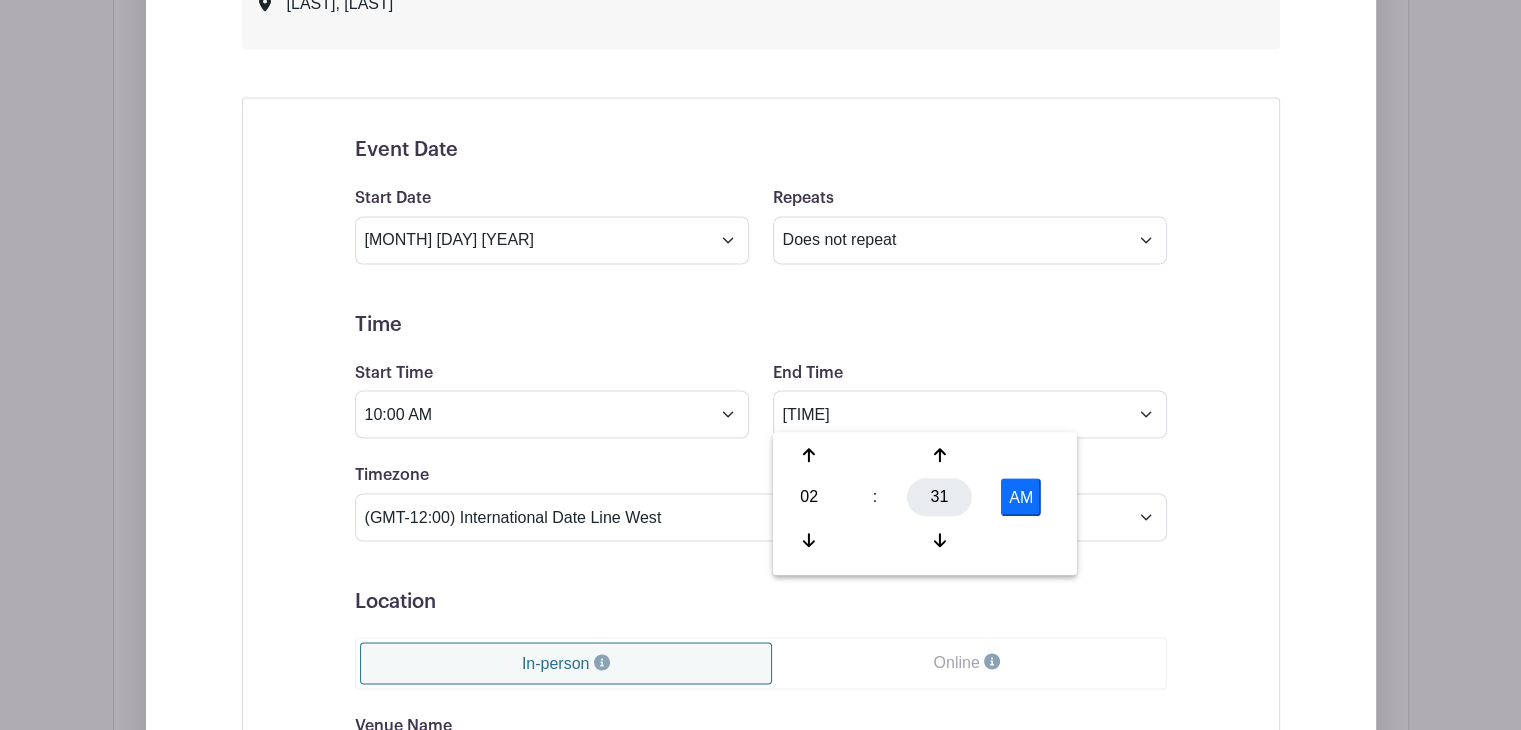 click on "31" at bounding box center [939, 497] 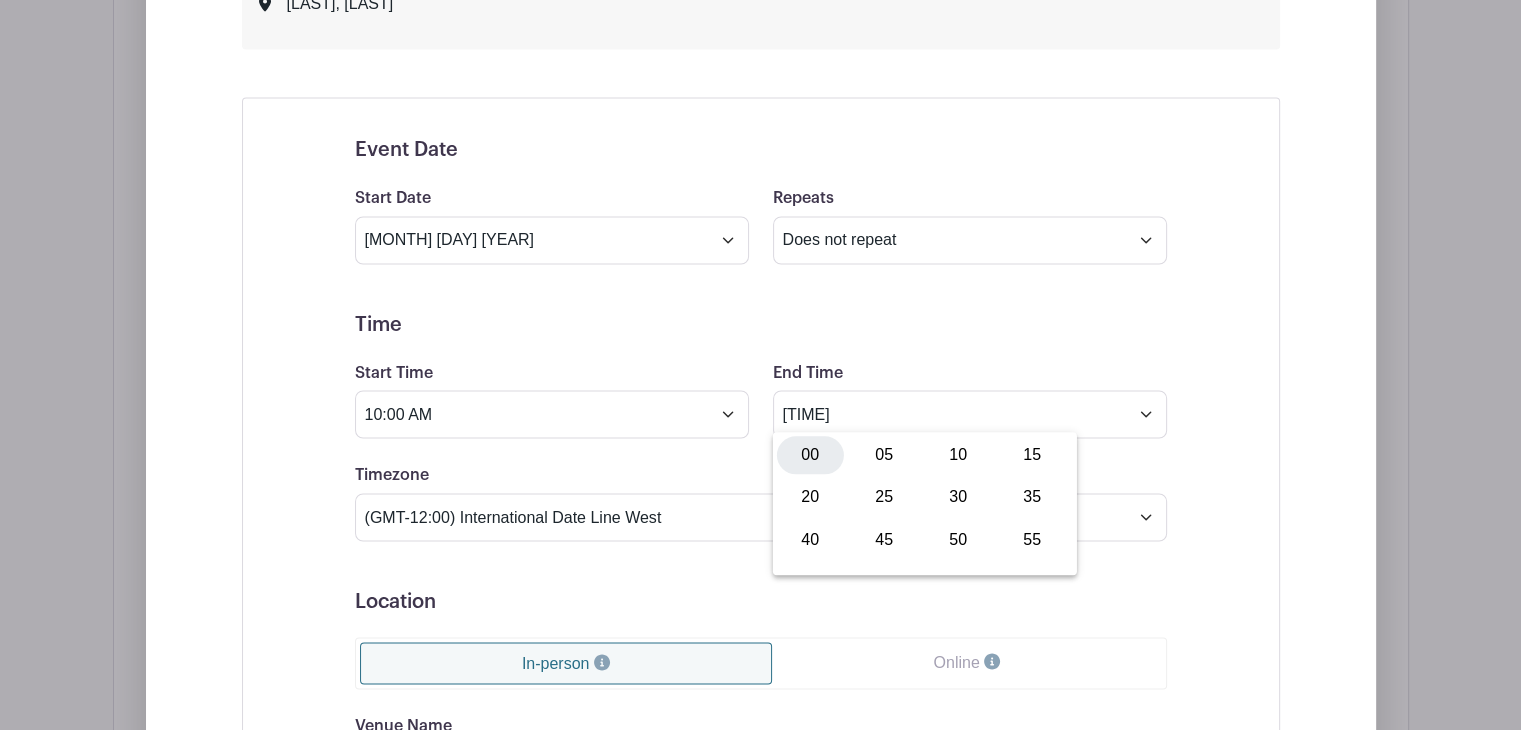 click on "00" at bounding box center [810, 455] 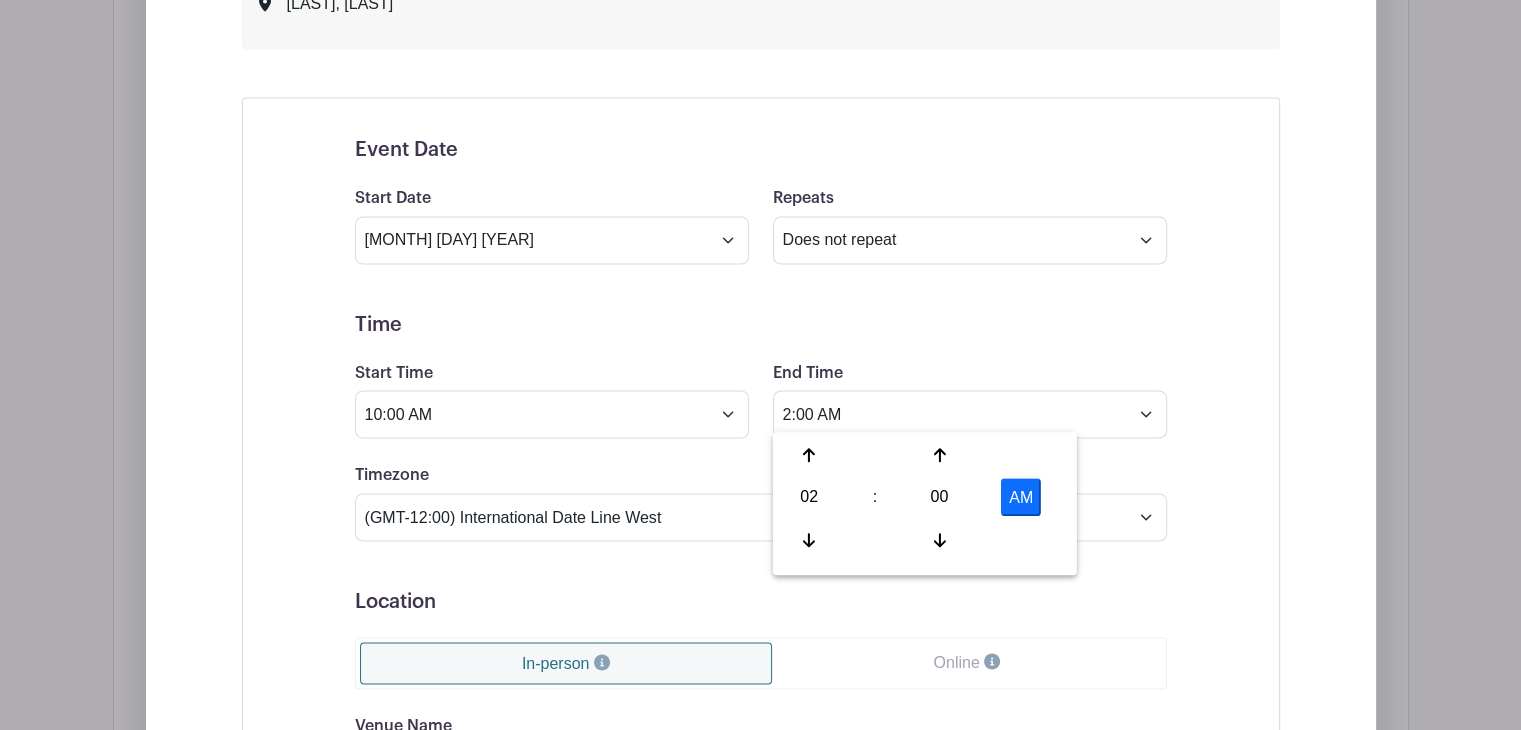 click 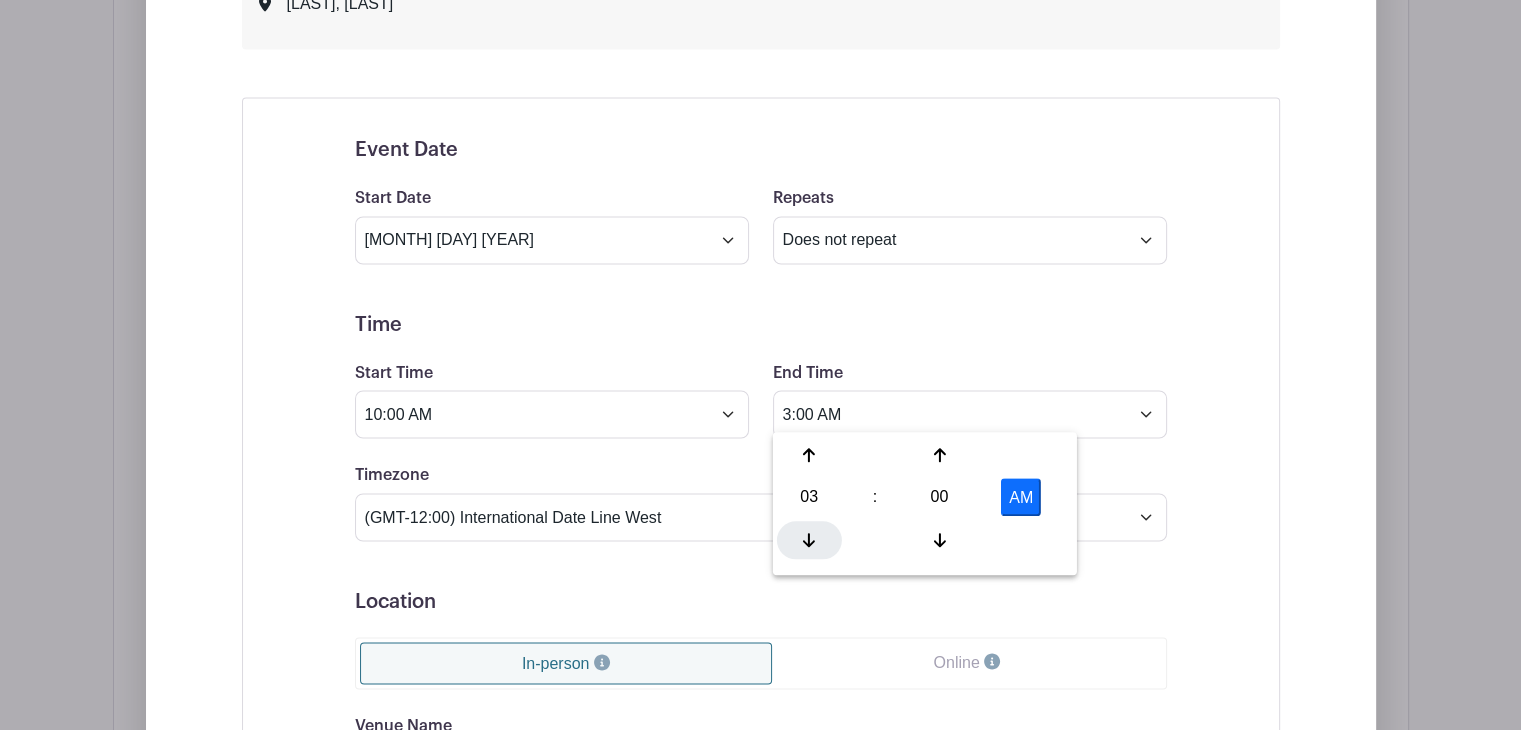 click 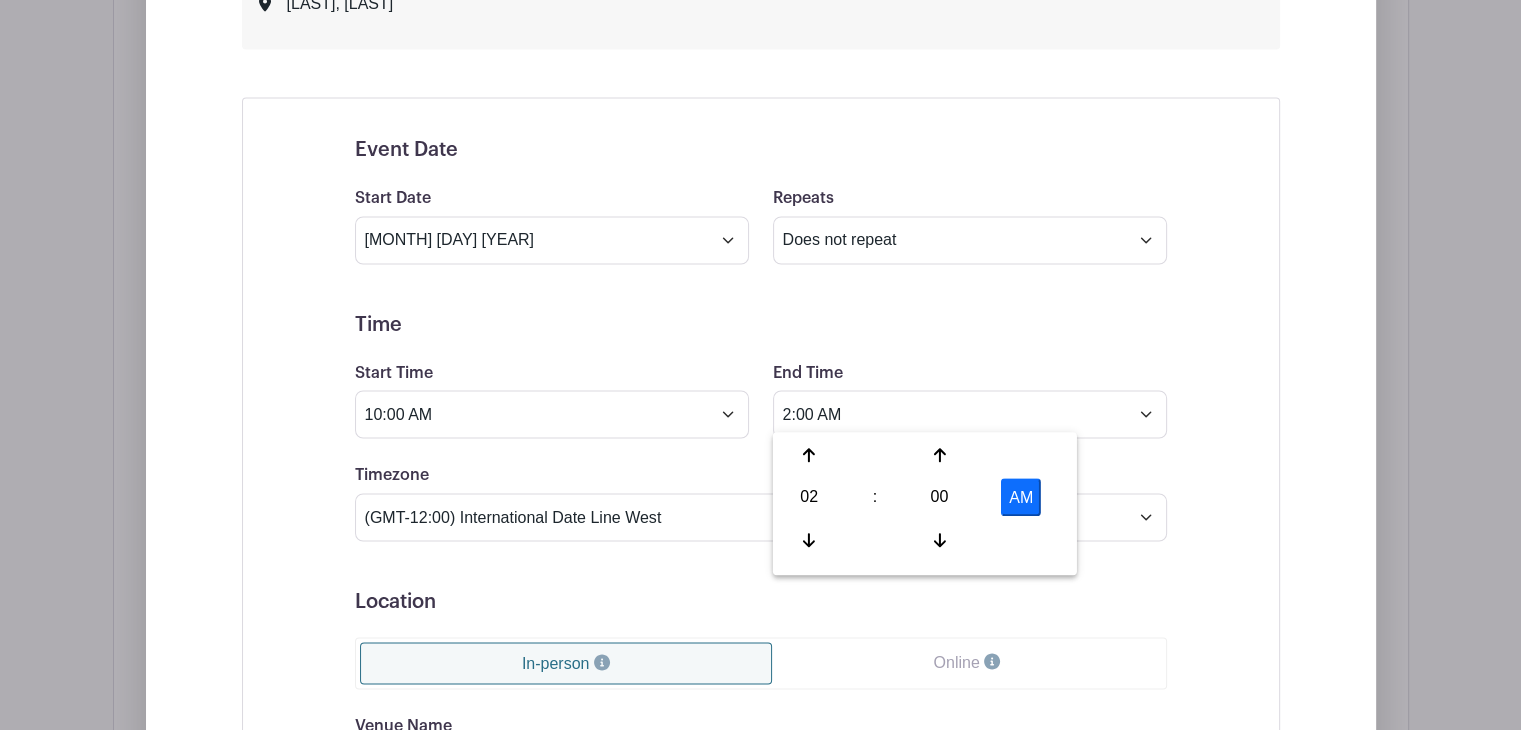 click on "AM" at bounding box center (1021, 497) 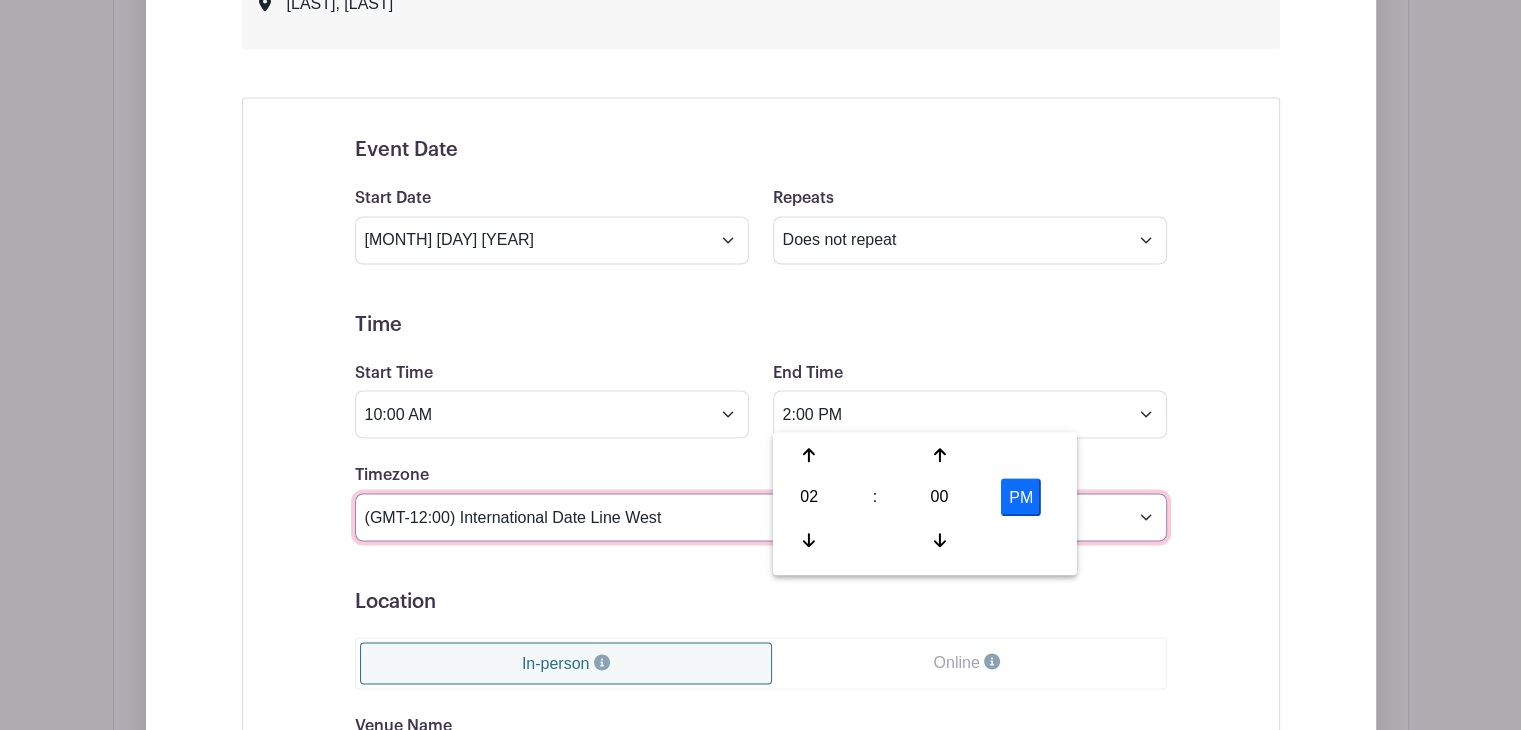 click on "(GMT-12:00) International Date Line West
(GMT-11:00) American Samoa
(GMT-11:00) Midway Island
(GMT-10:00) Hawaii
(GMT-09:00) Alaska
(GMT-08:00) Pacific Time (US & Canada)
(GMT-08:00) Tijuana
(GMT-07:00) Arizona
(GMT-07:00) Mazatlan
(GMT-07:00) Mountain Time (US & Canada)
(GMT-06:00) Central America
(GMT-06:00) Central Time (US & Canada)
(GMT-06:00) Chihuahua
(GMT-06:00) Guadalajara
(GMT-06:00) Mexico City
(GMT-06:00) Monterrey
(GMT-06:00) Saskatchewan
(GMT-05:00) Bogota
(GMT-05:00) Eastern Time (US & Canada)
(GMT-05:00) Indiana (East)
(GMT-05:00) Lima
(GMT-05:00) Quito
(GMT-04:00) Atlantic Time (Canada)
(GMT-04:00) Caracas
(GMT-04:00) Georgetown
(GMT-04:00) La Paz
(GMT-04:00) Puerto Rico
(GMT-04:00) Santiago
(GMT-03:30) Newfoundland
(GMT-03:00) Brasilia
(GMT-03:00) Buenos Aires
(GMT-03:00) Montevideo
(GMT-02:00) Greenland
(GMT-02:00) Mid-Atlantic
(GMT-01:00) Azores
(GMT-01:00) Cape Verde Is.
(GMT+00:00) Casablanca
(GMT+00:00) Dublin" at bounding box center (761, 517) 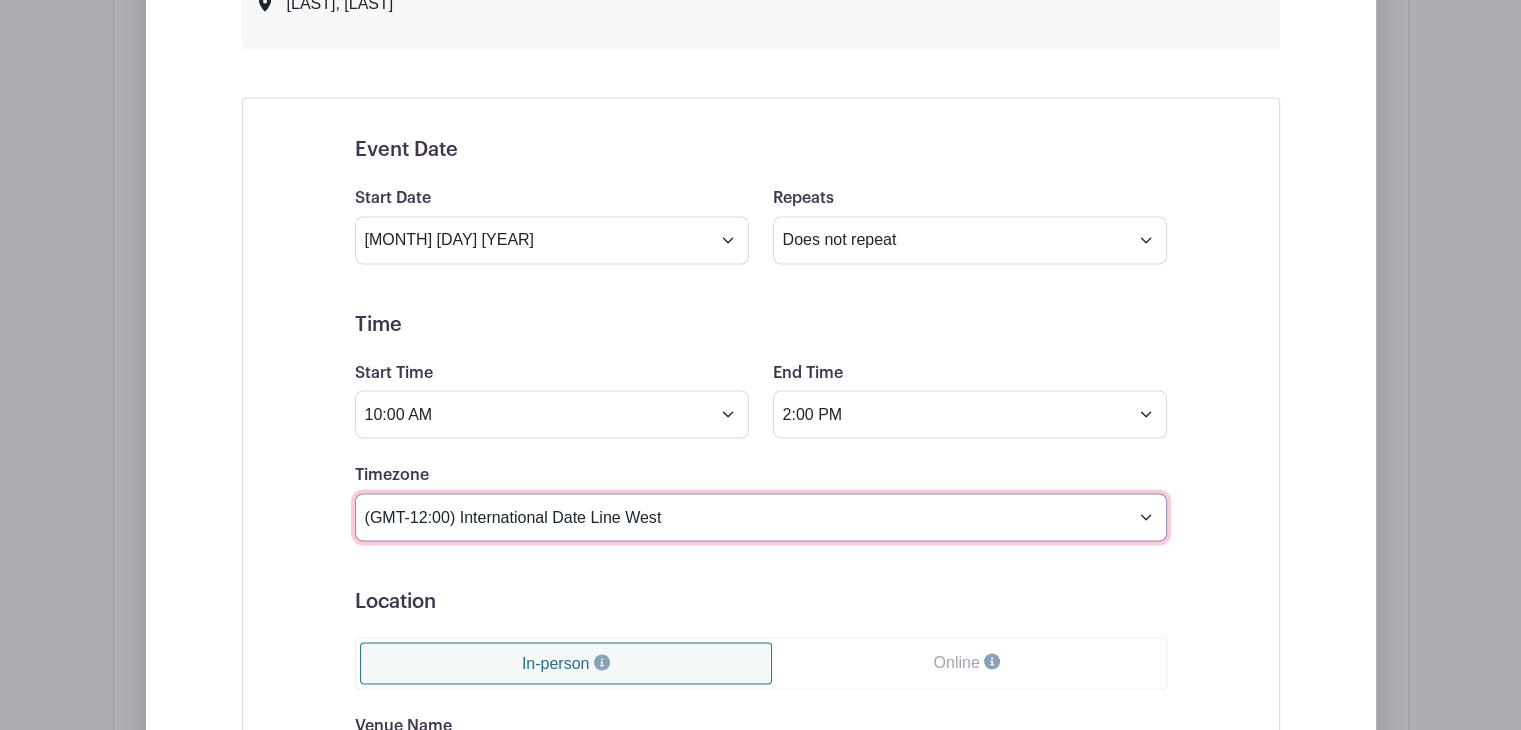 select on "Eastern Time (US & Canada)" 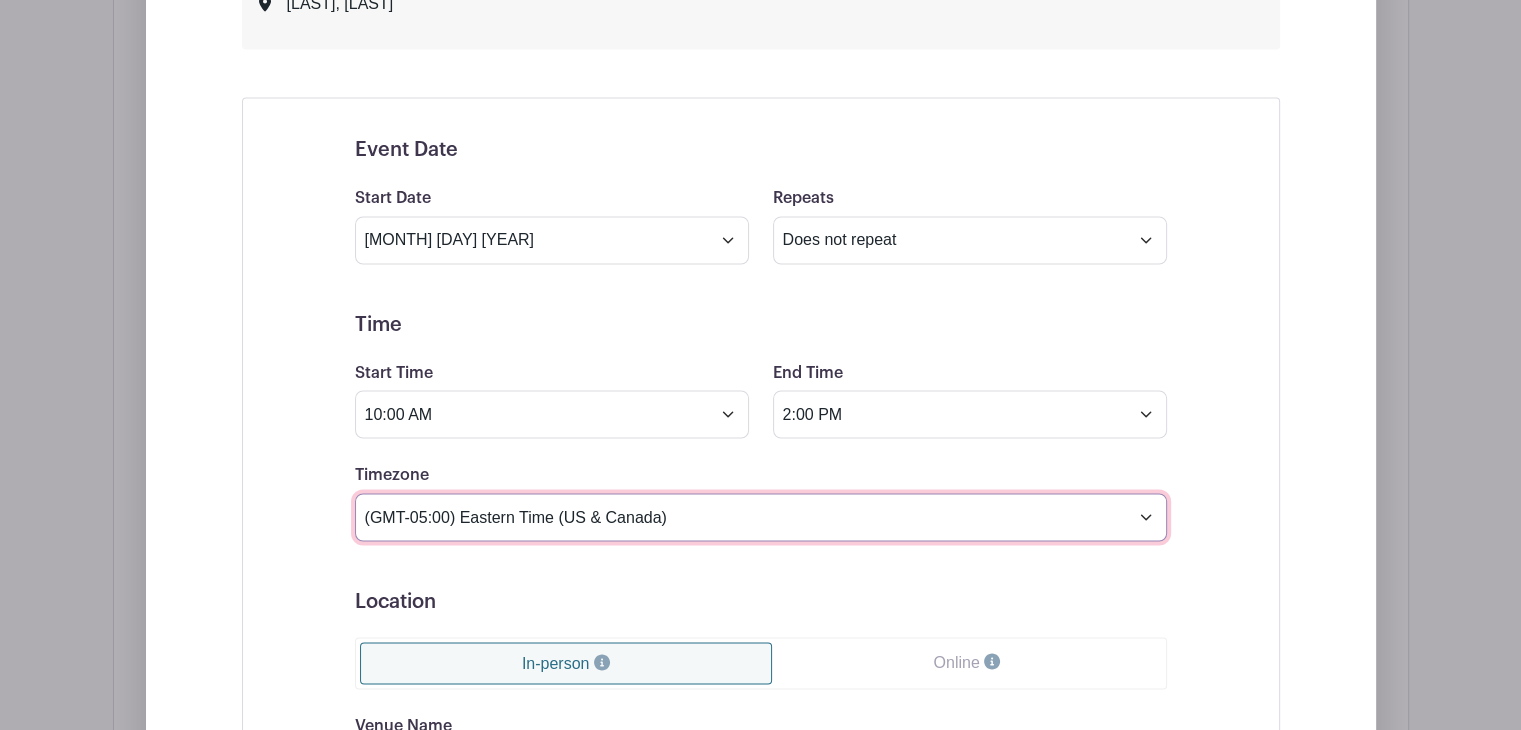 scroll, scrollTop: 3829, scrollLeft: 0, axis: vertical 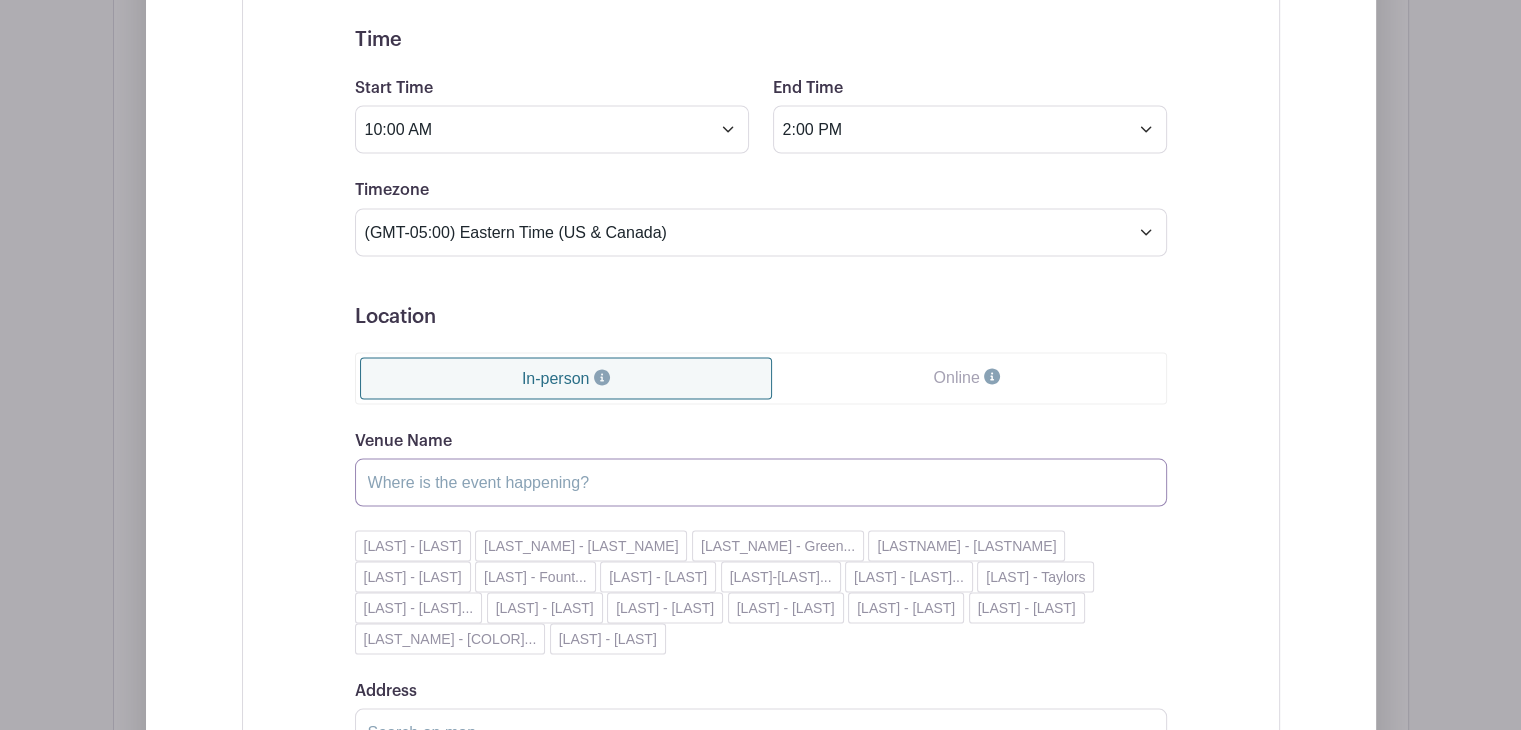 click on "Venue Name" at bounding box center (761, 483) 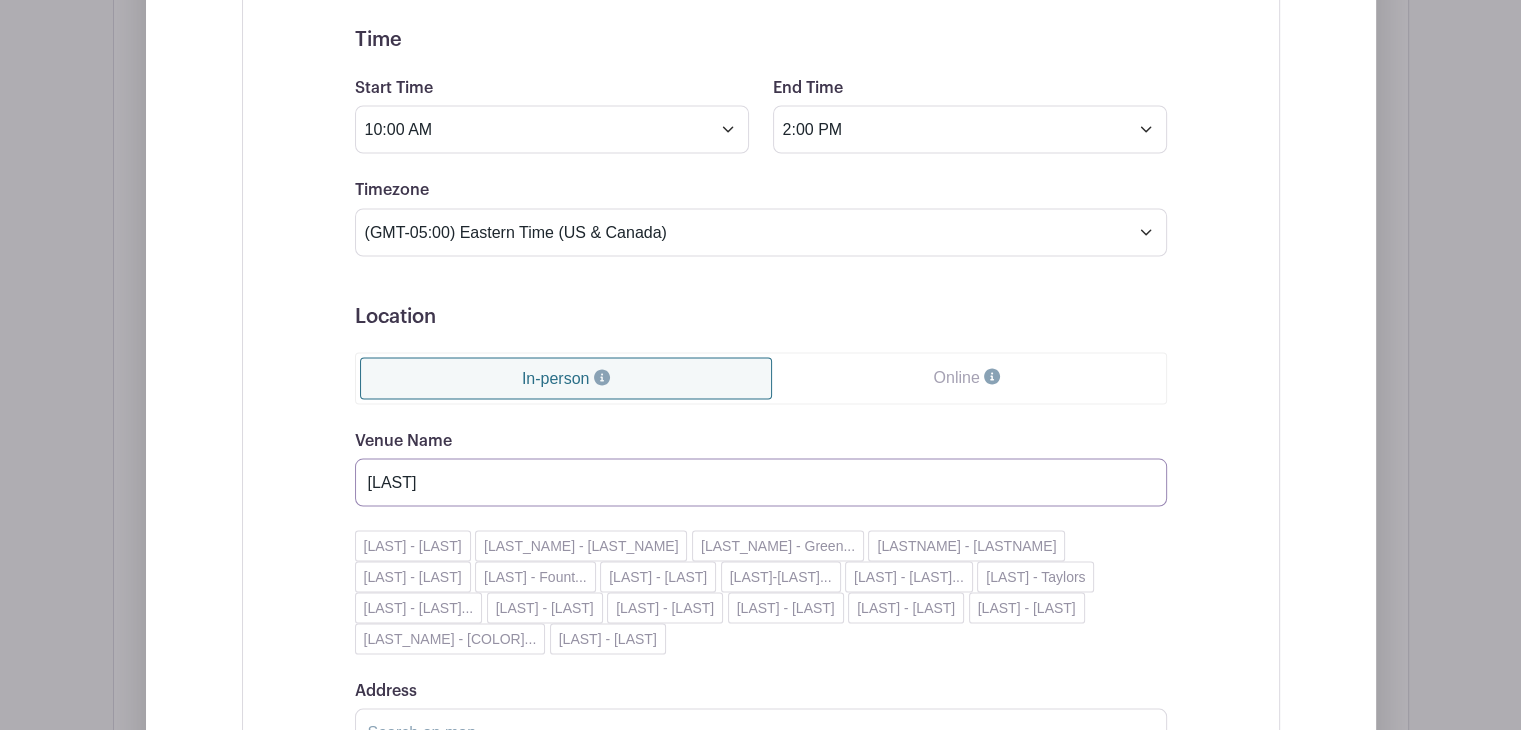 scroll, scrollTop: 3960, scrollLeft: 0, axis: vertical 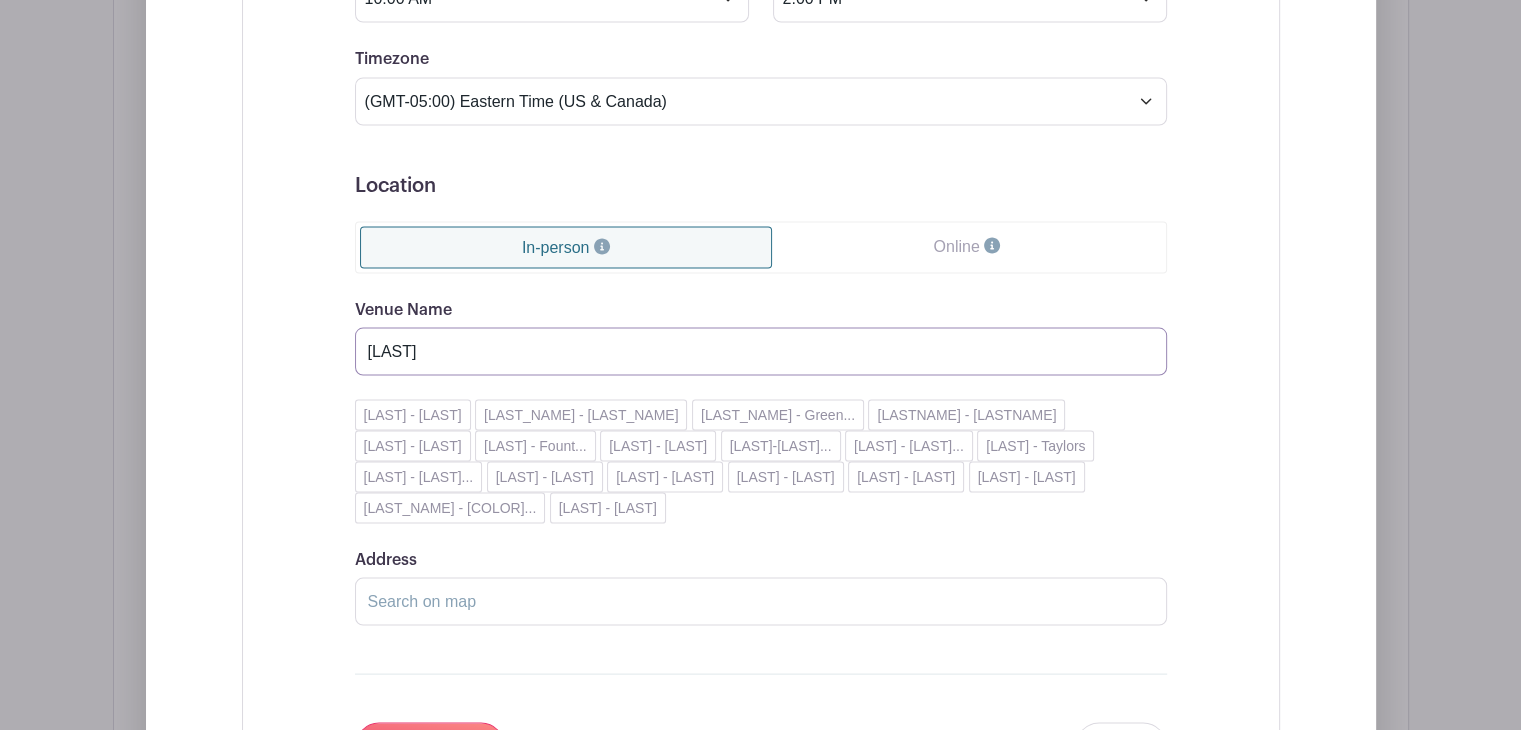 type on "[LAST]" 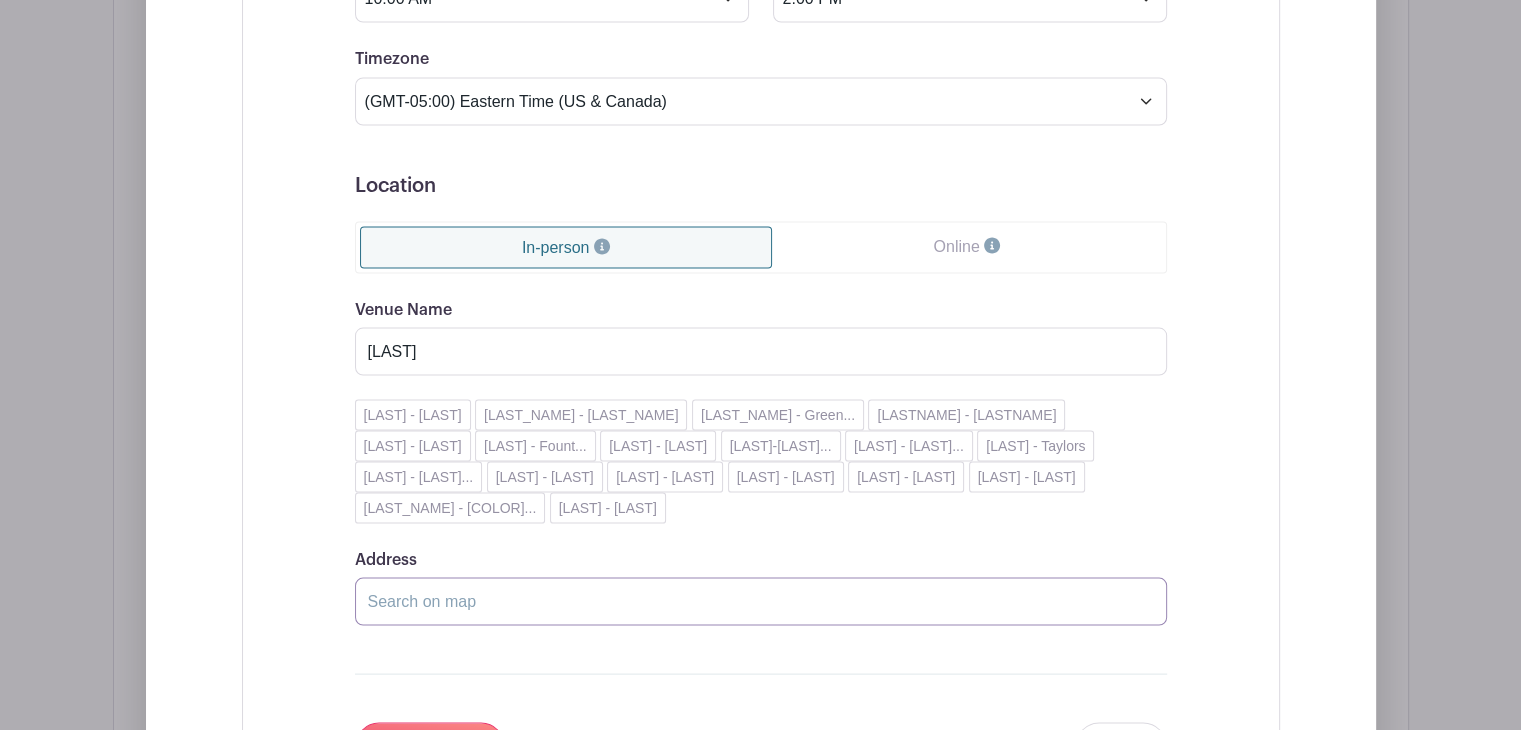 click on "Address" at bounding box center [761, 602] 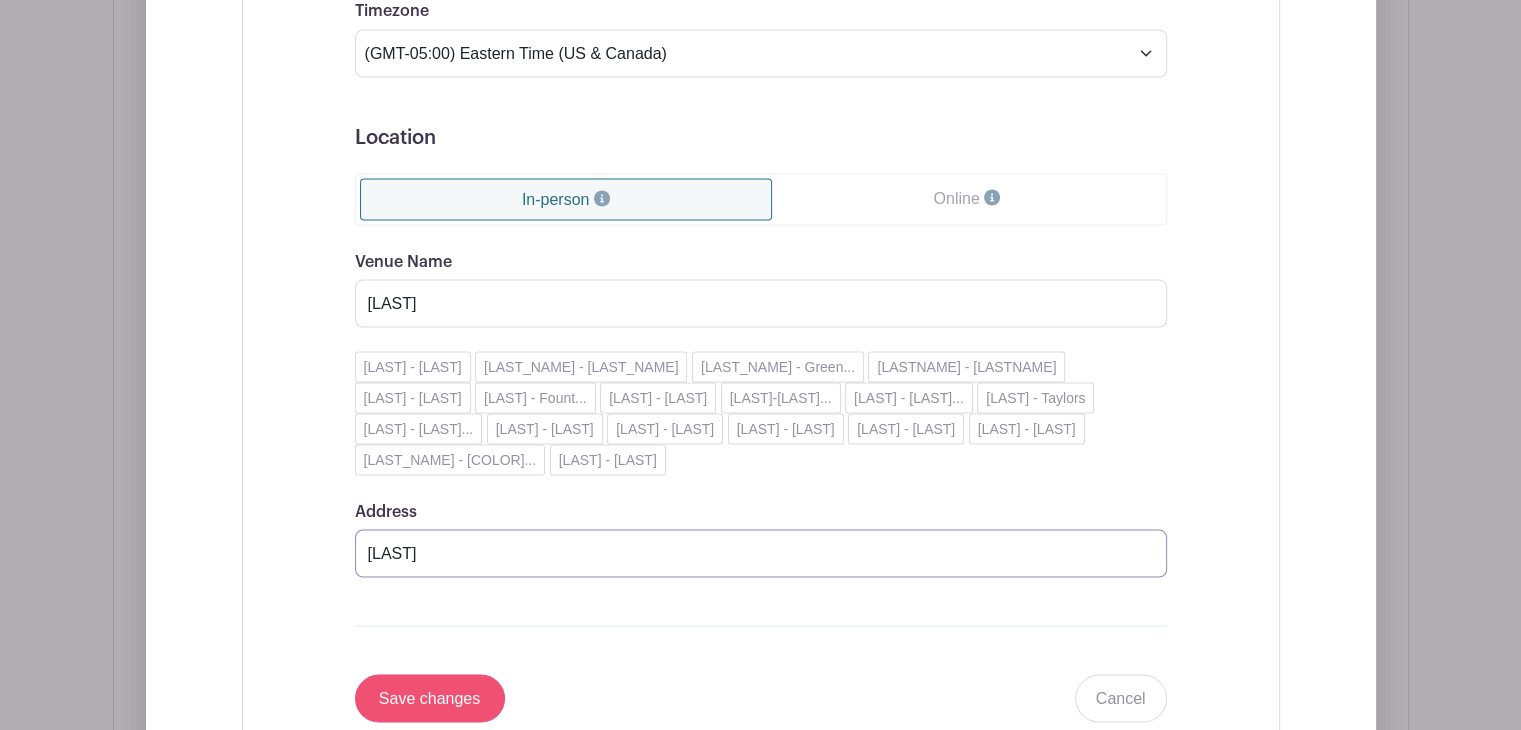 type on "[LAST]" 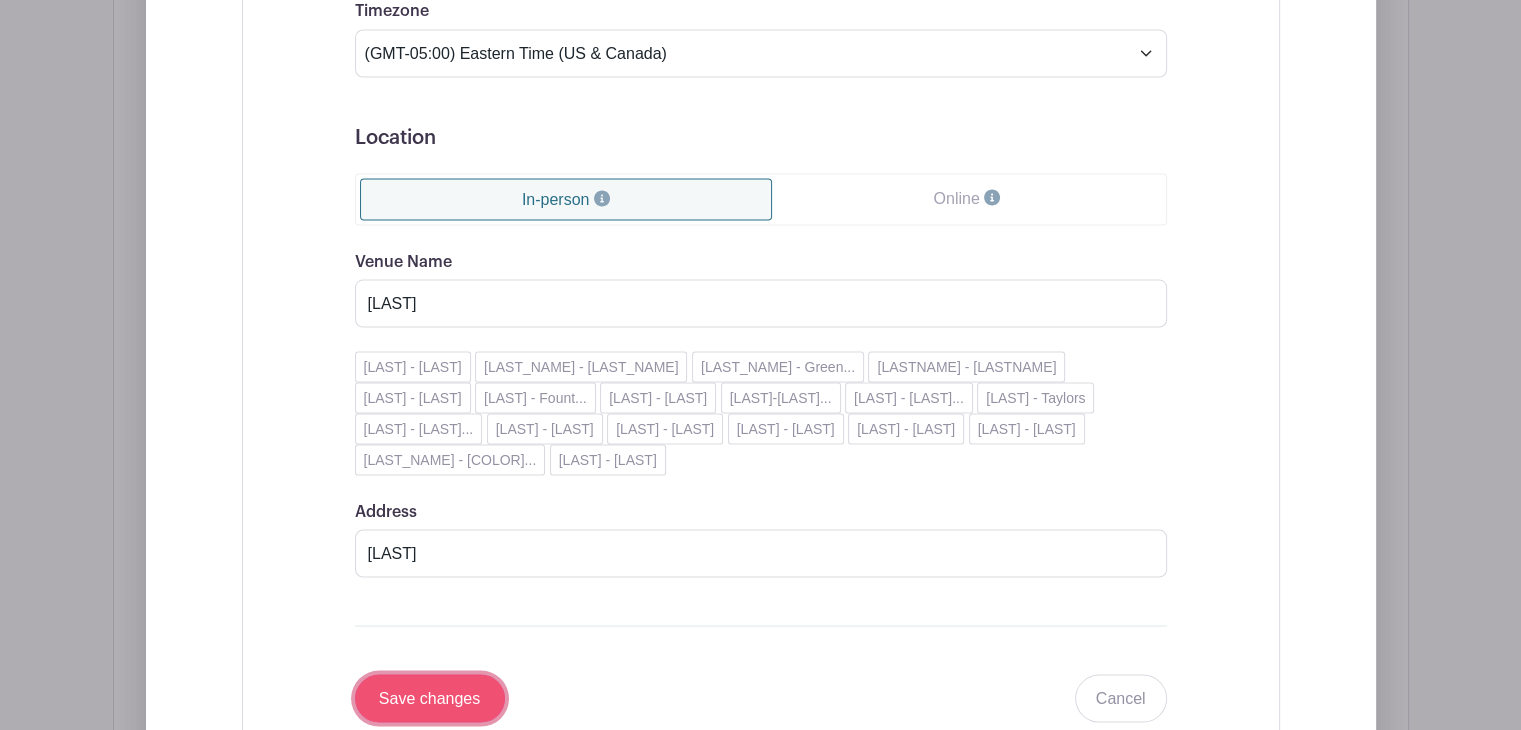 click on "Save changes" at bounding box center [430, 699] 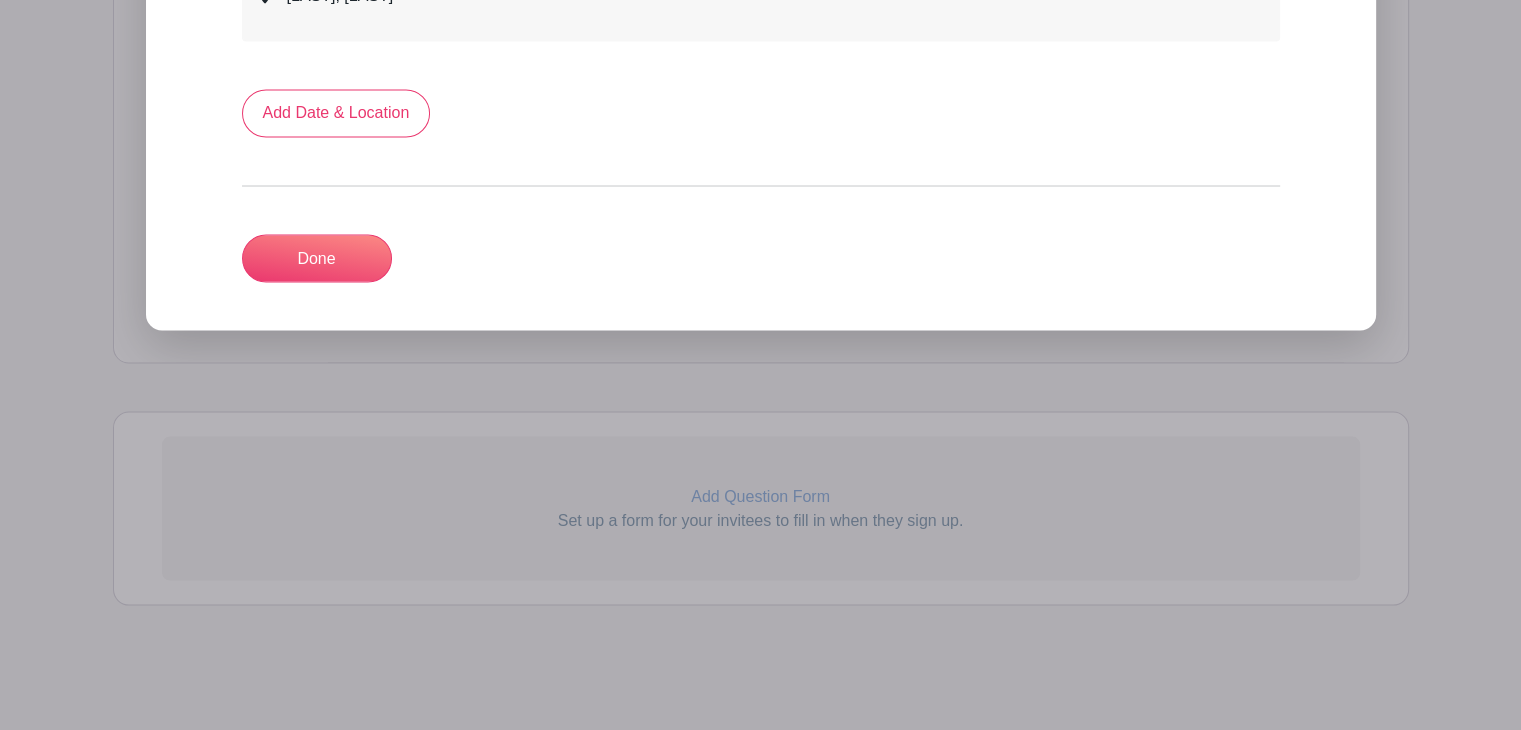 scroll, scrollTop: 3675, scrollLeft: 0, axis: vertical 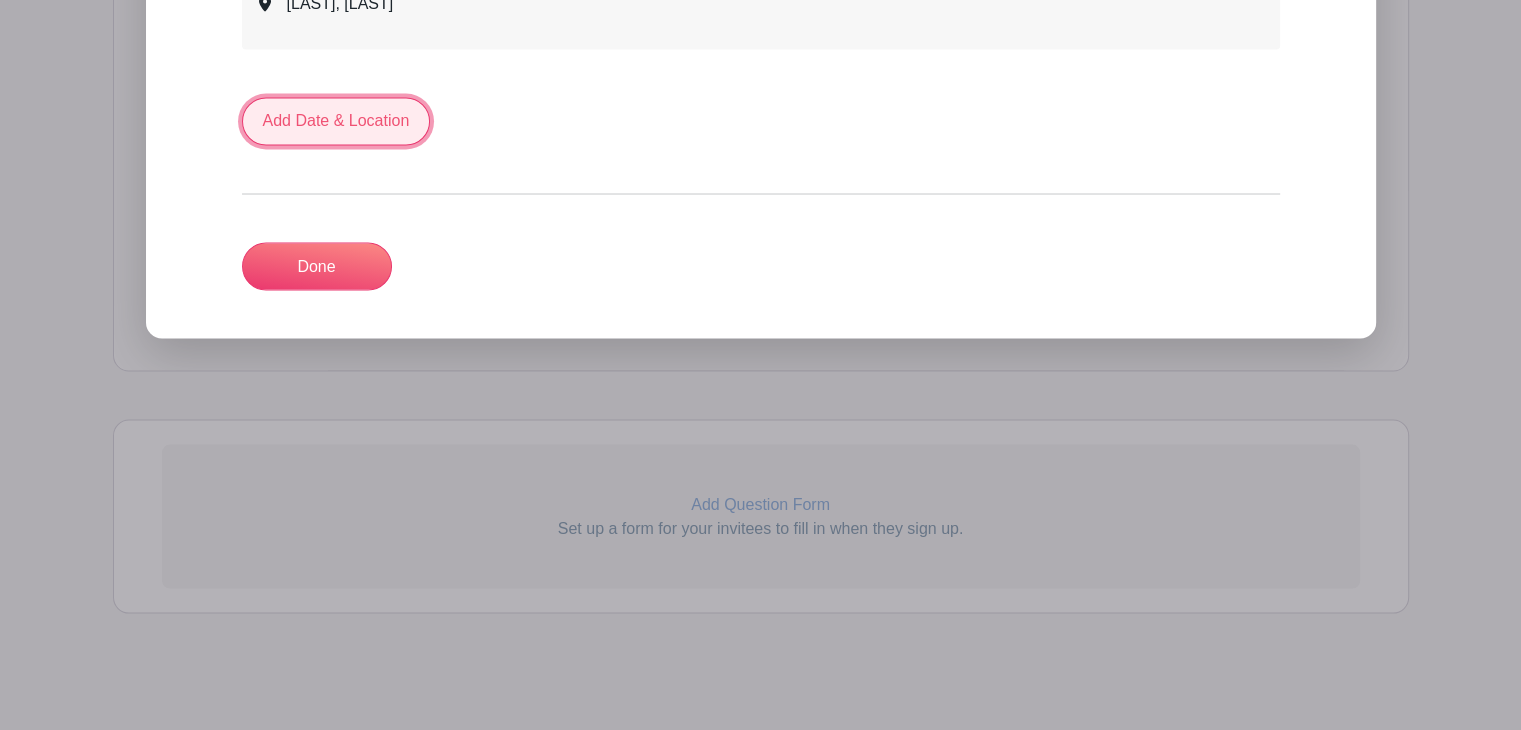 click on "Add Date & Location" at bounding box center [336, 121] 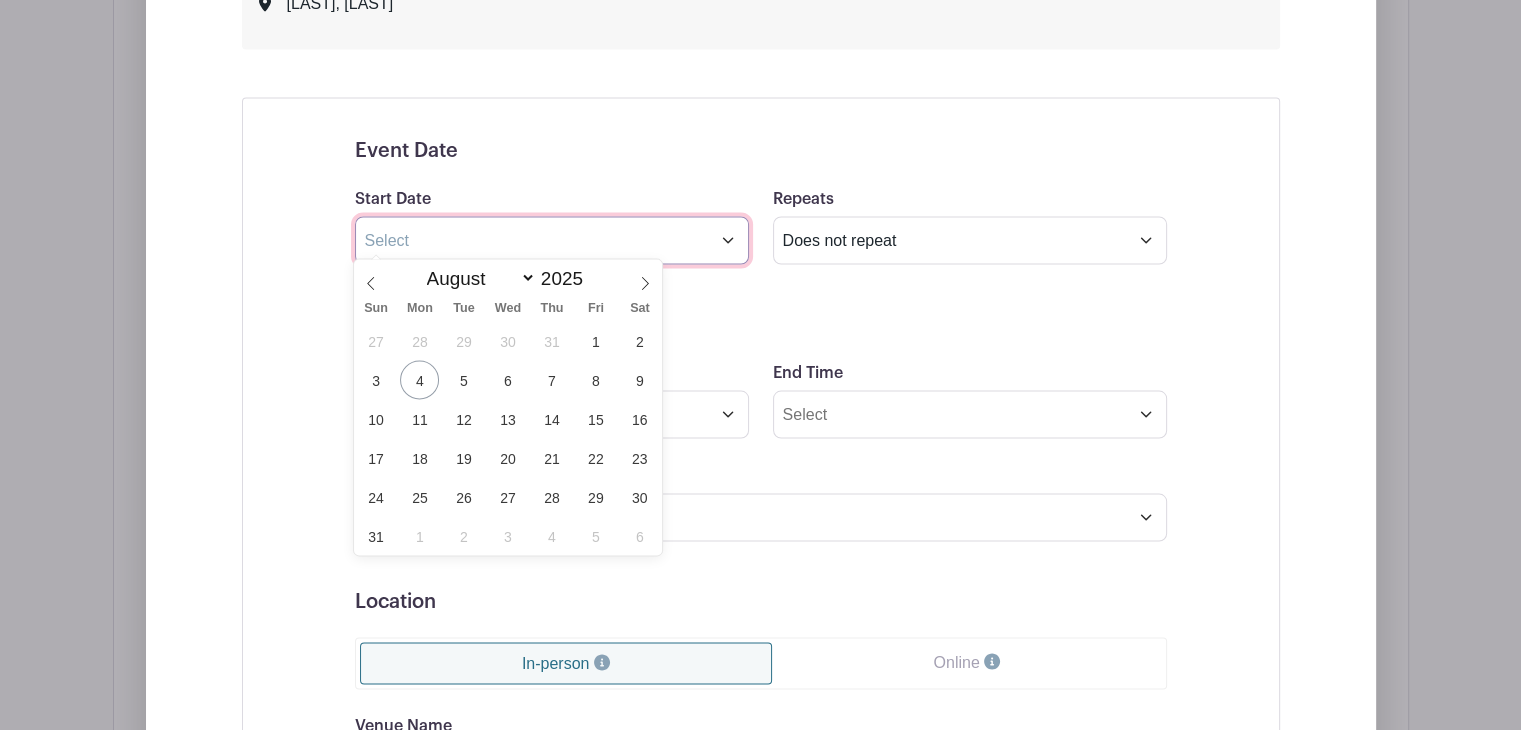 click at bounding box center [552, 240] 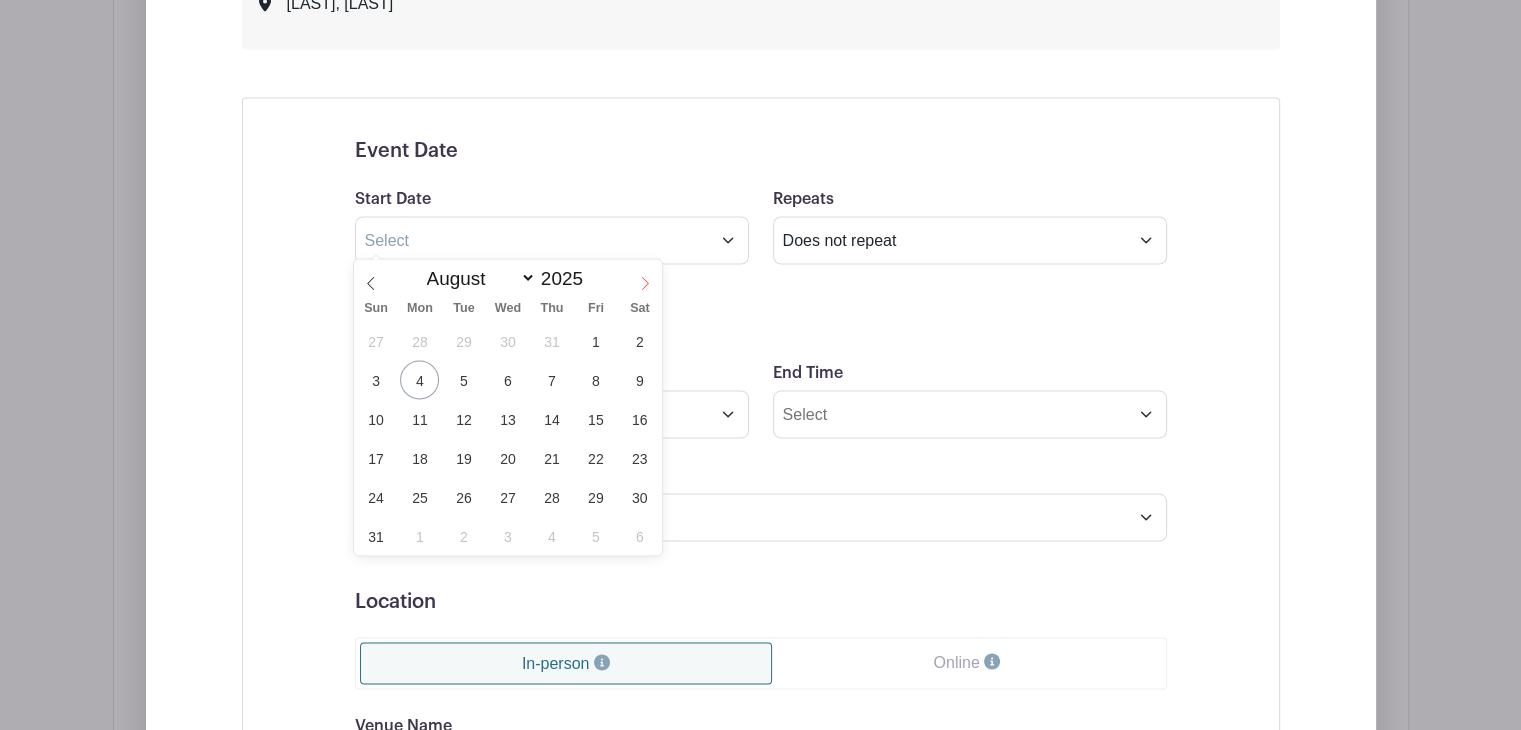 click 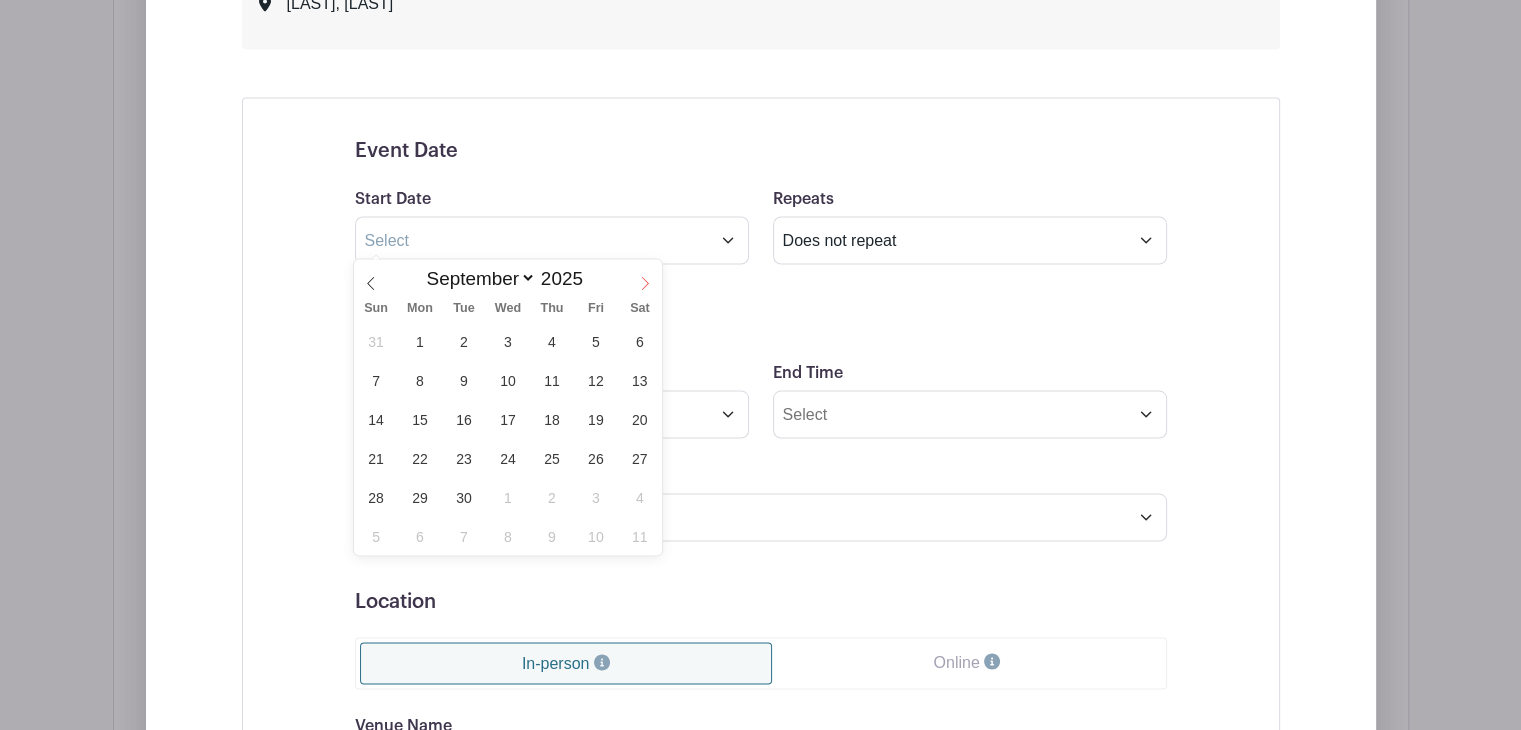 click 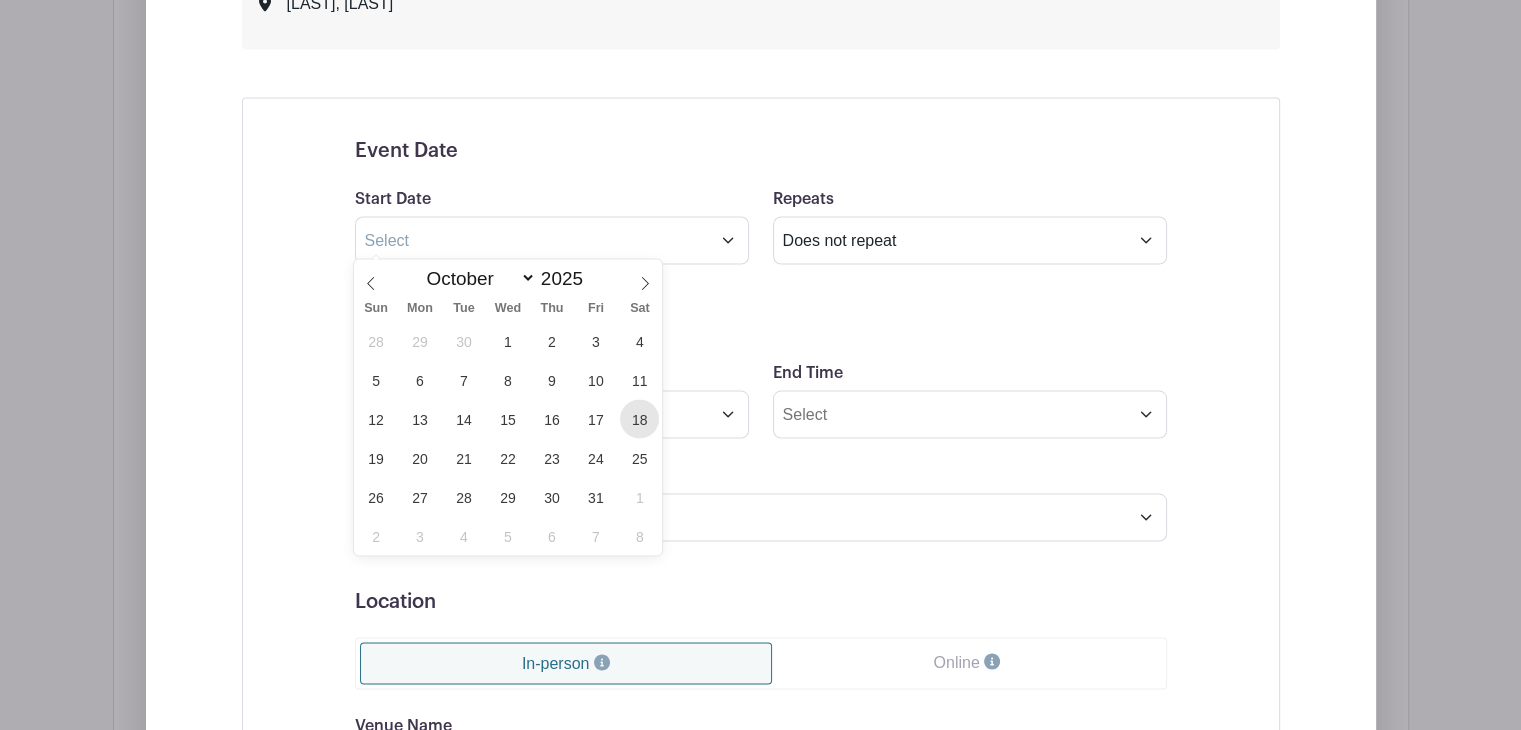 click on "18" at bounding box center (639, 418) 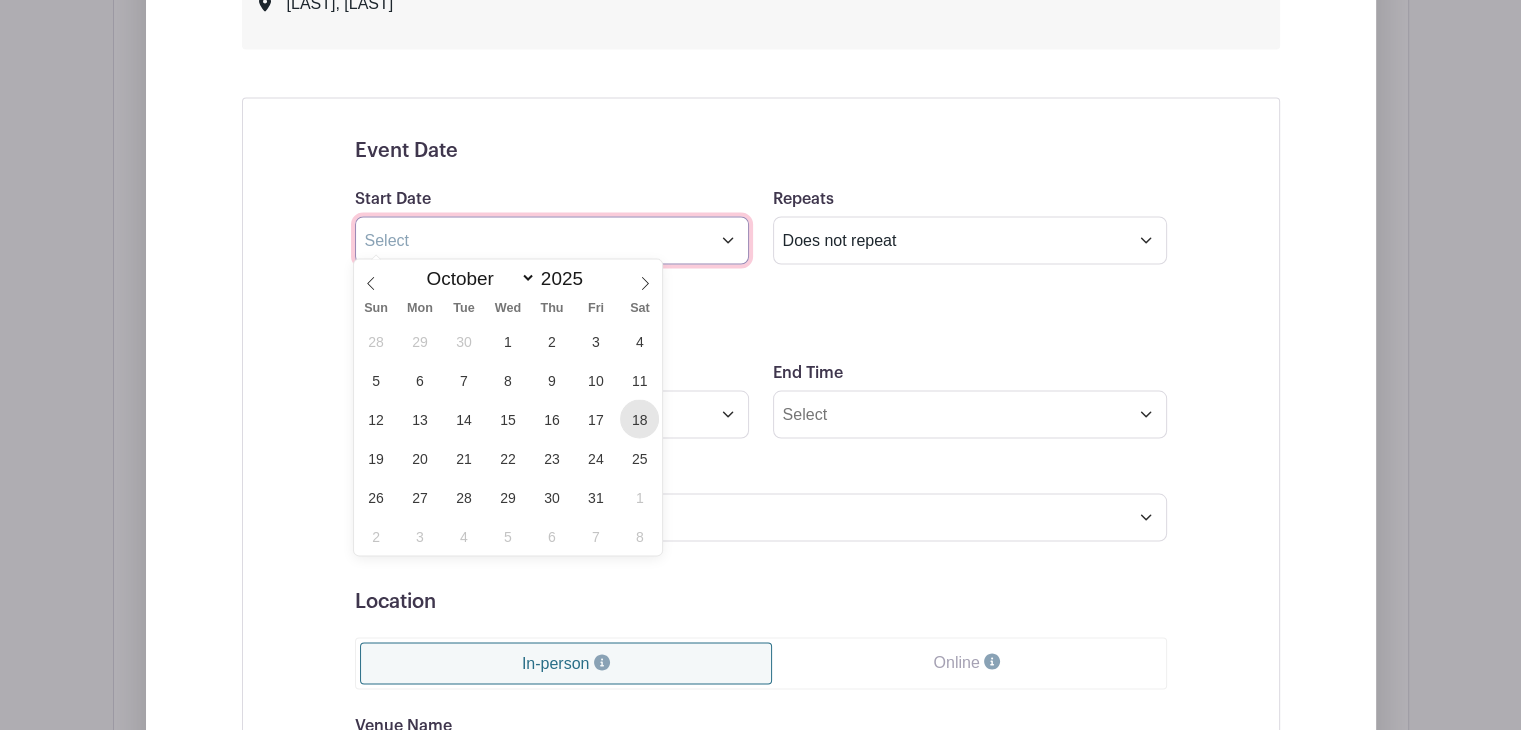 type on "[MONTH] [DAY] [YEAR]" 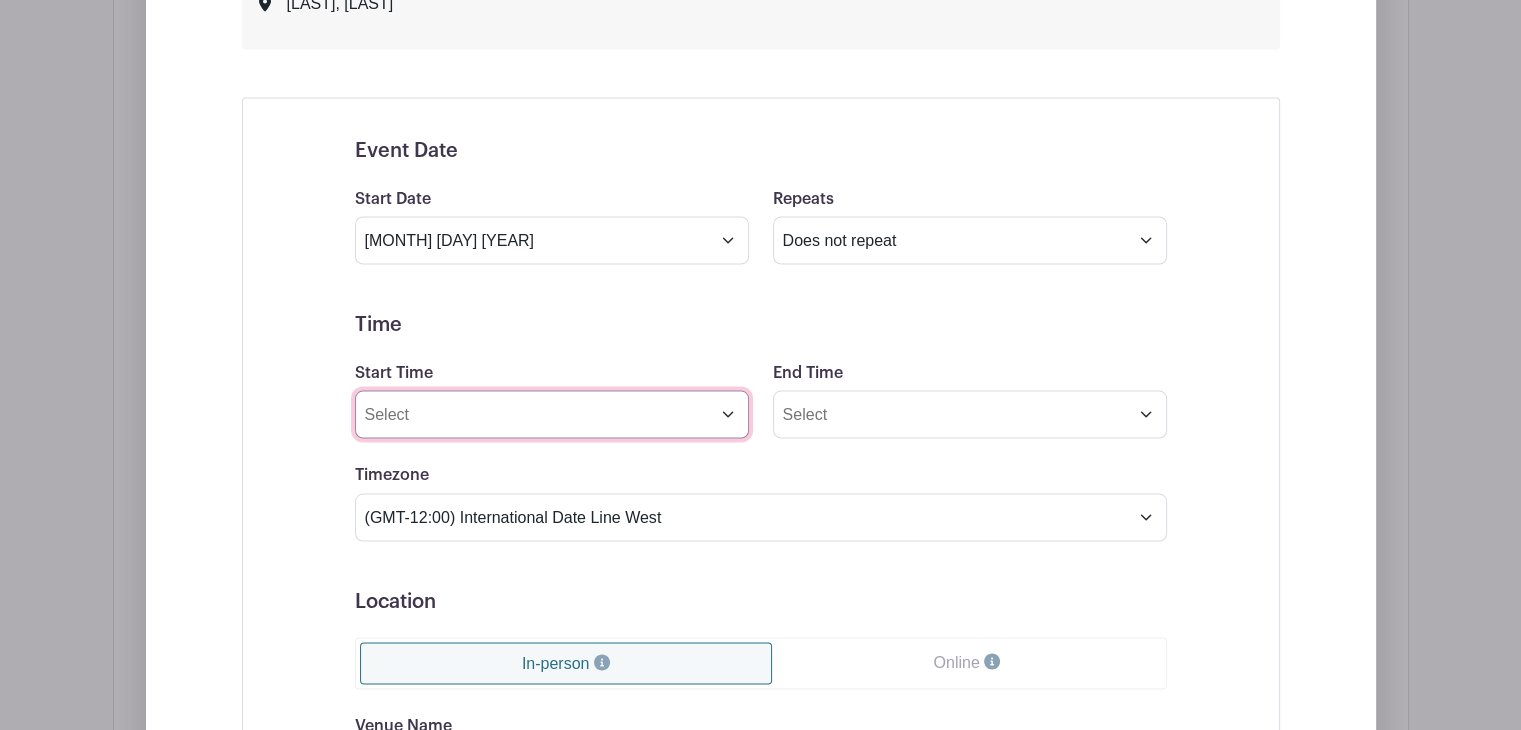 click on "Start Time" at bounding box center (552, 414) 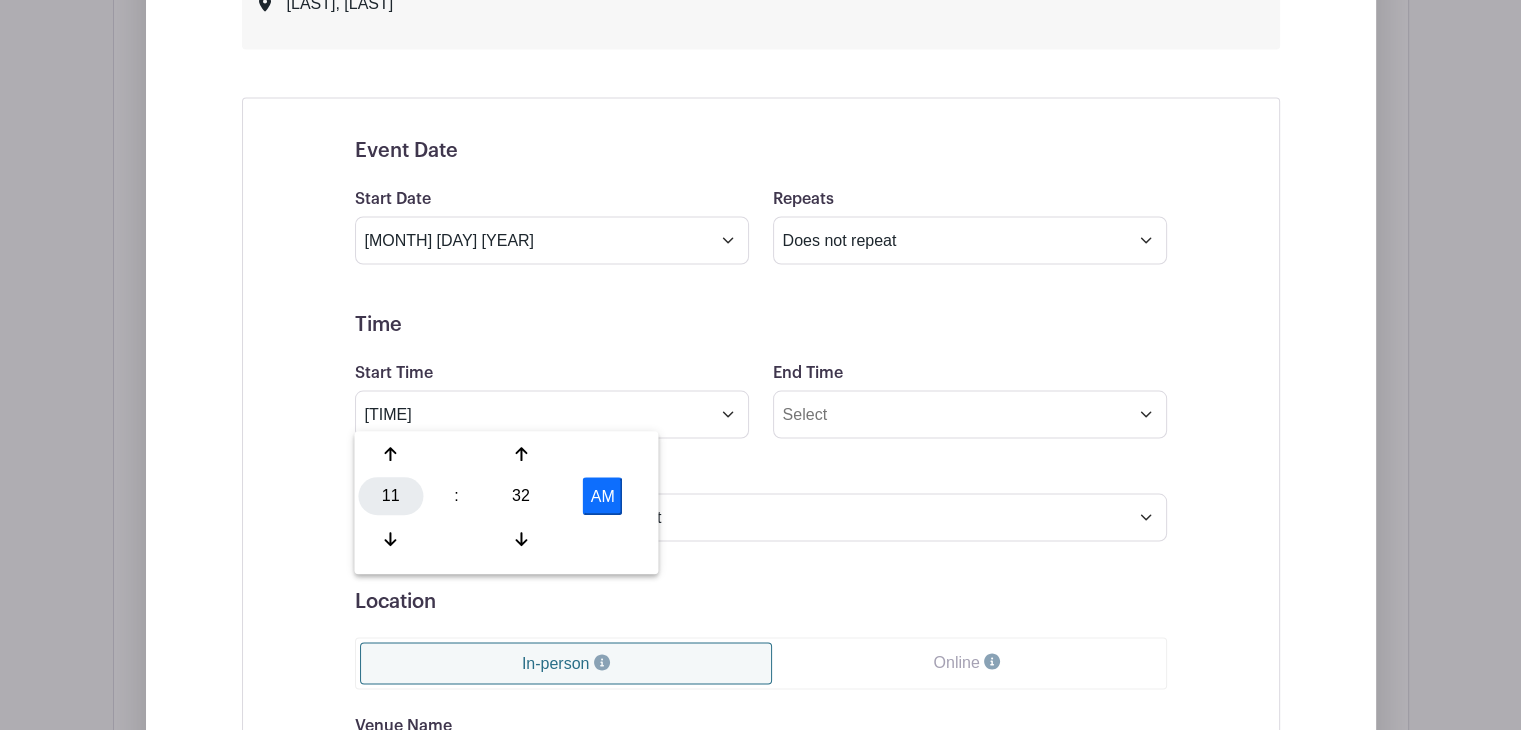 click on "11" at bounding box center (390, 496) 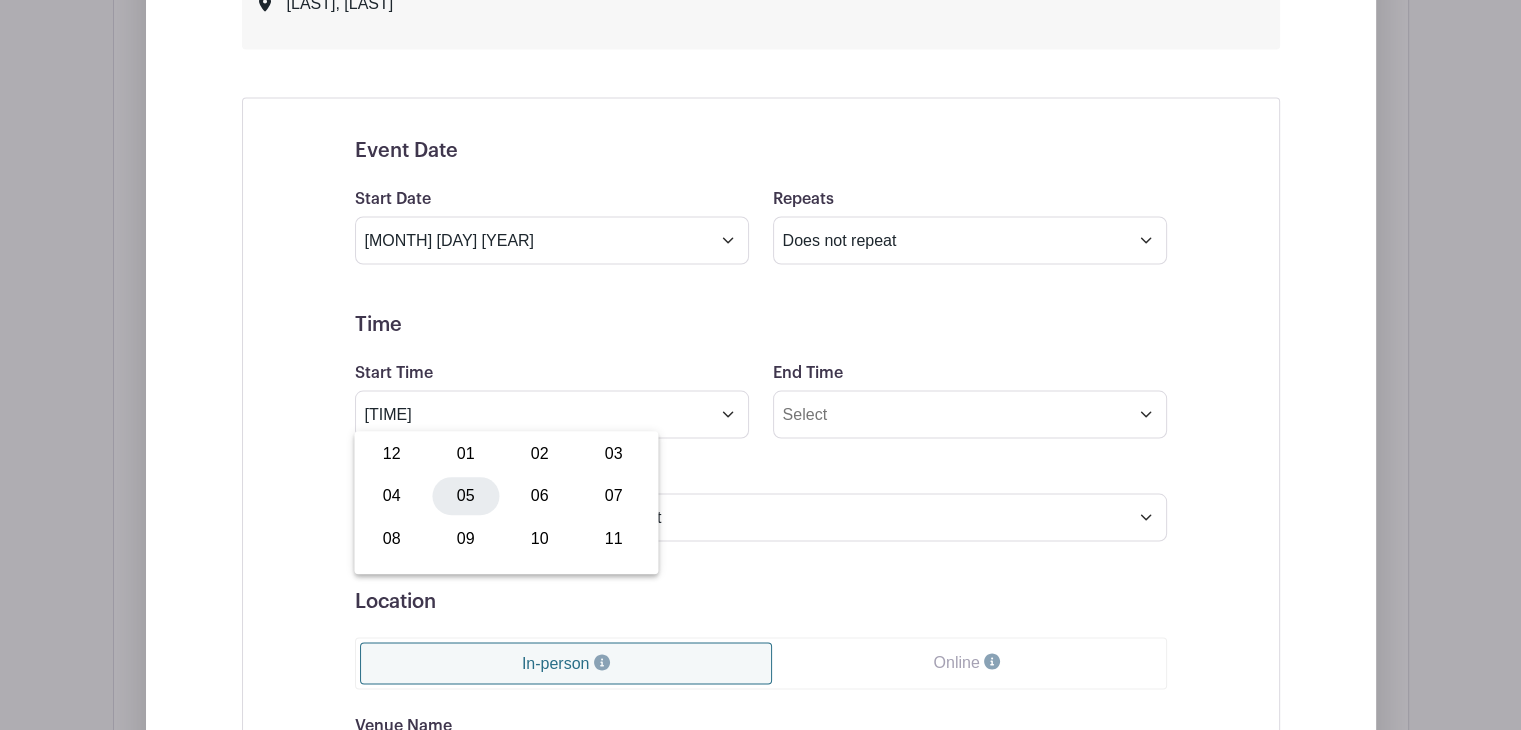 click on "05" at bounding box center (465, 496) 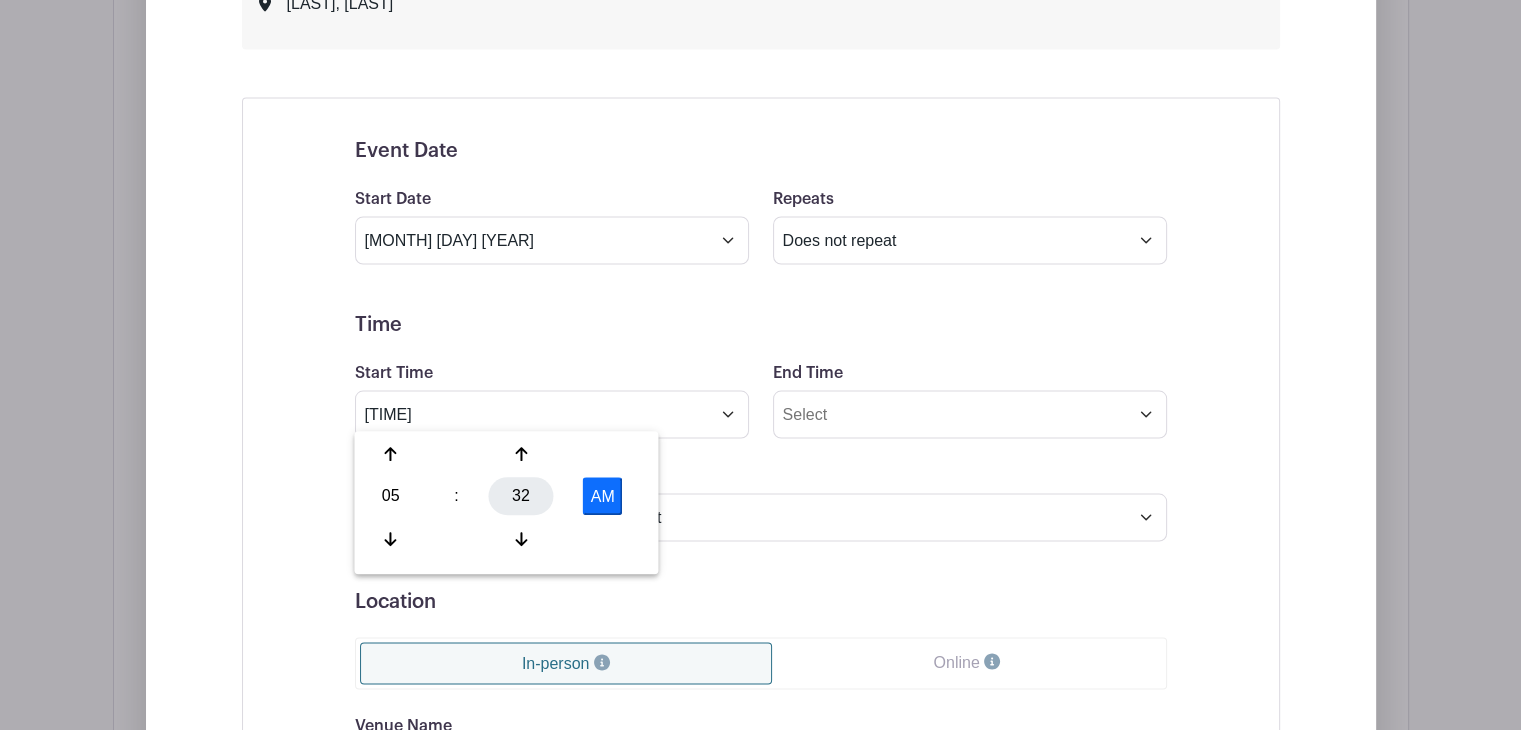 click on "32" at bounding box center [521, 496] 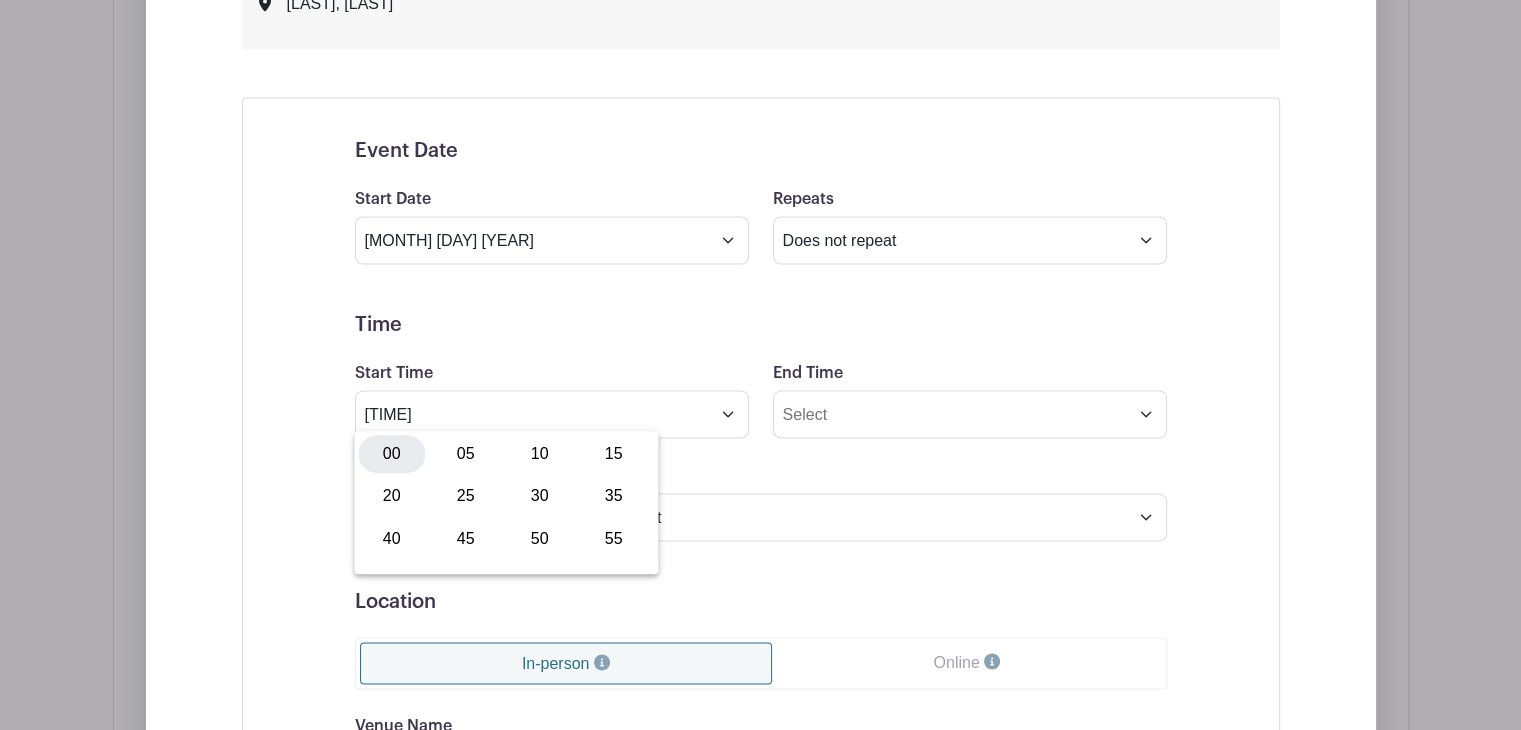 click on "00" at bounding box center [391, 454] 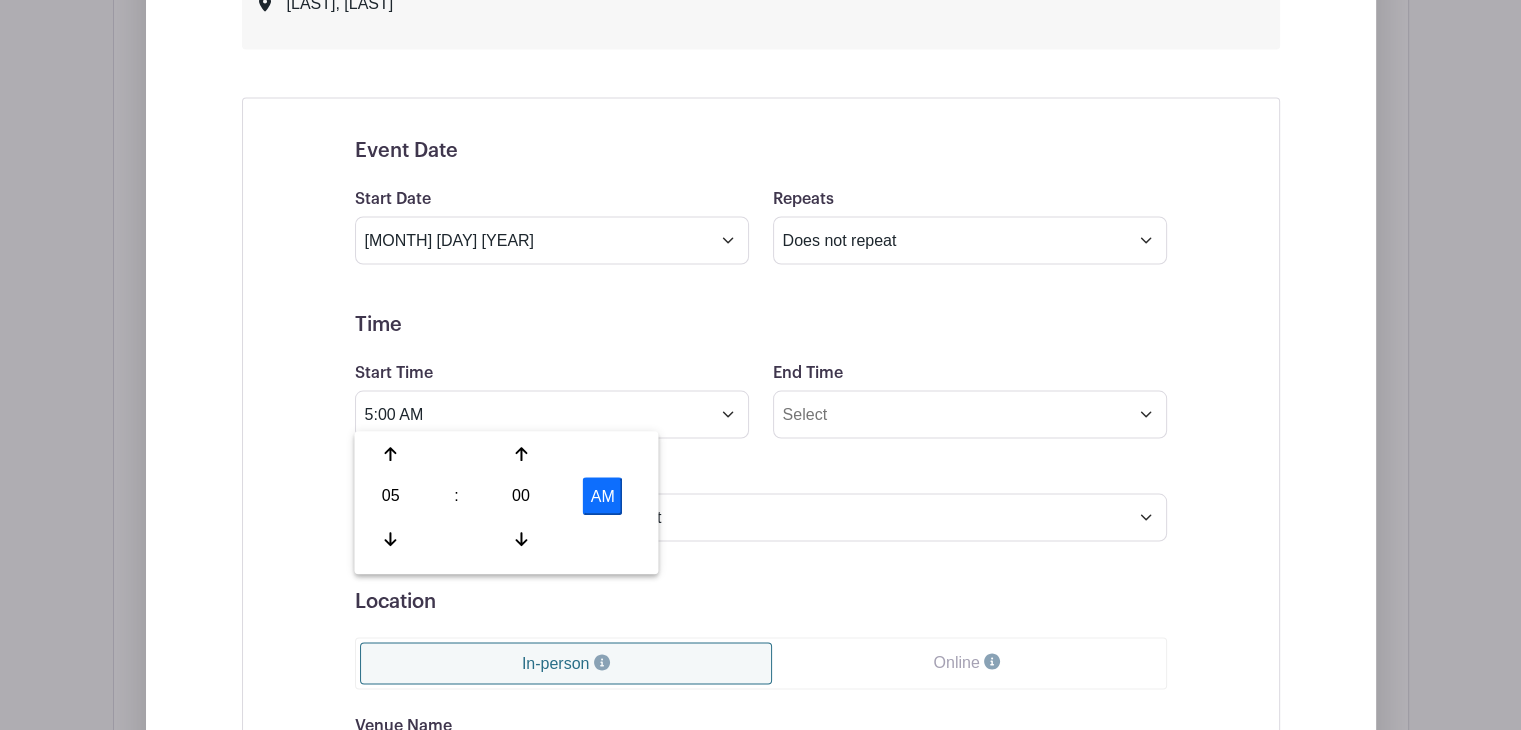 click on "AM" at bounding box center (603, 496) 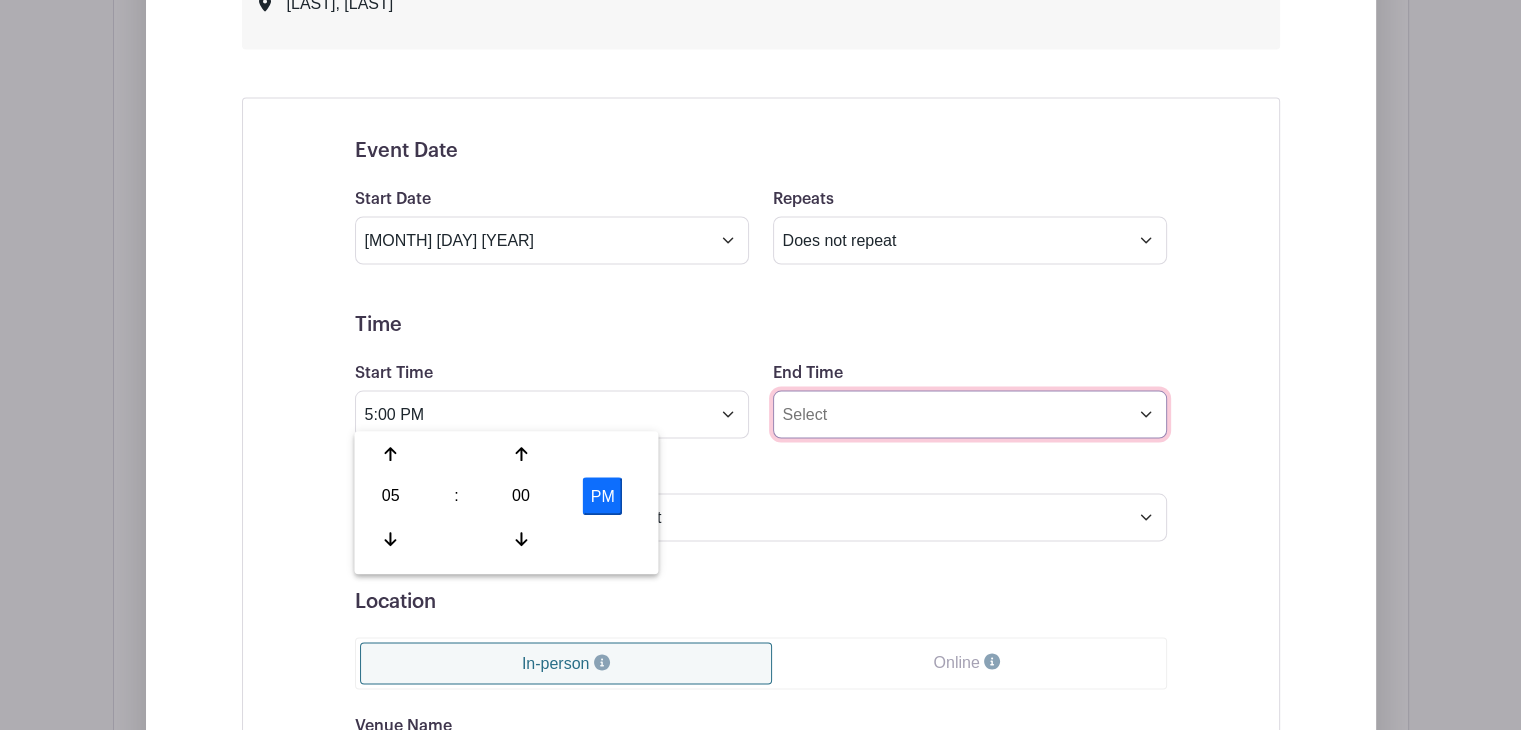 click on "End Time" at bounding box center [970, 414] 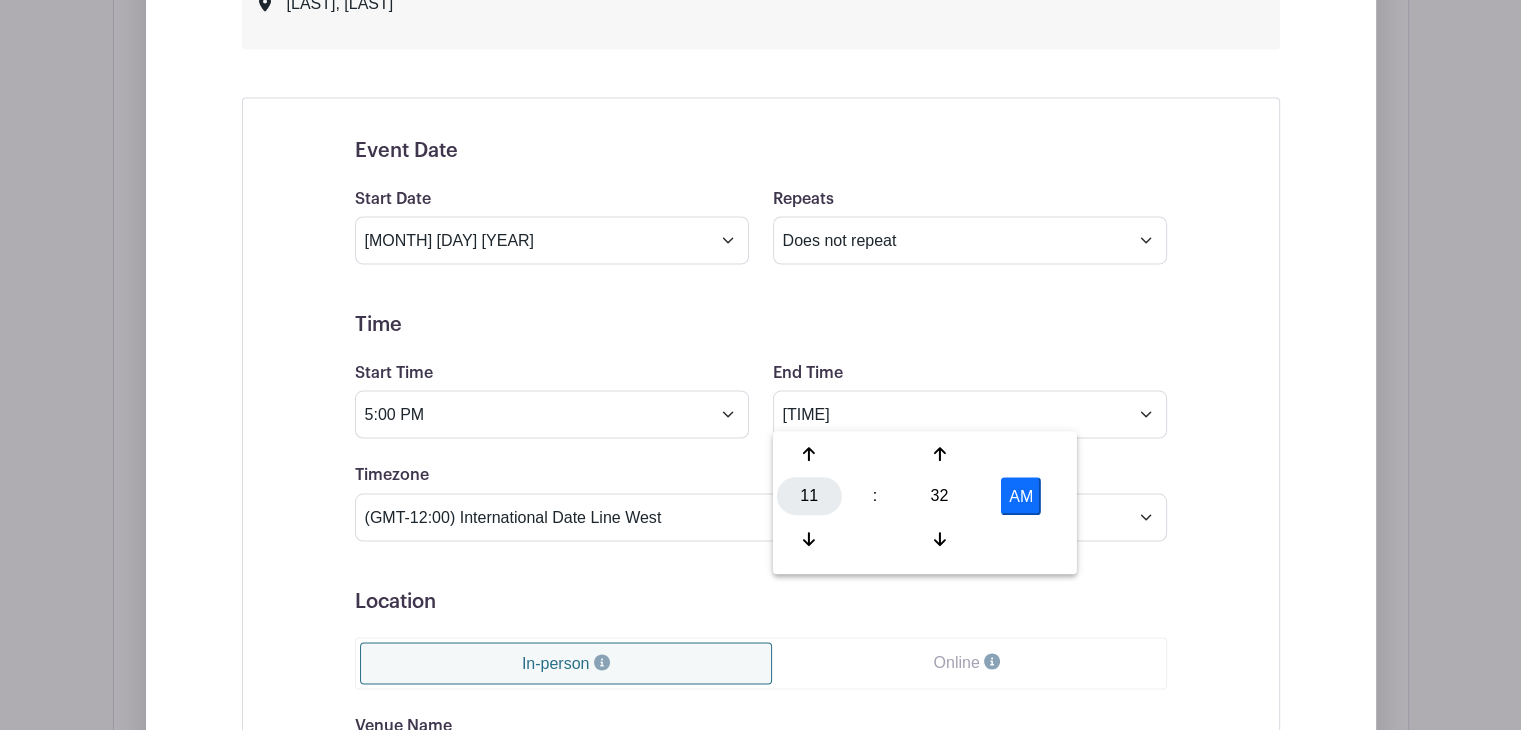 click on "11" at bounding box center [809, 496] 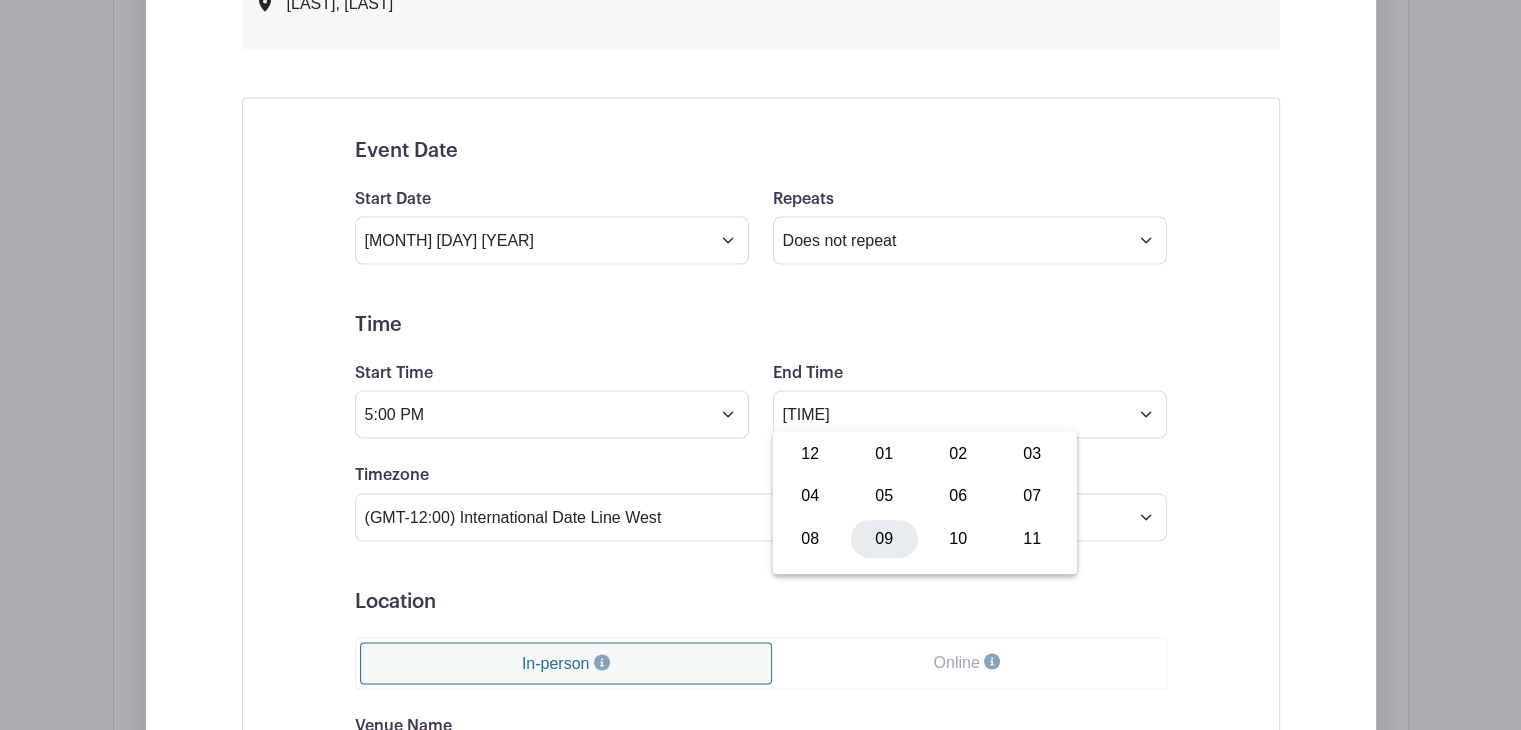 click on "09" at bounding box center [884, 538] 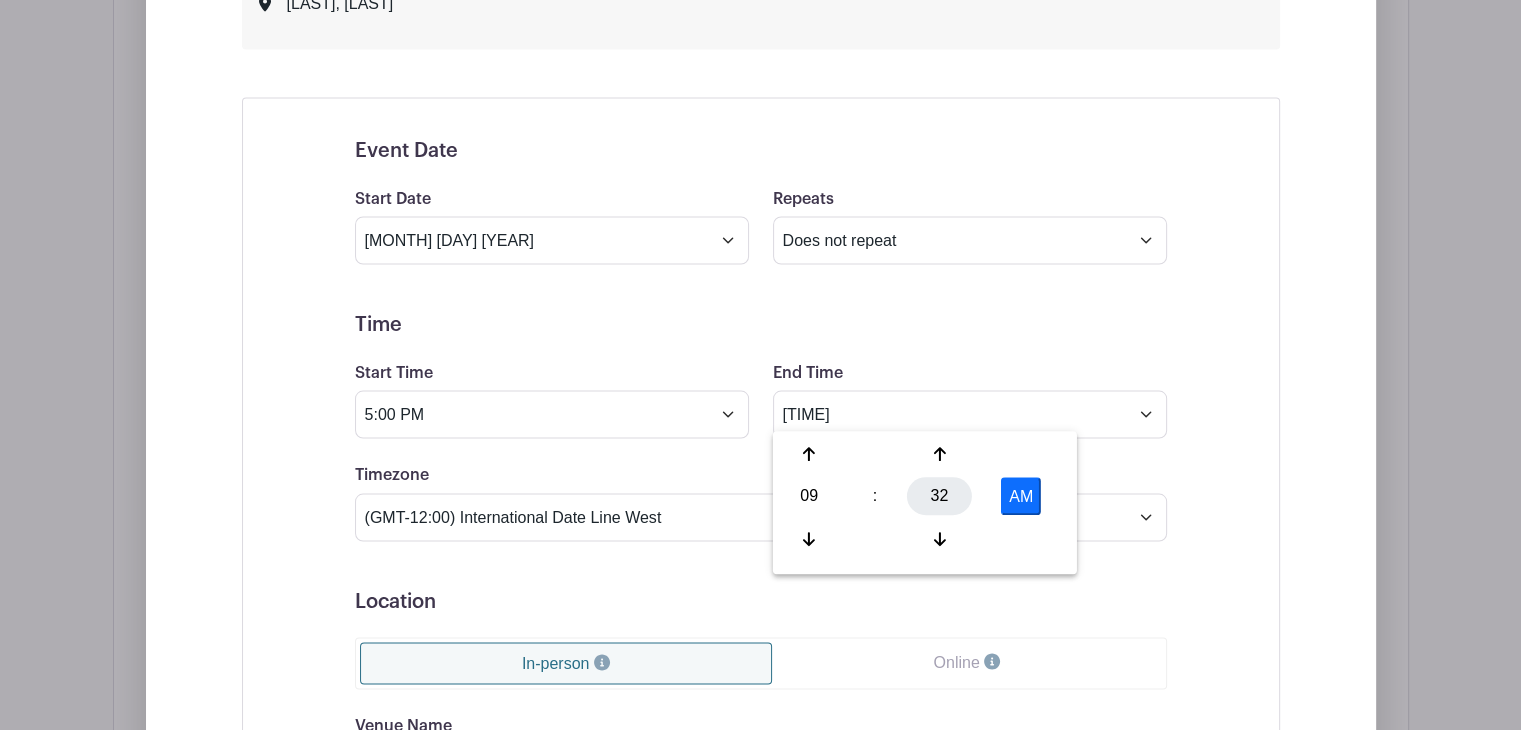 click on "32" at bounding box center (939, 496) 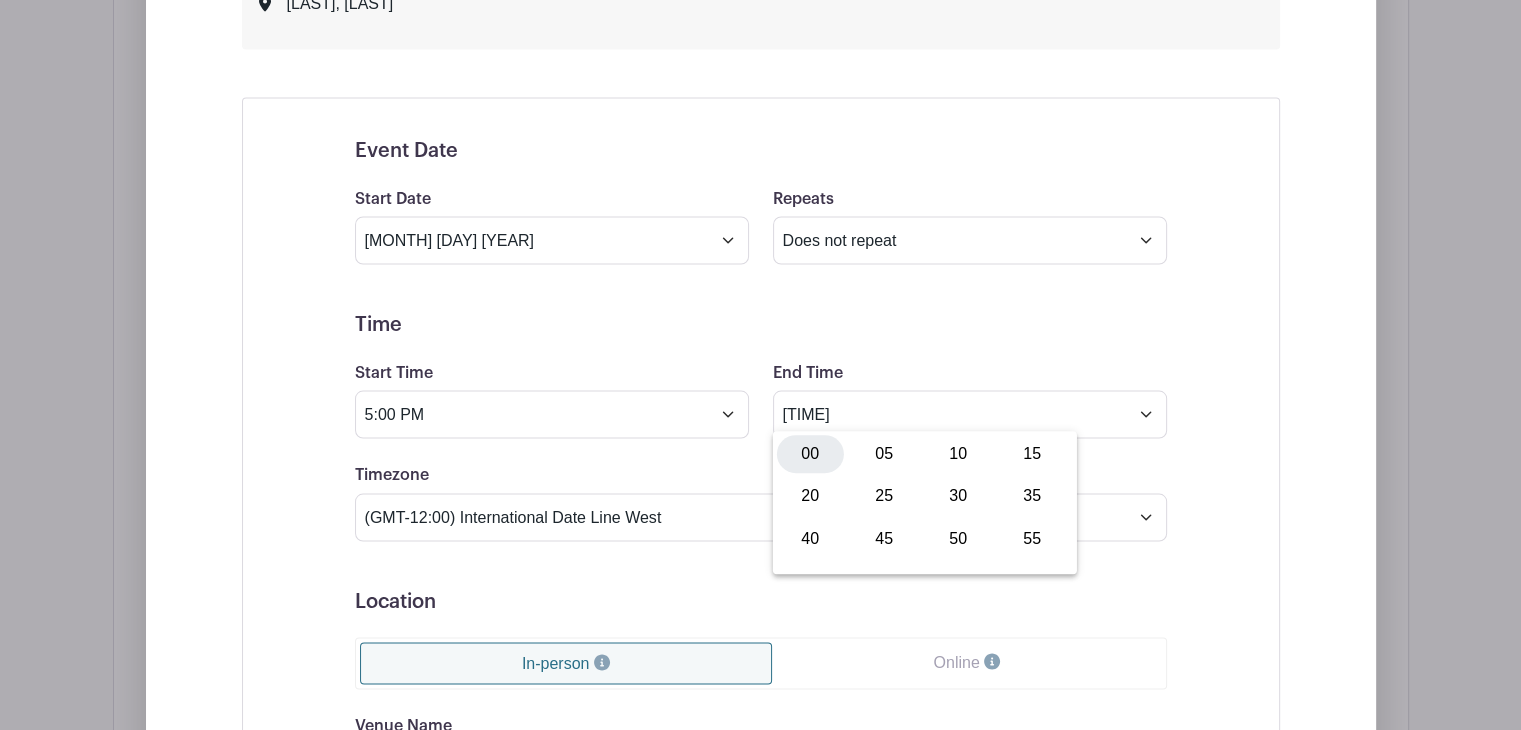 click on "00" at bounding box center (810, 454) 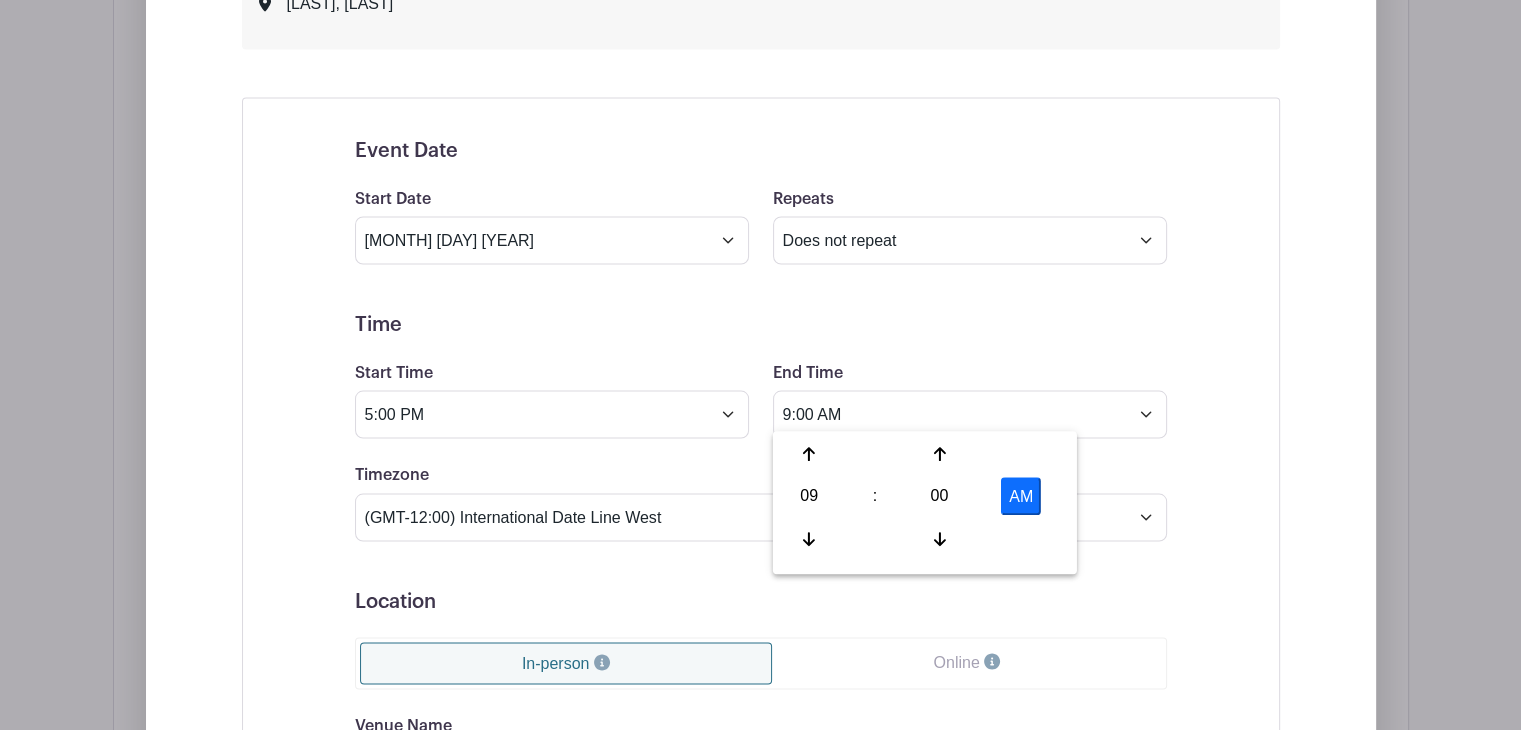 click on "AM" at bounding box center [1021, 496] 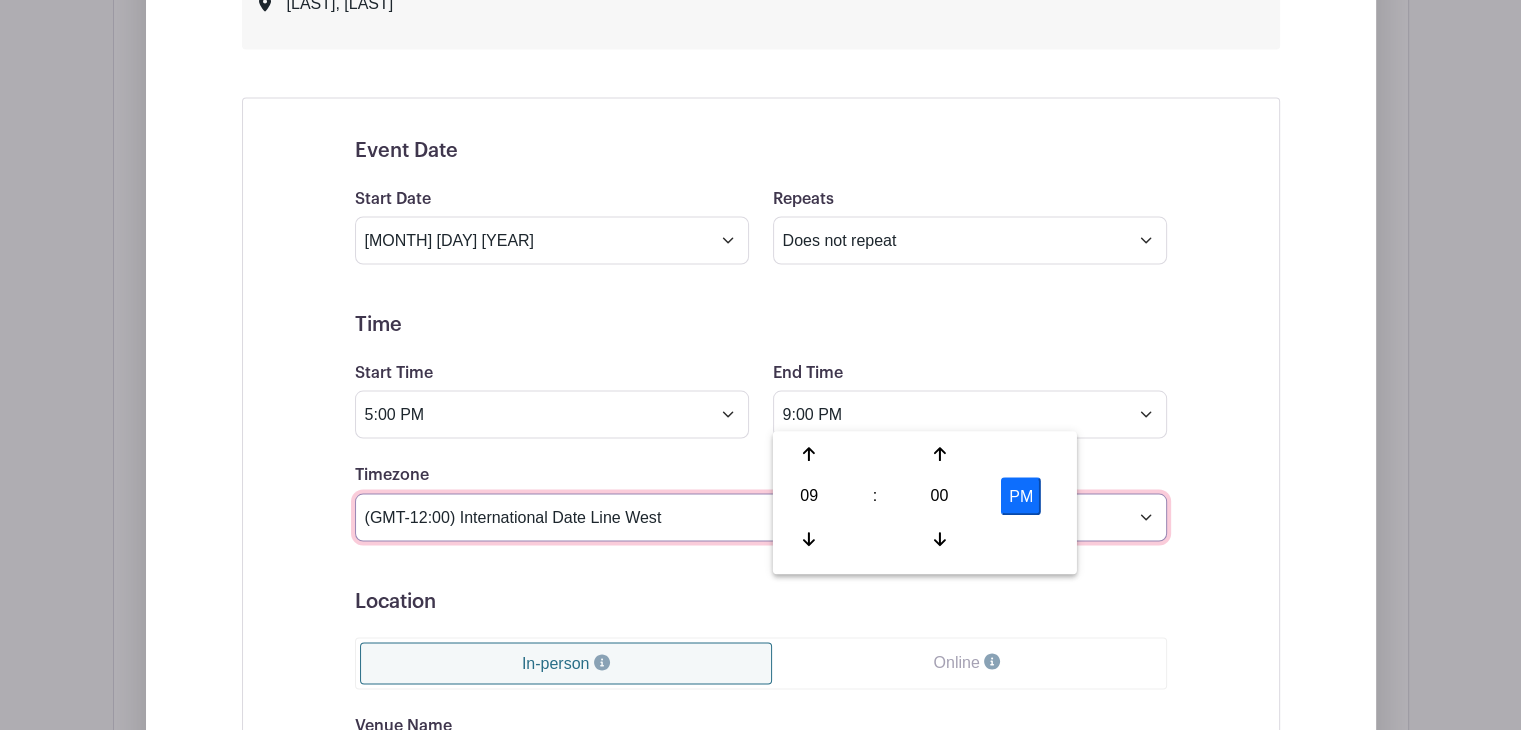 click on "(GMT-12:00) International Date Line West
(GMT-11:00) American Samoa
(GMT-11:00) Midway Island
(GMT-10:00) Hawaii
(GMT-09:00) Alaska
(GMT-08:00) Pacific Time (US & Canada)
(GMT-08:00) Tijuana
(GMT-07:00) Arizona
(GMT-07:00) Mazatlan
(GMT-07:00) Mountain Time (US & Canada)
(GMT-06:00) Central America
(GMT-06:00) Central Time (US & Canada)
(GMT-06:00) Chihuahua
(GMT-06:00) Guadalajara
(GMT-06:00) Mexico City
(GMT-06:00) Monterrey
(GMT-06:00) Saskatchewan
(GMT-05:00) Bogota
(GMT-05:00) Eastern Time (US & Canada)
(GMT-05:00) Indiana (East)
(GMT-05:00) Lima
(GMT-05:00) Quito
(GMT-04:00) Atlantic Time (Canada)
(GMT-04:00) Caracas
(GMT-04:00) Georgetown
(GMT-04:00) La Paz
(GMT-04:00) Puerto Rico
(GMT-04:00) Santiago
(GMT-03:30) Newfoundland
(GMT-03:00) Brasilia
(GMT-03:00) Buenos Aires
(GMT-03:00) Montevideo
(GMT-02:00) Greenland
(GMT-02:00) Mid-Atlantic
(GMT-01:00) Azores
(GMT-01:00) Cape Verde Is.
(GMT+00:00) Casablanca
(GMT+00:00) Dublin" at bounding box center [761, 517] 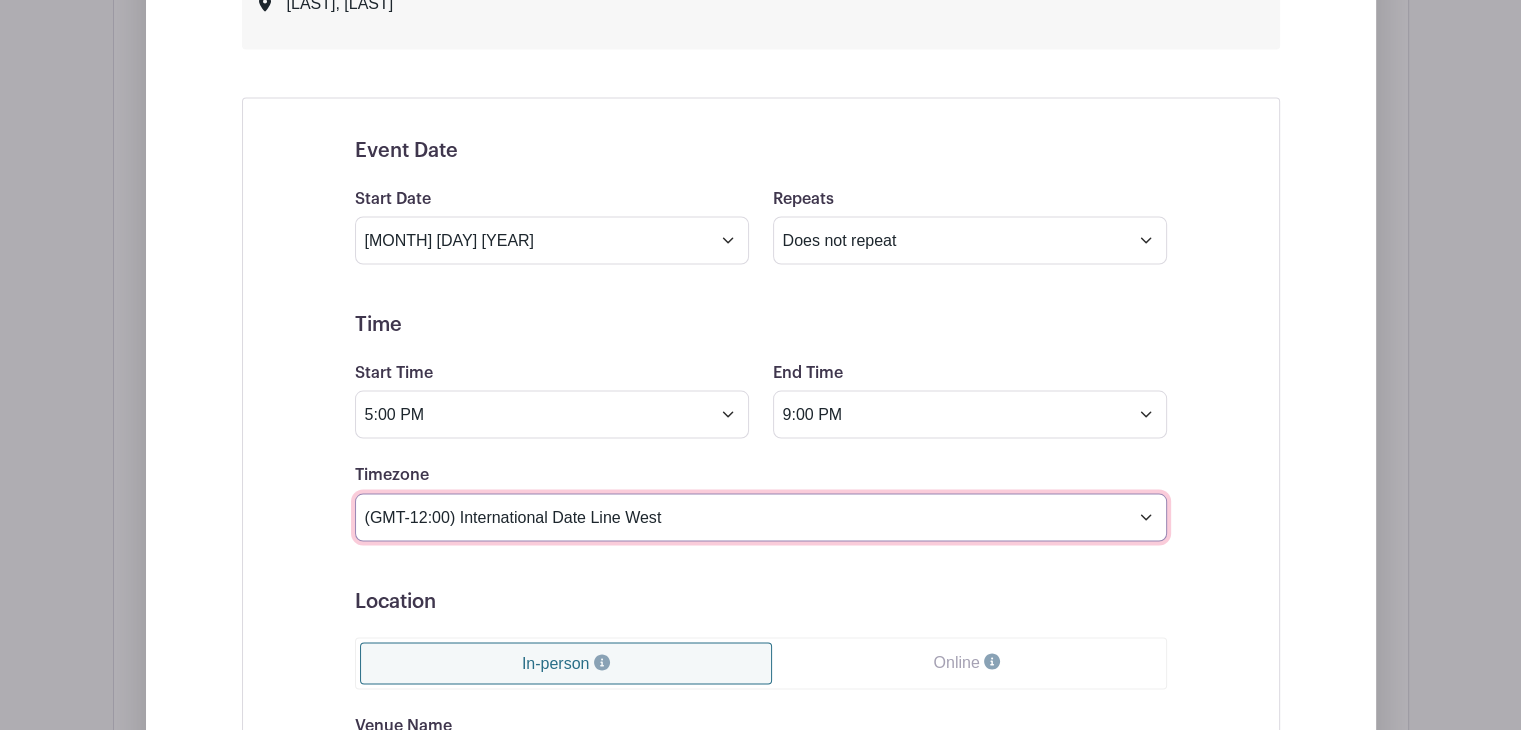 select on "Eastern Time (US & Canada)" 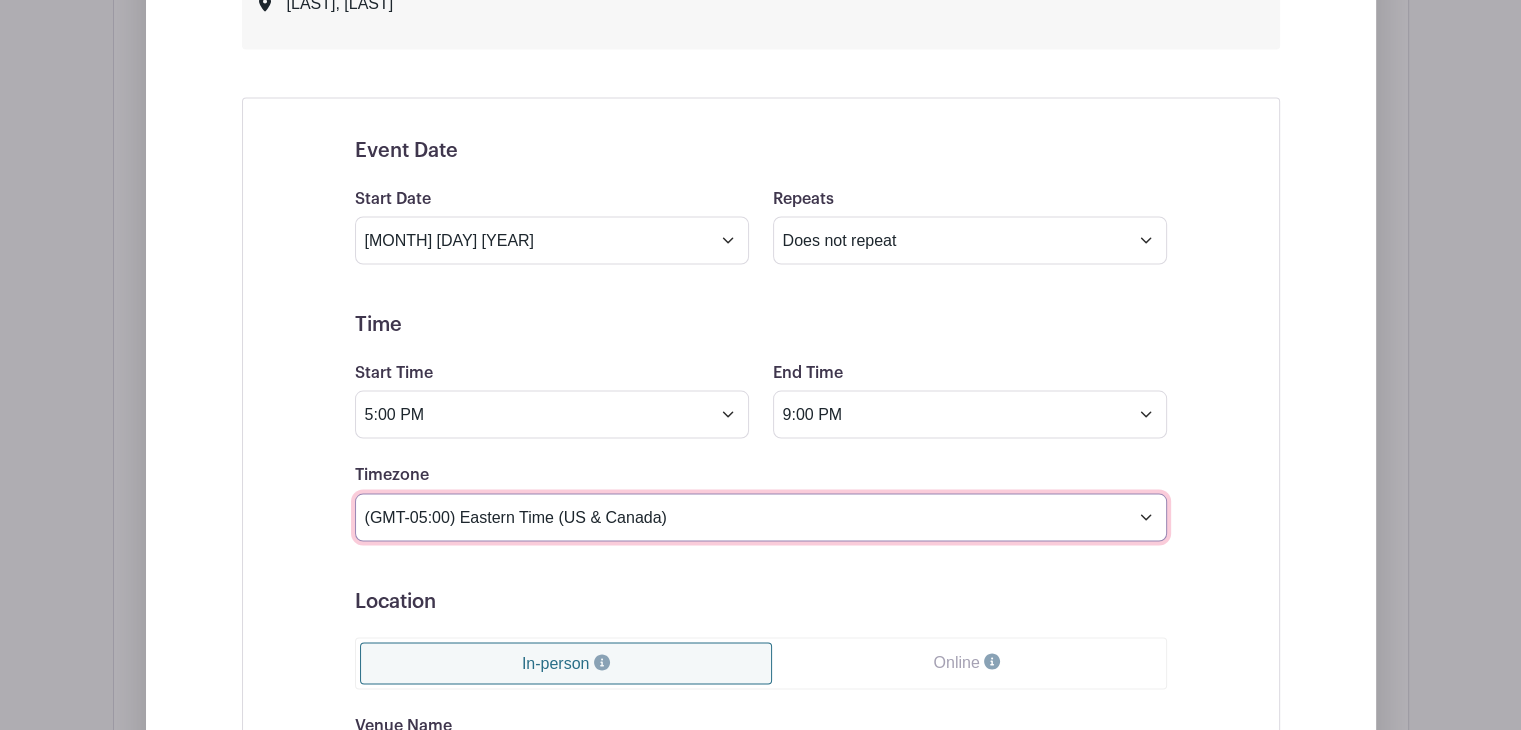 click on "(GMT-12:00) International Date Line West
(GMT-11:00) American Samoa
(GMT-11:00) Midway Island
(GMT-10:00) Hawaii
(GMT-09:00) Alaska
(GMT-08:00) Pacific Time (US & Canada)
(GMT-08:00) Tijuana
(GMT-07:00) Arizona
(GMT-07:00) Mazatlan
(GMT-07:00) Mountain Time (US & Canada)
(GMT-06:00) Central America
(GMT-06:00) Central Time (US & Canada)
(GMT-06:00) Chihuahua
(GMT-06:00) Guadalajara
(GMT-06:00) Mexico City
(GMT-06:00) Monterrey
(GMT-06:00) Saskatchewan
(GMT-05:00) Bogota
(GMT-05:00) Eastern Time (US & Canada)
(GMT-05:00) Indiana (East)
(GMT-05:00) Lima
(GMT-05:00) Quito
(GMT-04:00) Atlantic Time (Canada)
(GMT-04:00) Caracas
(GMT-04:00) Georgetown
(GMT-04:00) La Paz
(GMT-04:00) Puerto Rico
(GMT-04:00) Santiago
(GMT-03:30) Newfoundland
(GMT-03:00) Brasilia
(GMT-03:00) Buenos Aires
(GMT-03:00) Montevideo
(GMT-02:00) Greenland
(GMT-02:00) Mid-Atlantic
(GMT-01:00) Azores
(GMT-01:00) Cape Verde Is.
(GMT+00:00) Casablanca
(GMT+00:00) Dublin" at bounding box center (761, 517) 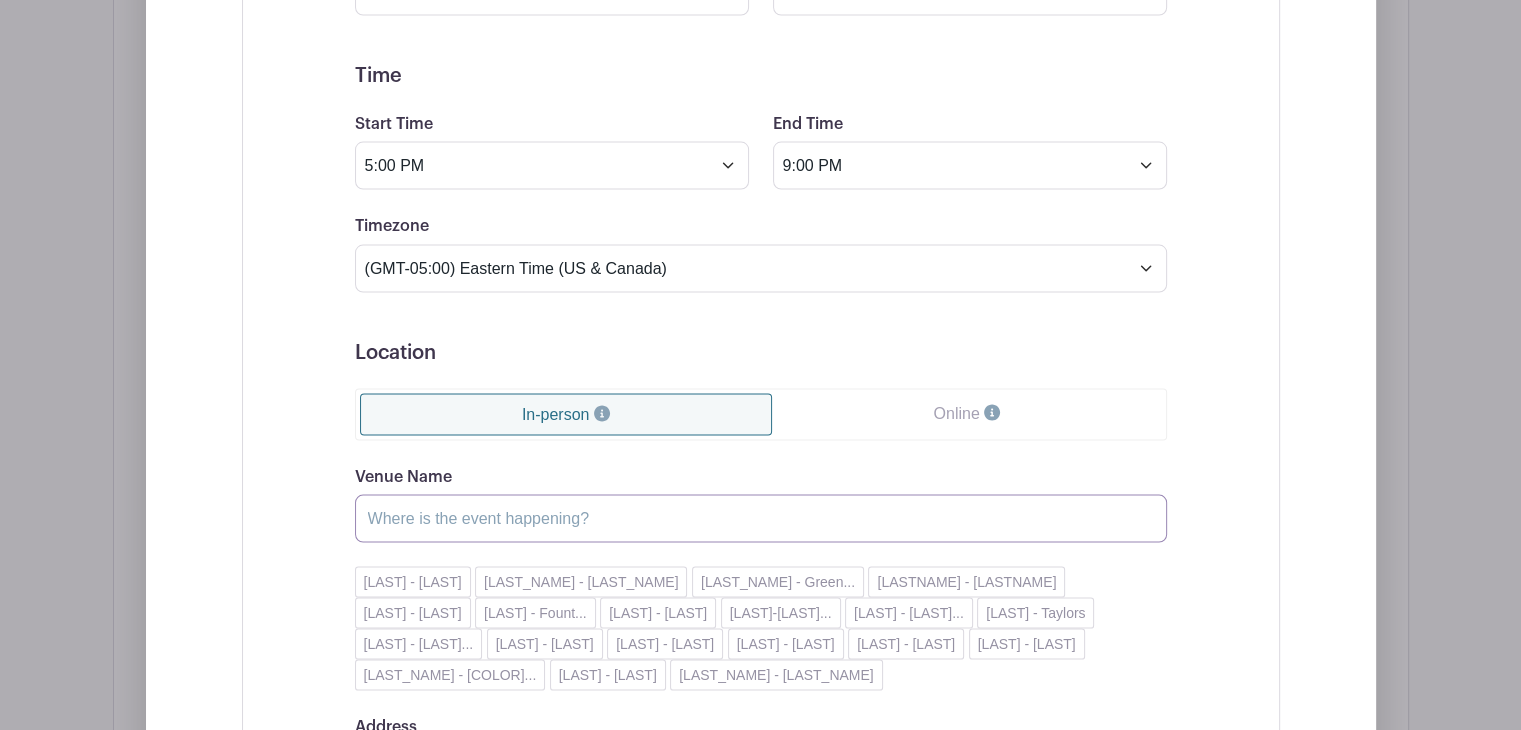 click on "Venue Name" at bounding box center (761, 519) 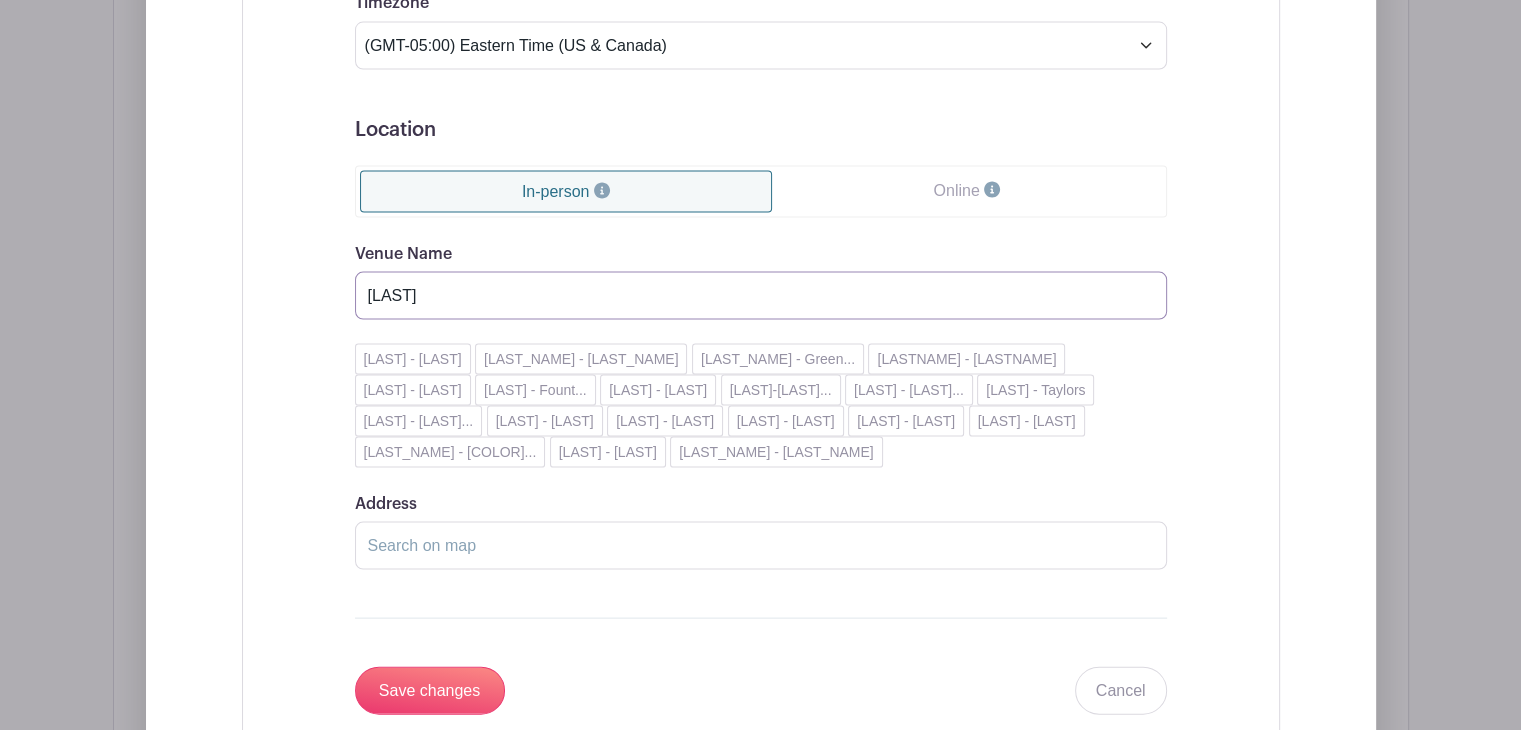 scroll, scrollTop: 4154, scrollLeft: 0, axis: vertical 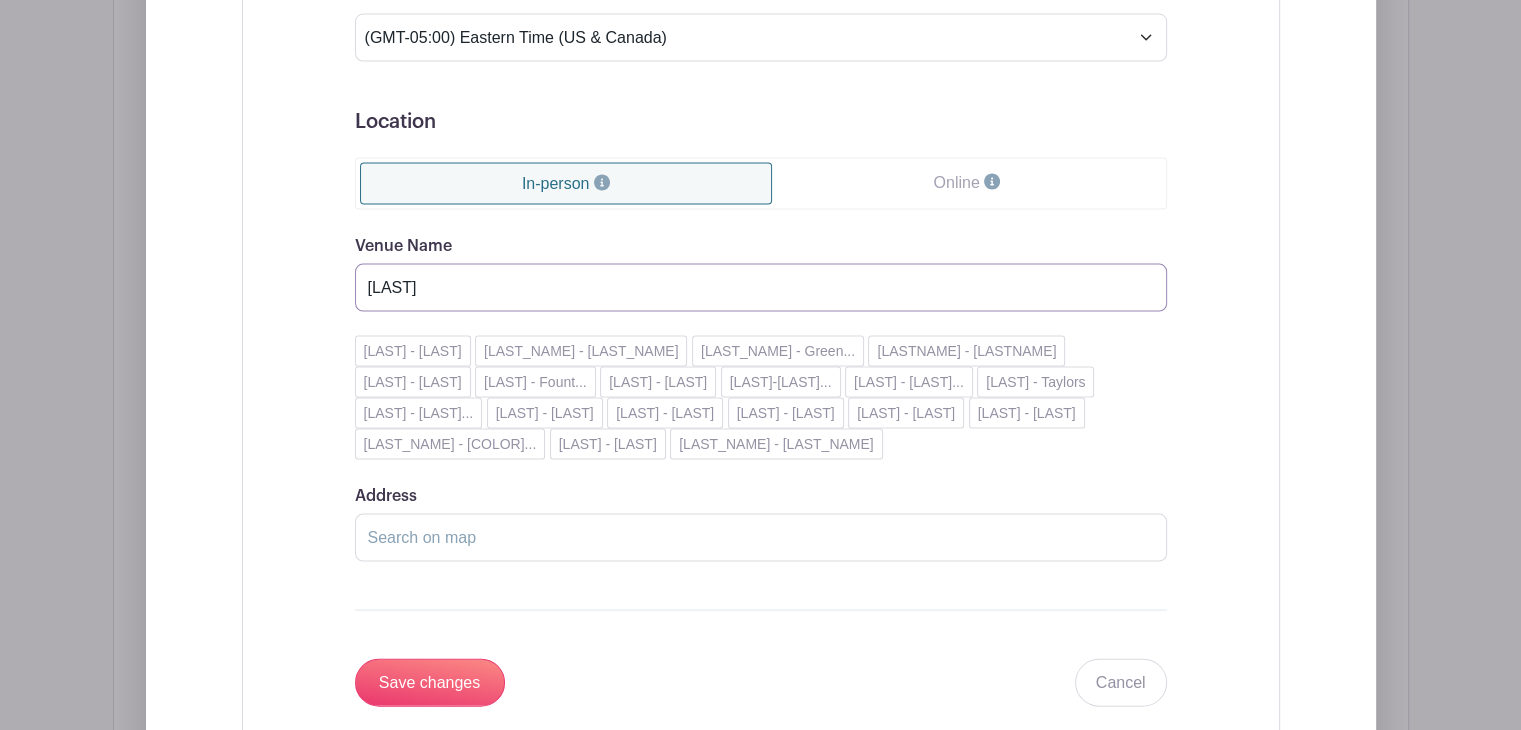 type on "[LAST]" 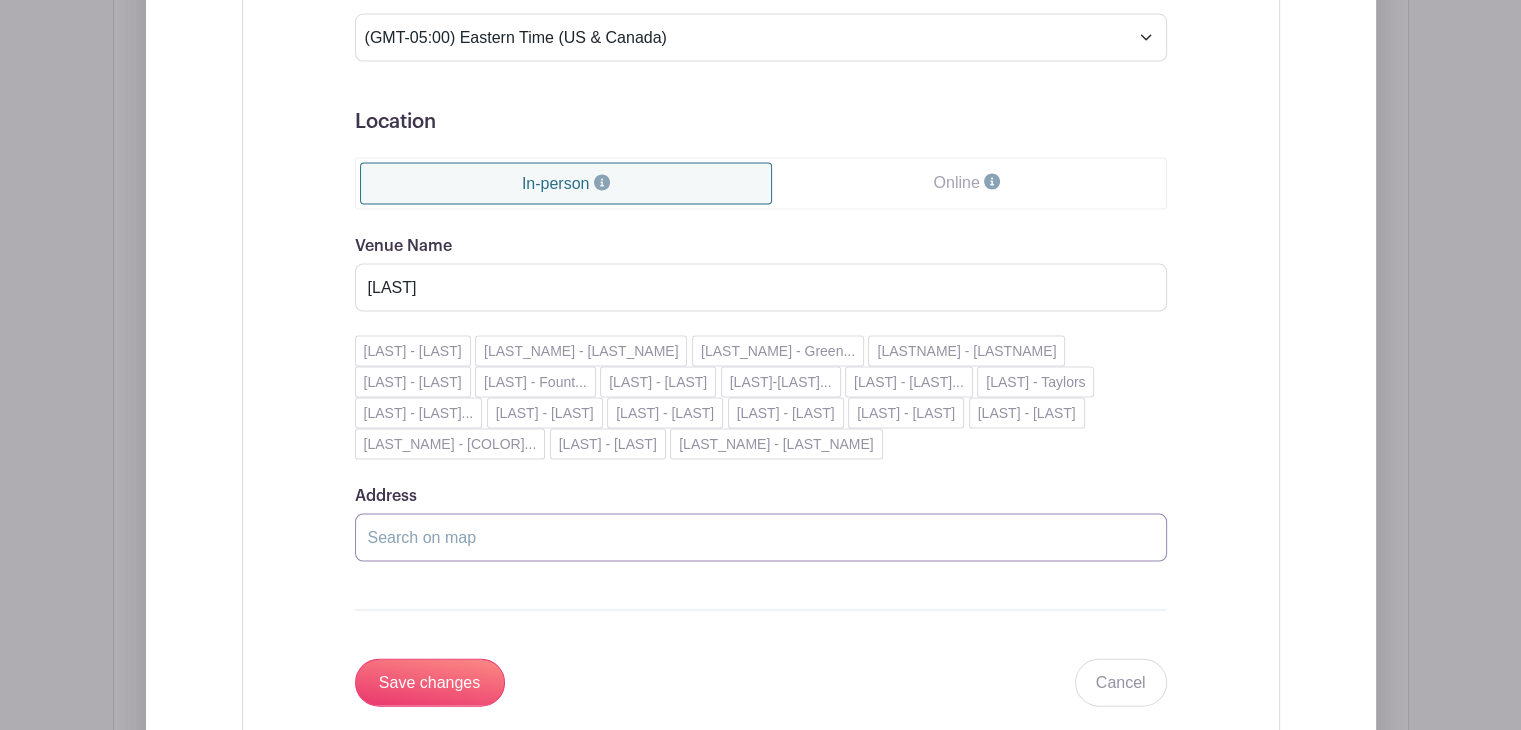 click on "Address" at bounding box center (761, 538) 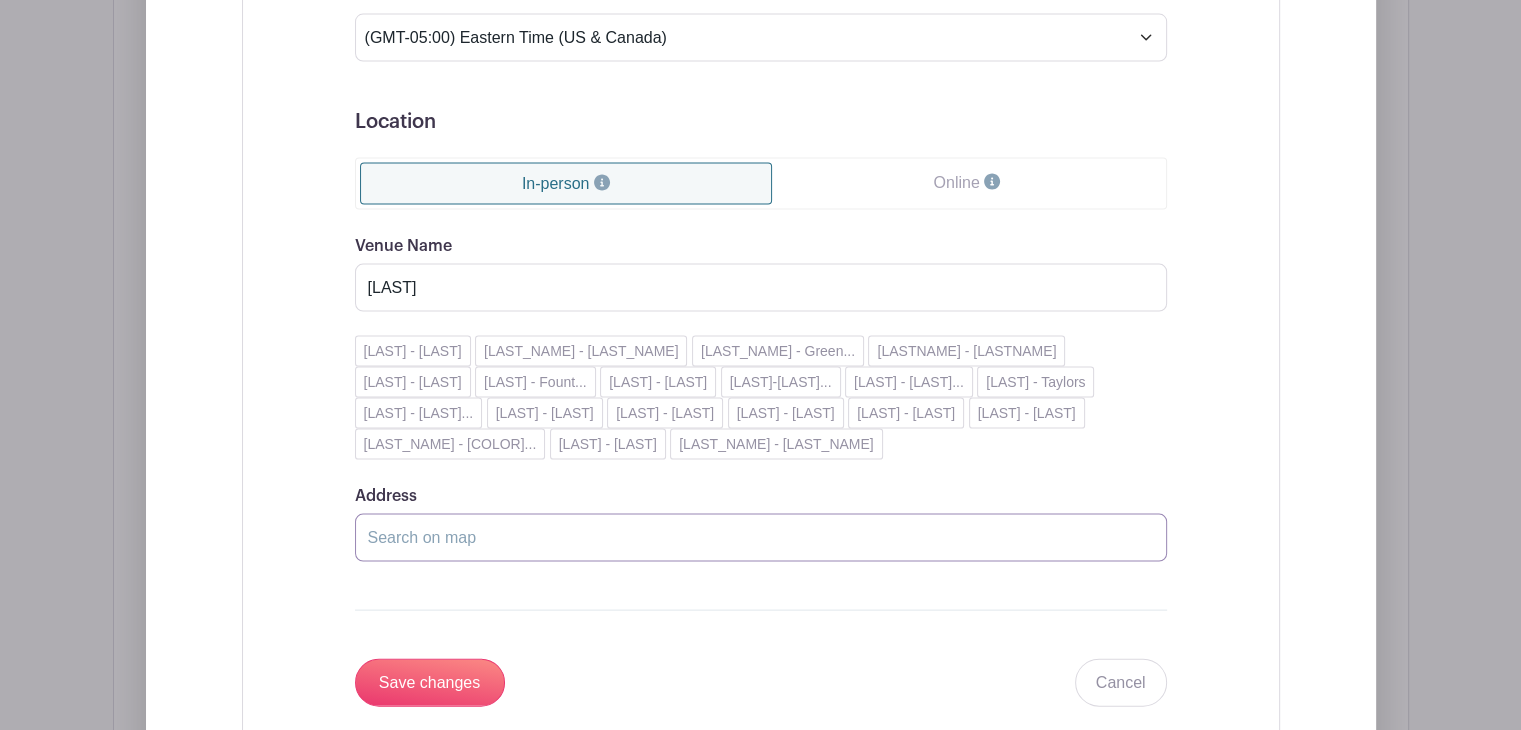 click on "Address" at bounding box center (761, 538) 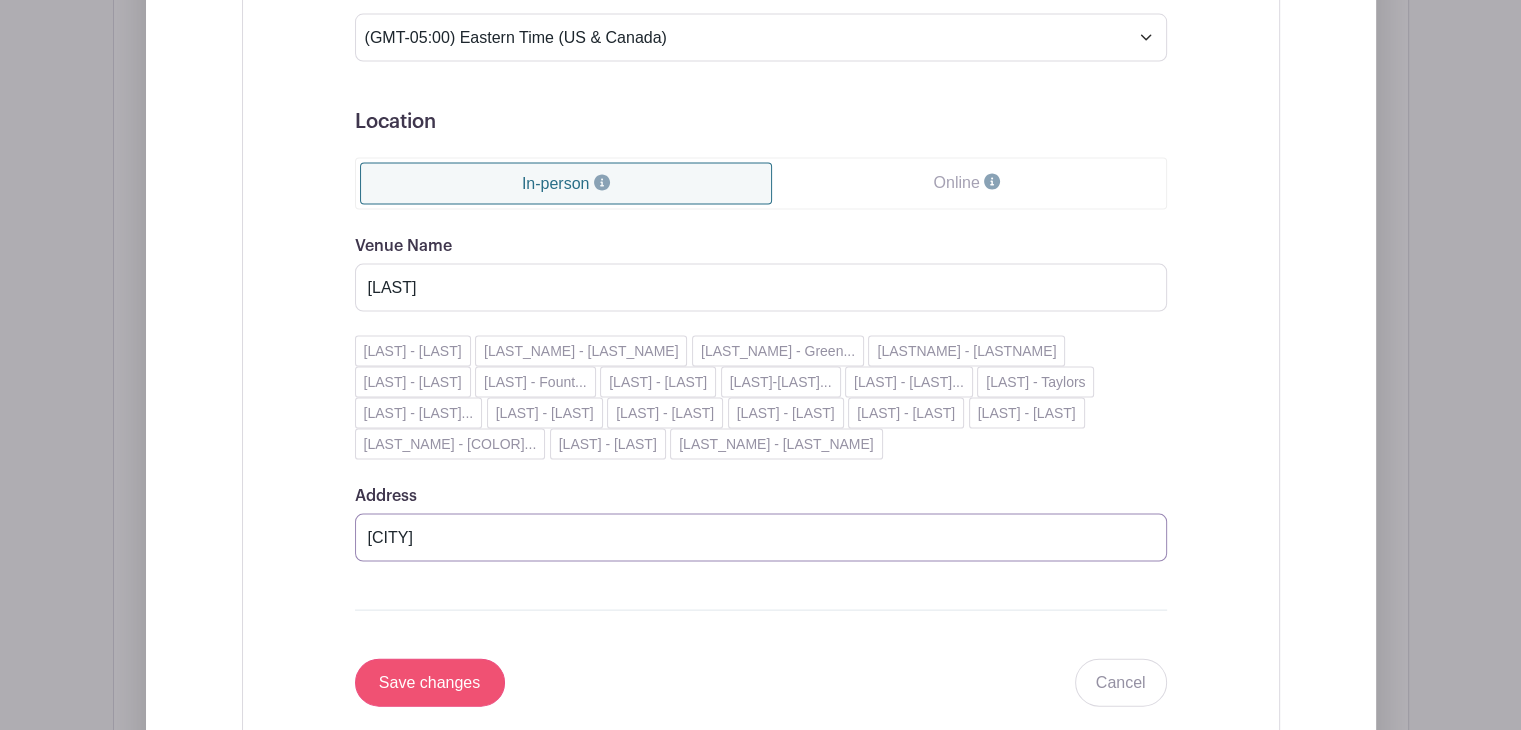 type on "[CITY]" 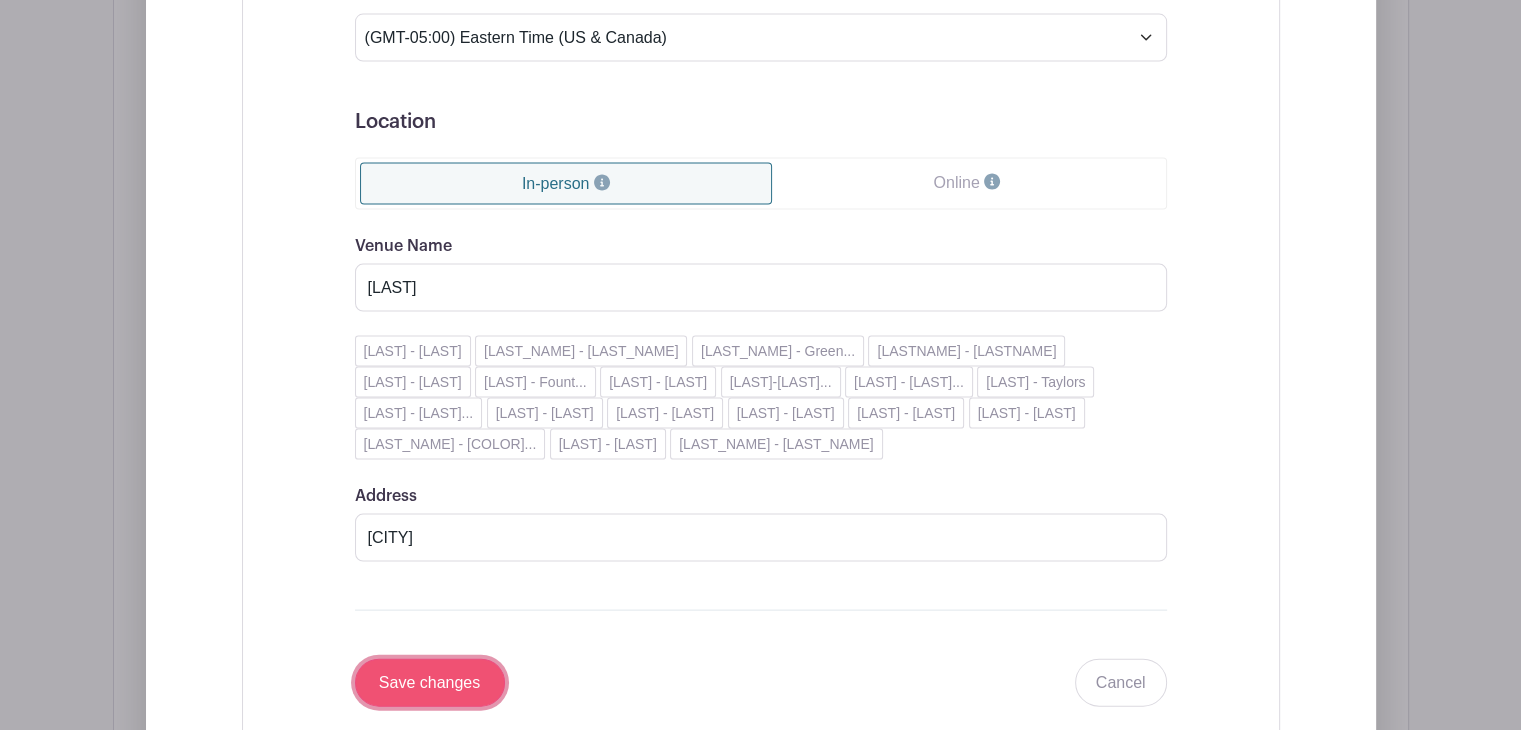 click on "Save changes" at bounding box center (430, 683) 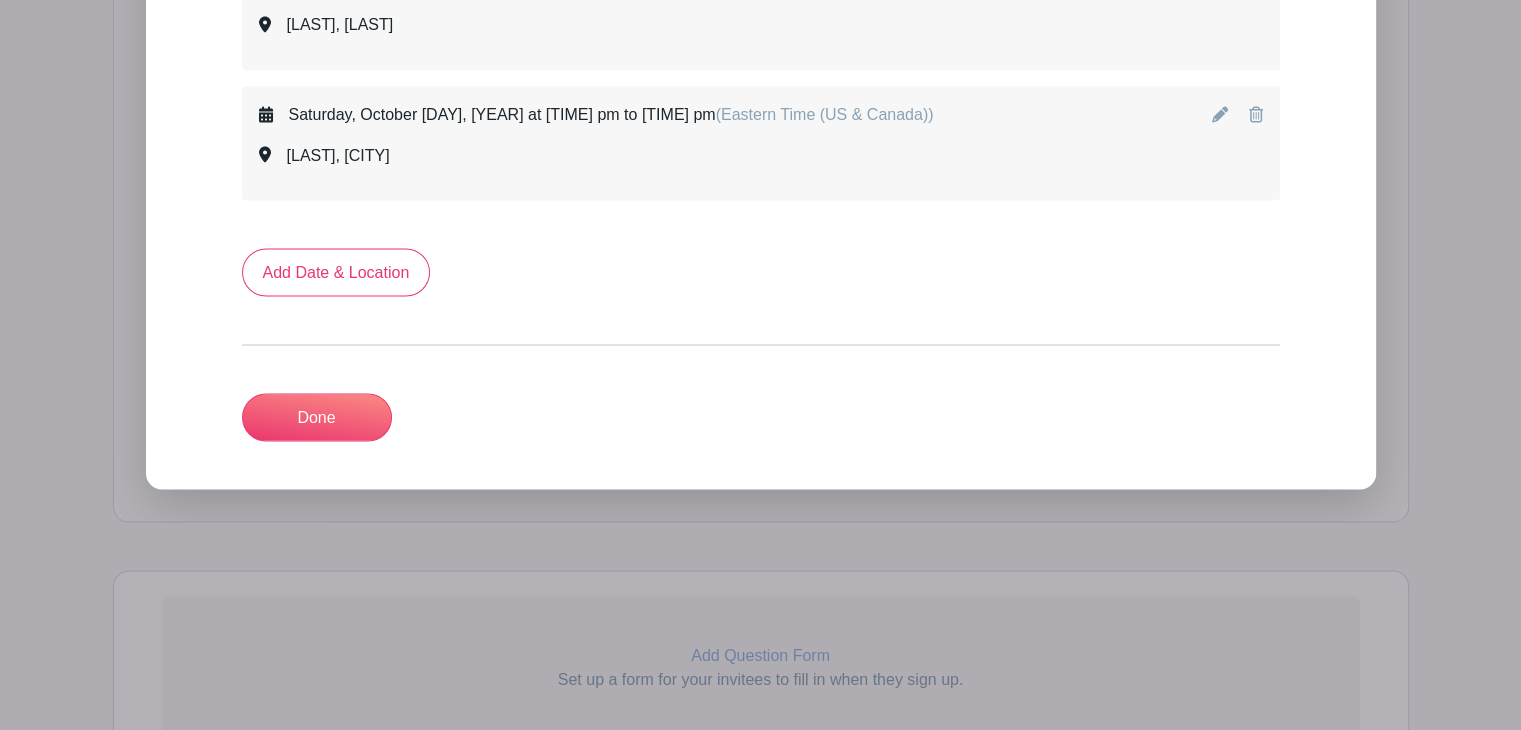 scroll, scrollTop: 3704, scrollLeft: 0, axis: vertical 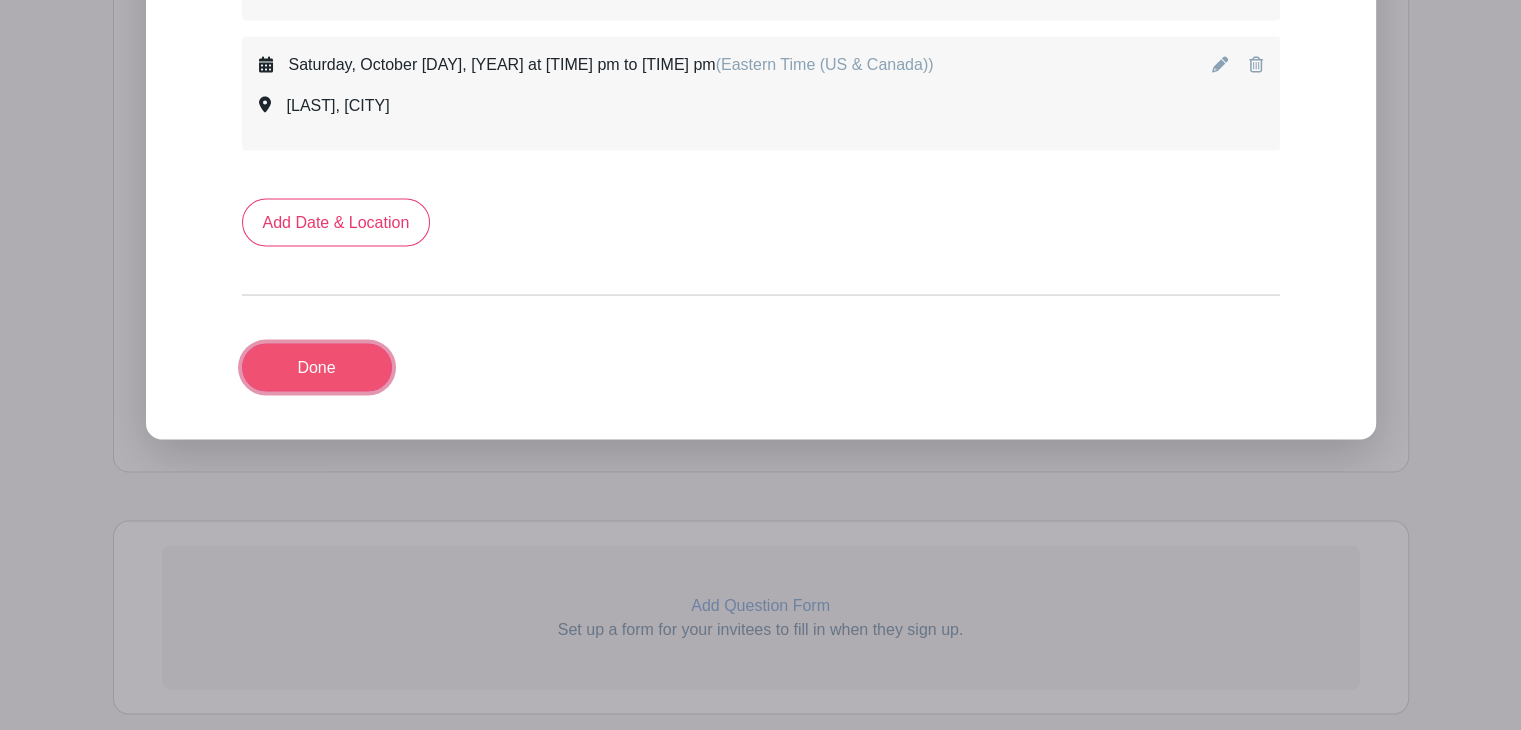 click on "Done" at bounding box center [317, 367] 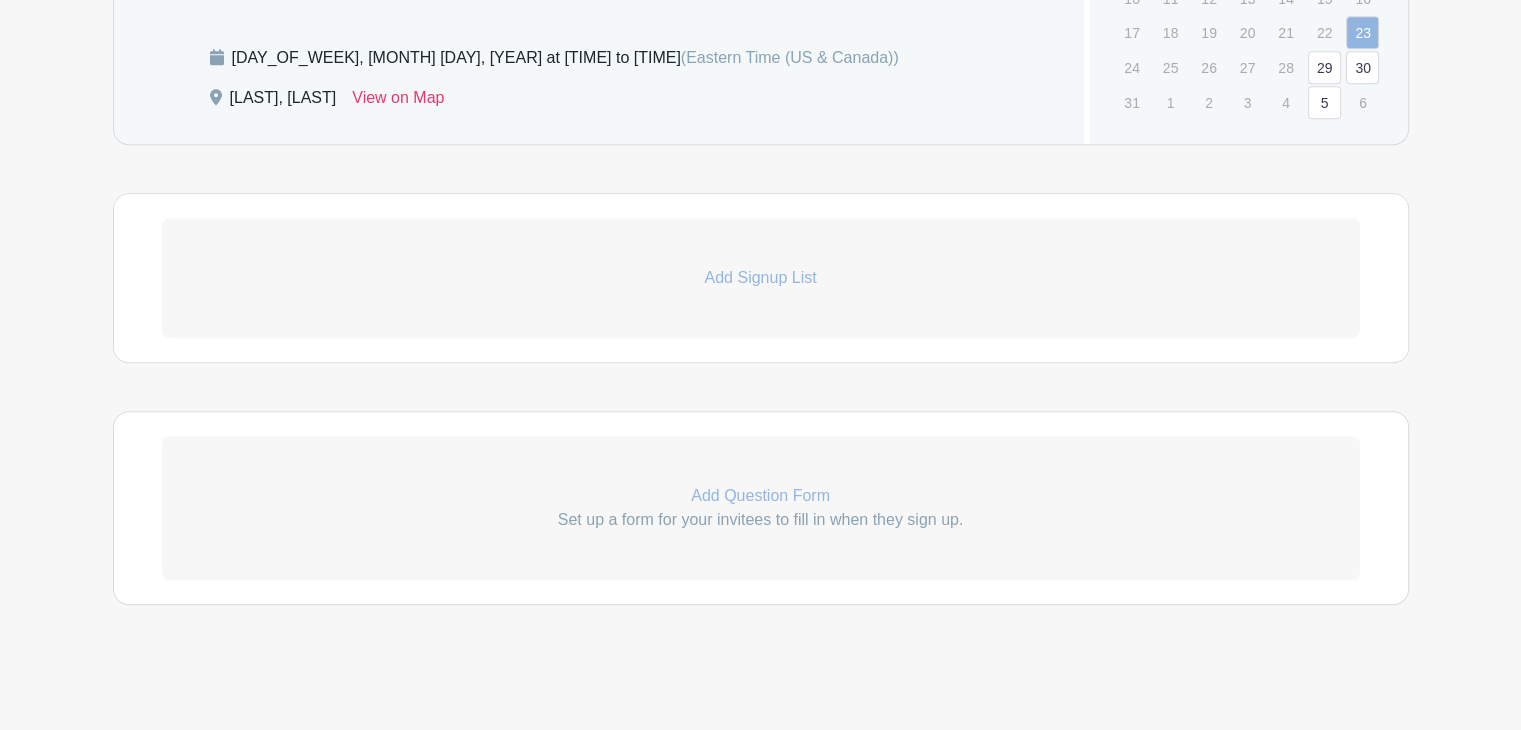 scroll, scrollTop: 1219, scrollLeft: 0, axis: vertical 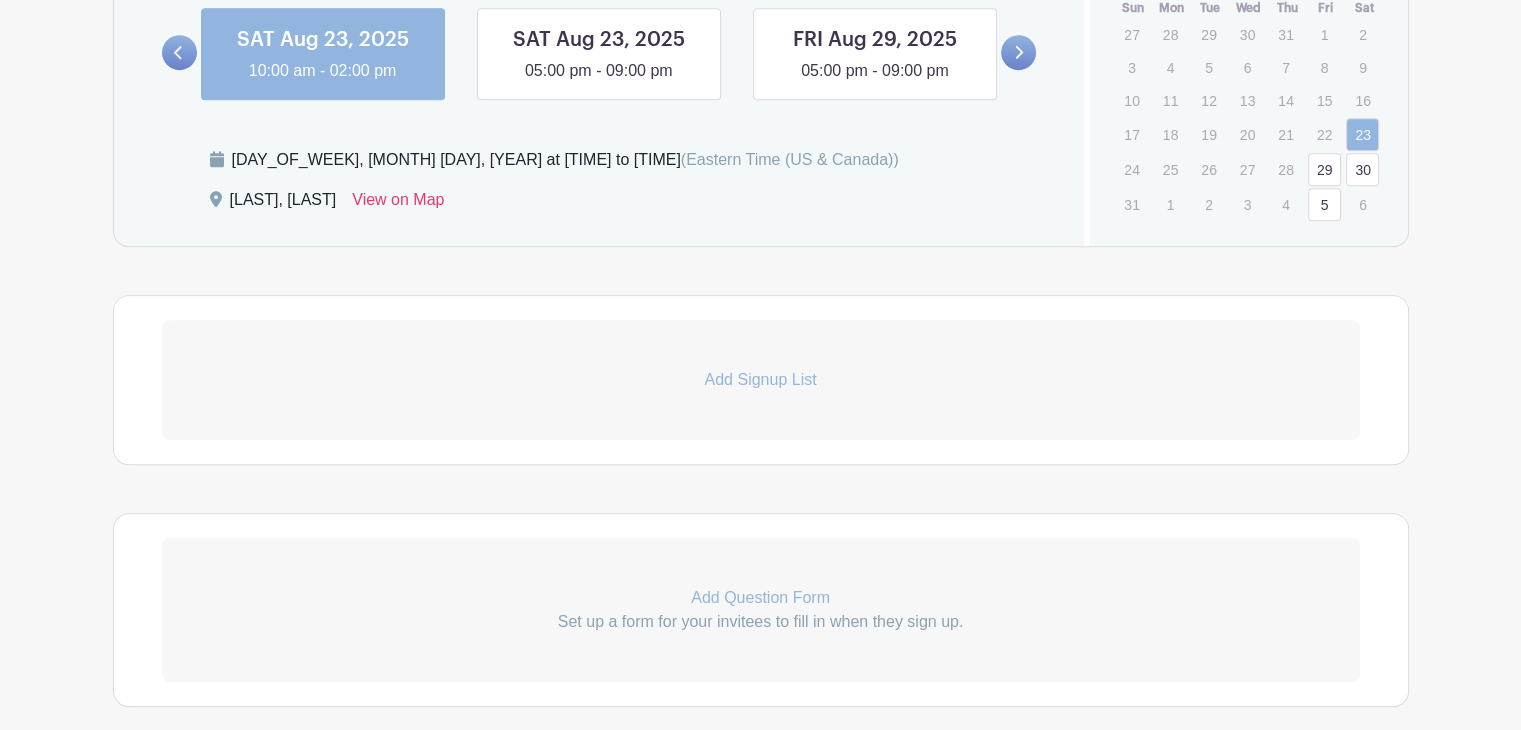 click on "Add Signup List" at bounding box center [761, 380] 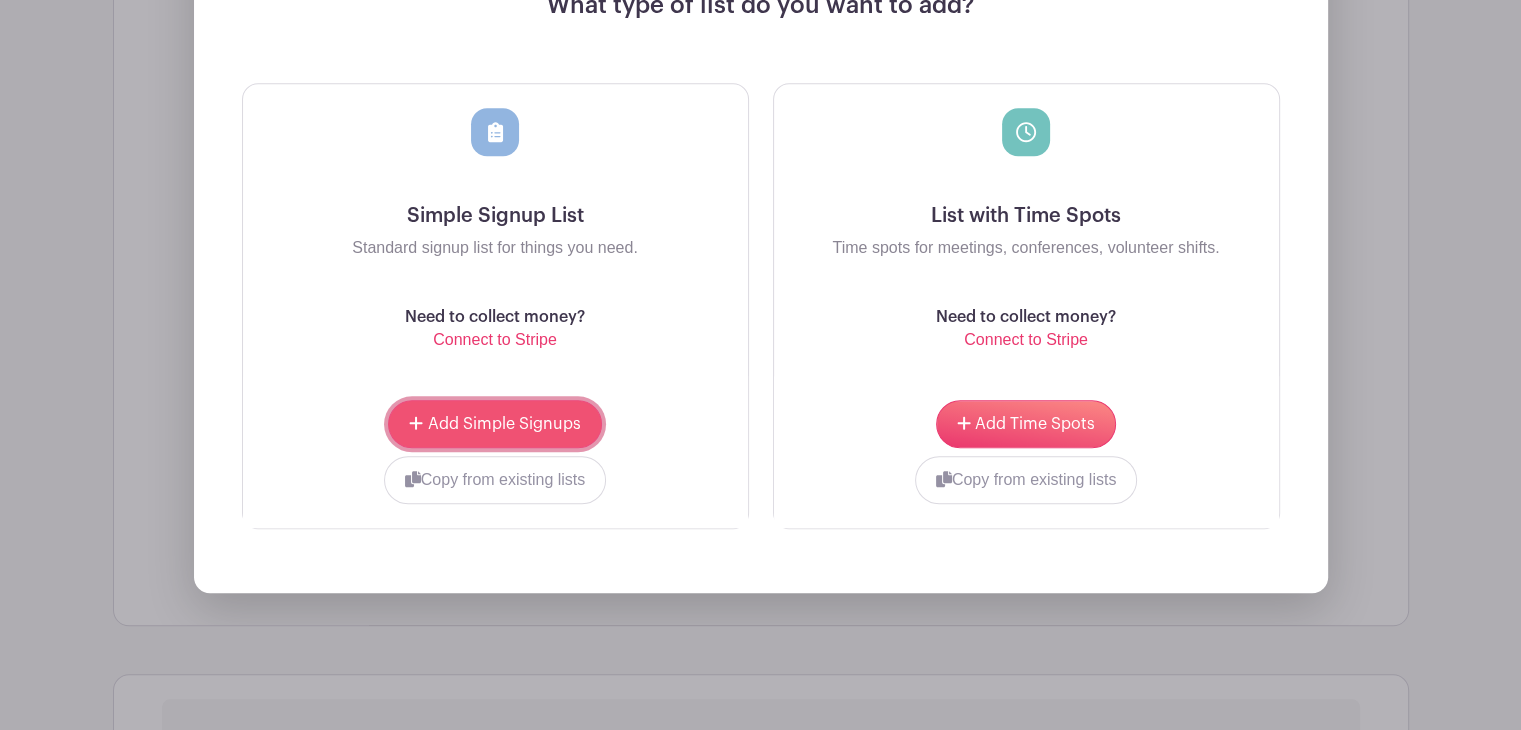 click on "Add Simple Signups" at bounding box center (504, 424) 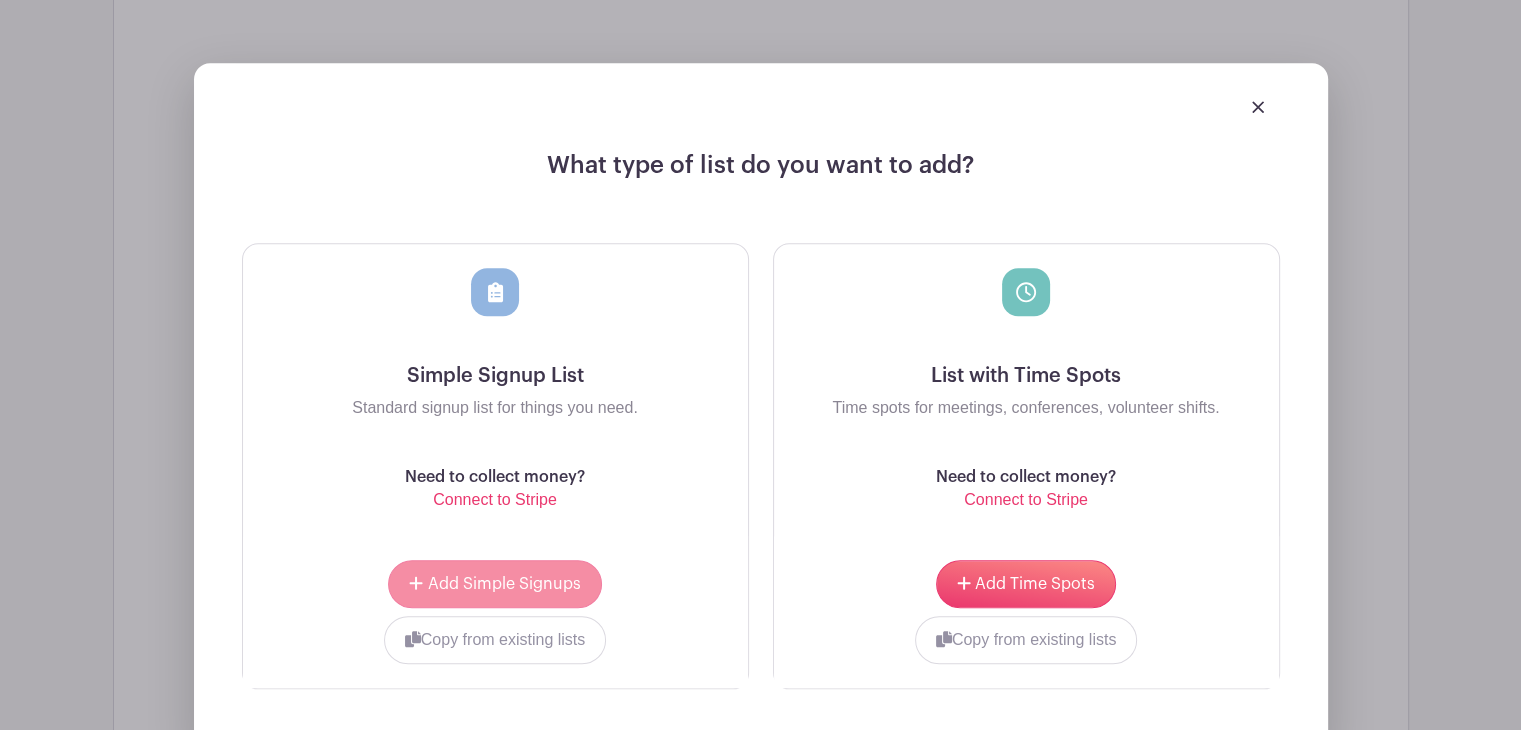 scroll, scrollTop: 1852, scrollLeft: 0, axis: vertical 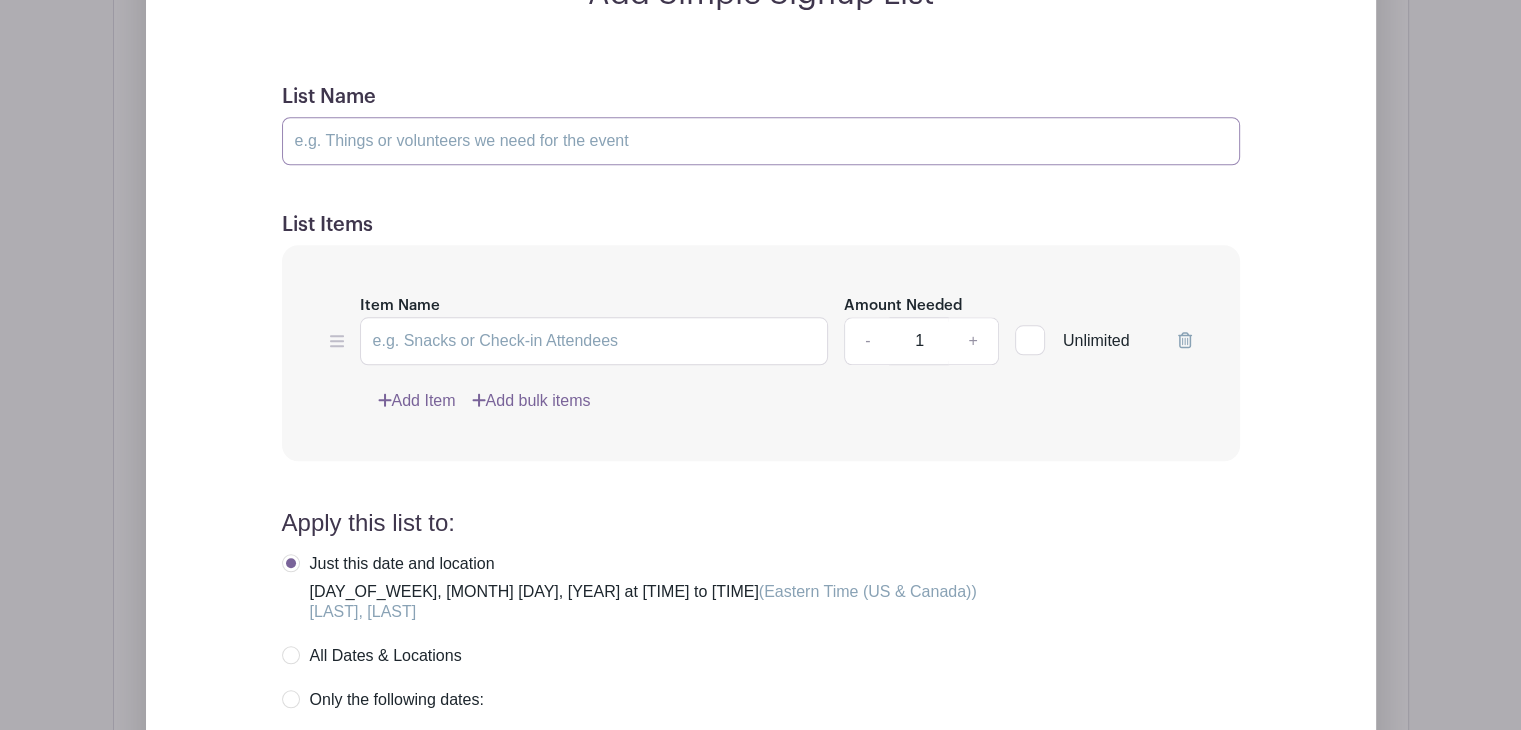 click on "List Name" at bounding box center [761, 141] 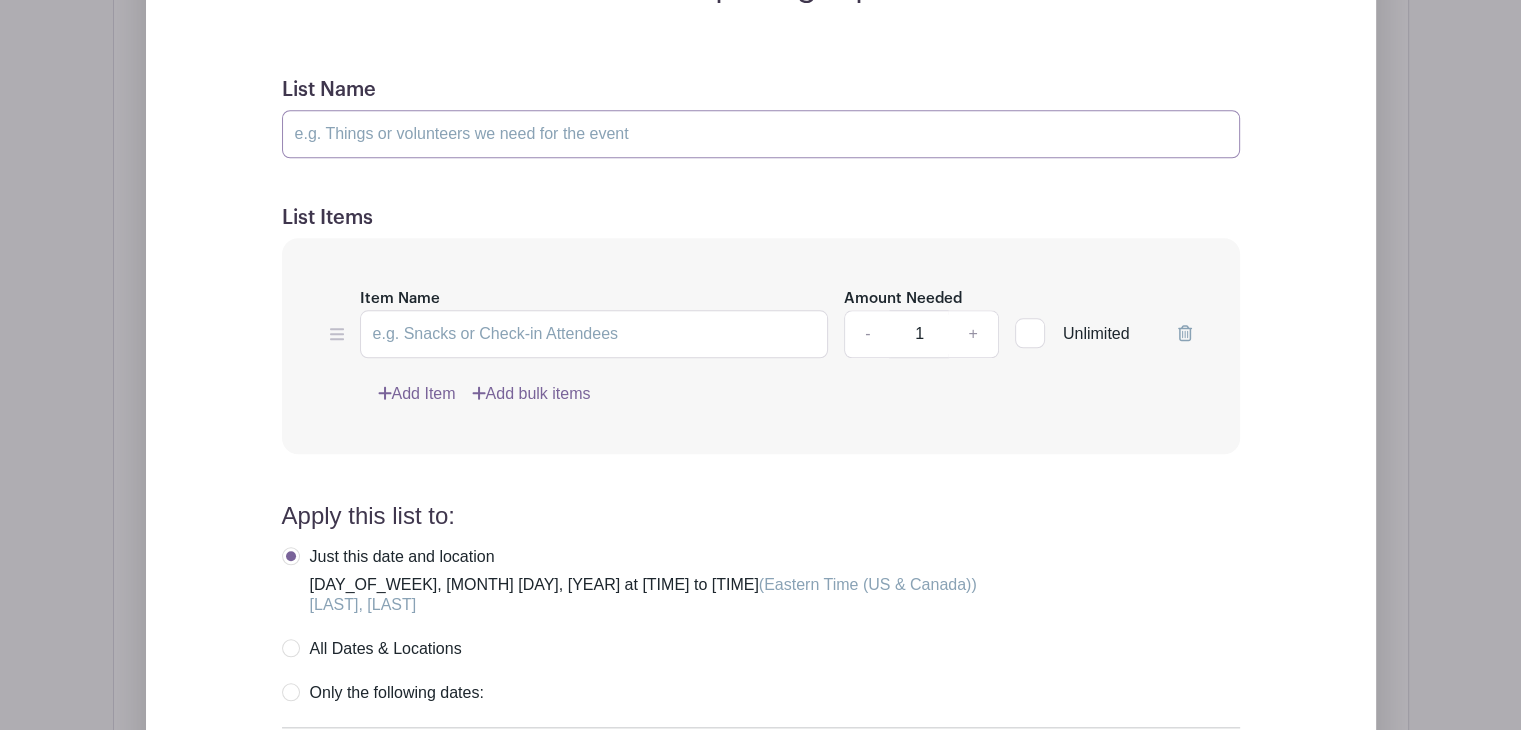 scroll, scrollTop: 1860, scrollLeft: 0, axis: vertical 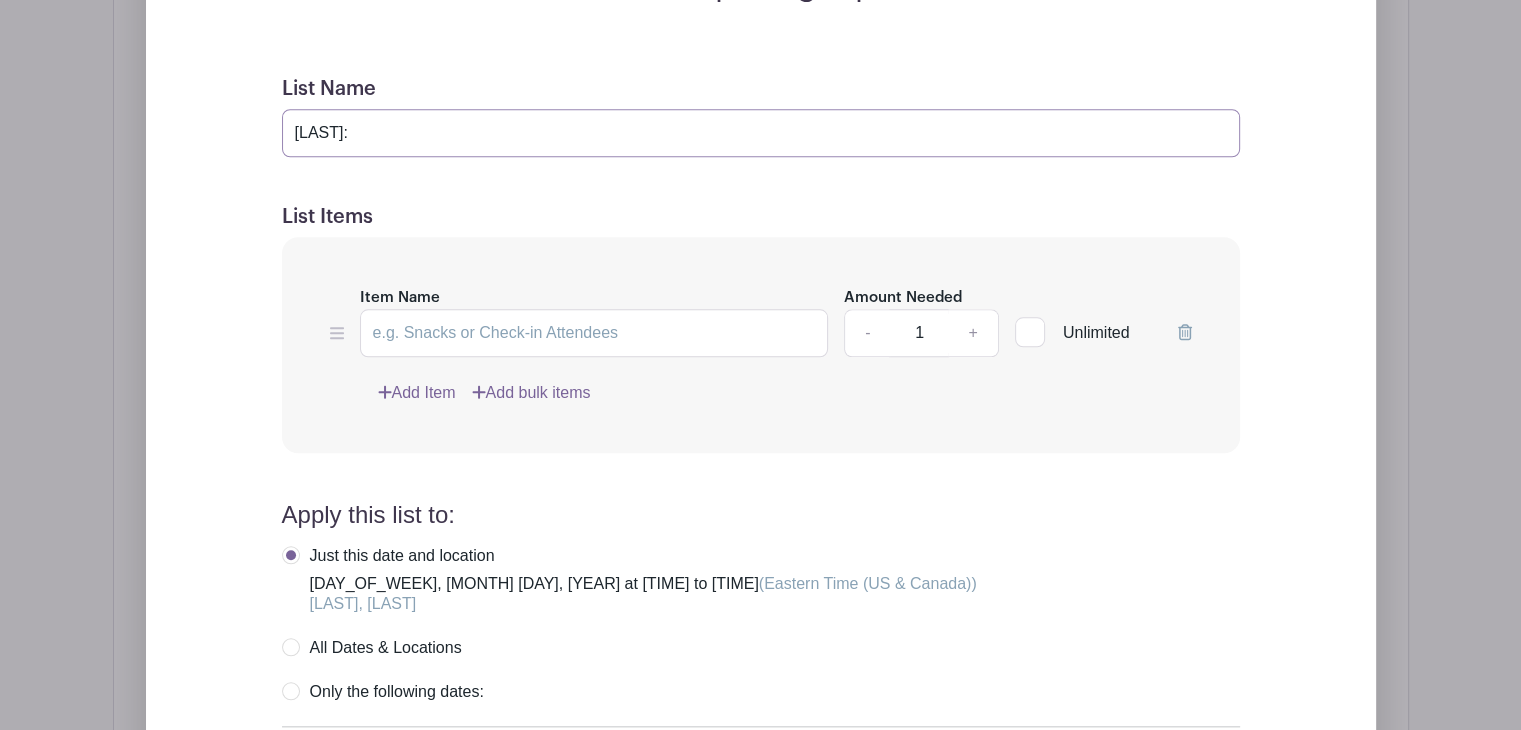 type on "[LAST]: blend of Foster and Biological" 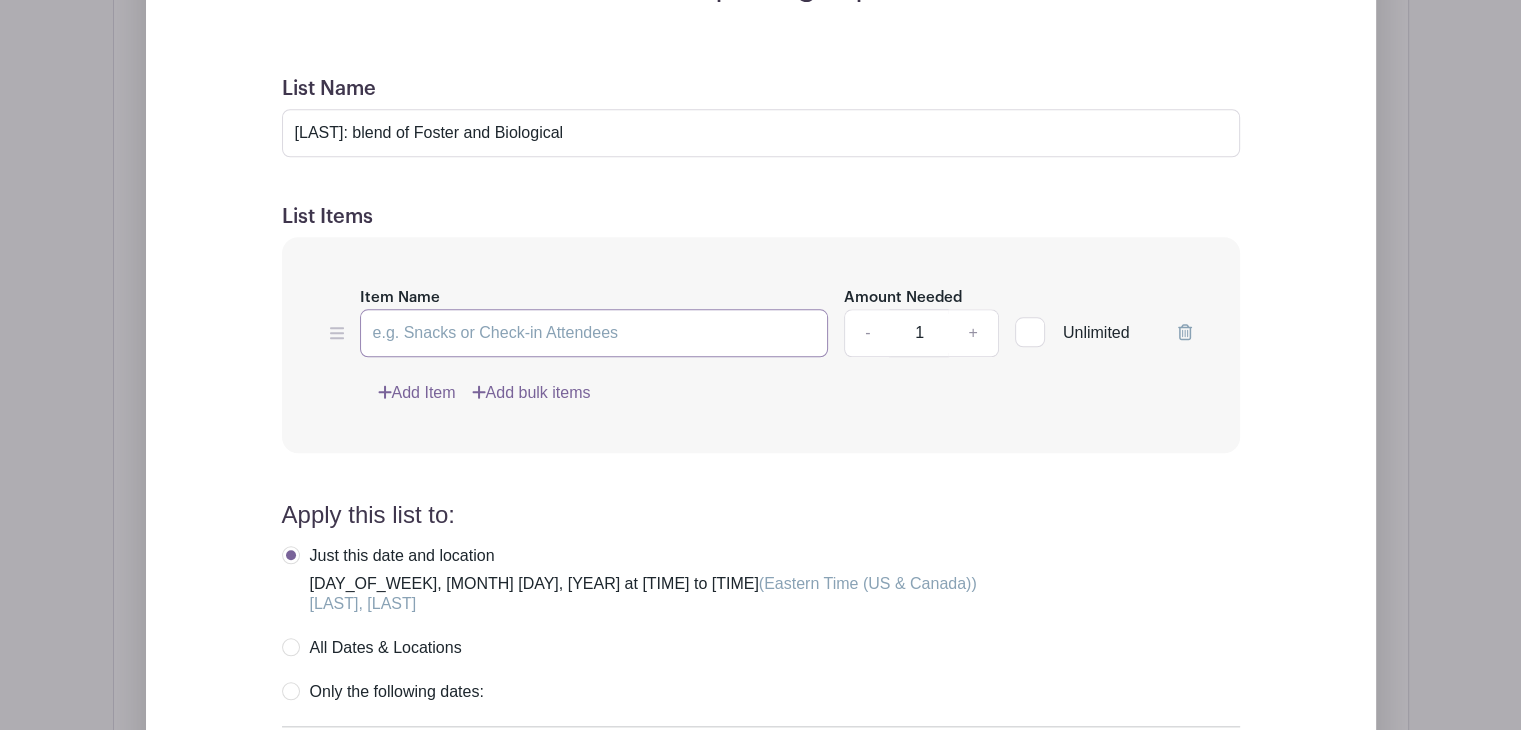 click on "Item Name" at bounding box center [594, 333] 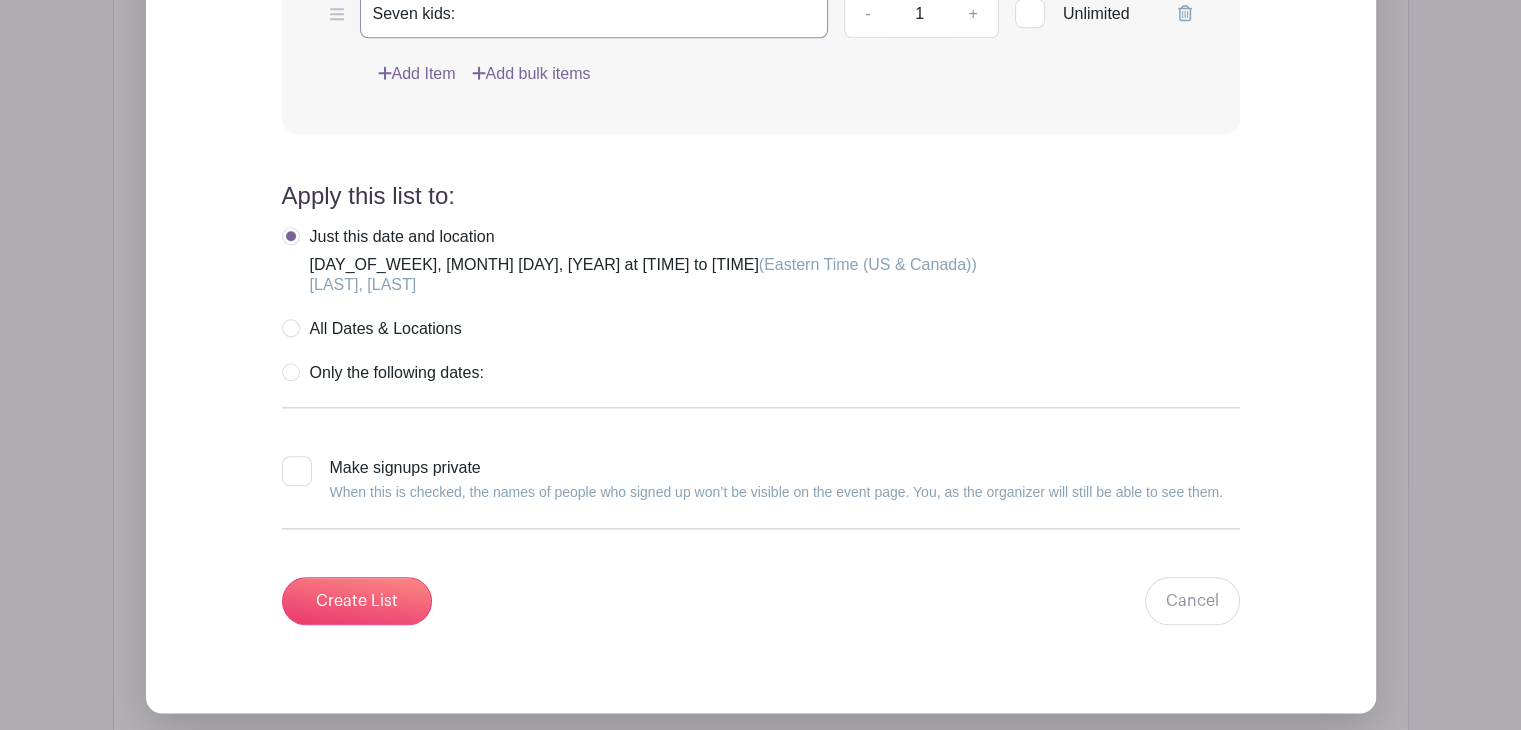 scroll, scrollTop: 2207, scrollLeft: 0, axis: vertical 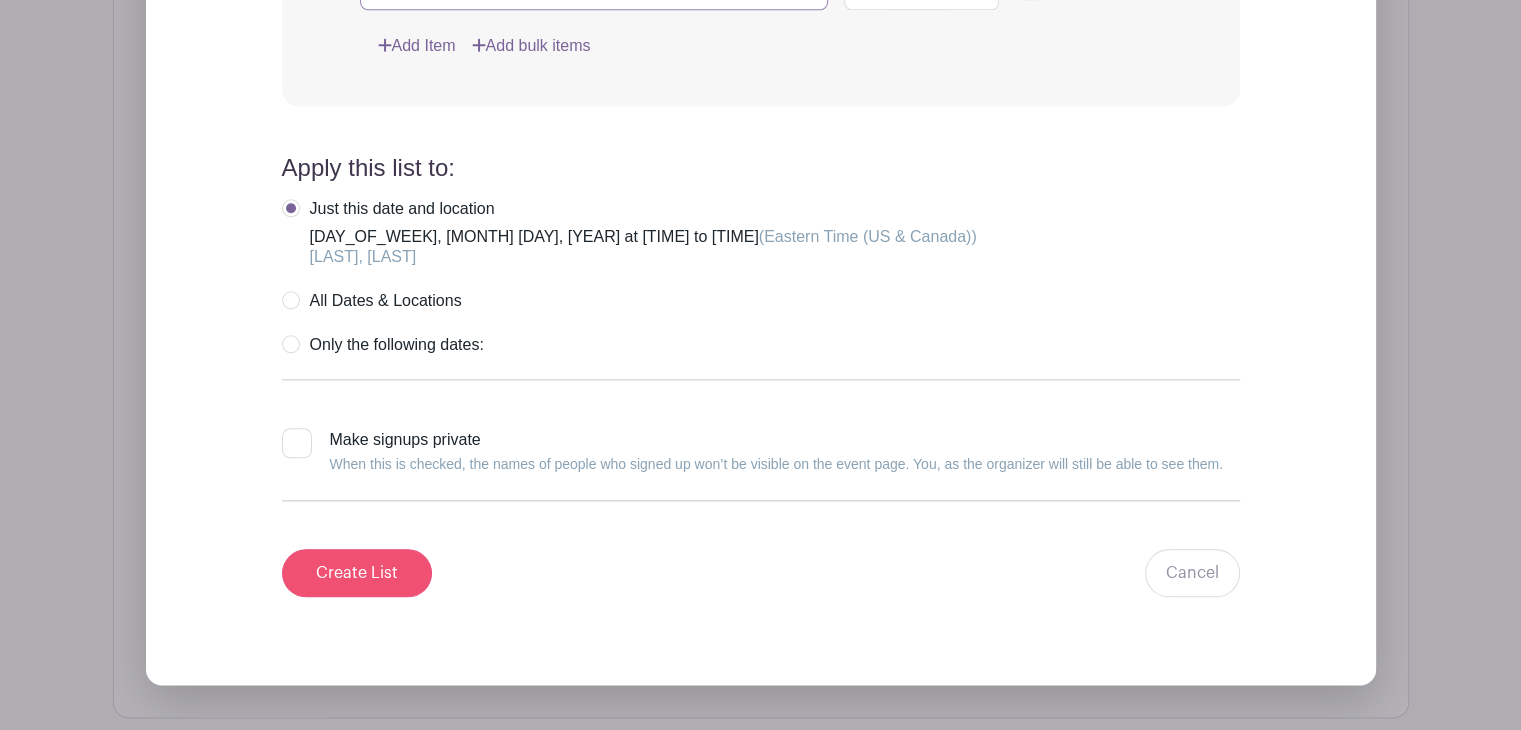 type on "Seven kids:" 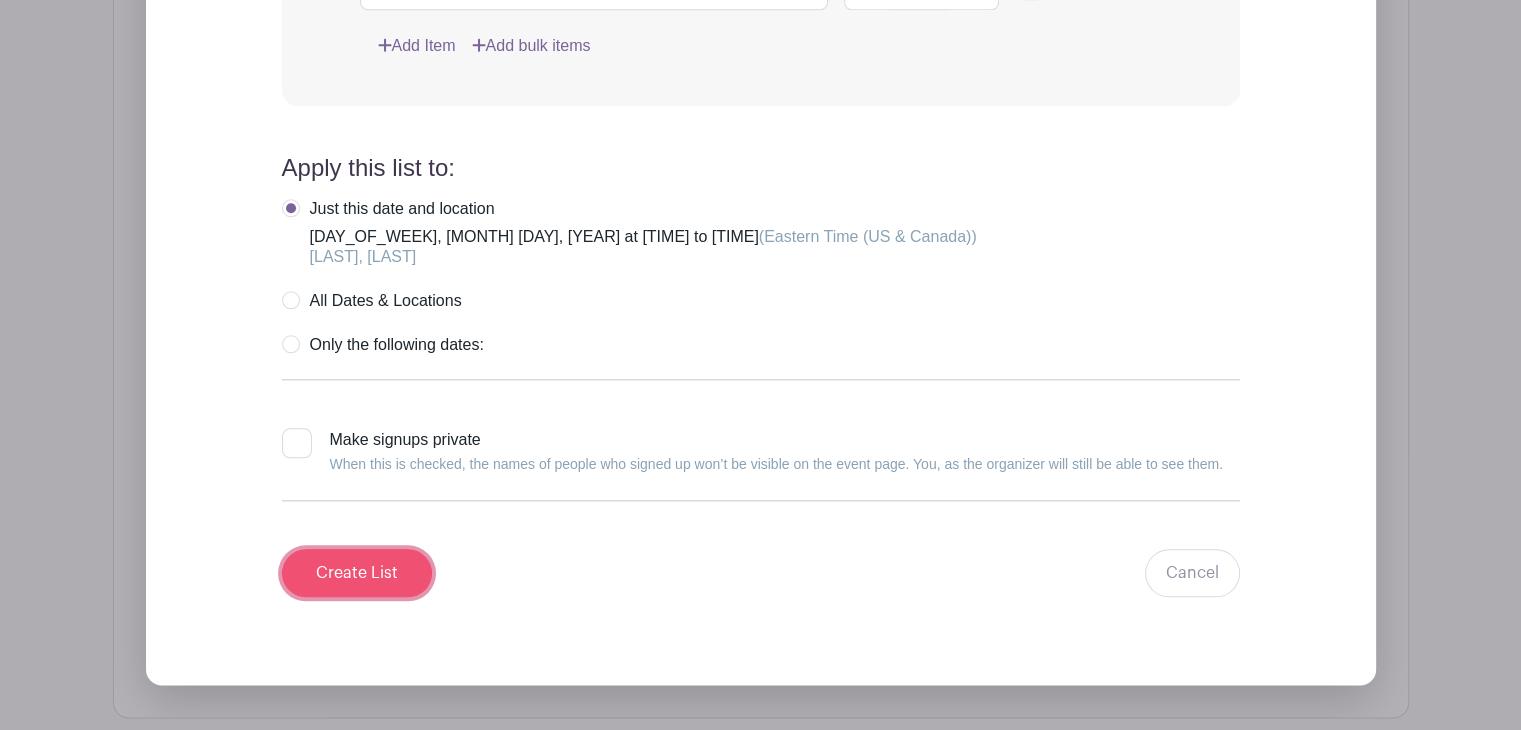 click on "Create List" at bounding box center [357, 573] 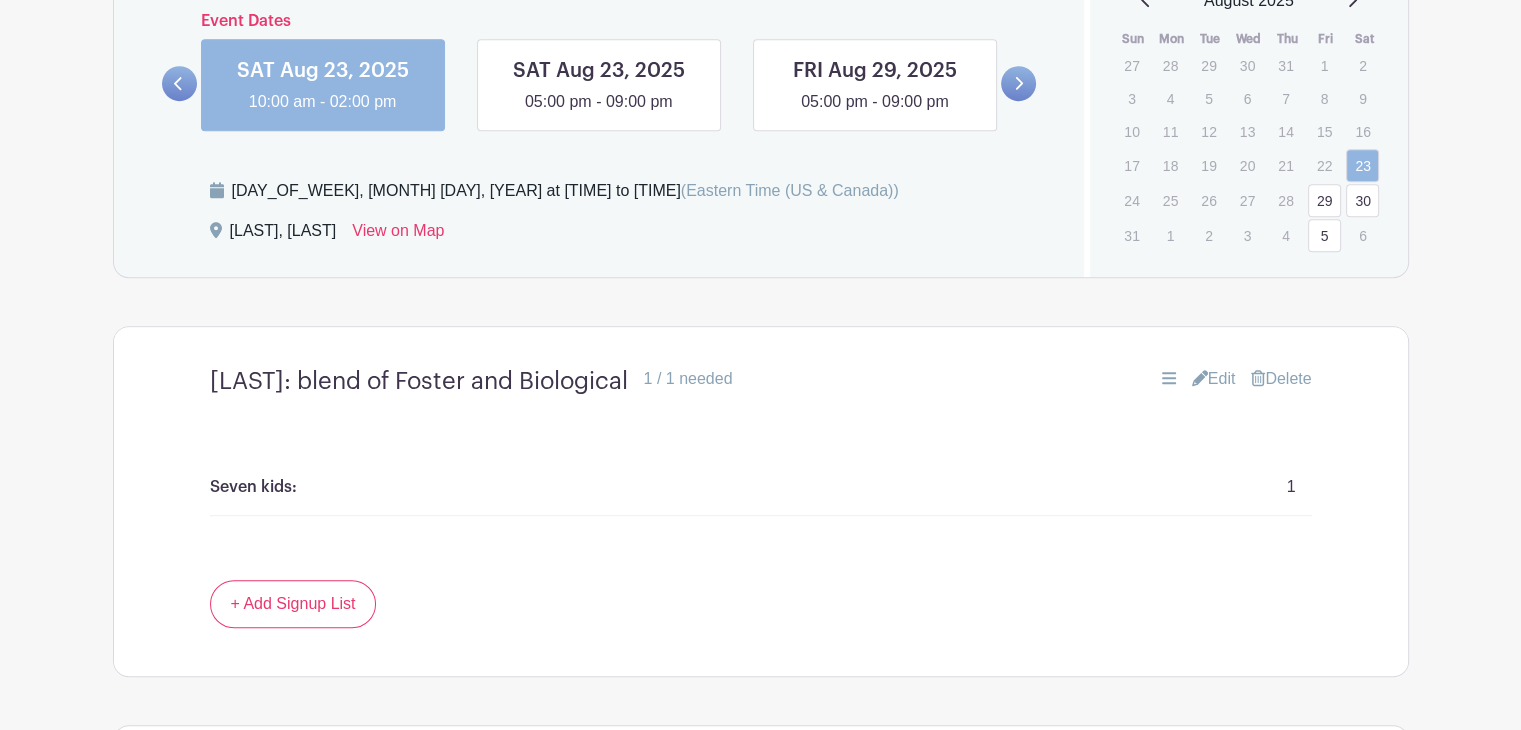 scroll, scrollTop: 1223, scrollLeft: 0, axis: vertical 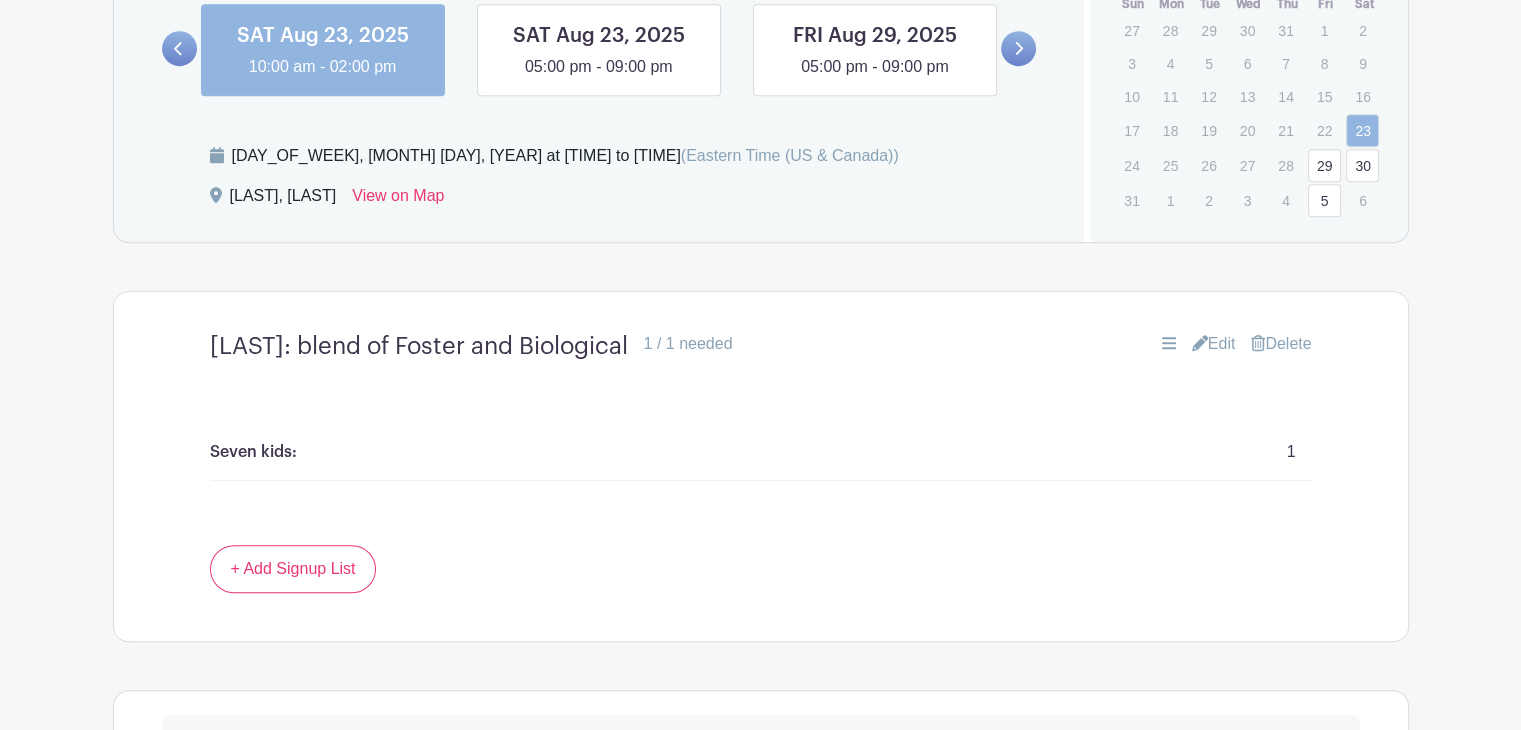 click on "[LAST]: blend of Foster and Biological" at bounding box center (419, 346) 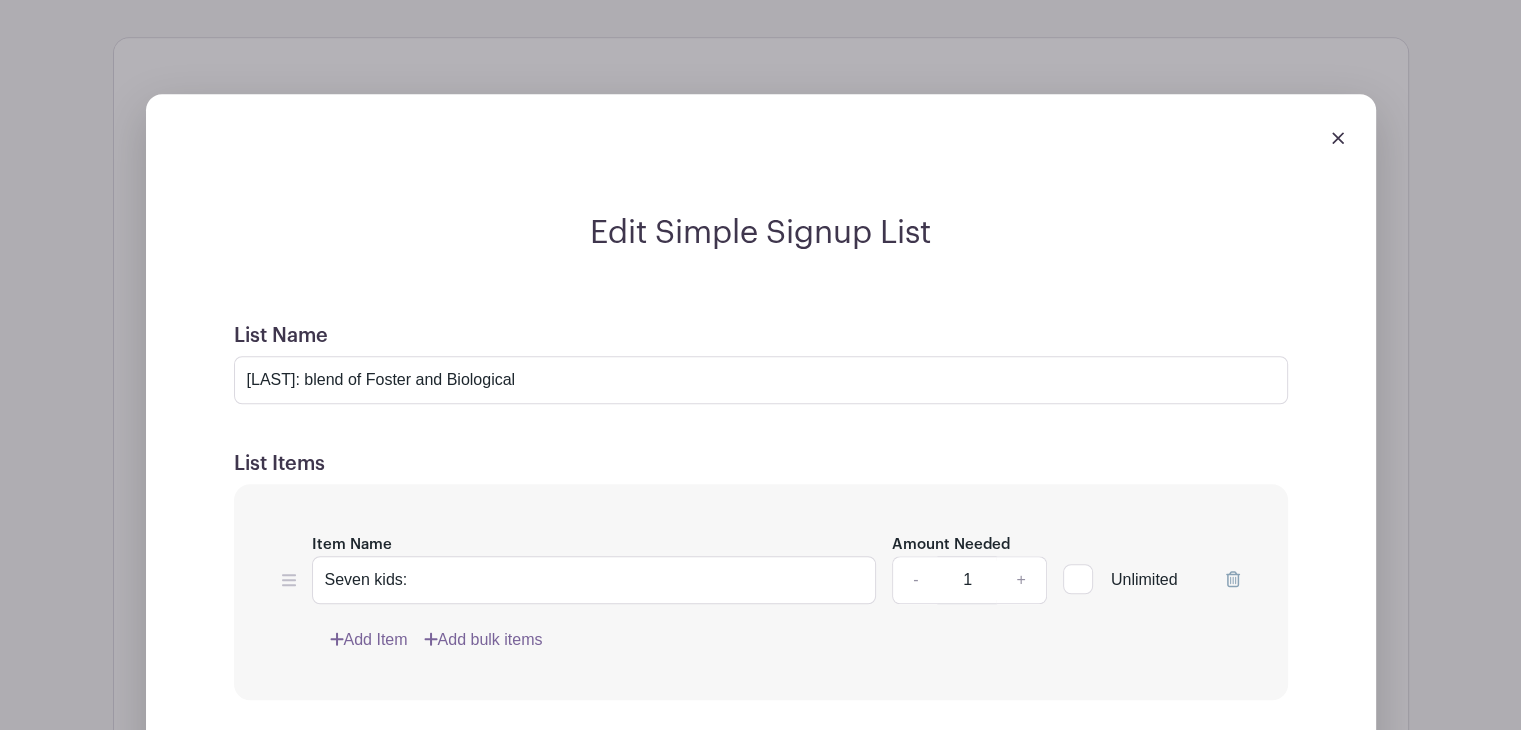 scroll, scrollTop: 1547, scrollLeft: 0, axis: vertical 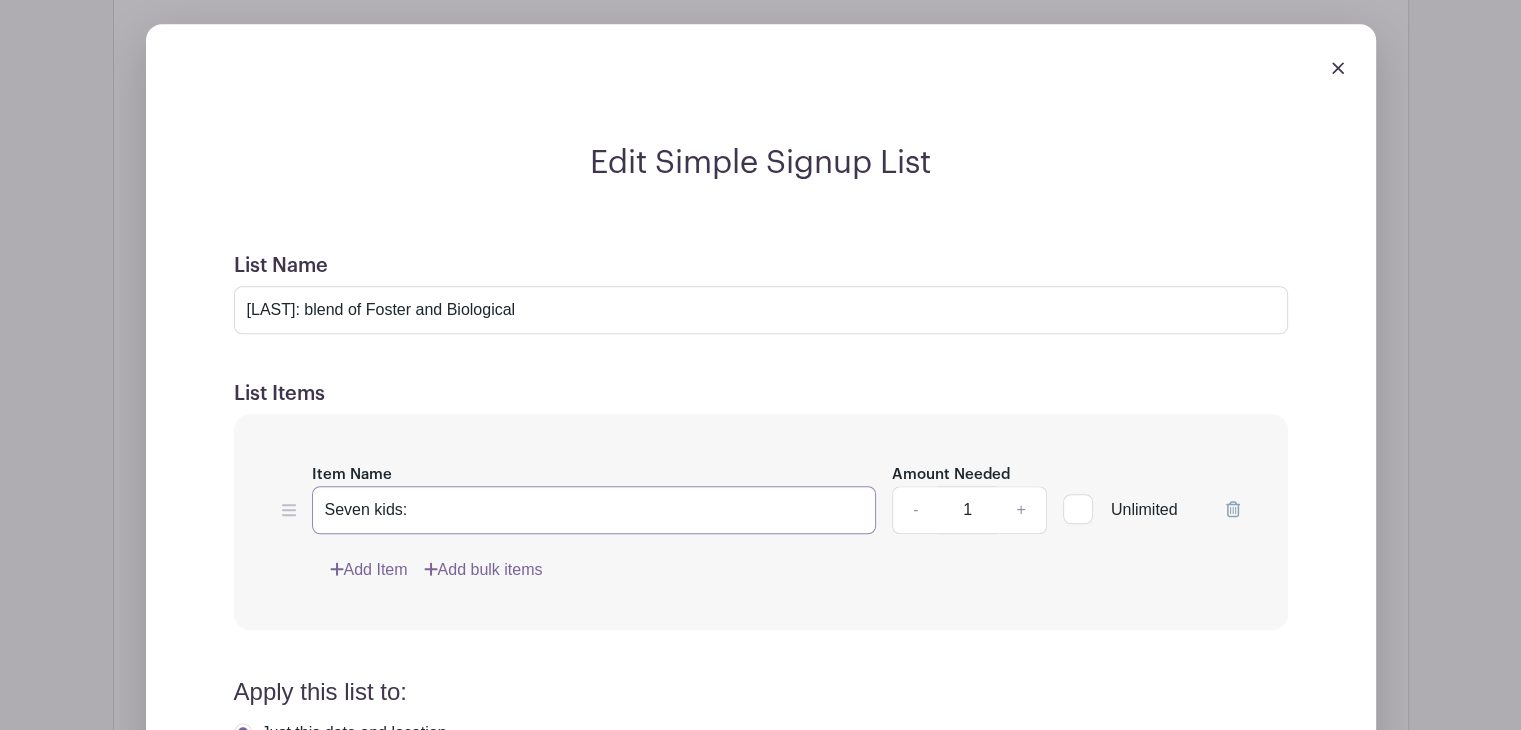 drag, startPoint x: 421, startPoint y: 504, endPoint x: 317, endPoint y: 509, distance: 104.120125 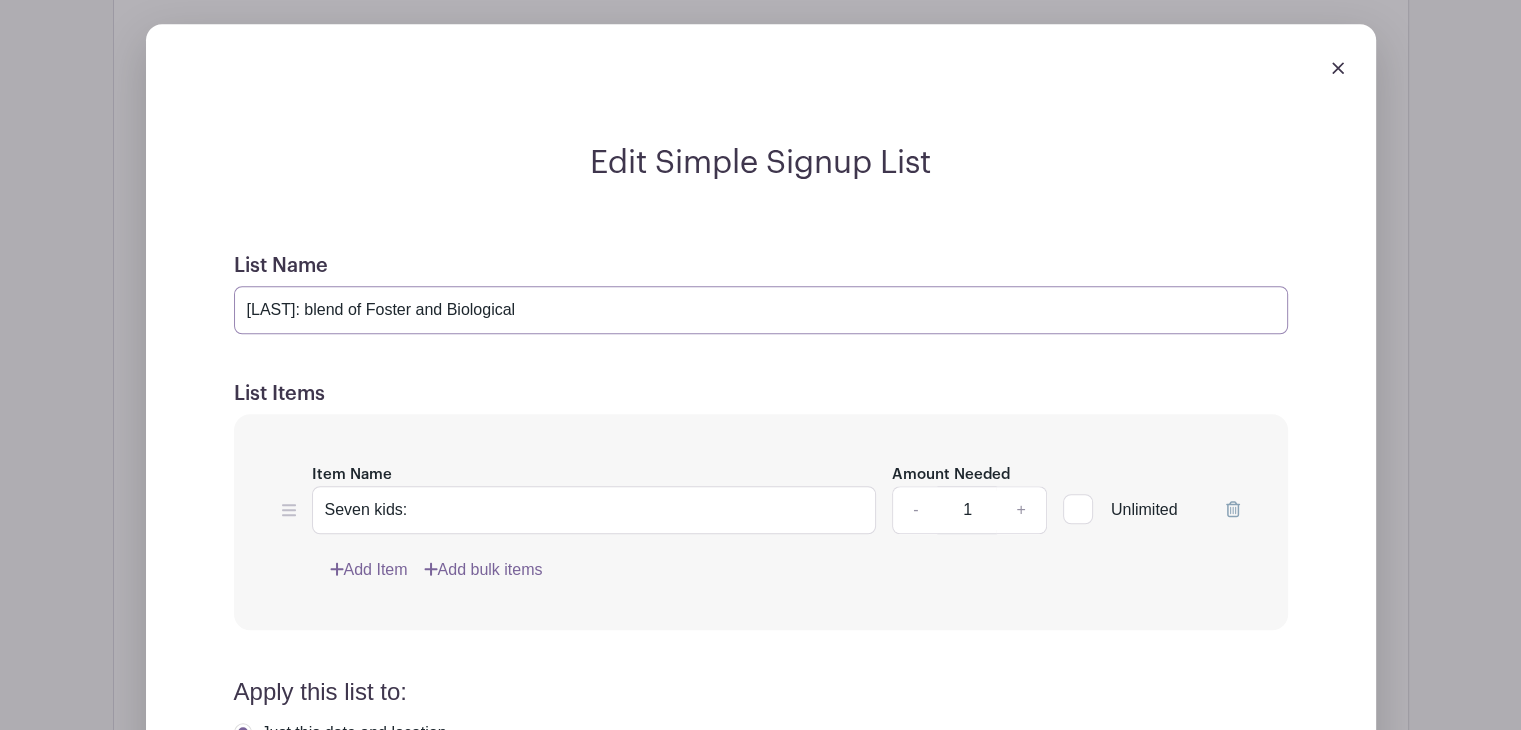 drag, startPoint x: 304, startPoint y: 309, endPoint x: 539, endPoint y: 315, distance: 235.07658 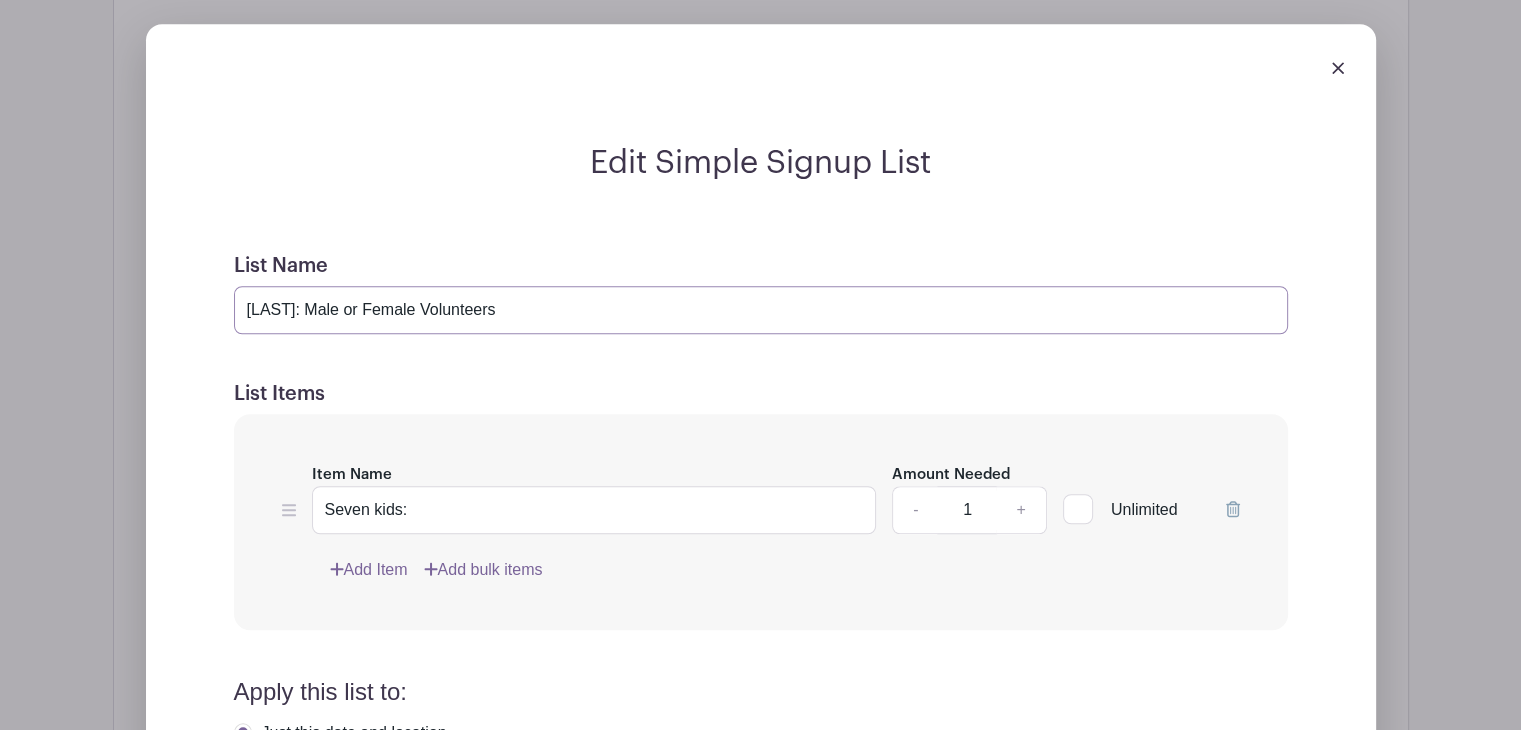 click on "[LAST]: Male or Female Volunteers" at bounding box center [761, 310] 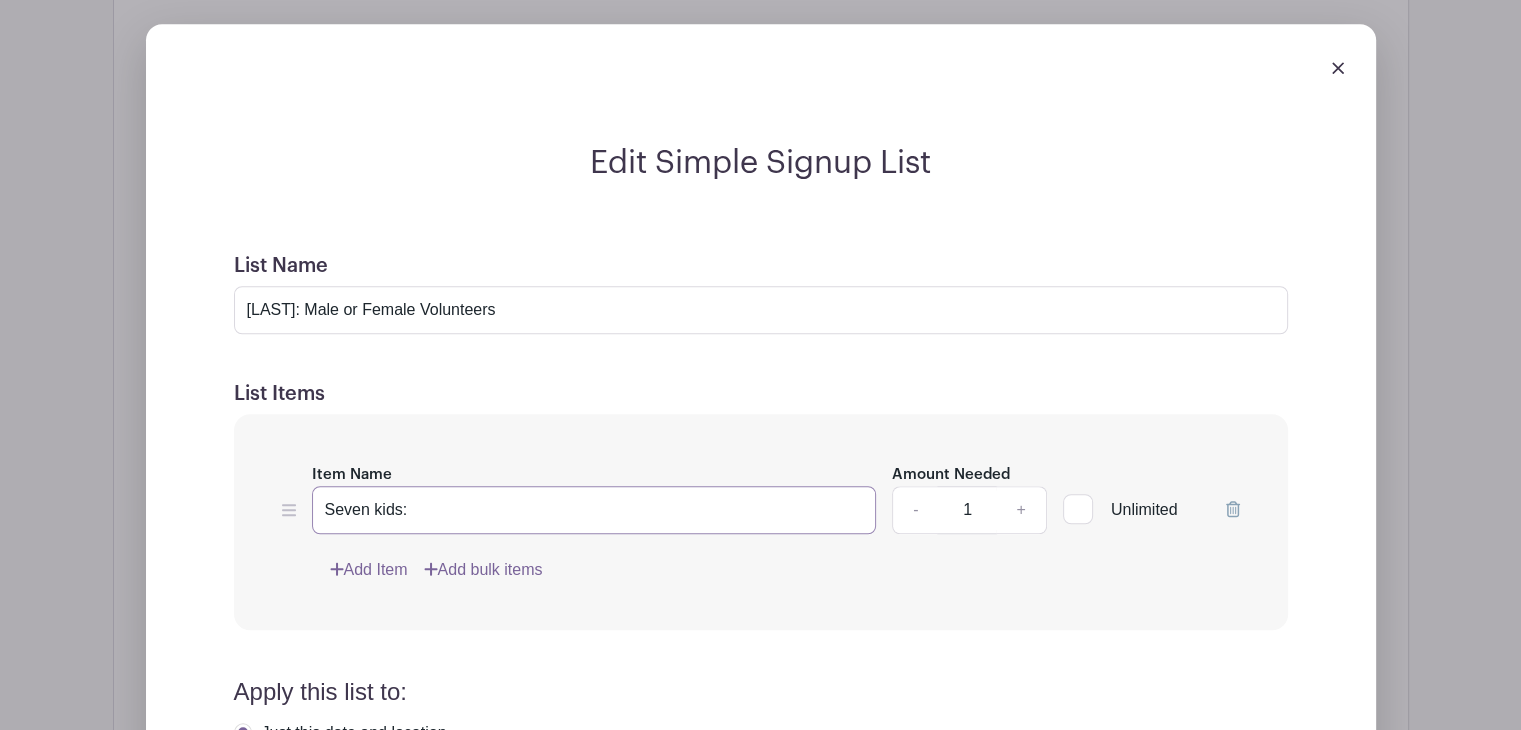 drag, startPoint x: 427, startPoint y: 509, endPoint x: 411, endPoint y: 512, distance: 16.27882 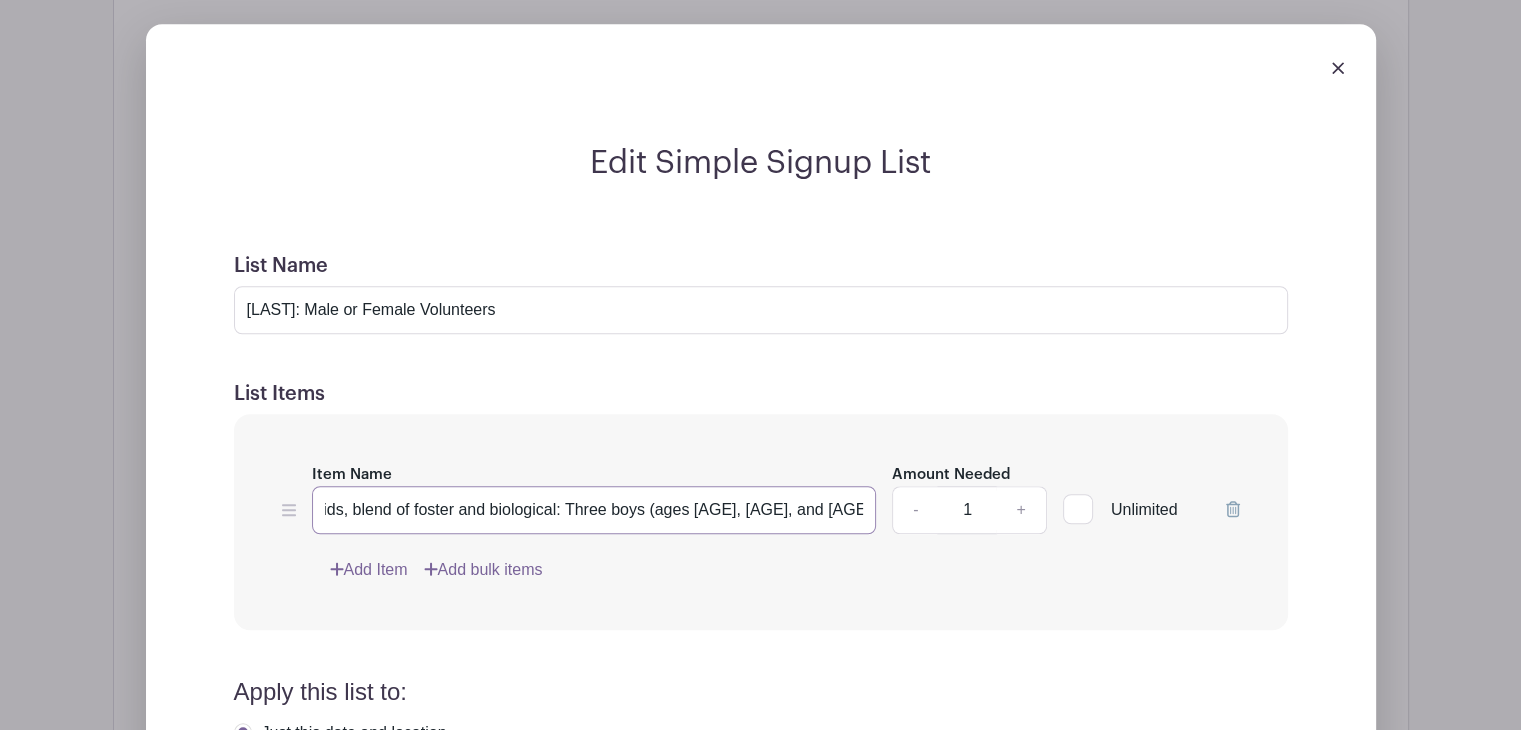 scroll, scrollTop: 0, scrollLeft: 97, axis: horizontal 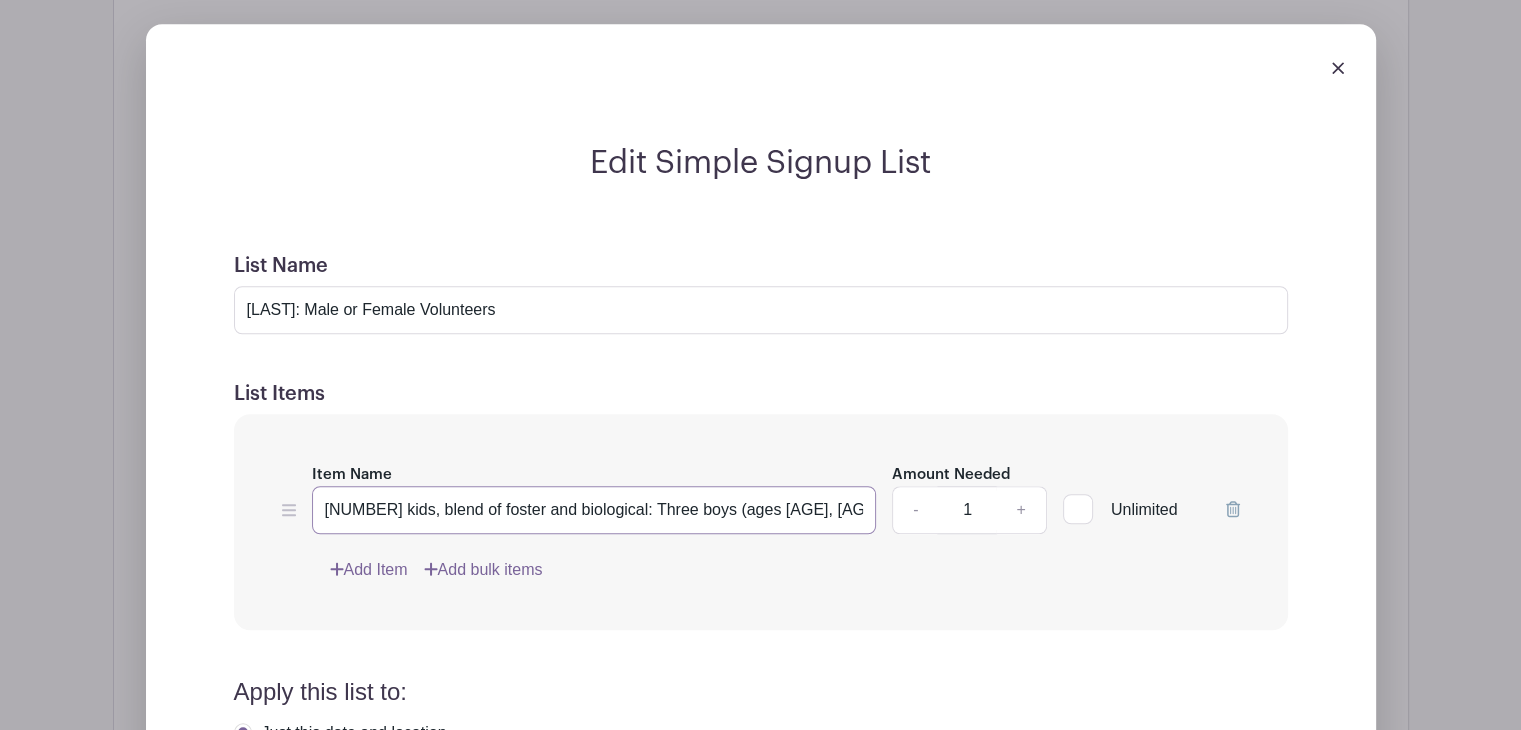 click on "[NUMBER] kids, blend of foster and biological: Three boys (ages [AGE], [AGE], and [AGE]), four girls (ages" at bounding box center (594, 510) 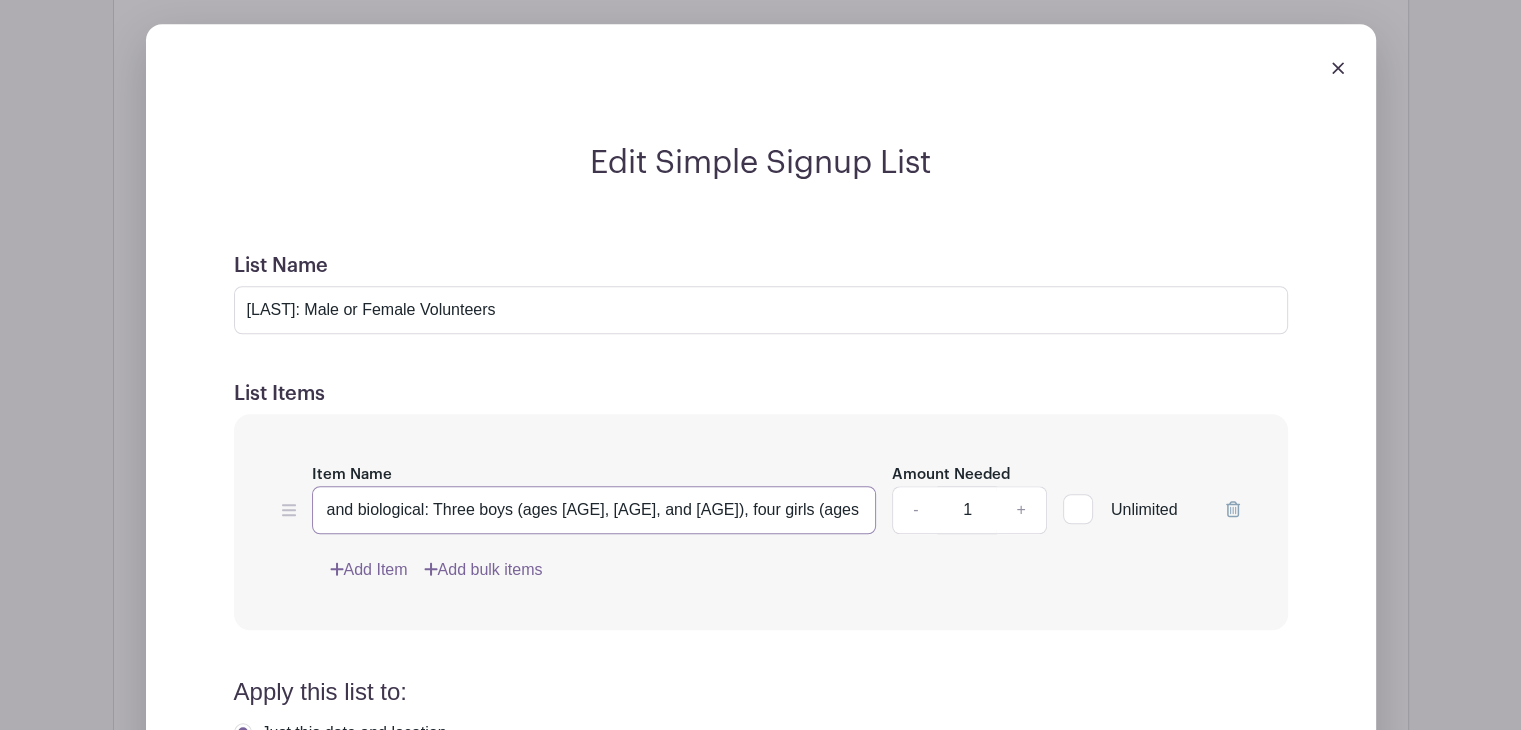 scroll, scrollTop: 0, scrollLeft: 196, axis: horizontal 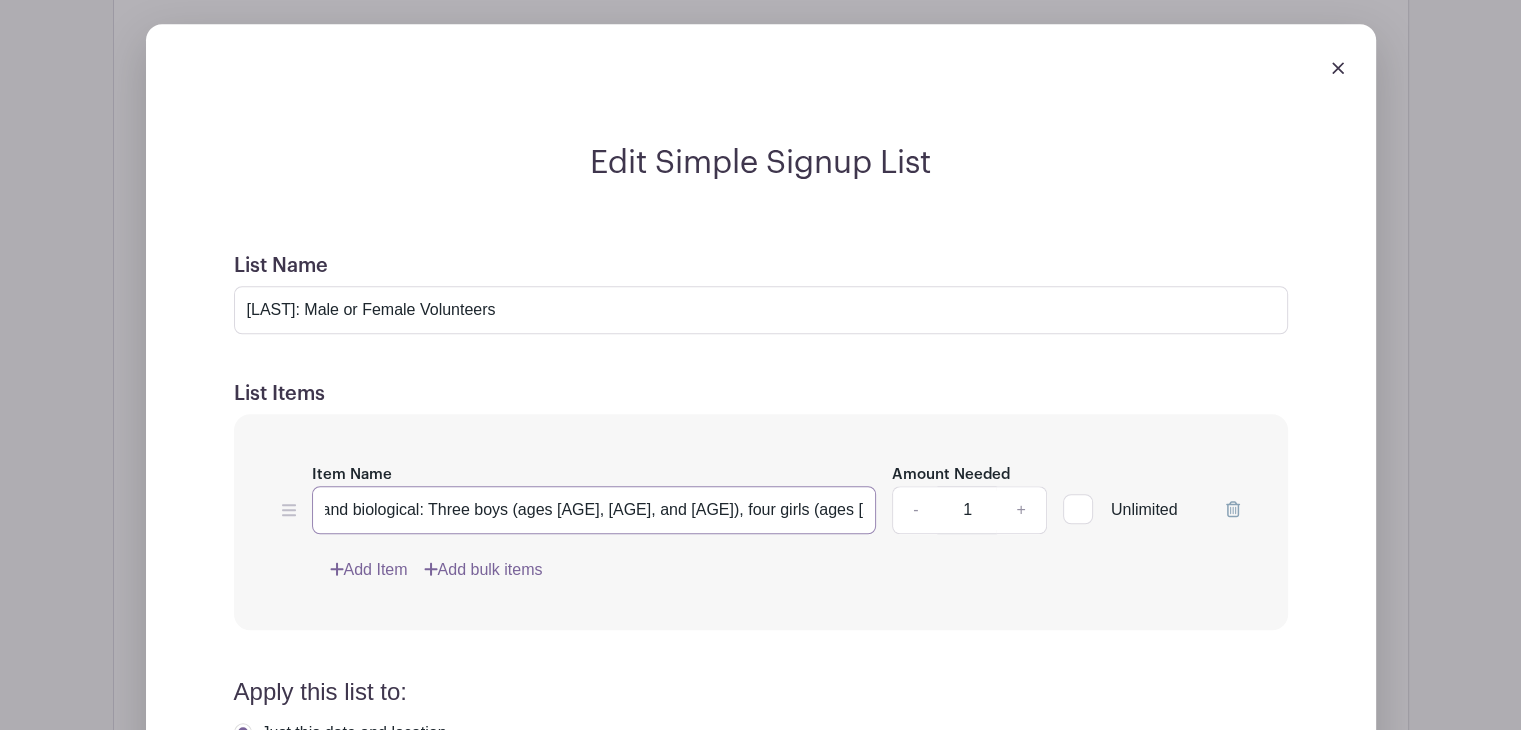 type on "Seven kids, blend of foster and biological: Three boys (ages [AGE], [AGE], and [AGE]), four girls (ages [AGE], [AGE], [AGE], and [AGE])" 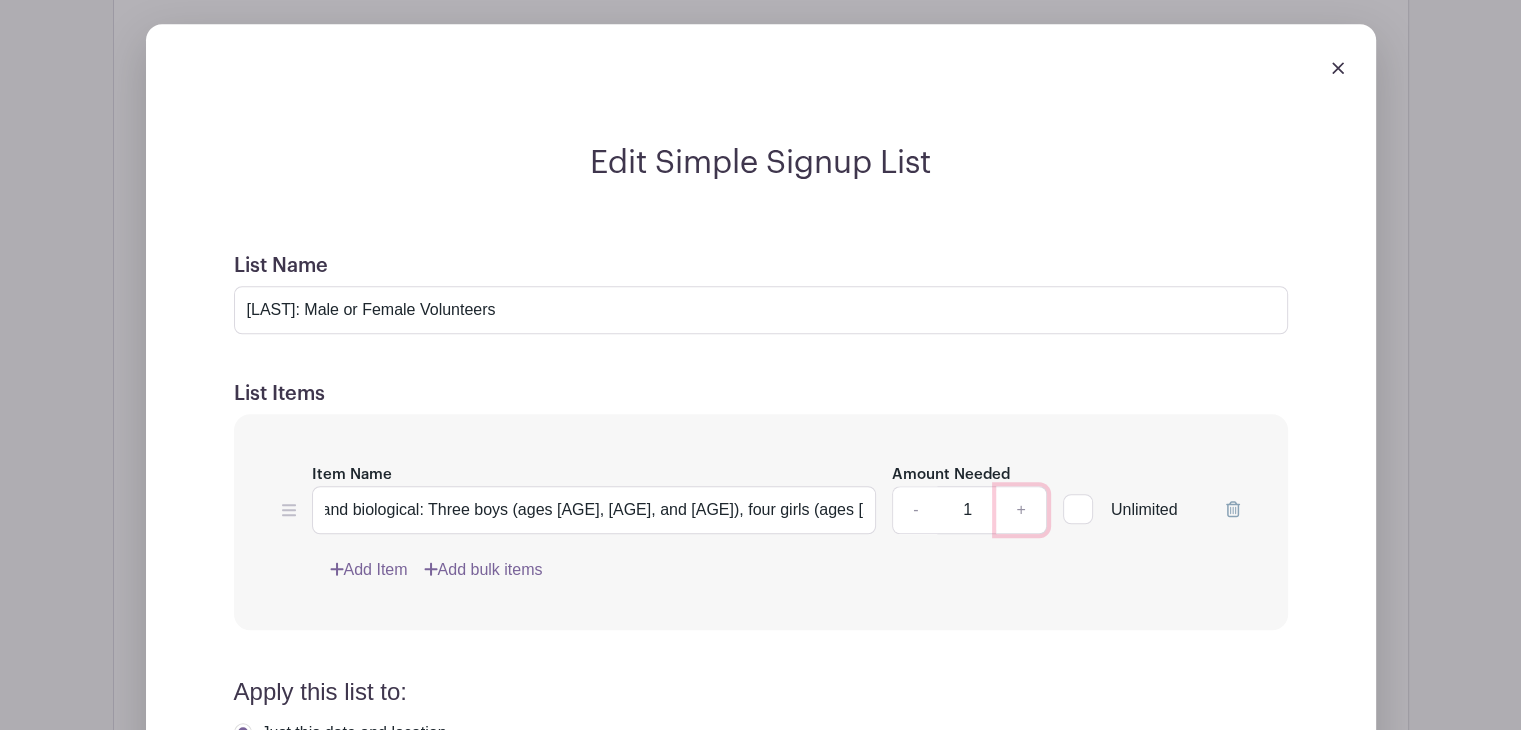 scroll, scrollTop: 0, scrollLeft: 0, axis: both 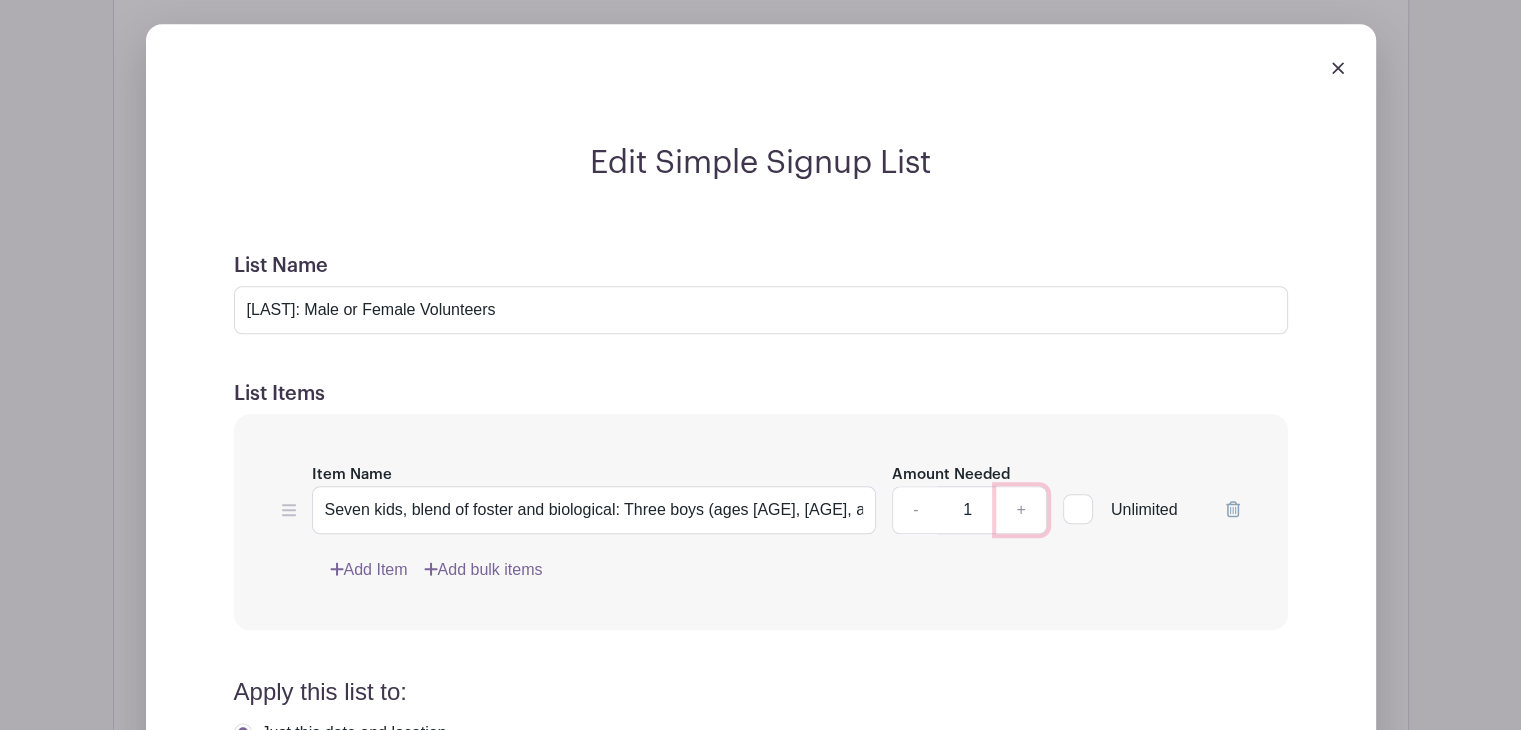 click on "+" at bounding box center (1021, 510) 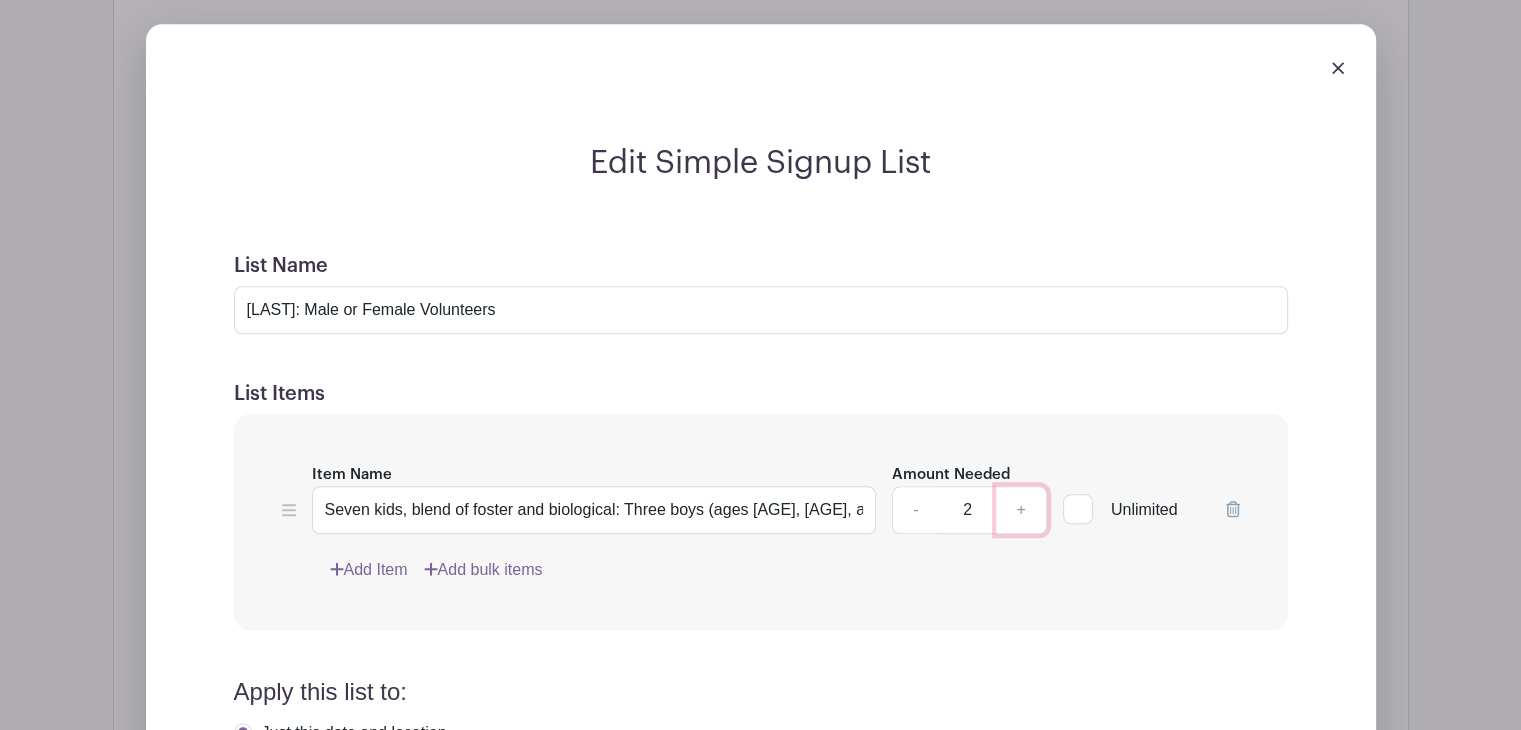 click on "+" at bounding box center [1021, 510] 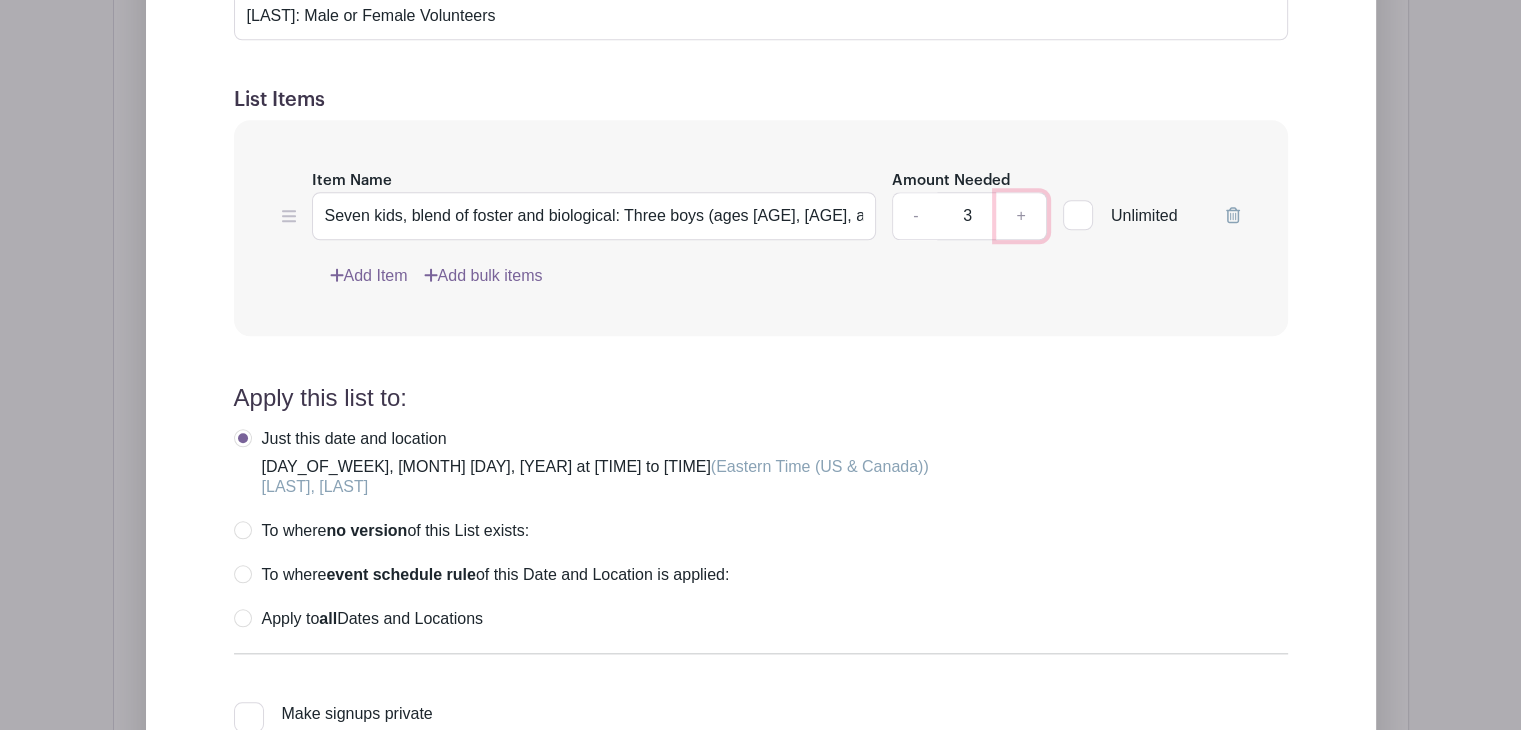 scroll, scrollTop: 1934, scrollLeft: 0, axis: vertical 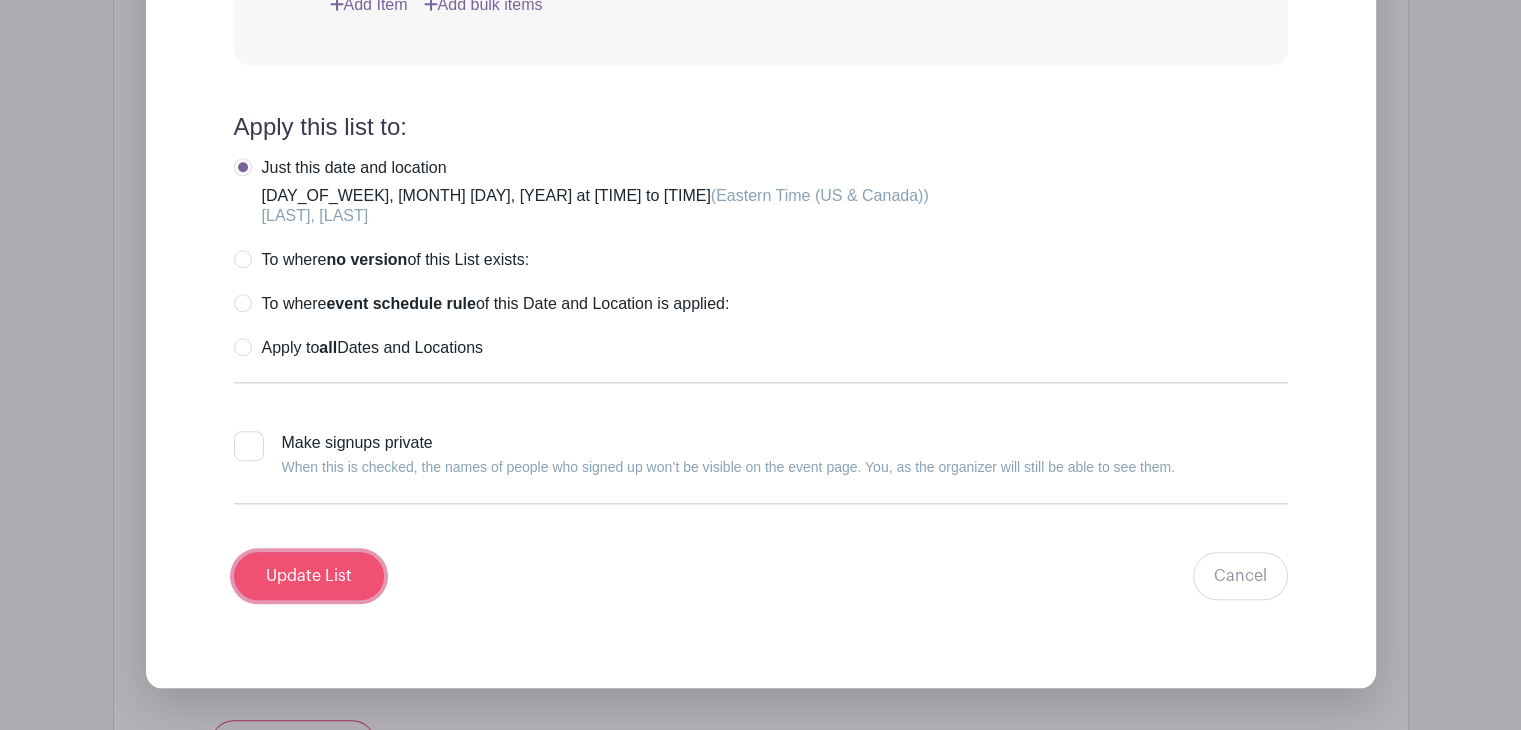 click on "Update List" at bounding box center (309, 576) 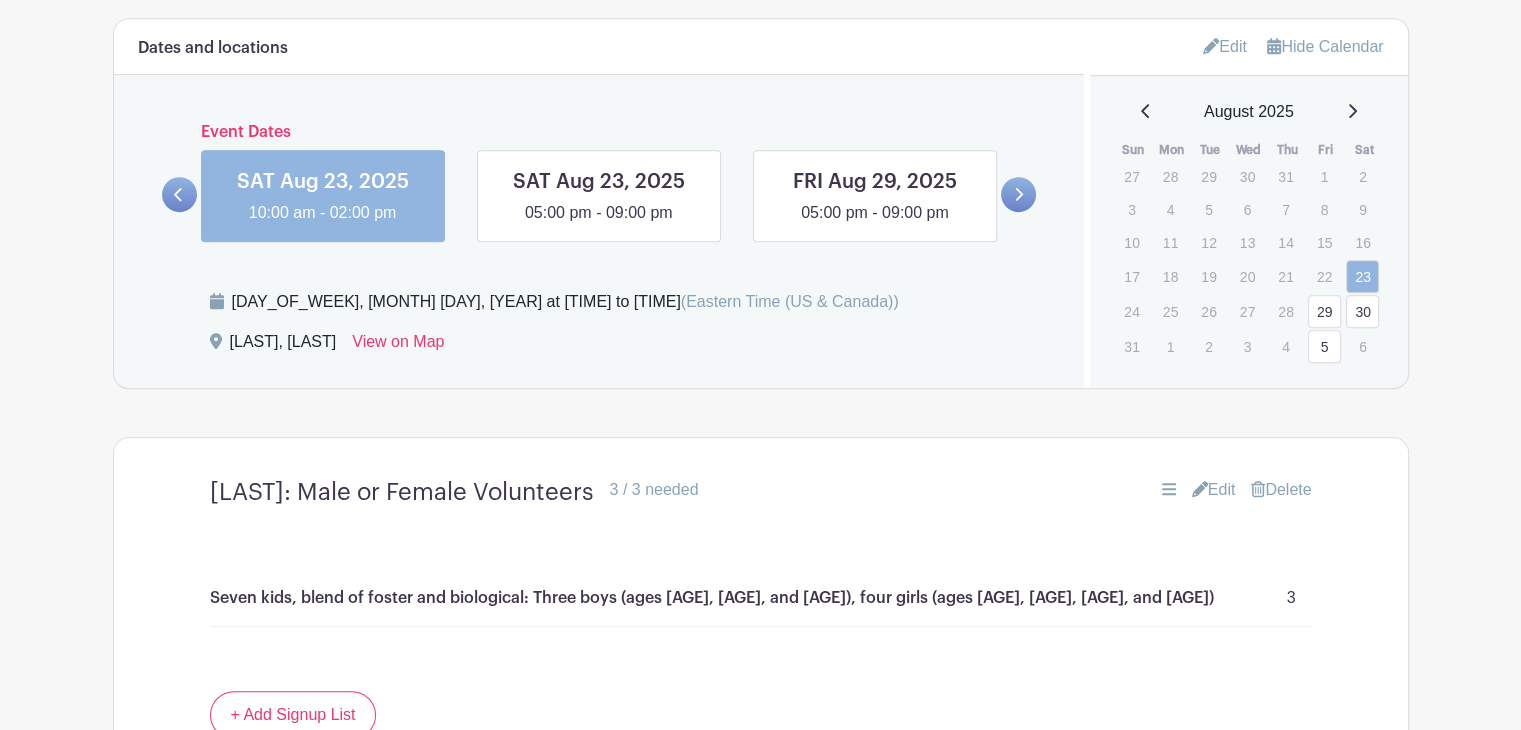scroll, scrollTop: 1033, scrollLeft: 0, axis: vertical 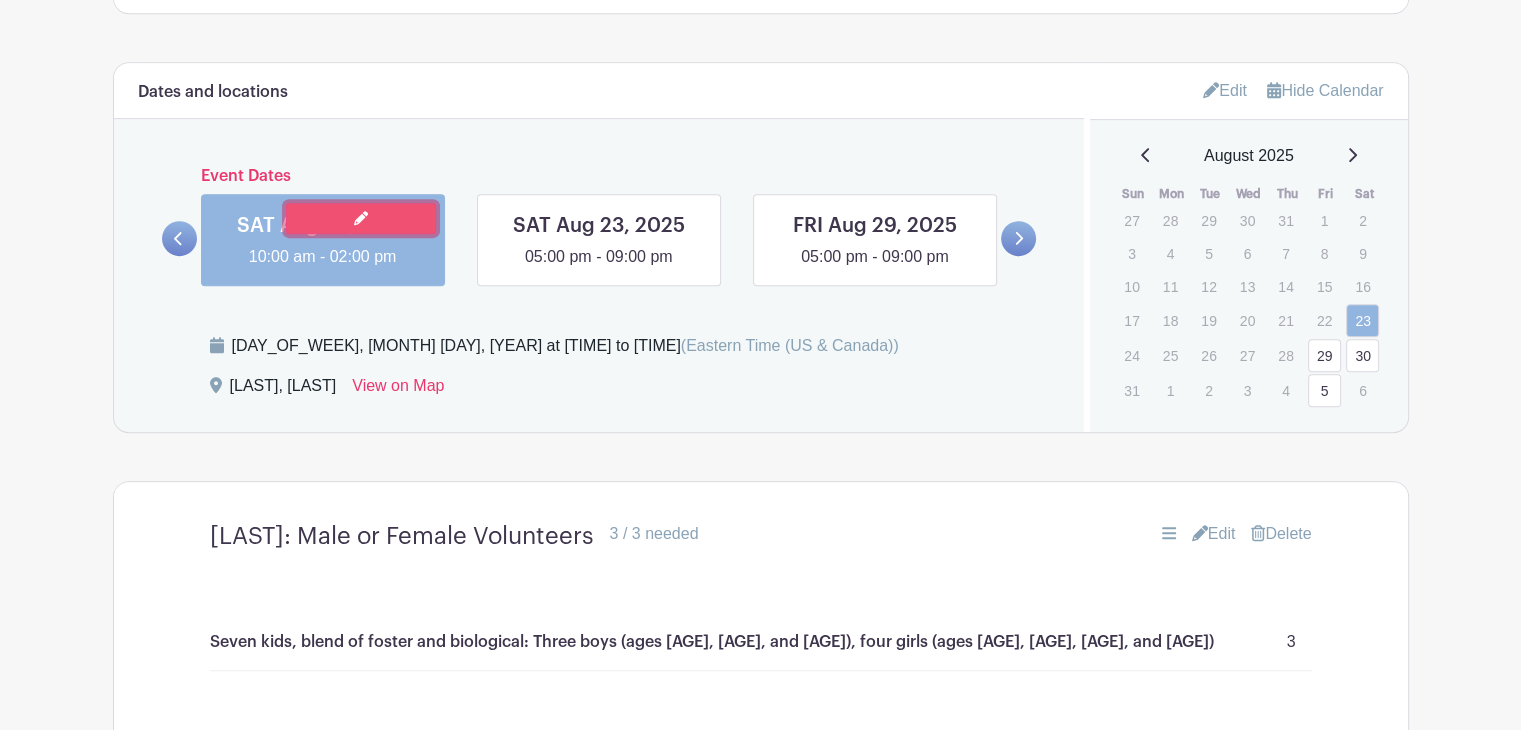 click at bounding box center [361, 218] 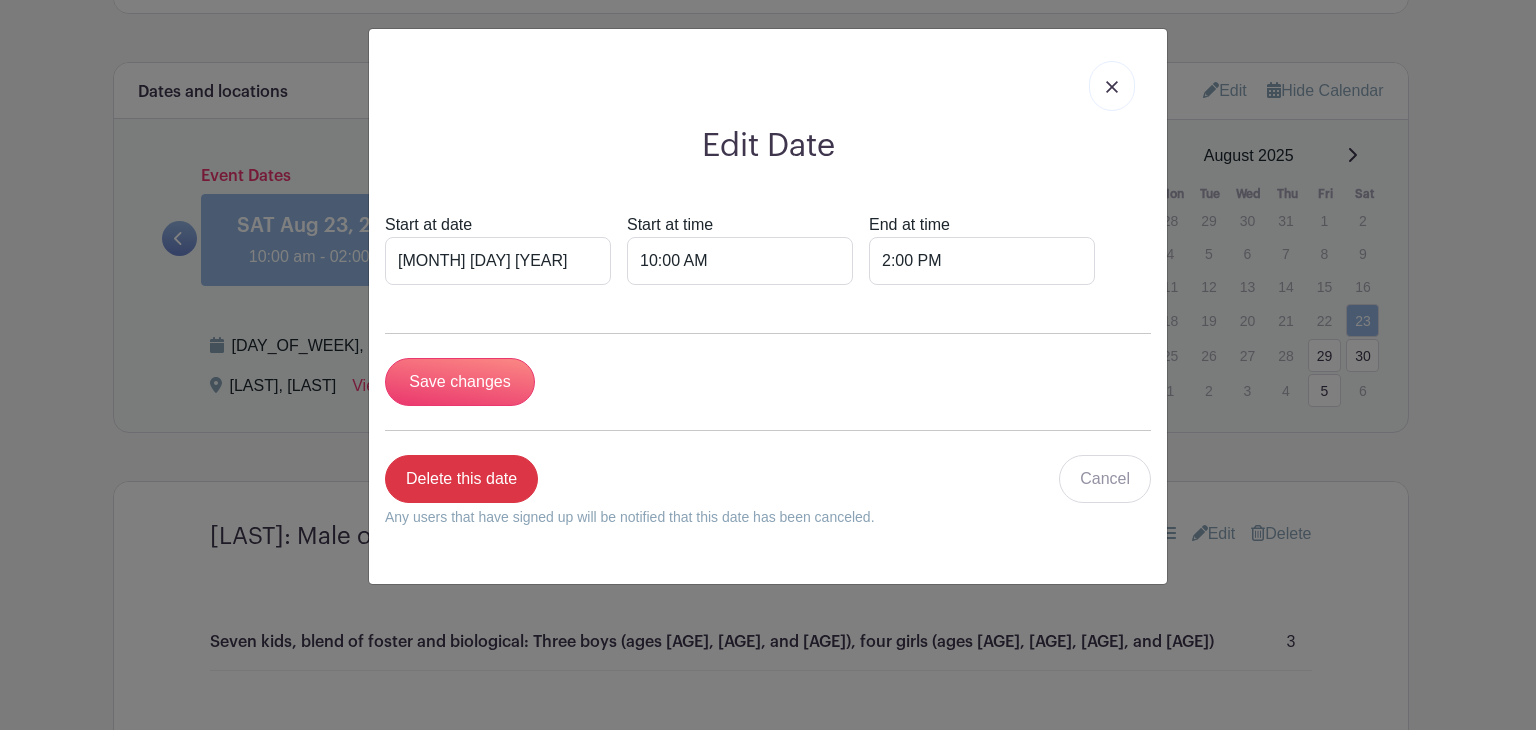 click at bounding box center (1112, 86) 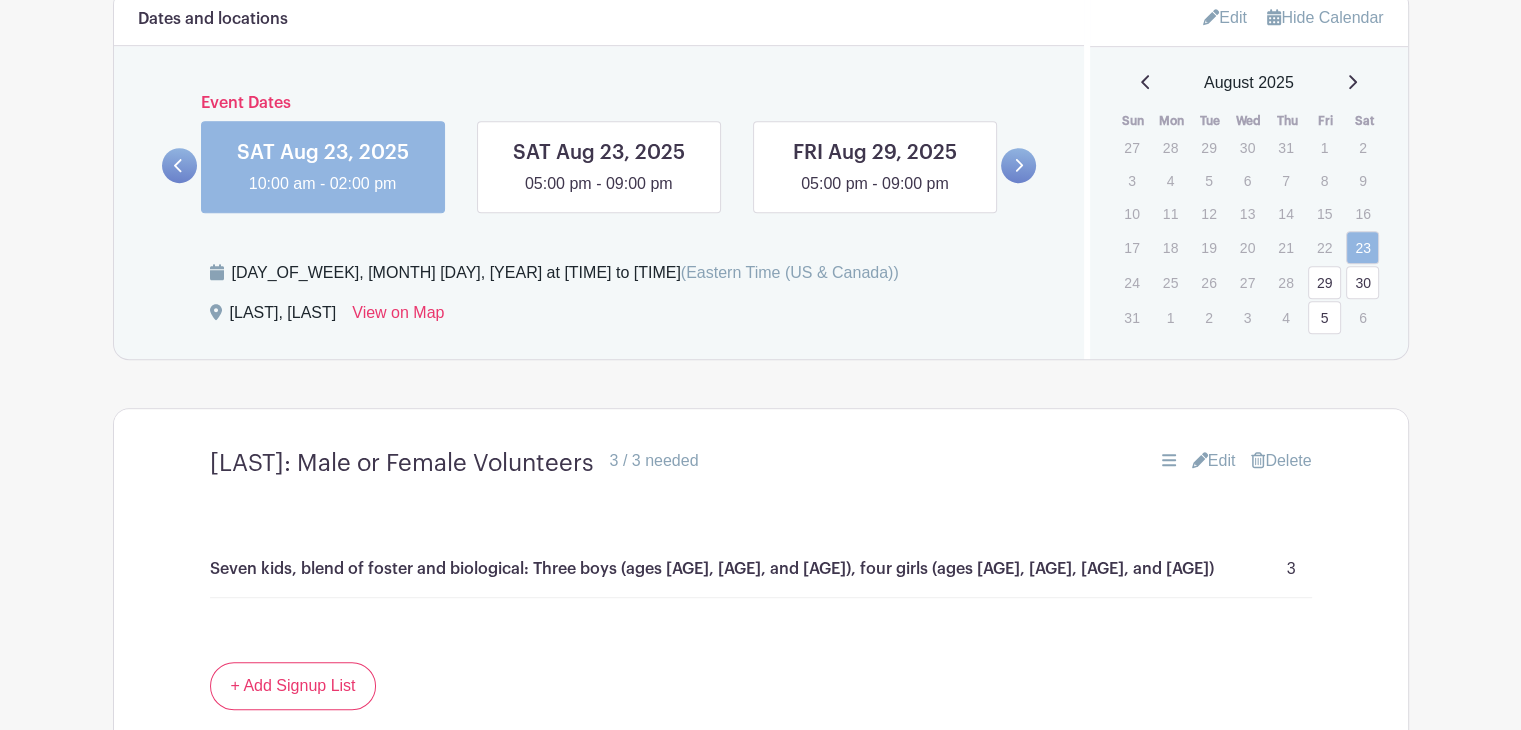 scroll, scrollTop: 1105, scrollLeft: 0, axis: vertical 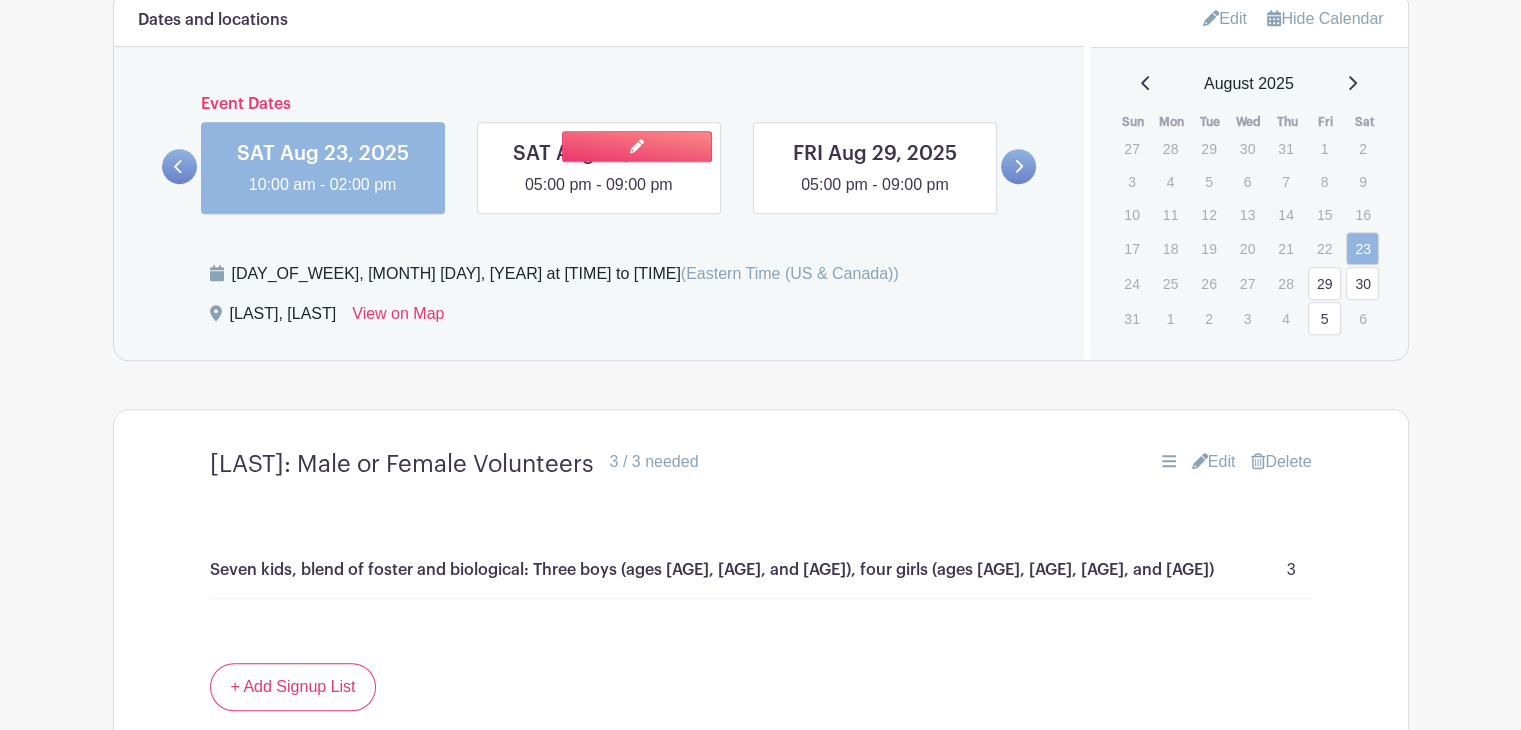click at bounding box center [599, 197] 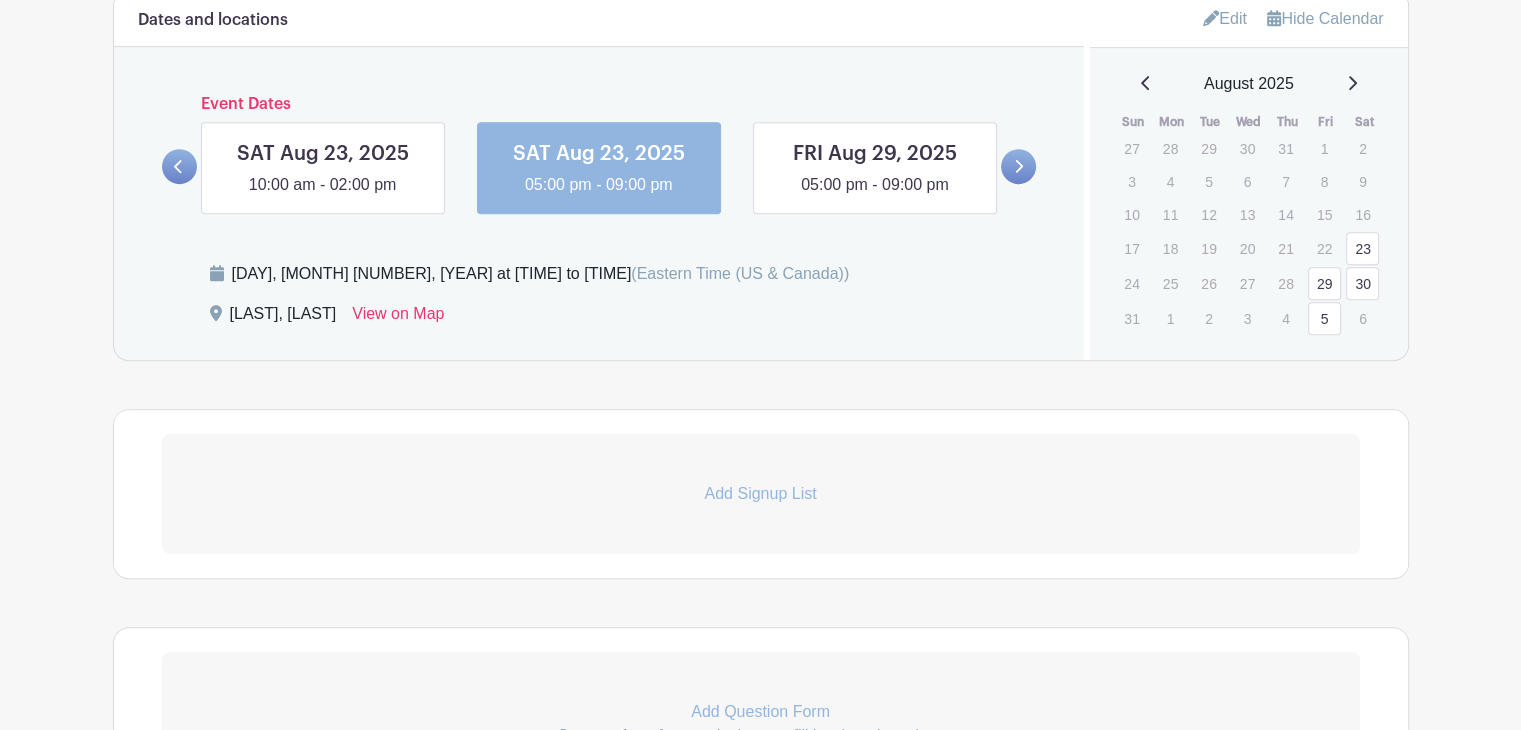 click on "Add Signup List" at bounding box center [761, 494] 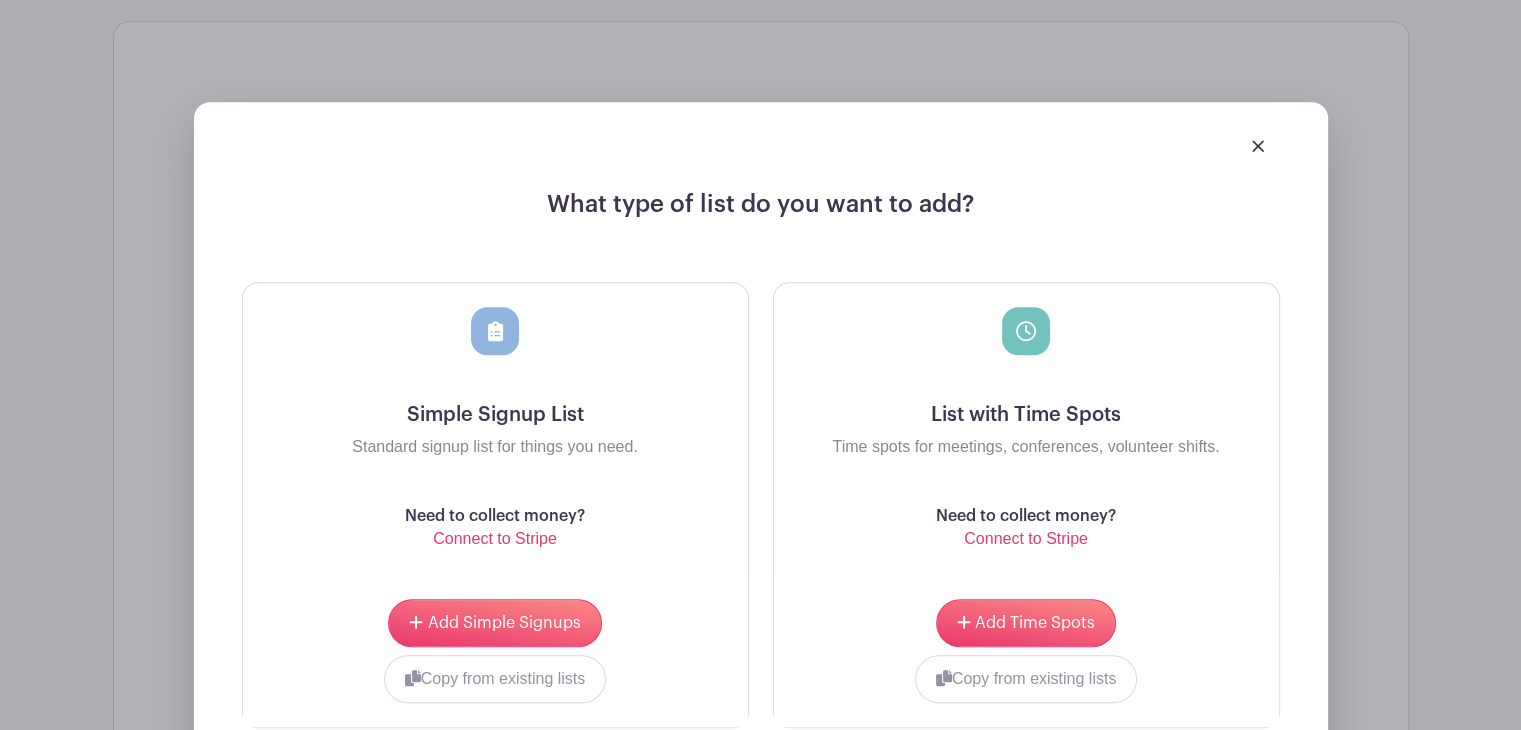scroll, scrollTop: 1502, scrollLeft: 0, axis: vertical 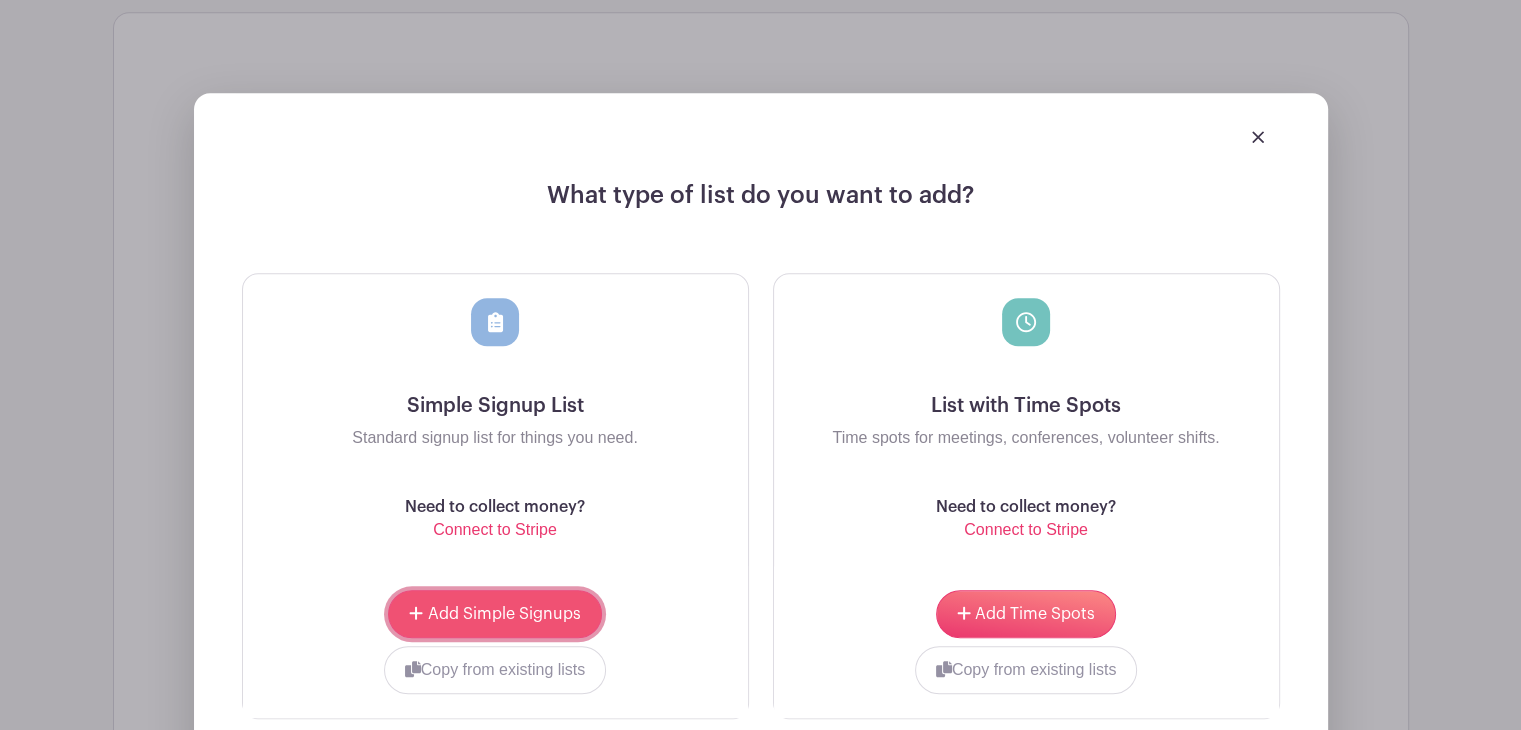 click on "Add Simple Signups" at bounding box center [504, 614] 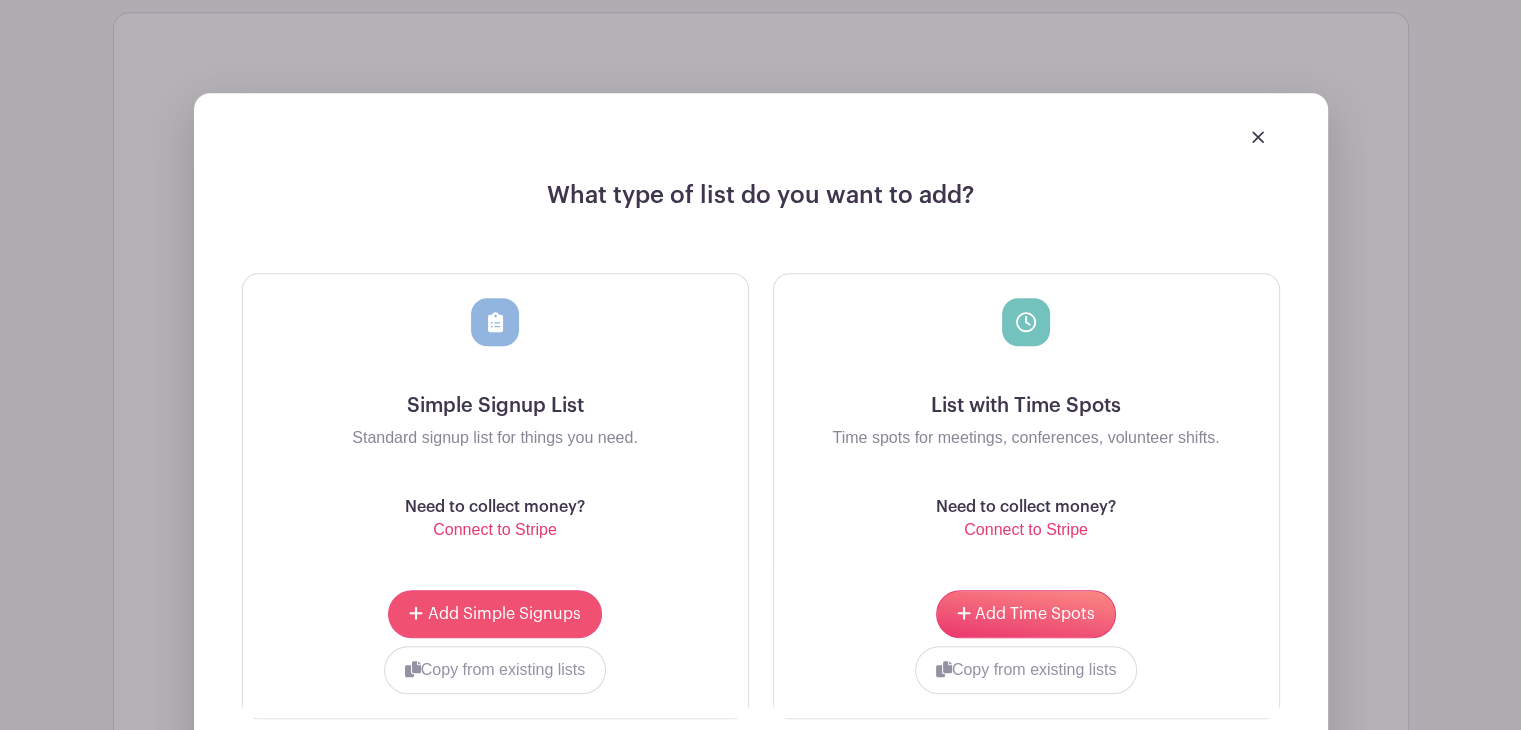 scroll, scrollTop: 1662, scrollLeft: 0, axis: vertical 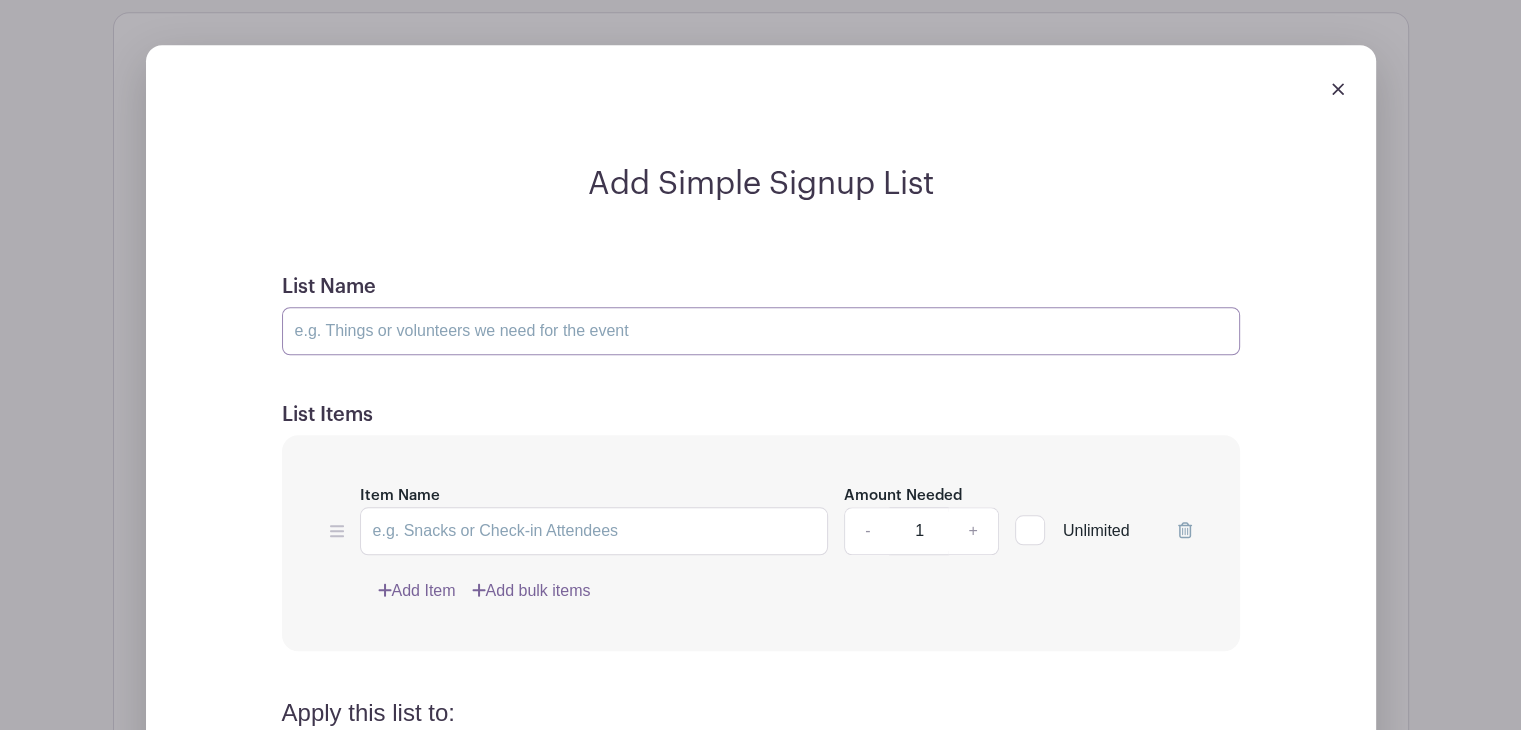 click on "List Name" at bounding box center [761, 331] 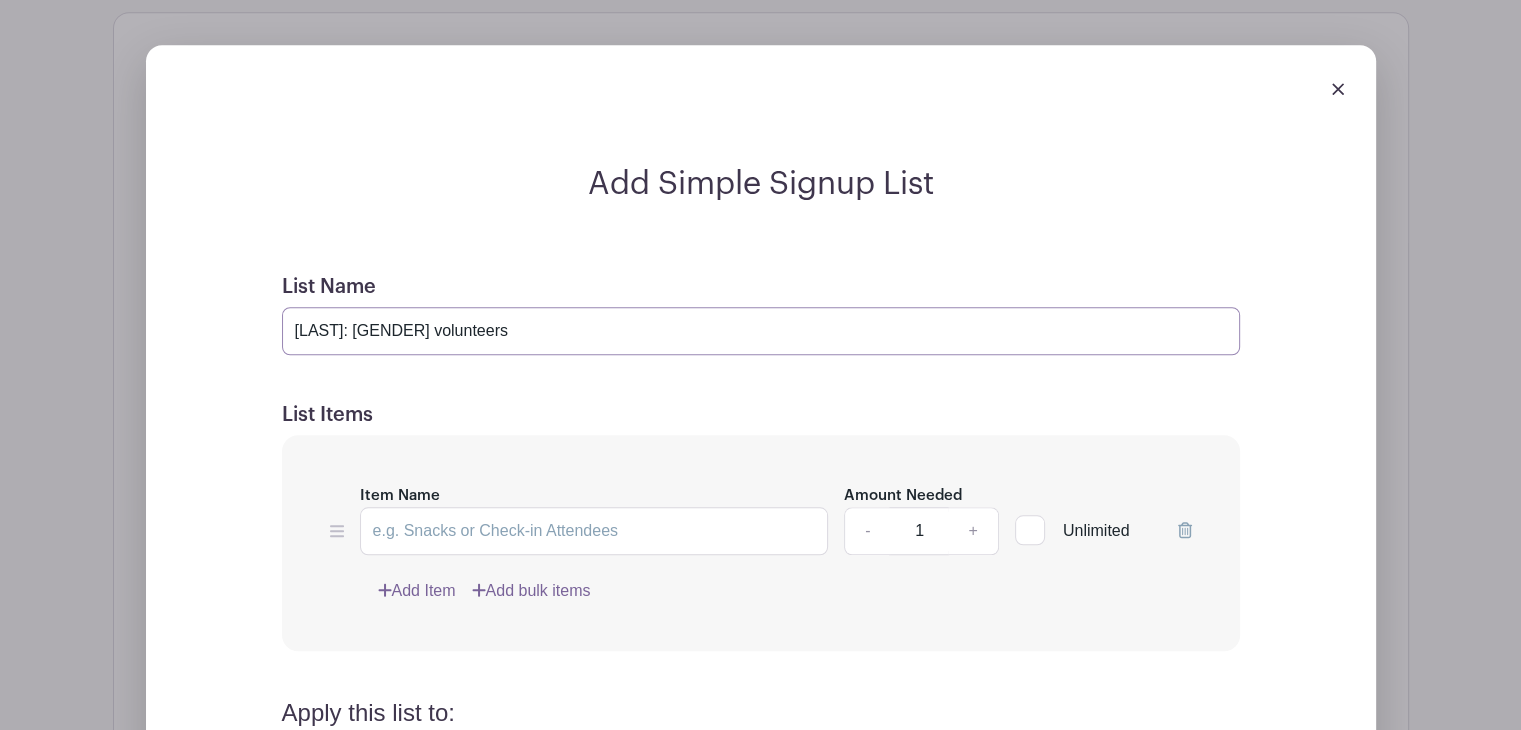 type on "[LAST]: [GENDER] volunteers" 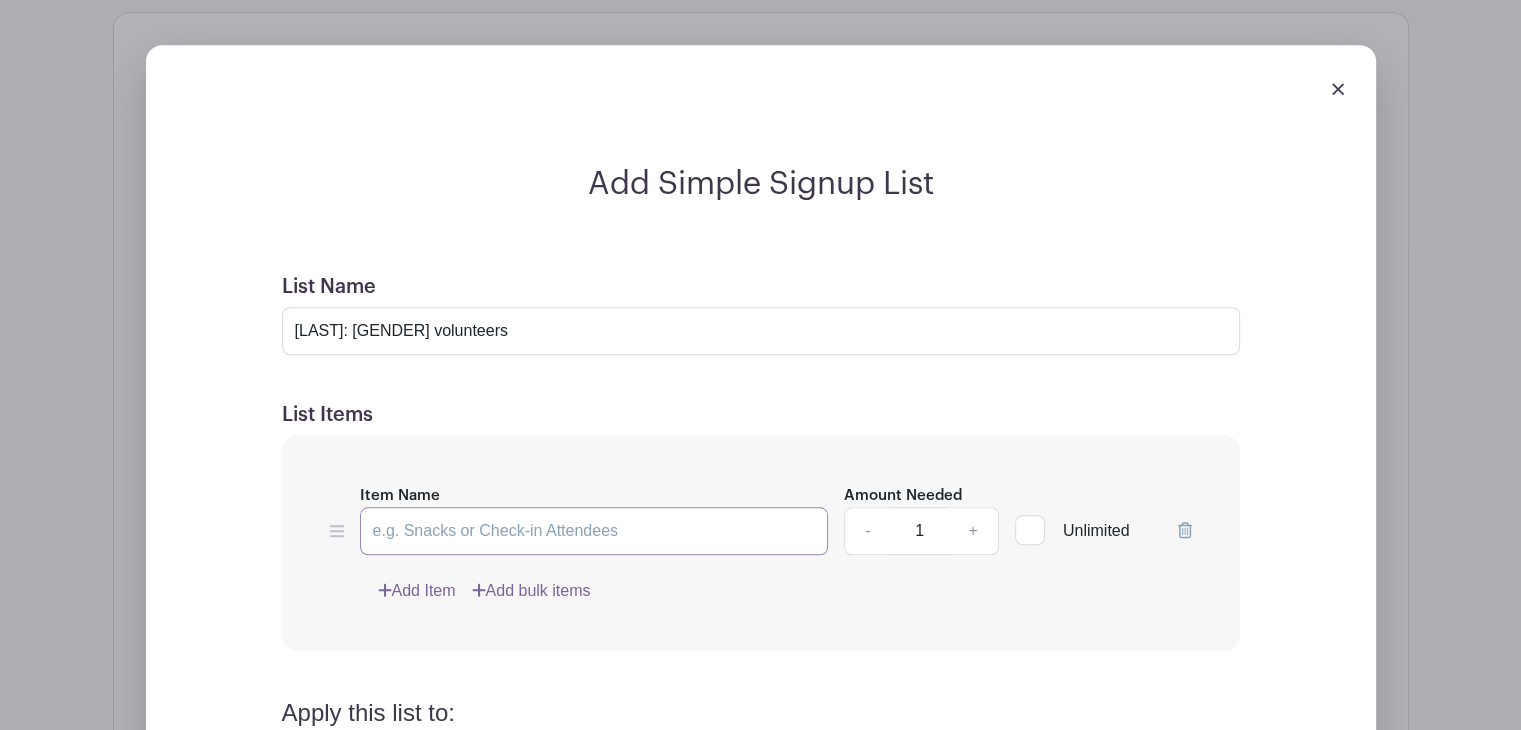 click on "Item Name" at bounding box center [594, 531] 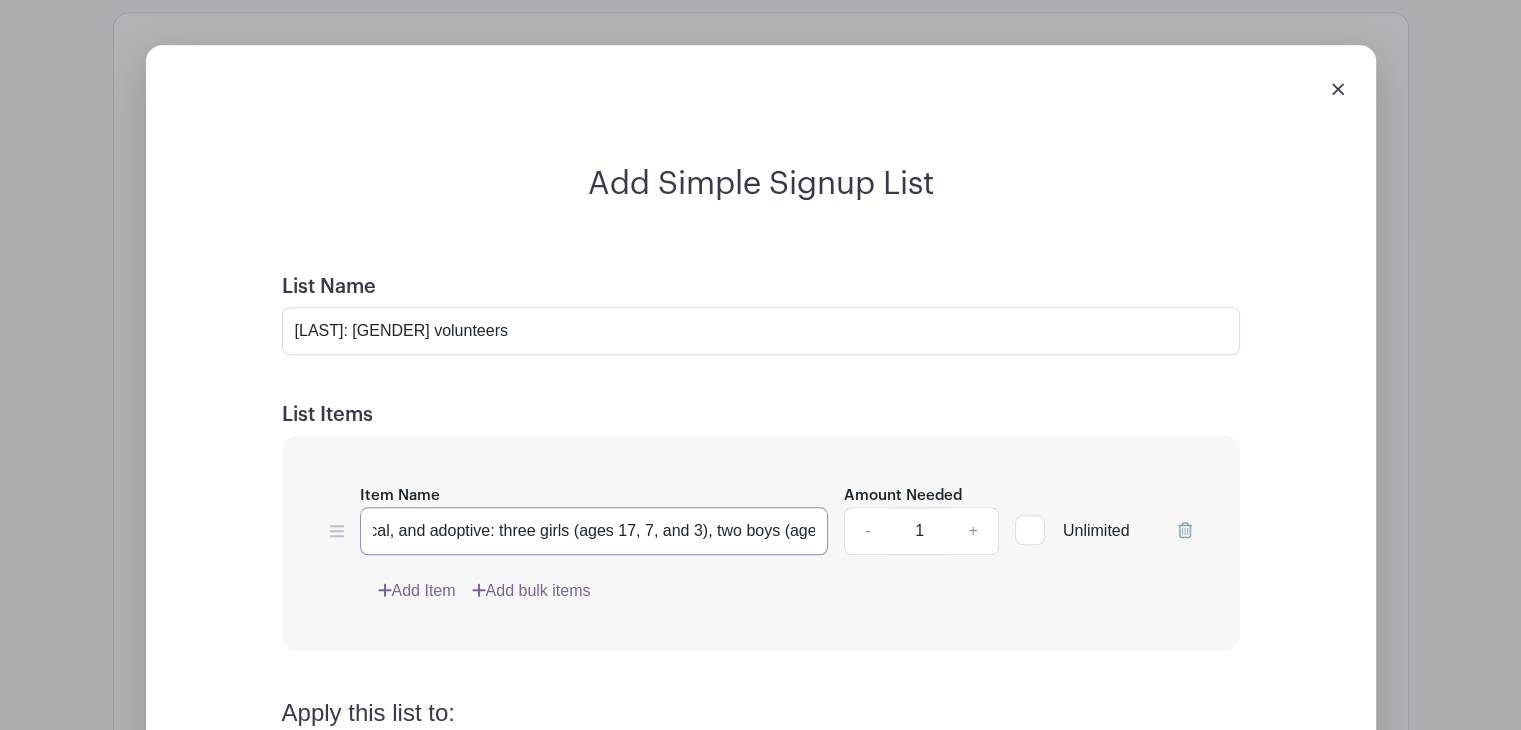 scroll, scrollTop: 0, scrollLeft: 243, axis: horizontal 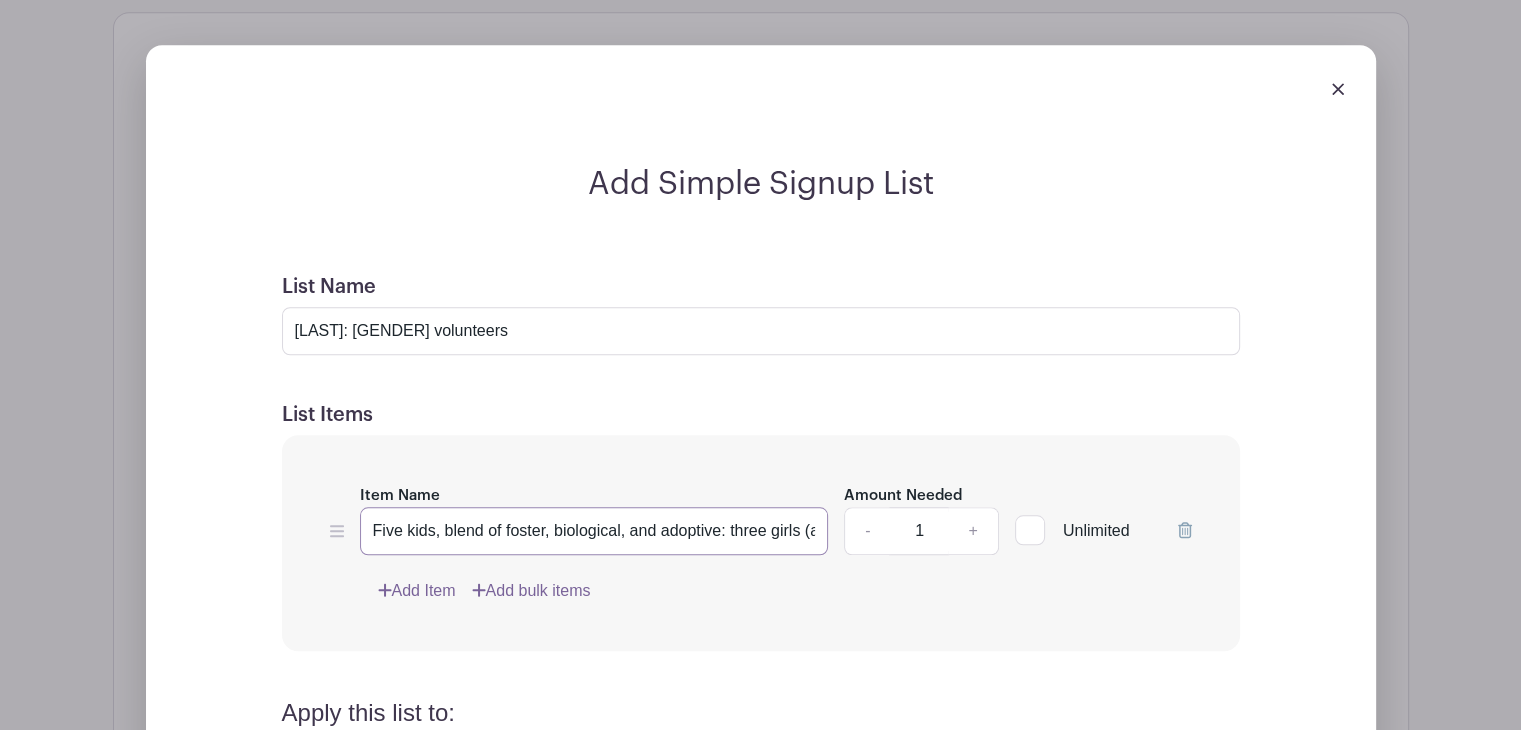 click on "Five kids, blend of foster, biological, and adoptive: three girls (ages 17, 7, and 3), two boys (ages" at bounding box center (594, 531) 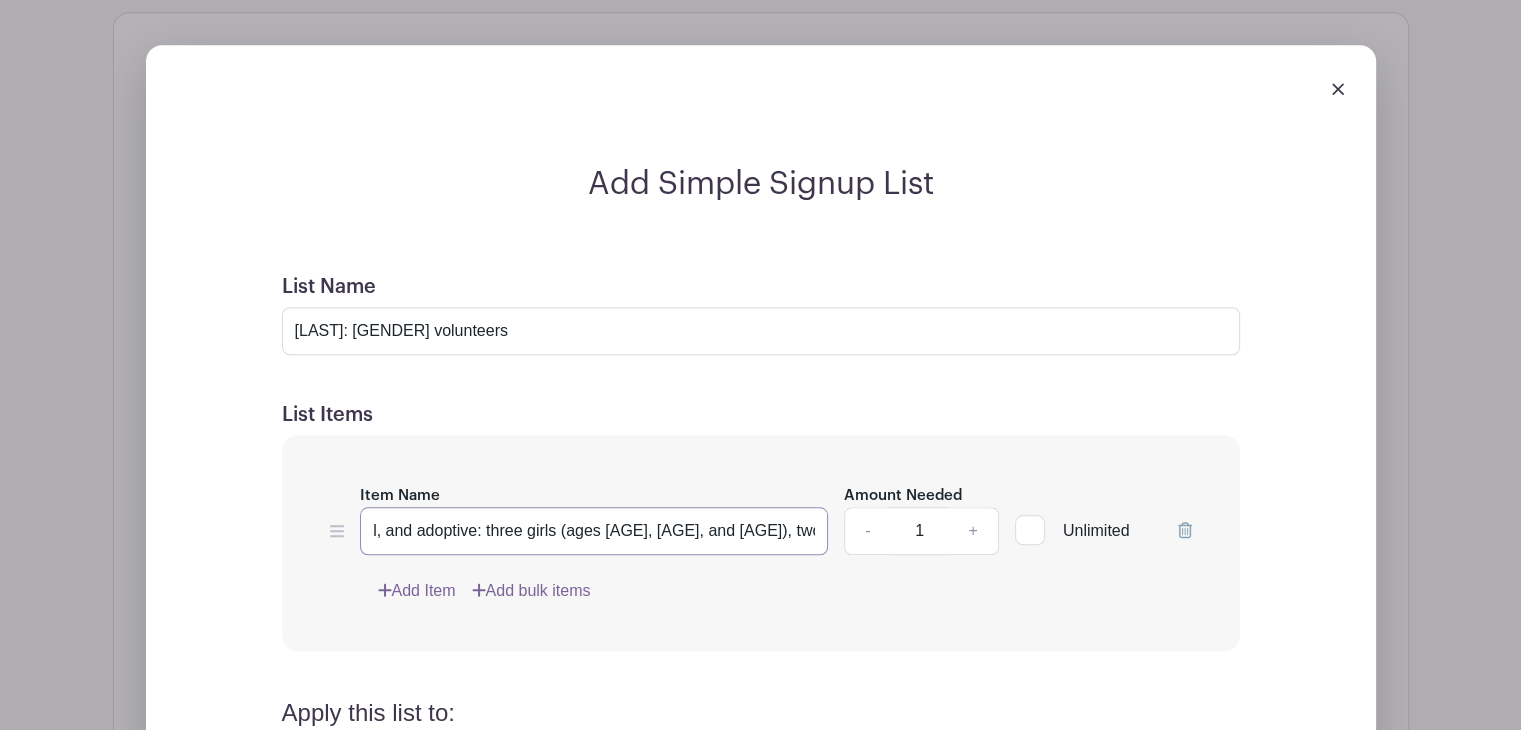 scroll, scrollTop: 0, scrollLeft: 249, axis: horizontal 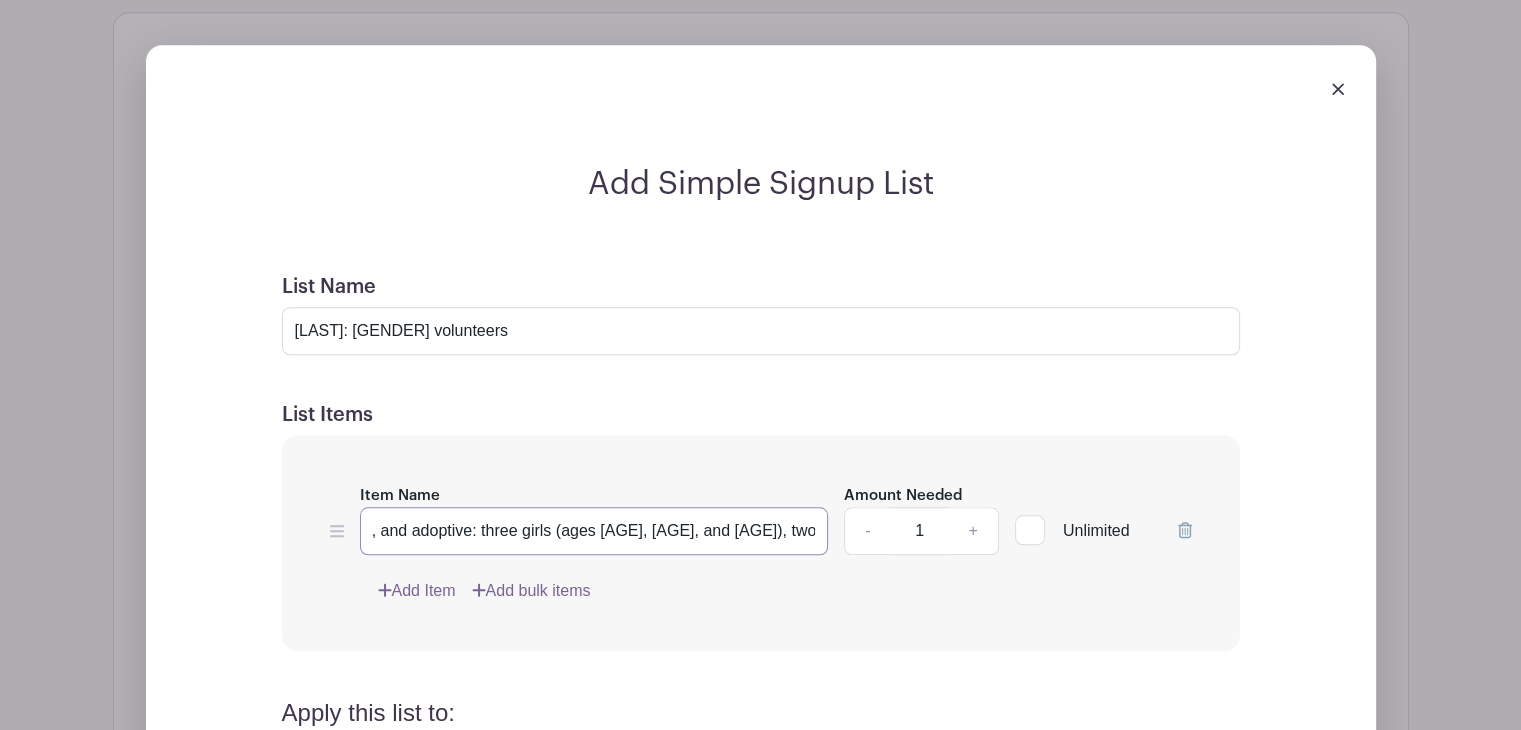 type on "Five kids, blend of foster, biological, and adoptive: three girls (ages [AGE], [AGE], and [AGE]), two boys (age [AGE])" 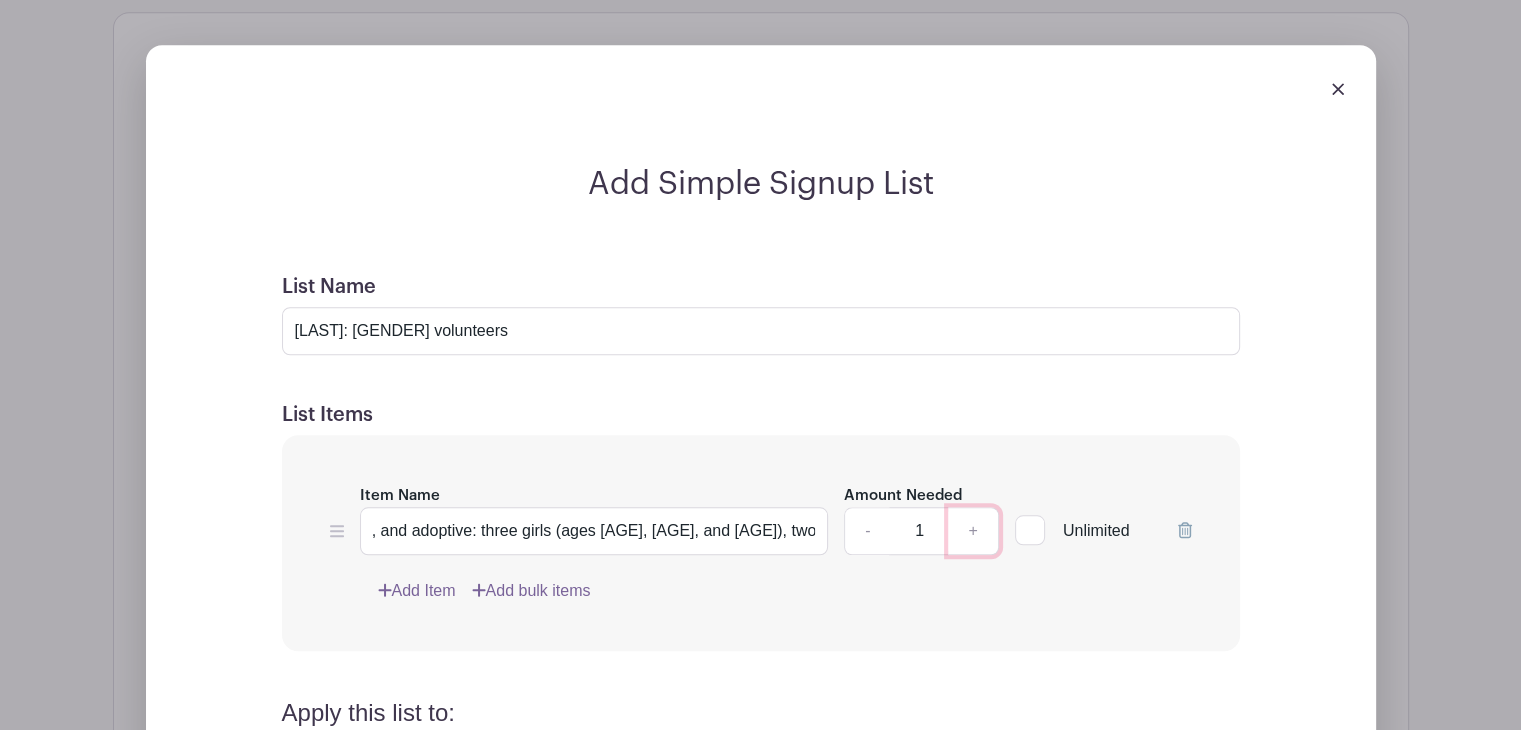 scroll, scrollTop: 0, scrollLeft: 0, axis: both 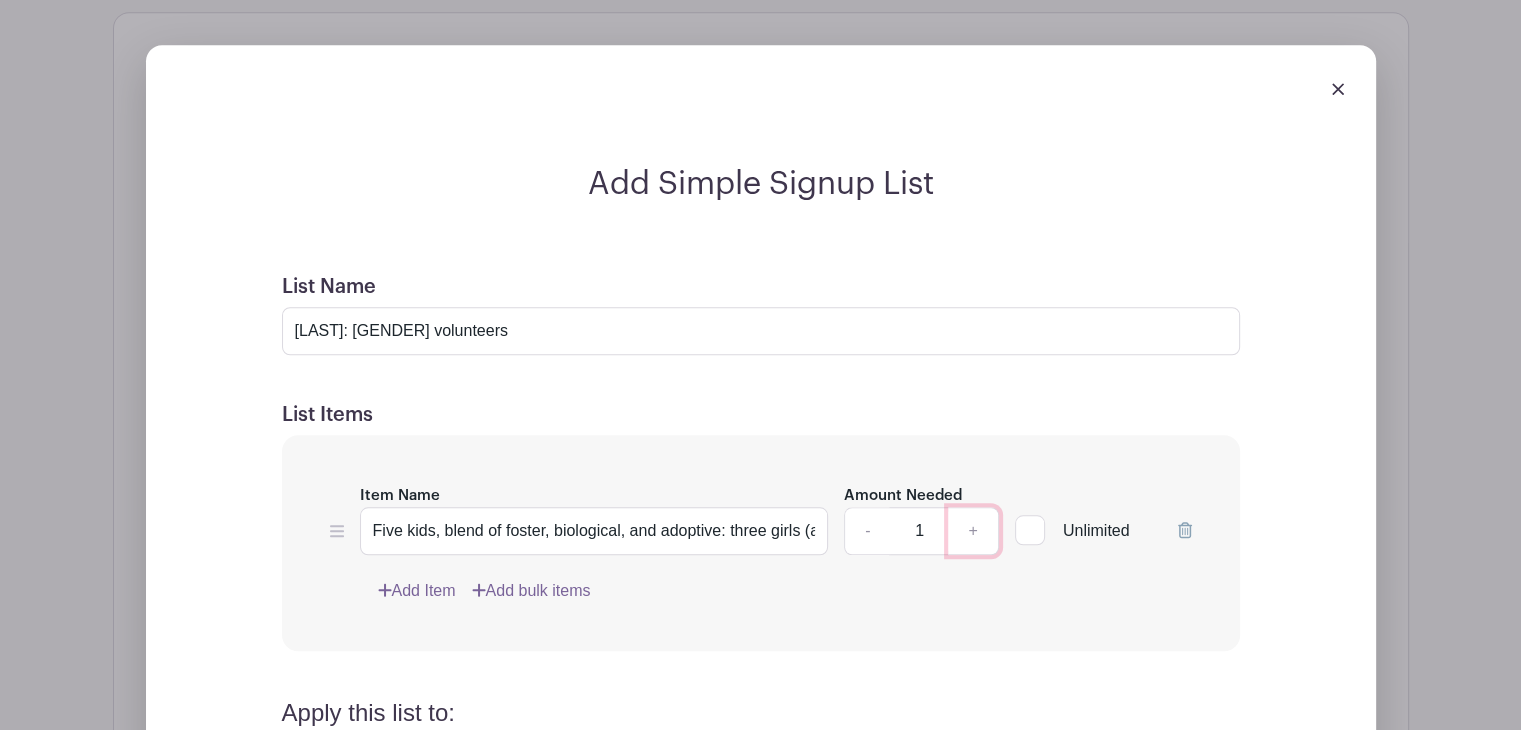 click on "+" at bounding box center (973, 531) 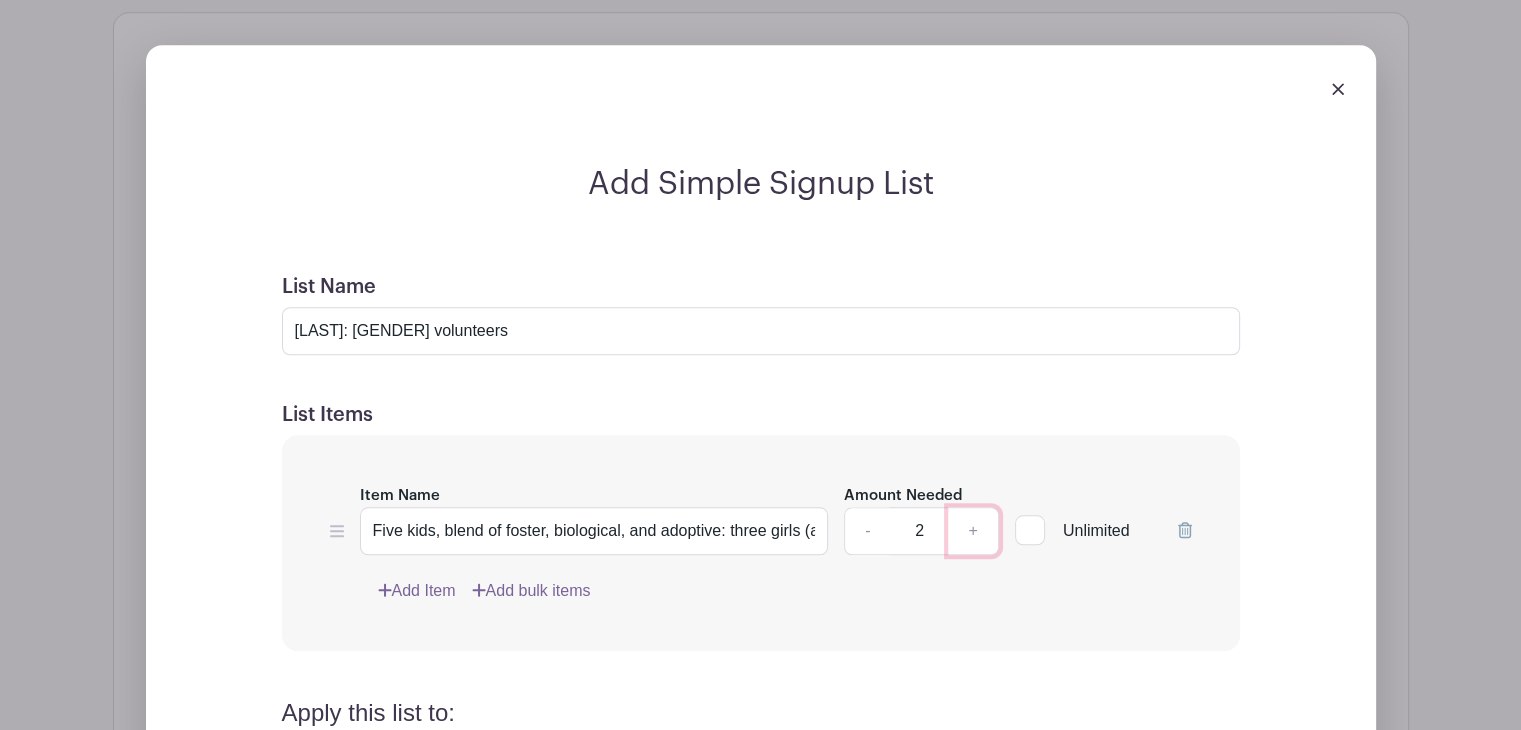 click on "+" at bounding box center [973, 531] 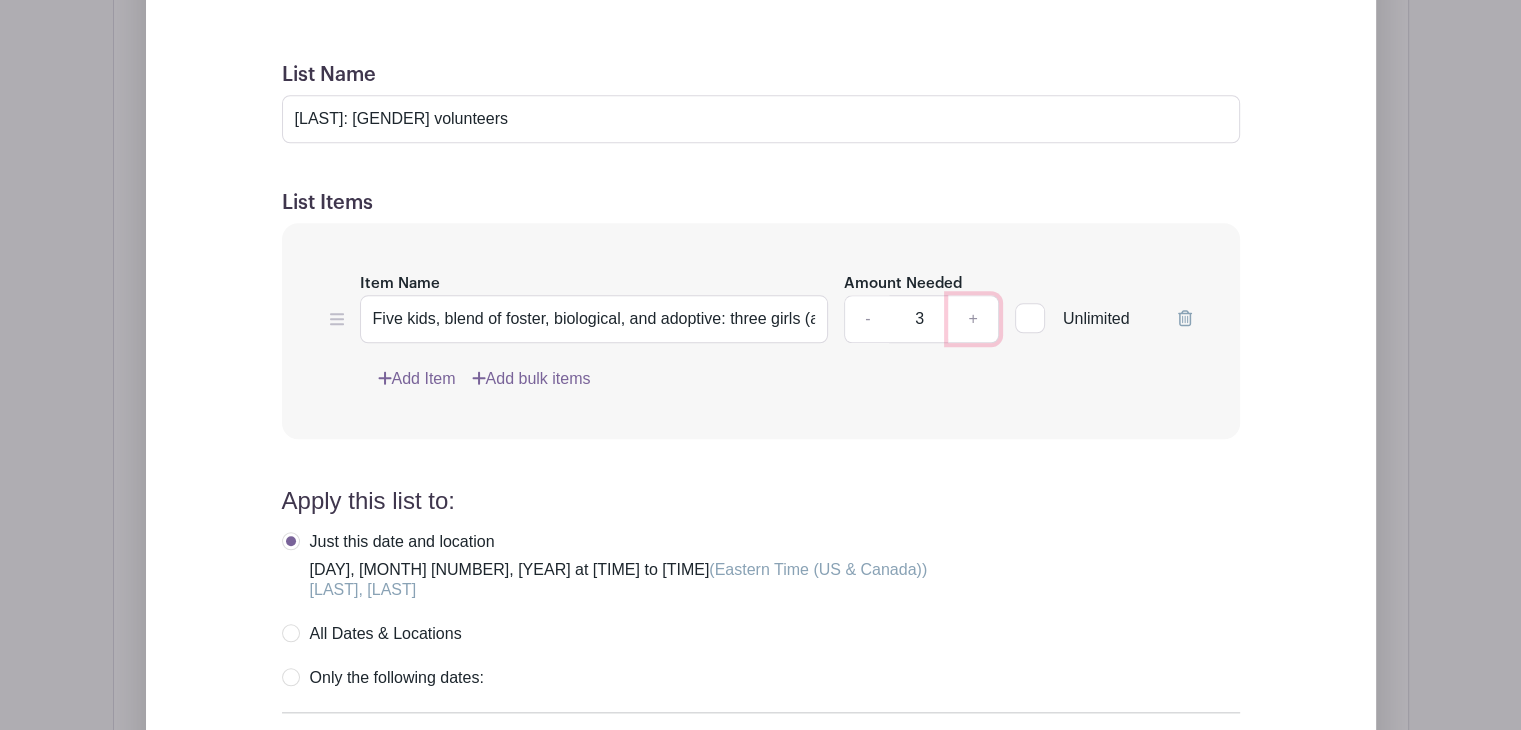 scroll, scrollTop: 1875, scrollLeft: 0, axis: vertical 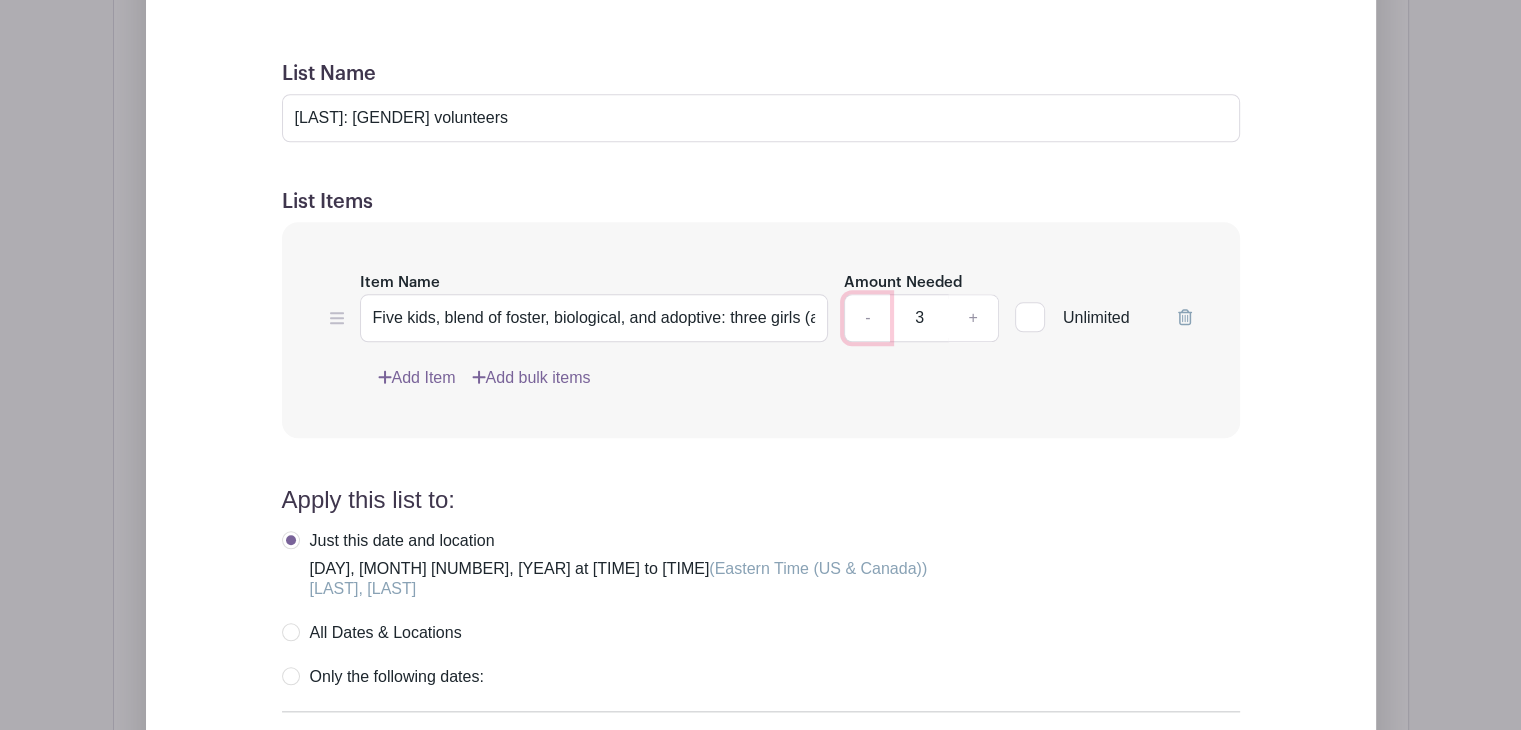 click on "-" at bounding box center [867, 318] 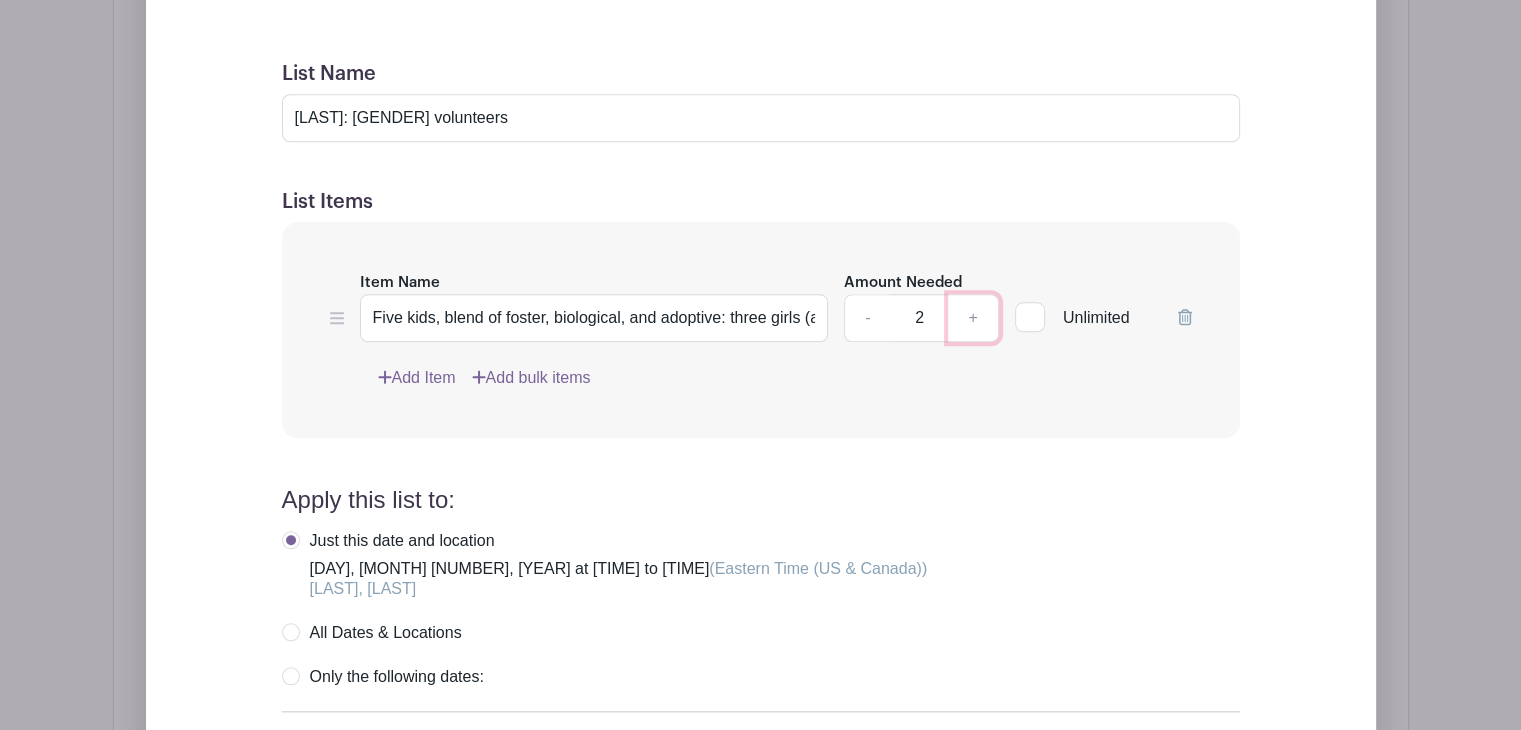 click on "+" at bounding box center (973, 318) 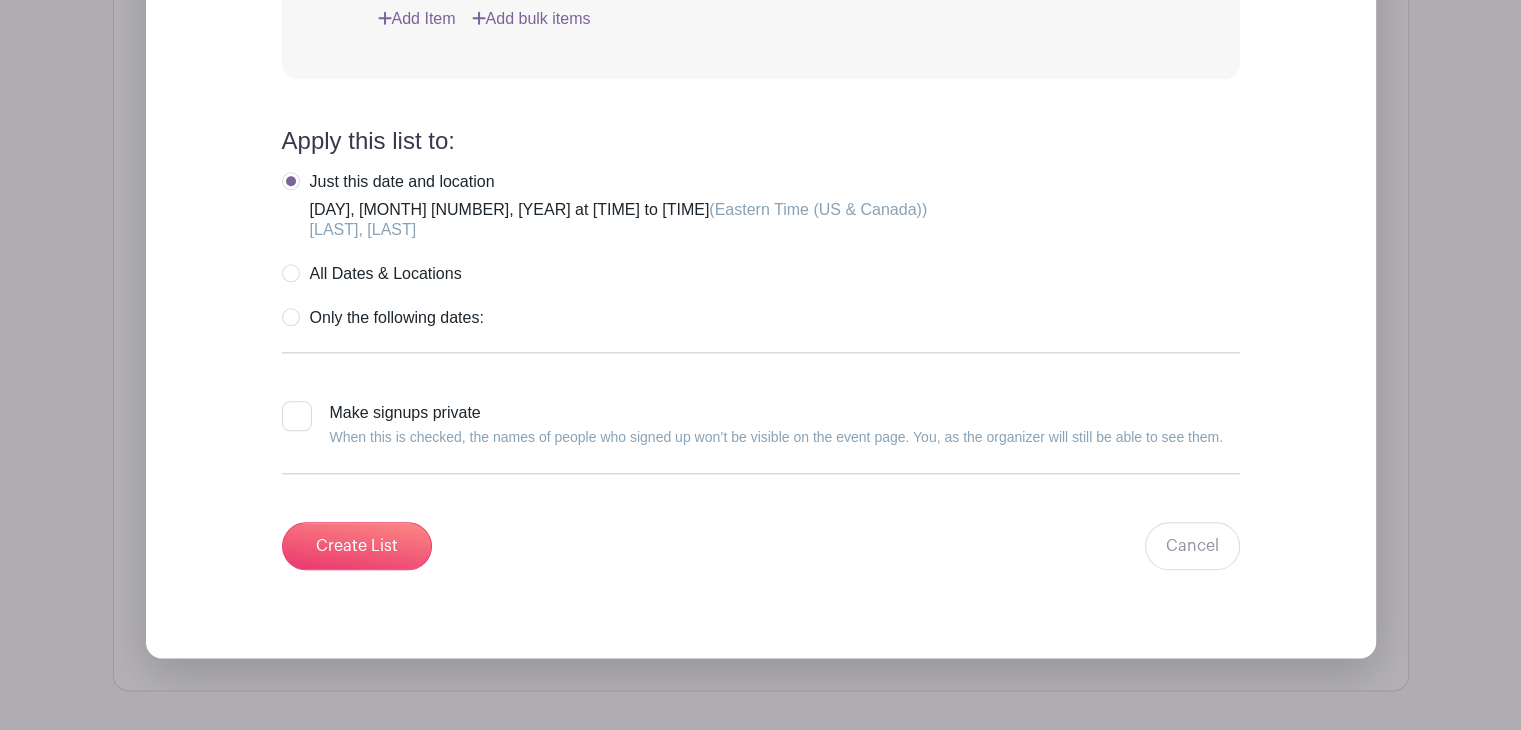 scroll, scrollTop: 2487, scrollLeft: 0, axis: vertical 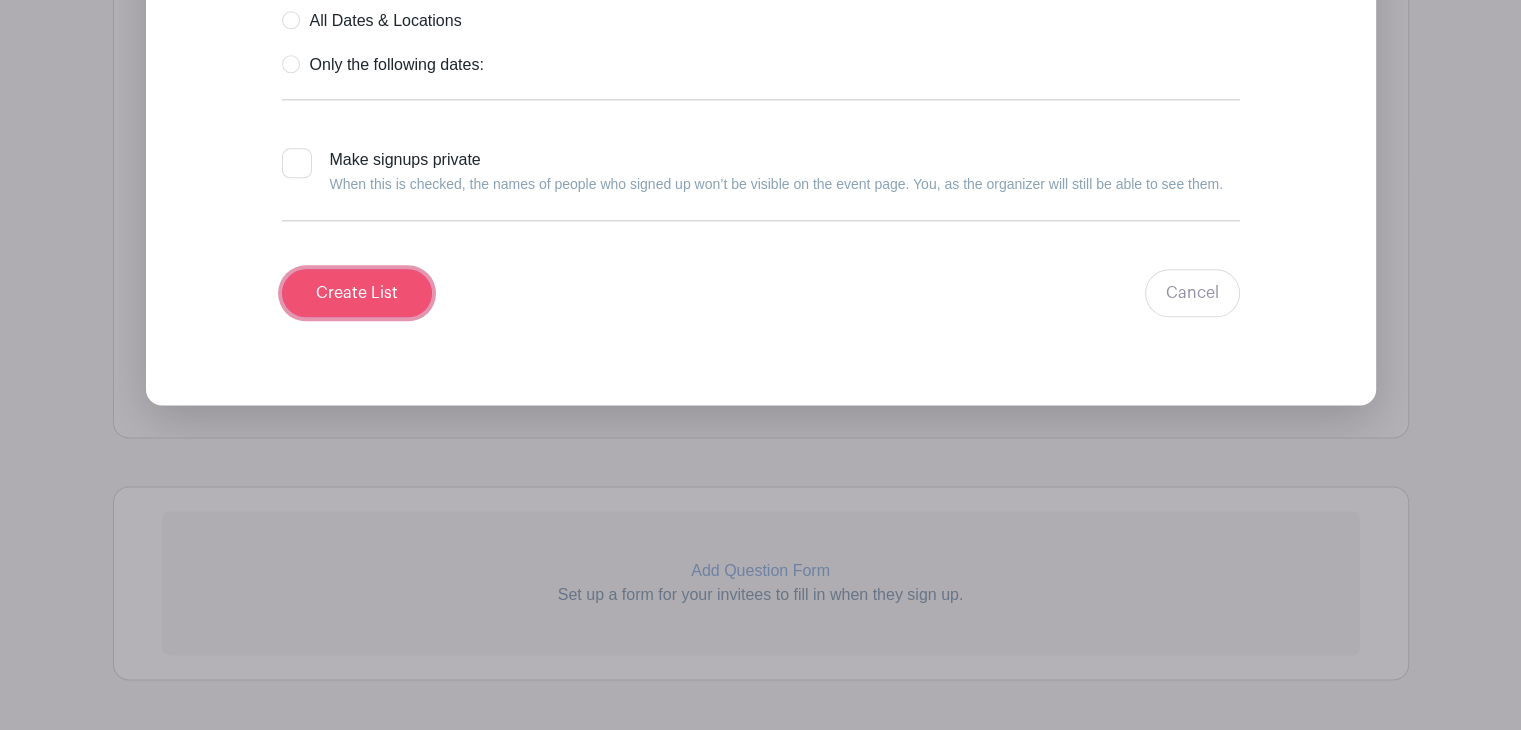 click on "Create List" at bounding box center [357, 293] 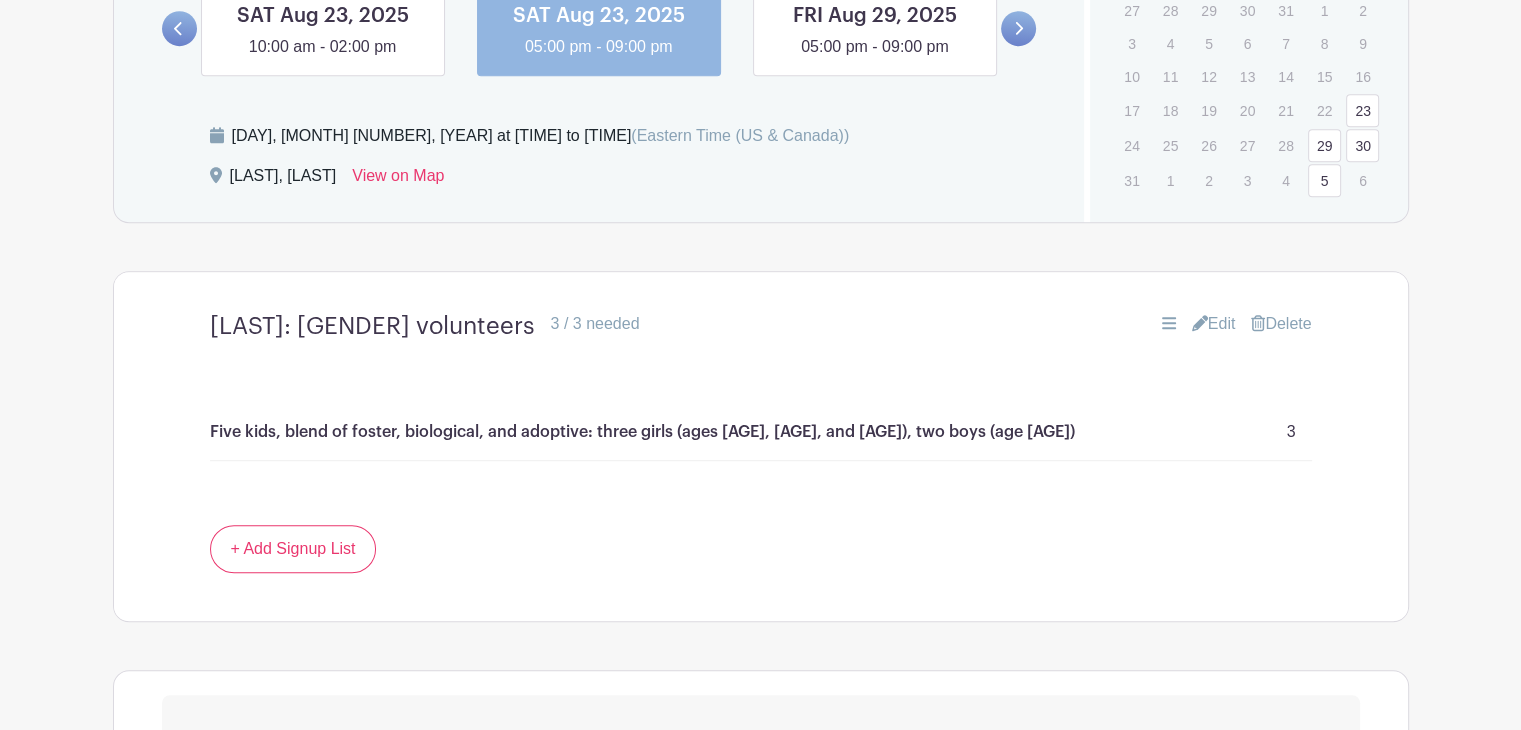 scroll, scrollTop: 1142, scrollLeft: 0, axis: vertical 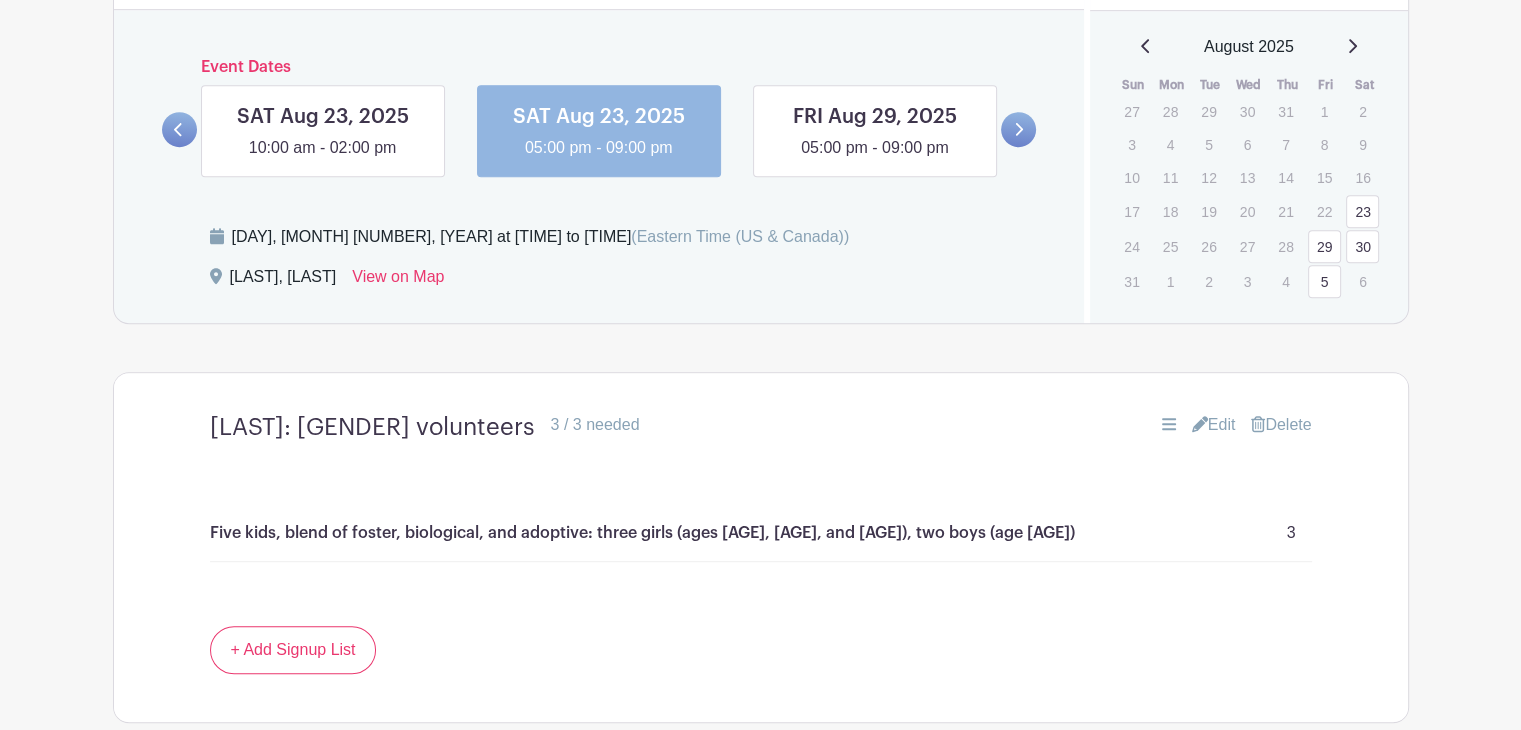 click on "Edit" at bounding box center (1214, 425) 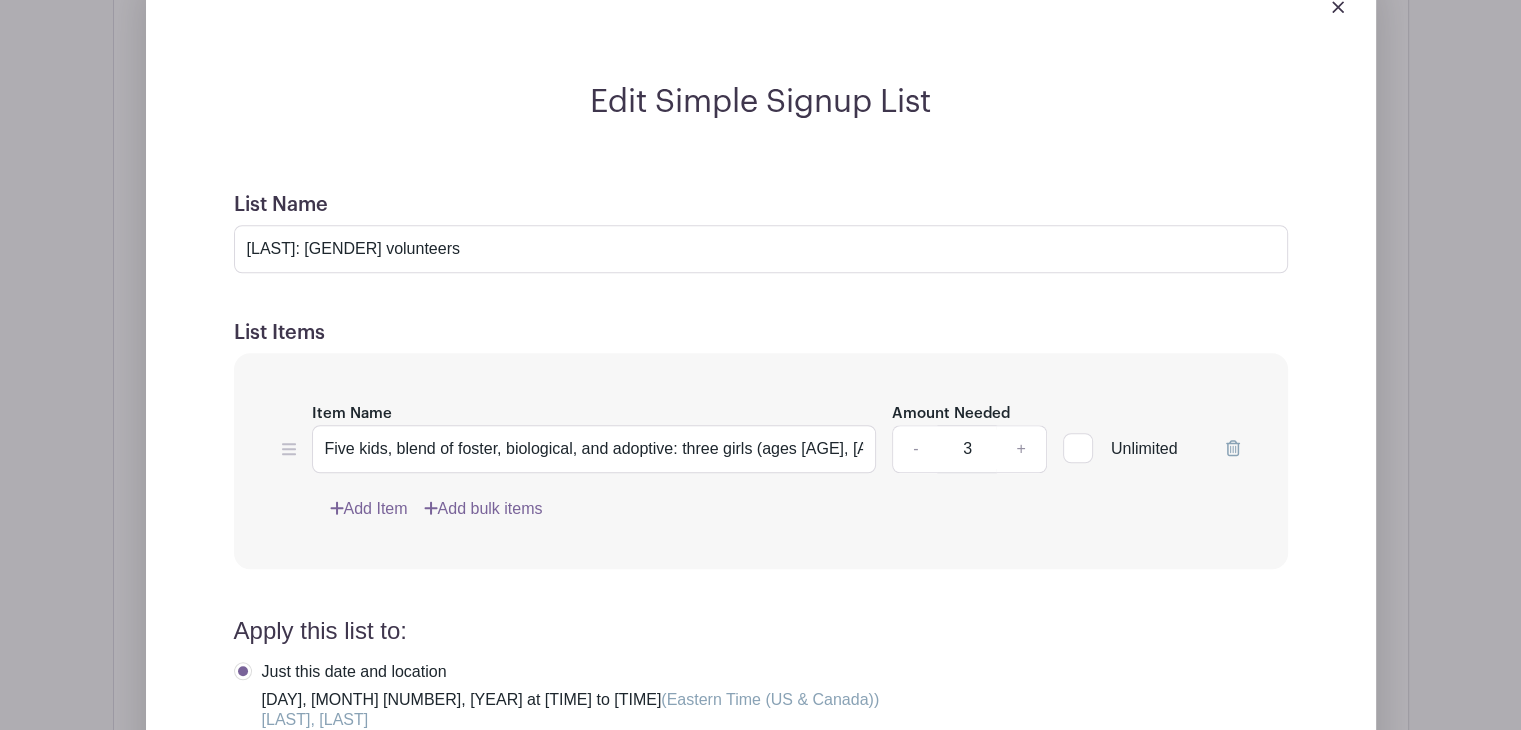scroll, scrollTop: 1682, scrollLeft: 0, axis: vertical 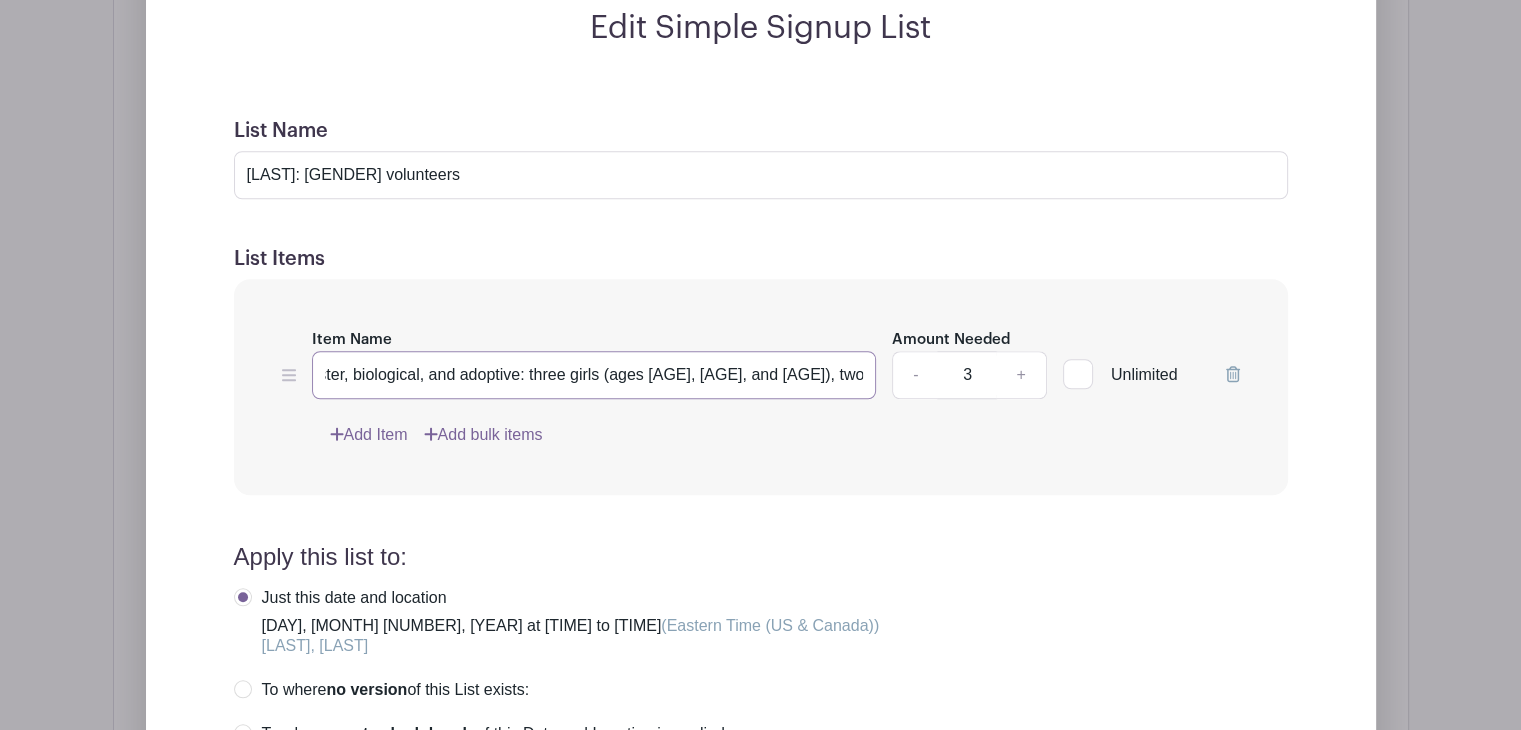 drag, startPoint x: 683, startPoint y: 366, endPoint x: 873, endPoint y: 377, distance: 190.31816 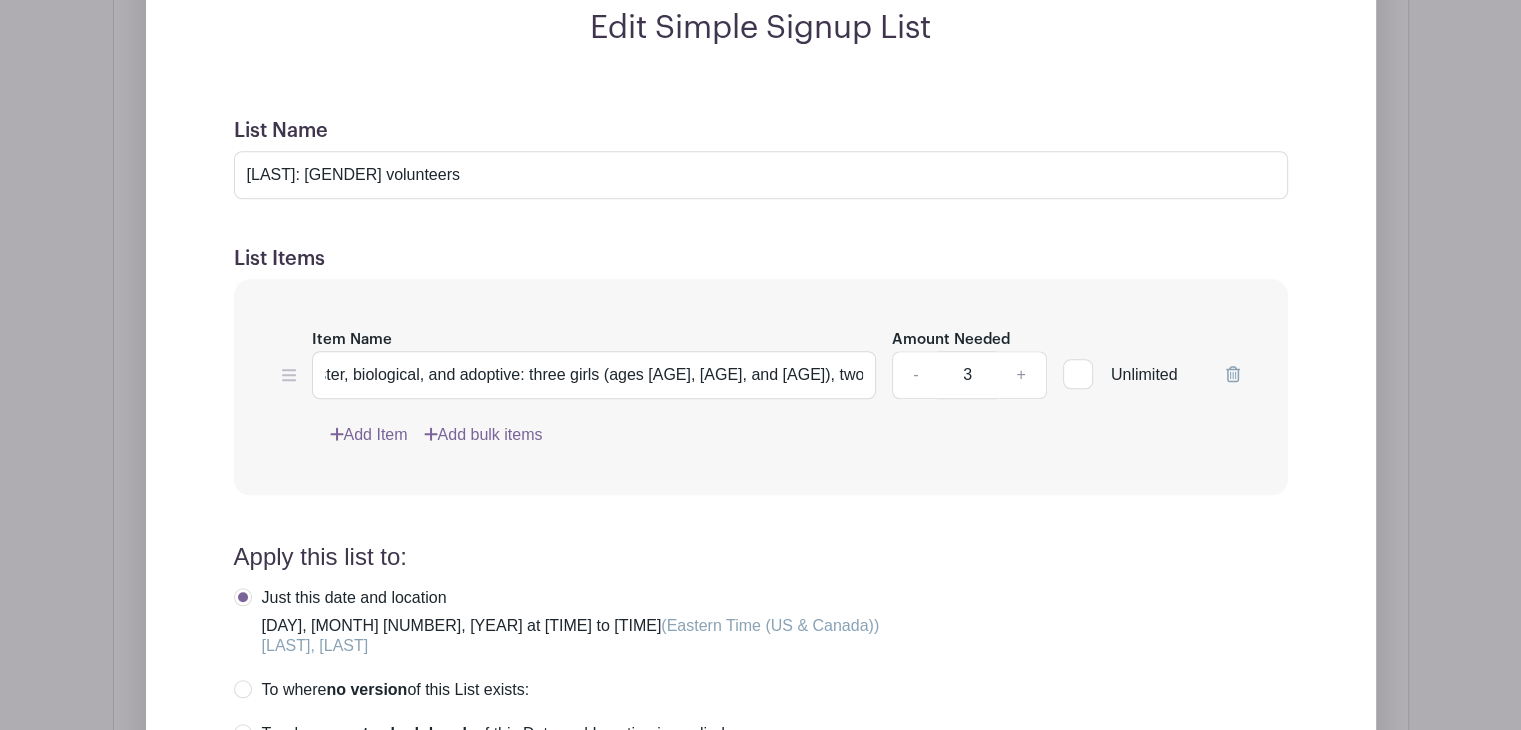 scroll, scrollTop: 0, scrollLeft: 0, axis: both 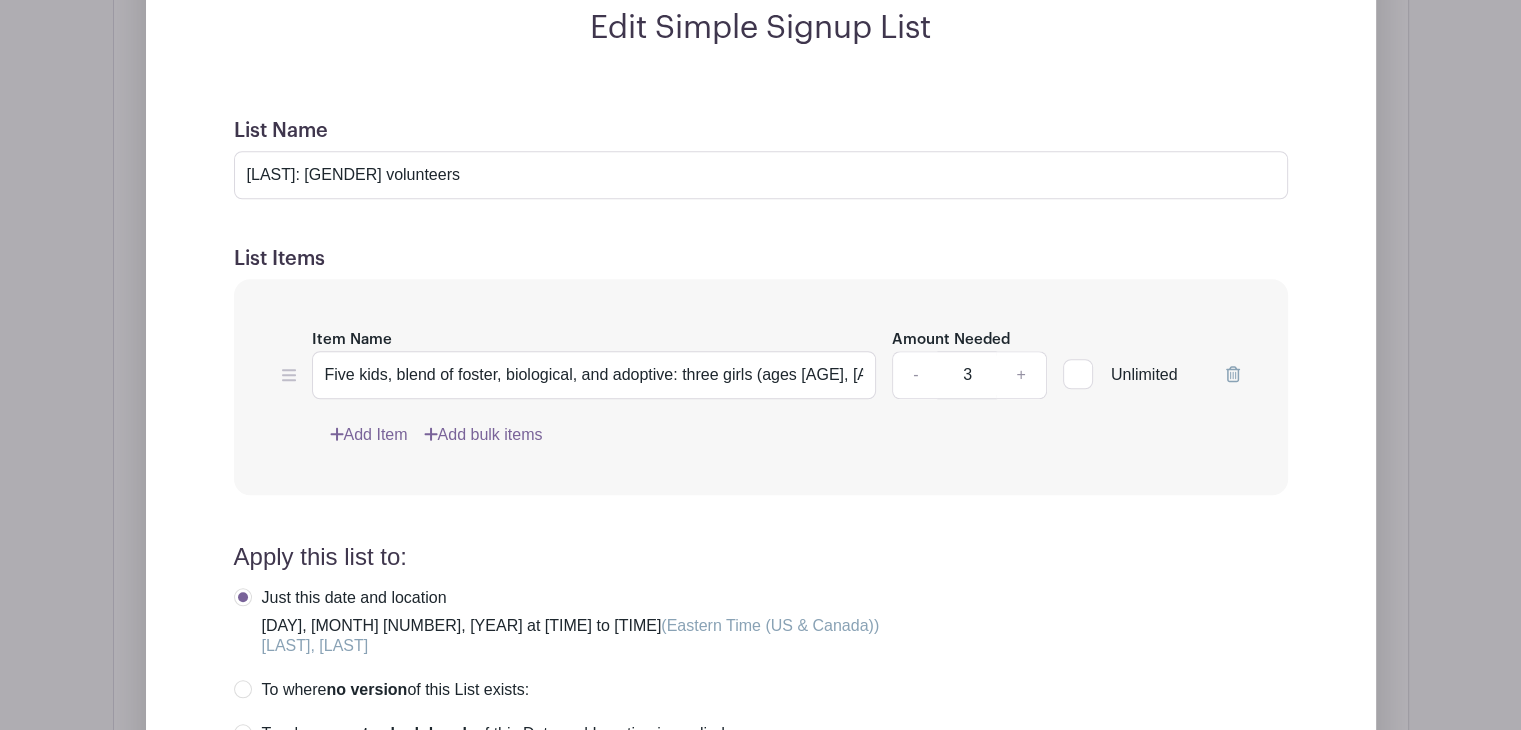 click on "Item Name
Five kids, blend of foster, biological, and adoptive: three girls (ages 17, 7, and 3), two boys (age 2)
Amount Needed
-
3
+
&nbsp;
Unlimited
&nbsp;
Add Item
Add bulk items" at bounding box center [761, 387] 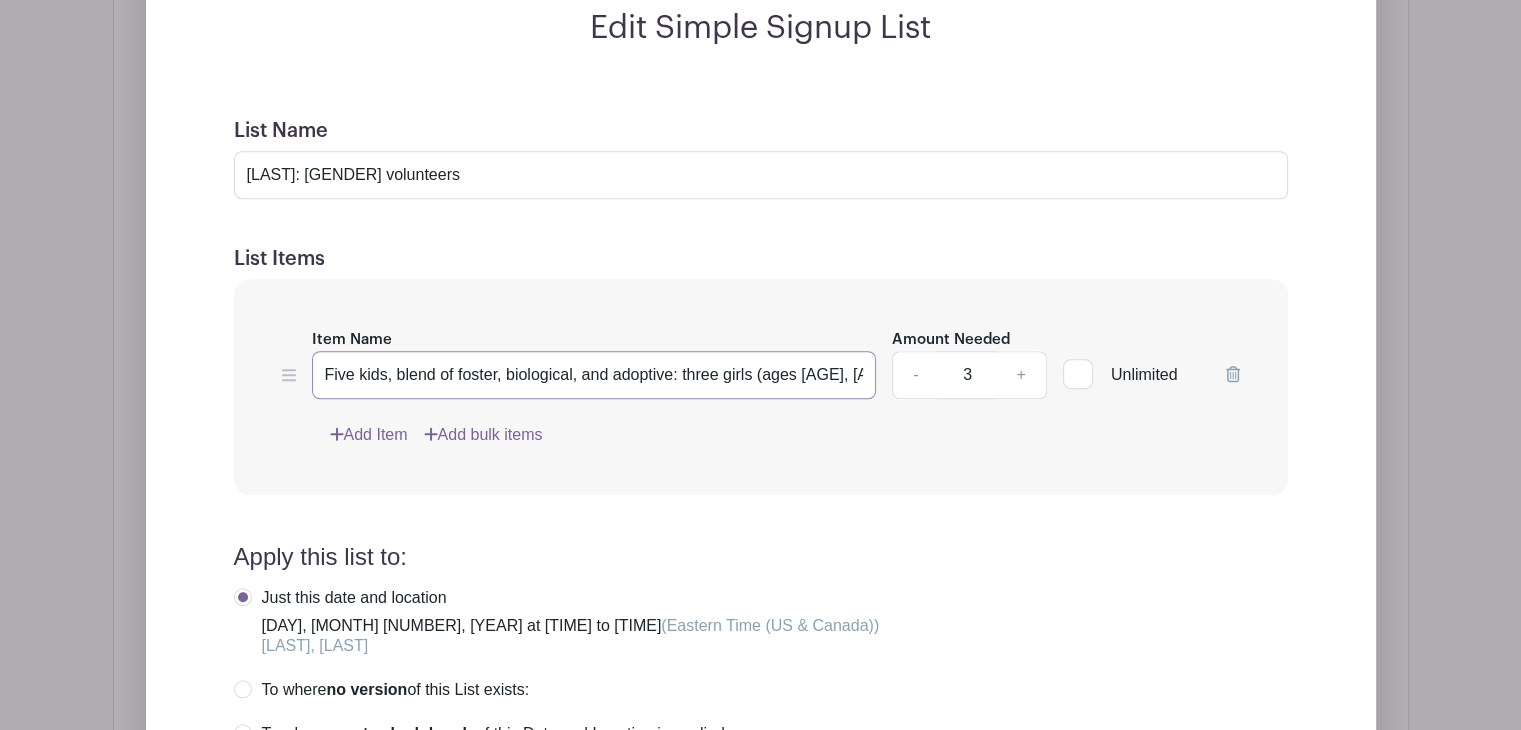 drag, startPoint x: 324, startPoint y: 369, endPoint x: 356, endPoint y: 374, distance: 32.38827 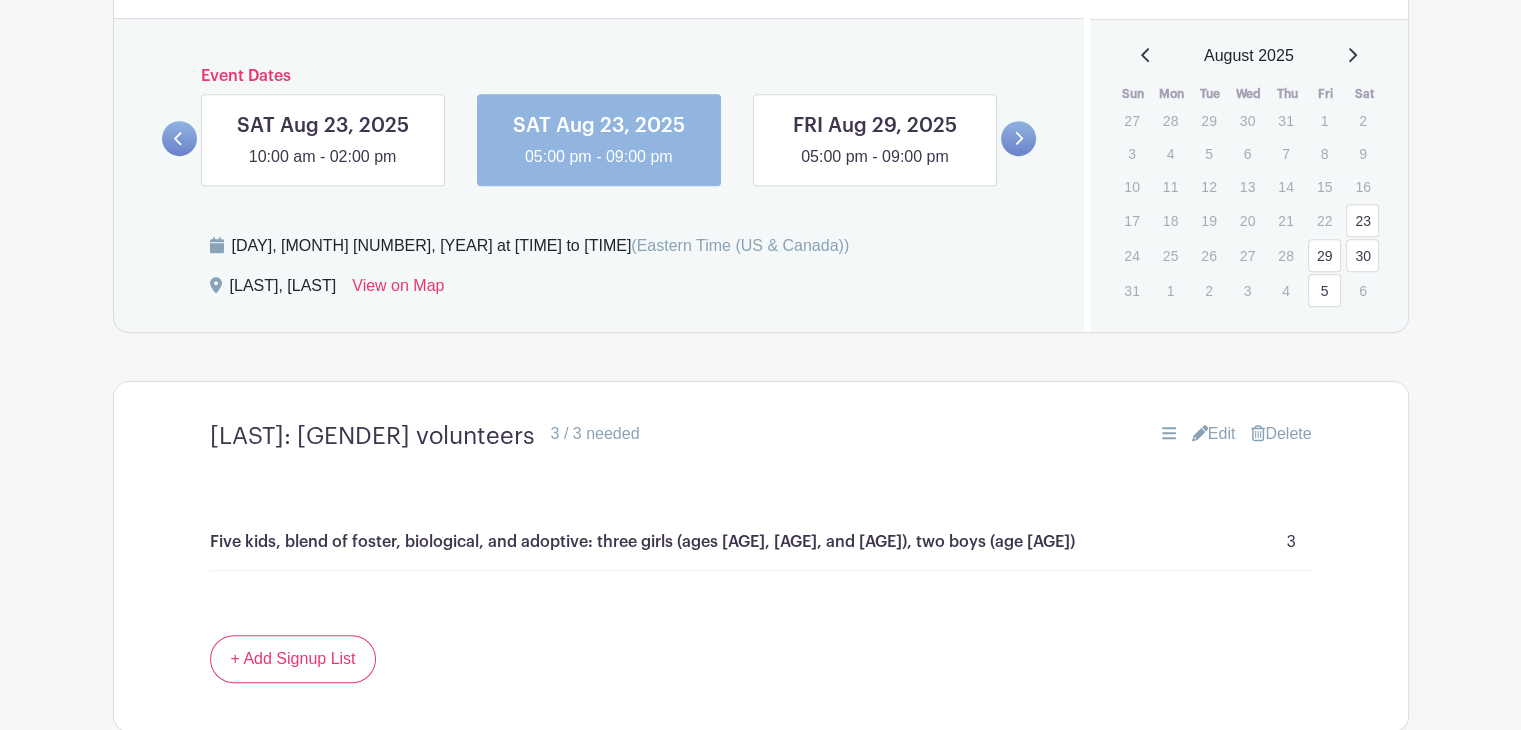 scroll, scrollTop: 1061, scrollLeft: 0, axis: vertical 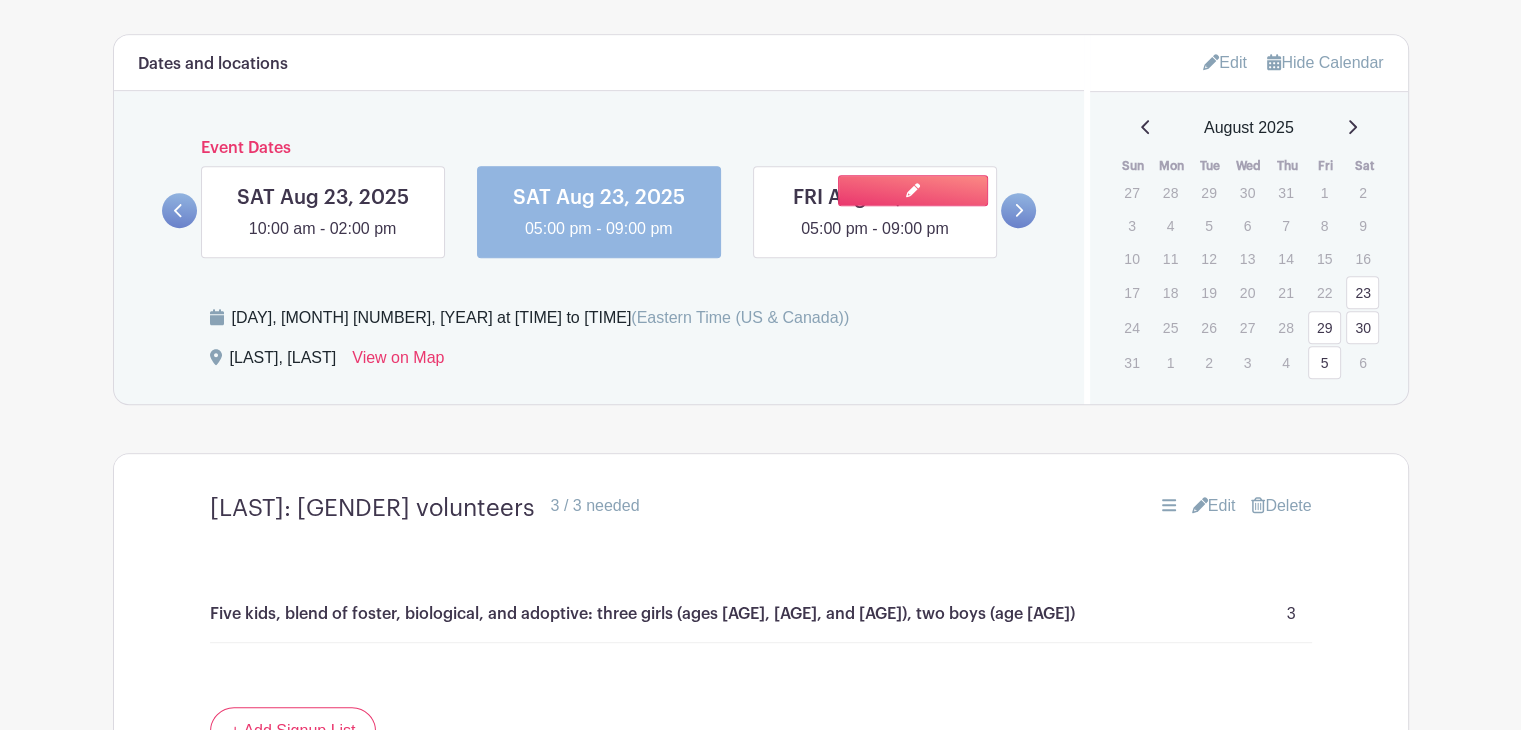 click at bounding box center (875, 241) 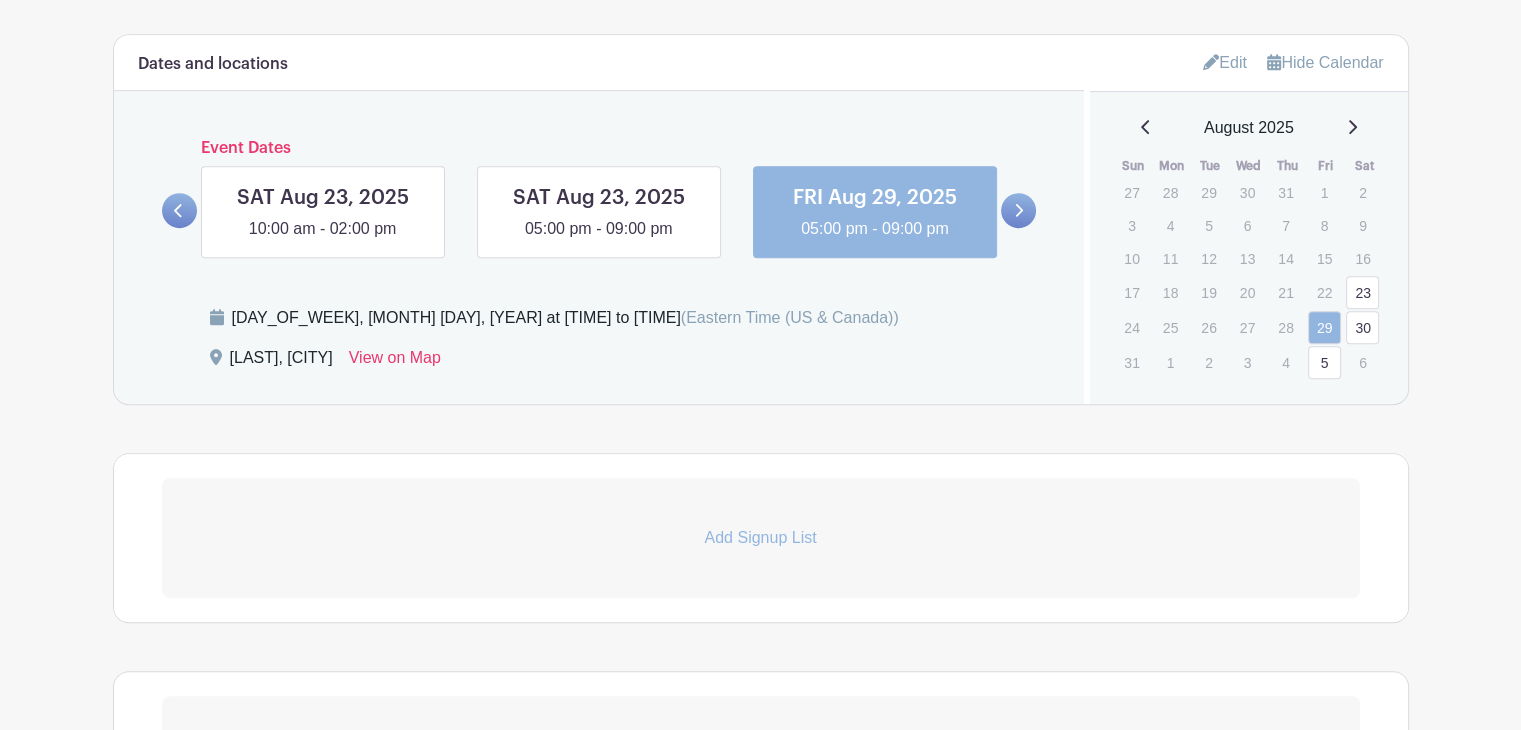 click on "Add Signup List" at bounding box center (761, 538) 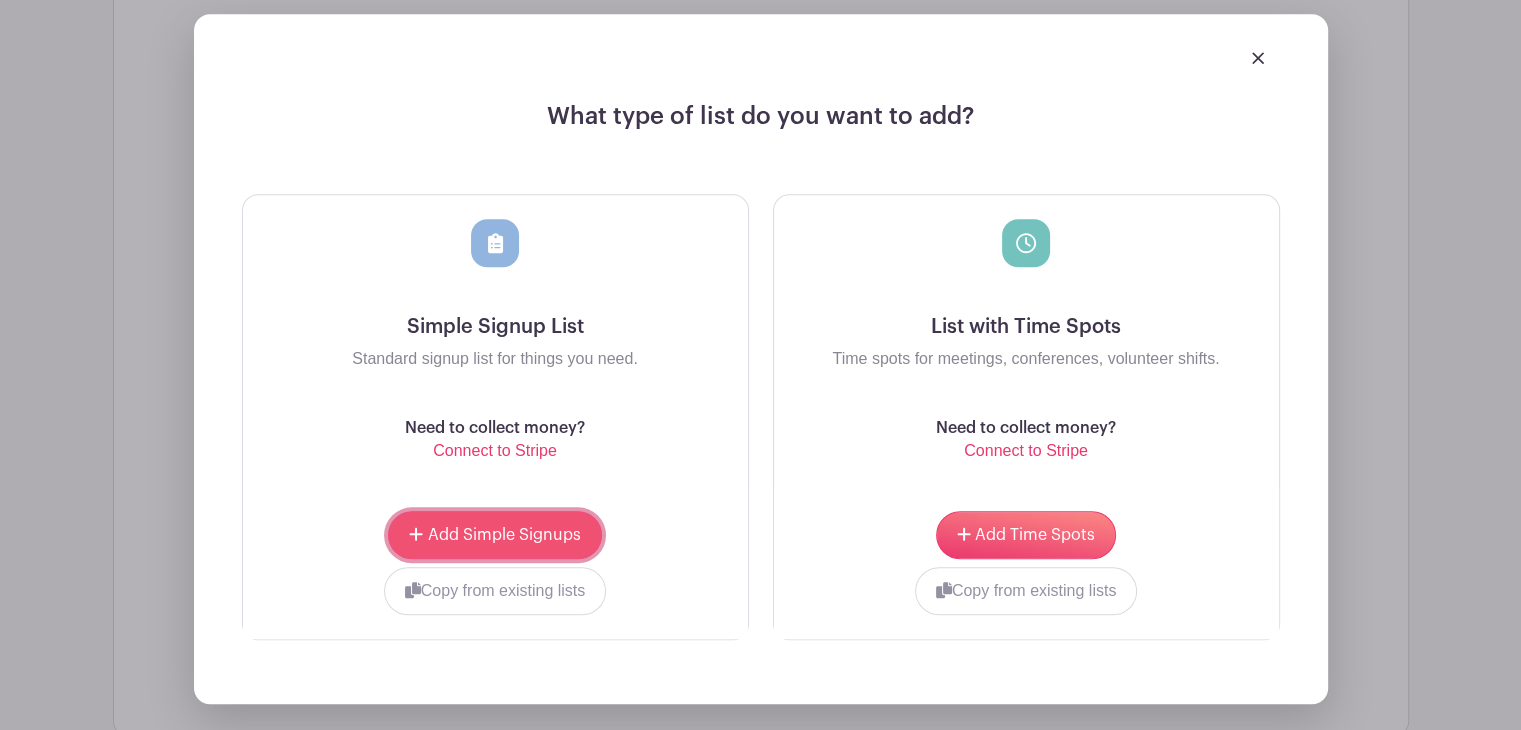 click on "Add Simple Signups" at bounding box center [504, 535] 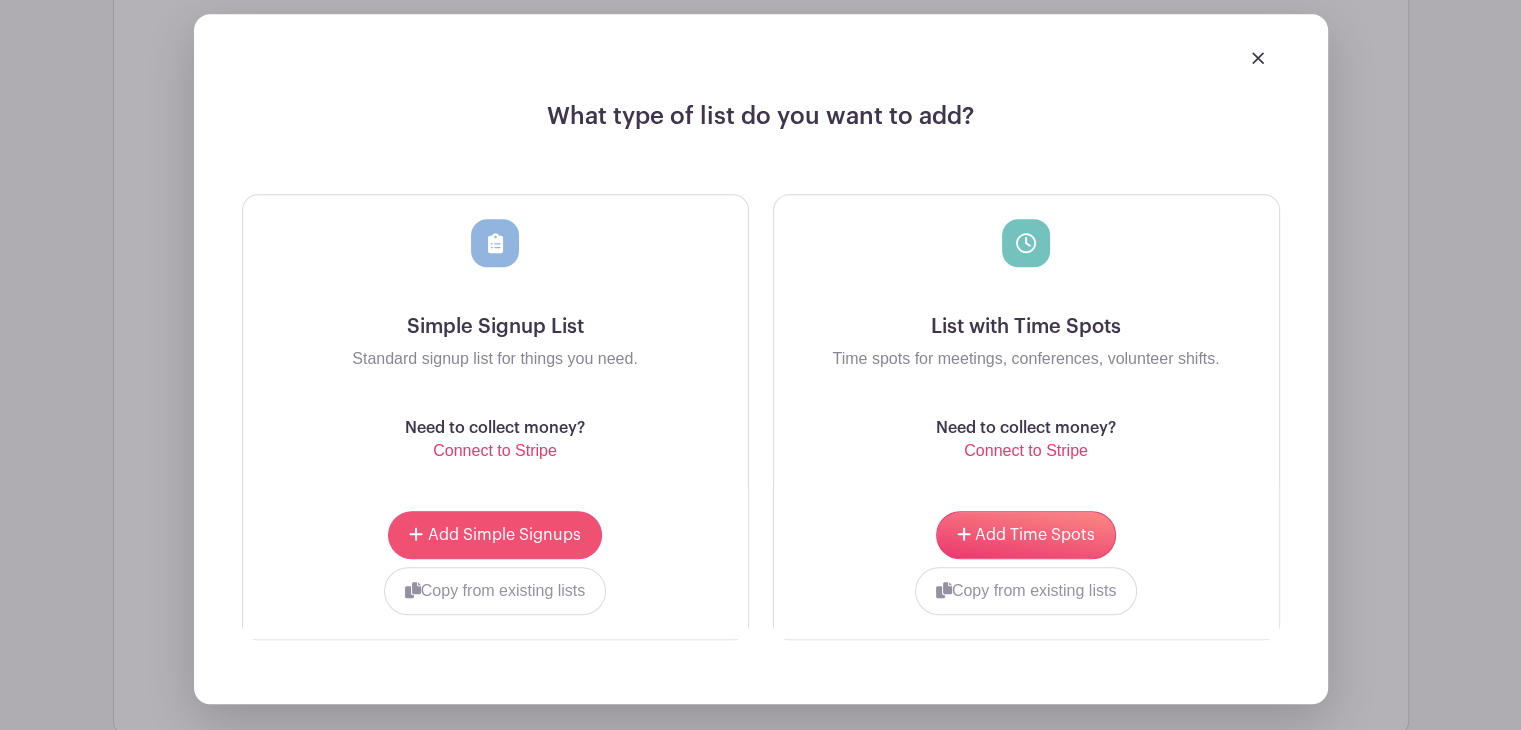 scroll, scrollTop: 1741, scrollLeft: 0, axis: vertical 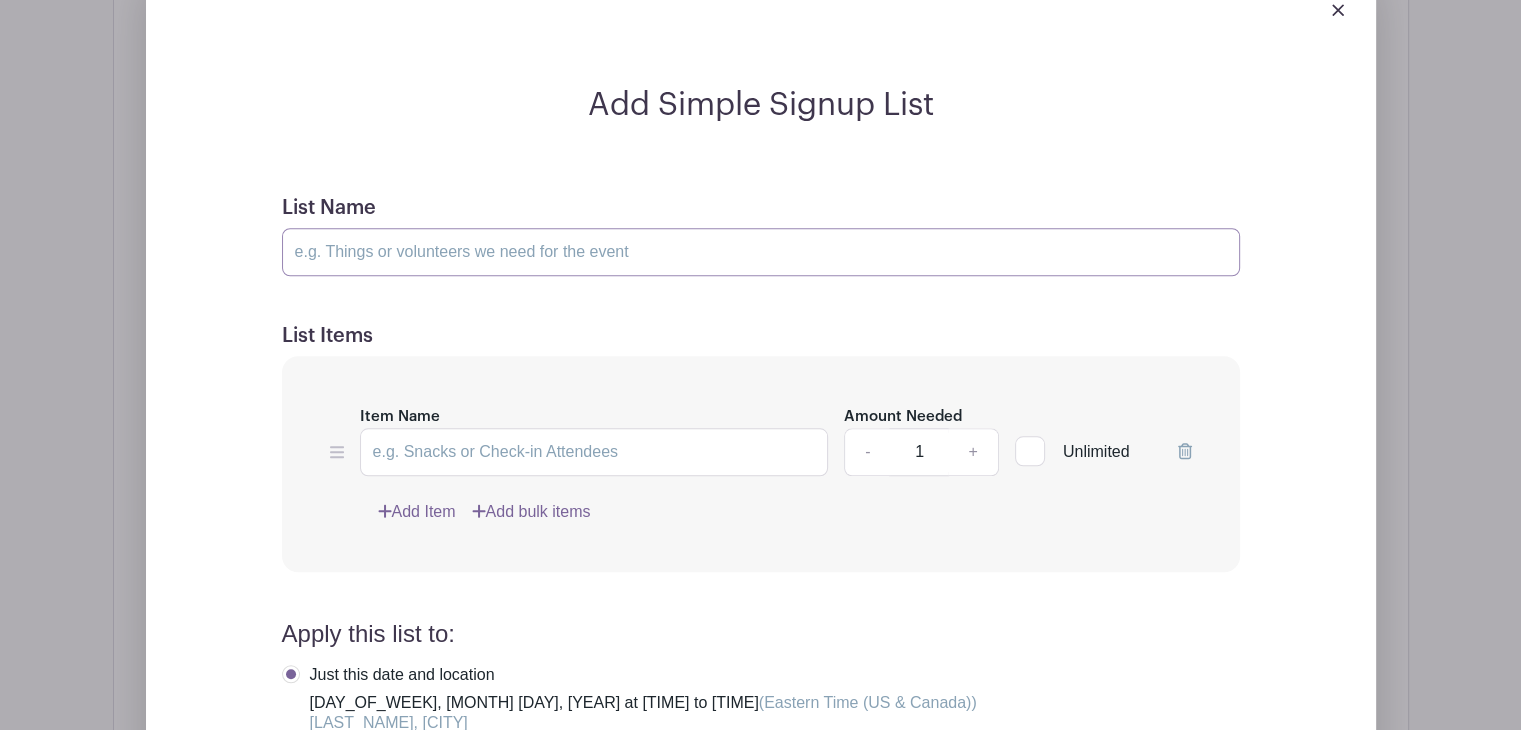 click on "List Name" at bounding box center (761, 252) 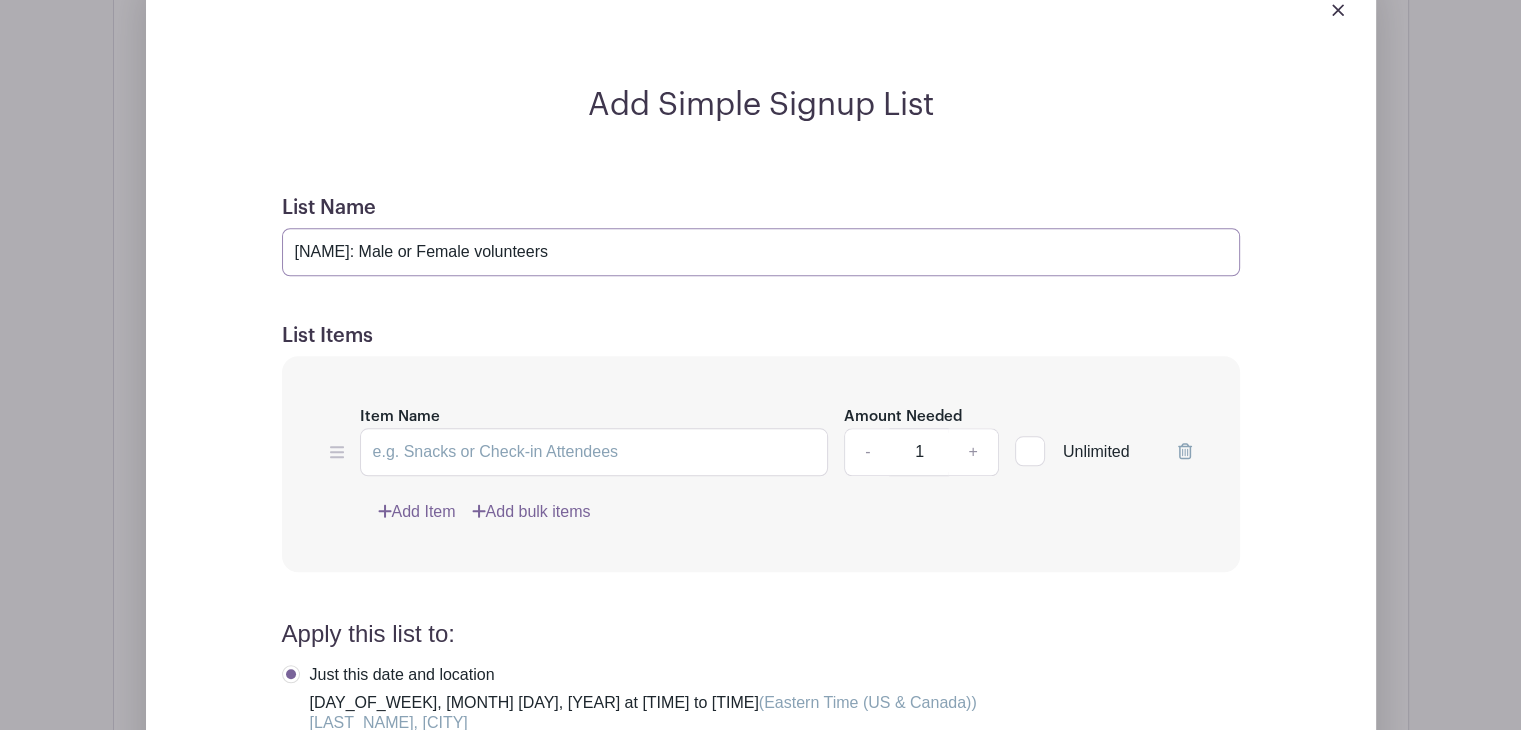 type on "[NAME]: Male or Female volunteers" 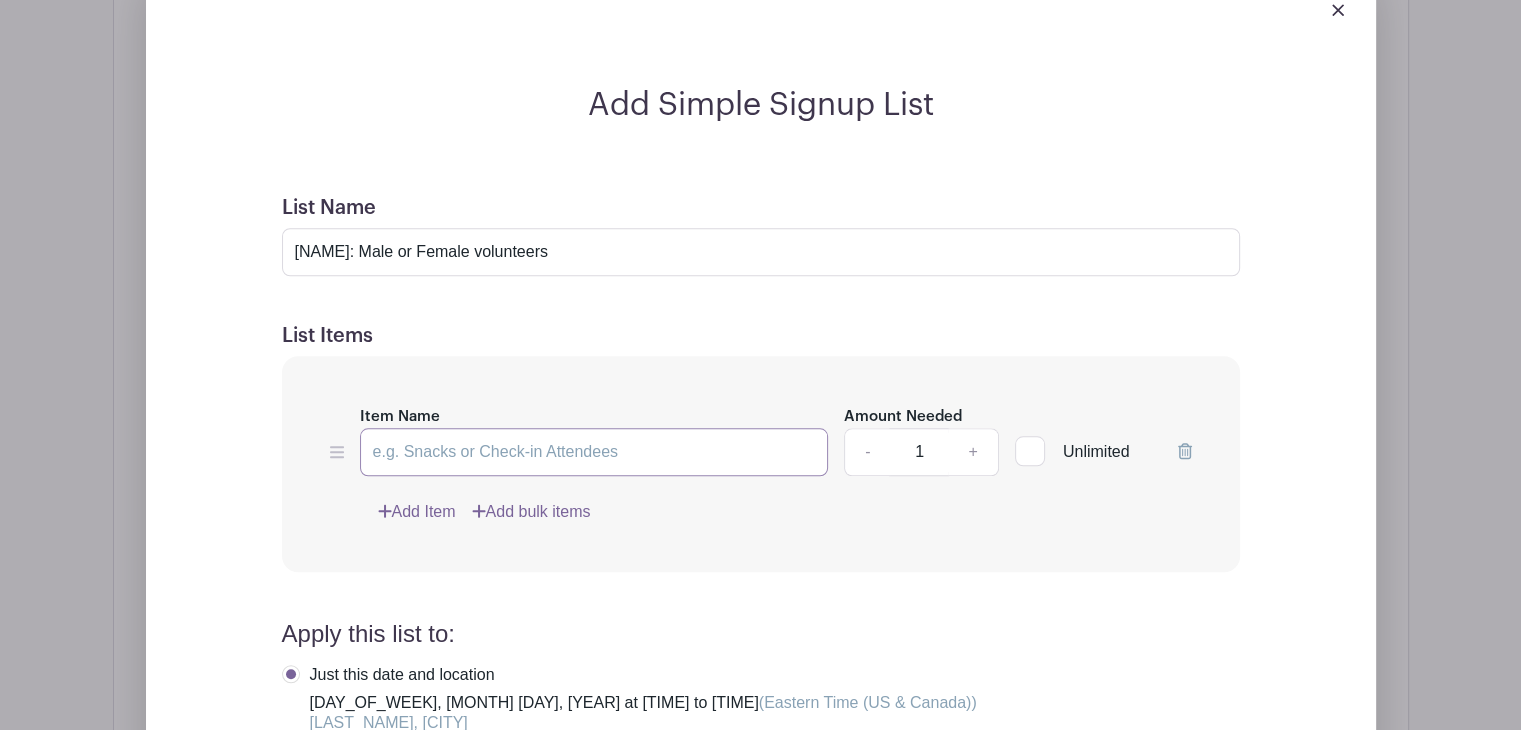 click on "Item Name" at bounding box center (594, 452) 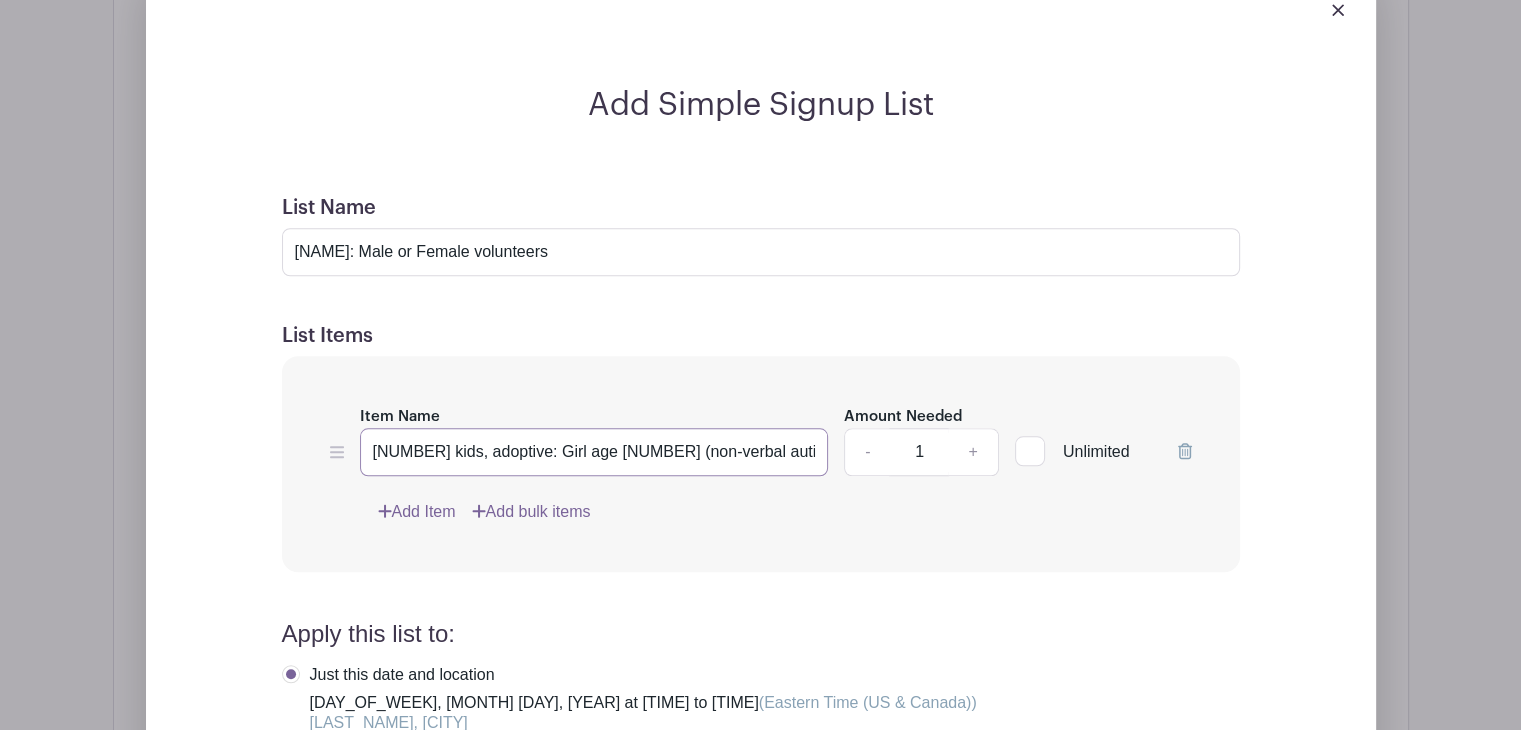 type on "[NUMBER] kids, adoptive: Girl age [NUMBER] (non-verbal autistic), boy age [NUMBER])" 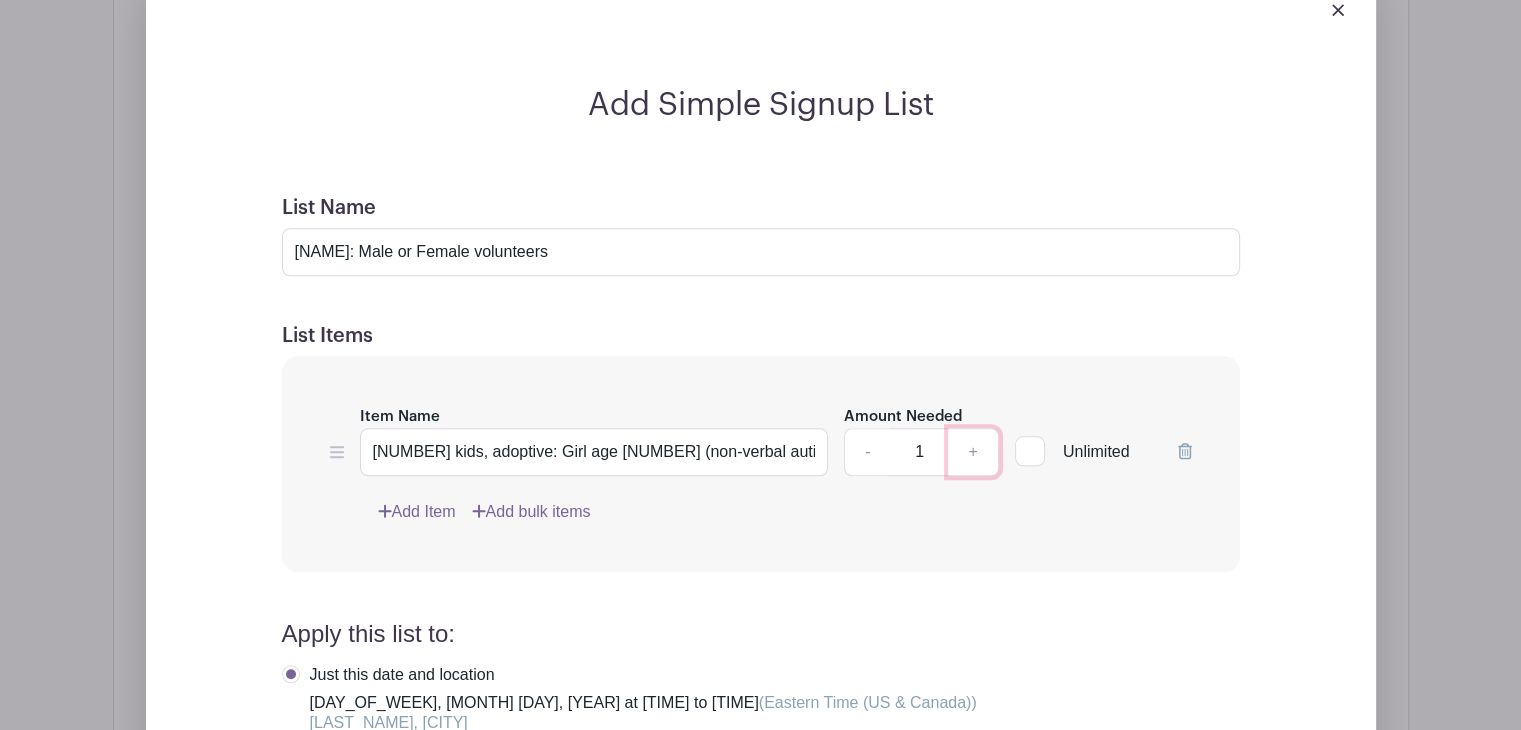 click on "+" at bounding box center (973, 452) 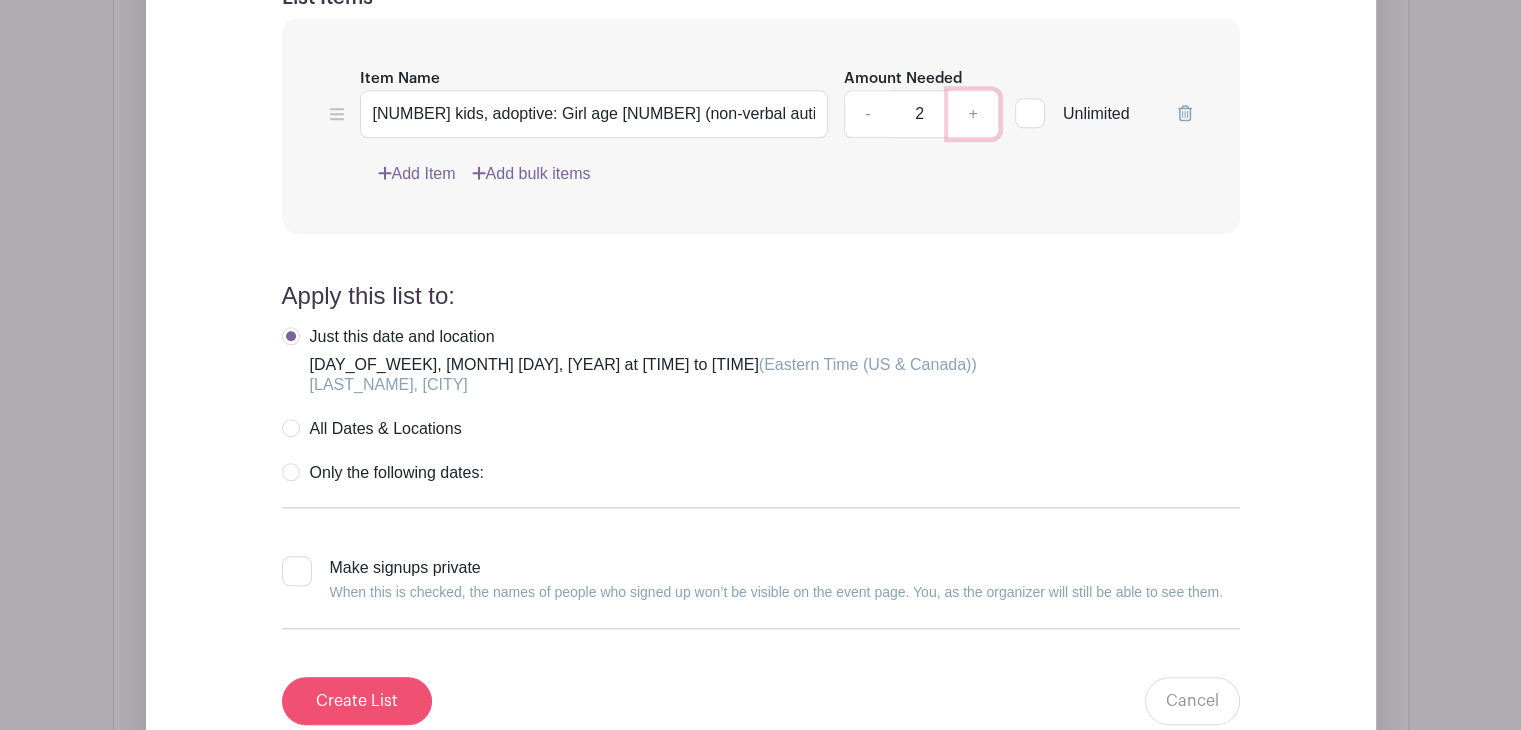 scroll, scrollTop: 2080, scrollLeft: 0, axis: vertical 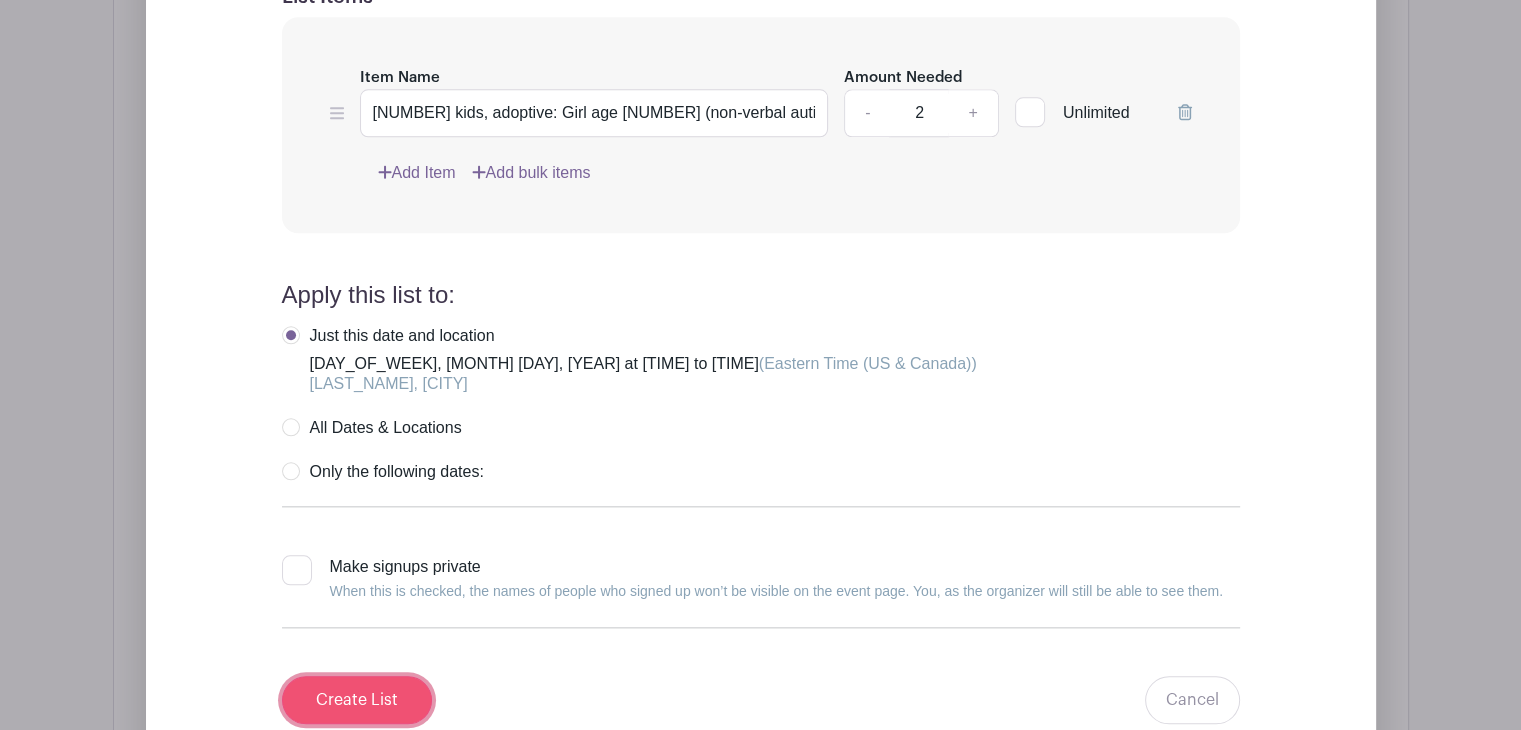 click on "Create List" at bounding box center [357, 700] 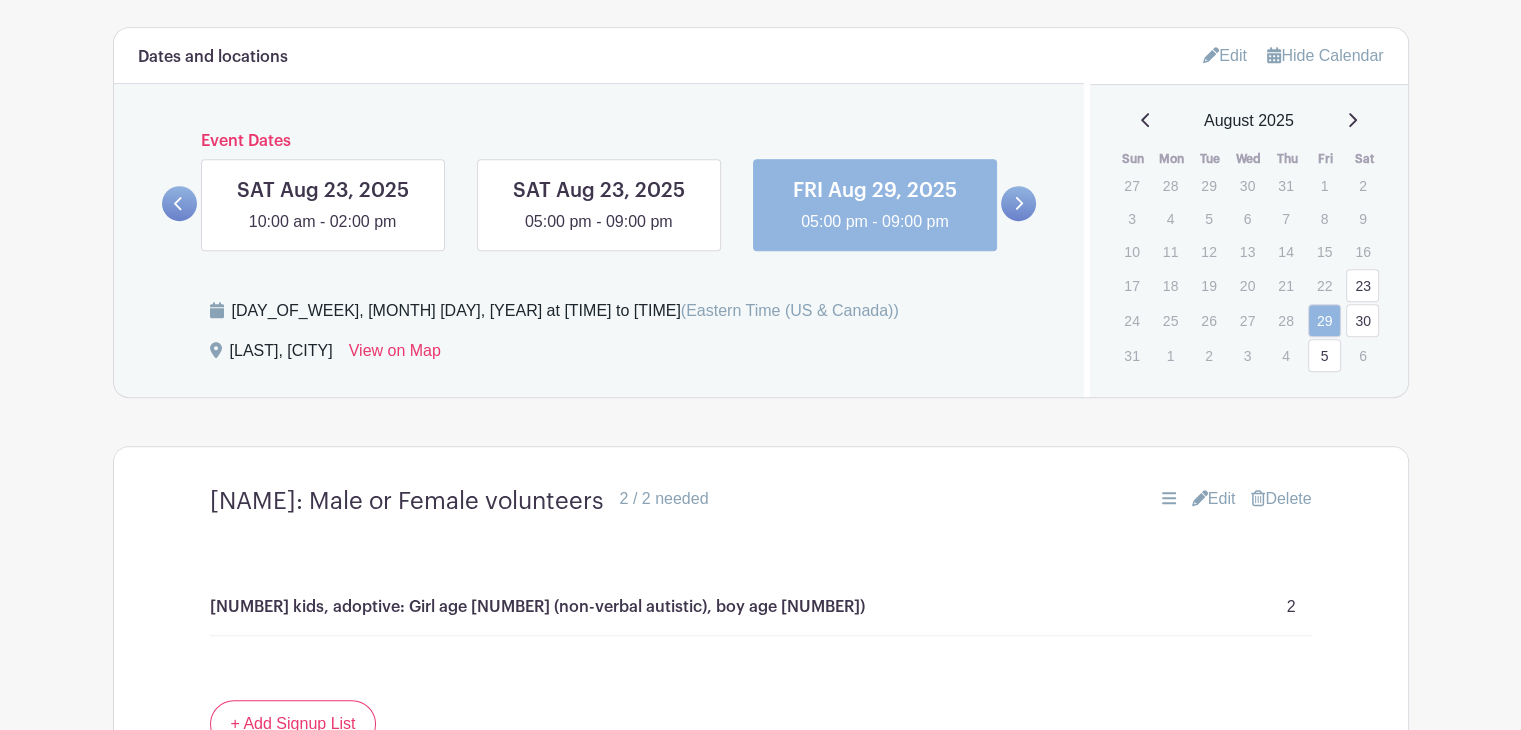 scroll, scrollTop: 1066, scrollLeft: 0, axis: vertical 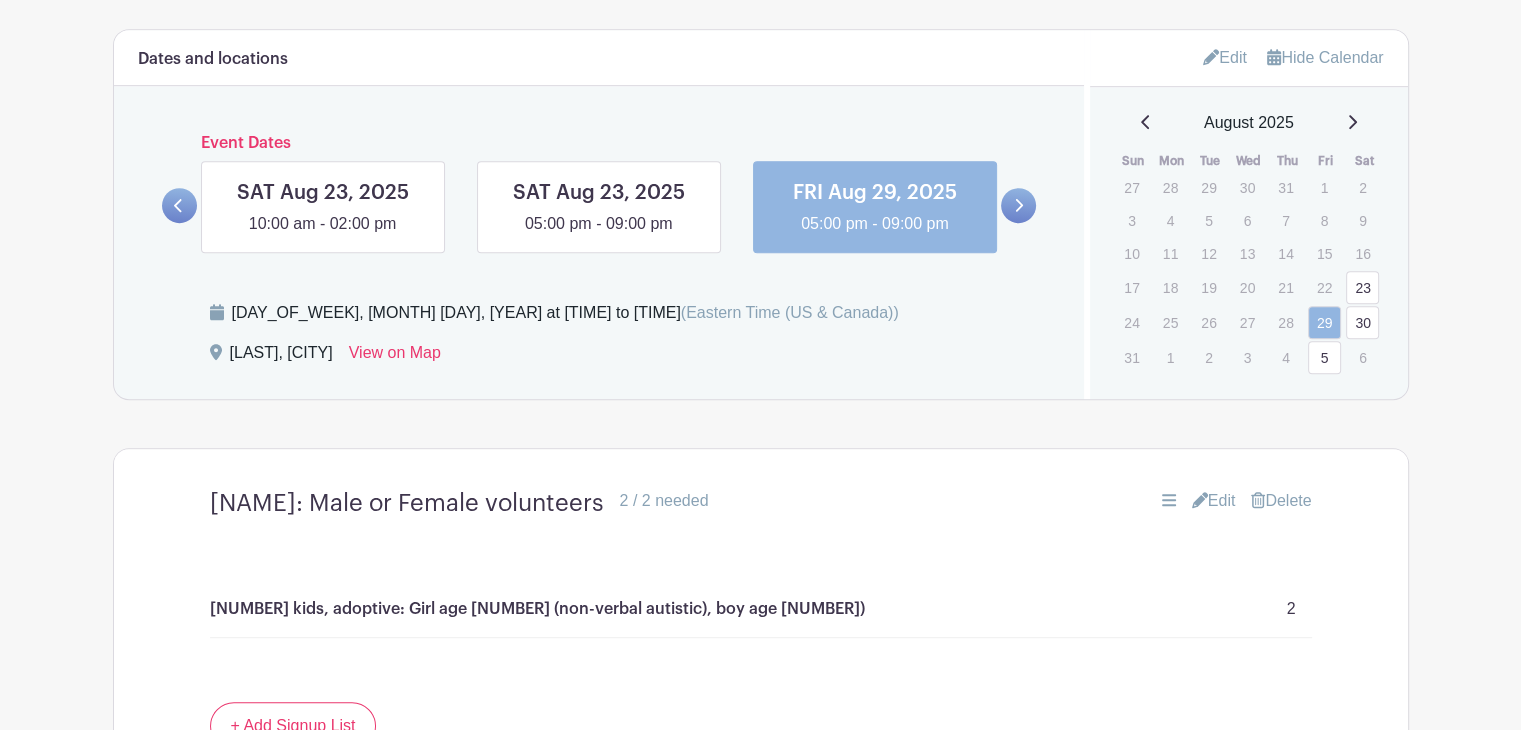 click at bounding box center (1018, 205) 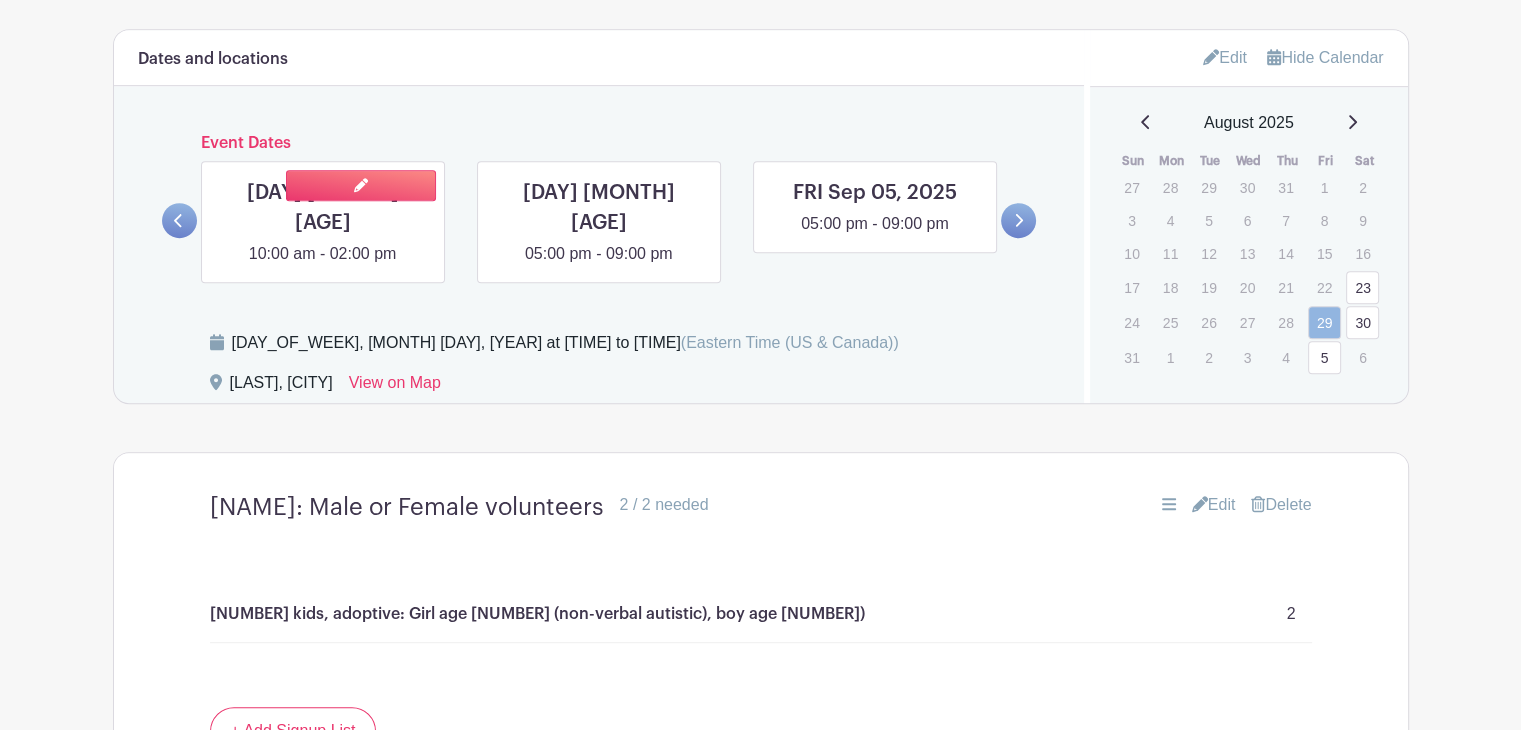 click at bounding box center (323, 266) 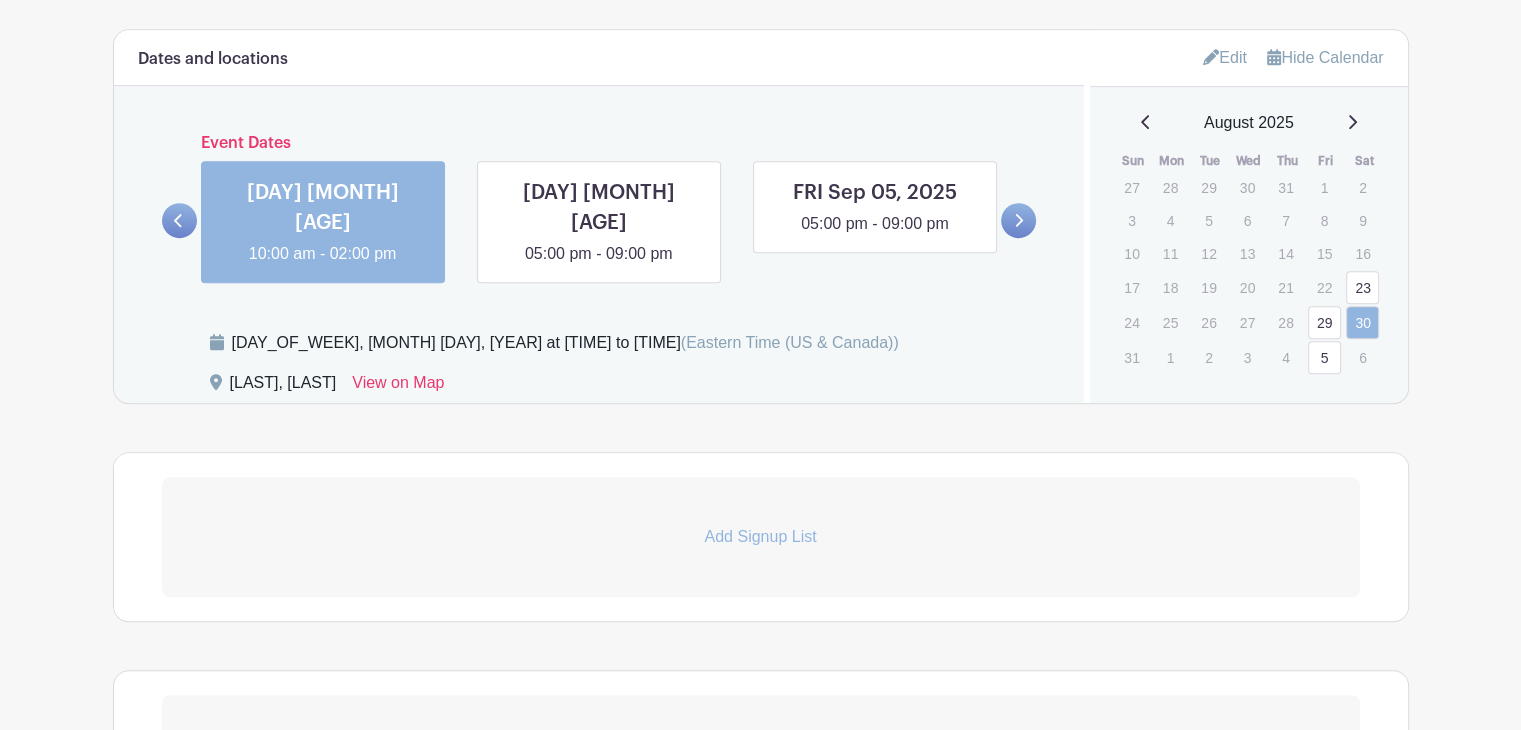 click on "Add Signup List" at bounding box center [761, 537] 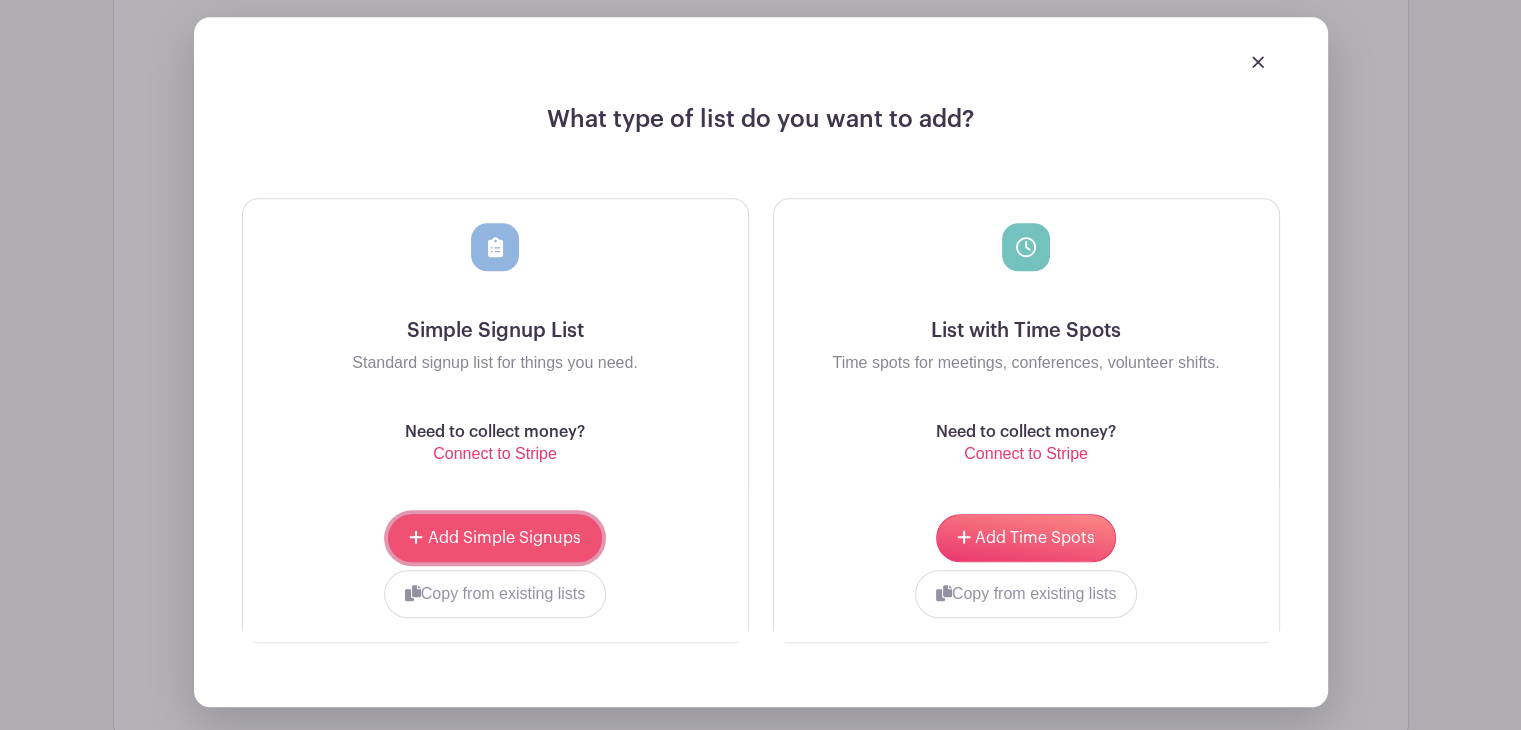 click on "Add Simple Signups" at bounding box center (504, 538) 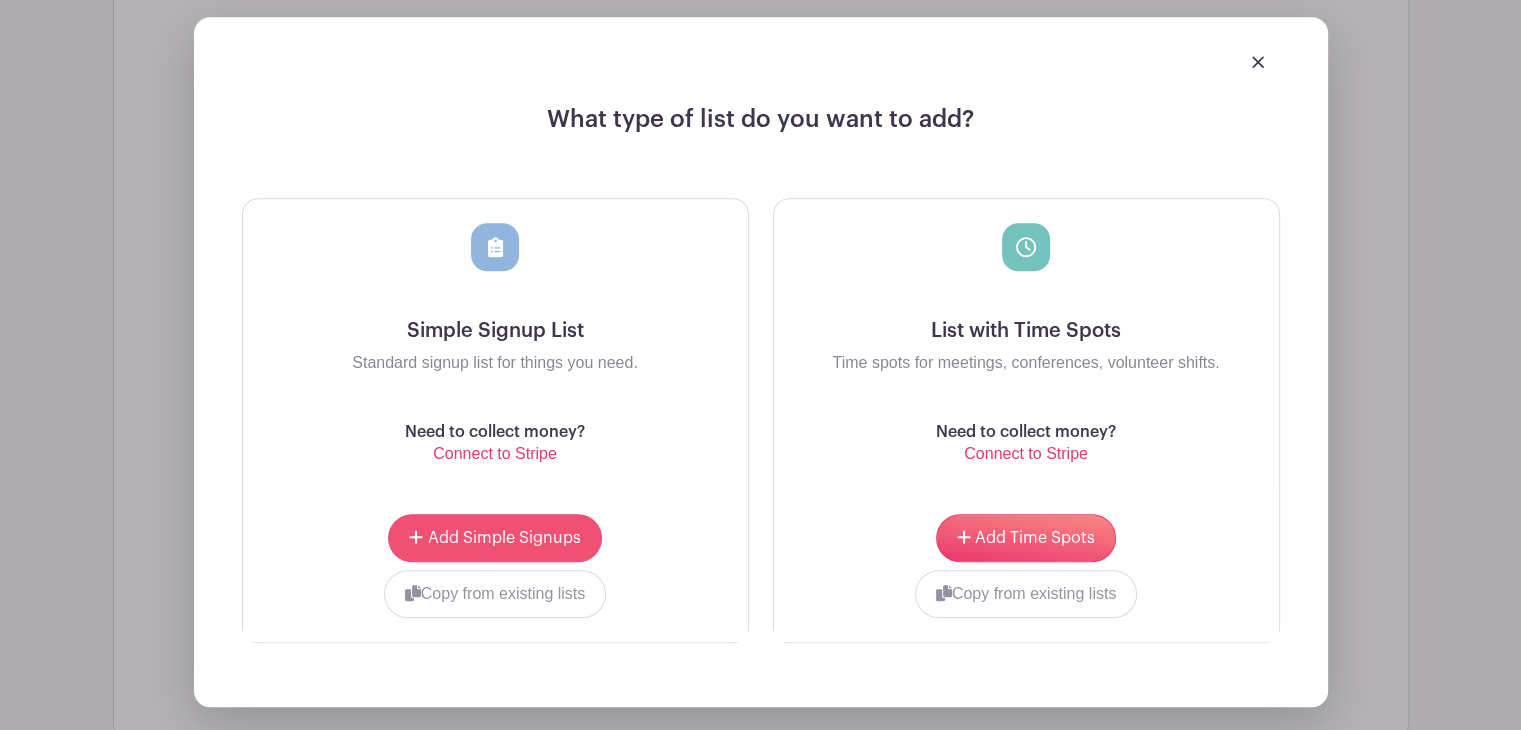 scroll, scrollTop: 1742, scrollLeft: 0, axis: vertical 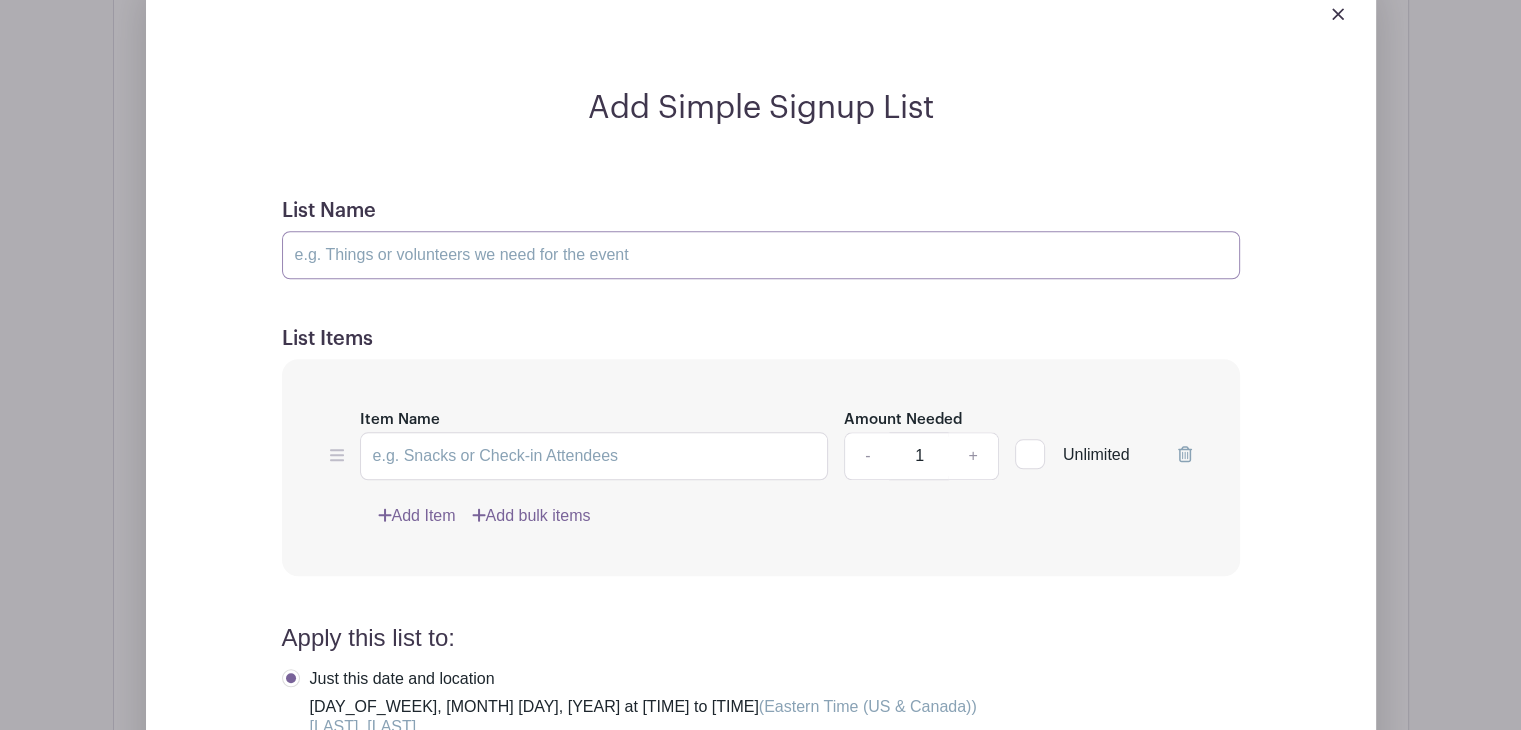click on "List Name" at bounding box center (761, 255) 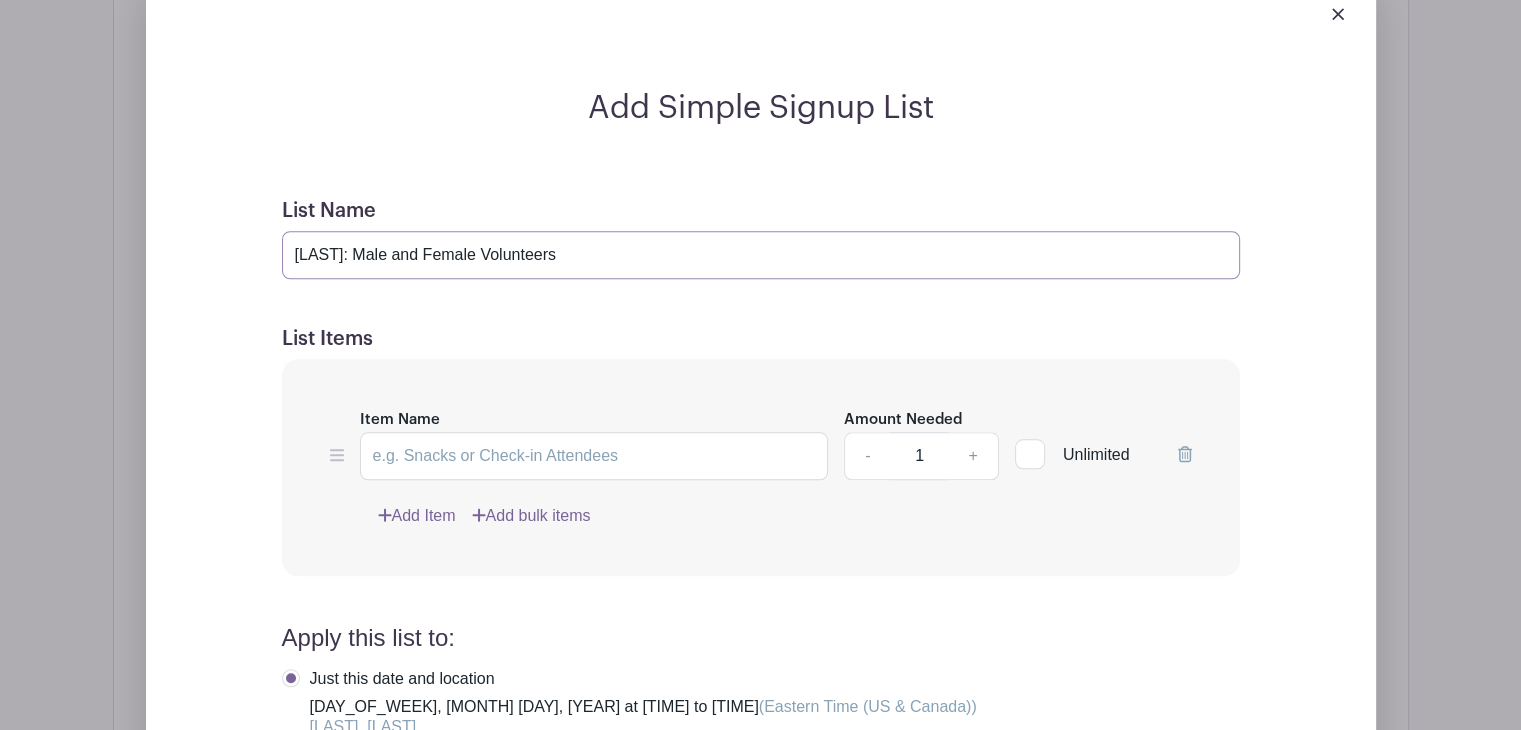 type on "[LAST]: Male and Female Volunteers" 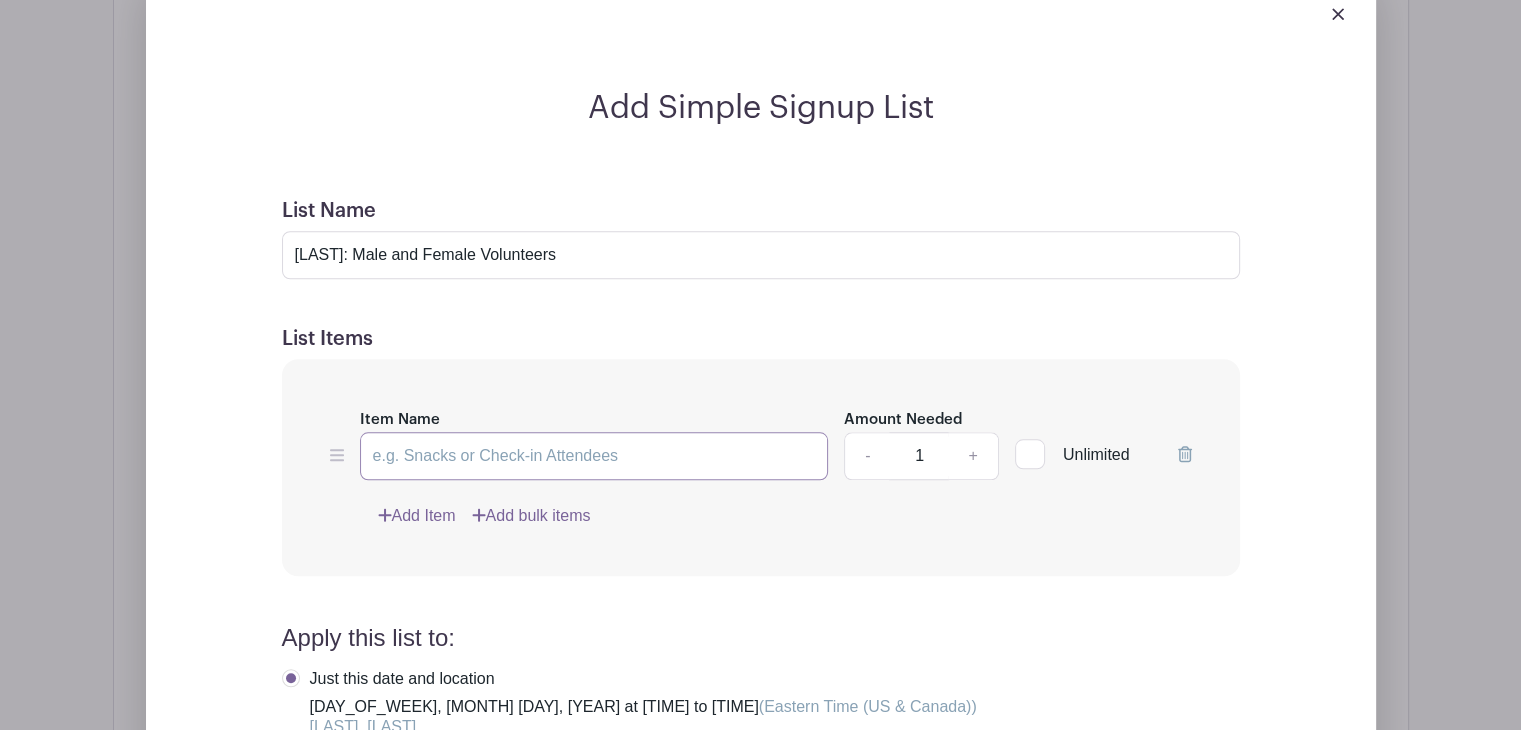 click on "Item Name" at bounding box center [594, 456] 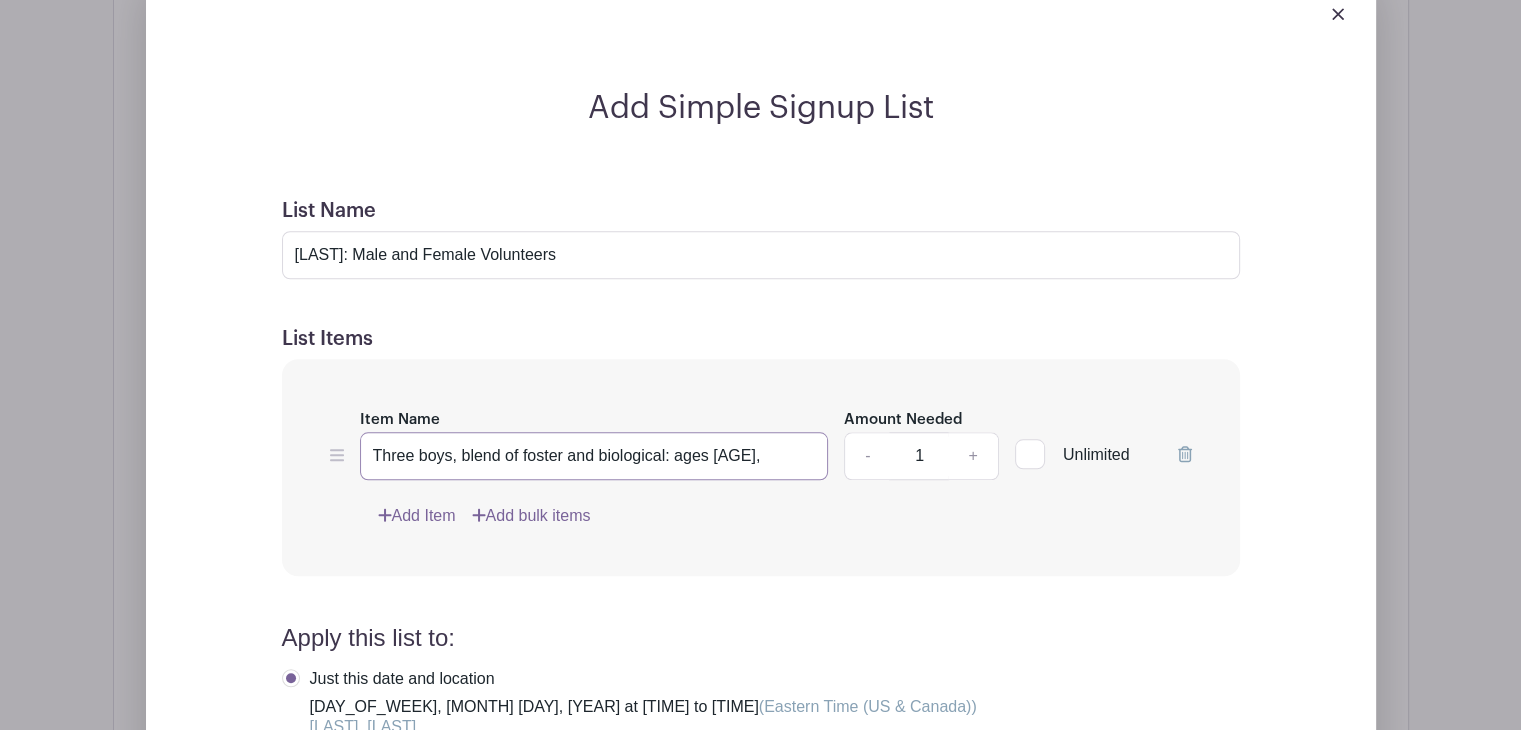 click on "Three boys, blend of foster and biological: ages [AGE]," at bounding box center (594, 456) 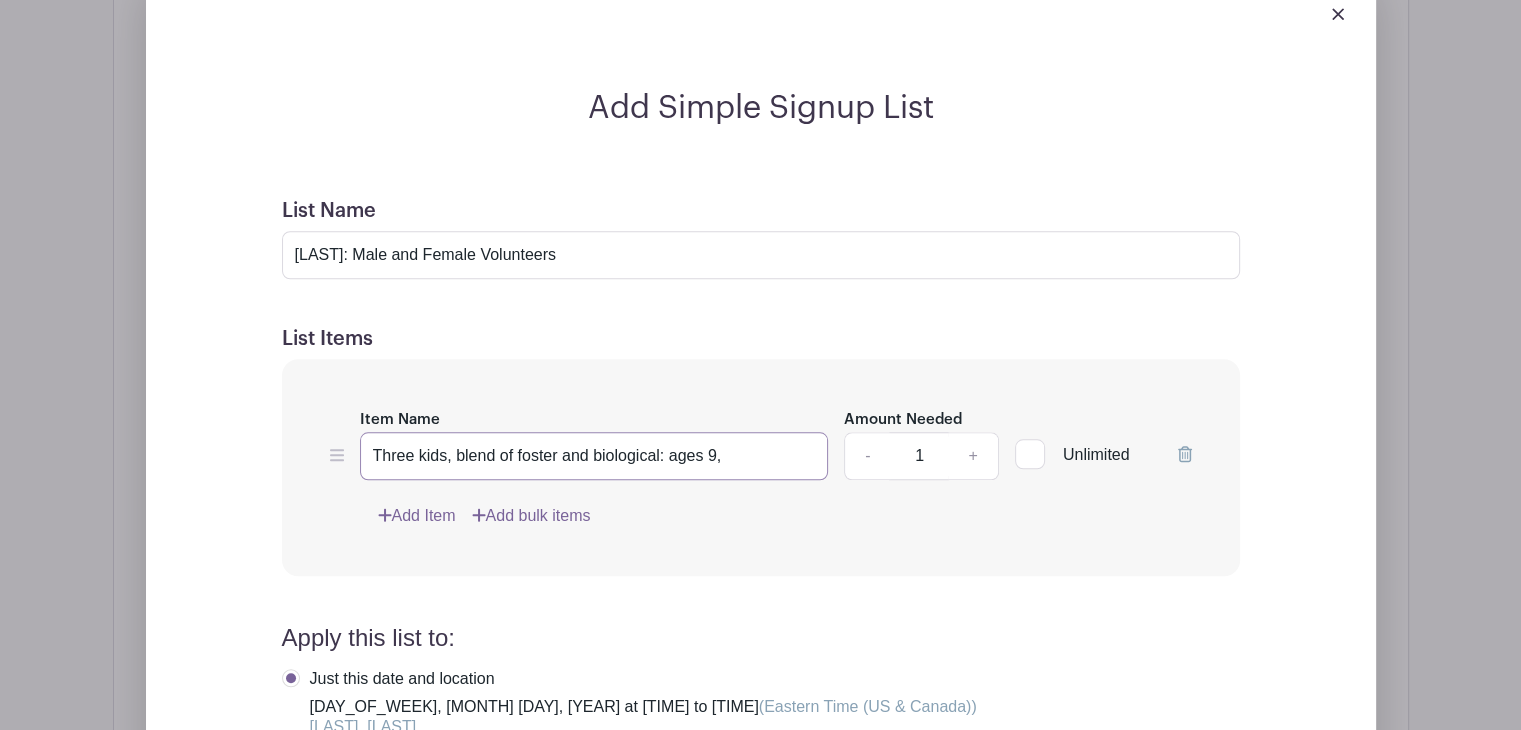 click on "Three kids, blend of foster and biological: ages 9," at bounding box center [594, 456] 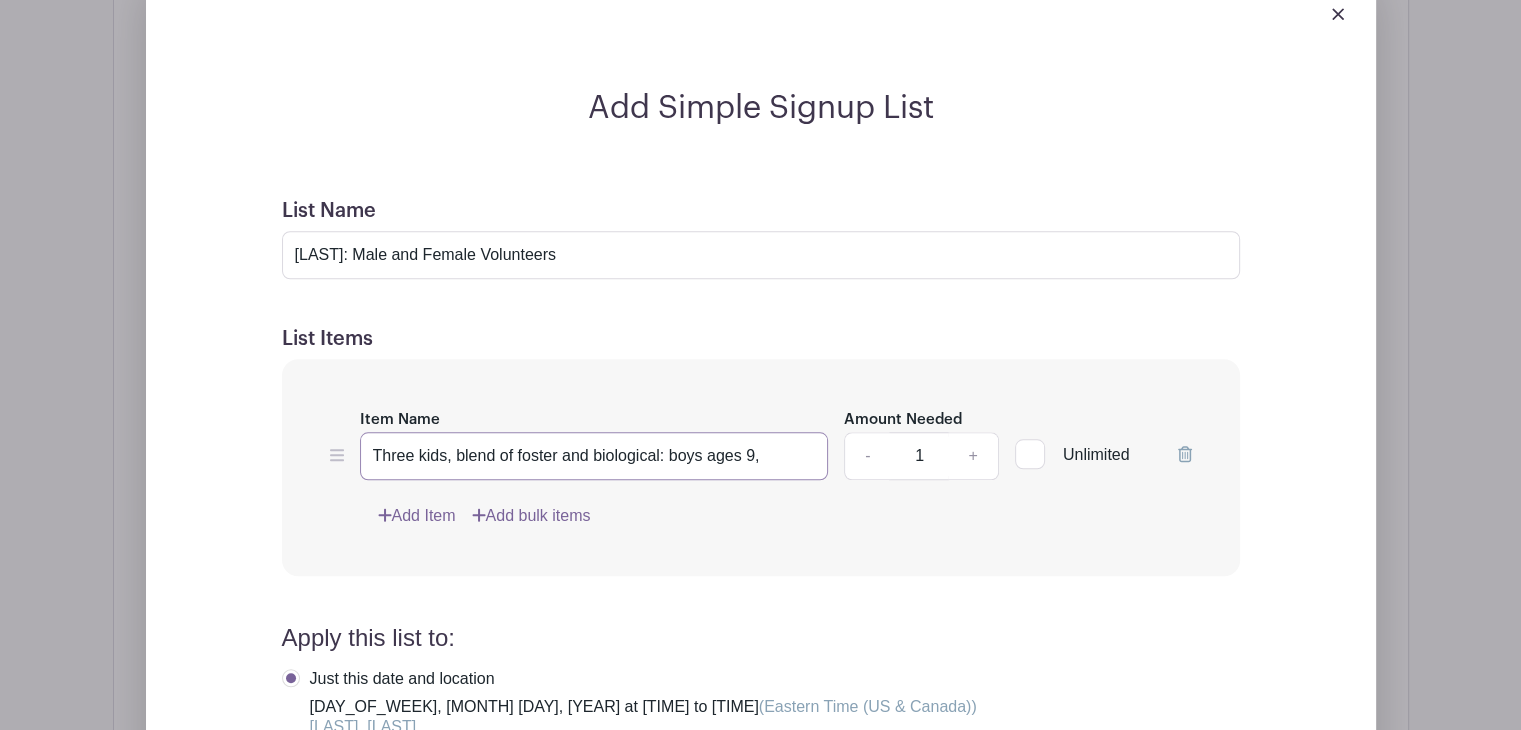 click on "Three kids, blend of foster and biological: boys ages 9," at bounding box center (594, 456) 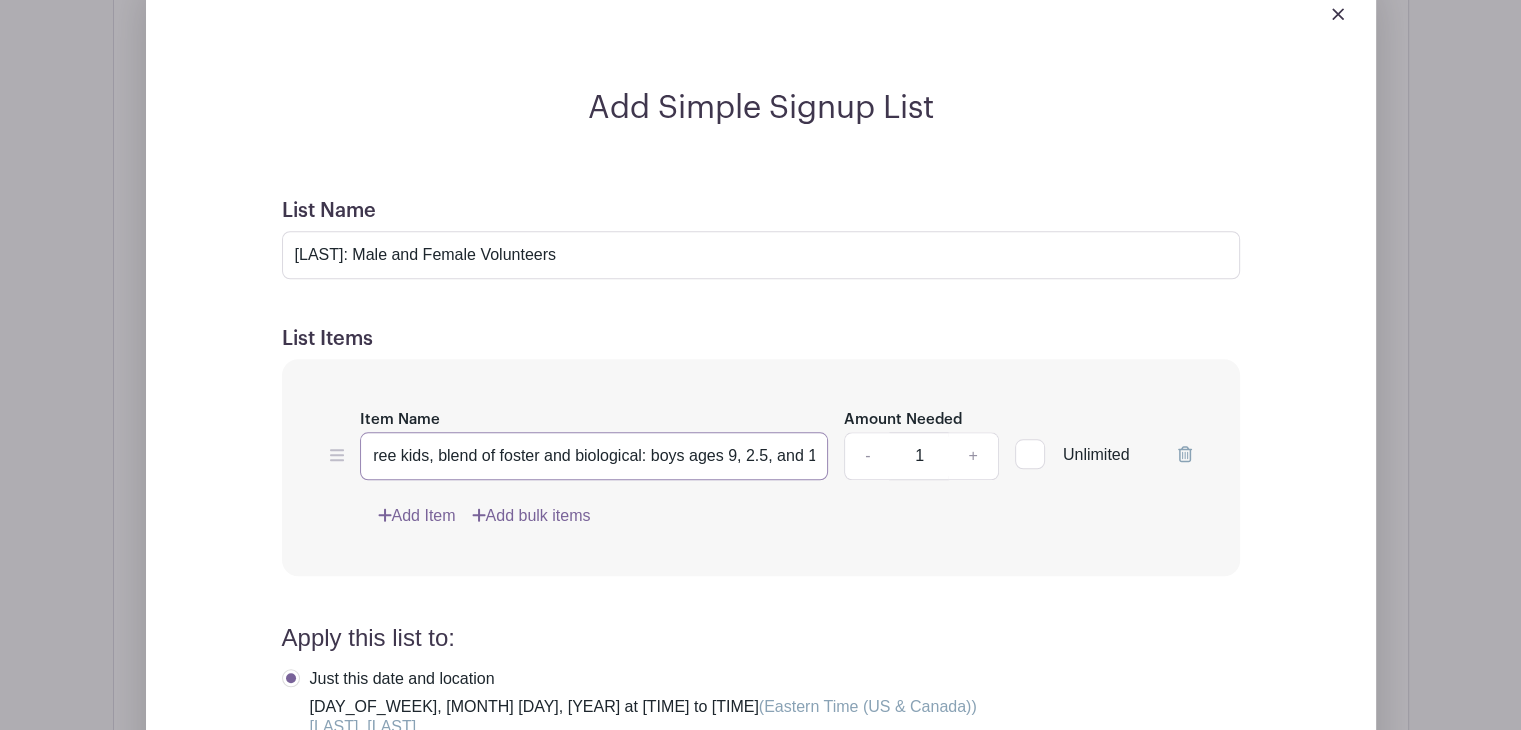 scroll, scrollTop: 0, scrollLeft: 32, axis: horizontal 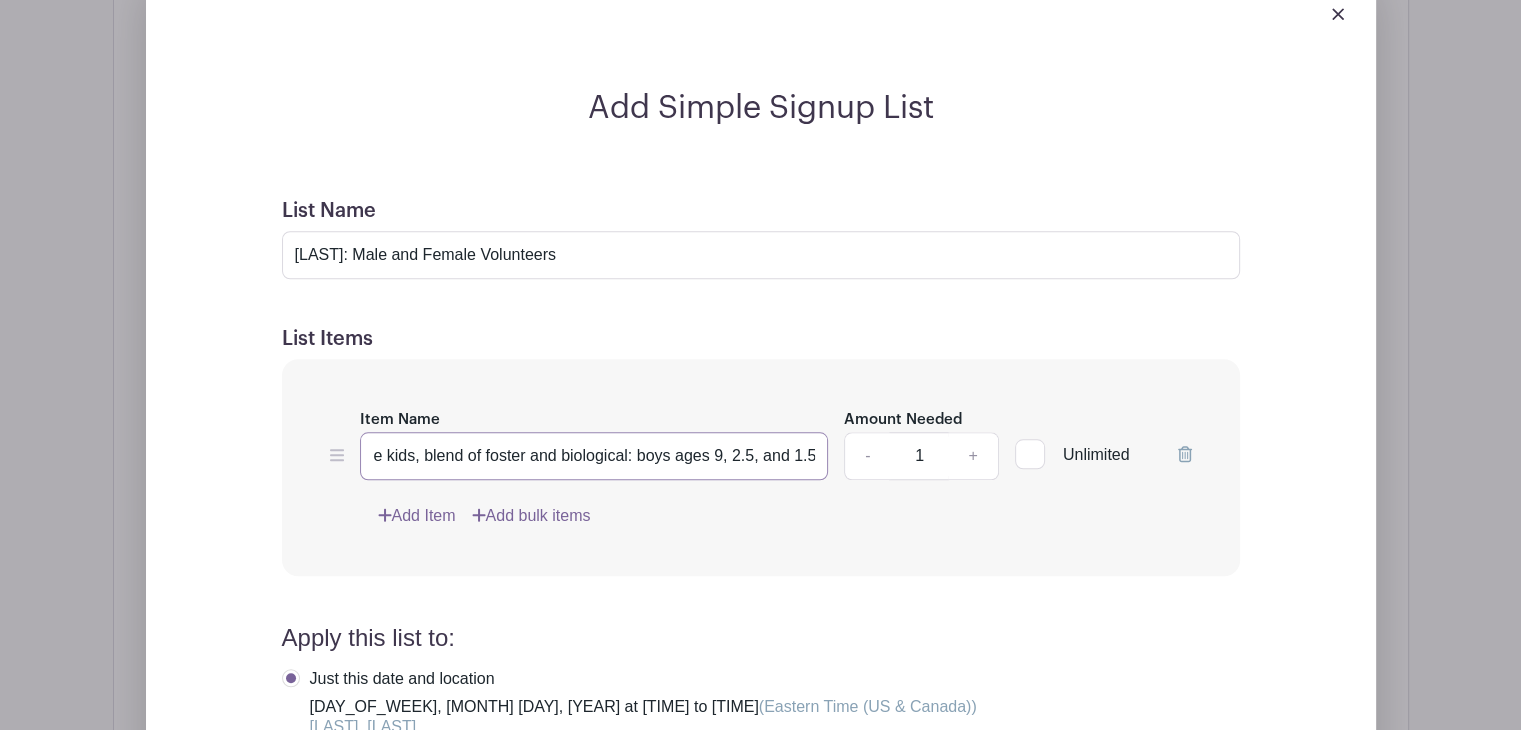 type on "Three kids, blend of foster and biological: boys ages 9, 2.5, and 1.5" 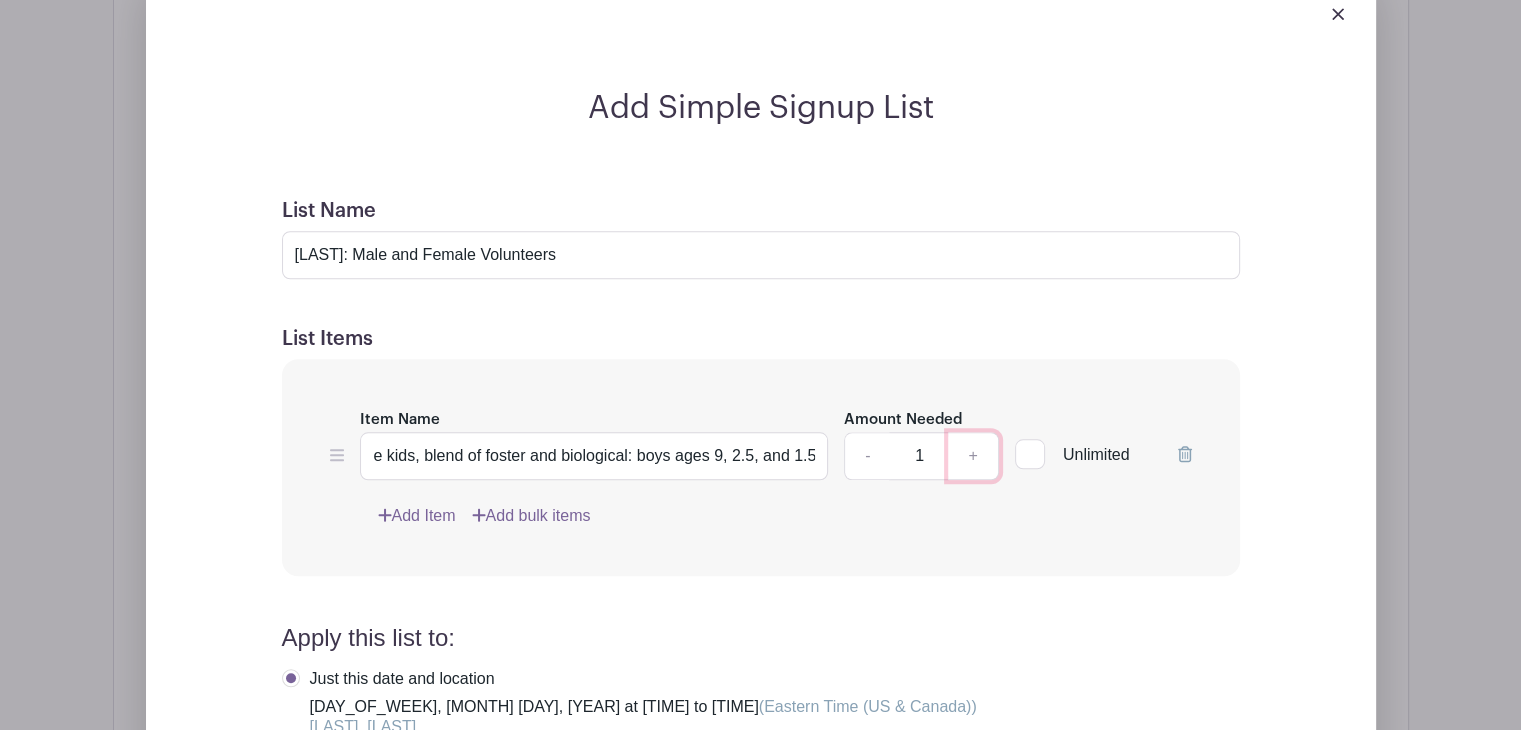 scroll, scrollTop: 0, scrollLeft: 0, axis: both 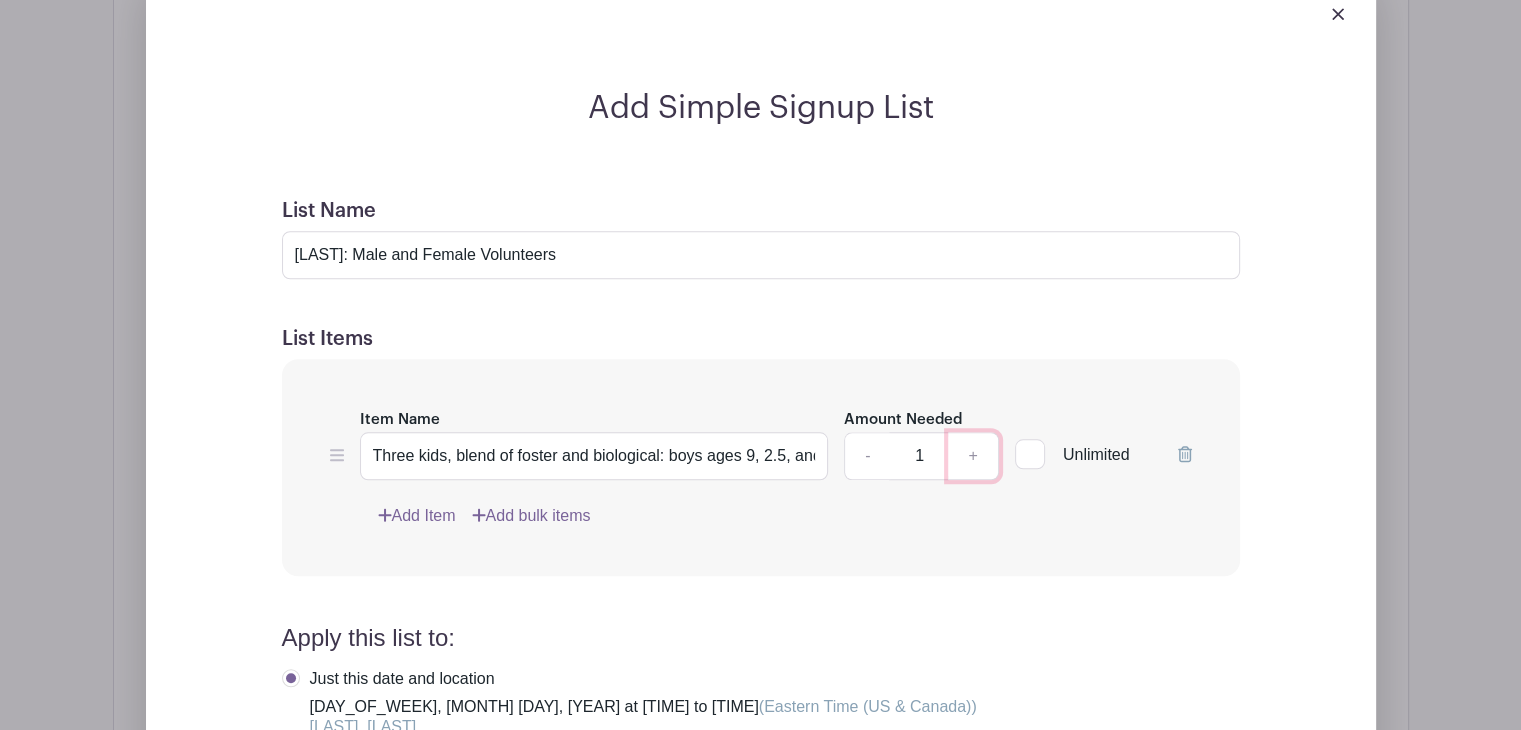 click on "+" at bounding box center [973, 456] 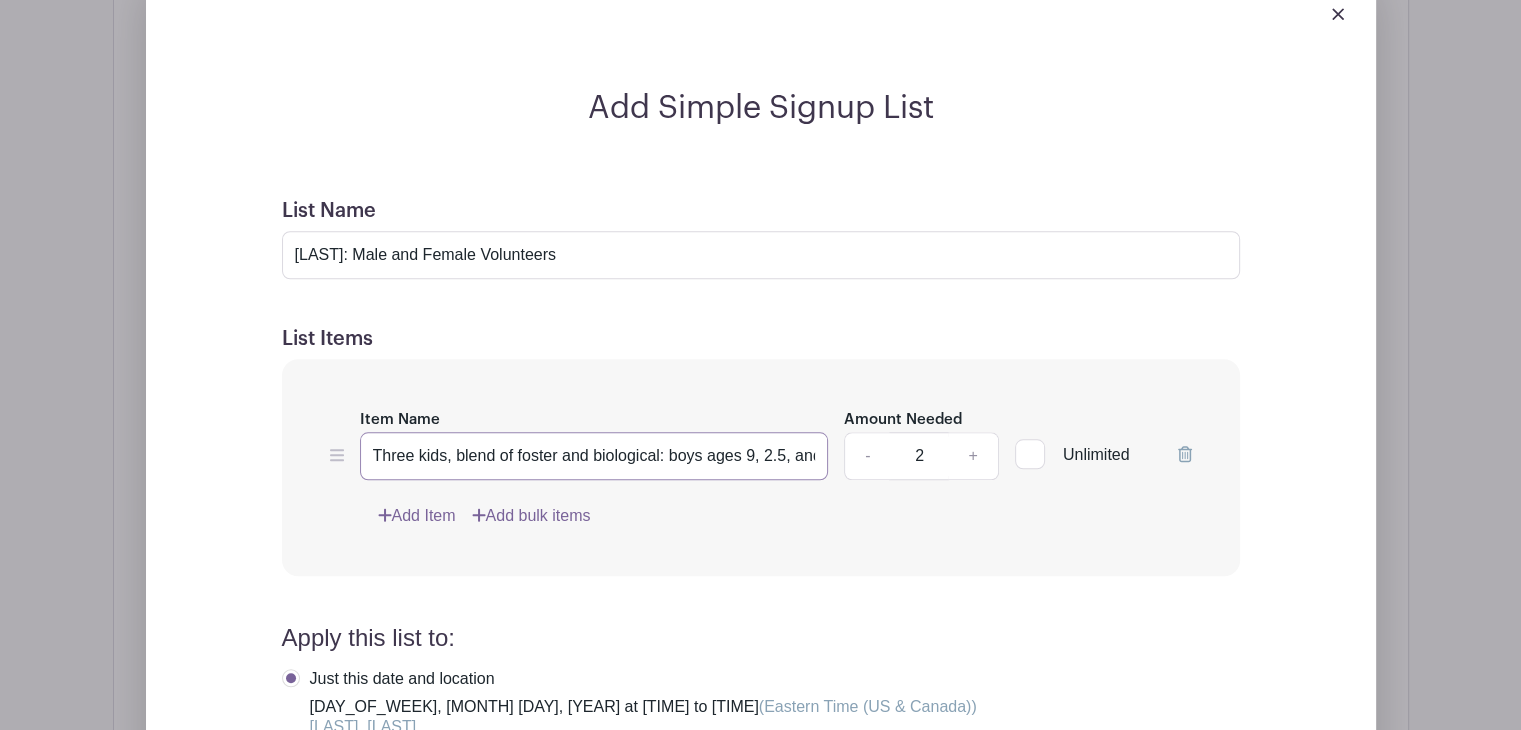 click on "Three kids, blend of foster and biological: boys ages 9, 2.5, and 1.5" at bounding box center (594, 456) 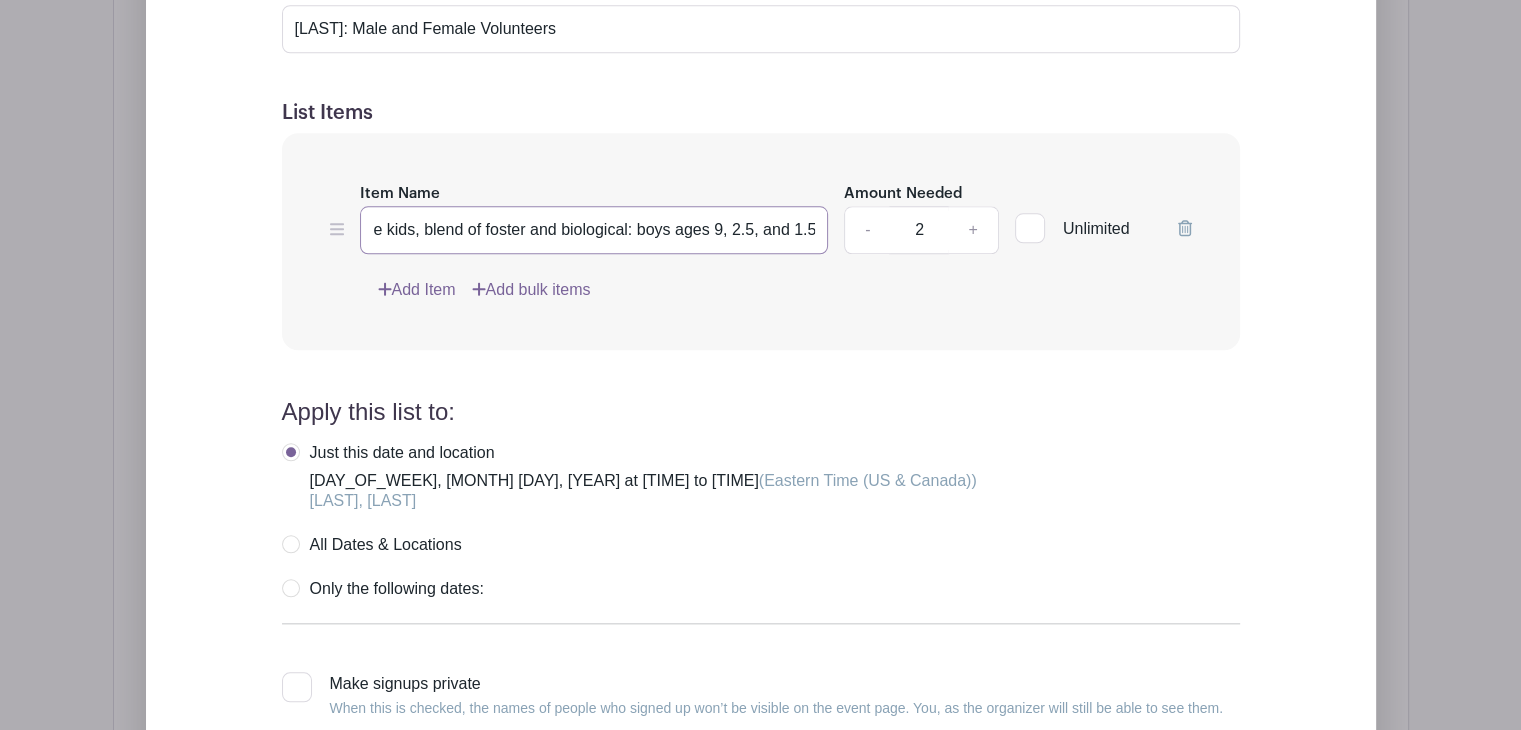 scroll, scrollTop: 2164, scrollLeft: 0, axis: vertical 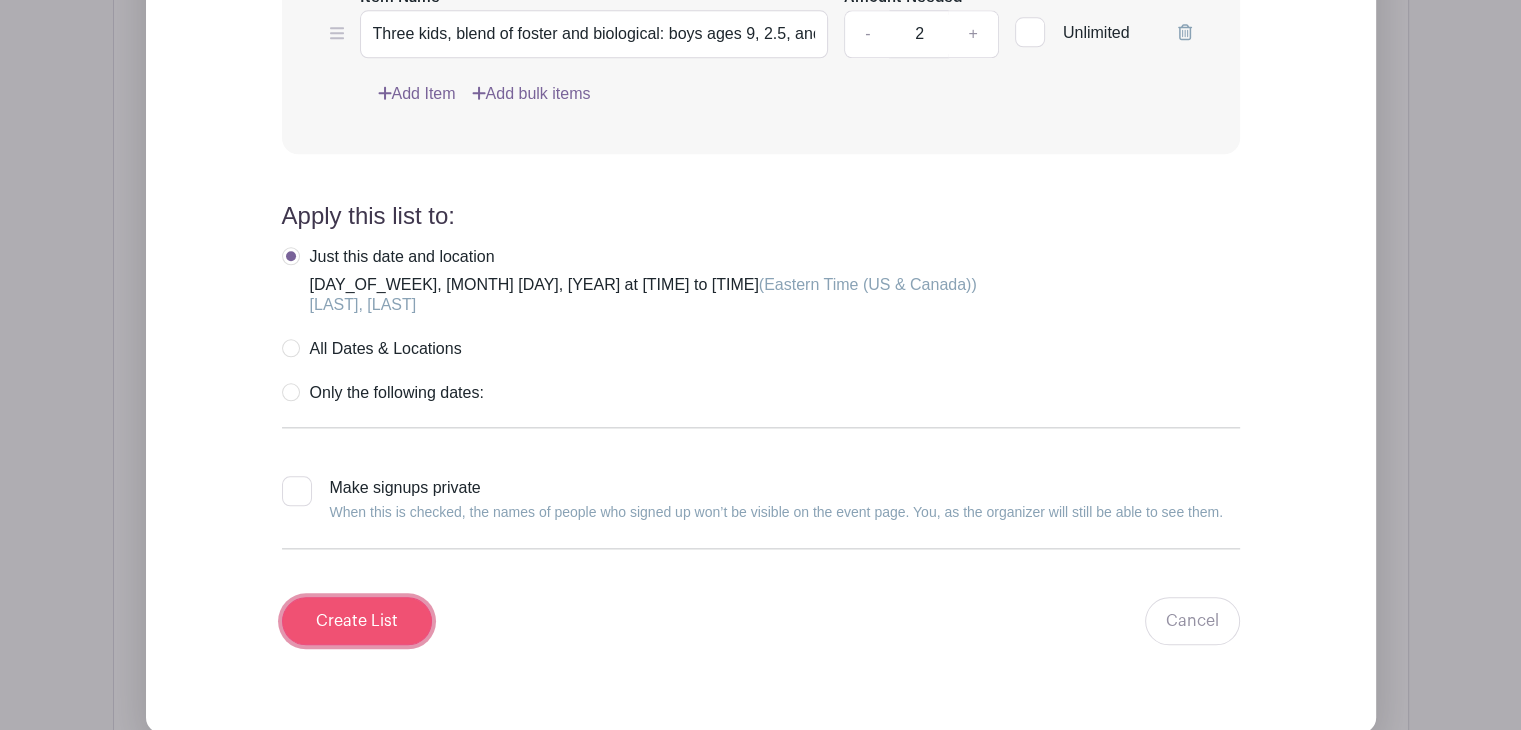 click on "Create List" at bounding box center [357, 621] 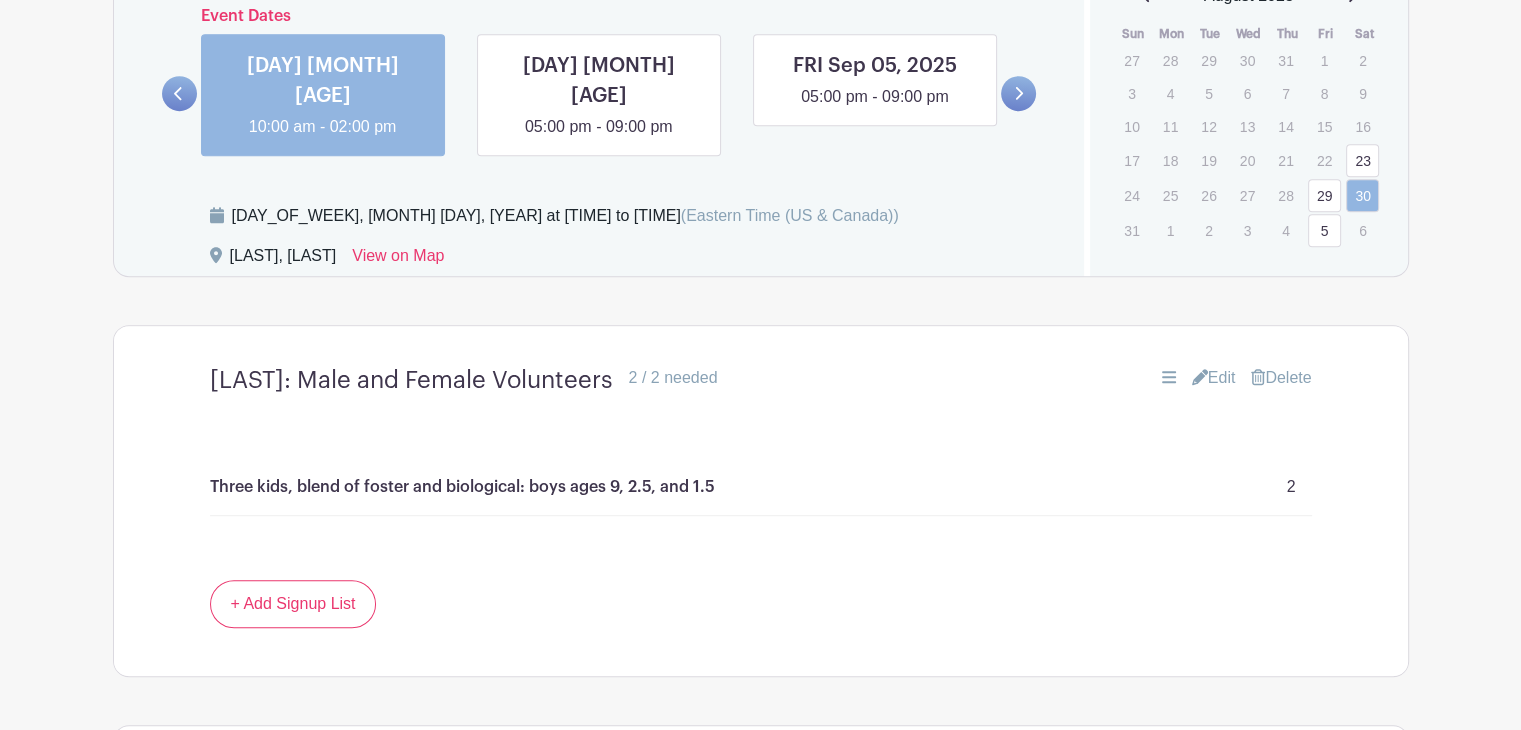 scroll, scrollTop: 1122, scrollLeft: 0, axis: vertical 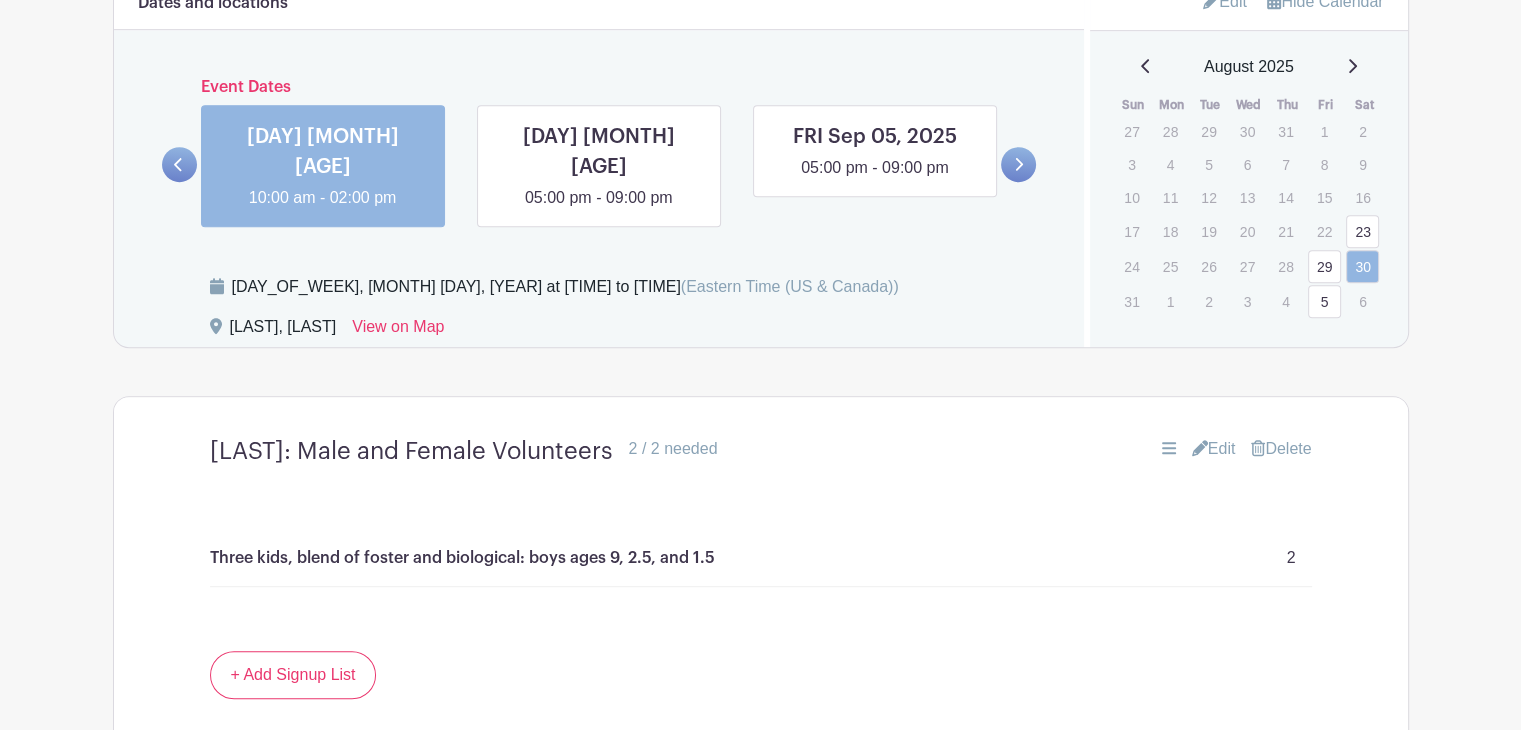 click at bounding box center [1018, 164] 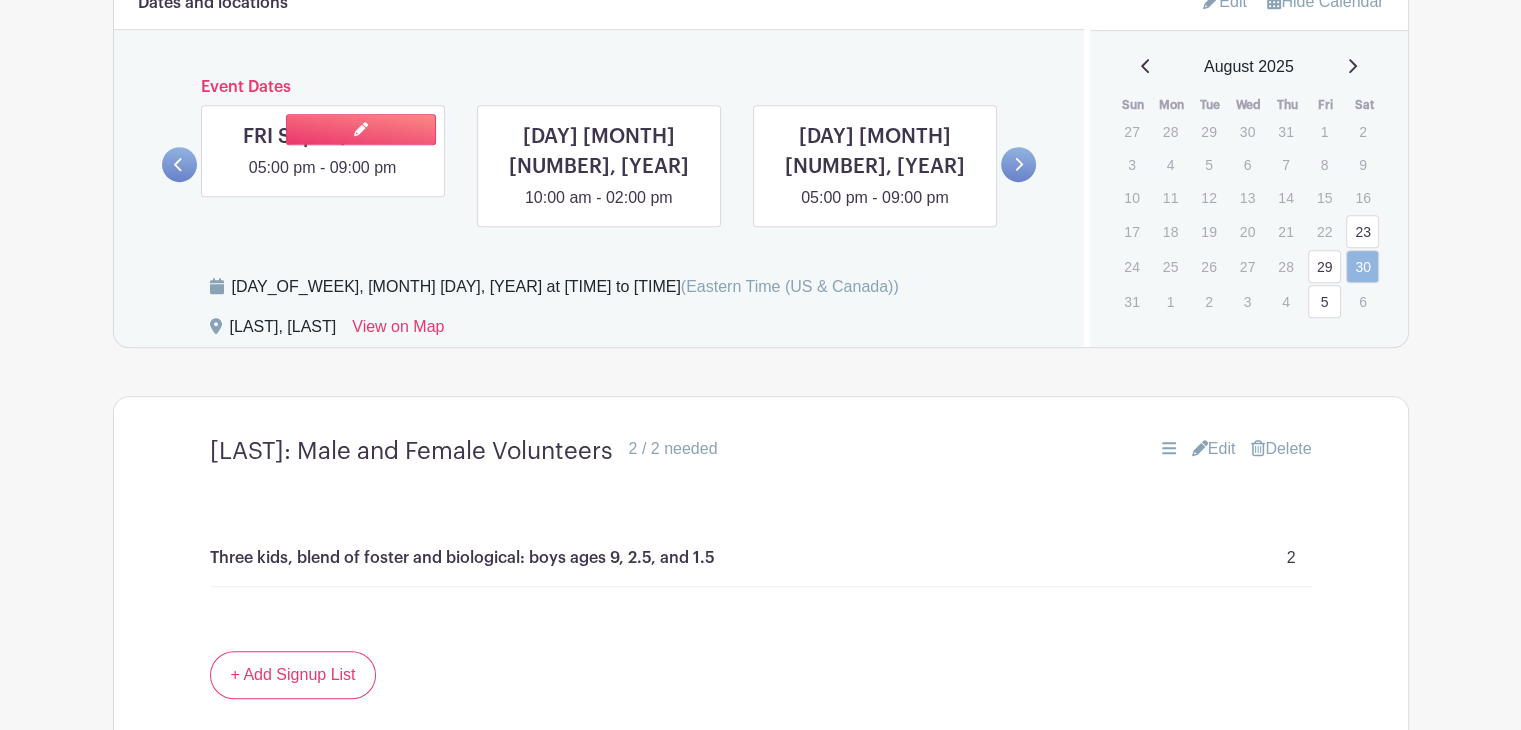 click at bounding box center [323, 180] 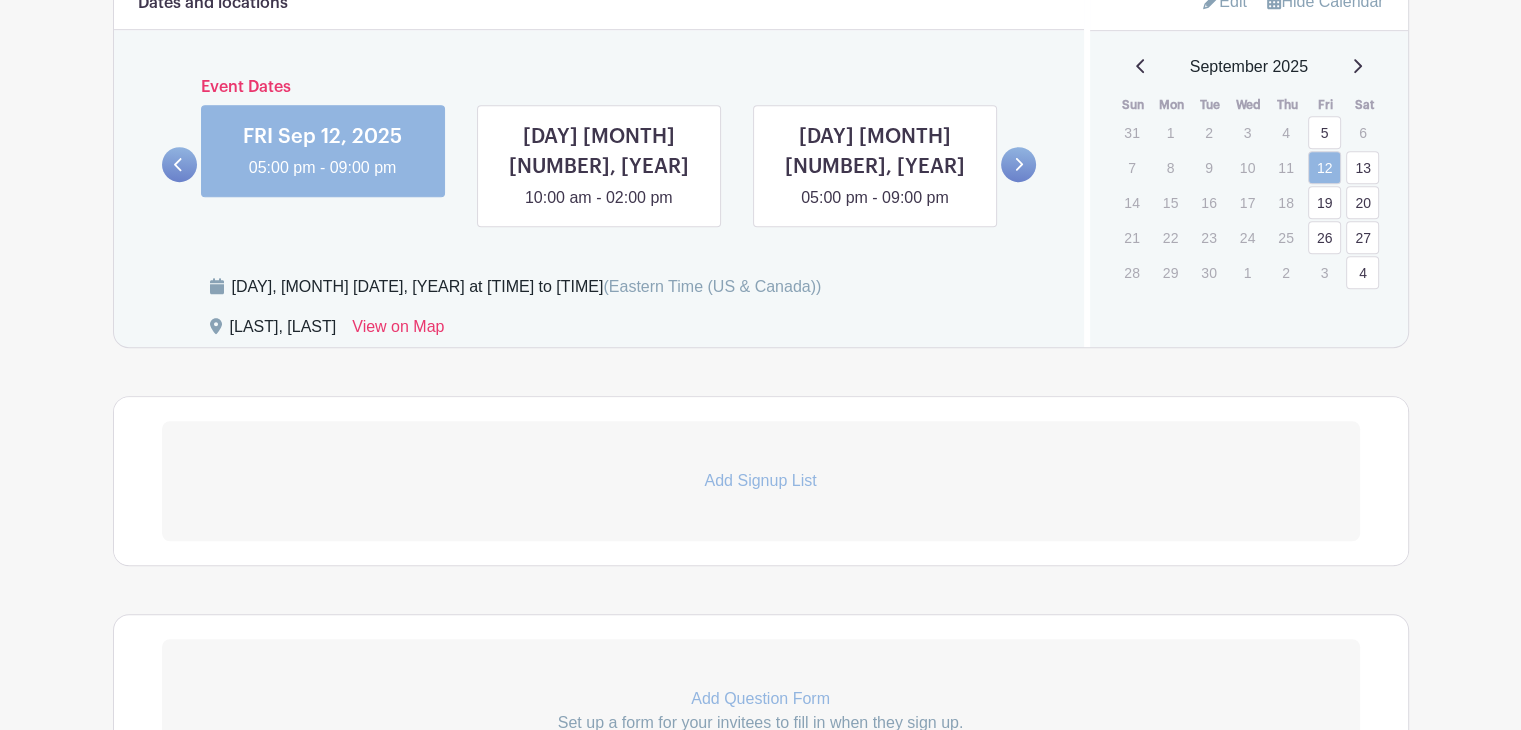 click at bounding box center [179, 164] 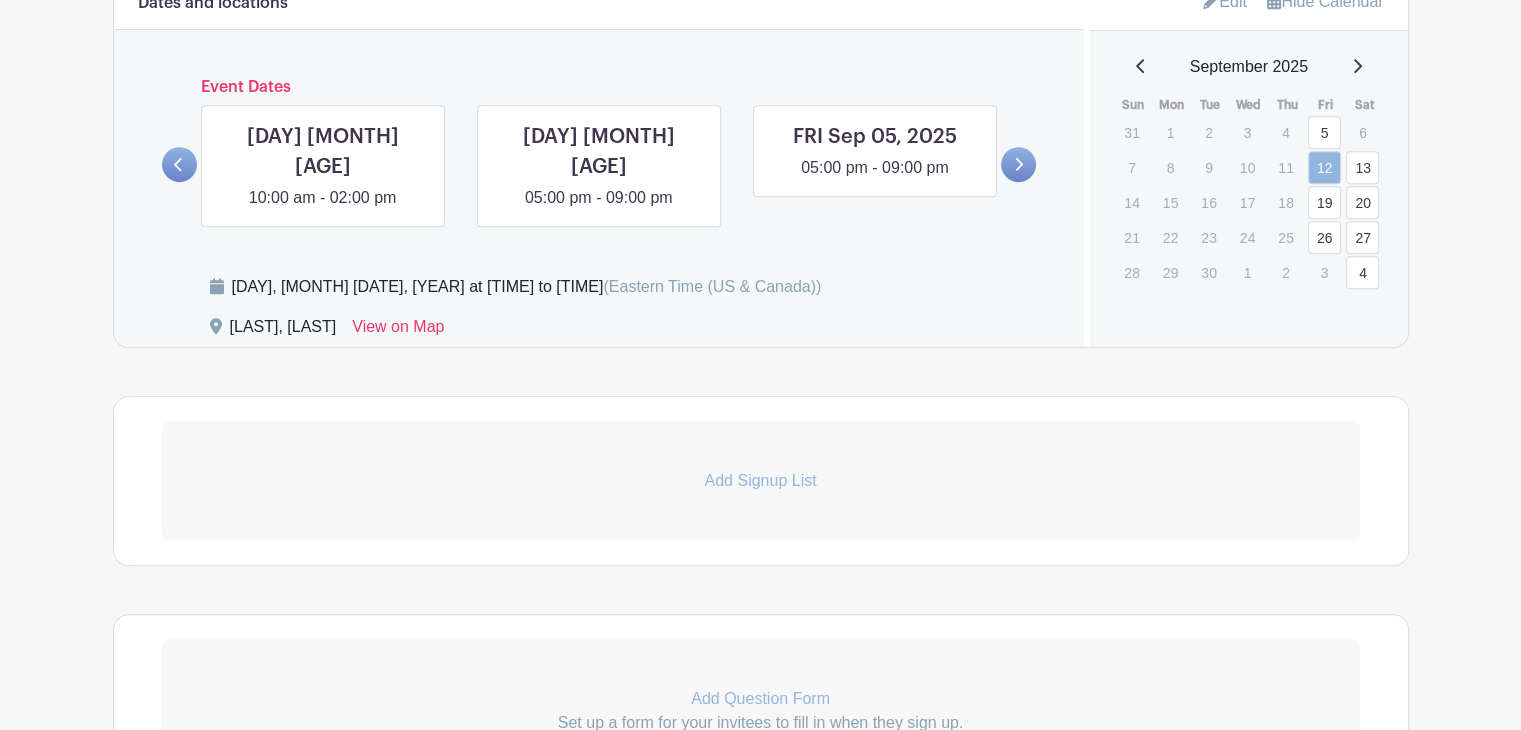 click at bounding box center (179, 164) 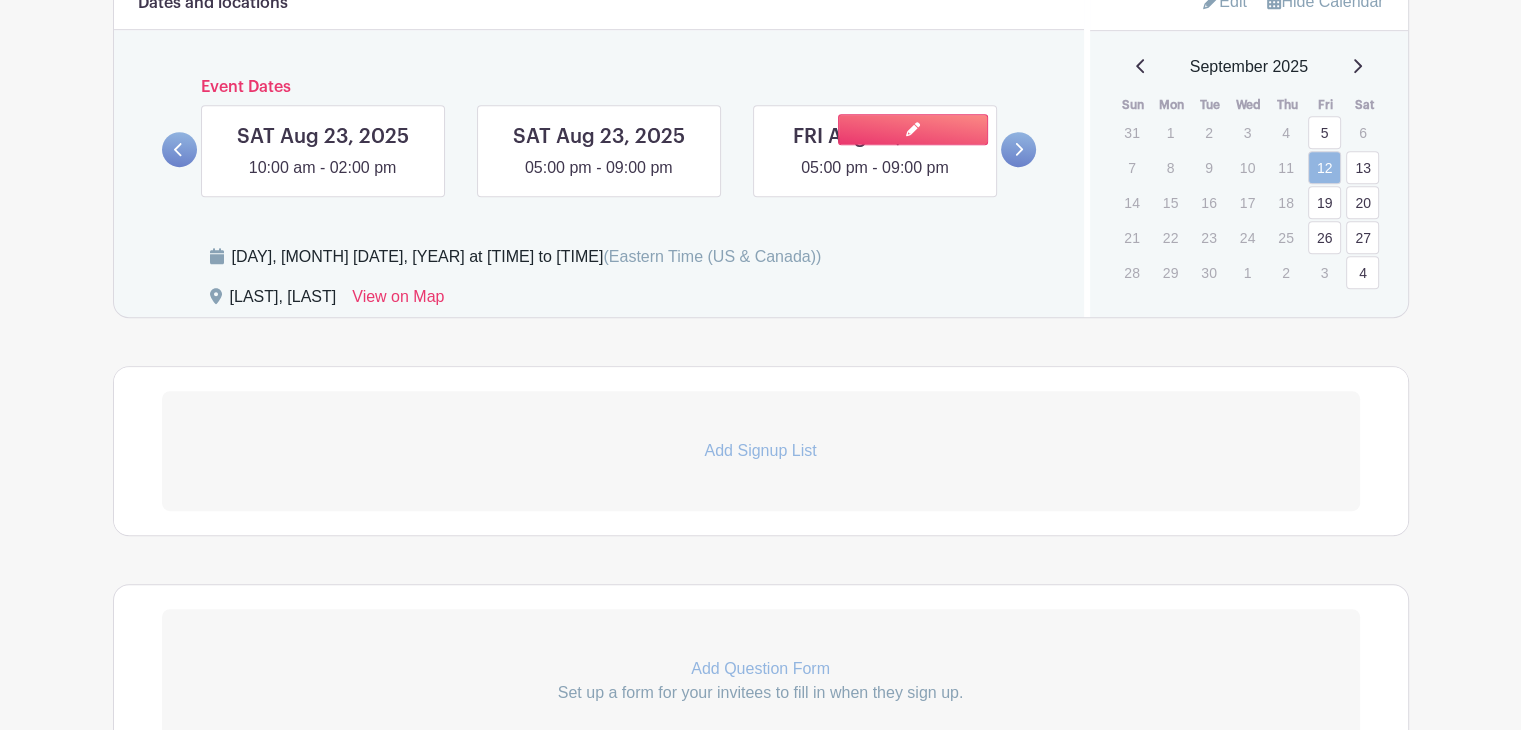 click at bounding box center (875, 180) 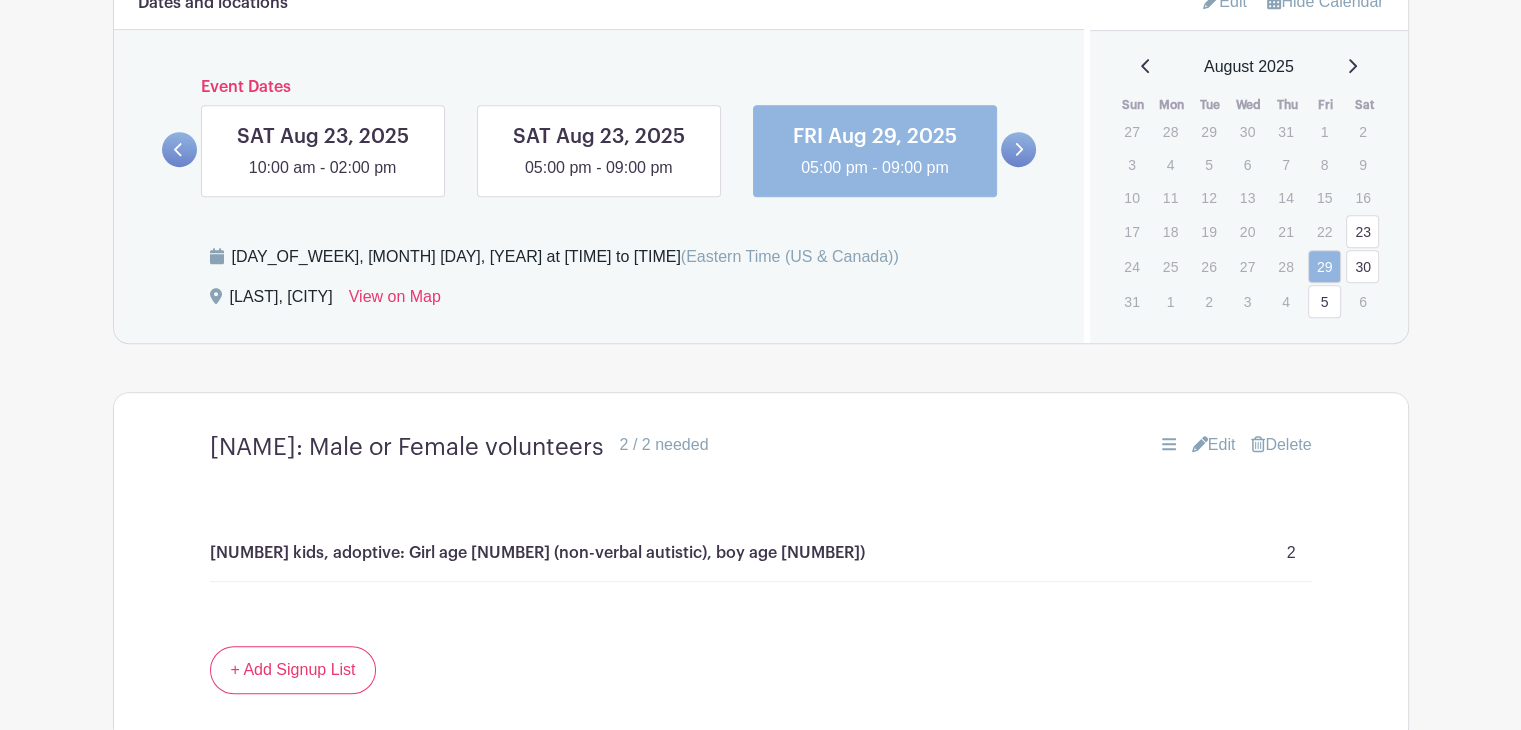 click 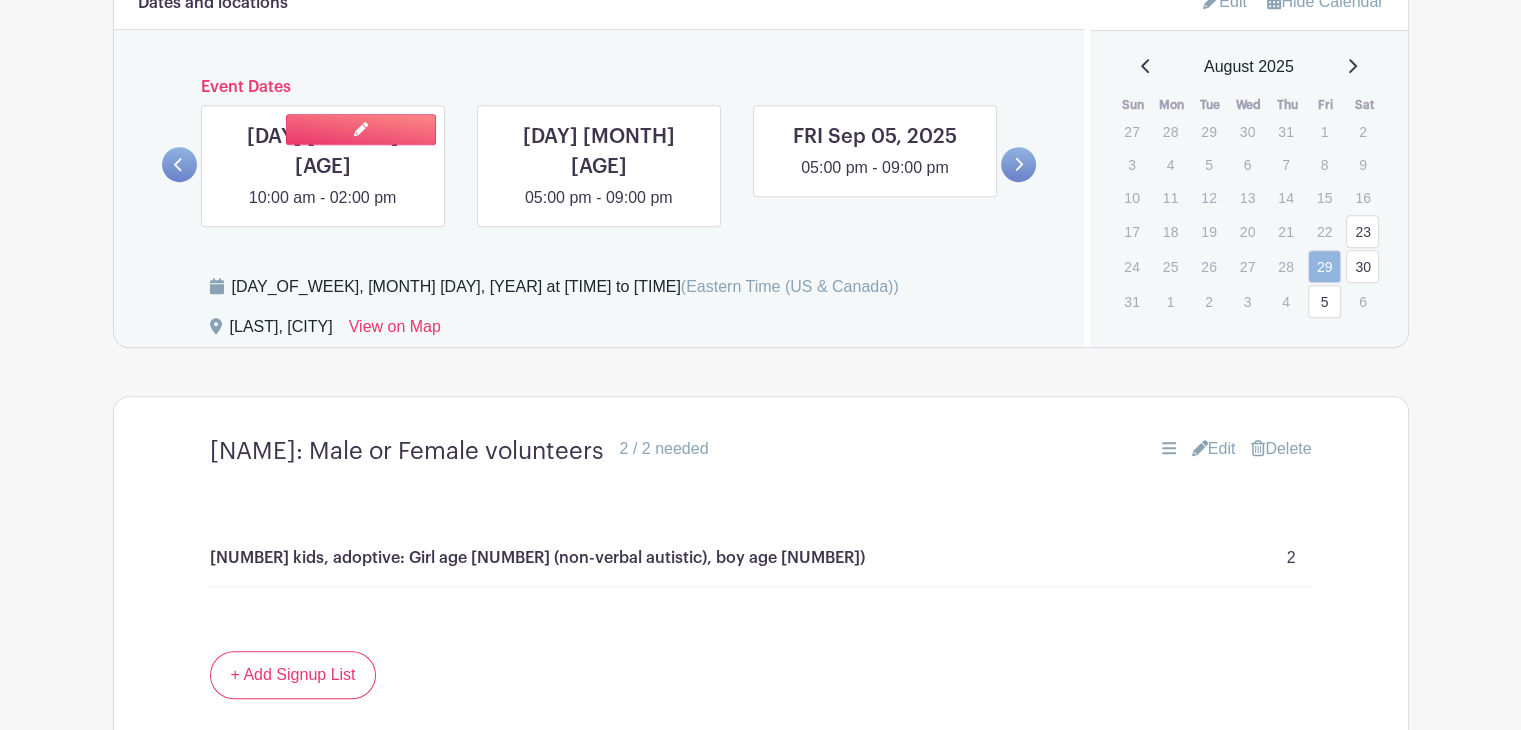 click at bounding box center [323, 210] 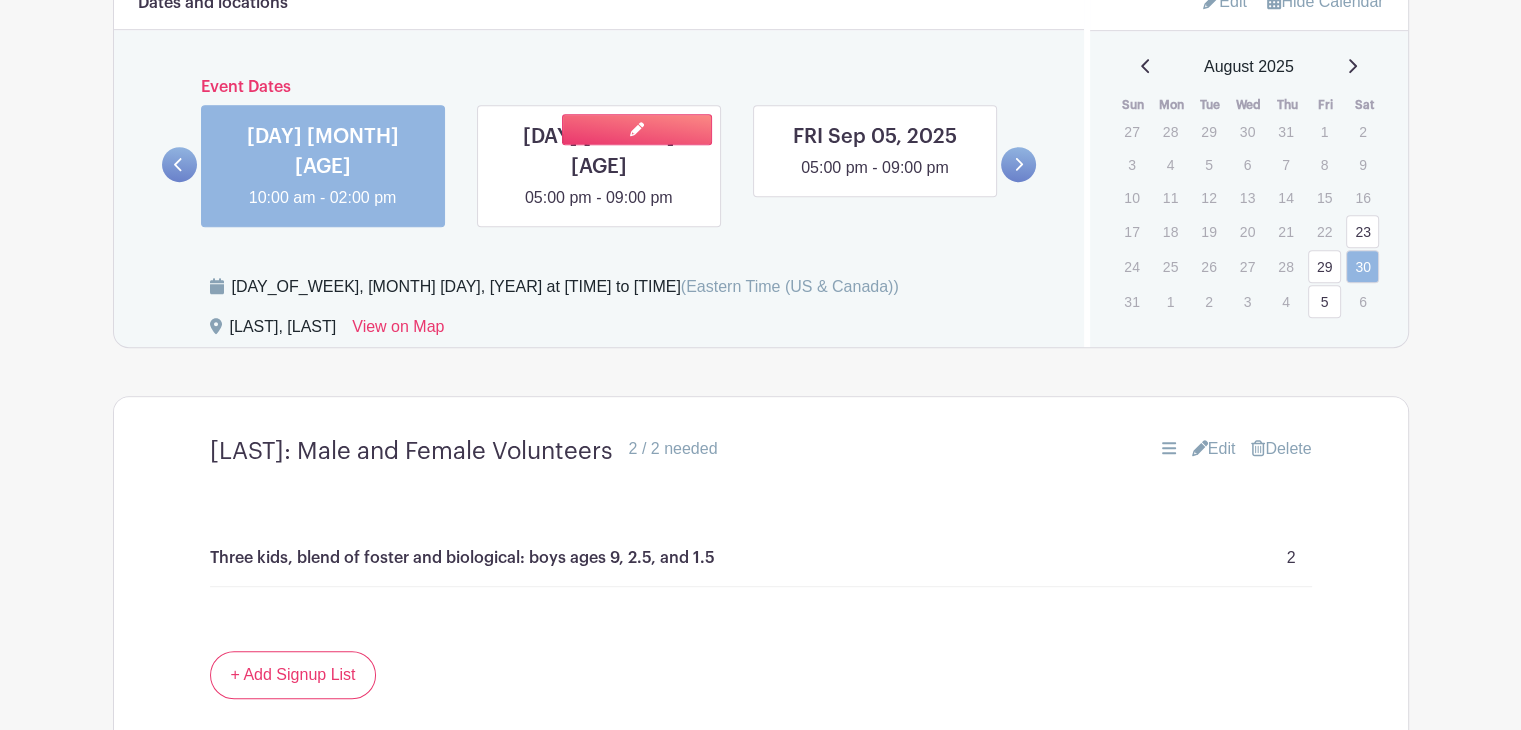 click at bounding box center [599, 210] 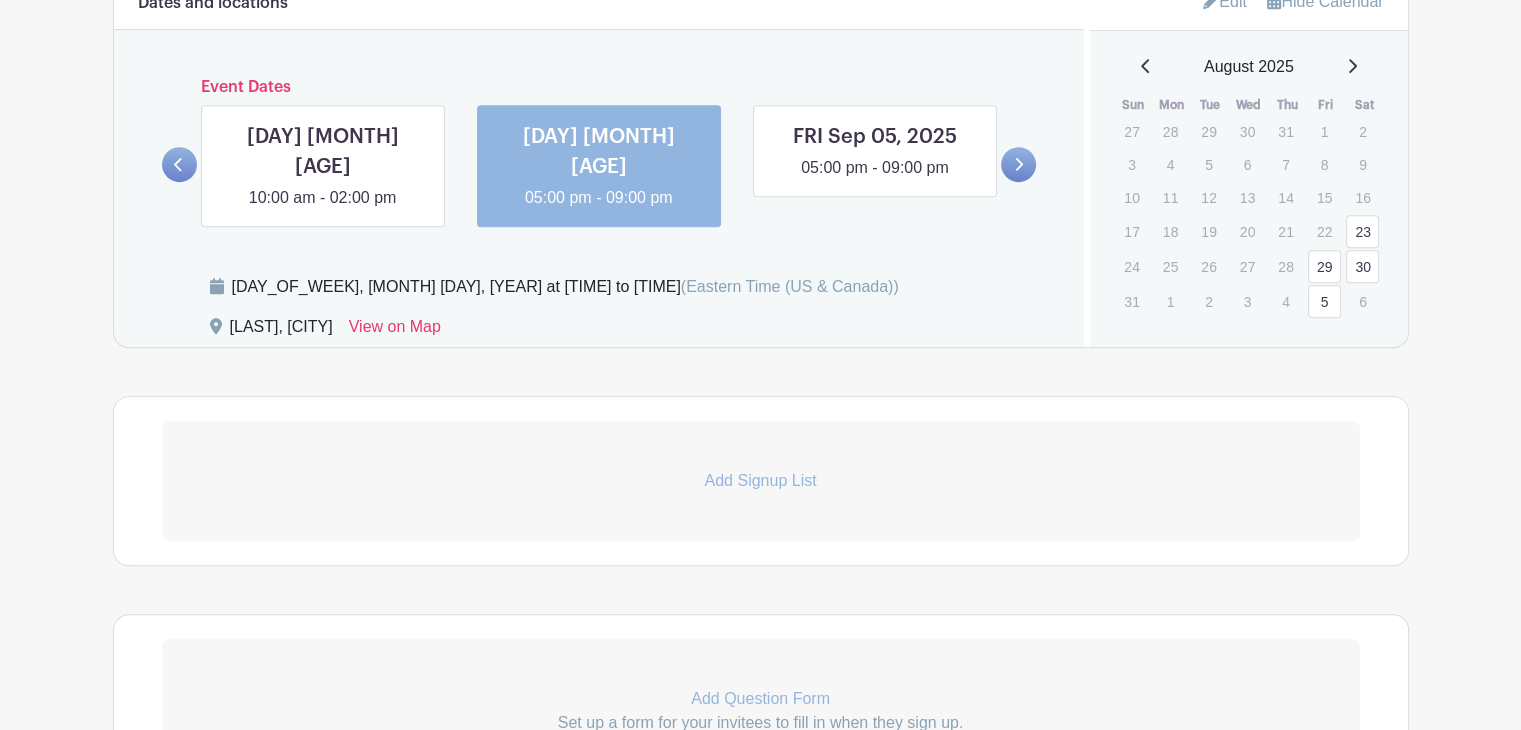 click on "Add Signup List" at bounding box center [761, 481] 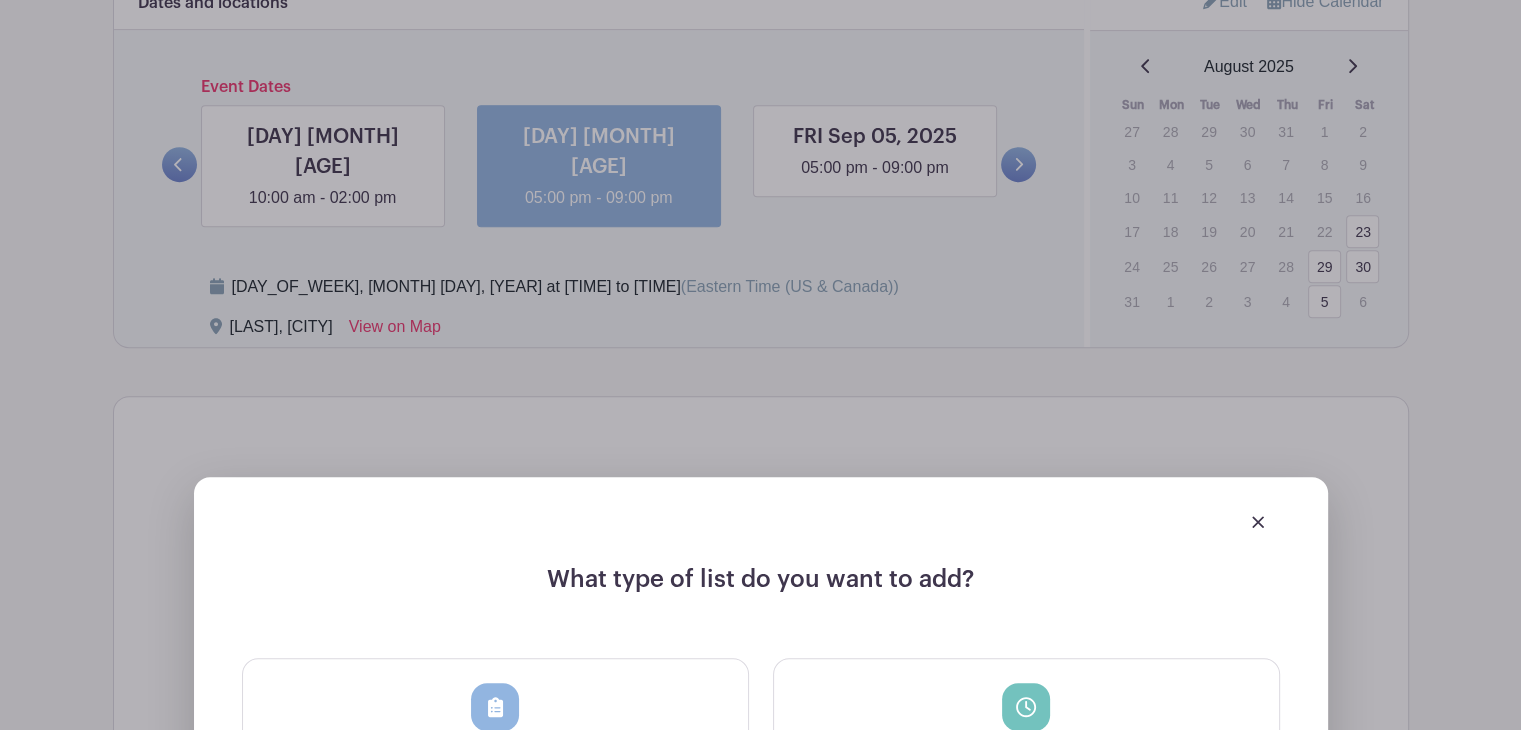 scroll, scrollTop: 1431, scrollLeft: 0, axis: vertical 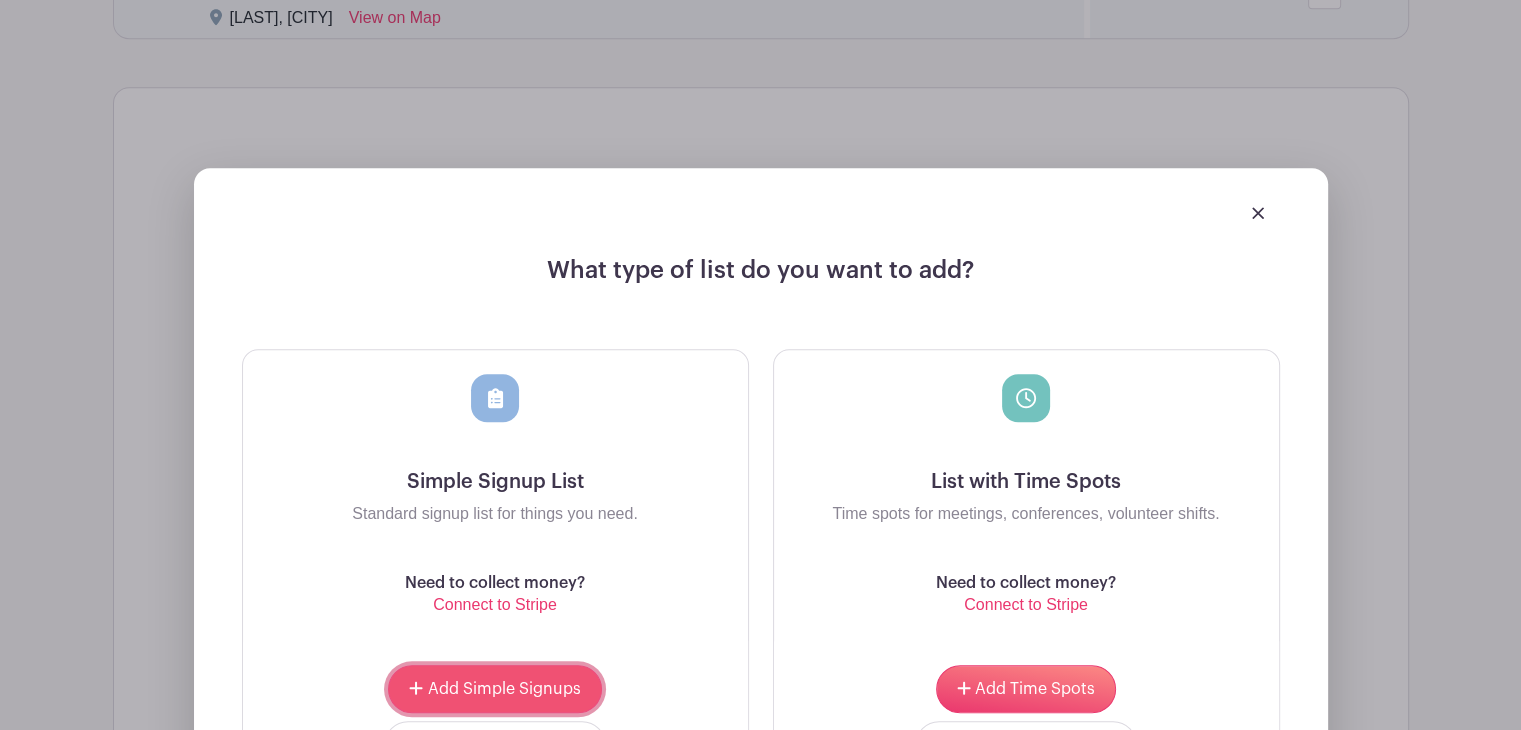 click on "Add Simple Signups" at bounding box center (504, 689) 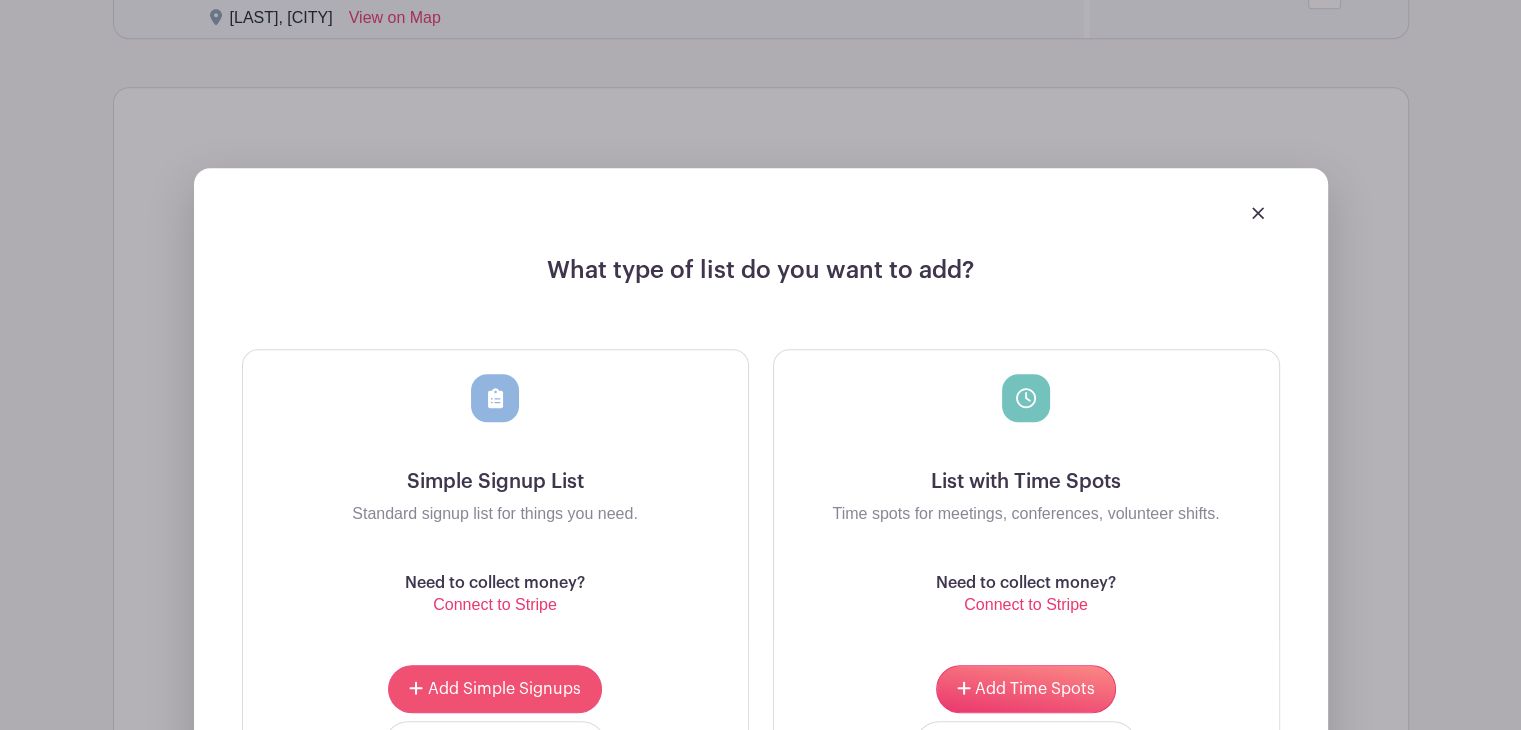 scroll, scrollTop: 1591, scrollLeft: 0, axis: vertical 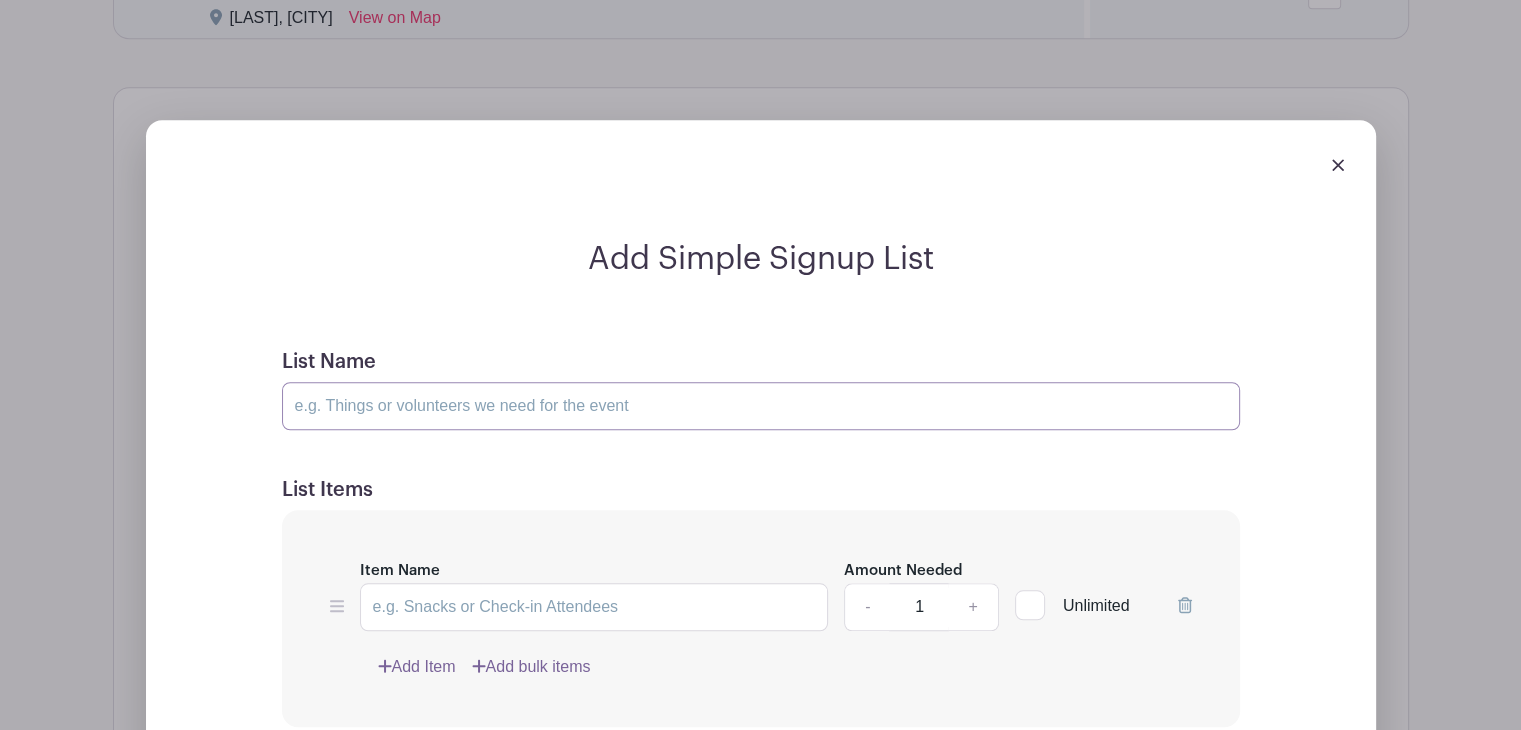 click on "List Name" at bounding box center (761, 406) 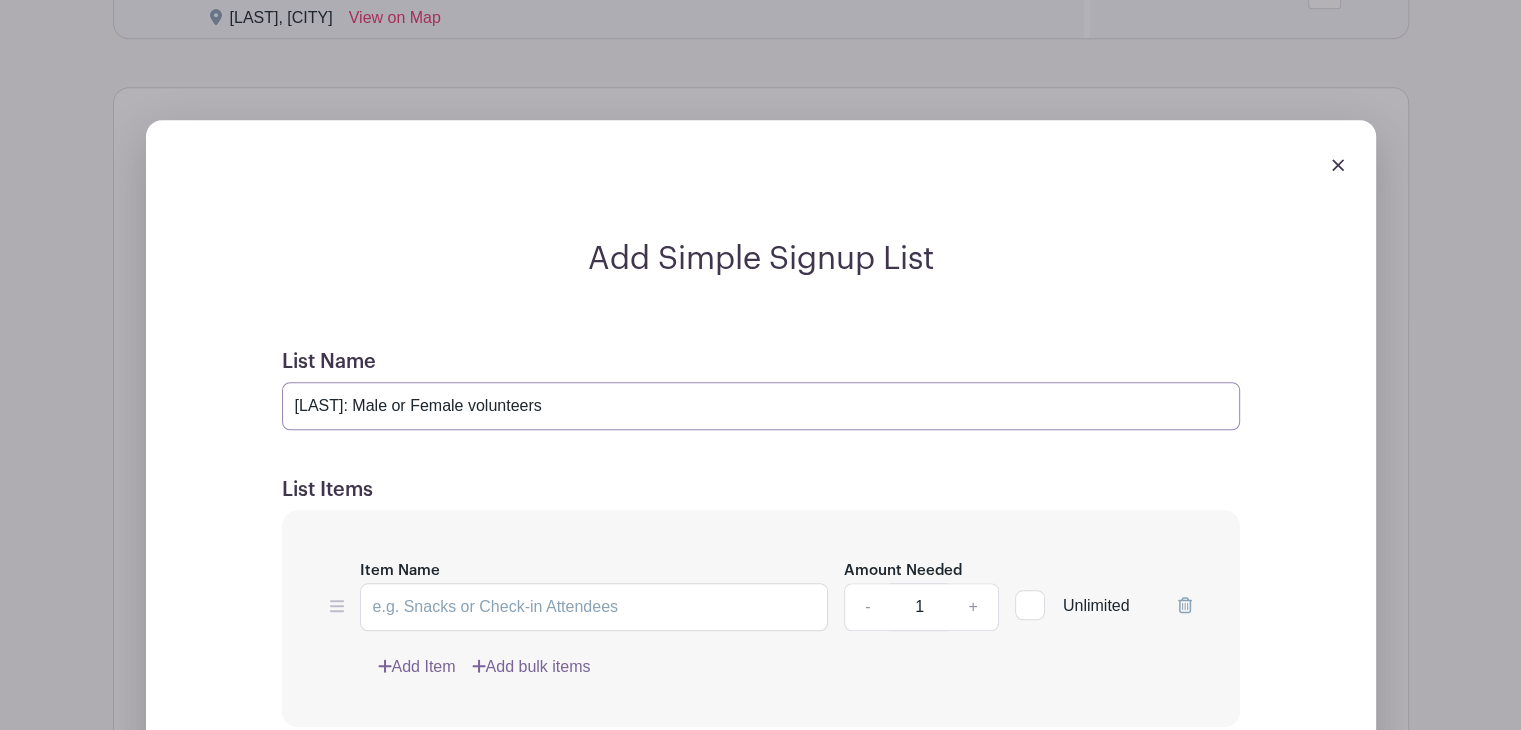 type on "[LAST]: Male or Female volunteers" 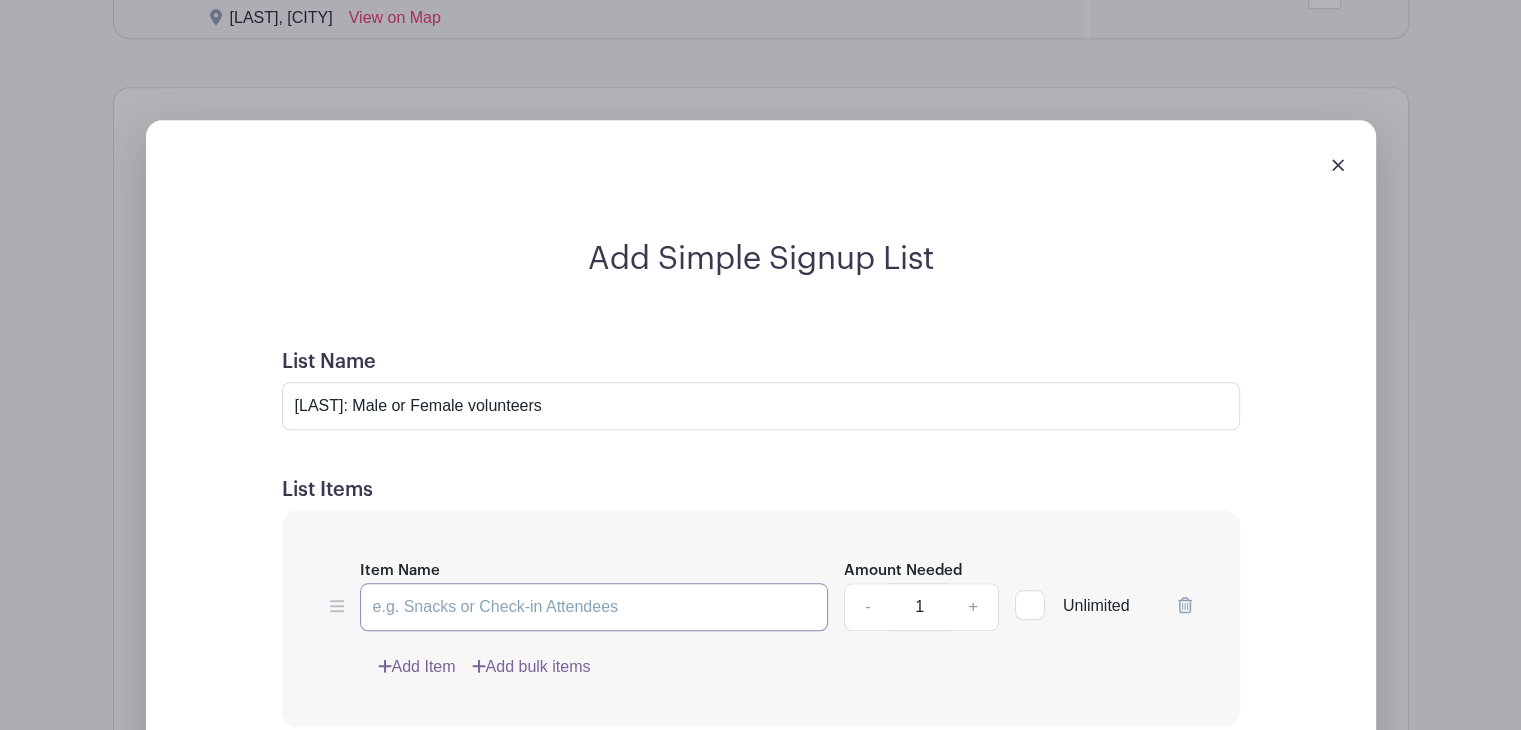 click on "Item Name" at bounding box center [594, 607] 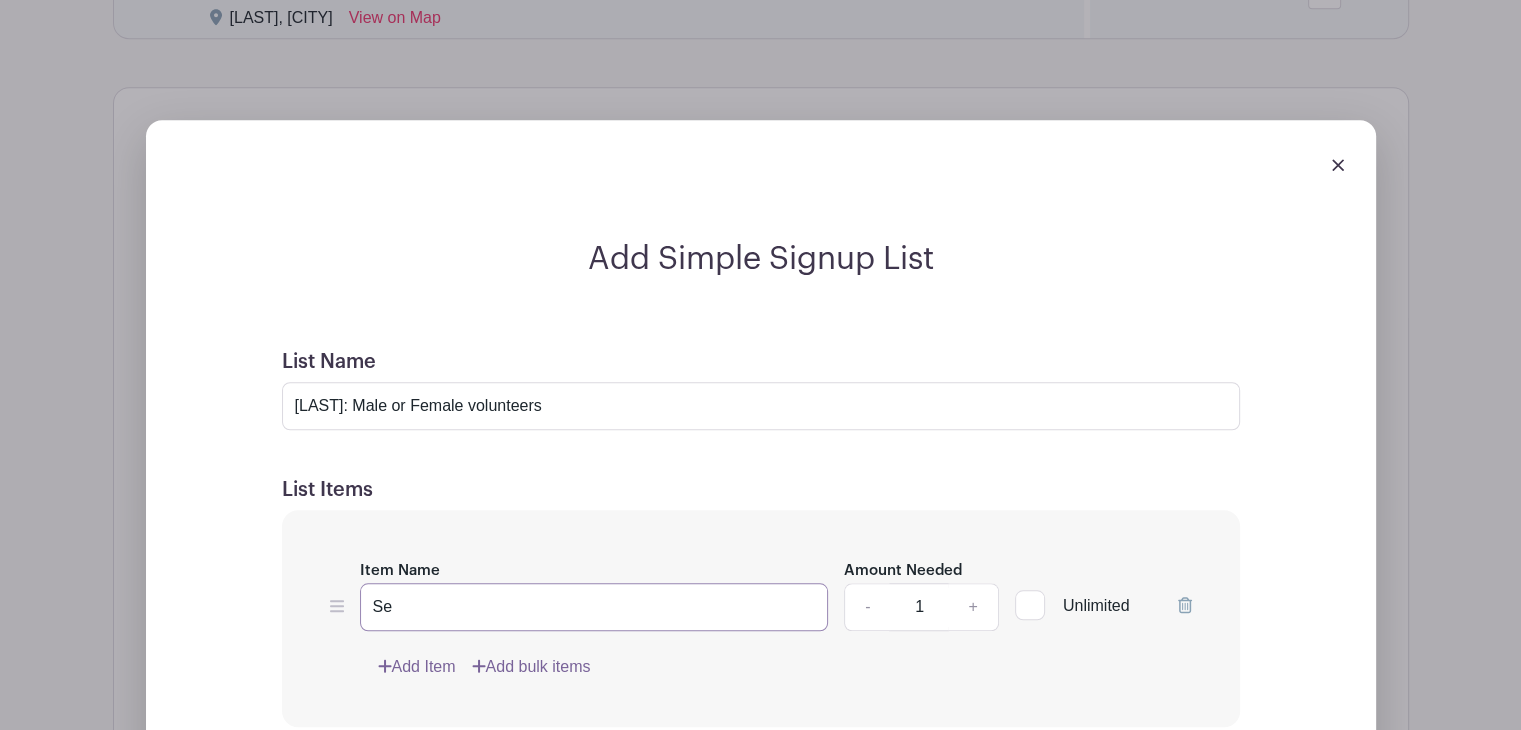 type on "S" 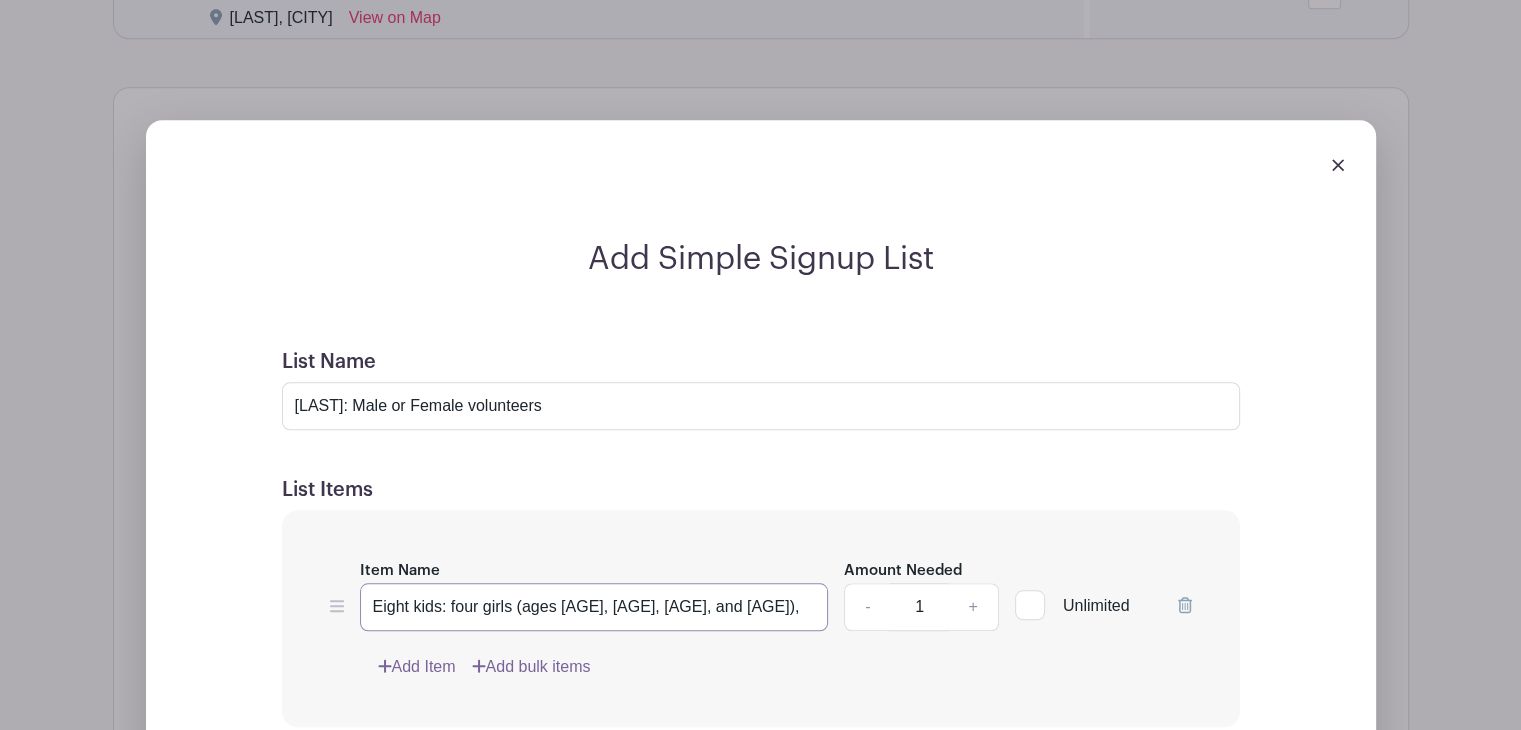 click on "Eight kids: four girls (ages [AGE], [AGE], [AGE], and [AGE])," at bounding box center (594, 607) 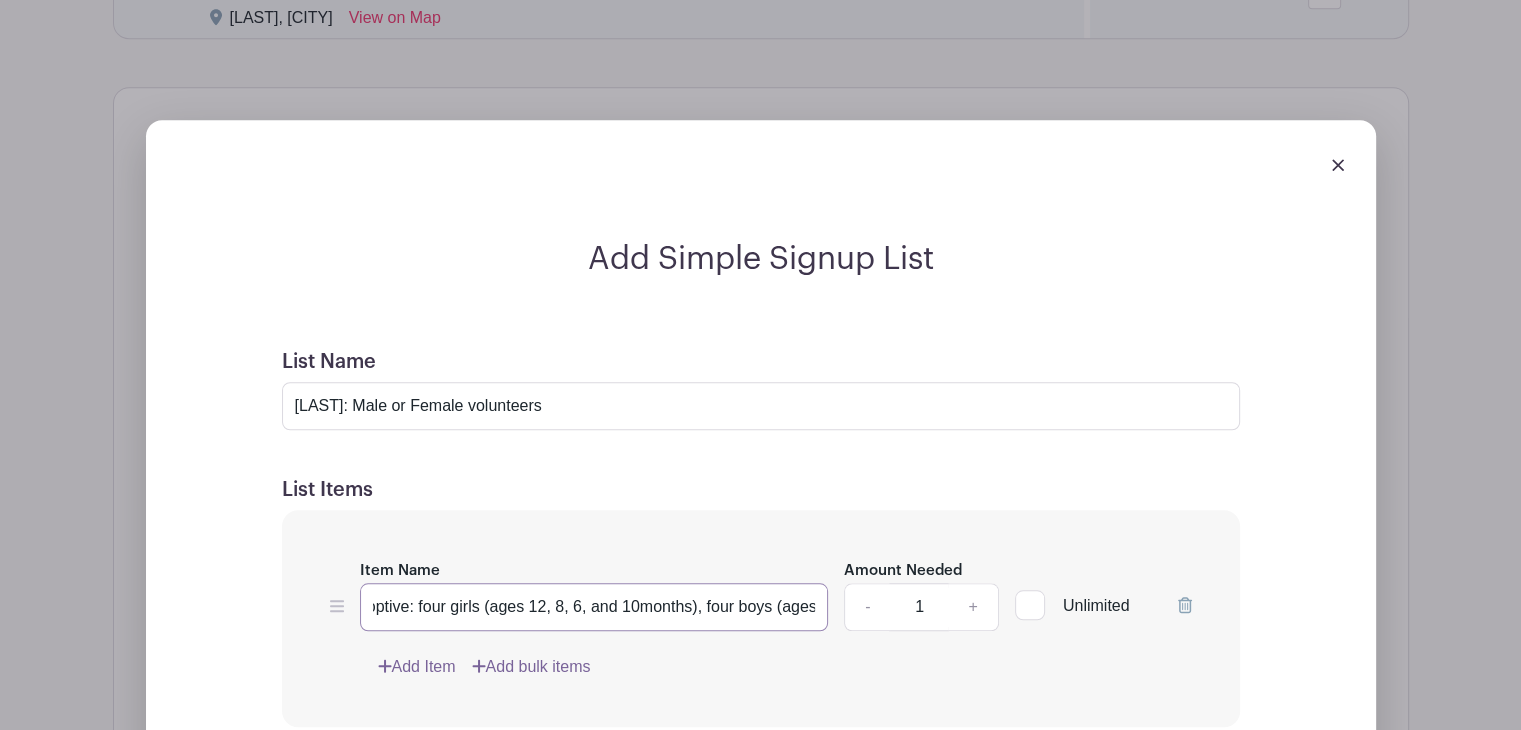 scroll, scrollTop: 0, scrollLeft: 322, axis: horizontal 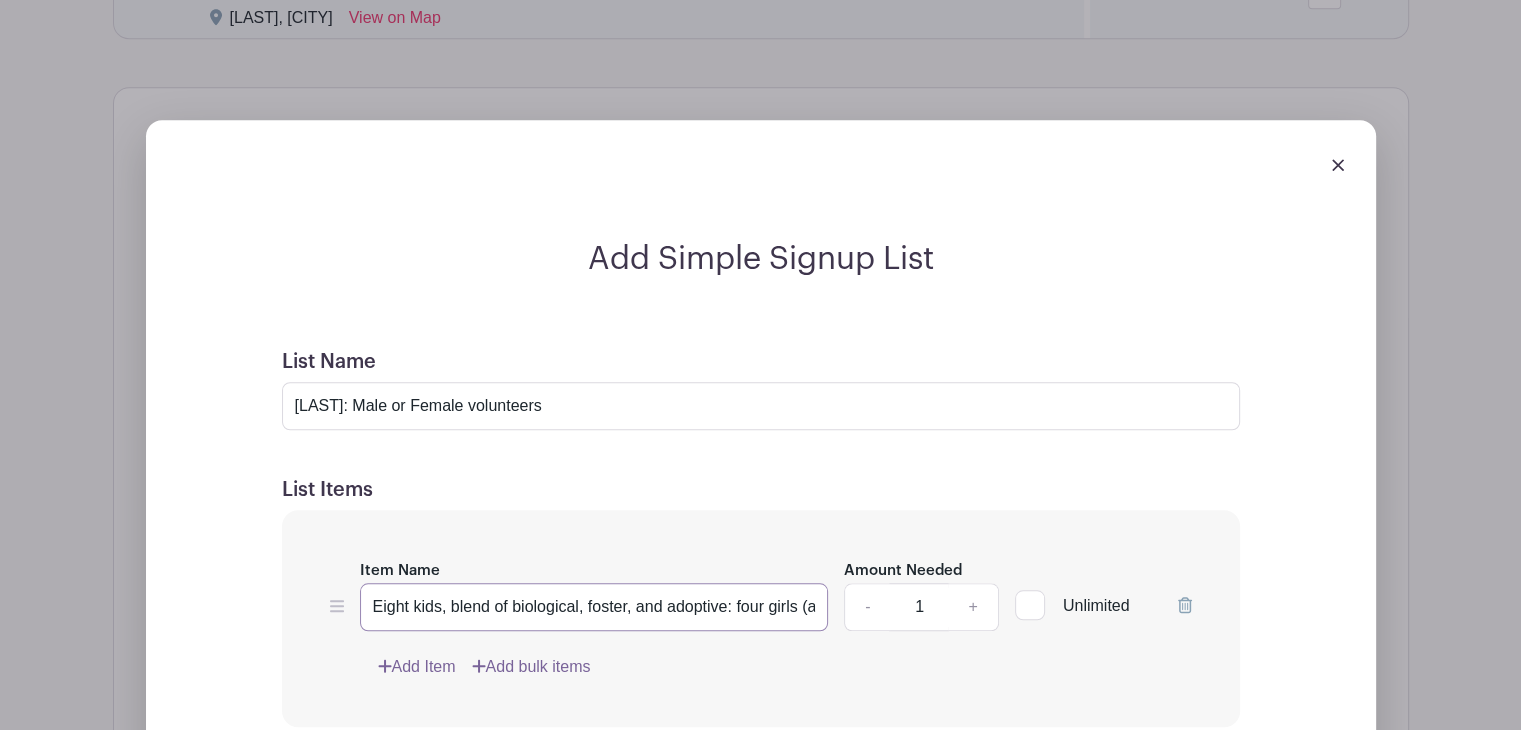 click on "Eight kids, blend of biological, foster, and adoptive: four girls (ages 12, 8, 6, and 10months), four boys (ages" at bounding box center [594, 607] 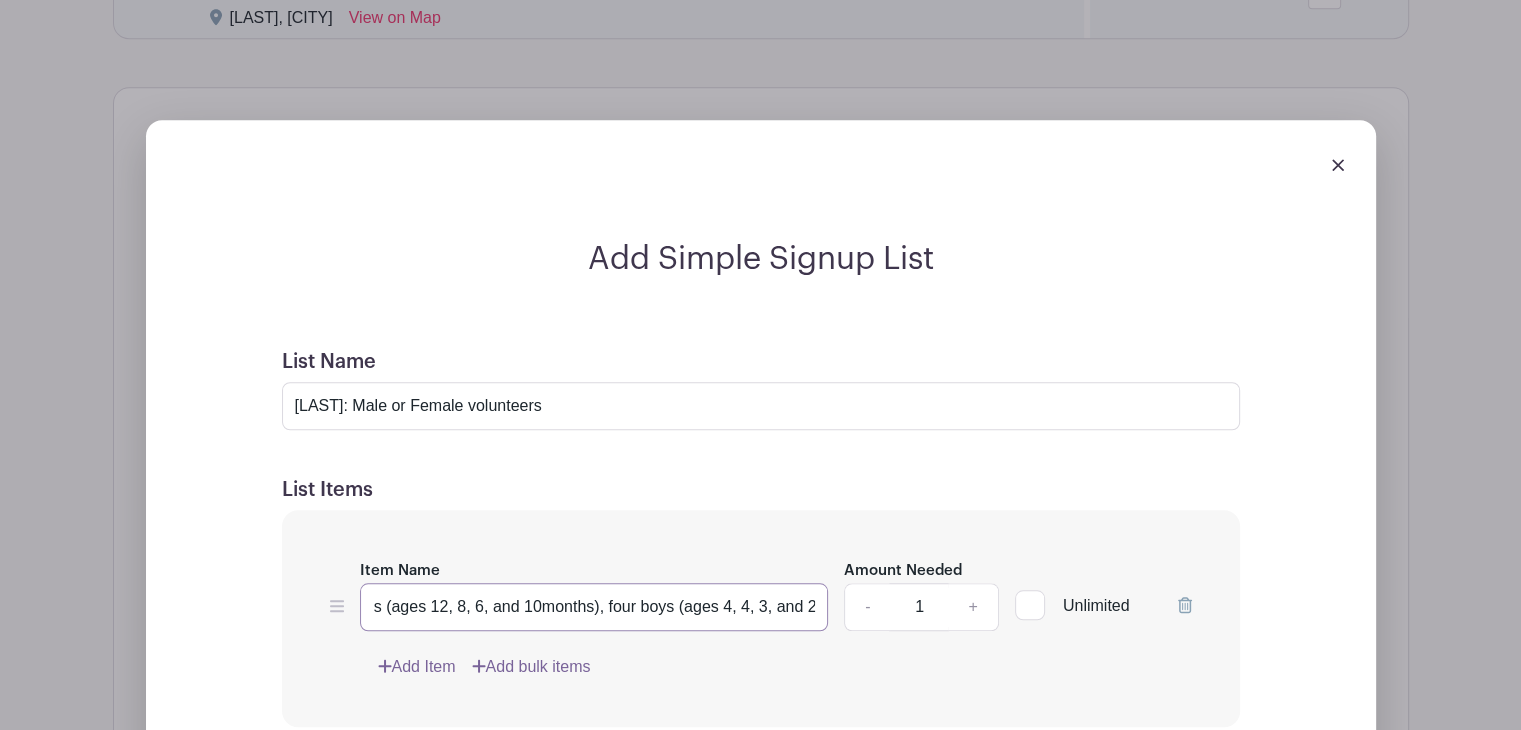 scroll, scrollTop: 0, scrollLeft: 421, axis: horizontal 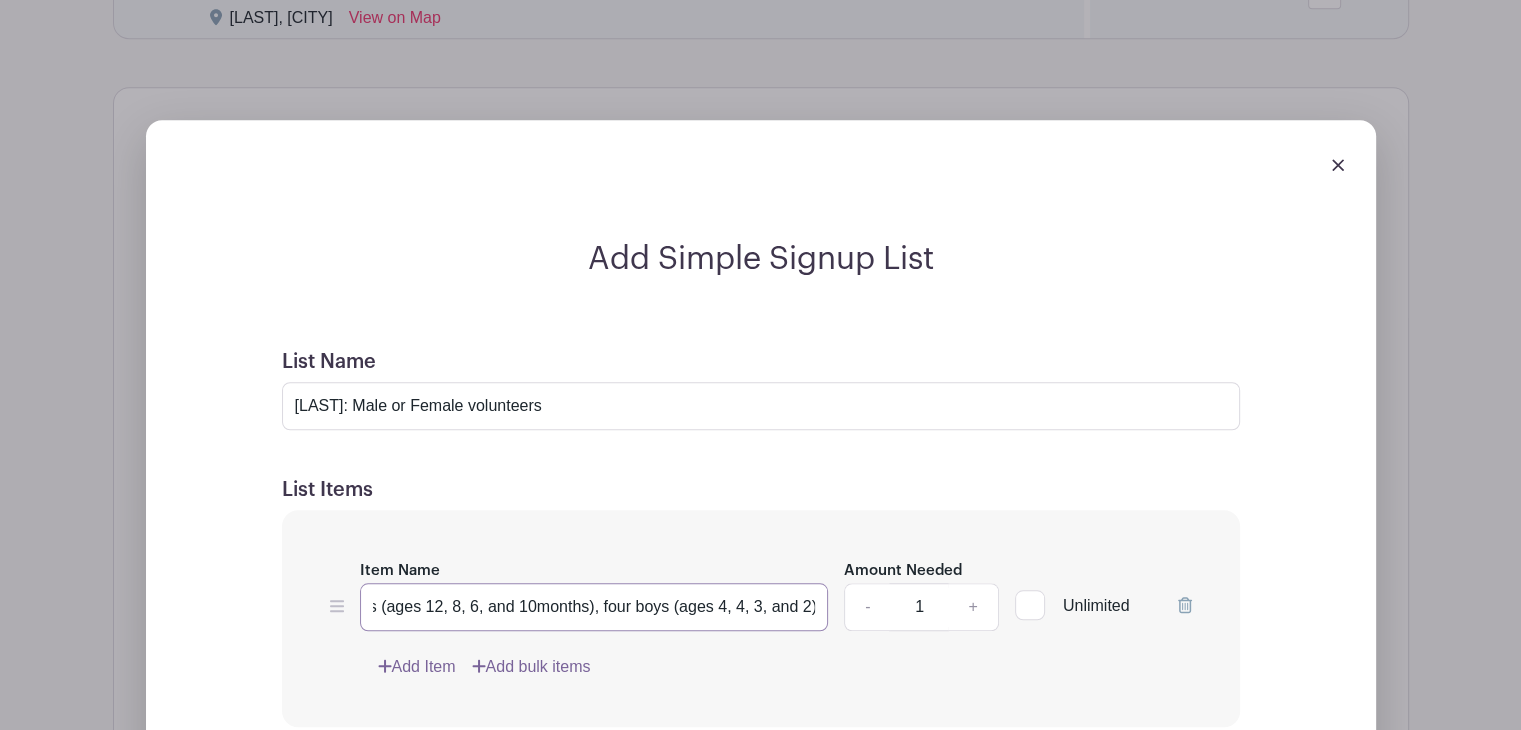 type on "Eight kids, blend of biological, foster, and adoptive: four girls (ages 12, 8, 6, and 10months), four boys (ages 4, 4, 3, and 2)" 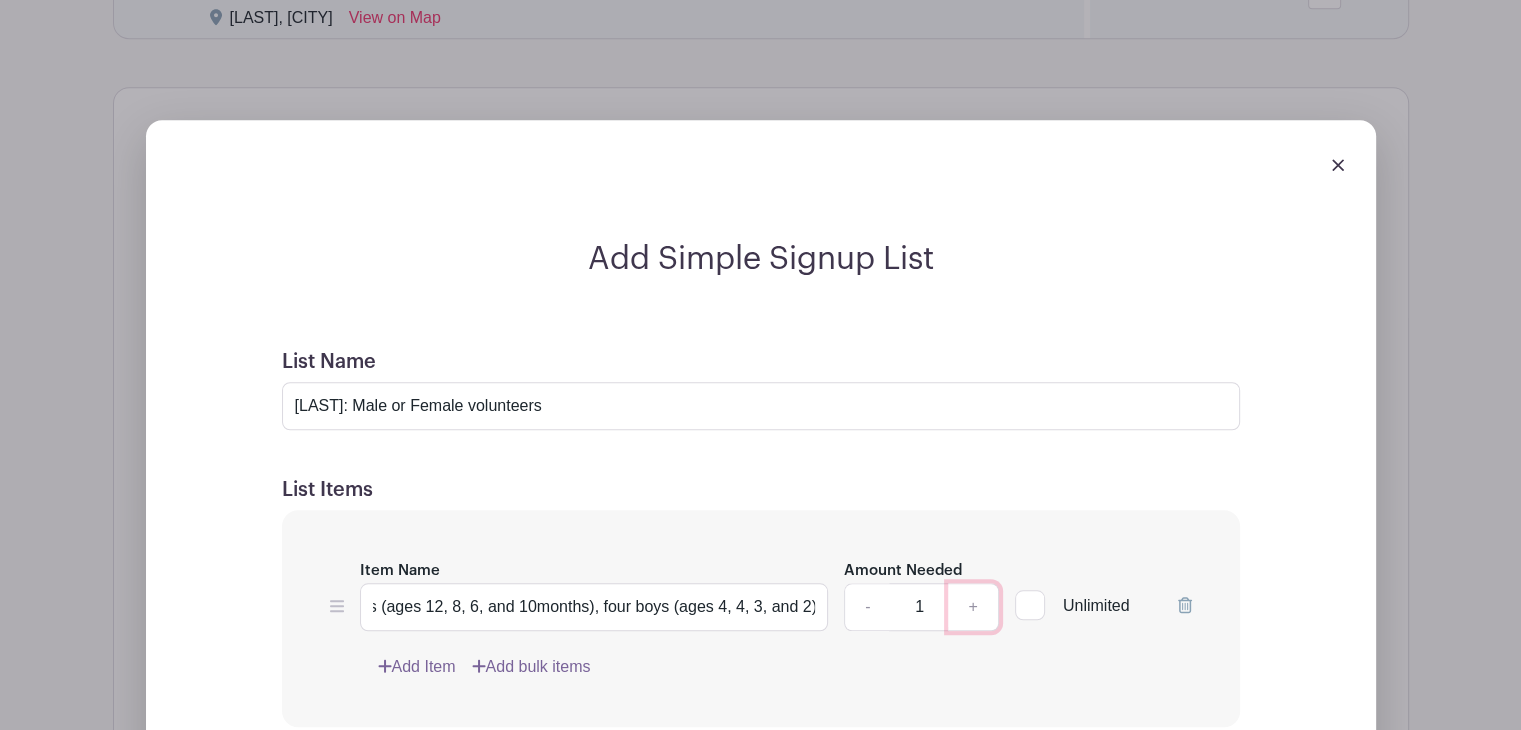 scroll, scrollTop: 0, scrollLeft: 0, axis: both 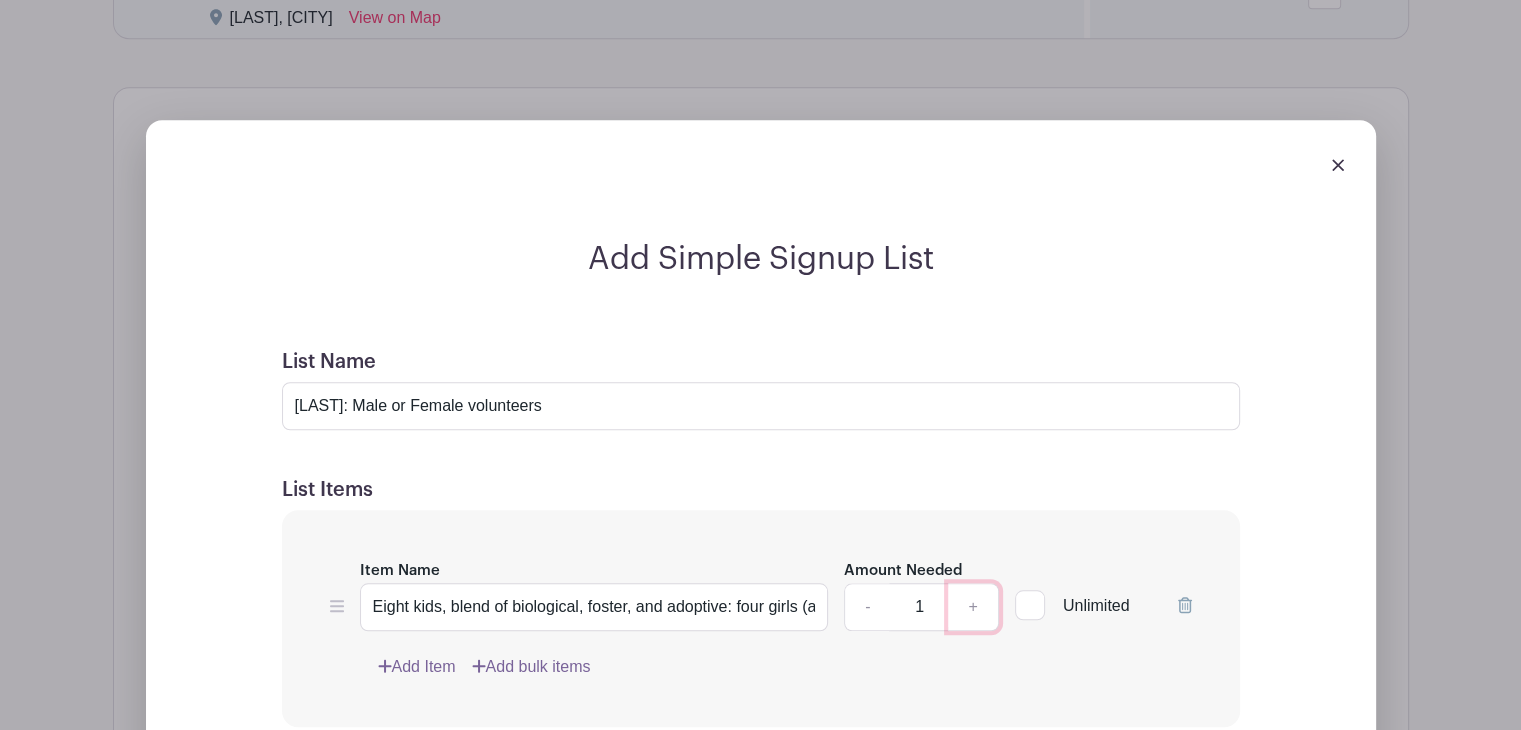 click on "+" at bounding box center [973, 607] 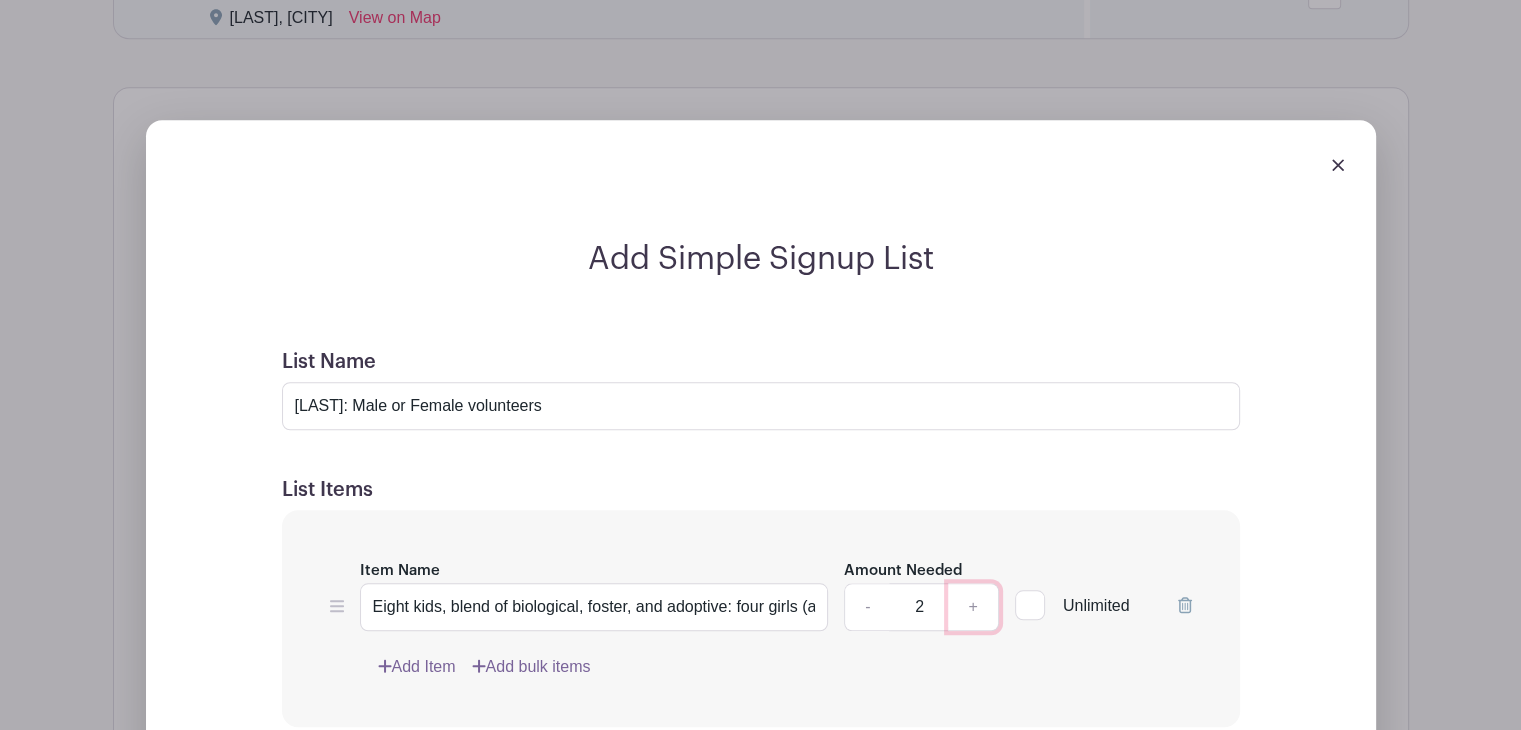 click on "+" at bounding box center (973, 607) 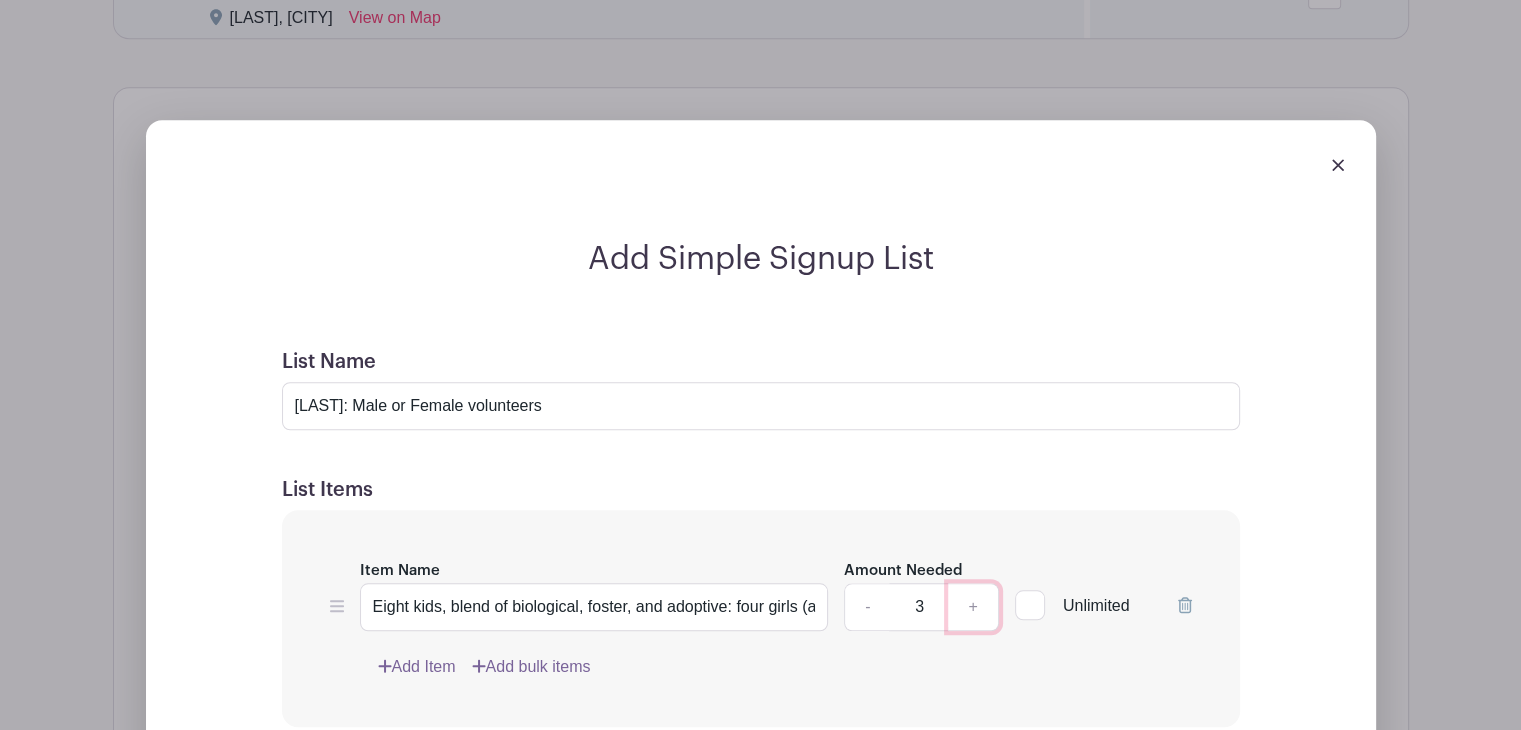 click on "+" at bounding box center [973, 607] 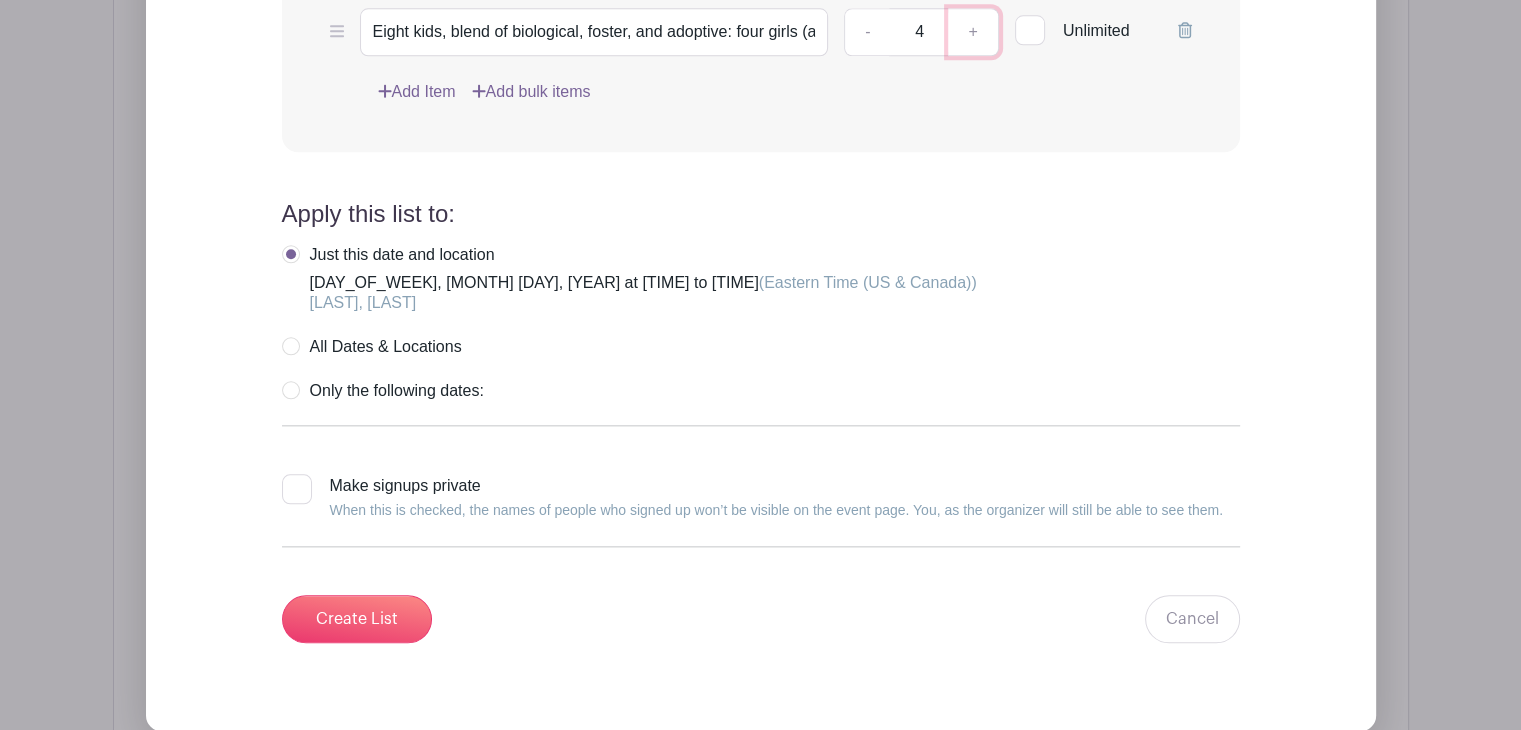scroll, scrollTop: 2175, scrollLeft: 0, axis: vertical 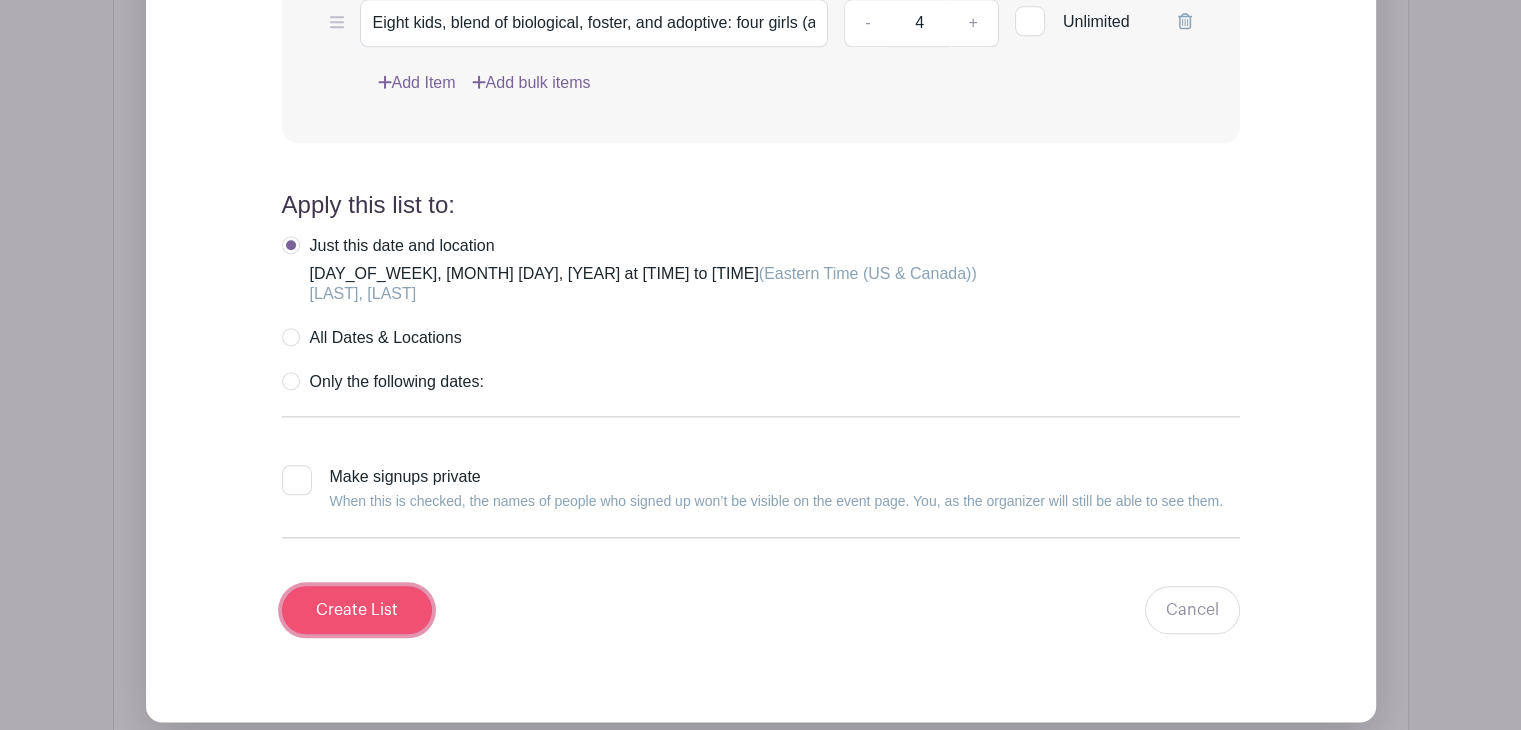 click on "Create List" at bounding box center [357, 610] 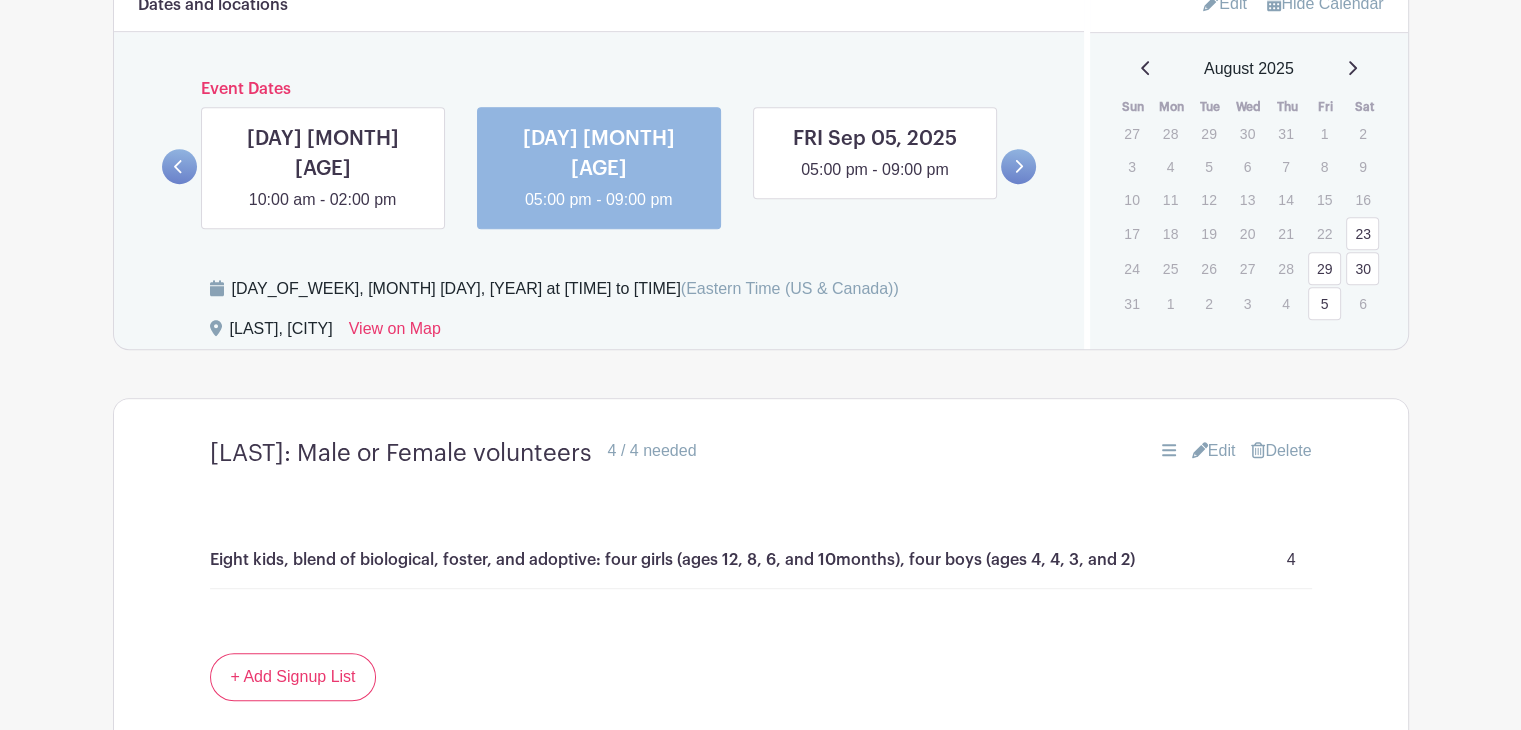 scroll, scrollTop: 1080, scrollLeft: 0, axis: vertical 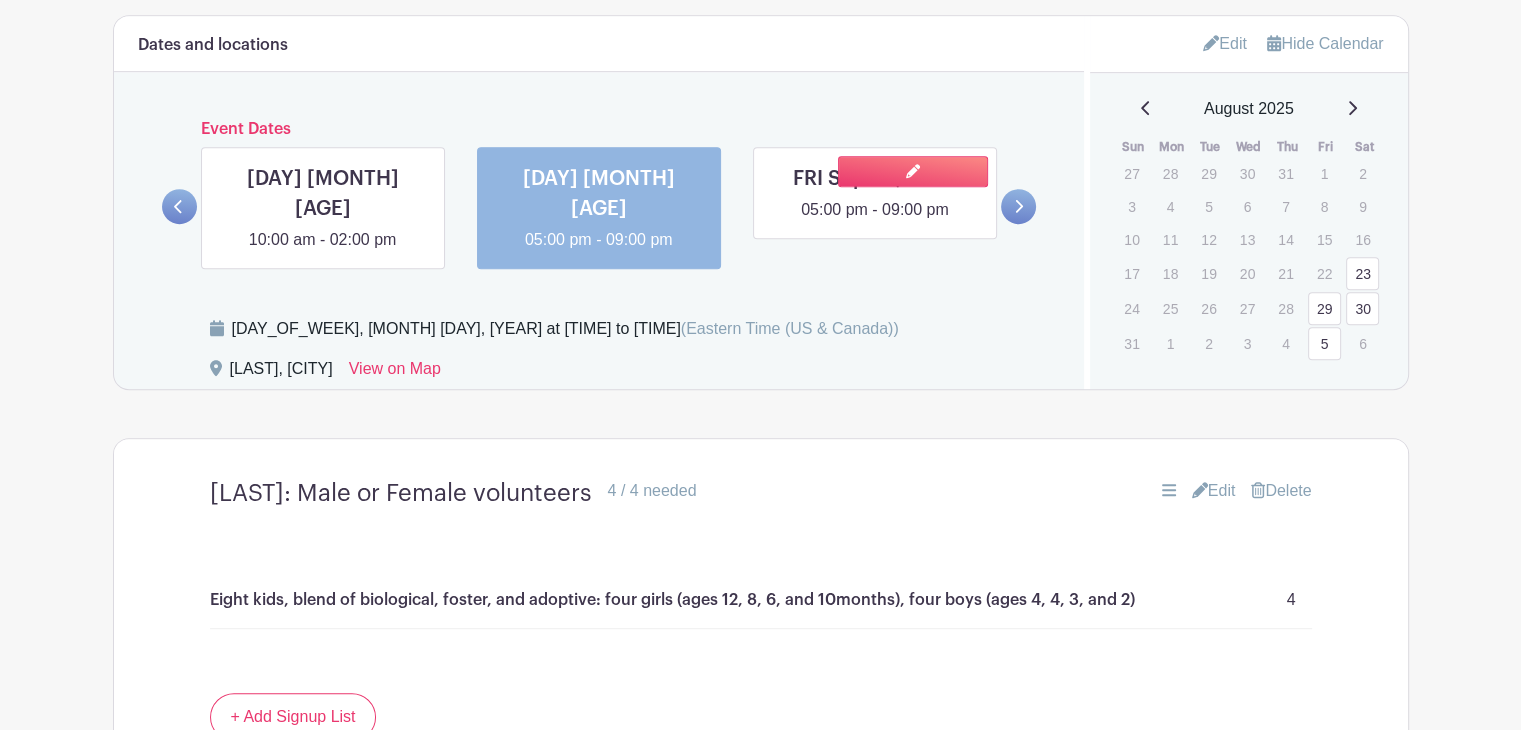 click at bounding box center [875, 222] 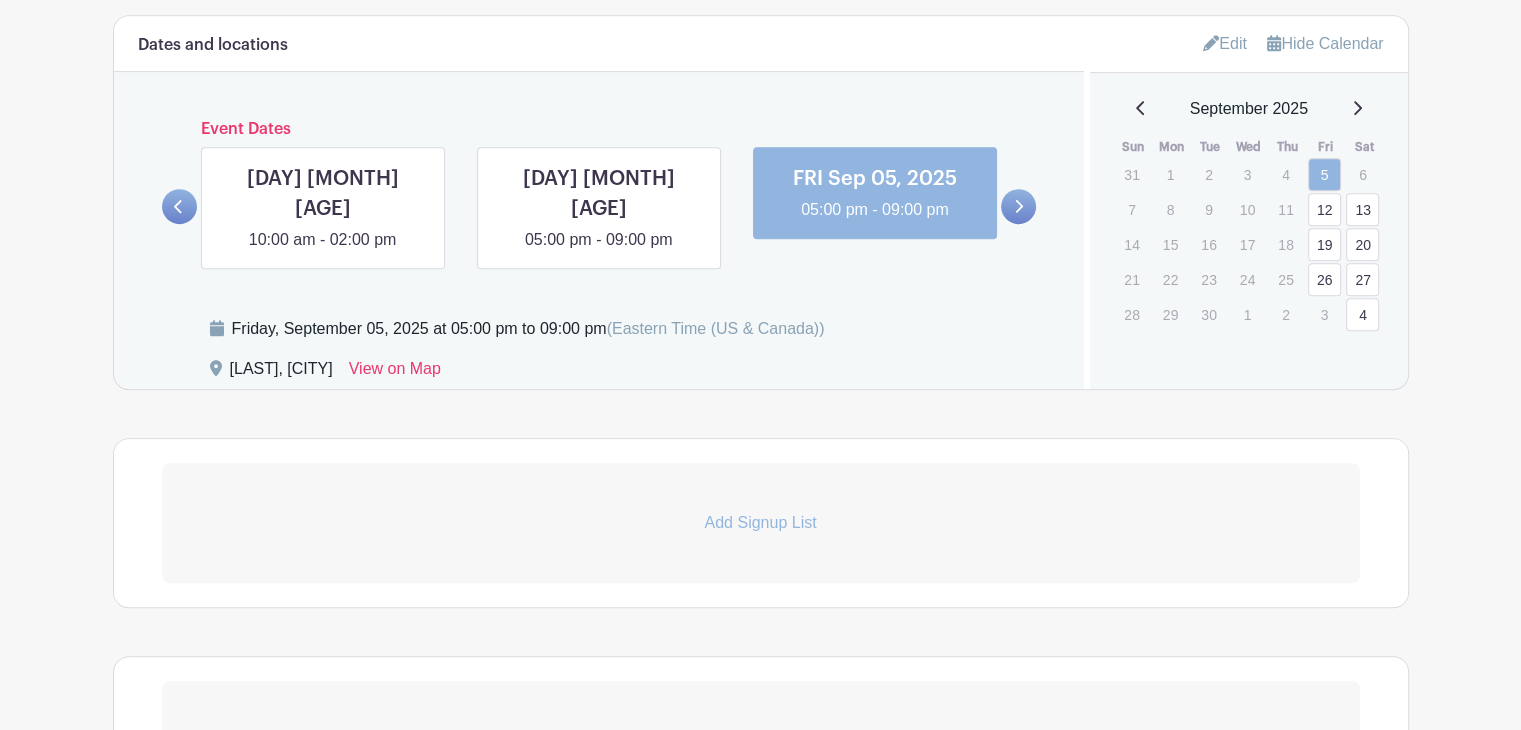 click on "Add Signup List" at bounding box center [761, 523] 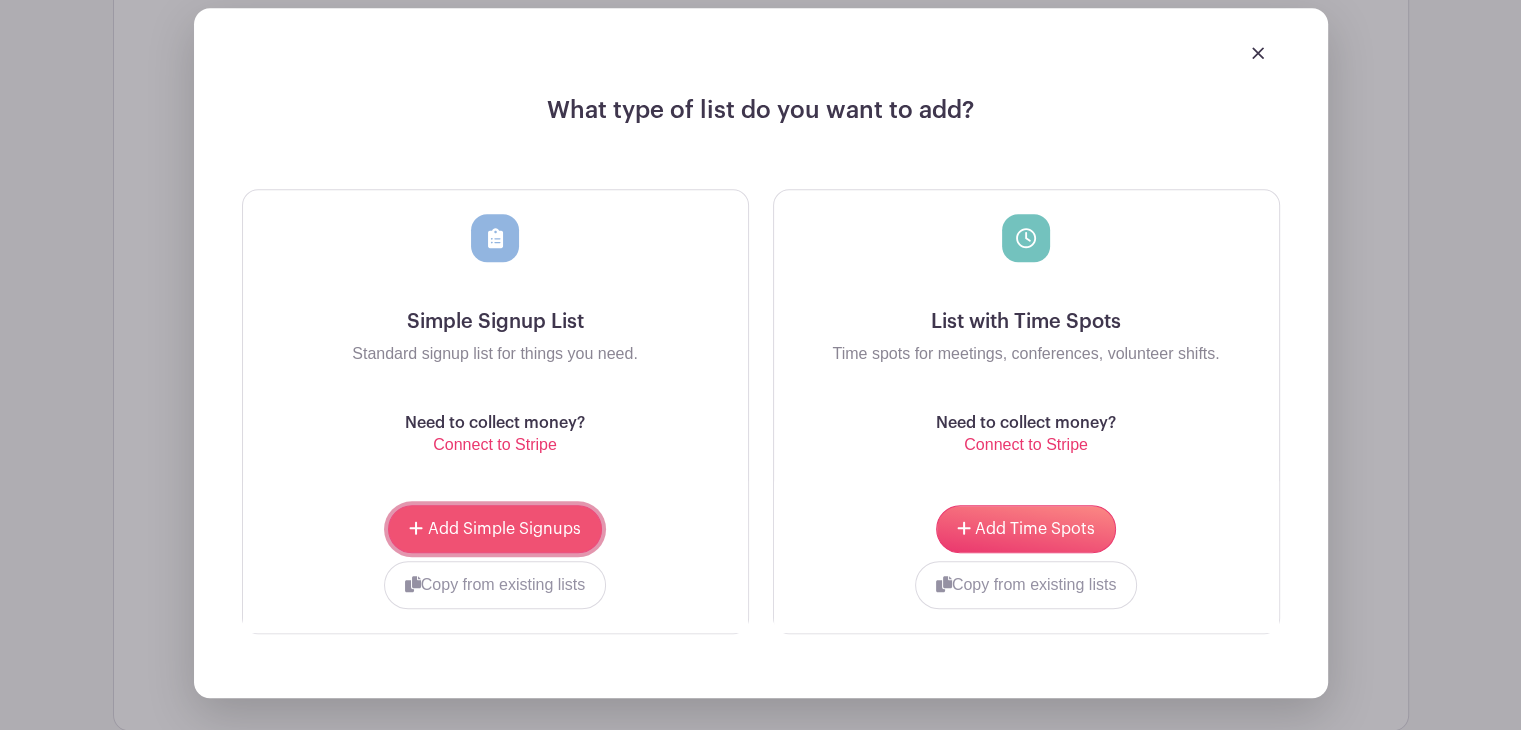 click on "Add Simple Signups" at bounding box center [494, 529] 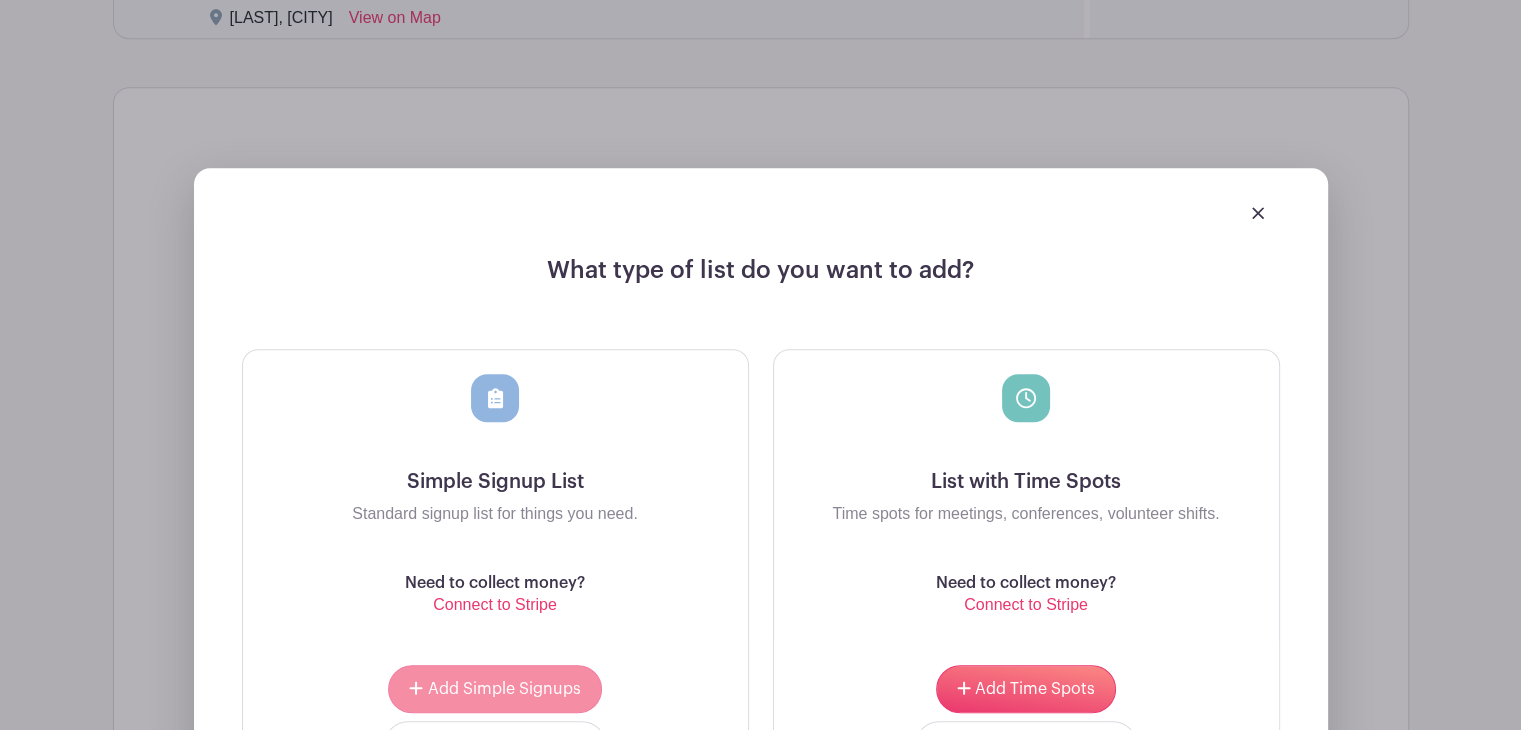 scroll, scrollTop: 1751, scrollLeft: 0, axis: vertical 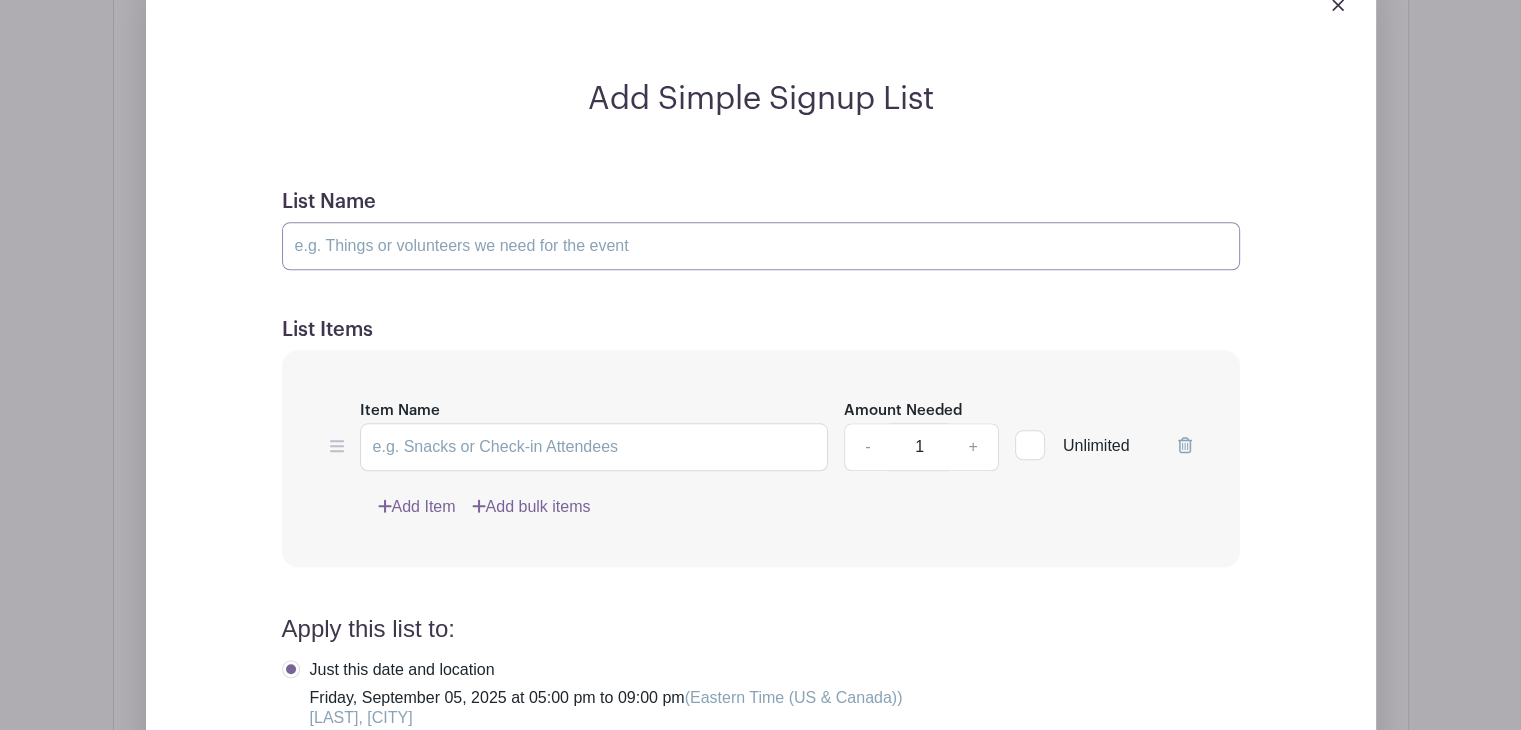 click on "List Name" at bounding box center [761, 246] 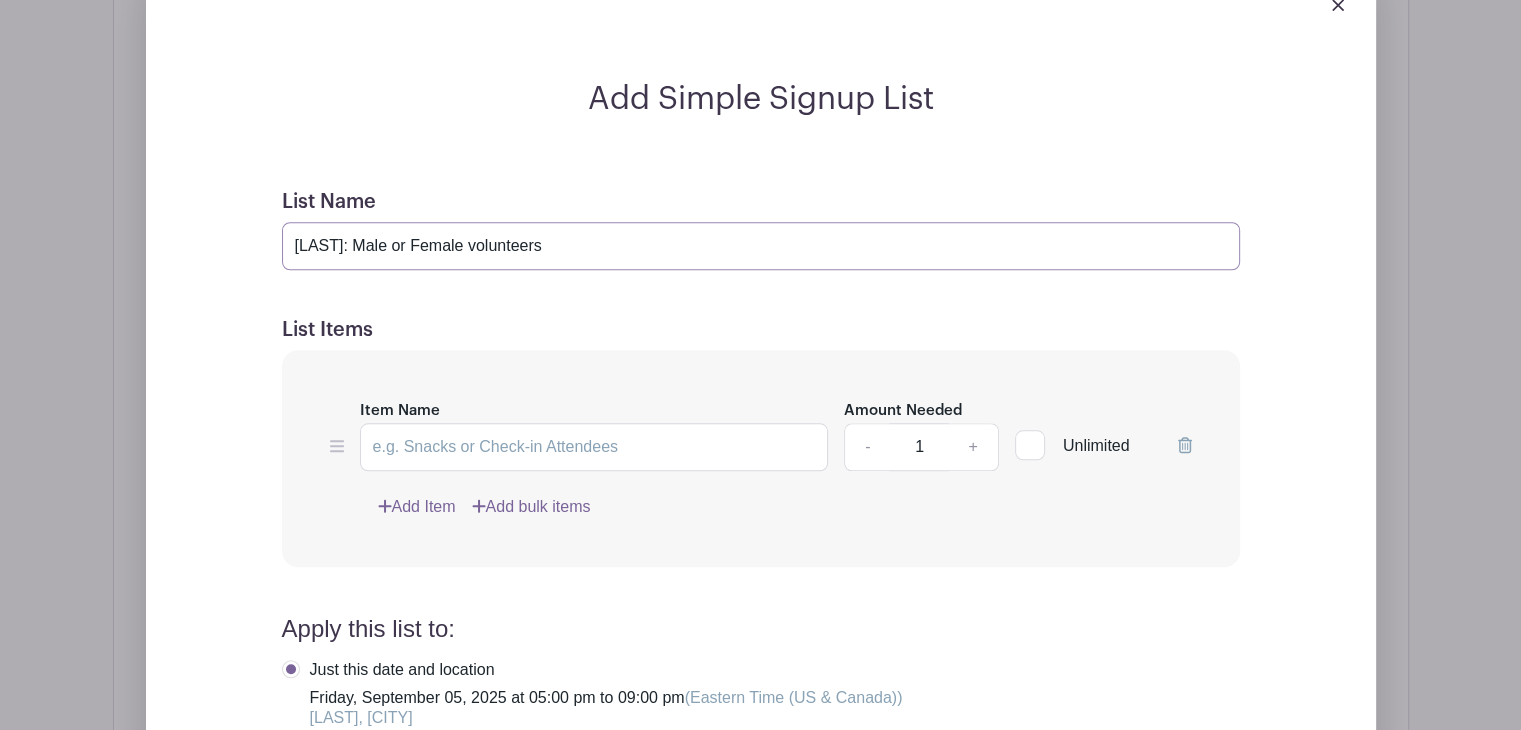 type on "[LAST]: Male or Female volunteers" 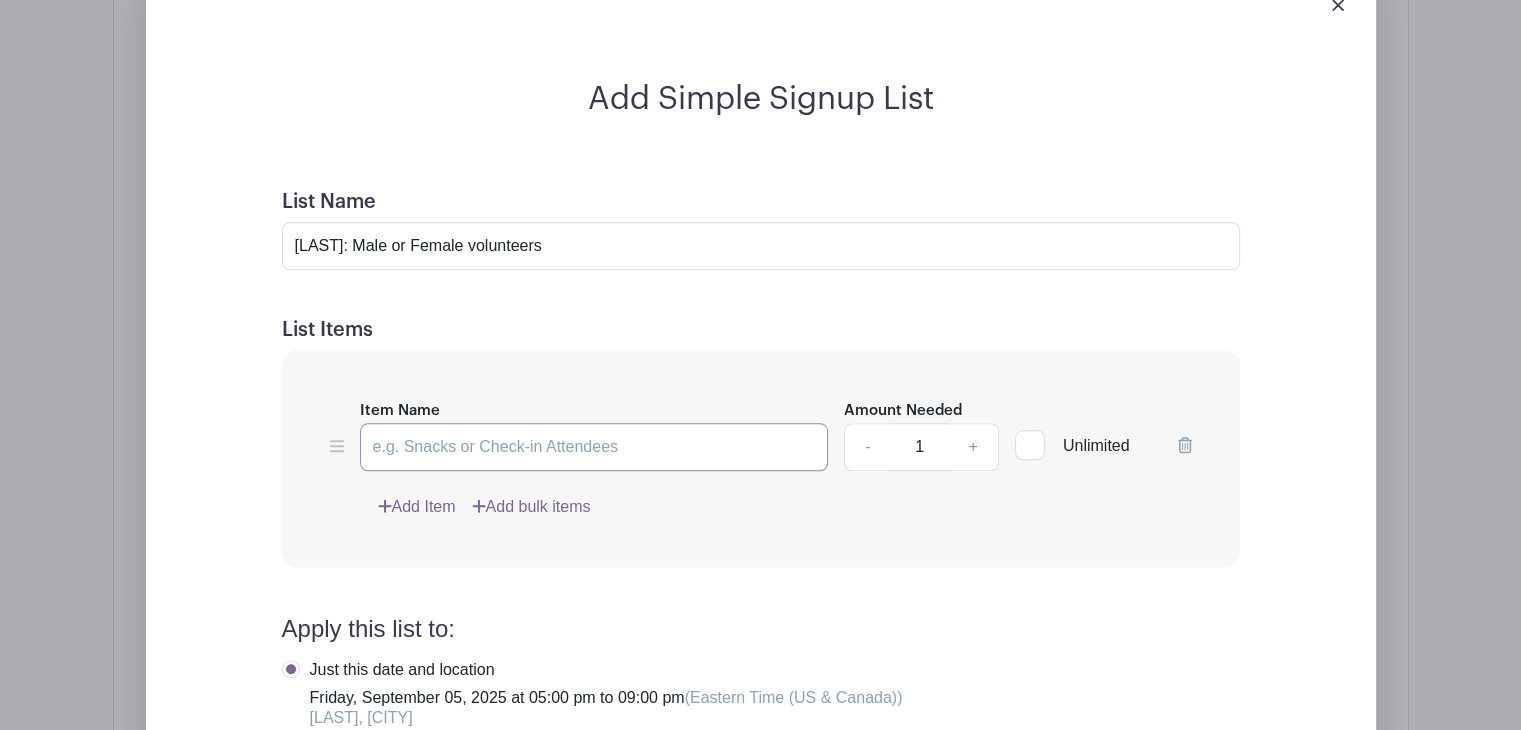 click on "Item Name" at bounding box center (594, 447) 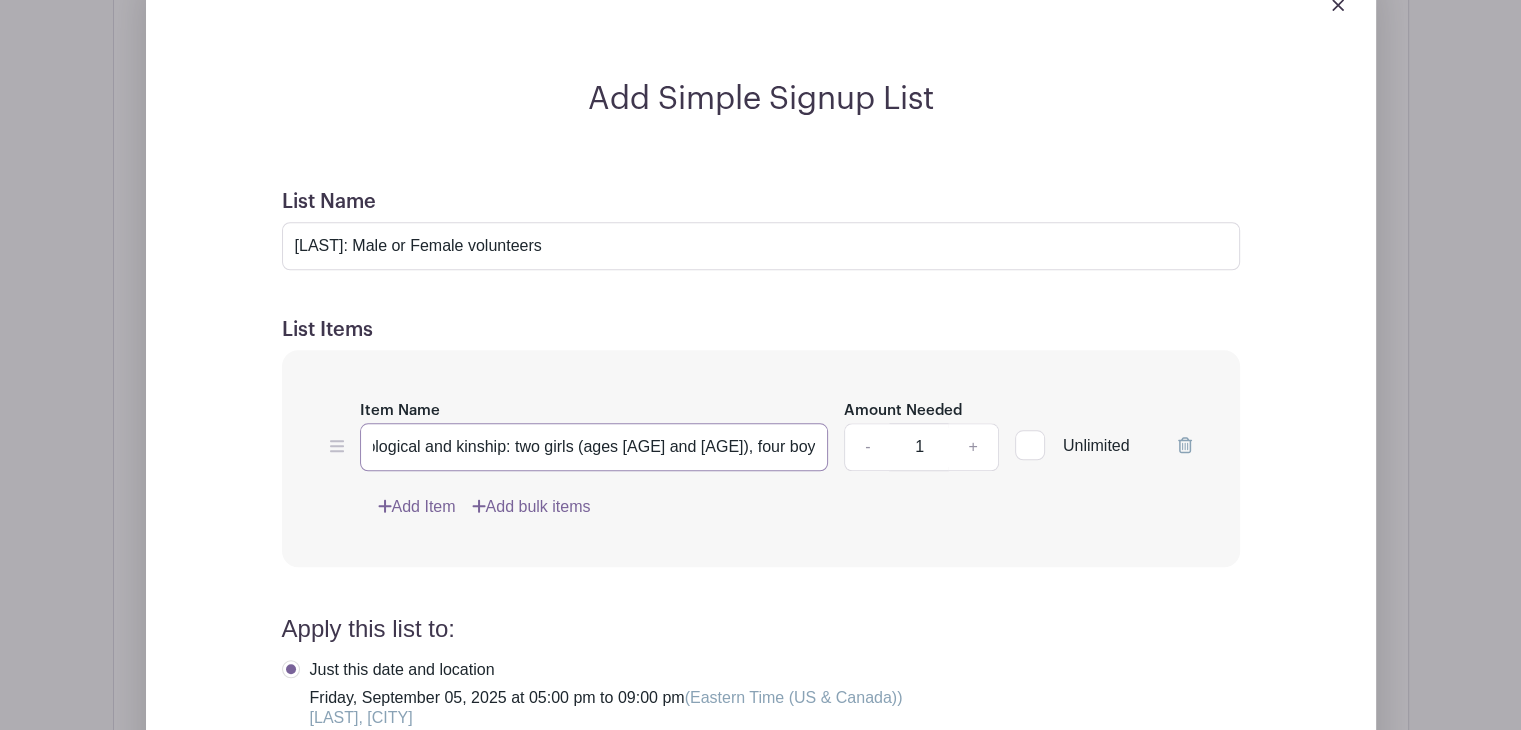 scroll, scrollTop: 0, scrollLeft: 148, axis: horizontal 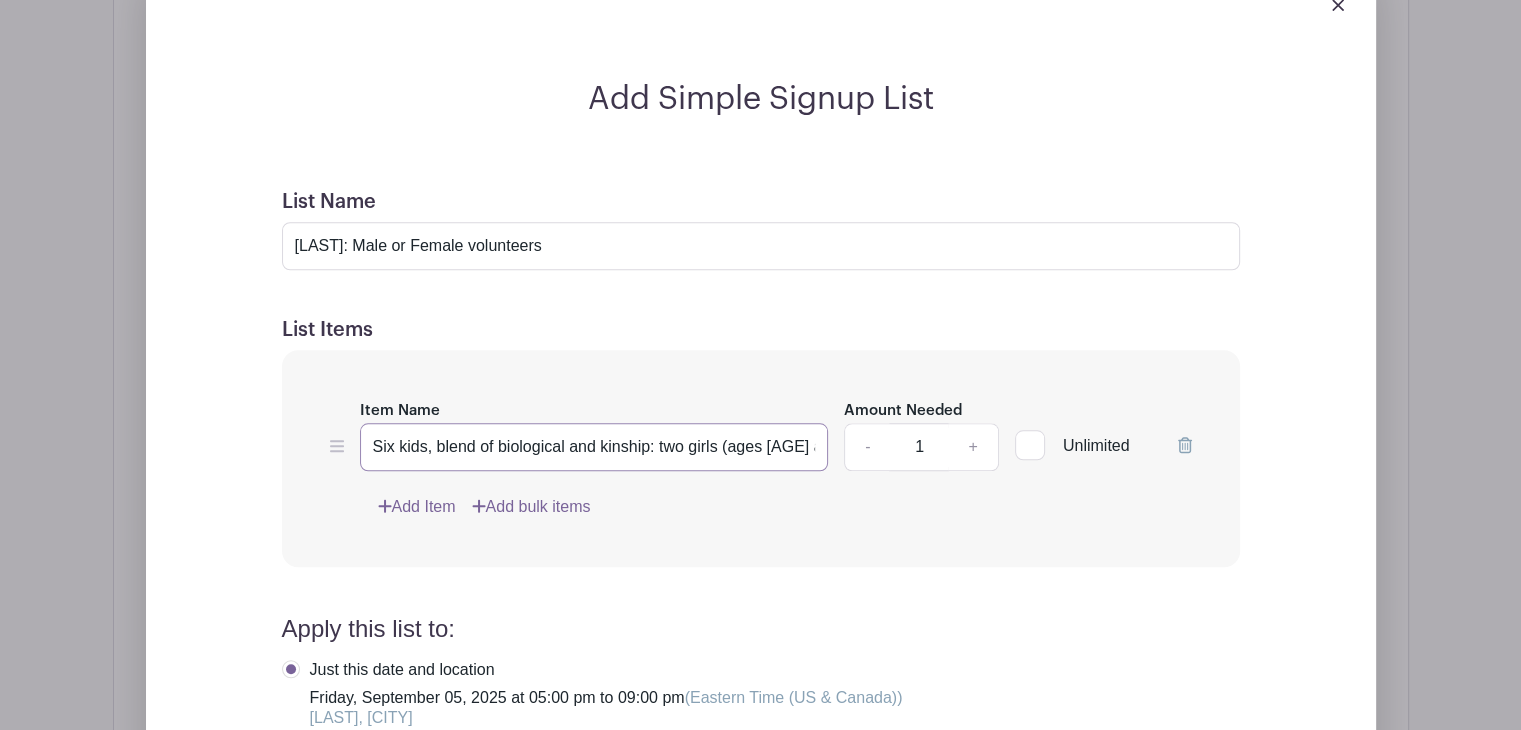 click on "Six kids, blend of biological and kinship: two girls (ages [AGE] and [AGE]), four boys (ages" at bounding box center [594, 447] 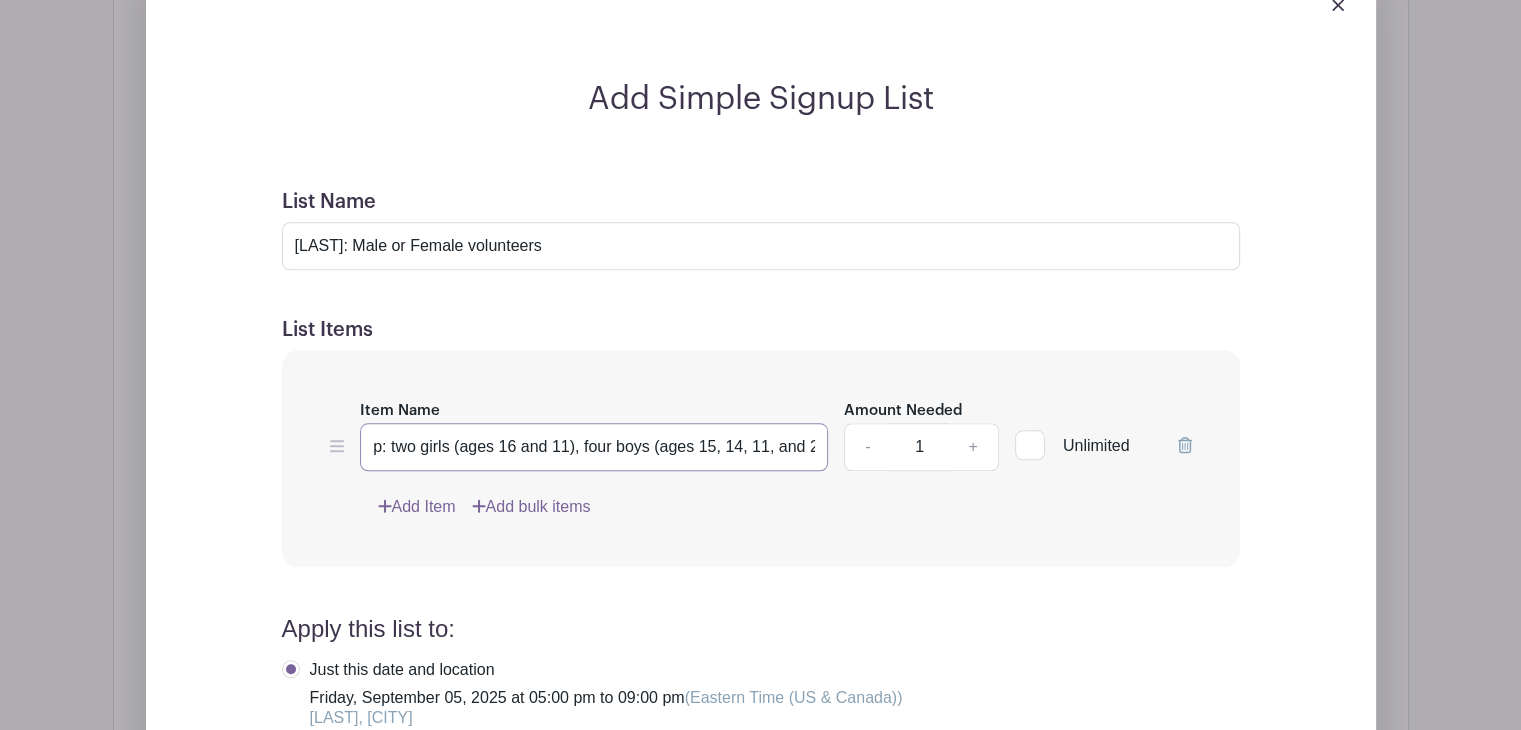 scroll, scrollTop: 0, scrollLeft: 272, axis: horizontal 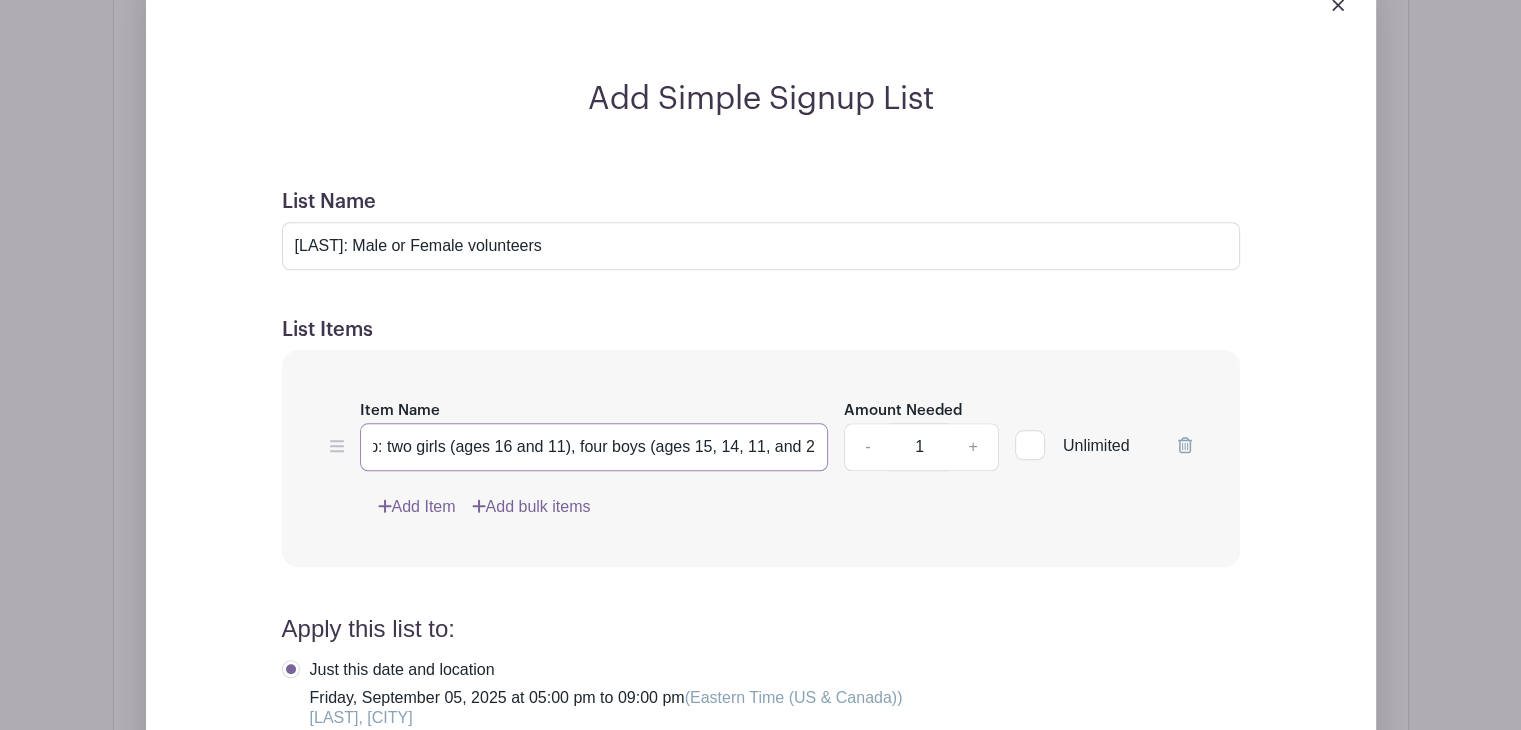 type on "Six kids, blend of biological and kinship: two girls (ages 16 and 11), four boys (ages 15, 14, 11, and 2)" 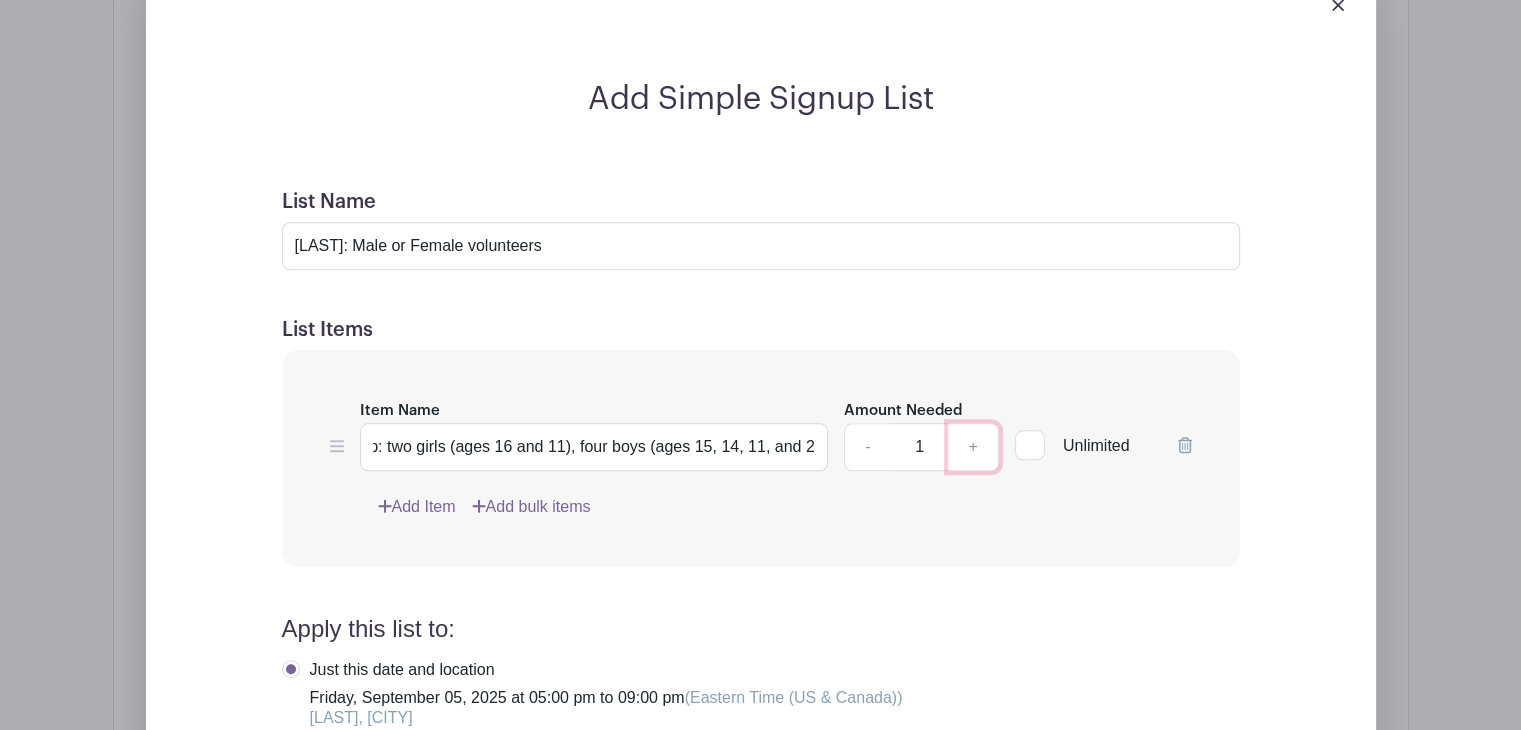 scroll, scrollTop: 0, scrollLeft: 0, axis: both 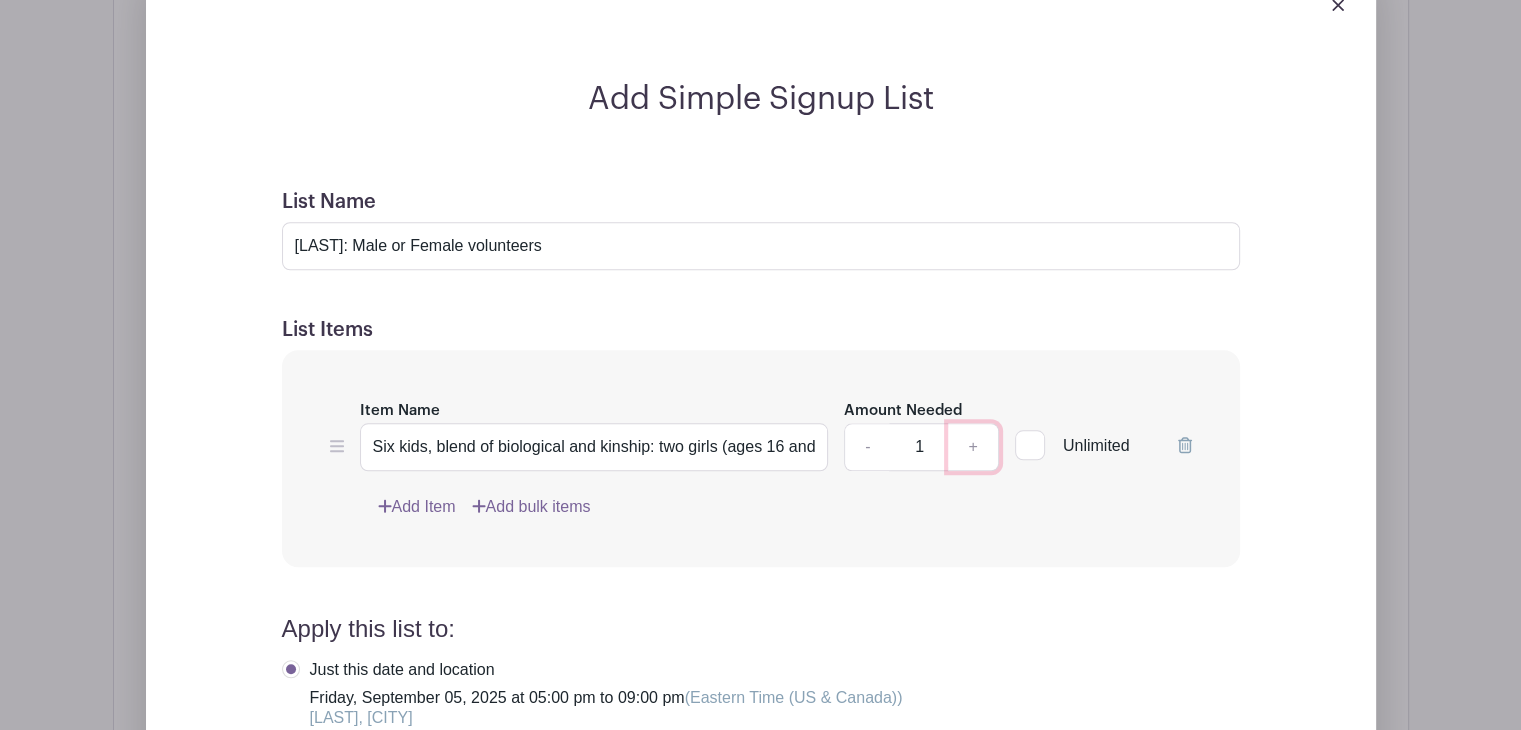 click on "+" at bounding box center [973, 447] 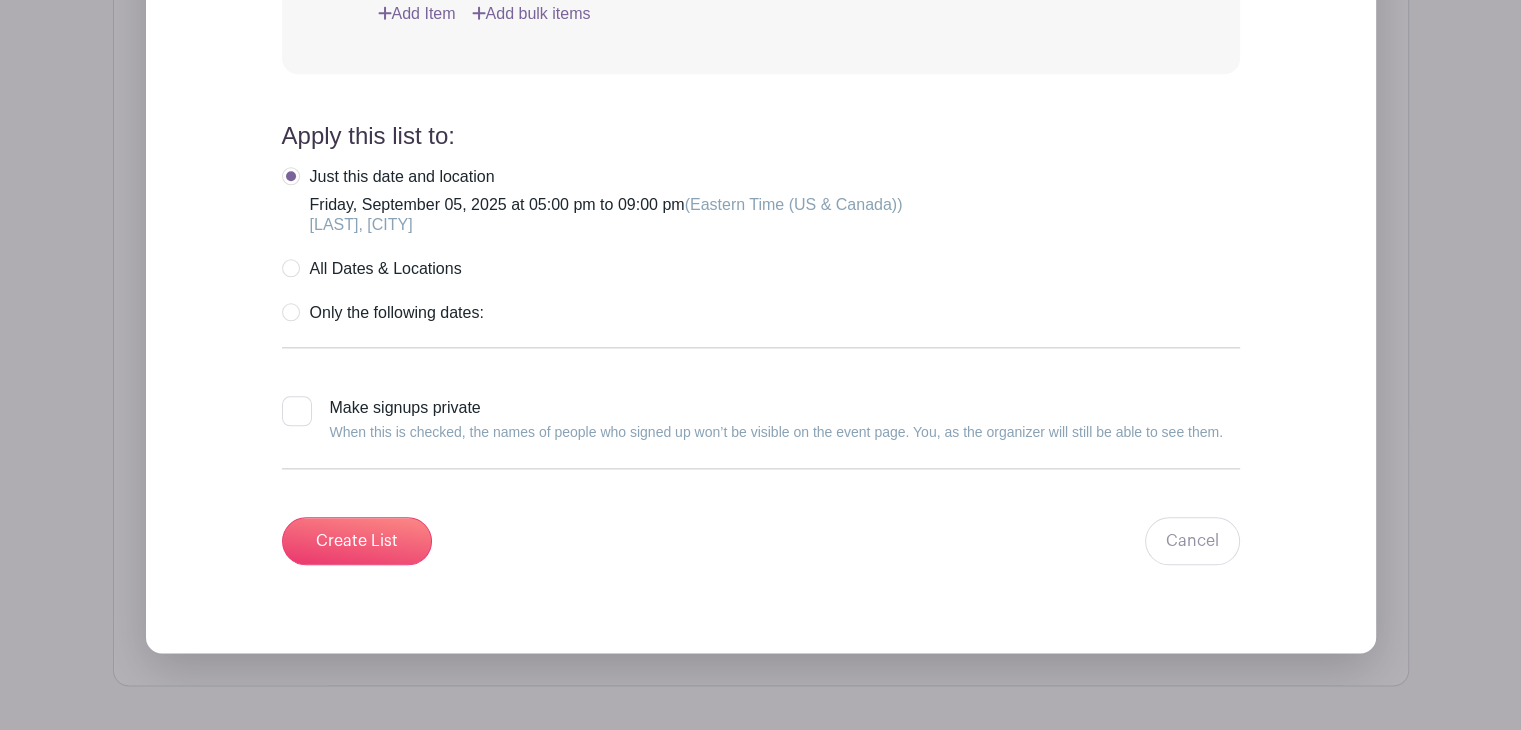 scroll, scrollTop: 2252, scrollLeft: 0, axis: vertical 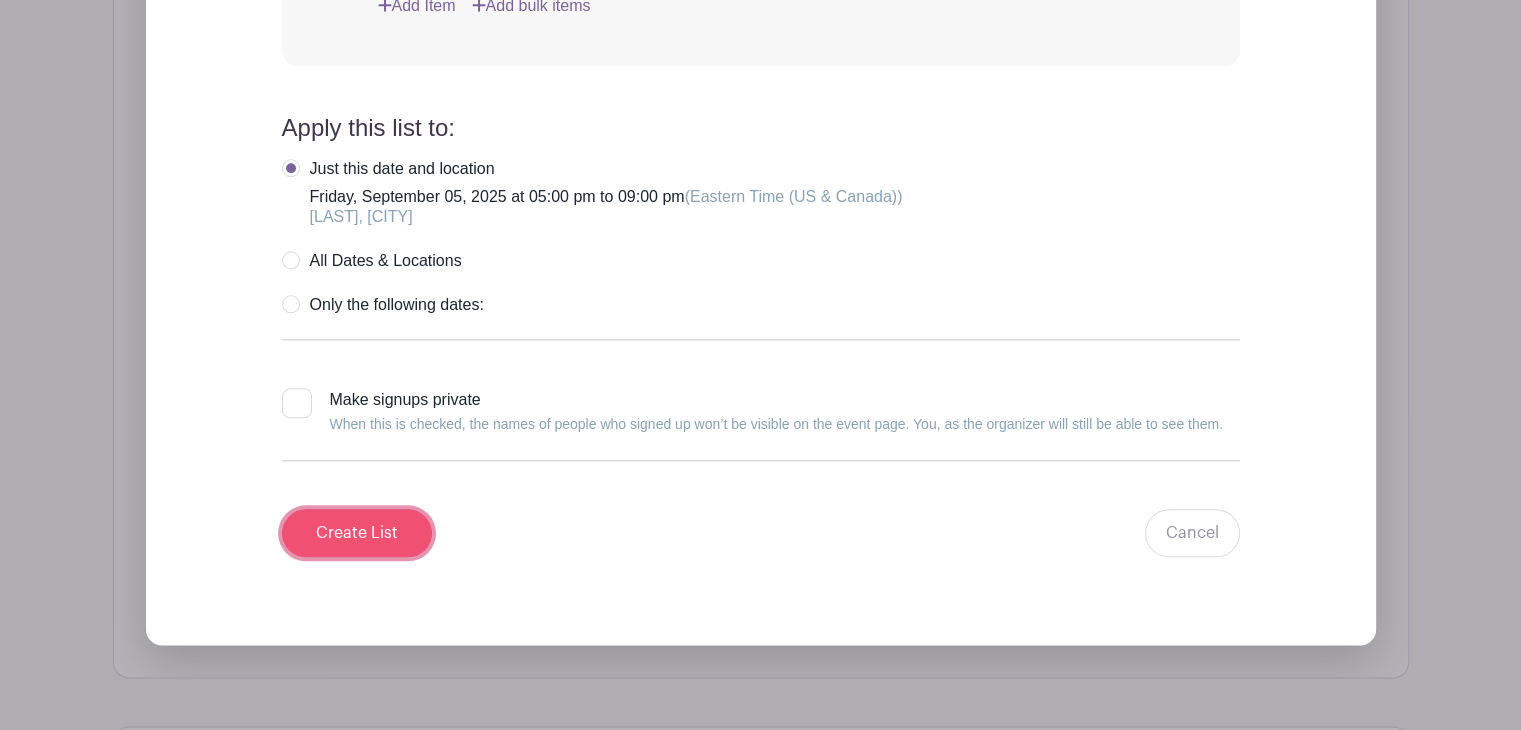 click on "Create List" at bounding box center [357, 533] 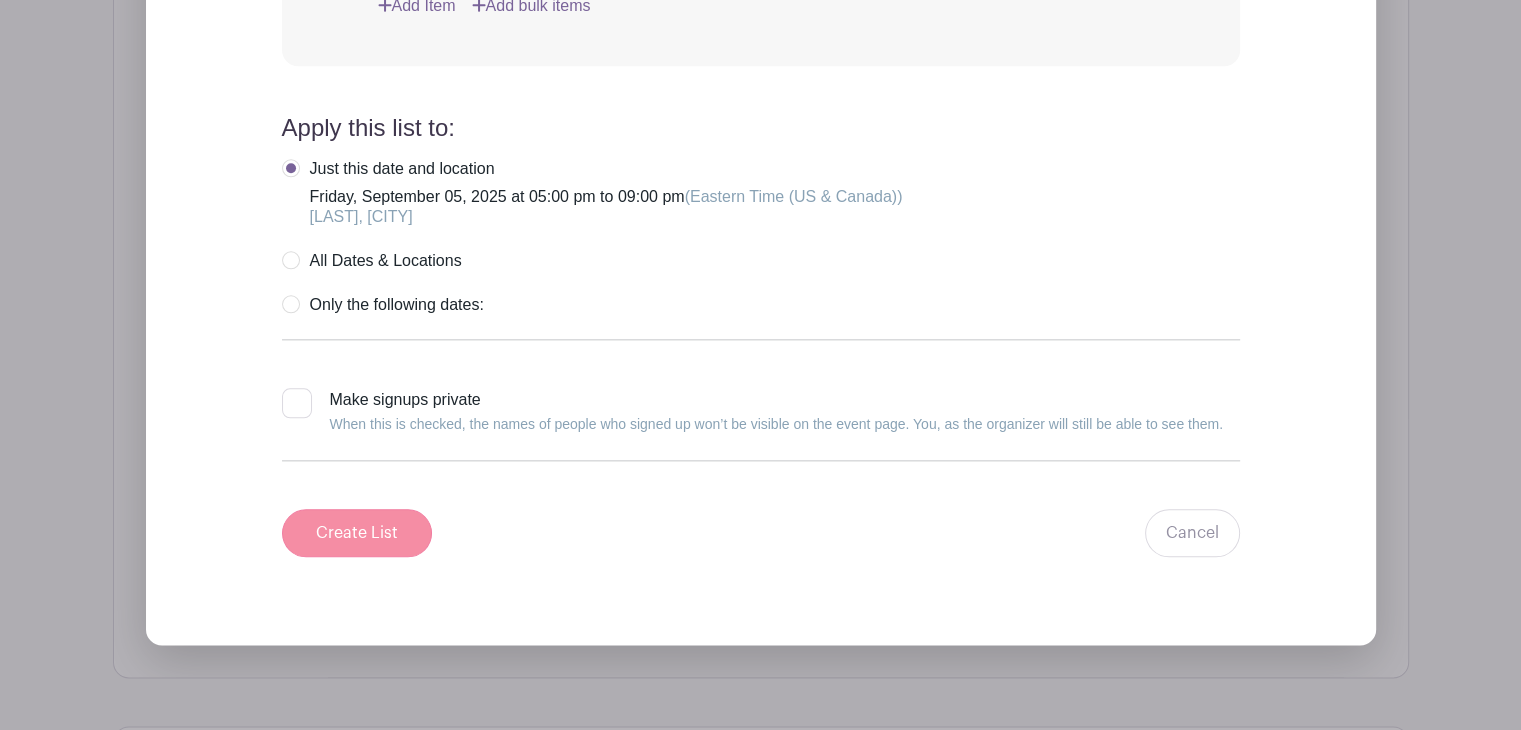 scroll, scrollTop: 1194, scrollLeft: 0, axis: vertical 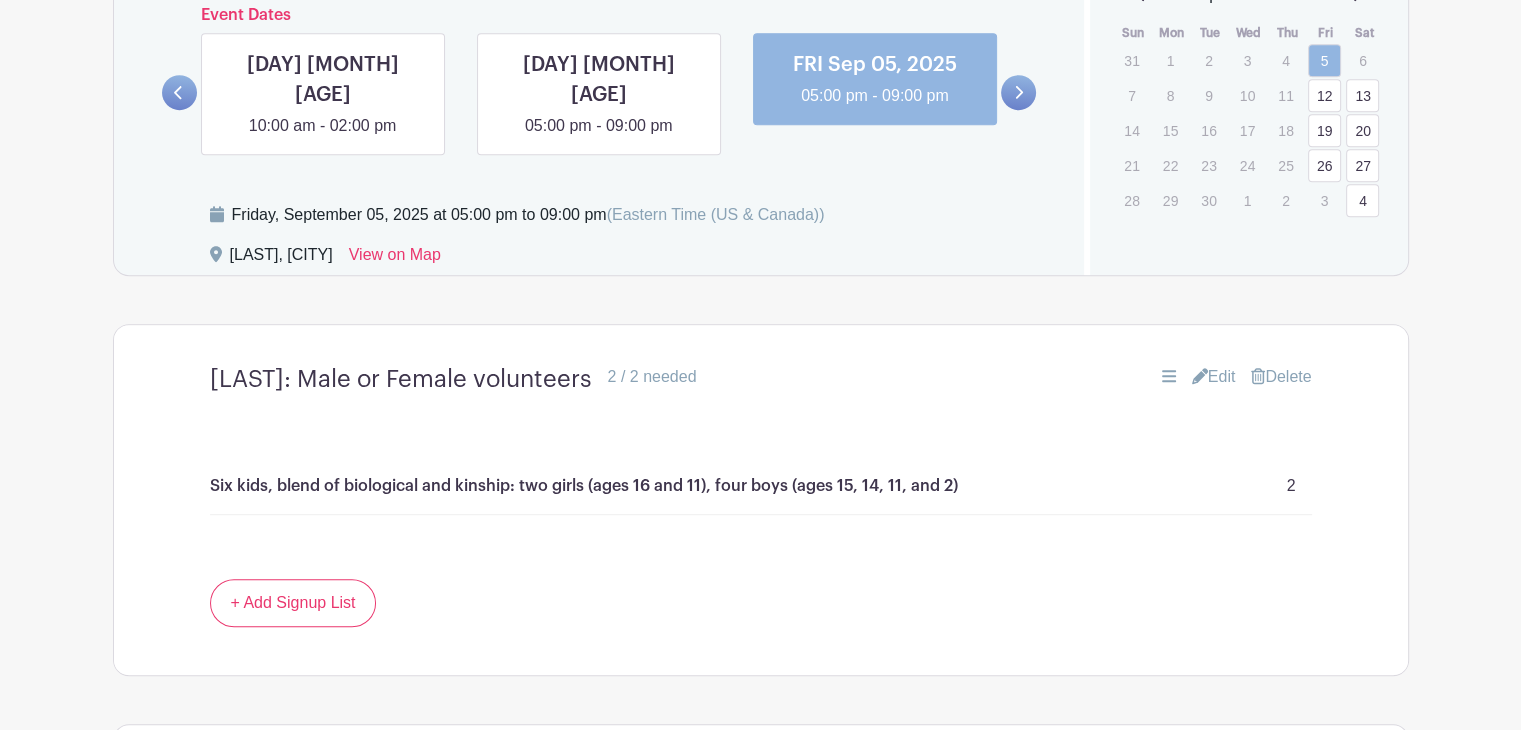 click 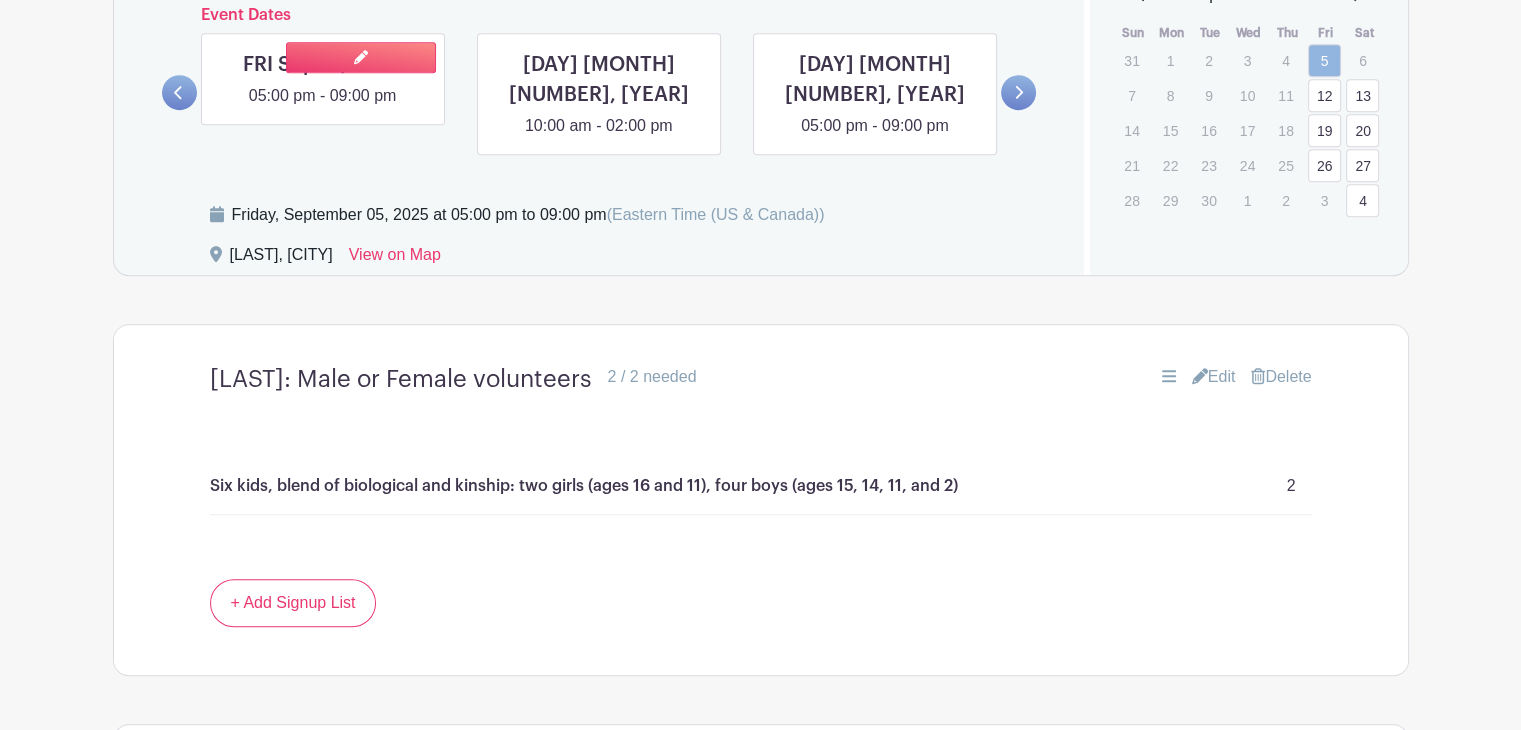 click at bounding box center [323, 108] 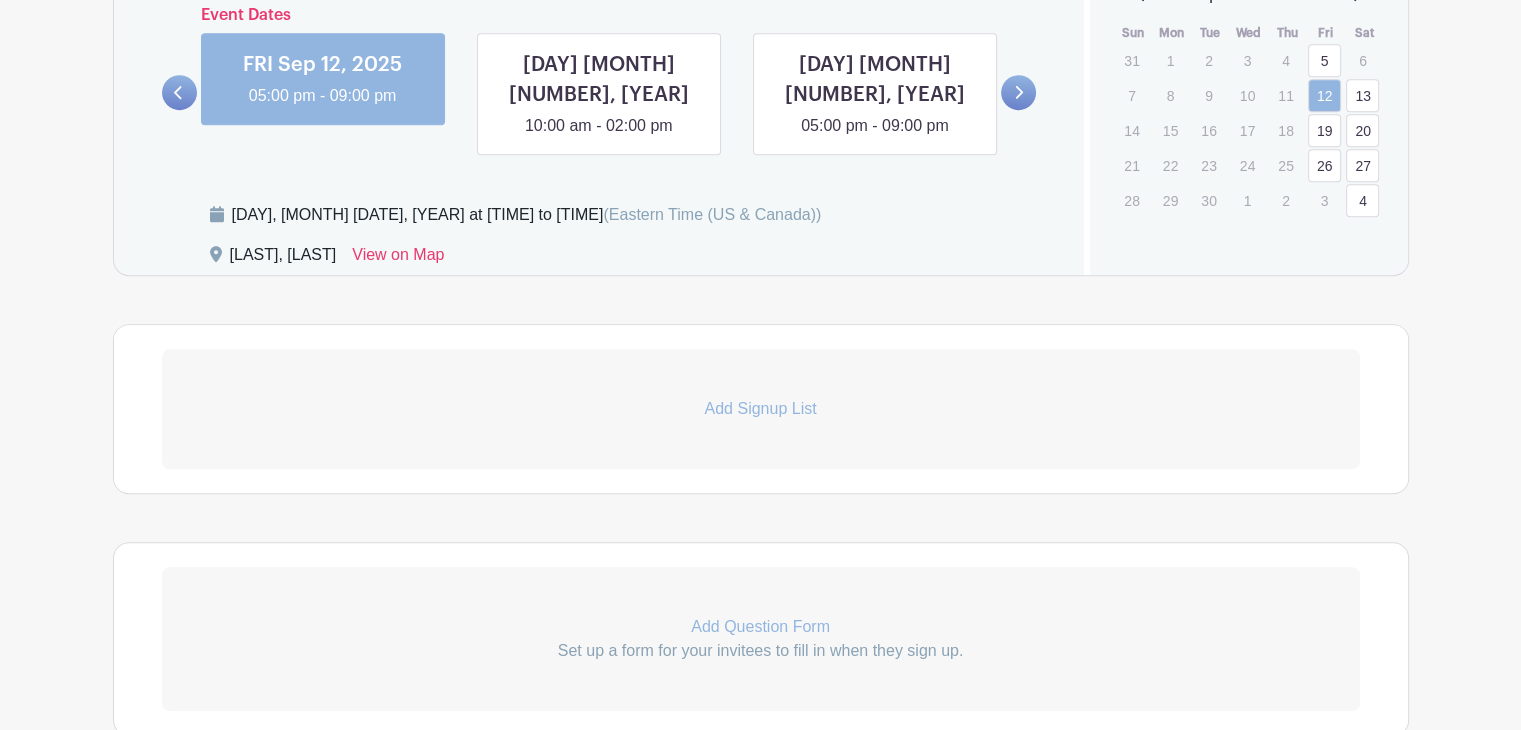 click on "Add Signup List" at bounding box center [761, 409] 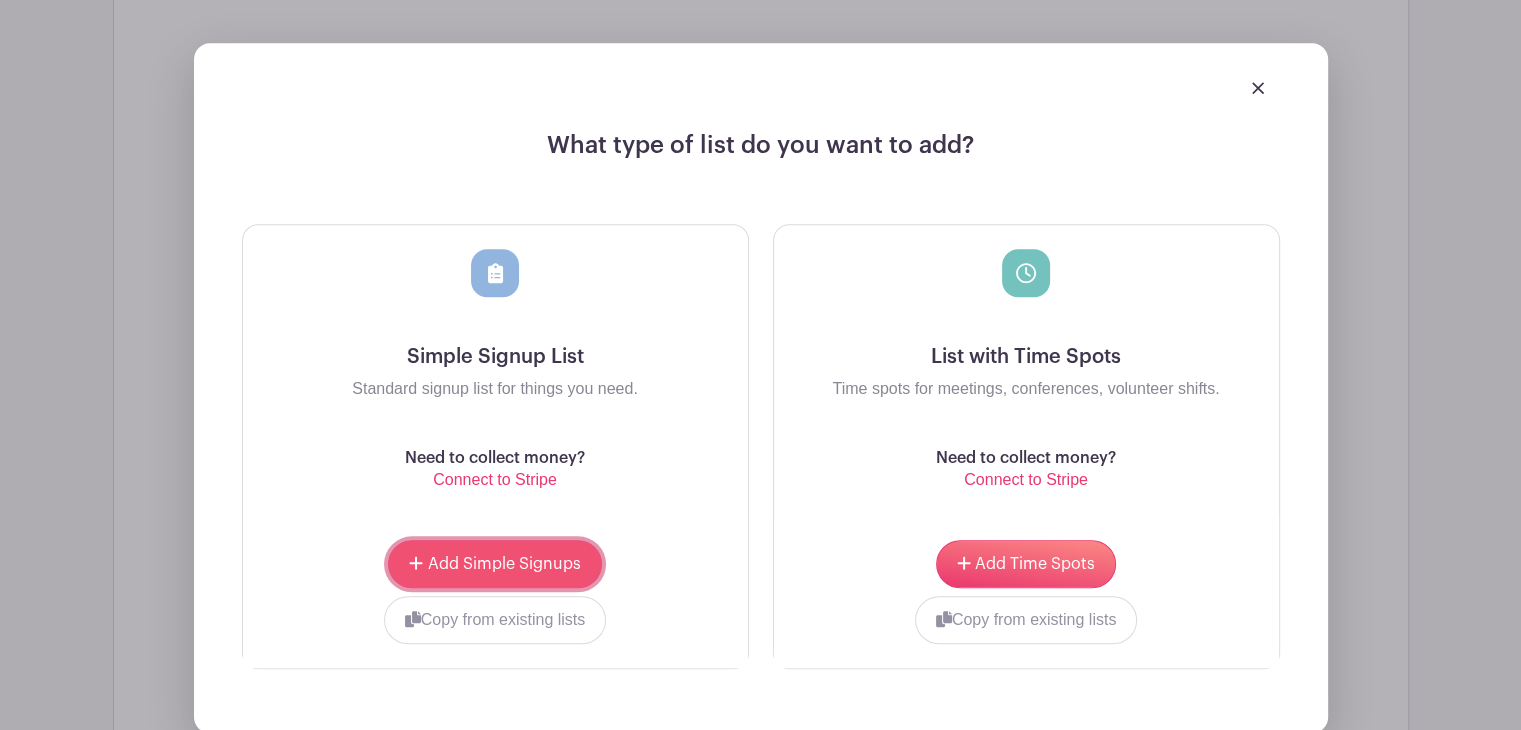 click on "Add Simple Signups" at bounding box center (504, 564) 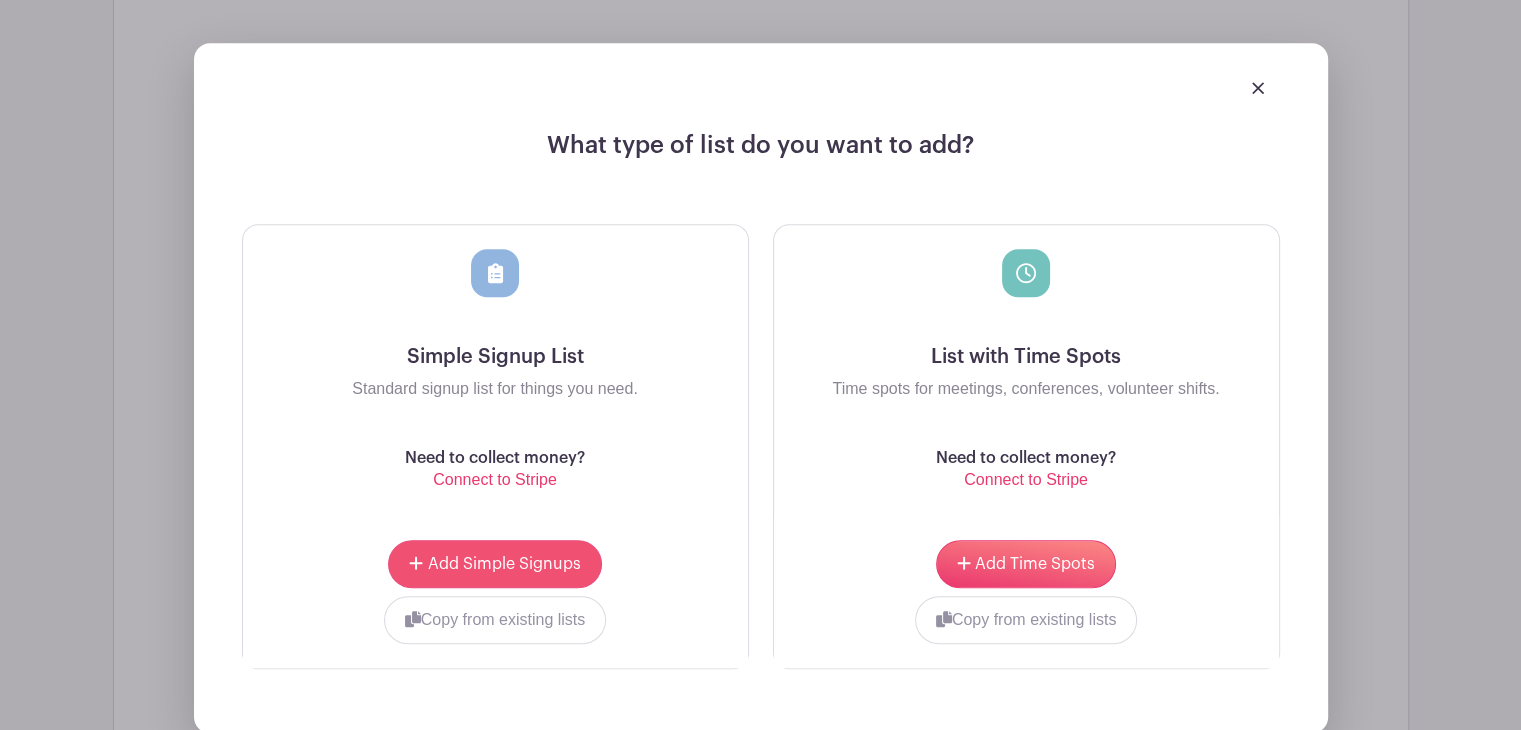 scroll, scrollTop: 1716, scrollLeft: 0, axis: vertical 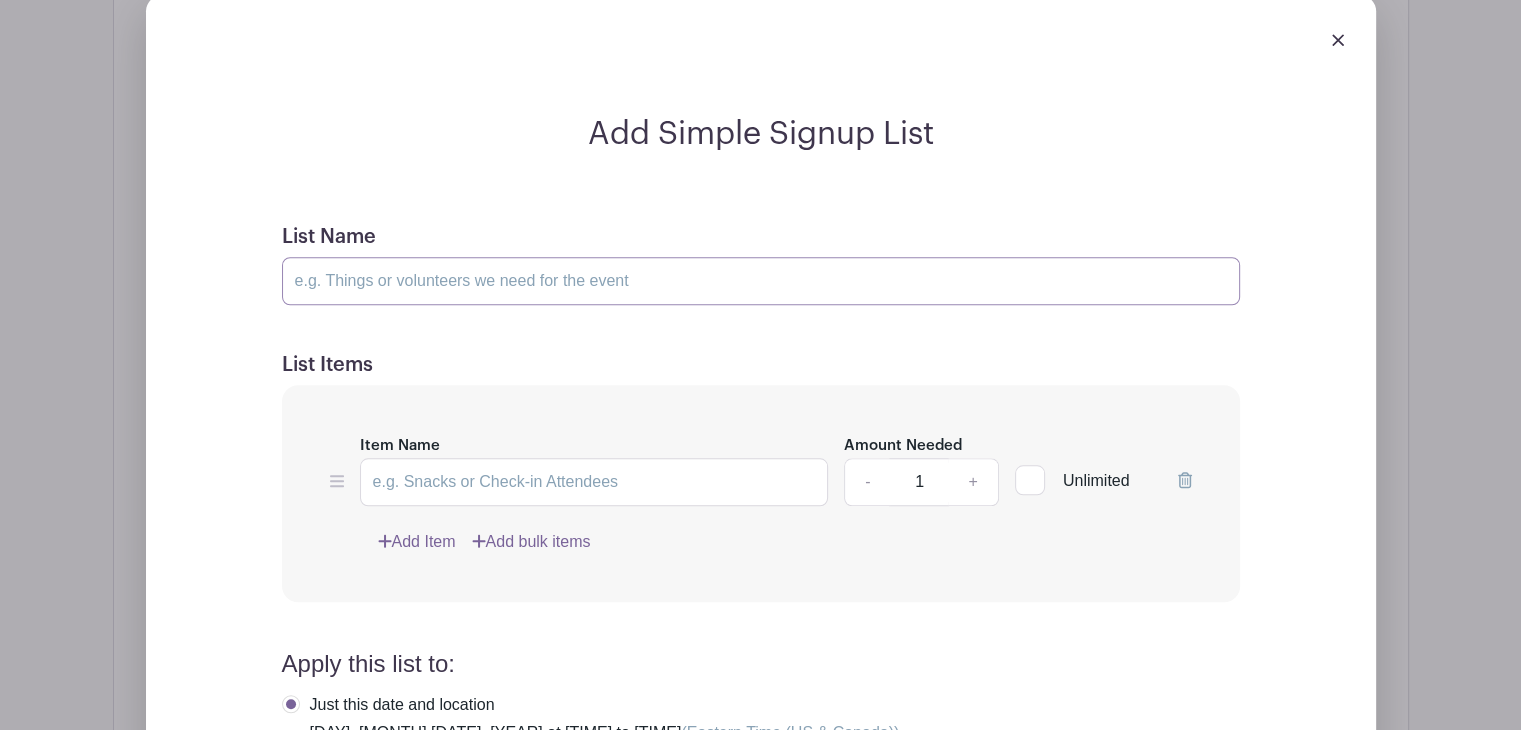 click on "List Name" at bounding box center [761, 281] 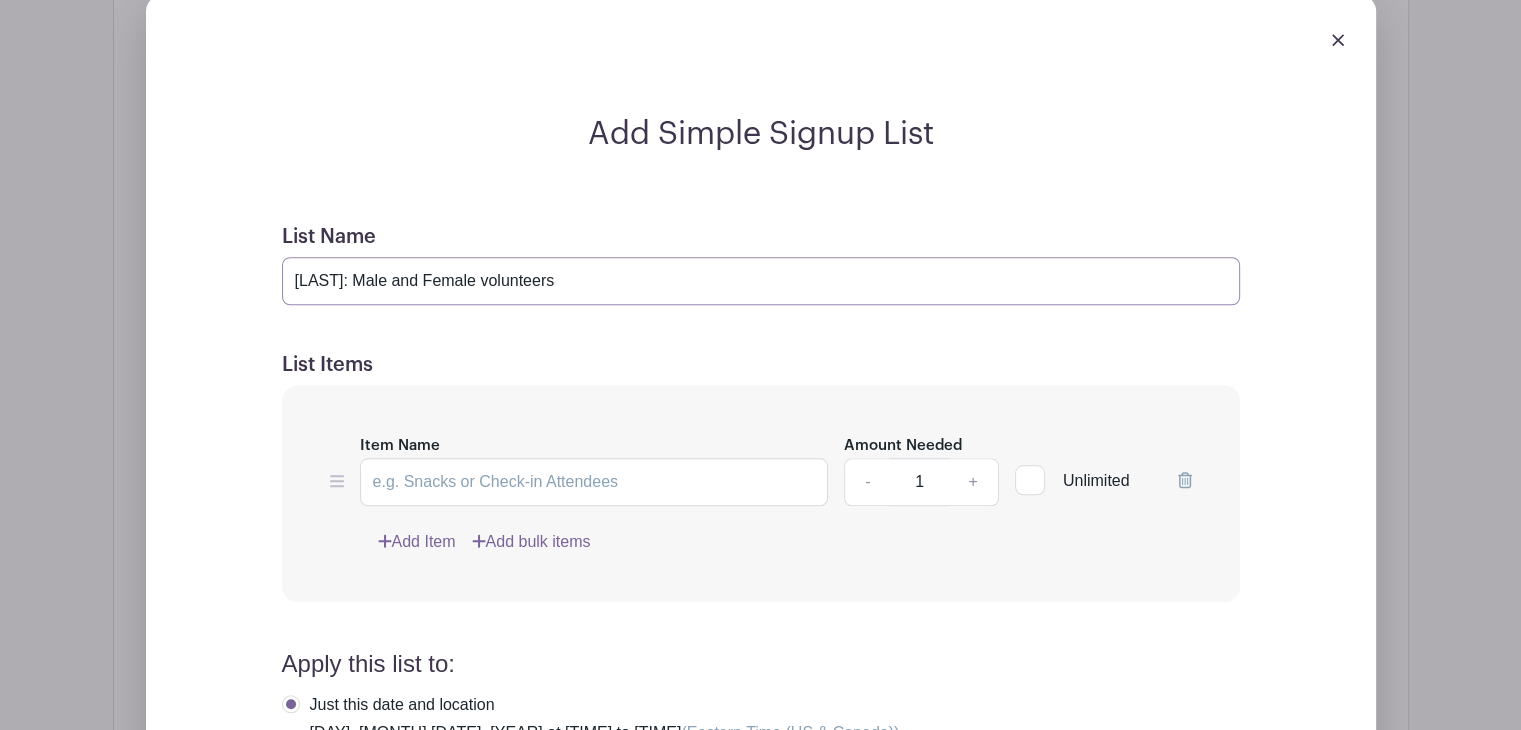 type on "[LAST]: Male and Female volunteers" 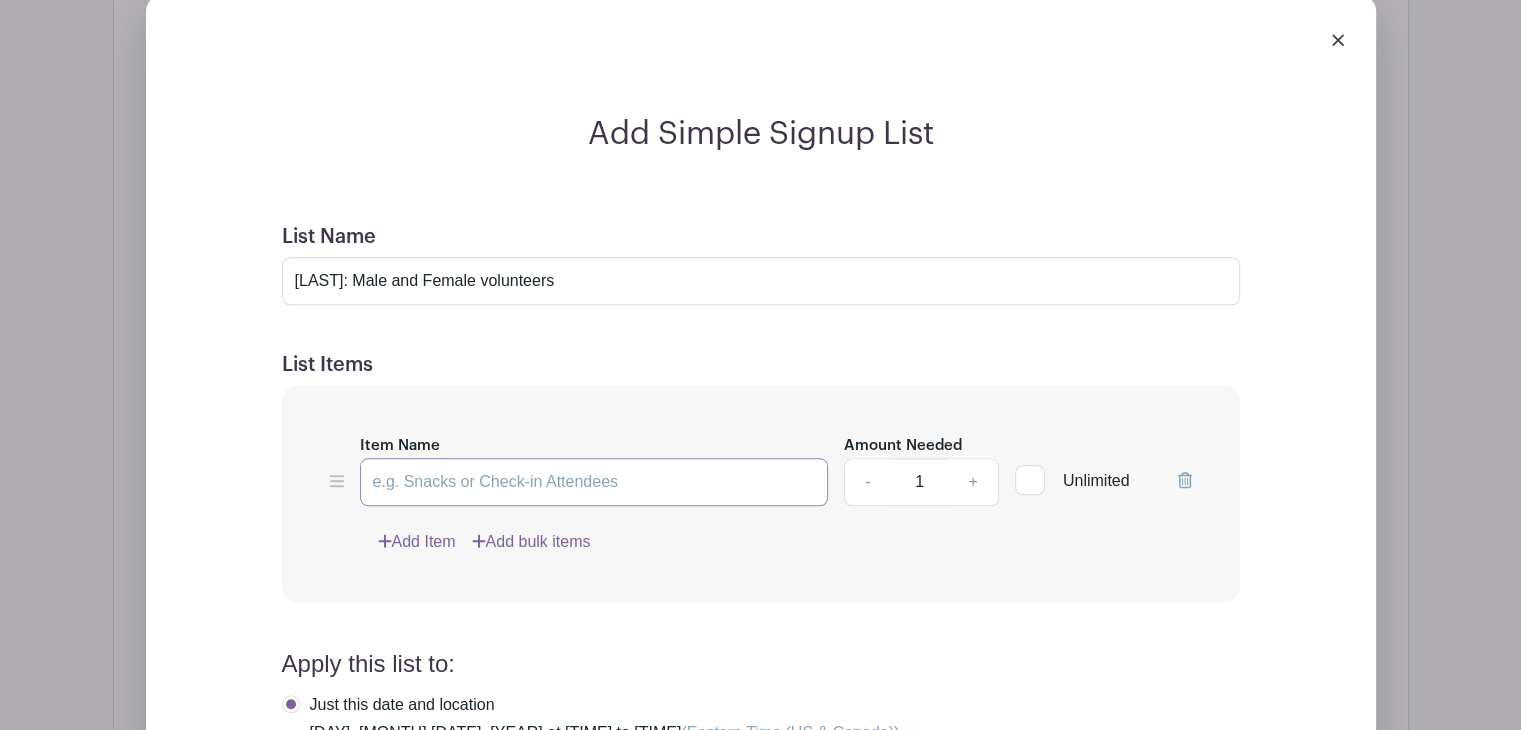 click on "Item Name" at bounding box center [594, 482] 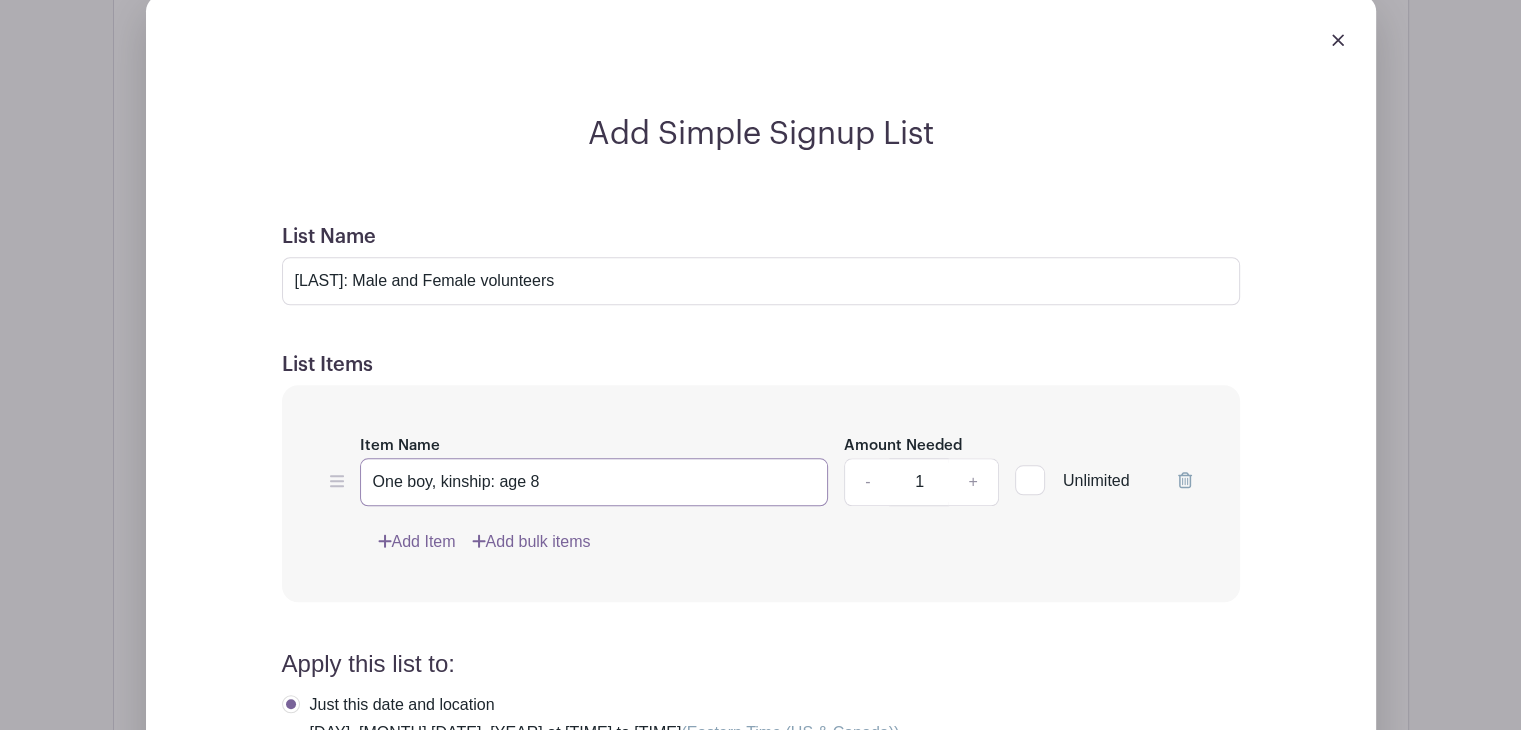 type on "One boy, kinship: age 8" 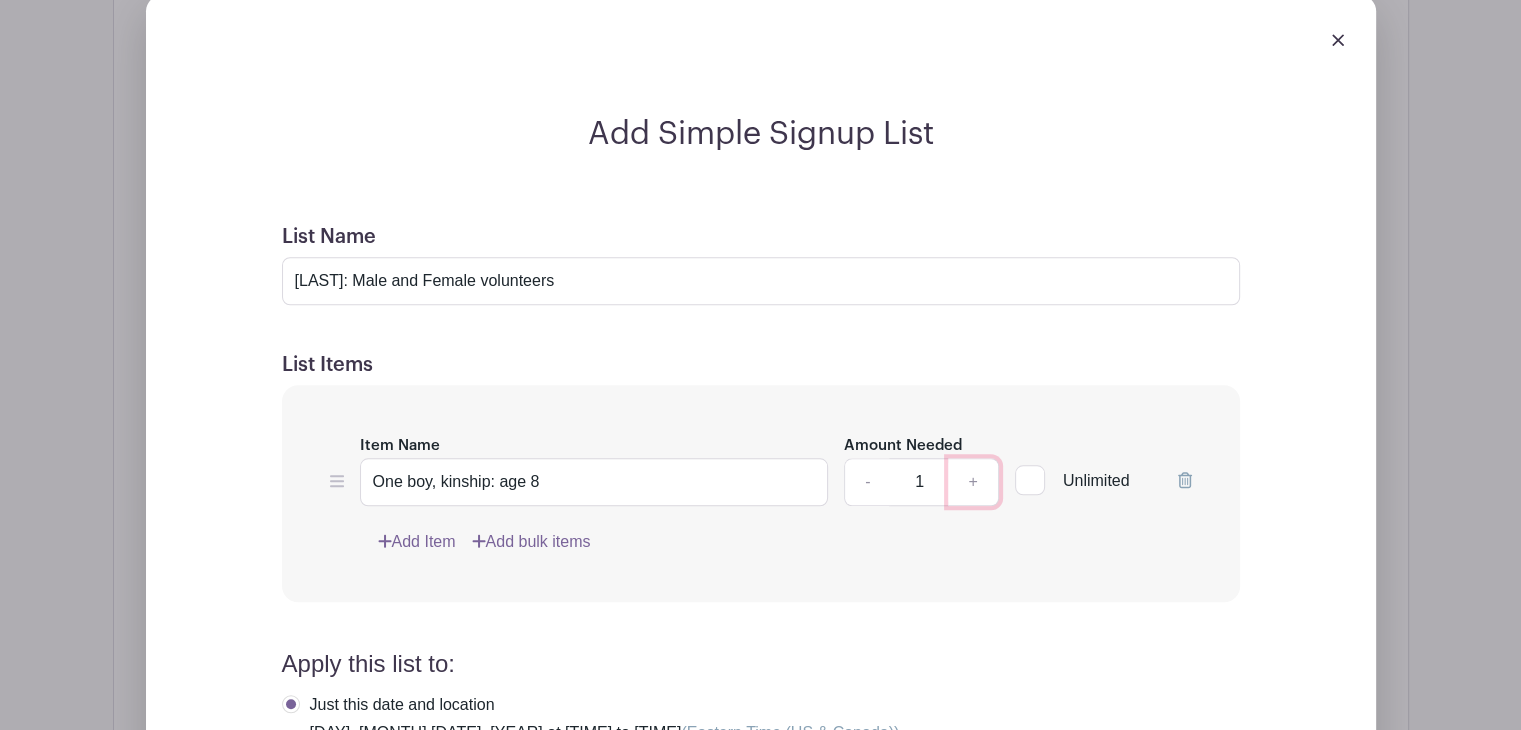 click on "+" at bounding box center [973, 482] 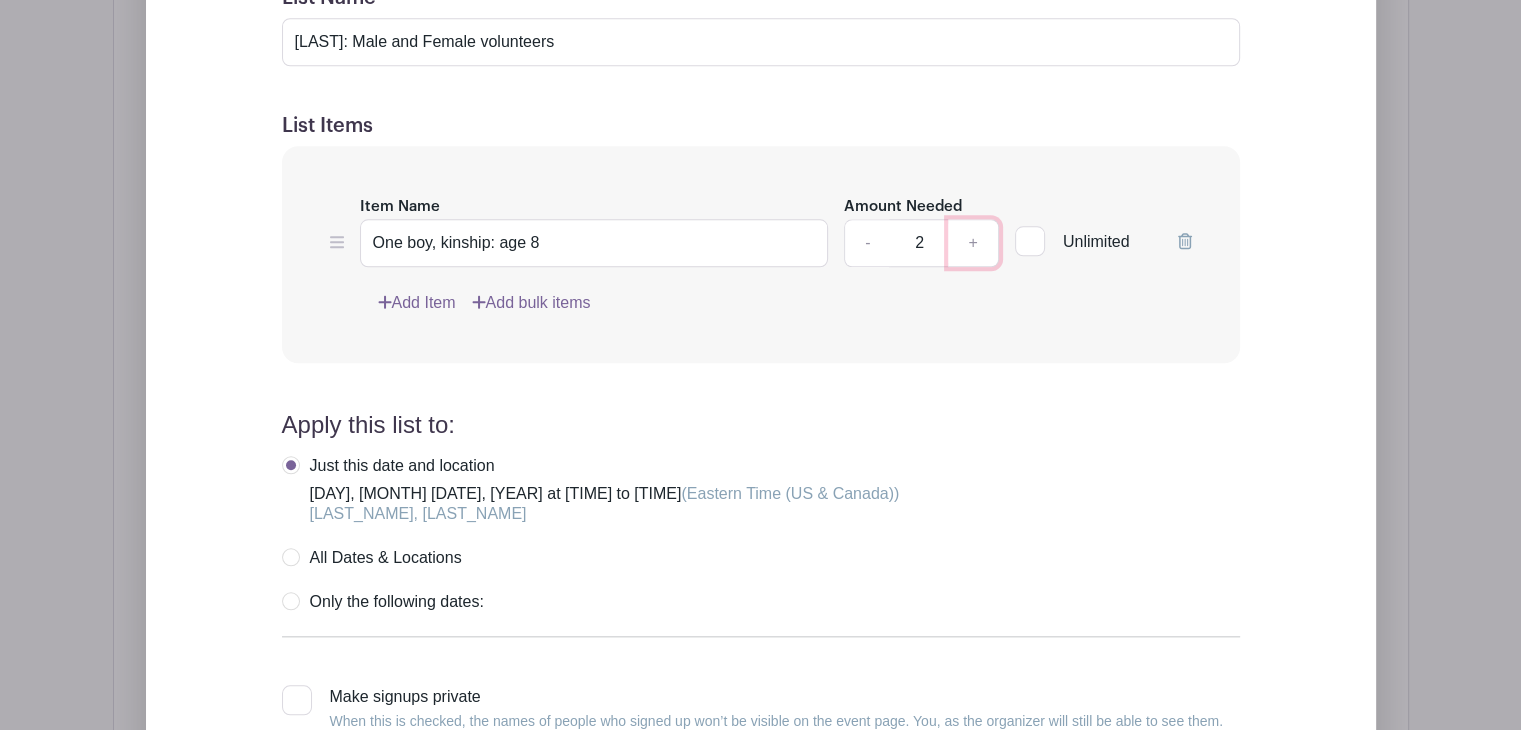 scroll, scrollTop: 2047, scrollLeft: 0, axis: vertical 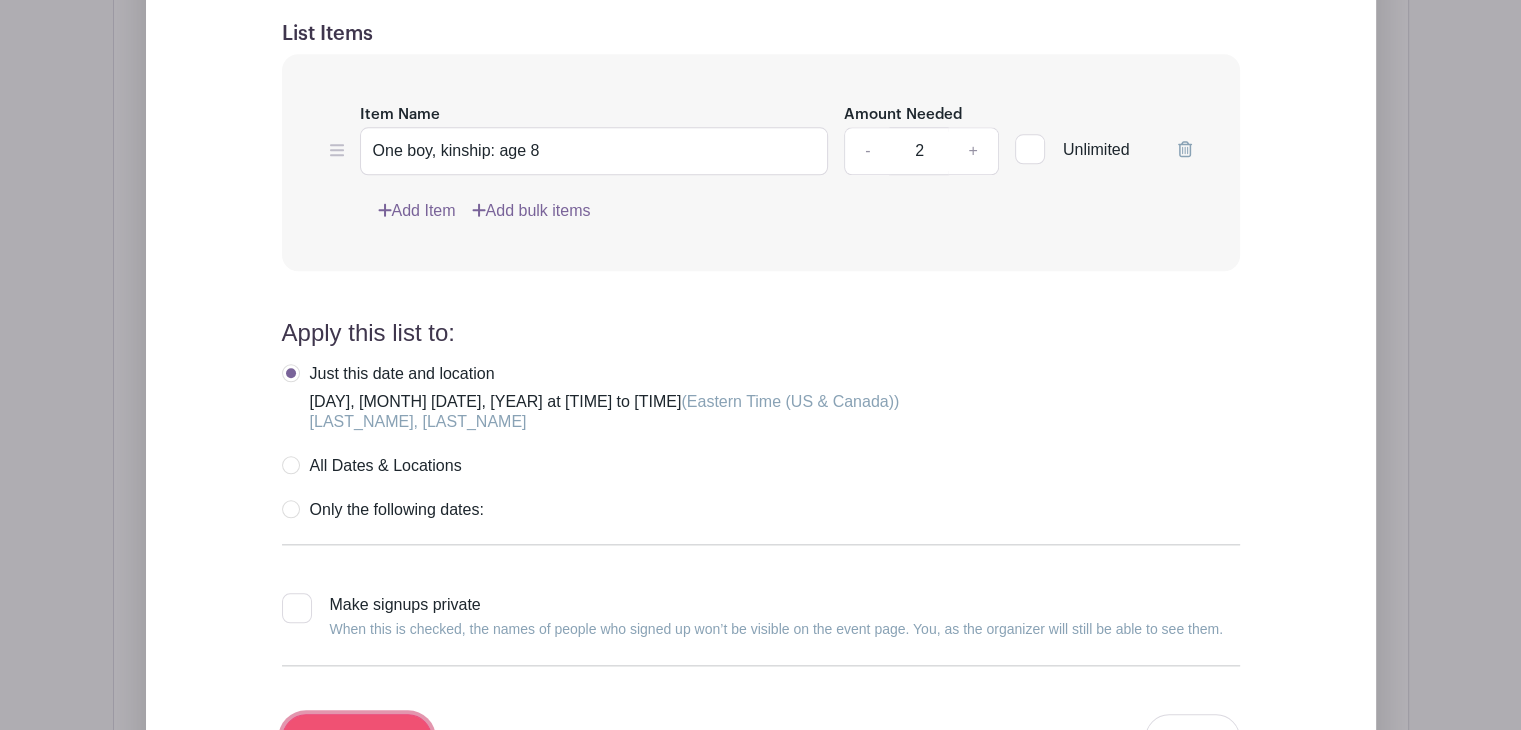 click on "Create List" at bounding box center [357, 738] 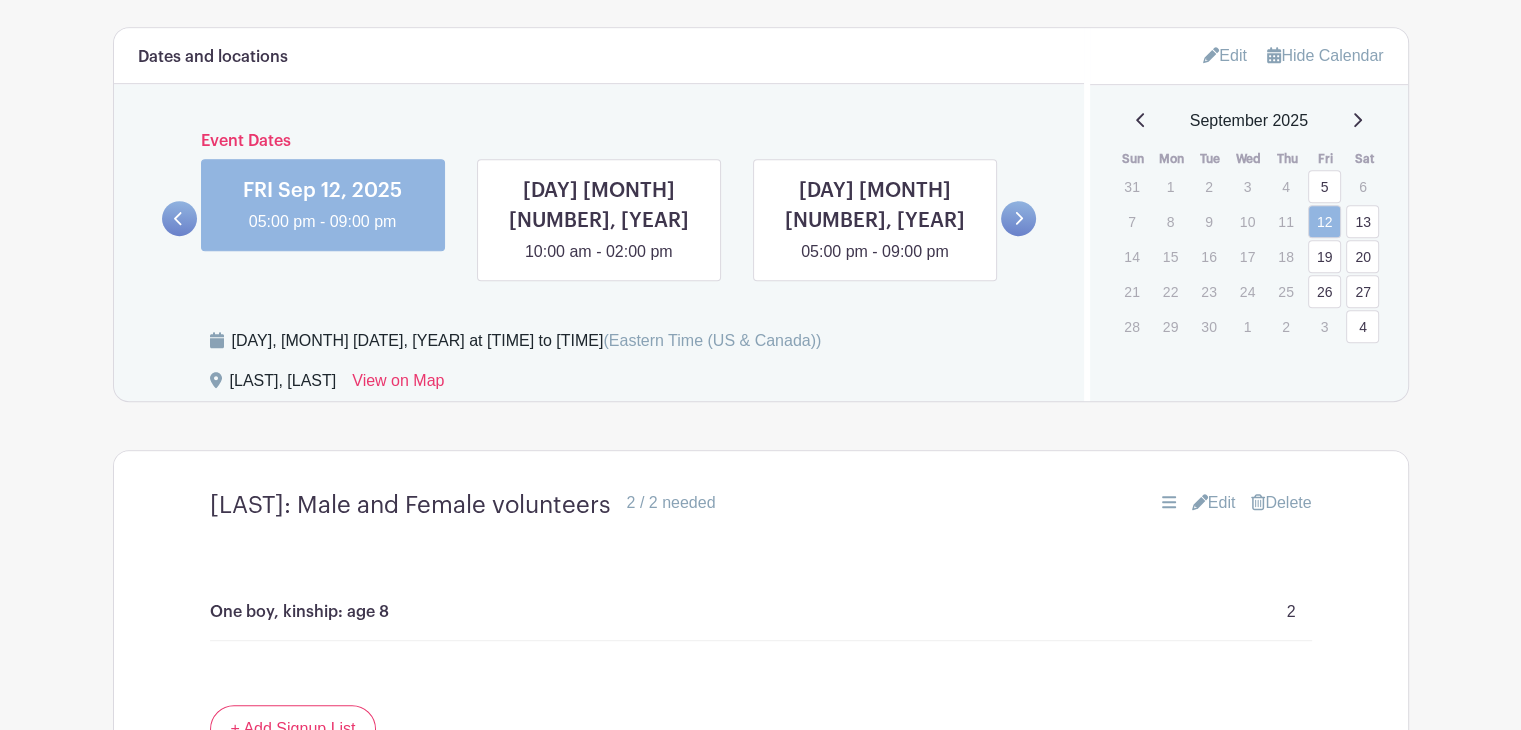 scroll, scrollTop: 1066, scrollLeft: 0, axis: vertical 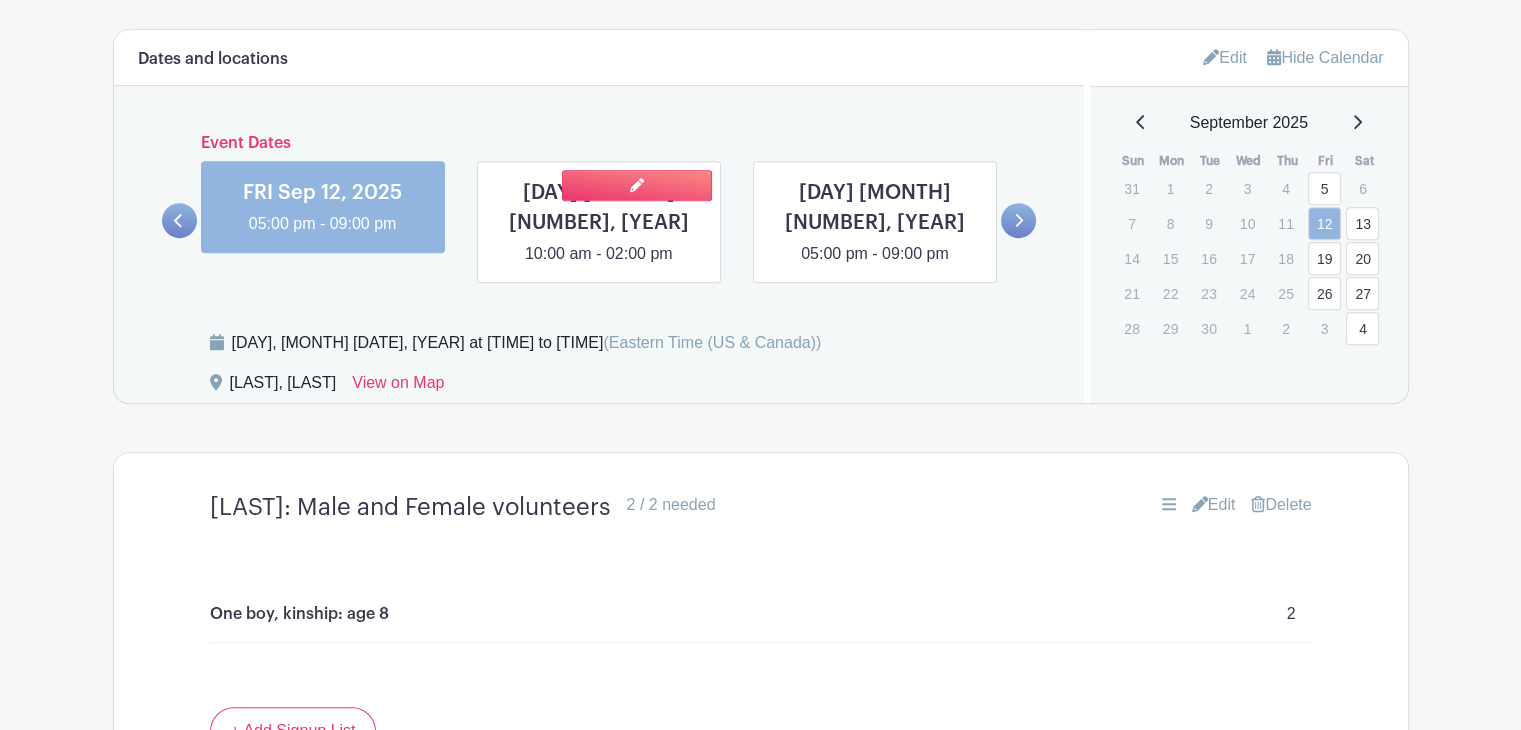 click at bounding box center (599, 266) 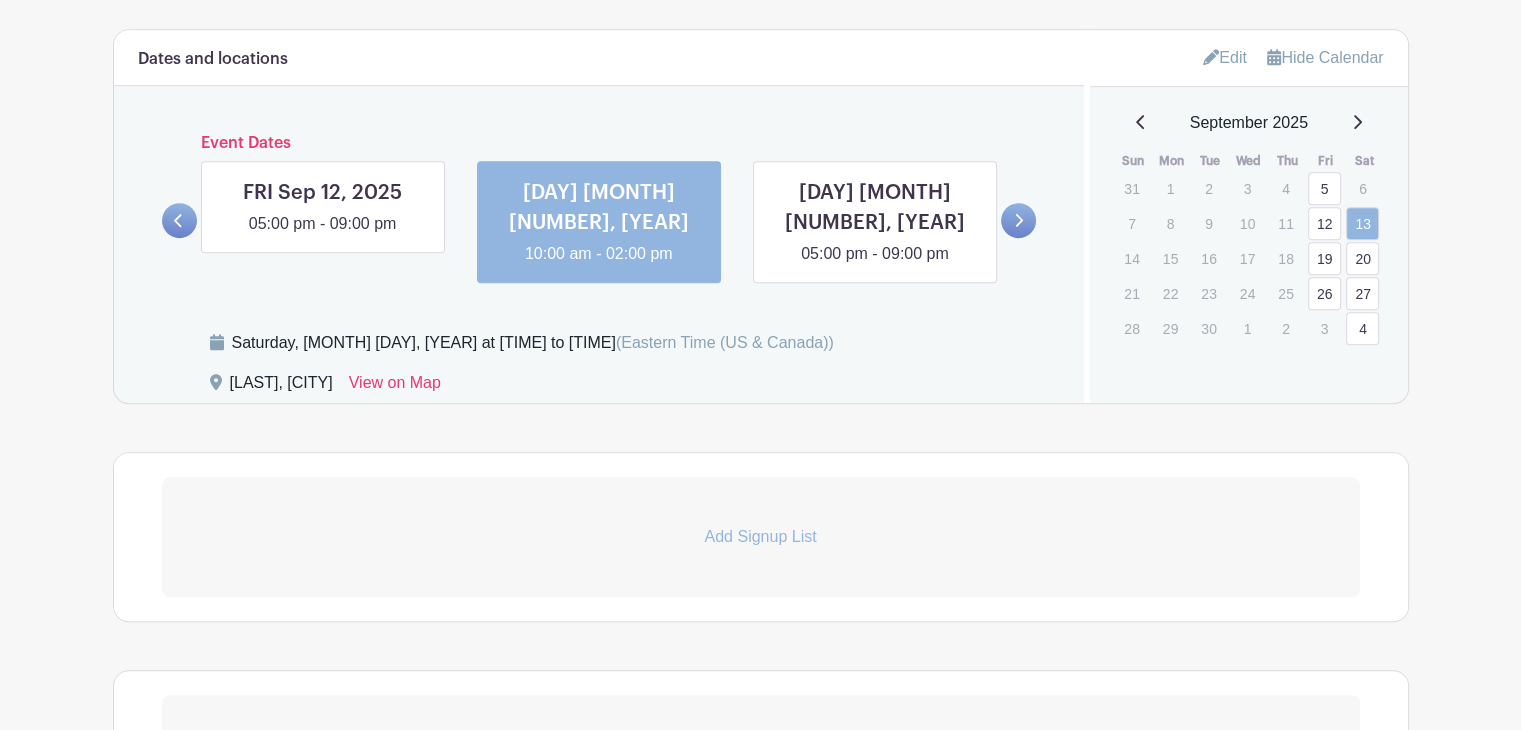 click on "Add Signup List" at bounding box center [761, 537] 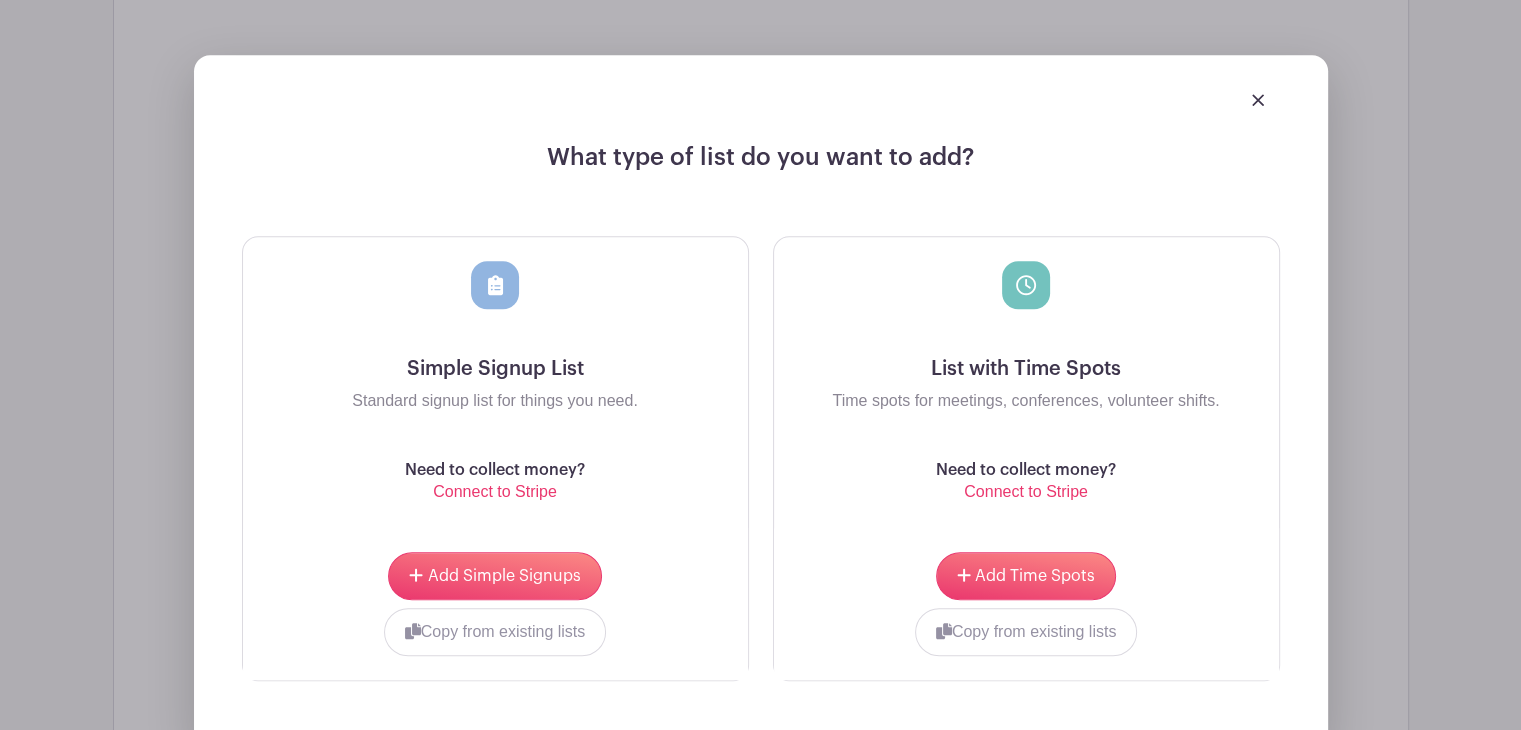 scroll, scrollTop: 1702, scrollLeft: 0, axis: vertical 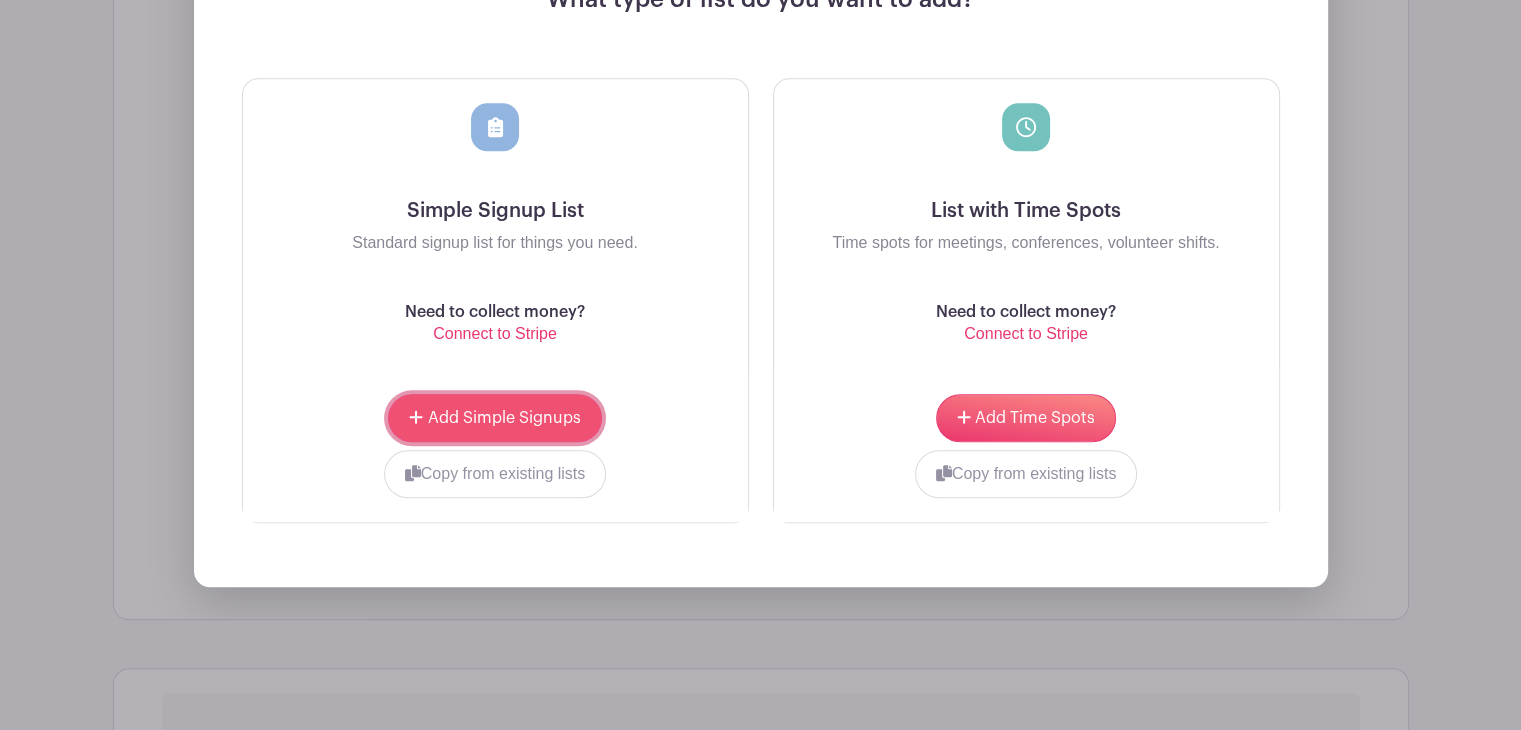 click on "Add Simple Signups" at bounding box center (494, 418) 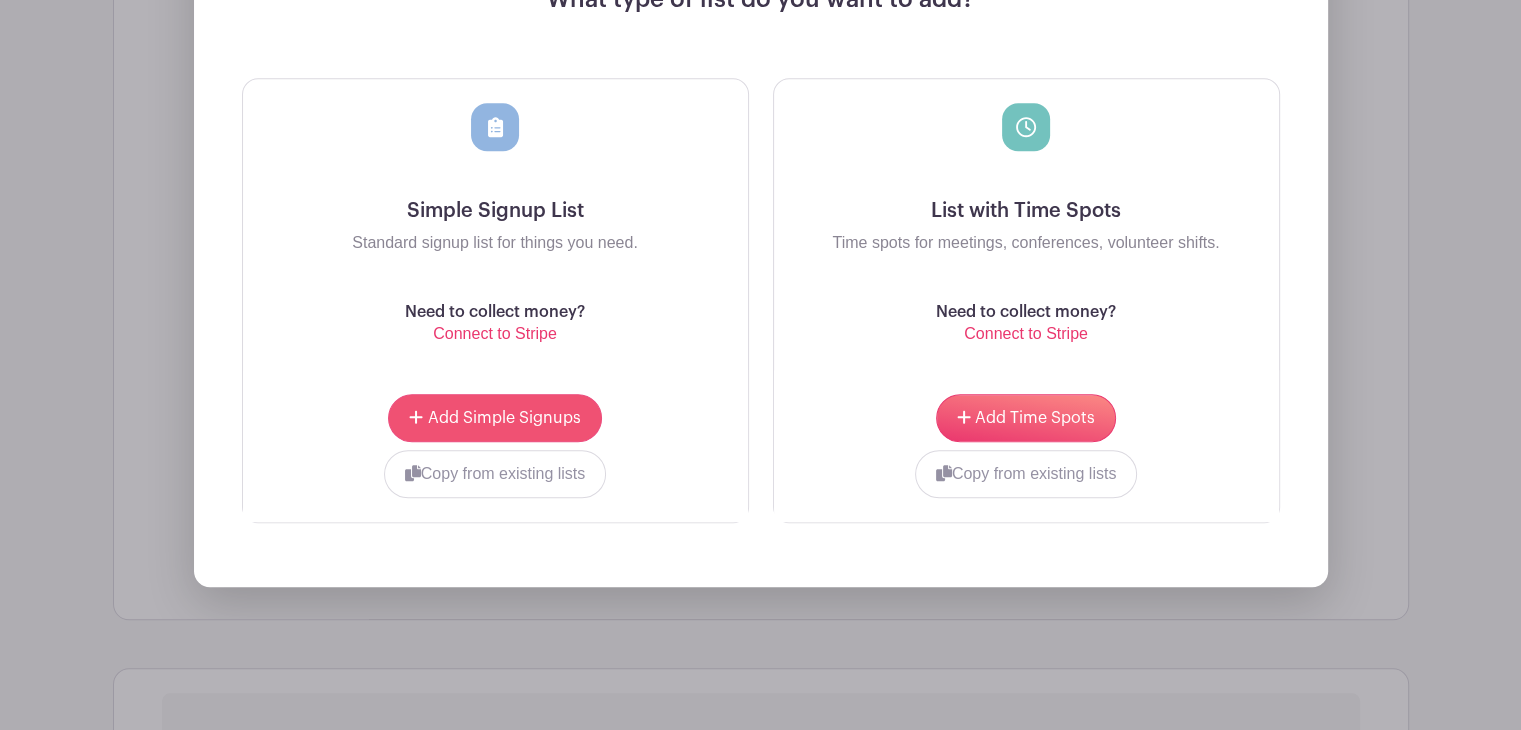 scroll, scrollTop: 1862, scrollLeft: 0, axis: vertical 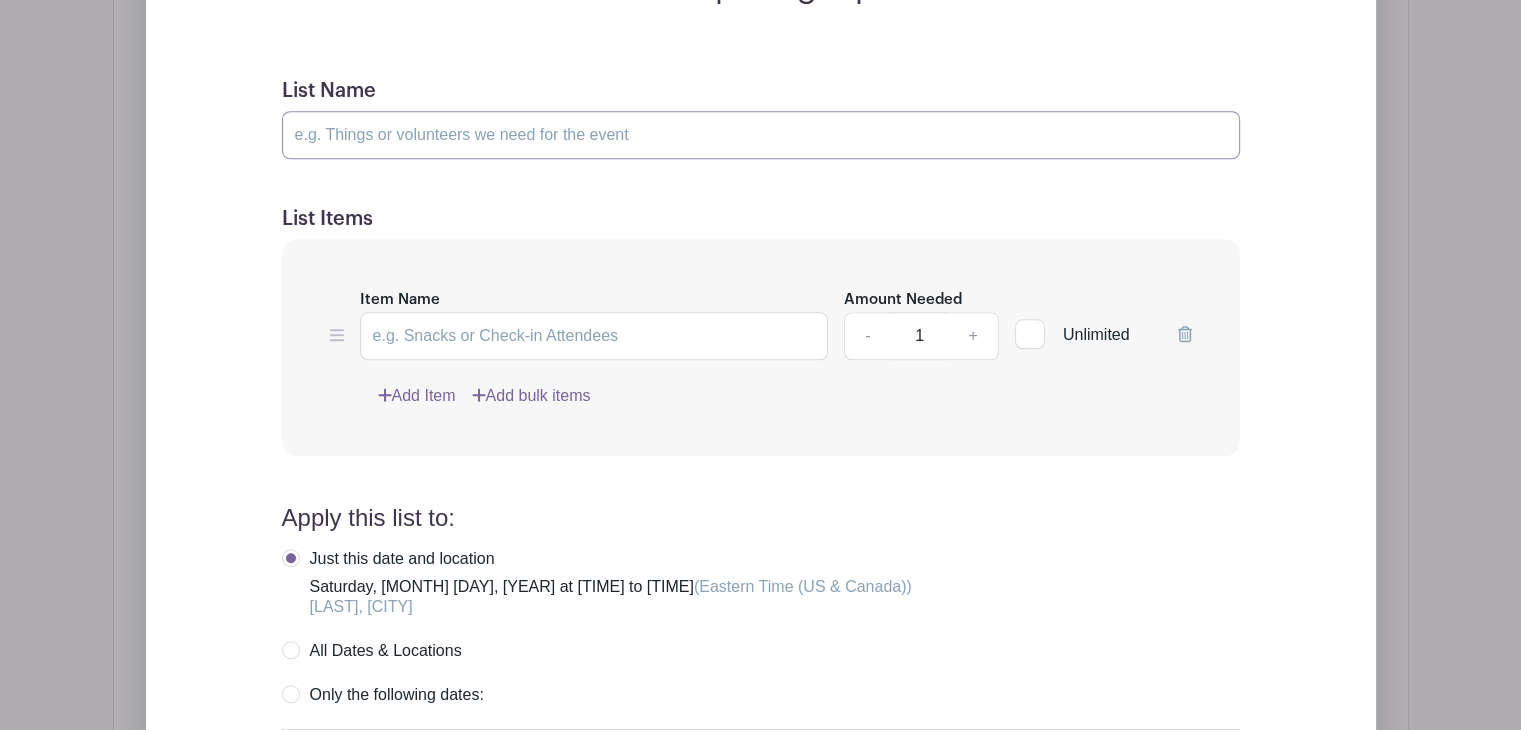 click on "List Name" at bounding box center (761, 135) 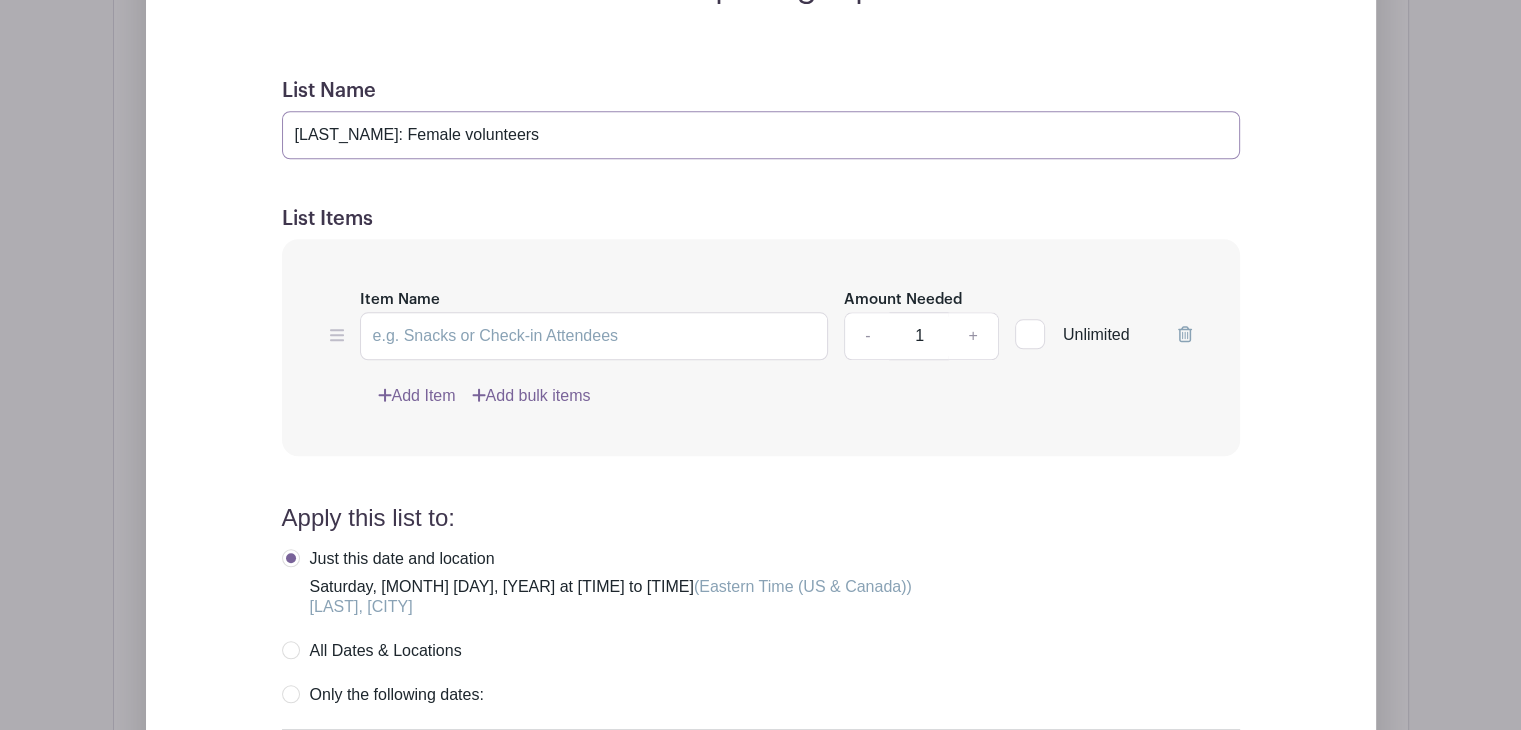 type on "[LAST_NAME]: Female volunteers" 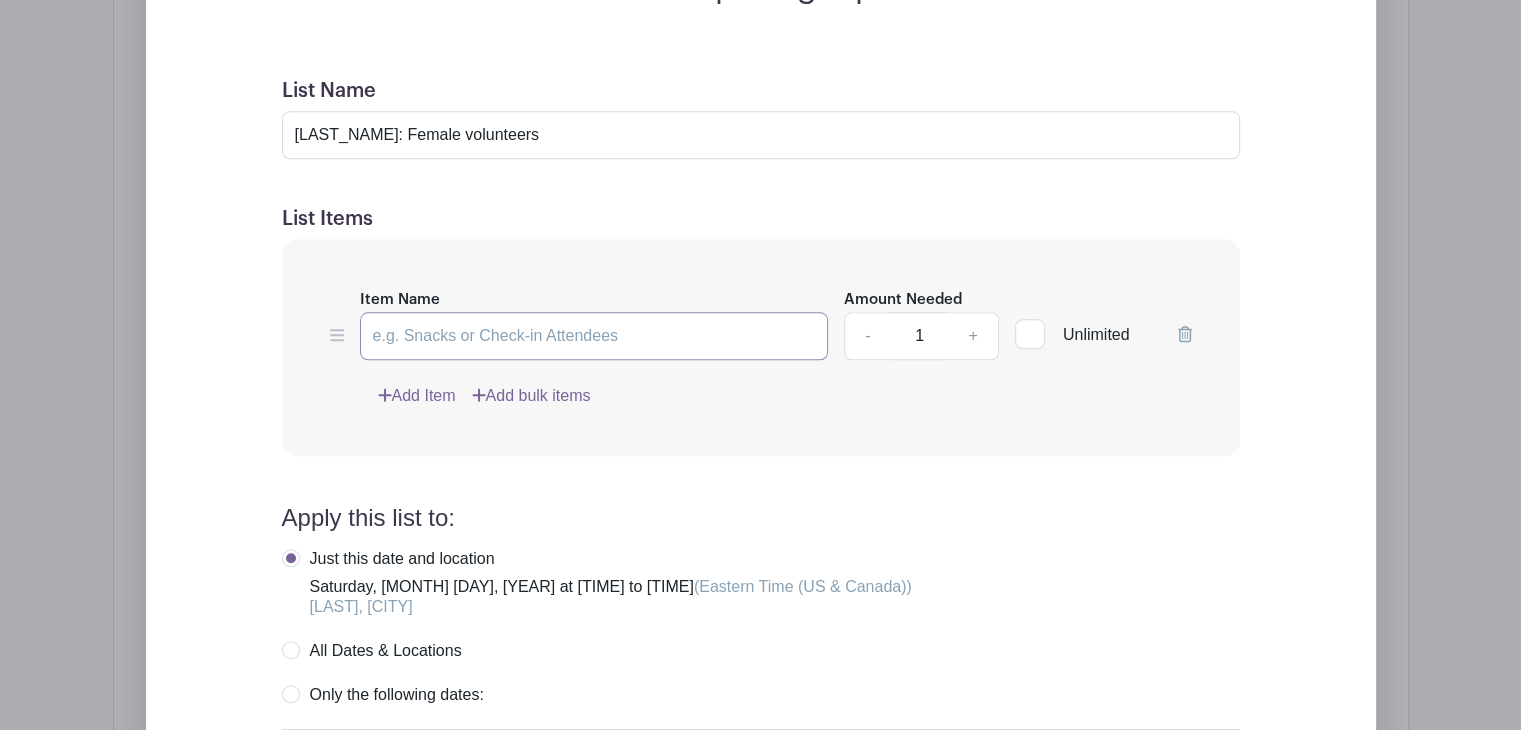 click on "Item Name" at bounding box center (594, 336) 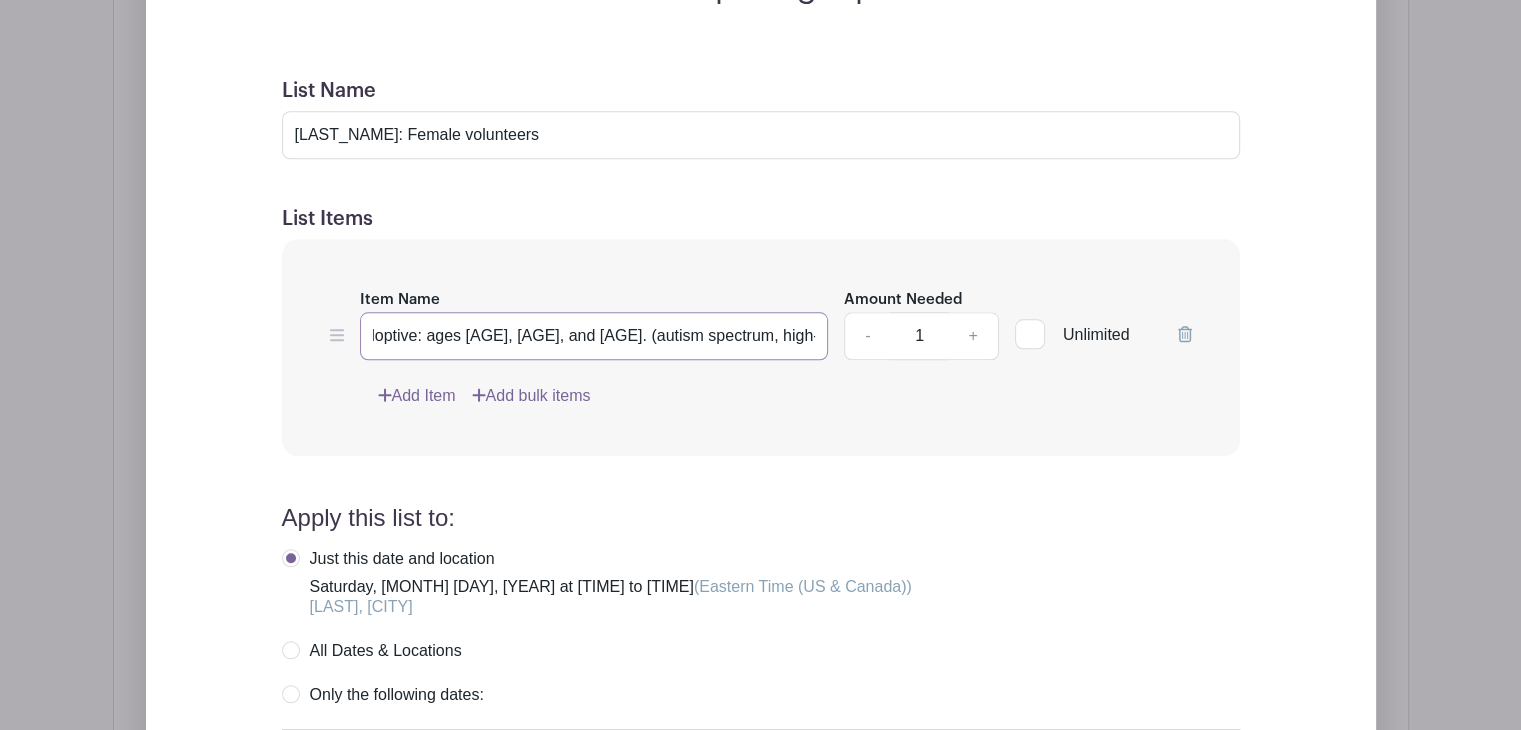scroll, scrollTop: 0, scrollLeft: 105, axis: horizontal 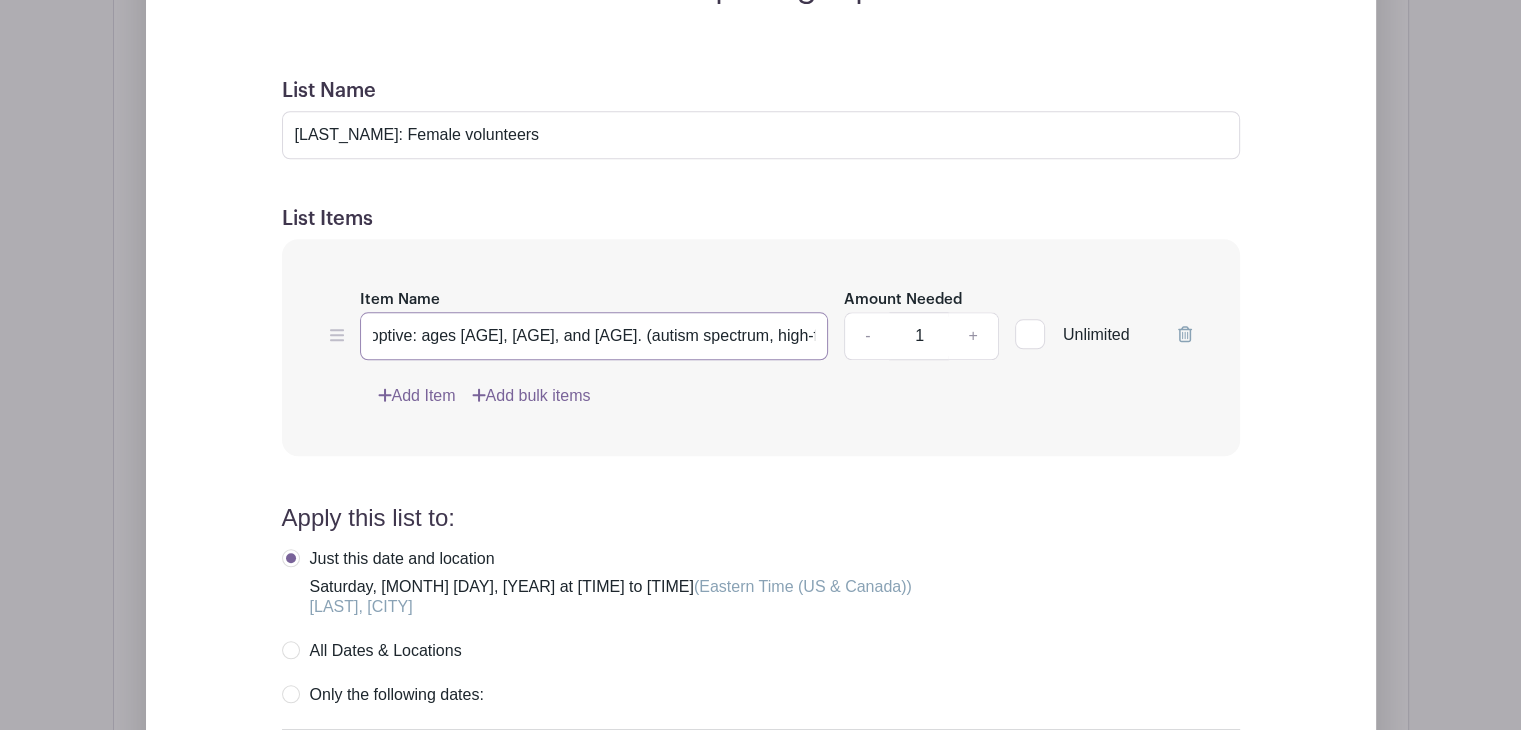 type on "Three girls, adoptive: ages [AGE], [AGE], and [AGE]. (autism spectrum, high-functioning)" 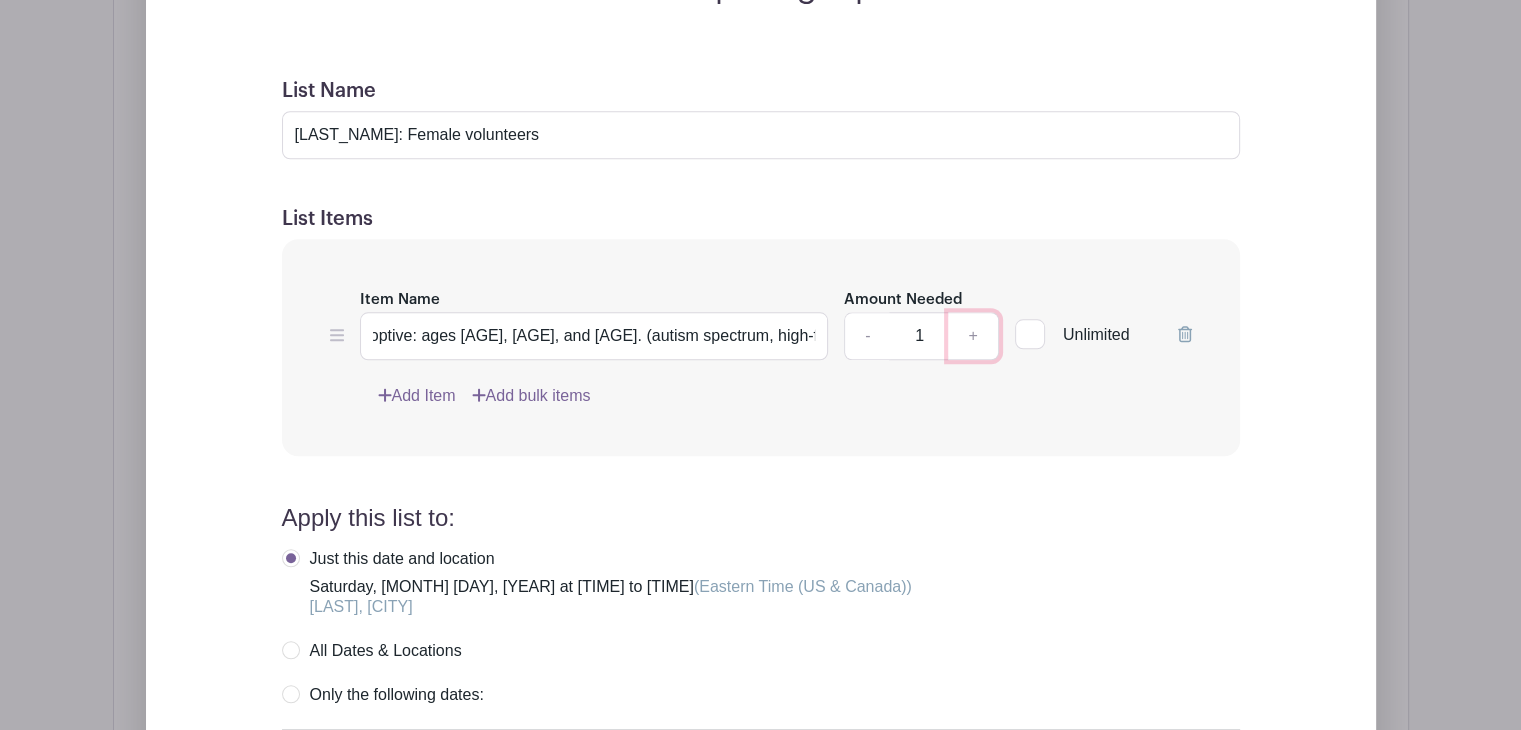 scroll, scrollTop: 0, scrollLeft: 0, axis: both 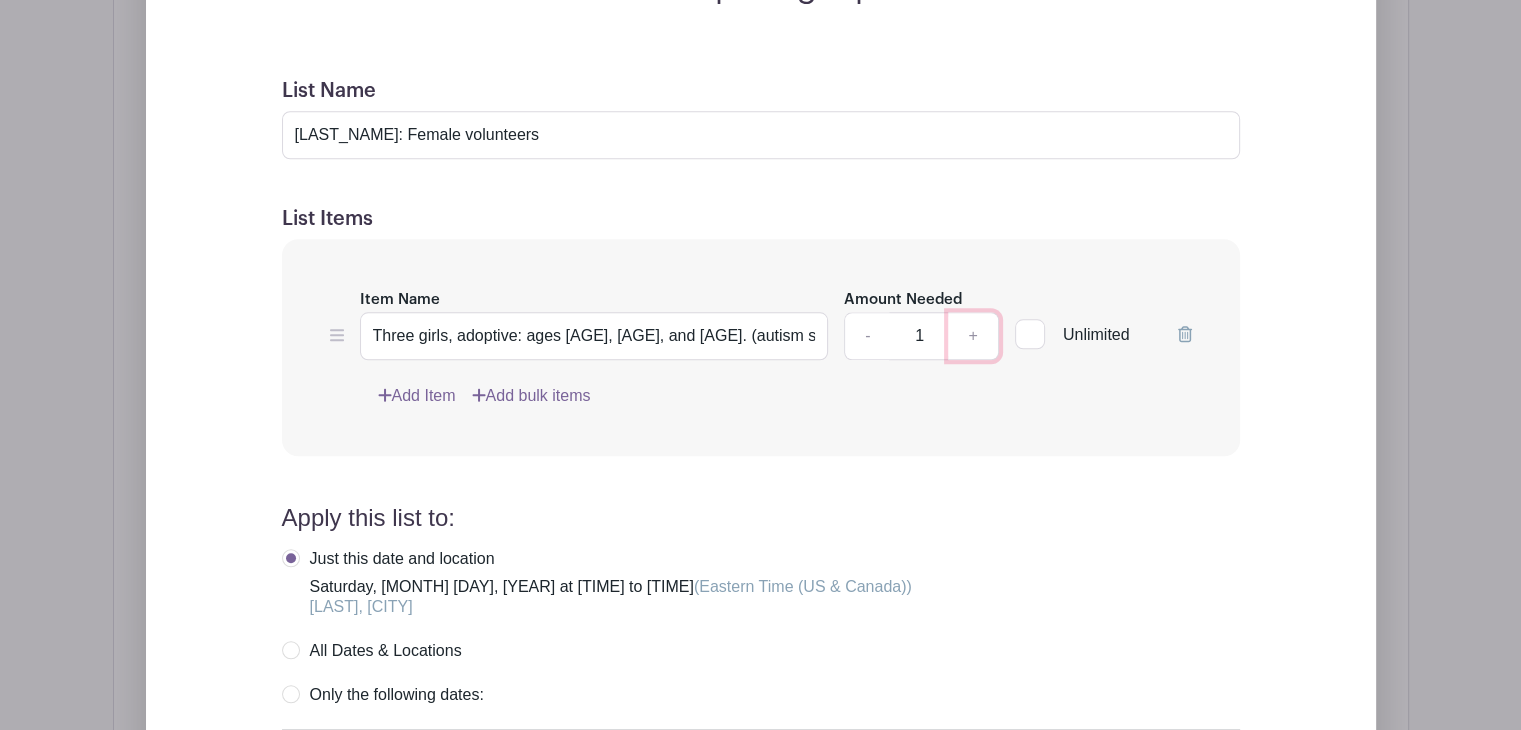 click on "+" at bounding box center [973, 336] 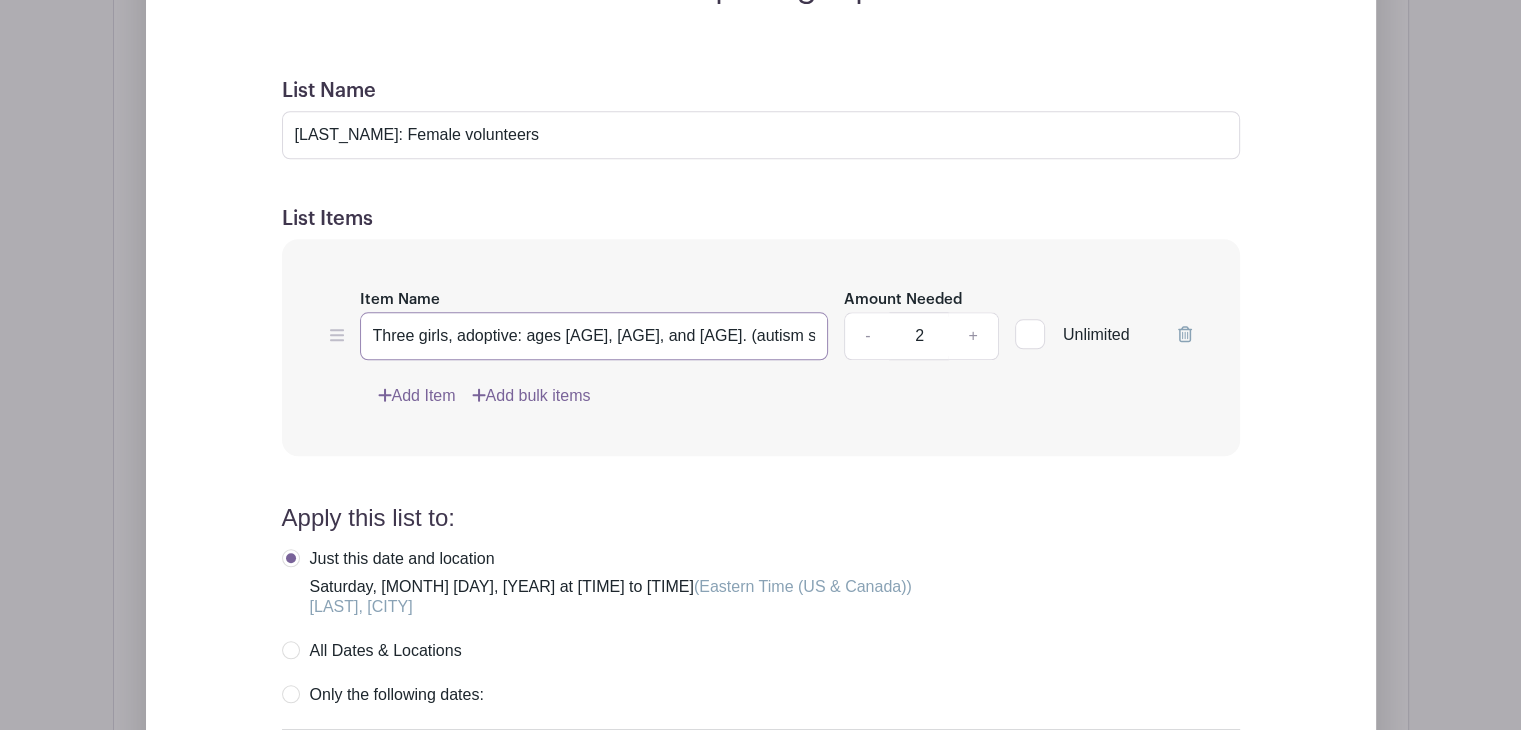 click on "Three girls, adoptive: ages [AGE], [AGE], and [AGE]. (autism spectrum, high-functioning)" at bounding box center [594, 336] 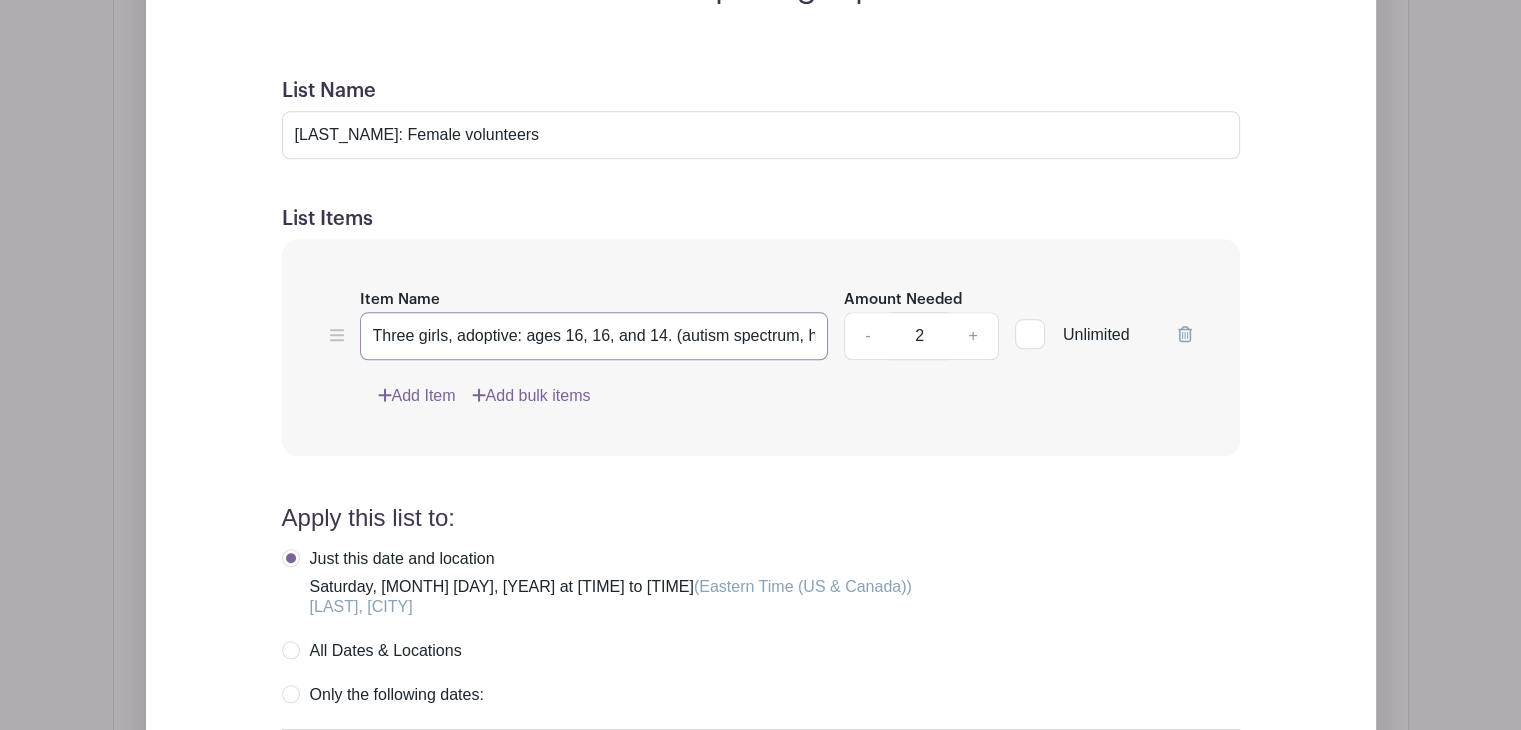 click on "Three girls, adoptive: ages 16, 16, and 14. (autism spectrum, high-functioning)" at bounding box center [594, 336] 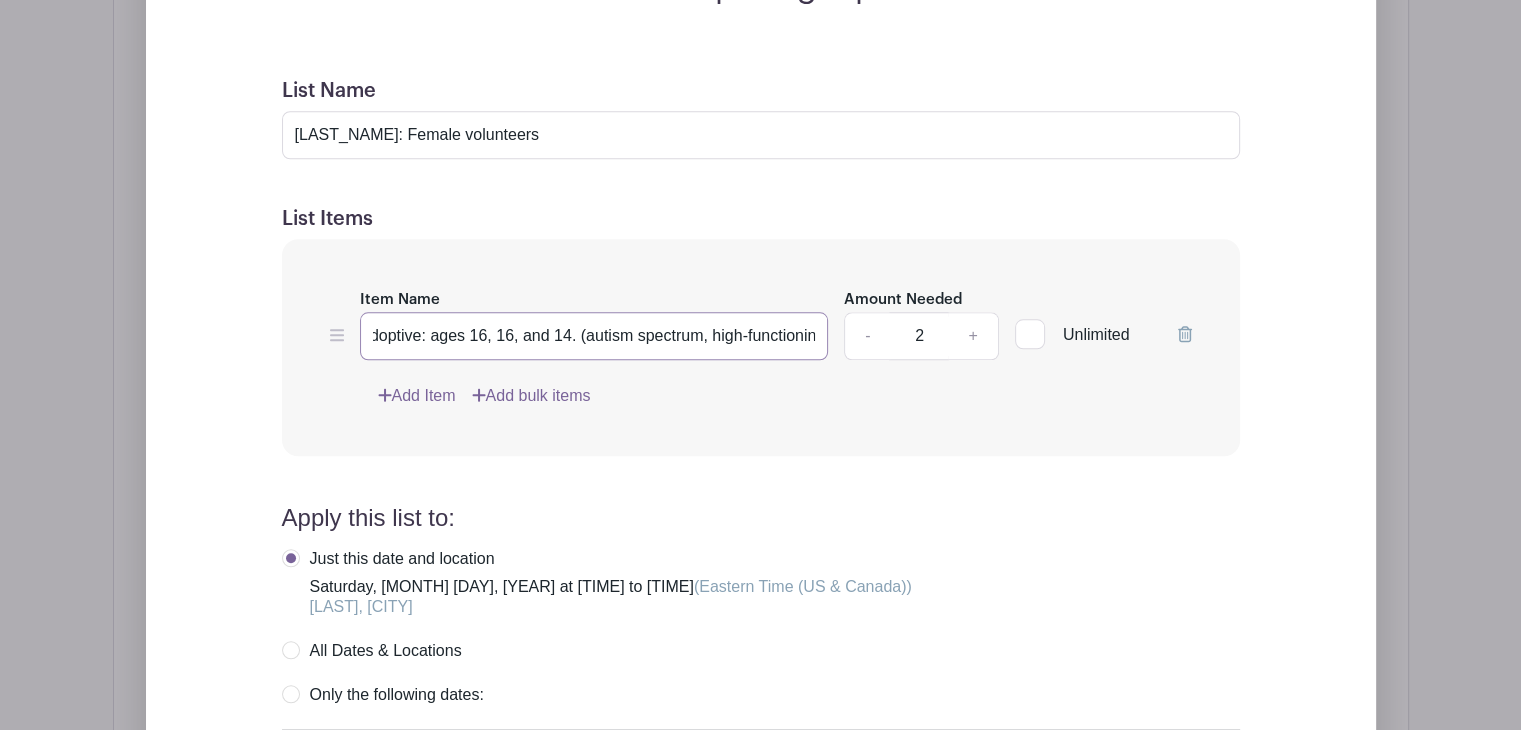 scroll, scrollTop: 0, scrollLeft: 110, axis: horizontal 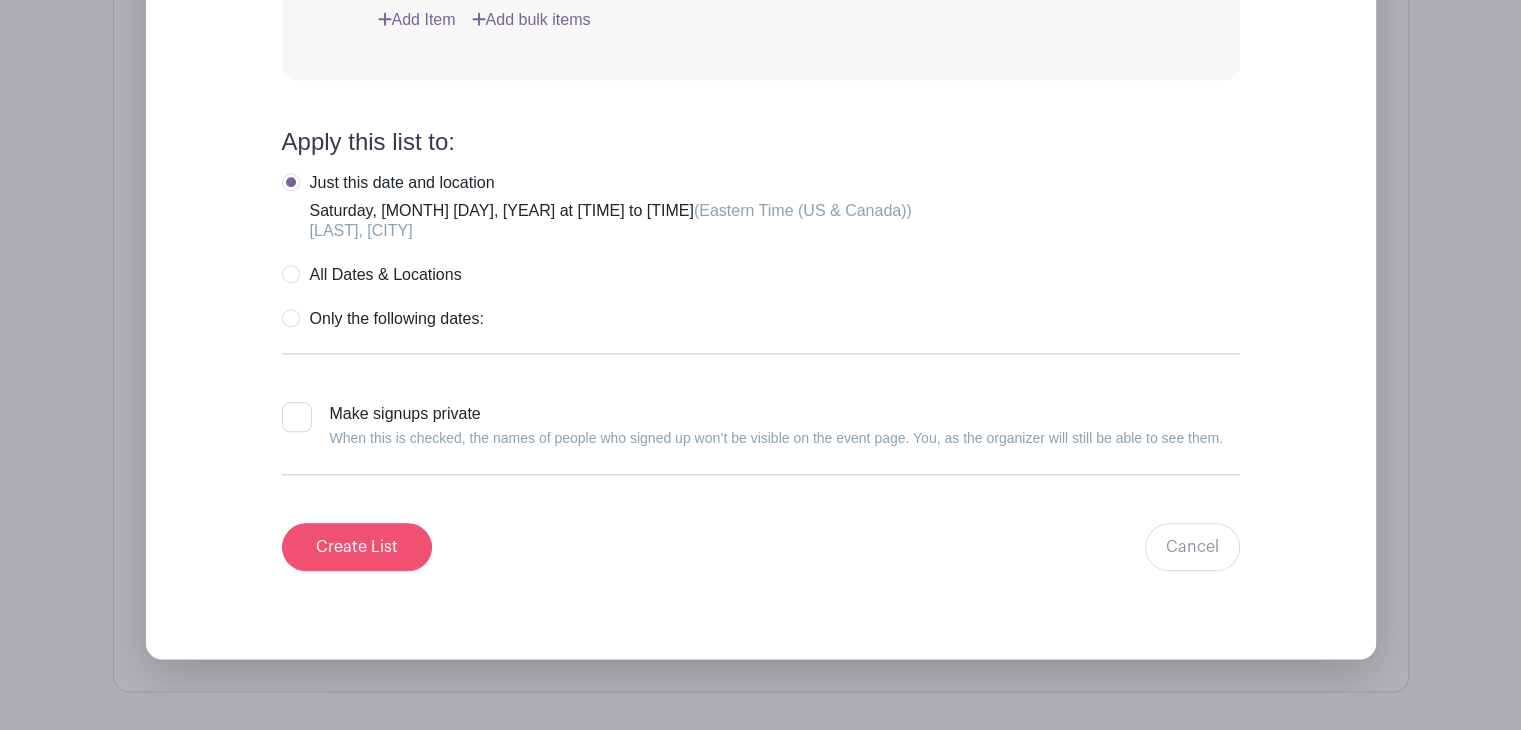 type on "Three girls, adoptive: ages 16, 16, and 14. (autism spectrum, high-functioning)" 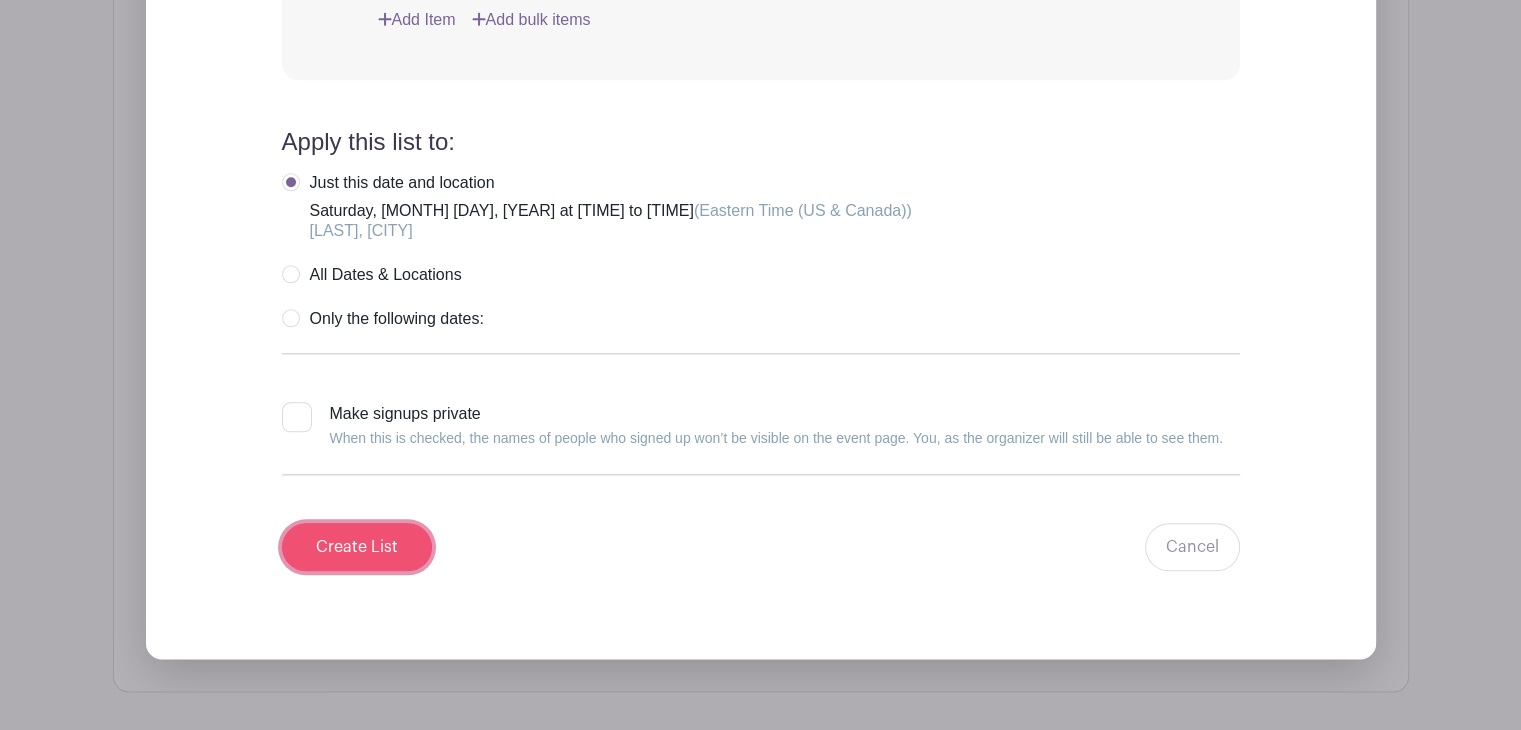 scroll, scrollTop: 0, scrollLeft: 0, axis: both 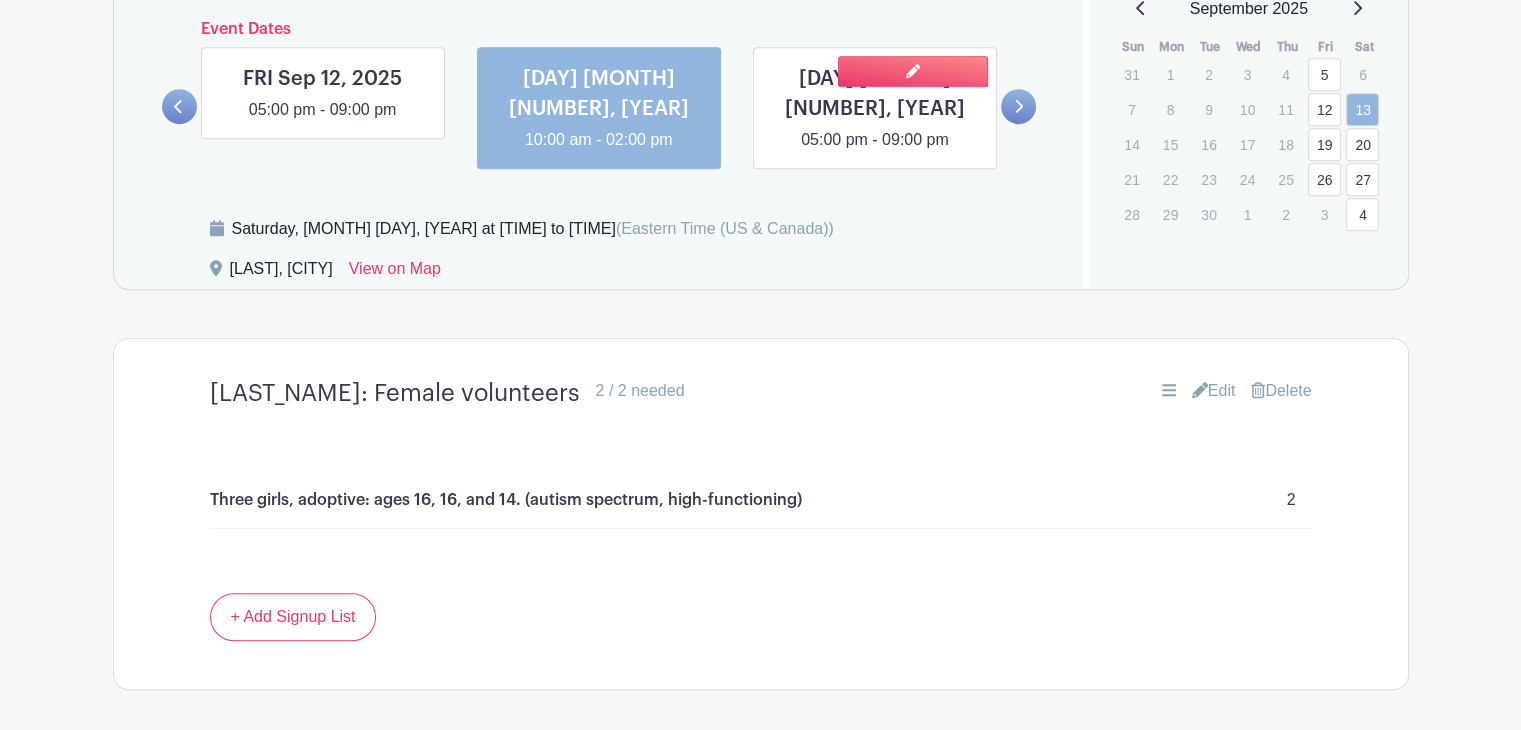 click at bounding box center [875, 152] 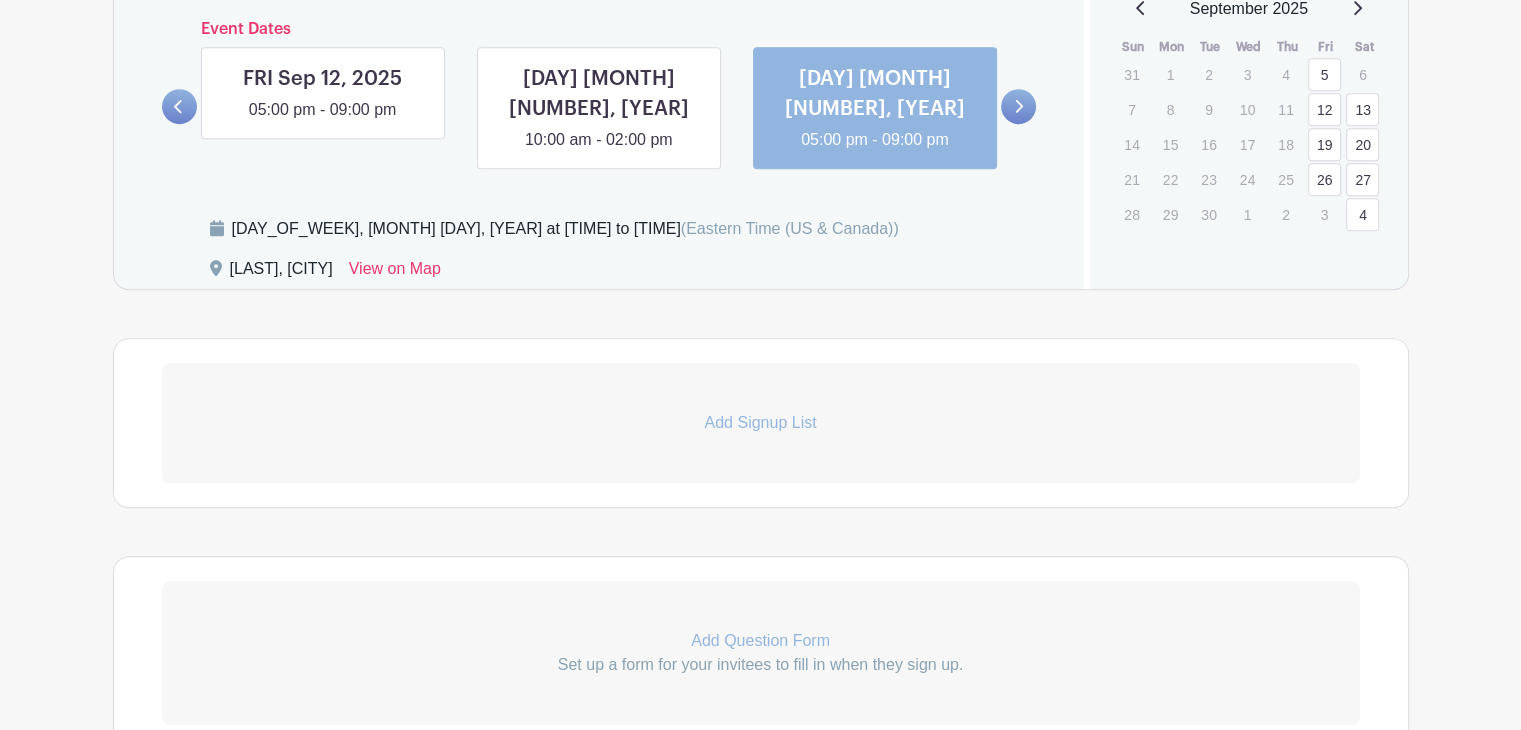 click on "Add Signup List" at bounding box center (761, 423) 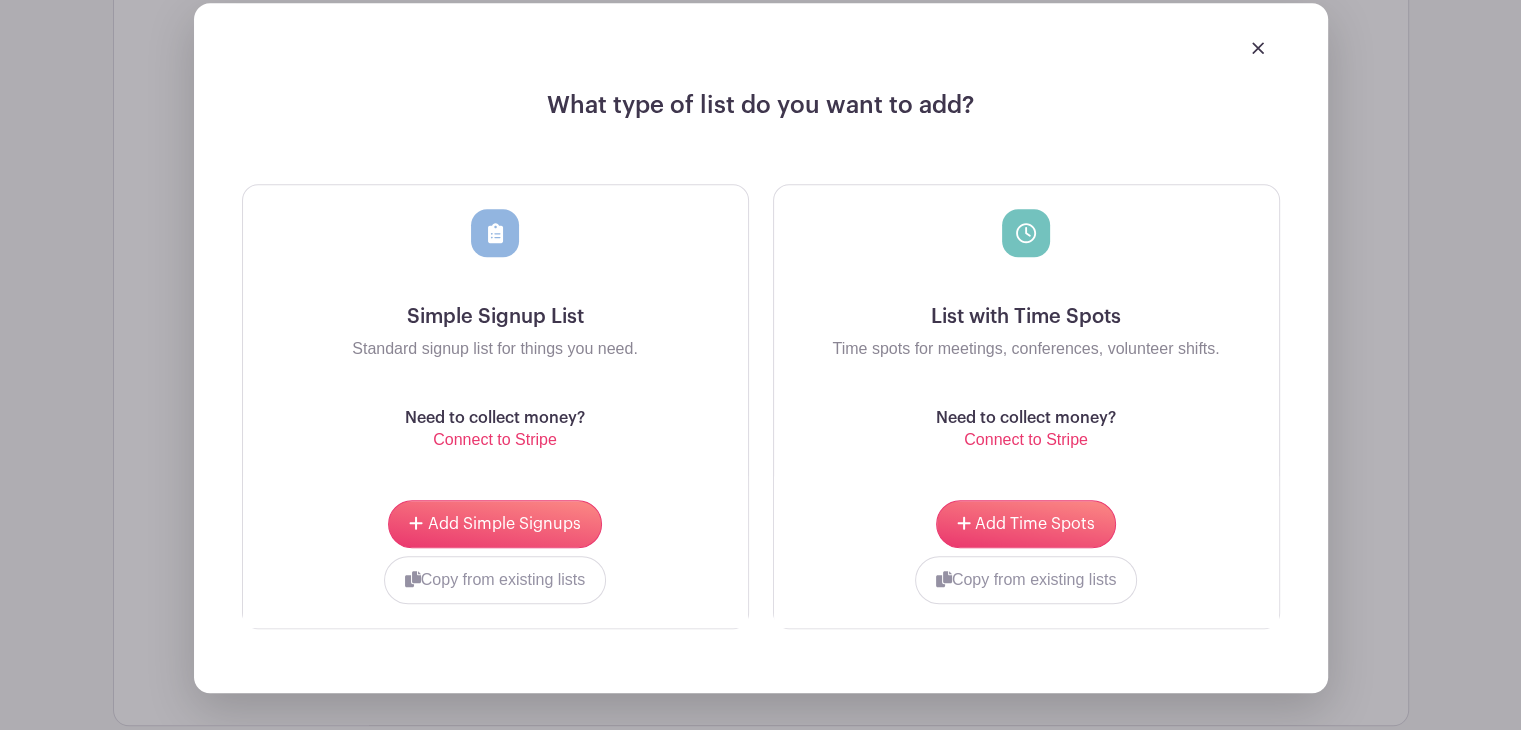 scroll, scrollTop: 1608, scrollLeft: 0, axis: vertical 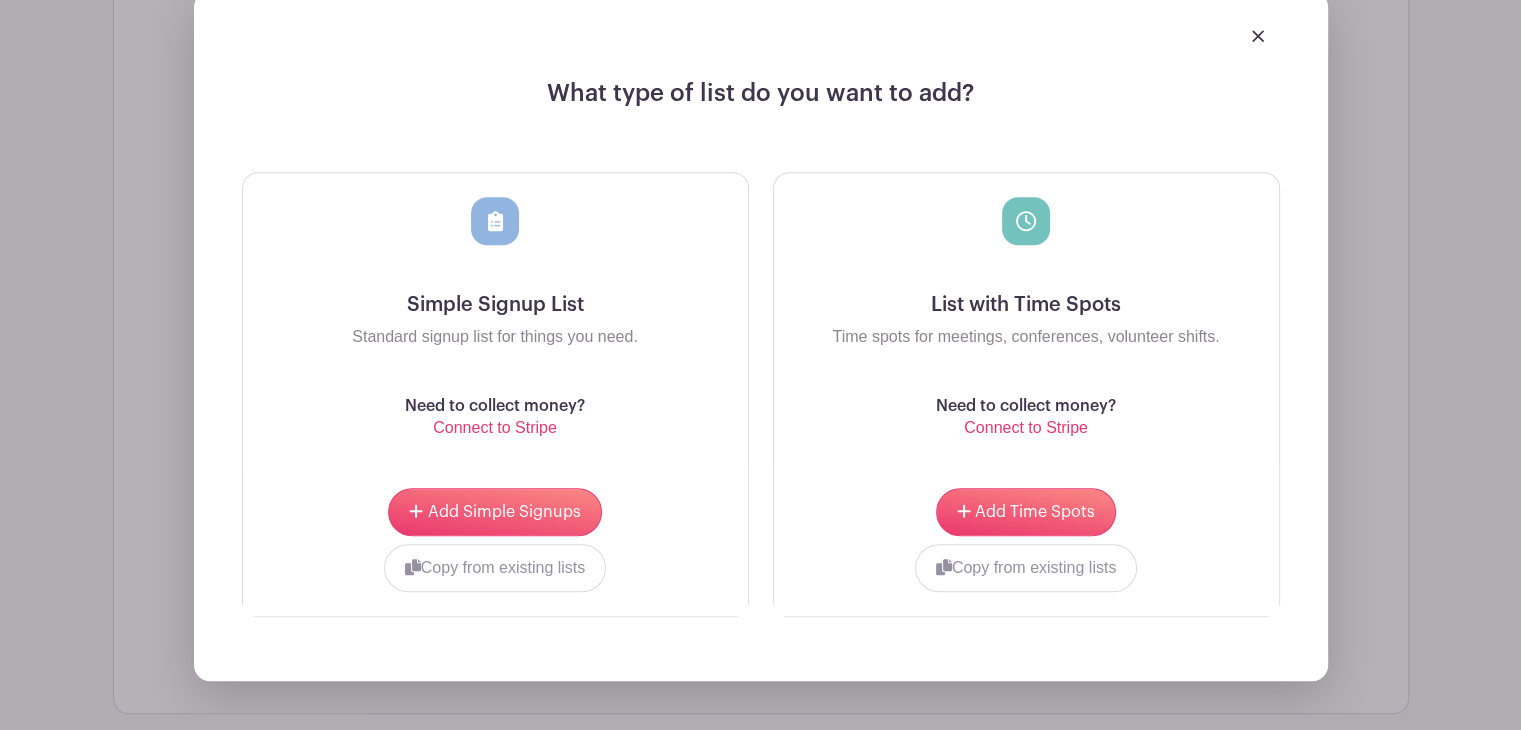 click on "Add Simple Signups
Copy from existing lists
[LAST_NAME]: Female volunteers
[LAST_NAME]: Male and Female volunteers
[LAST_NAME]: Male or Female volunteers
[LAST_NAME]: Female volunteers [LAST_NAME]: Male and Female volunteers [LAST_NAME]: Male or Female volunteers
choose" at bounding box center (495, 540) 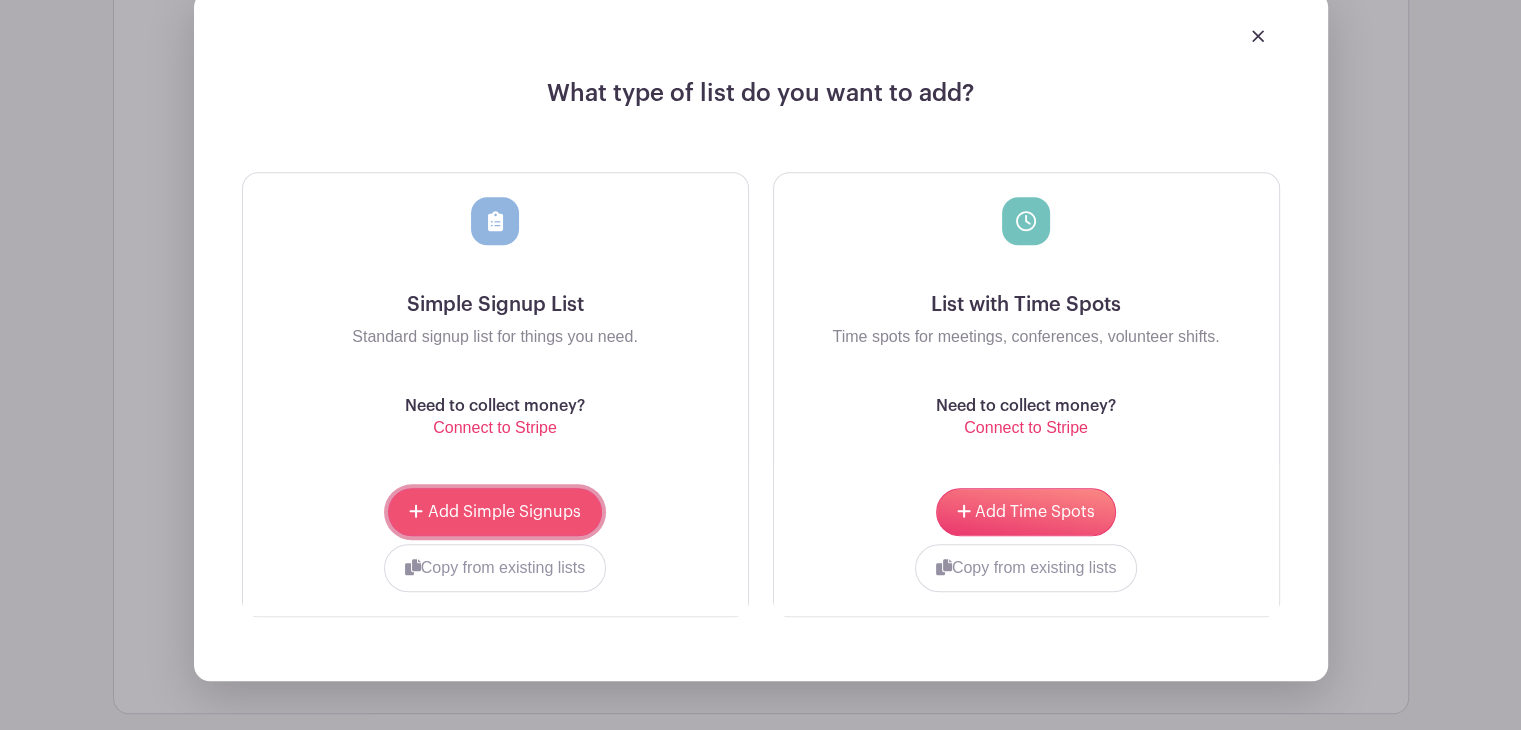 click on "Add Simple Signups" at bounding box center (494, 512) 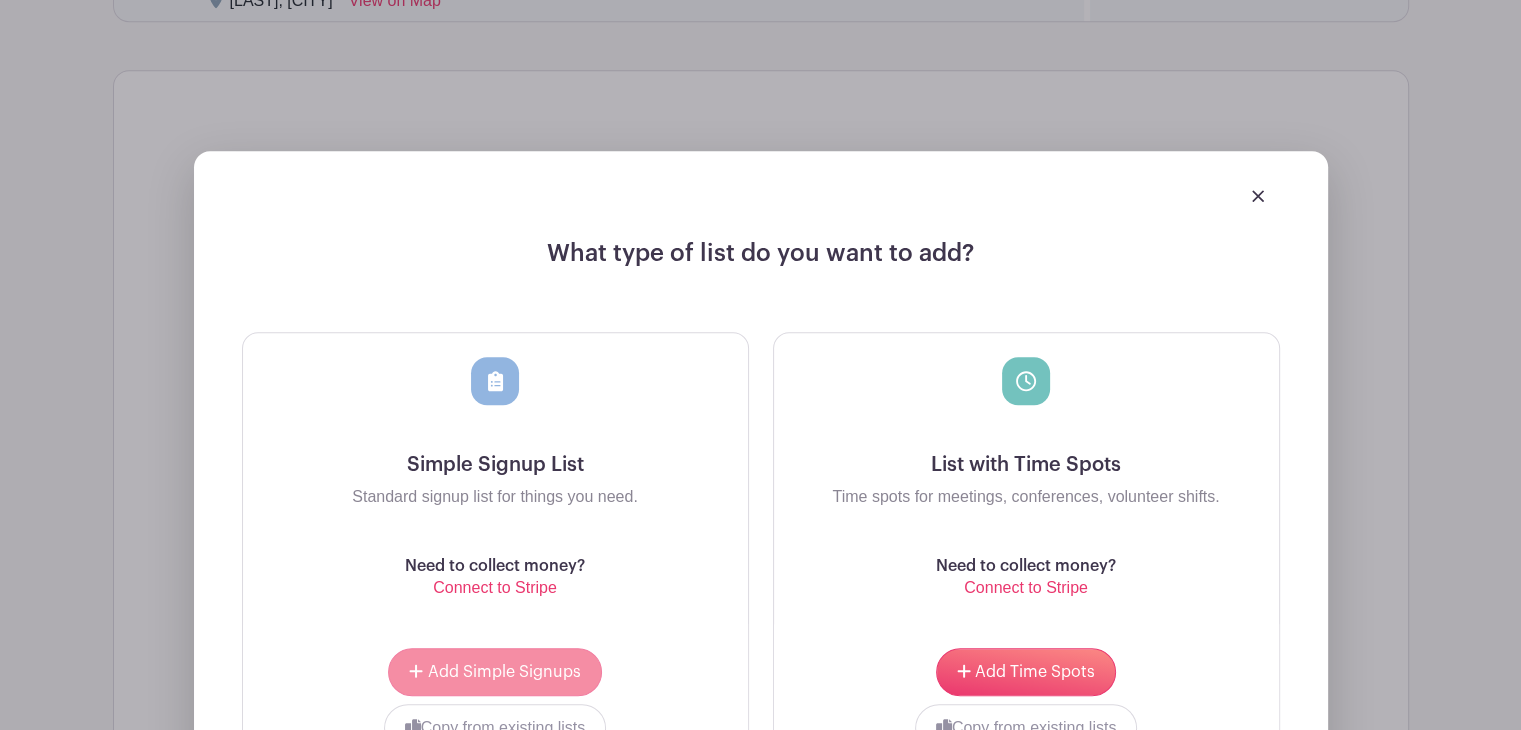 scroll, scrollTop: 1768, scrollLeft: 0, axis: vertical 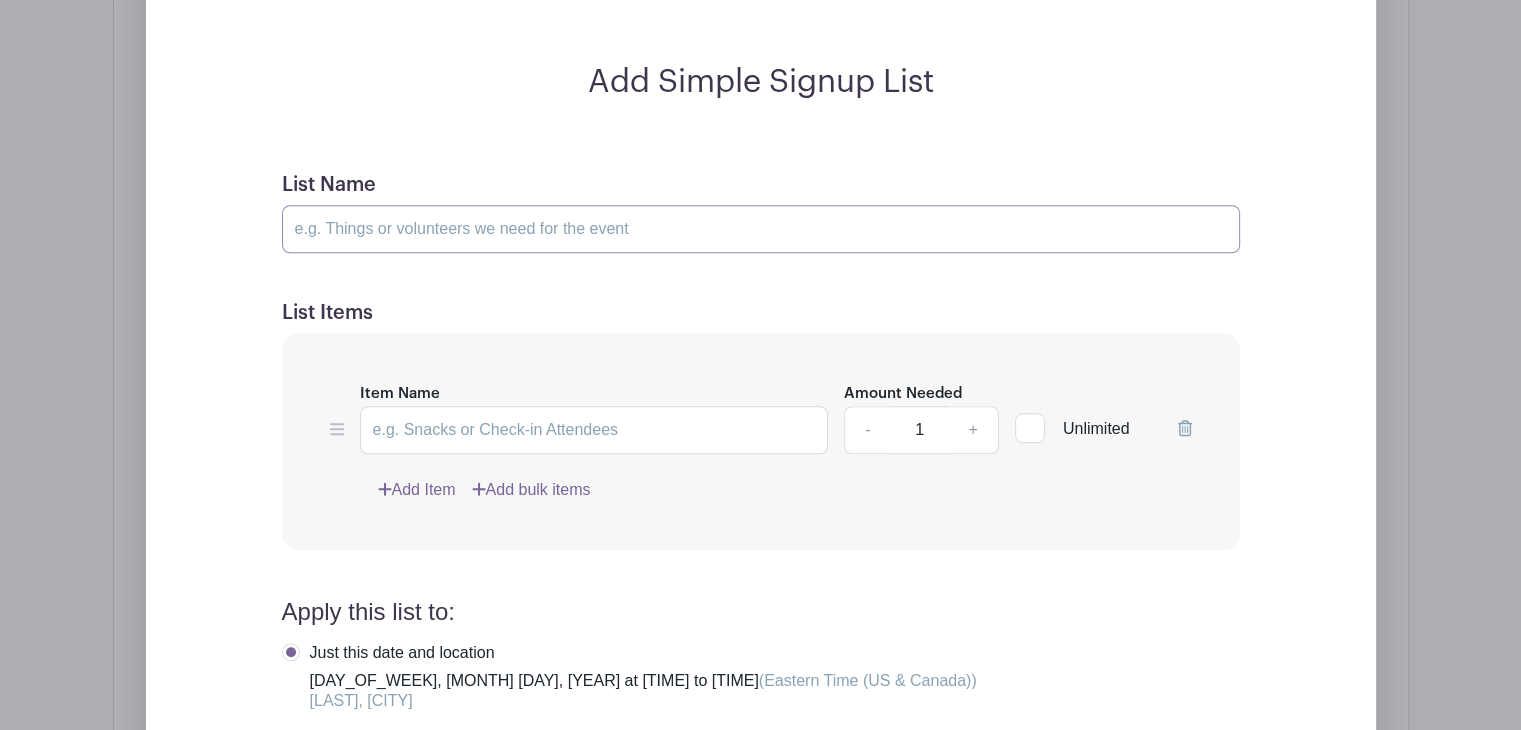 click on "List Name" at bounding box center (761, 229) 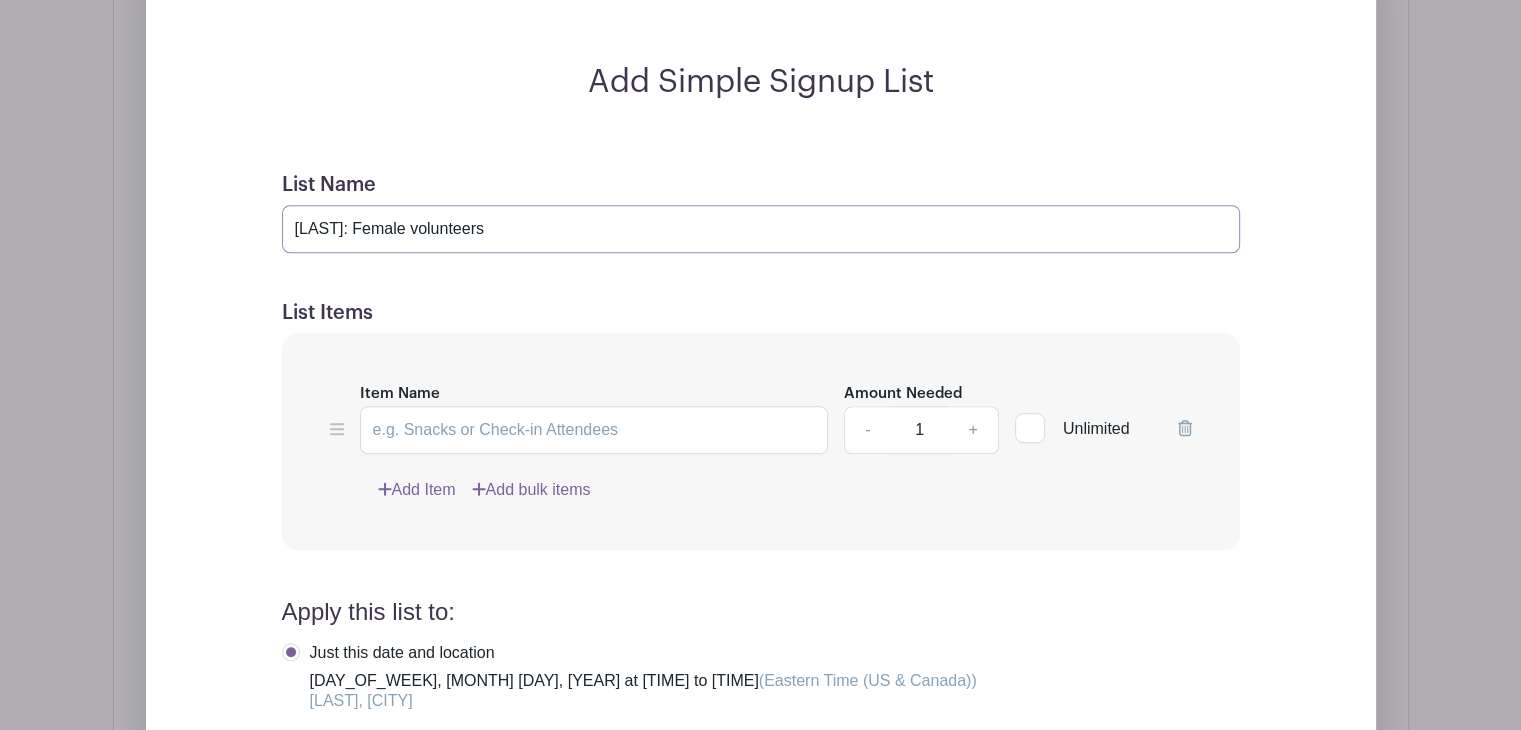 type on "[LAST]: Female volunteers" 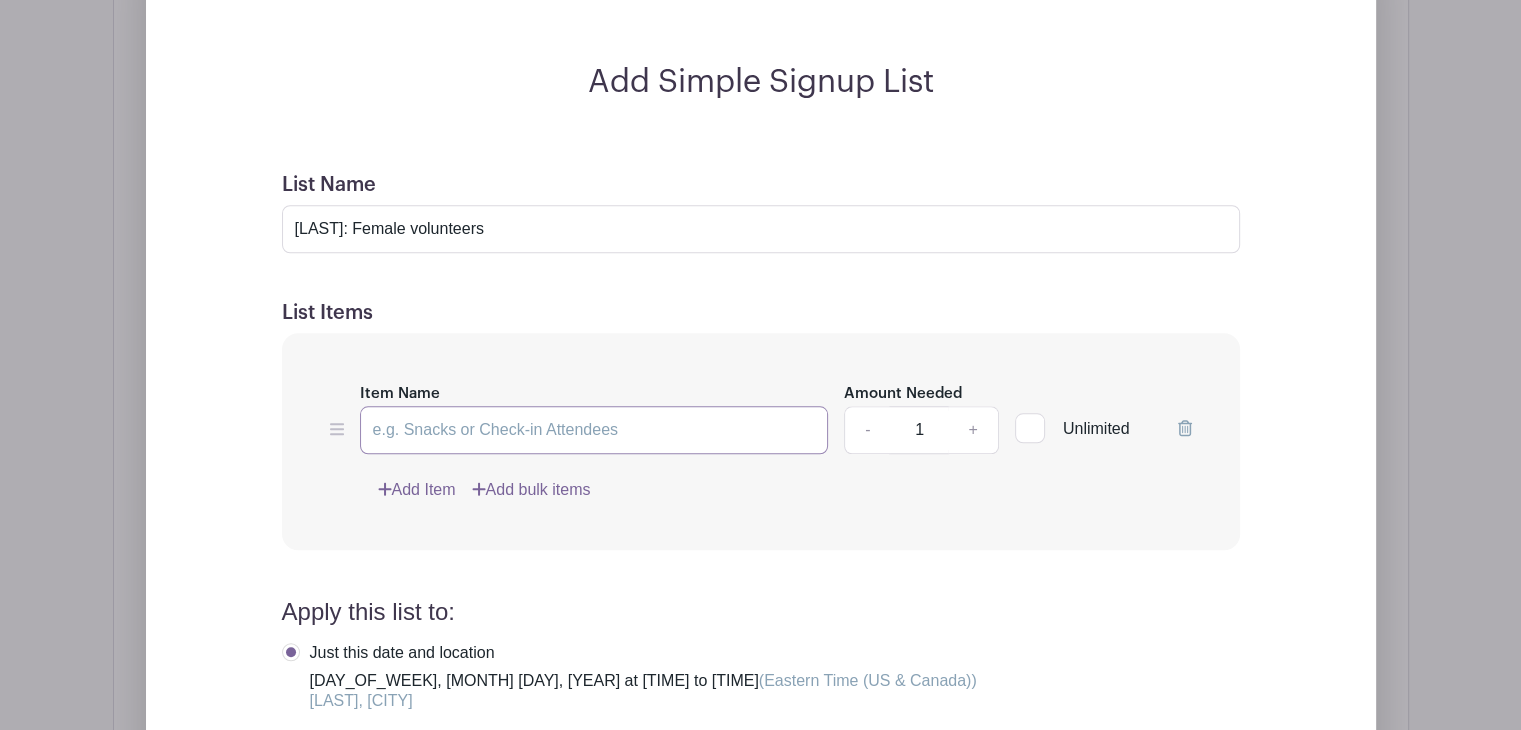 click on "Item Name" at bounding box center [594, 430] 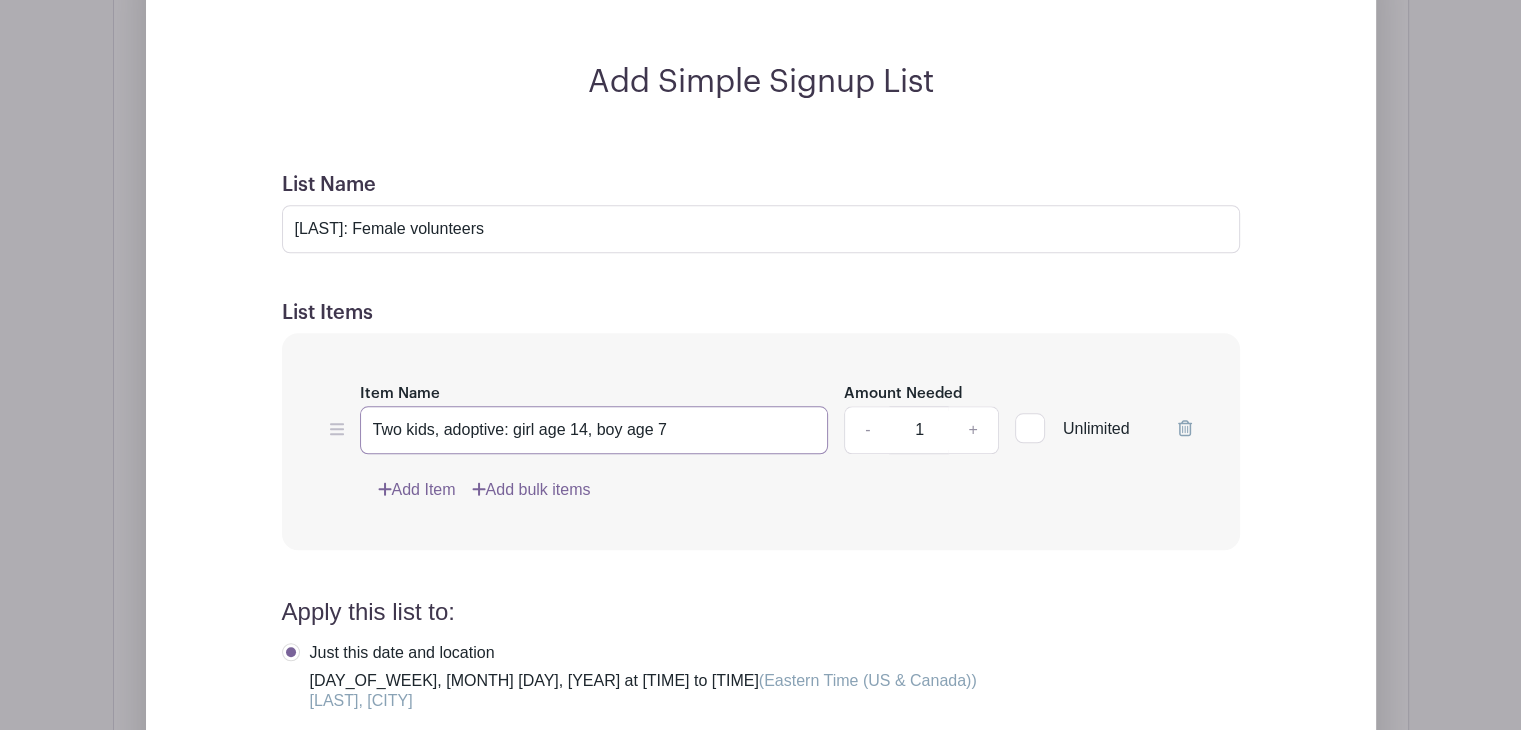type on "Two kids, adoptive: girl age 14, boy age 7" 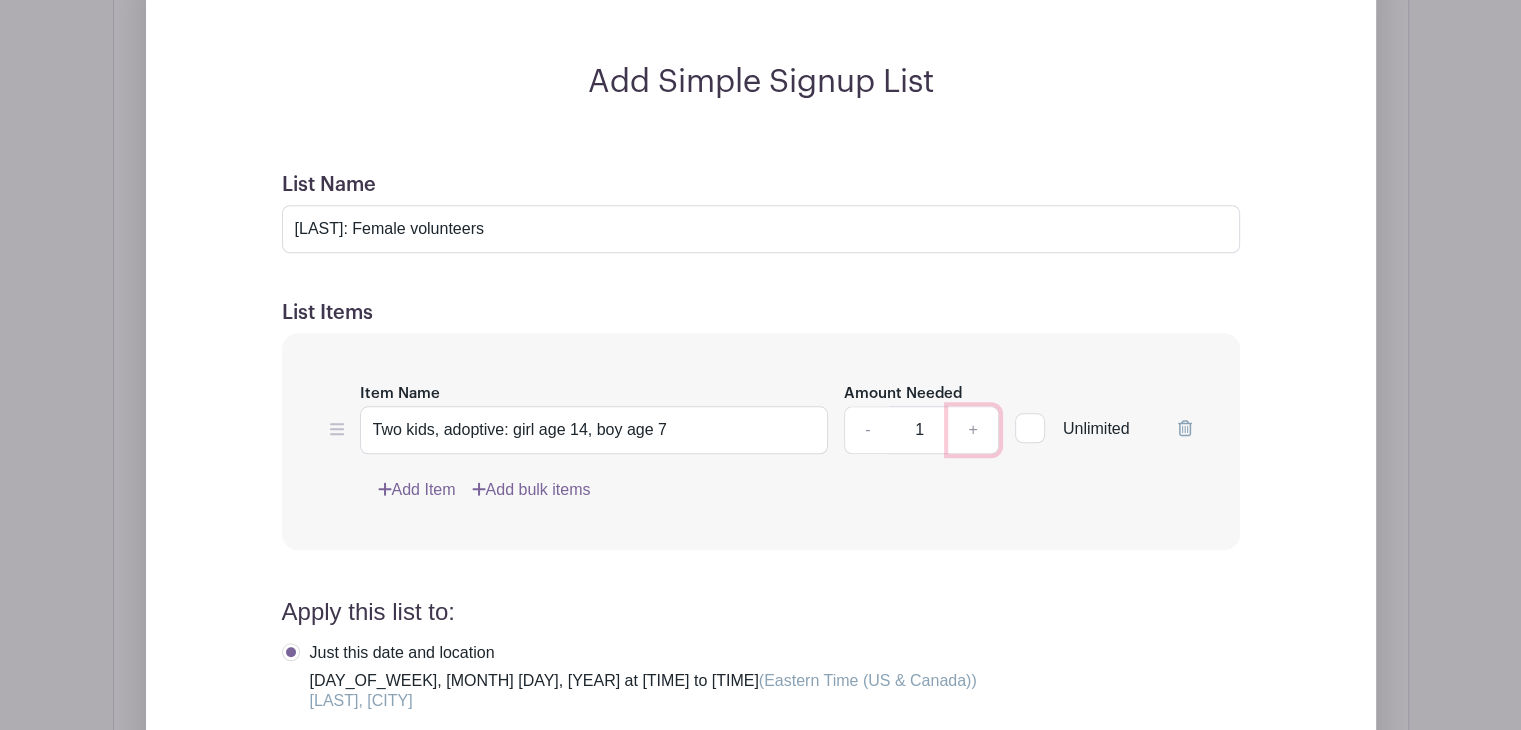 click on "+" at bounding box center [973, 430] 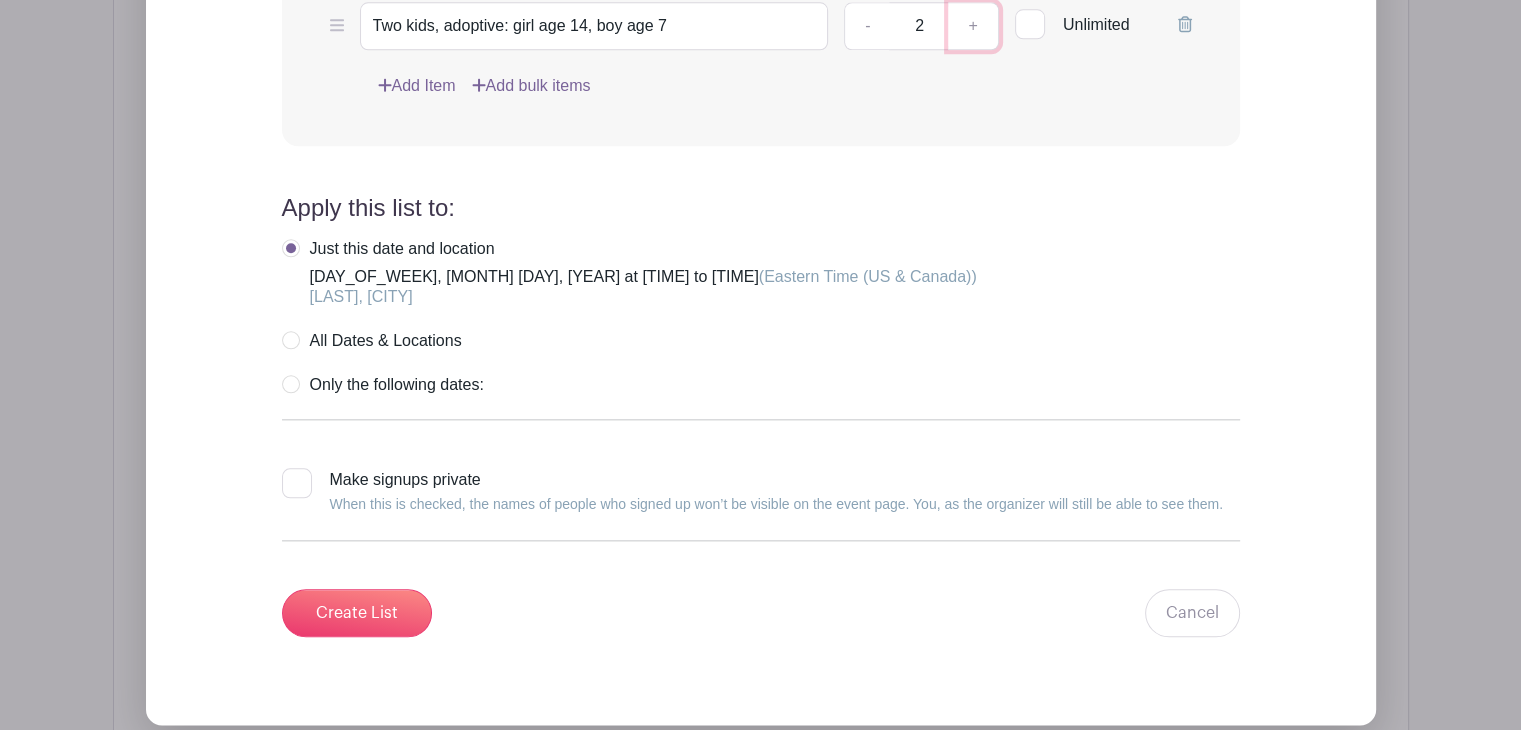 scroll, scrollTop: 2177, scrollLeft: 0, axis: vertical 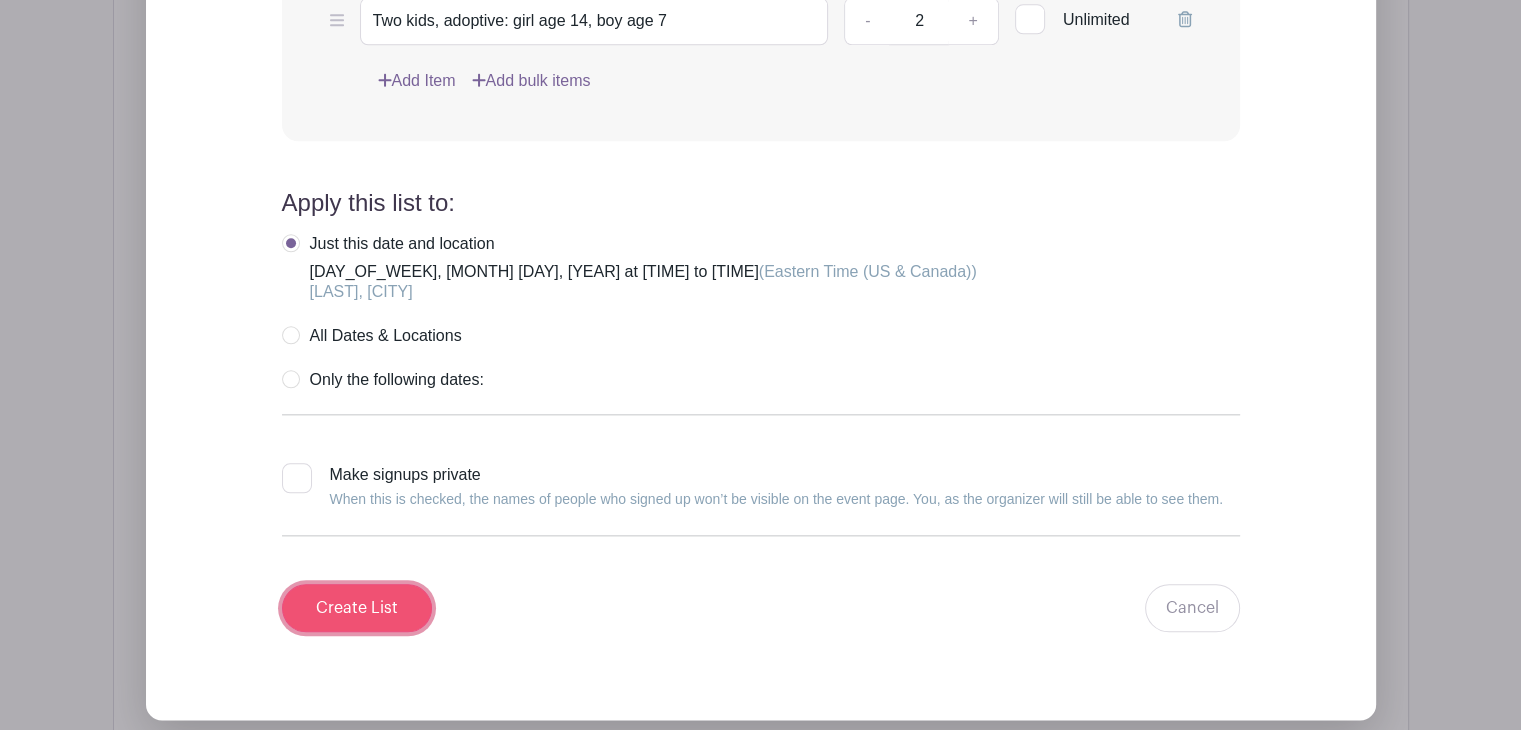 click on "Create List" at bounding box center [357, 608] 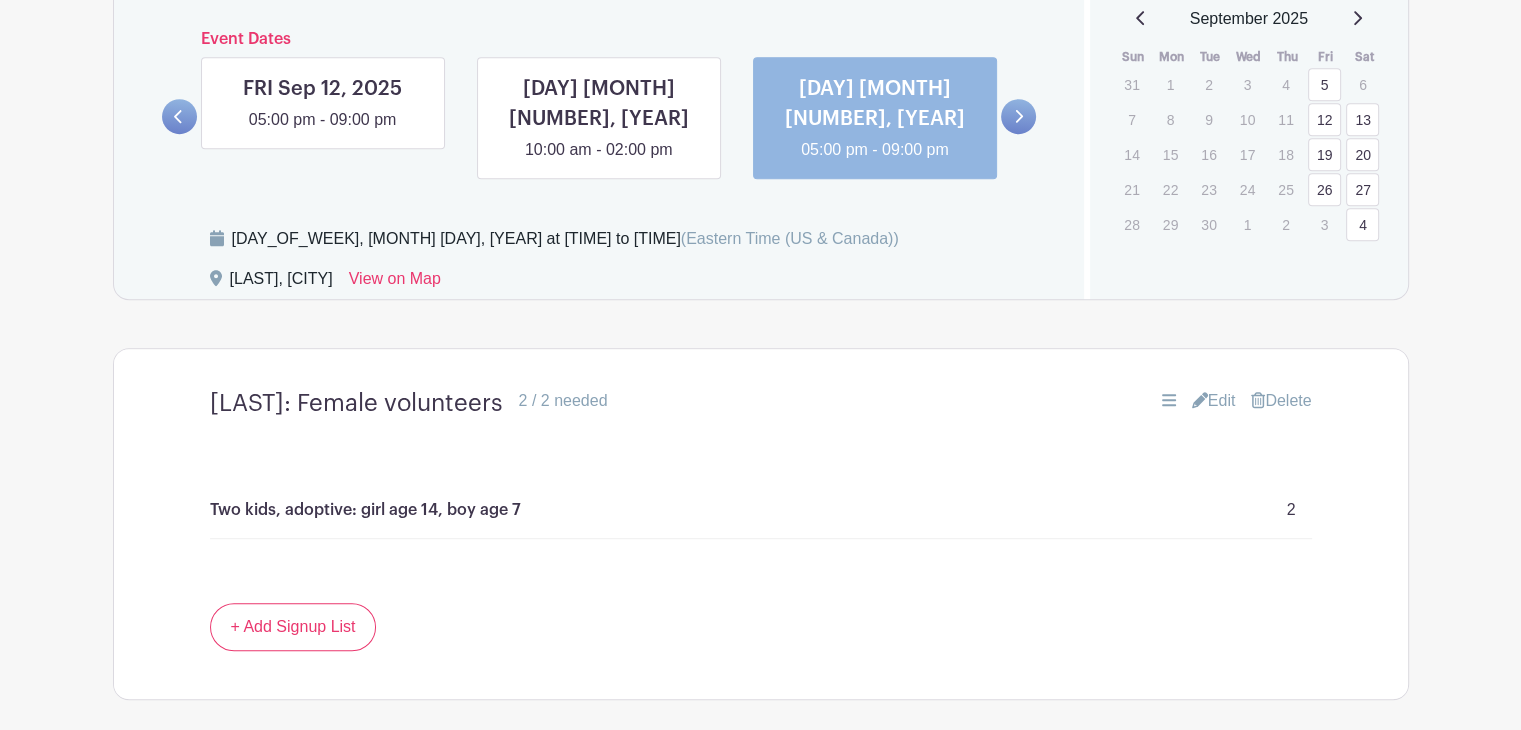 scroll, scrollTop: 1160, scrollLeft: 0, axis: vertical 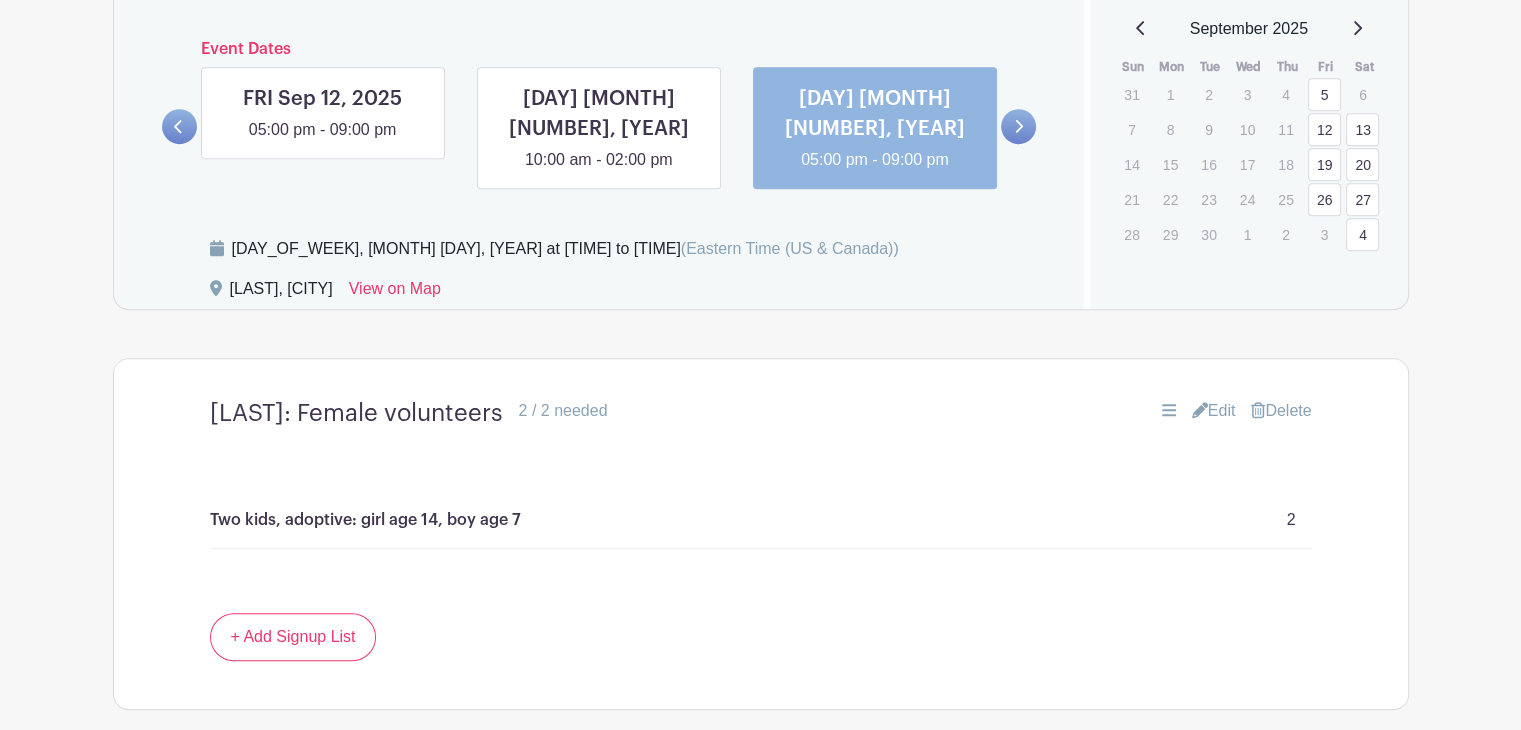 click 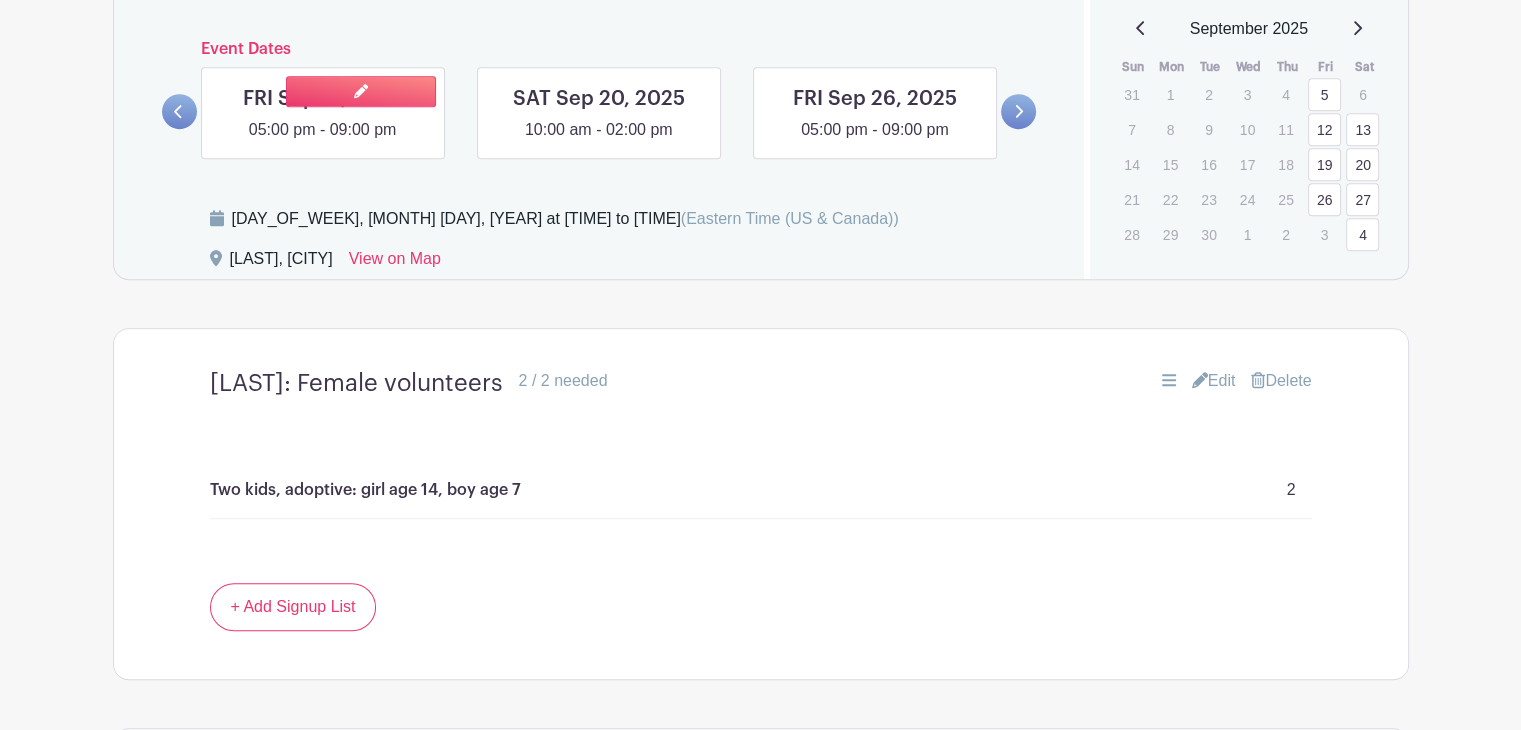 click at bounding box center [323, 142] 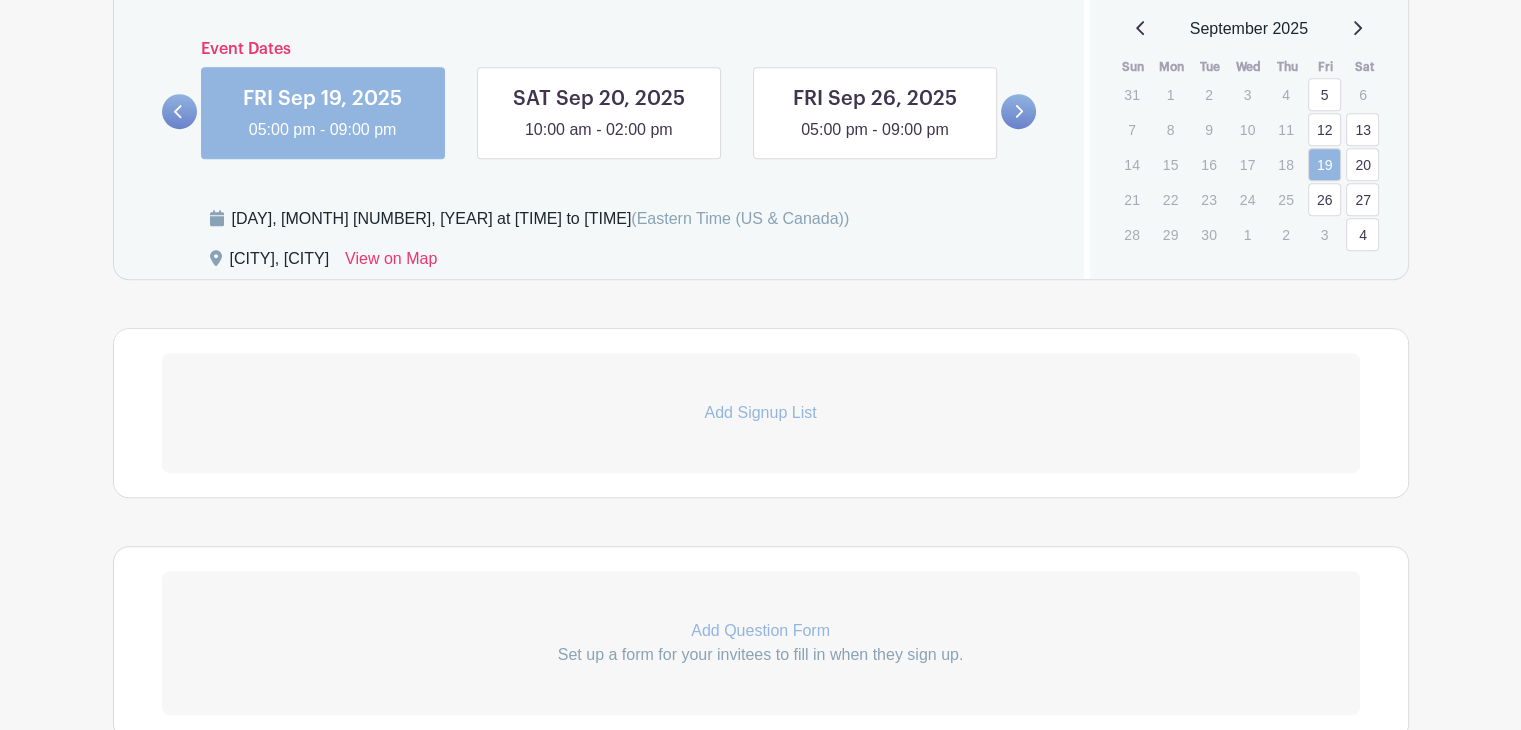 click on "Add Signup List" at bounding box center (761, 413) 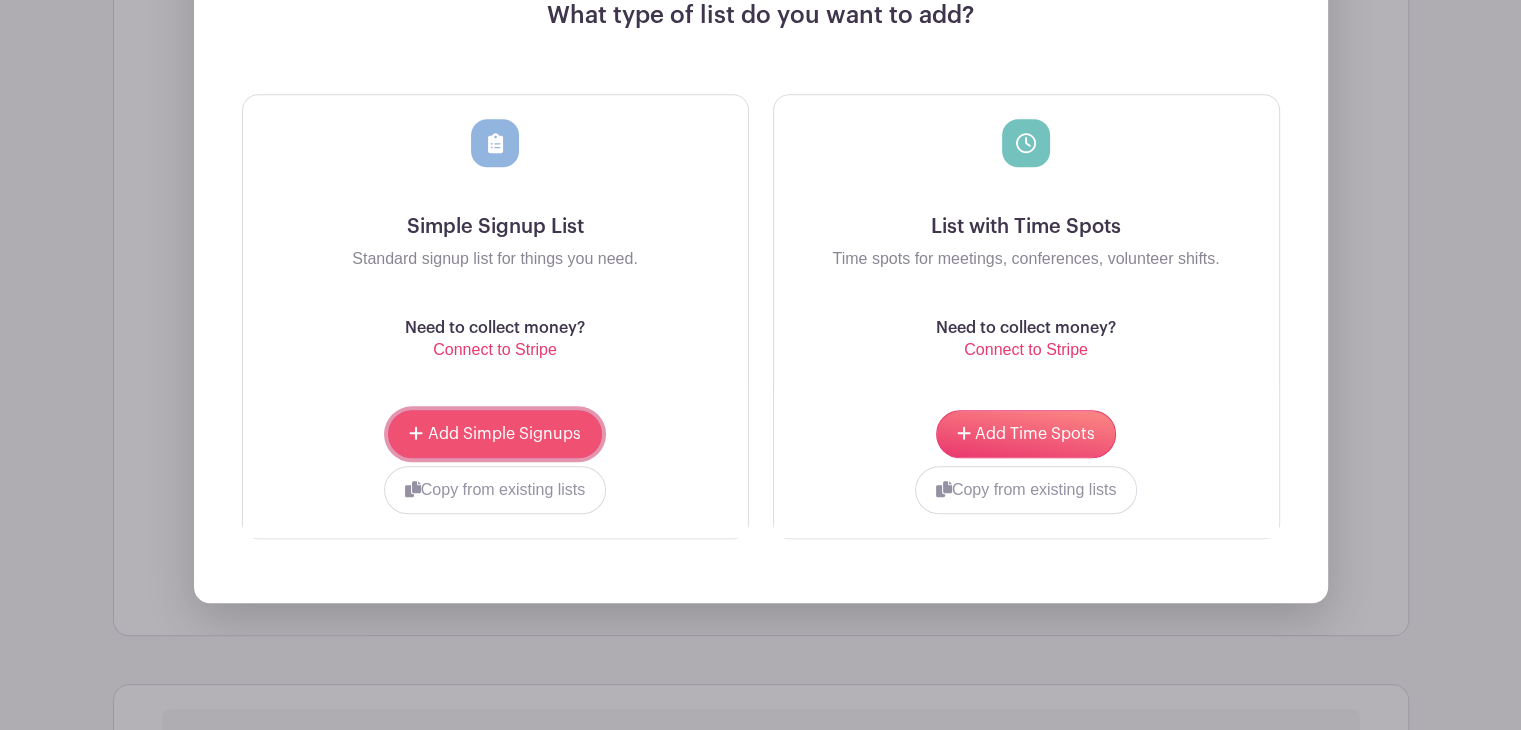 click on "Add Simple Signups" at bounding box center (504, 434) 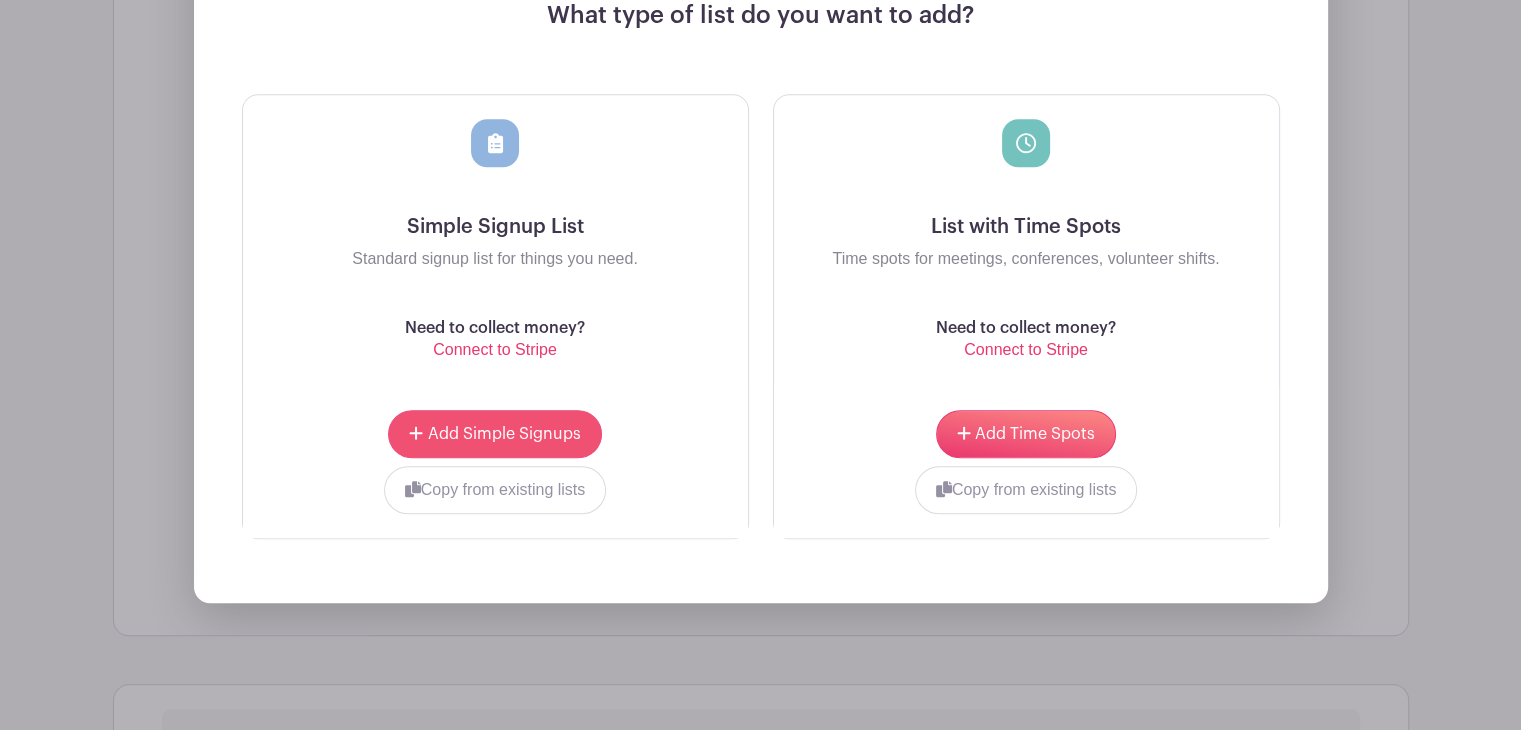 scroll, scrollTop: 1816, scrollLeft: 0, axis: vertical 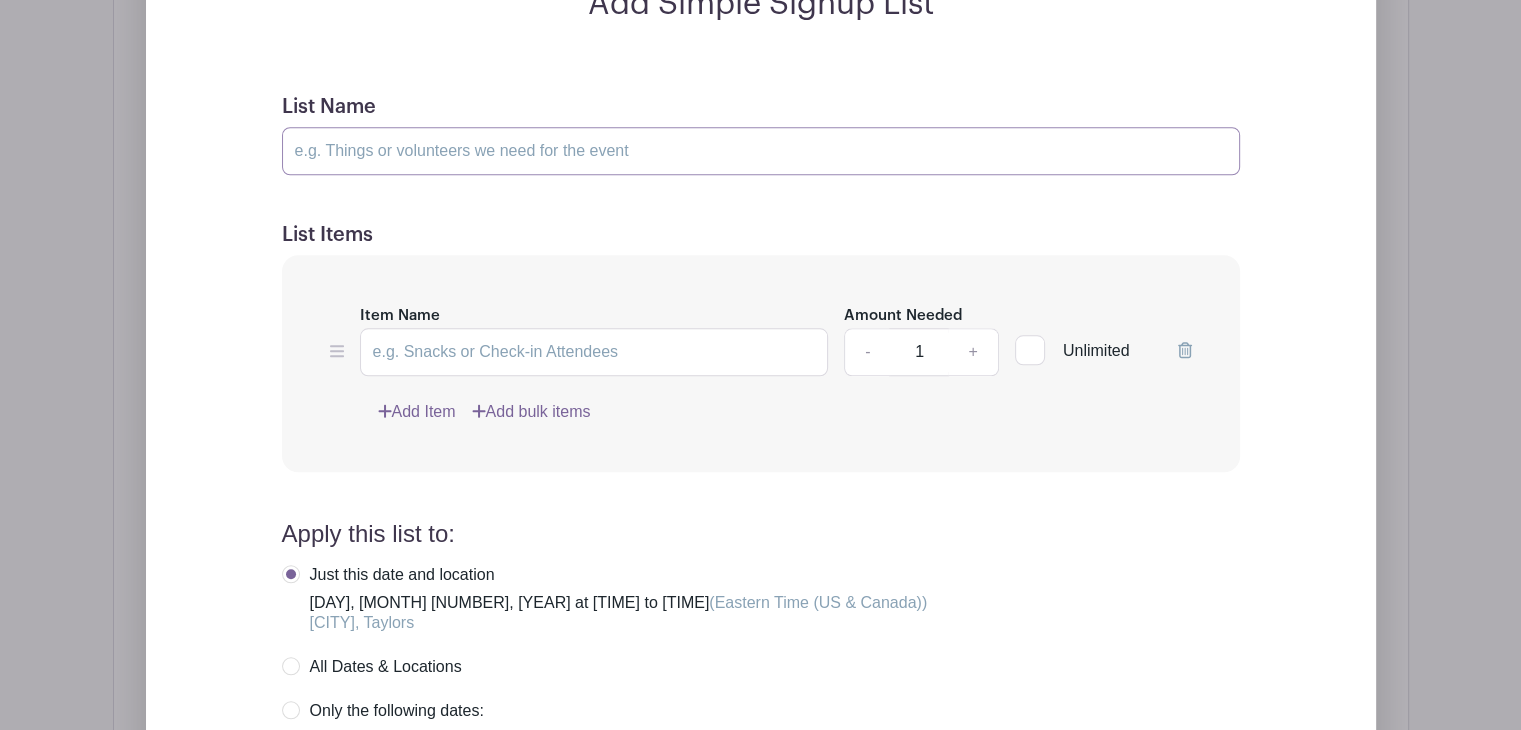 click on "List Name" at bounding box center (761, 151) 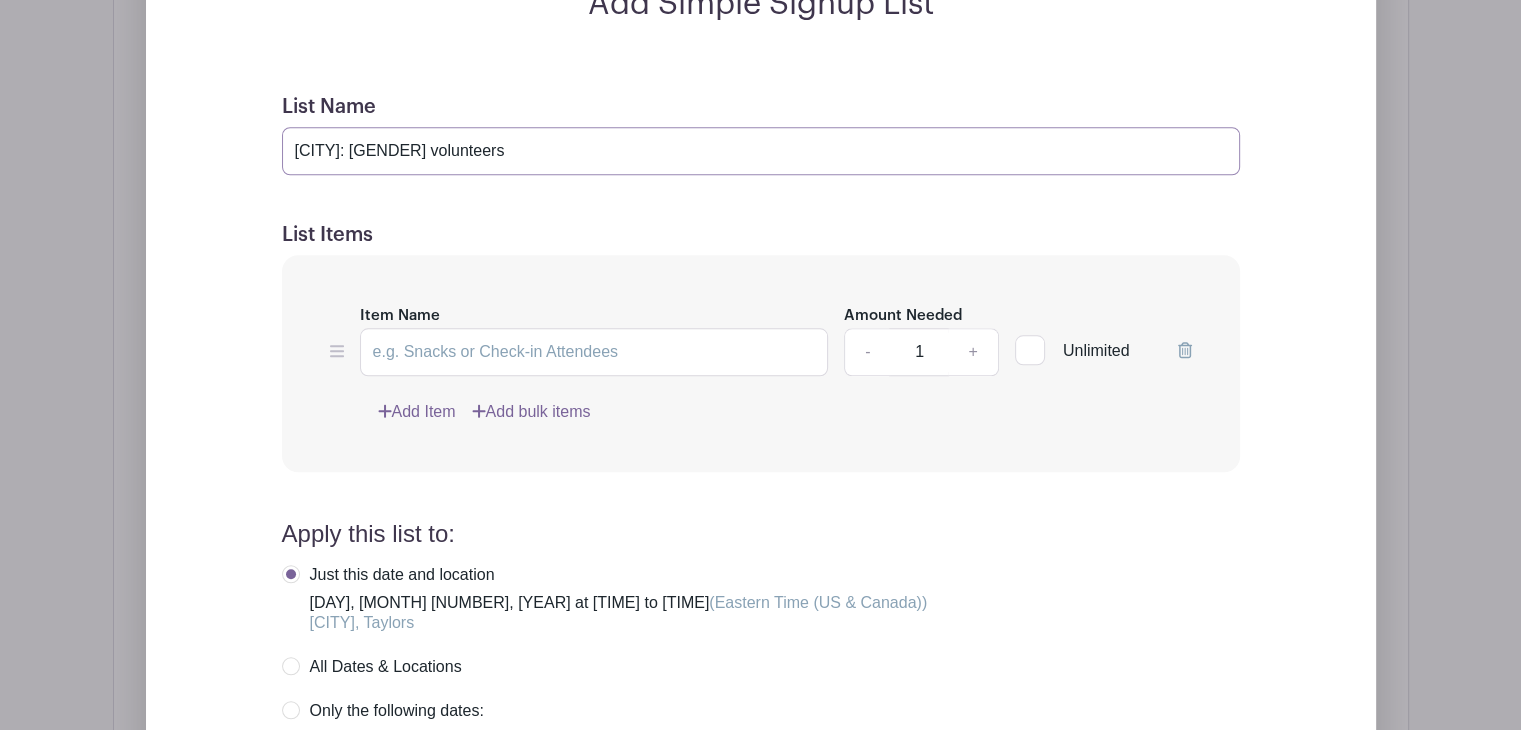 type on "[CITY]: [GENDER] volunteers" 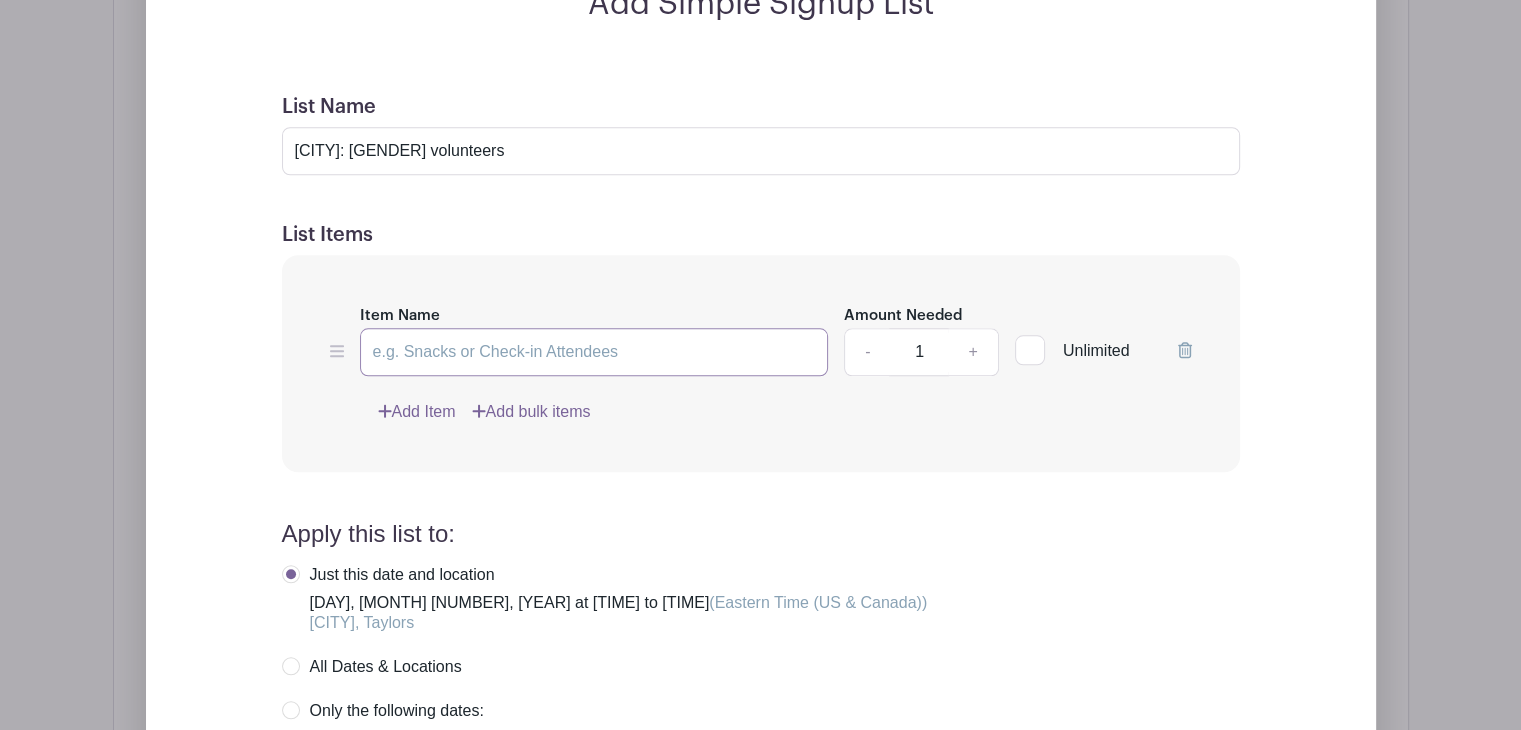click on "Item Name" at bounding box center (594, 352) 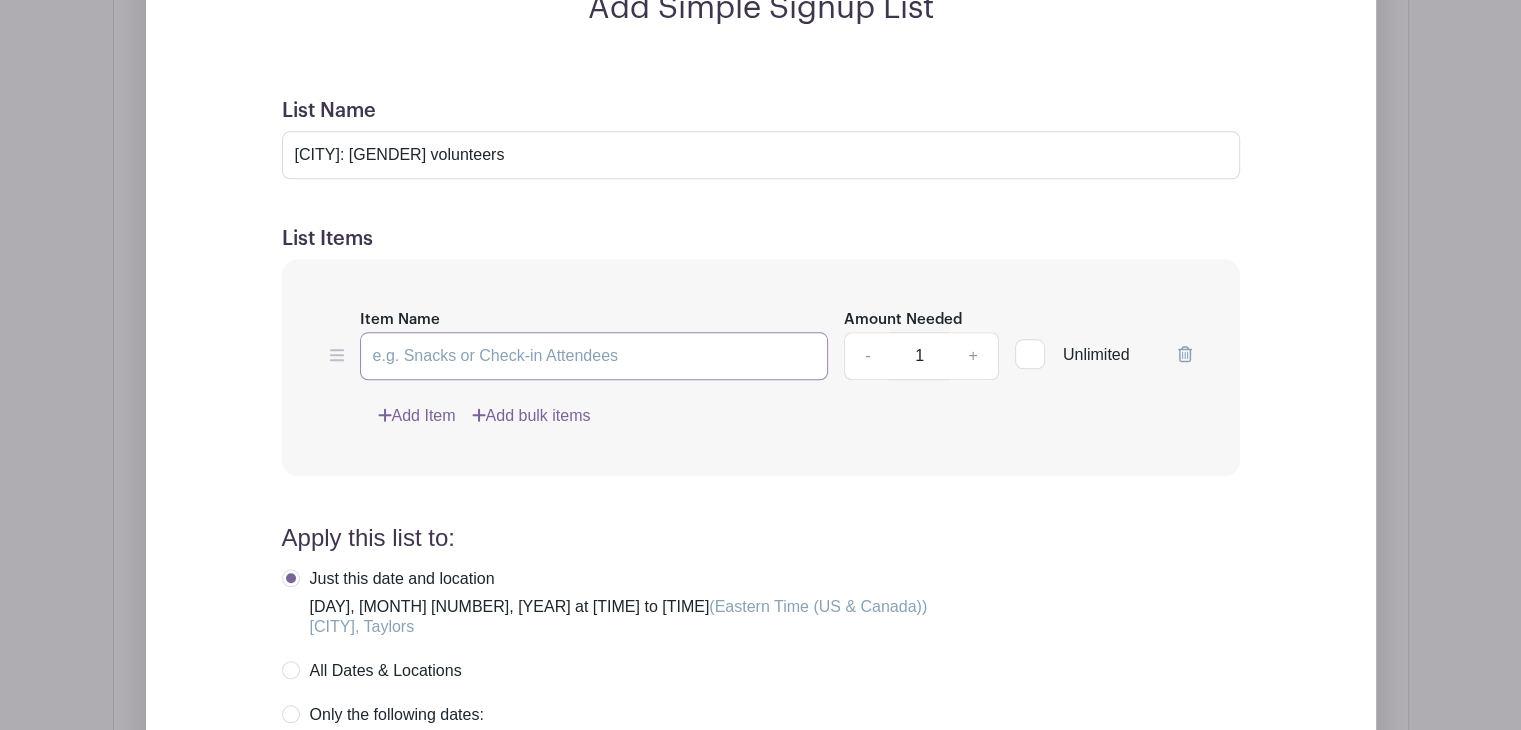 scroll, scrollTop: 1802, scrollLeft: 0, axis: vertical 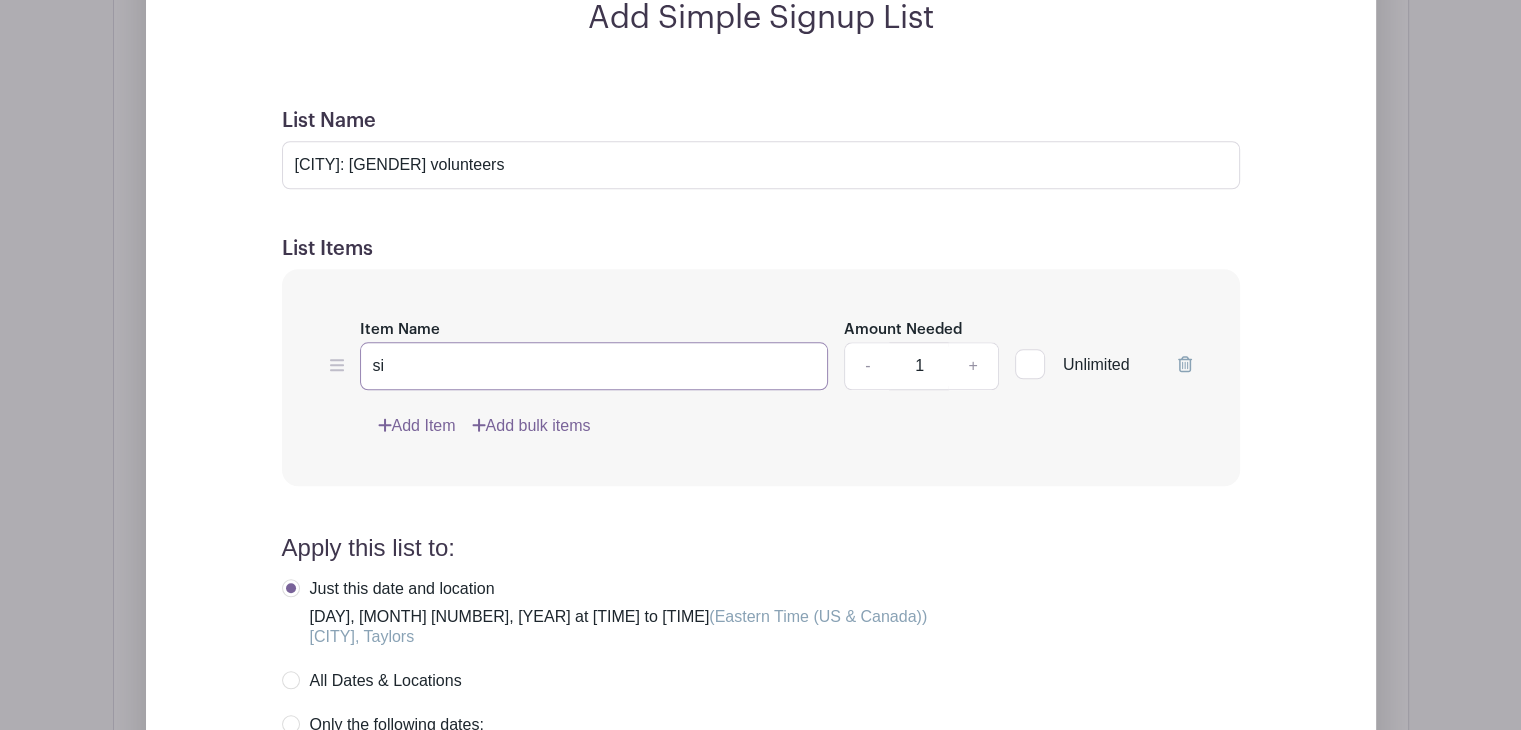 type on "s" 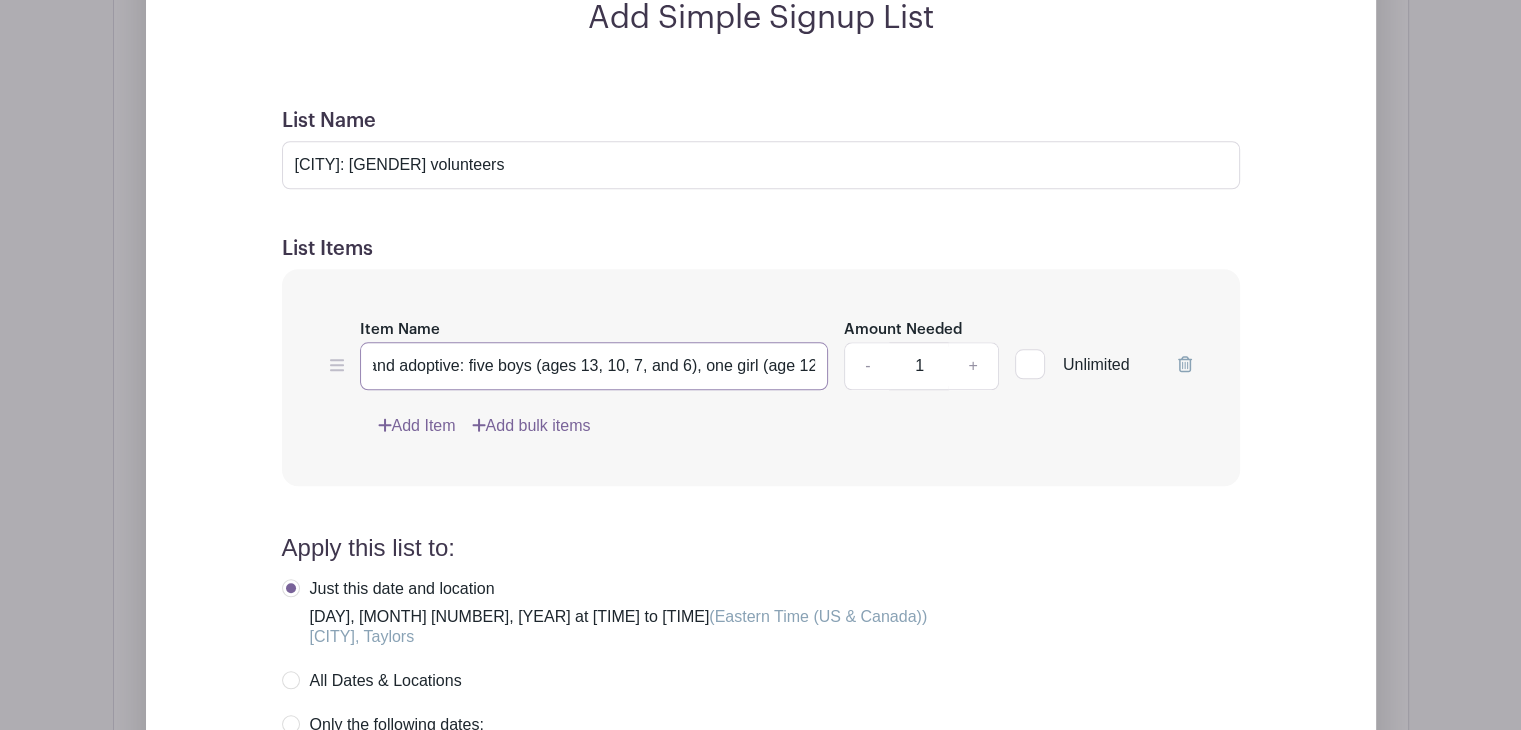 scroll, scrollTop: 0, scrollLeft: 207, axis: horizontal 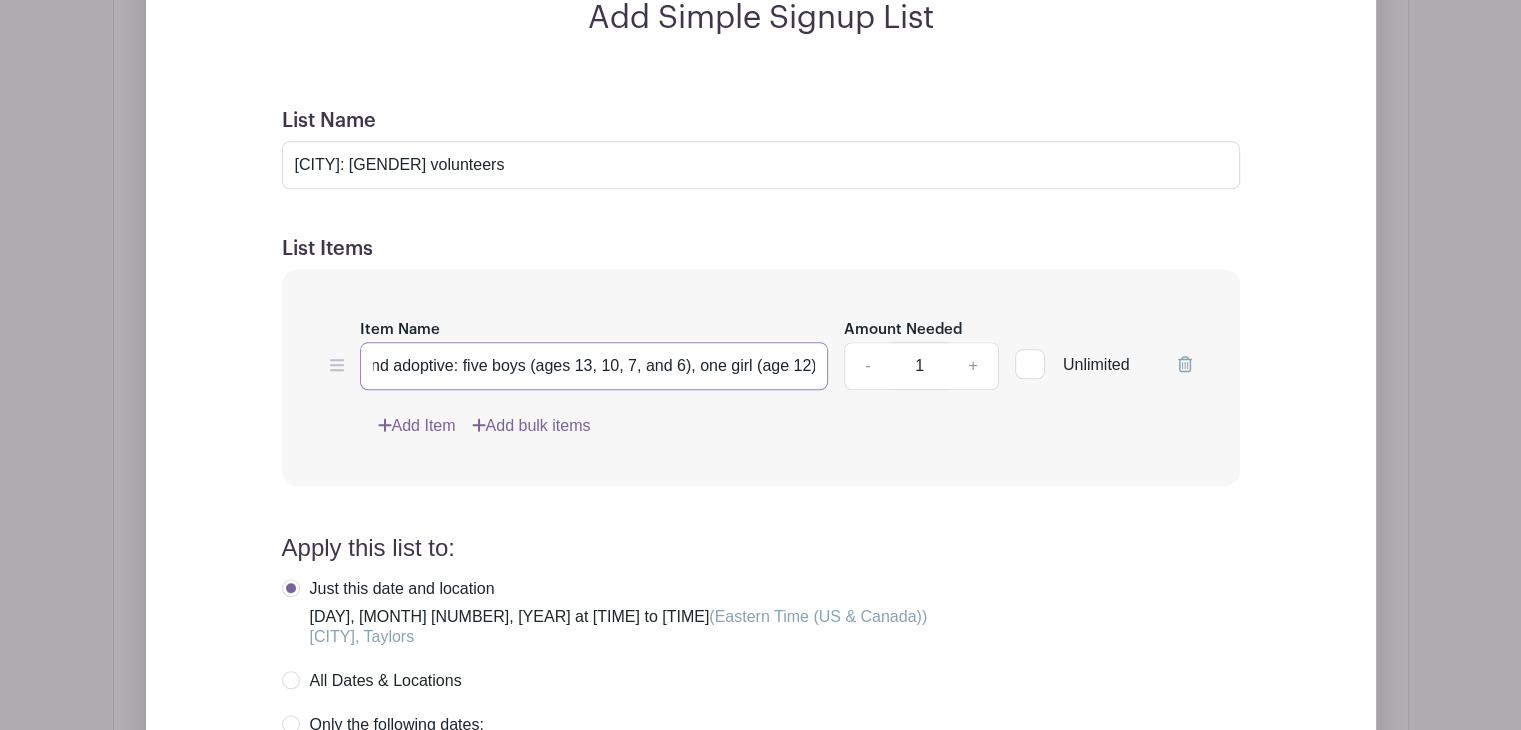 type on "Six kids, blend of biological and adoptive: five boys (ages 13, 10, 7, and 6), one girl (age 12)" 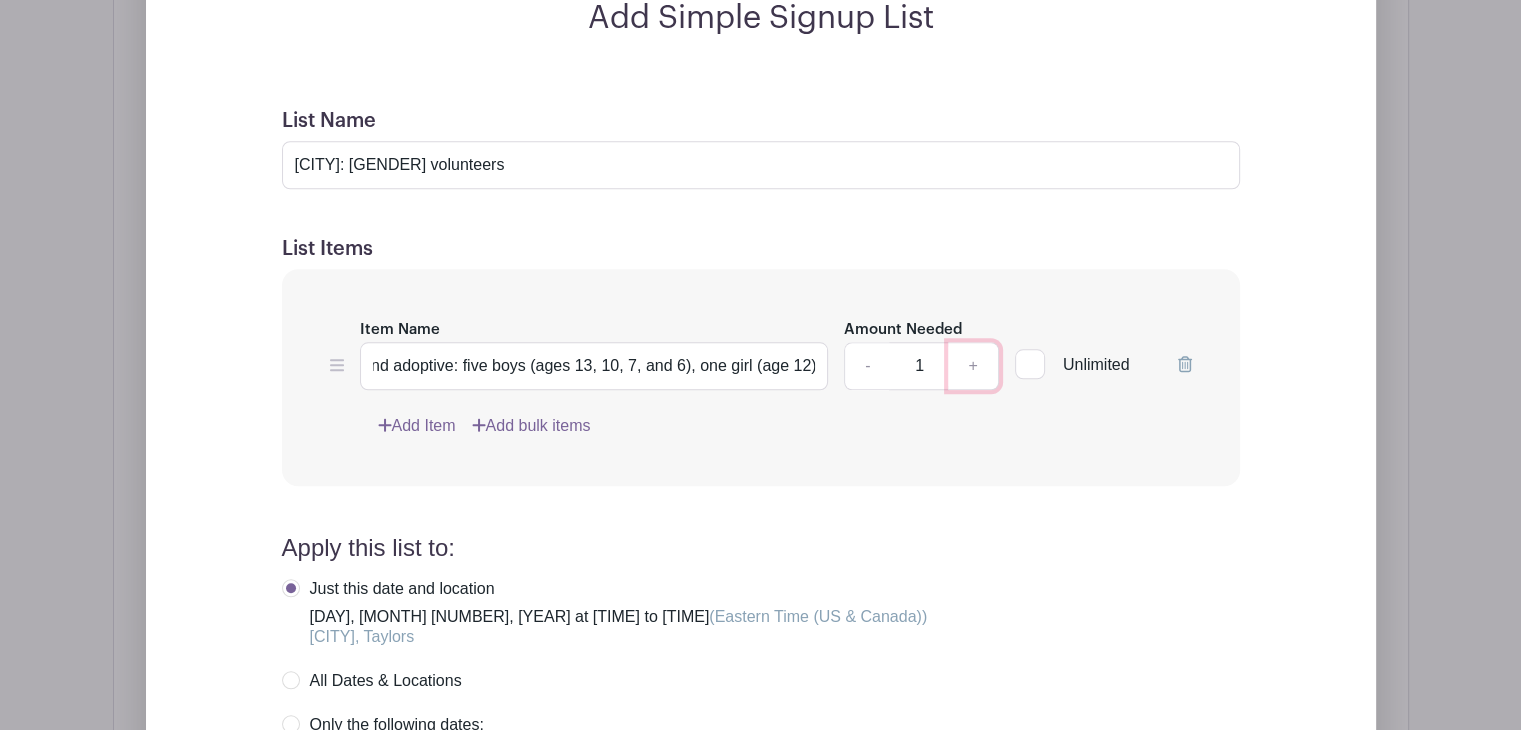 scroll, scrollTop: 0, scrollLeft: 0, axis: both 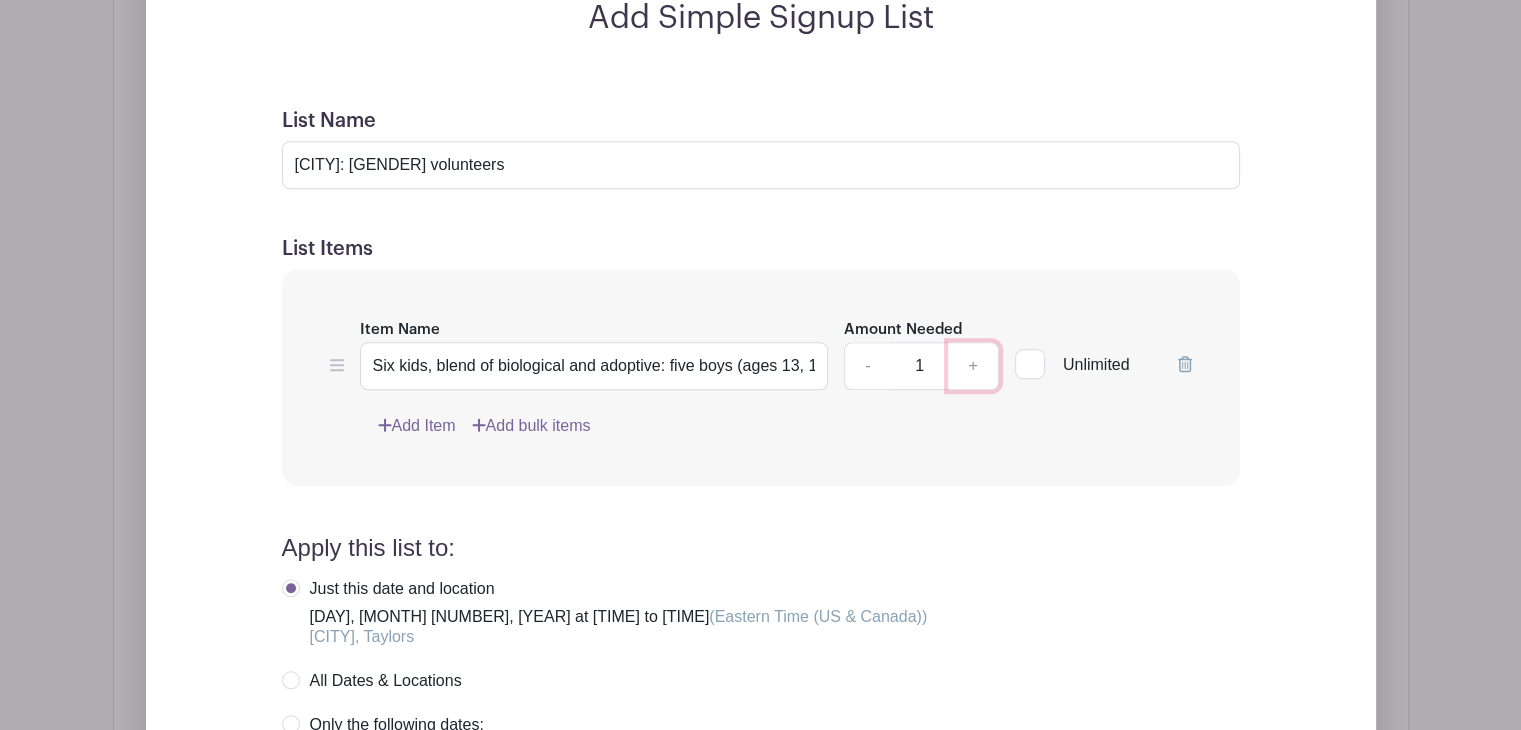 click on "+" at bounding box center (973, 366) 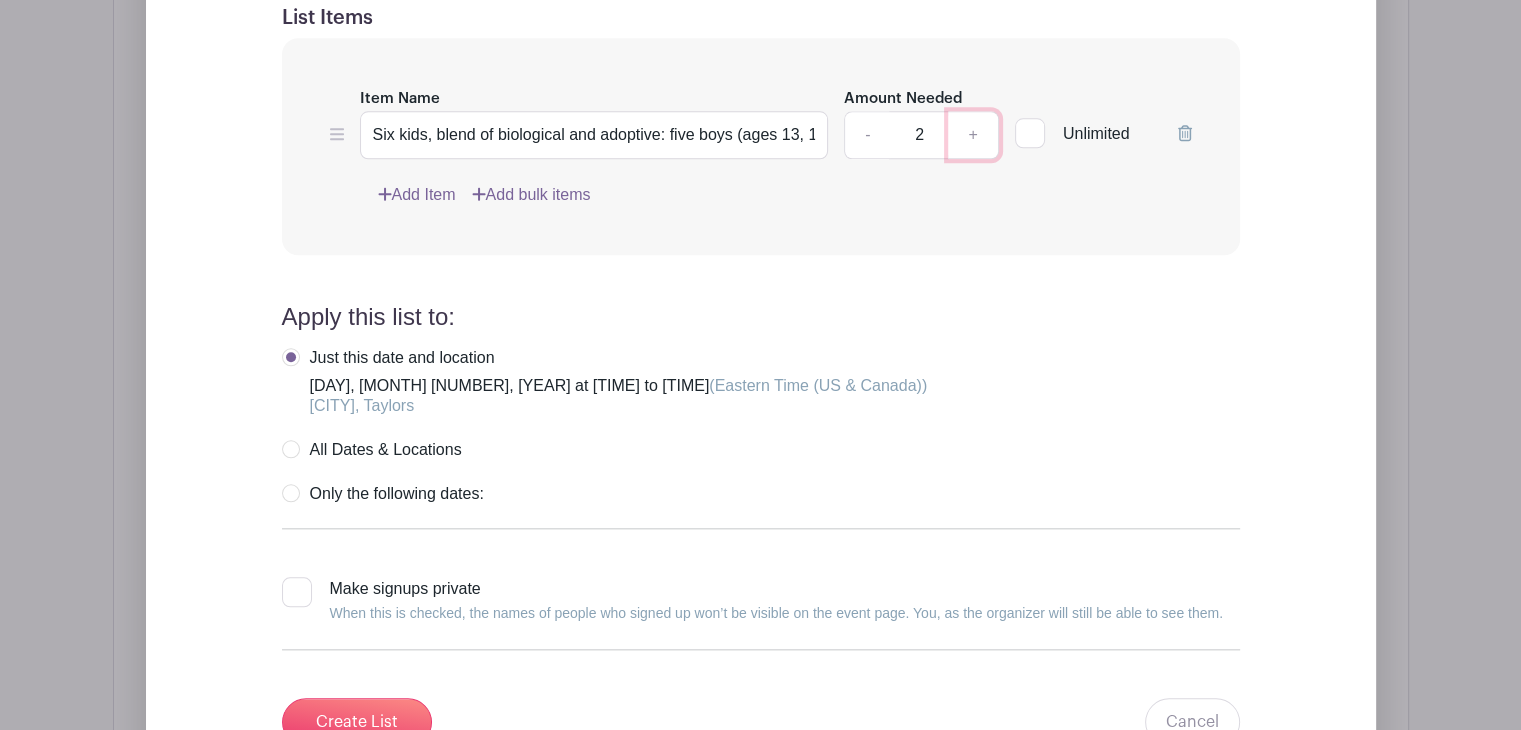 scroll, scrollTop: 2114, scrollLeft: 0, axis: vertical 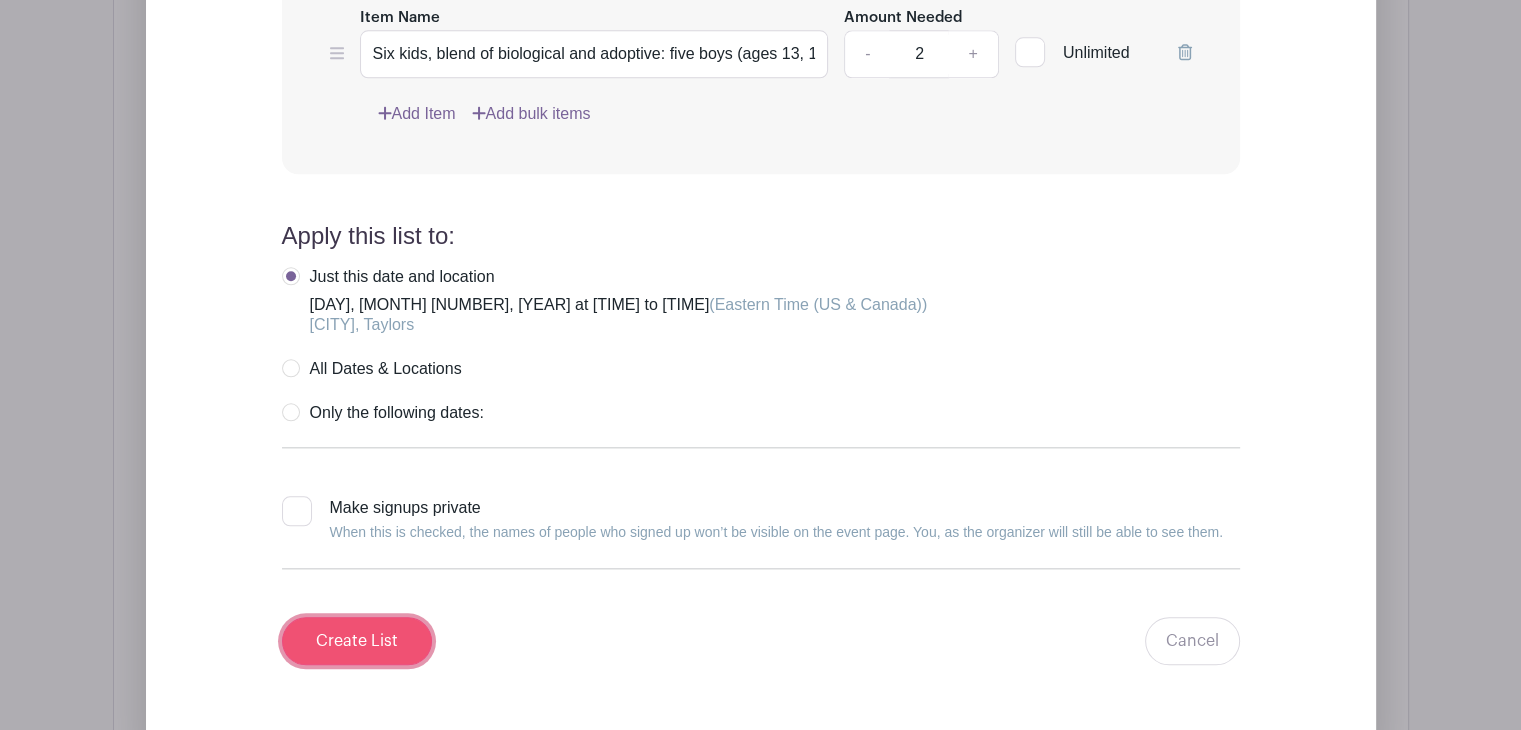 click on "Create List" at bounding box center [357, 641] 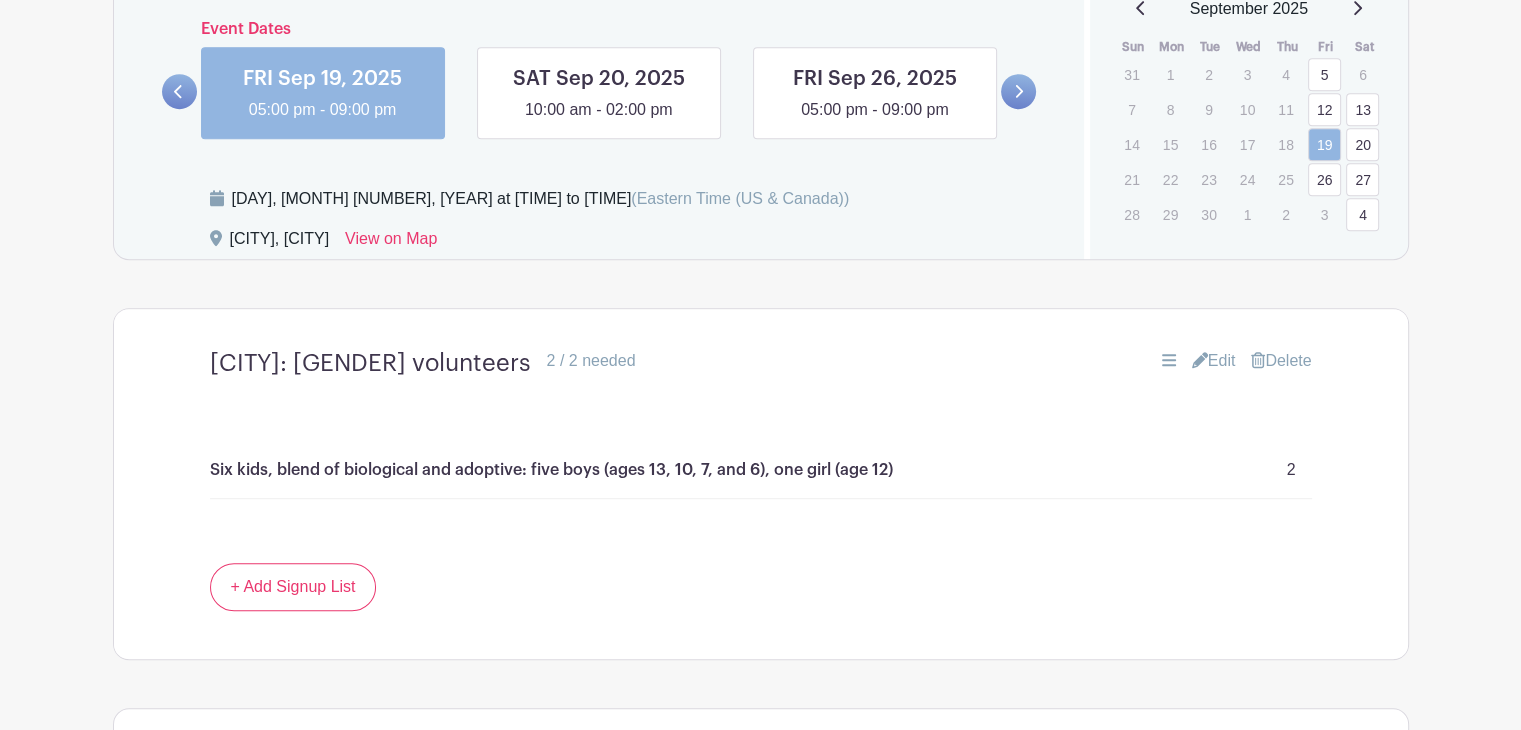 scroll, scrollTop: 1071, scrollLeft: 0, axis: vertical 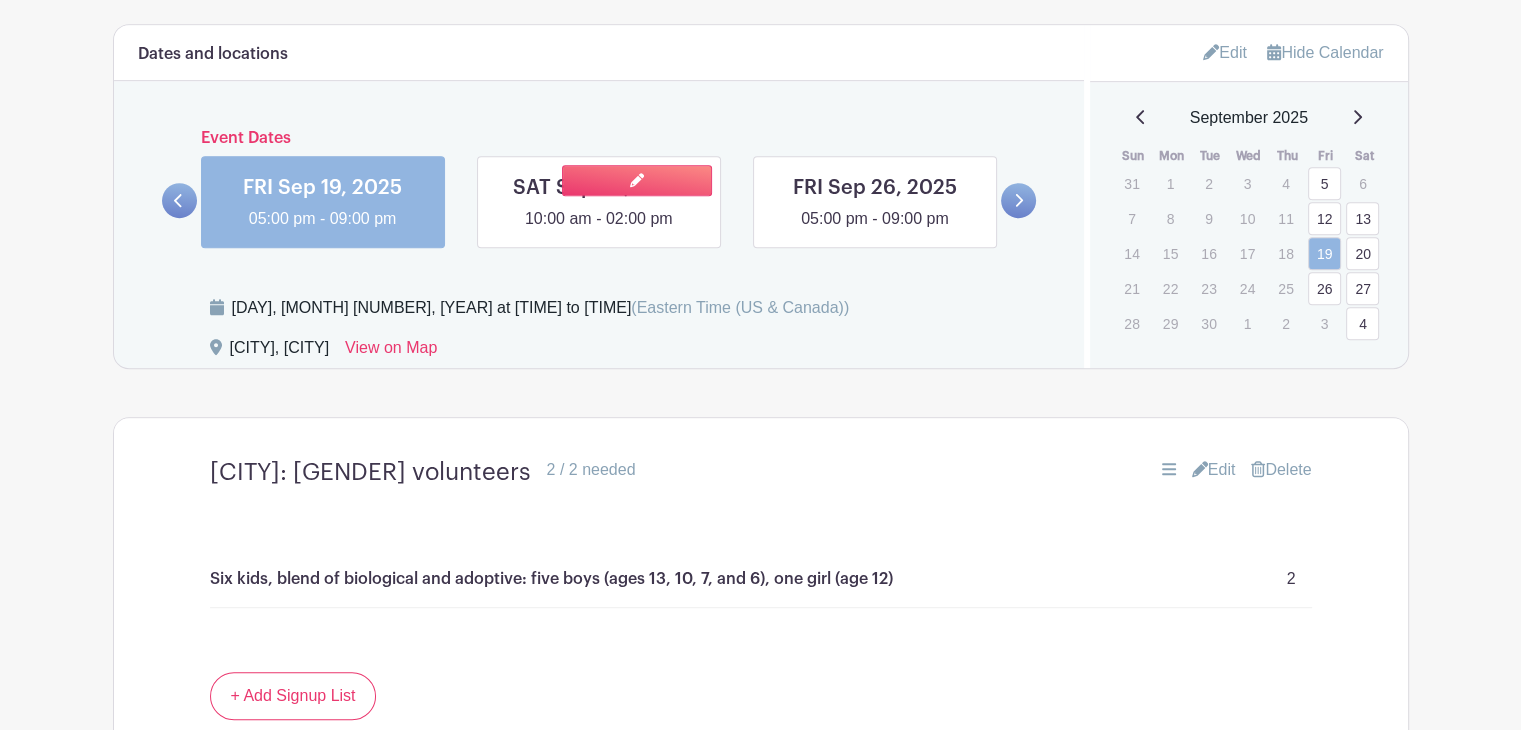 click at bounding box center [599, 231] 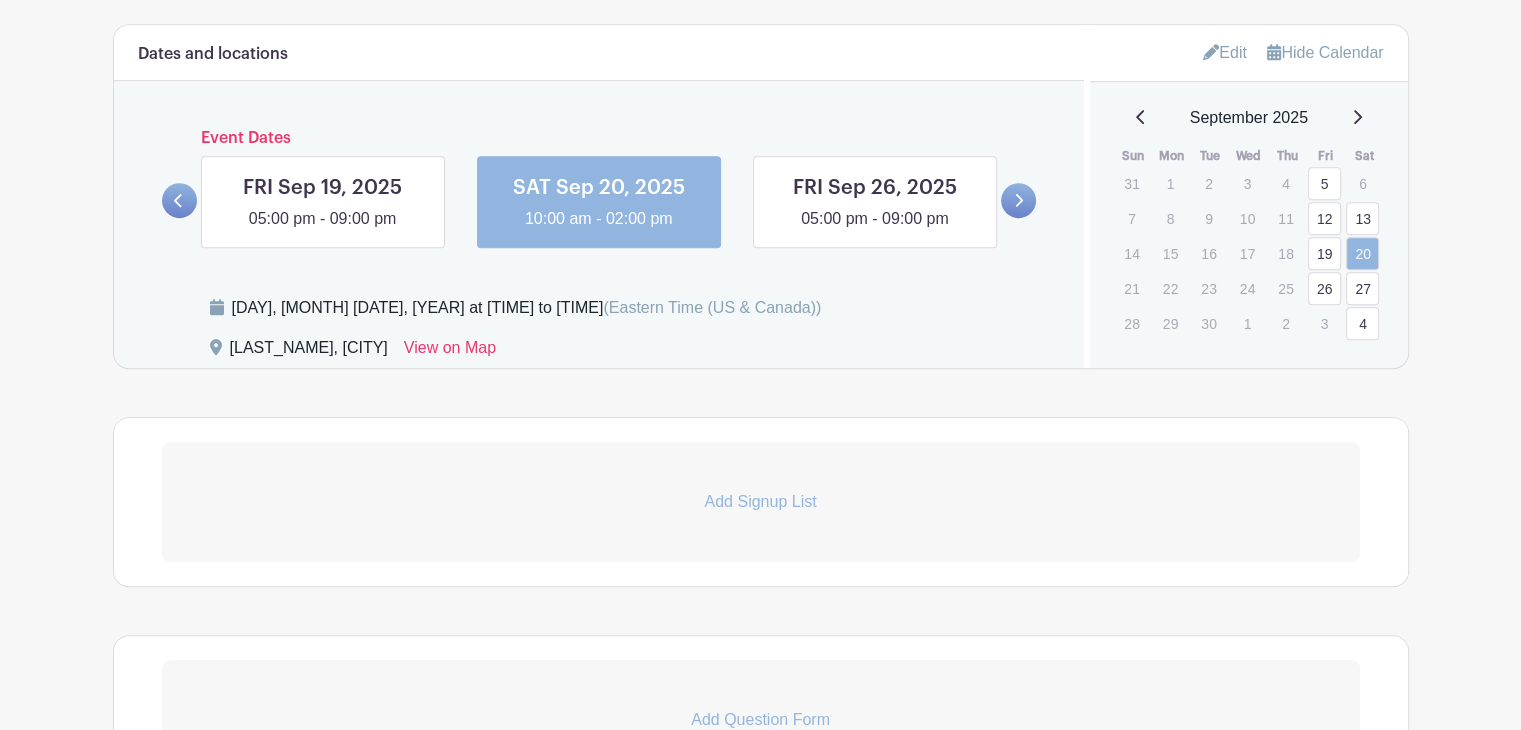 click on "Add Signup List" at bounding box center (761, 502) 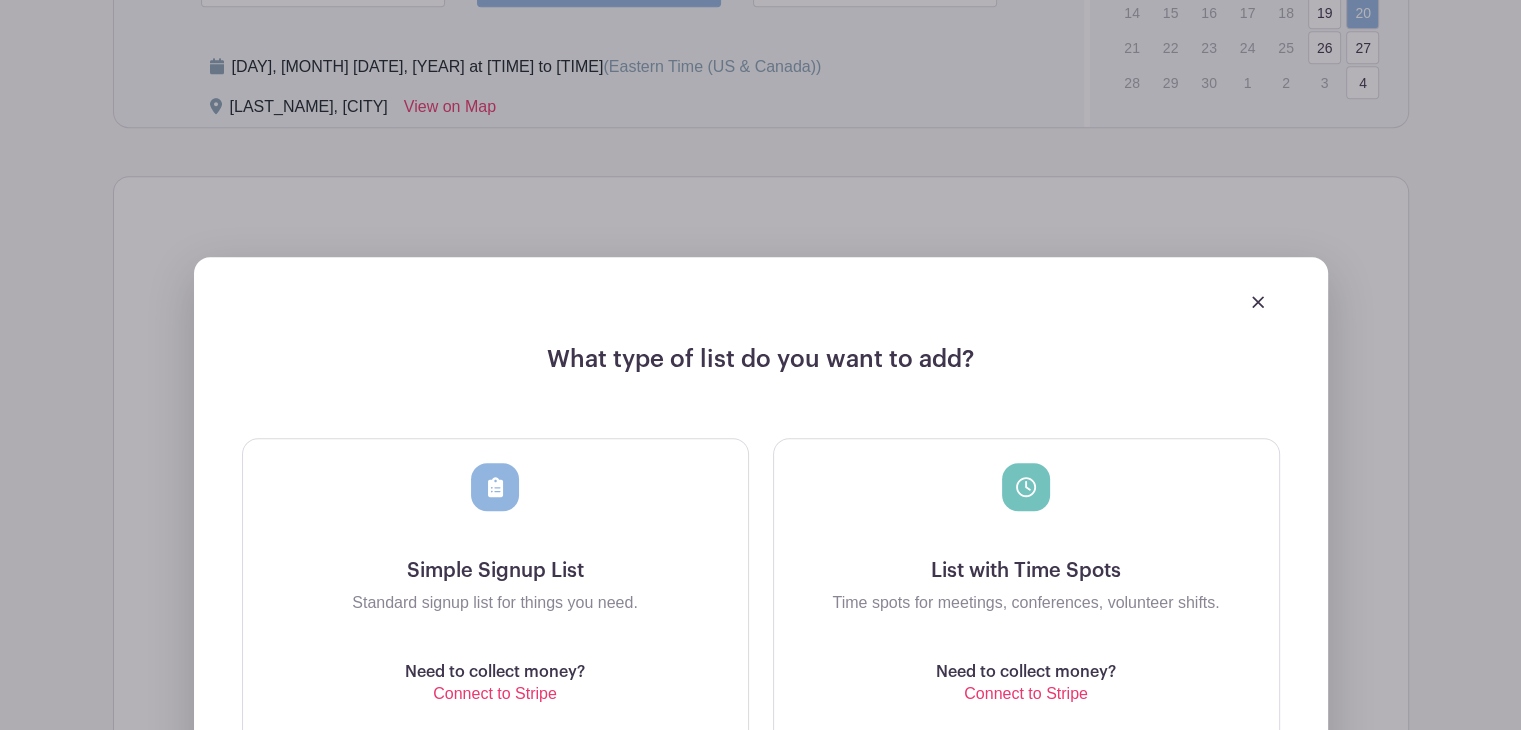 scroll, scrollTop: 1566, scrollLeft: 0, axis: vertical 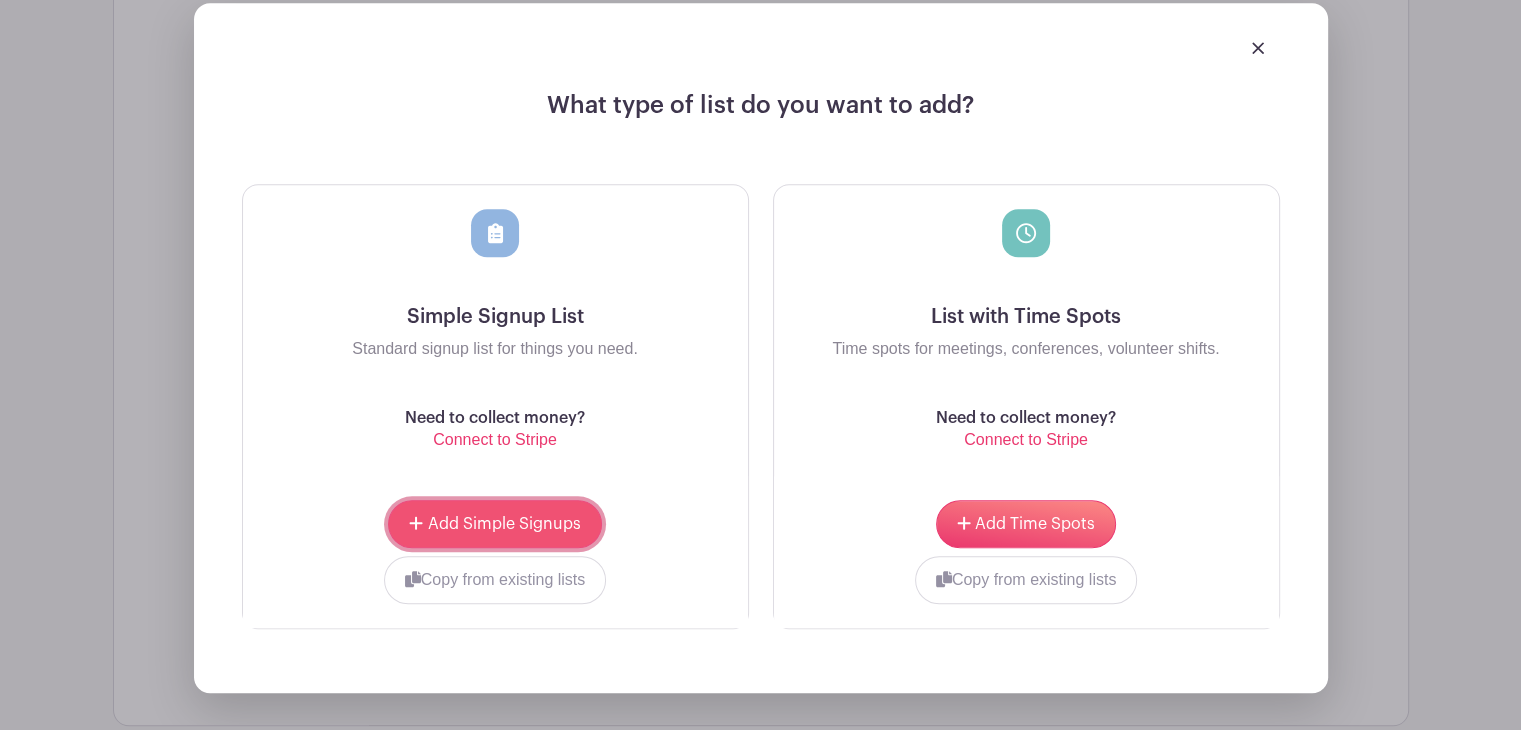 click on "Add Simple Signups" at bounding box center [504, 524] 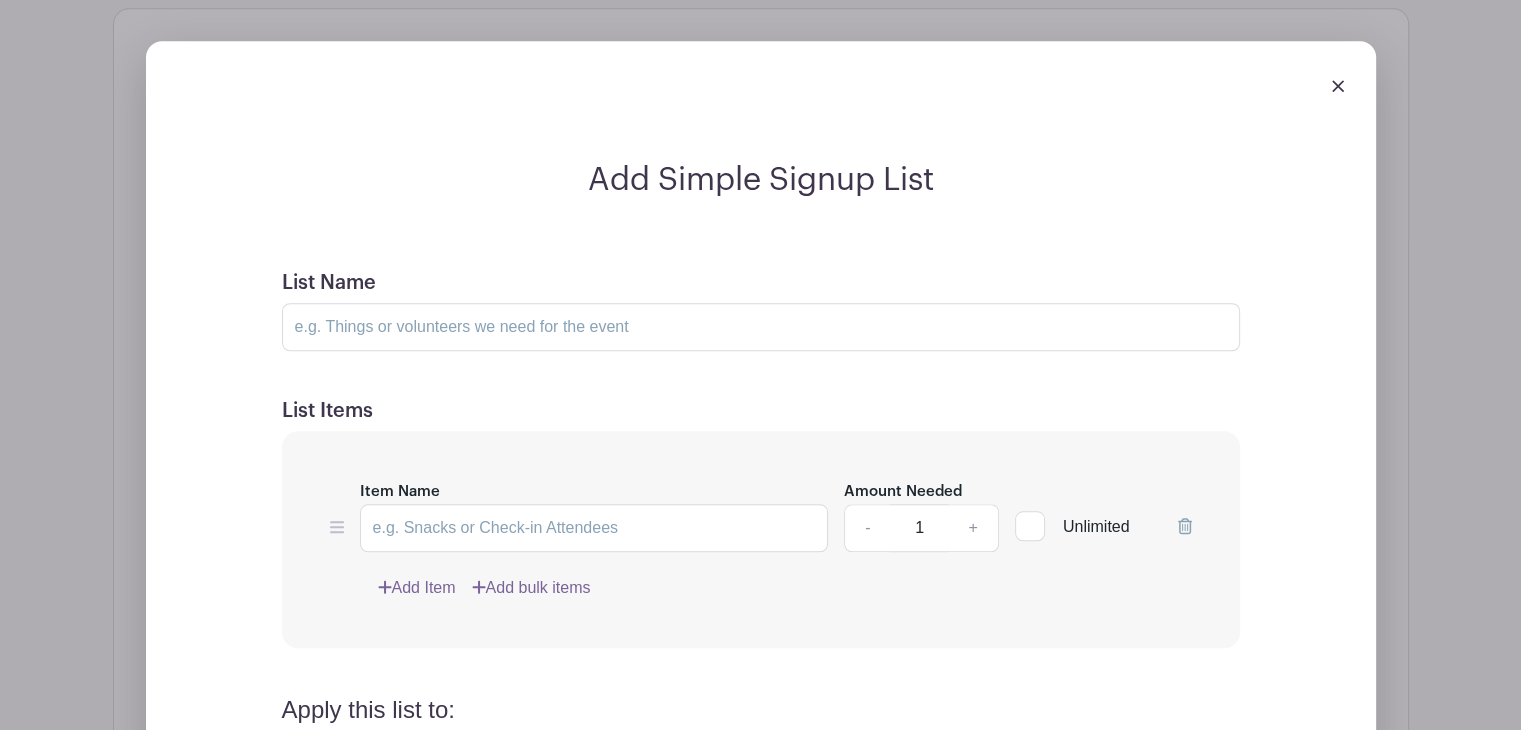 scroll, scrollTop: 1762, scrollLeft: 0, axis: vertical 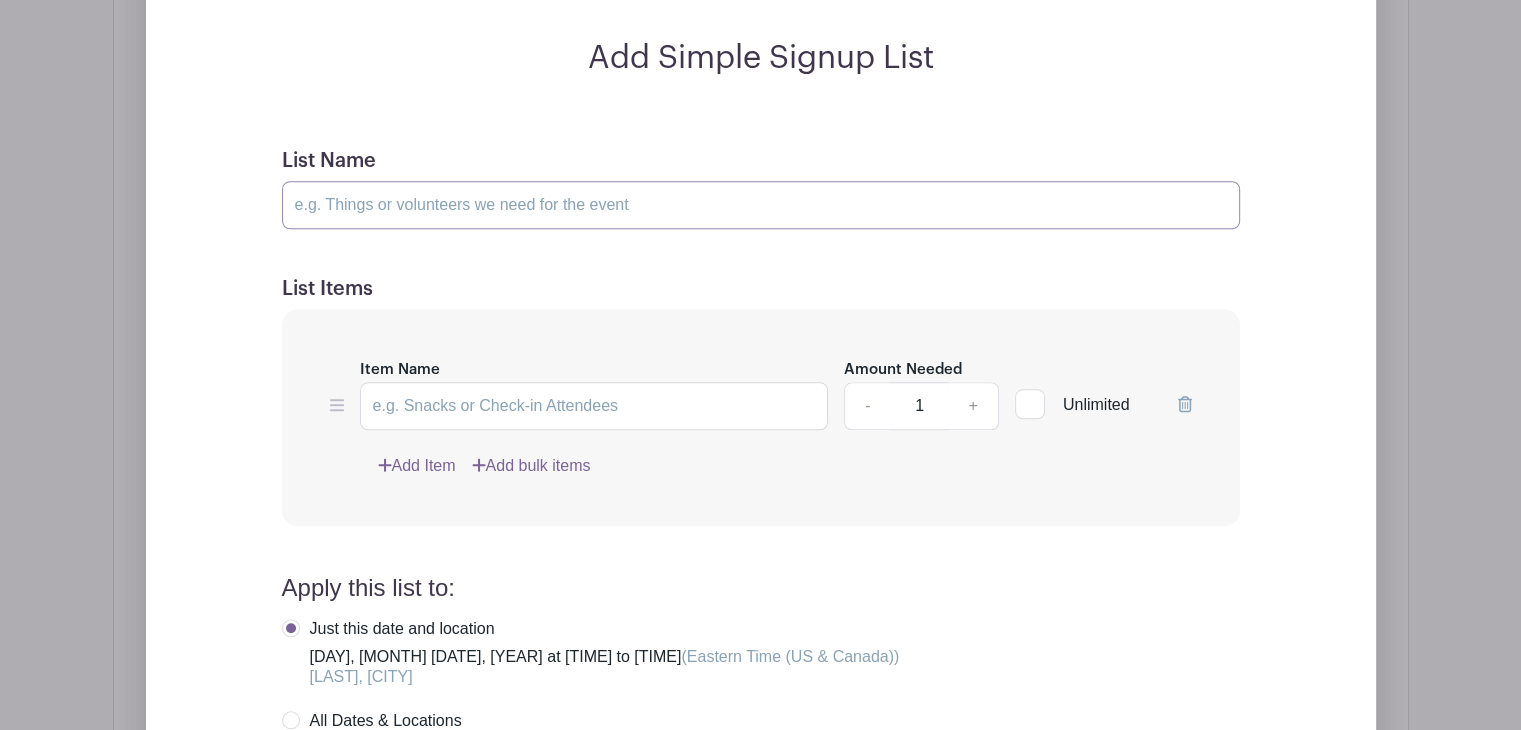 click on "List Name" at bounding box center [761, 205] 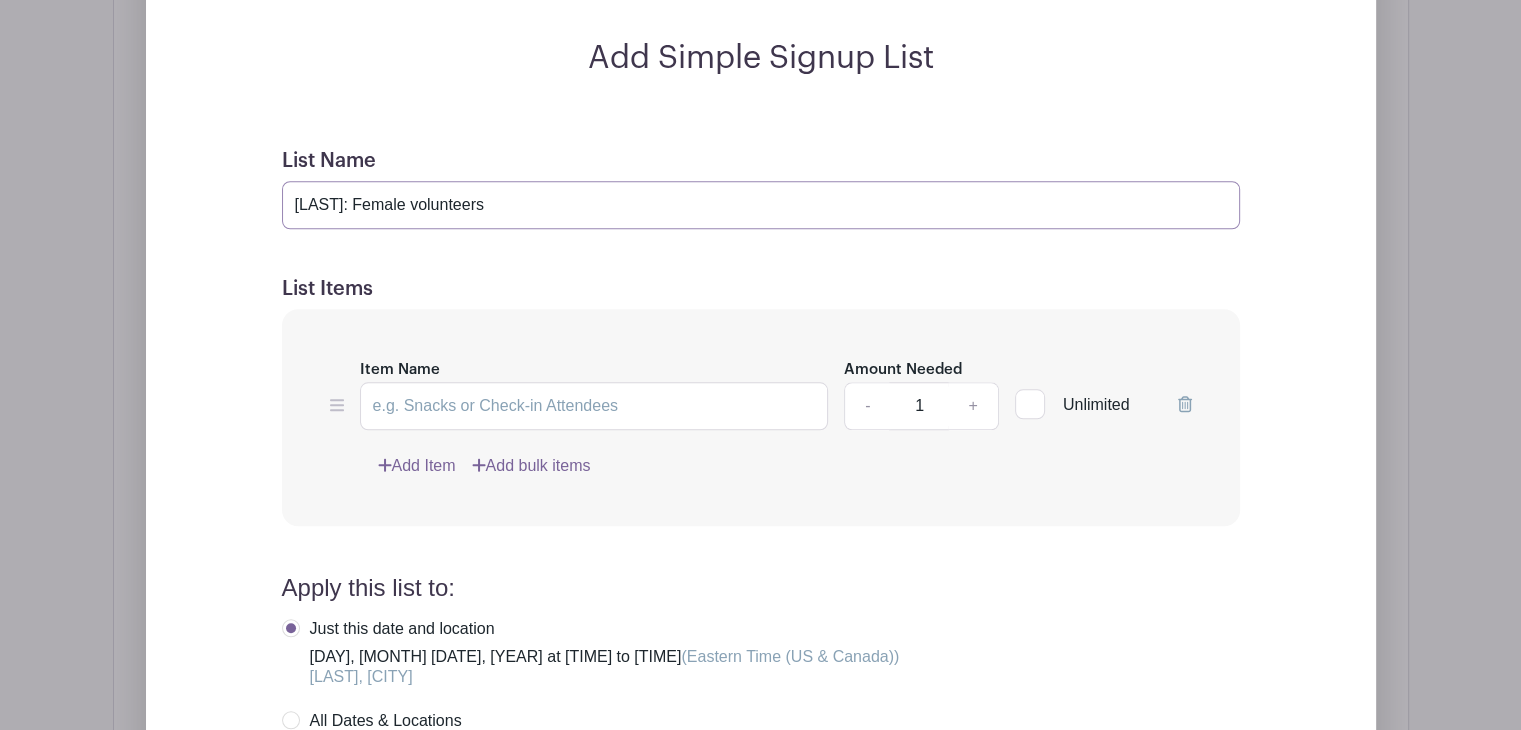 type on "[LAST]: Female volunteers" 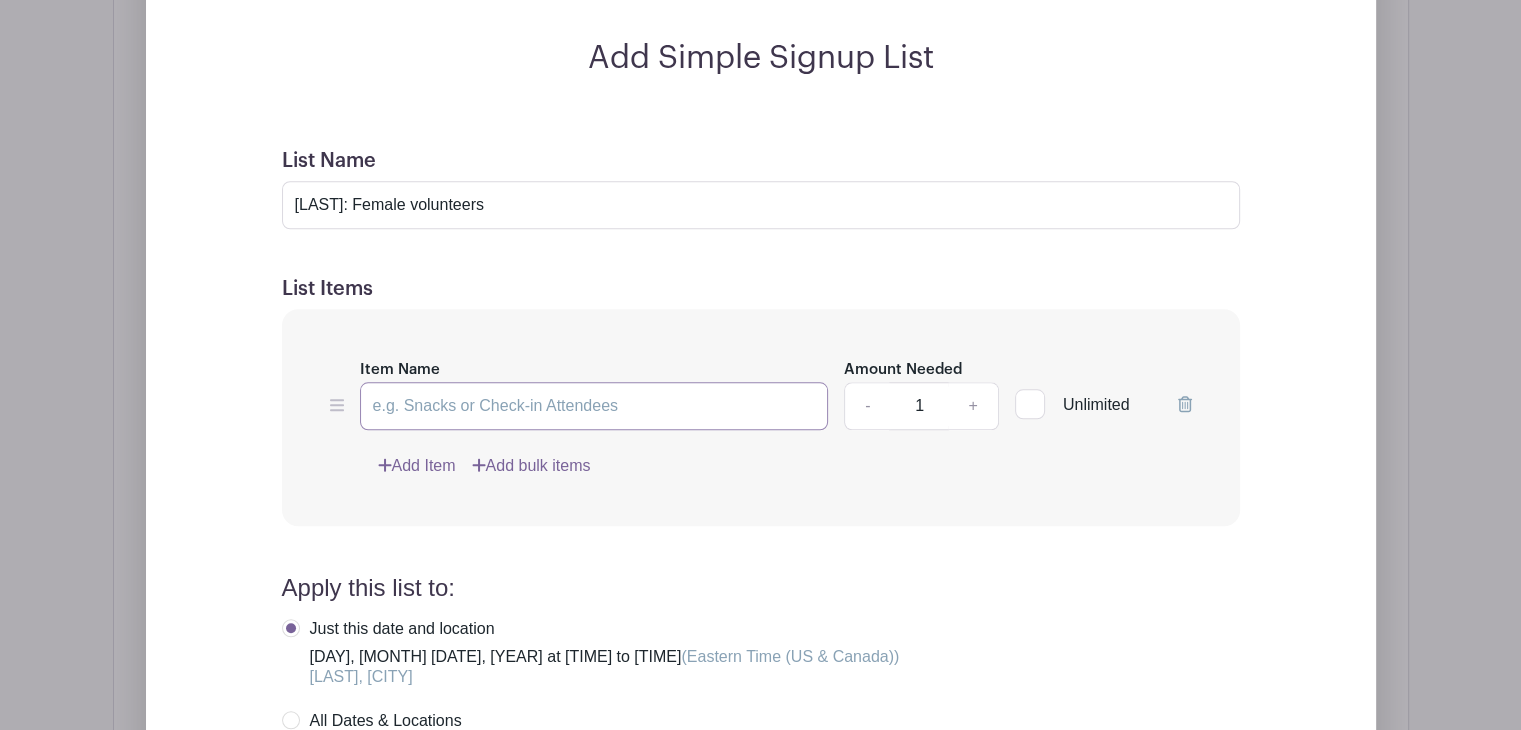 click on "Item Name" at bounding box center [594, 406] 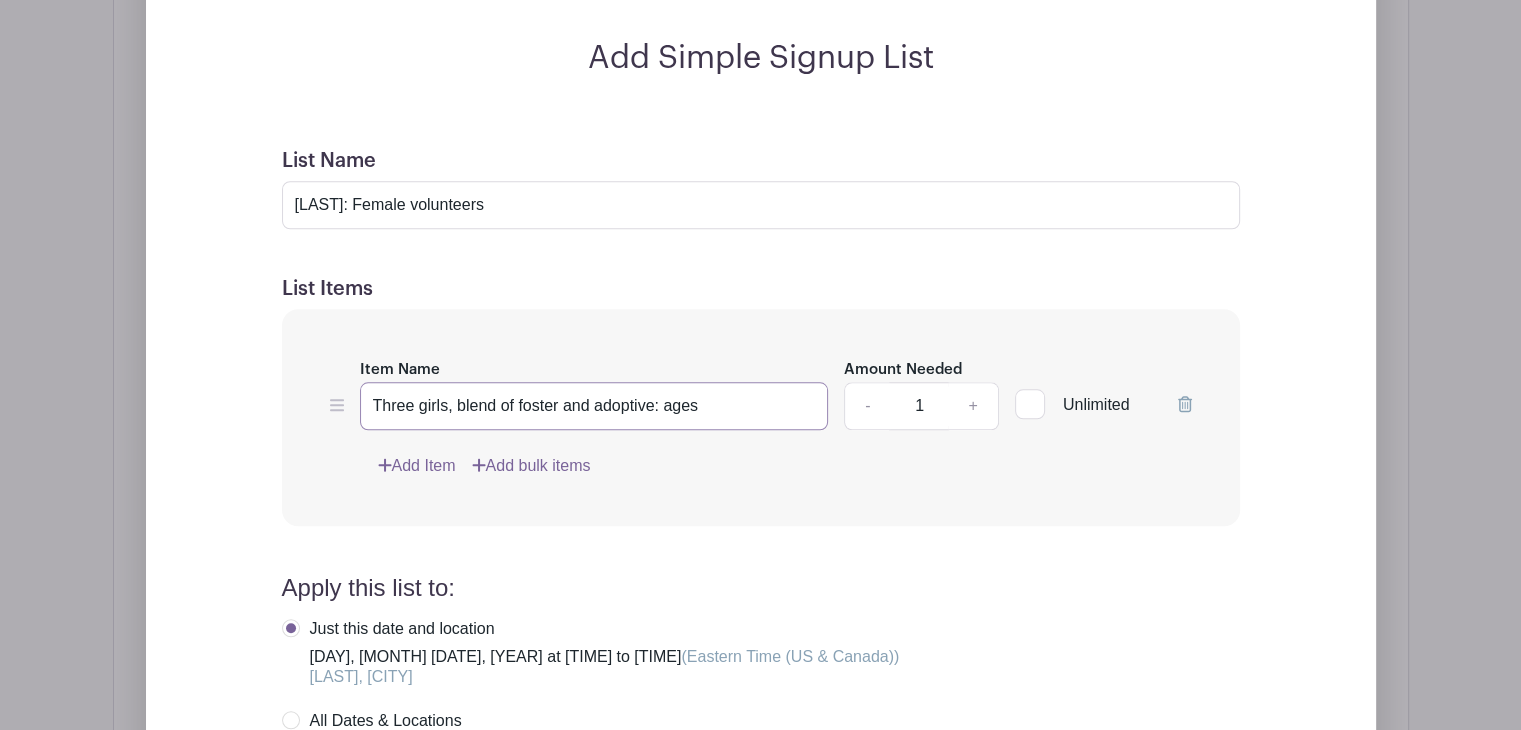 click on "Three girls, blend of foster and adoptive: ages" at bounding box center [594, 406] 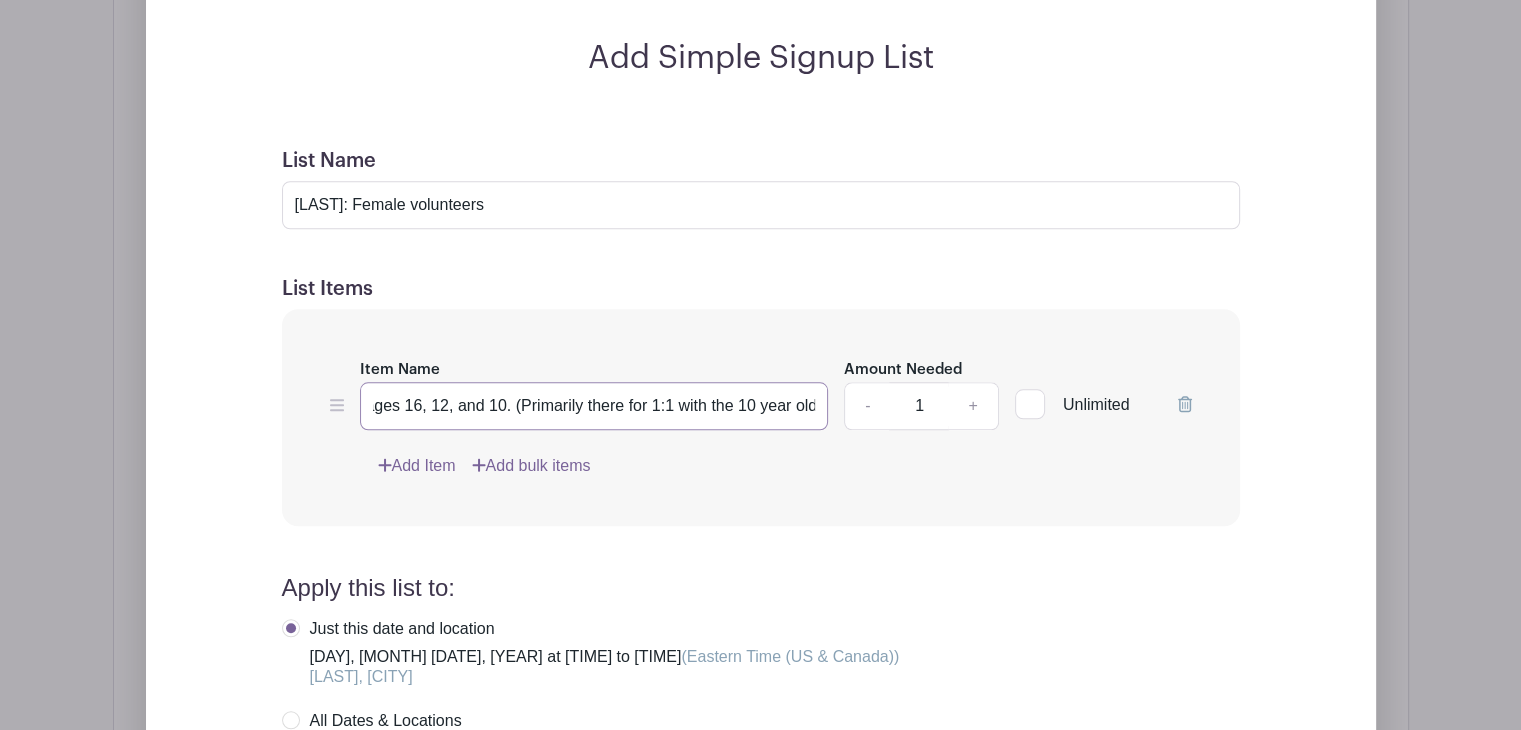 scroll, scrollTop: 0, scrollLeft: 304, axis: horizontal 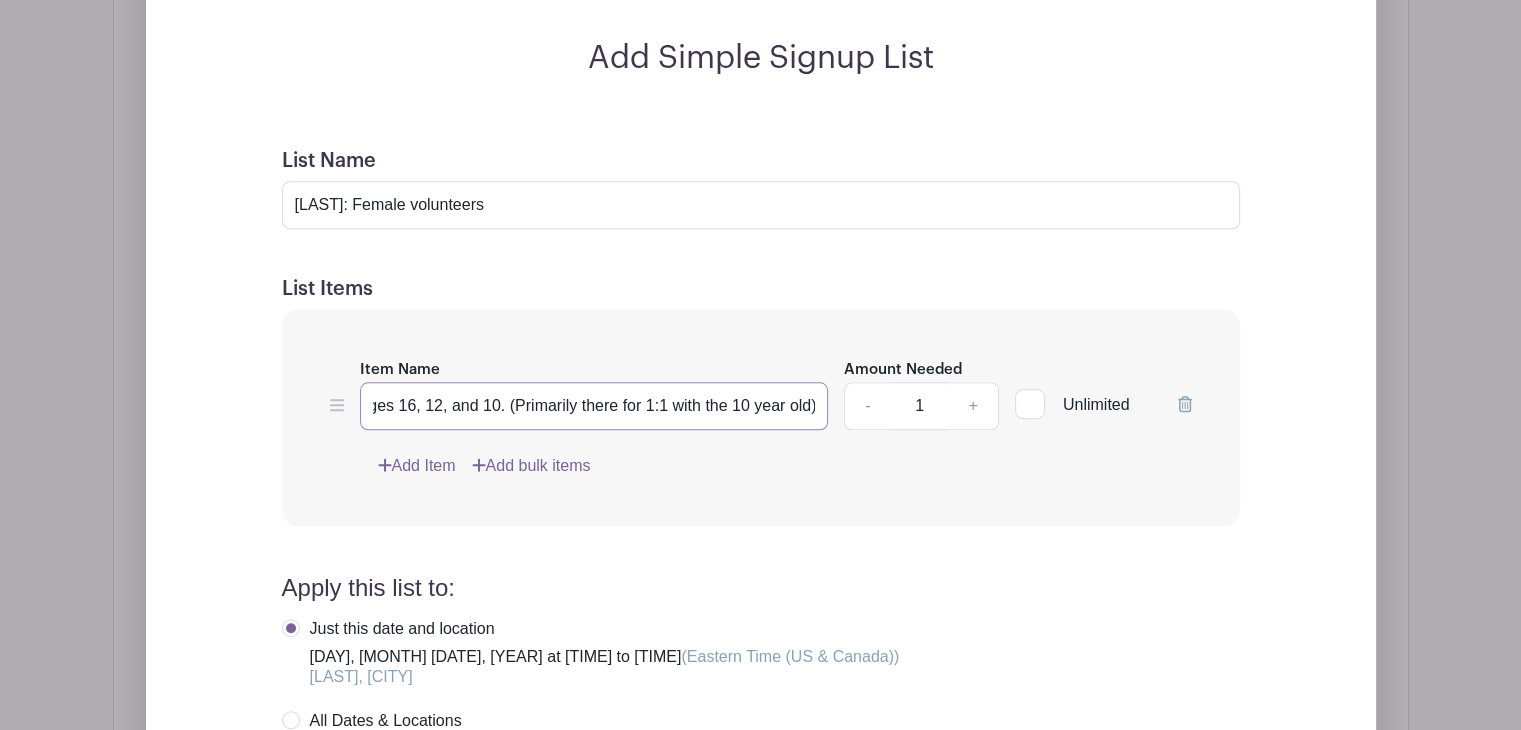 type on "Three girls, blend of foster and adoptive: ages 16, 12, and 10. (Primarily there for 1:1 with the 10 year old)" 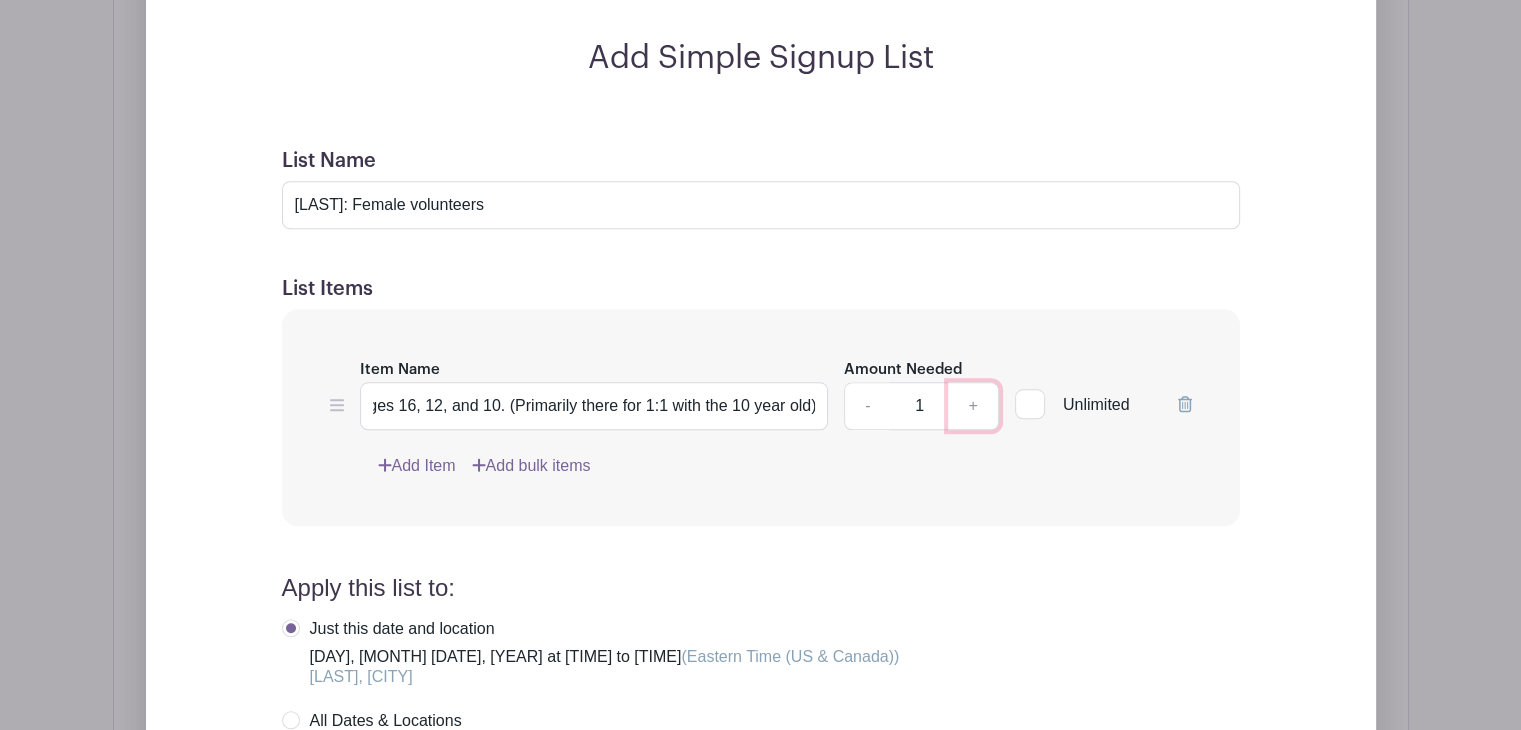 scroll, scrollTop: 0, scrollLeft: 0, axis: both 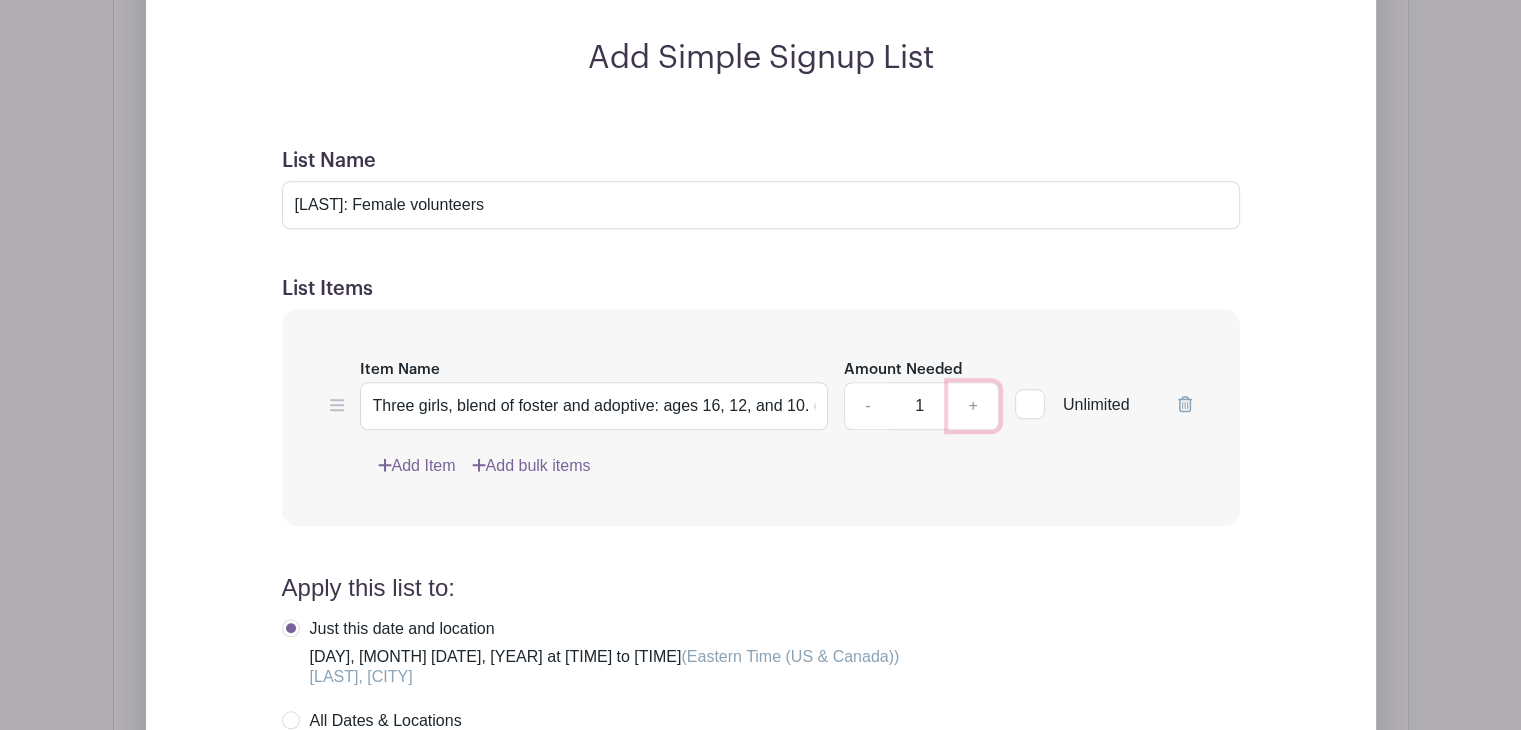 click on "+" at bounding box center (973, 406) 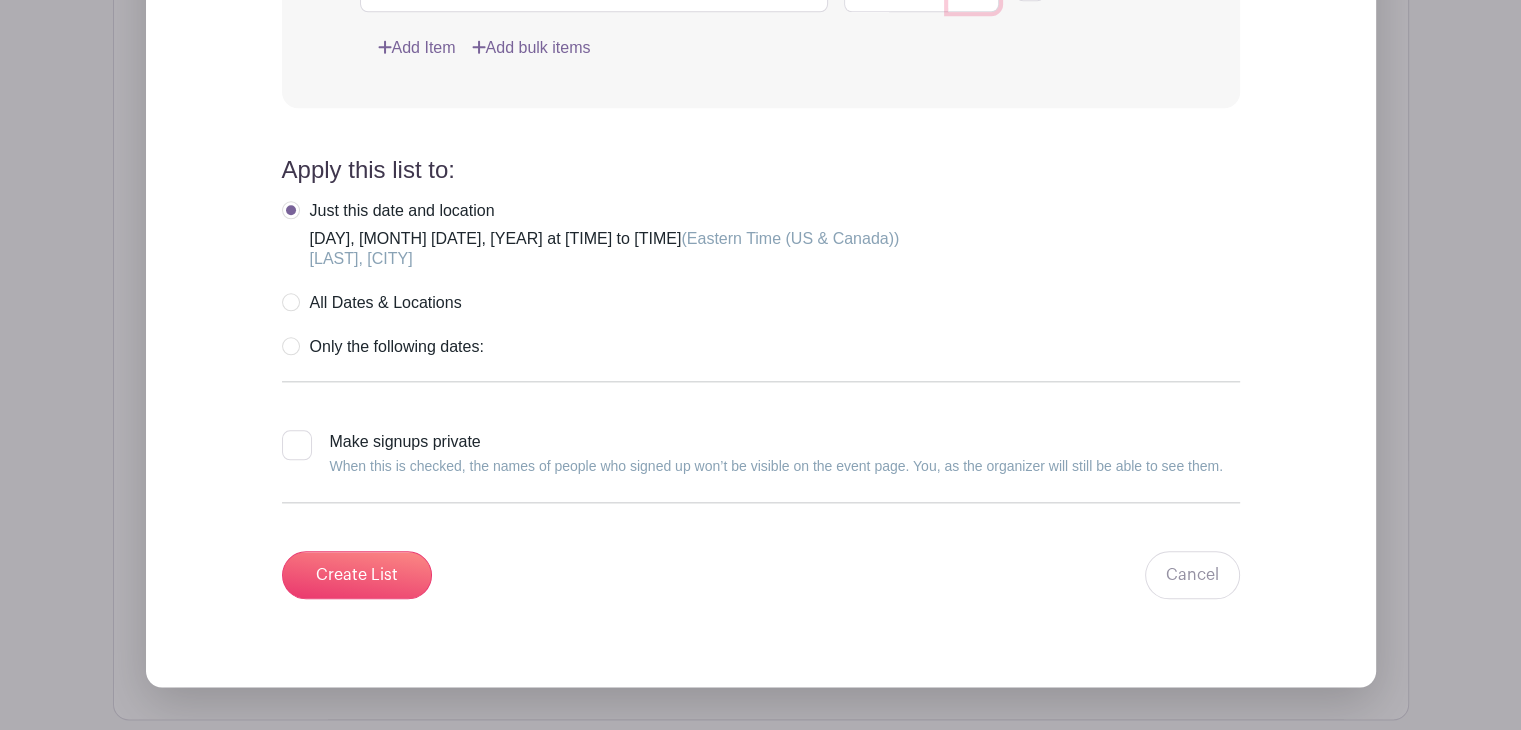 scroll, scrollTop: 2180, scrollLeft: 0, axis: vertical 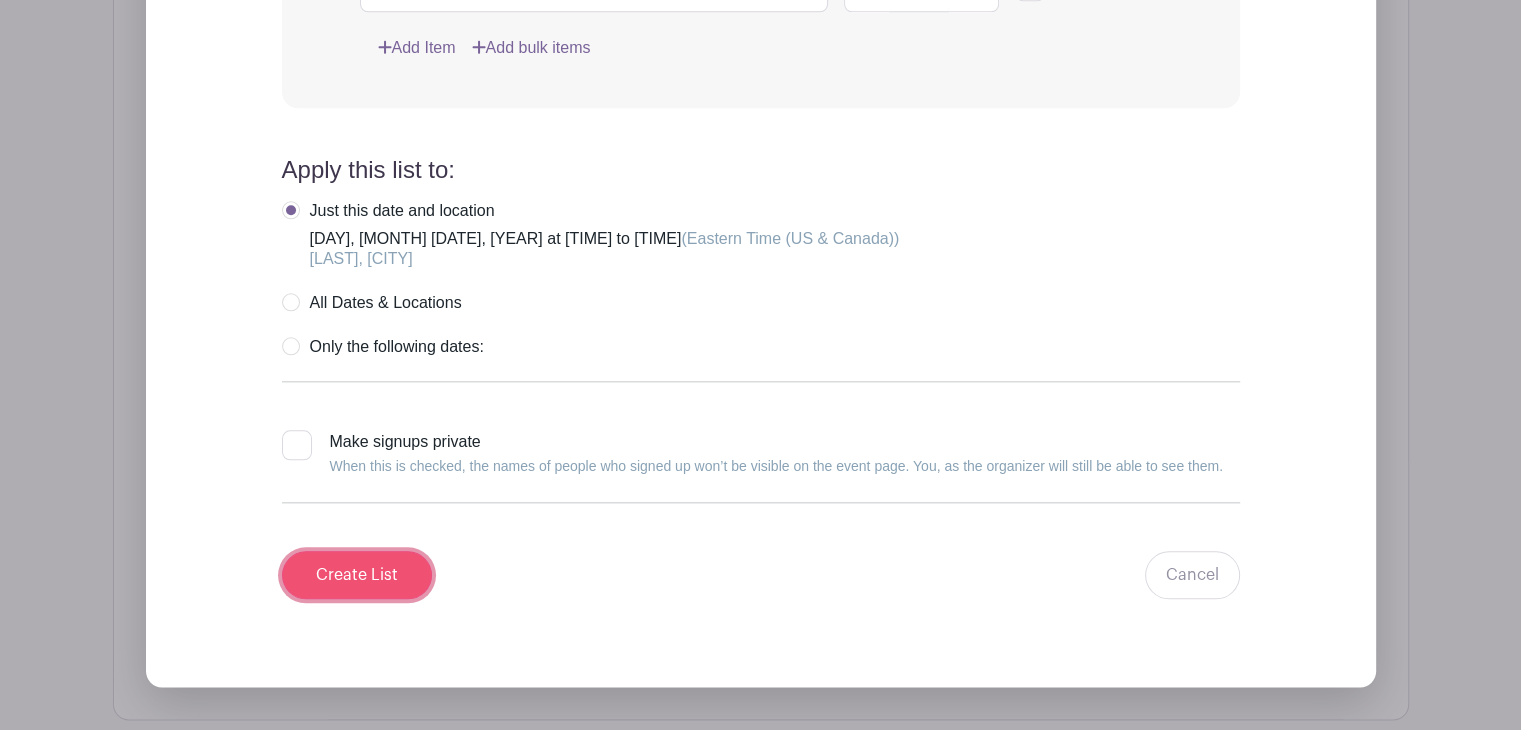click on "Create List" at bounding box center [357, 575] 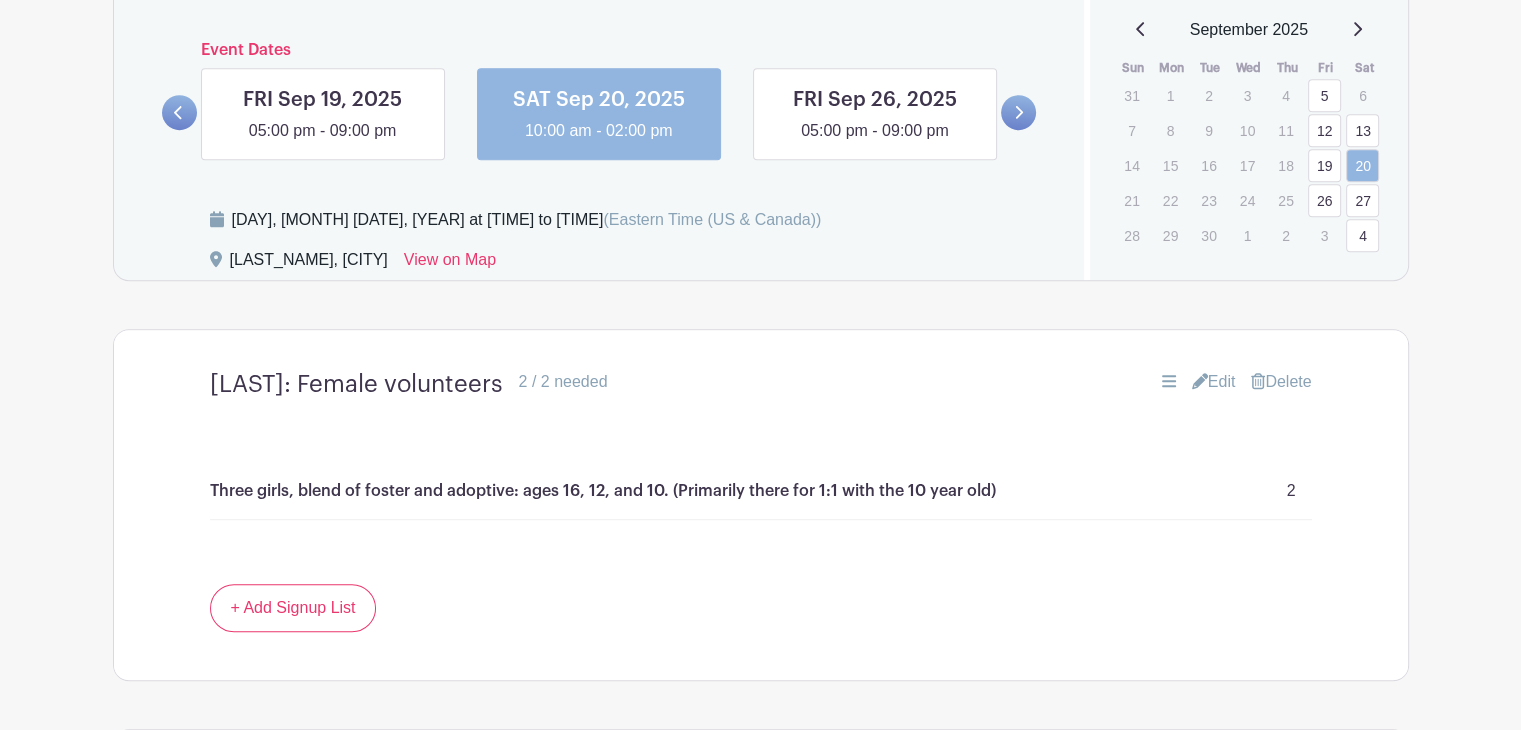 scroll, scrollTop: 1134, scrollLeft: 0, axis: vertical 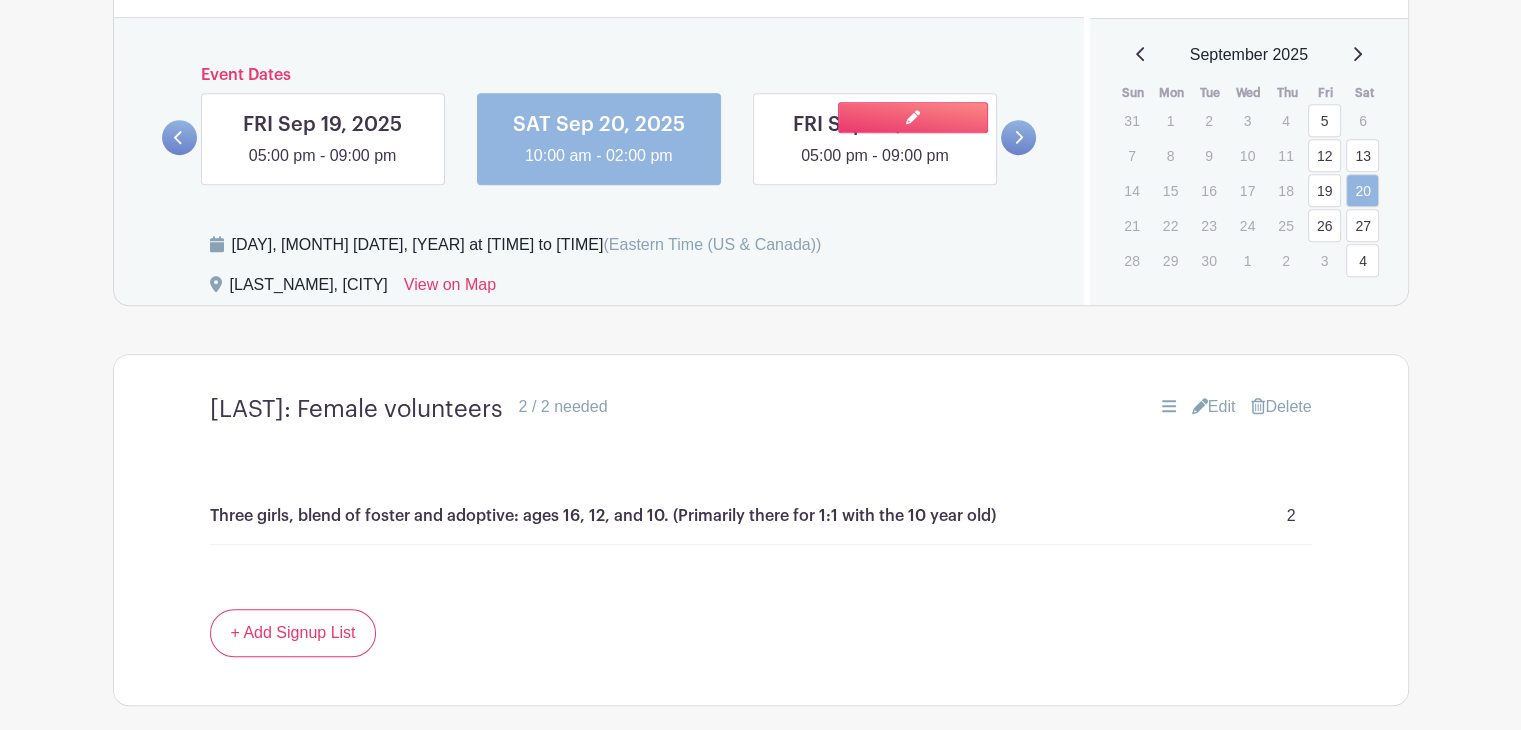 click at bounding box center [875, 168] 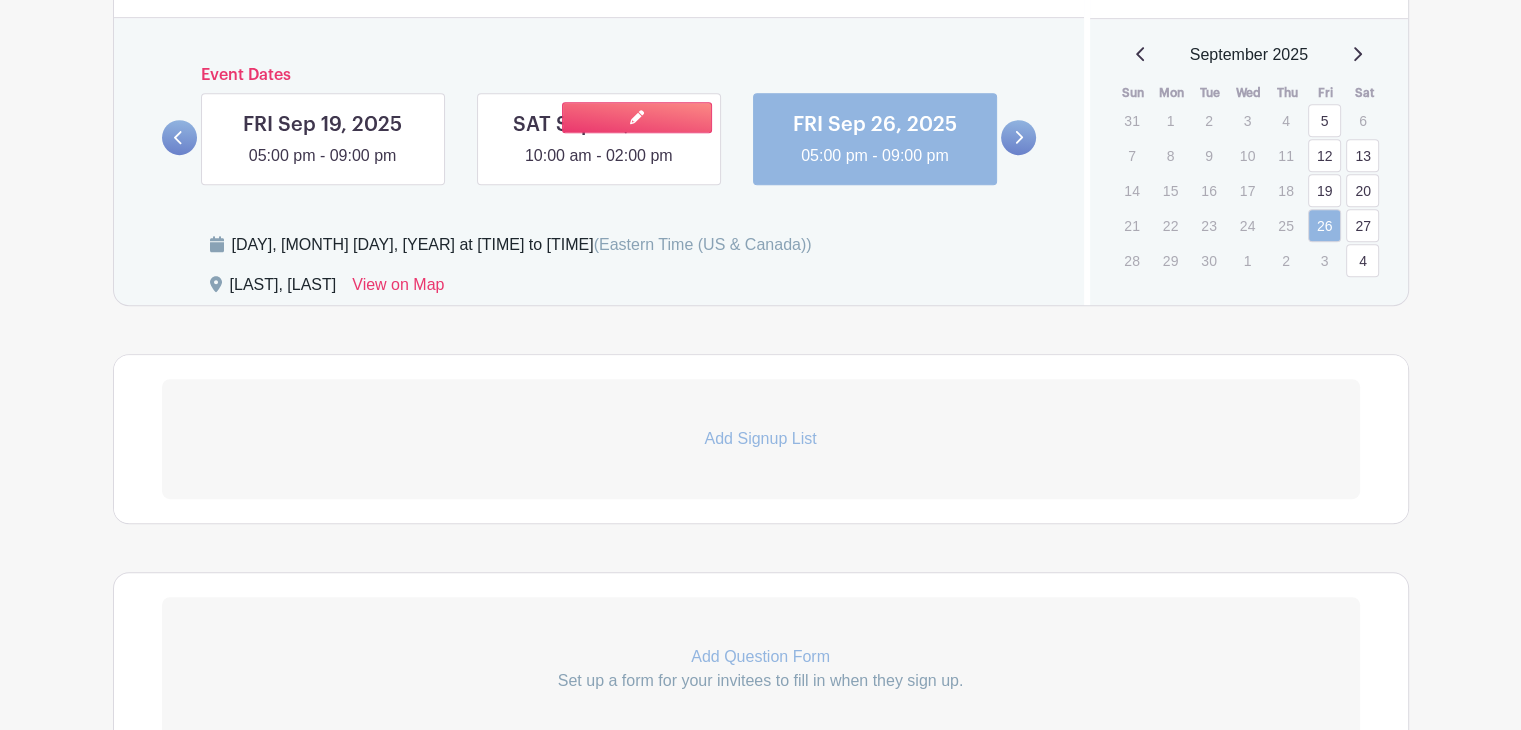 click at bounding box center [599, 168] 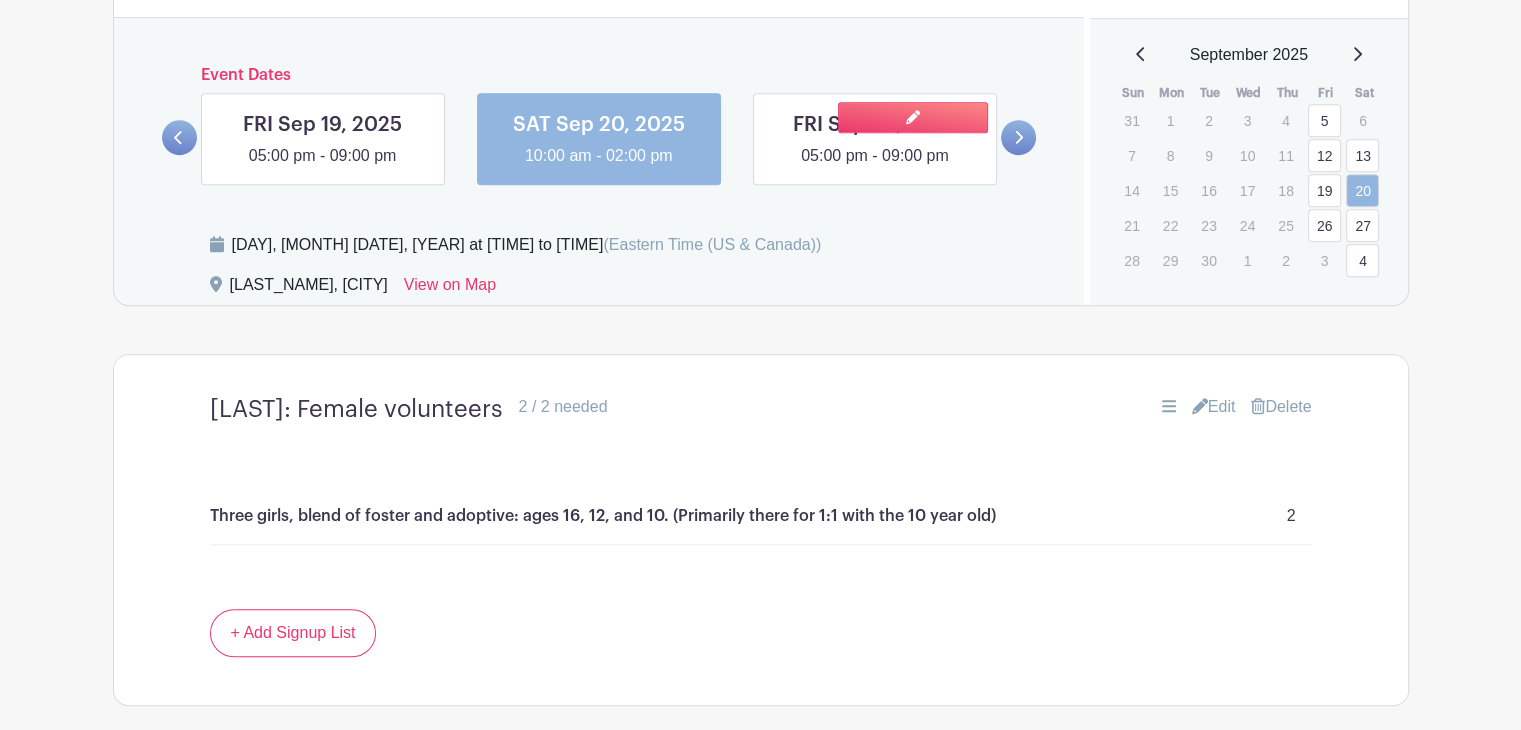 click at bounding box center (875, 168) 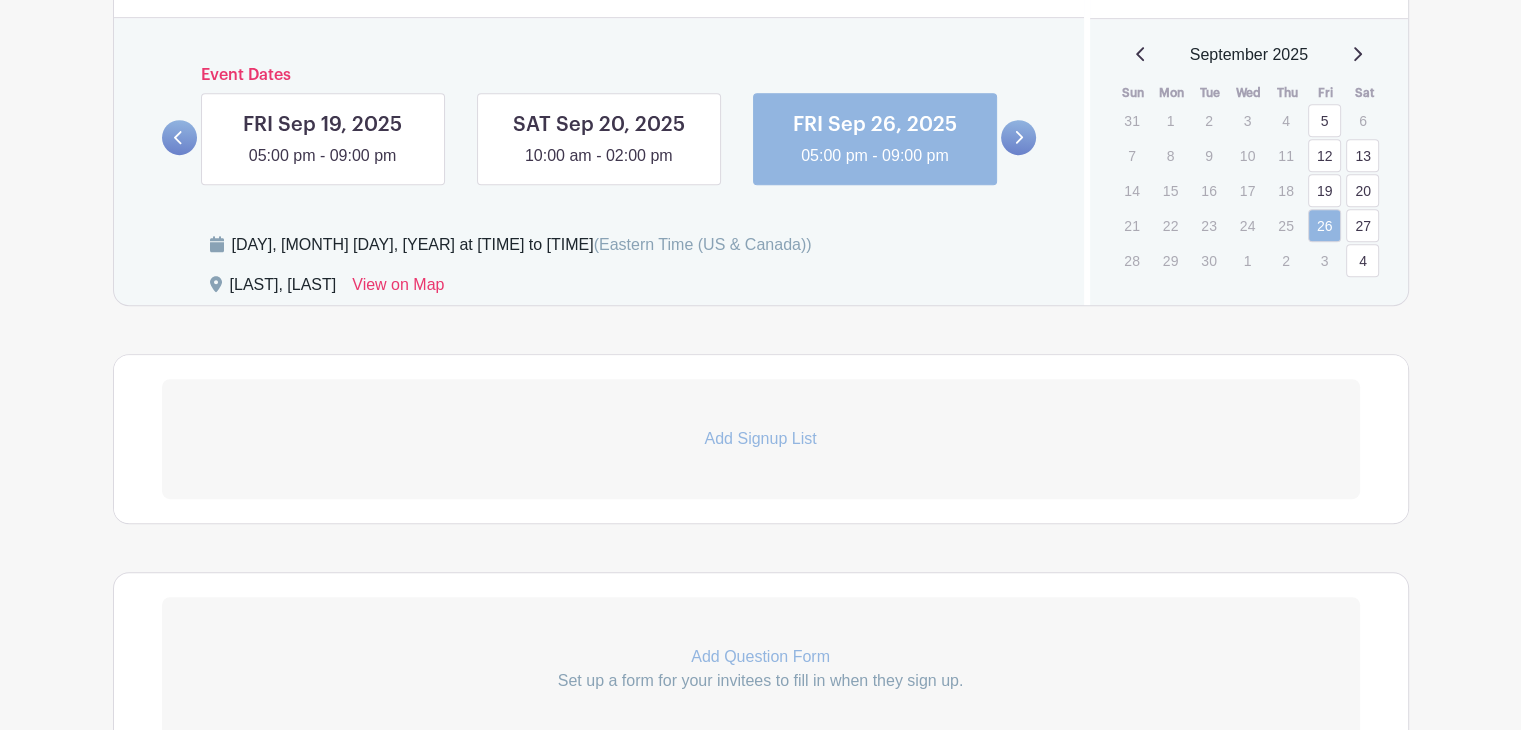 click on "Add Signup List" at bounding box center [761, 439] 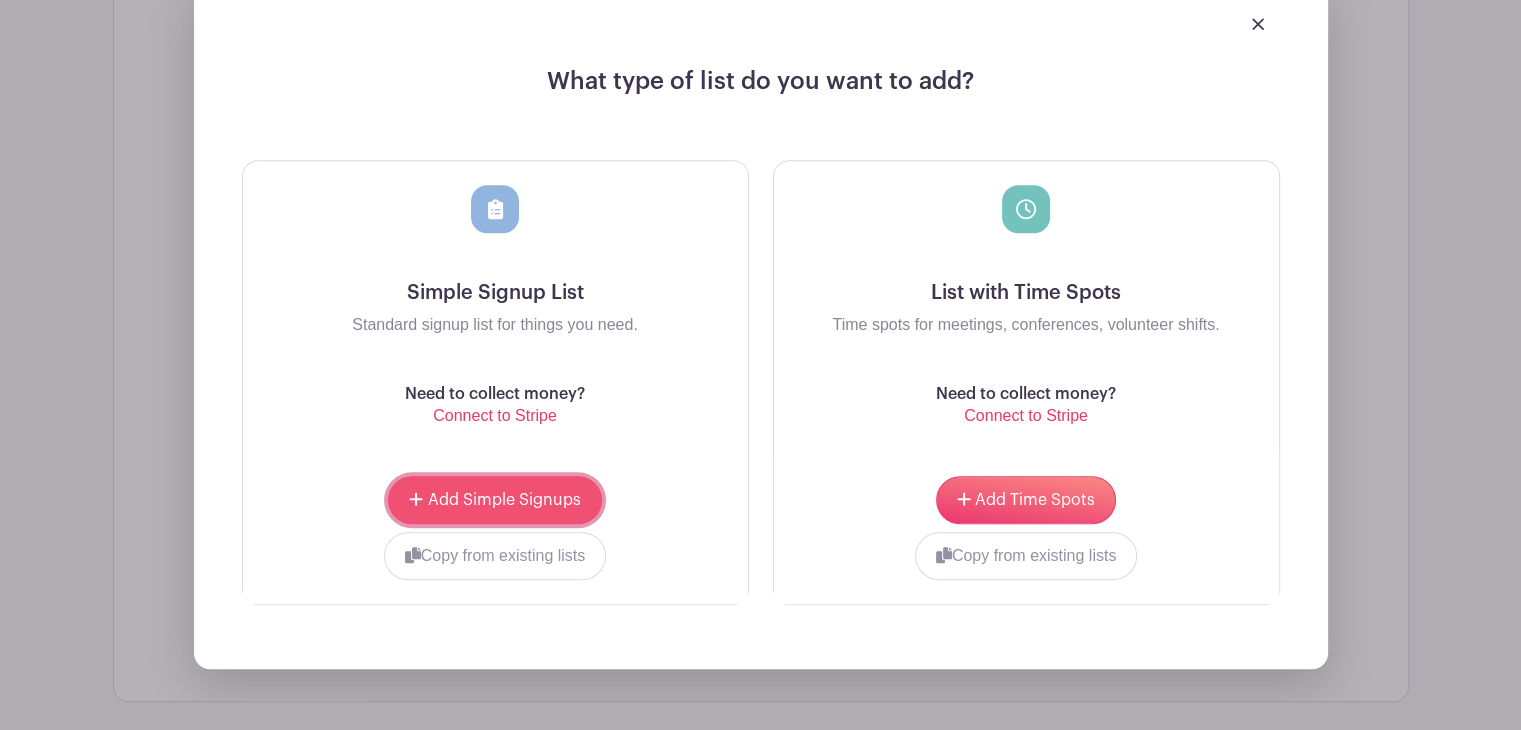 click on "Add Simple Signups" at bounding box center [494, 500] 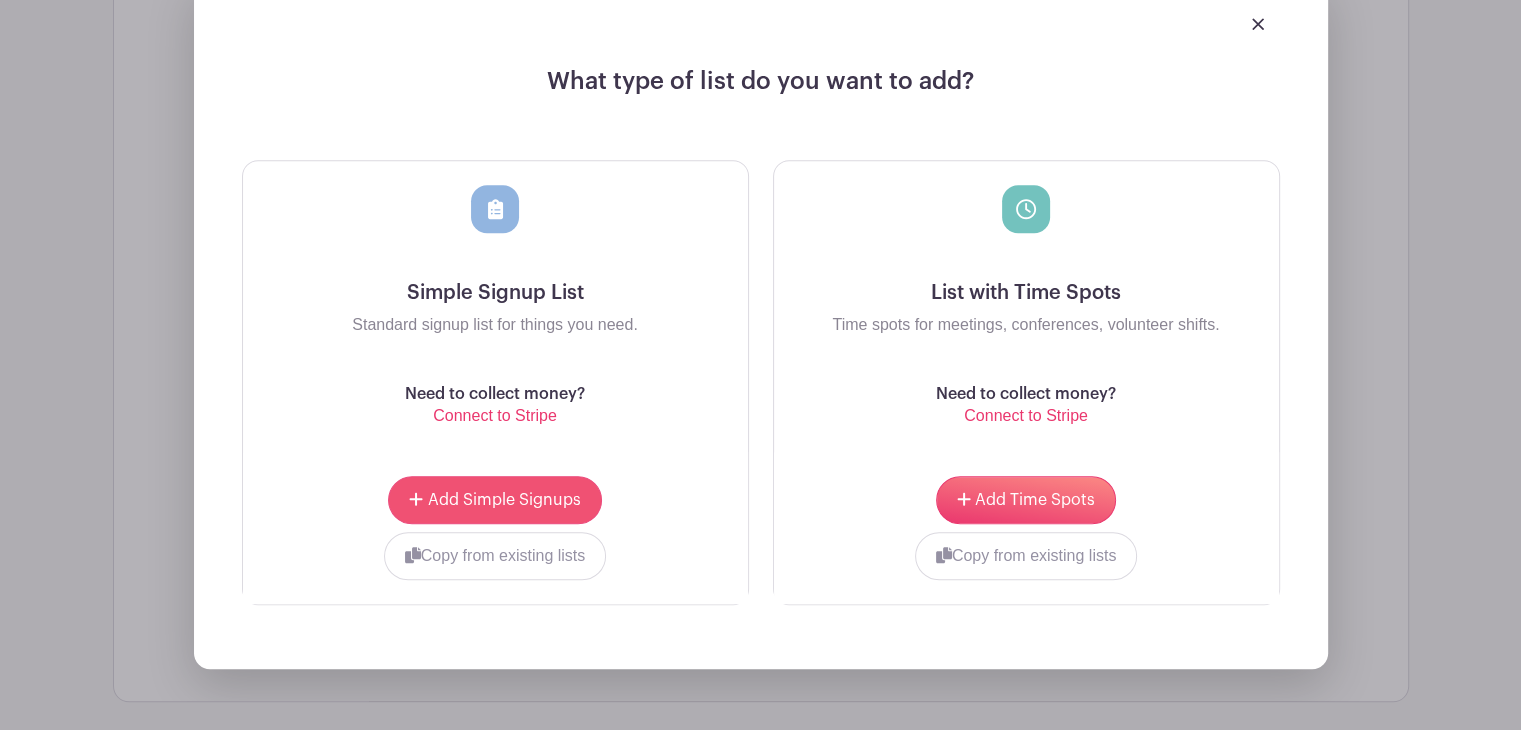 scroll, scrollTop: 1750, scrollLeft: 0, axis: vertical 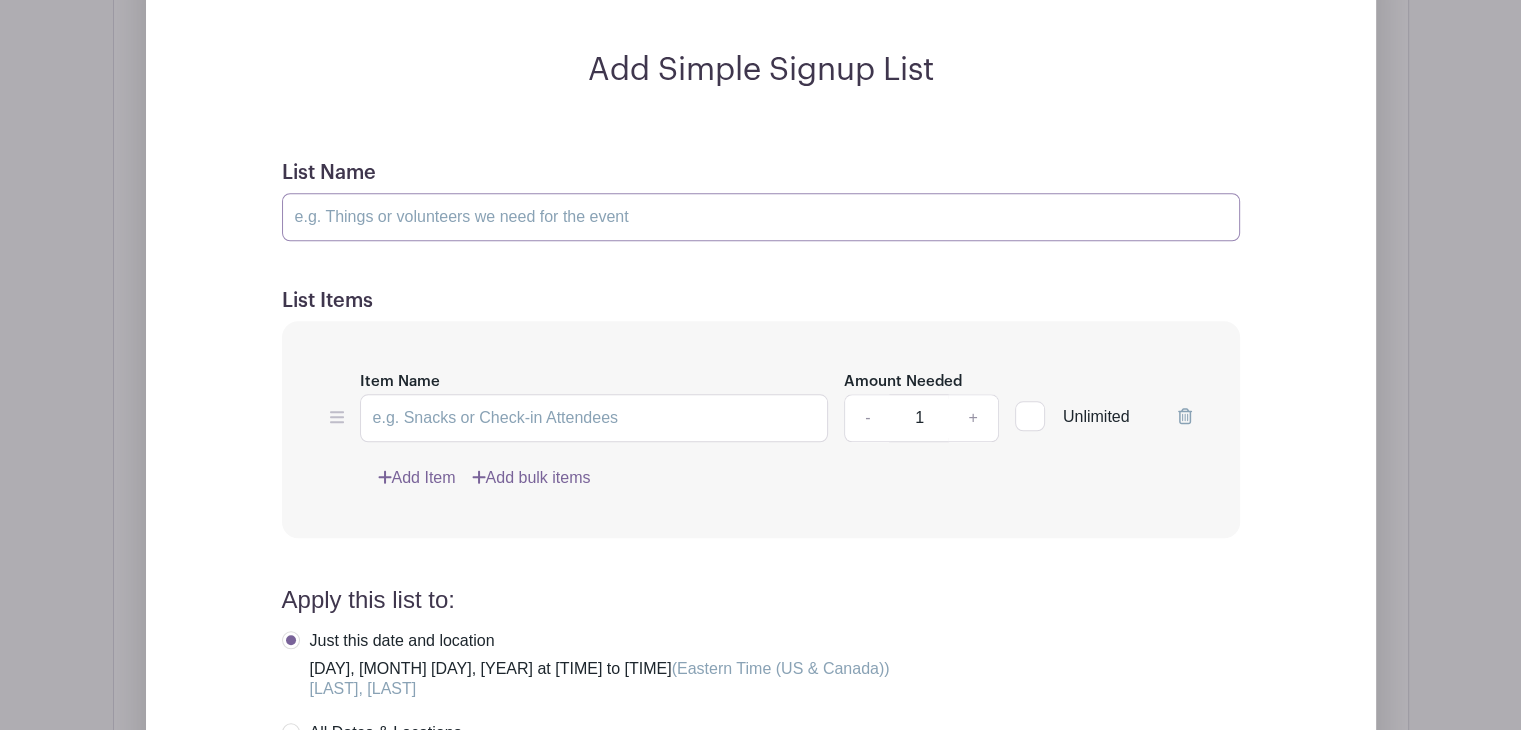 click on "List Name" at bounding box center (761, 217) 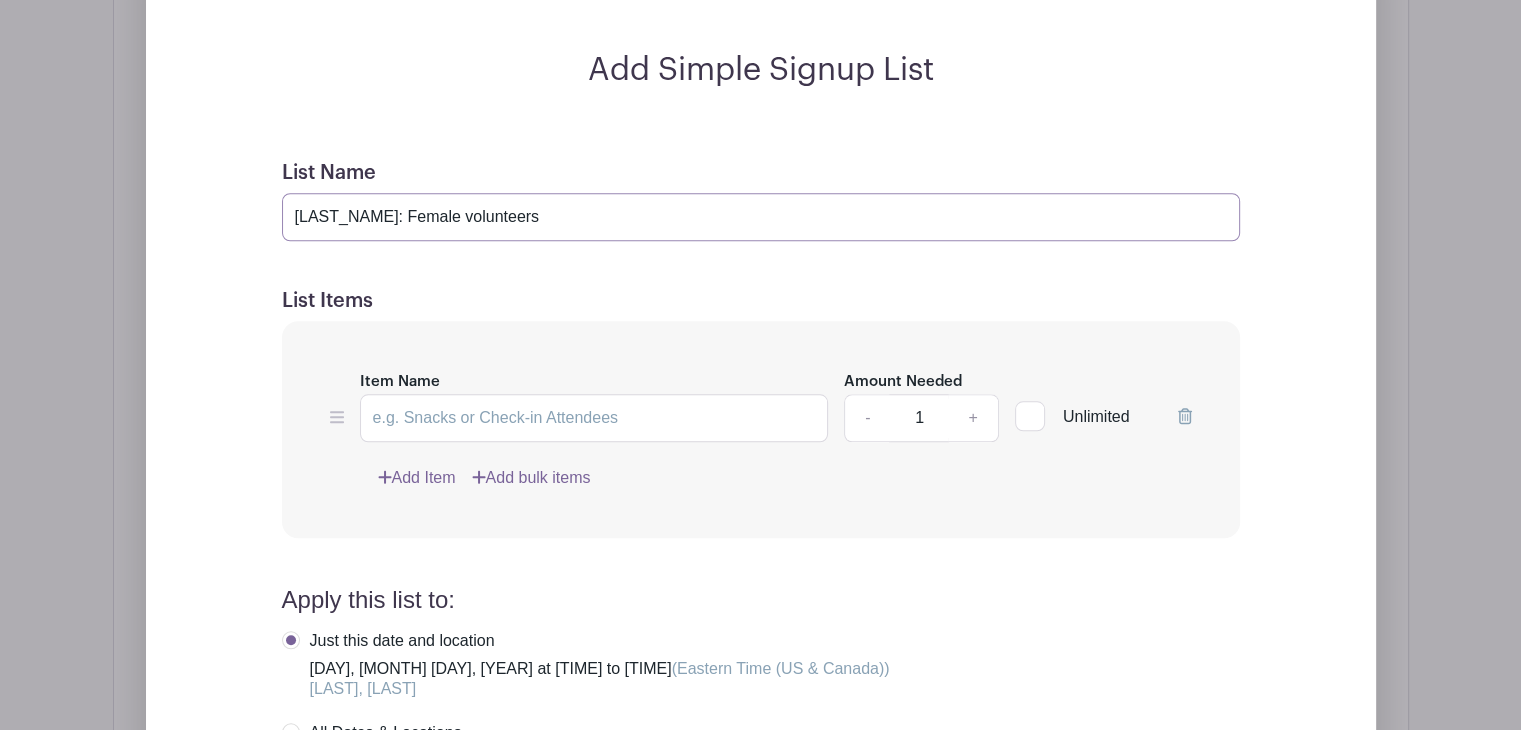 type on "[LAST_NAME]: Female volunteers" 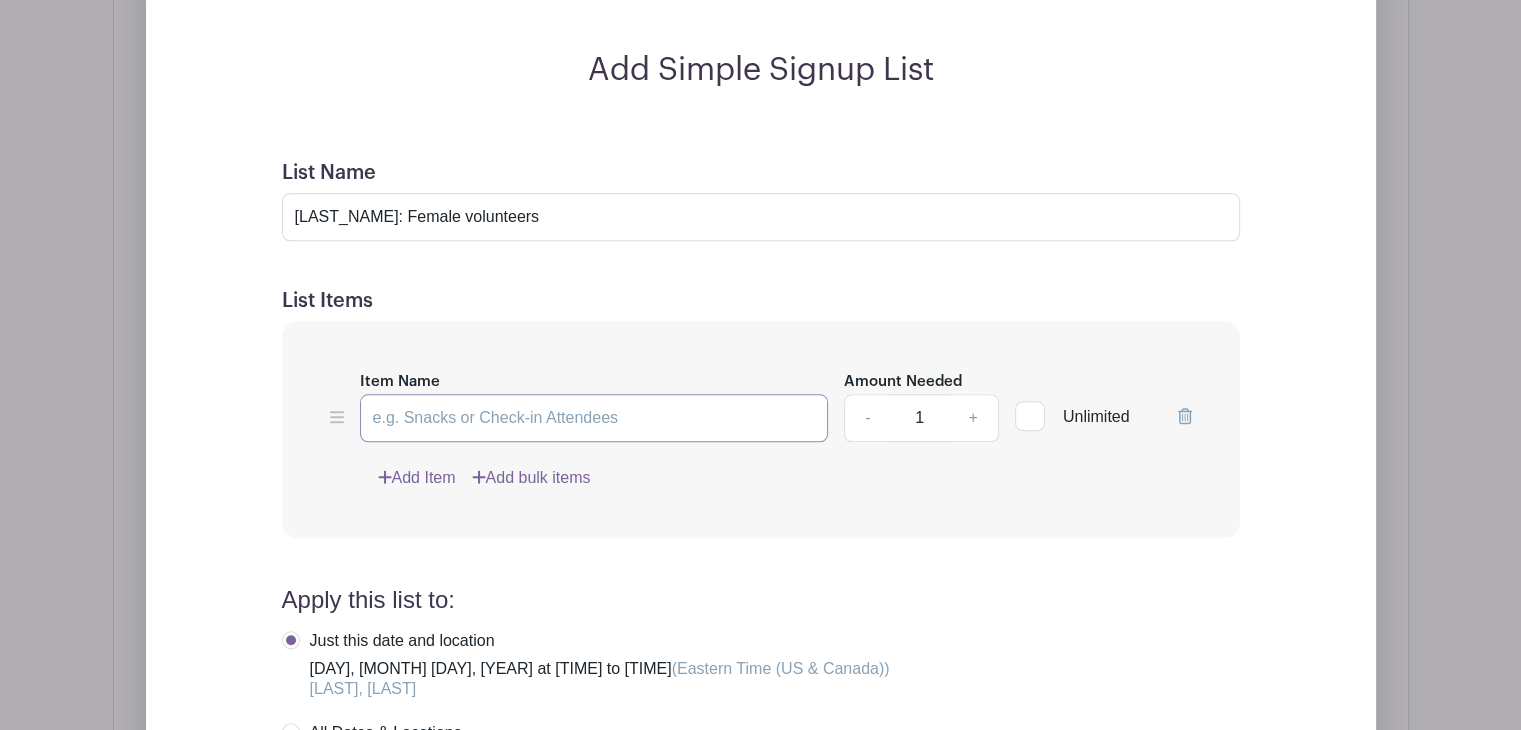 click on "Item Name" at bounding box center [594, 418] 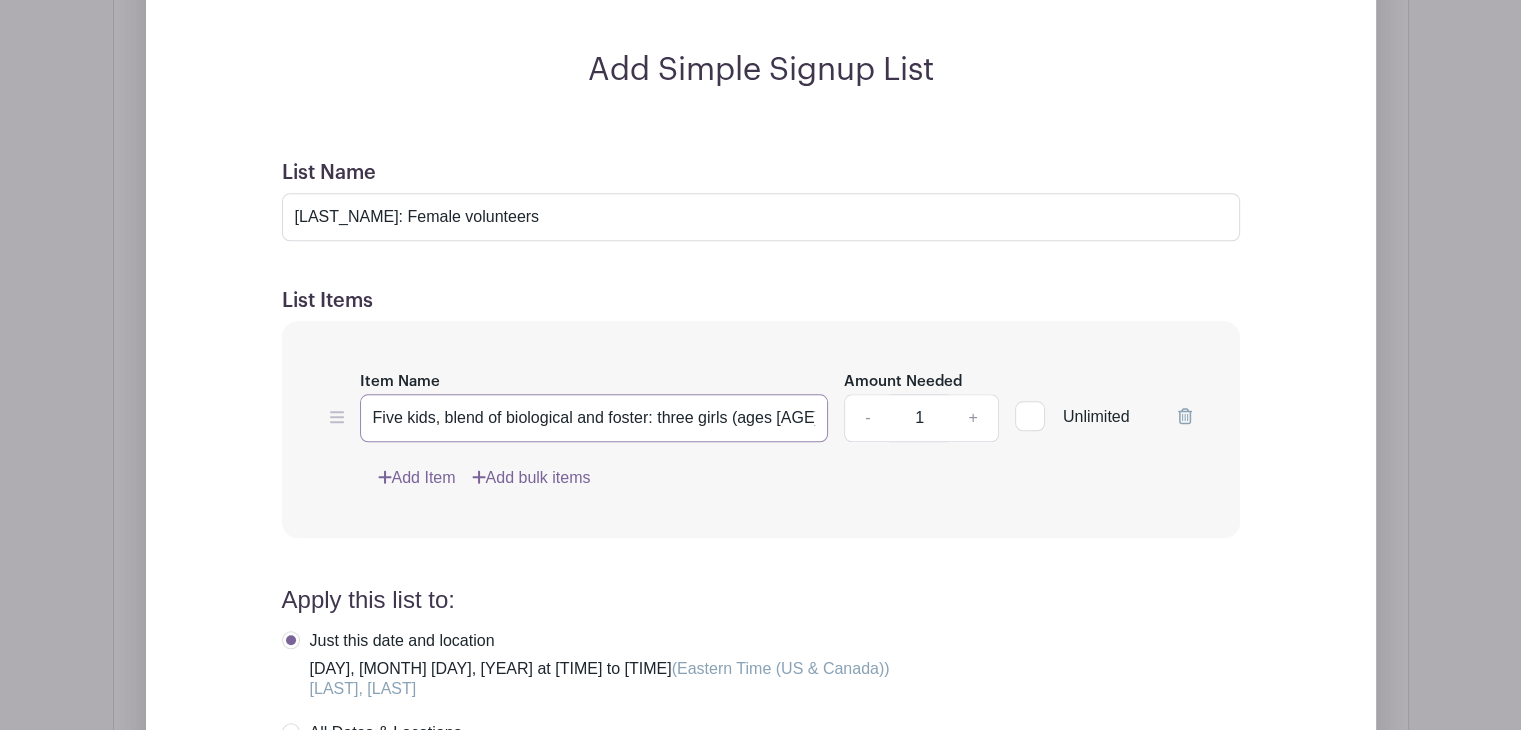 scroll, scrollTop: 0, scrollLeft: 4, axis: horizontal 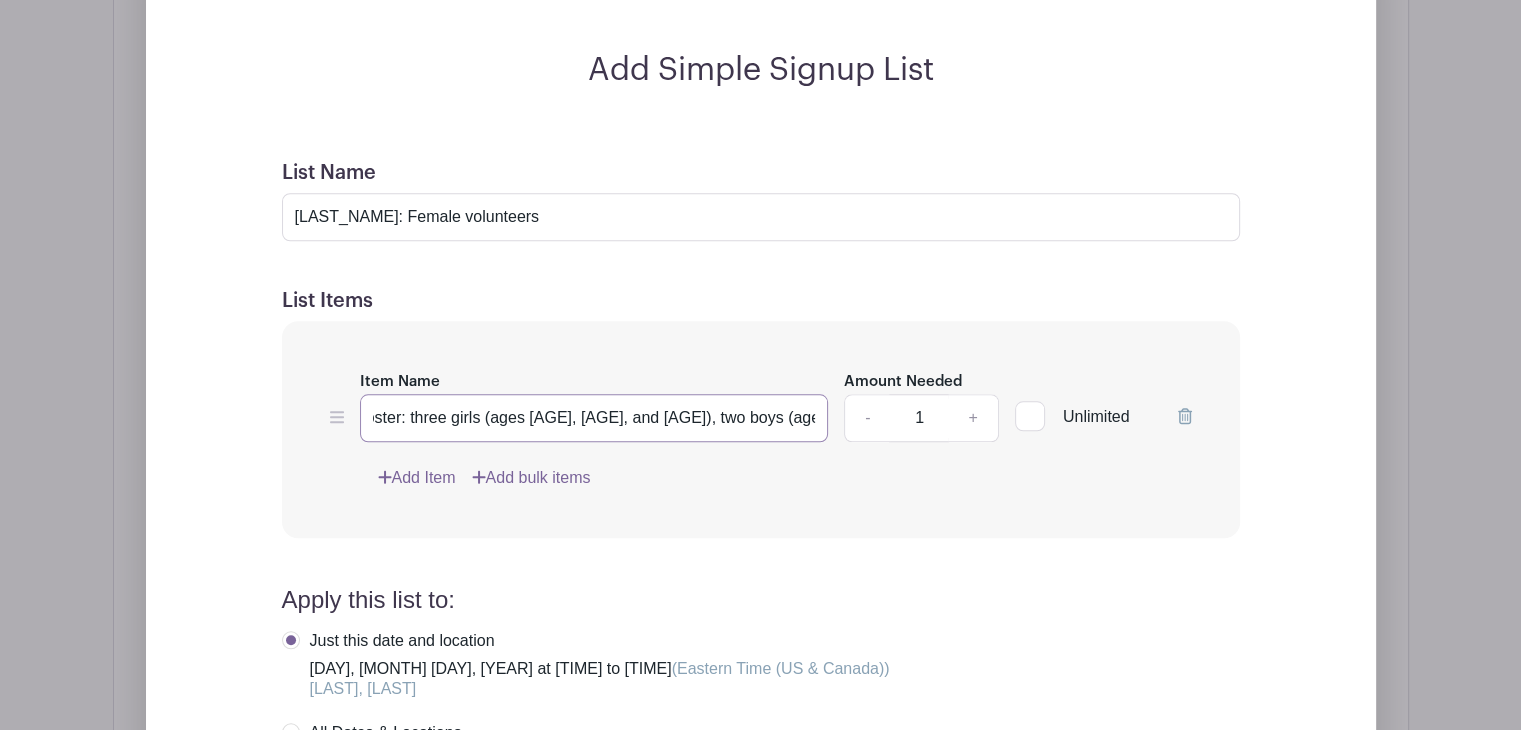 type on "Five kids, blend of biological and foster: three girls (ages [AGE], [AGE], and [AGE]), two boys (ages [AGE] and [AGE]" 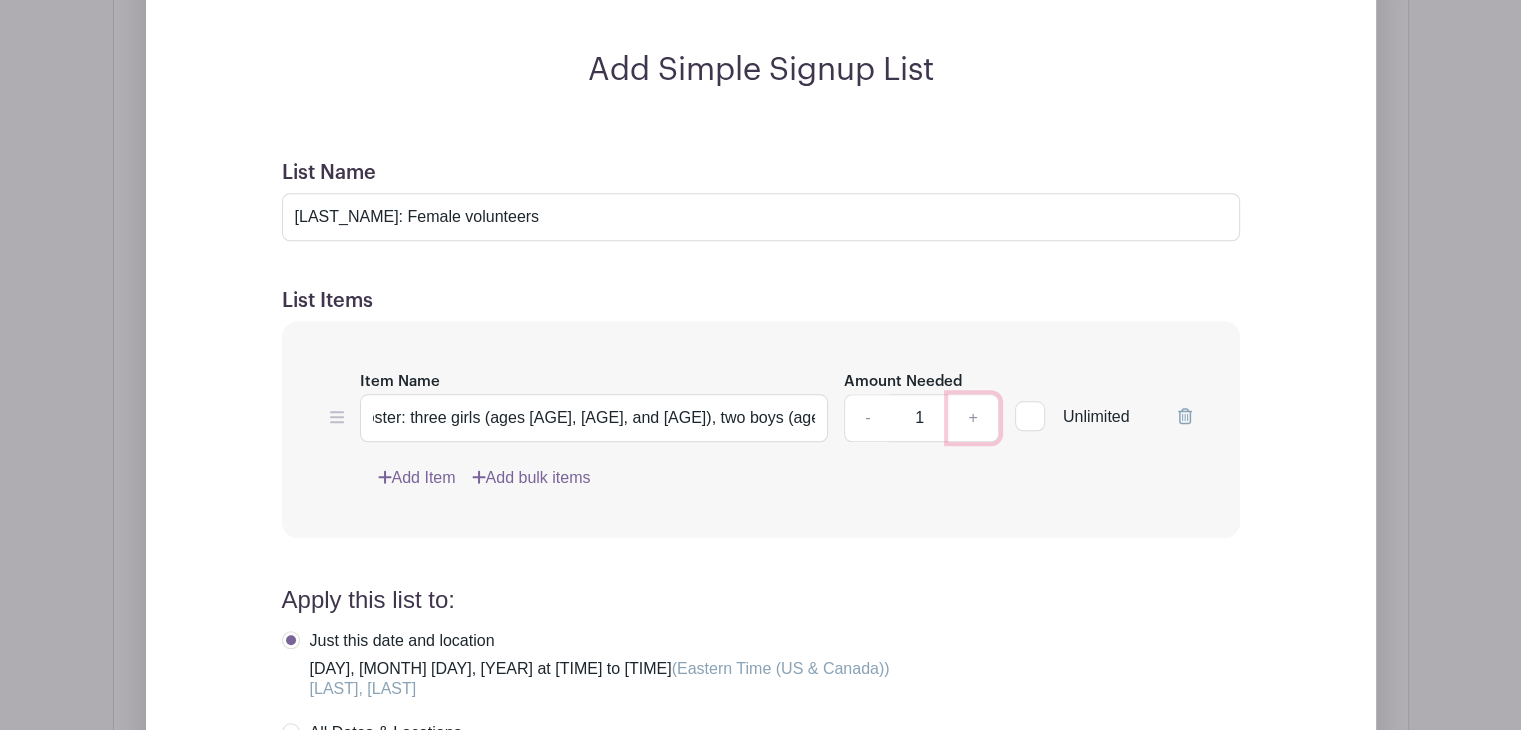 scroll, scrollTop: 0, scrollLeft: 0, axis: both 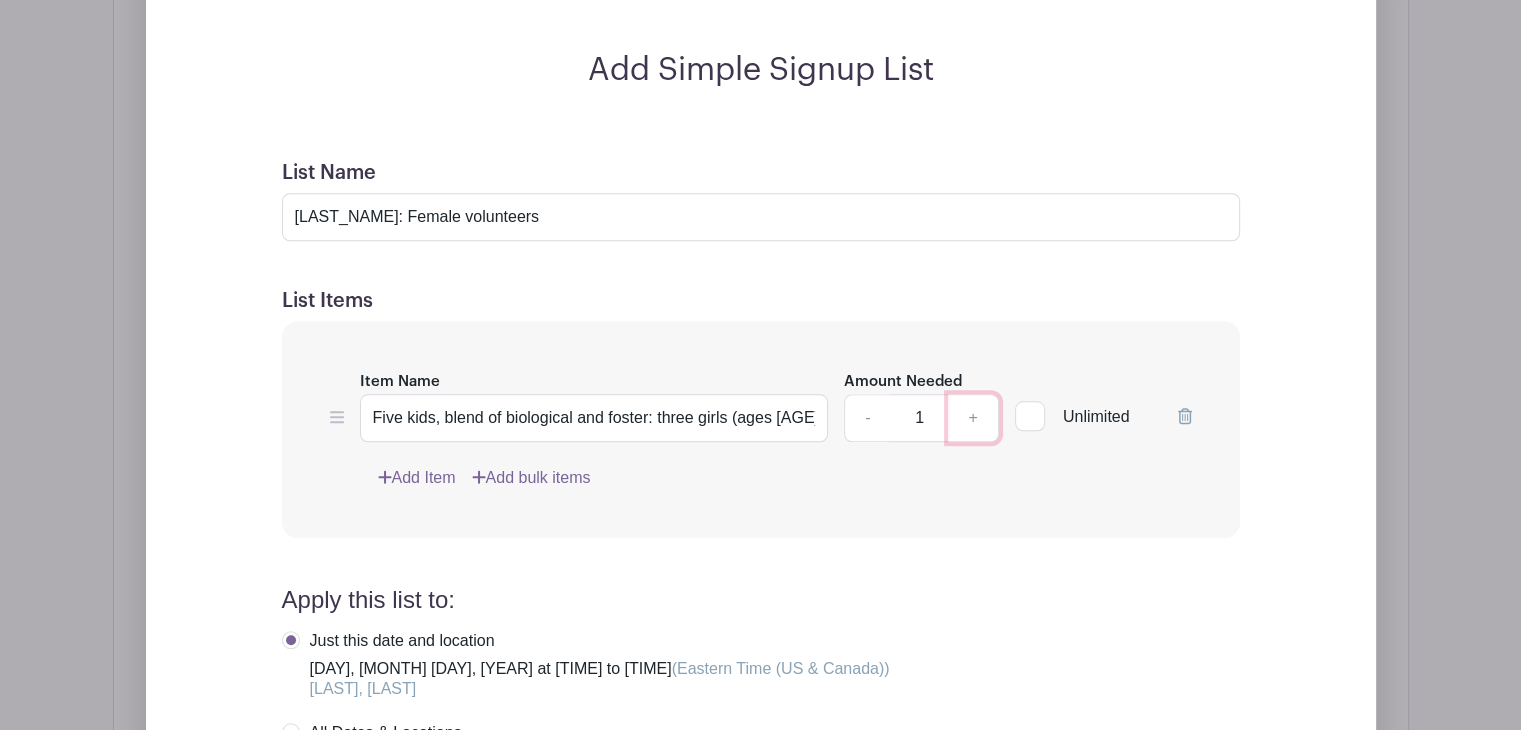 click on "+" at bounding box center (973, 418) 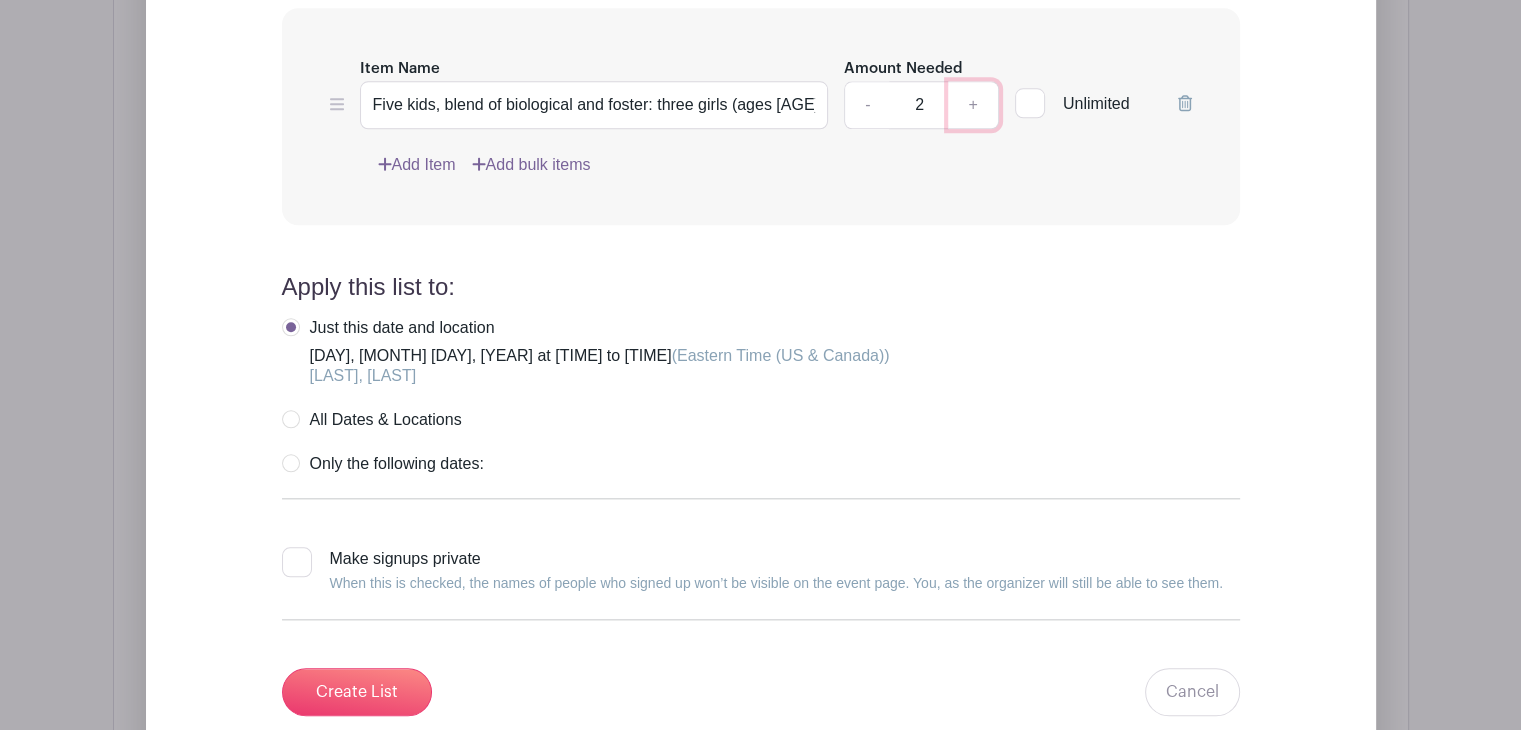 scroll, scrollTop: 2151, scrollLeft: 0, axis: vertical 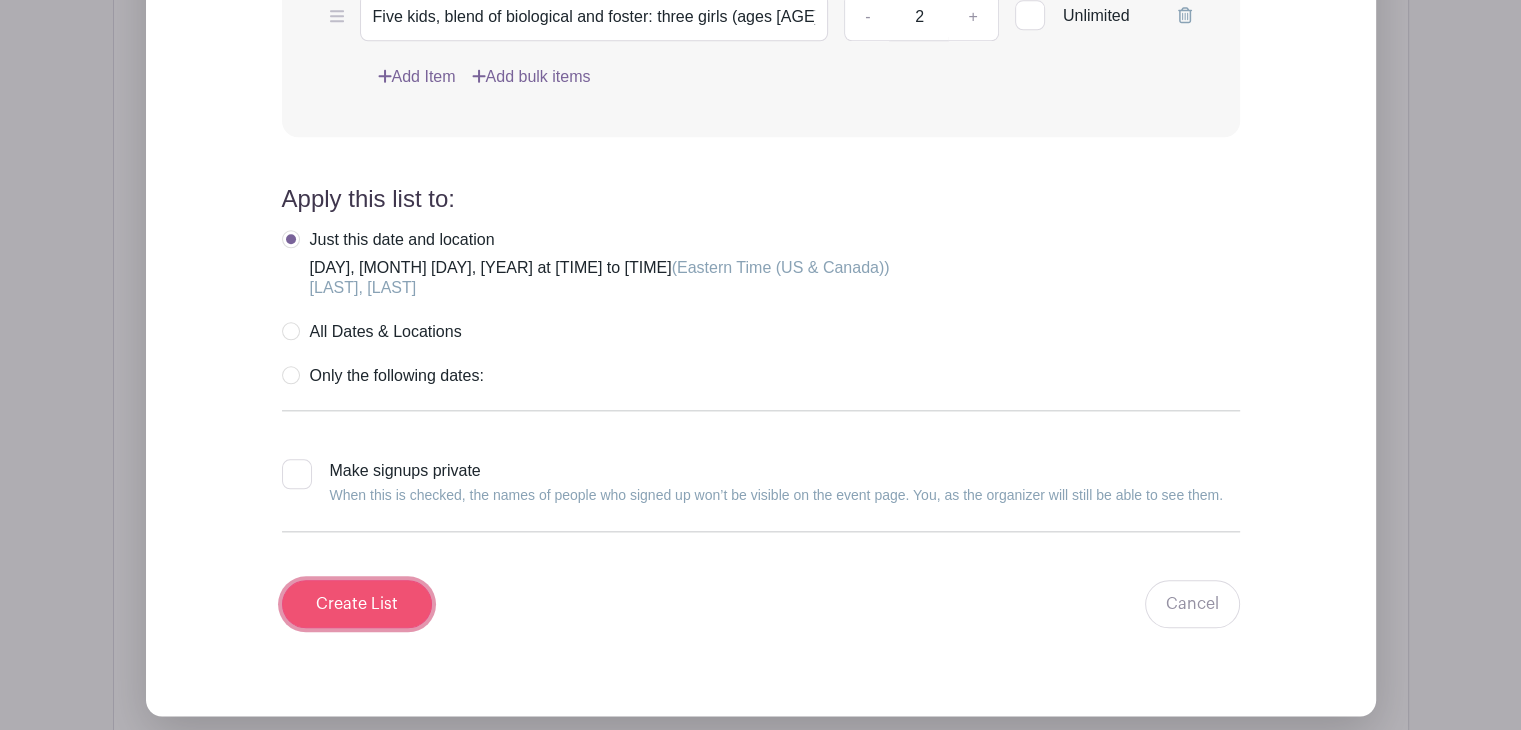 click on "Create List" at bounding box center [357, 604] 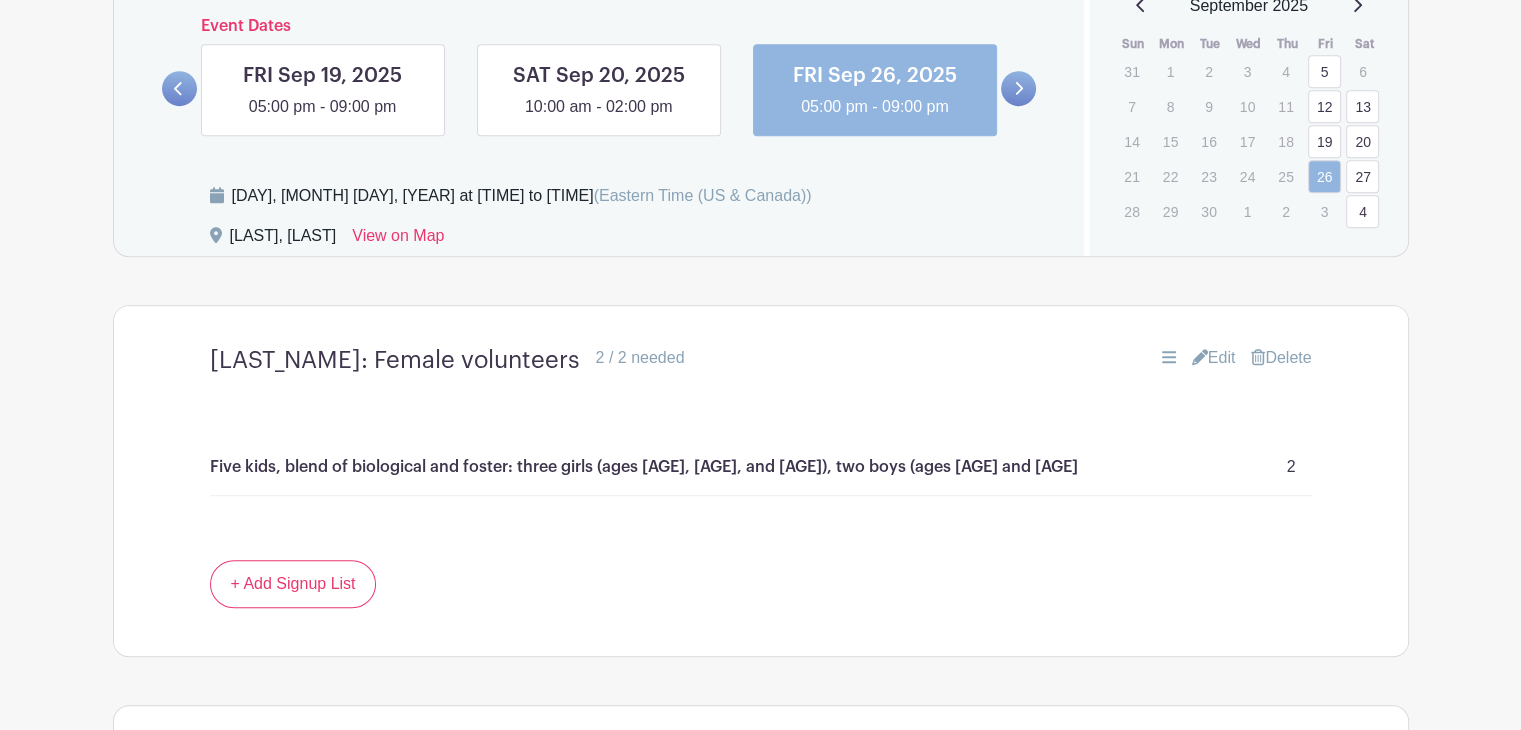 scroll, scrollTop: 1129, scrollLeft: 0, axis: vertical 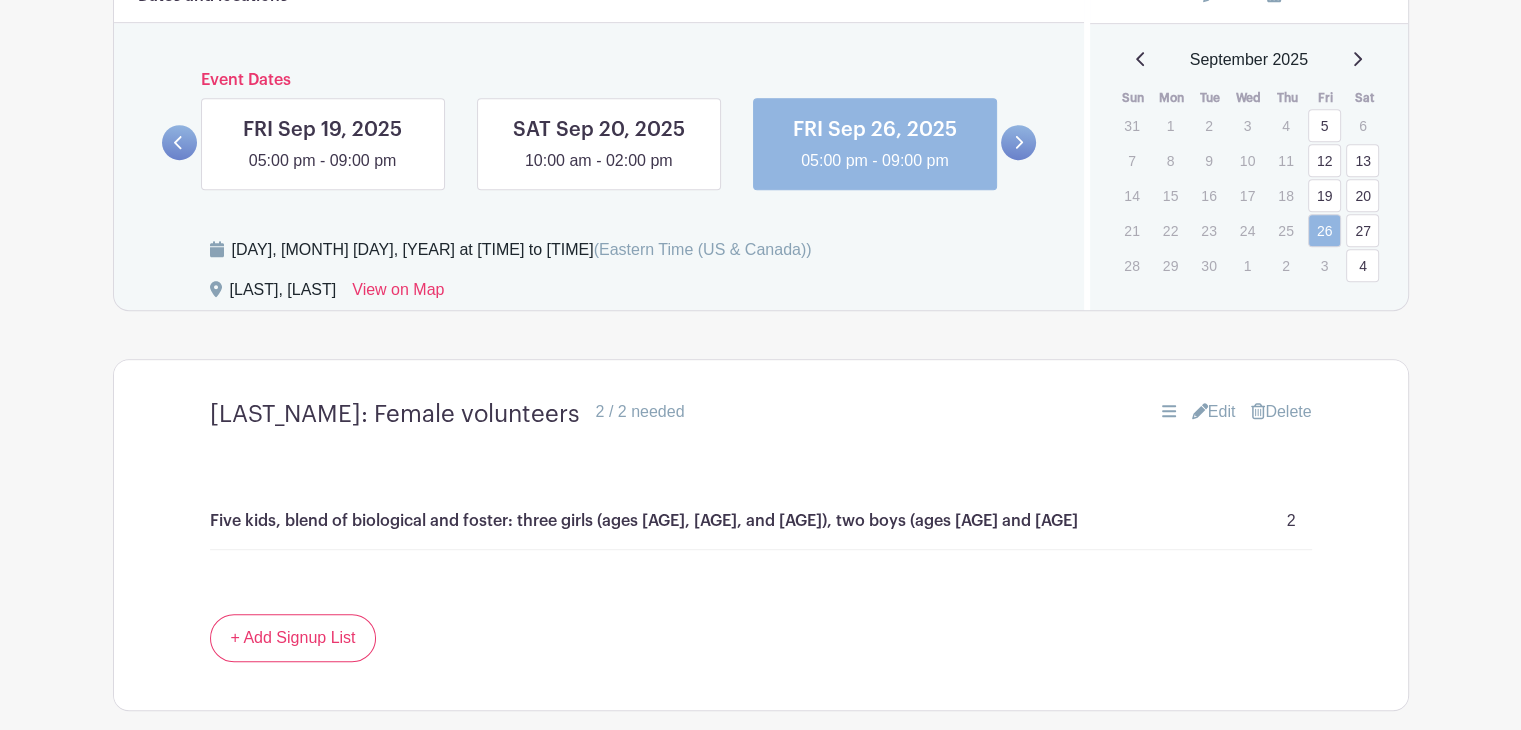 click at bounding box center [1018, 142] 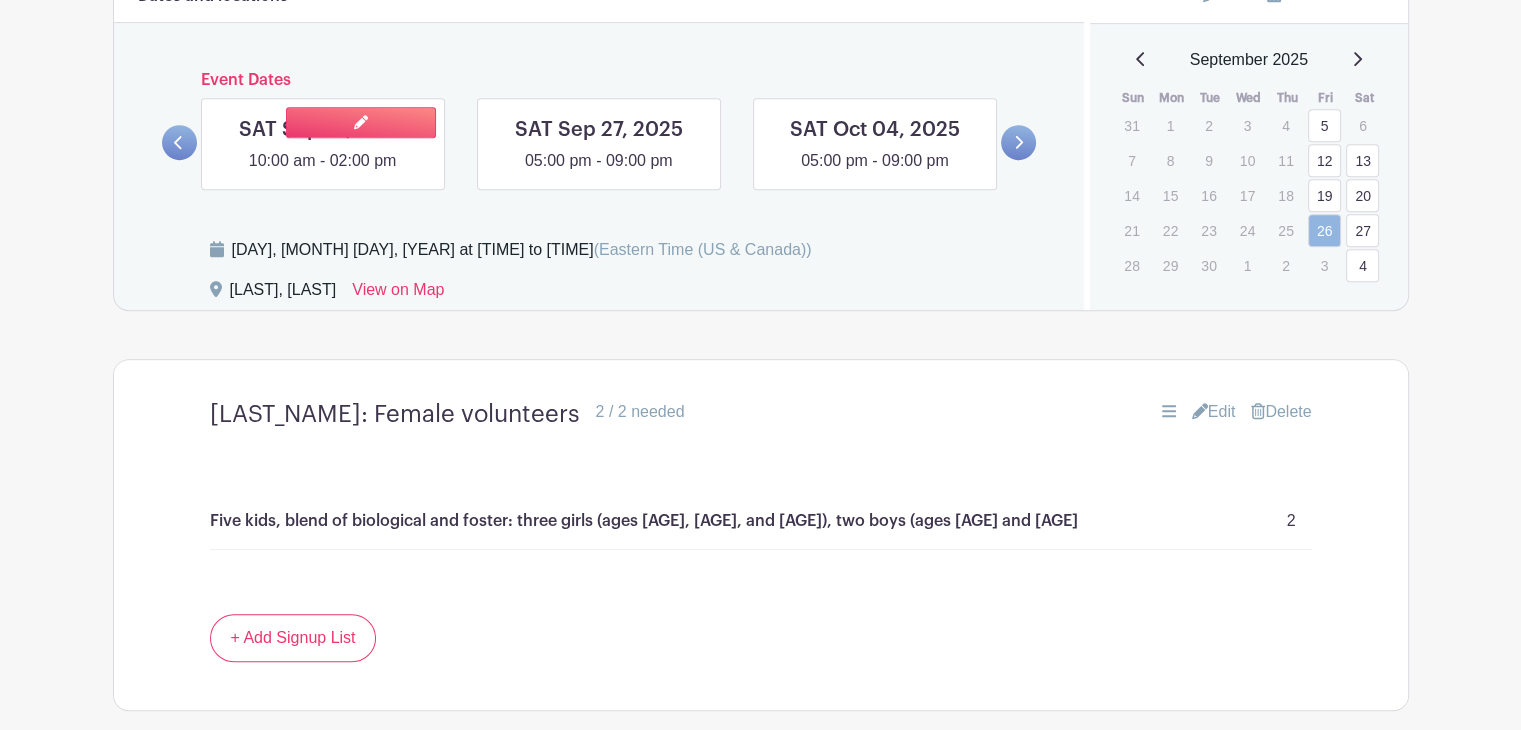 click at bounding box center (323, 173) 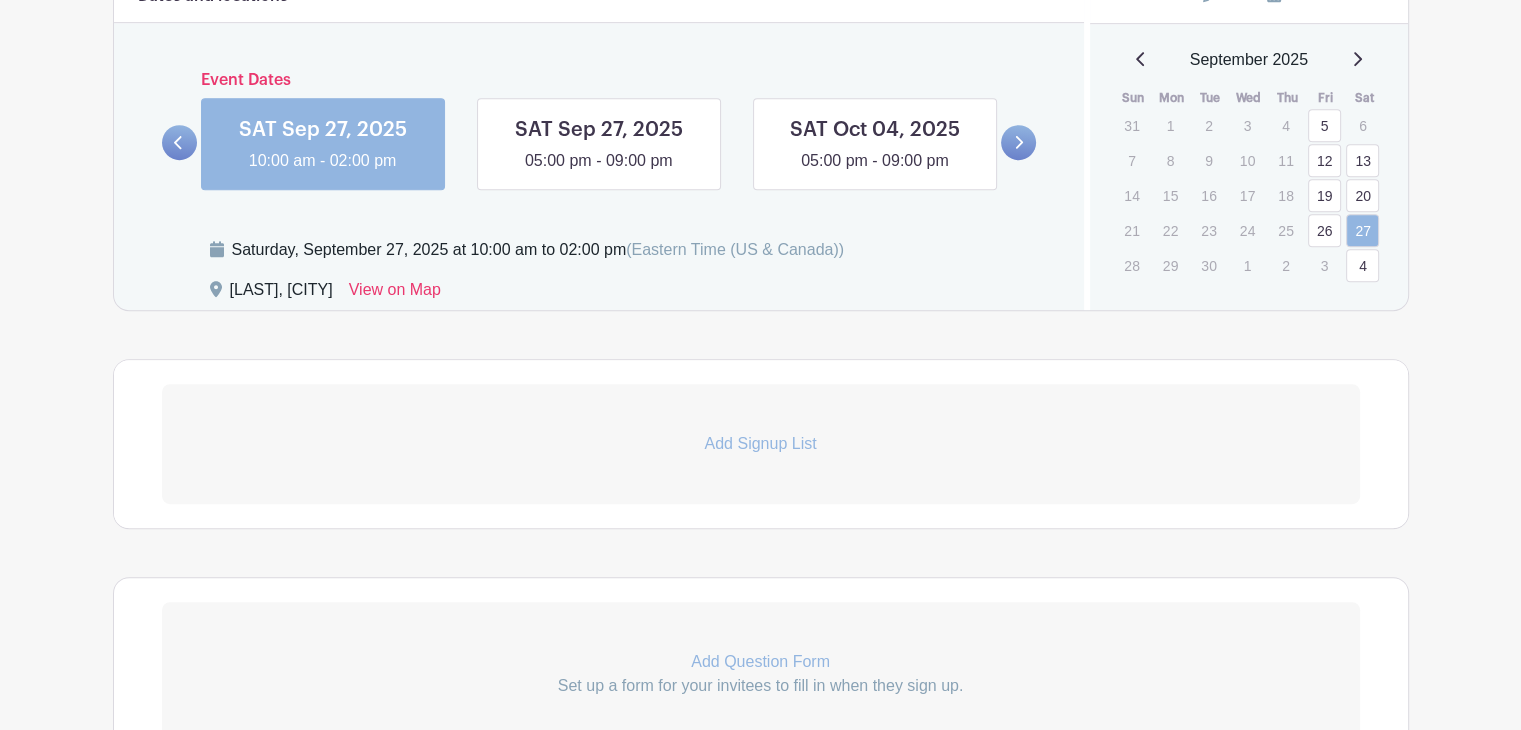 click on "Add Signup List" at bounding box center [761, 444] 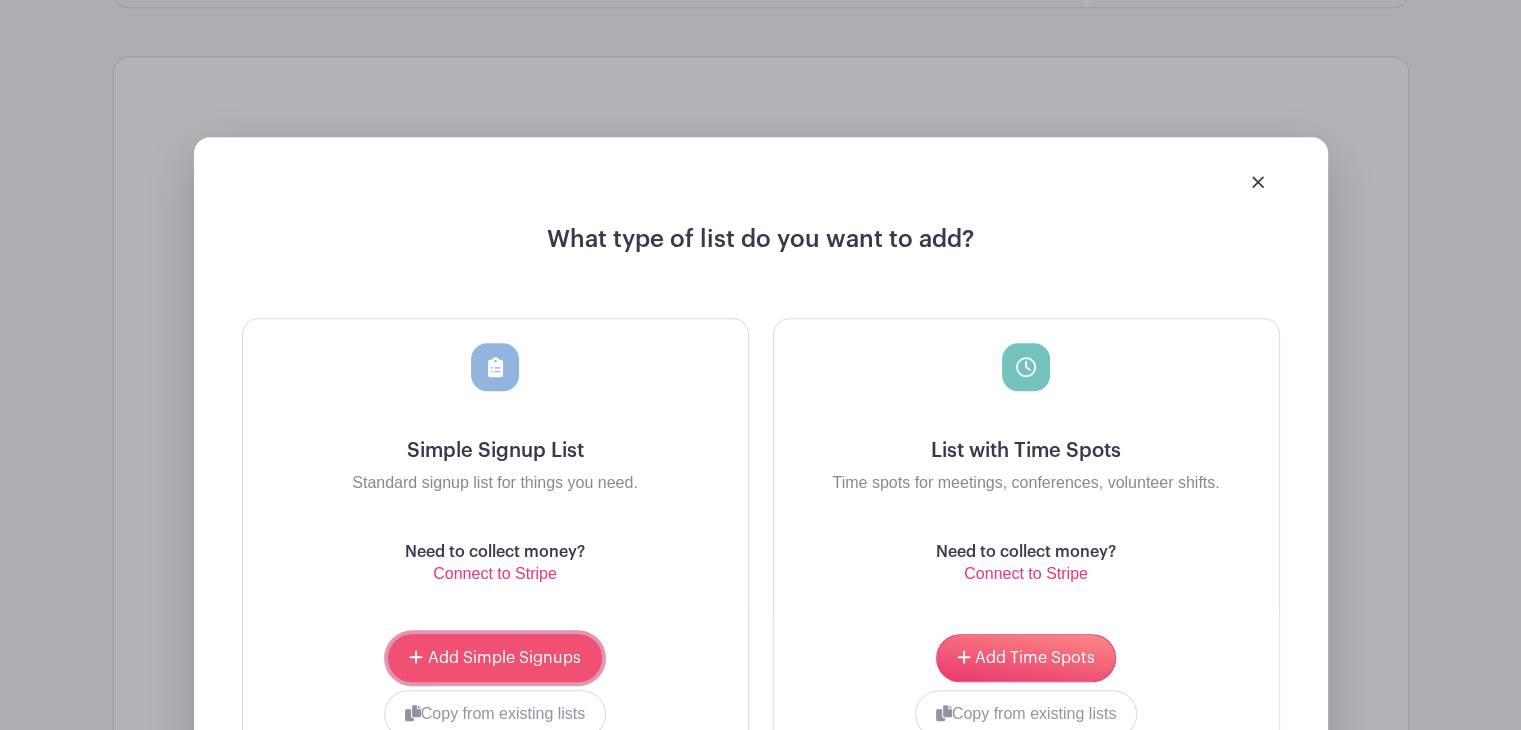 click on "Add Simple Signups" at bounding box center [504, 658] 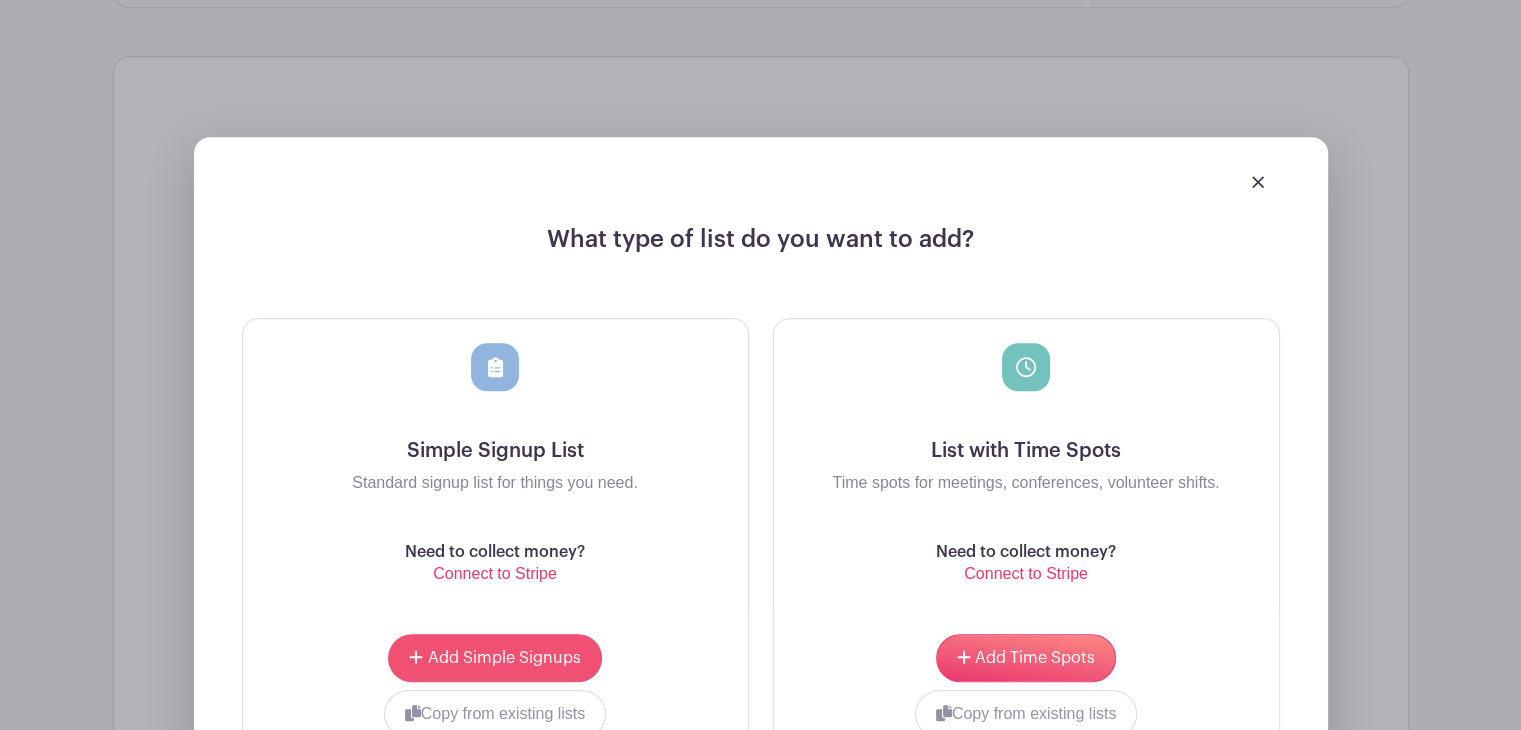 scroll, scrollTop: 1592, scrollLeft: 0, axis: vertical 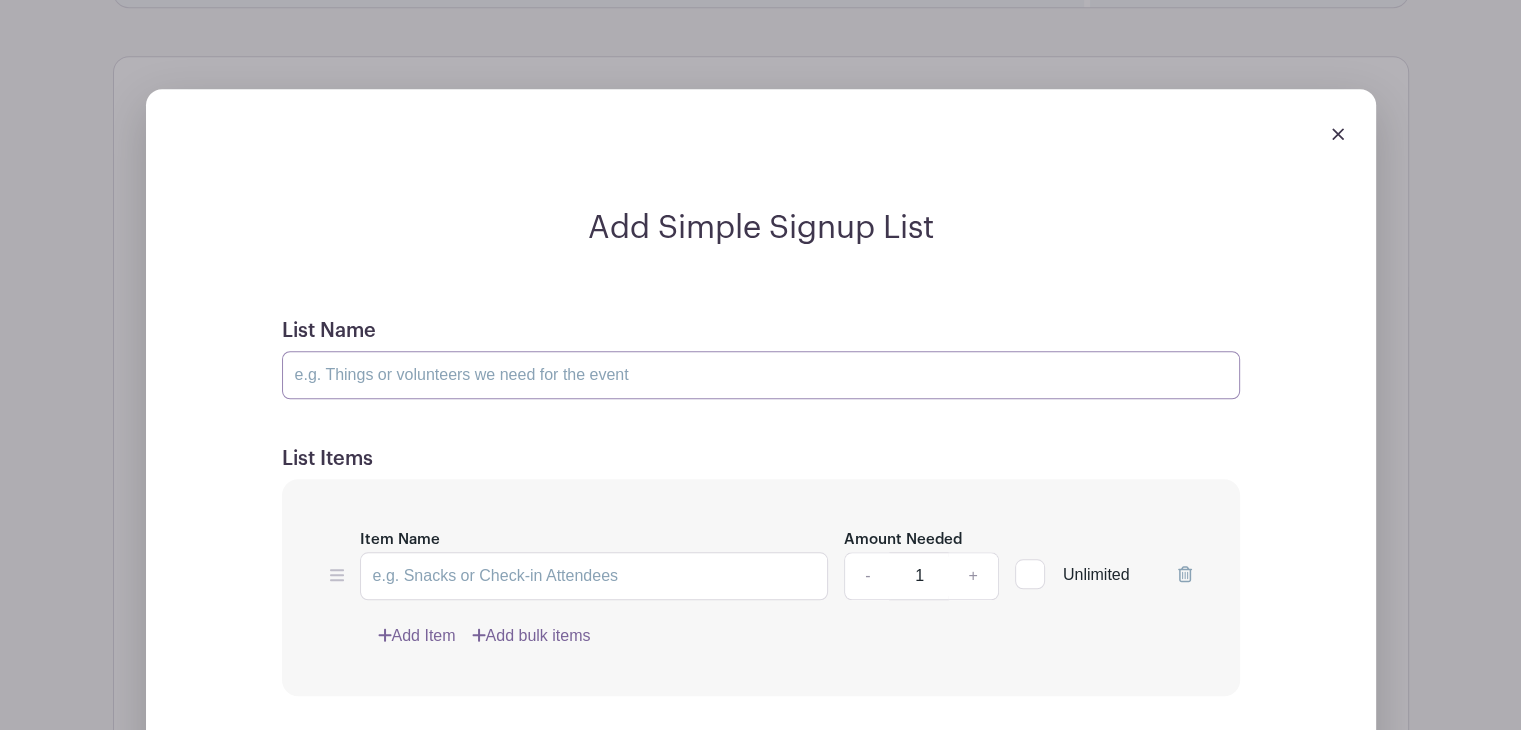 click on "List Name" at bounding box center (761, 375) 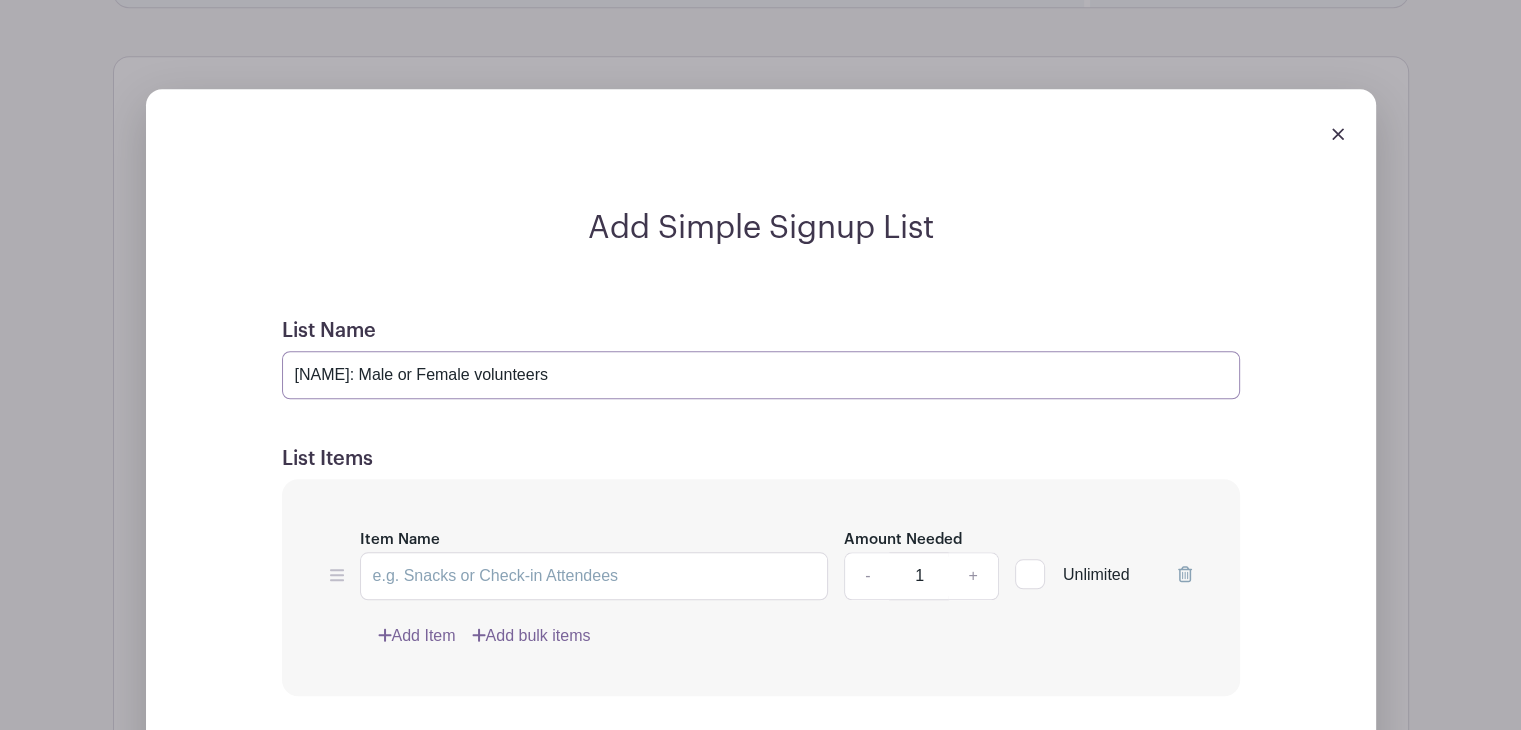 type on "[NAME]: Male or Female volunteers" 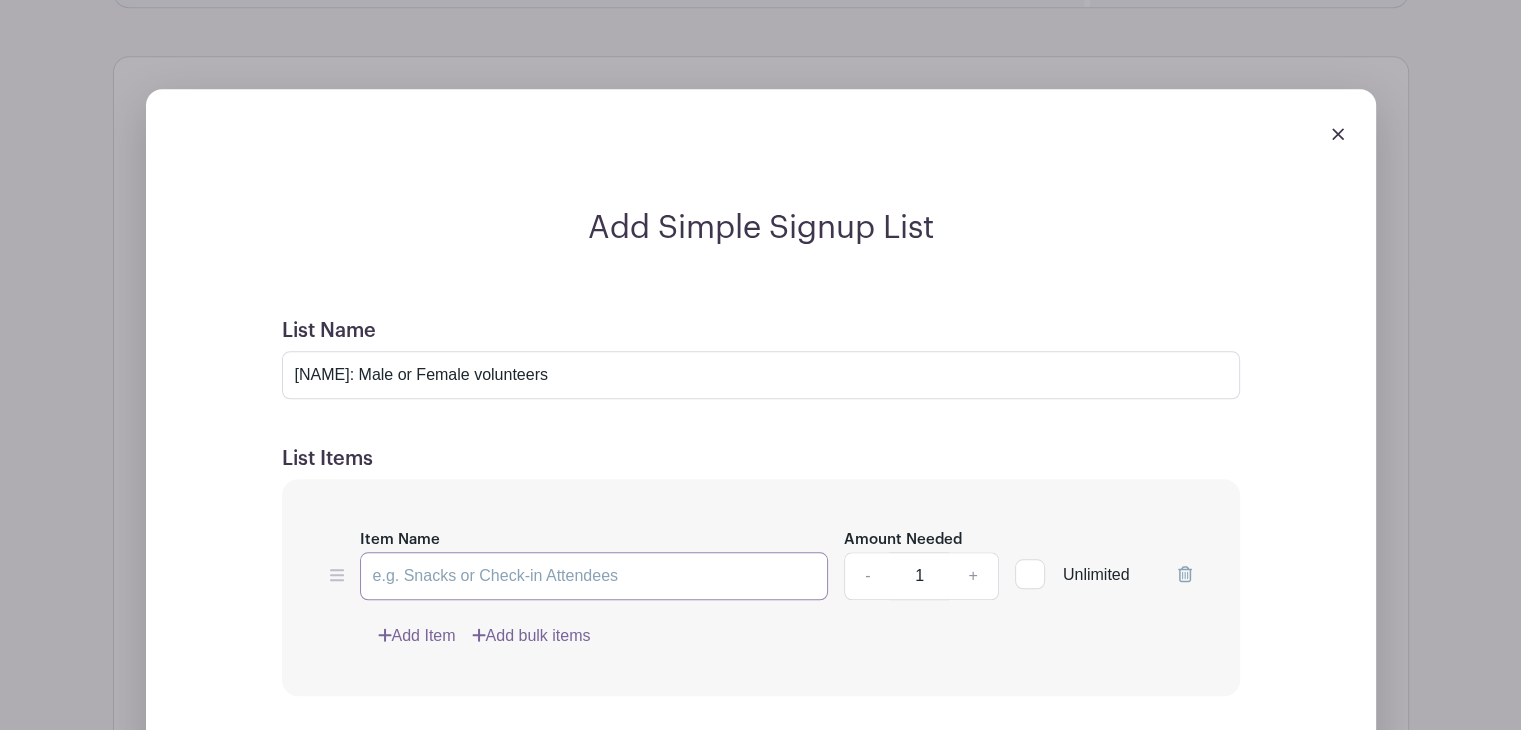 click on "Item Name" at bounding box center (594, 576) 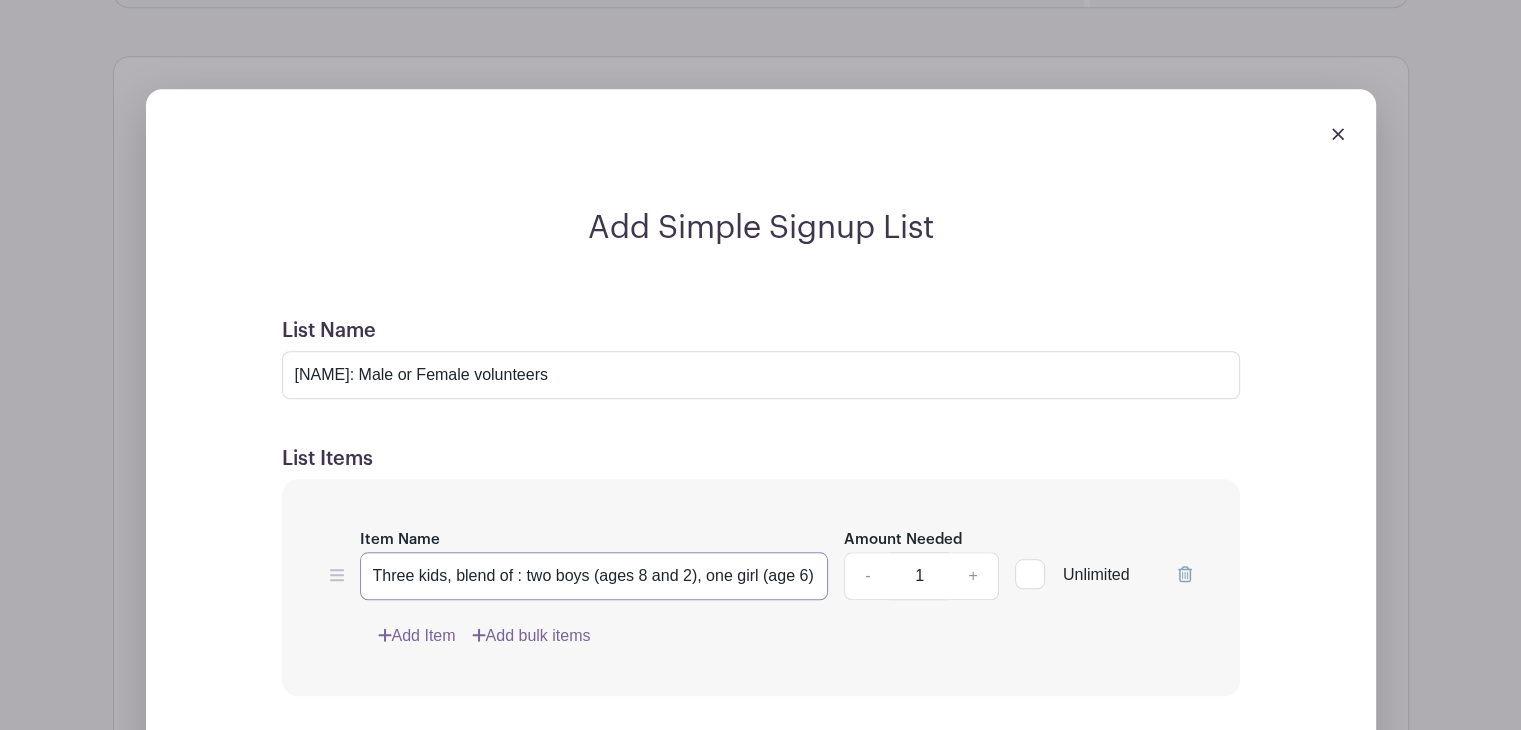 click on "Three kids, blend of : two boys (ages 8 and 2), one girl (age 6)" at bounding box center [594, 576] 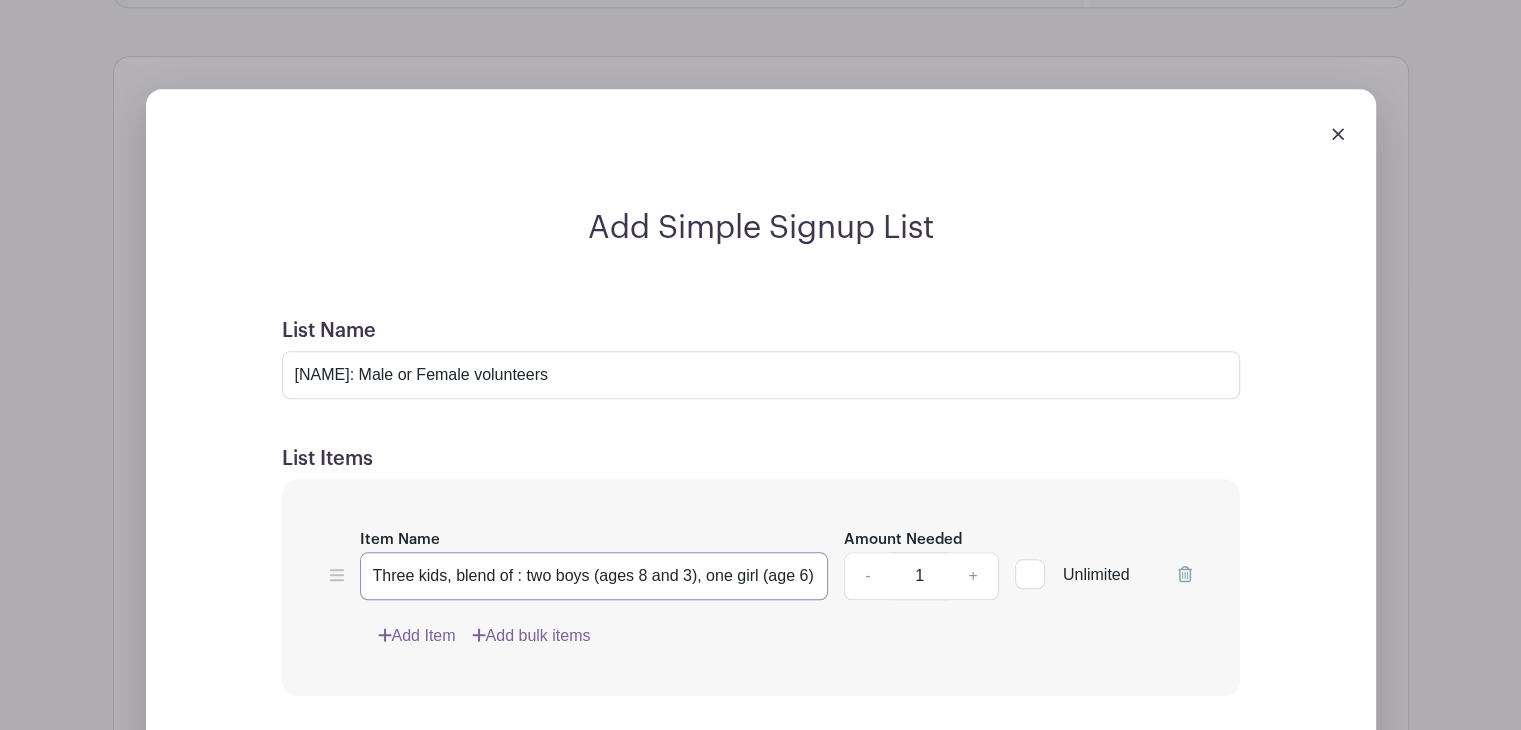 click on "Three kids, blend of : two boys (ages 8 and 3), one girl (age 6)" at bounding box center [594, 576] 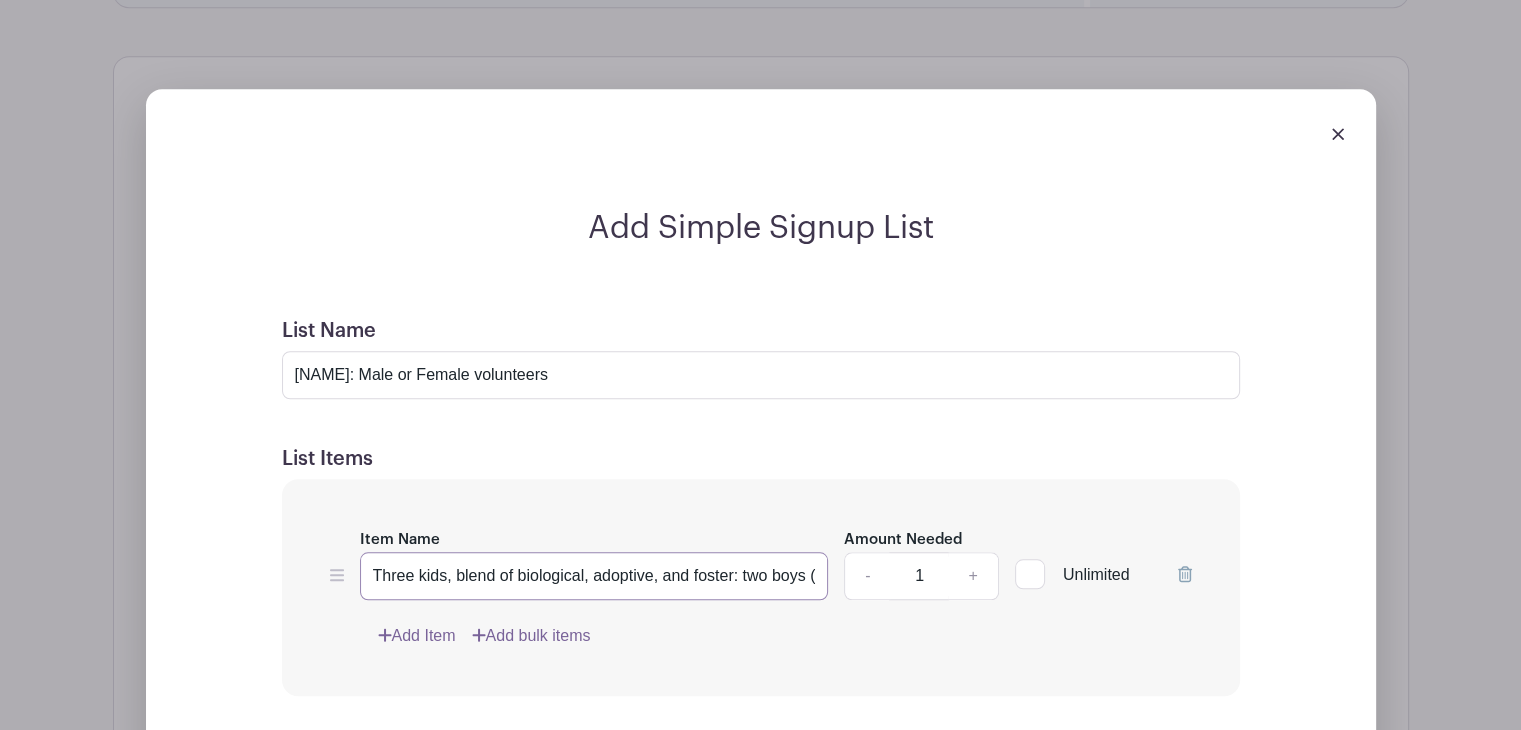 type on "Three kids, blend of biological, adoptive, and foster: two boys (ages 8 and 3), one girl (age 6)" 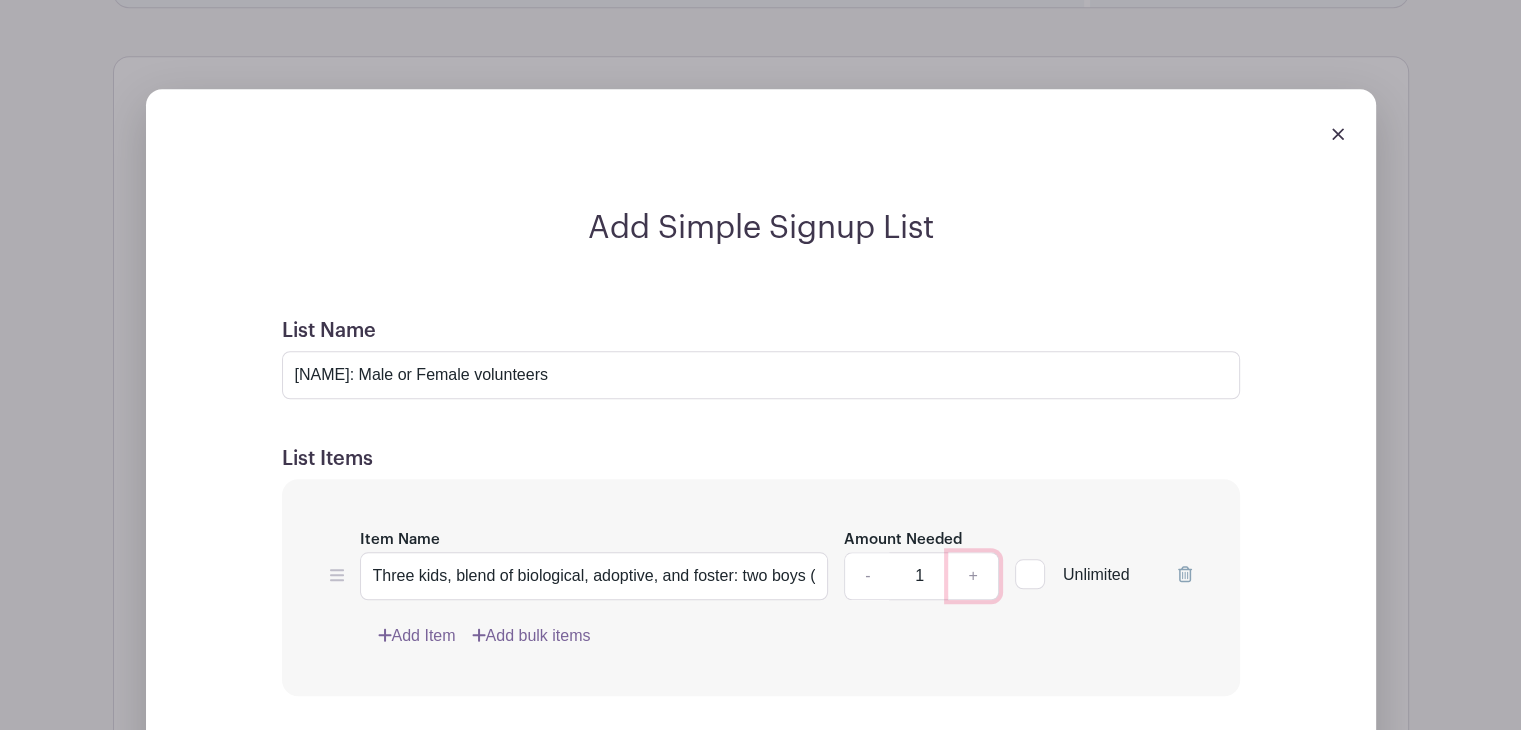 click on "+" at bounding box center [973, 576] 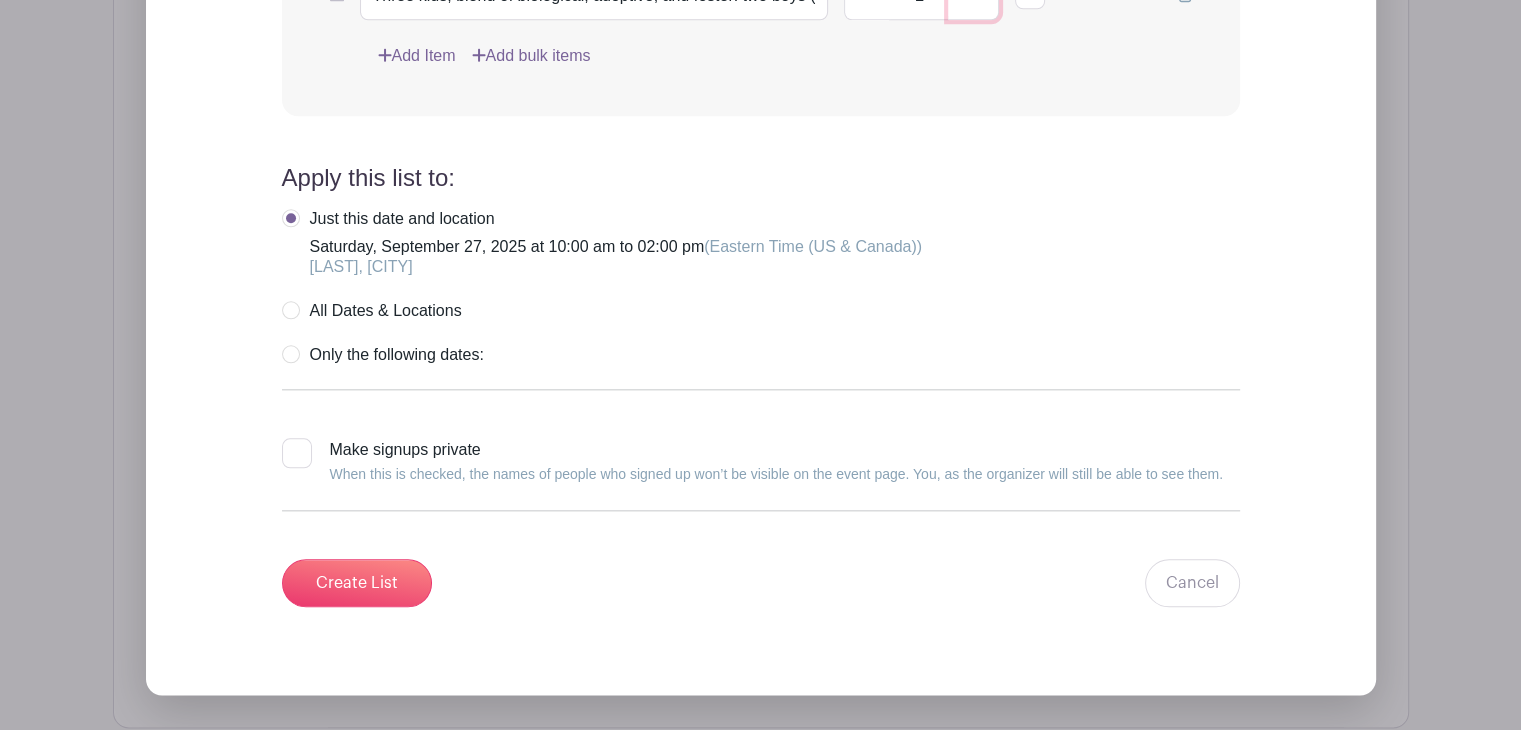 scroll, scrollTop: 2172, scrollLeft: 0, axis: vertical 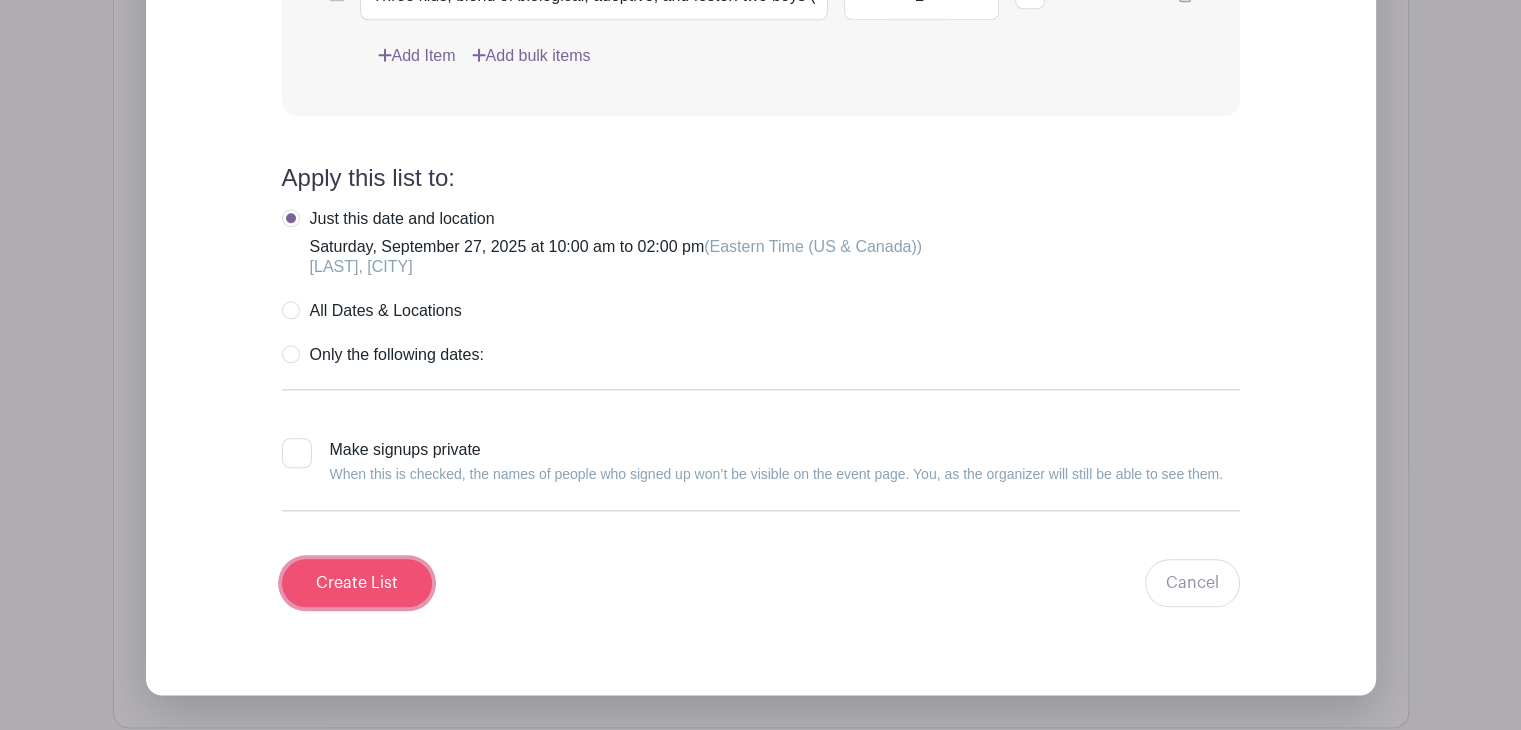 click on "Create List" at bounding box center [357, 583] 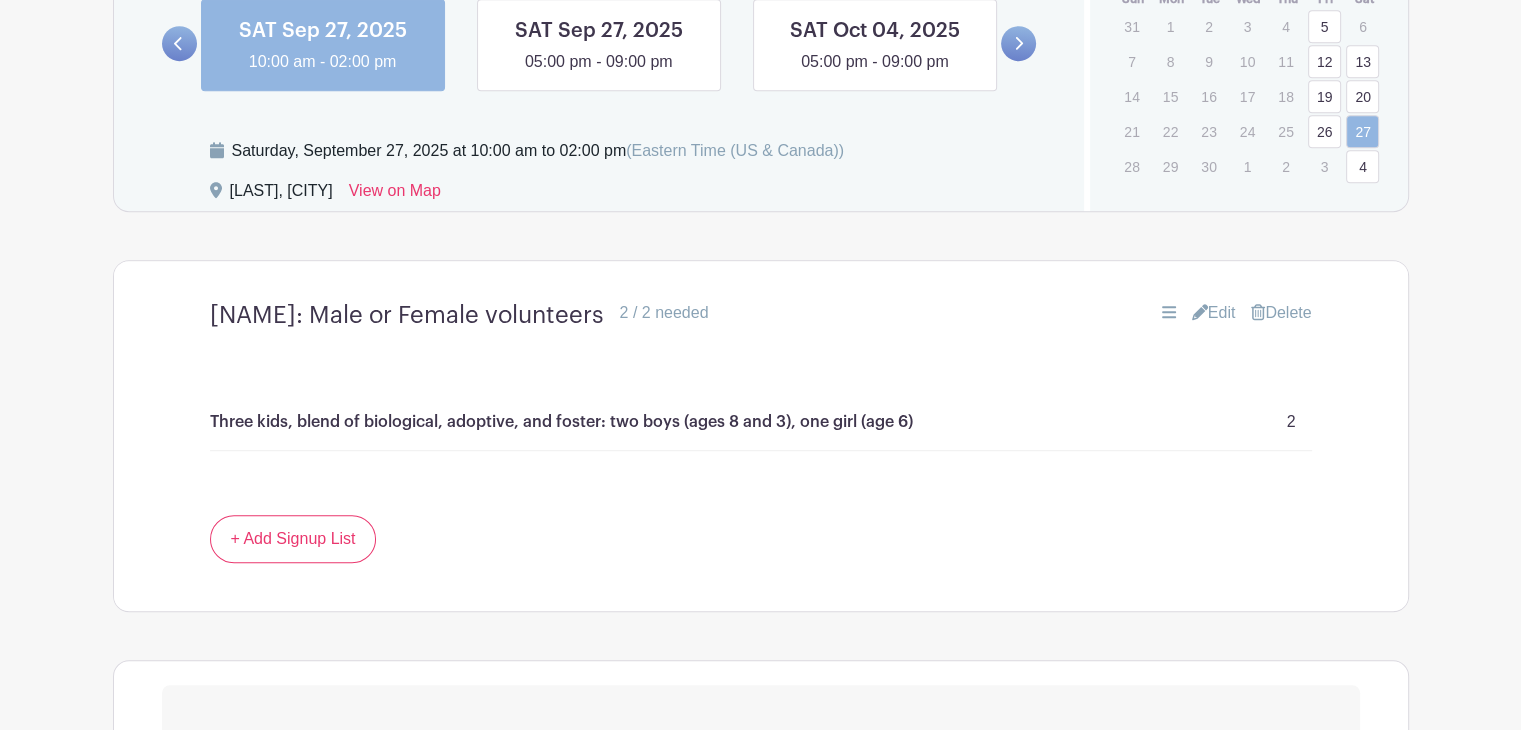 scroll, scrollTop: 1202, scrollLeft: 0, axis: vertical 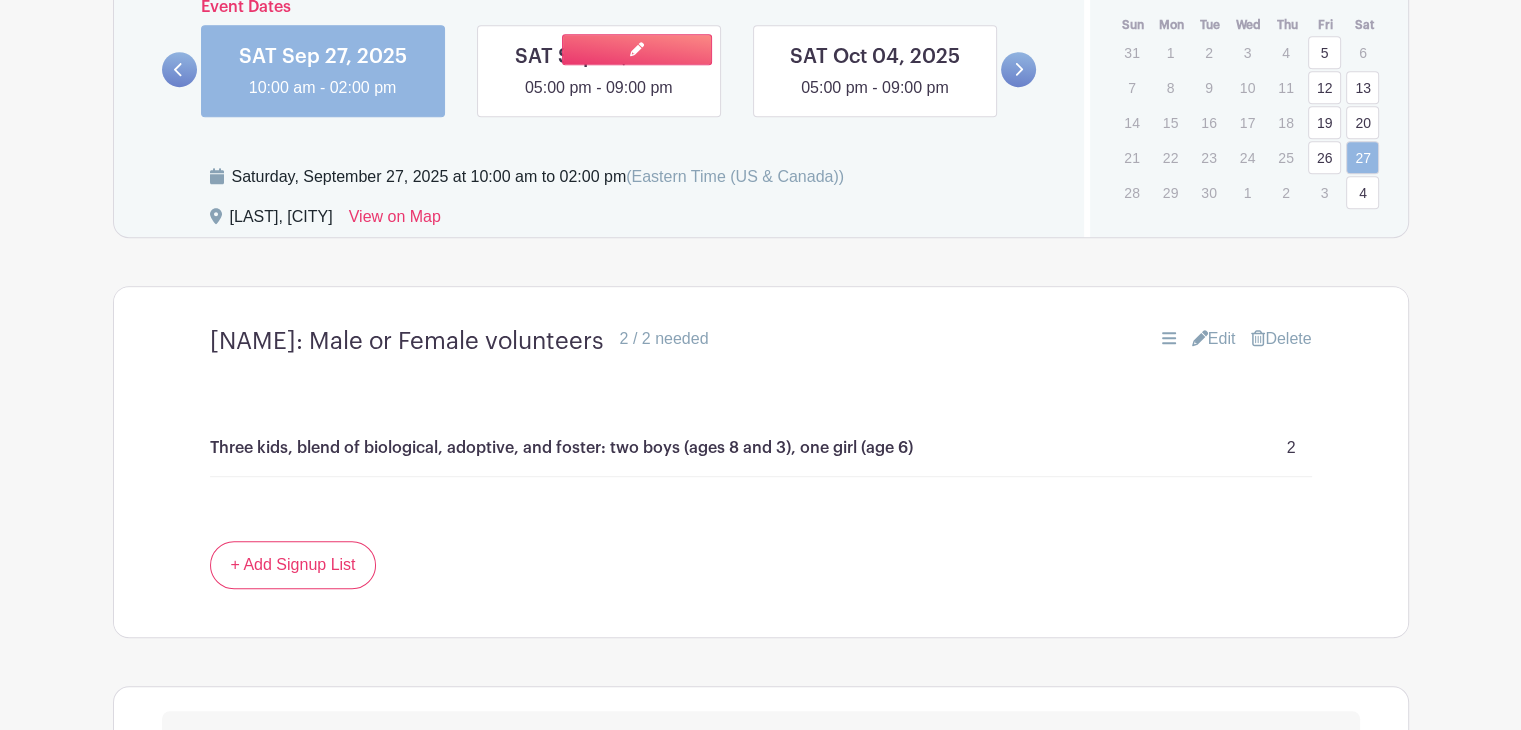 click at bounding box center [599, 100] 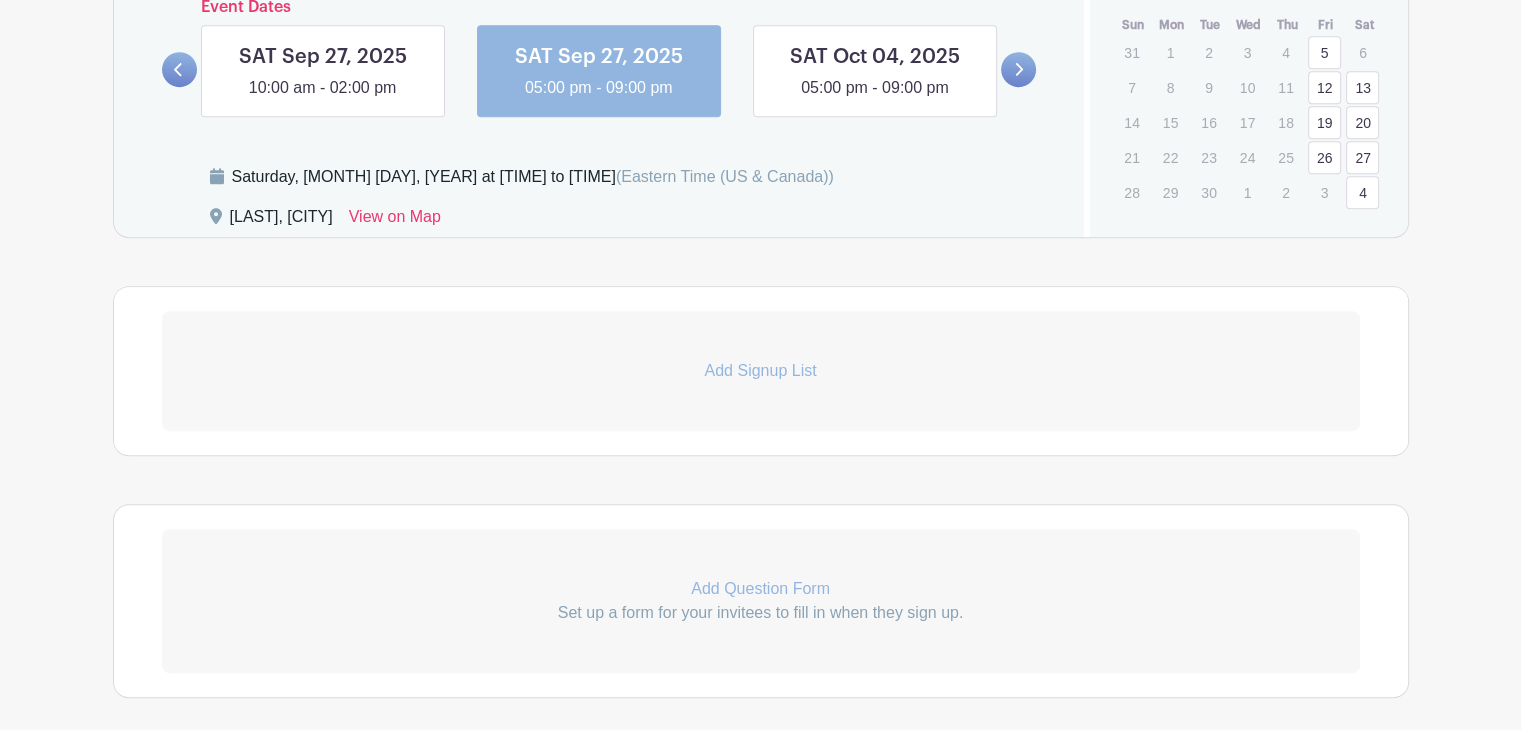 click on "Add Signup List" at bounding box center (761, 371) 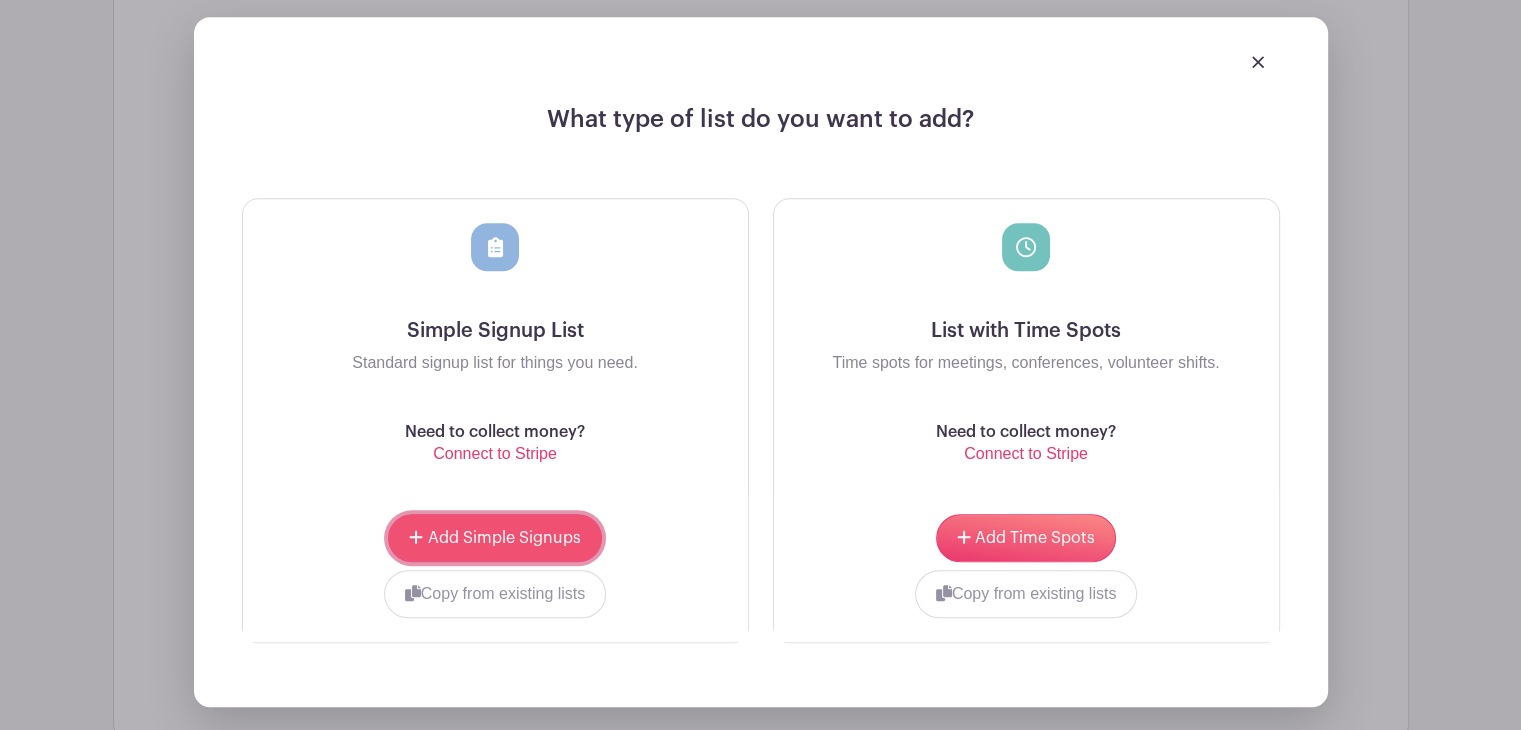 click on "Add Simple Signups" at bounding box center (504, 538) 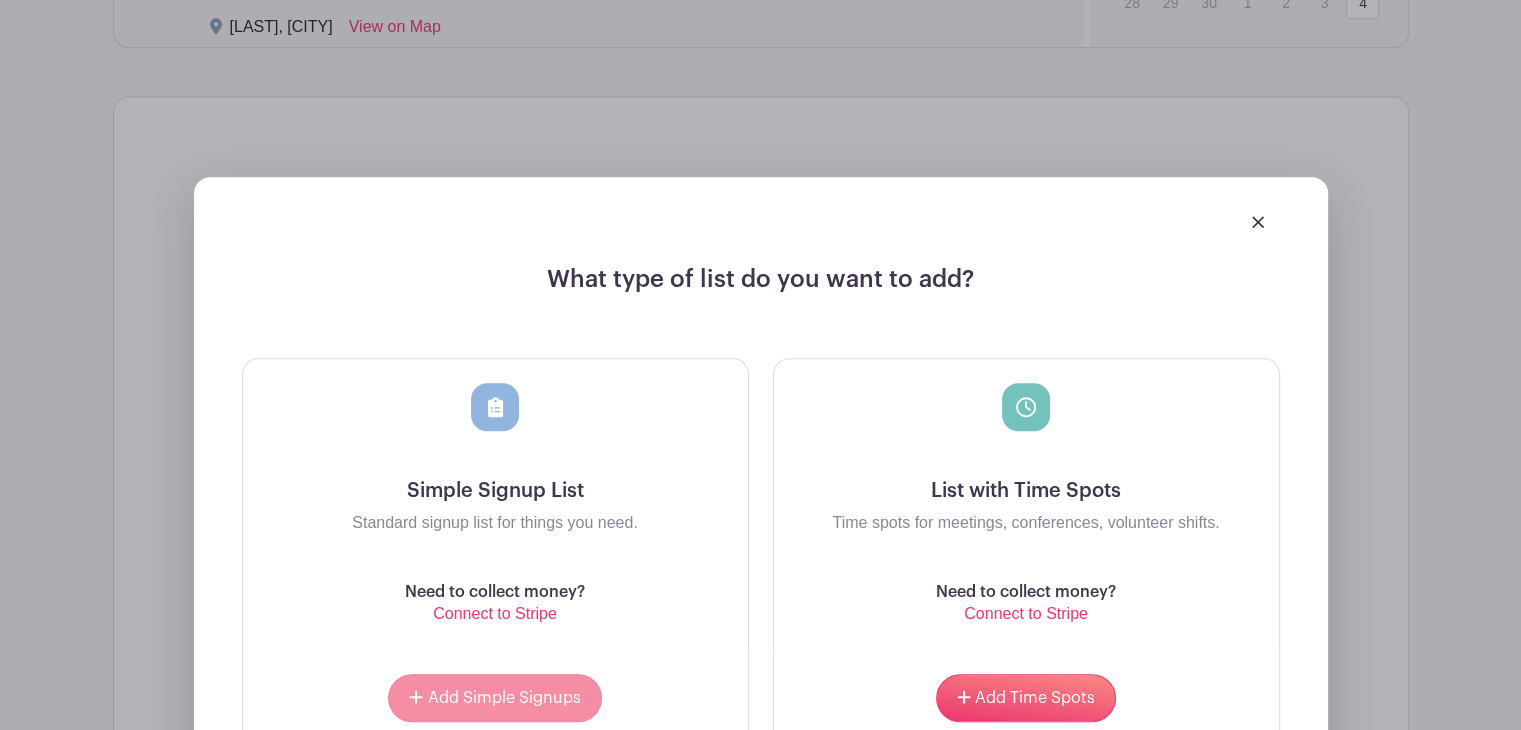 scroll, scrollTop: 1712, scrollLeft: 0, axis: vertical 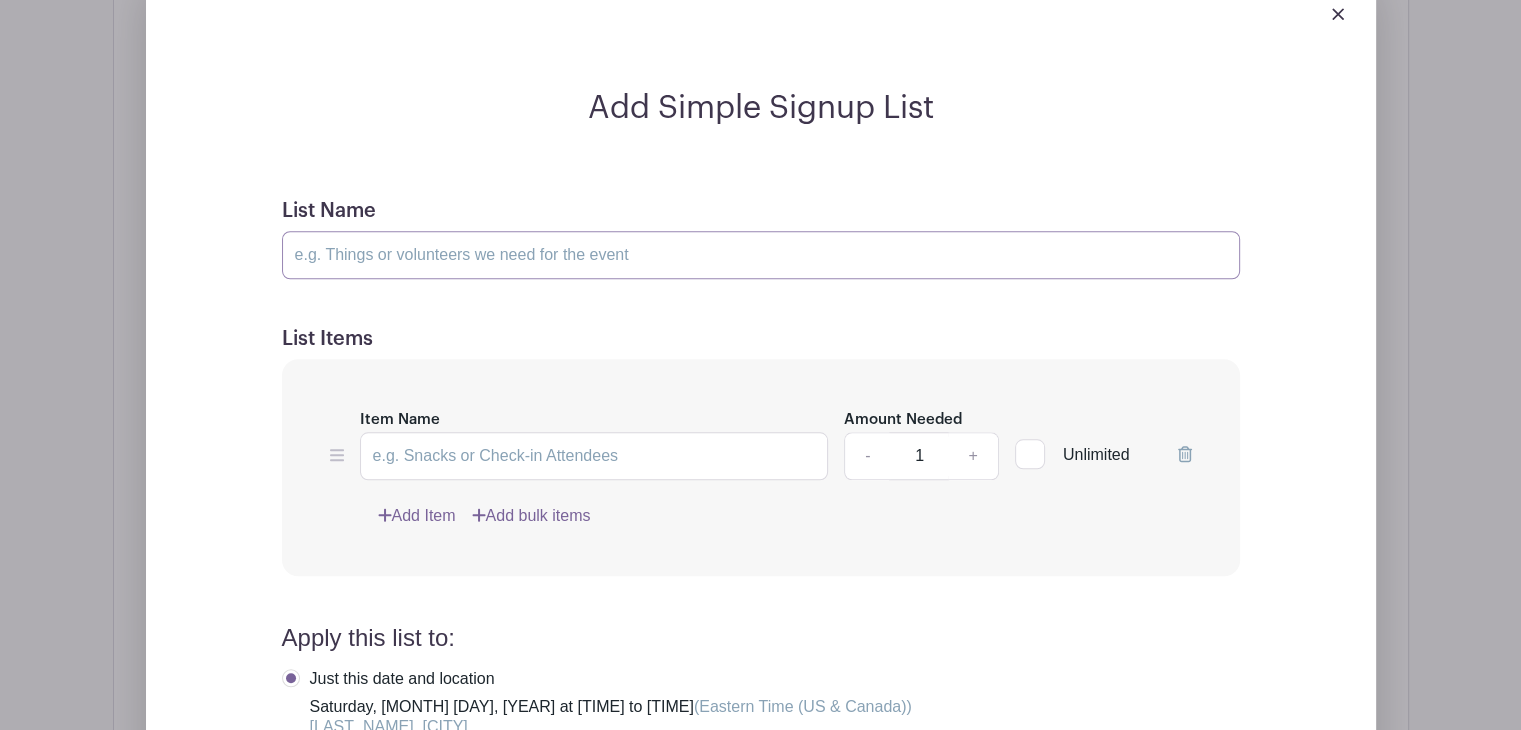 click on "List Name" at bounding box center [761, 255] 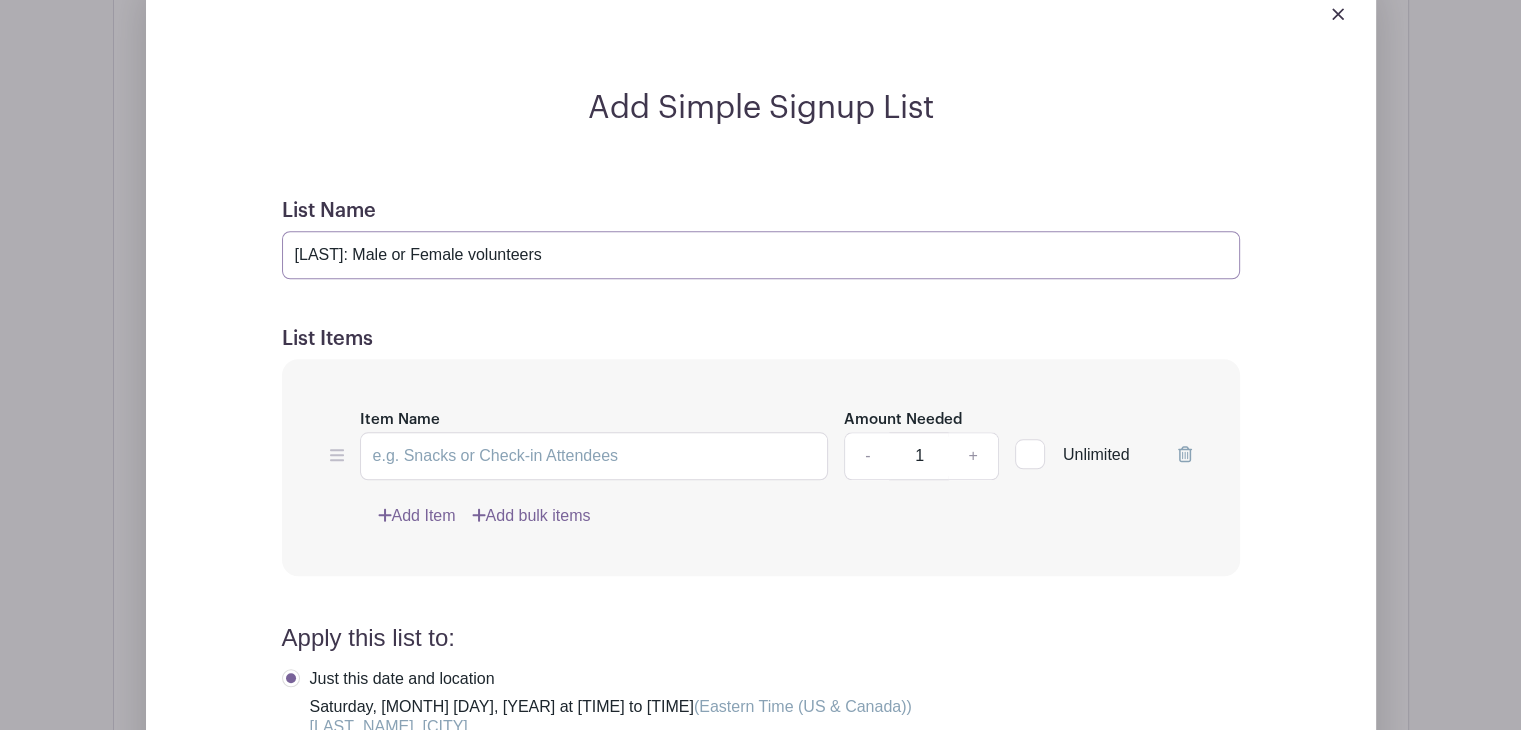 type on "[LAST]: Male or Female volunteers" 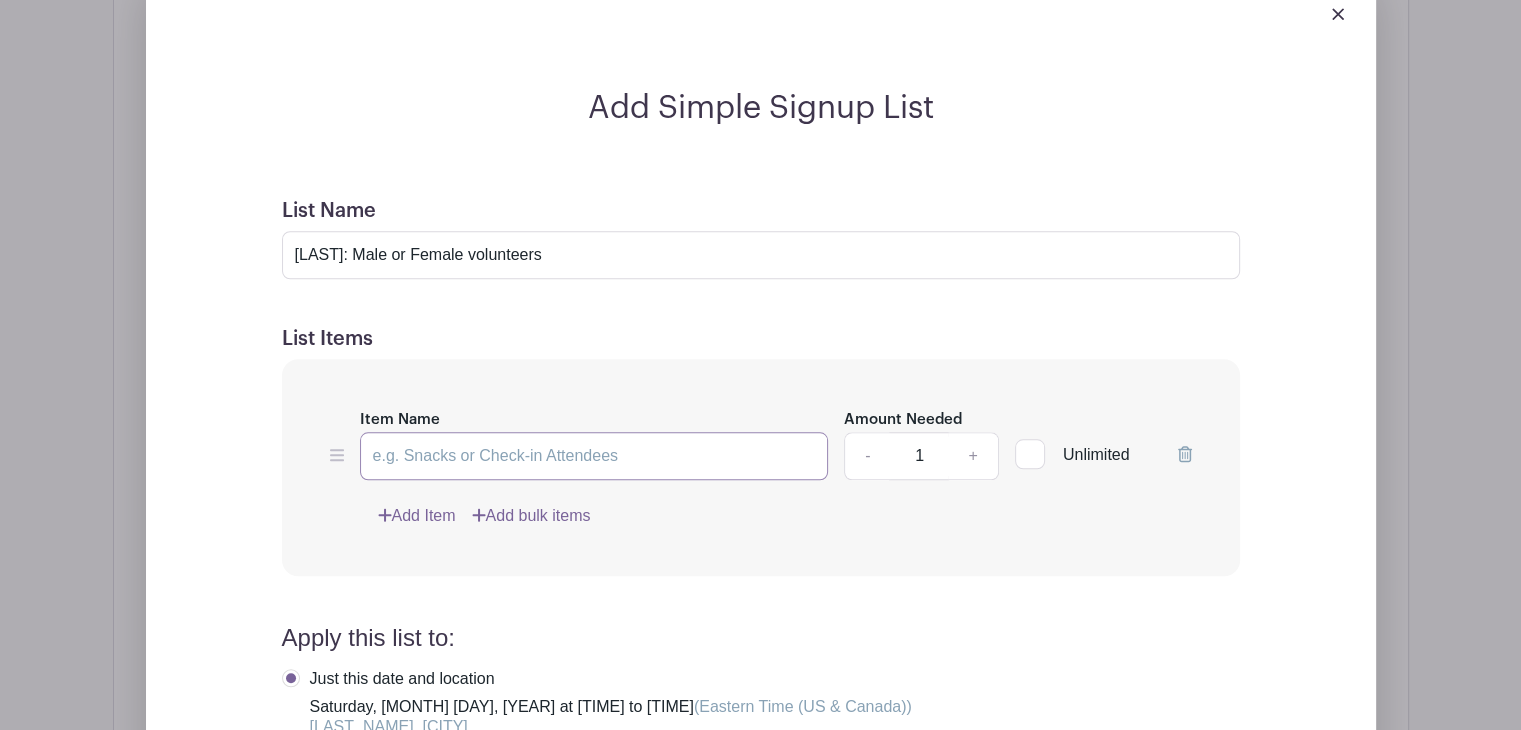 click on "Item Name" at bounding box center (594, 456) 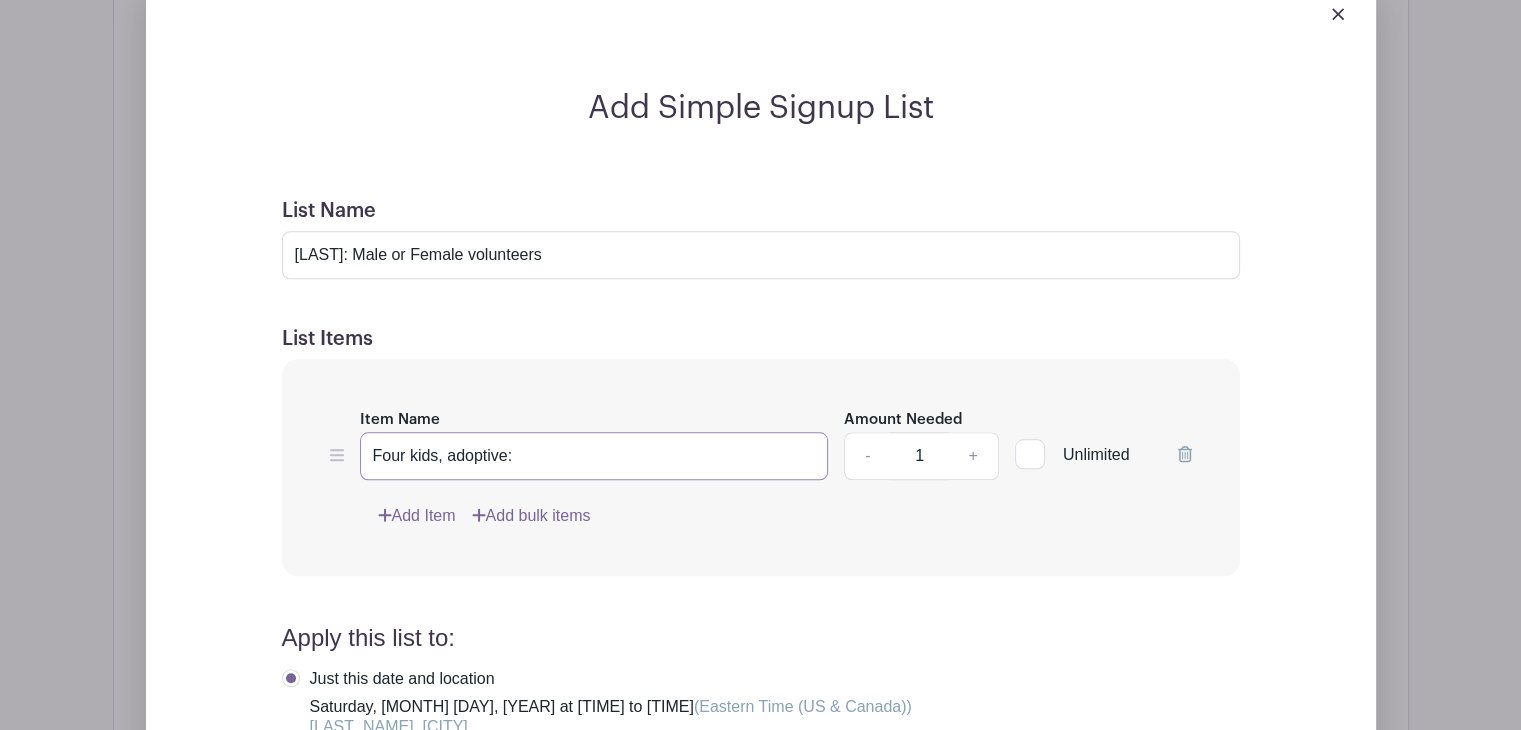drag, startPoint x: 487, startPoint y: 453, endPoint x: 504, endPoint y: 456, distance: 17.262676 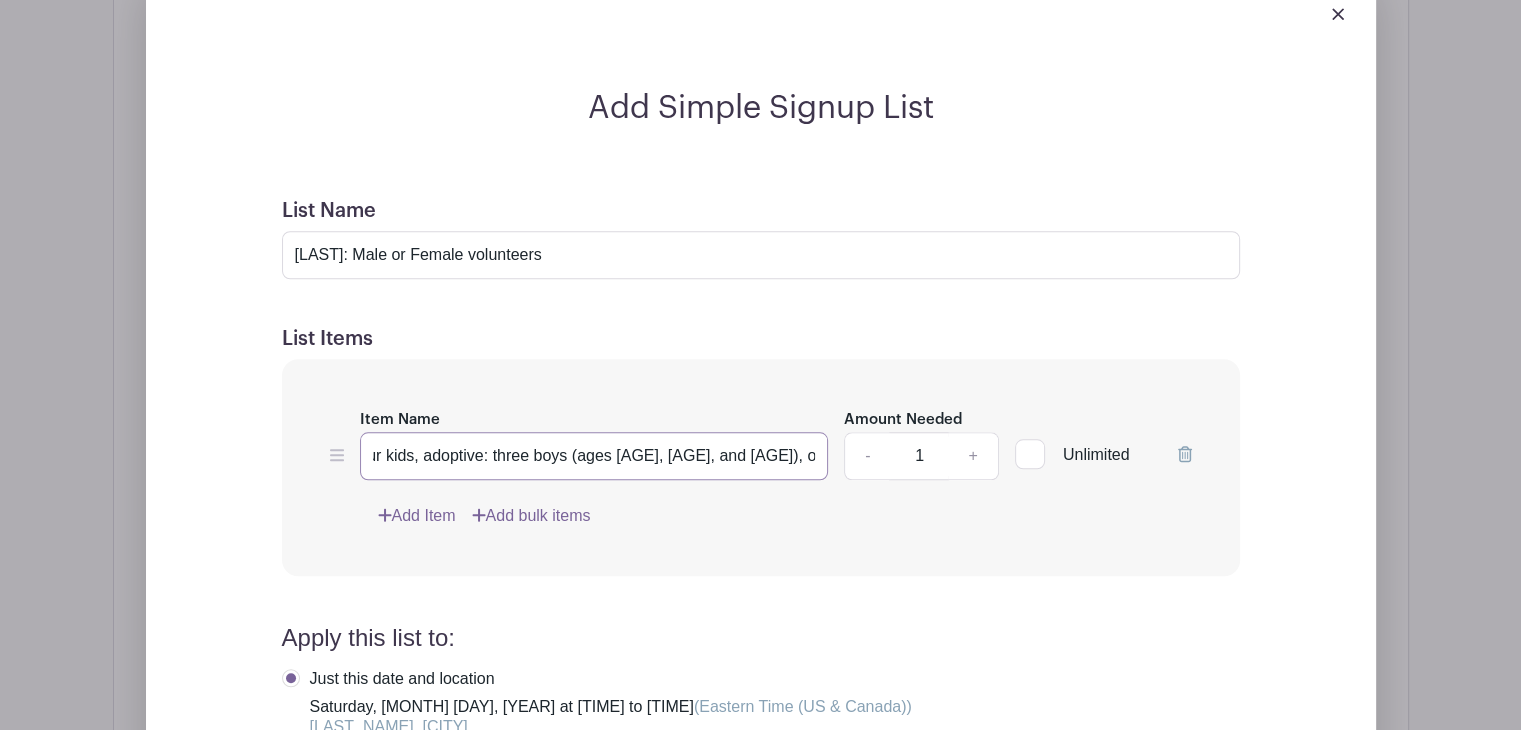 scroll, scrollTop: 0, scrollLeft: 29, axis: horizontal 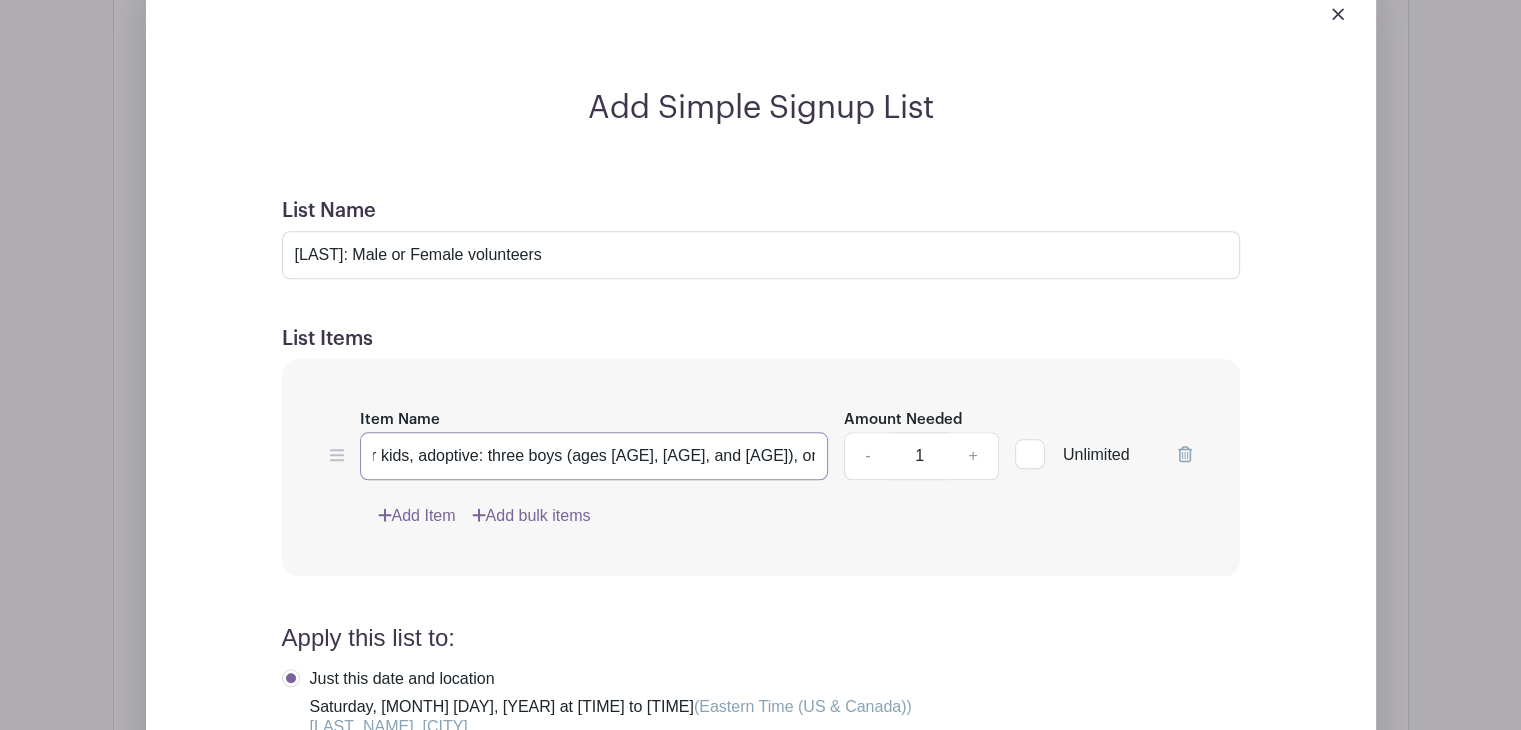 type on "Four kids, adoptive: three boys (ages [AGE], [AGE], and [AGE]), one girl (age [AGE])" 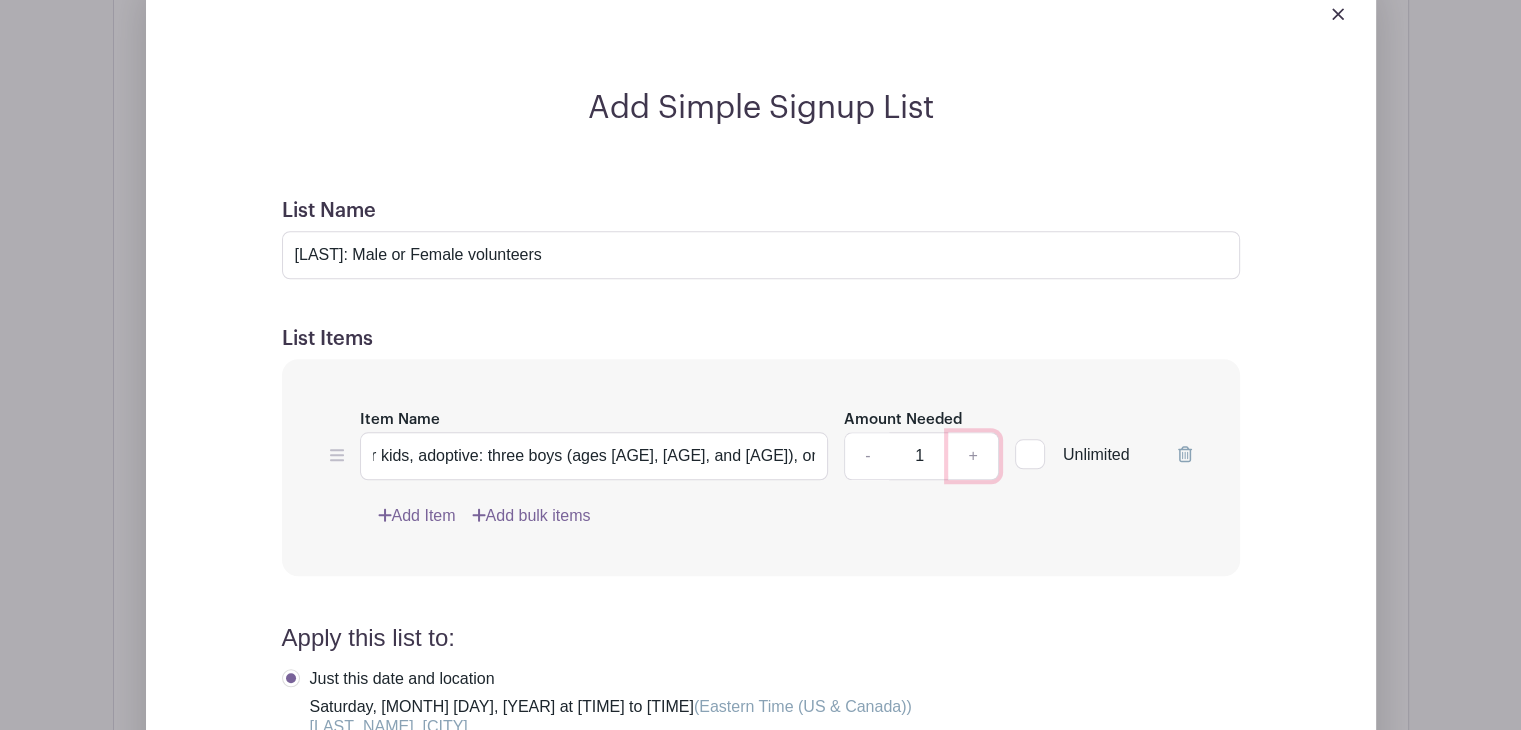 scroll, scrollTop: 0, scrollLeft: 0, axis: both 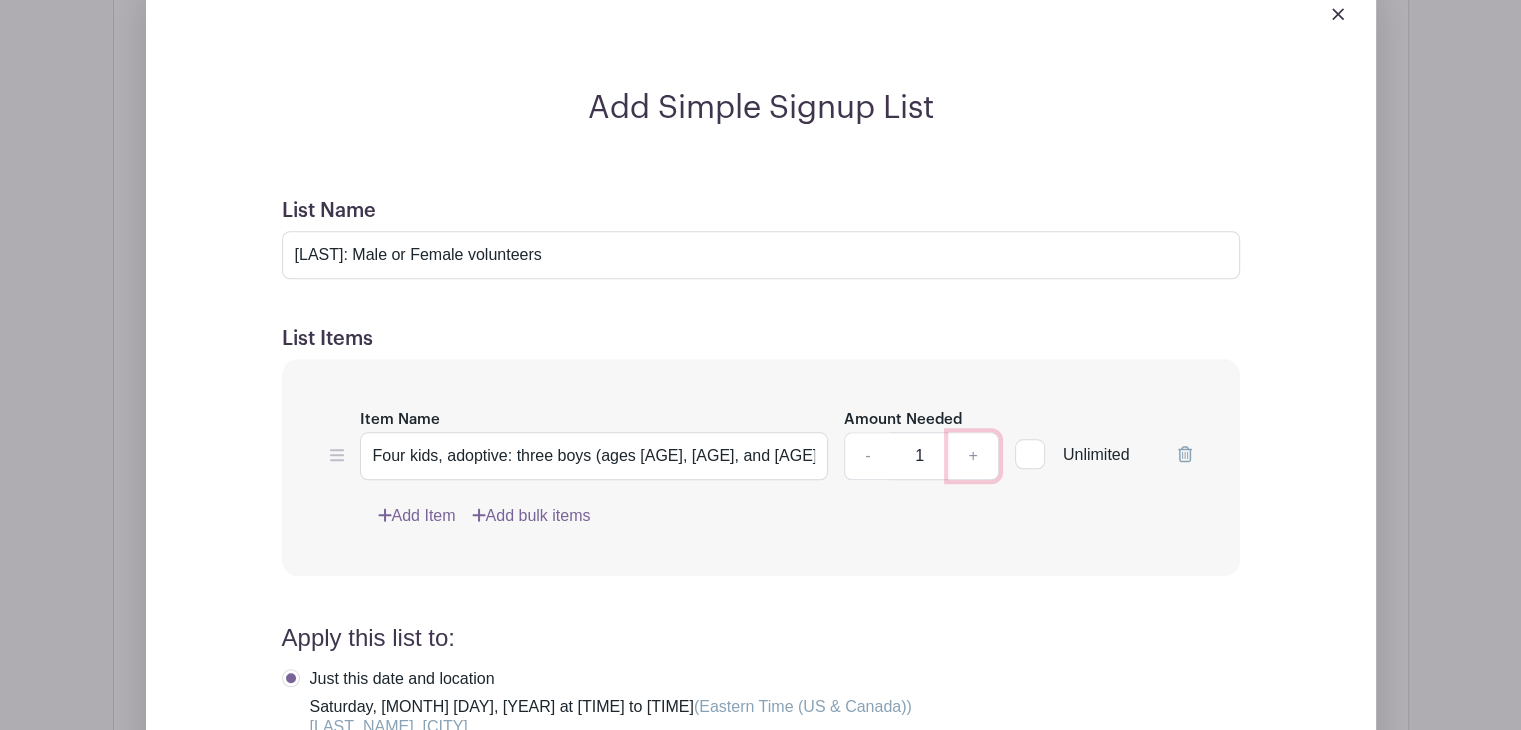 click on "+" at bounding box center (973, 456) 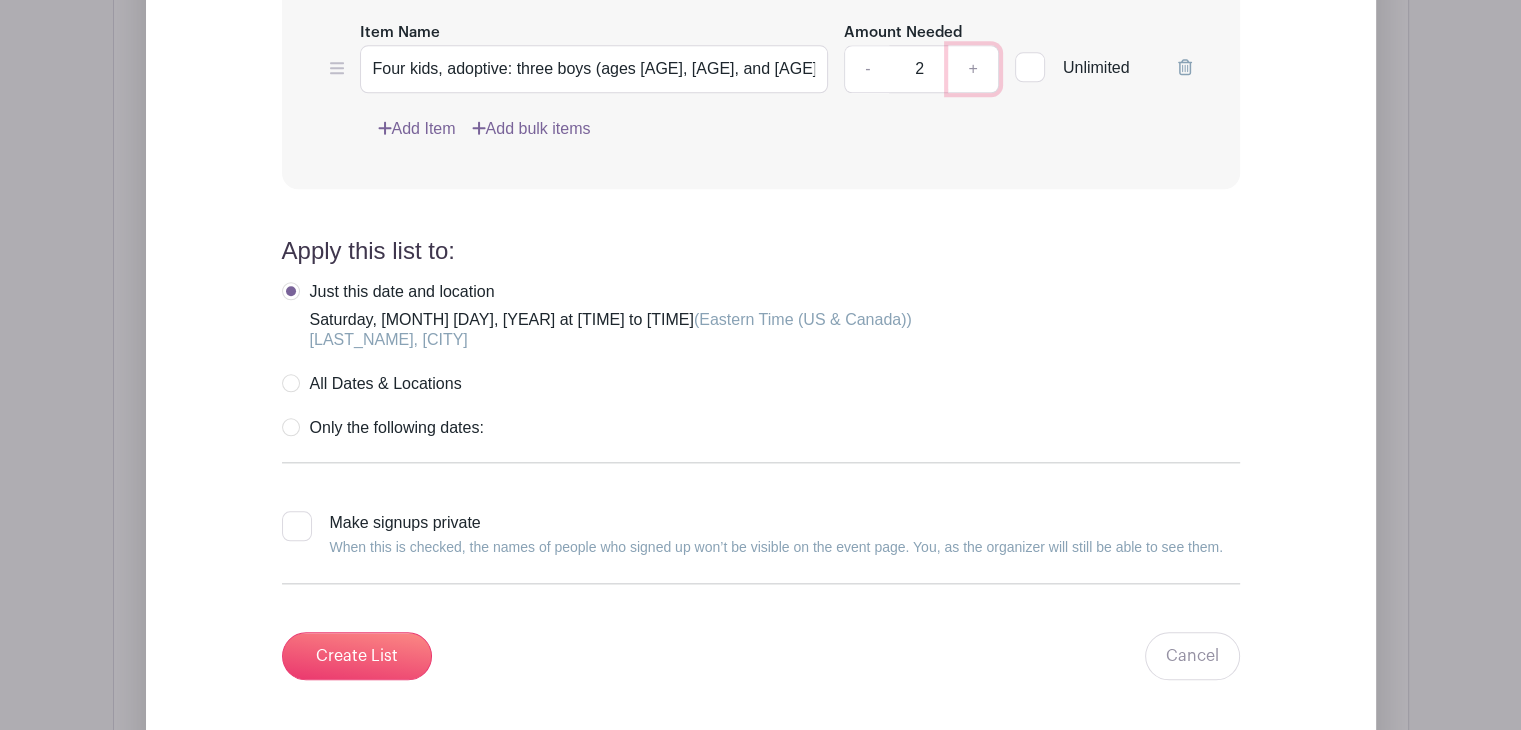 scroll, scrollTop: 2171, scrollLeft: 0, axis: vertical 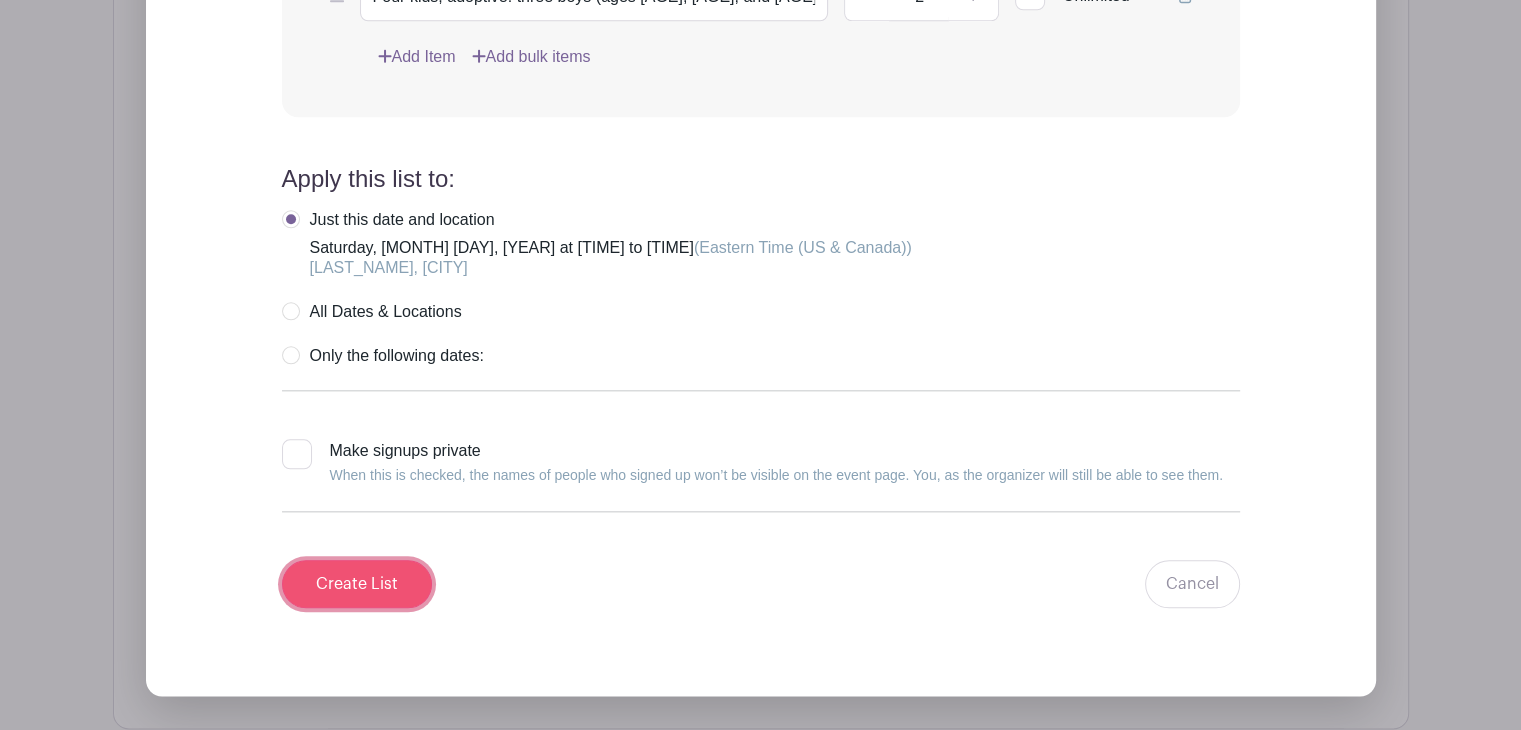 click on "Create List" at bounding box center (357, 584) 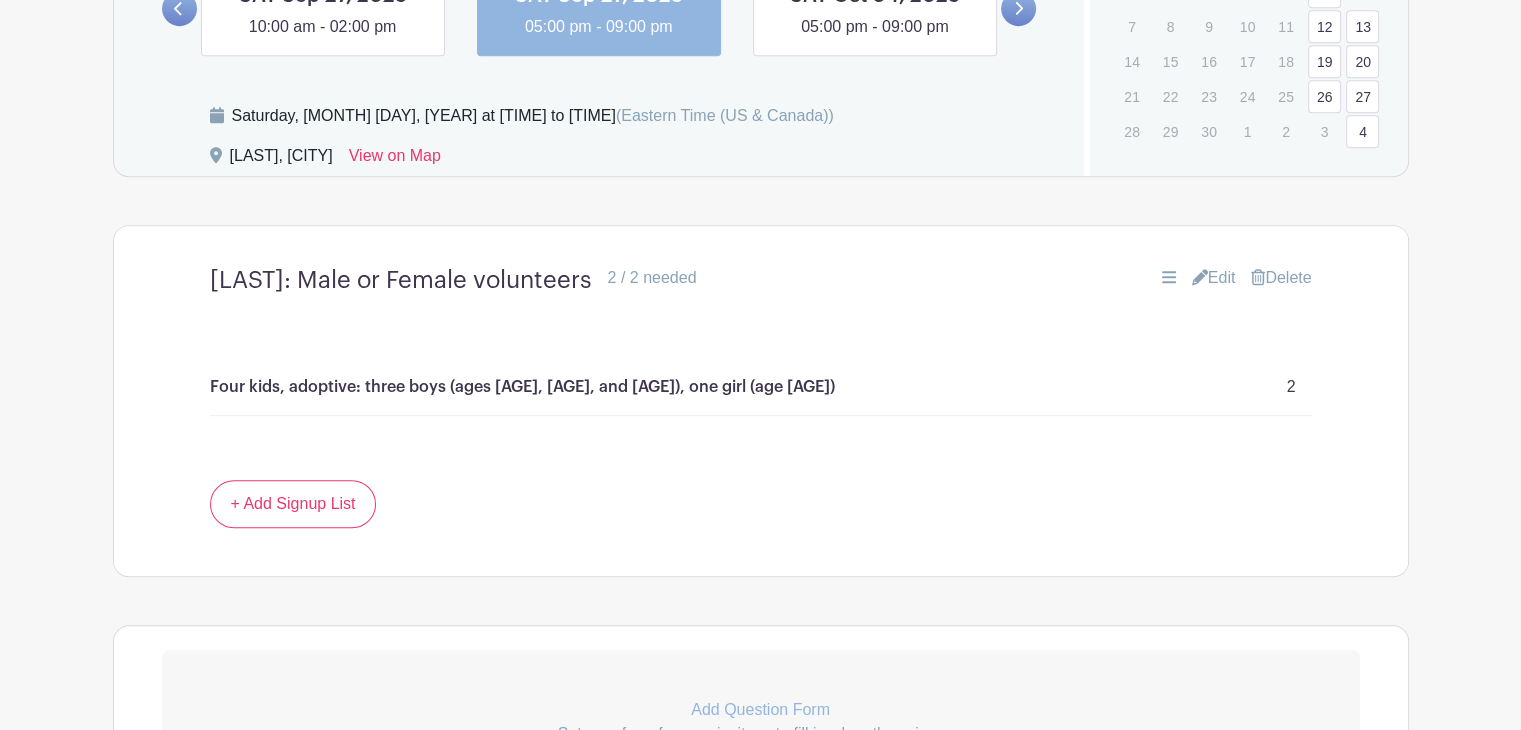 scroll, scrollTop: 1153, scrollLeft: 0, axis: vertical 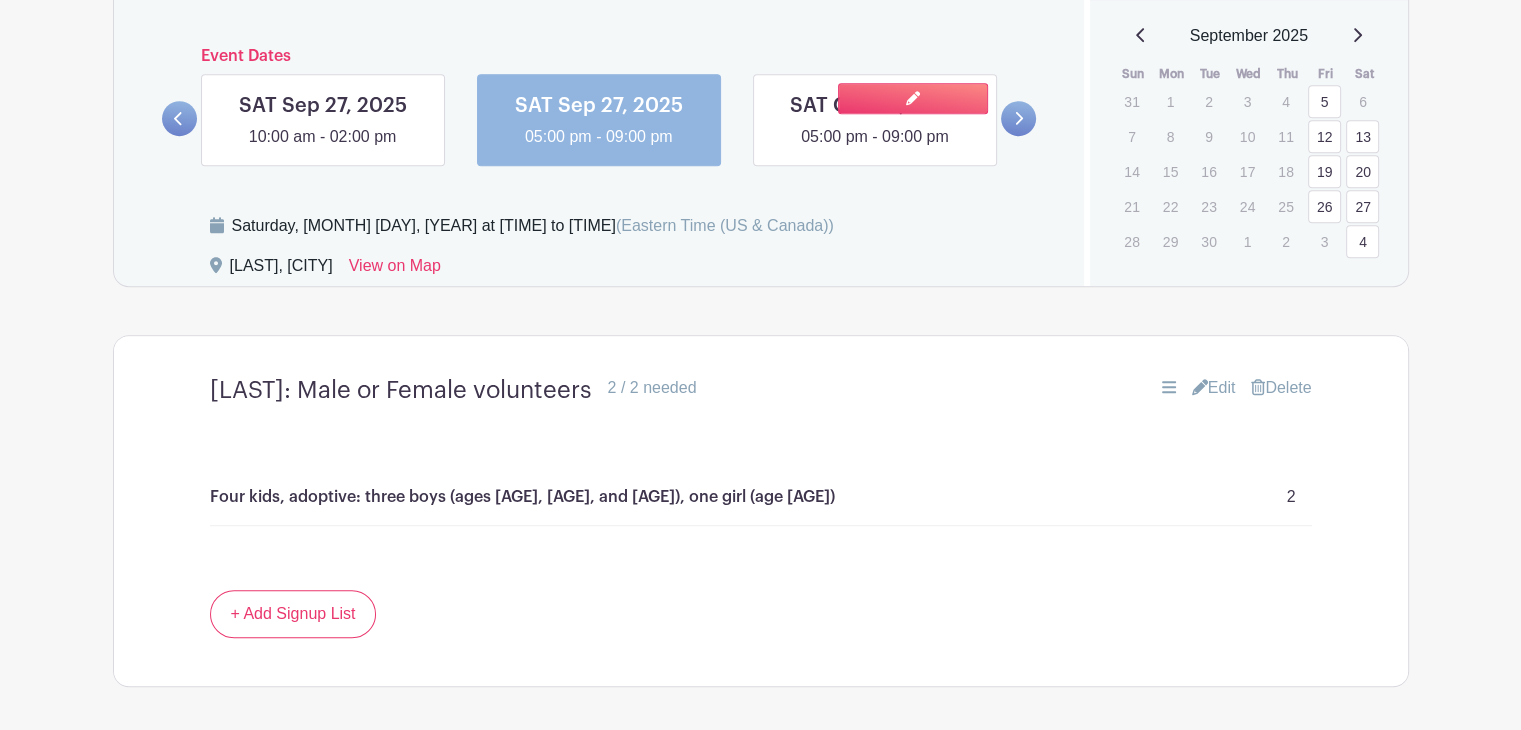 click at bounding box center [875, 149] 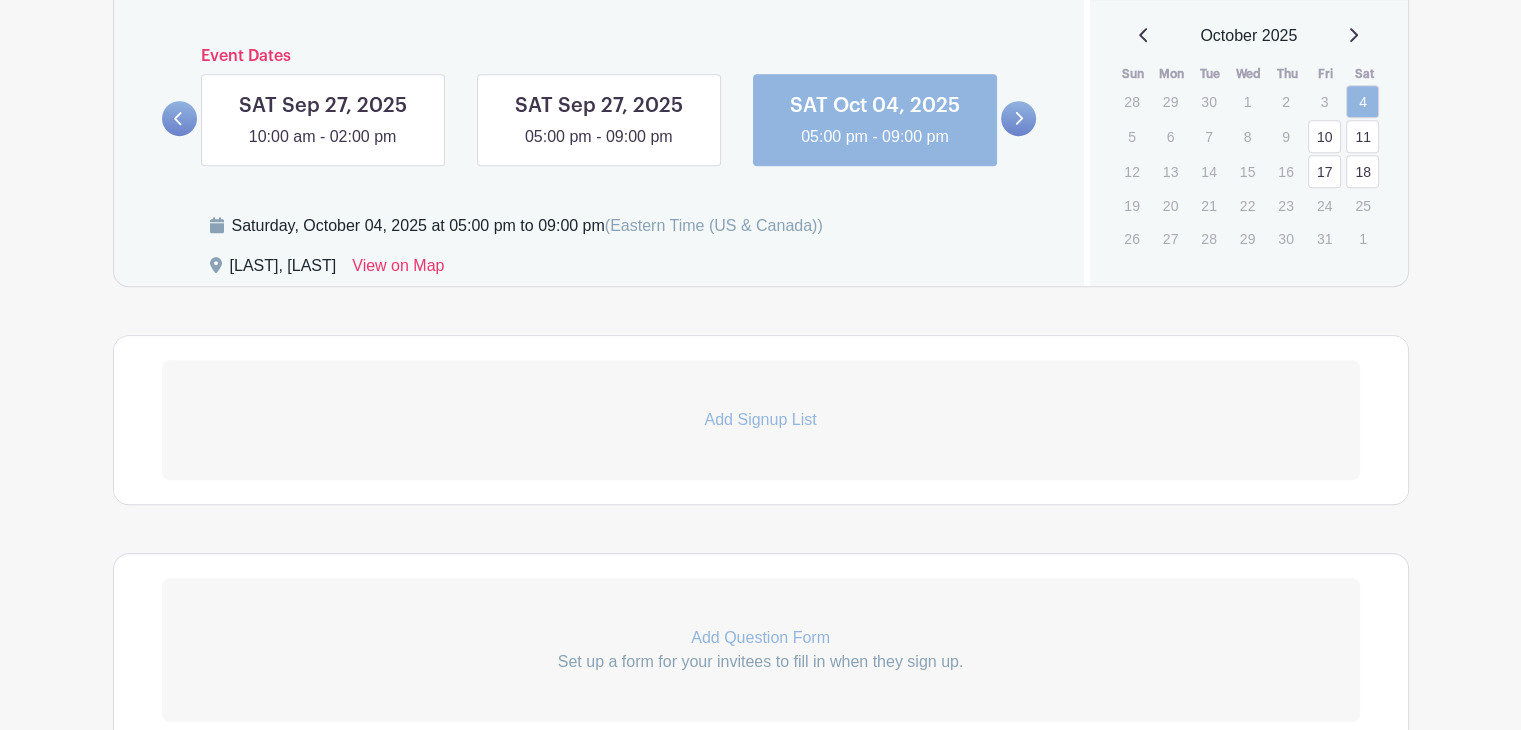 click on "Add Signup List" at bounding box center [761, 420] 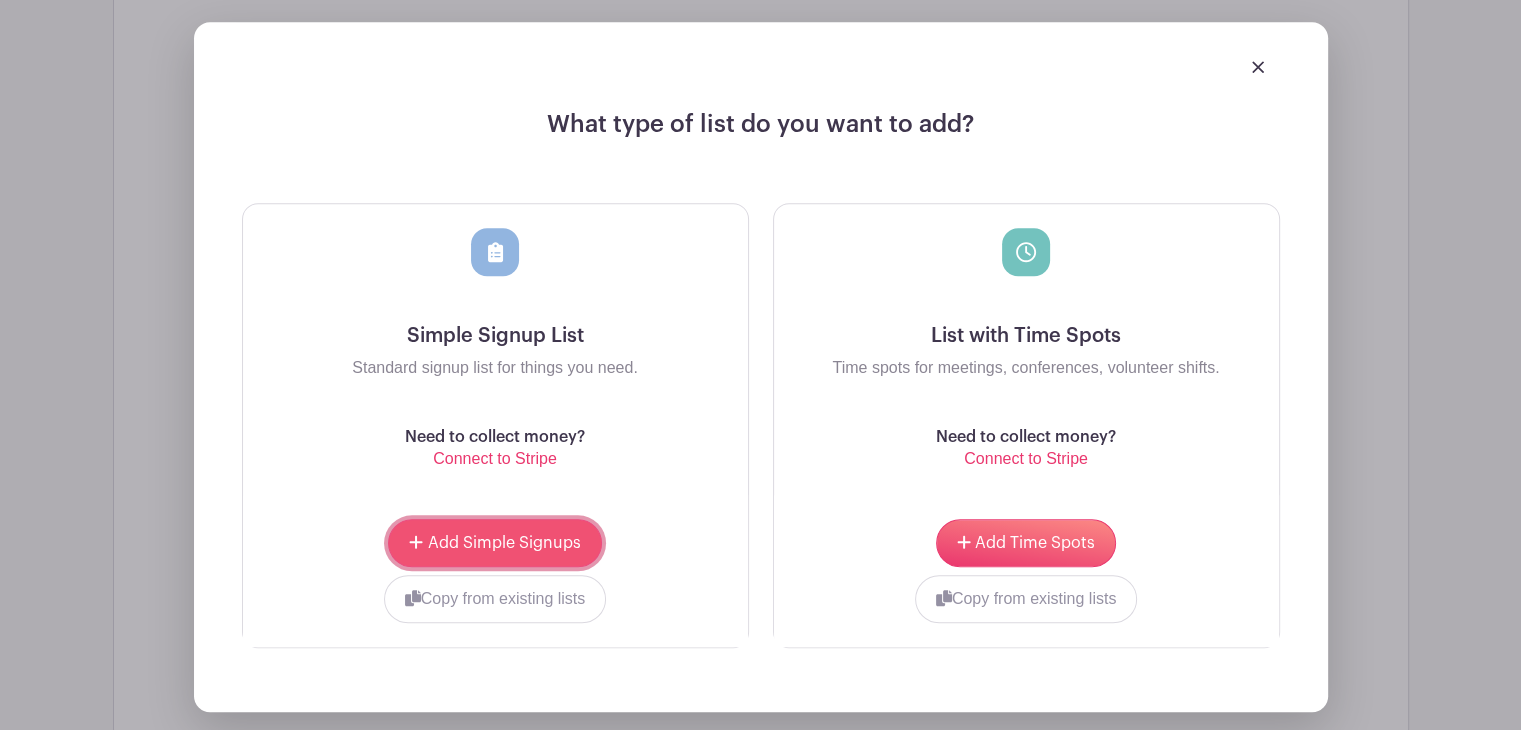 click on "Add Simple Signups" at bounding box center (504, 543) 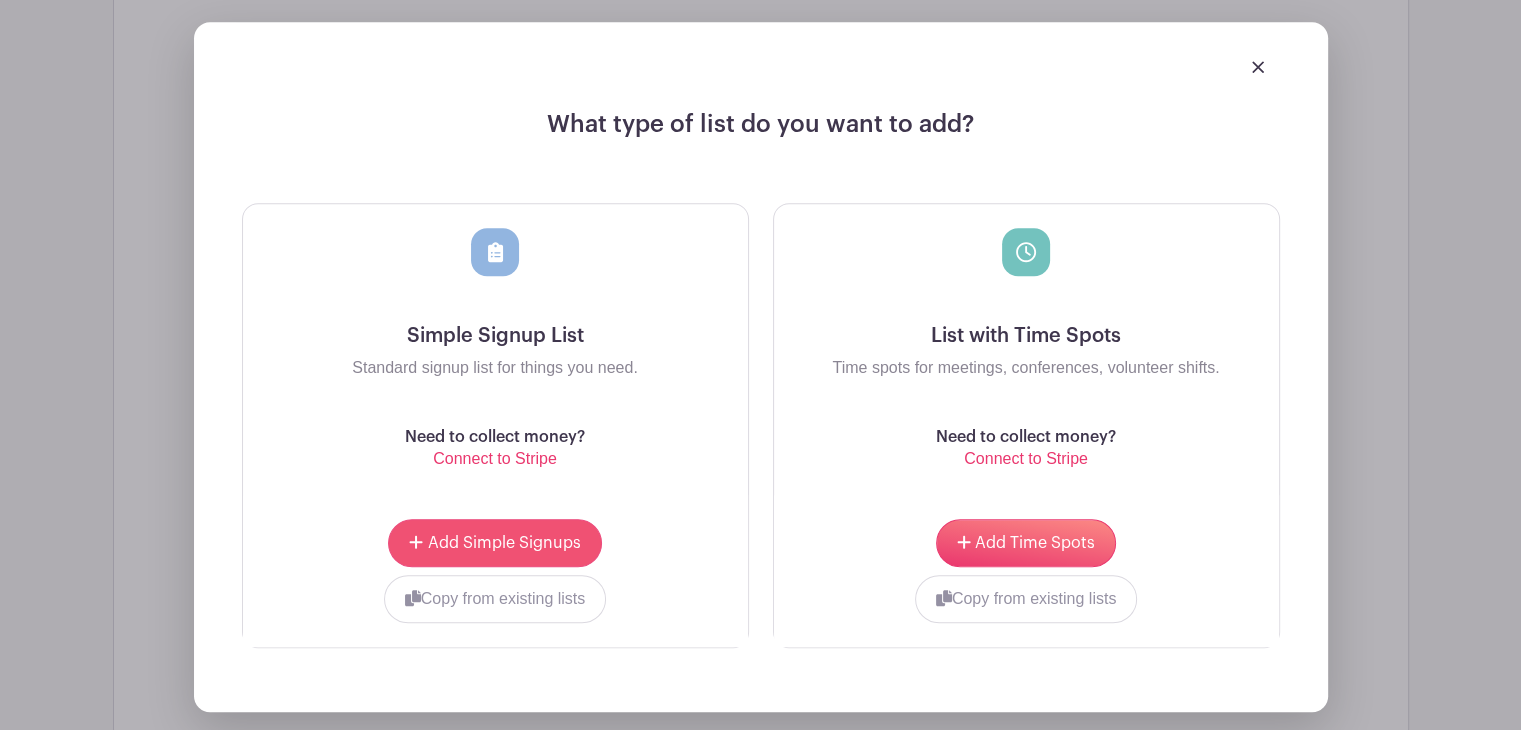 scroll, scrollTop: 1707, scrollLeft: 0, axis: vertical 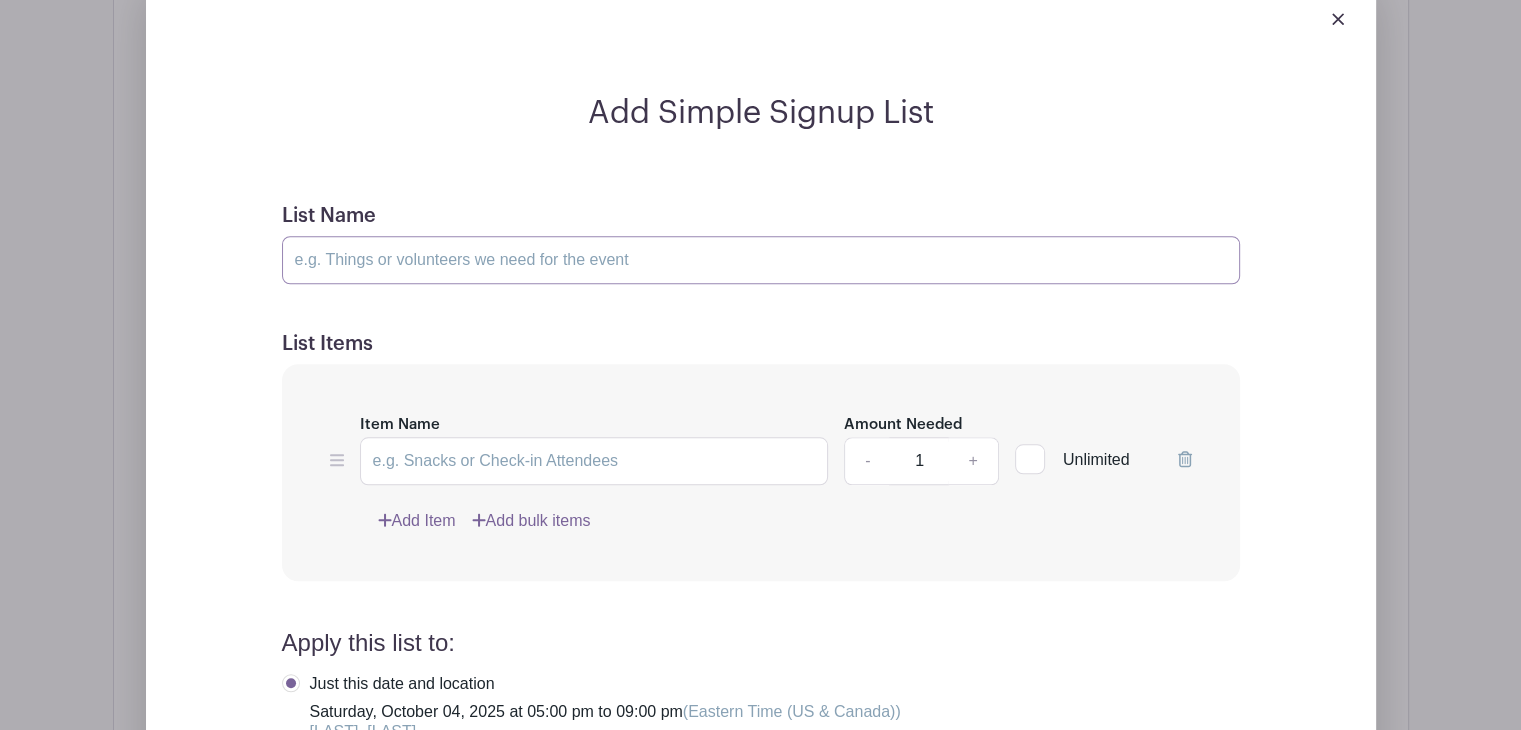 click on "List Name" at bounding box center (761, 260) 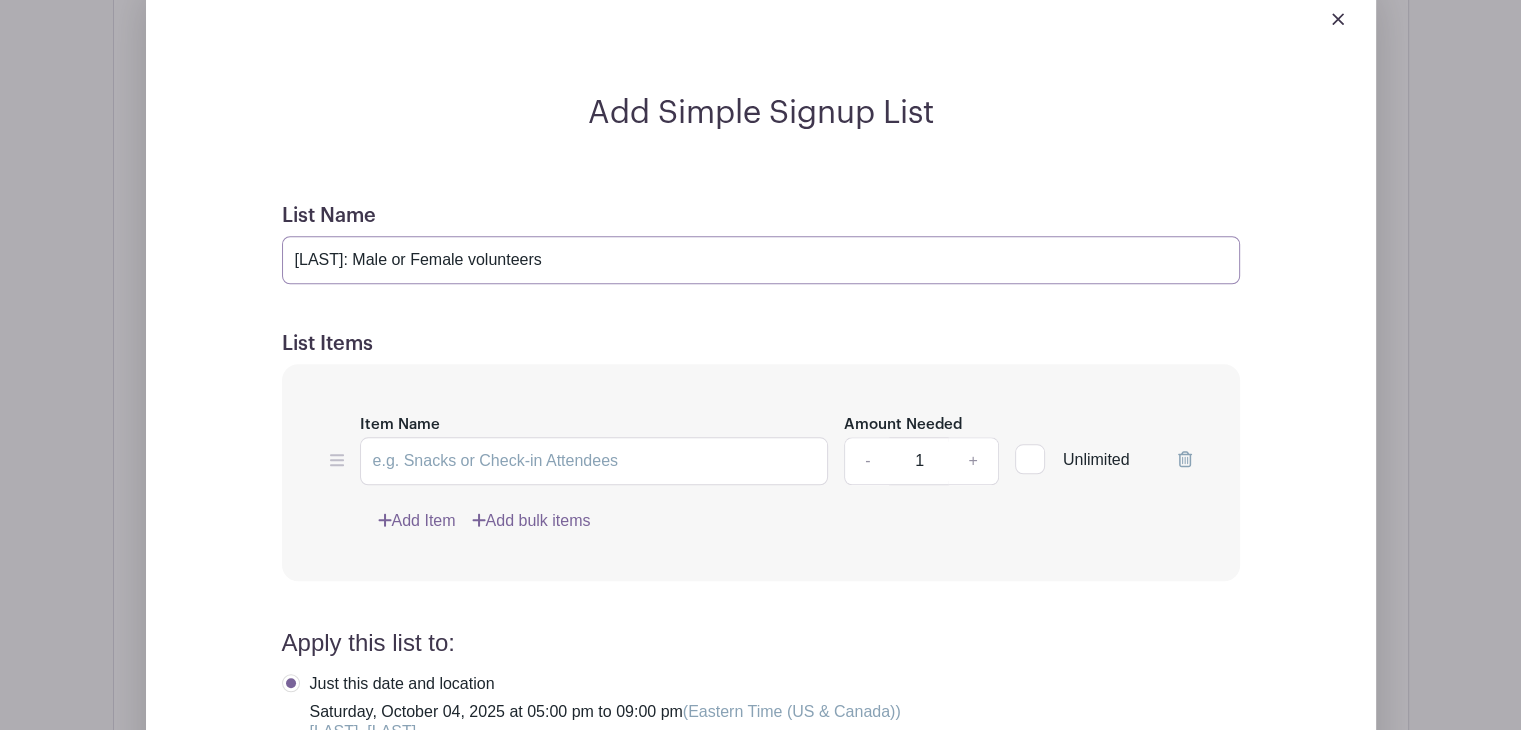 type on "[LAST]: Male or Female volunteers" 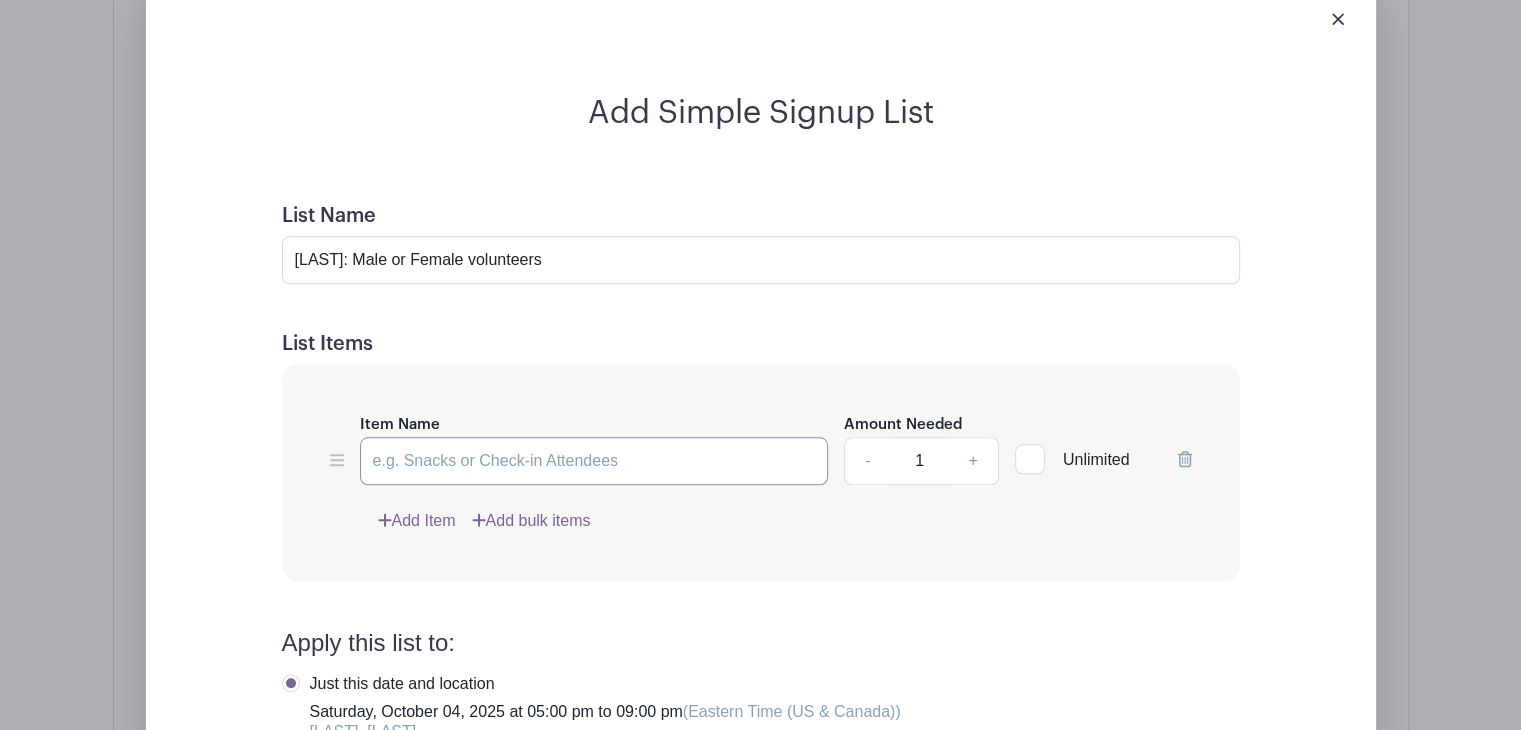 click on "Item Name" at bounding box center [594, 461] 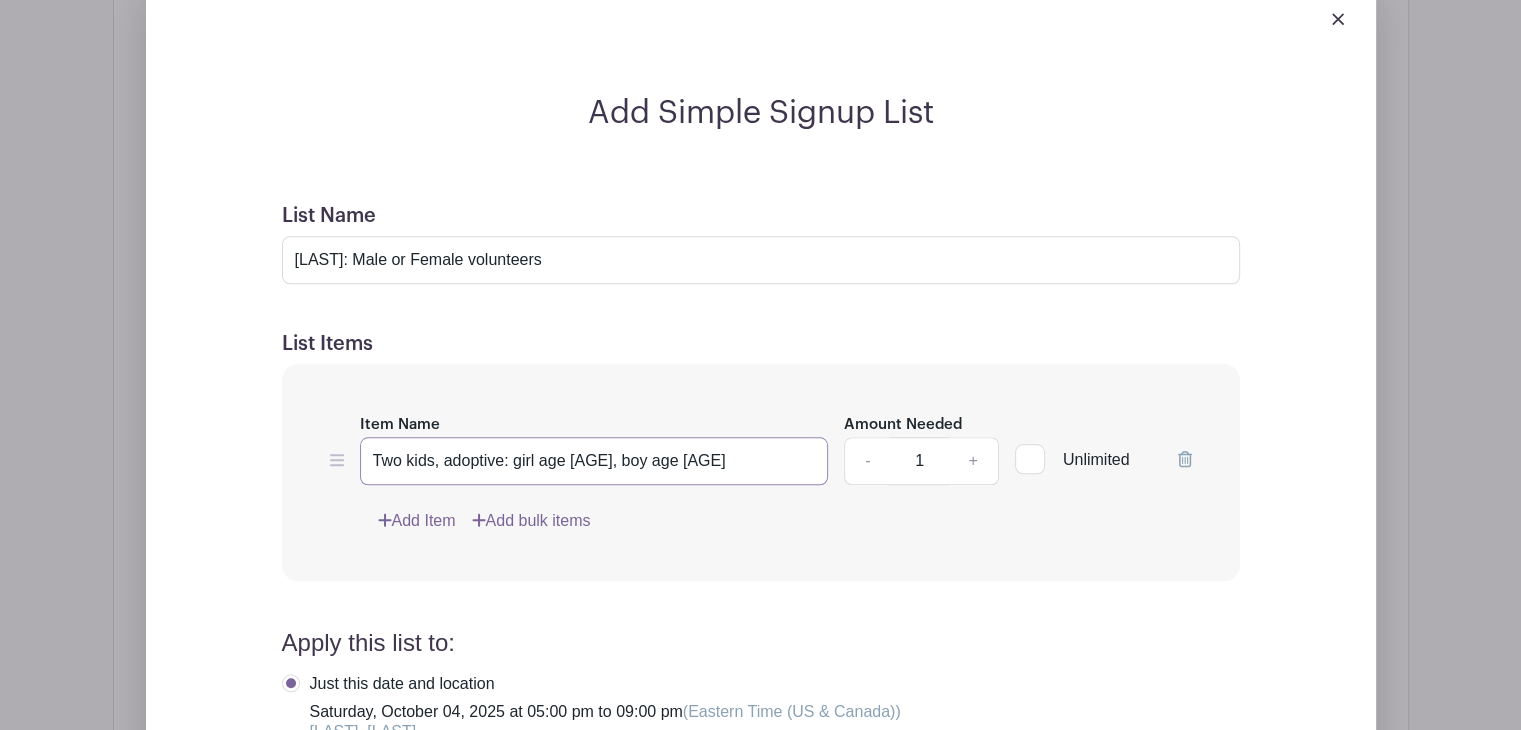 type on "Two kids, adoptive: girl age [AGE], boy age [AGE]" 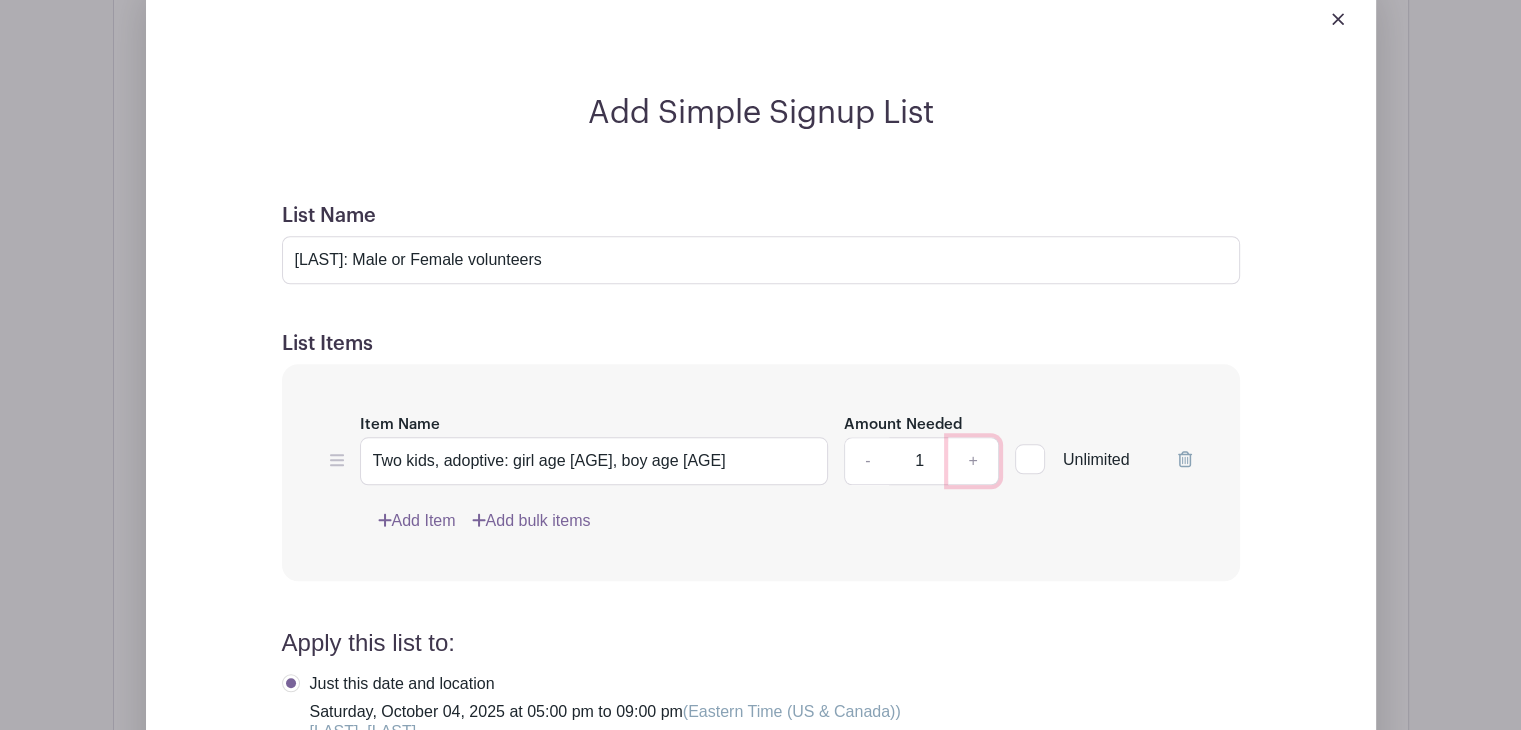 click on "+" at bounding box center (973, 461) 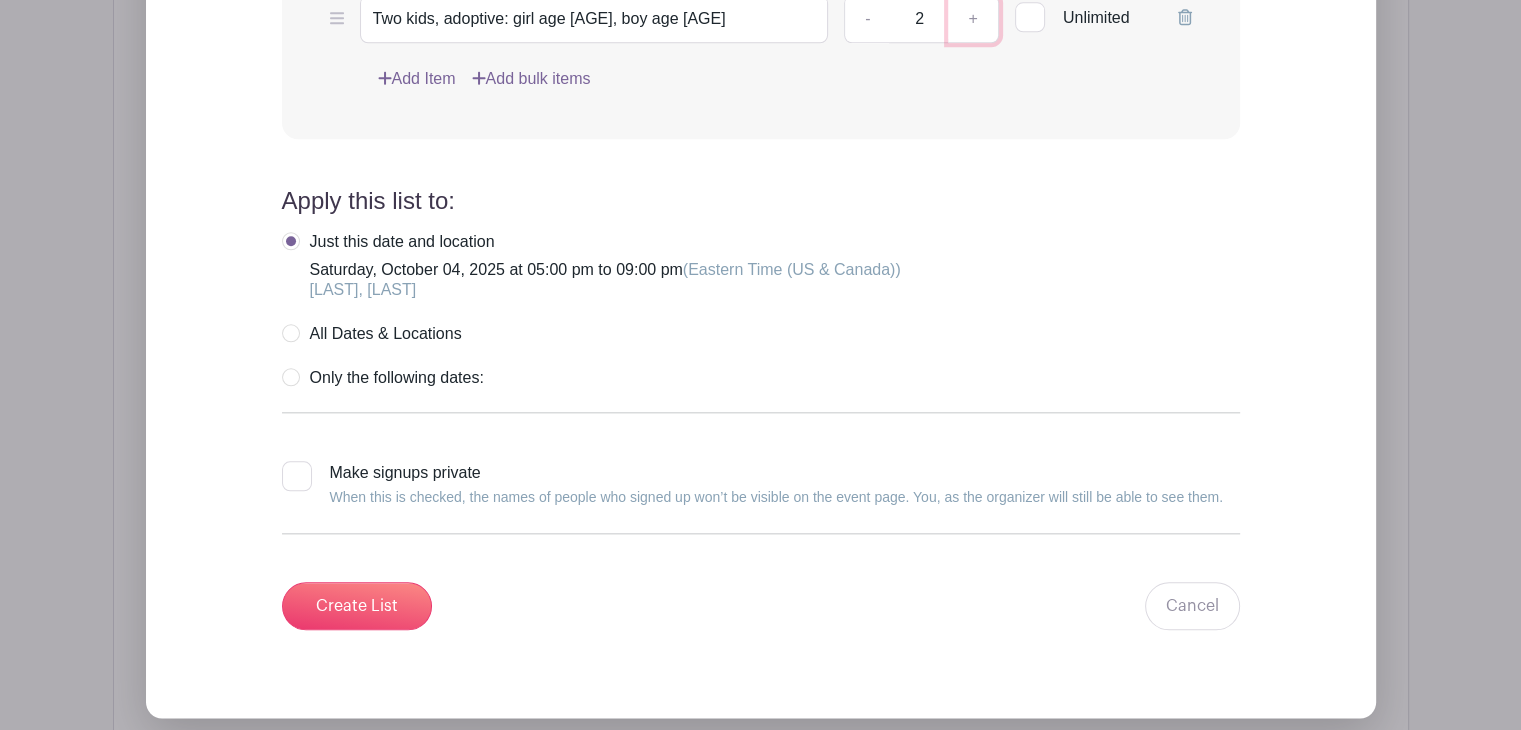 scroll, scrollTop: 2151, scrollLeft: 0, axis: vertical 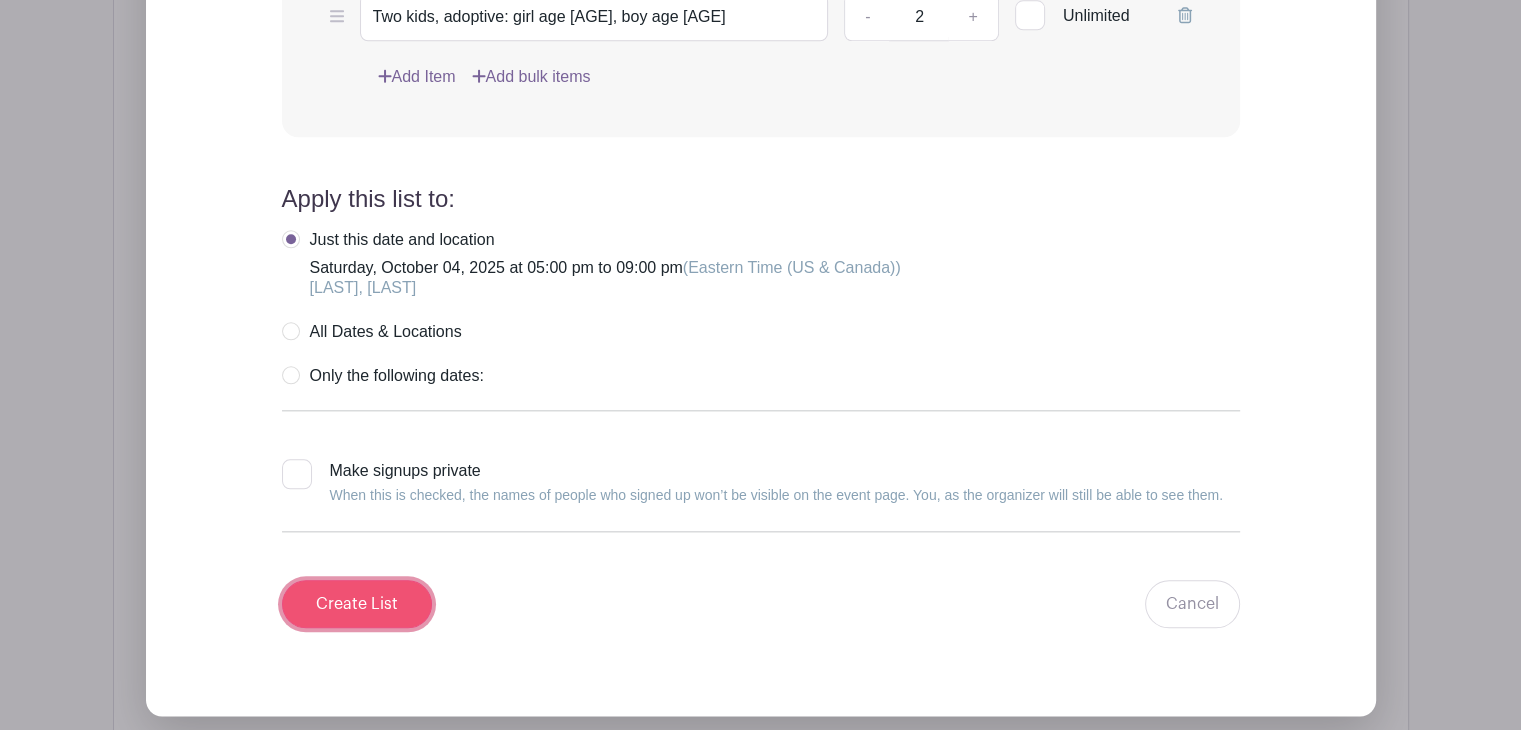 click on "Create List" at bounding box center (357, 604) 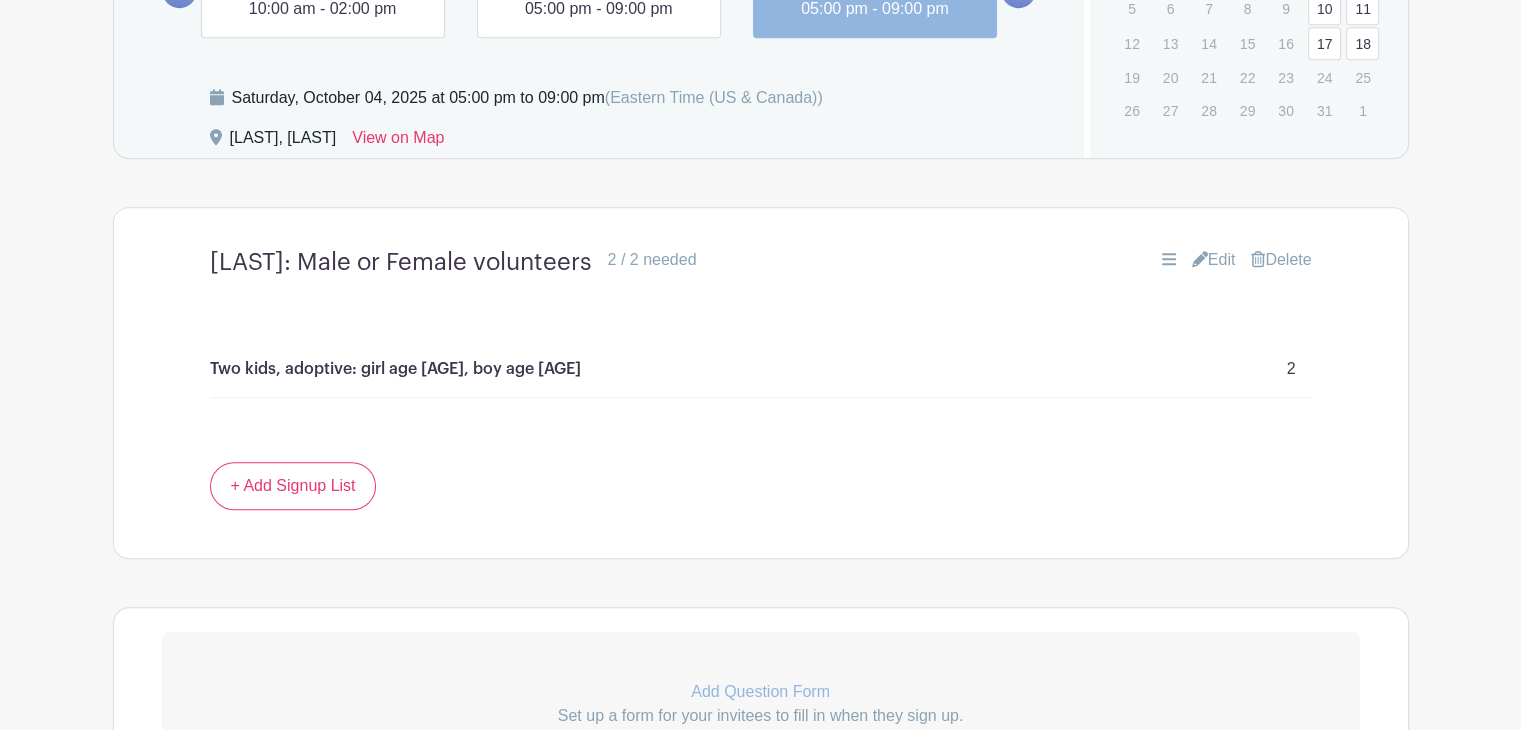 scroll, scrollTop: 1136, scrollLeft: 0, axis: vertical 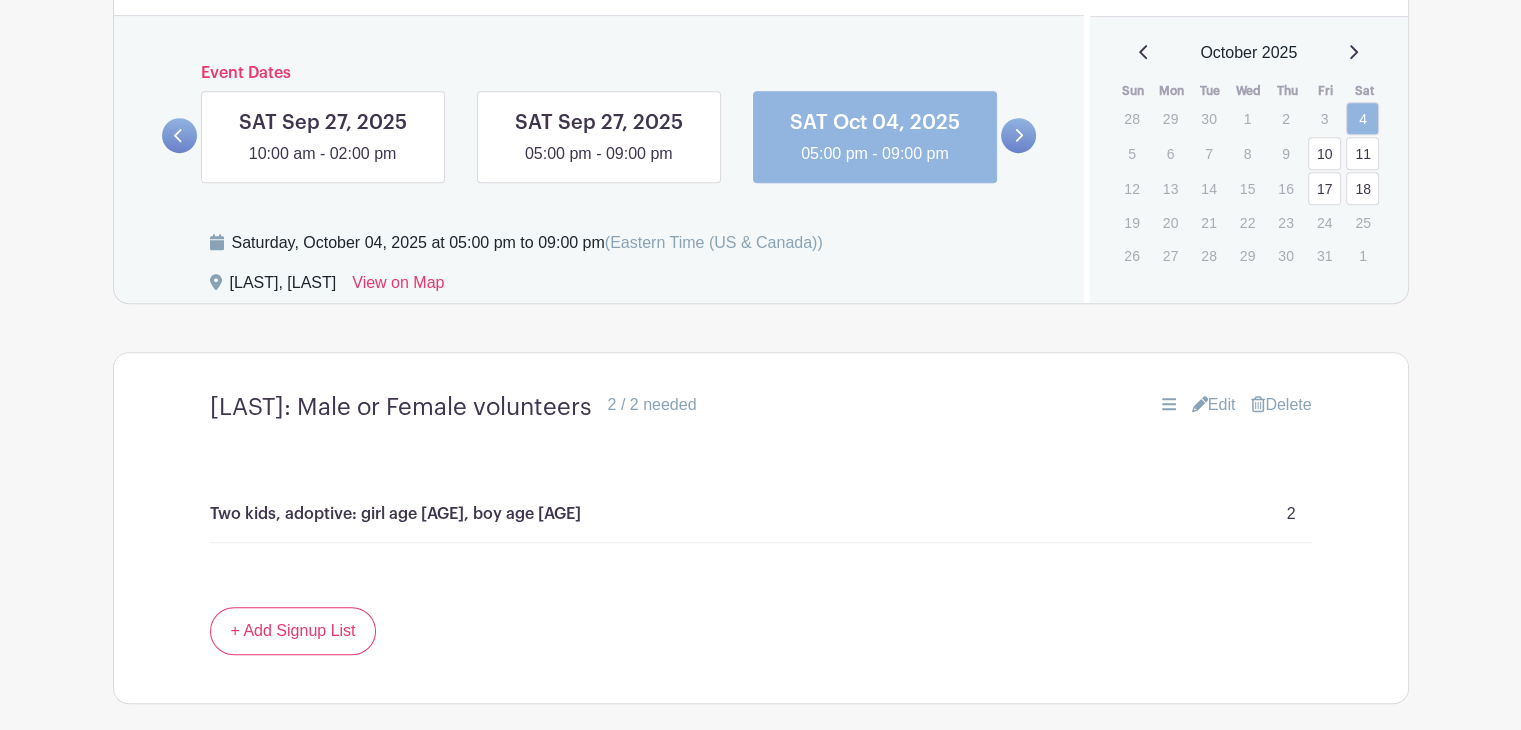 click at bounding box center [1018, 135] 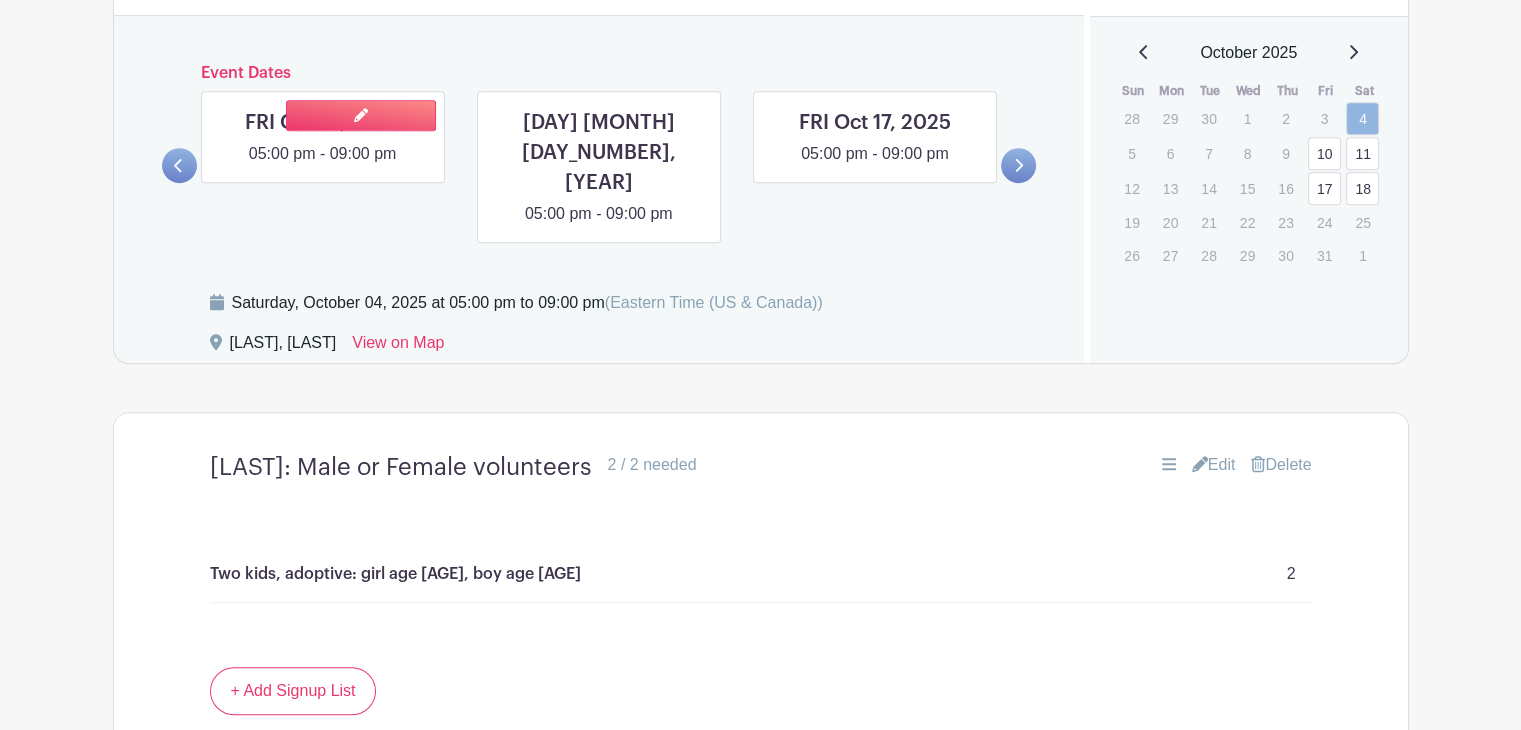 click at bounding box center (323, 166) 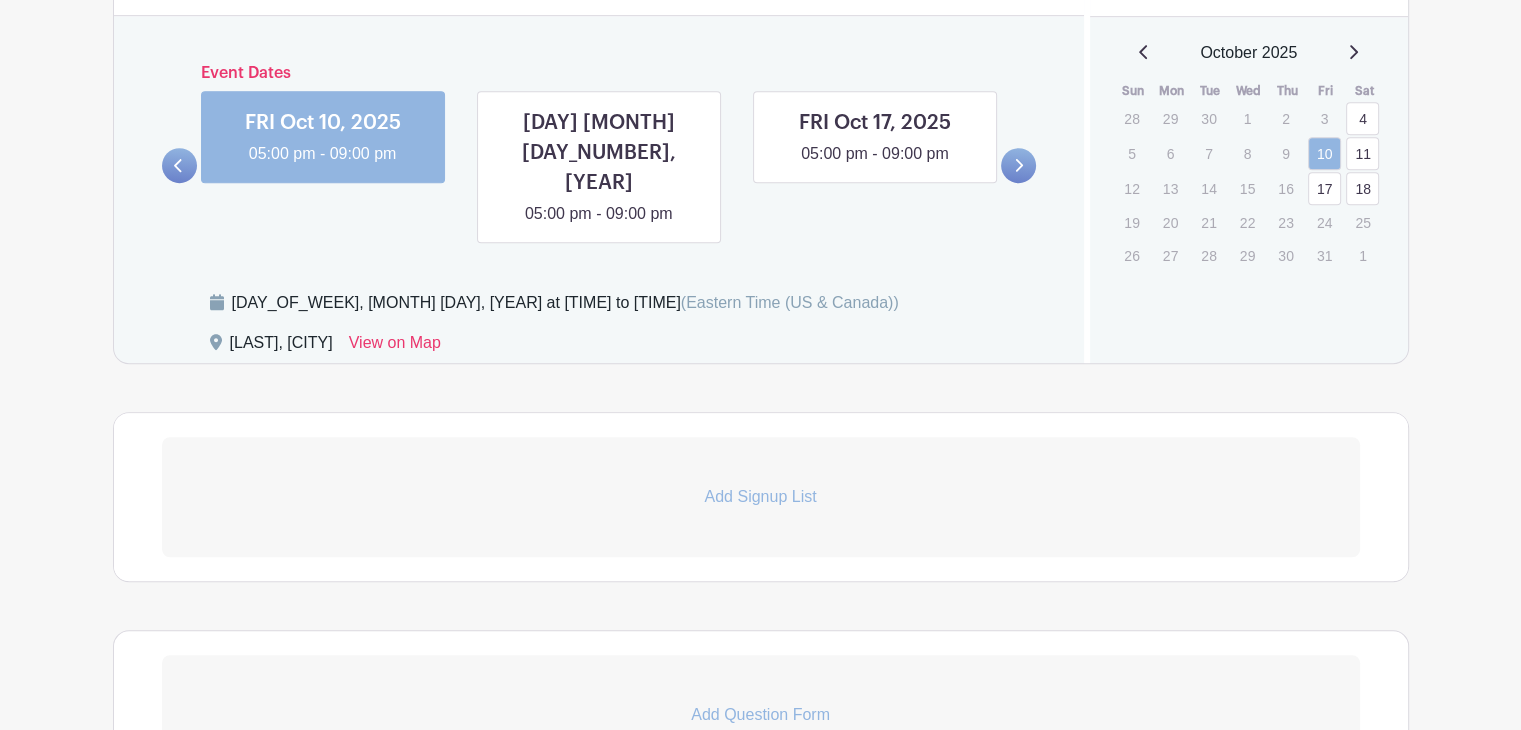 click on "Add Signup List" at bounding box center (761, 497) 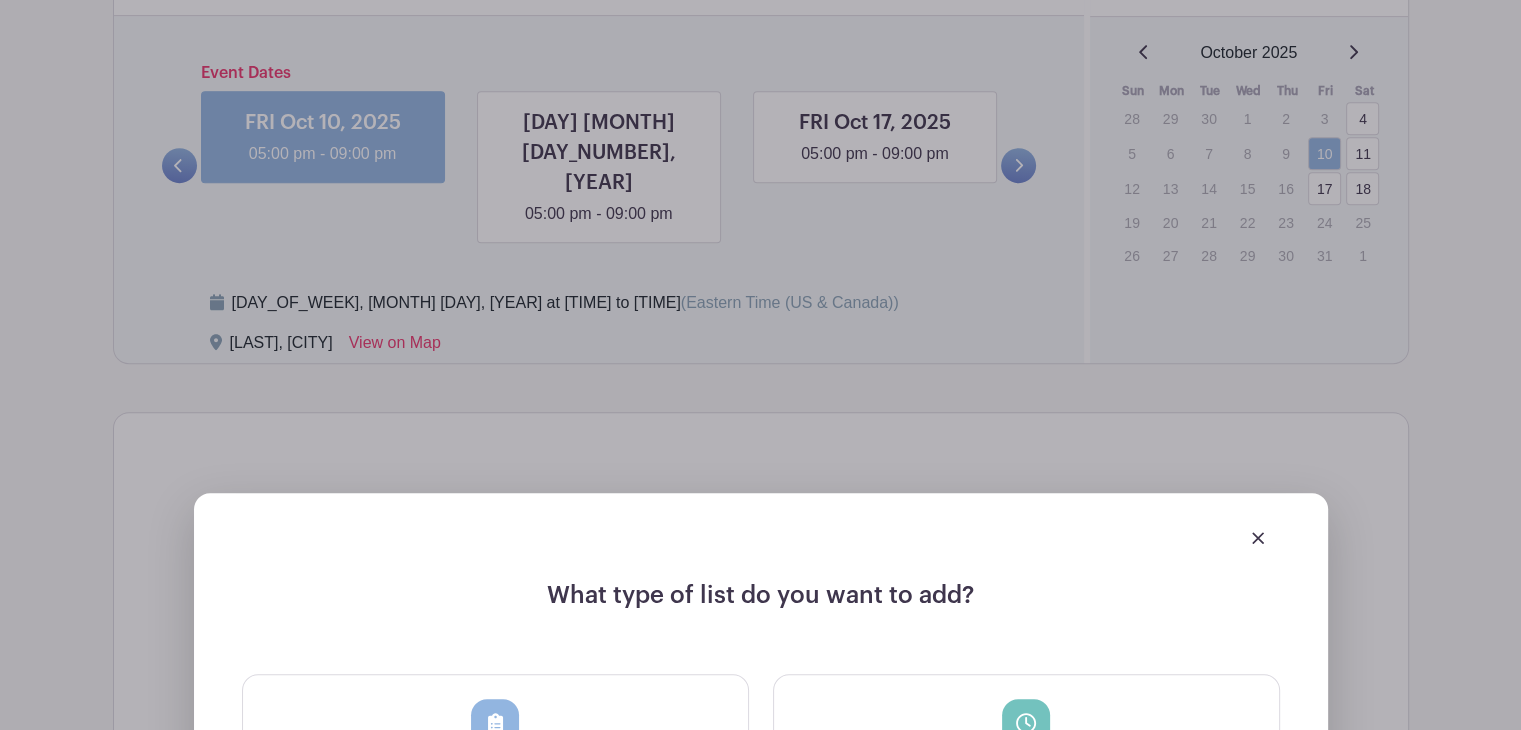 scroll, scrollTop: 1581, scrollLeft: 0, axis: vertical 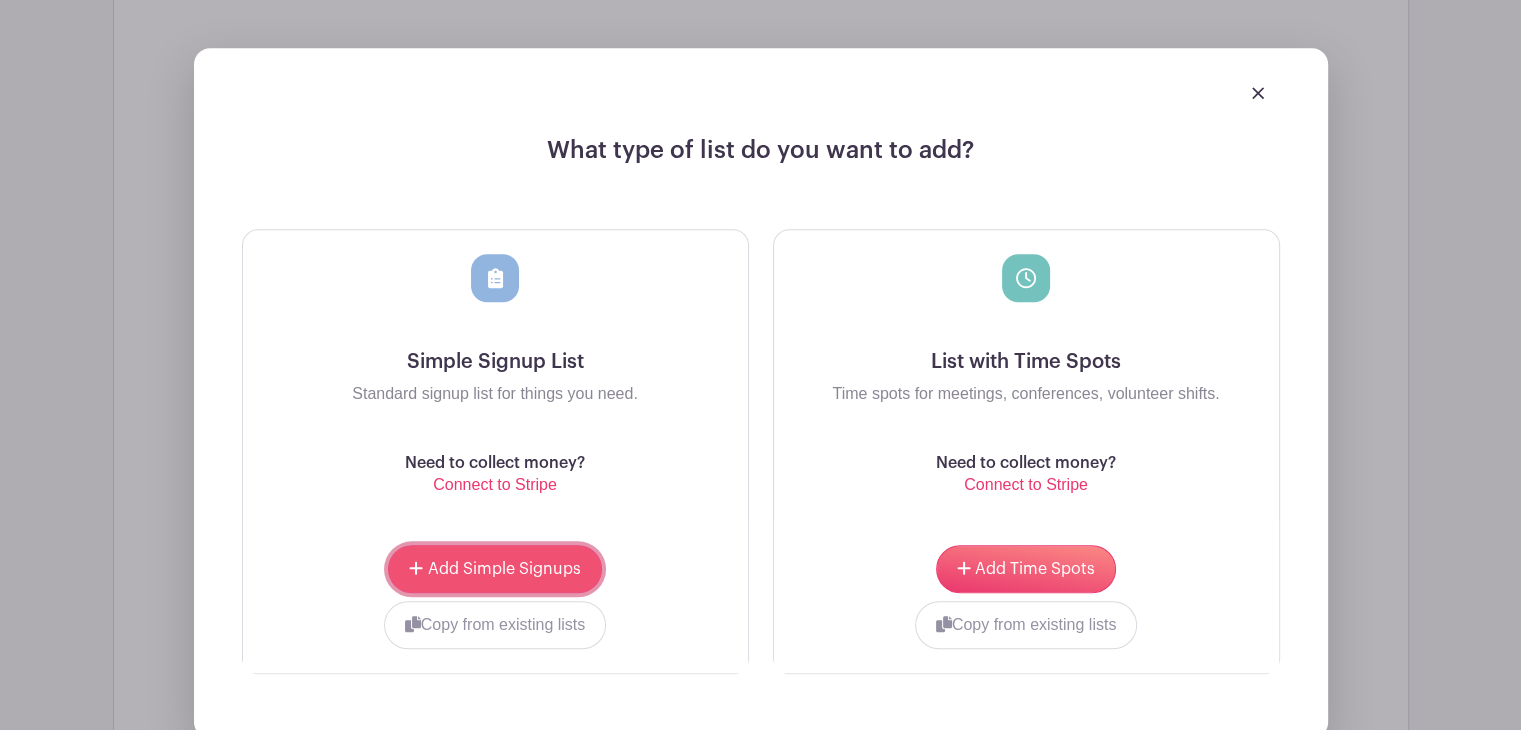 click on "Add Simple Signups" at bounding box center (494, 569) 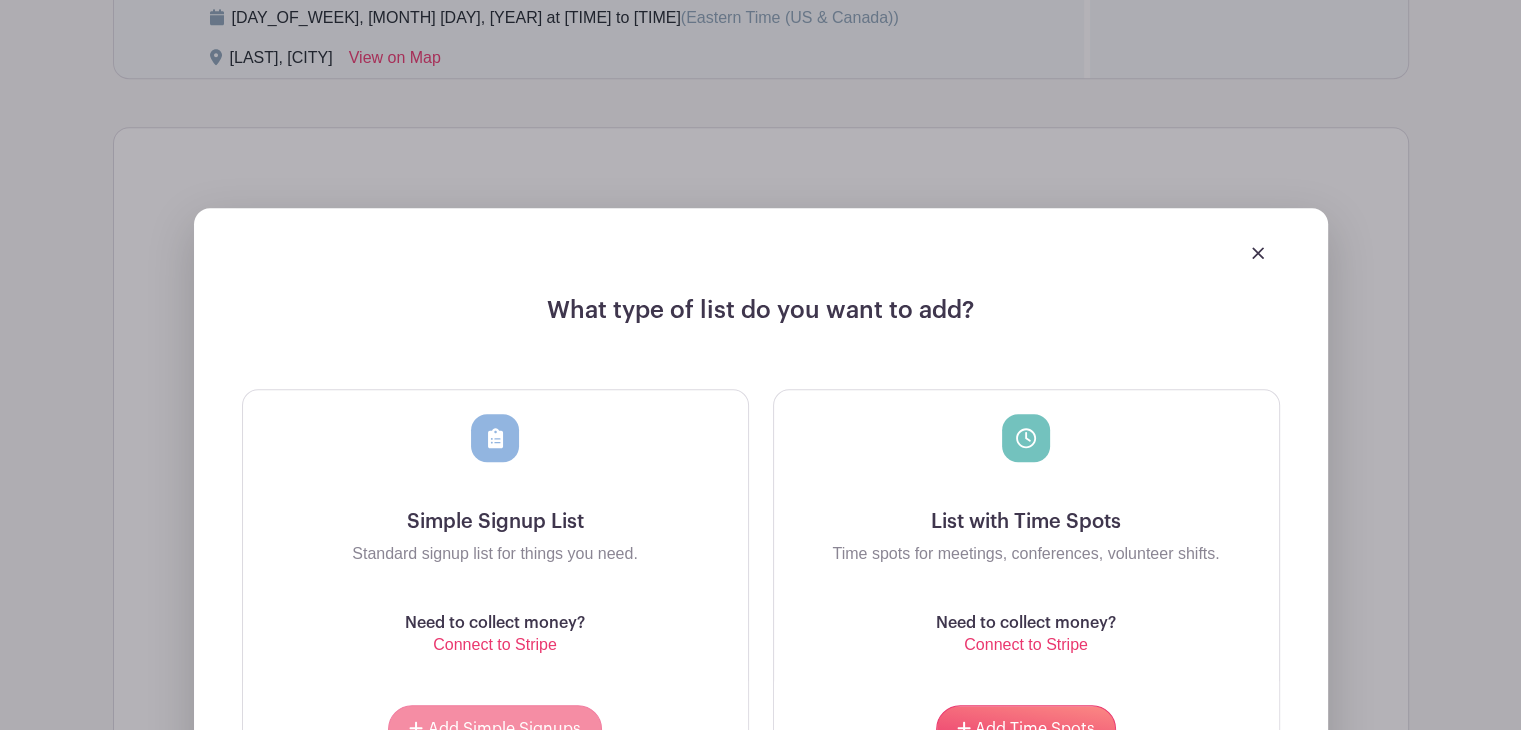 scroll, scrollTop: 1741, scrollLeft: 0, axis: vertical 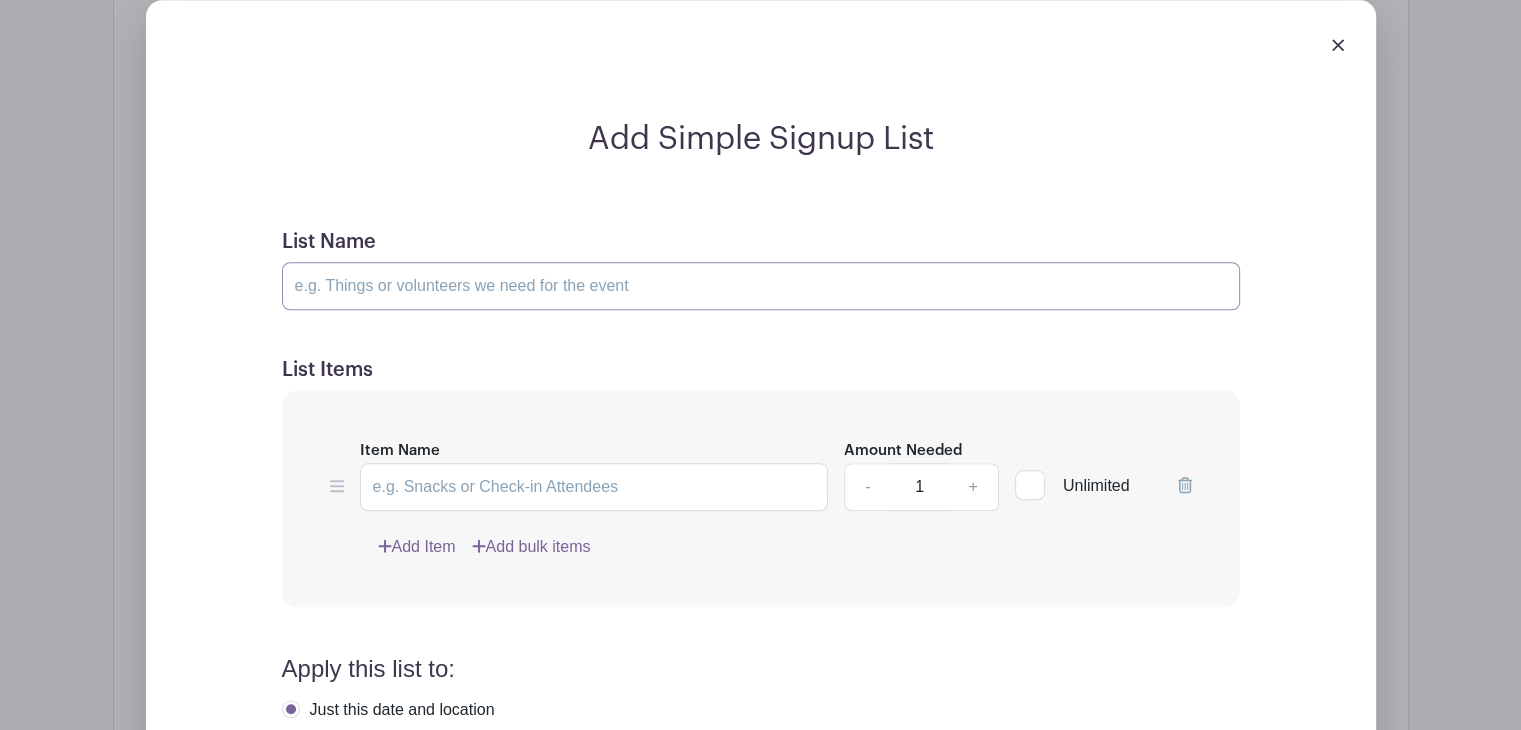 click on "List Name" at bounding box center [761, 286] 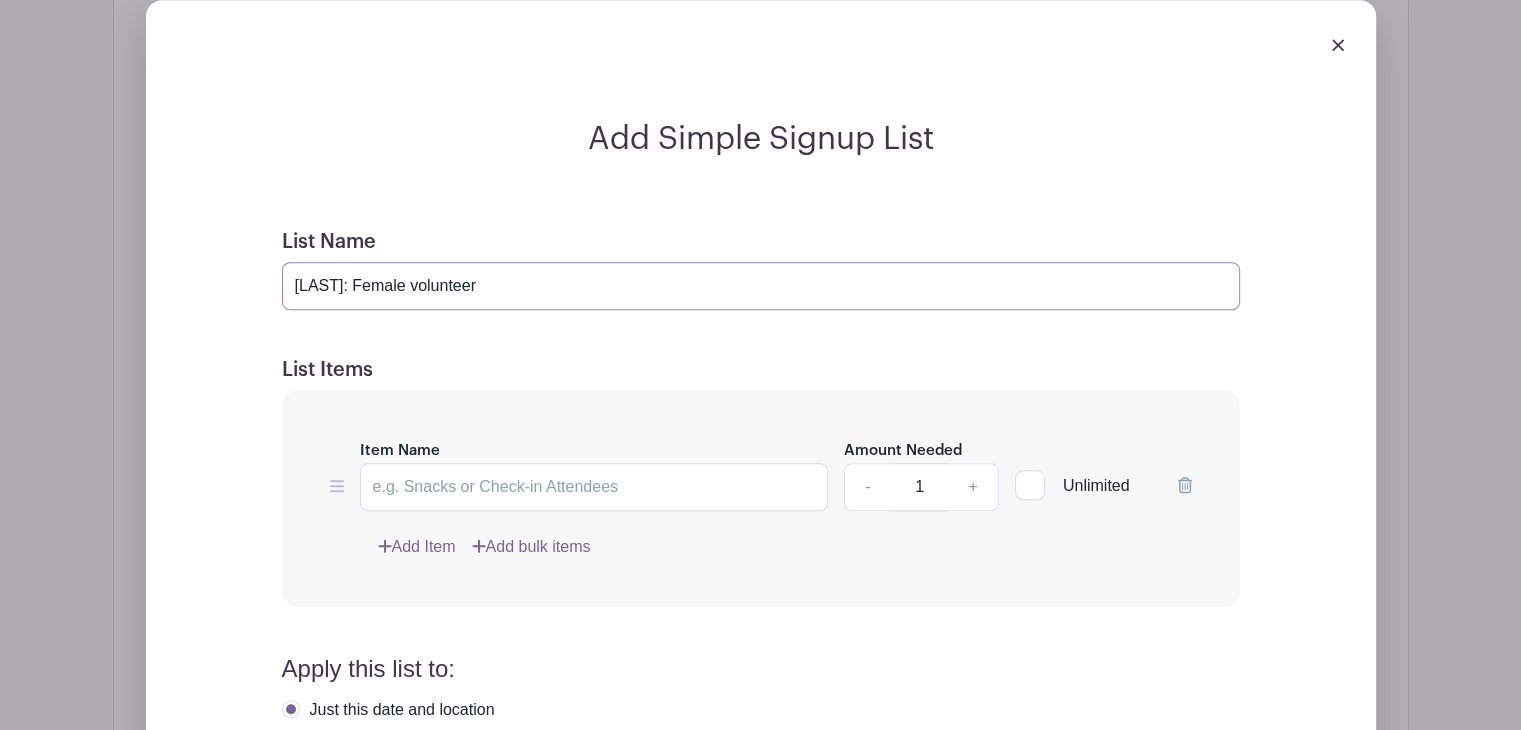 type on "[LAST]: Female volunteer" 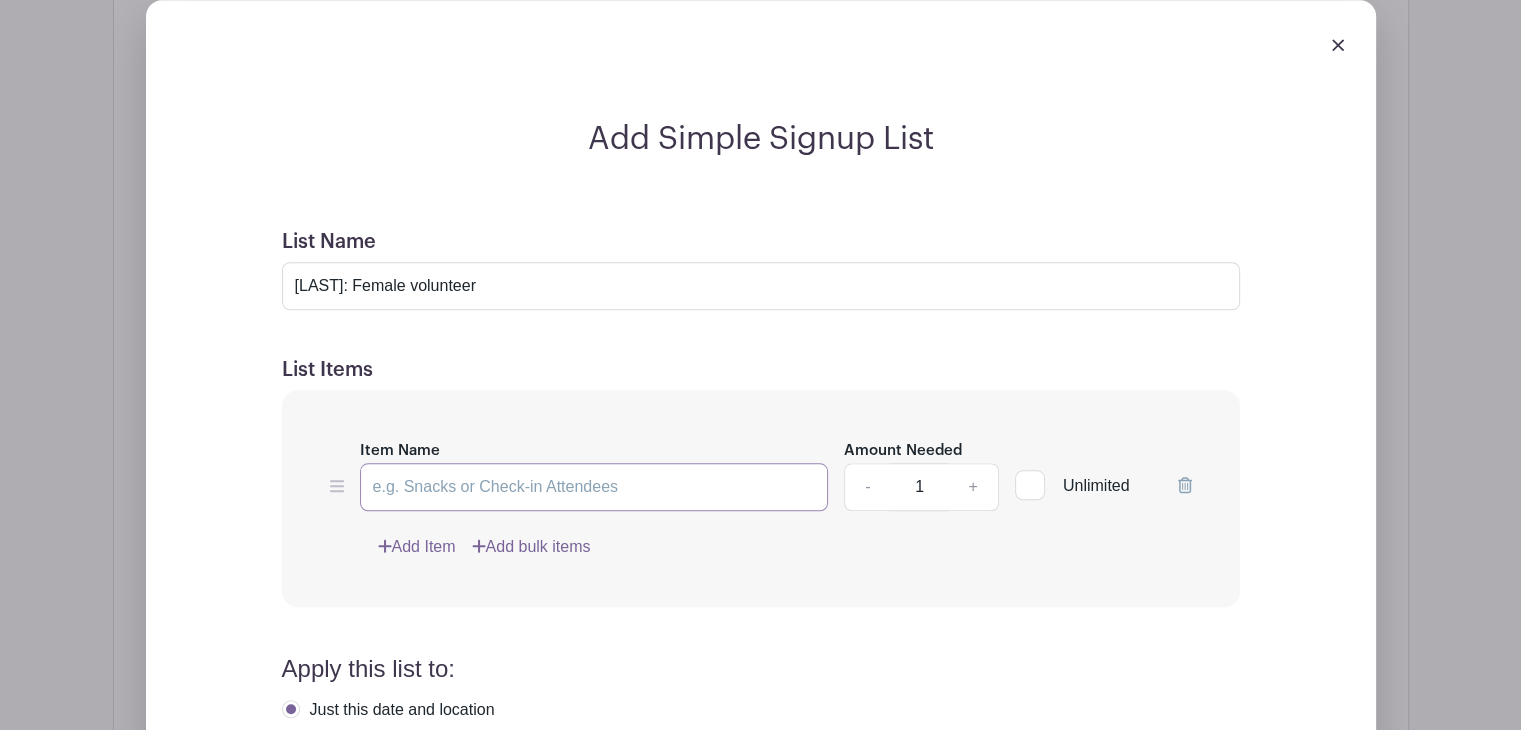 click on "Item Name" at bounding box center (594, 487) 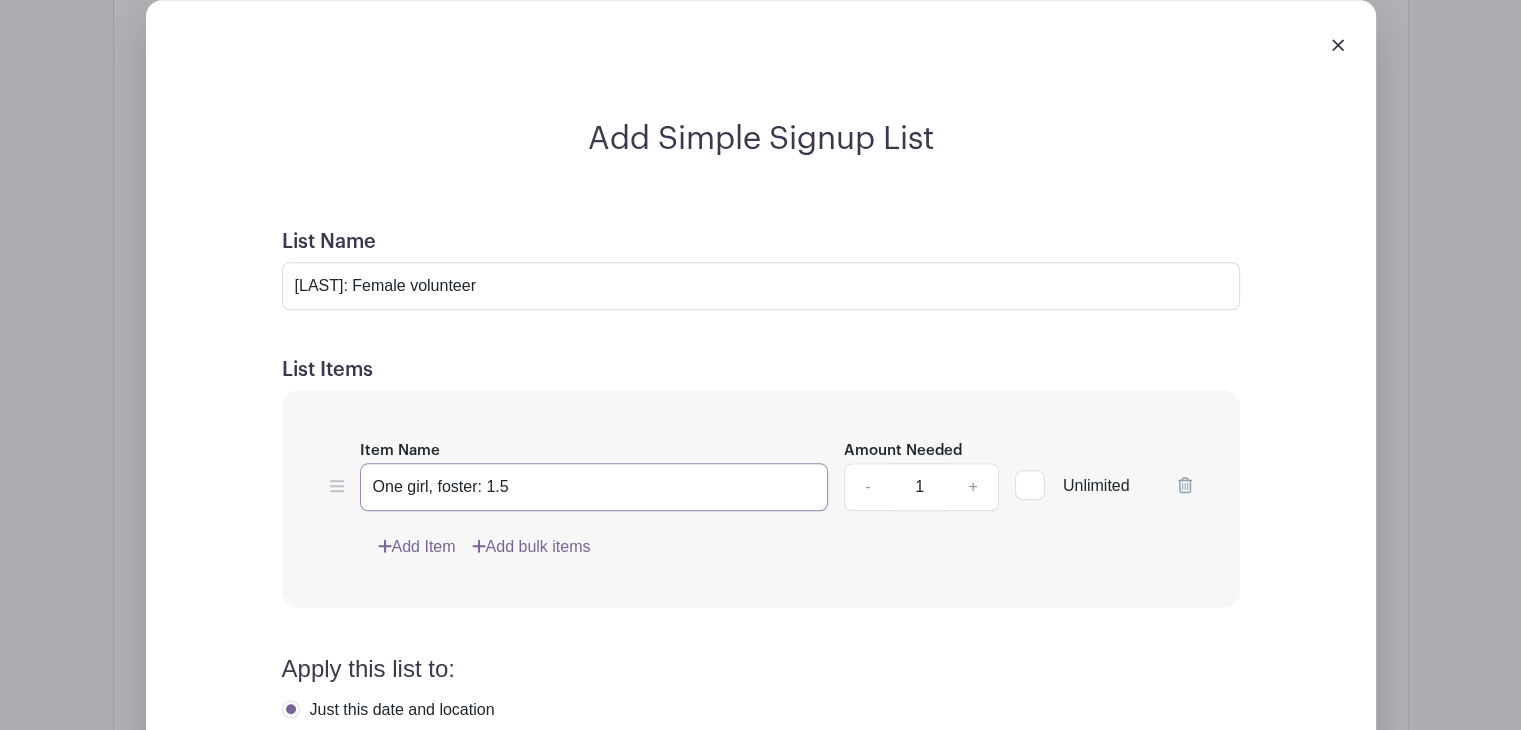 click on "One girl, foster: 1.5" at bounding box center (594, 487) 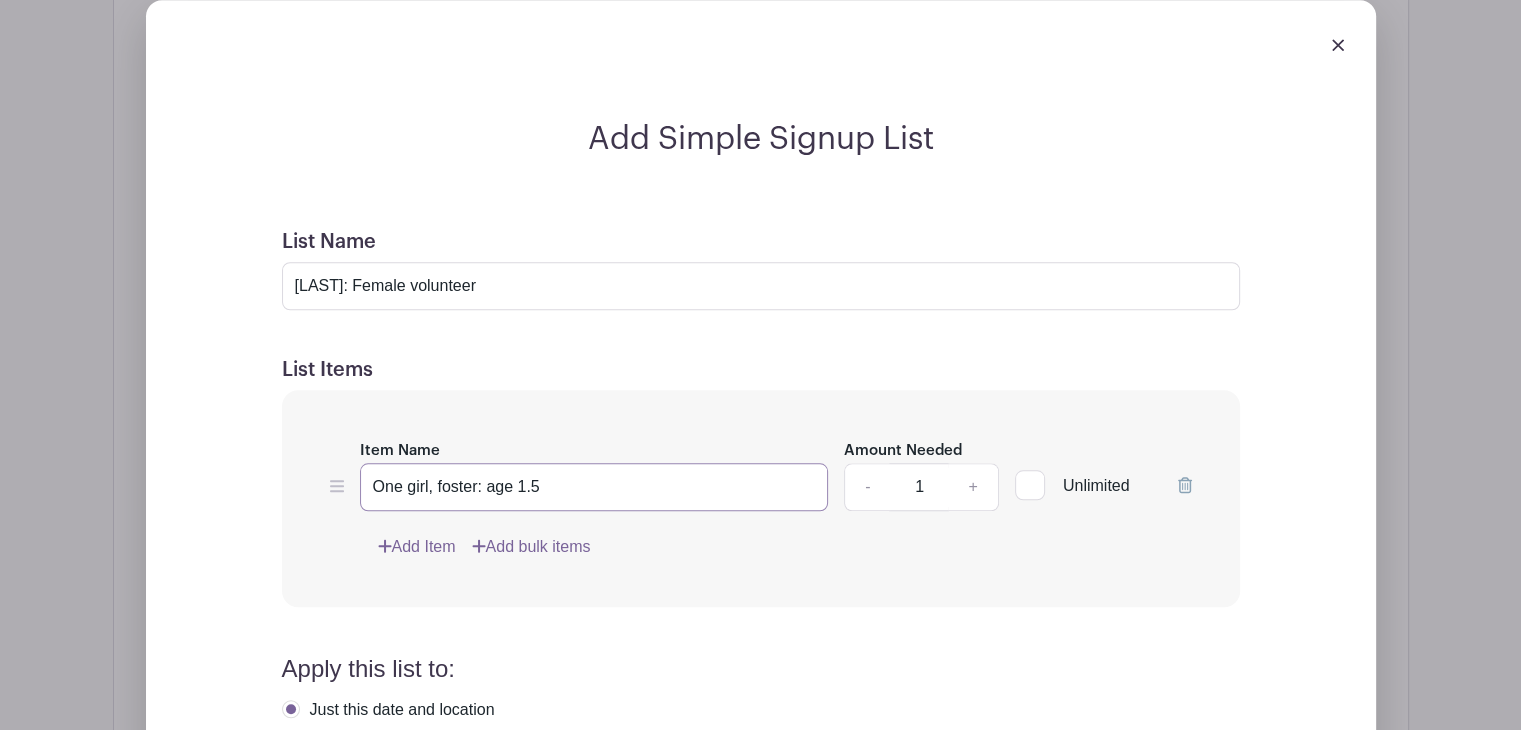 type on "One girl, foster: age 1.5" 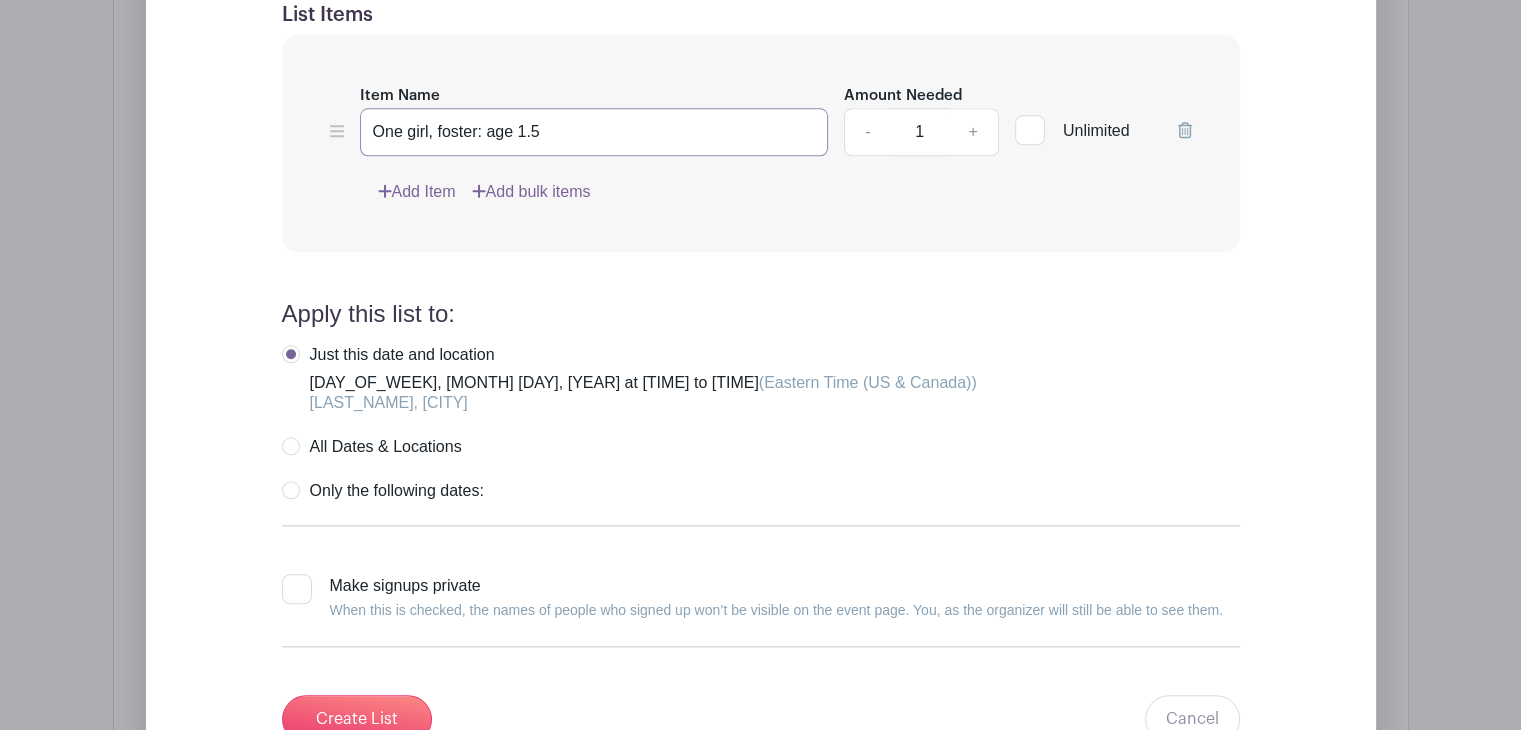 scroll, scrollTop: 2097, scrollLeft: 0, axis: vertical 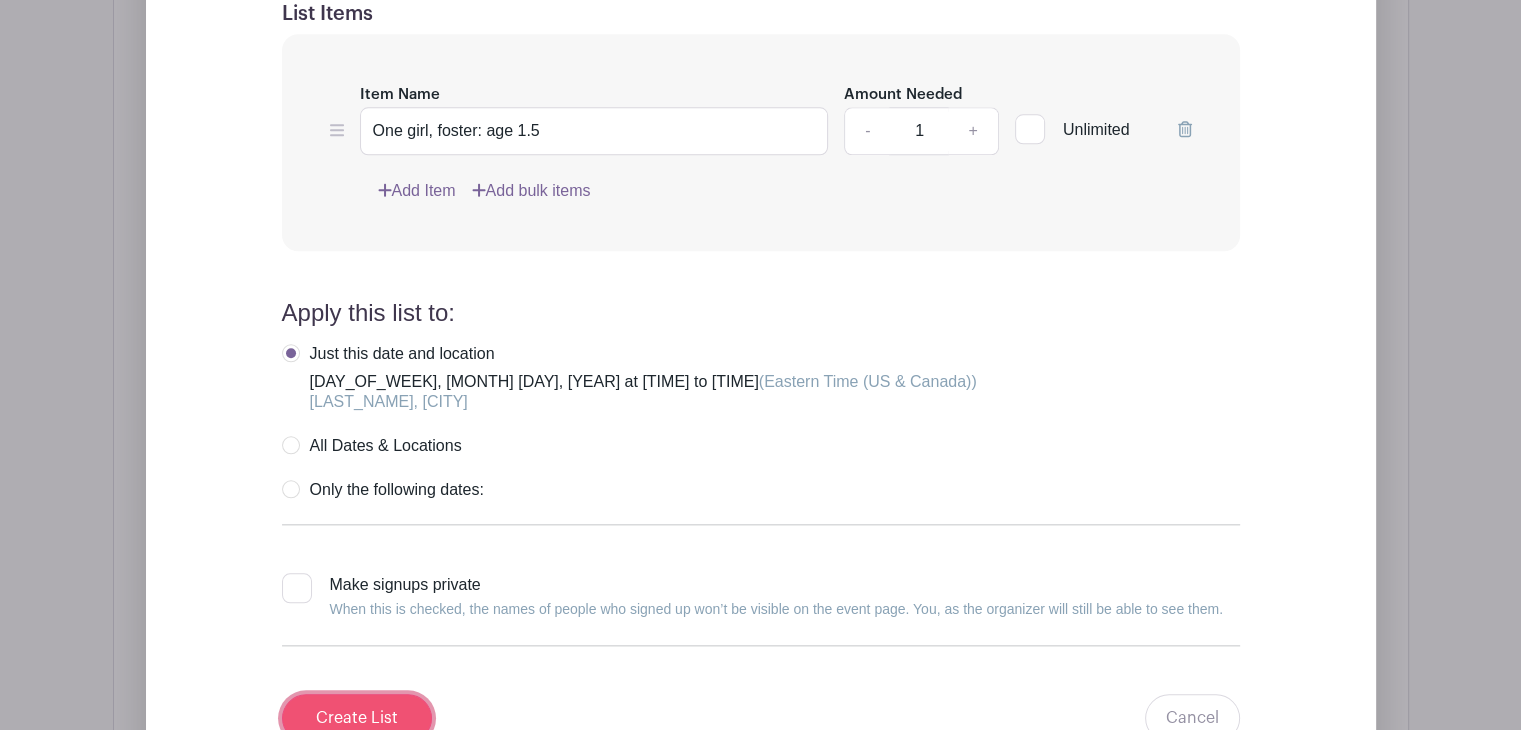 click on "Create List" at bounding box center [357, 718] 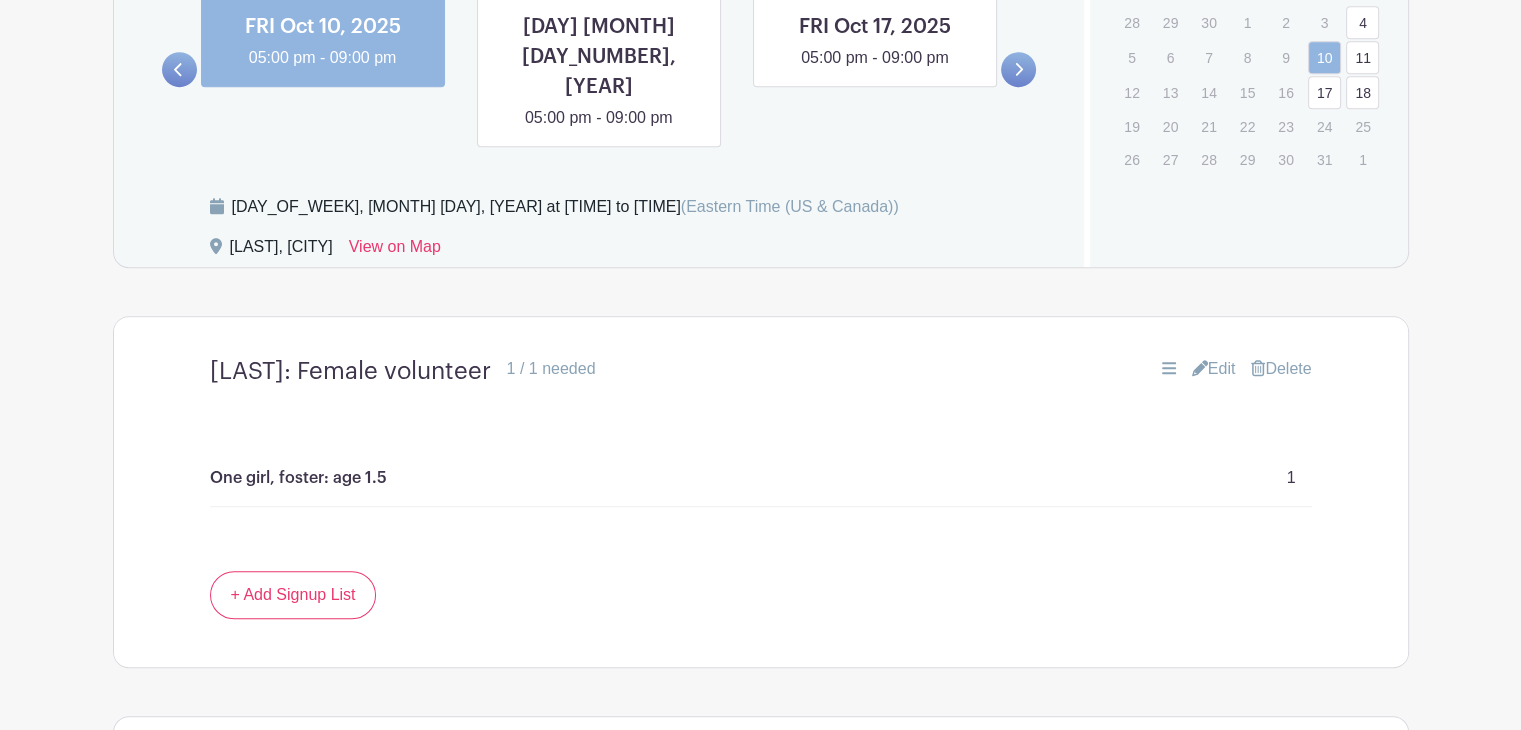 scroll, scrollTop: 1084, scrollLeft: 0, axis: vertical 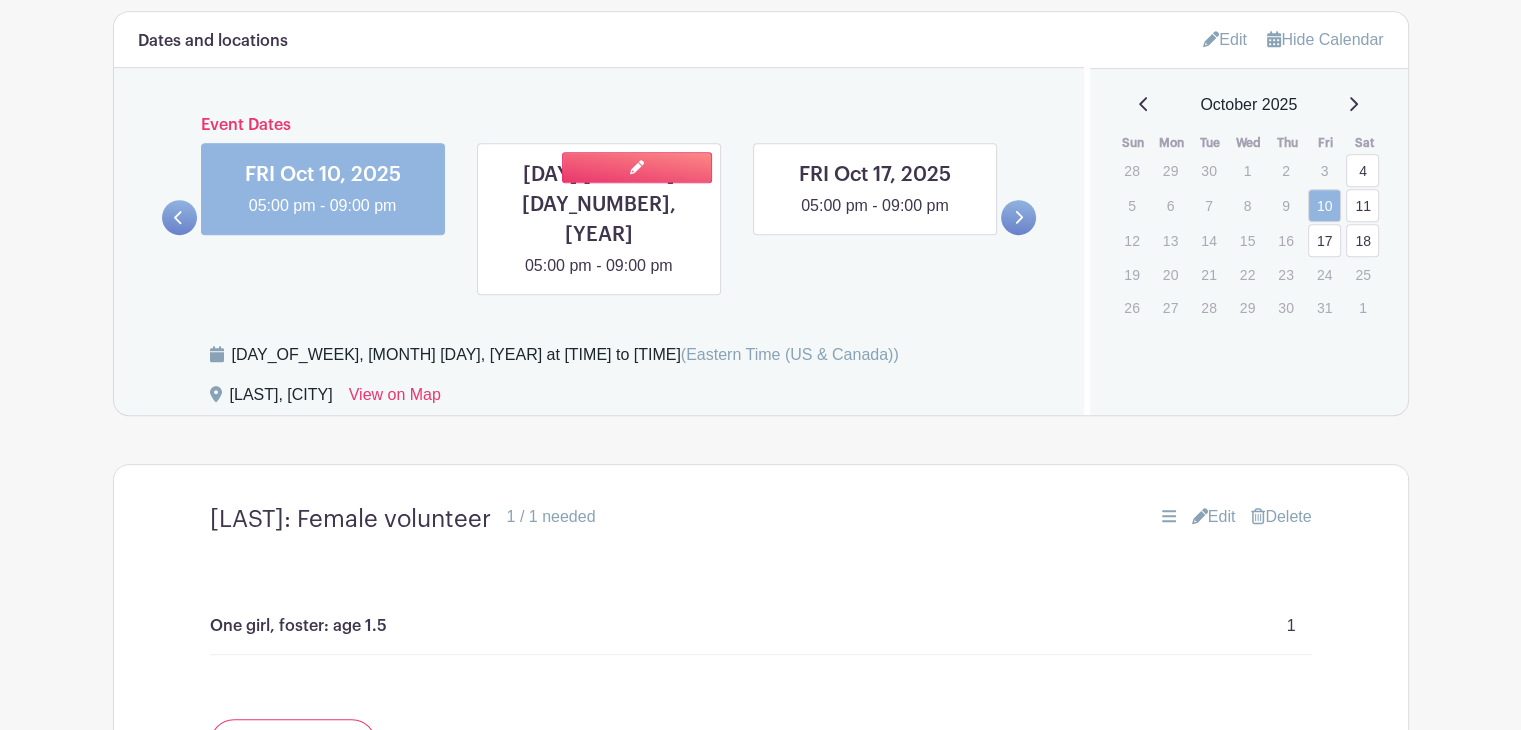 click at bounding box center (599, 278) 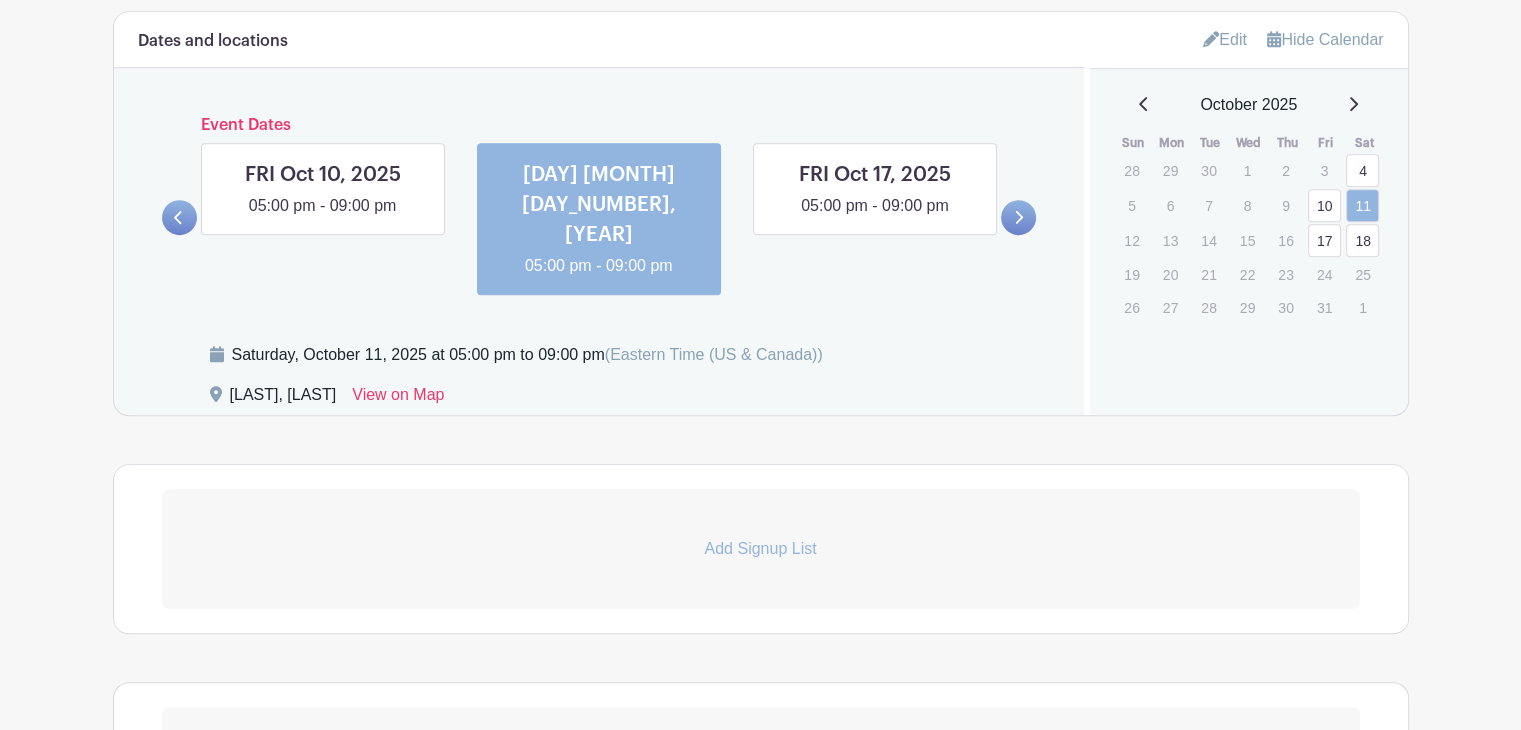 click on "Add Signup List" at bounding box center (761, 549) 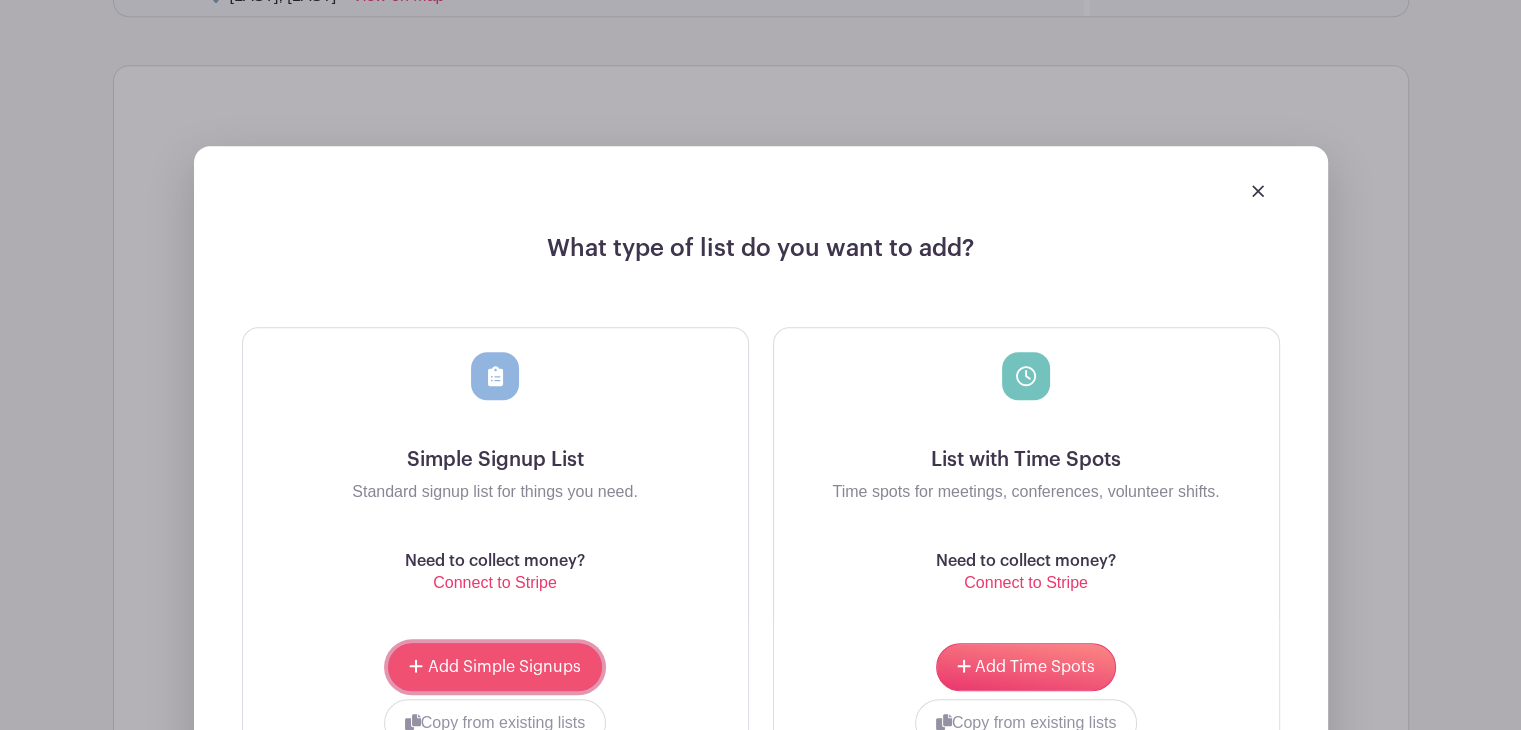 click on "Add Simple Signups" at bounding box center [494, 667] 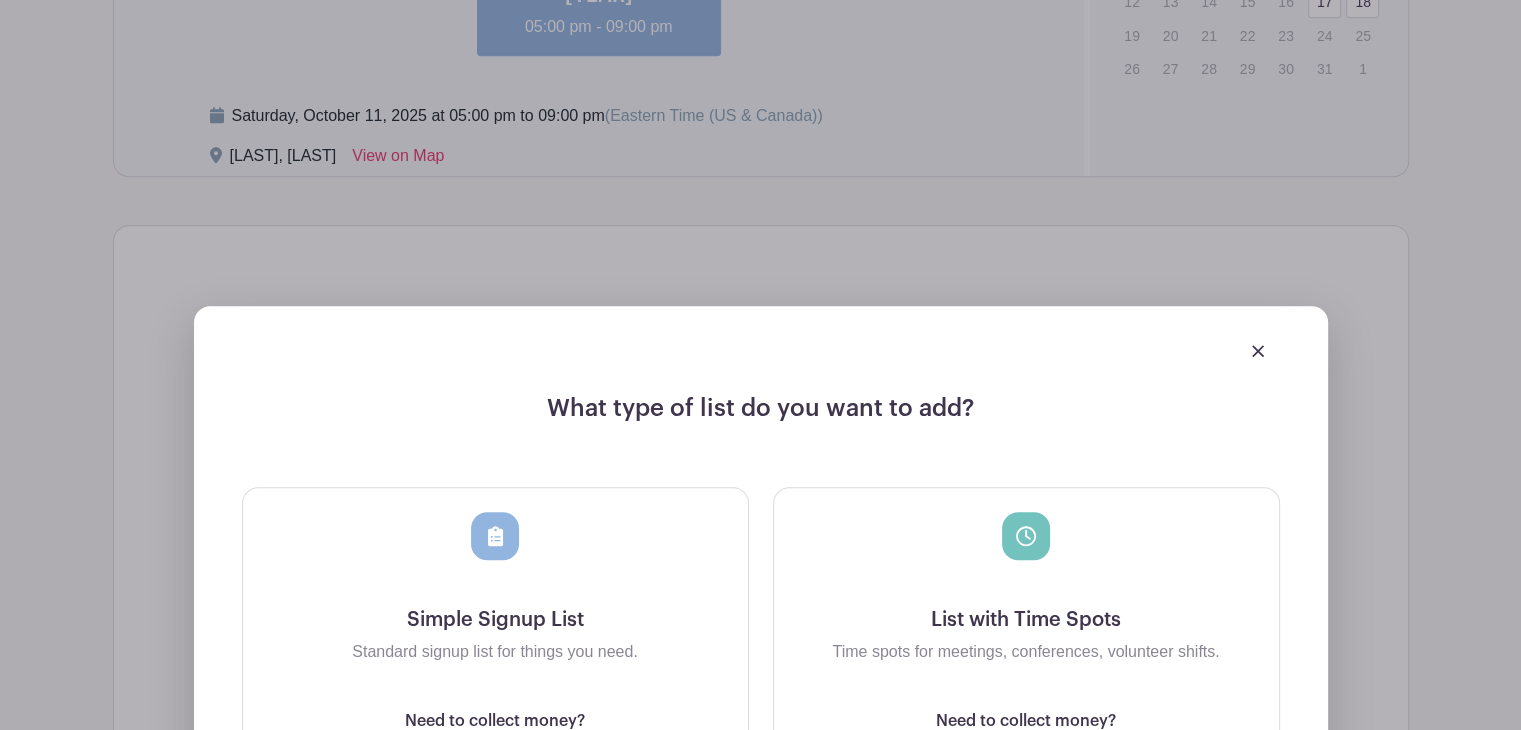 scroll, scrollTop: 1643, scrollLeft: 0, axis: vertical 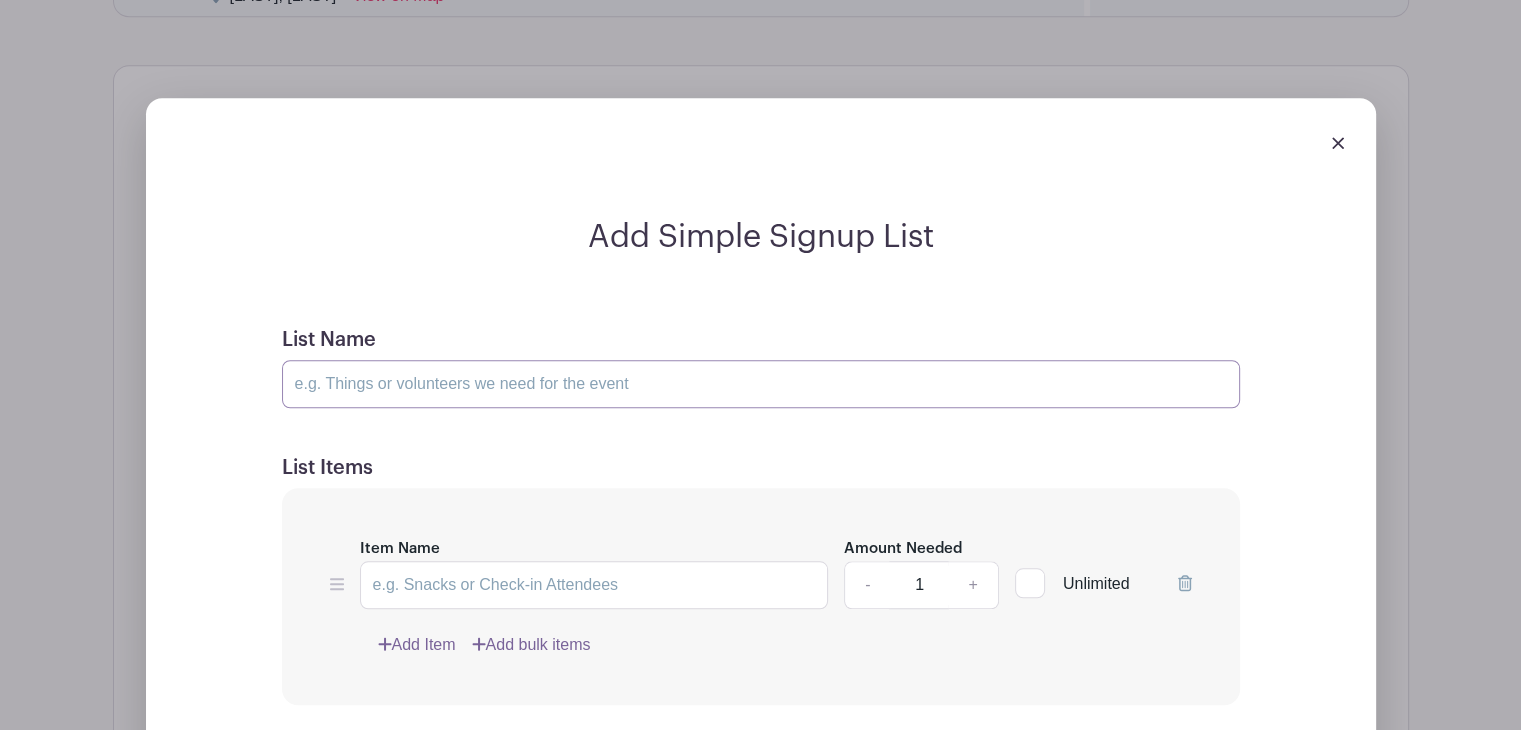 click on "List Name" at bounding box center [761, 384] 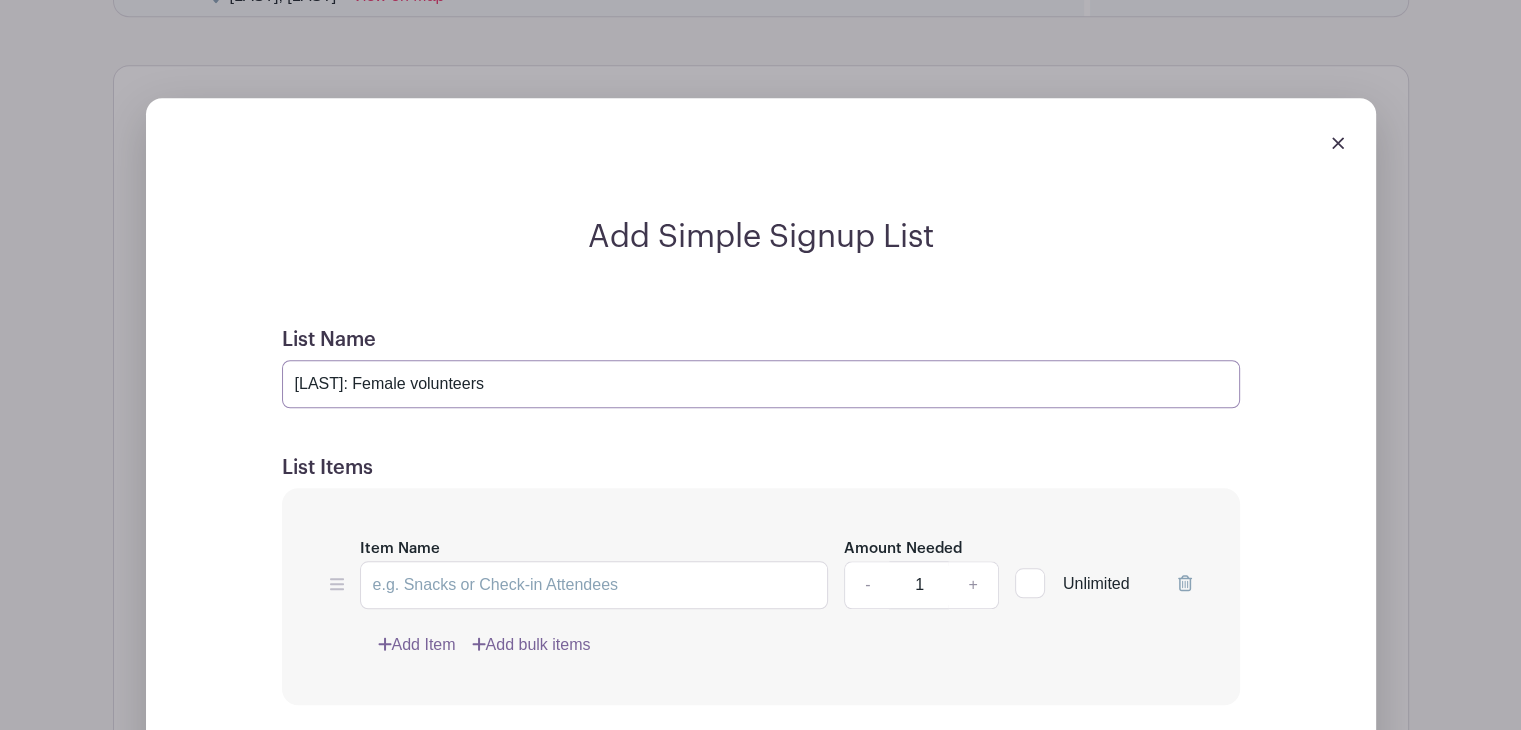 type on "[LAST]: Female volunteers" 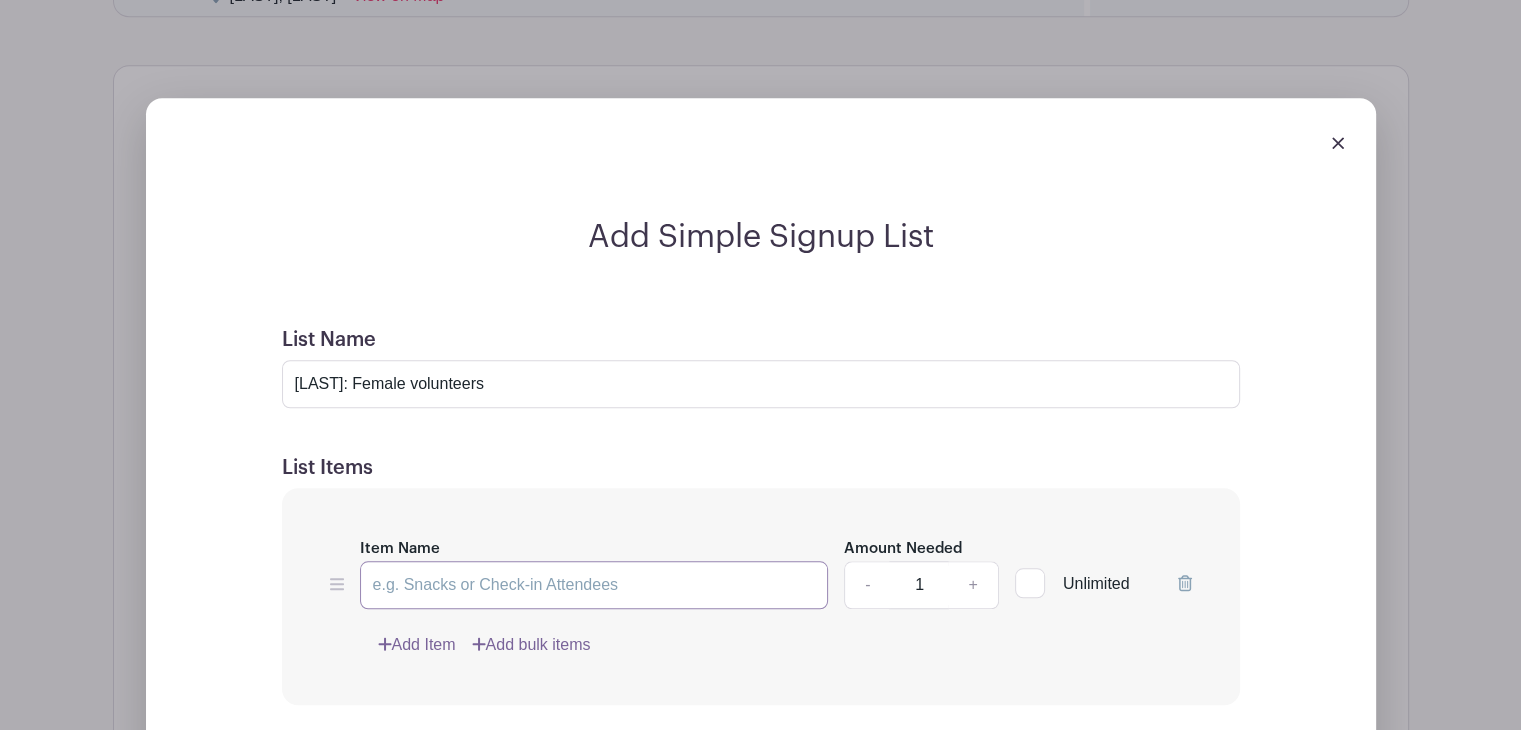 click on "Item Name" at bounding box center (594, 585) 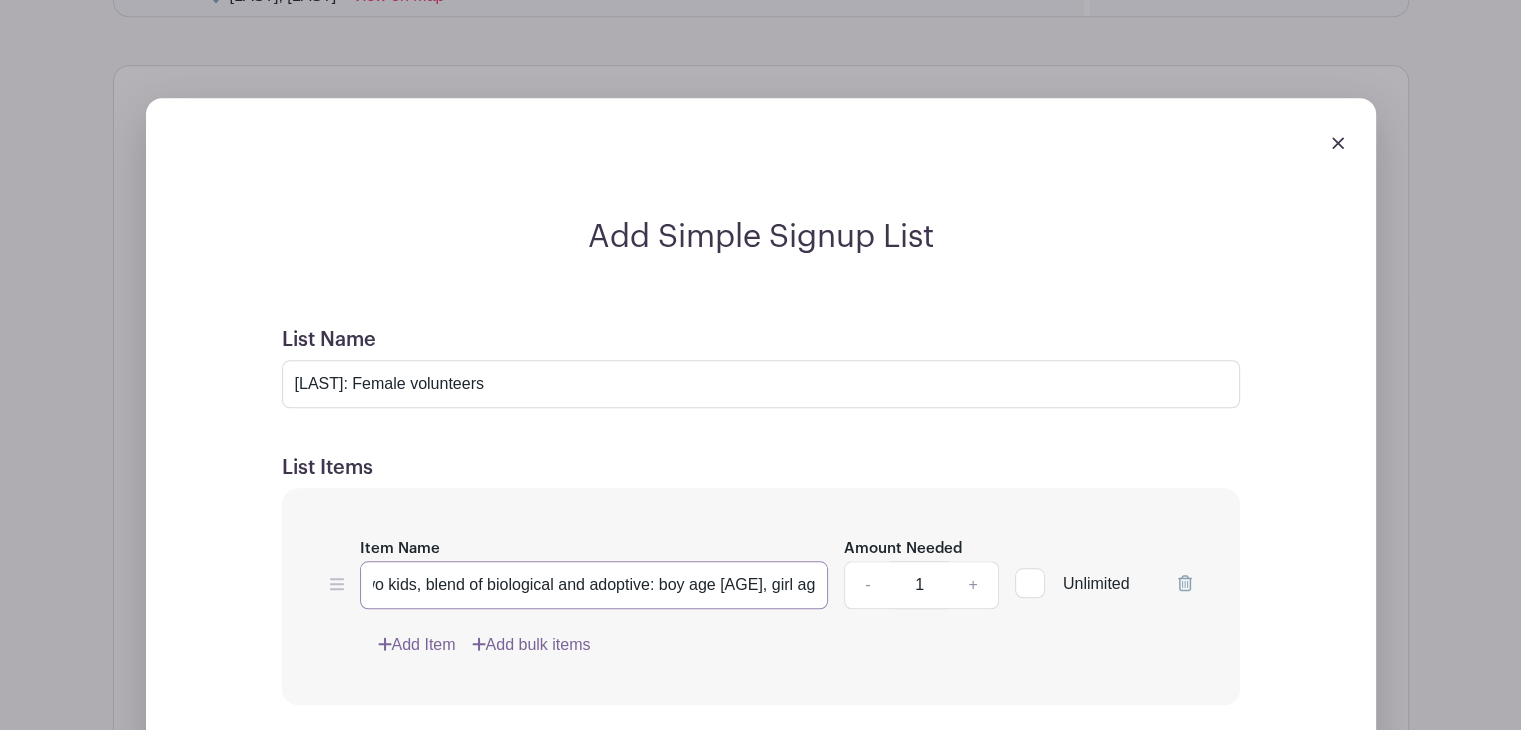 scroll, scrollTop: 0, scrollLeft: 14, axis: horizontal 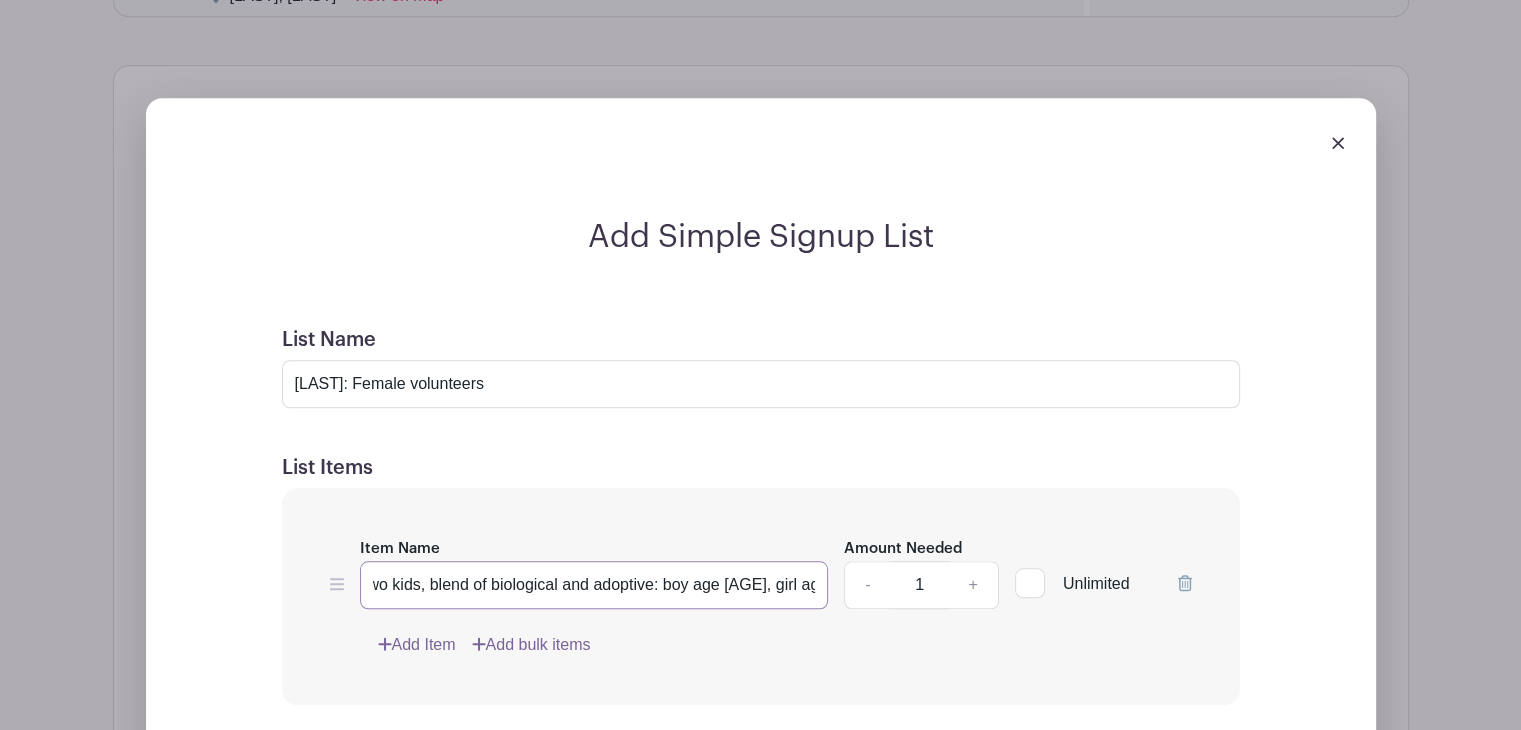 type on "Two kids, blend of biological and adoptive: boy age [AGE], girl age [AGE]" 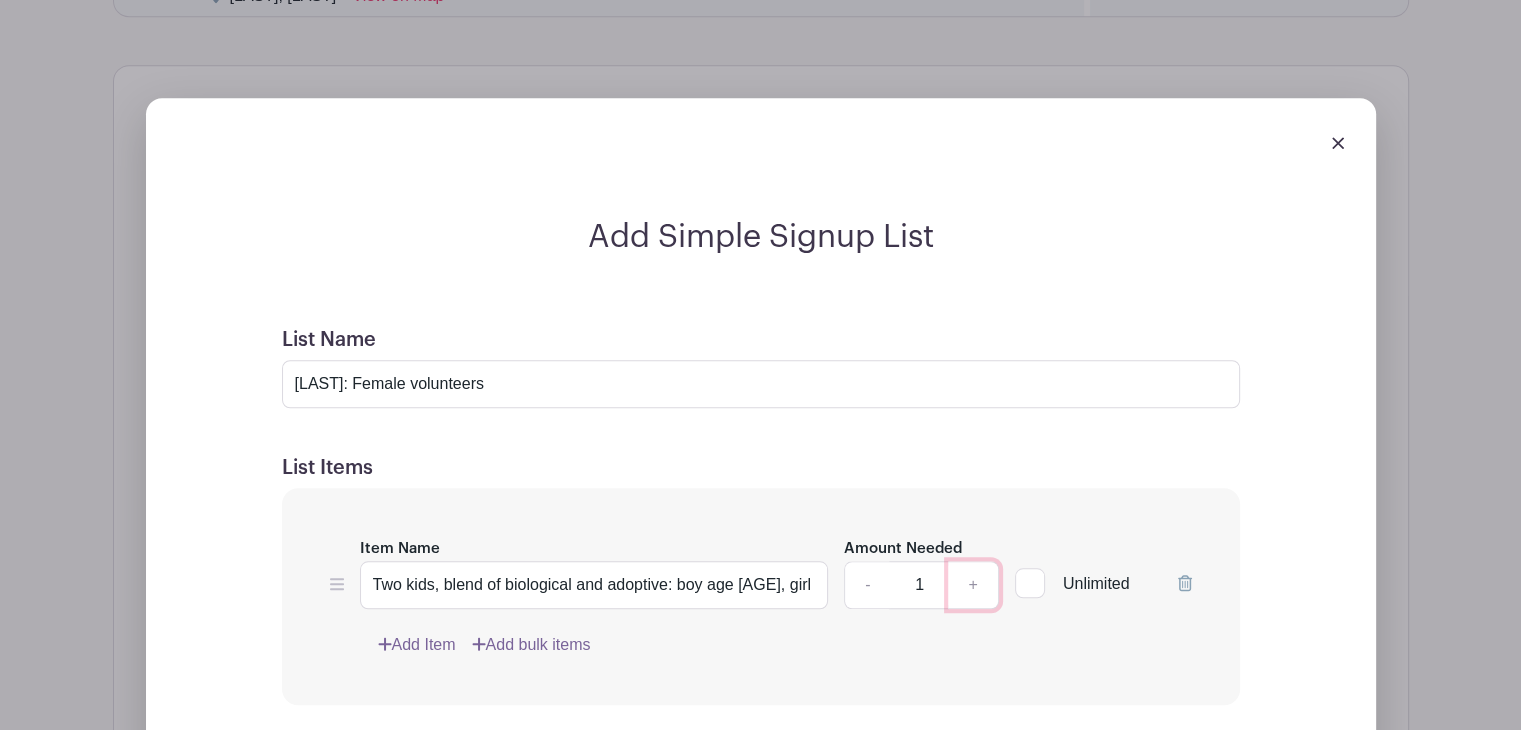 click on "+" at bounding box center [973, 585] 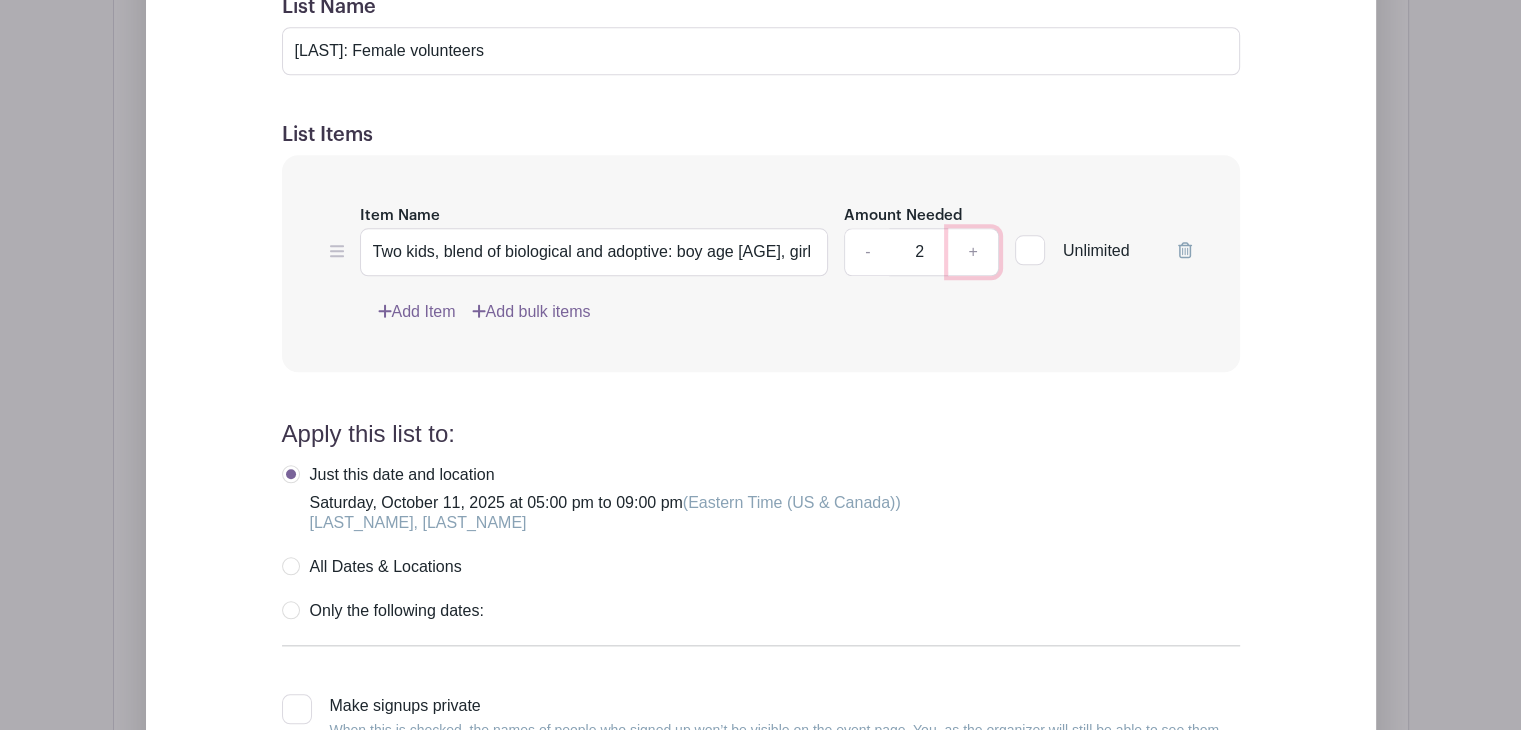 scroll, scrollTop: 2076, scrollLeft: 0, axis: vertical 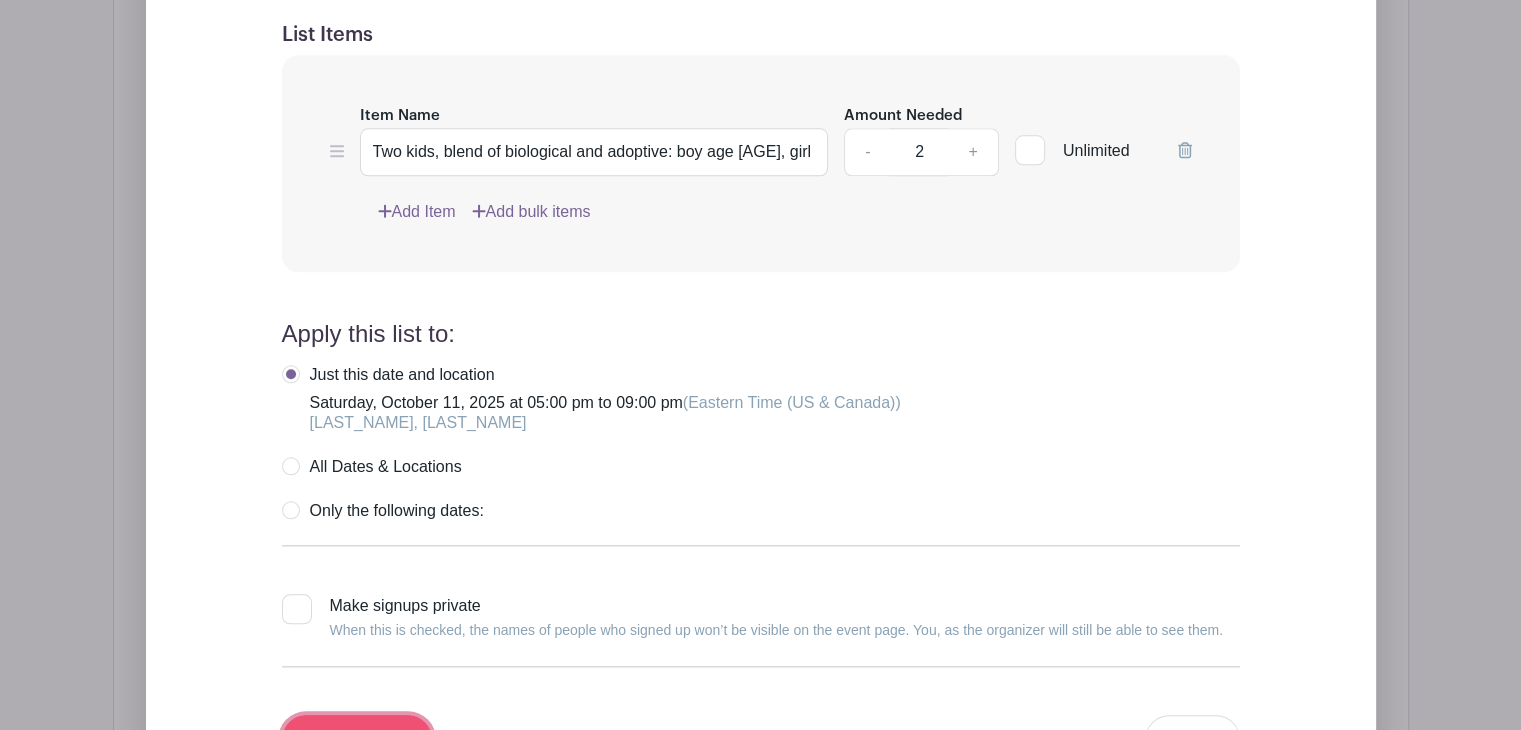 click on "Create List" at bounding box center [357, 739] 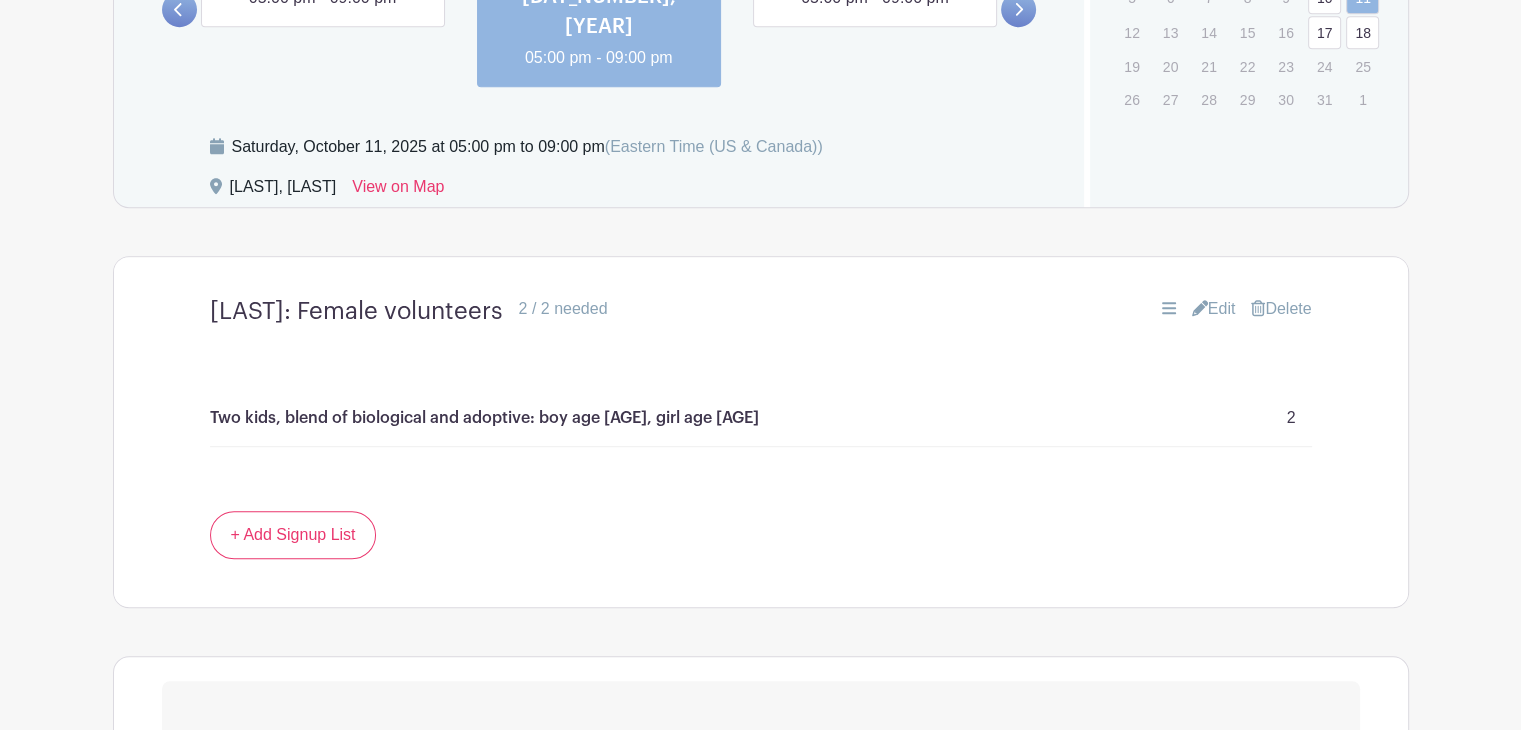scroll, scrollTop: 1096, scrollLeft: 0, axis: vertical 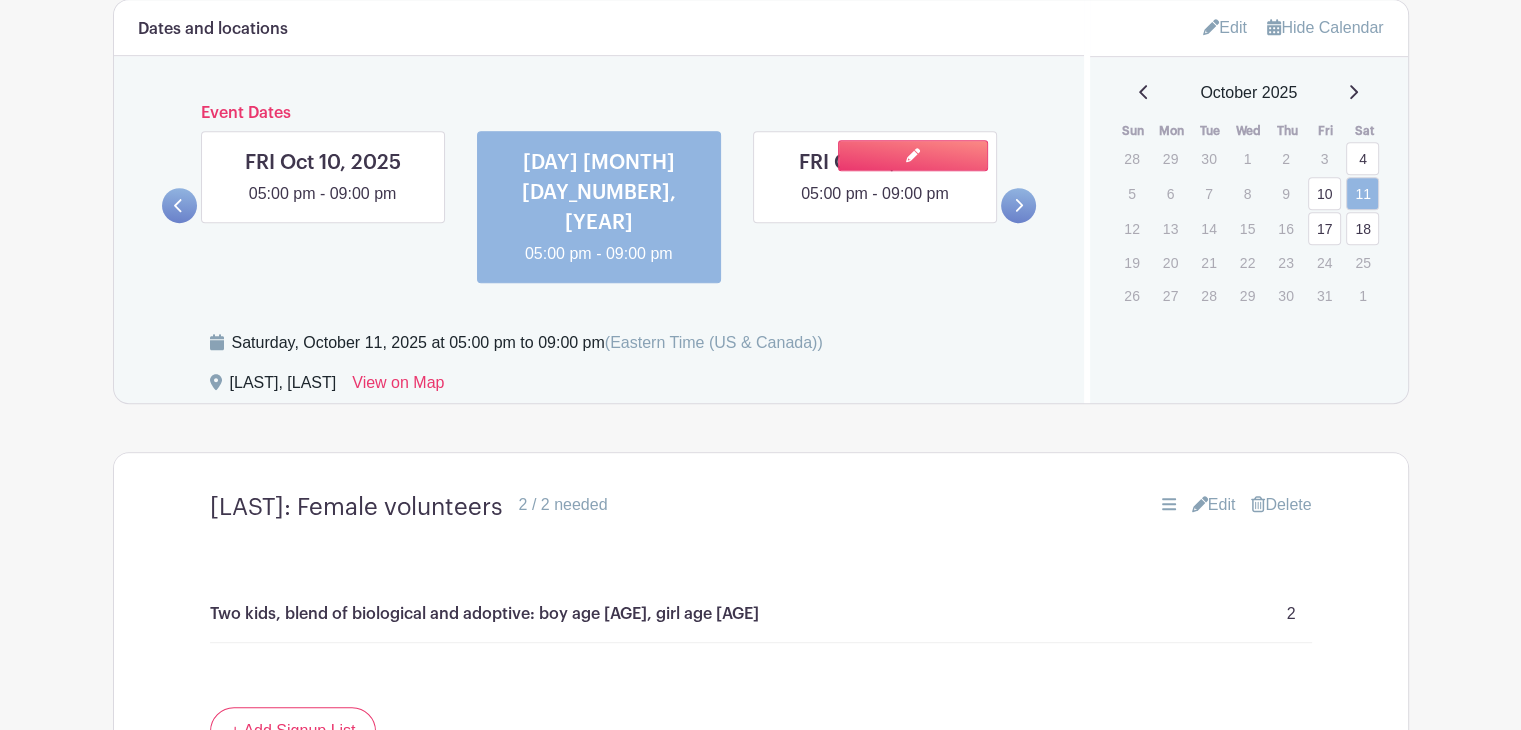 click at bounding box center (875, 206) 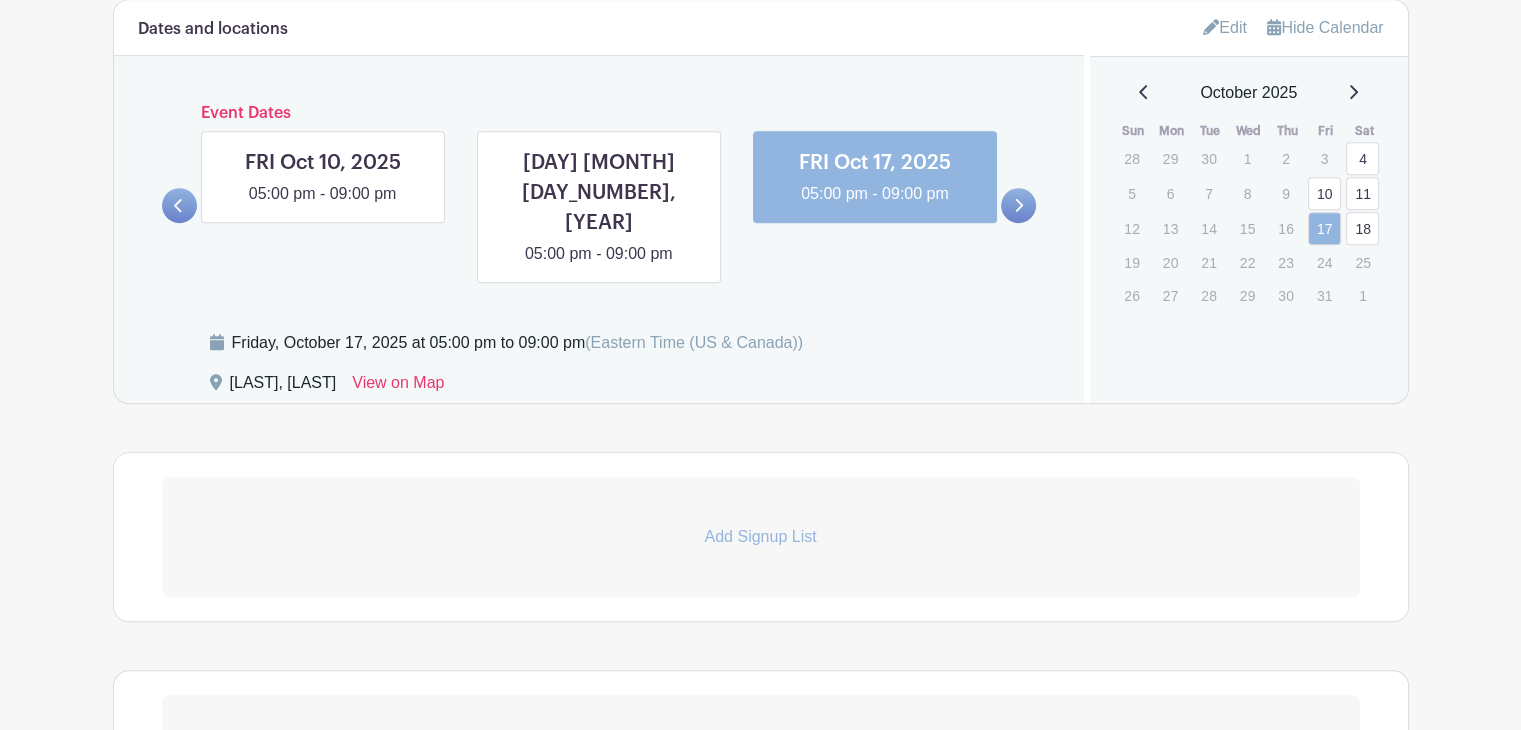 click on "Add Signup List" at bounding box center [761, 537] 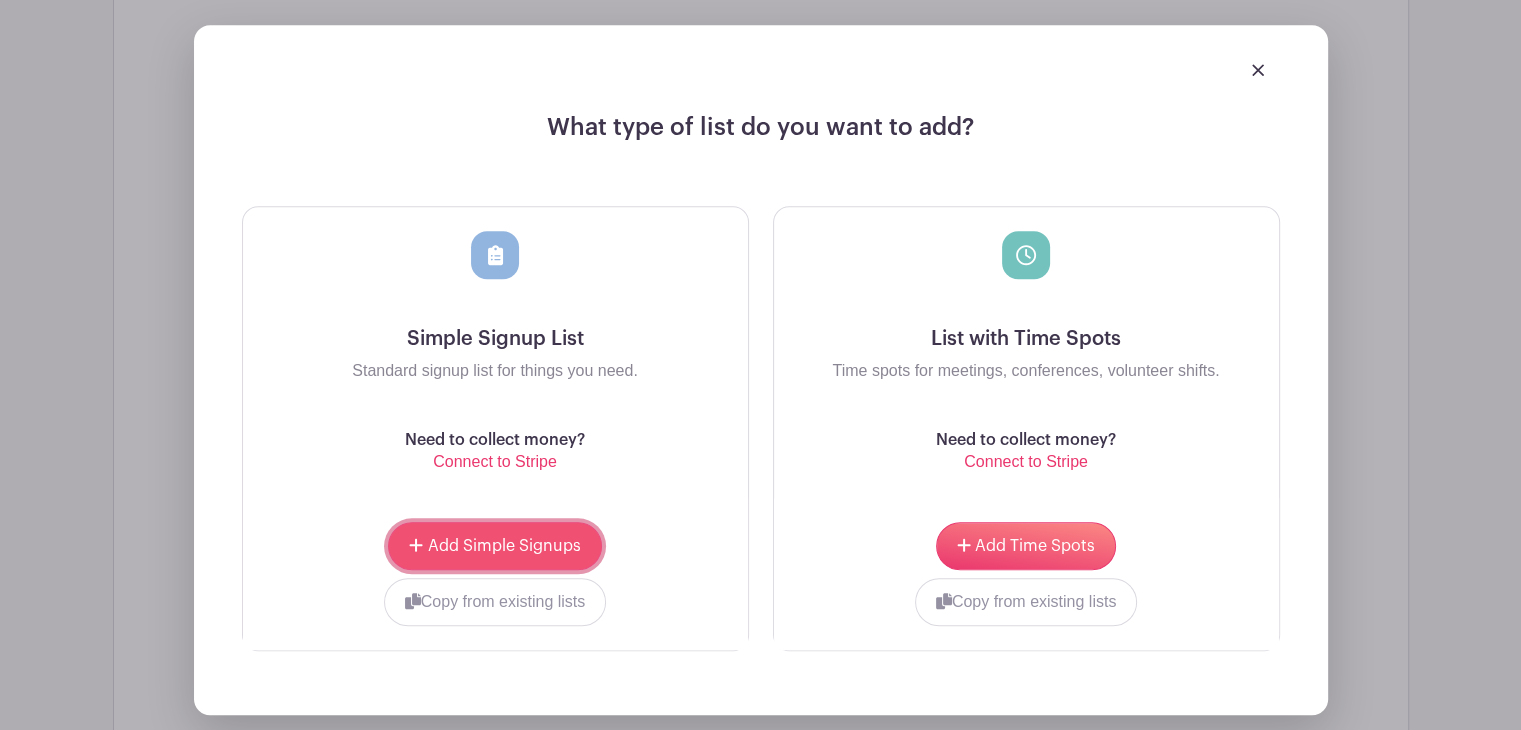 click on "Add Simple Signups" at bounding box center (504, 546) 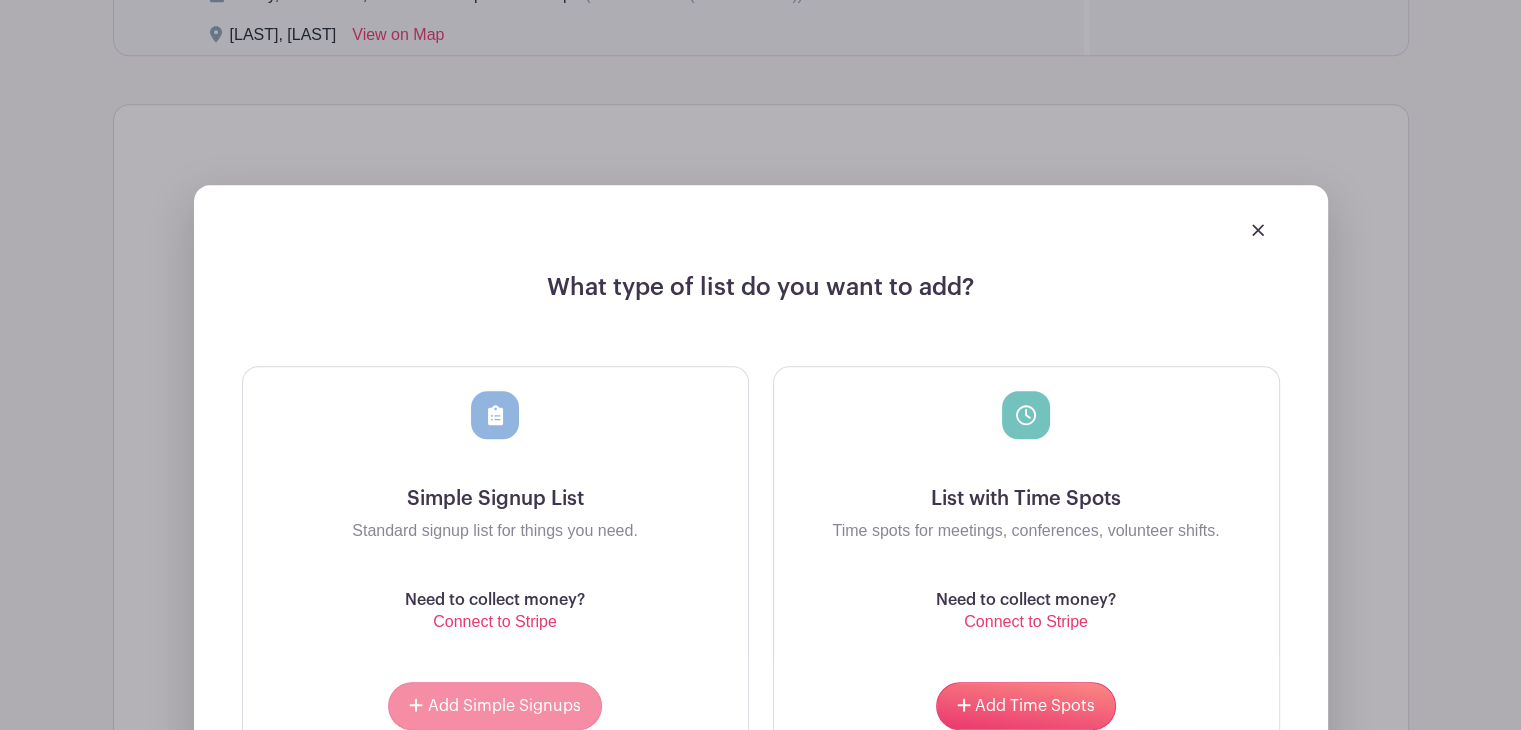 scroll, scrollTop: 1764, scrollLeft: 0, axis: vertical 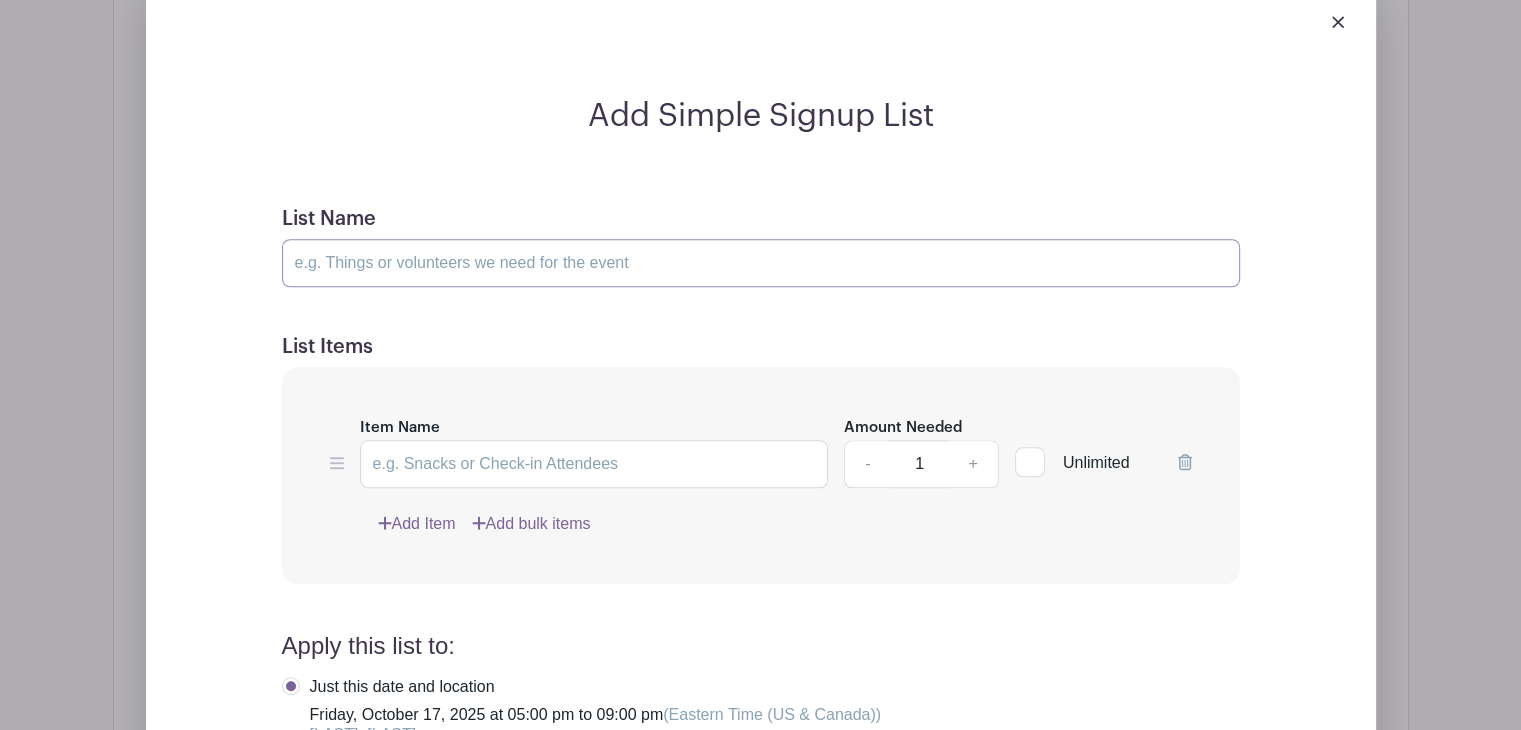 click on "List Name" at bounding box center (761, 263) 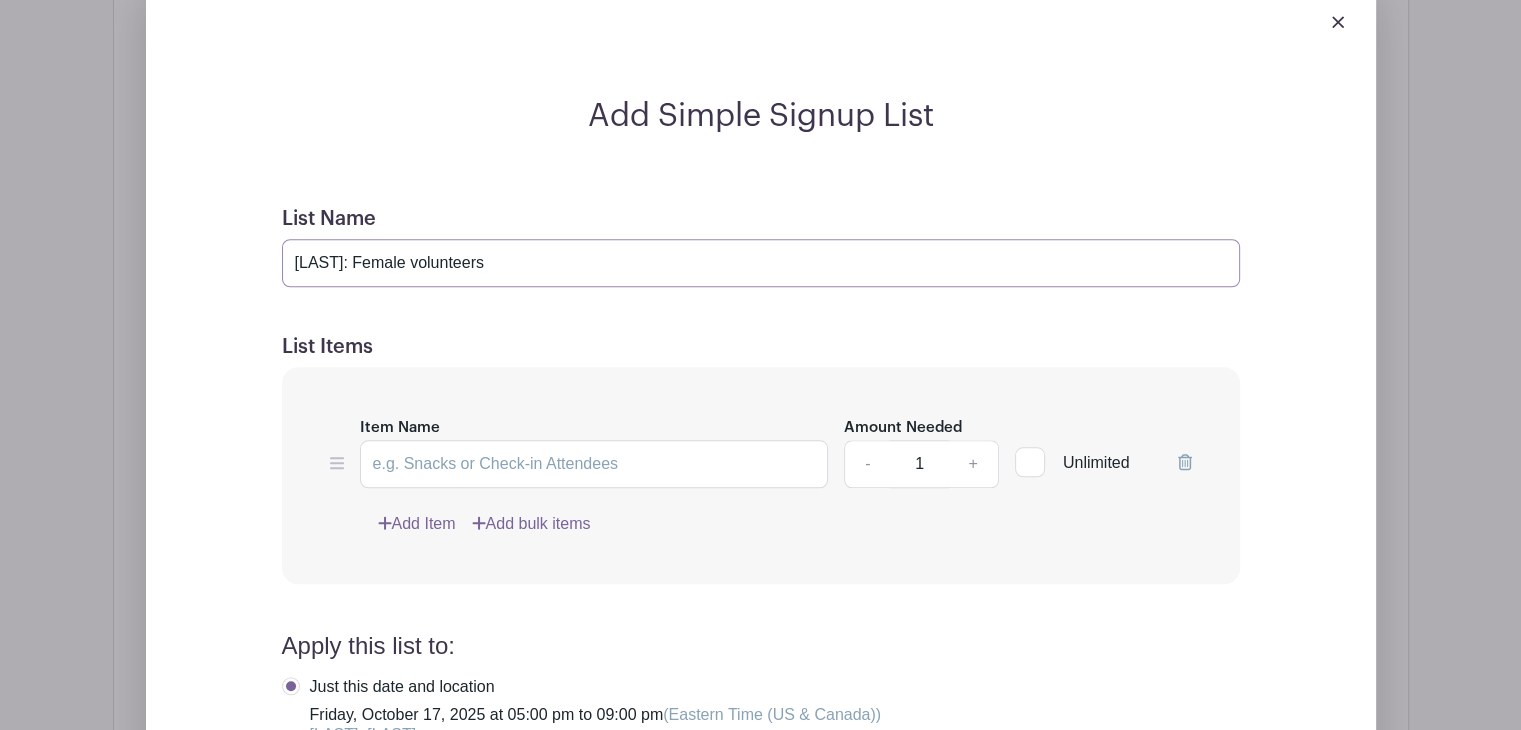 type on "[LAST]: Female volunteers" 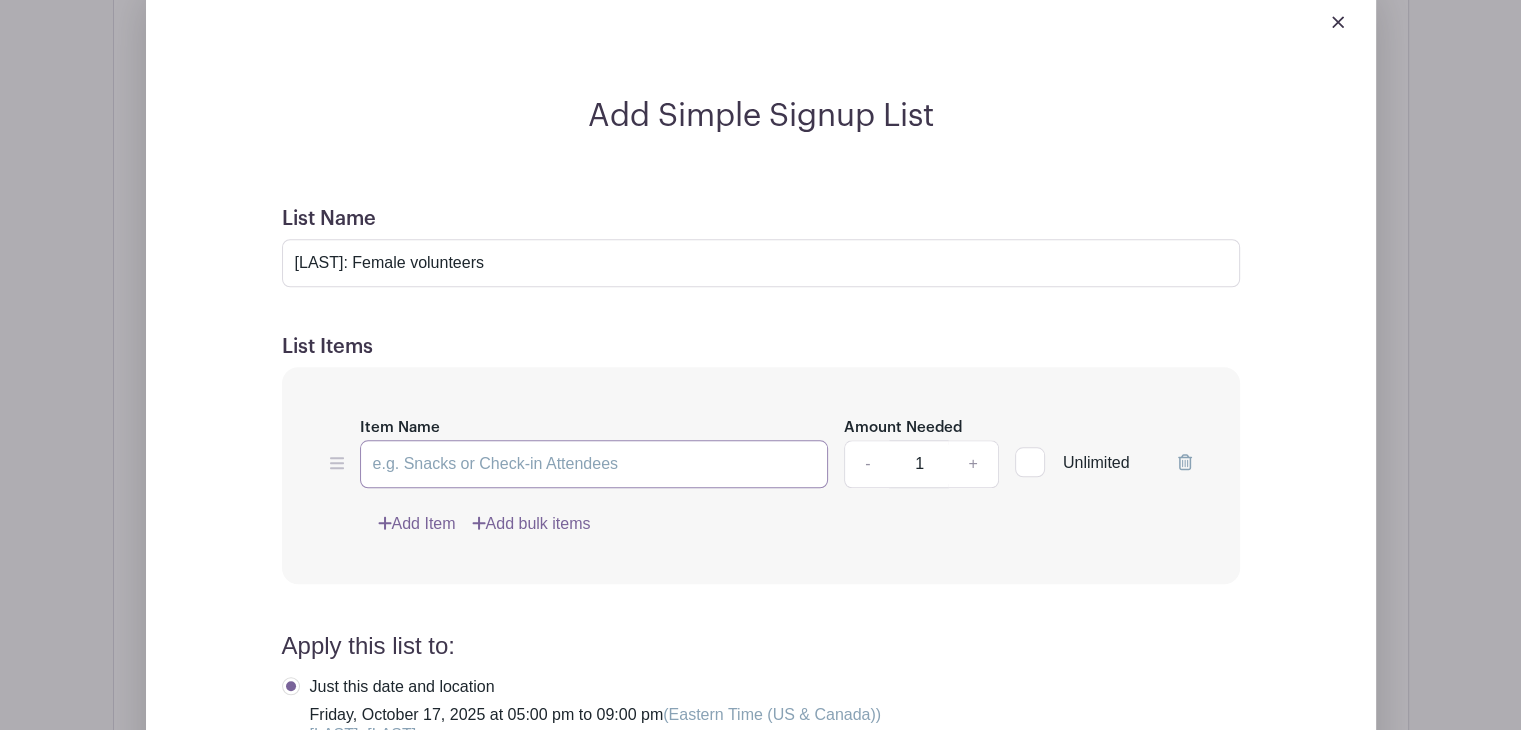 click on "Item Name" at bounding box center [594, 464] 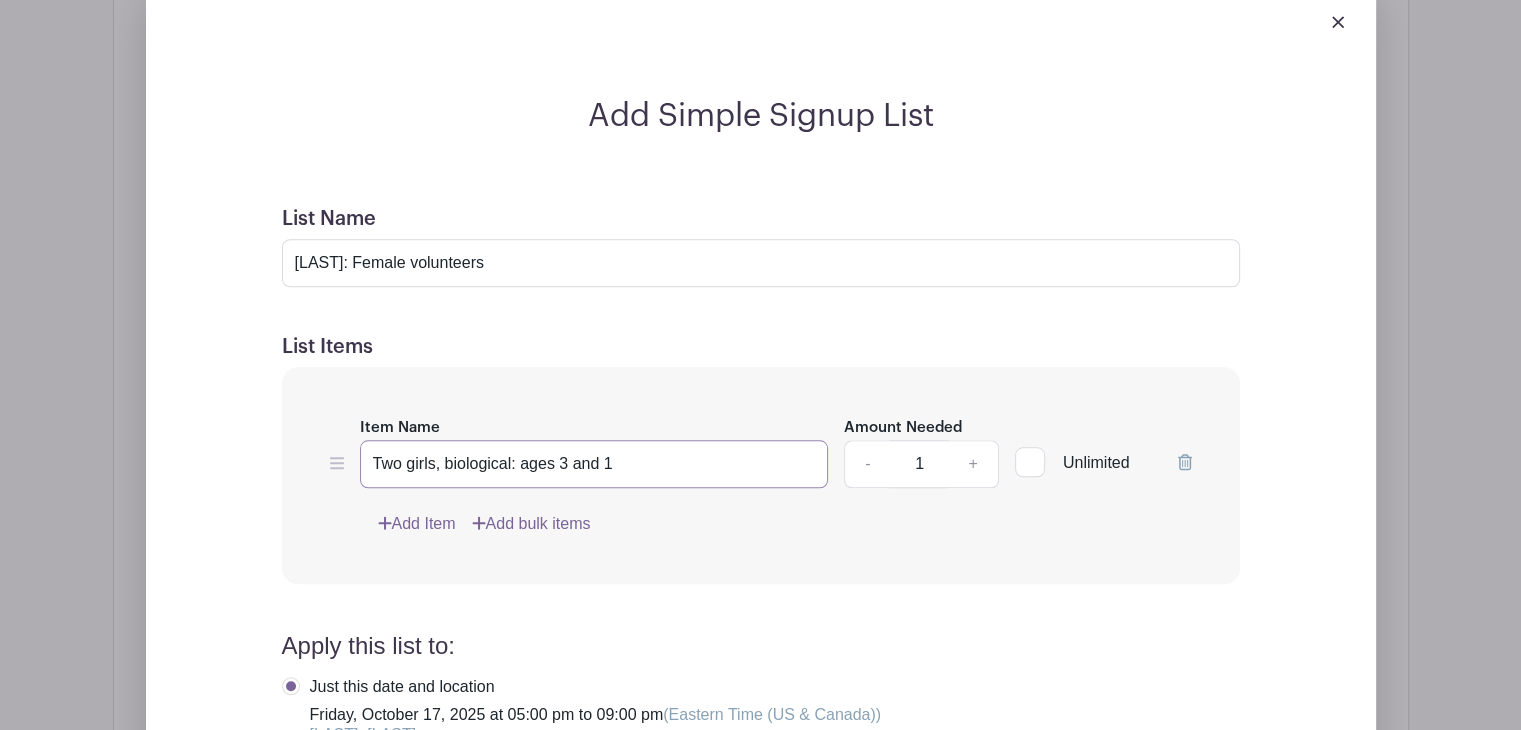 type on "Two girls, biological: ages 3 and 1" 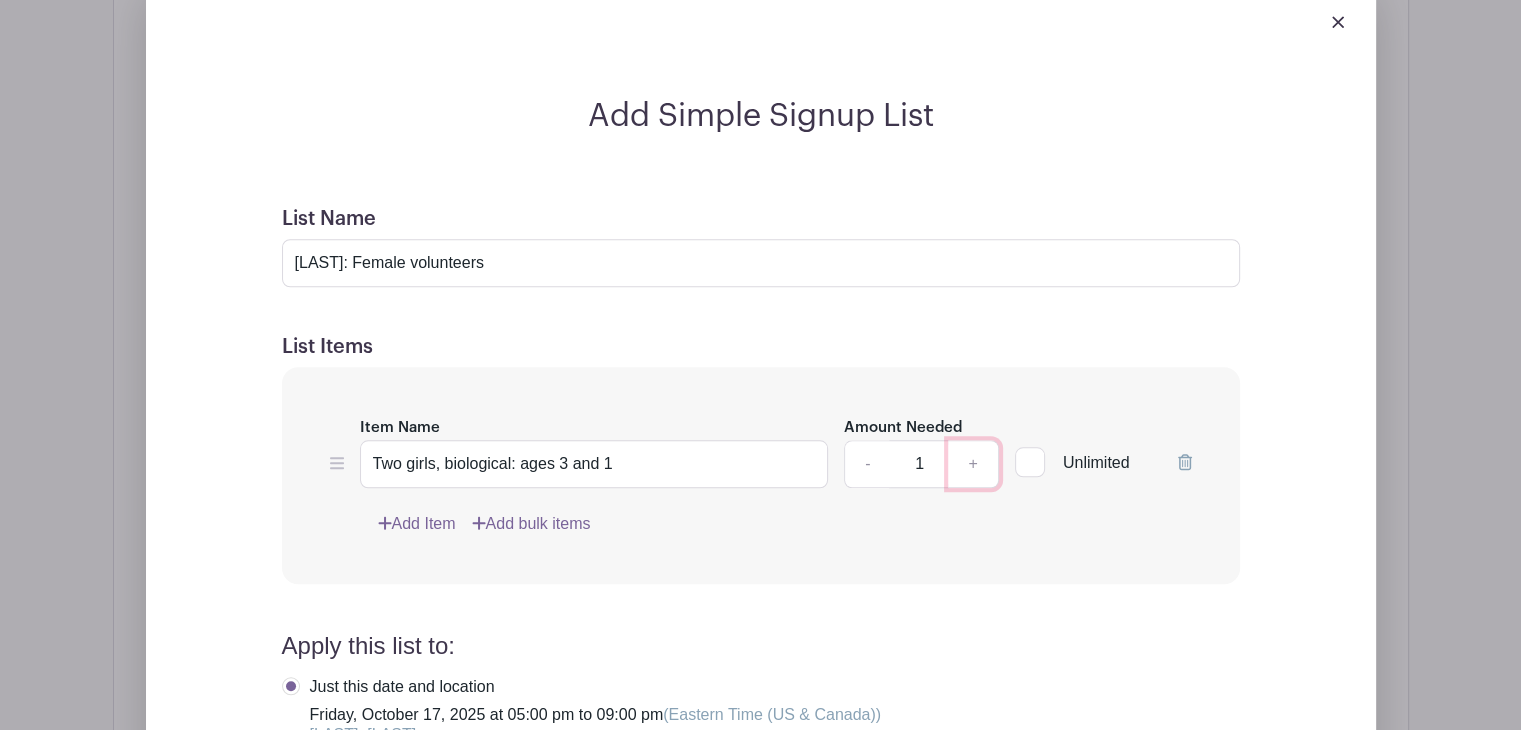 click on "+" at bounding box center [973, 464] 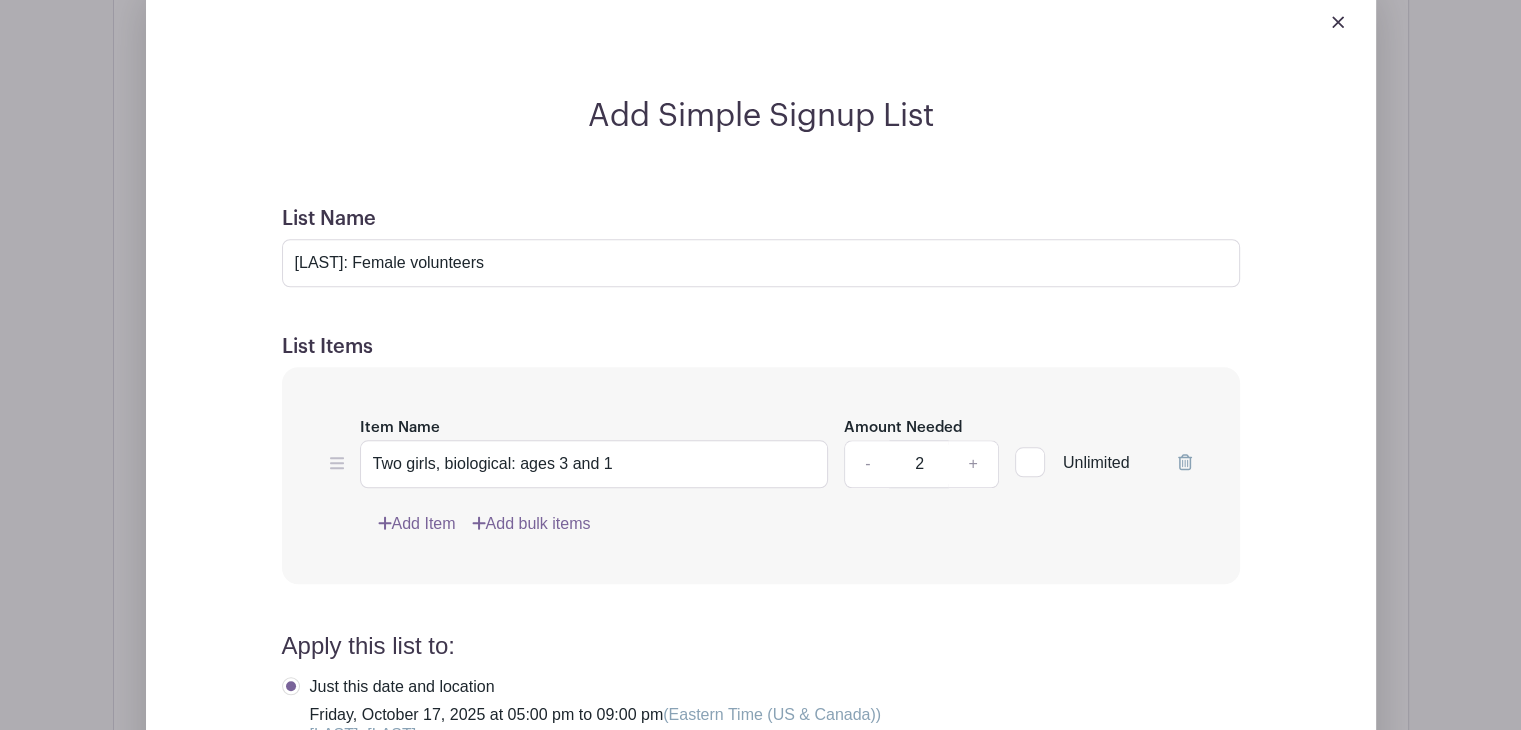 click on "Item Name
Two girls, biological: ages 3 and 1
Amount Needed
-
2
+
Unlimited
Add Item
Add bulk items" at bounding box center [761, 475] 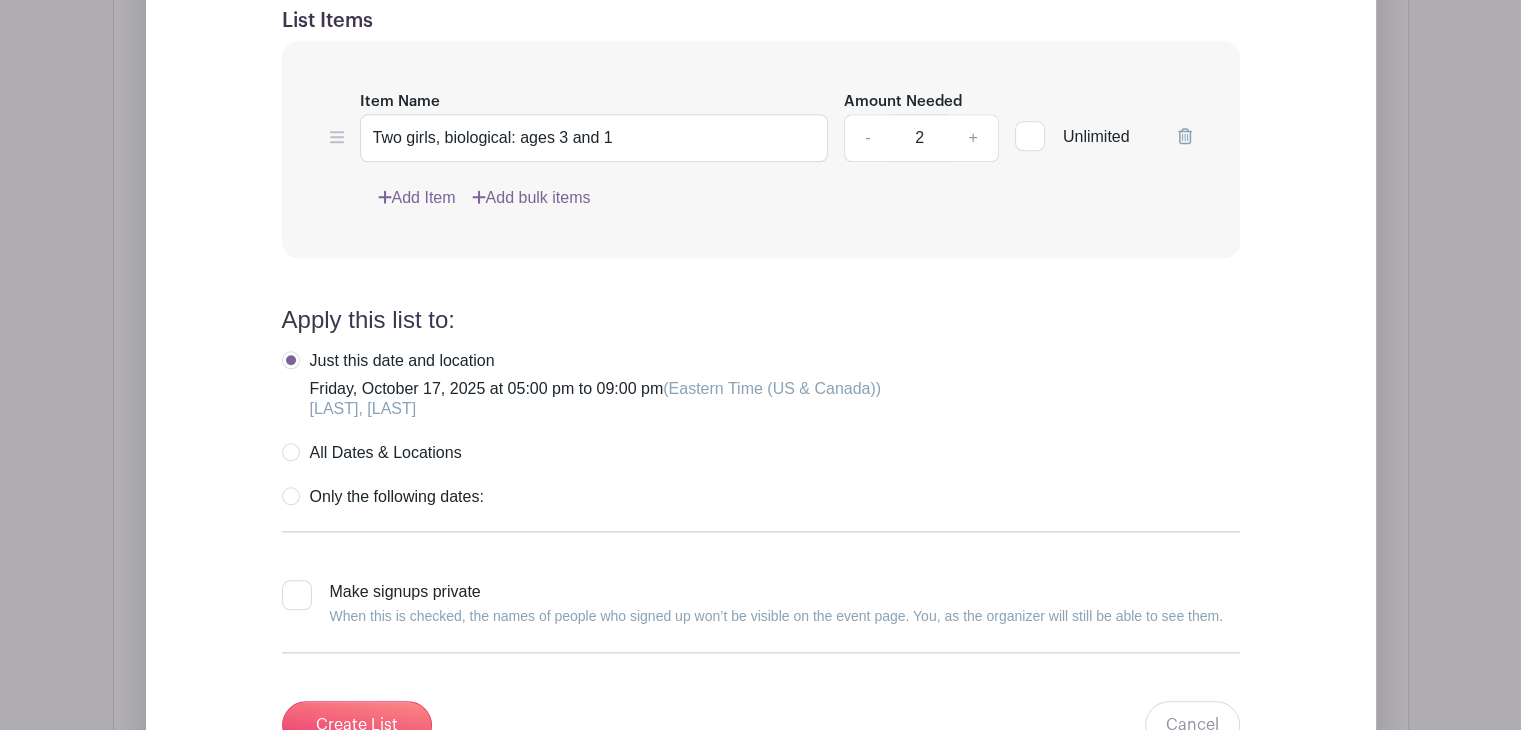 scroll, scrollTop: 2140, scrollLeft: 0, axis: vertical 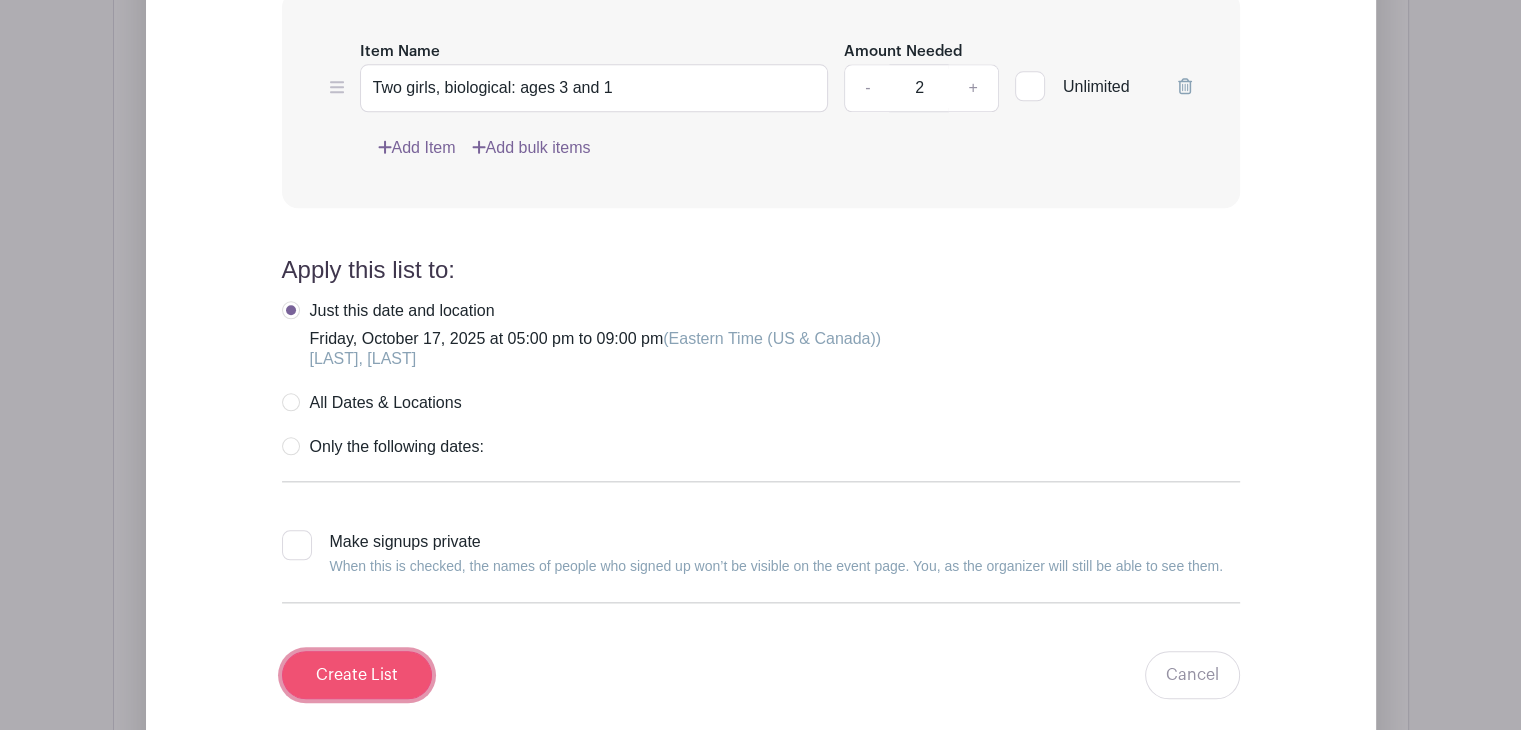 click on "Create List" at bounding box center [357, 675] 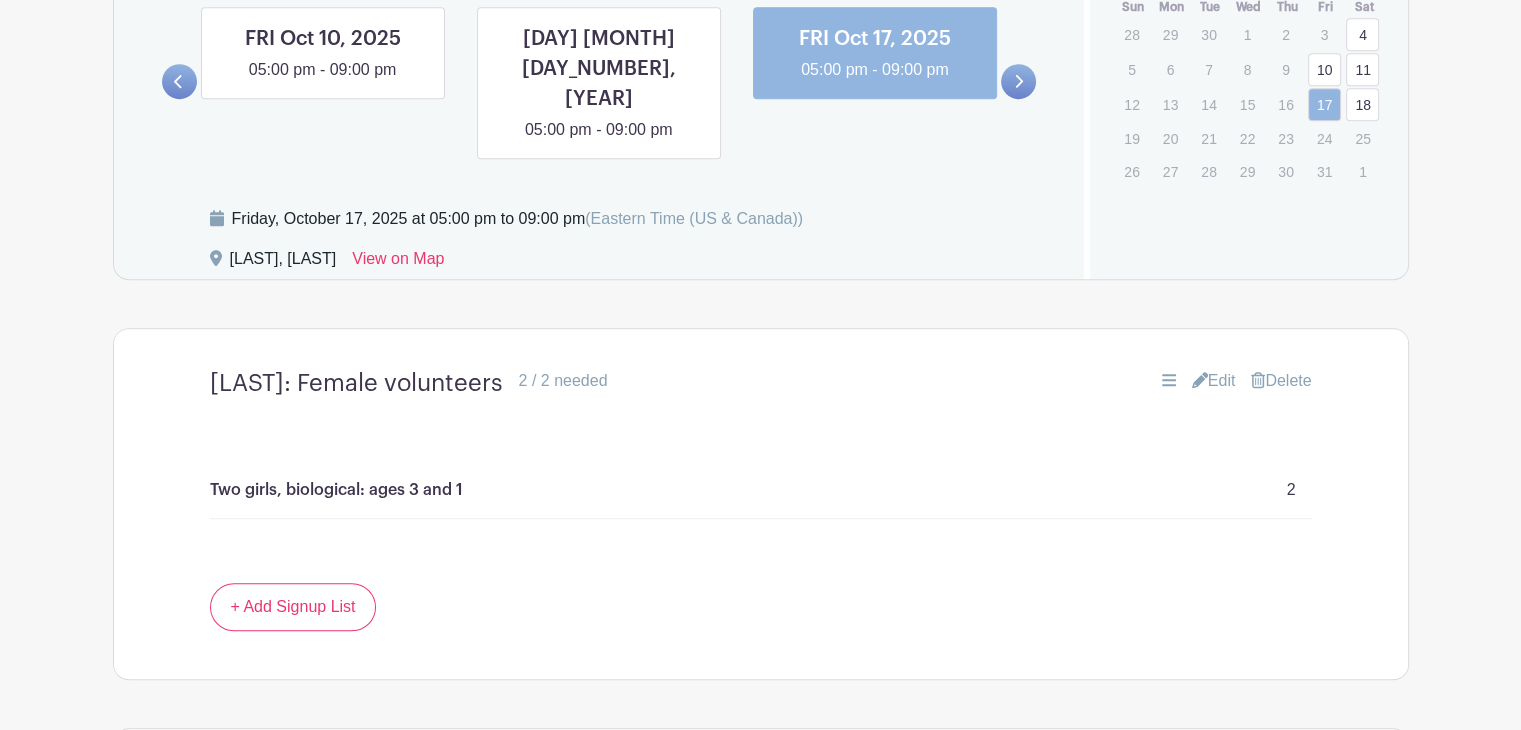 scroll, scrollTop: 1152, scrollLeft: 0, axis: vertical 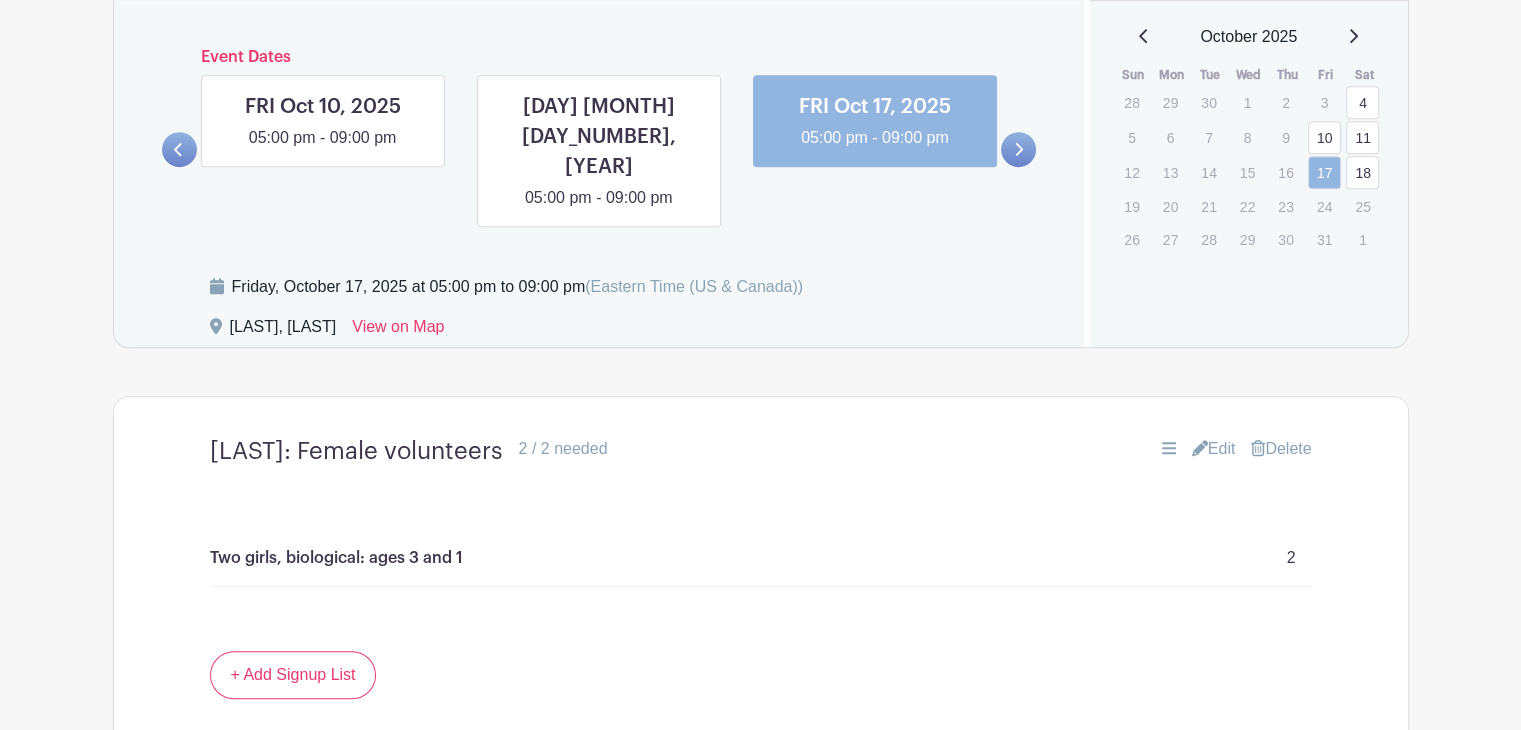 click 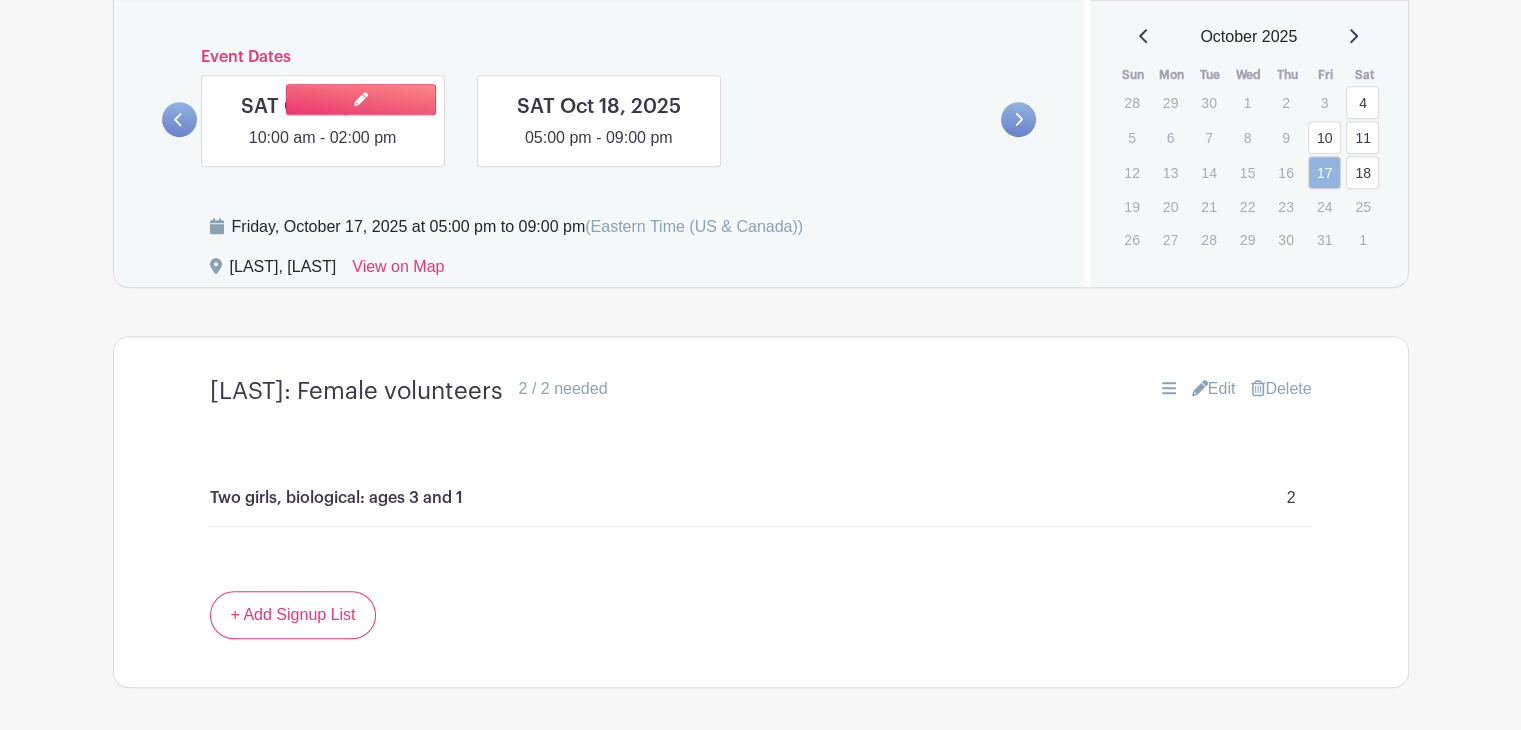 click at bounding box center [323, 150] 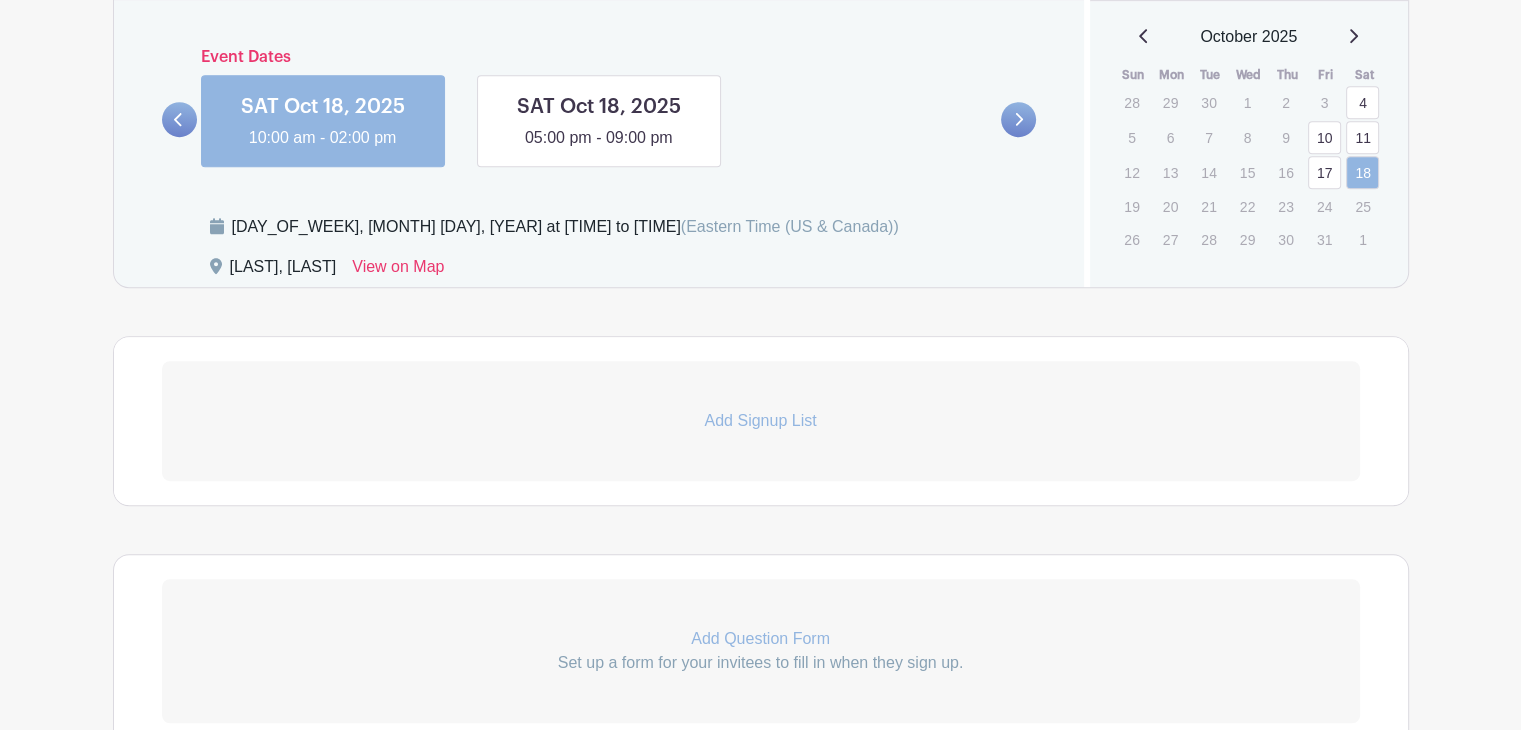 click on "Add Signup List" at bounding box center [761, 421] 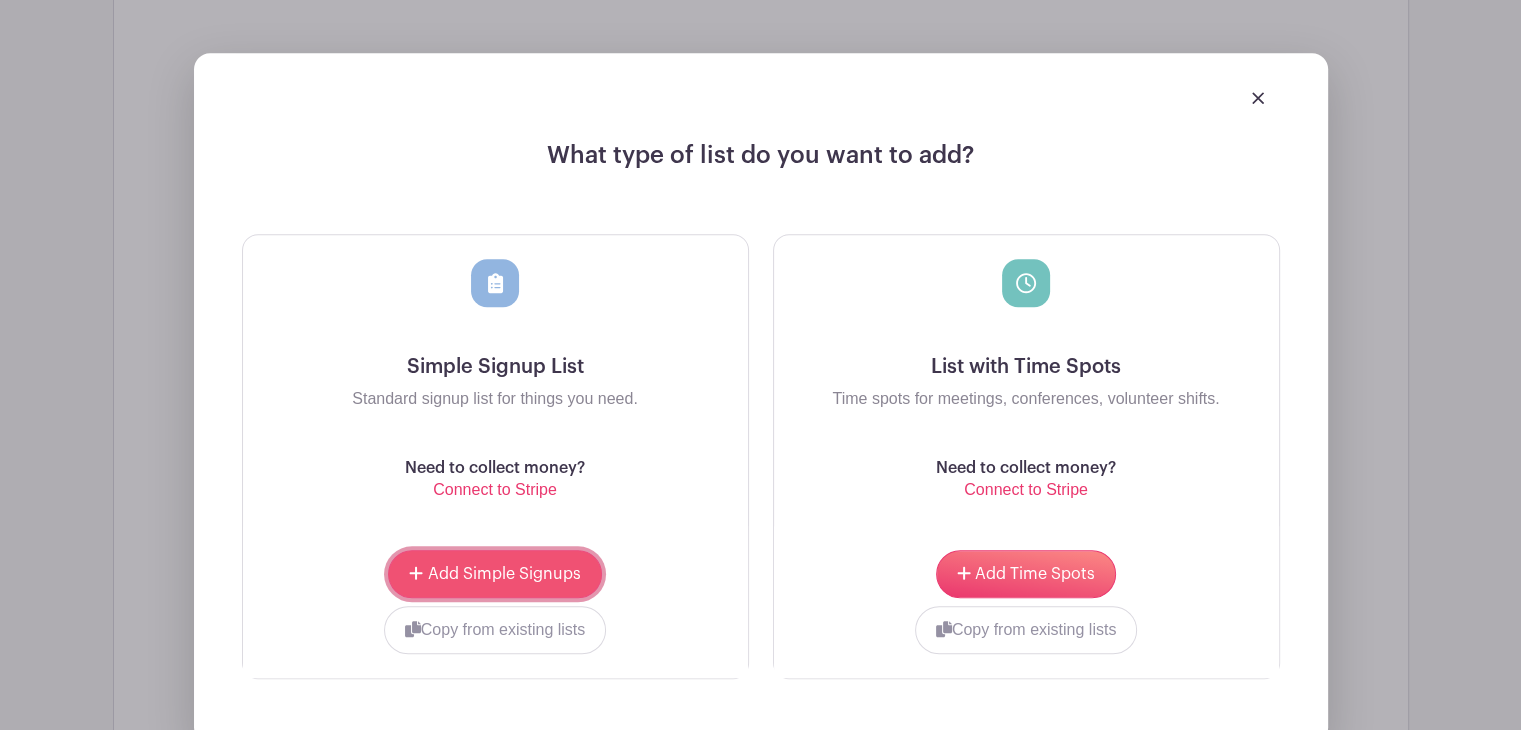 click on "Add Simple Signups" at bounding box center (494, 574) 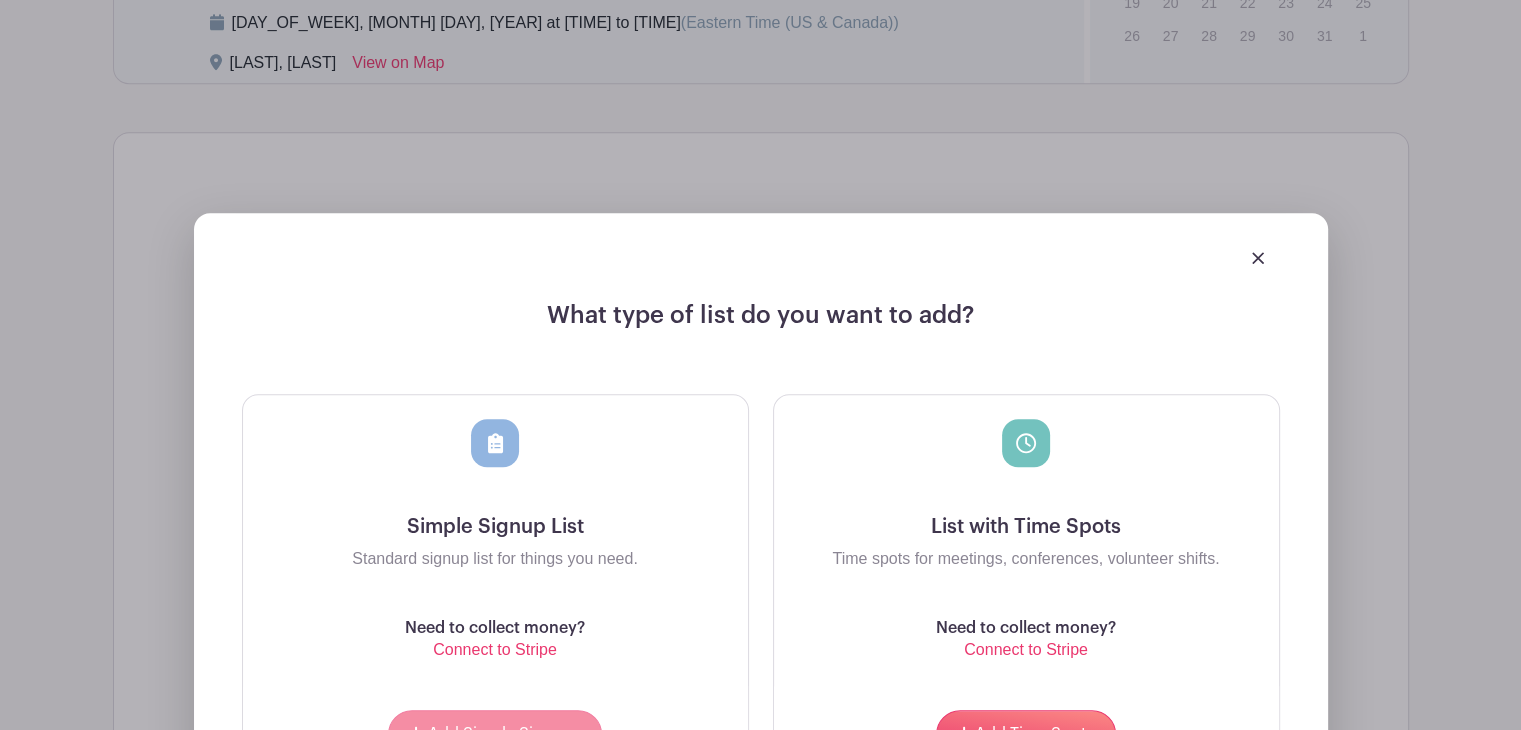scroll, scrollTop: 1676, scrollLeft: 0, axis: vertical 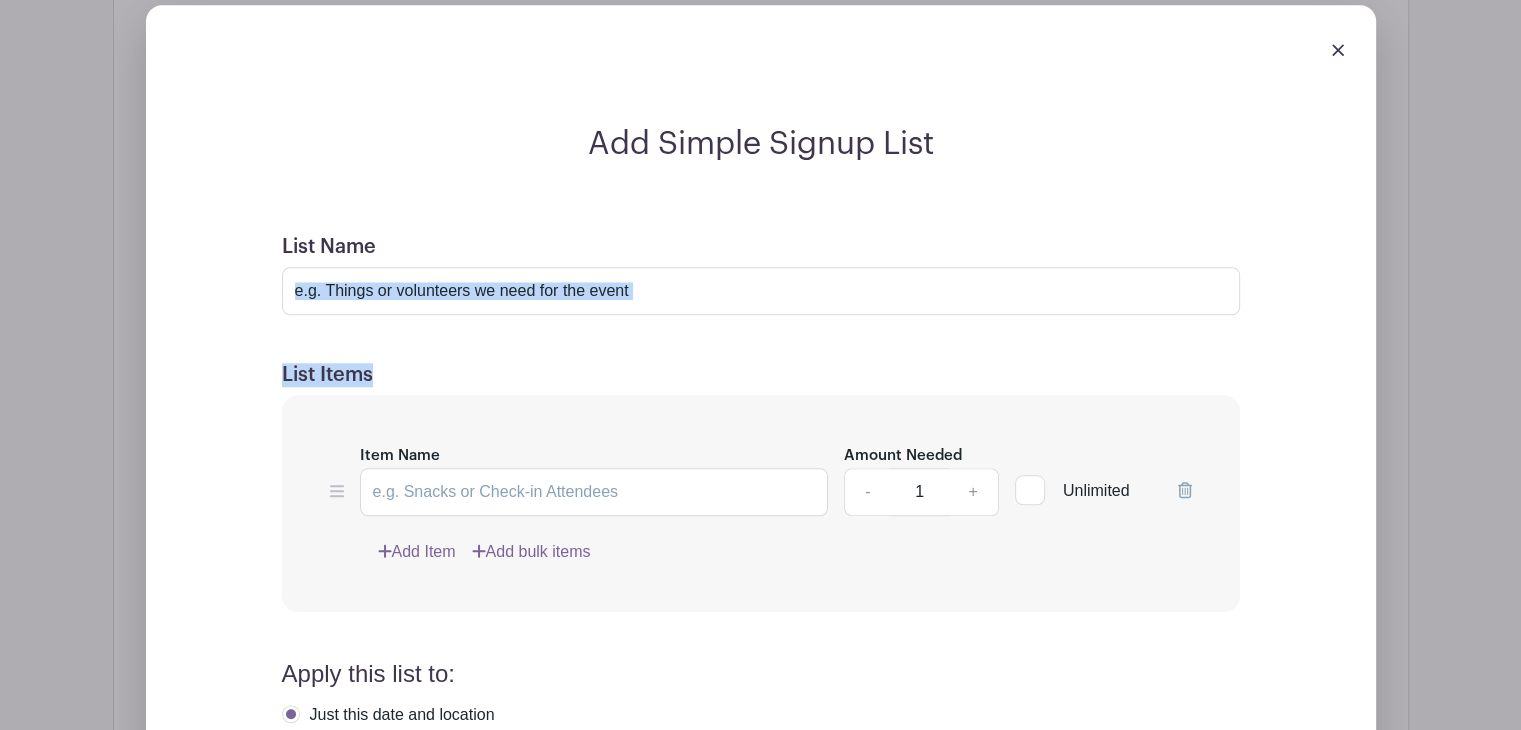 drag, startPoint x: 417, startPoint y: 316, endPoint x: 392, endPoint y: 291, distance: 35.35534 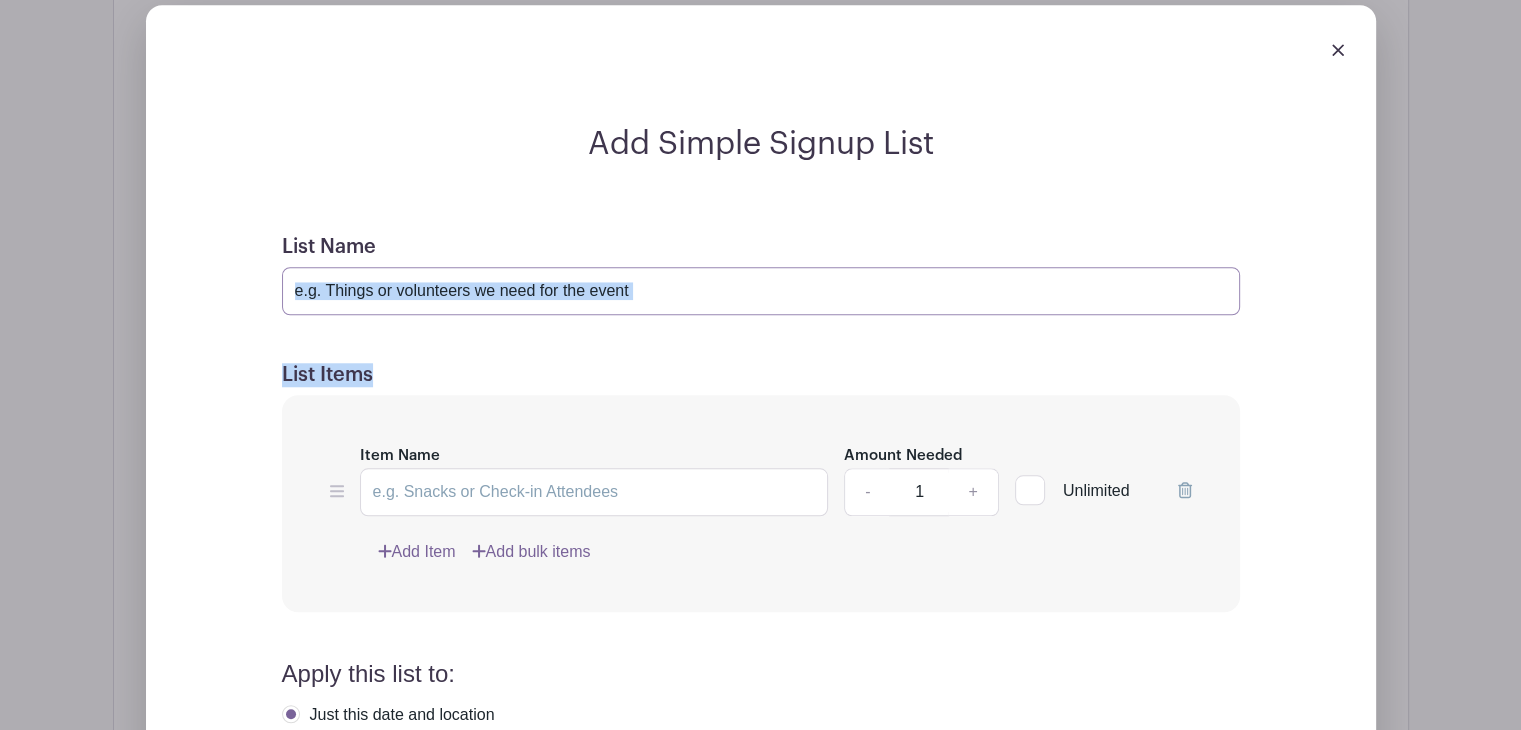 click on "List Name" at bounding box center [761, 291] 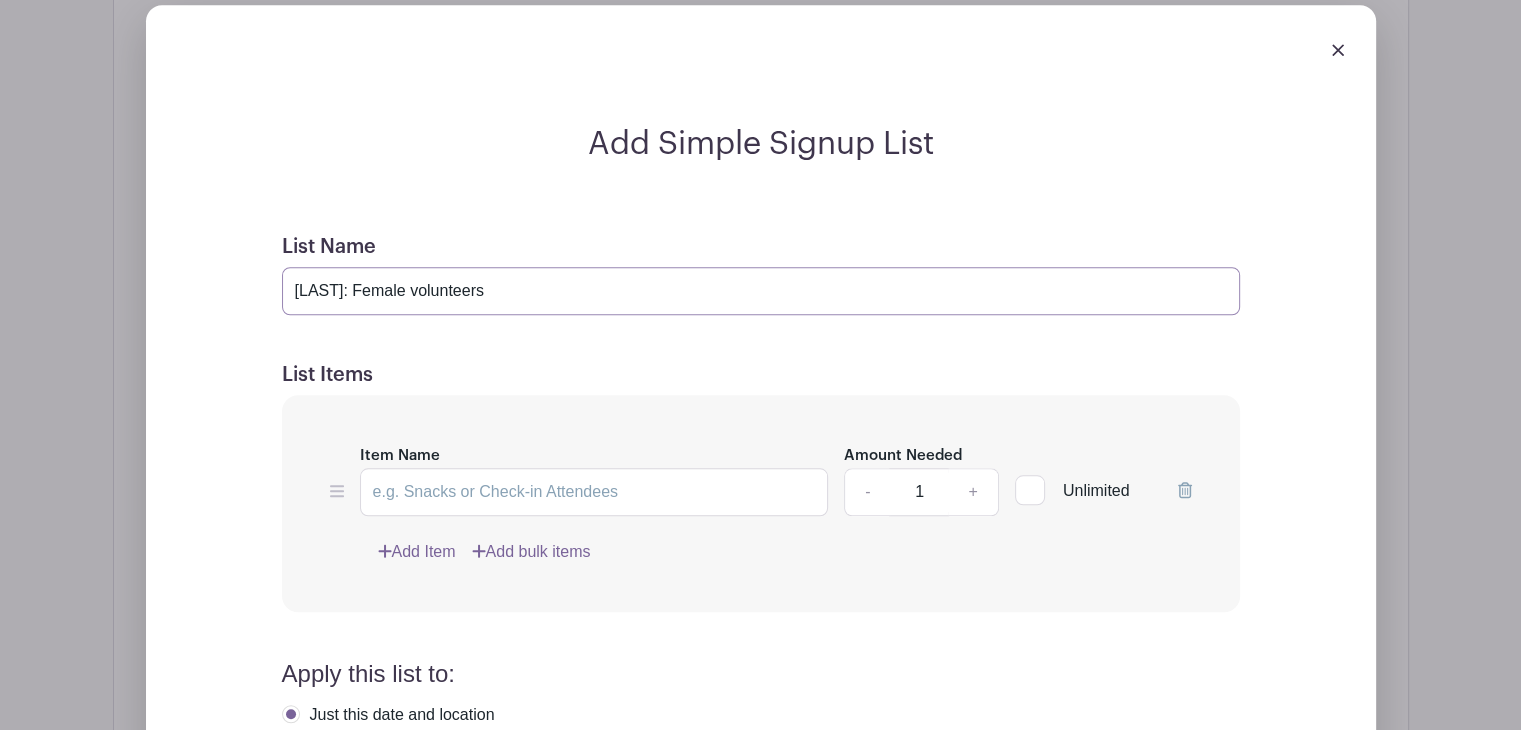 click on "[LAST]: Female volunteers" at bounding box center [761, 291] 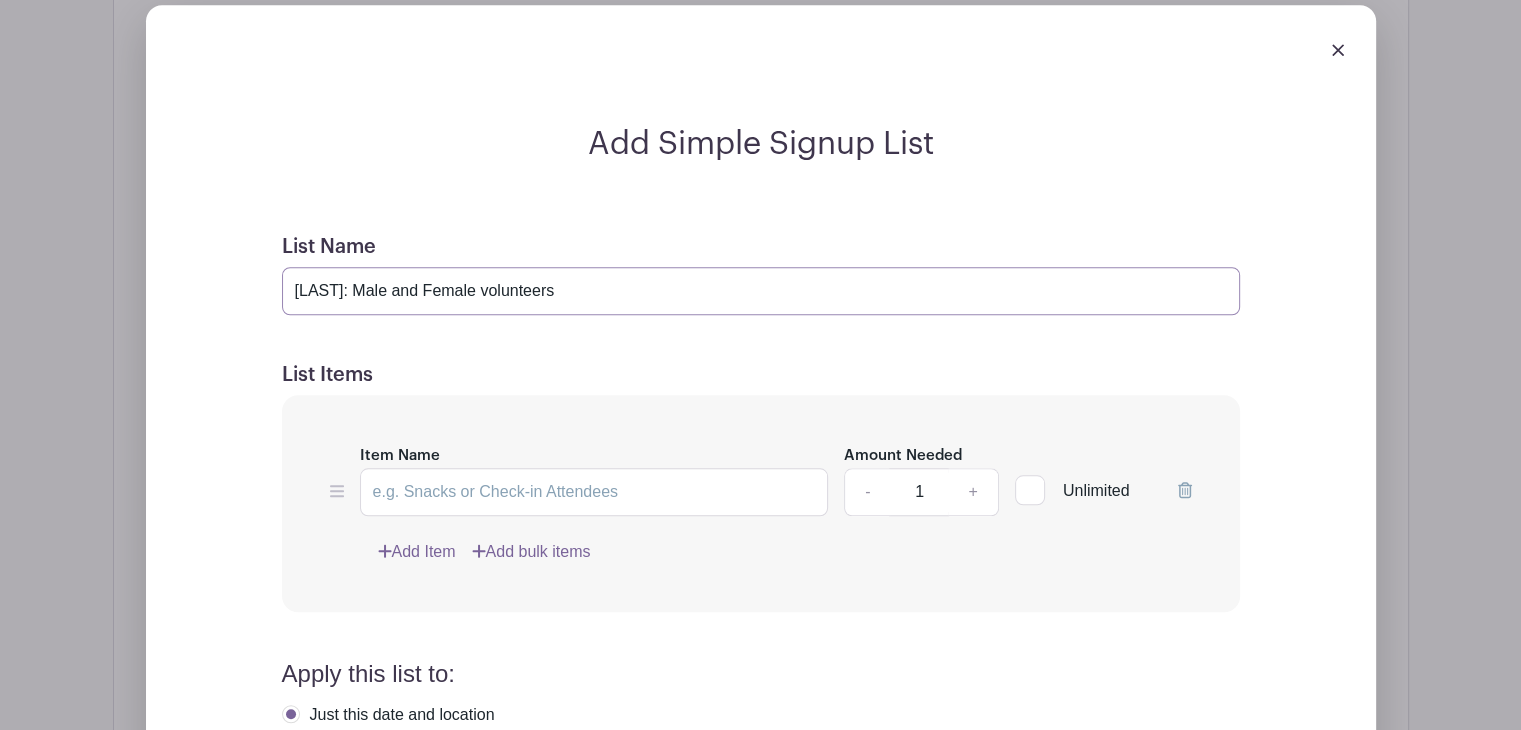 type on "[LAST]: Male and Female volunteers" 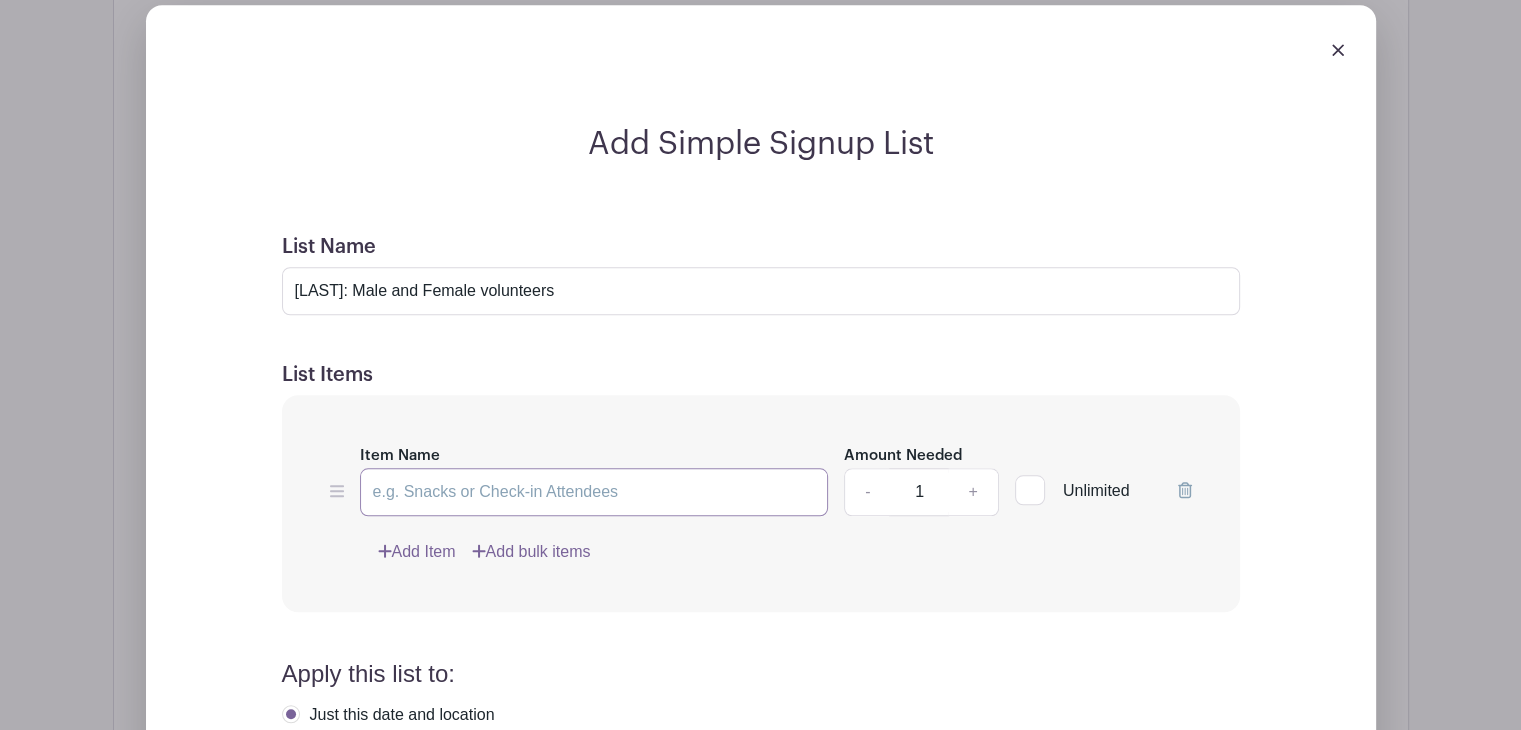 click on "Item Name" at bounding box center (594, 492) 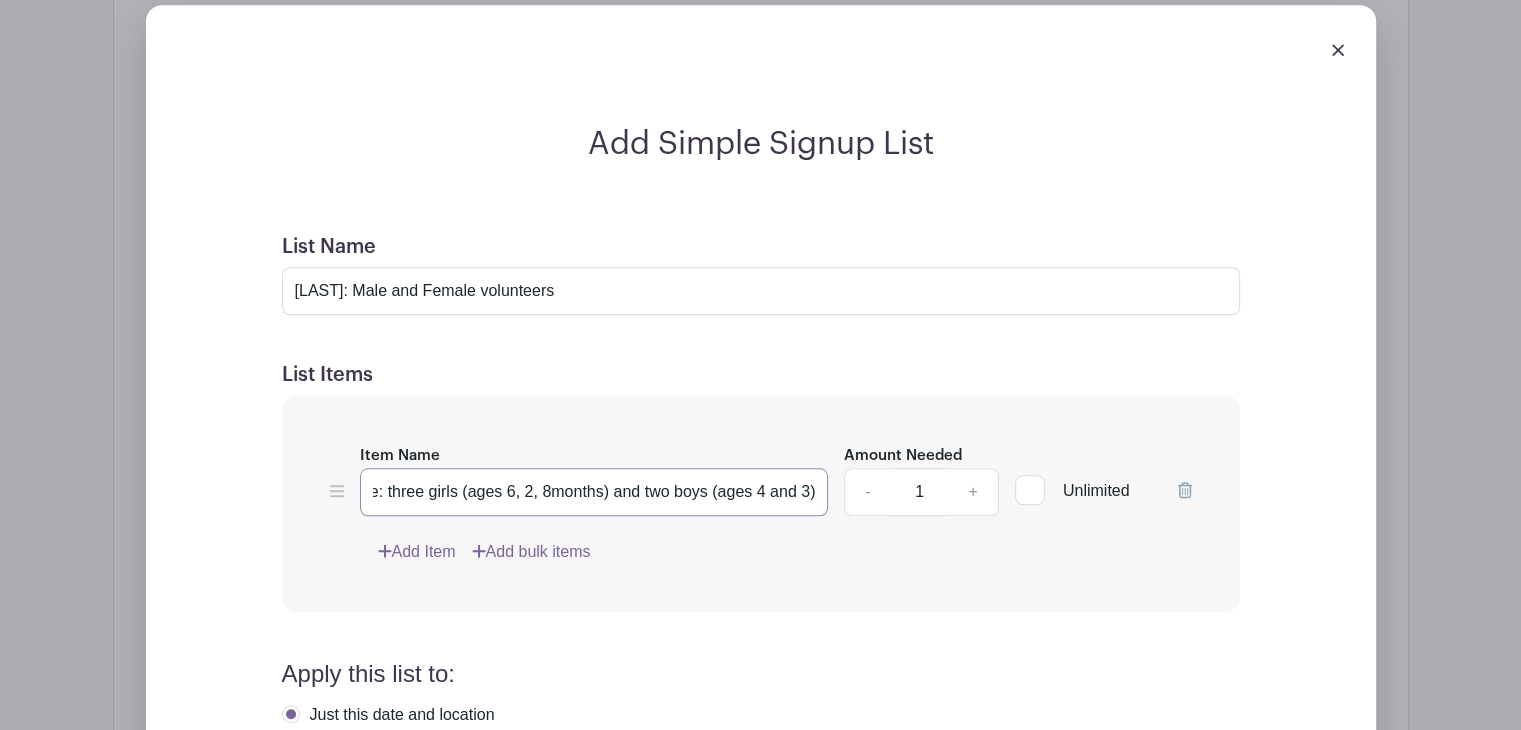 scroll, scrollTop: 0, scrollLeft: 288, axis: horizontal 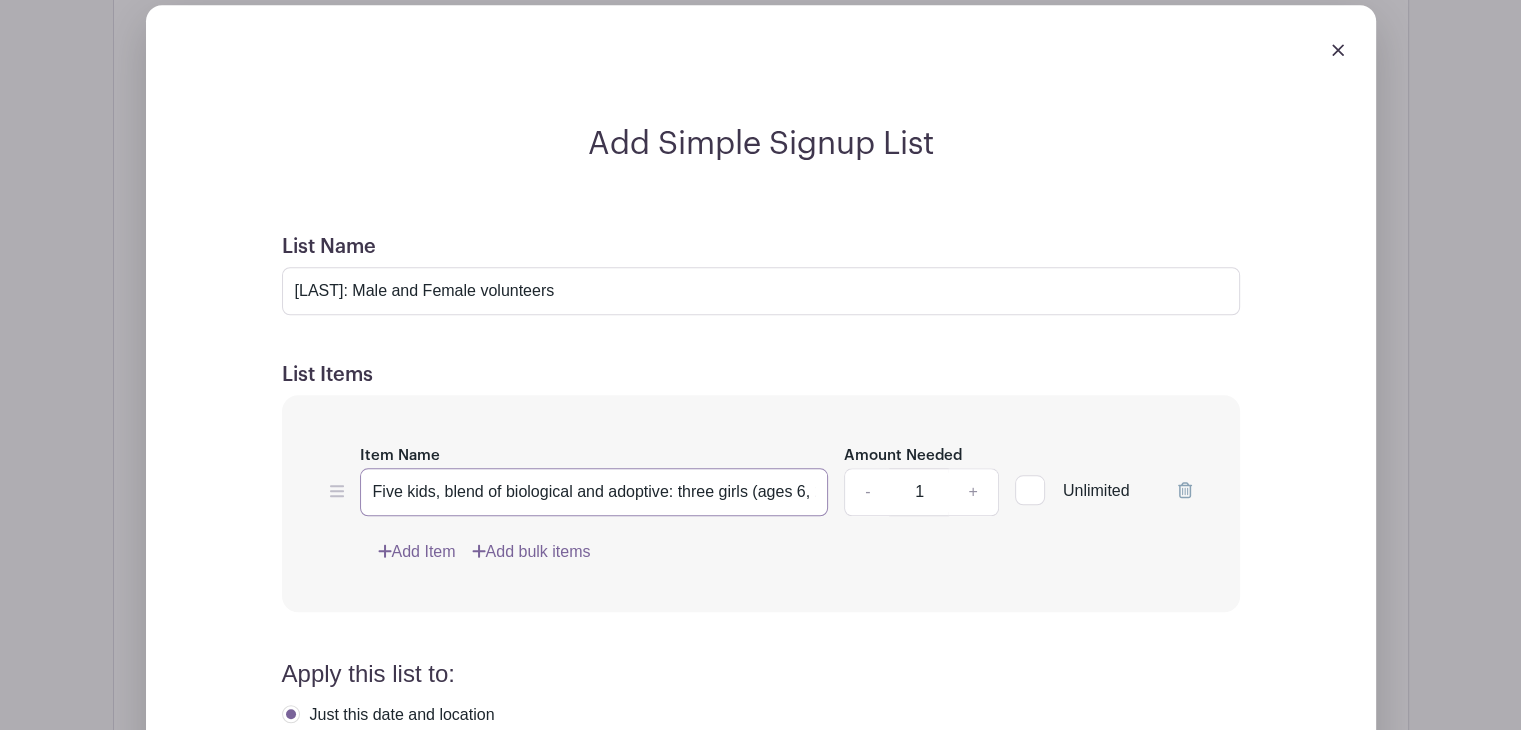 click on "Five kids, blend of biological and adoptive: three girls (ages 6, 2, 8months) and two boys (ages 4 and 3)" at bounding box center (594, 492) 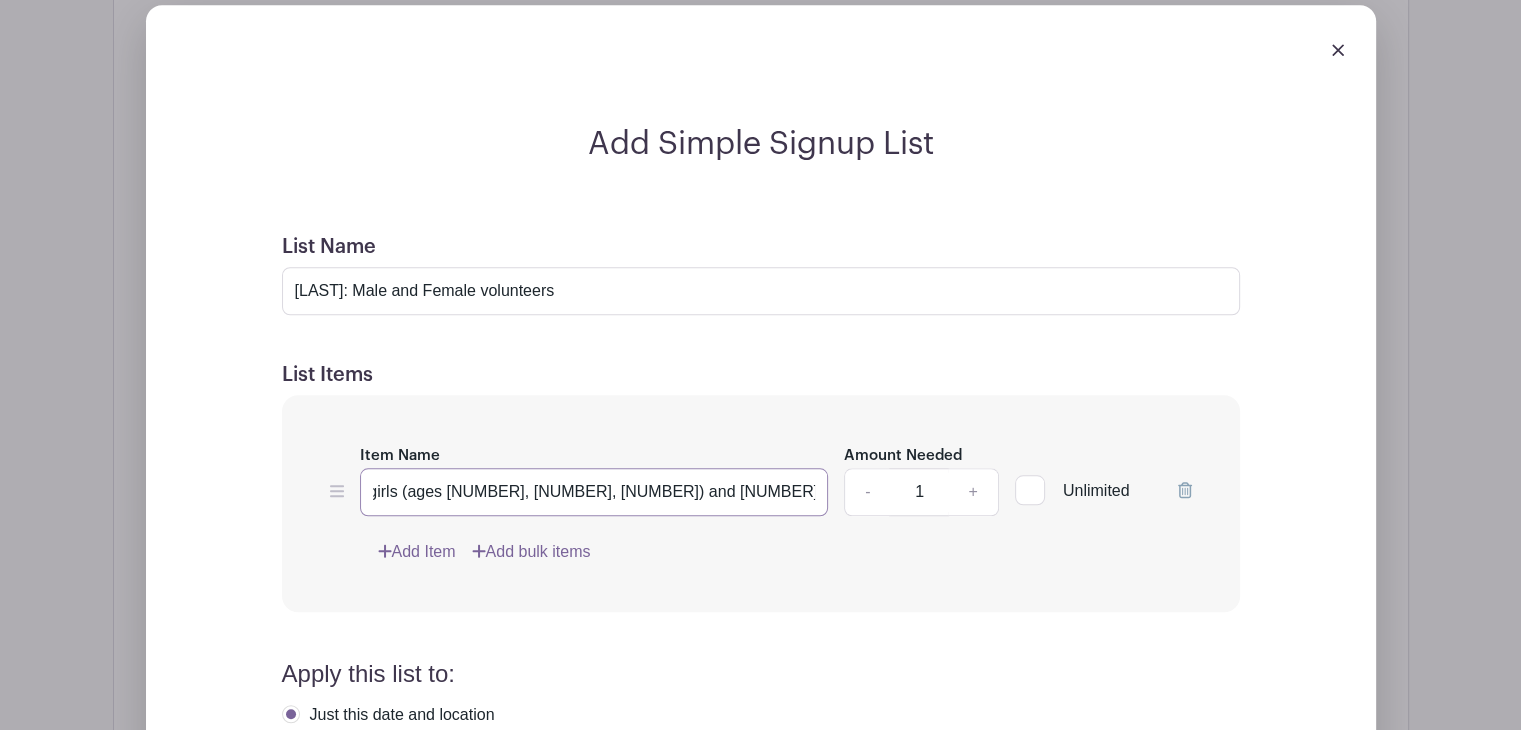 scroll, scrollTop: 0, scrollLeft: 444, axis: horizontal 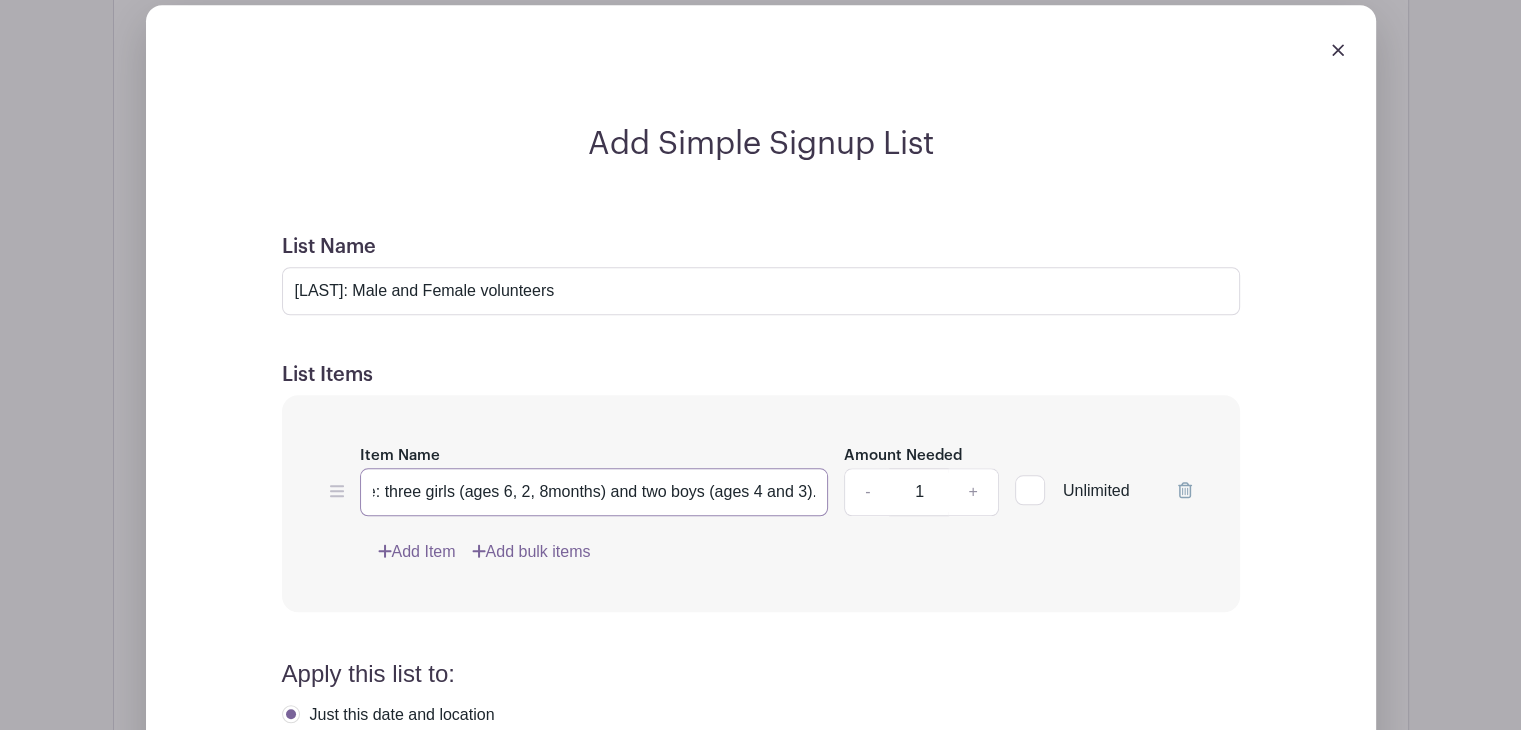 type 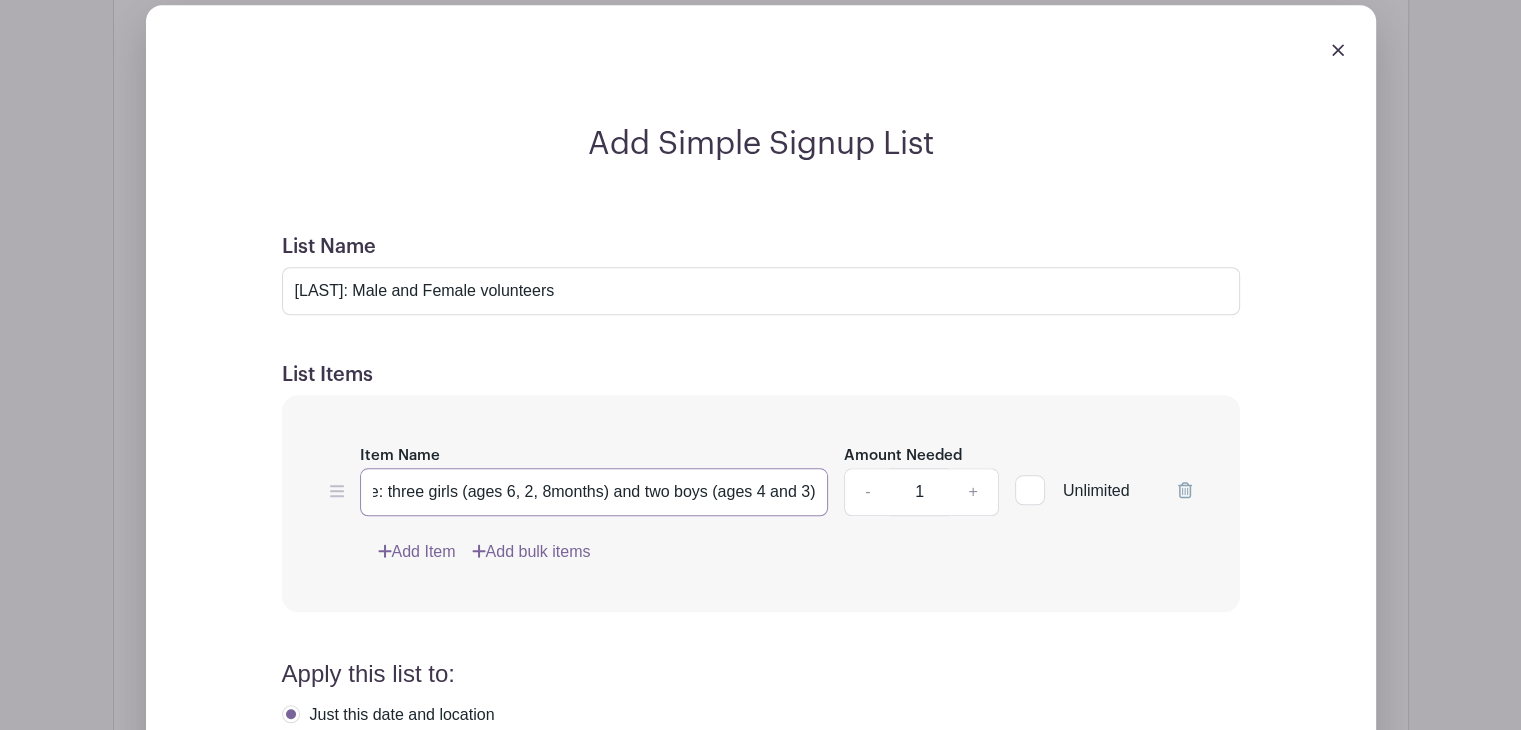 scroll, scrollTop: 0, scrollLeft: 288, axis: horizontal 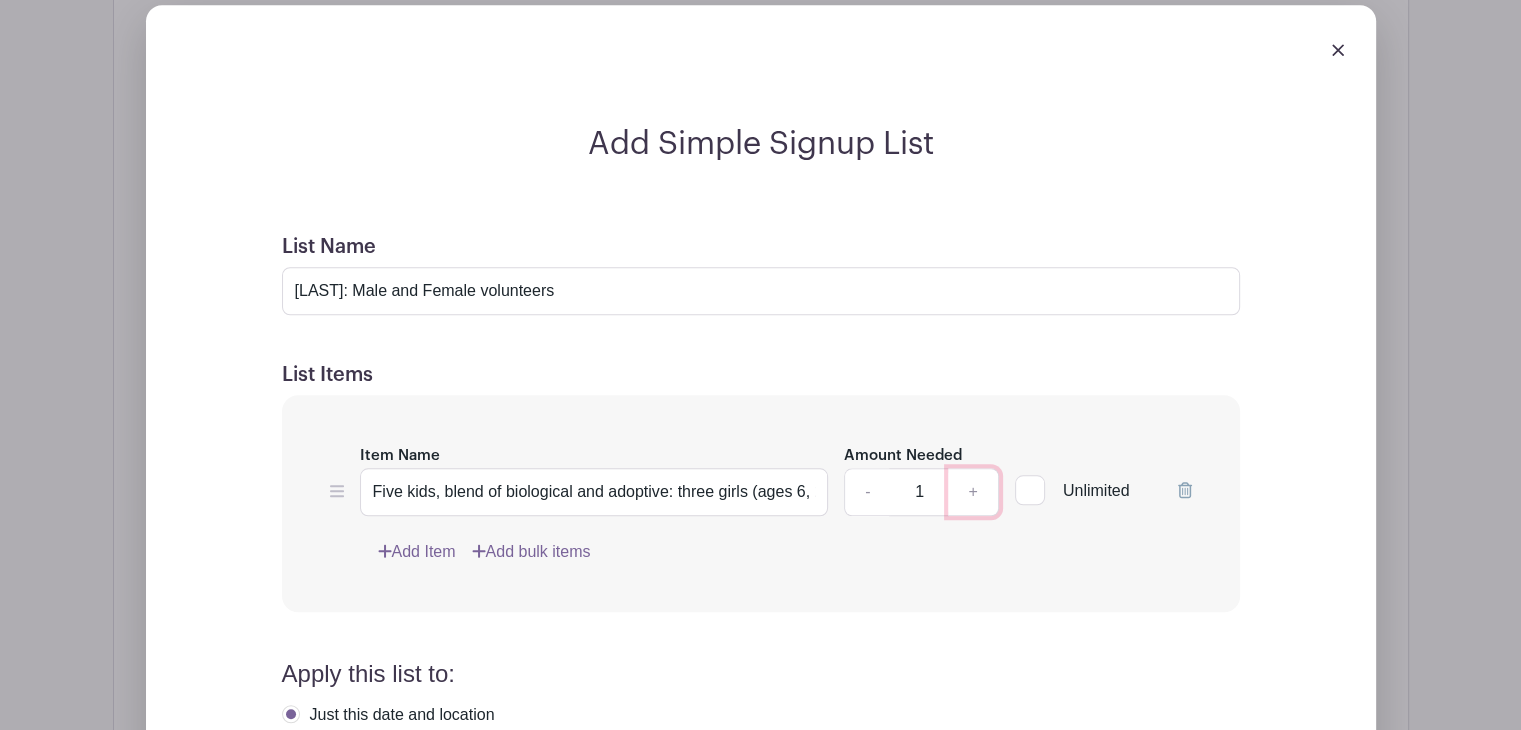 click on "+" at bounding box center (973, 492) 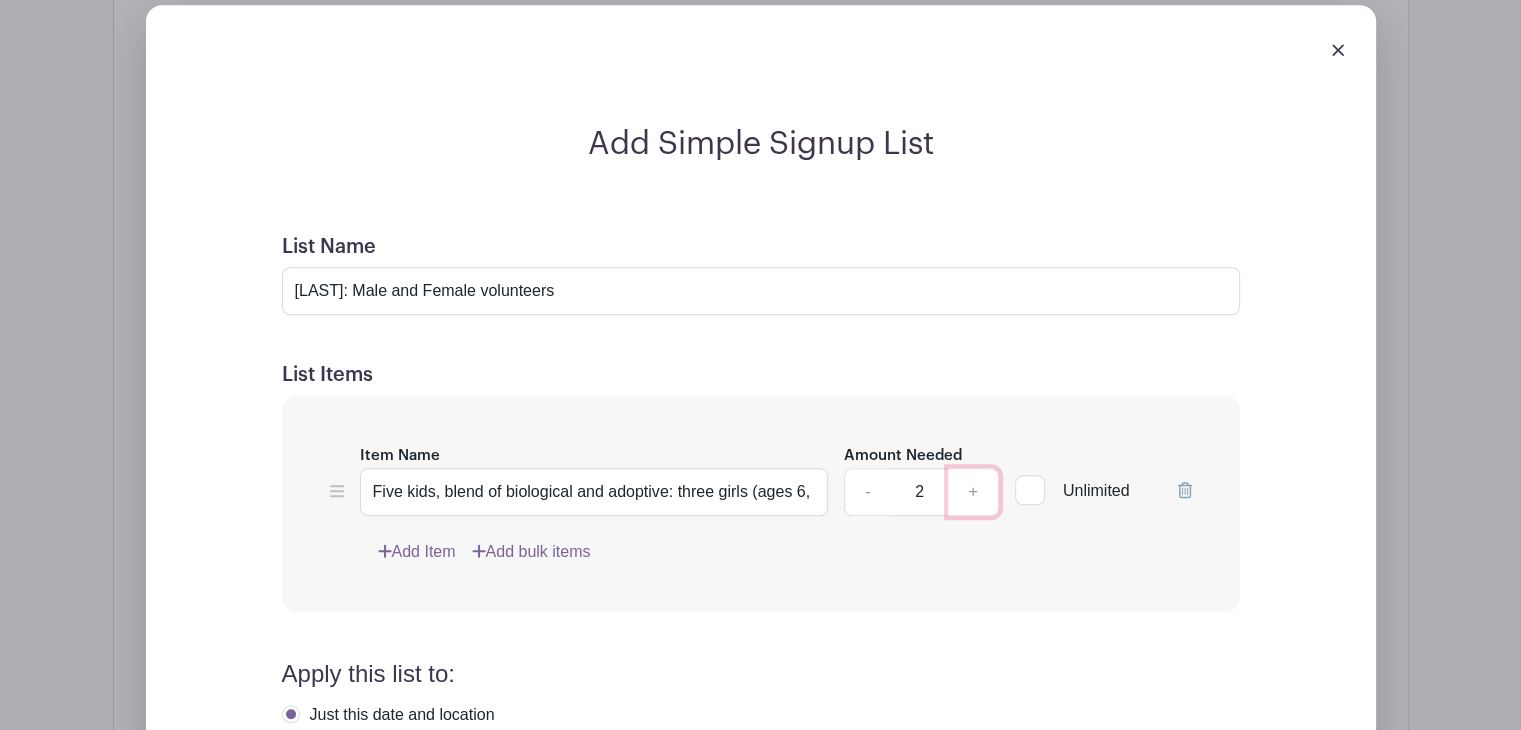 click on "+" at bounding box center (973, 492) 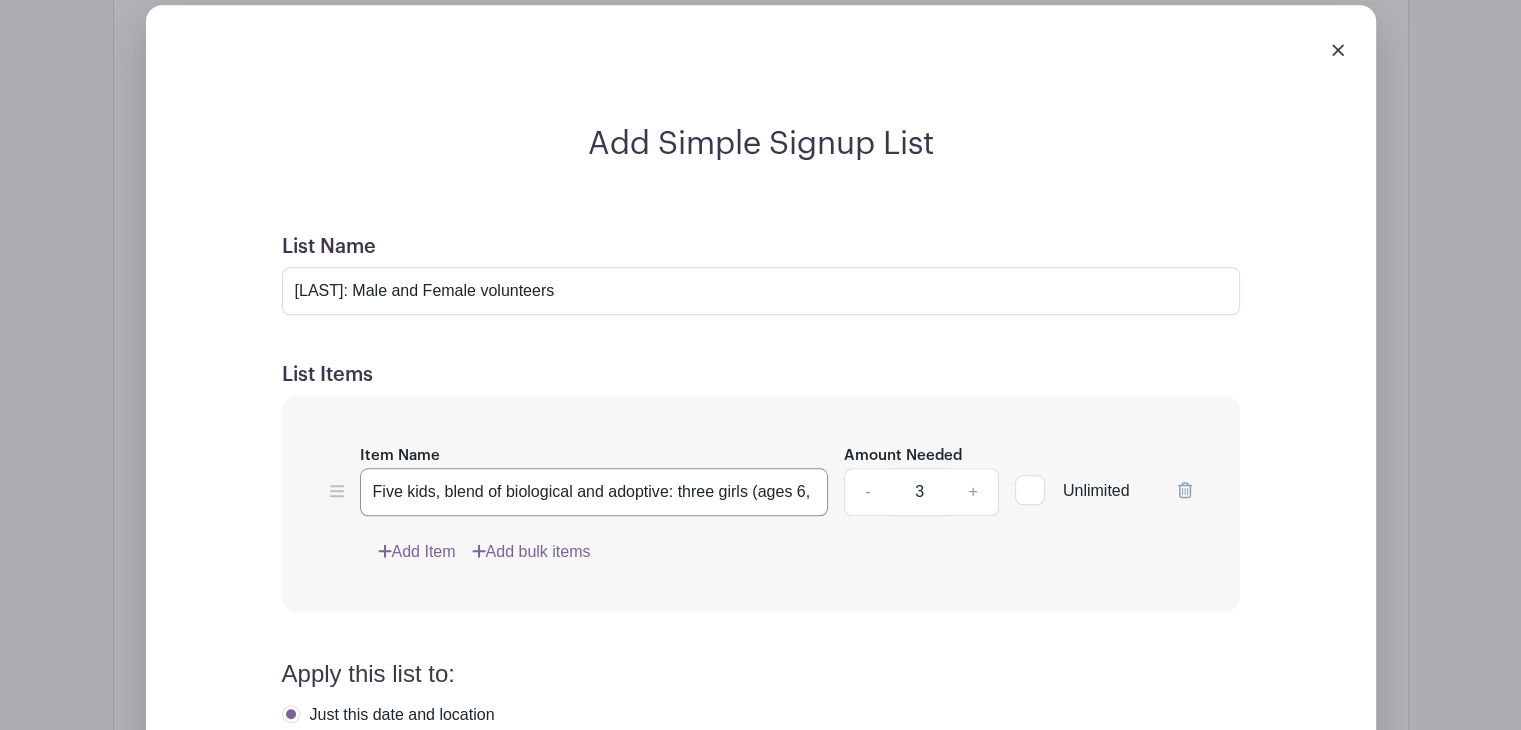 click on "Five kids, blend of biological and adoptive: three girls (ages 6, 2, 8months) and two boys (ages 4 and 3)" at bounding box center [594, 492] 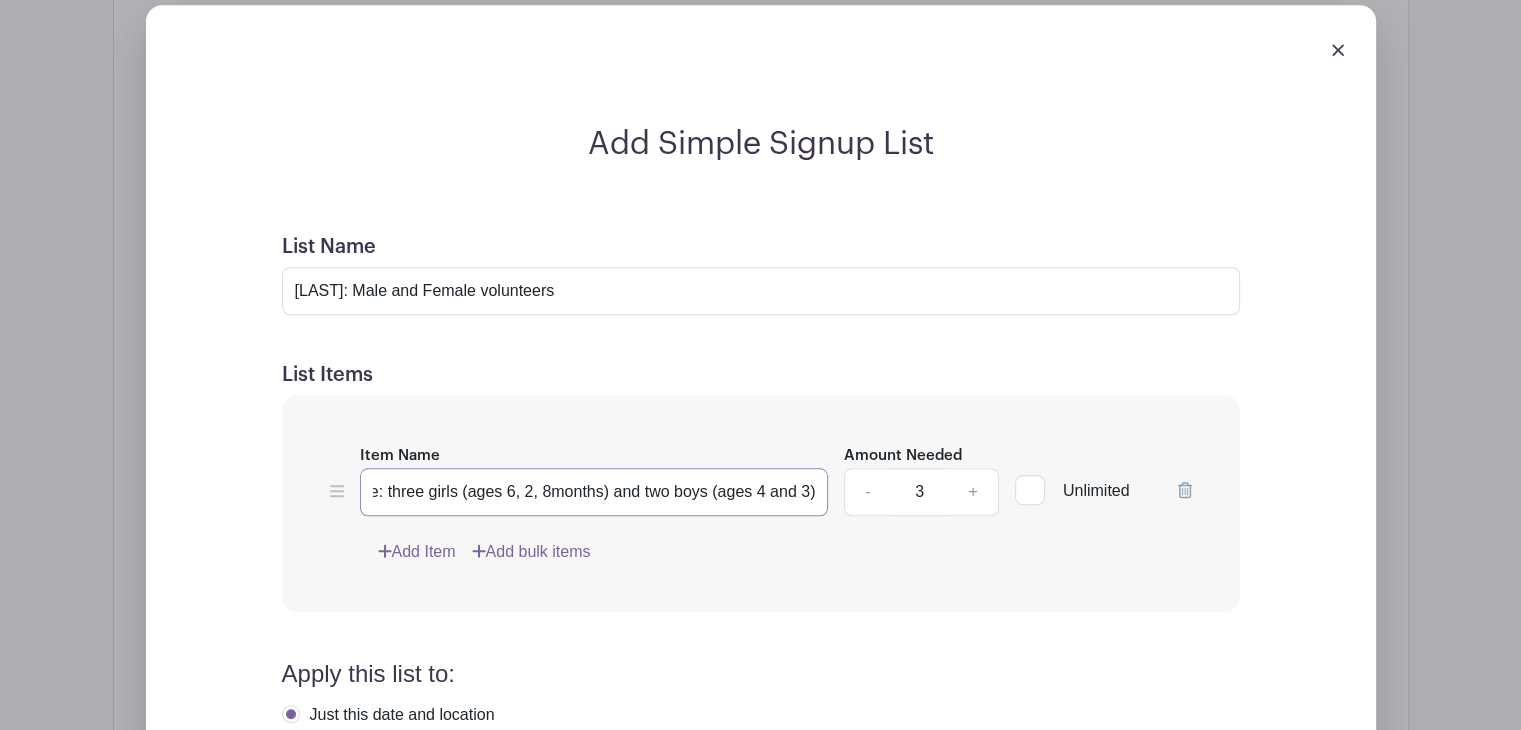 scroll, scrollTop: 0, scrollLeft: 288, axis: horizontal 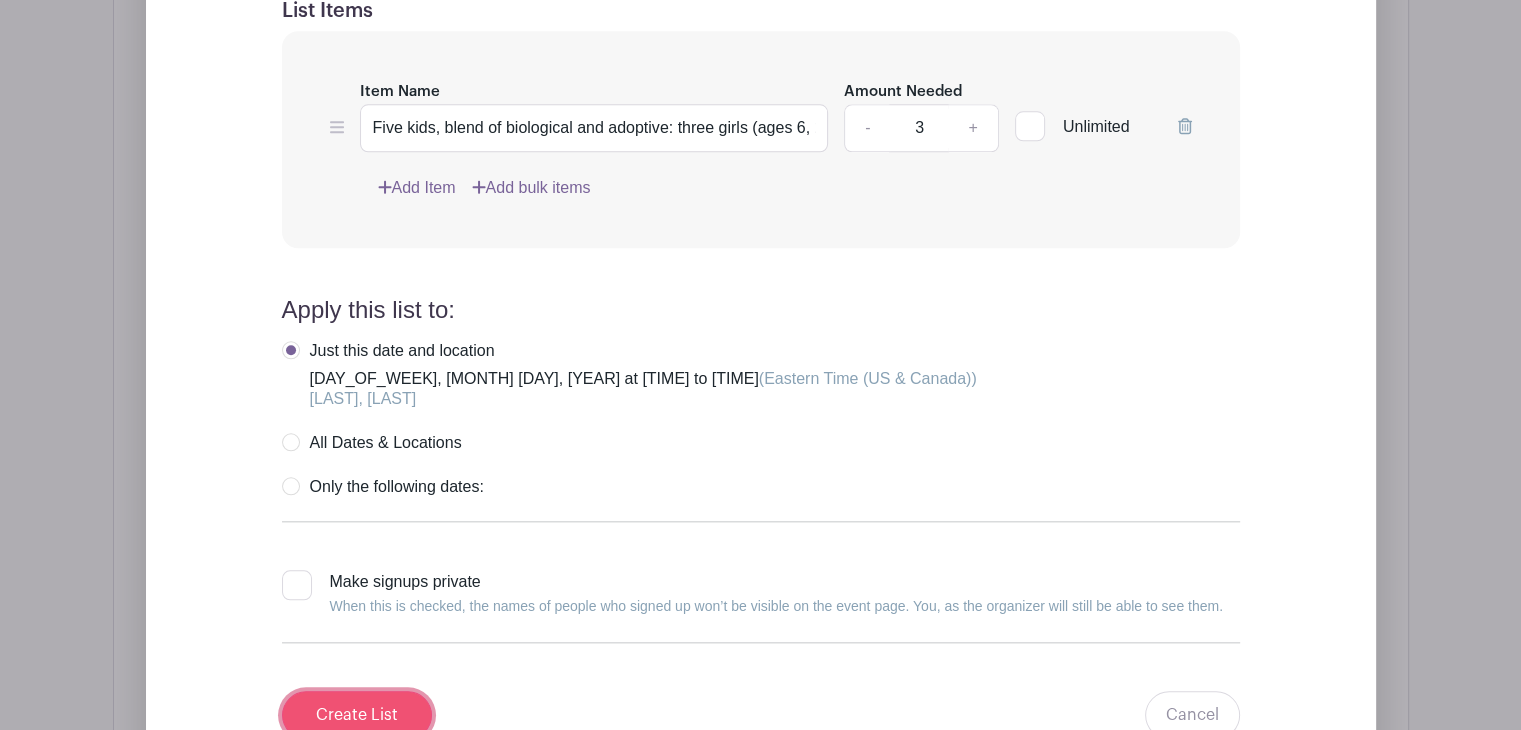 click on "Create List" at bounding box center [357, 715] 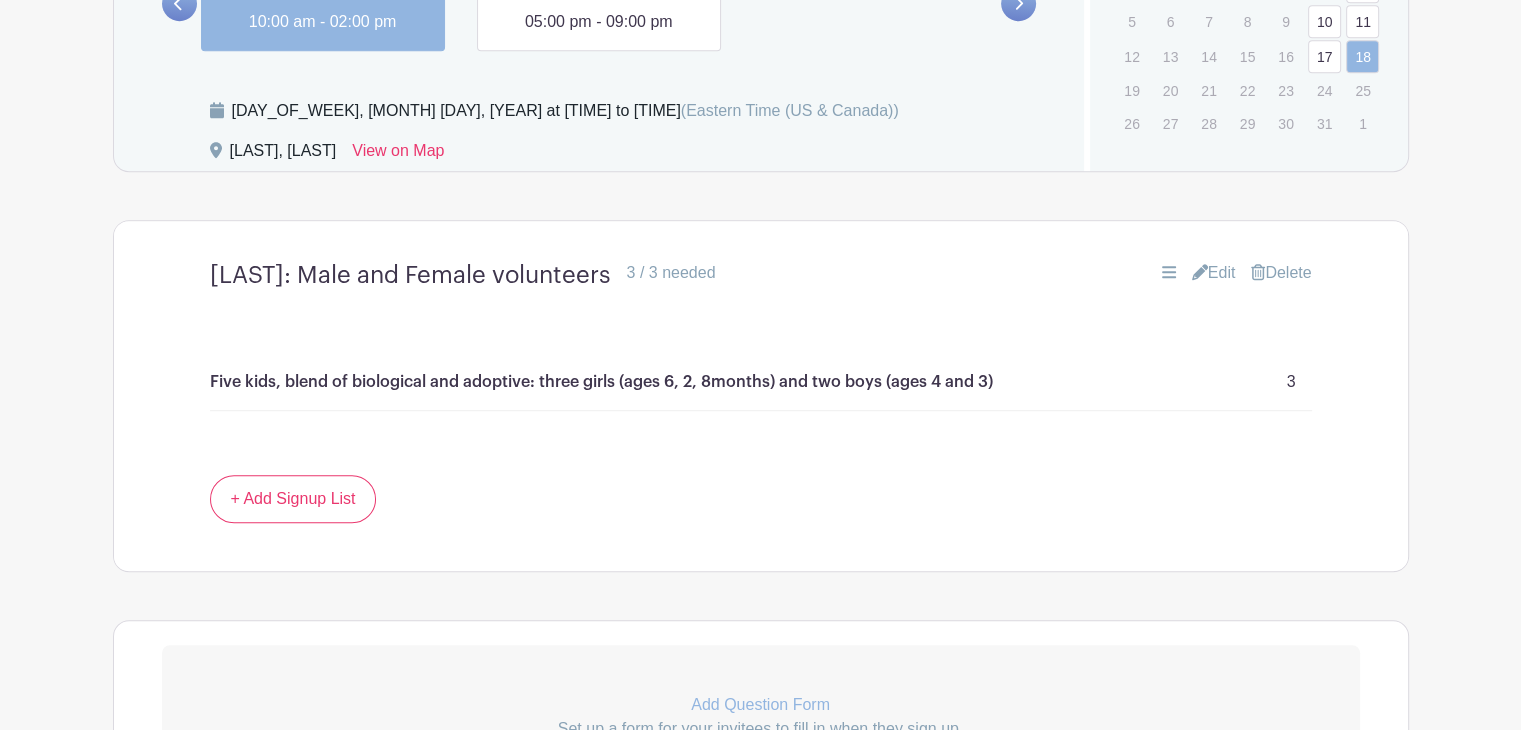 scroll, scrollTop: 1188, scrollLeft: 0, axis: vertical 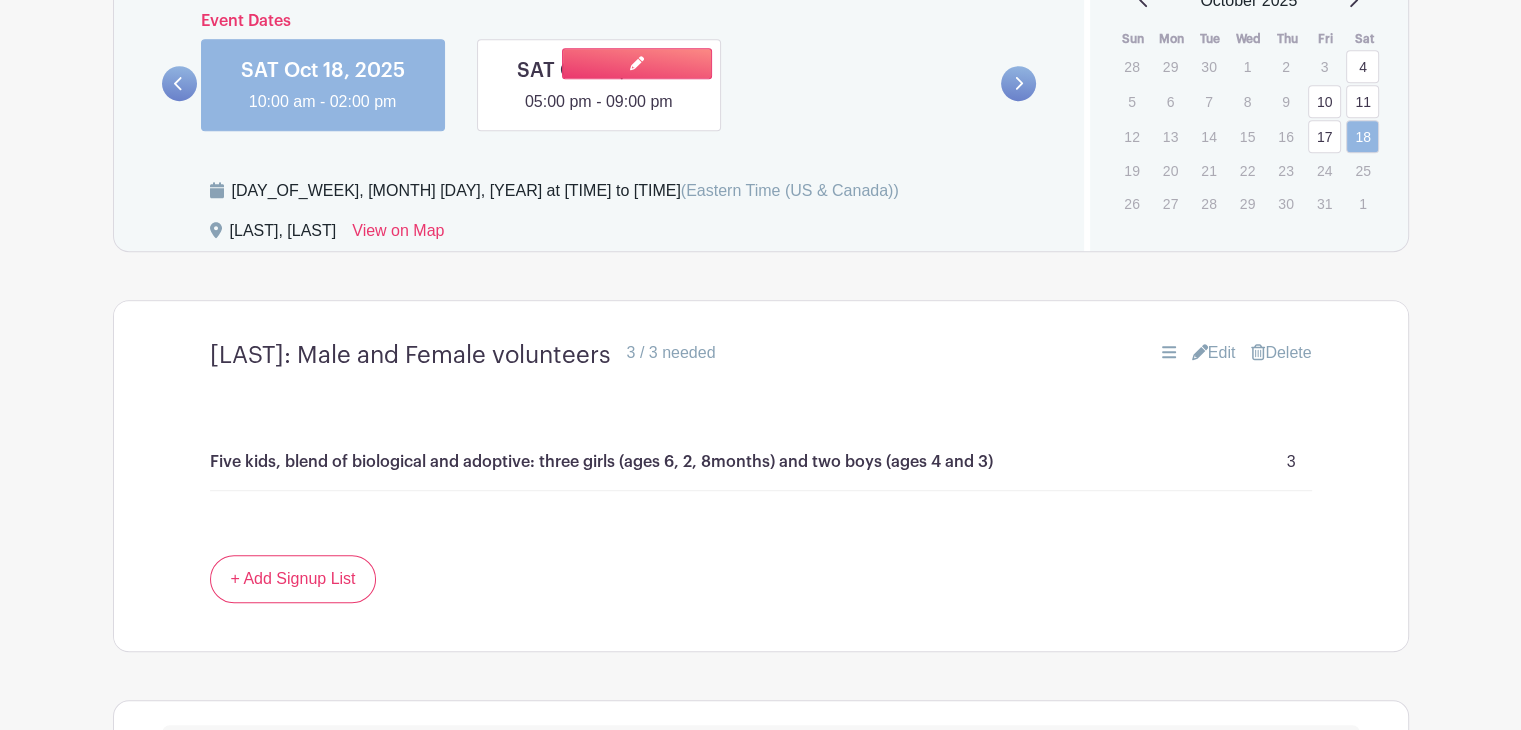 click at bounding box center [599, 114] 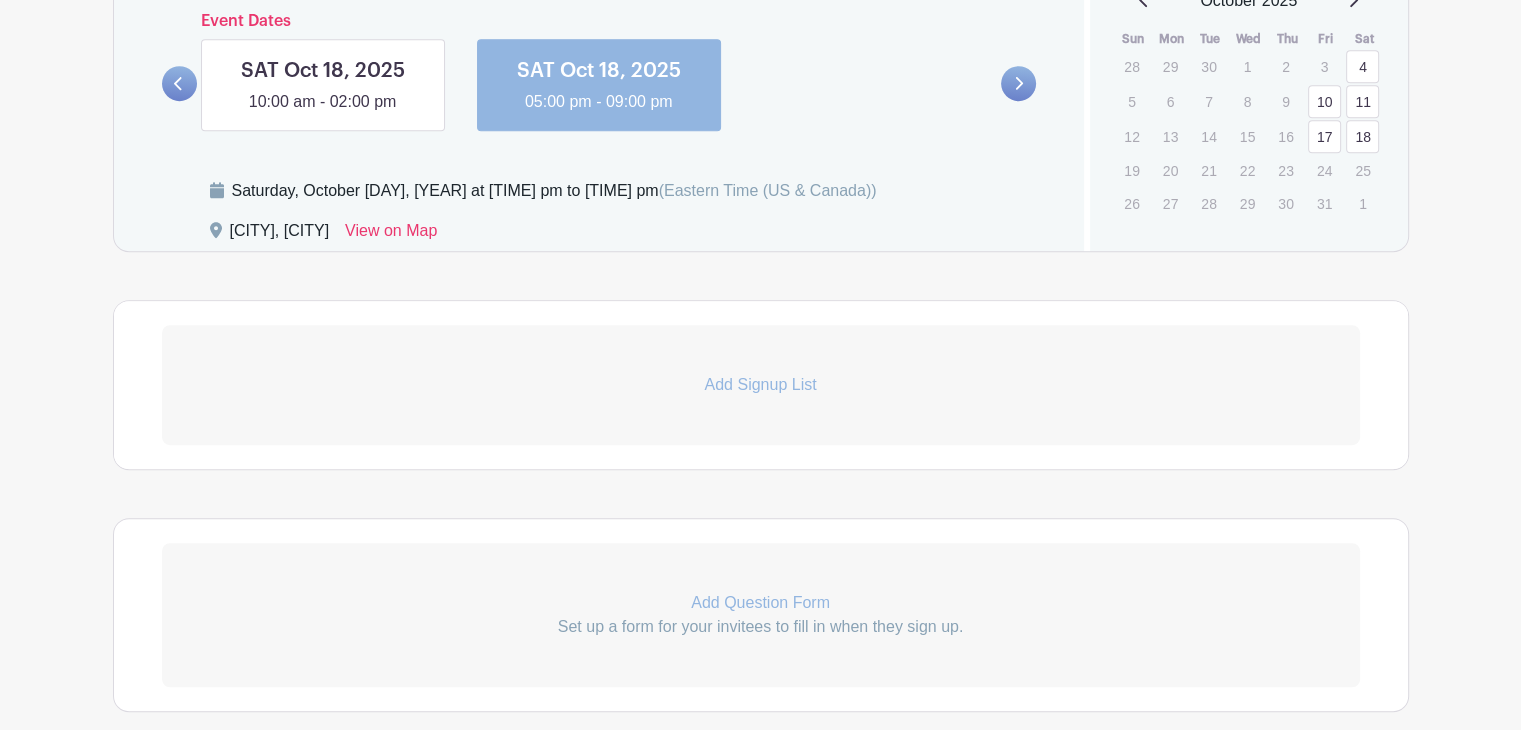 click on "Add Signup List" at bounding box center [761, 385] 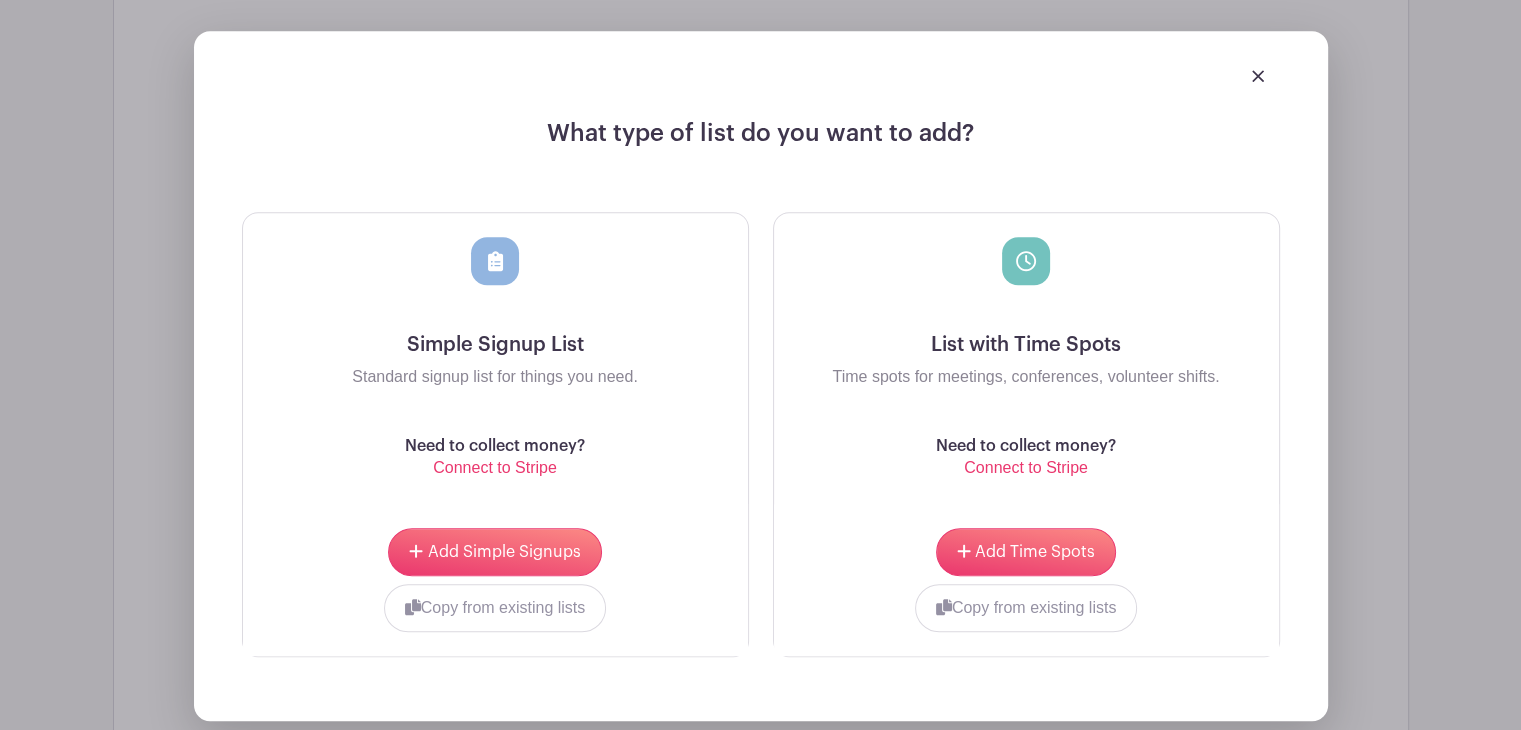 scroll, scrollTop: 1539, scrollLeft: 0, axis: vertical 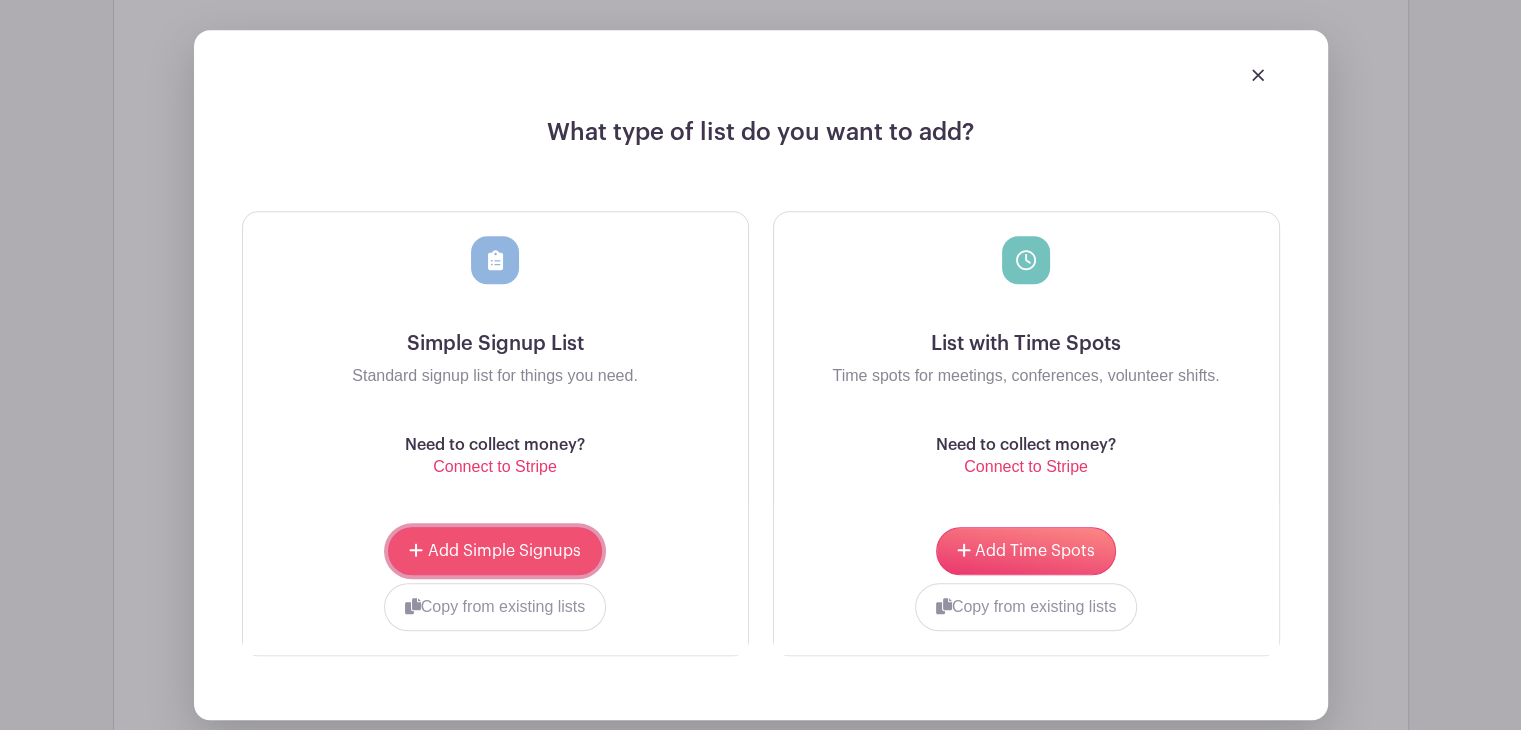click on "Add Simple Signups" at bounding box center [494, 551] 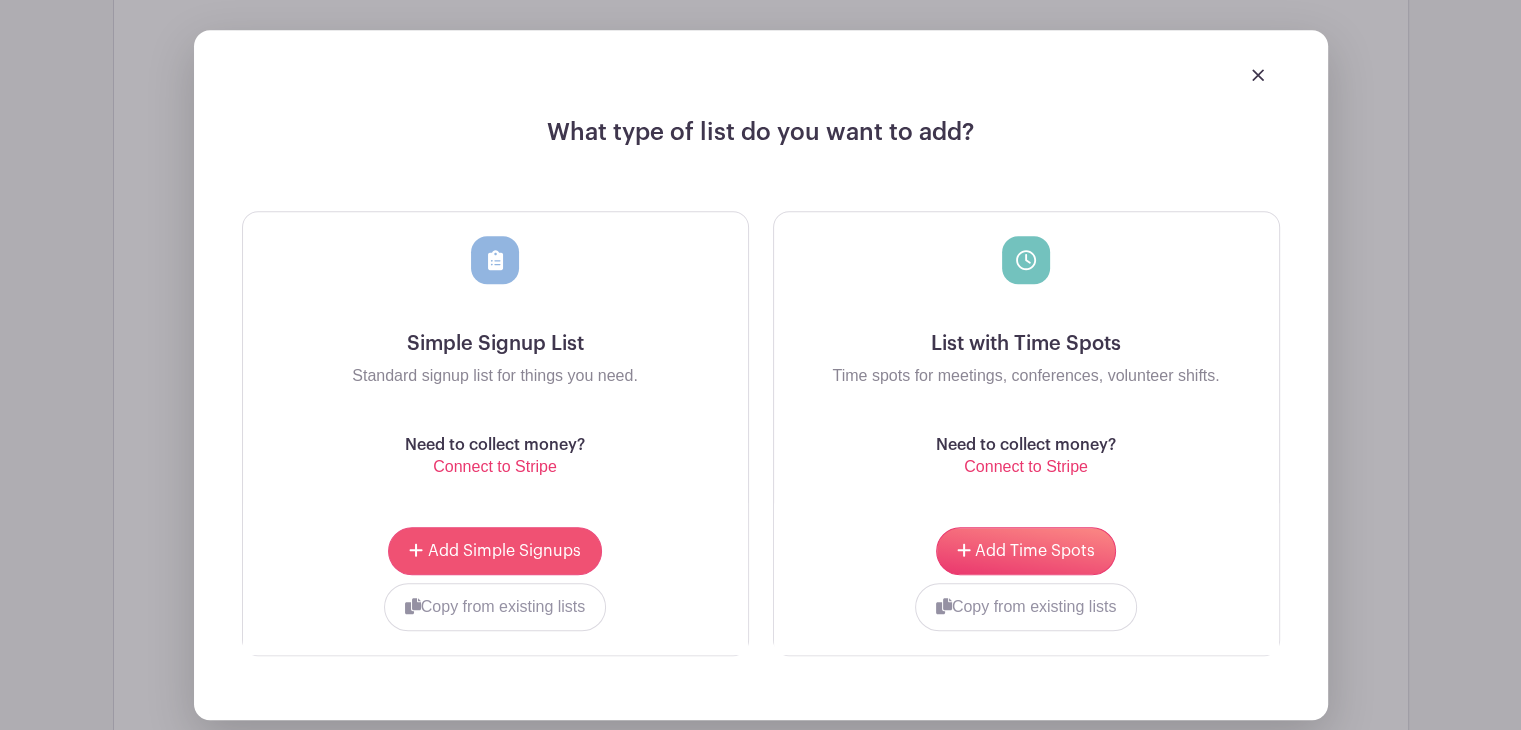 scroll, scrollTop: 1699, scrollLeft: 0, axis: vertical 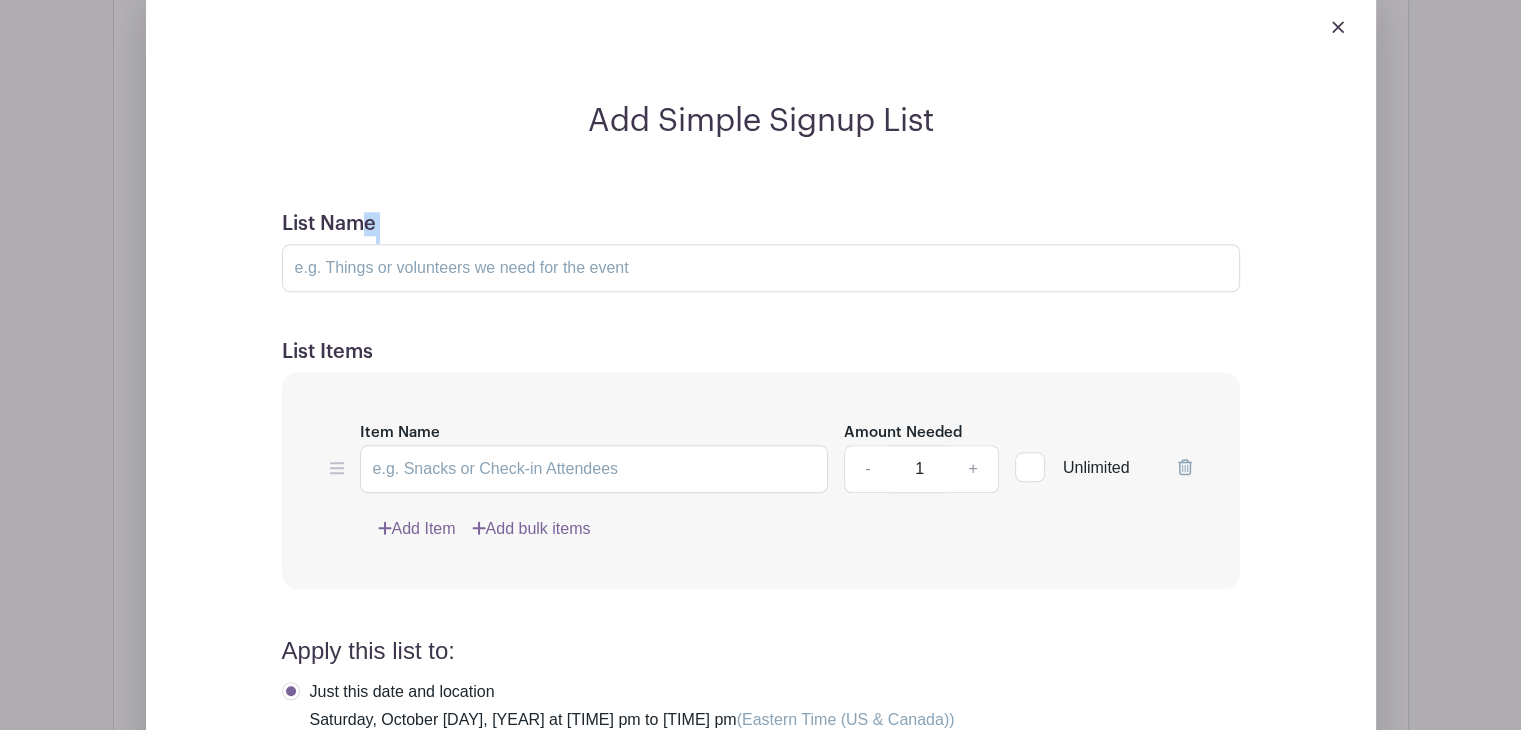 drag, startPoint x: 360, startPoint y: 231, endPoint x: 364, endPoint y: 277, distance: 46.173584 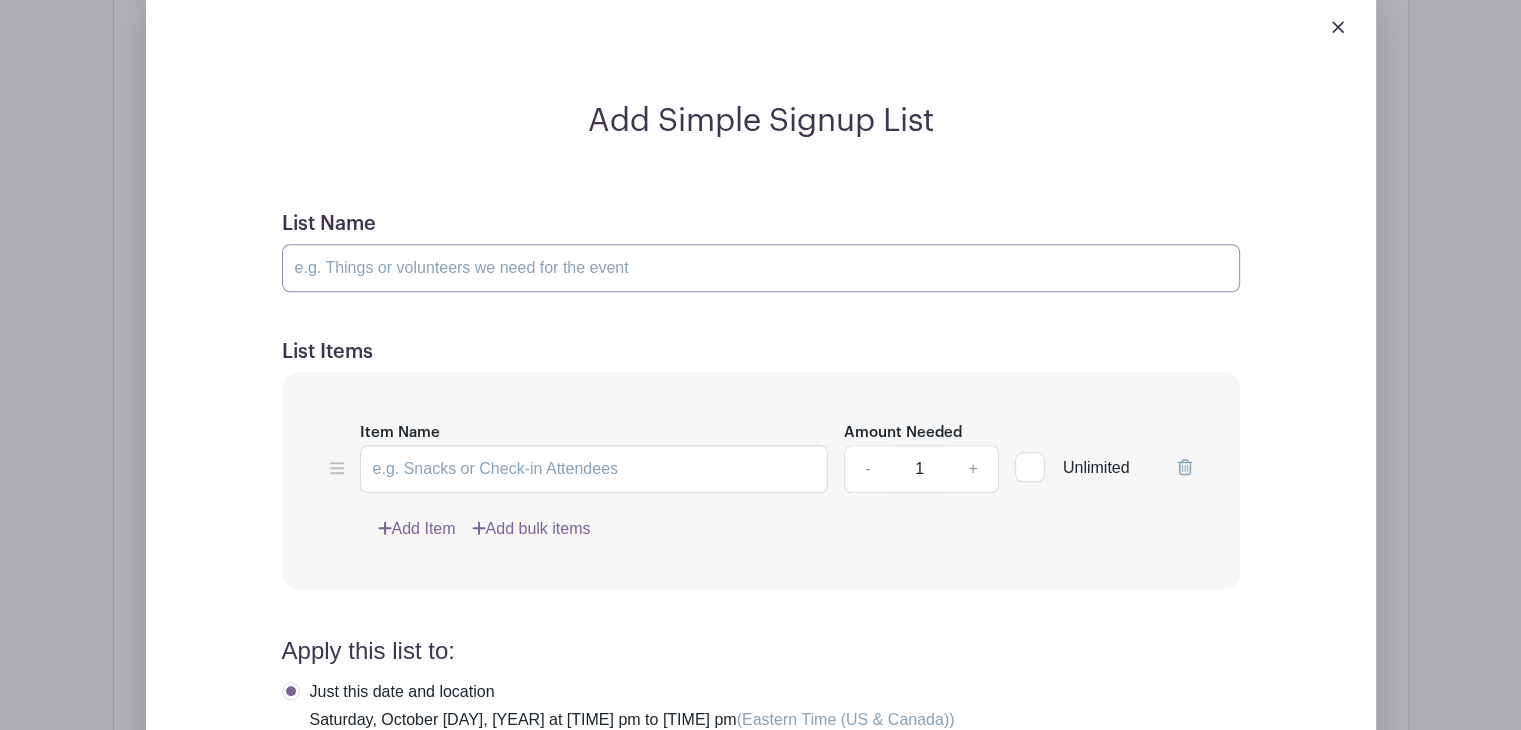 click on "List Name" at bounding box center (761, 268) 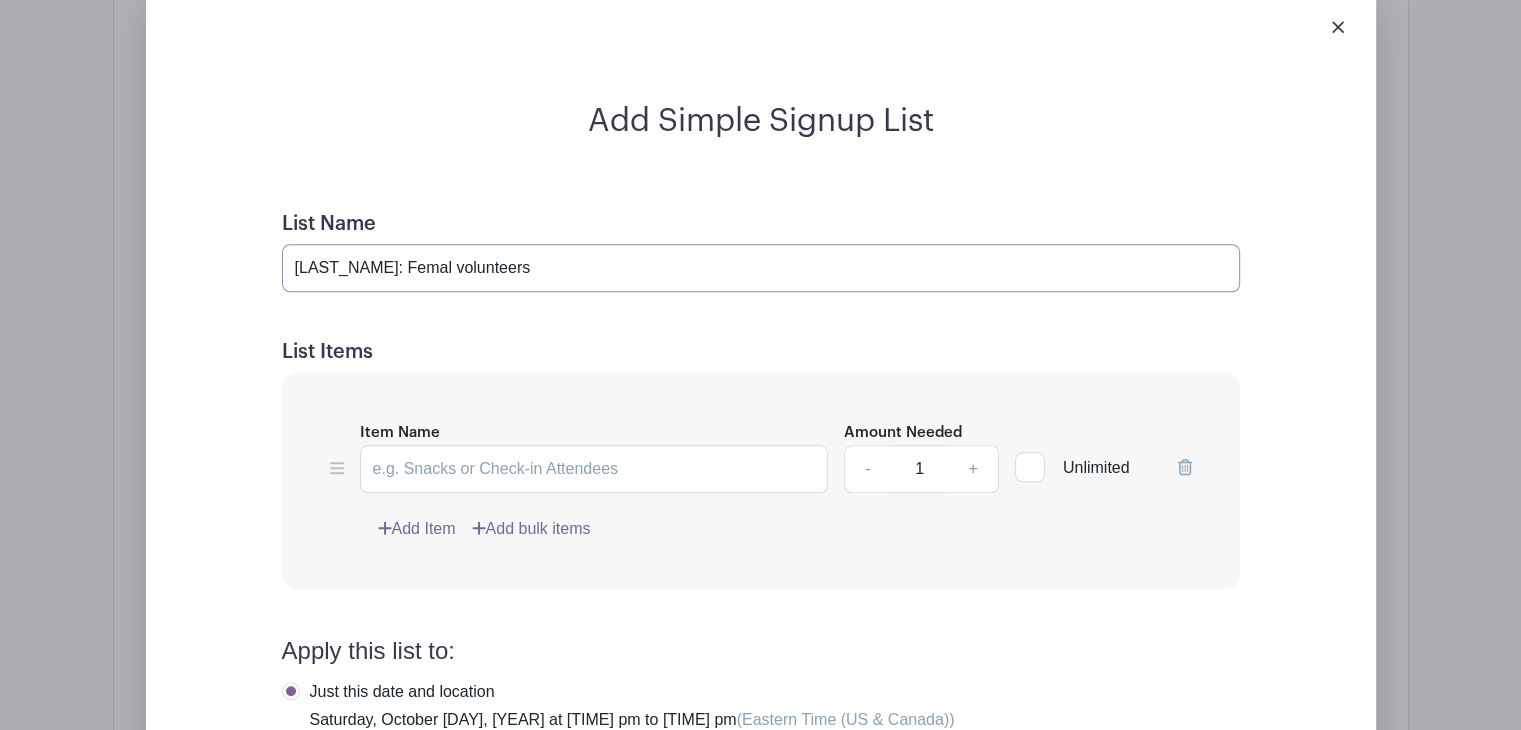 click on "[LAST_NAME]: Femal volunteers" at bounding box center (761, 268) 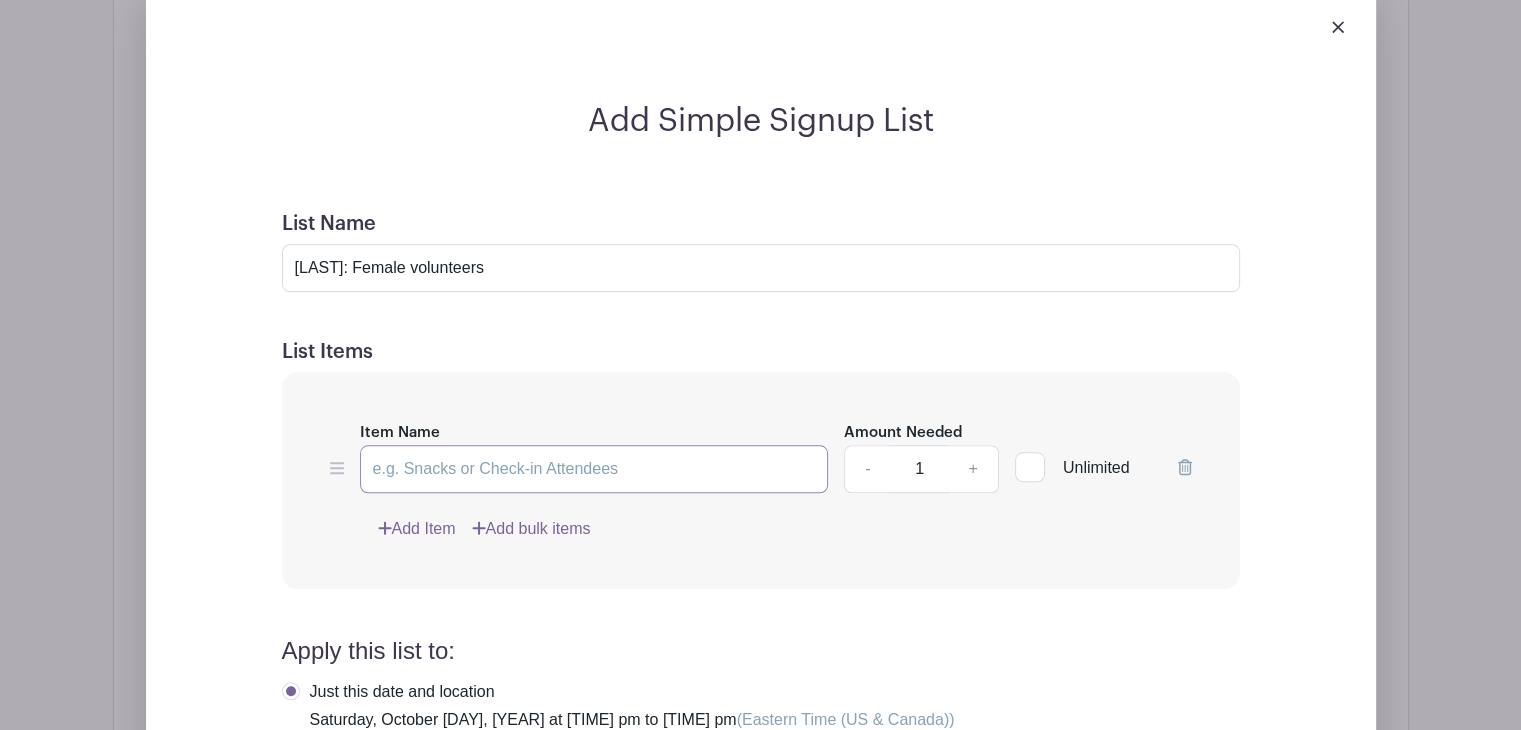 click on "Item Name" at bounding box center (594, 469) 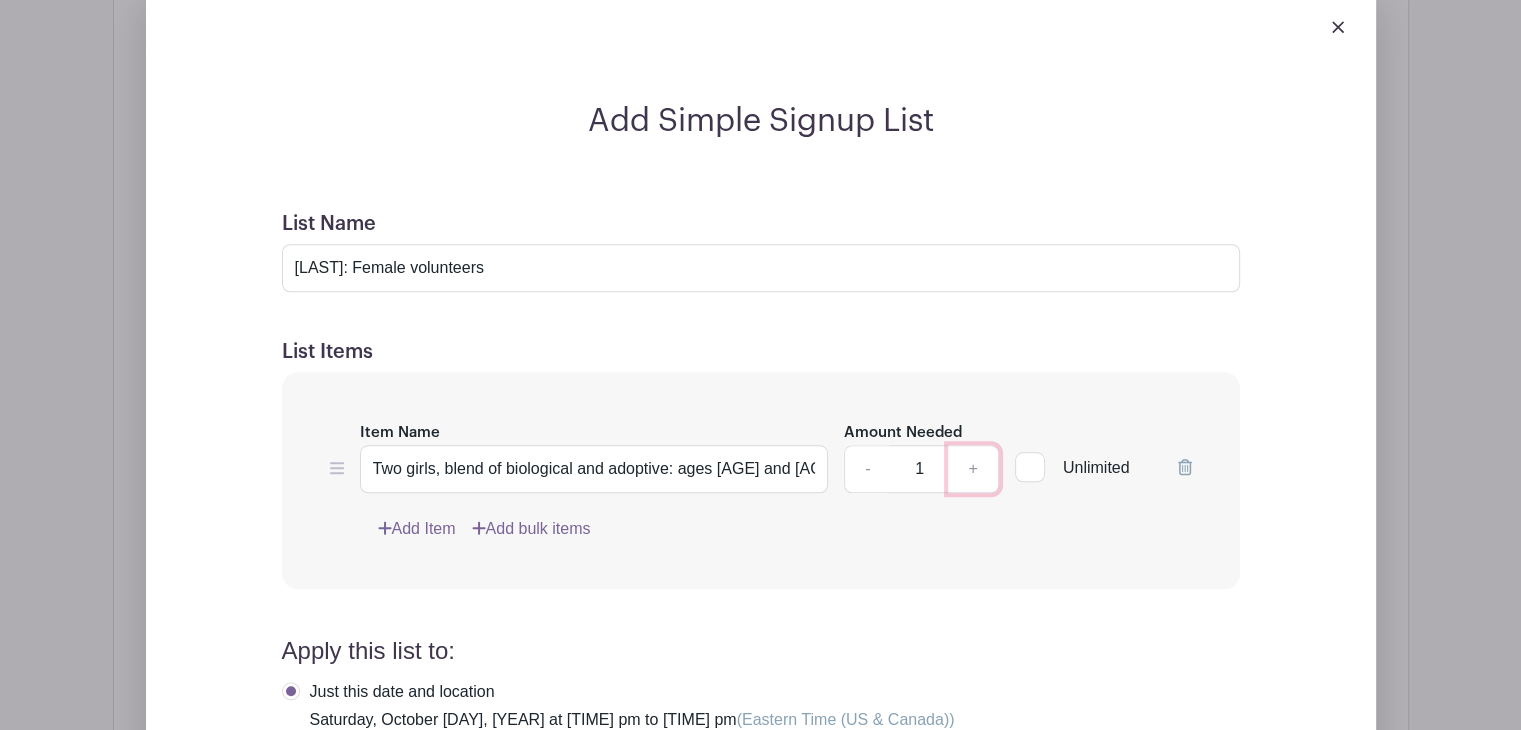 click on "+" at bounding box center (973, 469) 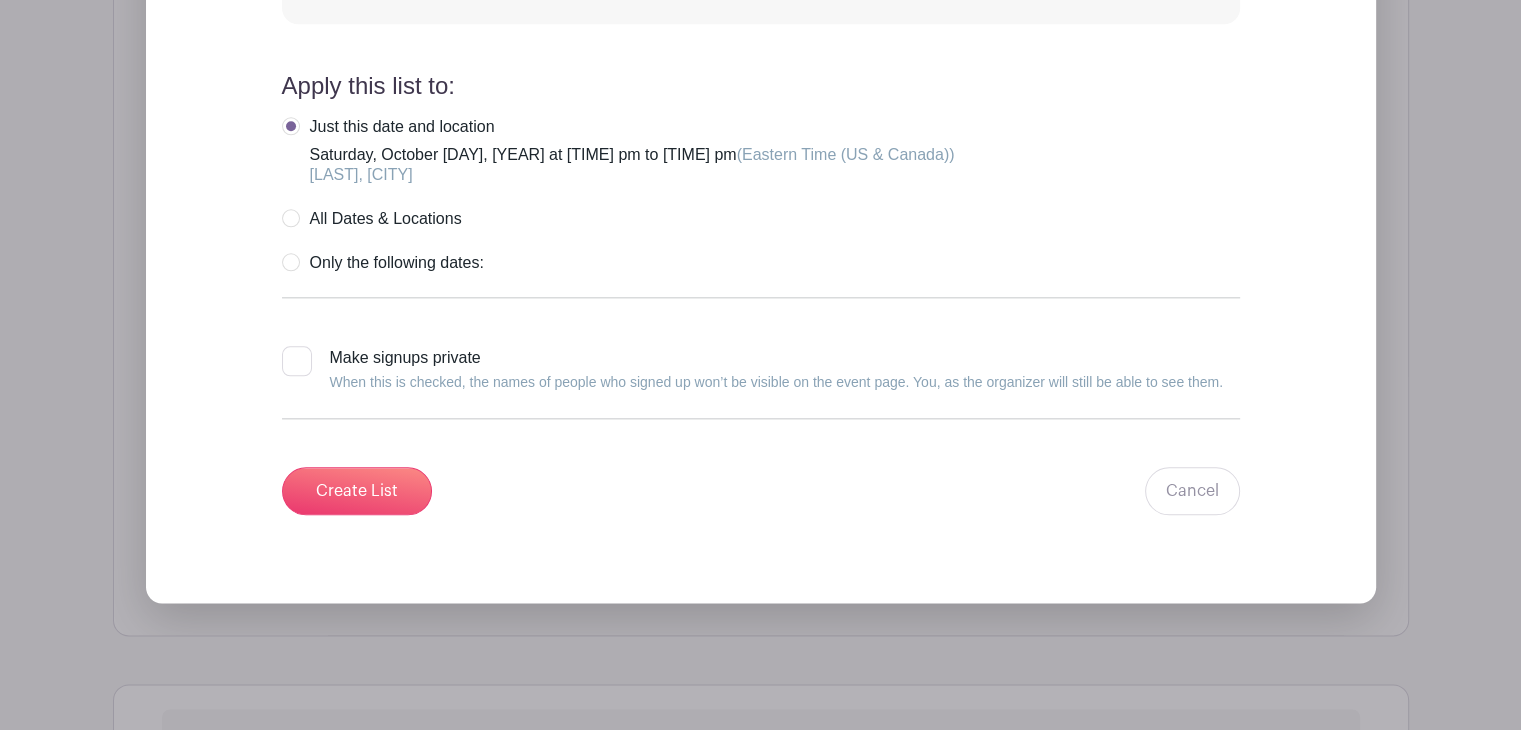 scroll, scrollTop: 2432, scrollLeft: 0, axis: vertical 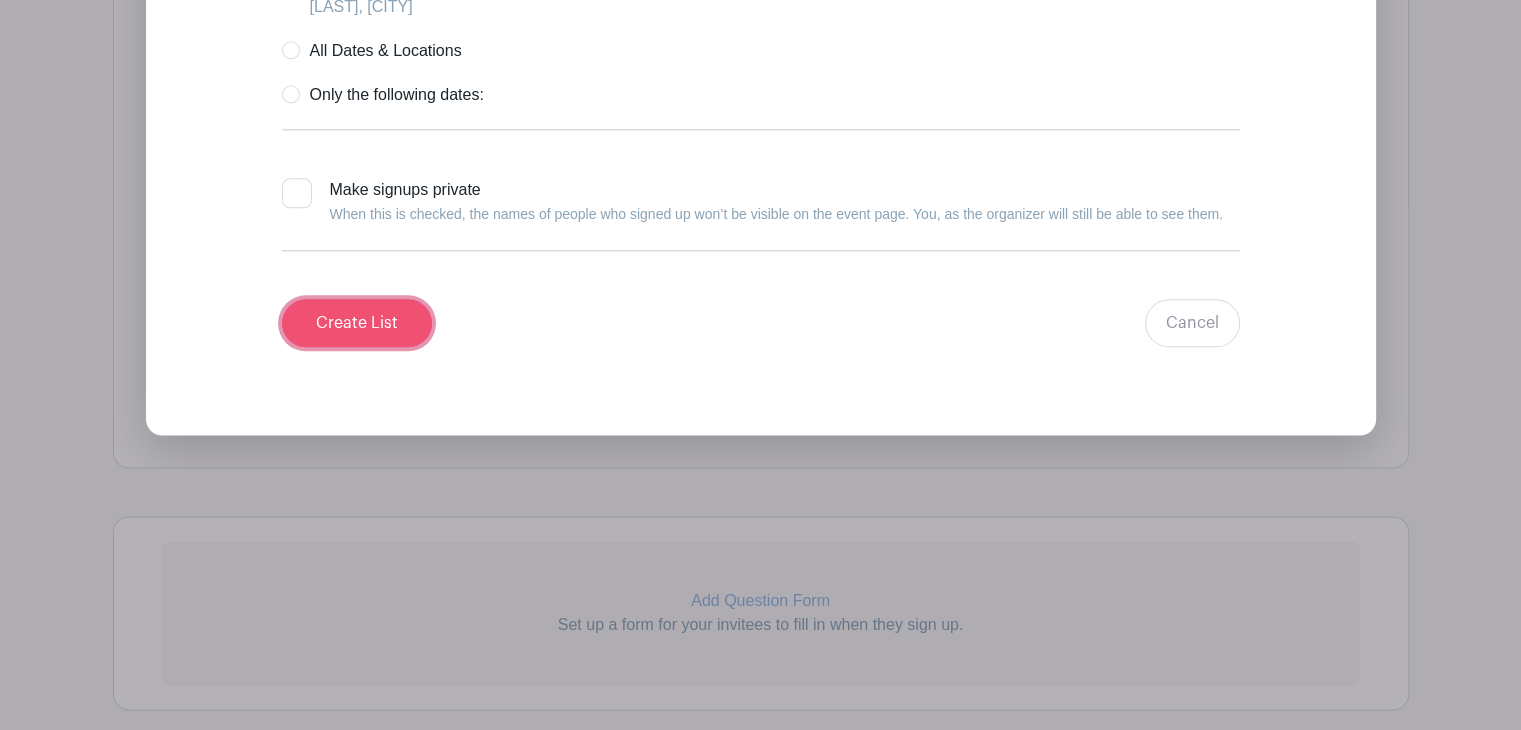click on "Create List" at bounding box center (357, 323) 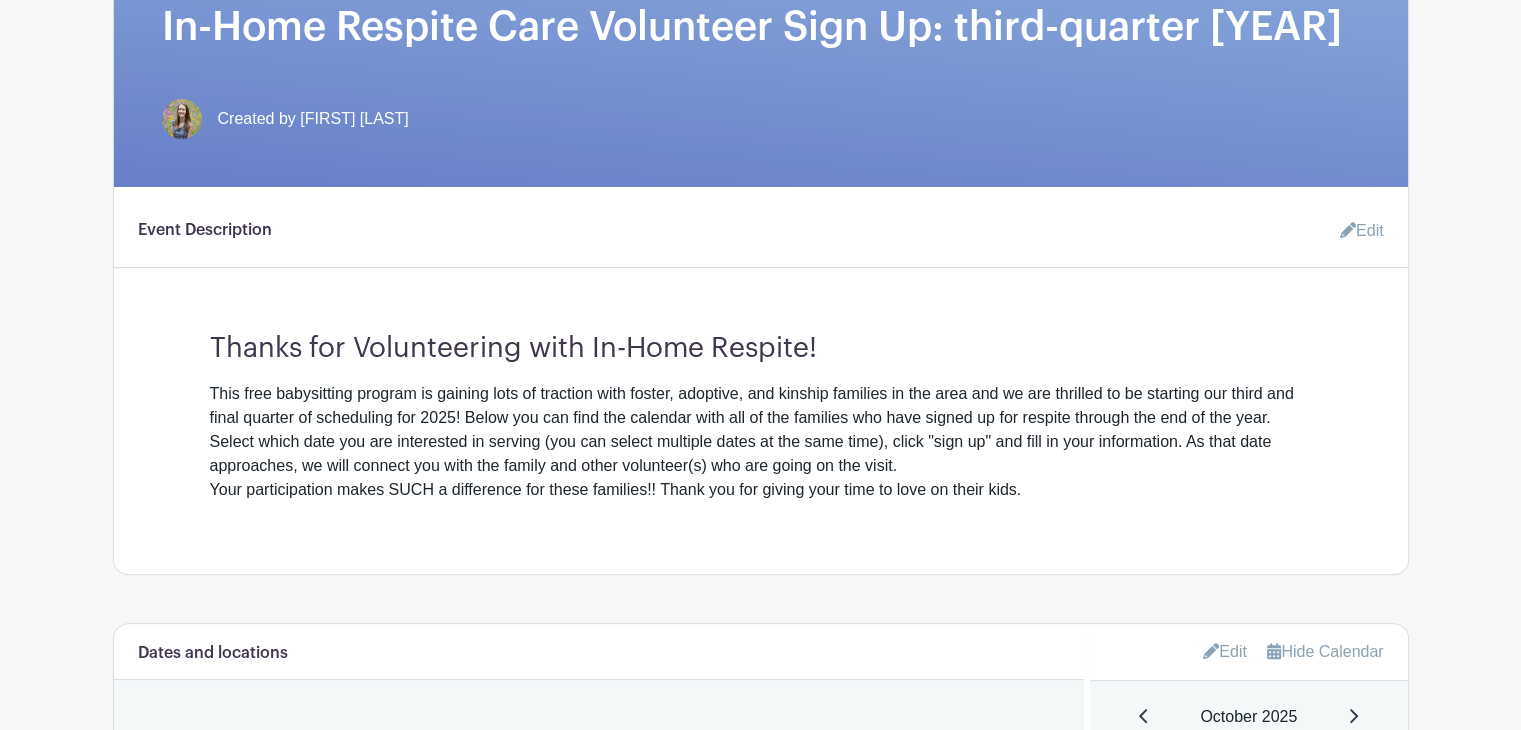 scroll, scrollTop: 502, scrollLeft: 0, axis: vertical 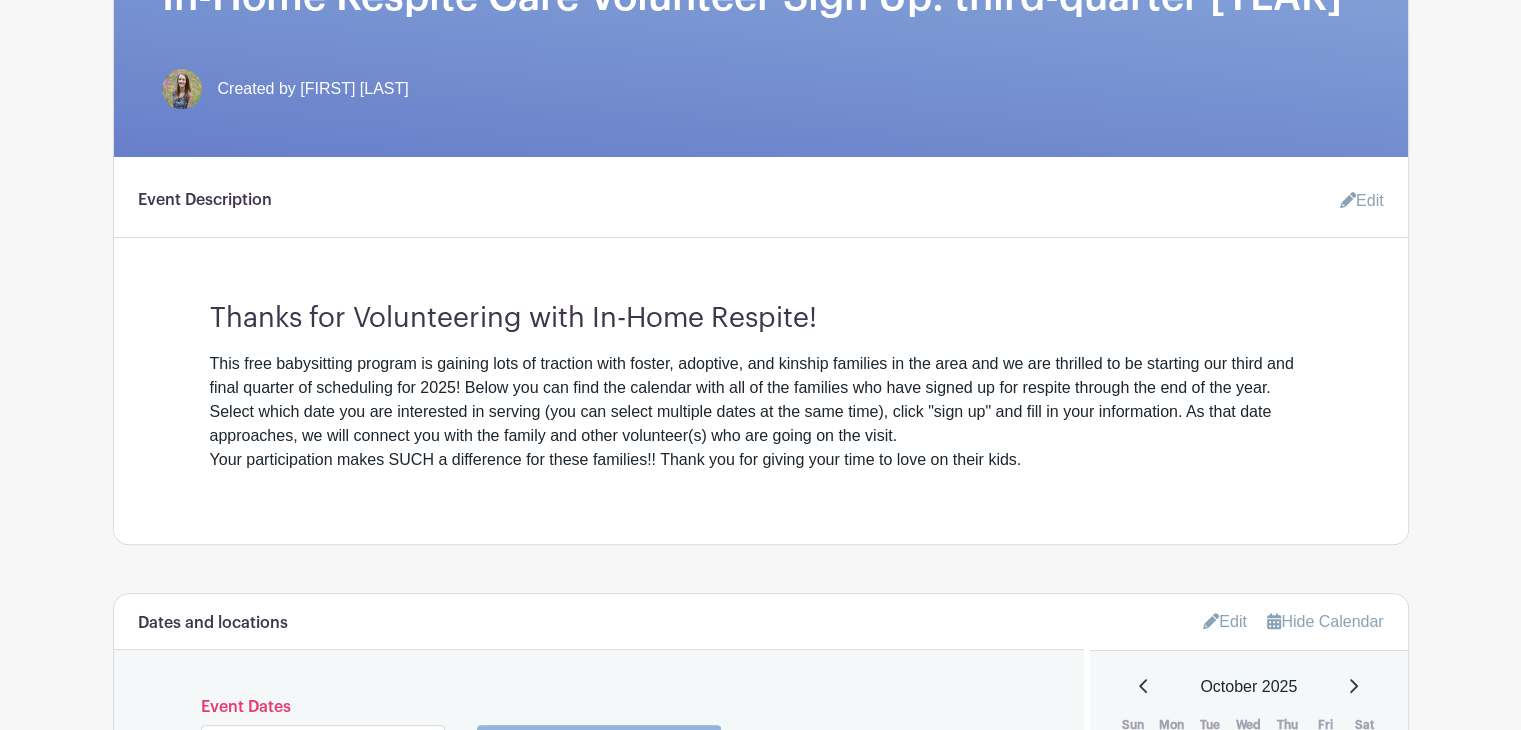 click on "This free babysitting program is gaining lots of traction with foster, adoptive, and kinship families in the area and we are thrilled to be starting our third and final quarter of scheduling for [YEAR]! Below you can find the calendar with all of the families who have signed up for respite through the end of the year. Select which date you are interested in serving (you can select multiple dates at the same time), click "sign up" and fill in your information. As that date approaches, we will connect you with the family and other volunteer(s) who are going on the visit.  Your participation makes SUCH a difference for these families!! Thank you for giving your time to love on their kids." at bounding box center [761, 412] 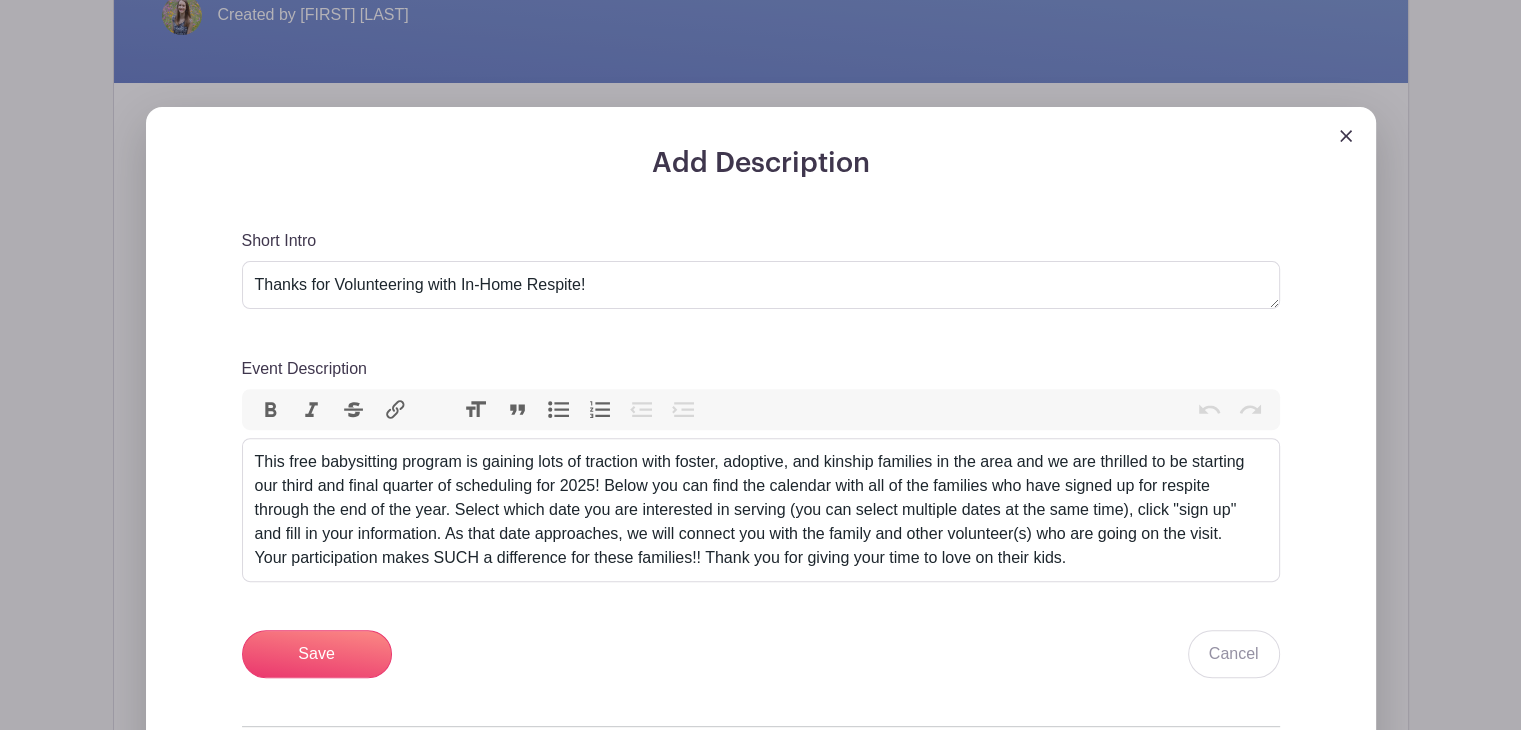 scroll, scrollTop: 620, scrollLeft: 0, axis: vertical 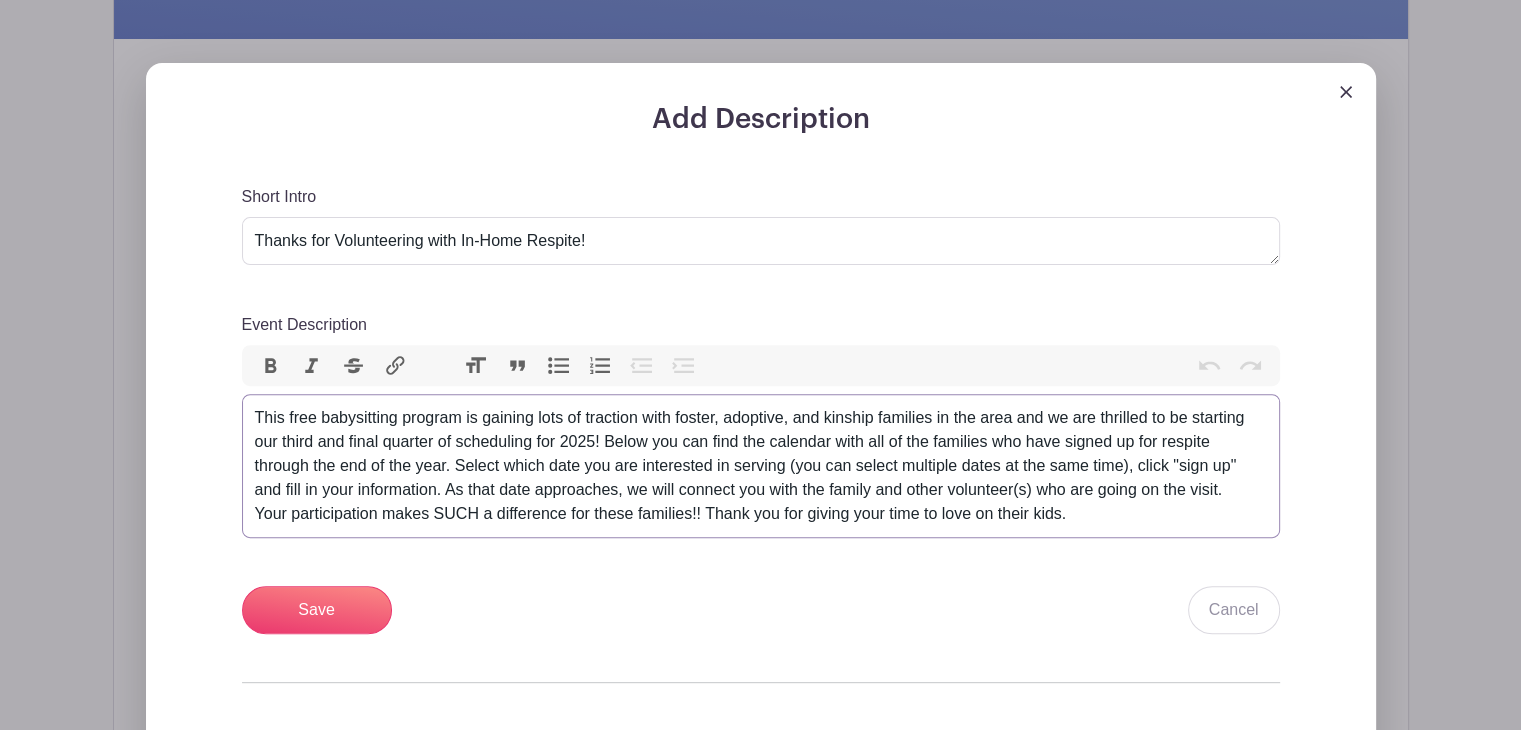 click on "This free babysitting program is gaining lots of traction with foster, adoptive, and kinship families in the area and we are thrilled to be starting our third and final quarter of scheduling for [YEAR]! Below you can find the calendar with all of the families who have signed up for respite through the end of the year. Select which date you are interested in serving (you can select multiple dates at the same time), click "sign up" and fill in your information. As that date approaches, we will connect you with the family and other volunteer(s) who are going on the visit.  Your participation makes SUCH a difference for these families!! Thank you for giving your time to love on their kids." at bounding box center (761, 466) 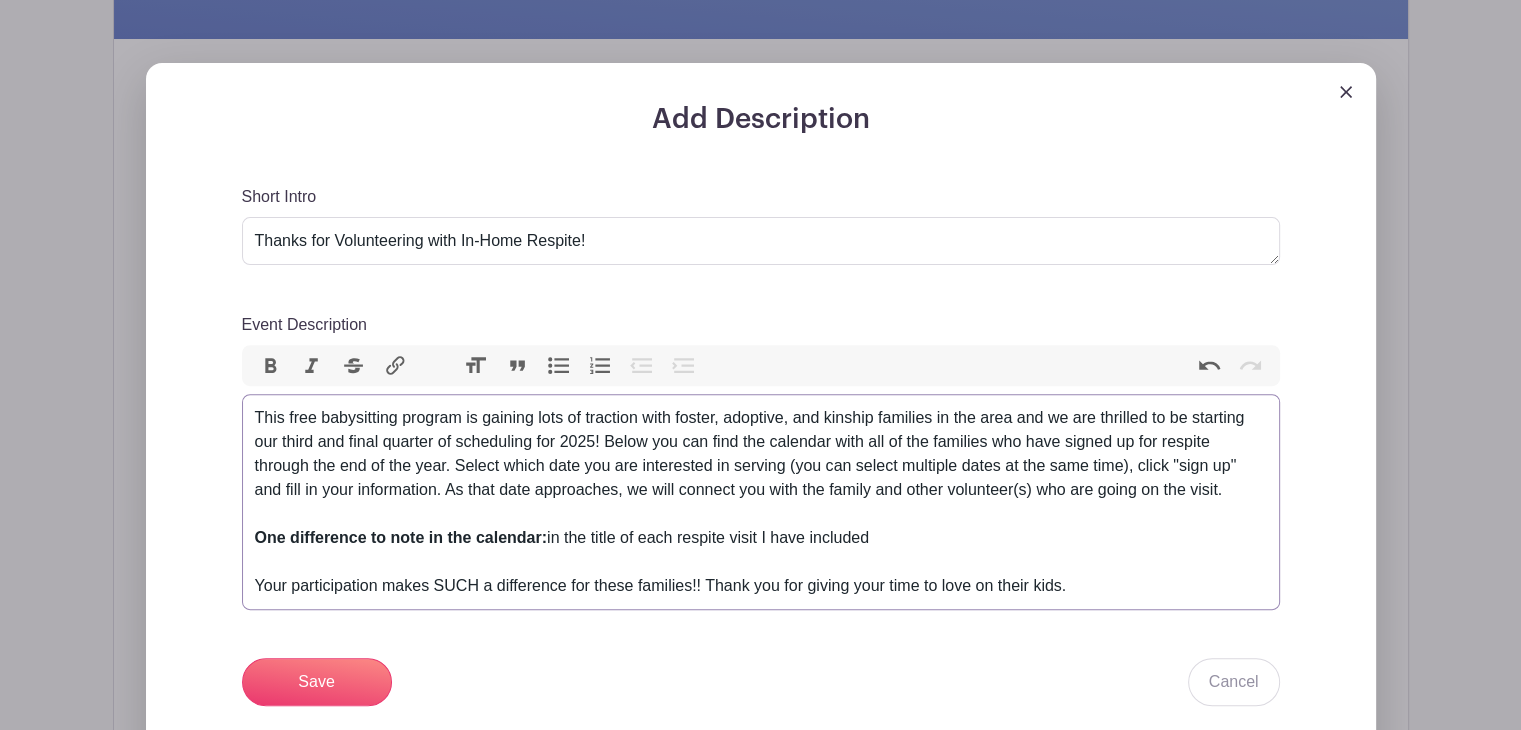 click on "This free babysitting program is gaining lots of traction with foster, adoptive, and kinship families in the area and we are thrilled to be starting our third and final quarter of scheduling for 2025! Below you can find the calendar with all of the families who have signed up for respite through the end of the year. Select which date you are interested in serving (you can select multiple dates at the same time), click "sign up" and fill in your information. As that date approaches, we will connect you with the family and other volunteer(s) who are going on the visit.  One difference to note in the calendar:  in the title of each respite visit I have included<br>Your participation makes SUCH a difference for these families!! Thank you for giving your time to love on their kids." at bounding box center [761, 502] 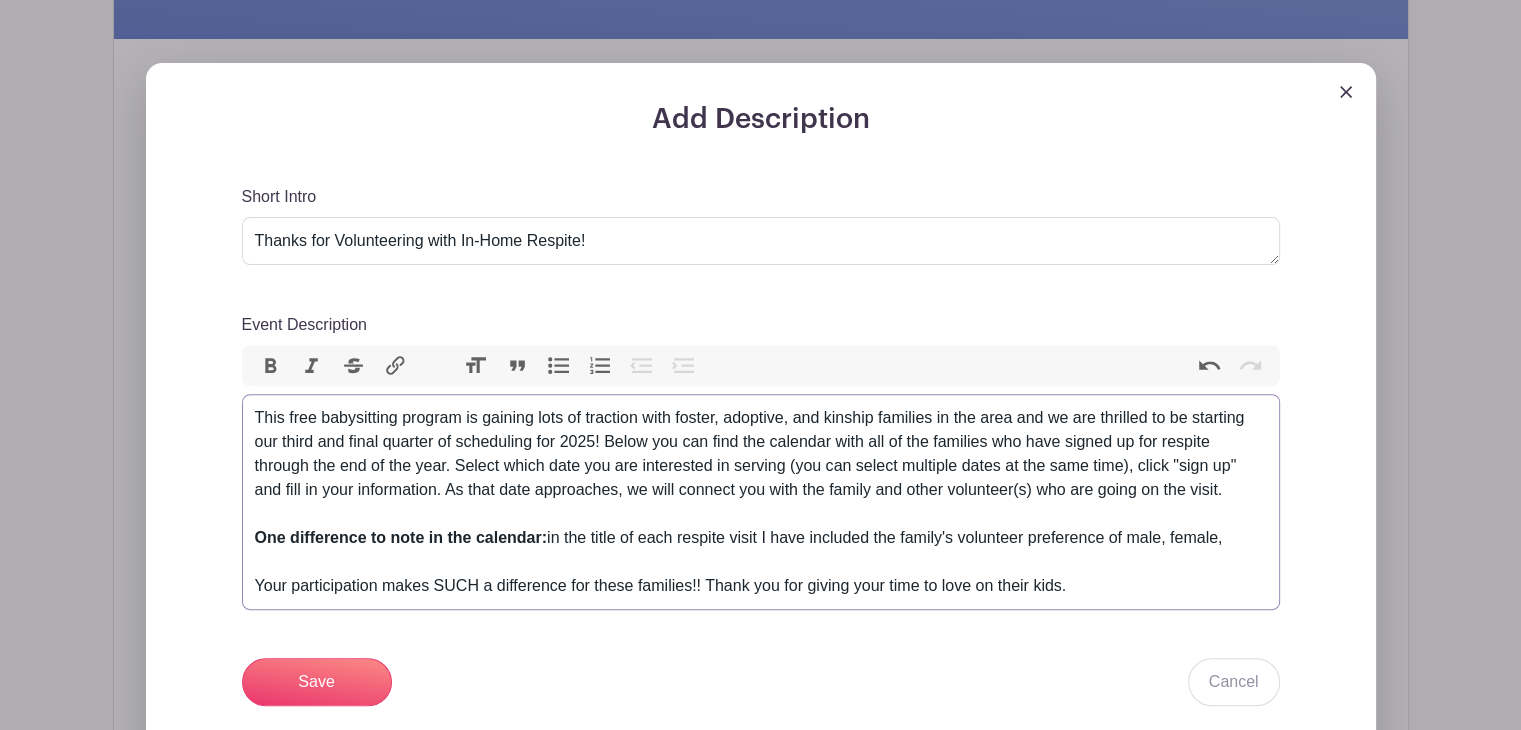 click on "This free babysitting program is gaining lots of traction with foster, adoptive, and kinship families in the area and we are thrilled to be starting our third and final quarter of scheduling for 2025! Below you can find the calendar with all of the families who have signed up for respite through the end of the year. Select which date you are interested in serving (you can select multiple dates at the same time), click "sign up" and fill in your information. As that date approaches, we will connect you with the family and other volunteer(s) who are going on the visit.  One difference to note in the calendar:  in the title of each respite visit I have included the family's volunteer preference of male, female,  Your participation makes SUCH a difference for these families!! Thank you for giving your time to love on their kids." at bounding box center [761, 502] 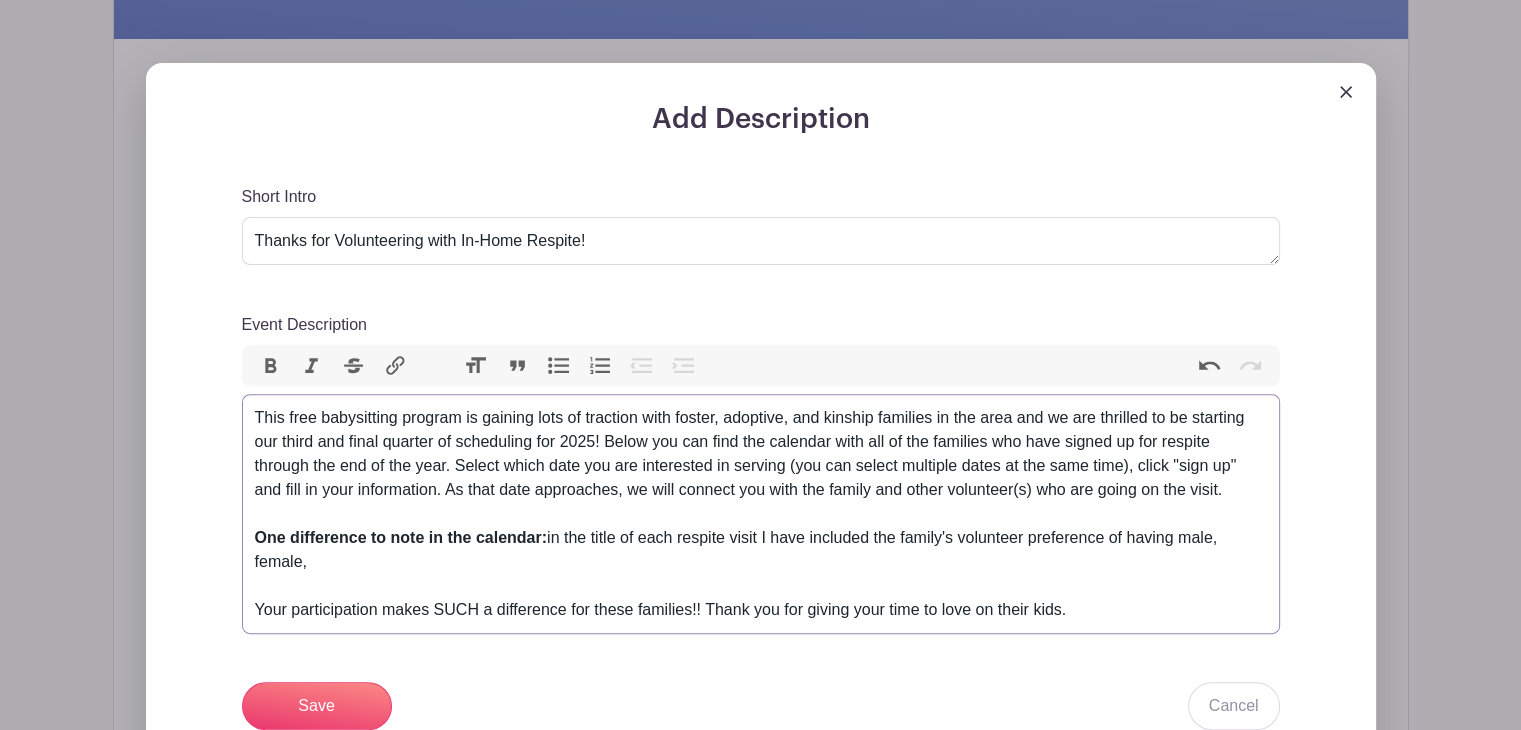 click on "This free babysitting program is gaining lots of traction with foster, adoptive, and kinship families in the area and we are thrilled to be starting our third and final quarter of scheduling for 2025! Below you can find the calendar with all of the families who have signed up for respite through the end of the year. Select which date you are interested in serving (you can select multiple dates at the same time), click "sign up" and fill in your information. As that date approaches, we will connect you with the family and other volunteer(s) who are going on the visit.  One difference to note in the calendar:  in the title of each respite visit I have included the family's volunteer preference of having male, female,  Your participation makes SUCH a difference for these families!! Thank you for giving your time to love on their kids." at bounding box center (761, 514) 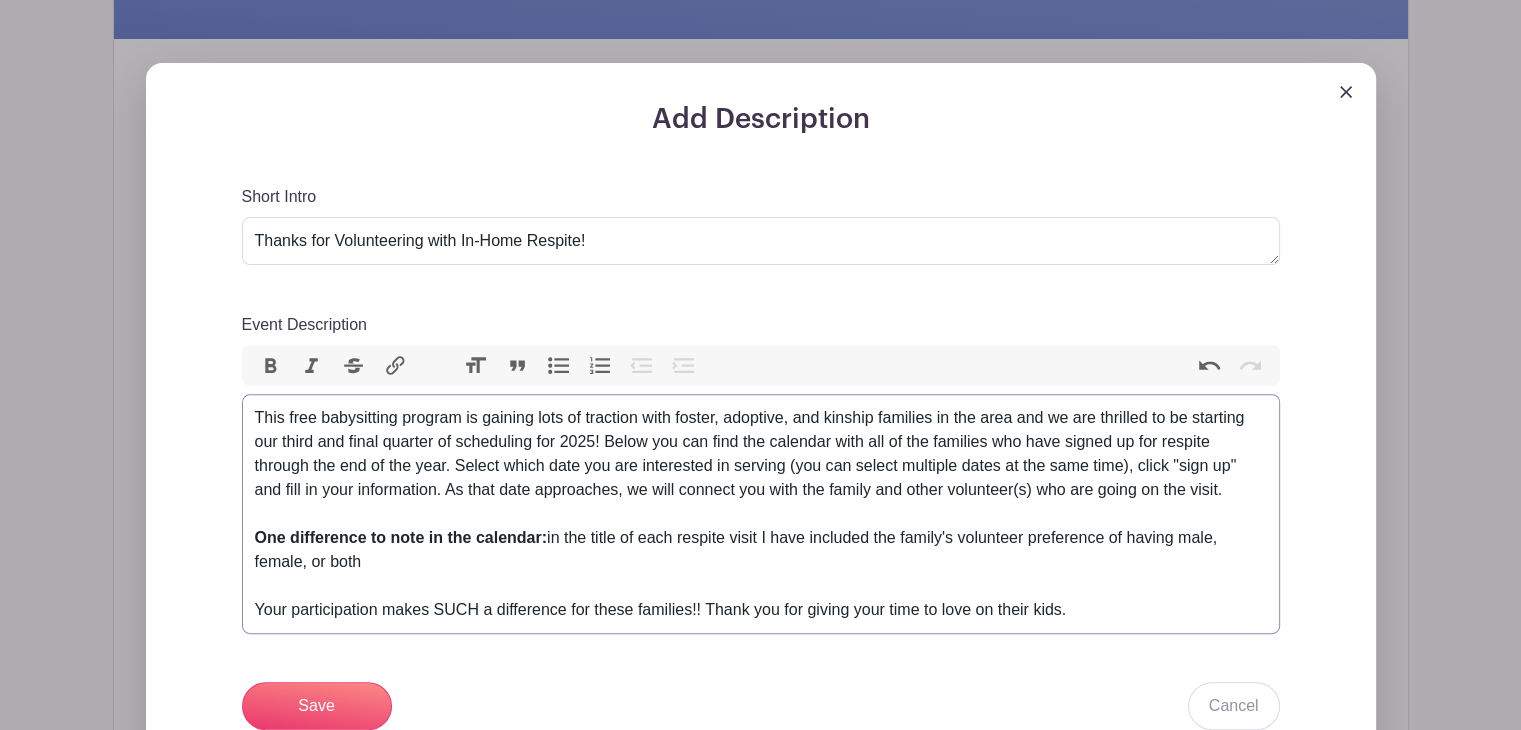 click on "This free babysitting program is gaining lots of traction with foster, adoptive, and kinship families in the area and we are thrilled to be starting our third and final quarter of scheduling for 2025! Below you can find the calendar with all of the families who have signed up for respite through the end of the year. Select which date you are interested in serving (you can select multiple dates at the same time), click "sign up" and fill in your information. As that date approaches, we will connect you with the family and other volunteer(s) who are going on the visit.  One difference to note in the calendar:  in the title of each respite visit I have included the family's volunteer preference of having male, female, or both Your participation makes SUCH a difference for these families!! Thank you for giving your time to love on their kids." at bounding box center [761, 514] 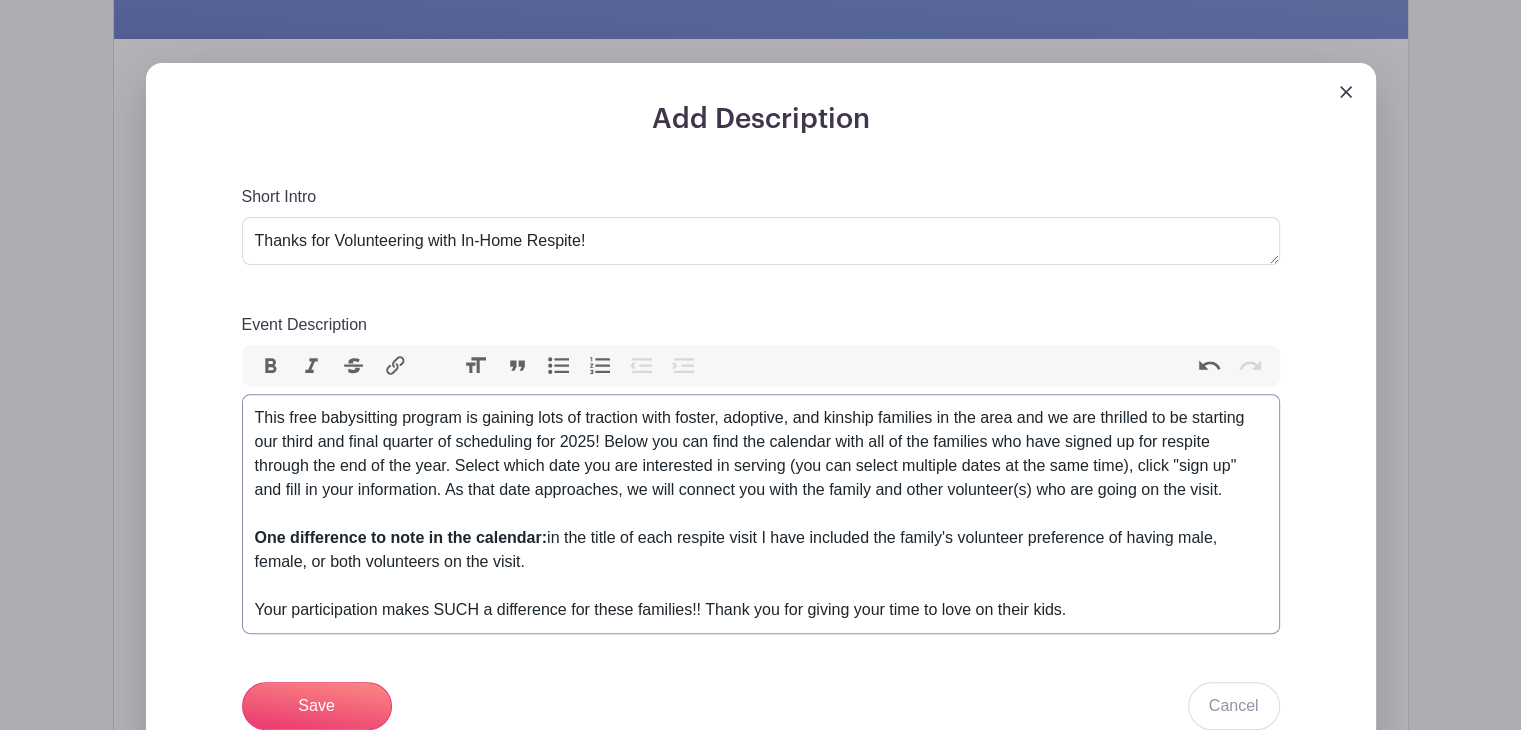 click on "This free babysitting program is gaining lots of traction with foster, adoptive, and kinship families in the area and we are thrilled to be starting our third and final quarter of scheduling for 2025! Below you can find the calendar with all of the families who have signed up for respite through the end of the year. Select which date you are interested in serving (you can select multiple dates at the same time), click "sign up" and fill in your information. As that date approaches, we will connect you with the family and other volunteer(s) who are going on the visit.  One difference to note in the calendar:  in the title of each respite visit I have included the family's volunteer preference of having male, female, or both volunteers on the visit." at bounding box center [761, 514] 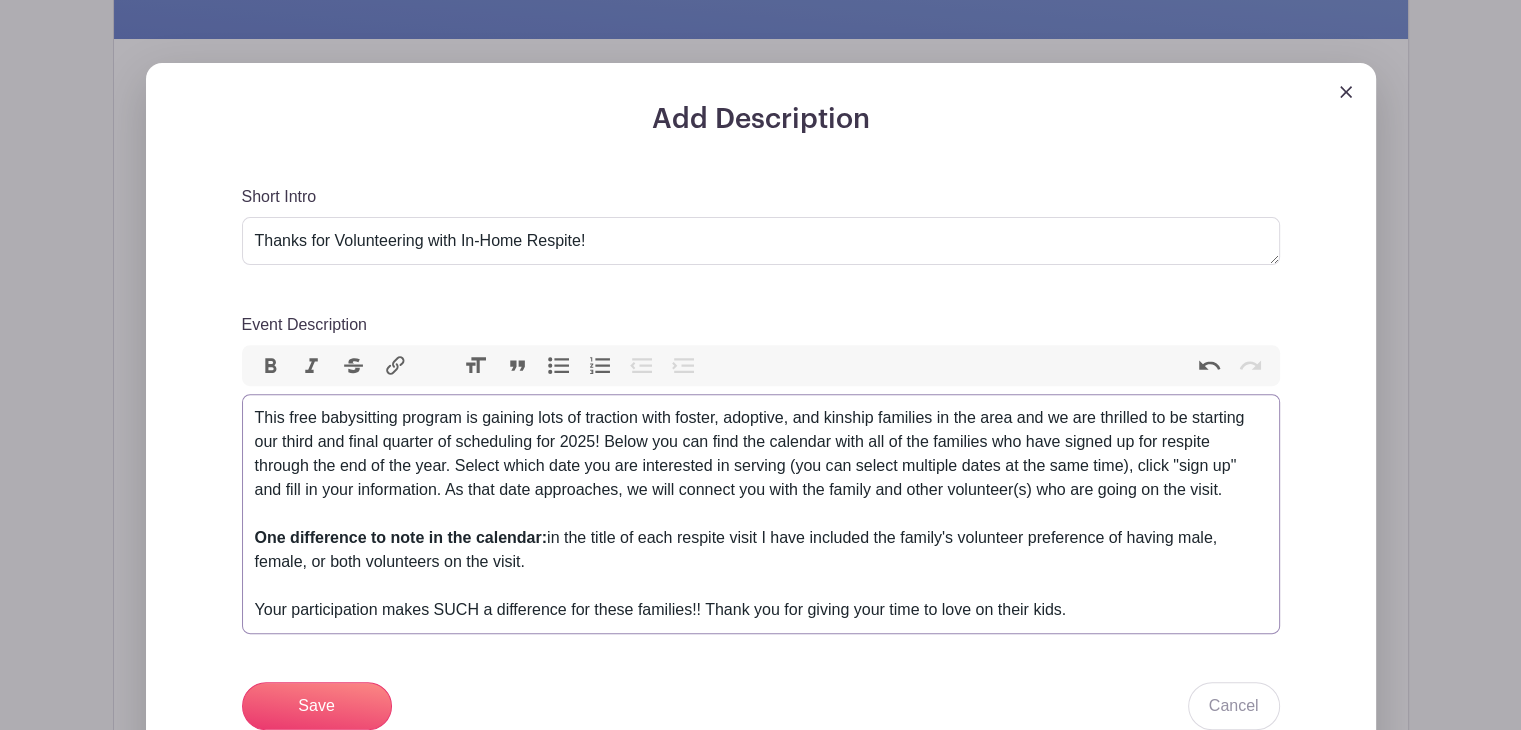 drag, startPoint x: 1182, startPoint y: 540, endPoint x: 1198, endPoint y: 554, distance: 21.260292 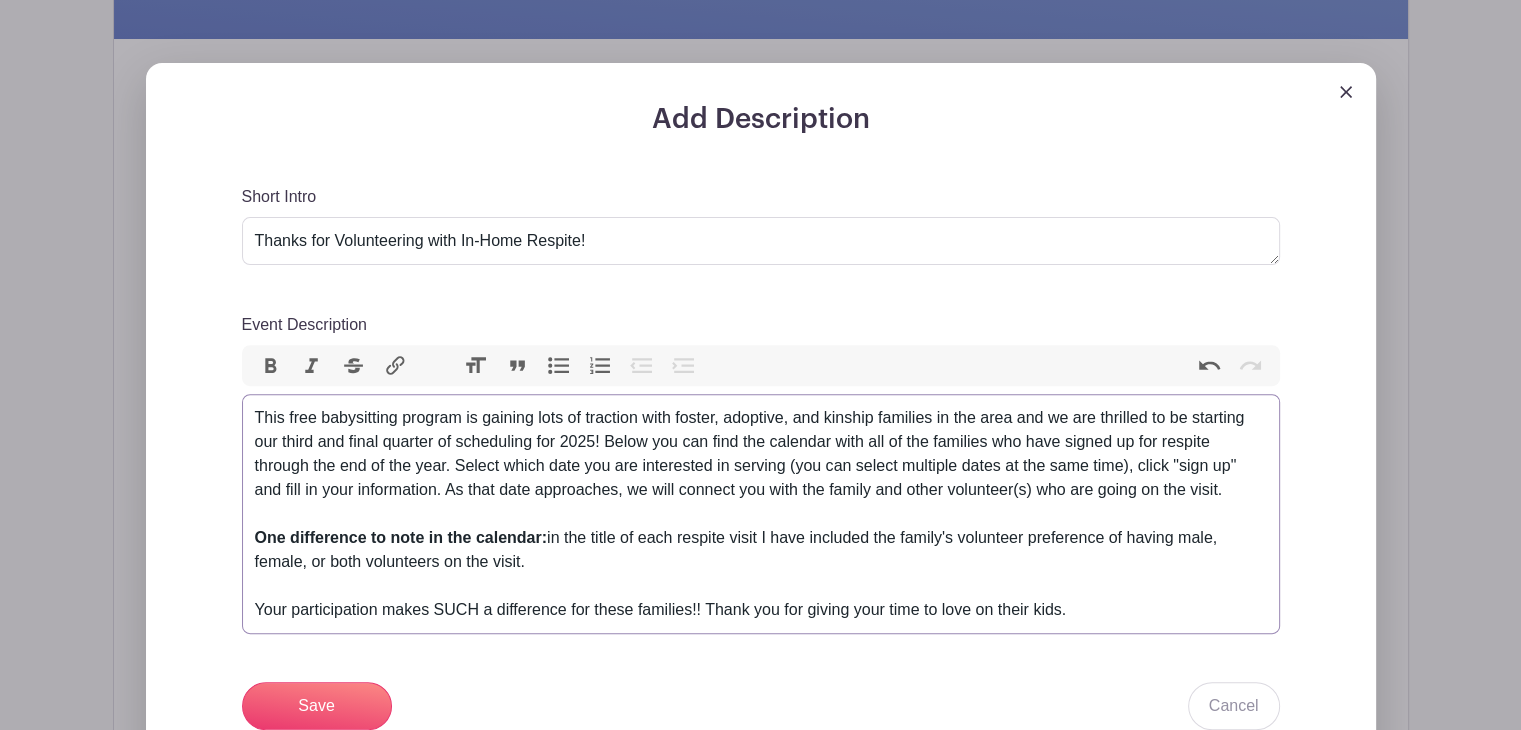 click on "This free babysitting program is gaining lots of traction with foster, adoptive, and kinship families in the area and we are thrilled to be starting our third and final quarter of scheduling for 2025! Below you can find the calendar with all of the families who have signed up for respite through the end of the year. Select which date you are interested in serving (you can select multiple dates at the same time), click "sign up" and fill in your information. As that date approaches, we will connect you with the family and other volunteer(s) who are going on the visit.  One difference to note in the calendar:  in the title of each respite visit I have included the family's volunteer preference of having male, female, or both volunteers on the visit." at bounding box center [761, 514] 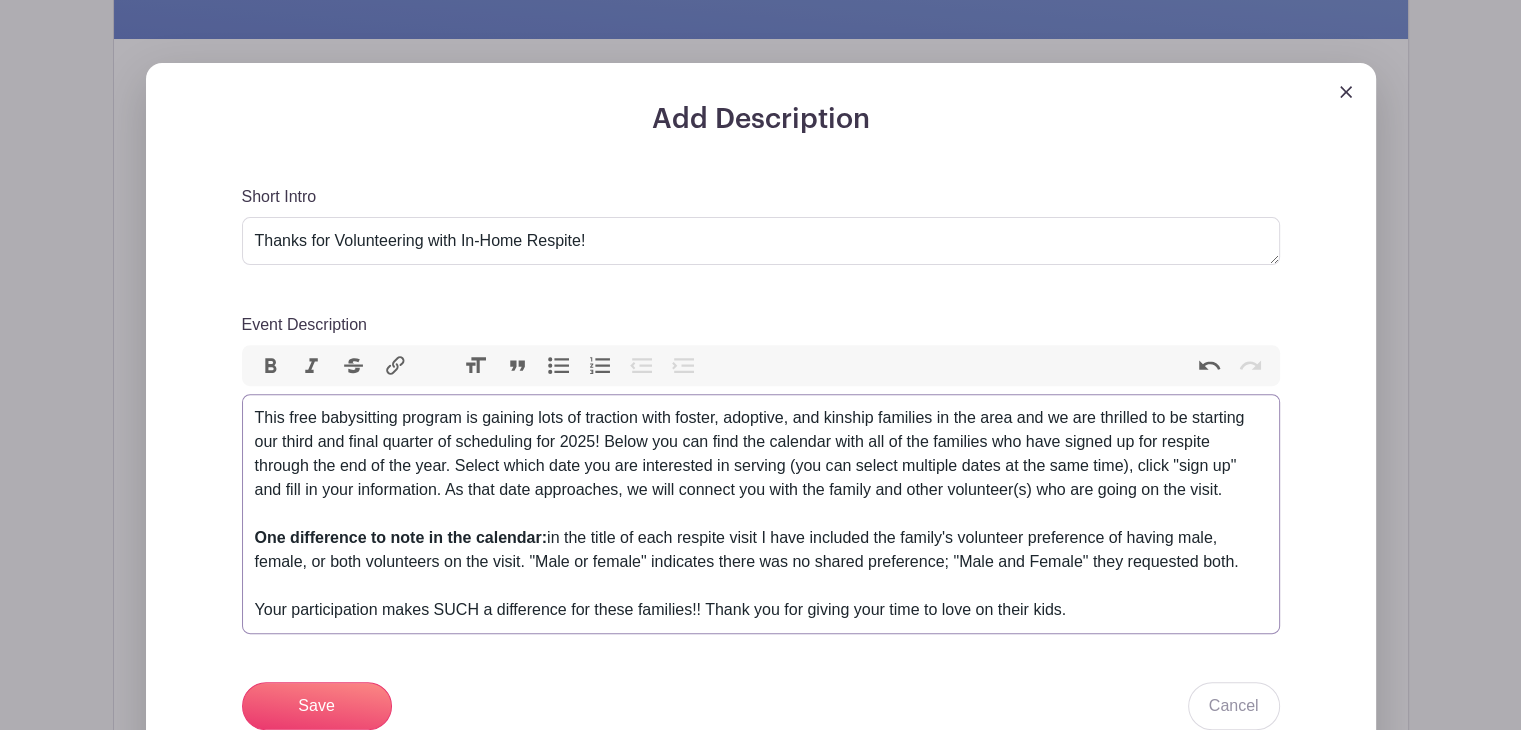 scroll, scrollTop: 661, scrollLeft: 0, axis: vertical 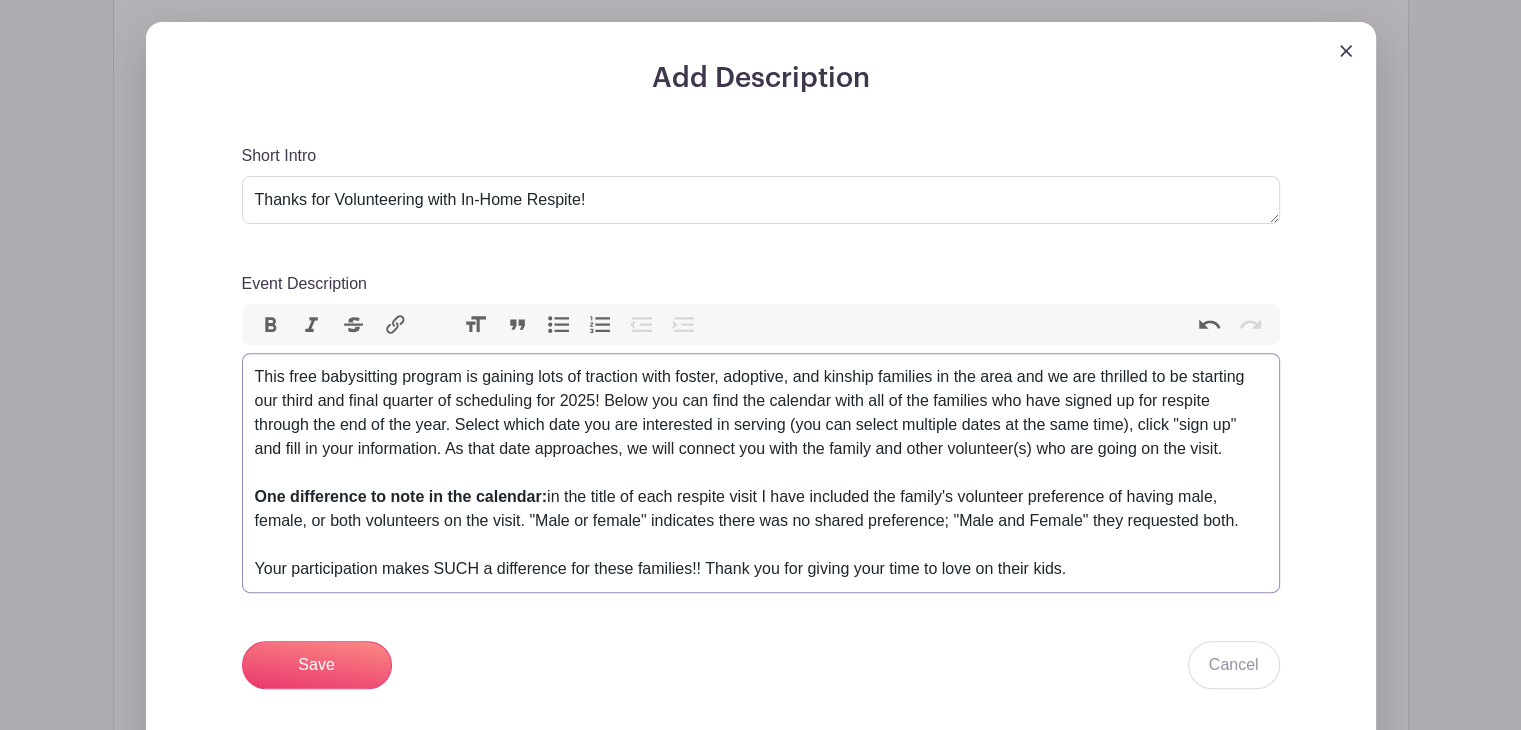 click on "This free babysitting program is gaining lots of traction with foster, adoptive, and kinship families in the area and we are thrilled to be starting our third and final quarter of scheduling for 2025! Below you can find the calendar with all of the families who have signed up for respite through the end of the year. Select which date you are interested in serving (you can select multiple dates at the same time), click "sign up" and fill in your information. As that date approaches, we will connect you with the family and other volunteer(s) who are going on the visit.  One difference to note in the calendar:  in the title of each respite visit I have included the family's volunteer preference of having male, female, or both volunteers on the visit. "Male or female" indicates there was no shared preference; "Male and Female" they requested both. Your participation makes SUCH a difference for these families!! Thank you for giving your time to love on their kids." at bounding box center [761, 473] 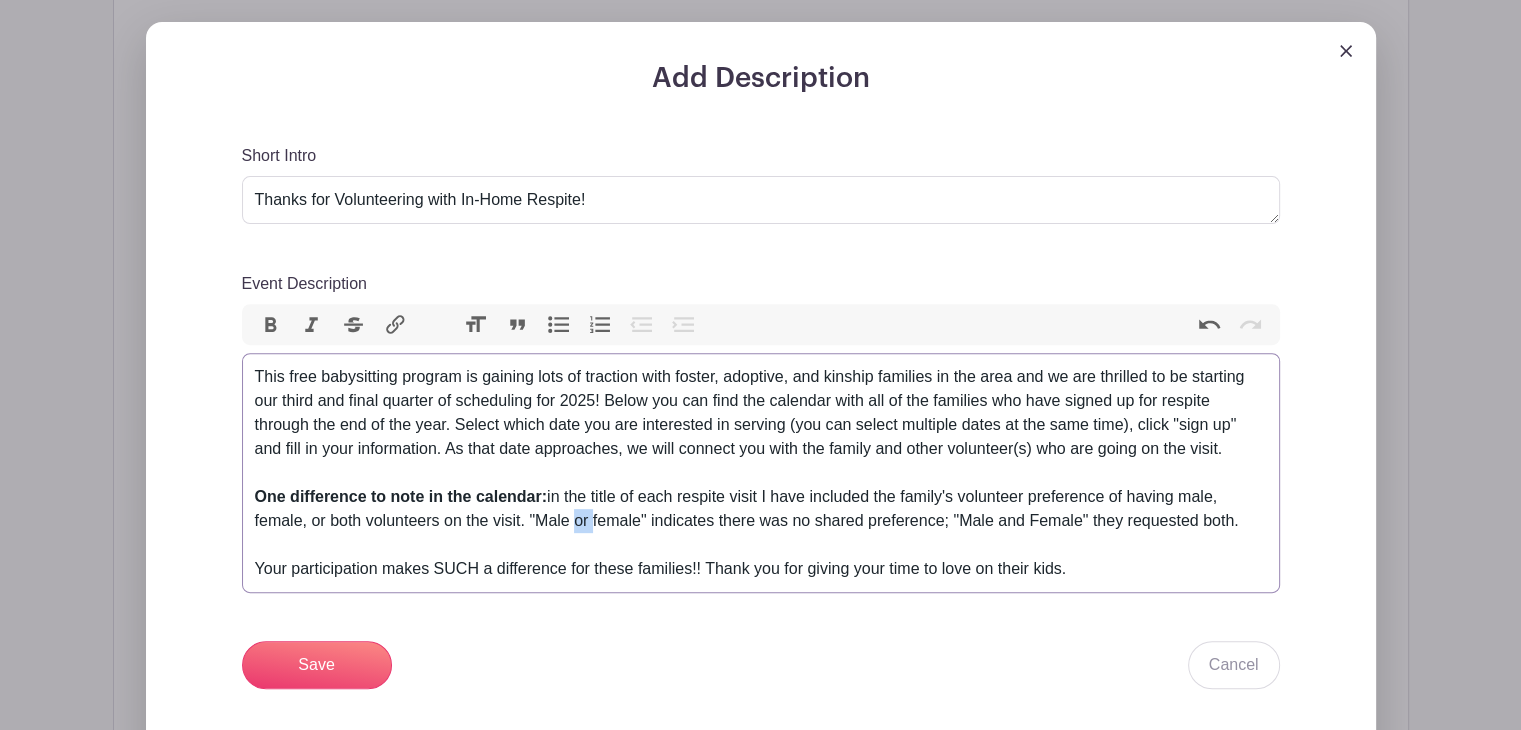 click on "This free babysitting program is gaining lots of traction with foster, adoptive, and kinship families in the area and we are thrilled to be starting our third and final quarter of scheduling for 2025! Below you can find the calendar with all of the families who have signed up for respite through the end of the year. Select which date you are interested in serving (you can select multiple dates at the same time), click "sign up" and fill in your information. As that date approaches, we will connect you with the family and other volunteer(s) who are going on the visit.  One difference to note in the calendar:  in the title of each respite visit I have included the family's volunteer preference of having male, female, or both volunteers on the visit. "Male or female" indicates there was no shared preference; "Male and Female" they requested both. Your participation makes SUCH a difference for these families!! Thank you for giving your time to love on their kids." at bounding box center [761, 473] 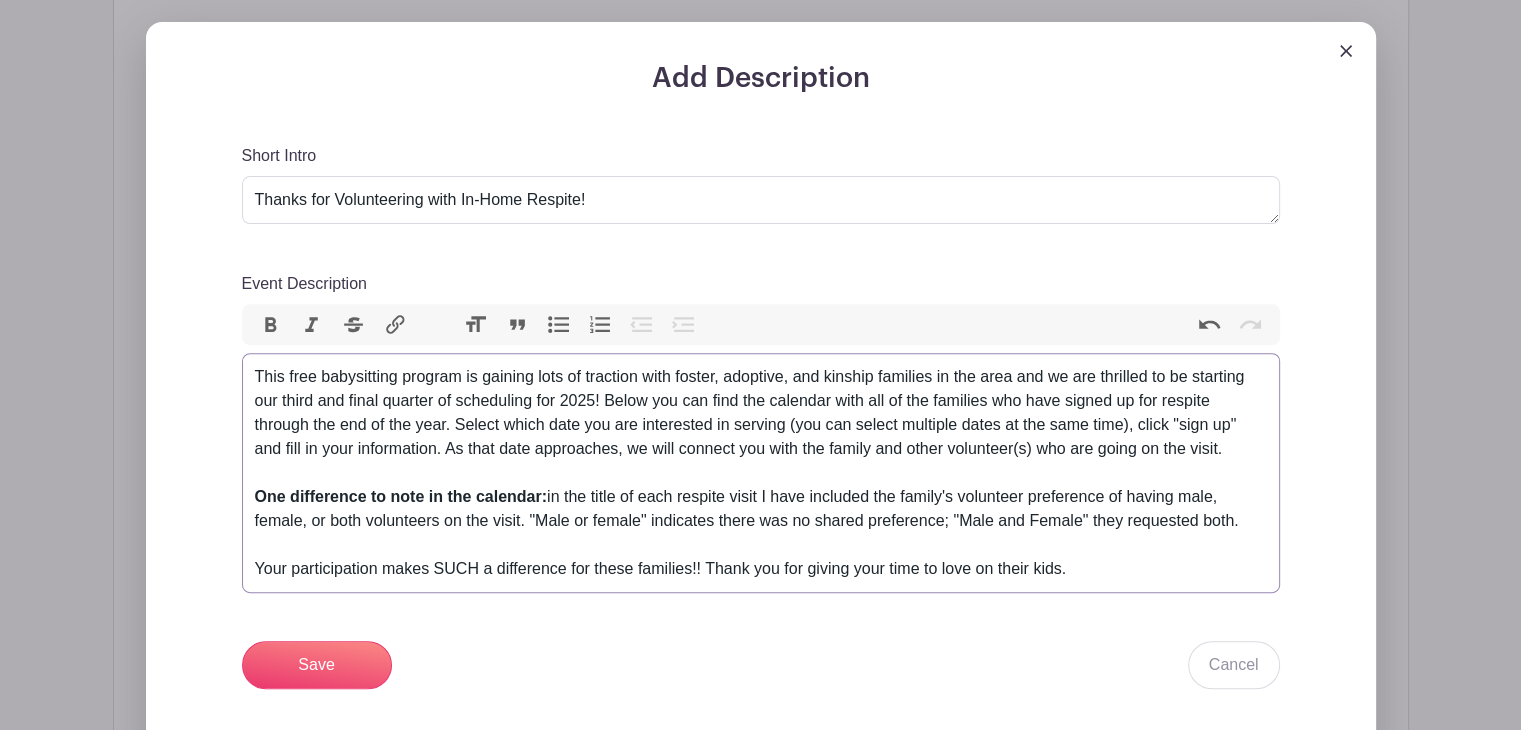 click on "This free babysitting program is gaining lots of traction with foster, adoptive, and kinship families in the area and we are thrilled to be starting our third and final quarter of scheduling for 2025! Below you can find the calendar with all of the families who have signed up for respite through the end of the year. Select which date you are interested in serving (you can select multiple dates at the same time), click "sign up" and fill in your information. As that date approaches, we will connect you with the family and other volunteer(s) who are going on the visit.  One difference to note in the calendar:  in the title of each respite visit I have included the family's volunteer preference of having male, female, or both volunteers on the visit. "Male or female" indicates there was no shared preference; "Male and Female" they requested both. Your participation makes SUCH a difference for these families!! Thank you for giving your time to love on their kids." at bounding box center (761, 473) 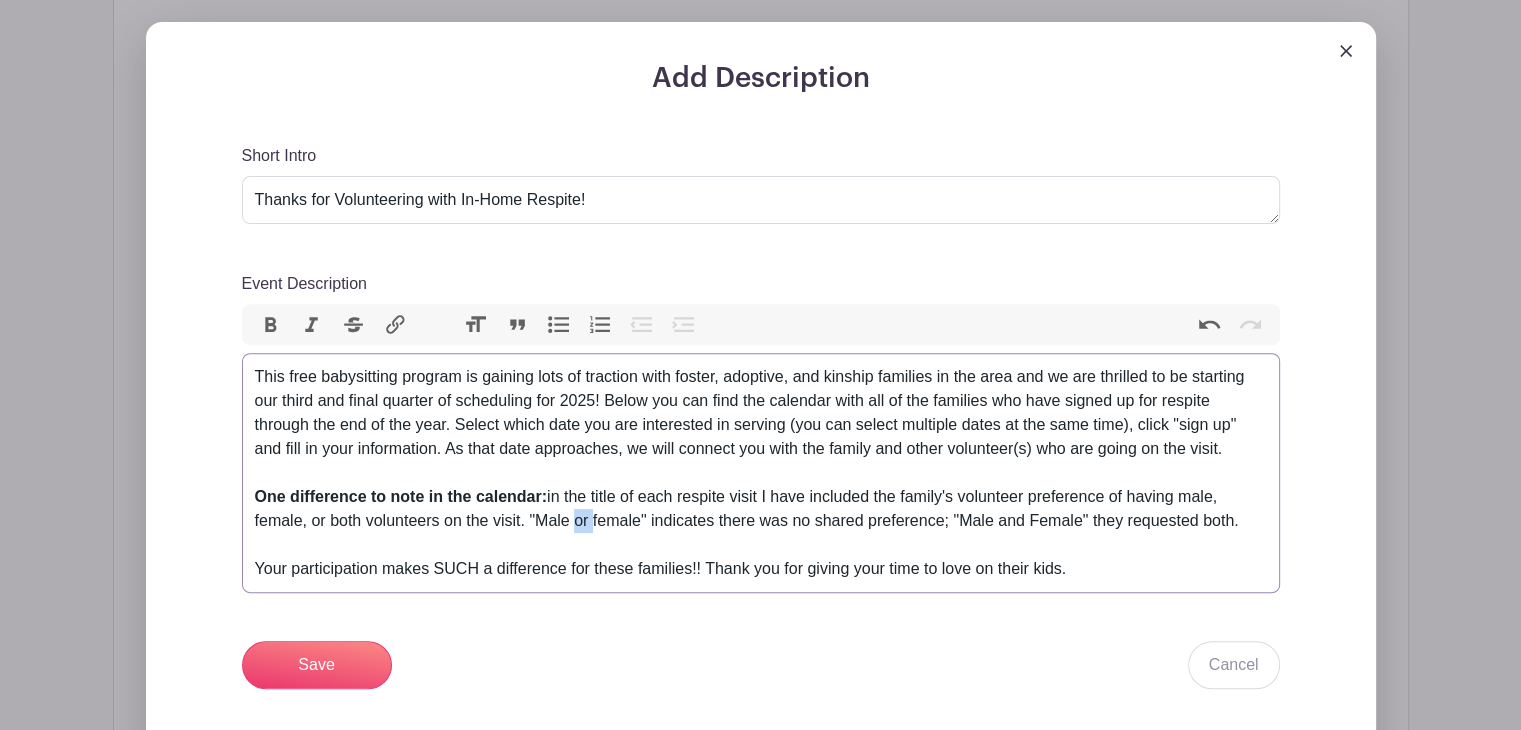 click on "This free babysitting program is gaining lots of traction with foster, adoptive, and kinship families in the area and we are thrilled to be starting our third and final quarter of scheduling for 2025! Below you can find the calendar with all of the families who have signed up for respite through the end of the year. Select which date you are interested in serving (you can select multiple dates at the same time), click "sign up" and fill in your information. As that date approaches, we will connect you with the family and other volunteer(s) who are going on the visit.  One difference to note in the calendar:  in the title of each respite visit I have included the family's volunteer preference of having male, female, or both volunteers on the visit. "Male or female" indicates there was no shared preference; "Male and Female" they requested both. Your participation makes SUCH a difference for these families!! Thank you for giving your time to love on their kids." at bounding box center [761, 473] 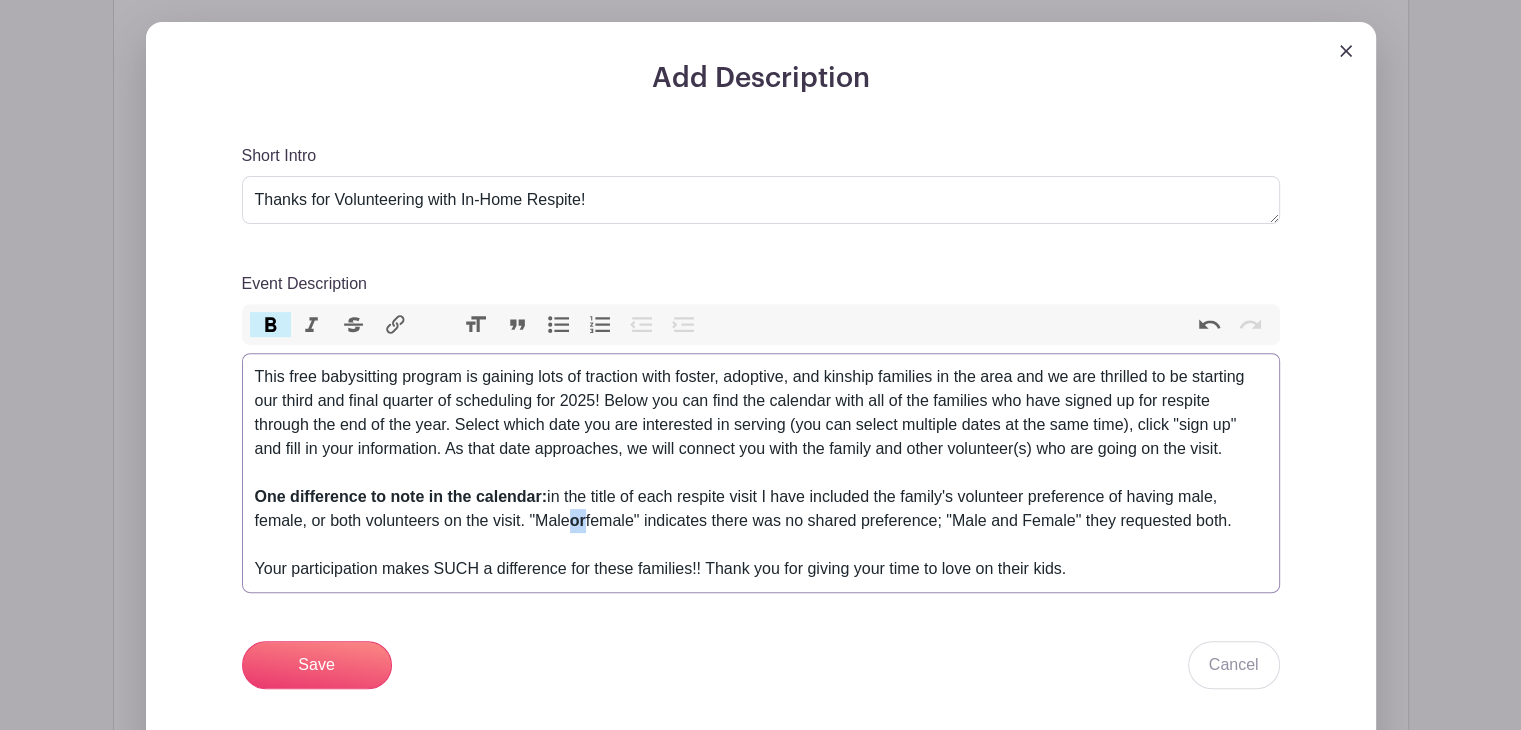 click on "Bold" at bounding box center [271, 325] 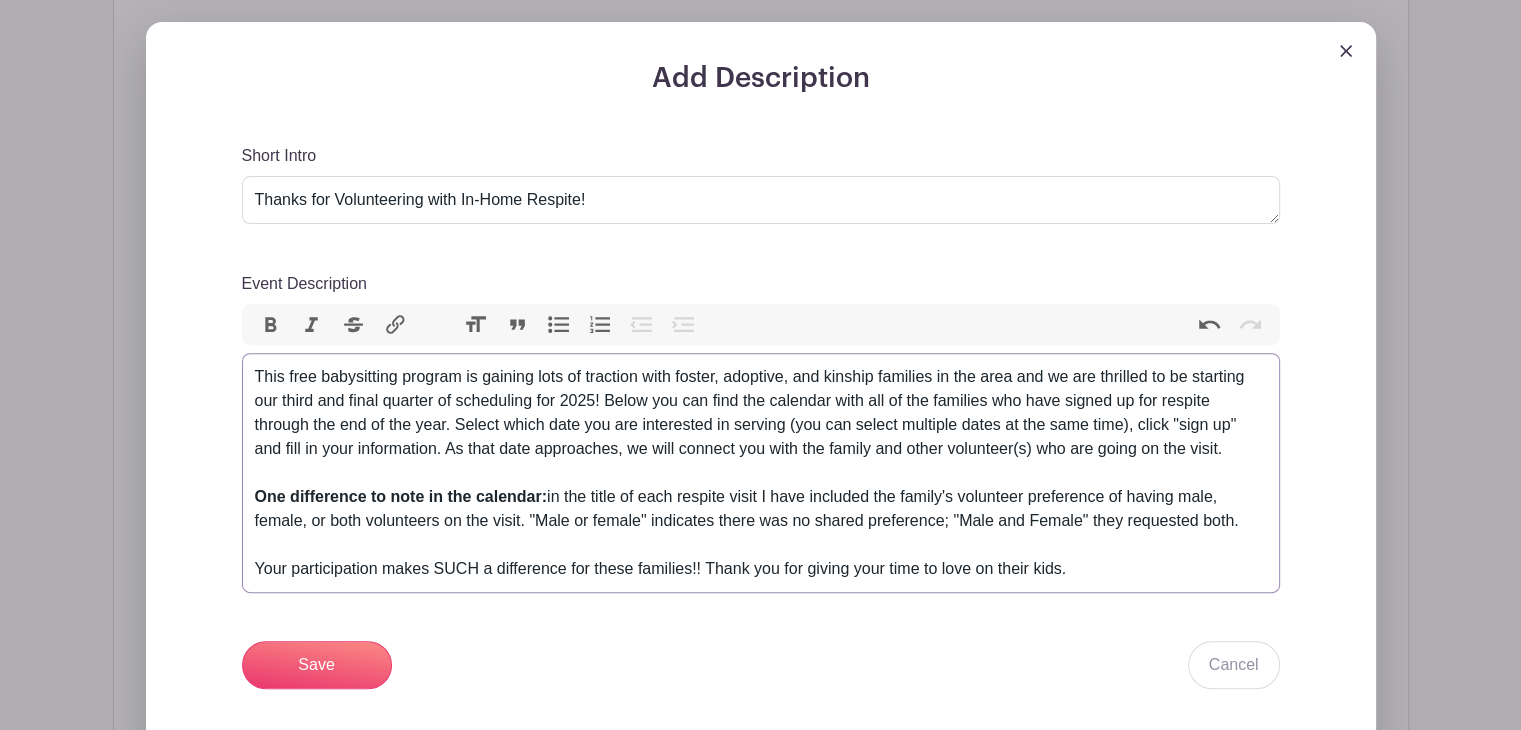 click on "Bold" at bounding box center (271, 325) 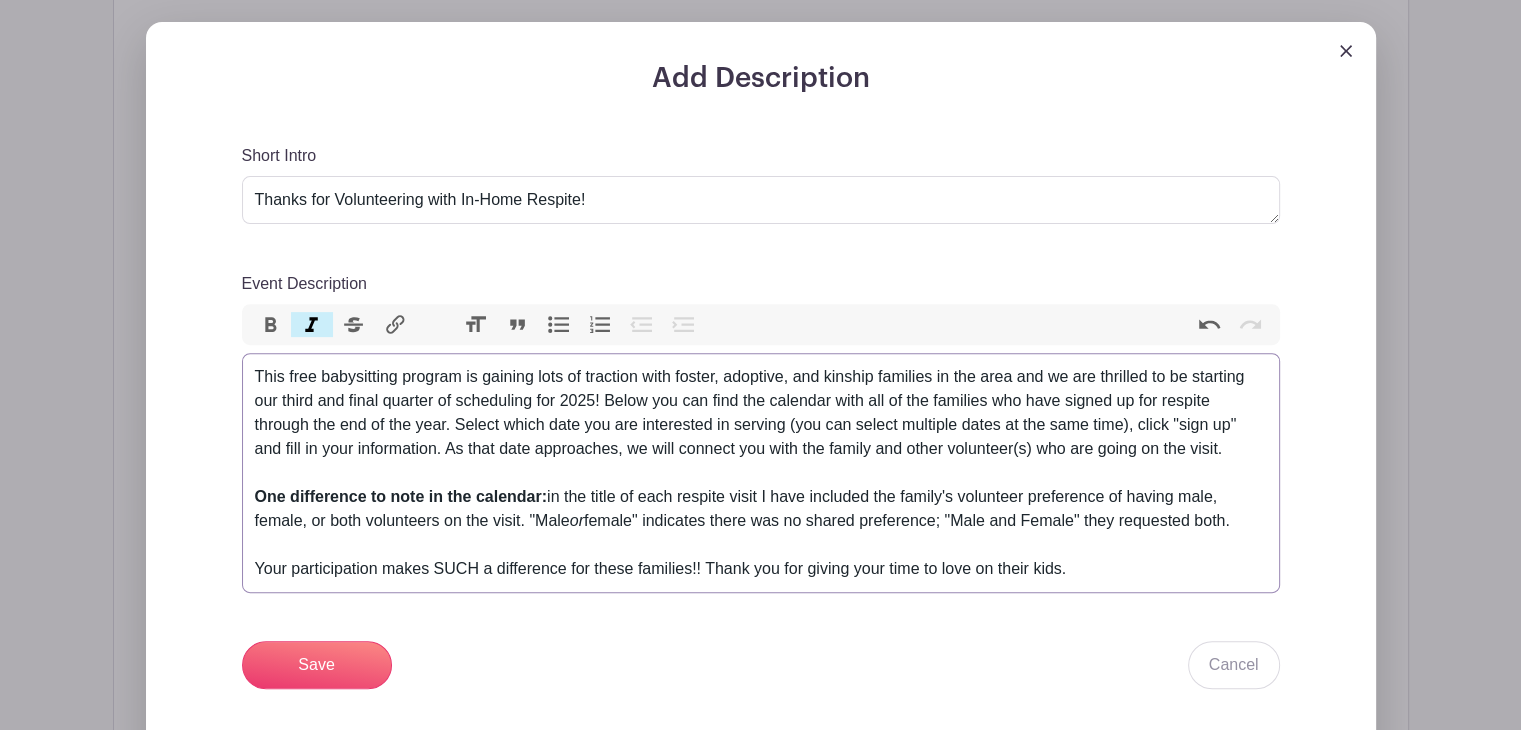 click on "Italic" at bounding box center [312, 325] 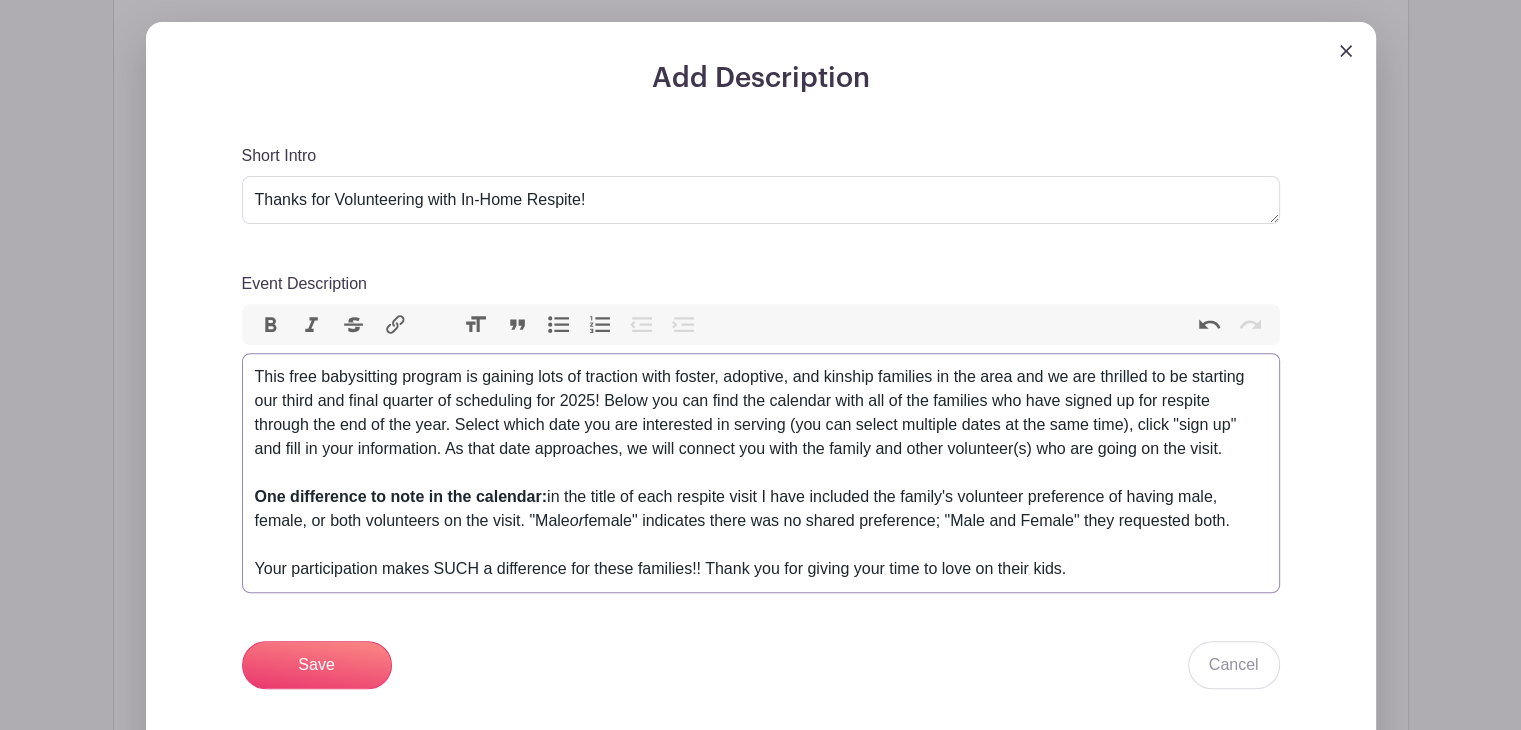 click on "This free babysitting program is gaining lots of traction with foster, adoptive, and kinship families in the area and we are thrilled to be starting our third and final quarter of scheduling for 2025! Below you can find the calendar with all of the families who have signed up for respite through the end of the year. Select which date you are interested in serving (you can select multiple dates at the same time), click "sign up" and fill in your information. As that date approaches, we will connect you with the family and other volunteer(s) who are going on the visit. One difference to note in the calendar: in the title of each respite visit I have included the family's volunteer preference of having male, female, or both volunteers on the visit. "Male or female" indicates there was no shared preference; "Male and Female" they requested both. Your participation makes SUCH a difference for these families!! Thank you for giving your time to love on their kids." at bounding box center (761, 473) 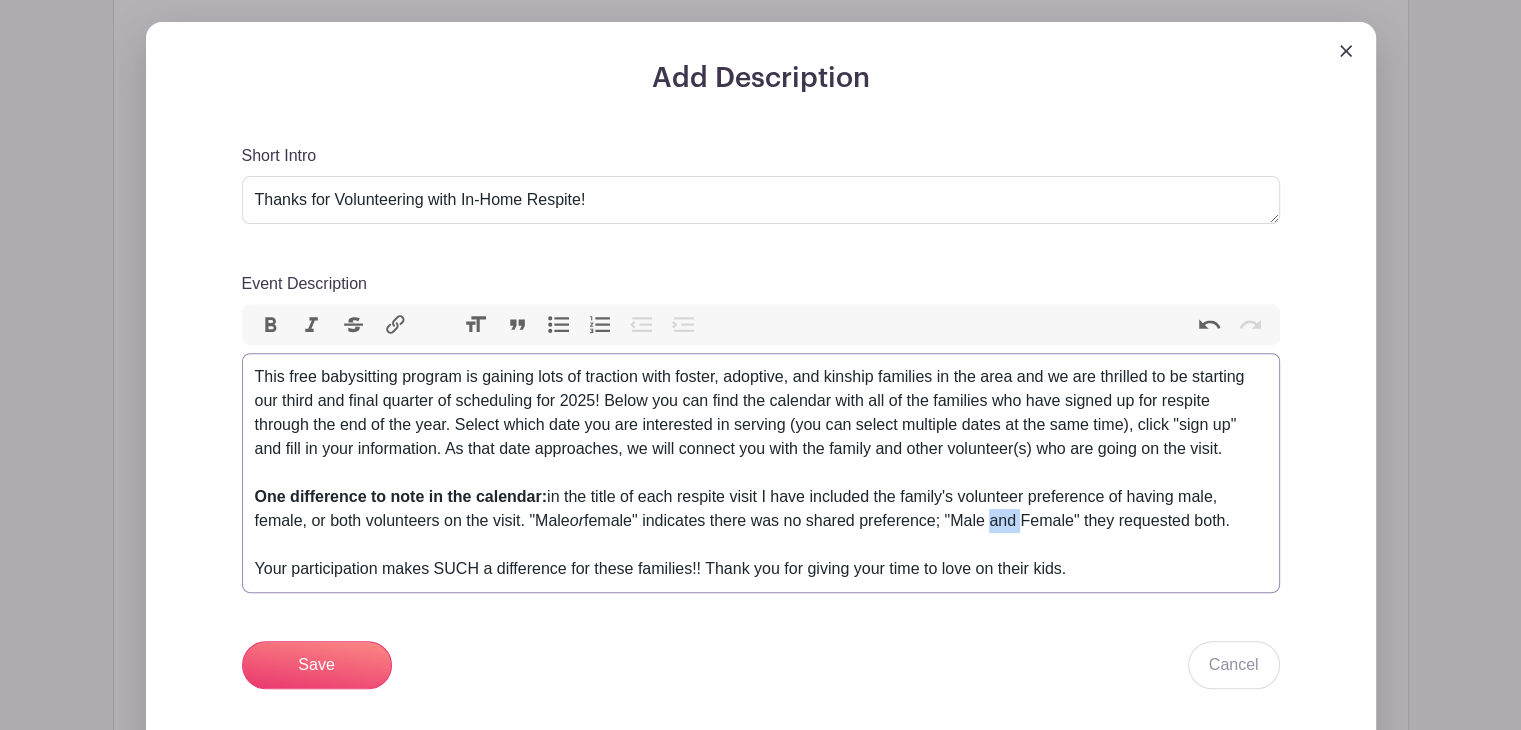 click on "This free babysitting program is gaining lots of traction with foster, adoptive, and kinship families in the area and we are thrilled to be starting our third and final quarter of scheduling for 2025! Below you can find the calendar with all of the families who have signed up for respite through the end of the year. Select which date you are interested in serving (you can select multiple dates at the same time), click "sign up" and fill in your information. As that date approaches, we will connect you with the family and other volunteer(s) who are going on the visit. One difference to note in the calendar: in the title of each respite visit I have included the family's volunteer preference of having male, female, or both volunteers on the visit. "Male or female" indicates there was no shared preference; "Male and Female" they requested both. Your participation makes SUCH a difference for these families!! Thank you for giving your time to love on their kids." at bounding box center [761, 473] 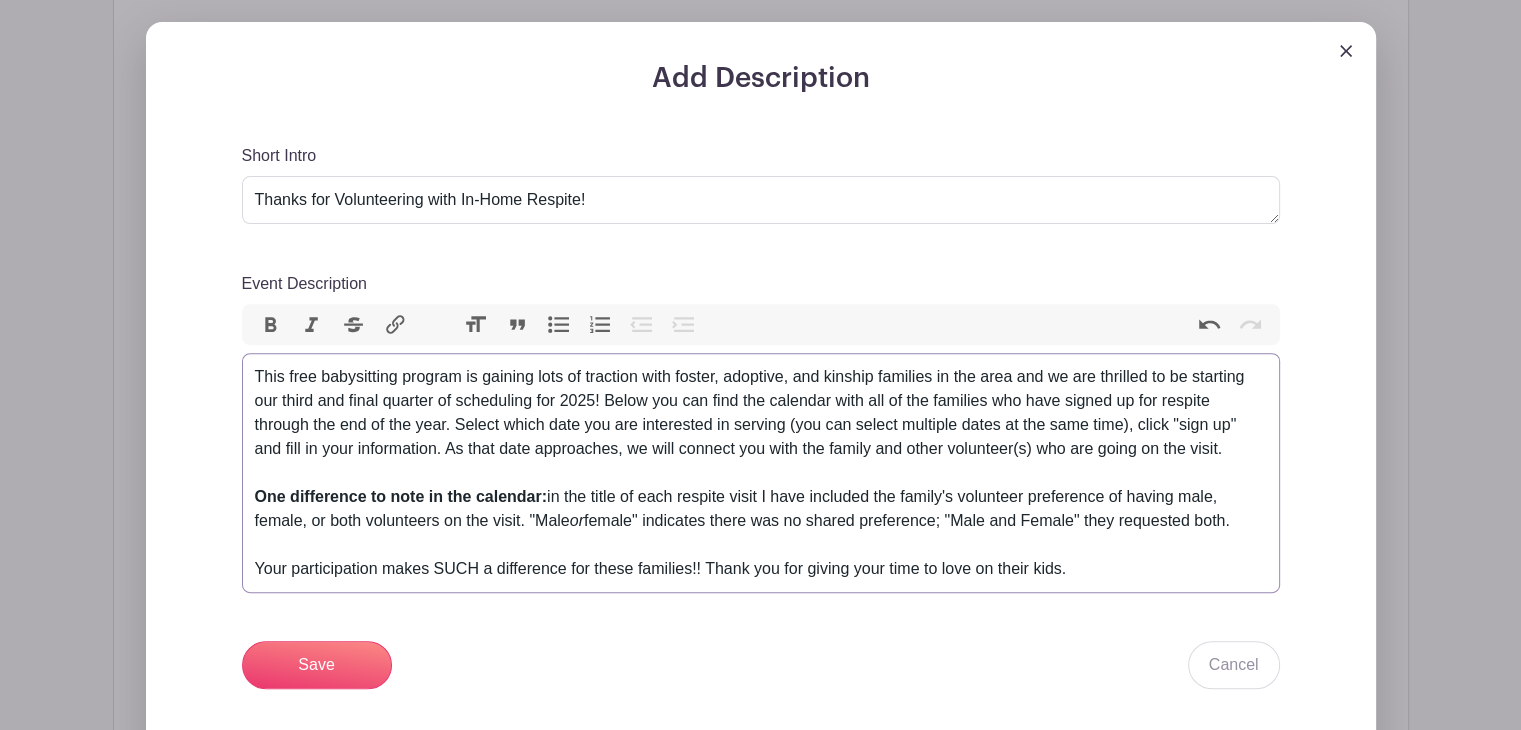 click on "Italic" at bounding box center [312, 325] 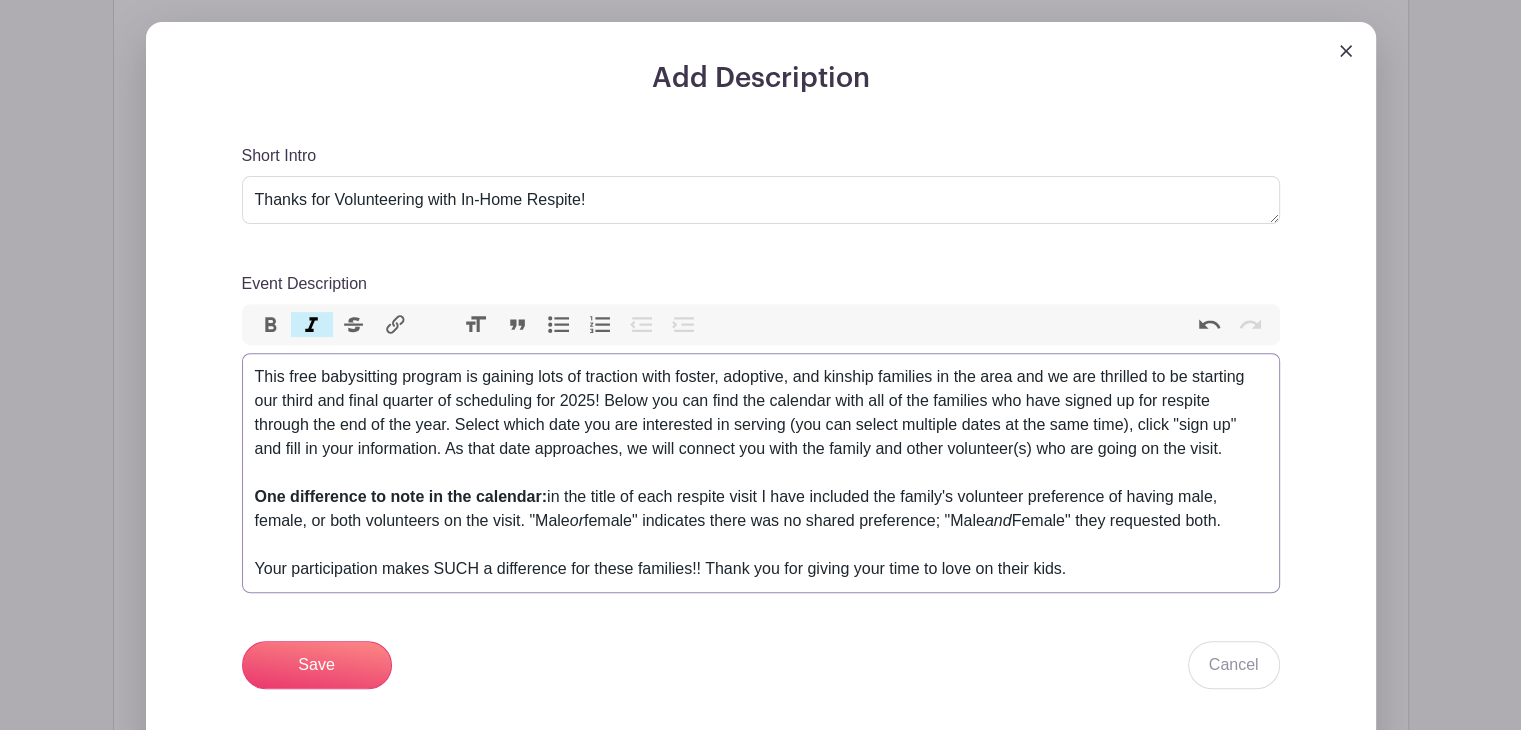 click on "This free babysitting program is gaining lots of traction with foster, adoptive, and kinship families in the area and we are thrilled to be starting our third and final quarter of scheduling for 2025! Below you can find the calendar with all of the families who have signed up for respite through the end of the year. Select which date you are interested in serving (you can select multiple dates at the same time), click "sign up" and fill in your information. As that date approaches, we will connect you with the family and other volunteer(s) who are going on the visit.  One difference to note in the calendar:  in the title of each respite visit I have included the family's volunteer preference of having male, female, or both volunteers on the visit. "Male  or  female" indicates there was no shared preference; "Male  and  Female" they requested both. Your participation makes SUCH a difference for these families!! Thank you for giving your time to love on their kids." at bounding box center [761, 473] 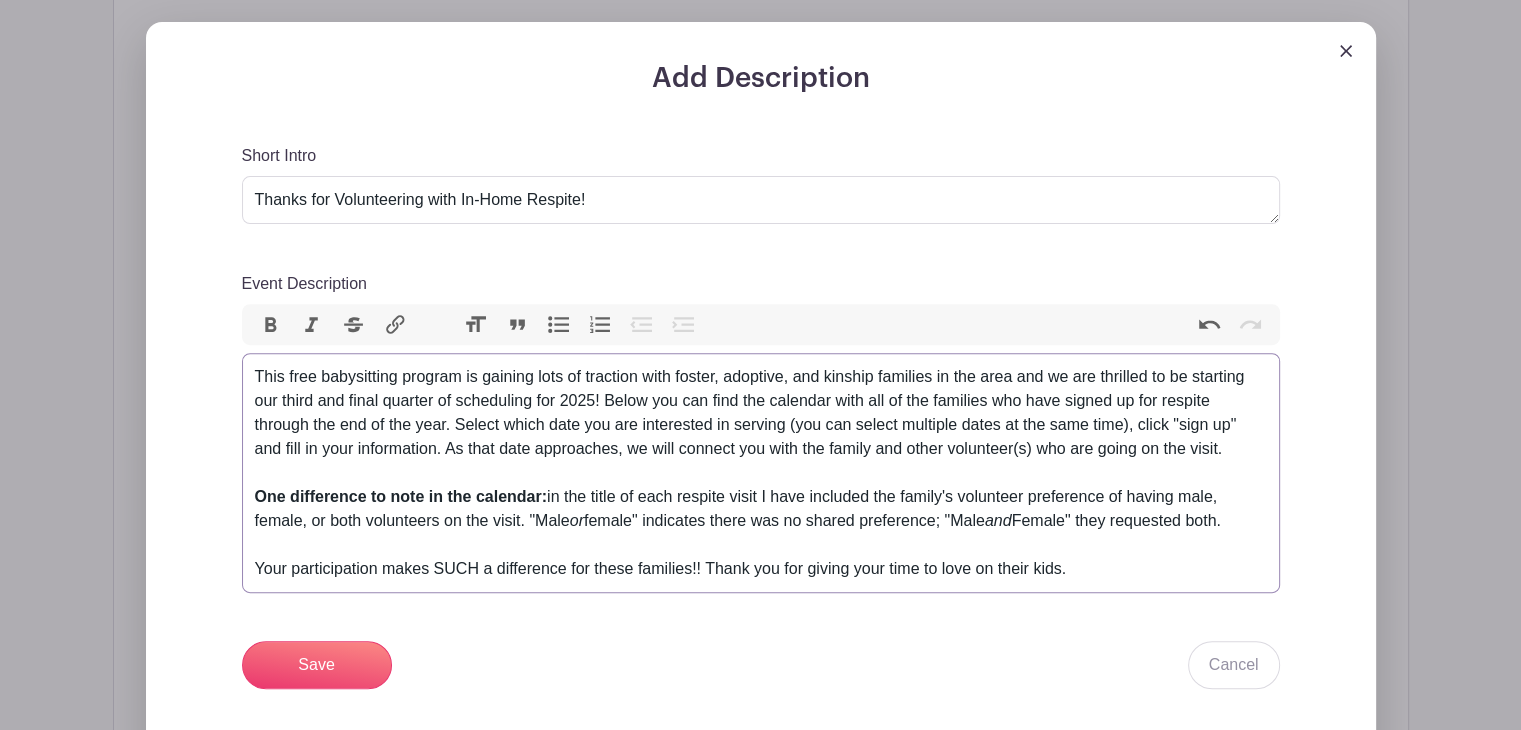 click on "This free babysitting program is gaining lots of traction with foster, adoptive, and kinship families in the area and we are thrilled to be starting our third and final quarter of scheduling for 2025! Below you can find the calendar with all of the families who have signed up for respite through the end of the year. Select which date you are interested in serving (you can select multiple dates at the same time), click "sign up" and fill in your information. As that date approaches, we will connect you with the family and other volunteer(s) who are going on the visit.  One difference to note in the calendar:  in the title of each respite visit I have included the family's volunteer preference of having male, female, or both volunteers on the visit. "Male  or  female" indicates there was no shared preference; "Male  and  Female" they requested both. Your participation makes SUCH a difference for these families!! Thank you for giving your time to love on their kids." at bounding box center (761, 473) 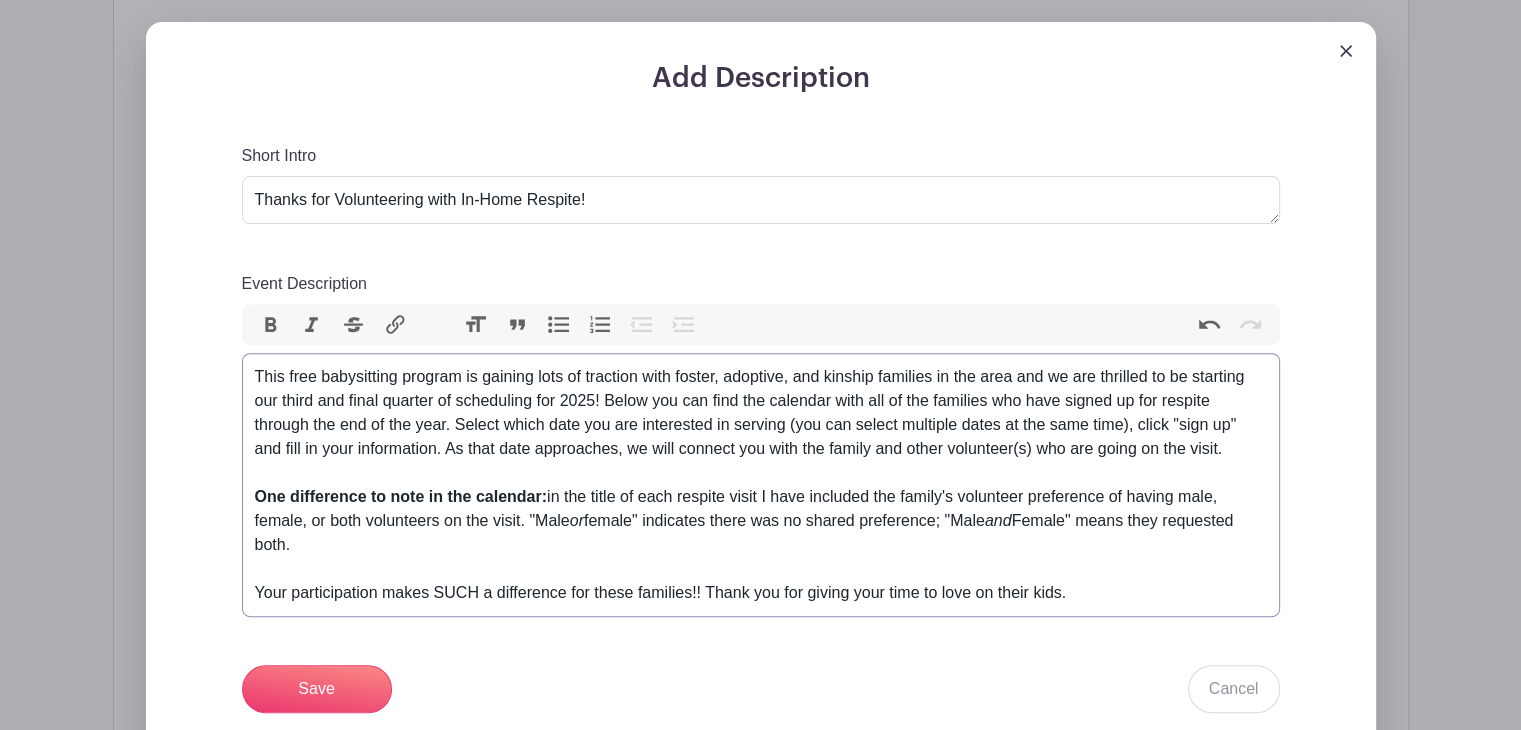 click on "This free babysitting program is gaining lots of traction with foster, adoptive, and kinship families in the area and we are thrilled to be starting our third and final quarter of scheduling for 2025! Below you can find the calendar with all of the families who have signed up for respite through the end of the year. Select which date you are interested in serving (you can select multiple dates at the same time), click "sign up" and fill in your information. As that date approaches, we will connect you with the family and other volunteer(s) who are going on the visit.  One difference to note in the calendar:  in the title of each respite visit I have included the family's volunteer preference of having male, female, or both volunteers on the visit. "Male  or  female" indicates there was no shared preference; "Male  and  Female" means they requested both. Your participation makes SUCH a difference for these families!! Thank you for giving your time to love on their kids." at bounding box center (761, 485) 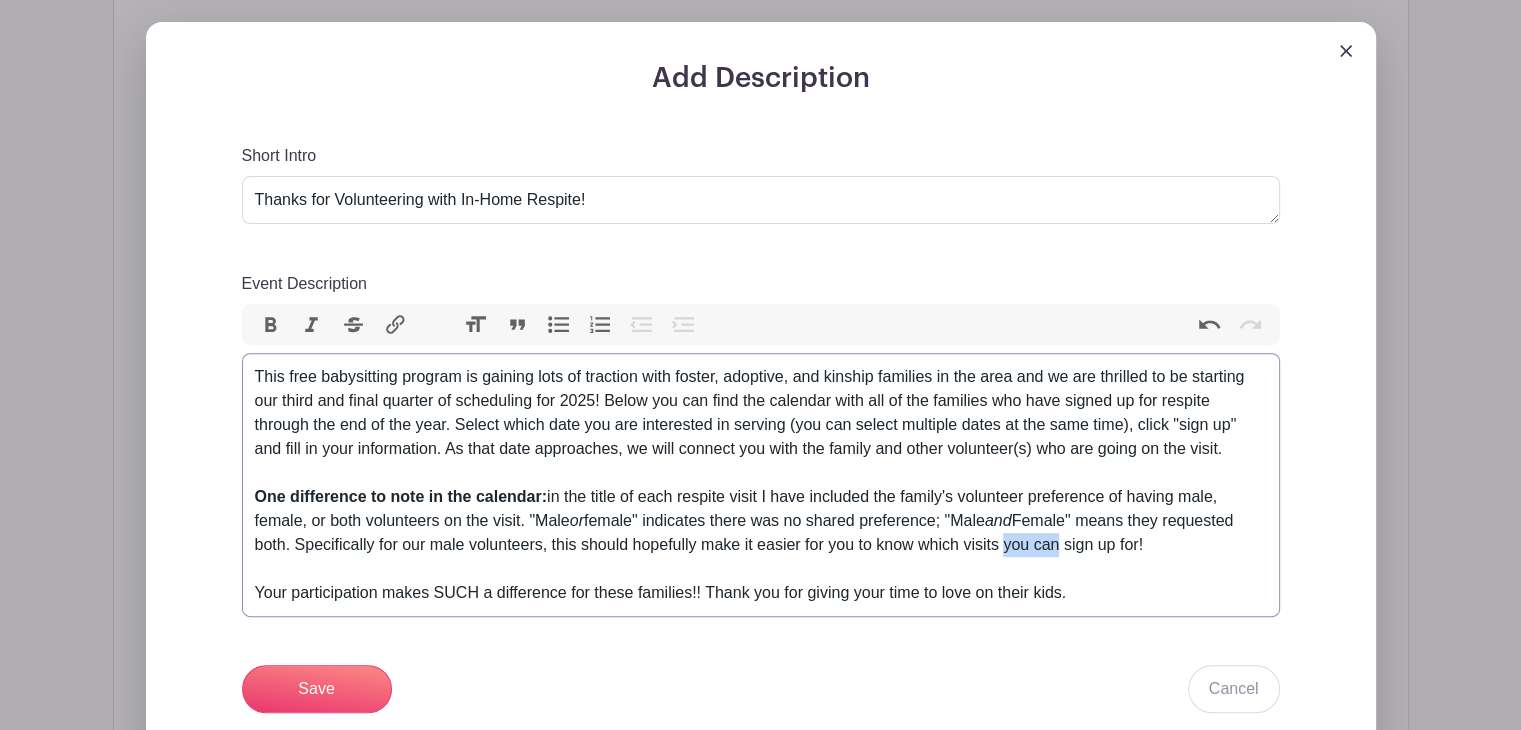 drag, startPoint x: 1003, startPoint y: 549, endPoint x: 1055, endPoint y: 545, distance: 52.153618 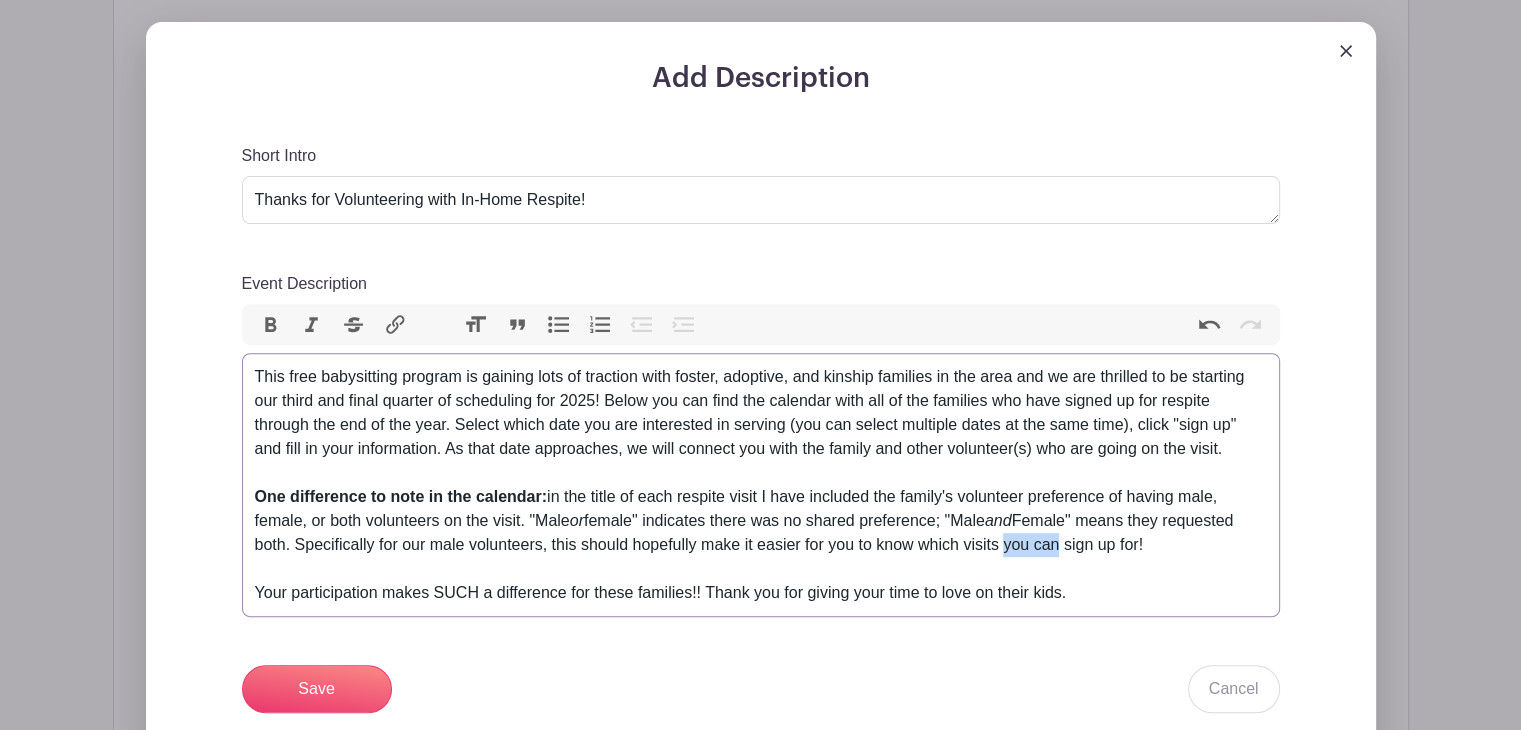 click on "This free babysitting program is gaining lots of traction with foster, adoptive, and kinship families in the area and we are thrilled to be starting our third and final quarter of scheduling for [YEAR]! Below you can find the calendar with all of the families who have signed up for respite through the end of the year. Select which date you are interested in serving (you can select multiple dates at the same time), click "sign up" and fill in your information. As that date approaches, we will connect you with the family and other volunteer(s) who are going on the visit. One difference to note in the calendar: in the title of each respite visit I have included the family's volunteer preference of having male, female, or both volunteers on the visit. "Male or female" indicates there was no shared preference; "Male and Female" means they requested both. Specifically for our male volunteers, this should hopefully make it easier for you to know which visits you can sign up for!" at bounding box center [761, 485] 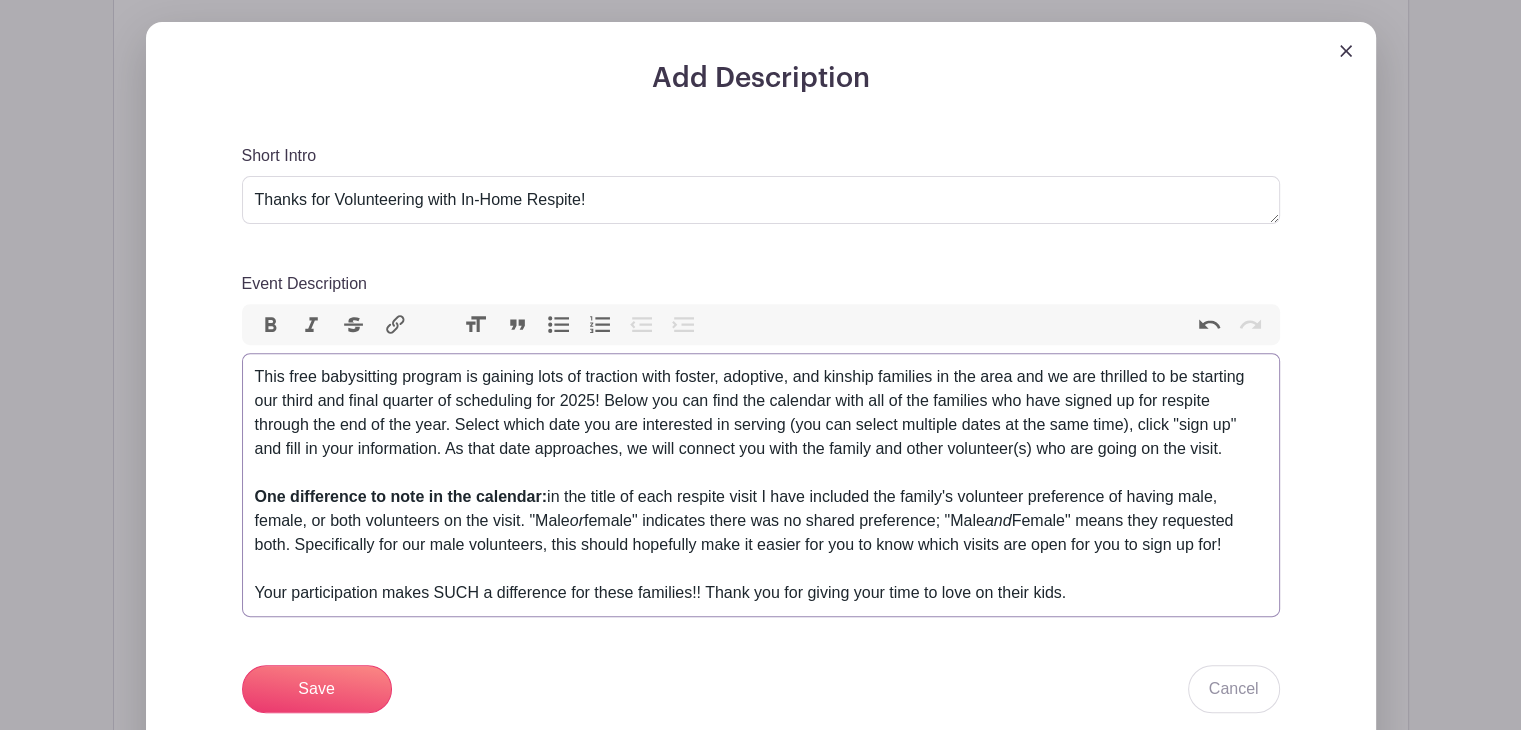 scroll, scrollTop: 682, scrollLeft: 0, axis: vertical 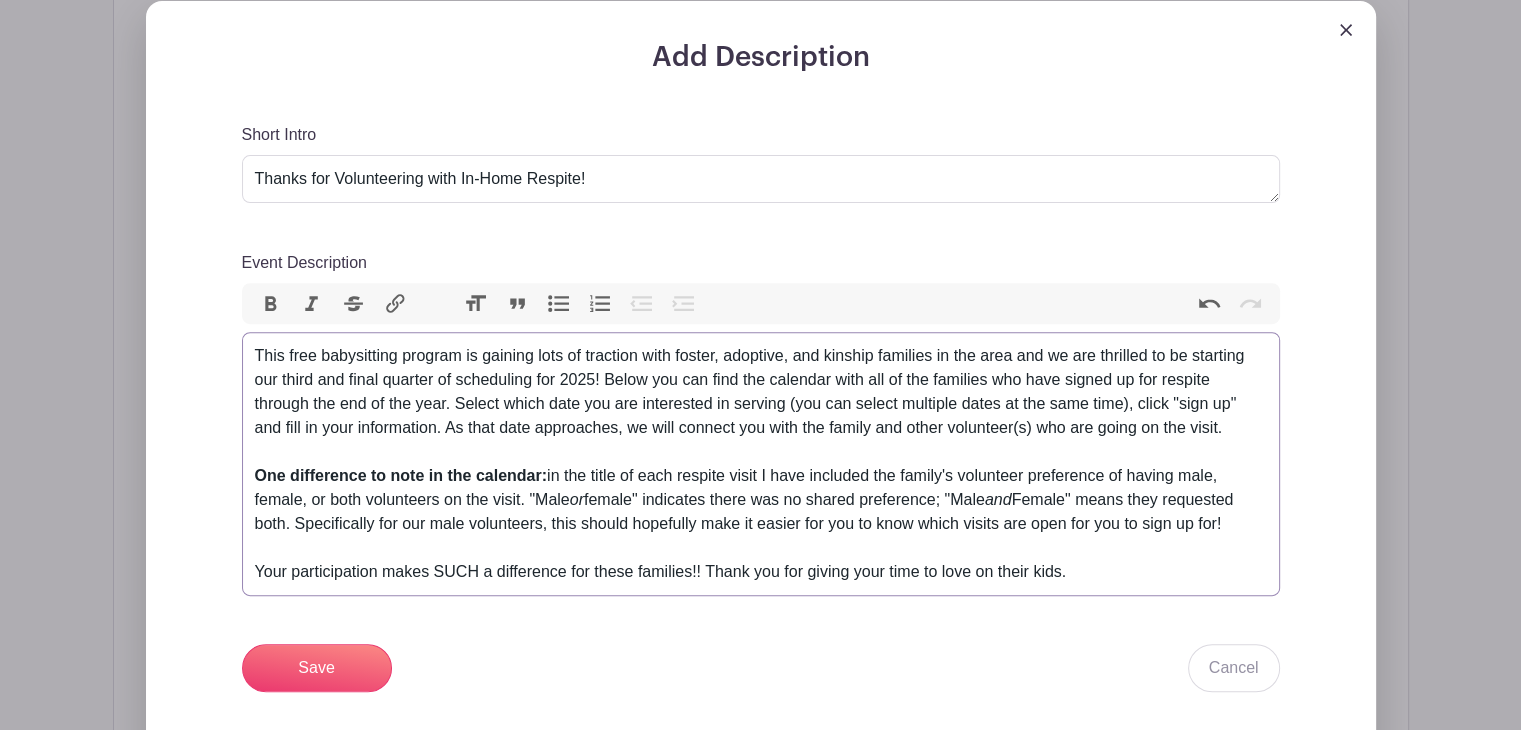 click on "This free babysitting program is gaining lots of traction with foster, adoptive, and kinship families in the area and we are thrilled to be starting our third and final quarter of scheduling for 2025! Below you can find the calendar with all of the families who have signed up for respite through the end of the year. Select which date you are interested in serving (you can select multiple dates at the same time), click "sign up" and fill in your information. As that date approaches, we will connect you with the family and other volunteer(s) who are going on the visit.  One difference to note in the calendar:  in the title of each respite visit I have included the family's volunteer preference of having male, female, or both volunteers on the visit. "Male  or  female" indicates there was no shared preference; "Male  and  Female" means they requested both. Specifically for our male volunteers, this should hopefully make it easier for you to know which visits are open for you to sign up for!" at bounding box center [761, 464] 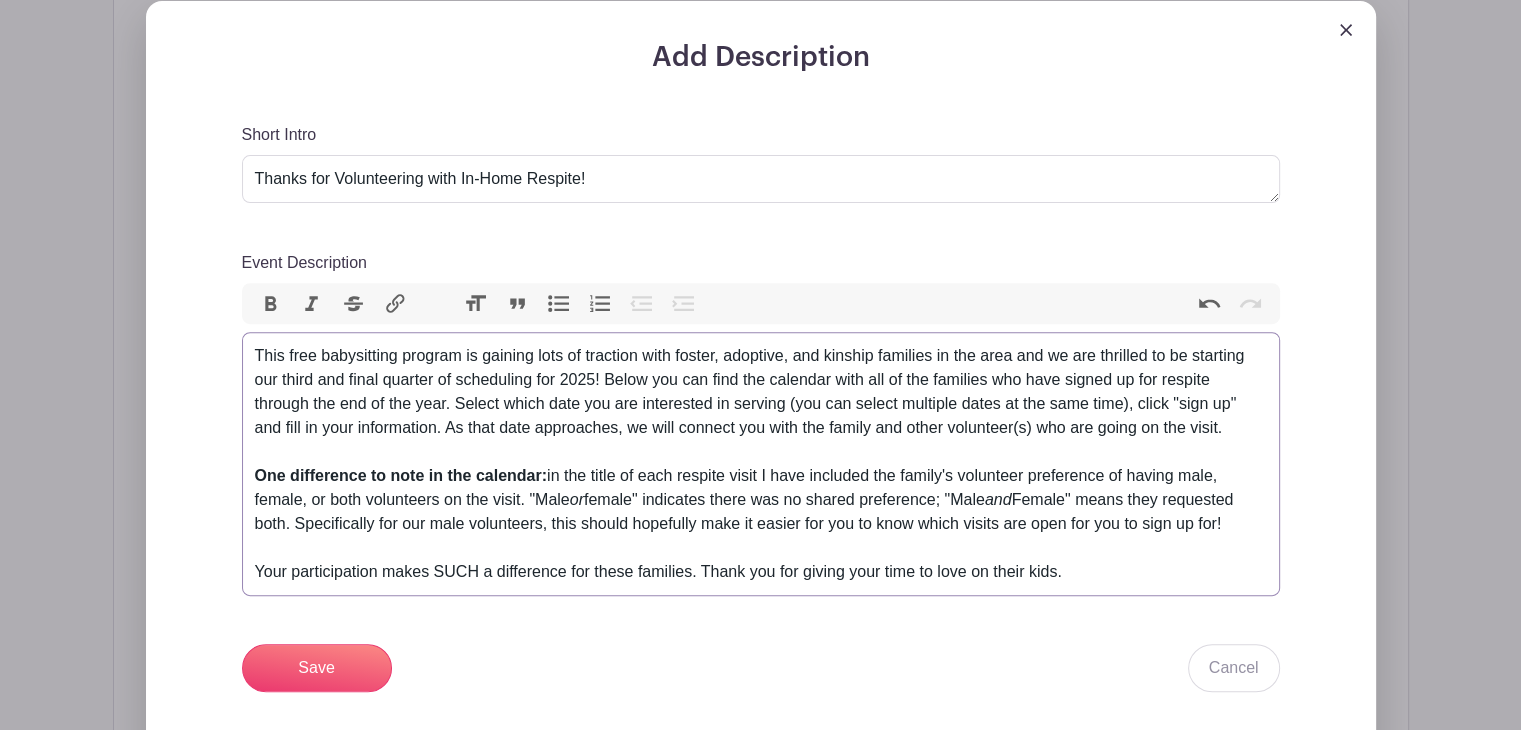 click on "This free babysitting program is gaining lots of traction with foster, adoptive, and kinship families in the area and we are thrilled to be starting our third and final quarter of scheduling for 2025! Below you can find the calendar with all of the families who have signed up for respite through the end of the year. Select which date you are interested in serving (you can select multiple dates at the same time), click "sign up" and fill in your information. As that date approaches, we will connect you with the family and other volunteer(s) who are going on the visit.  One difference to note in the calendar:  in the title of each respite visit I have included the family's volunteer preference of having male, female, or both volunteers on the visit. "Male  or  female" indicates there was no shared preference; "Male  and  Female" means they requested both. Specifically for our male volunteers, this should hopefully make it easier for you to know which visits are open for you to sign up for!" at bounding box center [761, 464] 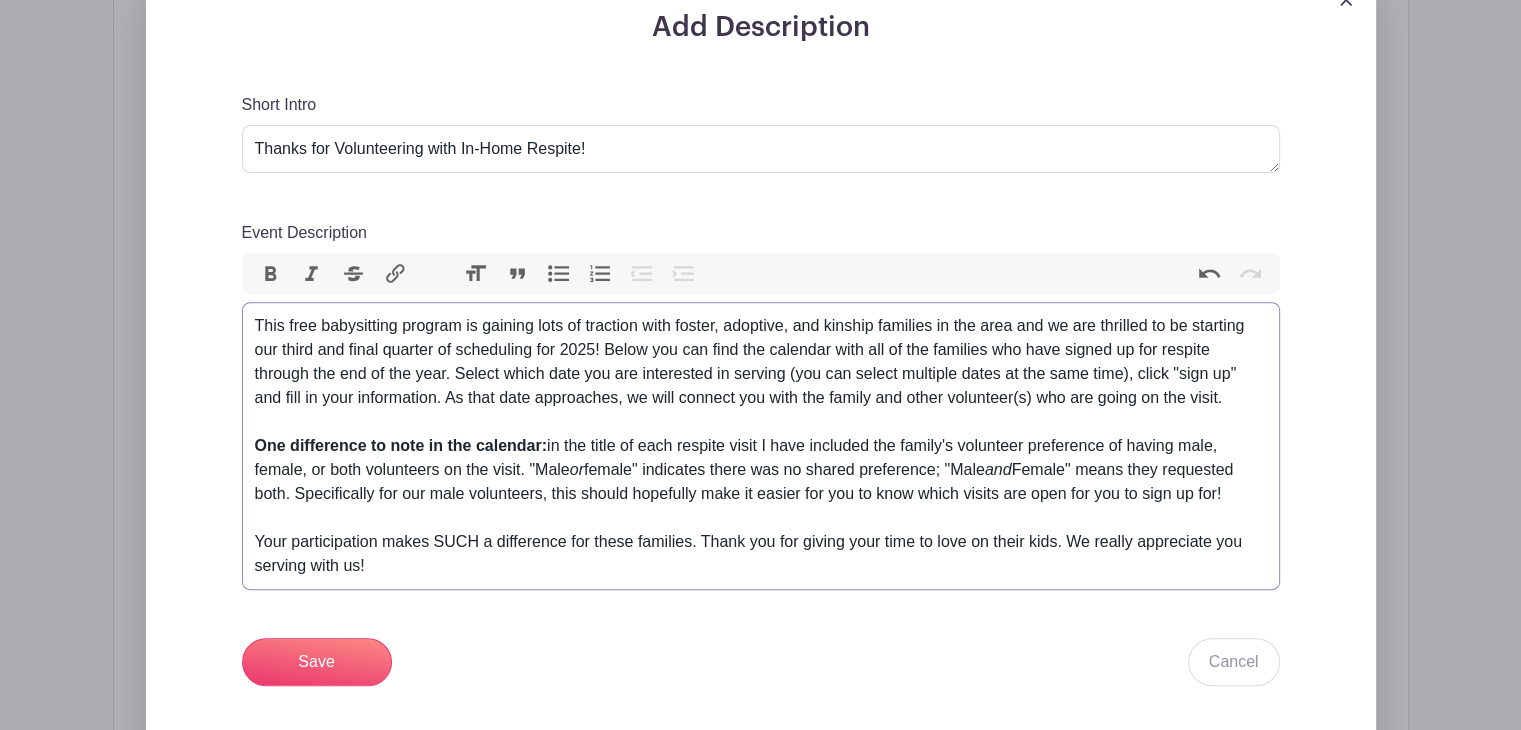 scroll, scrollTop: 729, scrollLeft: 0, axis: vertical 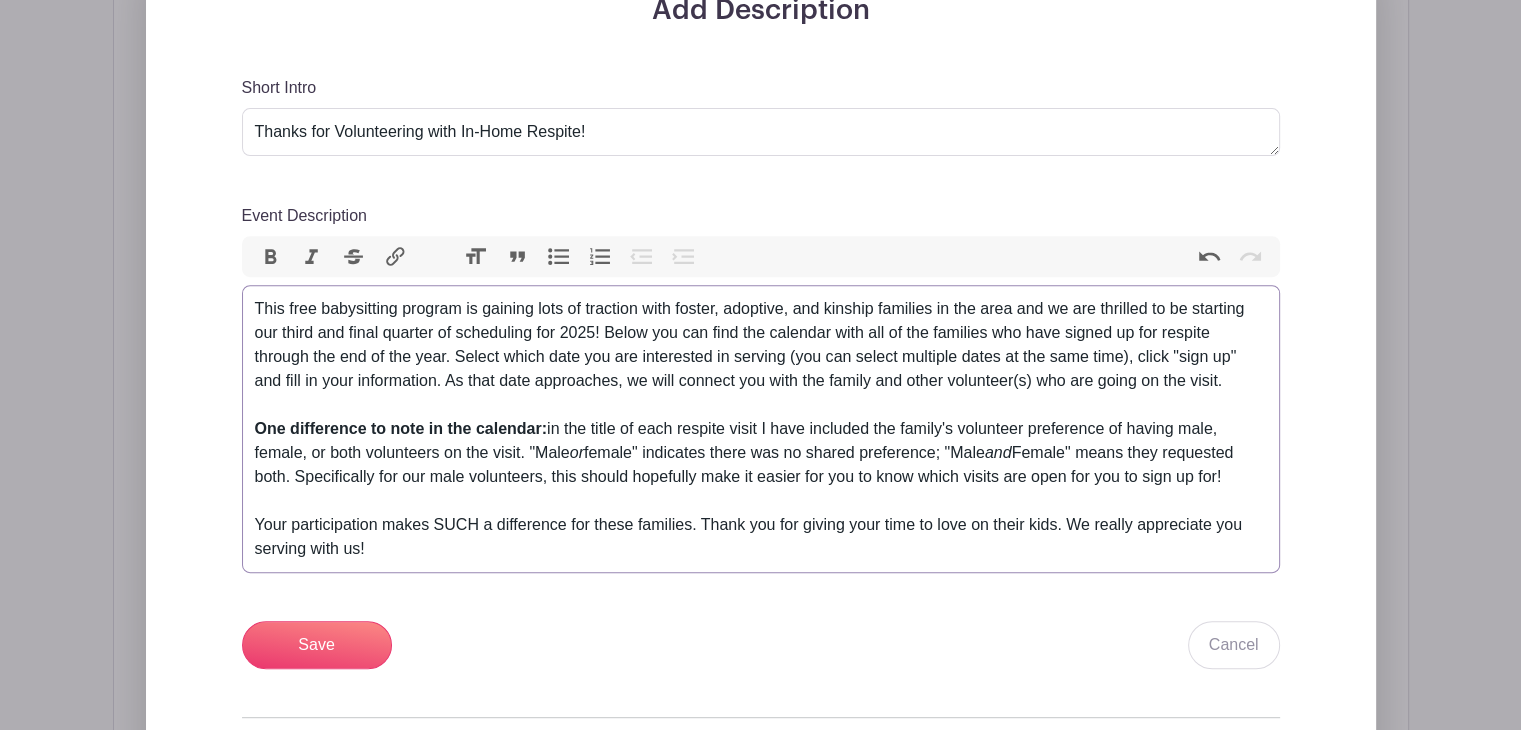 click on "This free babysitting program is gaining lots of traction with foster, adoptive, and kinship families in the area and we are thrilled to be starting our third and final quarter of scheduling for 2025! Below you can find the calendar with all of the families who have signed up for respite through the end of the year. Select which date you are interested in serving (you can select multiple dates at the same time), click "sign up" and fill in your information. As that date approaches, we will connect you with the family and other volunteer(s) who are going on the visit.  One difference to note in the calendar:  in the title of each respite visit I have included the family's volunteer preference of having male, female, or both volunteers on the visit. "Male  or  female" indicates there was no shared preference; "Male  and  Female" means they requested both. Specifically for our male volunteers, this should hopefully make it easier for you to know which visits are open for you to sign up for!" at bounding box center (761, 429) 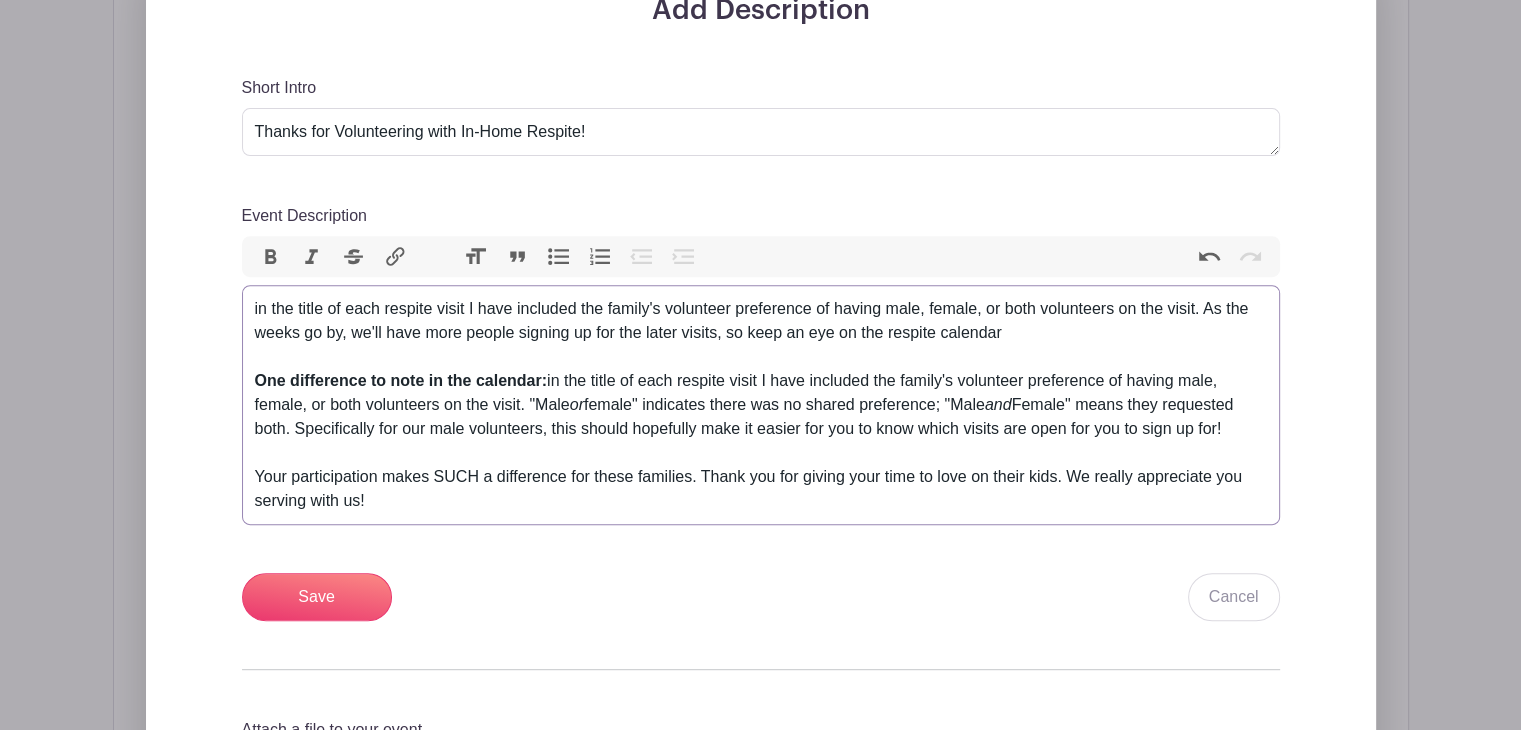 click on "This free babysitting program is gaining lots of traction with foster, adoptive, and kinship families in the area and we are thrilled to be starting our third and final quarter of scheduling for 2025! Below you can find the calendar with all of the families who have signed up for respite through the end of the year. Select which date you are interested in serving (you can select multiple dates at the same time), click "sign up" and fill in your information. As that date approaches, we will connect you with the family and other volunteer(s) who are going on the visit. As the weeks go by, we'll have more people signing up for the later visits, so keep an eye on the respite calendar  One difference to note in the calendar:  in the title of each respite visit I have included the family's volunteer preference of having male, female, or both volunteers on the visit. "Male  or  female" indicates there was no shared preference; "Male  and" at bounding box center (761, 405) 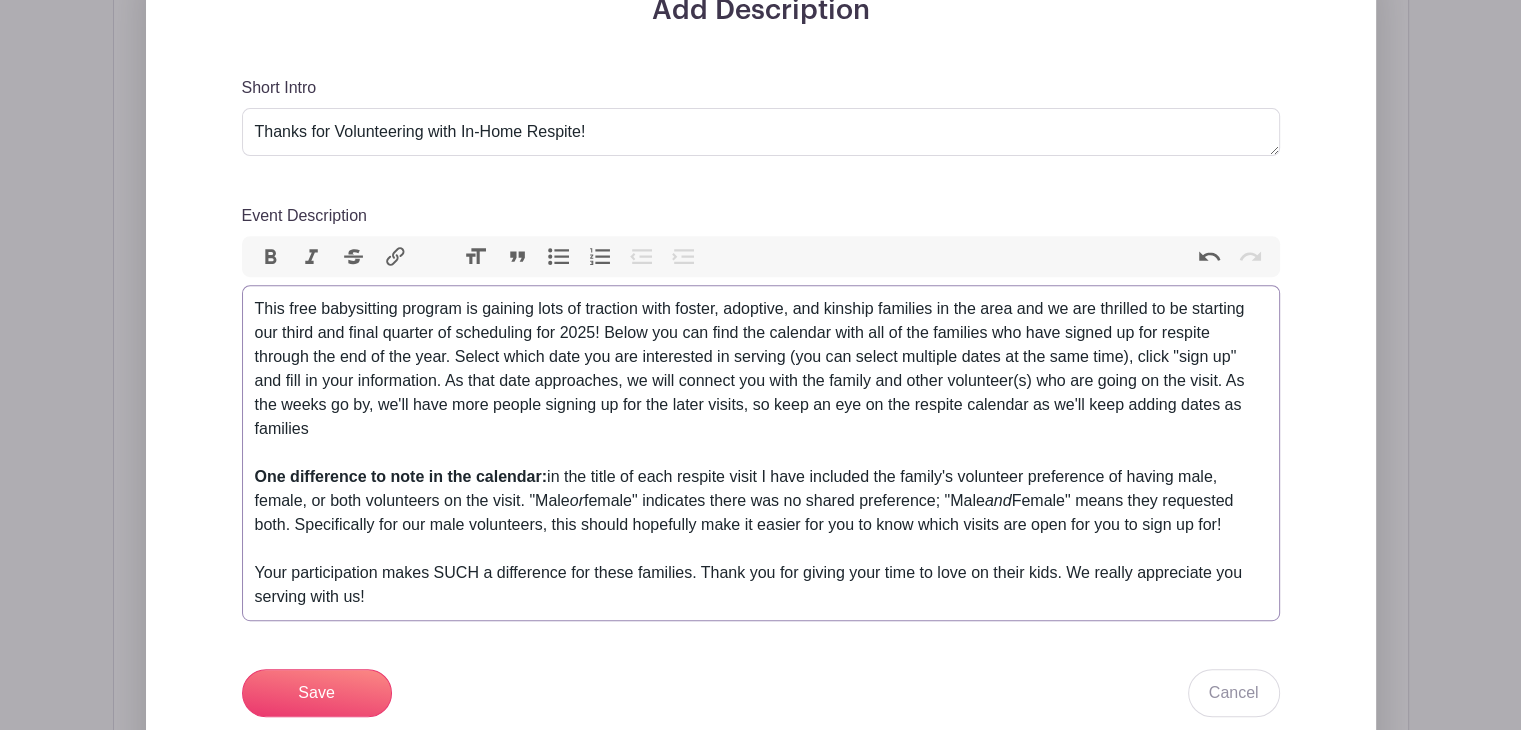 click on "This free babysitting program is gaining lots of traction with foster, adoptive, and kinship families in the area and we are thrilled to be starting our third and final quarter of scheduling for [YEAR]! Below you can find the calendar with all of the families who have signed up for respite through the end of the year. Select which date you are interested in serving (you can select multiple dates at the same time), click "sign up" and fill in your information. As that date approaches, we will connect you with the family and other volunteer(s) who are going on the visit. As the weeks go by, we'll have more people signing up for the later visits, so keep an eye on the respite calendar as we'll keep adding dates as families  One difference to note in the calendar:  in the title of each respite visit I have included the family's volunteer preference of having male, female, or both volunteers on the visit. "Male  or  female" indicates there was no shared preference; "Male  and" at bounding box center [761, 453] 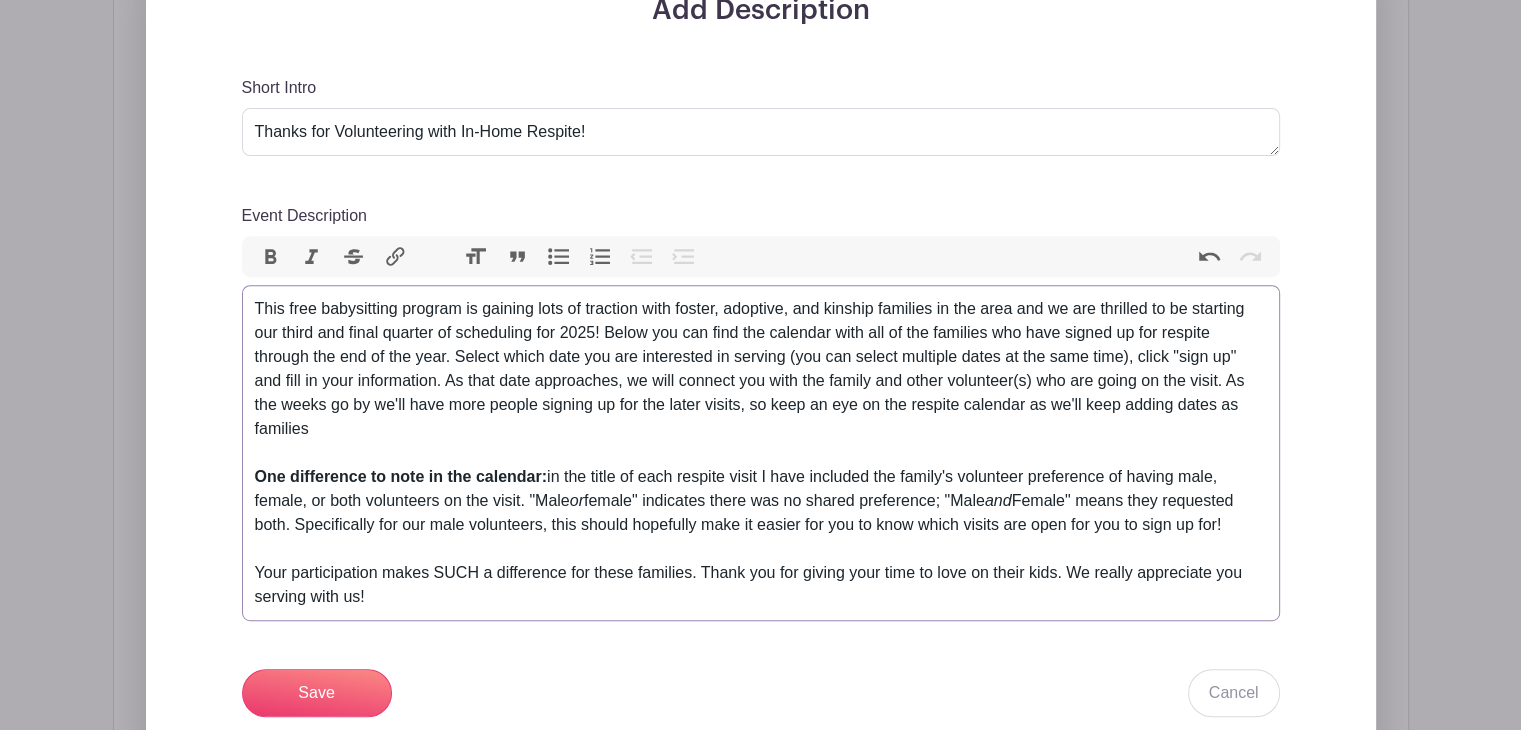 click on "This free babysitting program is gaining lots of traction with foster, adoptive, and kinship families in the area and we are thrilled to be starting our third and final quarter of scheduling for 2025! Below you can find the calendar with all of the families who have signed up for respite through the end of the year. Select which date you are interested in serving (you can select multiple dates at the same time), click "sign up" and fill in your information. As that date approaches, we will connect you with the family and other volunteer(s) who are going on the visit. As the weeks go by we'll have more people signing up for the later visits, so keep an eye on the respite calendar as we'll keep adding dates as families  One difference to note in the calendar:  in the title of each respite visit I have included the family's volunteer preference of having male, female, or both volunteers on the visit. "Male  or  female" indicates there was no shared preference; "Male  and" at bounding box center (761, 453) 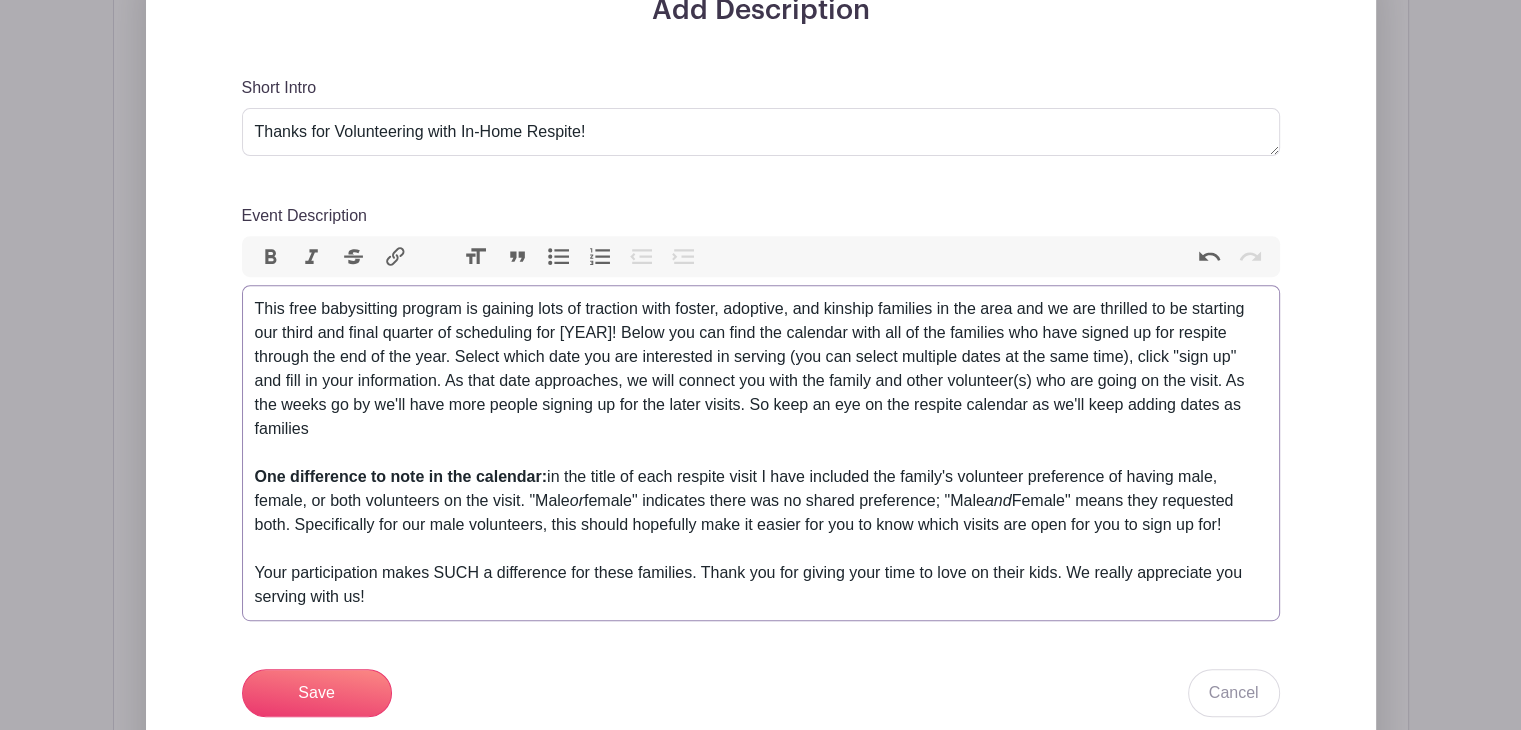click on "This free babysitting program is gaining lots of traction with foster, adoptive, and kinship families in the area and we are thrilled to be starting our third and final quarter of scheduling for 2025! Below you can find the calendar with all of the families who have signed up for respite through the end of the year. Select which date you are interested in serving (you can select multiple dates at the same time), click "sign up" and fill in your information. As that date approaches, we will connect you with the family and other volunteer(s) who are going on the visit. As the weeks go by we'll have more people signing up for the later visits. So keep an eye on the respite calendar as we'll keep adding dates as families  One difference to note in the calendar:  in the title of each respite visit I have included the family's volunteer preference of having male, female, or both volunteers on the visit. "Male  or  female" indicates there was no shared preference; "Male  and" at bounding box center [761, 453] 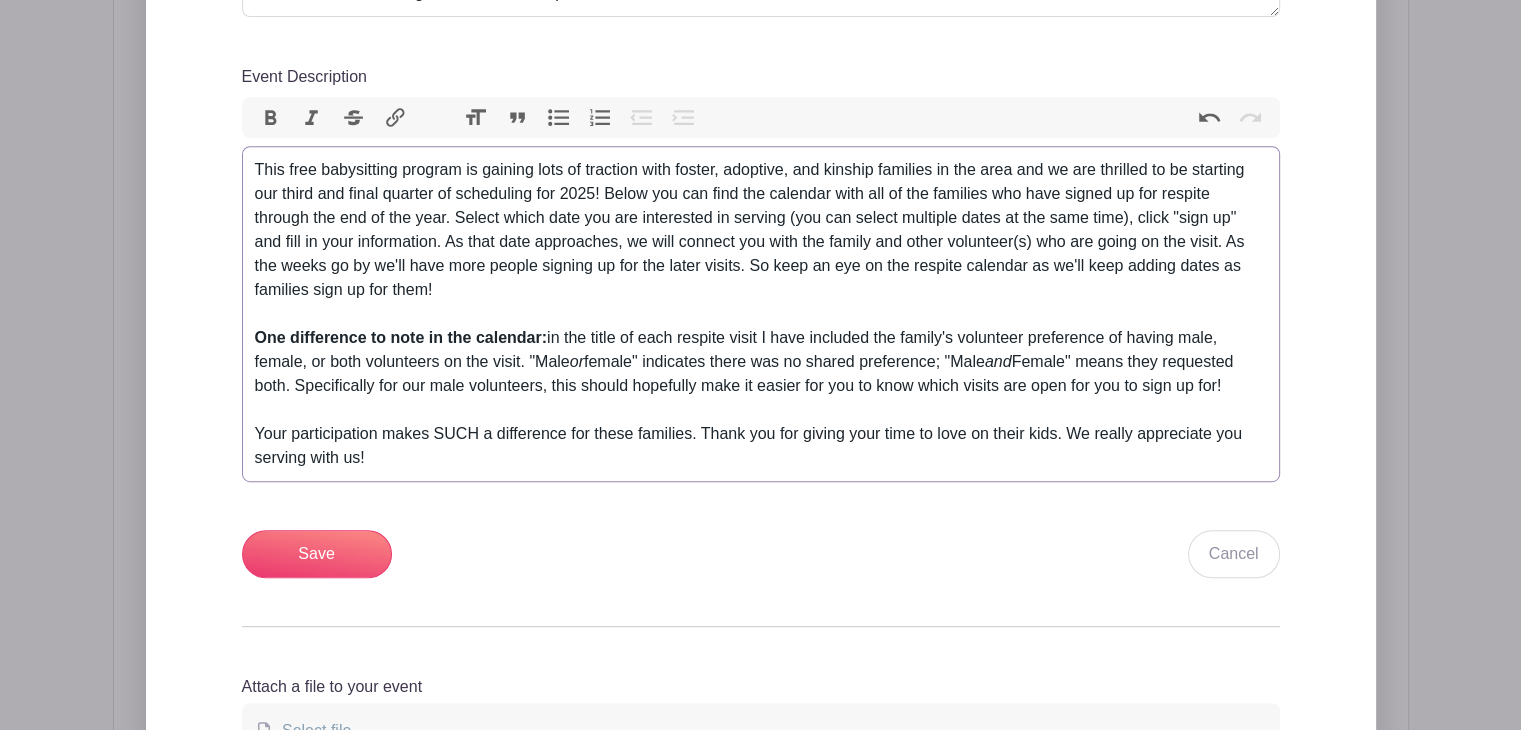 scroll, scrollTop: 872, scrollLeft: 0, axis: vertical 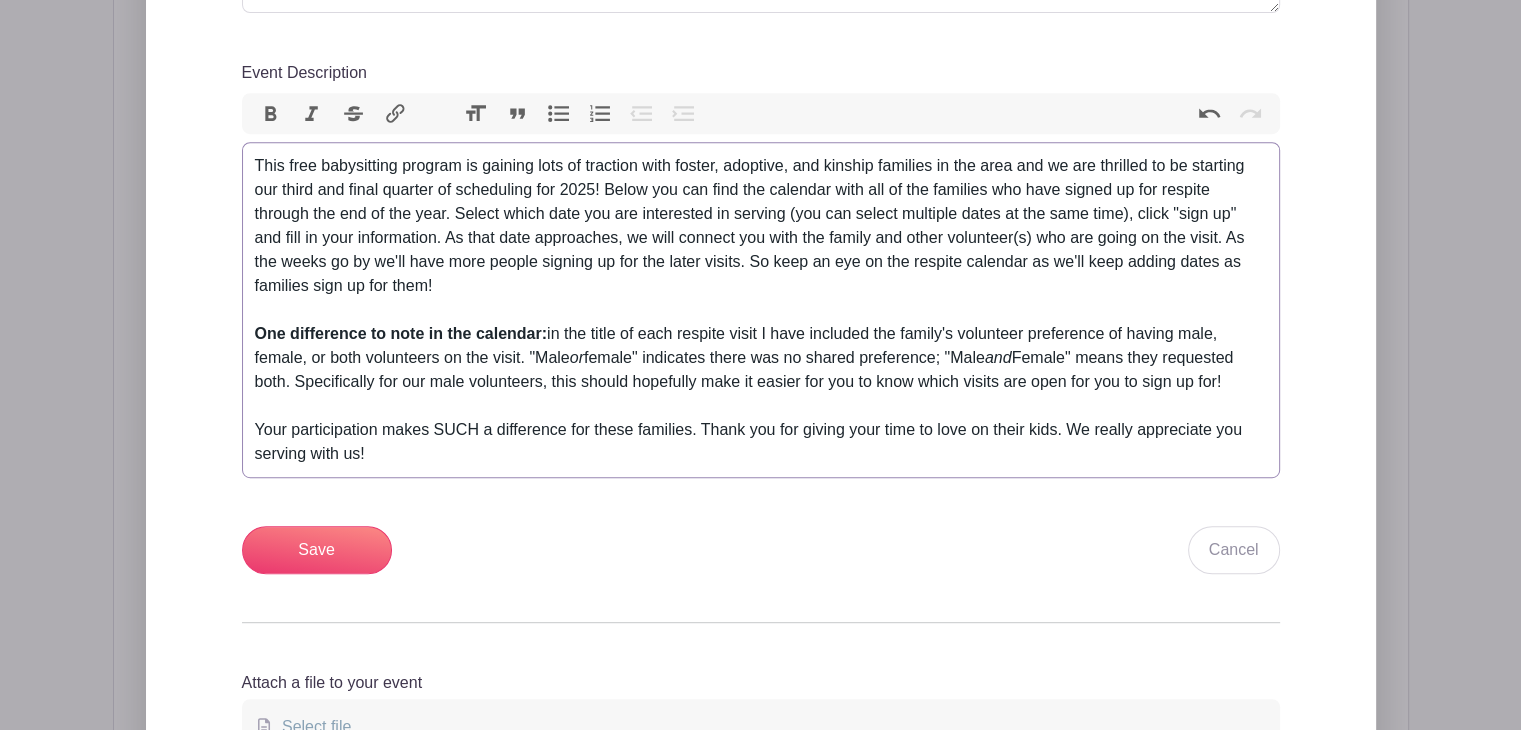 click on "This free babysitting program is gaining lots of traction with foster, adoptive, and kinship families in the area and we are thrilled to be starting our third and final quarter of scheduling for 2025! Below you can find the calendar with all of the families who have signed up for respite through the end of the year. Select which date you are interested in serving (you can select multiple dates at the same time), click "sign up" and fill in your information. As that date approaches, we will connect you with the family and other volunteer(s) who are going on the visit. As the weeks go by we'll have more people signing up for the later visits. So keep an eye on the respite calendar as we'll keep adding dates as families sign up for them! One difference to note in the calendar: in the title of each respite visit I have included the family's volunteer preference of having male, female, or both volunteers on the visit. "Male or female" indicates there was no shared preference; "Male and" at bounding box center [761, 310] 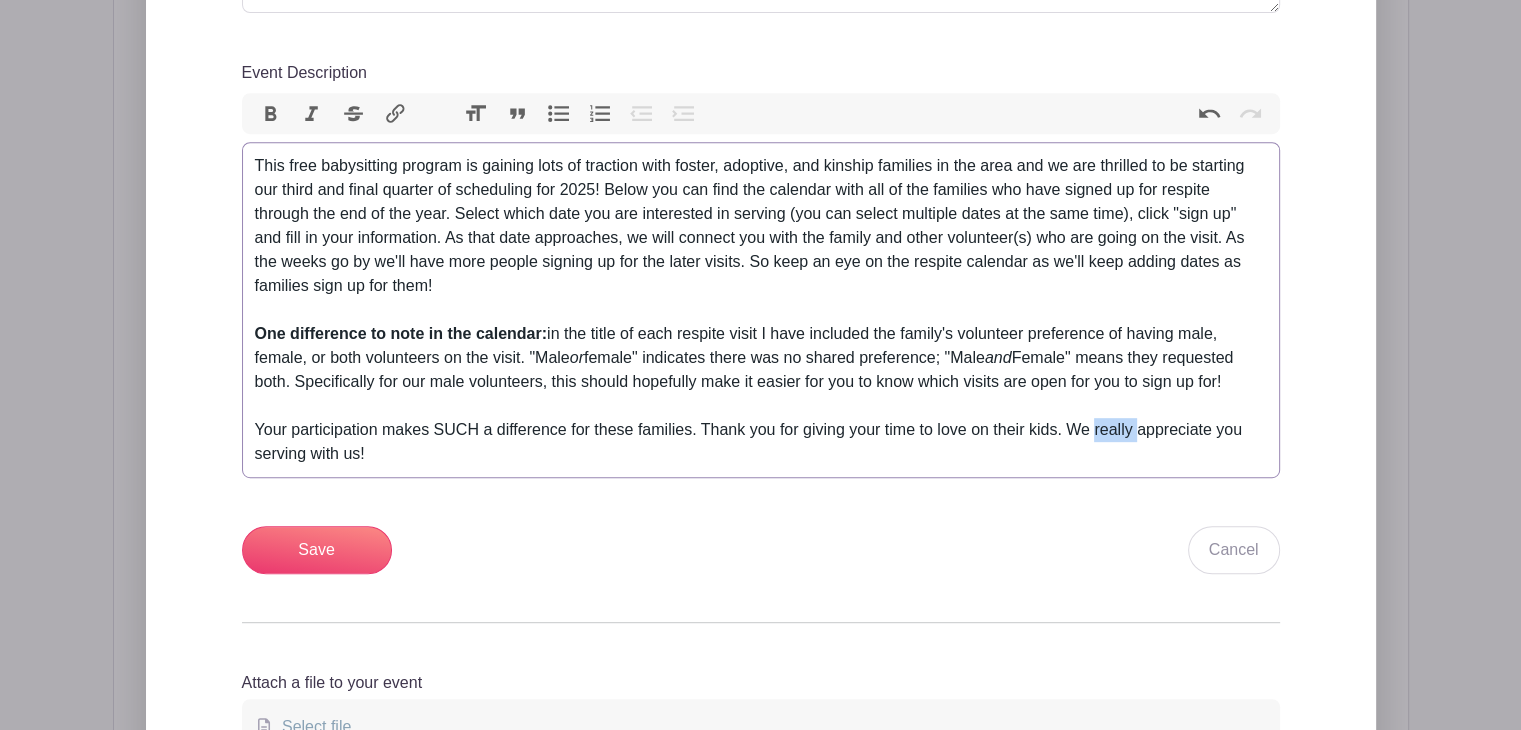 click on "This free babysitting program is gaining lots of traction with foster, adoptive, and kinship families in the area and we are thrilled to be starting our third and final quarter of scheduling for 2025! Below you can find the calendar with all of the families who have signed up for respite through the end of the year. Select which date you are interested in serving (you can select multiple dates at the same time), click "sign up" and fill in your information. As that date approaches, we will connect you with the family and other volunteer(s) who are going on the visit. As the weeks go by we'll have more people signing up for the later visits. So keep an eye on the respite calendar as we'll keep adding dates as families sign up for them! One difference to note in the calendar: in the title of each respite visit I have included the family's volunteer preference of having male, female, or both volunteers on the visit. "Male or female" indicates there was no shared preference; "Male and" at bounding box center (761, 310) 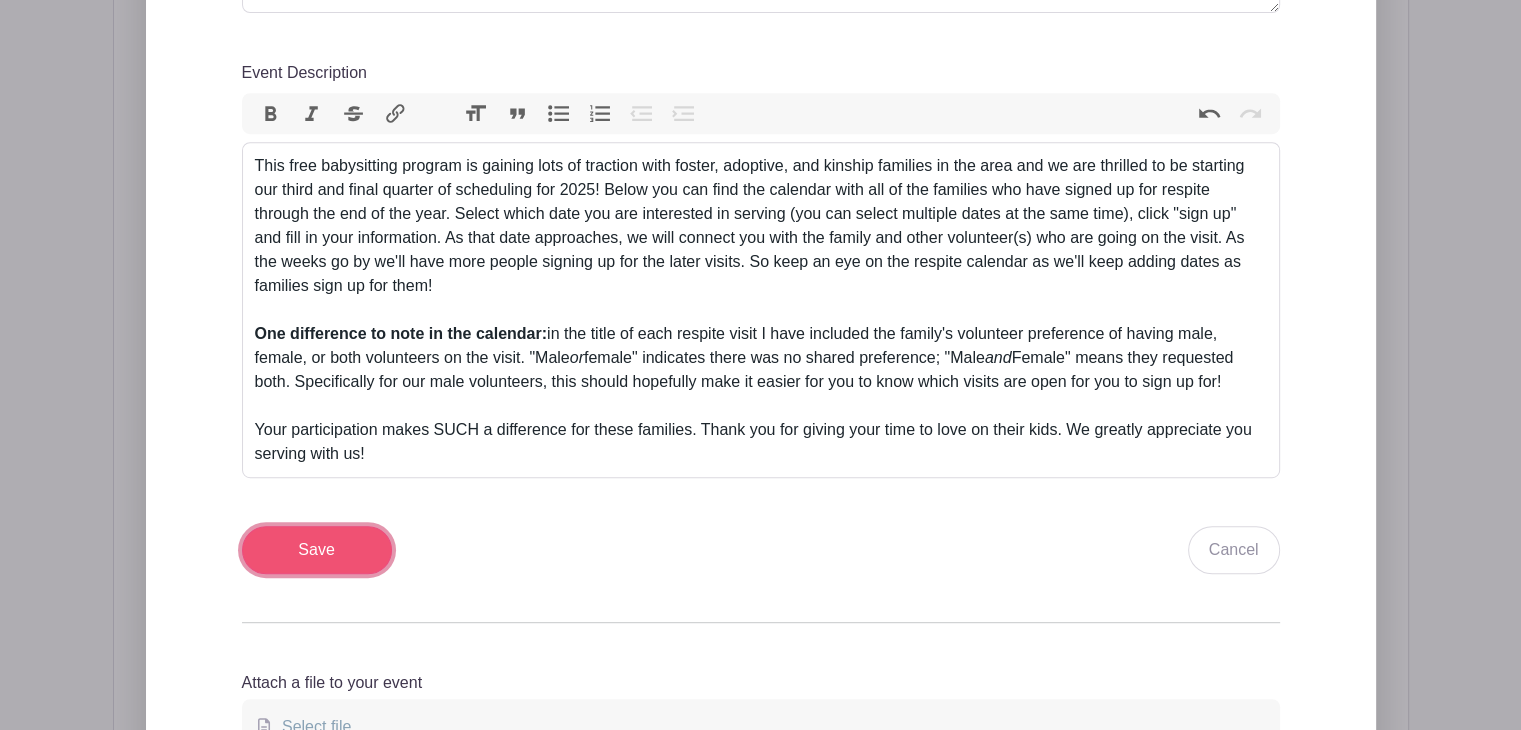click on "Save" at bounding box center [317, 550] 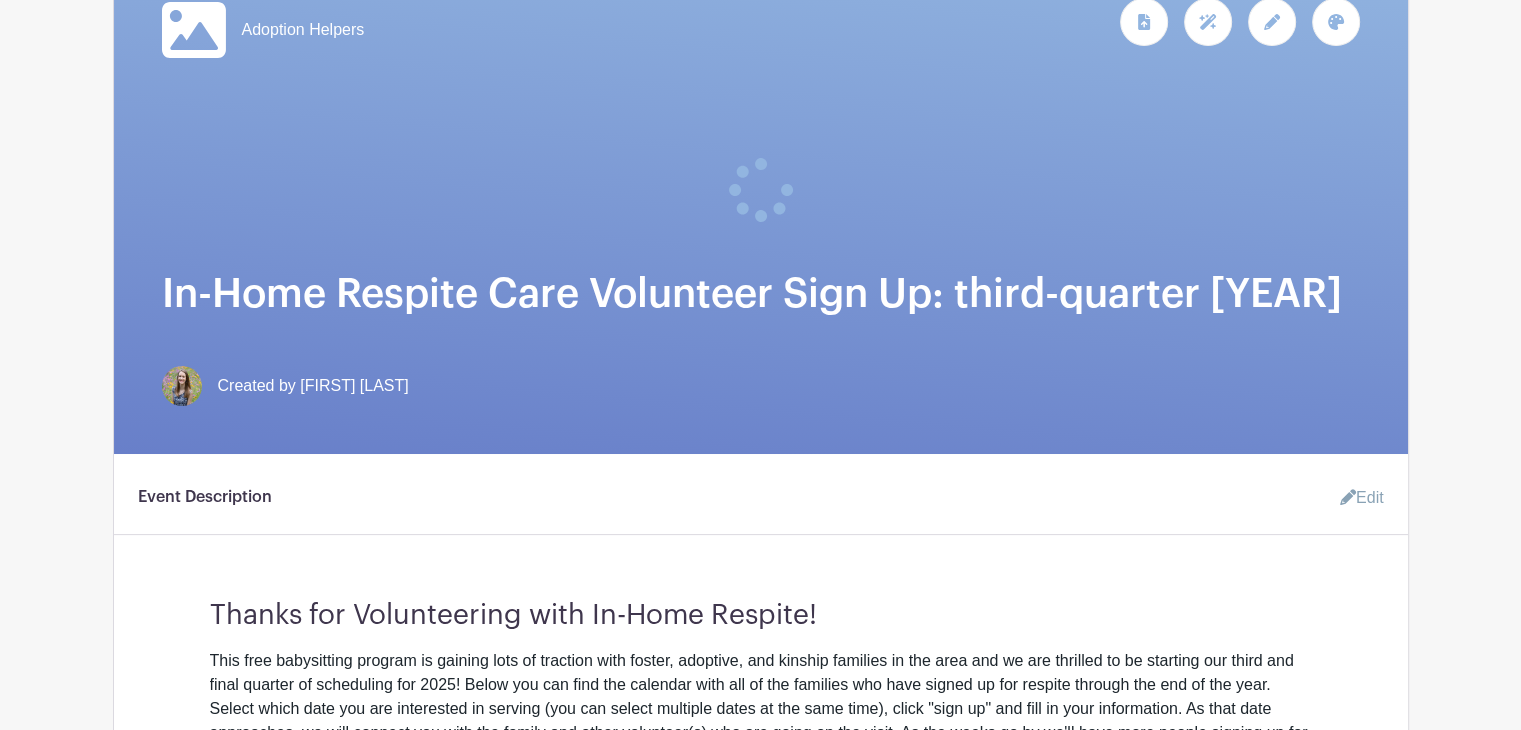 scroll, scrollTop: 234, scrollLeft: 0, axis: vertical 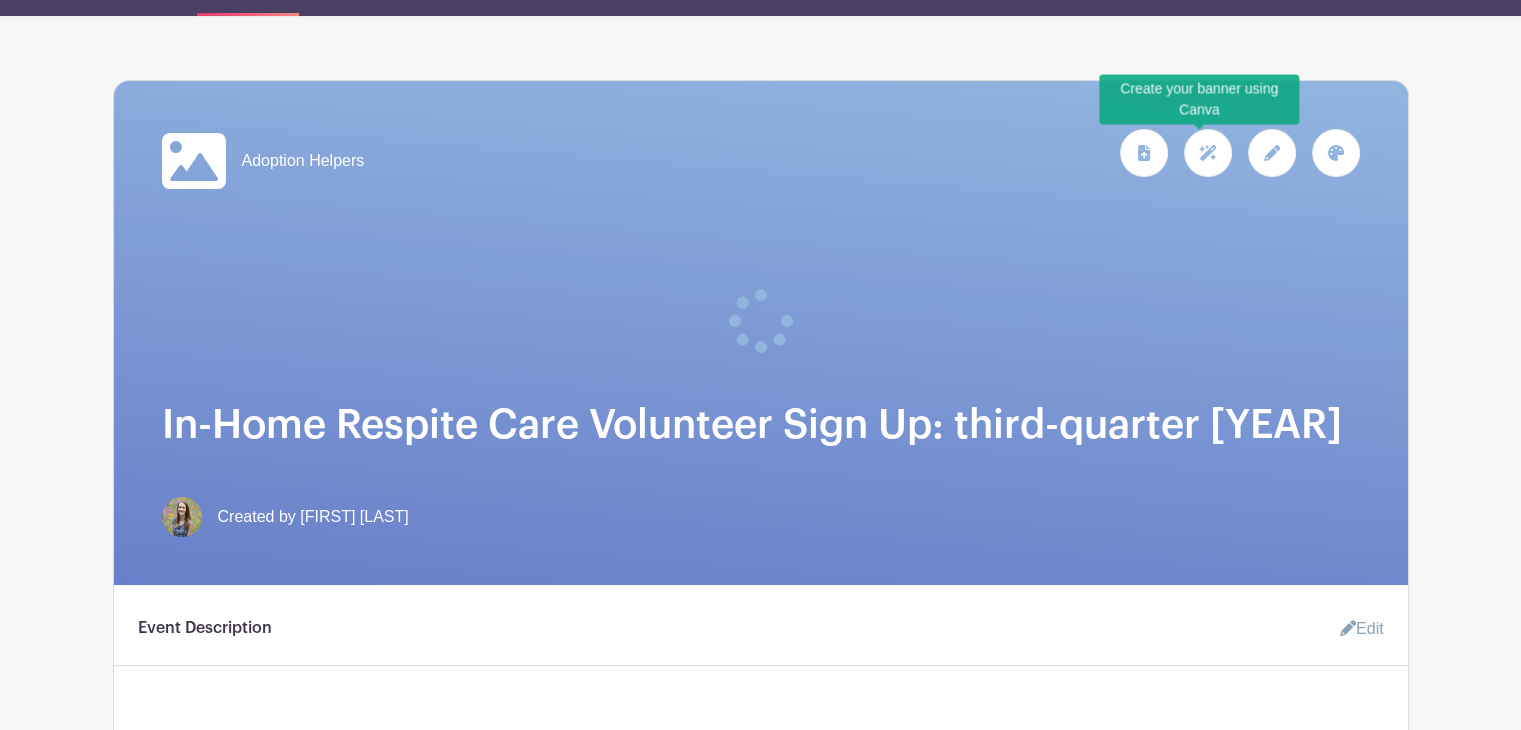 click 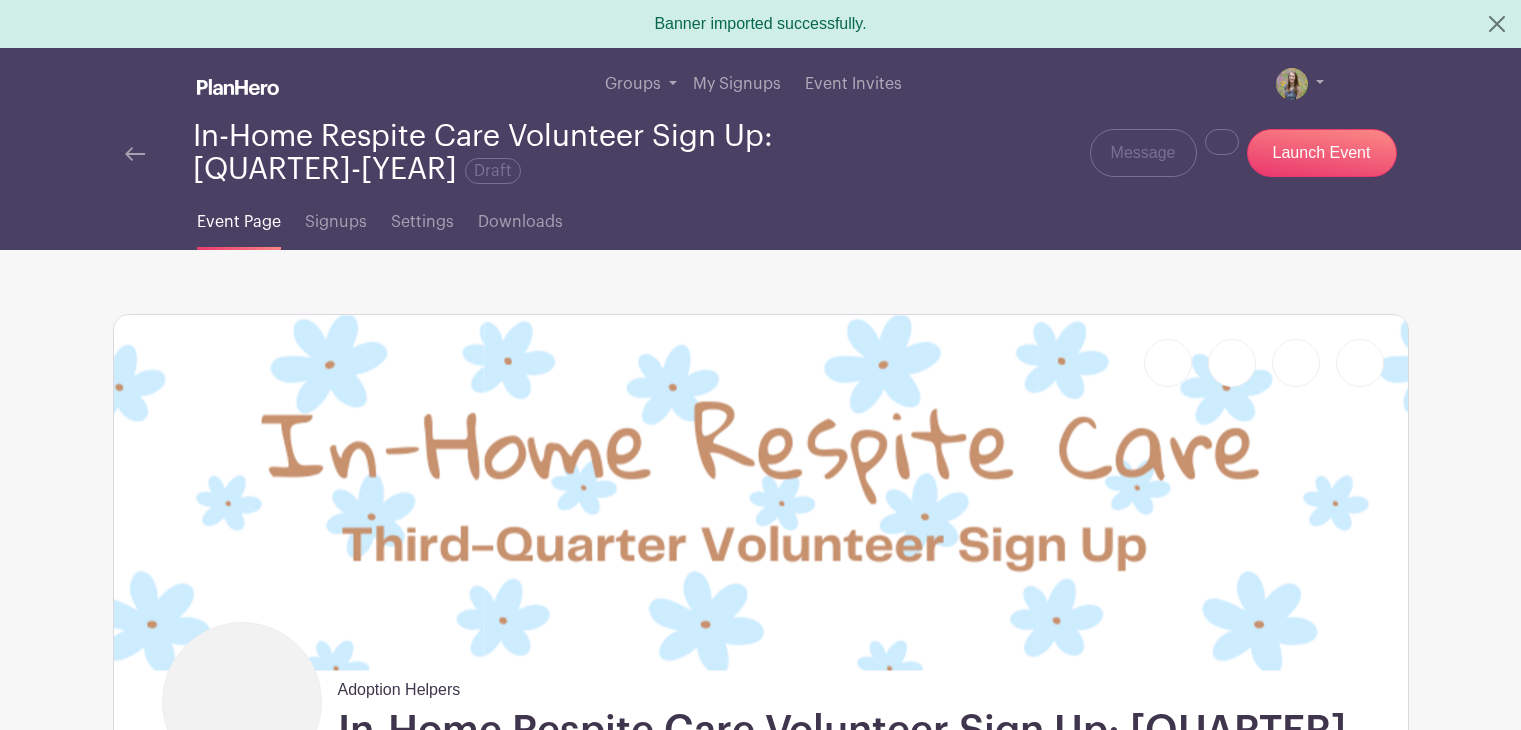 scroll, scrollTop: 0, scrollLeft: 0, axis: both 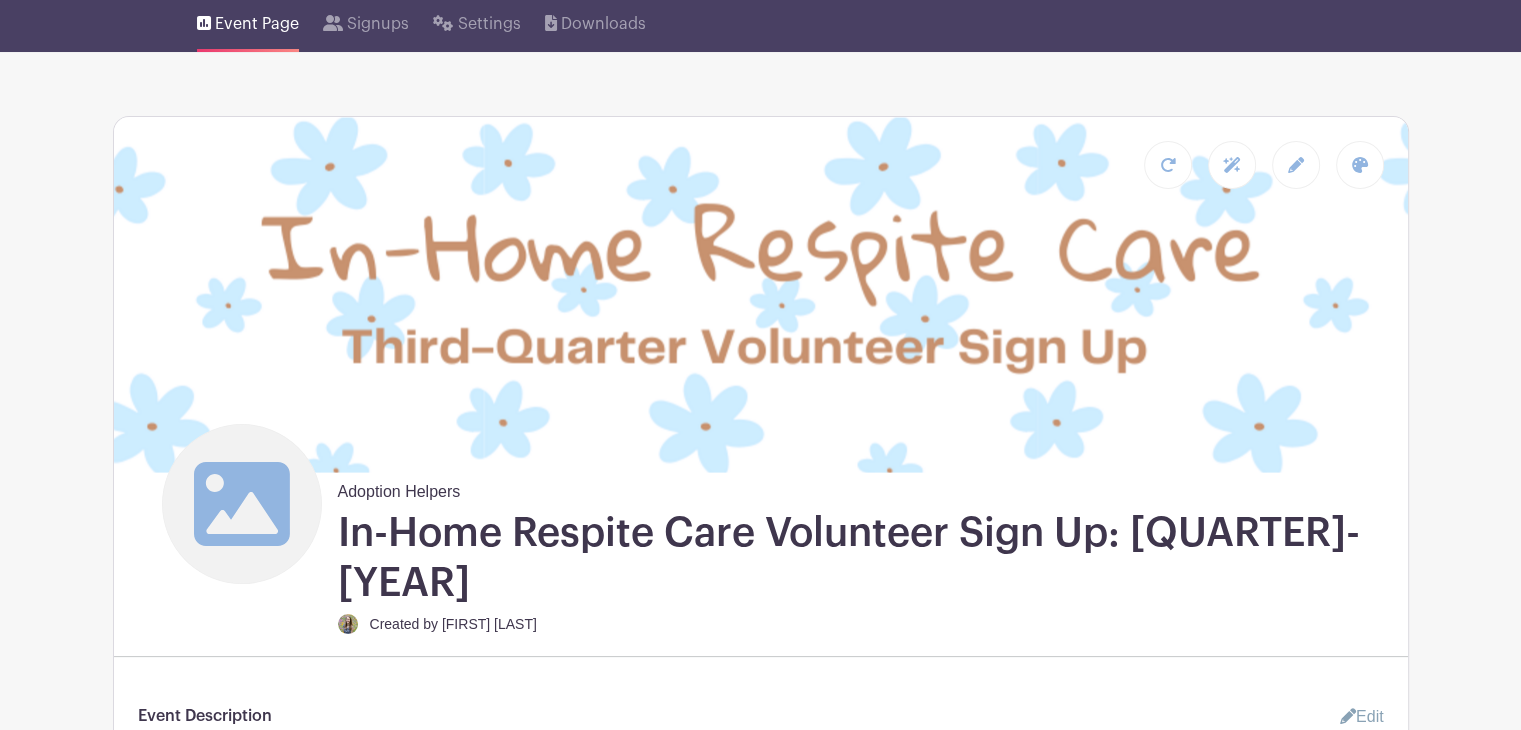 click at bounding box center (761, 294) 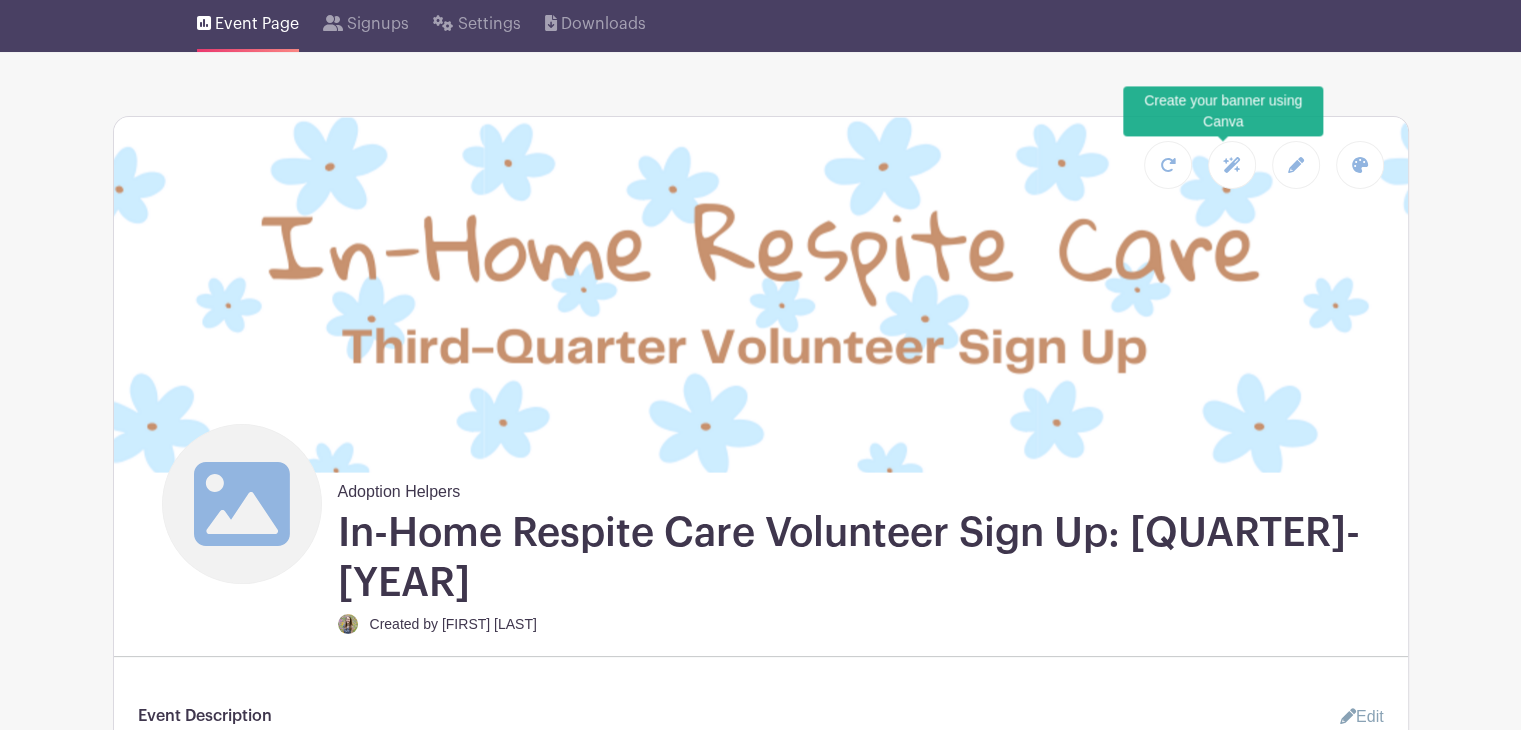 click 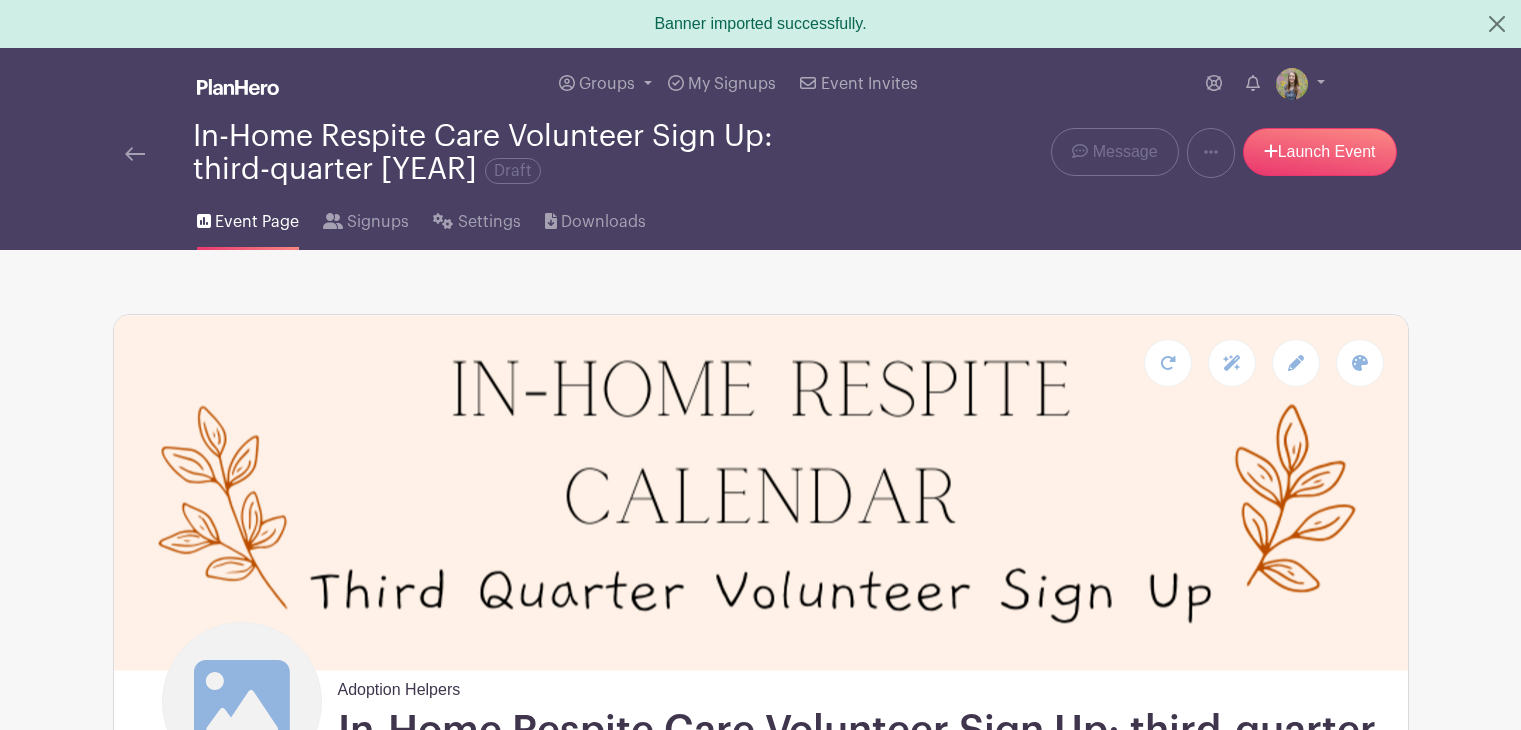 scroll, scrollTop: 0, scrollLeft: 0, axis: both 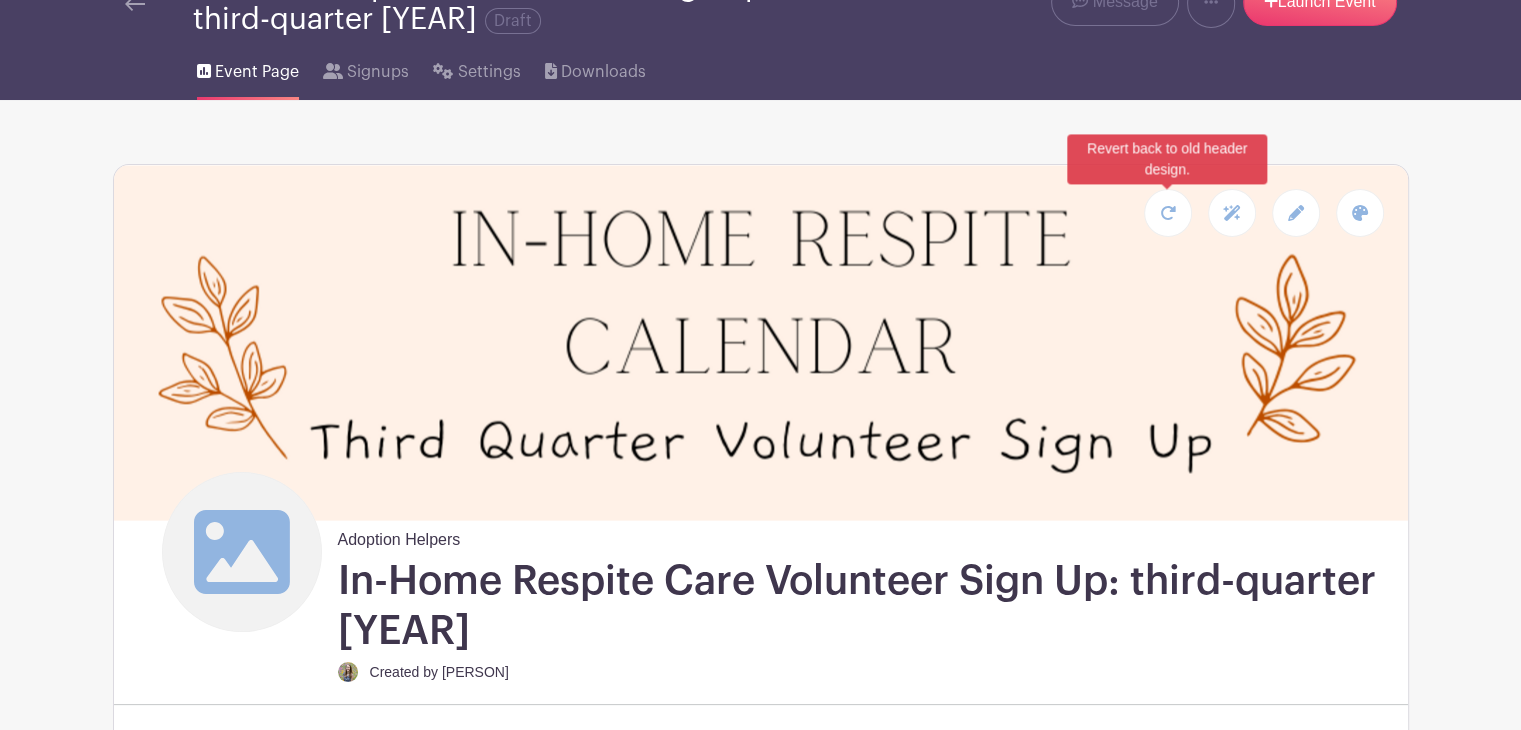 click at bounding box center [1168, 213] 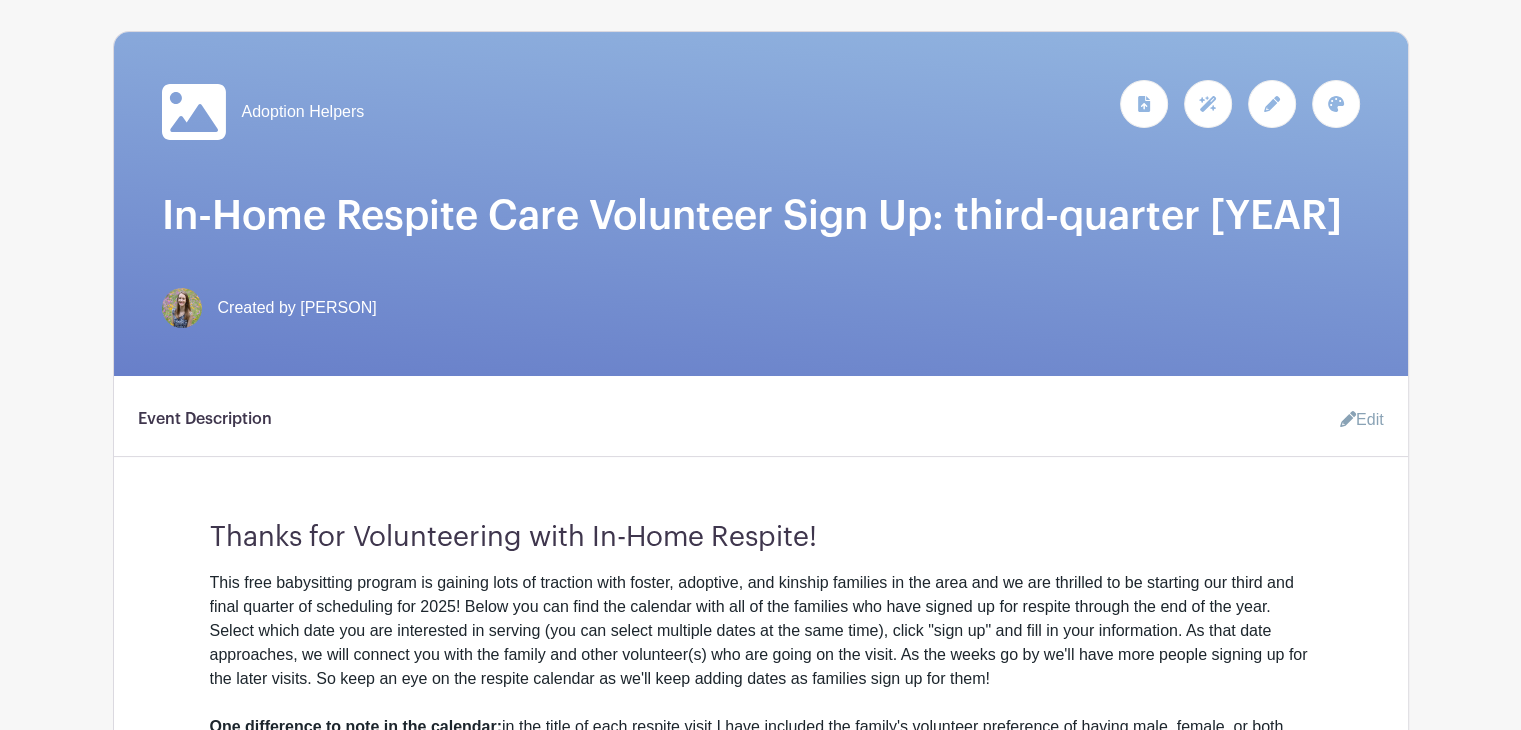scroll, scrollTop: 232, scrollLeft: 0, axis: vertical 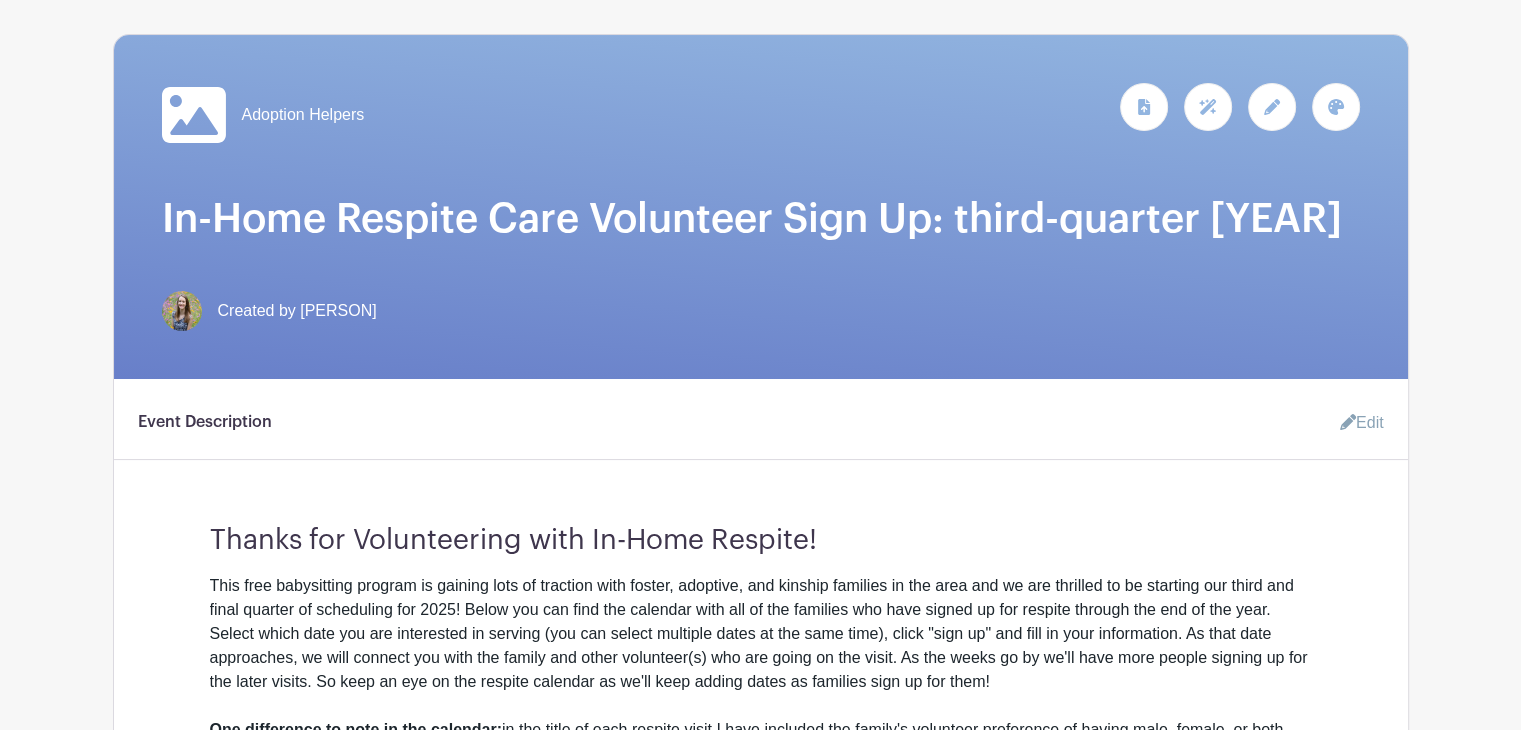 click 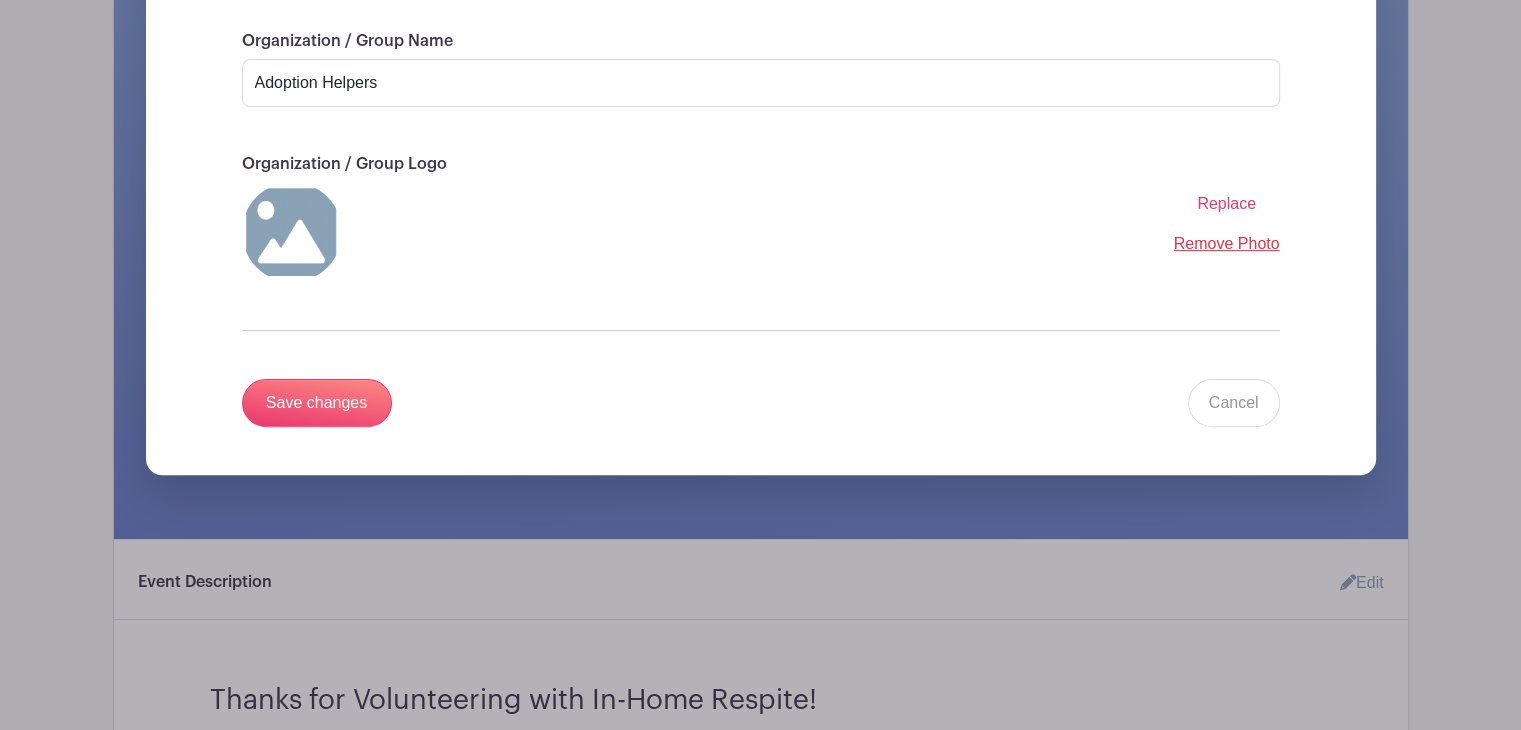 scroll, scrollTop: 520, scrollLeft: 0, axis: vertical 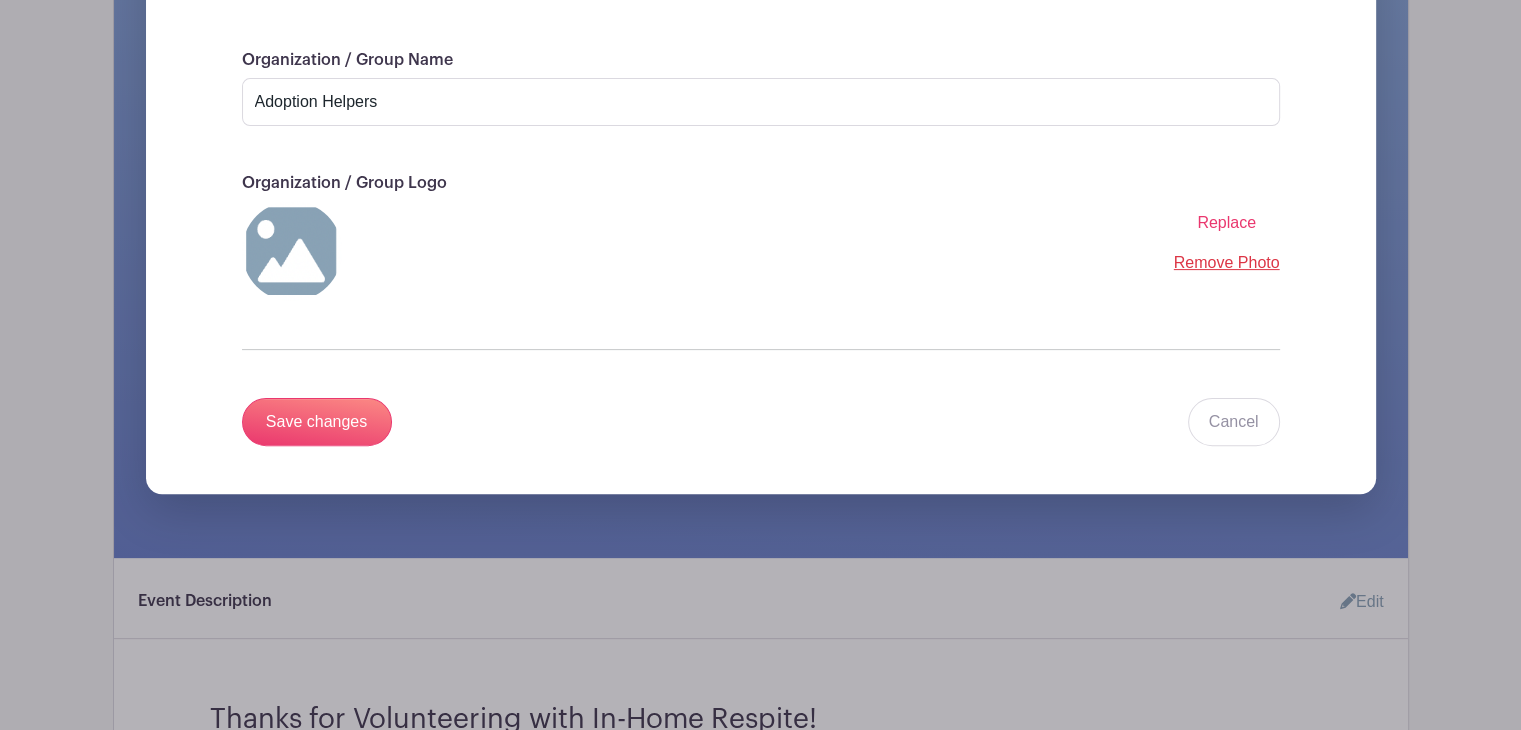 click on "Replace" at bounding box center (1226, 222) 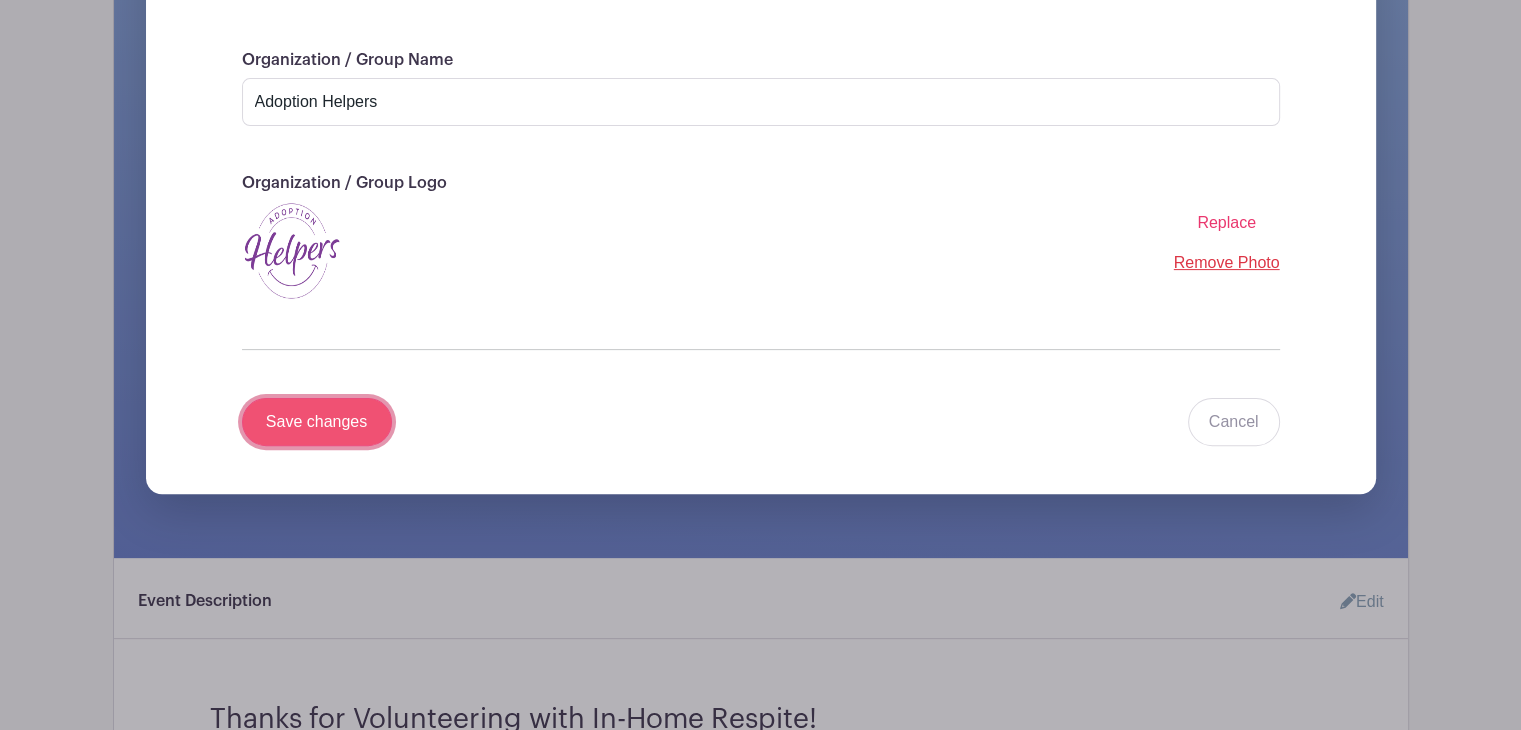 click on "Save changes" at bounding box center [317, 422] 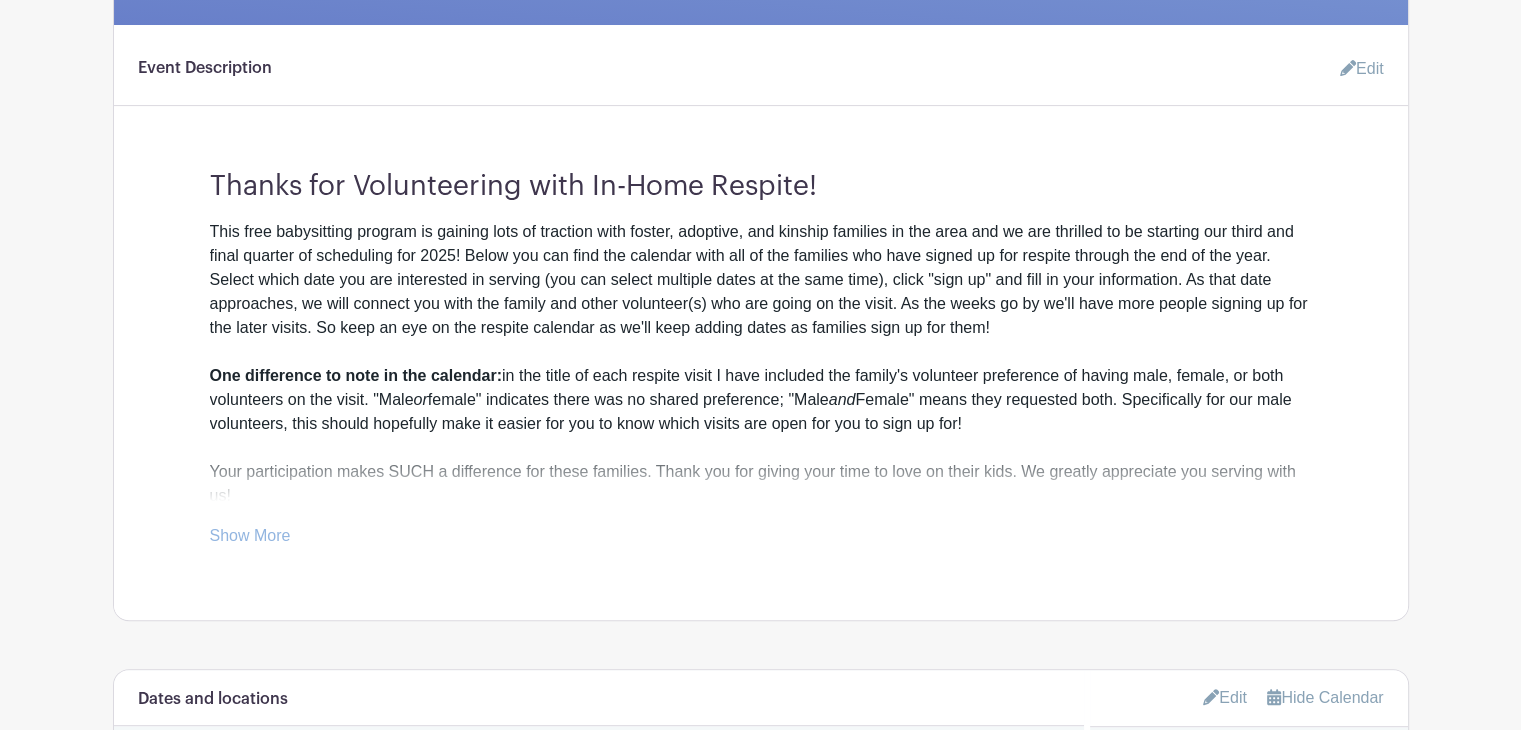 scroll, scrollTop: 620, scrollLeft: 0, axis: vertical 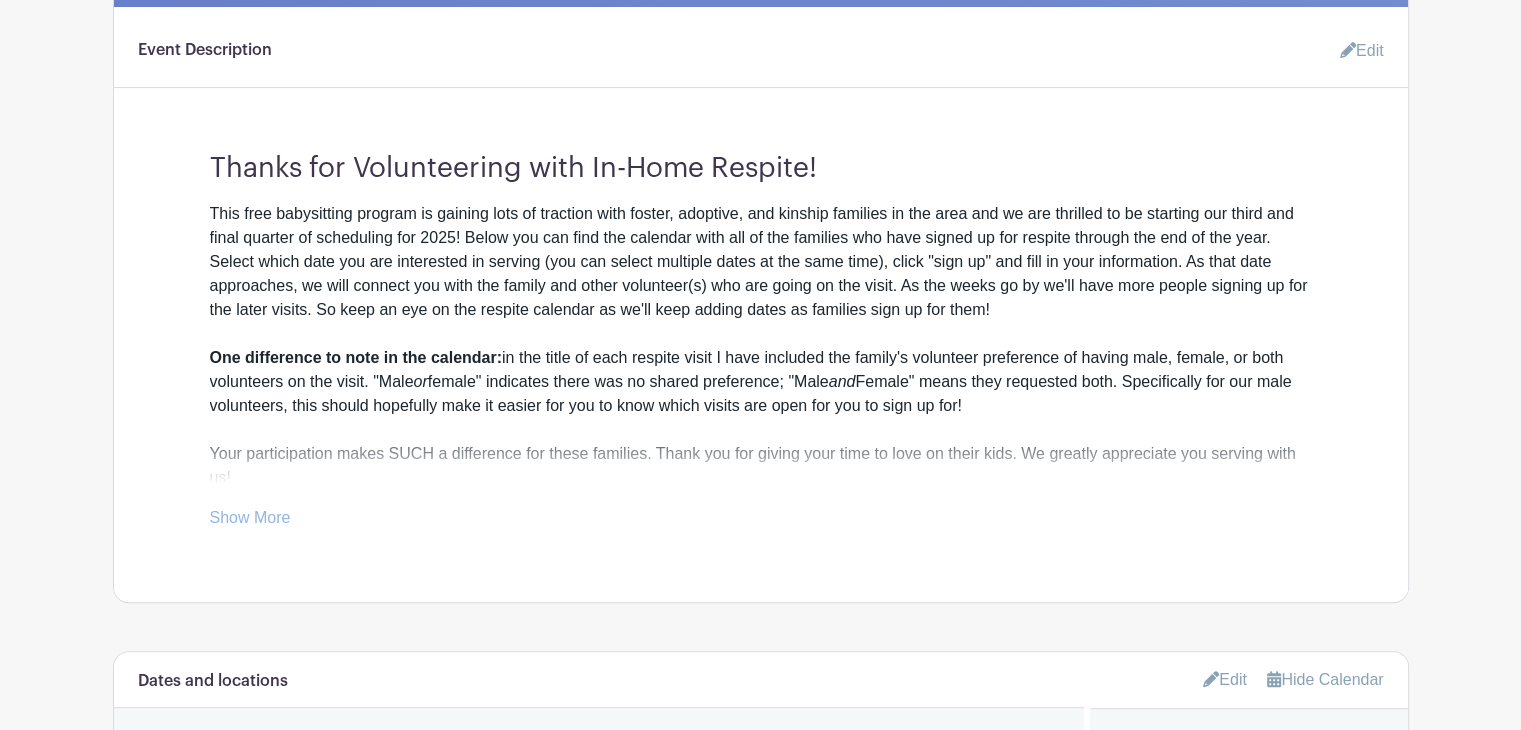 click on "Edit" at bounding box center (1354, 51) 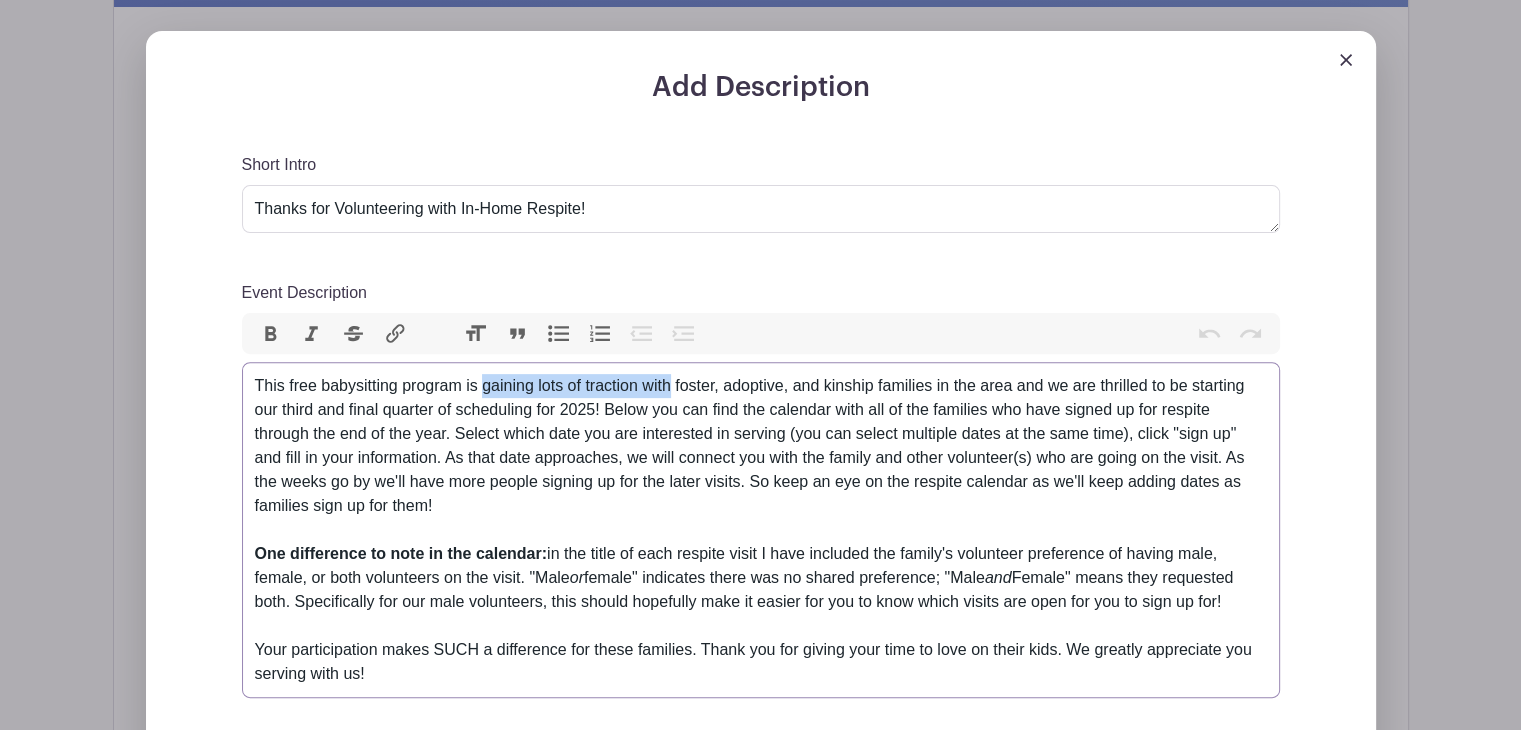drag, startPoint x: 481, startPoint y: 387, endPoint x: 668, endPoint y: 384, distance: 187.02406 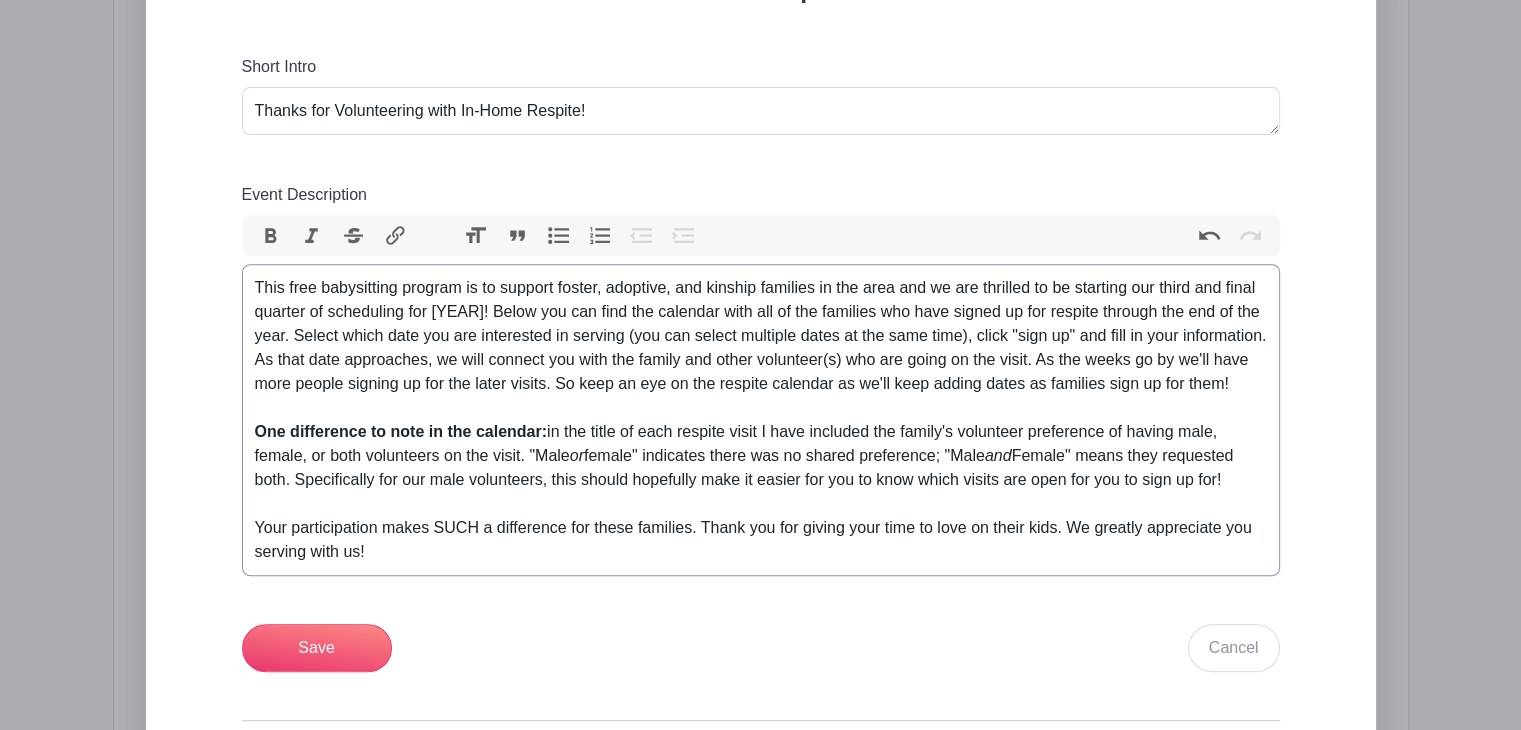 scroll, scrollTop: 724, scrollLeft: 0, axis: vertical 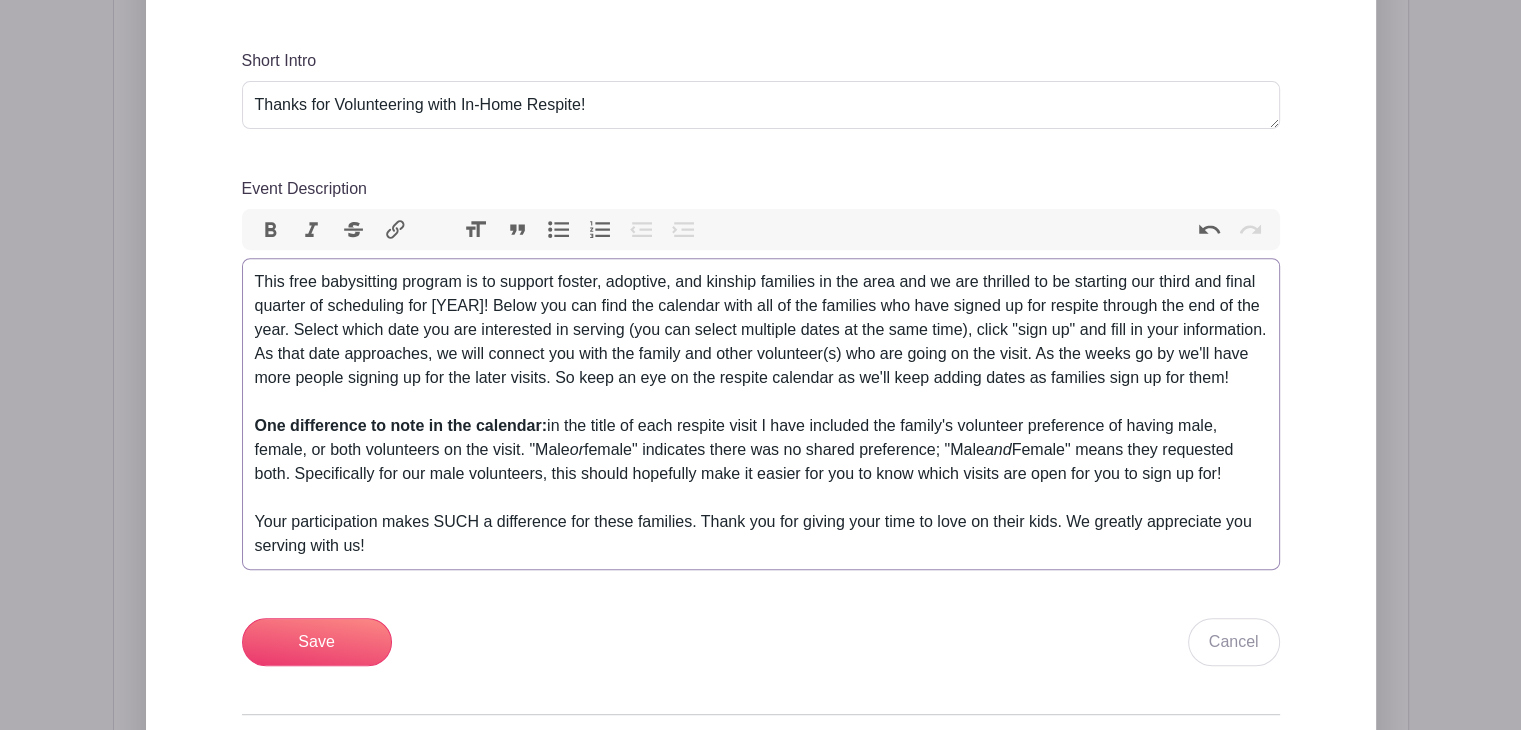 click on "This free babysitting program is to support foster, adoptive, and kinship families in the area and we are thrilled to be starting our third and final quarter of scheduling for [YEAR]! Below you can find the calendar with all of the families who have signed up for respite through the end of the year. Select which date you are interested in serving (you can select multiple dates at the same time), click "sign up" and fill in your information. As that date approaches, we will connect you with the family and other volunteer(s) who are going on the visit. As the weeks go by we'll have more people signing up for the later visits. So keep an eye on the respite calendar as we'll keep adding dates as families sign up for them!  One difference to note in the calendar:  in the title of each respite visit I have included the family's volunteer preference of having male, female, or both volunteers on the visit. "Male  or  female" indicates there was no shared preference; "Male  and" at bounding box center [761, 414] 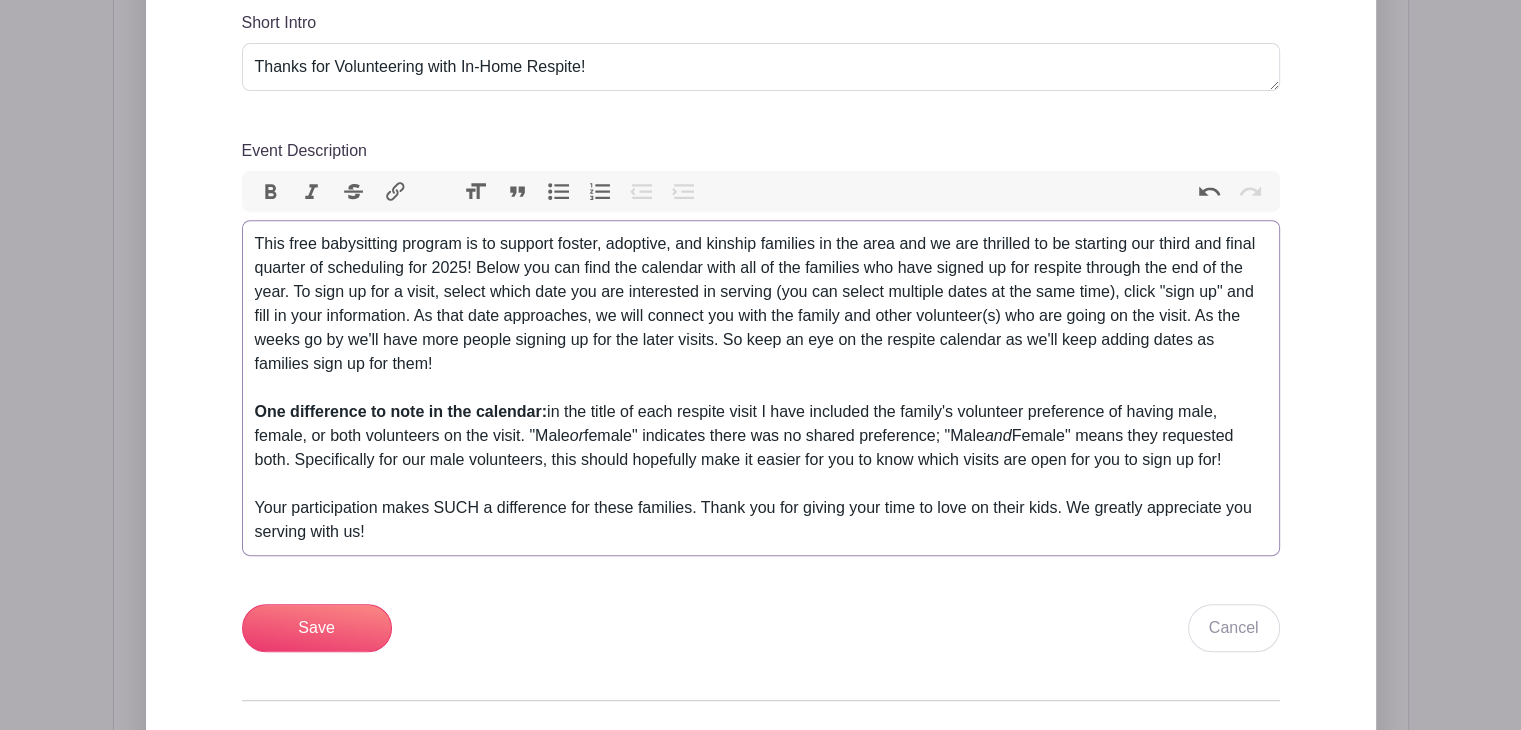 scroll, scrollTop: 763, scrollLeft: 0, axis: vertical 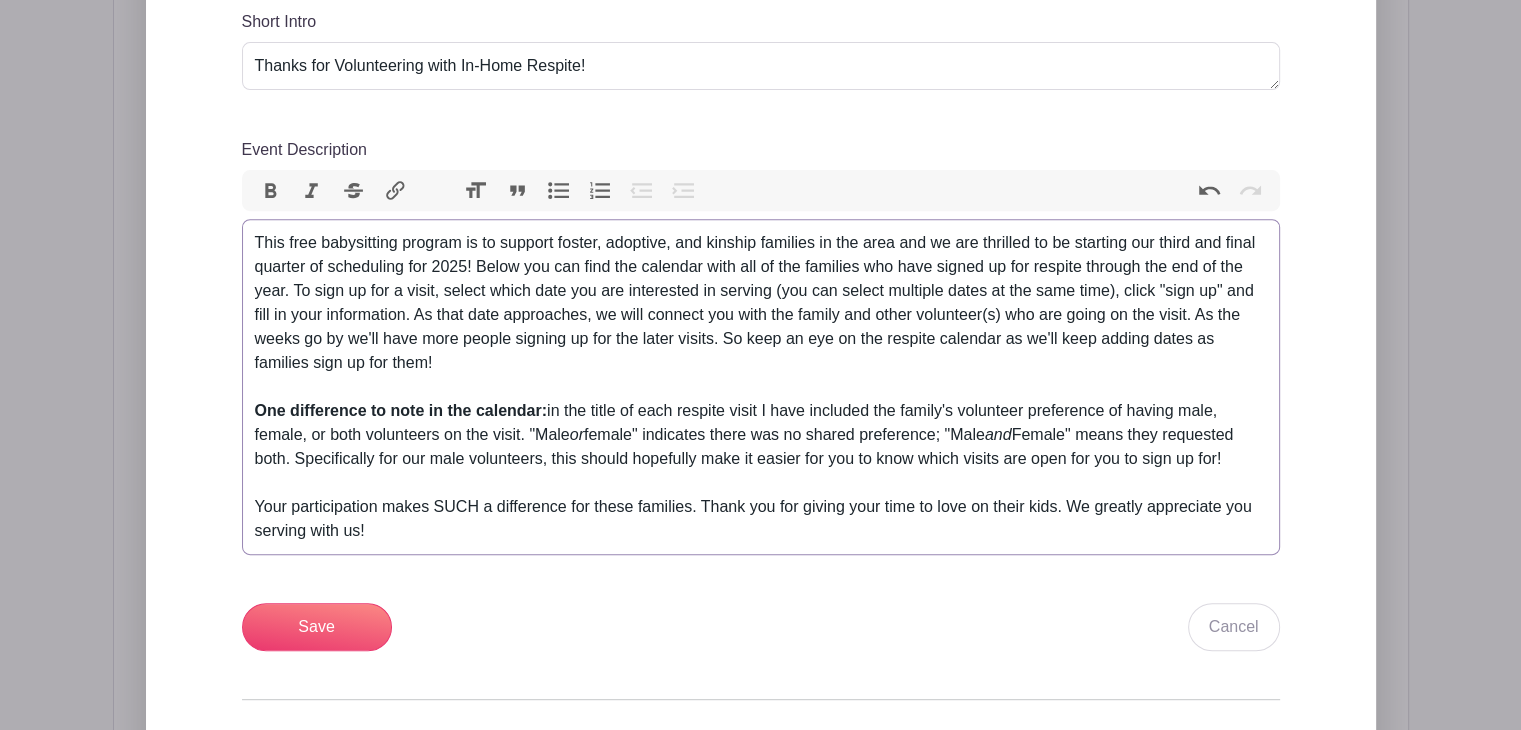 click on "This free babysitting program is to support foster, adoptive, and kinship families in the area and we are thrilled to be starting our third and final quarter of scheduling for [YEAR]! Below you can find the calendar with all of the families who have signed up for respite through the end of the year. To sign up for a visit, select which date you are interested in serving (you can select multiple dates at the same time), click "sign up" and fill in your information. As that date approaches, we will connect you with the family and other volunteer(s) who are going on the visit. As the weeks go by we'll have more people signing up for the later visits. So keep an eye on the respite calendar as we'll keep adding dates as families sign up for them!  One difference to note in the calendar:  in the title of each respite visit I have included the family's volunteer preference of having male, female, or both volunteers on the visit. "Male  or  female" indicates there was no shared preference; "Male  and" at bounding box center (761, 387) 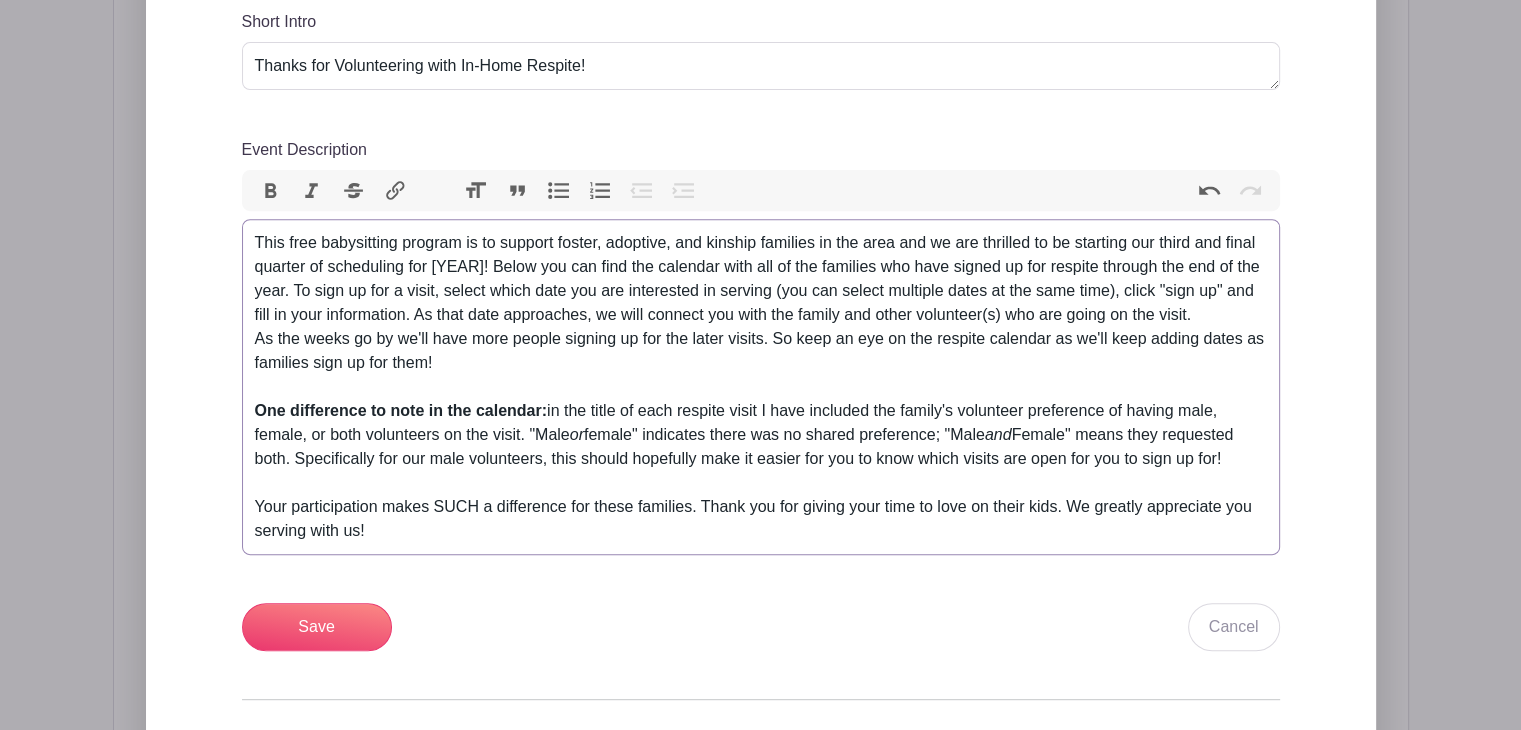 click on "This free babysitting program is to support foster, adoptive, and kinship families in the area and we are thrilled to be starting our third and final quarter of scheduling for [YEAR]! Below you can find the calendar with all of the families who have signed up for respite through the end of the year. To sign up for a visit, select which date you are interested in serving (you can select multiple dates at the same time), click "sign up" and fill in your information. As that date approaches, we will connect you with the family and other volunteer(s) who are going on the visit.  As the weeks go by we'll have more people signing up for the later visits. So keep an eye on the respite calendar as we'll keep adding dates as families sign up for them!  One difference to note in the calendar:  in the title of each respite visit I have included the family's volunteer preference of having male, female, or both volunteers on the visit. "Male  or  female" indicates there was no shared preference; "Male  and"" at bounding box center (761, 387) 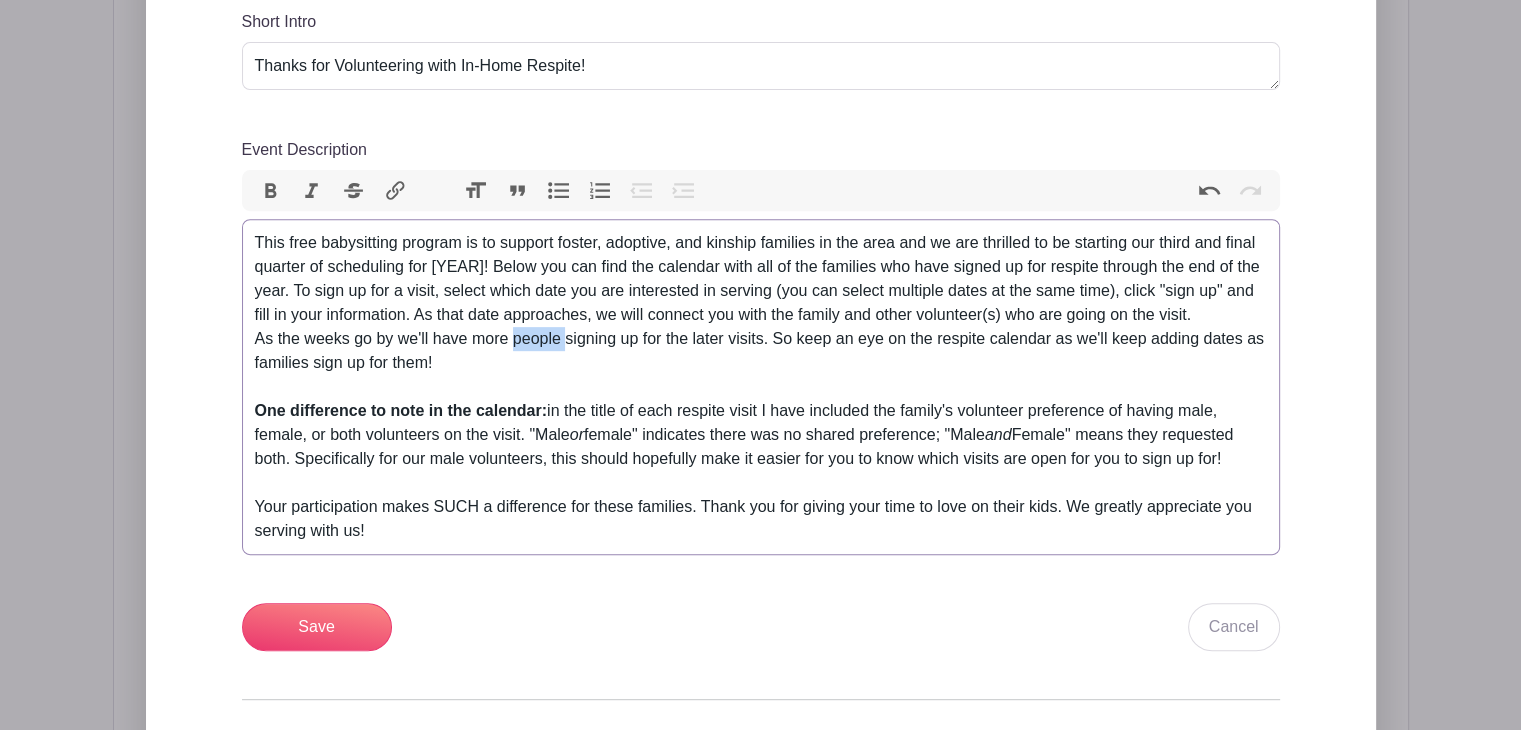 click on "This free babysitting program is to support foster, adoptive, and kinship families in the area and we are thrilled to be starting our third and final quarter of scheduling for [YEAR]! Below you can find the calendar with all of the families who have signed up for respite through the end of the year. To sign up for a visit, select which date you are interested in serving (you can select multiple dates at the same time), click "sign up" and fill in your information. As that date approaches, we will connect you with the family and other volunteer(s) who are going on the visit.  As the weeks go by we'll have more people signing up for the later visits. So keep an eye on the respite calendar as we'll keep adding dates as families sign up for them!  One difference to note in the calendar:  in the title of each respite visit I have included the family's volunteer preference of having male, female, or both volunteers on the visit. "Male  or  female" indicates there was no shared preference; "Male  and"" at bounding box center (761, 387) 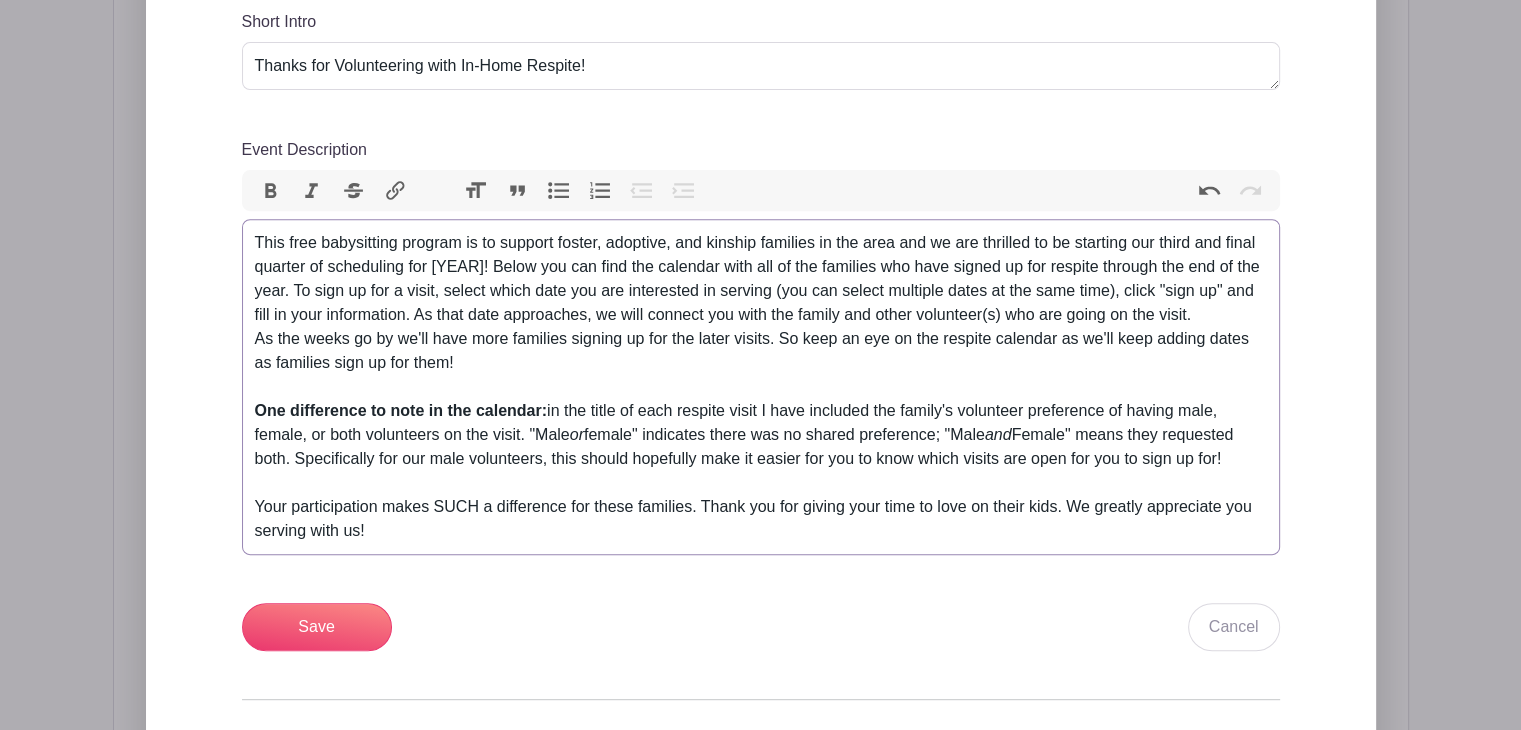 click on "This free babysitting program is to support foster, adoptive, and kinship families in the area and we are thrilled to be starting our third and final quarter of scheduling for [YEAR]! Below you can find the calendar with all of the families who have signed up for respite through the end of the year. To sign up for a visit, select which date you are interested in serving (you can select multiple dates at the same time), click "sign up" and fill in your information. As that date approaches, we will connect you with the family and other volunteer(s) who are going on the visit.  As the weeks go by we'll have more families signing up for the later visits. So keep an eye on the respite calendar as we'll keep adding dates as families sign up for them!  One difference to note in the calendar:  in the title of each respite visit I have included the family's volunteer preference of having male, female, or both volunteers on the visit. "Male  or  female" indicates there was no shared preference; "Male  and" at bounding box center (761, 387) 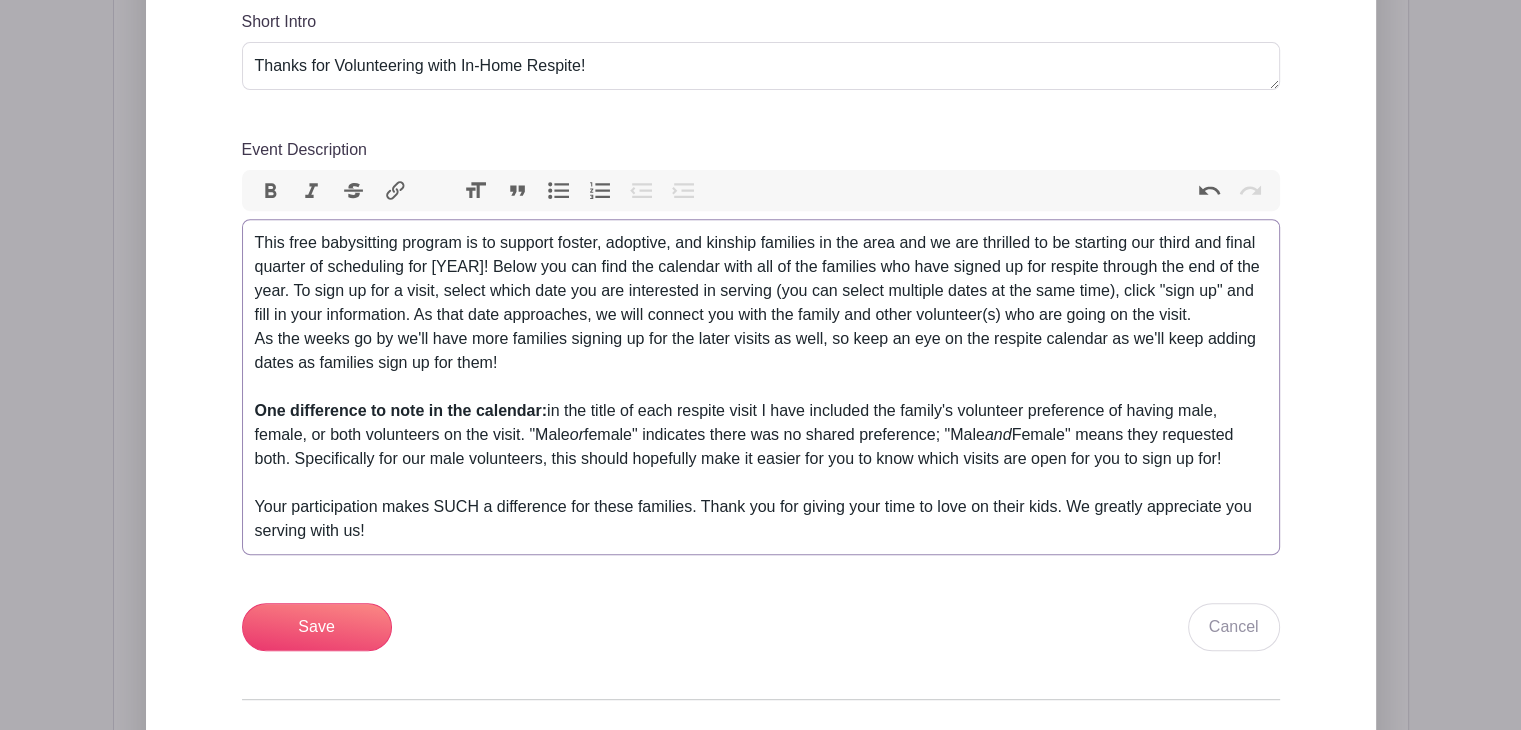 click on "This free babysitting program is to support foster, adoptive, and kinship families in the area and we are thrilled to be starting our third and final quarter of scheduling for 2025! Below you can find the calendar with all of the families who have signed up for respite through the end of the year. To sign up for a visit, select which date you are interested in serving (you can select multiple dates at the same time), click "sign up" and fill in your information. As that date approaches, we will connect you with the family and other volunteer(s) who are going on the visit.  As the weeks go by we'll have more families signing up for the later visits as well, so keep an eye on the respite calendar as we'll keep adding dates as families sign up for them!  One difference to note in the calendar:  in the title of each respite visit I have included the family's volunteer preference of having male, female, or both volunteers on the visit. "Male  or  female" indicates there was no shared preference; "Male  and" at bounding box center [761, 387] 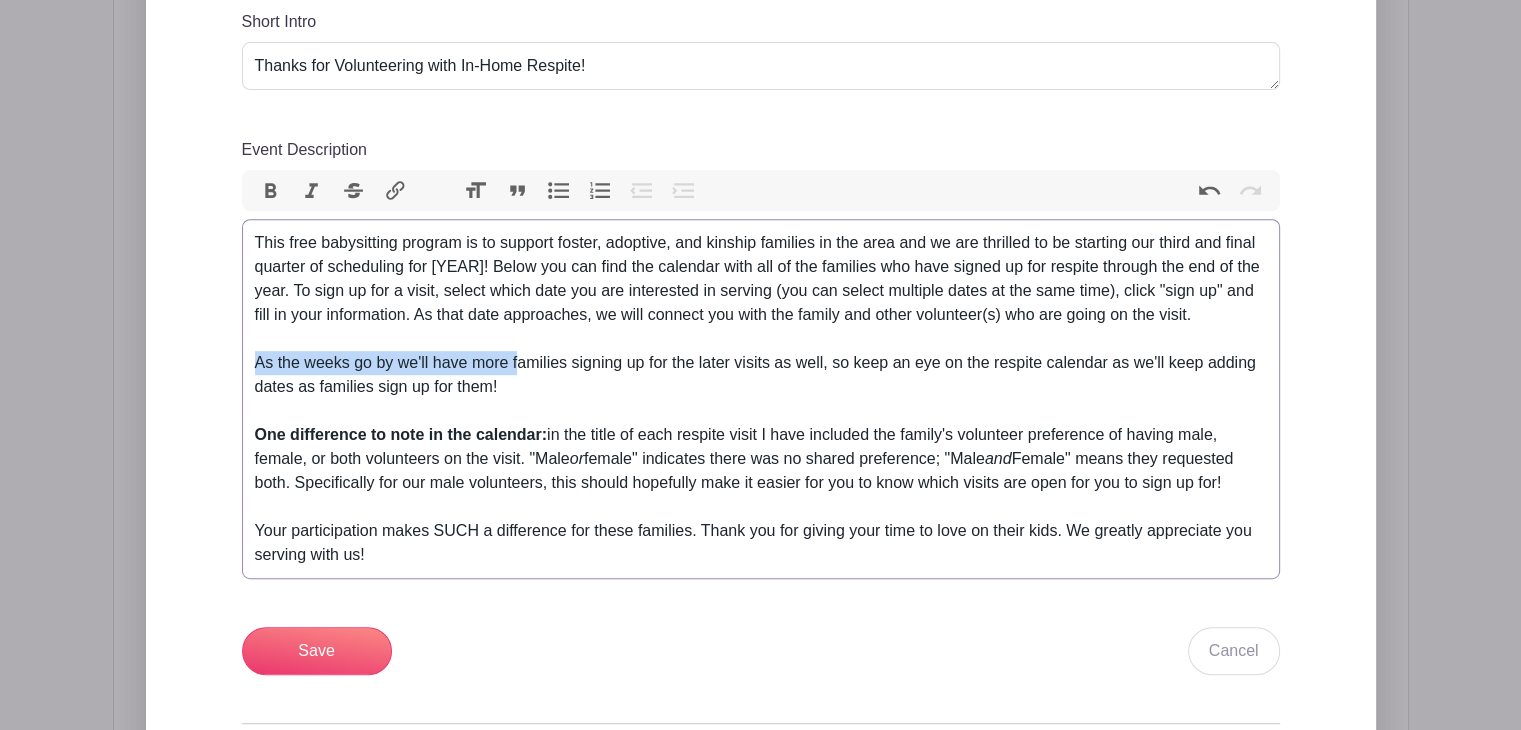drag, startPoint x: 516, startPoint y: 375, endPoint x: 260, endPoint y: 372, distance: 256.01758 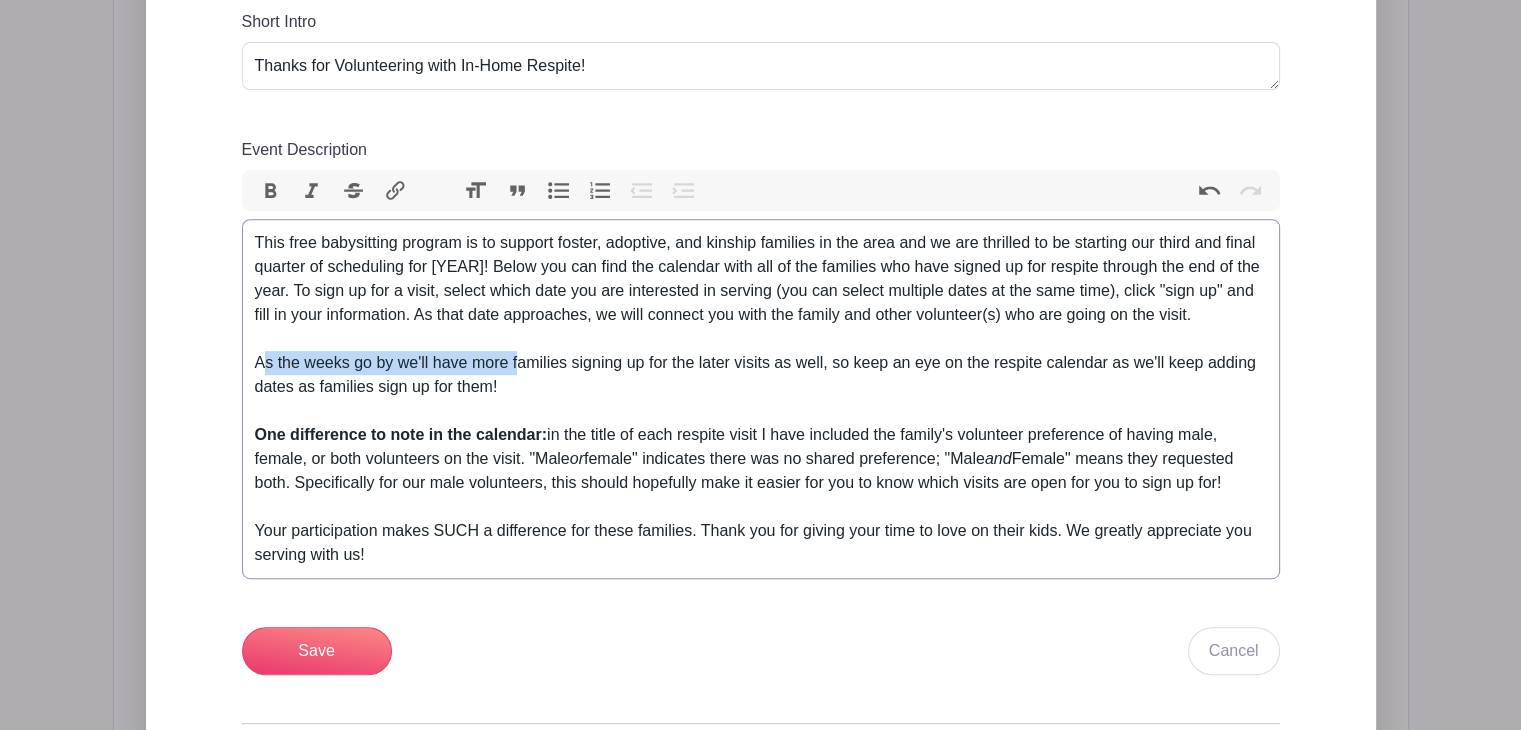 click on "This free babysitting program is to support foster, adoptive, and kinship families in the area and we are thrilled to be starting our third and final quarter of scheduling for 2025! Below you can find the calendar with all of the families who have signed up for respite through the end of the year. To sign up for a visit, select which date you are interested in serving (you can select multiple dates at the same time), click "sign up" and fill in your information. As that date approaches, we will connect you with the family and other volunteer(s) who are going on the visit.   As the weeks go by we'll have more families signing up for the later visits as well, so keep an eye on the respite calendar as we'll keep adding dates as families sign up for them!  One difference to note in the calendar:  in the title of each respite visit I have included the family's volunteer preference of having male, female, or both volunteers on the visit. "Male  or  female" indicates there was no shared preference; "Male  and" at bounding box center [761, 399] 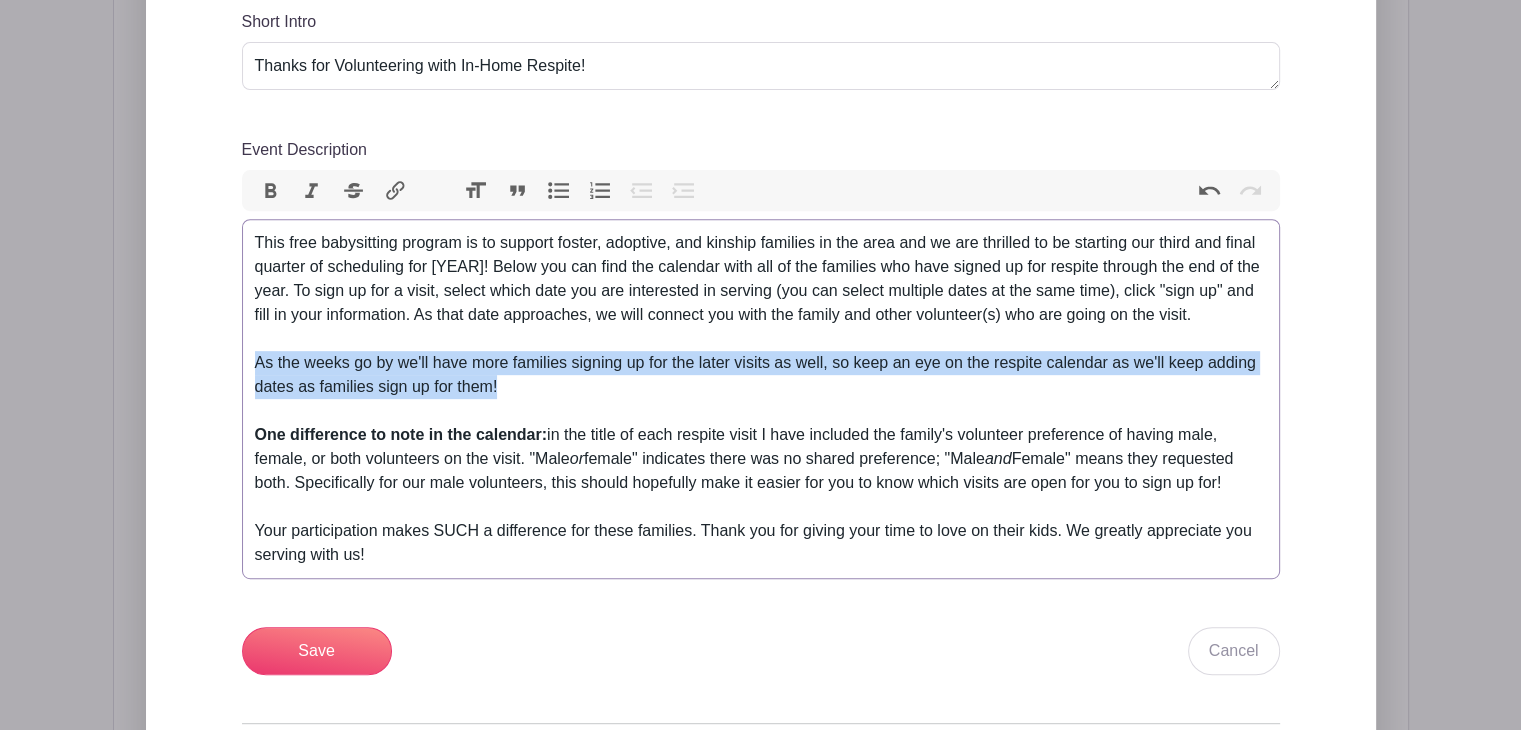 drag, startPoint x: 523, startPoint y: 390, endPoint x: 240, endPoint y: 368, distance: 283.85382 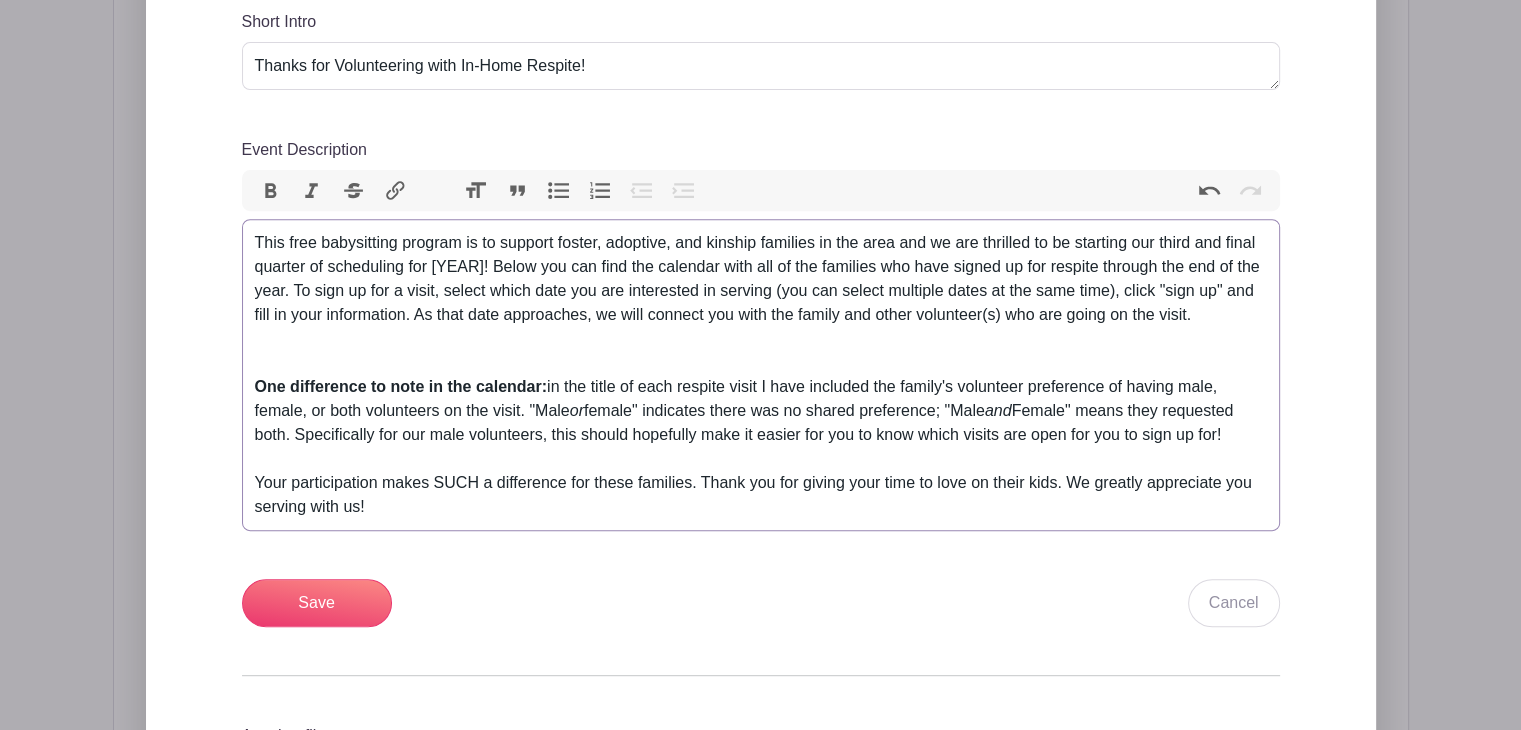 click on "This free babysitting program is to support foster, adoptive, and kinship families in the area and we are thrilled to be starting our third and final quarter of scheduling for [YEAR]! Below you can find the calendar with all of the families who have signed up for respite through the end of the year. To sign up for a visit, select which date you are interested in serving (you can select multiple dates at the same time), click "sign up" and fill in your information. As that date approaches, we will connect you with the family and other volunteer(s) who are going on the visit.   One difference to note in the calendar:  in the title of each respite visit I have included the family's volunteer preference of having male, female, or both volunteers on the visit. "Male  or  female" indicates there was no shared preference; "Male  and  Female" means they requested both. Specifically for our male volunteers, this should hopefully make it easier for you to know which visits are open for you to sign up for!" at bounding box center [761, 375] 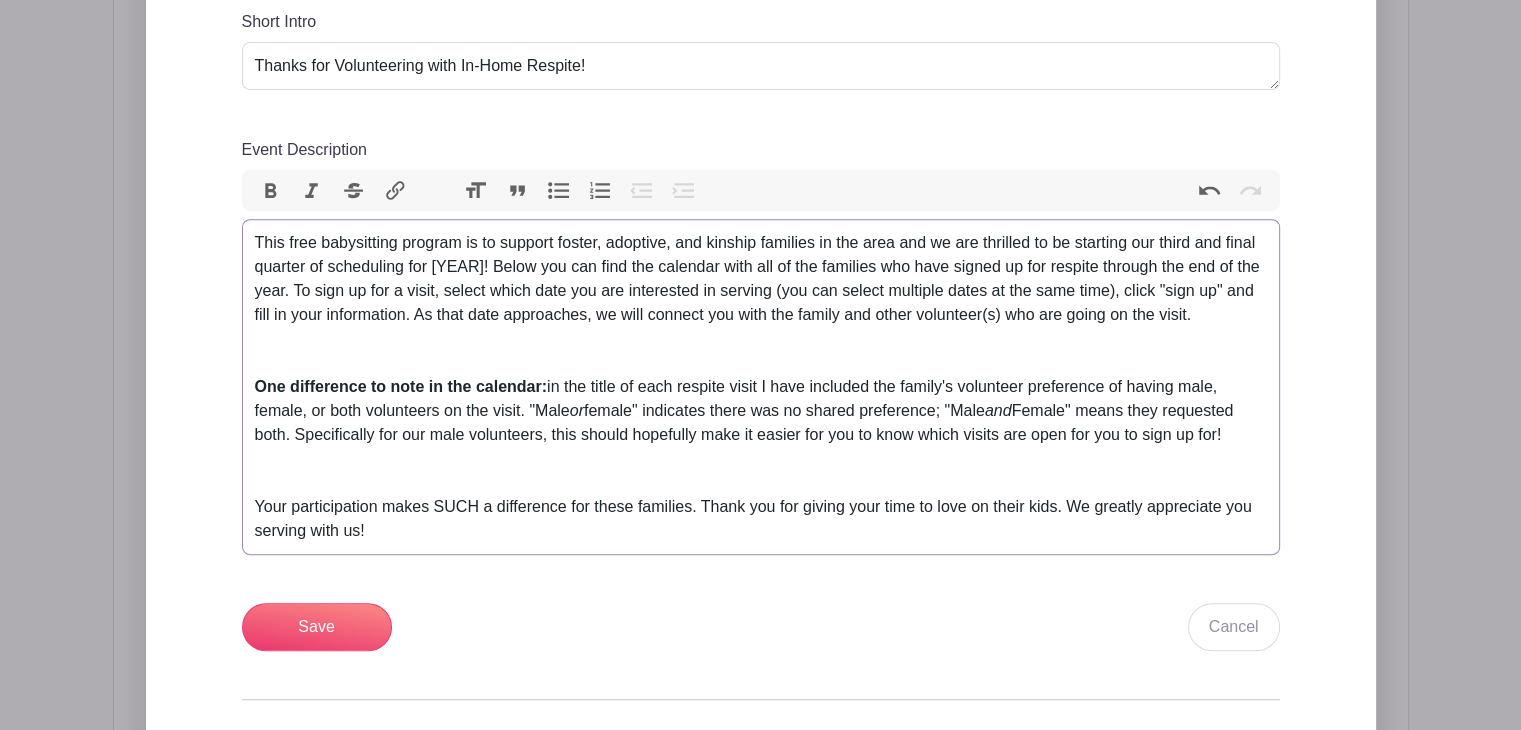 paste on "As the weeks go by we'll have more families signing up for the later visits as well, so keep an eye on the respite calendar as we'll keep adding dates as families sign up for them!" 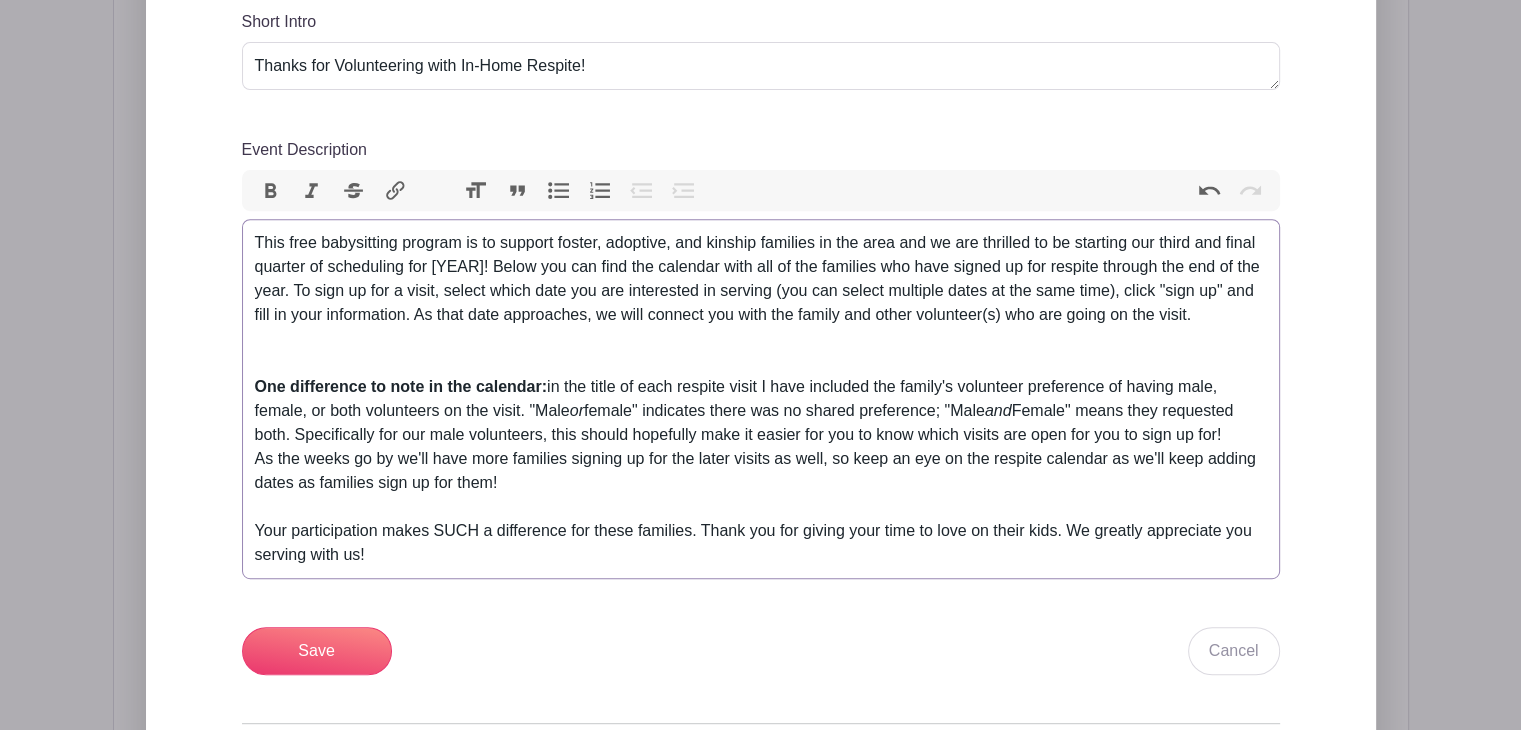 click on "This free babysitting program is to support foster, adoptive, and kinship families in the area and we are thrilled to be starting our third and final quarter of scheduling for [YEAR]! Below you can find the calendar with all of the families who have signed up for respite through the end of the year. To sign up for a visit, select which date you are interested in serving (you can select multiple dates at the same time), click "sign up" and fill in your information. As that date approaches, we will connect you with the family and other volunteer(s) who are going on the visit.   One difference to note in the calendar:  in the title of each respite visit I have included the family's volunteer preference of having male, female, or both volunteers on the visit. "Male  or  female" indicates there was no shared preference; "Male  and  Female" means they requested both. Specifically for our male volunteers, this should hopefully make it easier for you to know which visits are open for you to sign up for!" at bounding box center (761, 399) 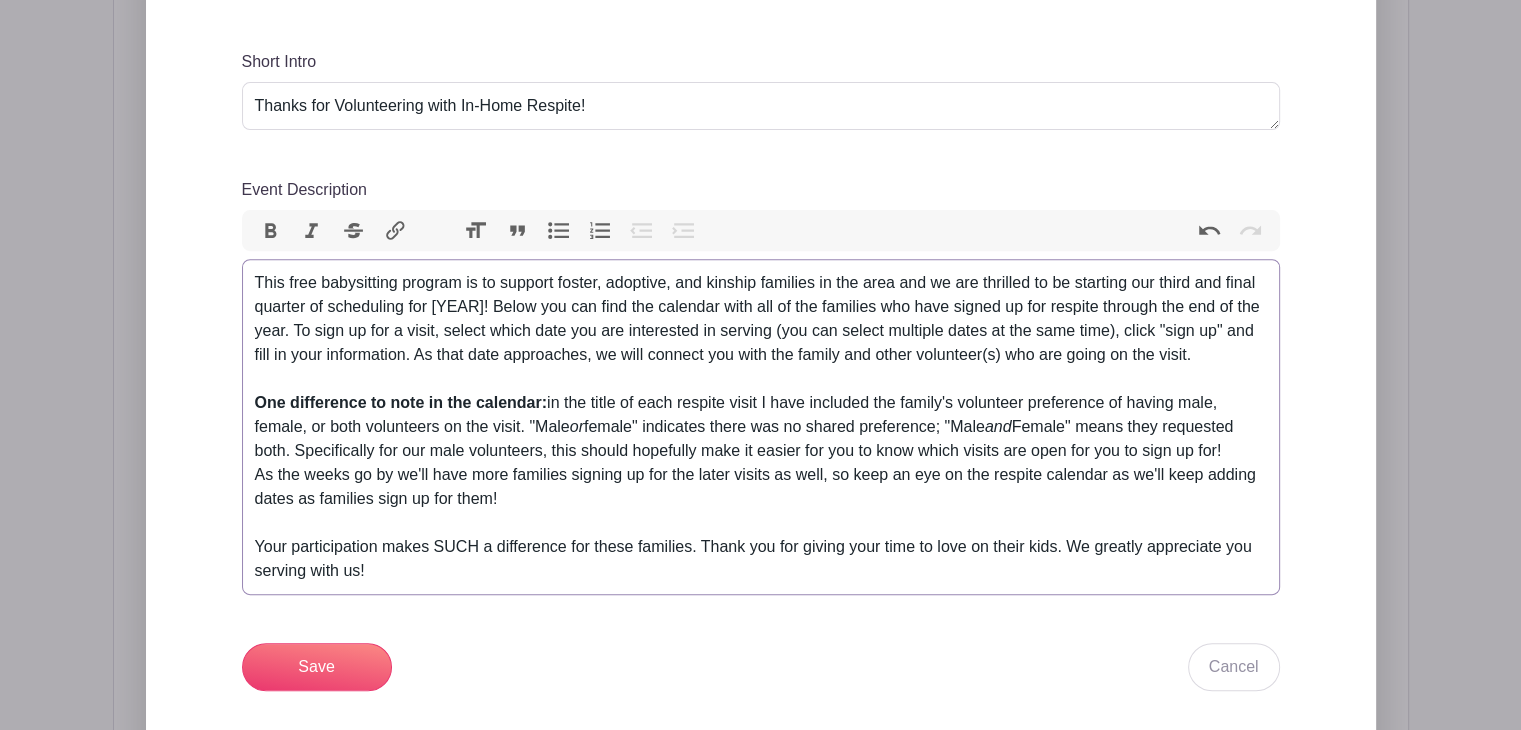 scroll, scrollTop: 732, scrollLeft: 0, axis: vertical 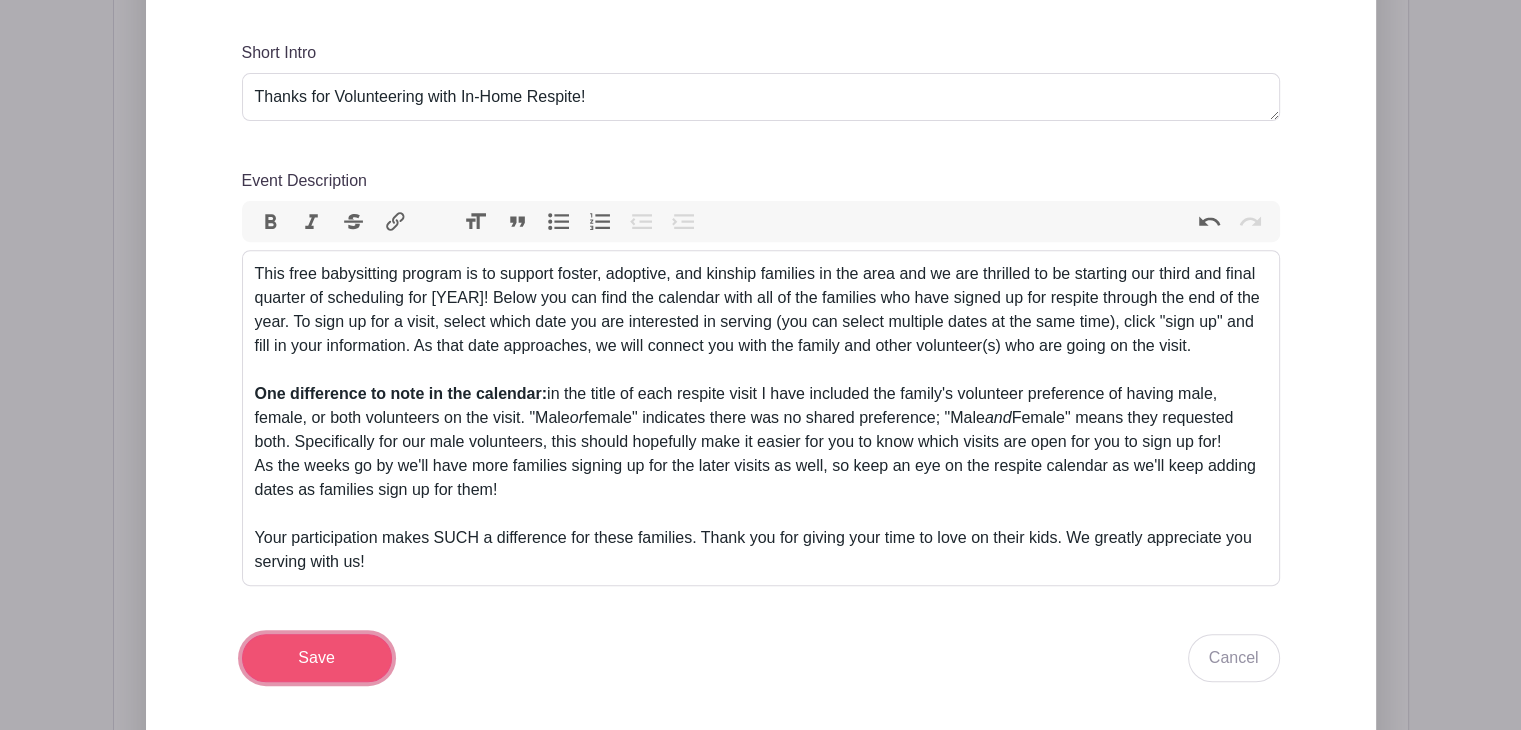 click on "Save" at bounding box center [317, 658] 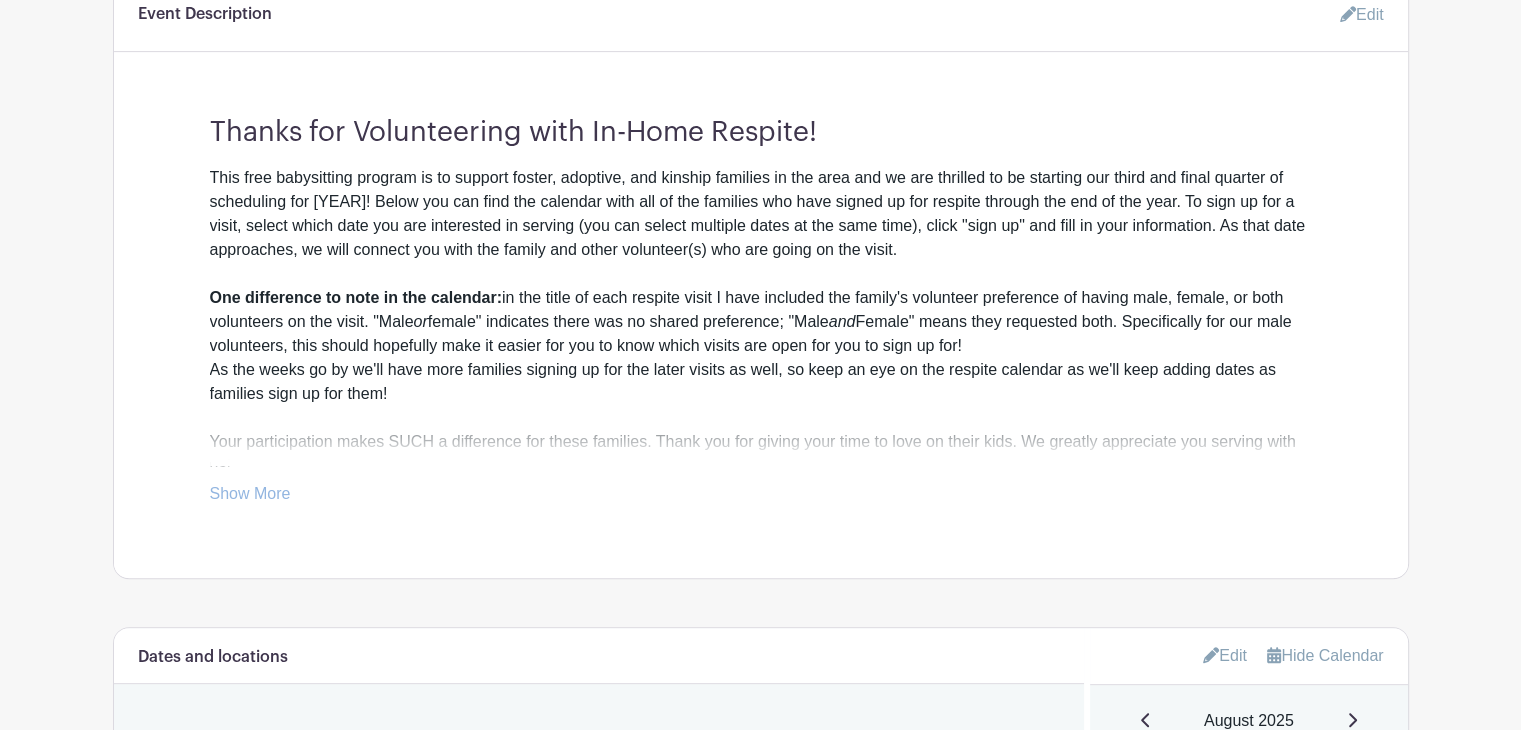 scroll, scrollTop: 752, scrollLeft: 0, axis: vertical 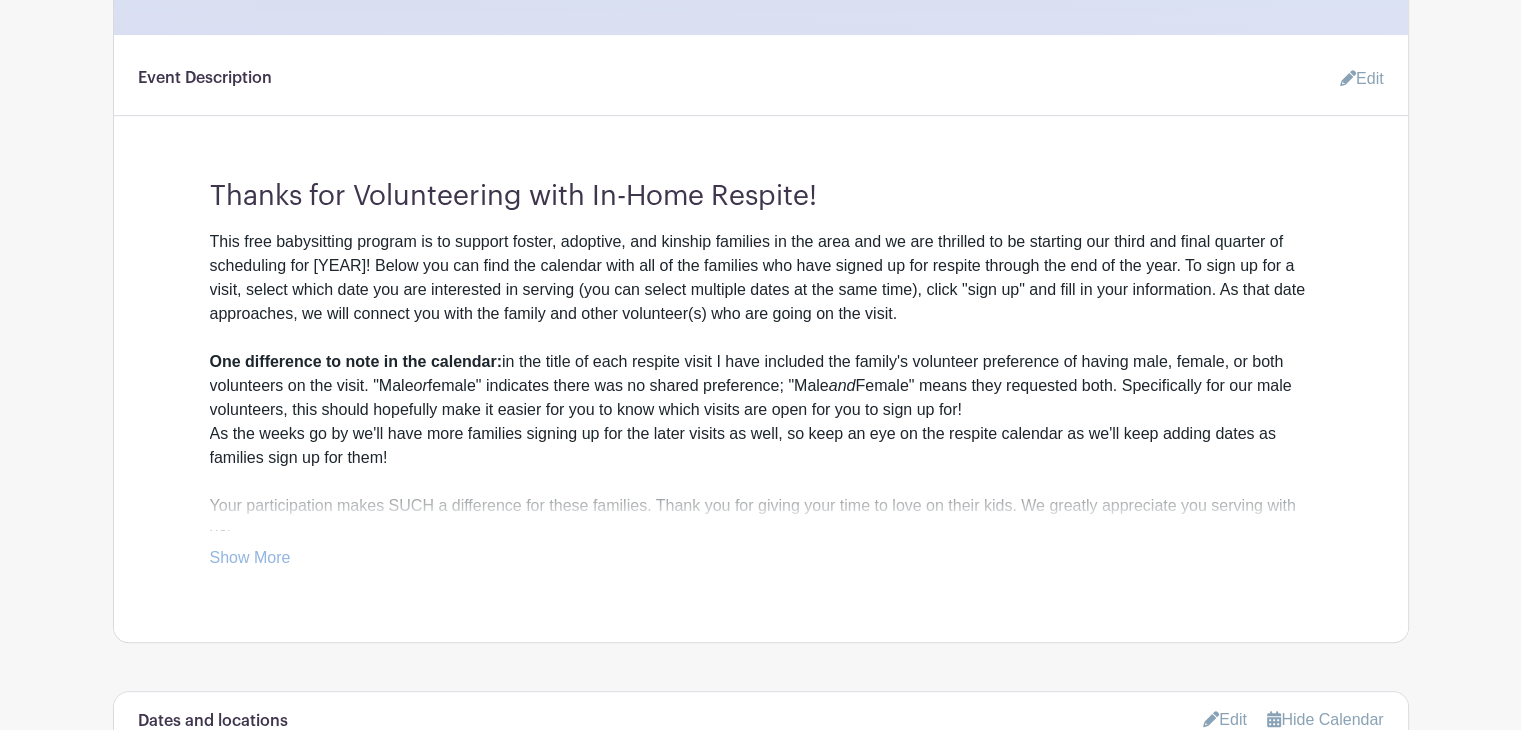 click 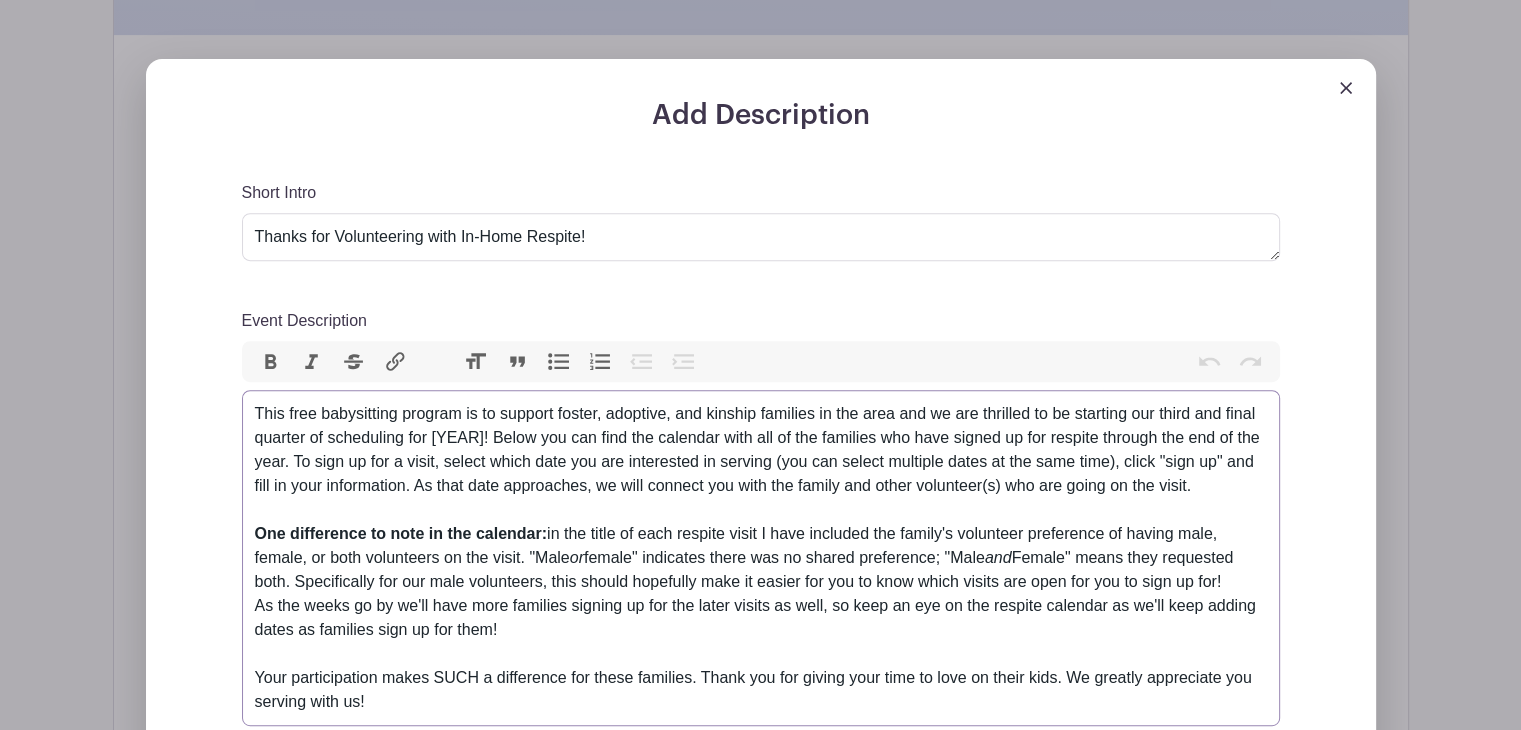click on "This free babysitting program is to support foster, adoptive, and kinship families in the area and we are thrilled to be starting our third and final quarter of scheduling for [YEAR]! Below you can find the calendar with all of the families who have signed up for respite through the end of the year. To sign up for a visit, select which date you are interested in serving (you can select multiple dates at the same time), click "sign up" and fill in your information. As that date approaches, we will connect you with the family and other volunteer(s) who are going on the visit. One difference to note in the calendar:  in the title of each respite visit I have included the family's volunteer preference of having male, female, or both volunteers on the visit. "Male  or  female" indicates there was no shared preference; "Male  and  Female" means they requested both. Specifically for our male volunteers, this should hopefully make it easier for you to know which visits are open for you to sign up for!" at bounding box center [761, 558] 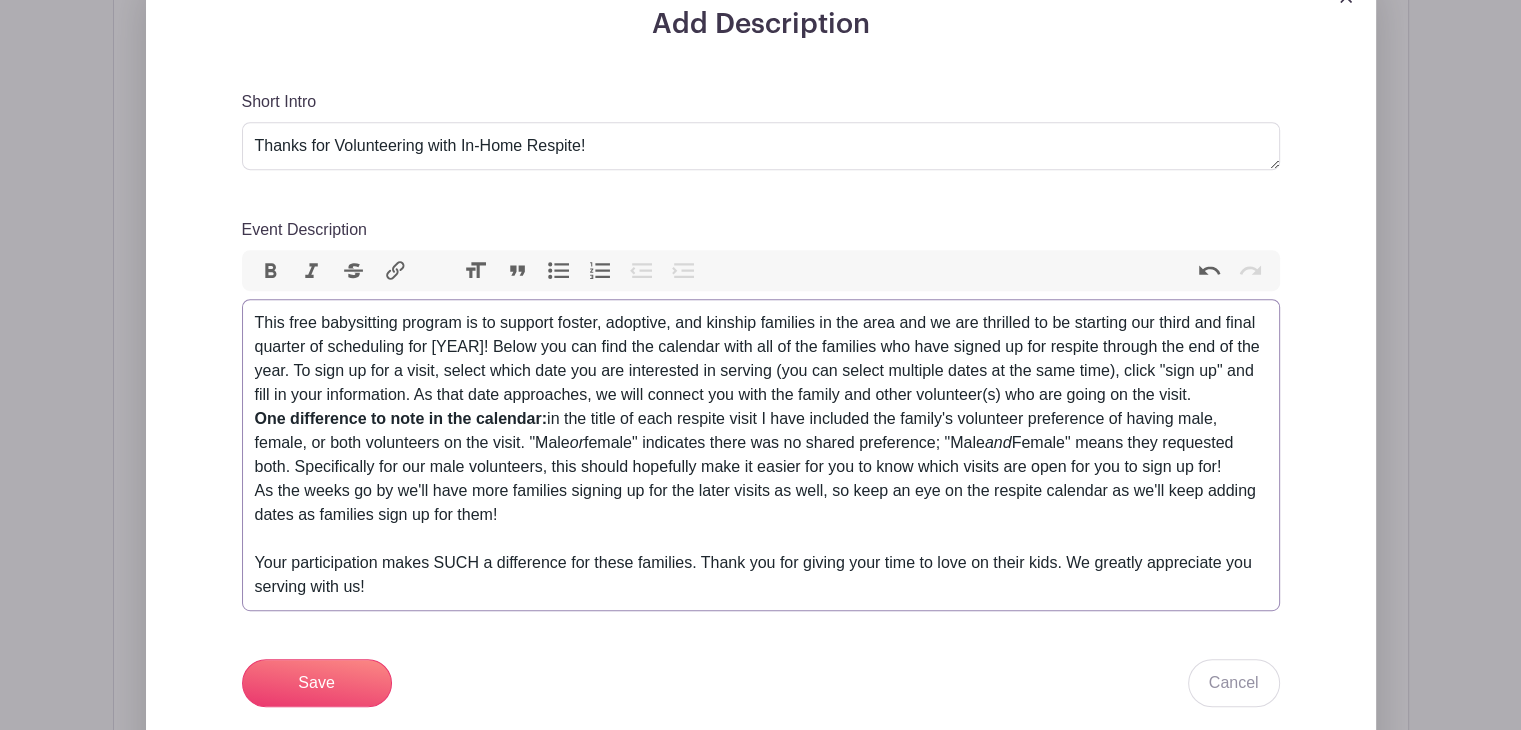 scroll, scrollTop: 848, scrollLeft: 0, axis: vertical 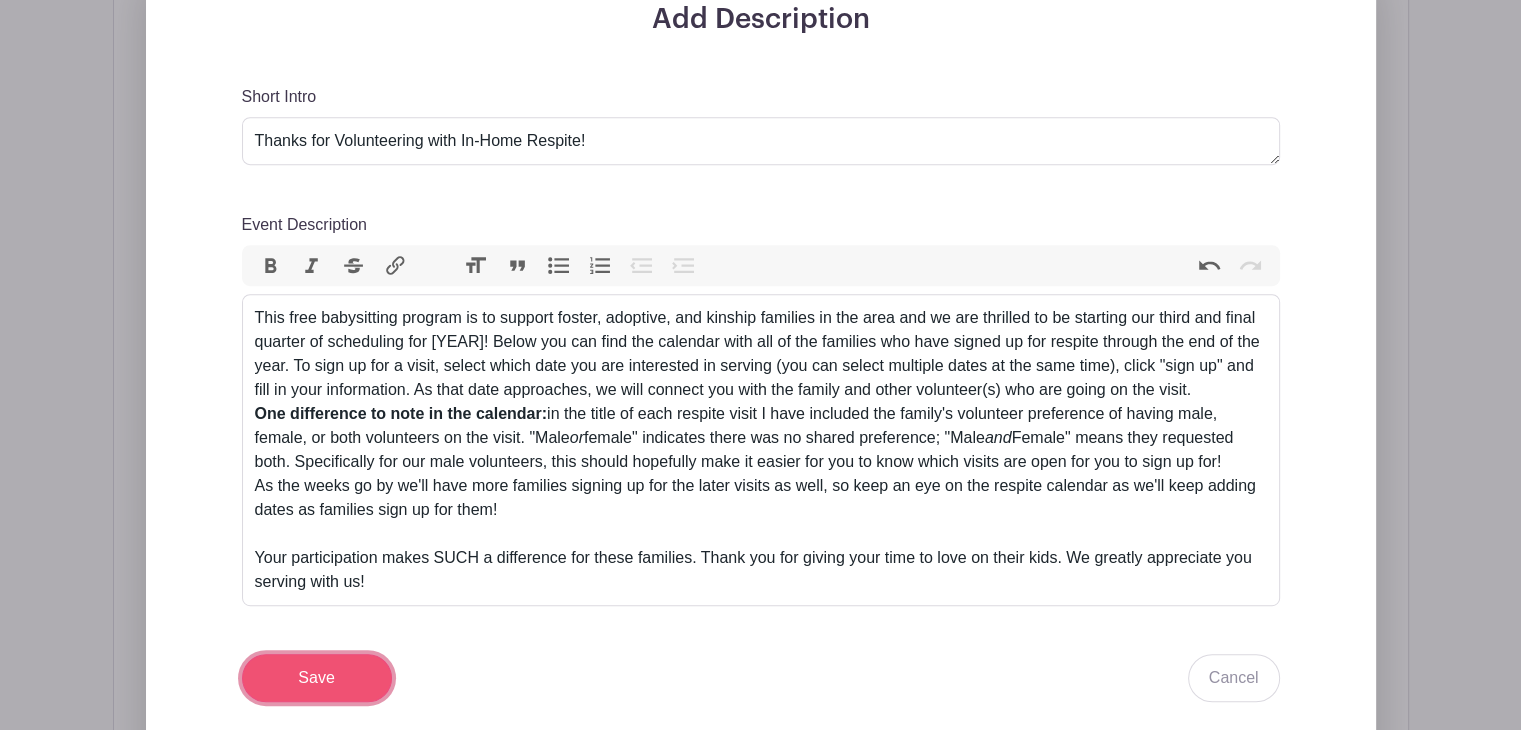 click on "Save" at bounding box center [317, 678] 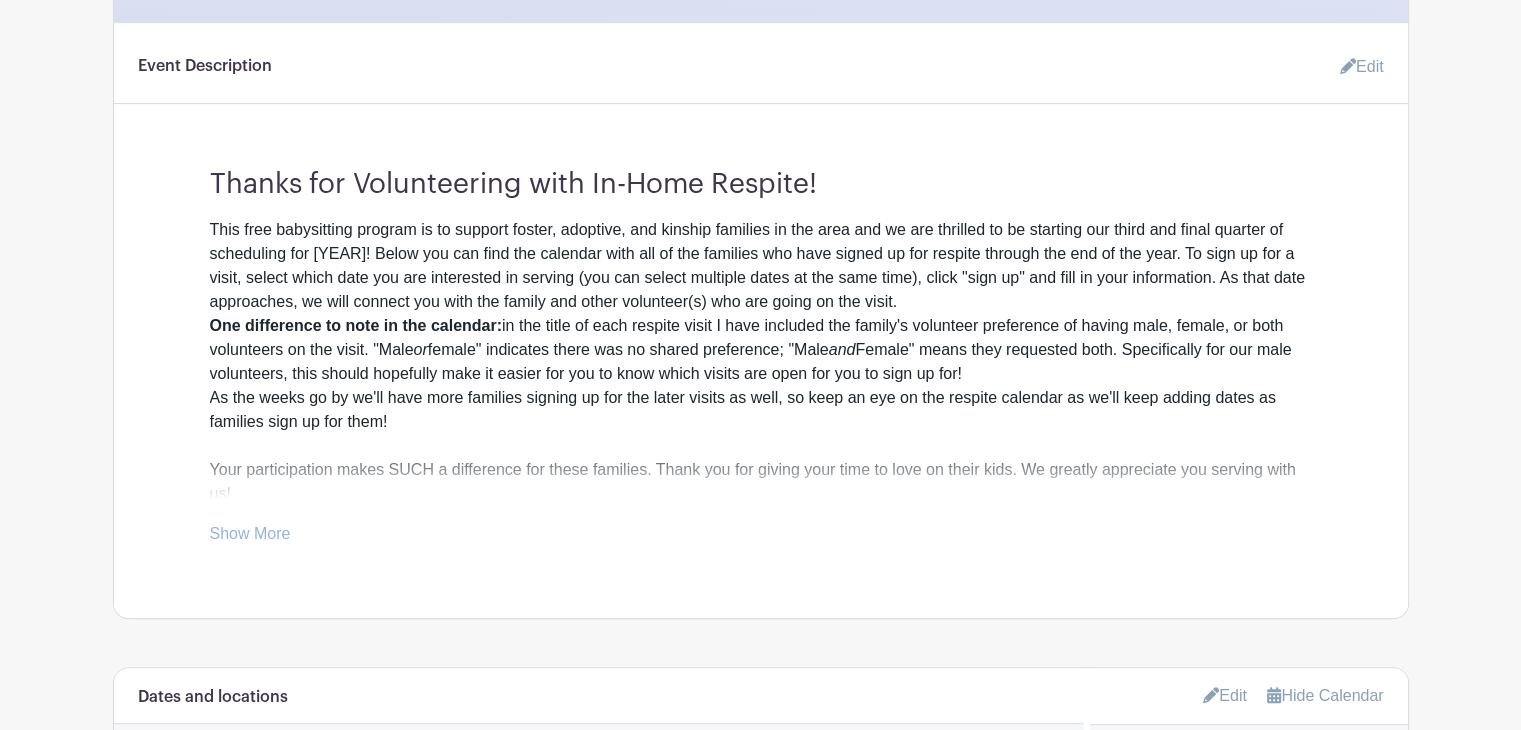 scroll, scrollTop: 756, scrollLeft: 0, axis: vertical 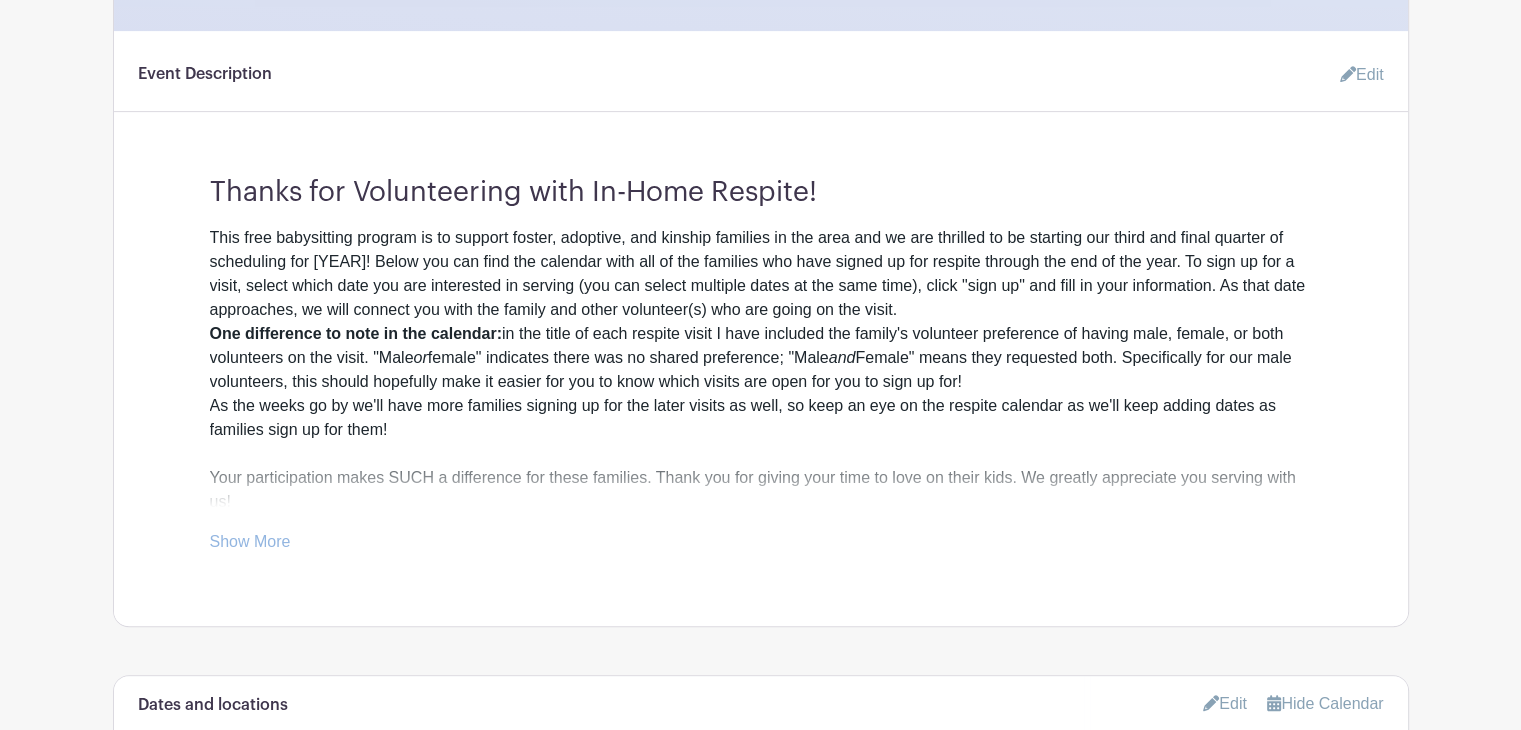 click on "Show More" at bounding box center (250, 545) 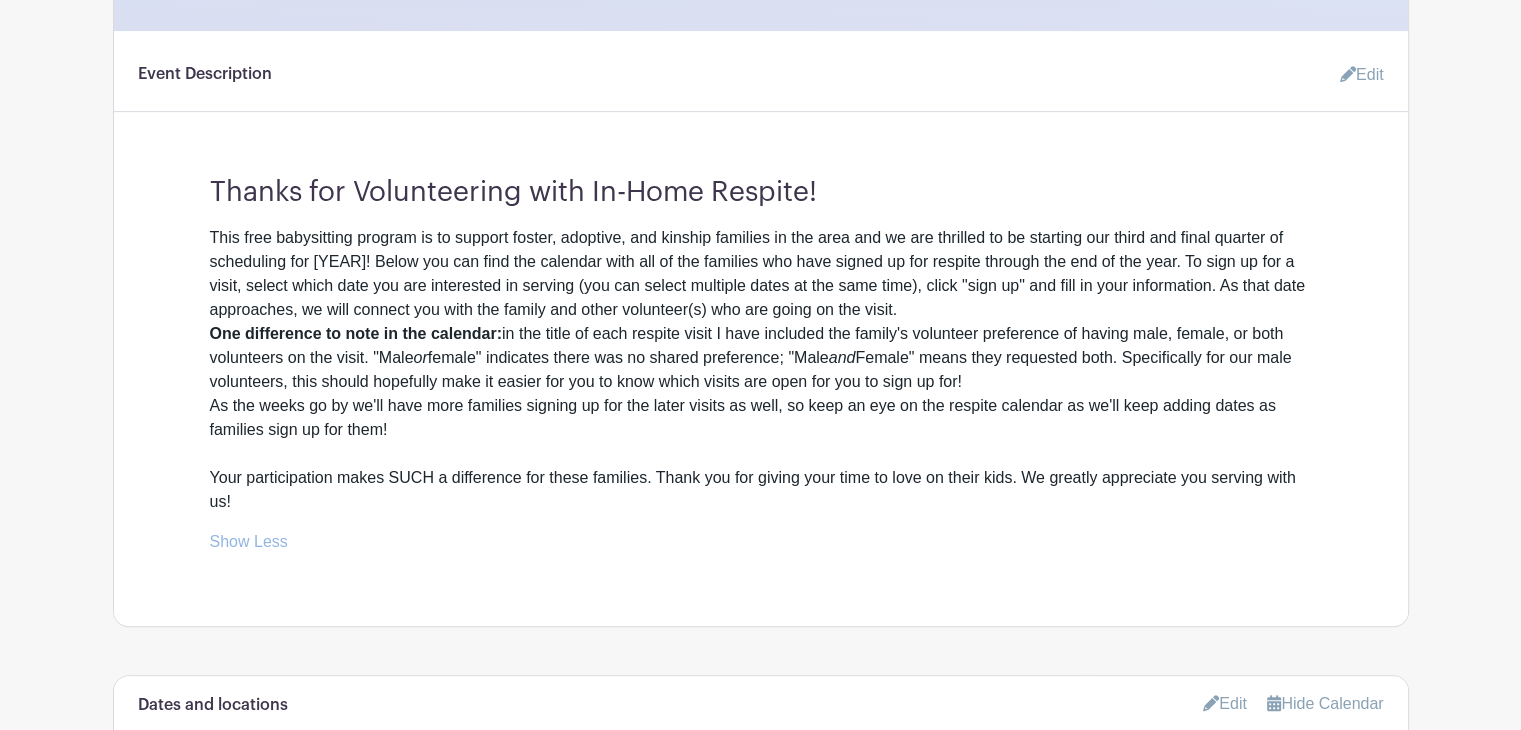click on "Show Less" at bounding box center [249, 545] 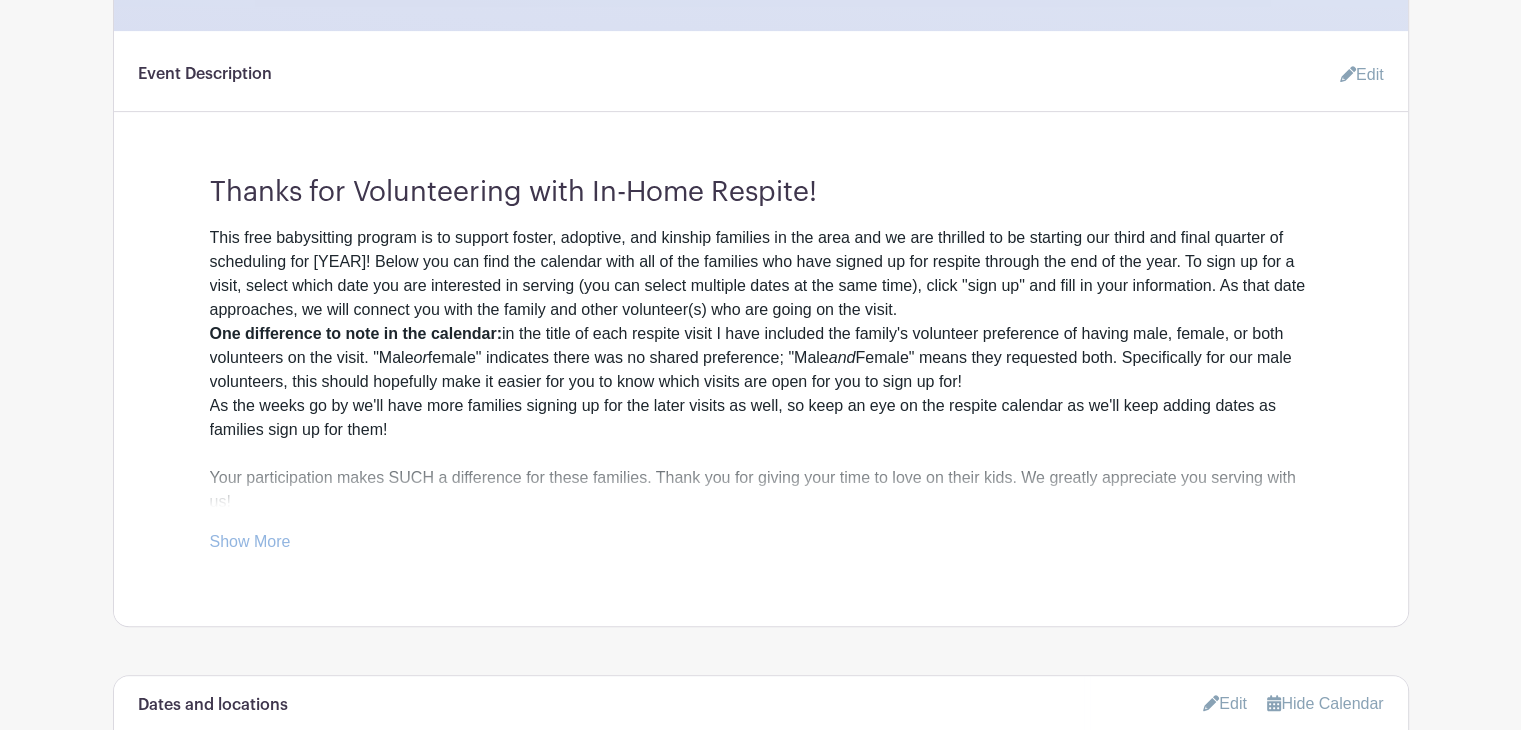 click on "Edit" at bounding box center (1354, 75) 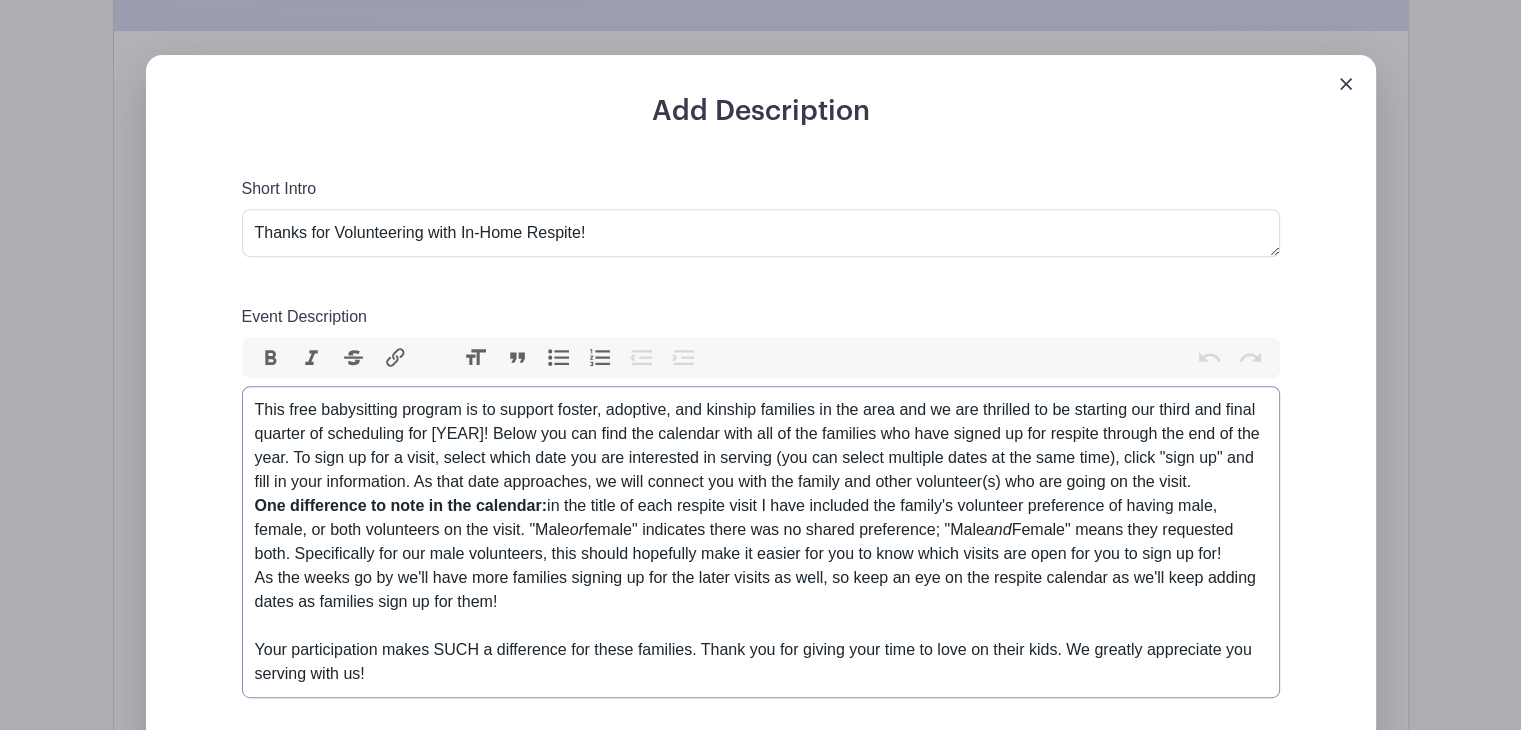 click on "One difference to note in the calendar:" at bounding box center (401, 505) 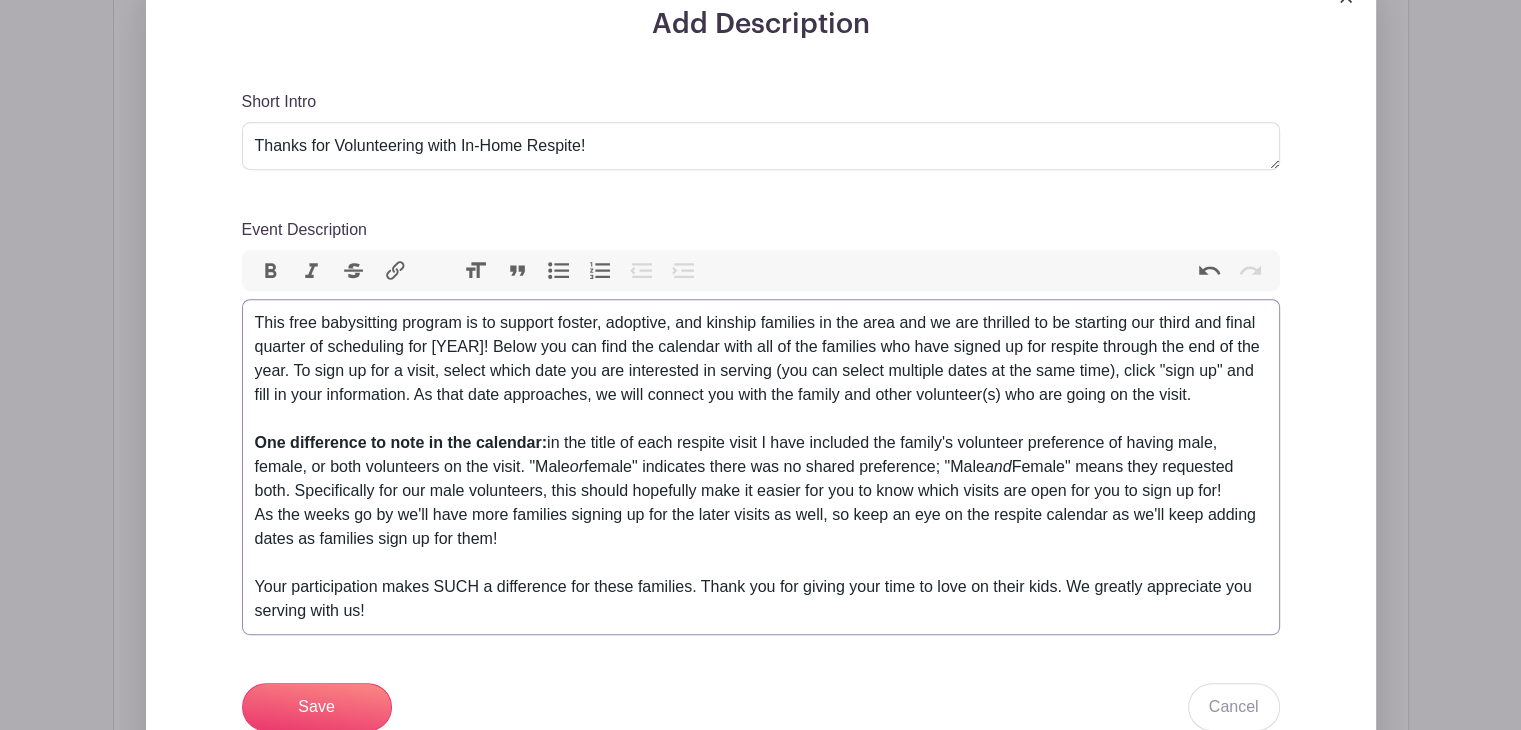 scroll, scrollTop: 840, scrollLeft: 0, axis: vertical 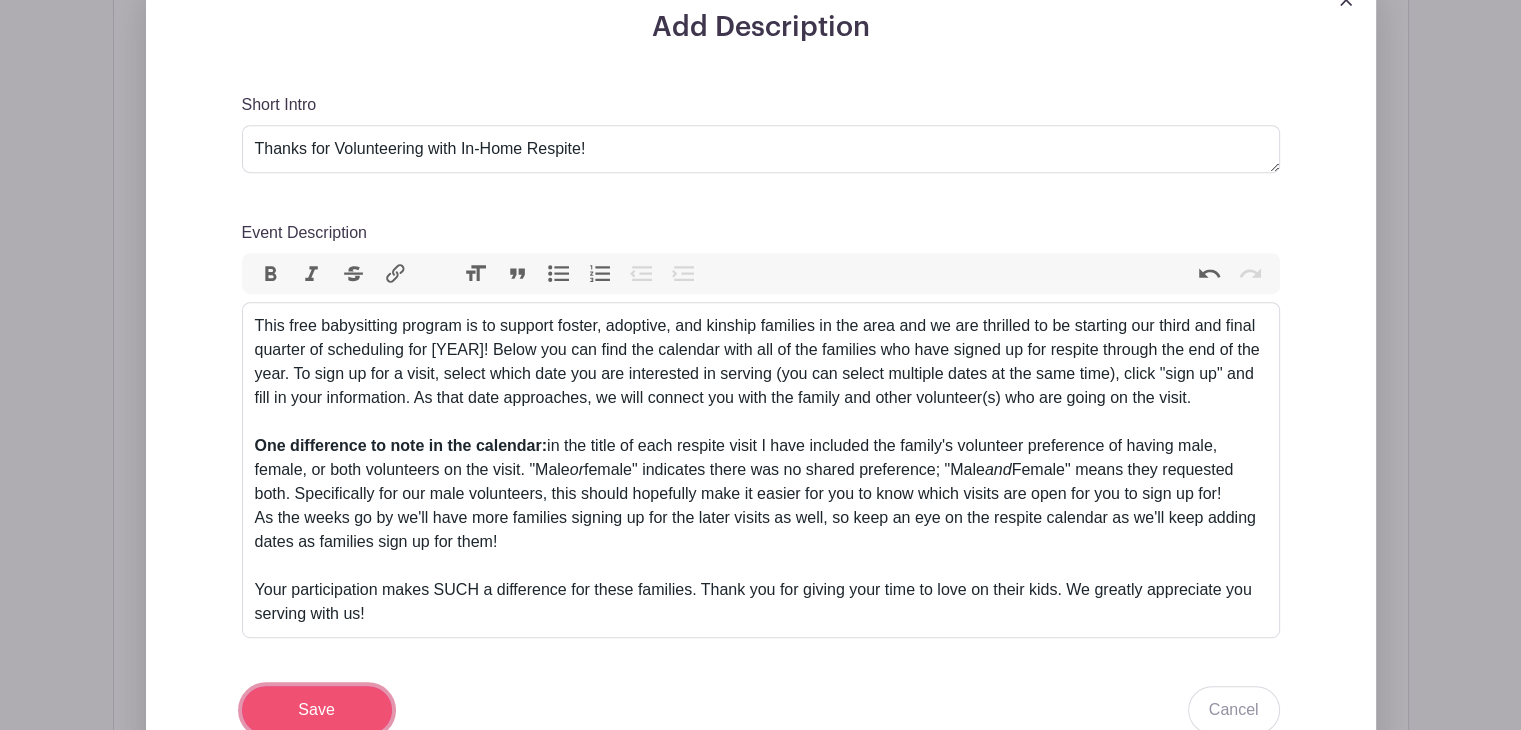 click on "Save" at bounding box center [317, 710] 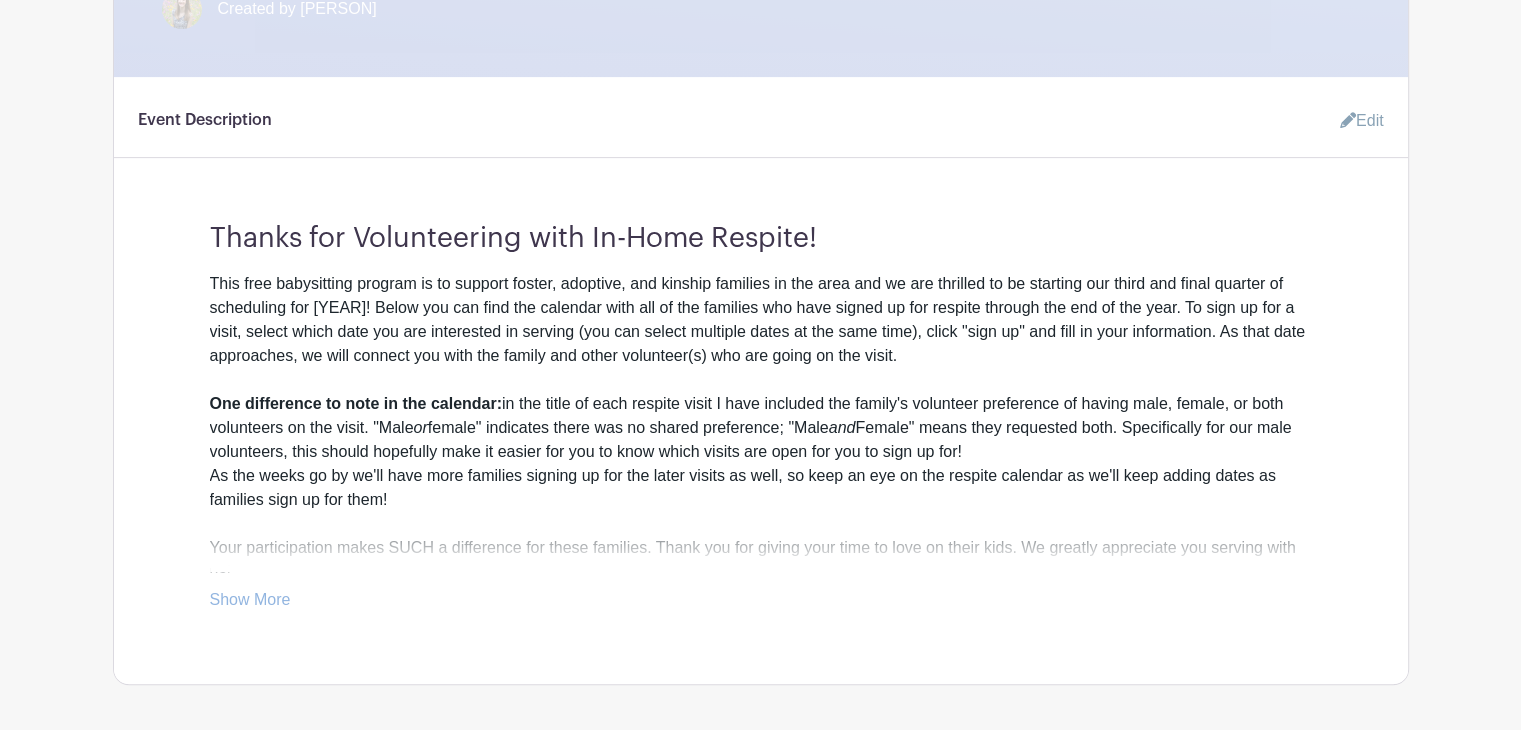 scroll, scrollTop: 708, scrollLeft: 0, axis: vertical 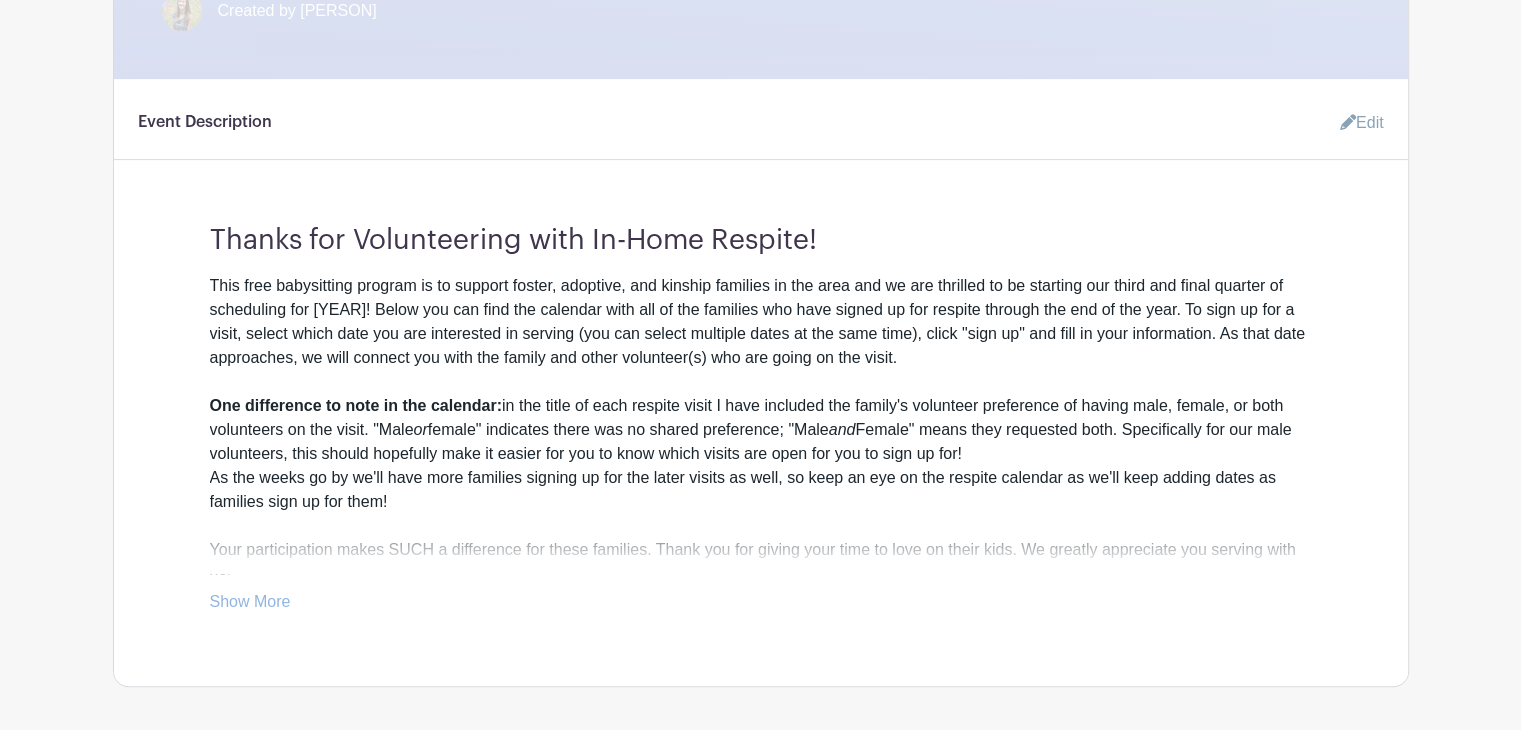 click on "Edit" at bounding box center [1354, 123] 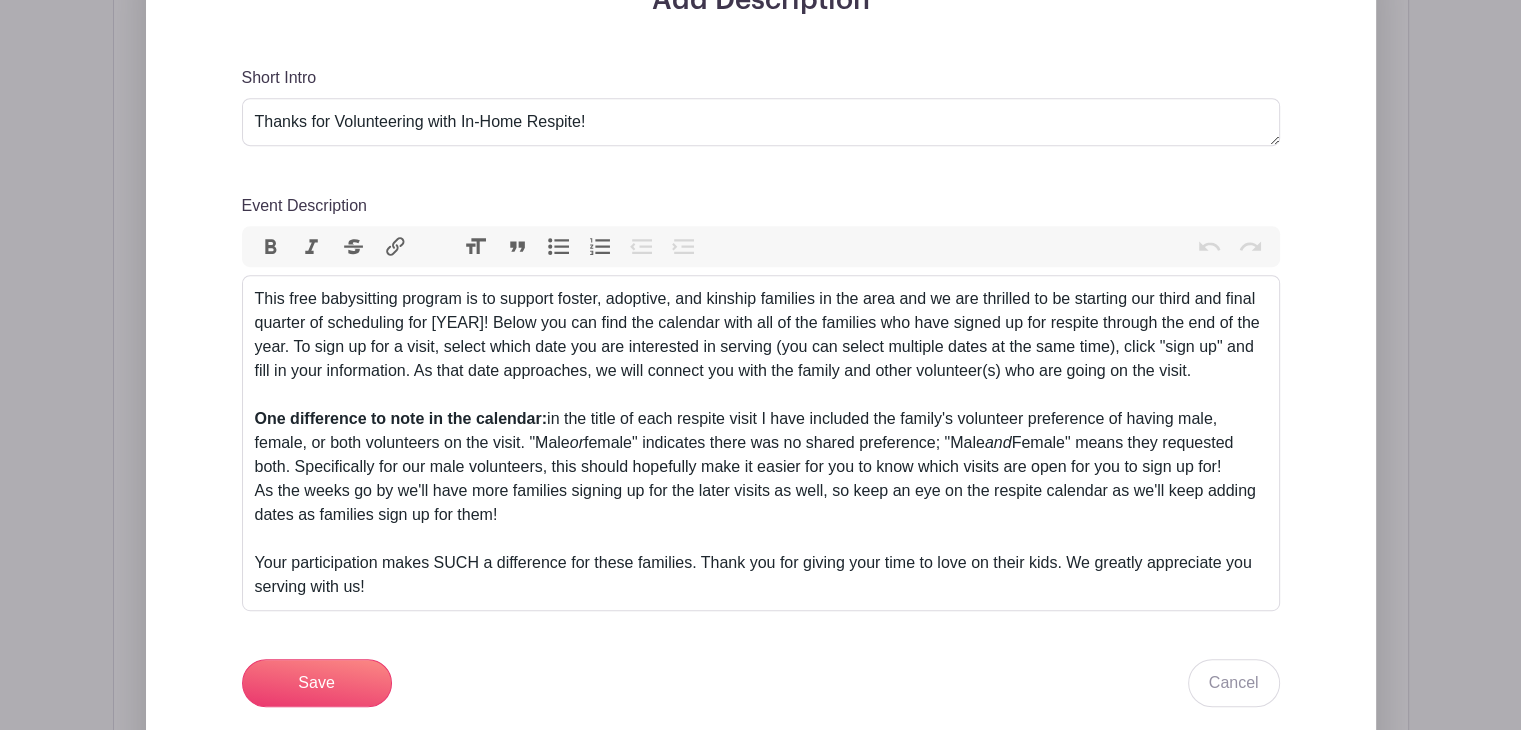 scroll, scrollTop: 884, scrollLeft: 0, axis: vertical 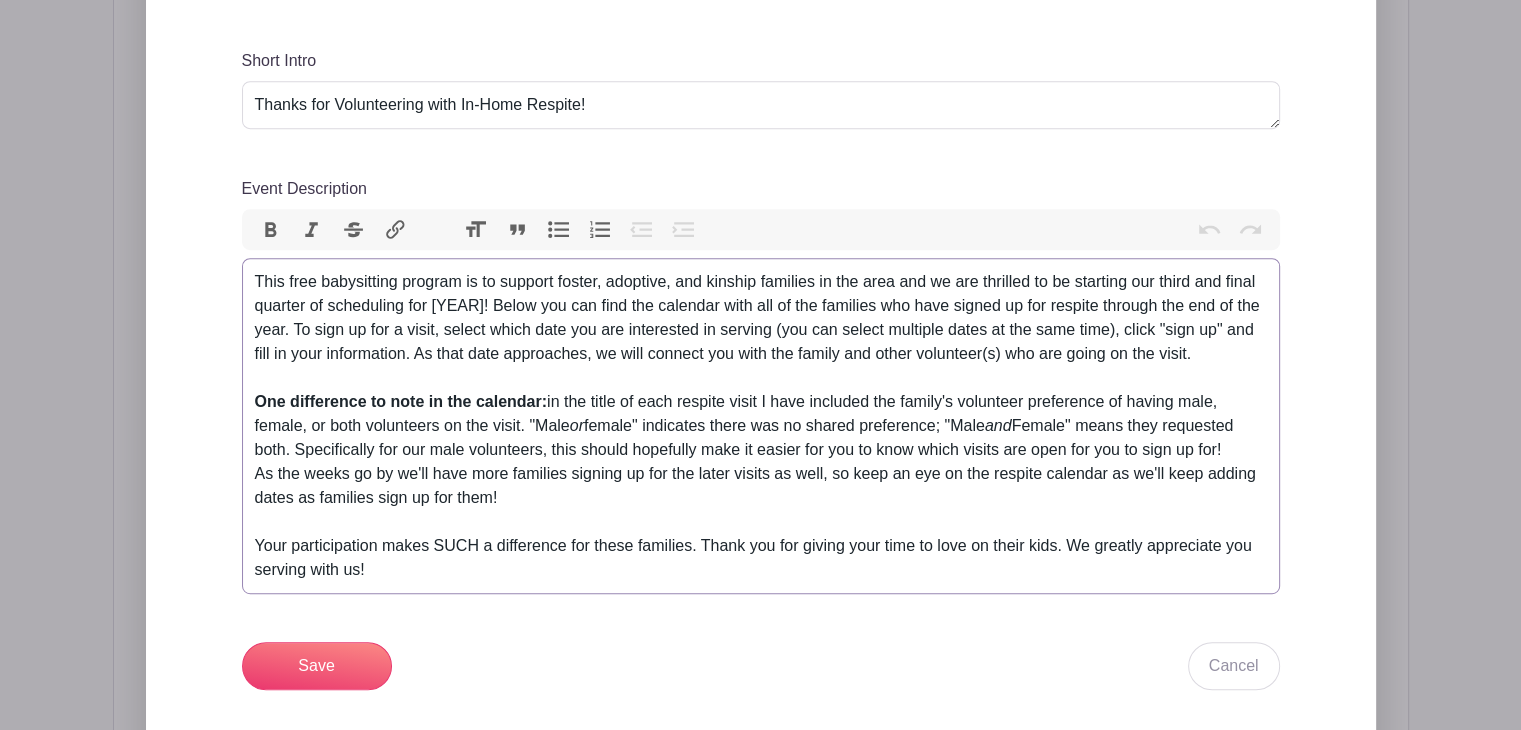 click on "This free babysitting program is to support foster, adoptive, and kinship families in the area and we are thrilled to be starting our third and final quarter of scheduling for [YEAR]! Below you can find the calendar with all of the families who have signed up for respite through the end of the year. To sign up for a visit, select which date you are interested in serving (you can select multiple dates at the same time), click "sign up" and fill in your information. As that date approaches, we will connect you with the family and other volunteer(s) who are going on the visit. One difference to note in the calendar:  in the title of each respite visit I have included the family's volunteer preference of having male, female, or both volunteers on the visit. "Male  or  female" indicates there was no shared preference; "Male  and  Female" means they requested both. Specifically for our male volunteers, this should hopefully make it easier for you to know which visits are open for you to sign up for!" at bounding box center (761, 426) 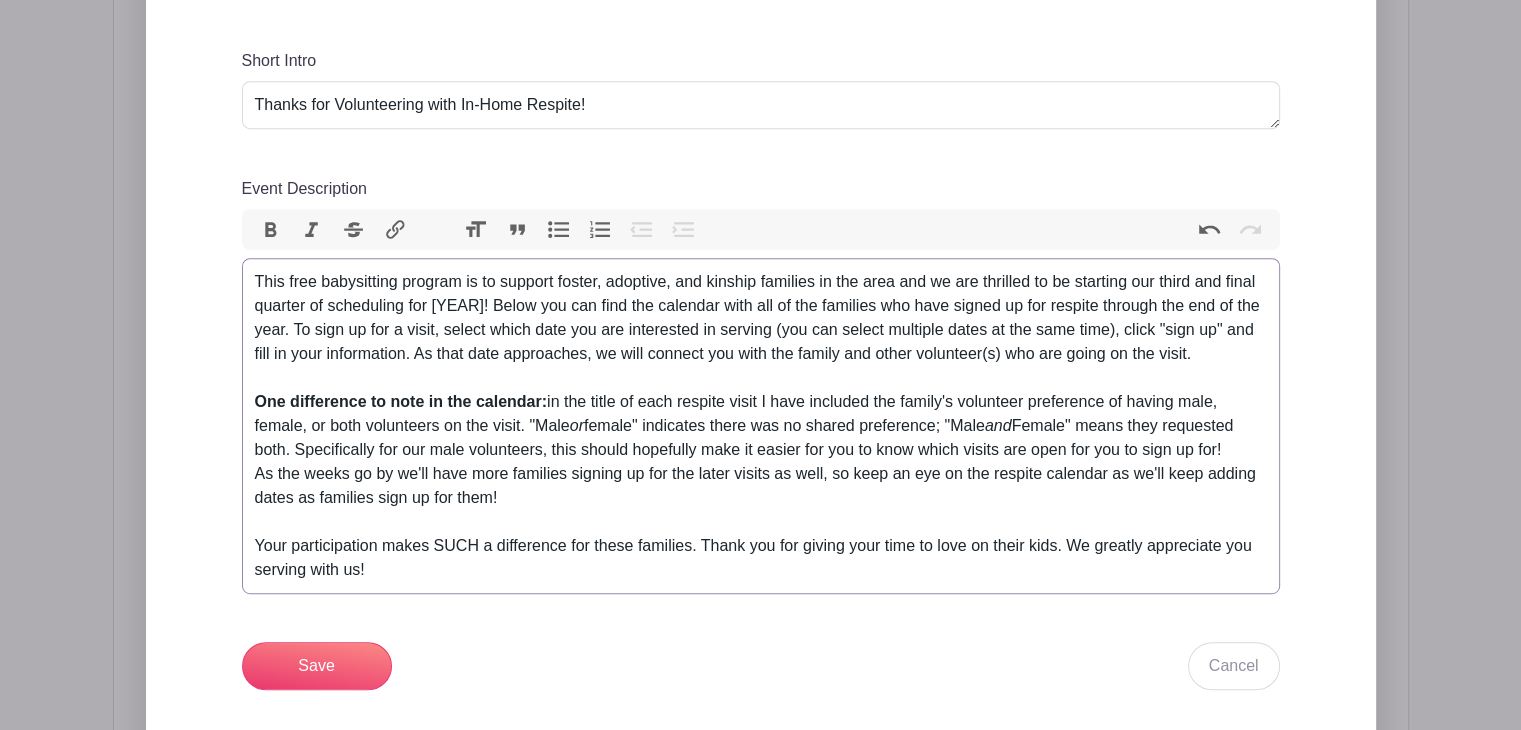 type on "<div>This free babysitting program is to support foster, adoptive, and kinship families in the area and we are thrilled to be starting our third and final quarter of scheduling for 2025! Below you can find the calendar with all of the families who have signed up for respite through the end of the year. To sign up for a visit, select which date you are interested in serving (you can select multiple dates at the same time), click "sign up" and fill in your information. As that date approaches, we will connect you with the family and other volunteer(s) who are going on the visit.<br><br><strong>One difference to note in the calendar: </strong>in the title of each respite visit I have included the family's volunteer preference of having male, female, or both volunteers on the visit. "Male <em>or </em>female" indicates there was no shared preference; "Male <em>and </em>Female" means they requested both. Specifically for our male volunteers, this should hopefully make it easier for you to know which visits are o..." 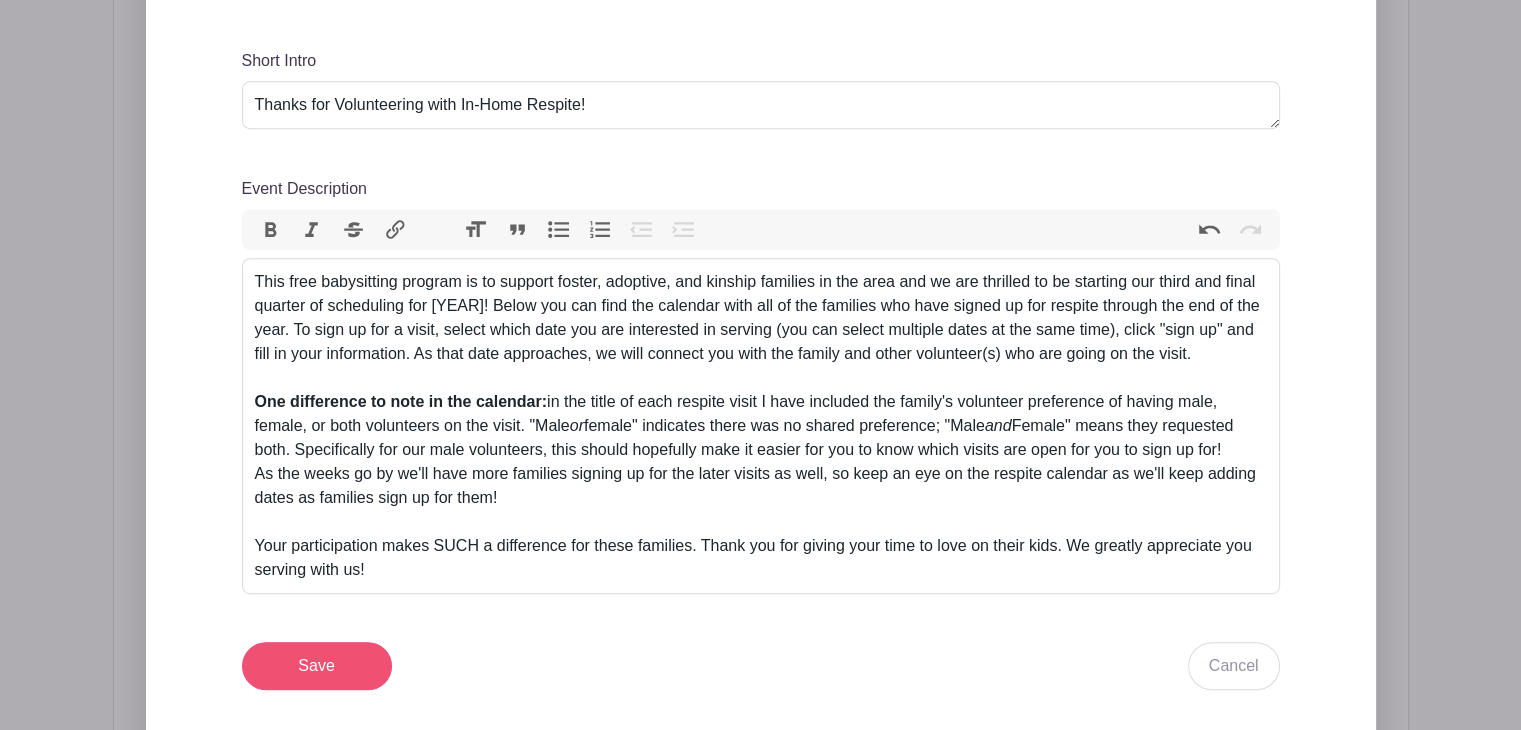 drag, startPoint x: 316, startPoint y: 696, endPoint x: 306, endPoint y: 661, distance: 36.40055 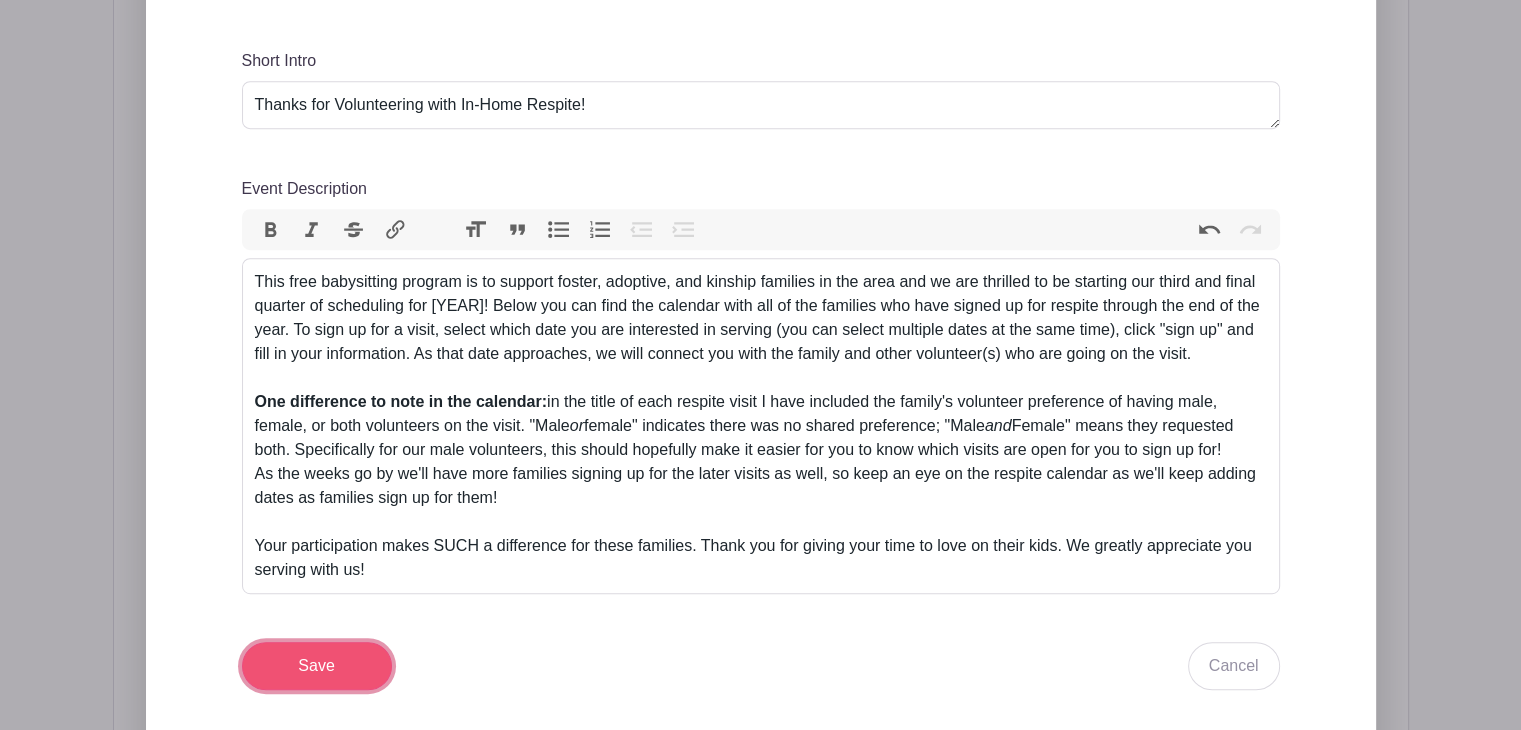 click on "Save" at bounding box center [317, 666] 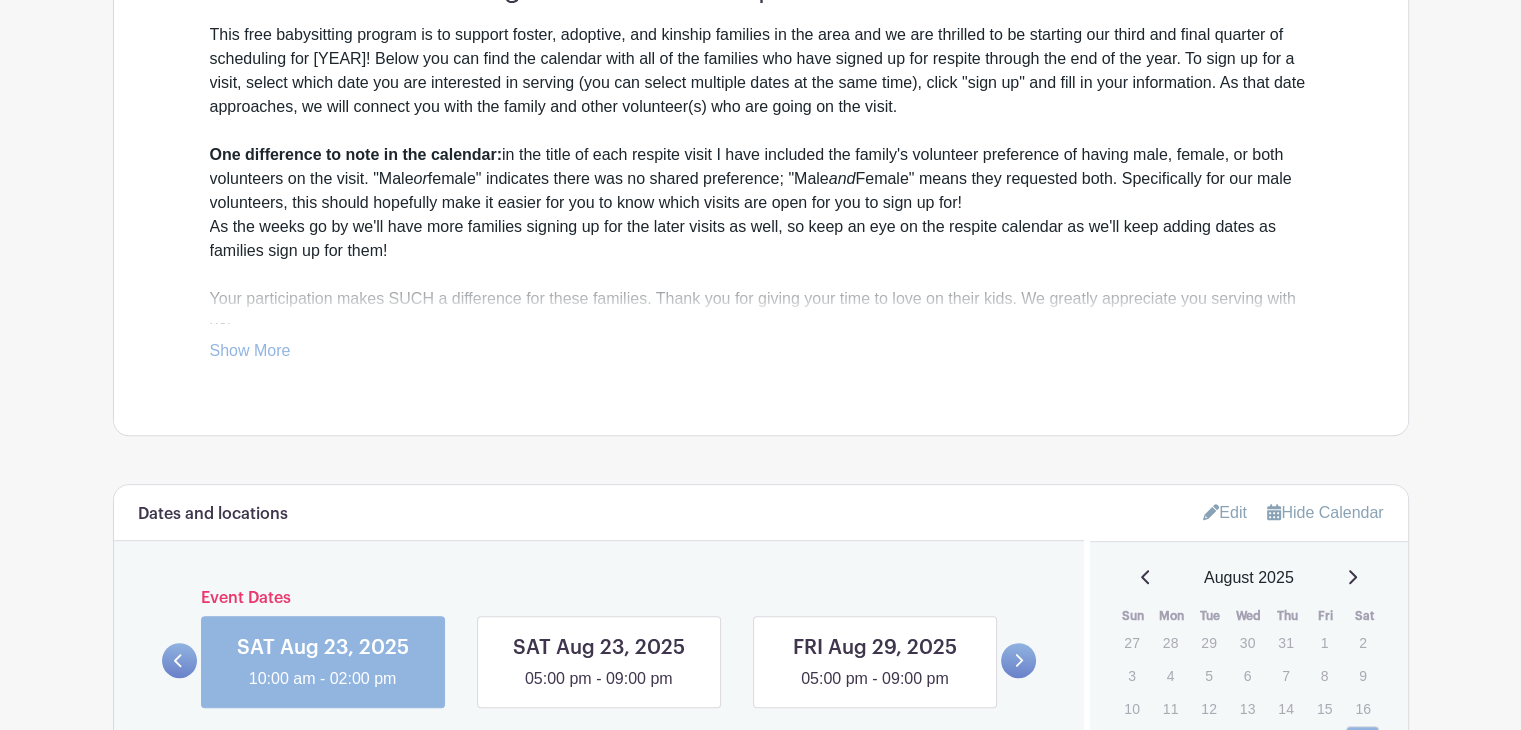 scroll, scrollTop: 968, scrollLeft: 0, axis: vertical 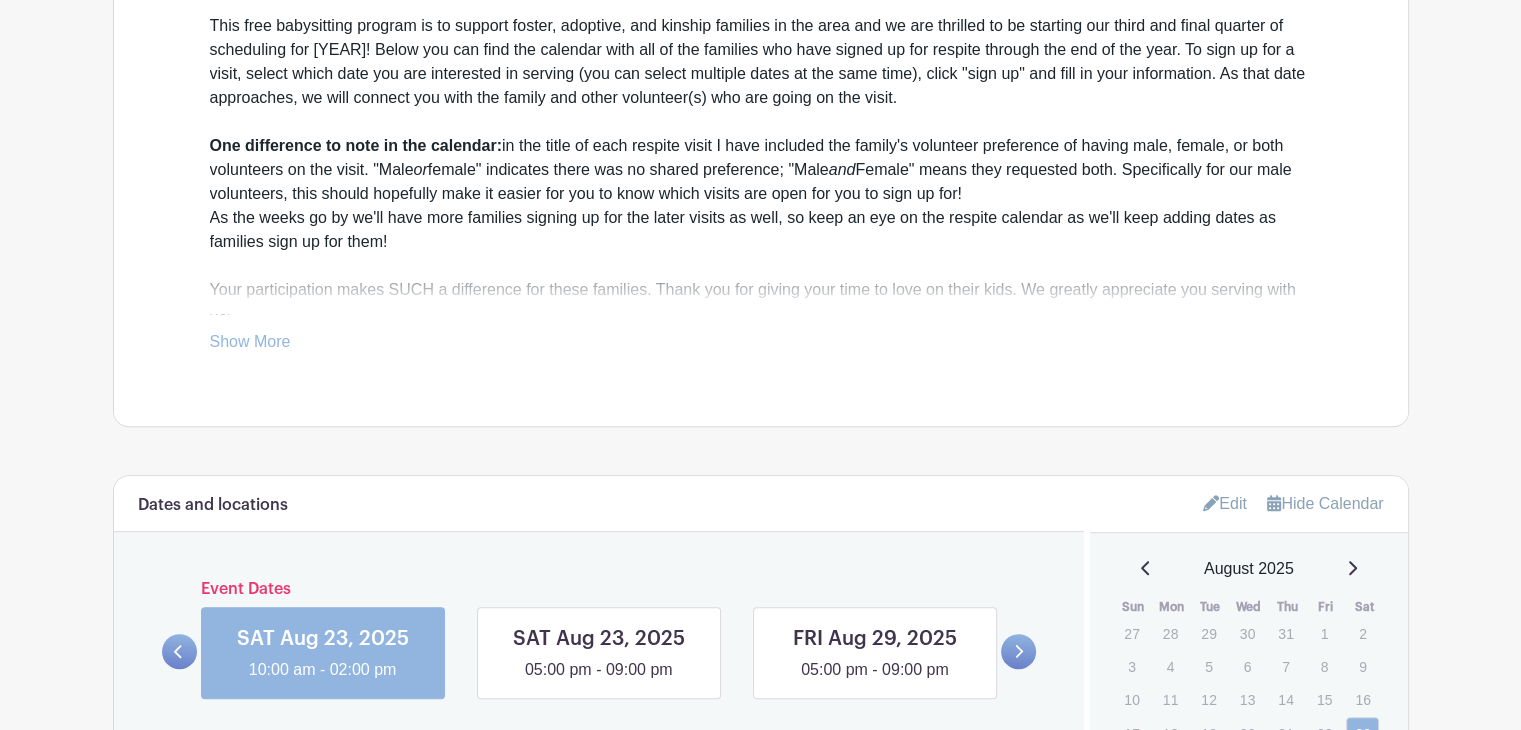 click on "Show More" at bounding box center (250, 345) 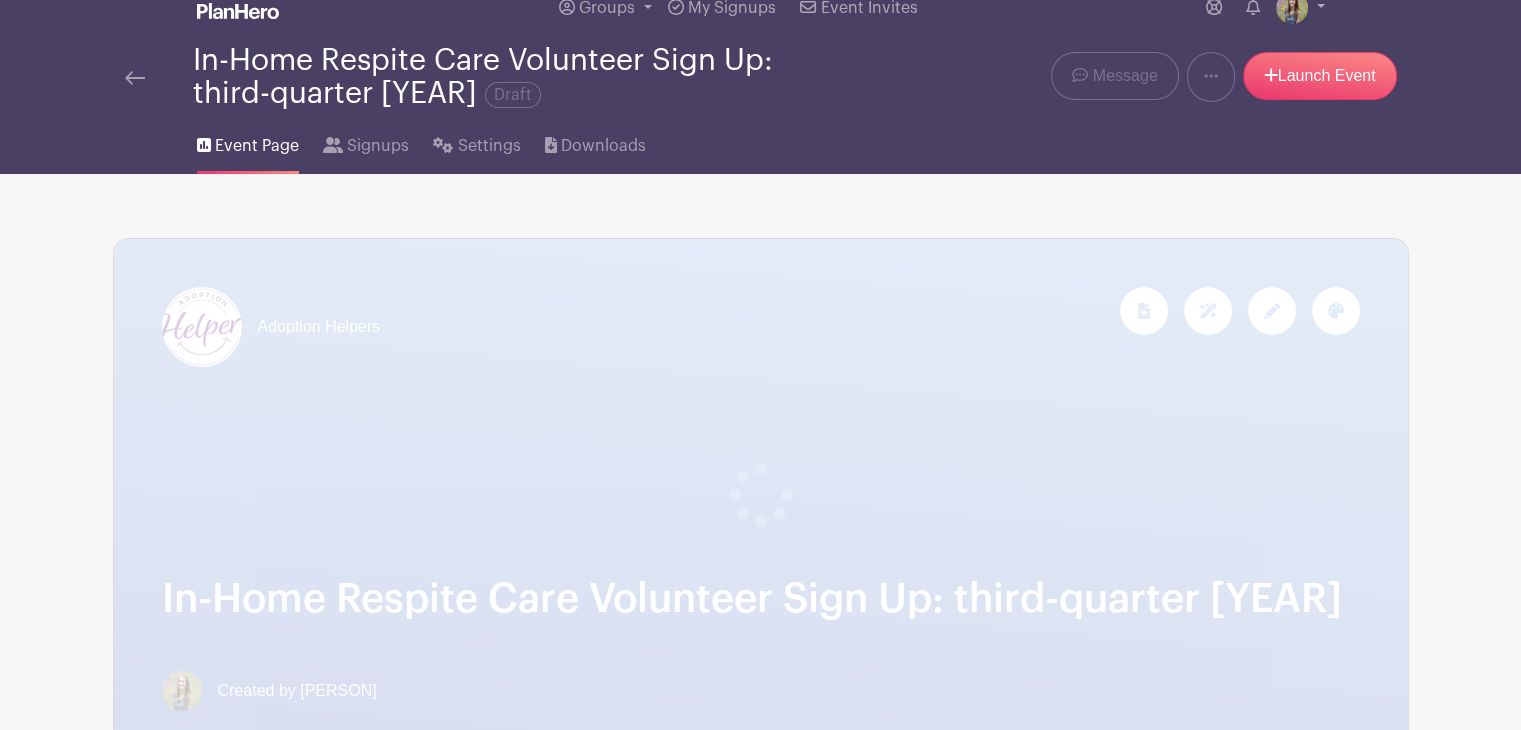 scroll, scrollTop: 0, scrollLeft: 0, axis: both 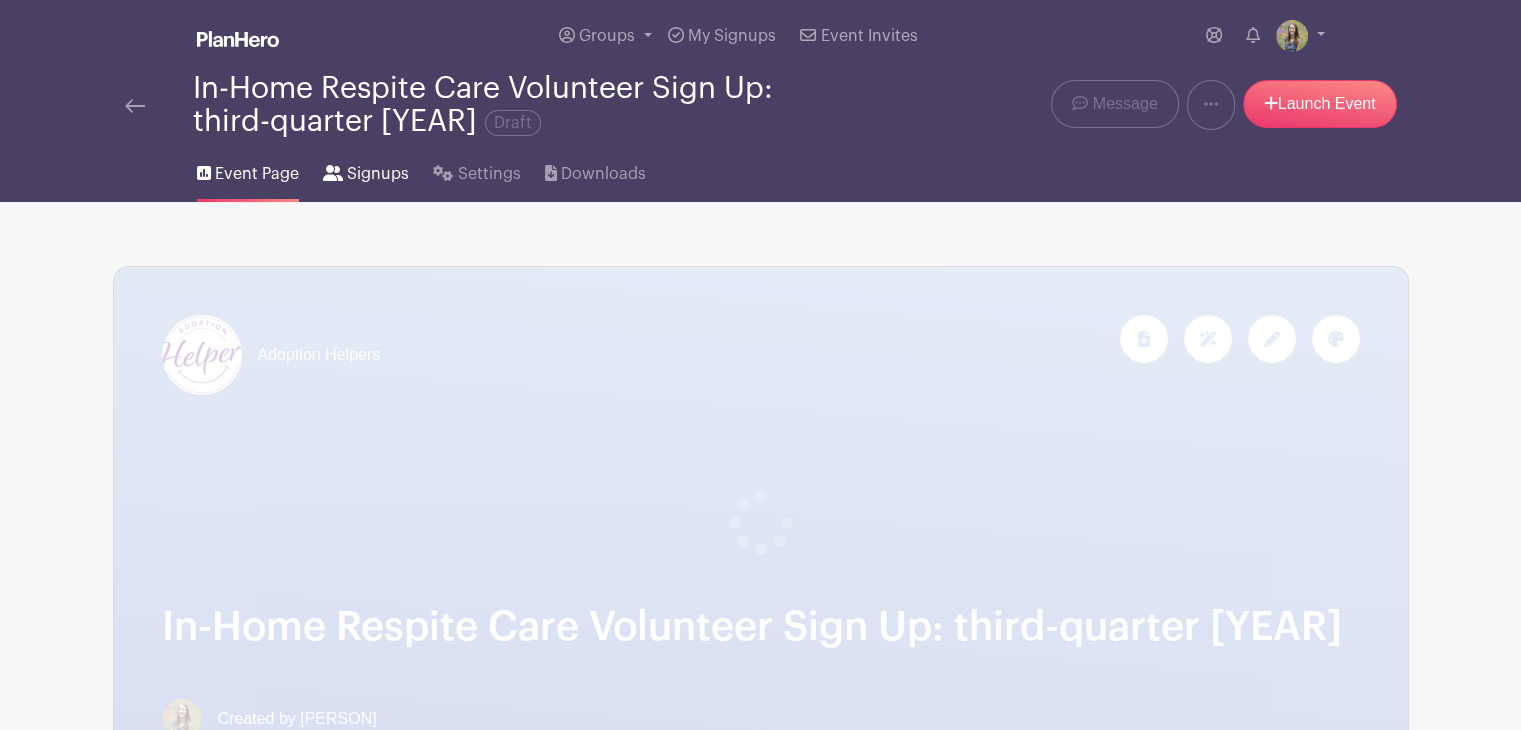 click on "Signups" at bounding box center [378, 174] 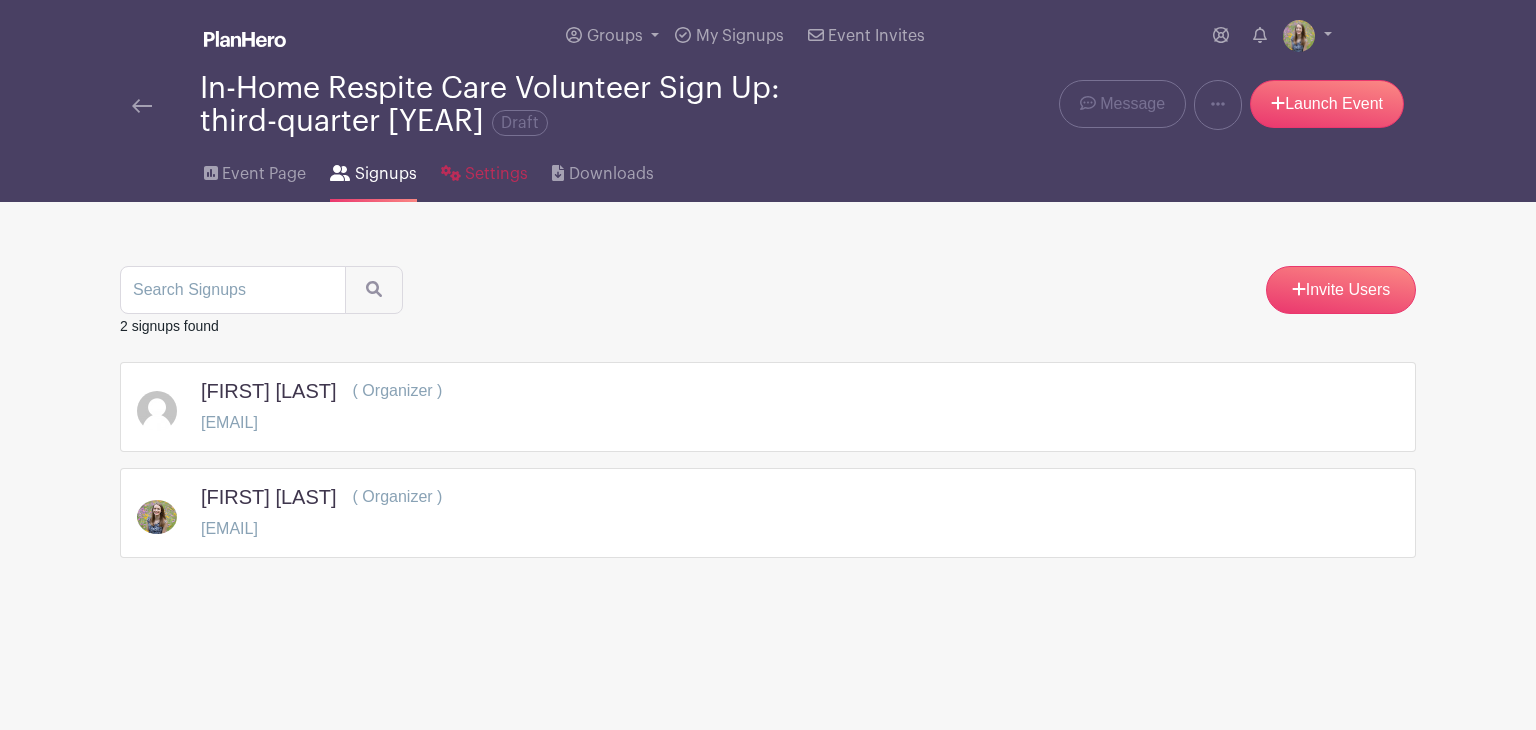 click 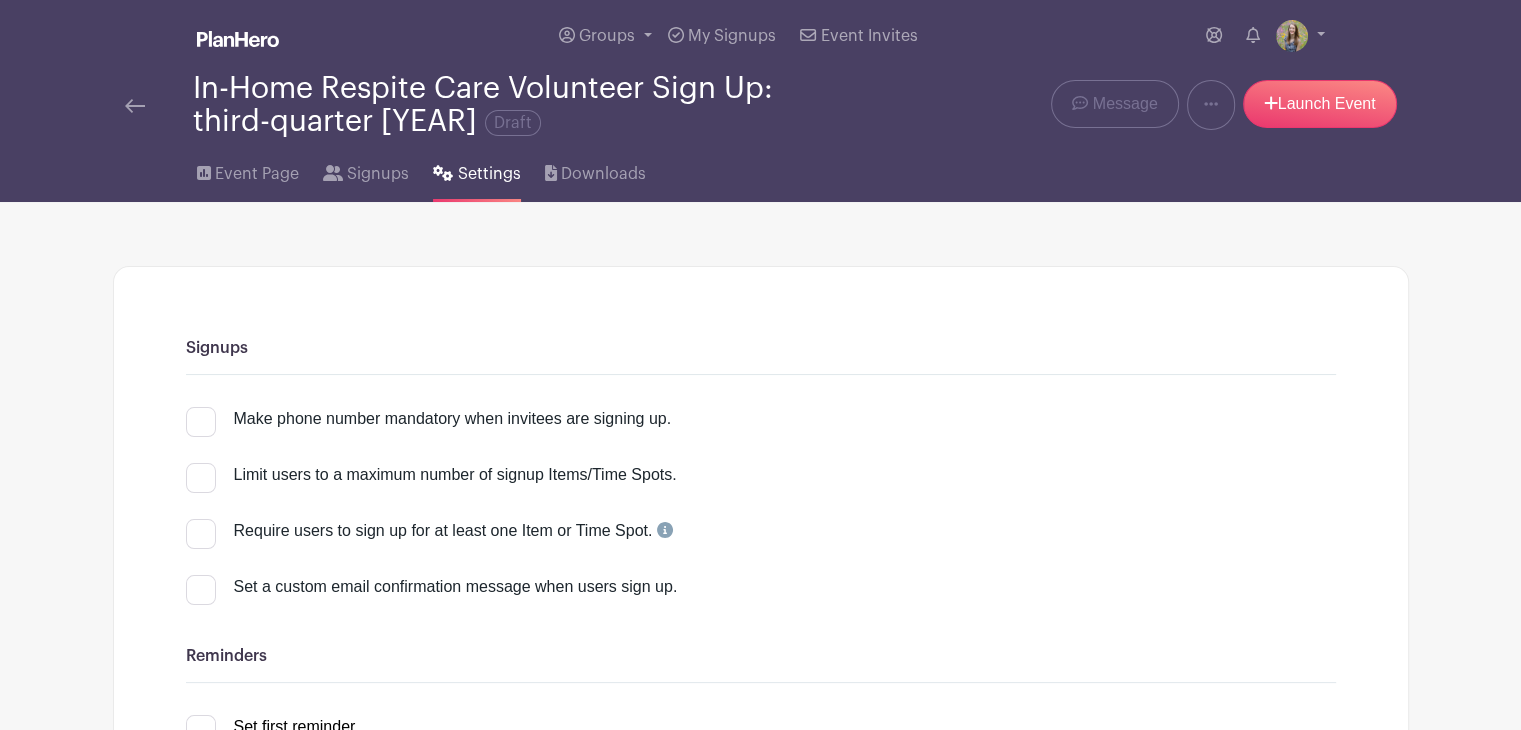 click 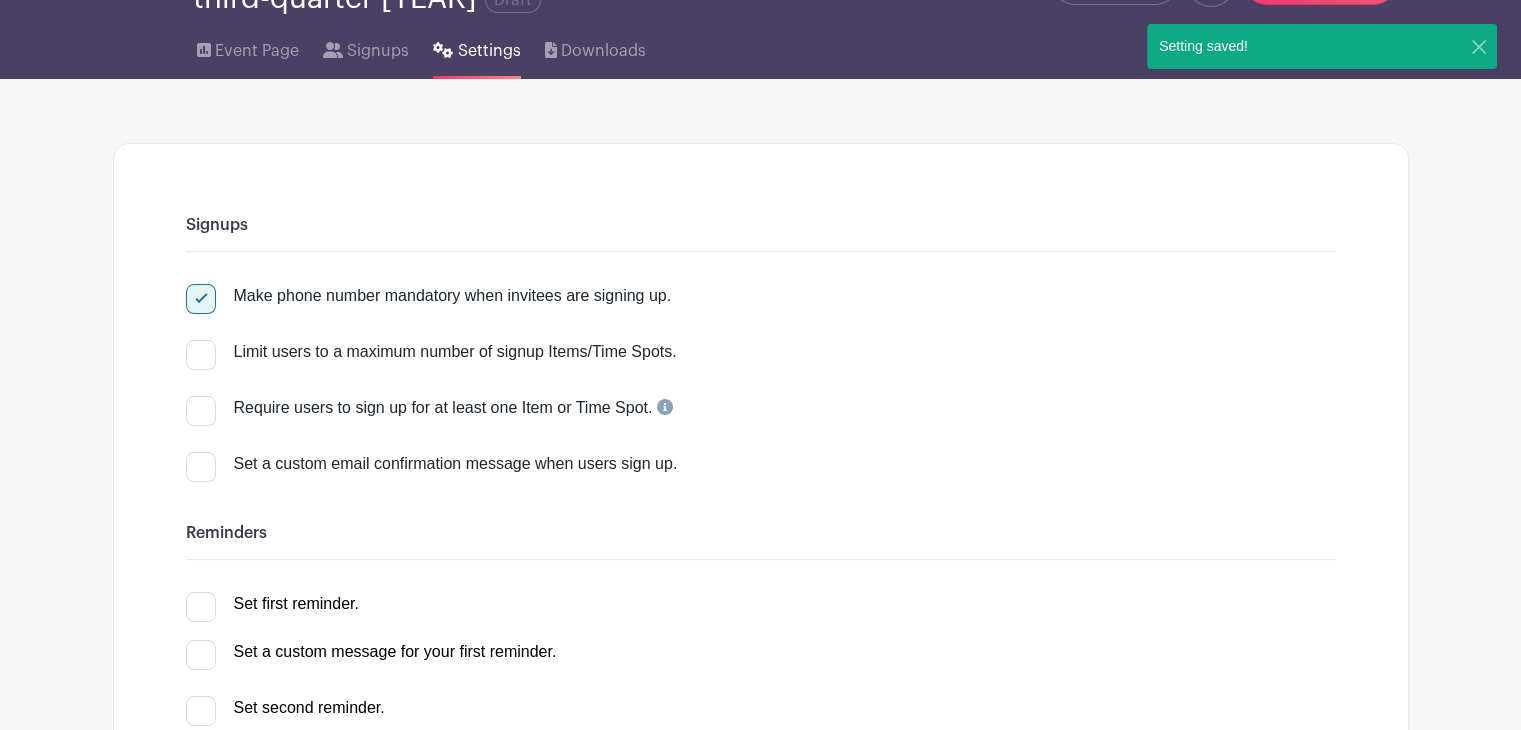 scroll, scrollTop: 140, scrollLeft: 0, axis: vertical 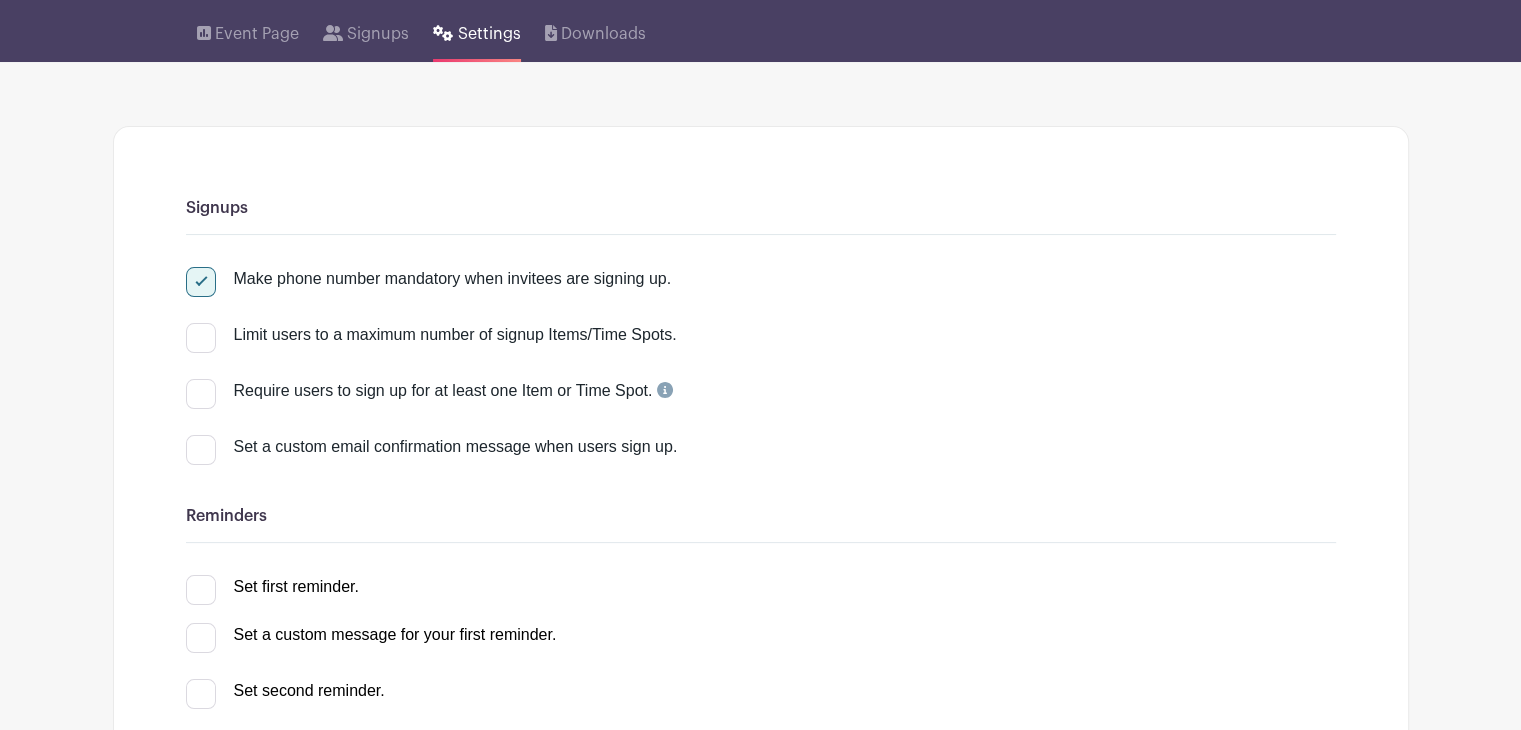 click at bounding box center (201, 450) 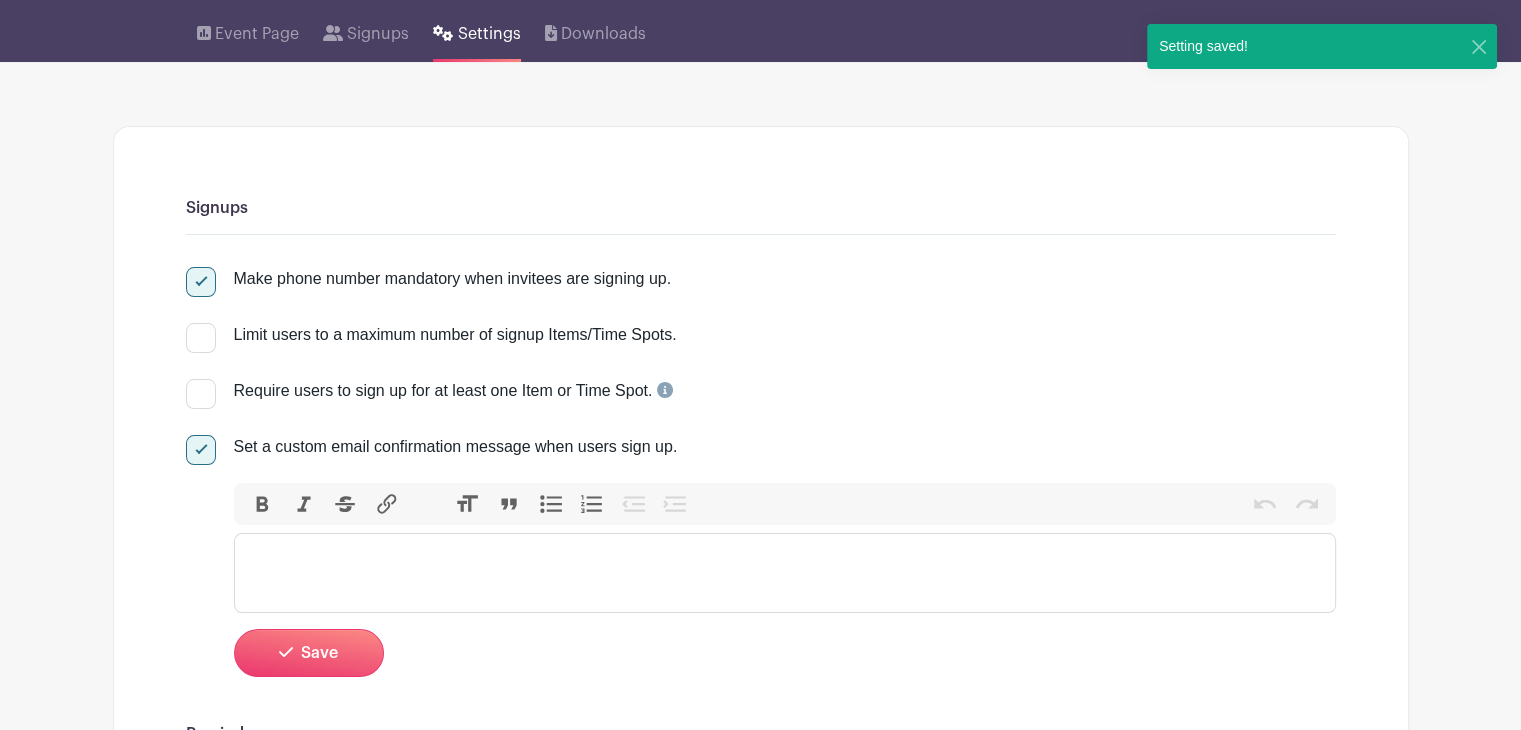 click at bounding box center [785, 573] 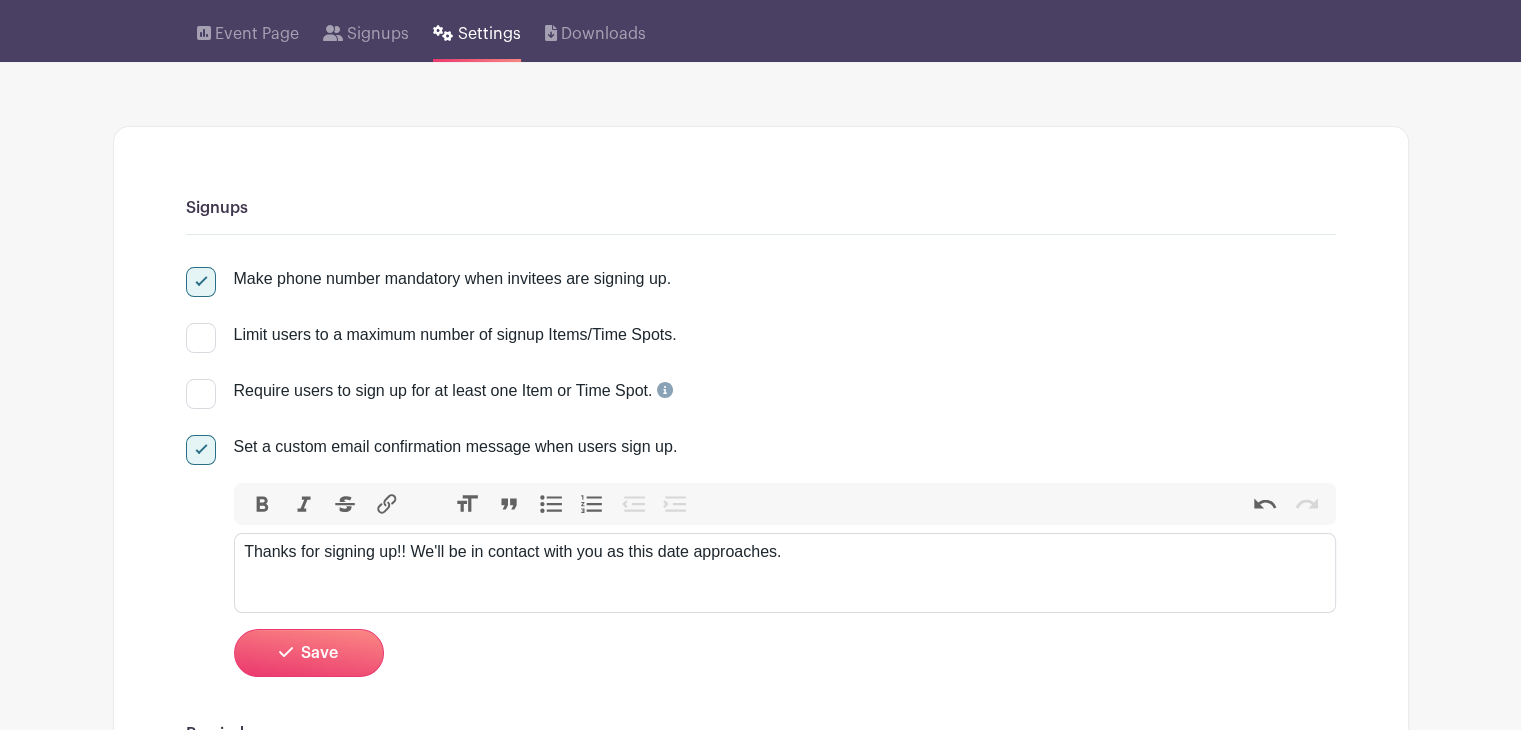 click on "Thanks for signing up!! We'll be in contact with you as this date approaches." at bounding box center [784, 552] 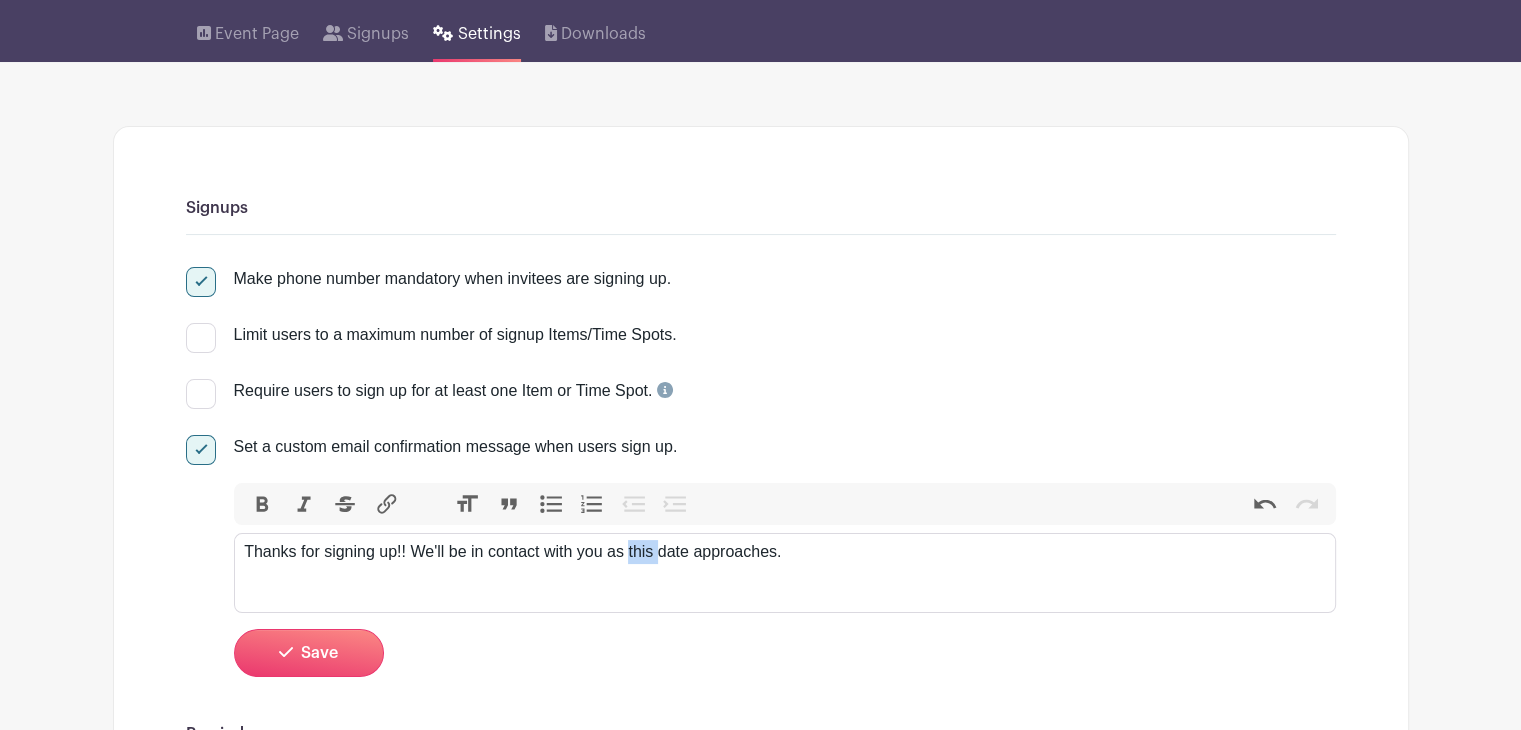 click on "Thanks for signing up!! We'll be in contact with you as this date approaches." at bounding box center [784, 552] 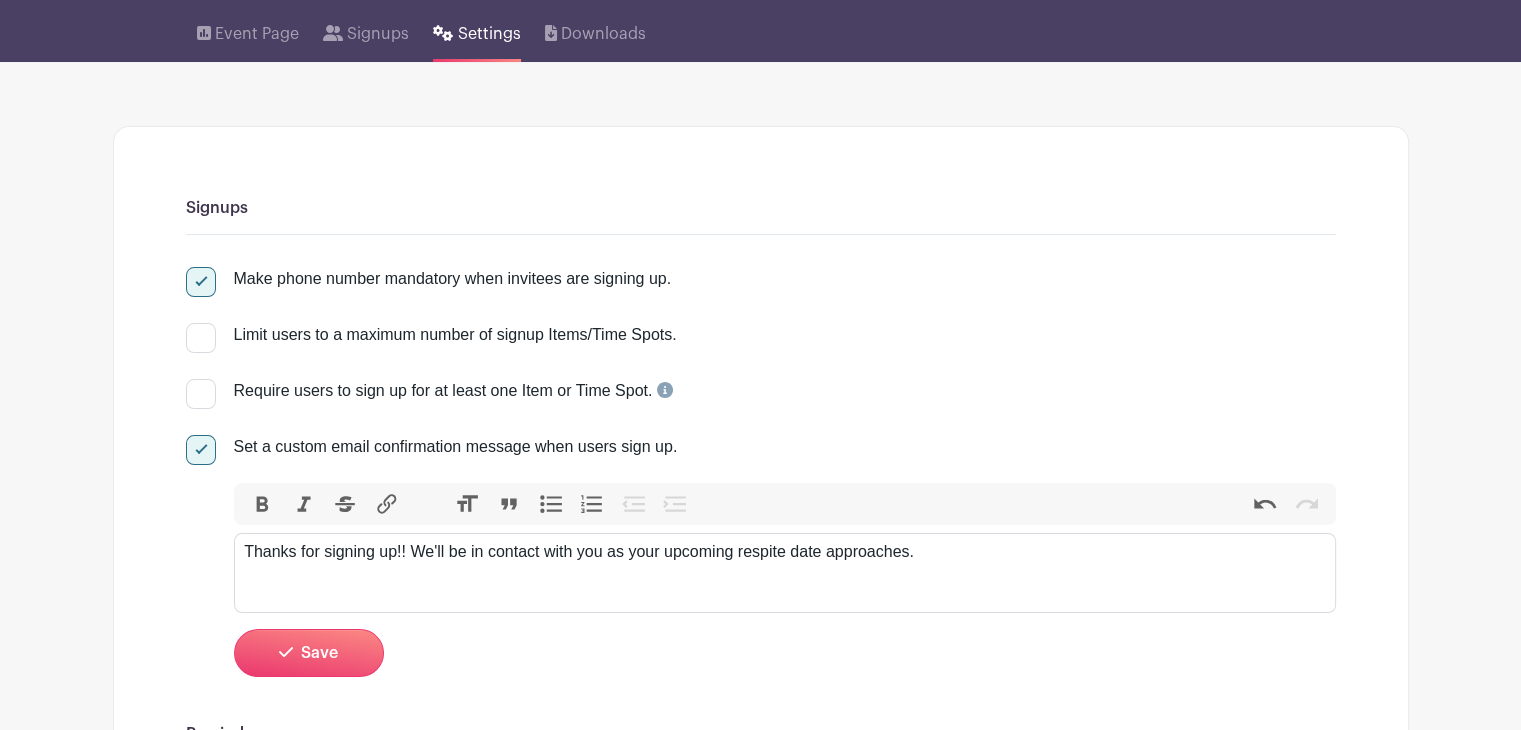 click on "Thanks for signing up!! We'll be in contact with you as your upcoming respite date approaches." at bounding box center (784, 552) 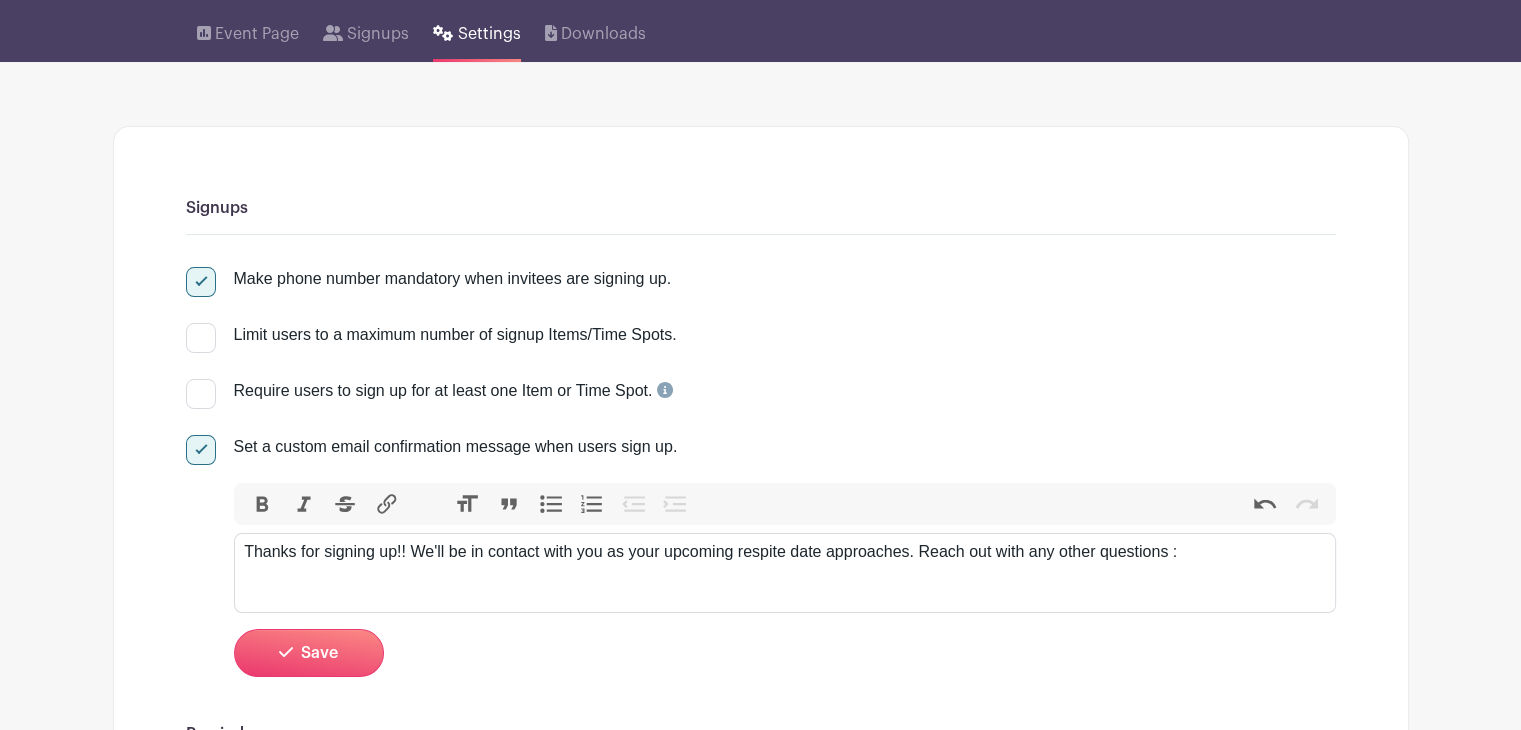 type on "<div>Thanks for signing up!! We'll be in contact with you as your upcoming respite date approaches. Reach out with any other questions :)</div>" 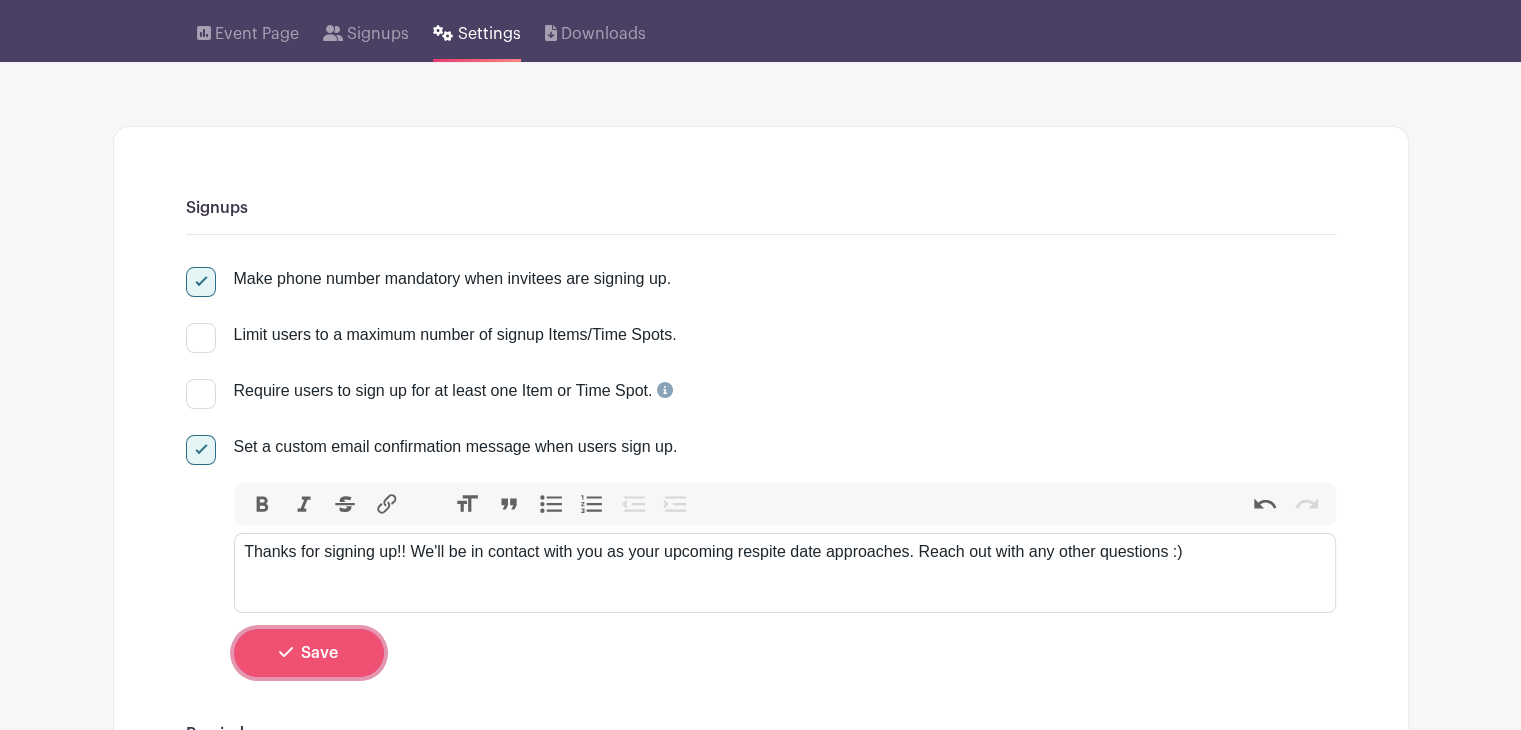 click on "Save" at bounding box center [309, 653] 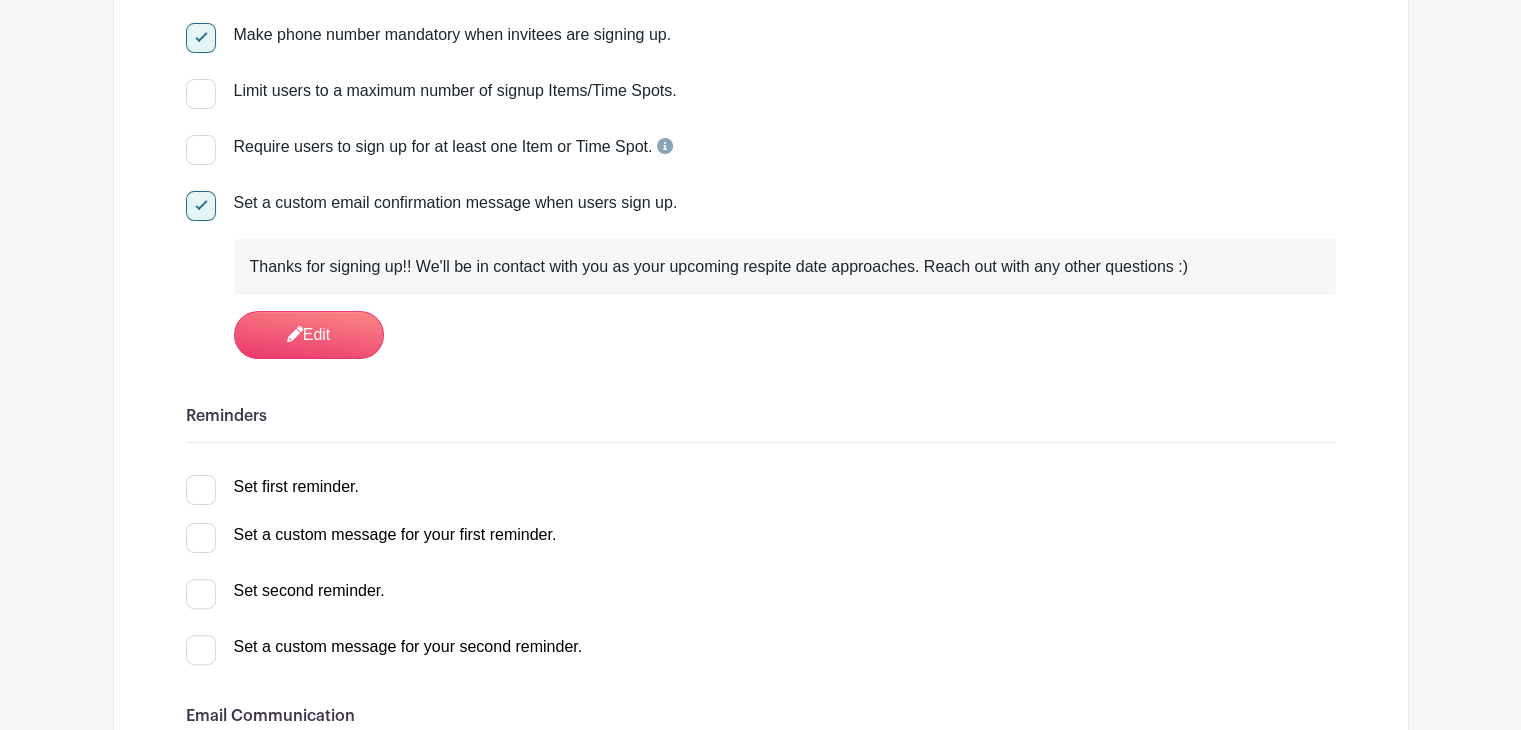 scroll, scrollTop: 0, scrollLeft: 0, axis: both 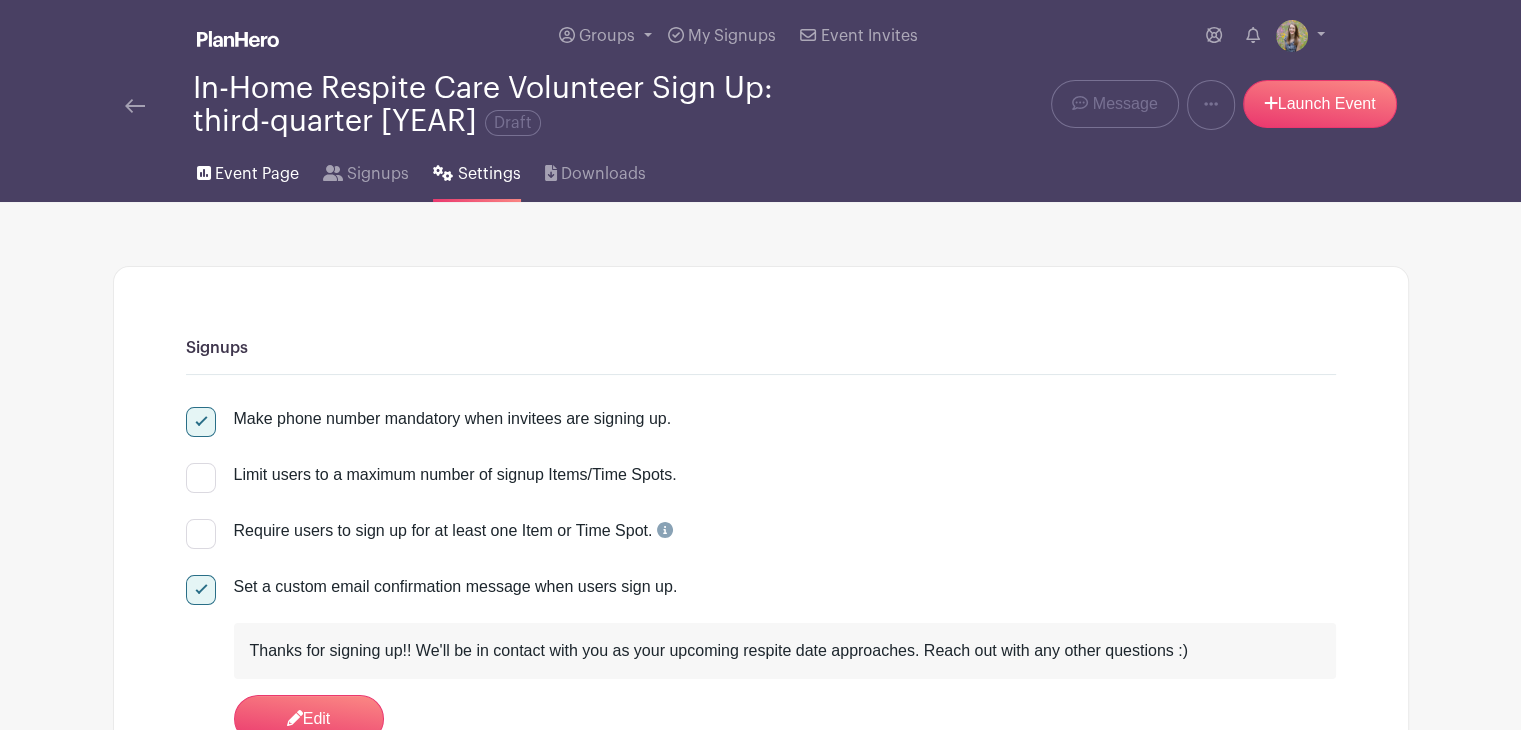 click on "Event Page" at bounding box center [257, 174] 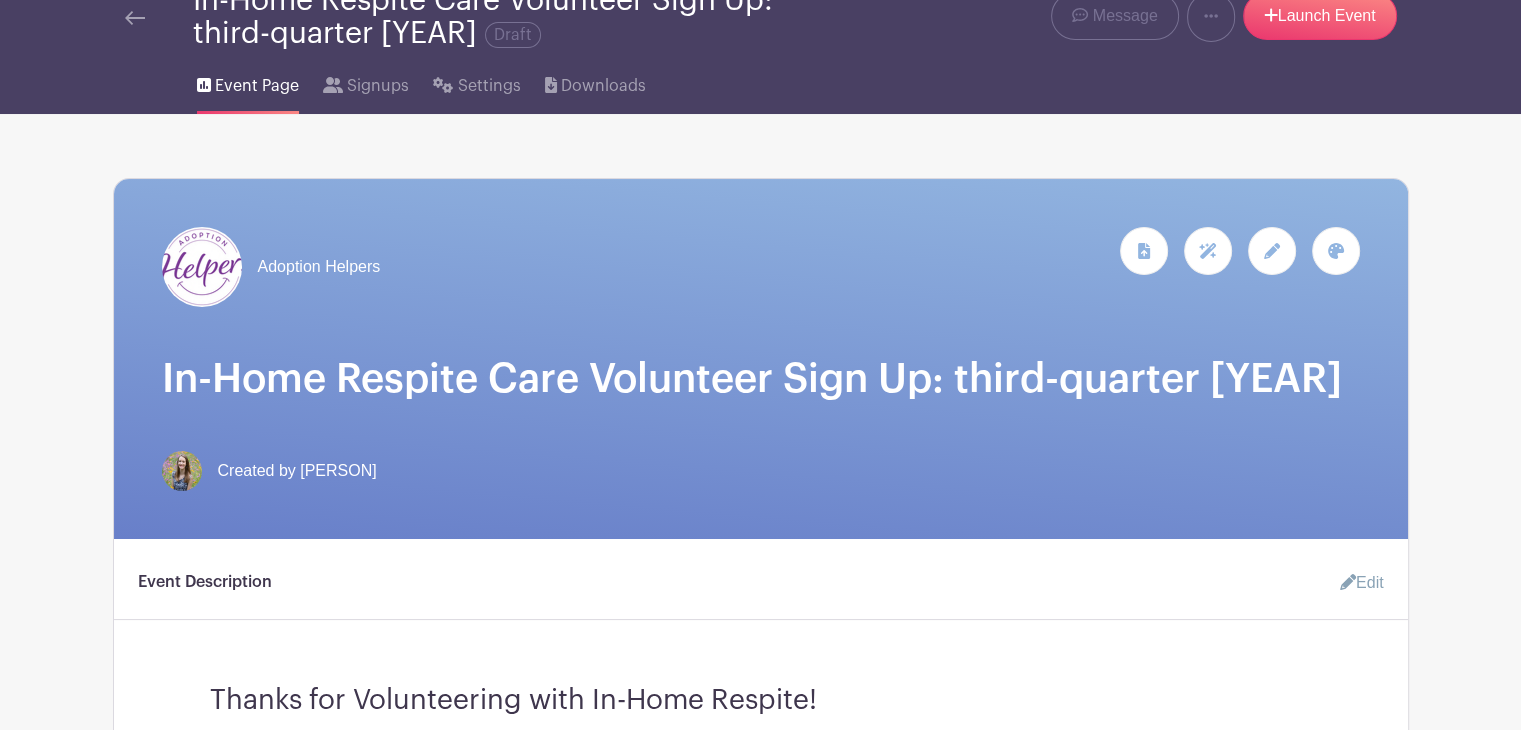 scroll, scrollTop: 0, scrollLeft: 0, axis: both 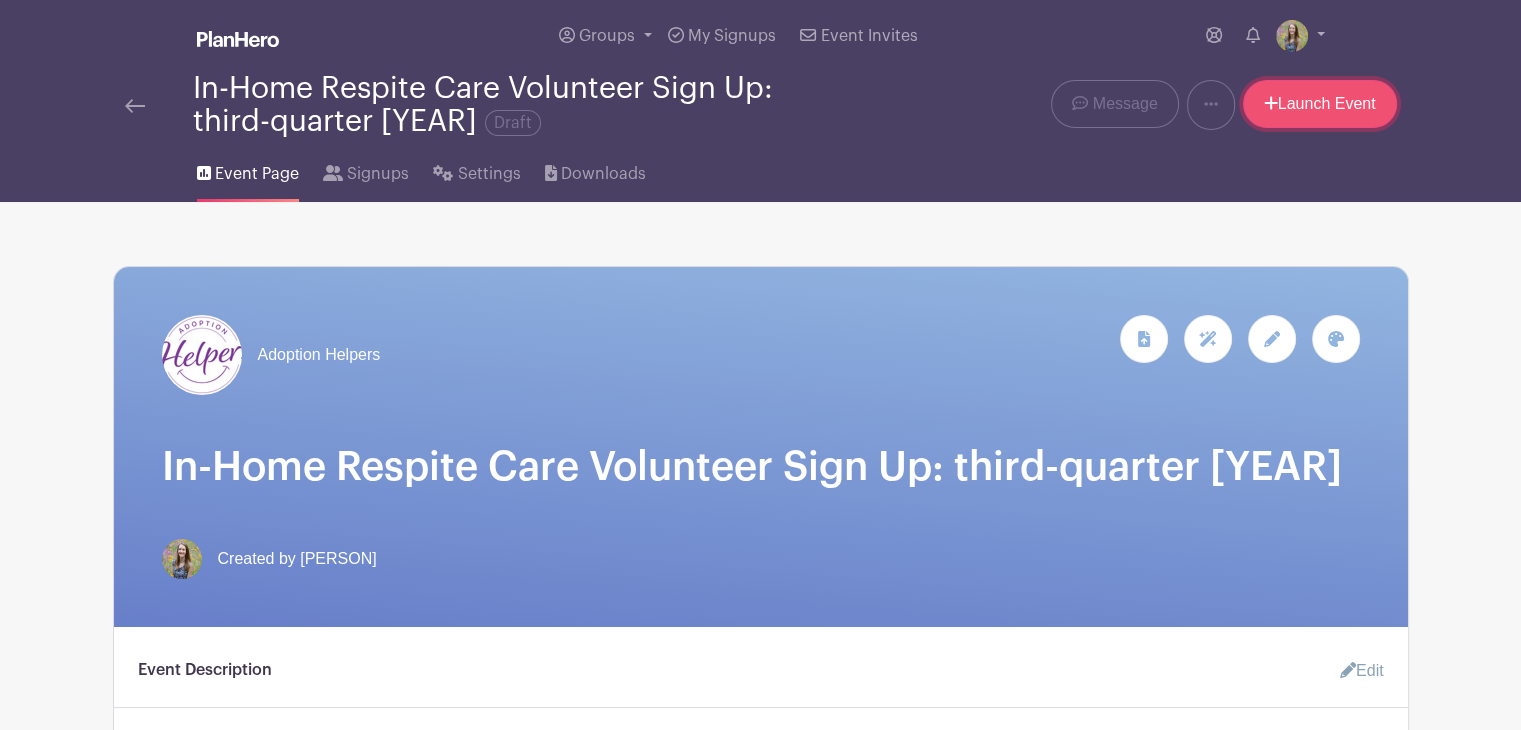 click on "Launch Event" at bounding box center (1320, 104) 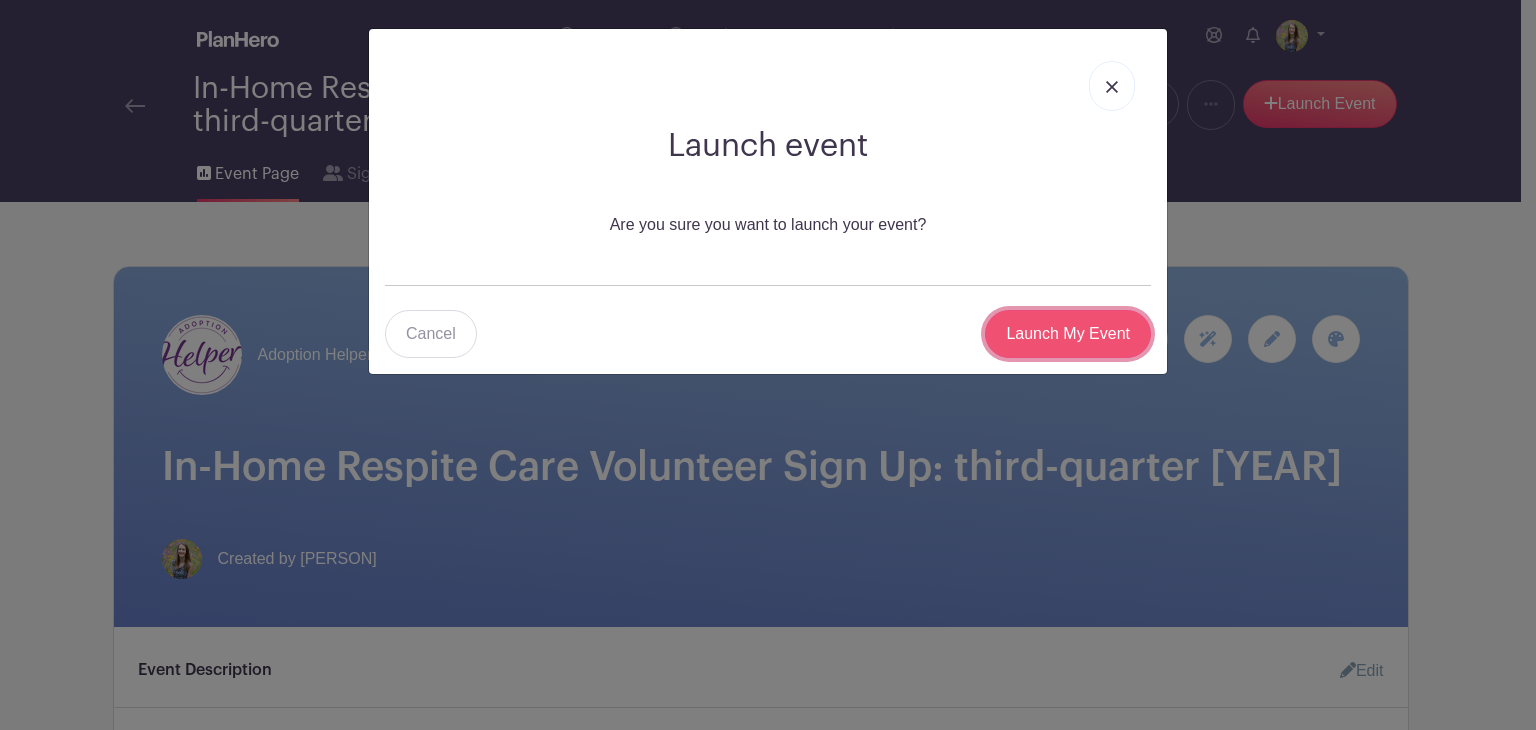 click on "Launch My Event" at bounding box center (1068, 334) 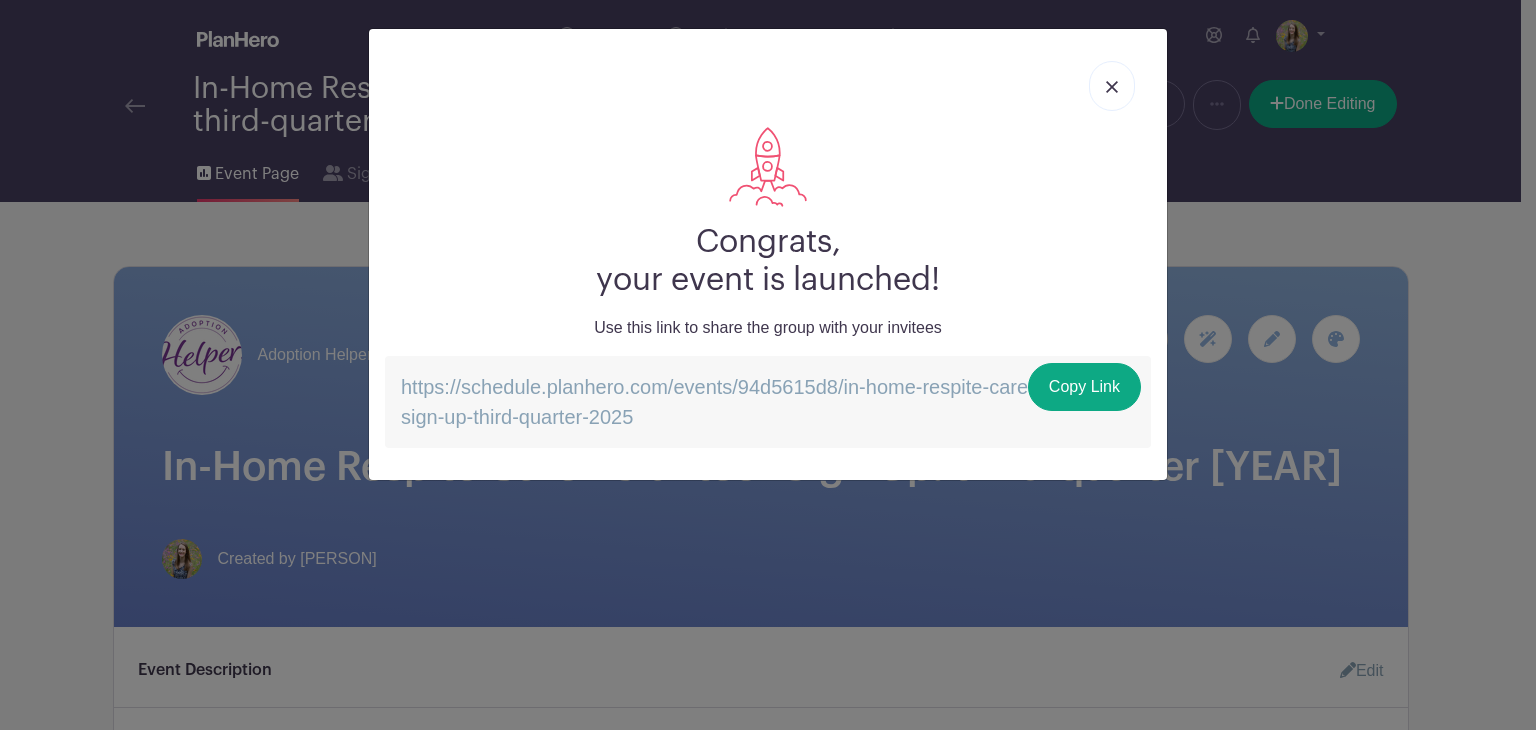 click on "Congrats,
your event is launched!
Use this link to share the group with your invitees
https://schedule.planhero.com/events/94d5615d8/in-home-respite-care-volunteer-sign-up-third-quarter-2025
Copy Link" at bounding box center [768, 365] 